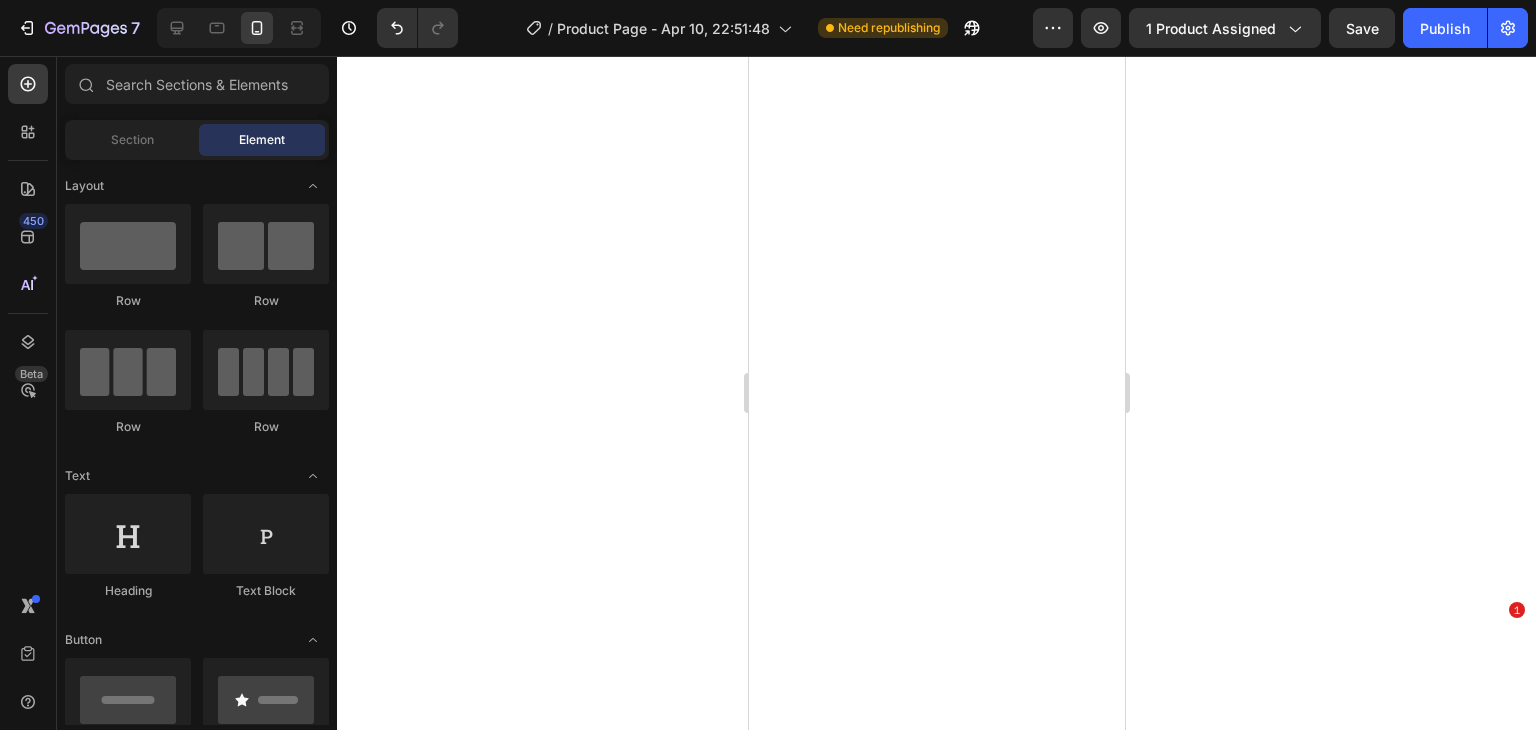 scroll, scrollTop: 0, scrollLeft: 0, axis: both 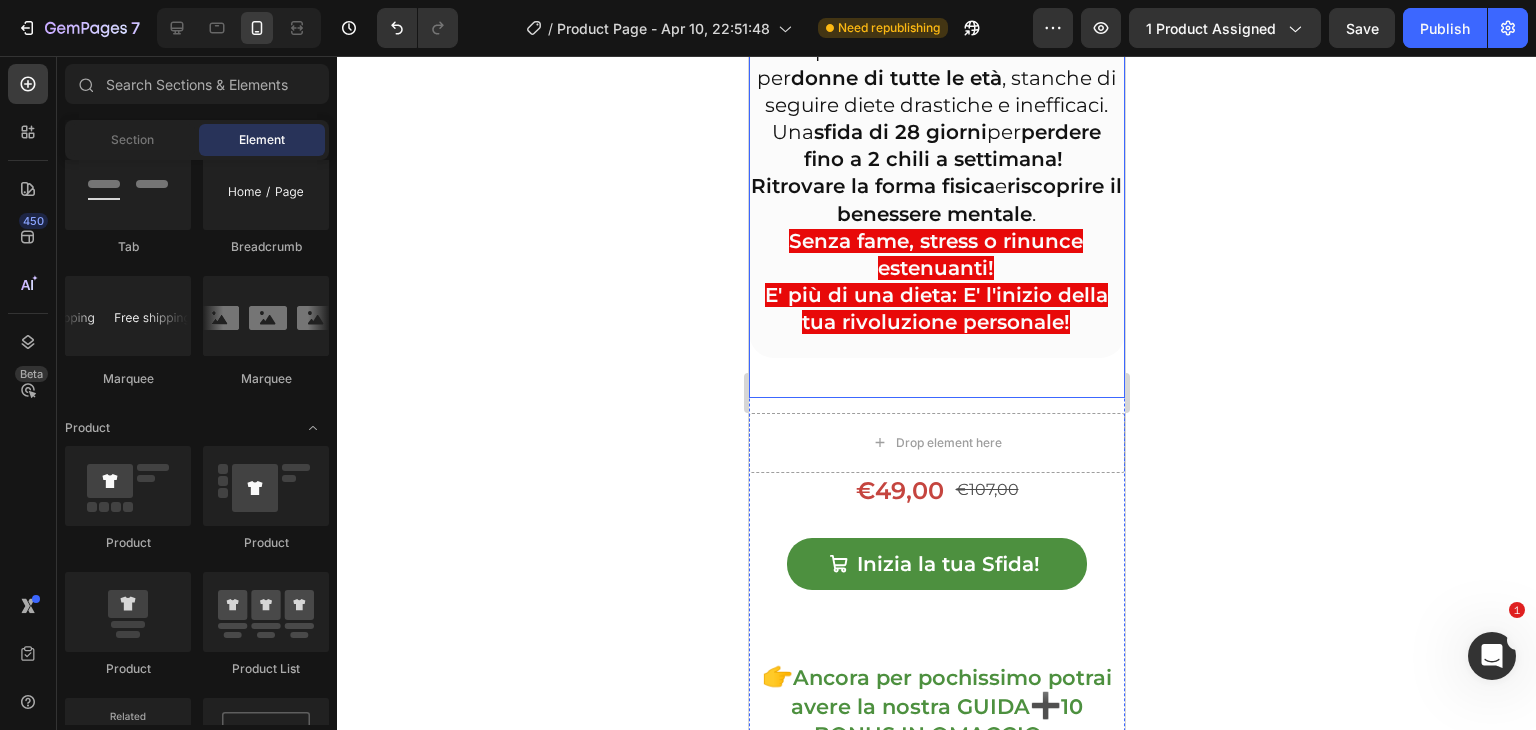 click on "Vuoi  ritrovare il tuo corpo, la tua energia e la fiducia in te stessa...  in soli  28 giorni ?  💥 Heading Row "Rivoluzione Keto"  è la guida definitiva alla dieta chetogenica, pensata esclusivamente  per  donne di tutte le età , stanche di seguire diete drastiche e inefficaci.  Una  sfida di 28 giorni  per  perdere fino a 2 chili a settimana!   Ritrovare la forma fisica  e  riscoprire il benessere mentale .  Senza fame, stress o rinunce estenuanti! E' più di una dieta: E' l'inizio della tua rivoluzione personale! Text Block" at bounding box center (936, 44) 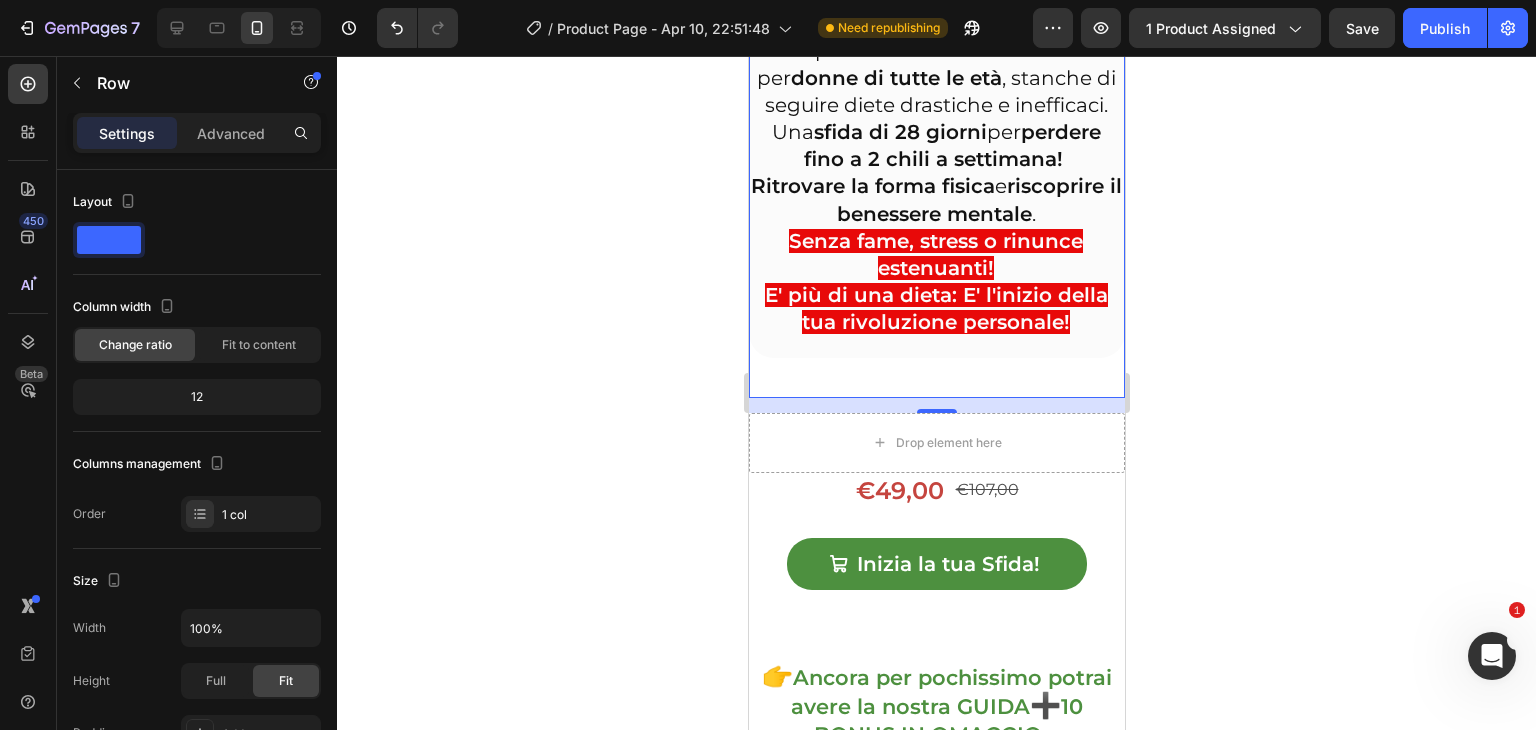 click on "15" at bounding box center [936, 405] 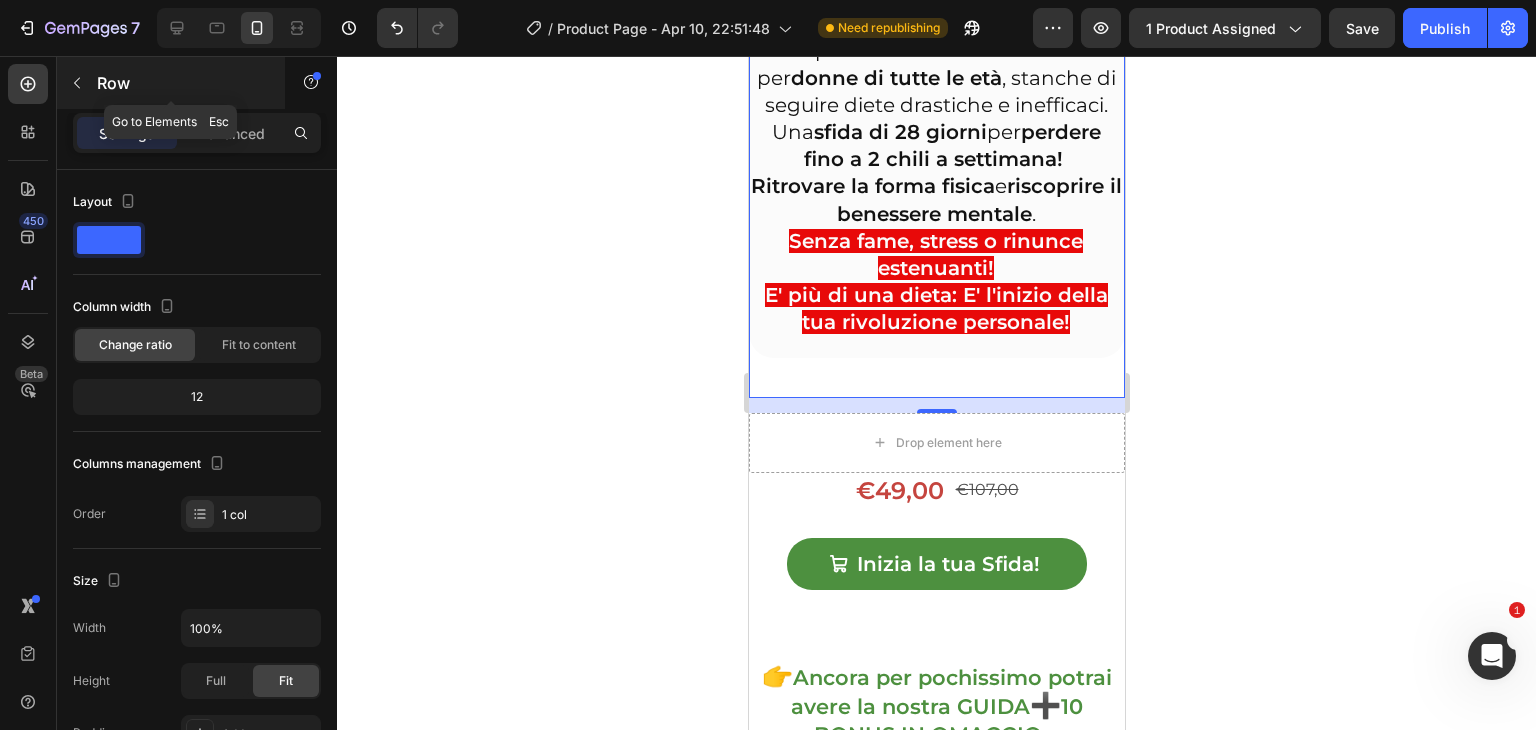 click 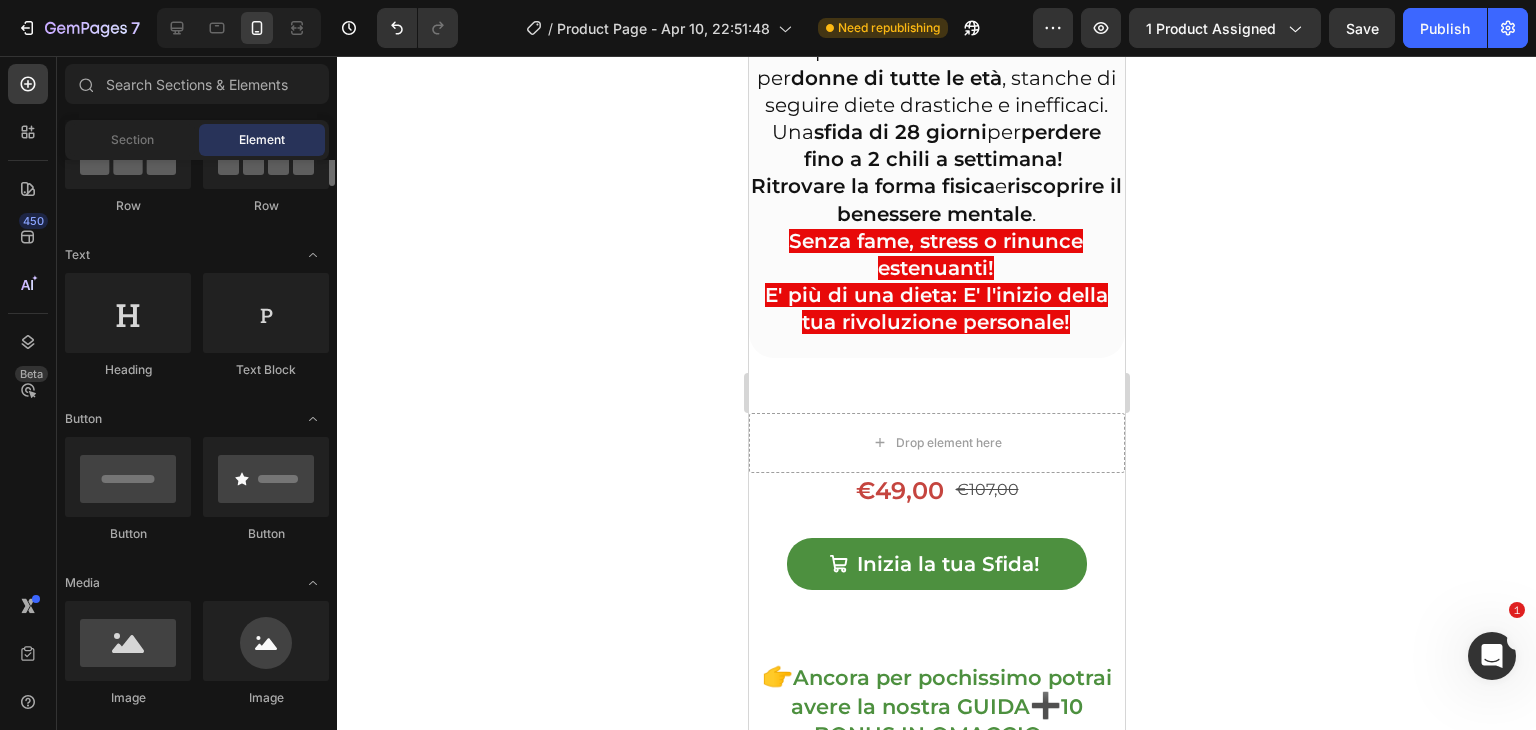 scroll, scrollTop: 0, scrollLeft: 0, axis: both 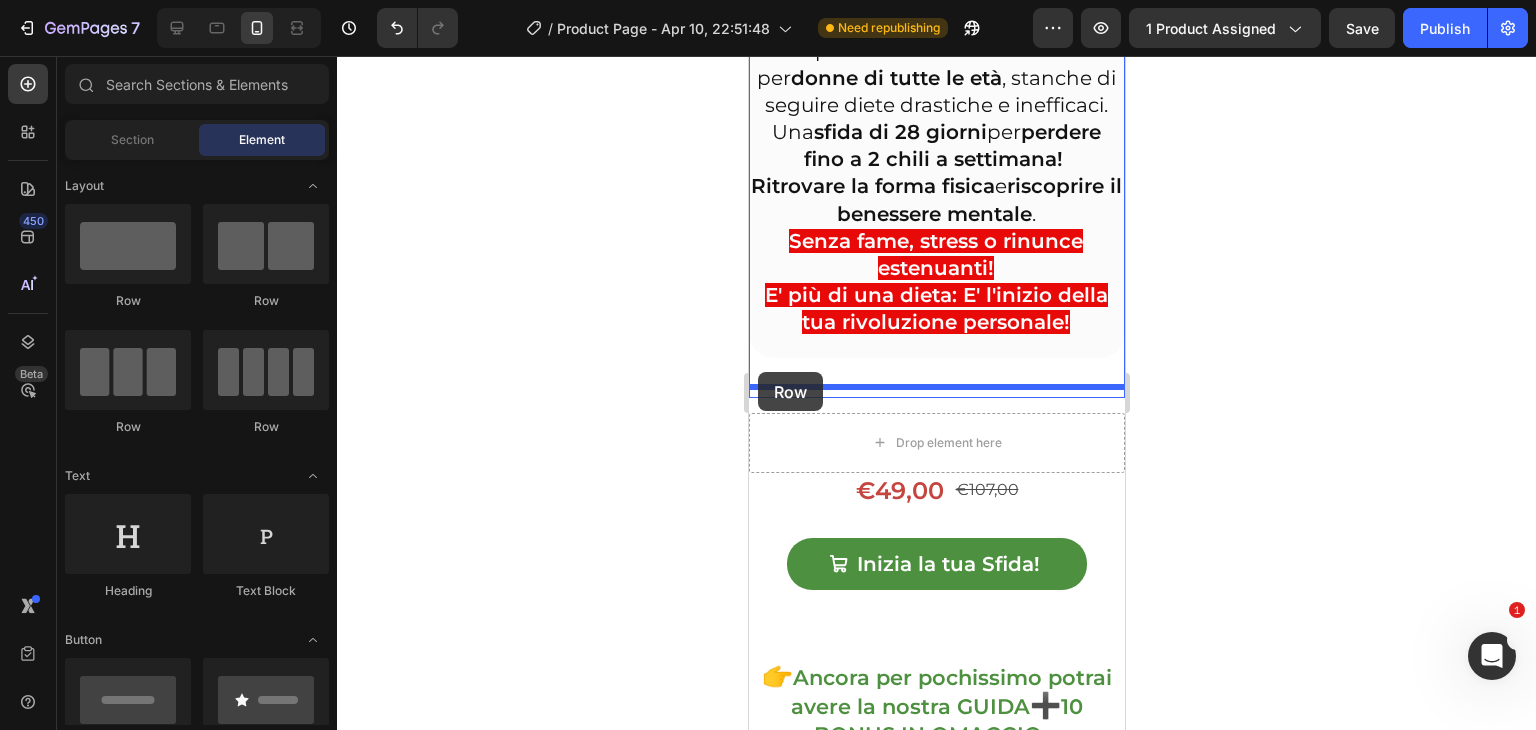 drag, startPoint x: 877, startPoint y: 306, endPoint x: 757, endPoint y: 372, distance: 136.95255 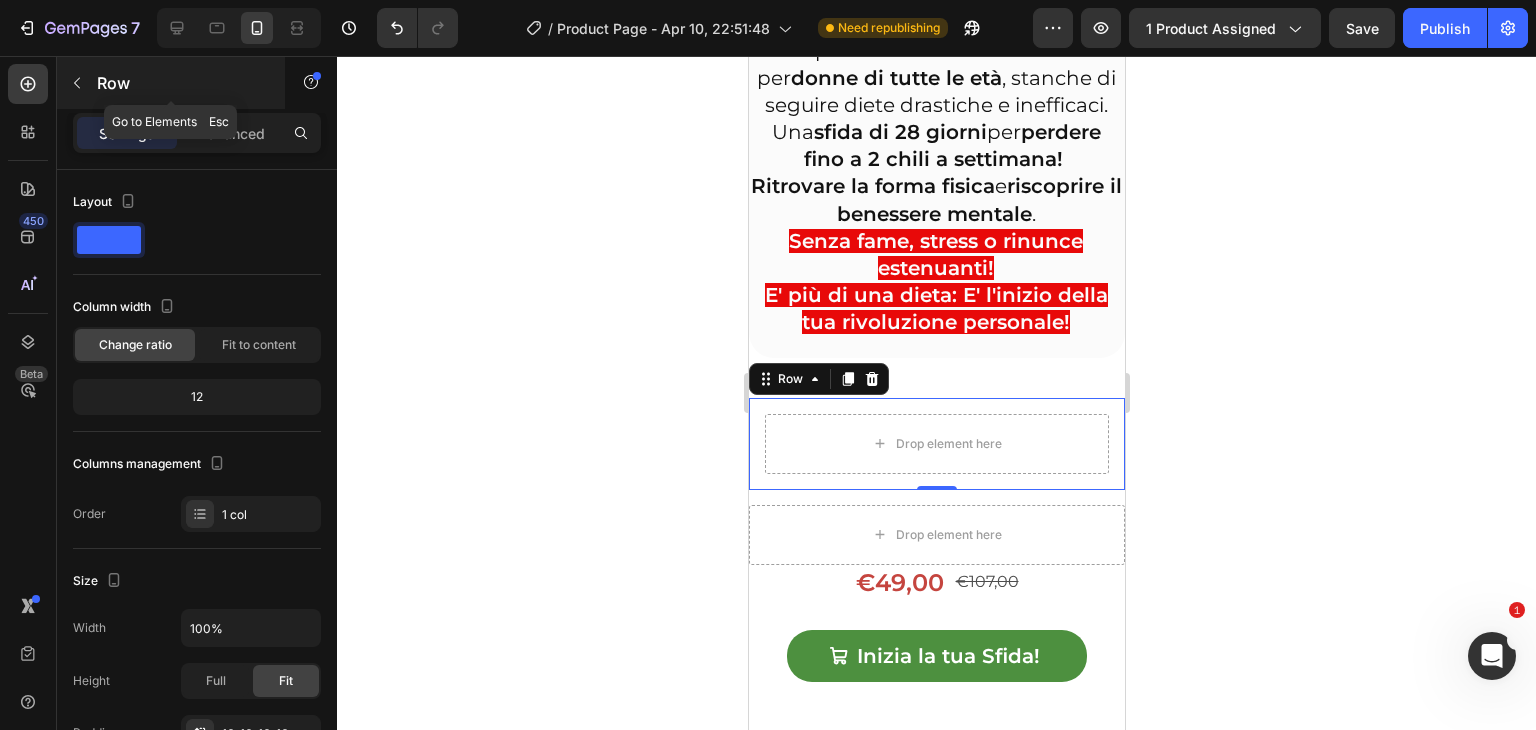 click 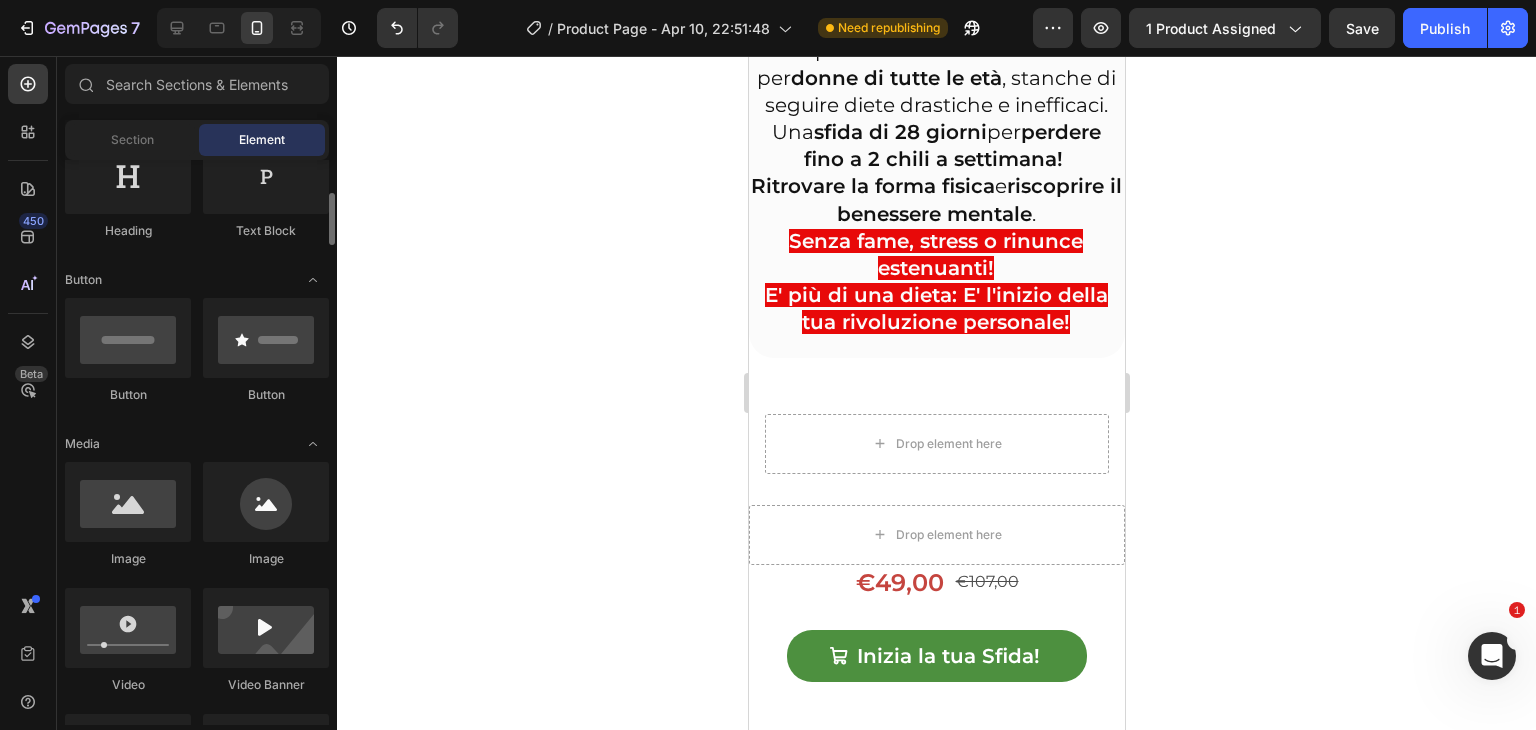 scroll, scrollTop: 385, scrollLeft: 0, axis: vertical 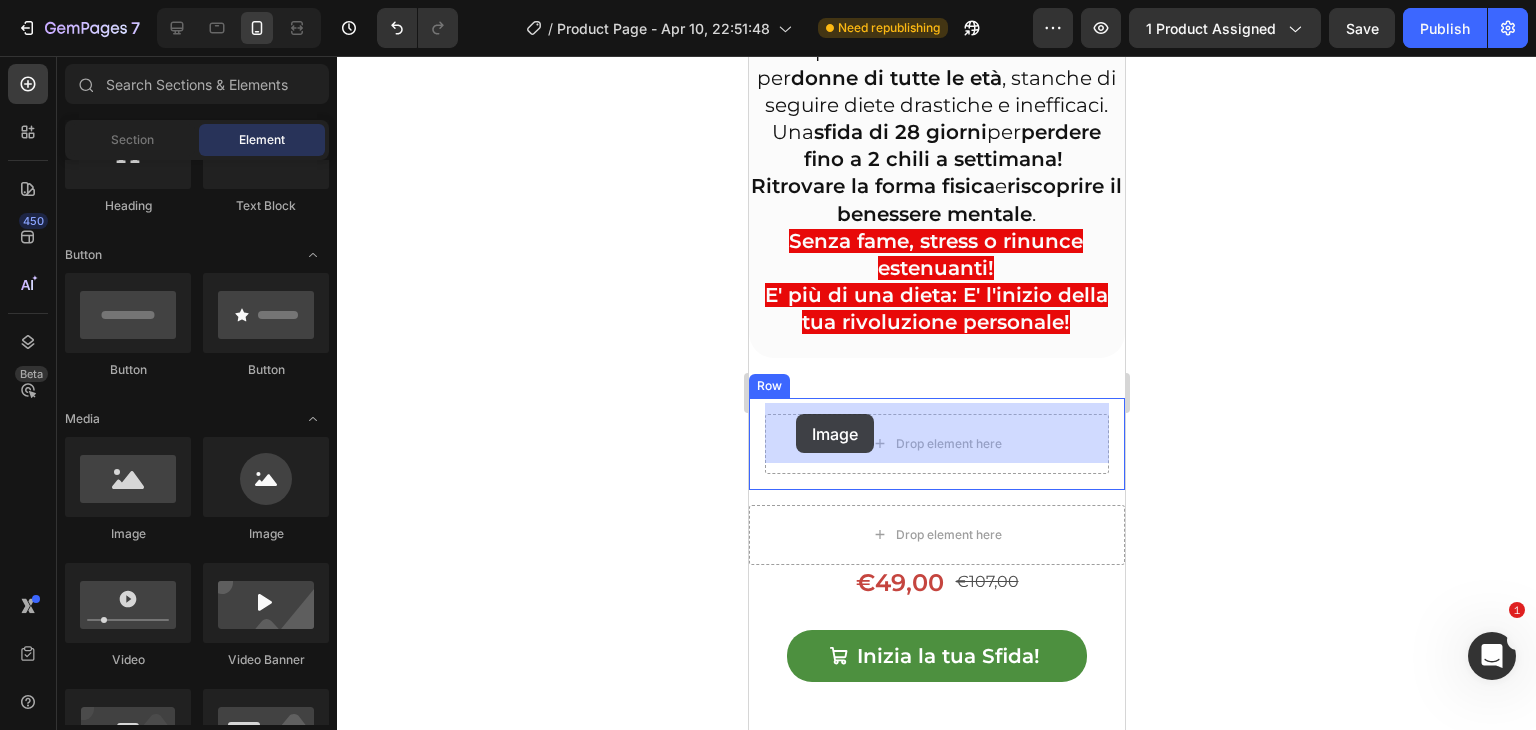 drag, startPoint x: 873, startPoint y: 544, endPoint x: 795, endPoint y: 414, distance: 151.60475 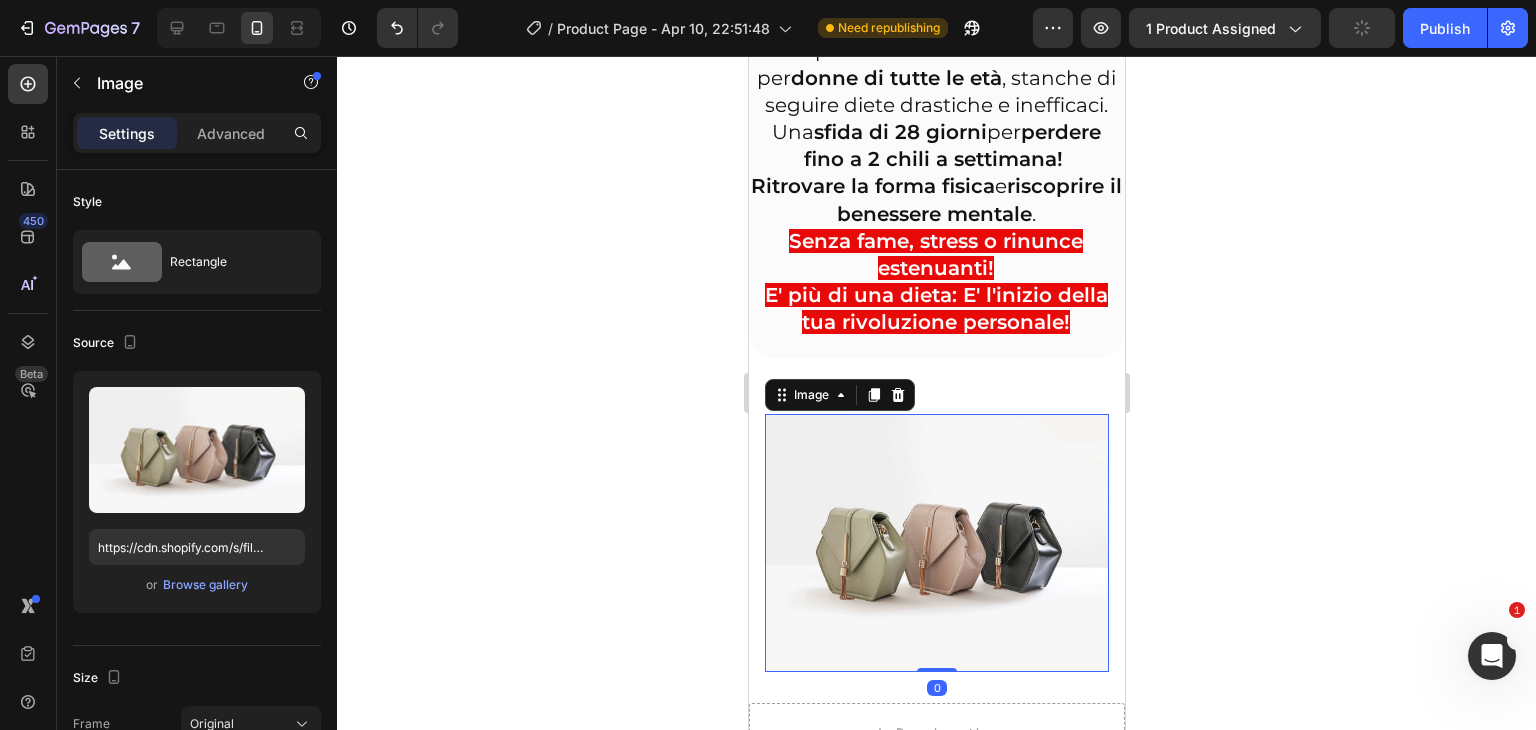 scroll, scrollTop: 603, scrollLeft: 0, axis: vertical 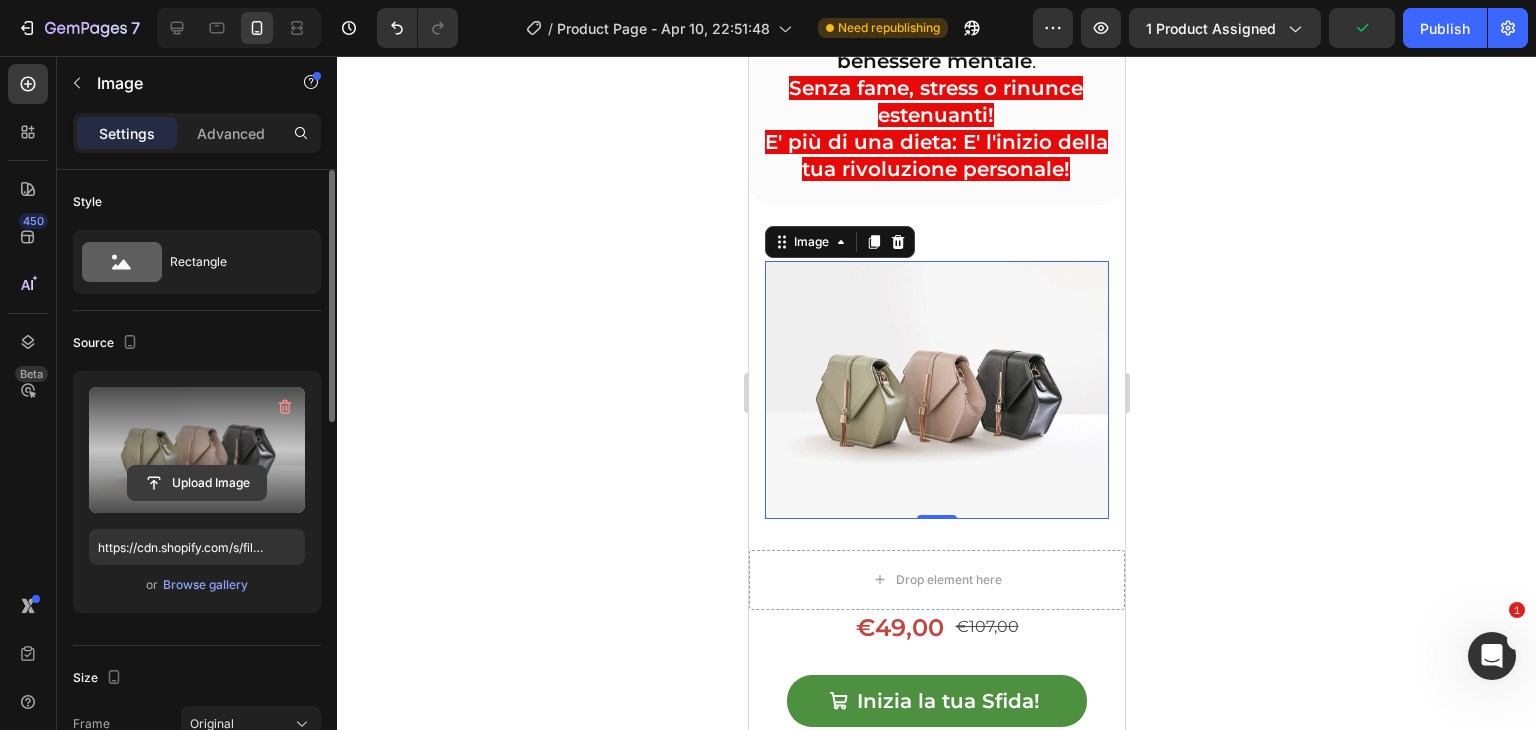 click 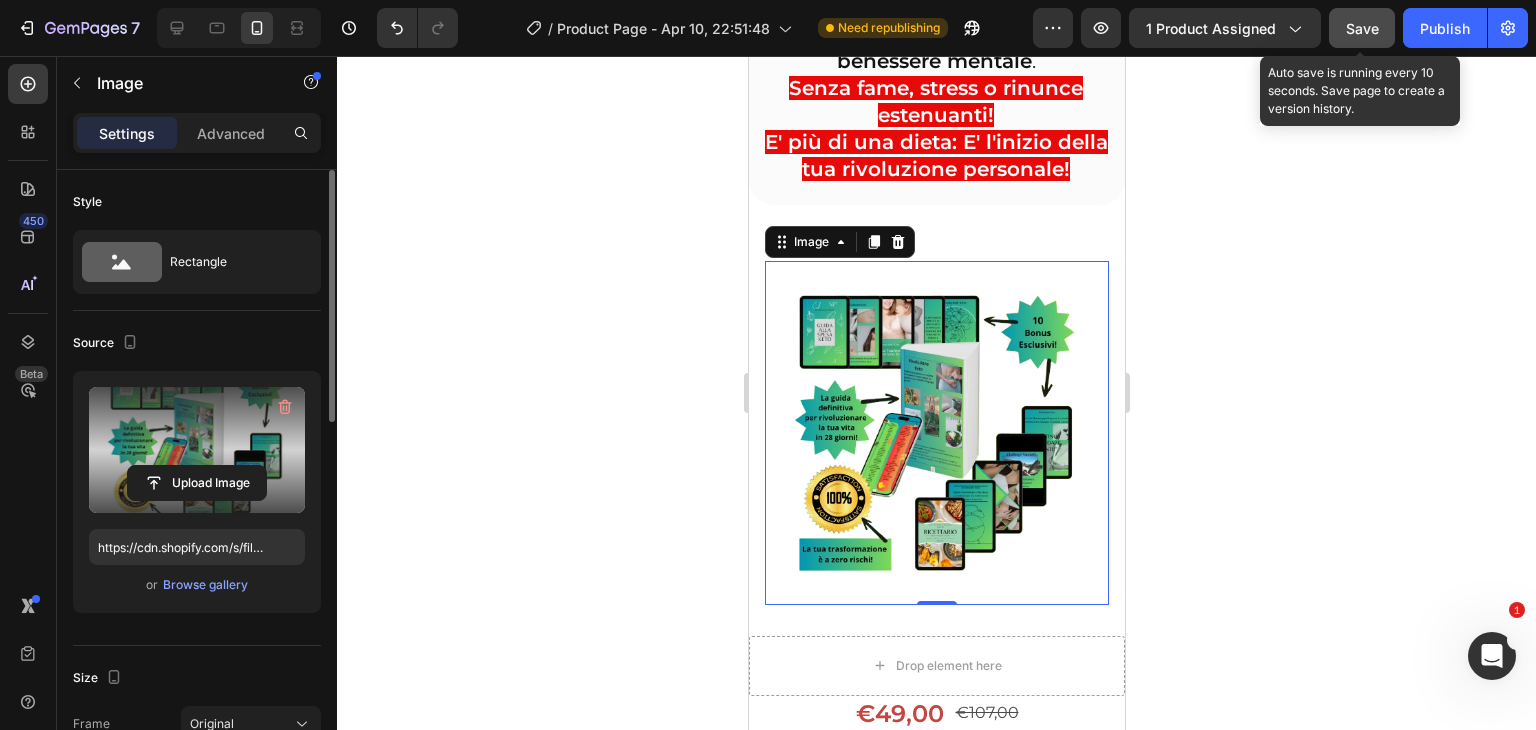 click on "Save" at bounding box center [1362, 28] 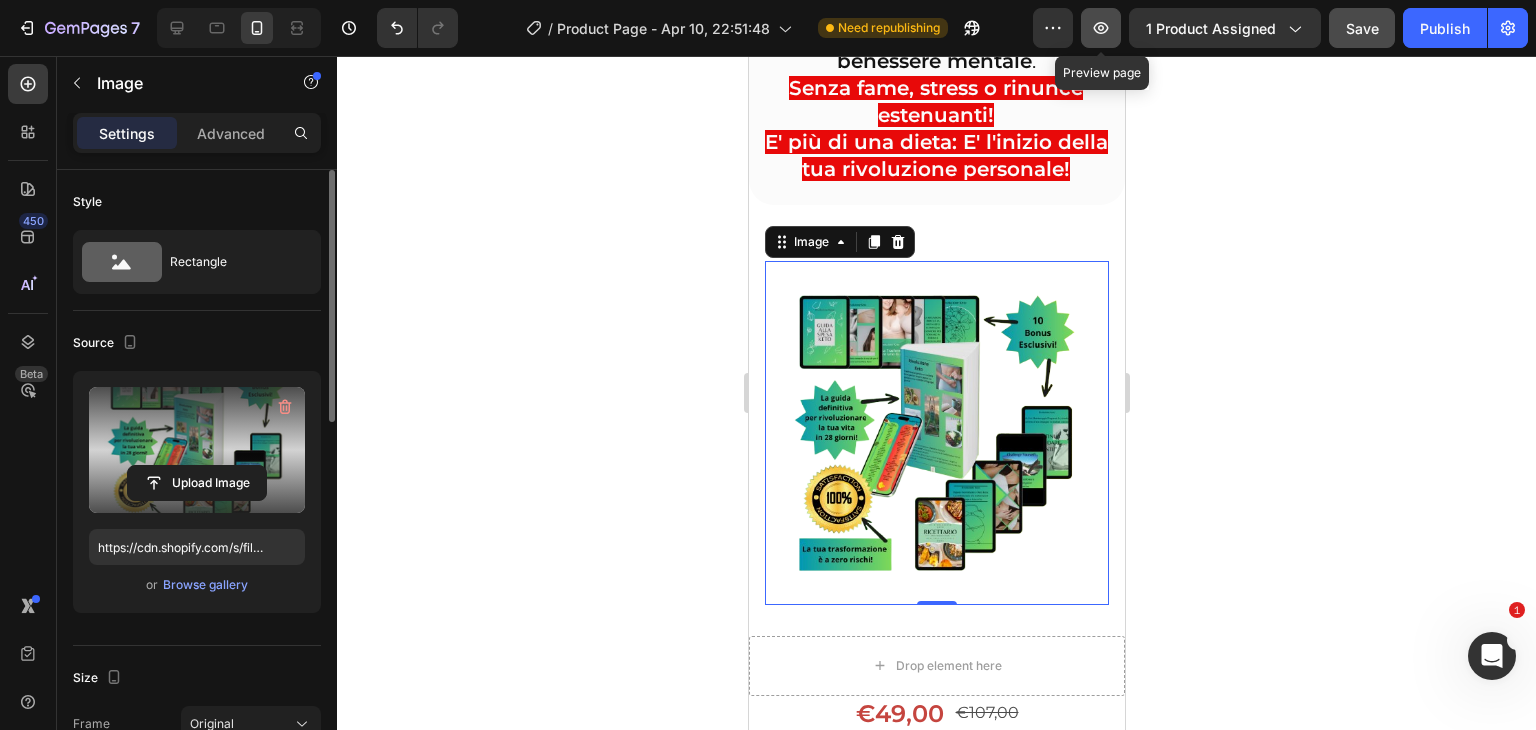 click 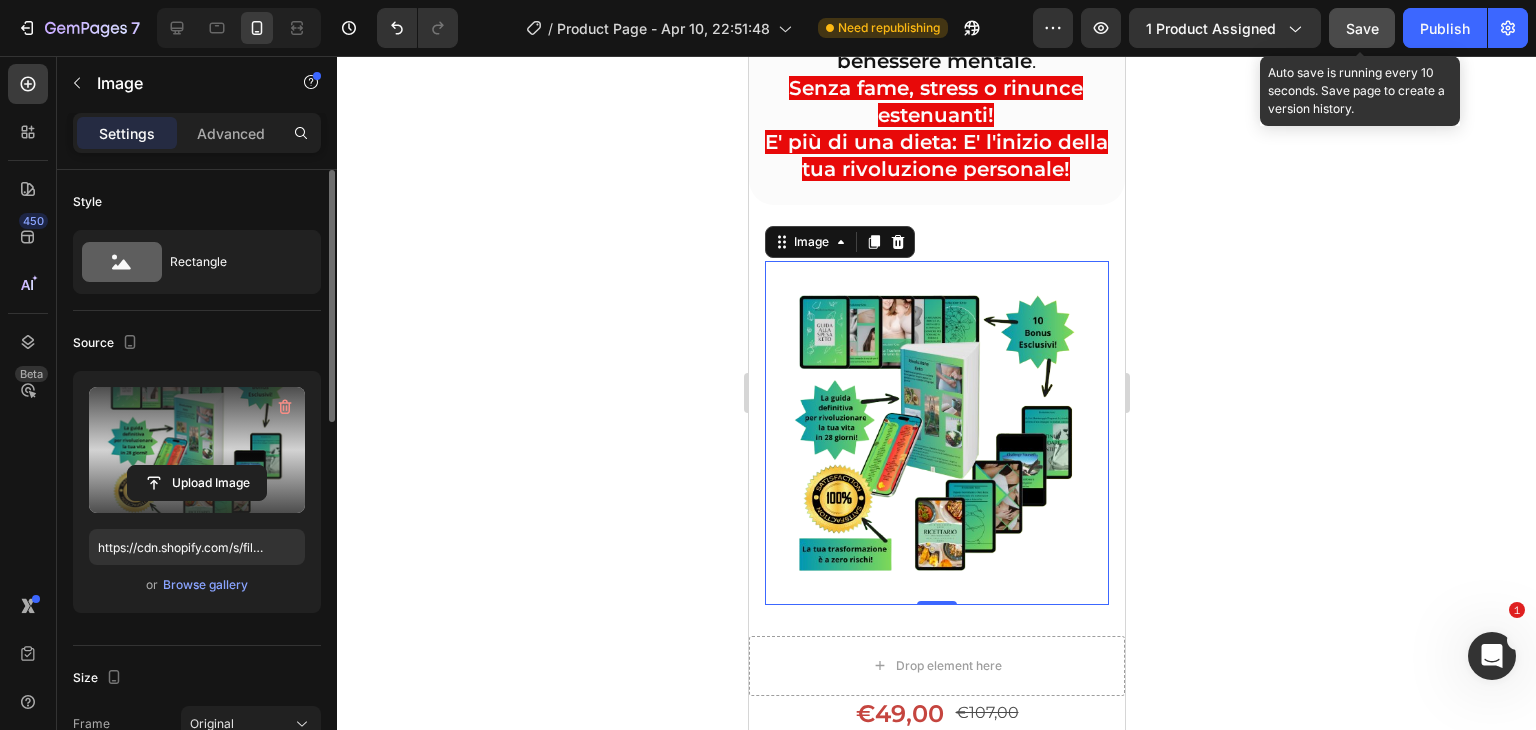 click on "Save" at bounding box center (1362, 28) 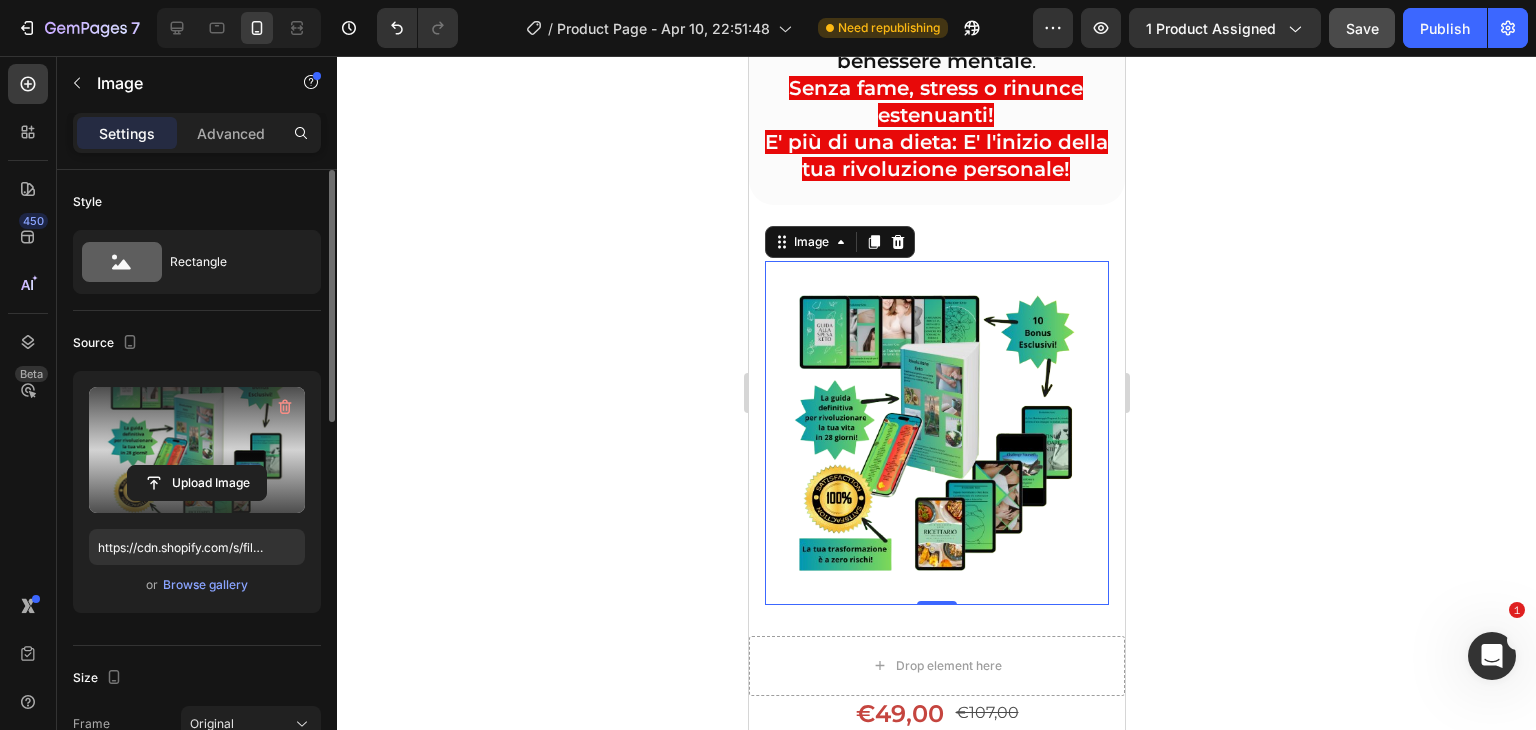 click at bounding box center (936, 433) 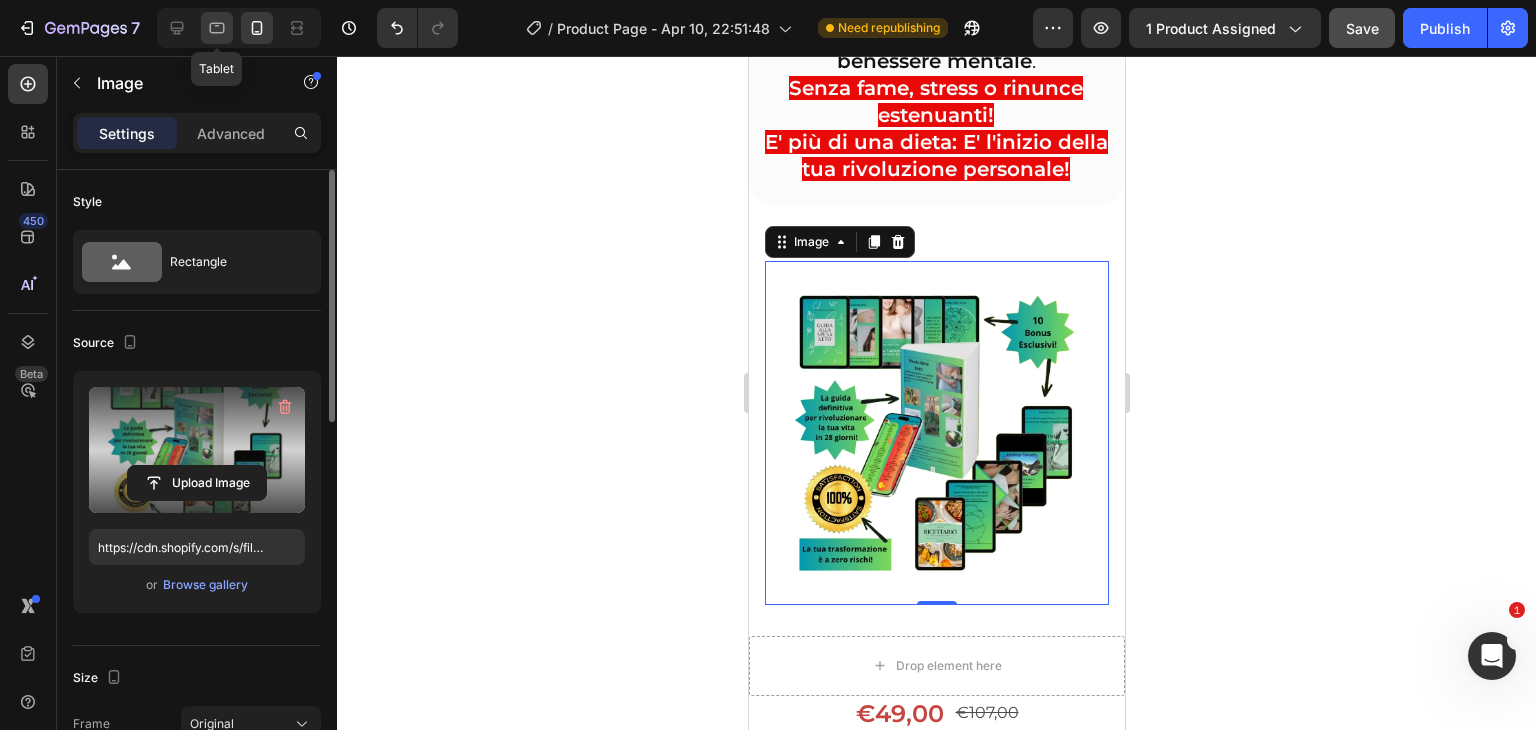 click 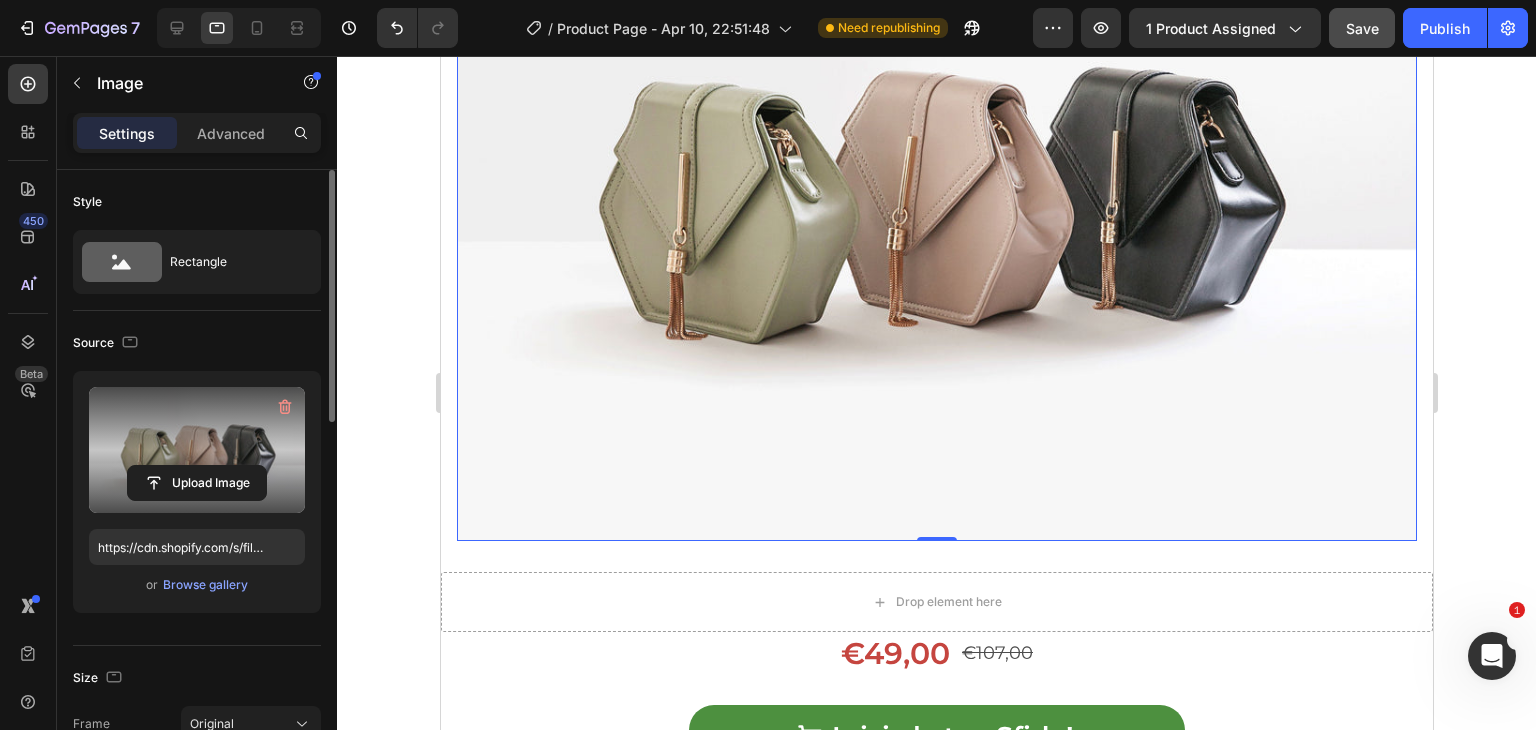 scroll, scrollTop: 884, scrollLeft: 0, axis: vertical 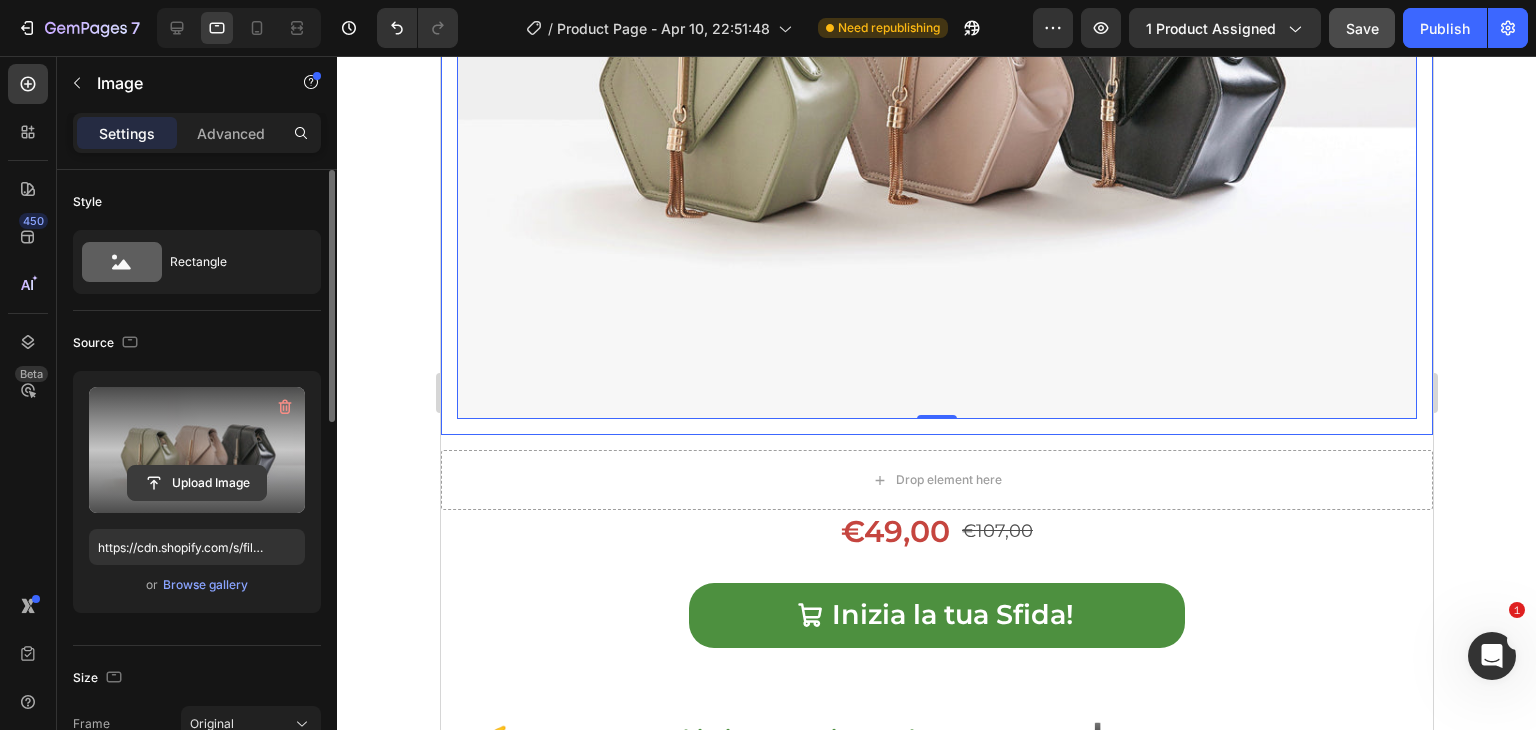 click 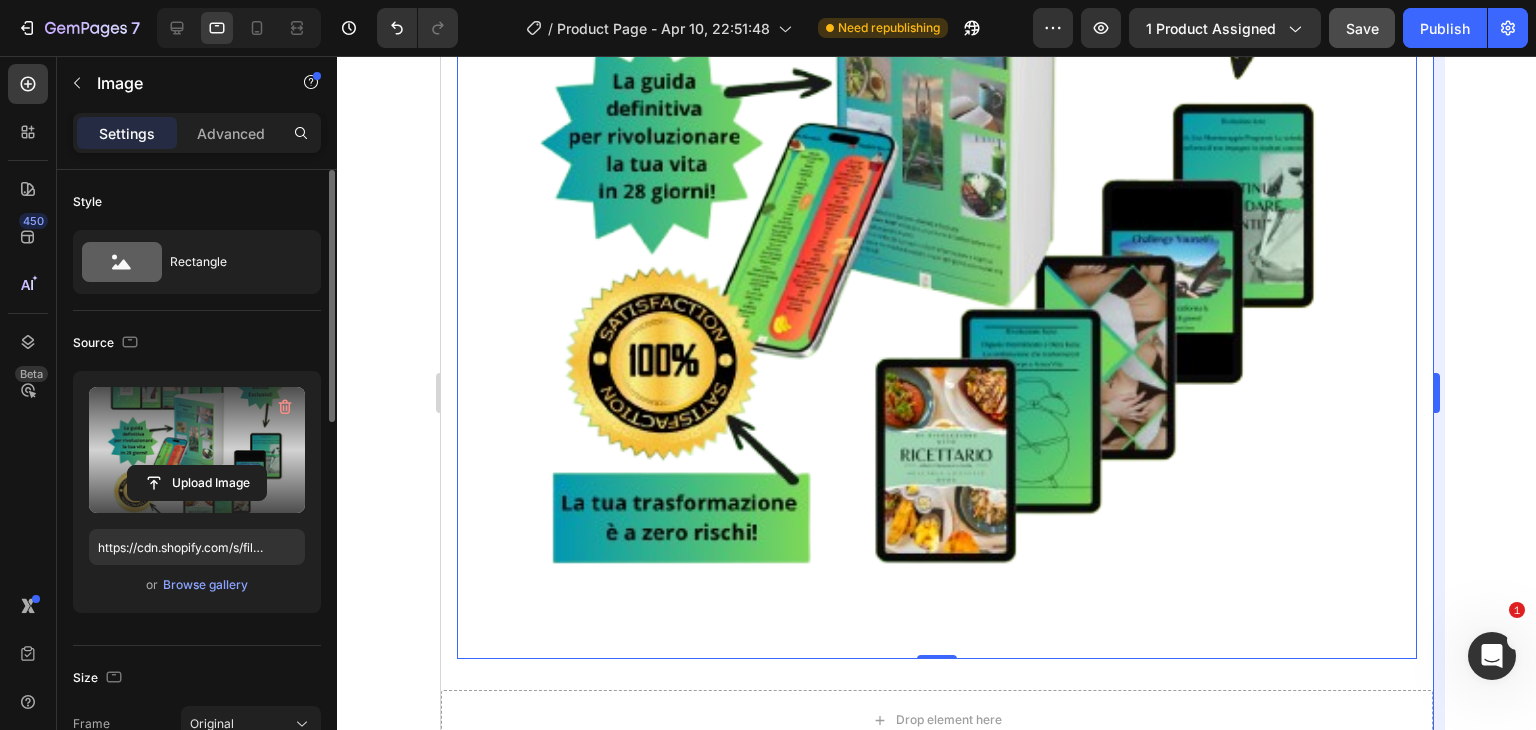 type on "https://cdn.shopify.com/s/files/1/0910/3071/6759/files/gempages_561648624333751509-7649315d-e4c7-4dfb-b433-90f10a30d77b.png" 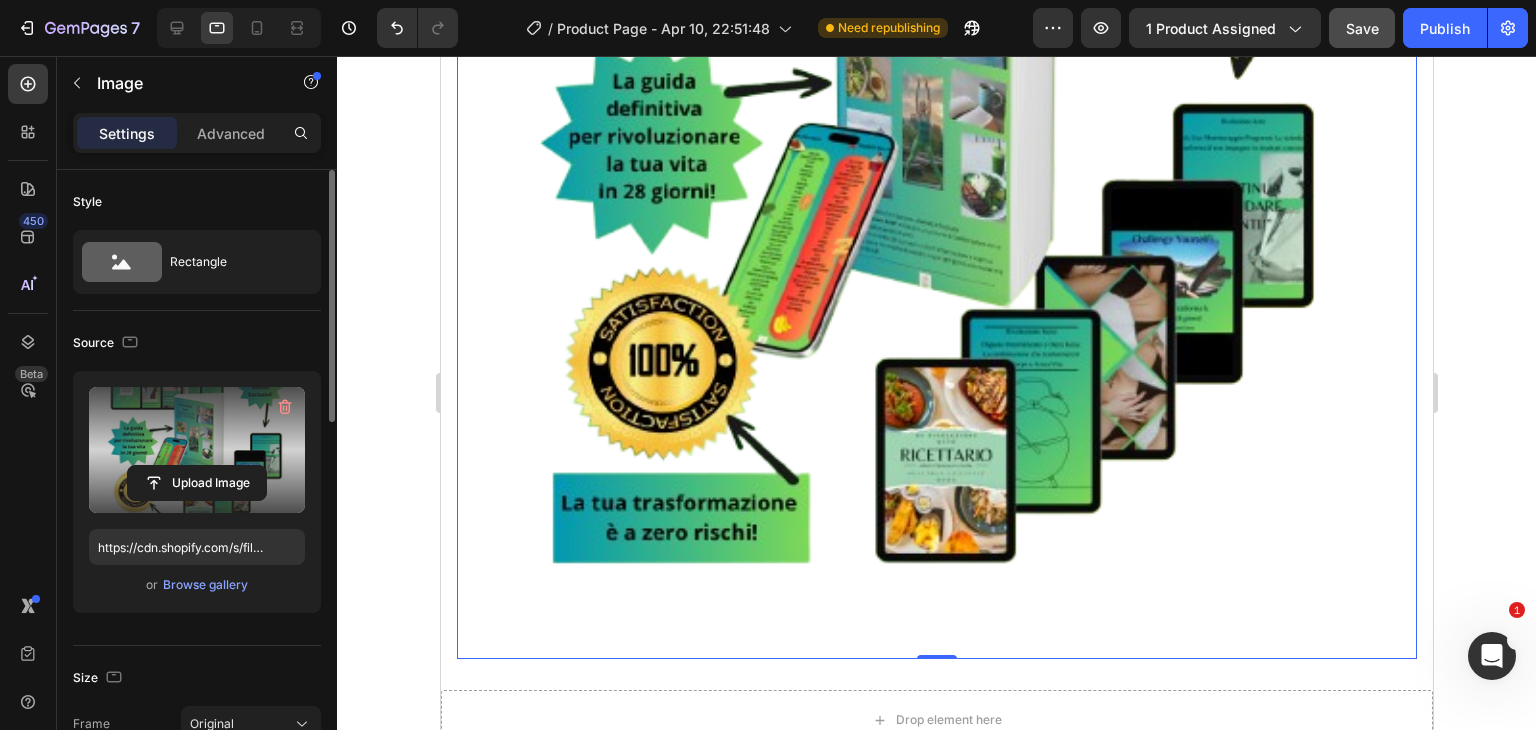 click 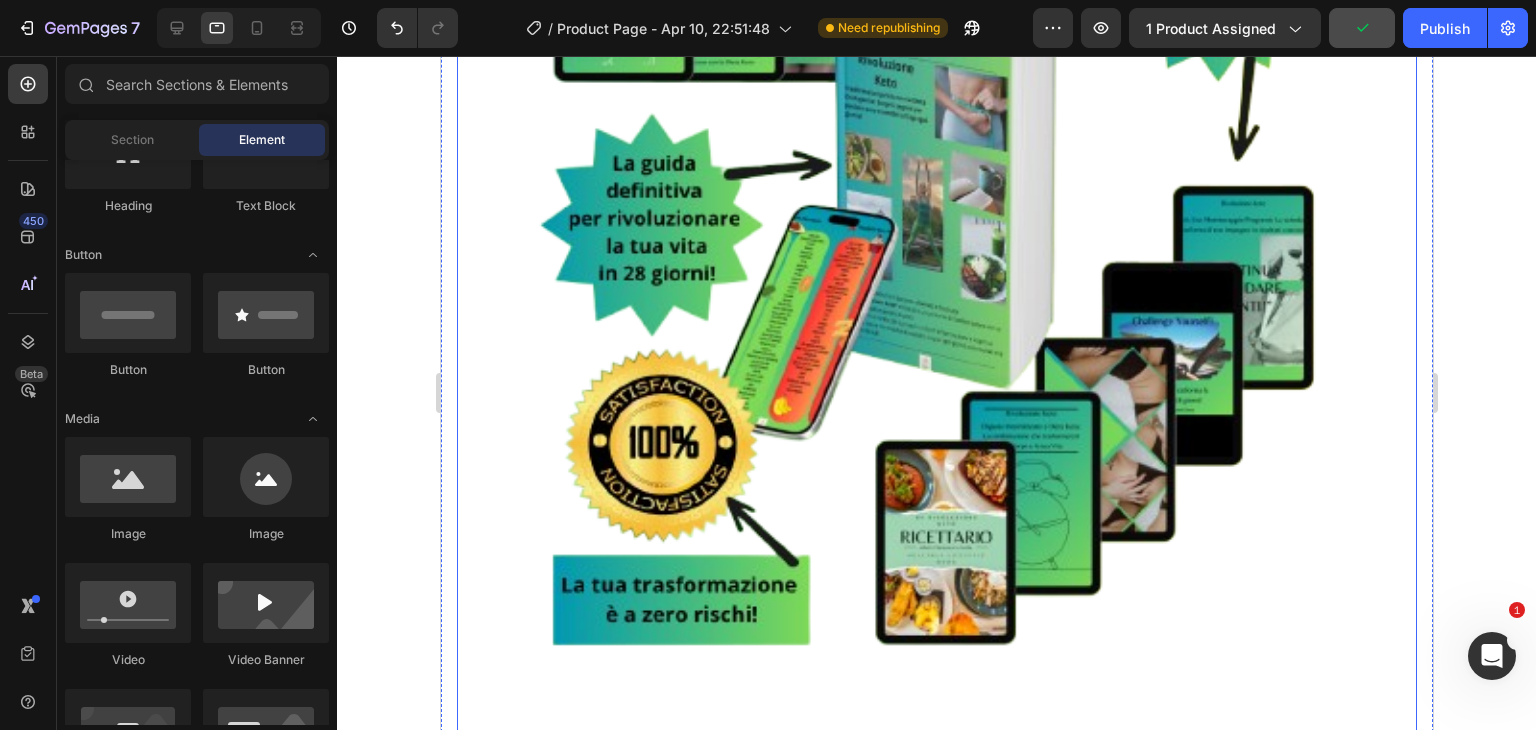 scroll, scrollTop: 897, scrollLeft: 0, axis: vertical 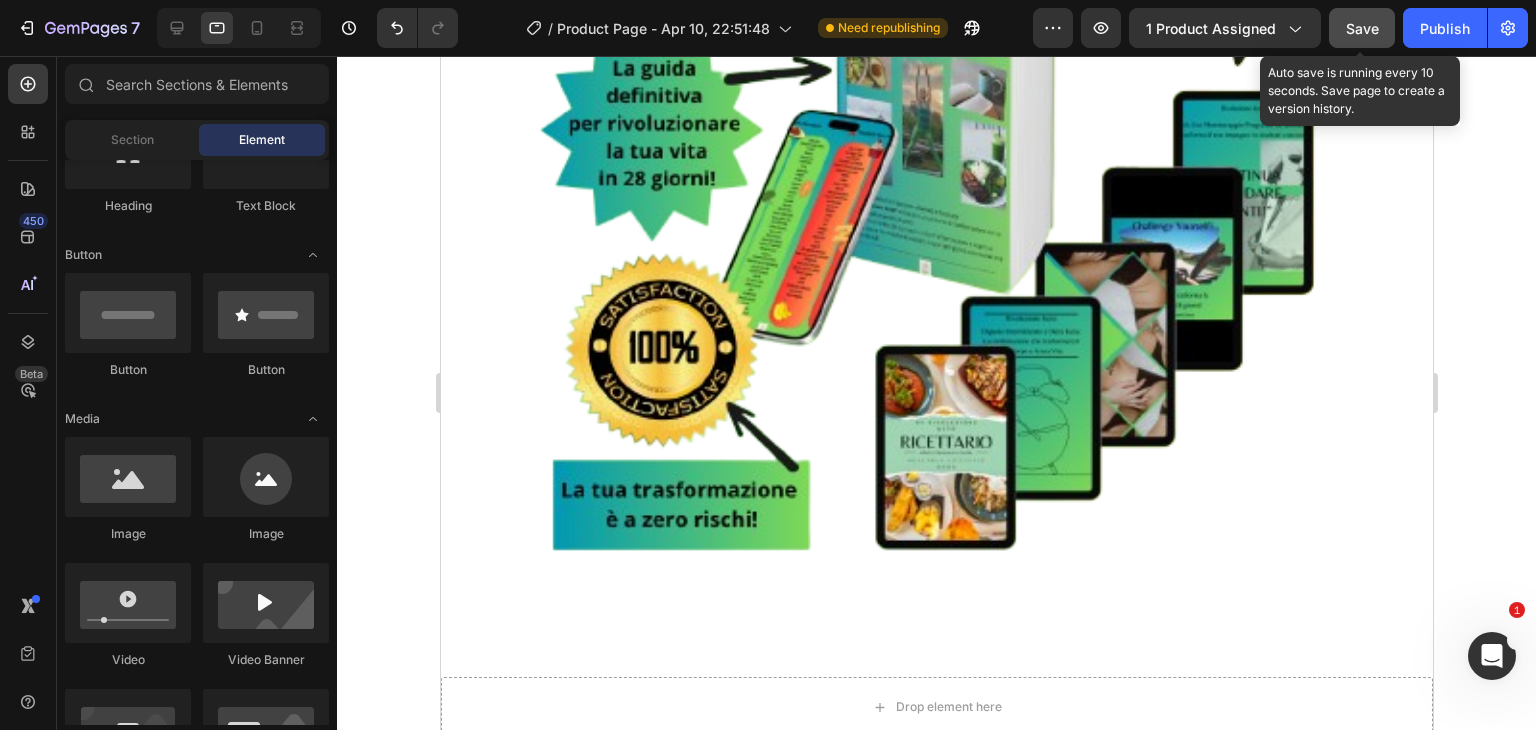 click on "Save" at bounding box center (1362, 28) 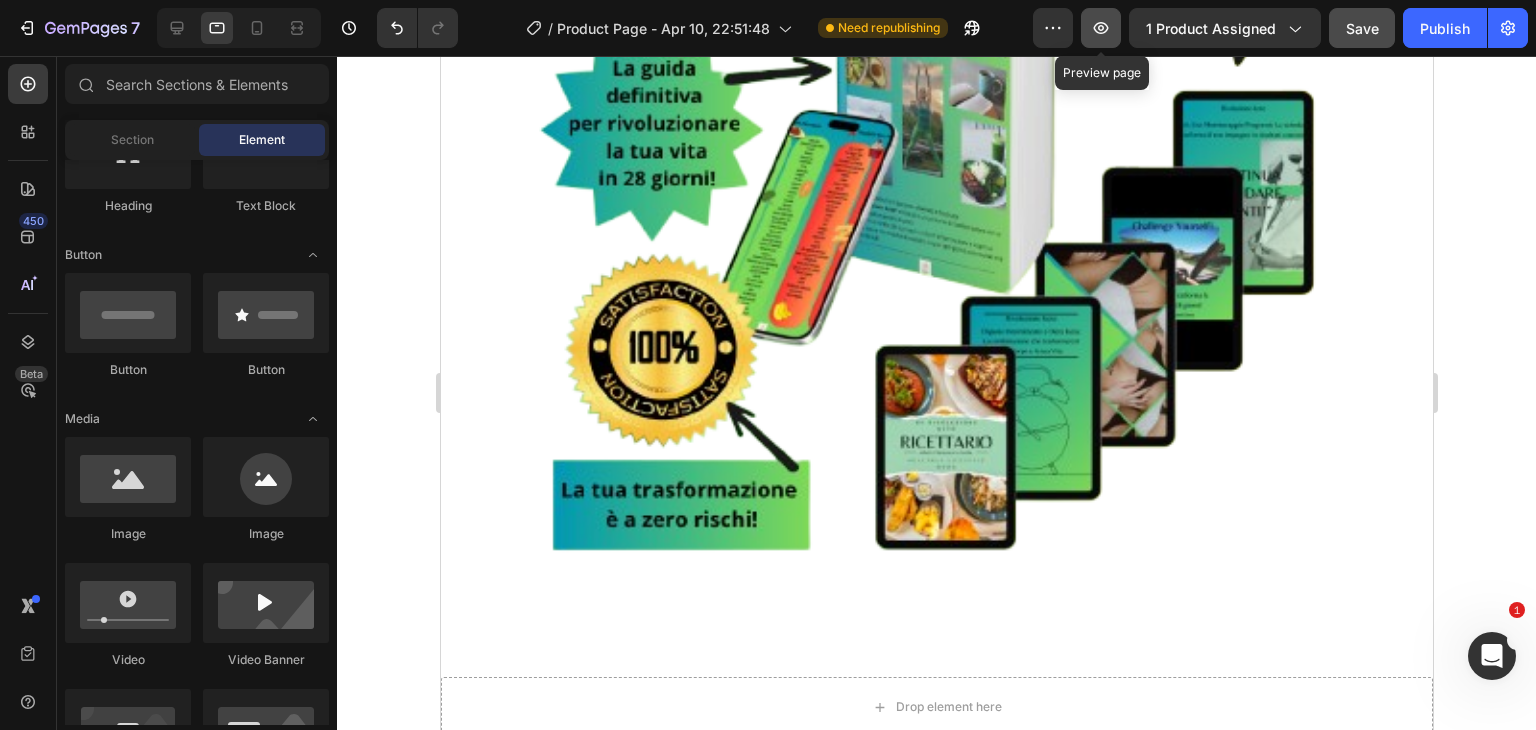 click 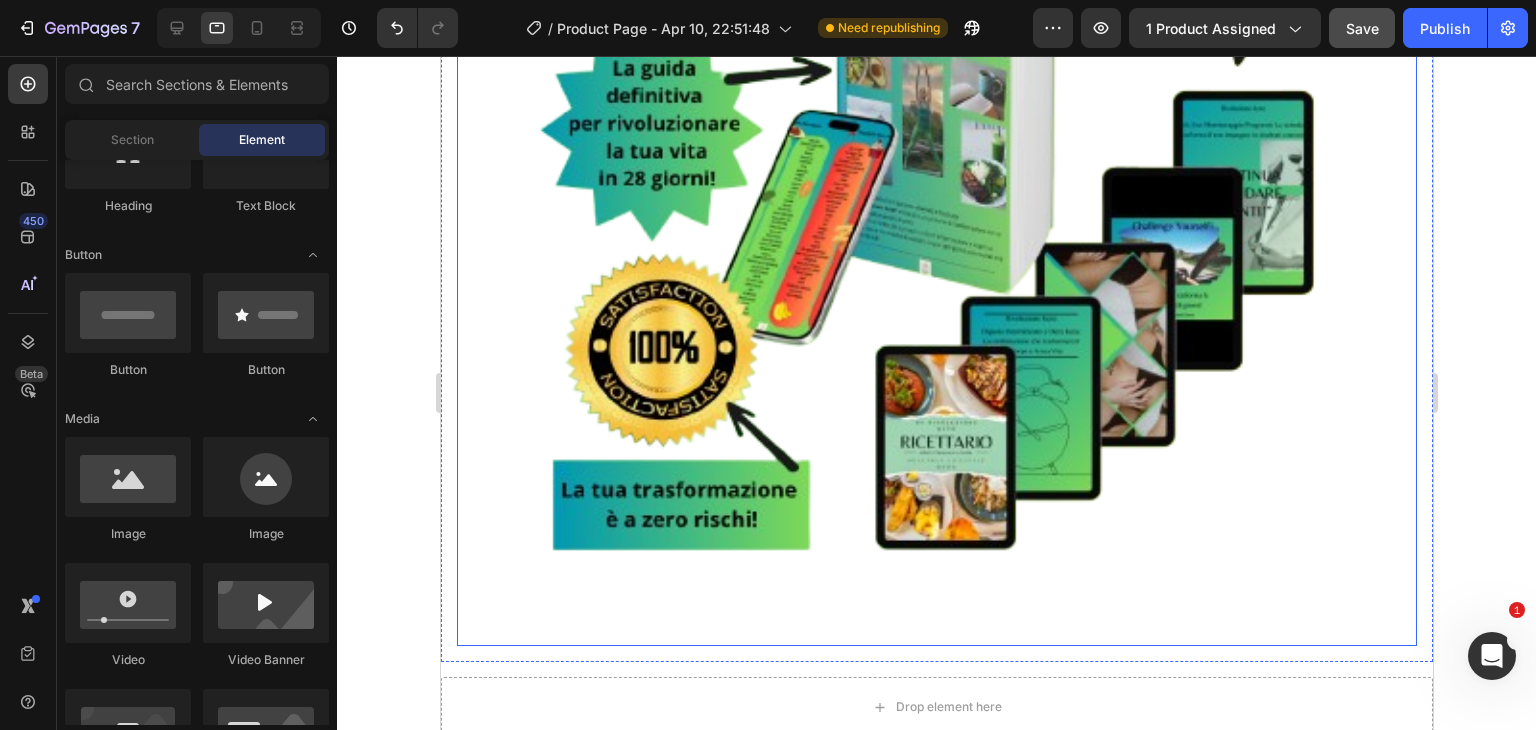 click at bounding box center [936, 166] 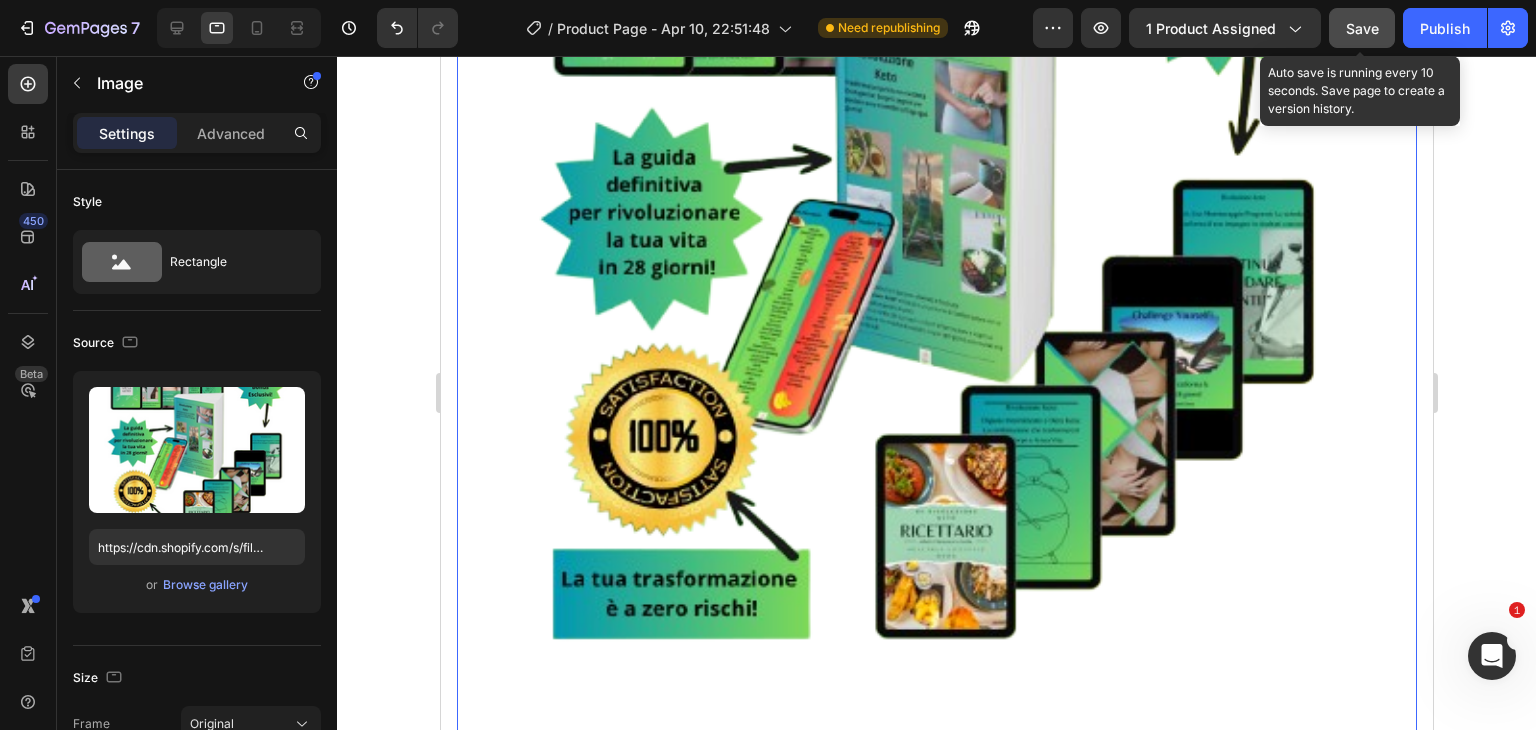 scroll, scrollTop: 707, scrollLeft: 0, axis: vertical 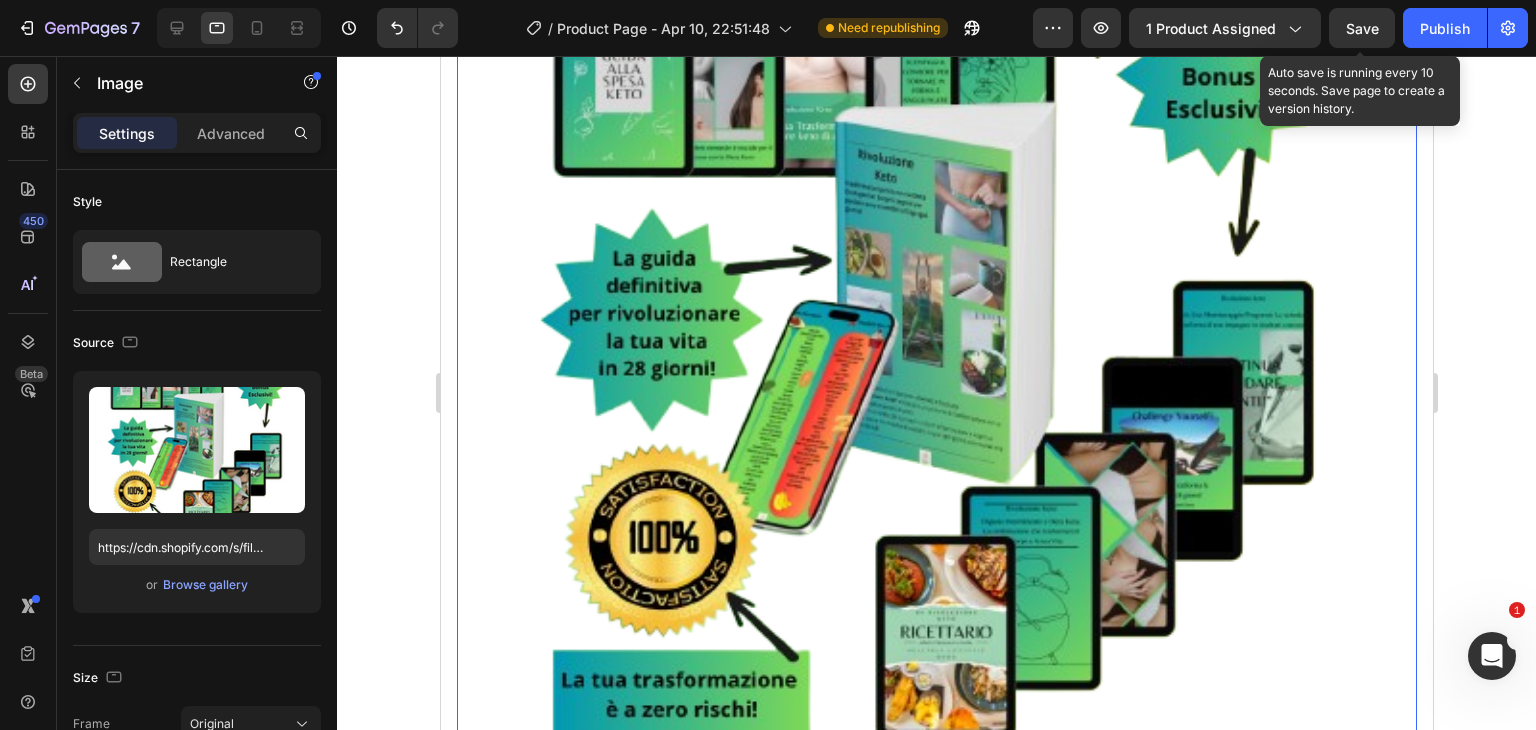 click on "Save" at bounding box center [1362, 28] 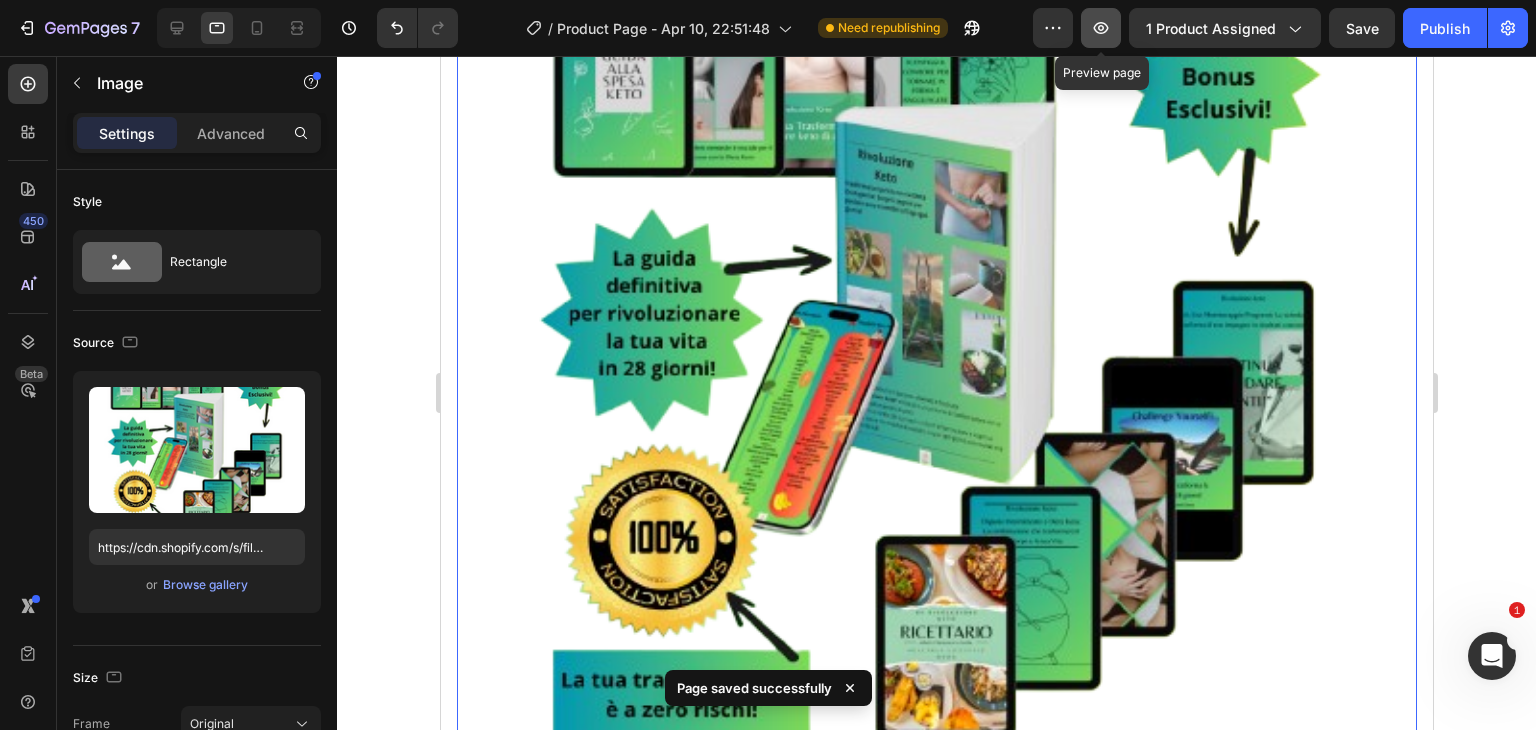 click 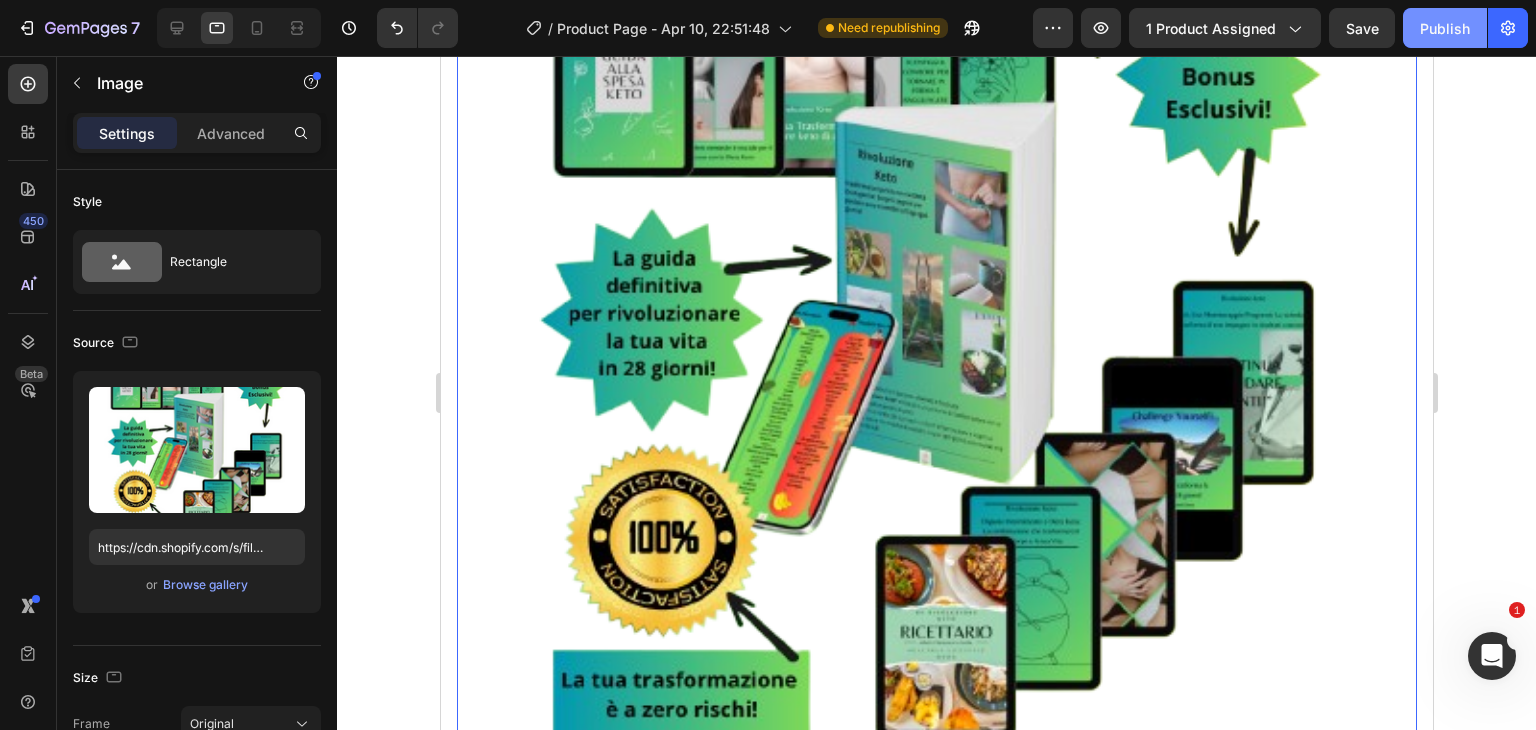 click on "Publish" at bounding box center [1445, 28] 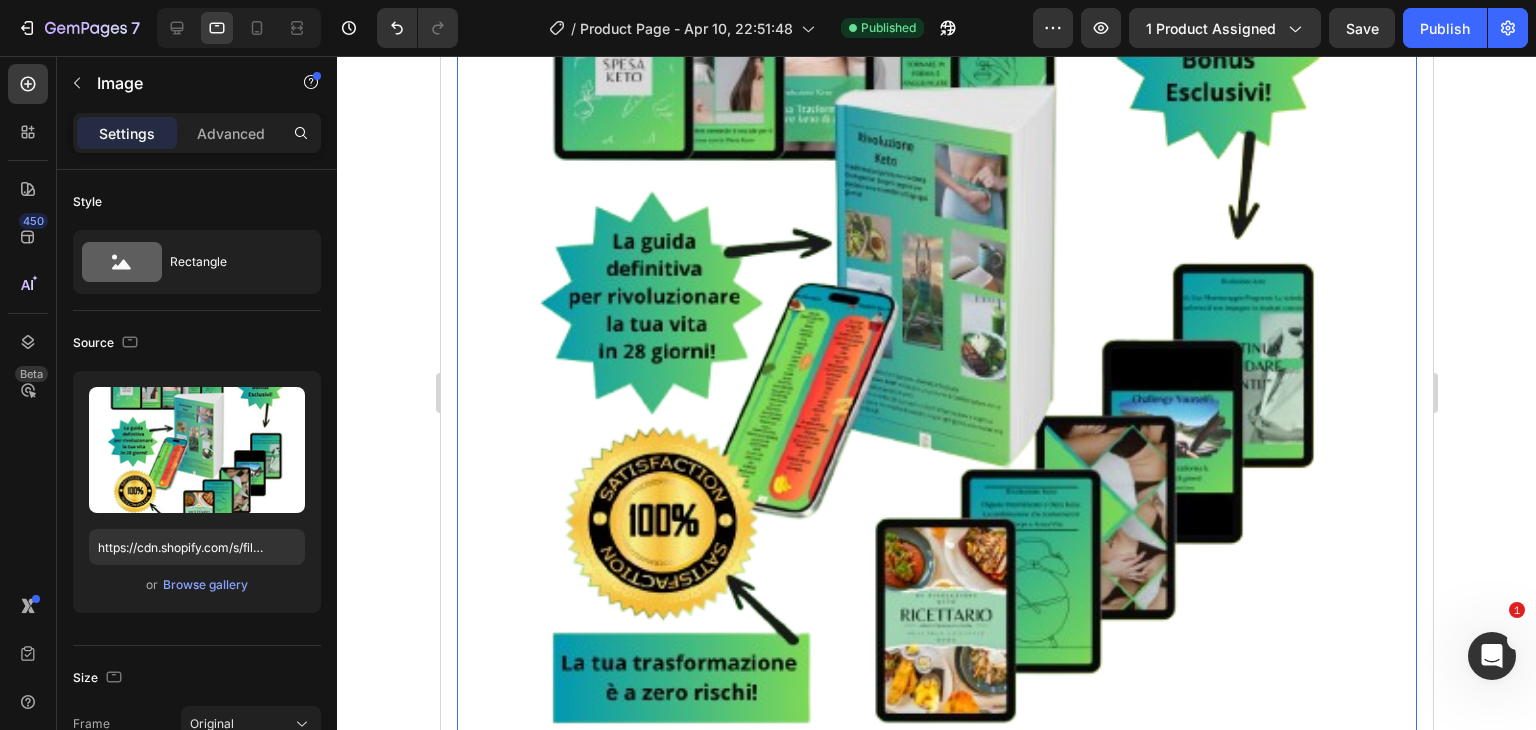 scroll, scrollTop: 679, scrollLeft: 0, axis: vertical 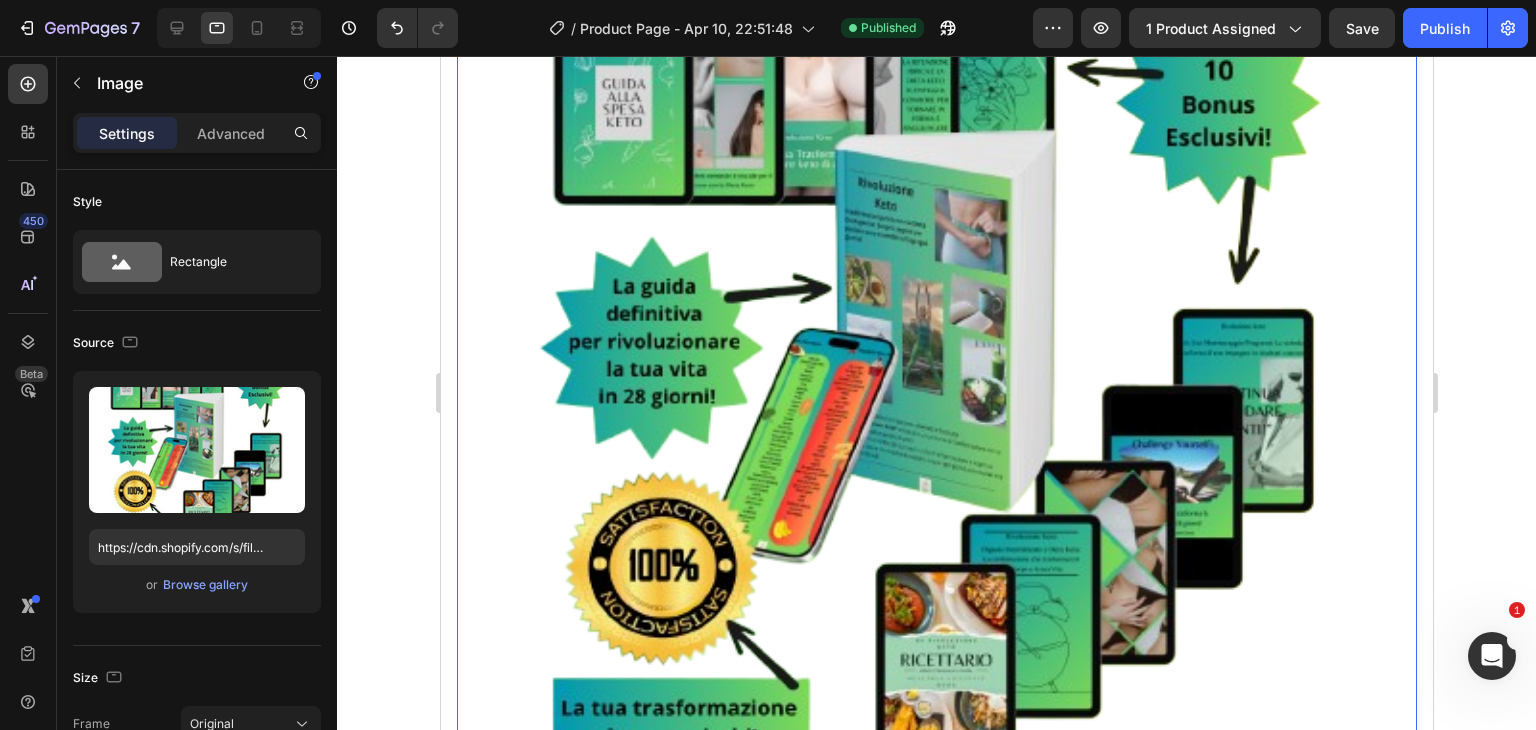 click at bounding box center [936, 384] 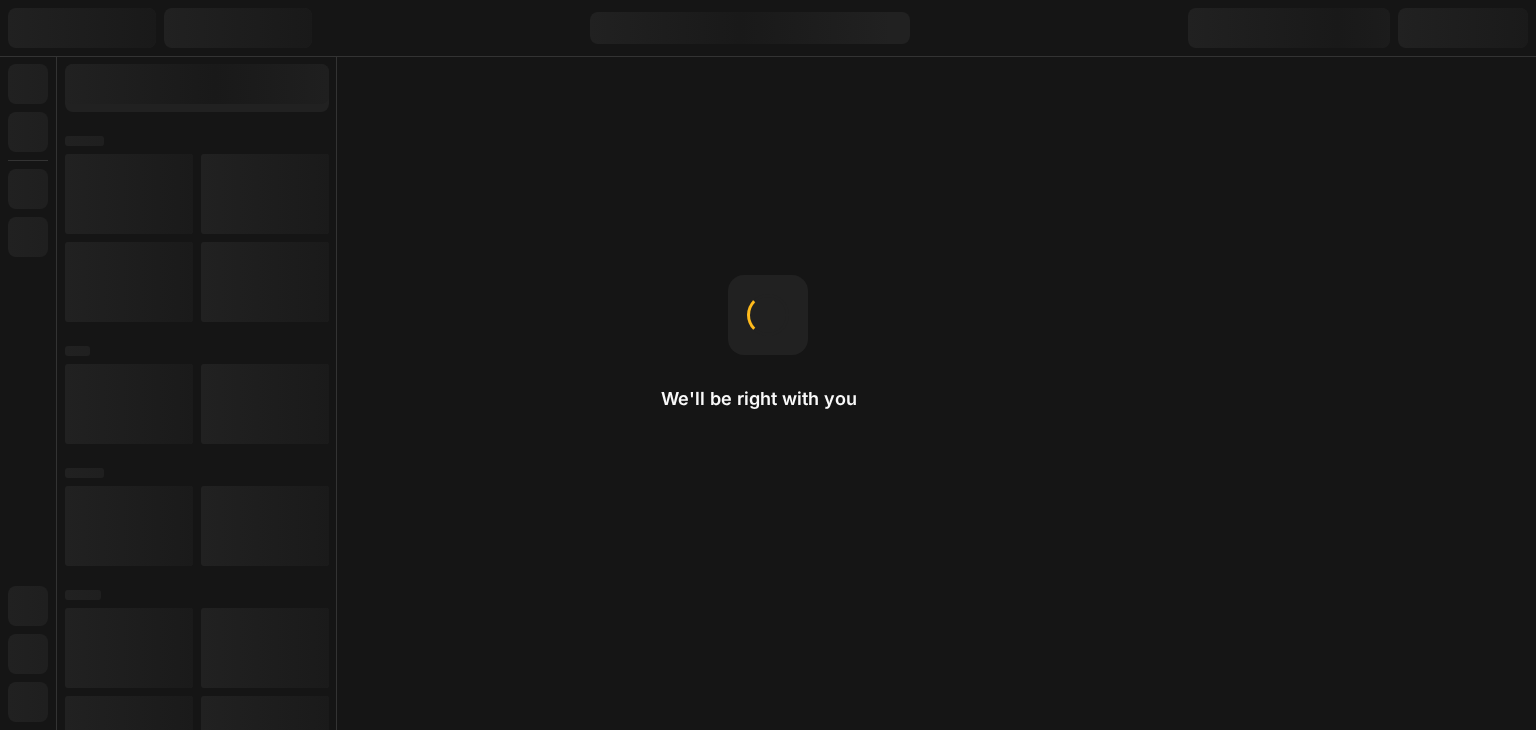 scroll, scrollTop: 0, scrollLeft: 0, axis: both 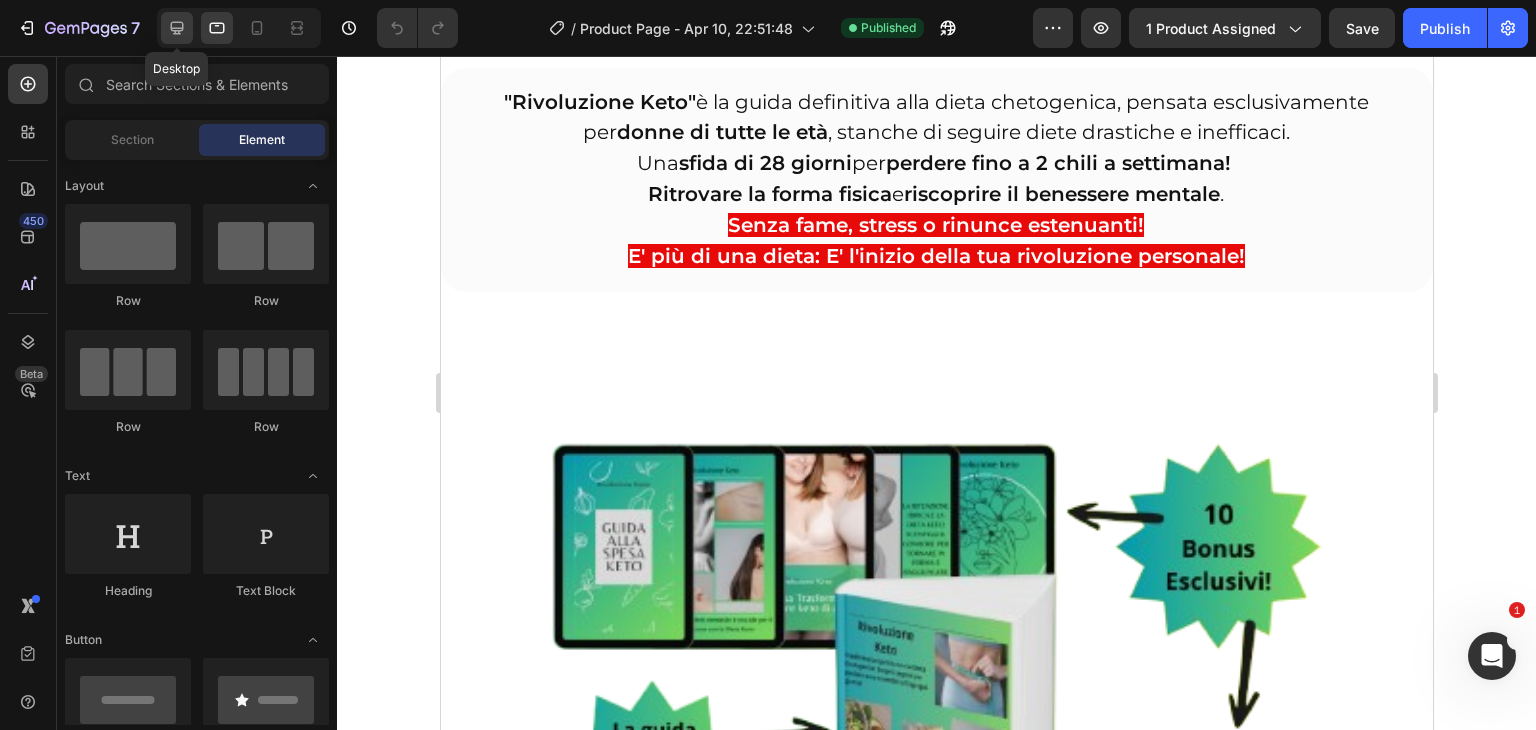 click 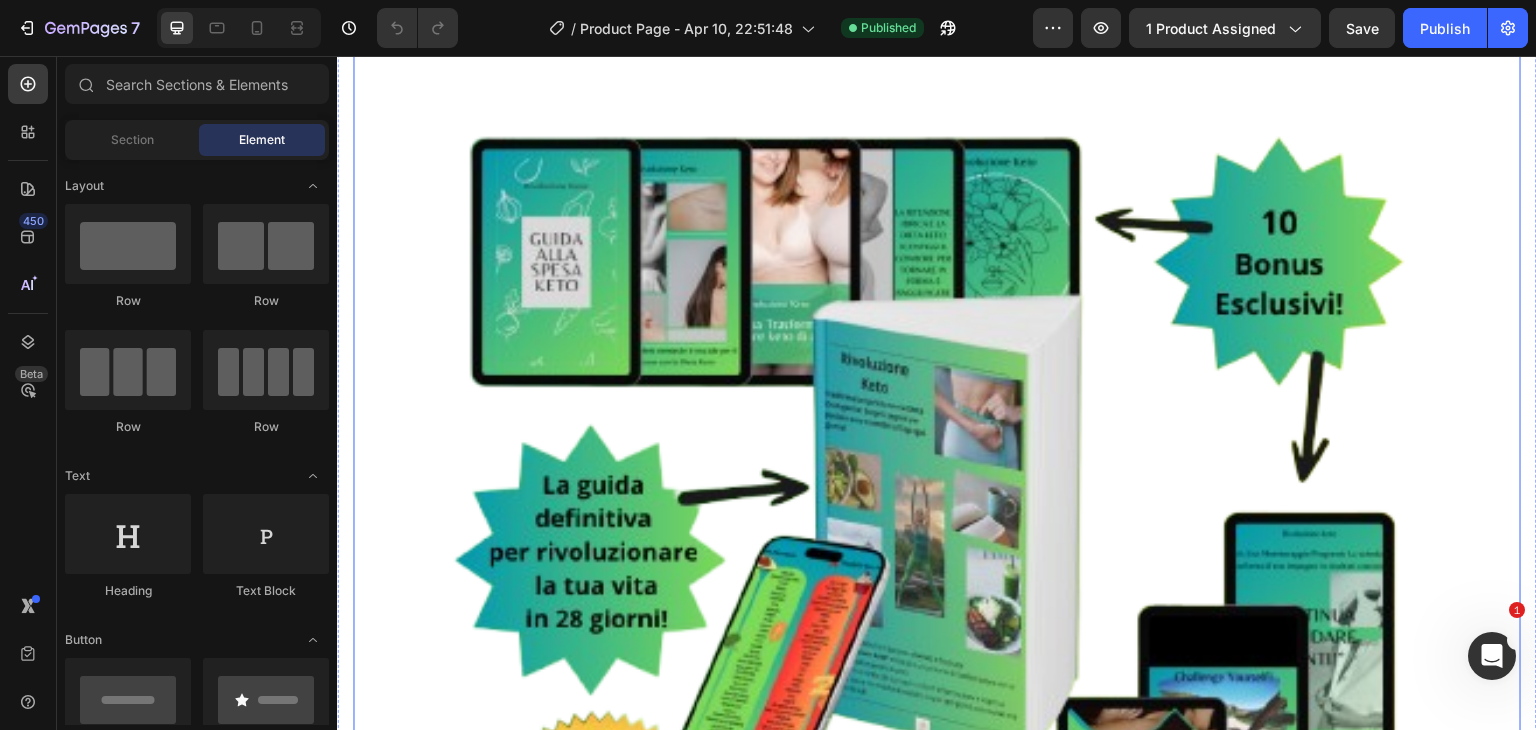 scroll, scrollTop: 296, scrollLeft: 0, axis: vertical 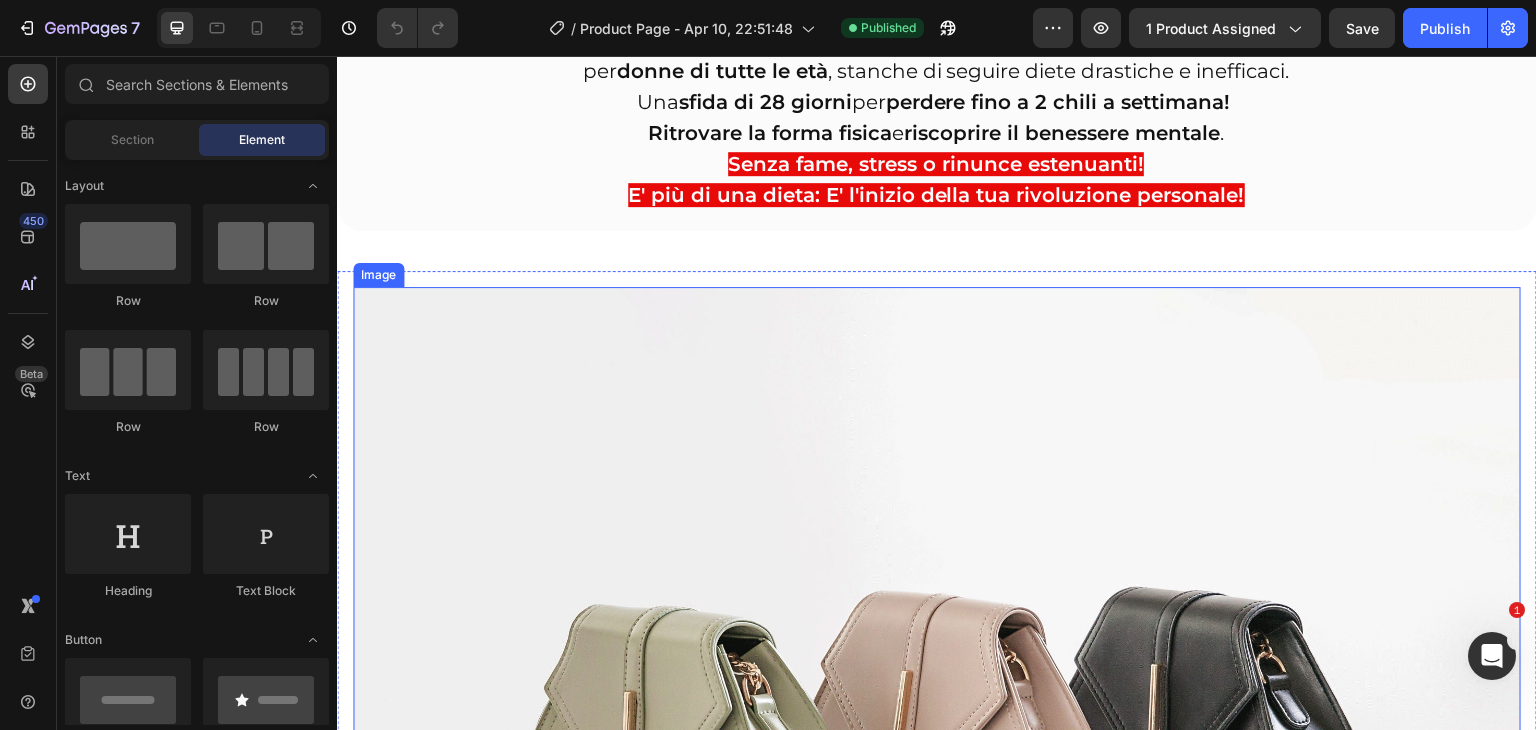 click at bounding box center (937, 725) 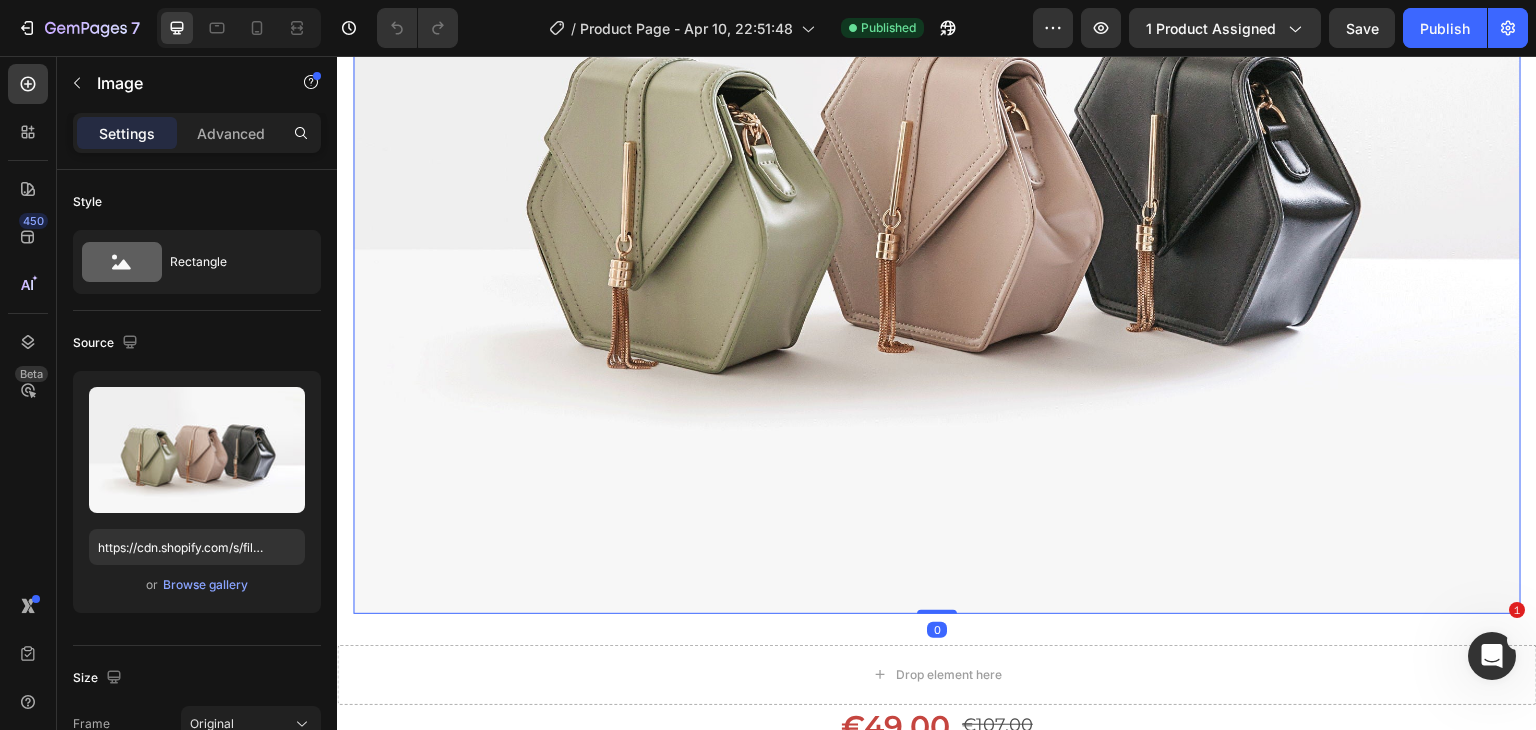 scroll, scrollTop: 850, scrollLeft: 0, axis: vertical 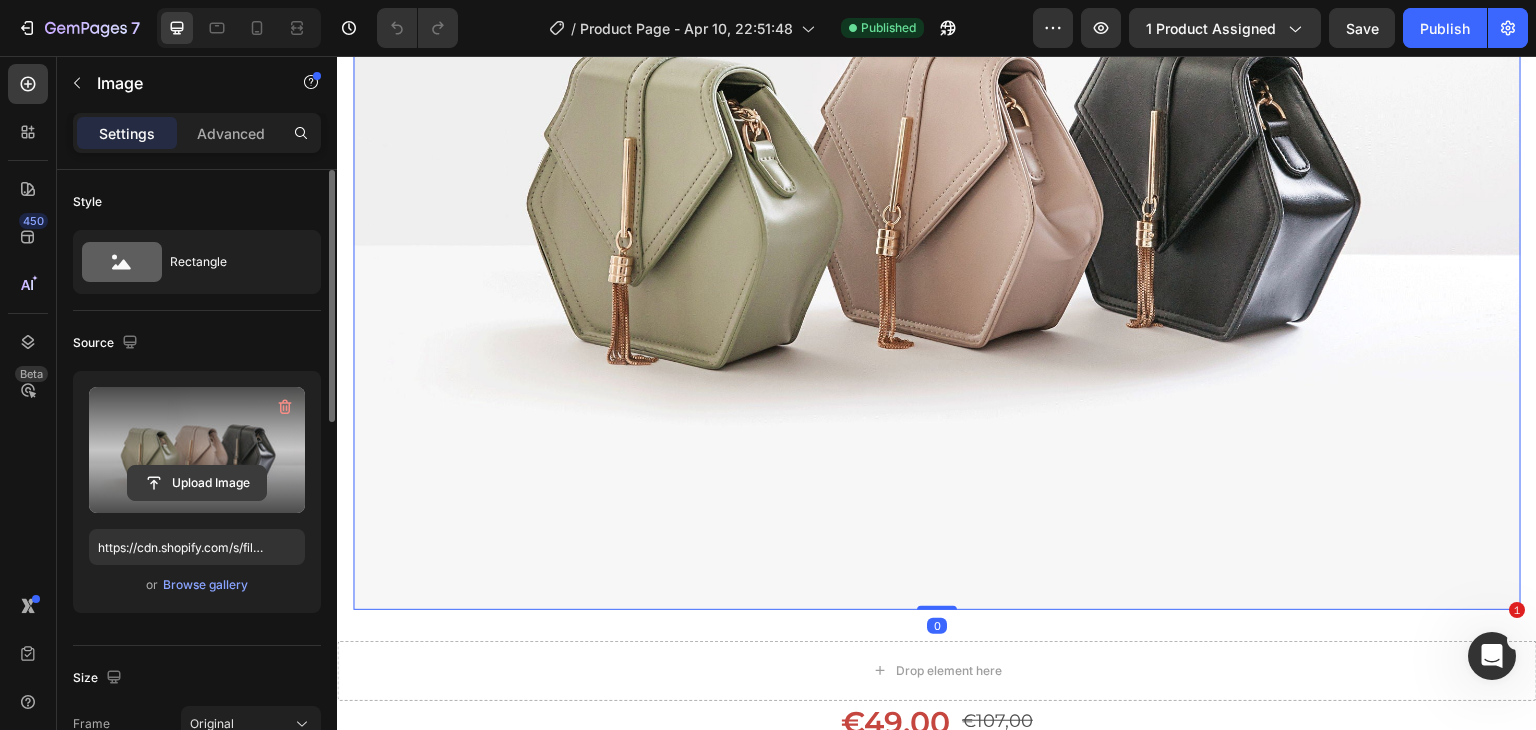 click 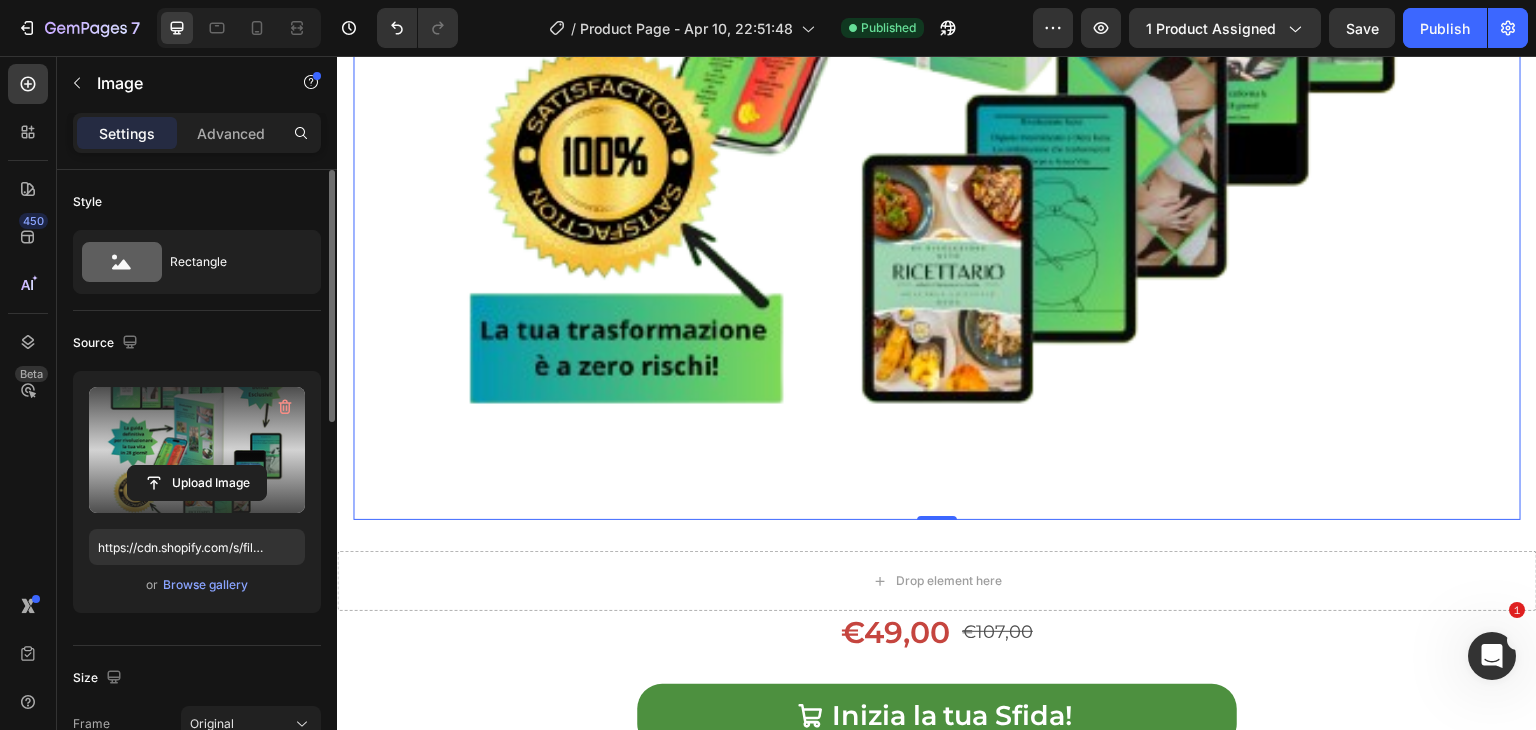 scroll, scrollTop: 1244, scrollLeft: 0, axis: vertical 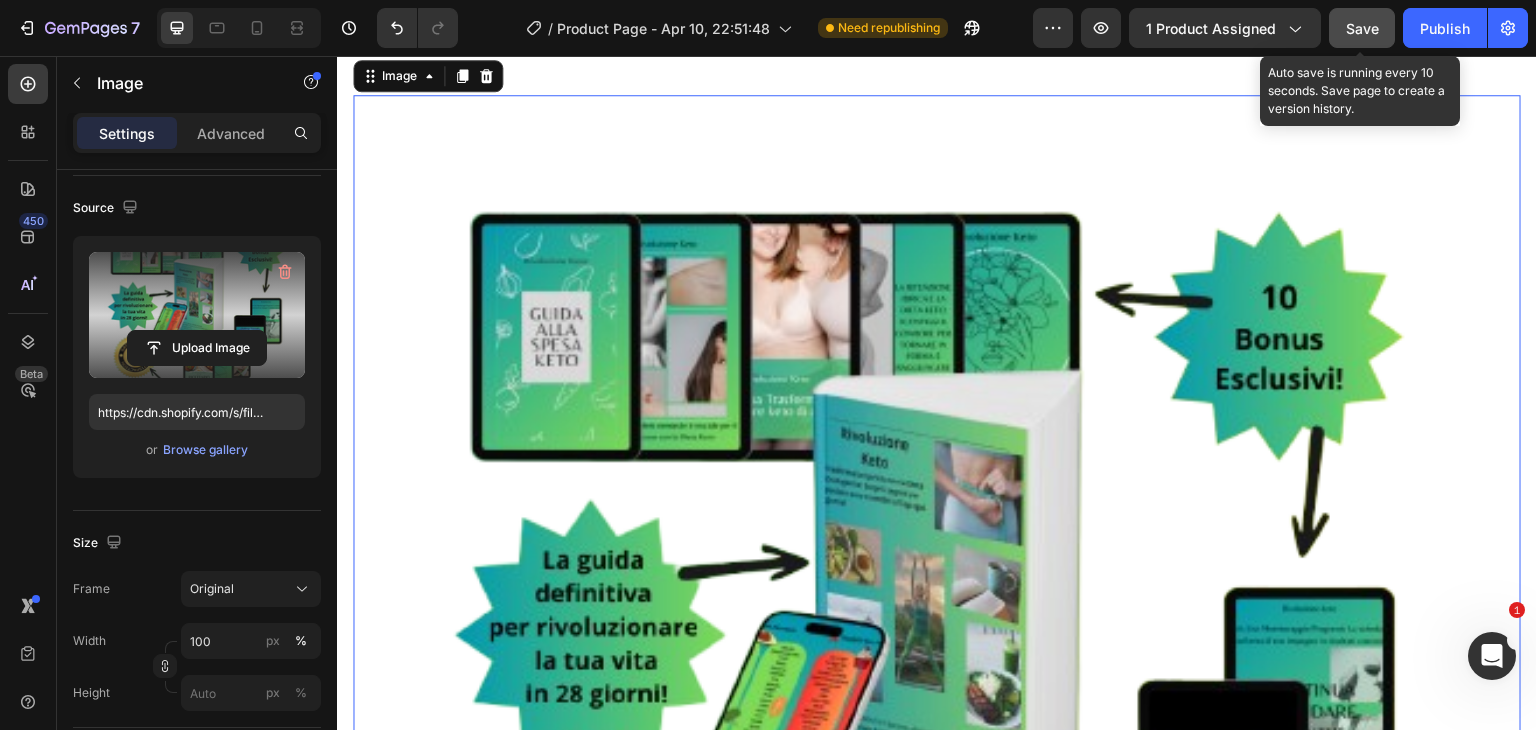 click on "Save" at bounding box center (1362, 28) 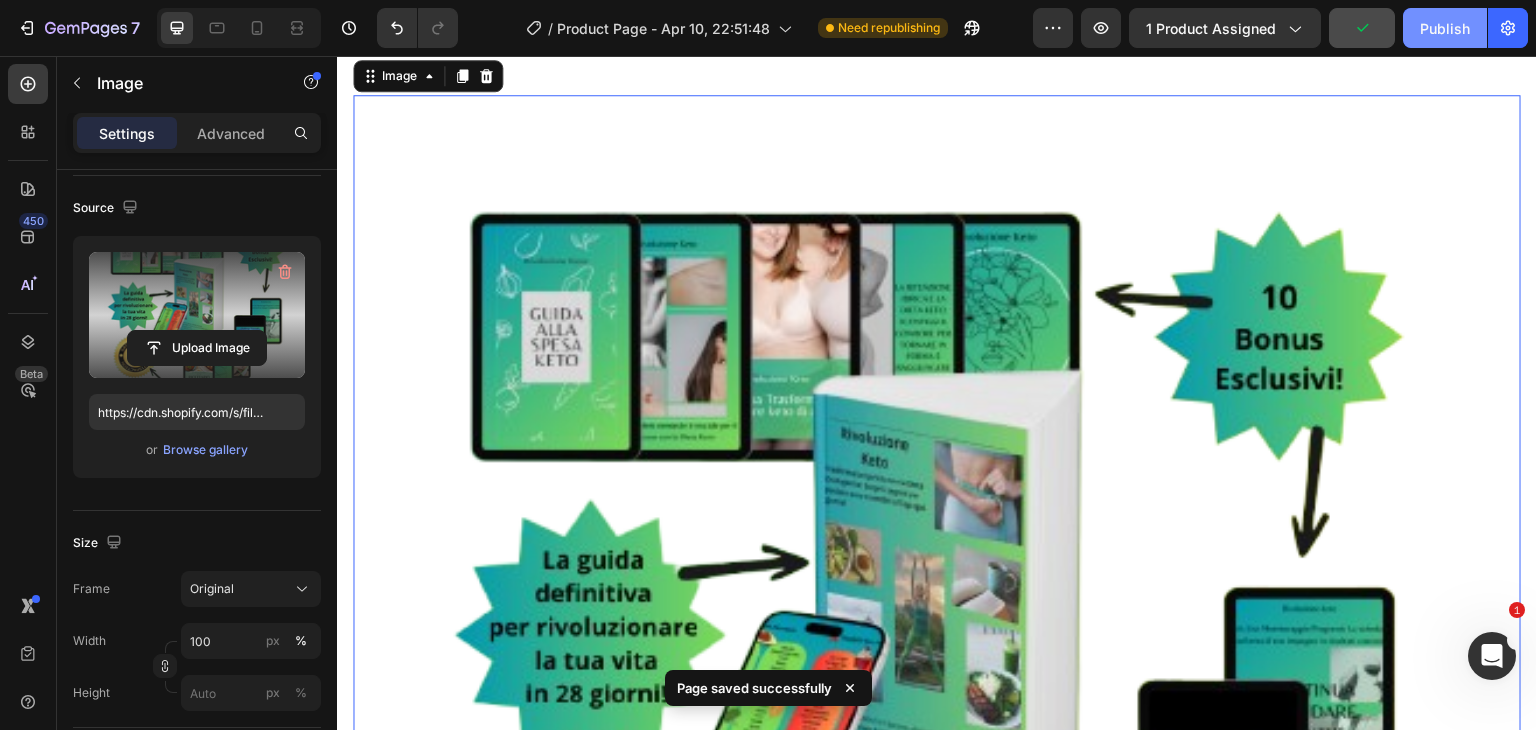 click on "Publish" at bounding box center (1445, 28) 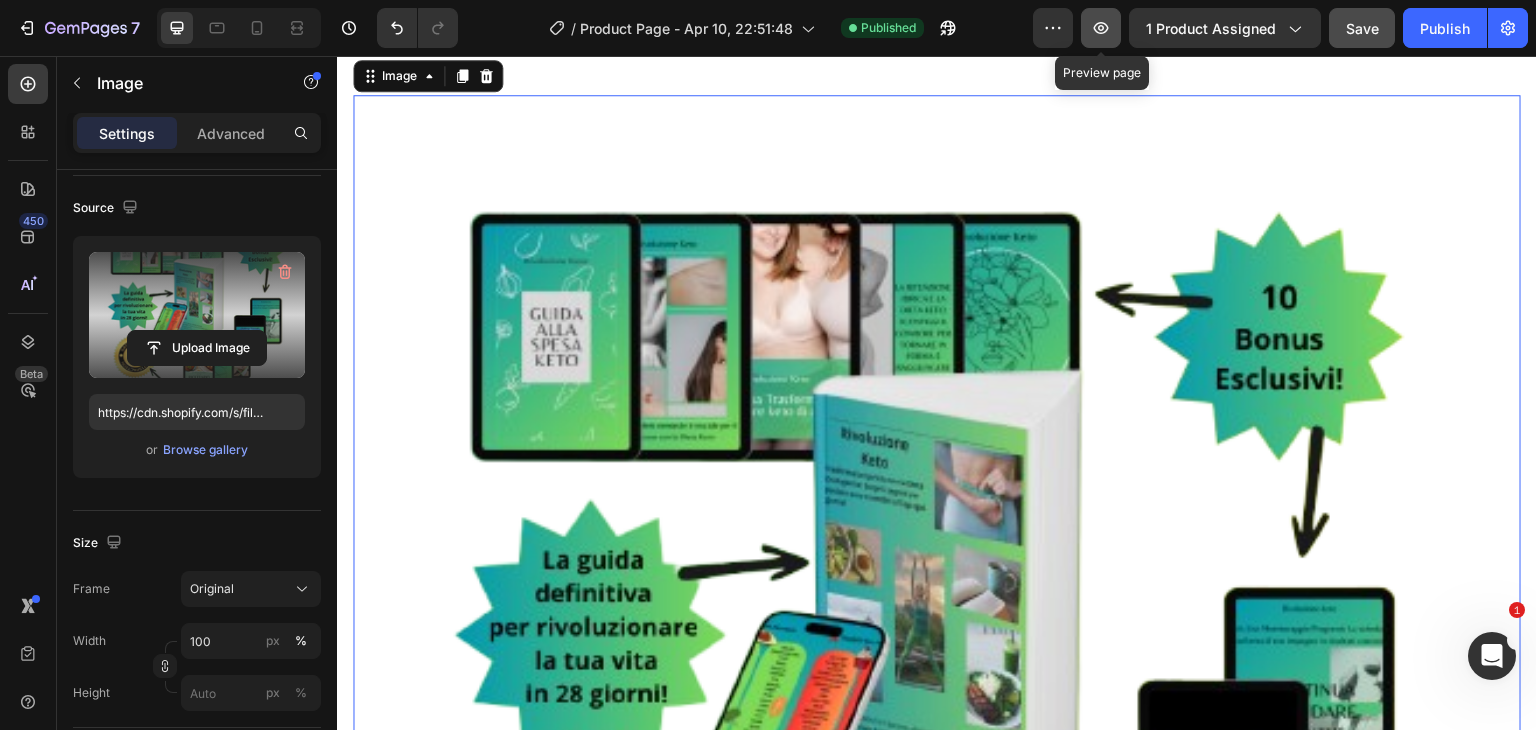 click 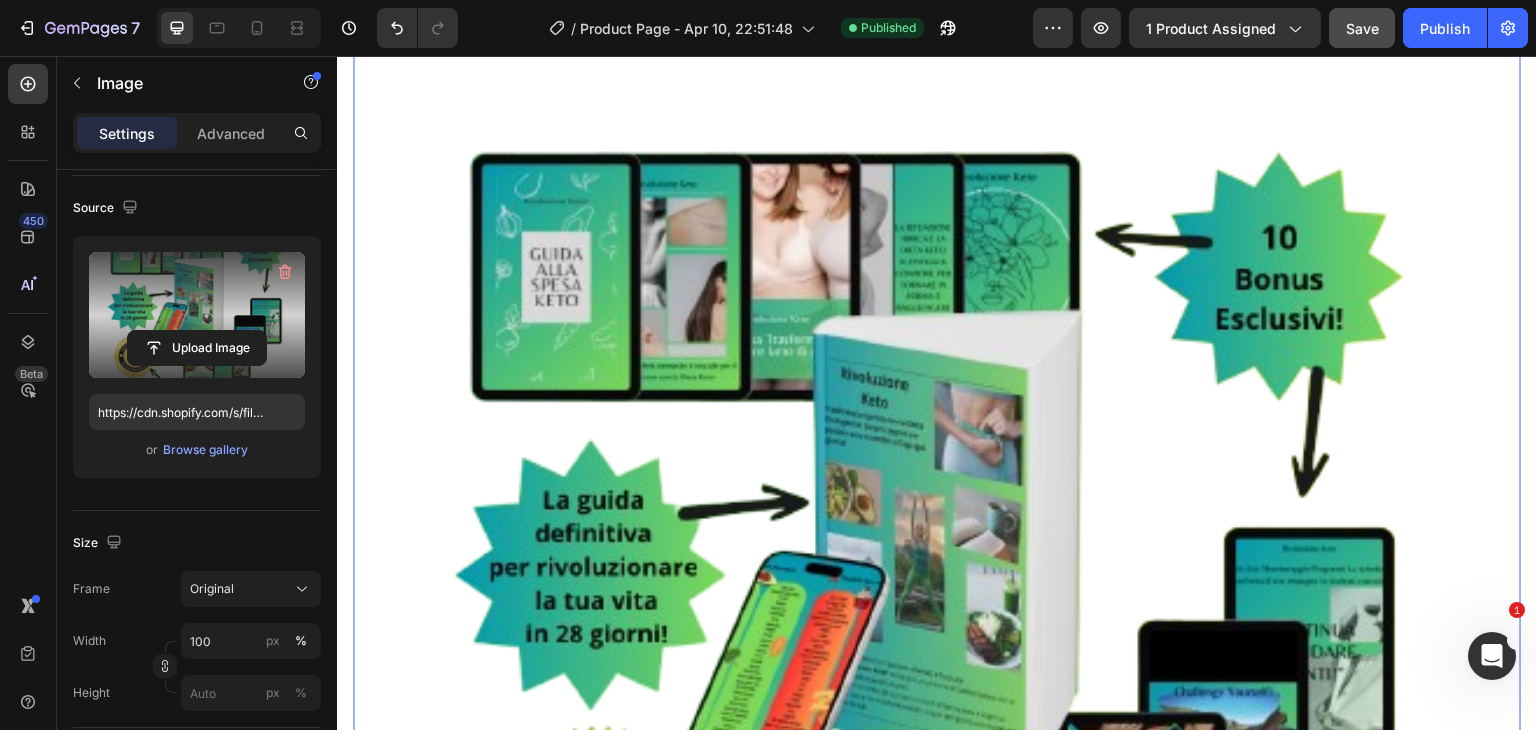scroll, scrollTop: 596, scrollLeft: 0, axis: vertical 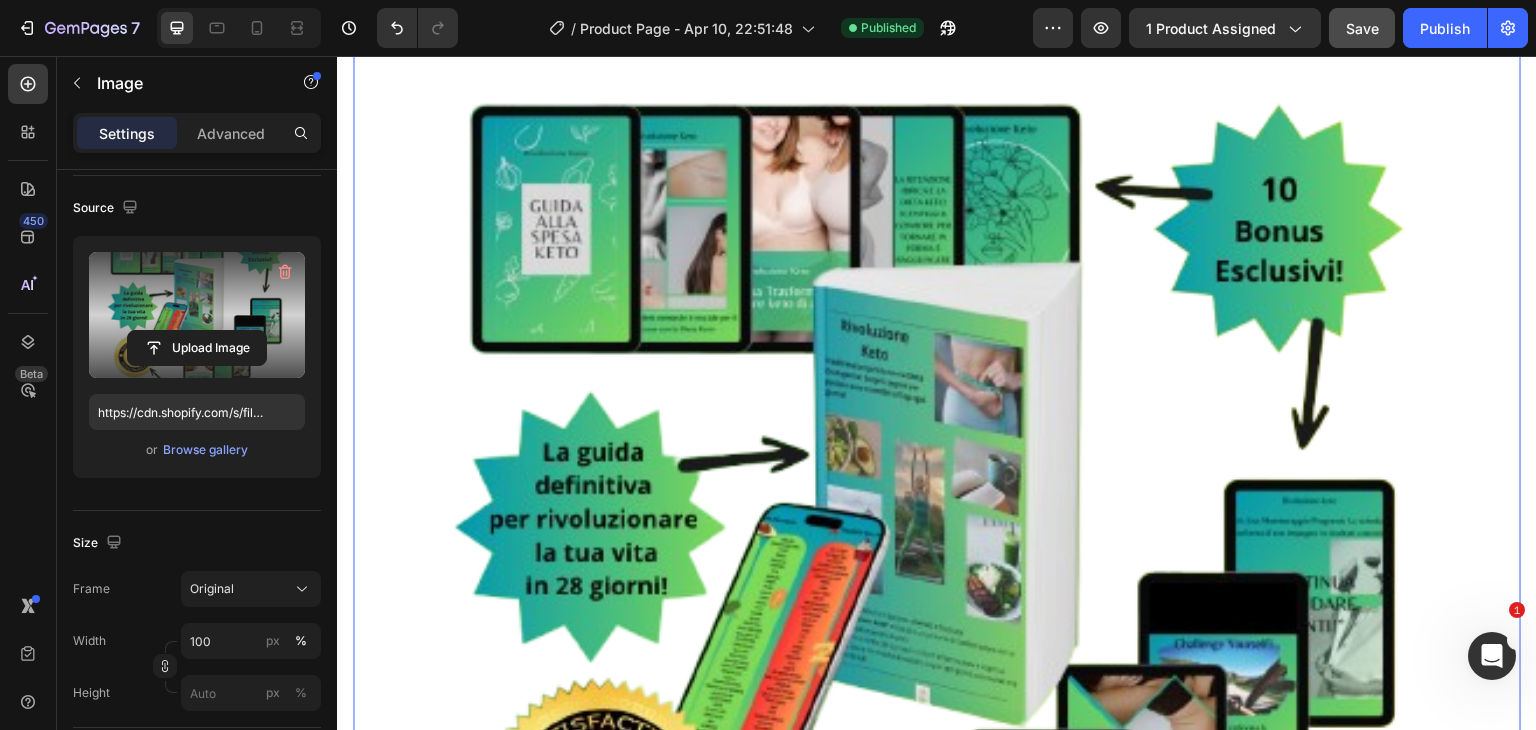 click at bounding box center (197, 315) 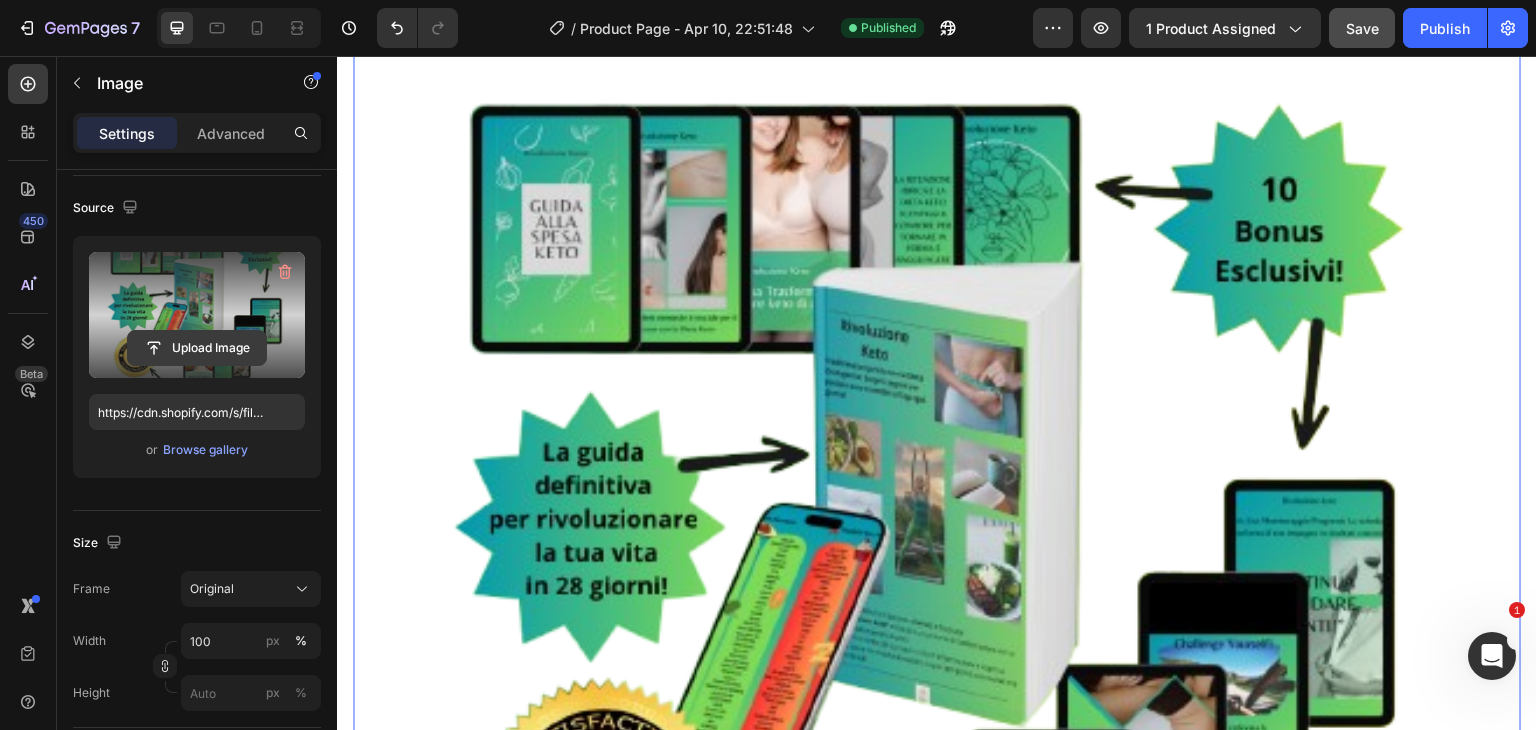 click 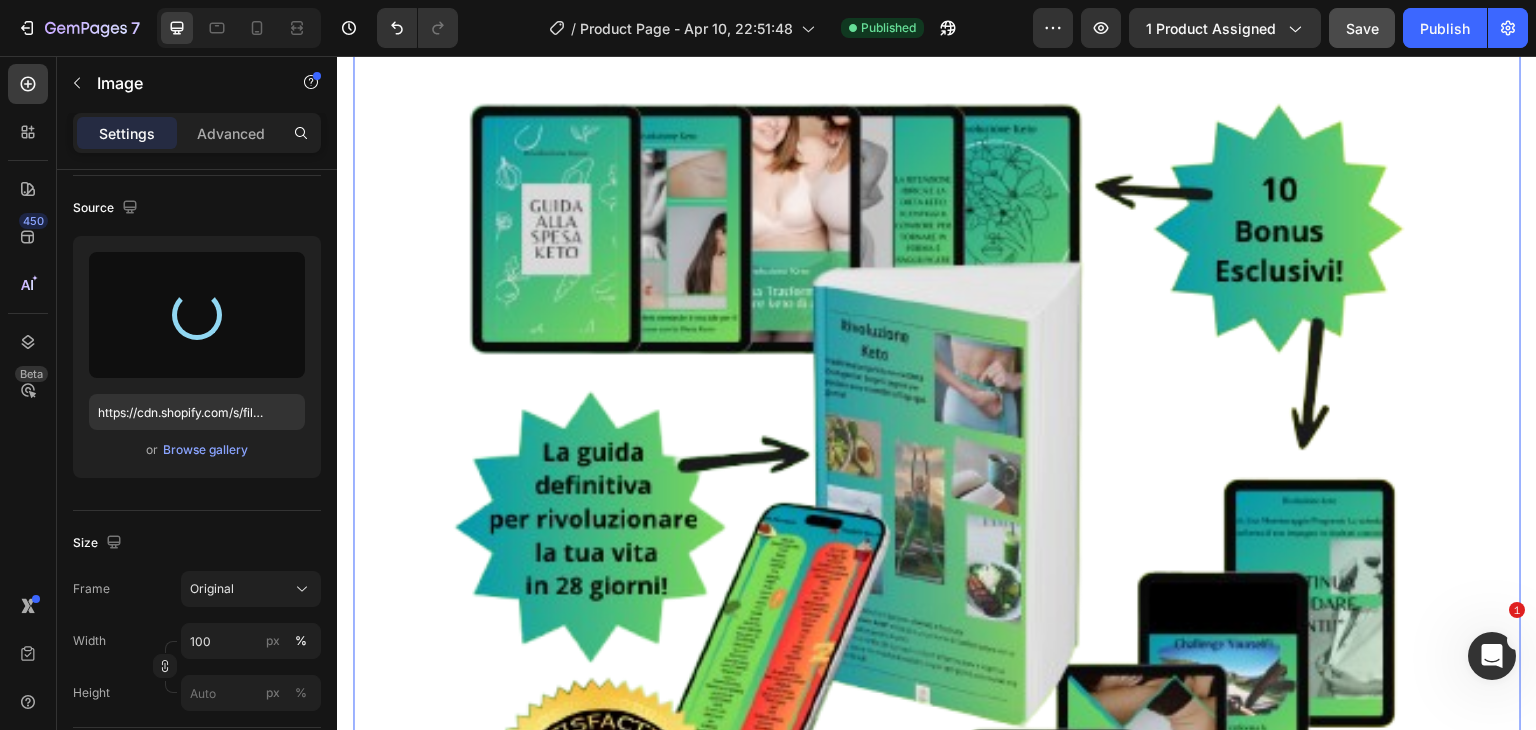 type on "https://cdn.shopify.com/s/files/1/0910/3071/6759/files/gempages_561648624333751509-4290816e-4b4b-4bfe-ad89-f1f8f419c7df.png" 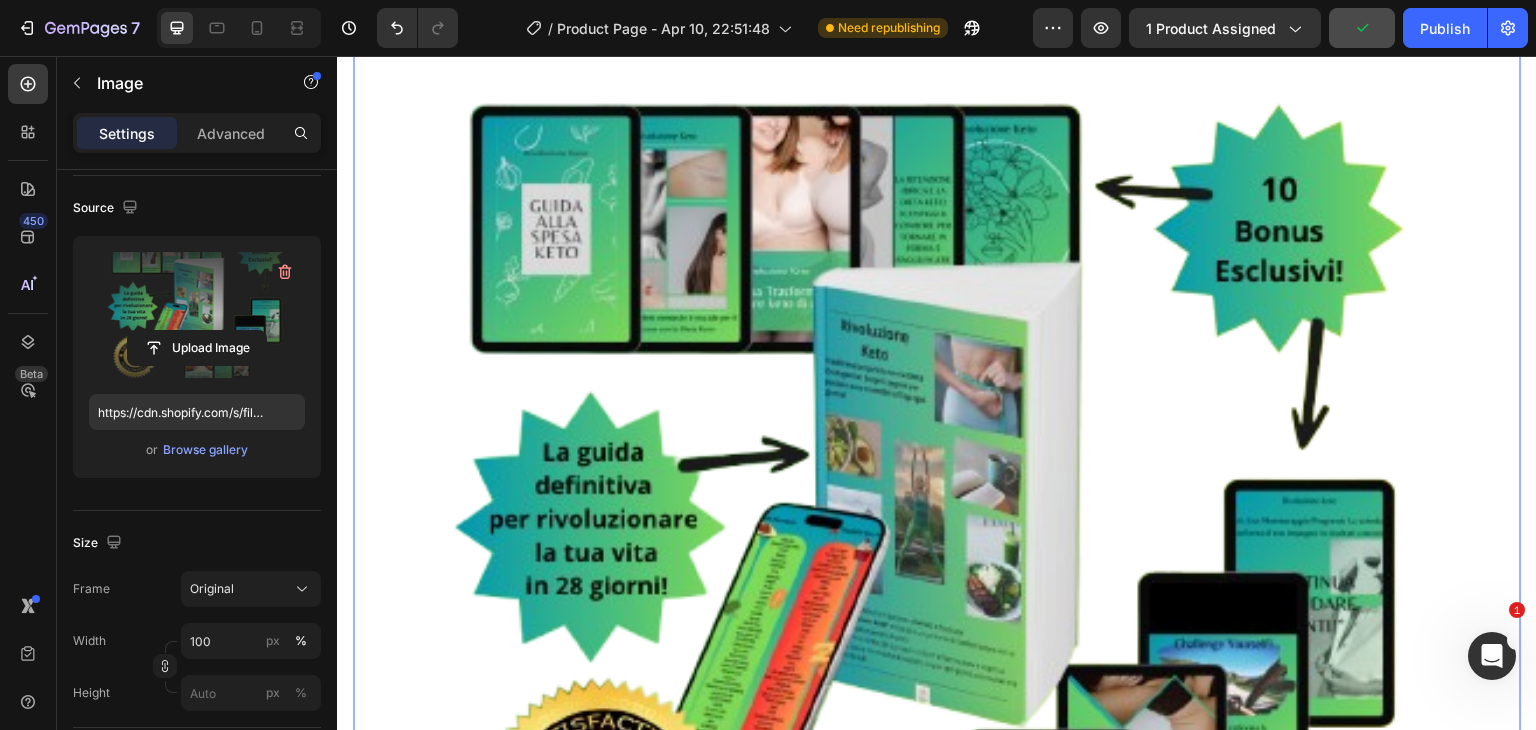 click at bounding box center (937, 571) 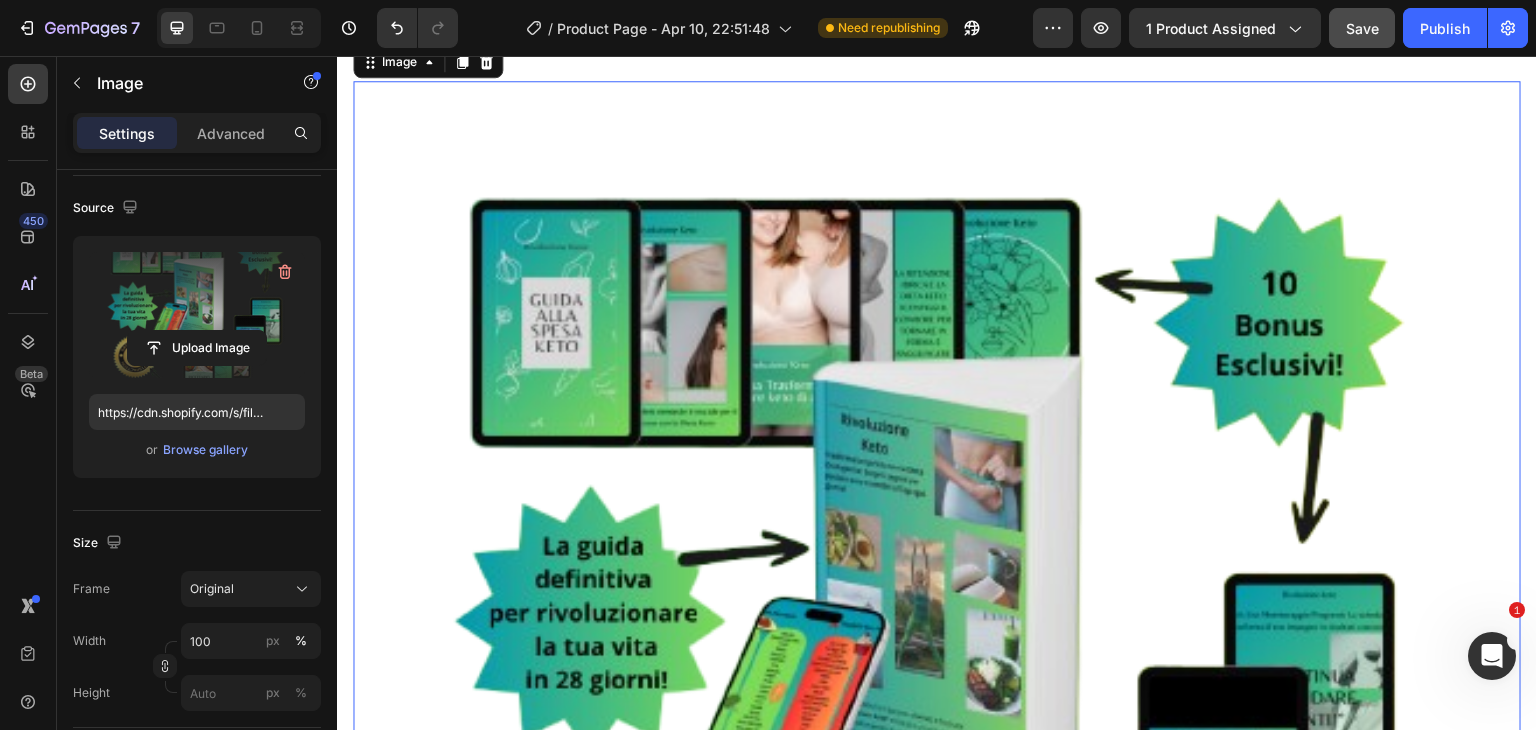 scroll, scrollTop: 659, scrollLeft: 0, axis: vertical 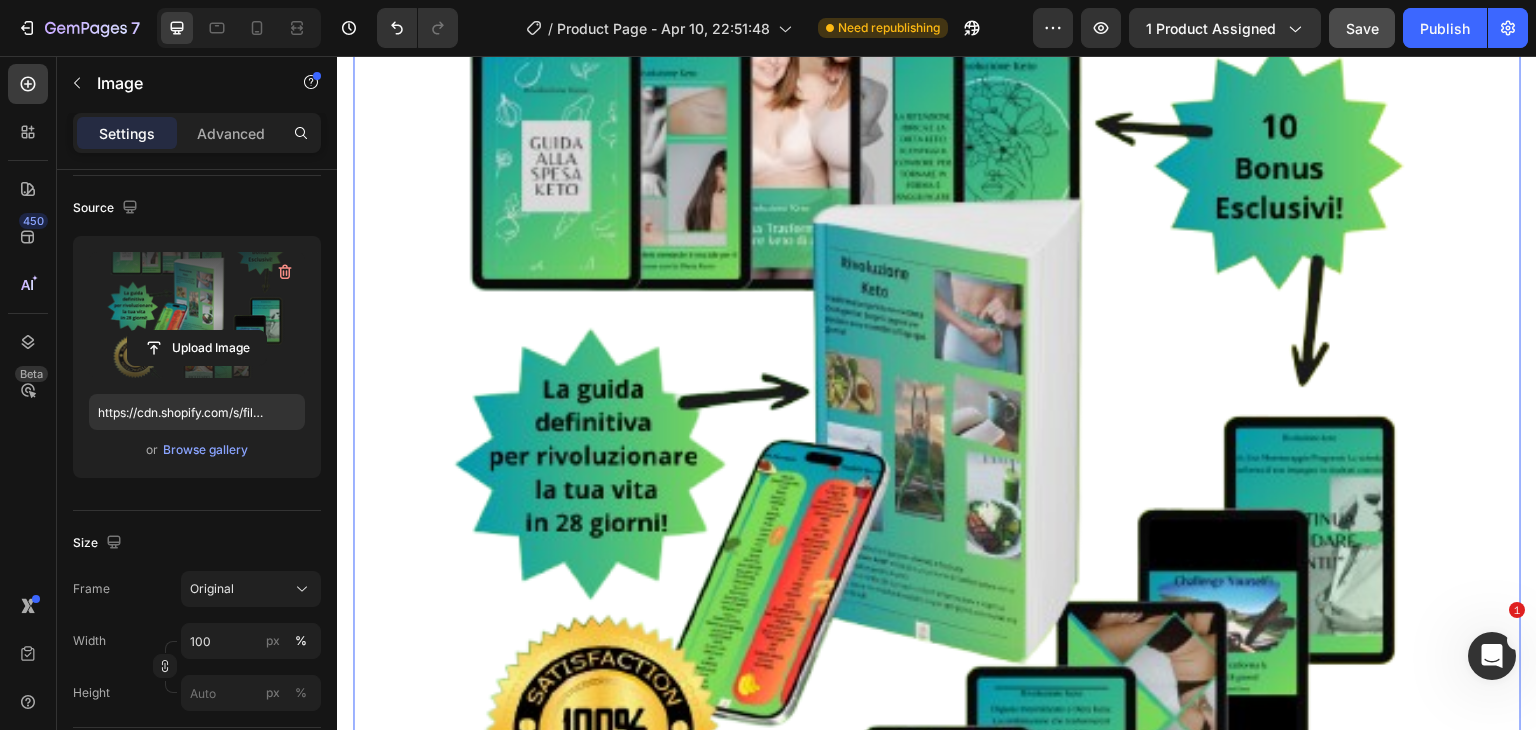 click at bounding box center (937, 508) 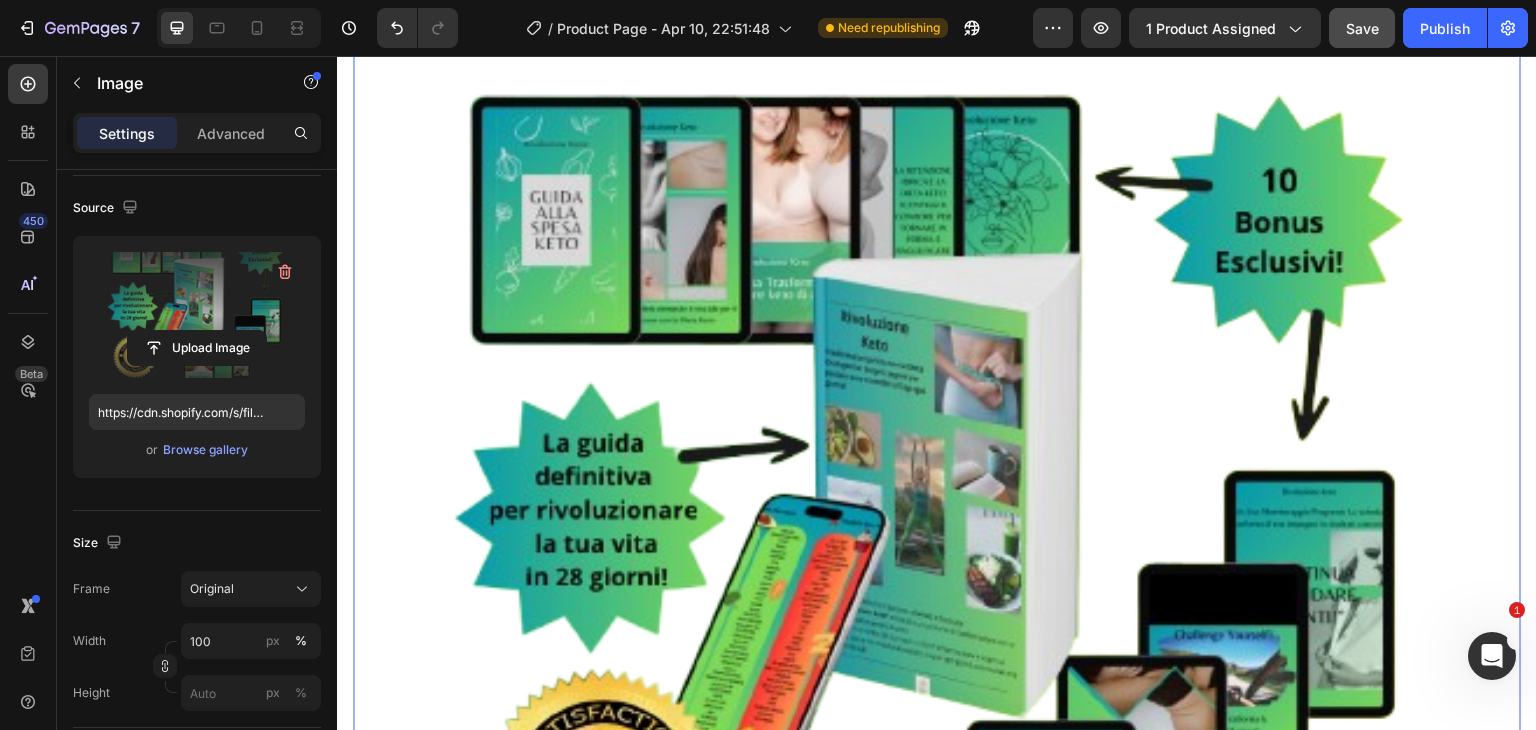 scroll, scrollTop: 270, scrollLeft: 0, axis: vertical 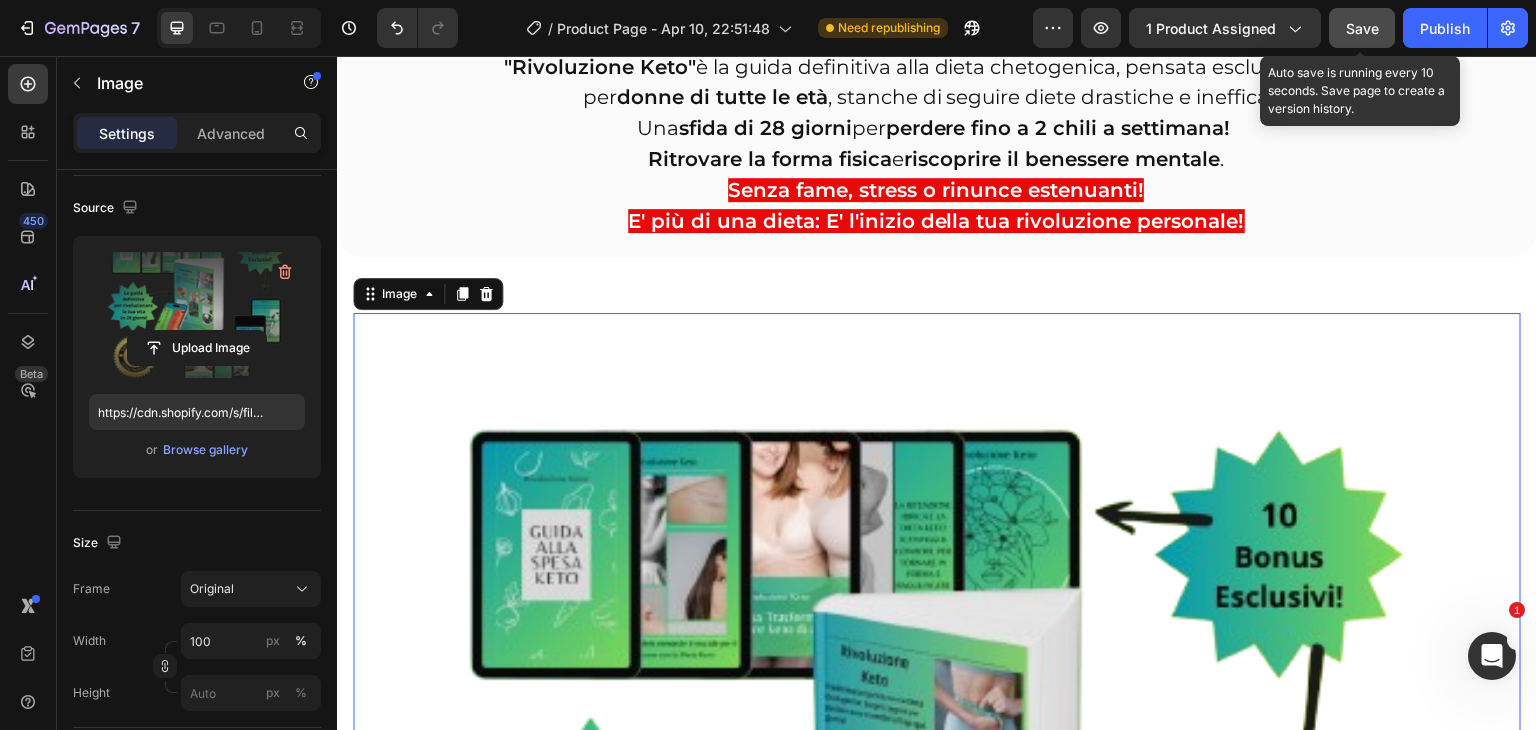 click on "Save" 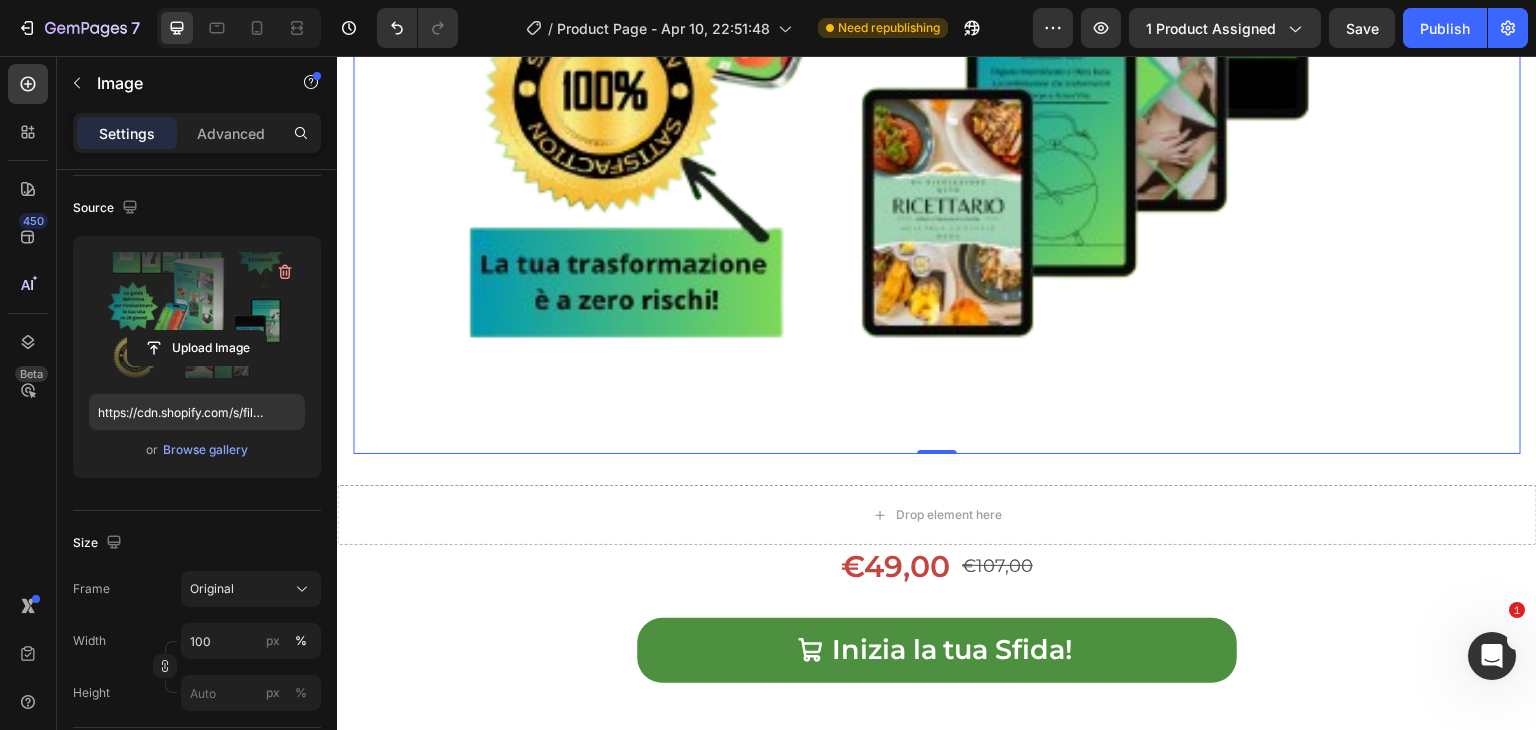 scroll, scrollTop: 1468, scrollLeft: 0, axis: vertical 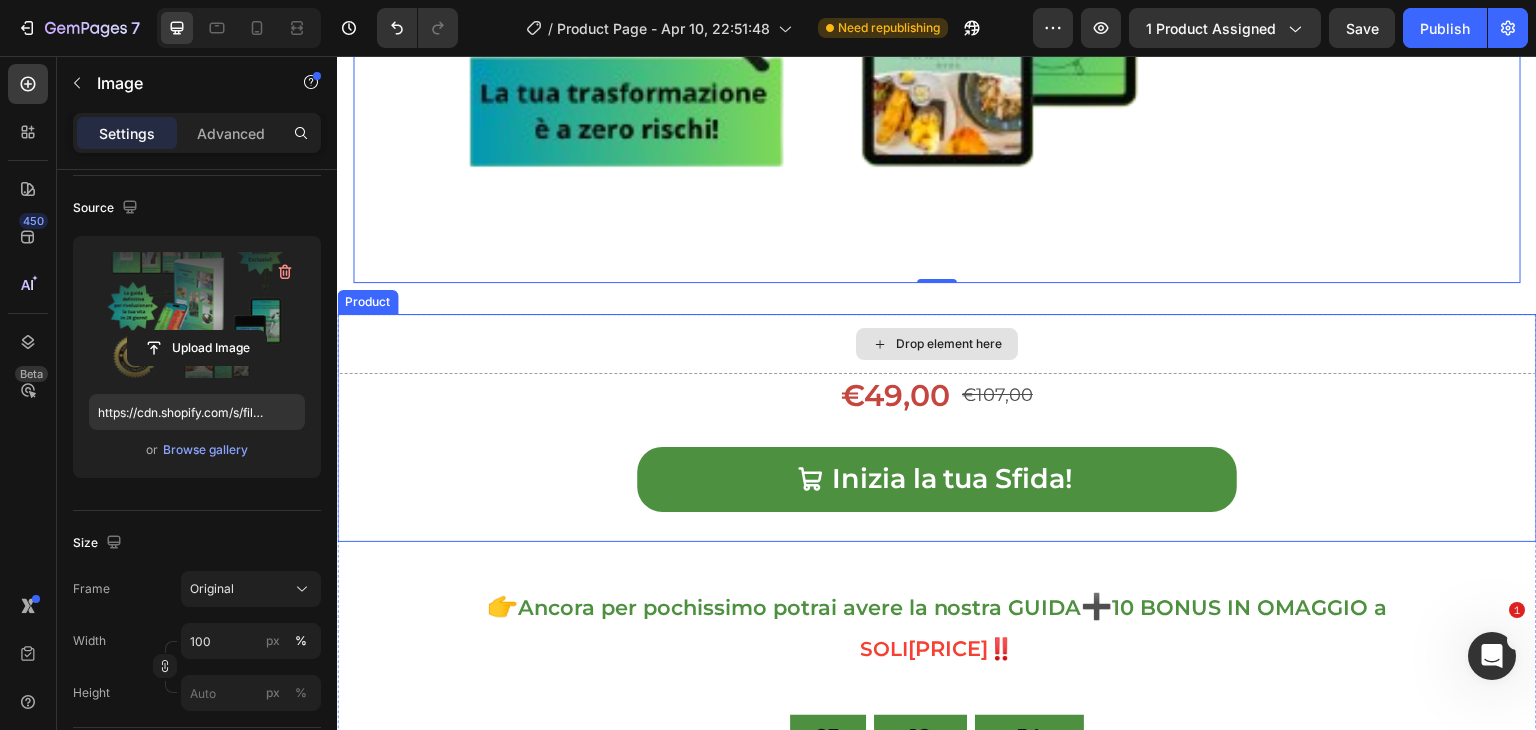 click on "Drop element here" at bounding box center (937, 344) 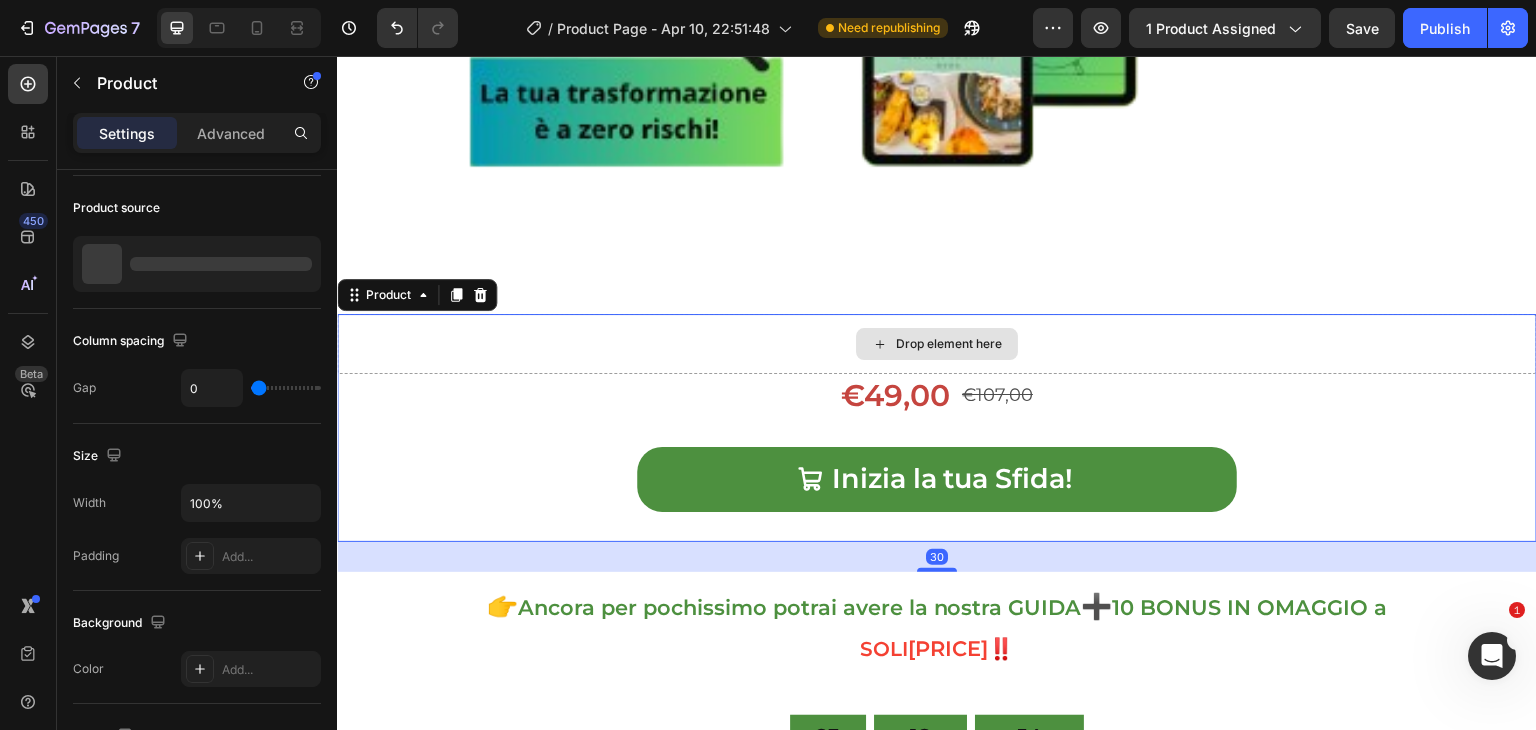 scroll, scrollTop: 0, scrollLeft: 0, axis: both 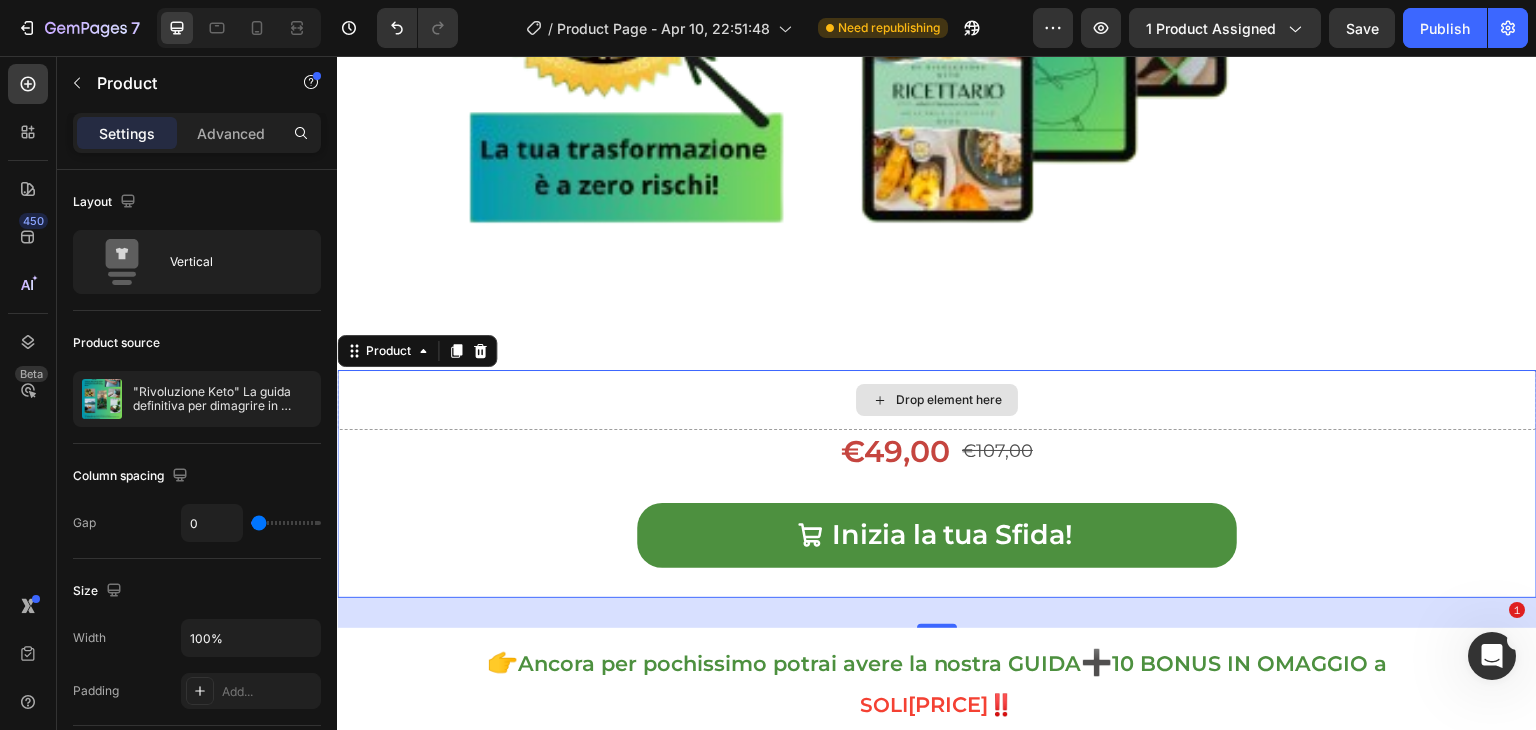 click on "Drop element here" at bounding box center [937, 400] 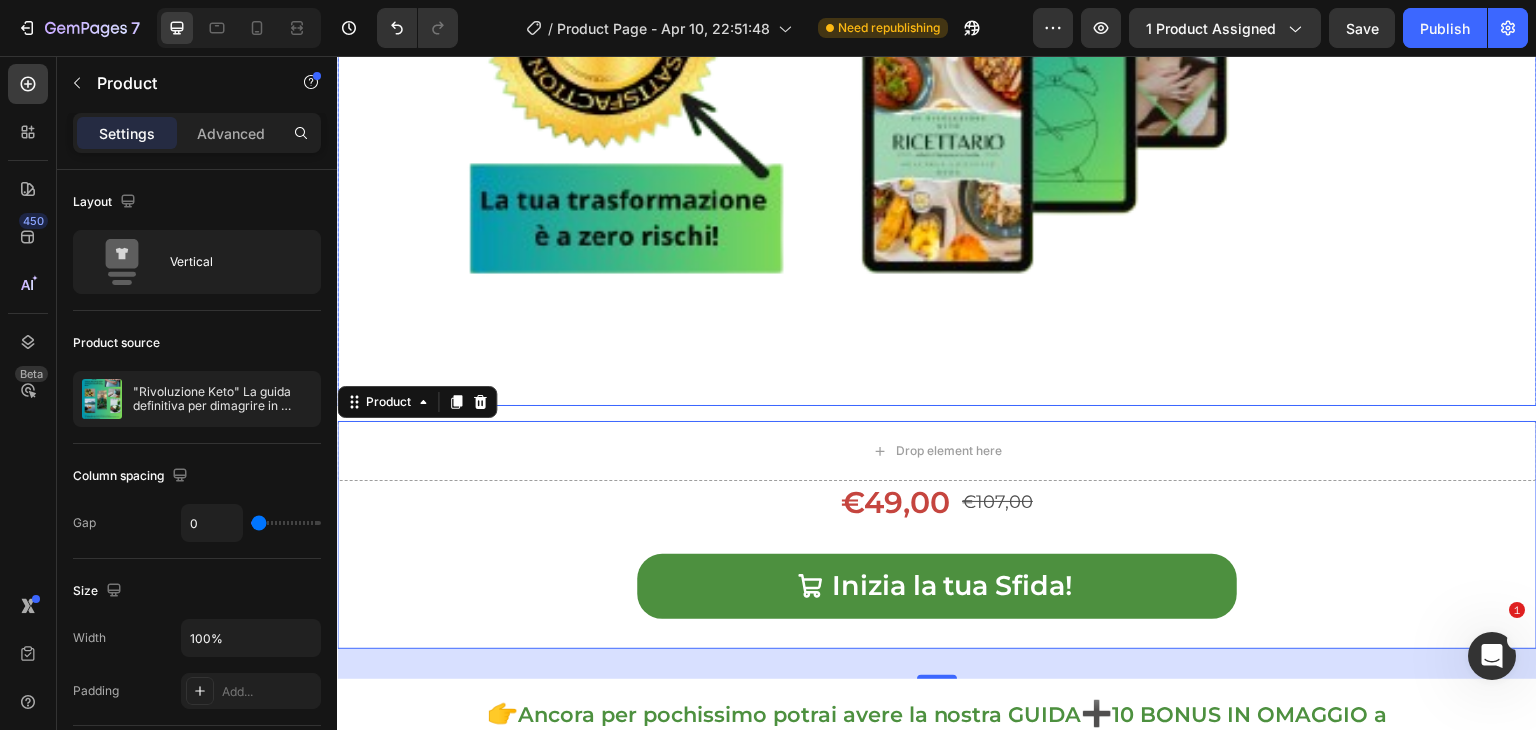 scroll, scrollTop: 1346, scrollLeft: 0, axis: vertical 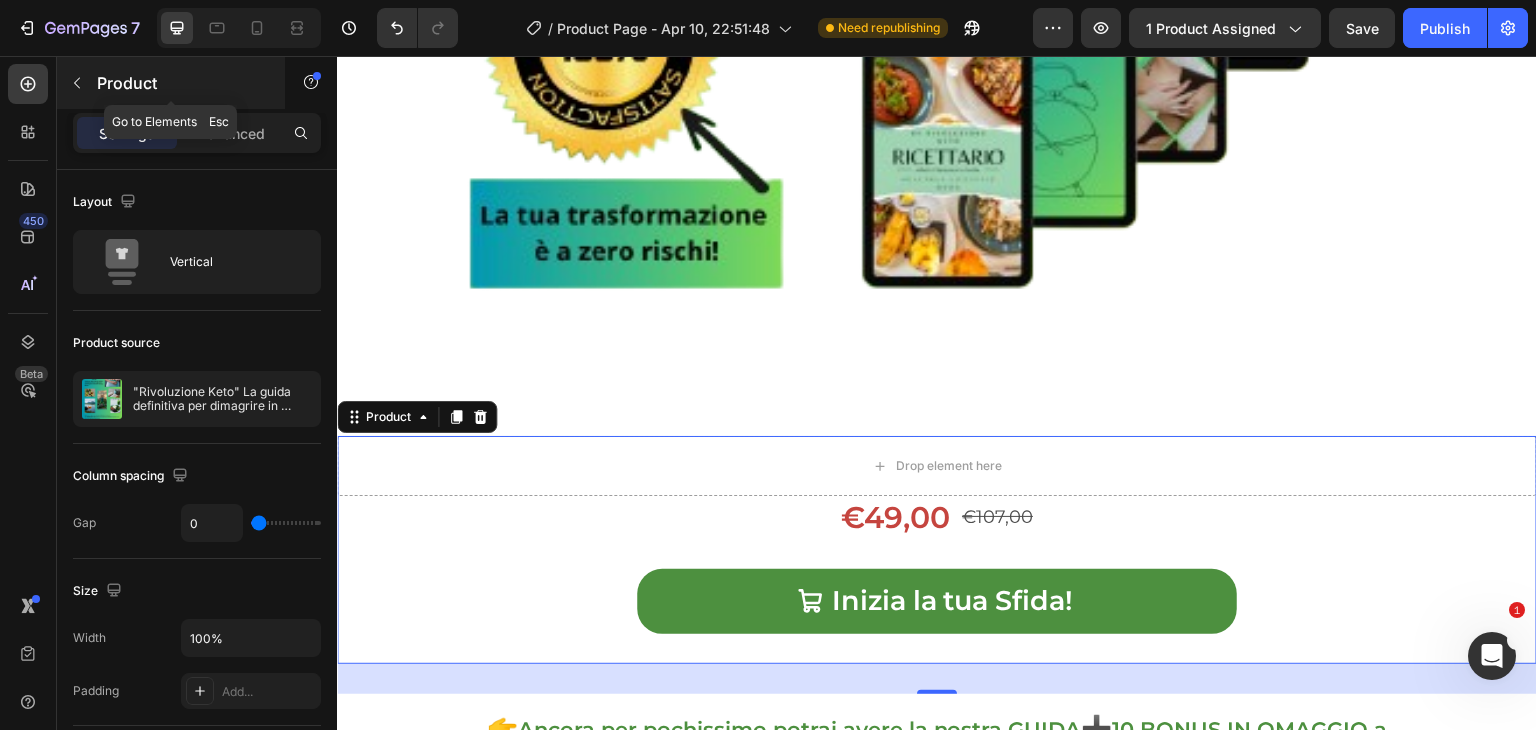 click 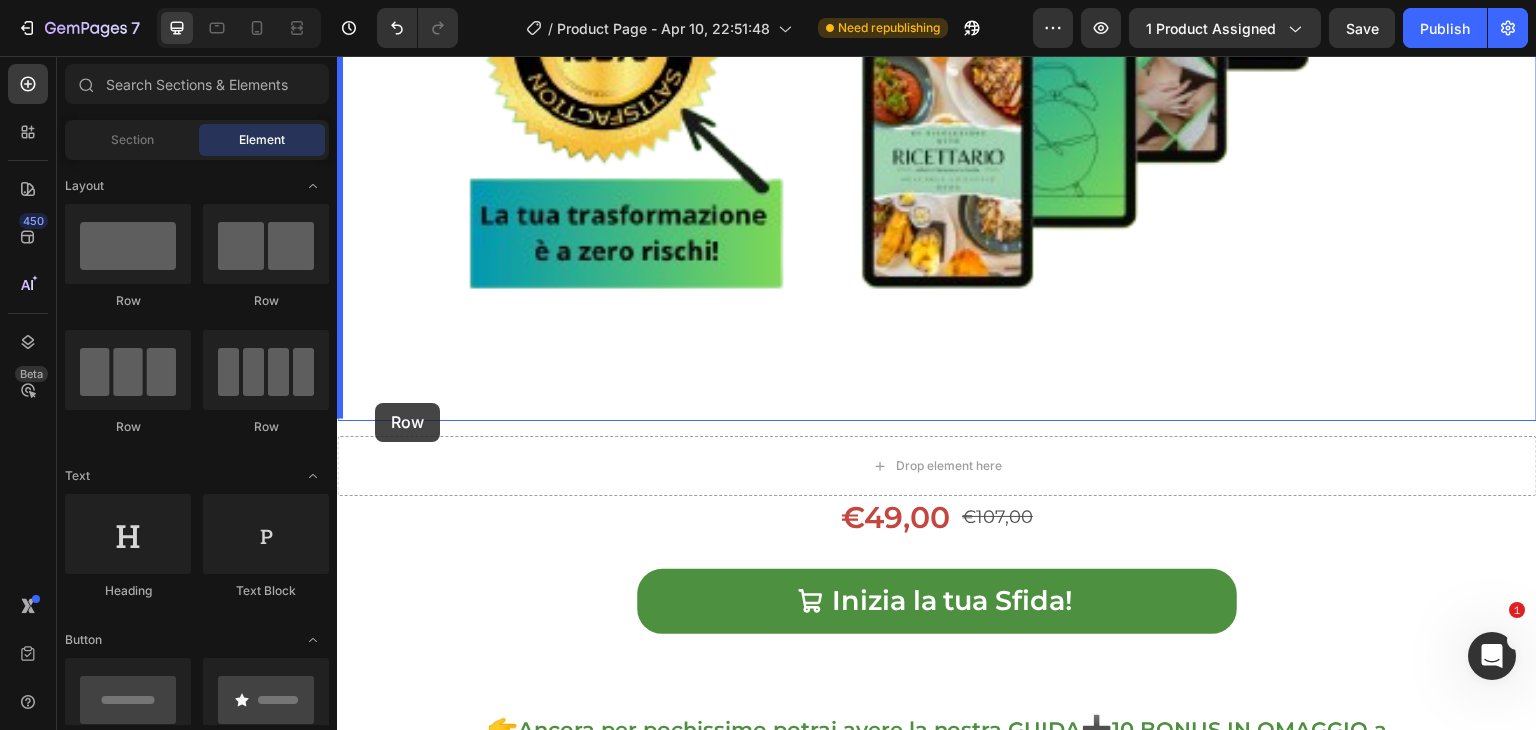 drag, startPoint x: 455, startPoint y: 301, endPoint x: 375, endPoint y: 403, distance: 129.63025 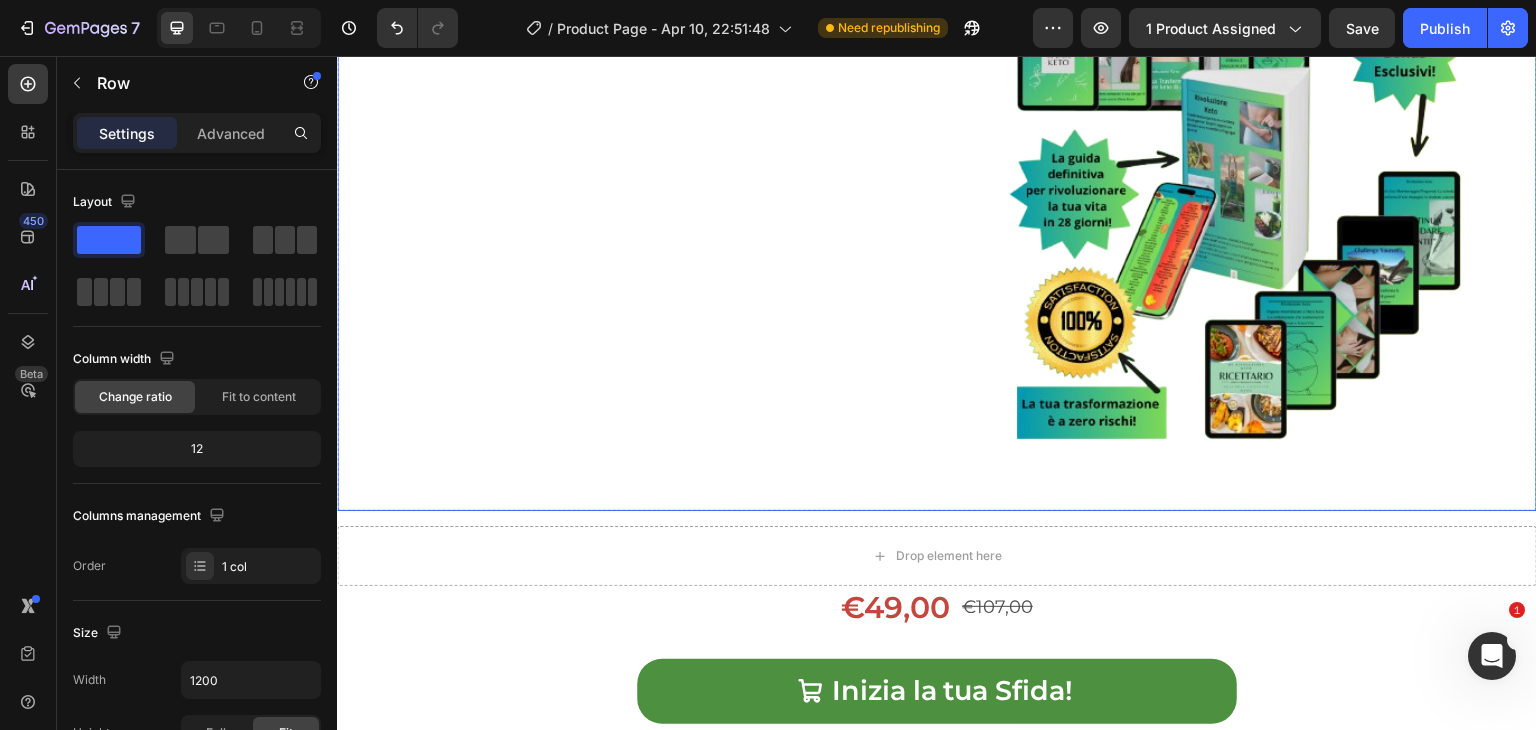 scroll, scrollTop: 168, scrollLeft: 0, axis: vertical 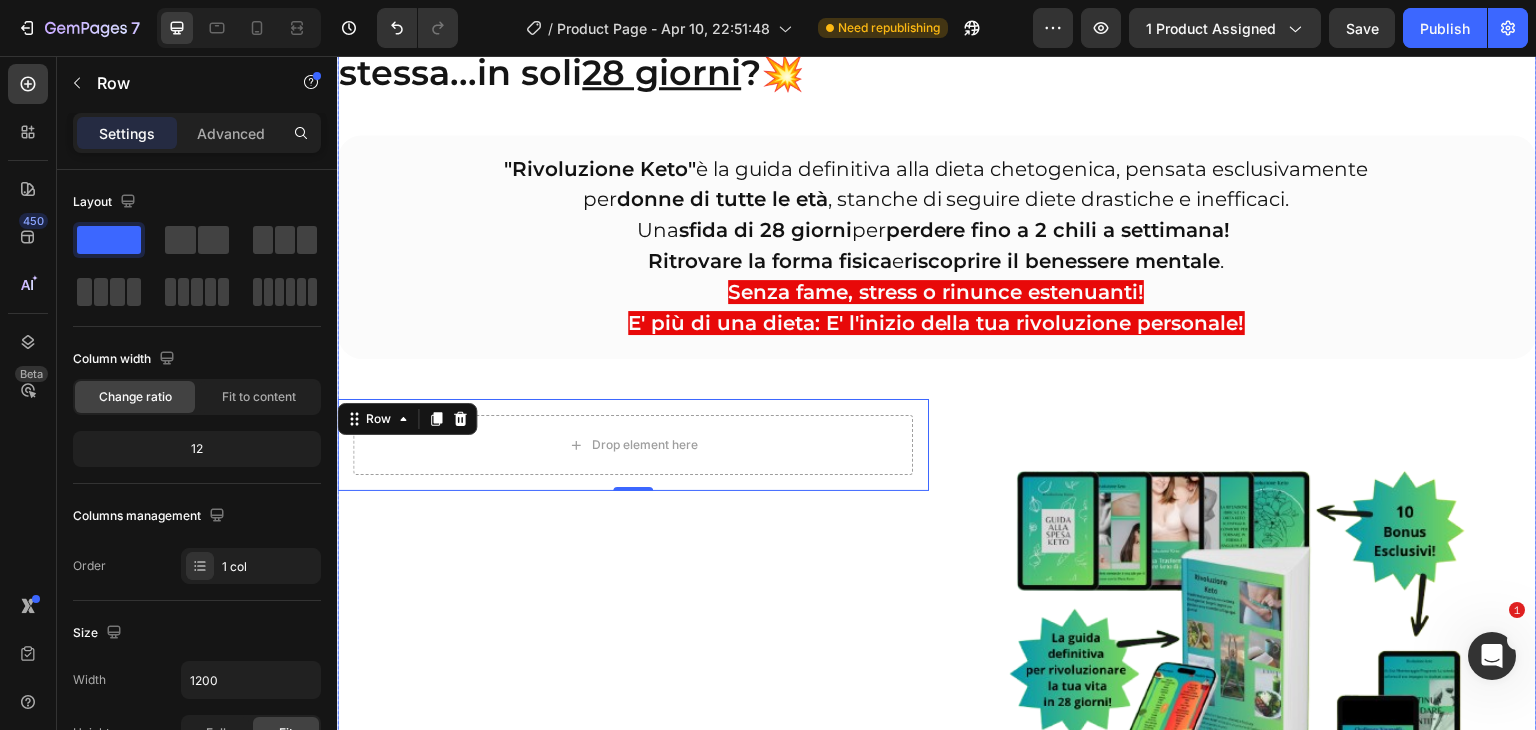 click on "Vuoi  ritrovare il tuo corpo, la tua energia e la fiducia in te stessa...  in soli  28 giorni ?  💥 Heading Row "Rivoluzione Keto"  è la guida definitiva alla dieta chetogenica, pensata esclusivamente  per  donne di tutte le età , stanche di seguire diete drastiche e inefficaci.  Una  sfida di 28 giorni  per  perdere fino a 2 chili a settimana!   Ritrovare la forma fisica  e  riscoprire il benessere mentale .  Senza fame, stress o rinunce estenuanti! E' più di una dieta: E' l'inizio della tua rivoluzione personale! Text Block
Drop element here Row   0 Image Row Row" at bounding box center [937, 482] 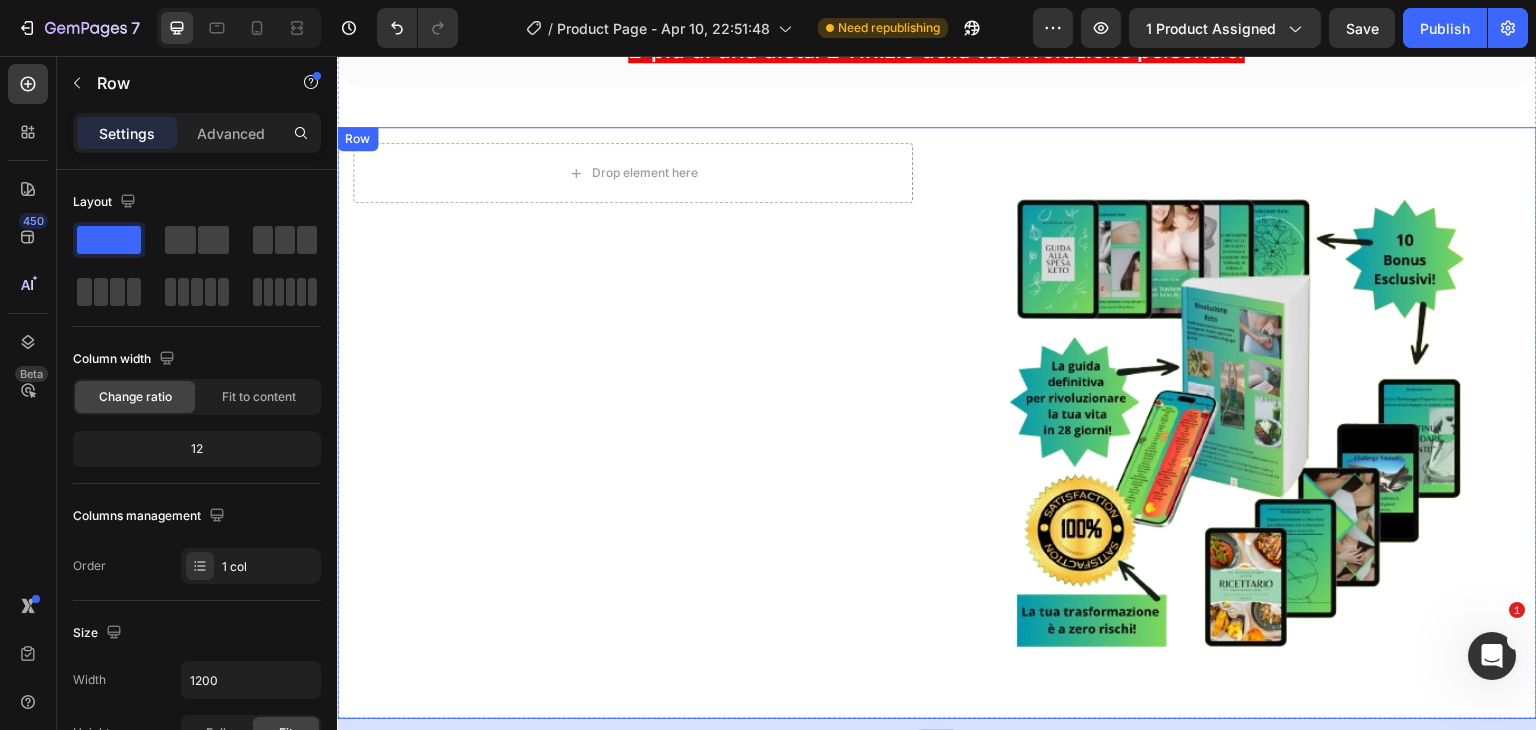 scroll, scrollTop: 432, scrollLeft: 0, axis: vertical 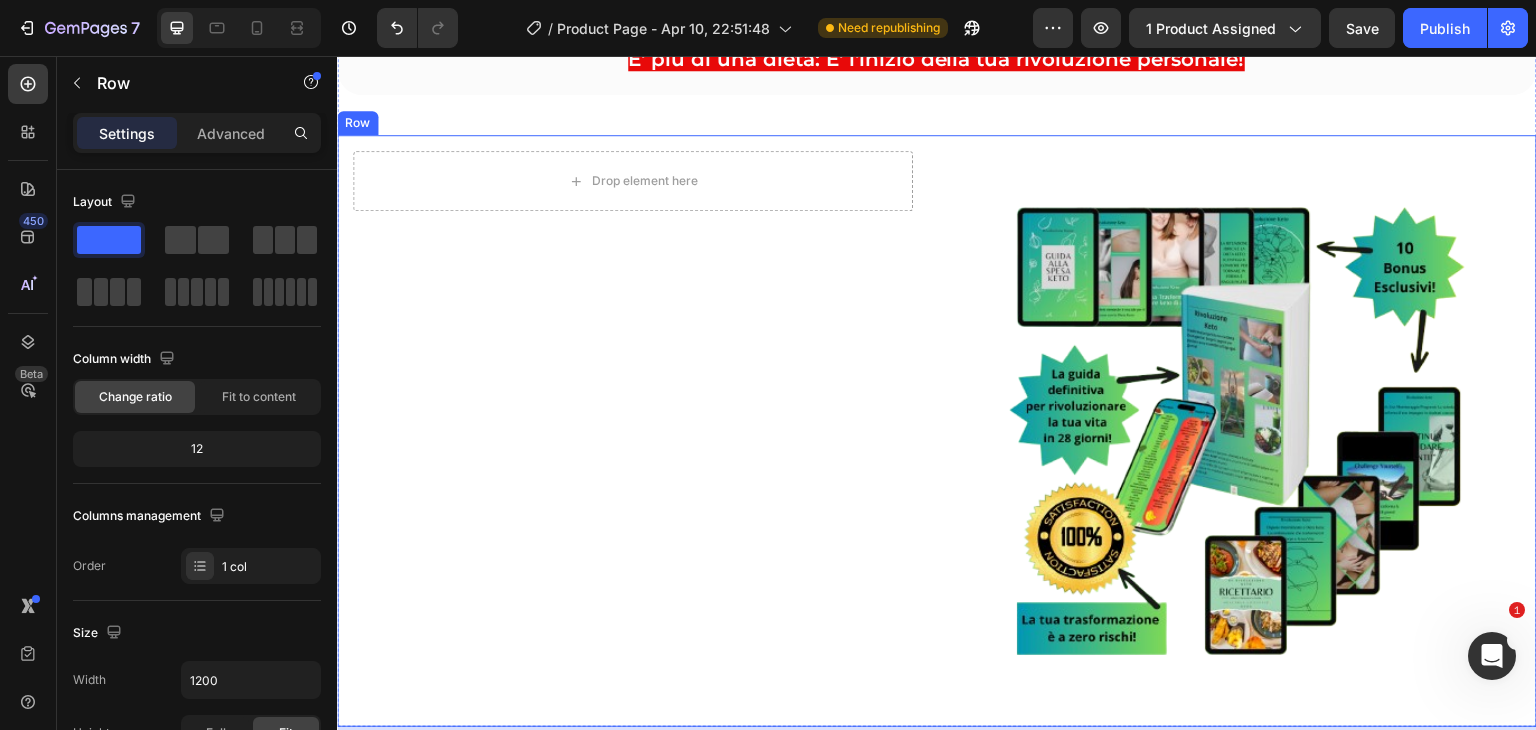 click on "Drop element here Row Image Row Row" at bounding box center (937, 431) 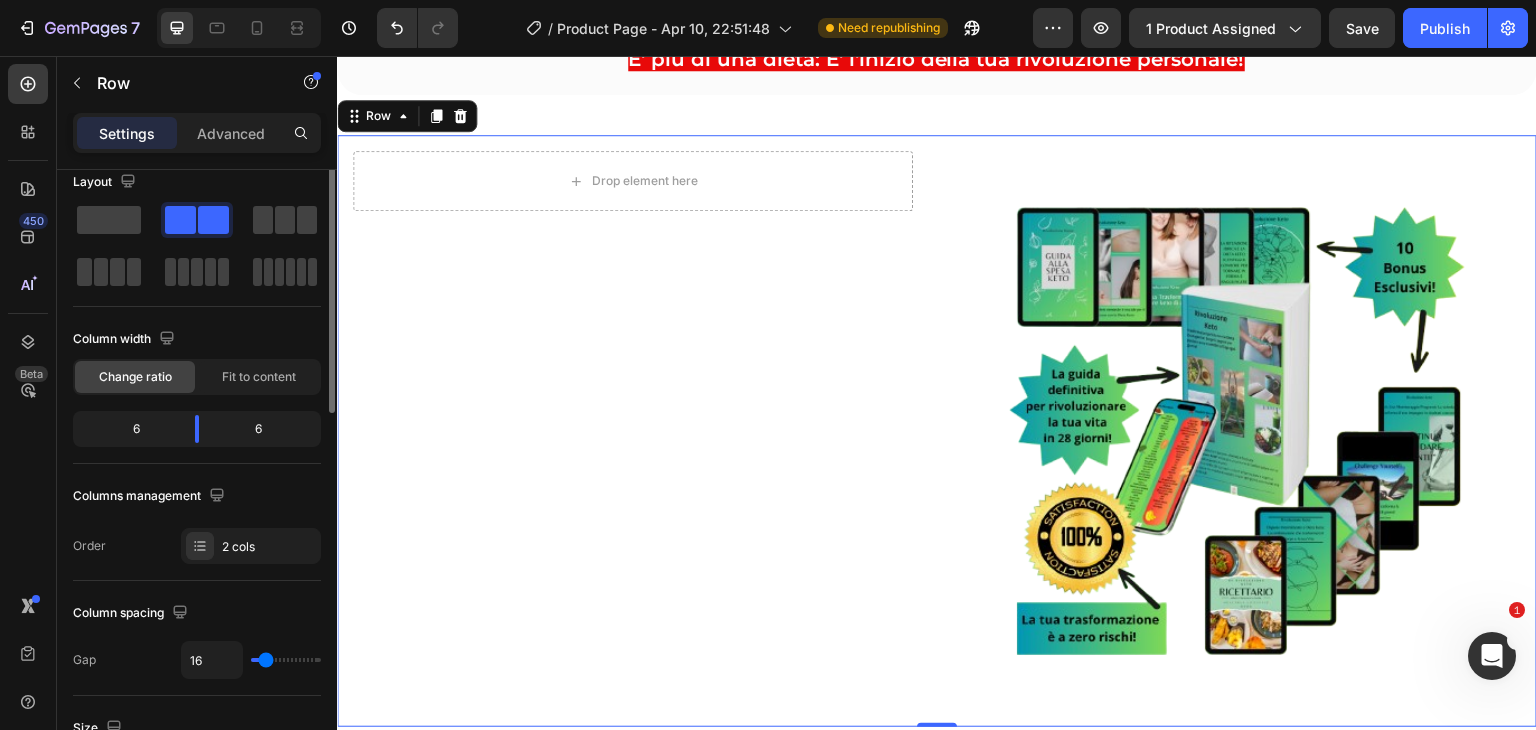 scroll, scrollTop: 0, scrollLeft: 0, axis: both 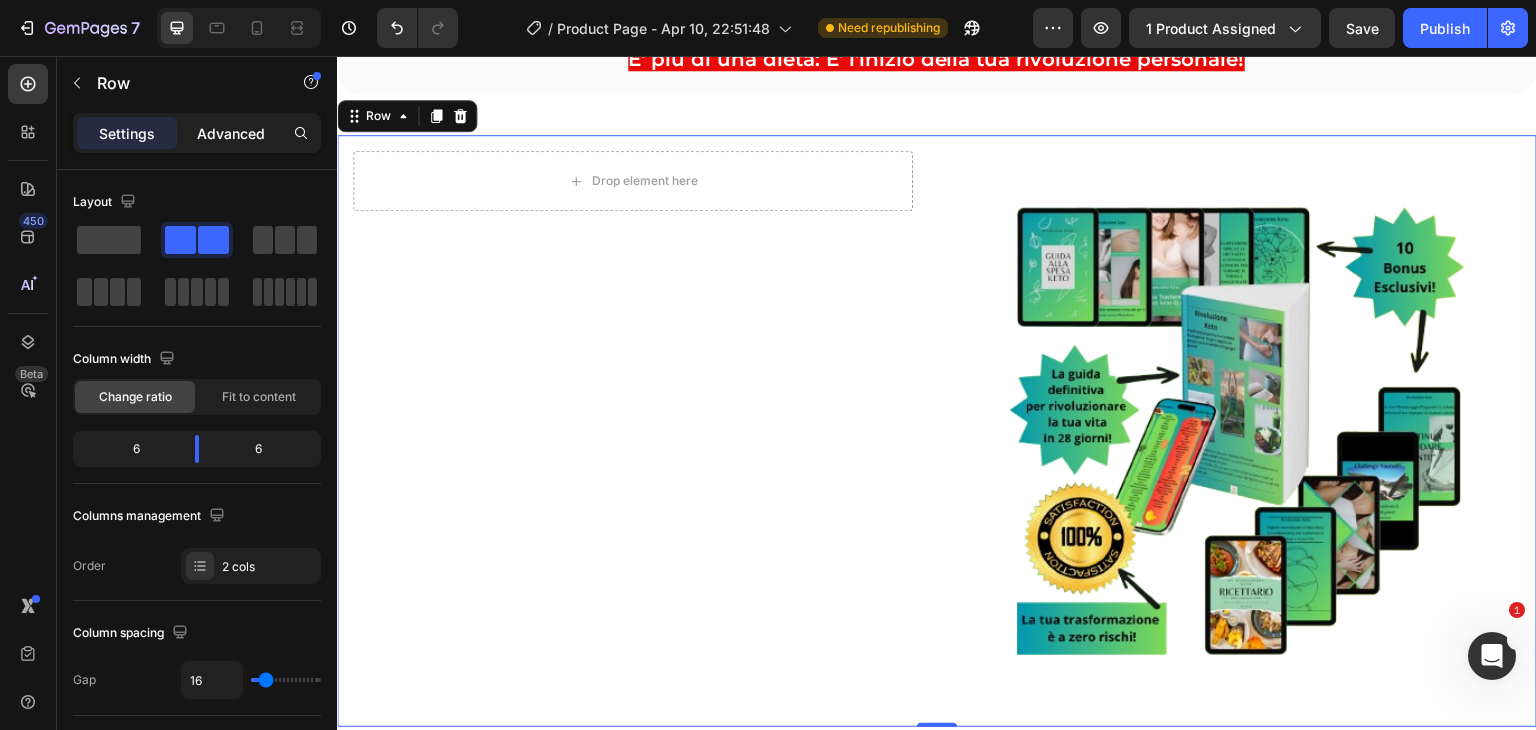 click on "Advanced" at bounding box center (231, 133) 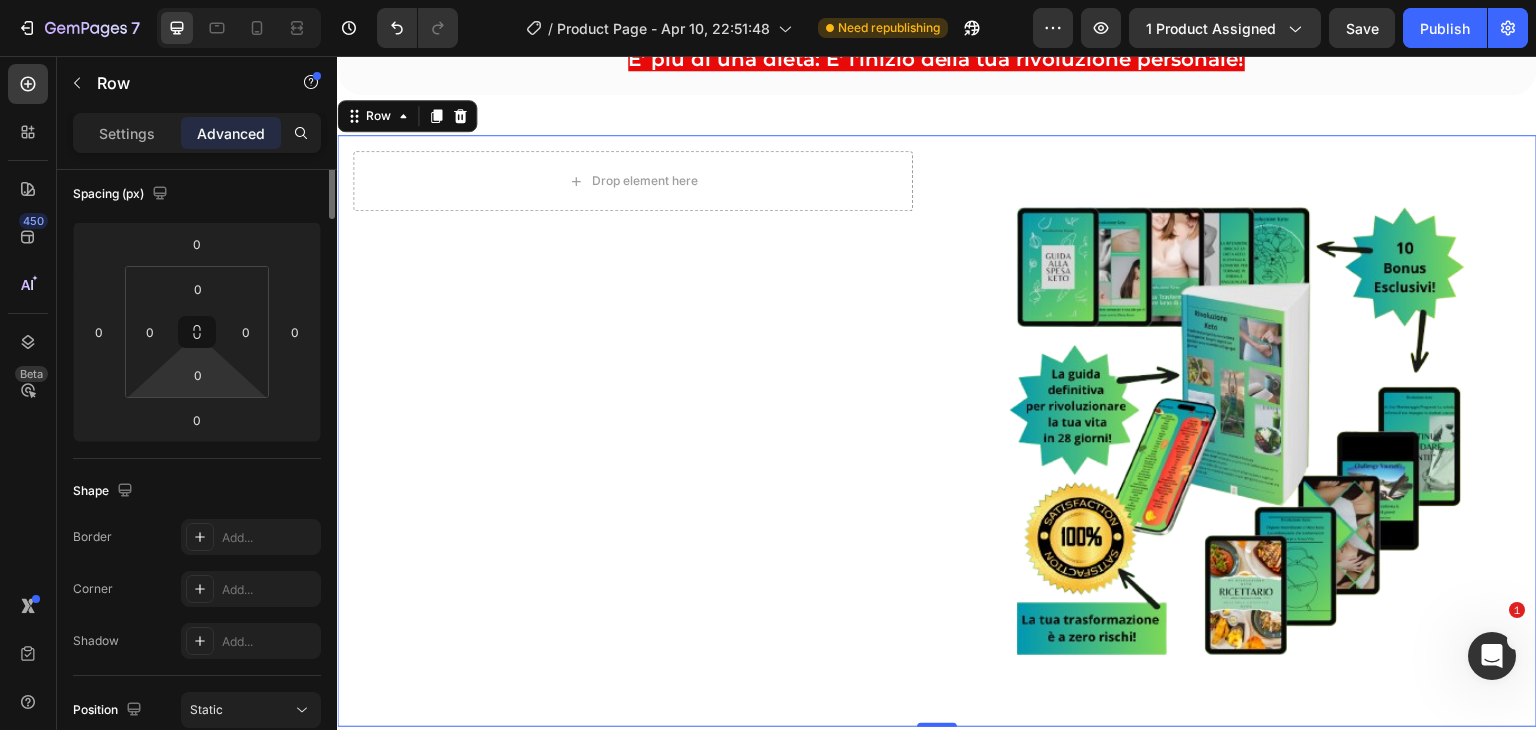 scroll, scrollTop: 0, scrollLeft: 0, axis: both 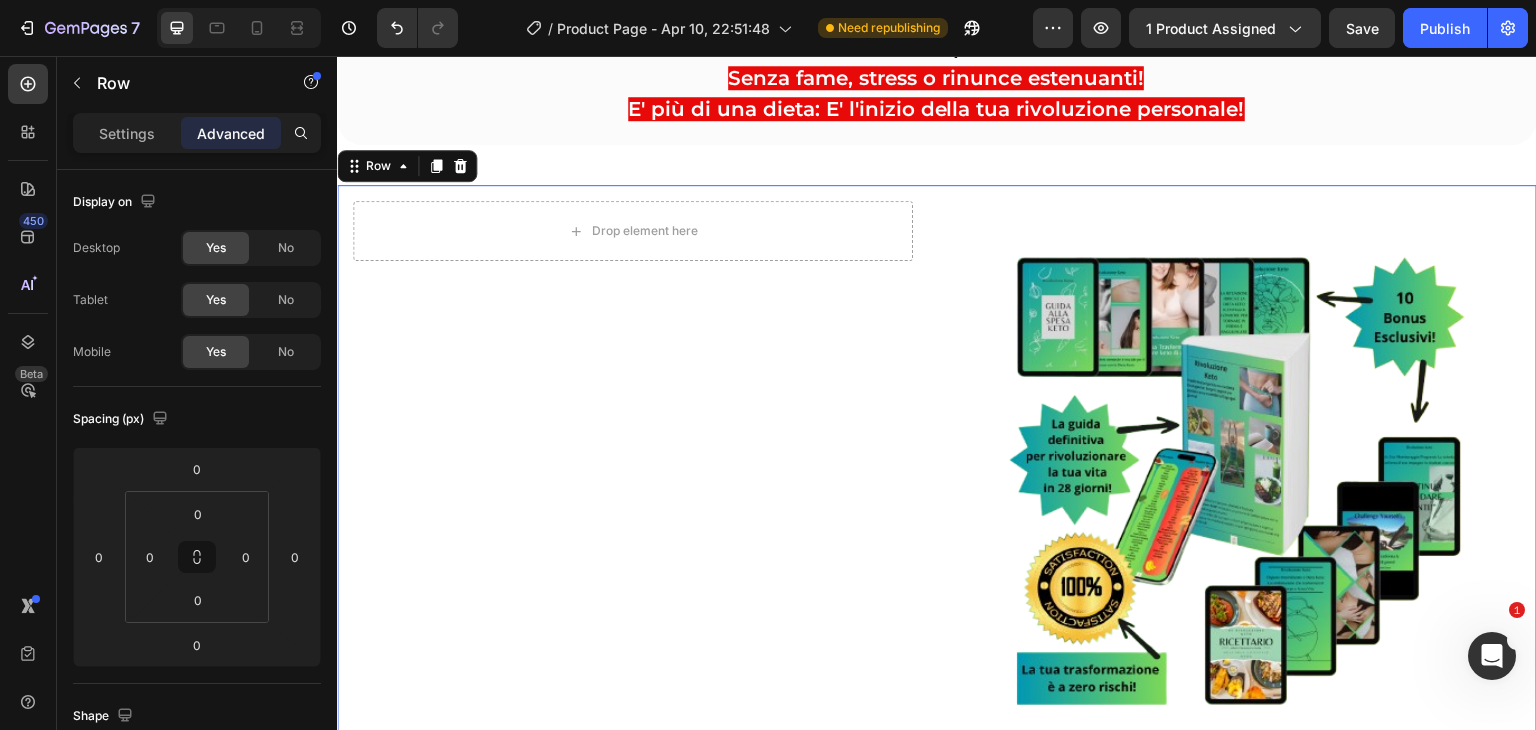 click on "Drop element here Row Image Row Row   0" at bounding box center [937, 481] 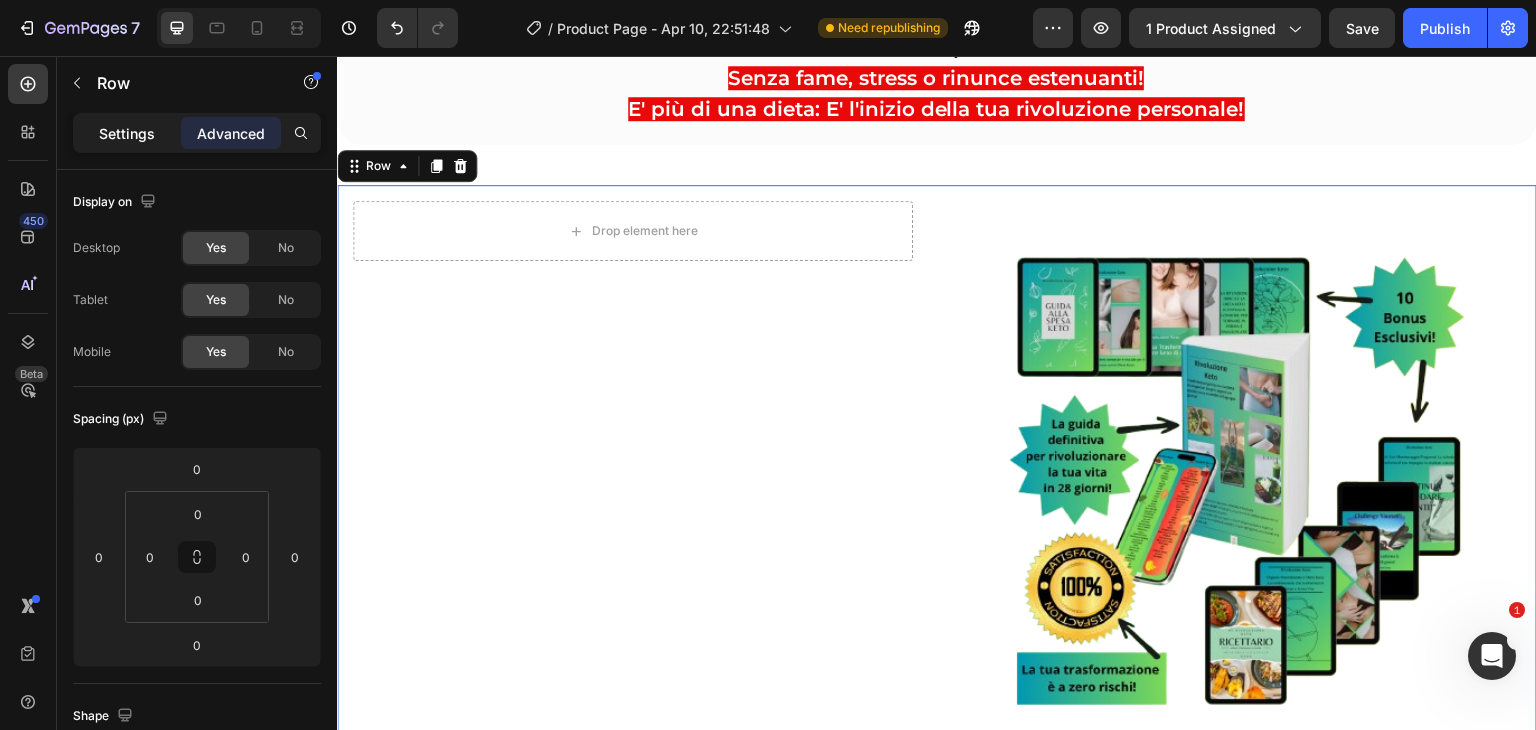 click on "Settings" at bounding box center (127, 133) 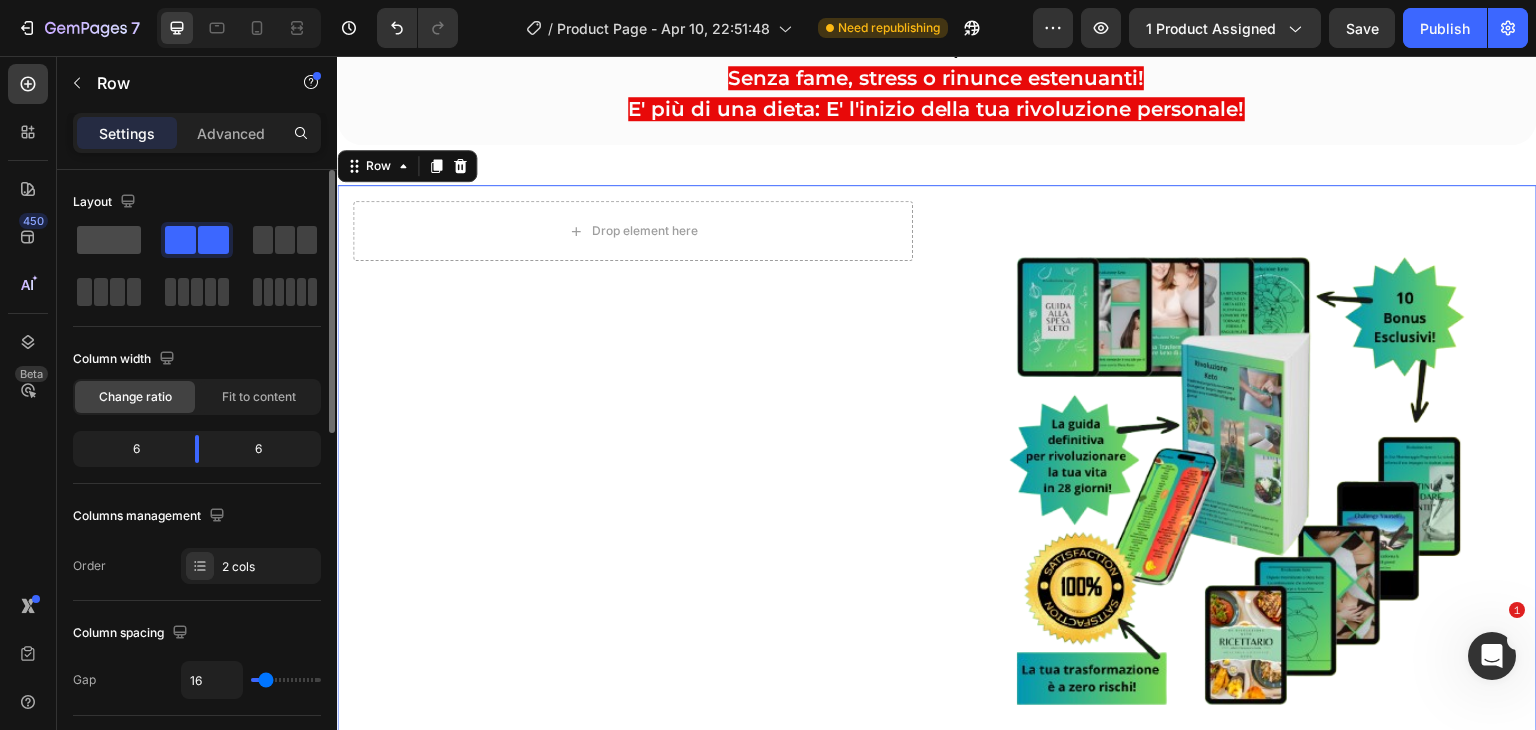 click 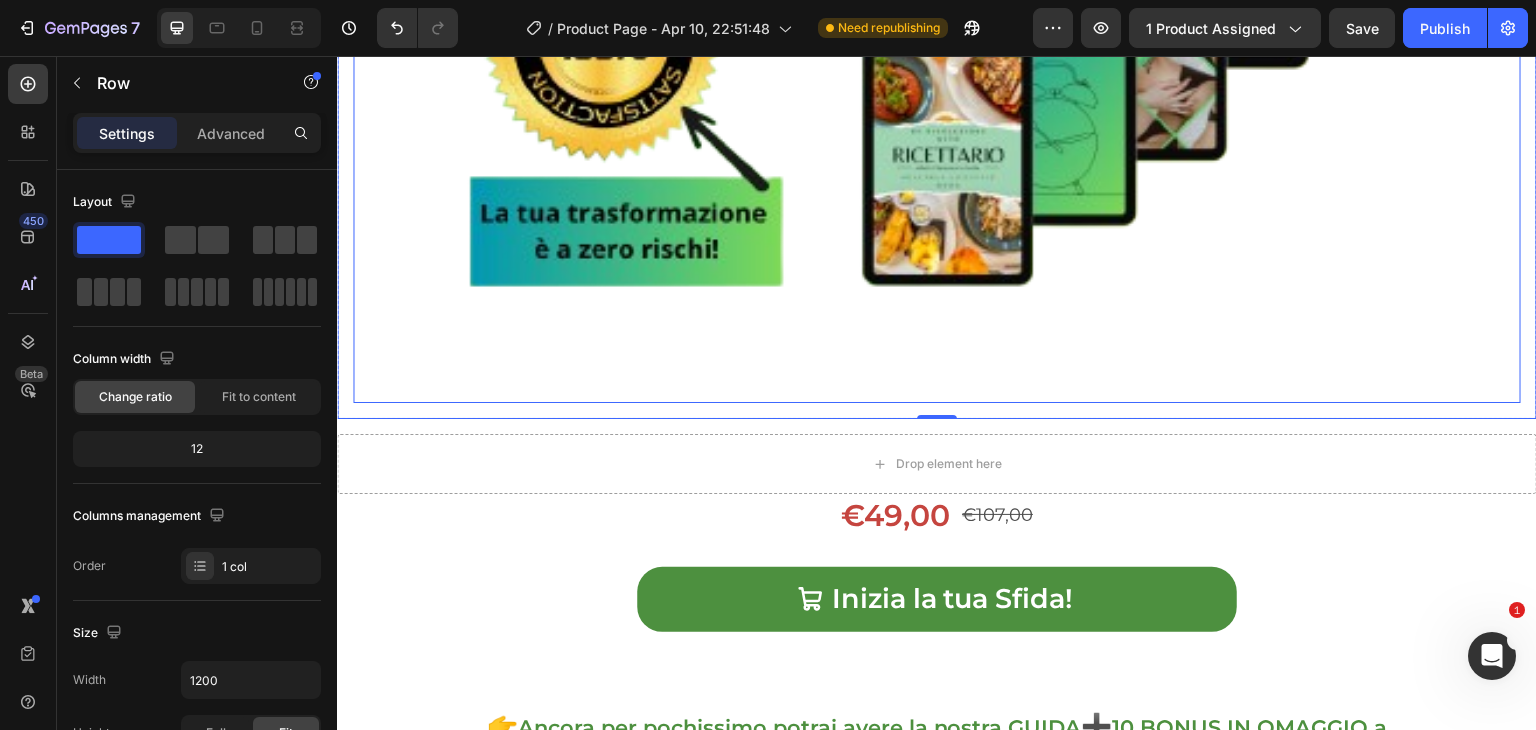 scroll, scrollTop: 1468, scrollLeft: 0, axis: vertical 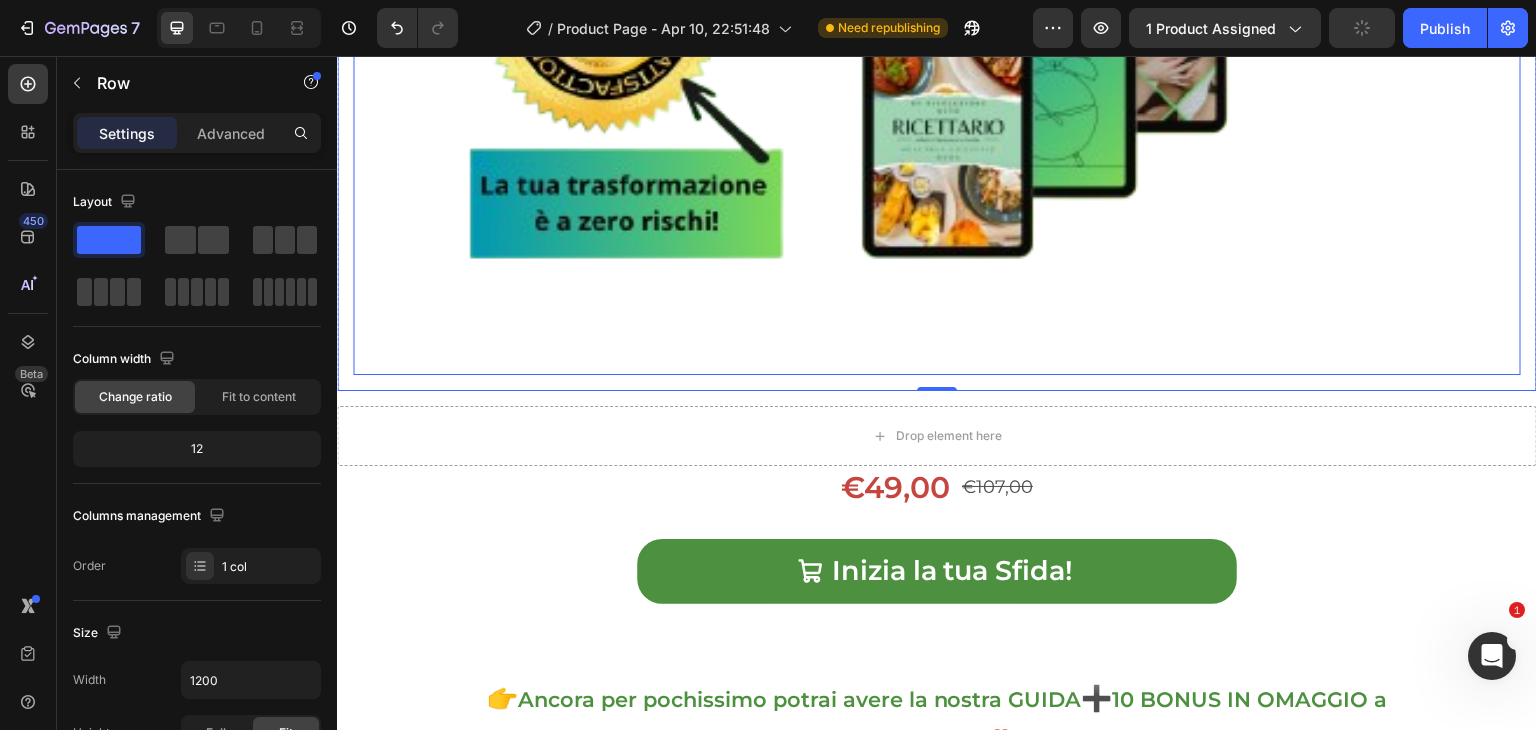 click at bounding box center (937, -209) 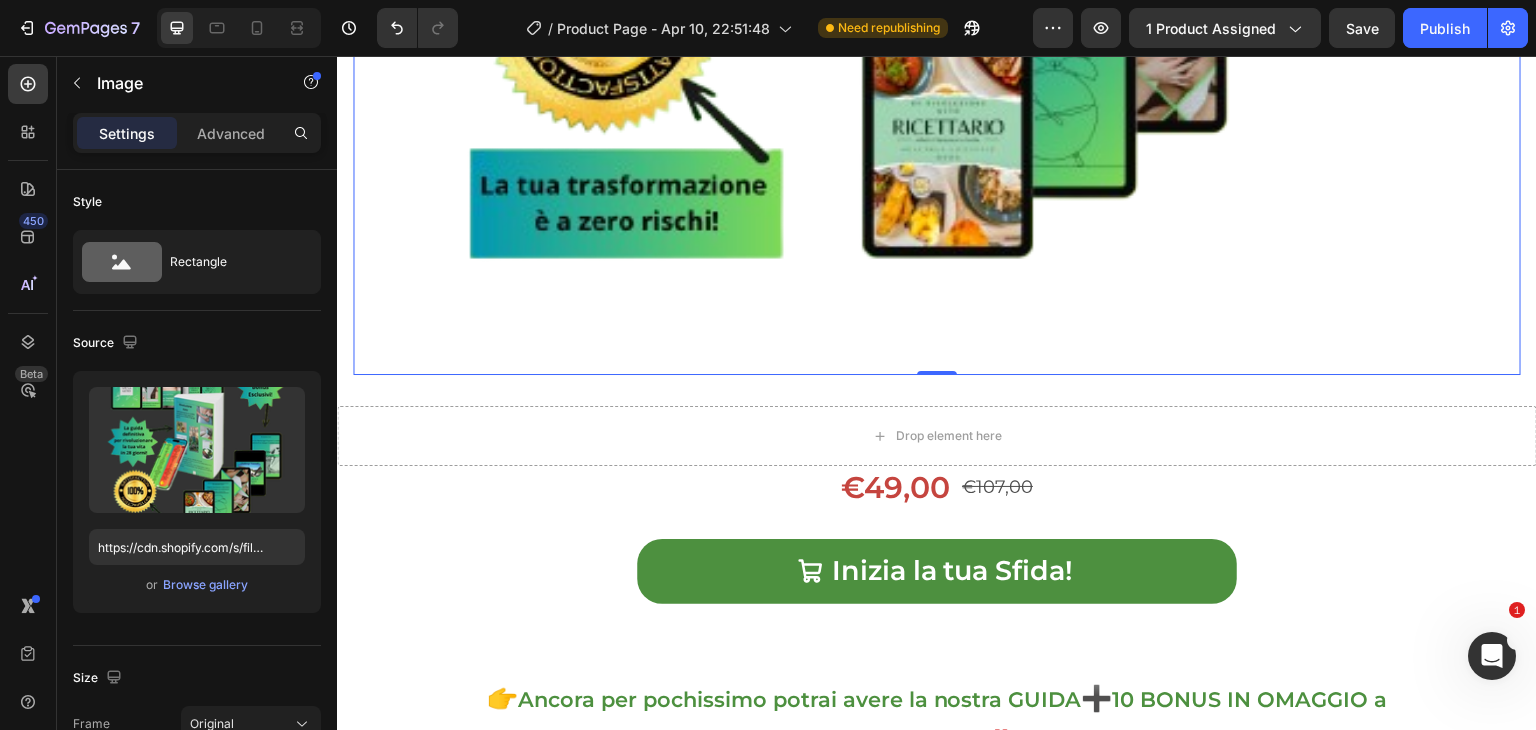 click at bounding box center [937, -209] 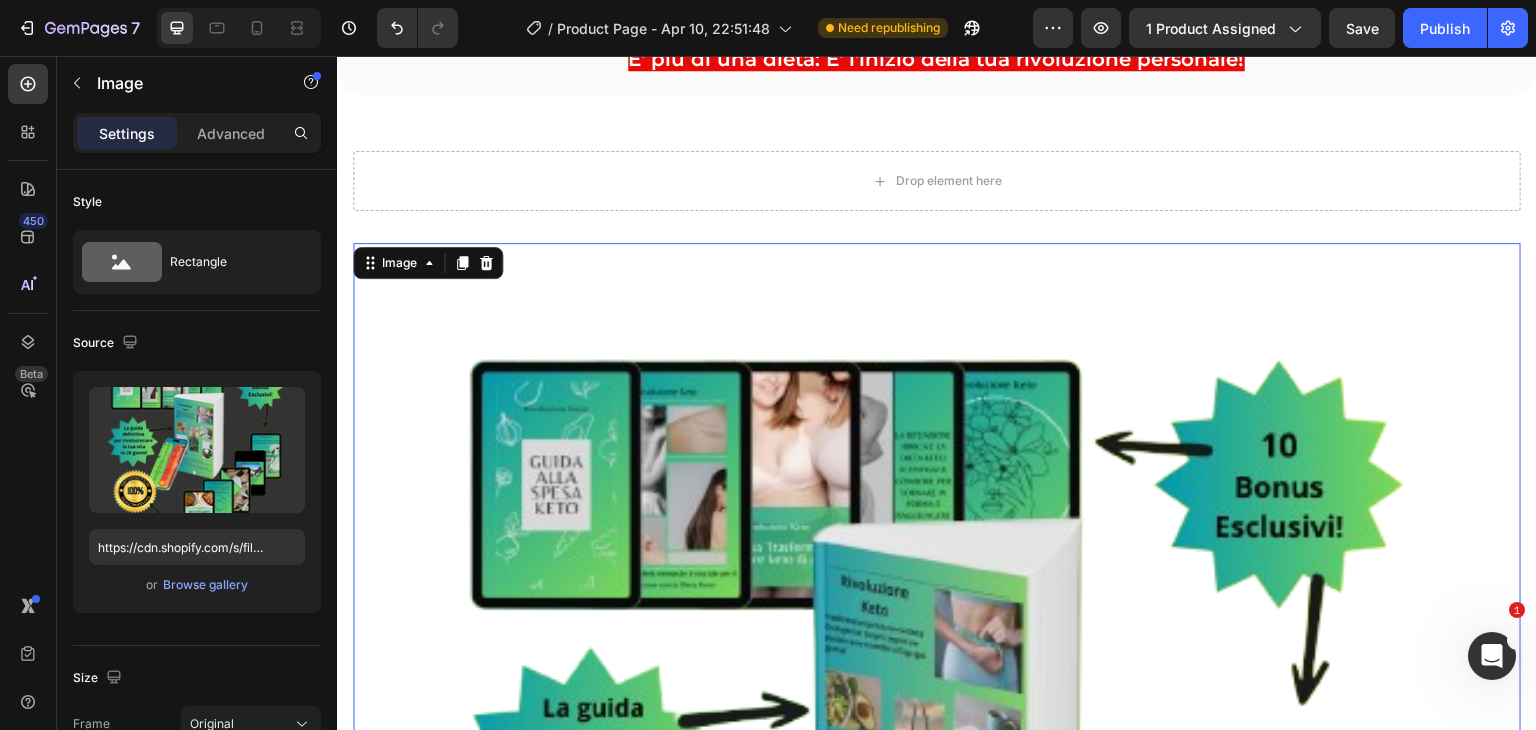 scroll, scrollTop: 338, scrollLeft: 0, axis: vertical 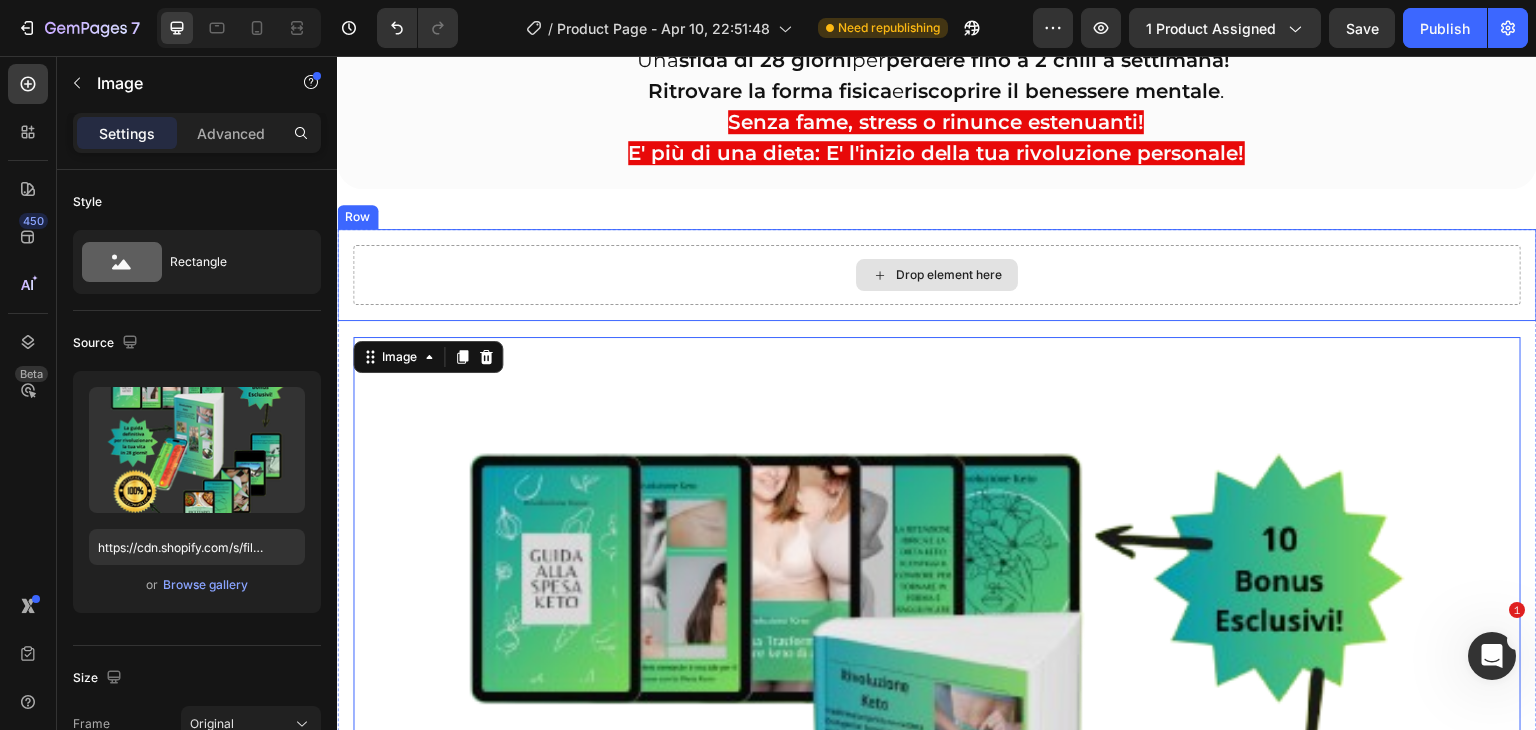 click on "Drop element here" at bounding box center [937, 275] 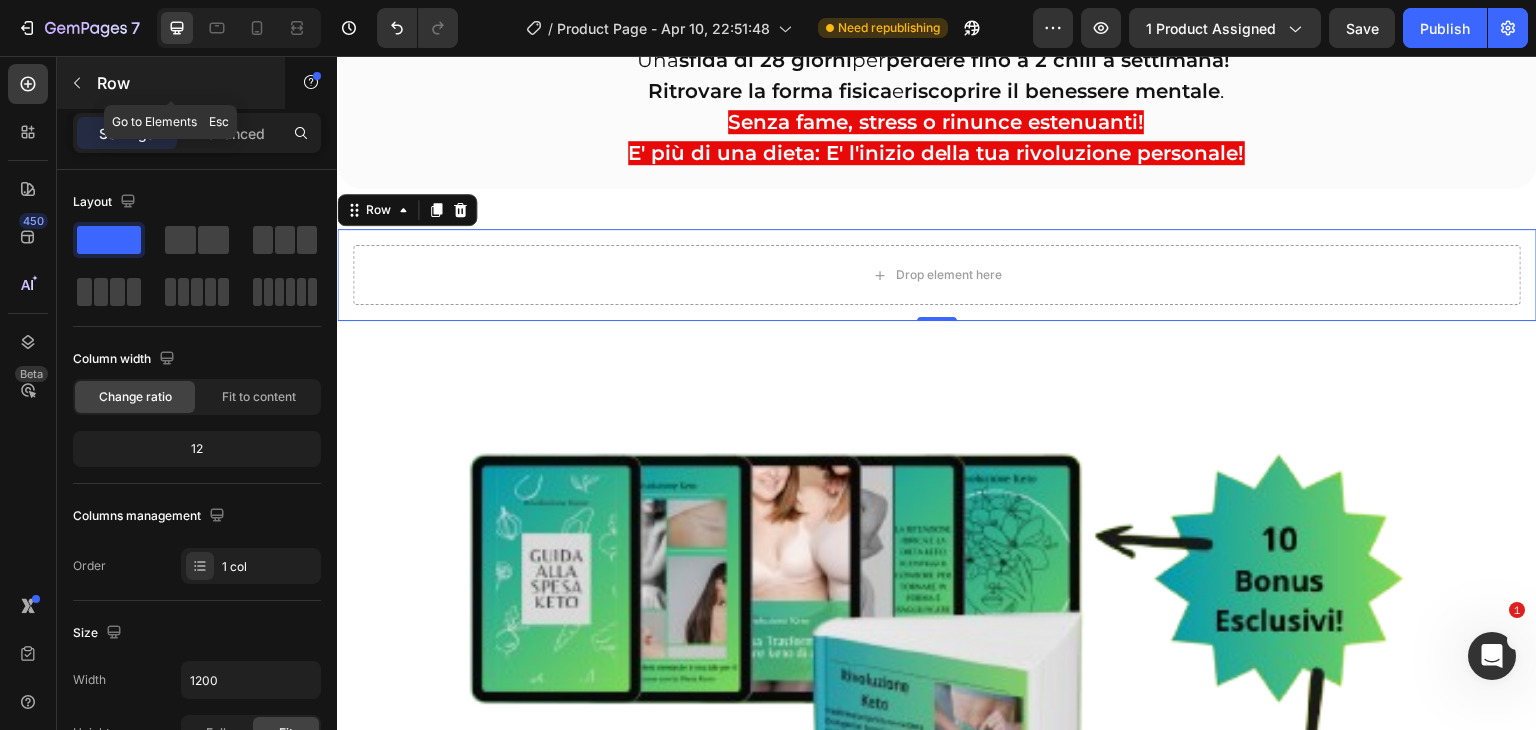 click 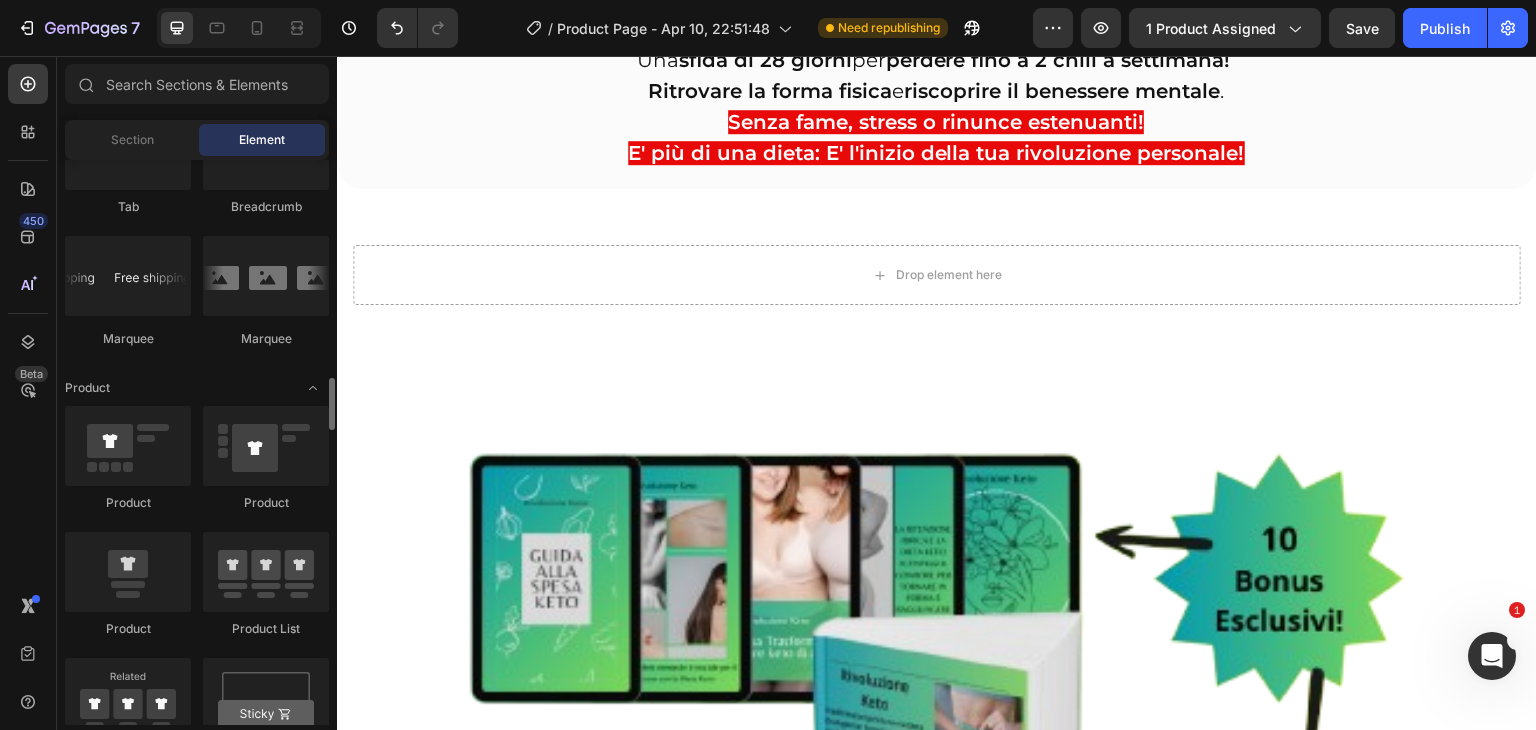 scroll, scrollTop: 2372, scrollLeft: 0, axis: vertical 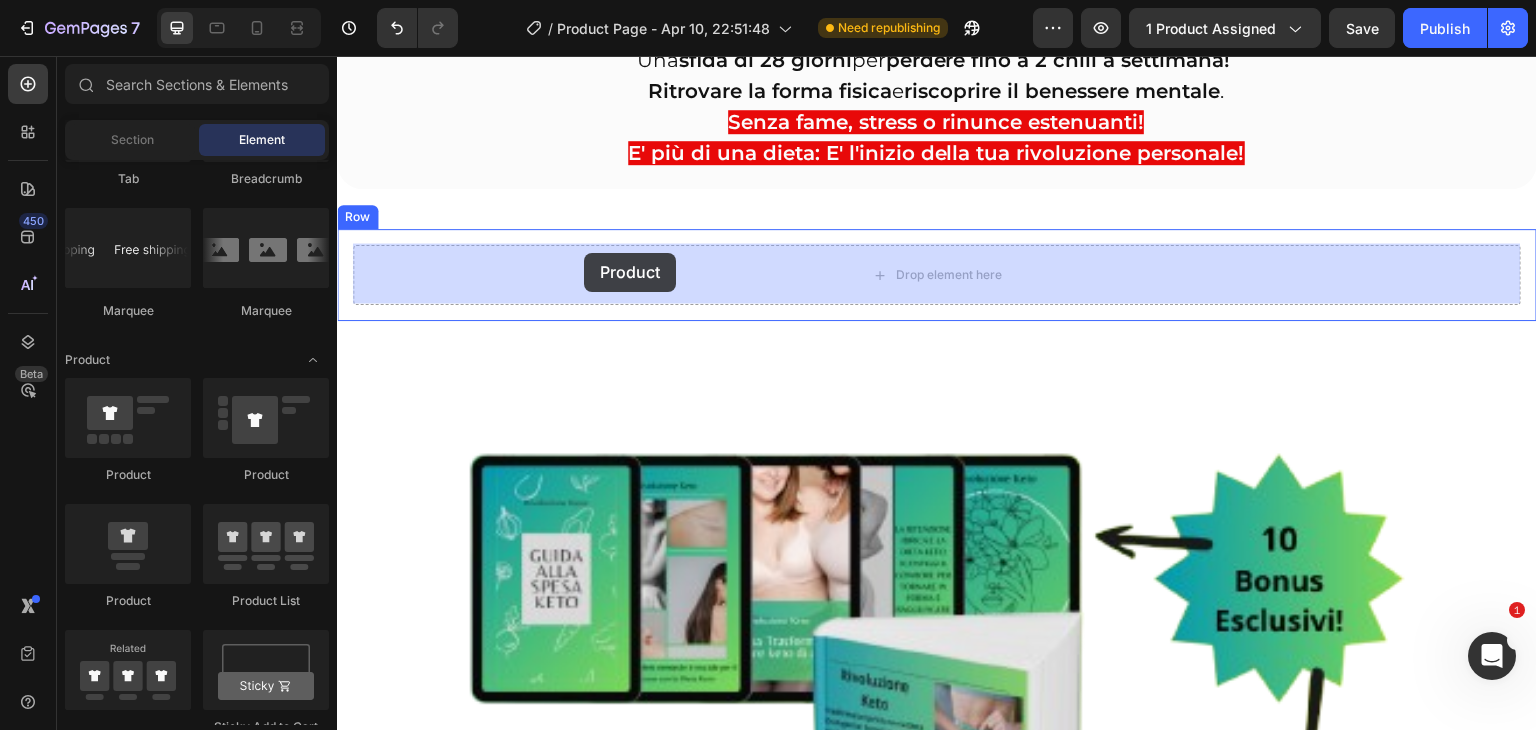 drag, startPoint x: 457, startPoint y: 605, endPoint x: 584, endPoint y: 253, distance: 374.20984 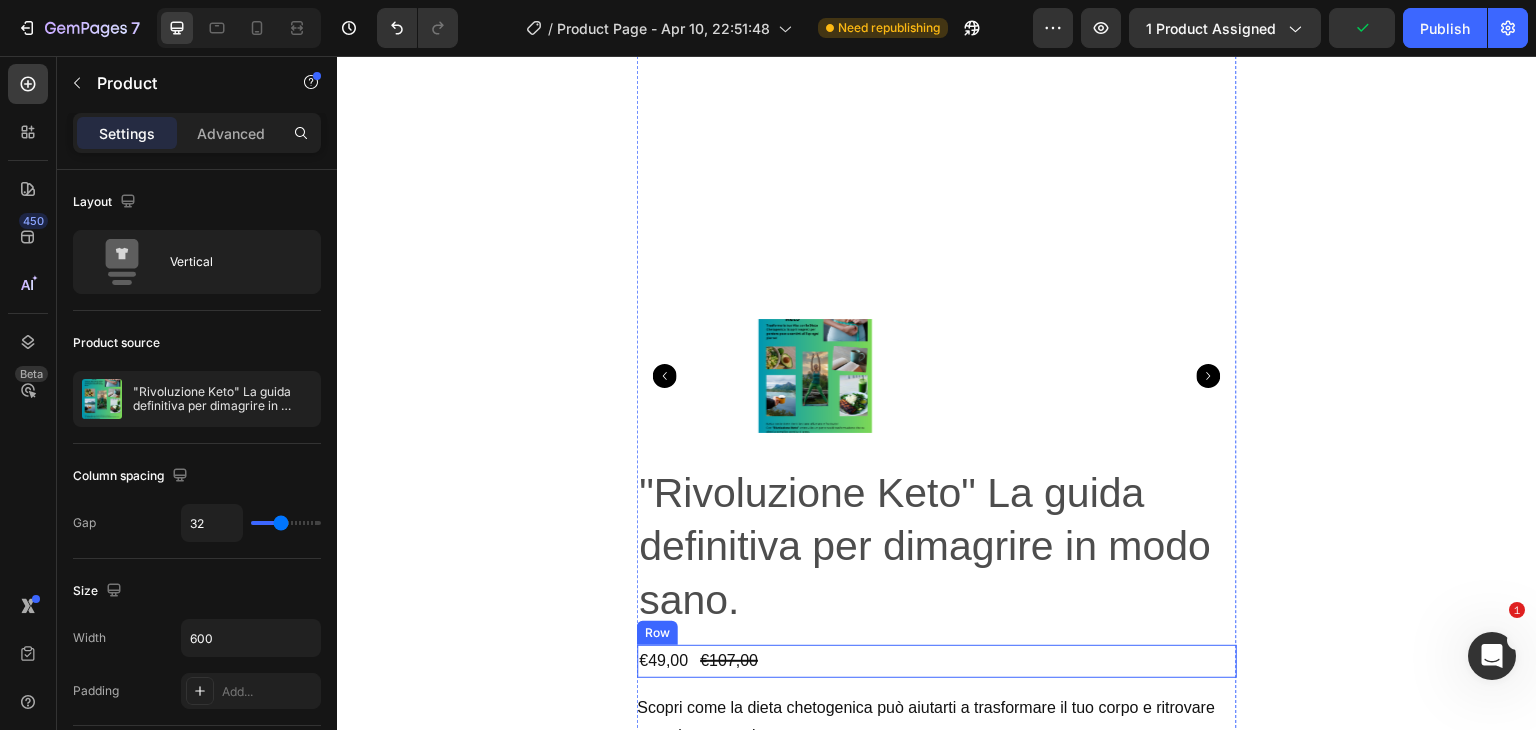 scroll, scrollTop: 794, scrollLeft: 0, axis: vertical 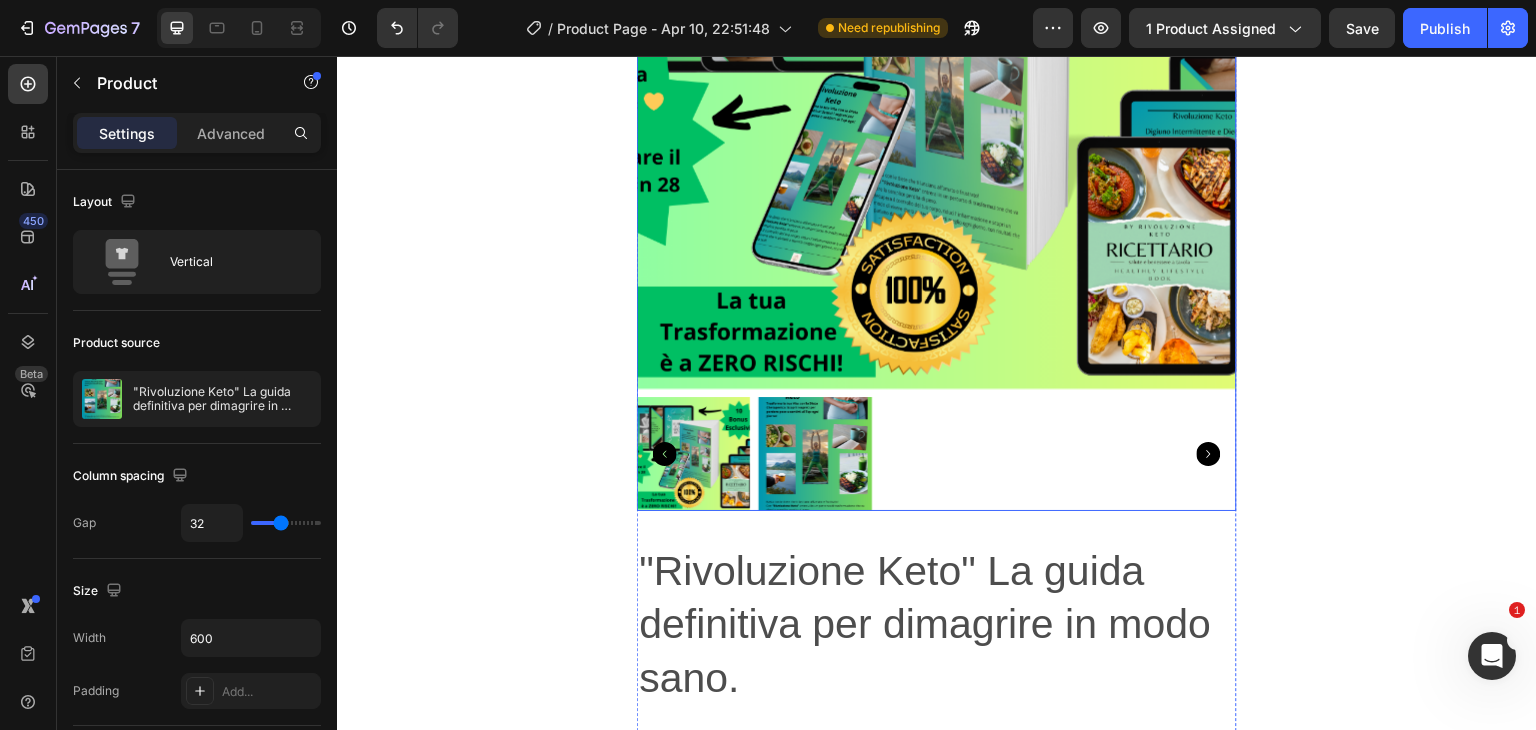 click at bounding box center [937, 89] 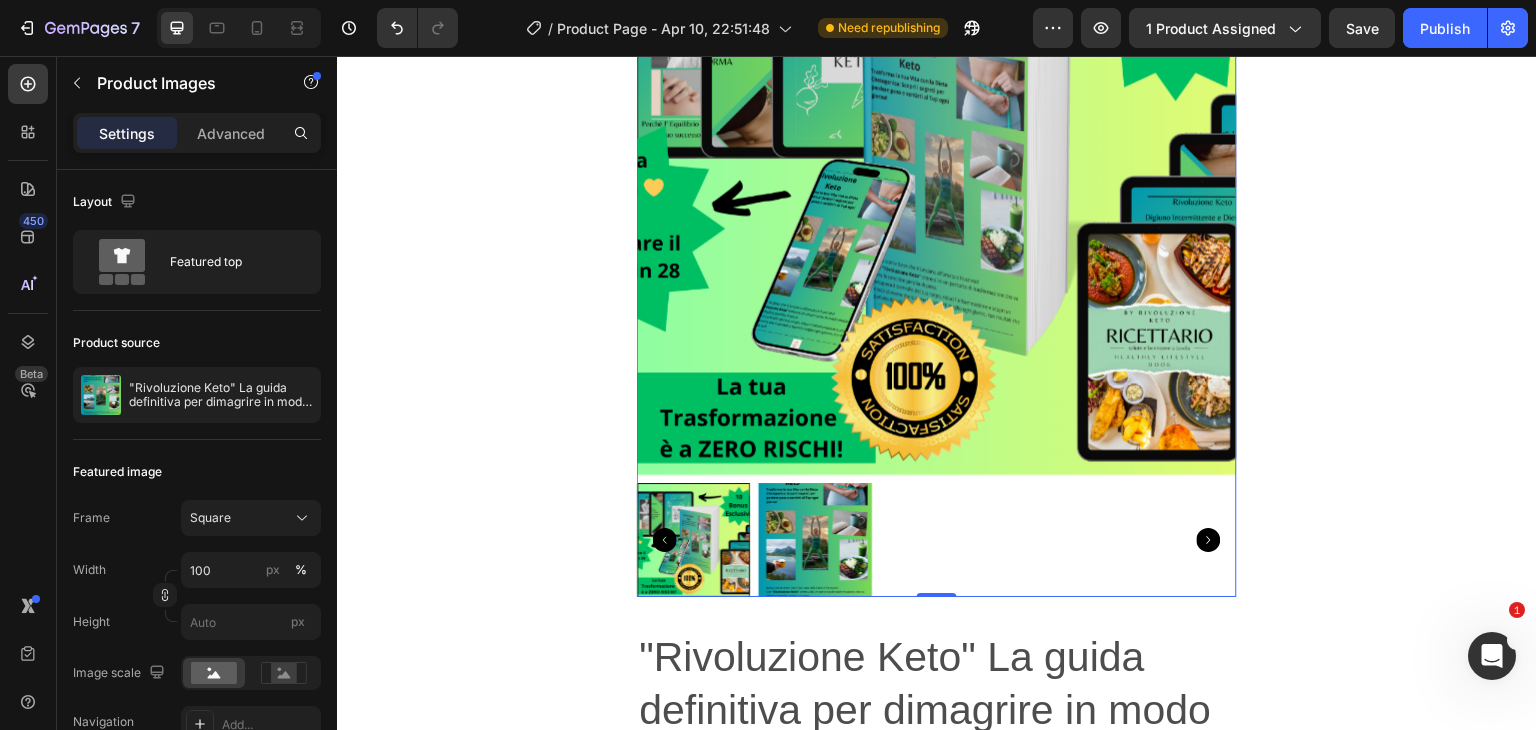 scroll, scrollTop: 762, scrollLeft: 0, axis: vertical 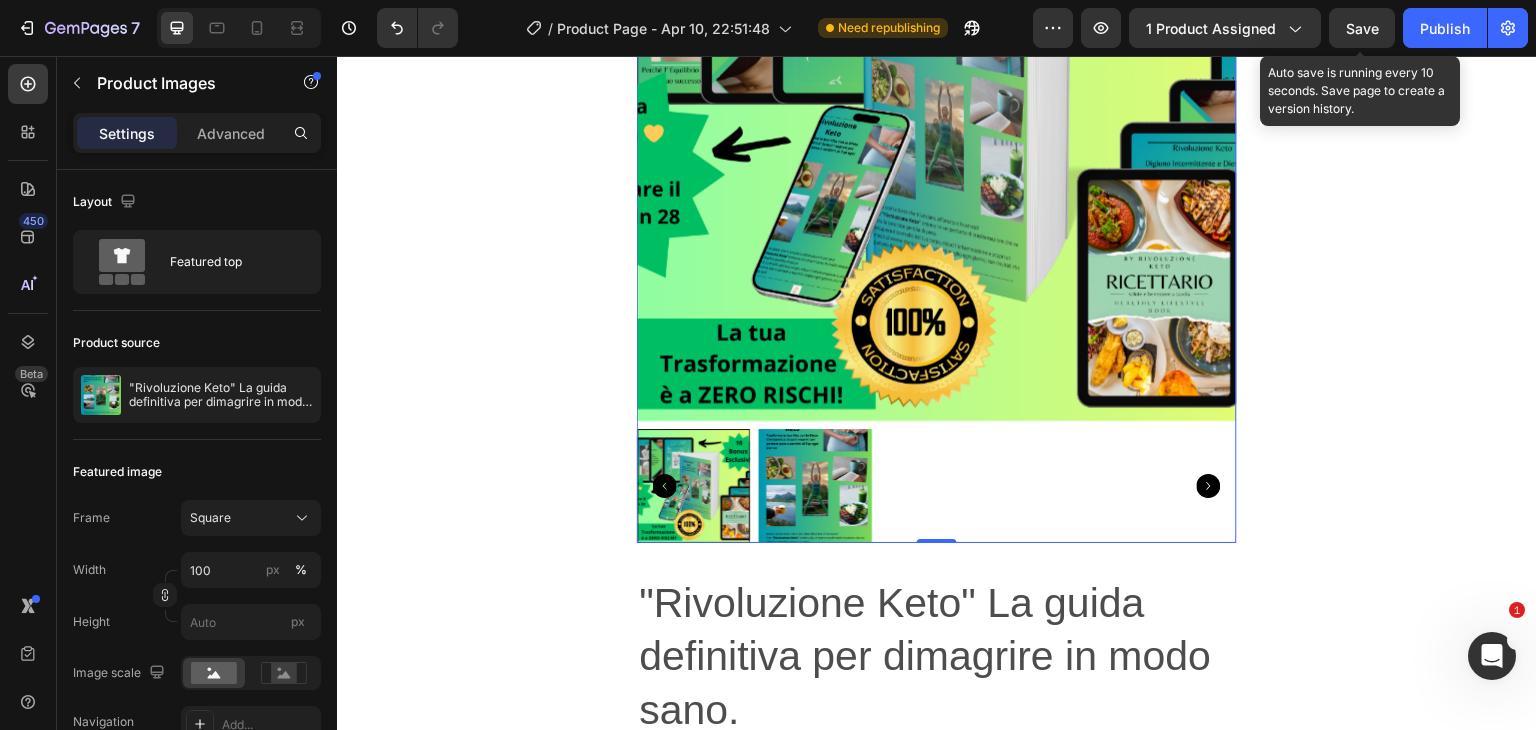 click on "Save" at bounding box center [1362, 28] 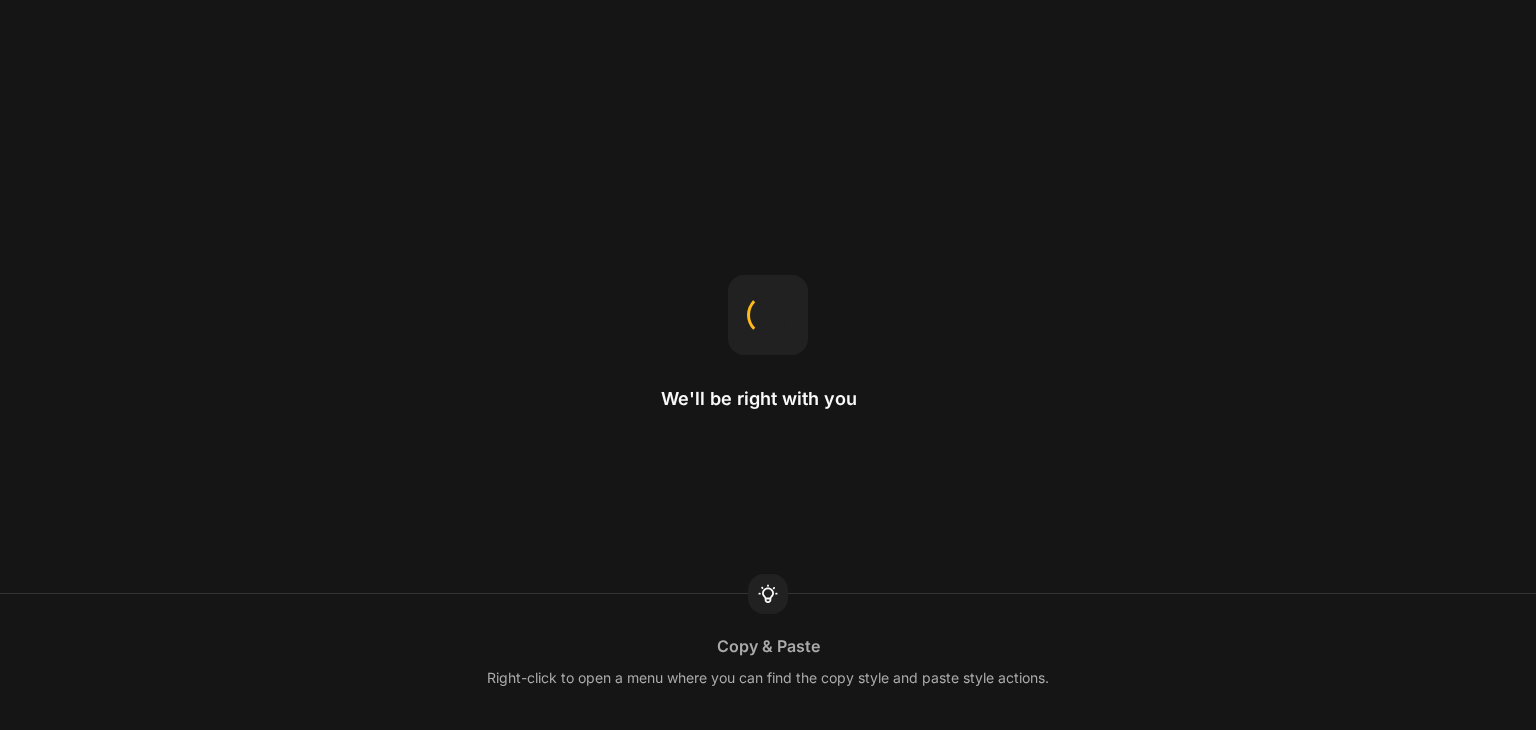 scroll, scrollTop: 0, scrollLeft: 0, axis: both 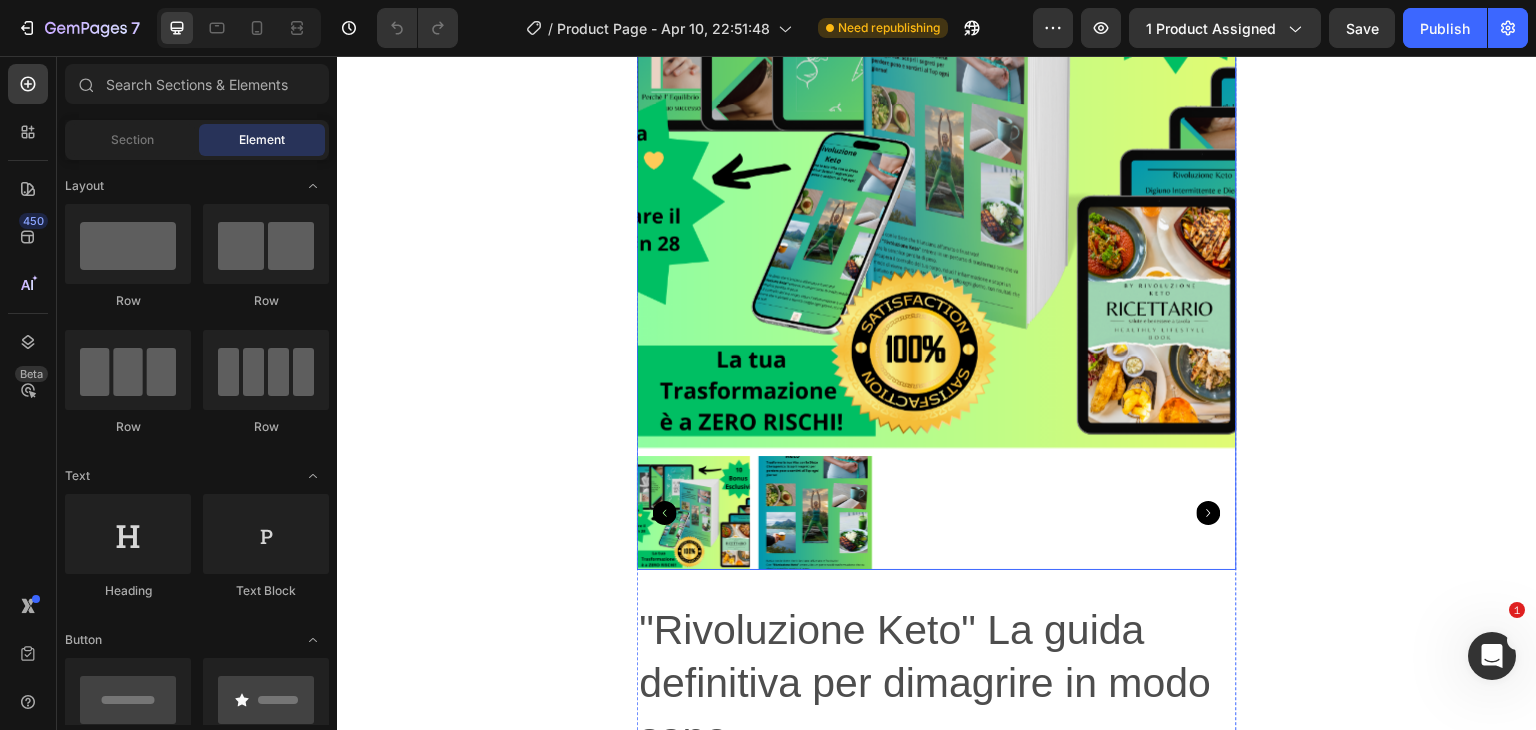 click 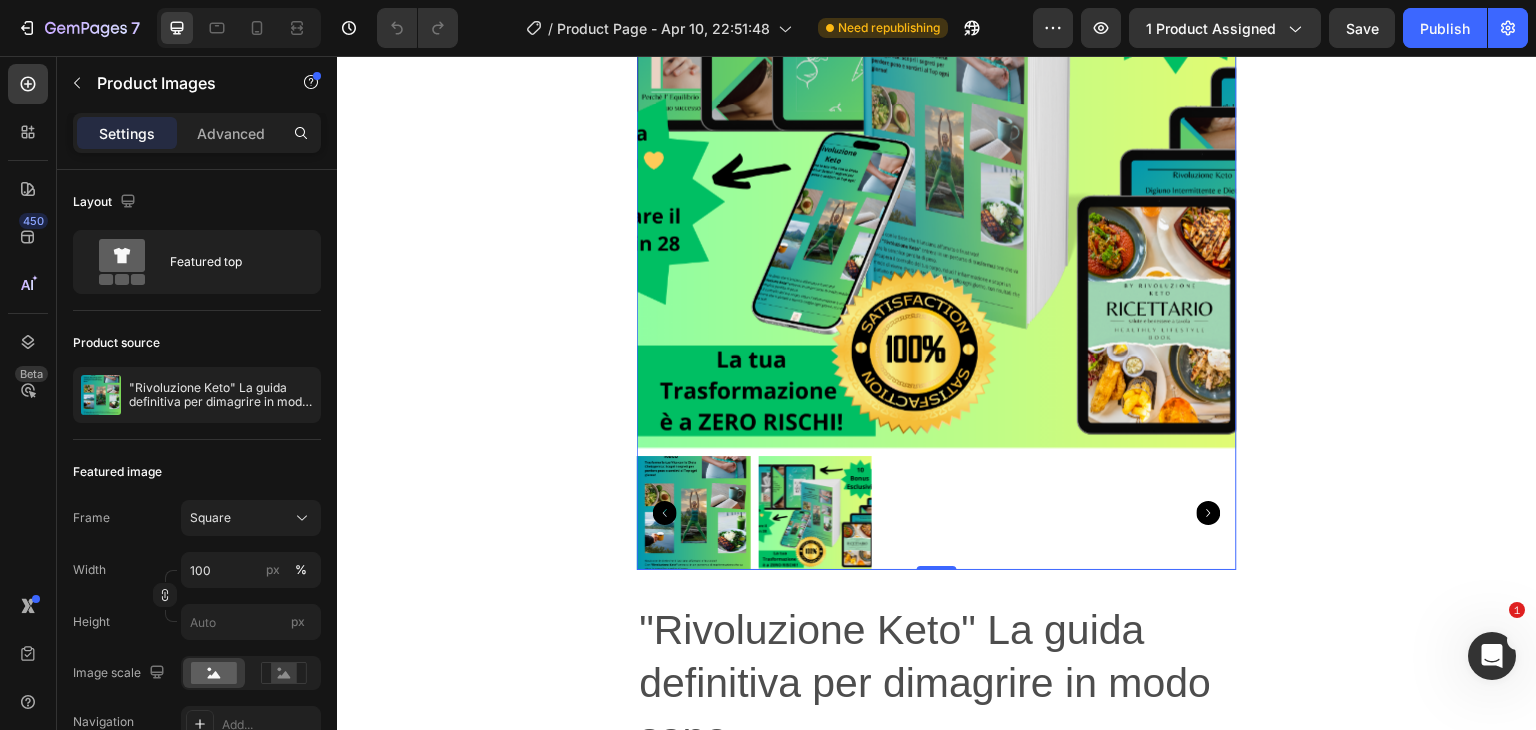 click 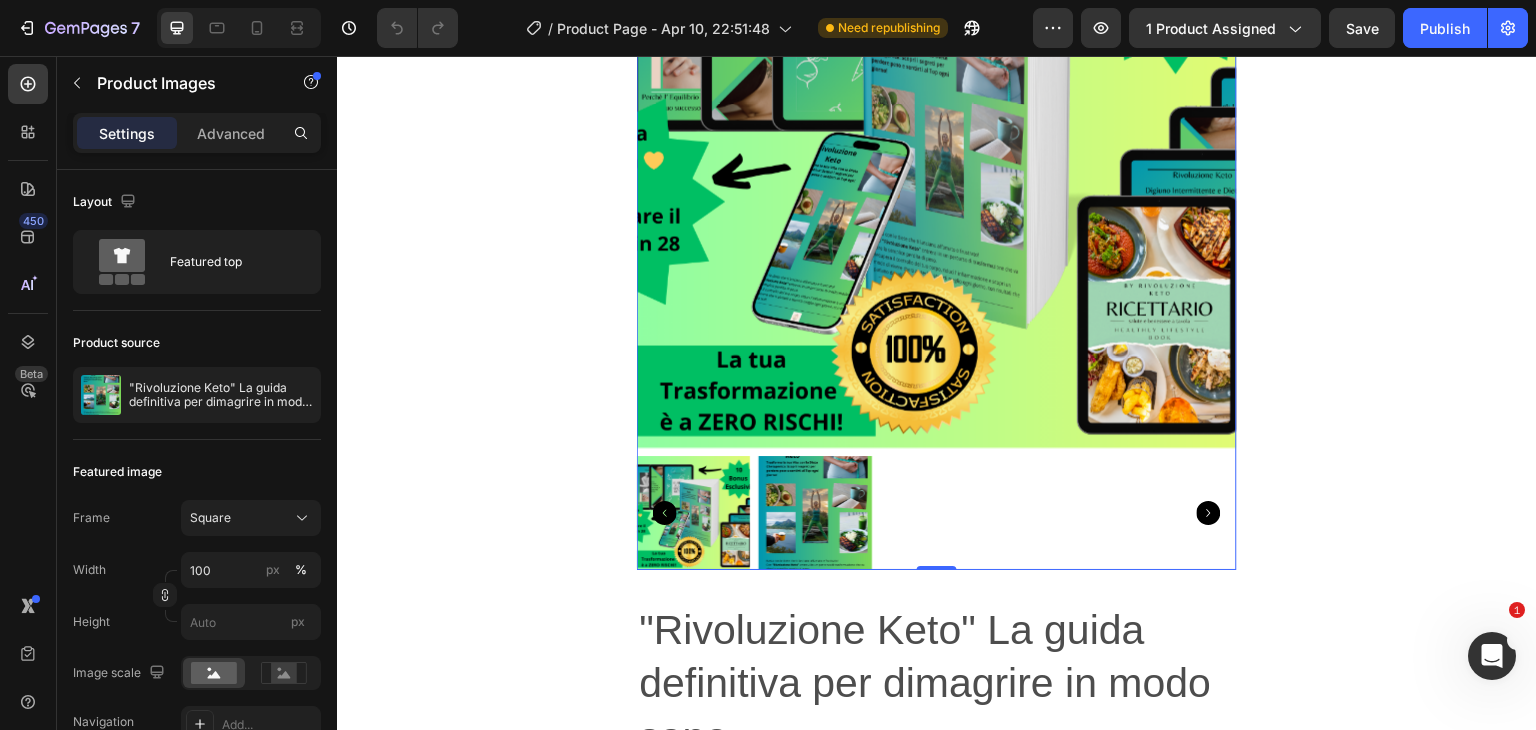click at bounding box center [694, 513] 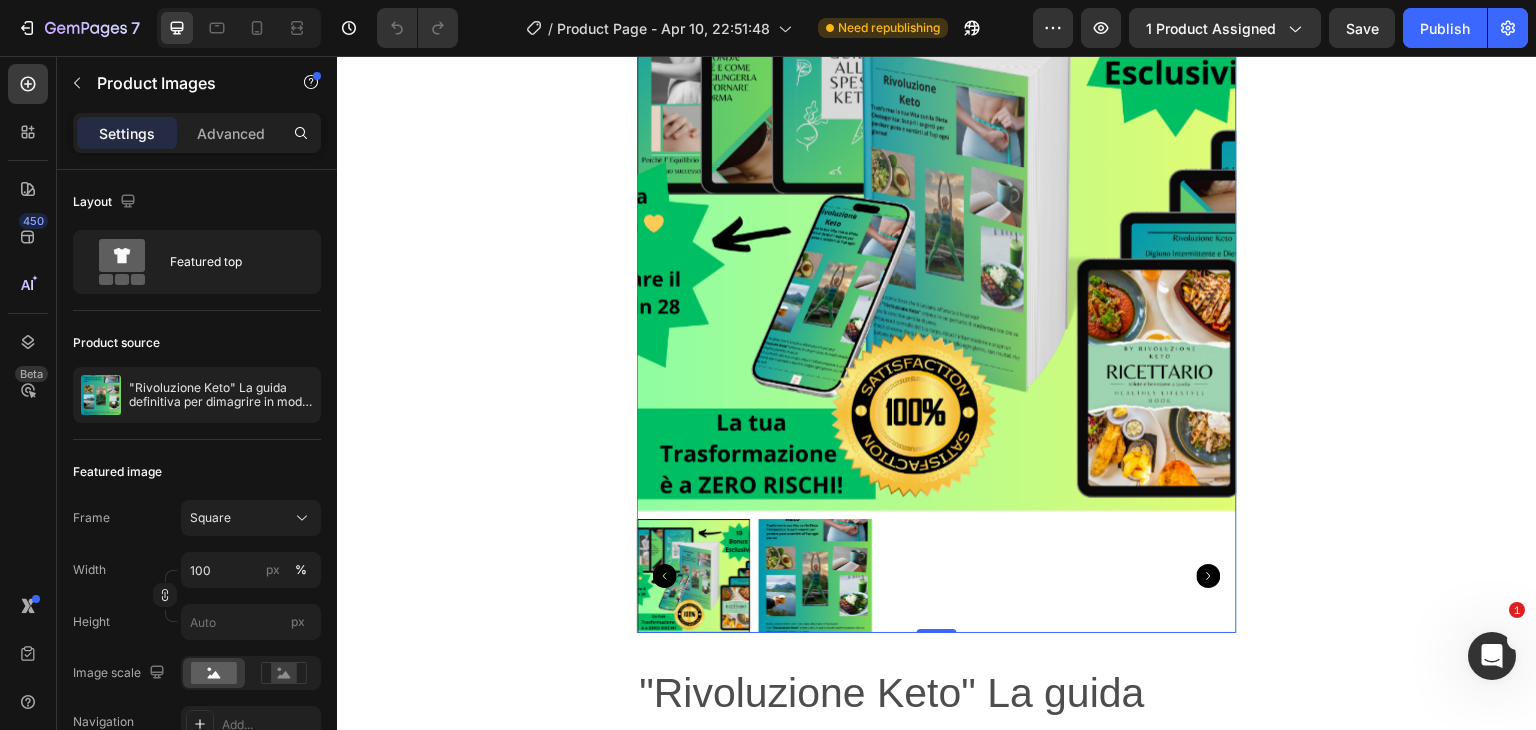 scroll, scrollTop: 668, scrollLeft: 0, axis: vertical 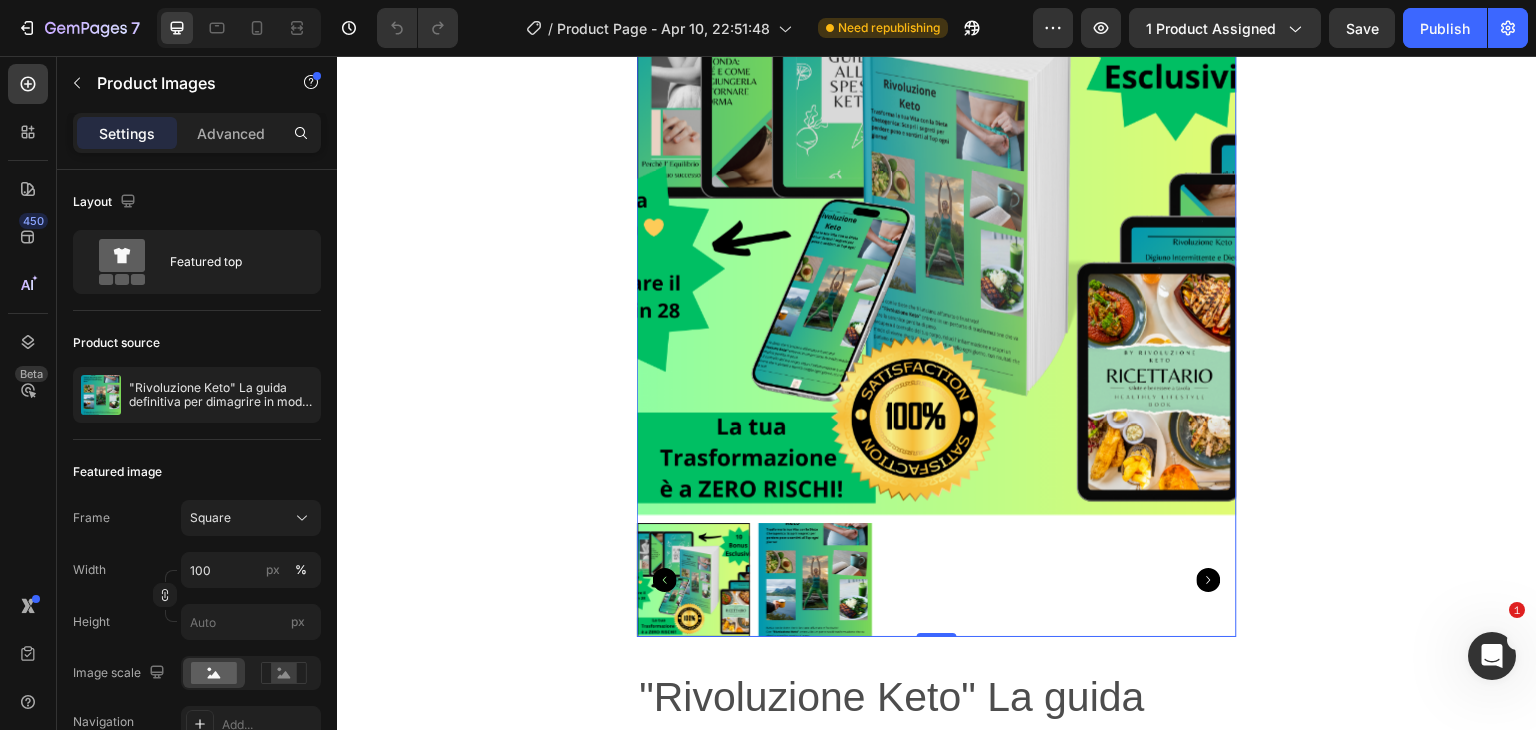 click 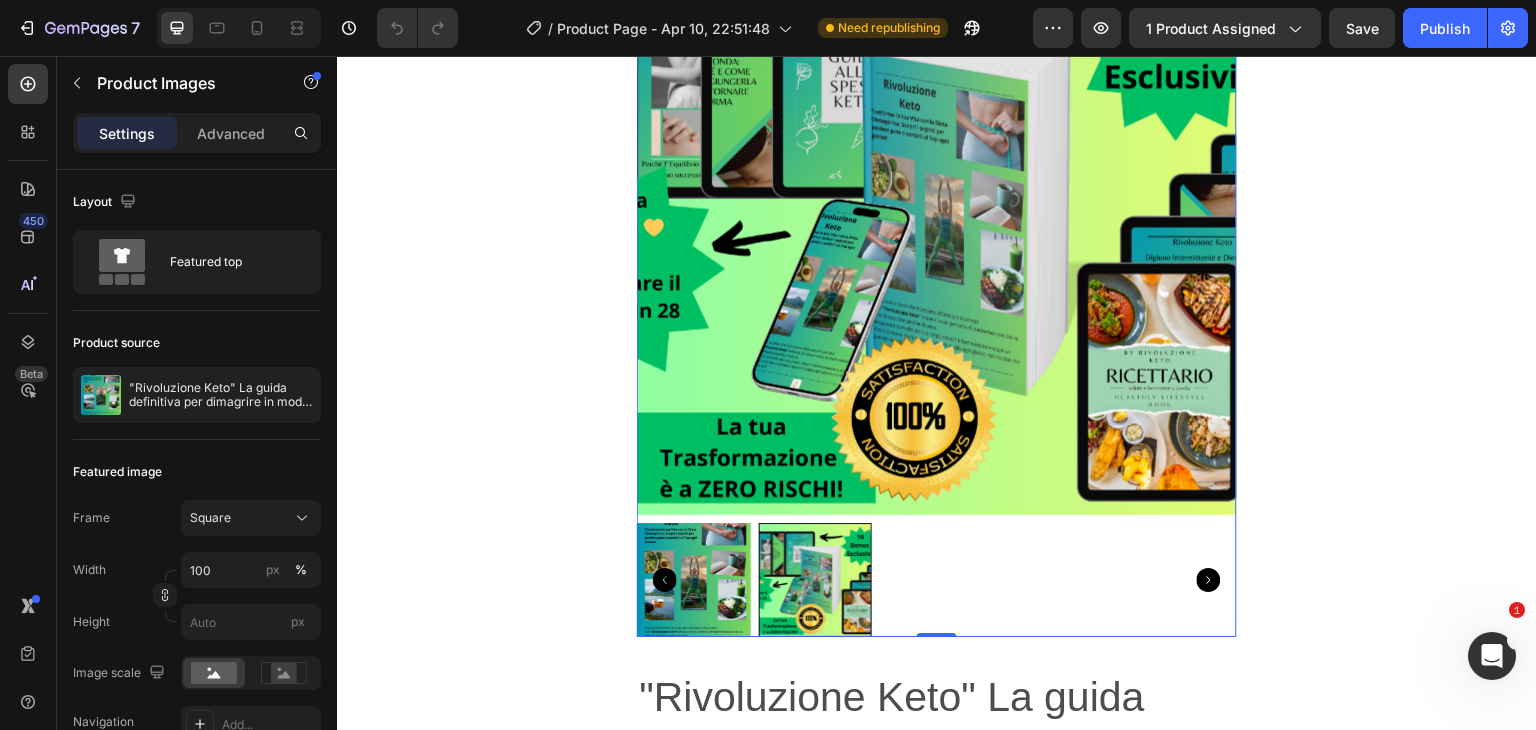 click at bounding box center [816, 580] 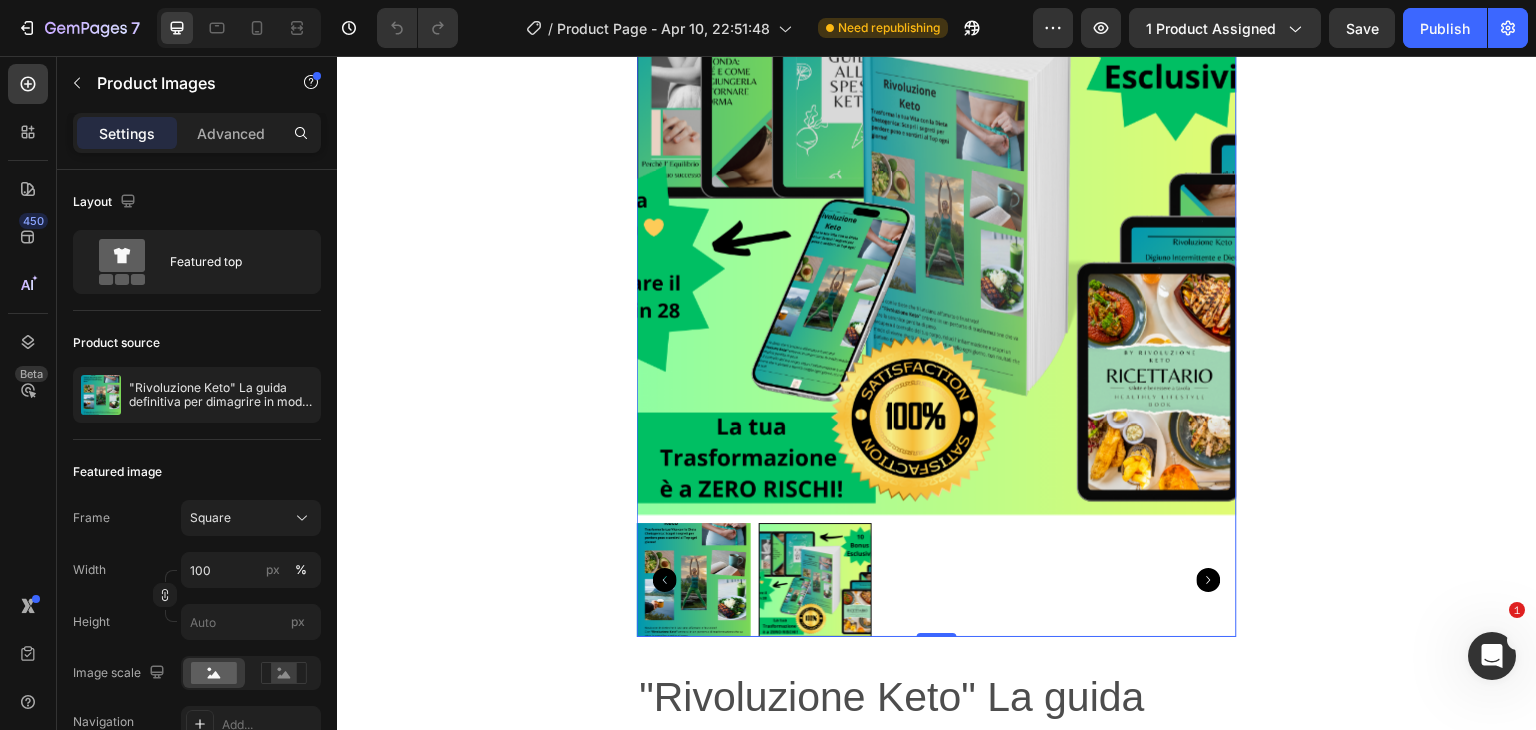 click at bounding box center [816, 580] 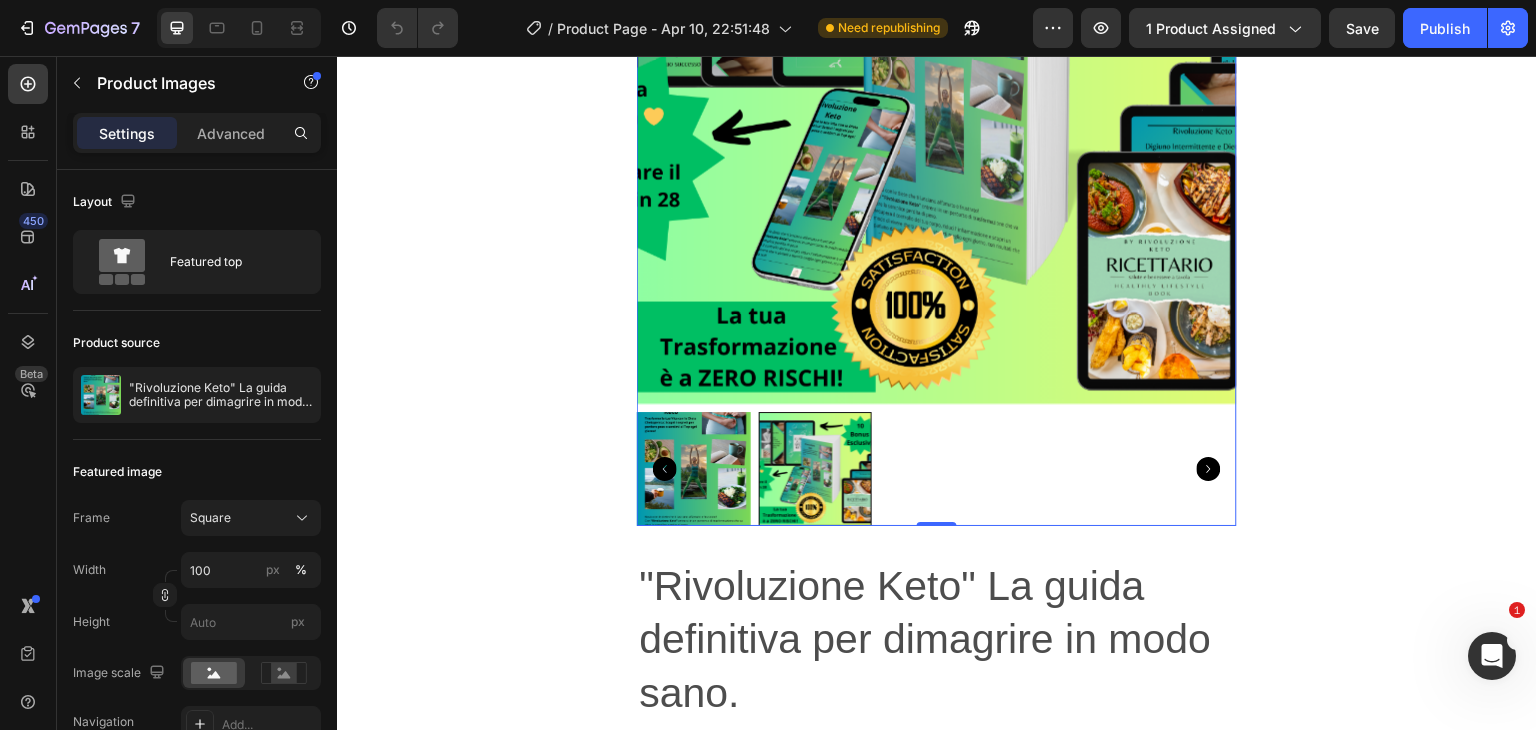scroll, scrollTop: 780, scrollLeft: 0, axis: vertical 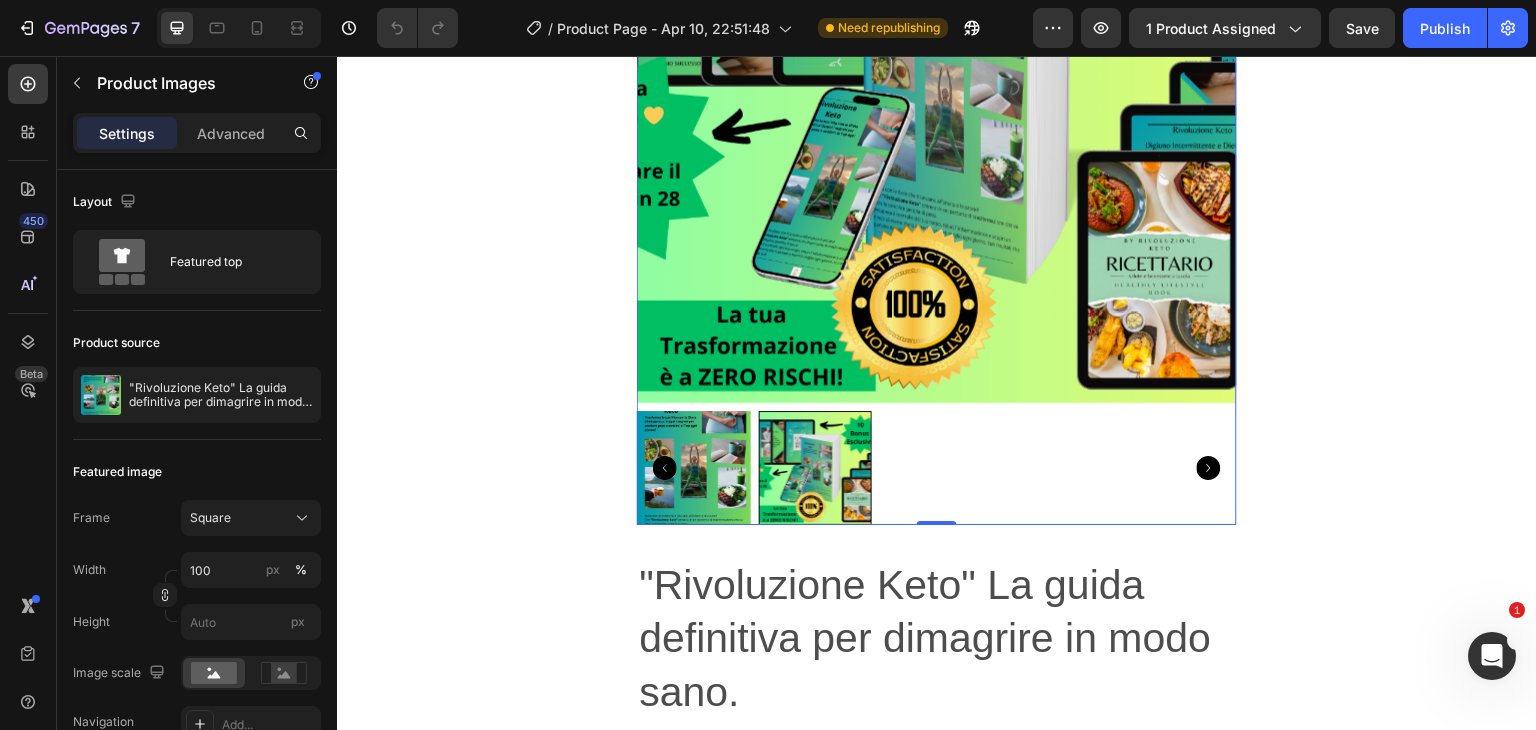 click at bounding box center [816, 468] 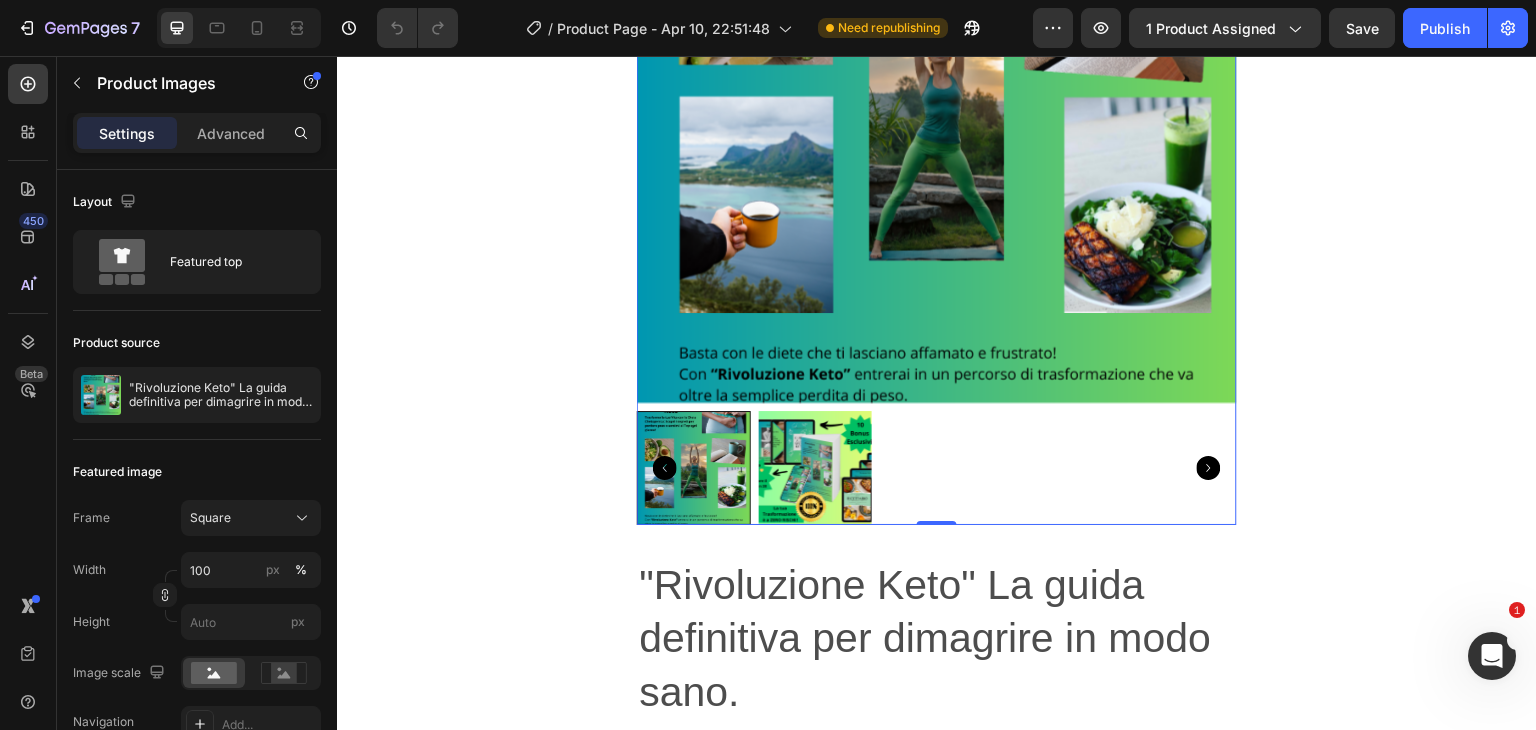click at bounding box center (816, 468) 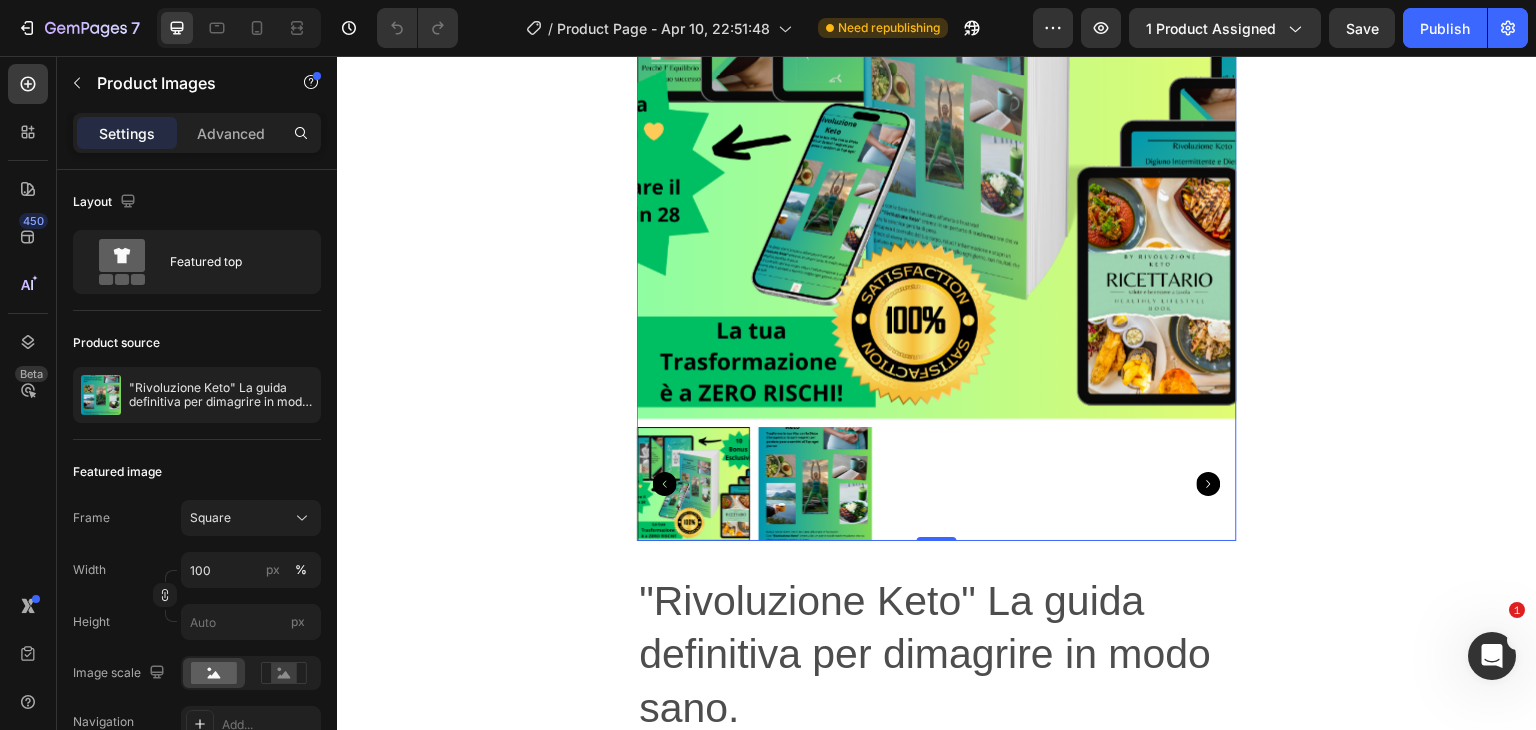 scroll, scrollTop: 768, scrollLeft: 0, axis: vertical 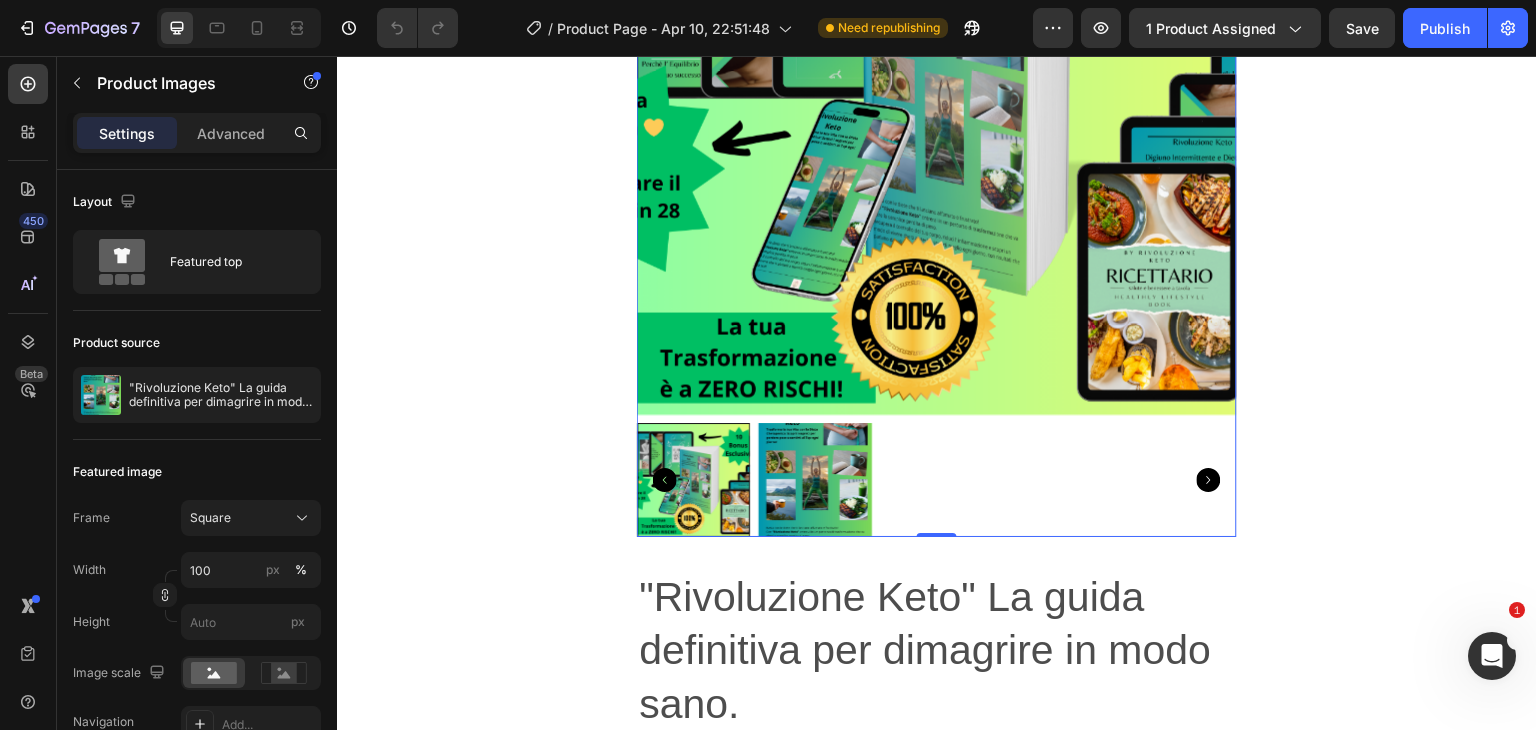 click at bounding box center (694, 480) 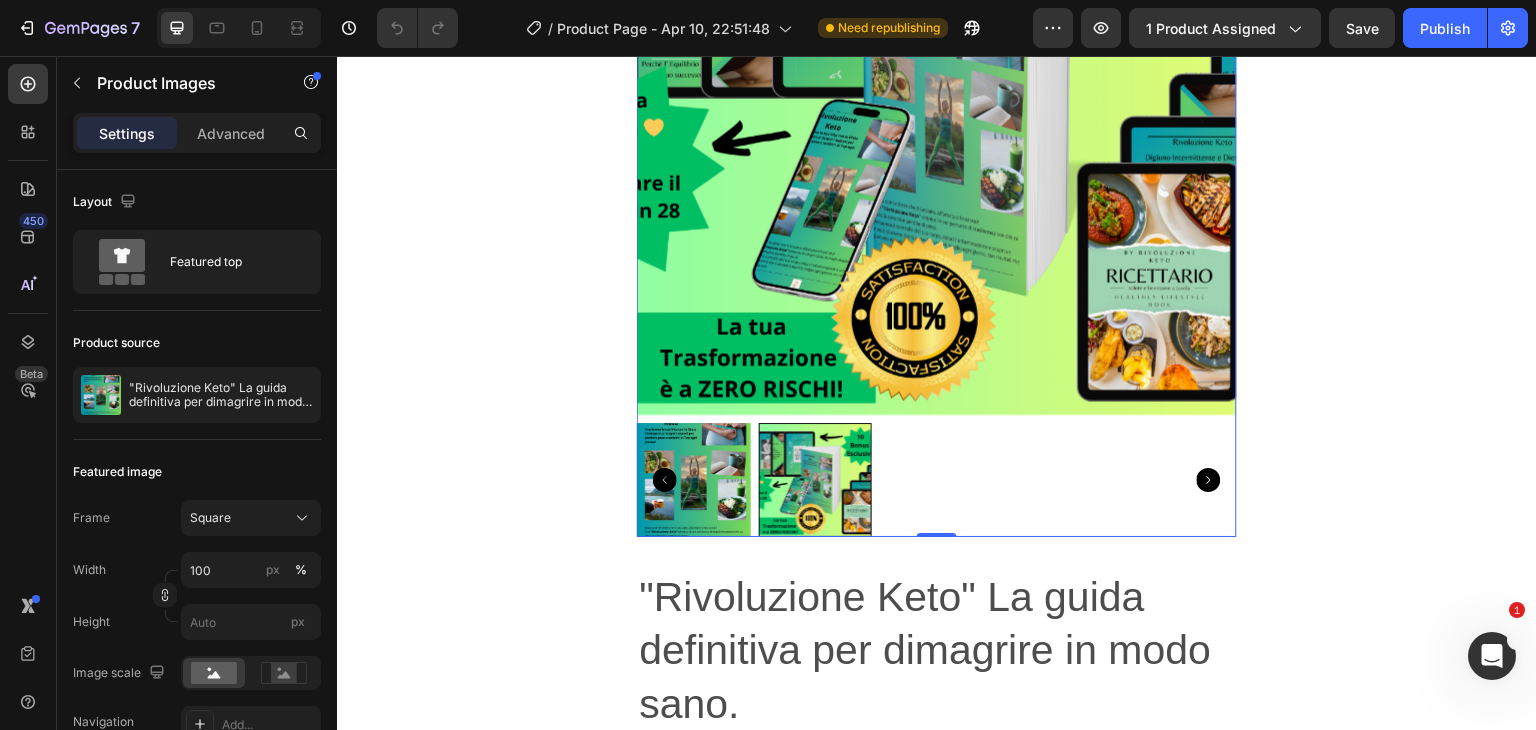 click 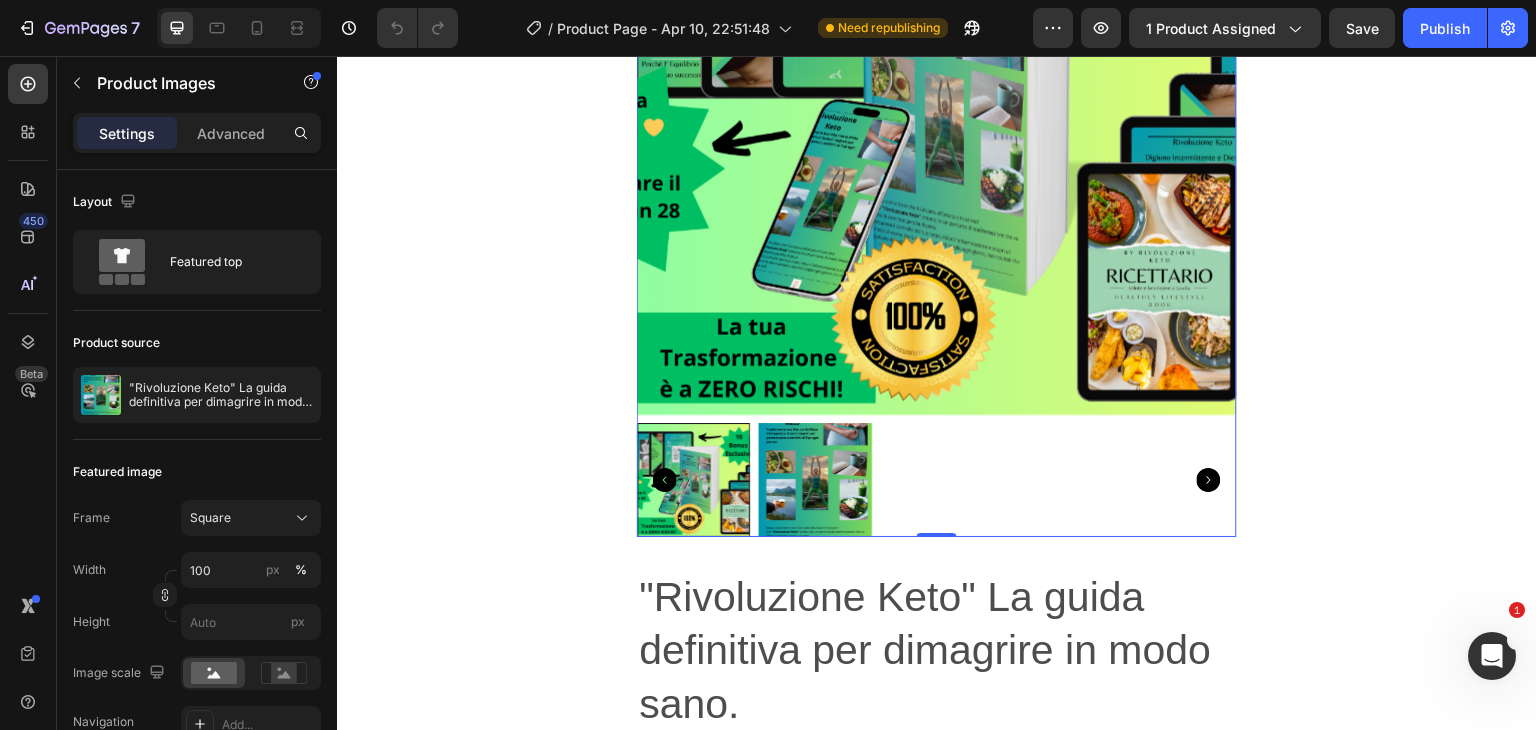 click 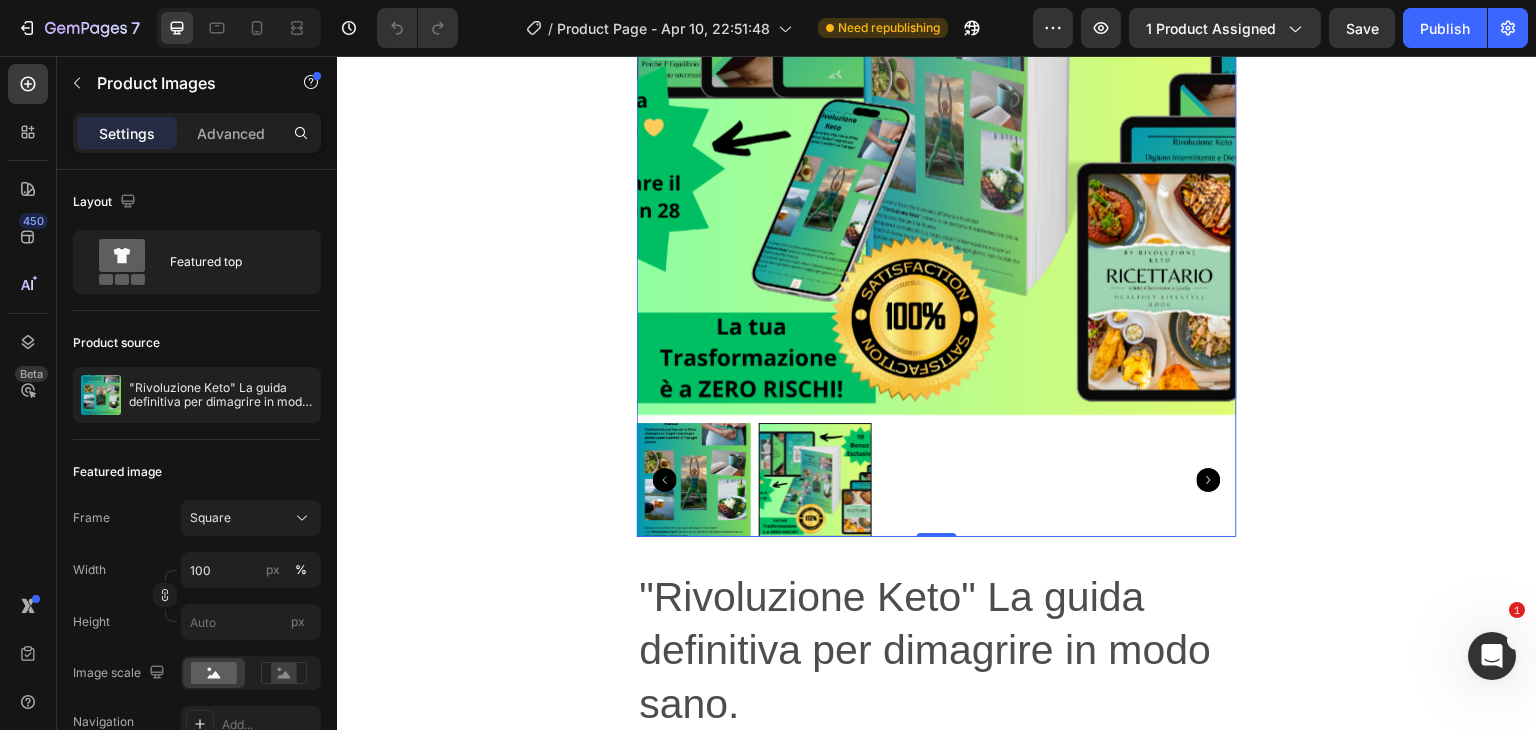 click at bounding box center (694, 480) 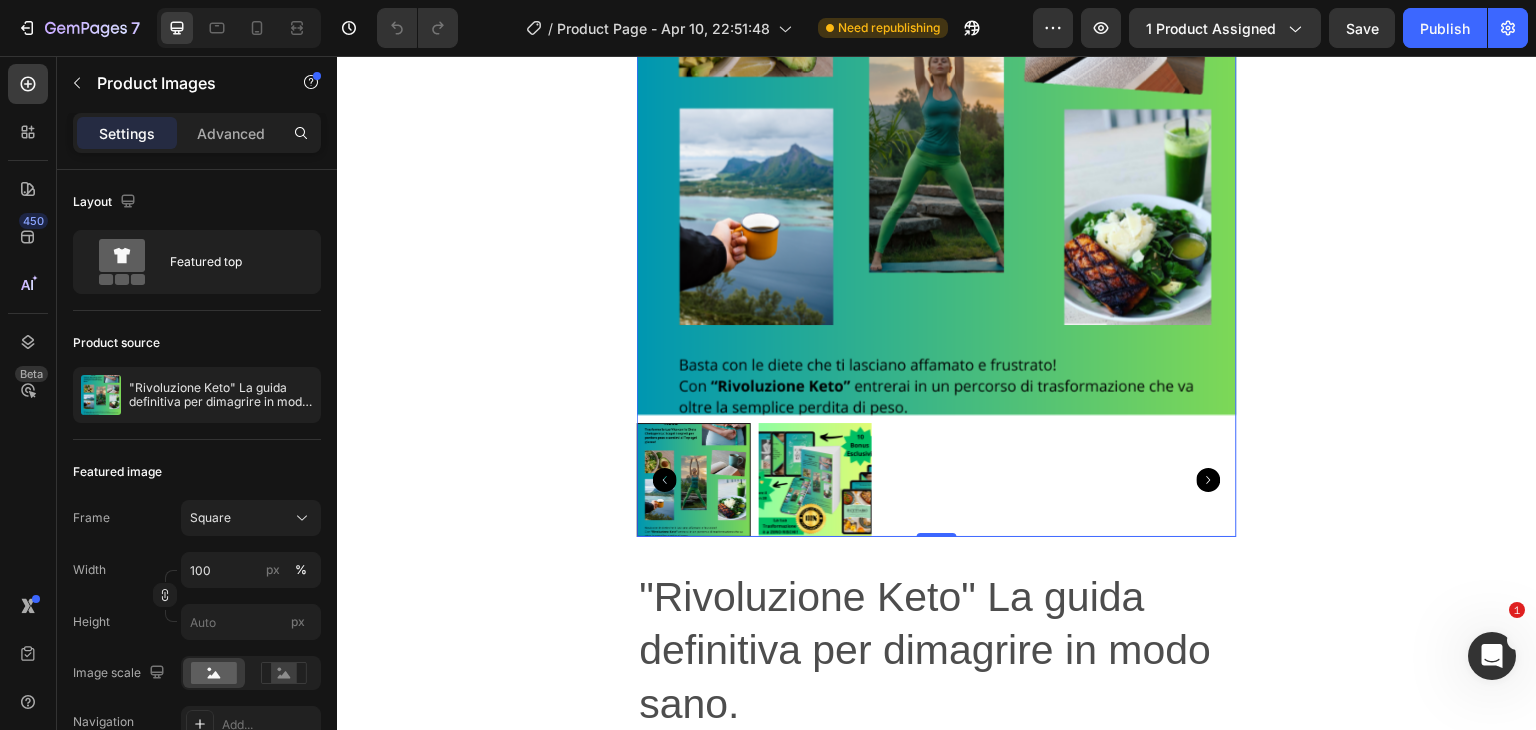 click at bounding box center (816, 480) 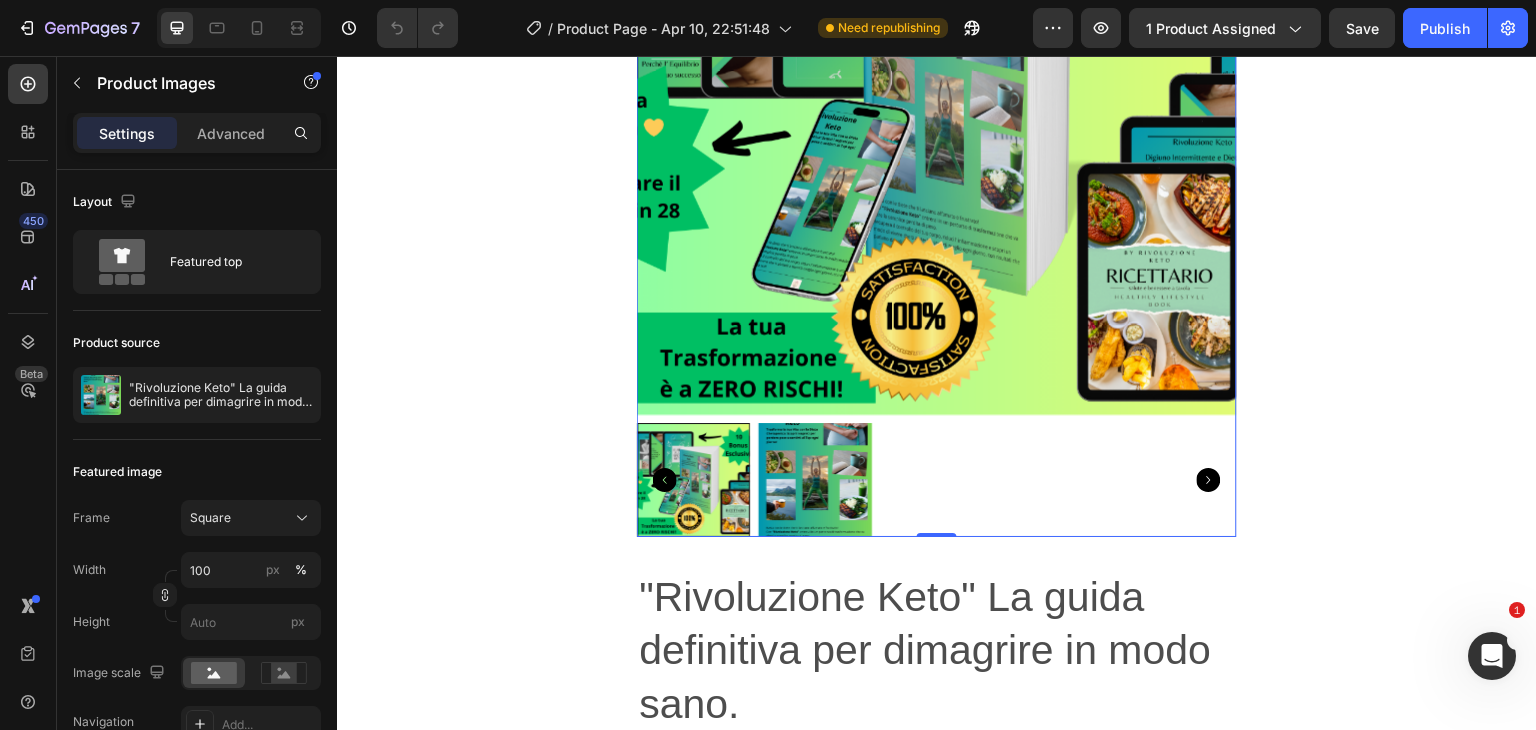 click 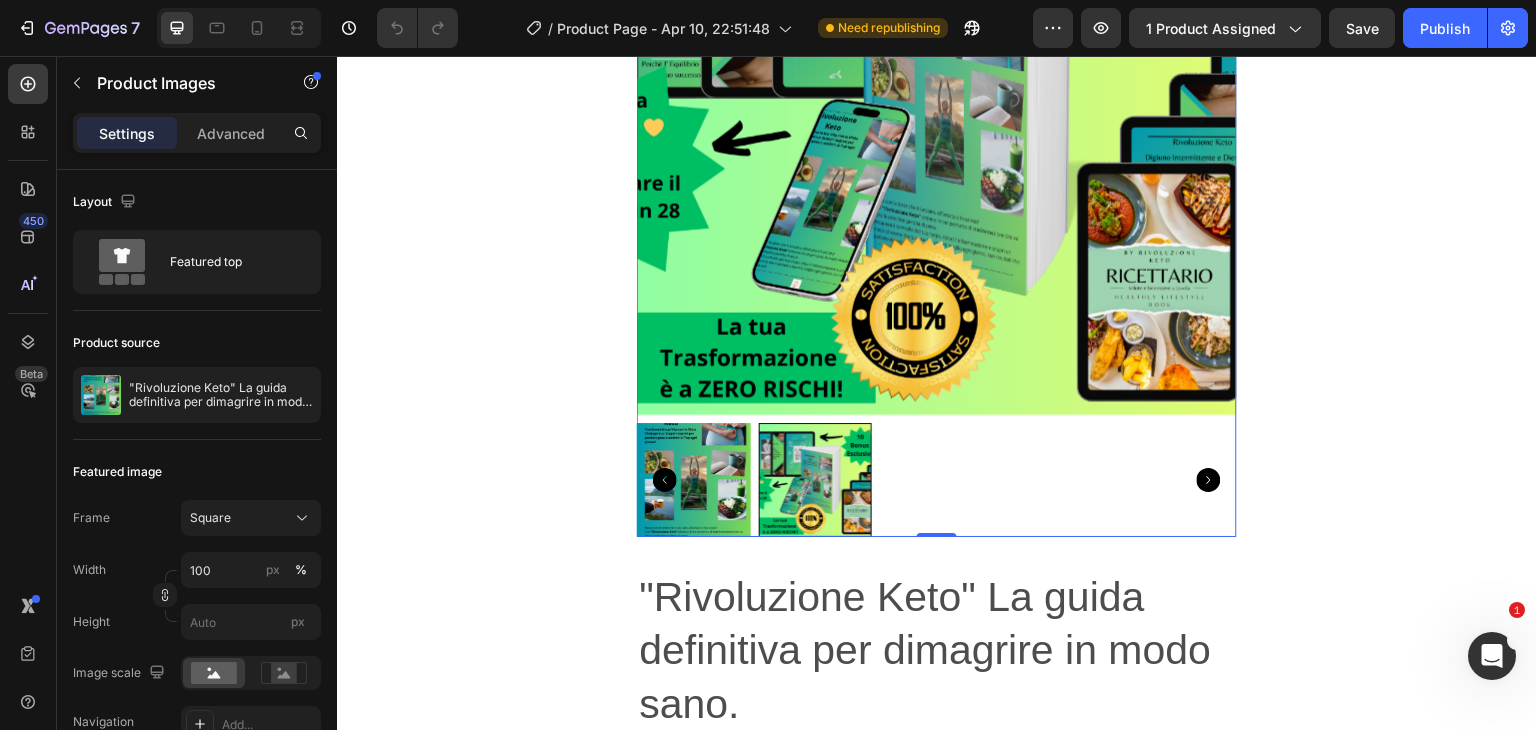 click at bounding box center [816, 480] 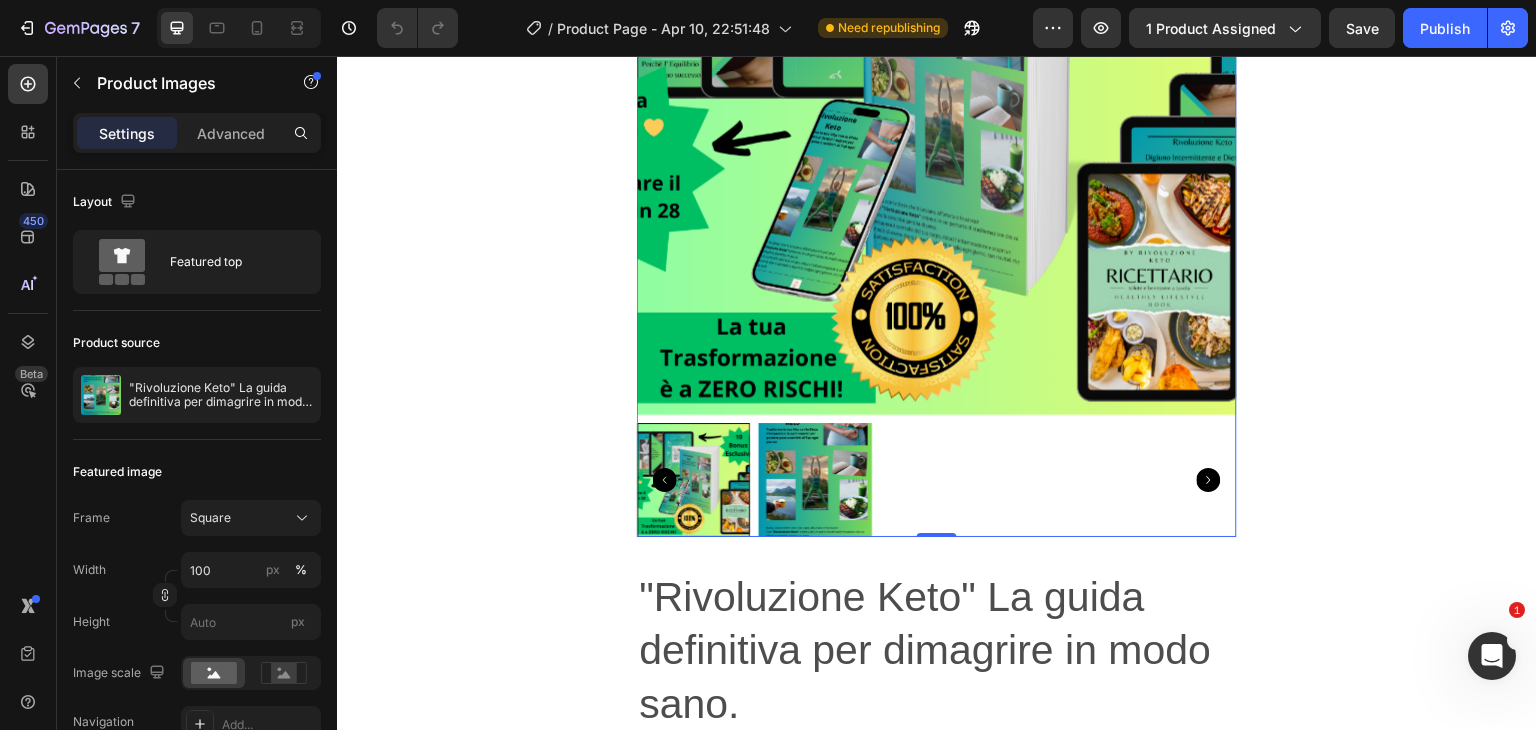 click 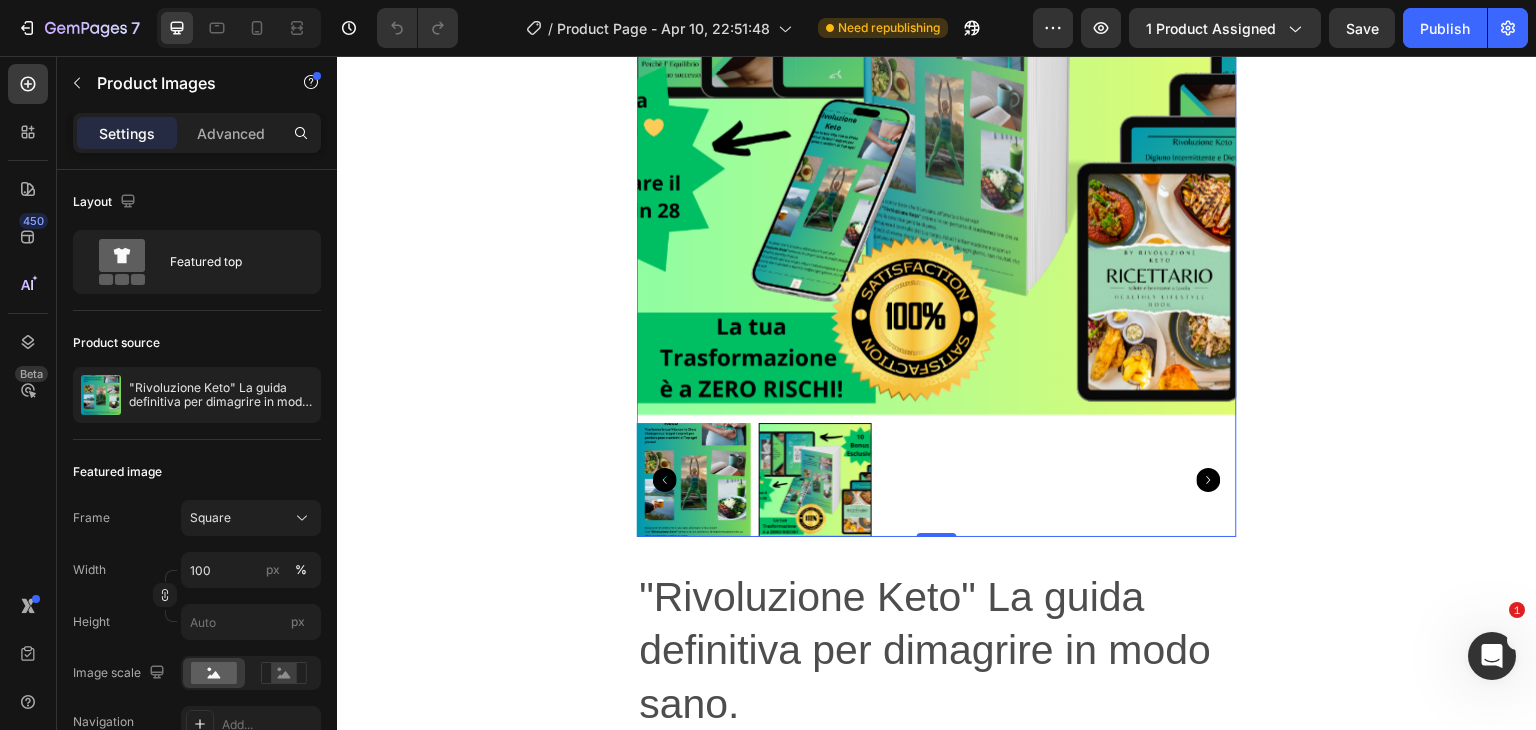 click 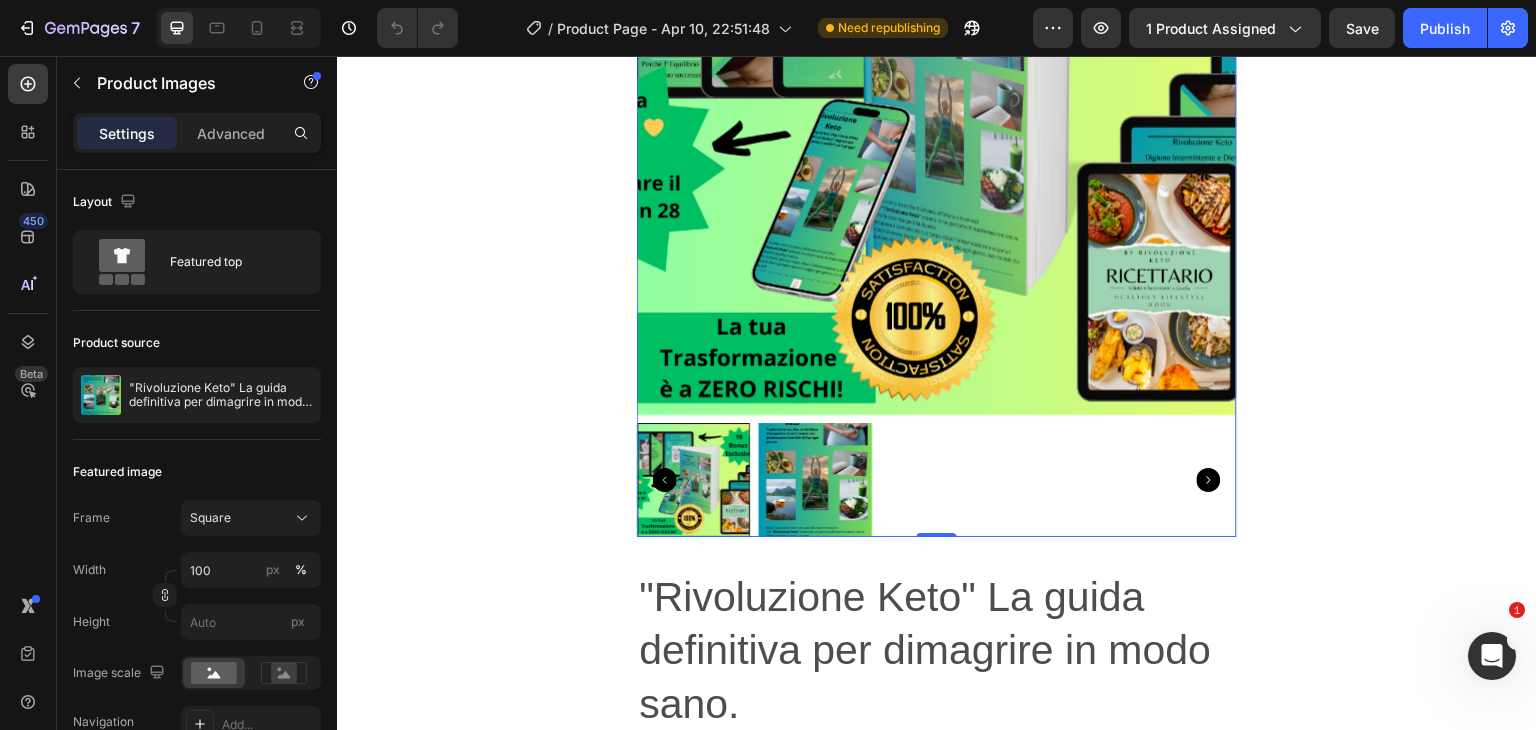 click 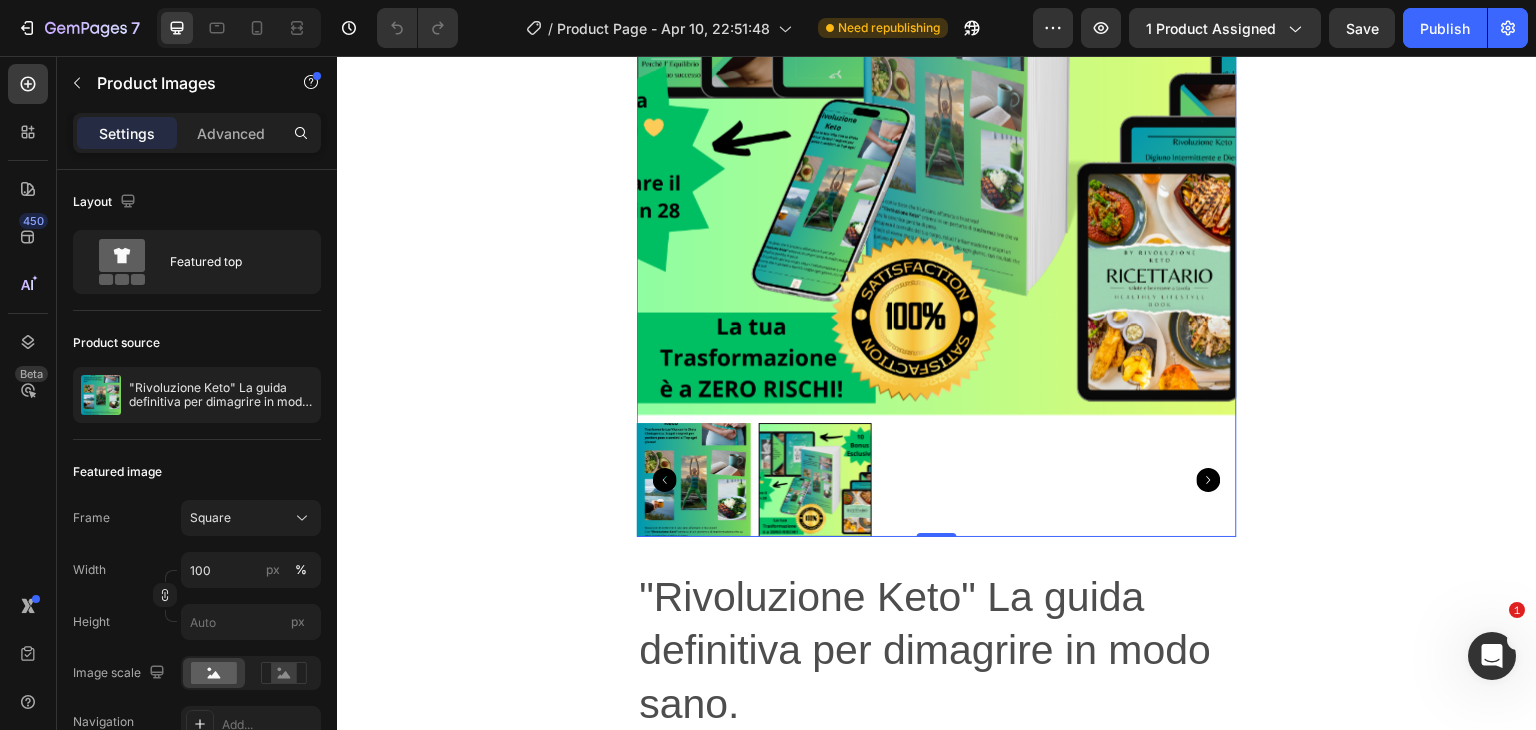 click 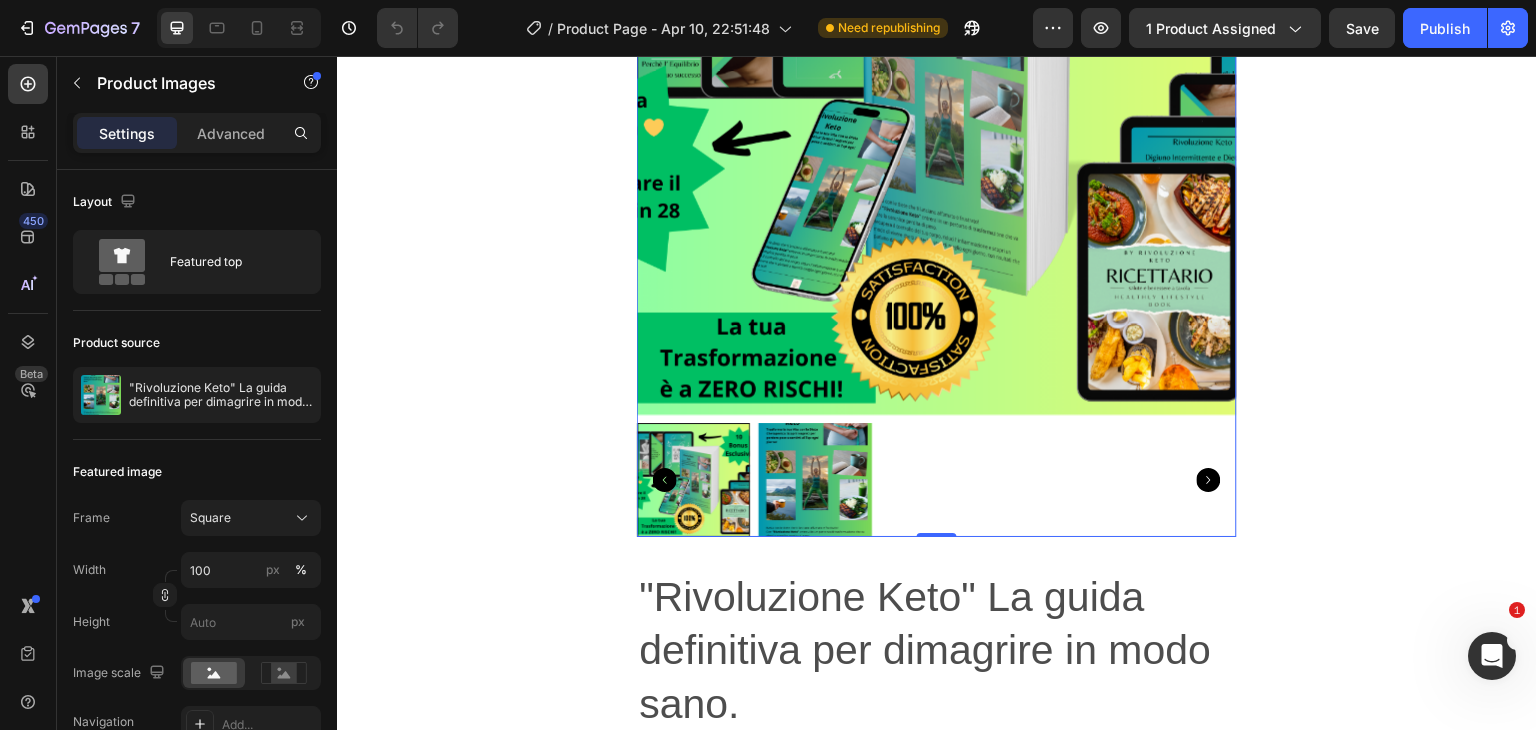 scroll, scrollTop: 480, scrollLeft: 0, axis: vertical 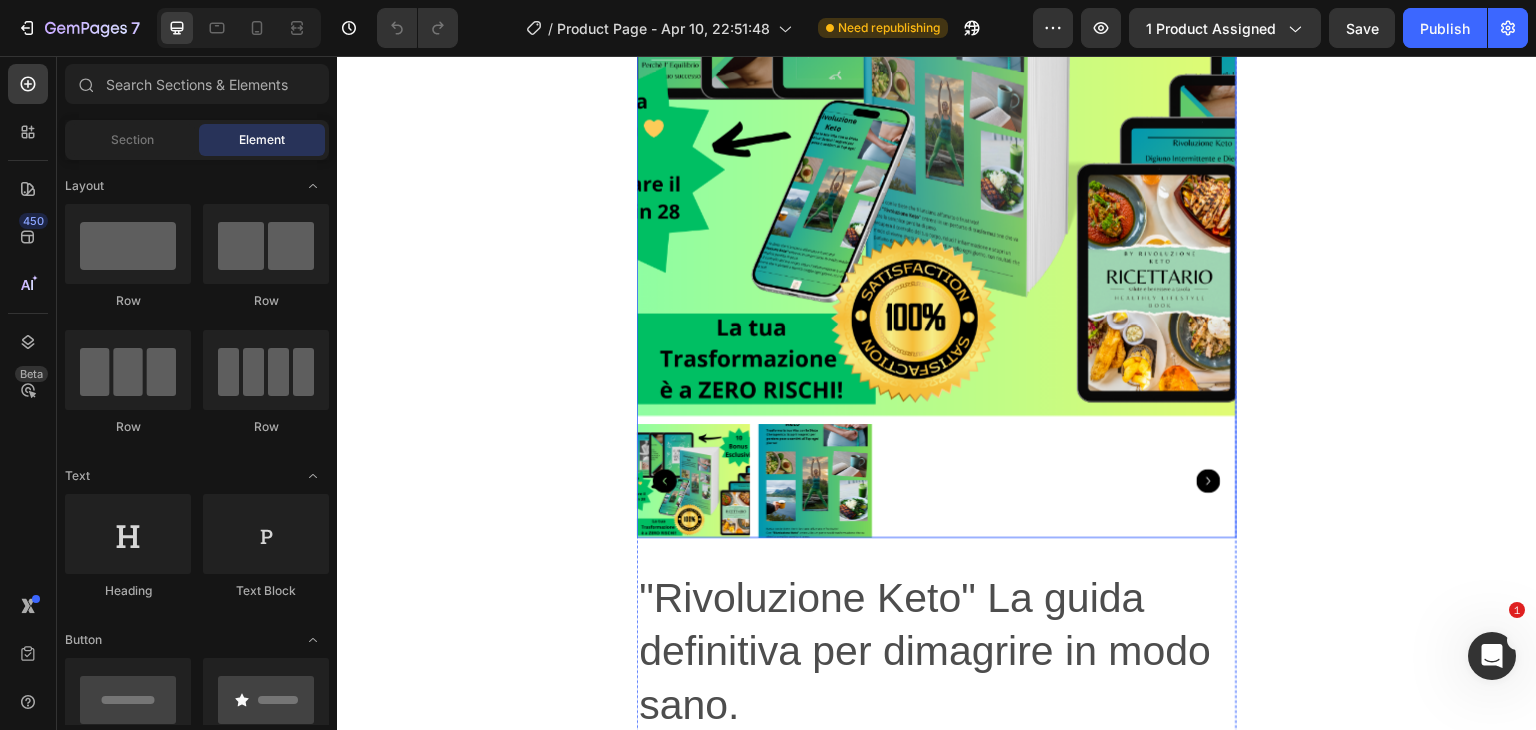 click at bounding box center (694, 481) 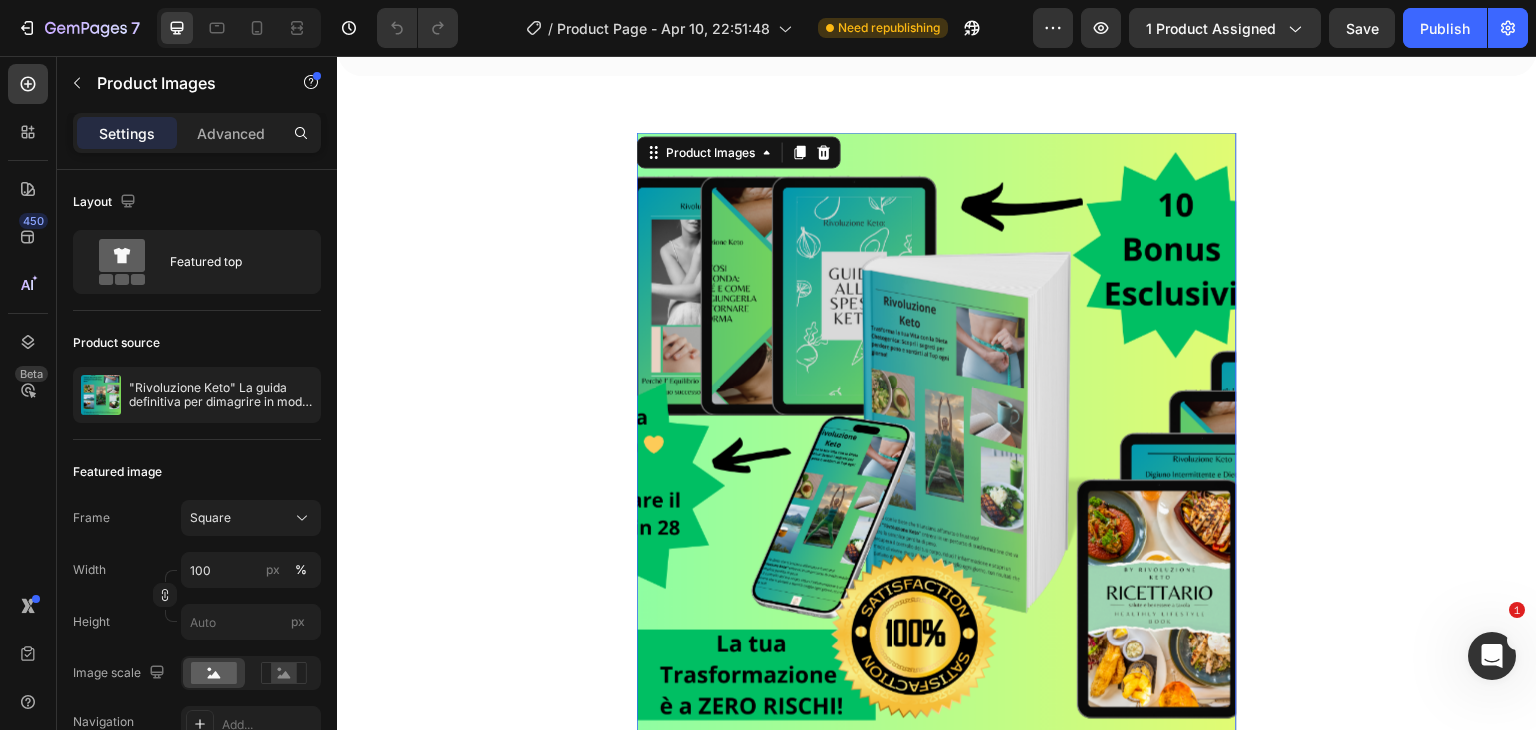 scroll, scrollTop: 540, scrollLeft: 0, axis: vertical 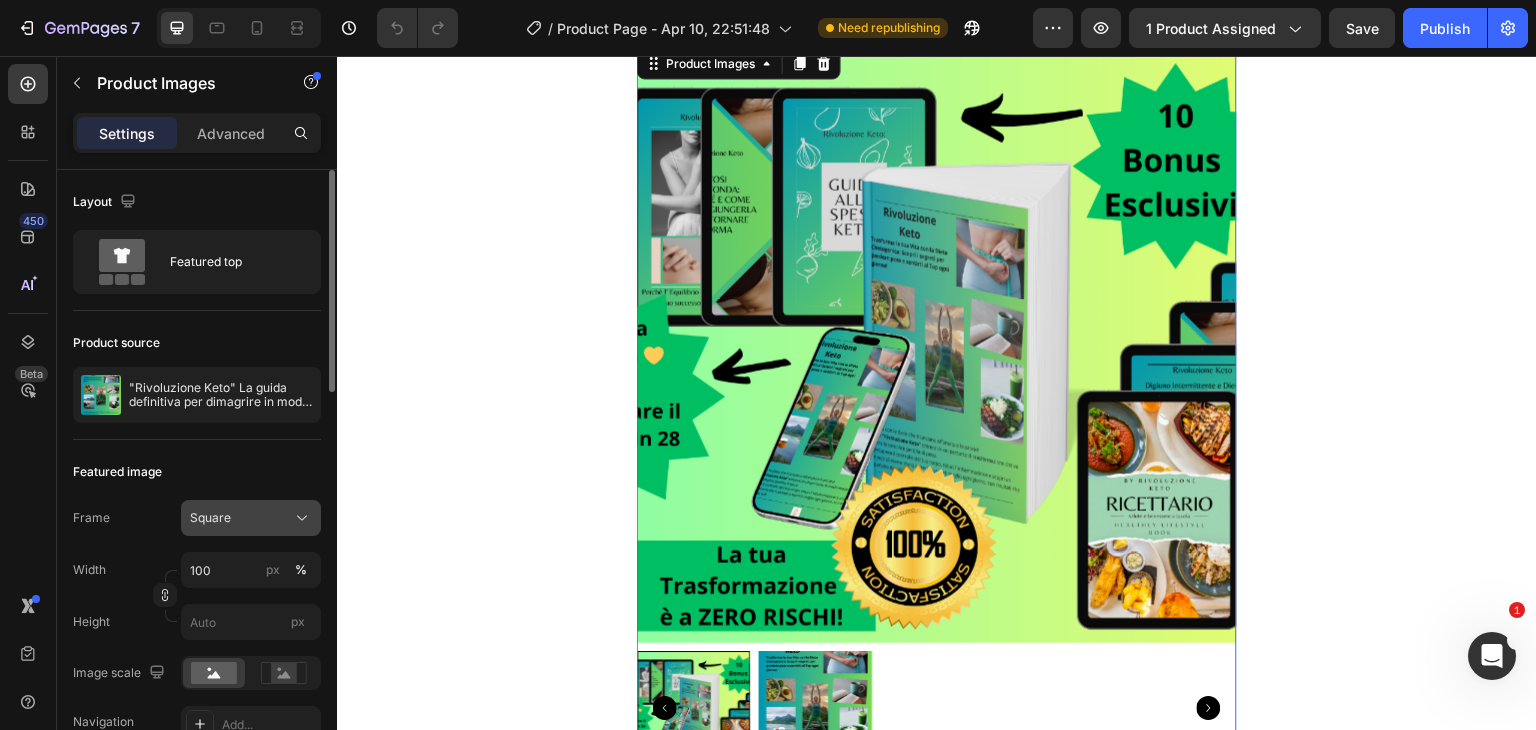 click 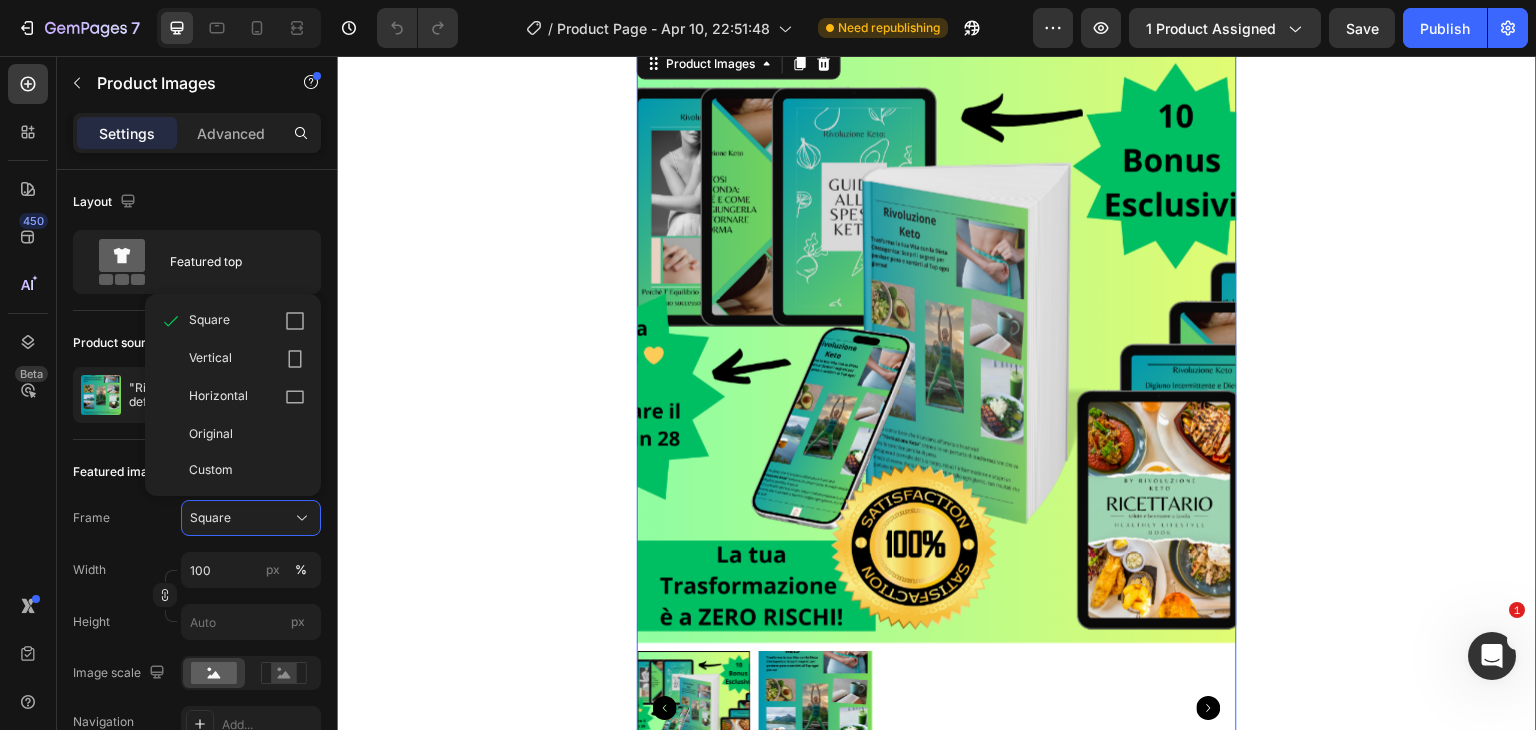 click on "Product Images   0 "Rivoluzione Keto" La guida definitiva per dimagrire in modo sano. Product Title €49,00 Product Price Product Price €107,00 Product Price Product Price Row Scopri come la dieta chetogenica può aiutarti a trasformare il tuo corpo e ritrovare energia, senza rinunce.   Product Description Setup options like colors, sizes with product variant.       Add new variant   or   sync data Product Variants & Swatches Quantity Text Block
1
Product Quantity
Add to cart Add to Cart Buy it now Dynamic Checkout Product" at bounding box center (937, 733) 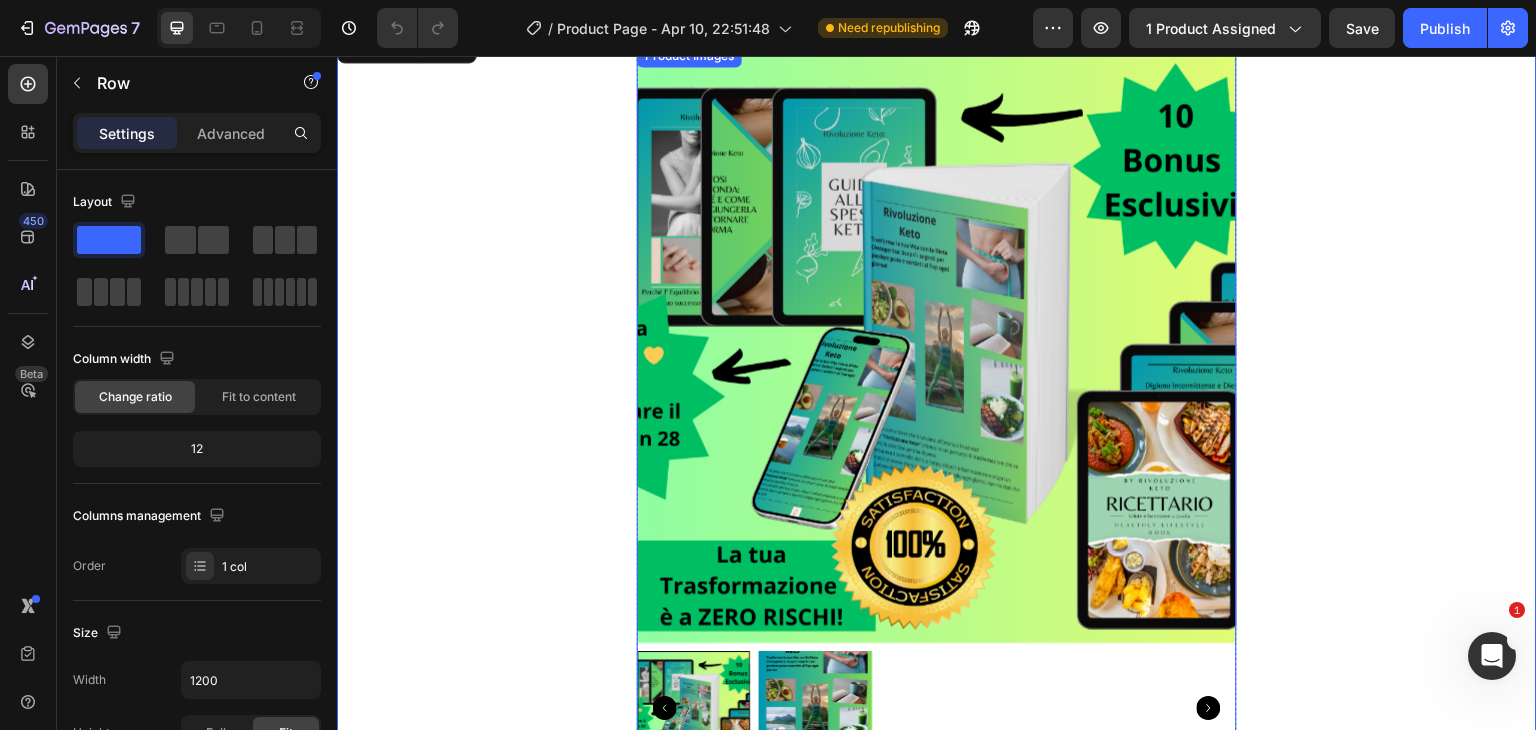 click at bounding box center (937, 343) 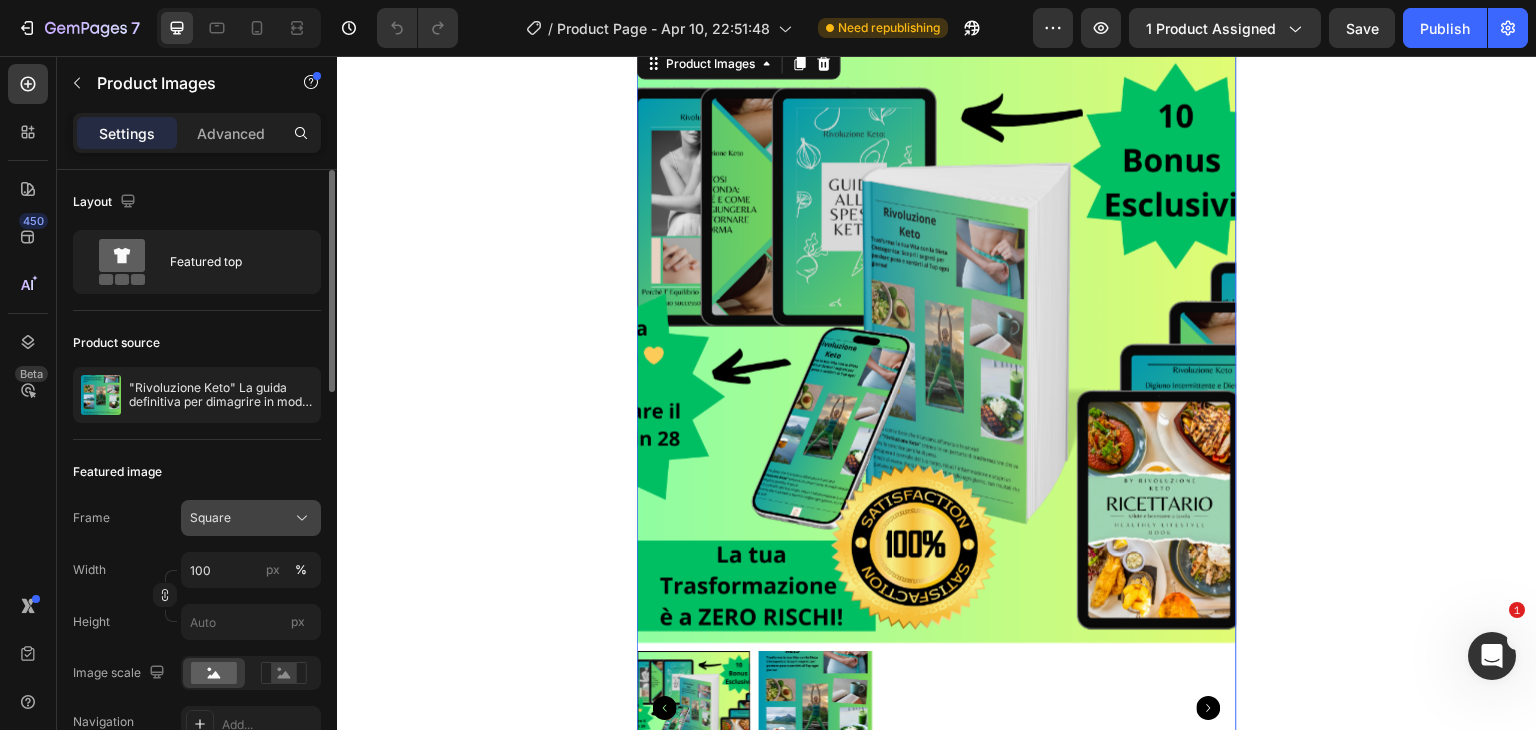 click 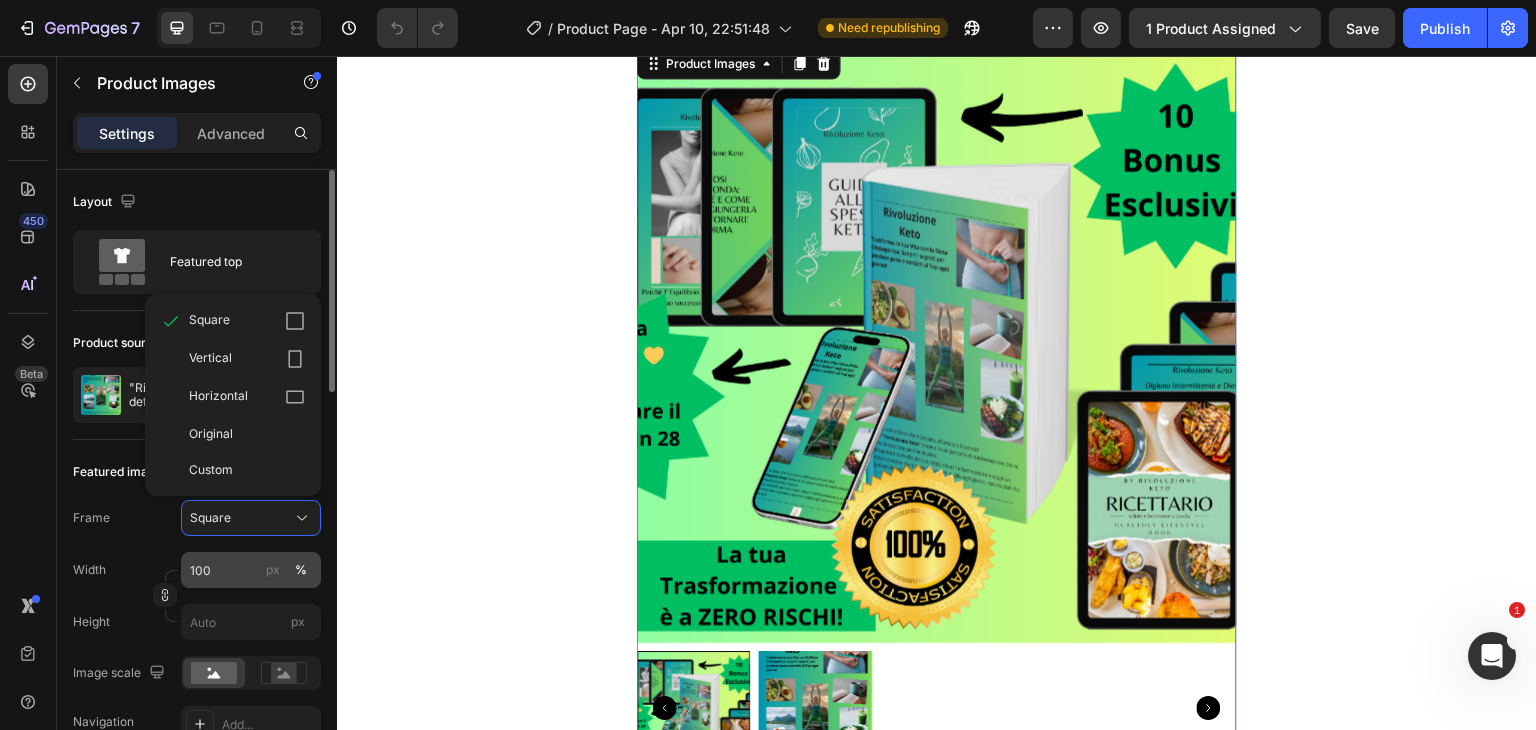 click on "%" at bounding box center (301, 570) 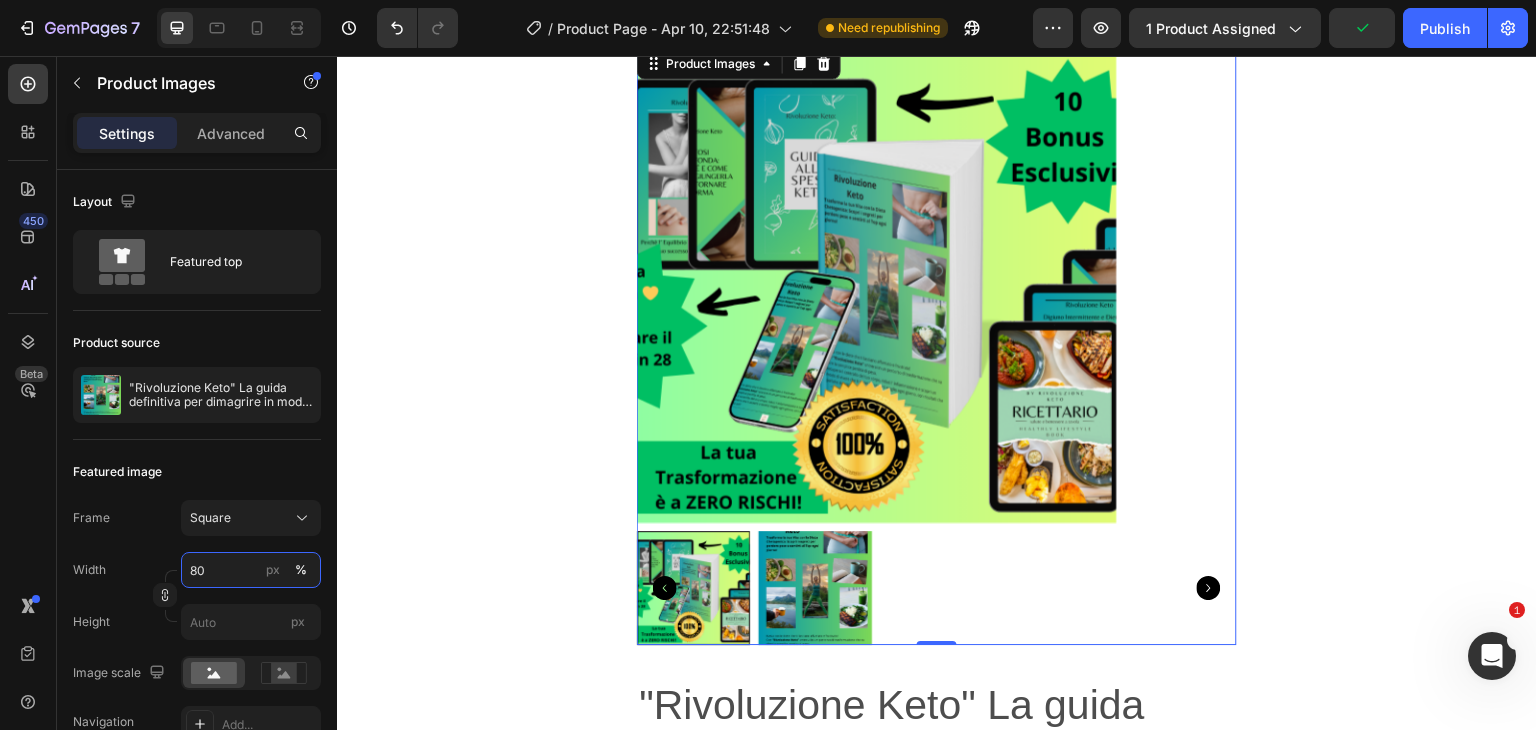 type on "80" 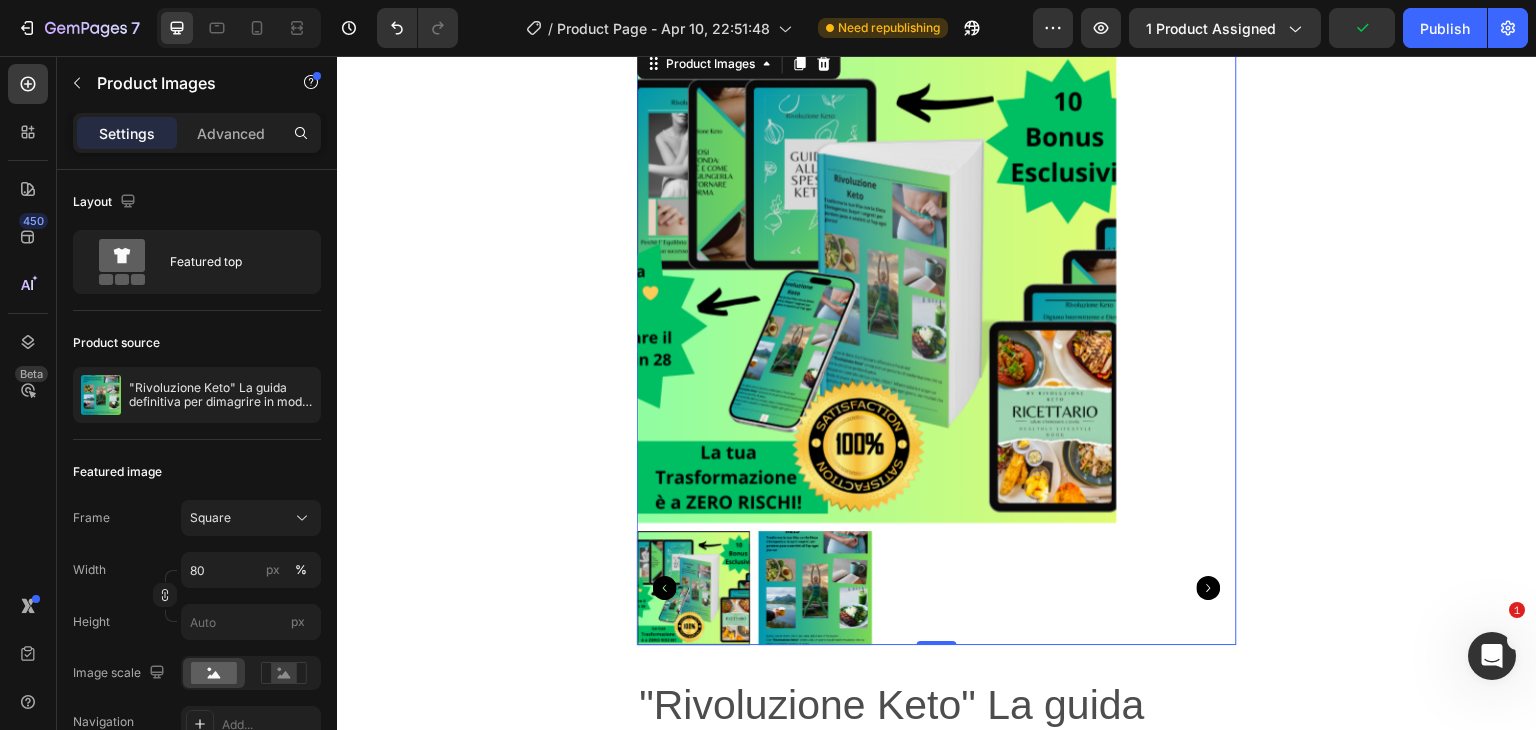 click at bounding box center (937, 283) 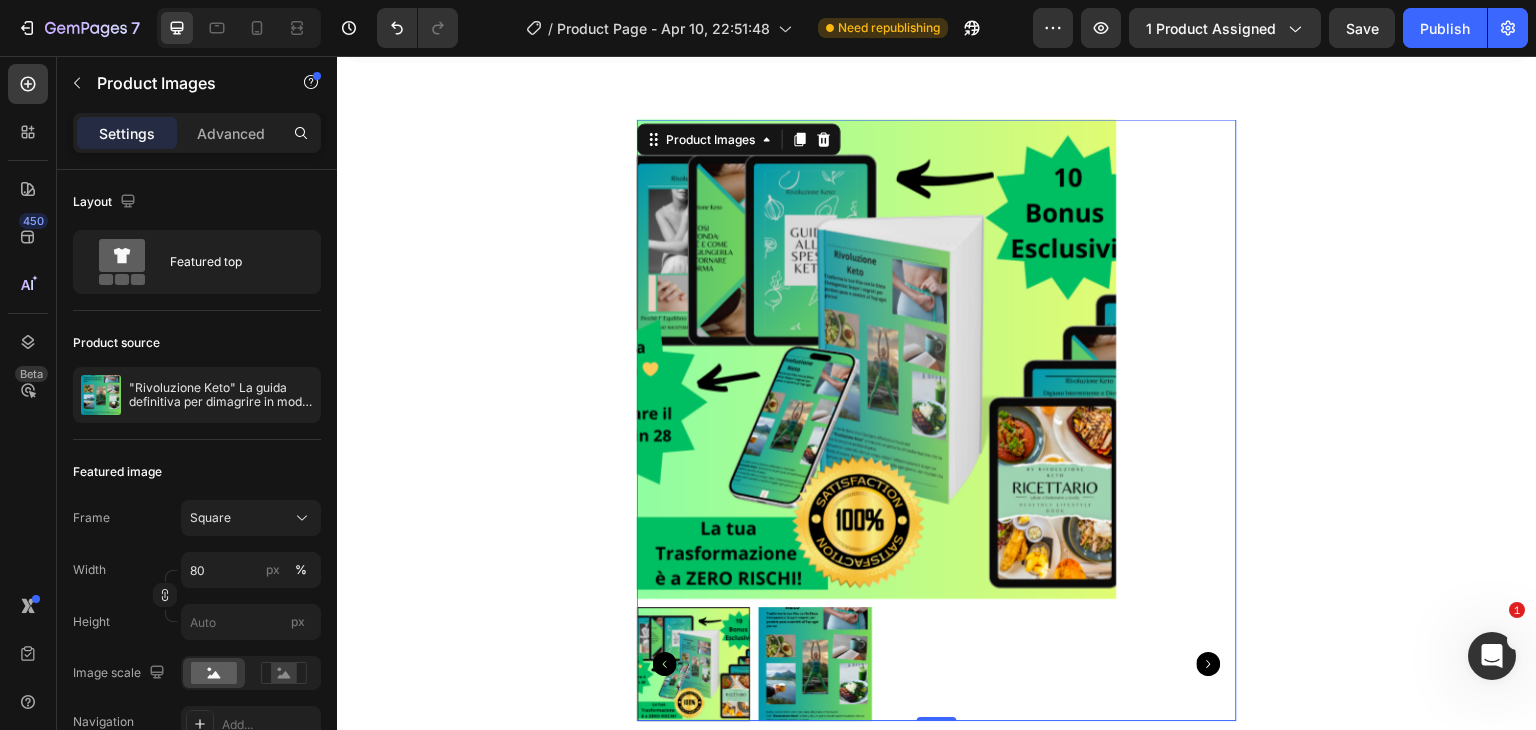 scroll, scrollTop: 396, scrollLeft: 0, axis: vertical 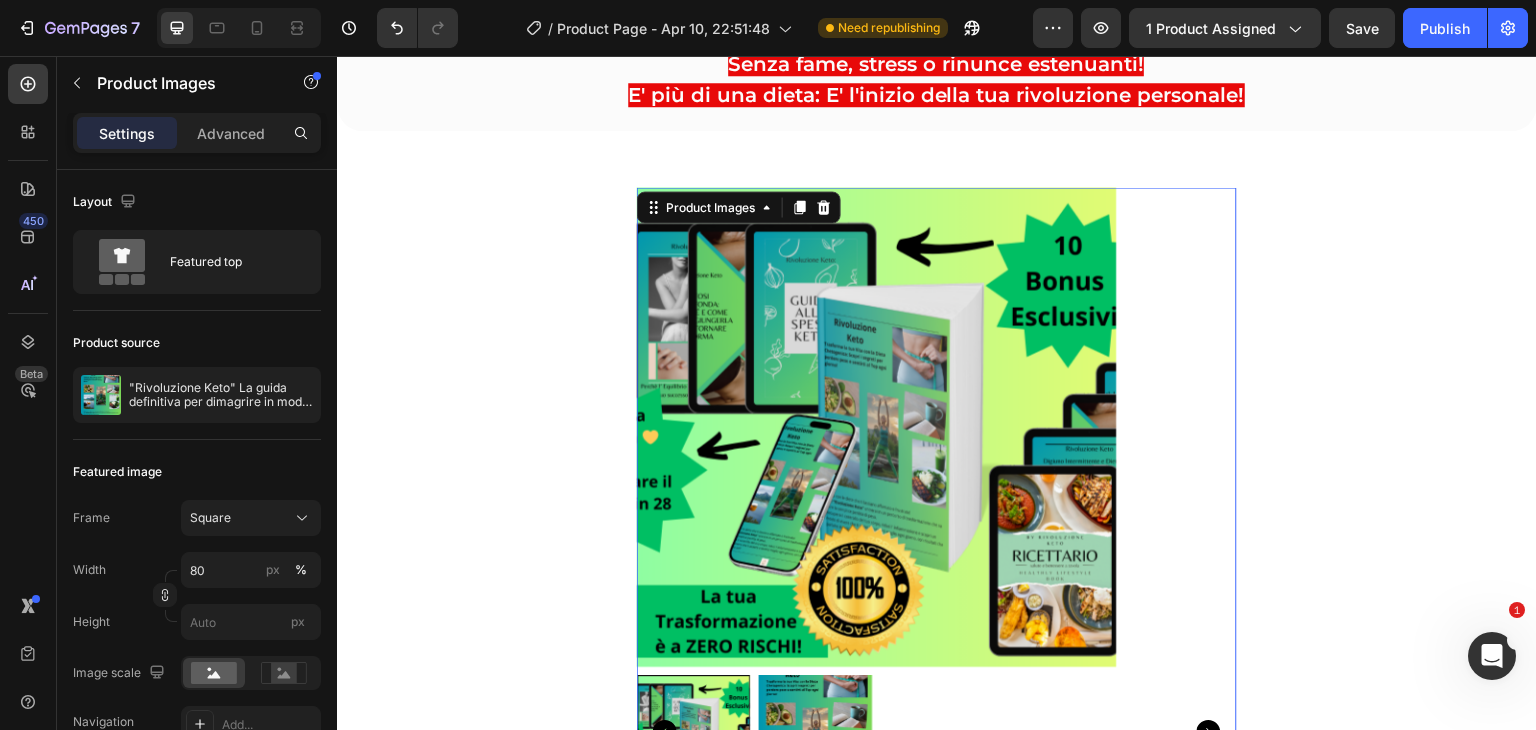 click at bounding box center (877, 427) 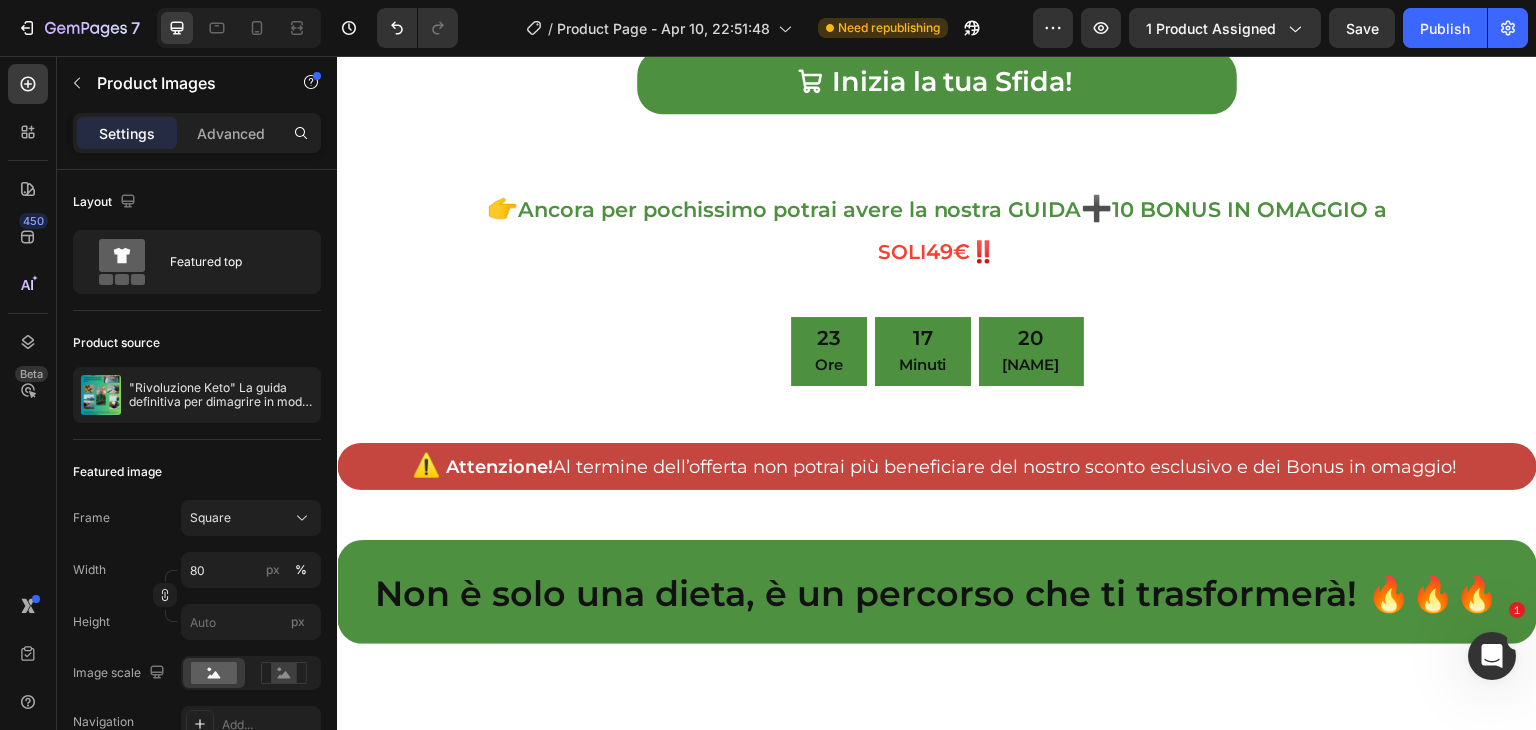 scroll, scrollTop: 1980, scrollLeft: 0, axis: vertical 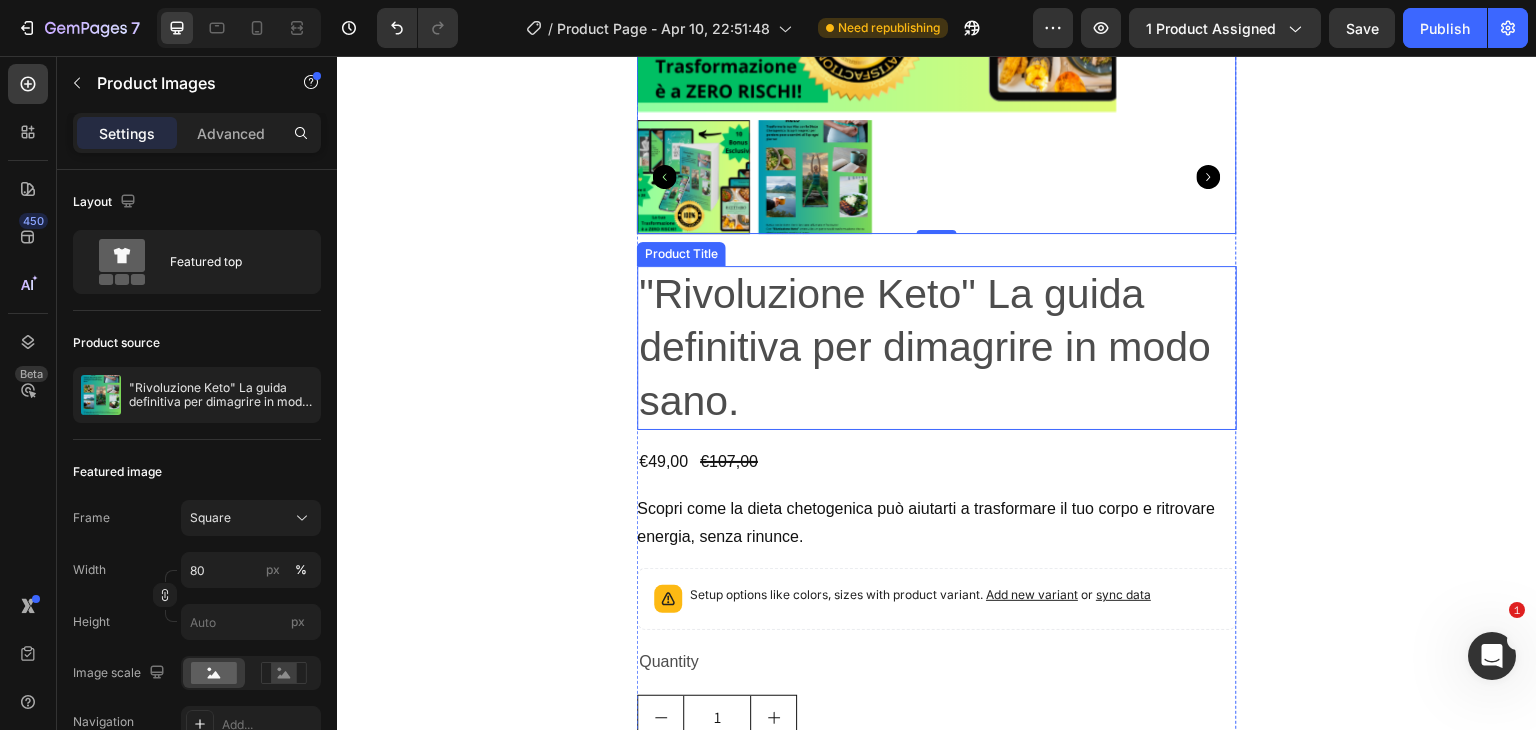 click on ""Rivoluzione Keto" La guida definitiva per dimagrire in modo sano." at bounding box center [937, 348] 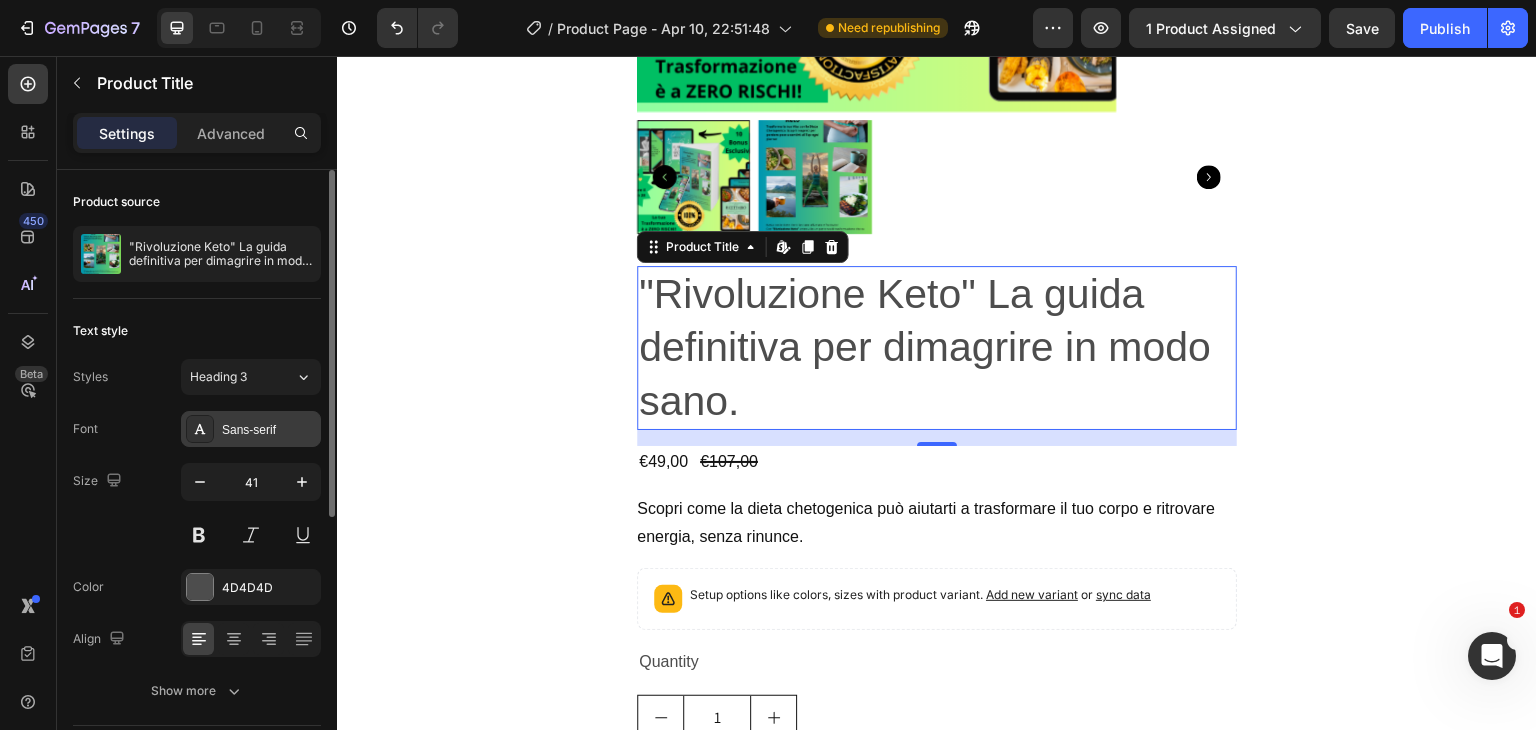 click on "Sans-serif" at bounding box center (269, 430) 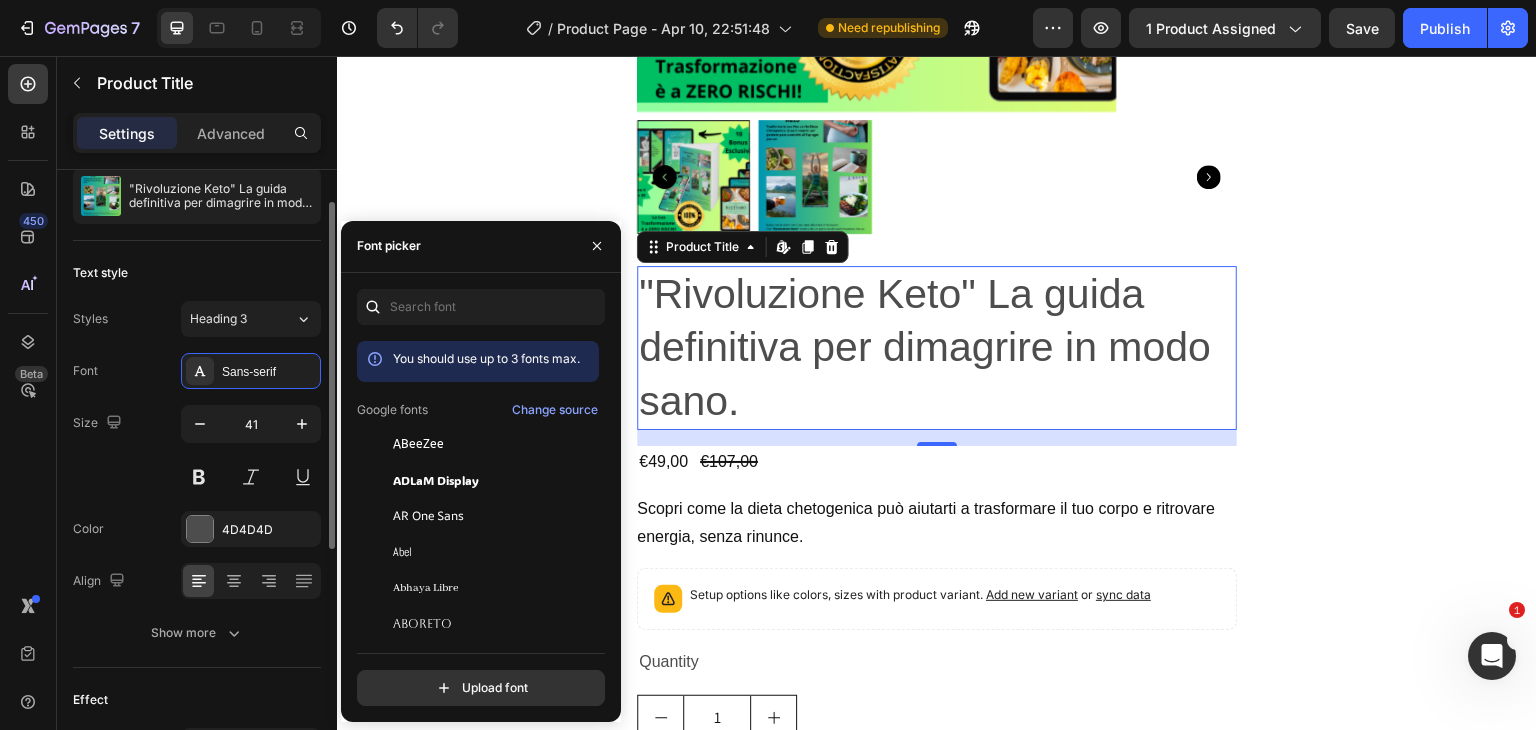 scroll, scrollTop: 28, scrollLeft: 0, axis: vertical 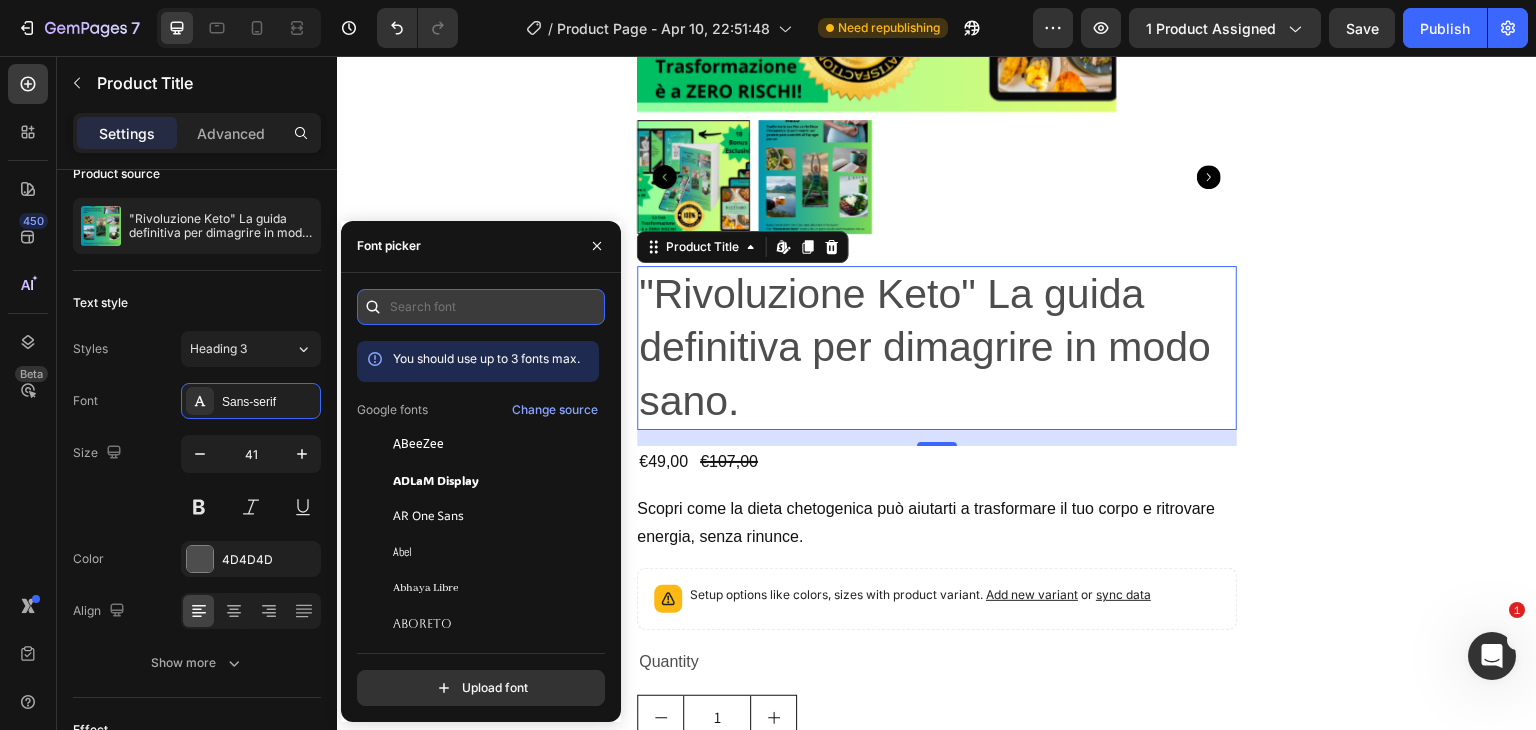 click at bounding box center [481, 307] 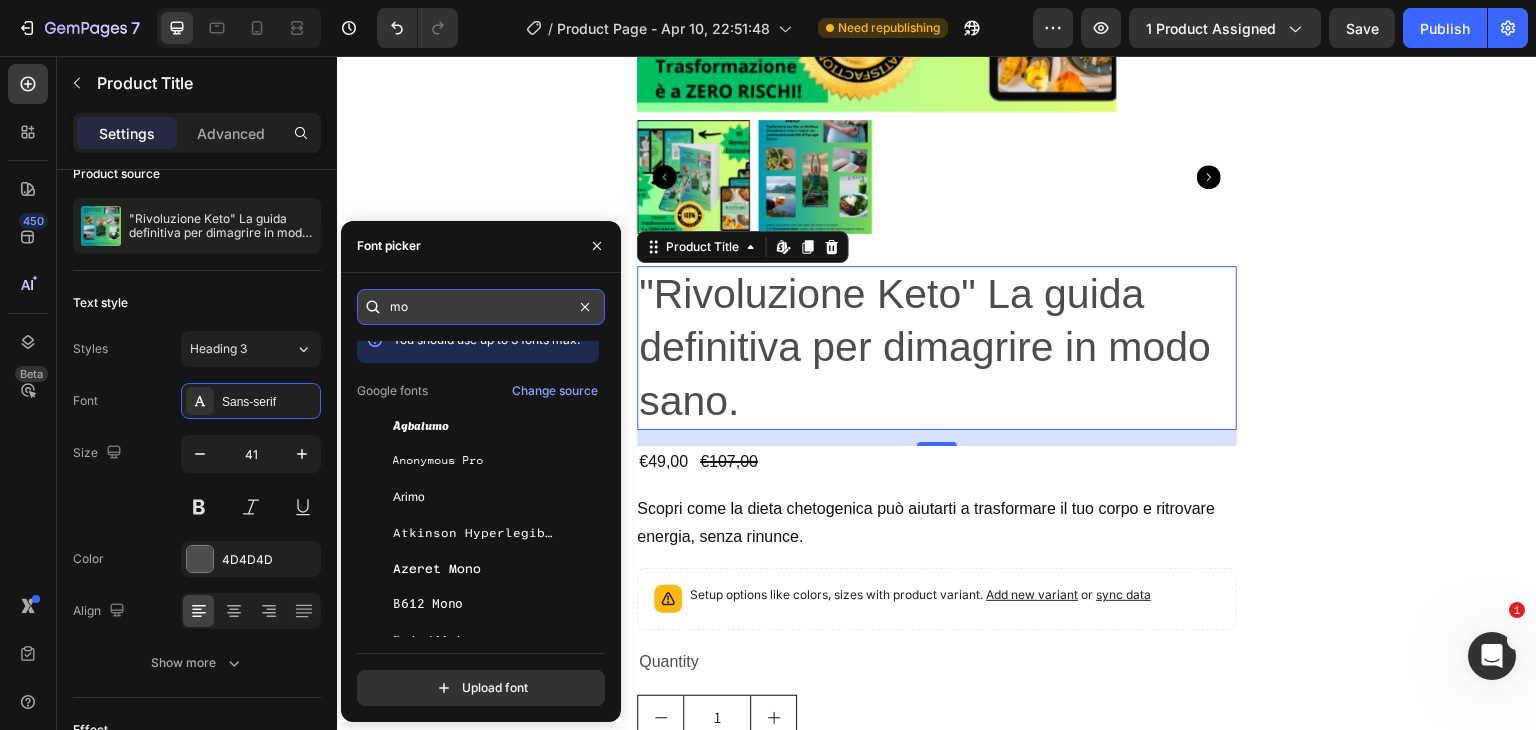 scroll, scrollTop: 0, scrollLeft: 0, axis: both 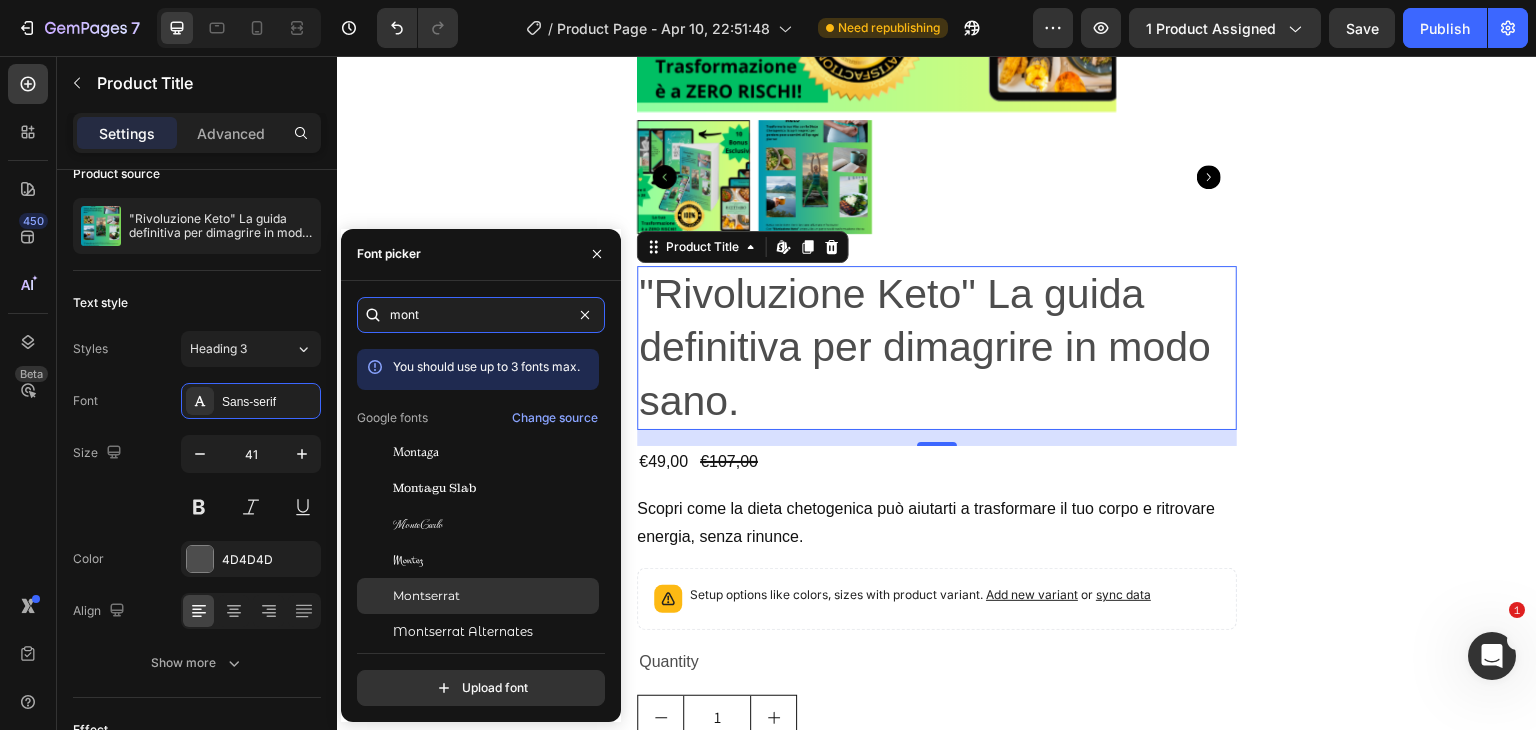 type on "mont" 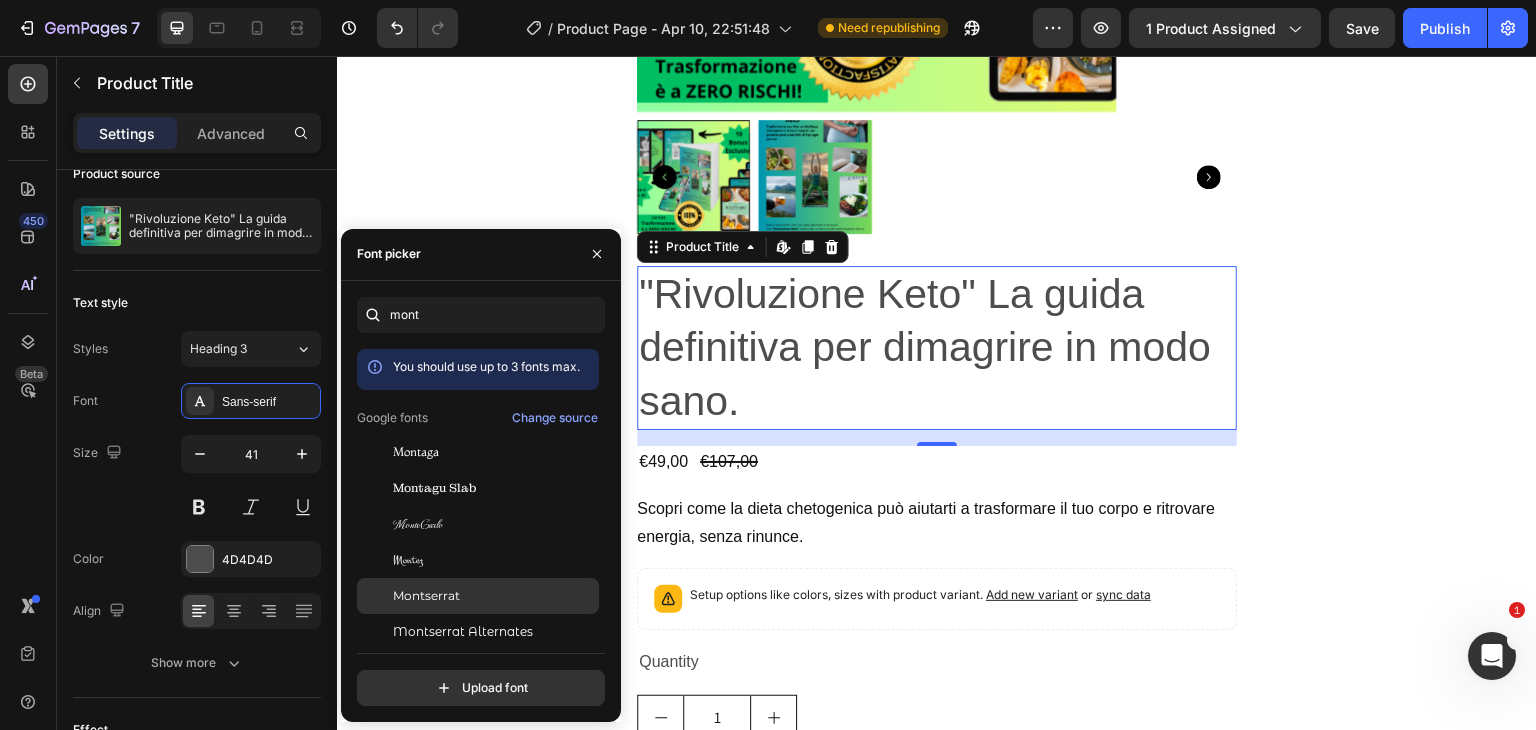 click on "Montserrat" at bounding box center (426, 596) 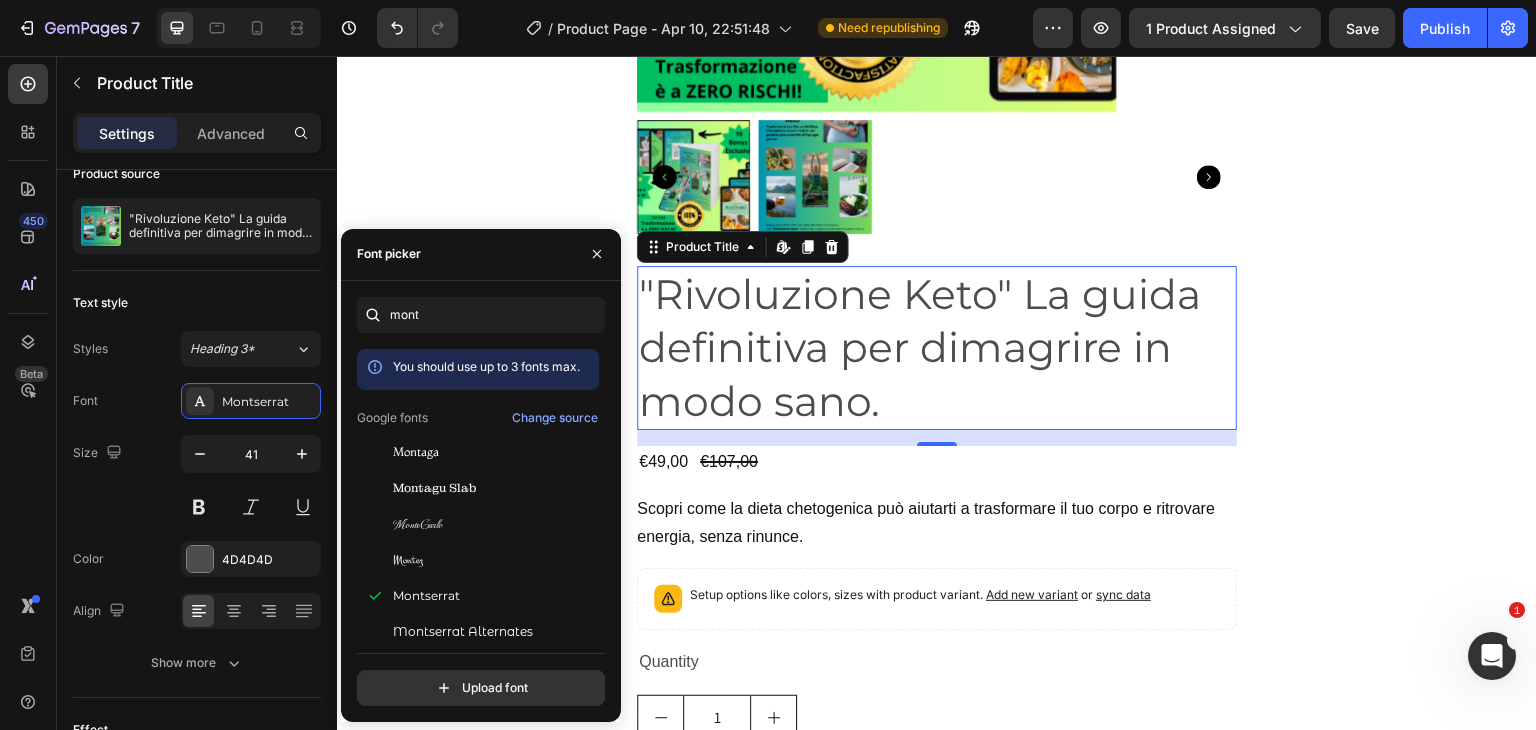 click on ""Rivoluzione Keto" La guida definitiva per dimagrire in modo sano." at bounding box center [937, 348] 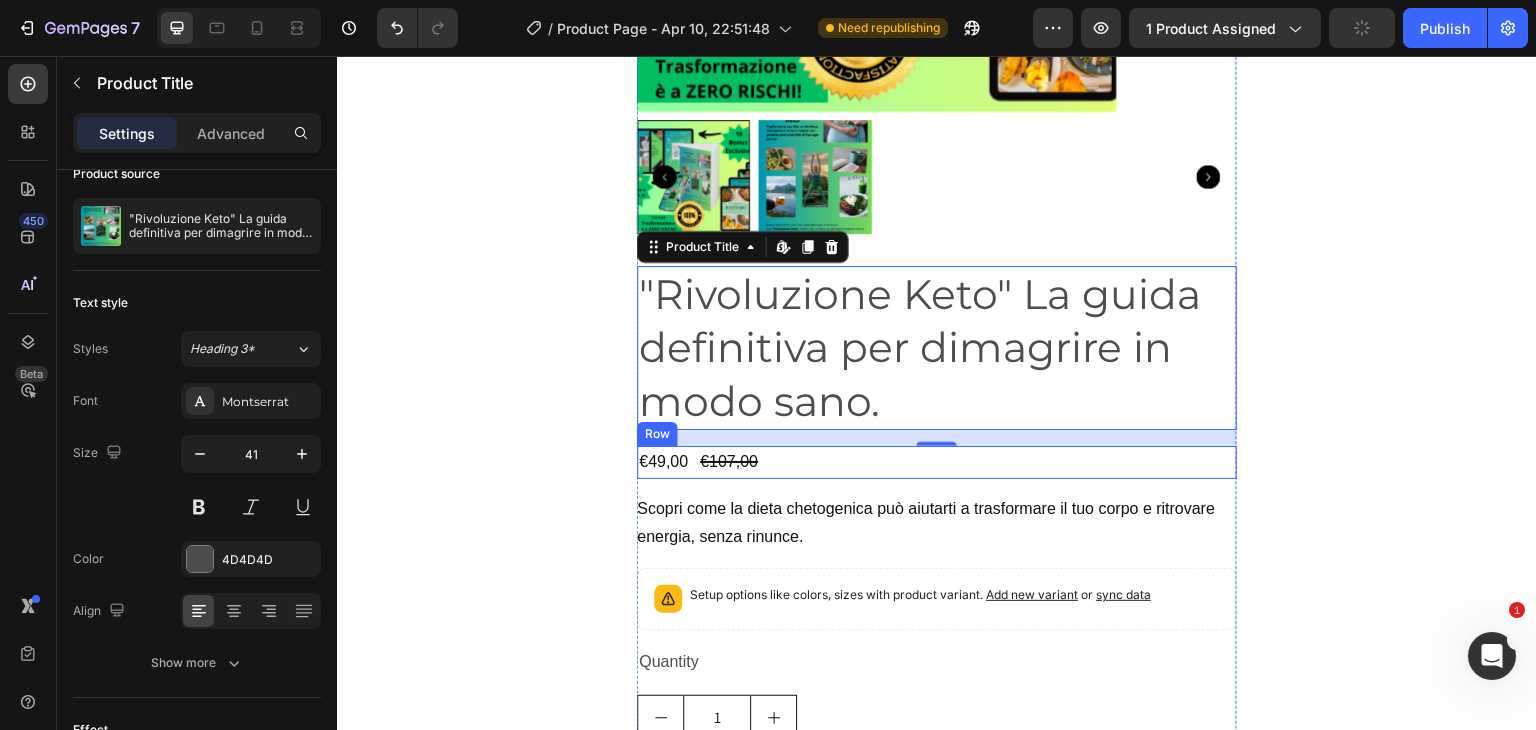 click on "€49,00 Product Price Product Price €107,00 Product Price Product Price Row" at bounding box center [937, 462] 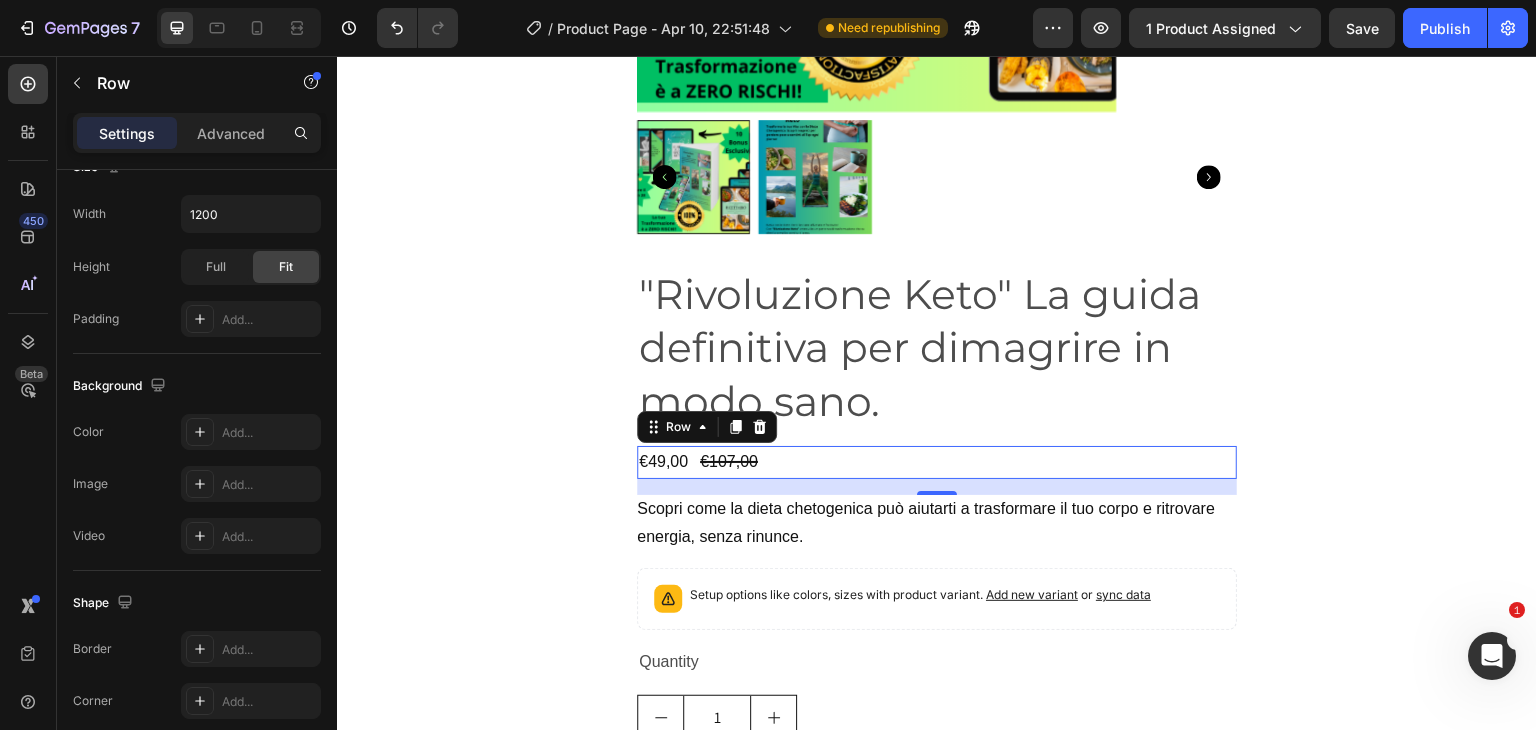 scroll, scrollTop: 828, scrollLeft: 0, axis: vertical 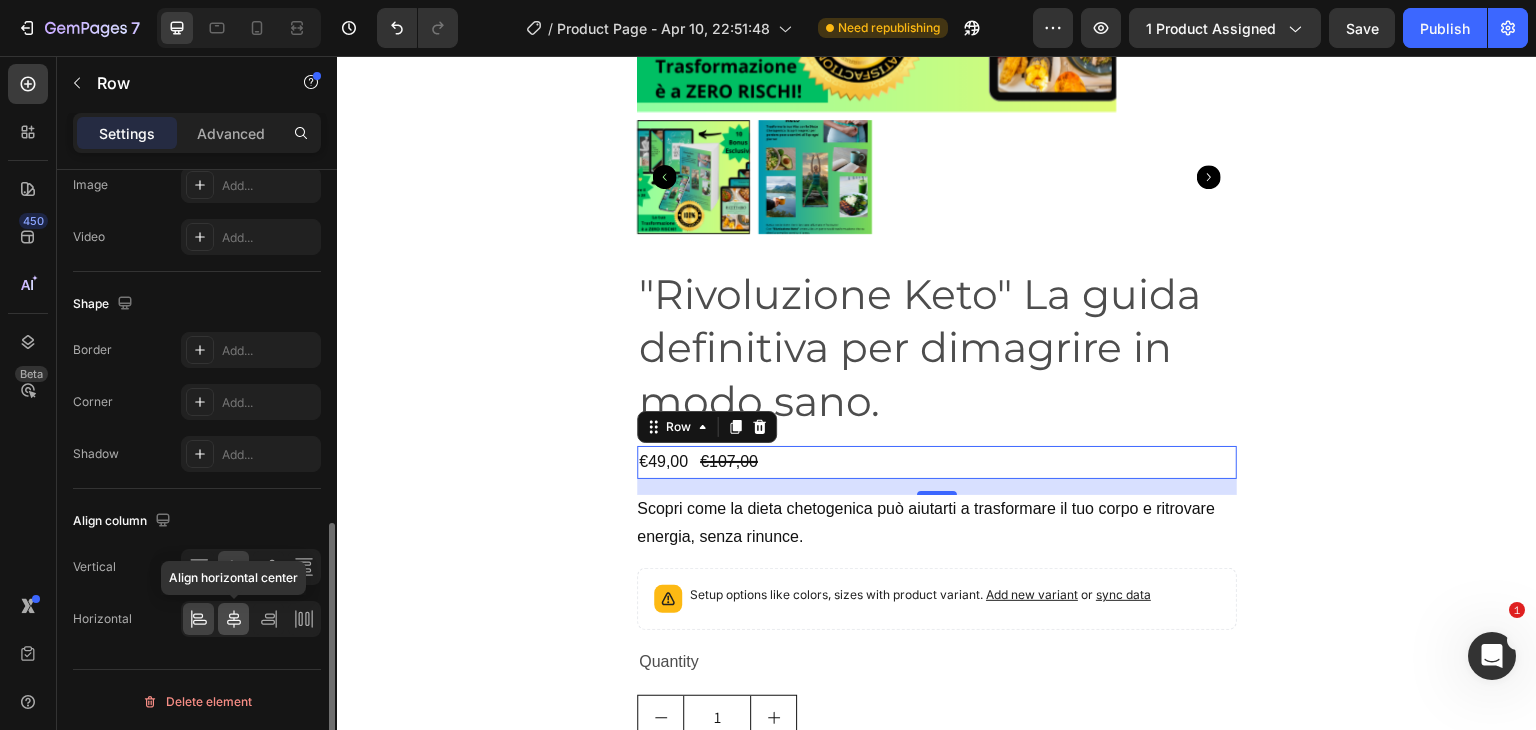 click 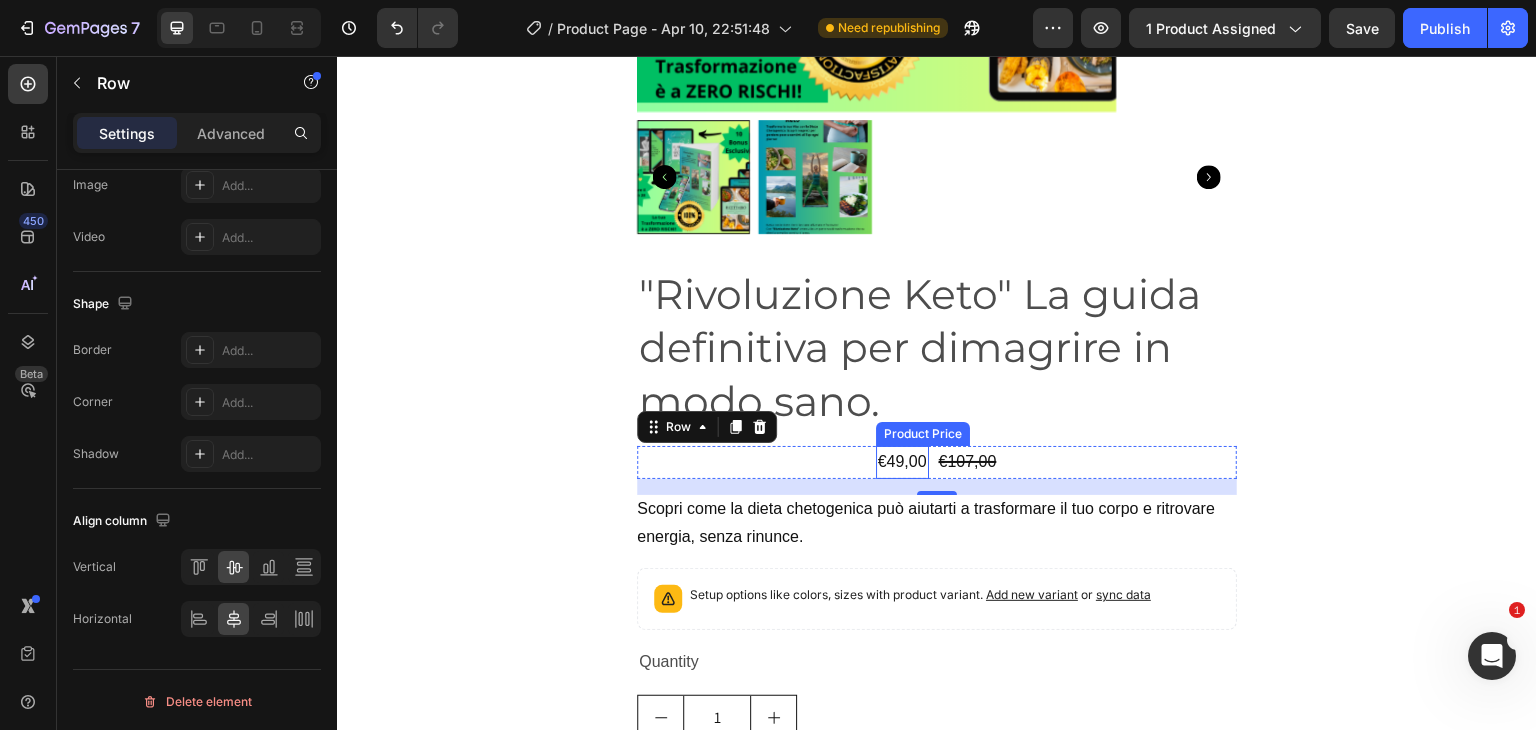click on "€49,00" at bounding box center (902, 462) 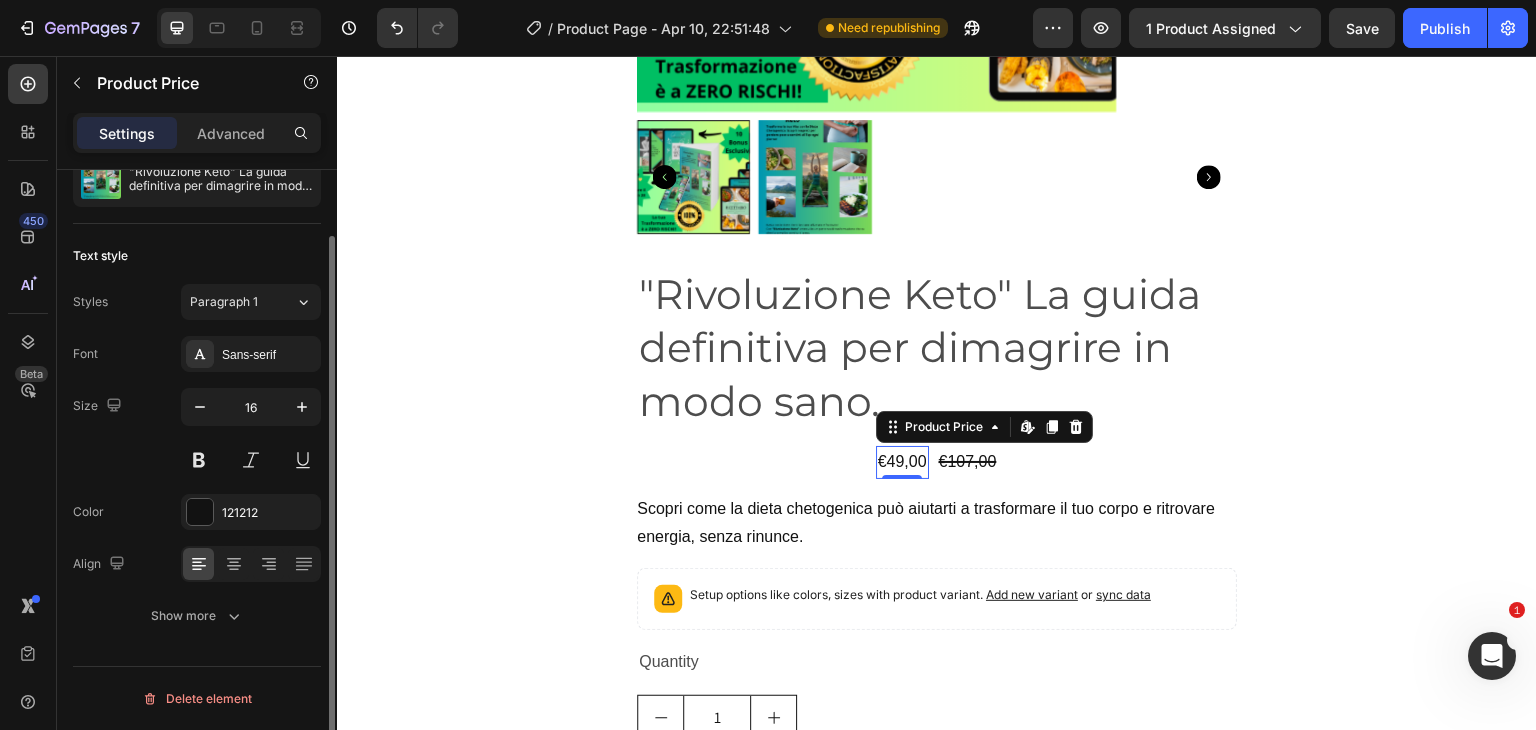 scroll, scrollTop: 0, scrollLeft: 0, axis: both 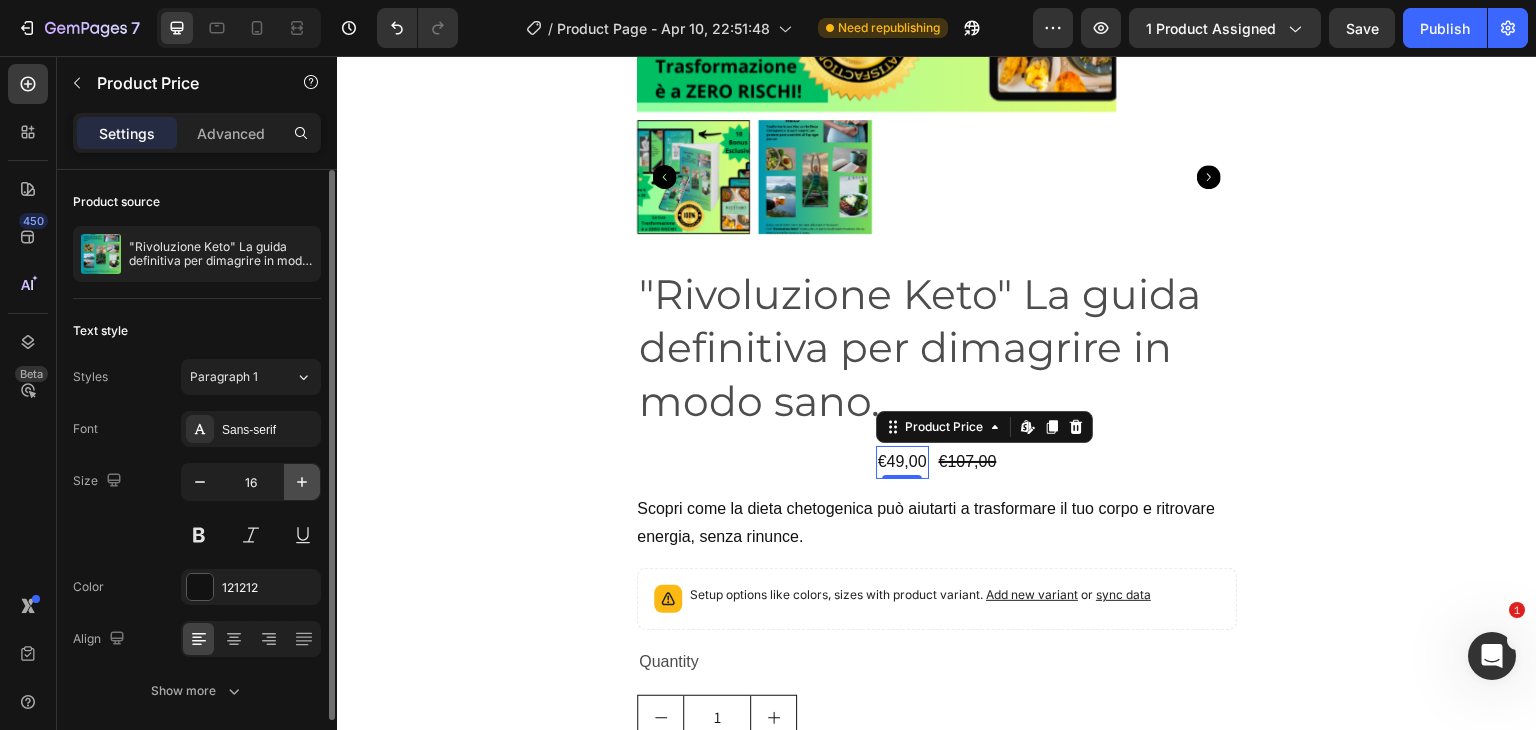 click 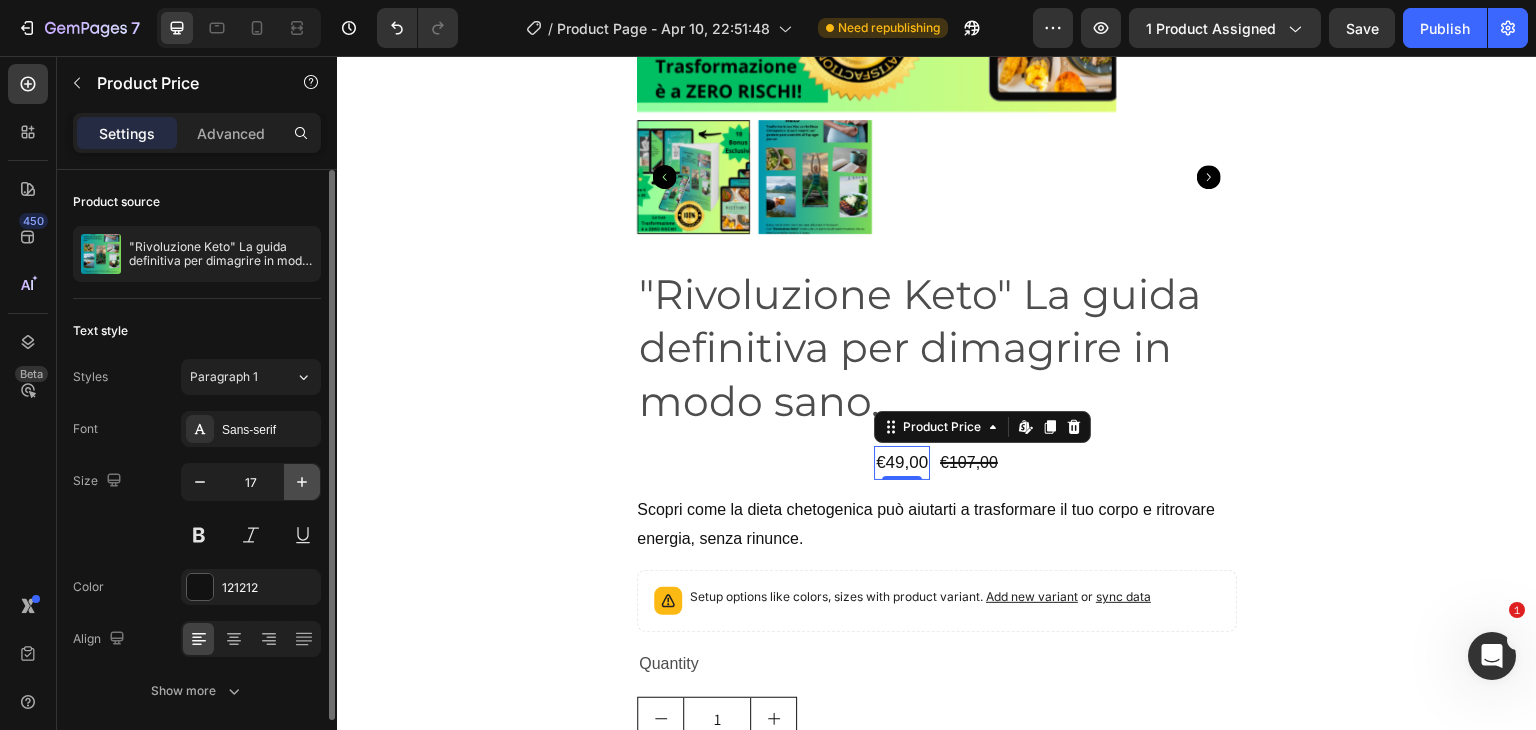 click 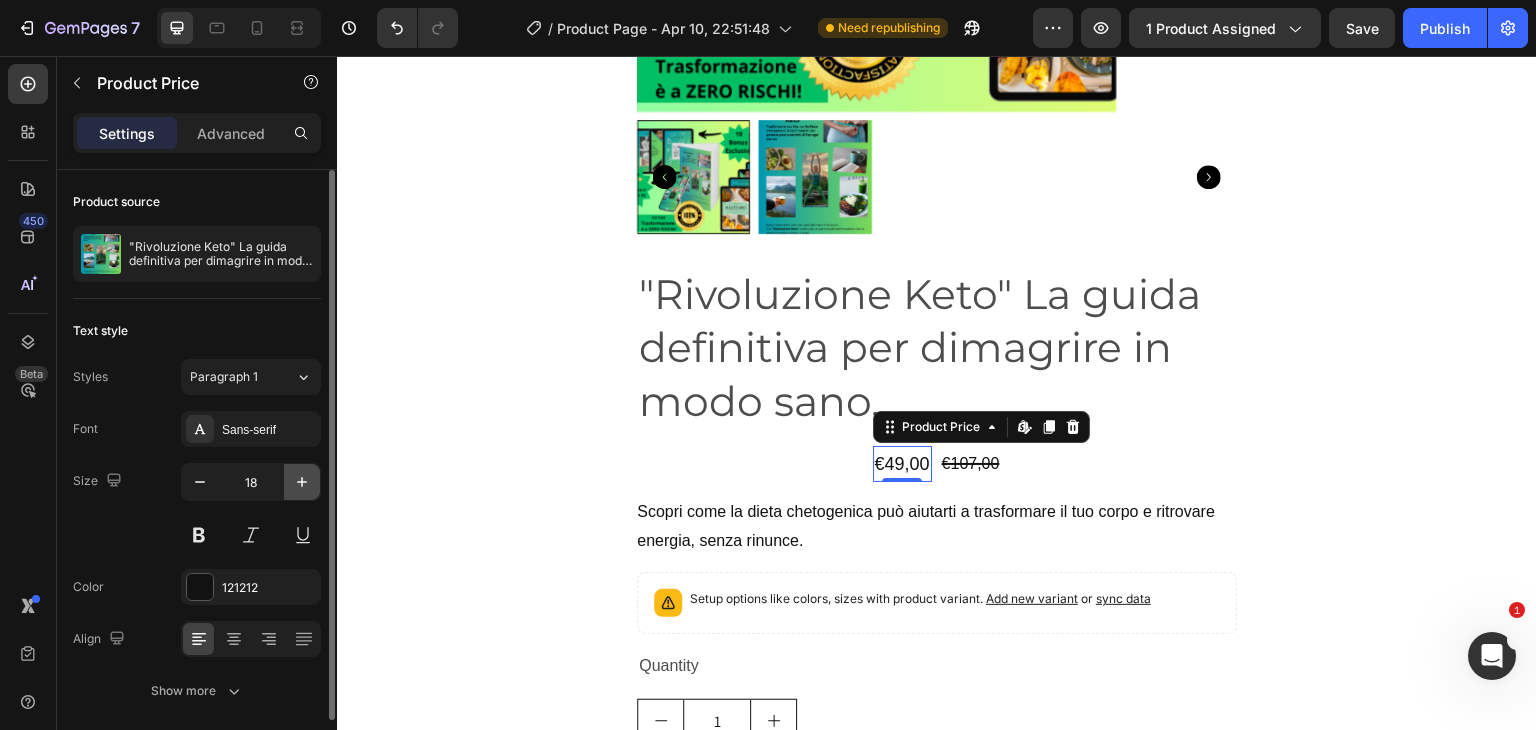 click 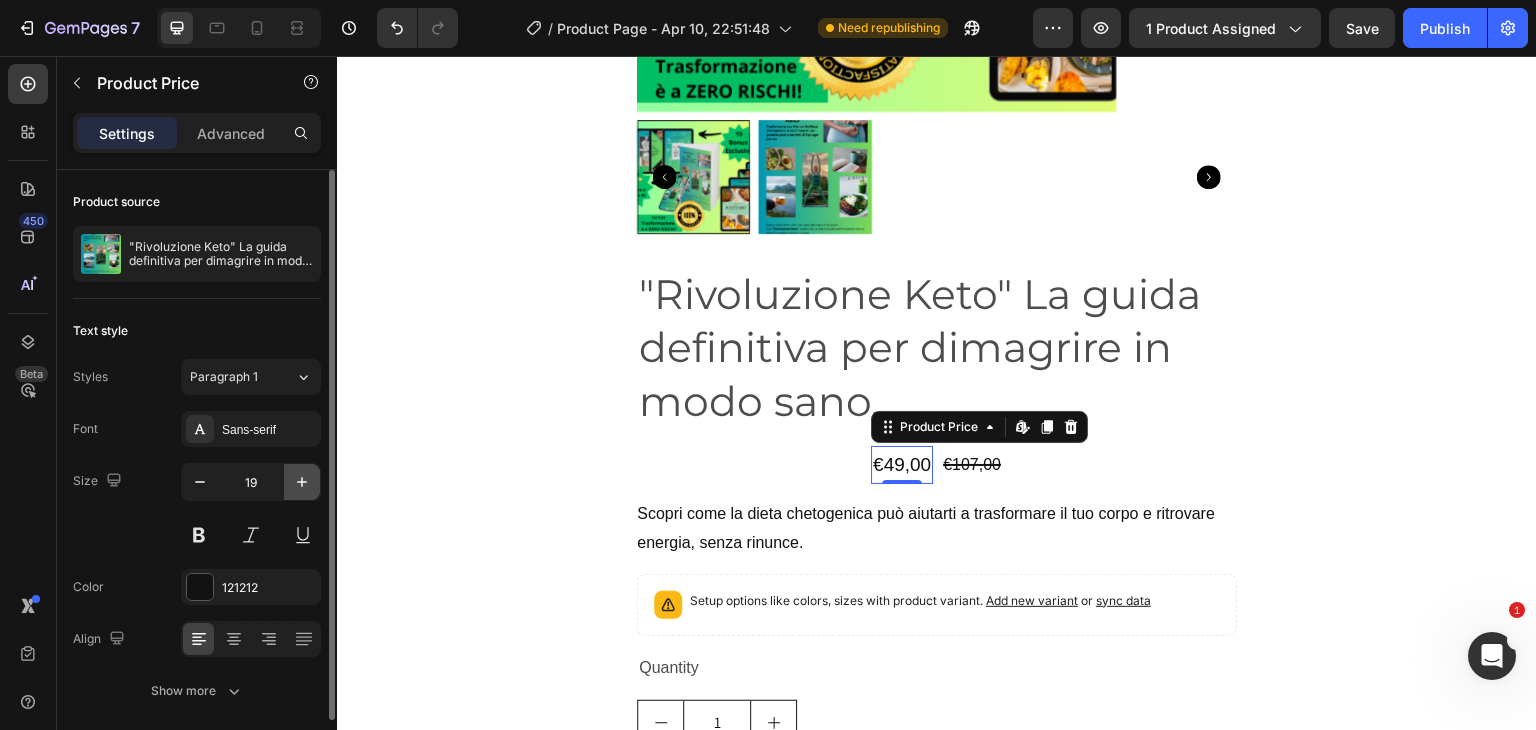 click 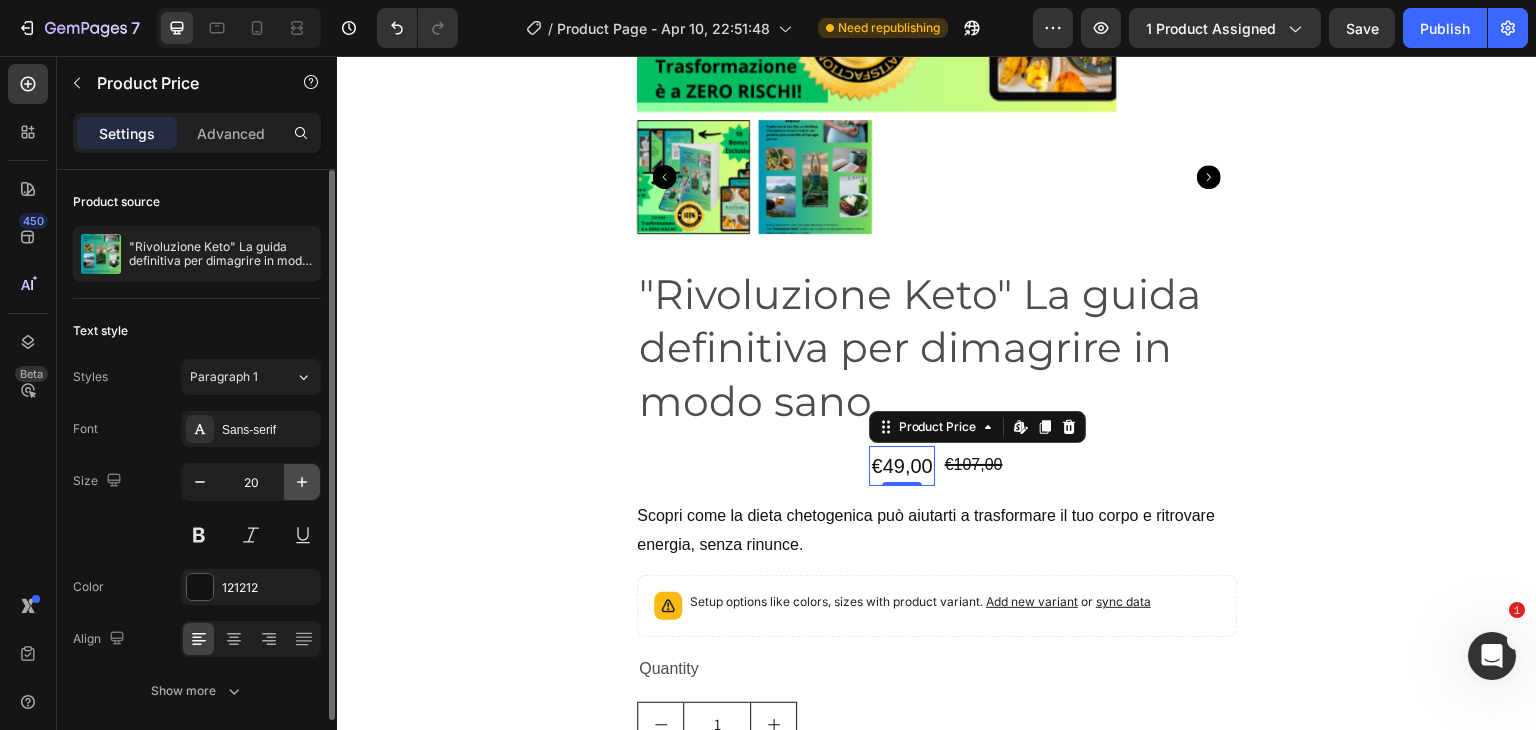 click 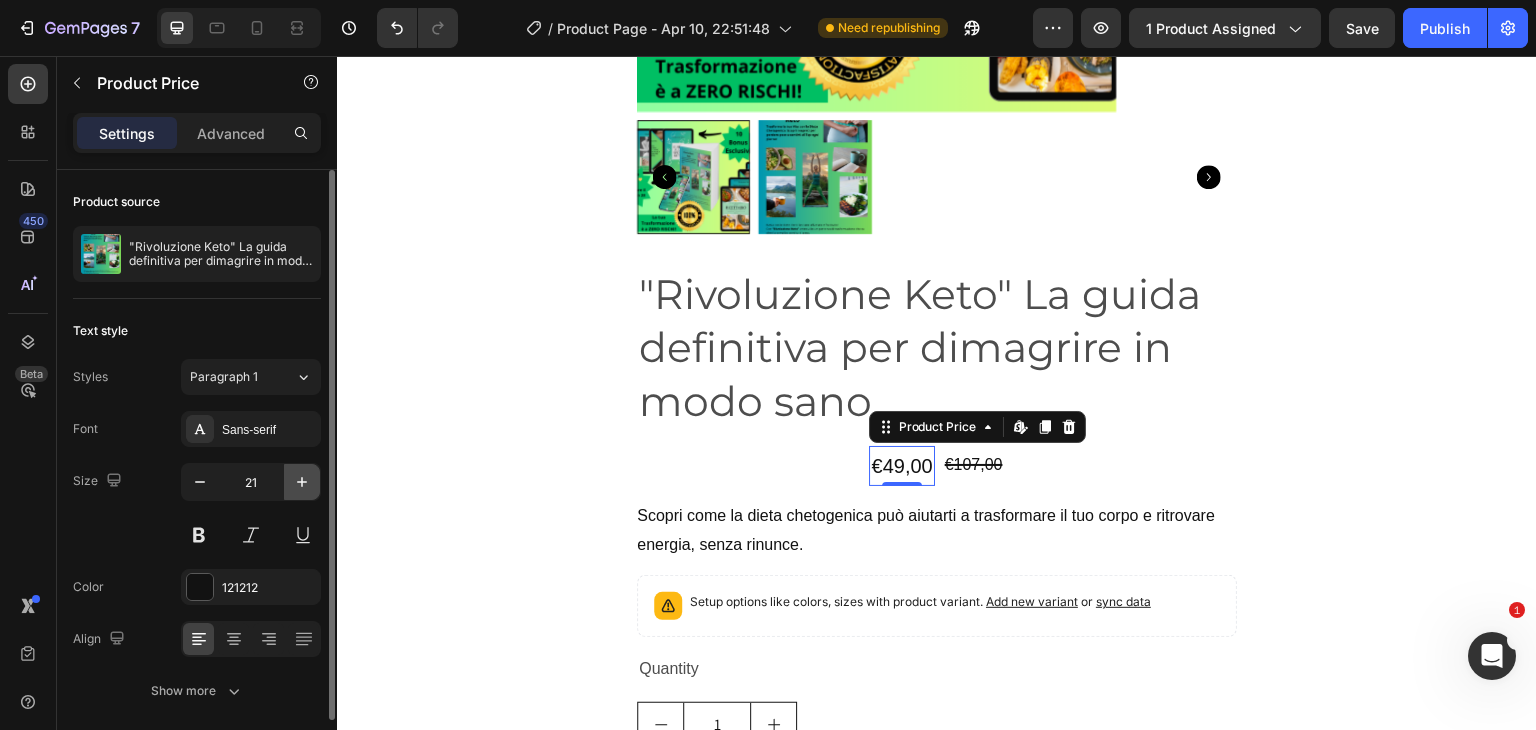 click 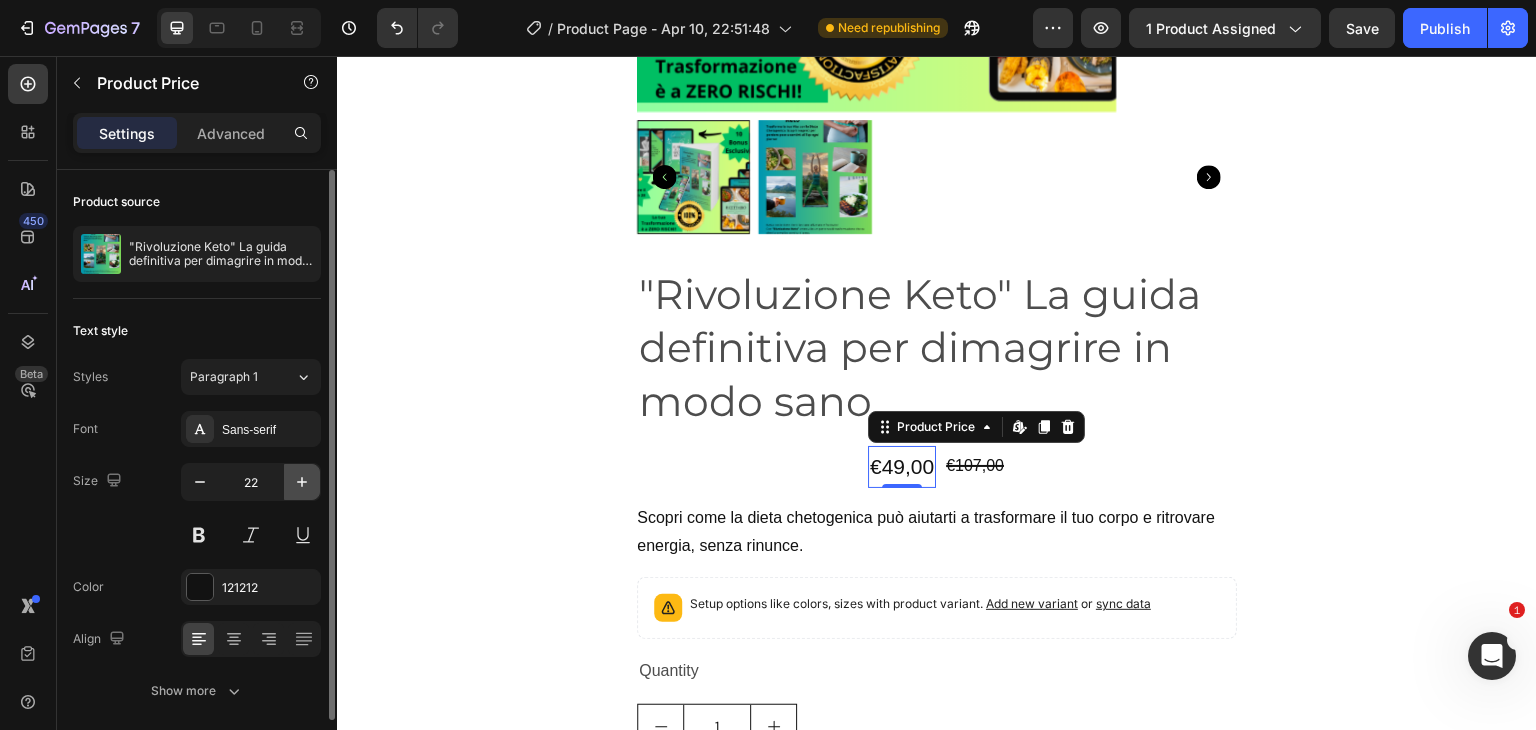 click 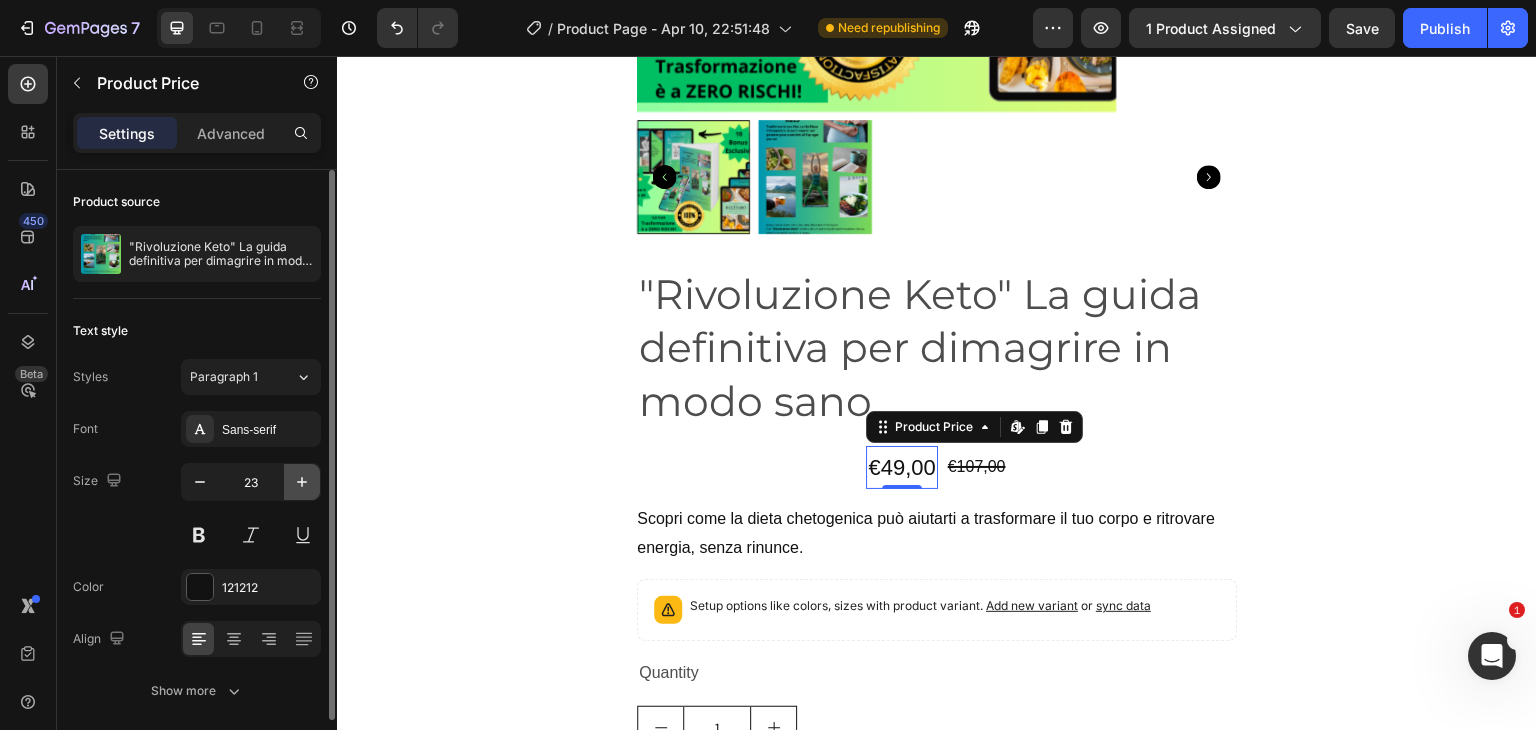 click 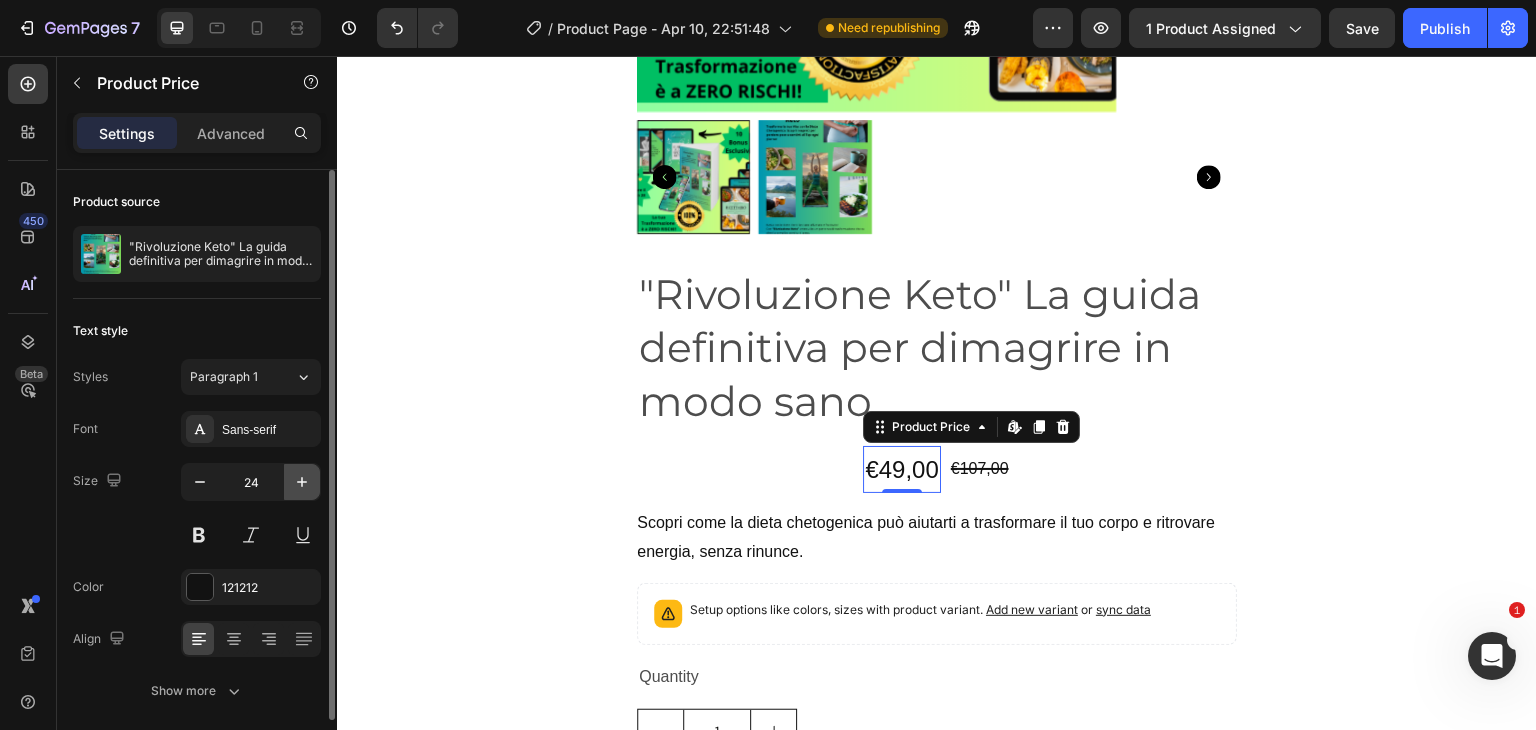 click 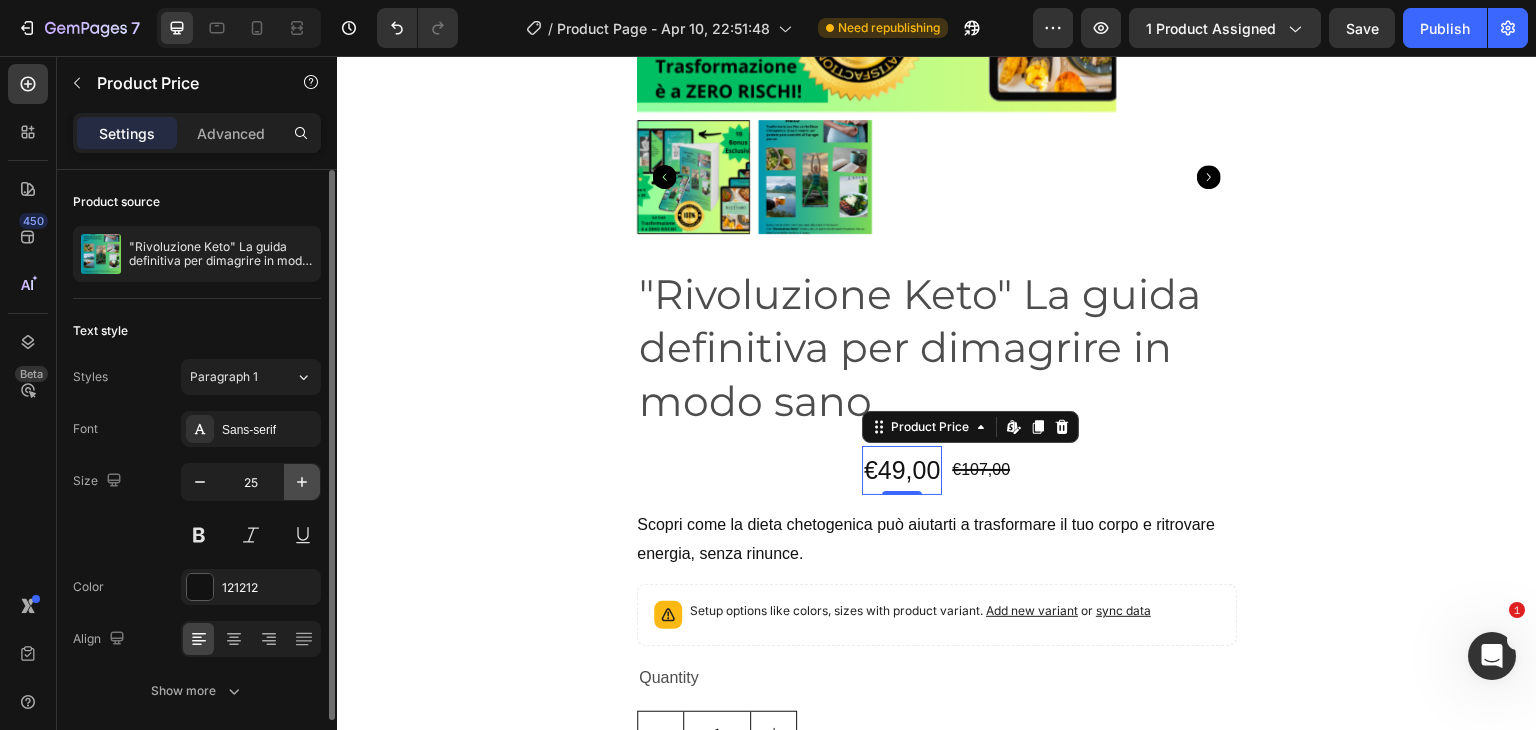 click 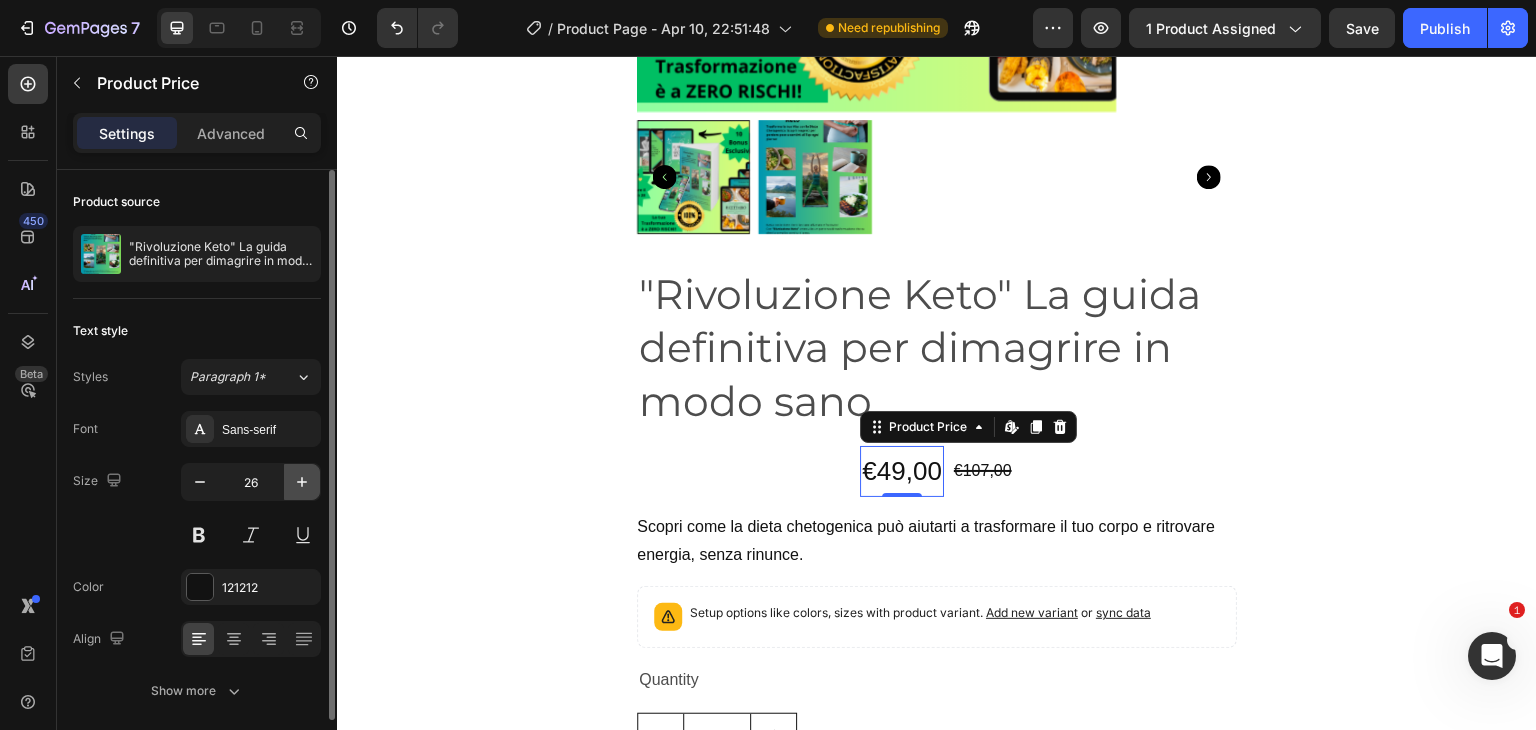 click 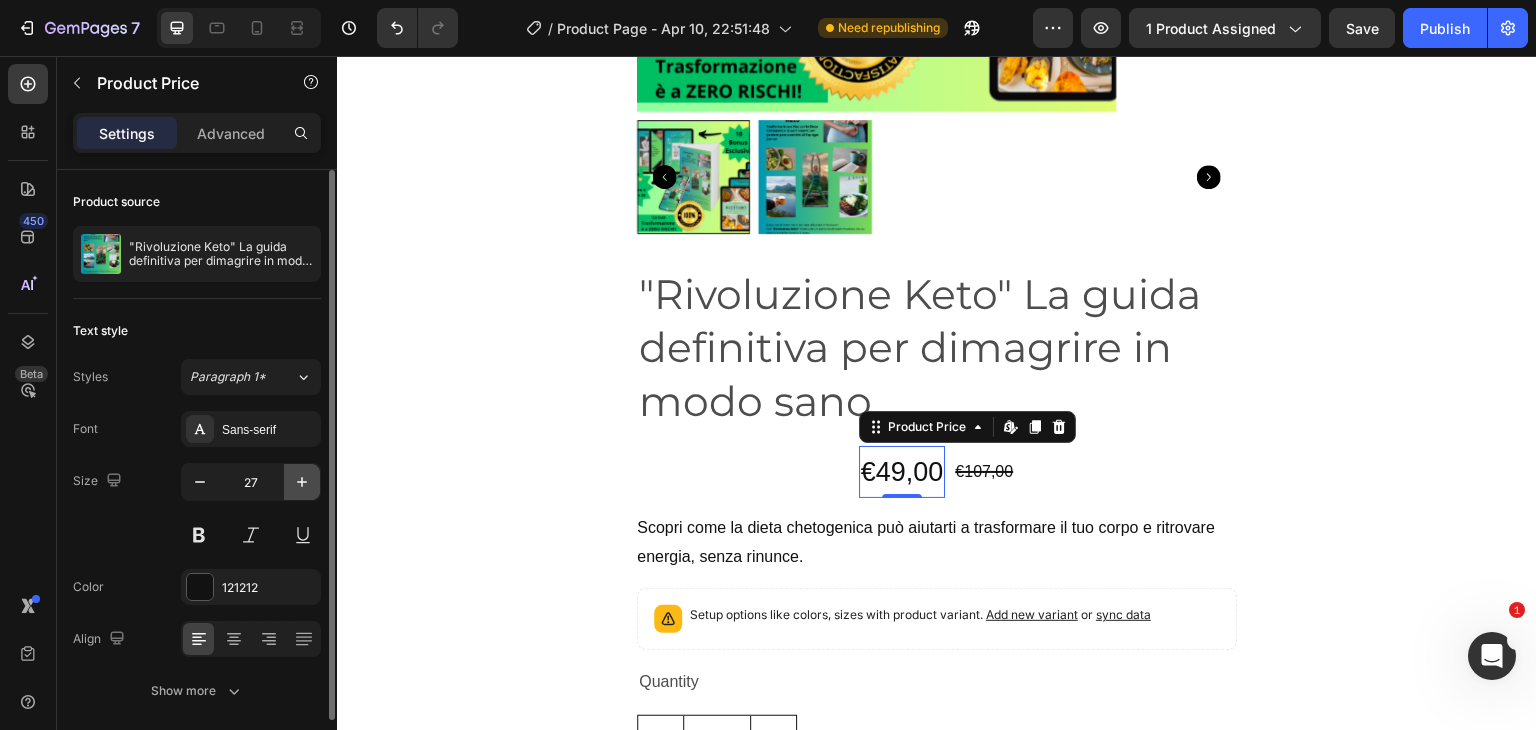 click 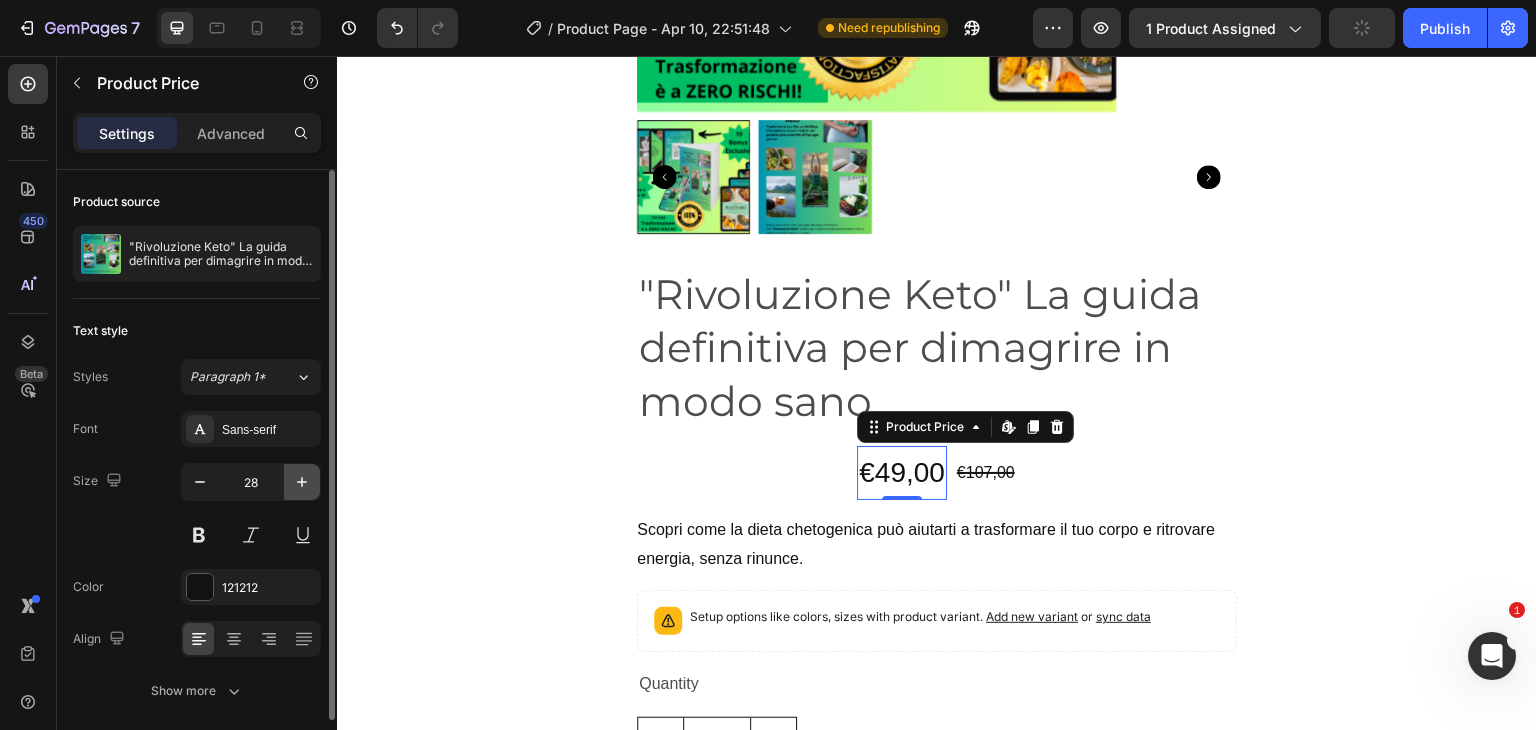 click 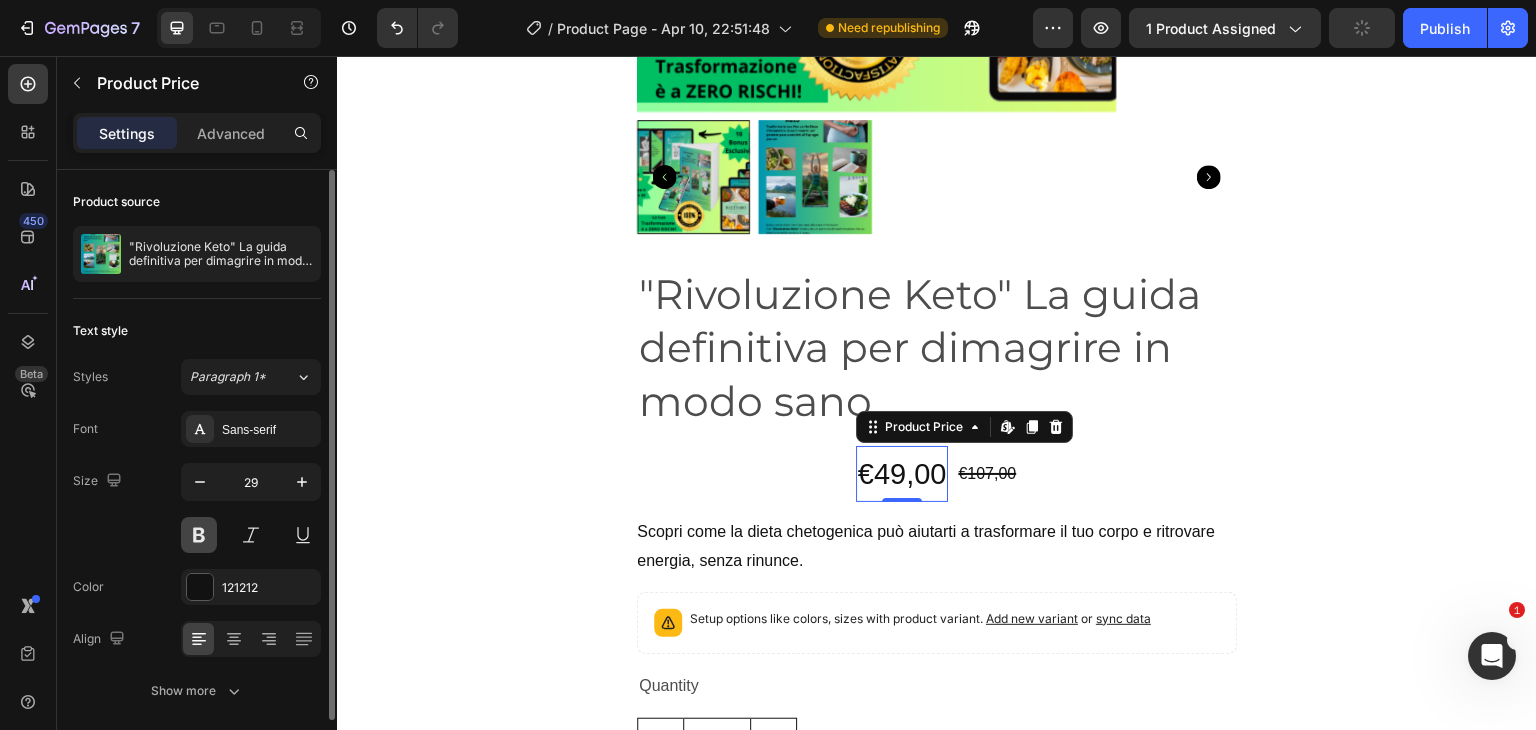 click at bounding box center [199, 535] 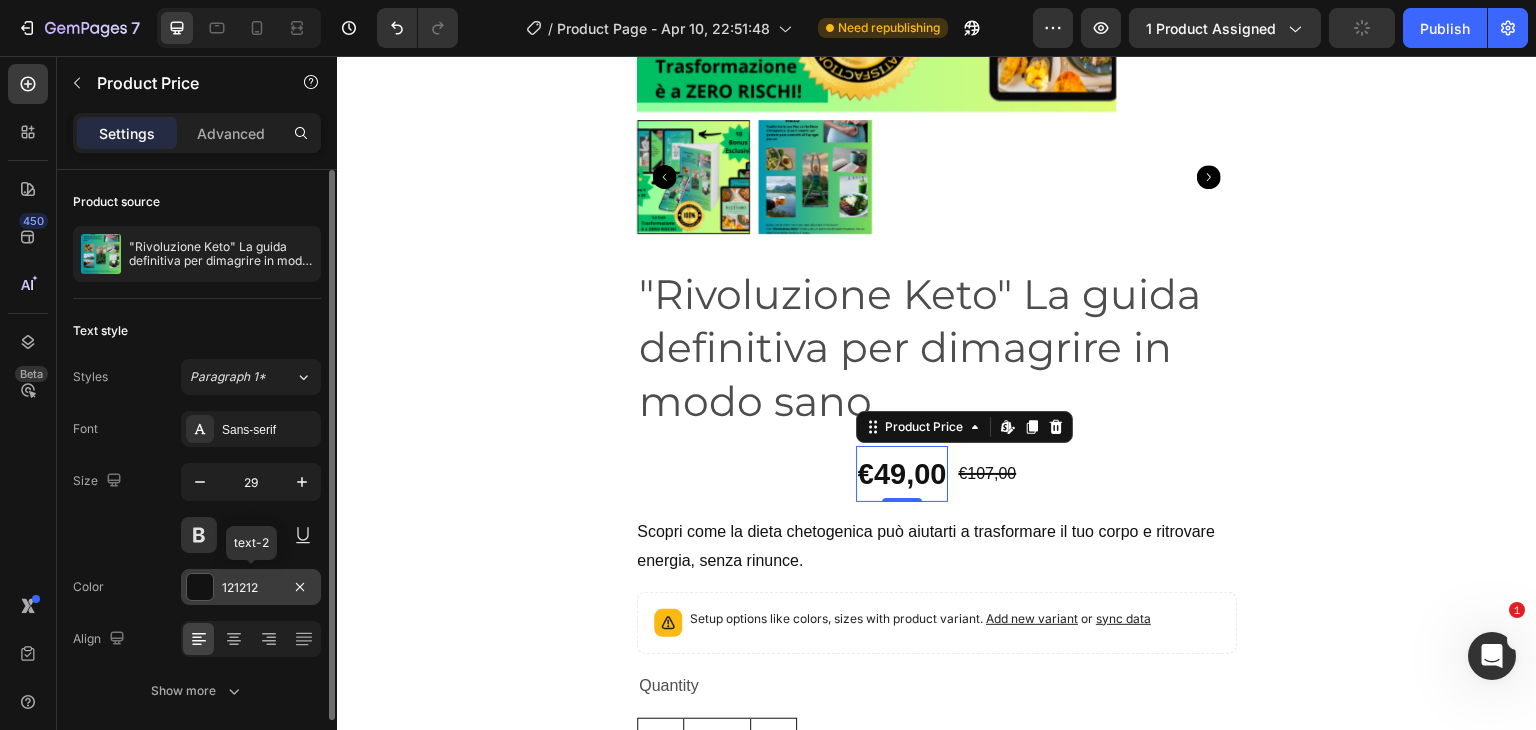 click at bounding box center (200, 587) 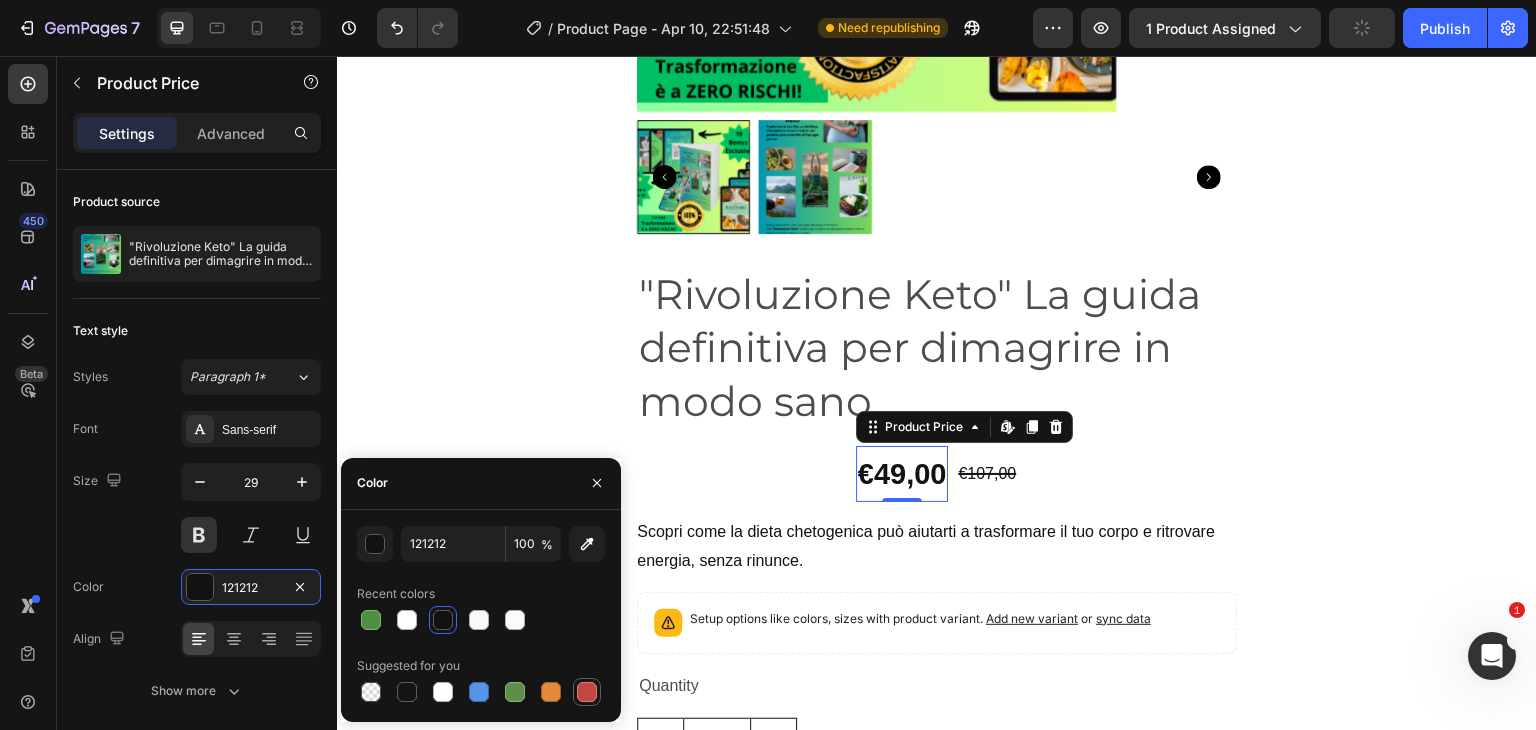 click at bounding box center (587, 692) 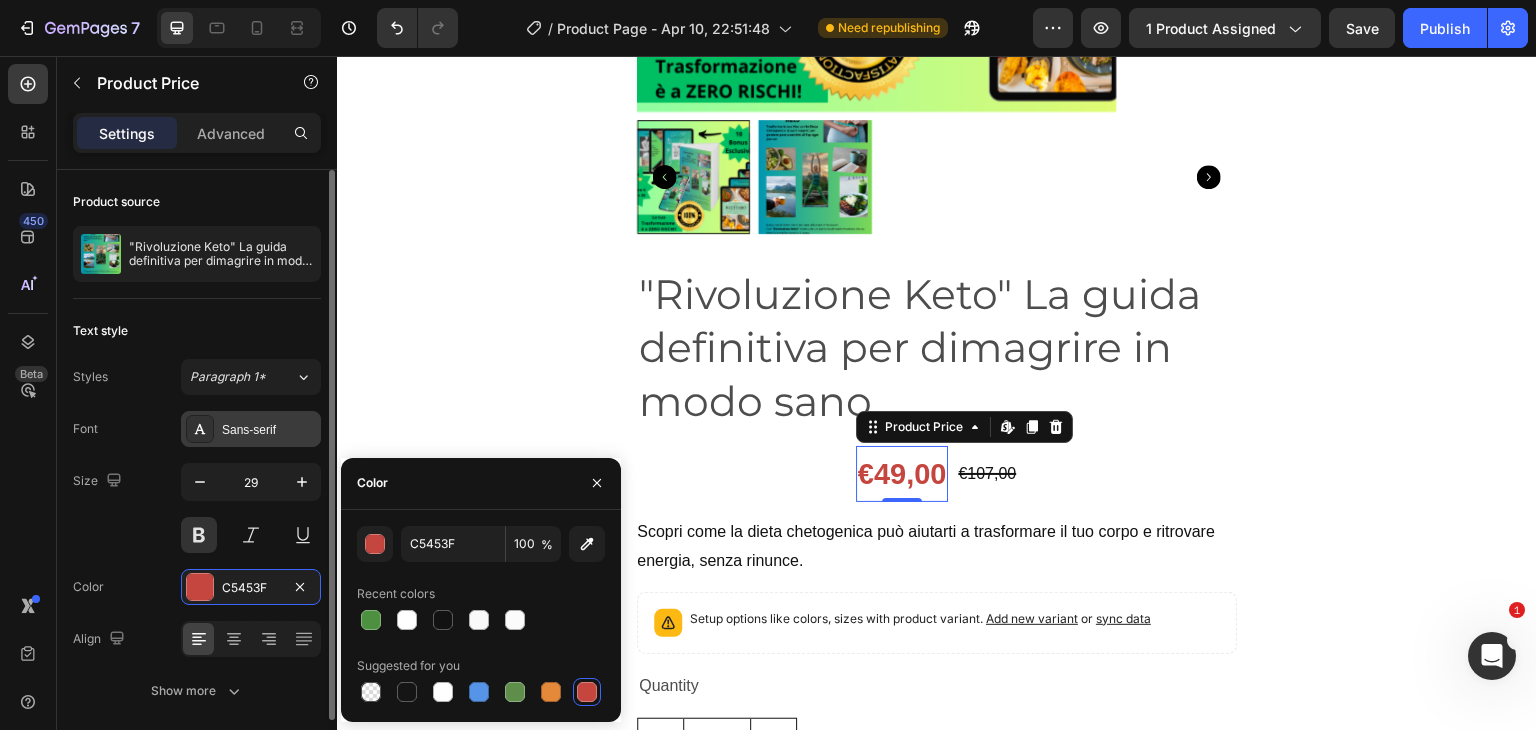 click on "Sans-serif" at bounding box center [269, 430] 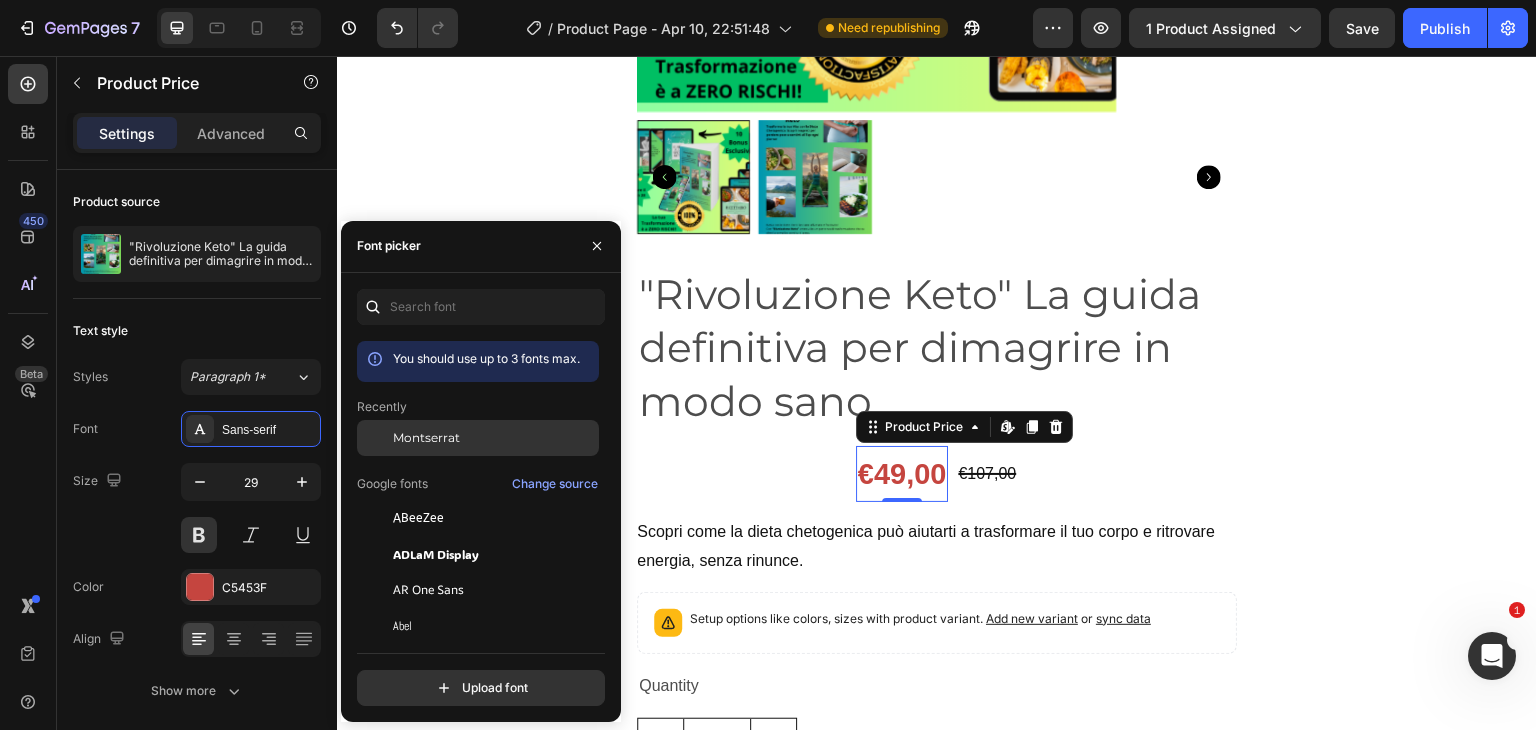click on "Montserrat" at bounding box center (426, 438) 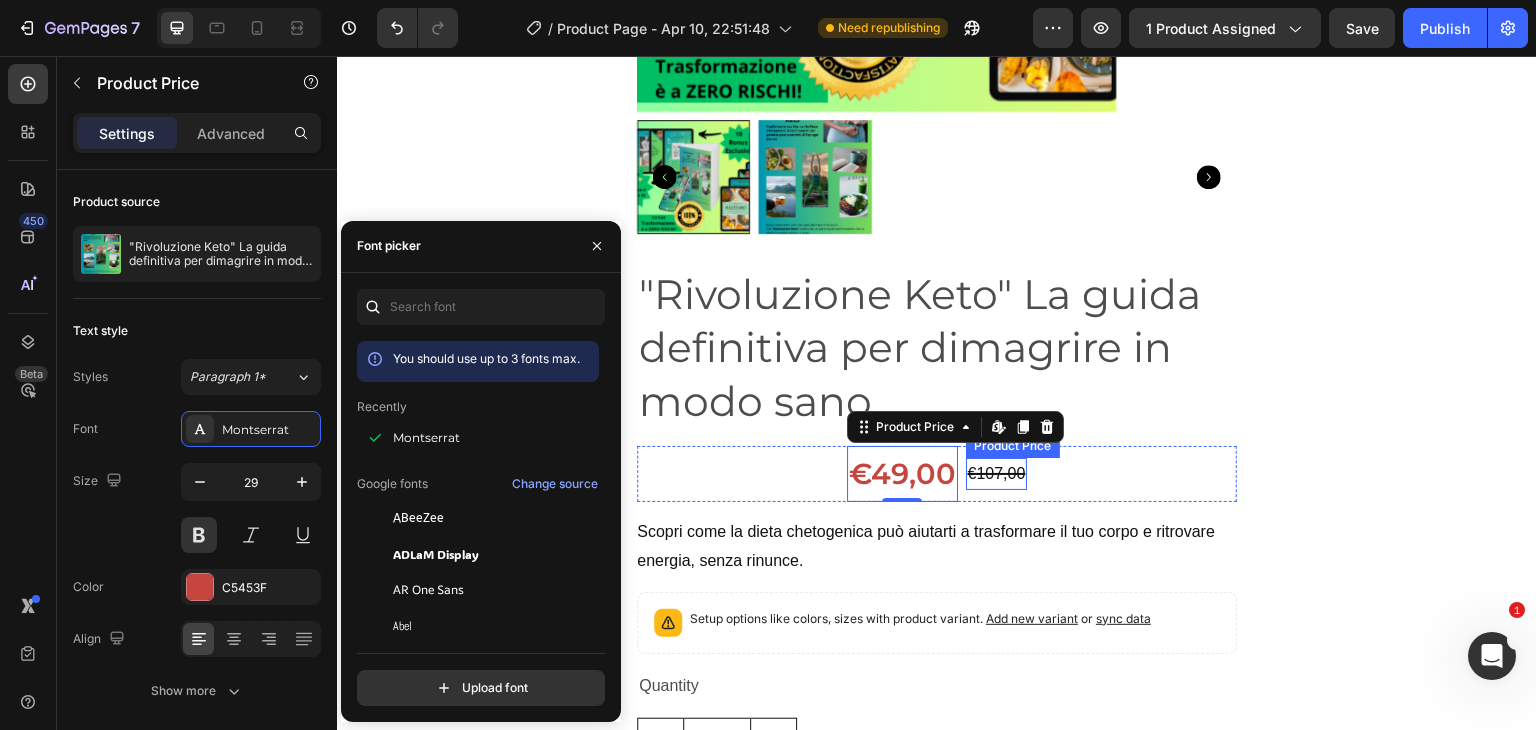 click on "€107,00" at bounding box center (997, 474) 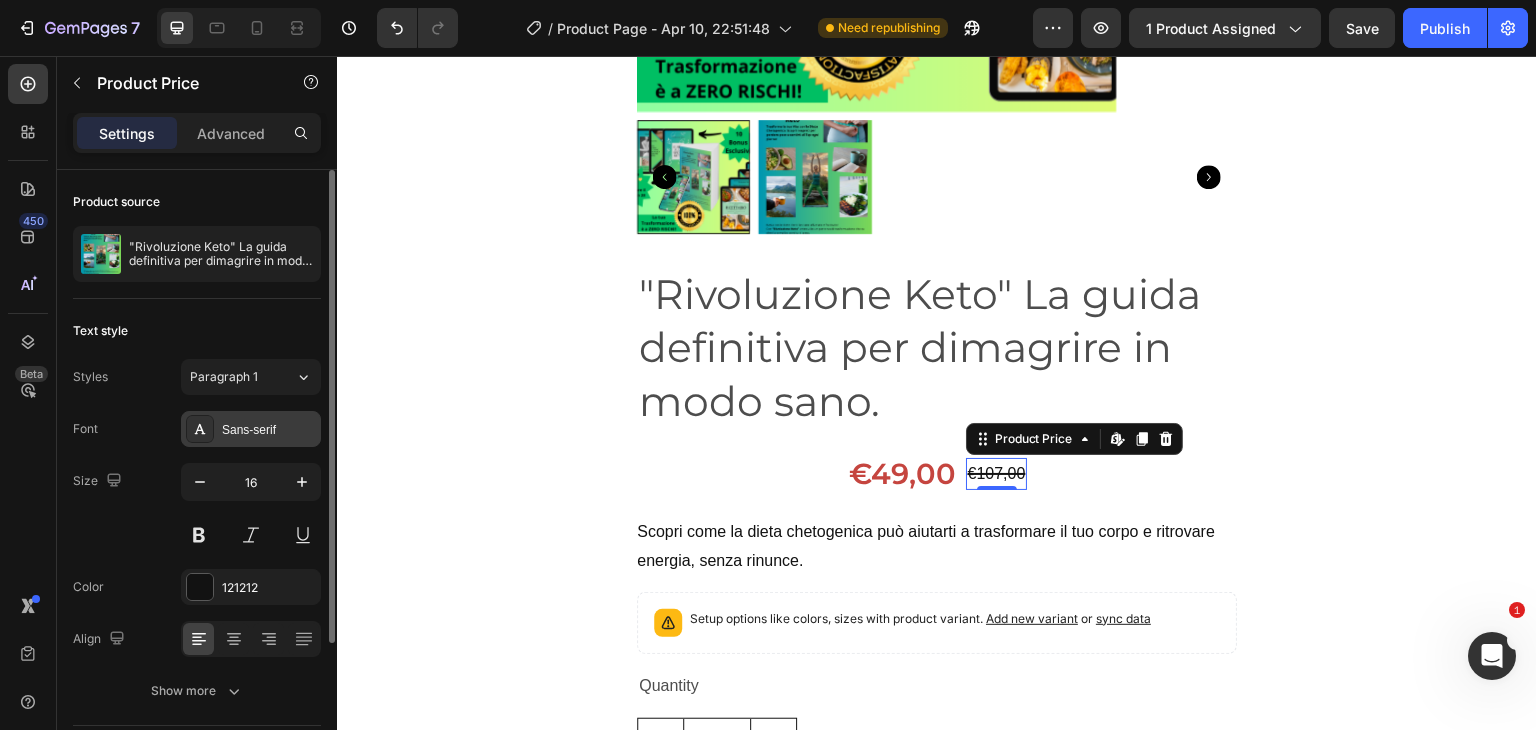 click on "Sans-serif" at bounding box center (269, 430) 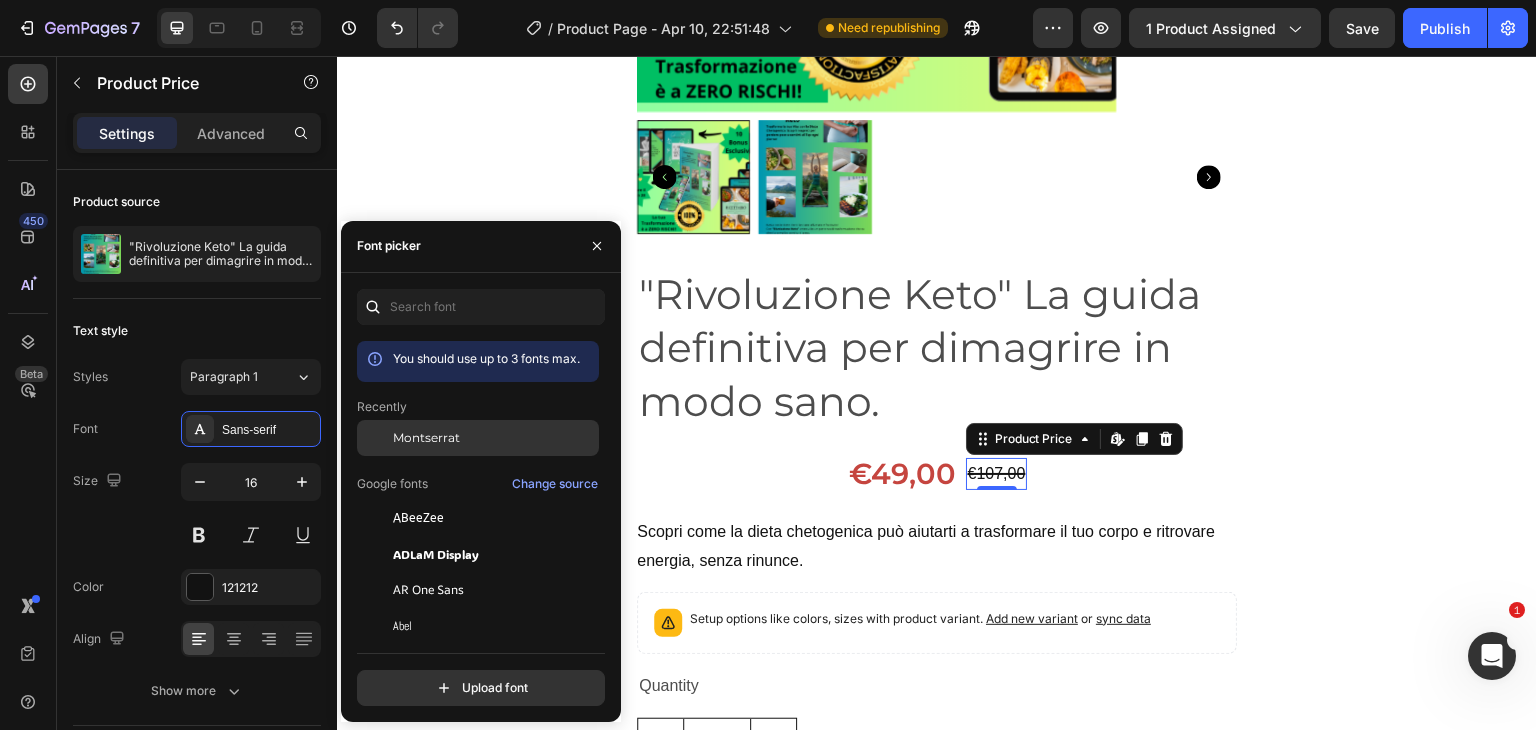click on "Montserrat" at bounding box center [426, 438] 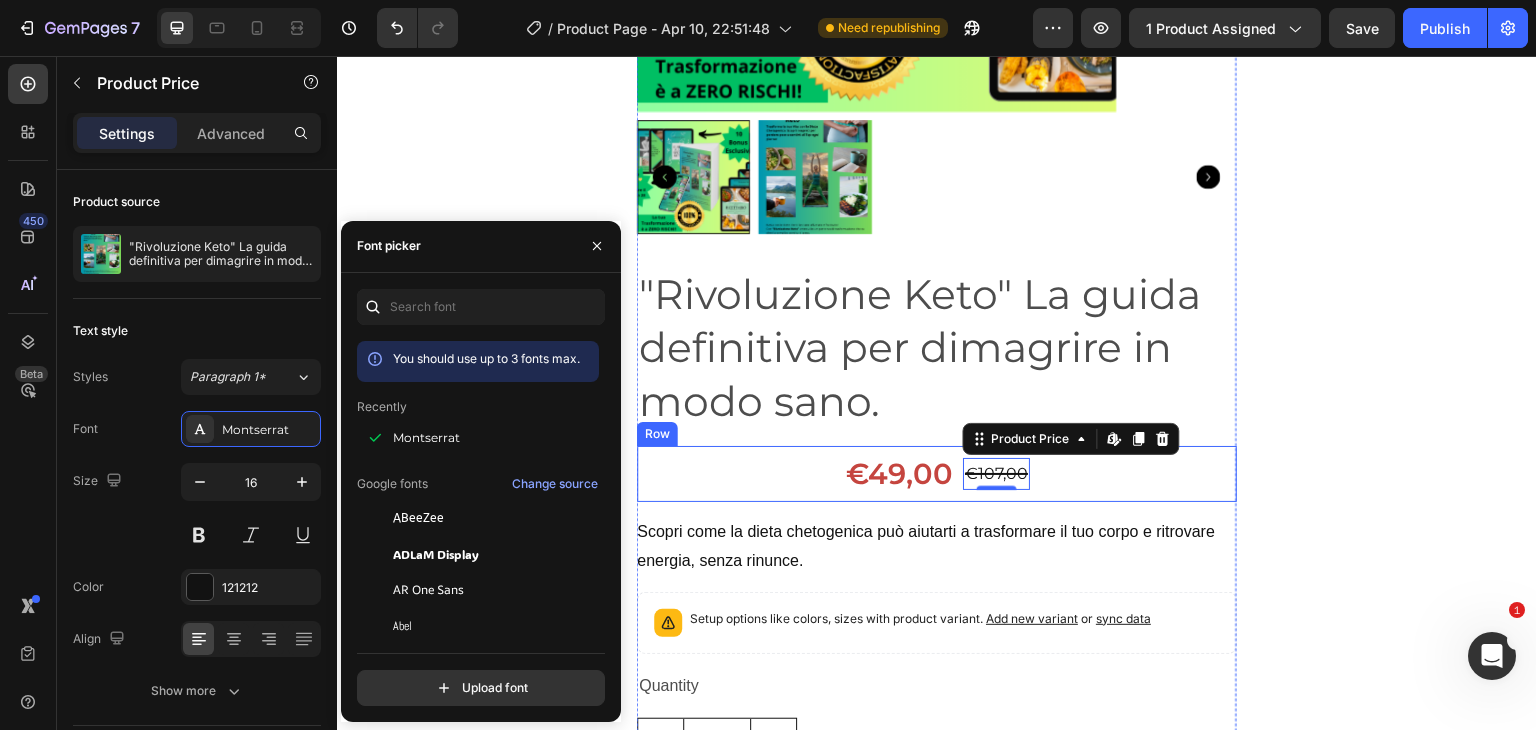 click on "€49,00 Product Price Product Price €107,00 Product Price   Edit content in Shopify 0 Product Price   Edit content in Shopify 0 Row" at bounding box center (937, 474) 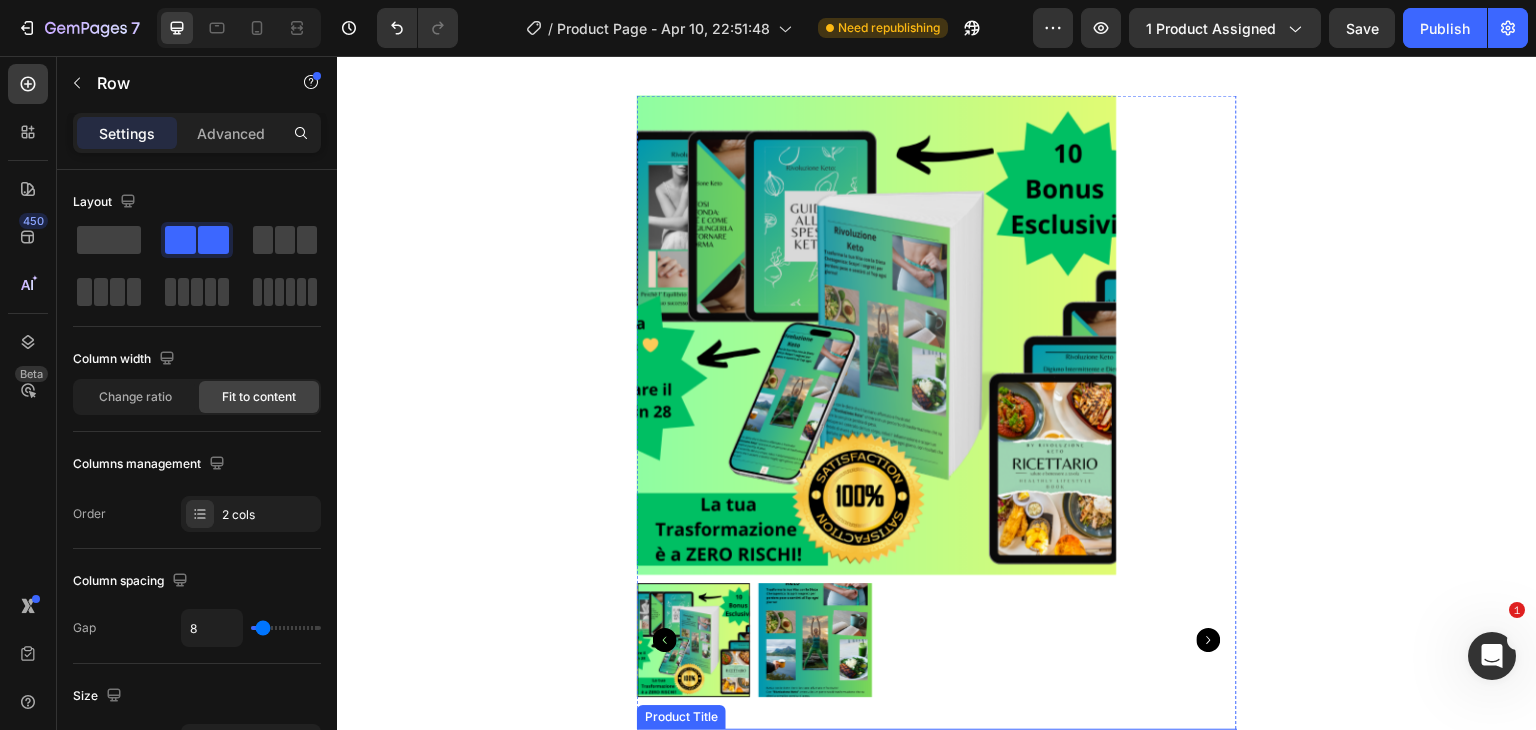 scroll, scrollTop: 436, scrollLeft: 0, axis: vertical 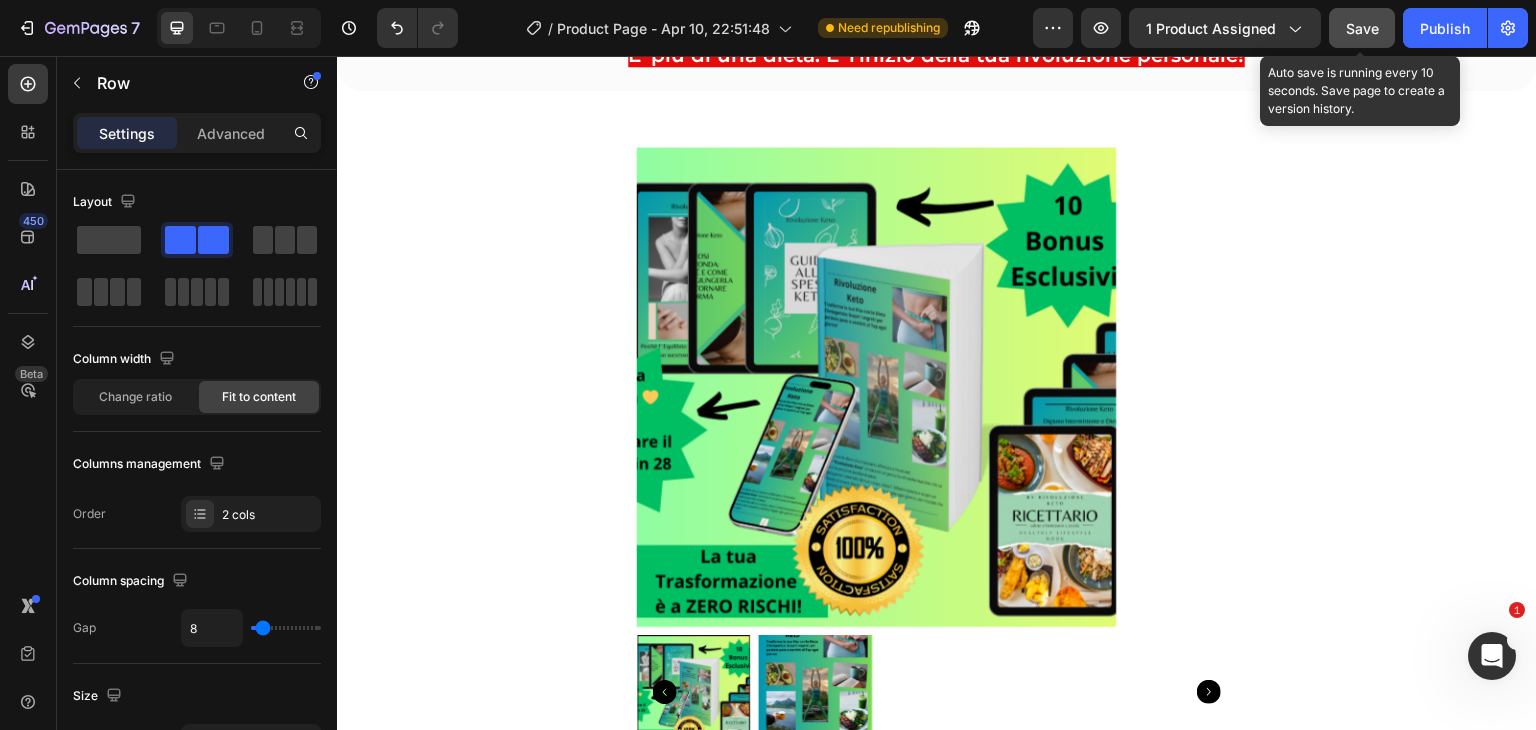 click on "Save" at bounding box center [1362, 28] 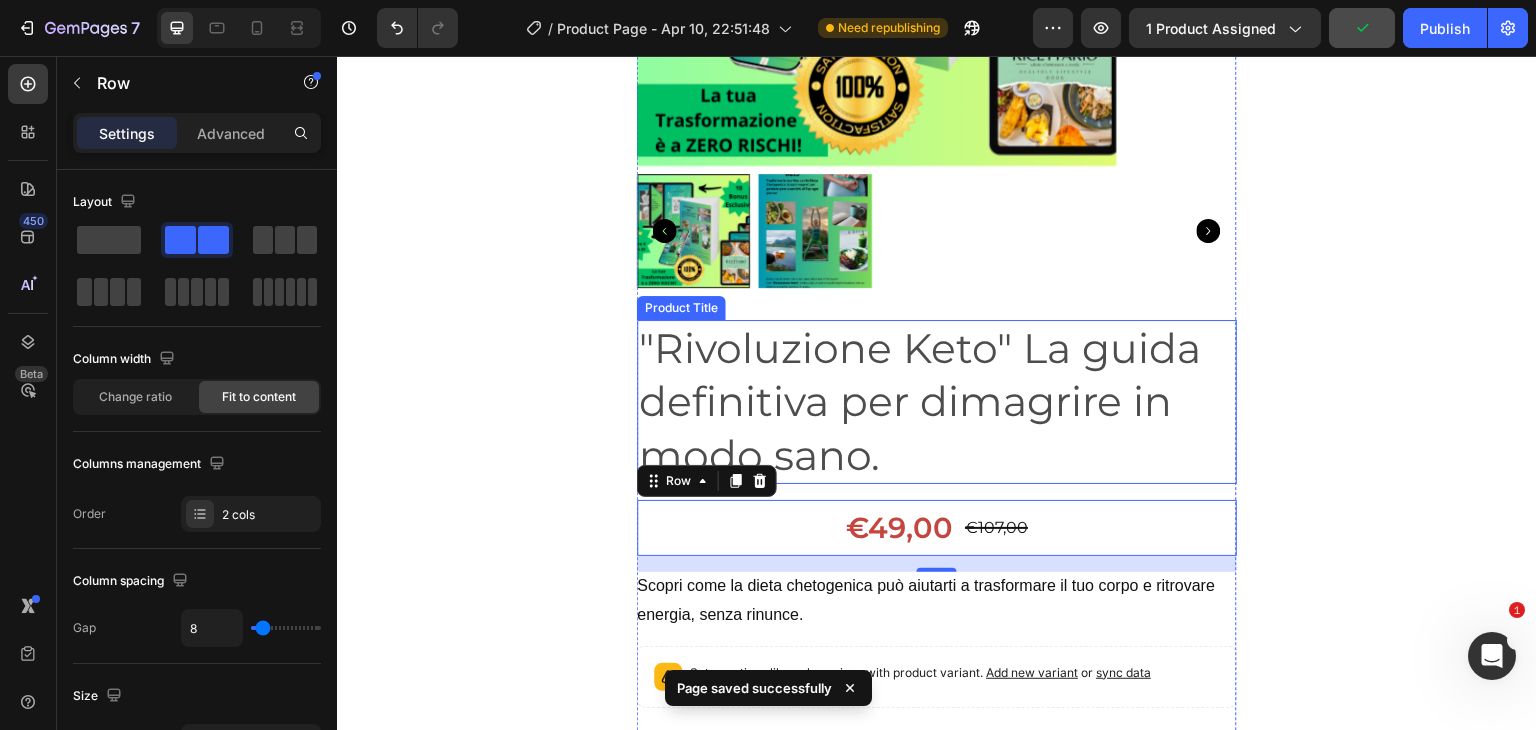 scroll, scrollTop: 962, scrollLeft: 0, axis: vertical 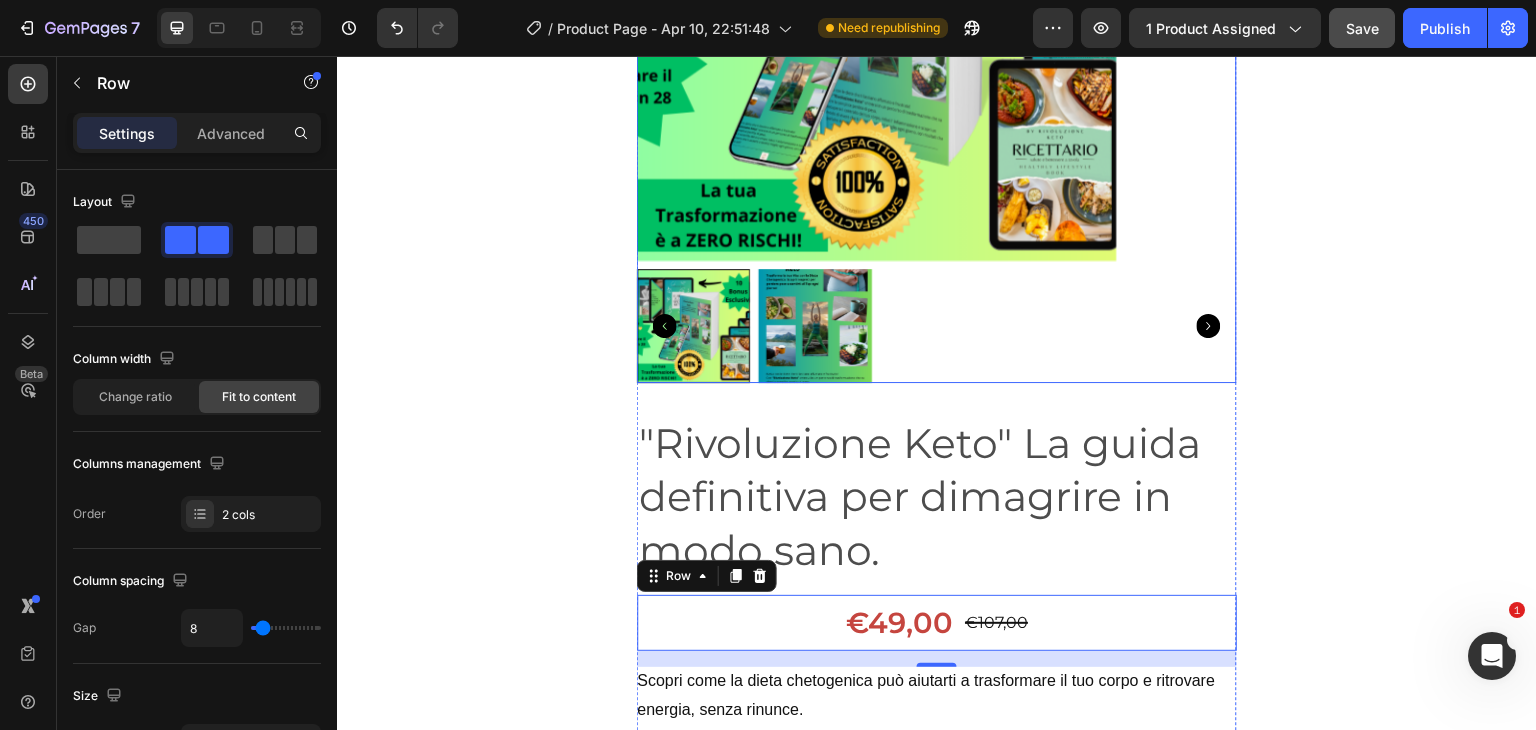 click at bounding box center (877, 21) 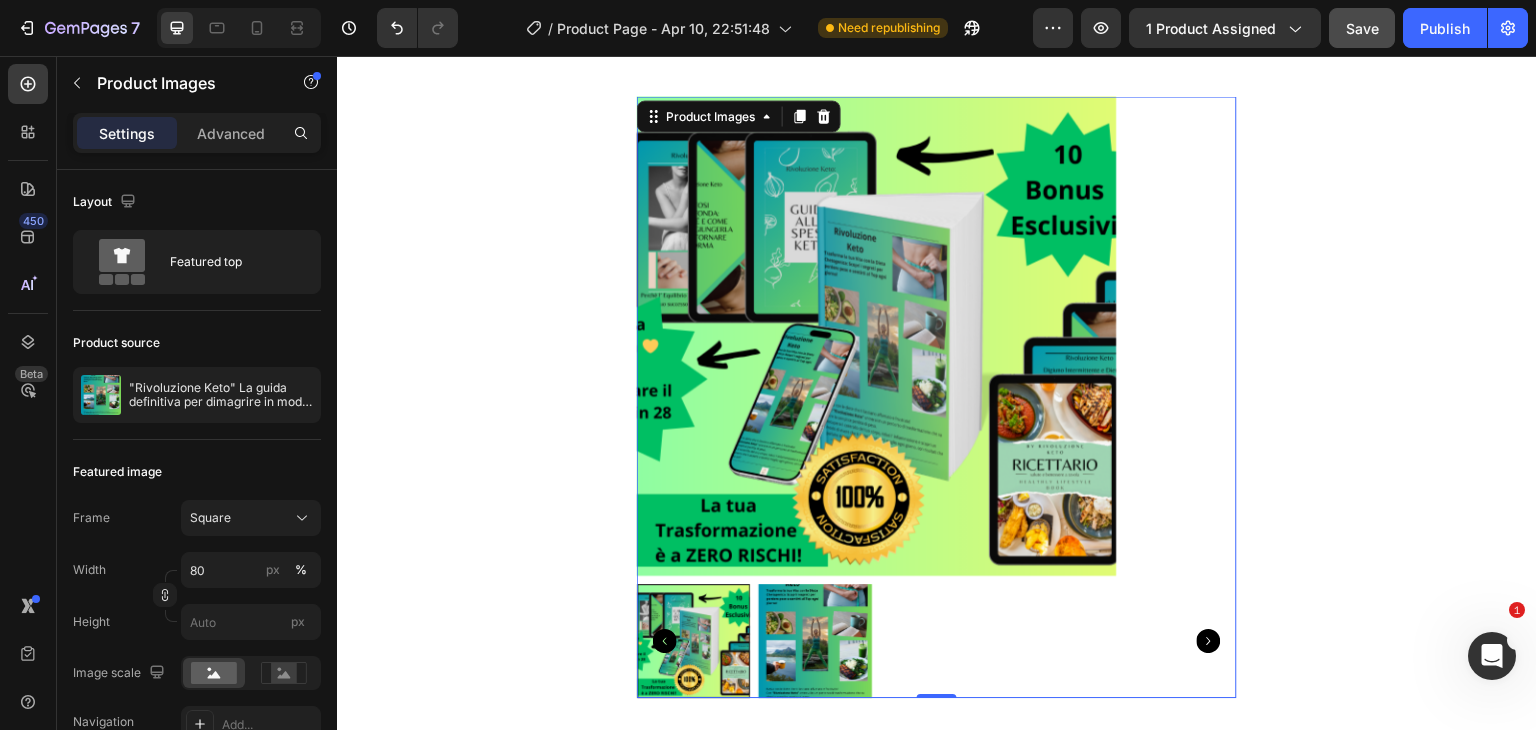 scroll, scrollTop: 496, scrollLeft: 0, axis: vertical 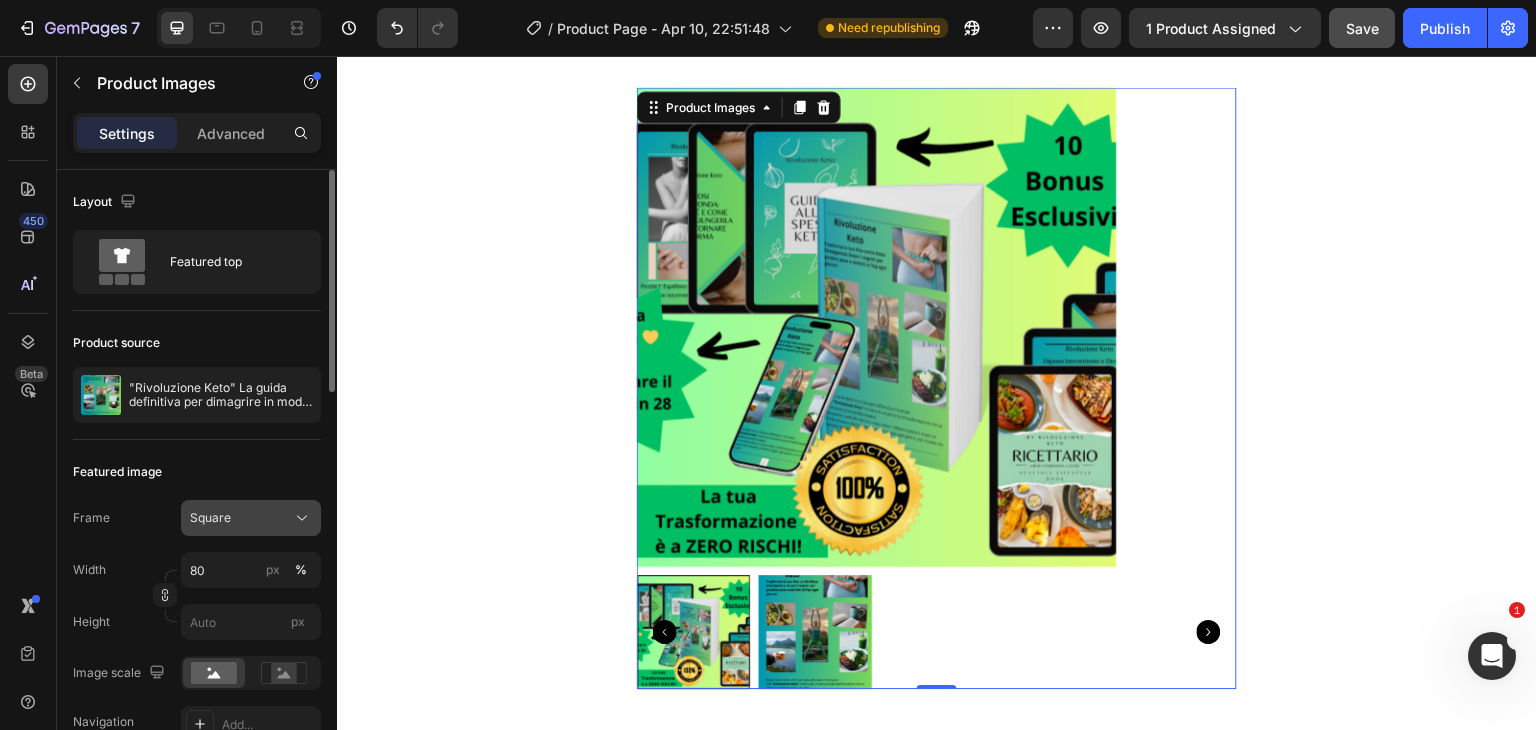 click 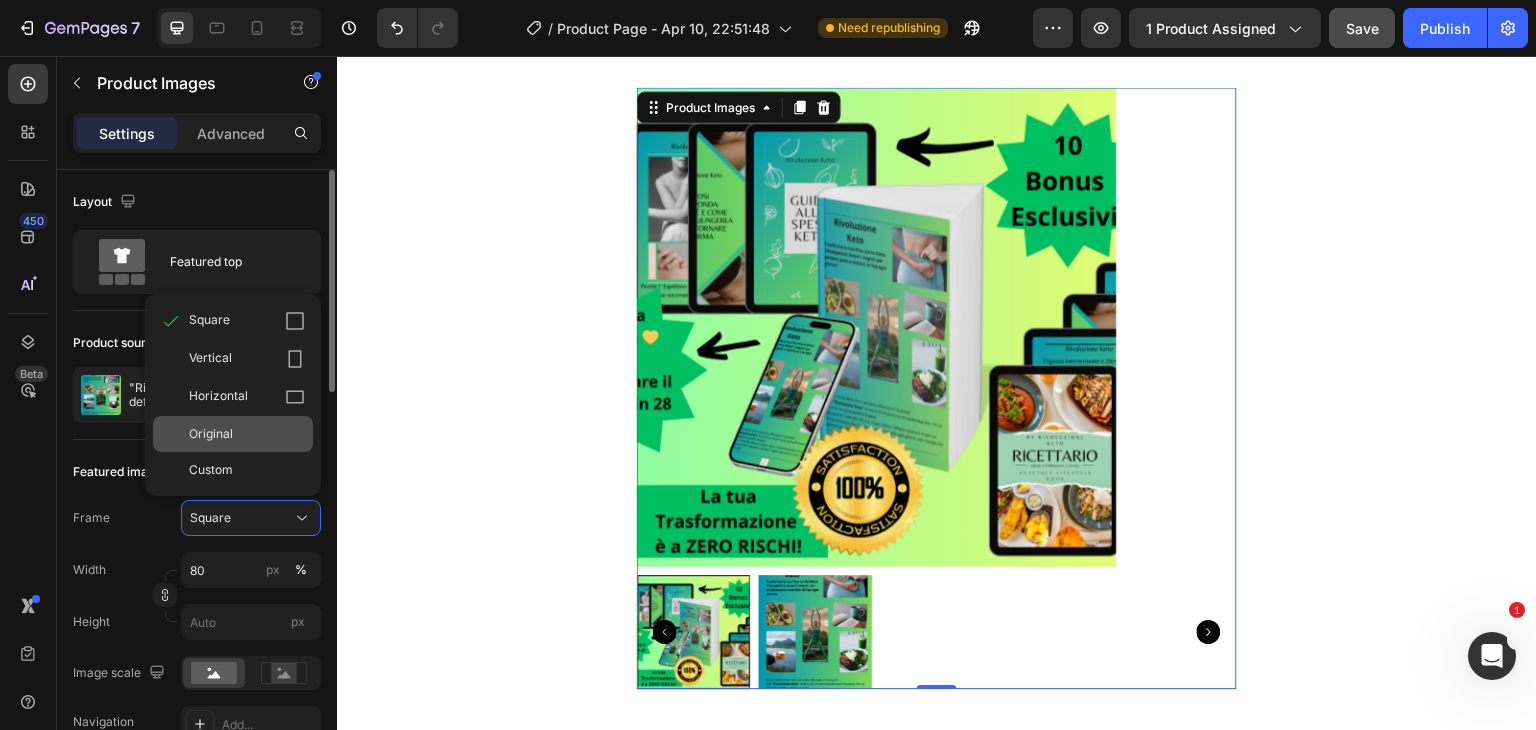 click on "Original" at bounding box center (211, 434) 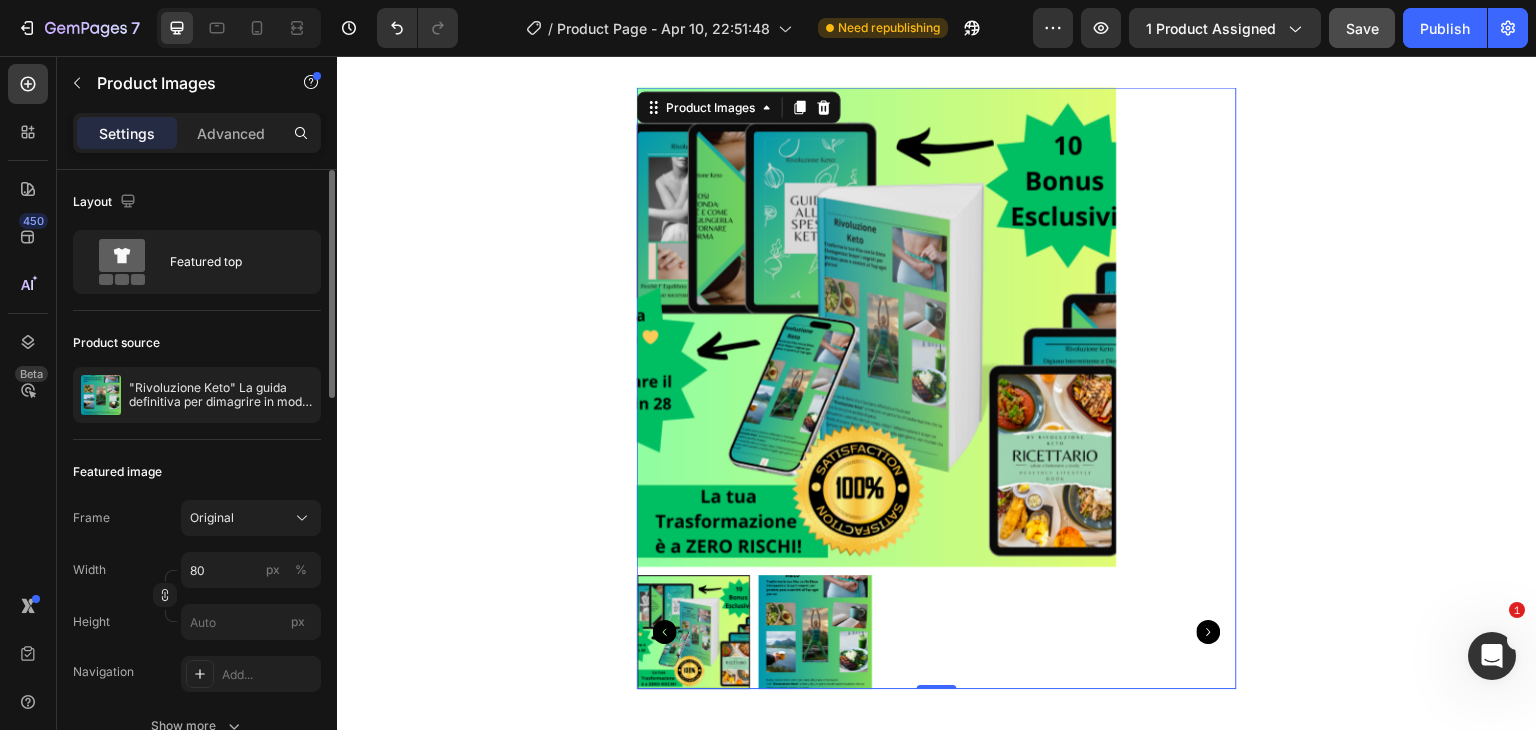 type 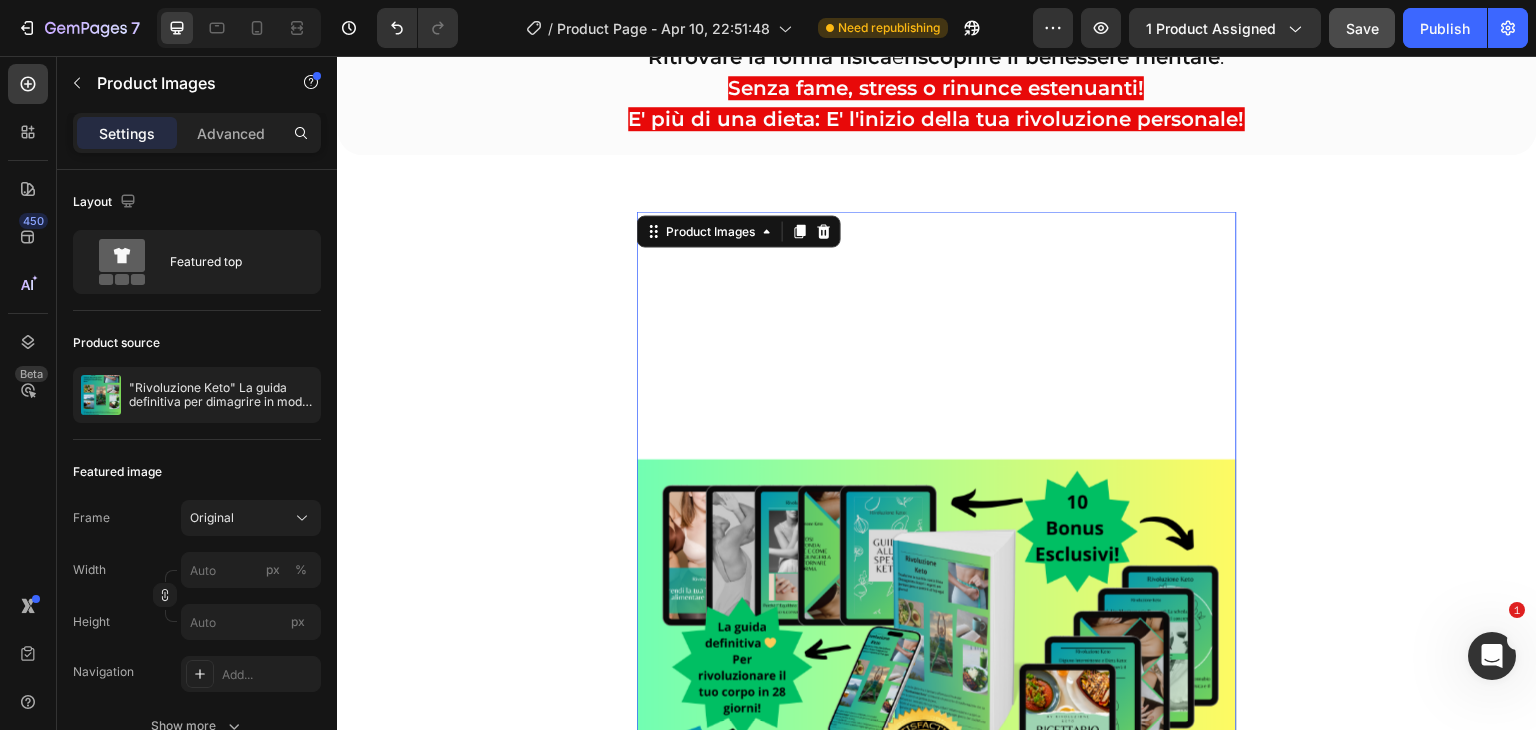 scroll, scrollTop: 252, scrollLeft: 0, axis: vertical 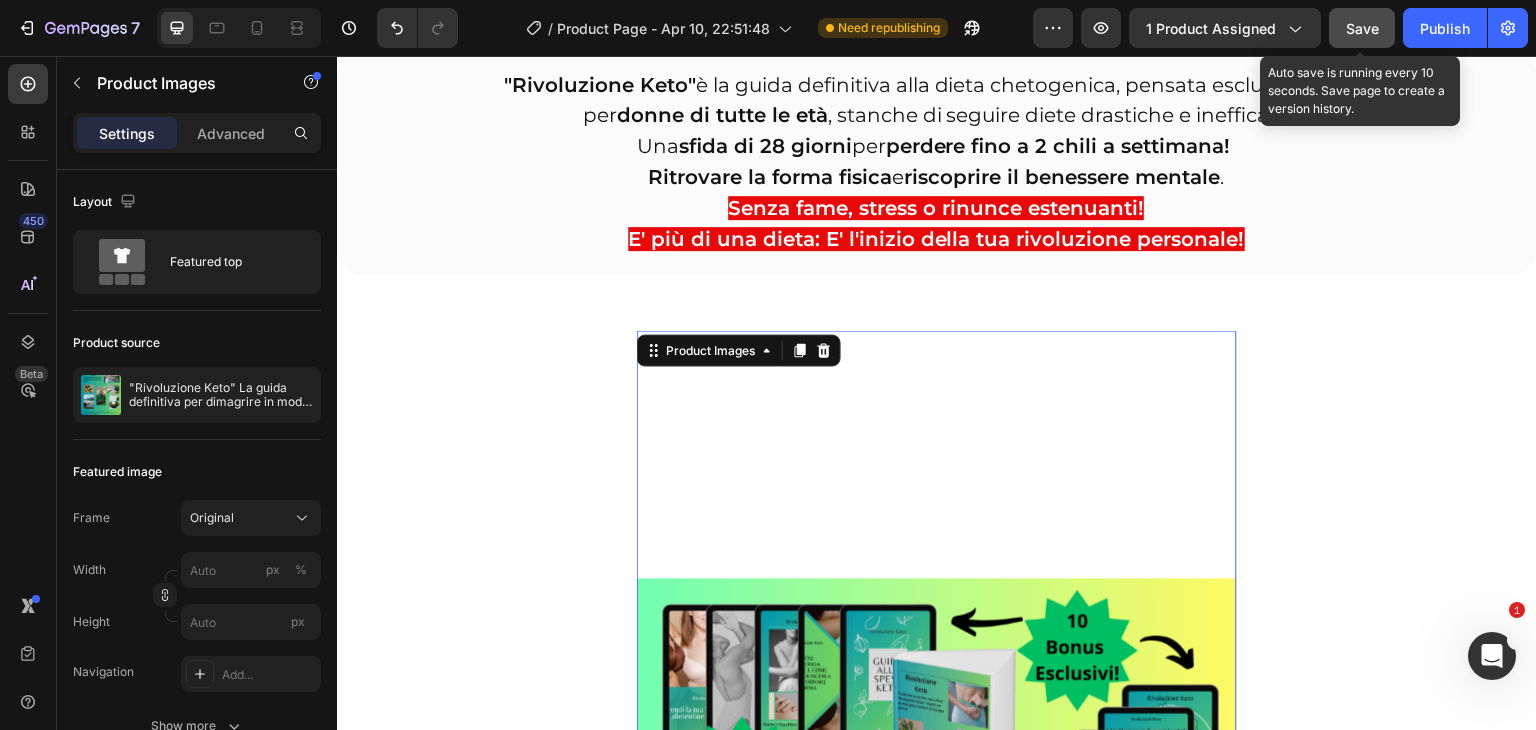 click on "Save" at bounding box center (1362, 28) 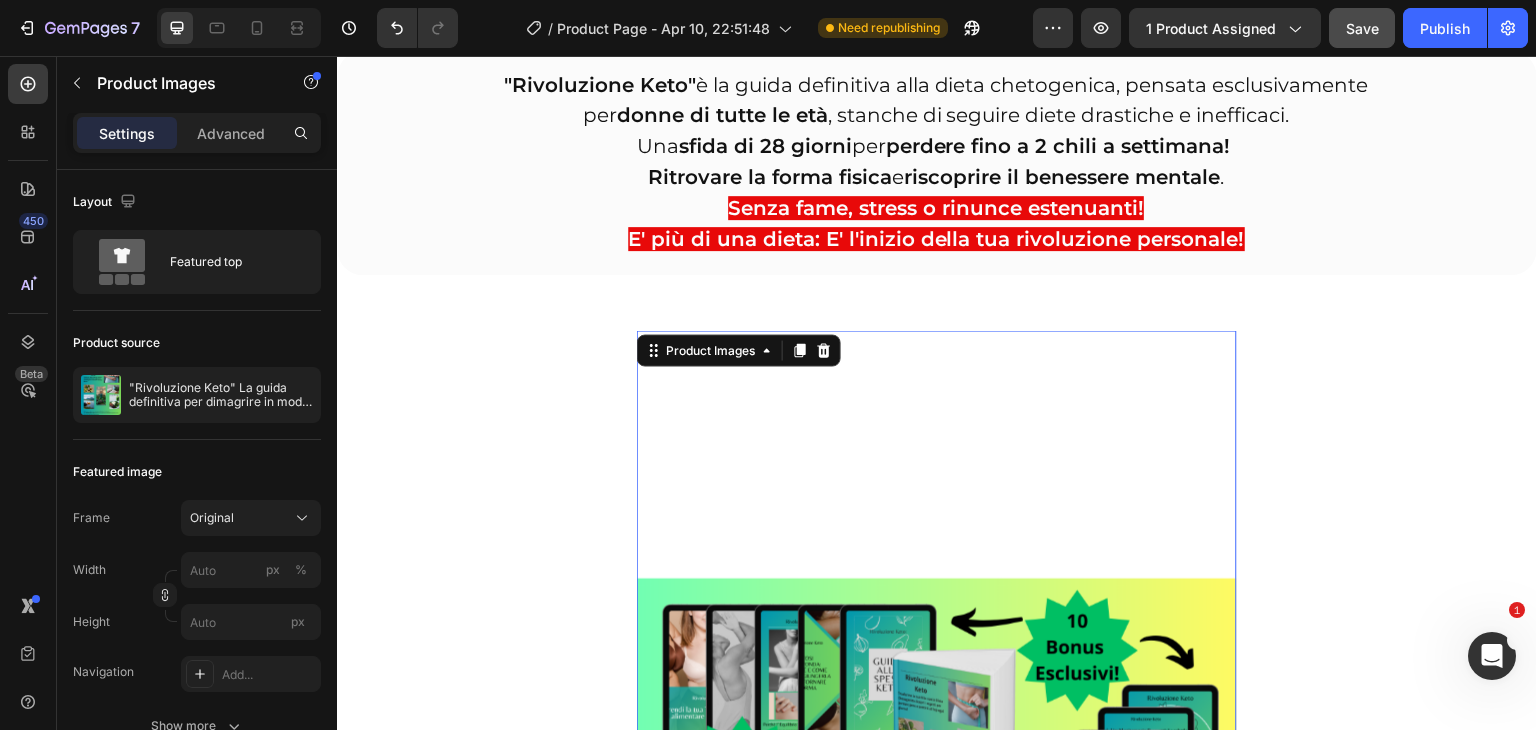 click at bounding box center (937, 755) 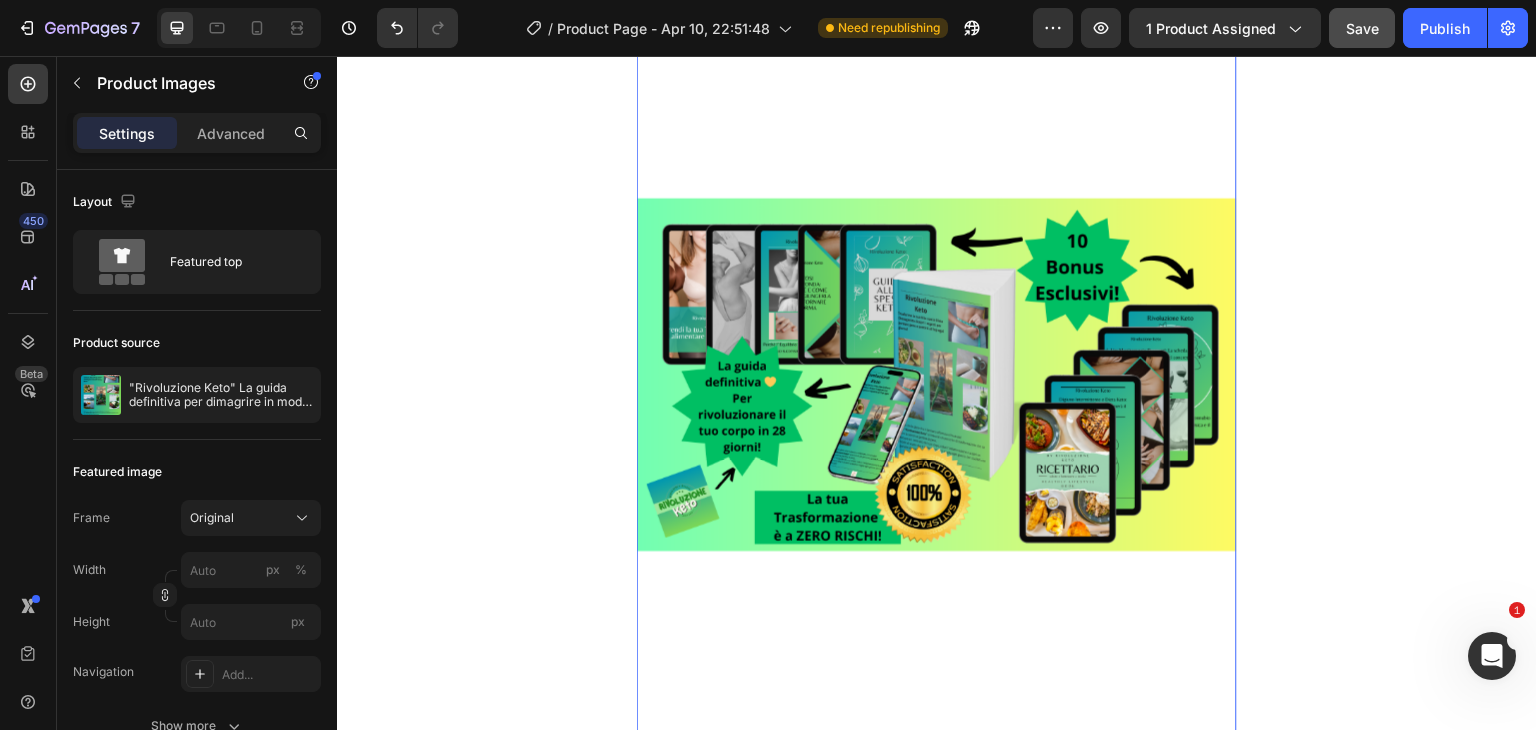 scroll, scrollTop: 892, scrollLeft: 0, axis: vertical 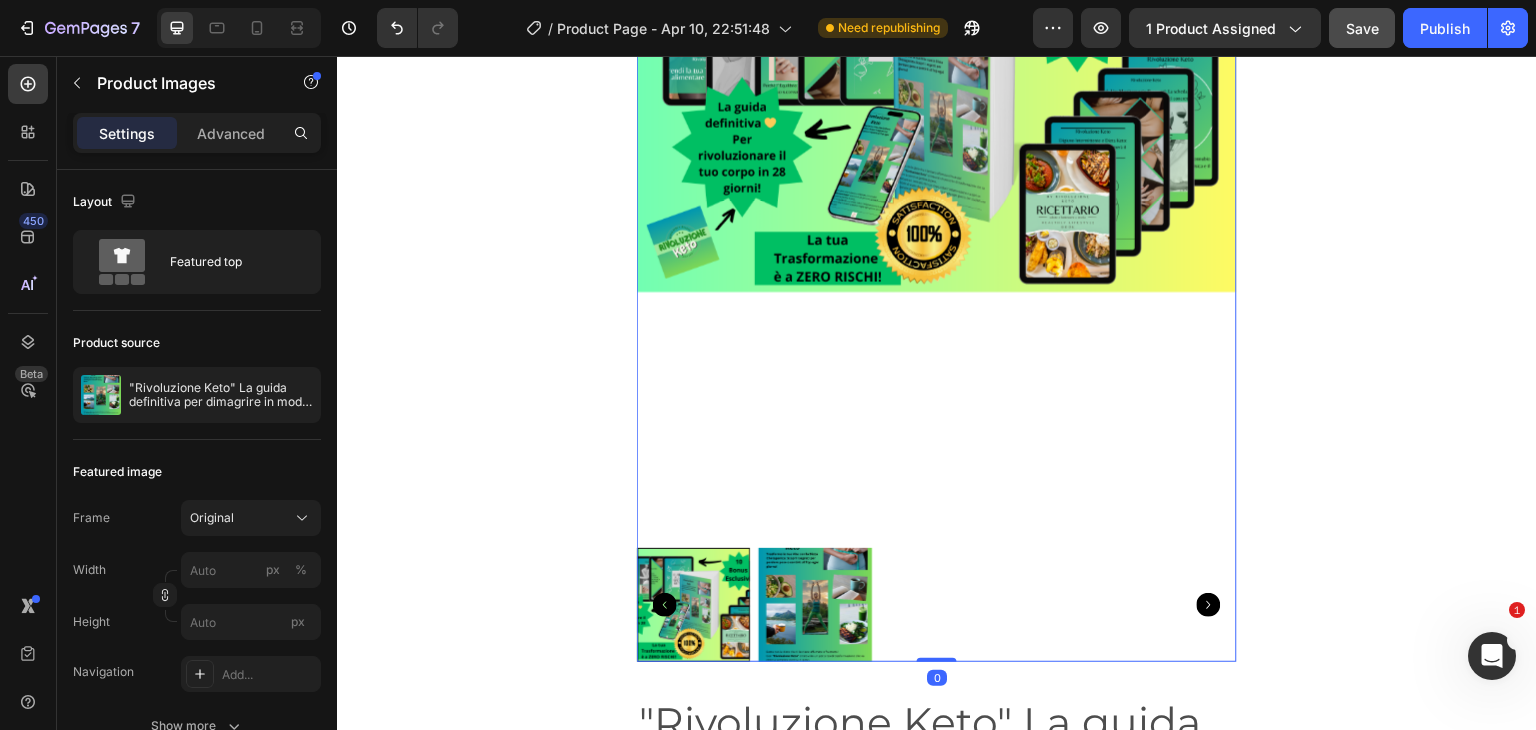 drag, startPoint x: 941, startPoint y: 657, endPoint x: 938, endPoint y: 637, distance: 20.22375 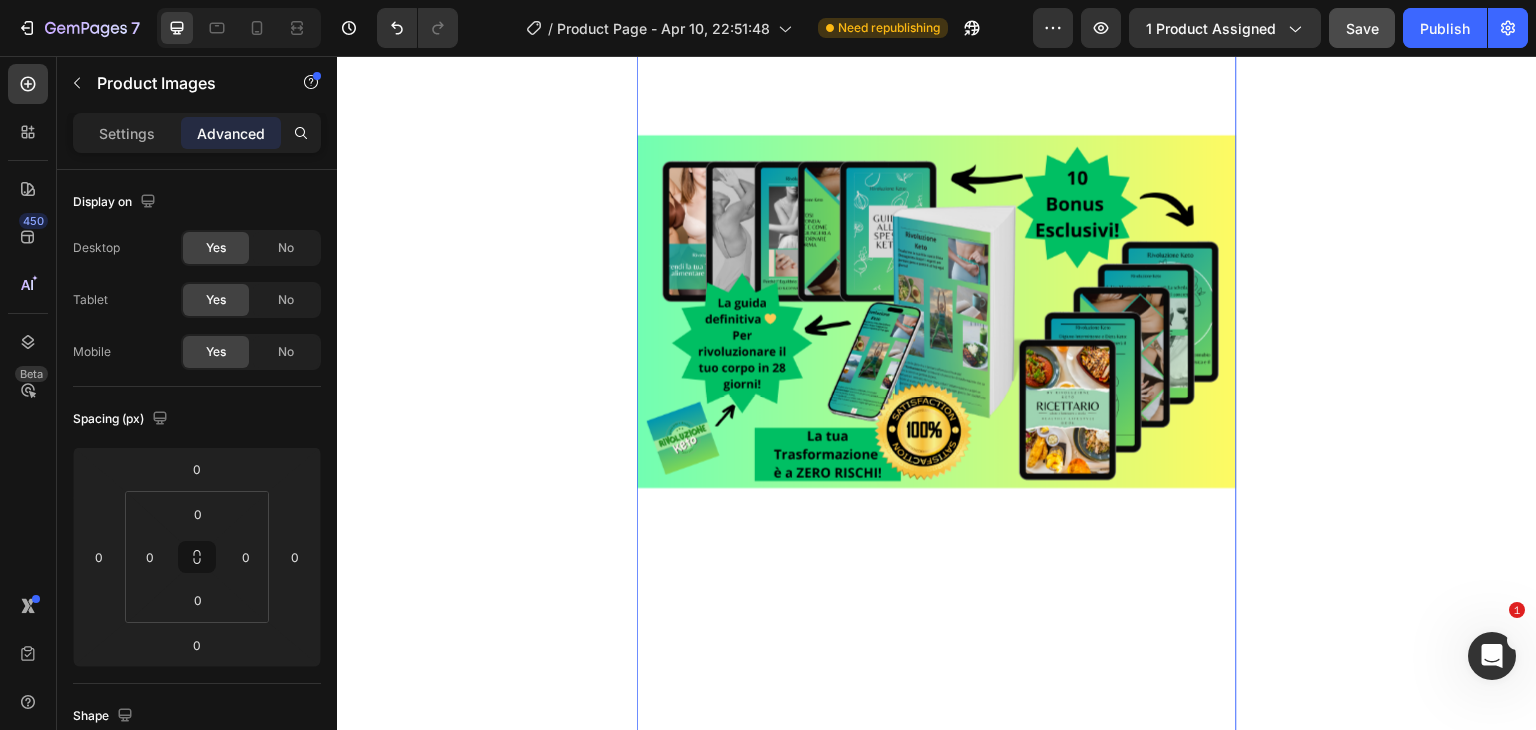 scroll, scrollTop: 1014, scrollLeft: 0, axis: vertical 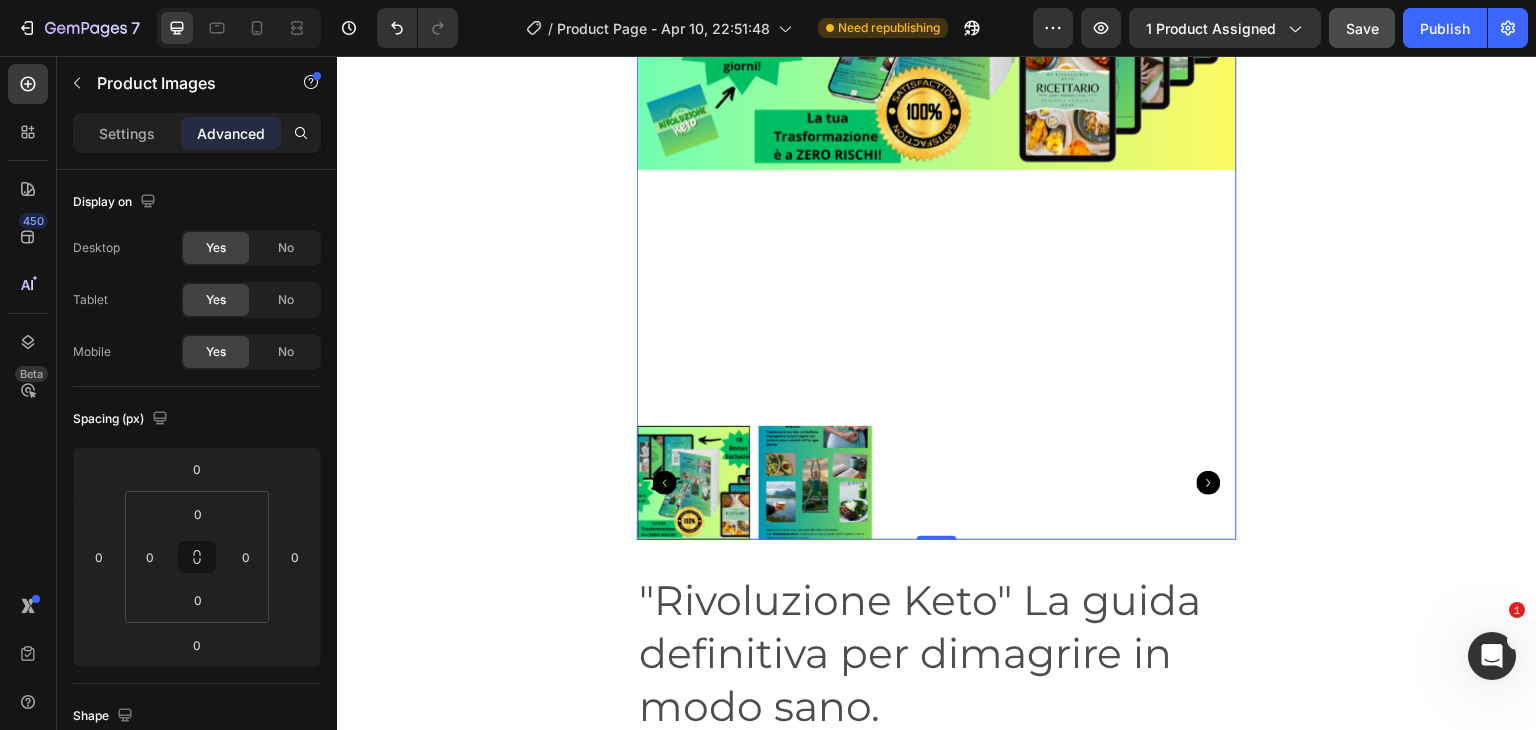 click at bounding box center [937, 483] 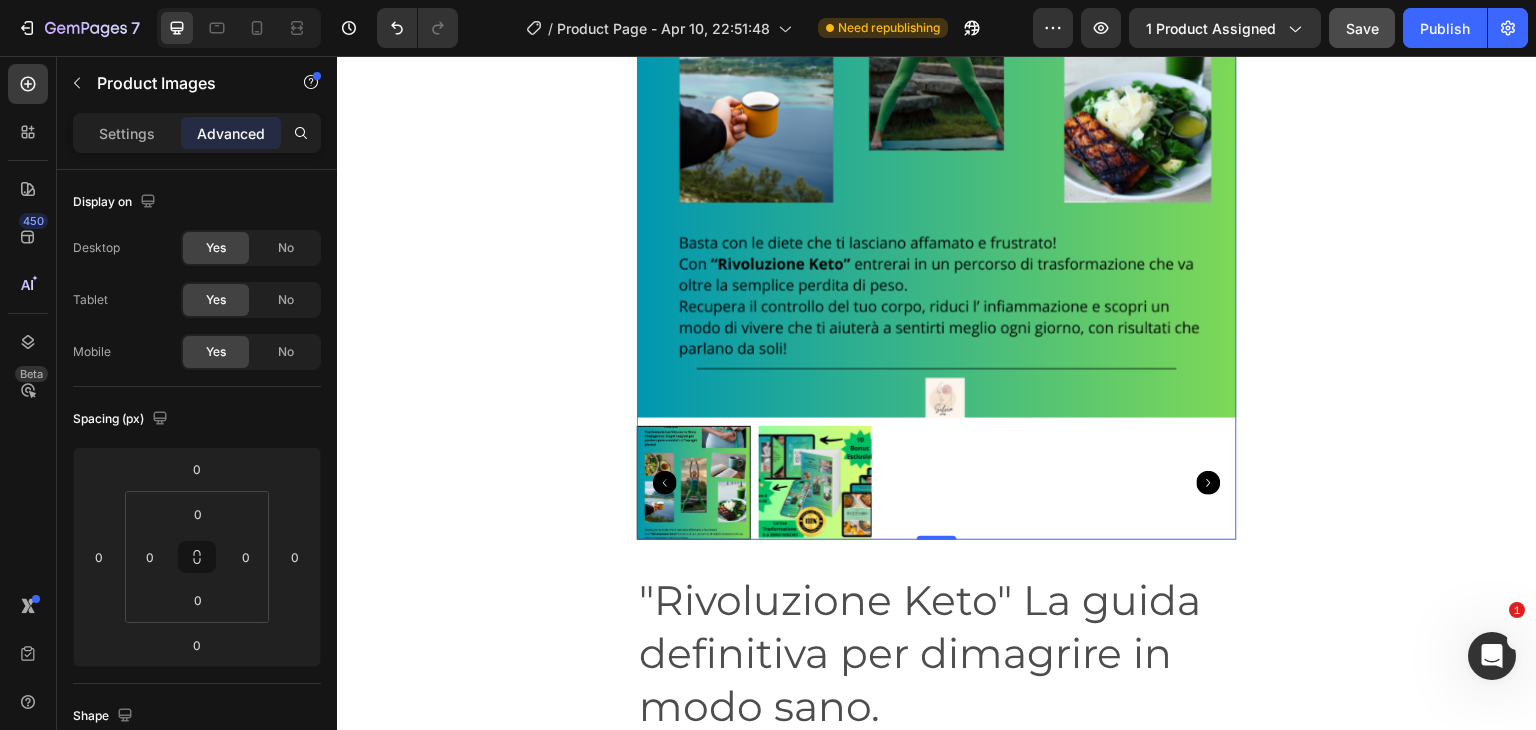 click at bounding box center [816, 483] 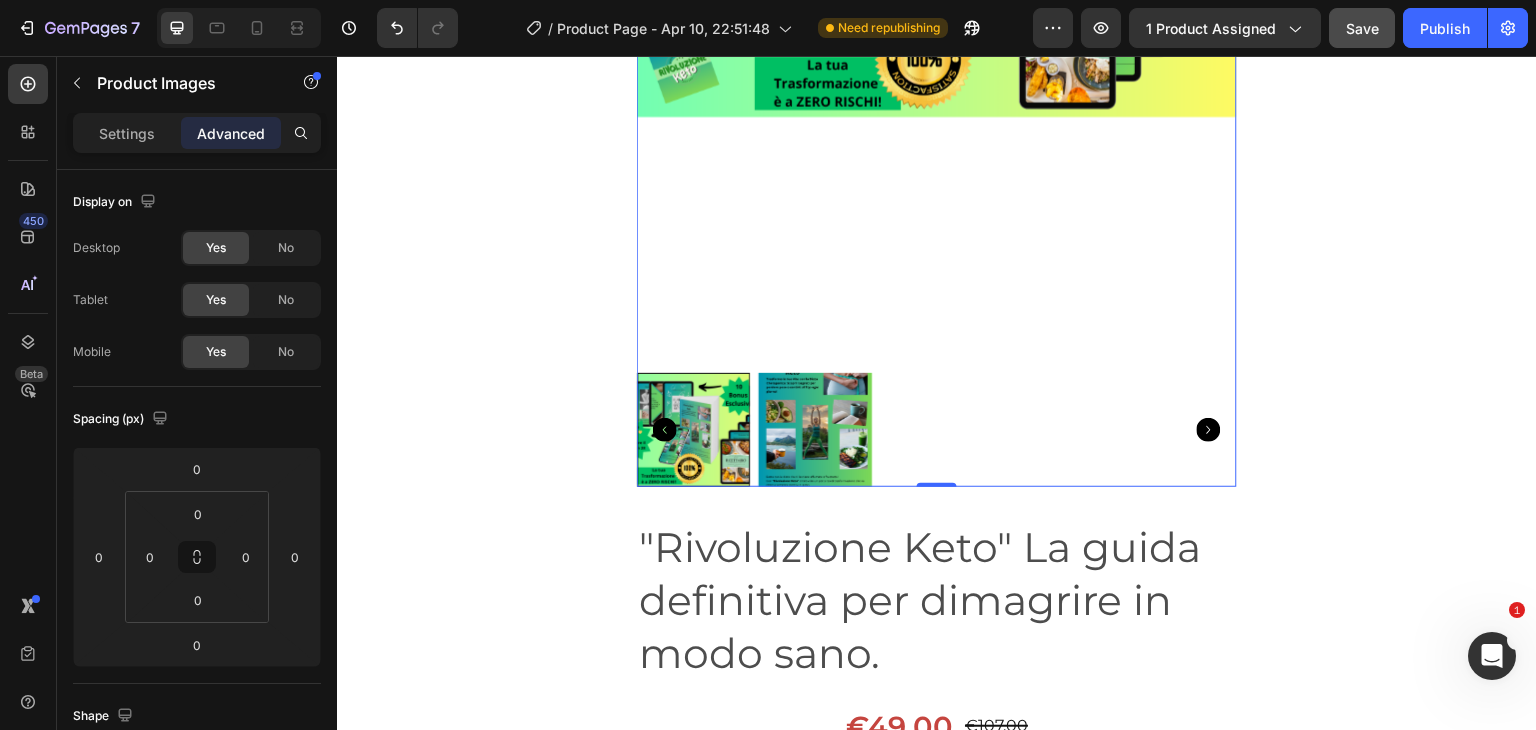 scroll, scrollTop: 807, scrollLeft: 0, axis: vertical 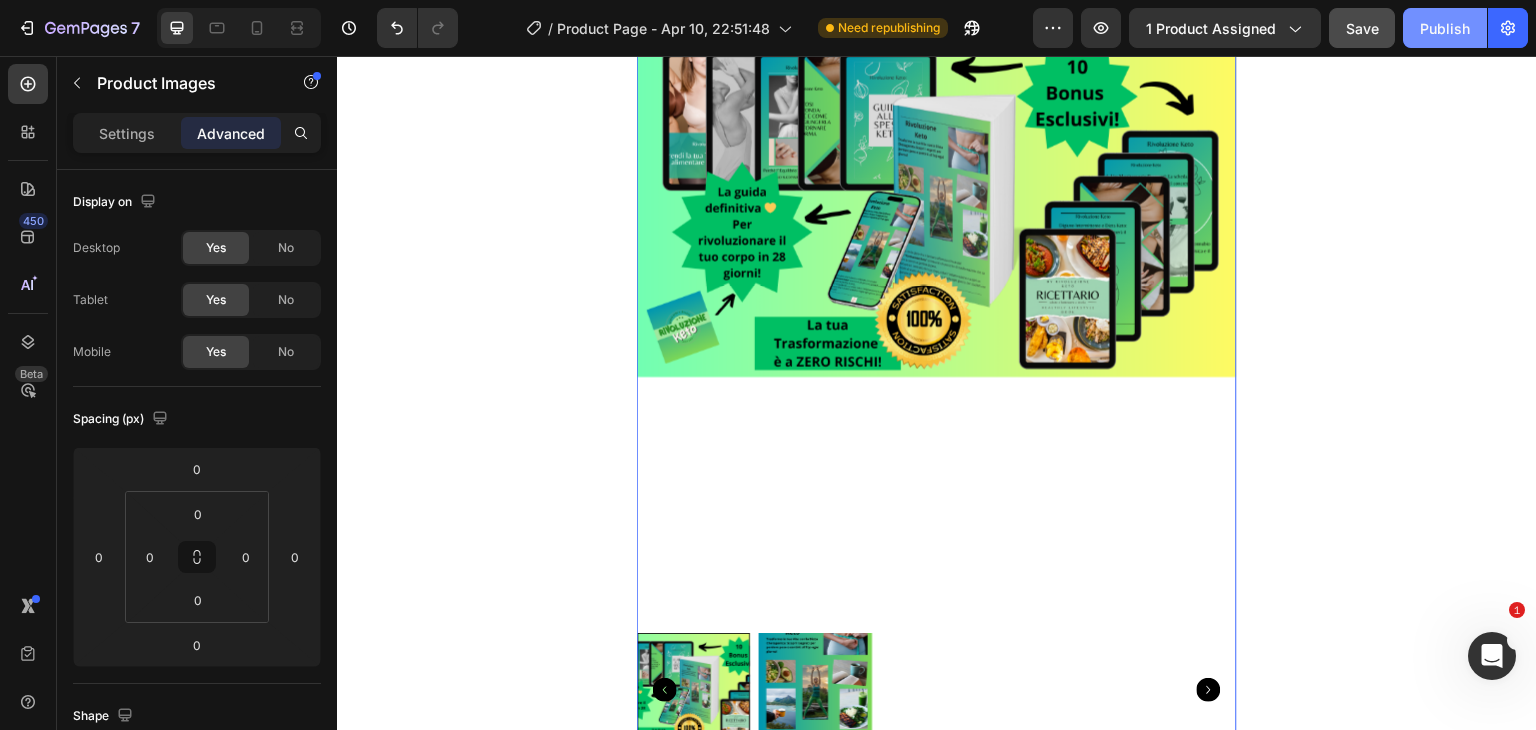 click on "Publish" at bounding box center [1445, 28] 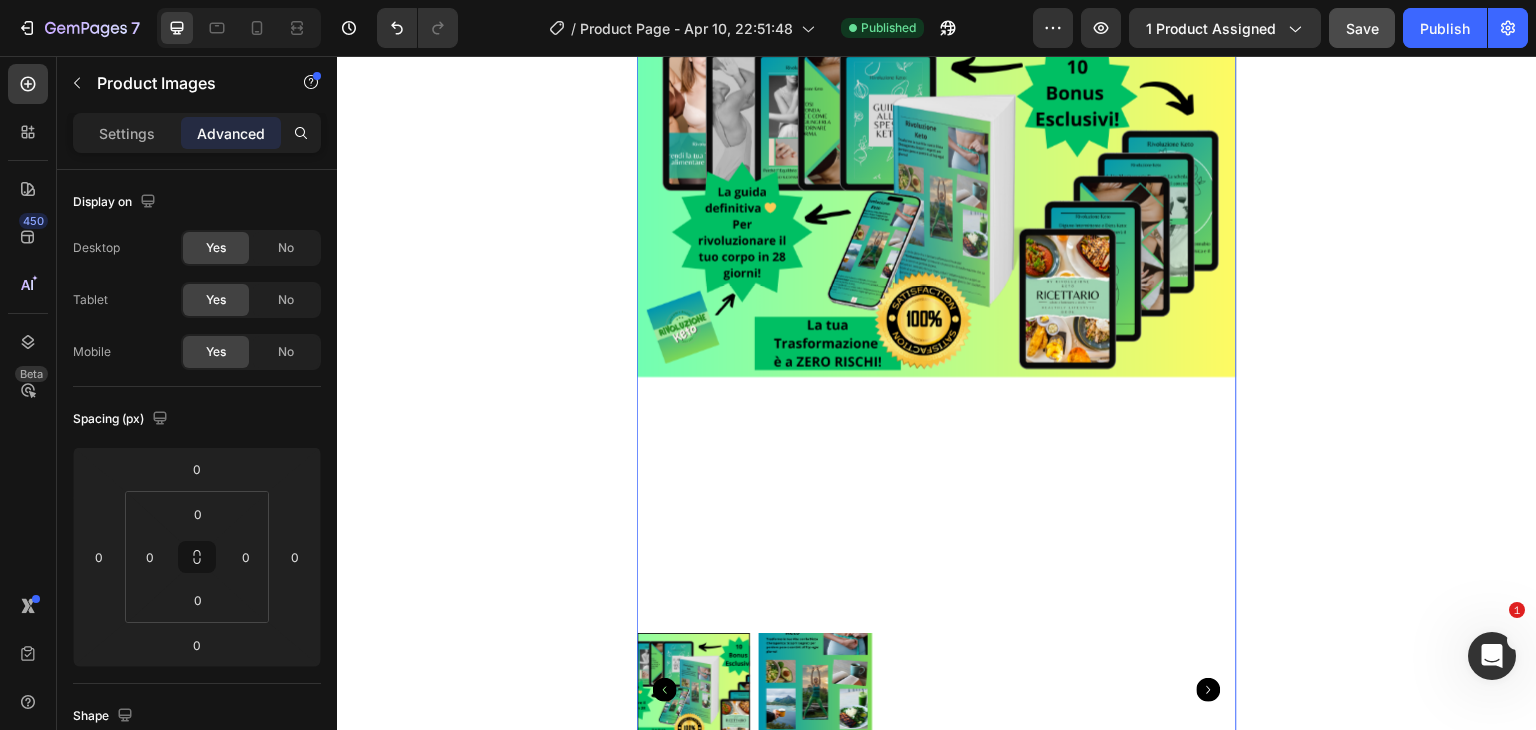 scroll, scrollTop: 670, scrollLeft: 0, axis: vertical 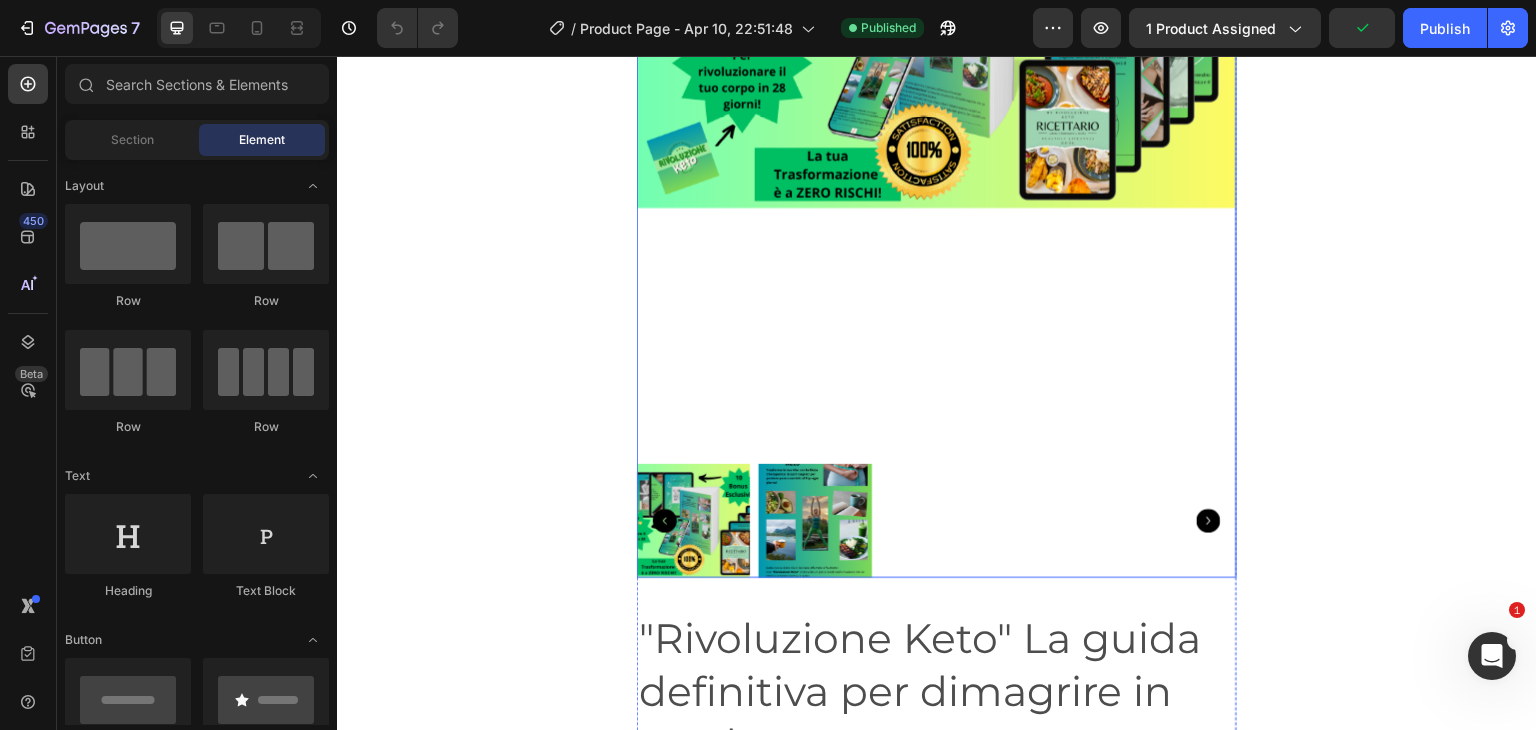 click 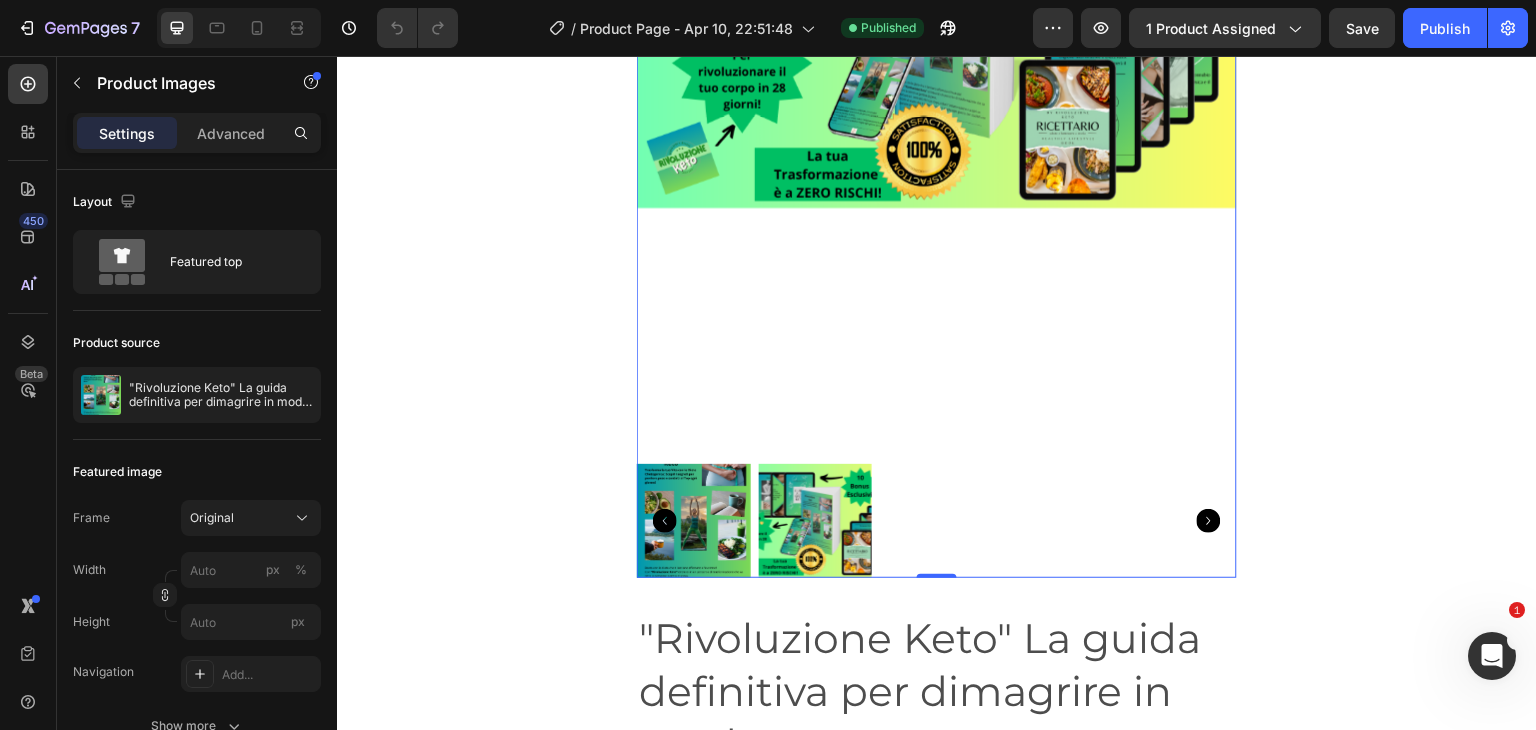 click 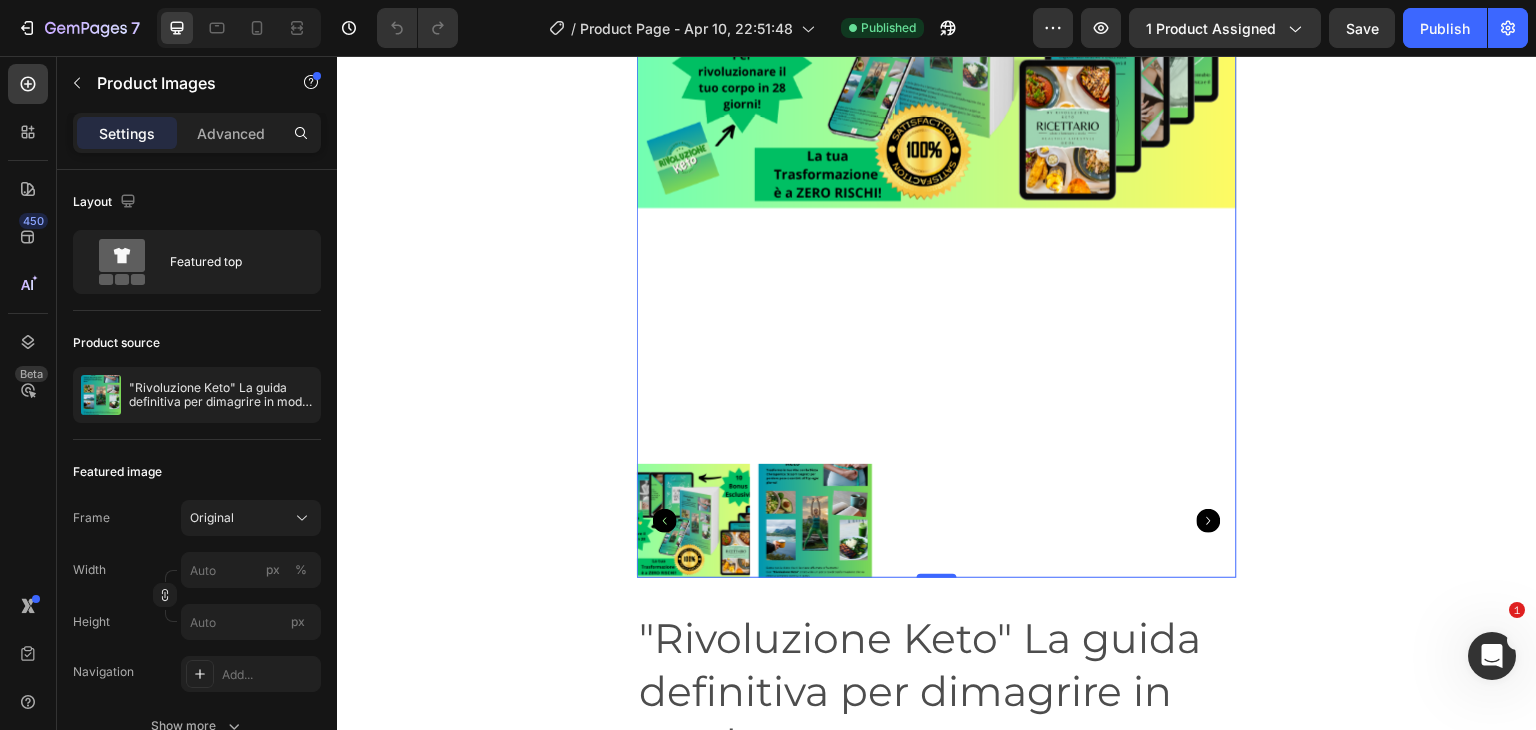 click 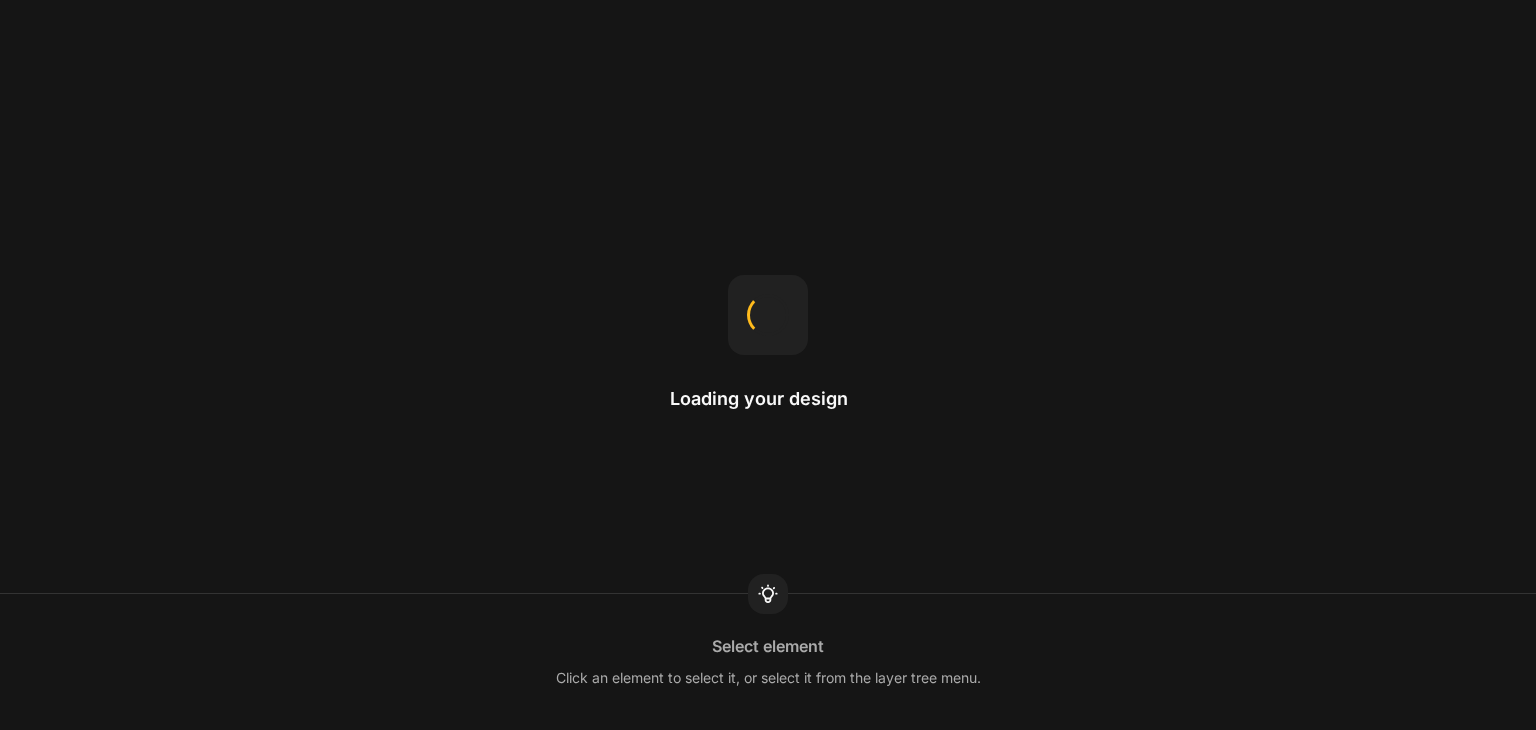 scroll, scrollTop: 0, scrollLeft: 0, axis: both 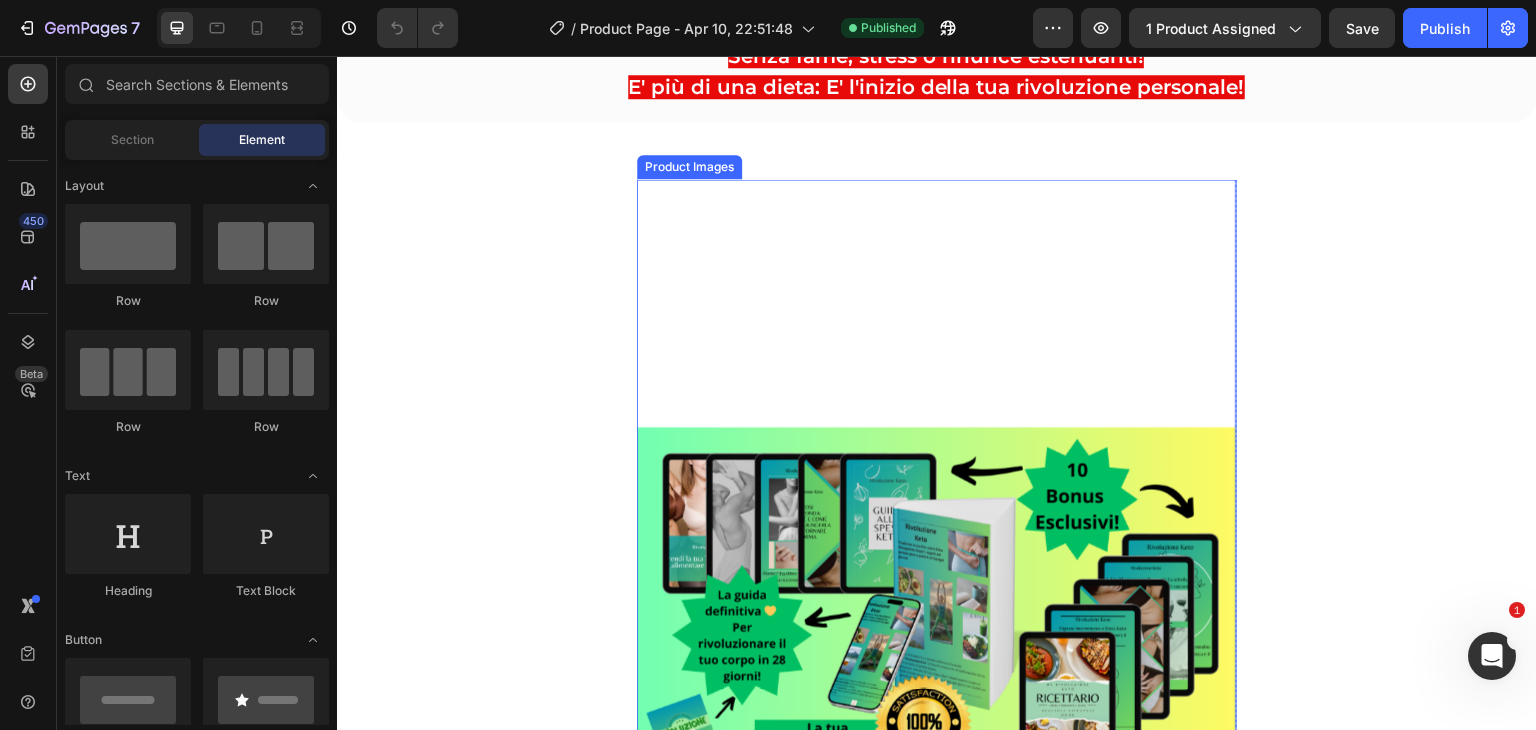 click on "Product Images" at bounding box center [689, 167] 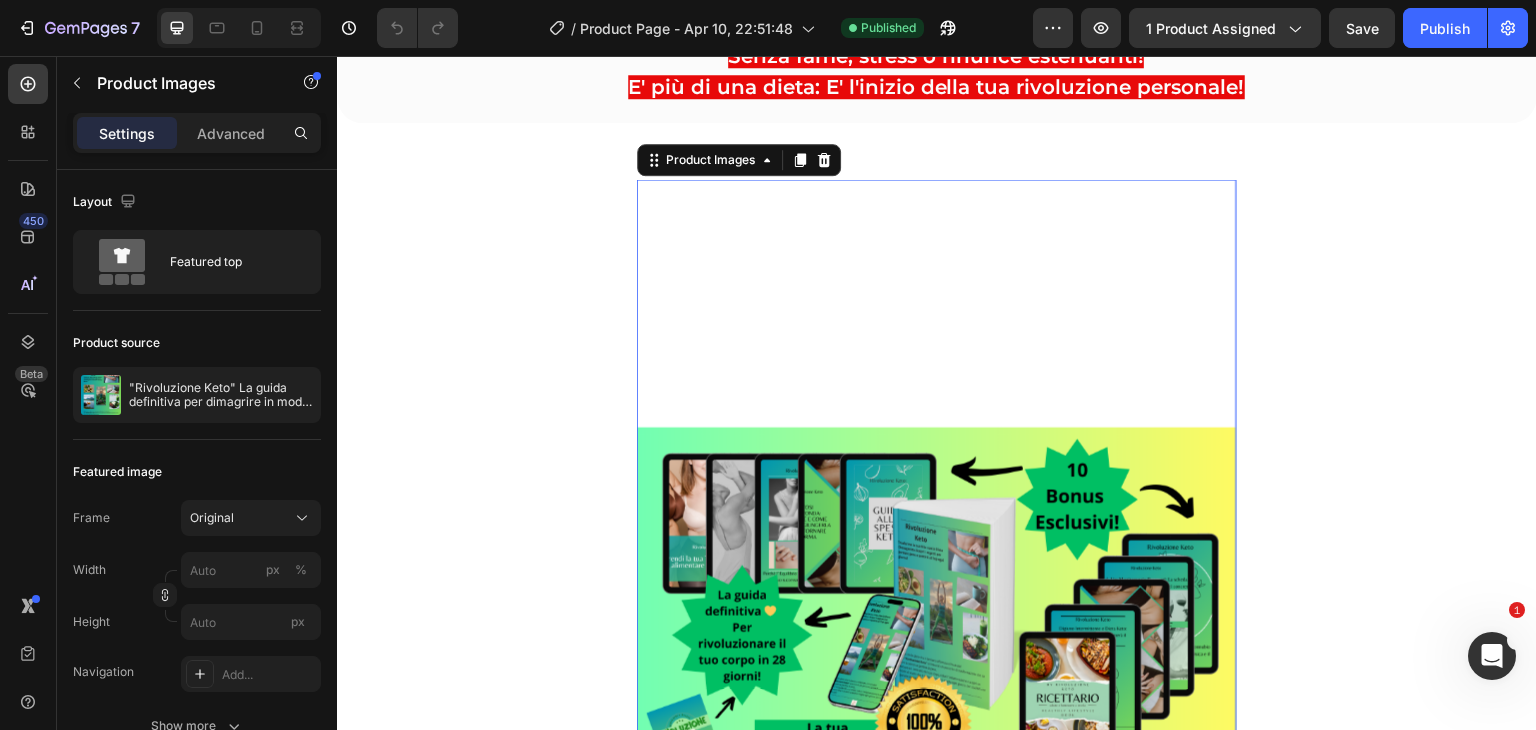 click at bounding box center (937, 603) 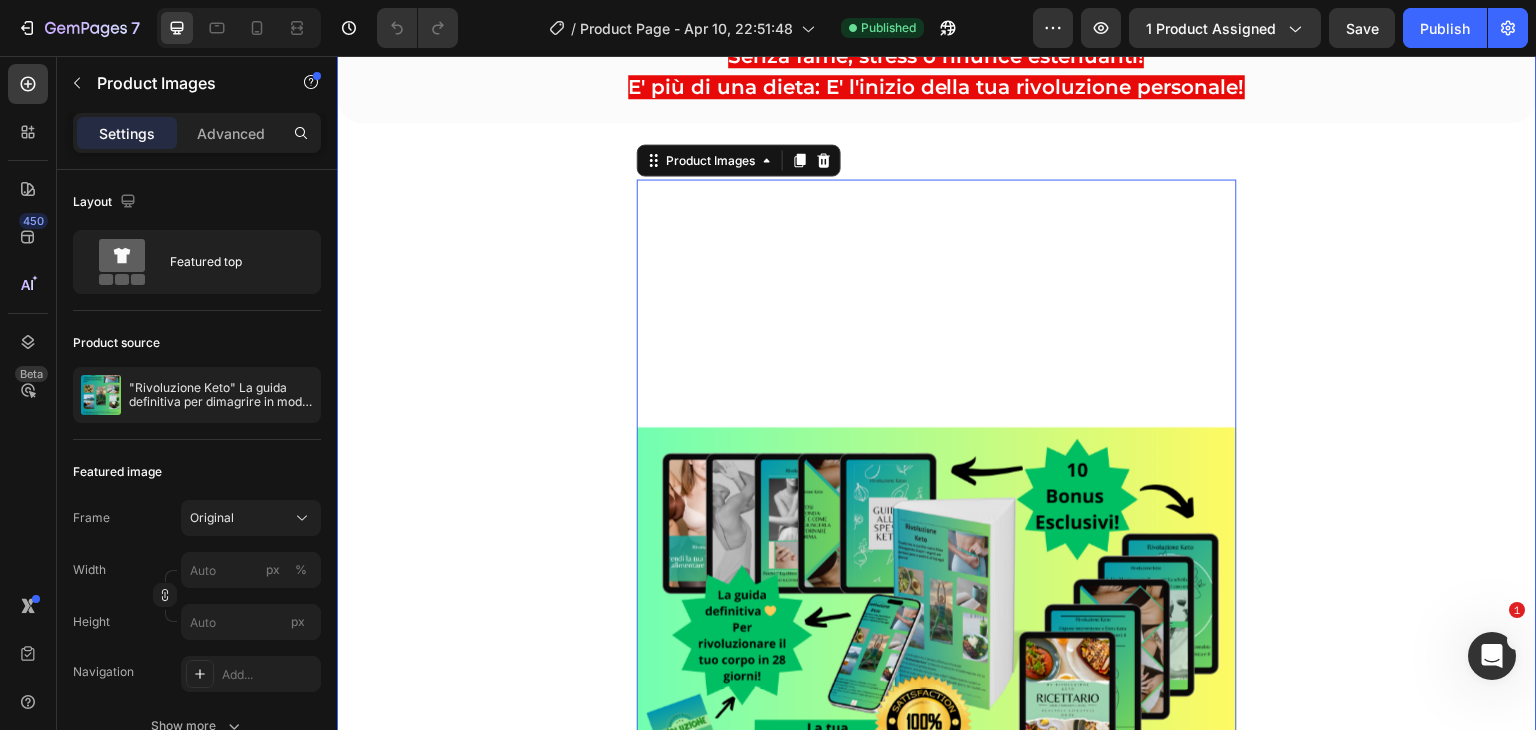 click on "Vuoi  ritrovare il tuo corpo, la tua energia e la fiducia in te stessa...  in soli  [DAYS] giorni ?  💥 Heading Row "Rivoluzione Keto"  è la guida definitiva alla dieta chetogenica, pensata esclusivamente  per  donne di tutte le età , stanche di seguire diete drastiche e inefficaci.  Una  sfida di [DAYS] giorni  per  perdere fino a [WEIGHT] a settimana!   Ritrovare la forma fisica  e  riscoprire il benessere mentale .  Senza fame, stress o rinunce estenuanti! E' più di una dieta: E' l'inizio della tua rivoluzione personale! Text Block
Product Images   0 "Rivoluzione Keto" La guida definitiva per dimagrire in modo sano. Product Title €49,00 Product Price Product Price €107,00 Product Price Product Price Row Scopri come la dieta chetogenica può aiutarti a trasformare il tuo corpo e ritrovare energia, senza rinunce.   Product Description Setup options like colors, sizes with product variant.       Add new variant   or   sync data Product Variants & Swatches Quantity Text Block 1" at bounding box center [937, 1393] 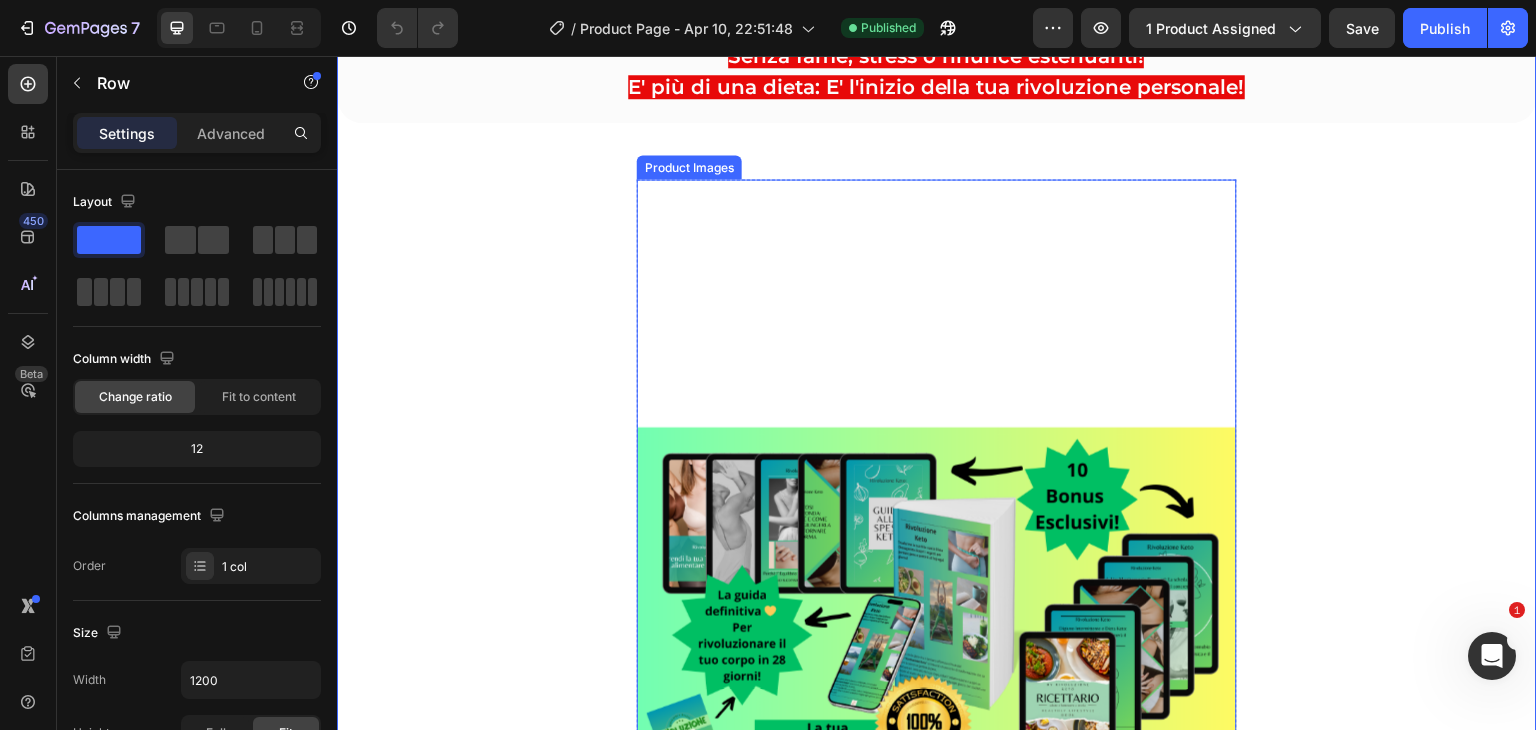 click at bounding box center (937, 603) 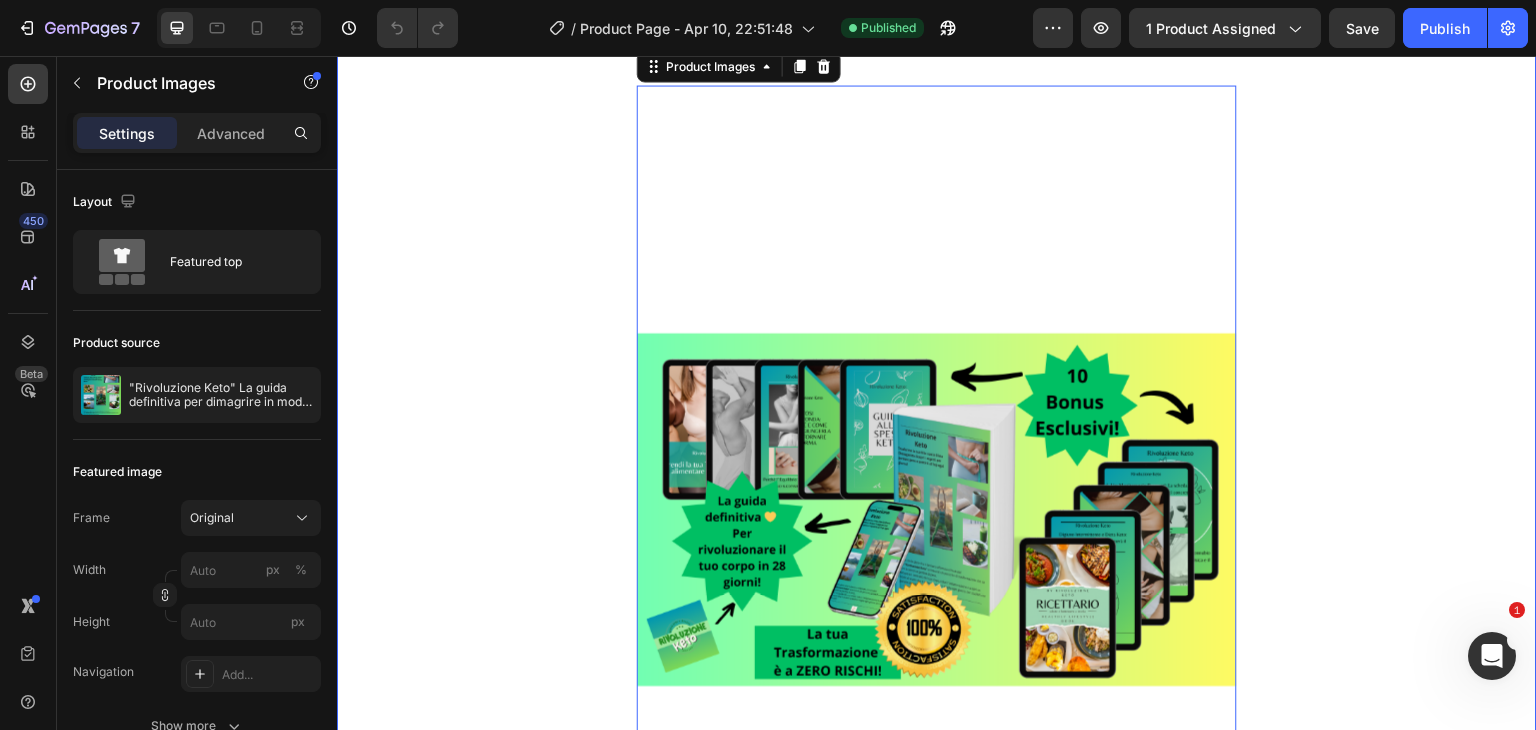 scroll, scrollTop: 330, scrollLeft: 0, axis: vertical 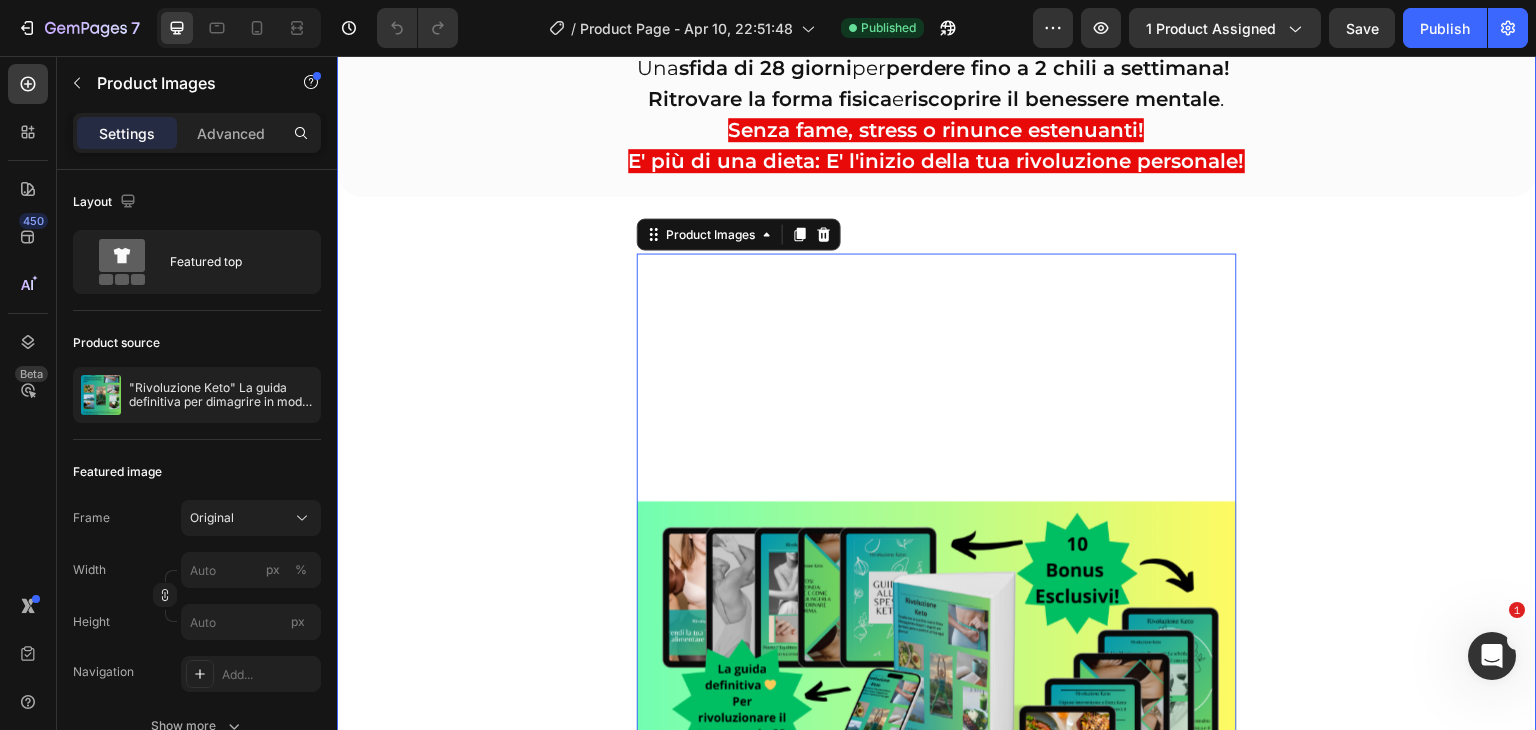 click on "Vuoi  ritrovare il tuo corpo, la tua energia e la fiducia in te stessa...  in soli  [DAYS] giorni ?  💥 Heading Row "Rivoluzione Keto"  è la guida definitiva alla dieta chetogenica, pensata esclusivamente  per  donne di tutte le età , stanche di seguire diete drastiche e inefficaci.  Una  sfida di [DAYS] giorni  per  perdere fino a [WEIGHT] a settimana!   Ritrovare la forma fisica  e  riscoprire il benessere mentale .  Senza fame, stress o rinunce estenuanti! E' più di una dieta: E' l'inizio della tua rivoluzione personale! Text Block
Product Images   0 "Rivoluzione Keto" La guida definitiva per dimagrire in modo sano. Product Title €49,00 Product Price Product Price €107,00 Product Price Product Price Row Scopri come la dieta chetogenica può aiutarti a trasformare il tuo corpo e ritrovare energia, senza rinunce.   Product Description Setup options like colors, sizes with product variant.       Add new variant   or   sync data Product Variants & Swatches Quantity Text Block 1" at bounding box center [937, 1467] 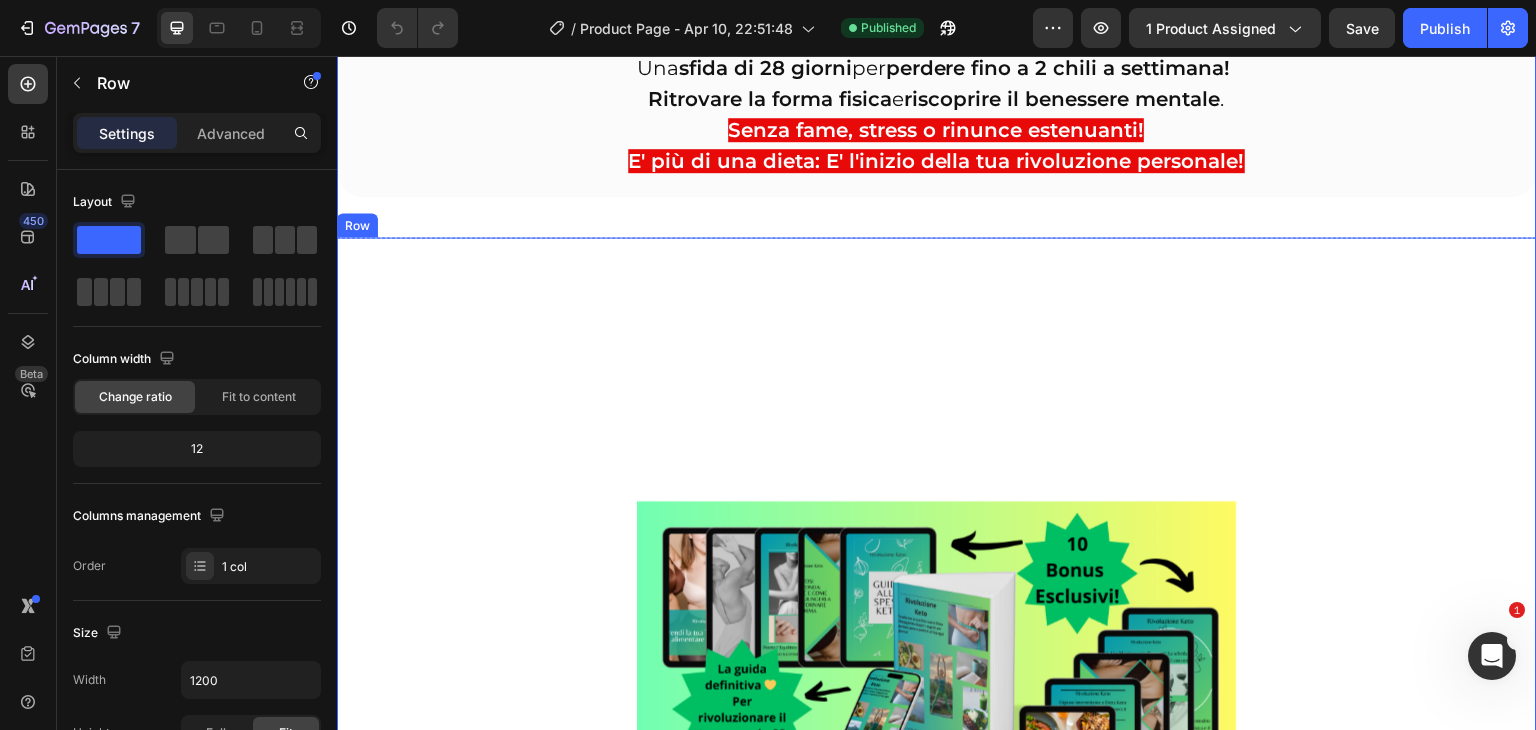 click on "Product Images "Rivoluzione Keto" La guida definitiva per dimagrire in modo sano. Product Title €49,00 Product Price Product Price €107,00 Product Price Product Price Row Scopri come la dieta chetogenica può aiutarti a trasformare il tuo corpo e ritrovare energia, senza rinunce.   Product Description Setup options like colors, sizes with product variant.       Add new variant   or   sync data Product Variants & Swatches Quantity Text Block
1
Product Quantity
Add to cart Add to Cart Buy it now Dynamic Checkout Product Row" at bounding box center (937, 1079) 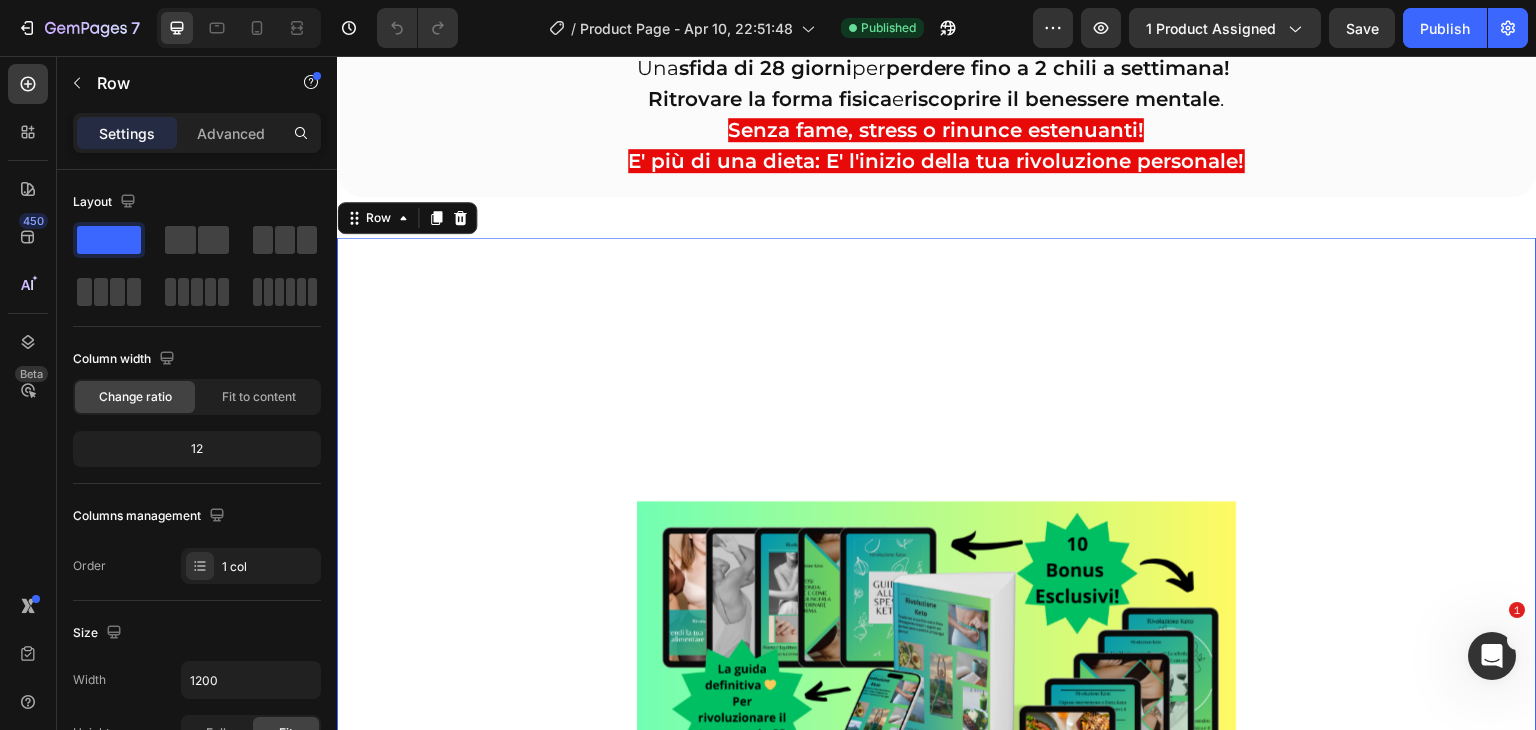 click on "Product Images "Rivoluzione Keto" La guida definitiva per dimagrire in modo sano. Product Title €49,00 Product Price Product Price €107,00 Product Price Product Price Row Scopri come la dieta chetogenica può aiutarti a trasformare il tuo corpo e ritrovare energia, senza rinunce.   Product Description Setup options like colors, sizes with product variant.       Add new variant   or   sync data Product Variants & Swatches Quantity Text Block
1
Product Quantity
Add to cart Add to Cart Buy it now Dynamic Checkout Product Row   0" at bounding box center (937, 1079) 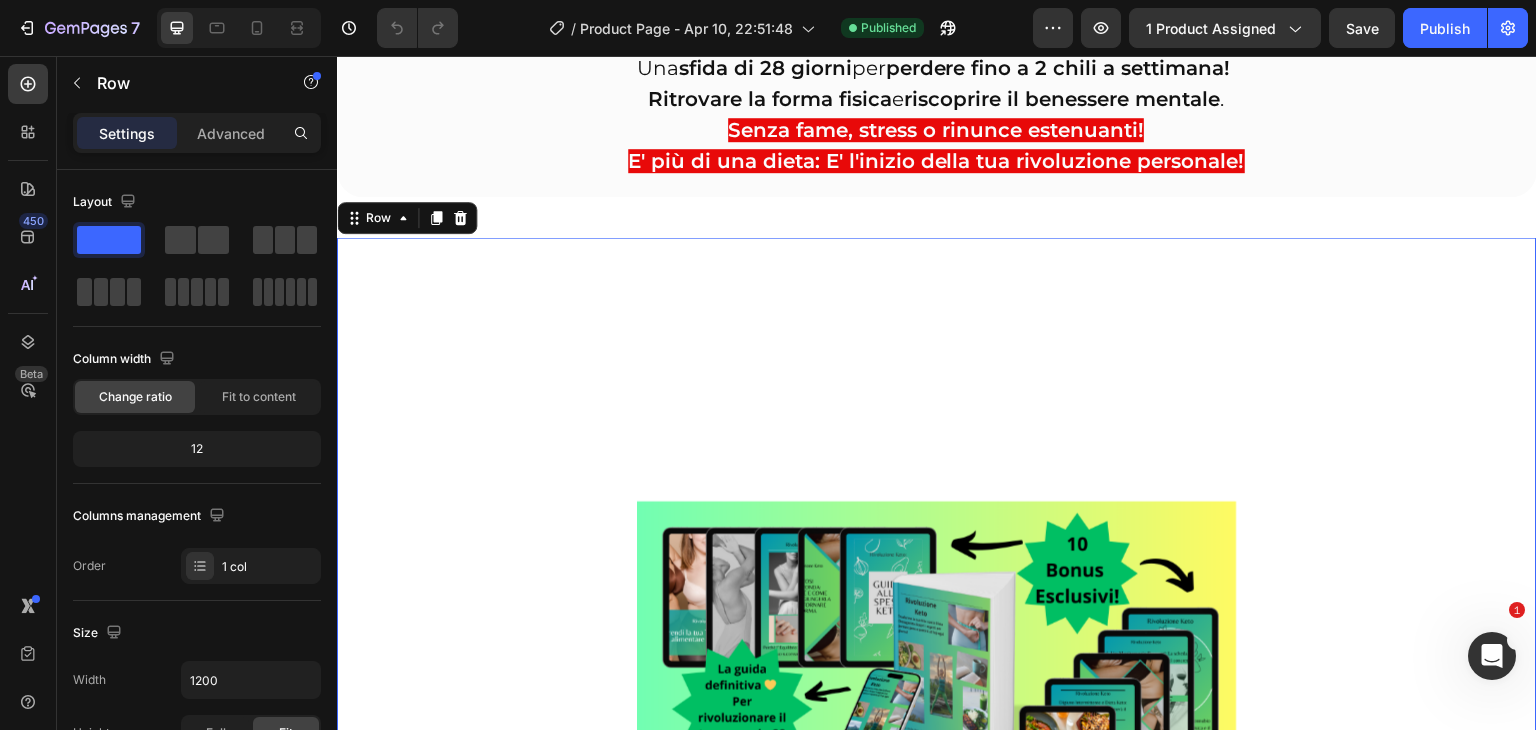 click on "Product Images "Rivoluzione Keto" La guida definitiva per dimagrire in modo sano. Product Title €49,00 Product Price Product Price €107,00 Product Price Product Price Row Scopri come la dieta chetogenica può aiutarti a trasformare il tuo corpo e ritrovare energia, senza rinunce.   Product Description Setup options like colors, sizes with product variant.       Add new variant   or   sync data Product Variants & Swatches Quantity Text Block
1
Product Quantity
Add to cart Add to Cart Buy it now Dynamic Checkout Product" at bounding box center [937, 1079] 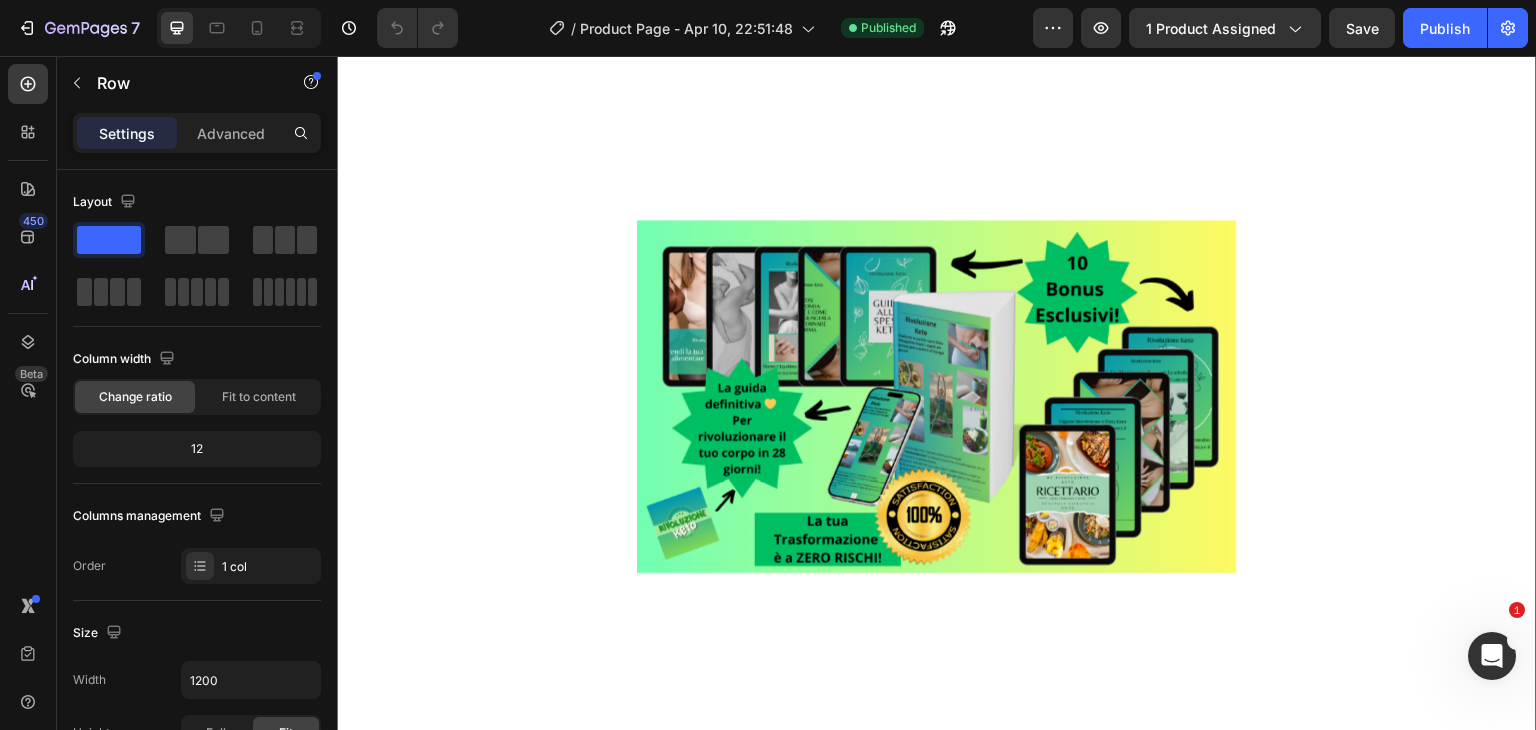 scroll, scrollTop: 344, scrollLeft: 0, axis: vertical 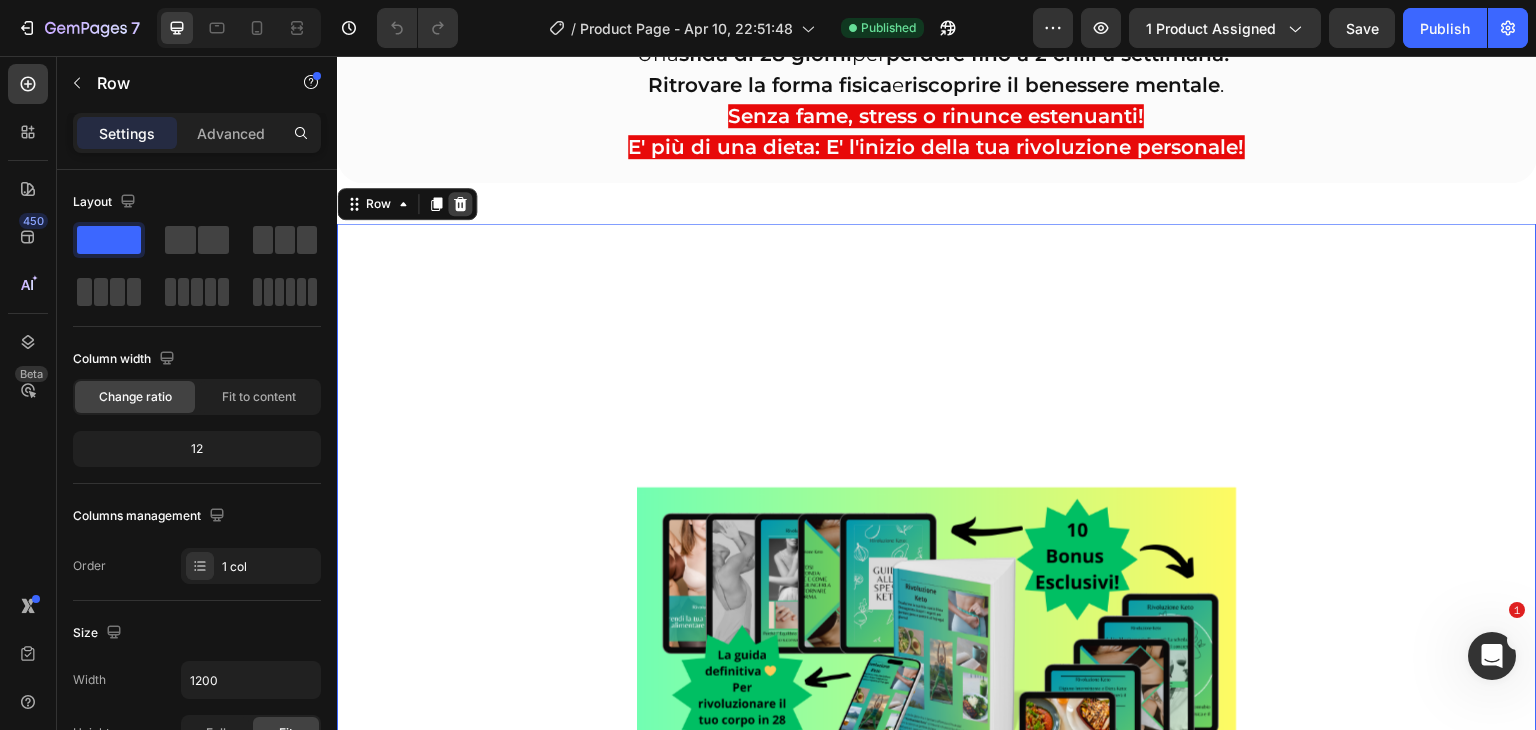 click at bounding box center [460, 204] 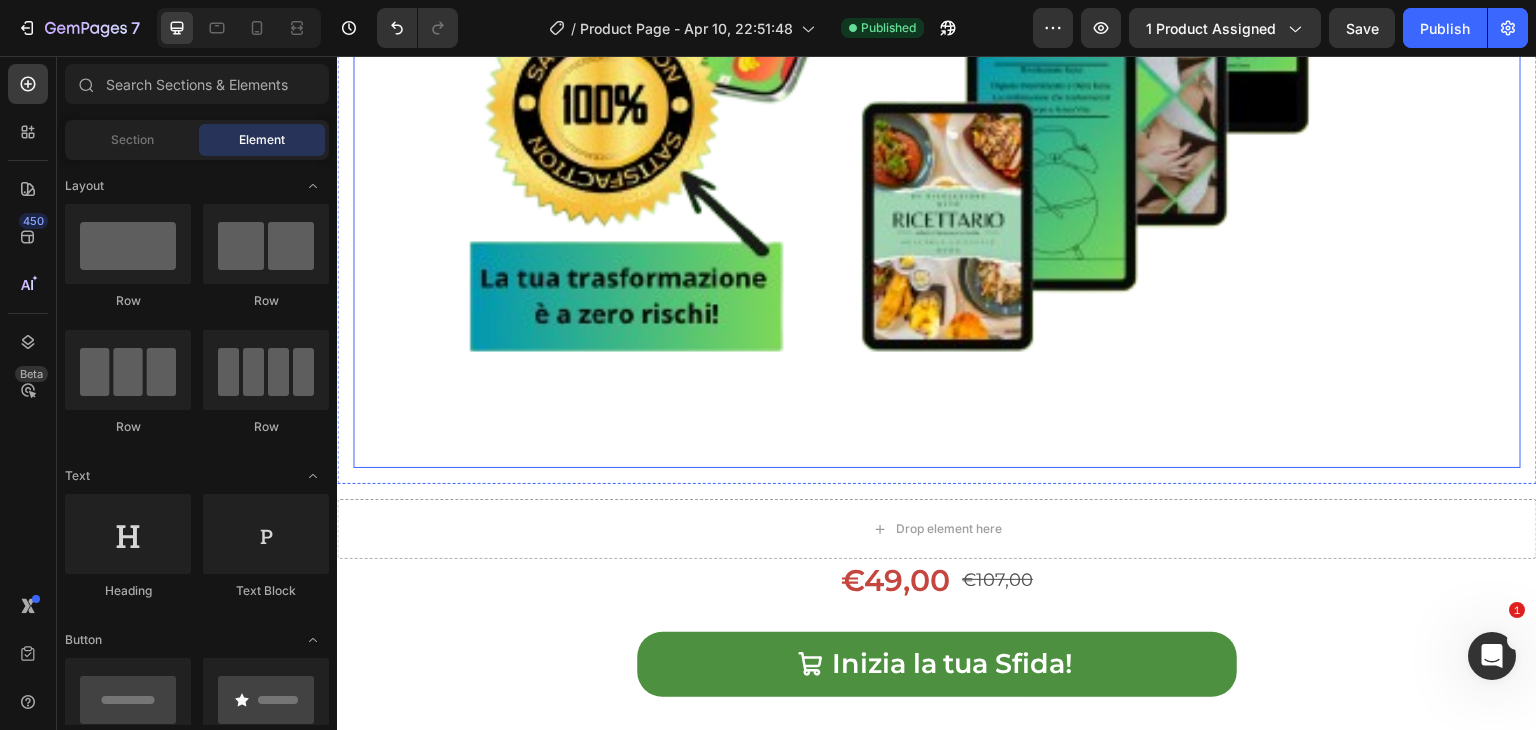 scroll, scrollTop: 1246, scrollLeft: 0, axis: vertical 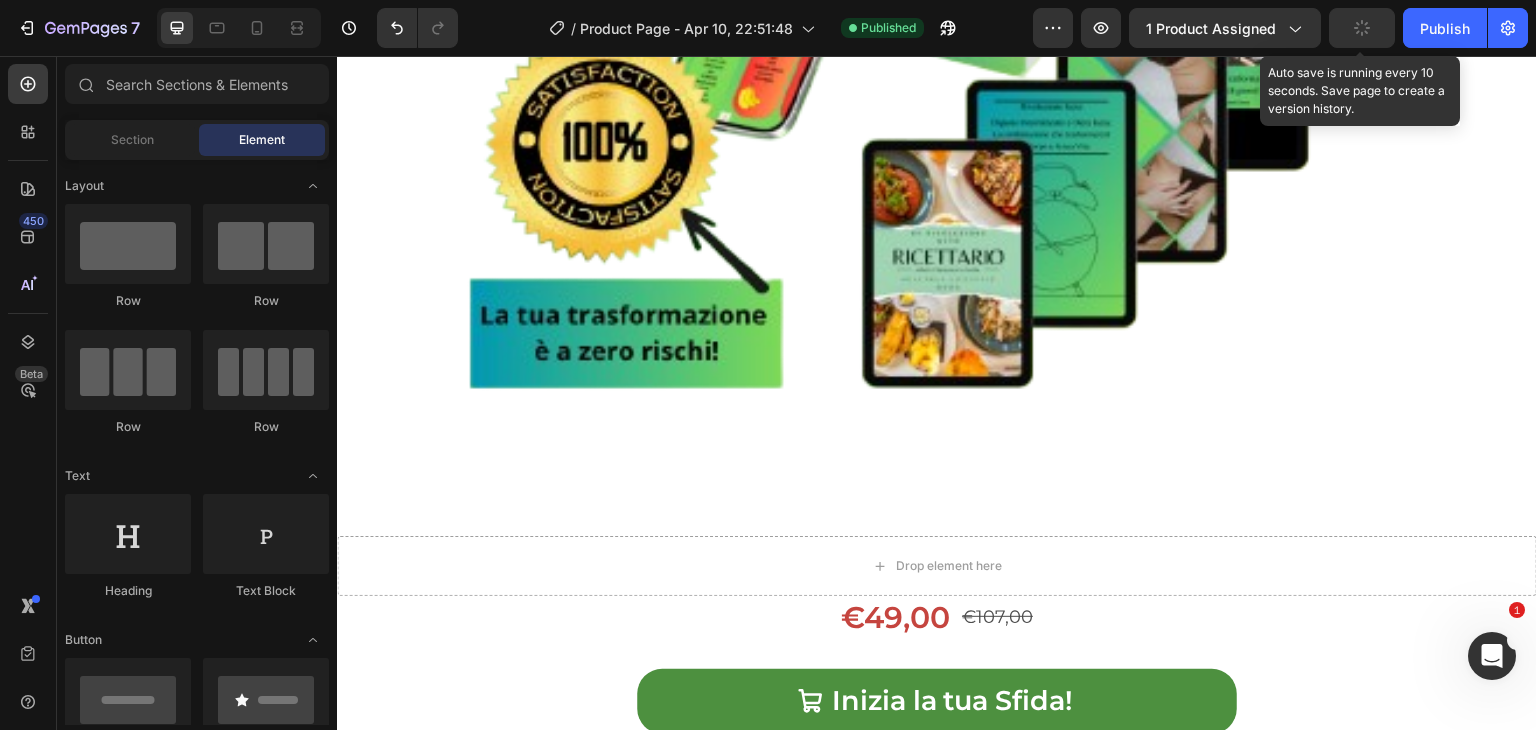 click 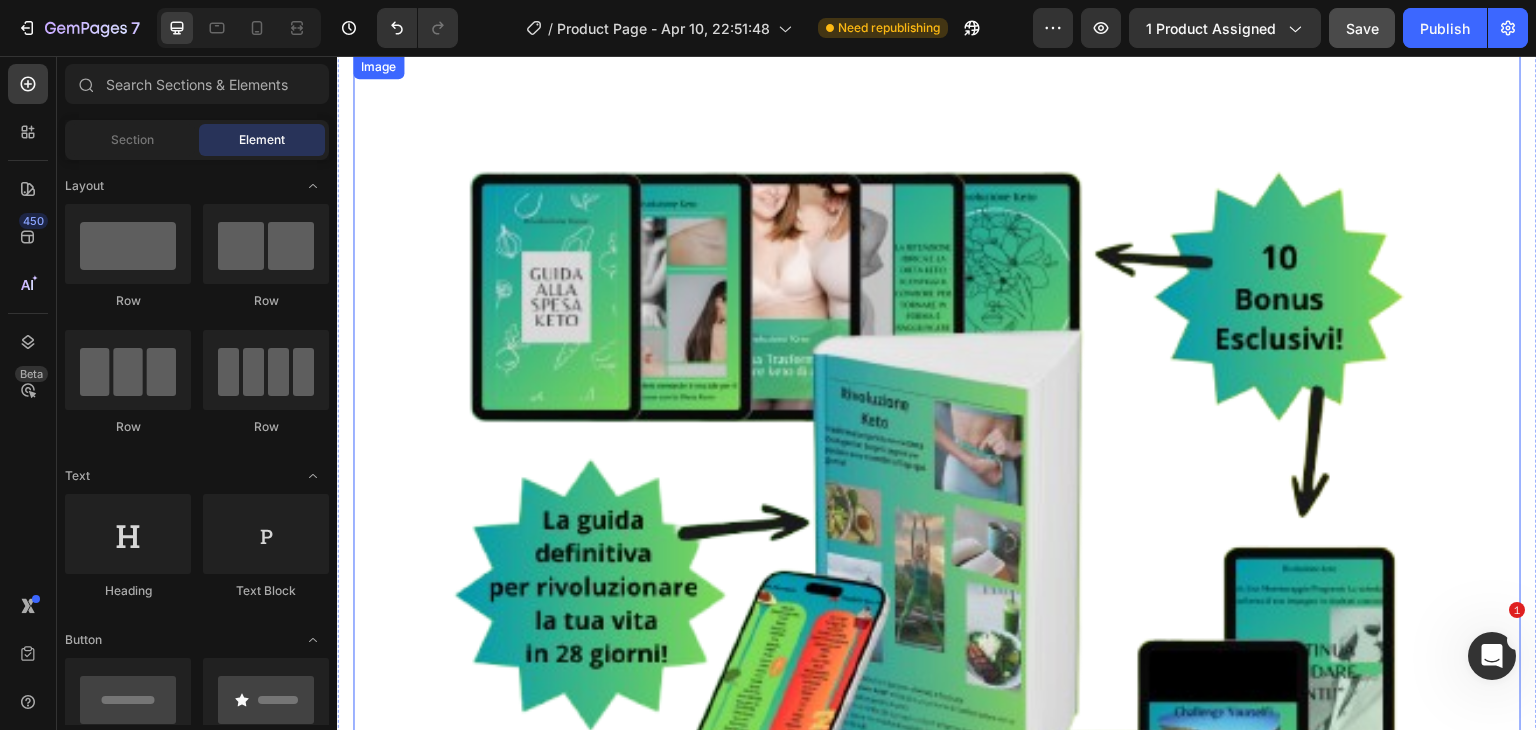 scroll, scrollTop: 255, scrollLeft: 0, axis: vertical 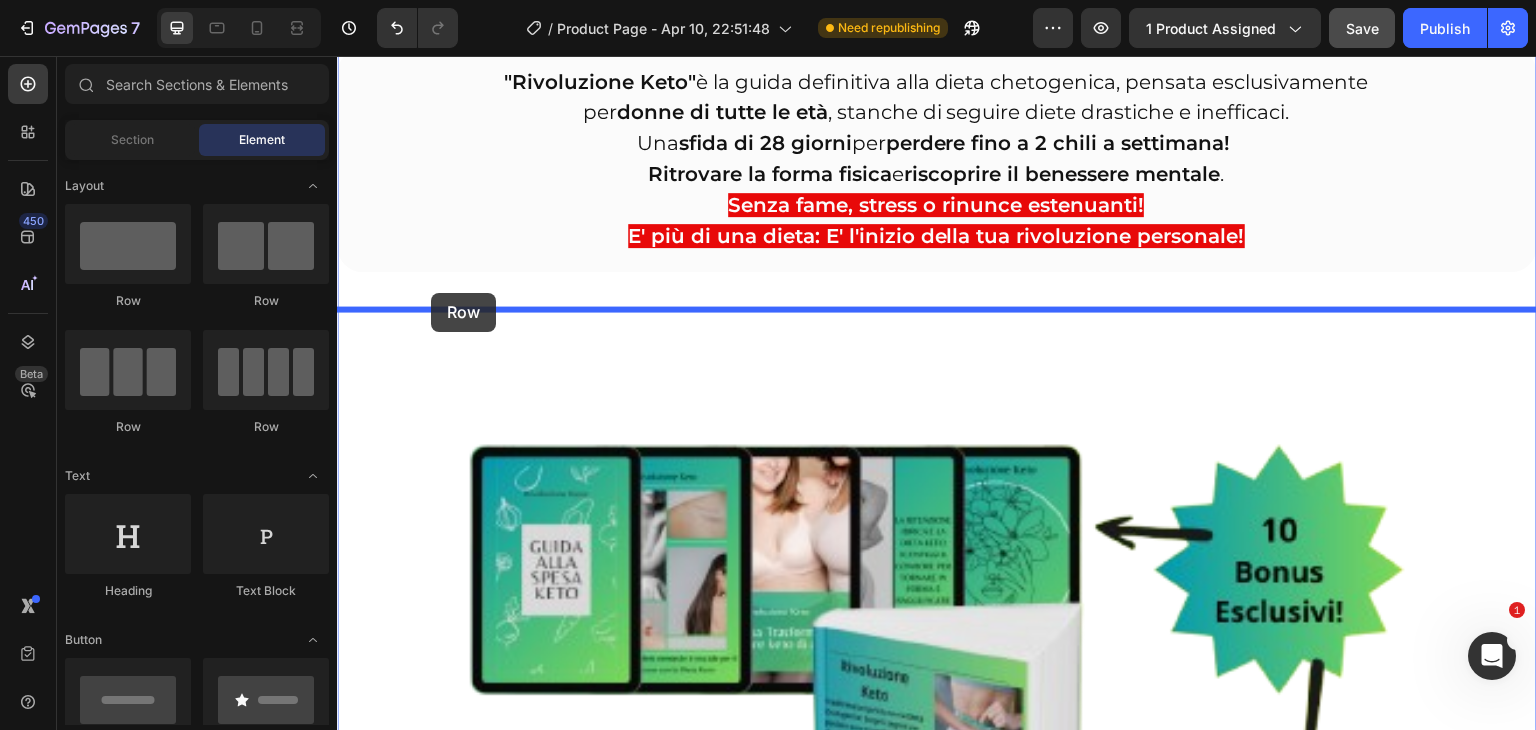 drag, startPoint x: 521, startPoint y: 305, endPoint x: 431, endPoint y: 293, distance: 90.79648 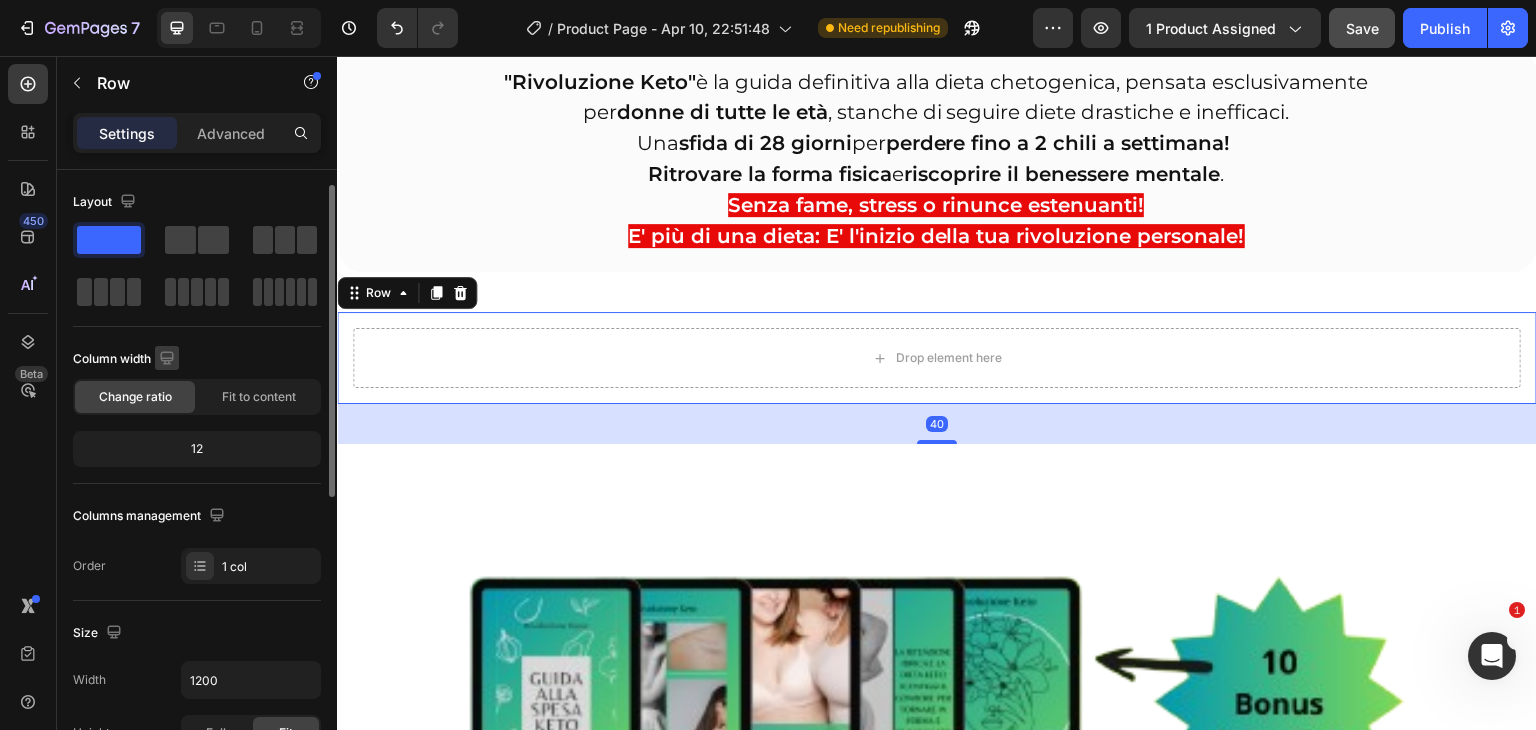 scroll, scrollTop: 197, scrollLeft: 0, axis: vertical 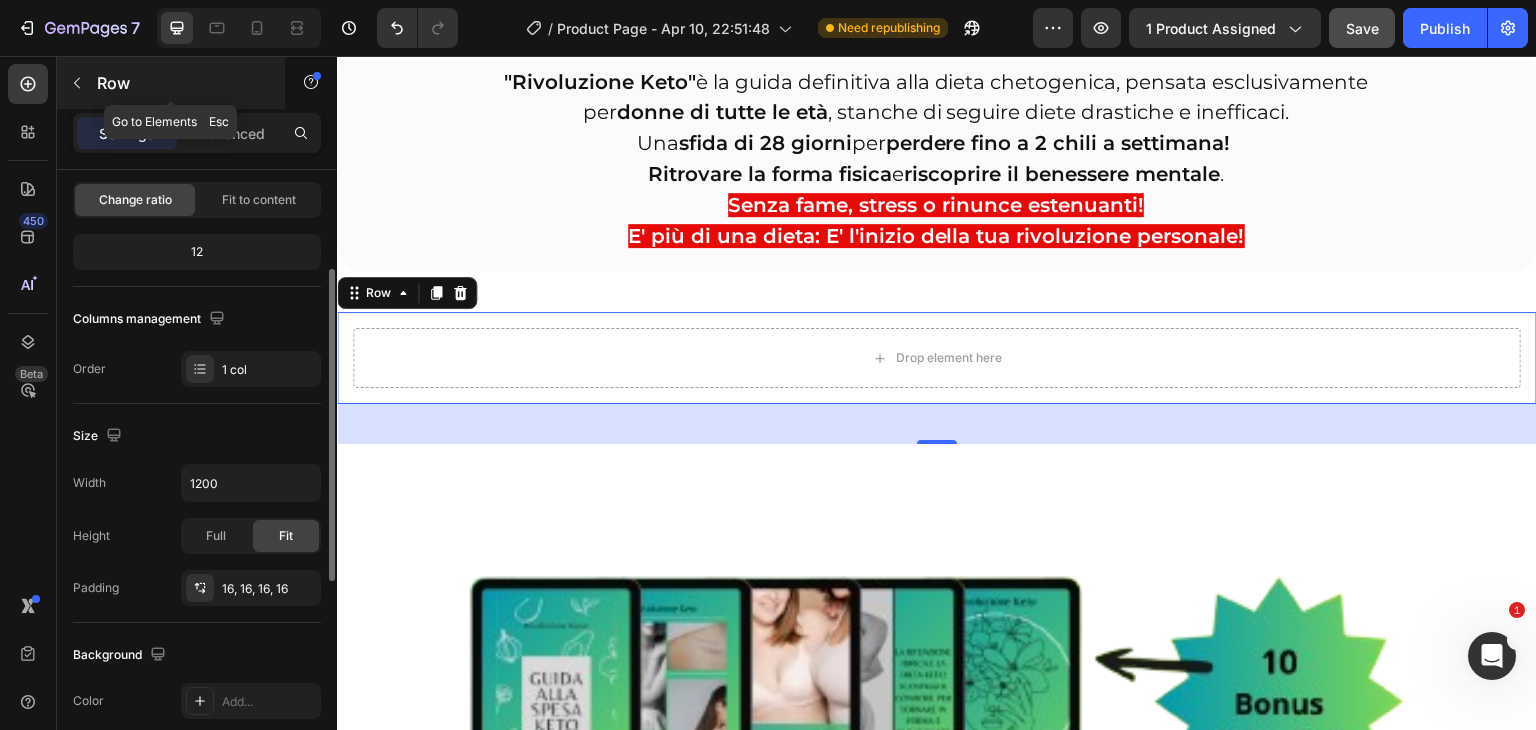 click at bounding box center [77, 83] 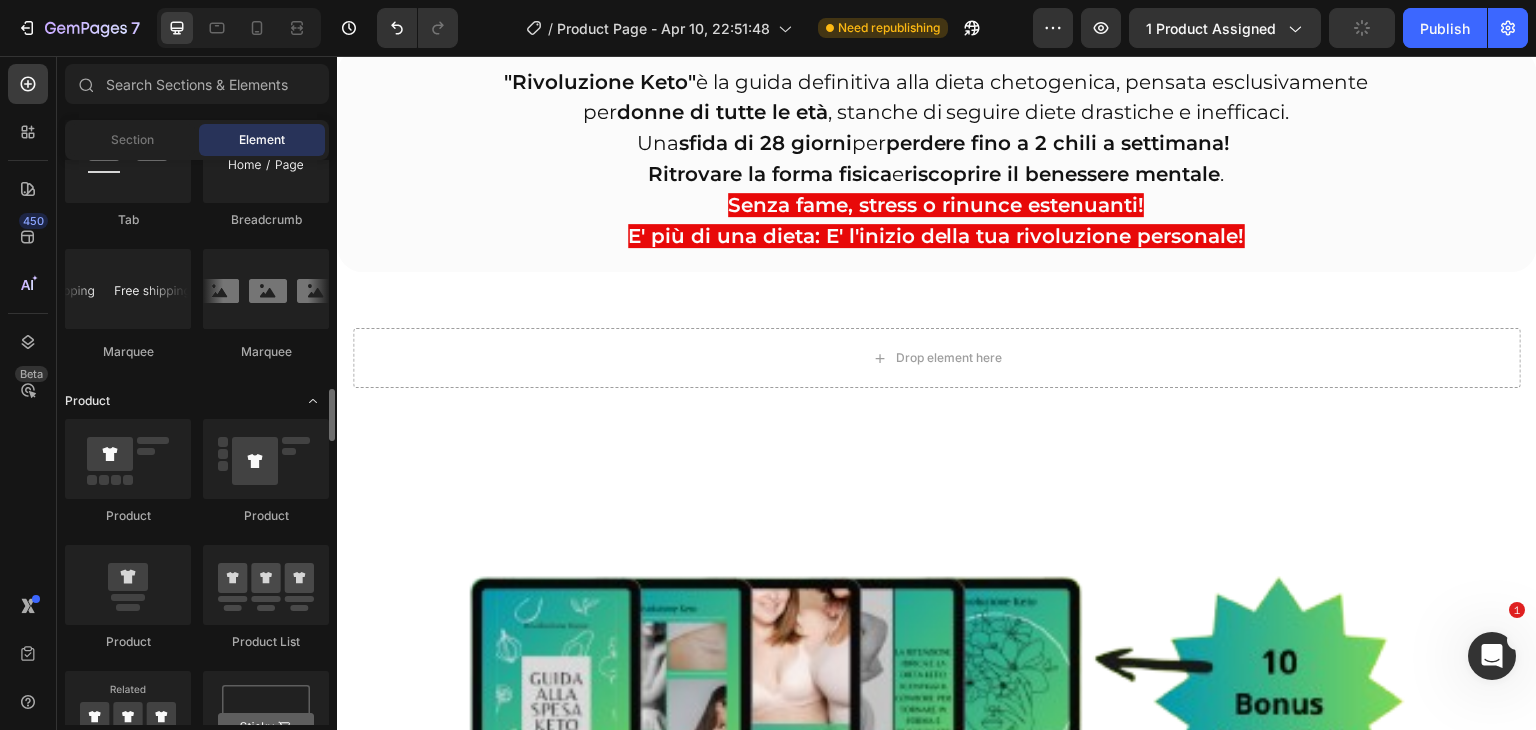 scroll, scrollTop: 2365, scrollLeft: 0, axis: vertical 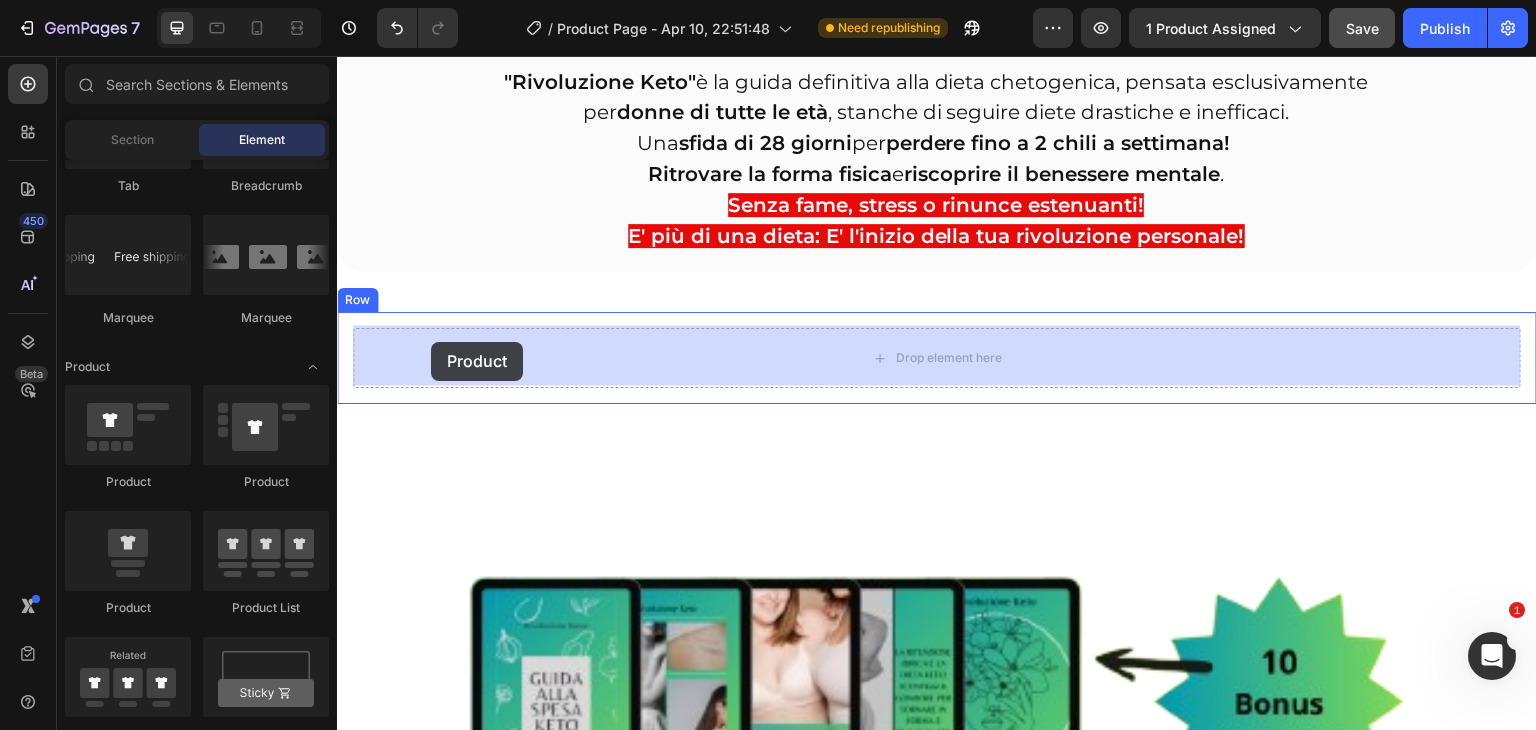 drag, startPoint x: 524, startPoint y: 531, endPoint x: 431, endPoint y: 342, distance: 210.64188 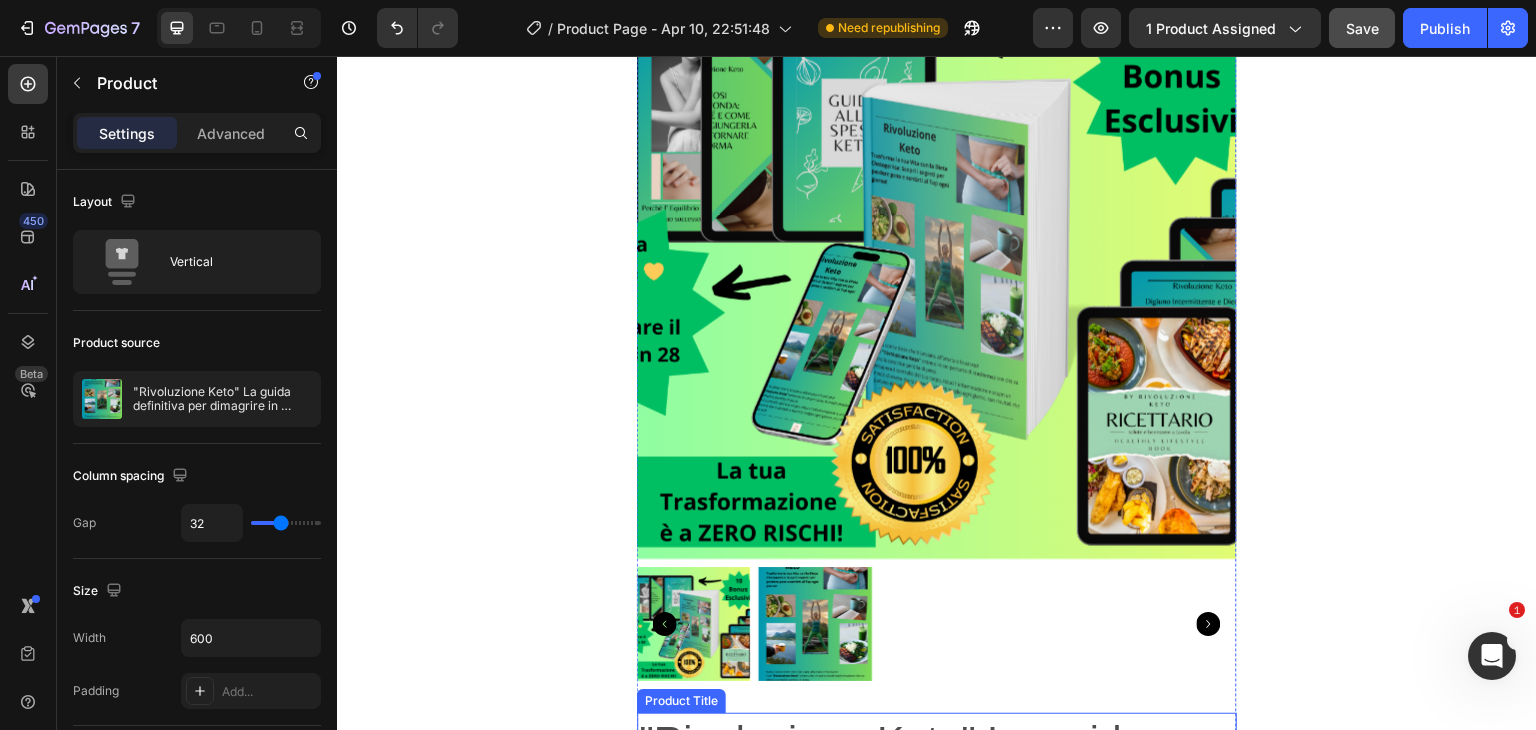 scroll, scrollTop: 247, scrollLeft: 0, axis: vertical 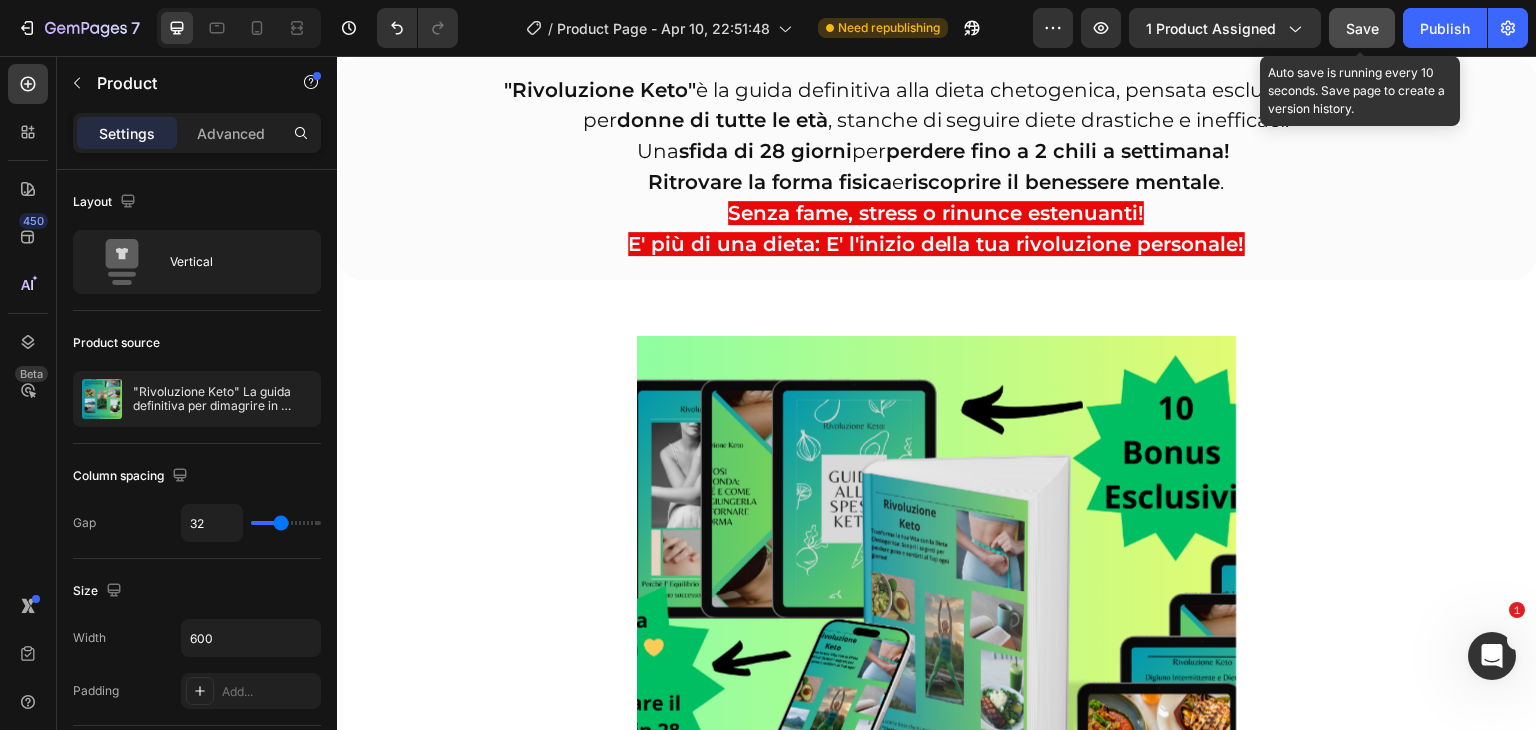 click on "Save" at bounding box center [1362, 28] 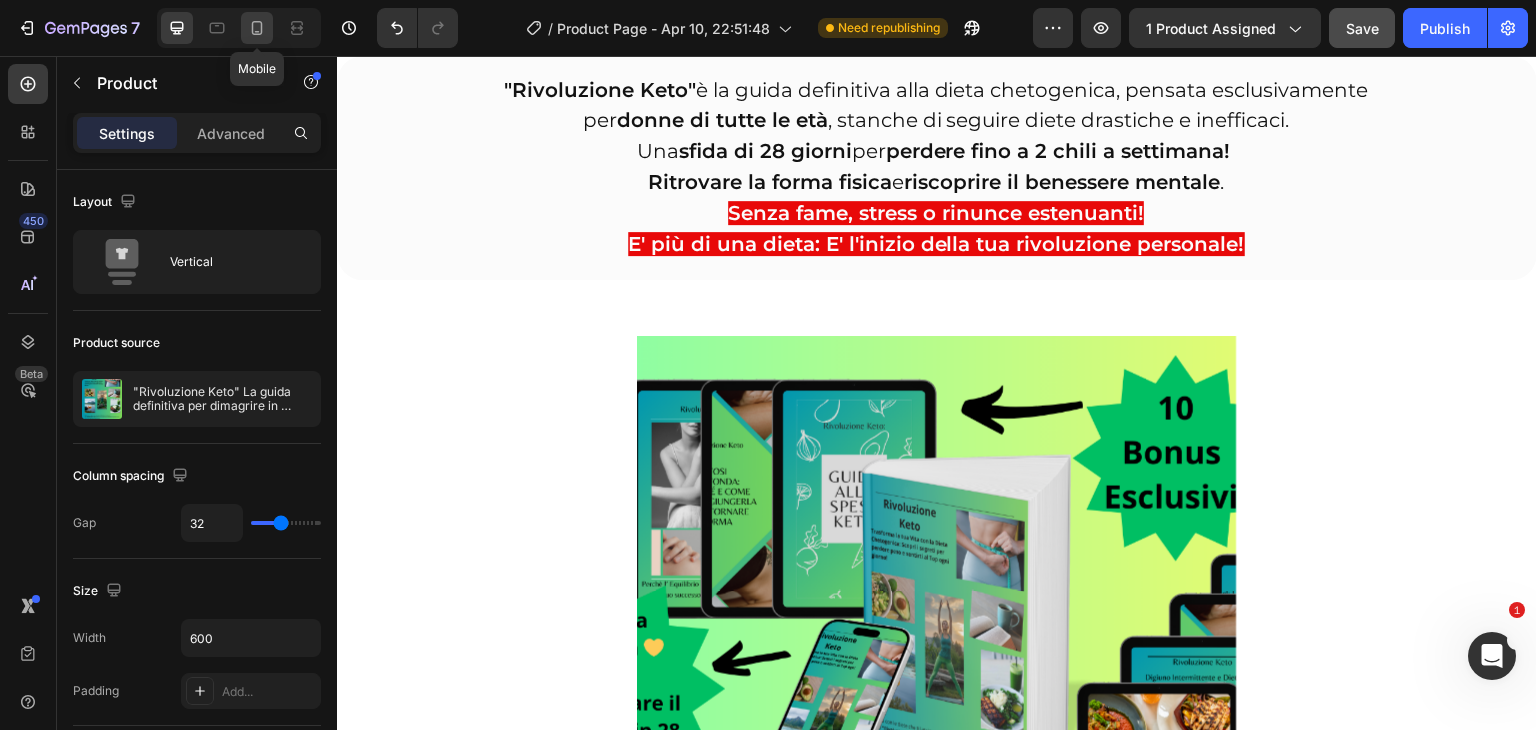 click 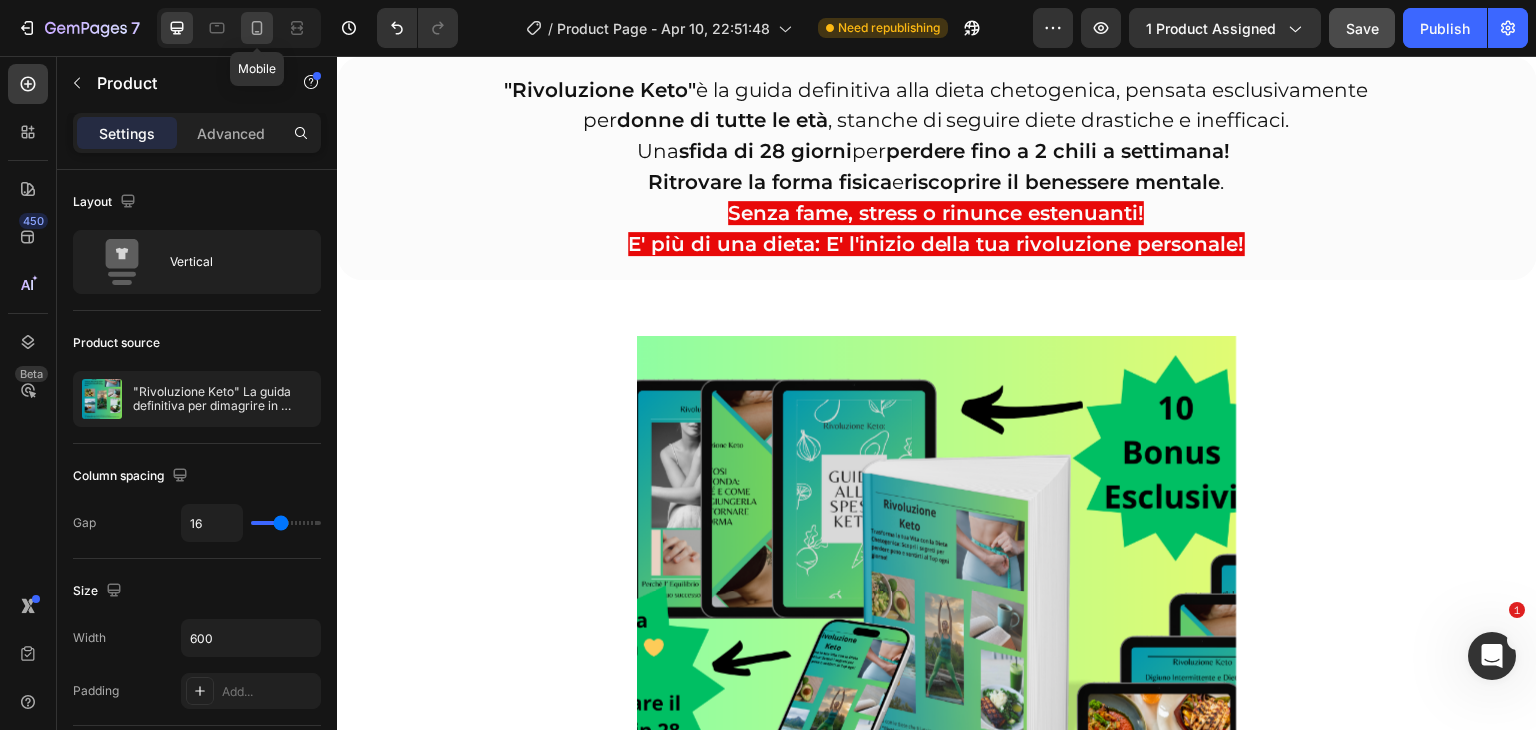 type on "16" 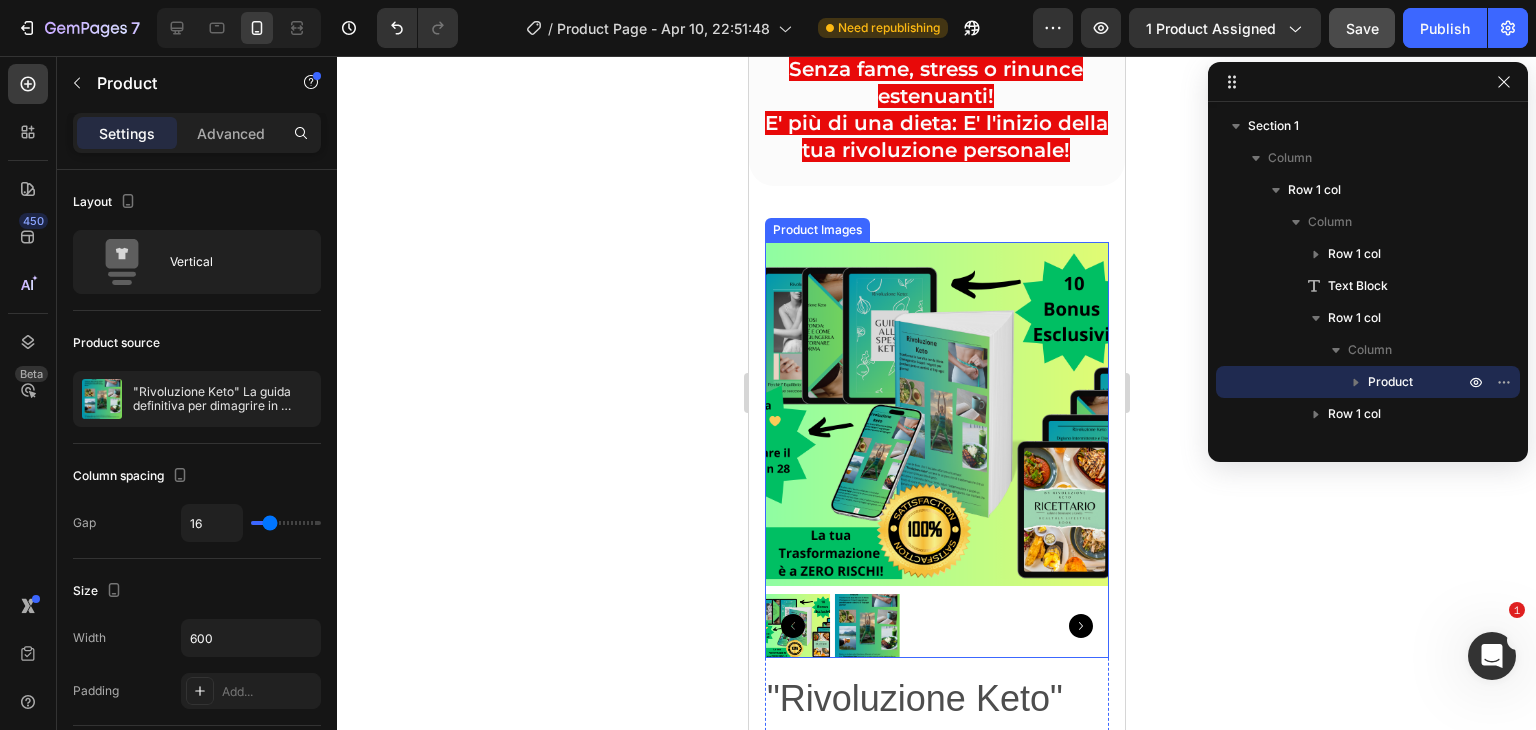 scroll, scrollTop: 673, scrollLeft: 0, axis: vertical 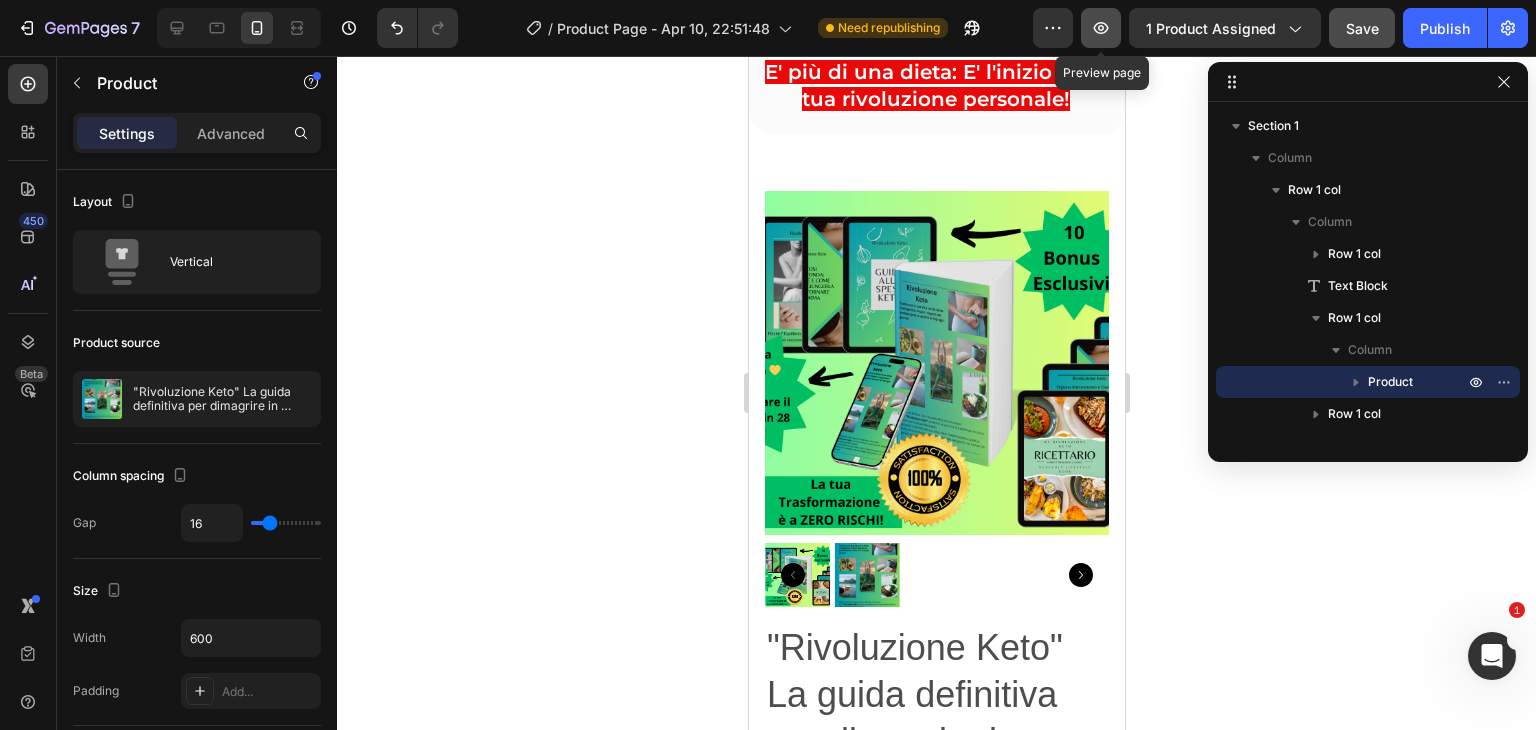 click 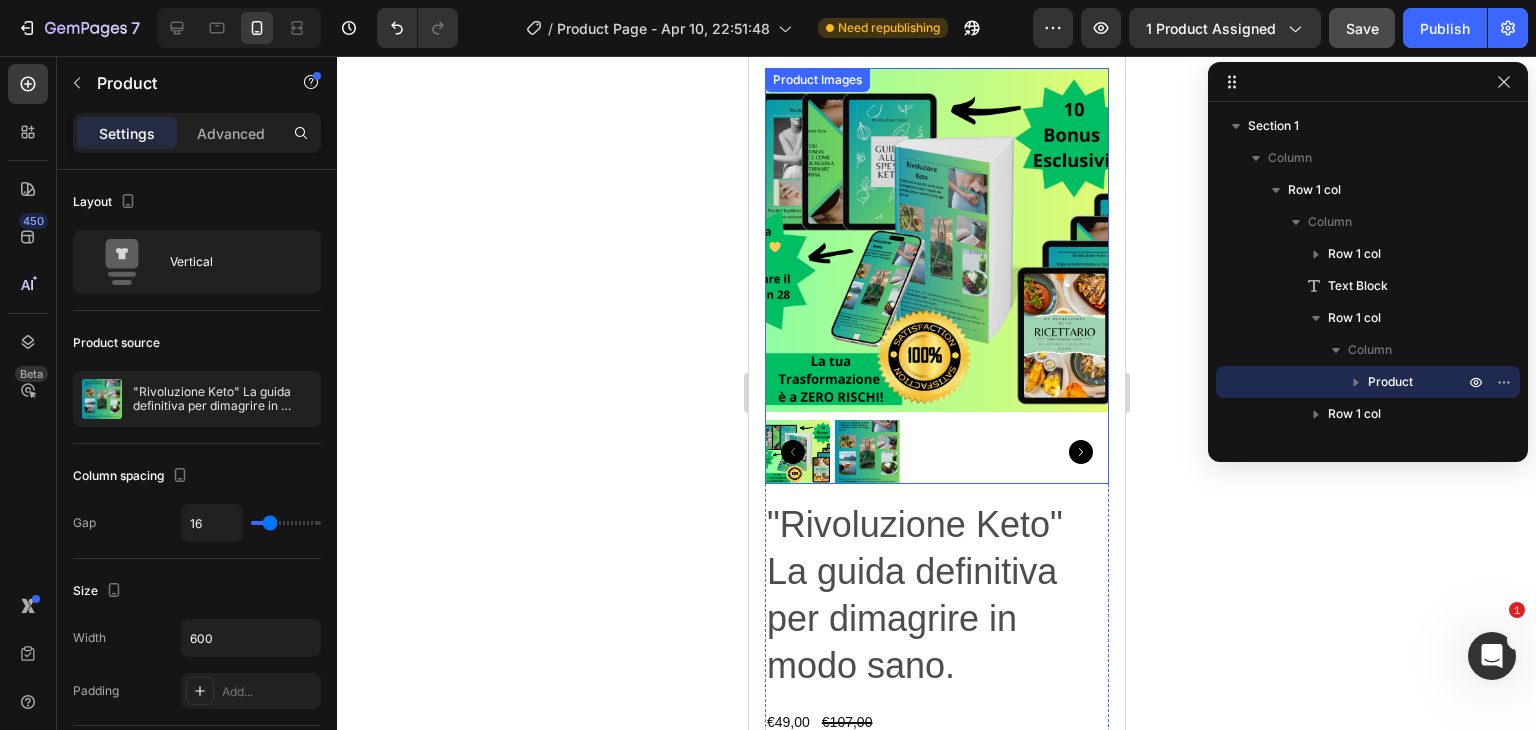 scroll, scrollTop: 795, scrollLeft: 0, axis: vertical 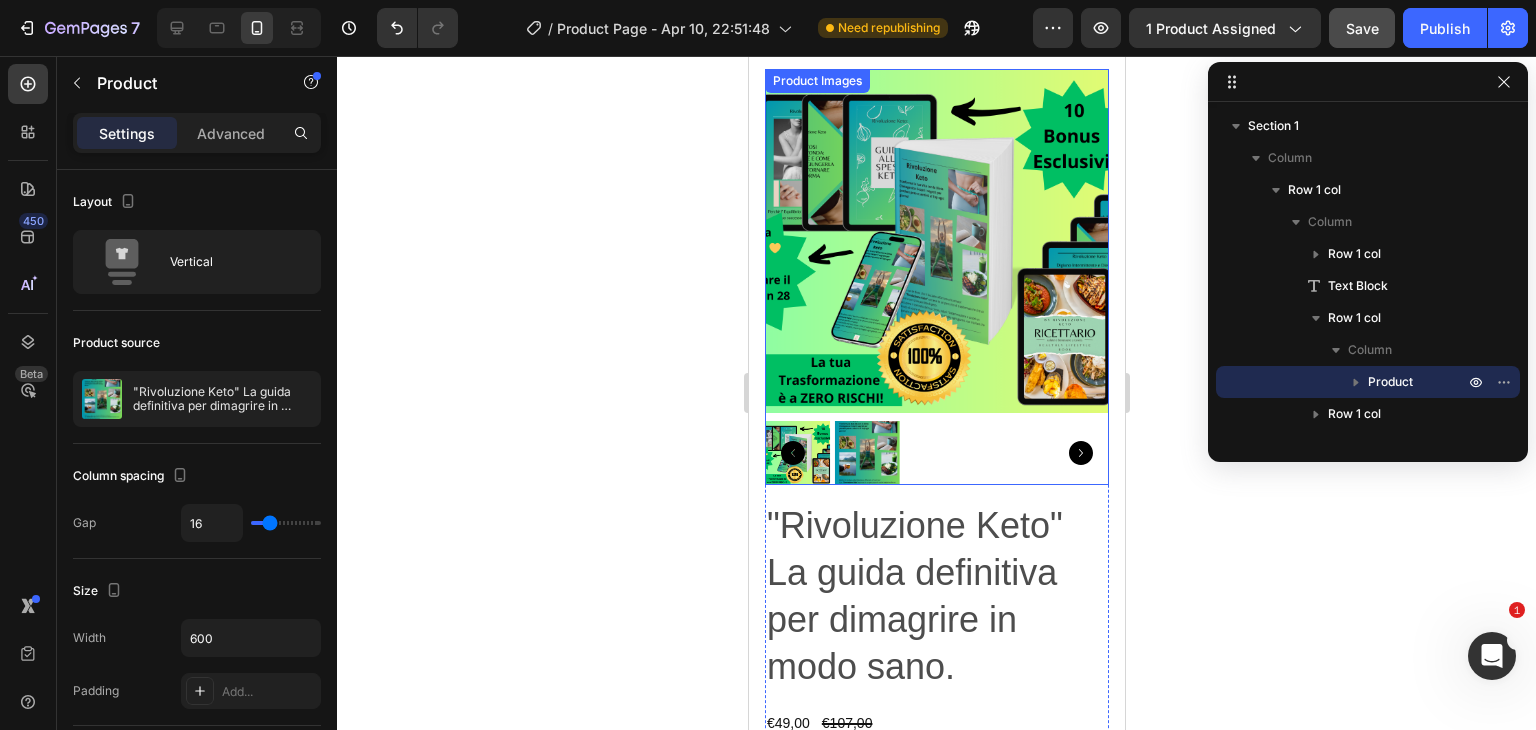 click at bounding box center [936, 241] 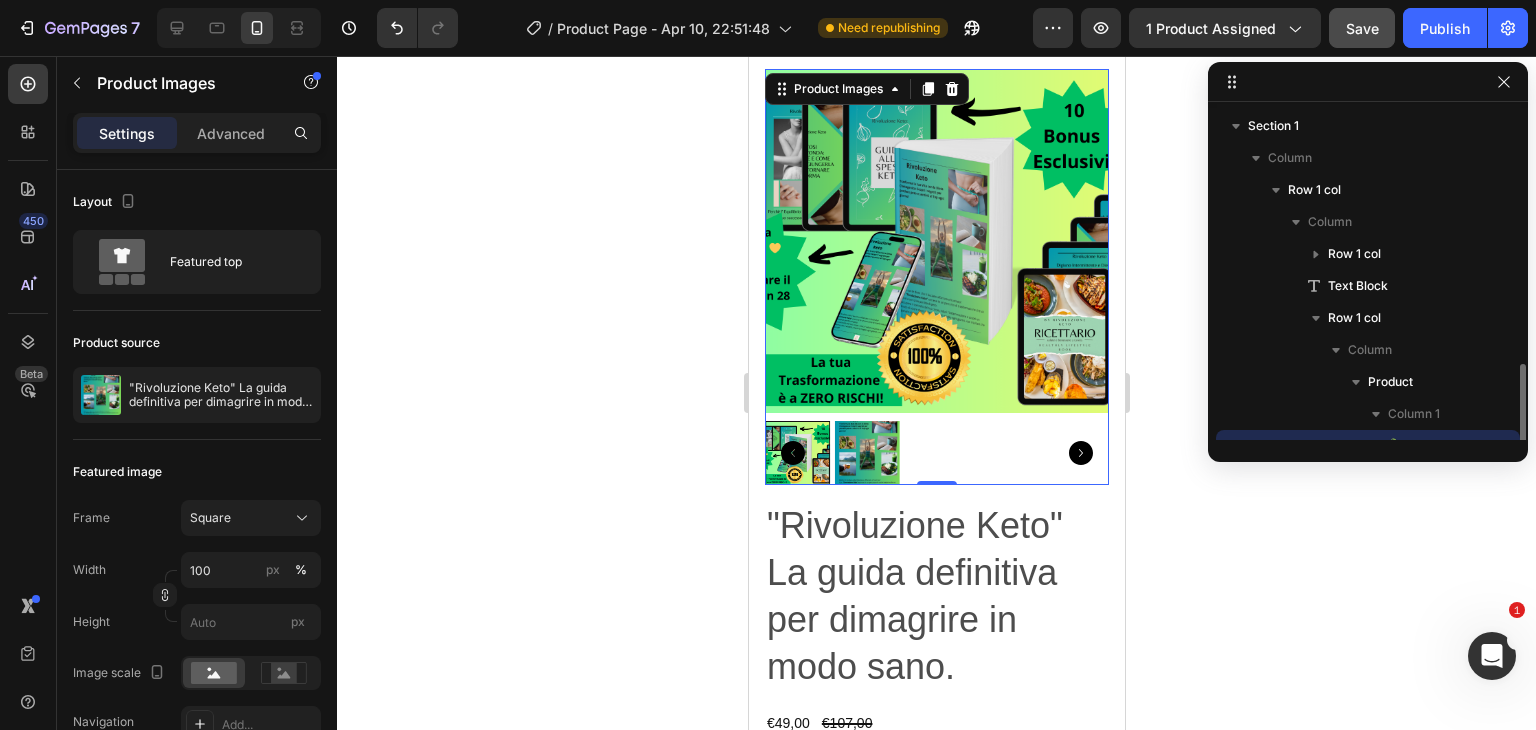 scroll, scrollTop: 186, scrollLeft: 0, axis: vertical 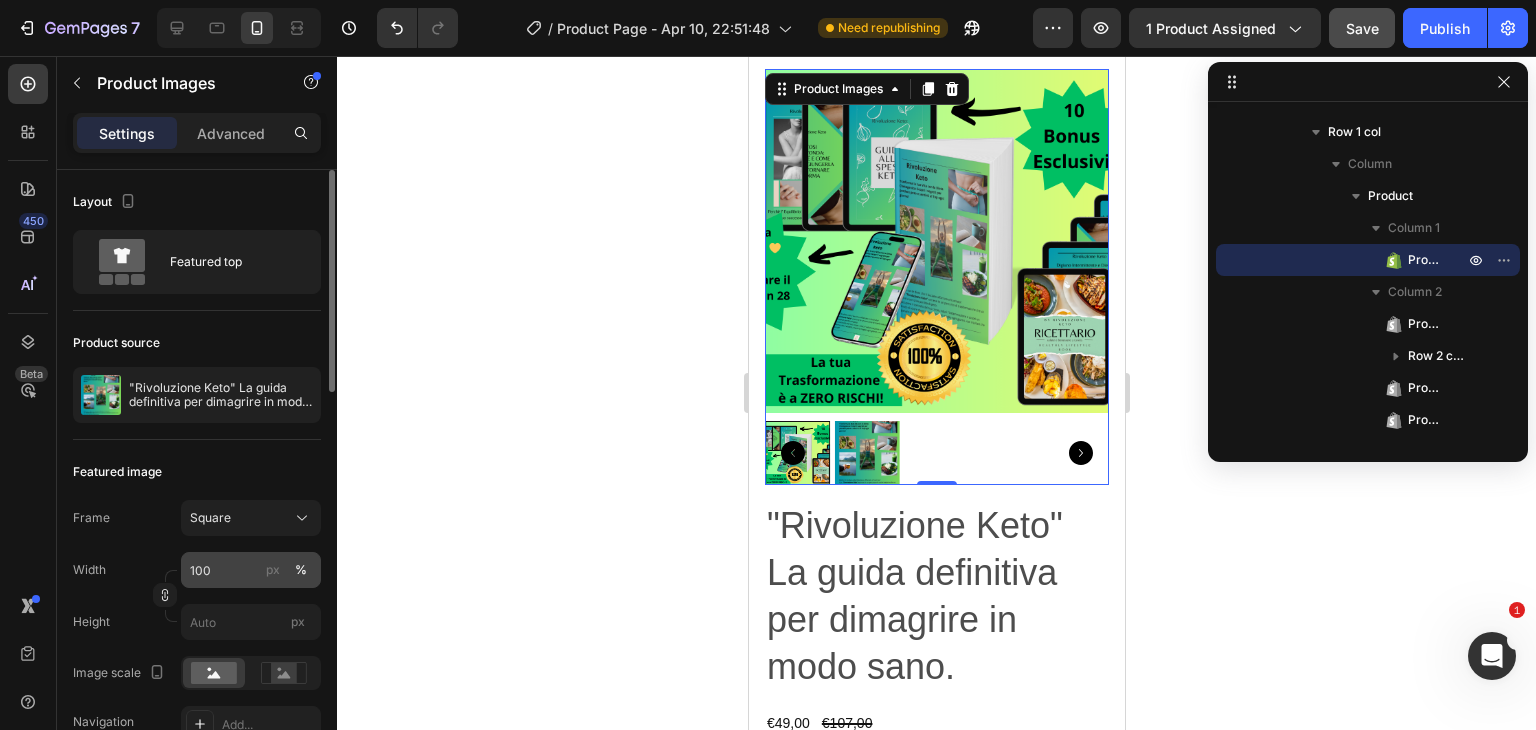 click on "%" at bounding box center [301, 570] 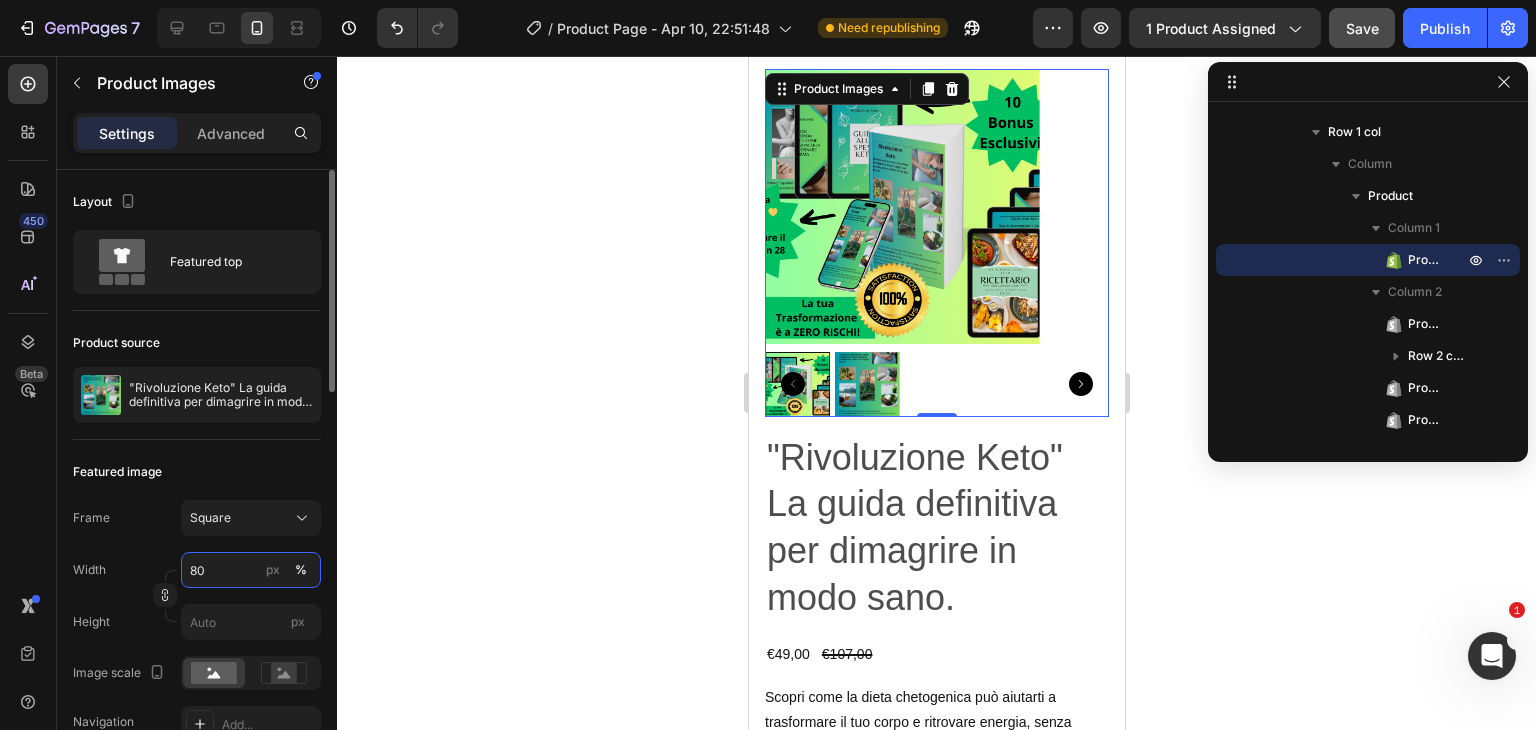 drag, startPoint x: 218, startPoint y: 567, endPoint x: 189, endPoint y: 568, distance: 29.017237 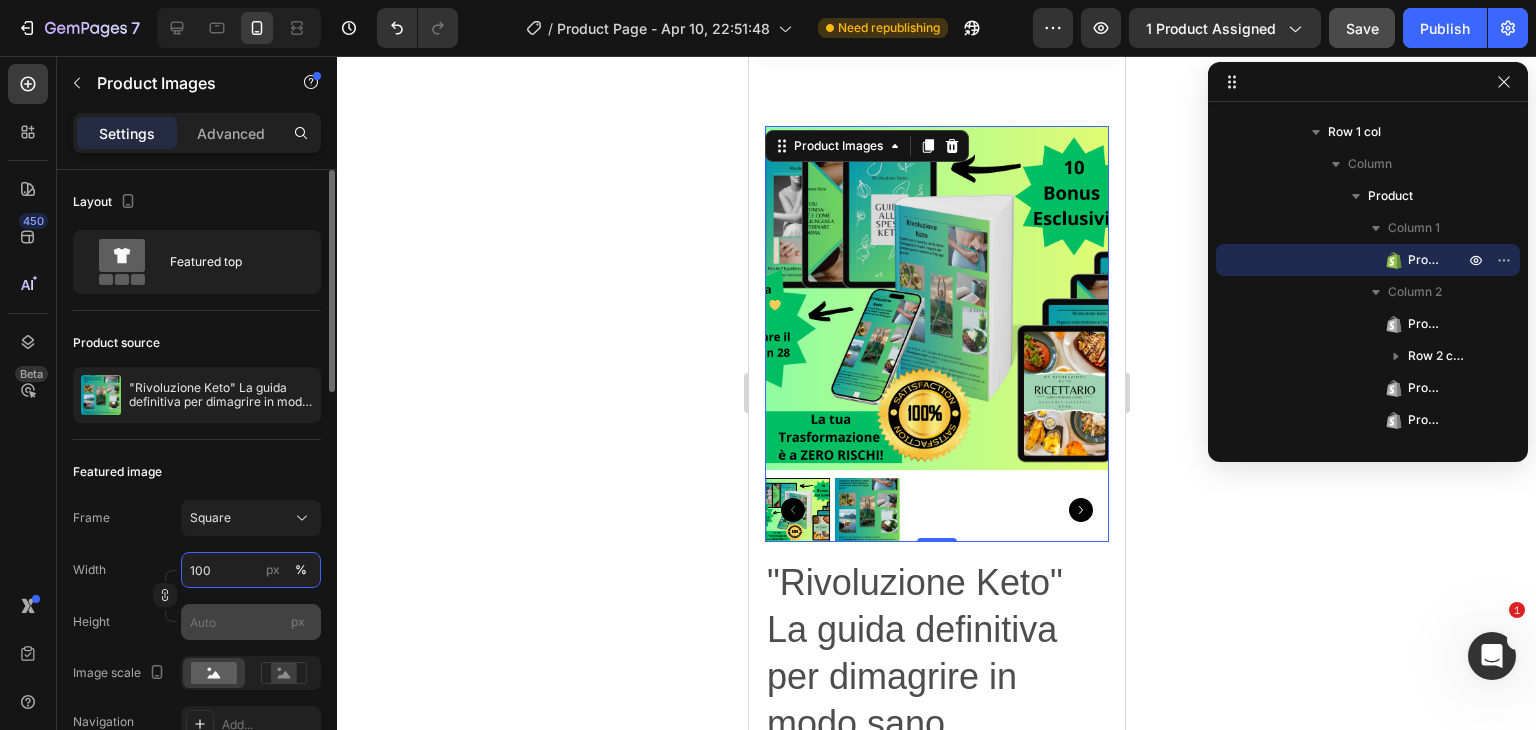 scroll, scrollTop: 747, scrollLeft: 0, axis: vertical 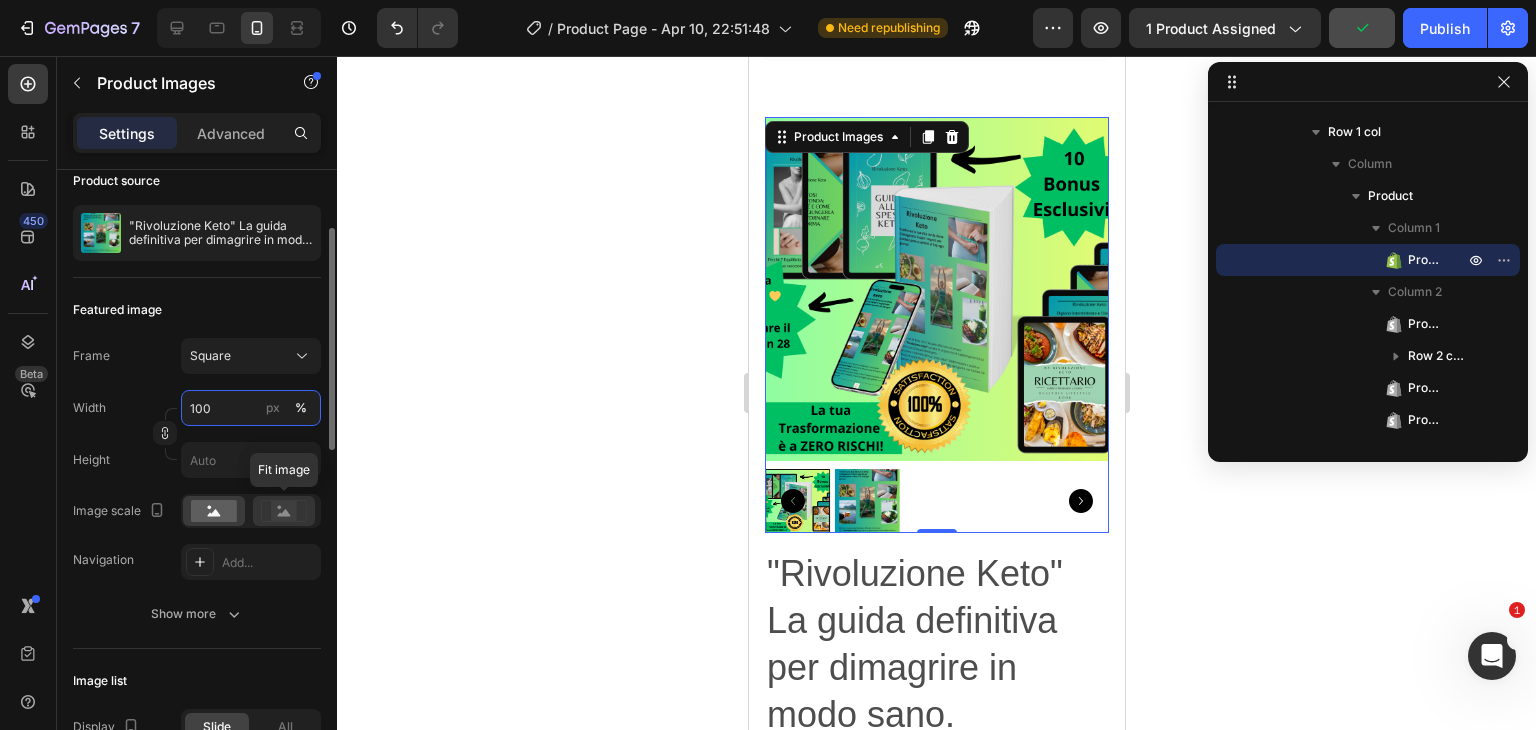 type on "100" 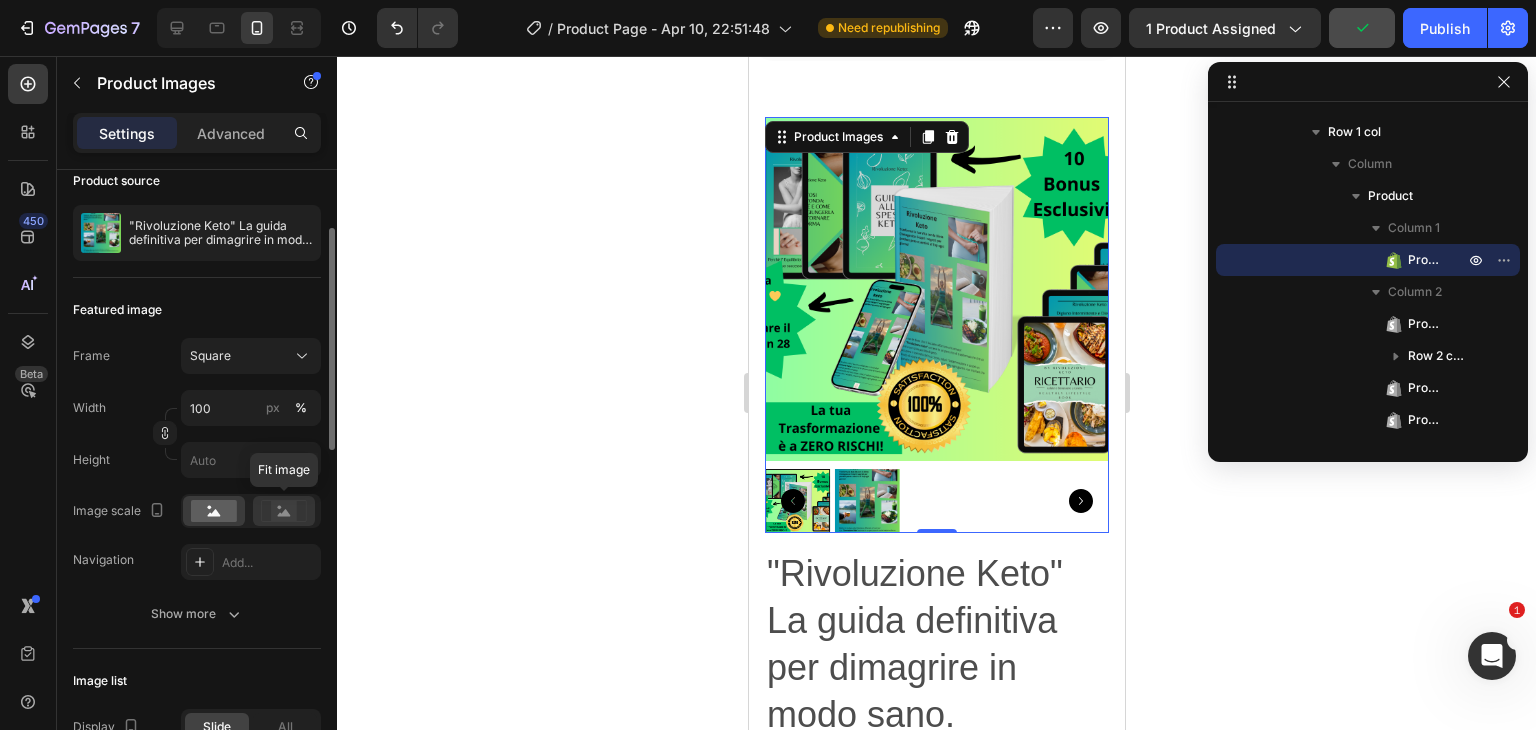 click 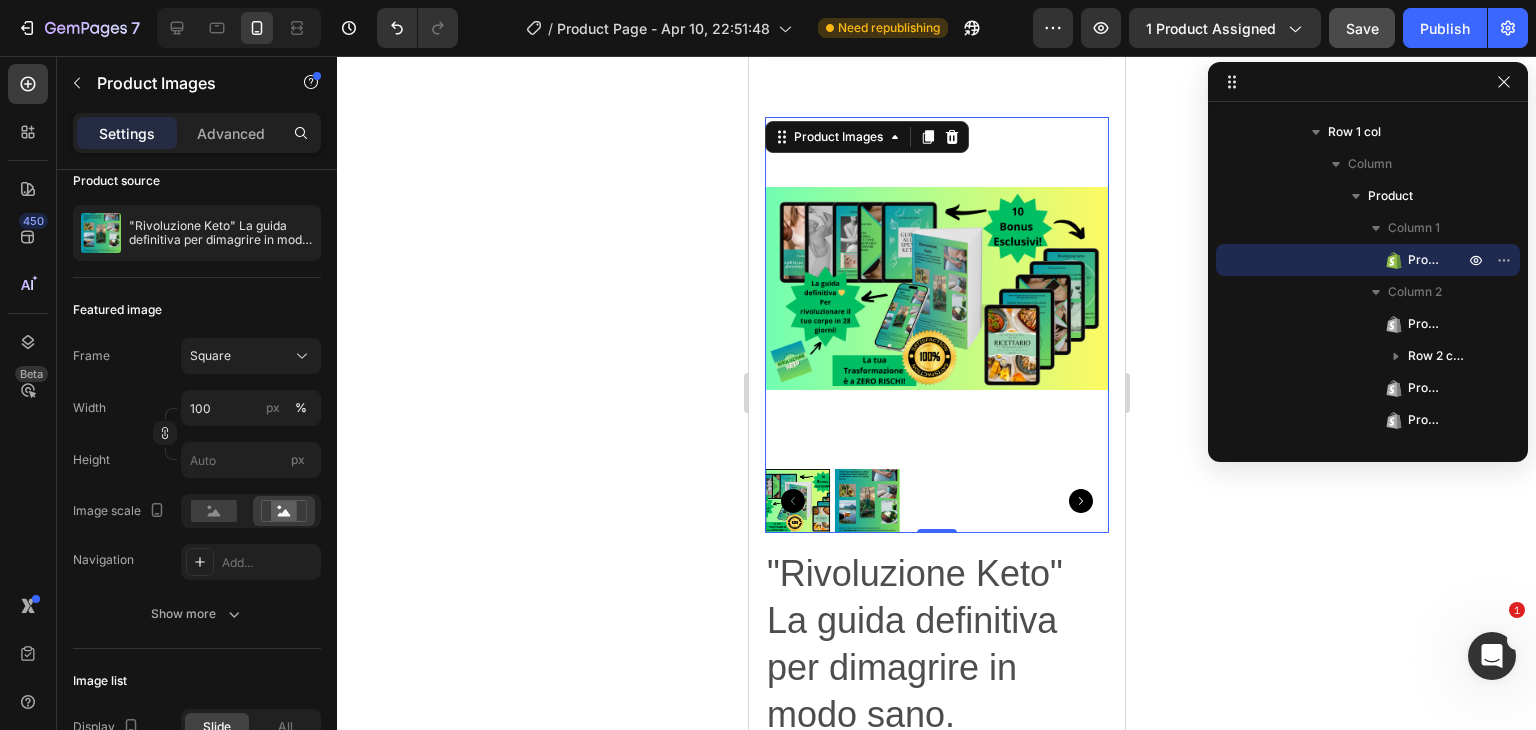 click at bounding box center [796, 501] 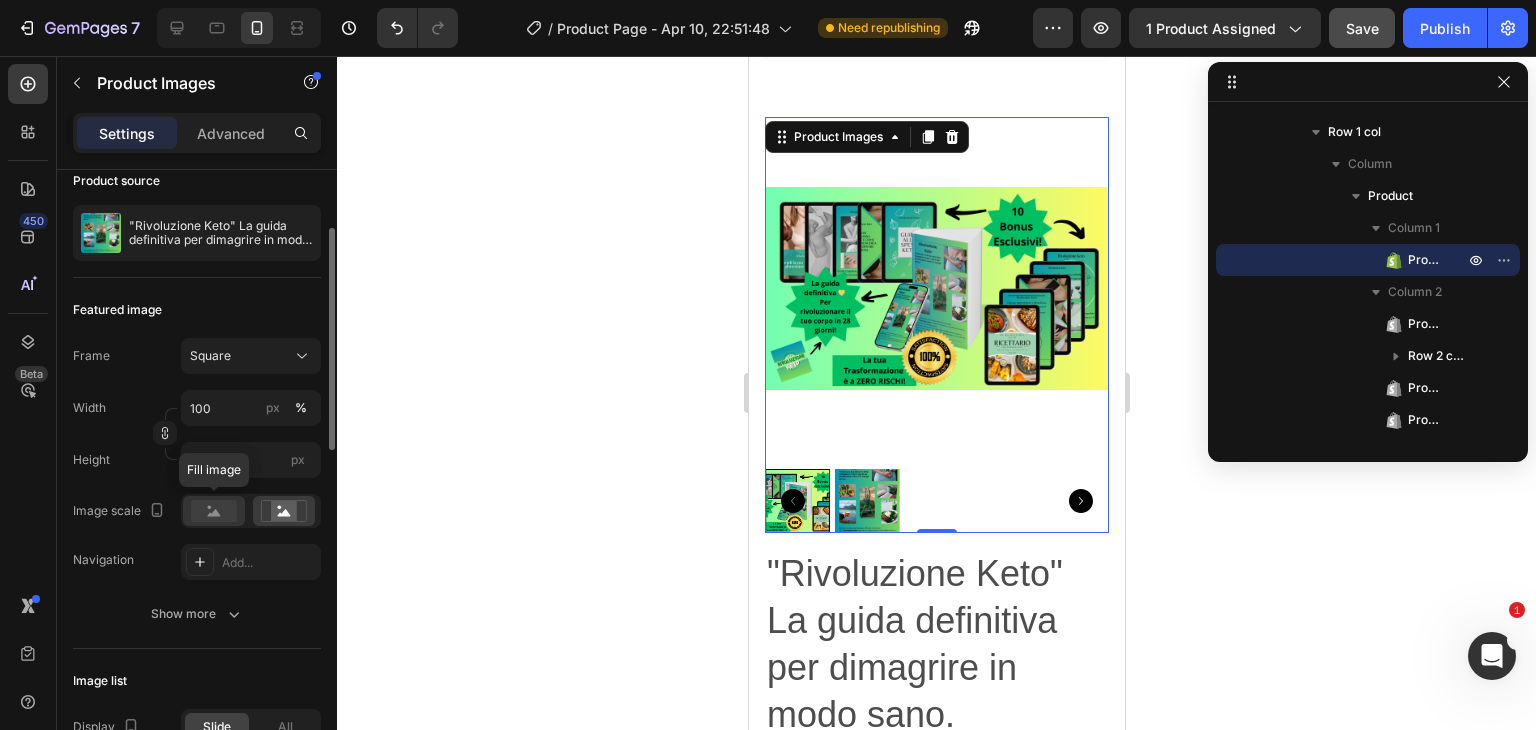 click 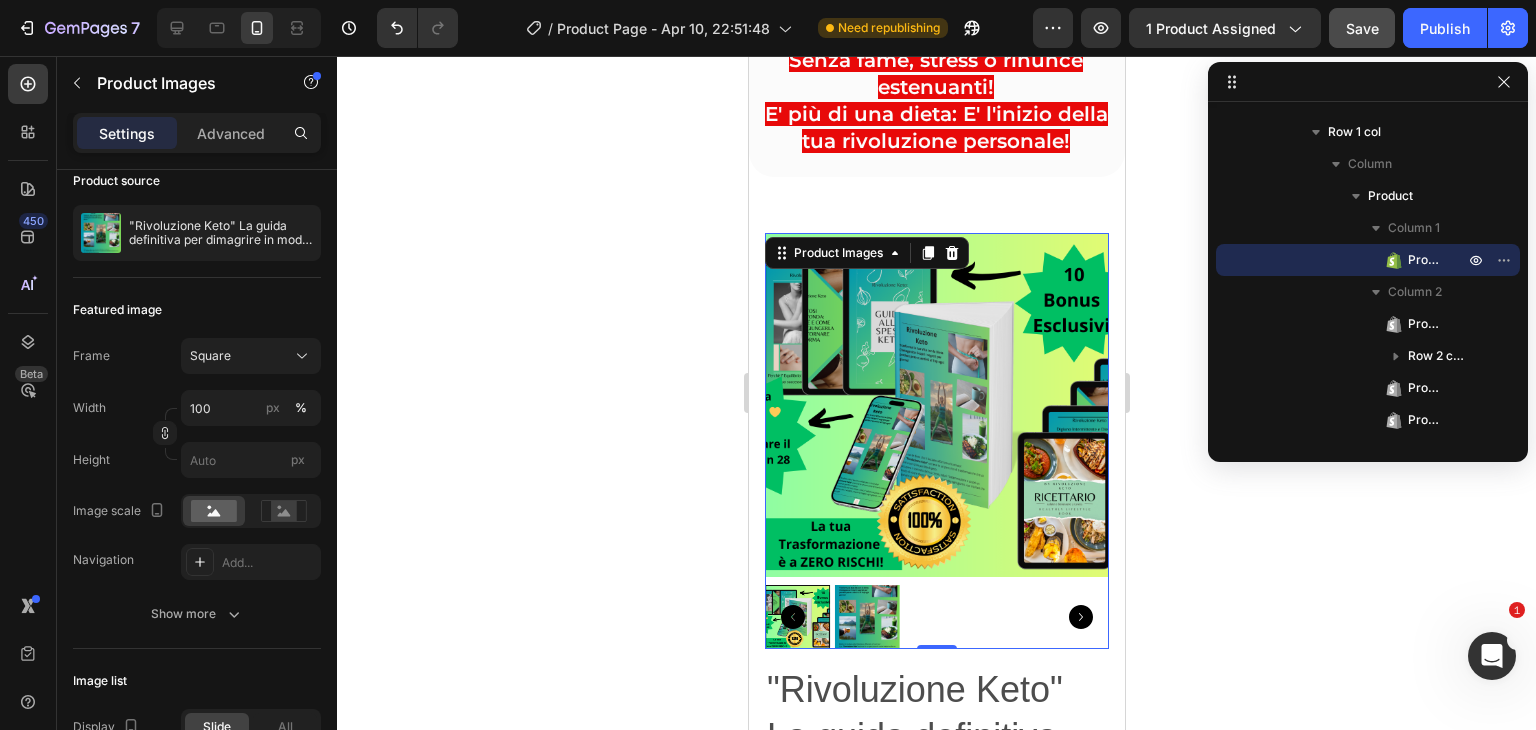 scroll, scrollTop: 568, scrollLeft: 0, axis: vertical 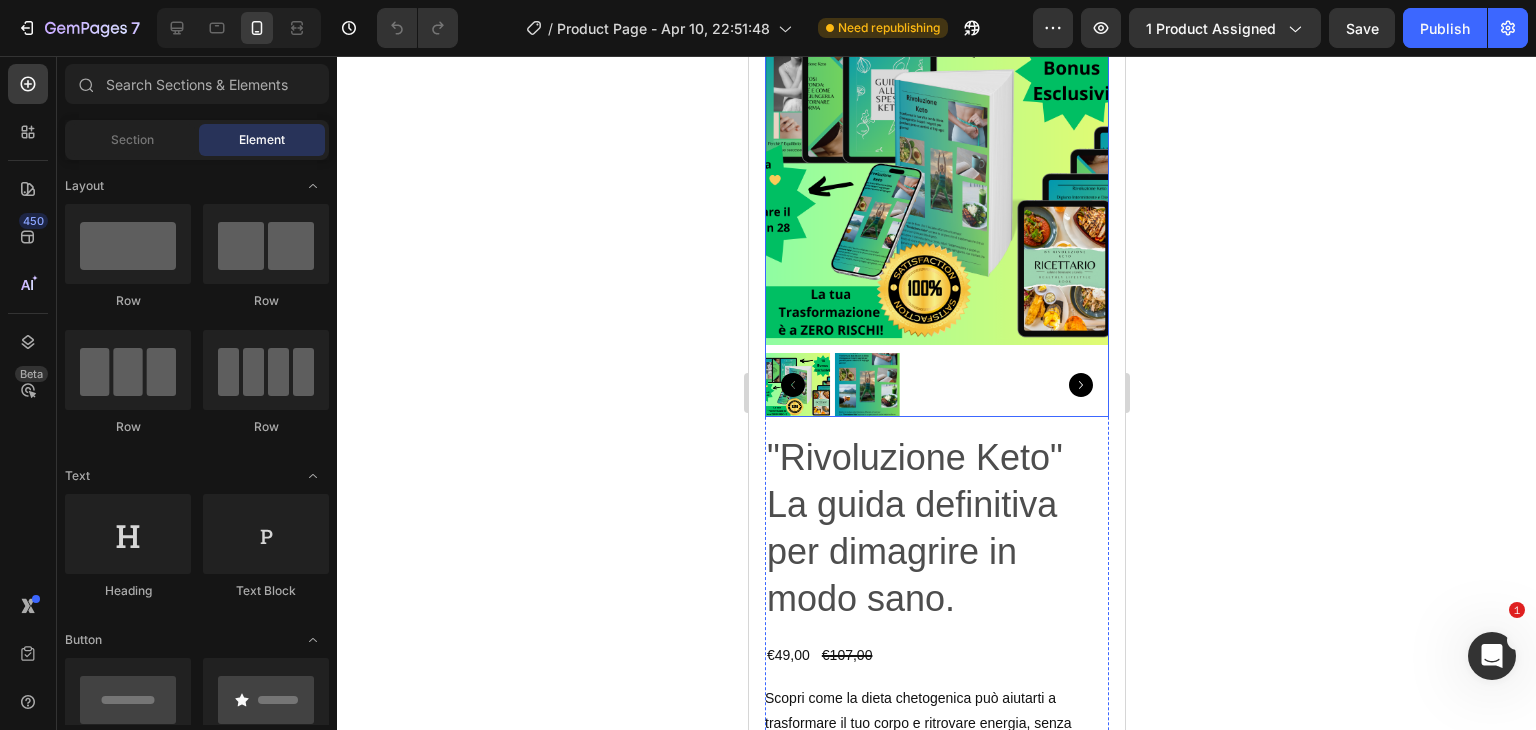 click 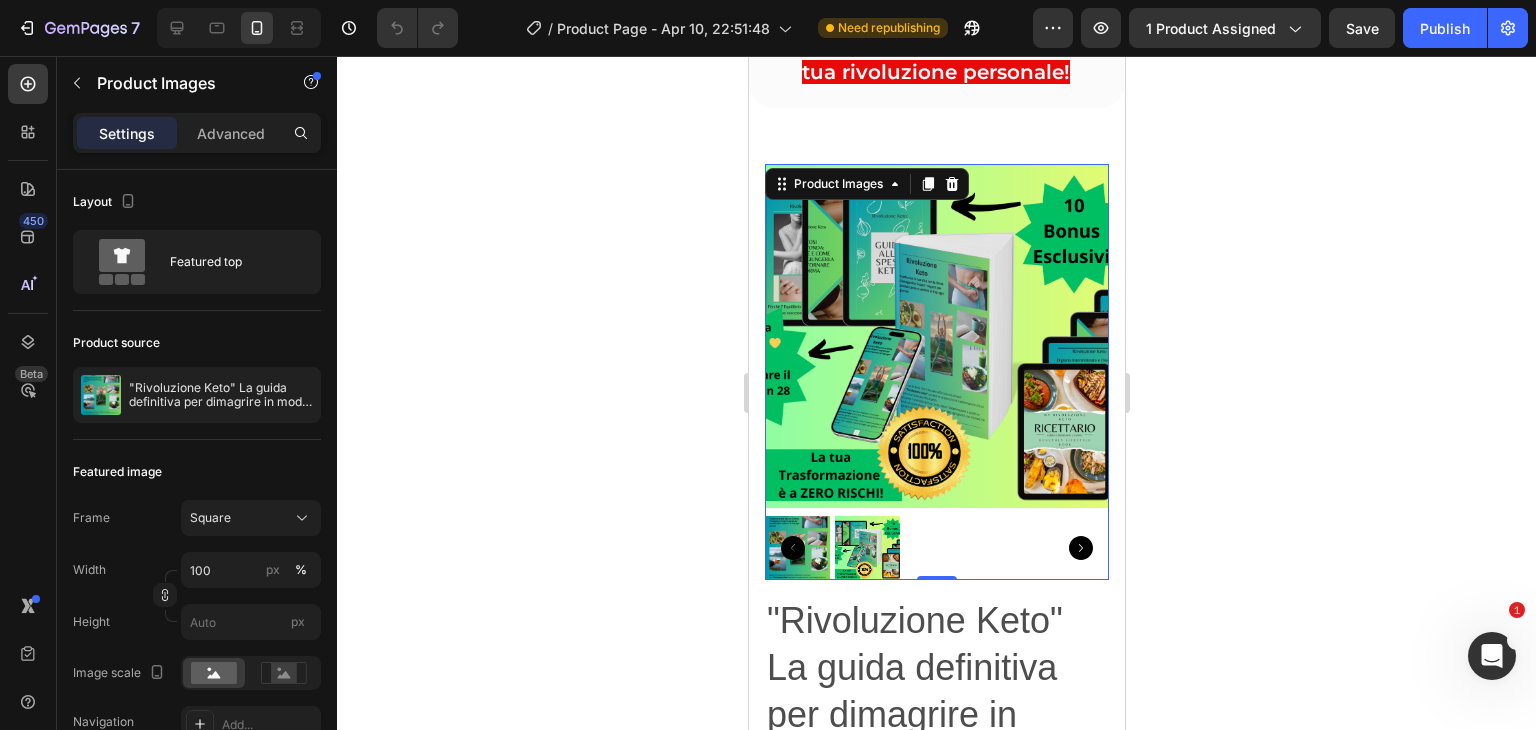 scroll, scrollTop: 687, scrollLeft: 0, axis: vertical 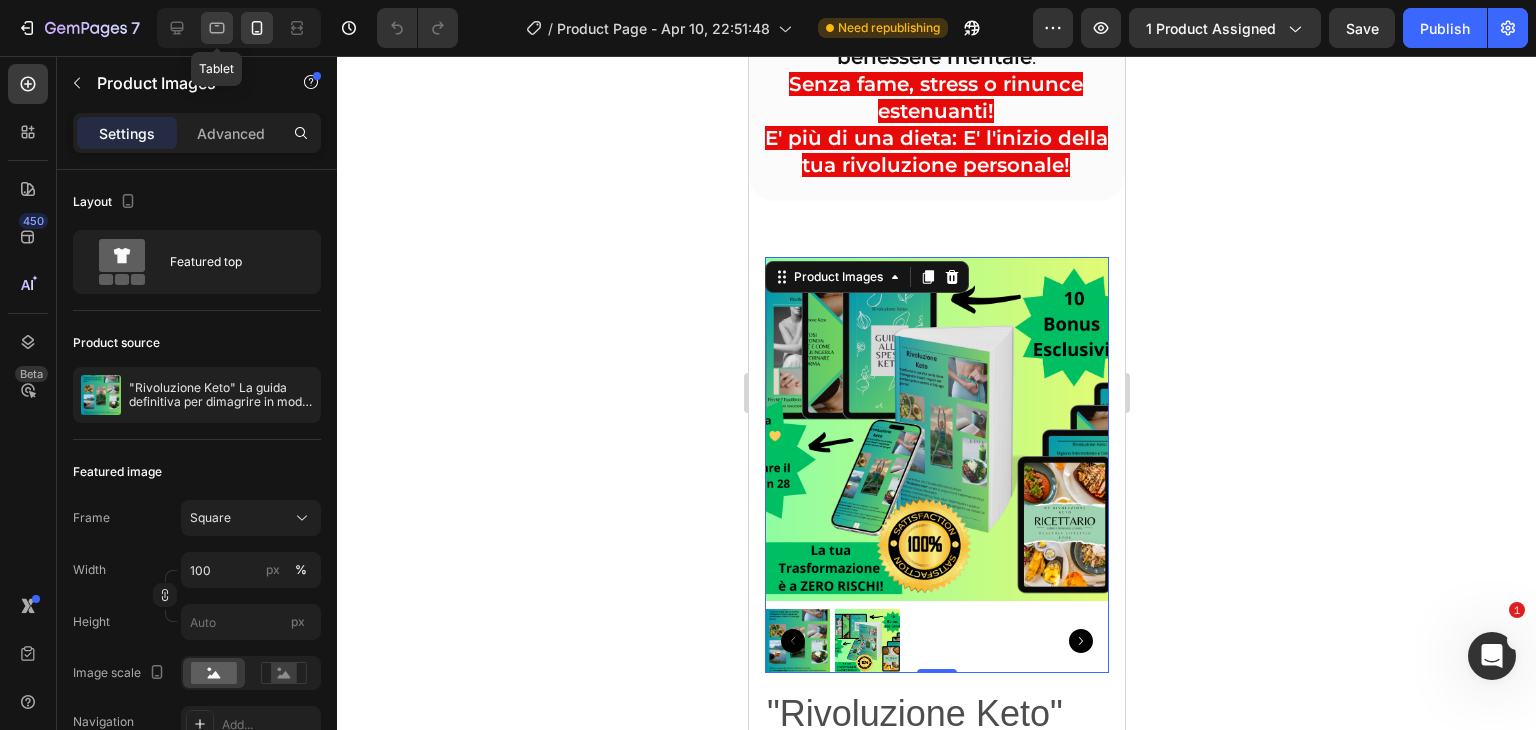 click 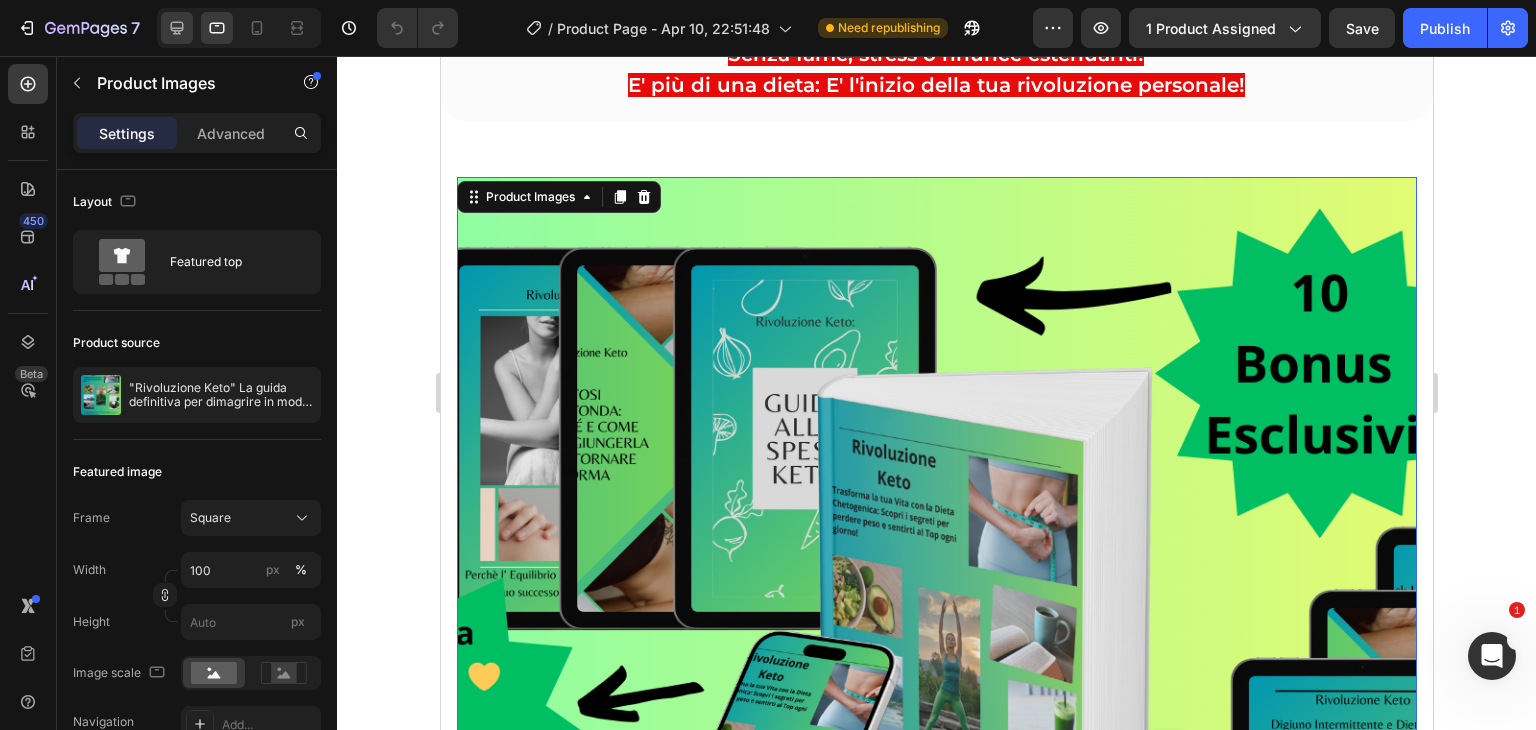click 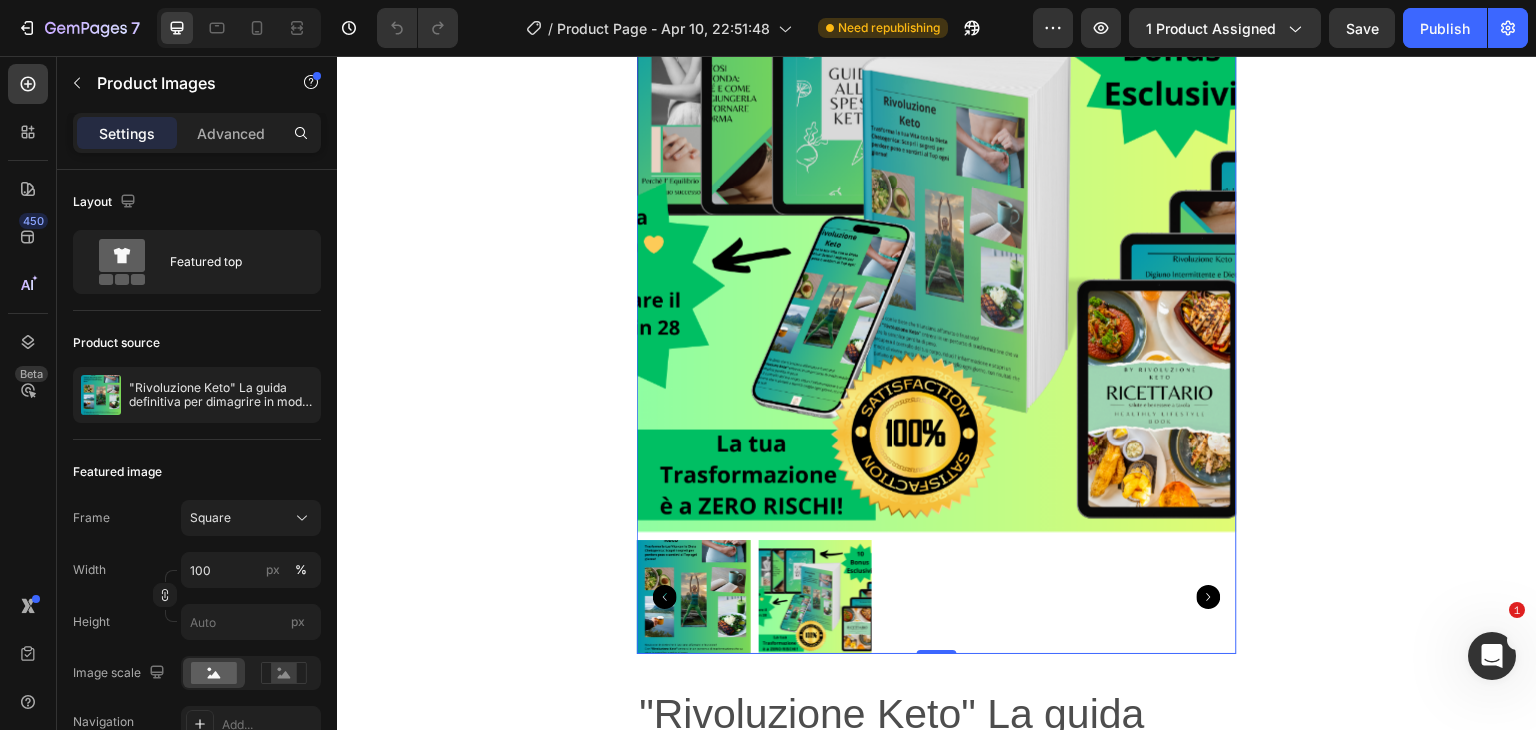 scroll, scrollTop: 142, scrollLeft: 0, axis: vertical 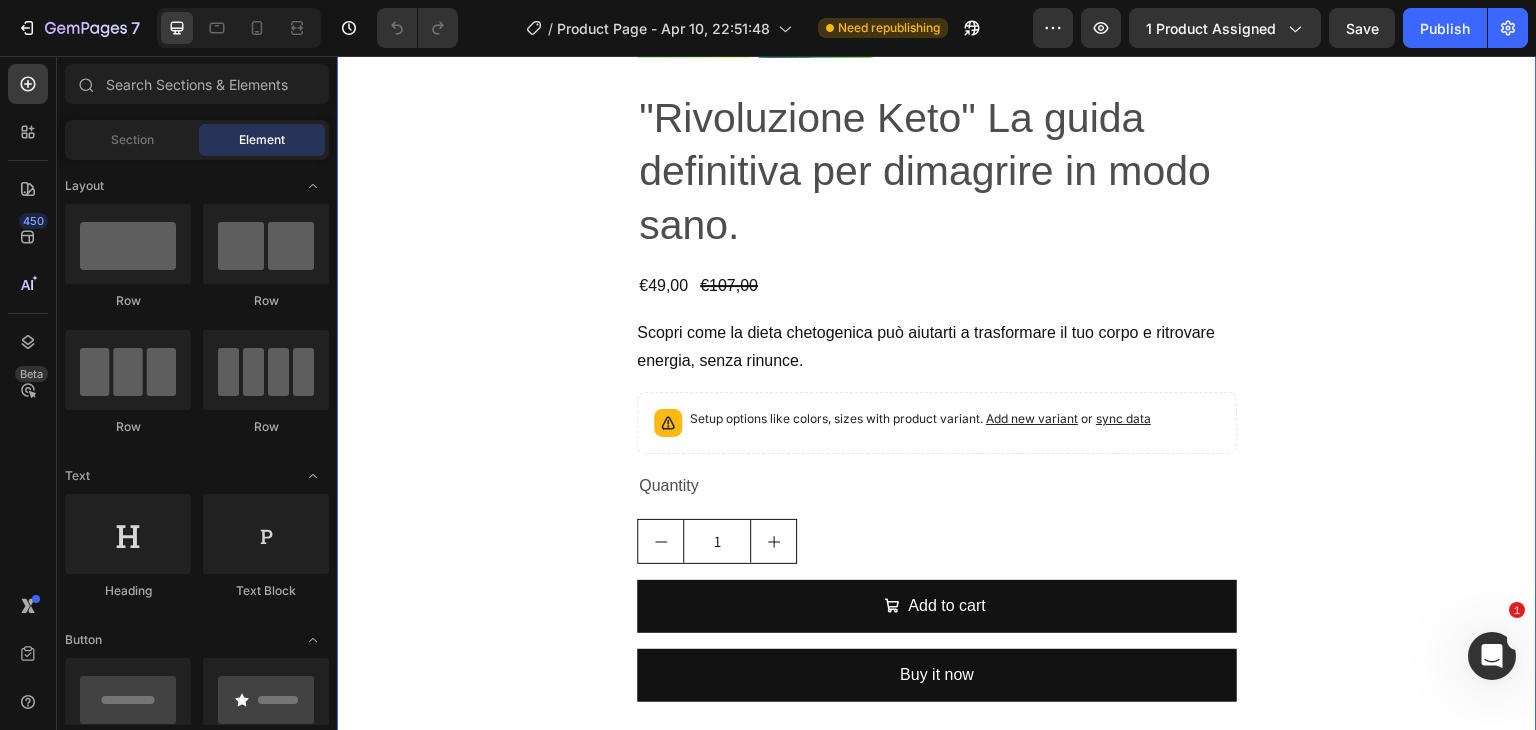 click on "Product Images "Rivoluzione Keto" La guida definitiva per dimagrire in modo sano. Product Title €49,00 Product Price Product Price €107,00 Product Price Product Price Row Scopri come la dieta chetogenica può aiutarti a trasformare il tuo corpo e ritrovare energia, senza rinunce.   Product Description Setup options like colors, sizes with product variant.       Add new variant   or   sync data Product Variants & Swatches Quantity Text Block
1
Product Quantity
Add to cart Add to Cart Buy it now Dynamic Checkout Product" at bounding box center [937, 26] 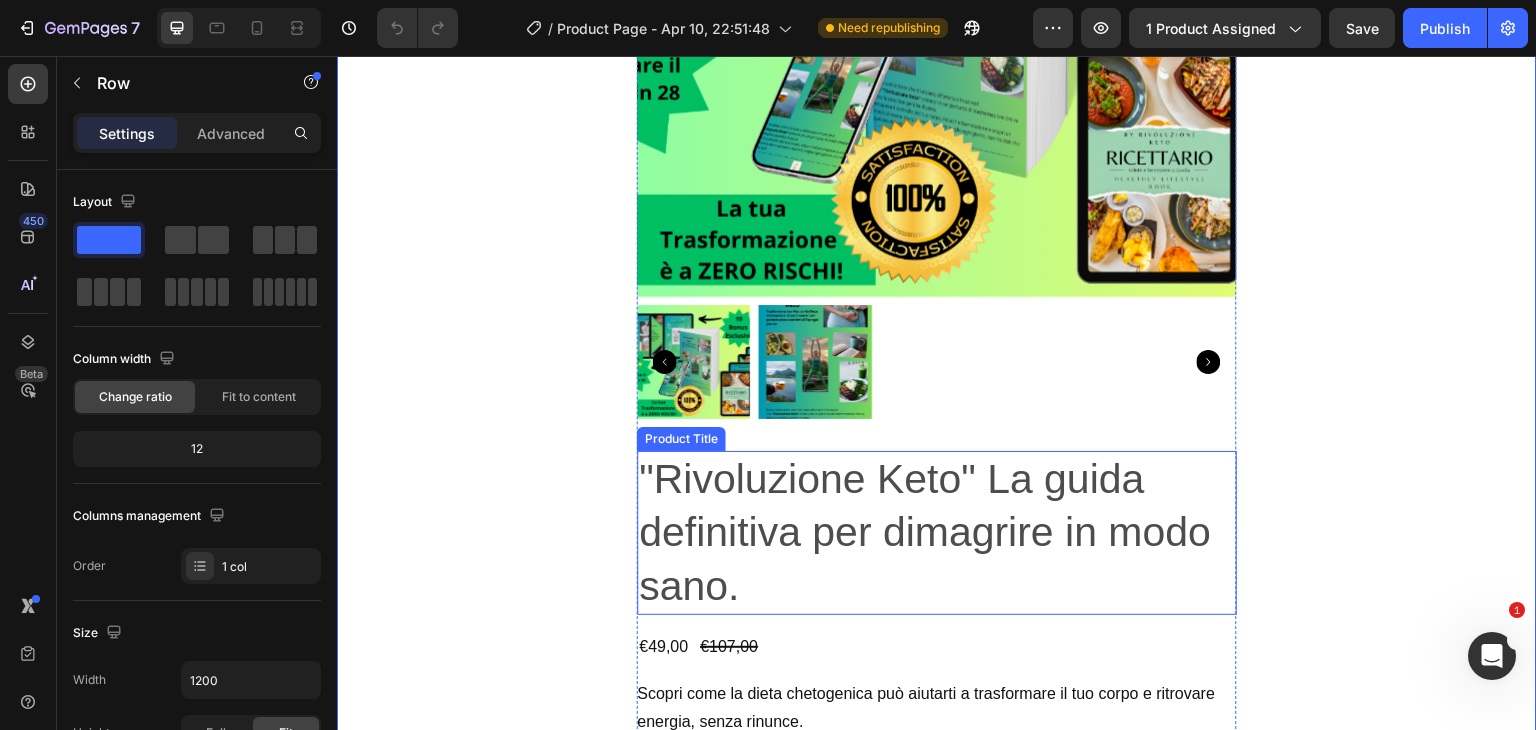 scroll, scrollTop: 884, scrollLeft: 0, axis: vertical 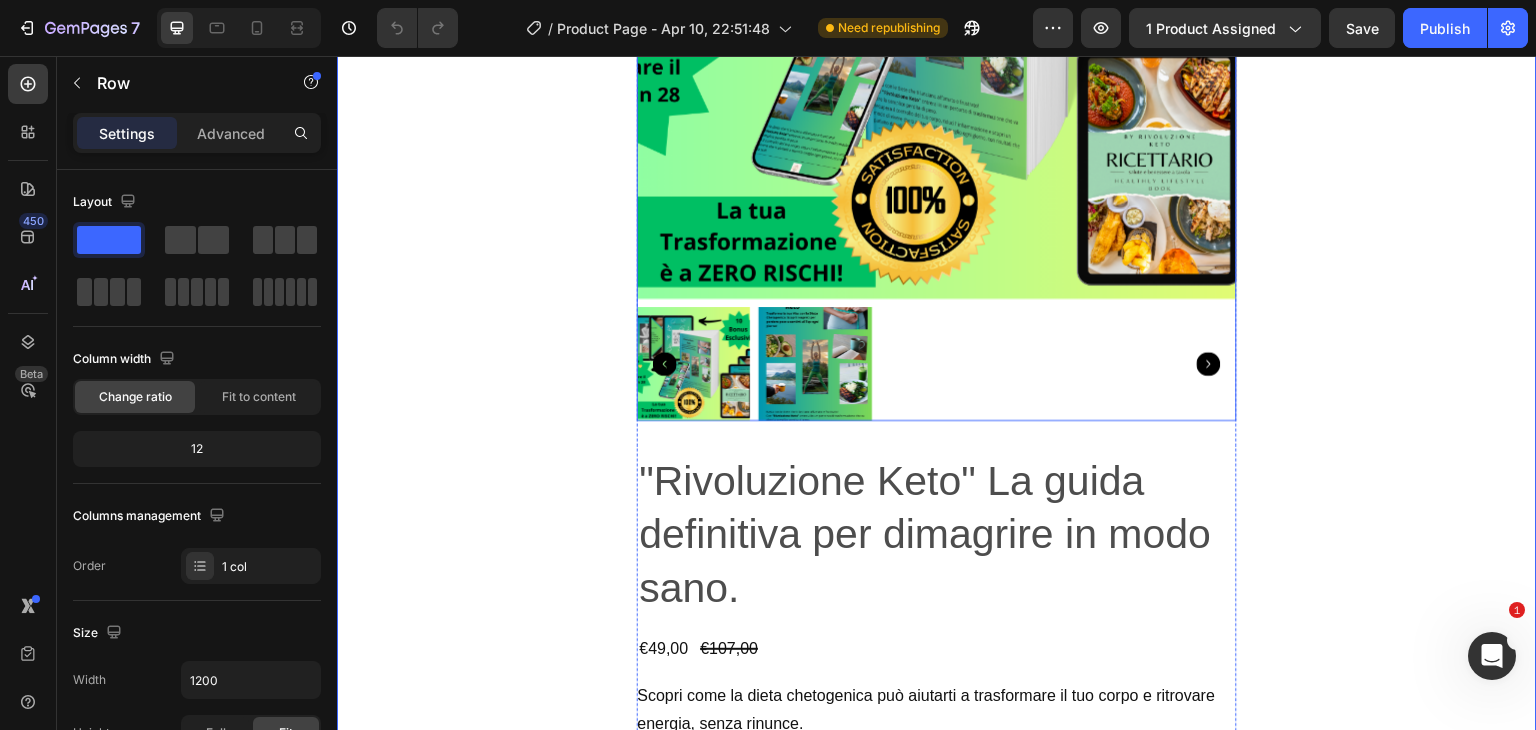 click at bounding box center [694, 364] 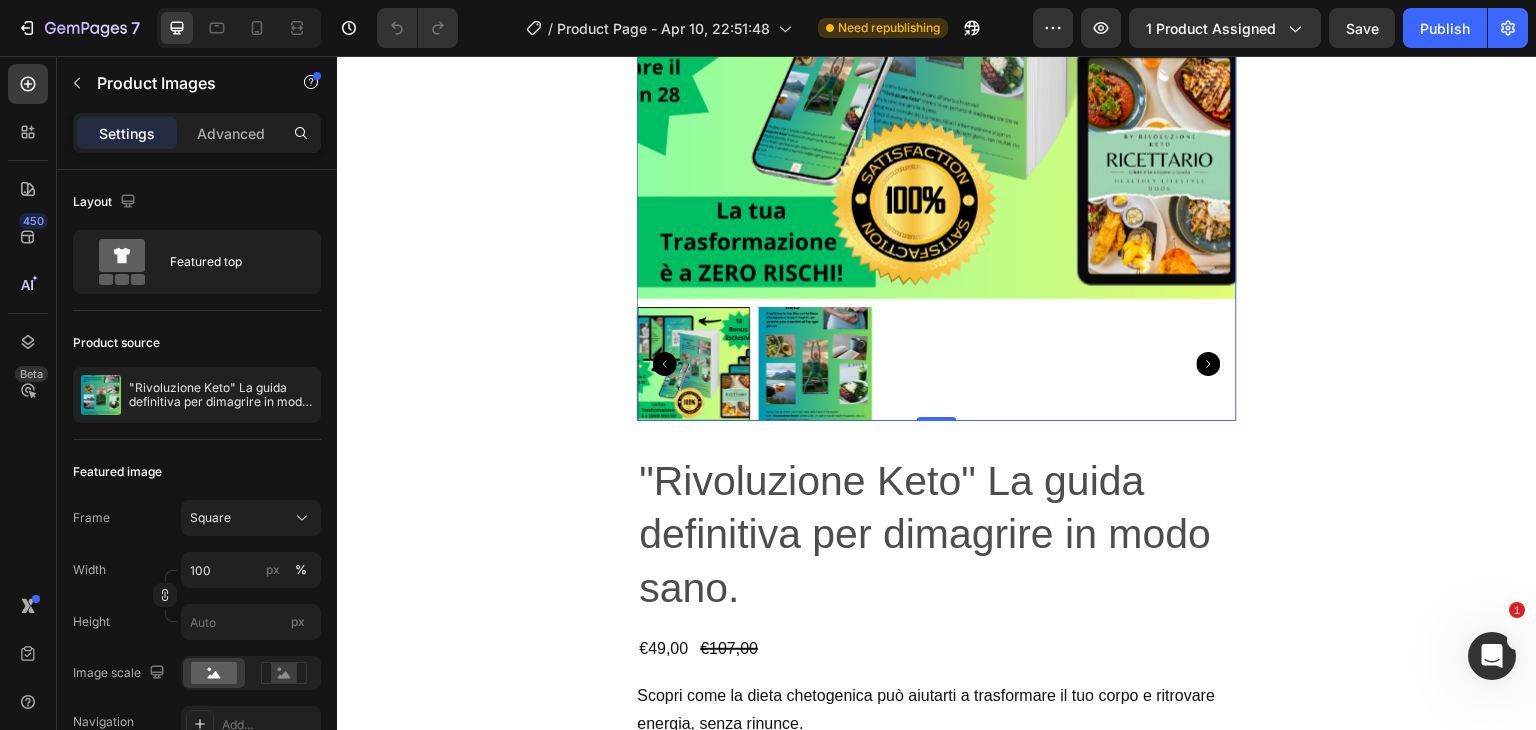 click at bounding box center (816, 364) 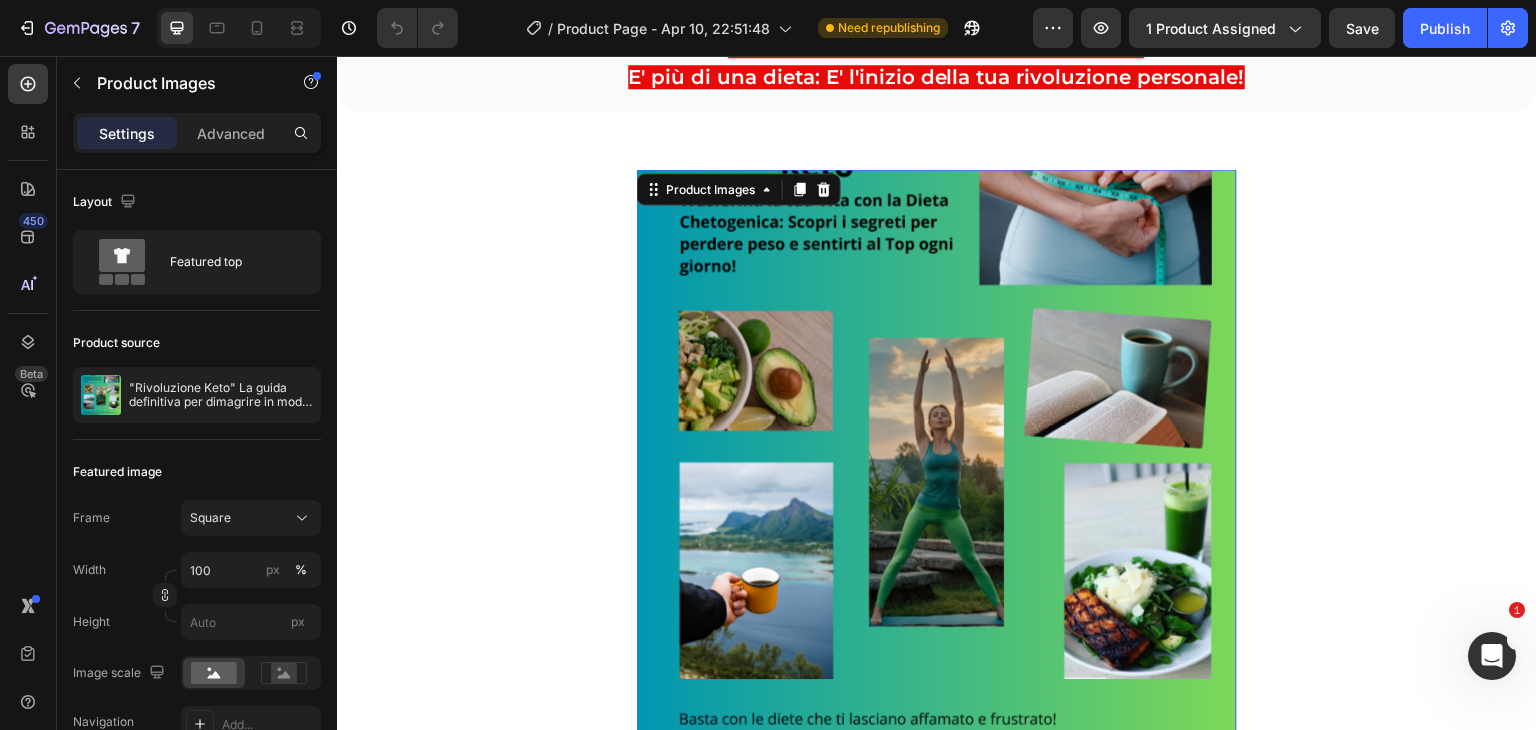 scroll, scrollTop: 115, scrollLeft: 0, axis: vertical 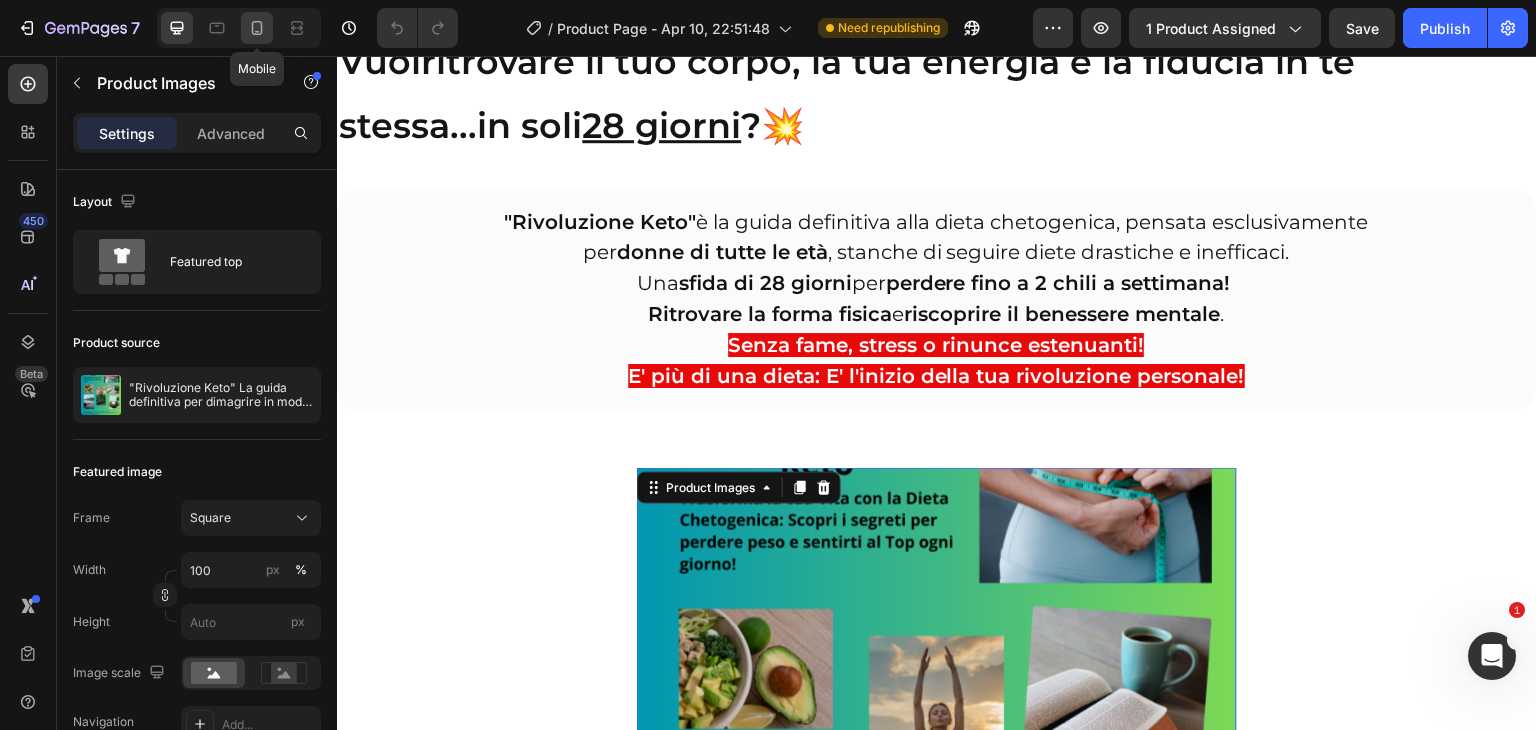 drag, startPoint x: 262, startPoint y: 25, endPoint x: 738, endPoint y: 260, distance: 530.8493 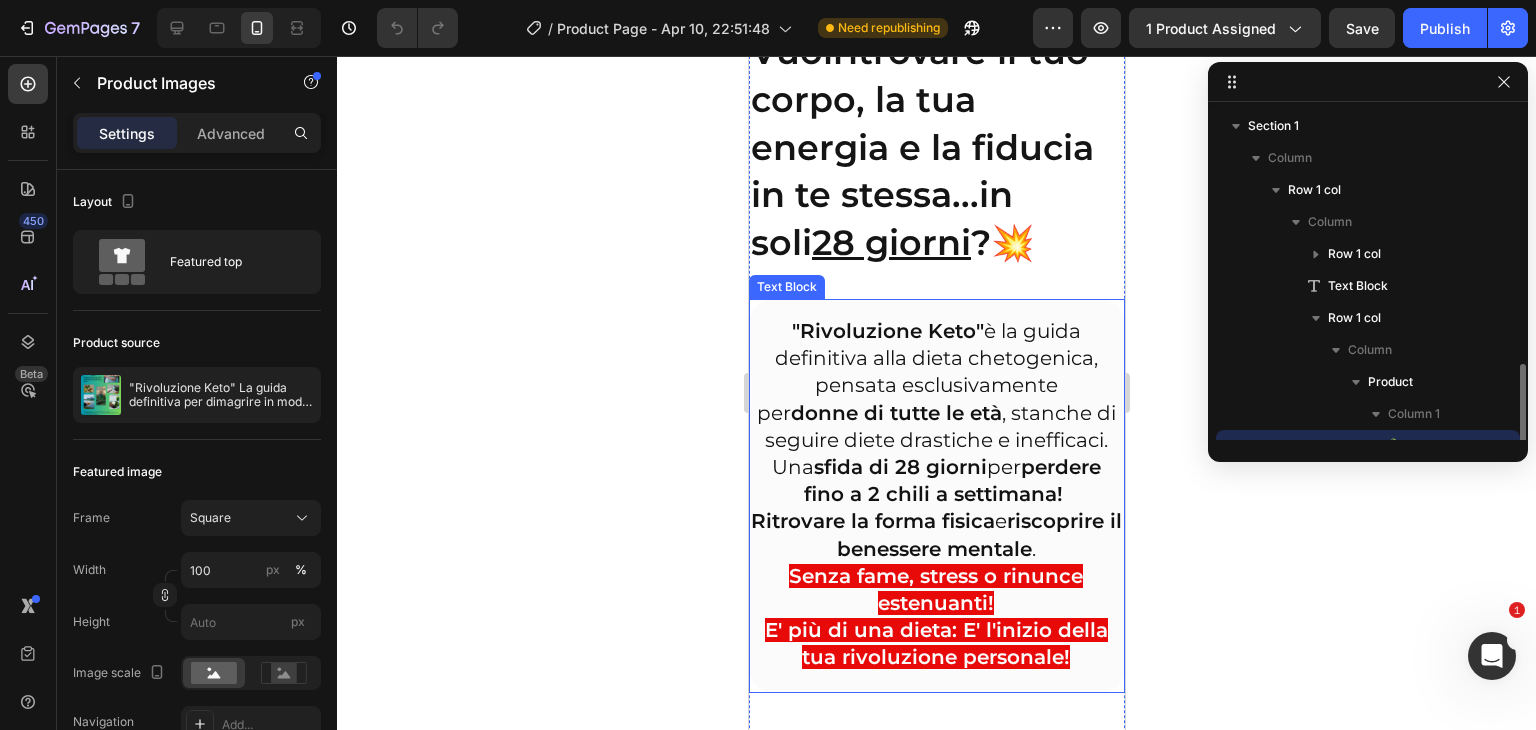 scroll, scrollTop: 186, scrollLeft: 0, axis: vertical 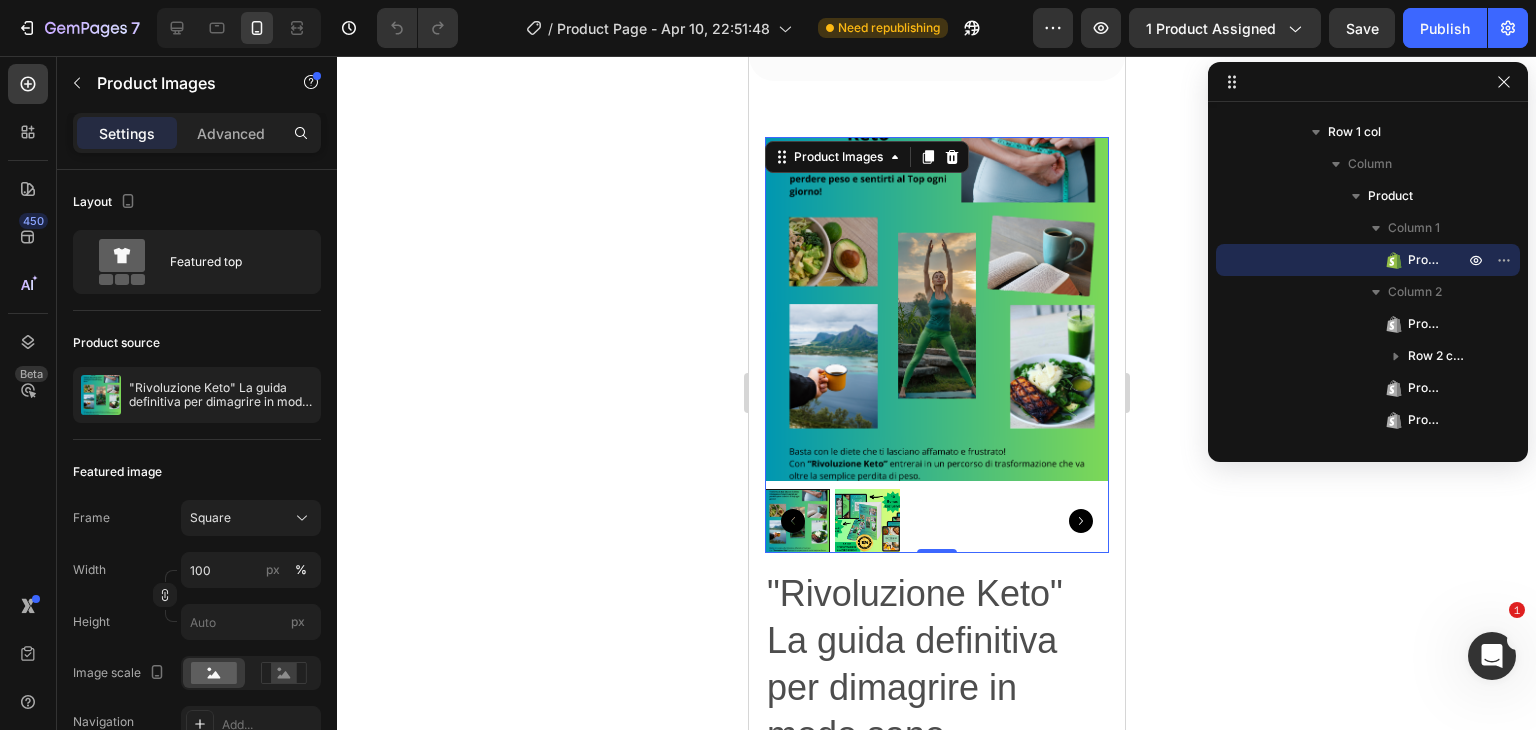 click at bounding box center [866, 521] 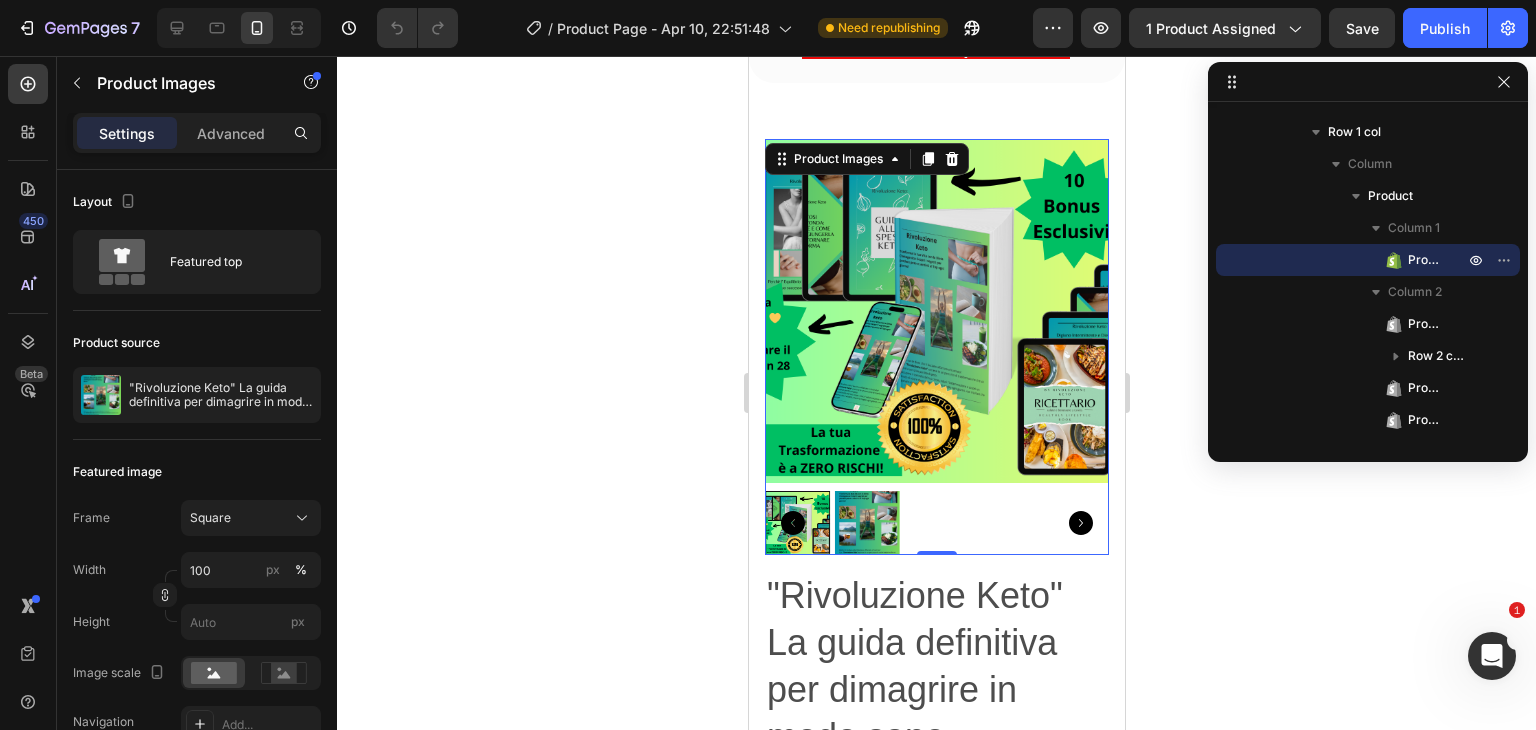 scroll, scrollTop: 726, scrollLeft: 0, axis: vertical 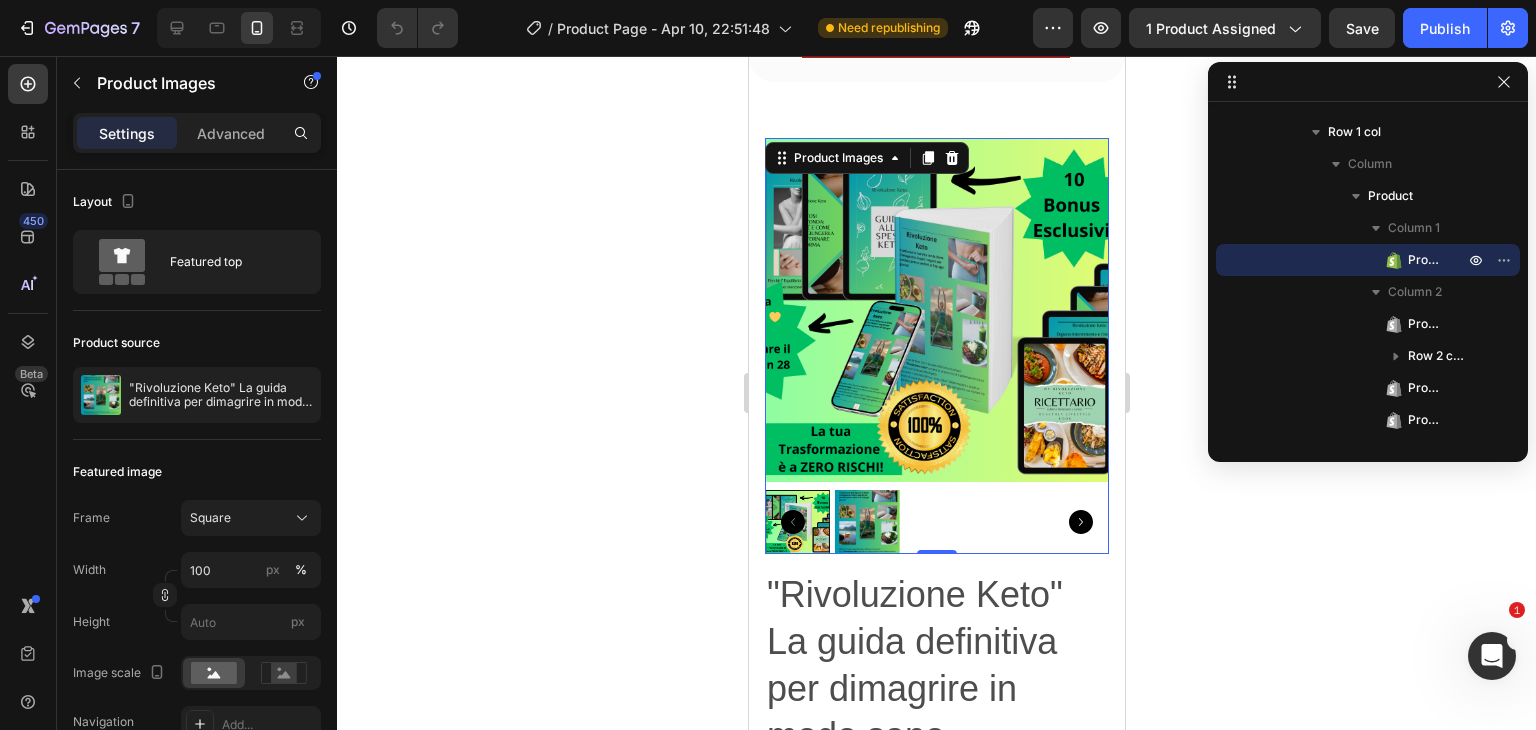 click at bounding box center (936, 310) 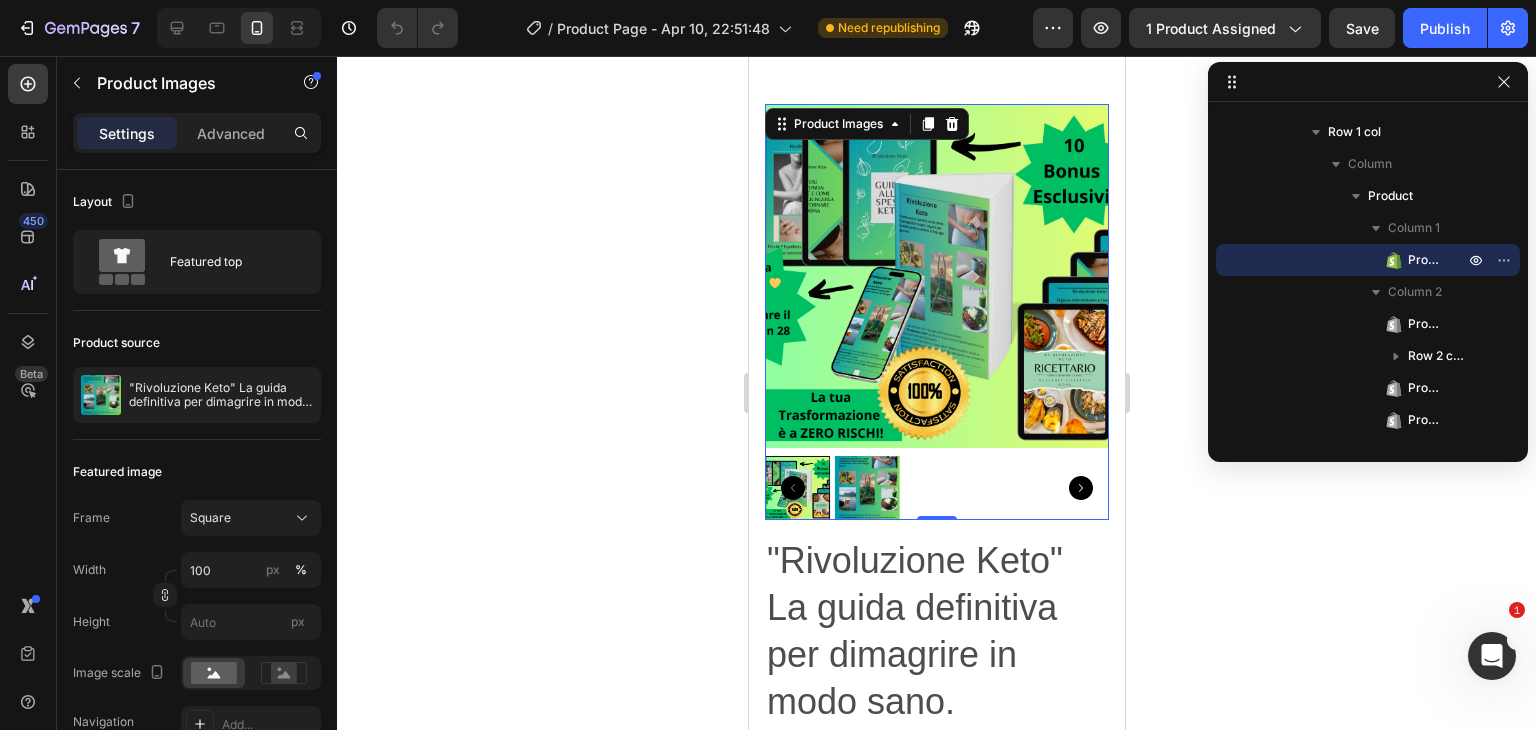 scroll, scrollTop: 788, scrollLeft: 0, axis: vertical 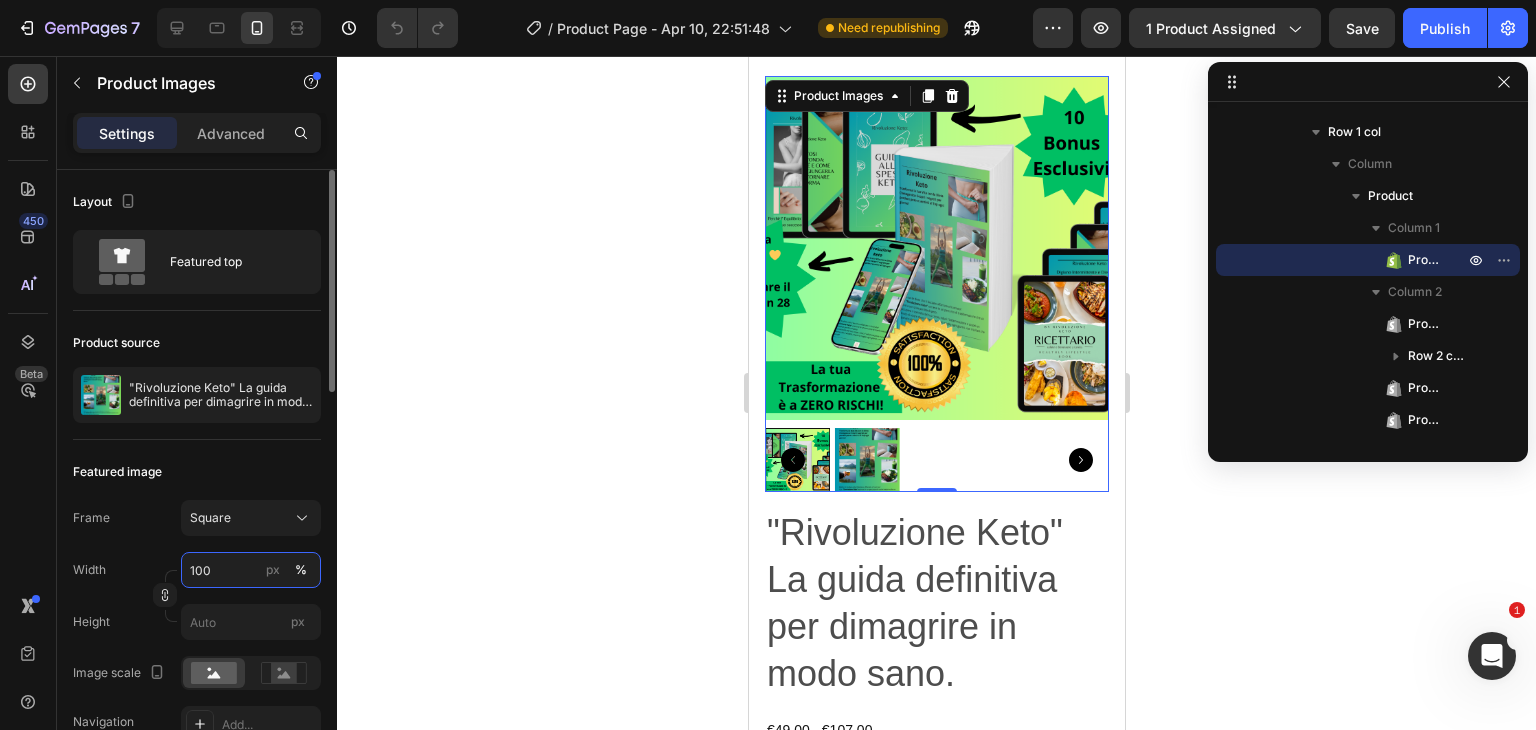 click on "100" at bounding box center [251, 570] 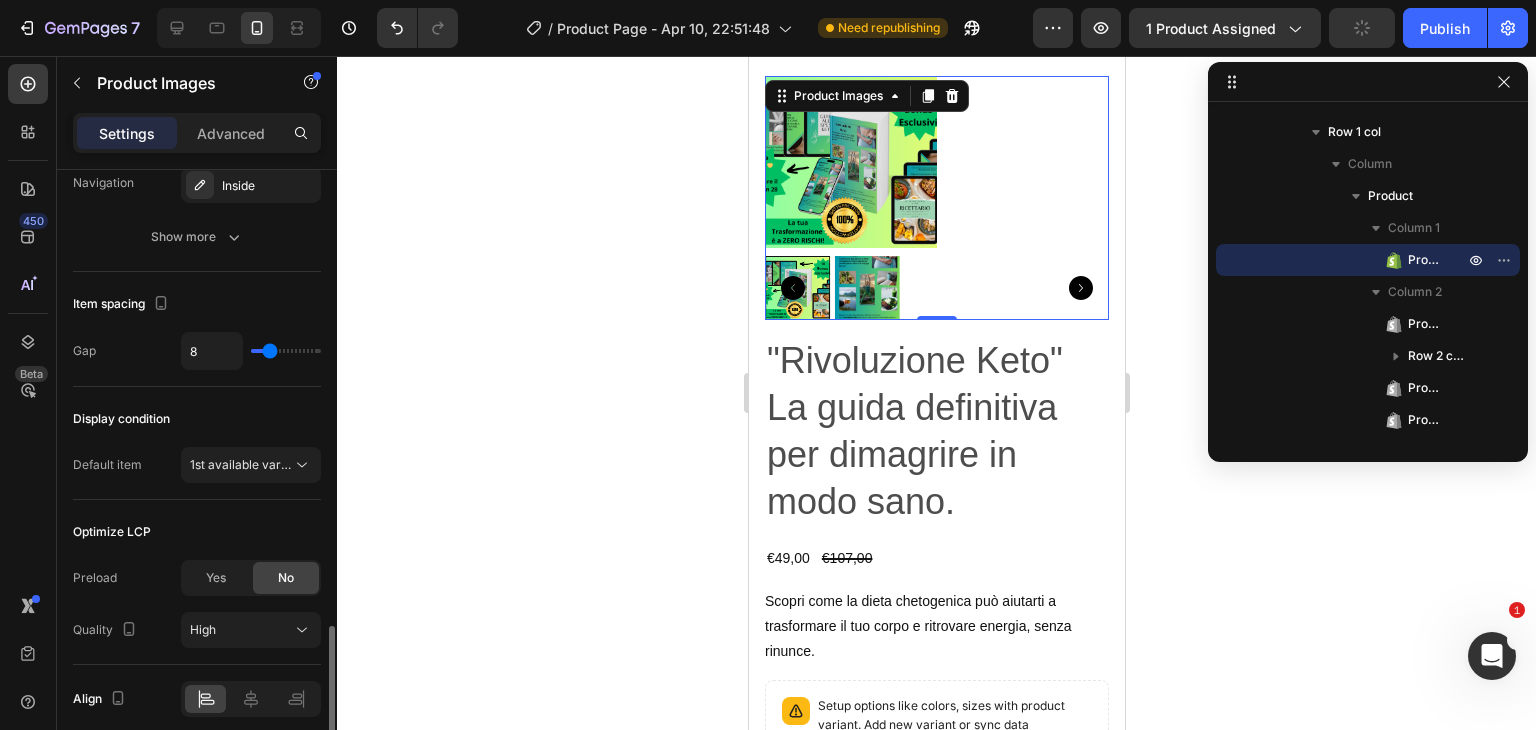 scroll, scrollTop: 1096, scrollLeft: 0, axis: vertical 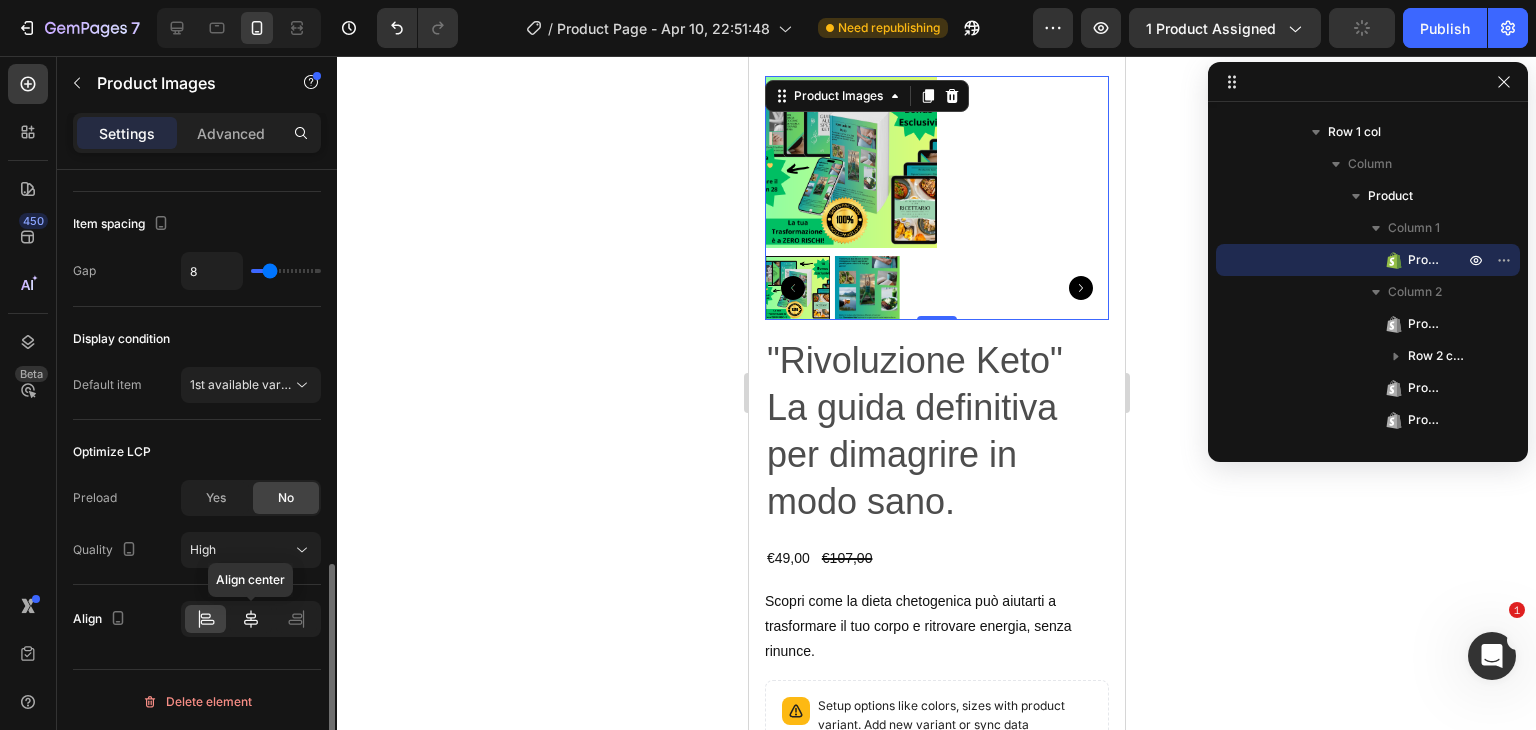 type on "50" 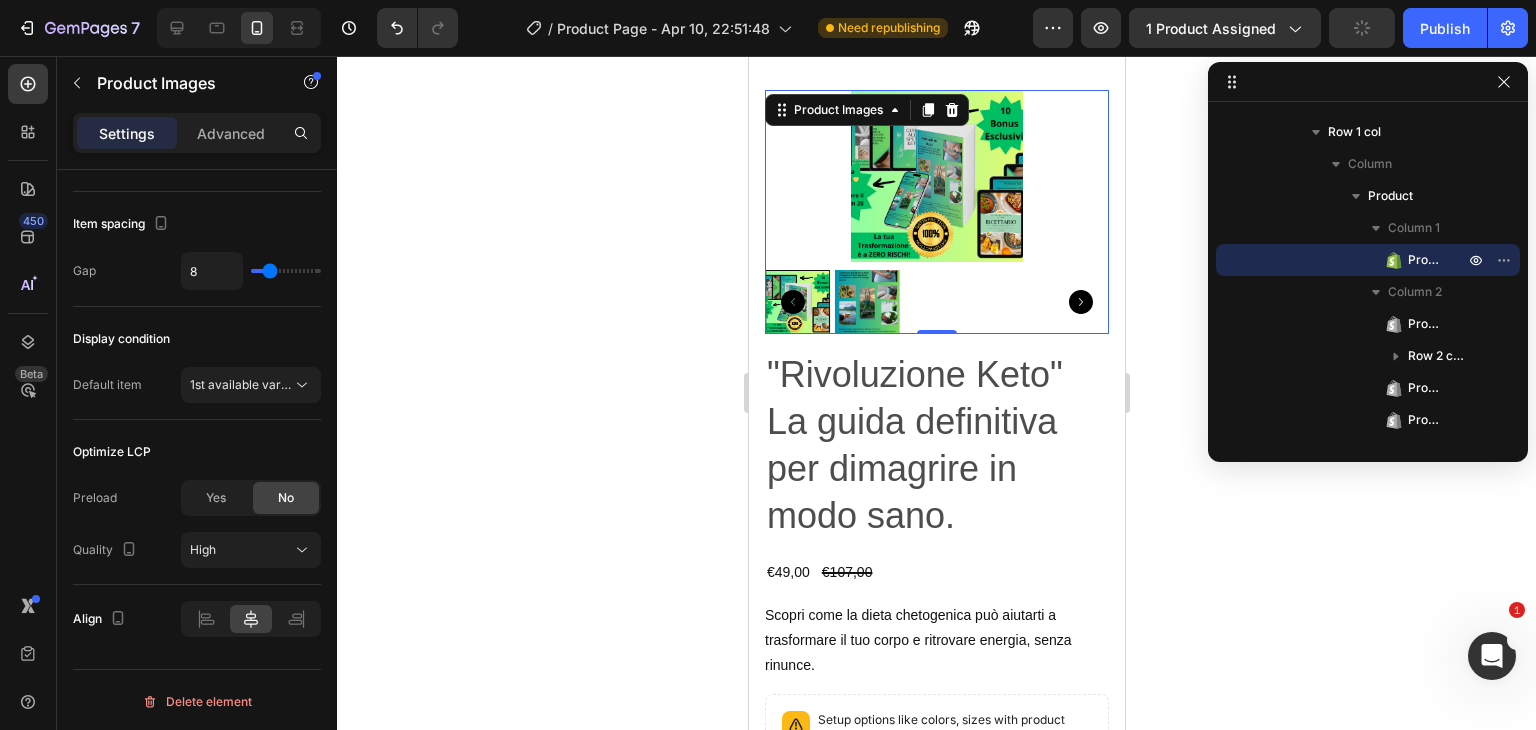 scroll, scrollTop: 757, scrollLeft: 0, axis: vertical 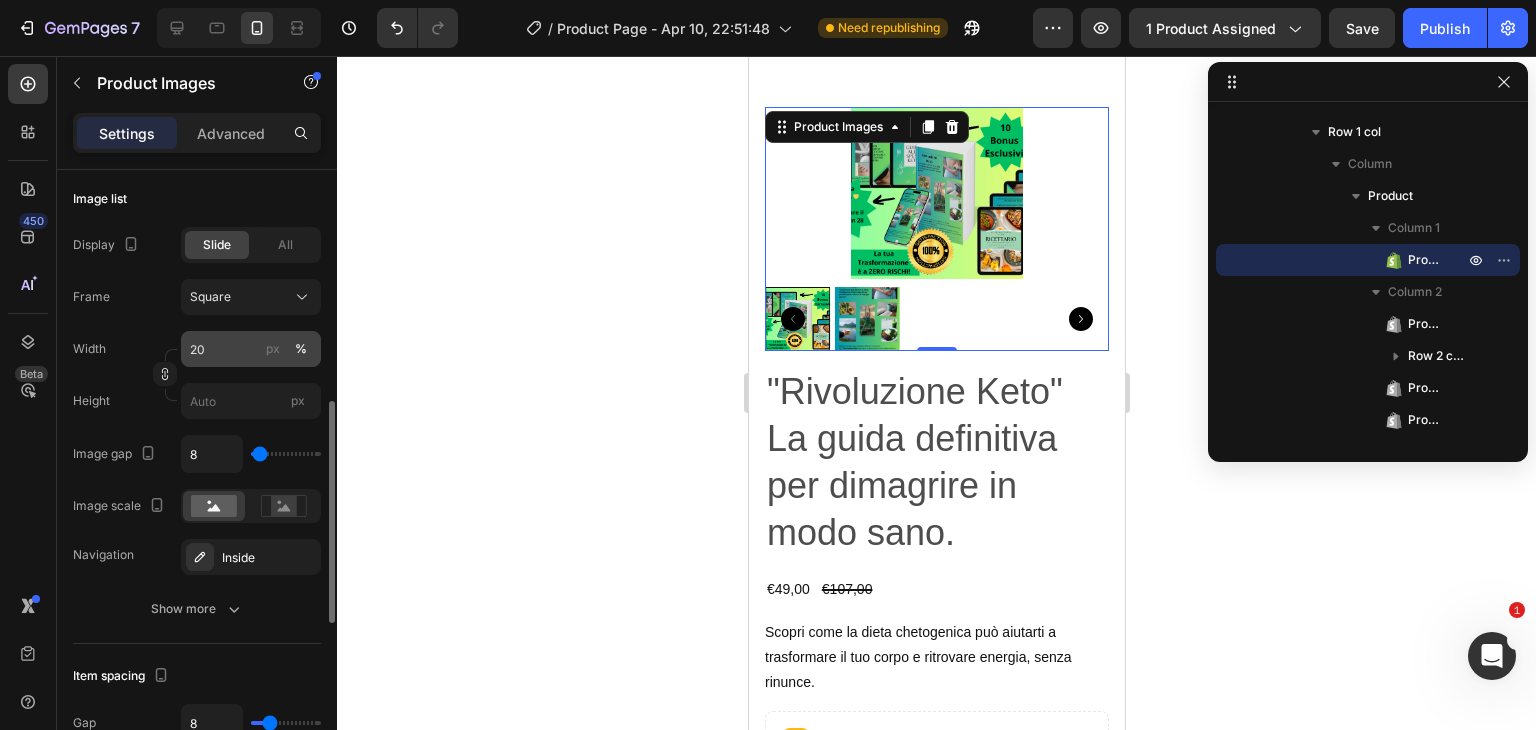 click on "%" at bounding box center [301, 349] 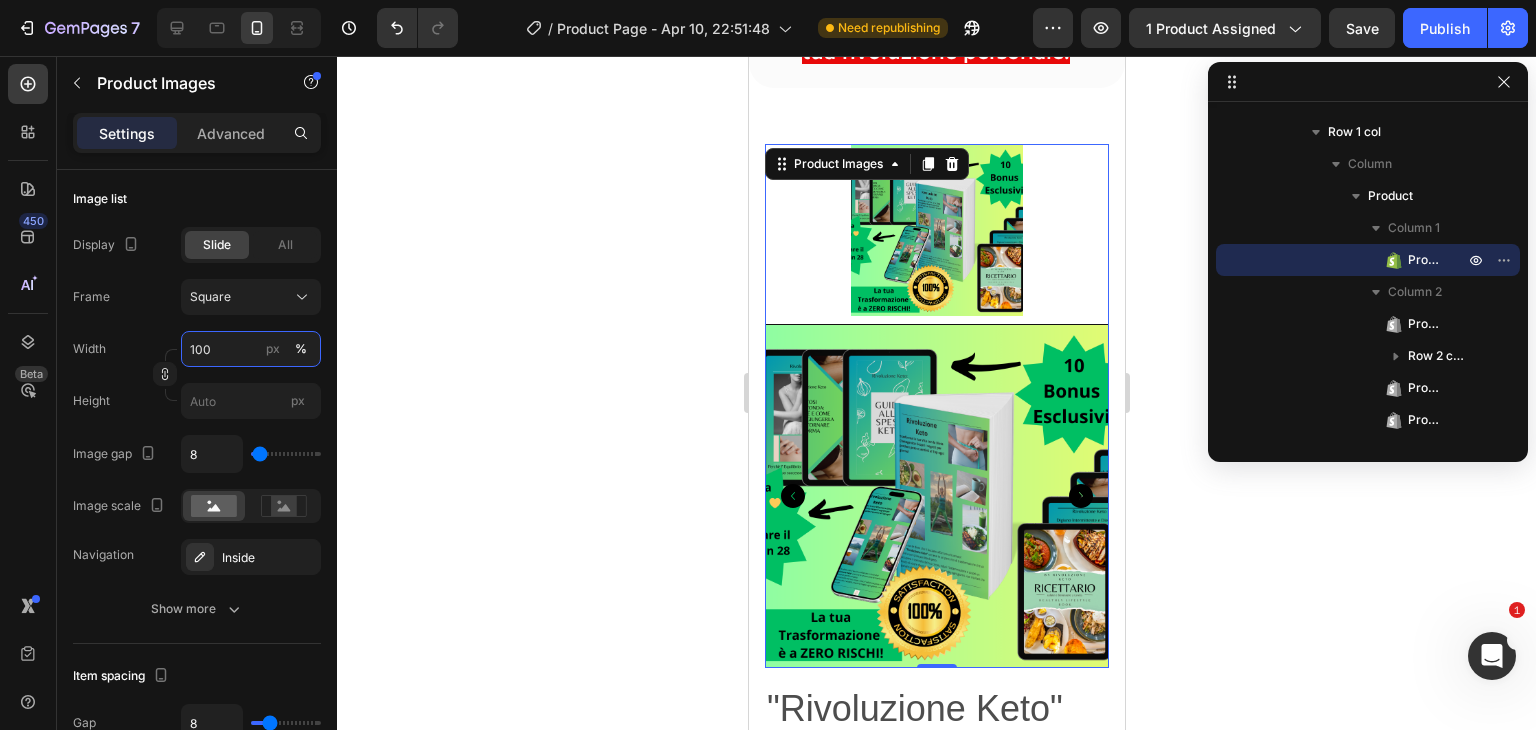 scroll, scrollTop: 717, scrollLeft: 0, axis: vertical 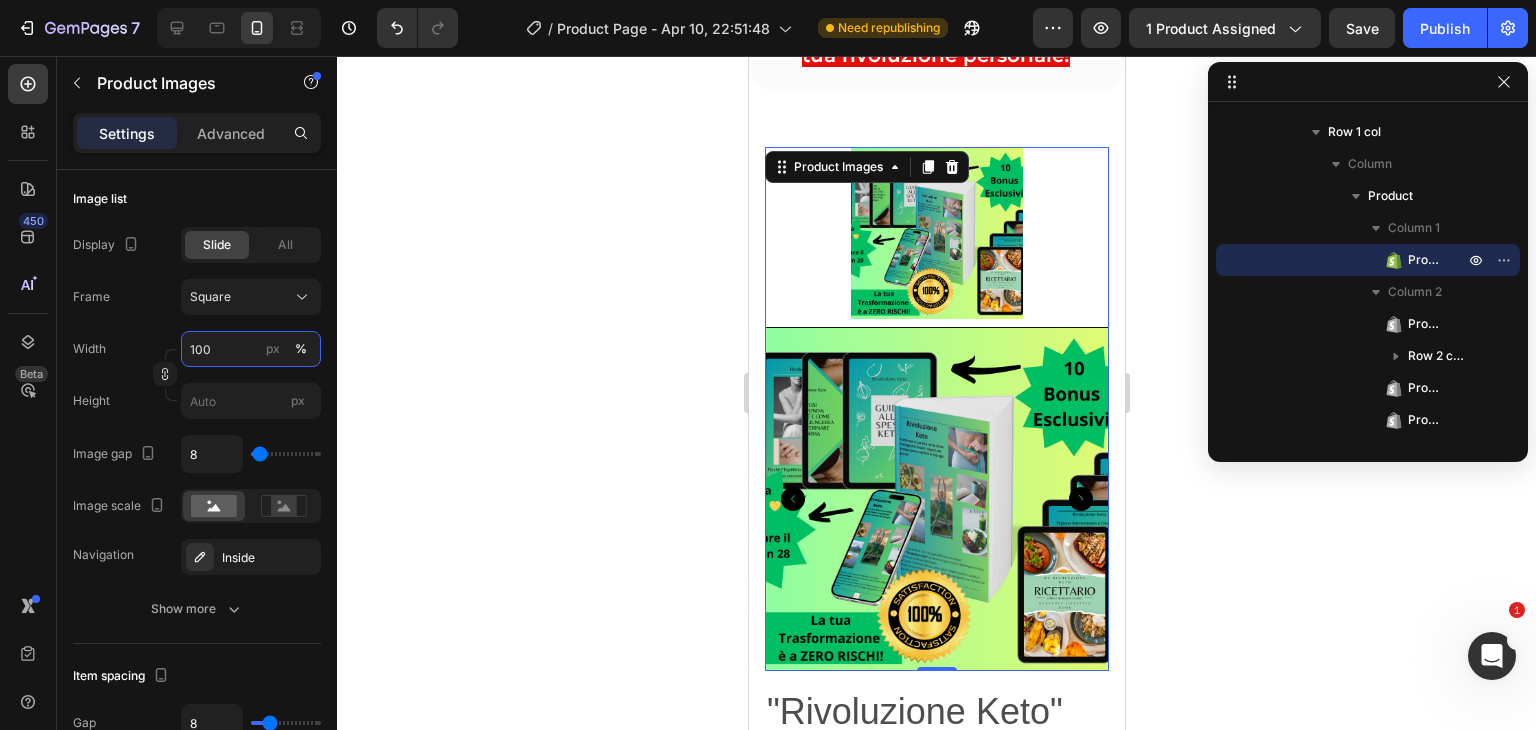 type on "100" 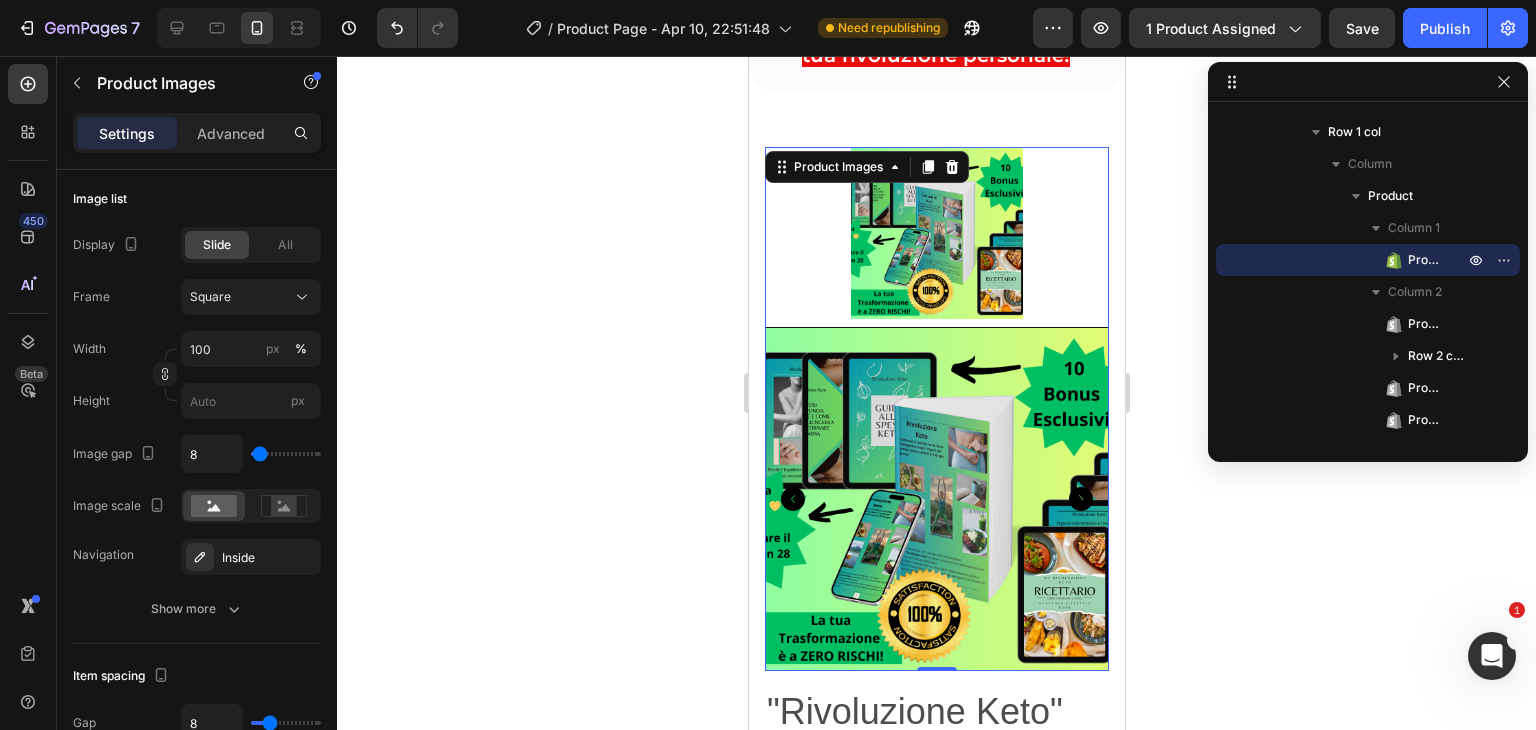 click at bounding box center [936, 233] 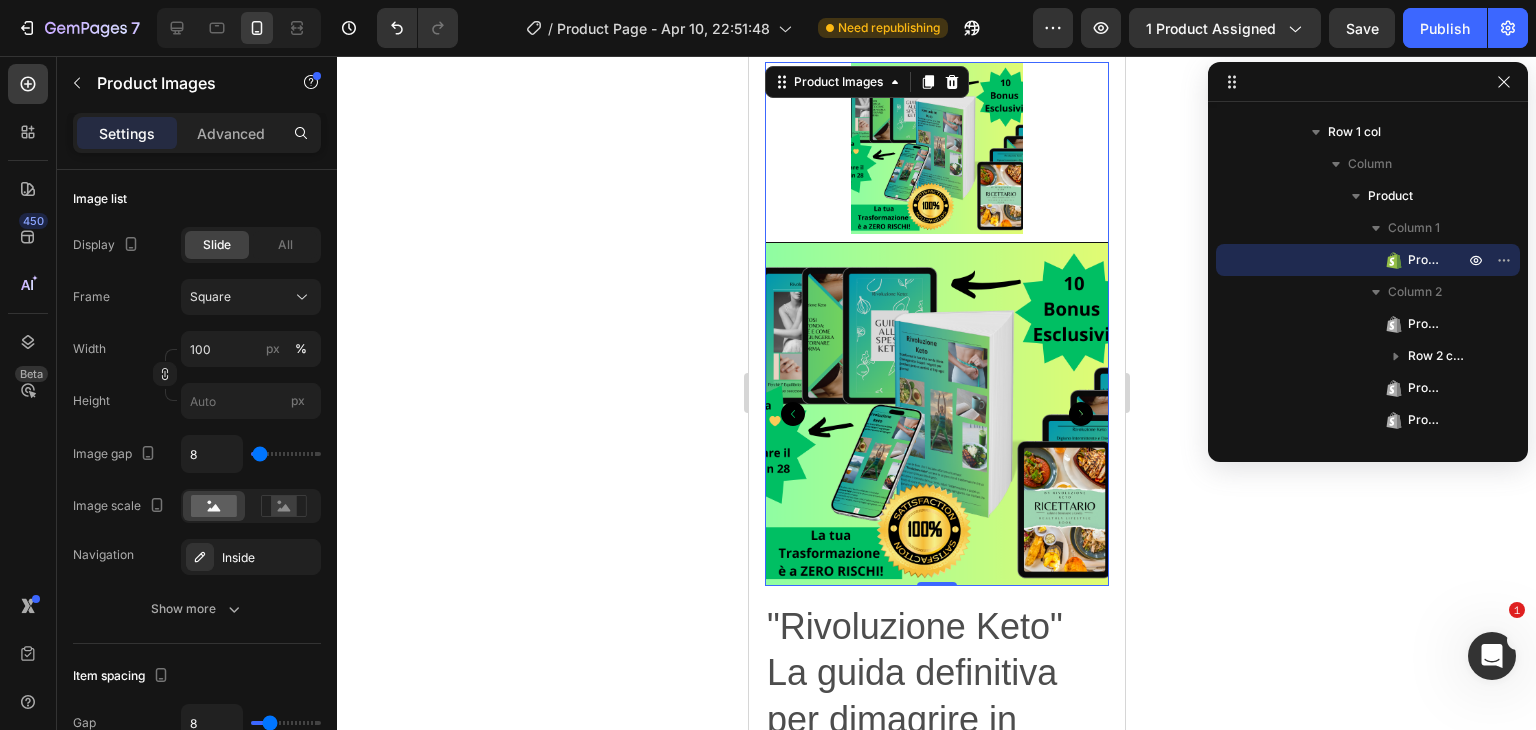 scroll, scrollTop: 830, scrollLeft: 0, axis: vertical 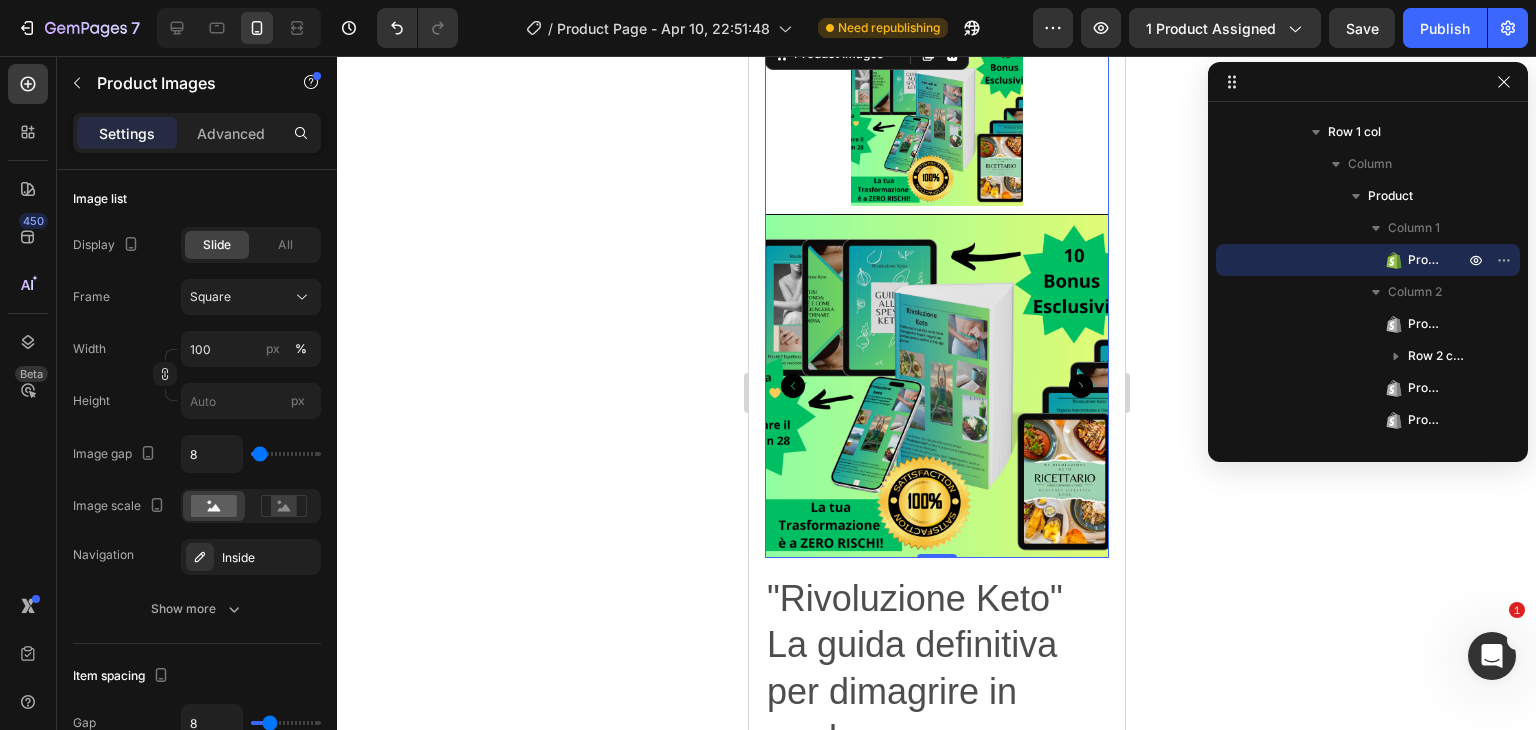 click at bounding box center (936, 386) 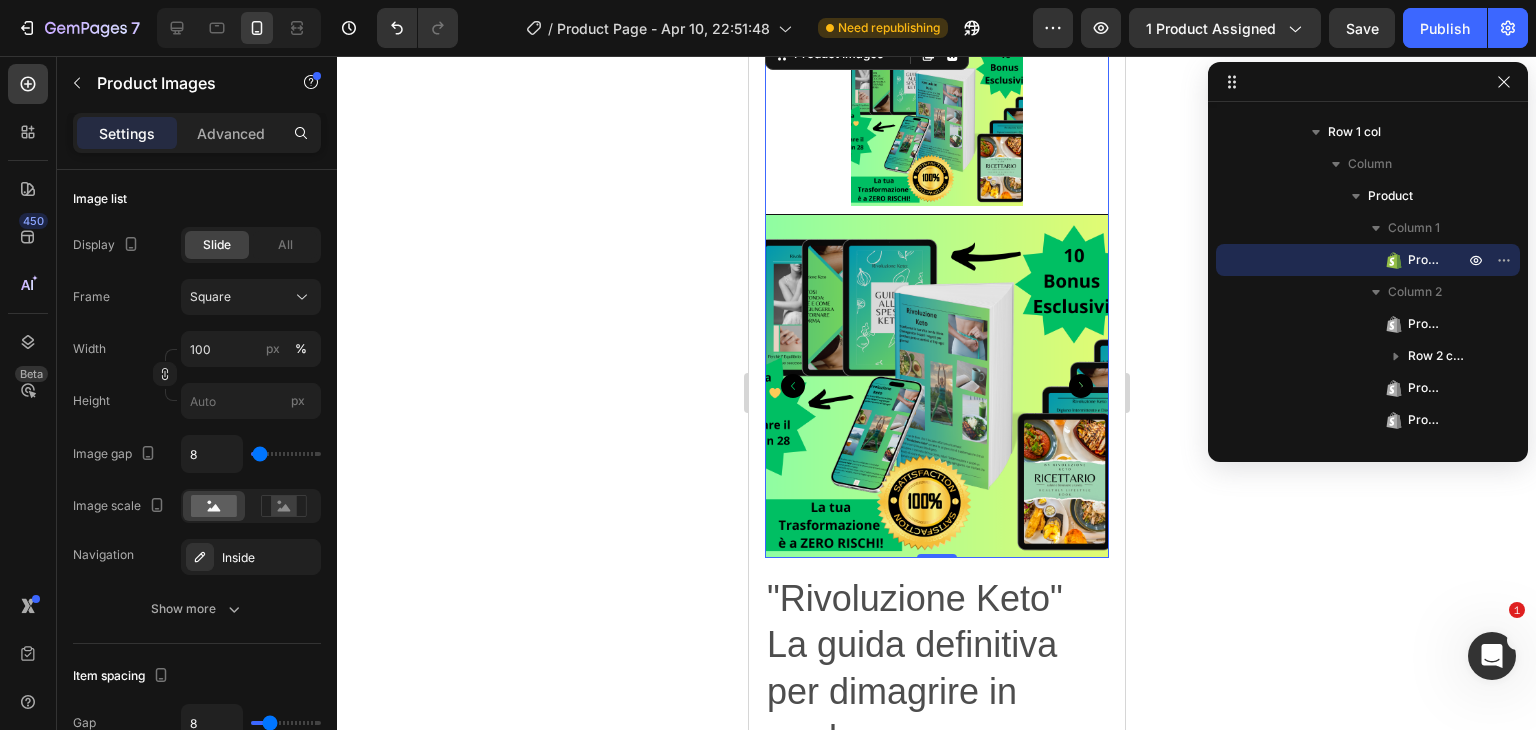 click at bounding box center [936, 120] 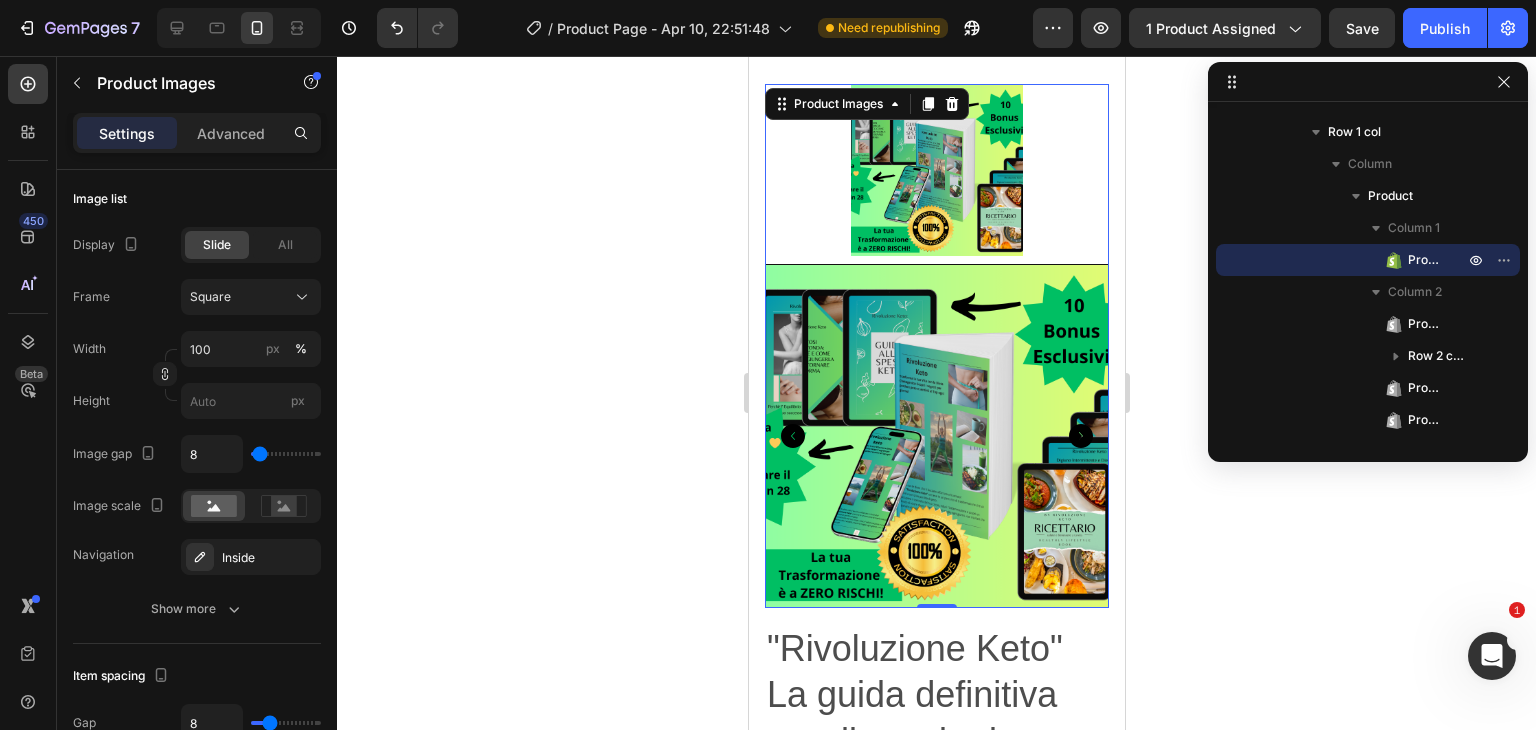 scroll, scrollTop: 629, scrollLeft: 0, axis: vertical 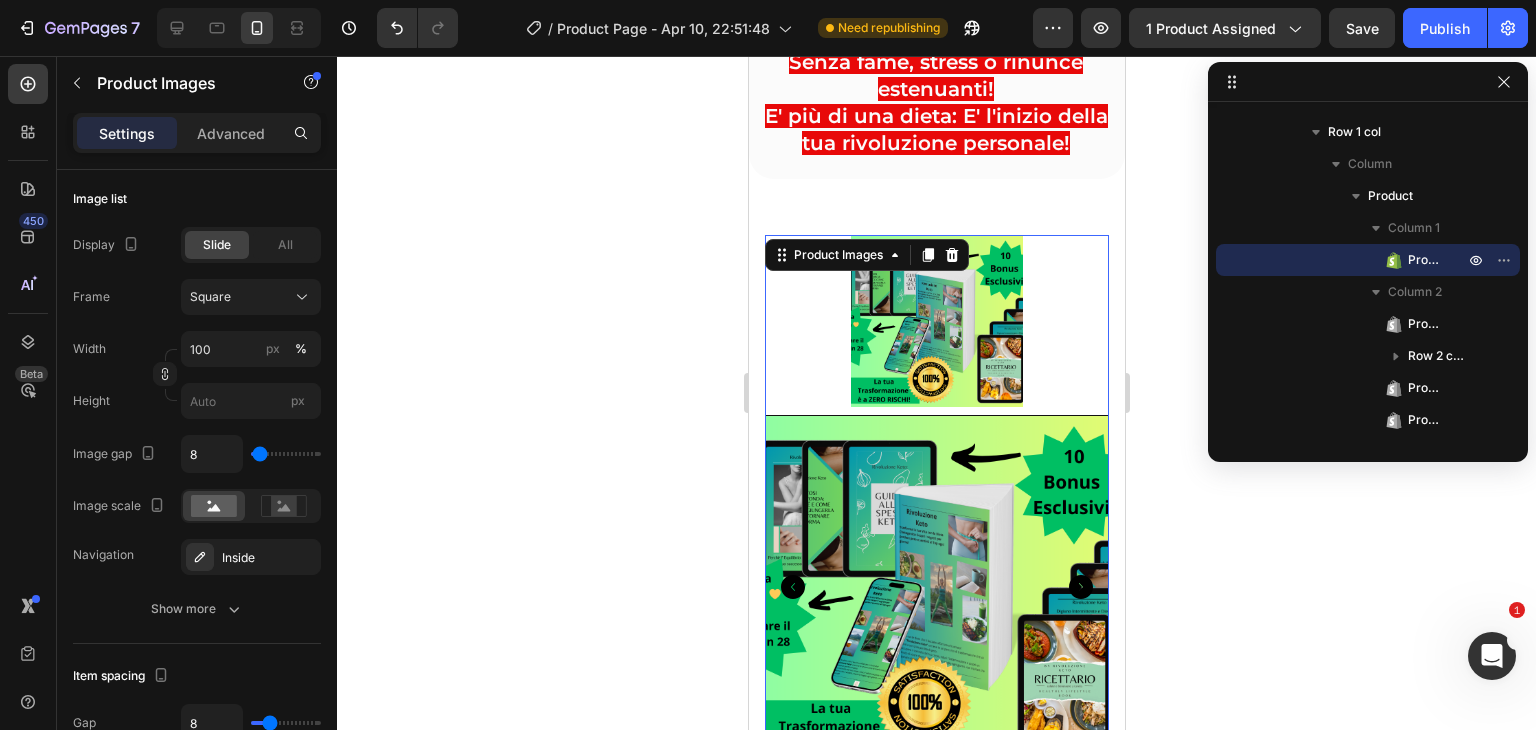 click at bounding box center [936, 587] 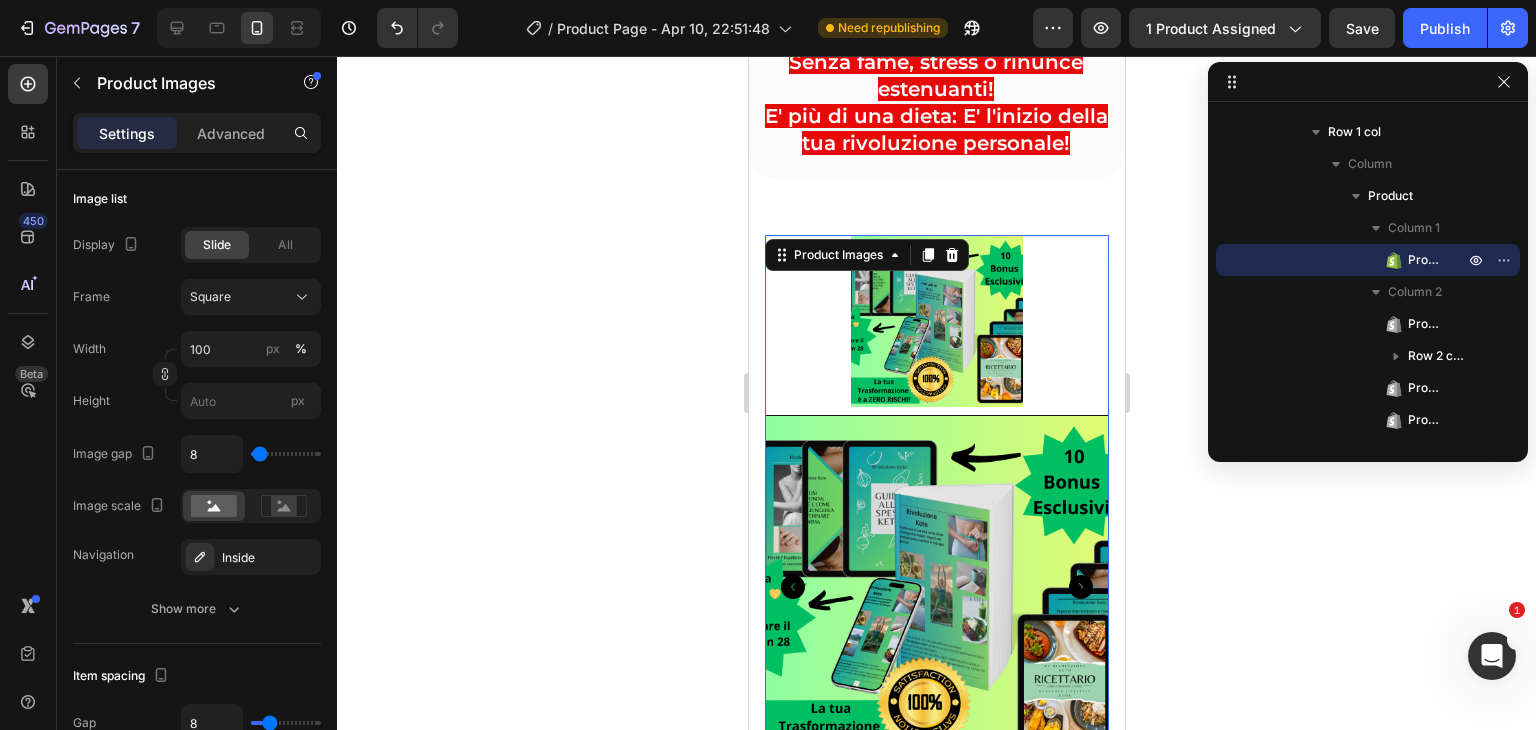 scroll, scrollTop: 1101, scrollLeft: 0, axis: vertical 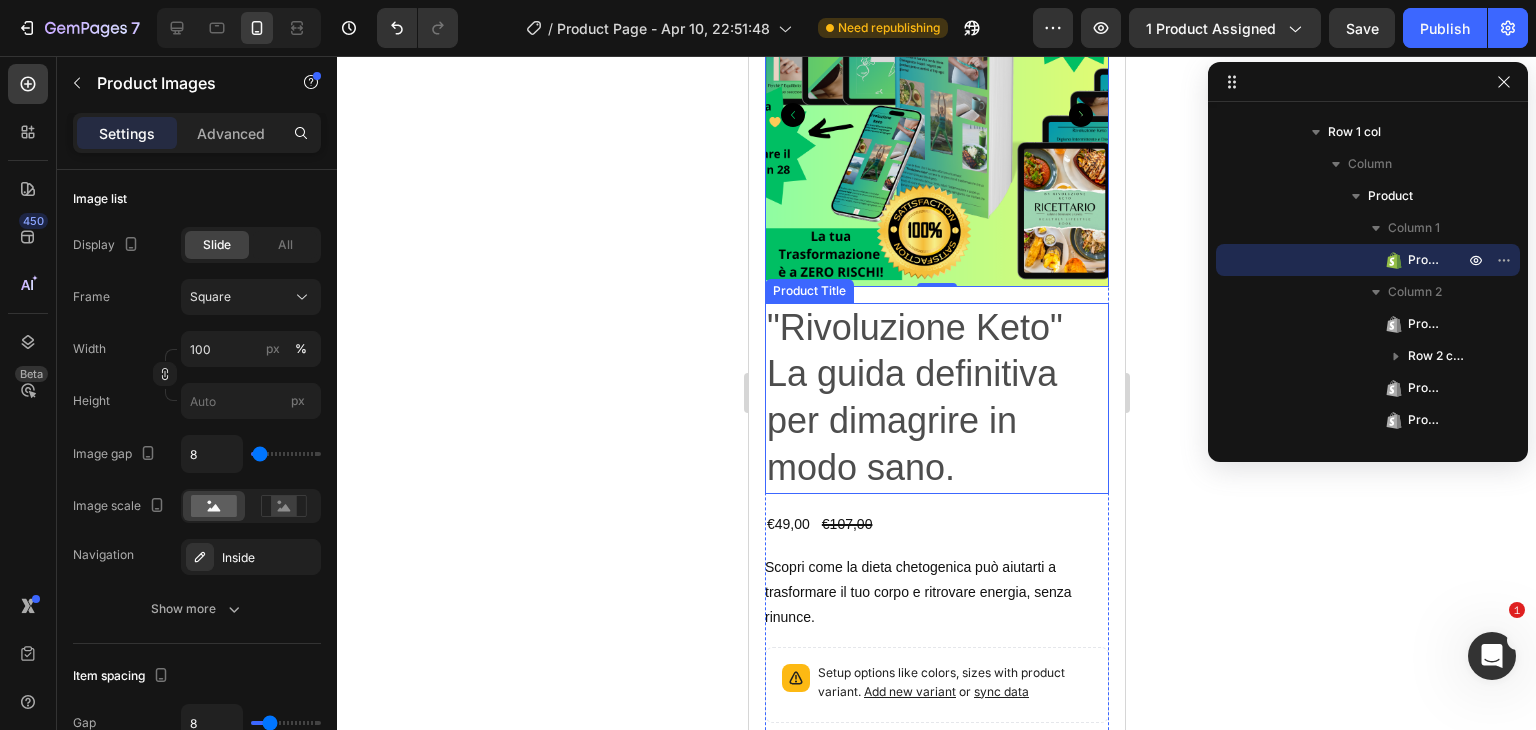 click on ""Rivoluzione Keto" La guida definitiva per dimagrire in modo sano." at bounding box center [936, 398] 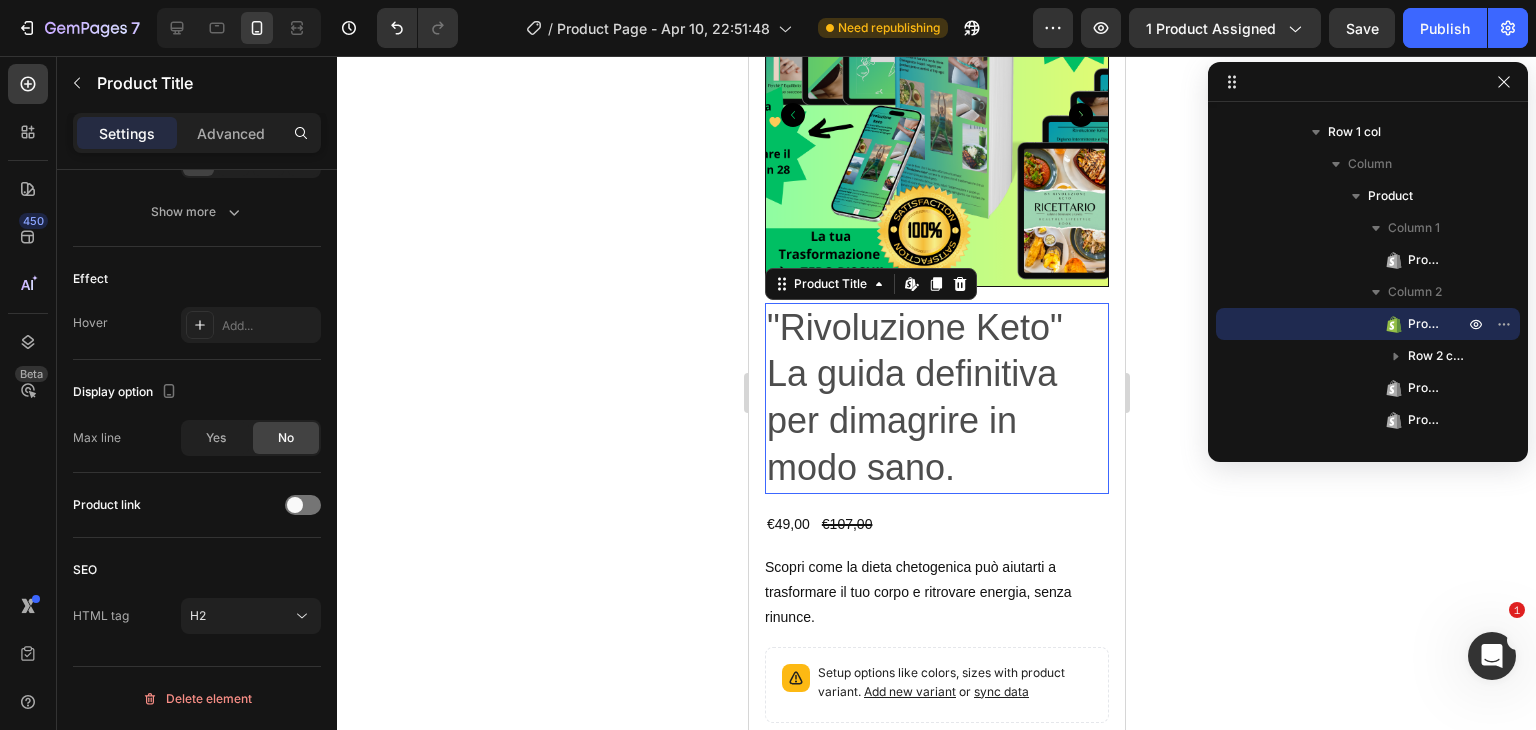 scroll, scrollTop: 0, scrollLeft: 0, axis: both 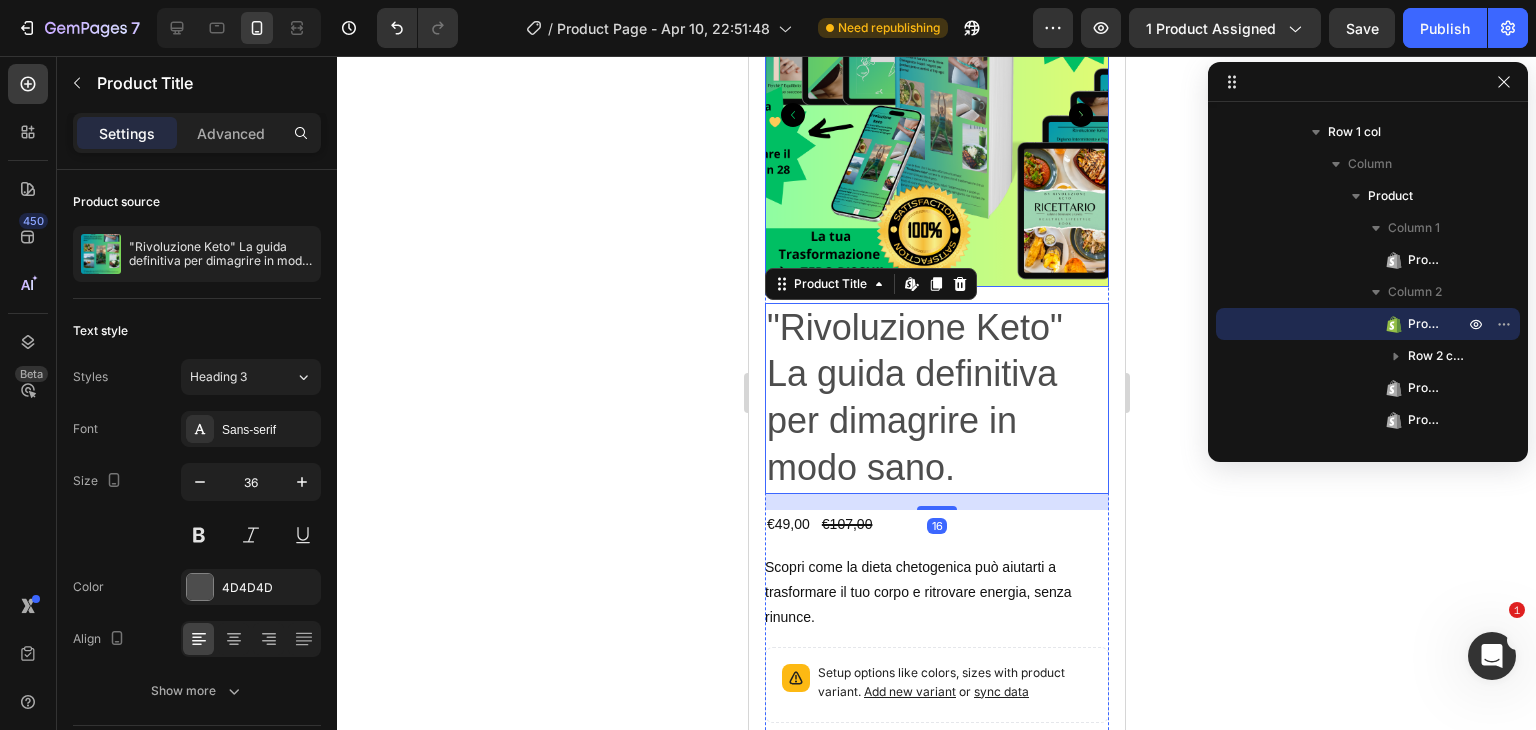 click at bounding box center [936, 115] 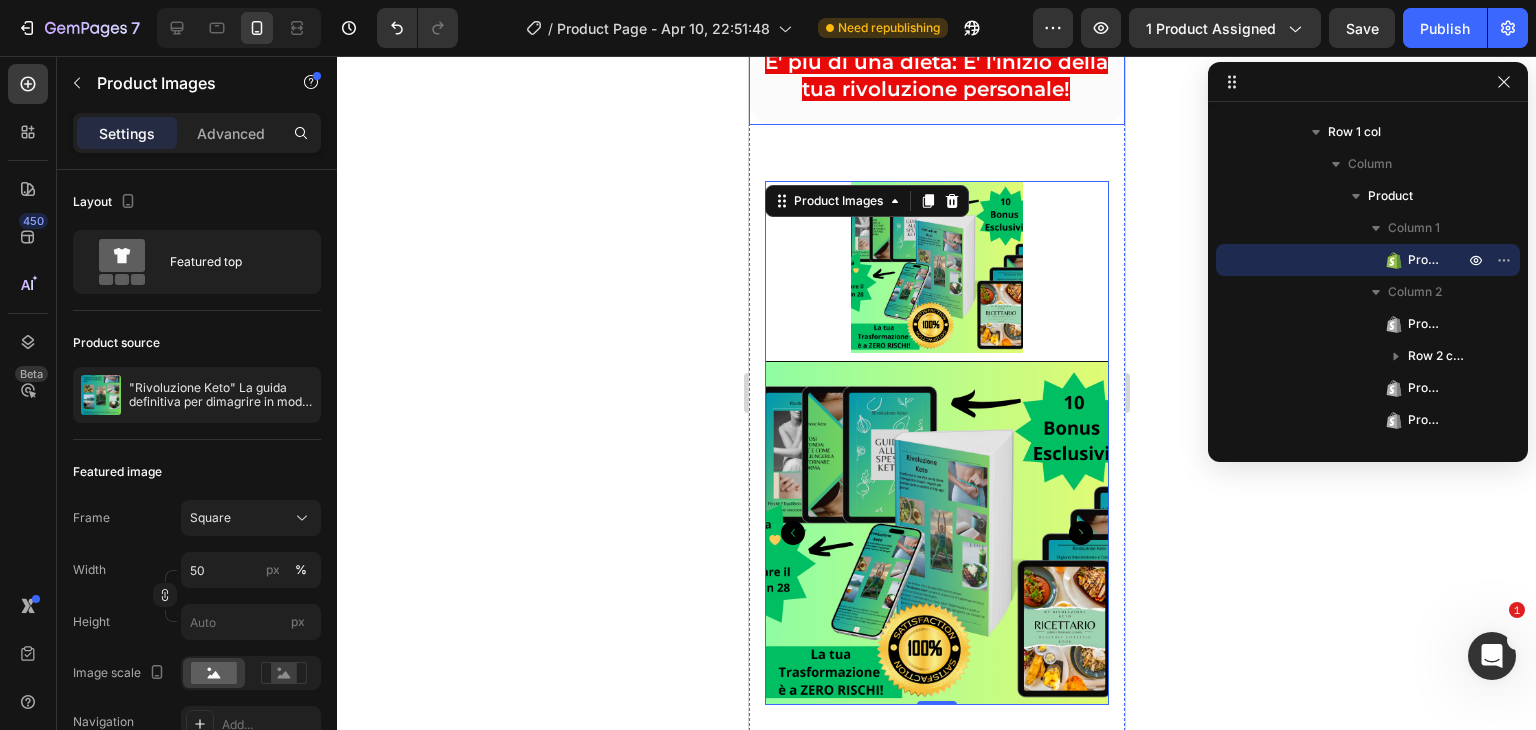 scroll, scrollTop: 482, scrollLeft: 0, axis: vertical 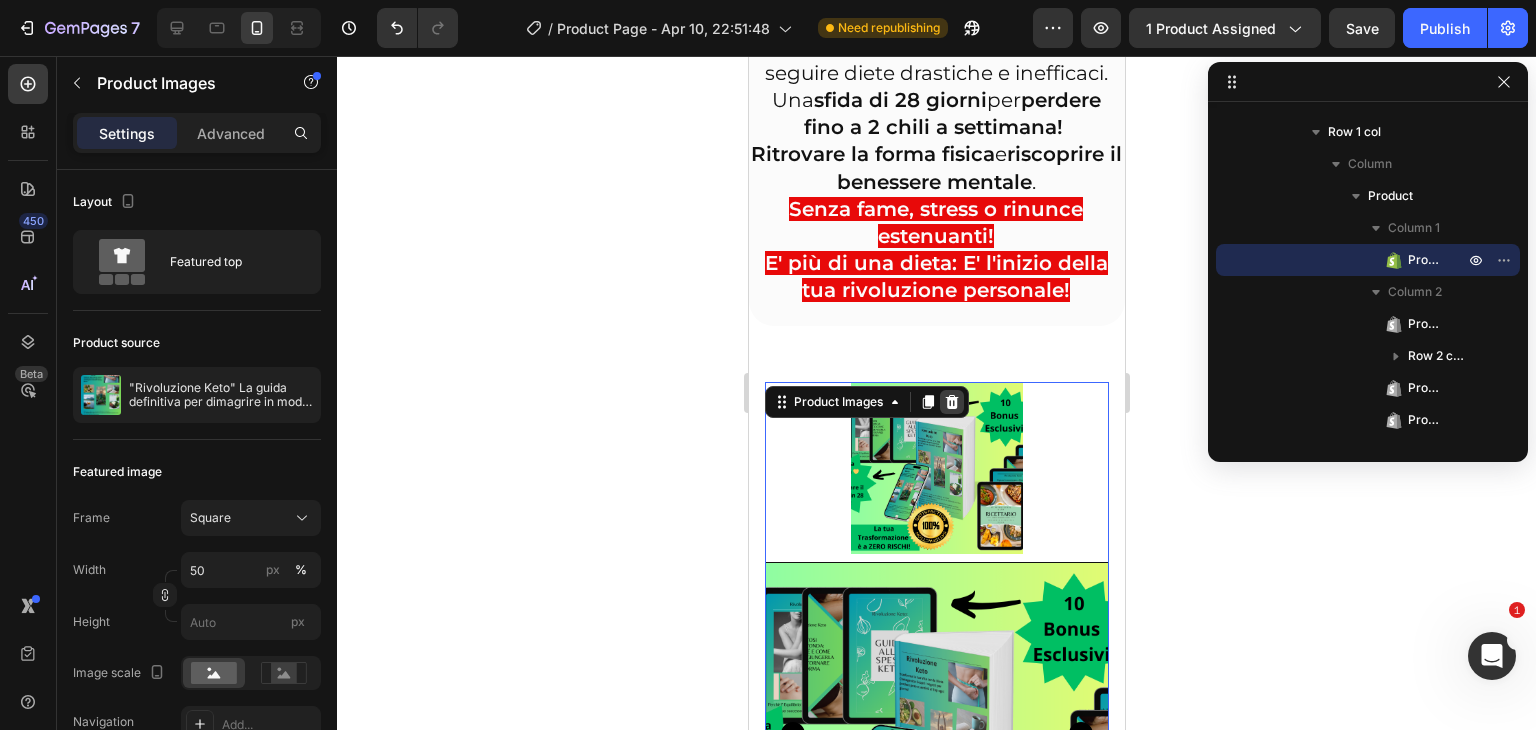click 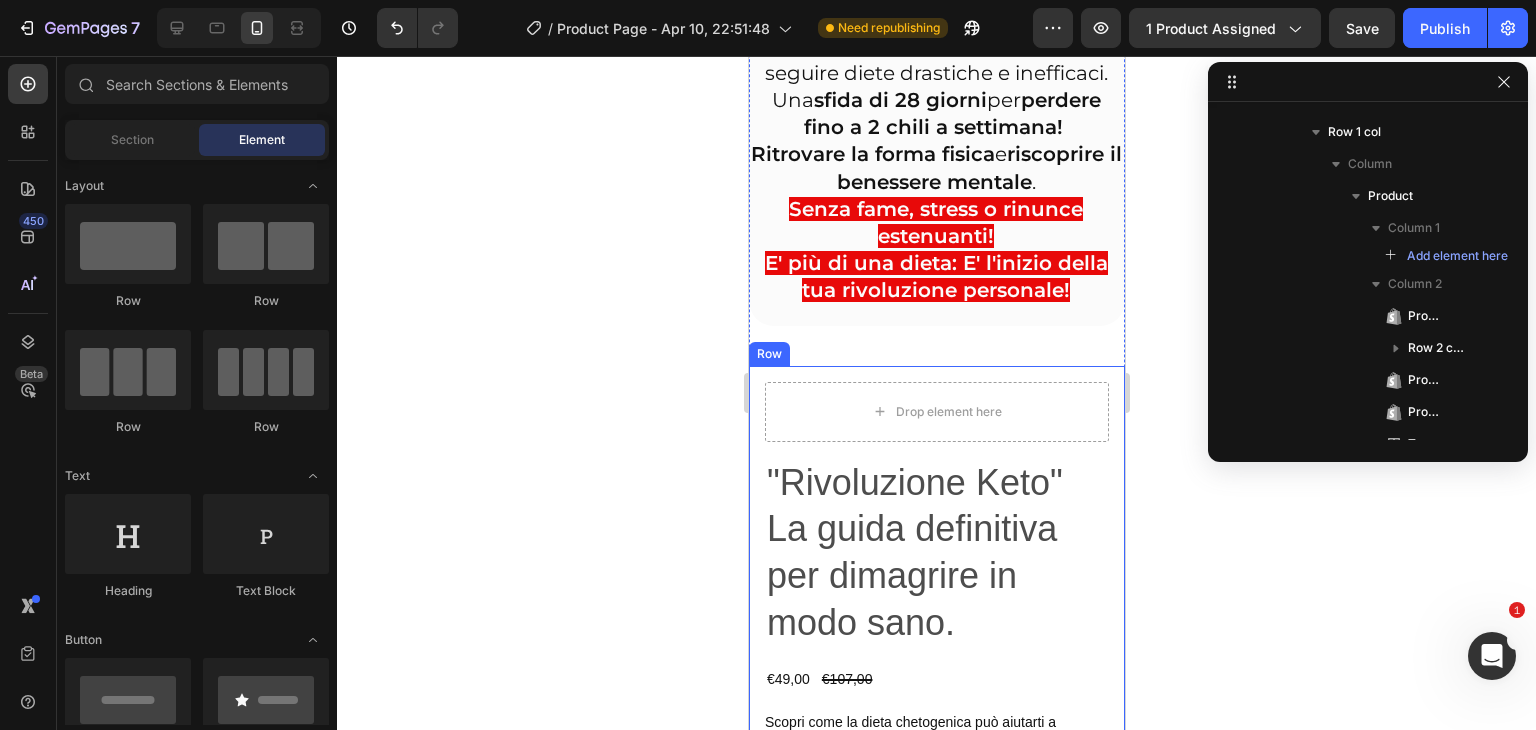 click on "Drop element here "Rivoluzione Keto" La guida definitiva per dimagrire in modo sano. Product Title €49,00 Product Price Product Price €107,00 Product Price Product Price Row Scopri come la dieta chetogenica può aiutarti a trasformare il tuo corpo e ritrovare energia, senza rinunce.   Product Description Setup options like colors, sizes with product variant.       Add new variant   or   sync data Product Variants & Swatches Quantity Text Block
1
Product Quantity
Add to cart Add to Cart Buy it now Dynamic Checkout Product Row" at bounding box center (936, 756) 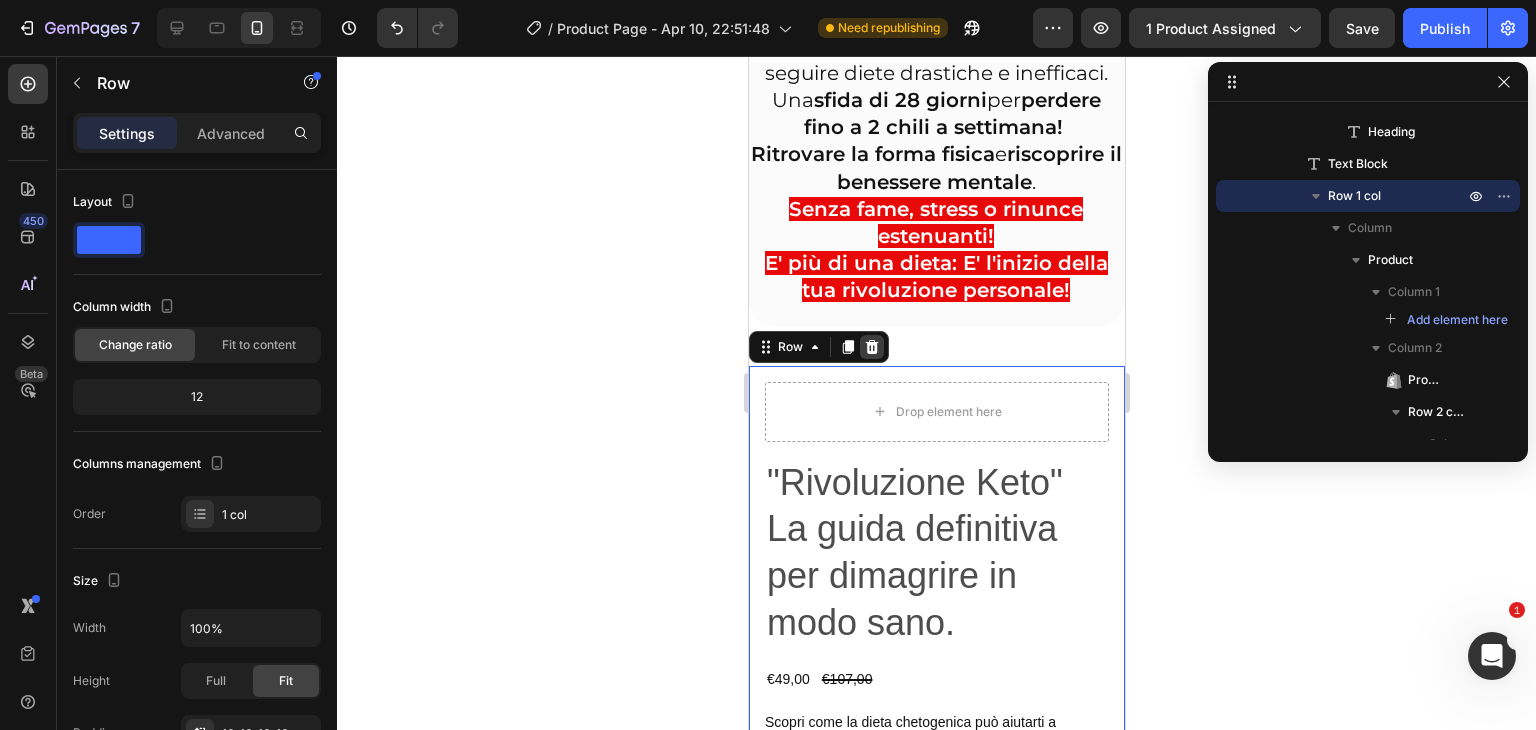 click 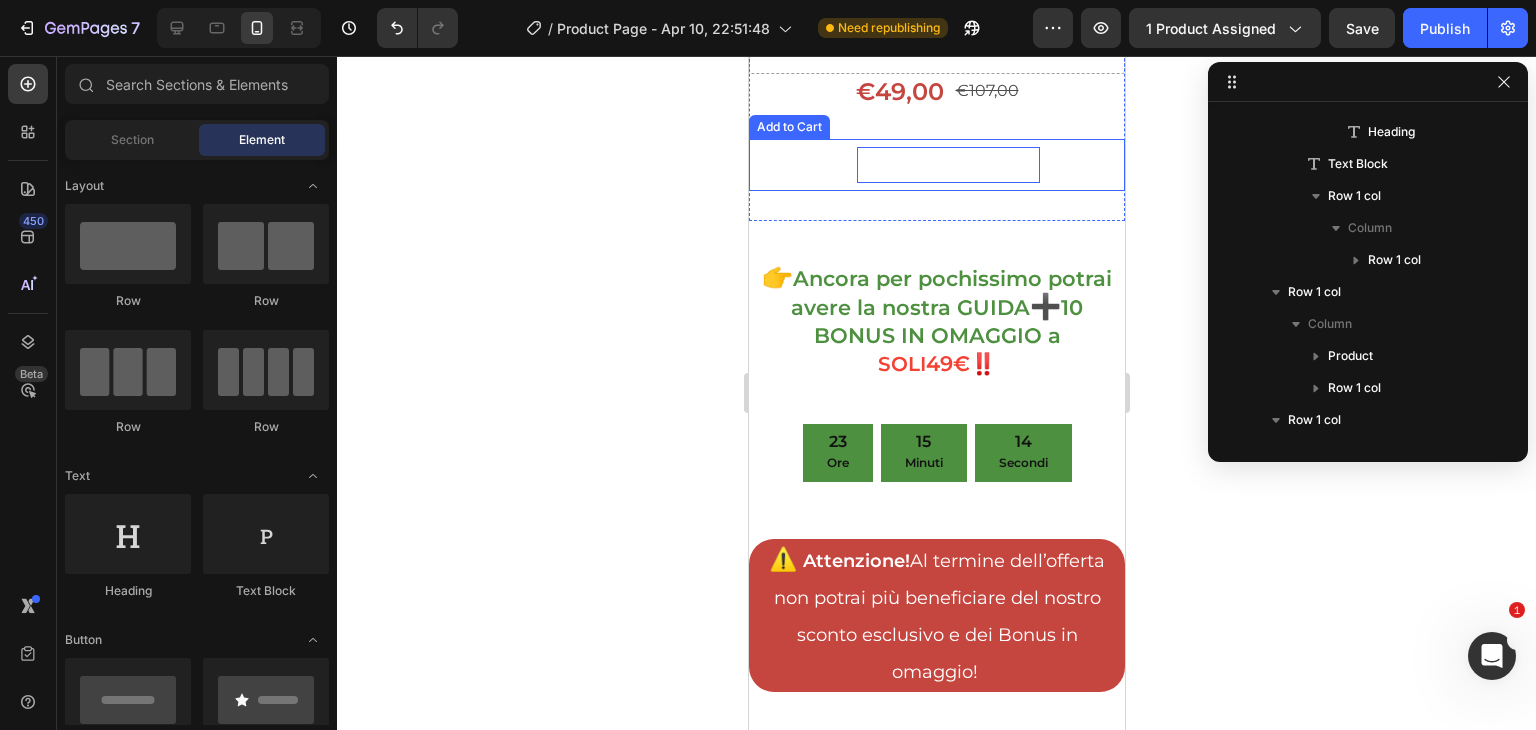 scroll, scrollTop: 863, scrollLeft: 0, axis: vertical 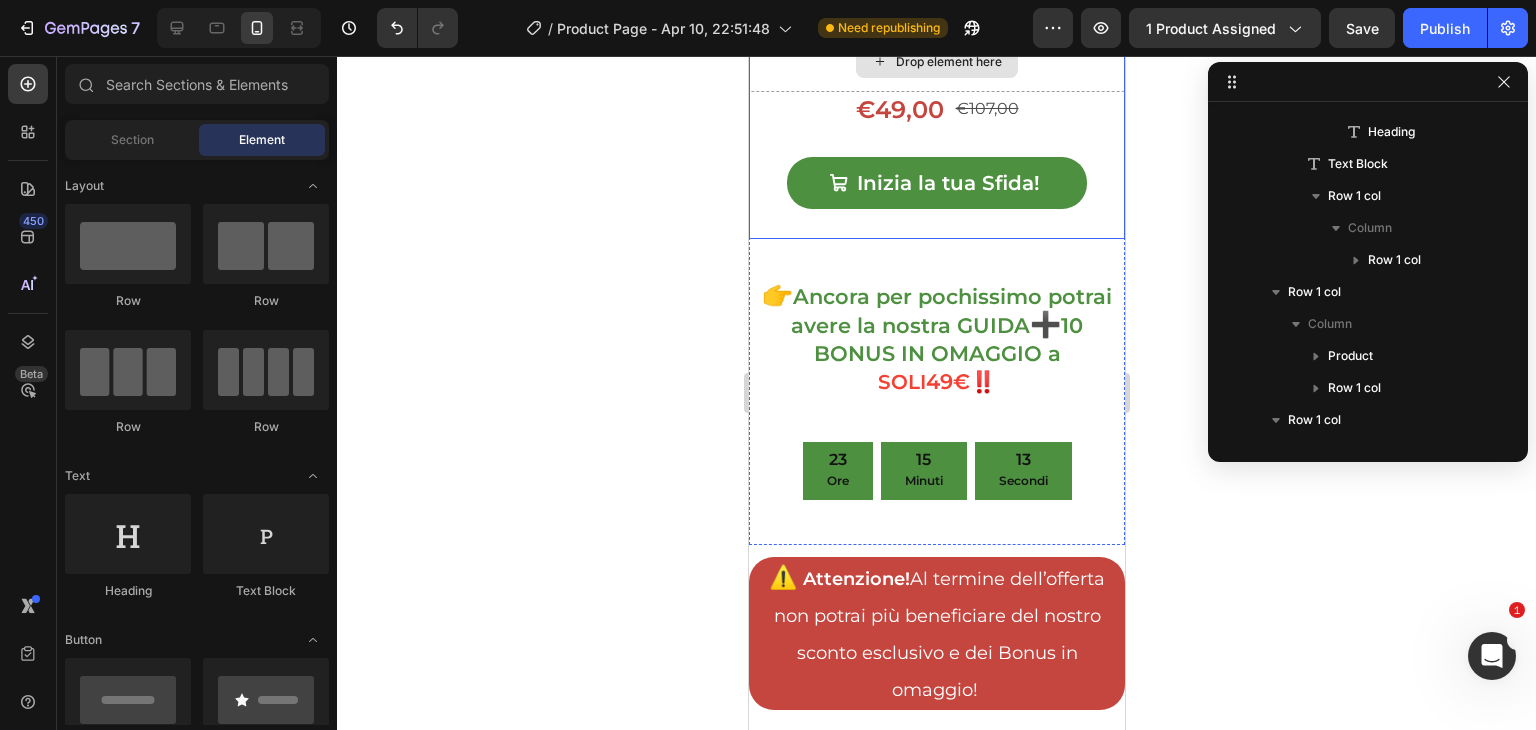 click on "Drop element here" at bounding box center [936, 62] 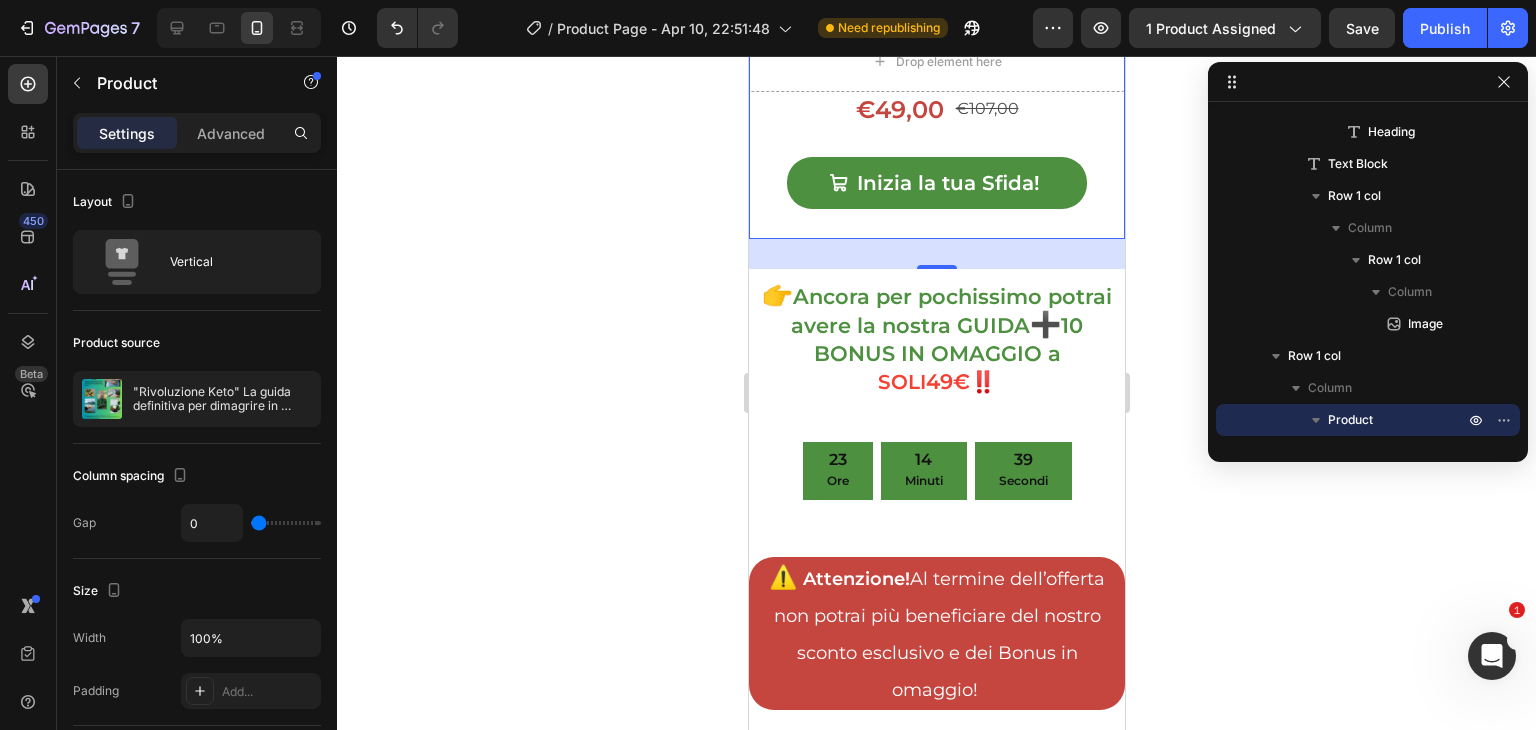 click 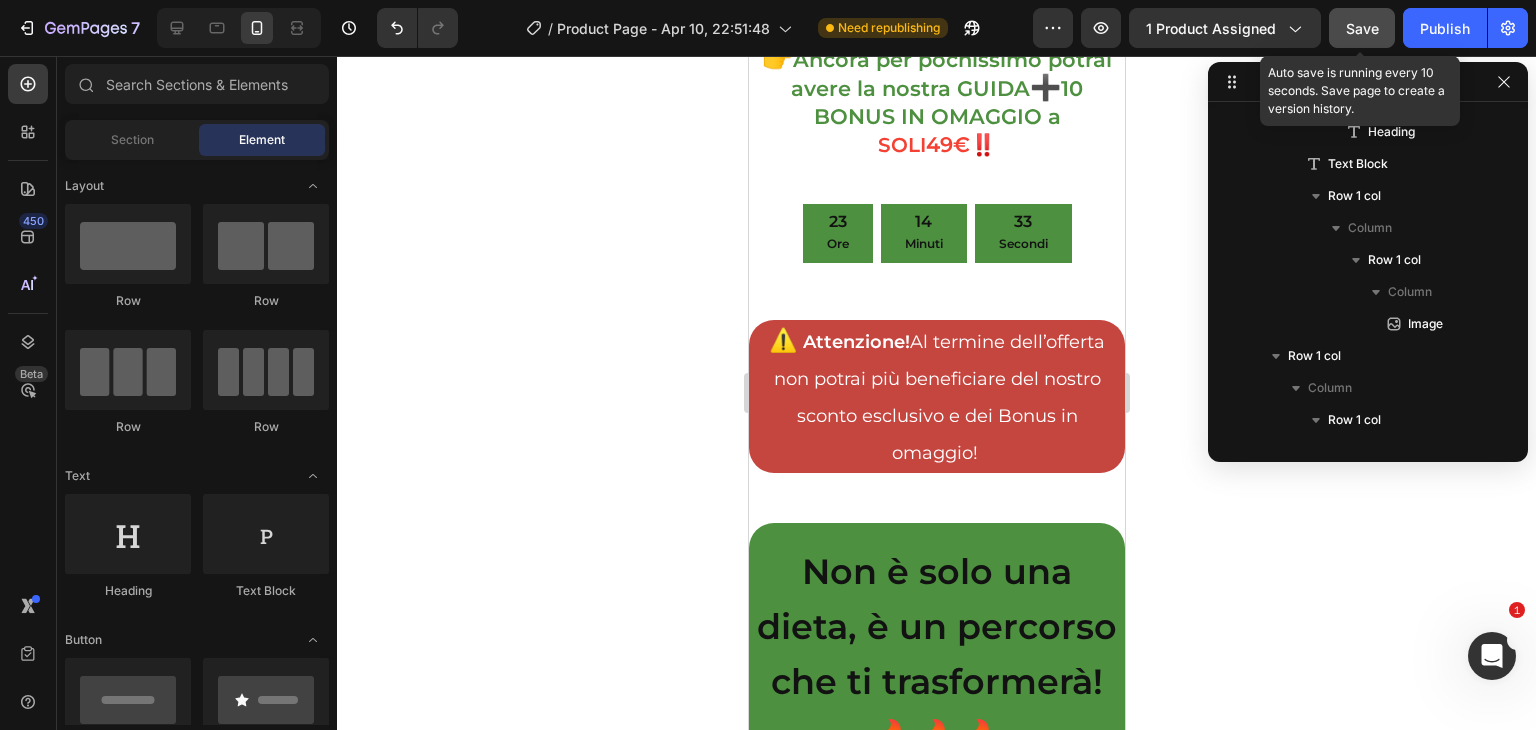 click on "Save" at bounding box center (1362, 28) 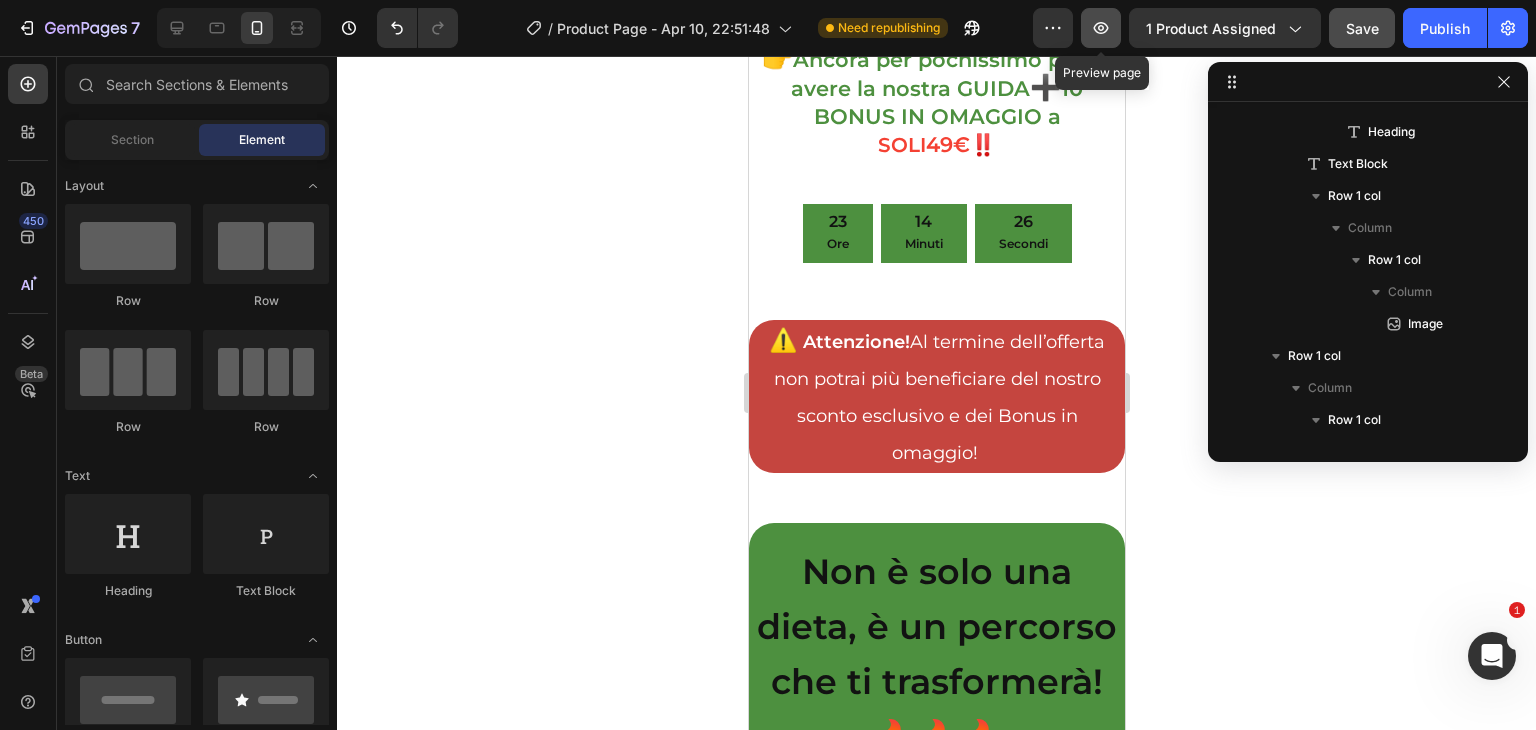 click 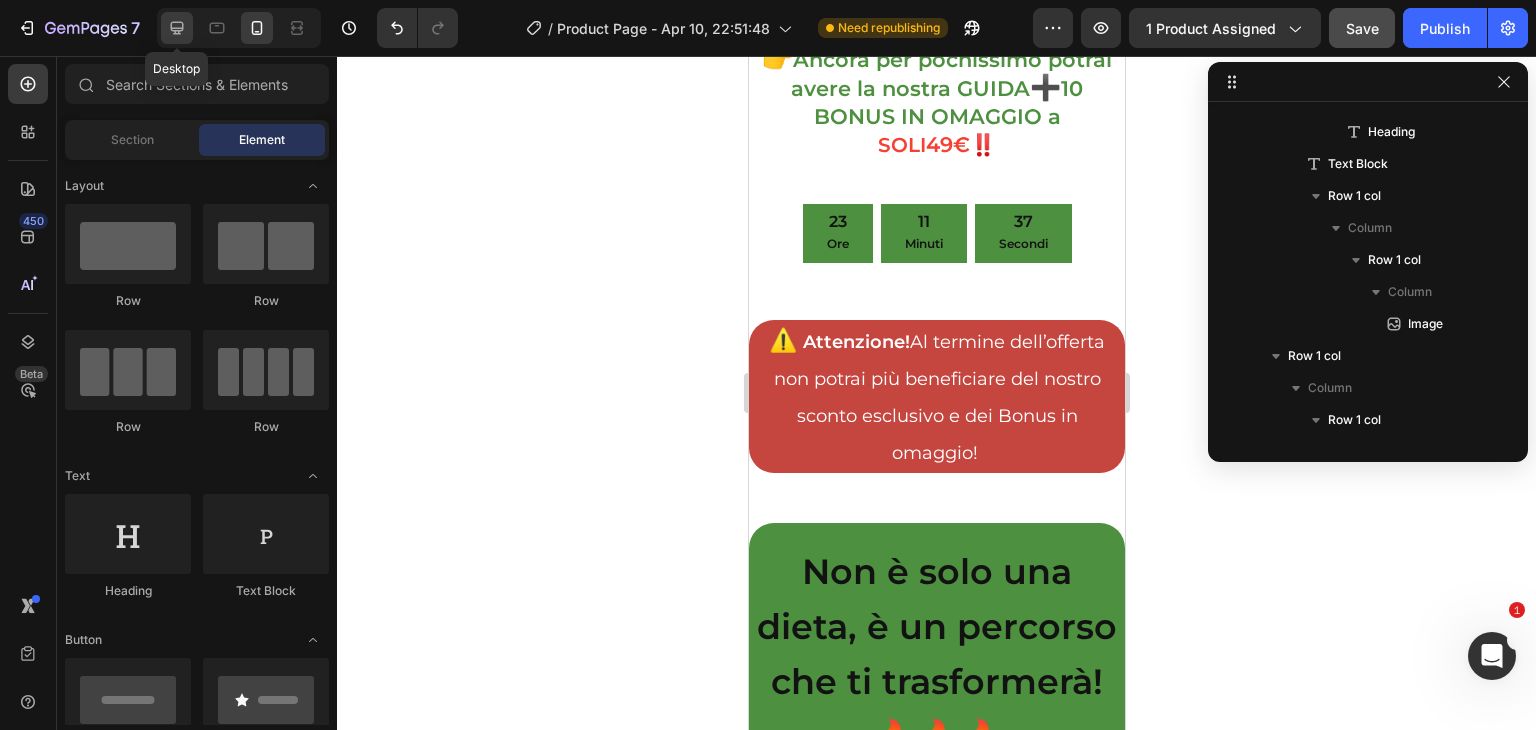 click 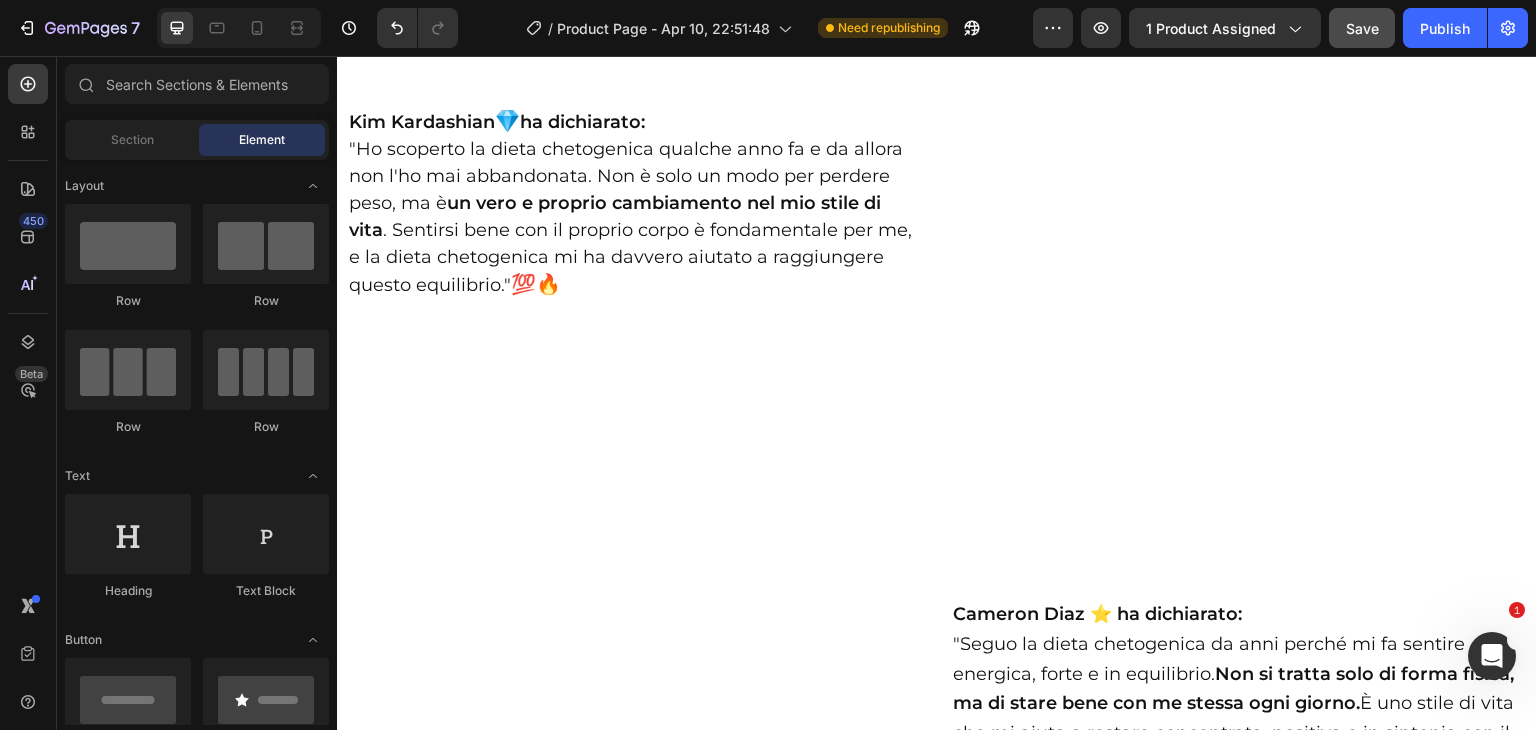 scroll, scrollTop: 1324, scrollLeft: 0, axis: vertical 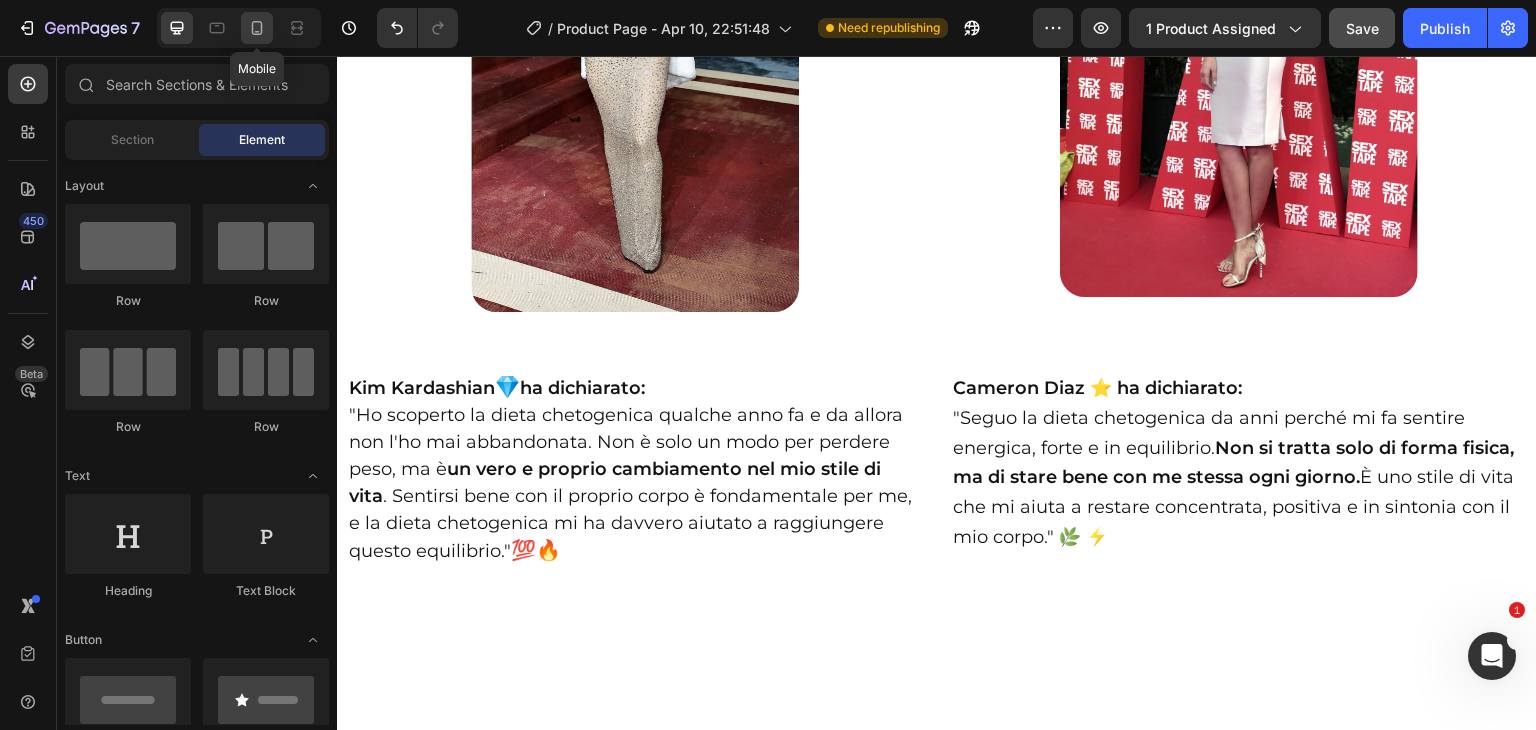 click 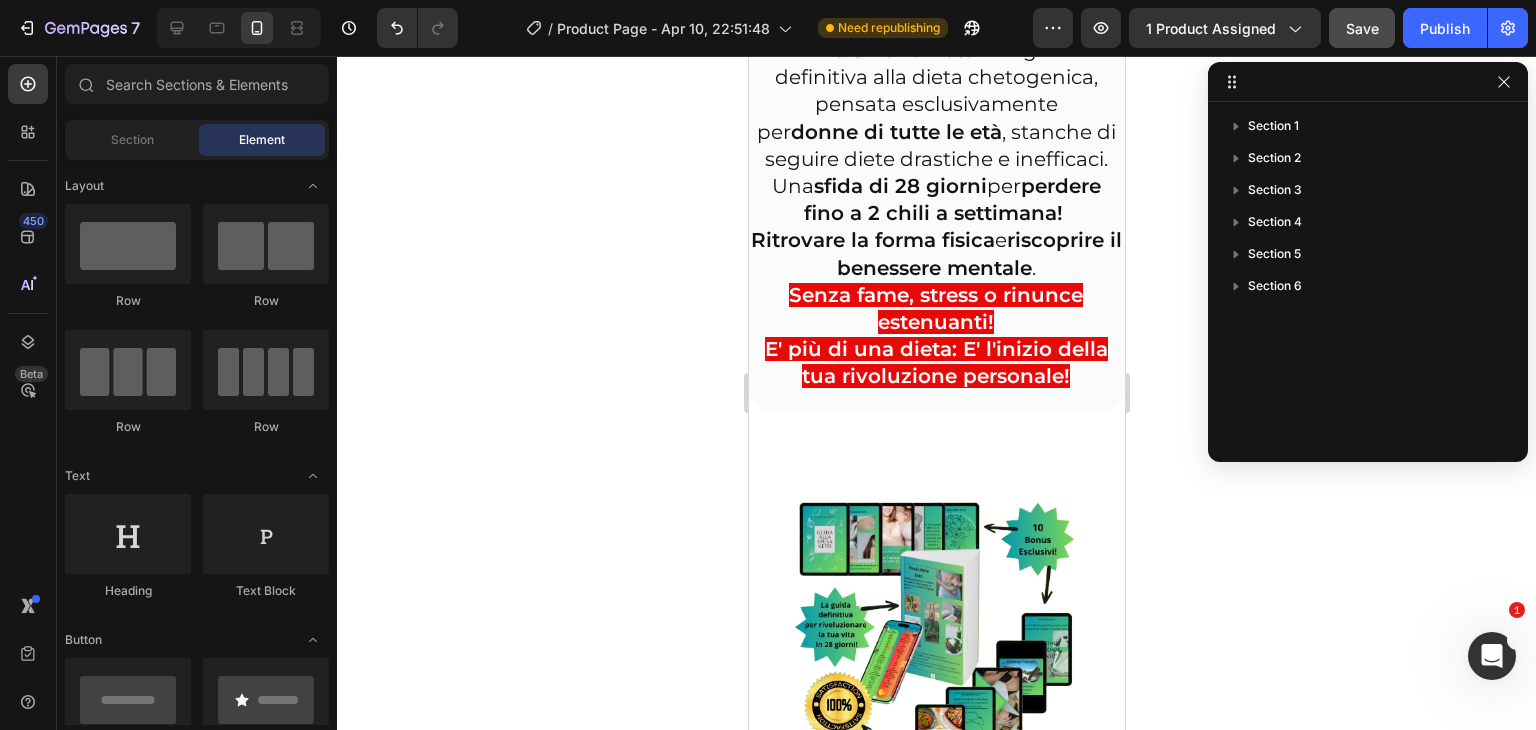 scroll, scrollTop: 0, scrollLeft: 0, axis: both 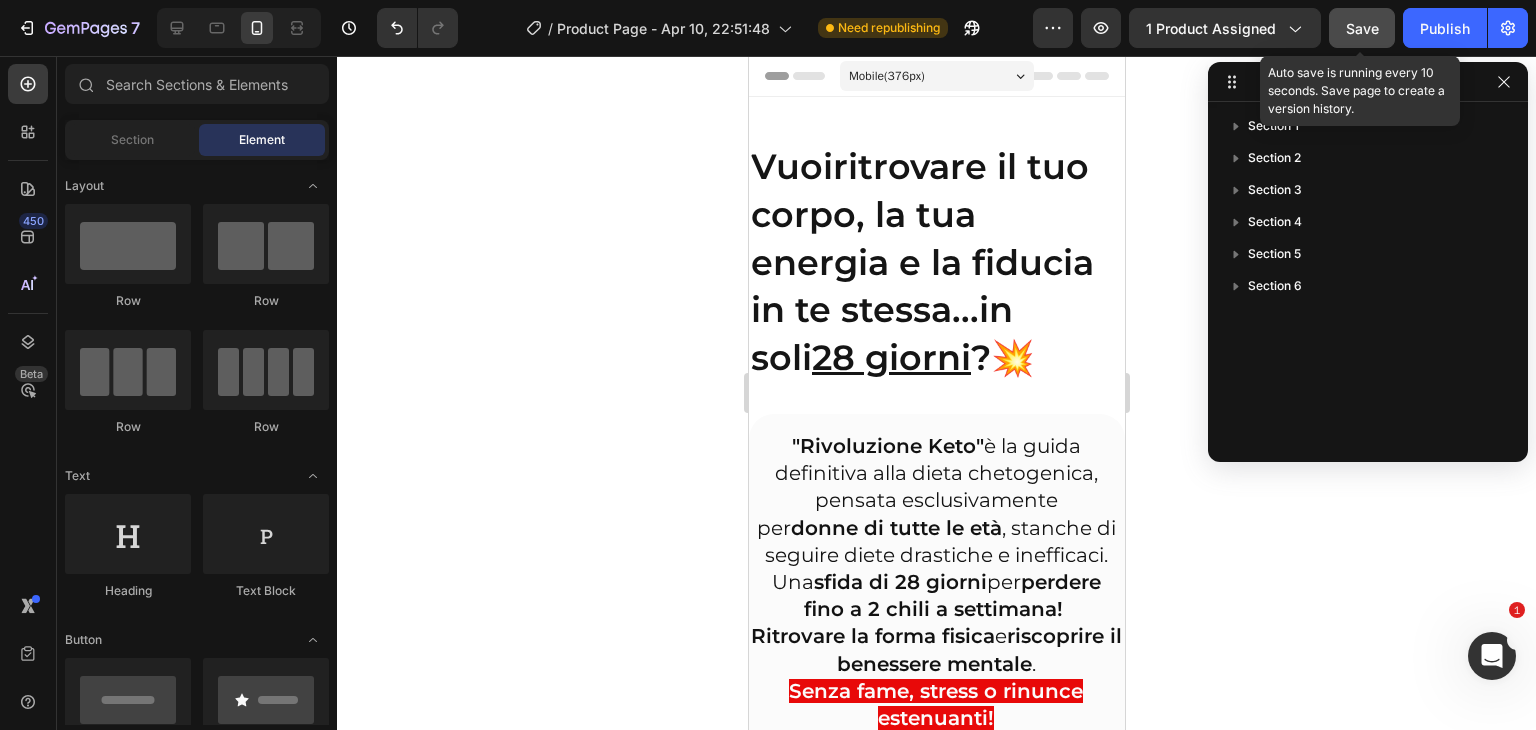 click on "Save" 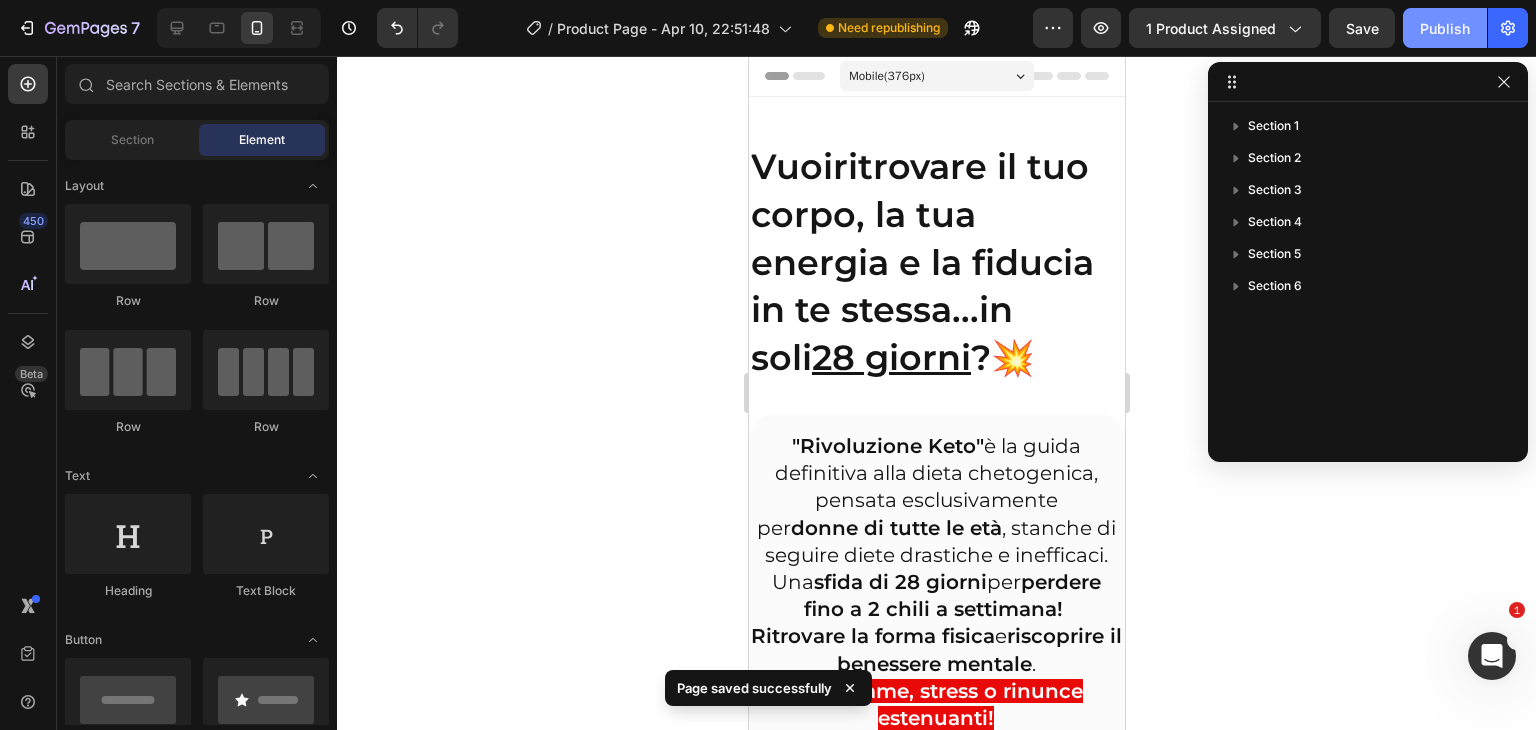 click on "Publish" at bounding box center [1445, 28] 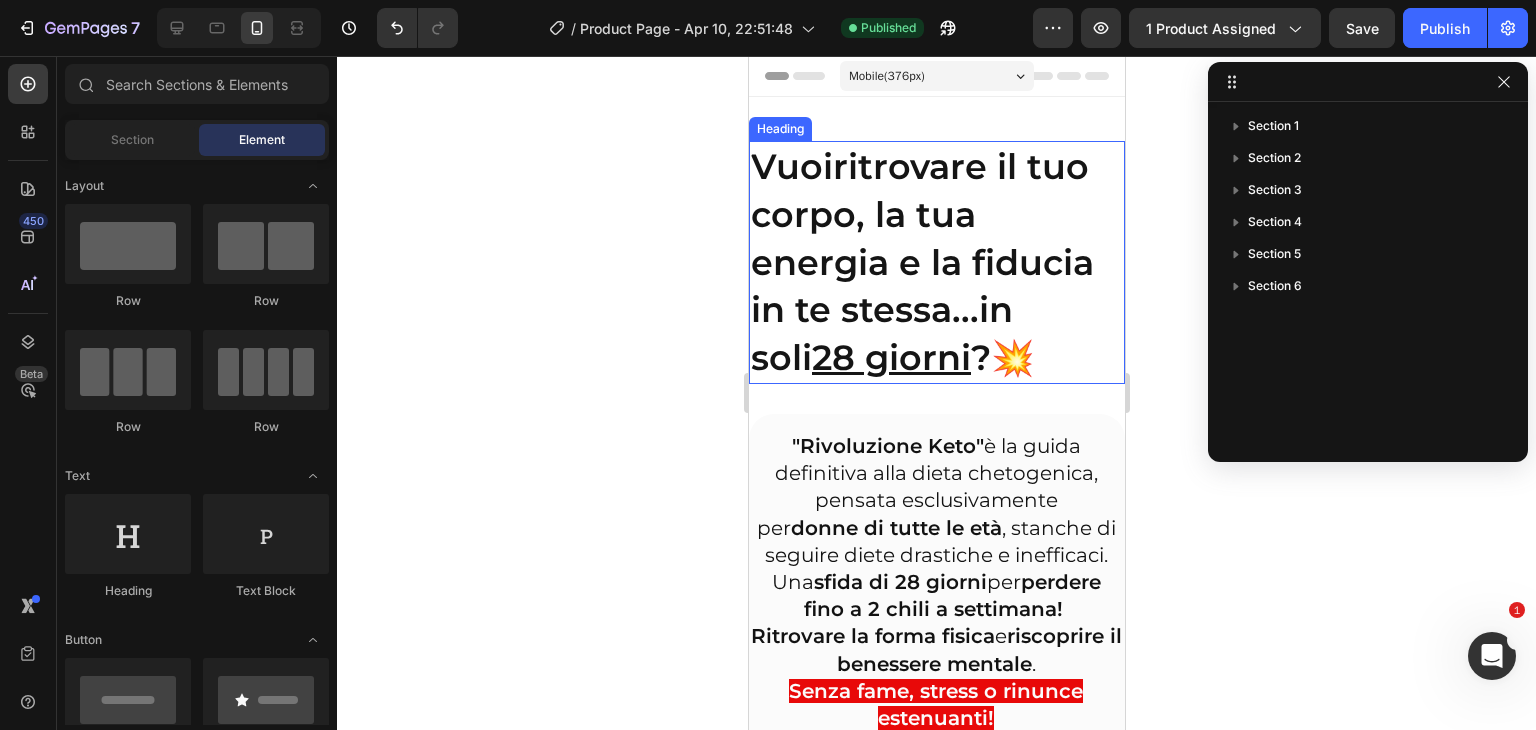click 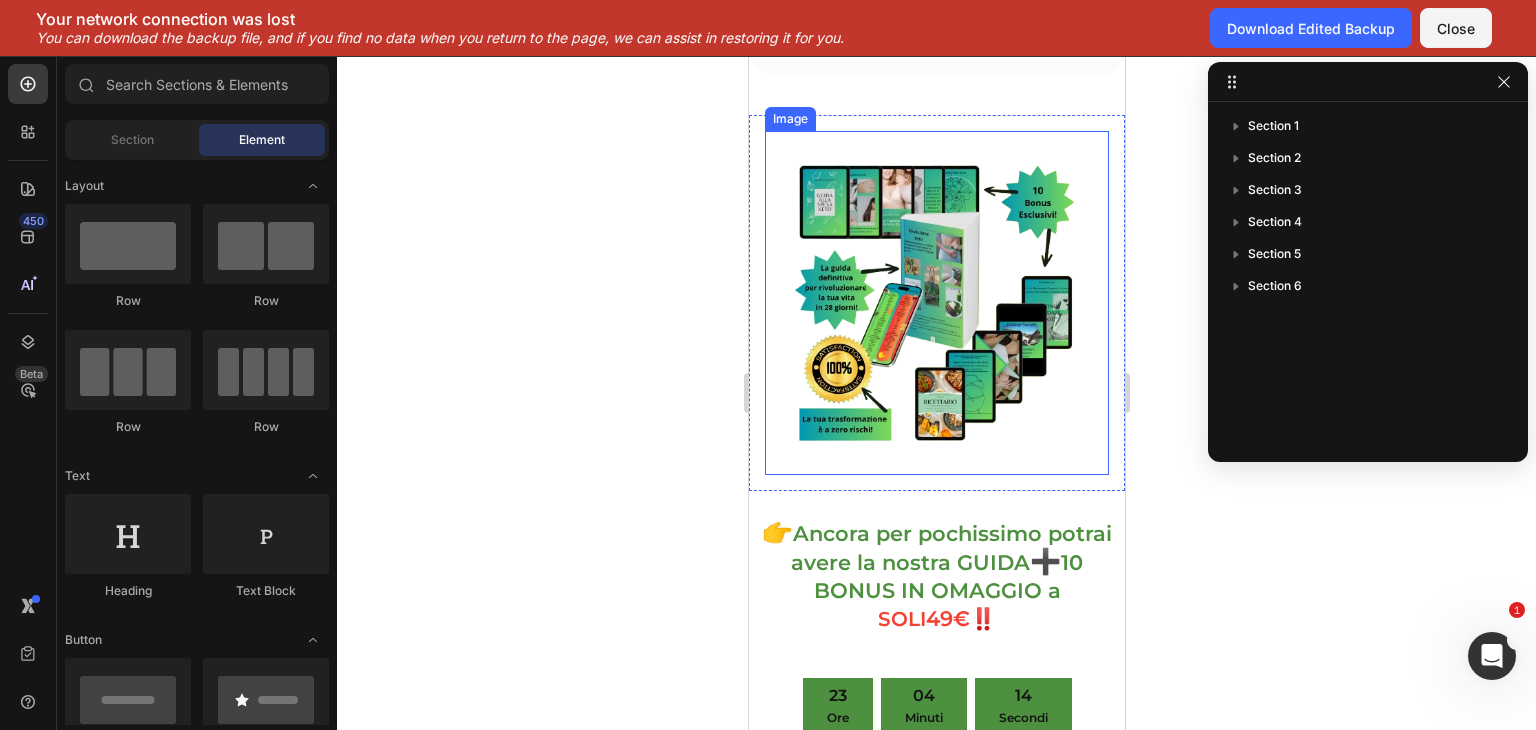 scroll, scrollTop: 735, scrollLeft: 0, axis: vertical 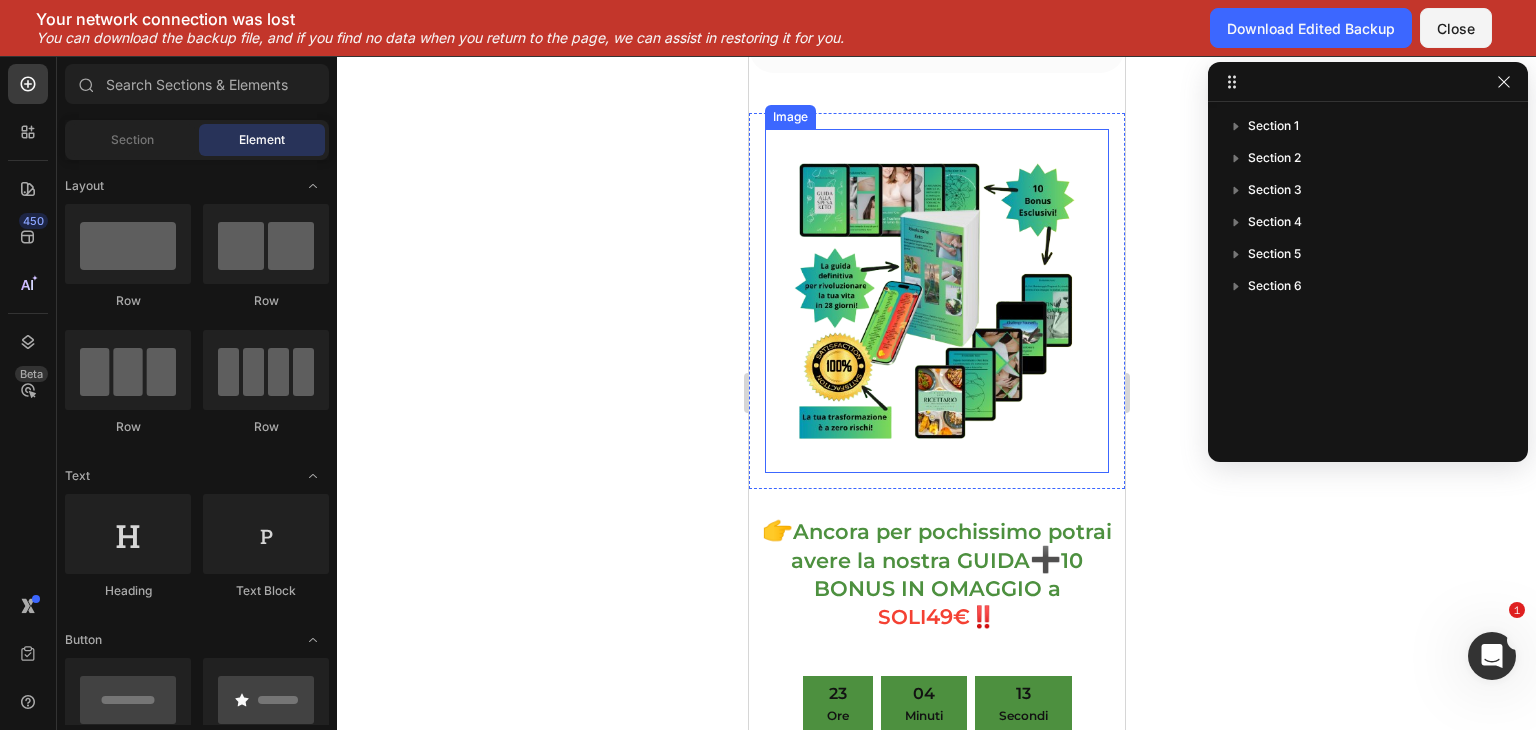 click at bounding box center [936, 301] 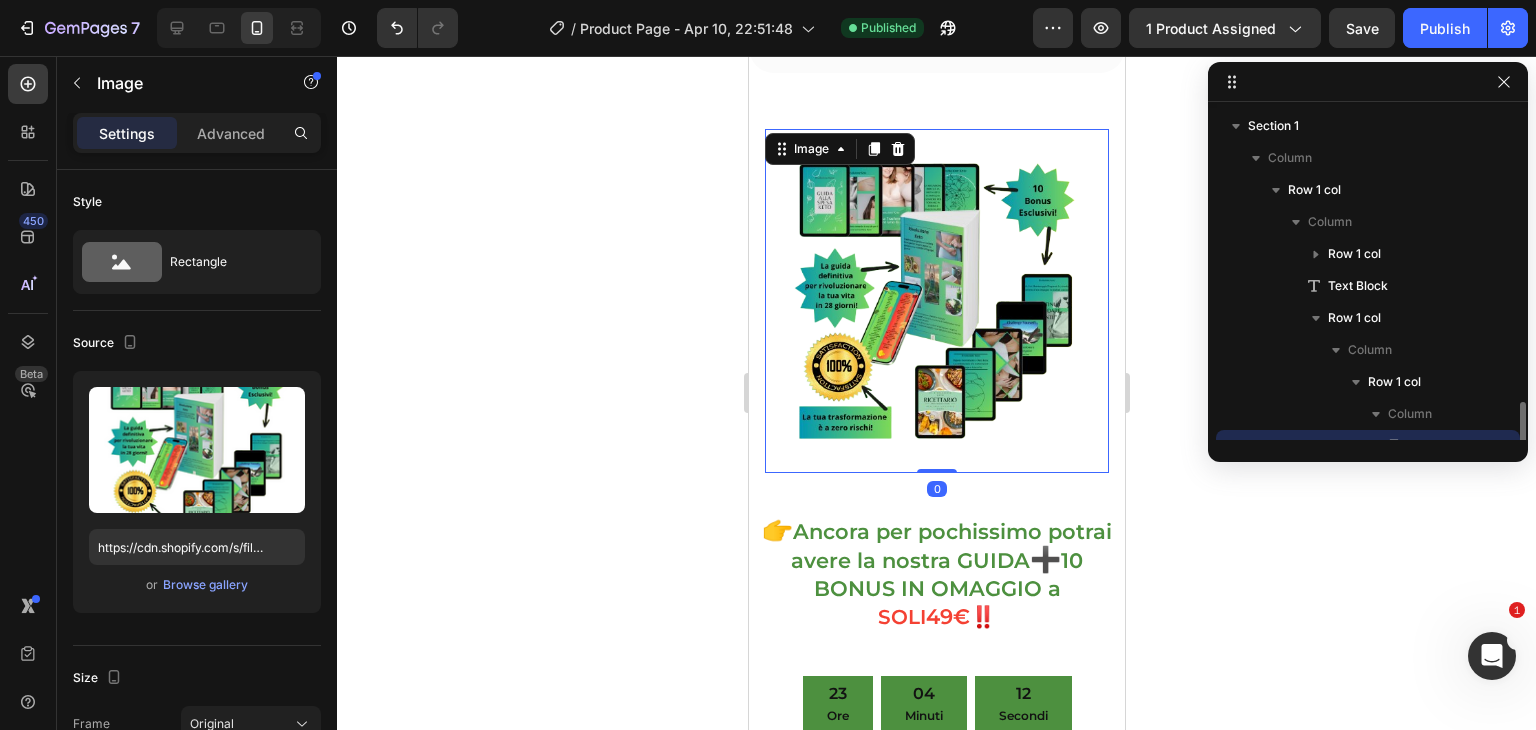 scroll, scrollTop: 186, scrollLeft: 0, axis: vertical 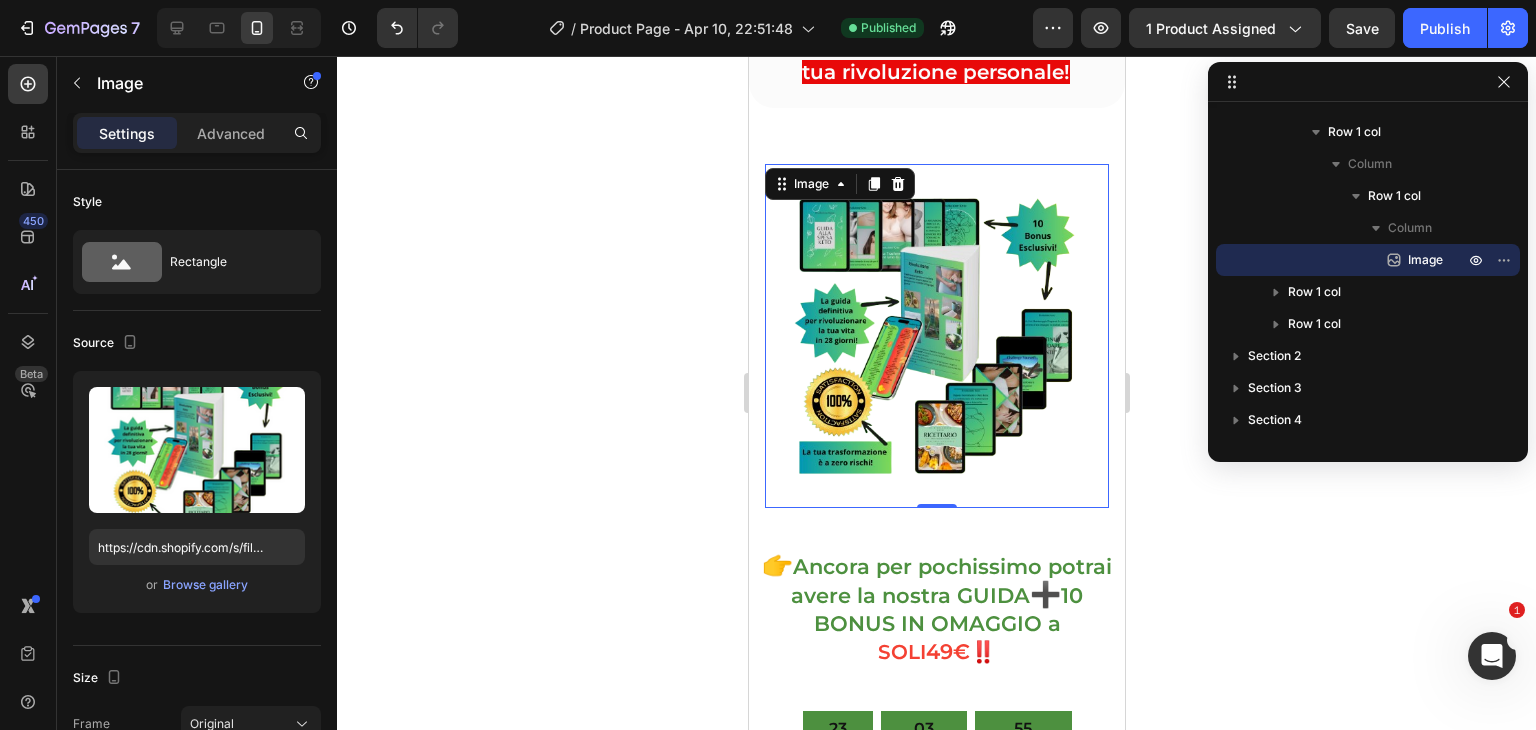 click at bounding box center [936, 336] 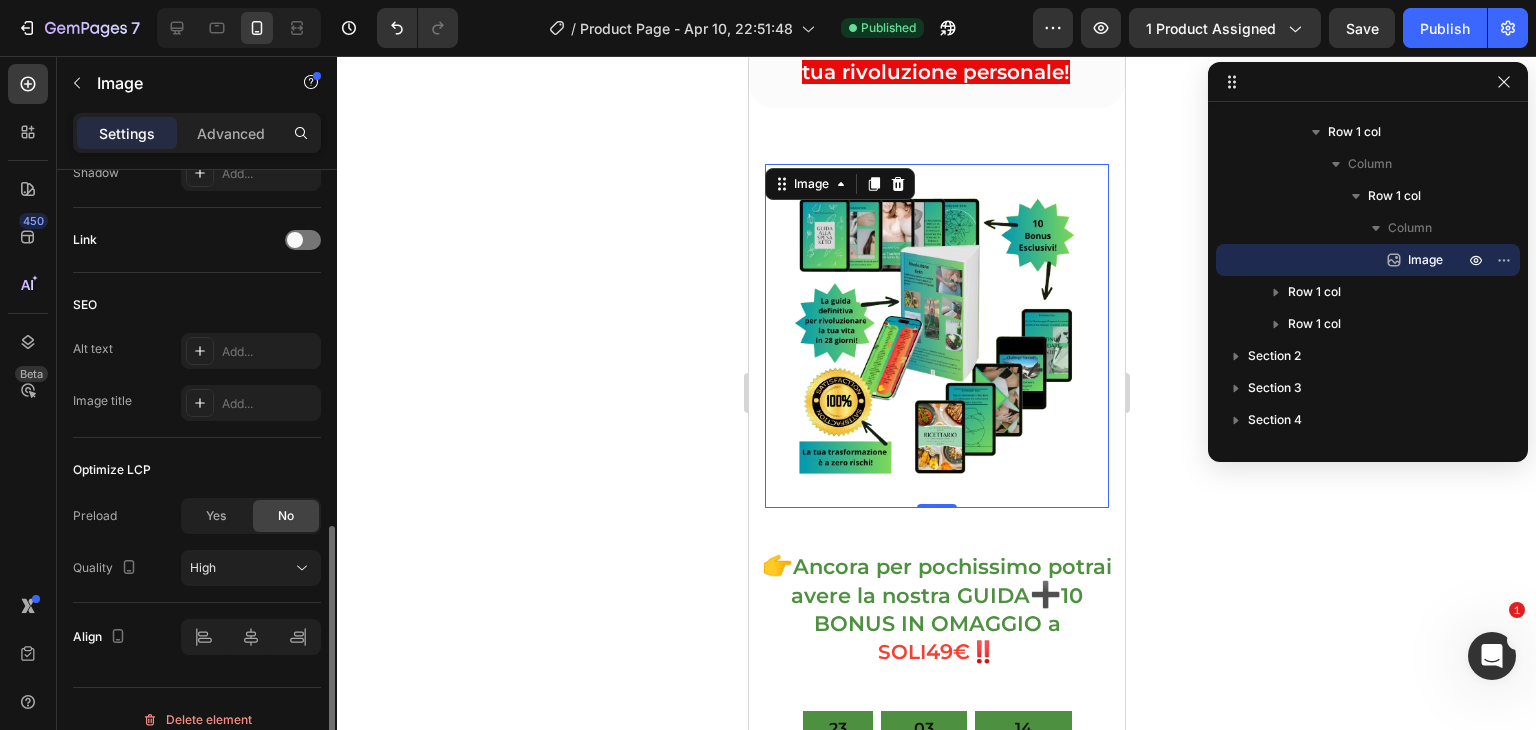 scroll, scrollTop: 861, scrollLeft: 0, axis: vertical 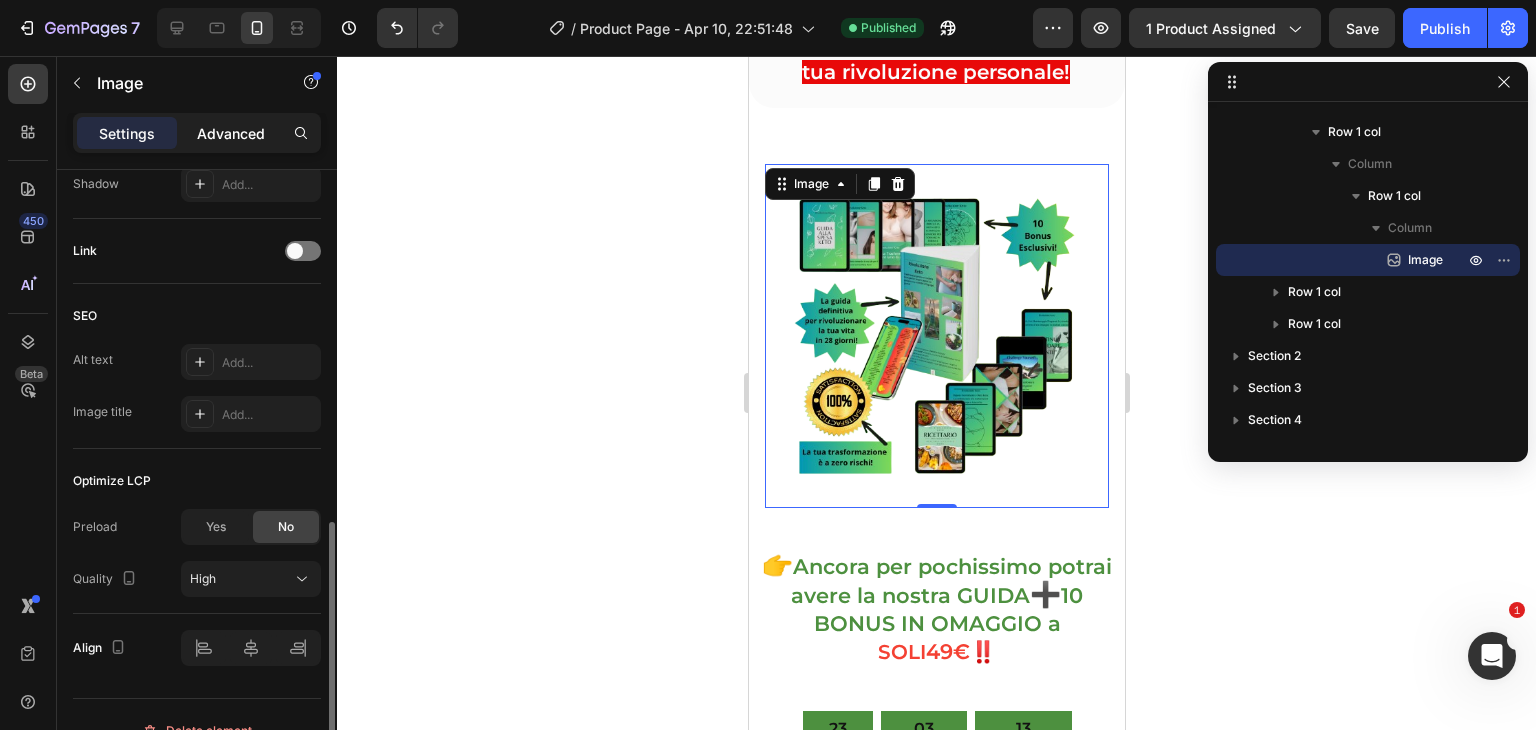 click on "Advanced" at bounding box center [231, 133] 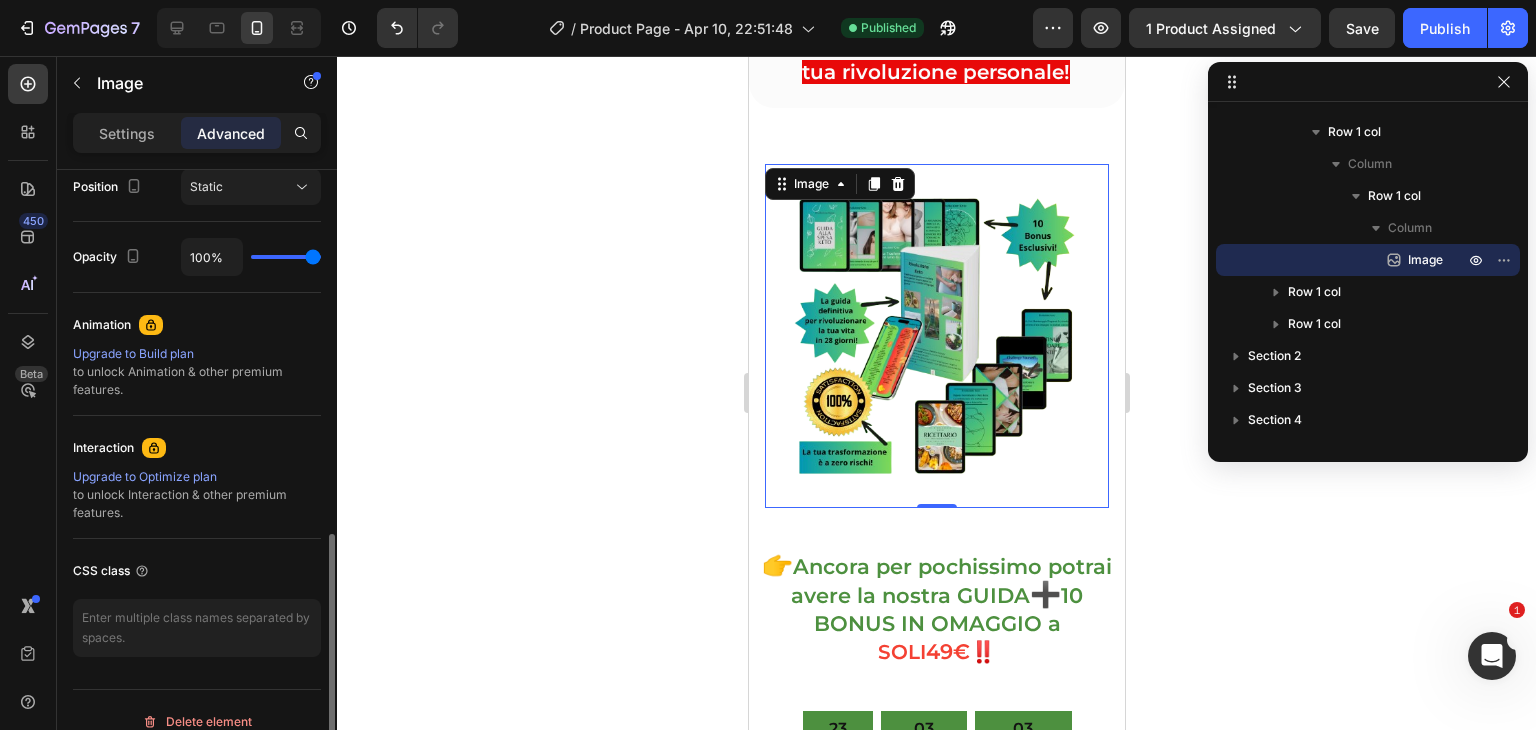 scroll, scrollTop: 769, scrollLeft: 0, axis: vertical 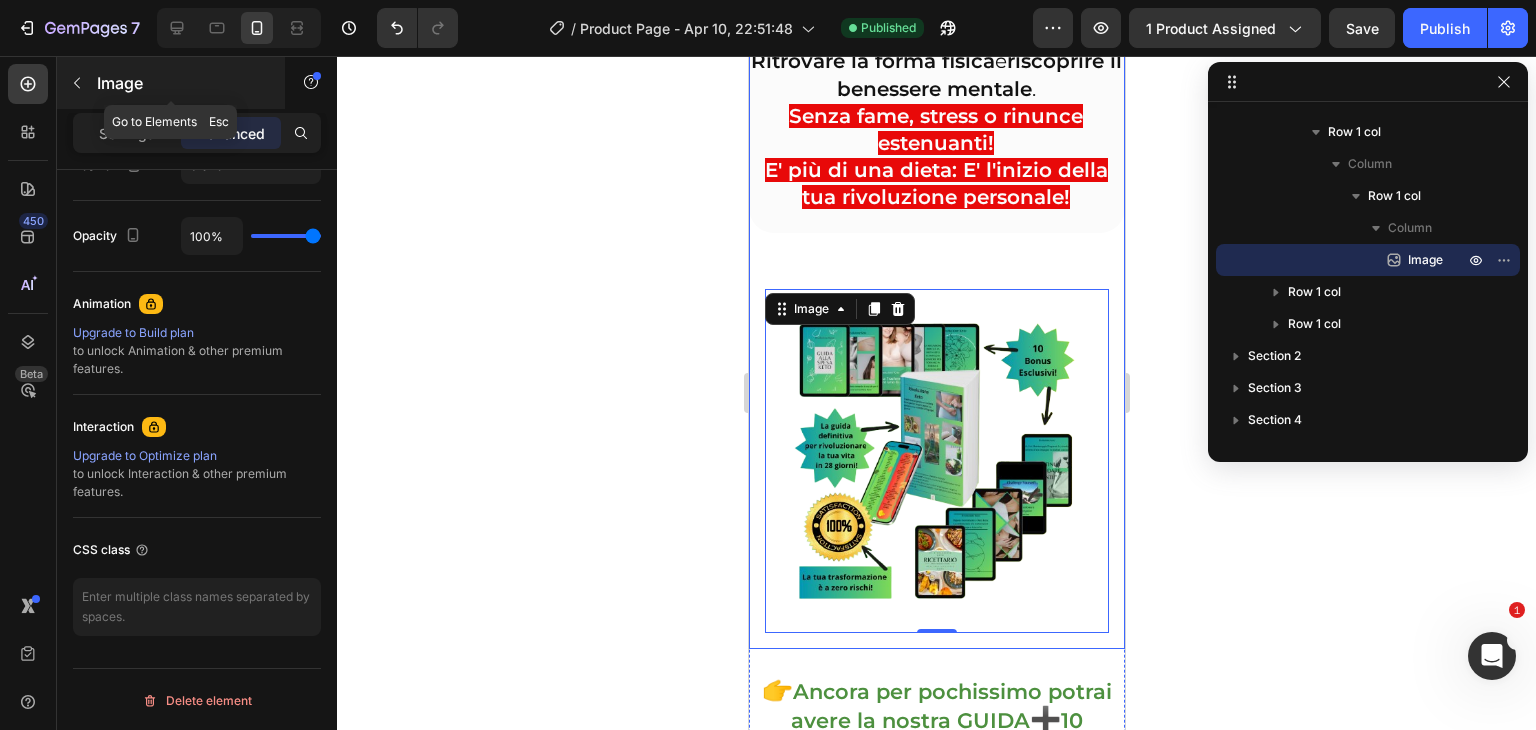 click 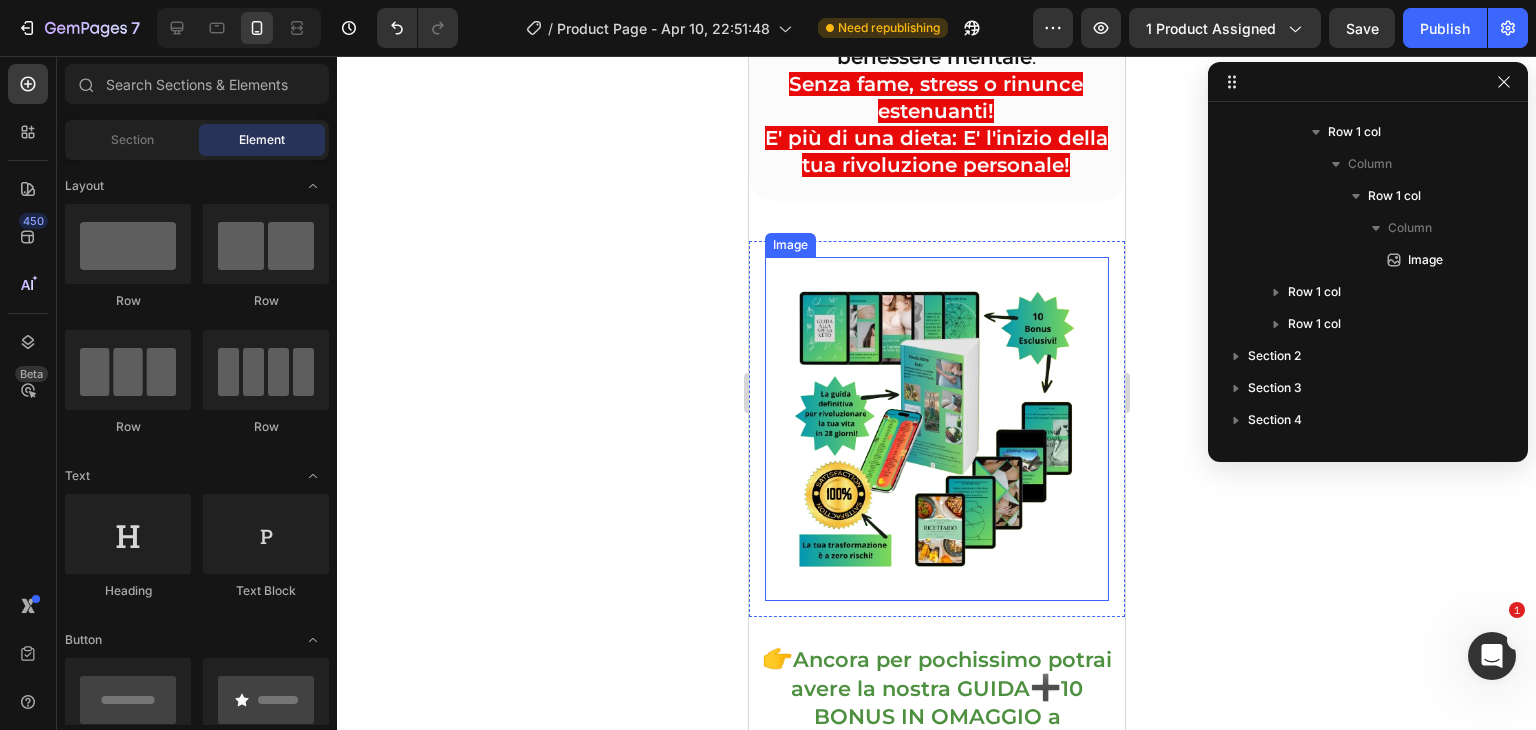 scroll, scrollTop: 570, scrollLeft: 0, axis: vertical 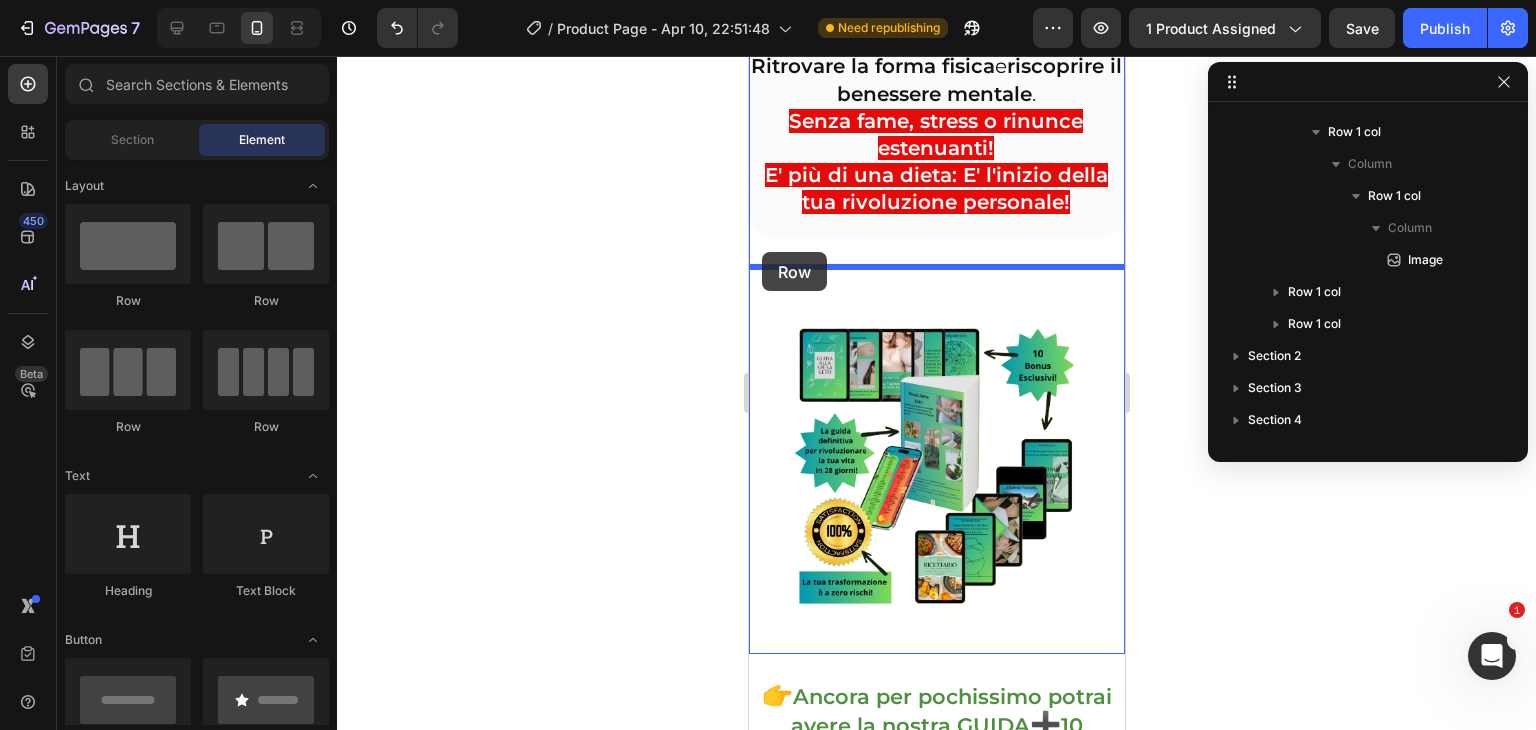 drag, startPoint x: 869, startPoint y: 314, endPoint x: 761, endPoint y: 252, distance: 124.53112 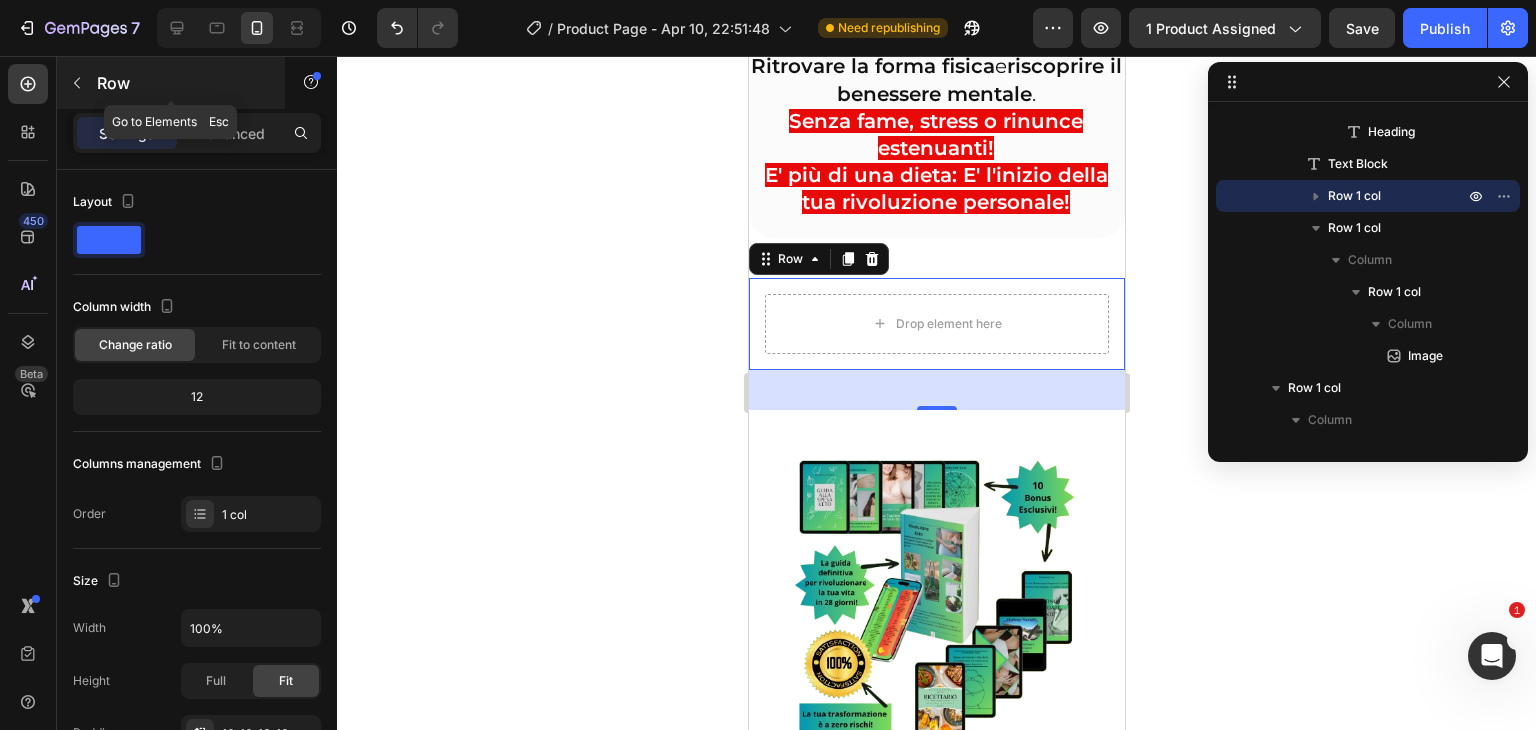 click 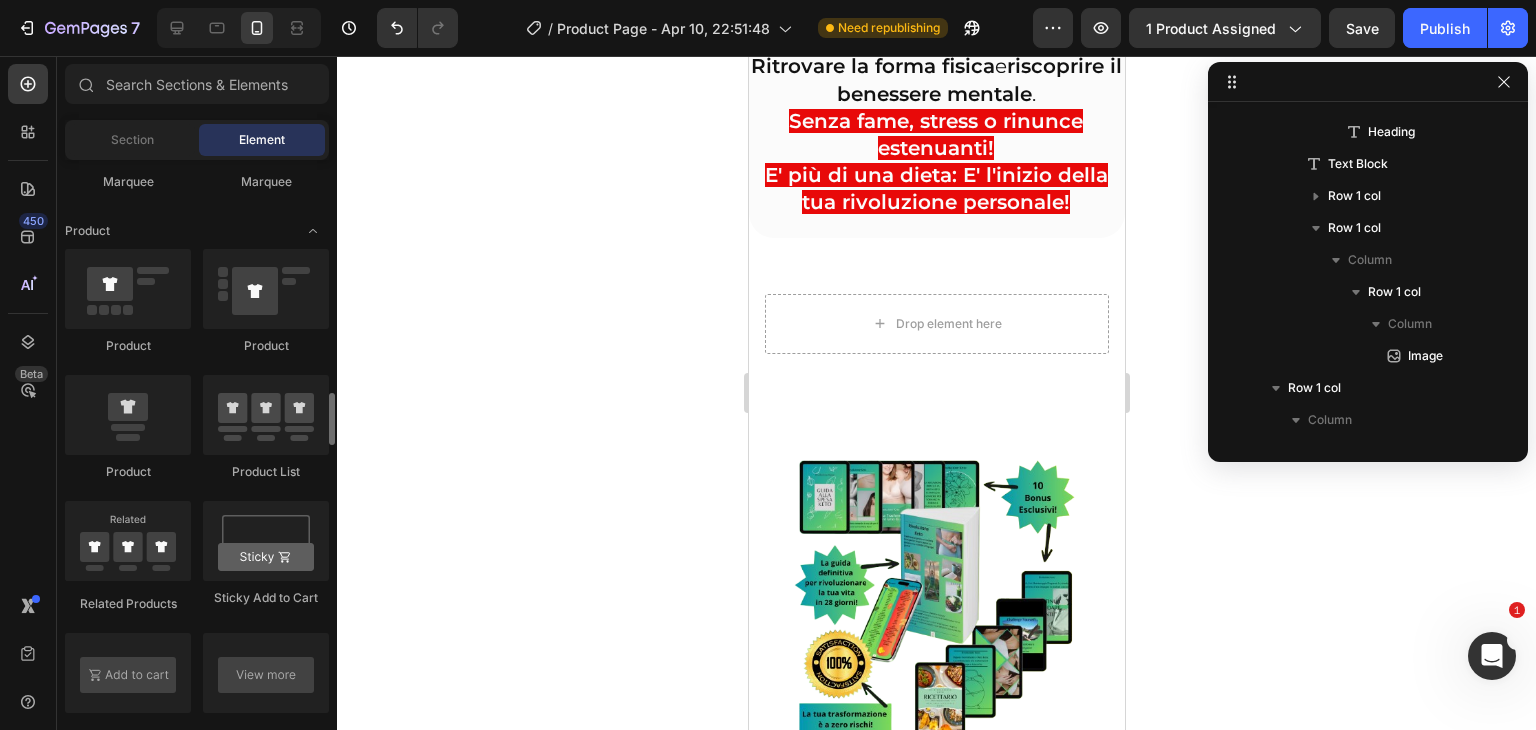 scroll, scrollTop: 2482, scrollLeft: 0, axis: vertical 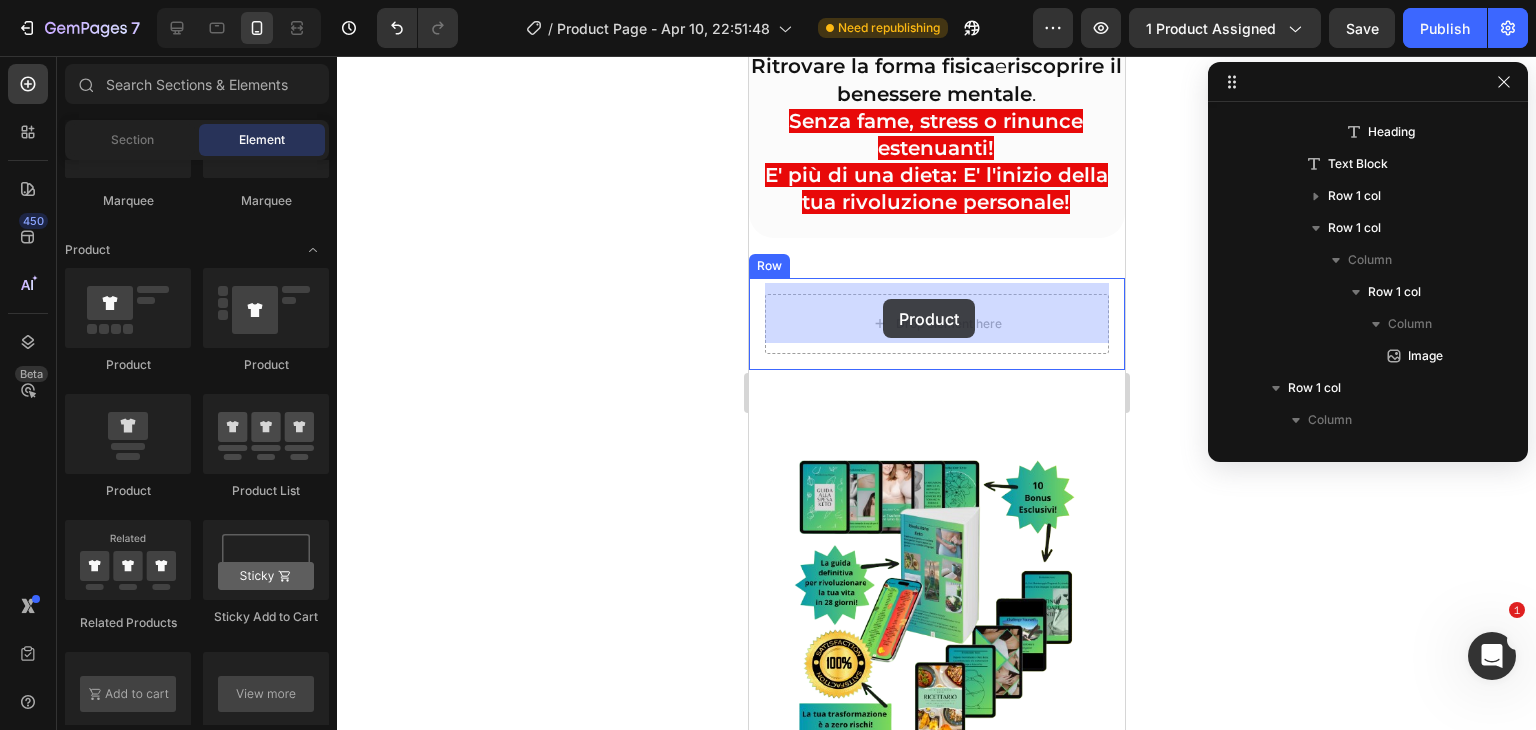 drag, startPoint x: 874, startPoint y: 501, endPoint x: 882, endPoint y: 299, distance: 202.15836 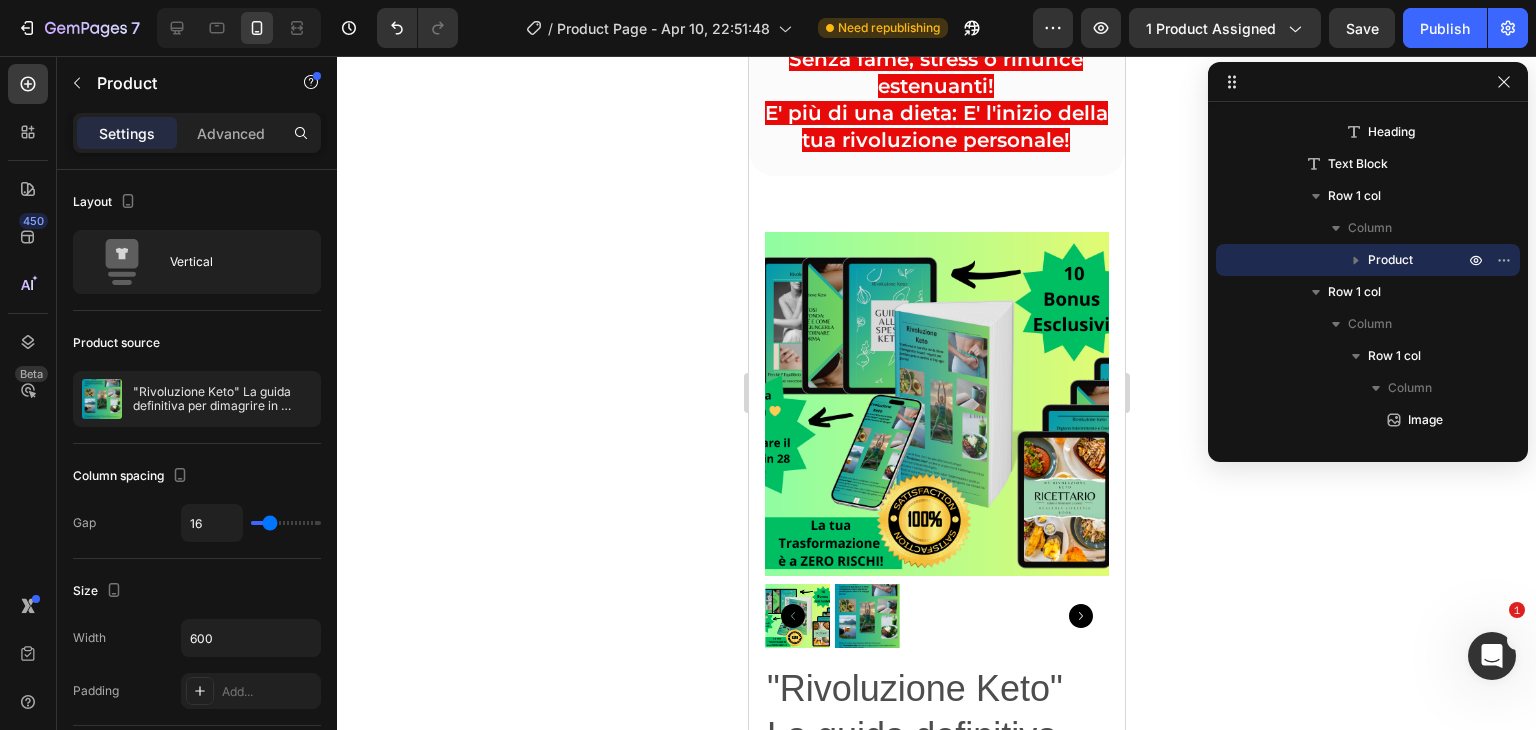 scroll, scrollTop: 616, scrollLeft: 0, axis: vertical 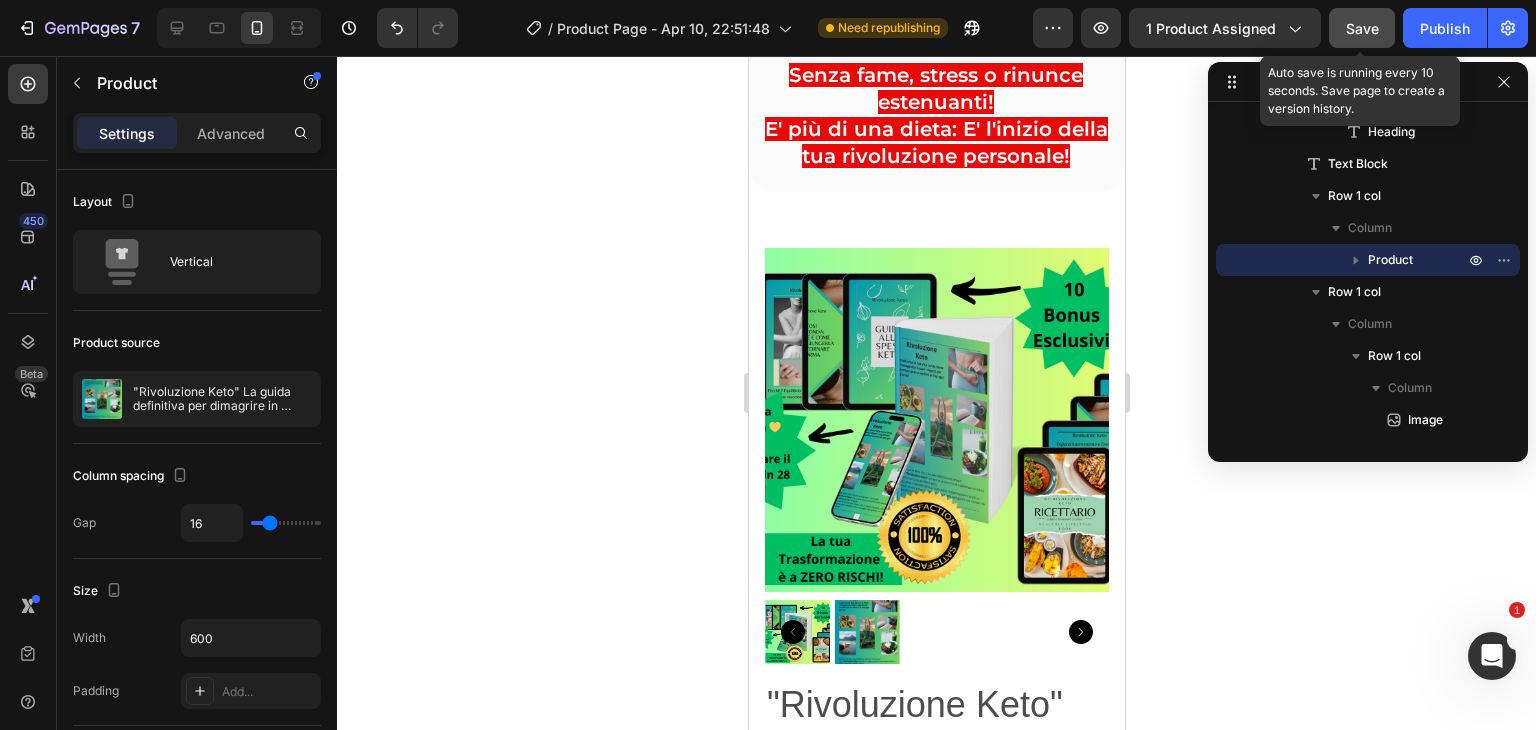 click on "Save" at bounding box center (1362, 28) 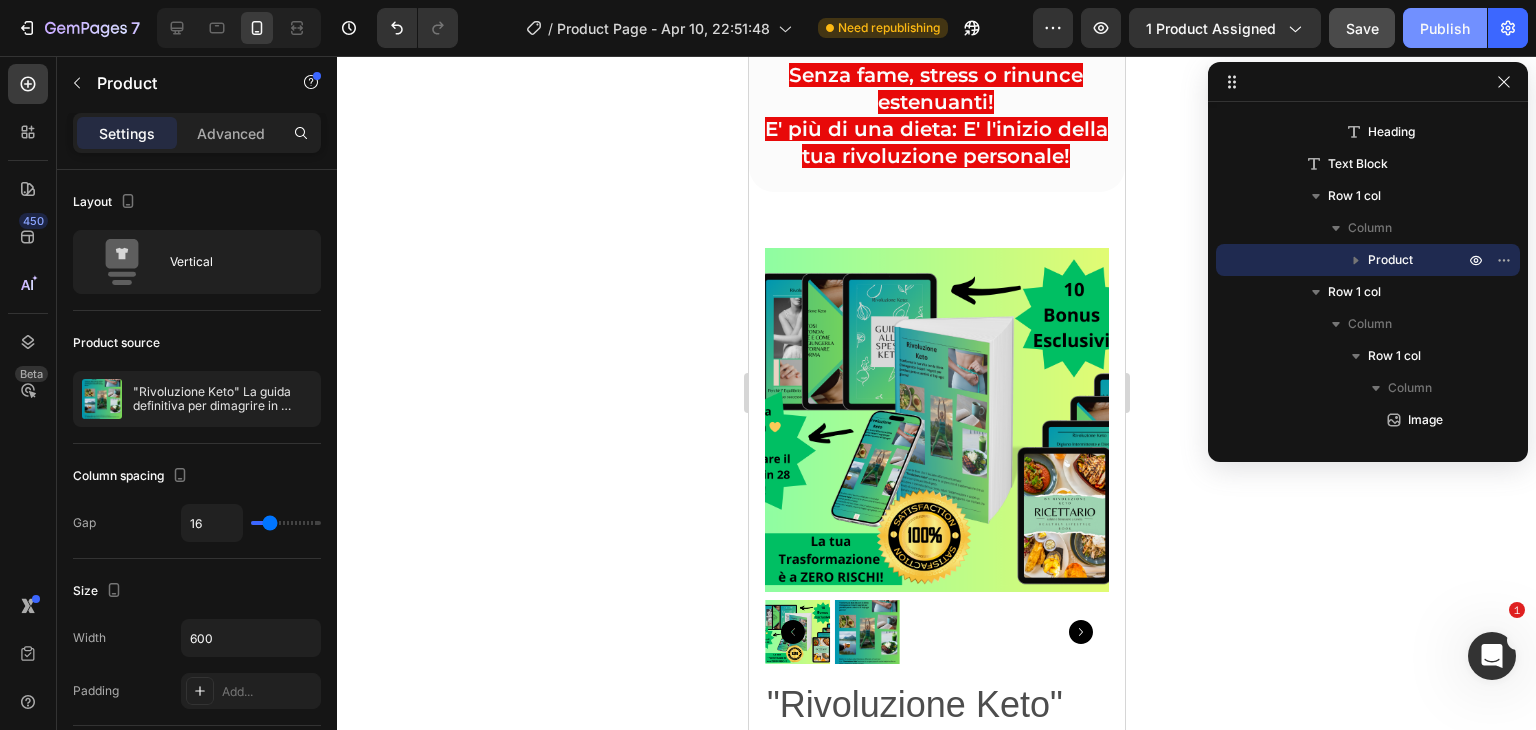 click on "Publish" at bounding box center [1445, 28] 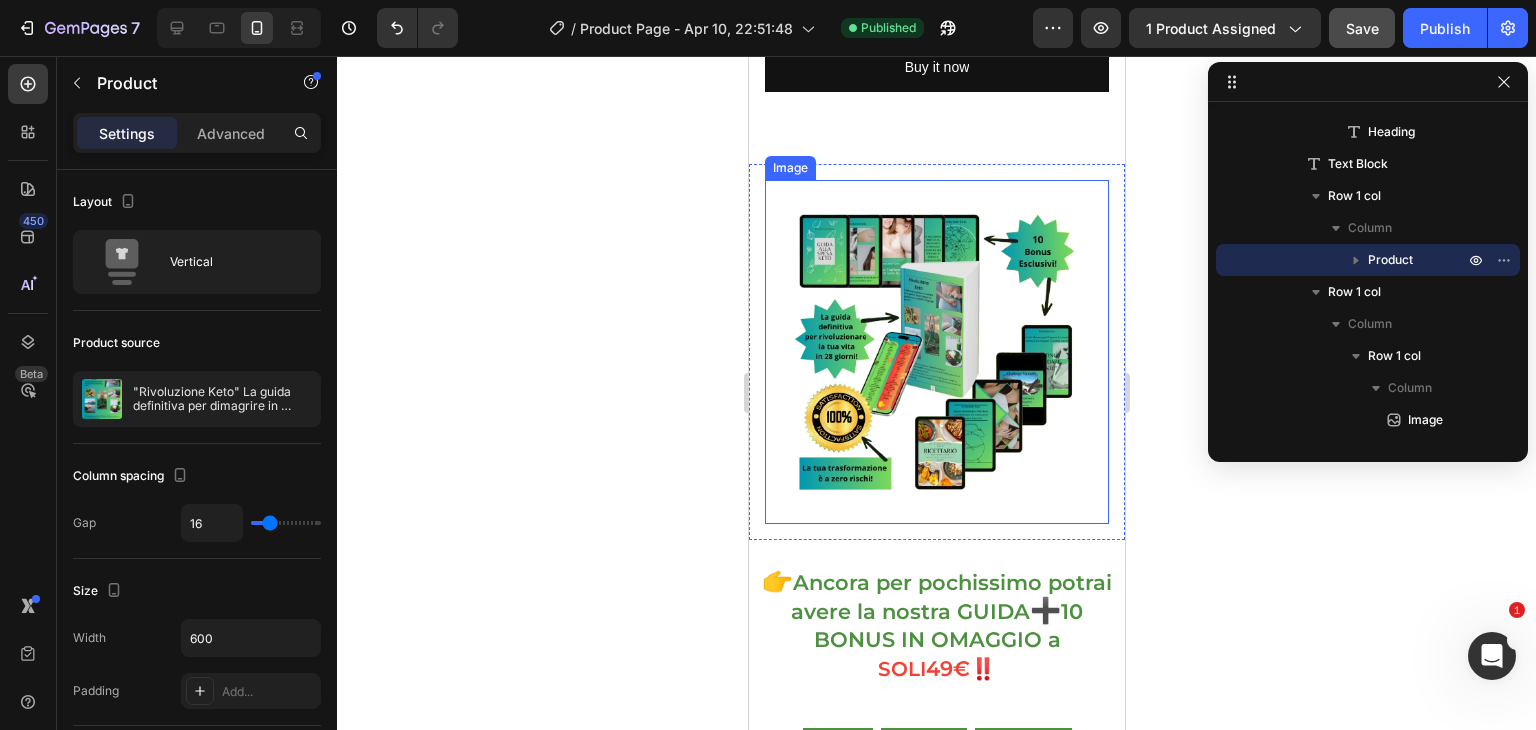 scroll, scrollTop: 1916, scrollLeft: 0, axis: vertical 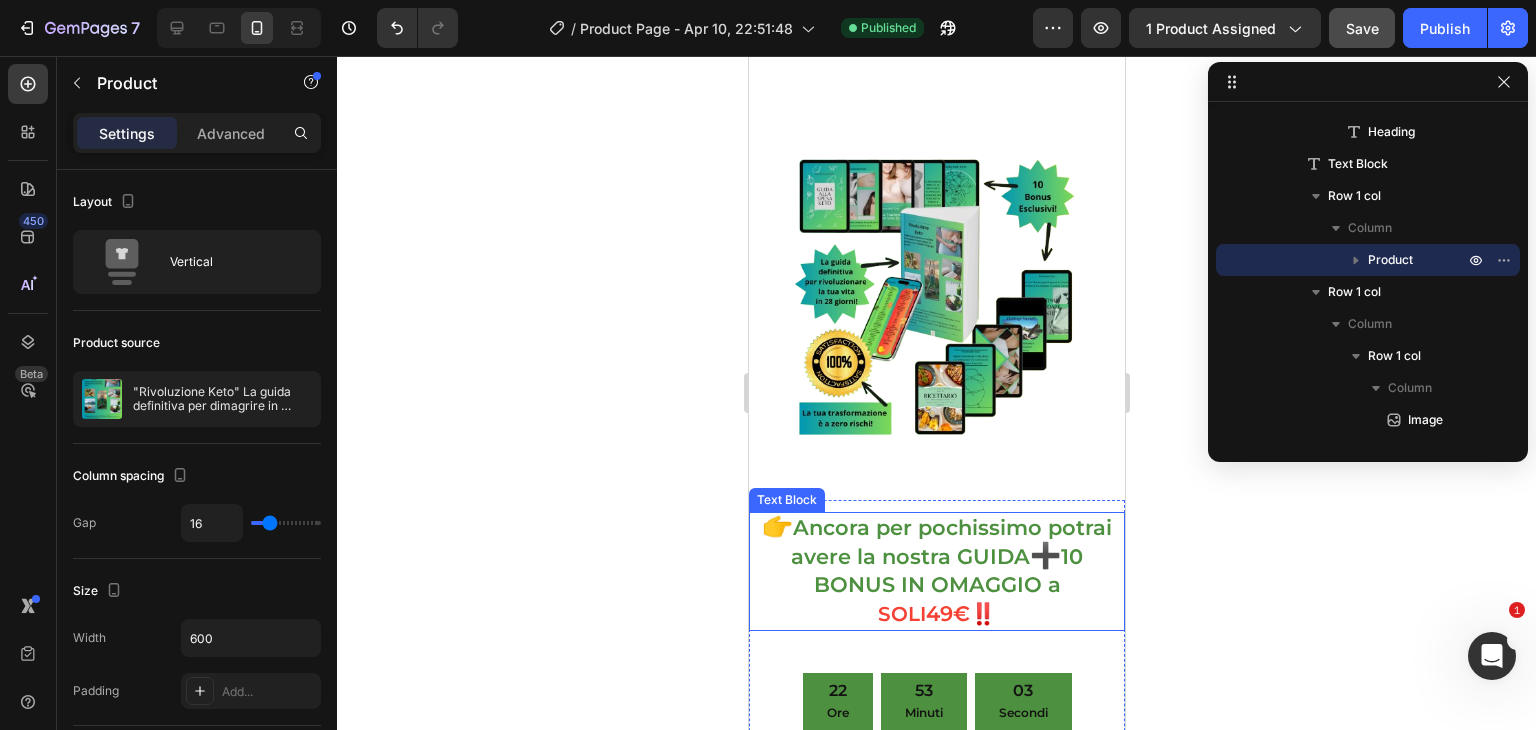 click on "Ancora per pochissimo potrai avere la nostra GUIDA" at bounding box center (950, 542) 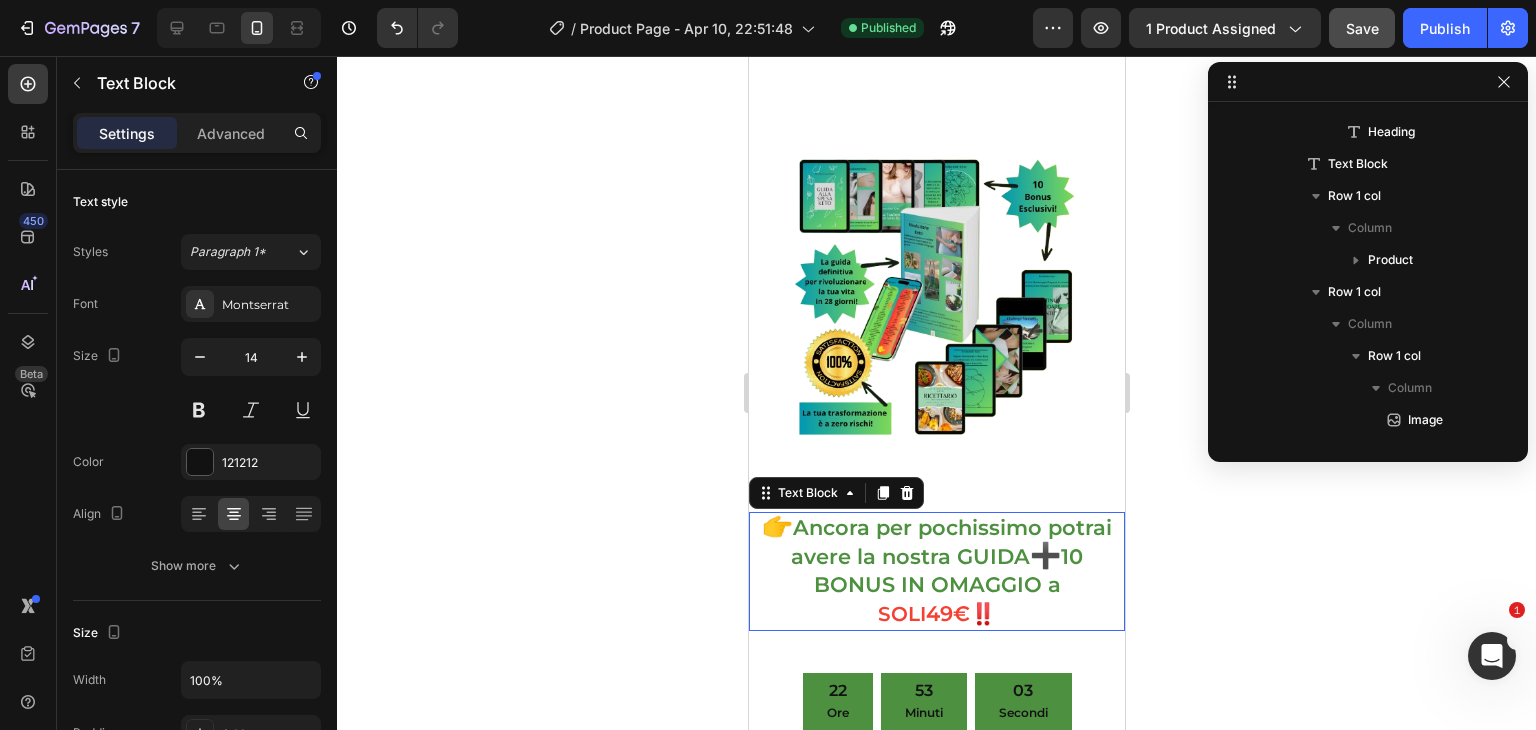 scroll, scrollTop: 506, scrollLeft: 0, axis: vertical 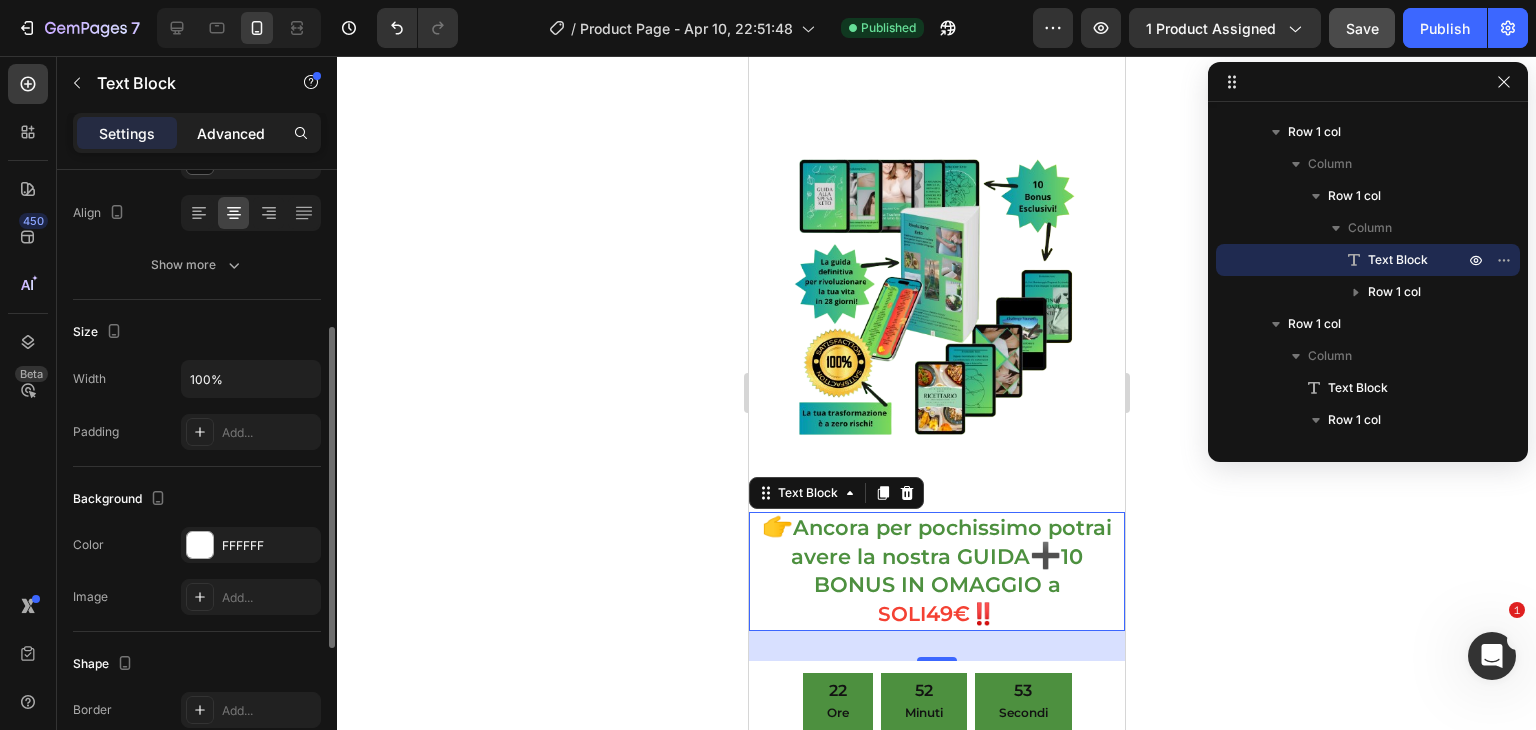click on "Advanced" at bounding box center (231, 133) 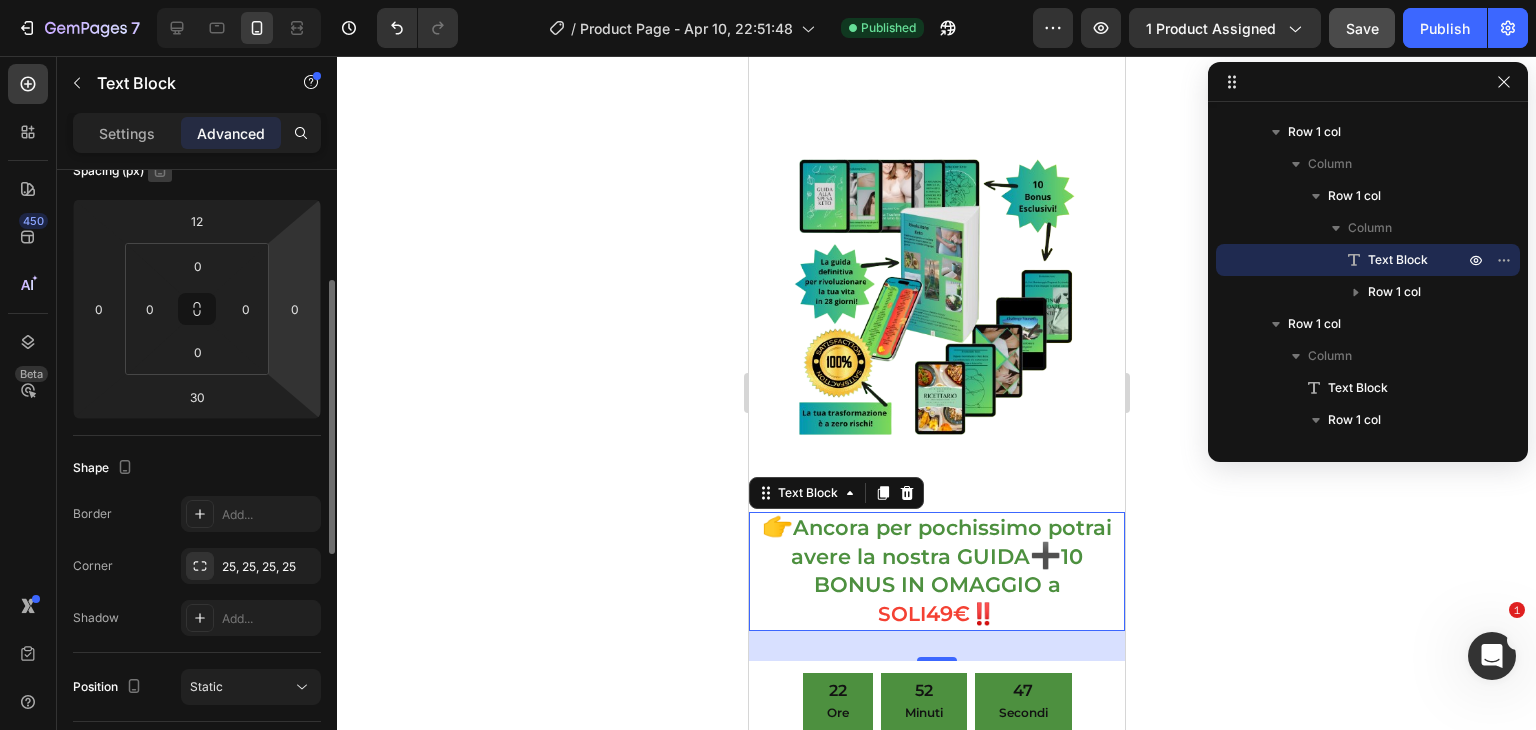 scroll, scrollTop: 236, scrollLeft: 0, axis: vertical 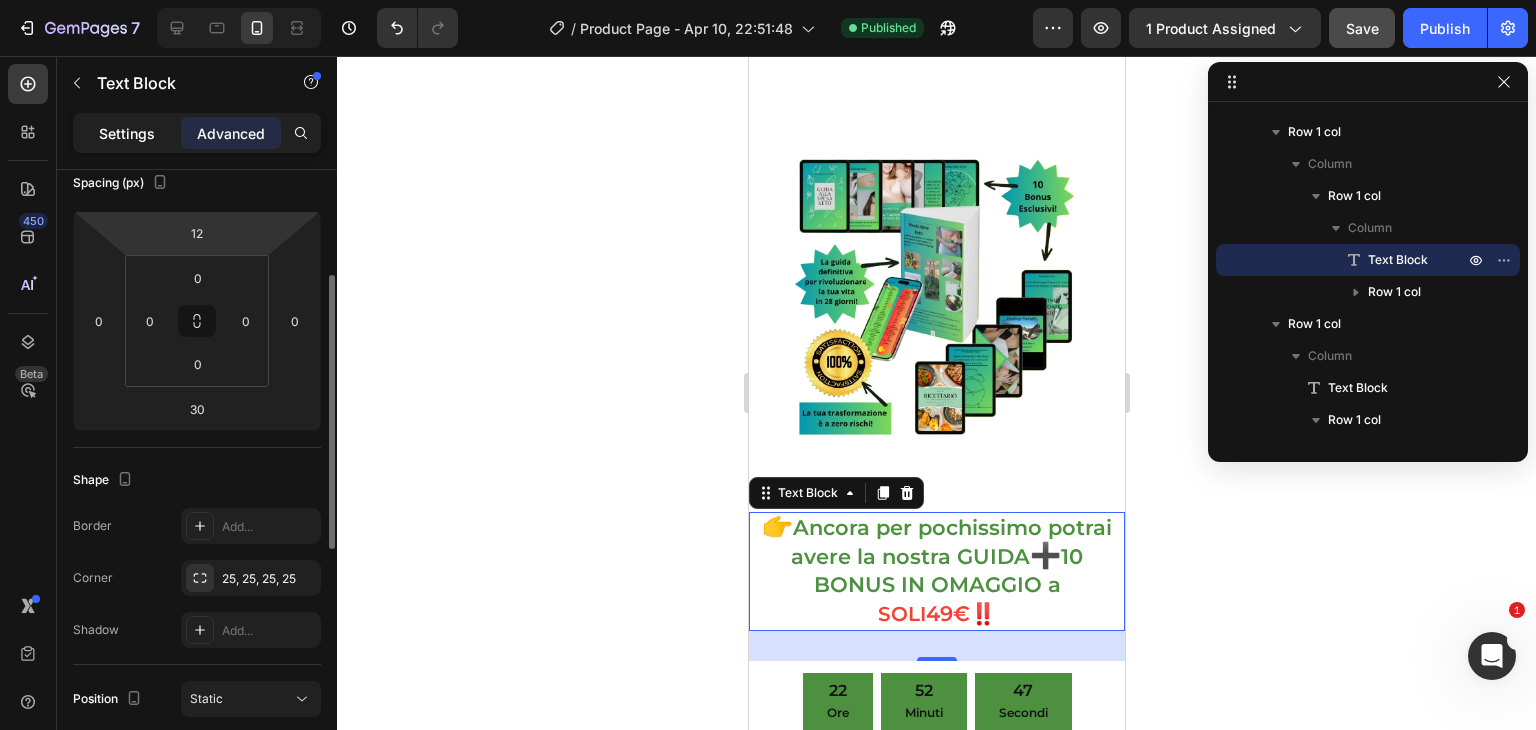 click on "Settings" at bounding box center [127, 133] 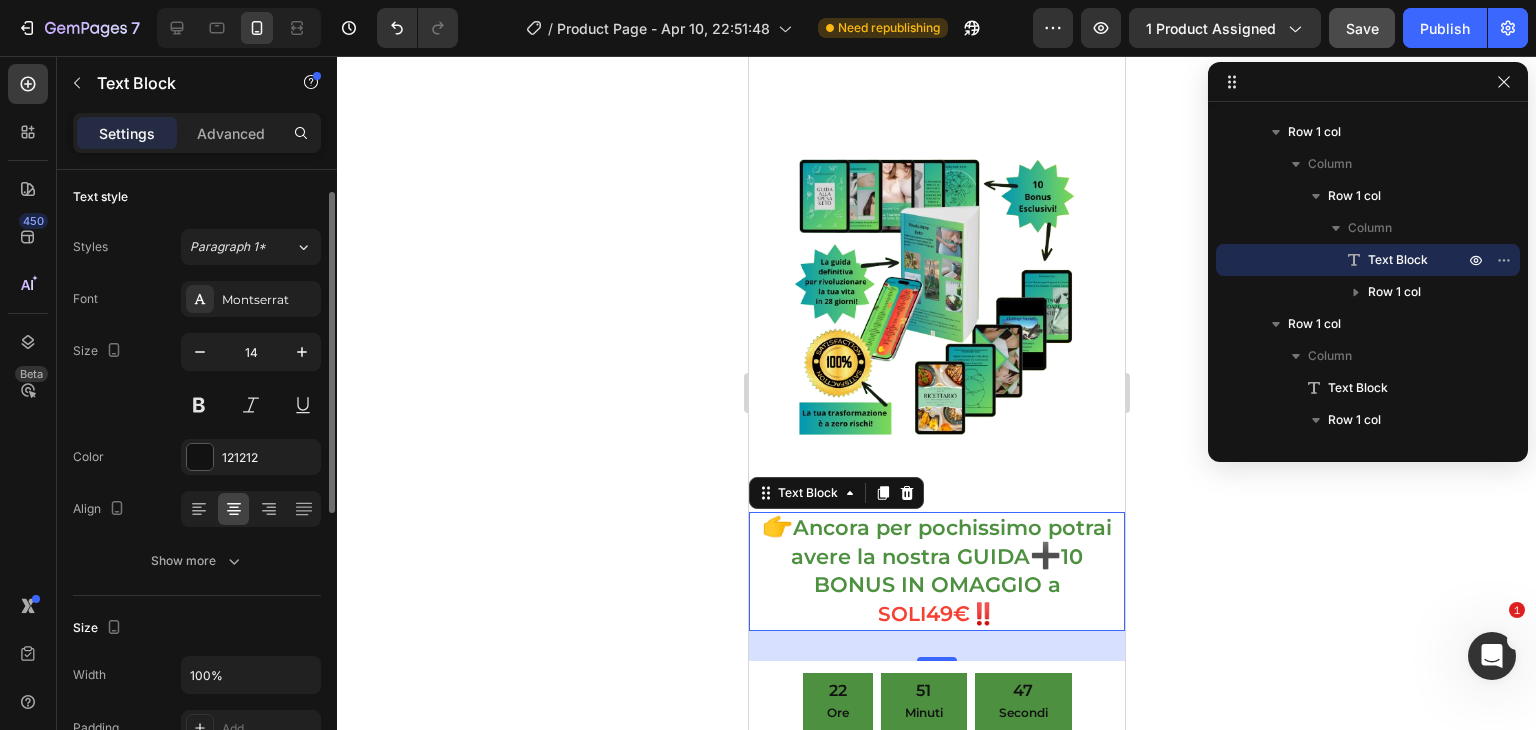 scroll, scrollTop: 0, scrollLeft: 0, axis: both 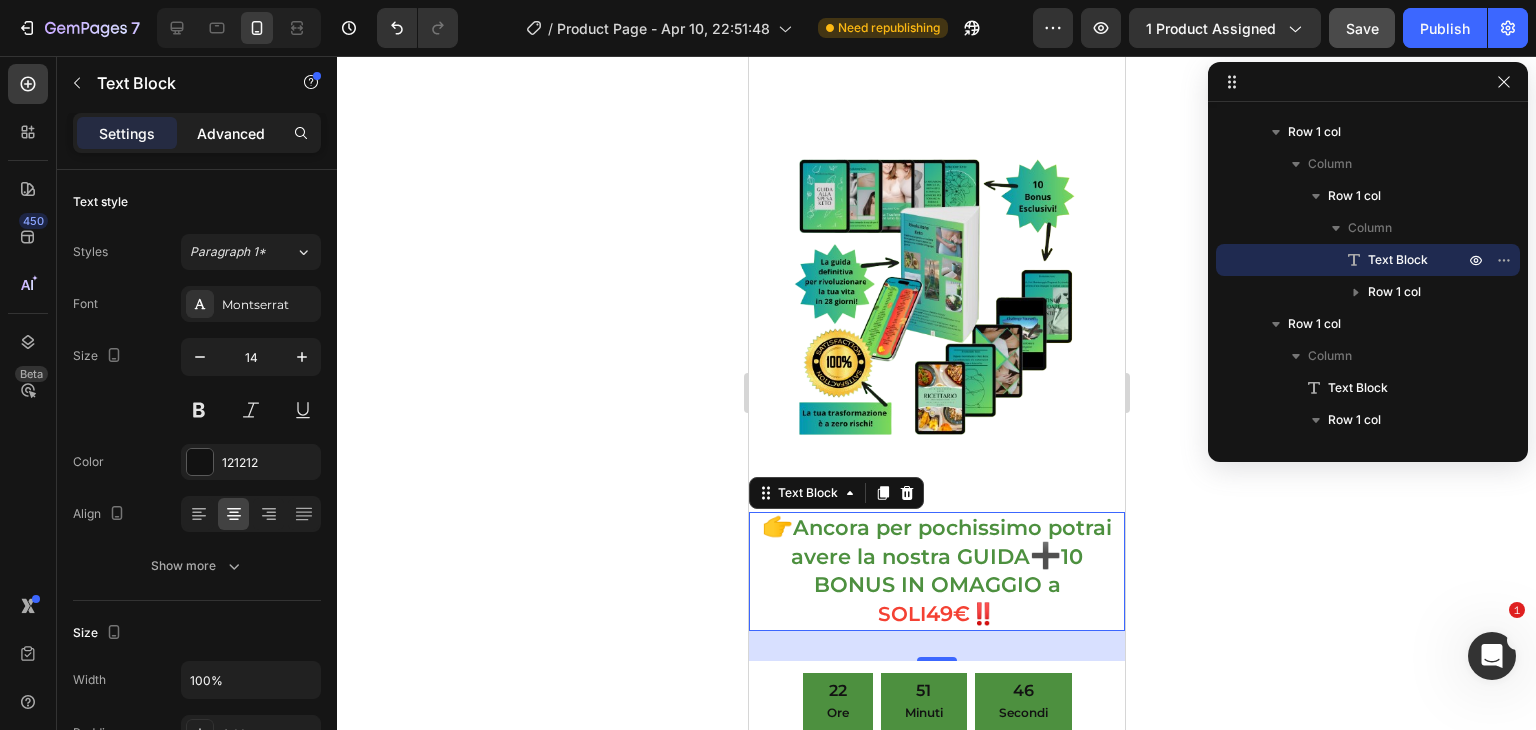 click on "Advanced" at bounding box center [231, 133] 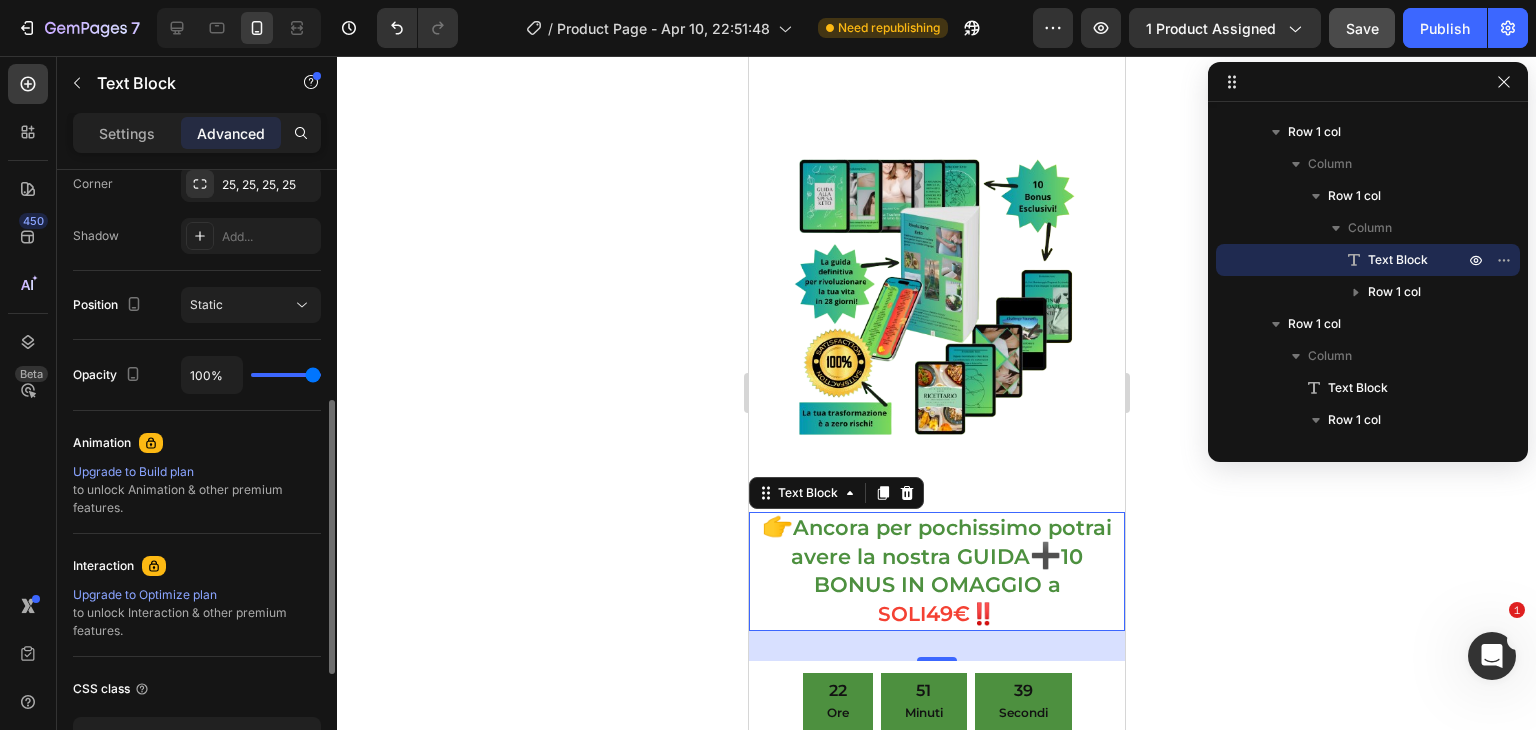 scroll, scrollTop: 685, scrollLeft: 0, axis: vertical 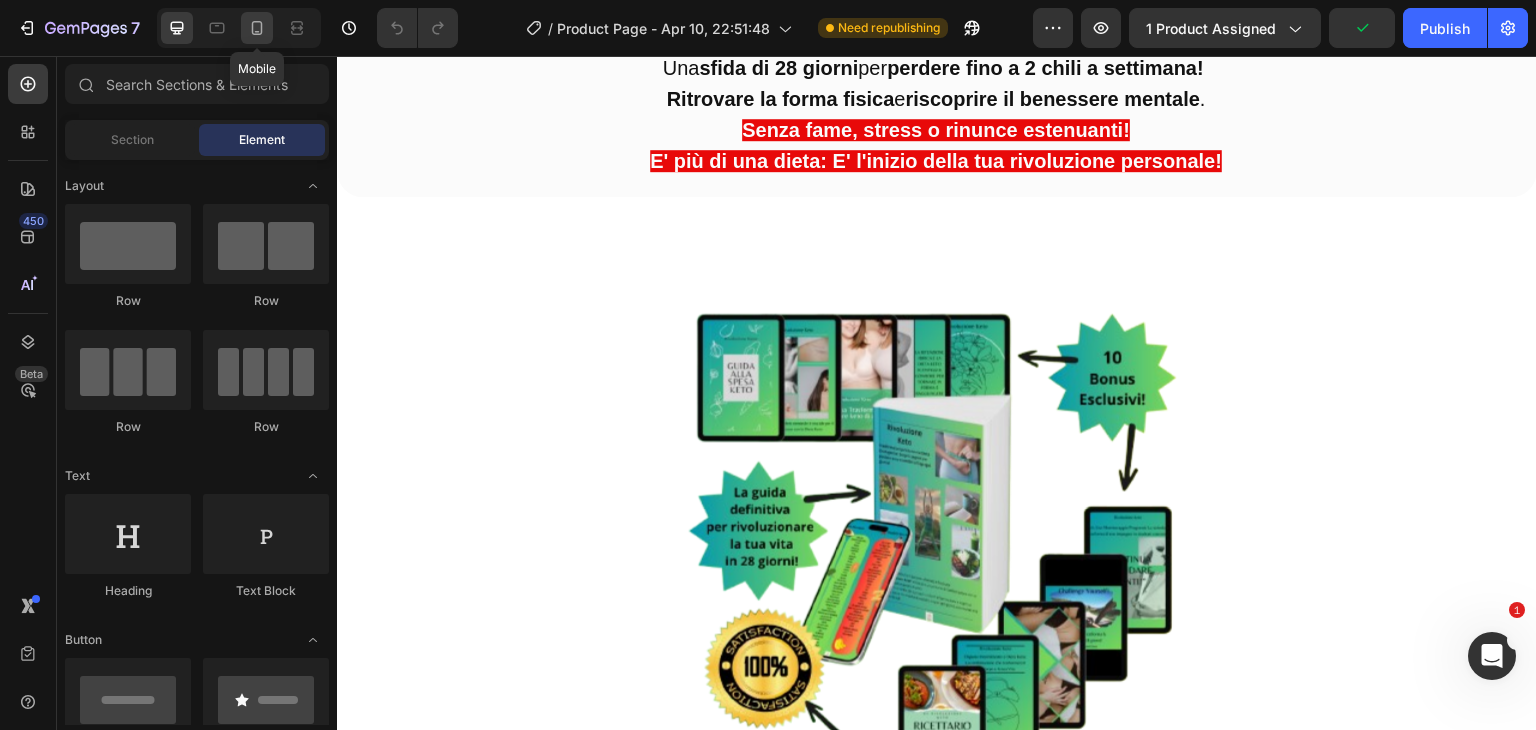 click 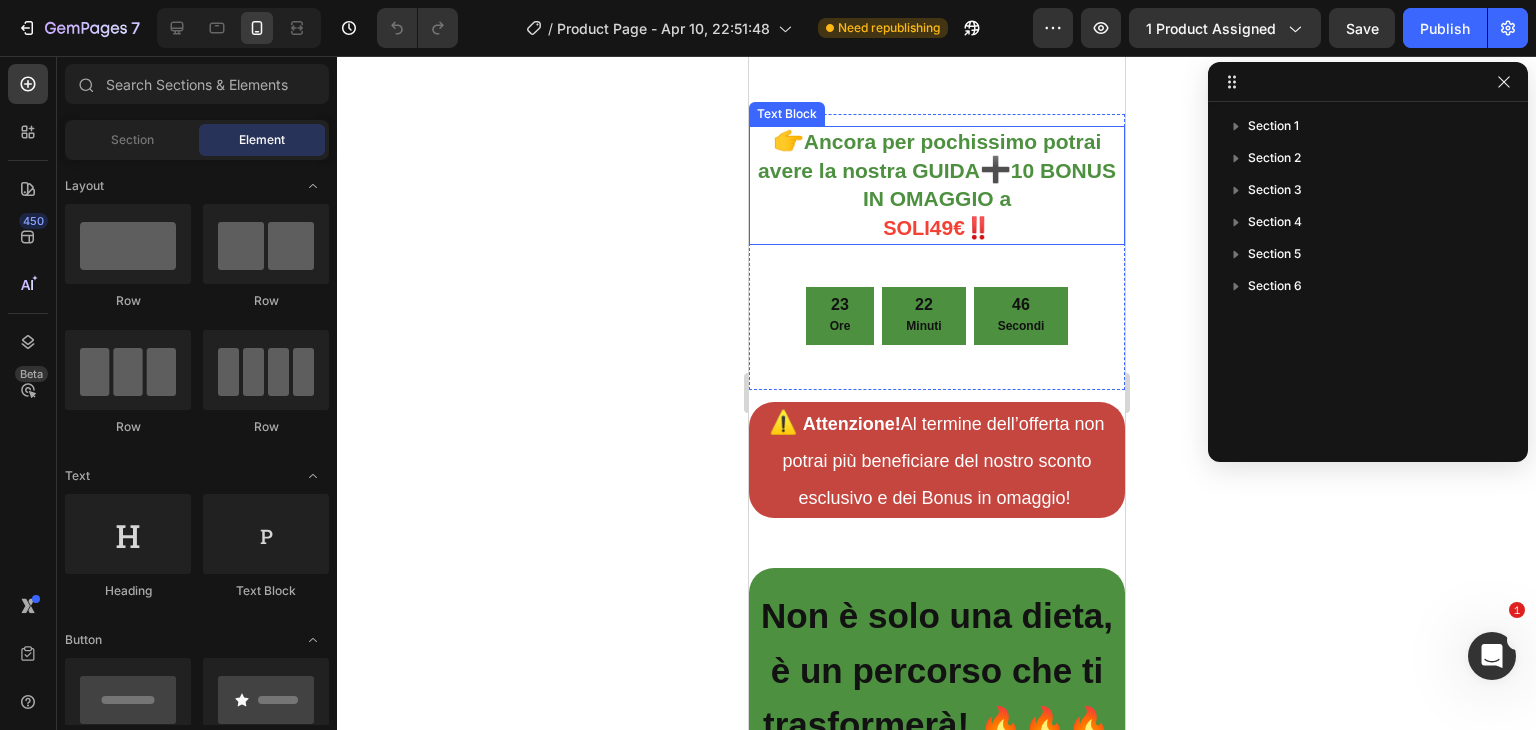 scroll, scrollTop: 1956, scrollLeft: 0, axis: vertical 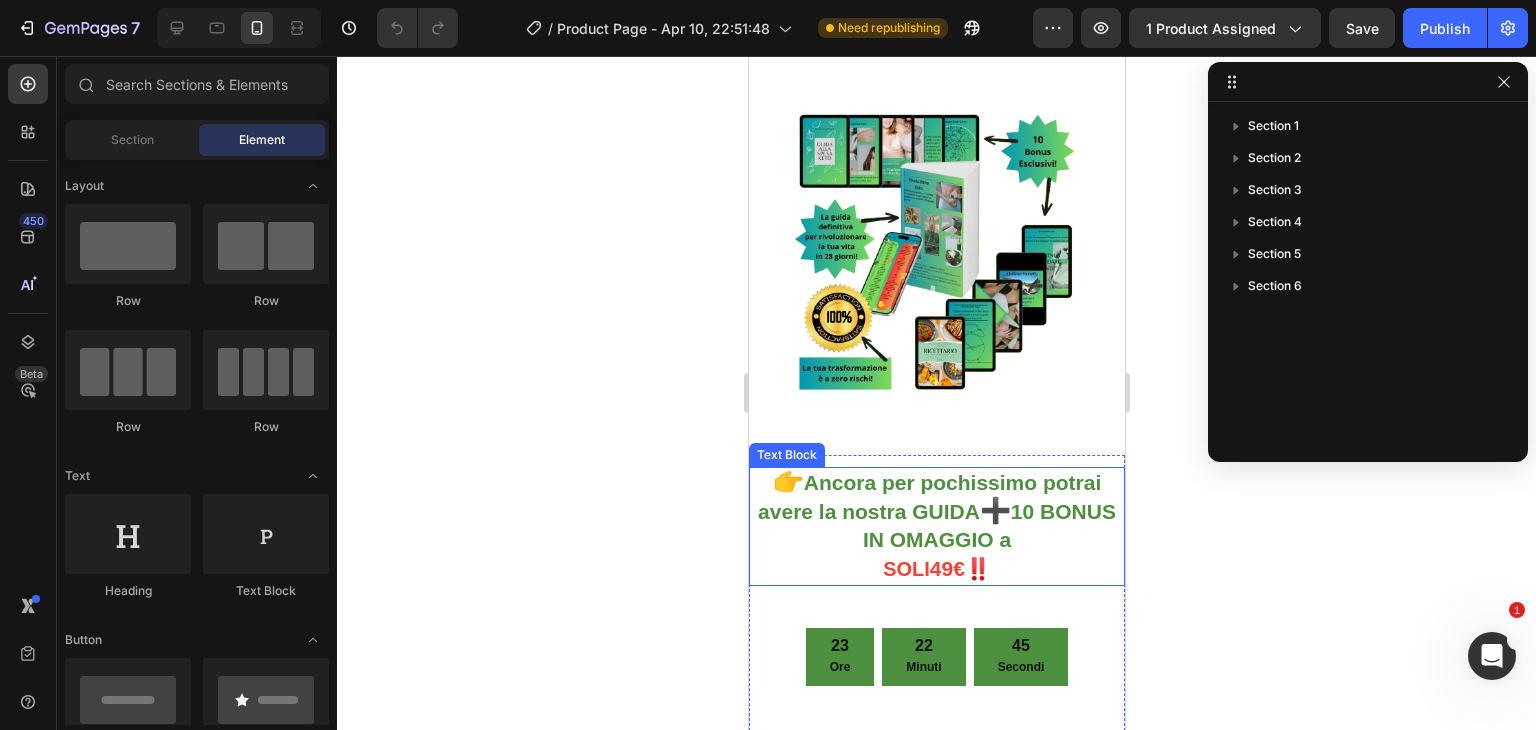 click on "Ancora per pochissimo potrai avere la nostra GUIDA" at bounding box center [928, 497] 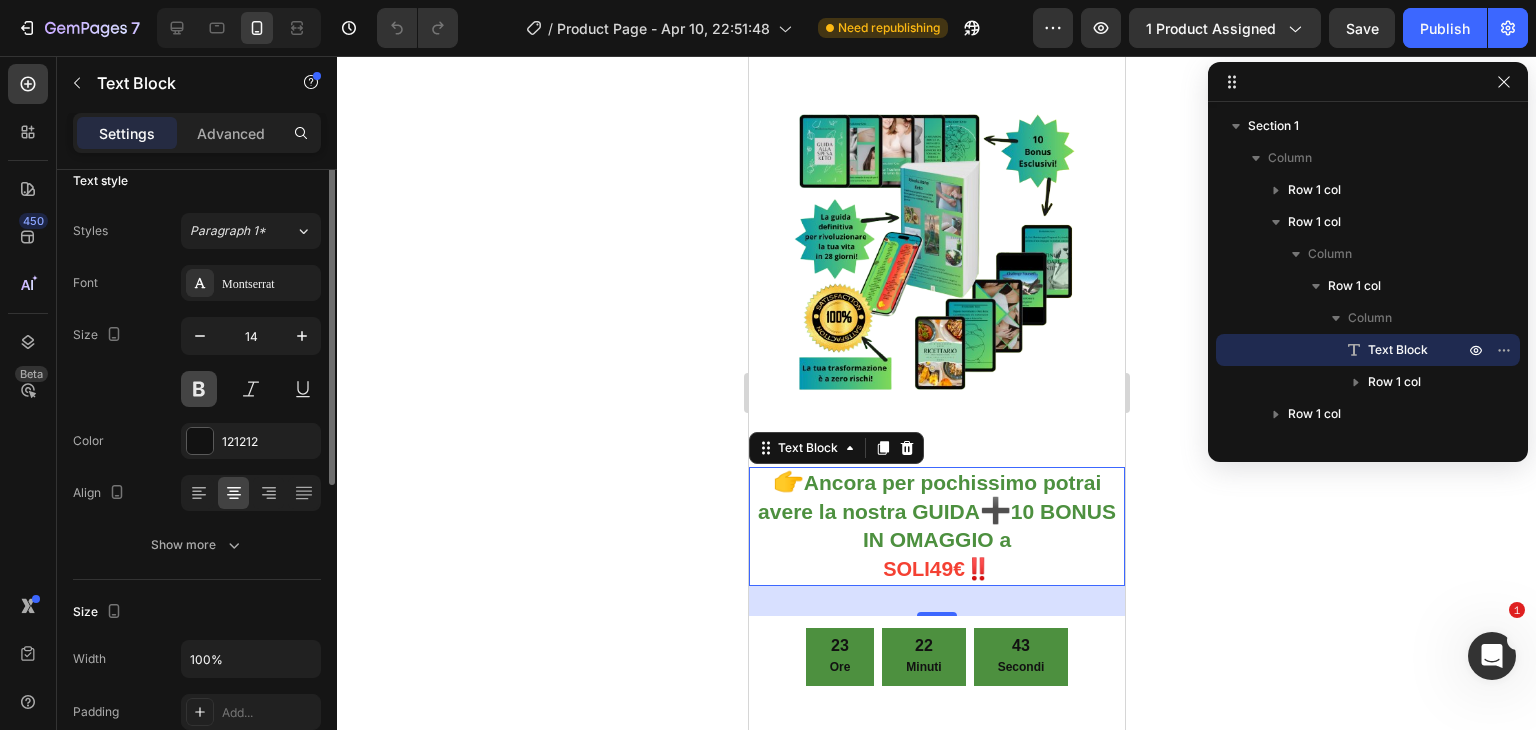 scroll, scrollTop: 82, scrollLeft: 0, axis: vertical 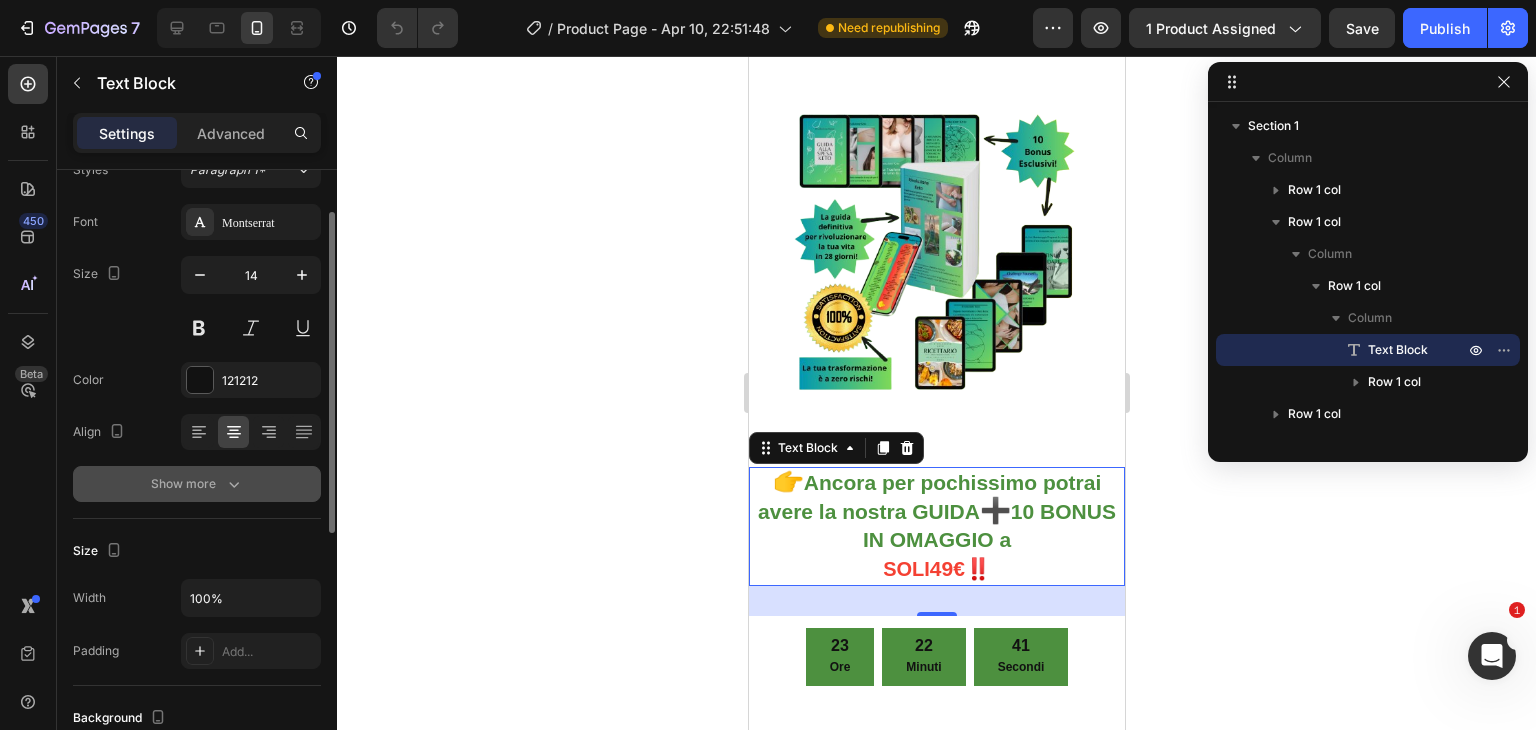 click 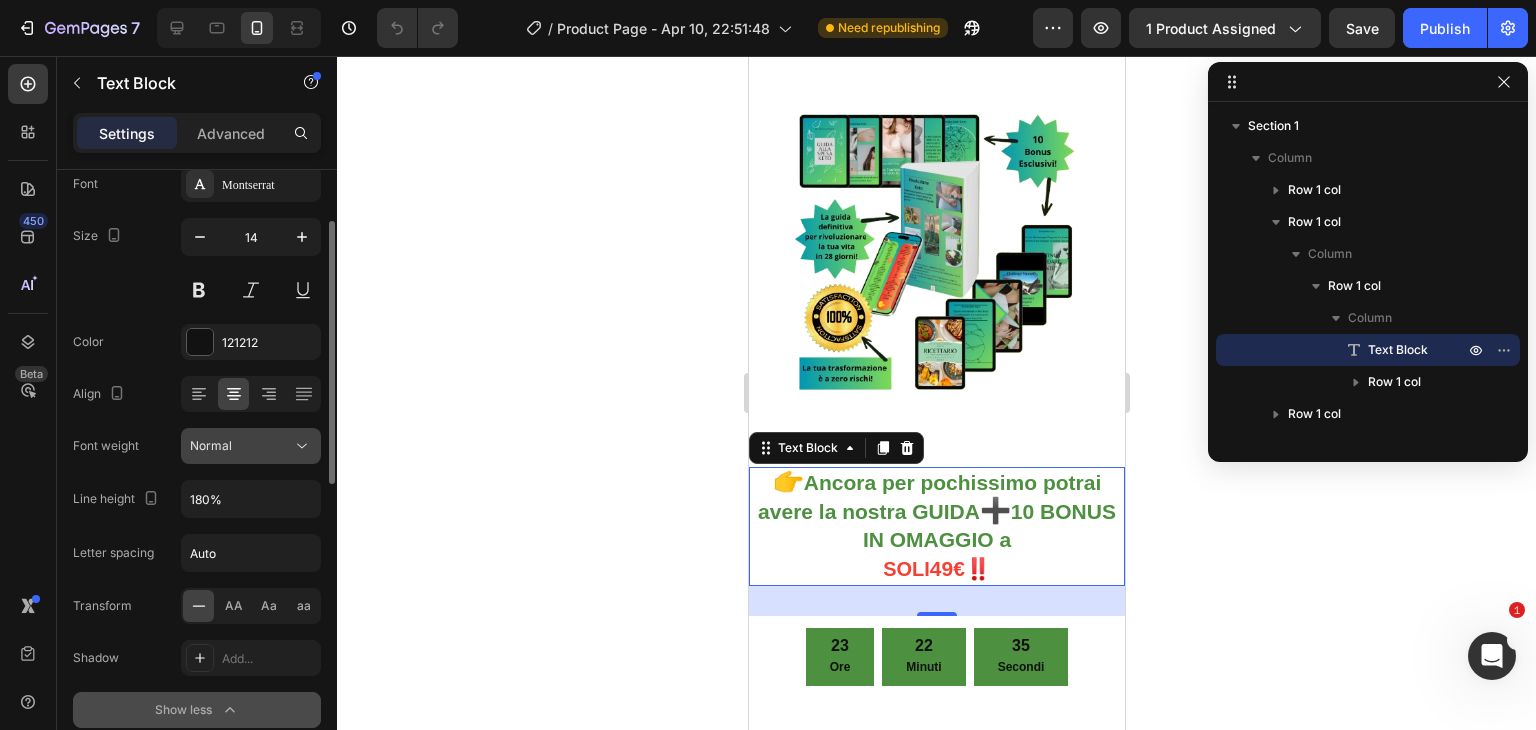 scroll, scrollTop: 192, scrollLeft: 0, axis: vertical 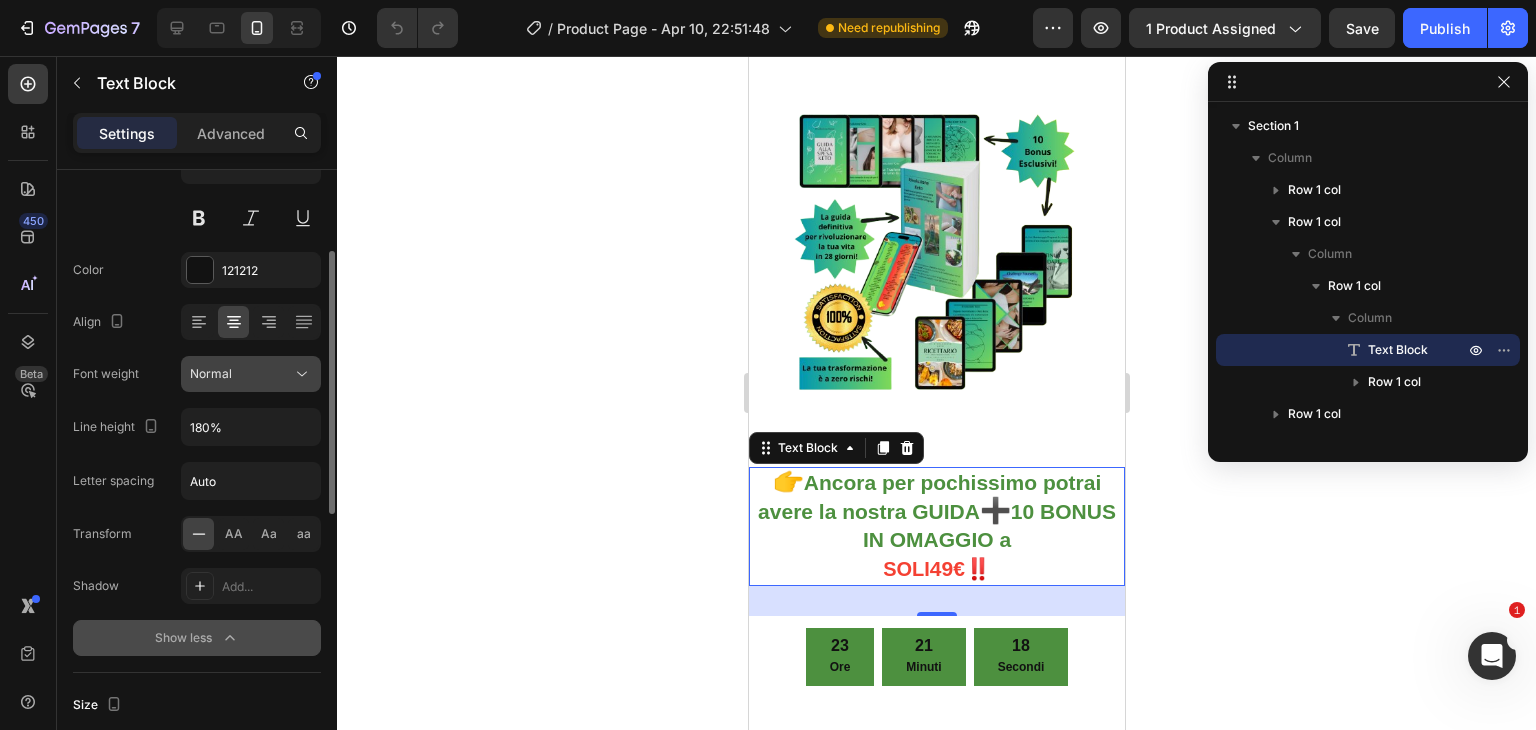 click 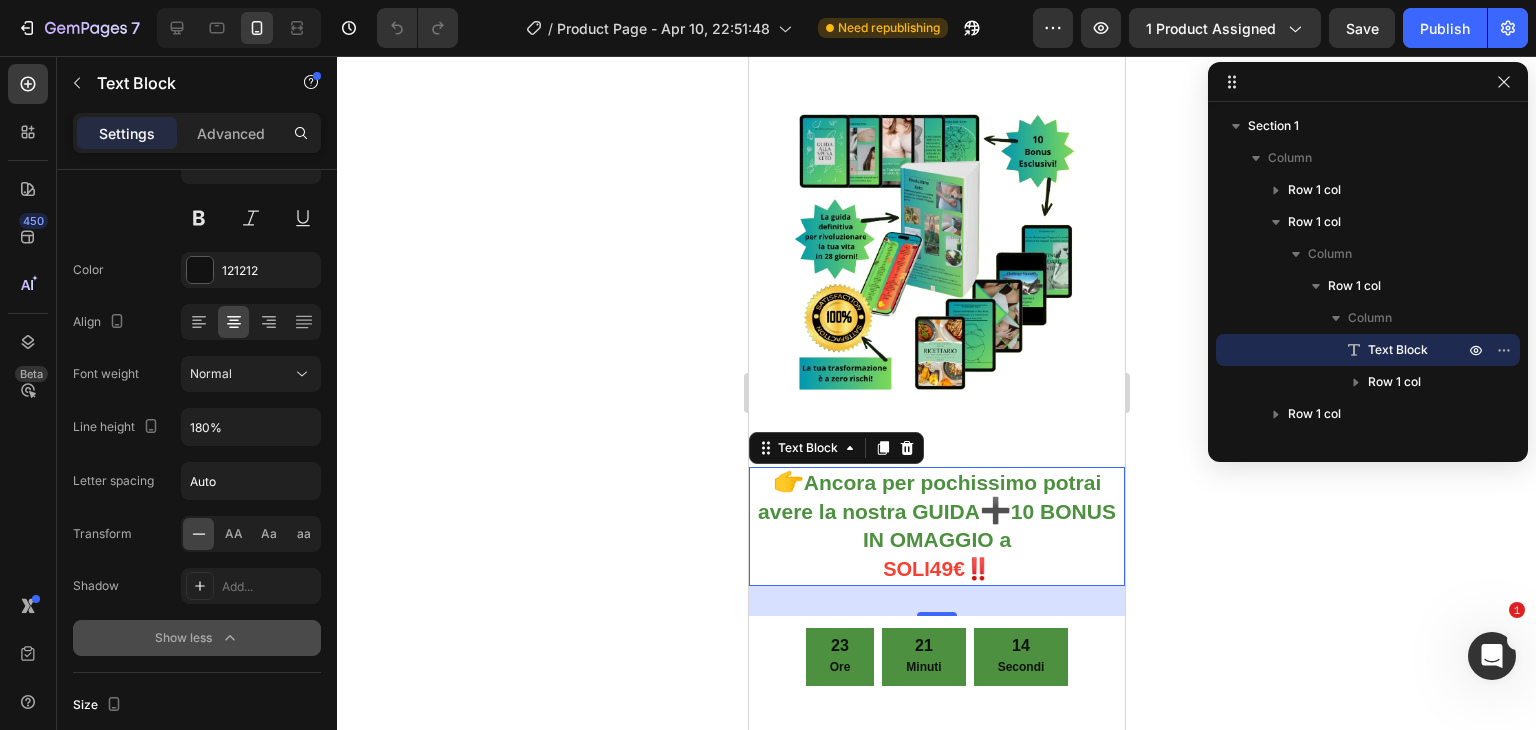 click 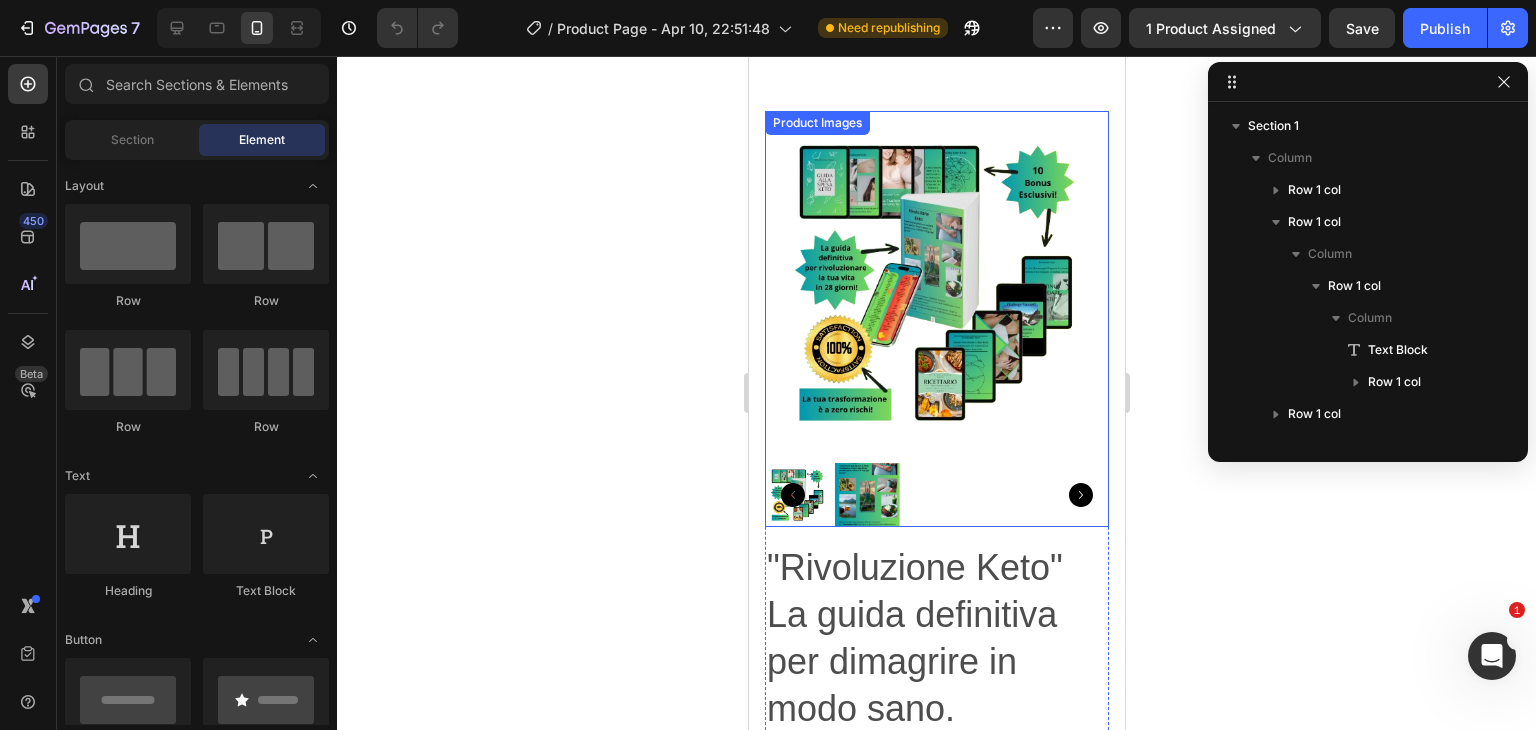 scroll, scrollTop: 748, scrollLeft: 0, axis: vertical 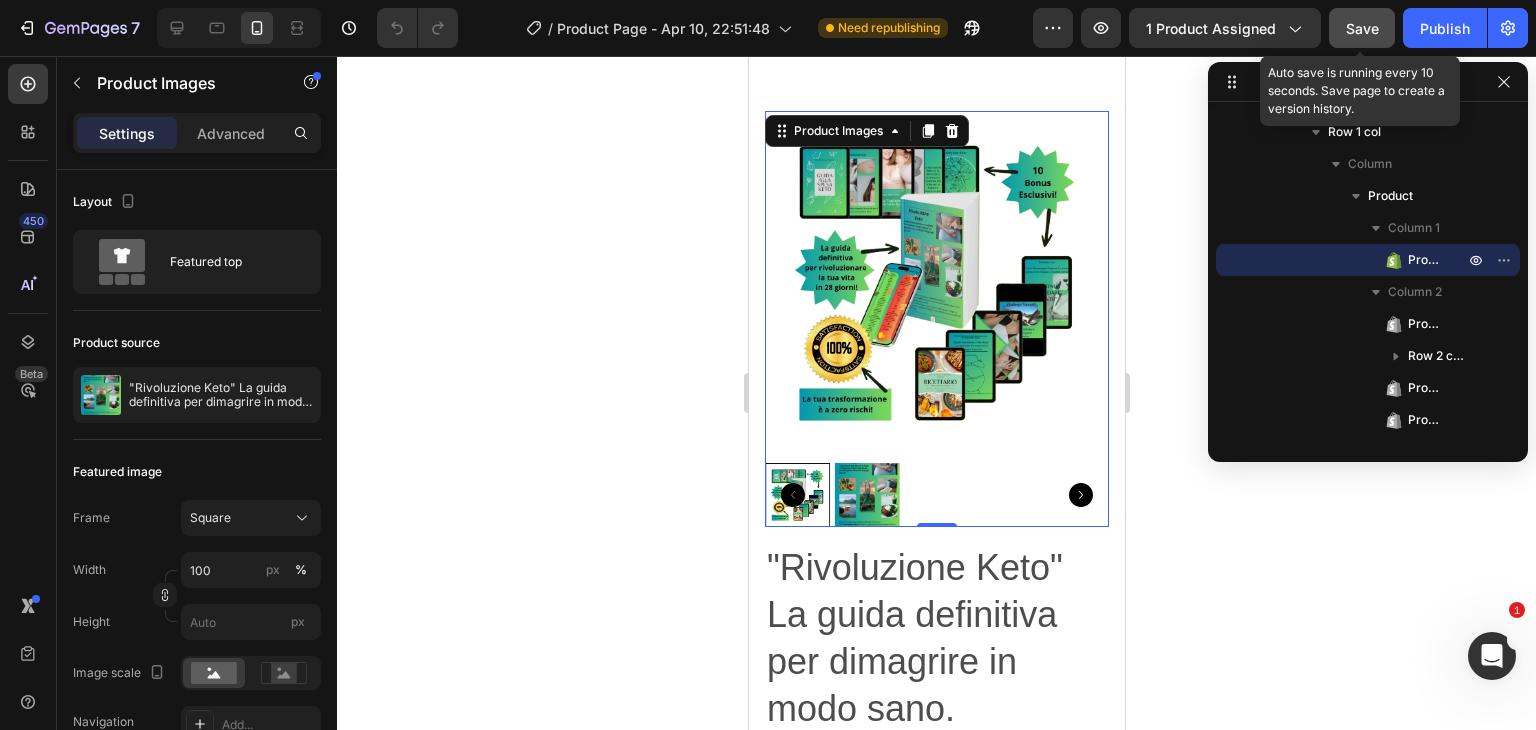 click on "Save" at bounding box center (1362, 28) 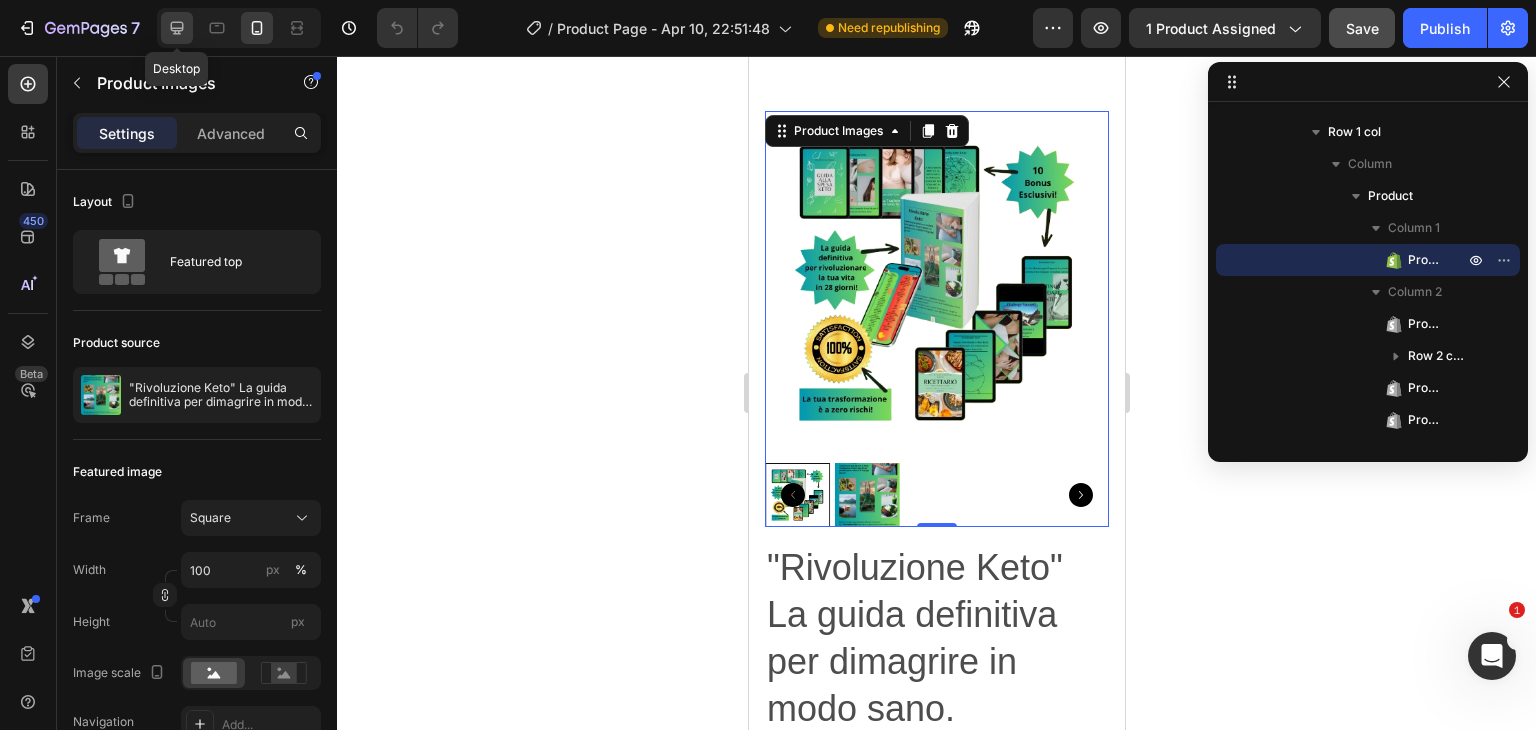 click 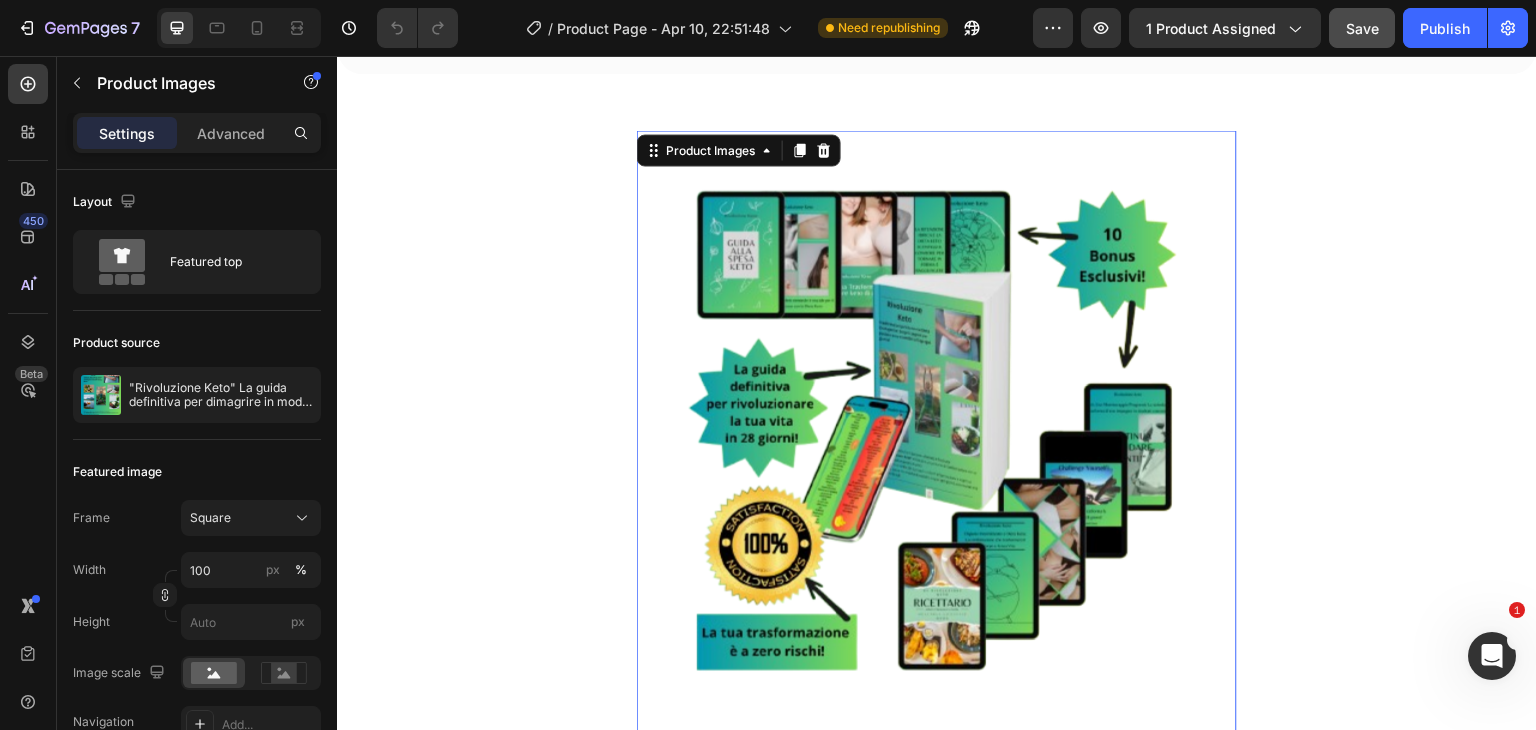 scroll, scrollTop: 298, scrollLeft: 0, axis: vertical 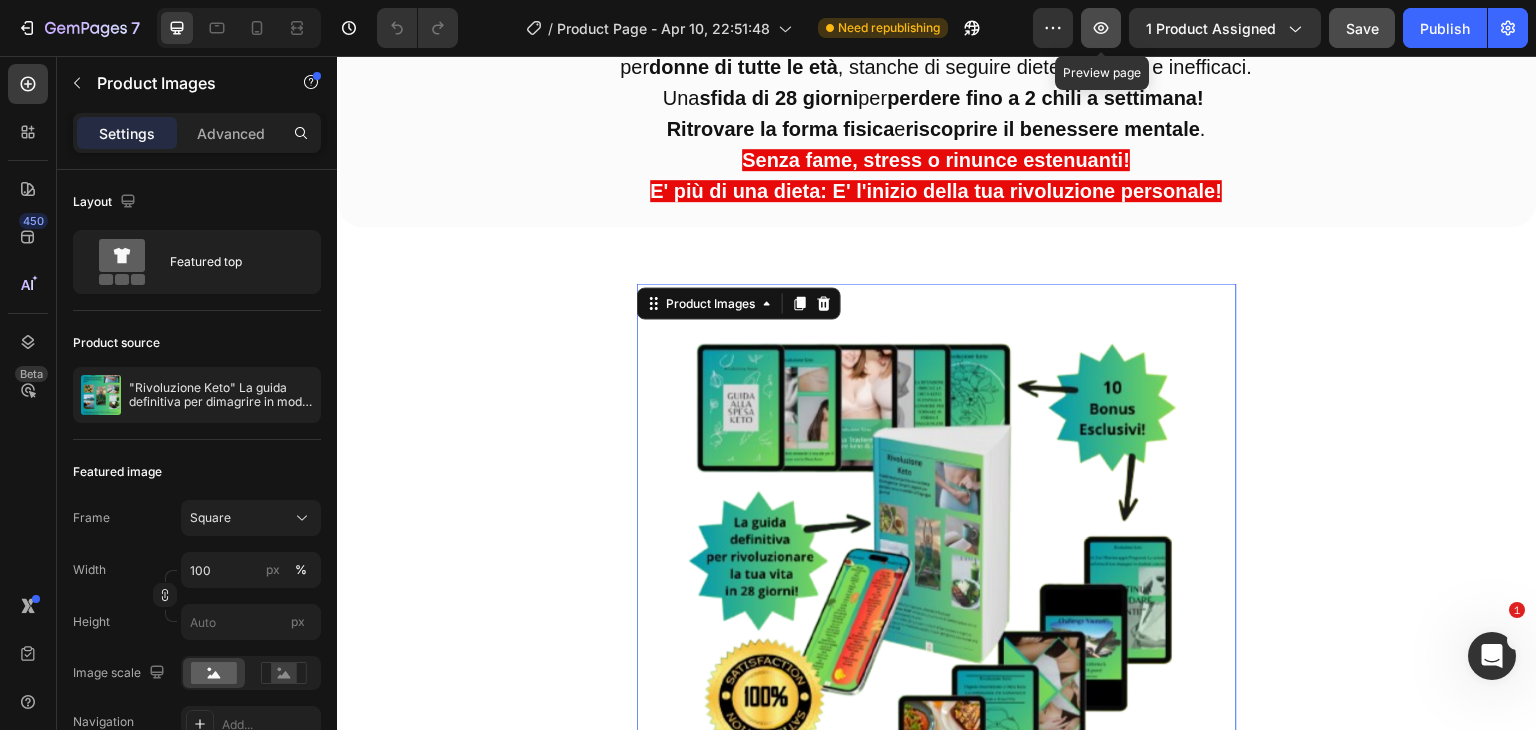 click 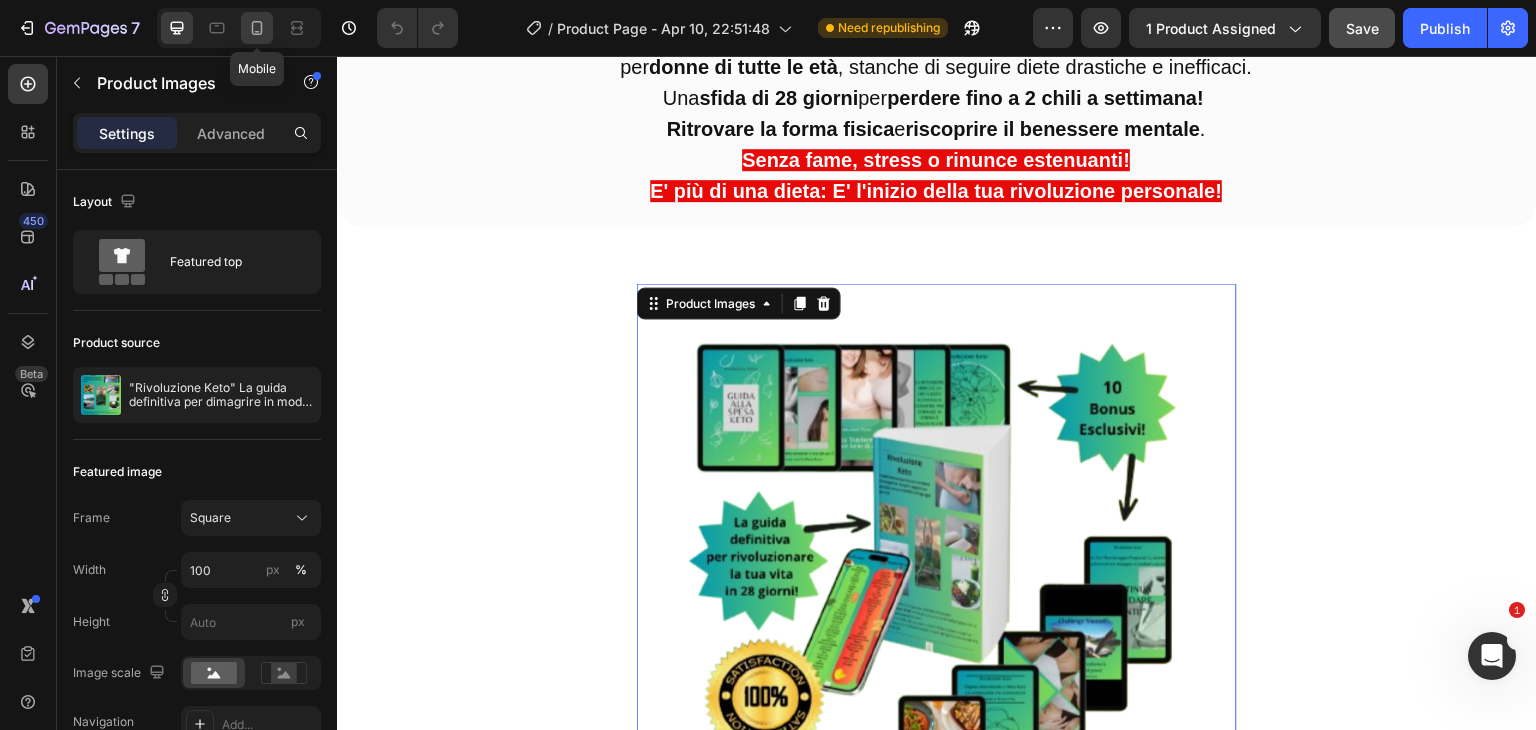 click 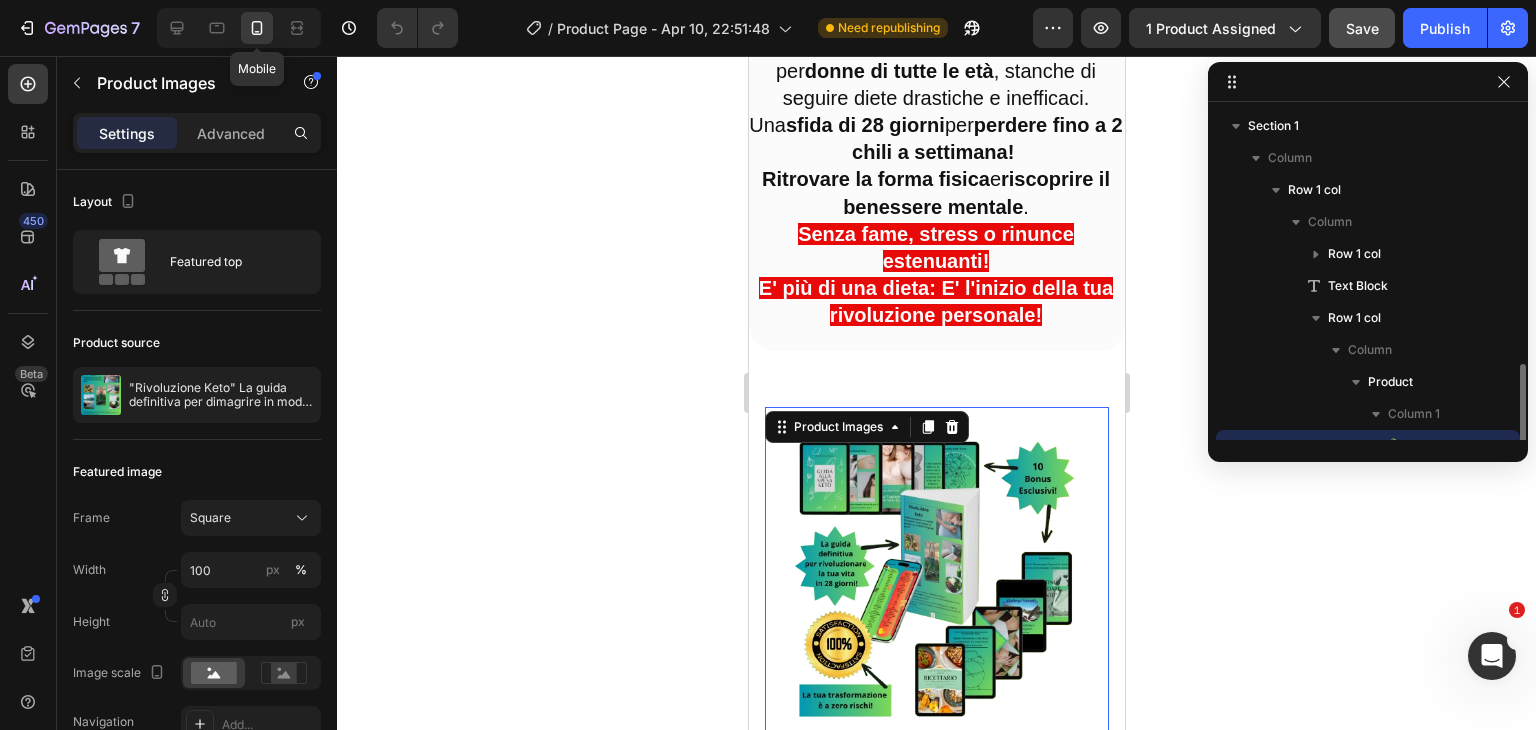 scroll, scrollTop: 186, scrollLeft: 0, axis: vertical 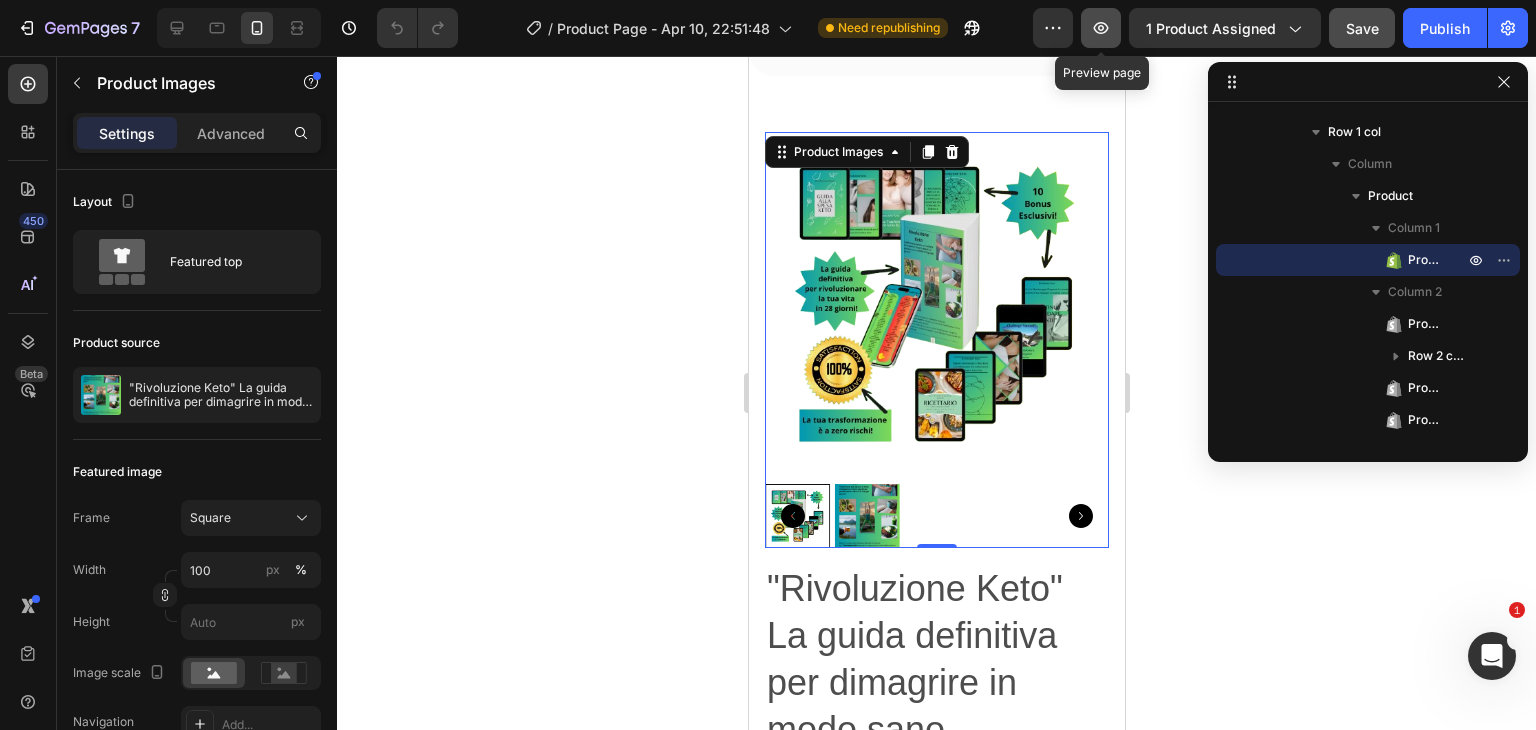 click 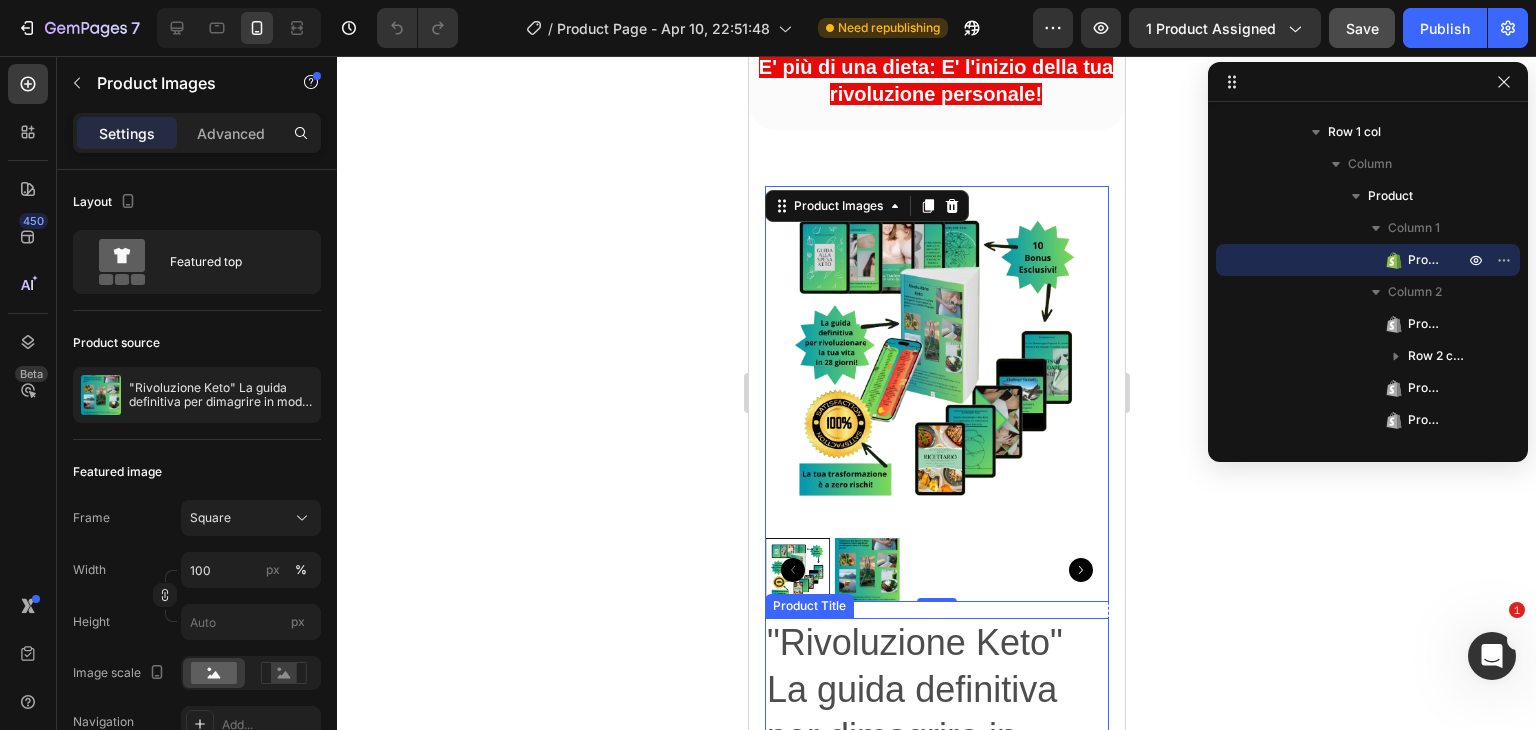 scroll, scrollTop: 668, scrollLeft: 0, axis: vertical 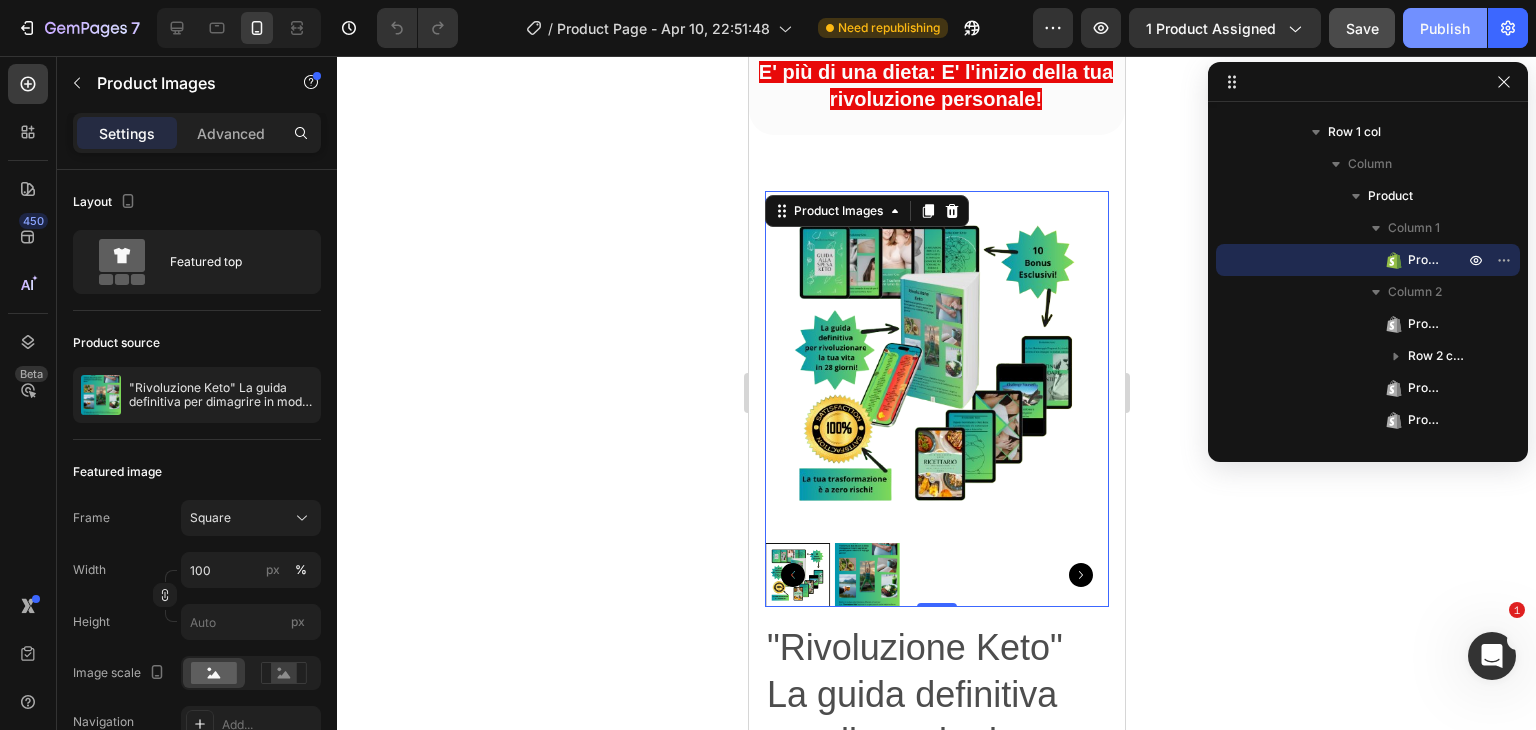 click on "Publish" at bounding box center (1445, 28) 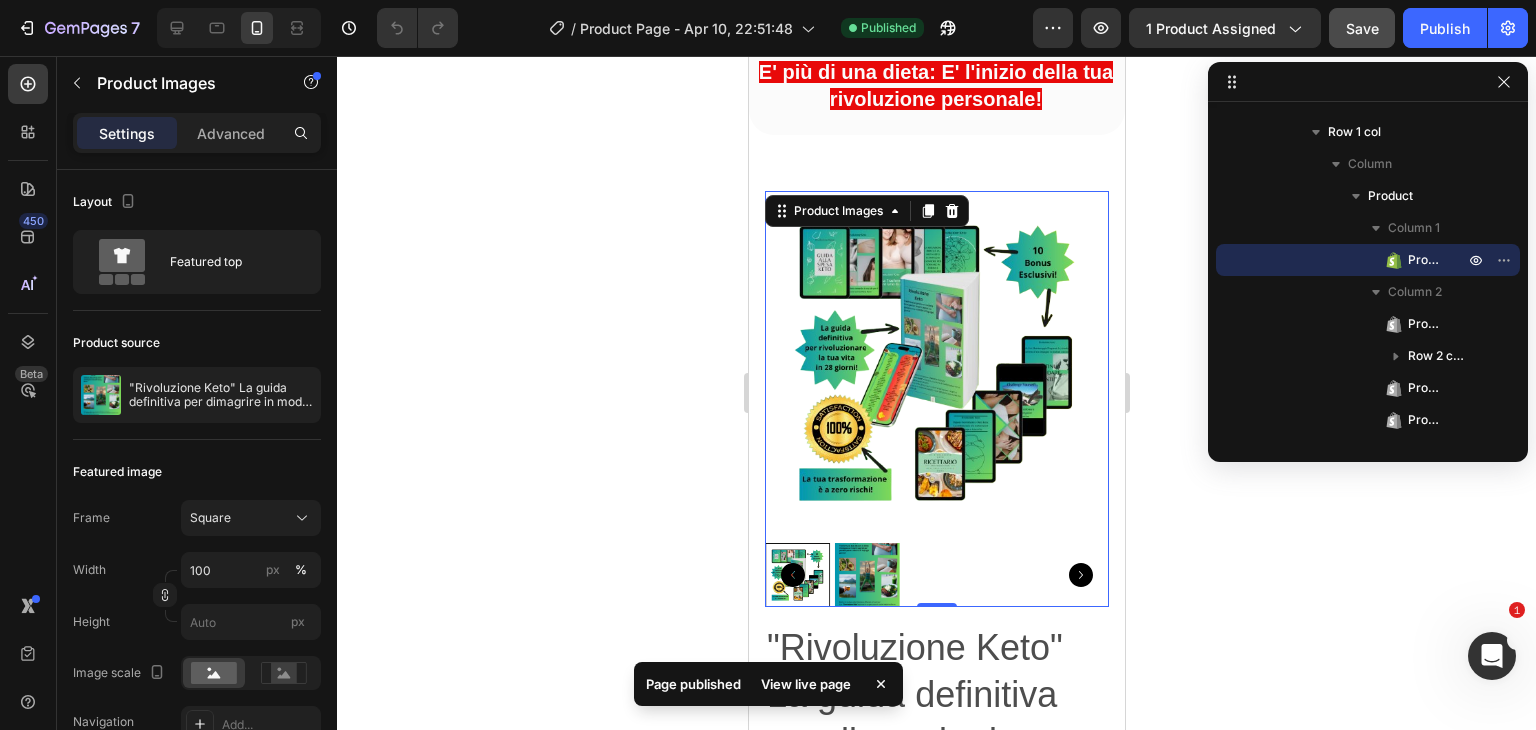 click on "View live page" at bounding box center (806, 684) 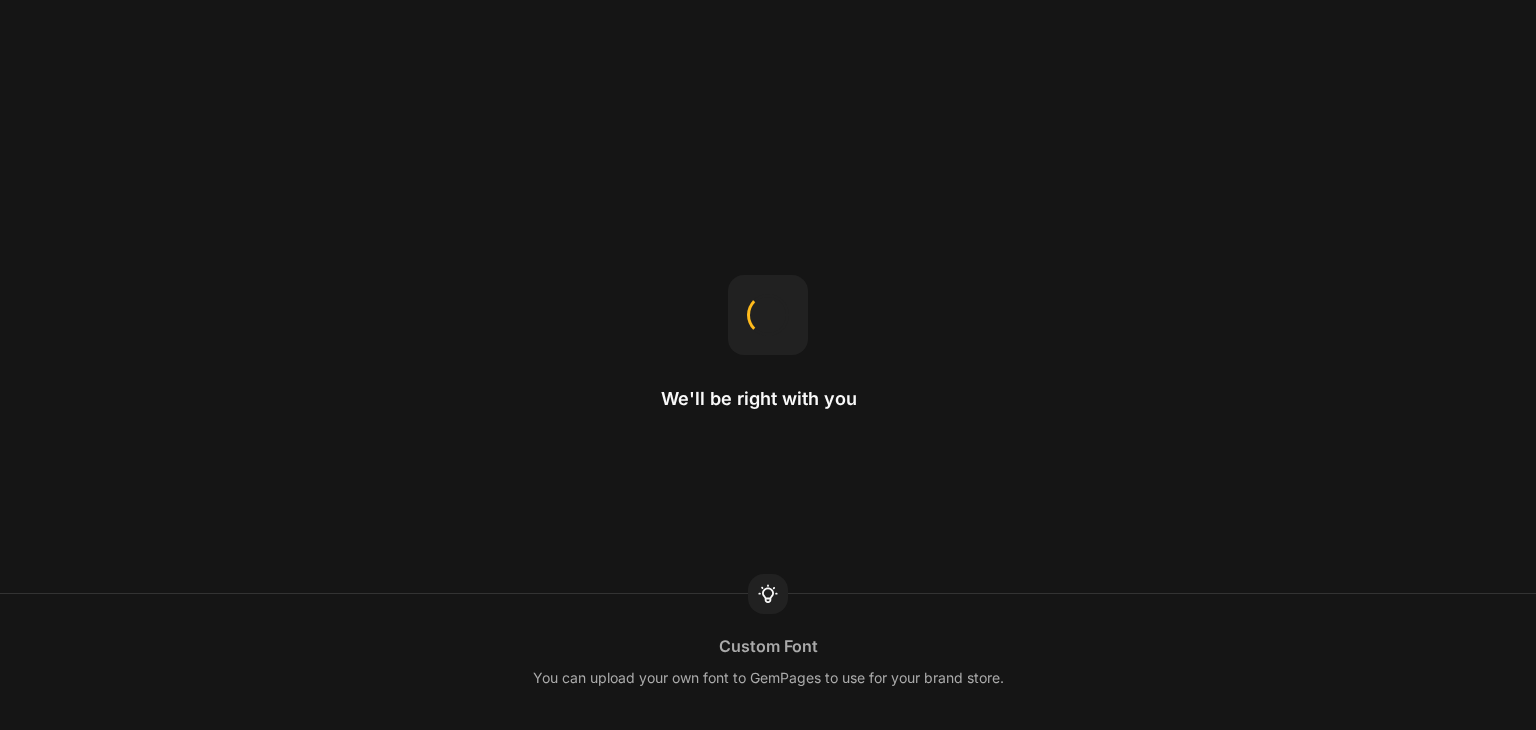 scroll, scrollTop: 0, scrollLeft: 0, axis: both 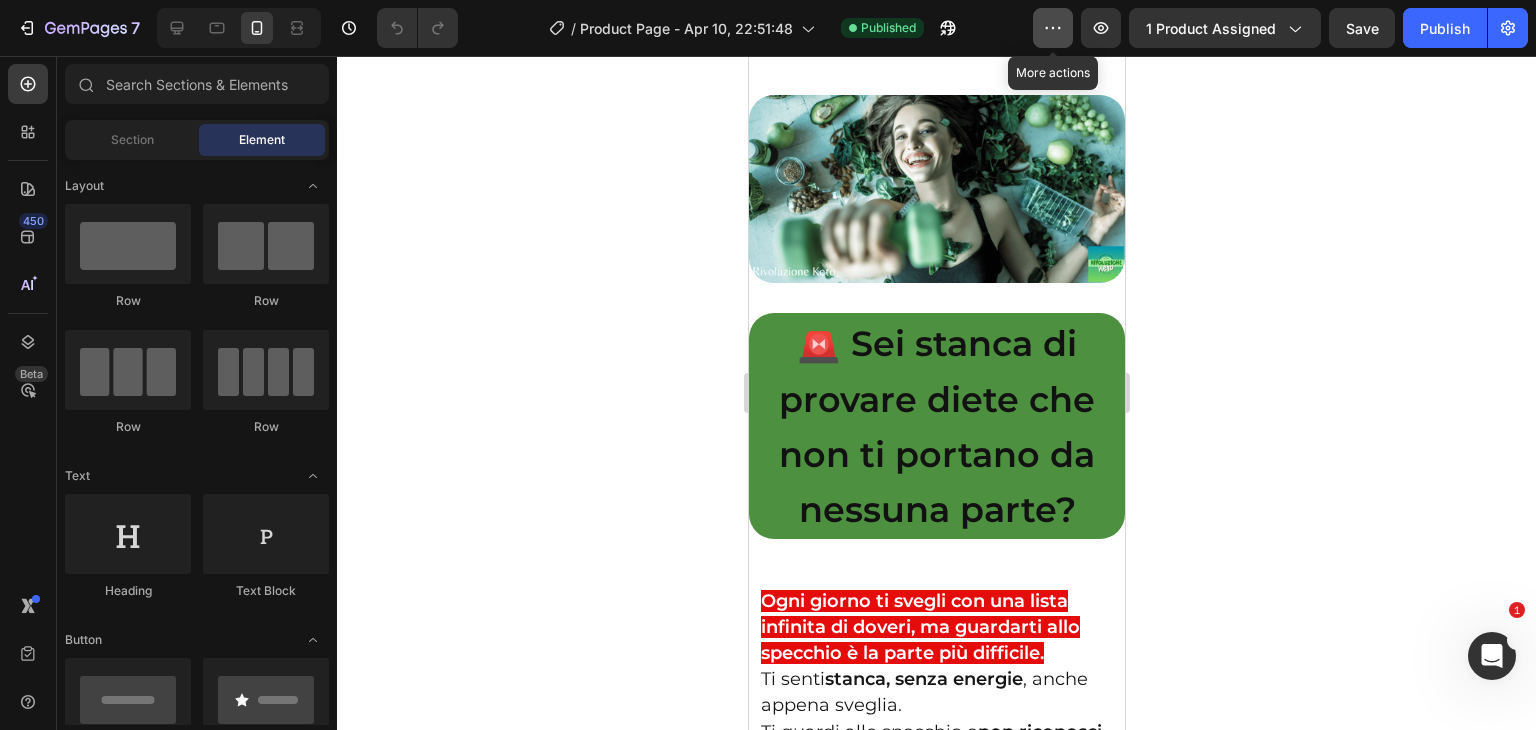 click 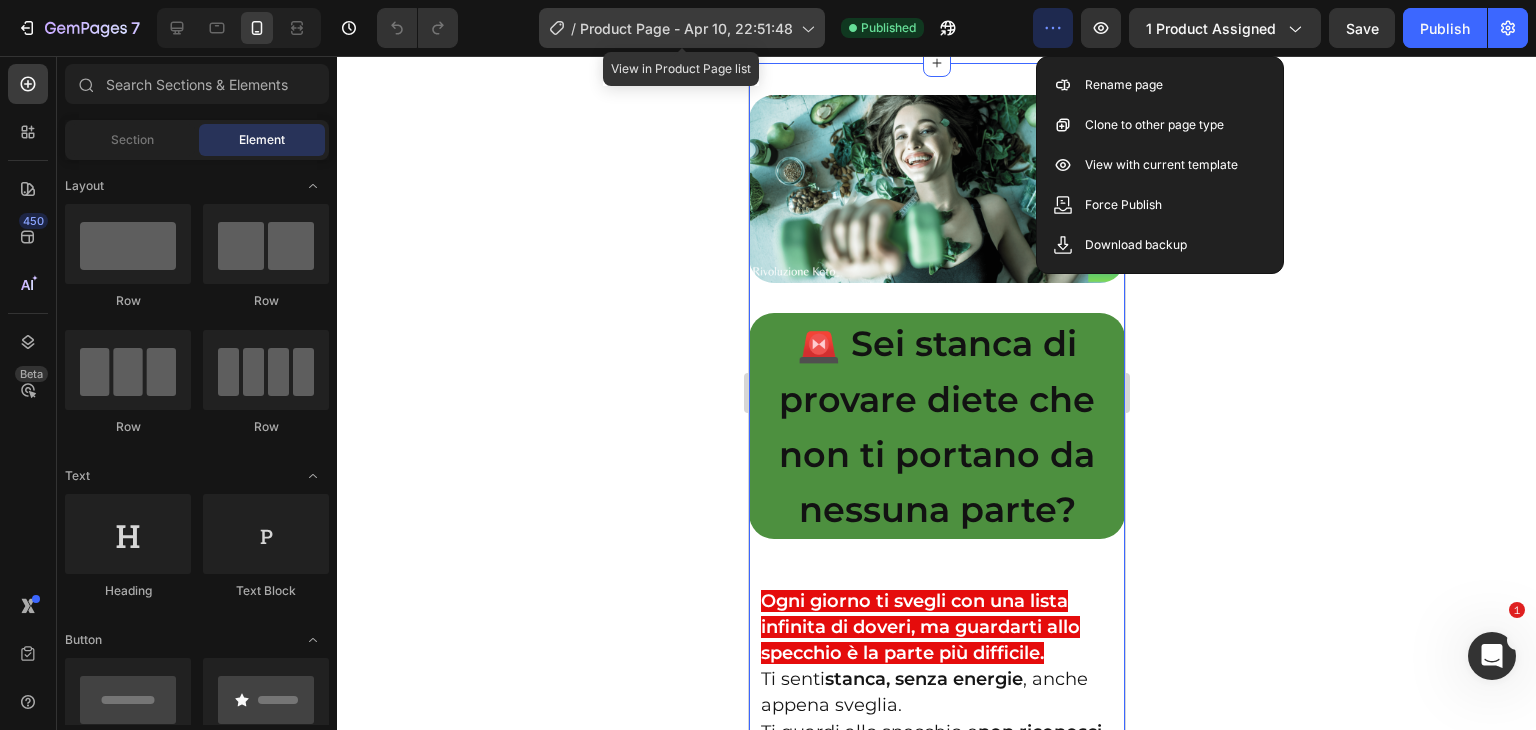 click 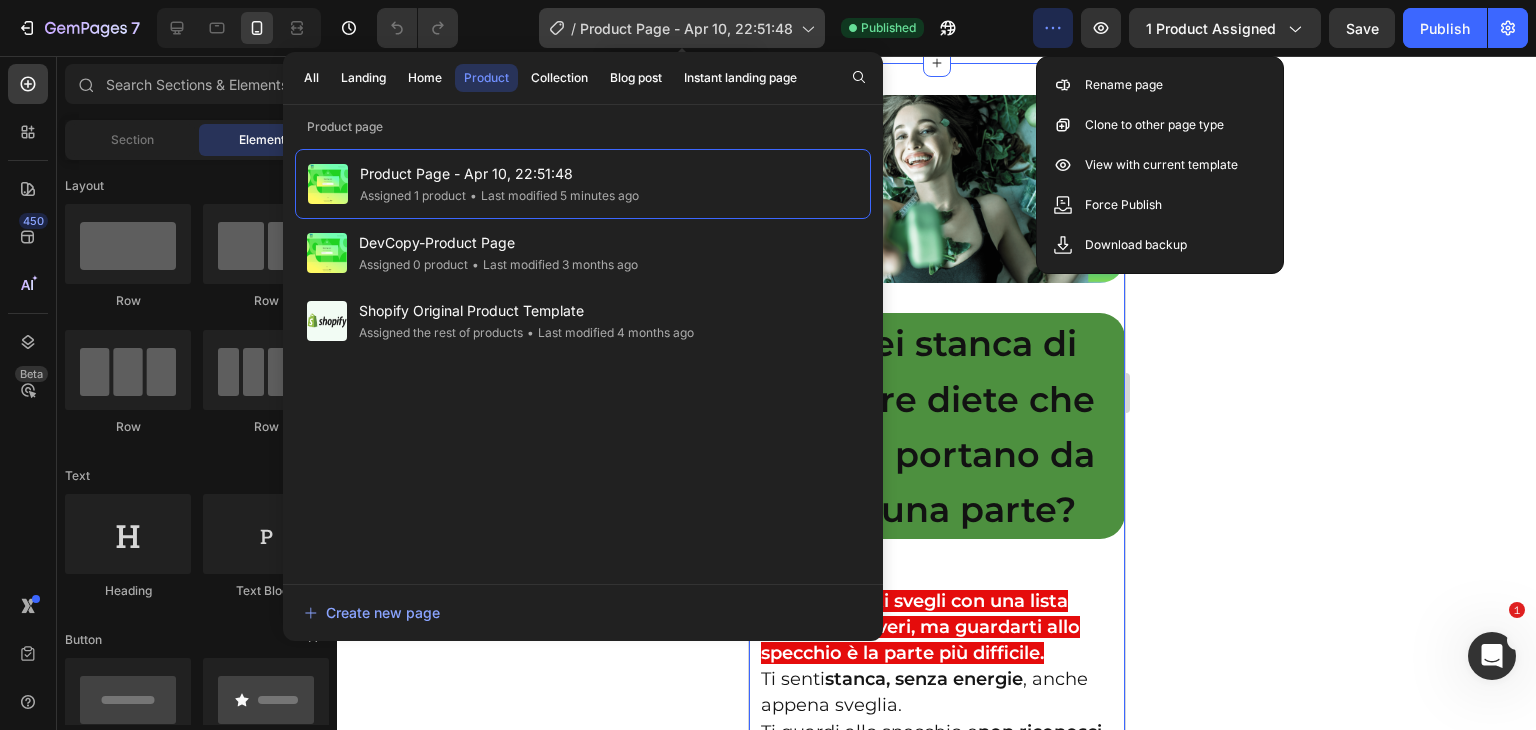 click 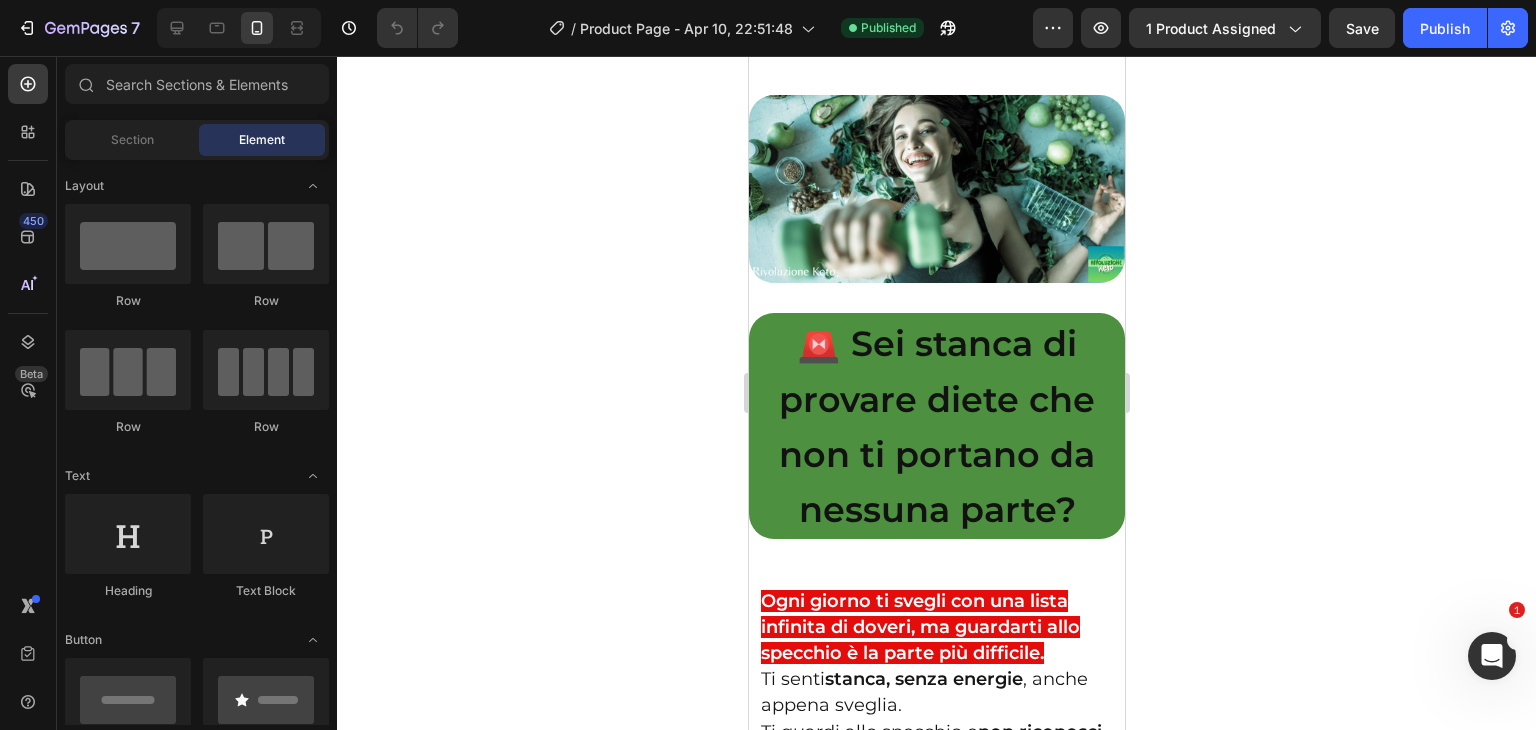 click 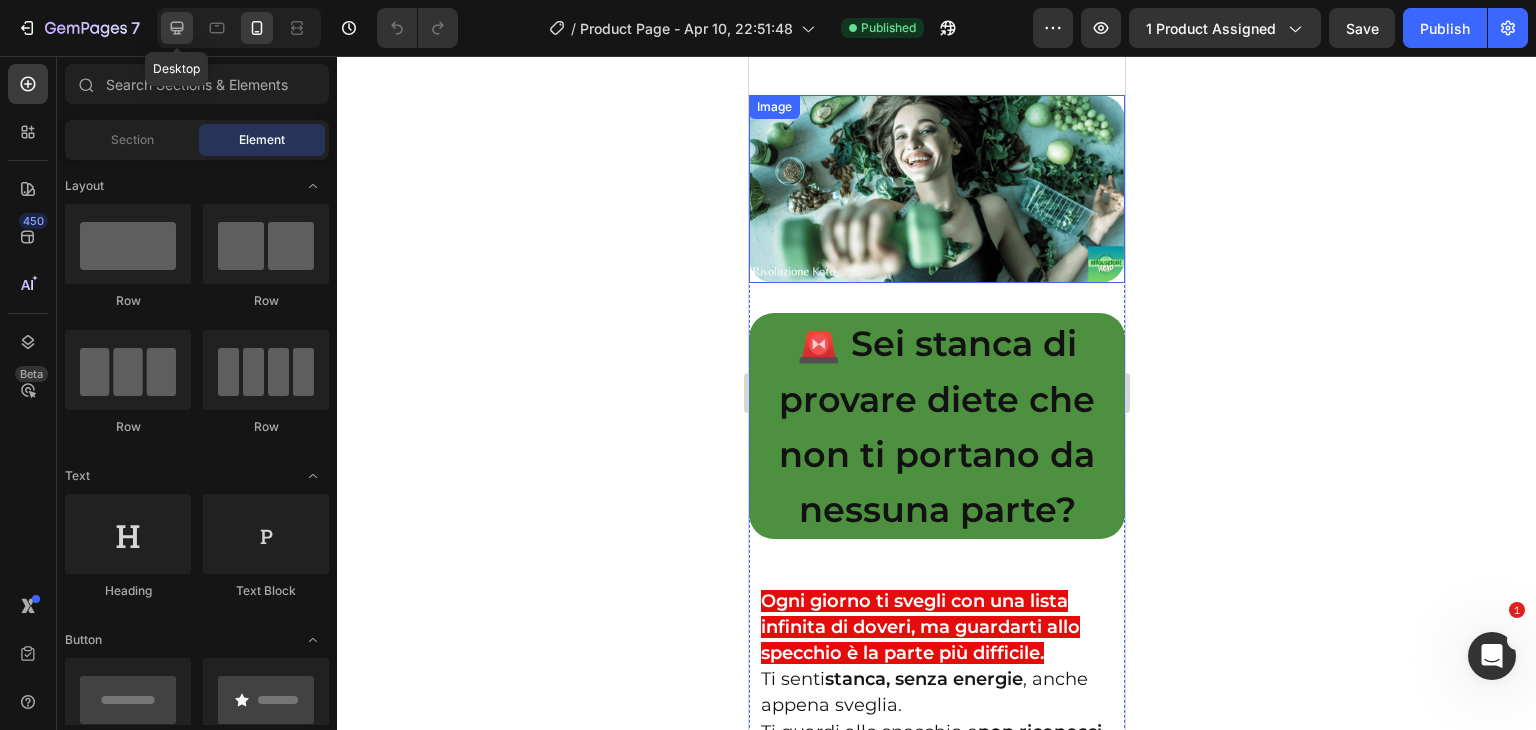 click 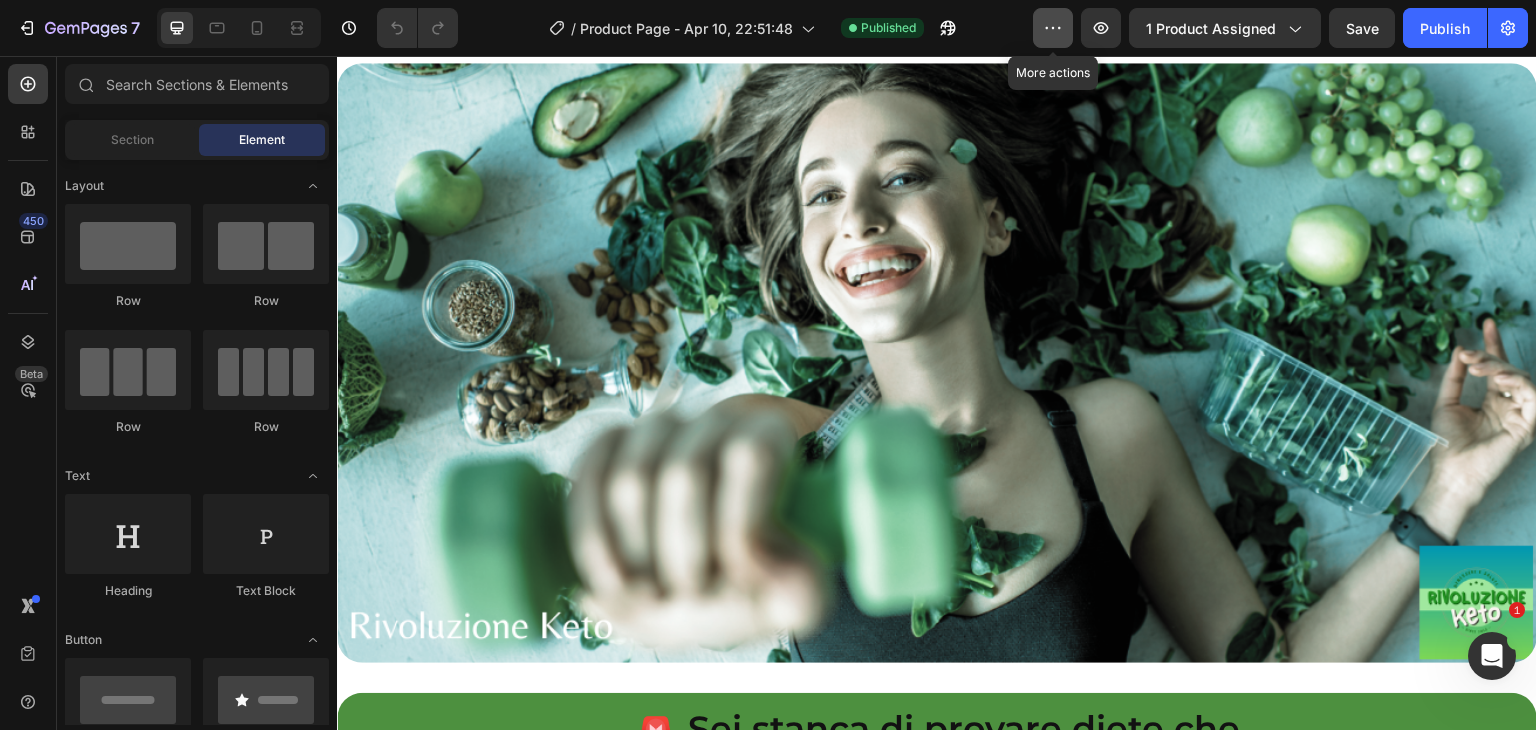click 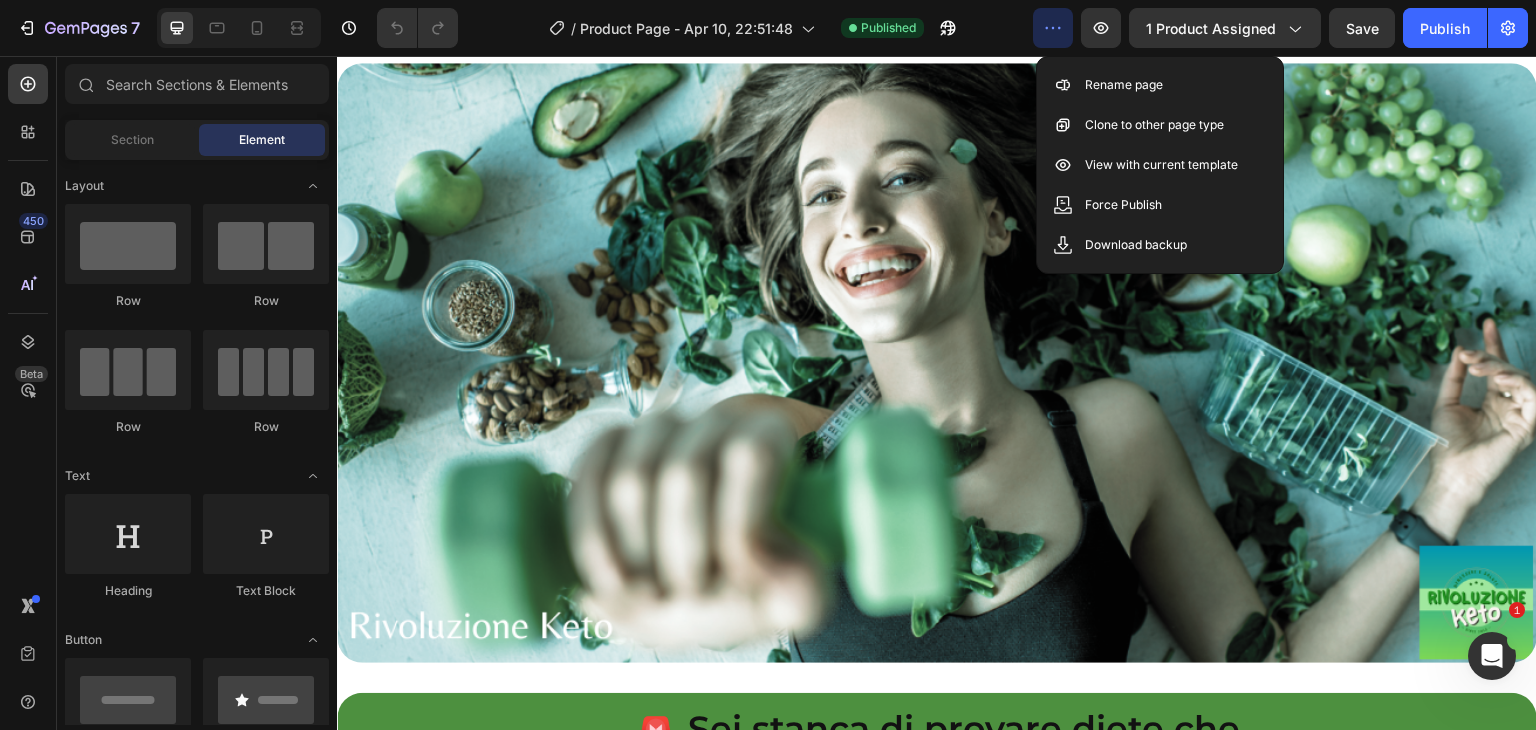 click 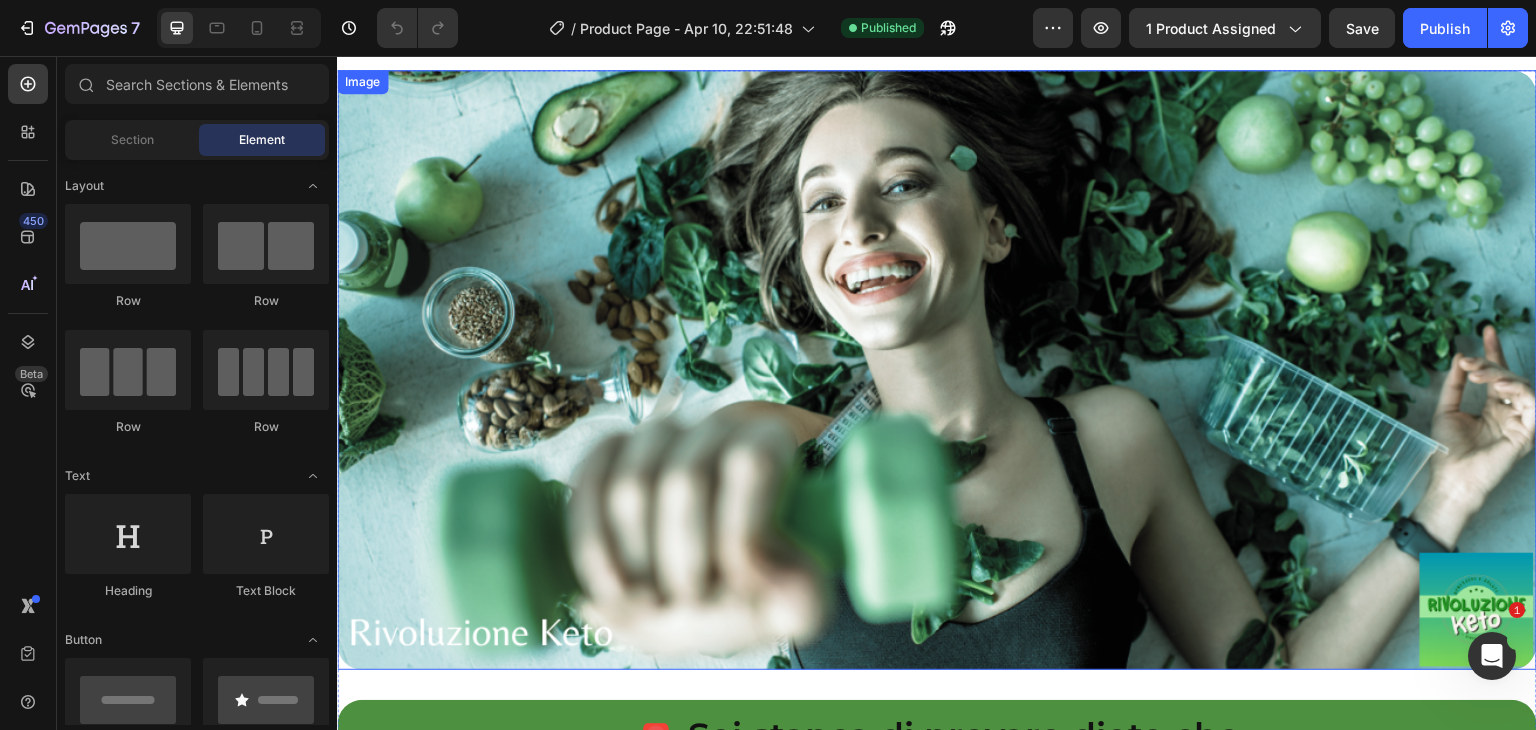 scroll, scrollTop: 4480, scrollLeft: 0, axis: vertical 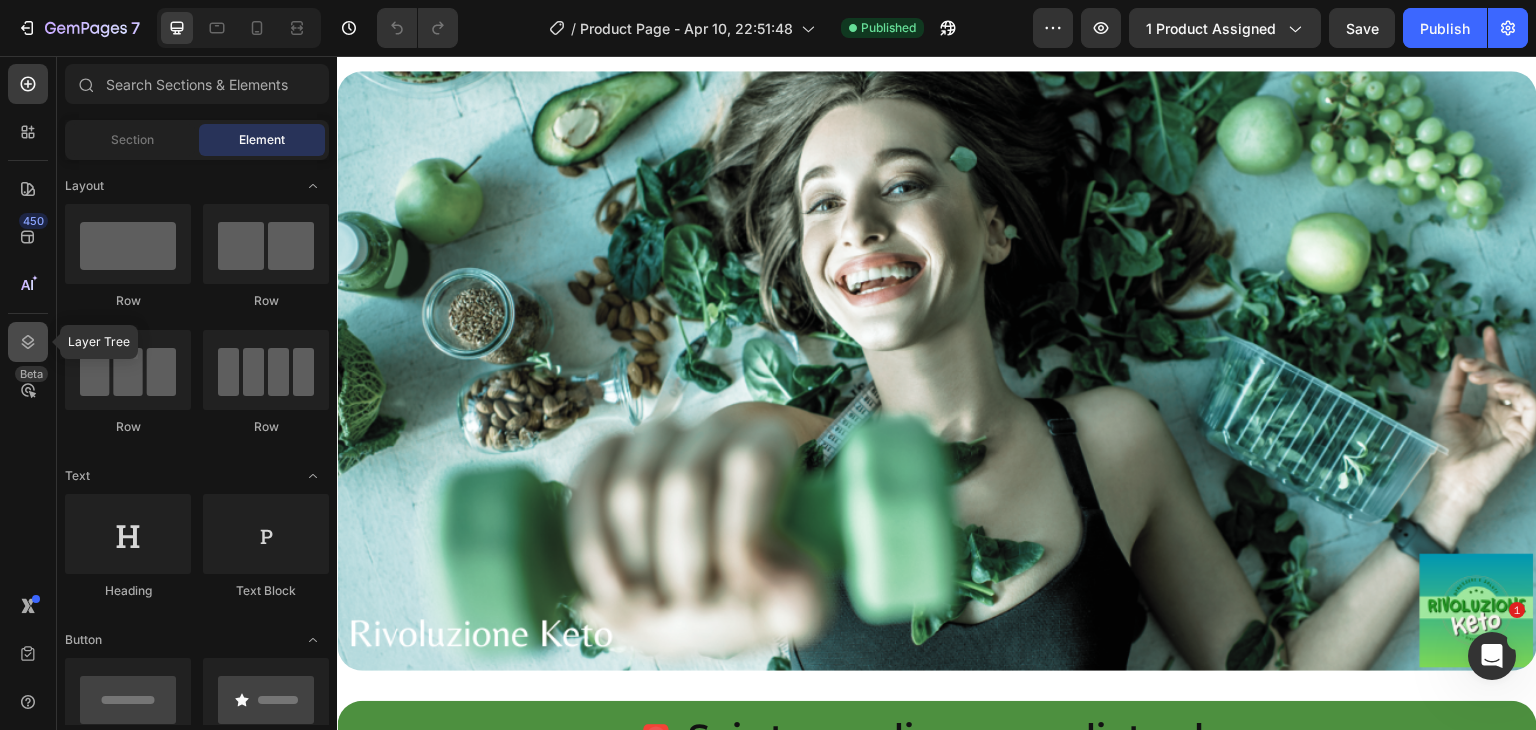 click 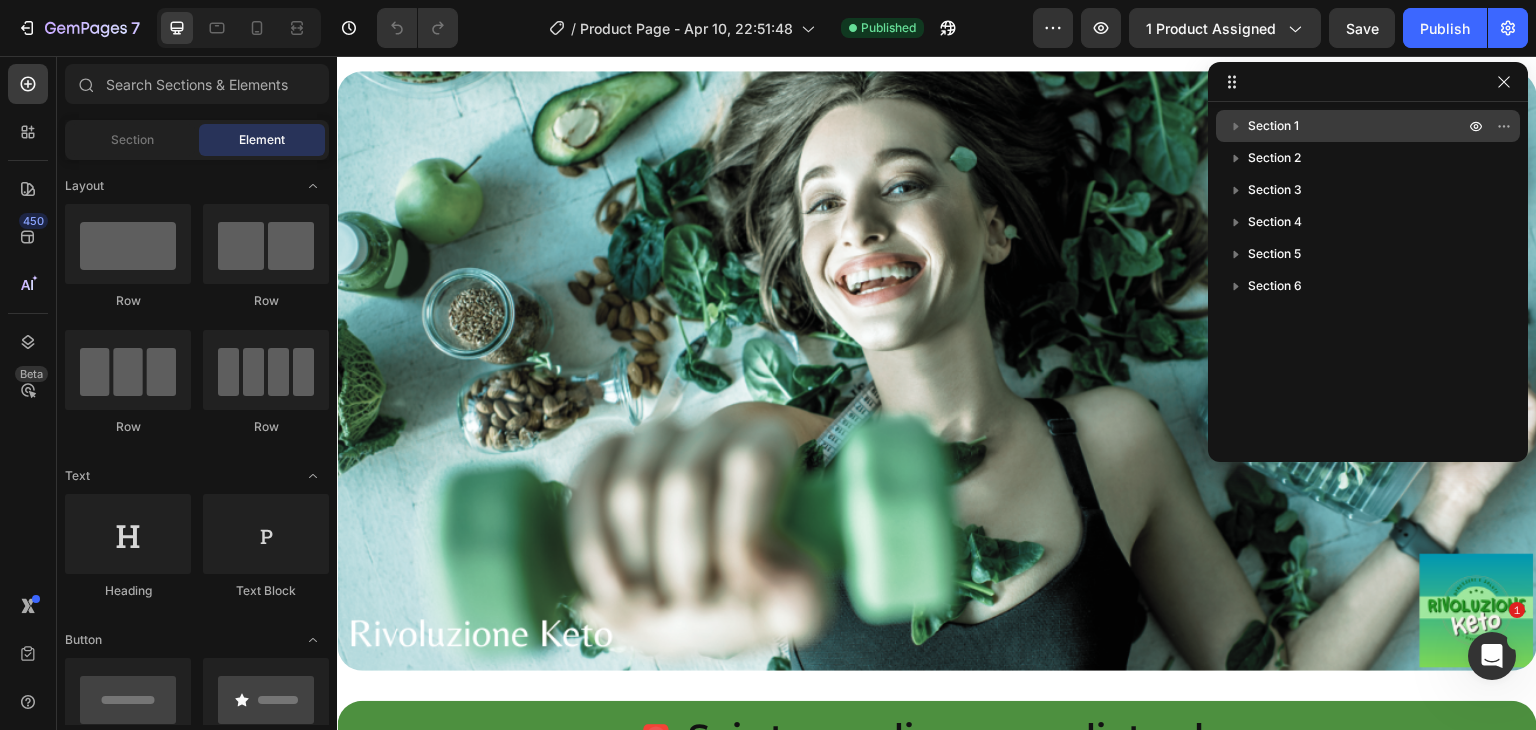 click on "Section 1" at bounding box center (1273, 126) 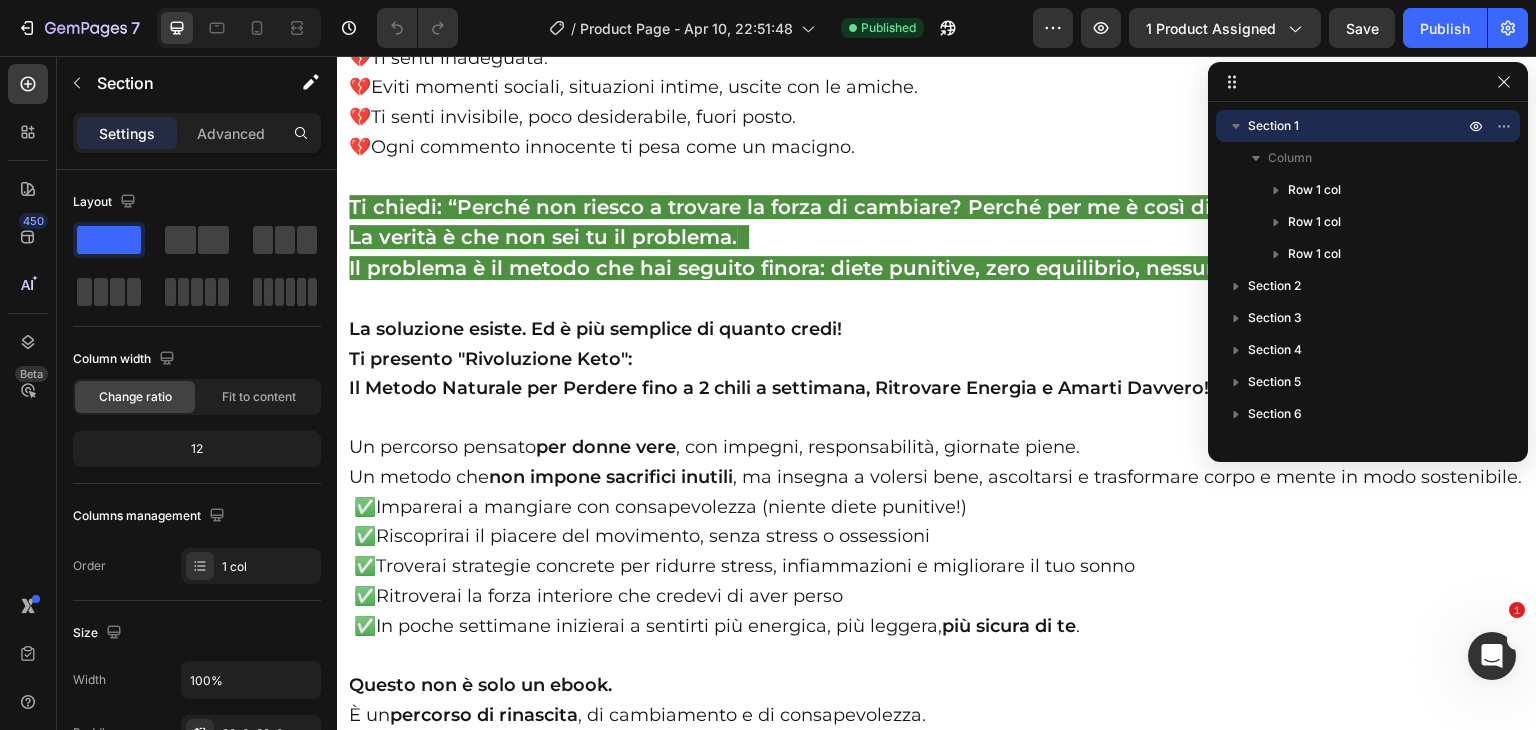 scroll, scrollTop: 0, scrollLeft: 0, axis: both 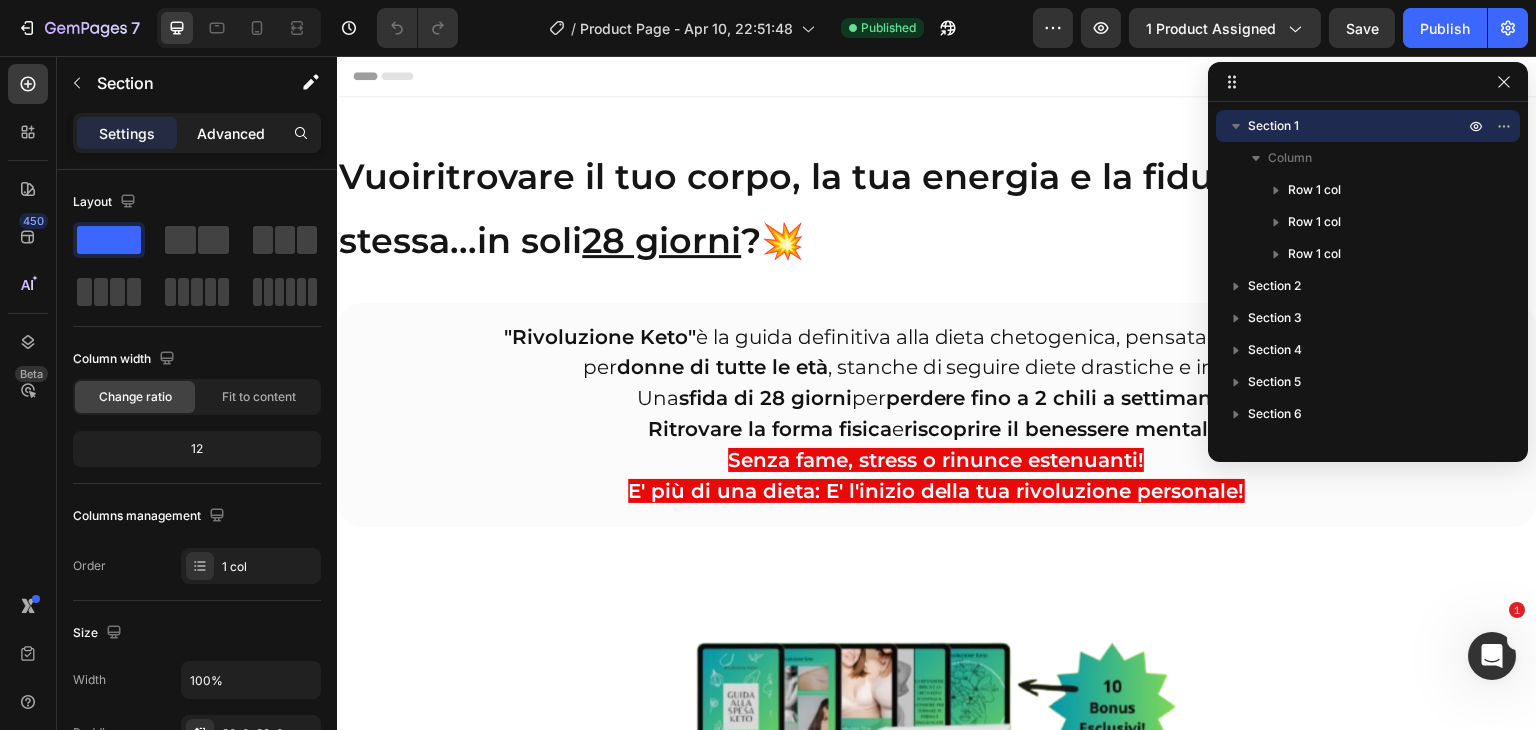 click on "Advanced" at bounding box center [231, 133] 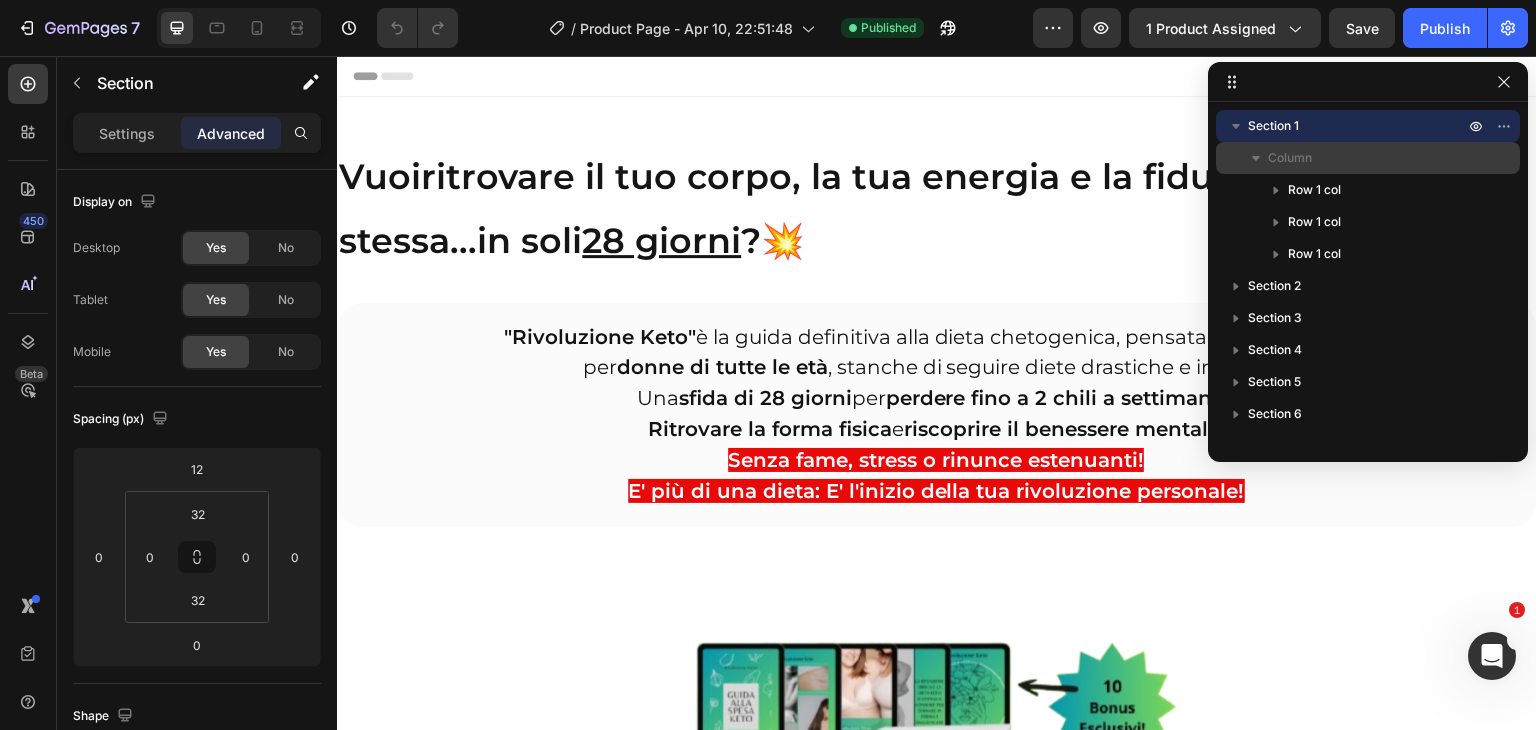 click on "Column" at bounding box center [1290, 158] 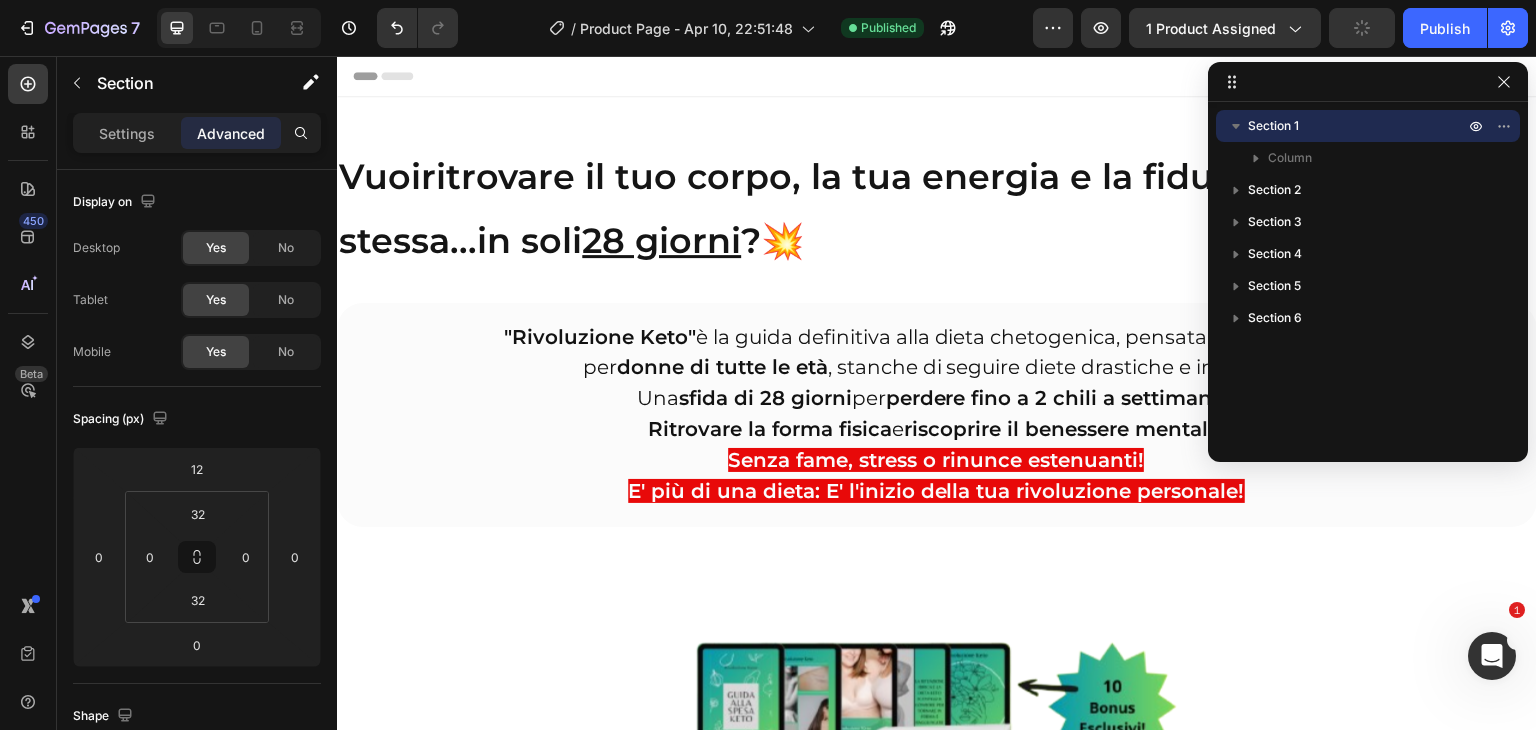 click on "Section 1" at bounding box center (1273, 126) 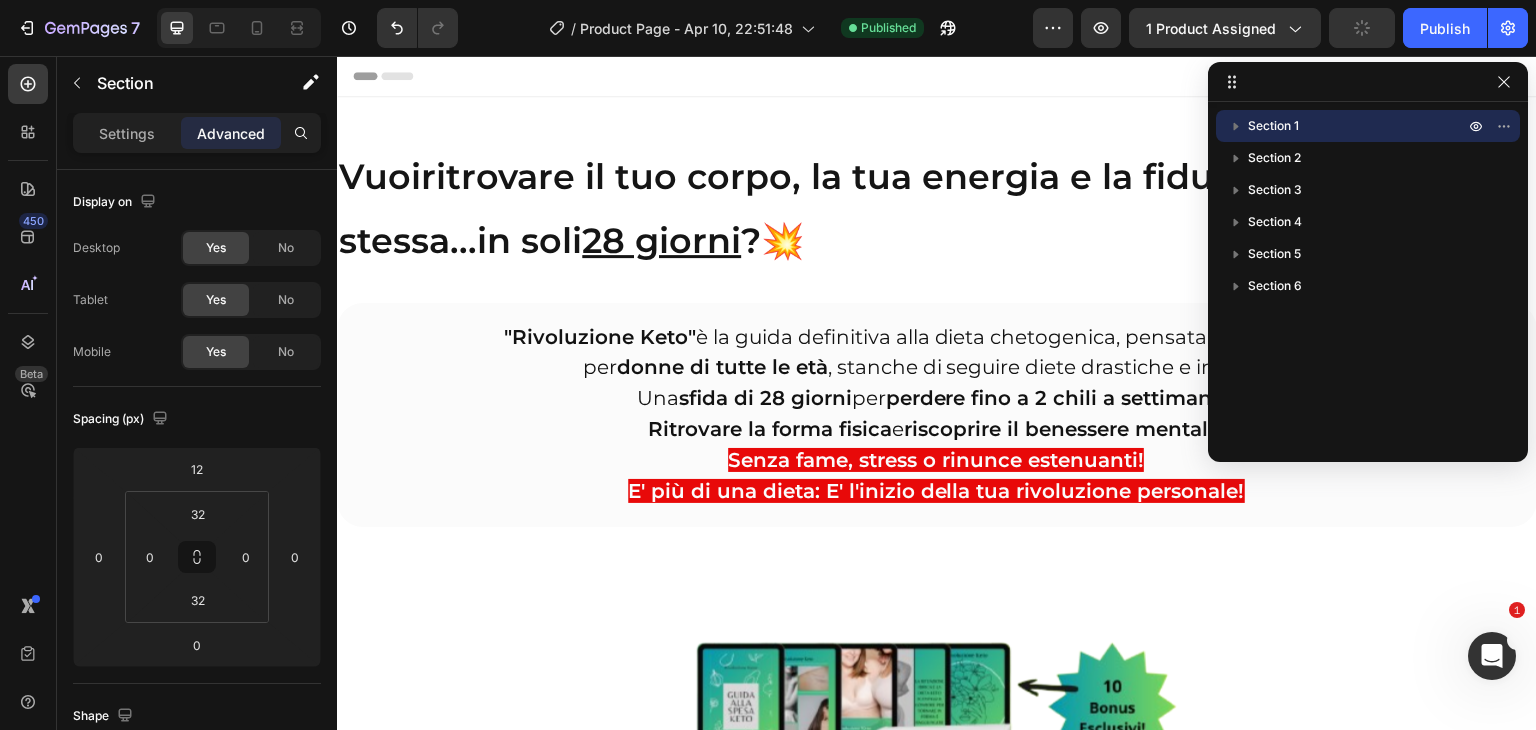 click on "Section 1" at bounding box center [1273, 126] 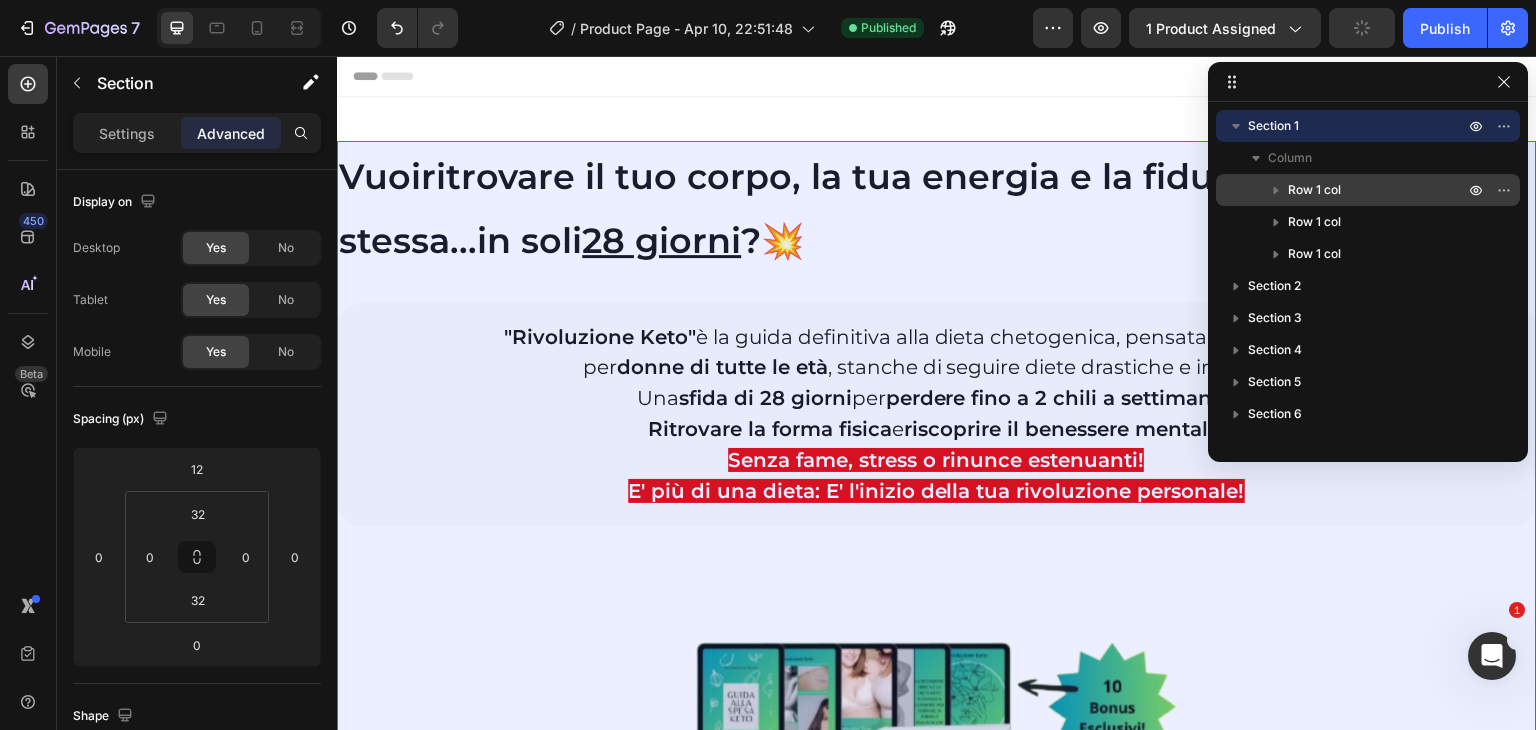 click on "Row 1 col" at bounding box center [1314, 190] 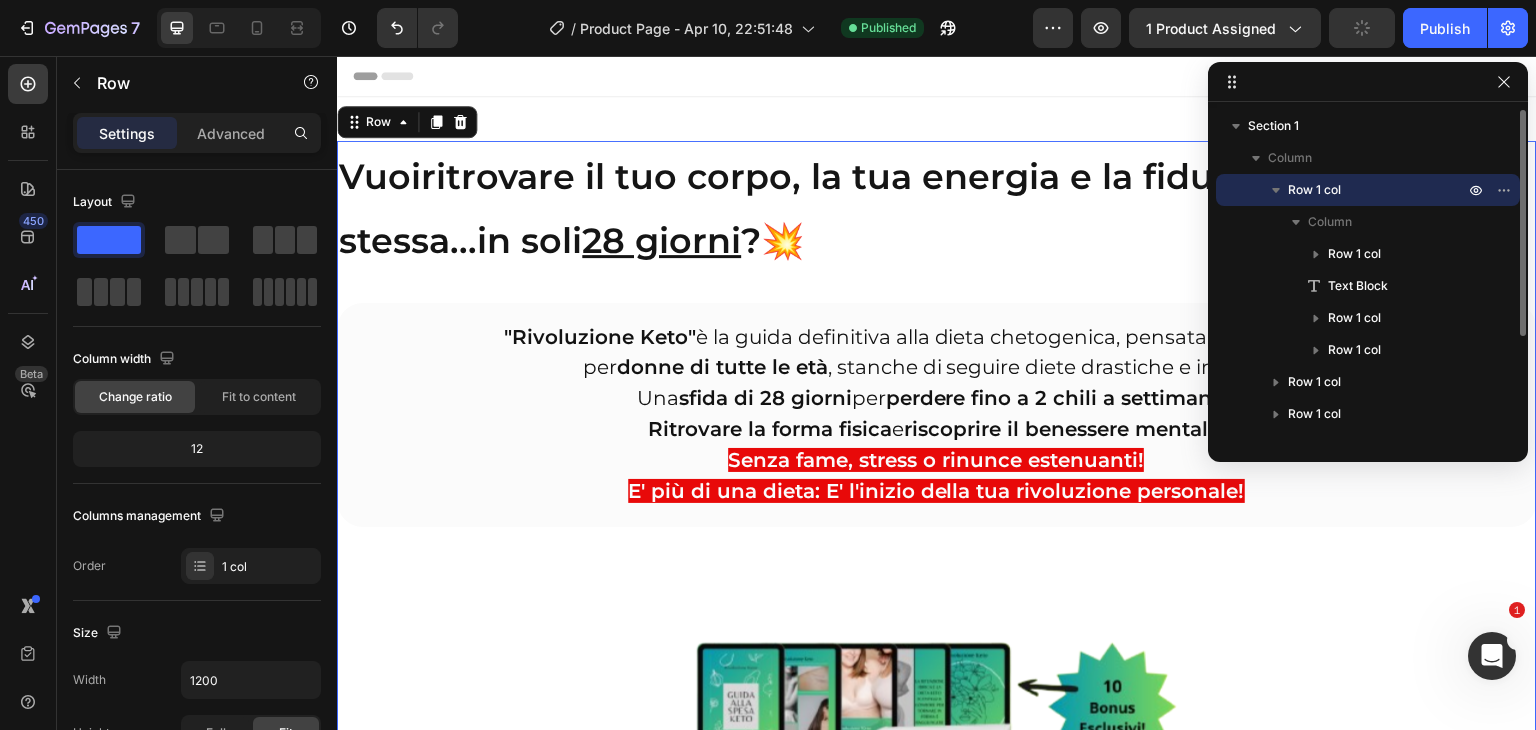 scroll, scrollTop: 15, scrollLeft: 0, axis: vertical 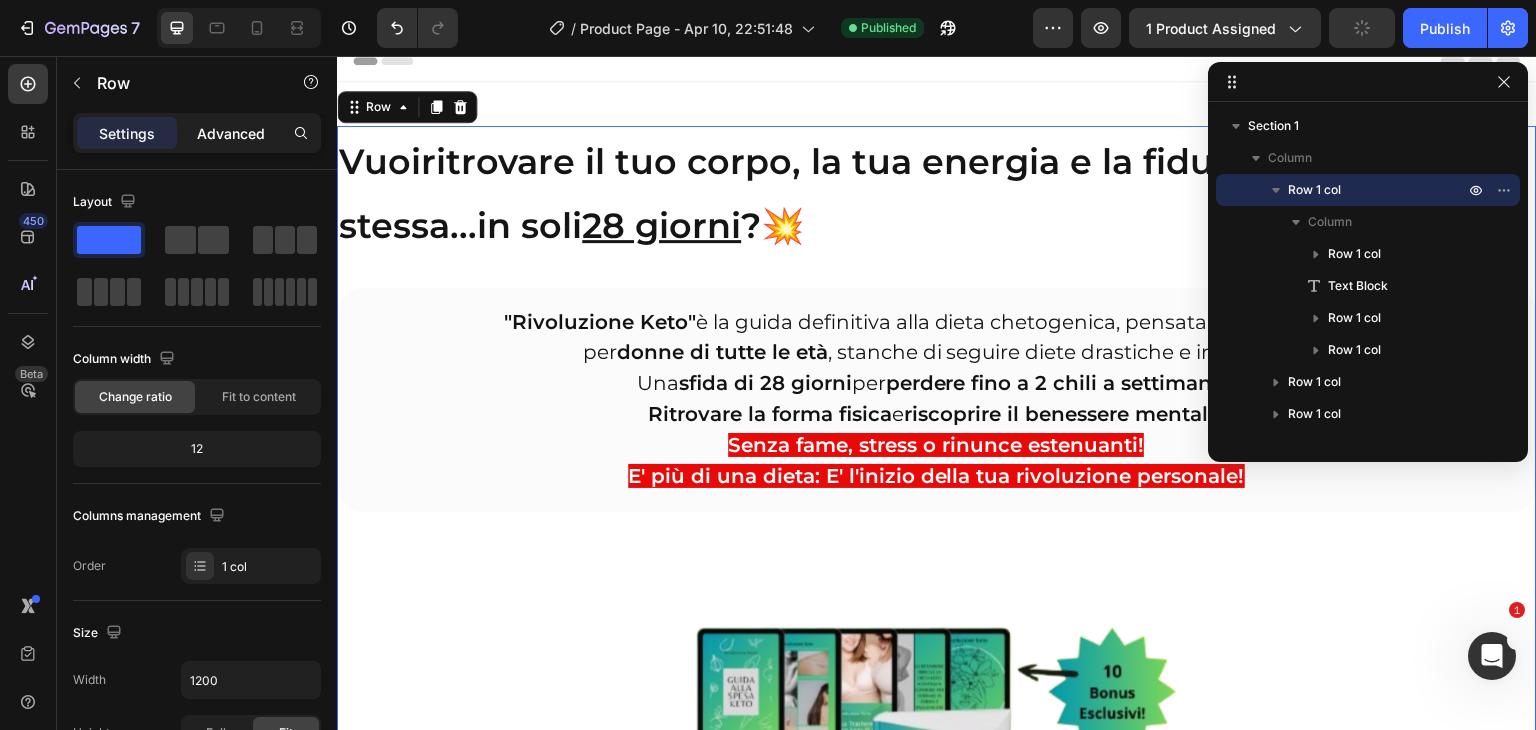 click on "Advanced" at bounding box center [231, 133] 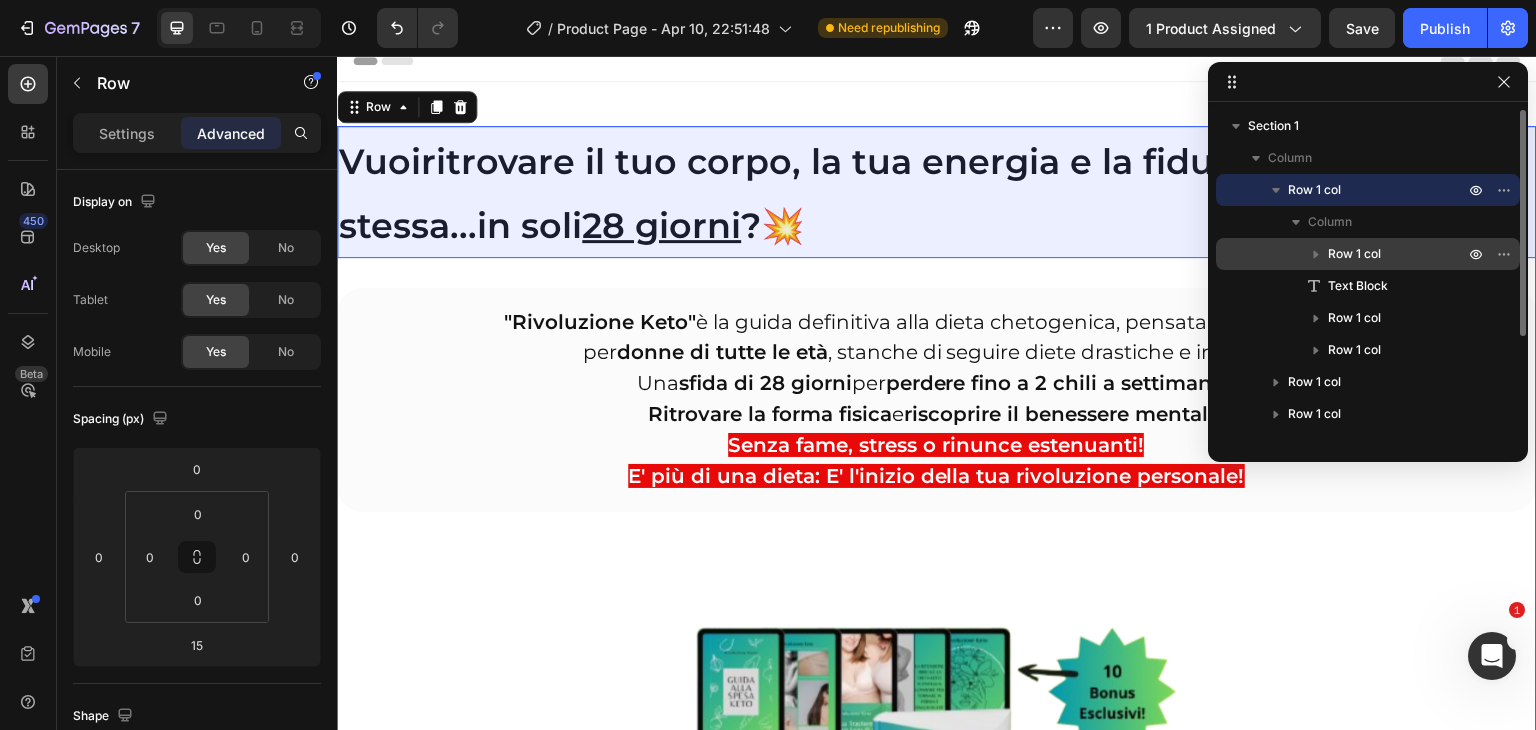 click on "Row 1 col" at bounding box center (1354, 254) 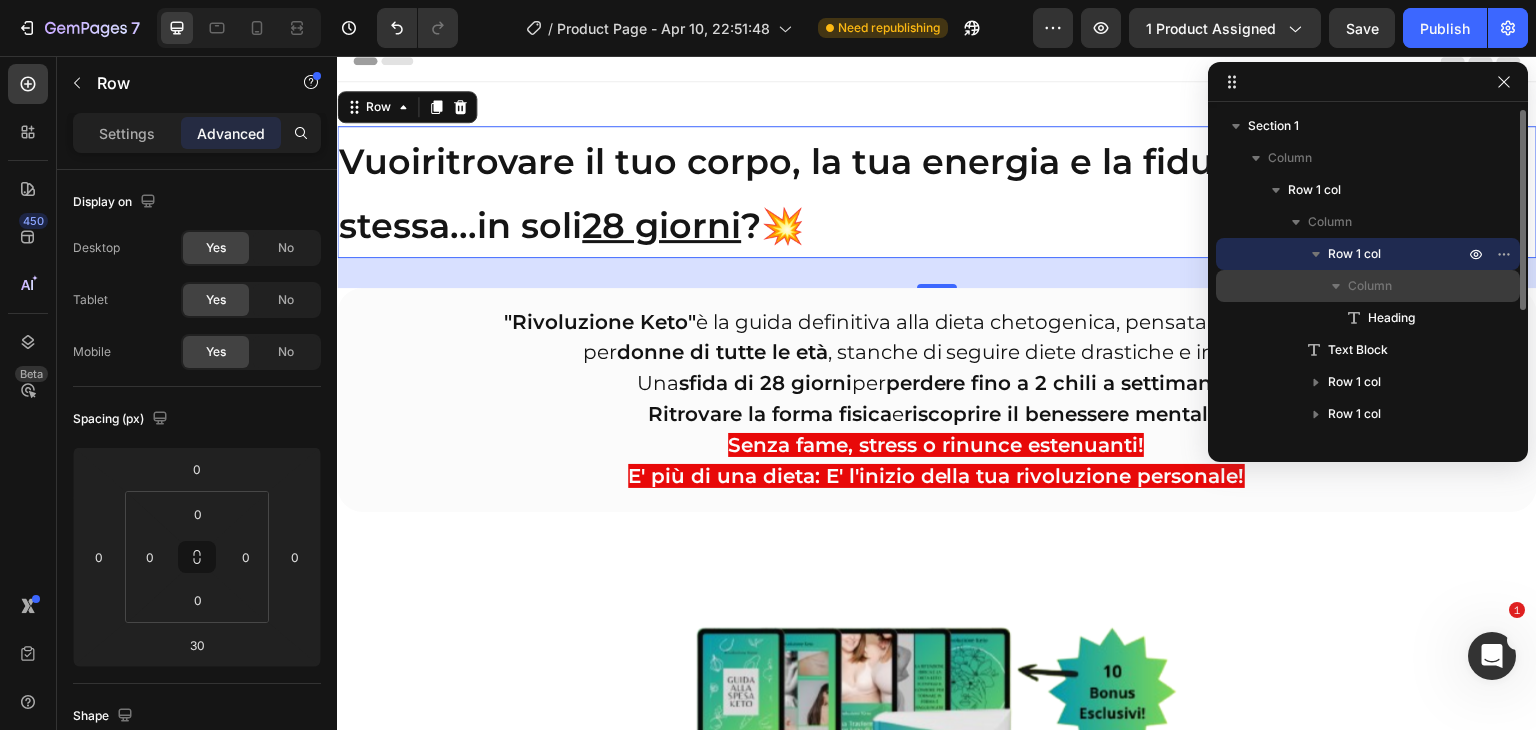 click on "Column" at bounding box center (1370, 286) 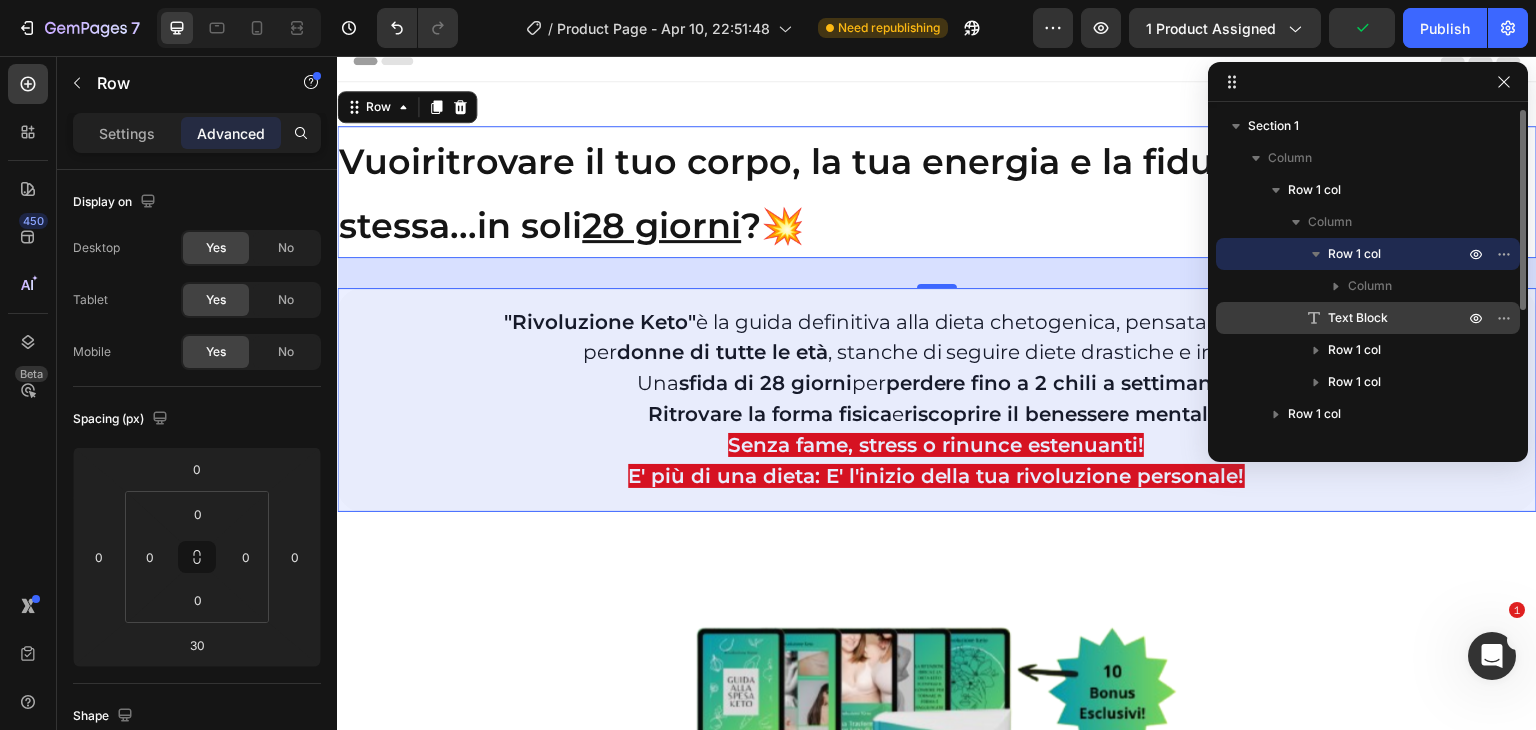 click on "Text Block" at bounding box center (1358, 318) 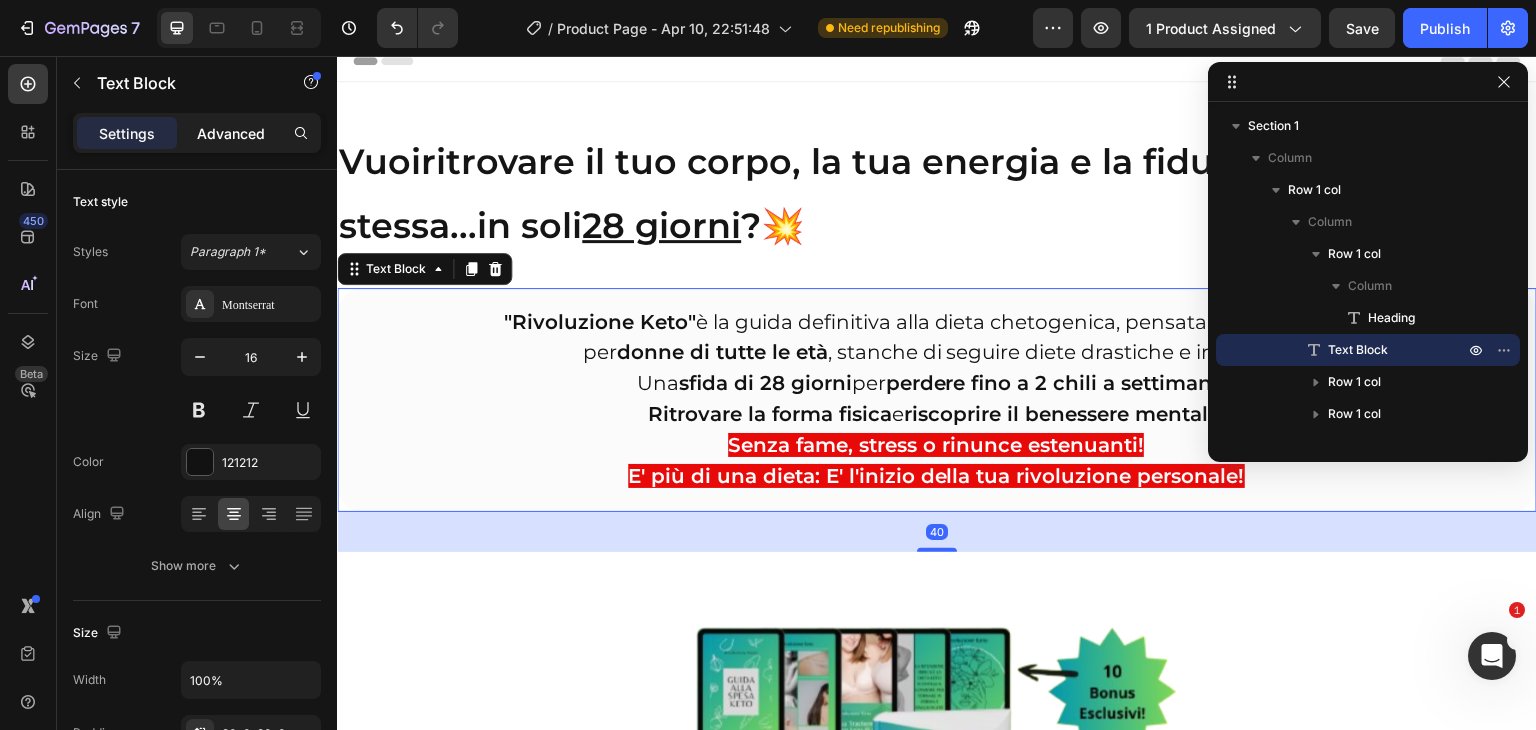 click on "Advanced" at bounding box center [231, 133] 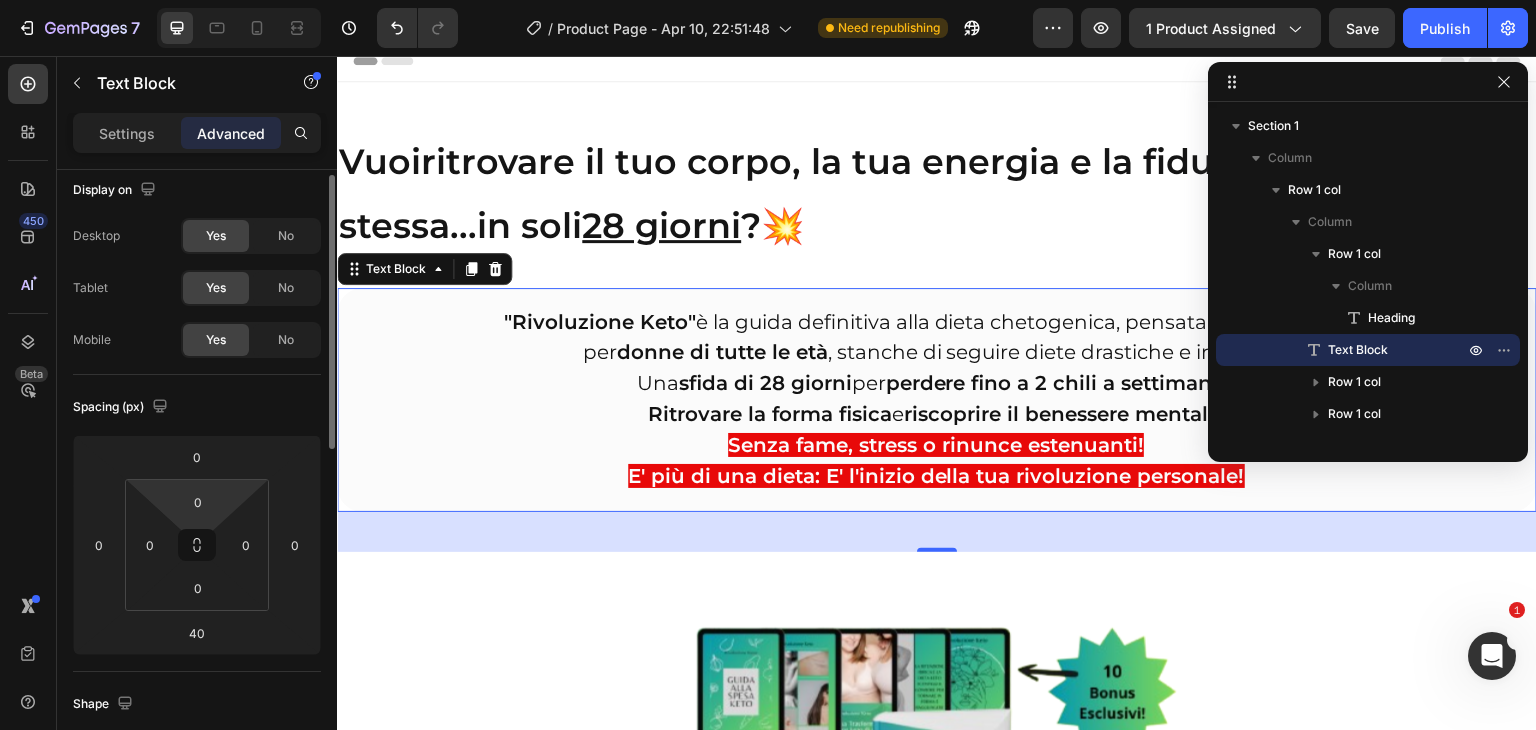 scroll, scrollTop: 0, scrollLeft: 0, axis: both 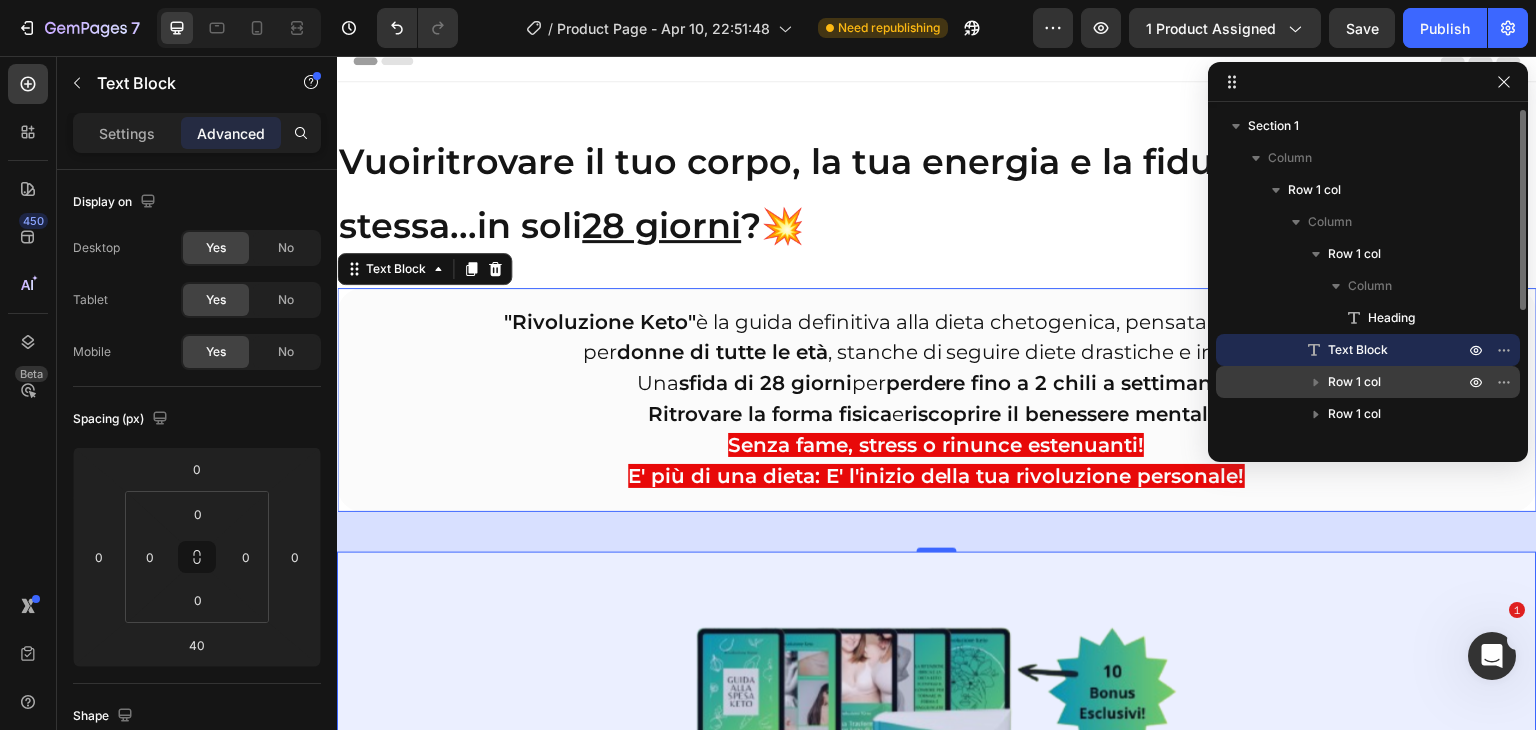 click on "Row 1 col" at bounding box center (1354, 382) 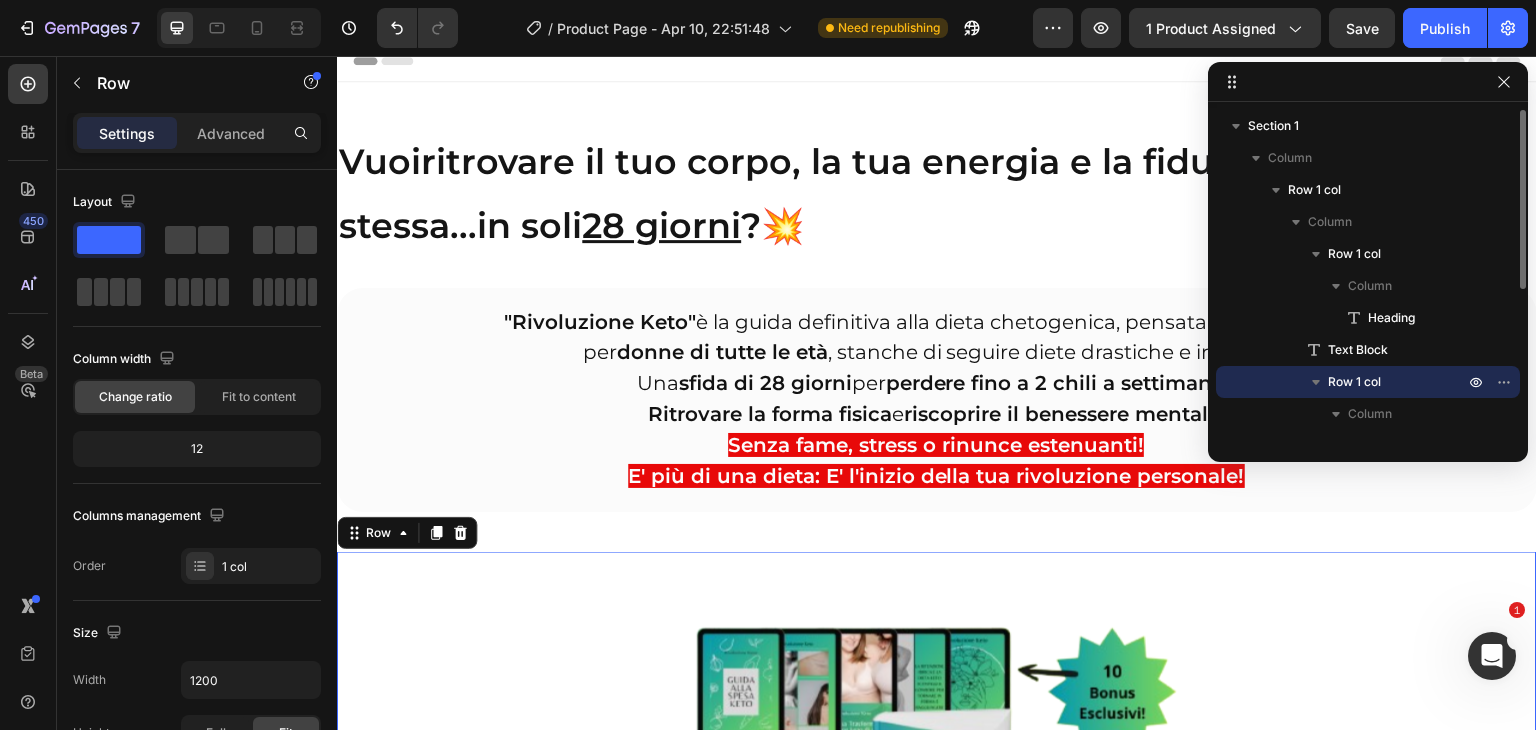 scroll, scrollTop: 439, scrollLeft: 0, axis: vertical 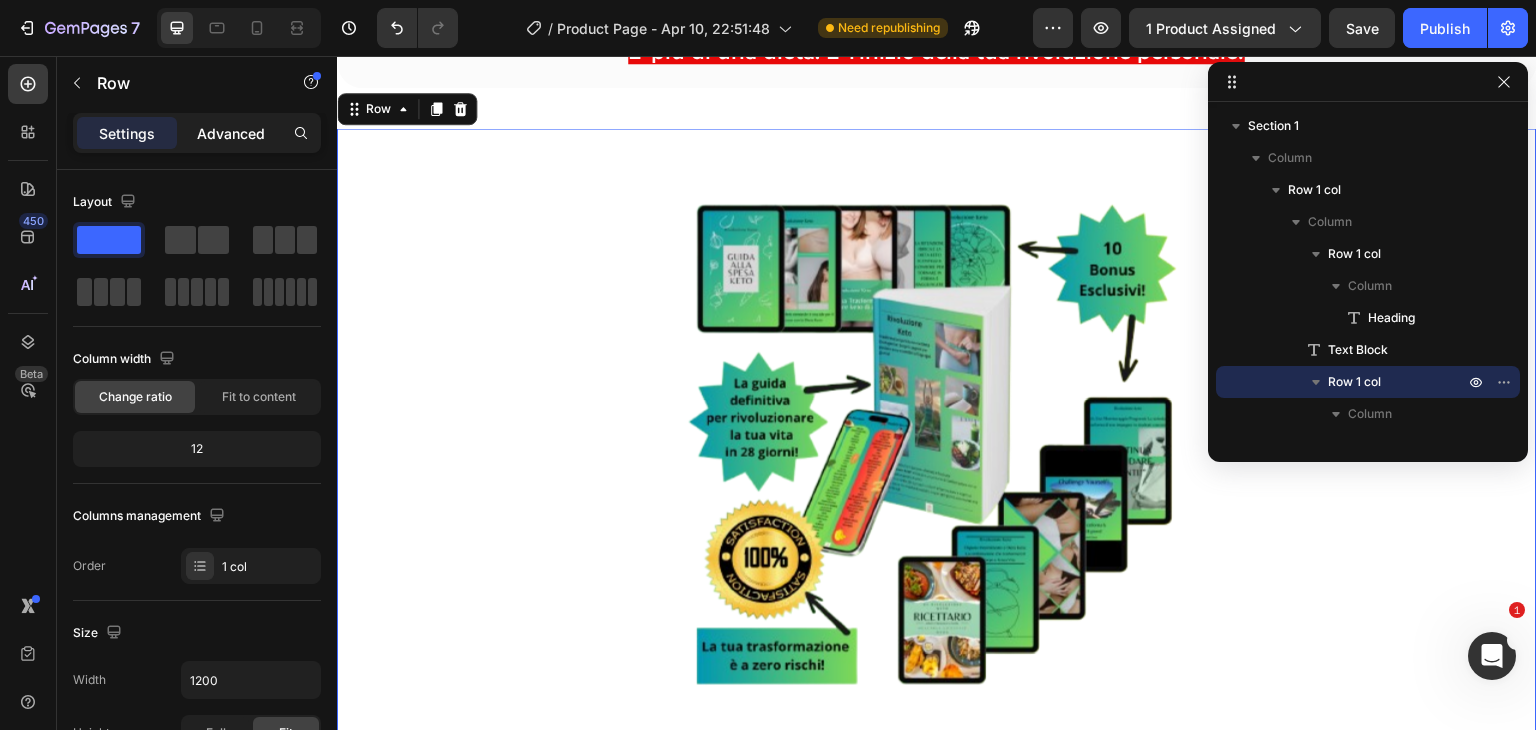 click on "Advanced" at bounding box center [231, 133] 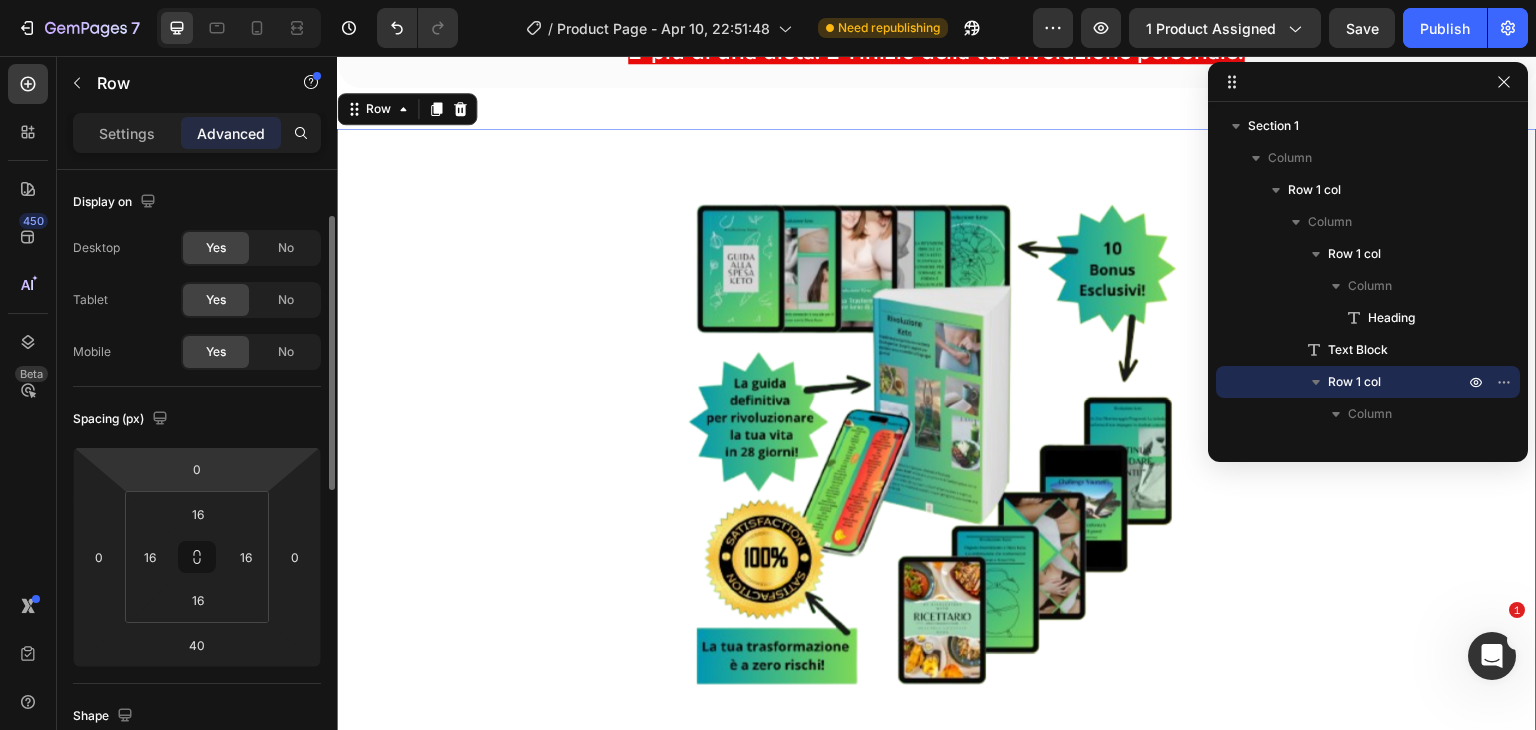 scroll, scrollTop: 68, scrollLeft: 0, axis: vertical 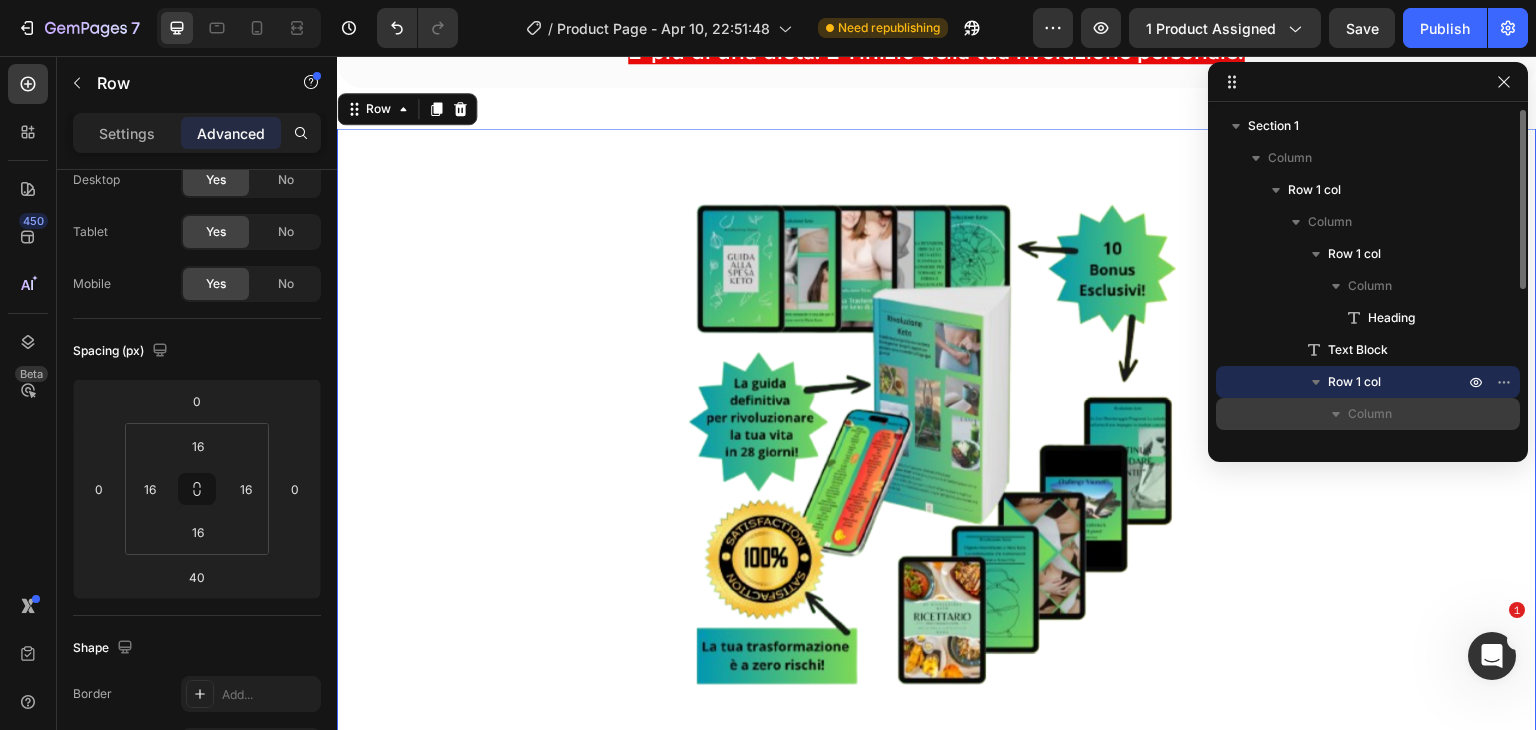 click on "Column" at bounding box center [1370, 414] 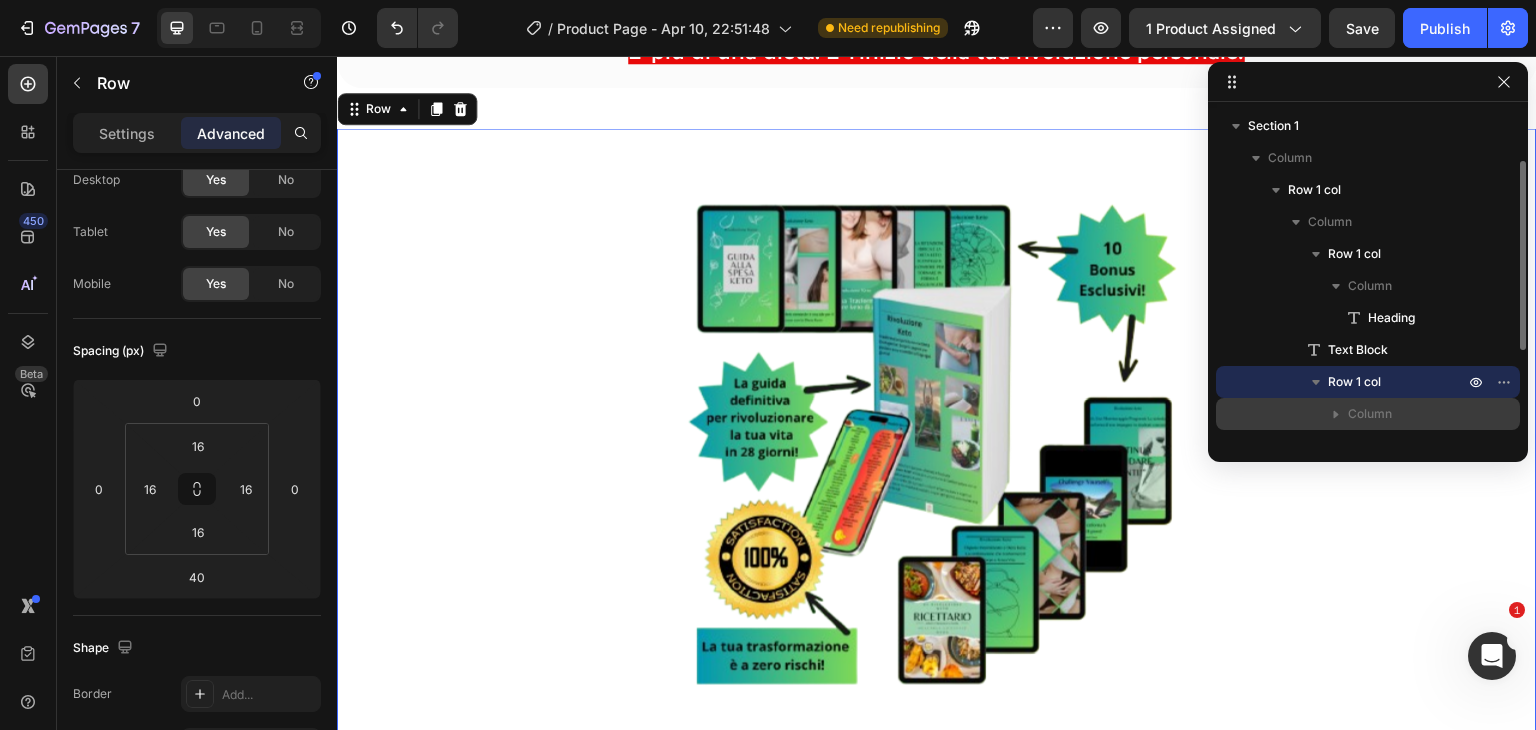 scroll, scrollTop: 65, scrollLeft: 0, axis: vertical 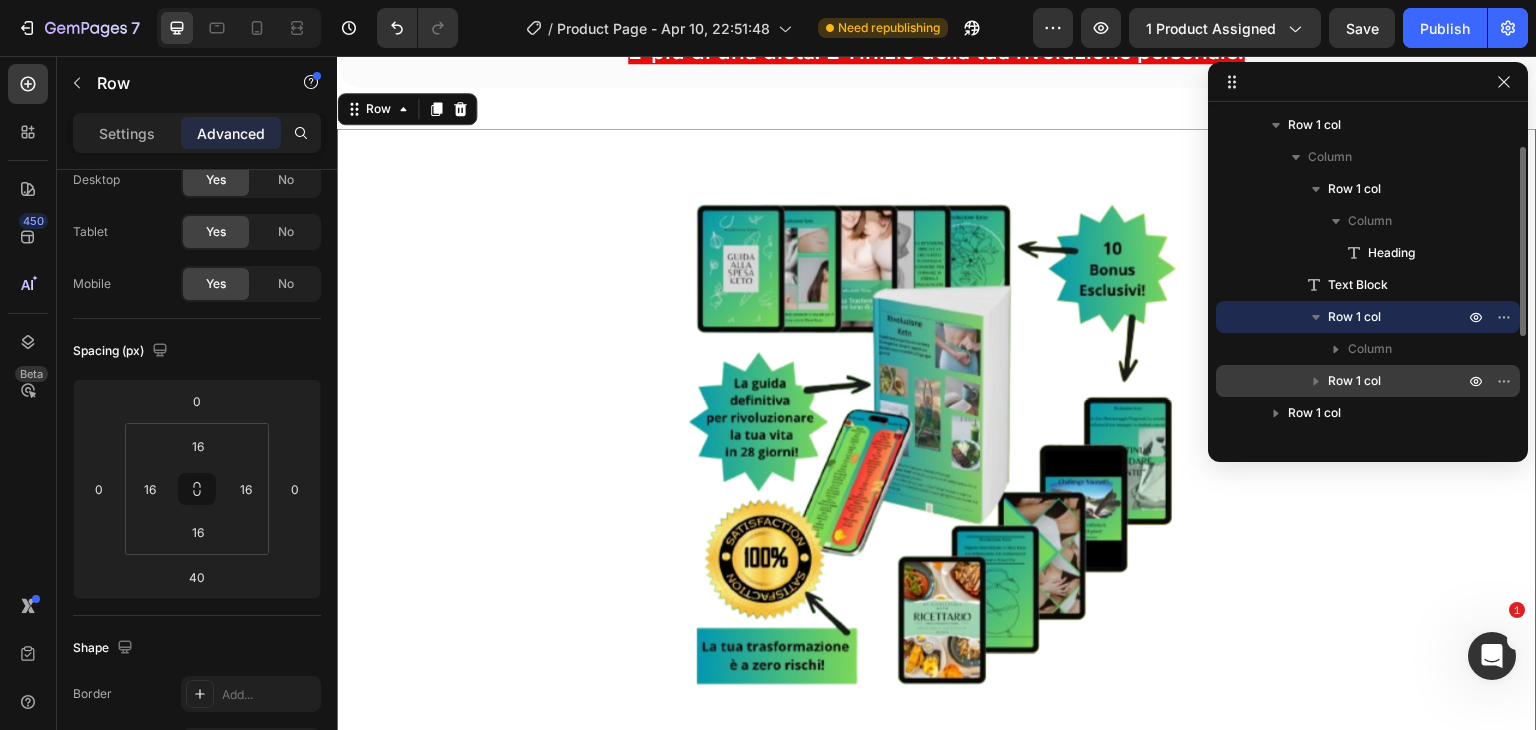 click on "Row 1 col" at bounding box center (1354, 381) 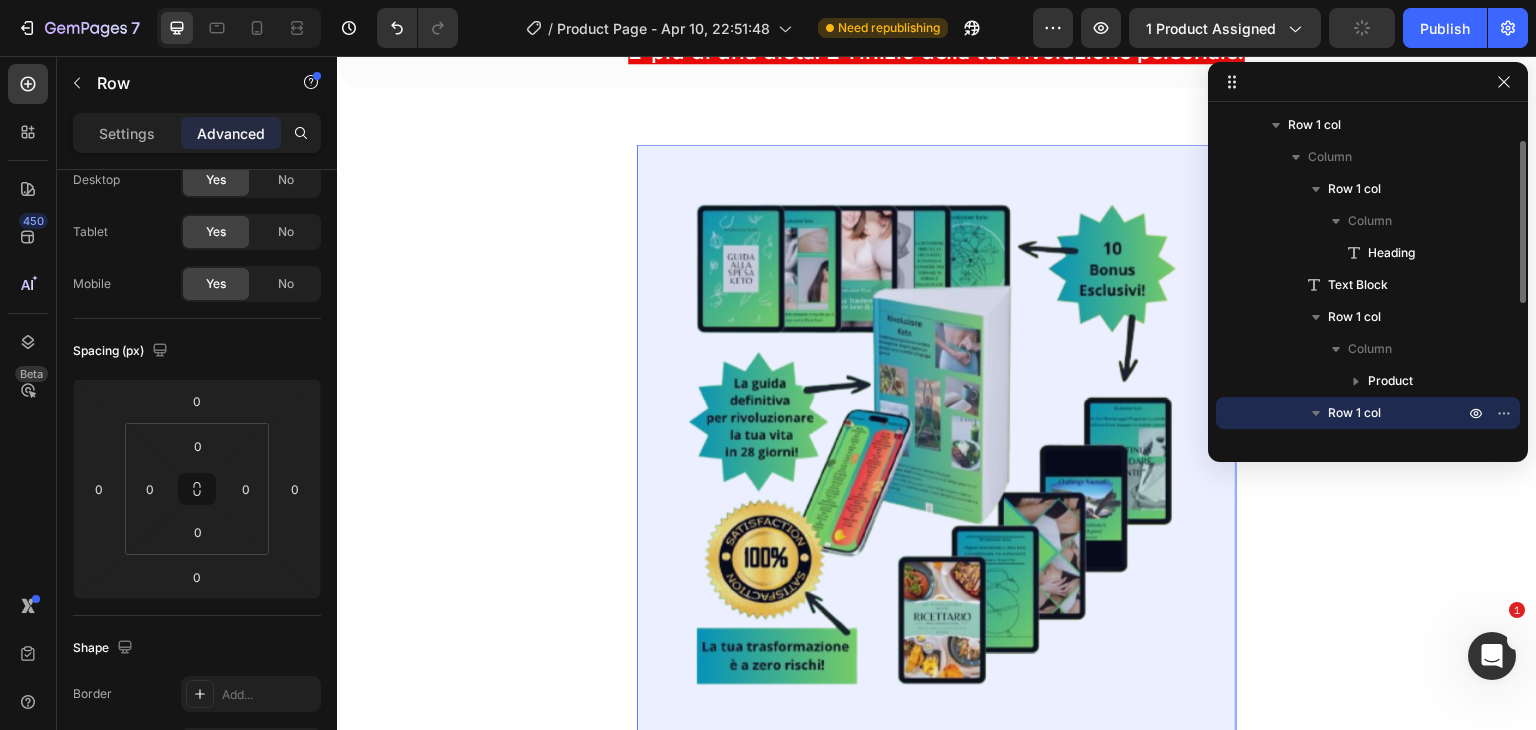 scroll, scrollTop: 68, scrollLeft: 0, axis: vertical 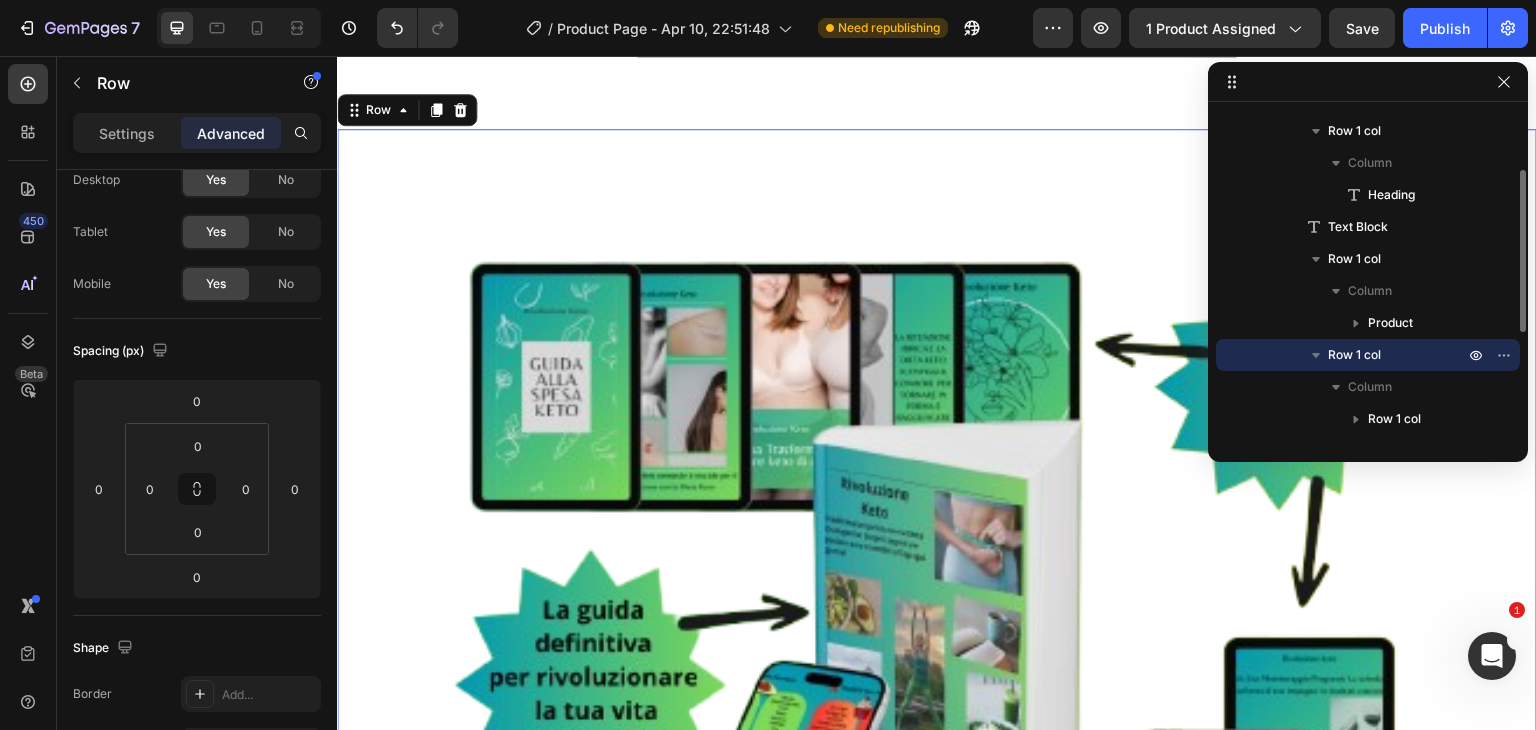 click on "Row 1 col" at bounding box center (1354, 355) 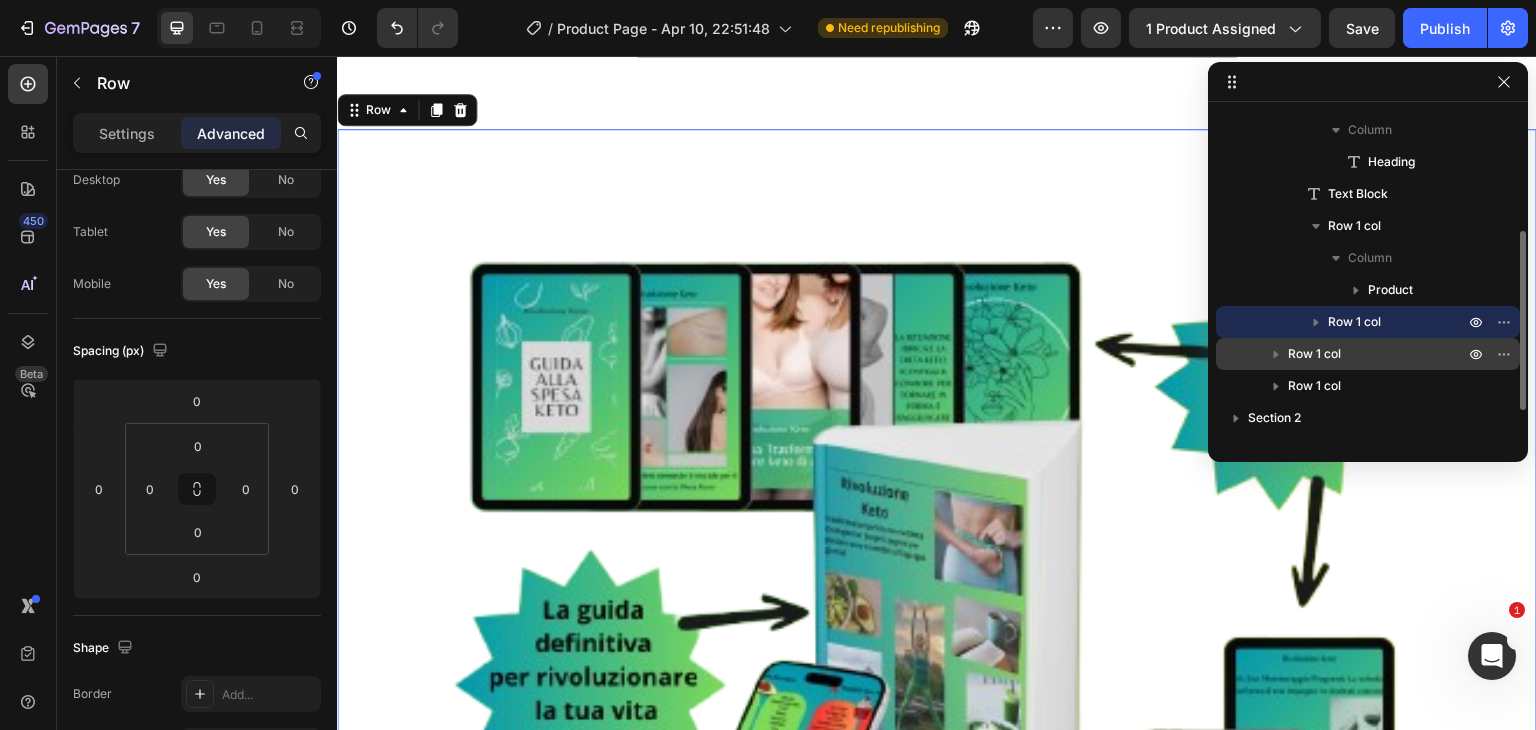 scroll, scrollTop: 180, scrollLeft: 0, axis: vertical 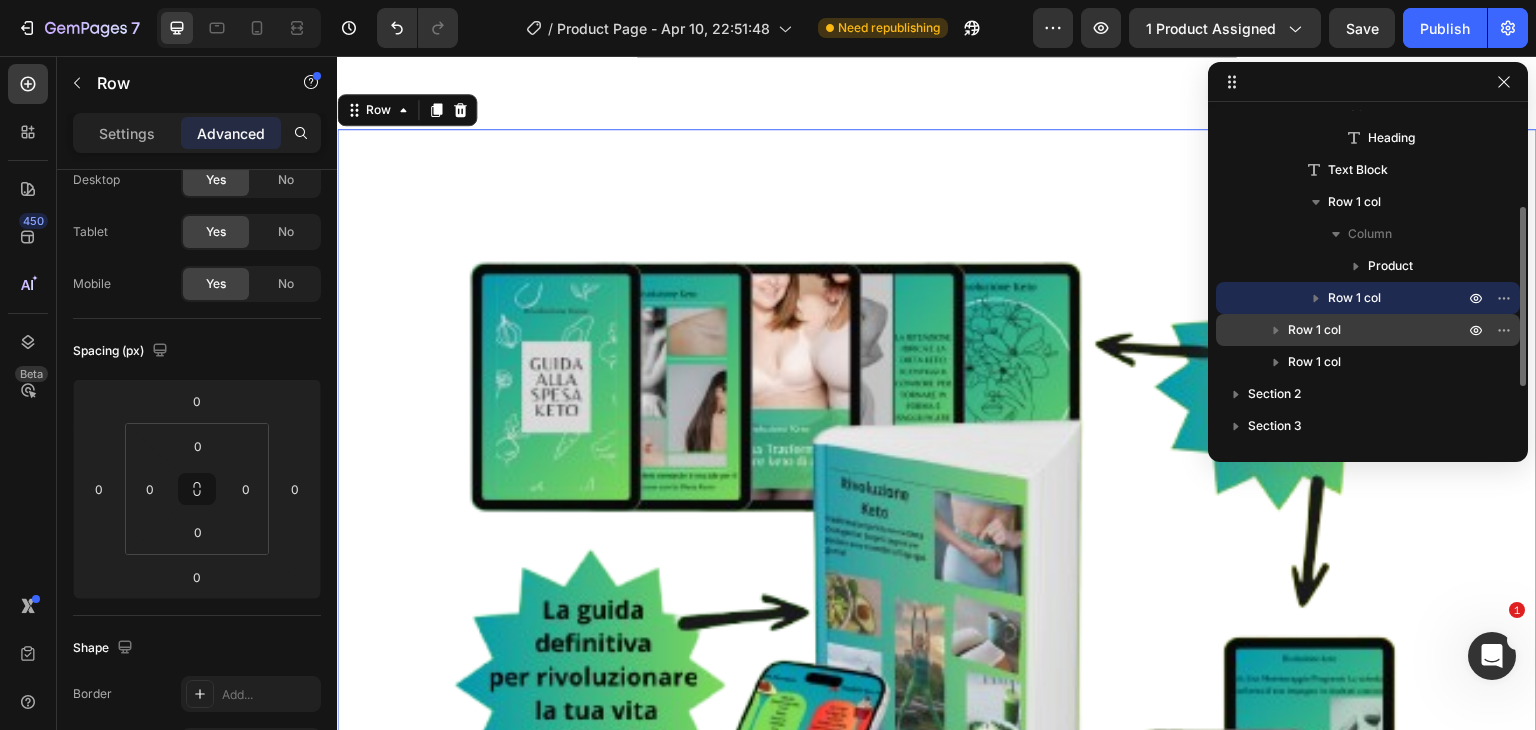 click on "Row 1 col" at bounding box center (1314, 330) 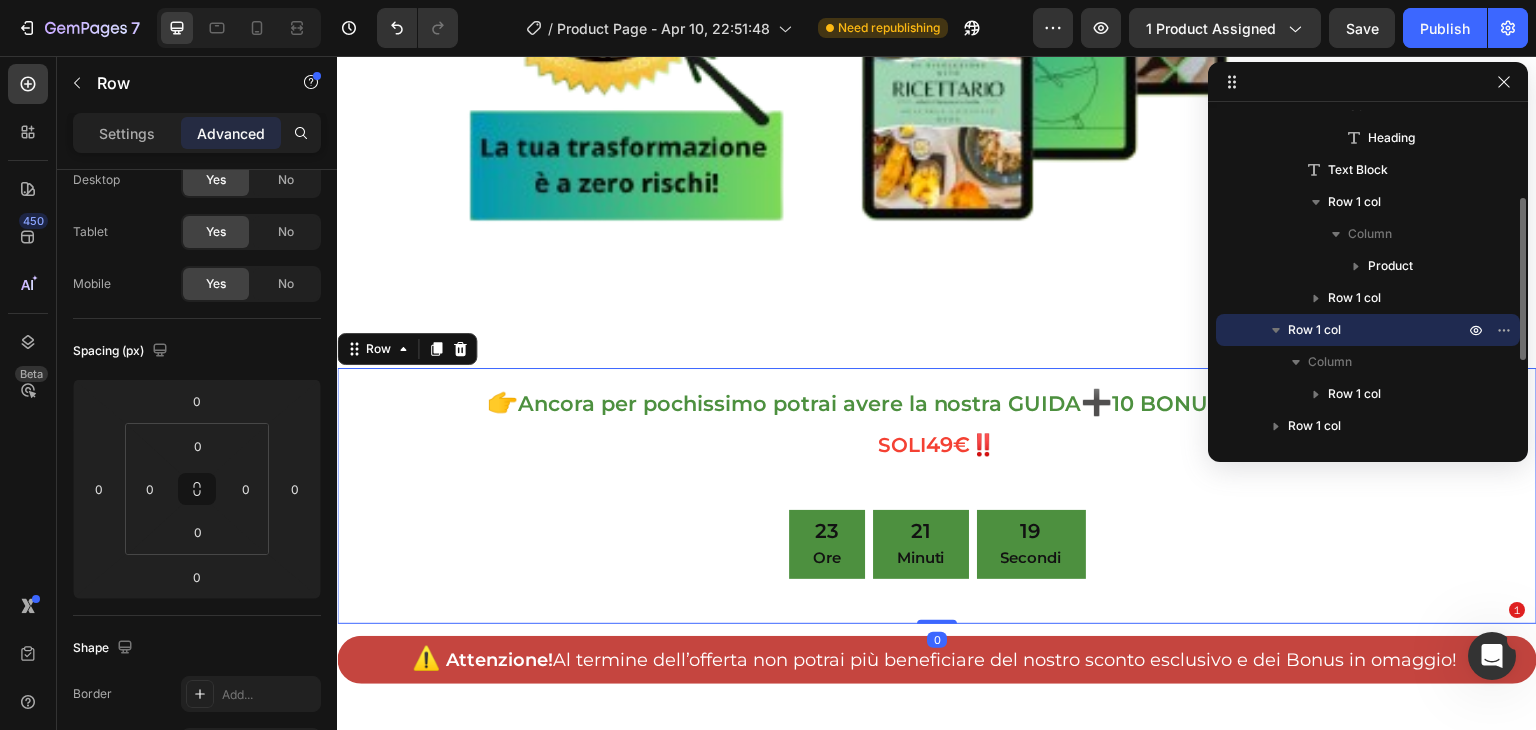 scroll, scrollTop: 3106, scrollLeft: 0, axis: vertical 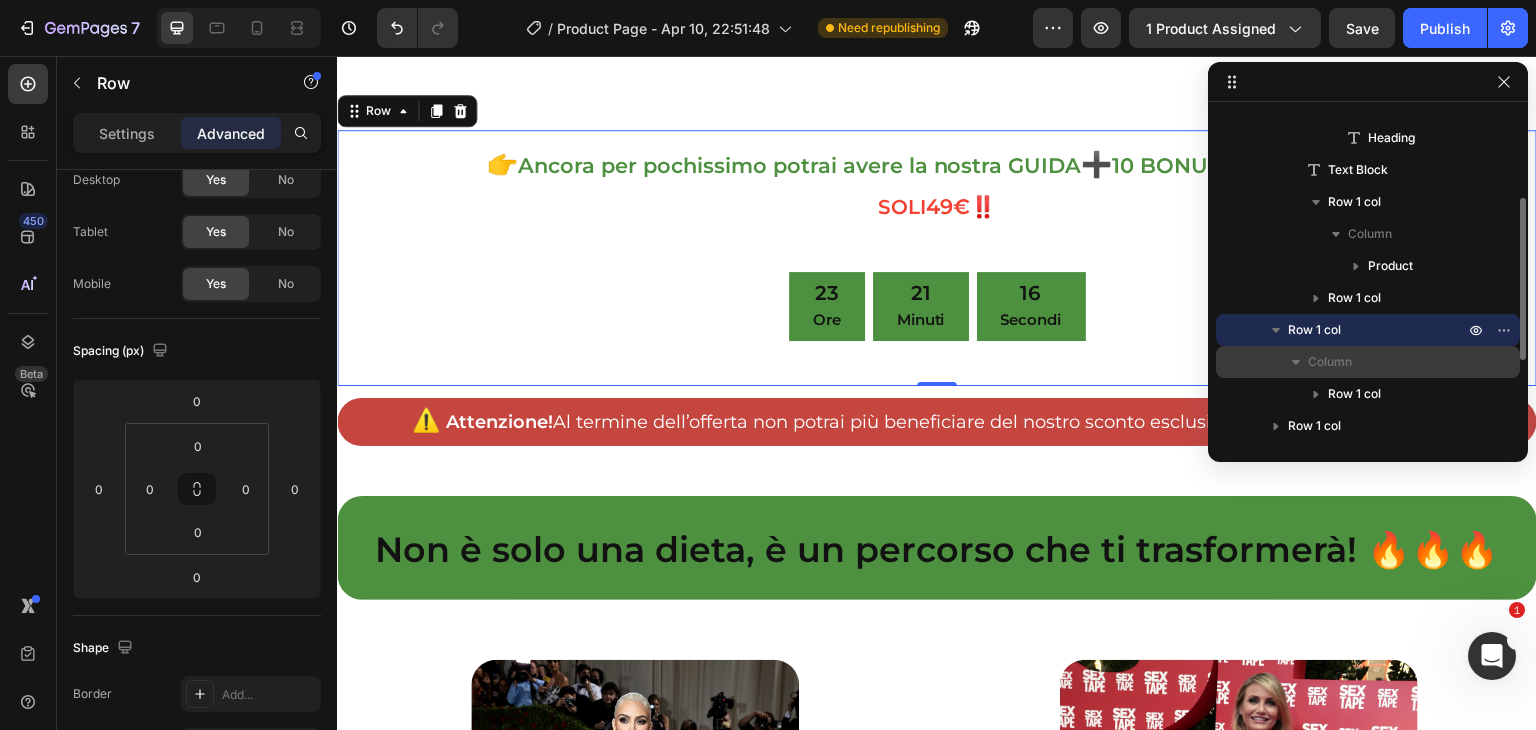 click on "Column" at bounding box center [1330, 362] 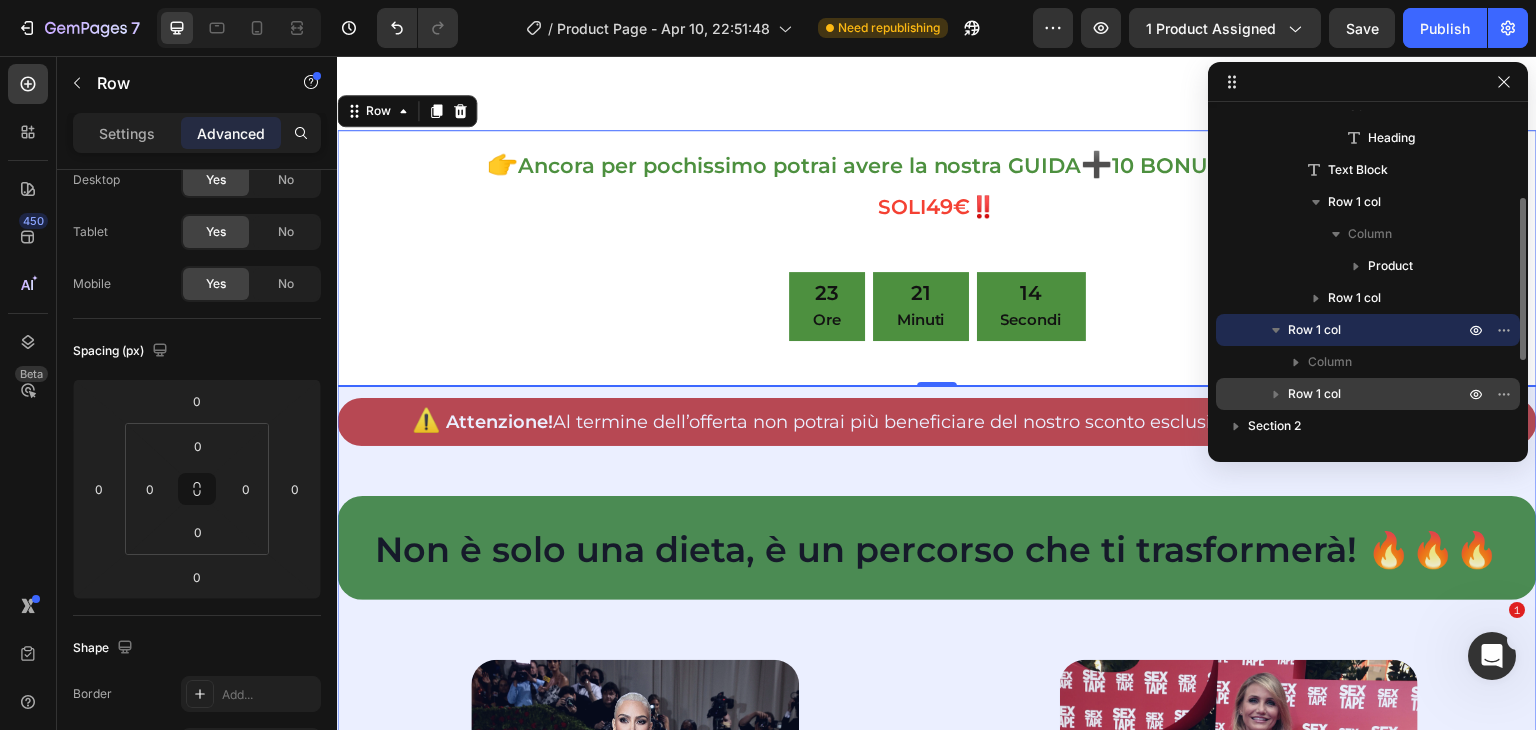 click on "Row 1 col" at bounding box center [1314, 394] 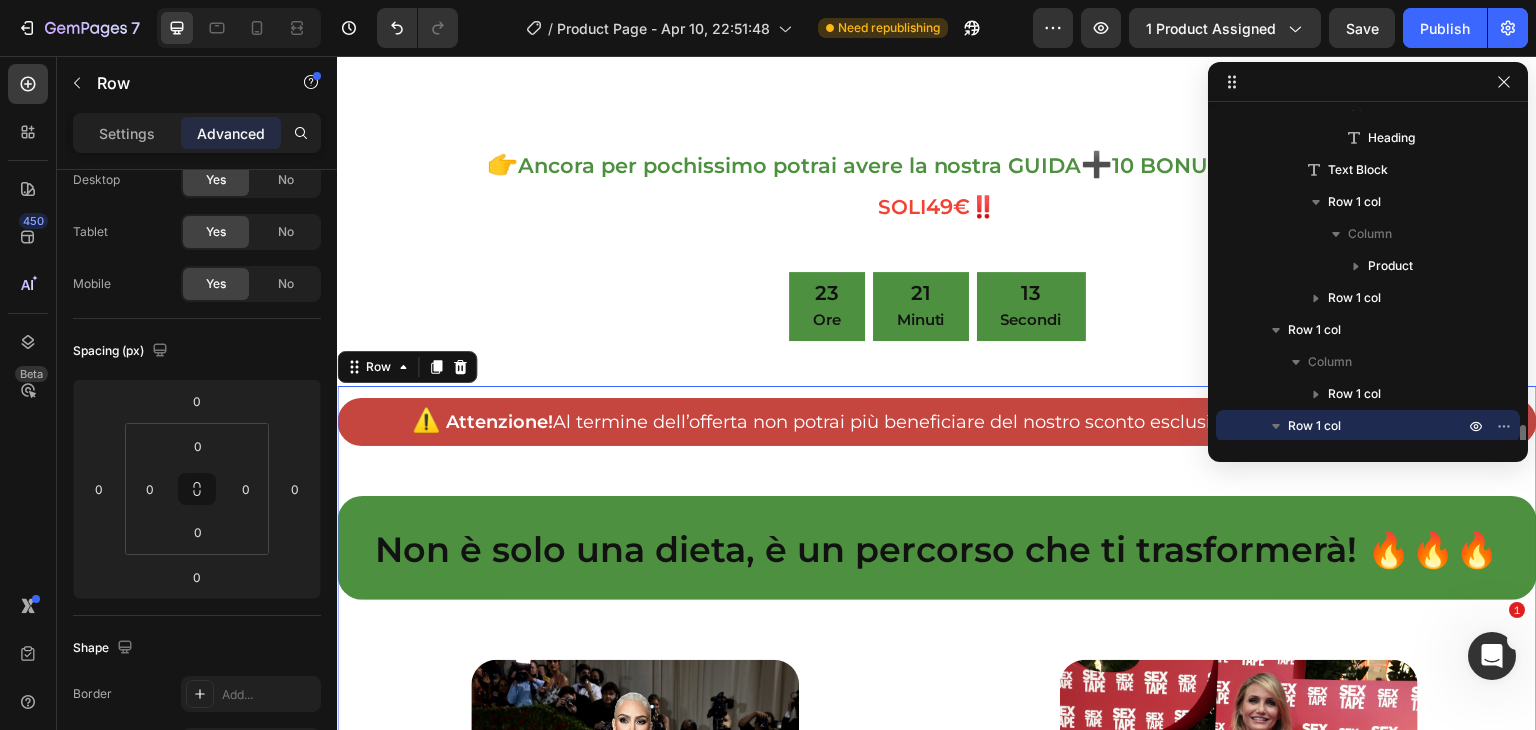 scroll, scrollTop: 346, scrollLeft: 0, axis: vertical 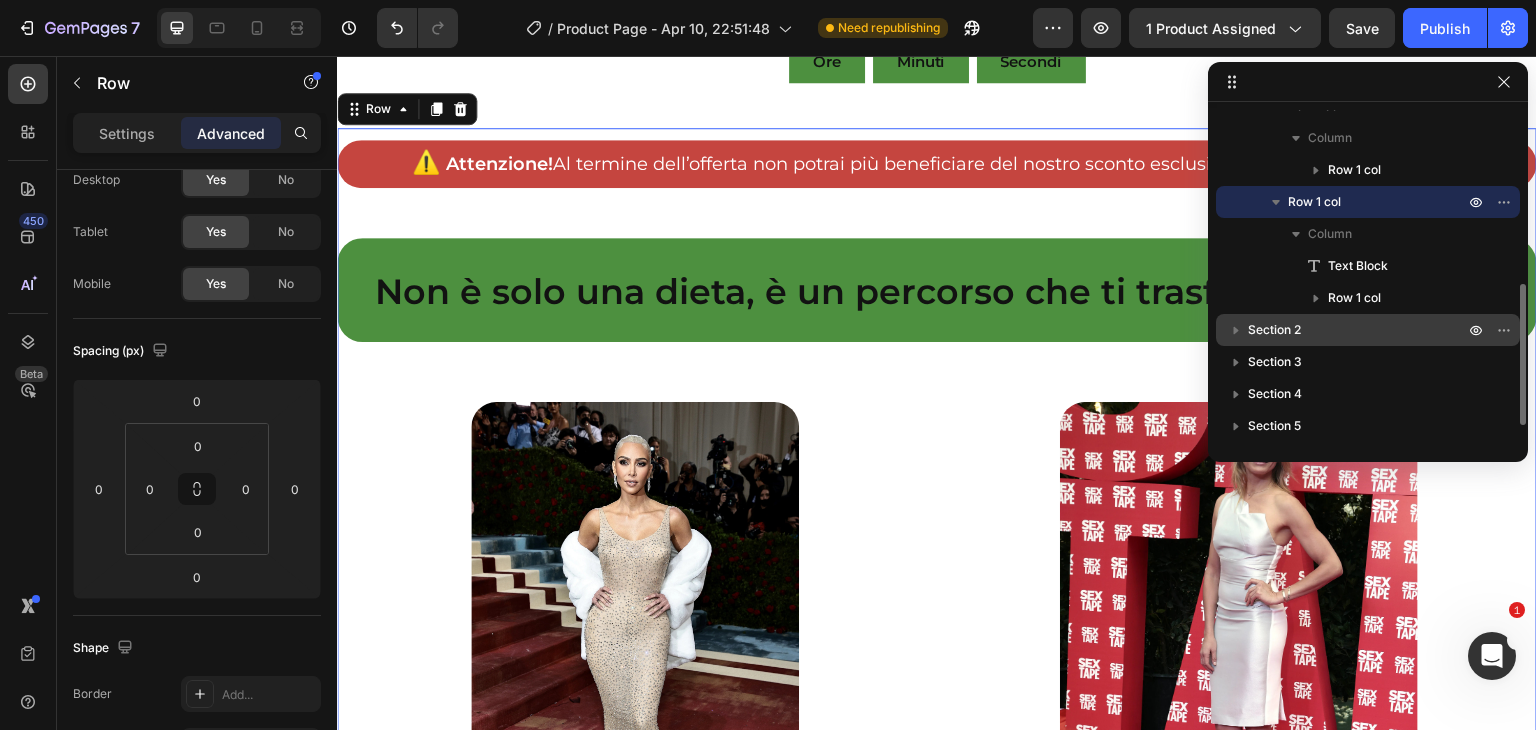 click on "Section 2" at bounding box center [1274, 330] 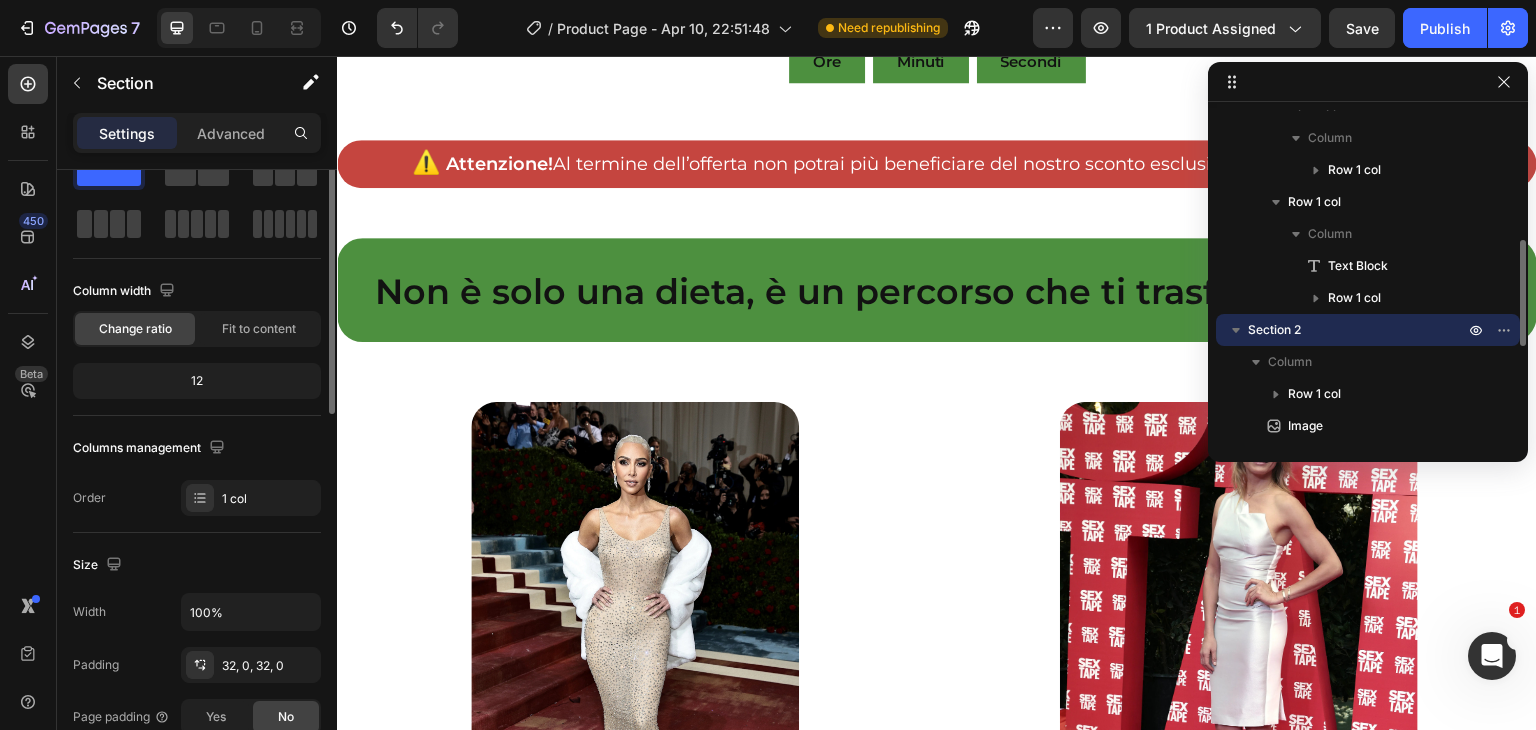 scroll, scrollTop: 0, scrollLeft: 0, axis: both 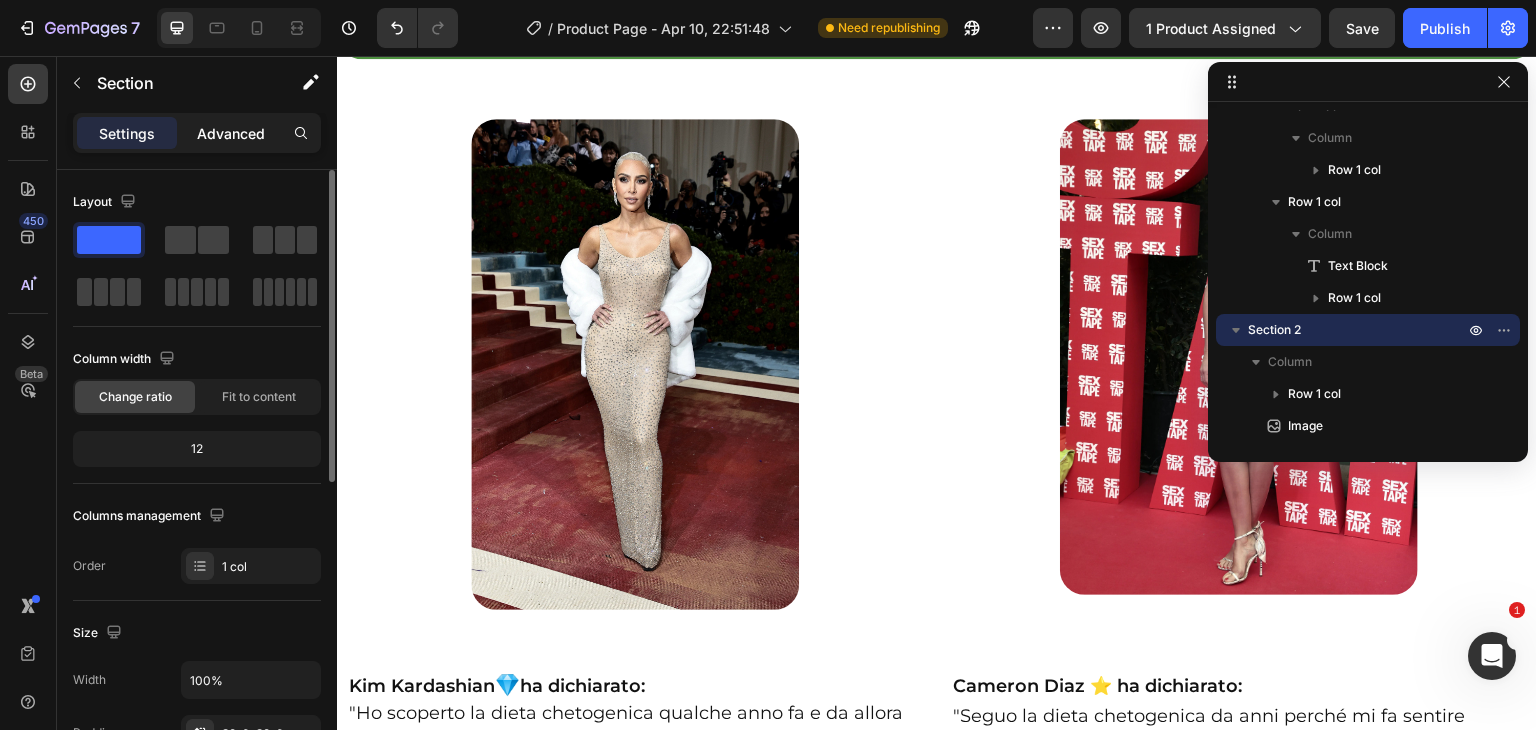click on "Advanced" at bounding box center (231, 133) 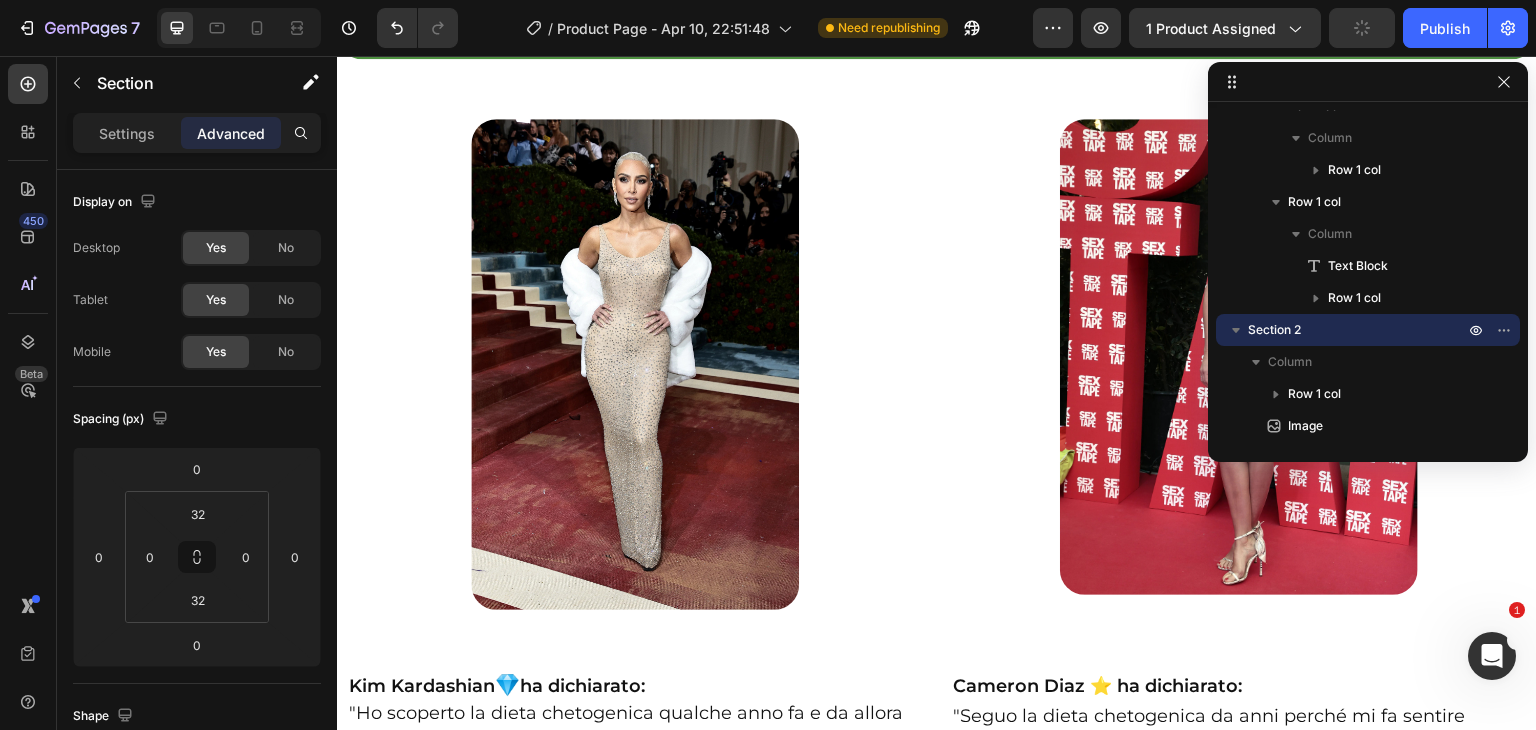 scroll, scrollTop: 4437, scrollLeft: 0, axis: vertical 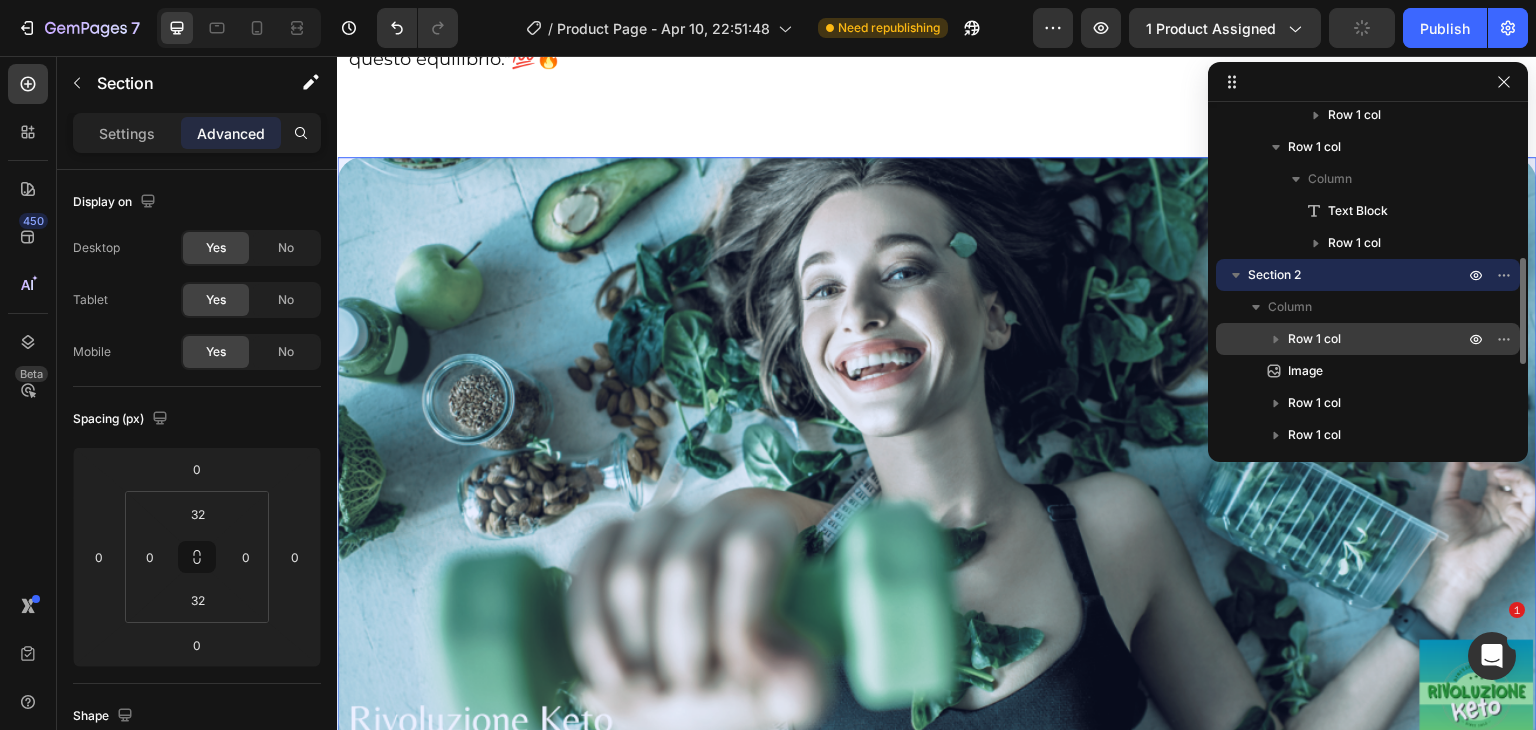 click on "Row 1 col" at bounding box center (1378, 339) 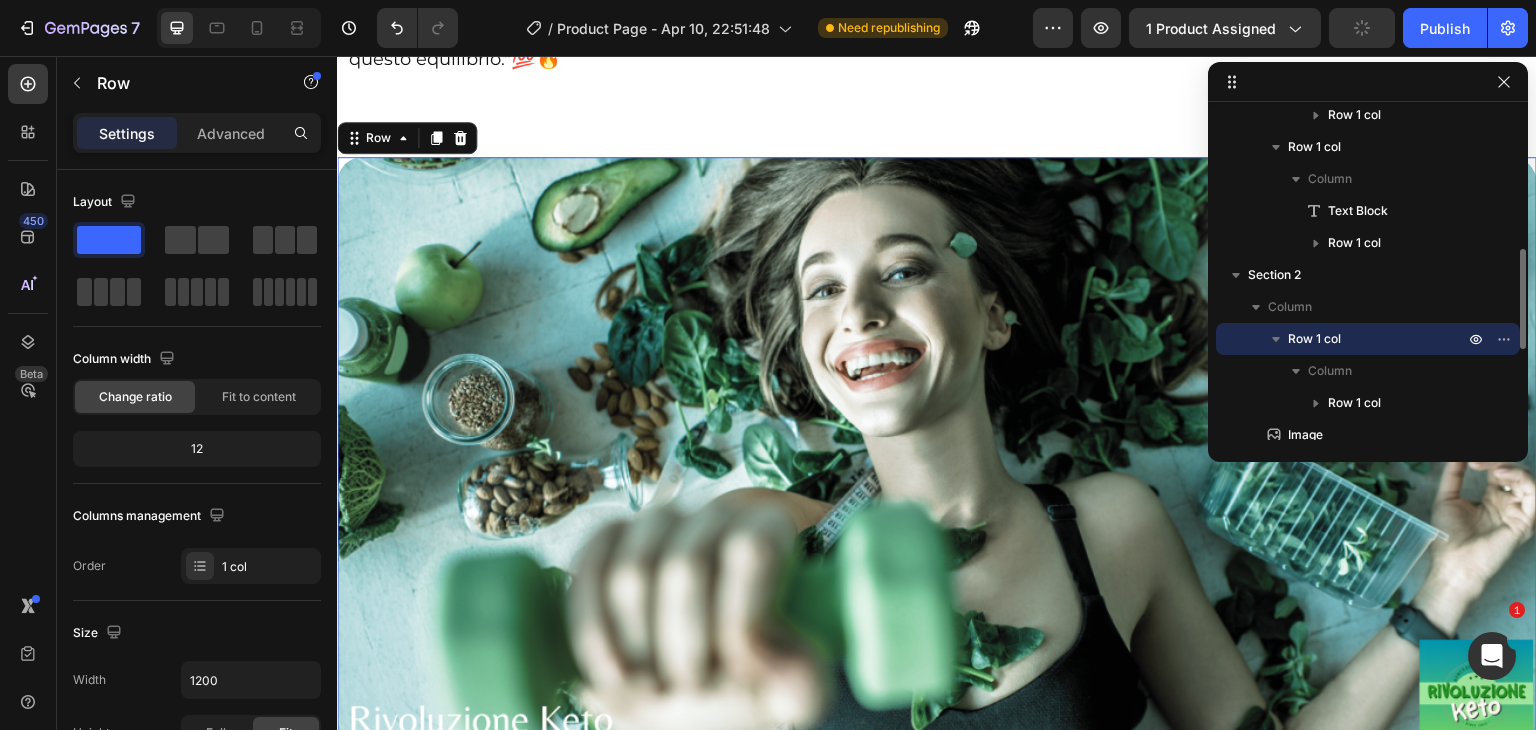 scroll, scrollTop: 4469, scrollLeft: 0, axis: vertical 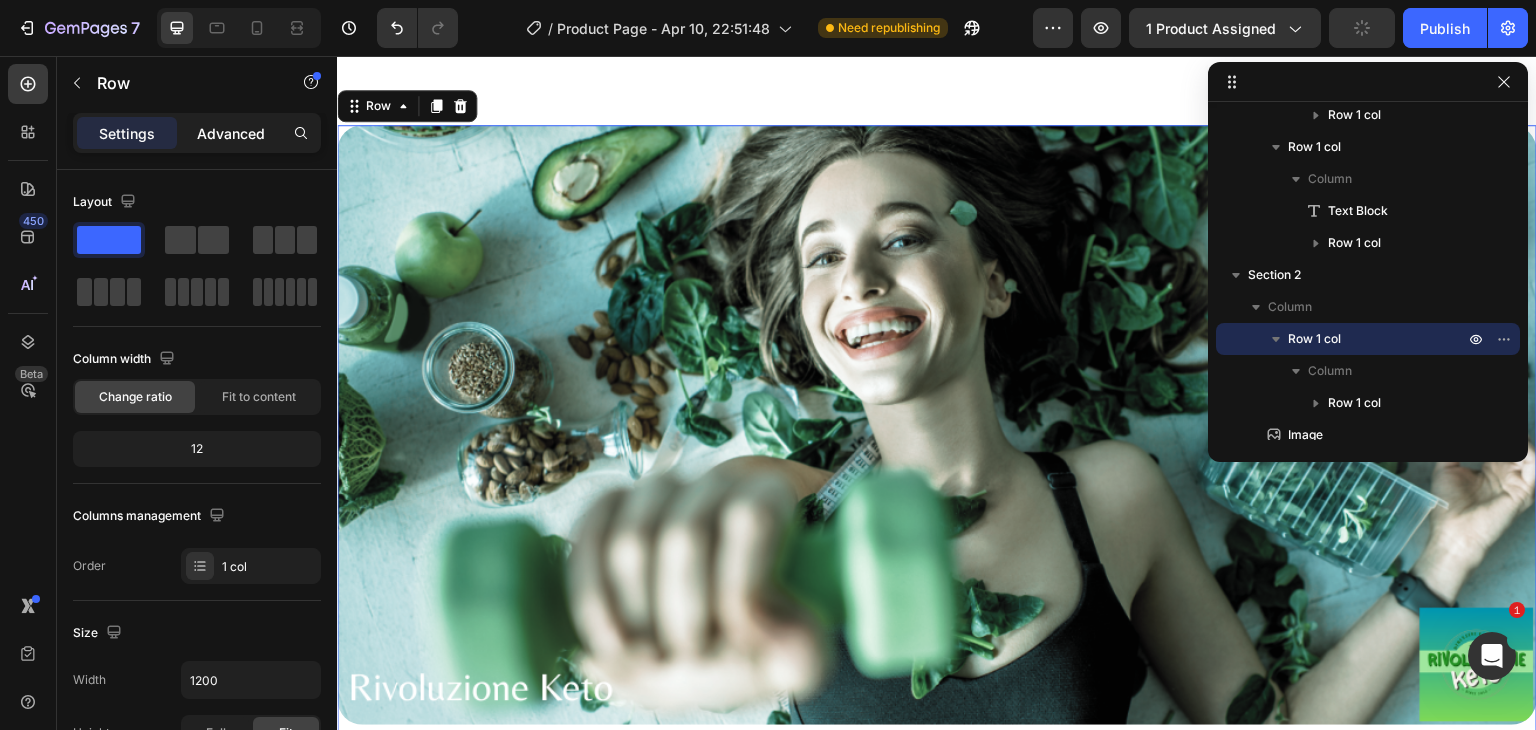 click on "Advanced" at bounding box center (231, 133) 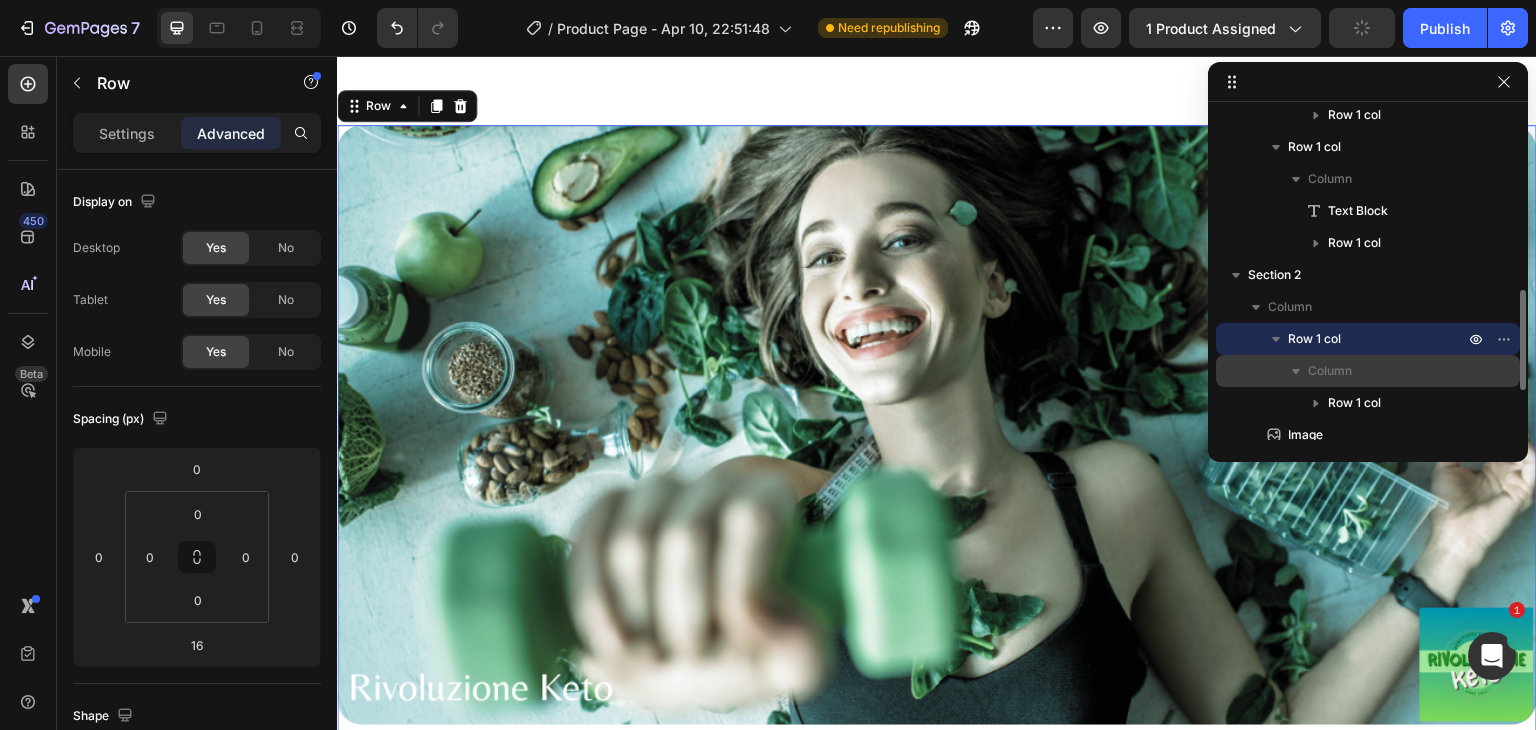 scroll, scrollTop: 555, scrollLeft: 0, axis: vertical 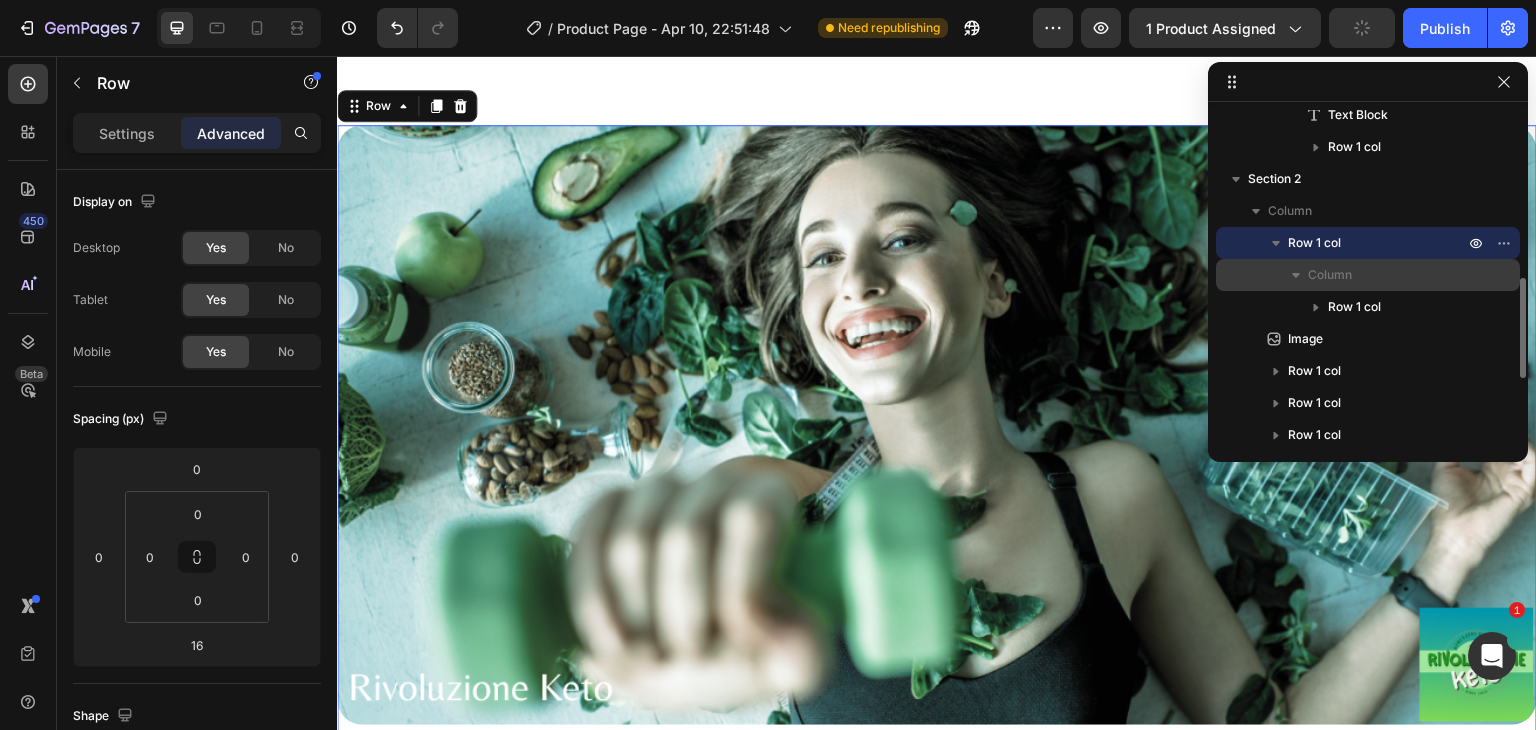 click on "Column" at bounding box center (1388, 275) 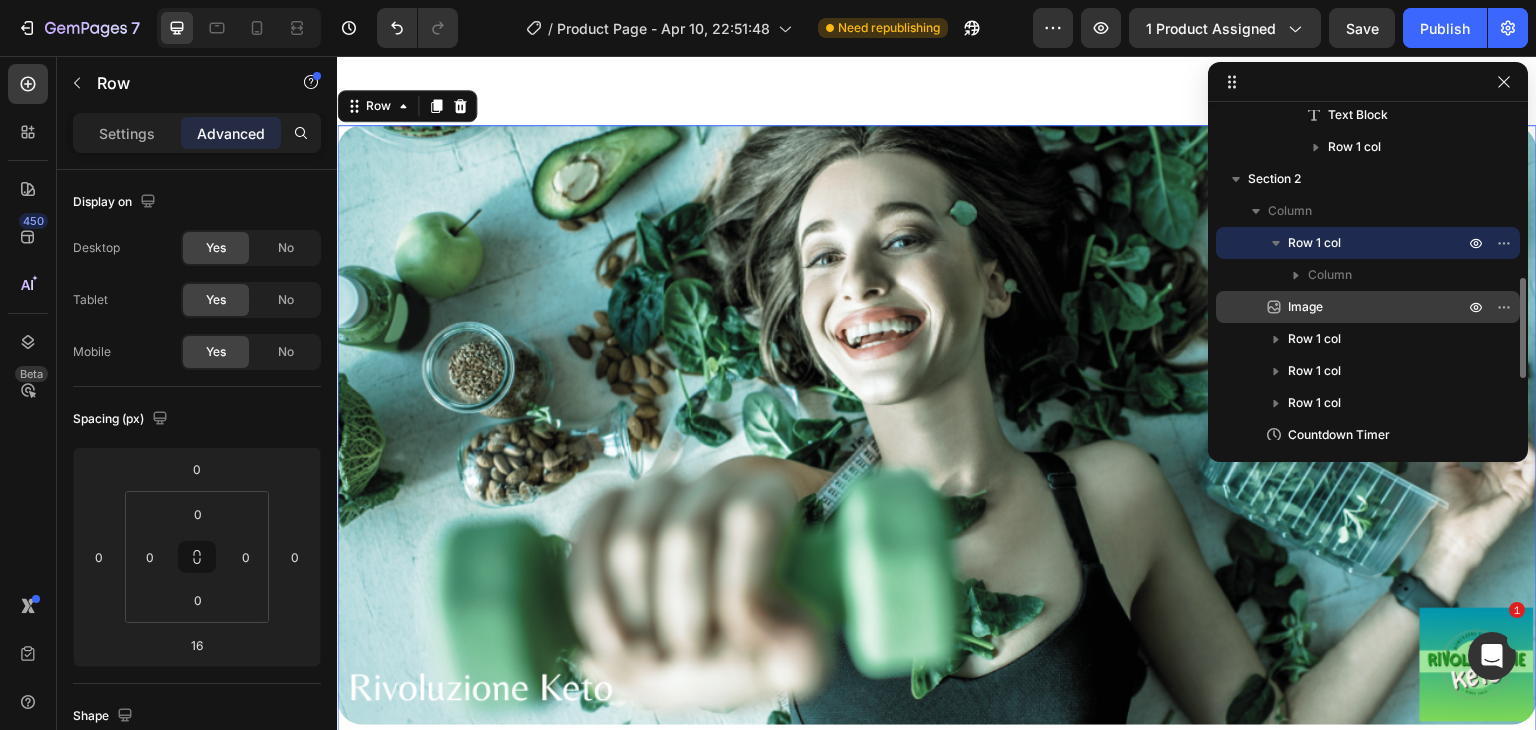 click on "Image" at bounding box center (1354, 307) 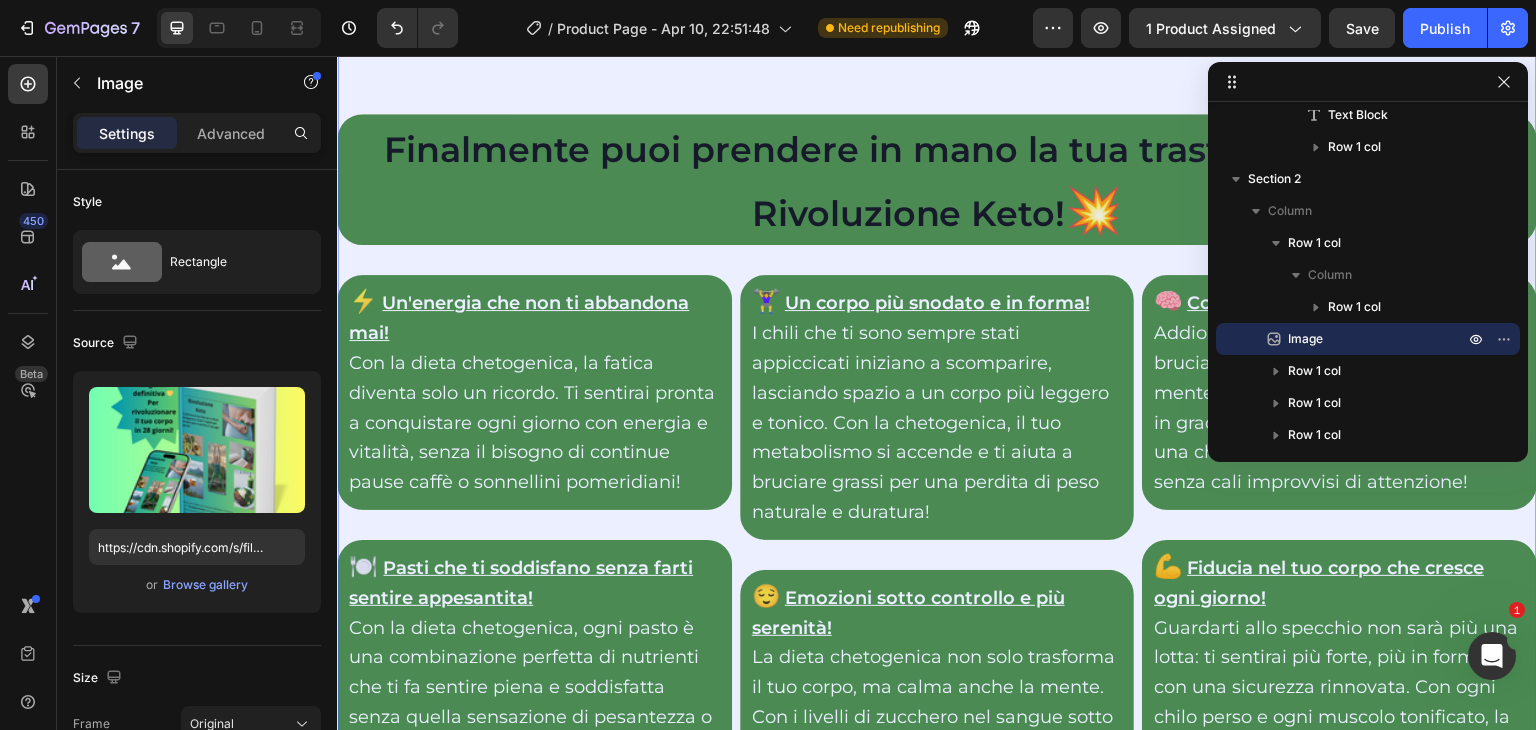 scroll, scrollTop: 8672, scrollLeft: 0, axis: vertical 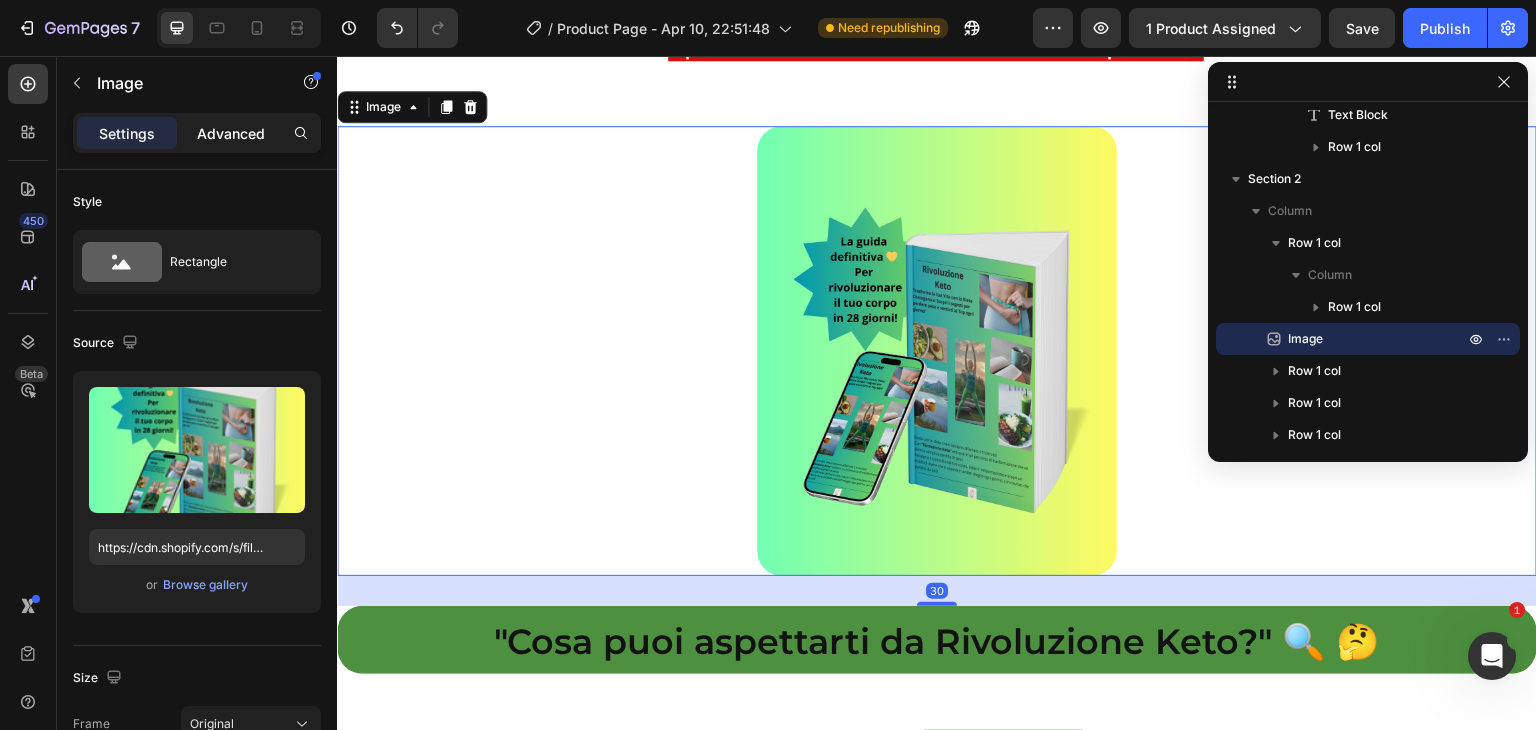 click on "Advanced" at bounding box center [231, 133] 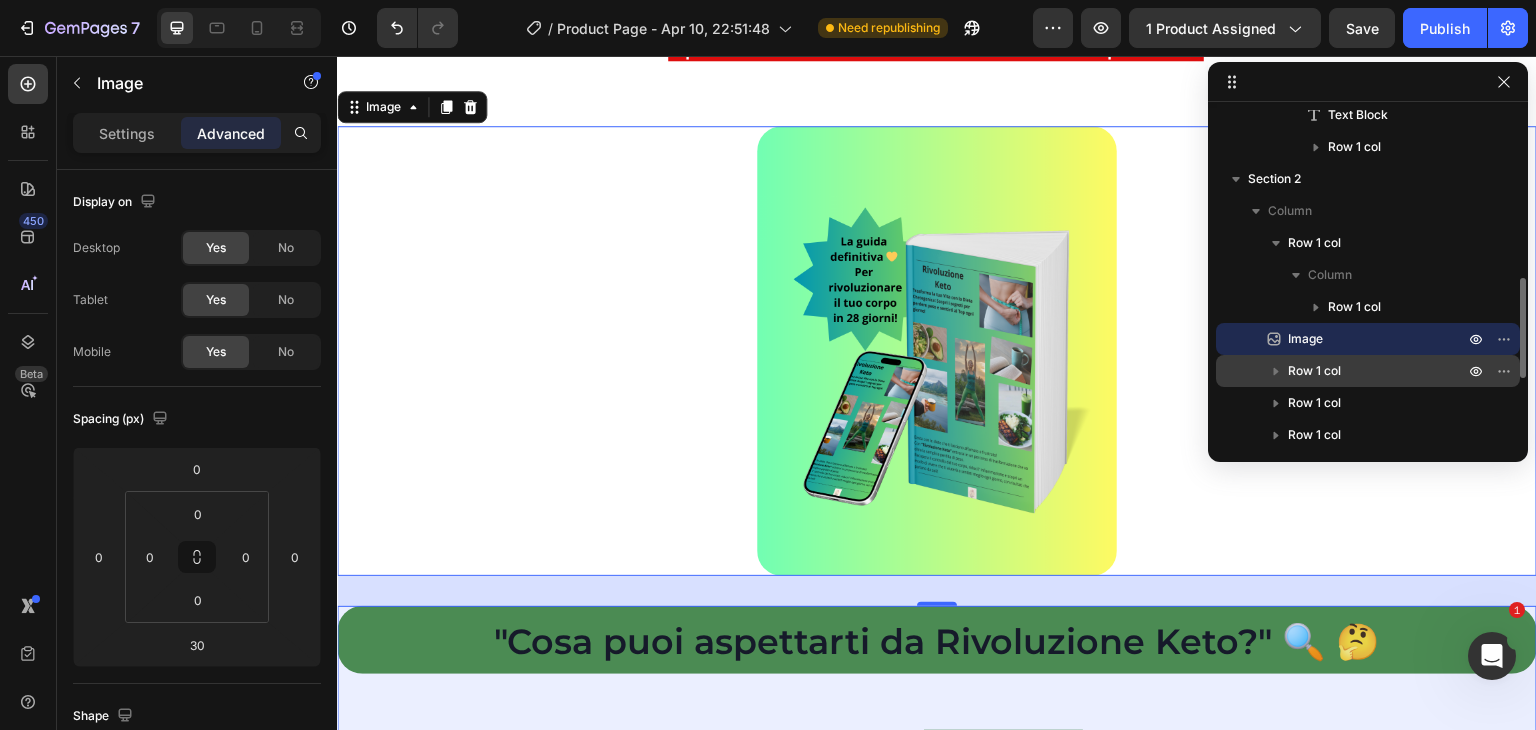 click on "Row 1 col" at bounding box center (1314, 371) 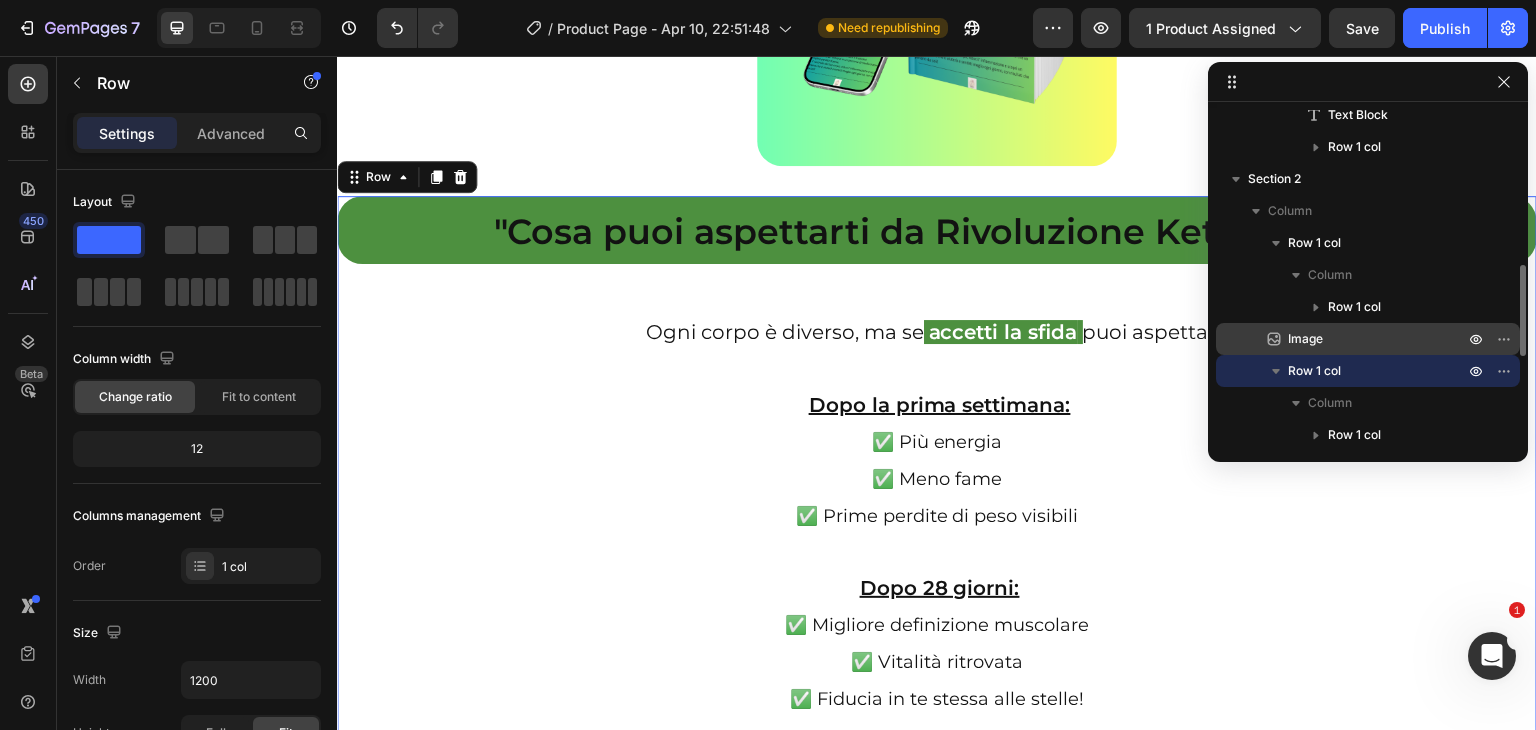 scroll, scrollTop: 9152, scrollLeft: 0, axis: vertical 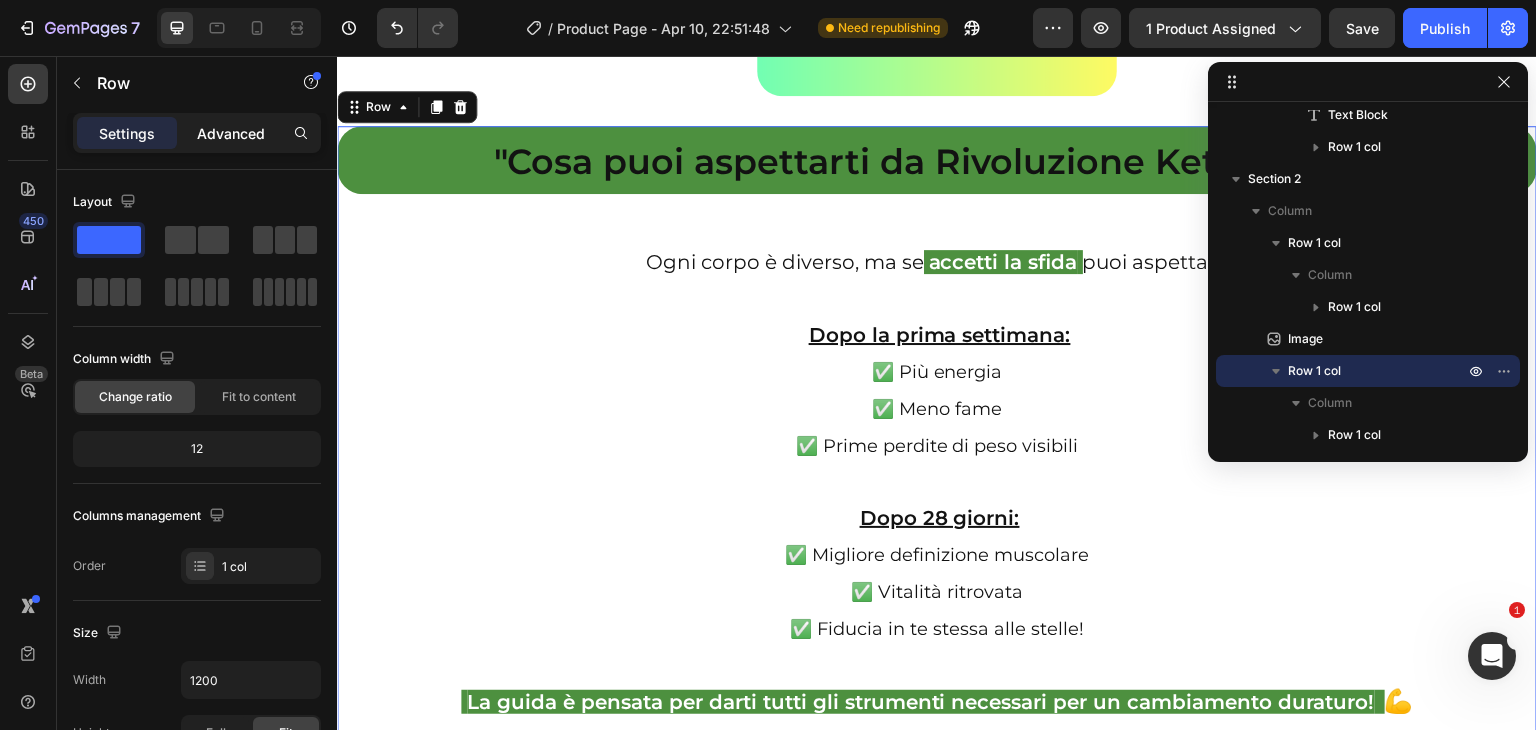 click on "Advanced" at bounding box center [231, 133] 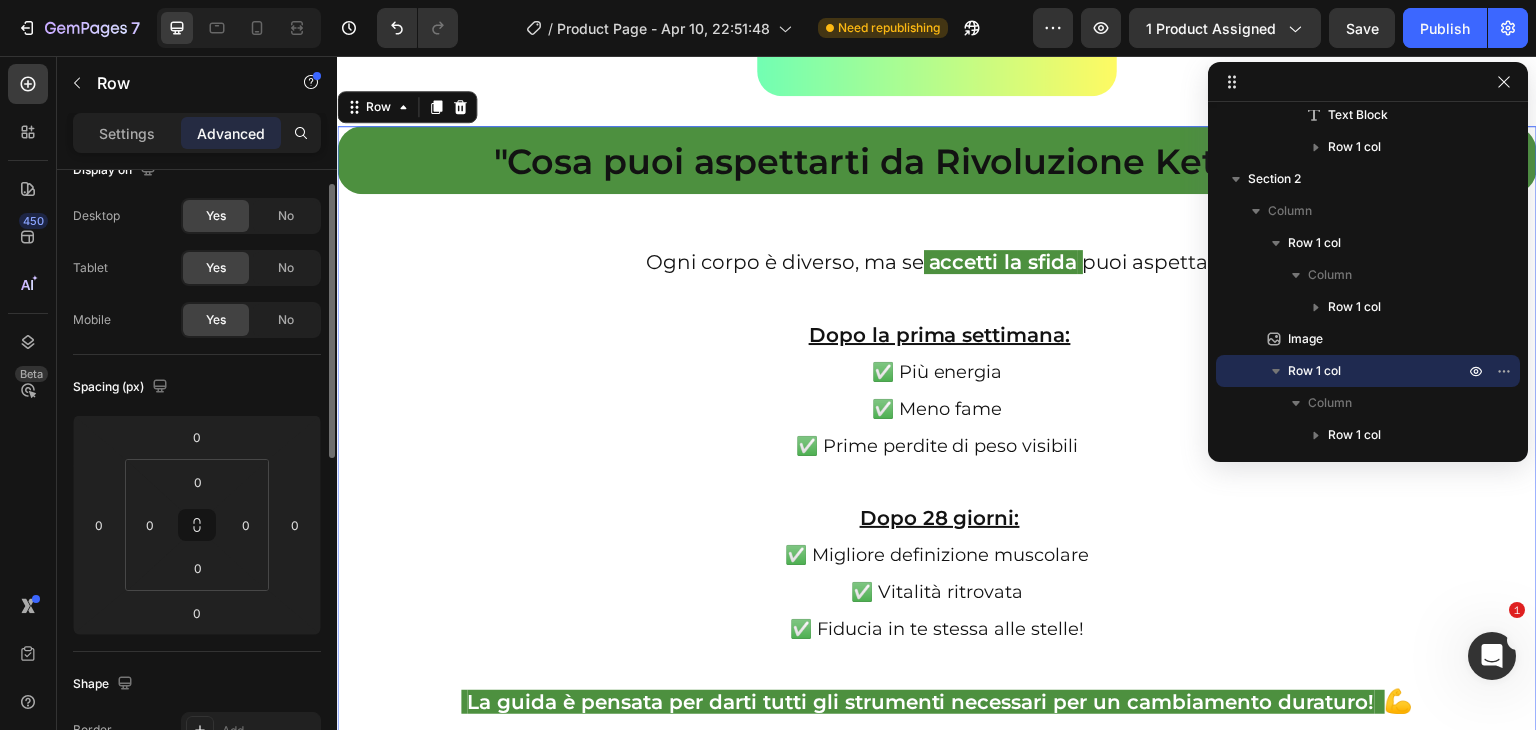 scroll, scrollTop: 84, scrollLeft: 0, axis: vertical 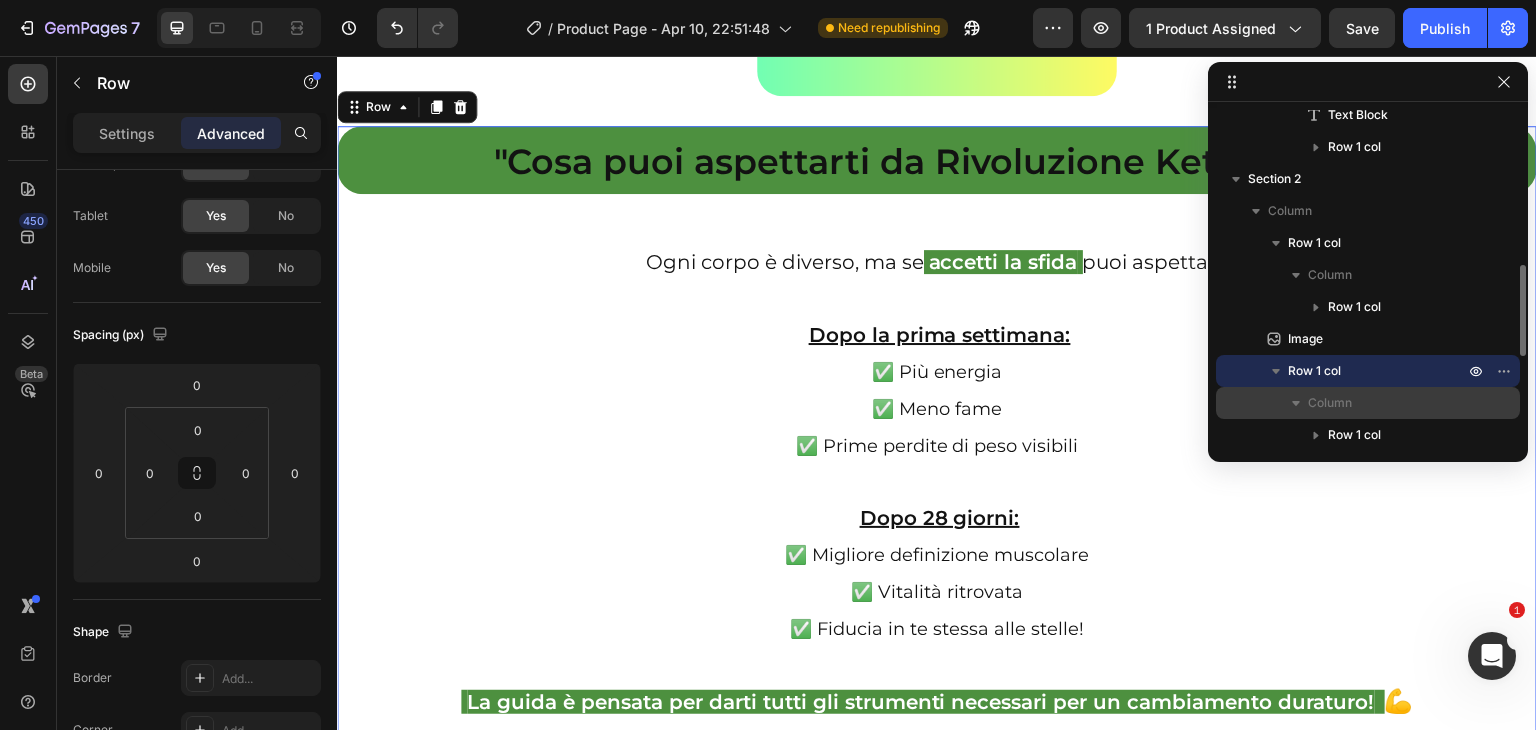 click on "Column" at bounding box center (1388, 403) 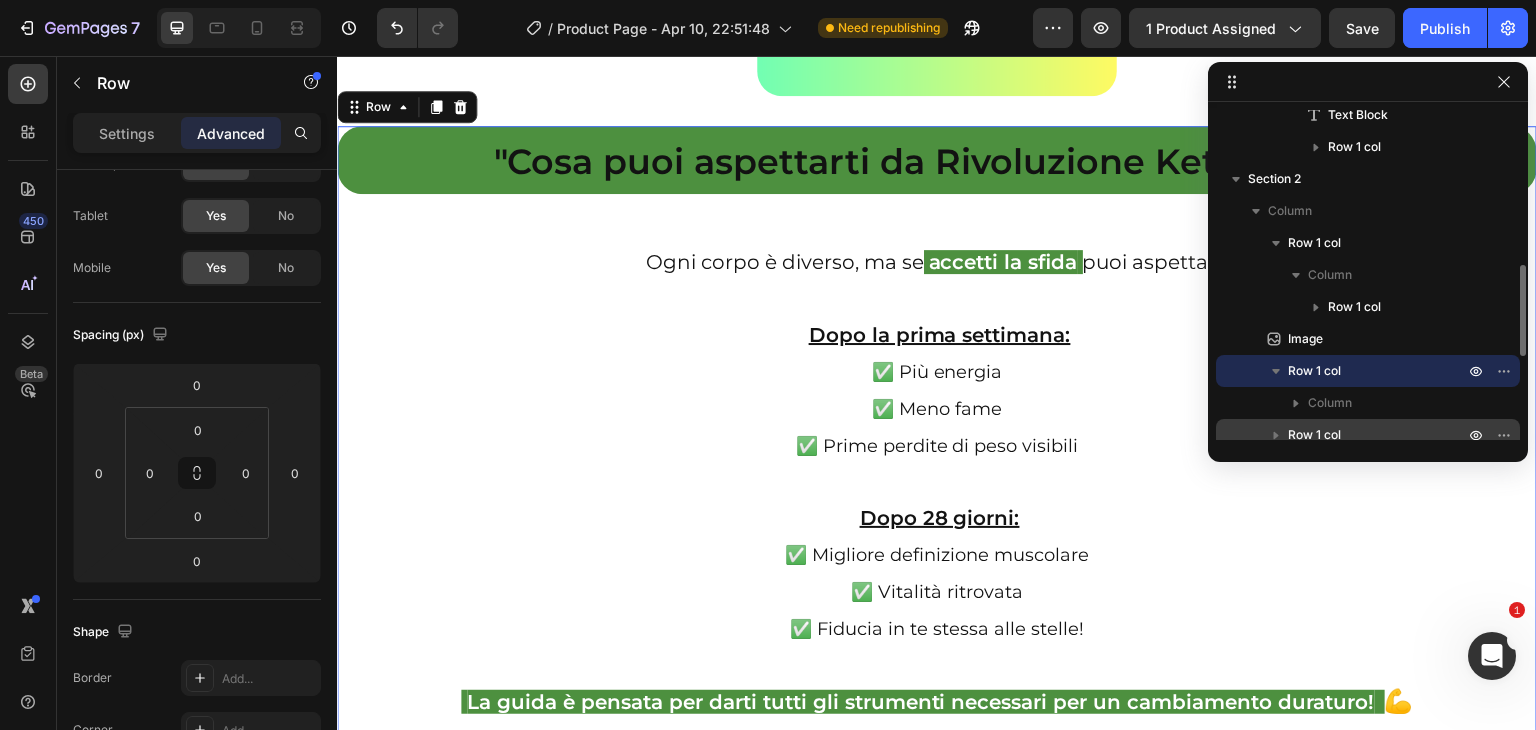 scroll, scrollTop: 587, scrollLeft: 0, axis: vertical 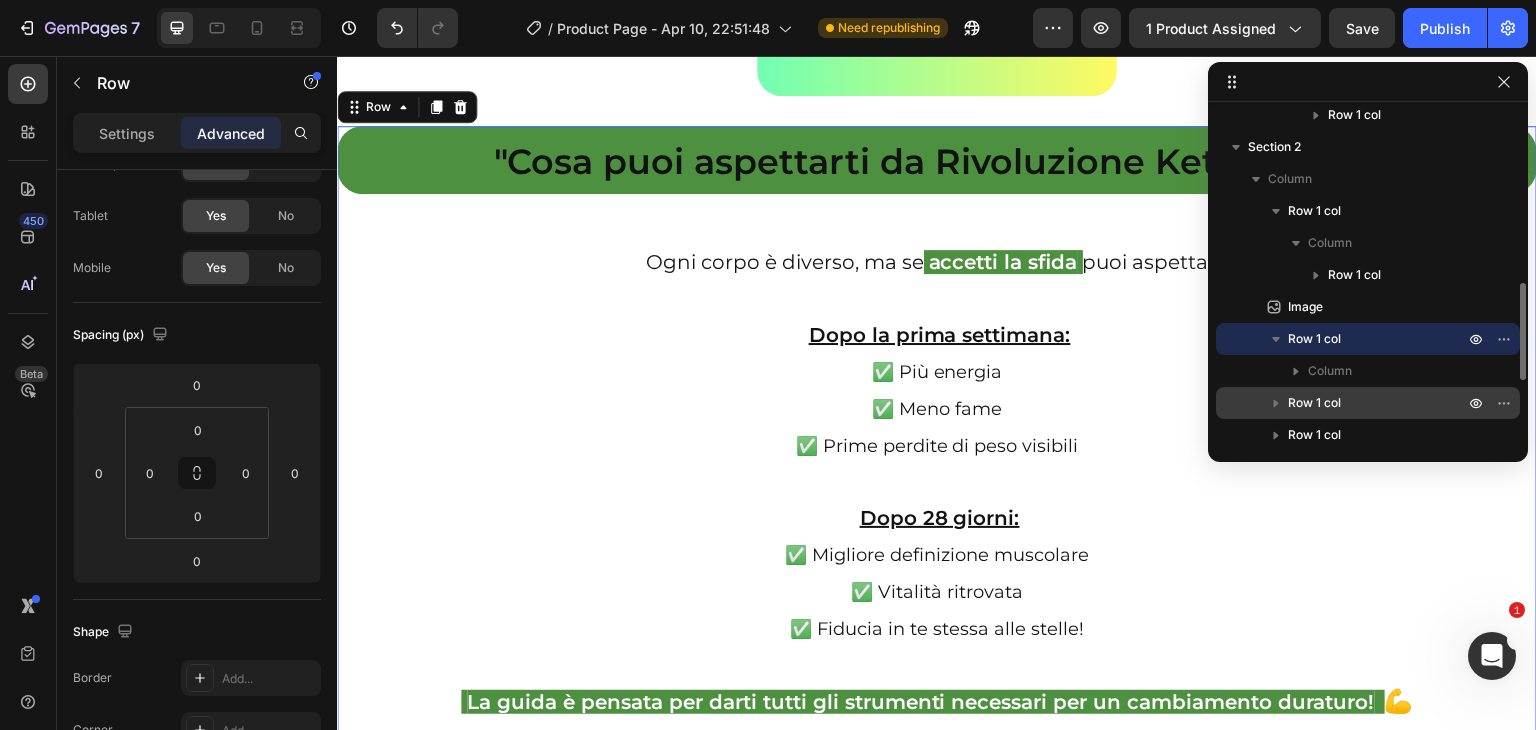 click on "Row 1 col" at bounding box center (1314, 403) 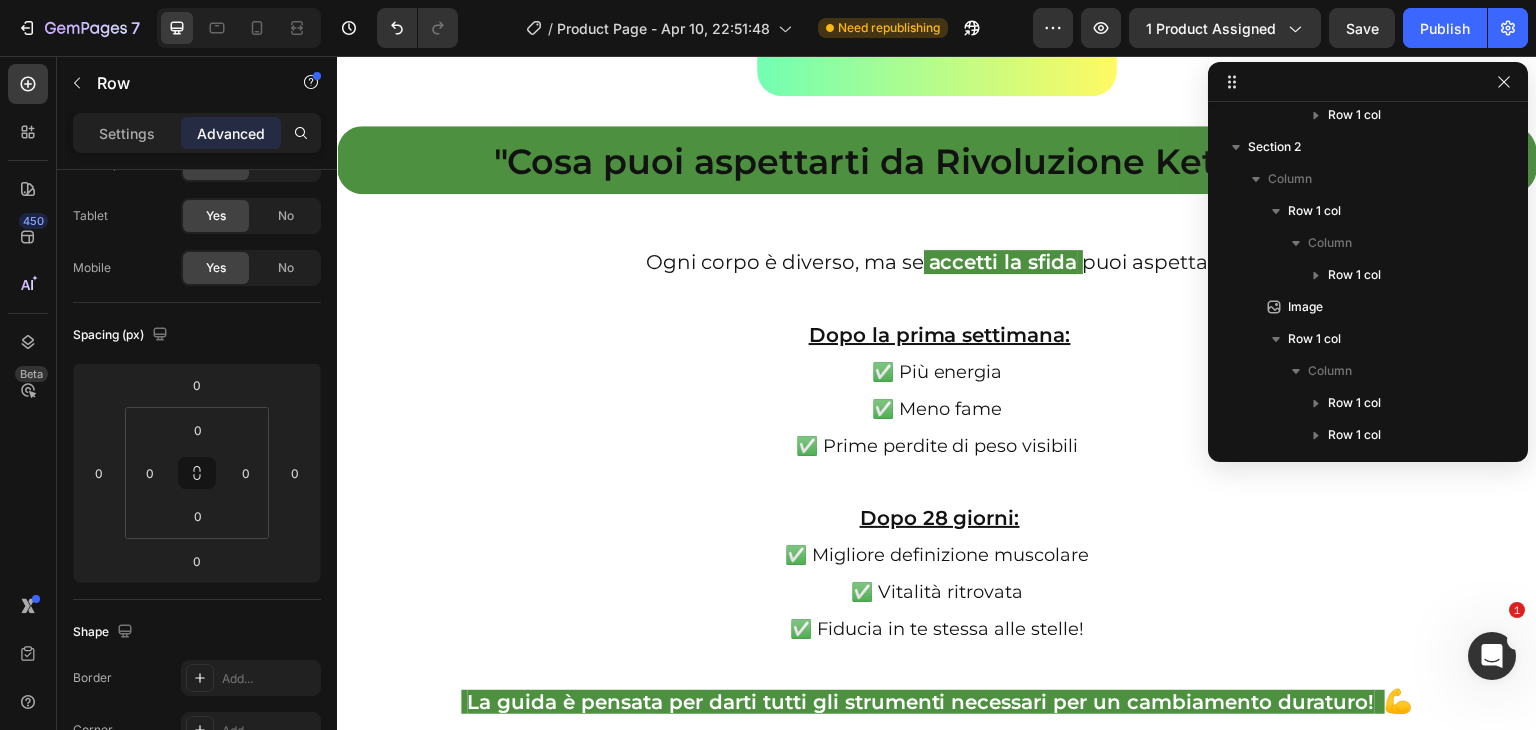 scroll, scrollTop: 84, scrollLeft: 0, axis: vertical 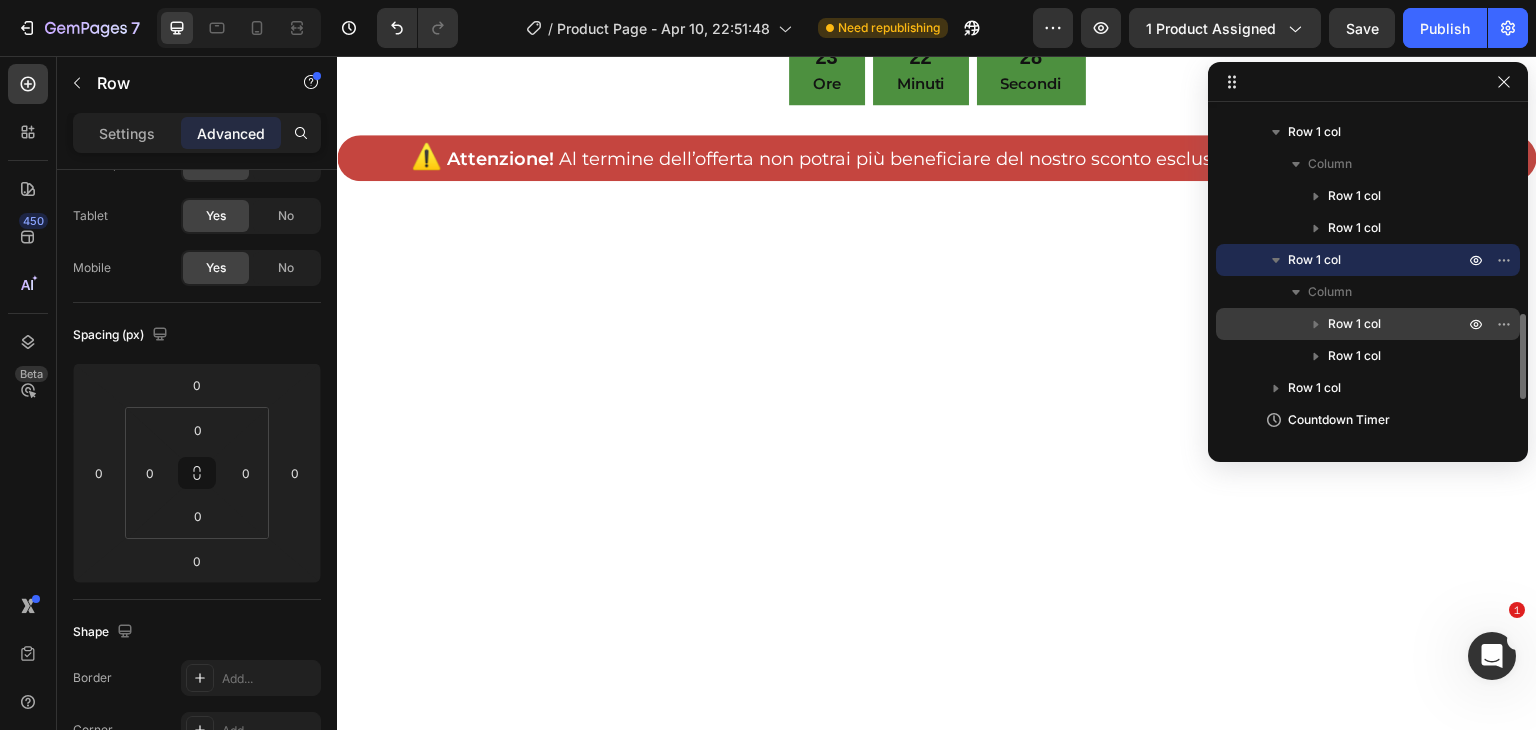 click on "Row 1 col" at bounding box center [1354, 324] 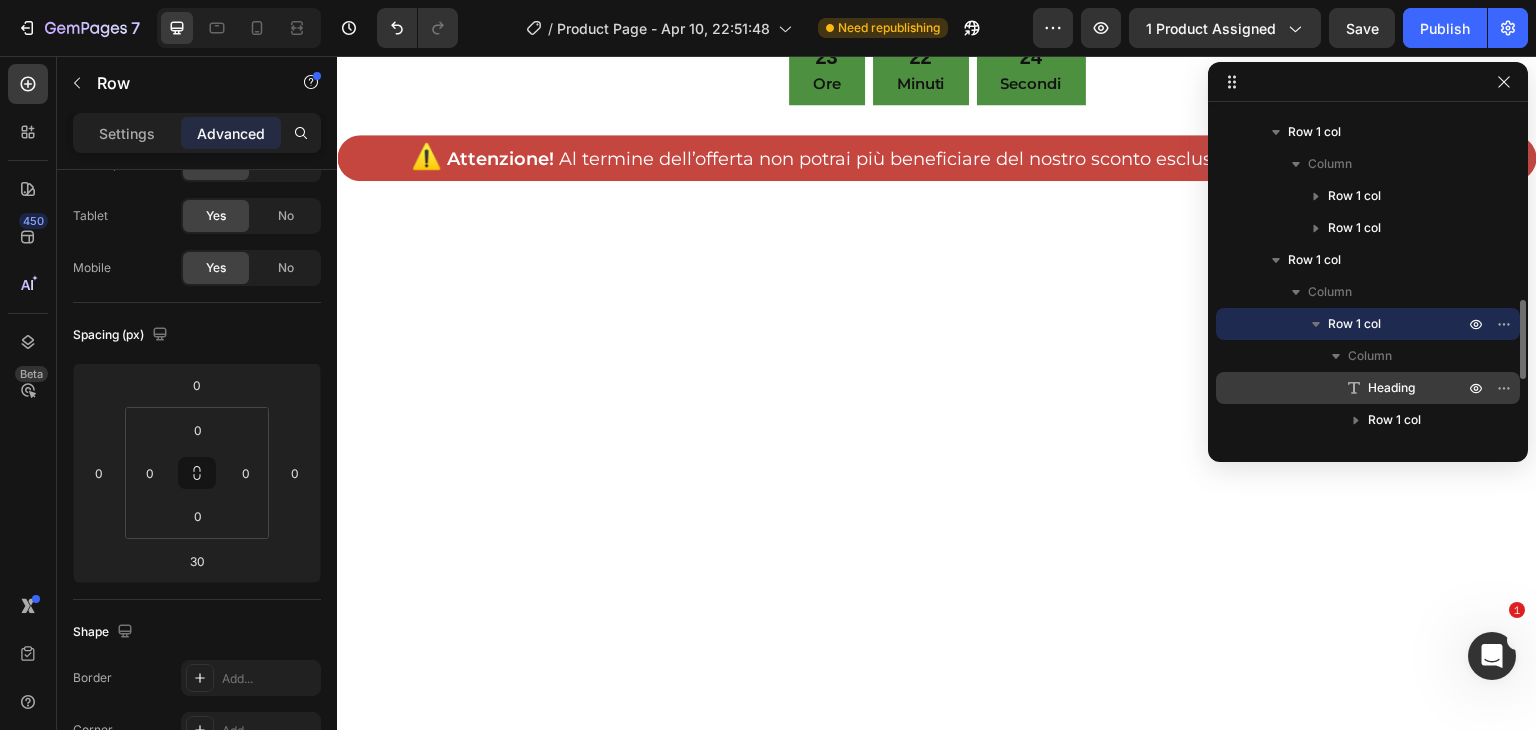 click on "Heading" at bounding box center [1391, 388] 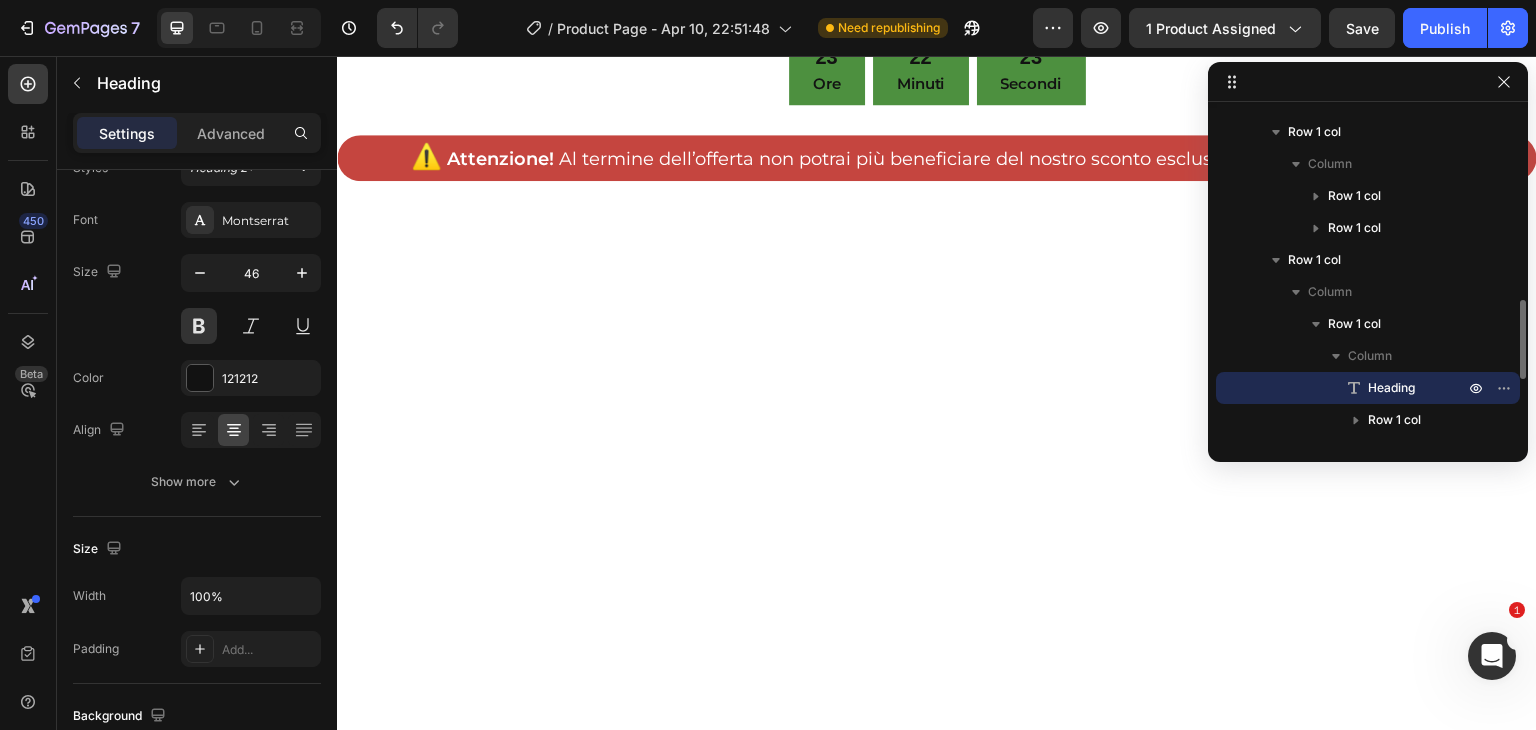 scroll, scrollTop: 0, scrollLeft: 0, axis: both 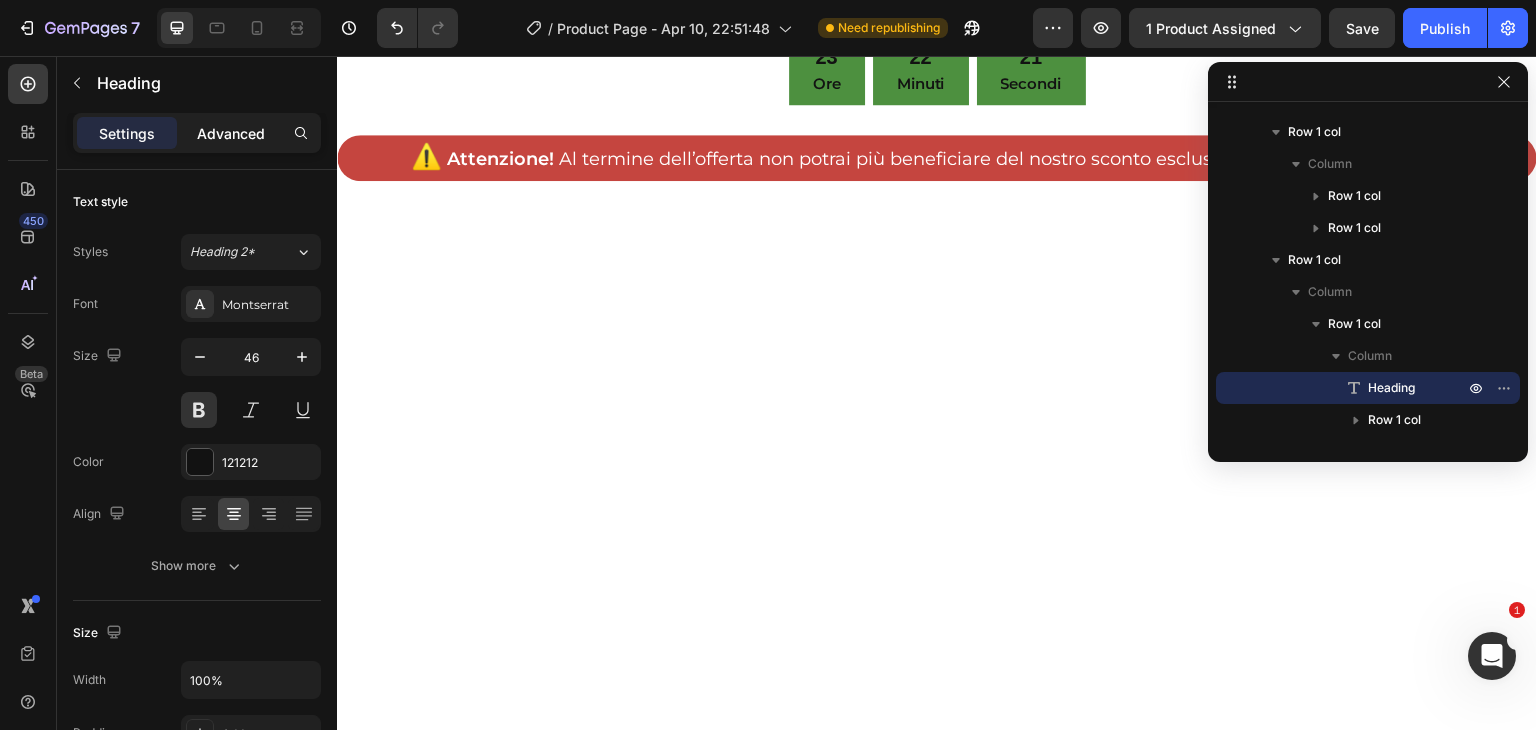 click on "Advanced" at bounding box center (231, 133) 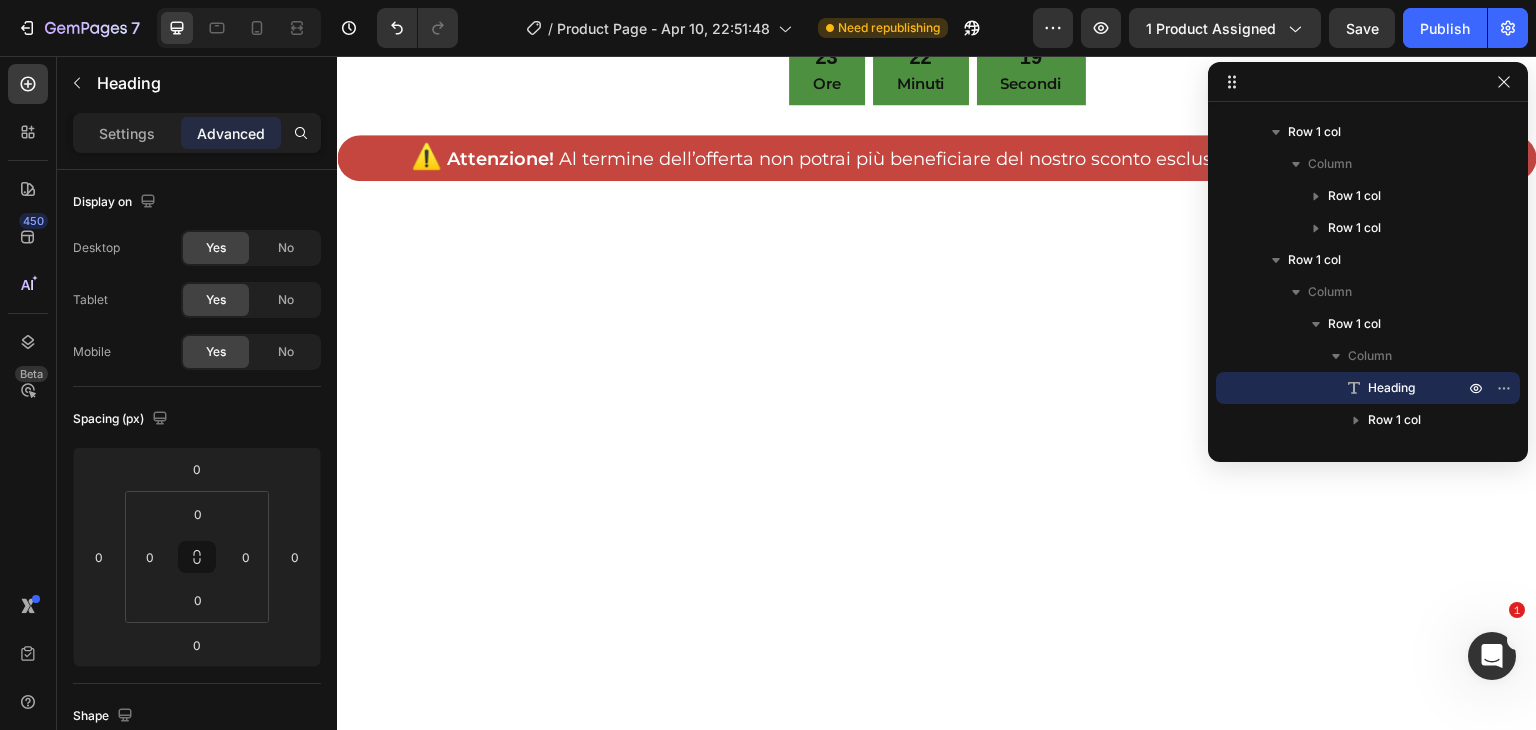 scroll, scrollTop: 10504, scrollLeft: 0, axis: vertical 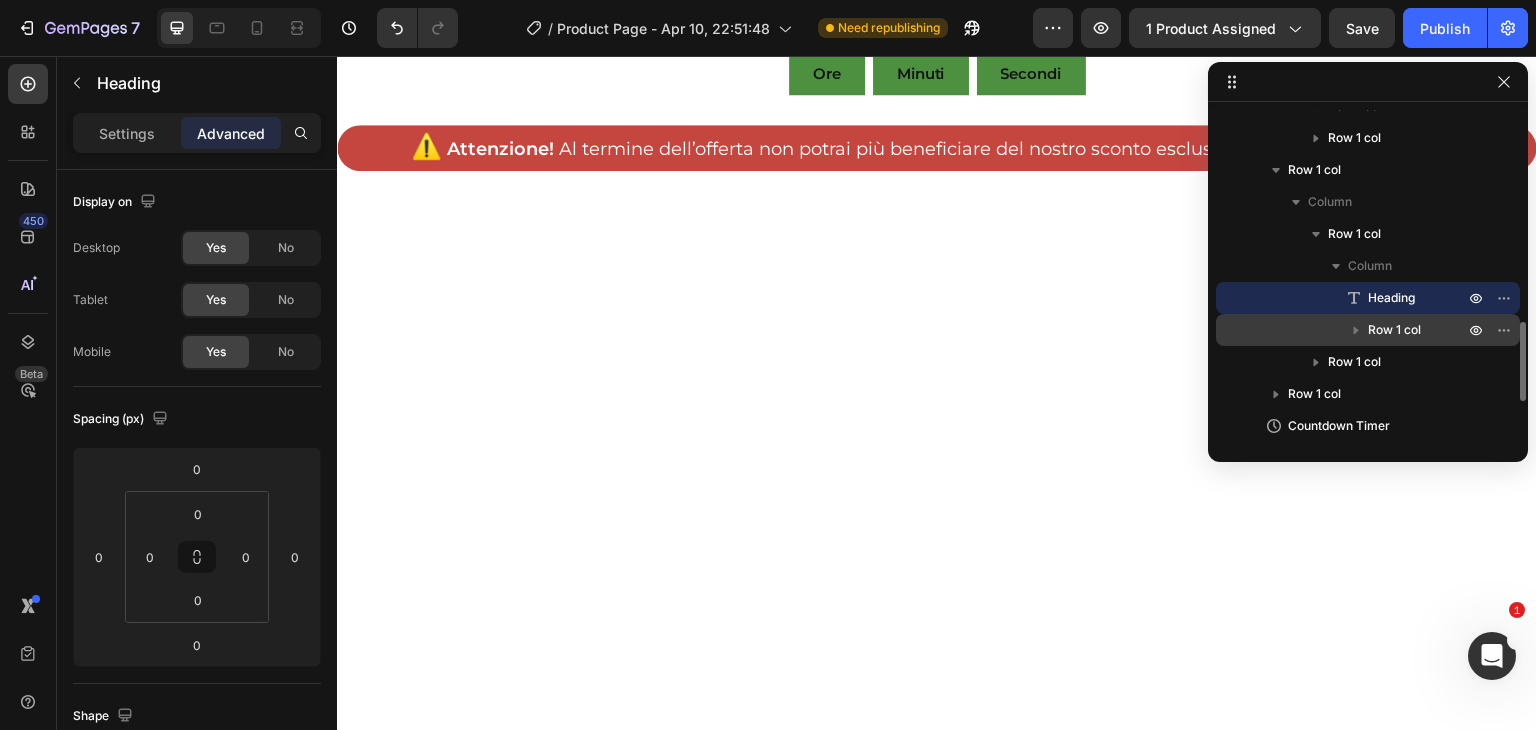 click on "Row 1 col" at bounding box center [1394, 330] 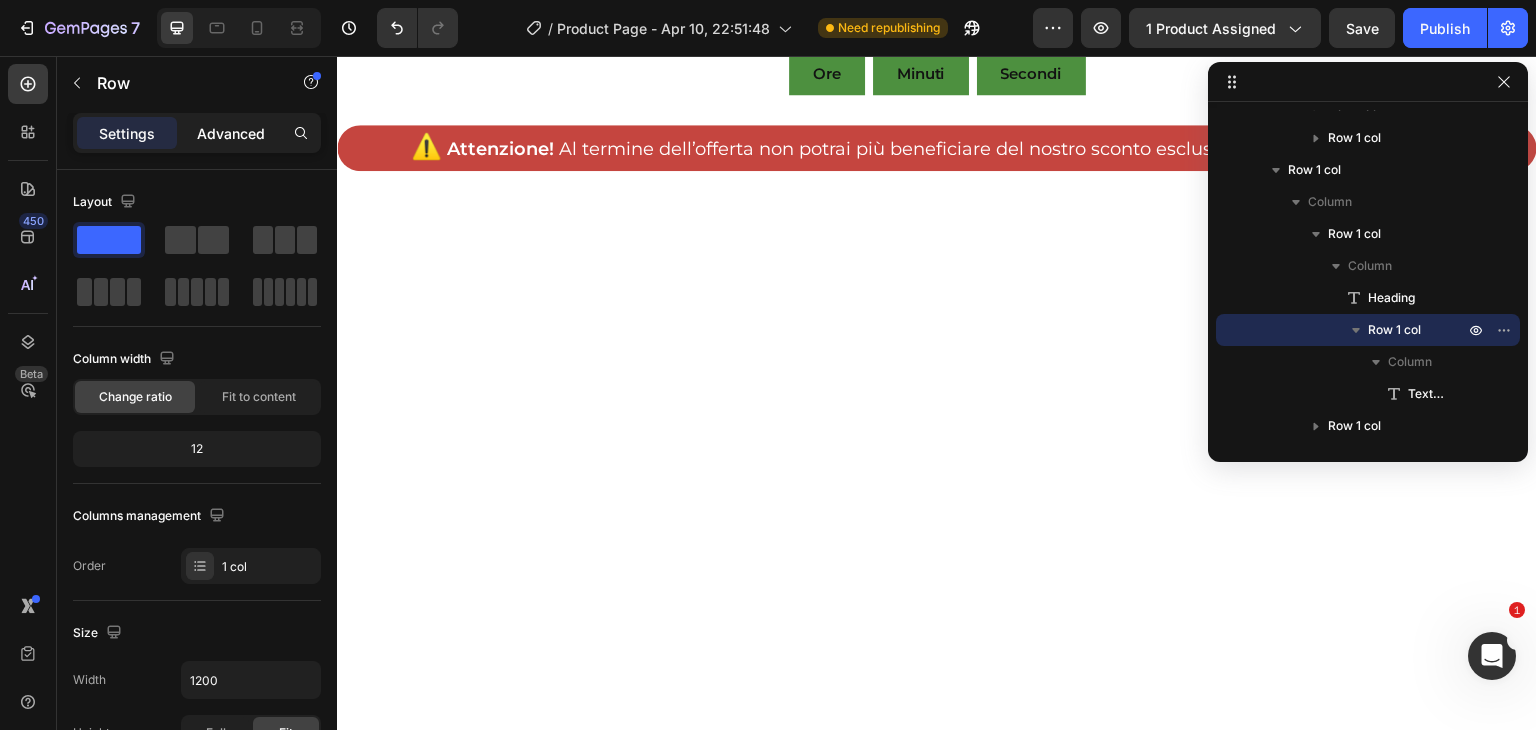 click on "Advanced" at bounding box center [231, 133] 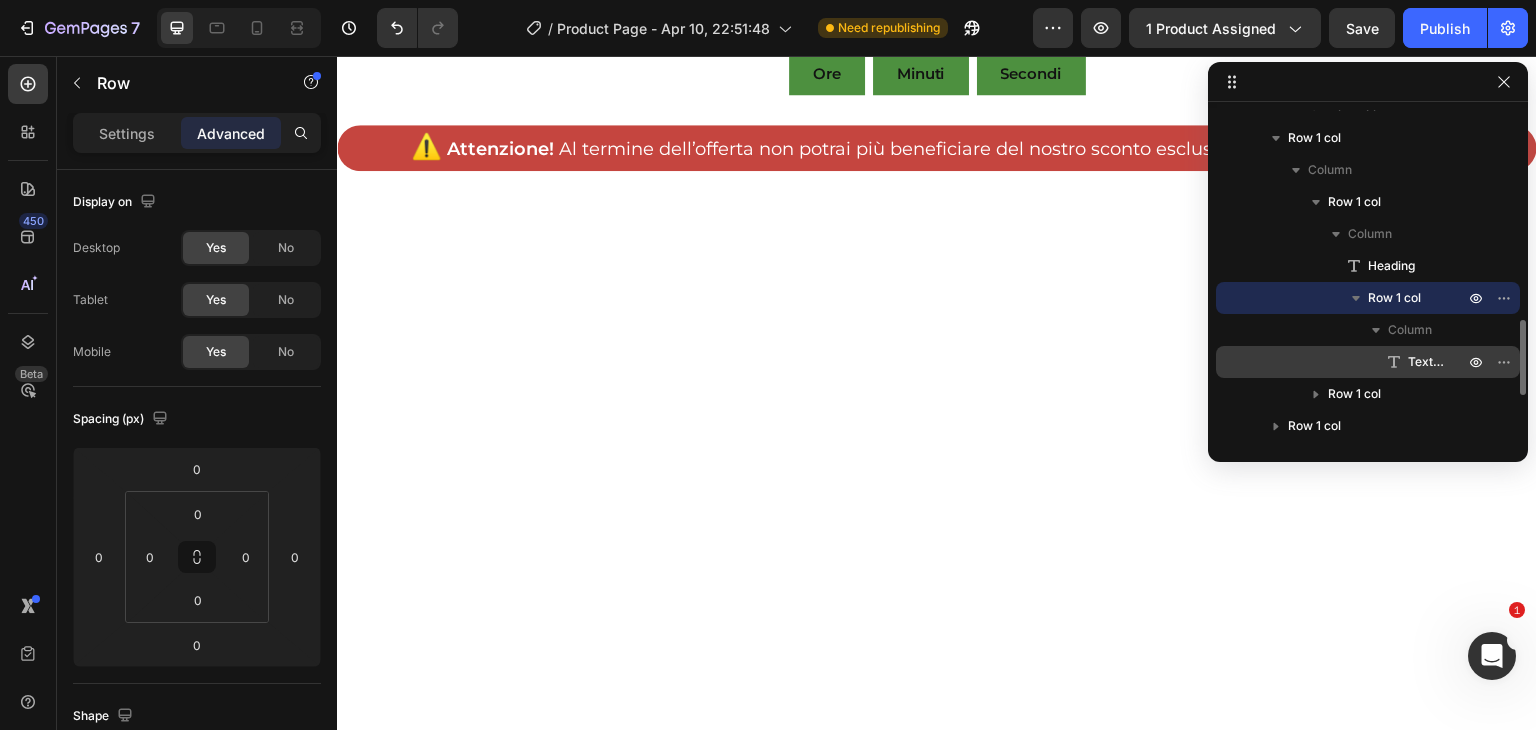 scroll, scrollTop: 954, scrollLeft: 0, axis: vertical 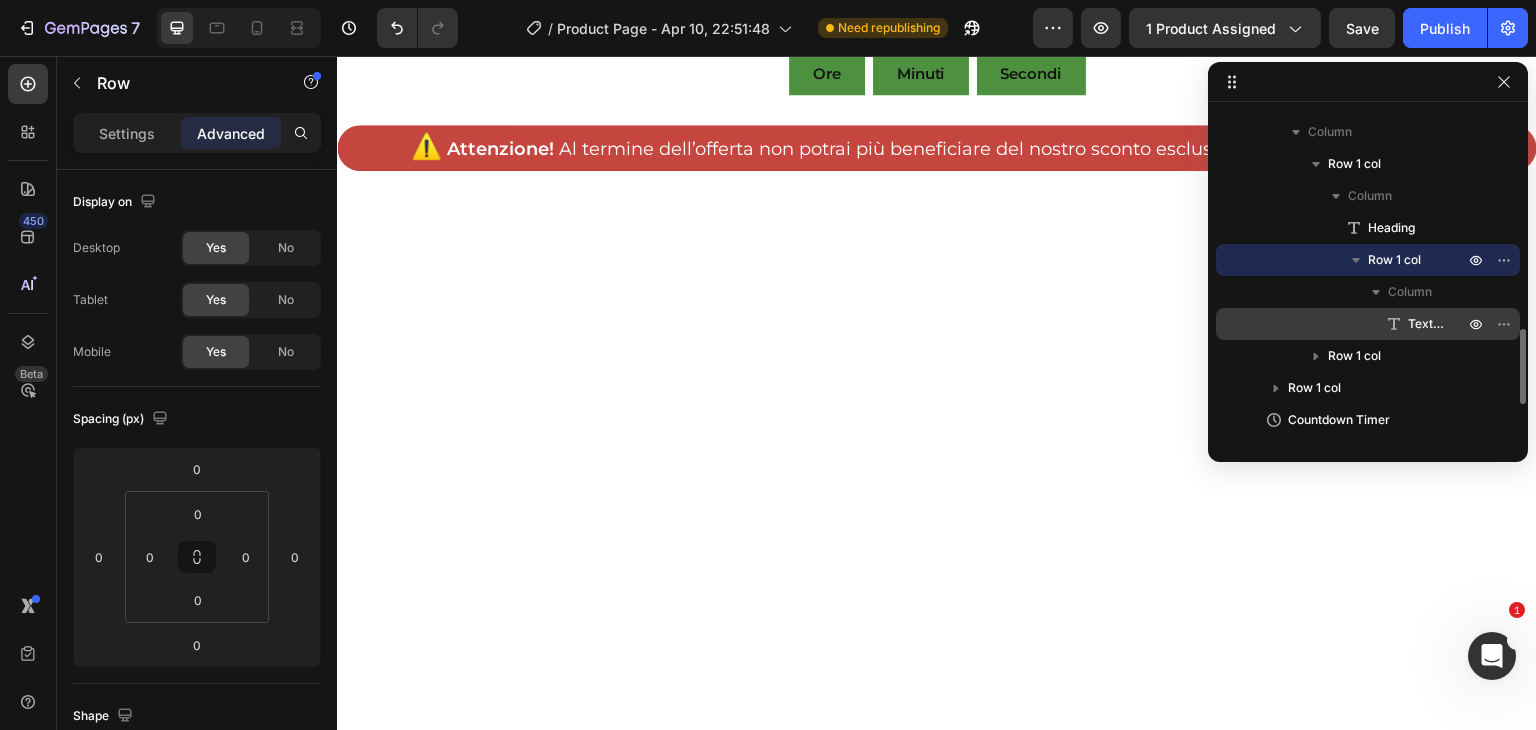 click on "Text Block" at bounding box center (1426, 324) 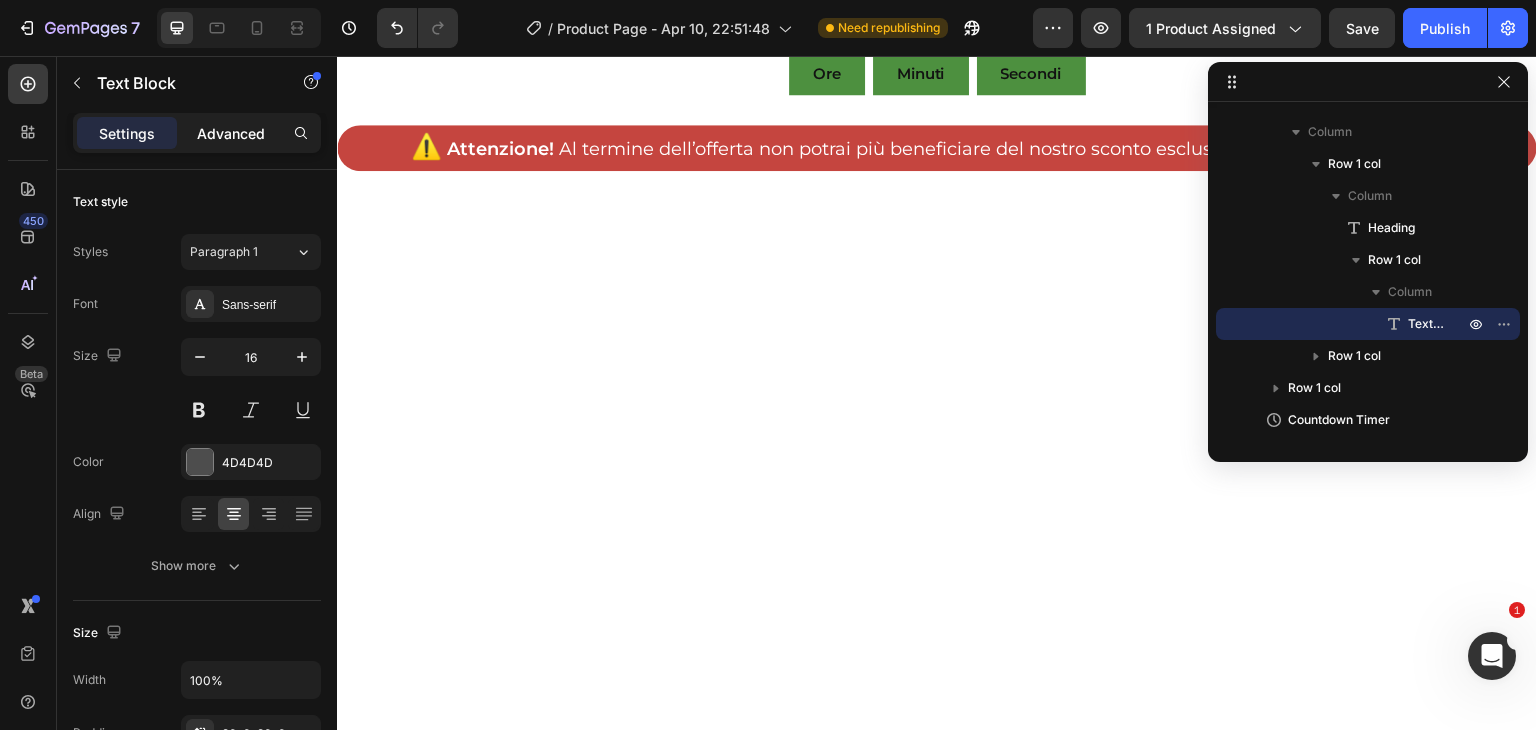 click on "Advanced" at bounding box center [231, 133] 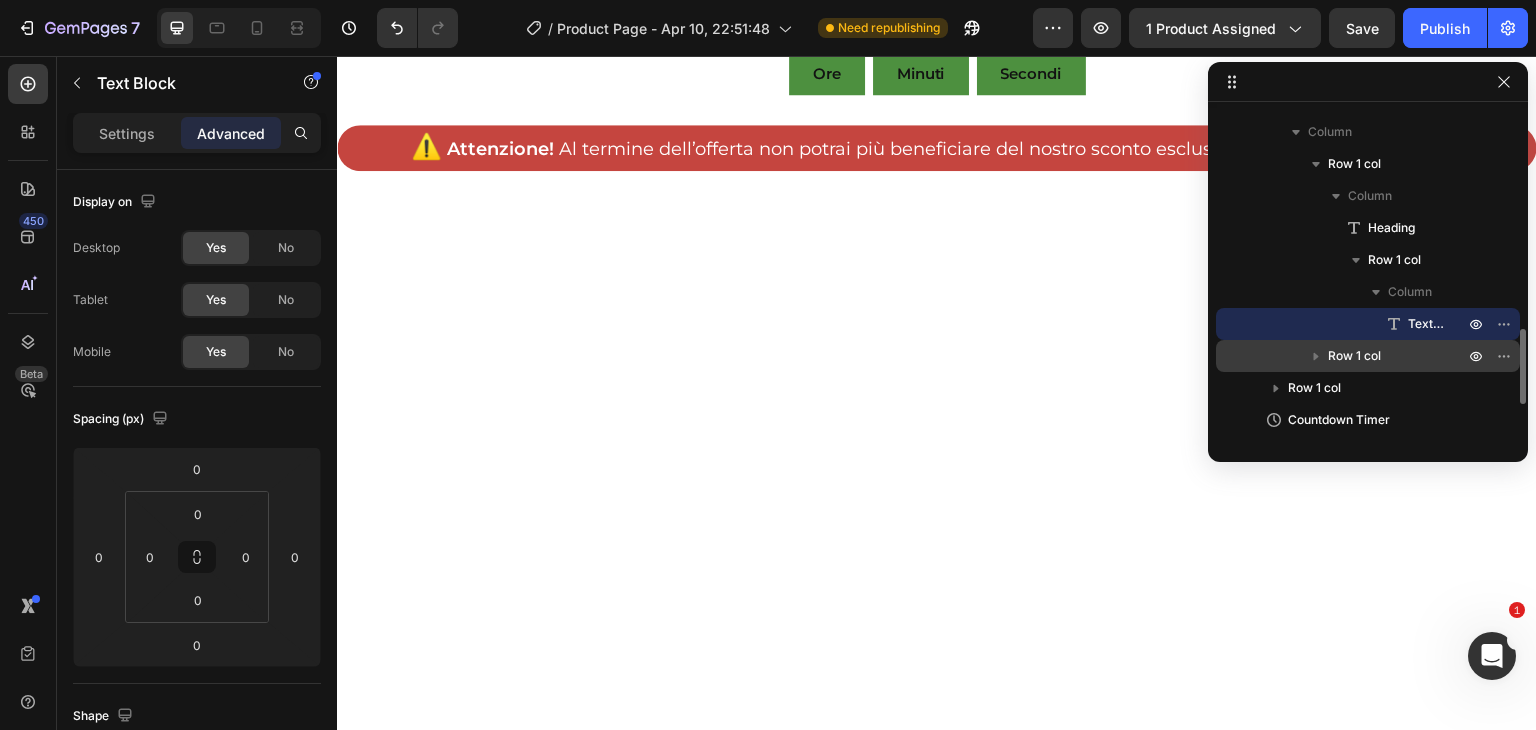 click on "Row 1 col" at bounding box center [1354, 356] 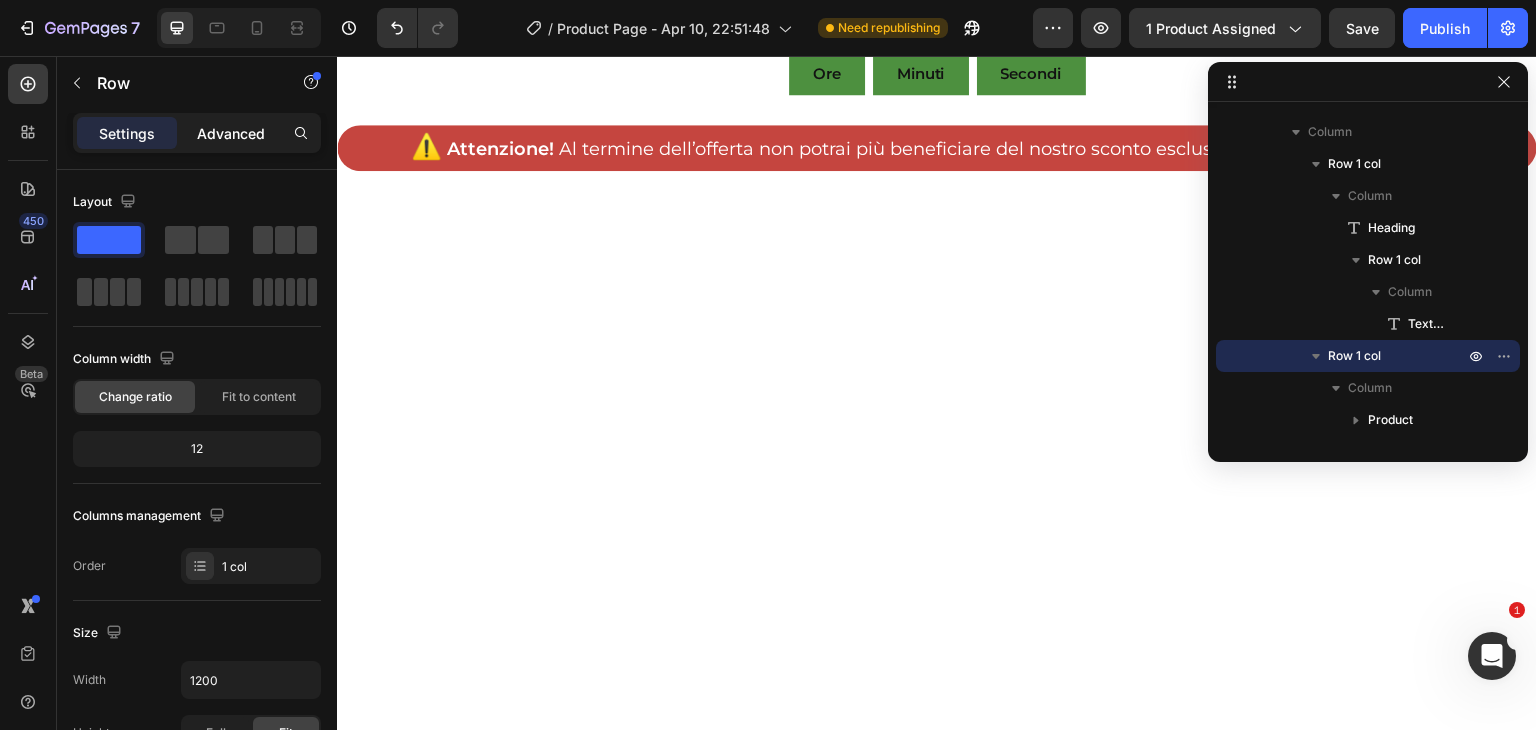 click on "Advanced" at bounding box center (231, 133) 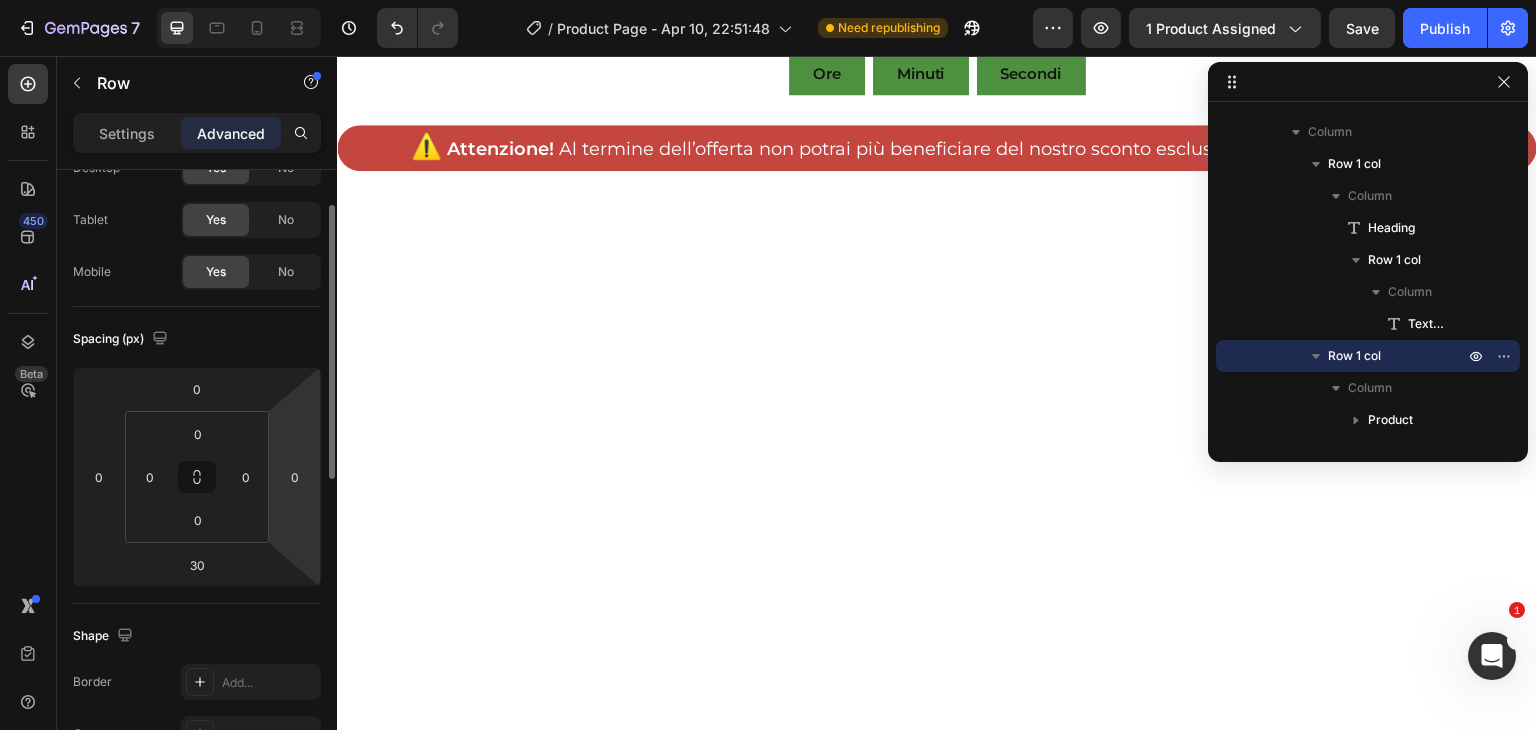 scroll, scrollTop: 98, scrollLeft: 0, axis: vertical 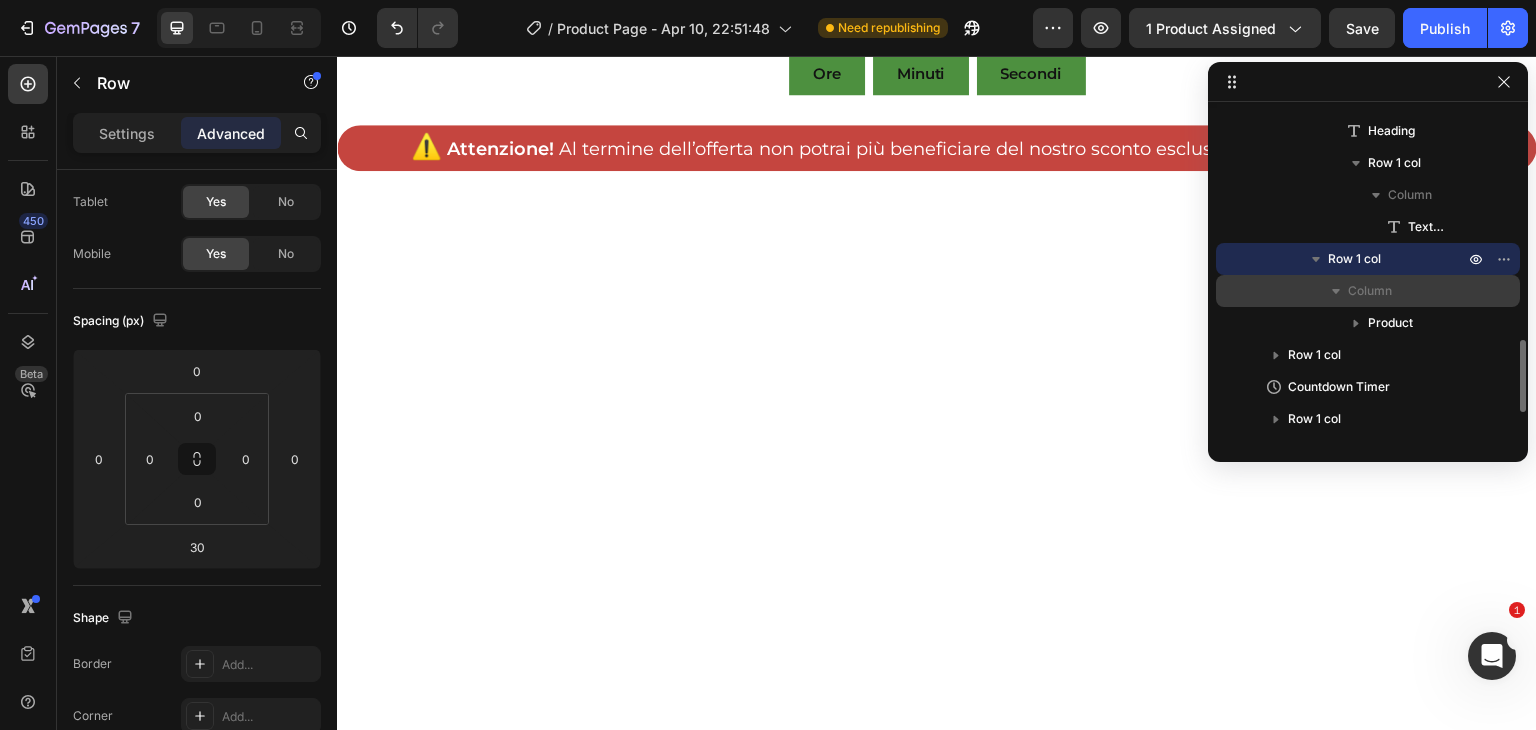 click on "Column" at bounding box center (1370, 291) 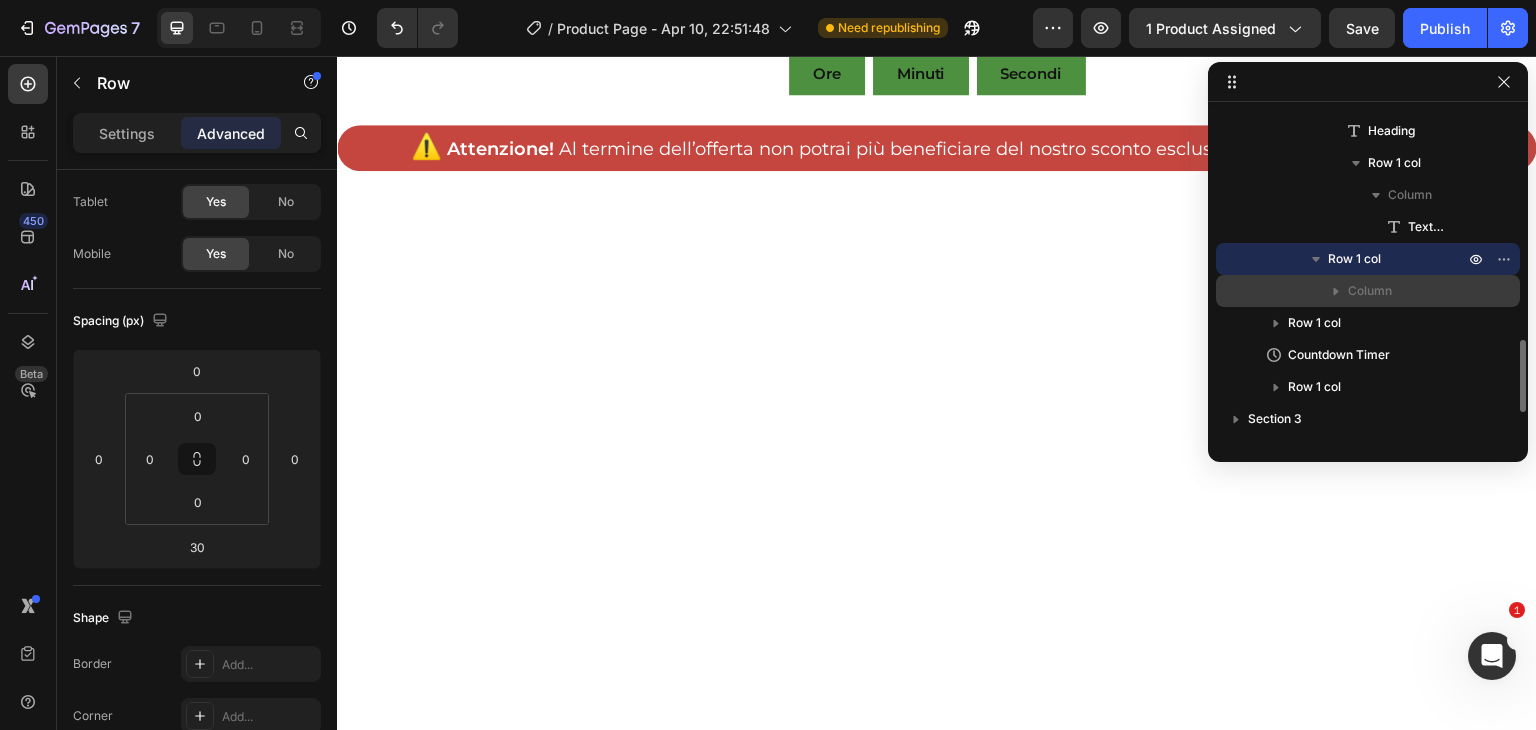 click 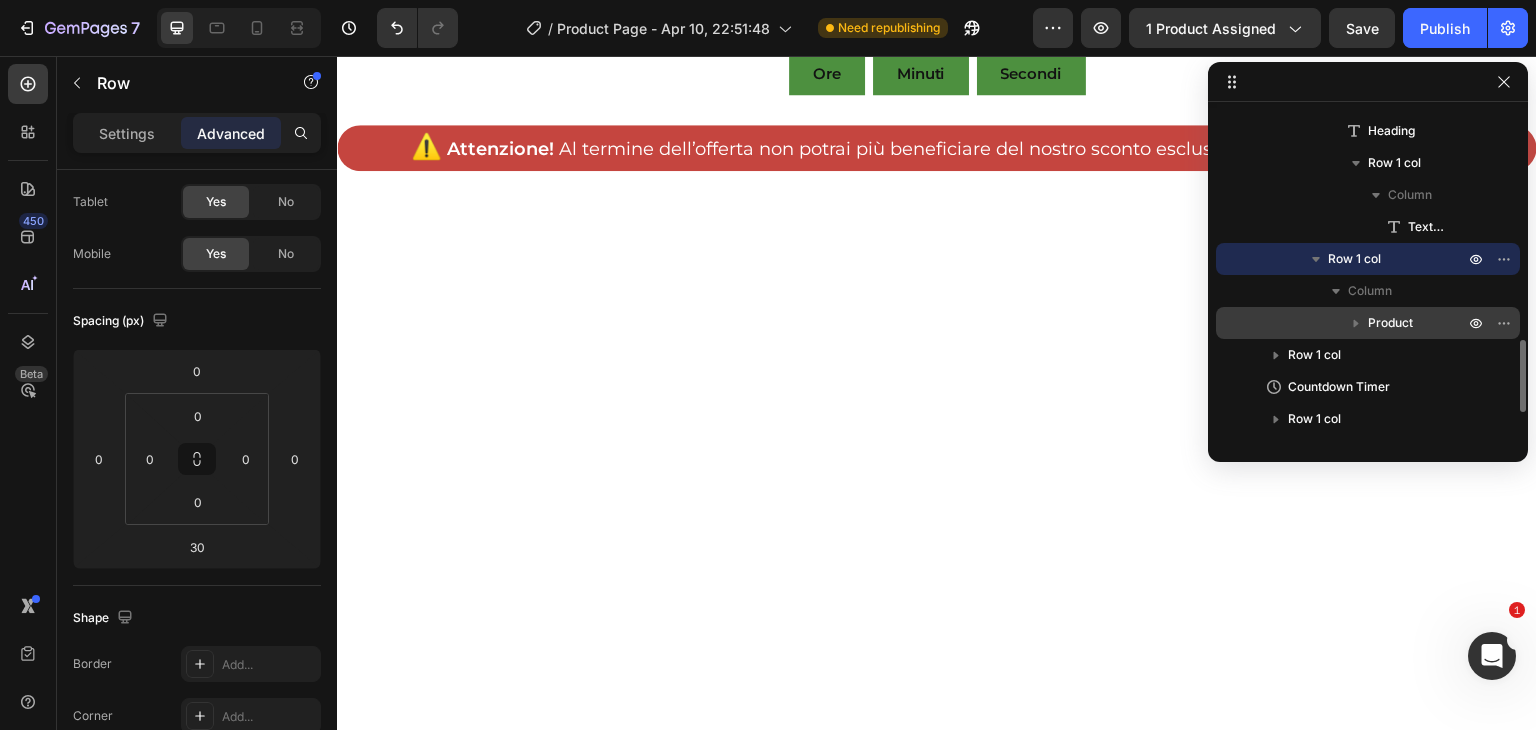 click on "Product" at bounding box center (1390, 323) 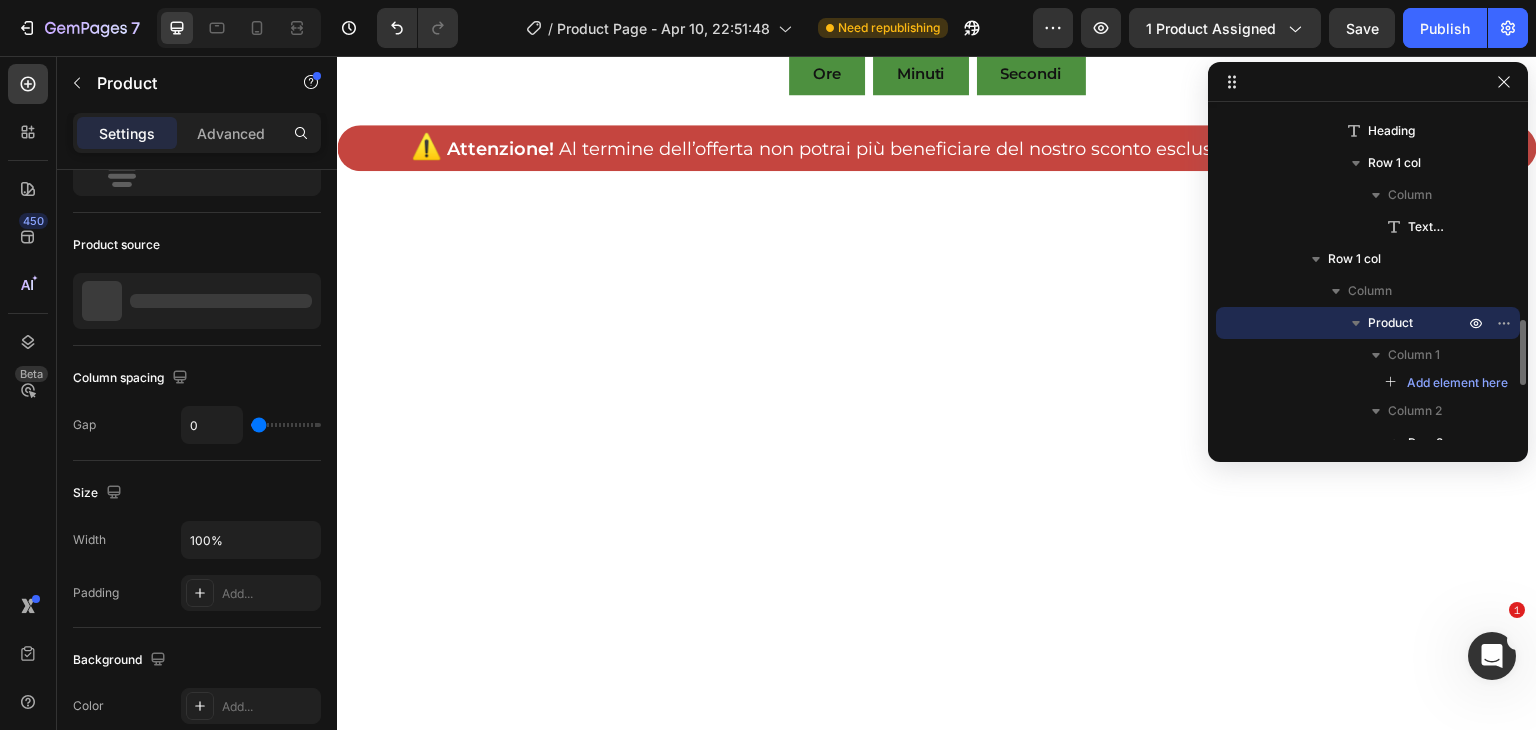 scroll, scrollTop: 0, scrollLeft: 0, axis: both 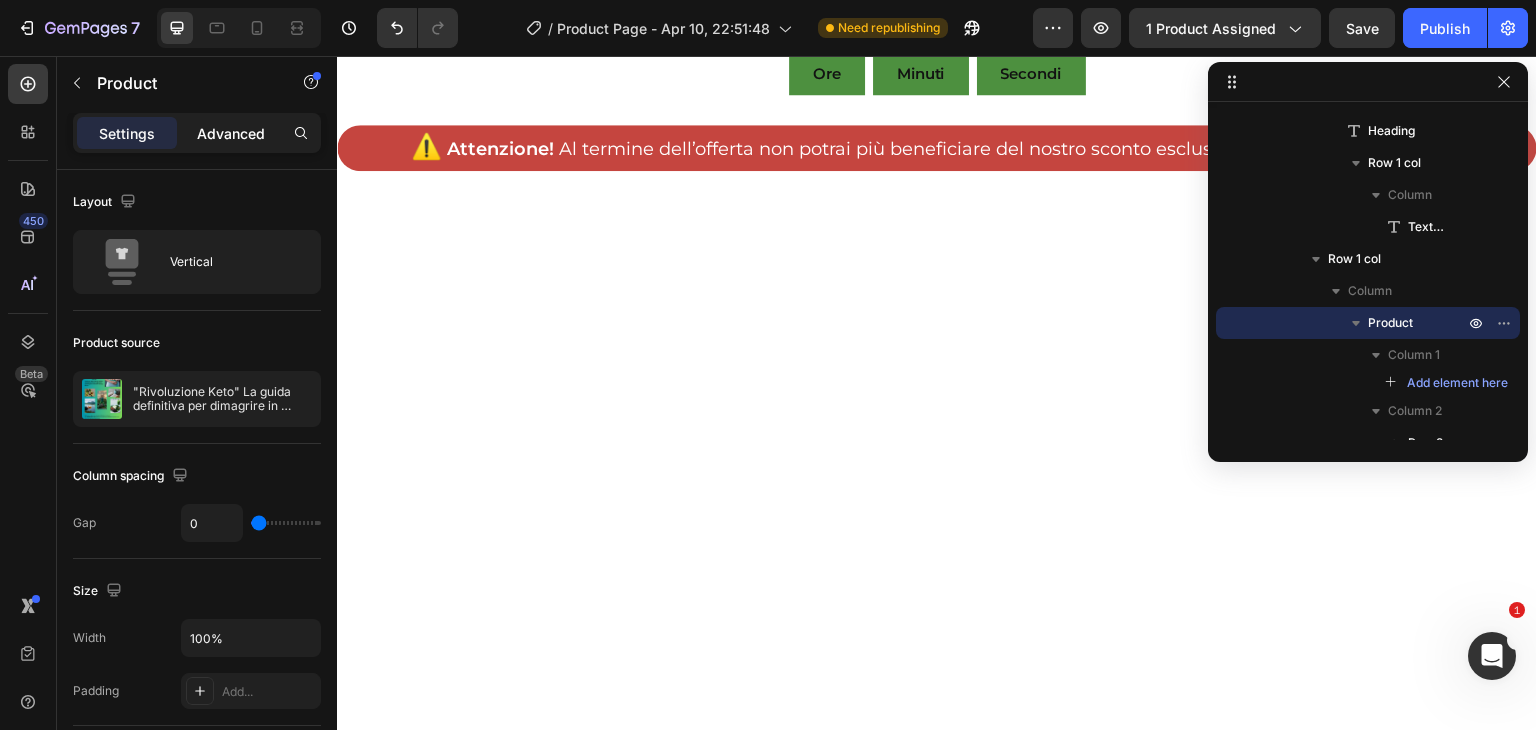 click on "Advanced" at bounding box center (231, 133) 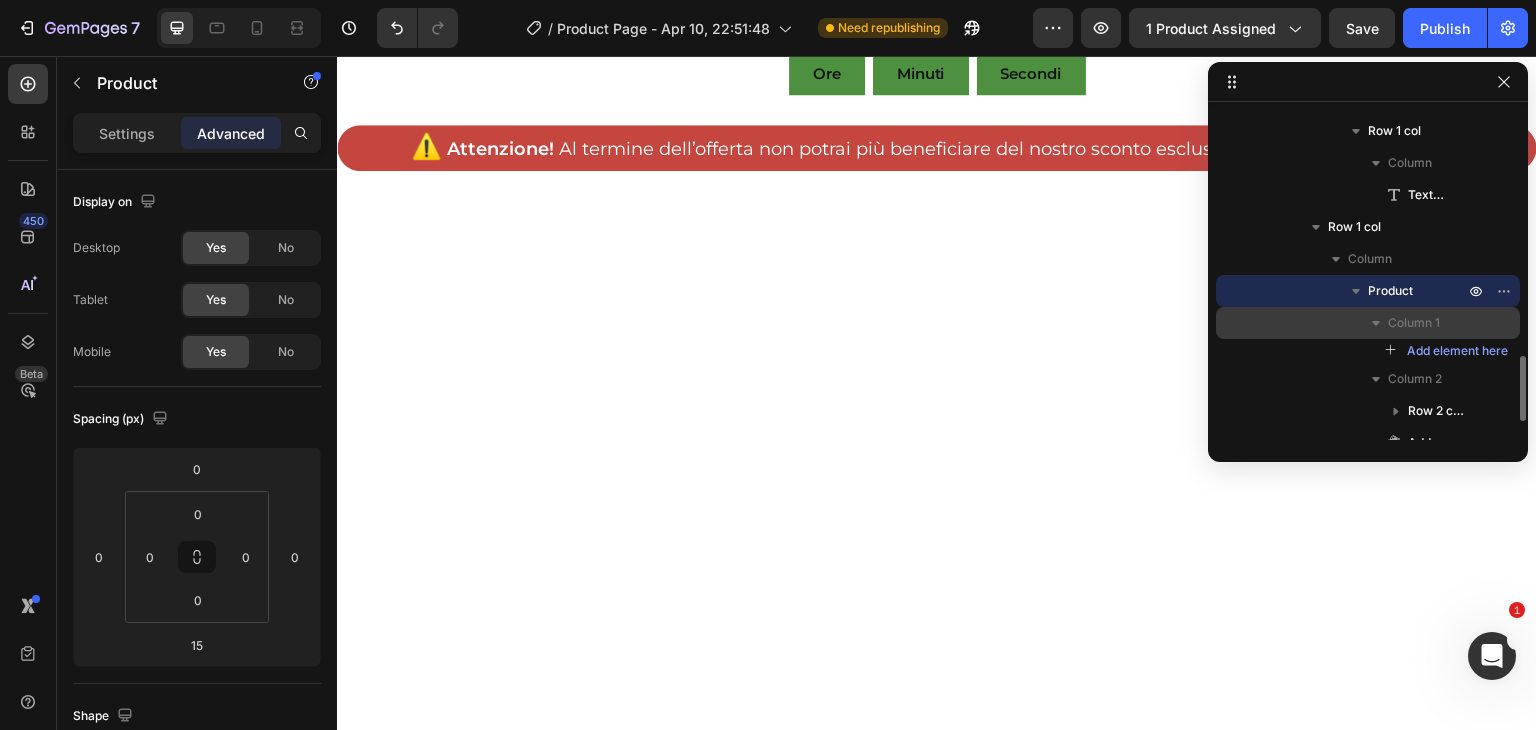 scroll, scrollTop: 1108, scrollLeft: 0, axis: vertical 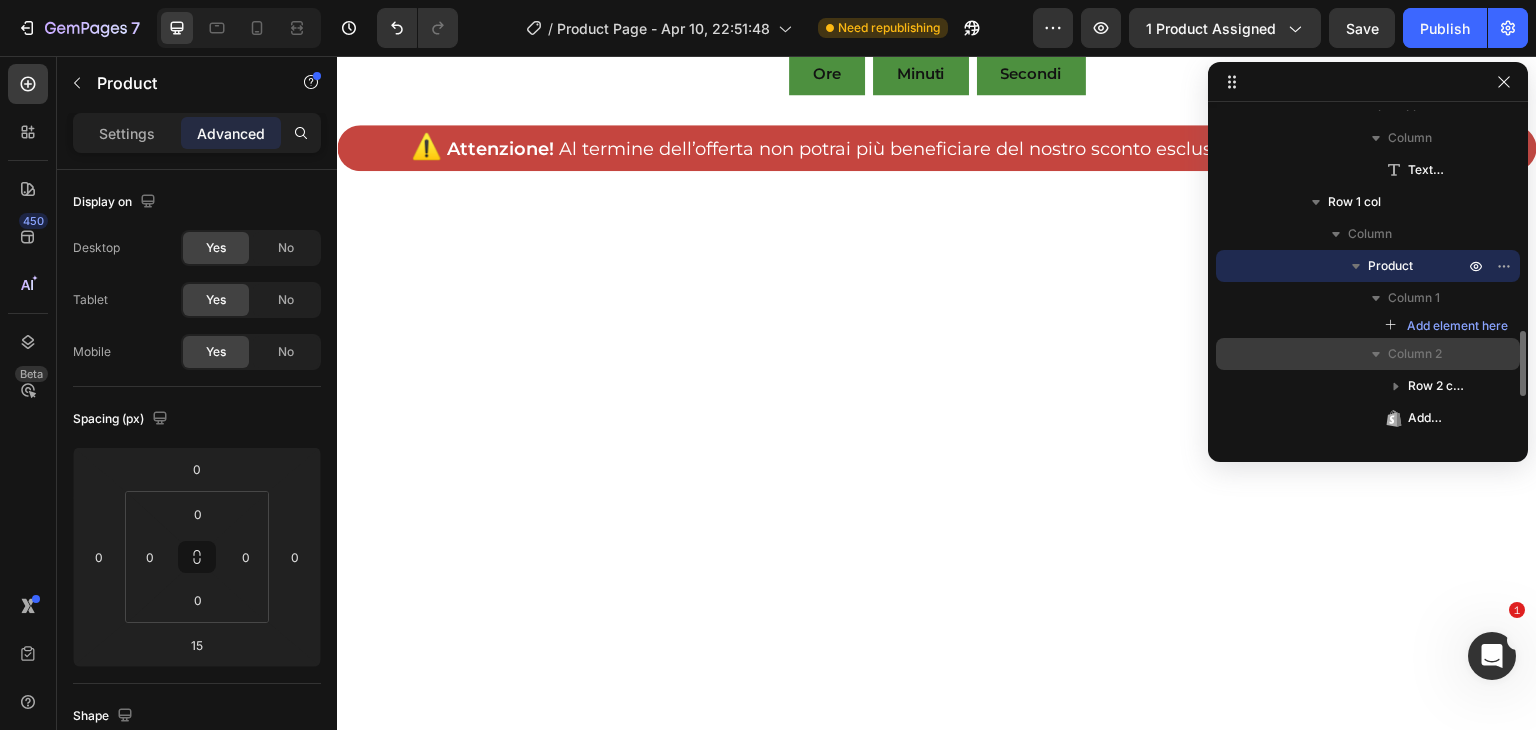 click on "Column 2" at bounding box center (1415, 354) 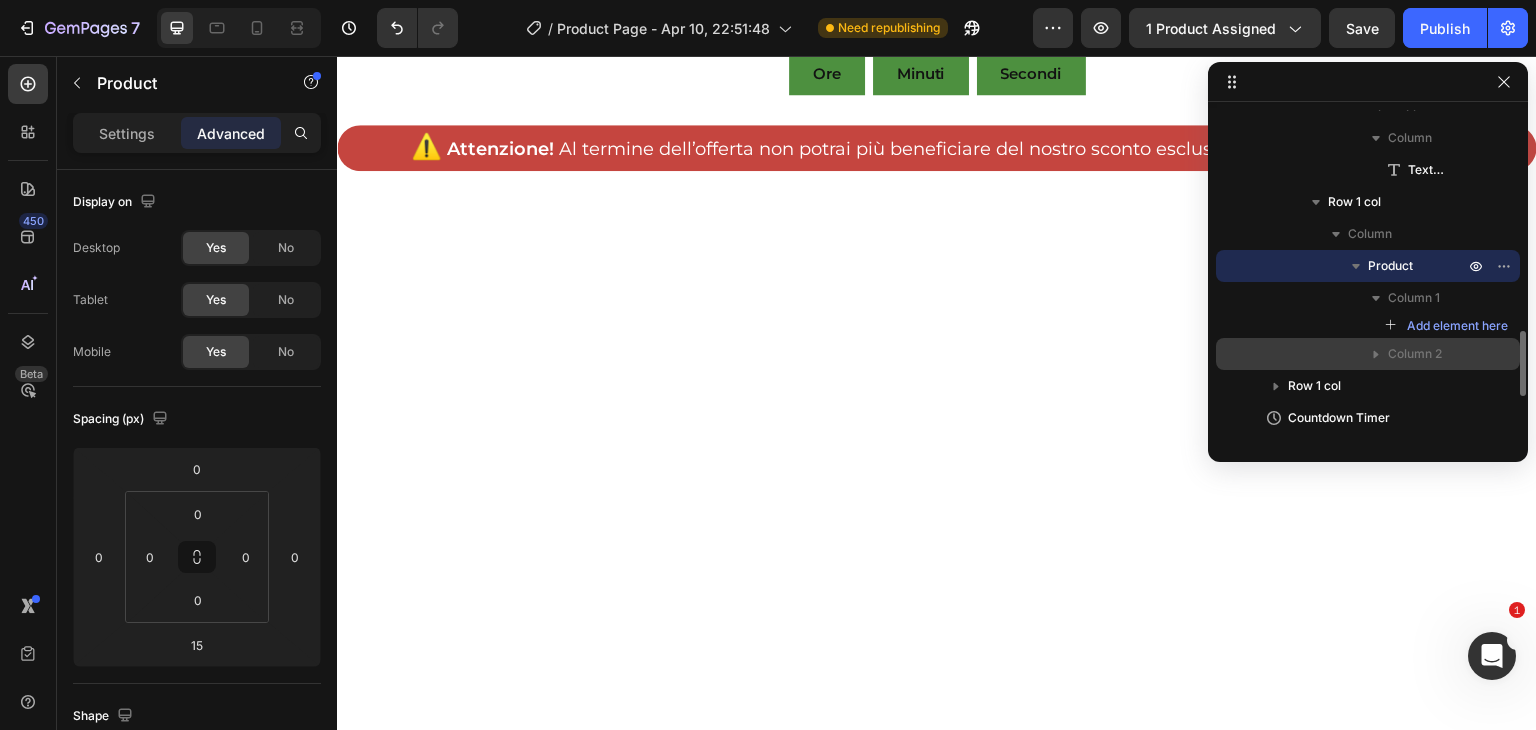 click on "Column 2" at bounding box center (1415, 354) 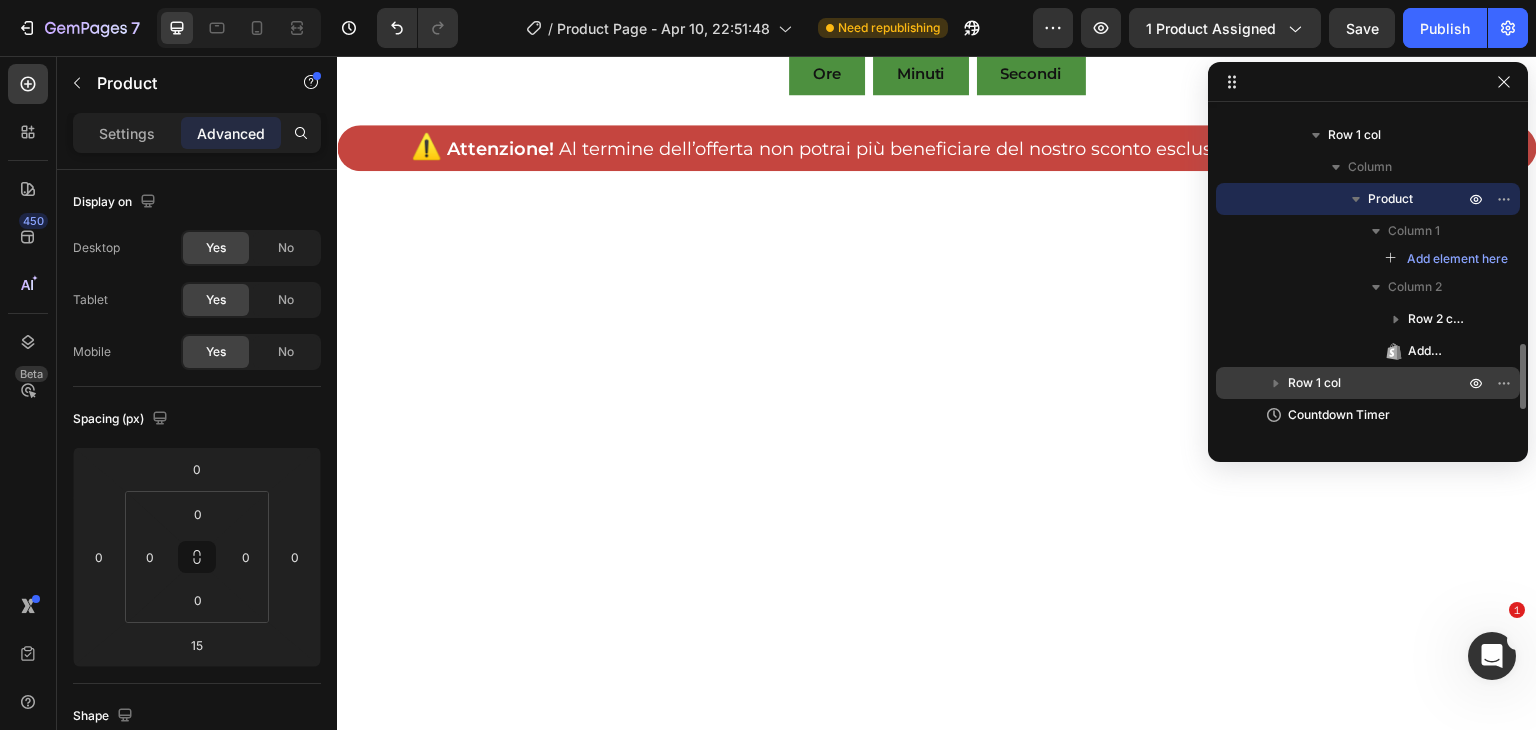 scroll, scrollTop: 1206, scrollLeft: 0, axis: vertical 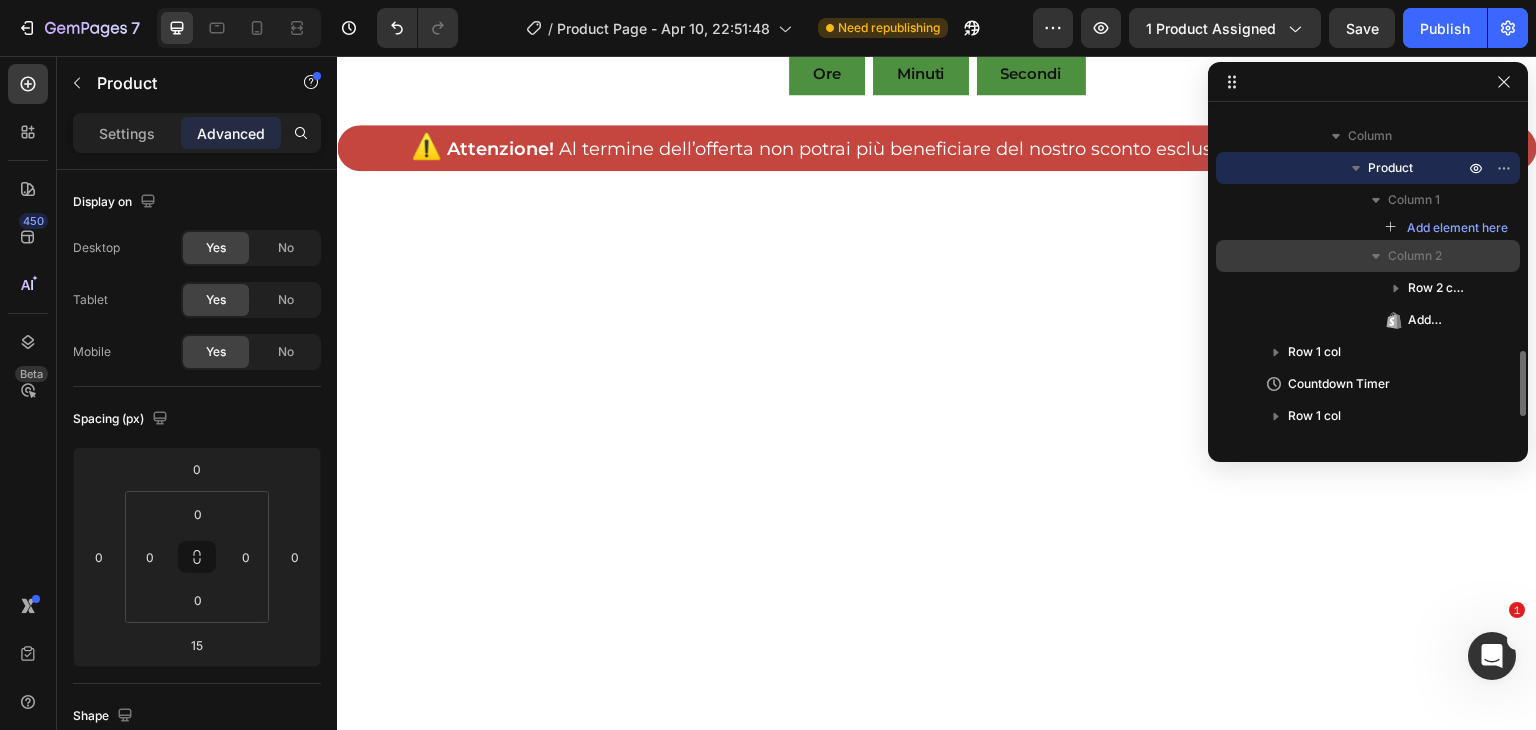 click on "Column 2" at bounding box center [1415, 256] 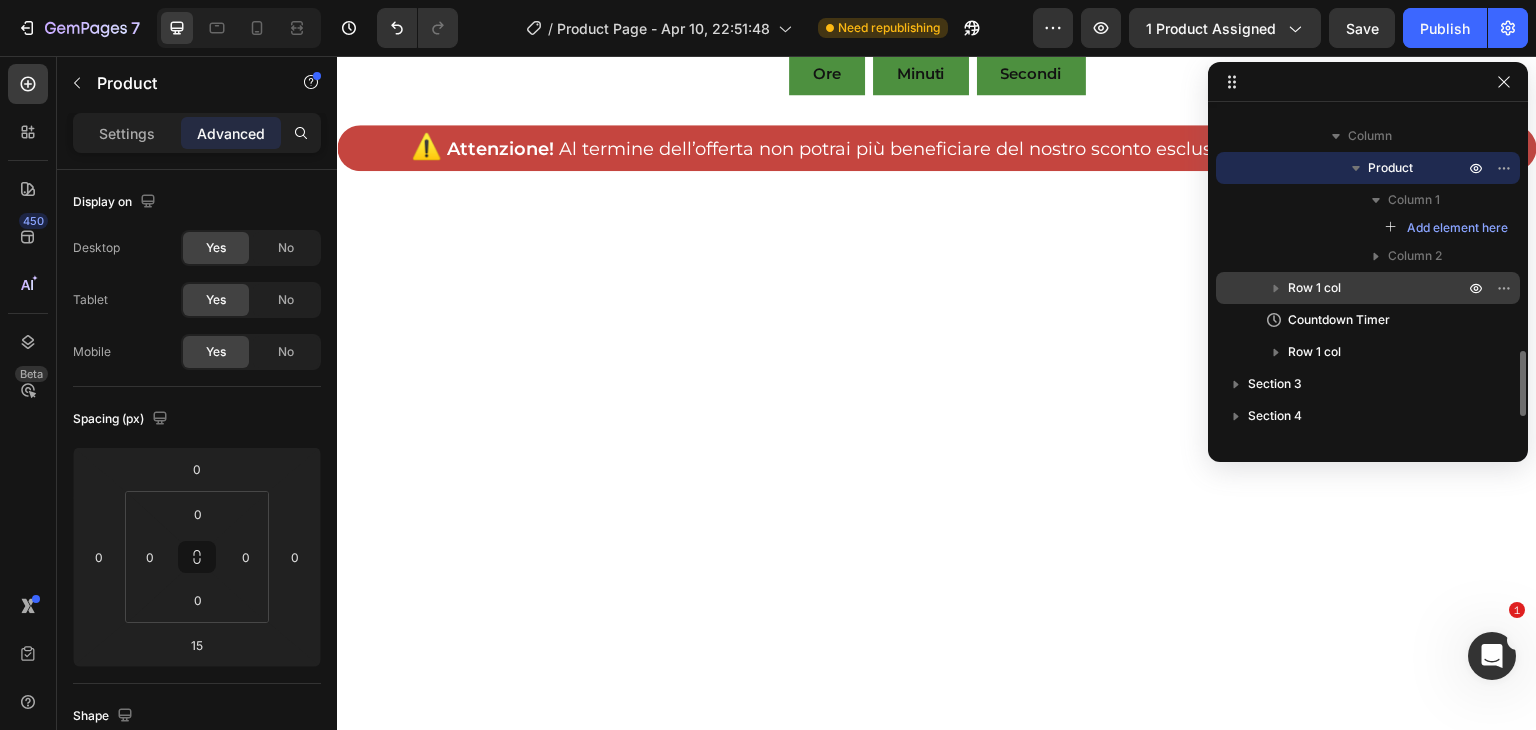 click on "Row 1 col" at bounding box center (1314, 288) 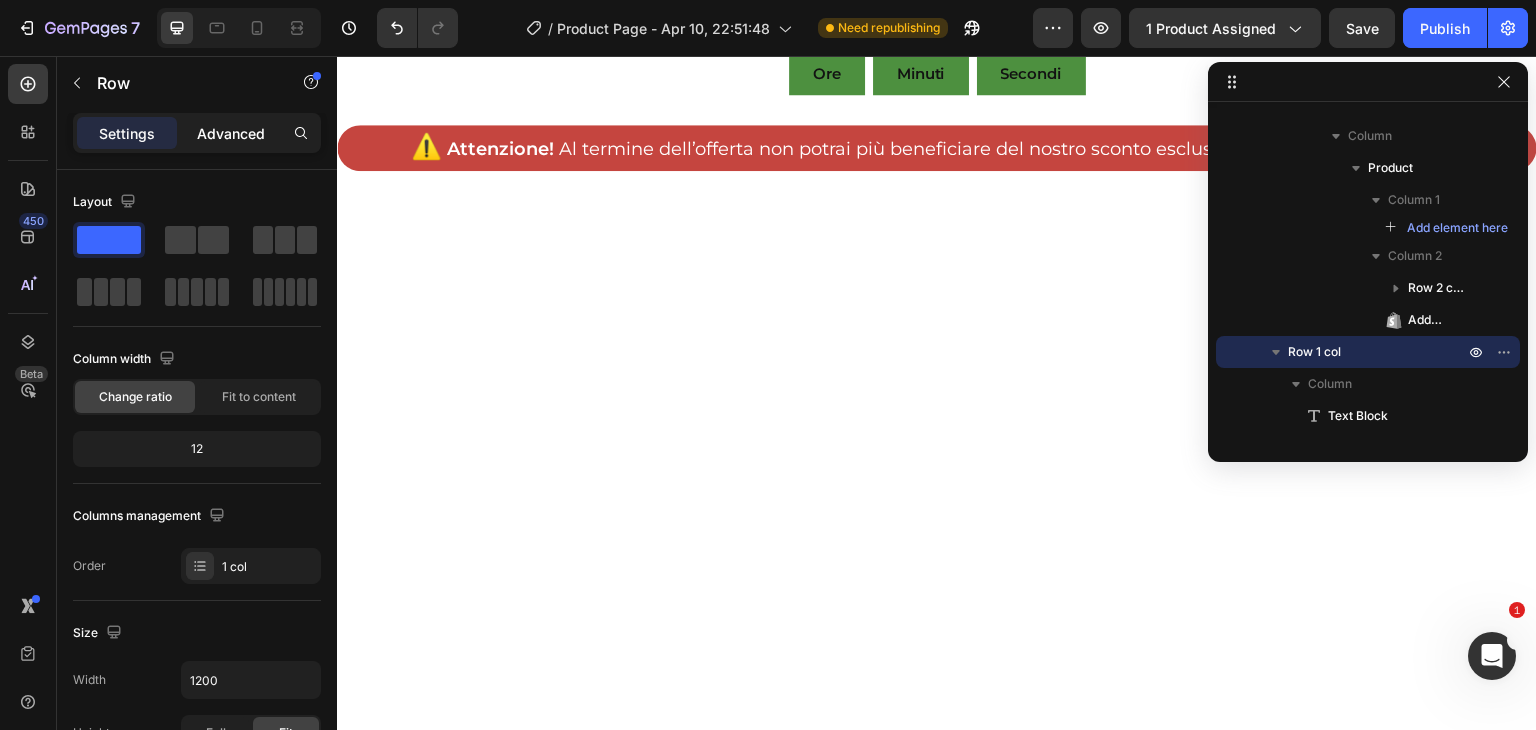 click on "Advanced" at bounding box center [231, 133] 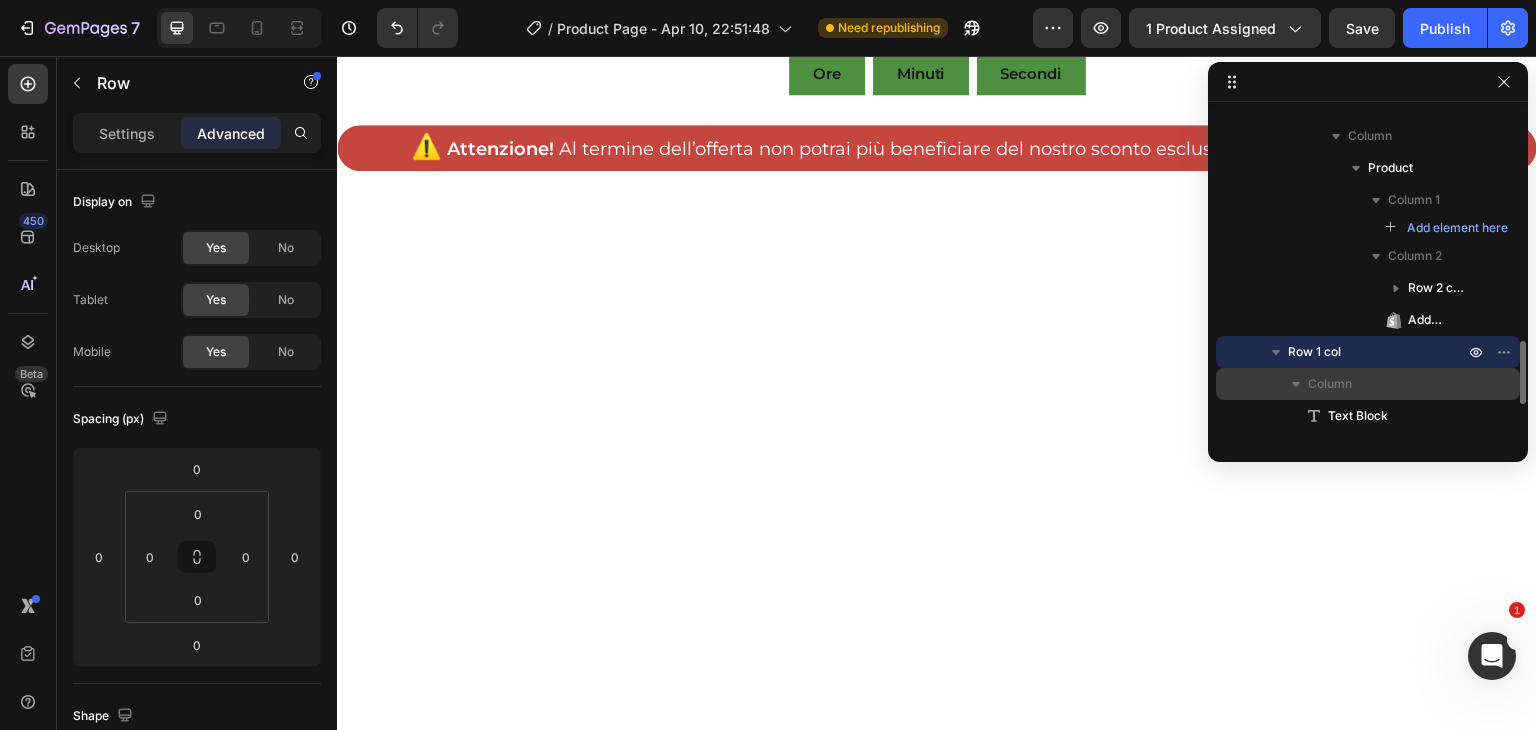 click on "Column" at bounding box center [1330, 384] 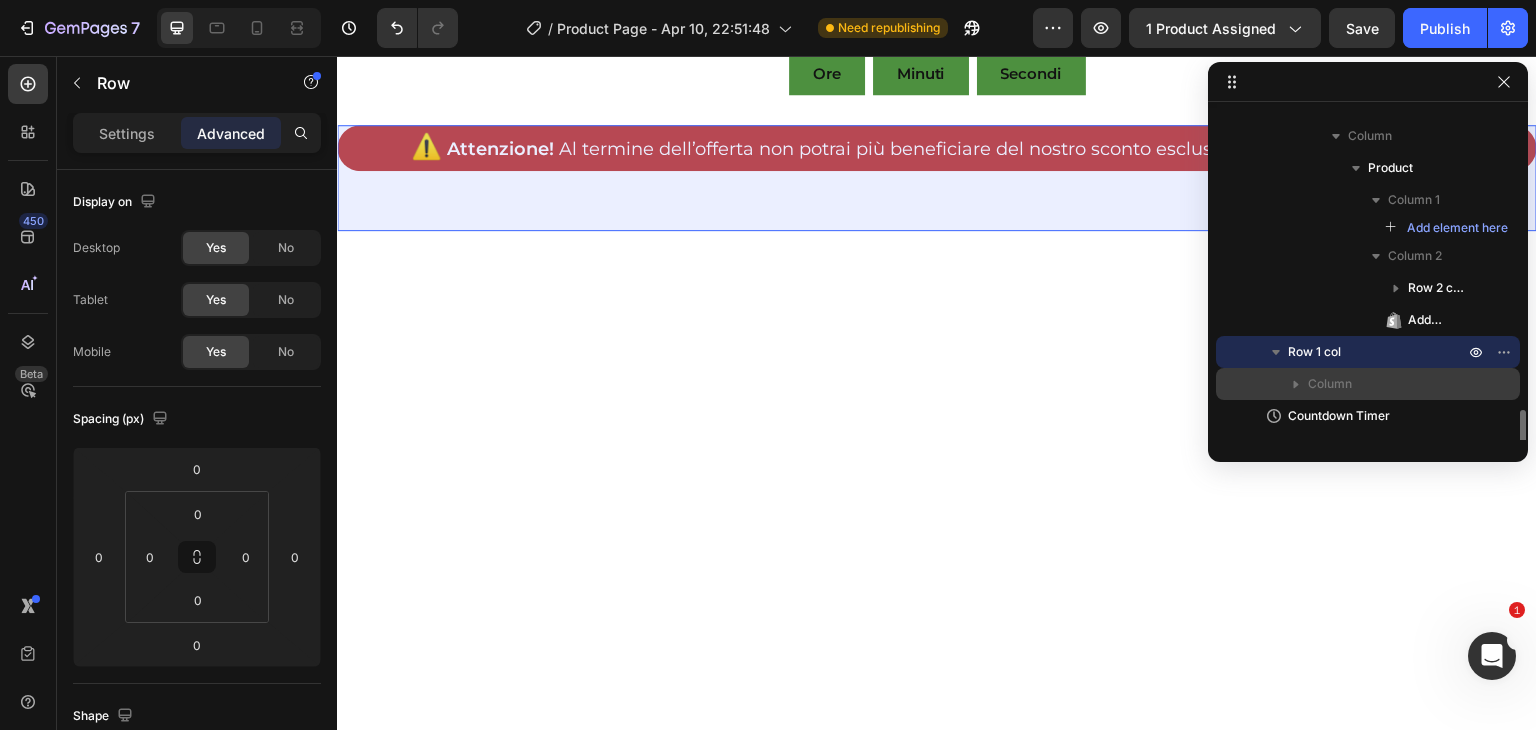 scroll, scrollTop: 1280, scrollLeft: 0, axis: vertical 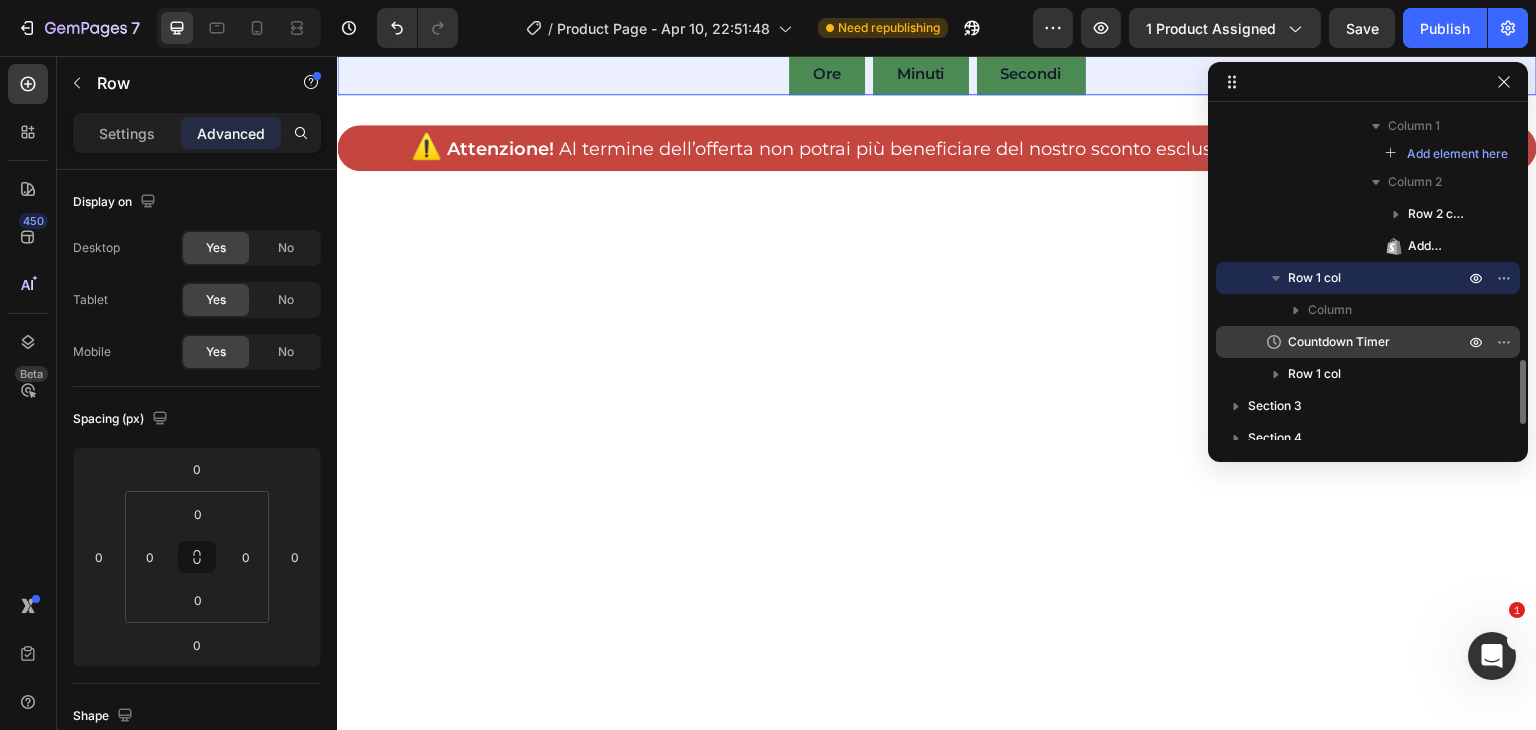 click on "Countdown Timer" at bounding box center [1339, 342] 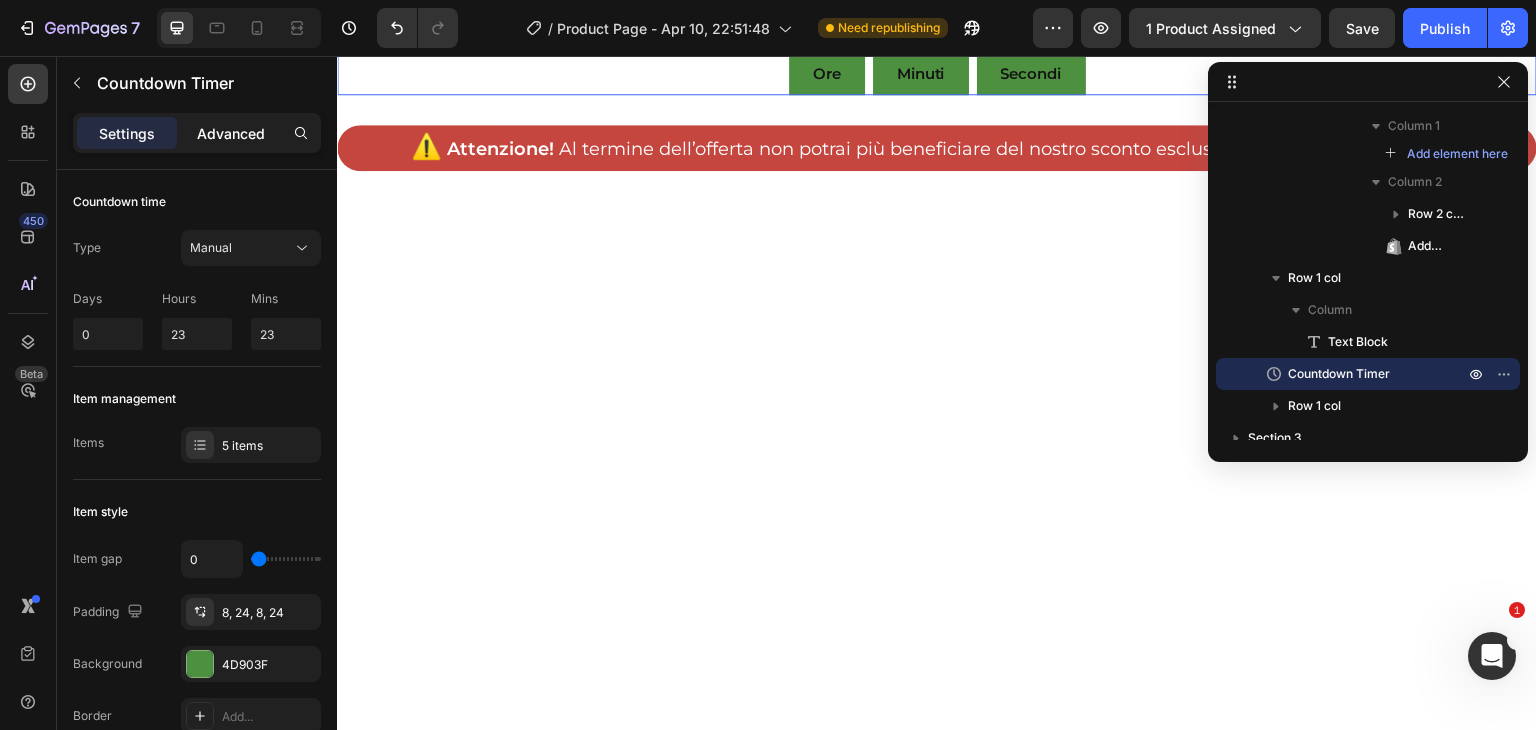 click on "Advanced" at bounding box center [231, 133] 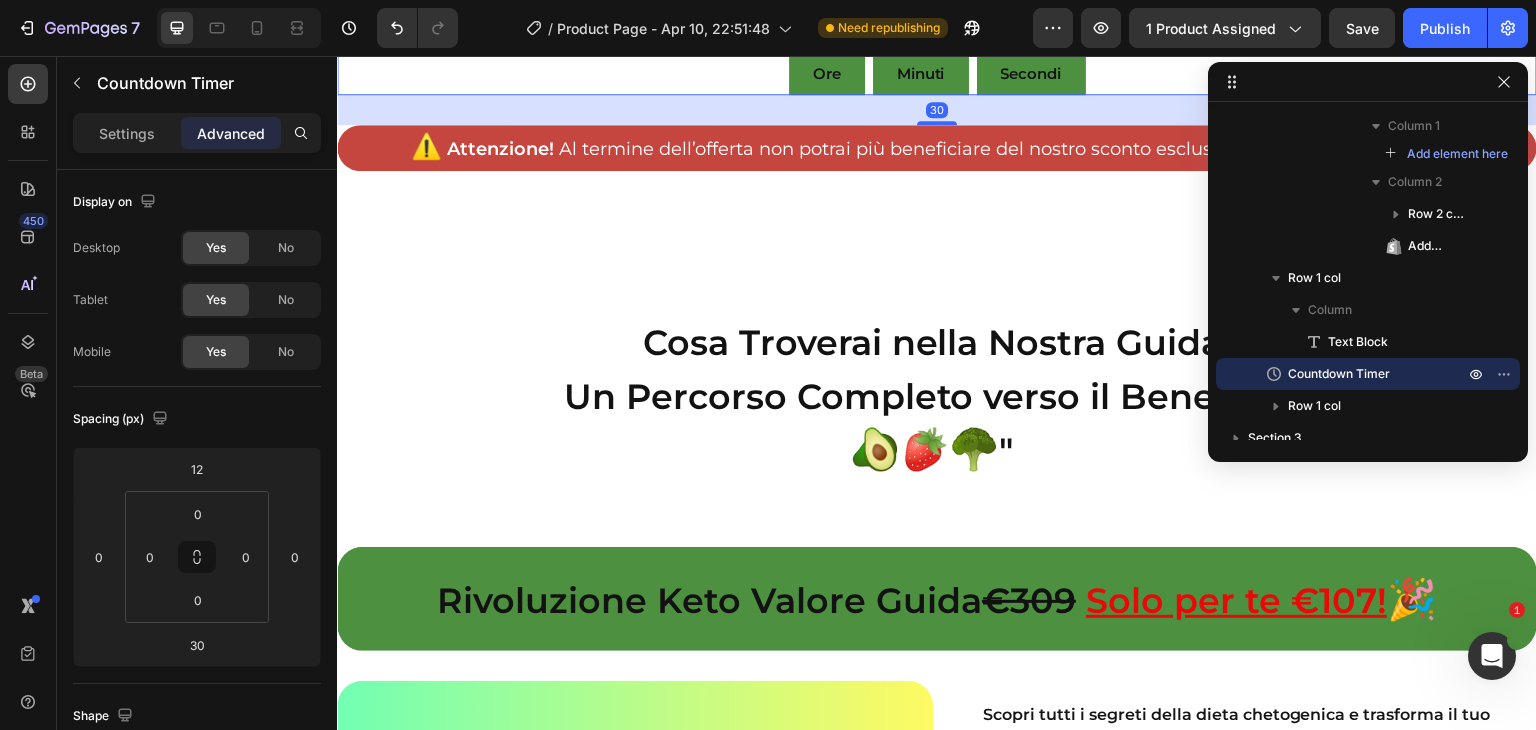 click on "Advanced" at bounding box center [231, 133] 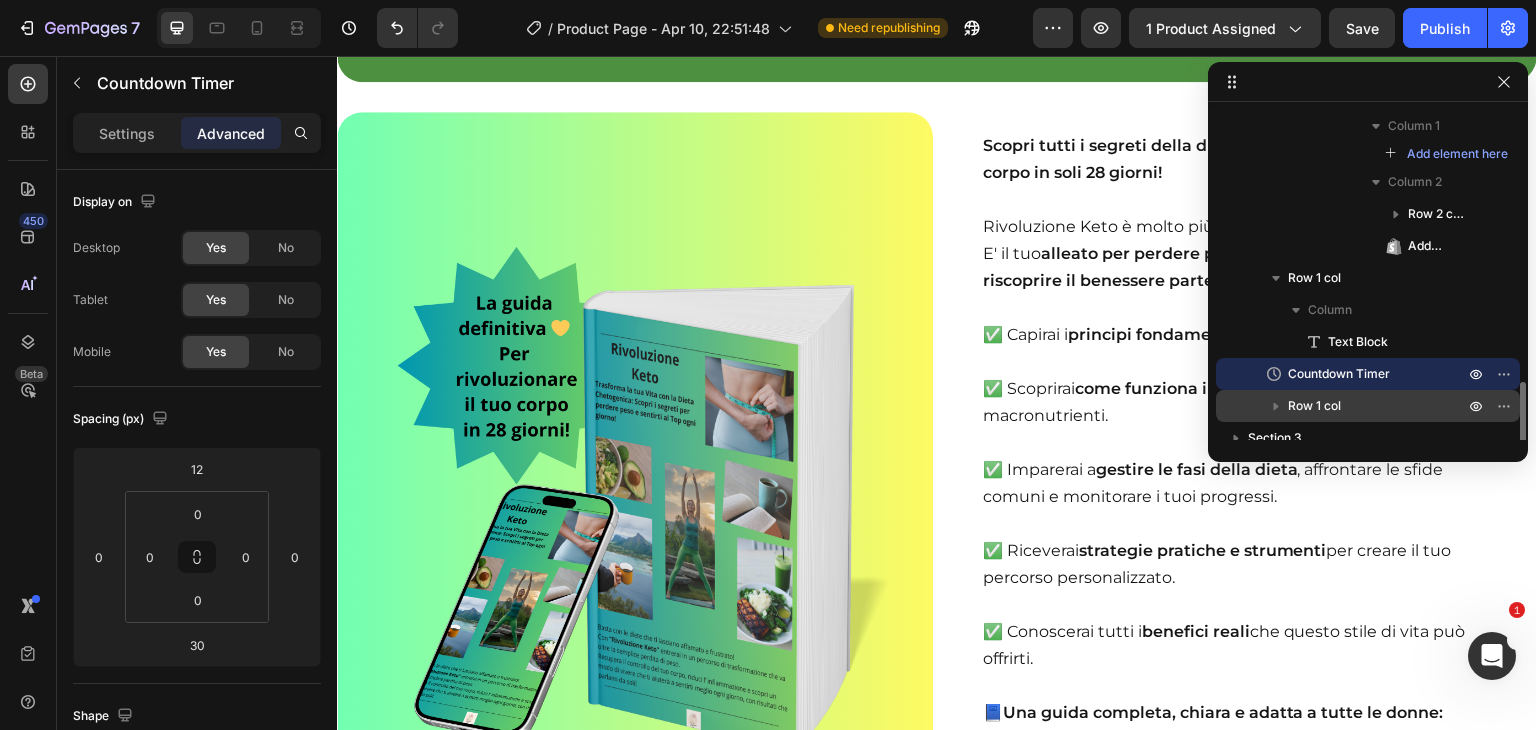 scroll, scrollTop: 1368, scrollLeft: 0, axis: vertical 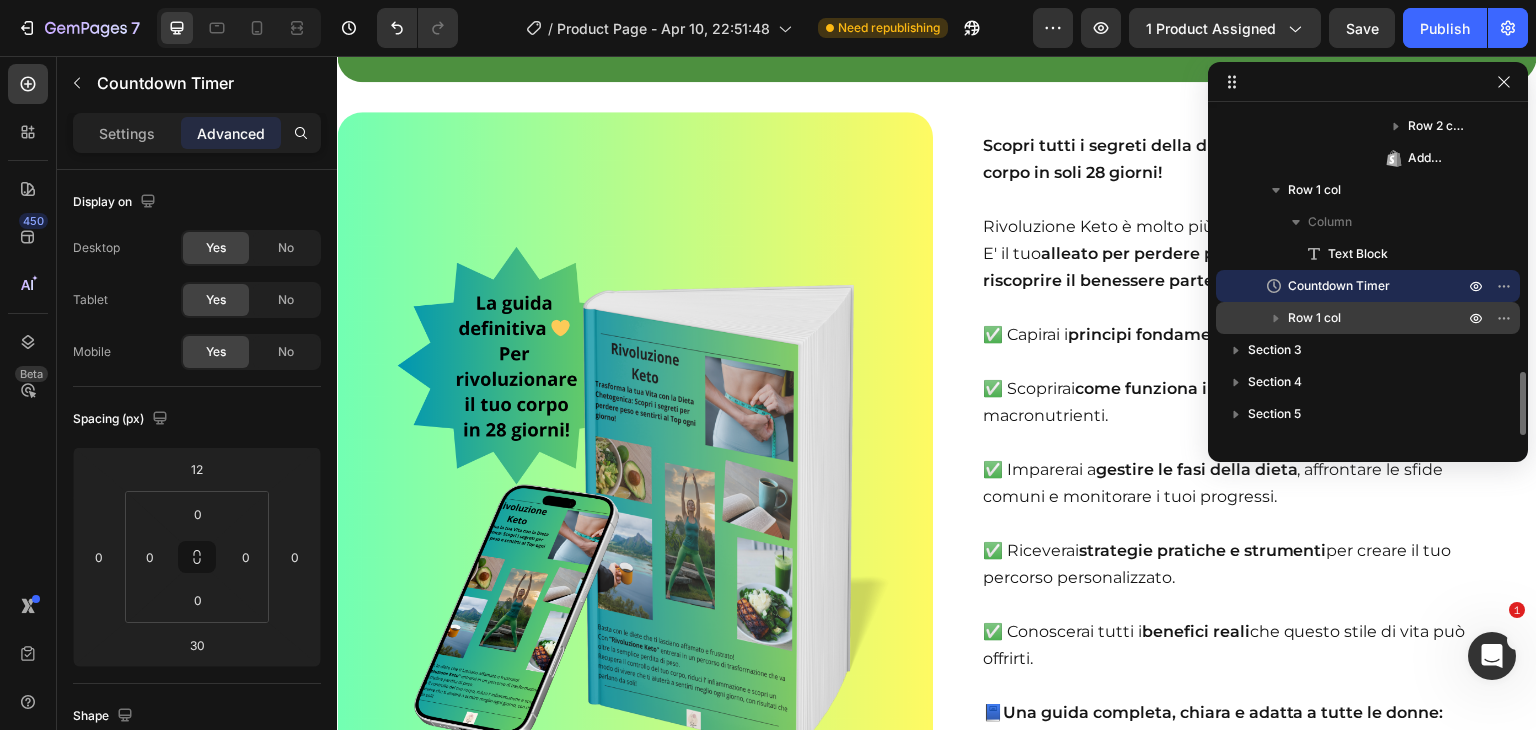 click on "Row 1 col" at bounding box center (1314, 318) 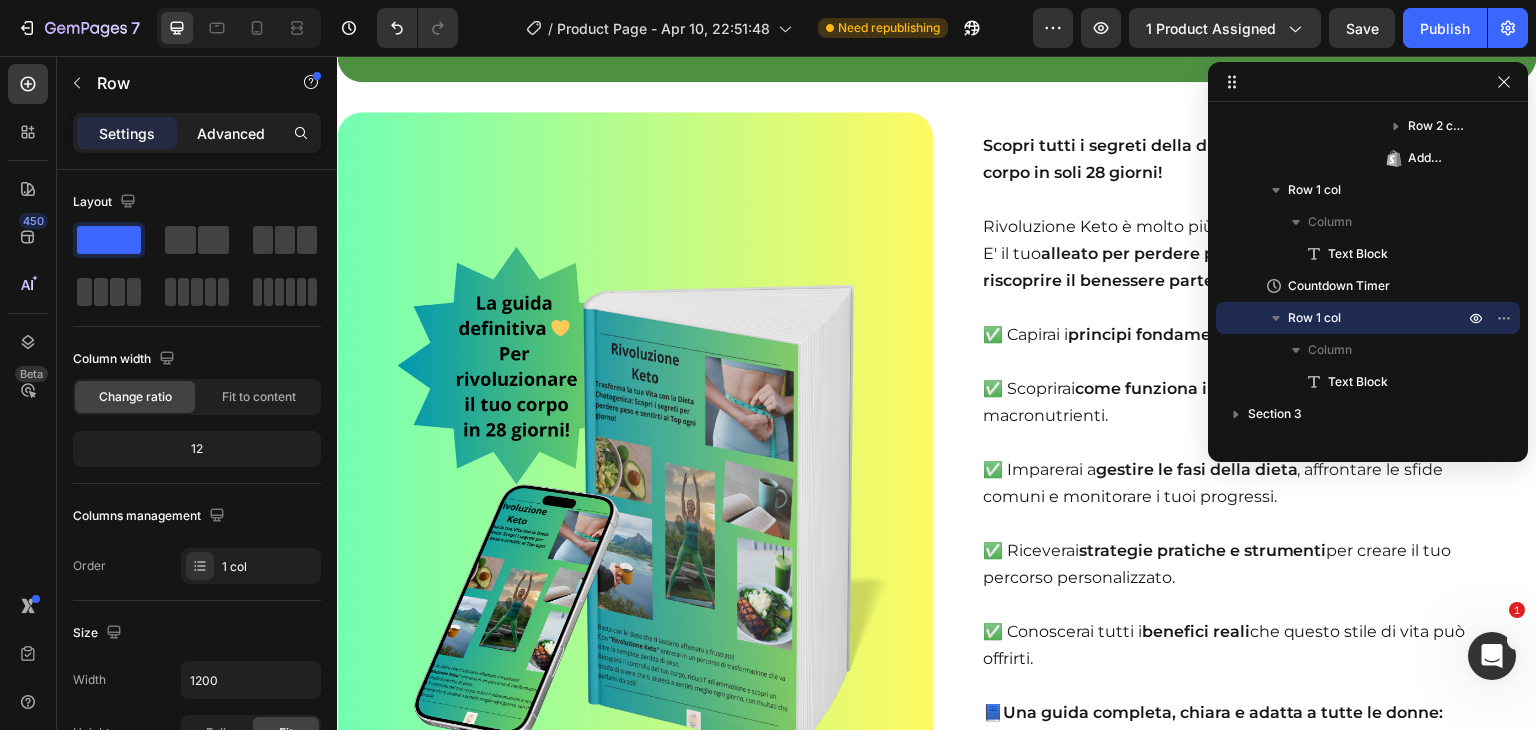 click on "Advanced" at bounding box center [231, 133] 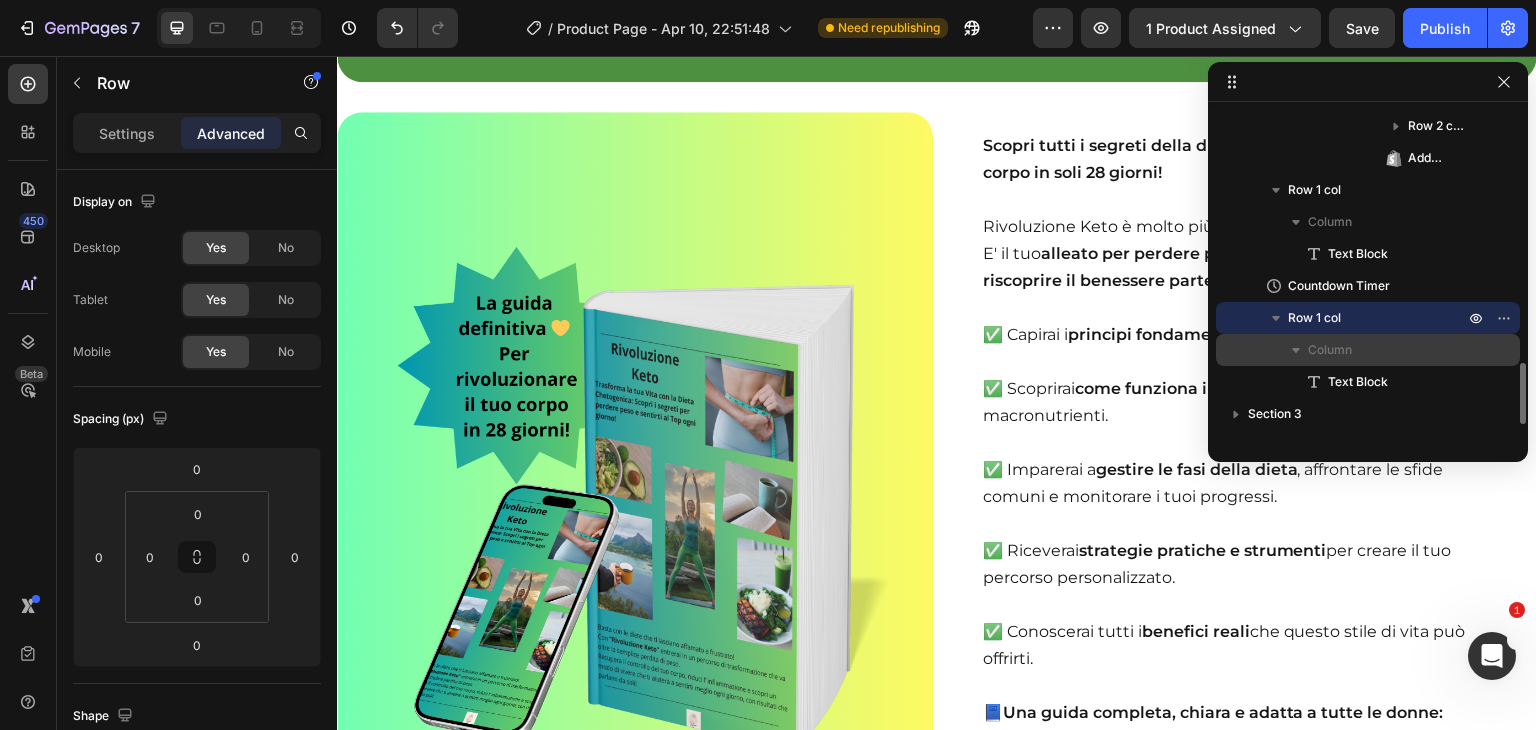 click on "Column" at bounding box center (1330, 350) 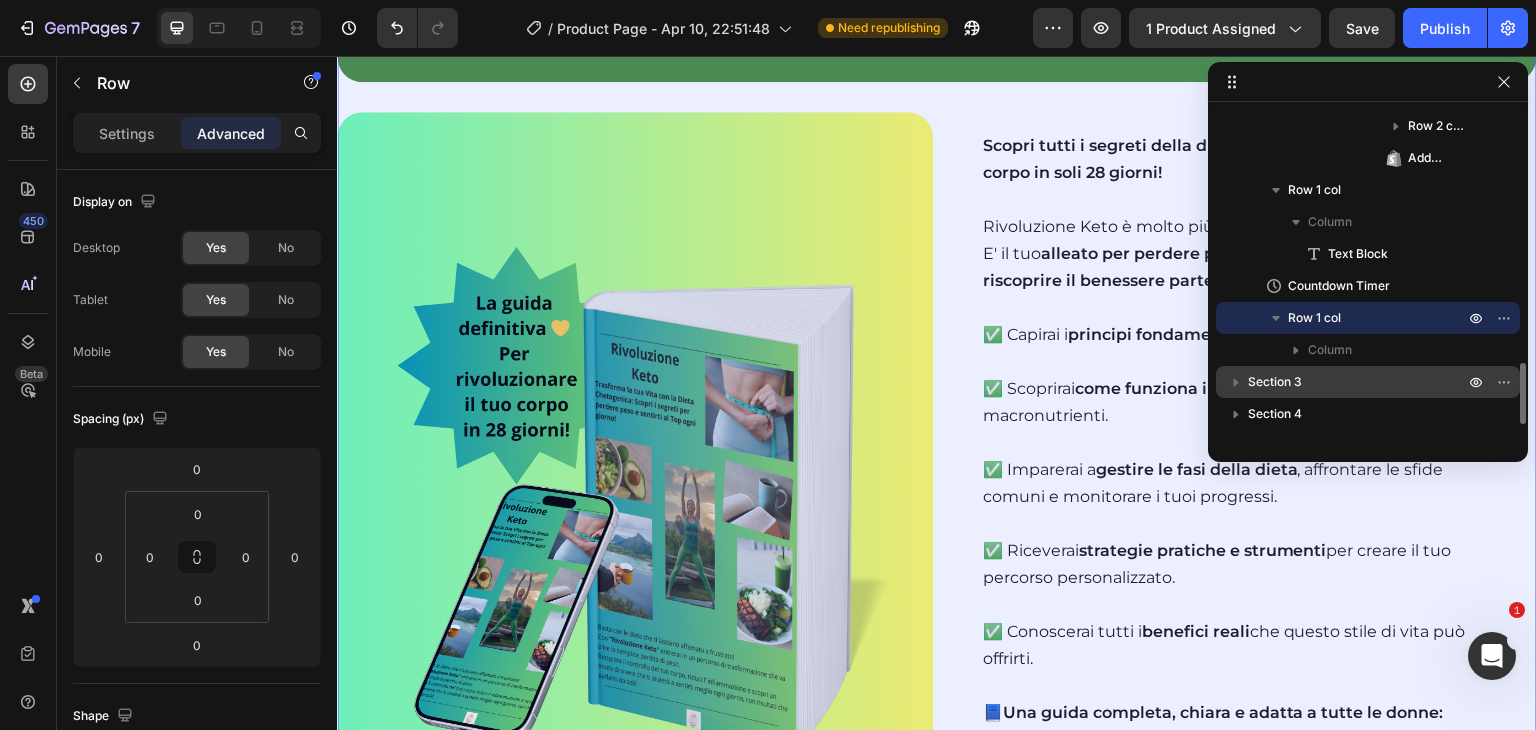 click on "Section 3" at bounding box center (1358, 382) 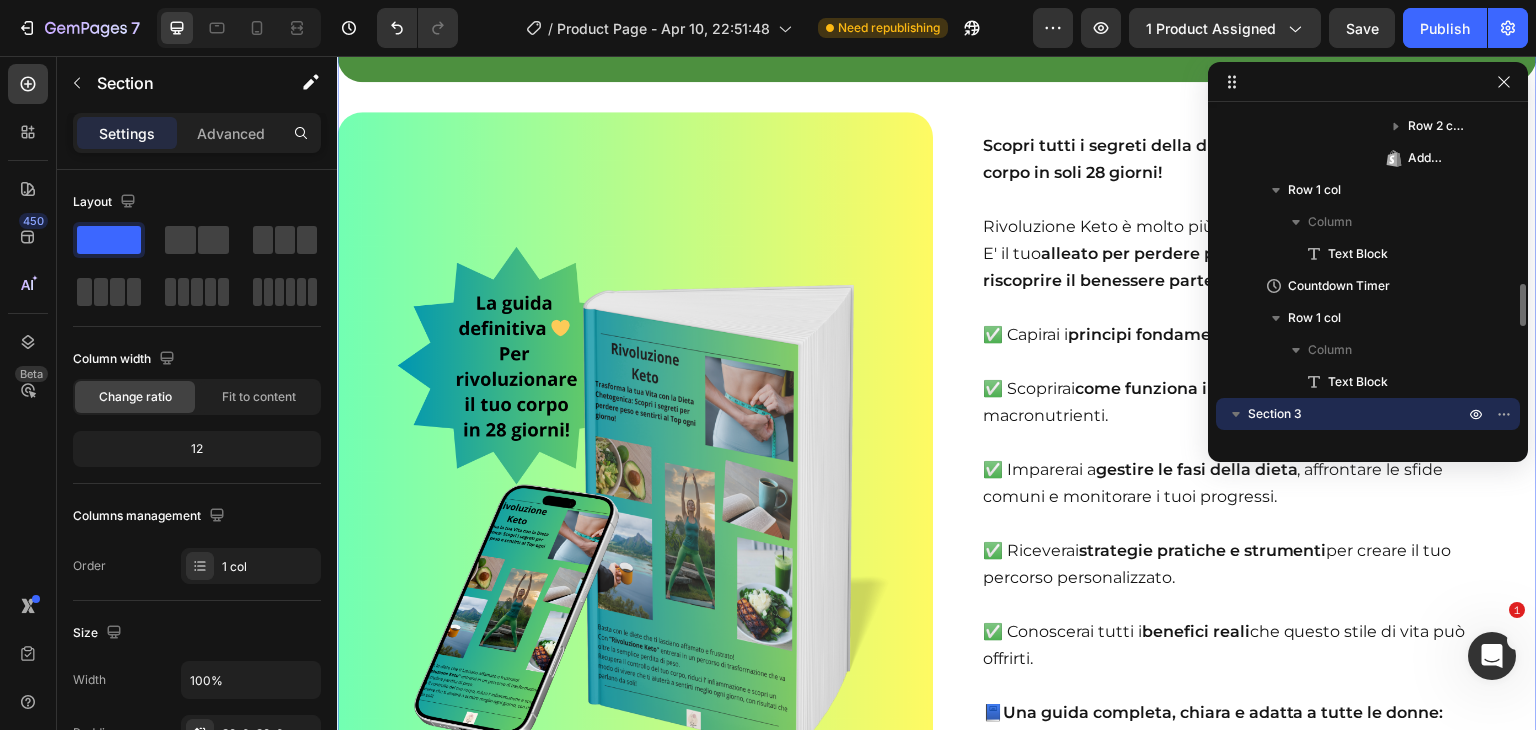 scroll, scrollTop: 11310, scrollLeft: 0, axis: vertical 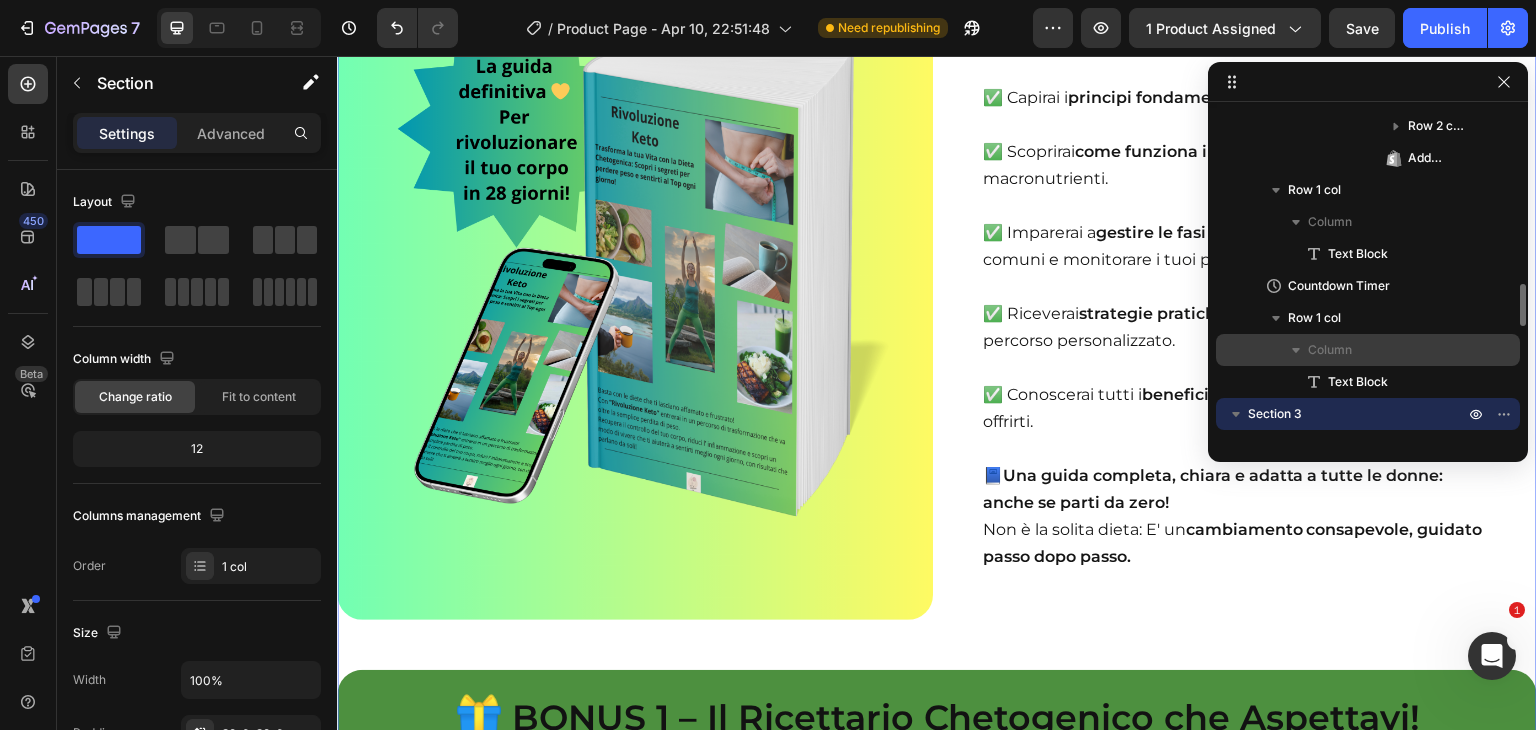 click on "Column" at bounding box center (1330, 350) 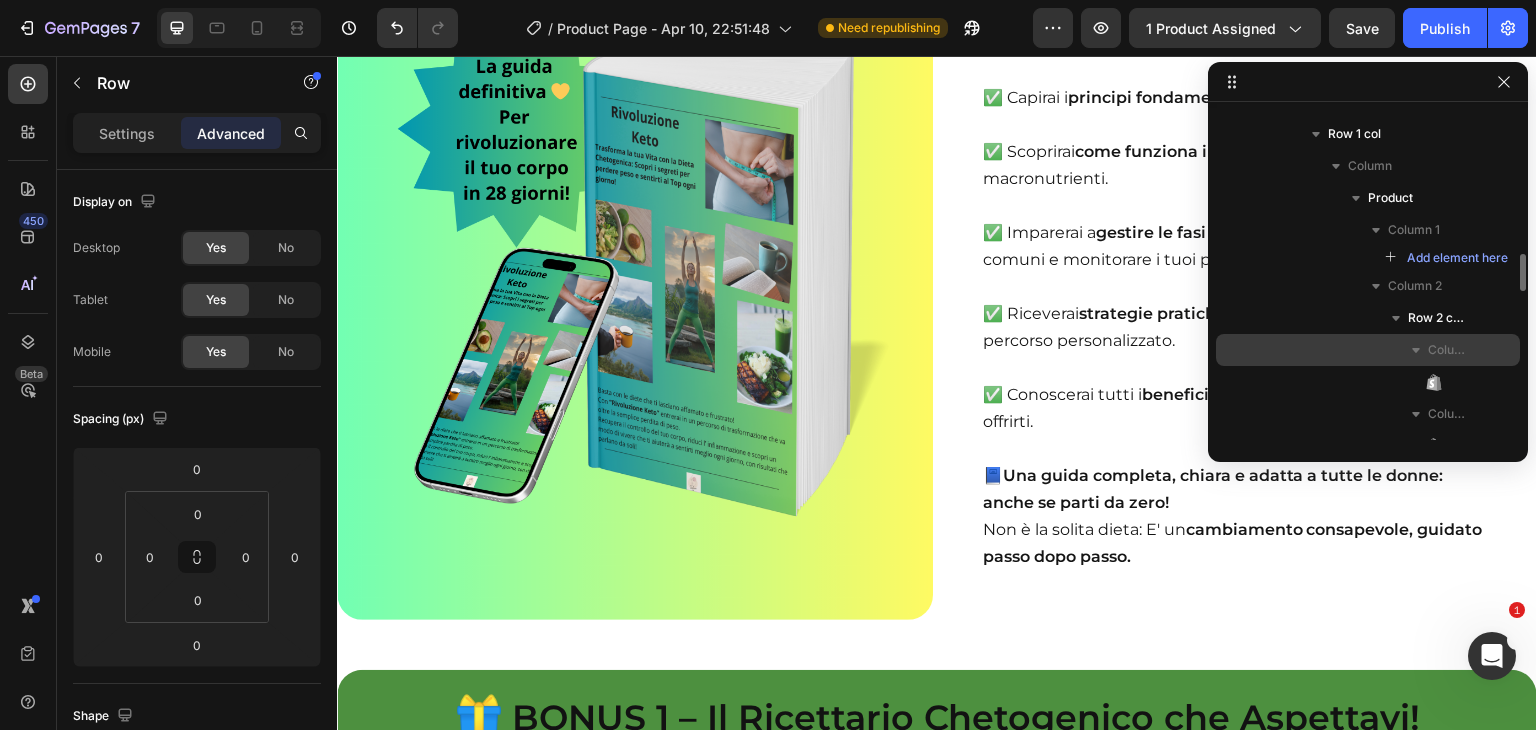 scroll, scrollTop: 1420, scrollLeft: 0, axis: vertical 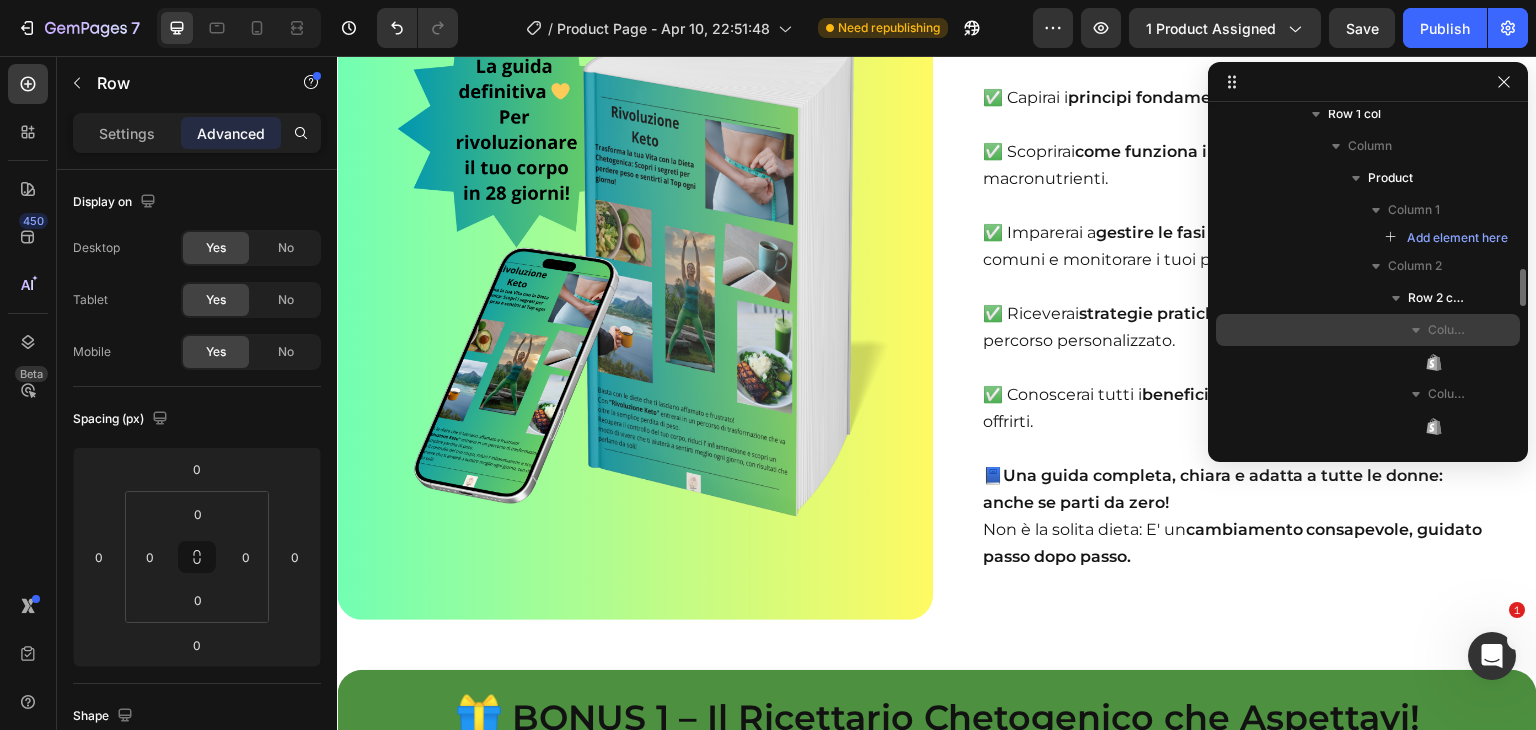 click 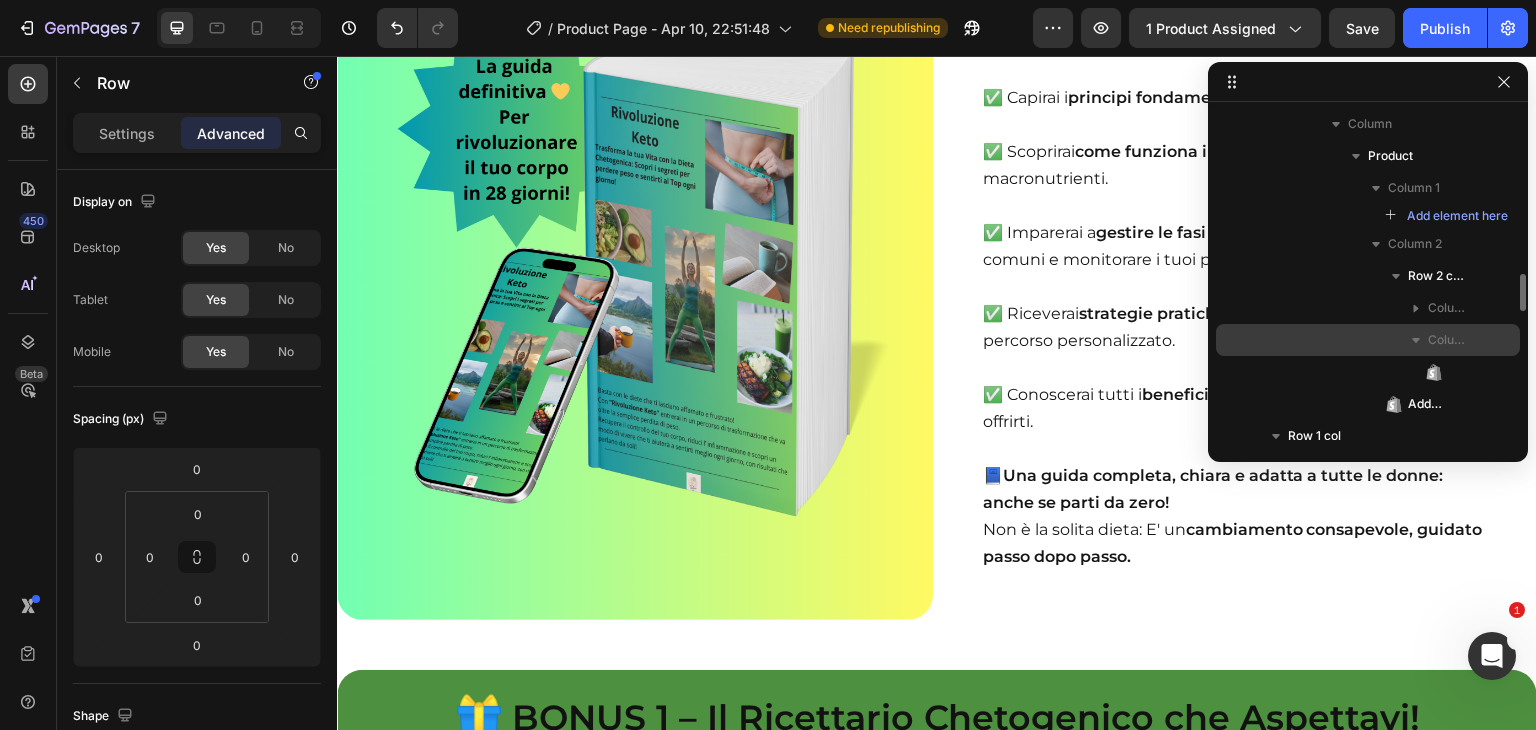 scroll, scrollTop: 1472, scrollLeft: 0, axis: vertical 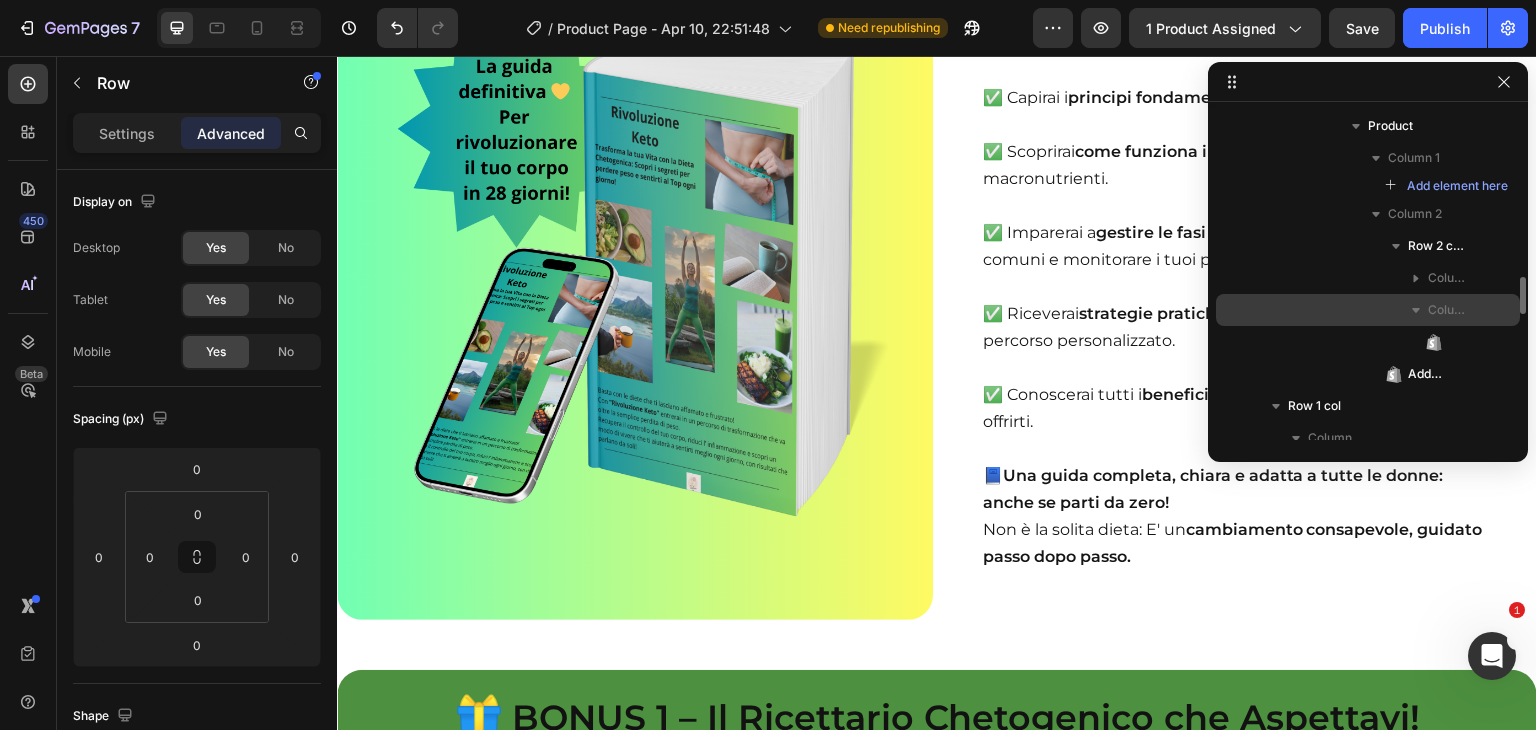 click on "Column 2" at bounding box center [1448, 310] 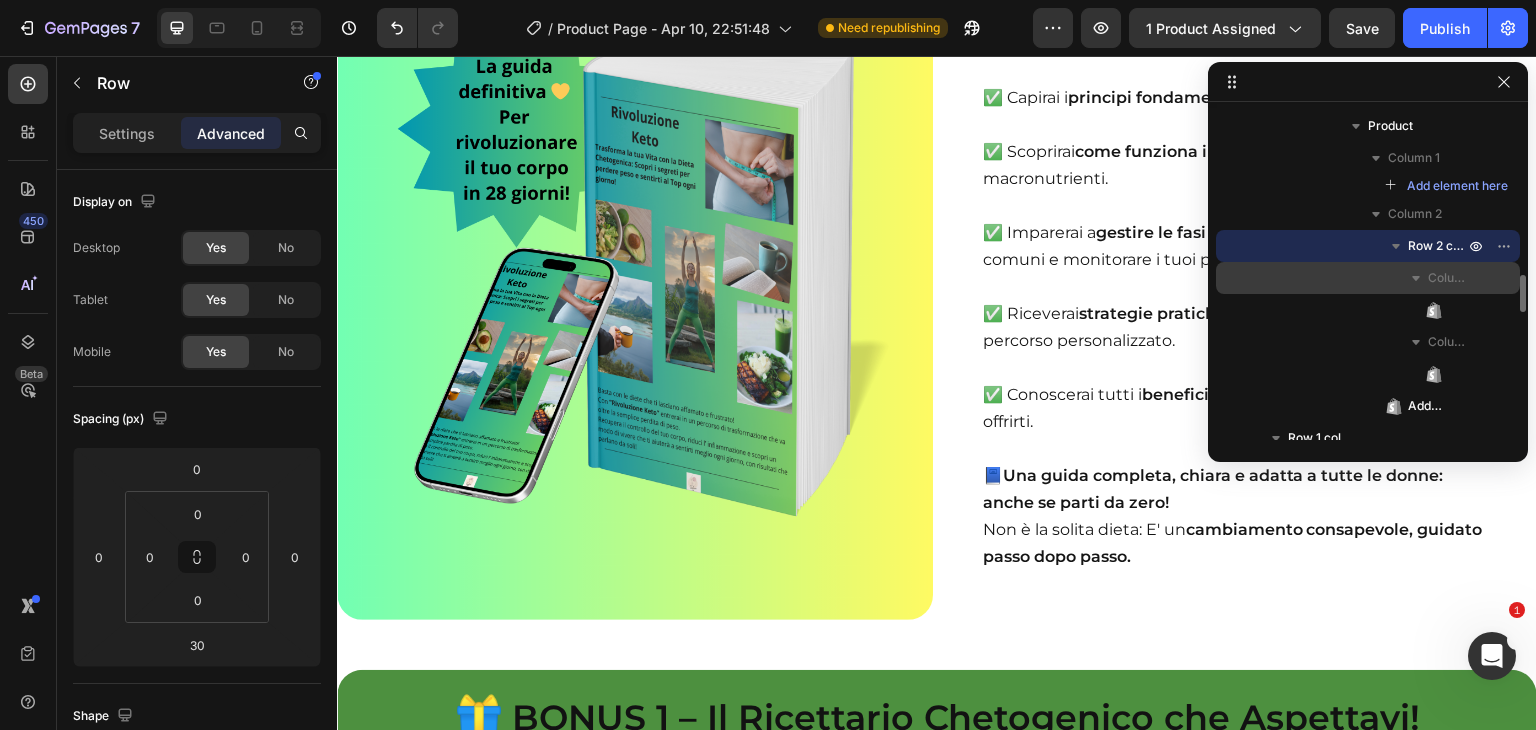 click 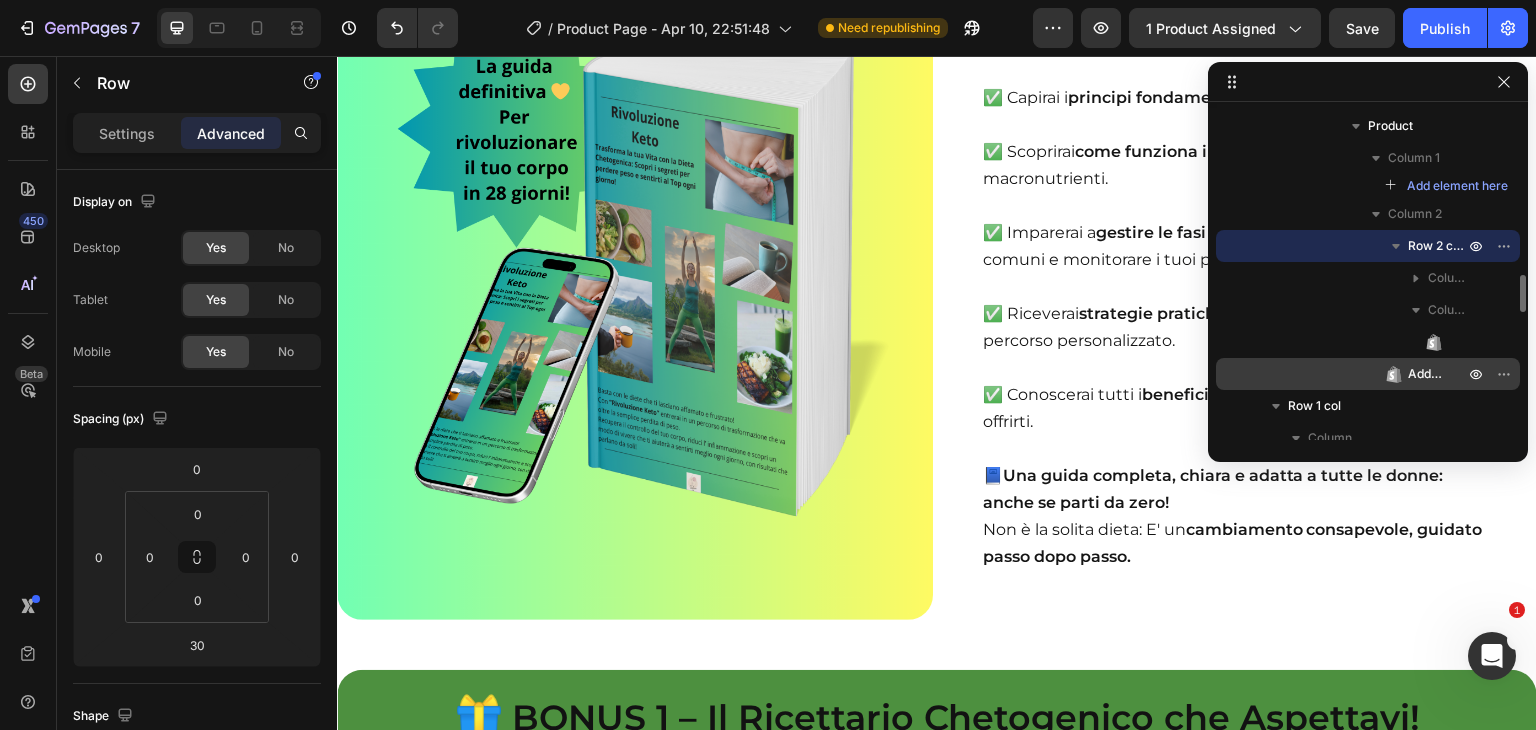 click on "Add to Cart" at bounding box center [1426, 374] 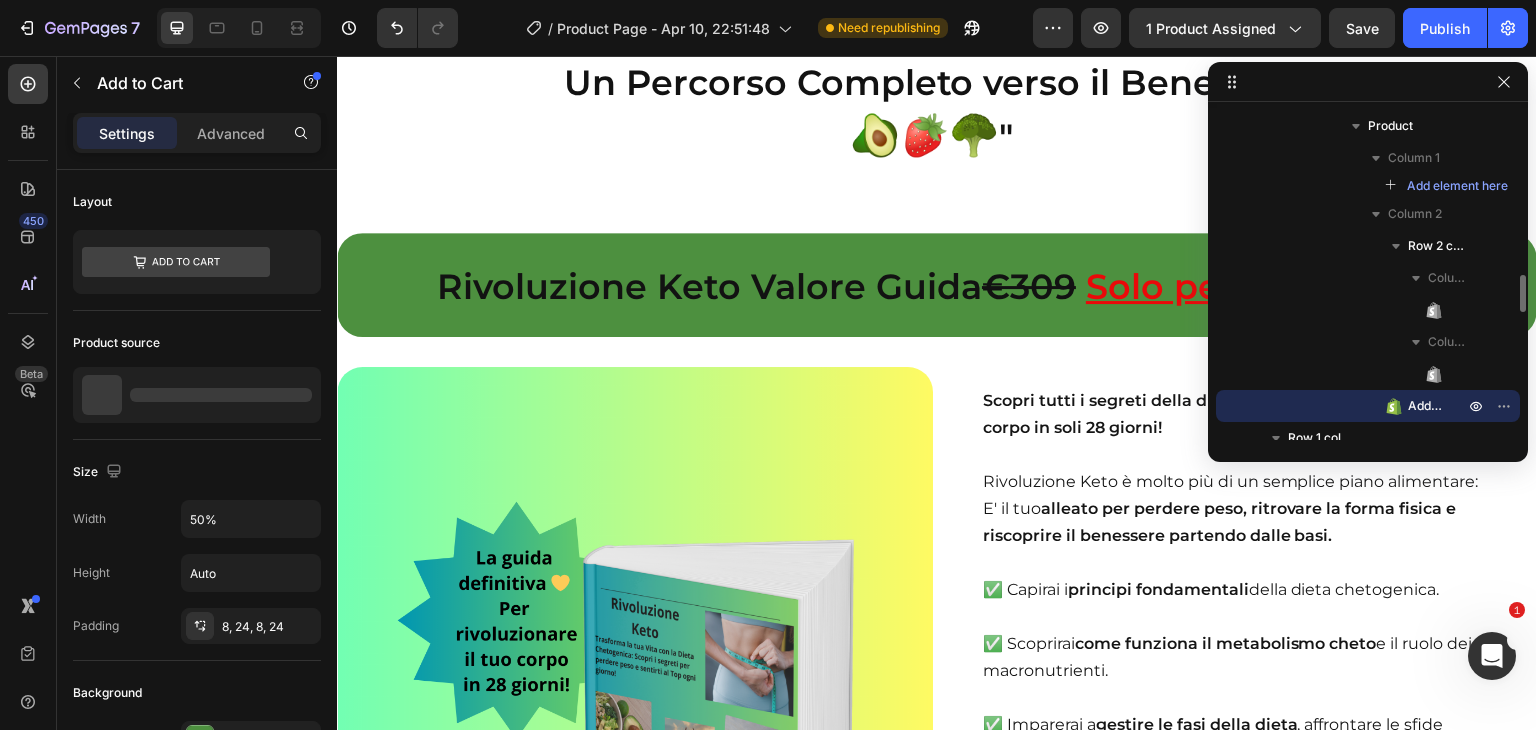 scroll, scrollTop: 10802, scrollLeft: 0, axis: vertical 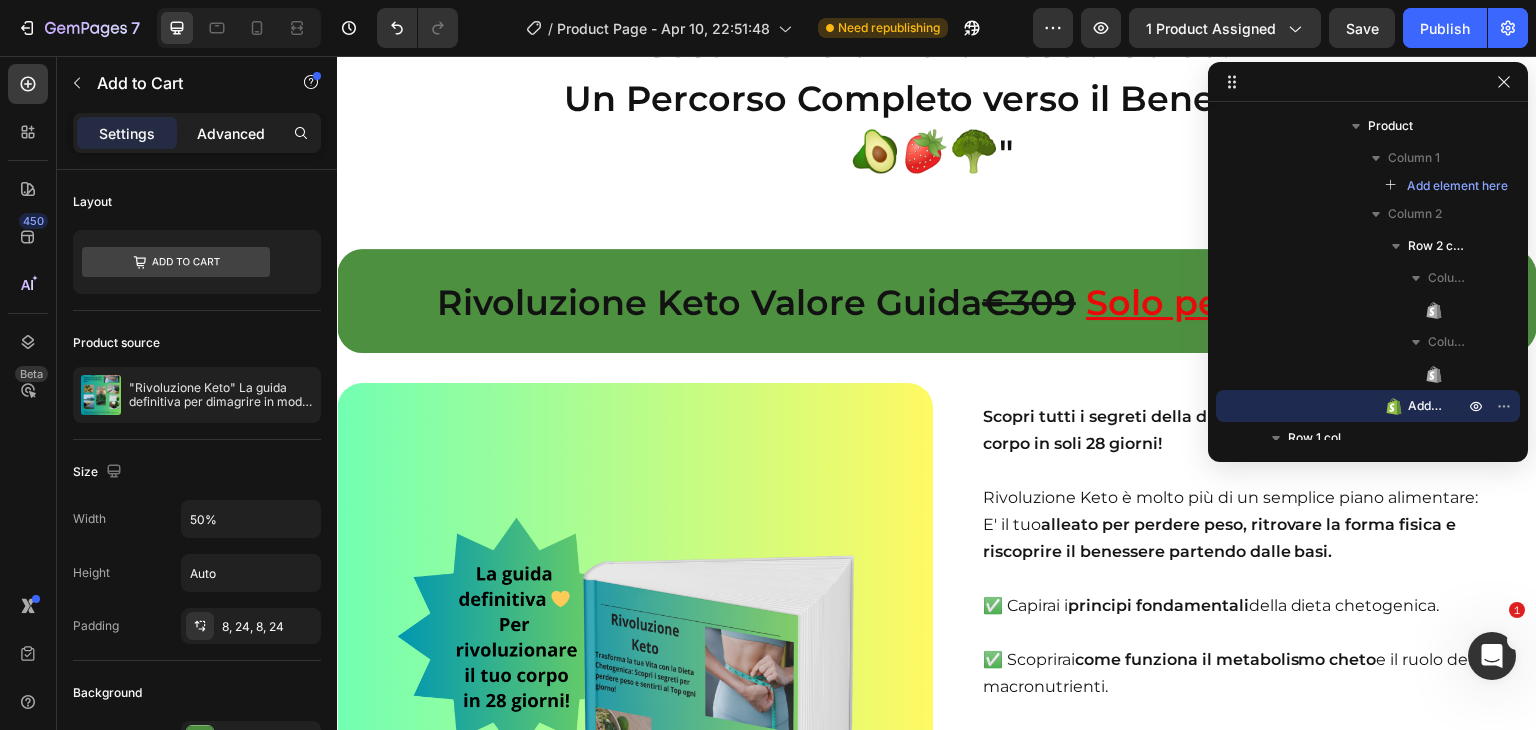 click on "Advanced" at bounding box center (231, 133) 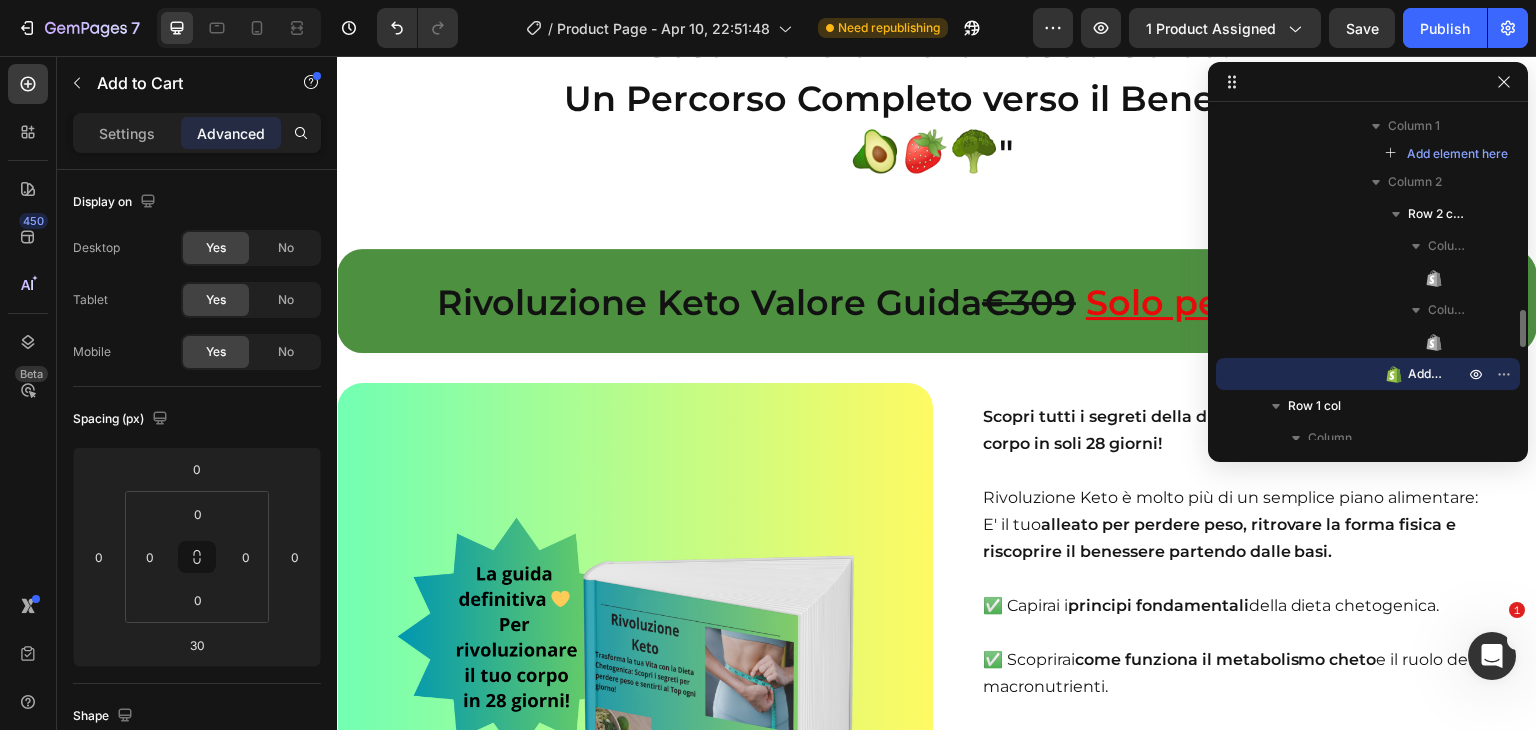 scroll, scrollTop: 1532, scrollLeft: 0, axis: vertical 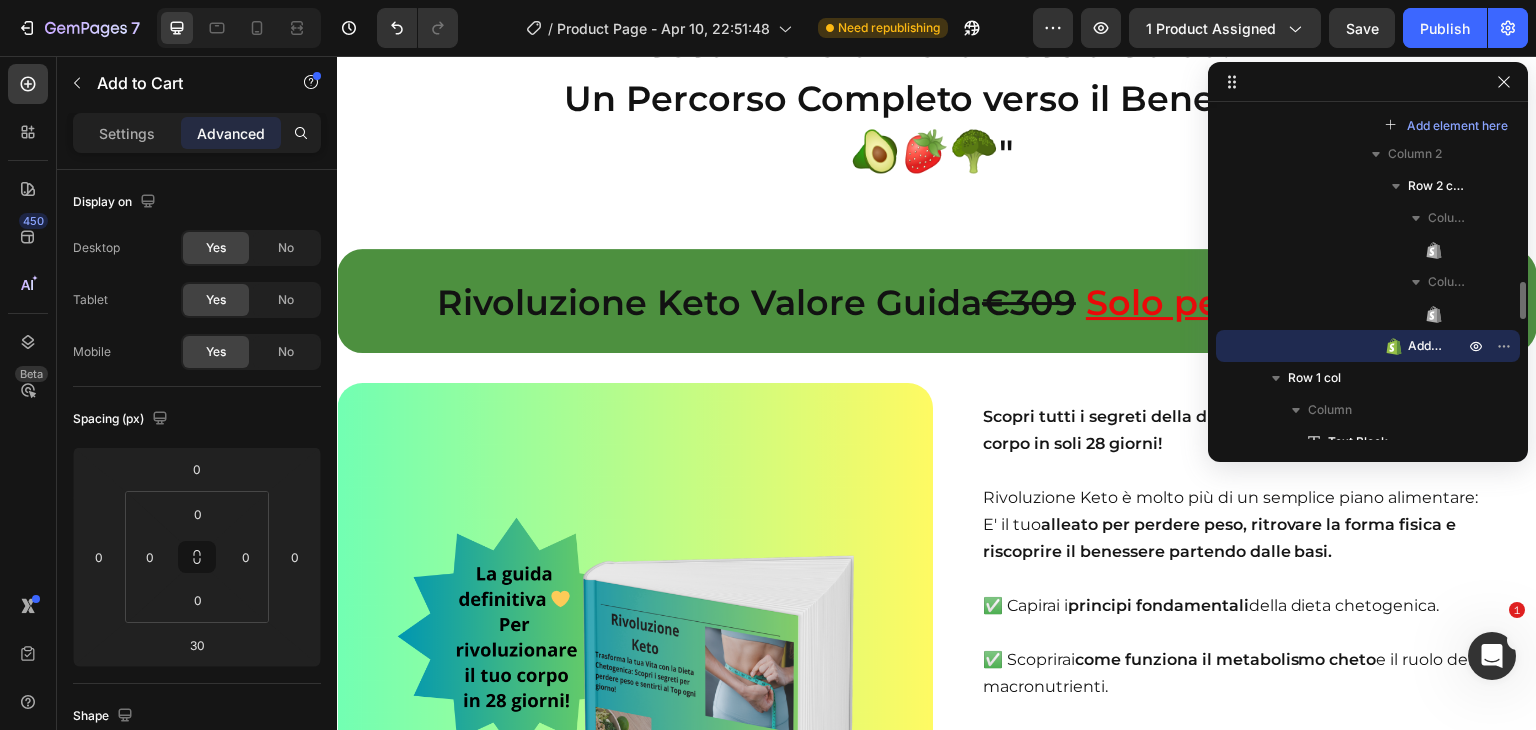 click on "Row 1 col" at bounding box center [1314, 378] 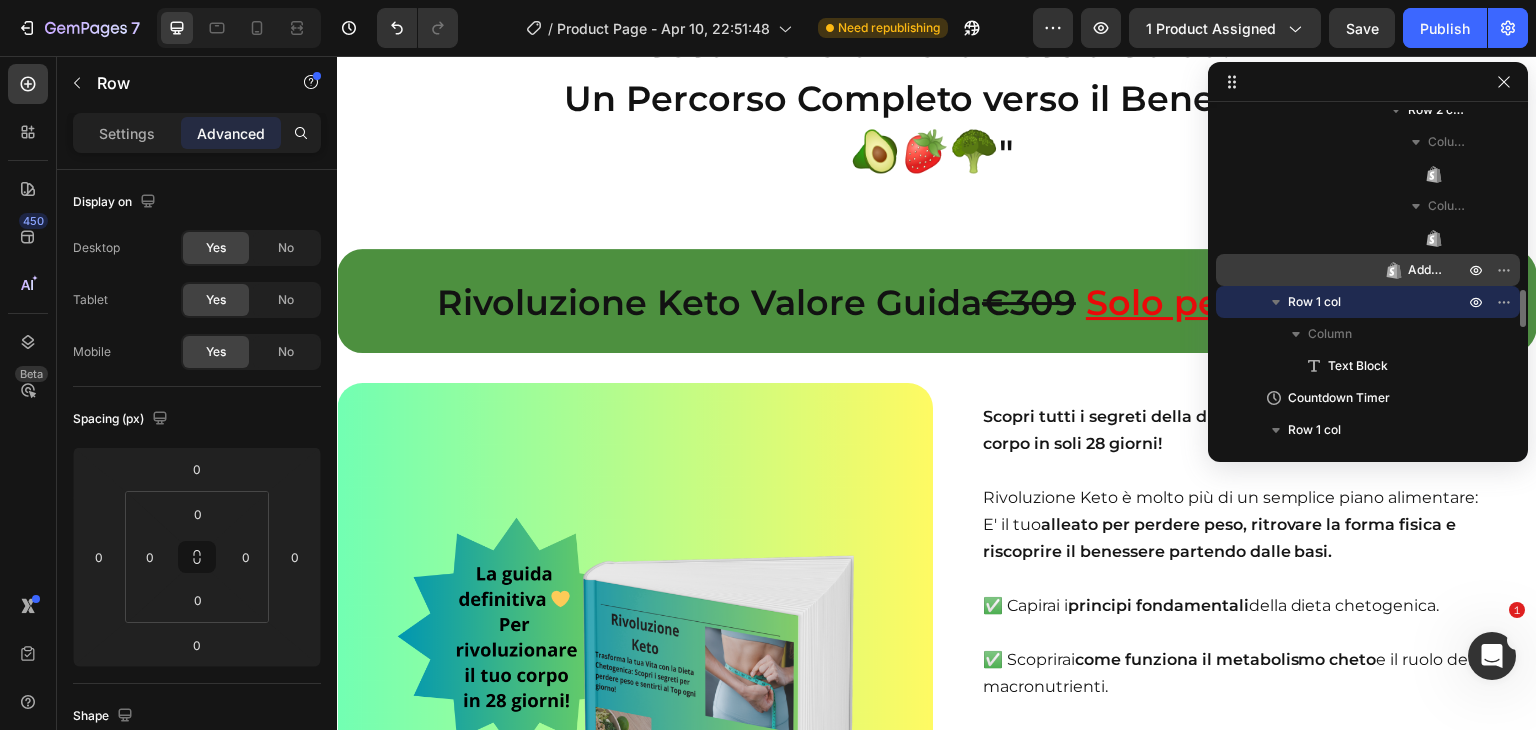scroll, scrollTop: 1624, scrollLeft: 0, axis: vertical 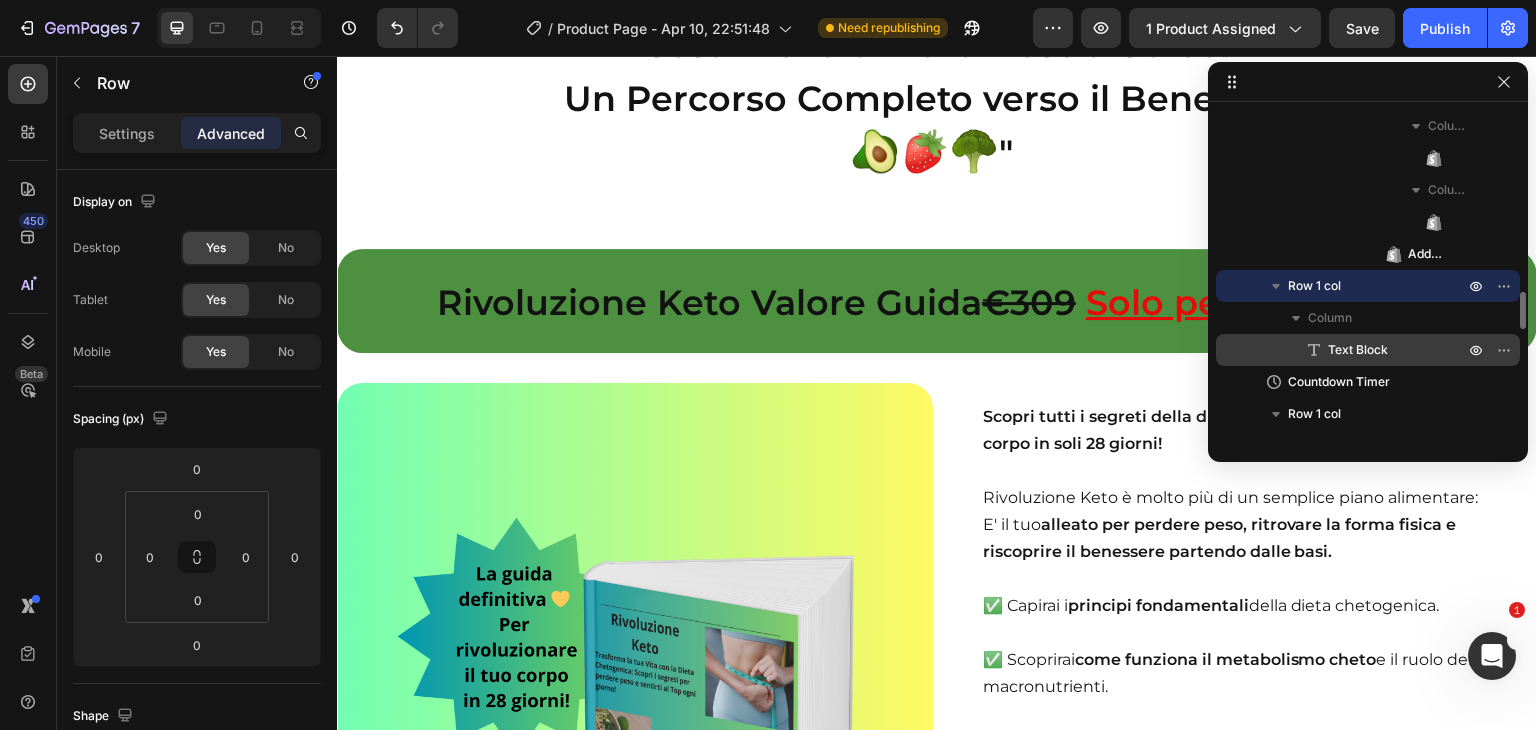 click on "Text Block" at bounding box center [1358, 350] 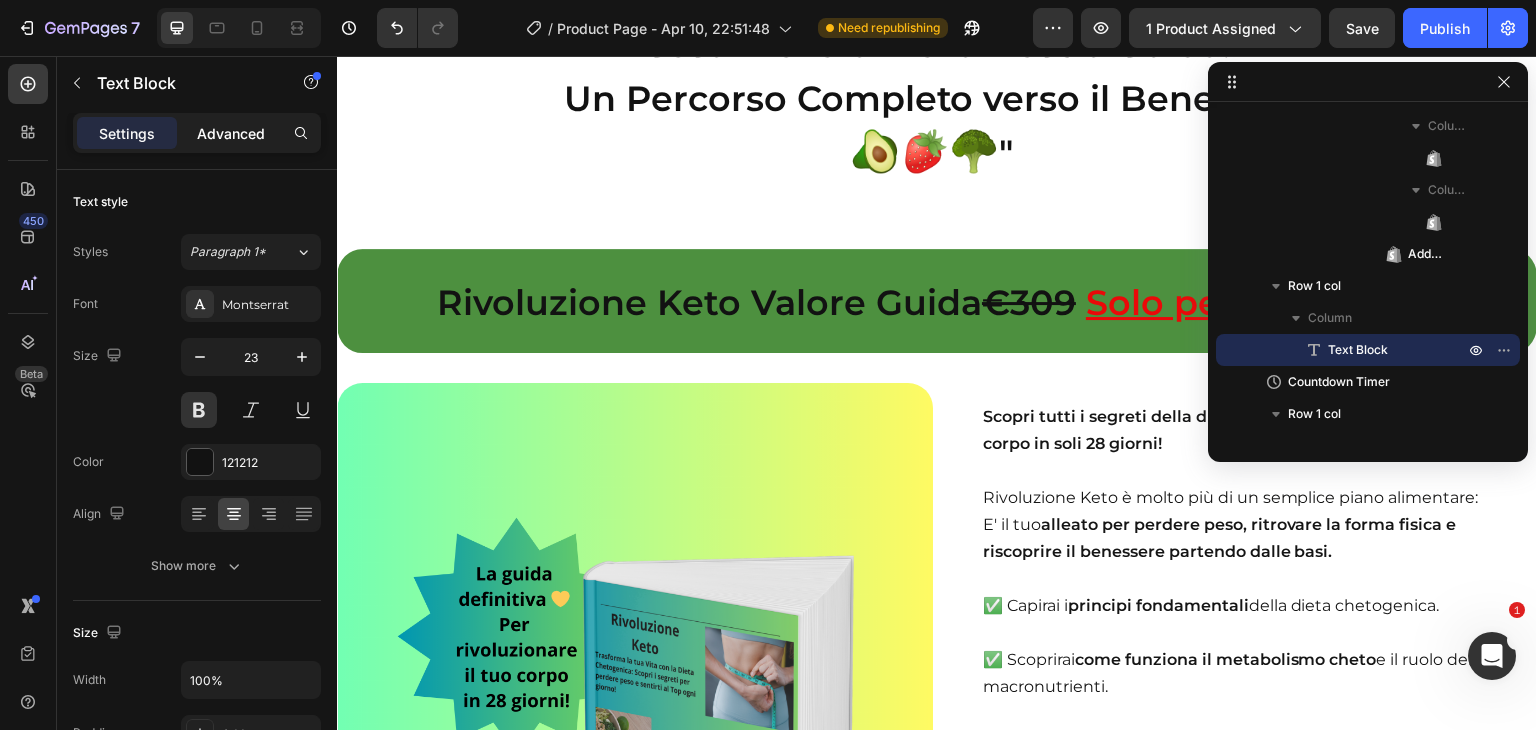 click on "Advanced" at bounding box center (231, 133) 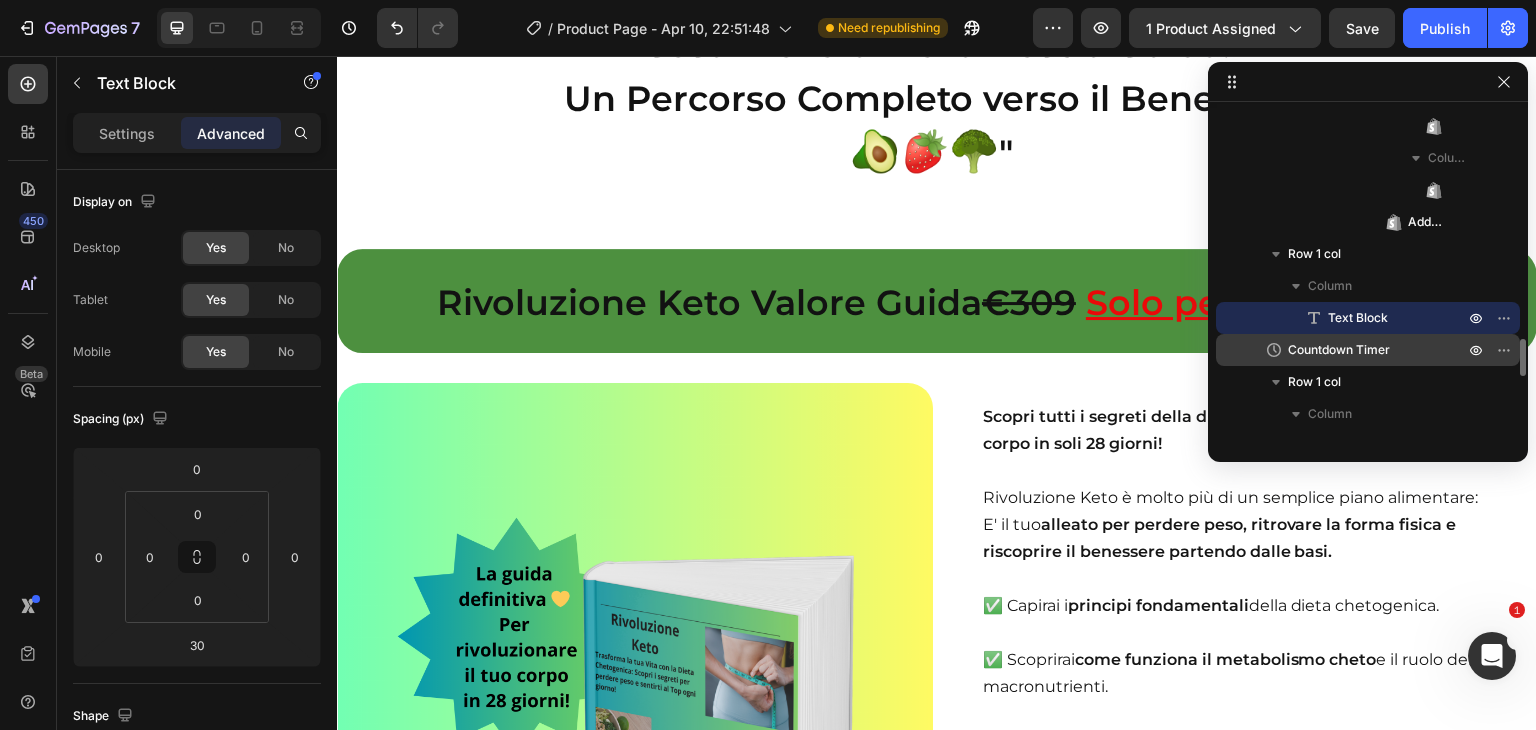 scroll, scrollTop: 1695, scrollLeft: 0, axis: vertical 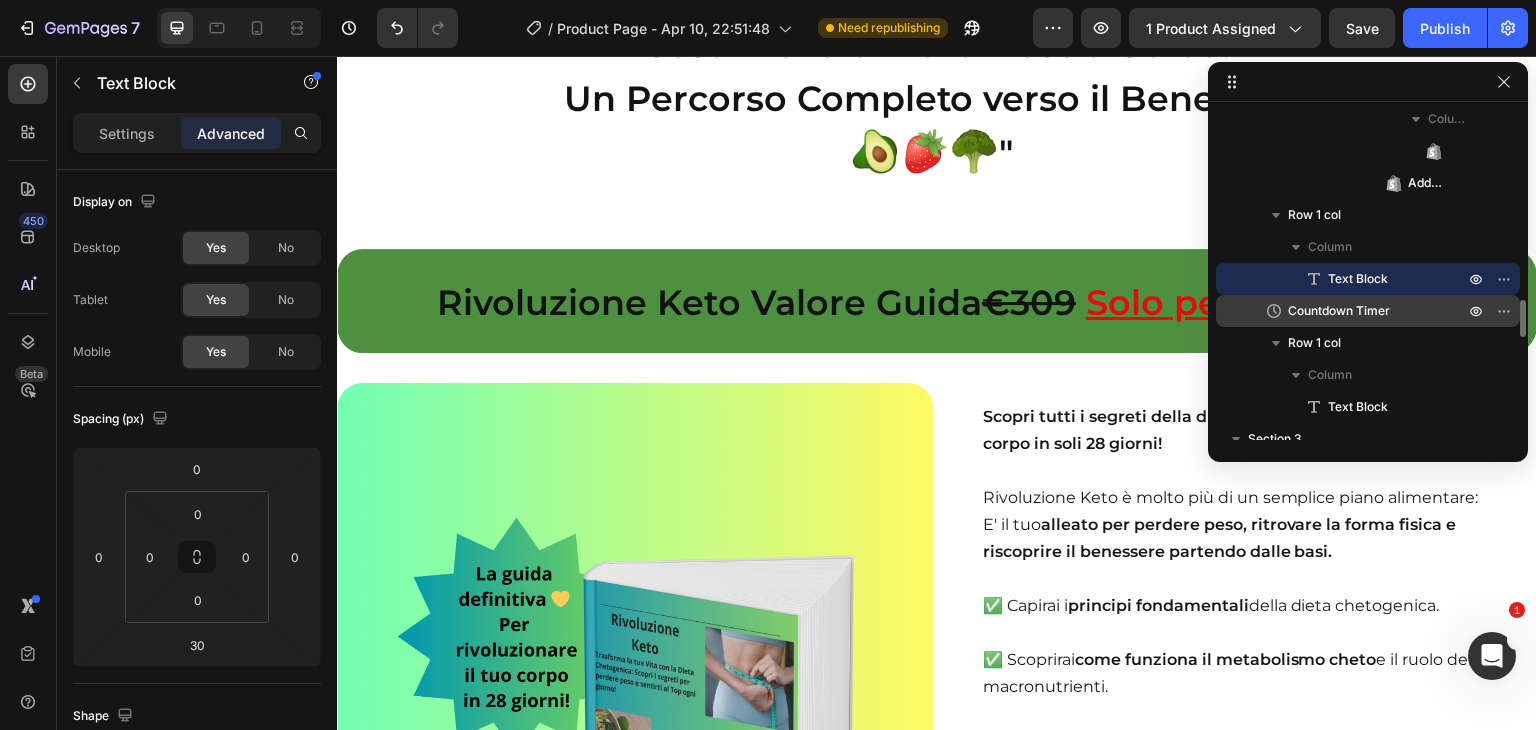 click on "Countdown Timer" at bounding box center [1339, 311] 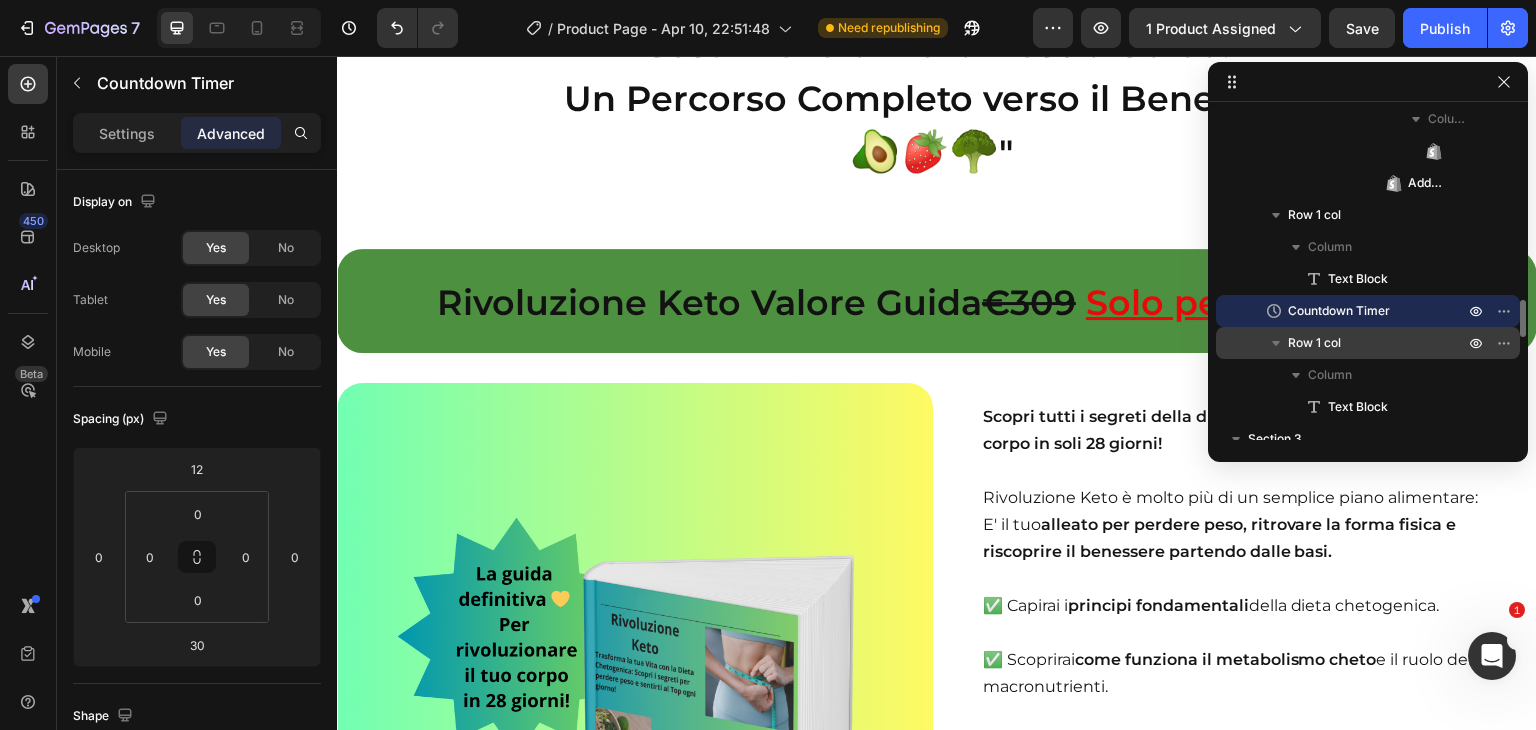 click on "Row 1 col" at bounding box center (1314, 343) 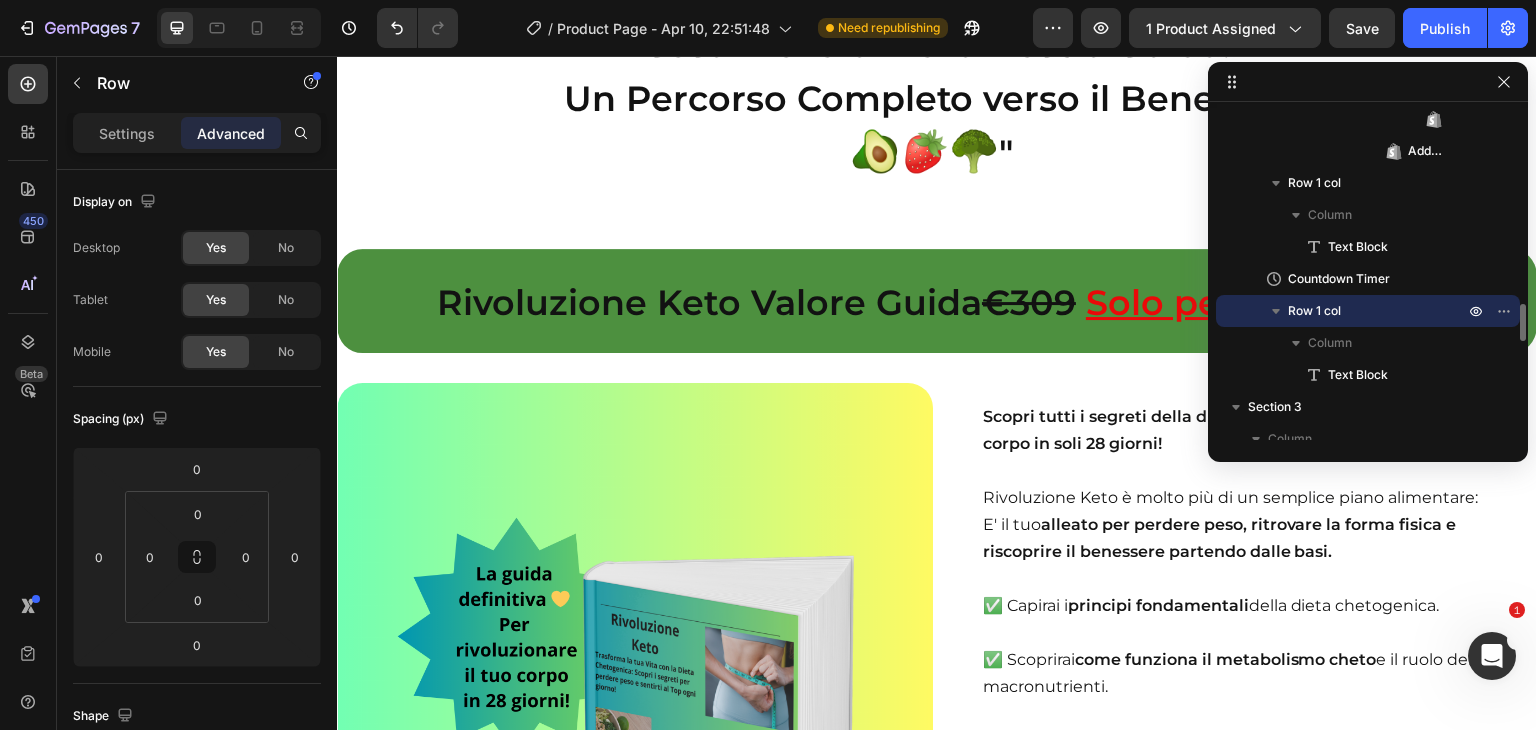 scroll, scrollTop: 1785, scrollLeft: 0, axis: vertical 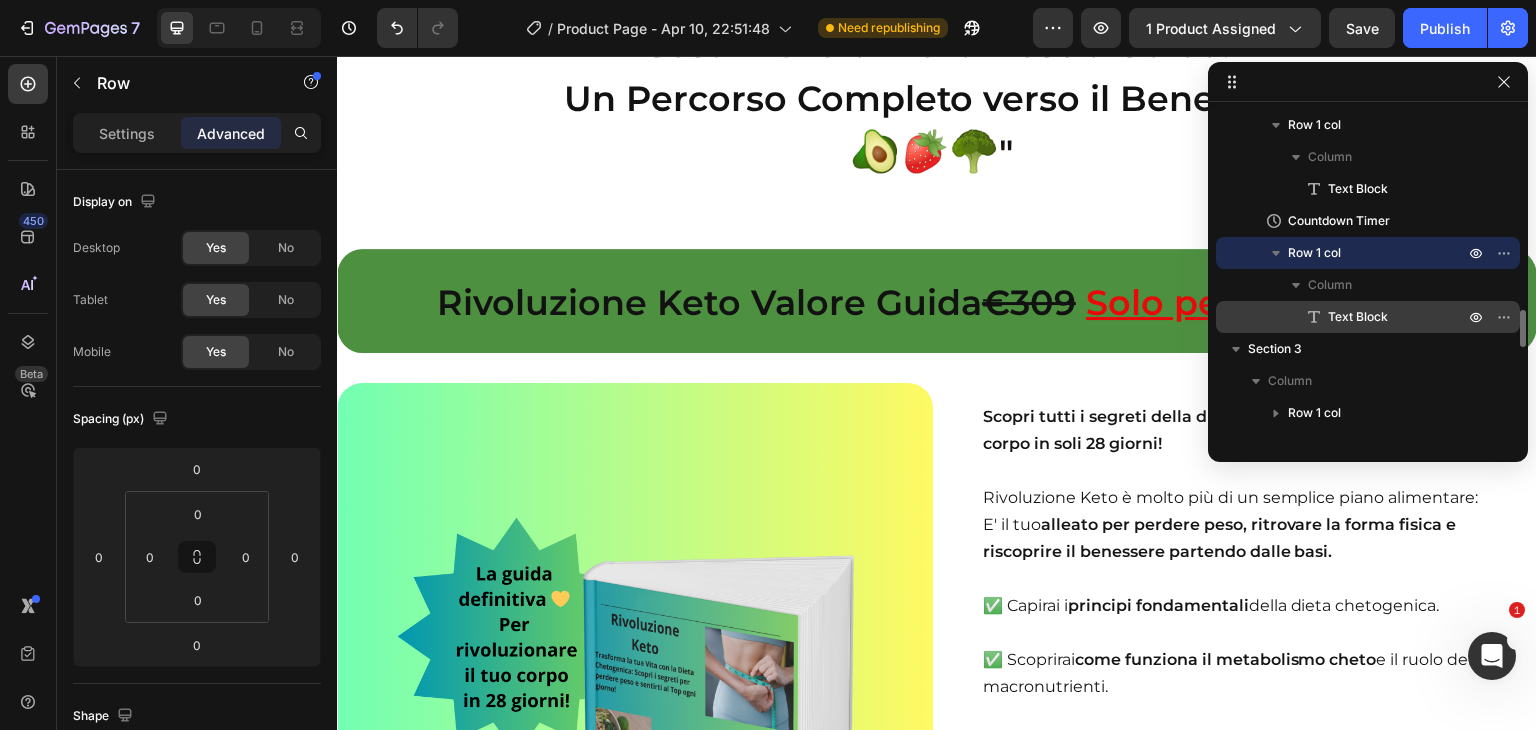 click on "Text Block" at bounding box center (1358, 317) 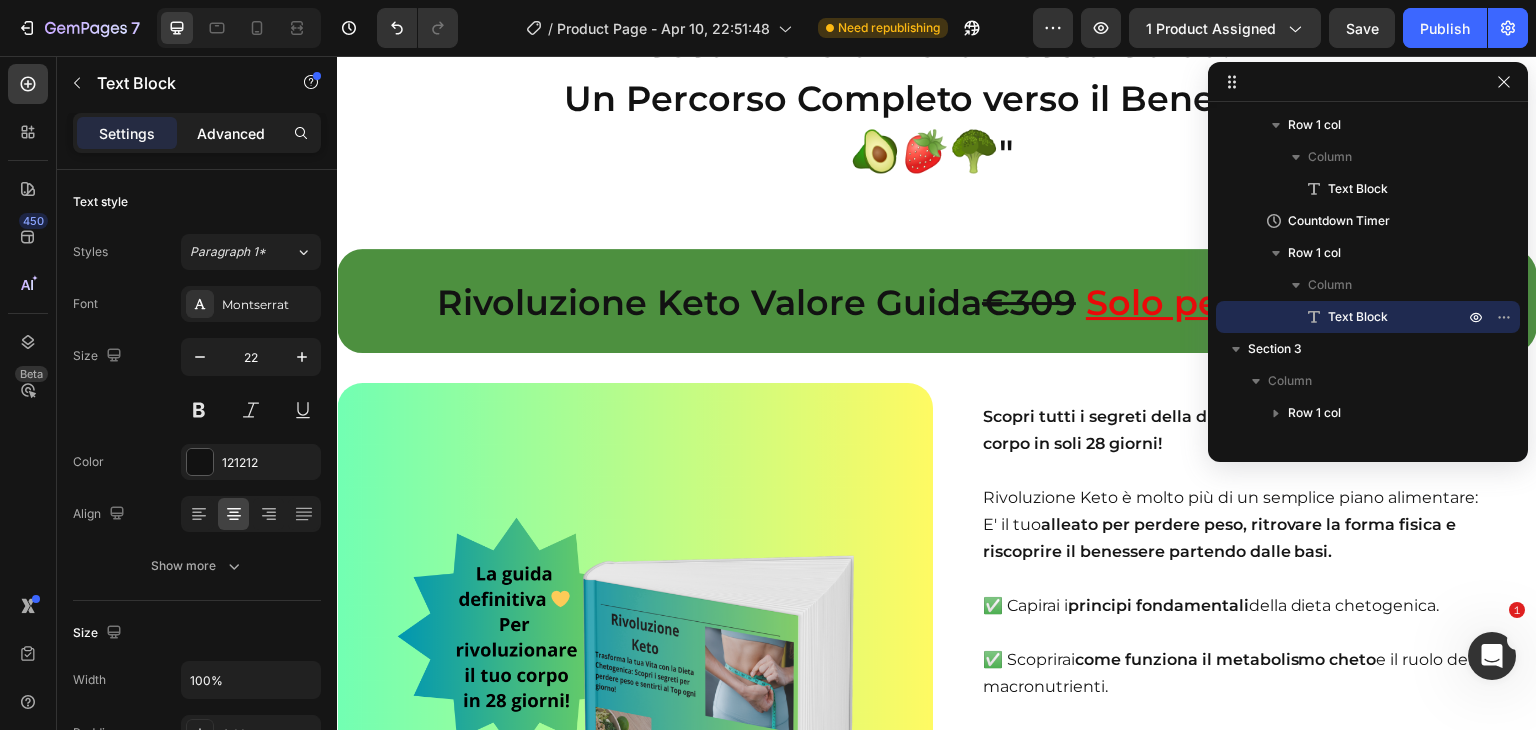 click on "Advanced" at bounding box center [231, 133] 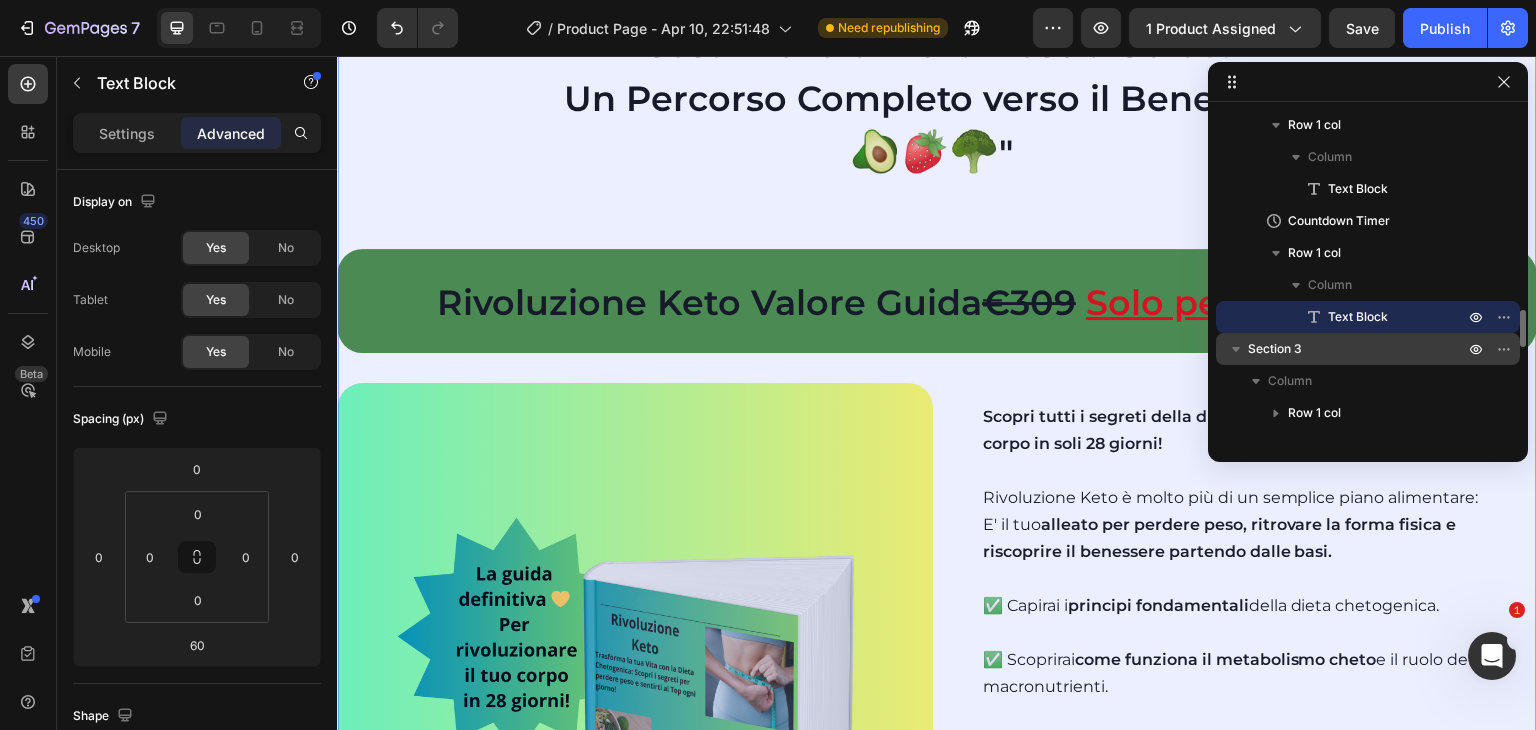 click on "Section 3" at bounding box center (1275, 349) 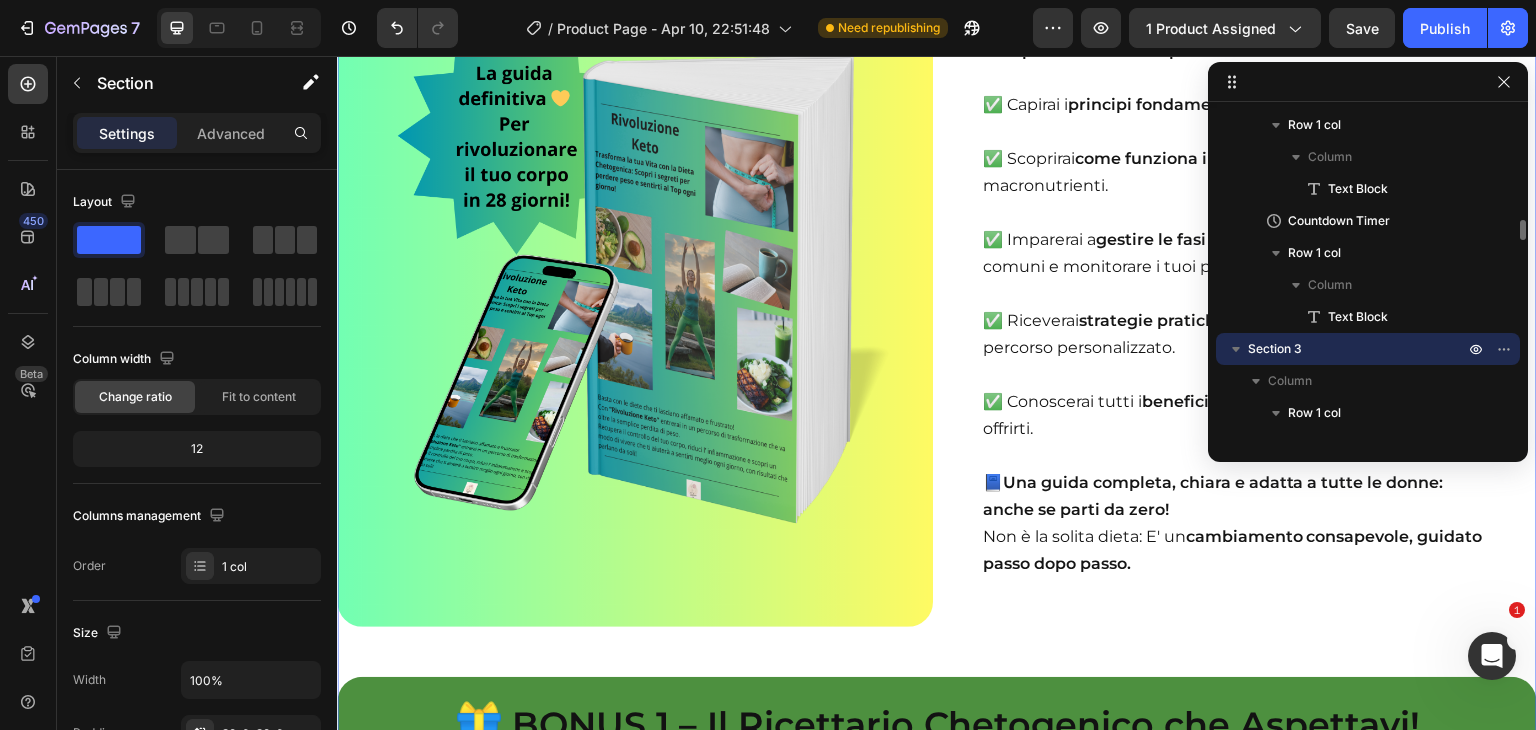 scroll, scrollTop: 11310, scrollLeft: 0, axis: vertical 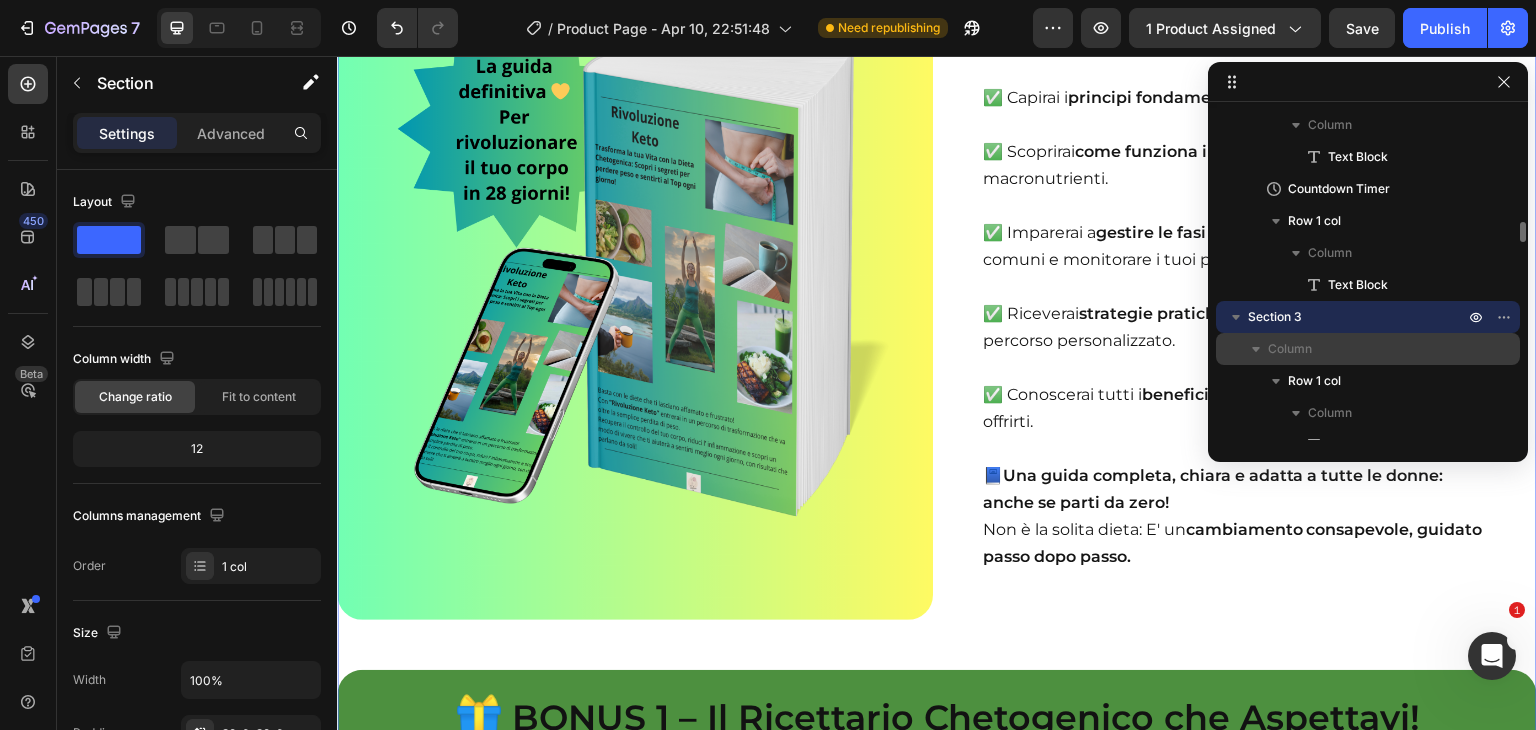 click on "Column" at bounding box center [1290, 349] 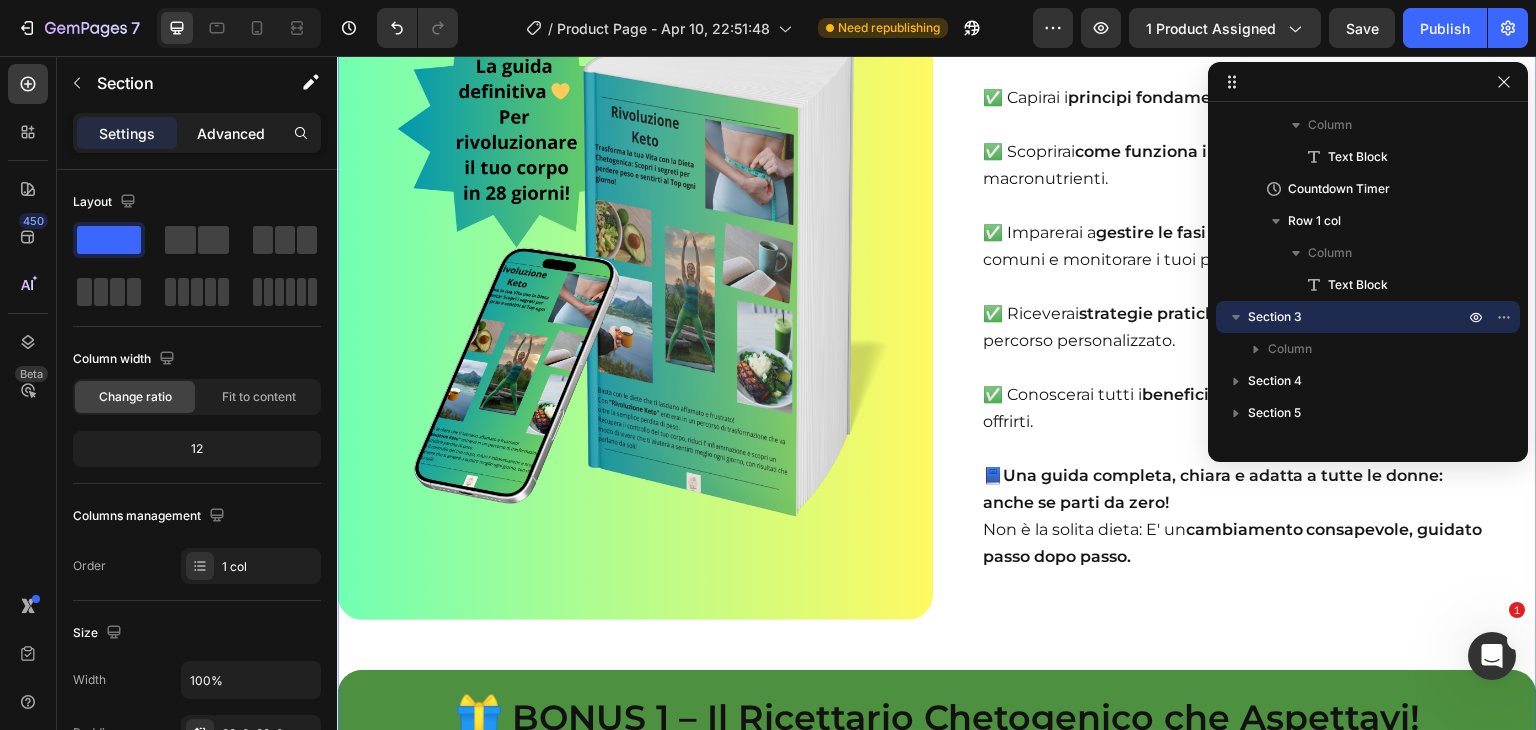click on "Advanced" at bounding box center (231, 133) 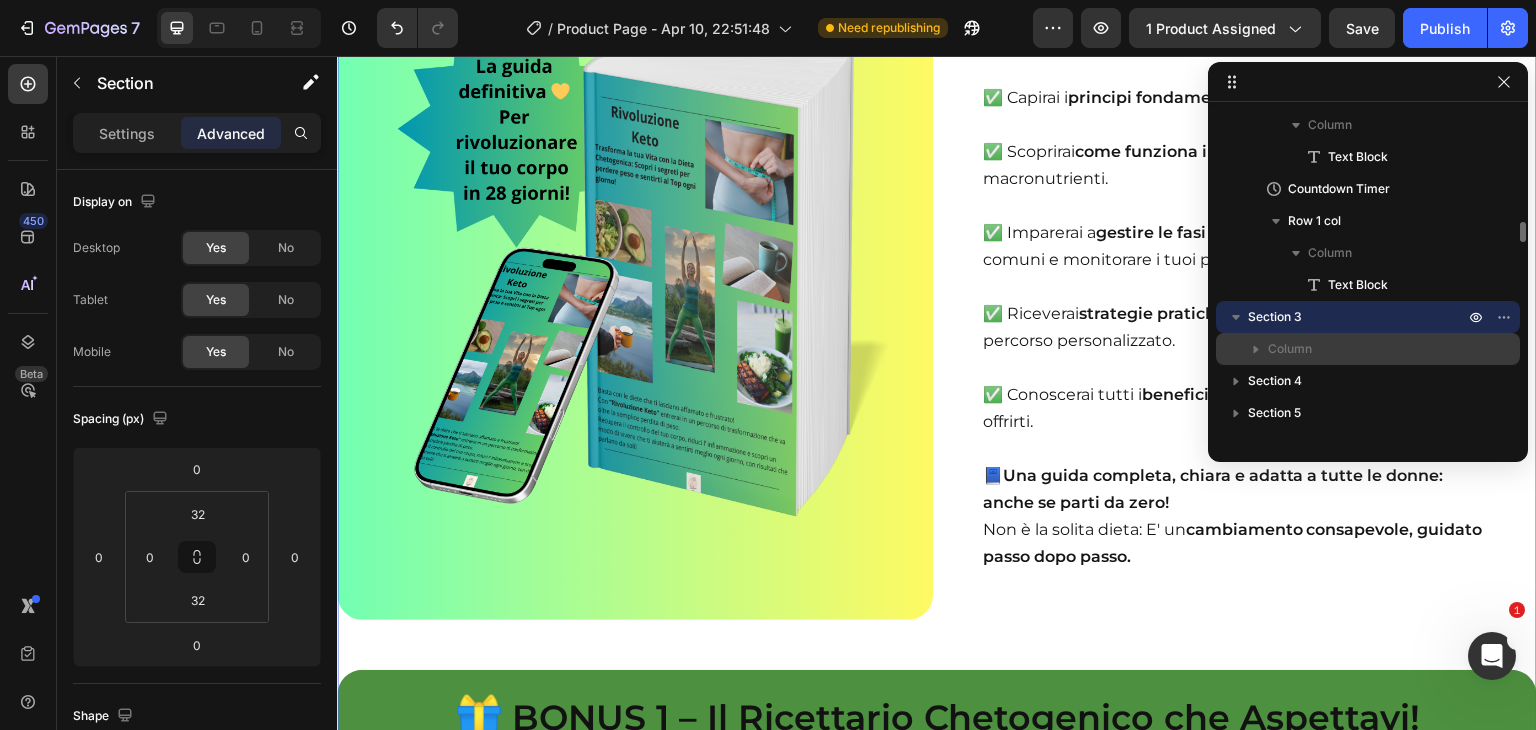 click on "Column" at bounding box center (1368, 349) 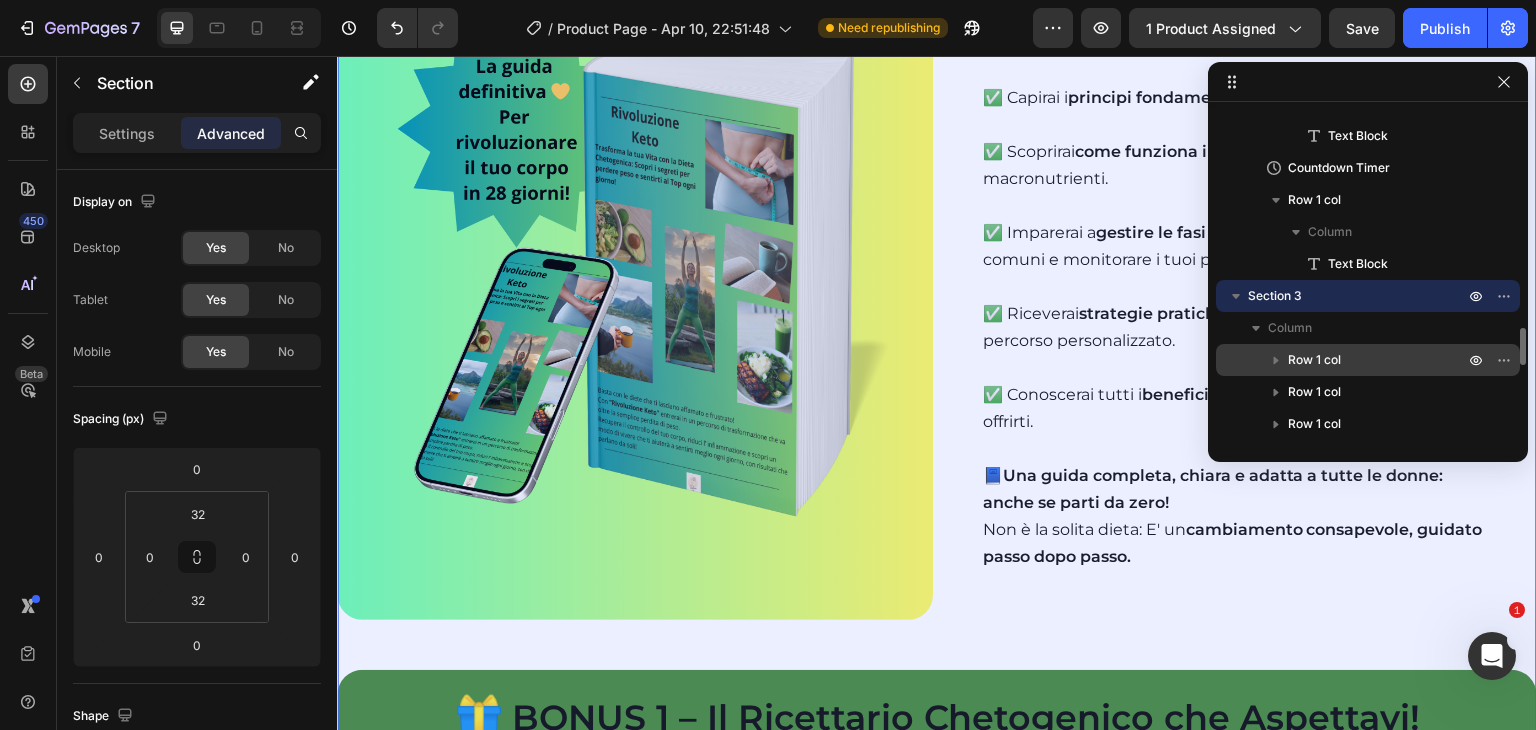 scroll, scrollTop: 1876, scrollLeft: 0, axis: vertical 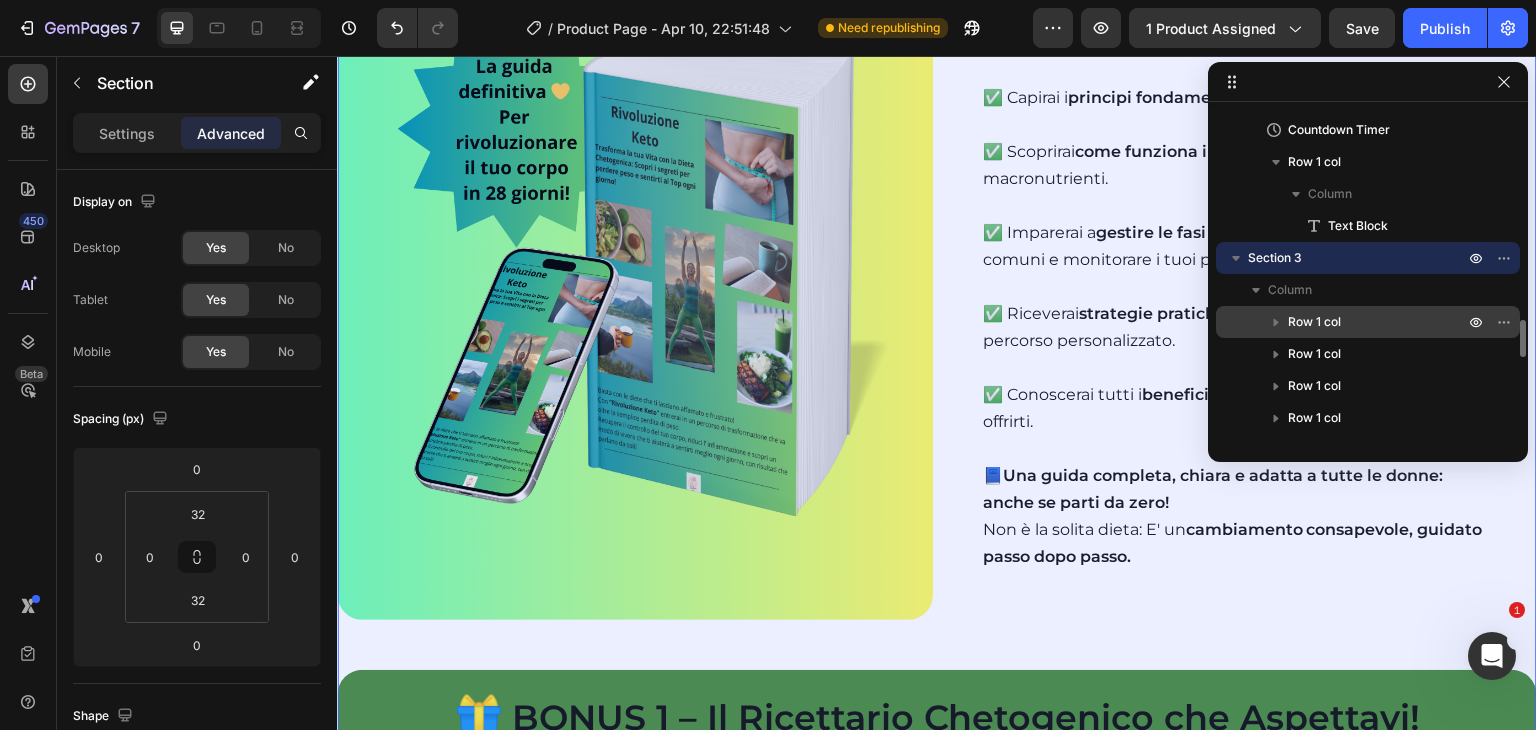 click on "Row 1 col" at bounding box center [1314, 322] 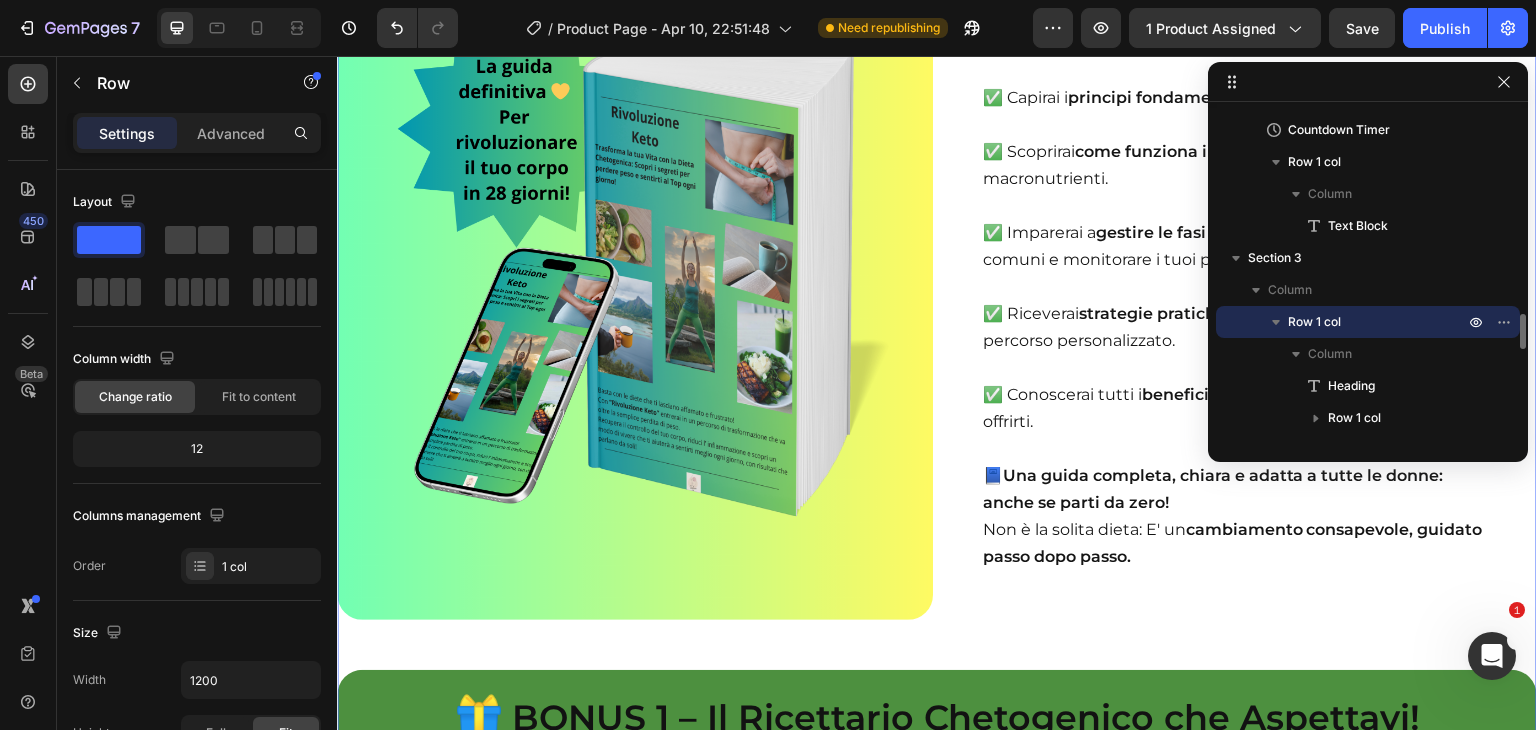 scroll, scrollTop: 11342, scrollLeft: 0, axis: vertical 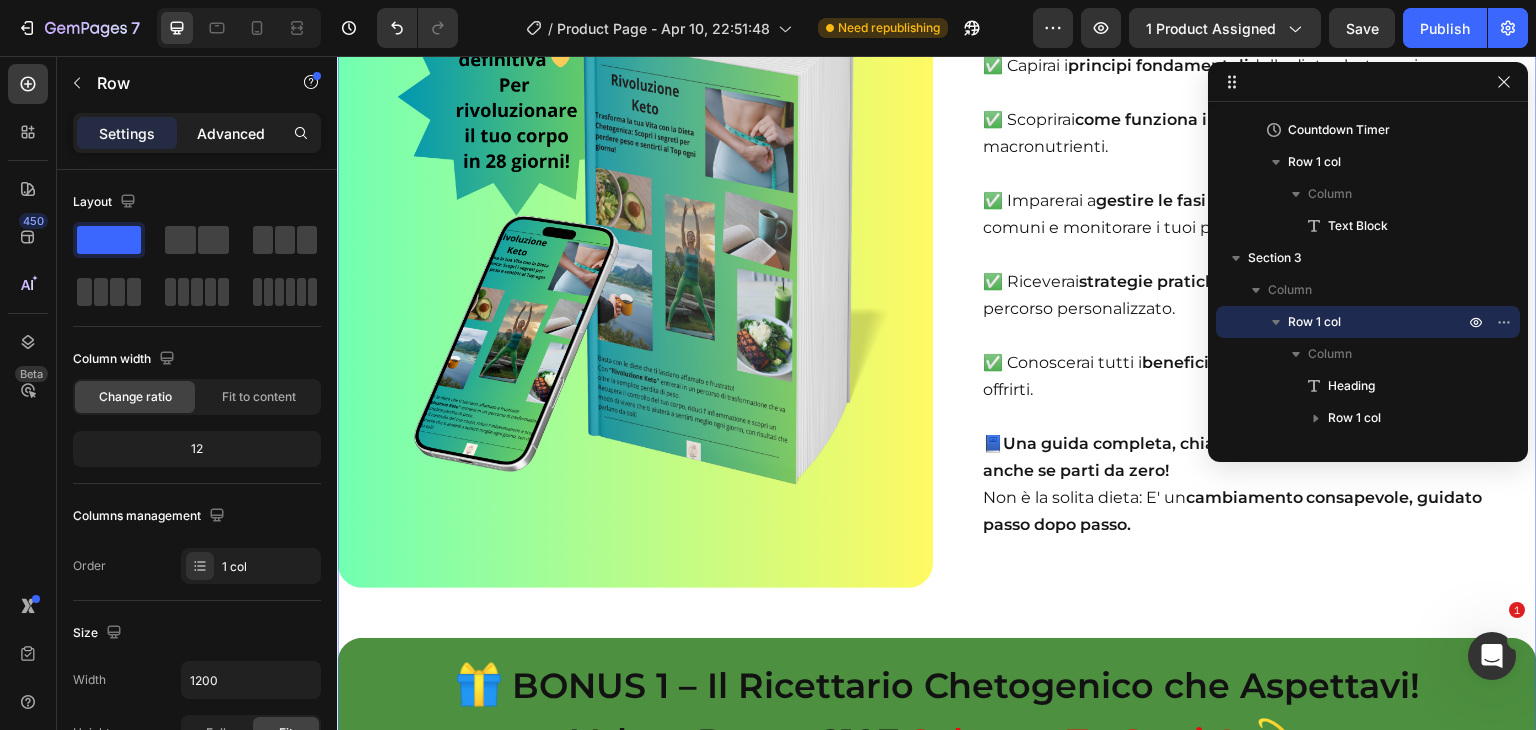 click on "Advanced" at bounding box center [231, 133] 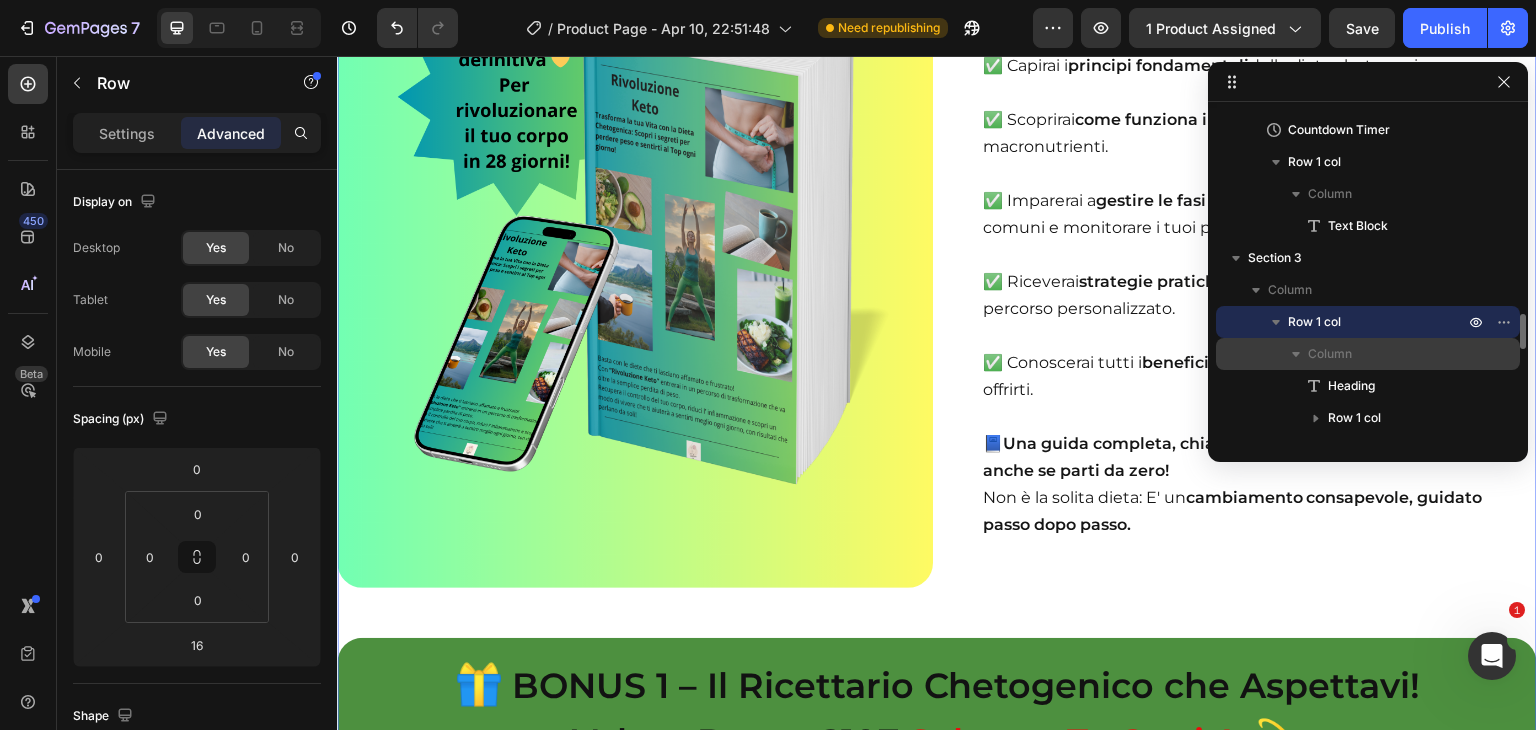 click on "Column" at bounding box center (1330, 354) 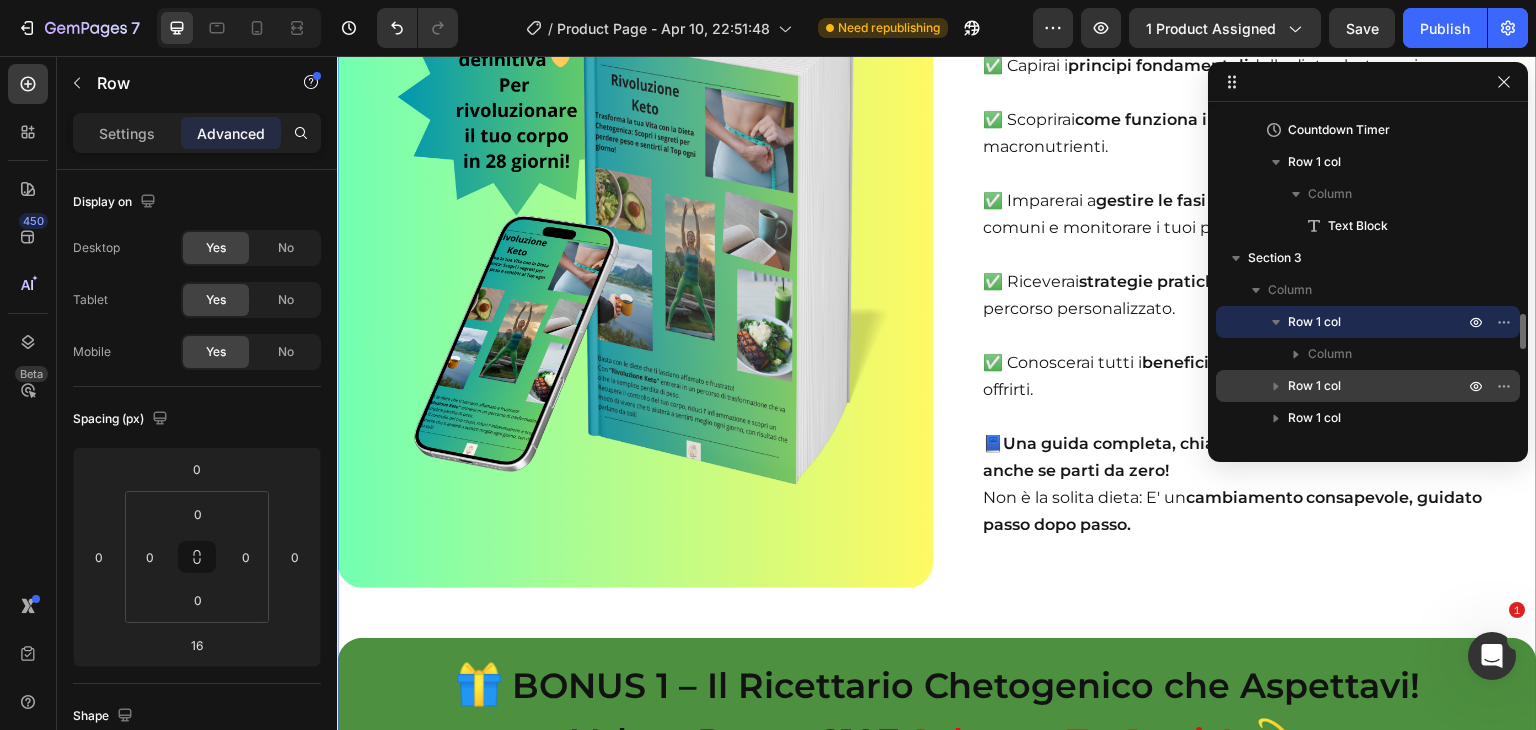 click on "Row 1 col" at bounding box center [1314, 386] 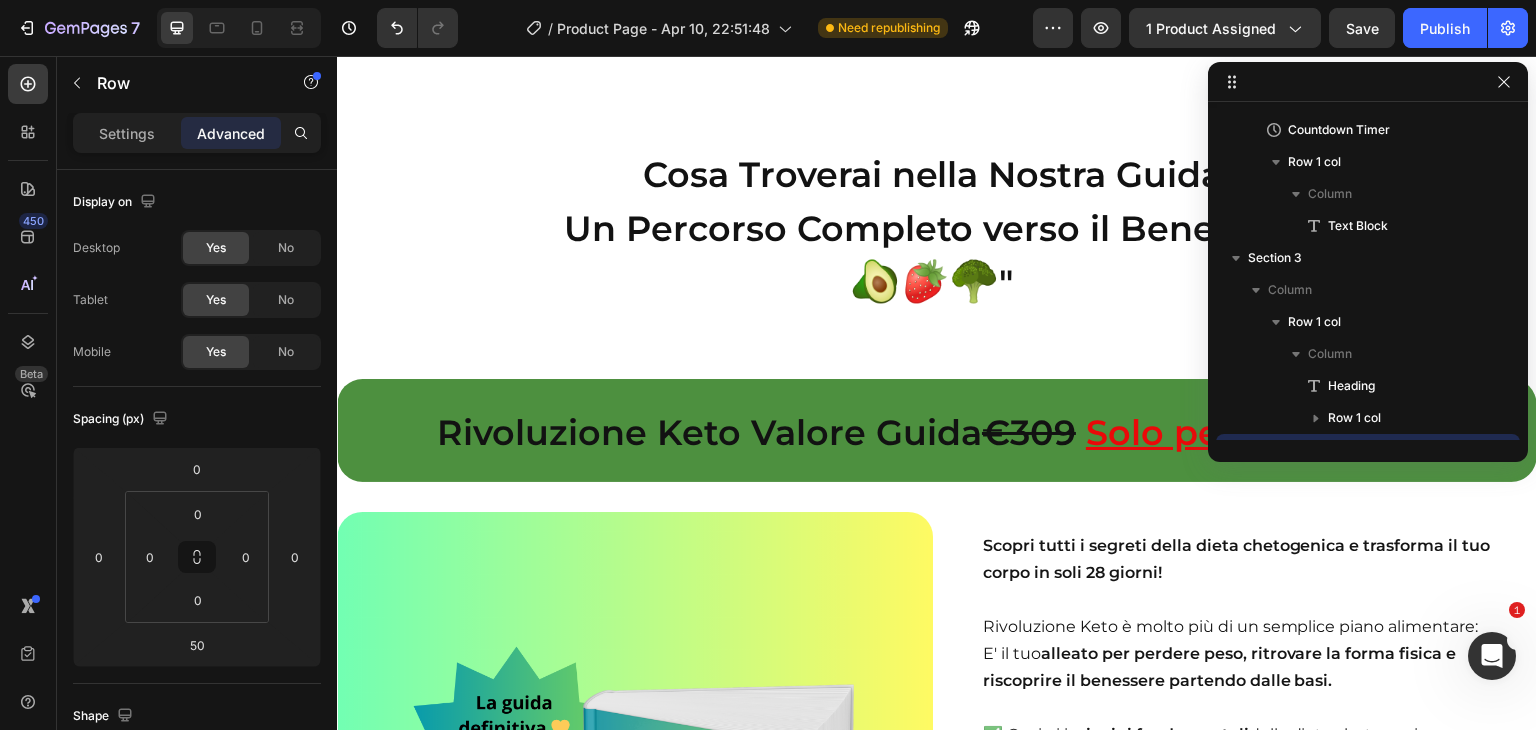 scroll, scrollTop: 2066, scrollLeft: 0, axis: vertical 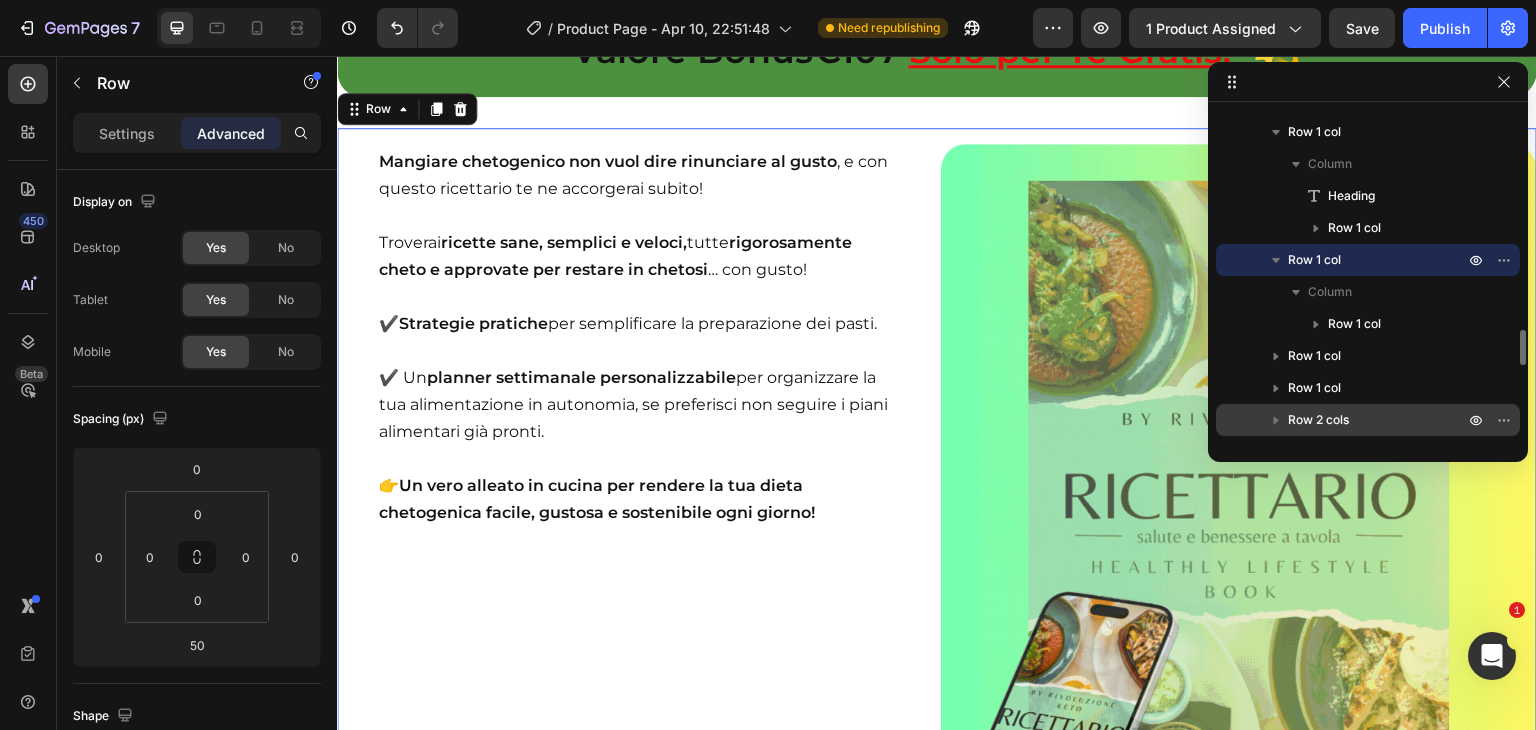 click on "Row 2 cols" at bounding box center (1318, 420) 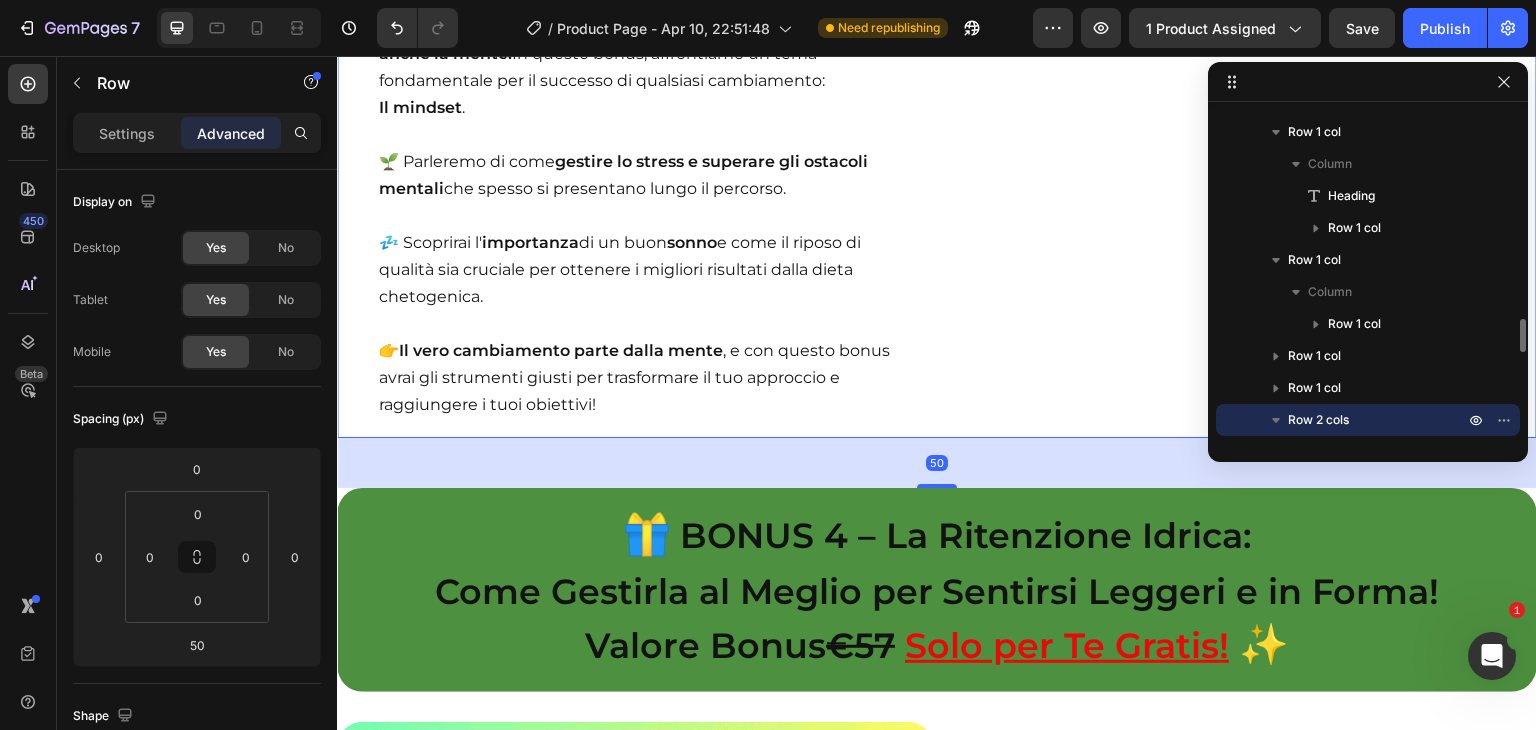 scroll, scrollTop: 14718, scrollLeft: 0, axis: vertical 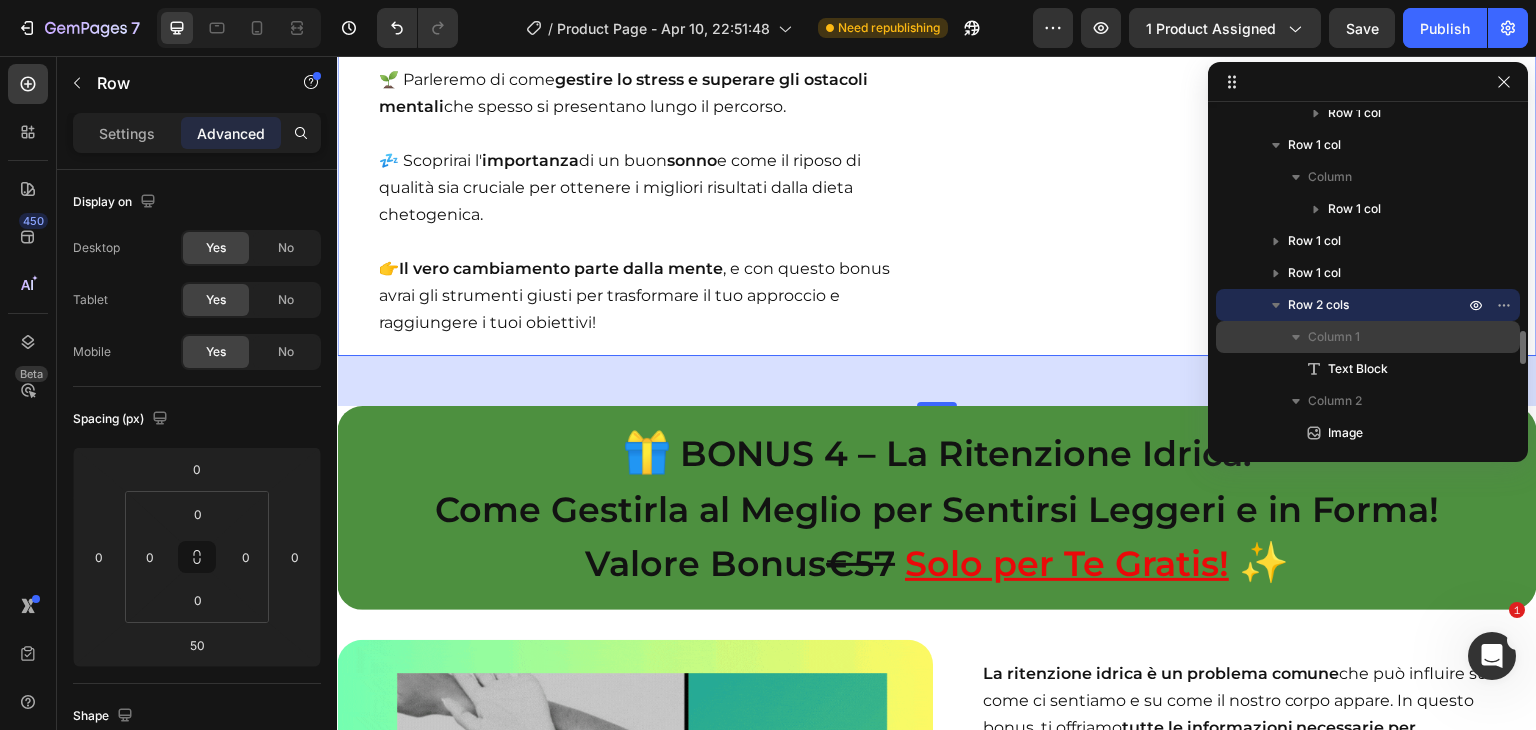 click on "Column 1" at bounding box center (1334, 337) 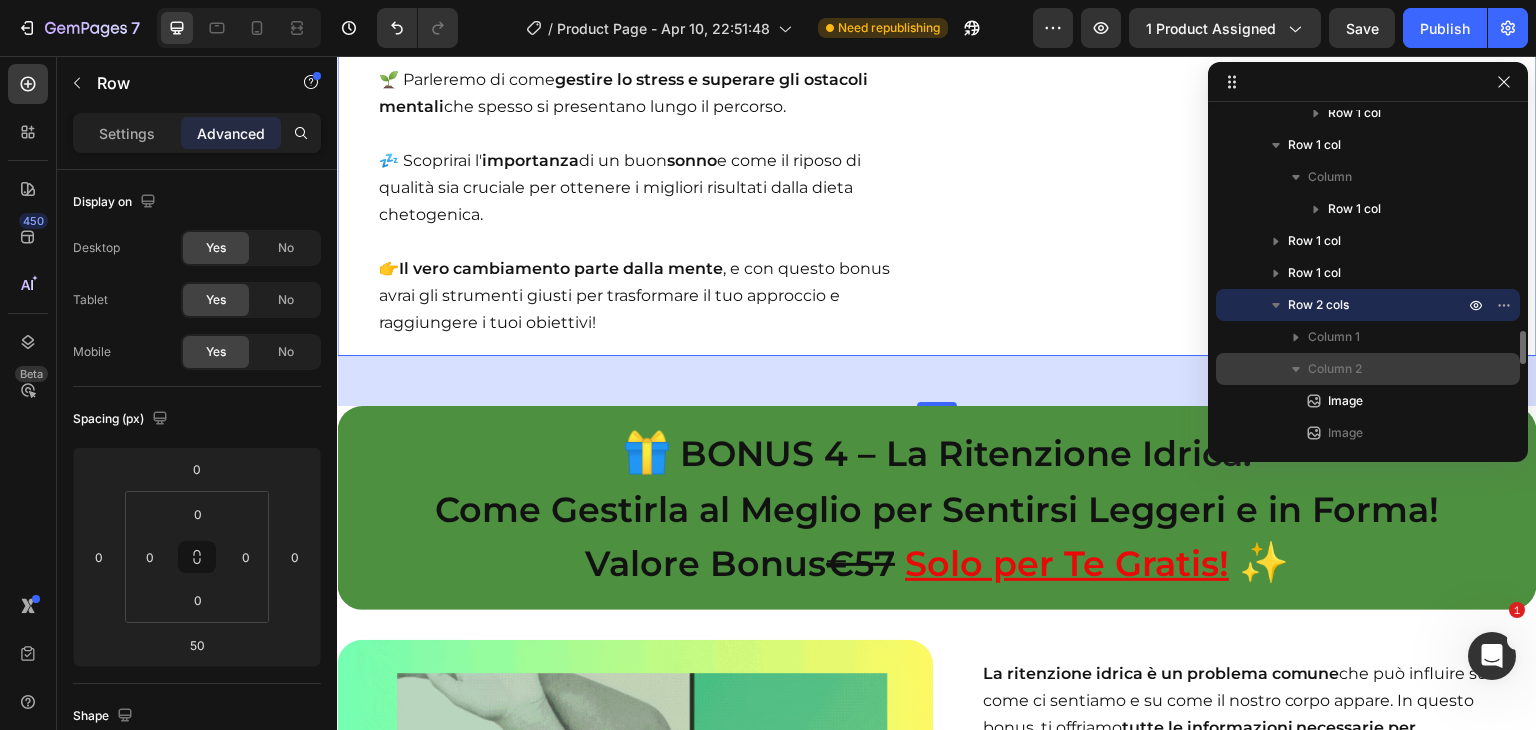 click on "Column 2" at bounding box center [1335, 369] 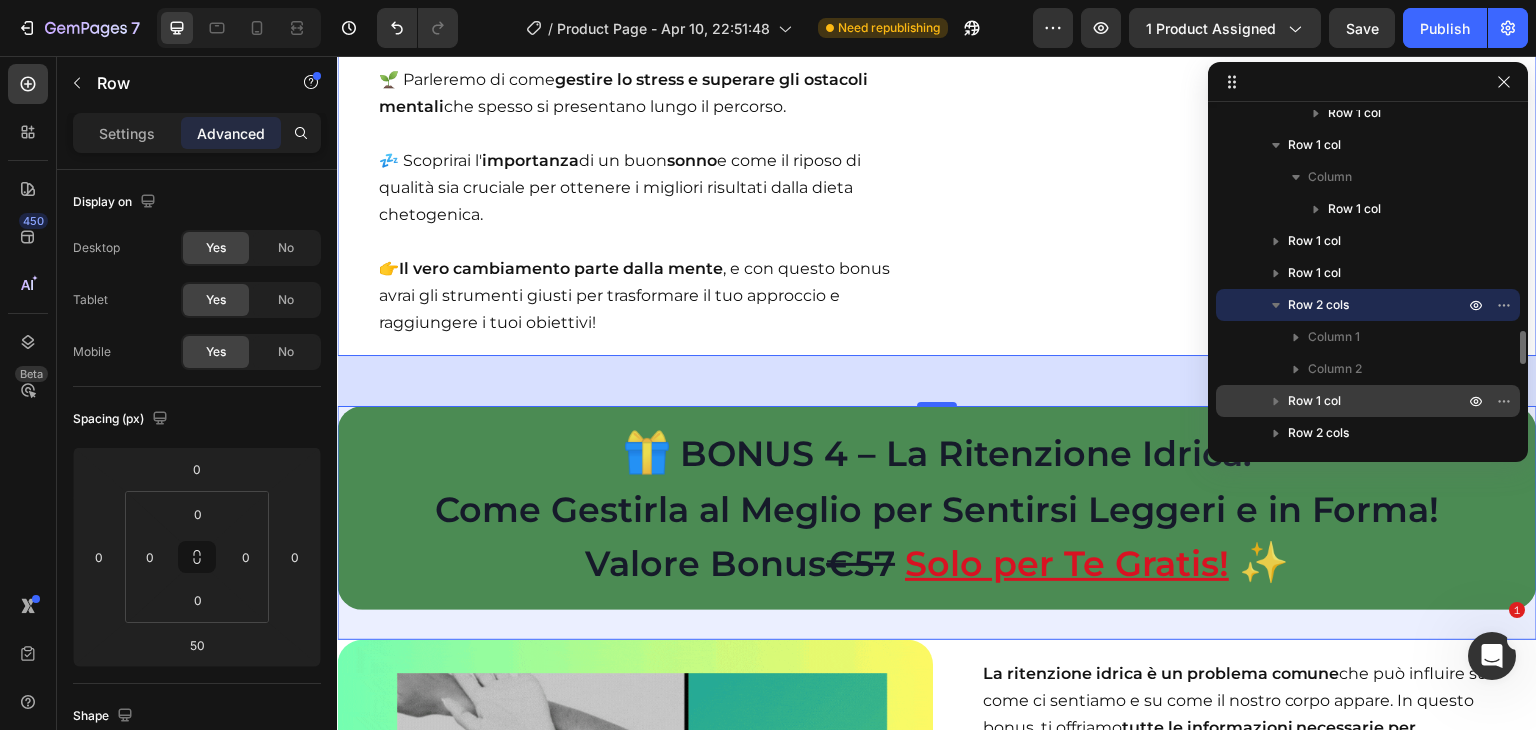 click on "Row 1 col" at bounding box center [1314, 401] 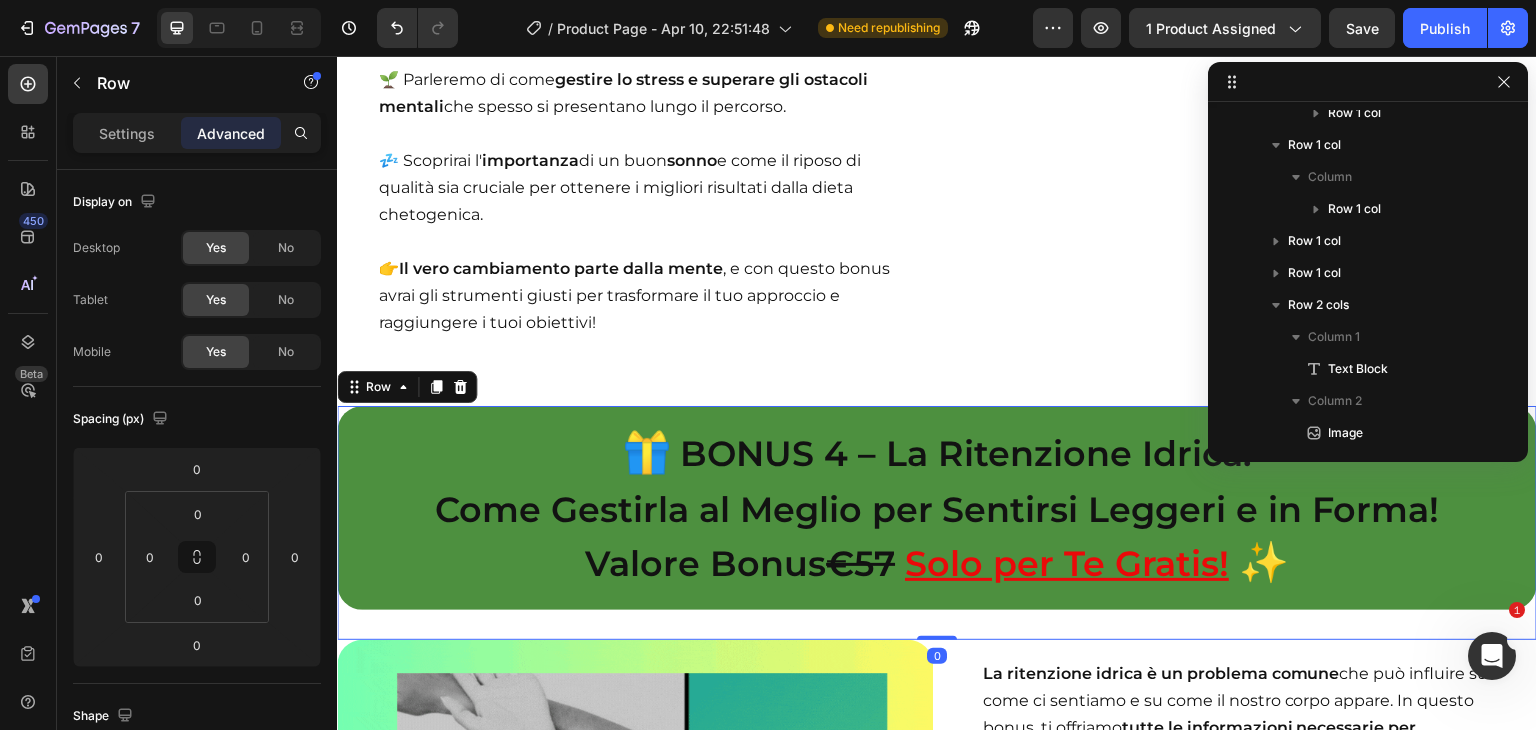 scroll, scrollTop: 2418, scrollLeft: 0, axis: vertical 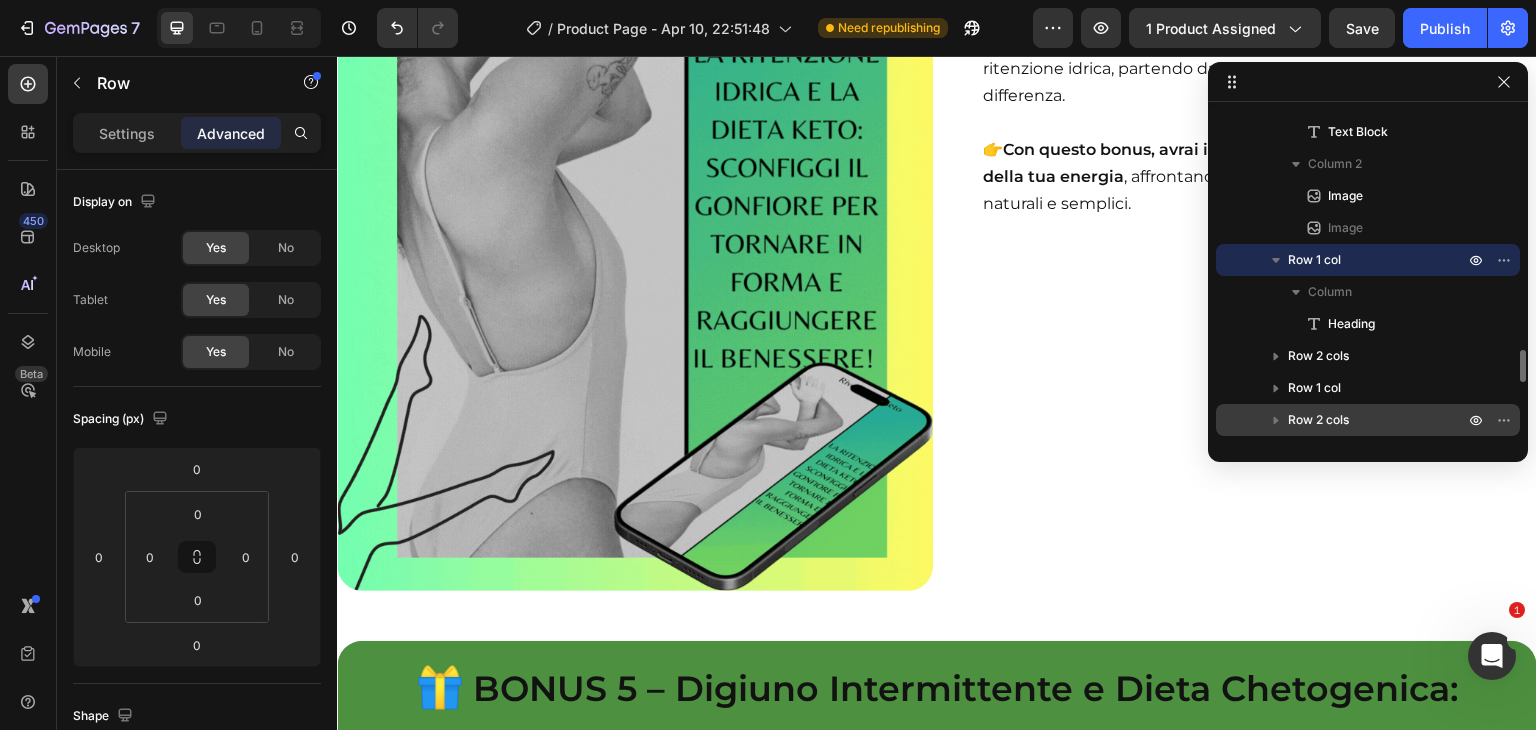 click on "Row 2 cols" at bounding box center [1318, 420] 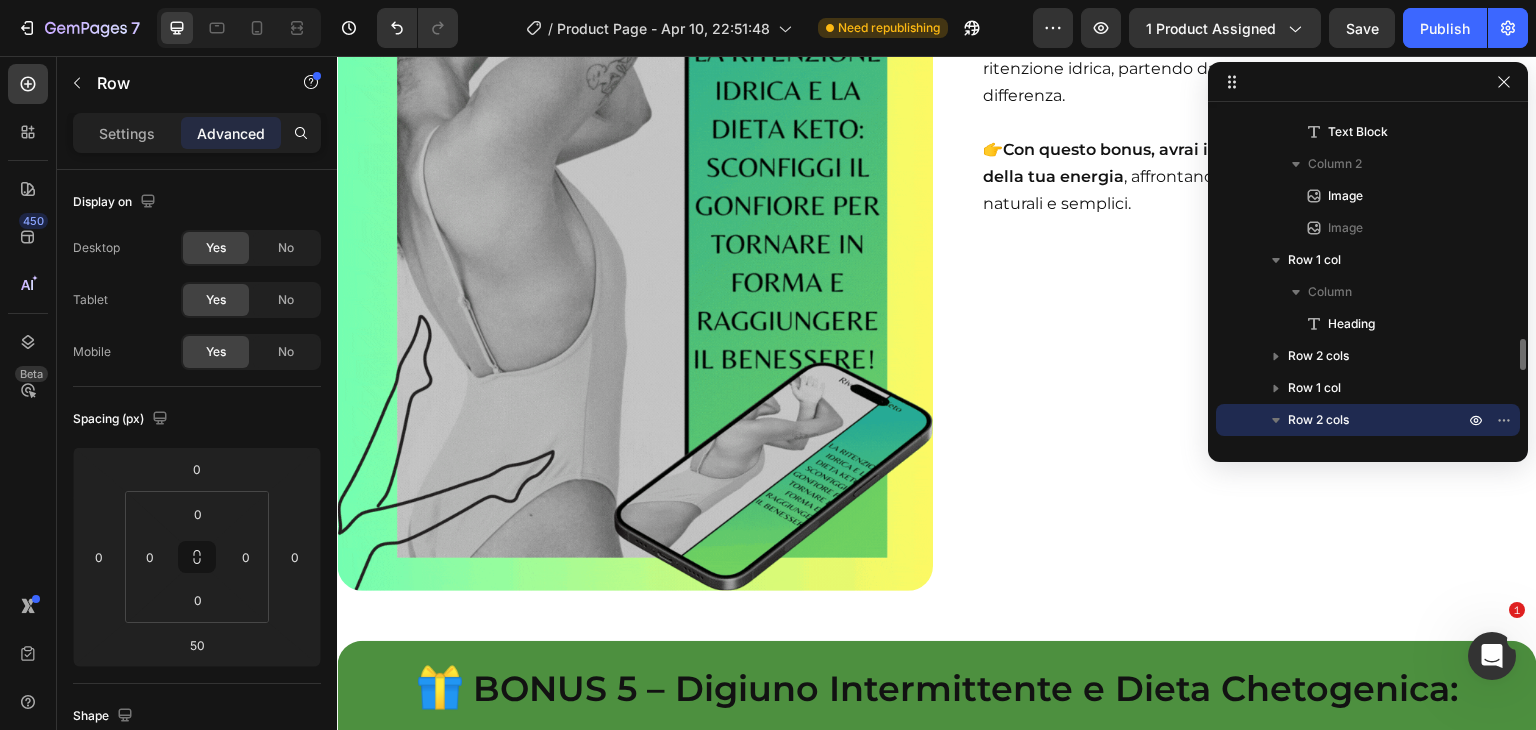 scroll, scrollTop: 16774, scrollLeft: 0, axis: vertical 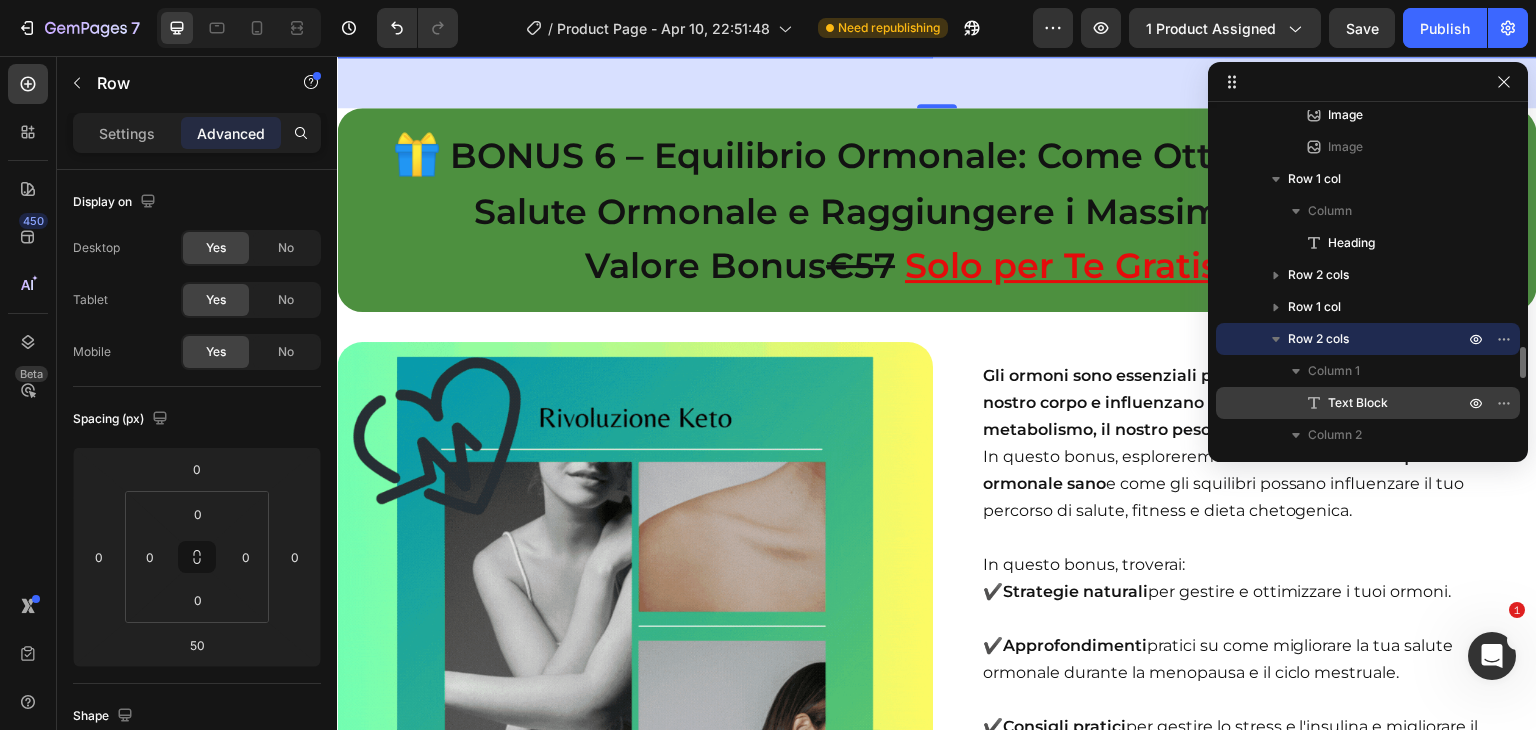 click 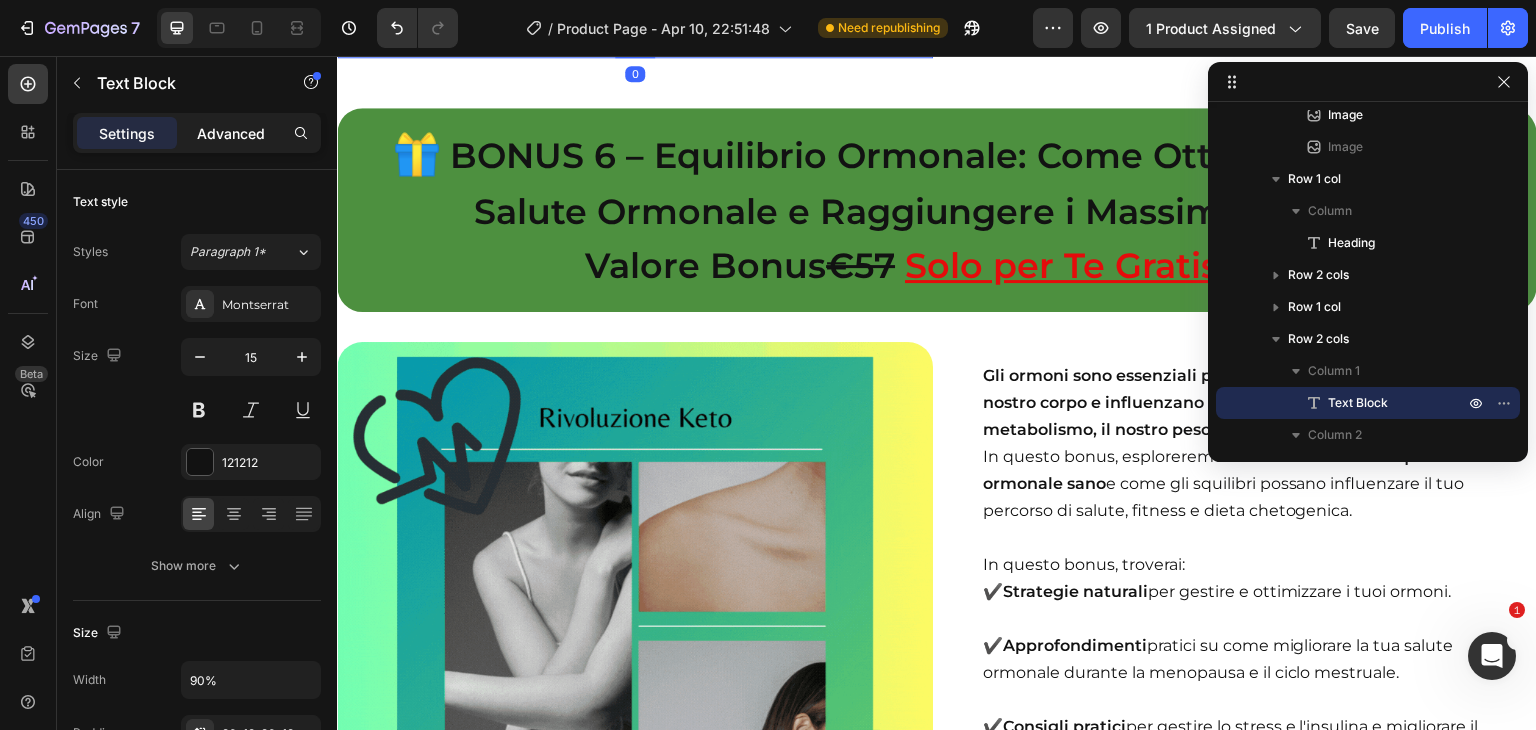 click on "Advanced" at bounding box center [231, 133] 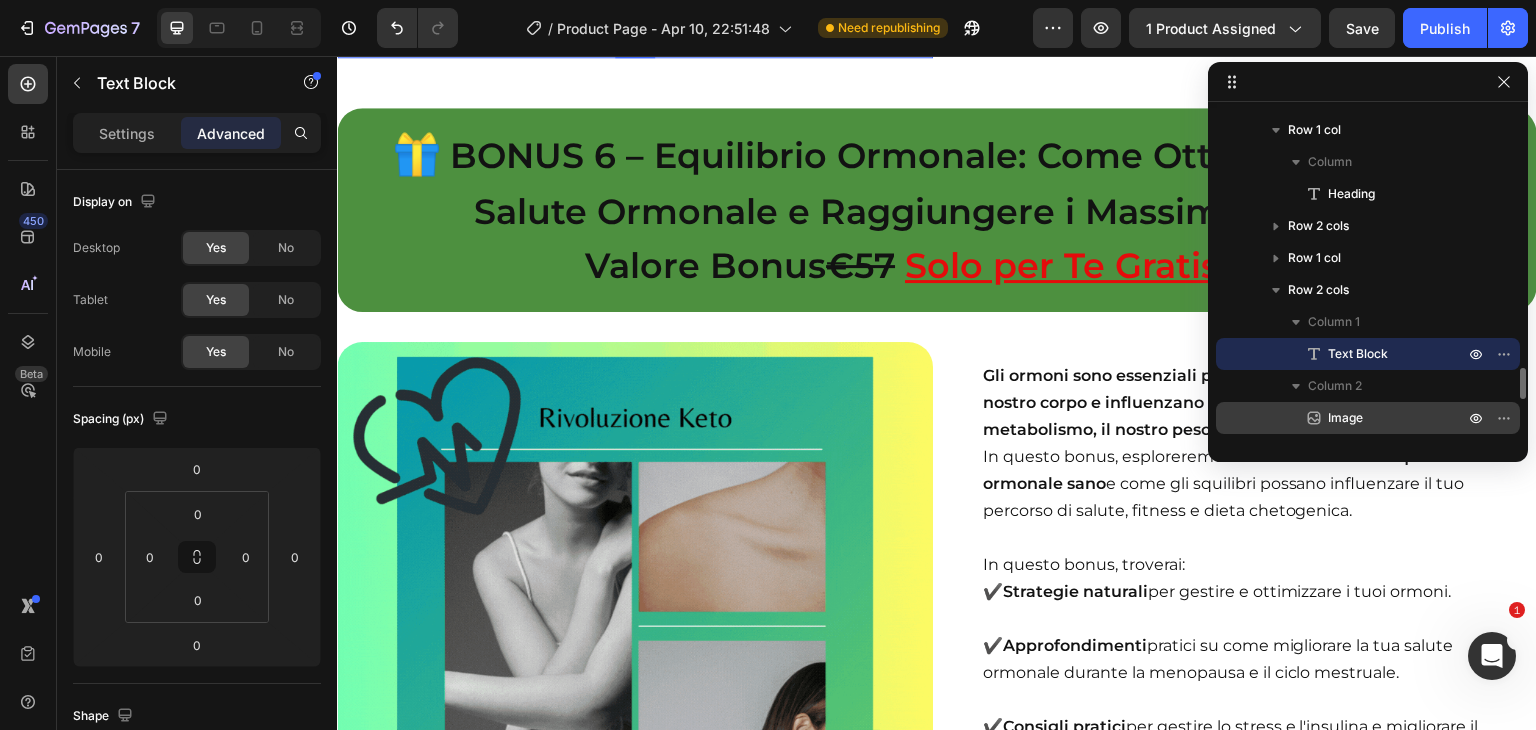 scroll, scrollTop: 2563, scrollLeft: 0, axis: vertical 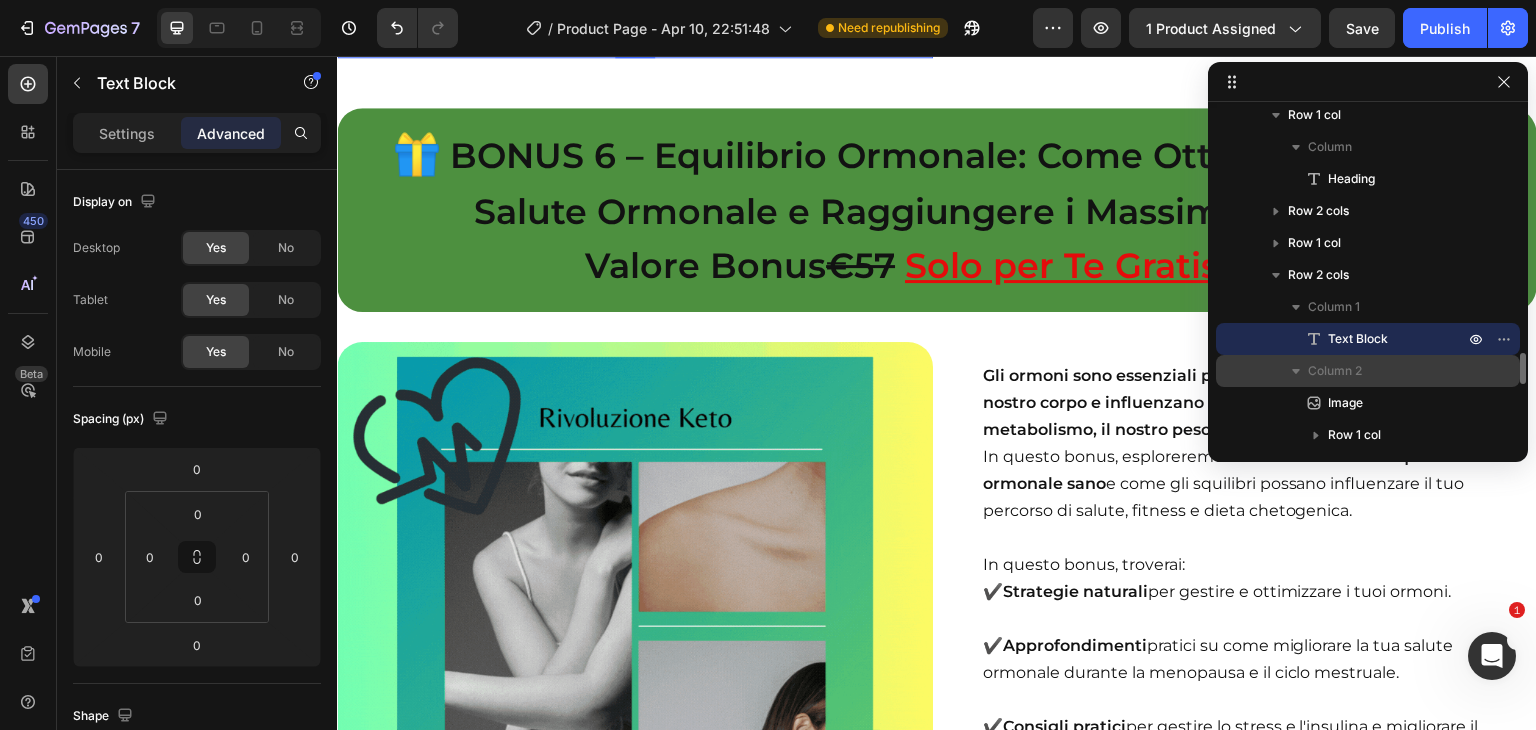 click on "Column 2" at bounding box center [1335, 371] 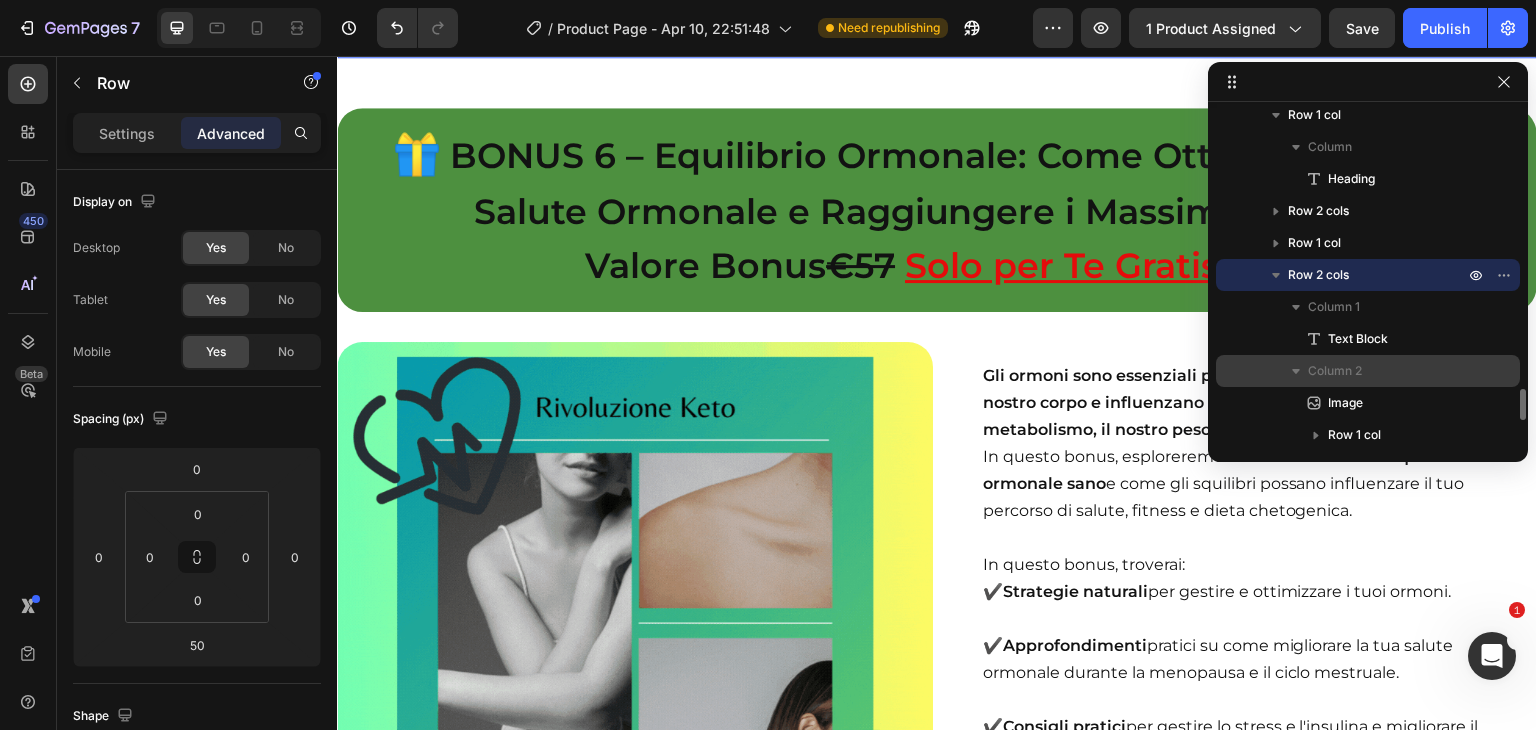 scroll, scrollTop: 2596, scrollLeft: 0, axis: vertical 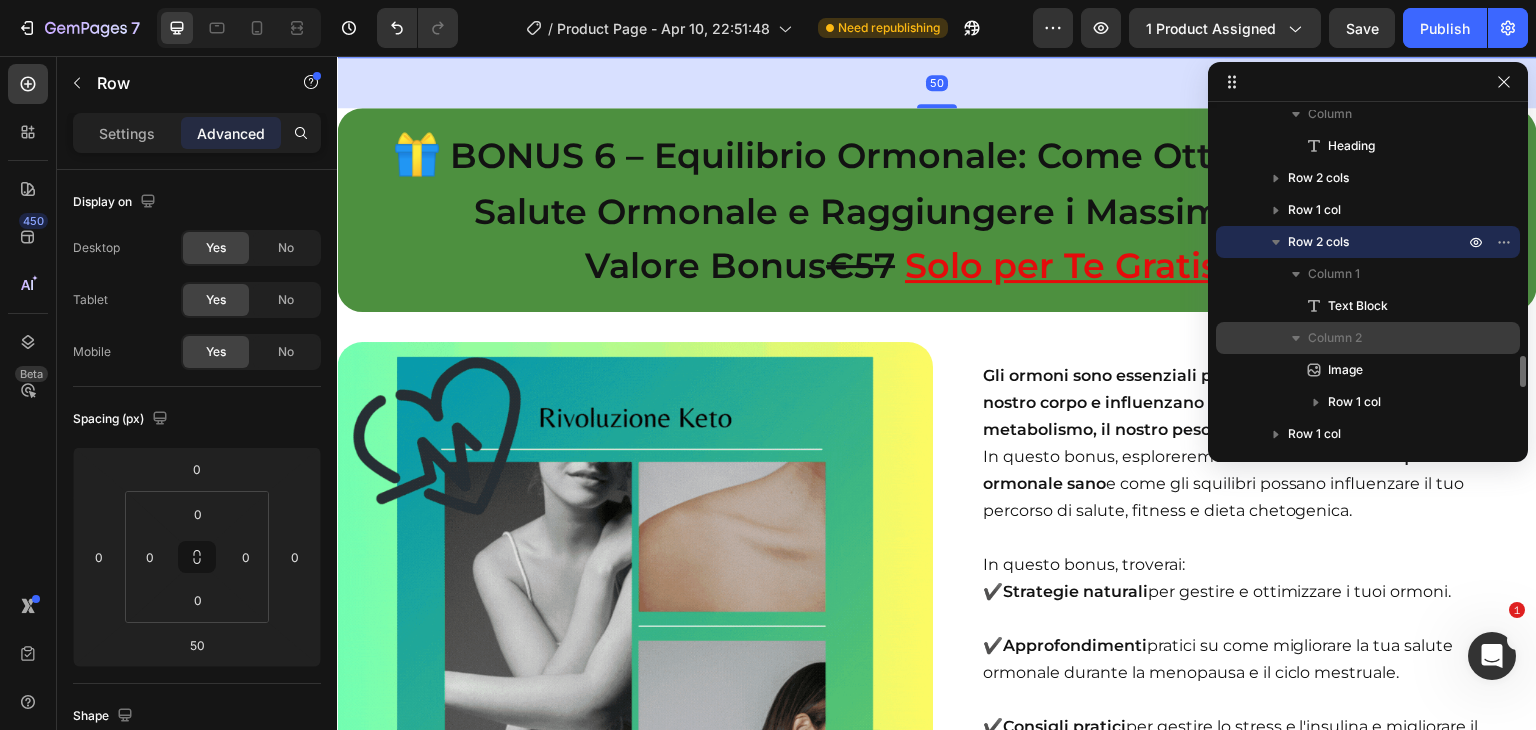 click on "Image" at bounding box center [1345, 370] 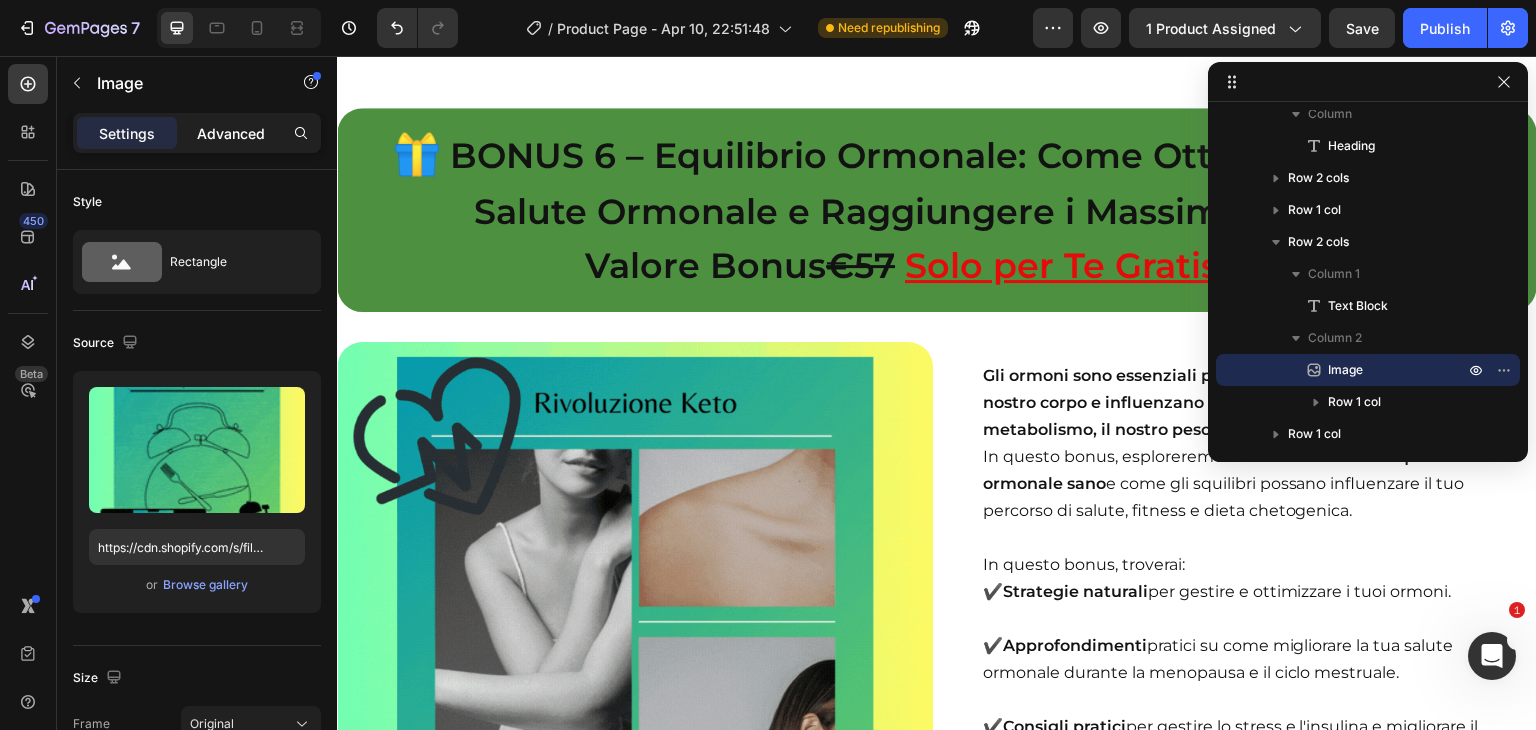 click on "Advanced" at bounding box center (231, 133) 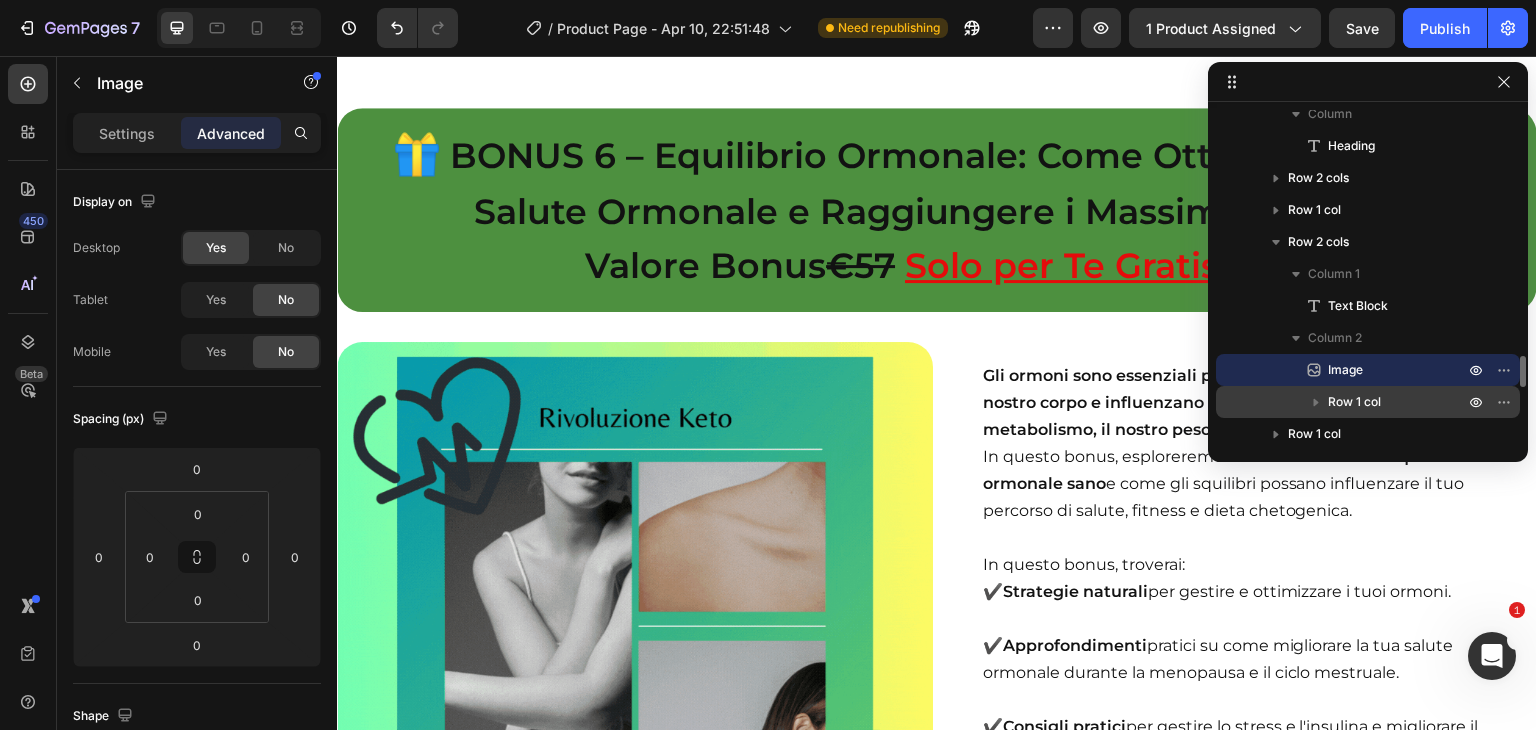 click on "Row 1 col" at bounding box center (1354, 402) 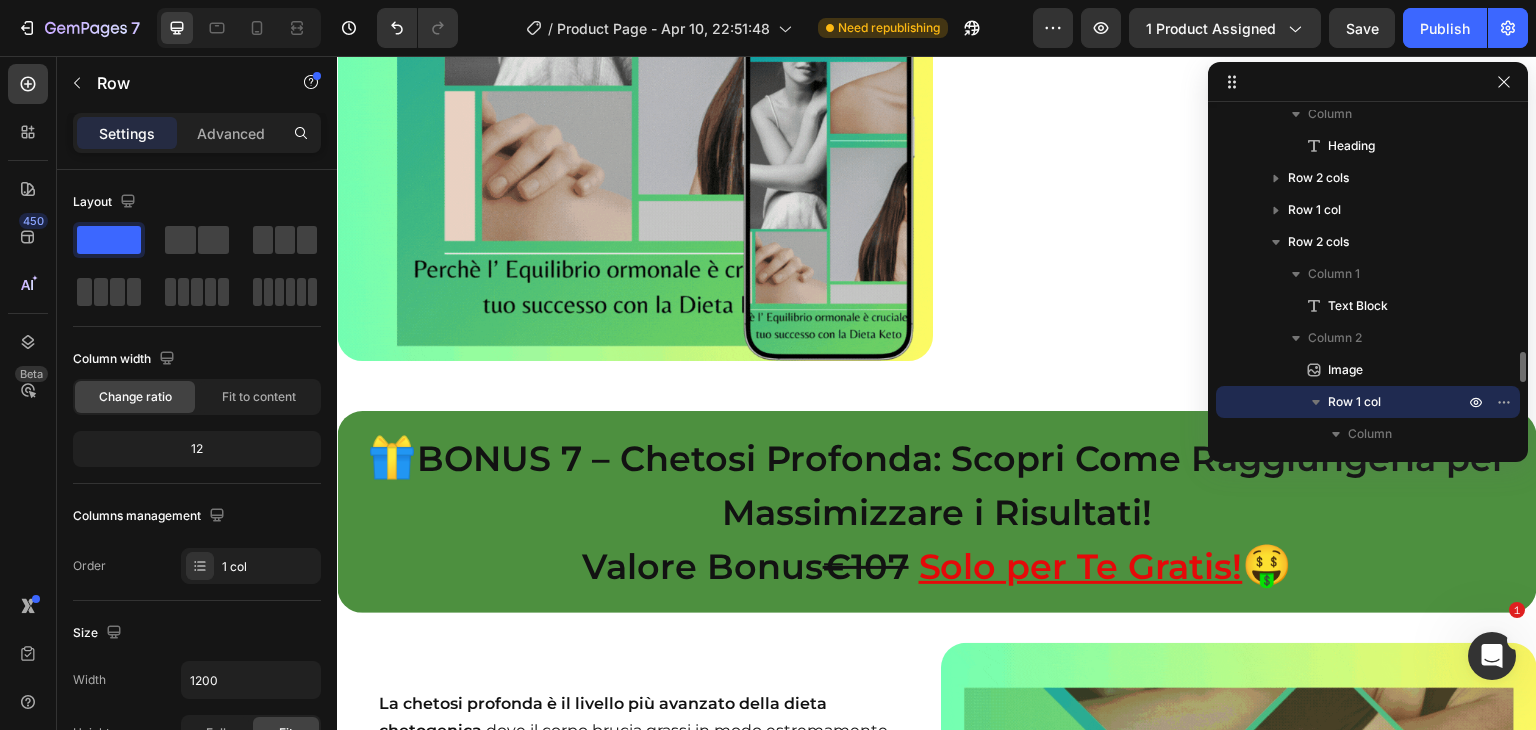 scroll, scrollTop: 17518, scrollLeft: 0, axis: vertical 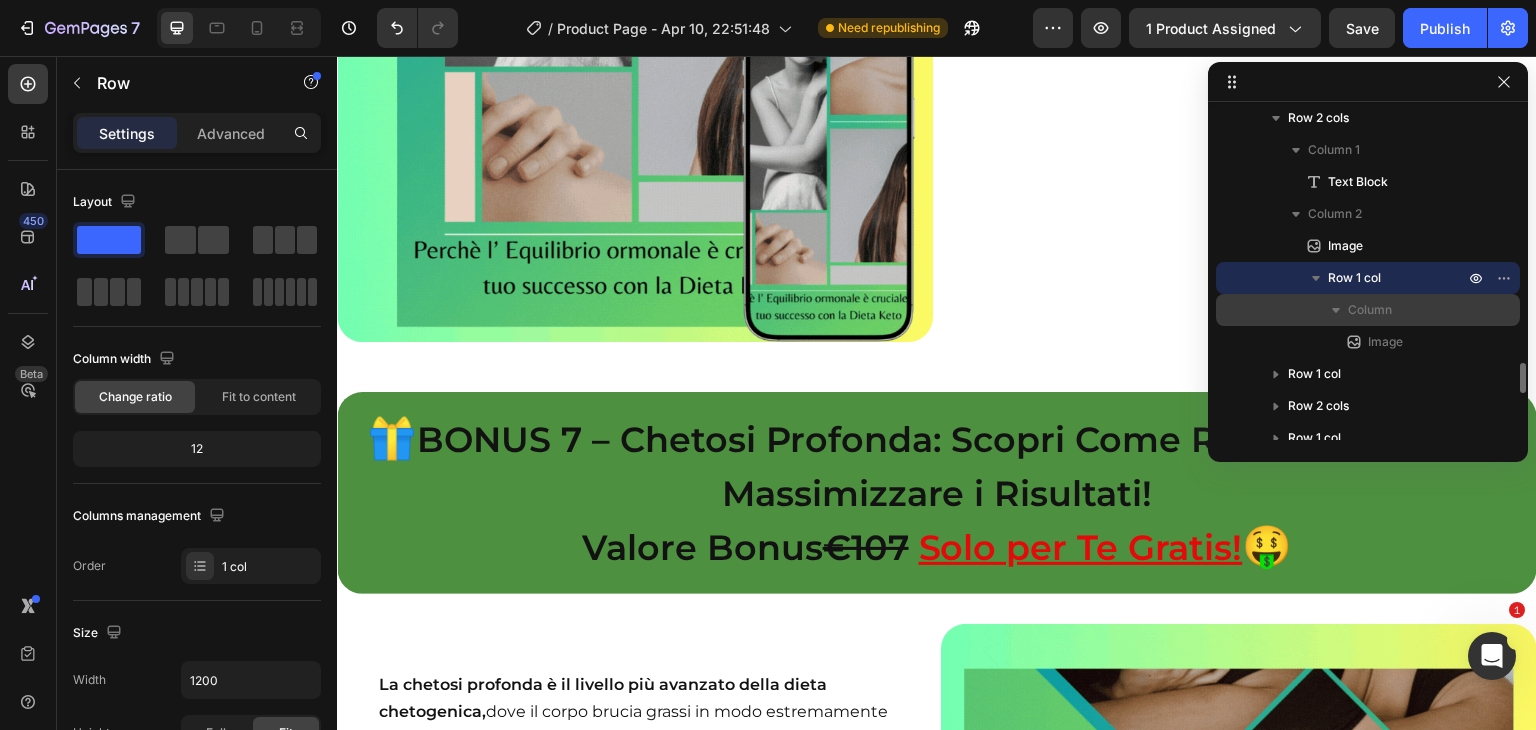 click on "Column" at bounding box center (1370, 310) 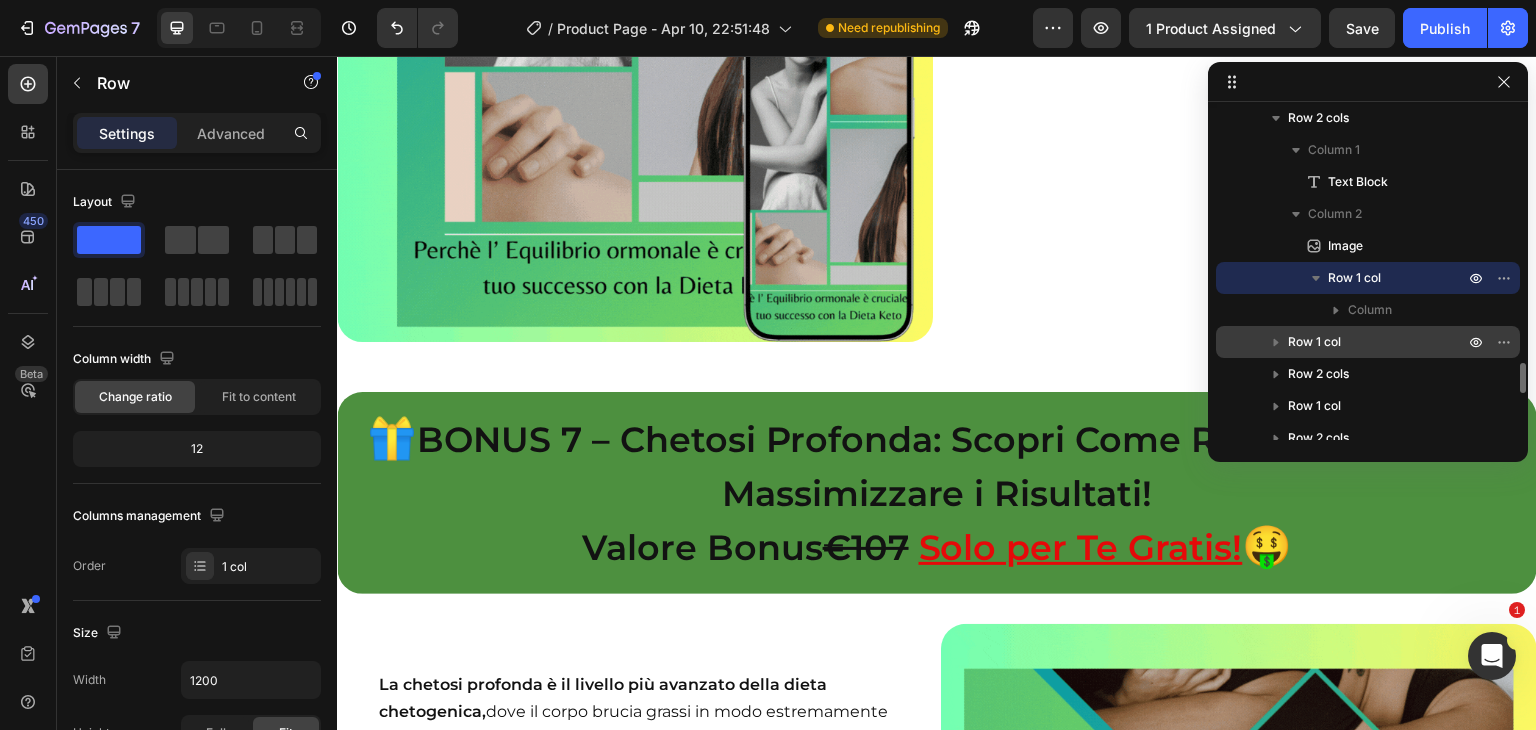 click on "Row 1 col" at bounding box center (1314, 342) 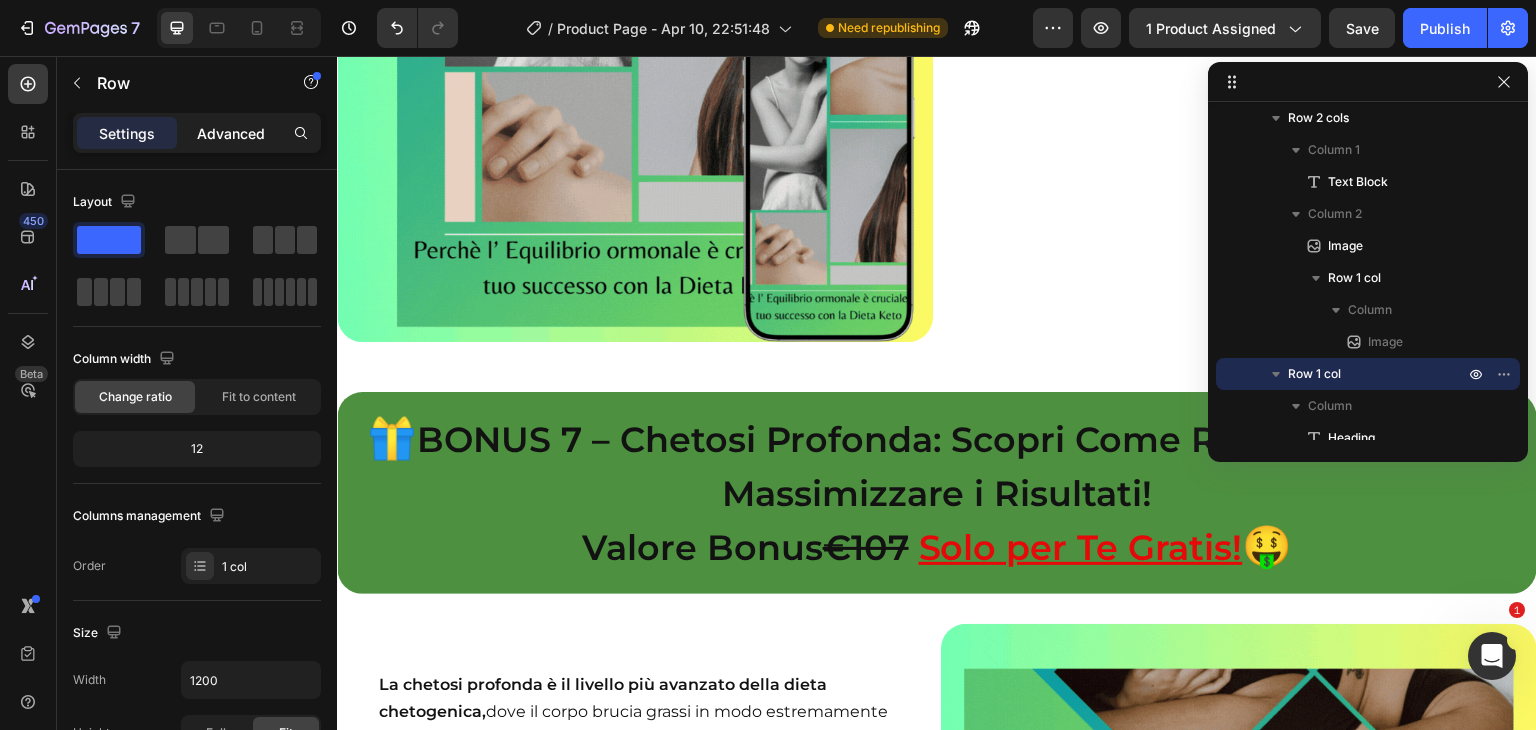 click on "Advanced" at bounding box center (231, 133) 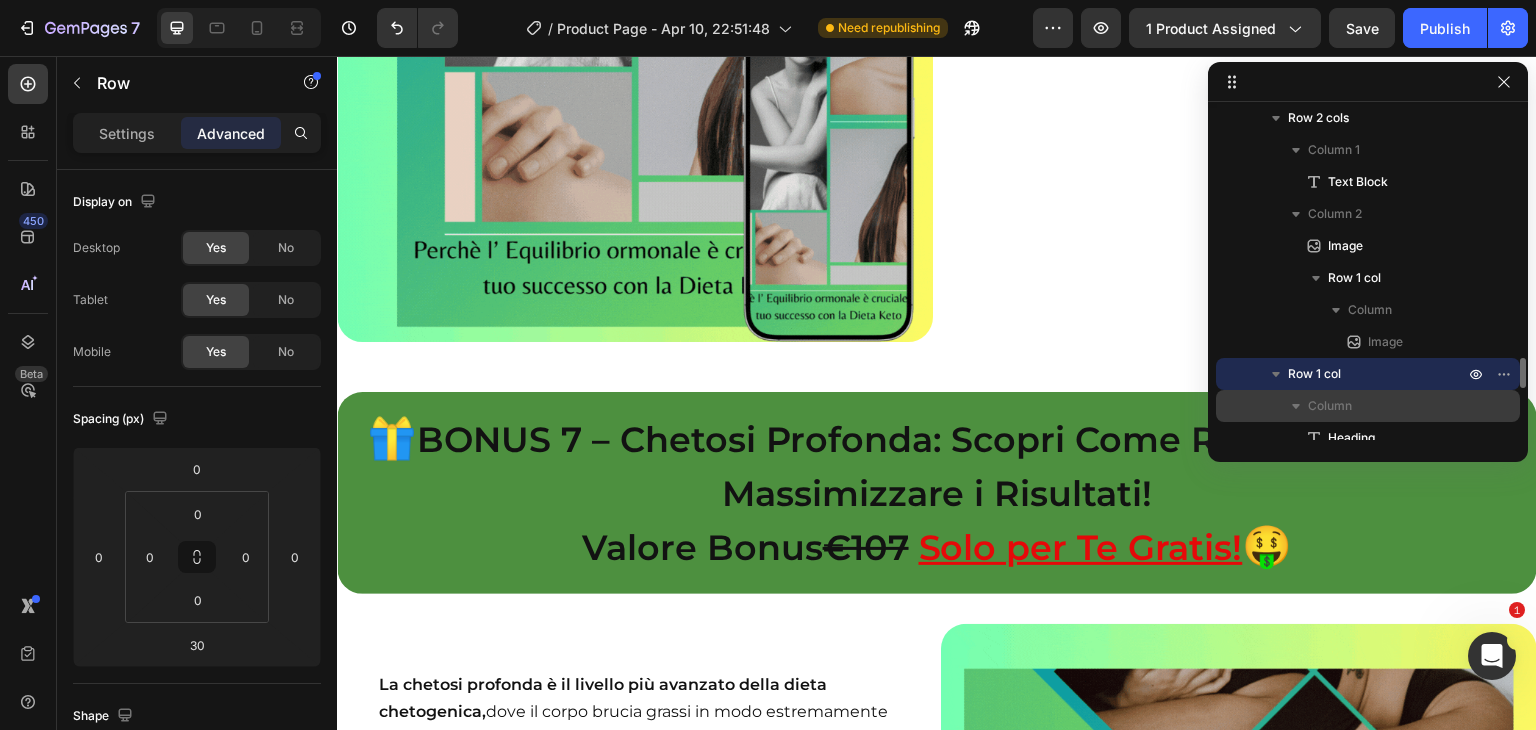 click on "Column" at bounding box center [1330, 406] 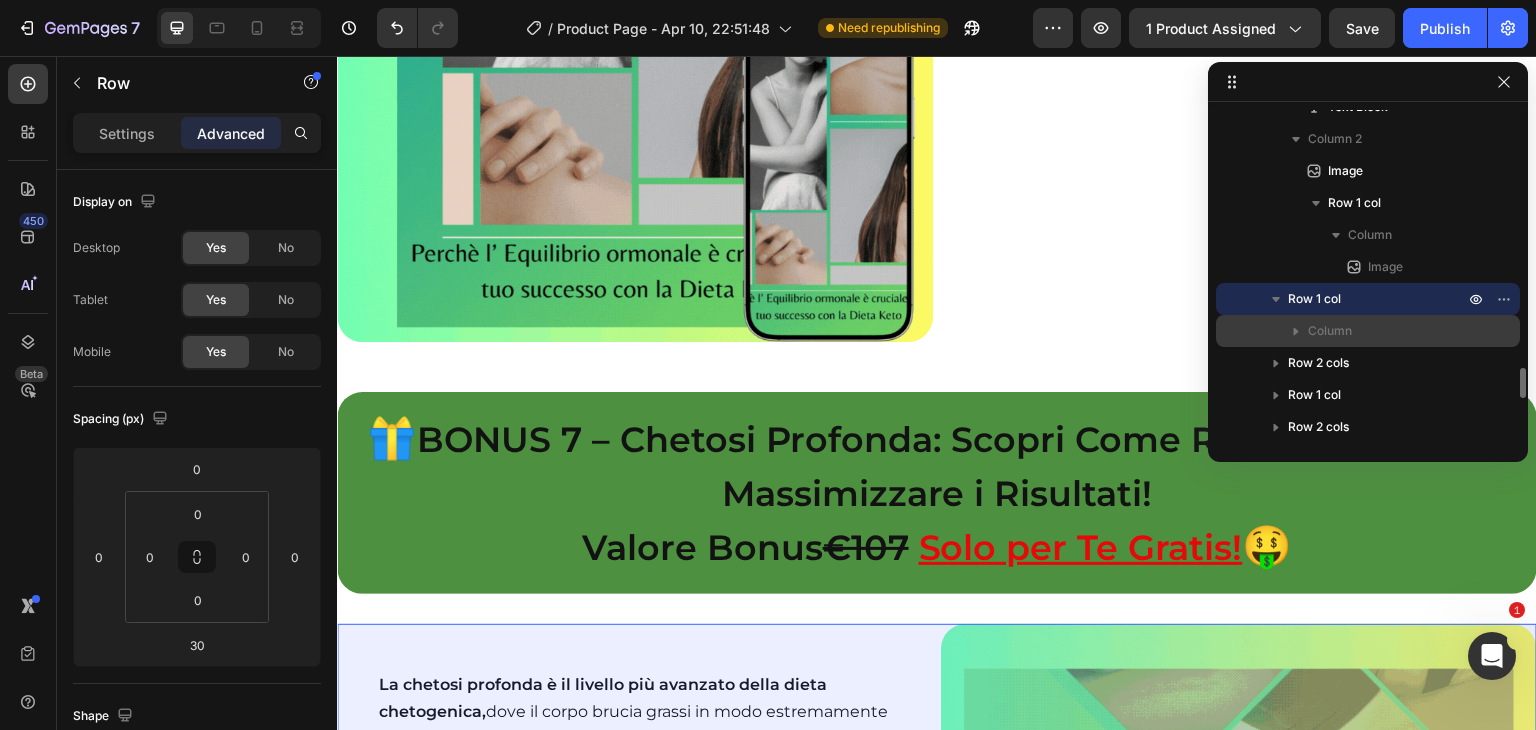 scroll, scrollTop: 2812, scrollLeft: 0, axis: vertical 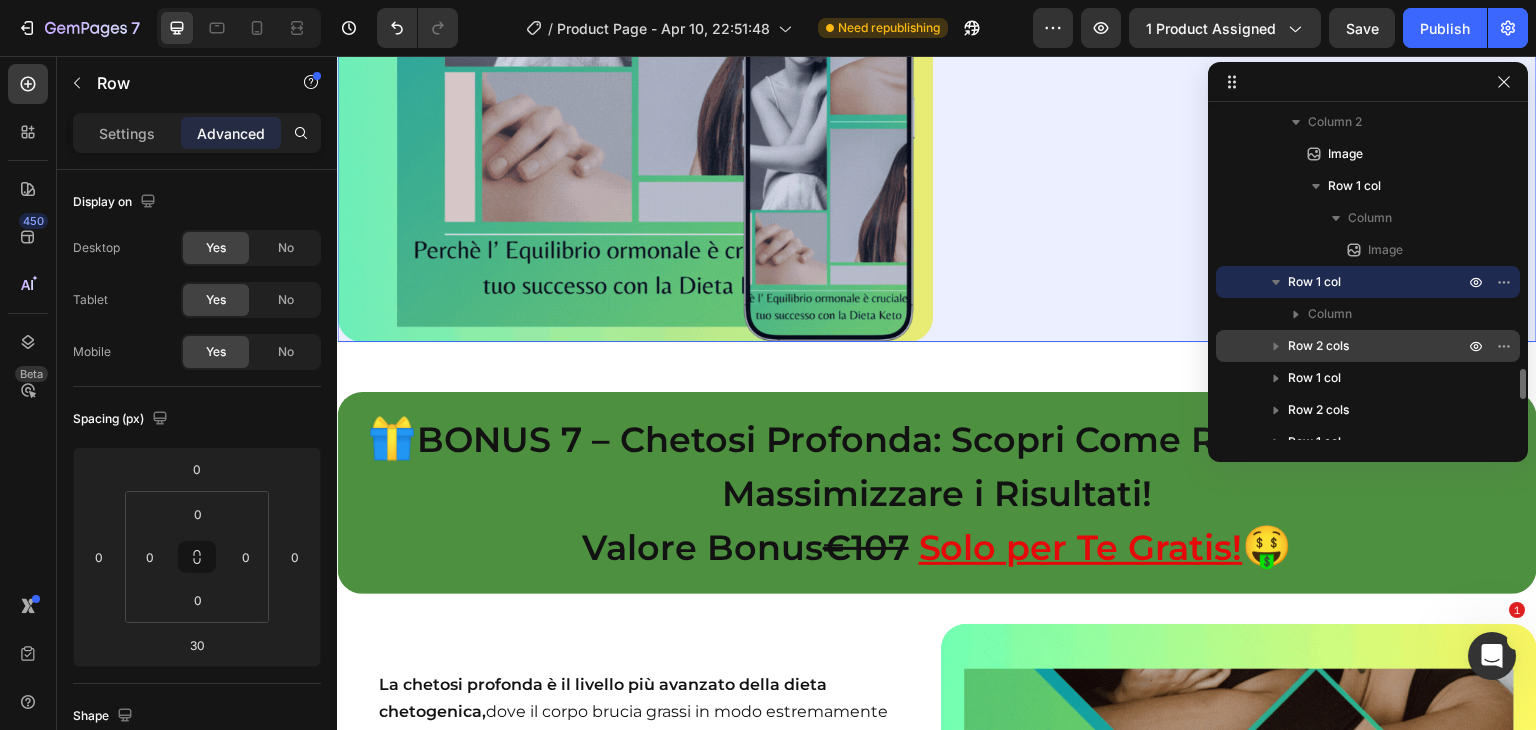 click on "Row 2 cols" at bounding box center [1318, 346] 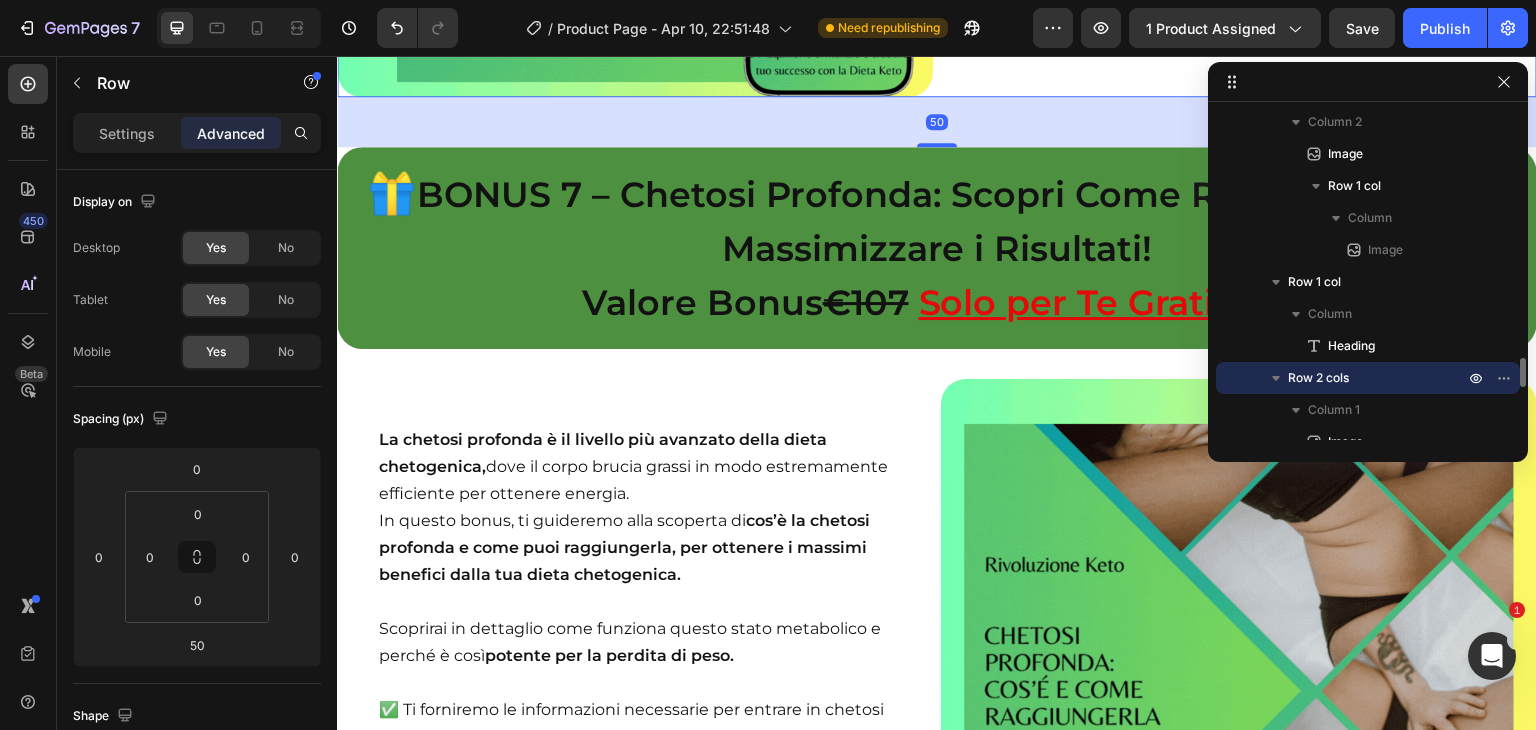 scroll, scrollTop: 17801, scrollLeft: 0, axis: vertical 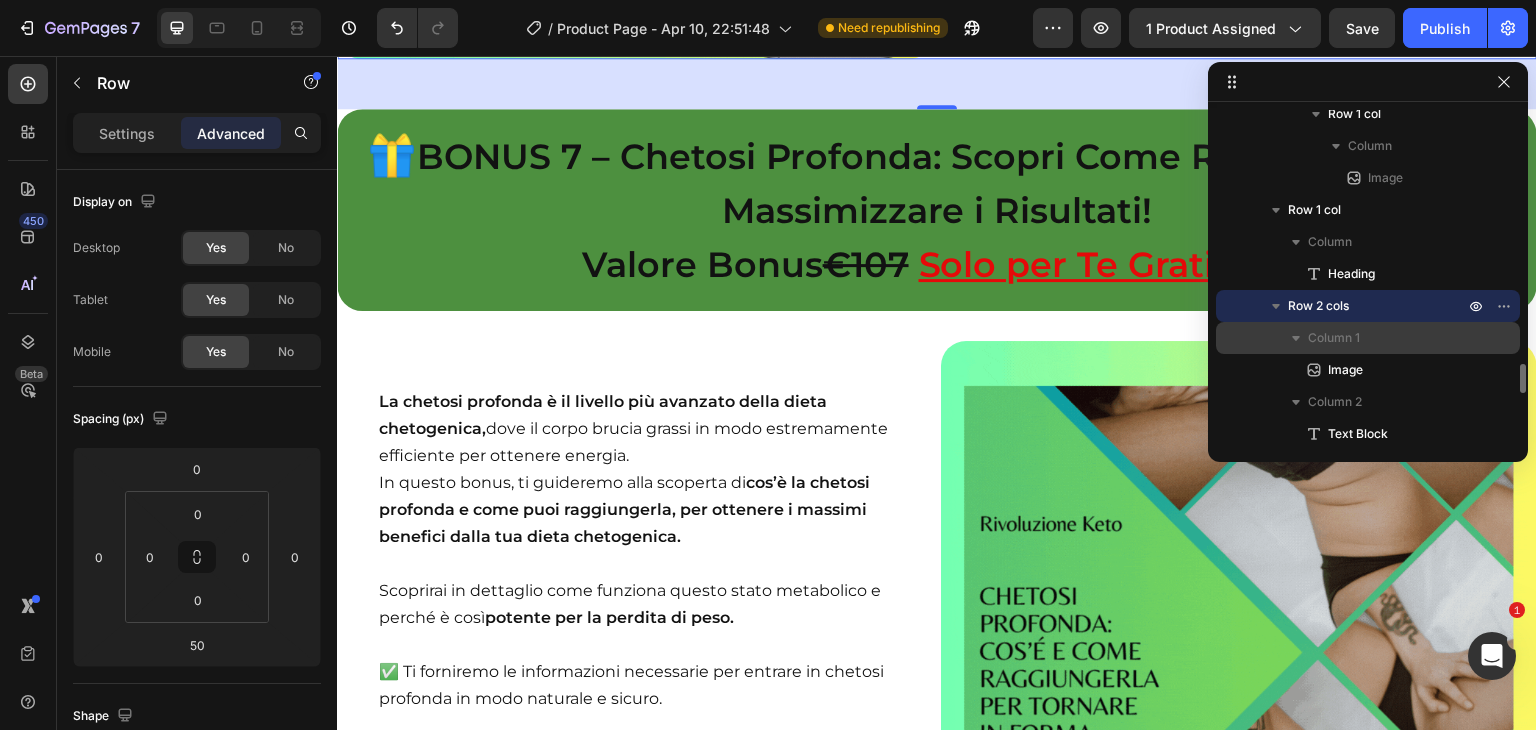 click on "Column 1" at bounding box center [1334, 338] 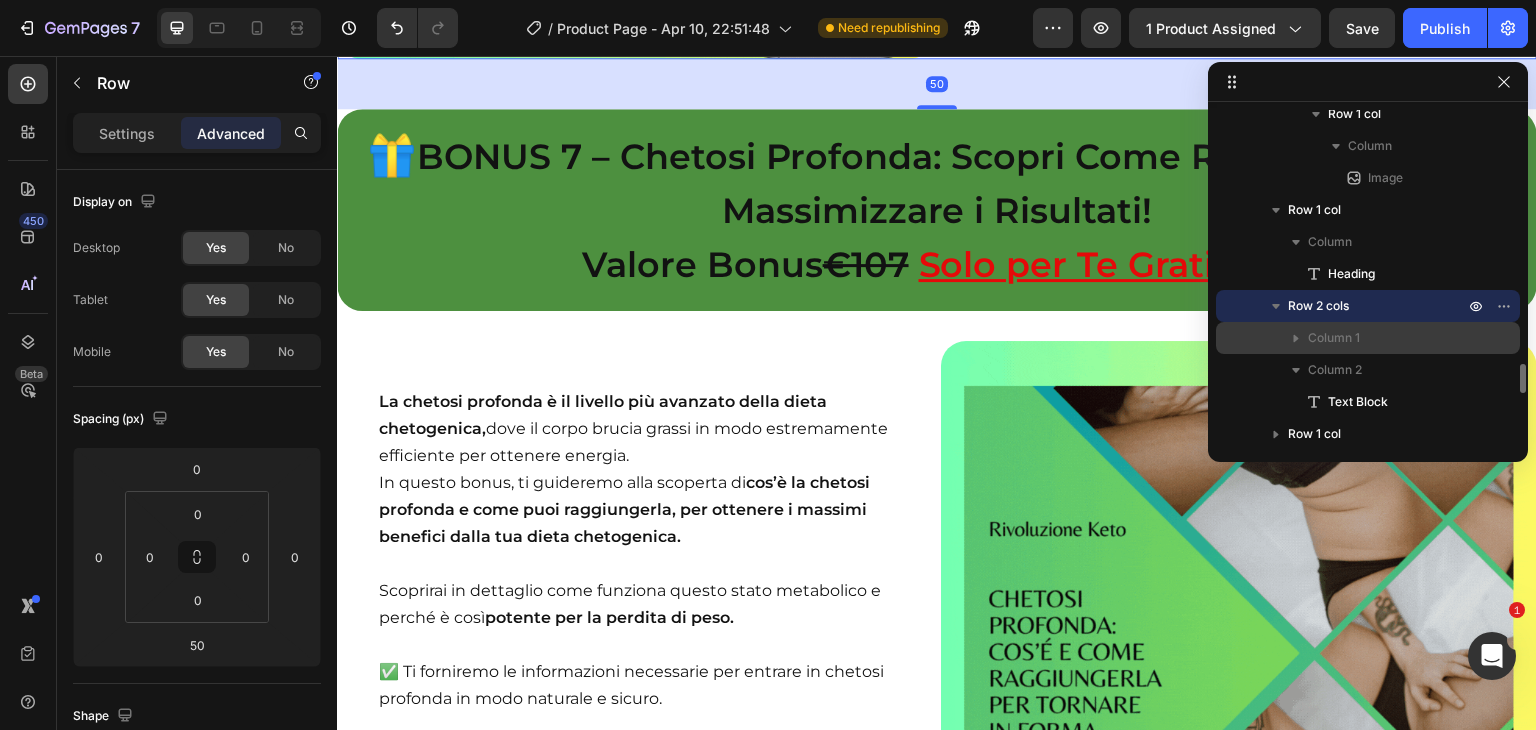 click on "Column 1" at bounding box center [1334, 338] 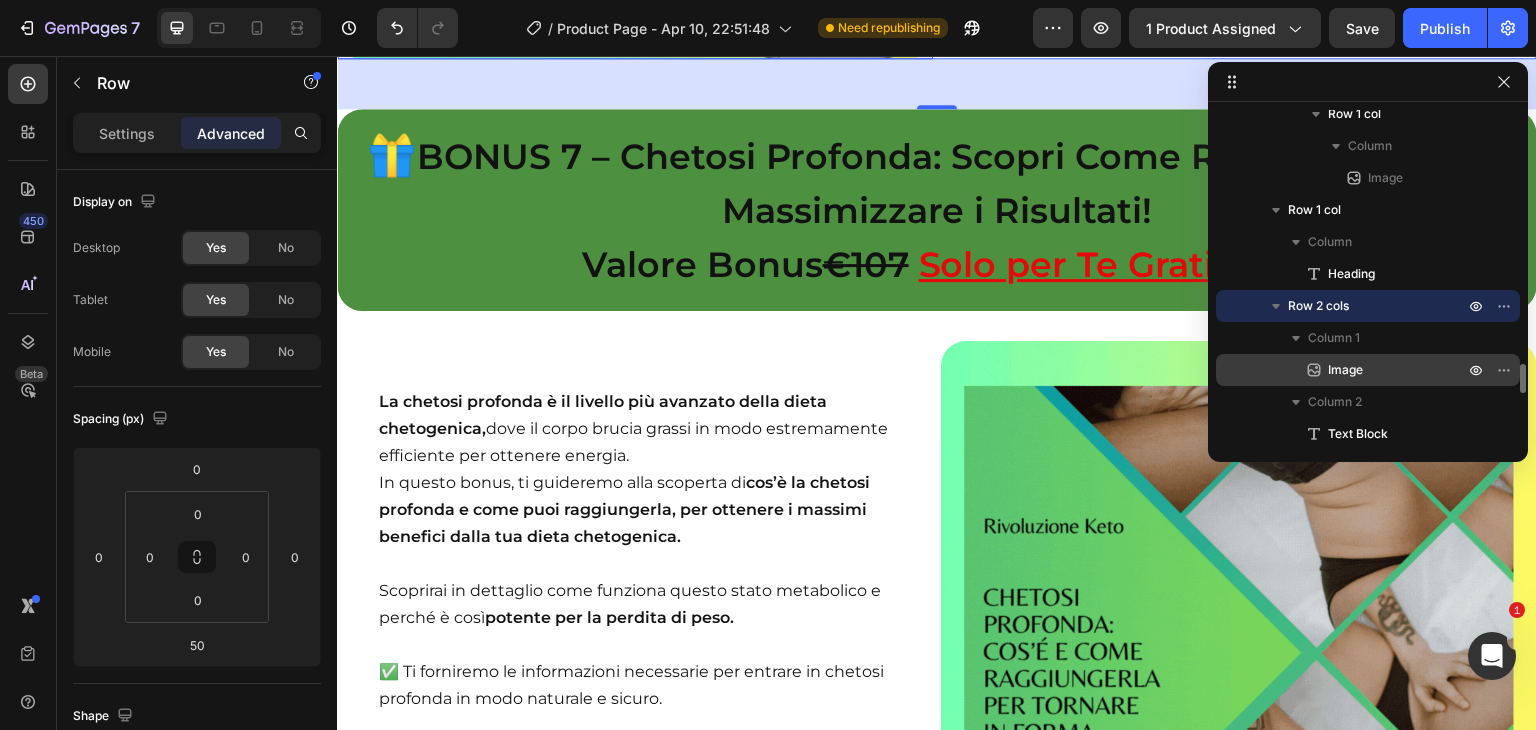 click on "Image" at bounding box center (1345, 370) 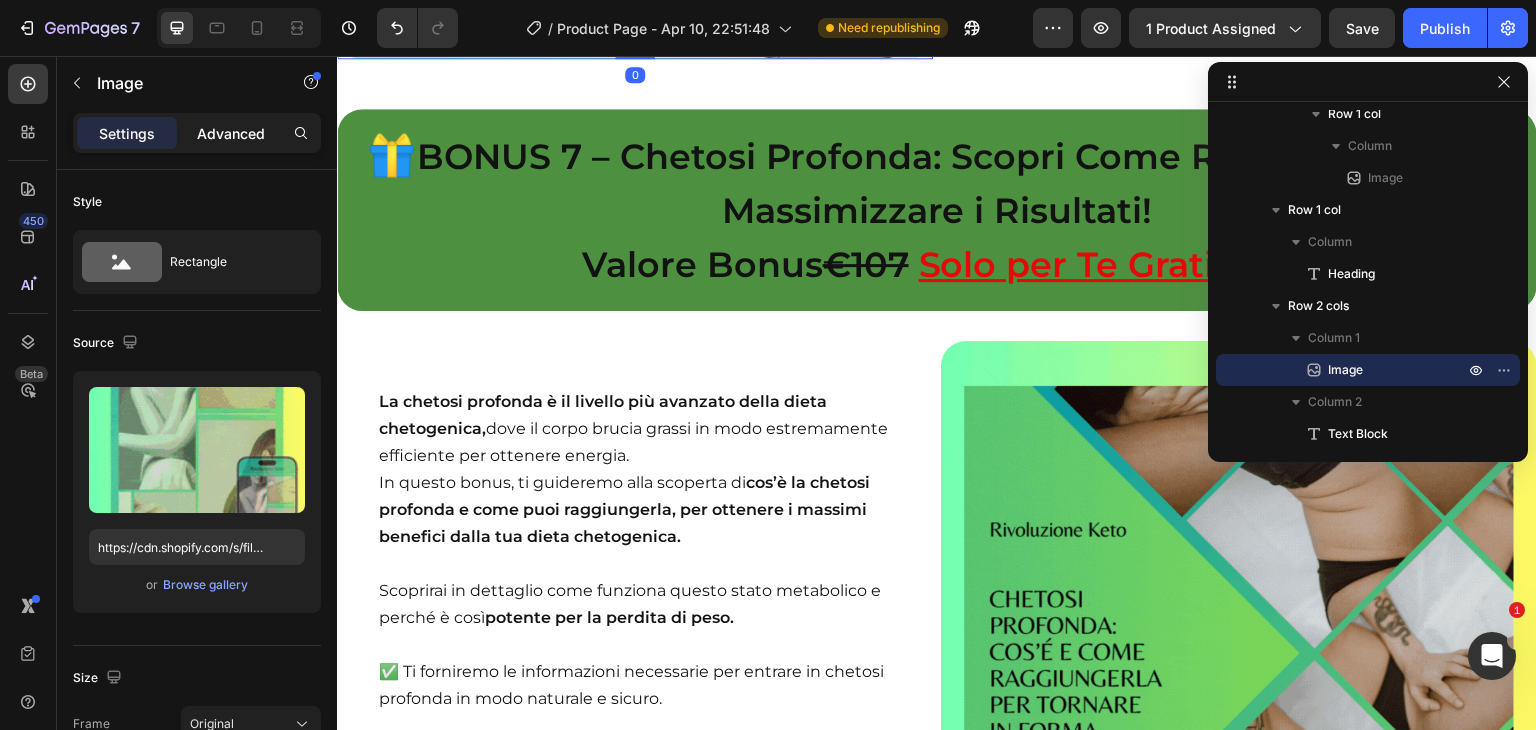 click on "Advanced" at bounding box center (231, 133) 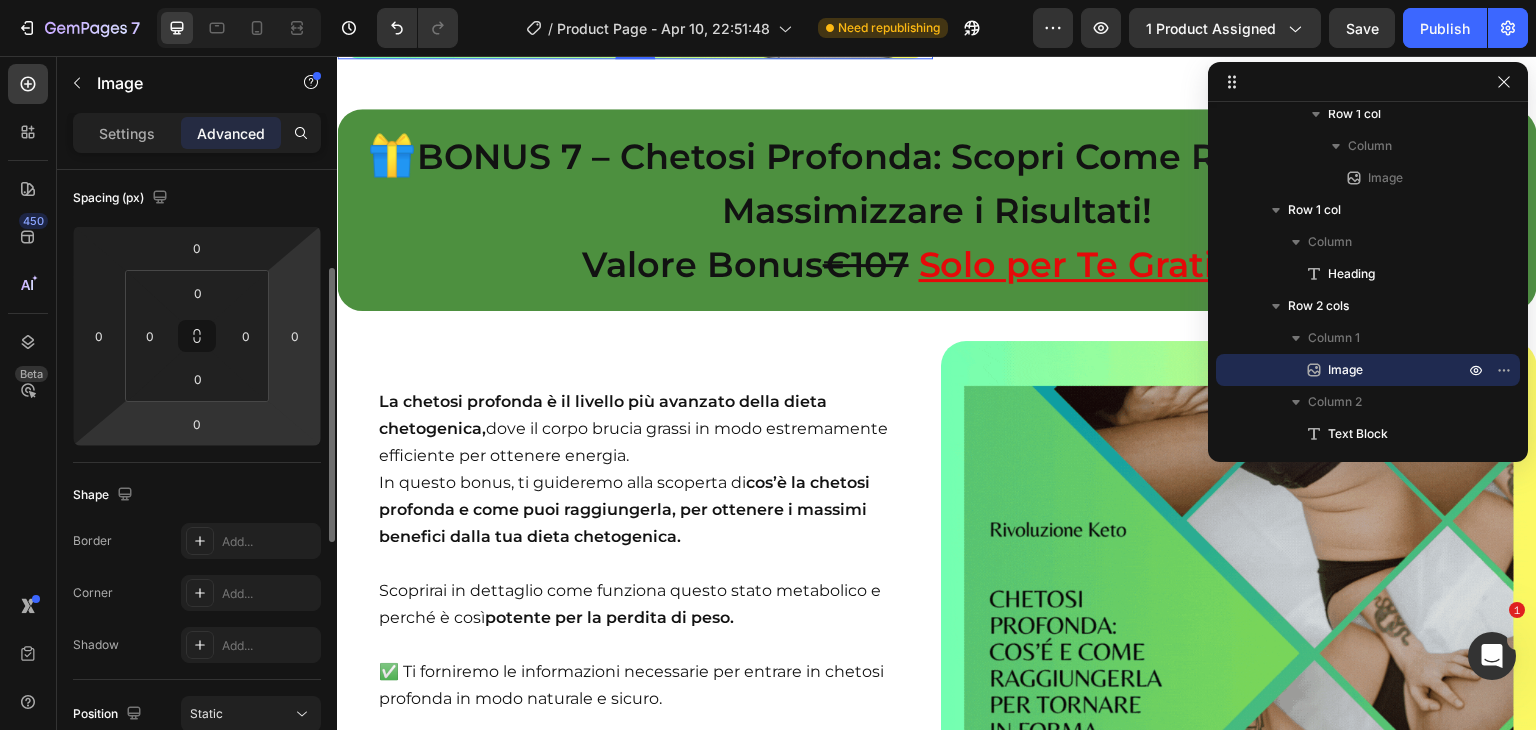 scroll, scrollTop: 200, scrollLeft: 0, axis: vertical 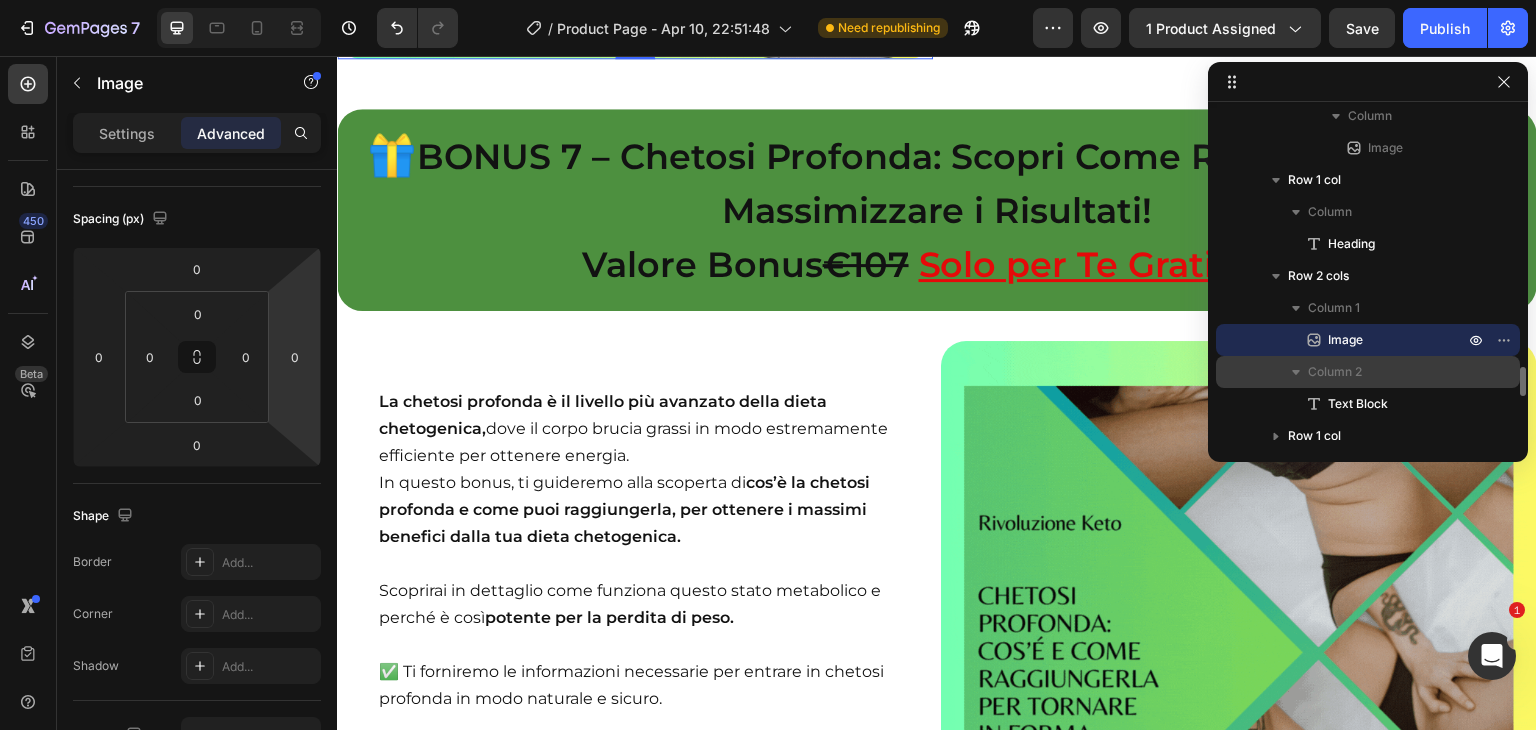 click on "Column 2" at bounding box center (1335, 372) 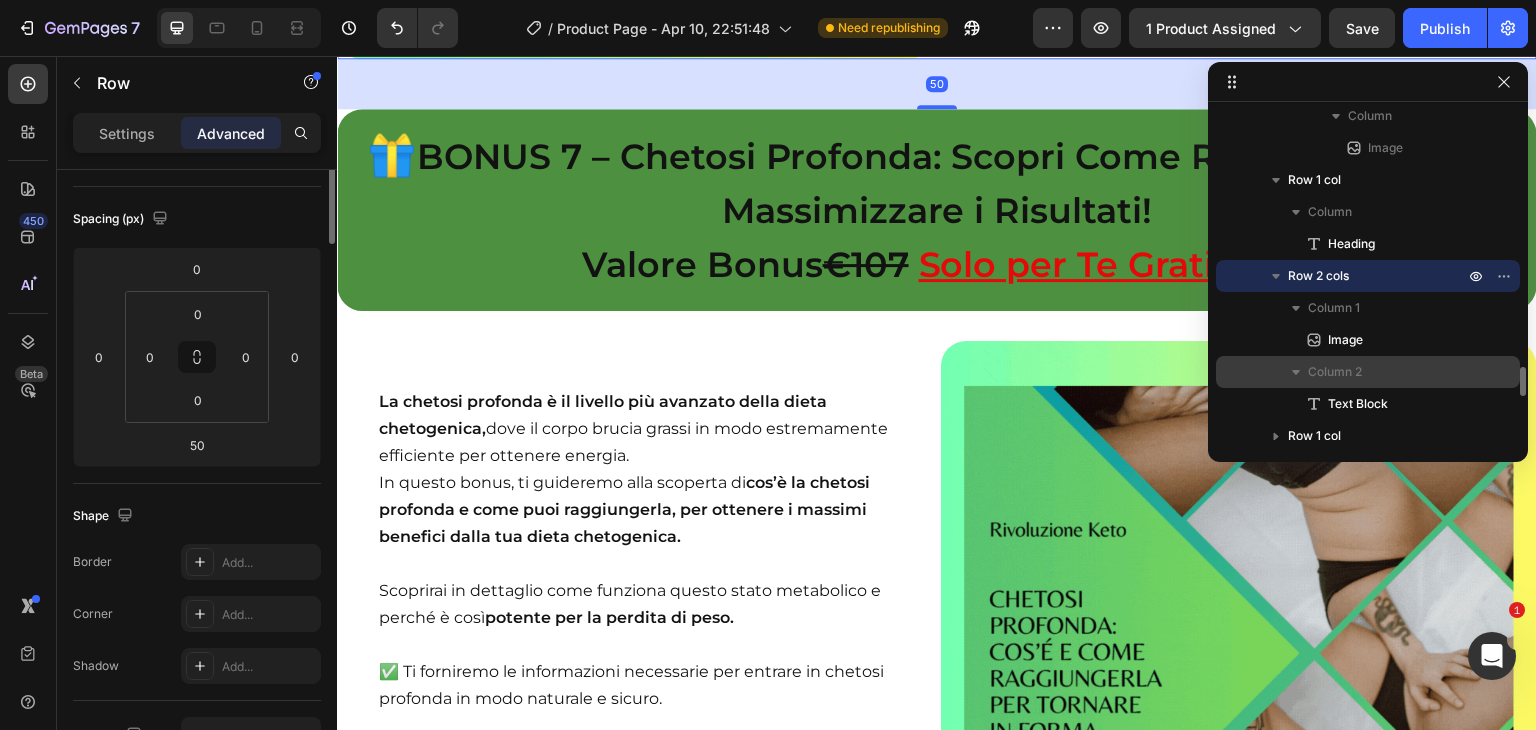 scroll, scrollTop: 0, scrollLeft: 0, axis: both 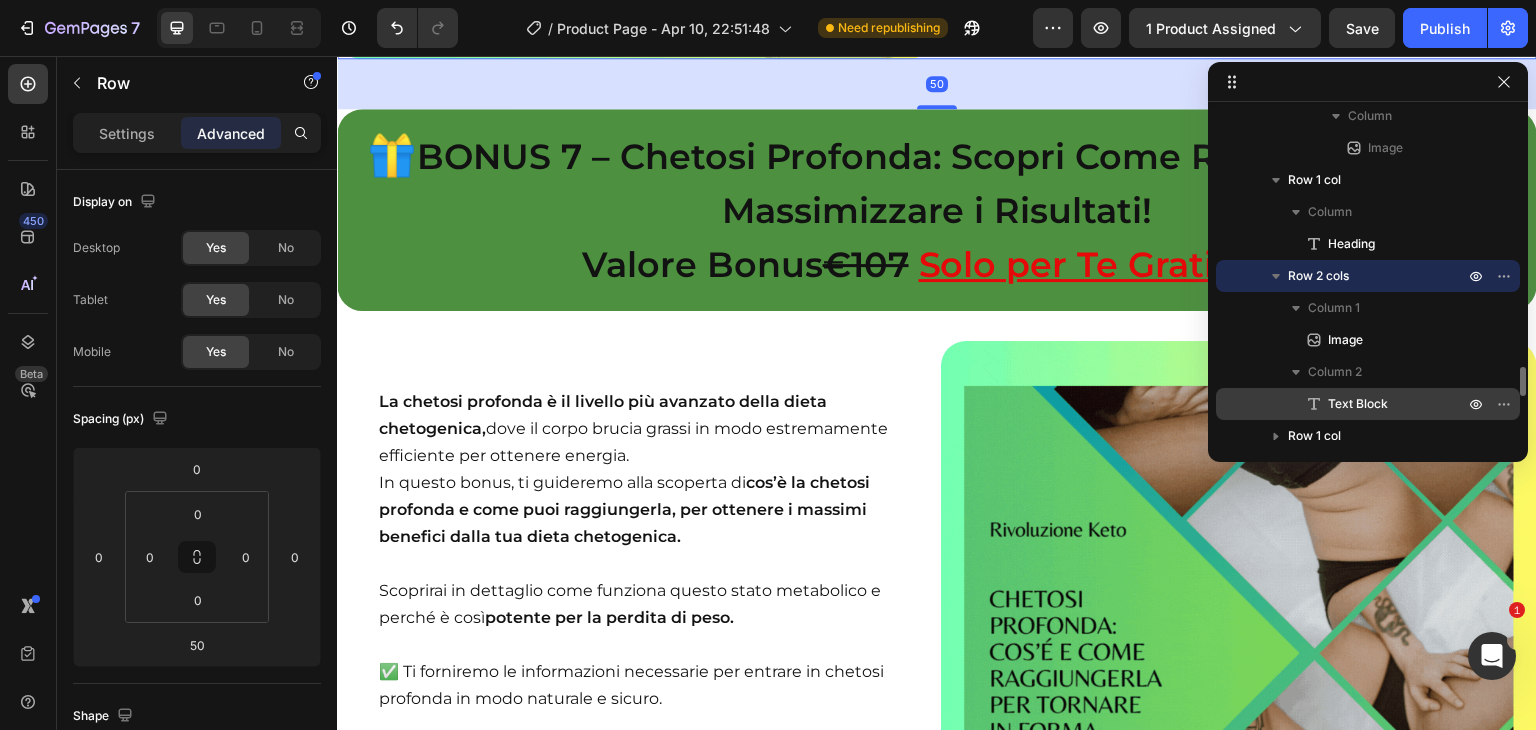 click on "Text Block" at bounding box center (1358, 404) 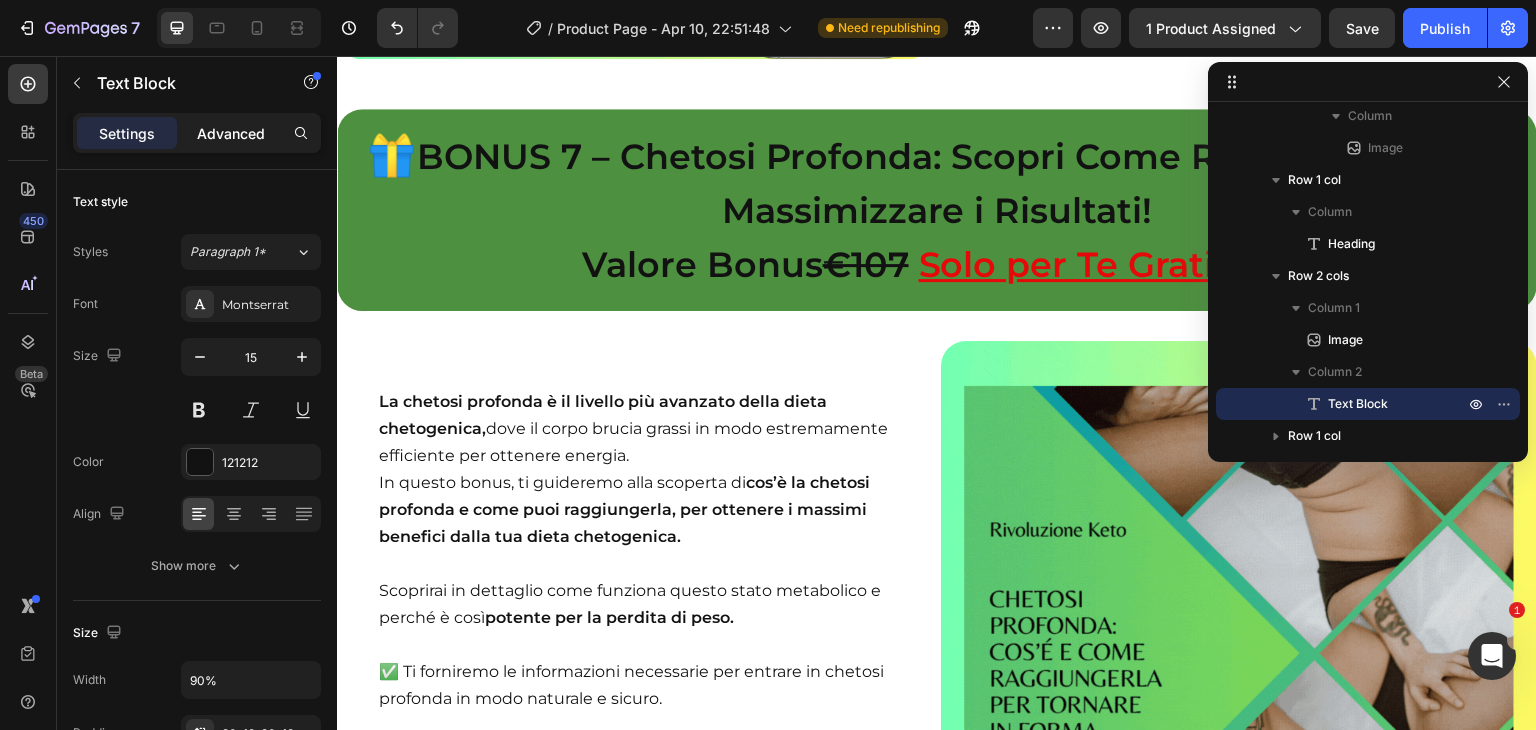 click on "Advanced" at bounding box center [231, 133] 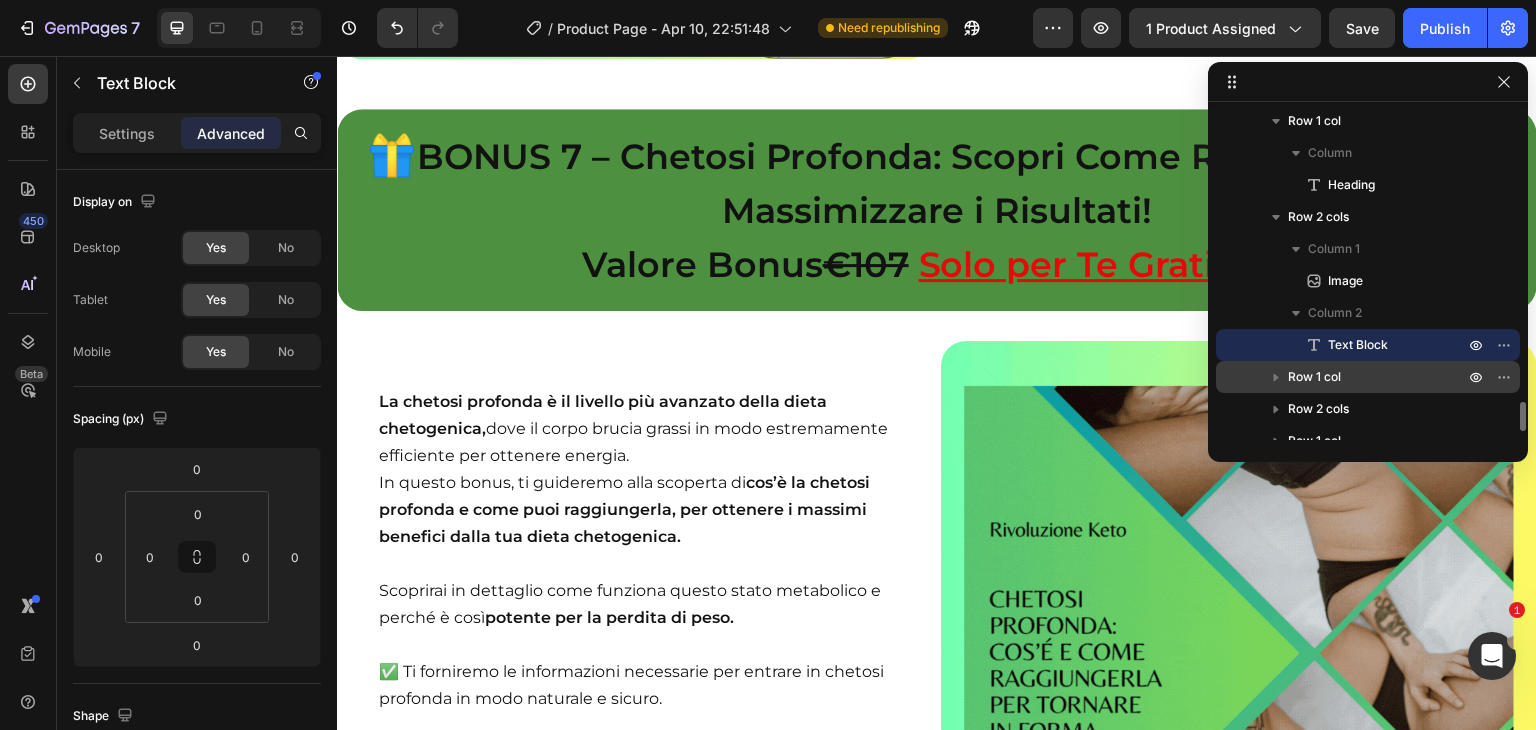 scroll, scrollTop: 3000, scrollLeft: 0, axis: vertical 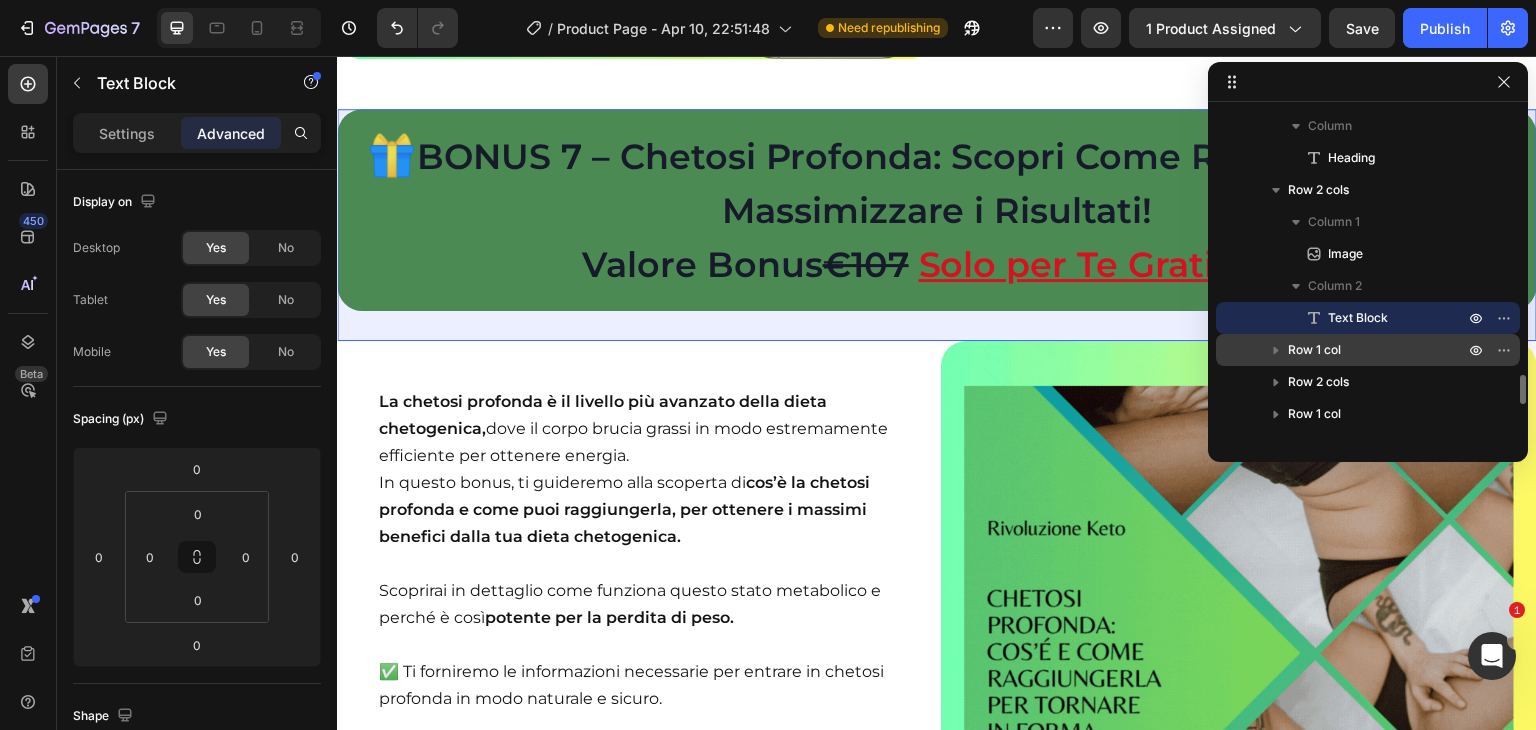 click on "Row 1 col" at bounding box center (1378, 350) 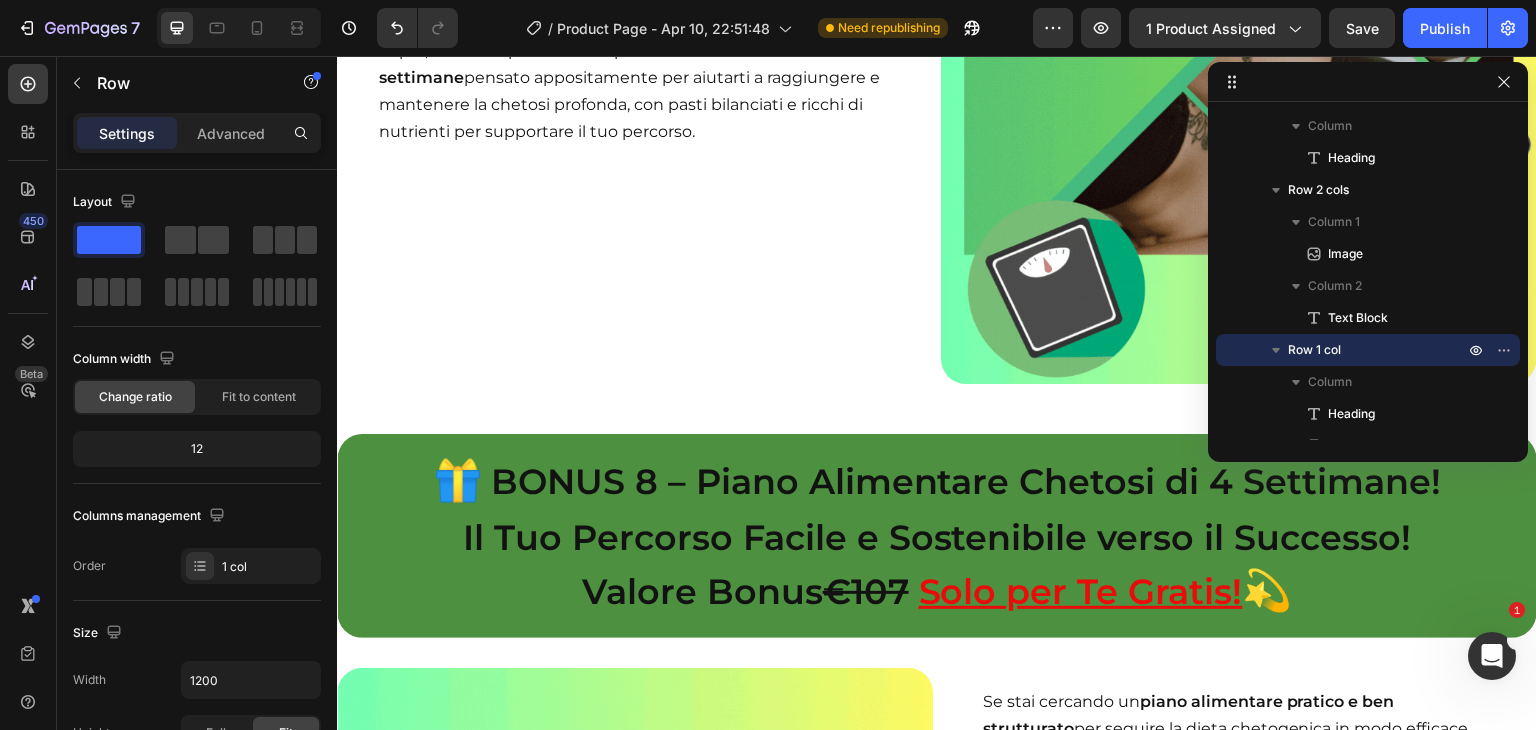 scroll, scrollTop: 18596, scrollLeft: 0, axis: vertical 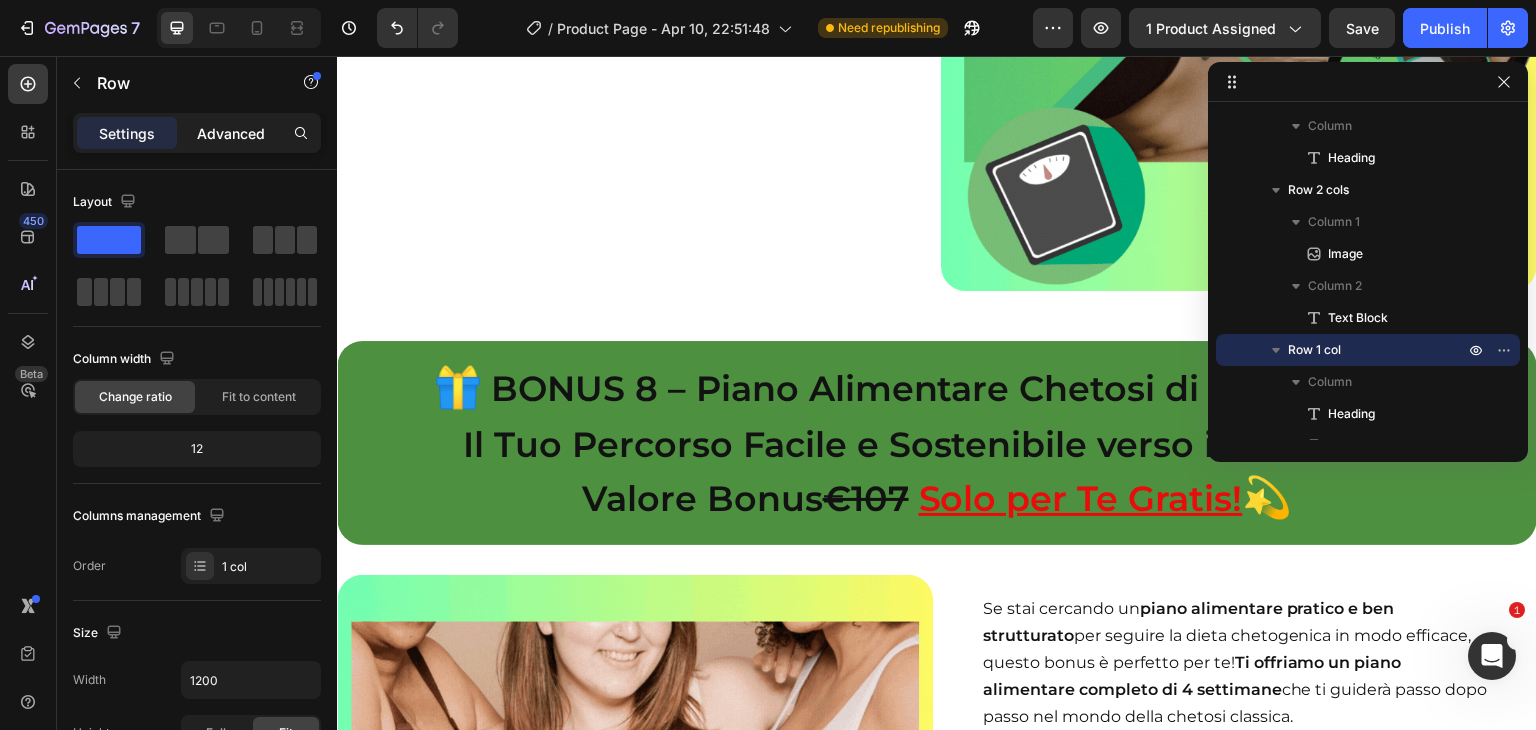 click on "Advanced" at bounding box center [231, 133] 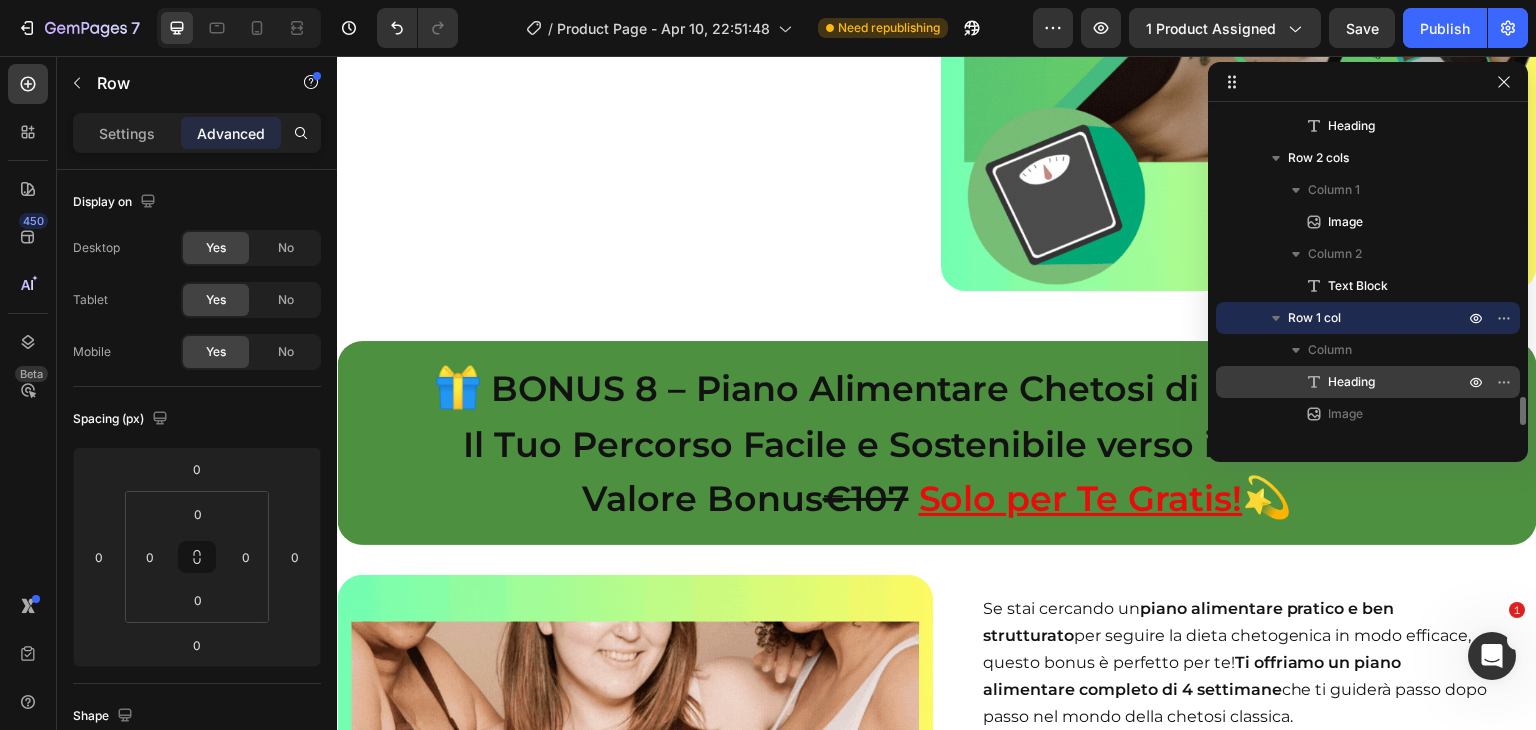 scroll, scrollTop: 3056, scrollLeft: 0, axis: vertical 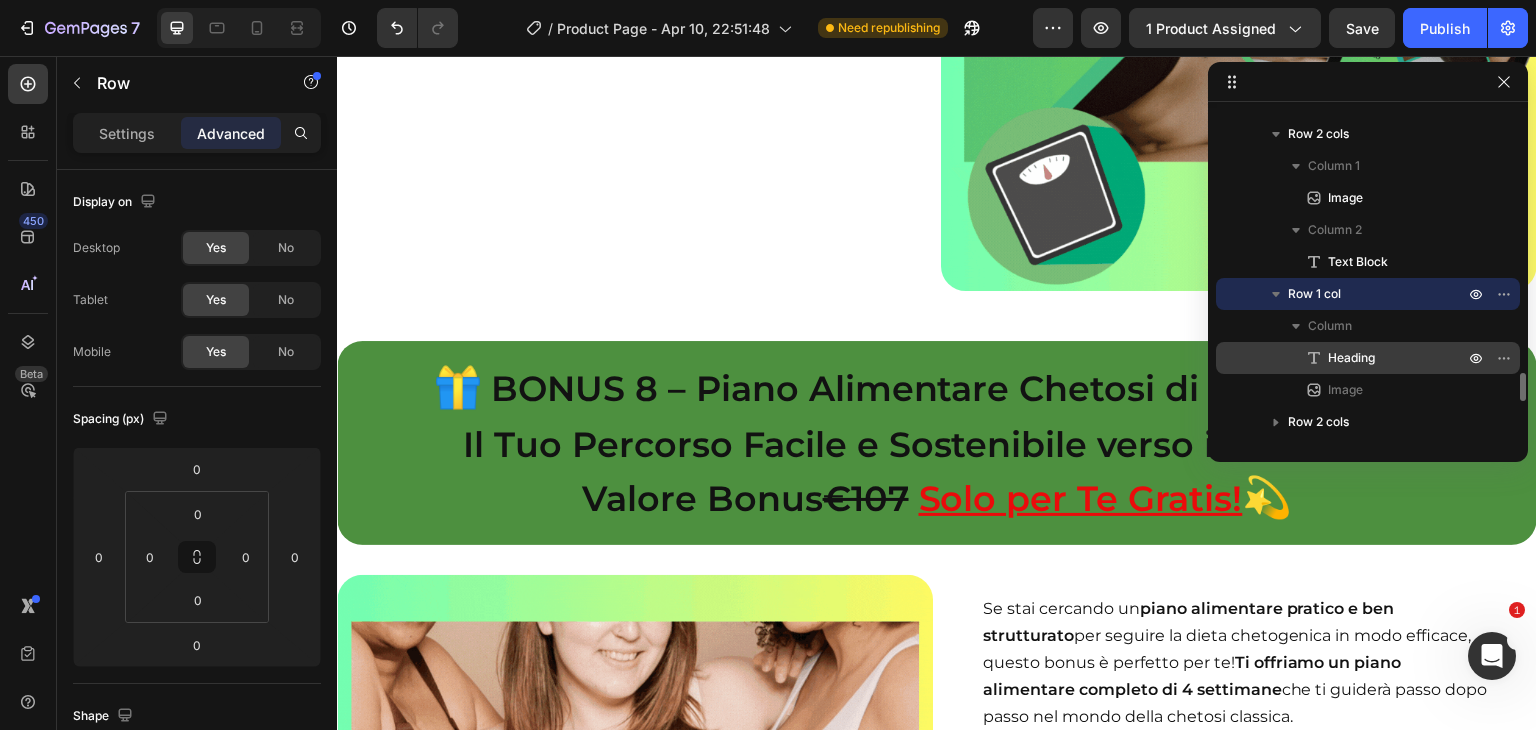 click on "Heading" at bounding box center [1351, 358] 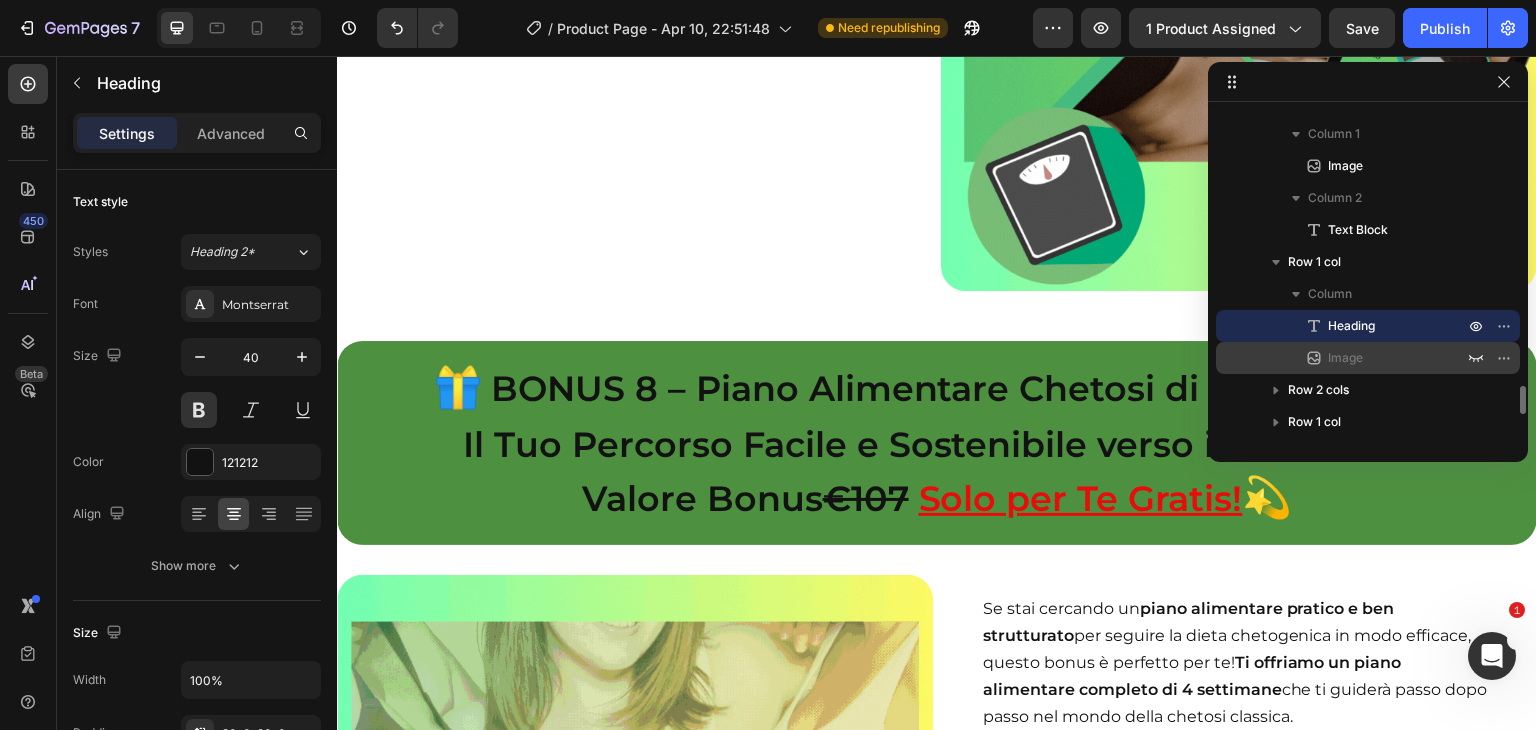 scroll, scrollTop: 3097, scrollLeft: 0, axis: vertical 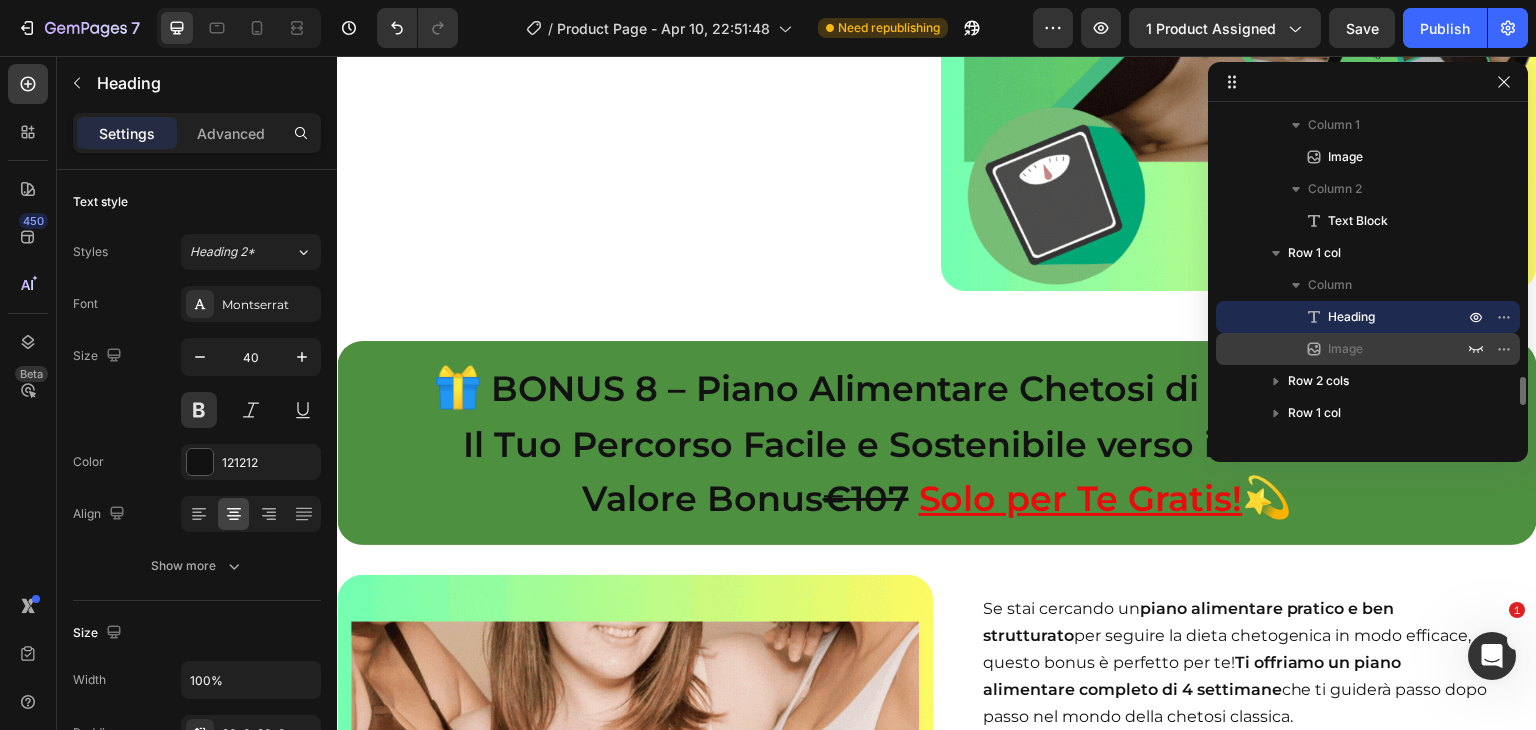 click on "Image" at bounding box center [1345, 349] 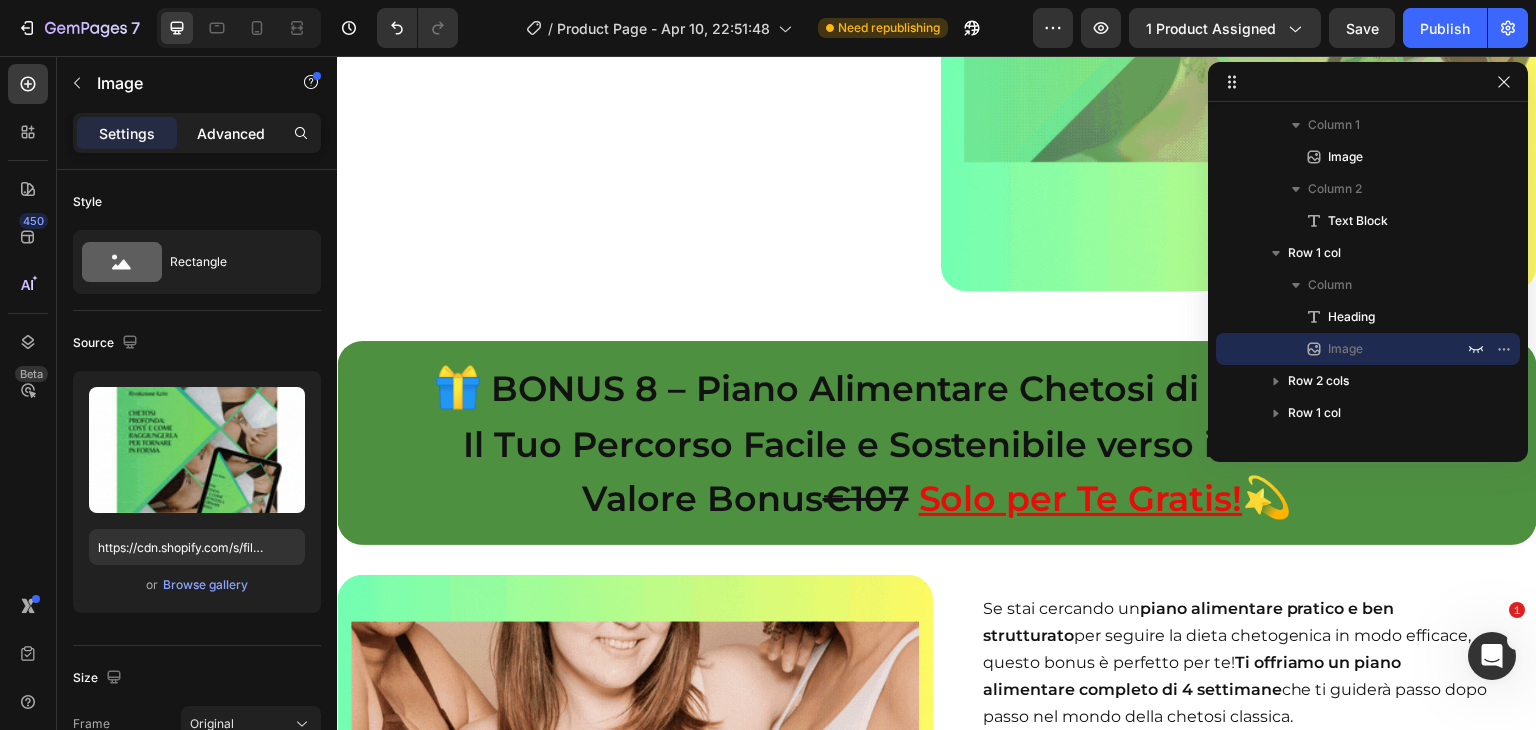 click on "Advanced" at bounding box center (231, 133) 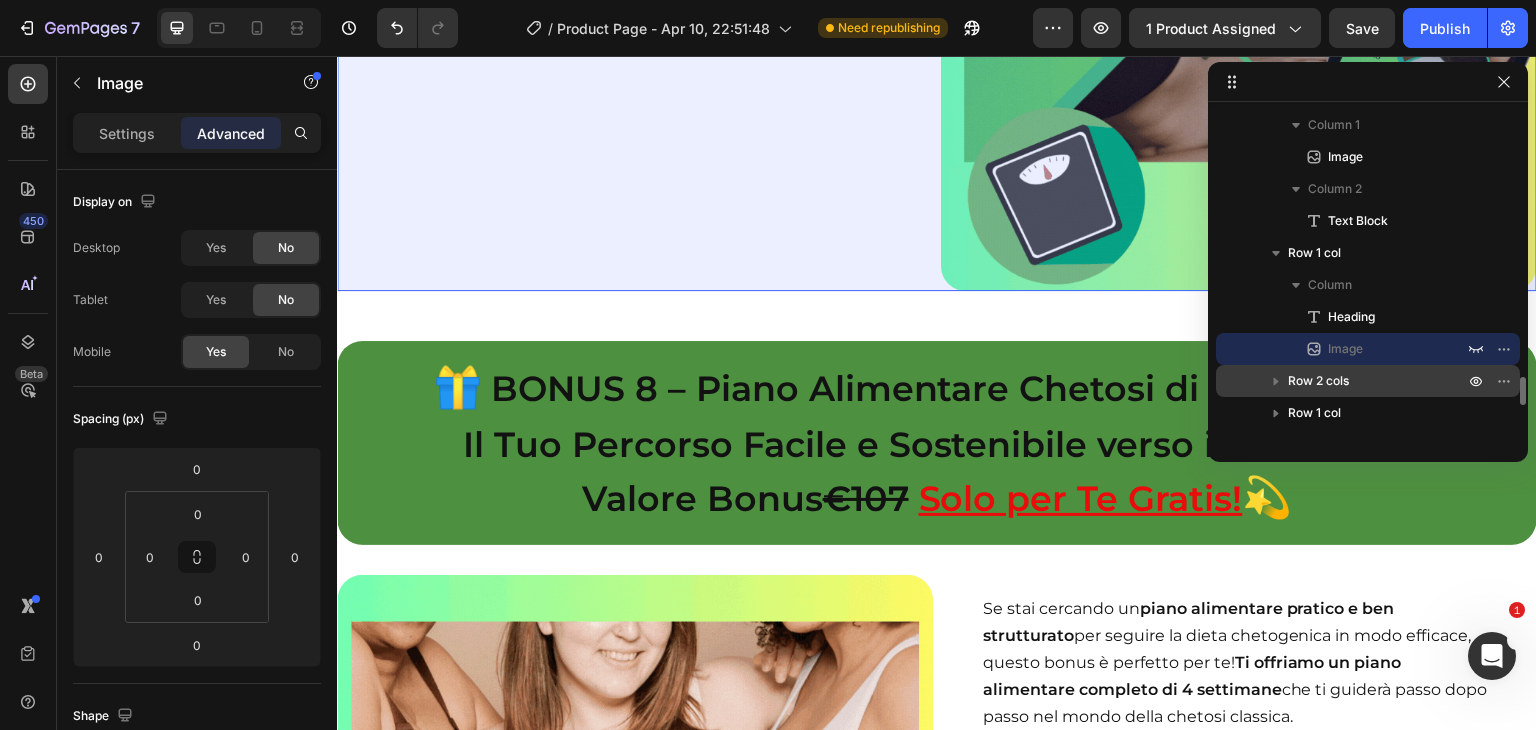 click on "Row 2 cols" at bounding box center [1318, 381] 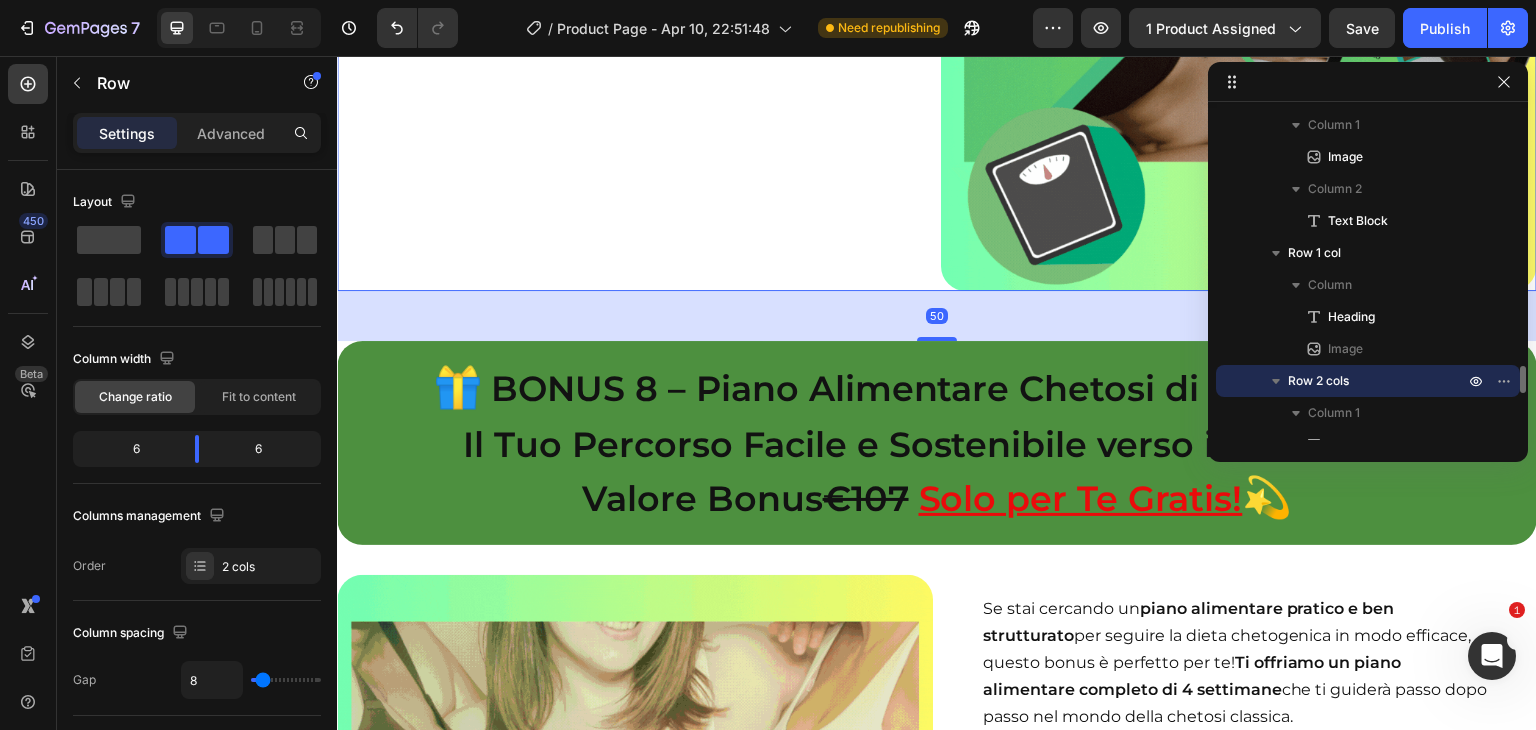 scroll, scrollTop: 18827, scrollLeft: 0, axis: vertical 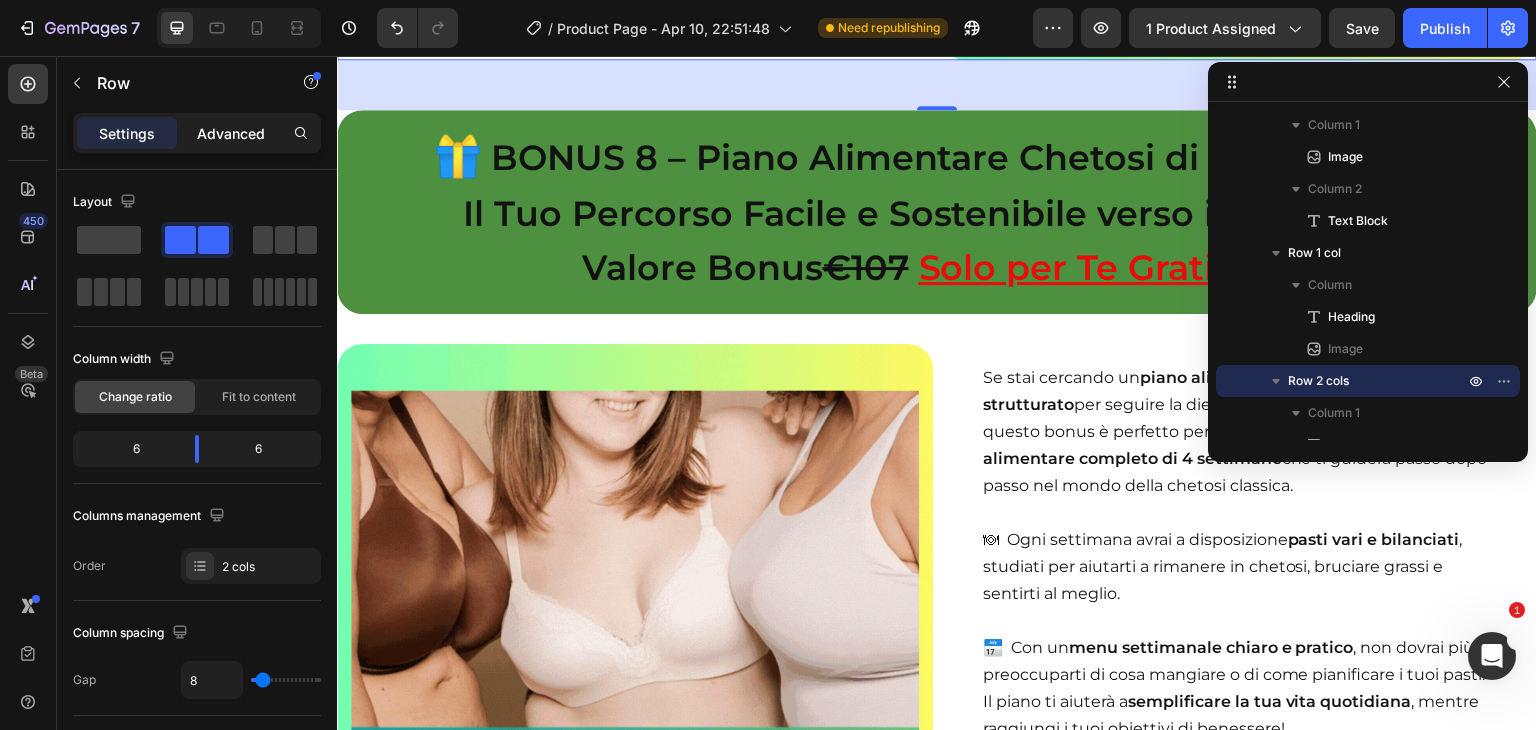 click on "Advanced" at bounding box center (231, 133) 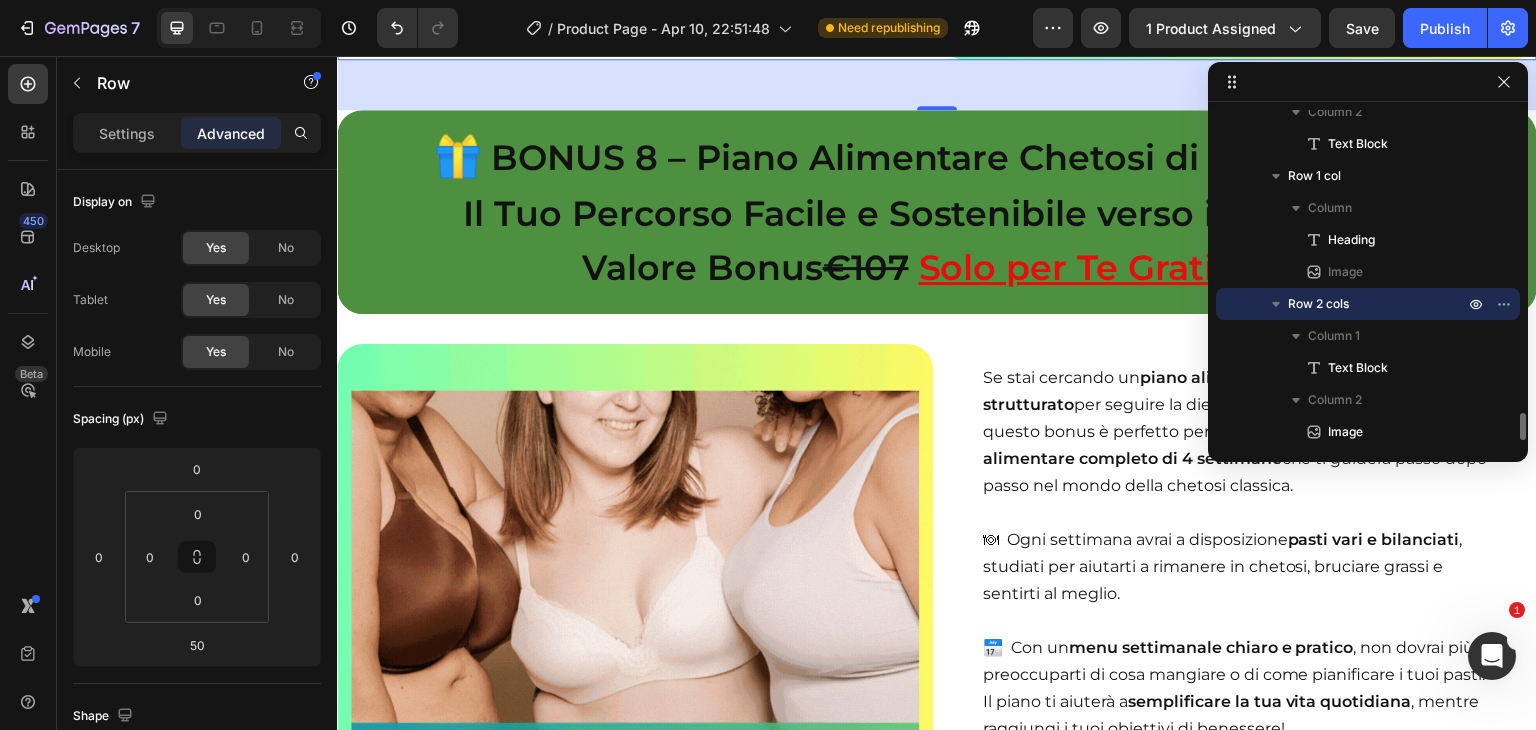 scroll, scrollTop: 3212, scrollLeft: 0, axis: vertical 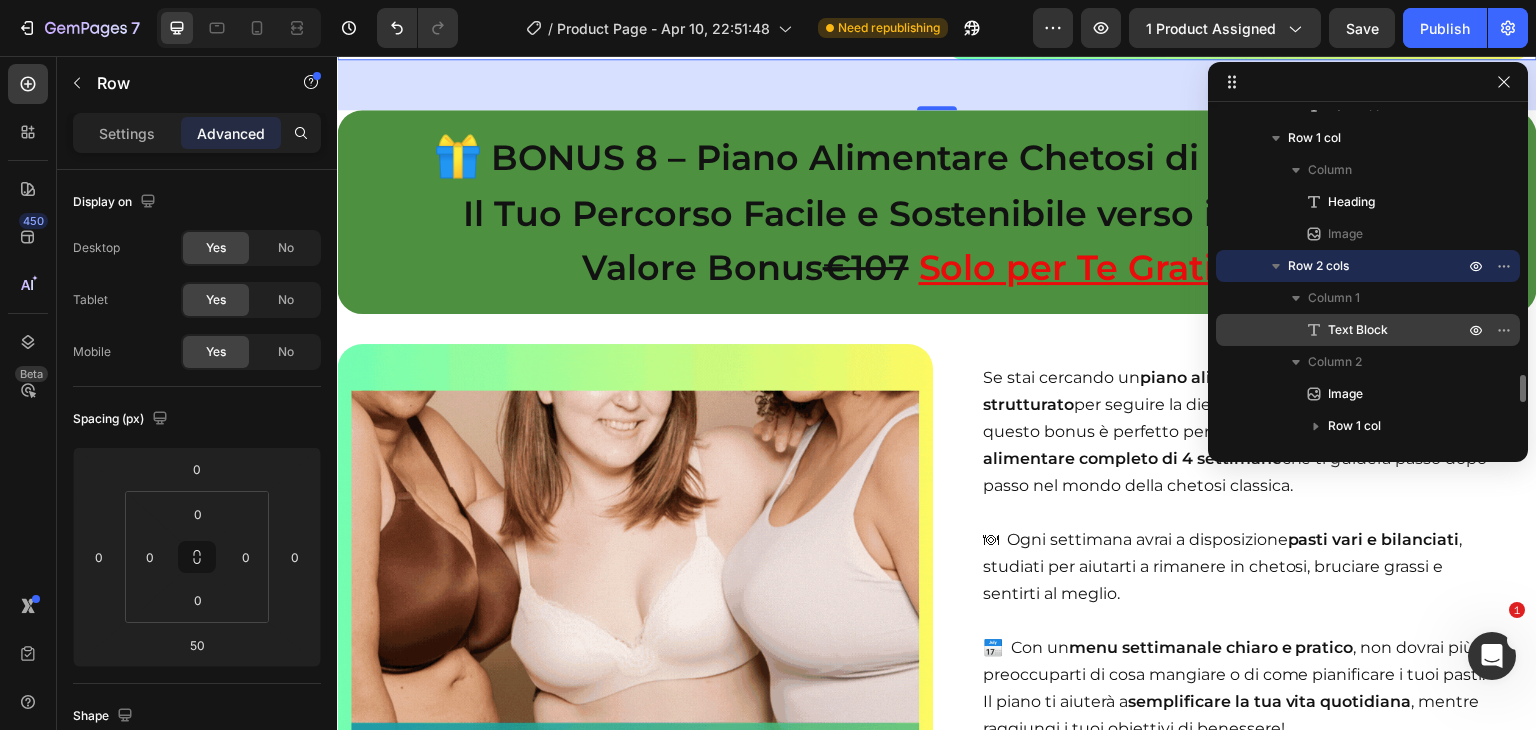 click on "Text Block" at bounding box center [1358, 330] 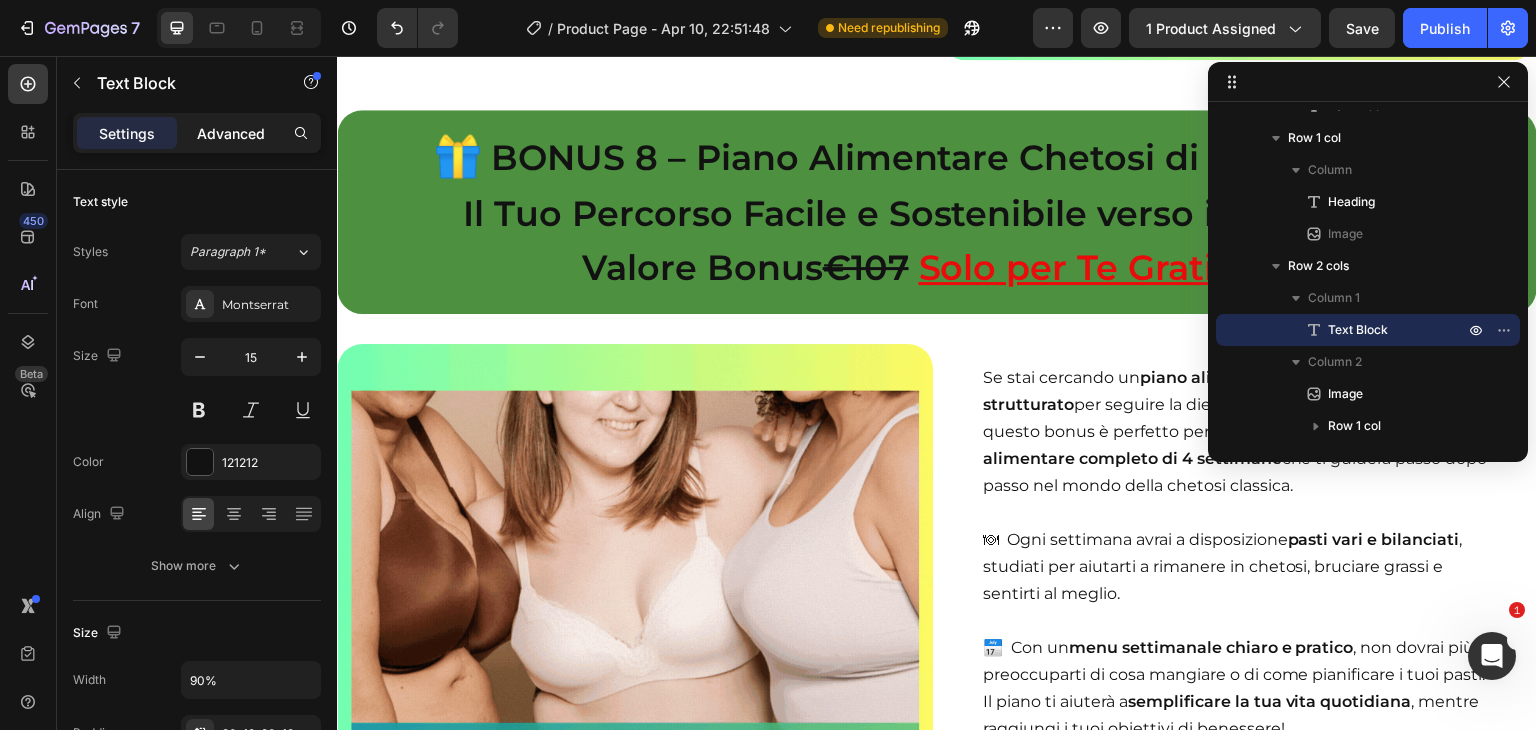 click on "Advanced" at bounding box center (231, 133) 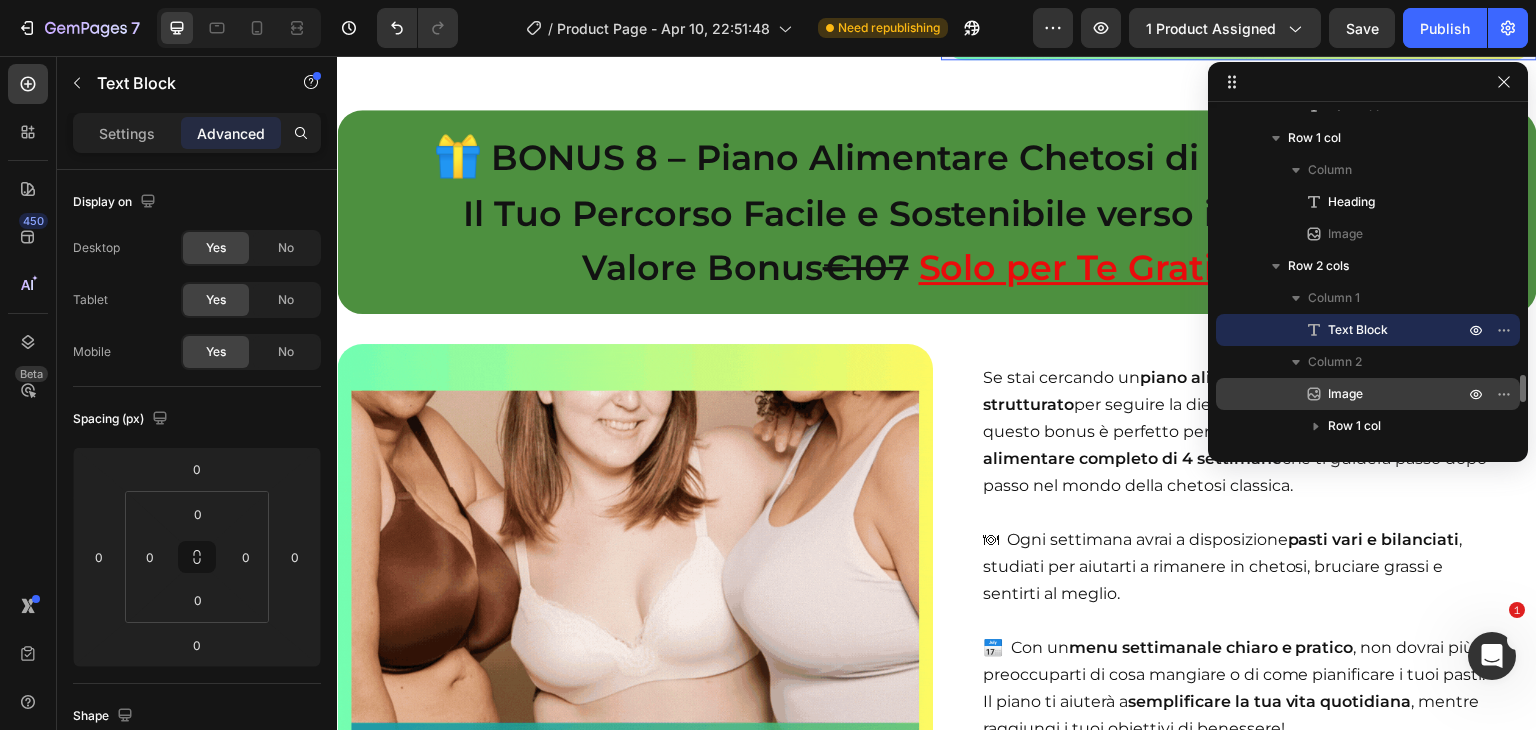 click on "Image" at bounding box center (1345, 394) 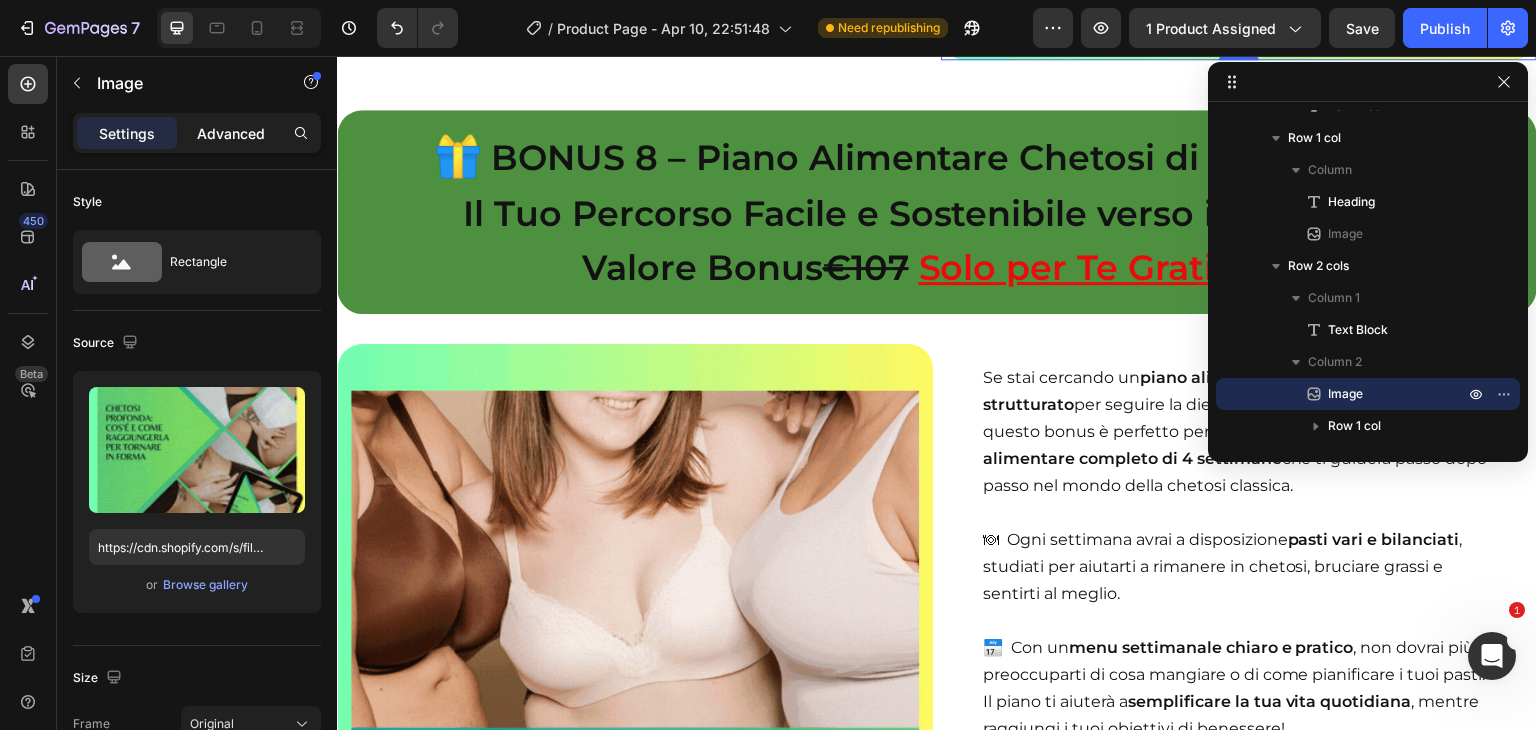 click on "Advanced" at bounding box center [231, 133] 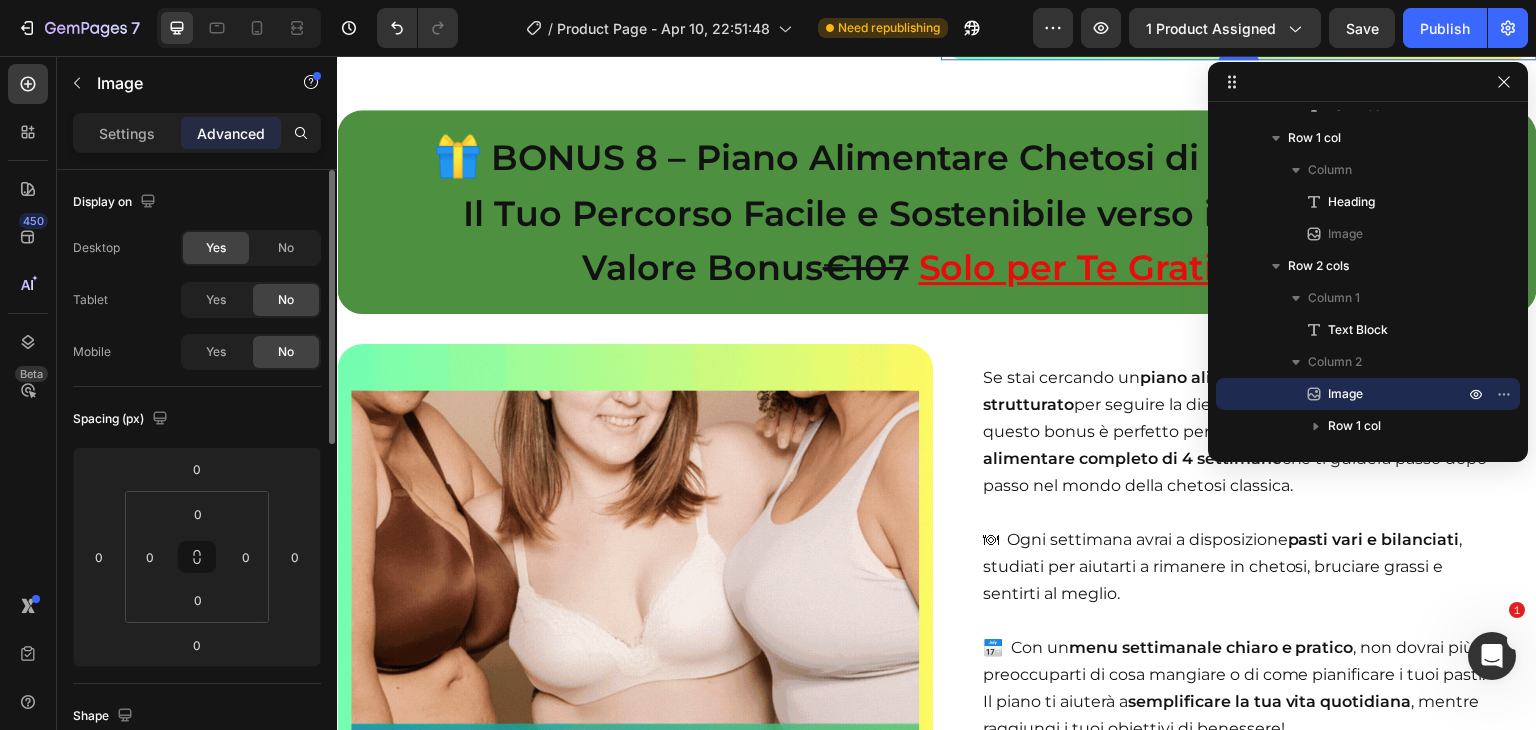 scroll, scrollTop: 10, scrollLeft: 0, axis: vertical 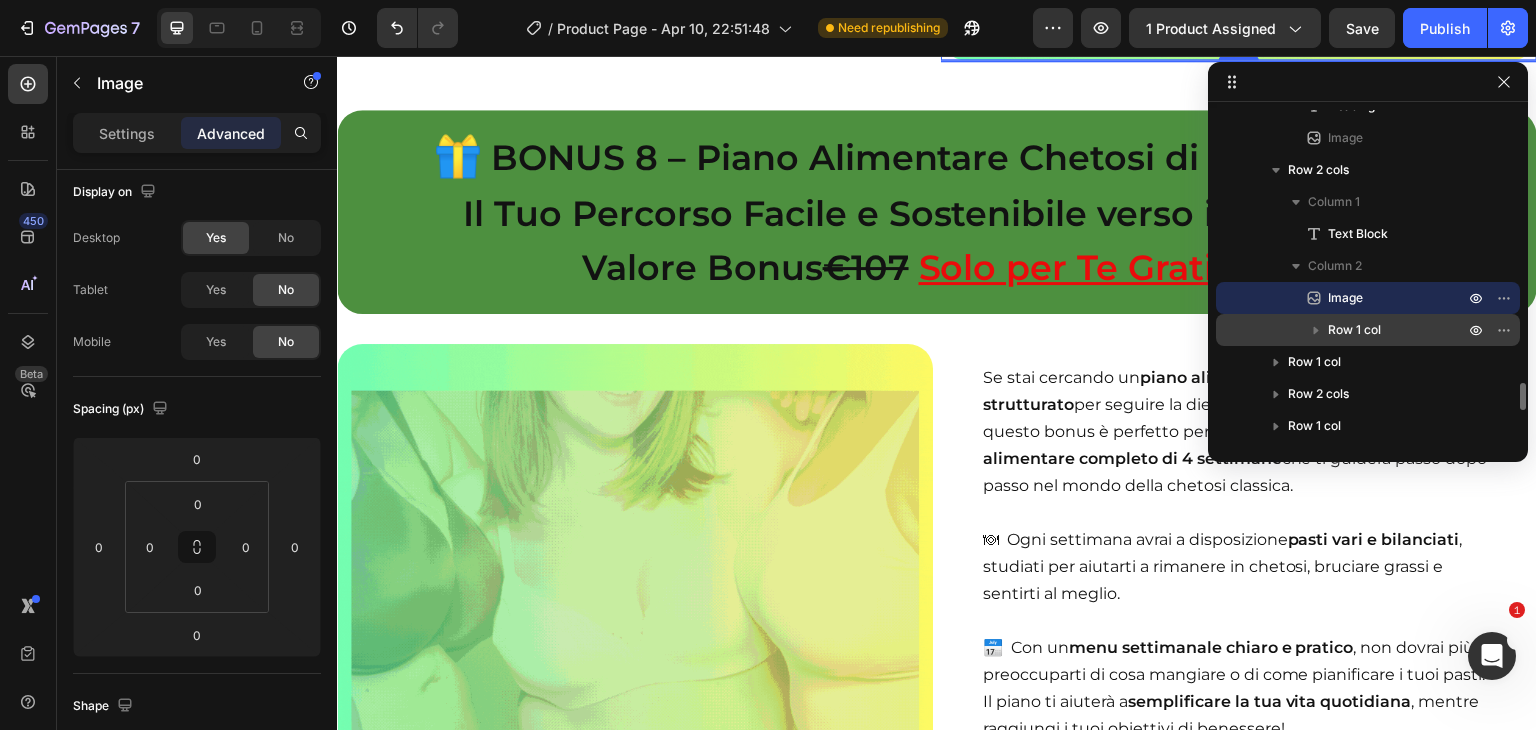 click on "Row 1 col" at bounding box center [1354, 330] 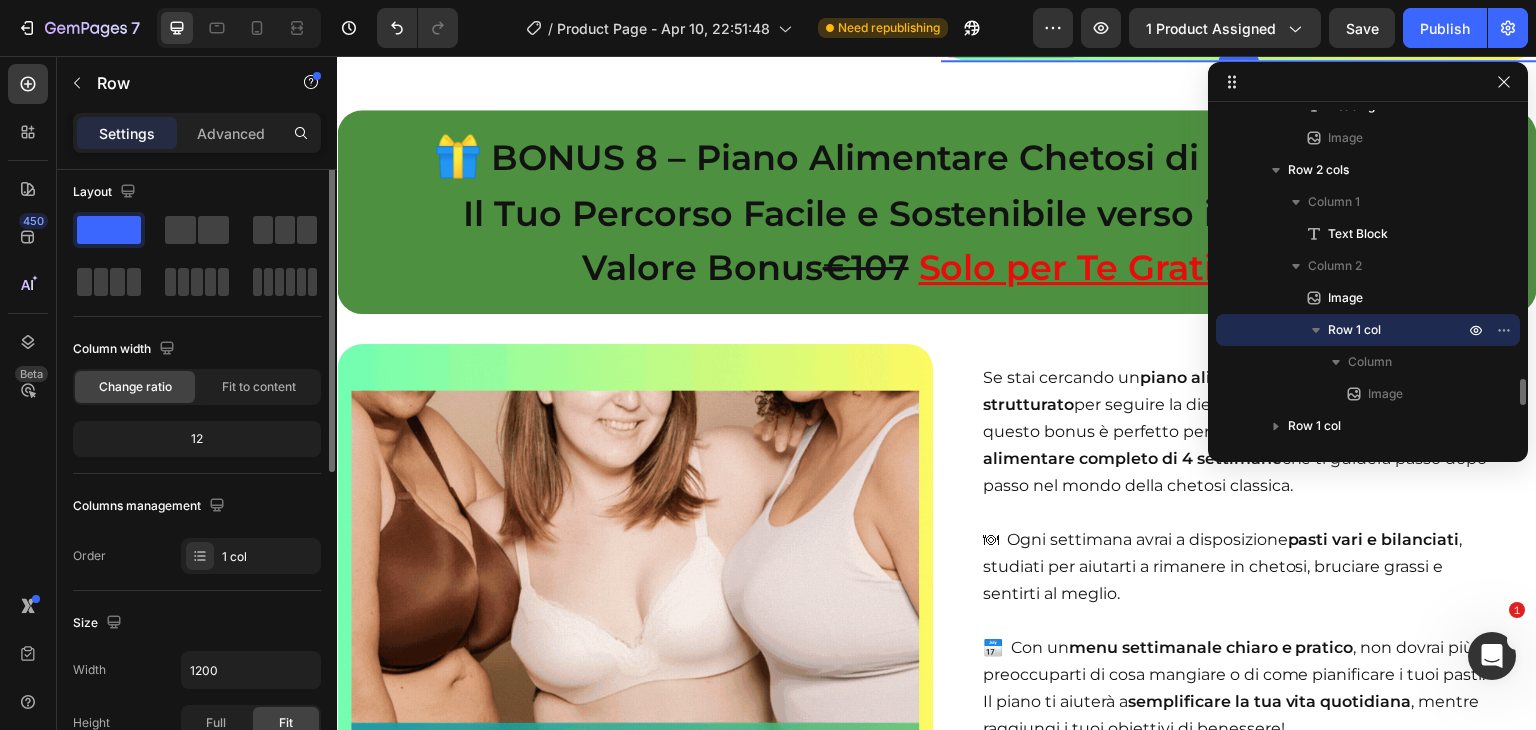 scroll, scrollTop: 19351, scrollLeft: 0, axis: vertical 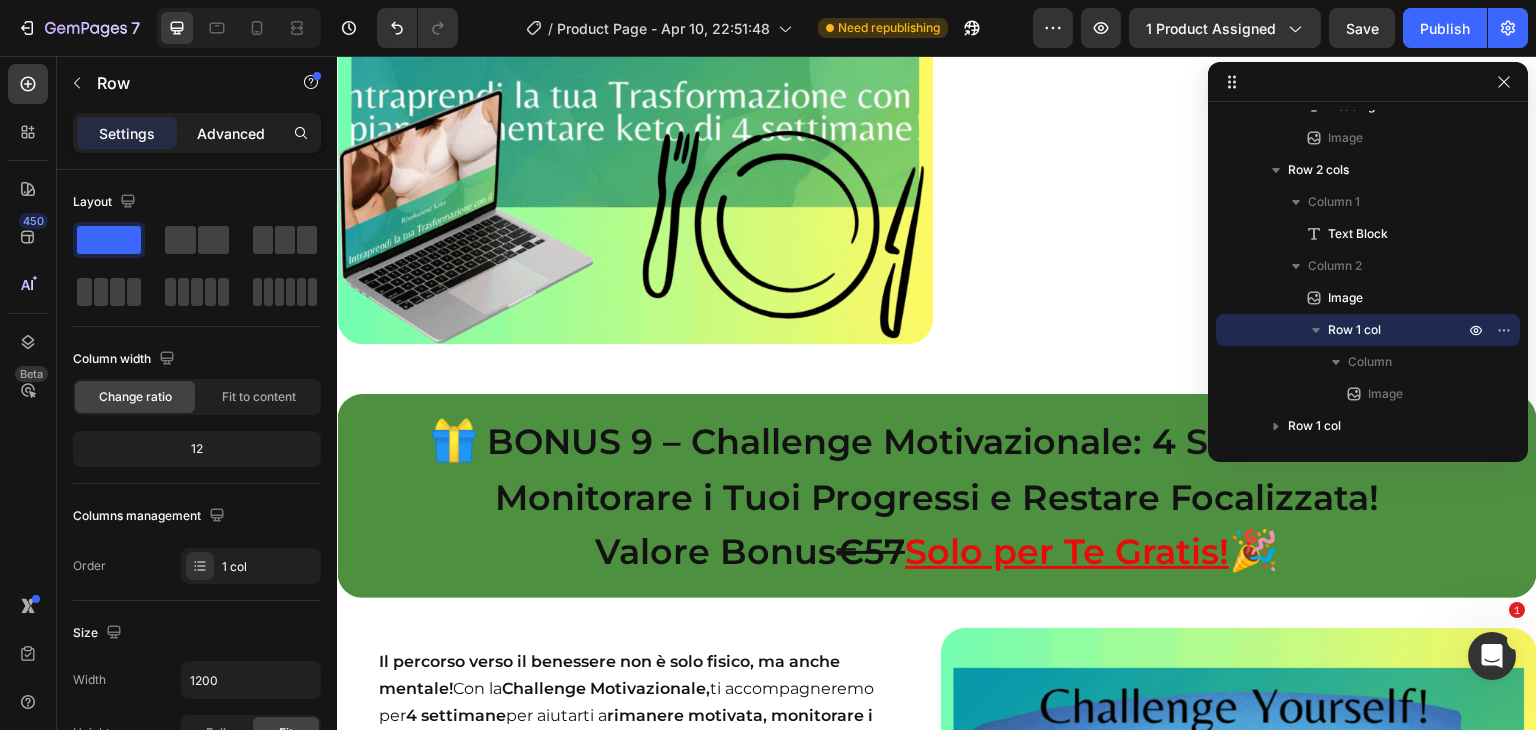 click on "Advanced" at bounding box center (231, 133) 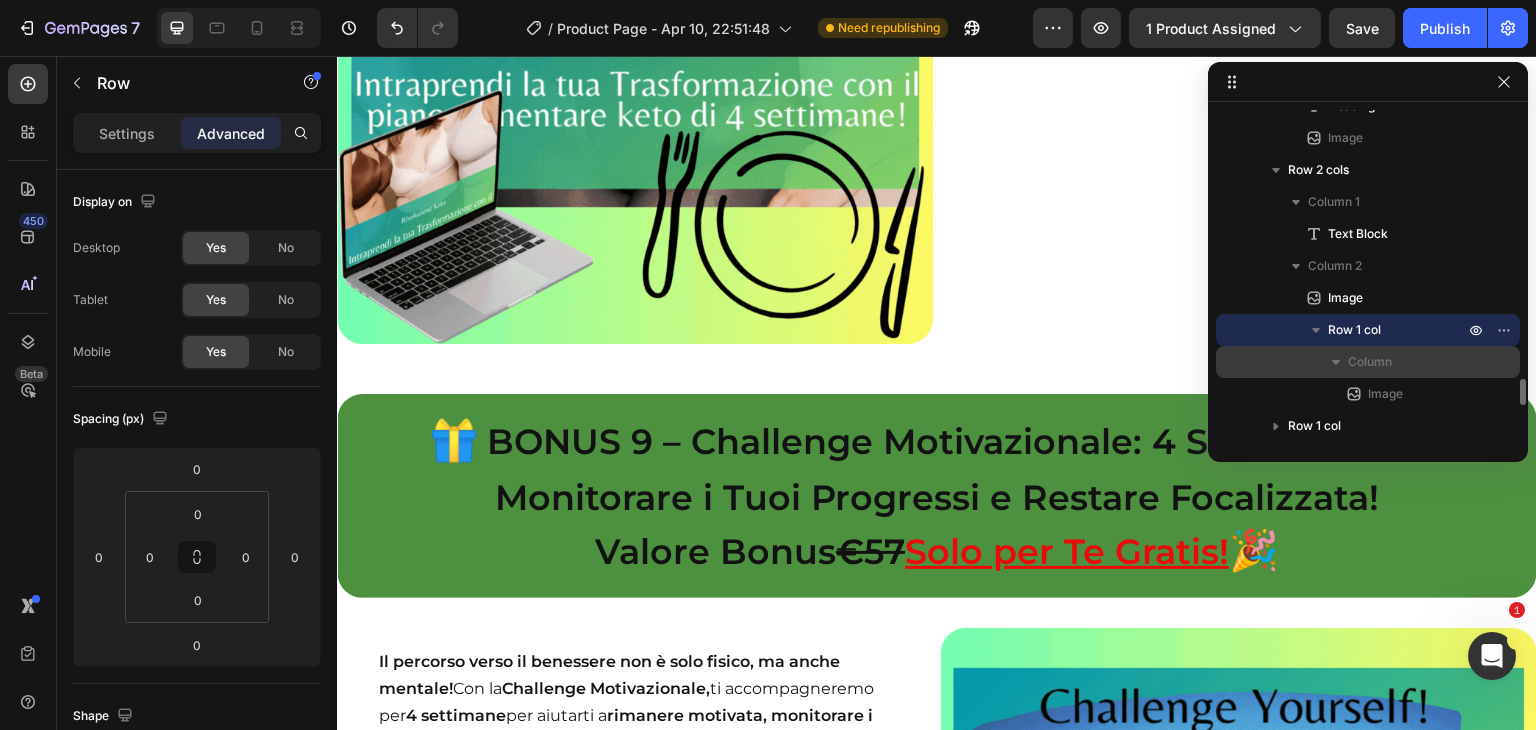 click on "Column" at bounding box center [1370, 362] 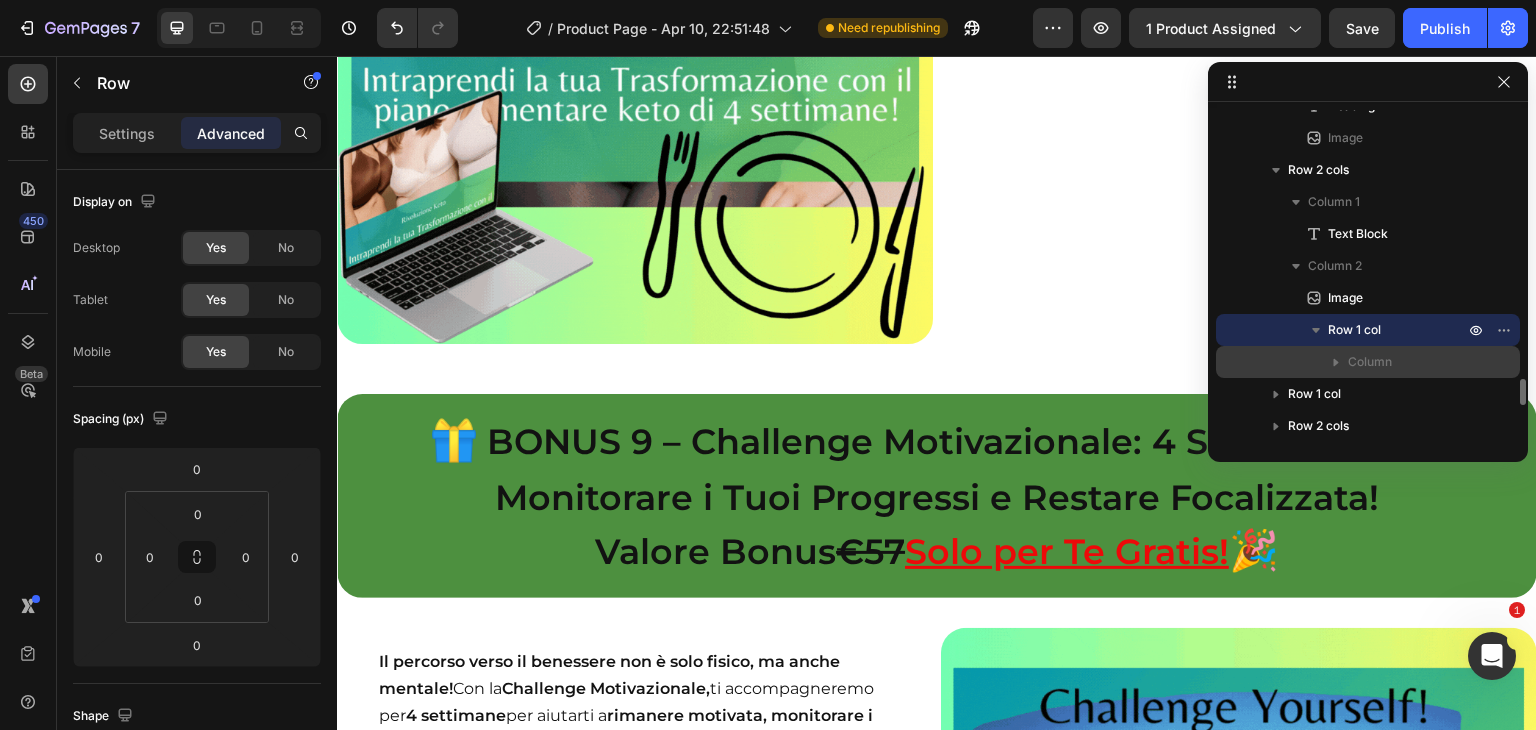 click on "Column" at bounding box center [1370, 362] 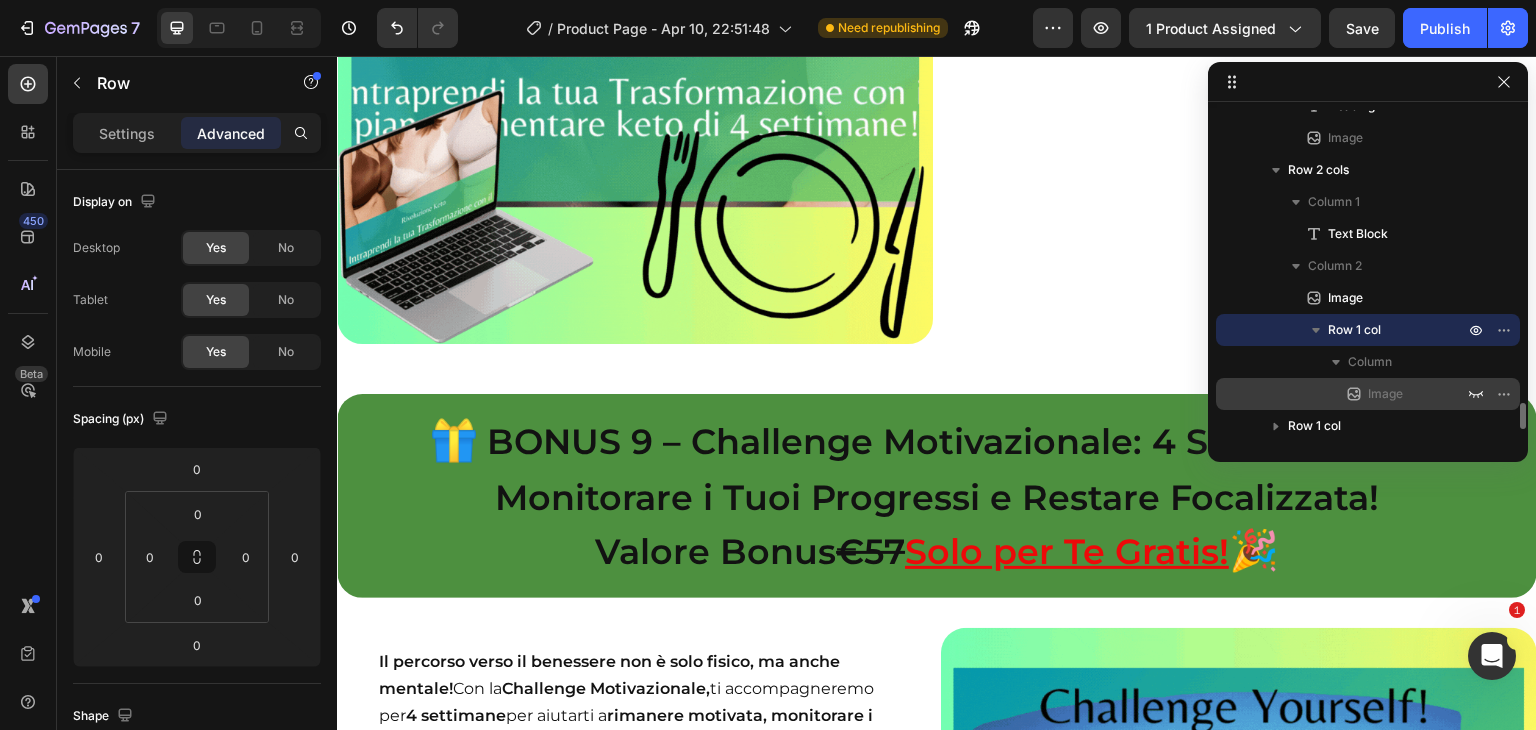scroll, scrollTop: 3340, scrollLeft: 0, axis: vertical 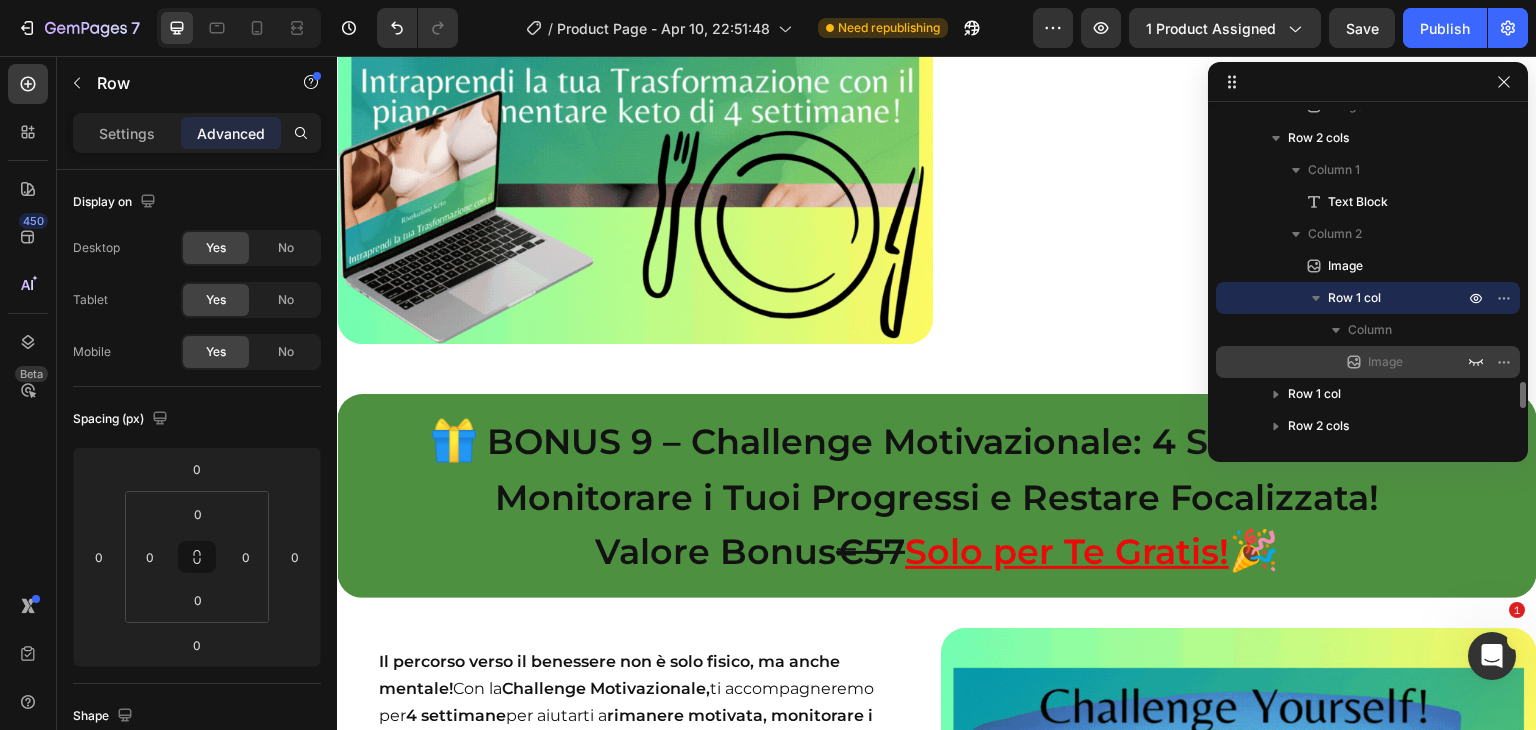 click 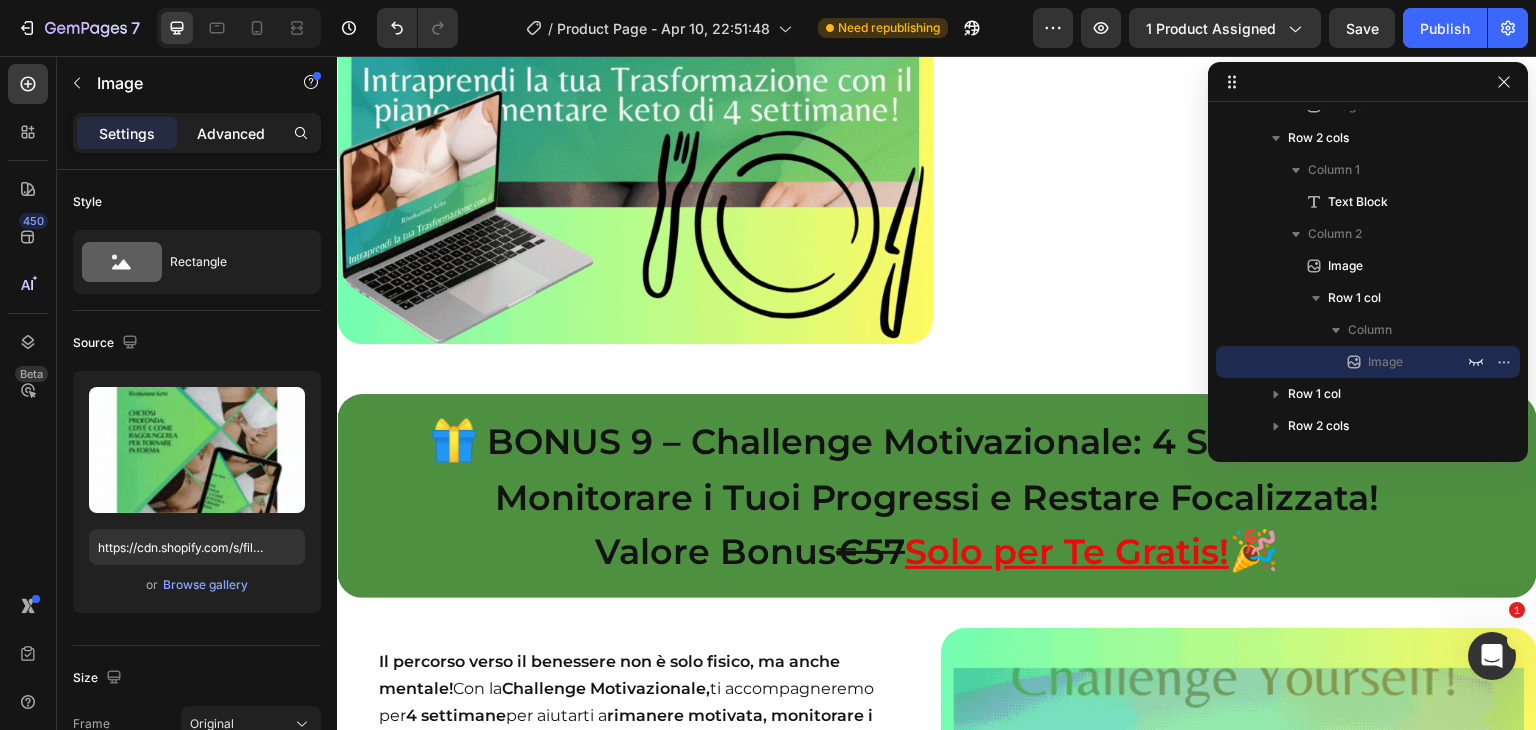 click on "Advanced" at bounding box center (231, 133) 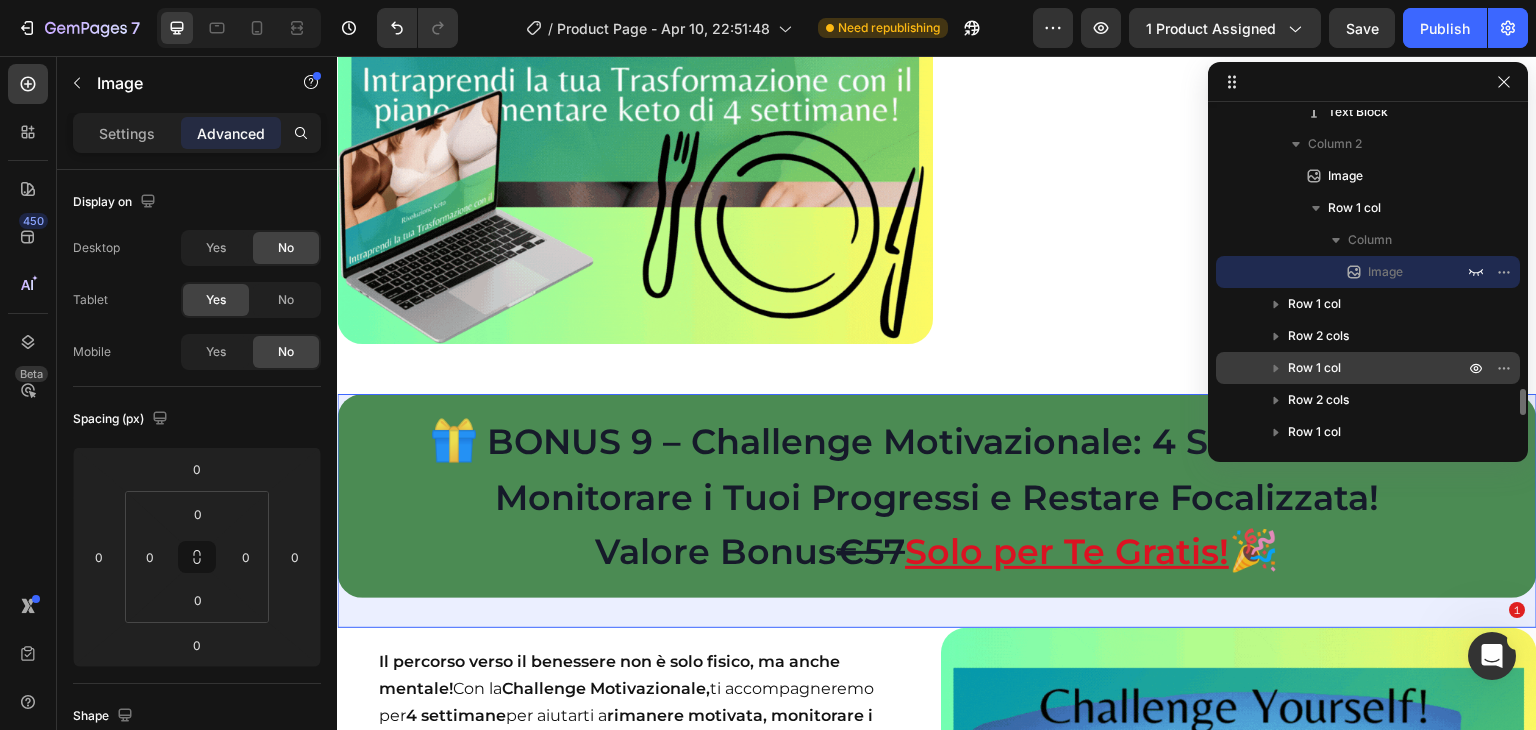 scroll, scrollTop: 3452, scrollLeft: 0, axis: vertical 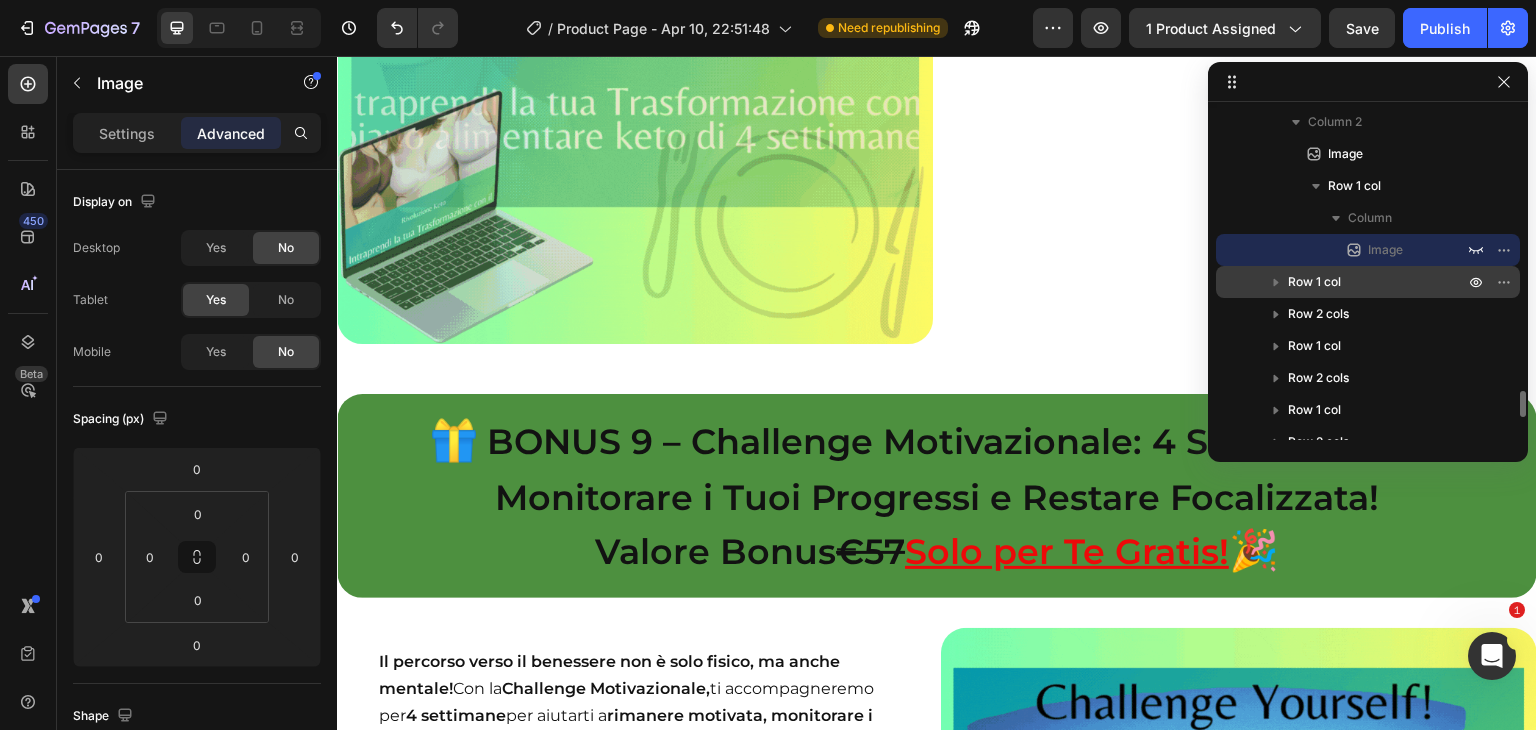 click on "Row 1 col" at bounding box center (1314, 282) 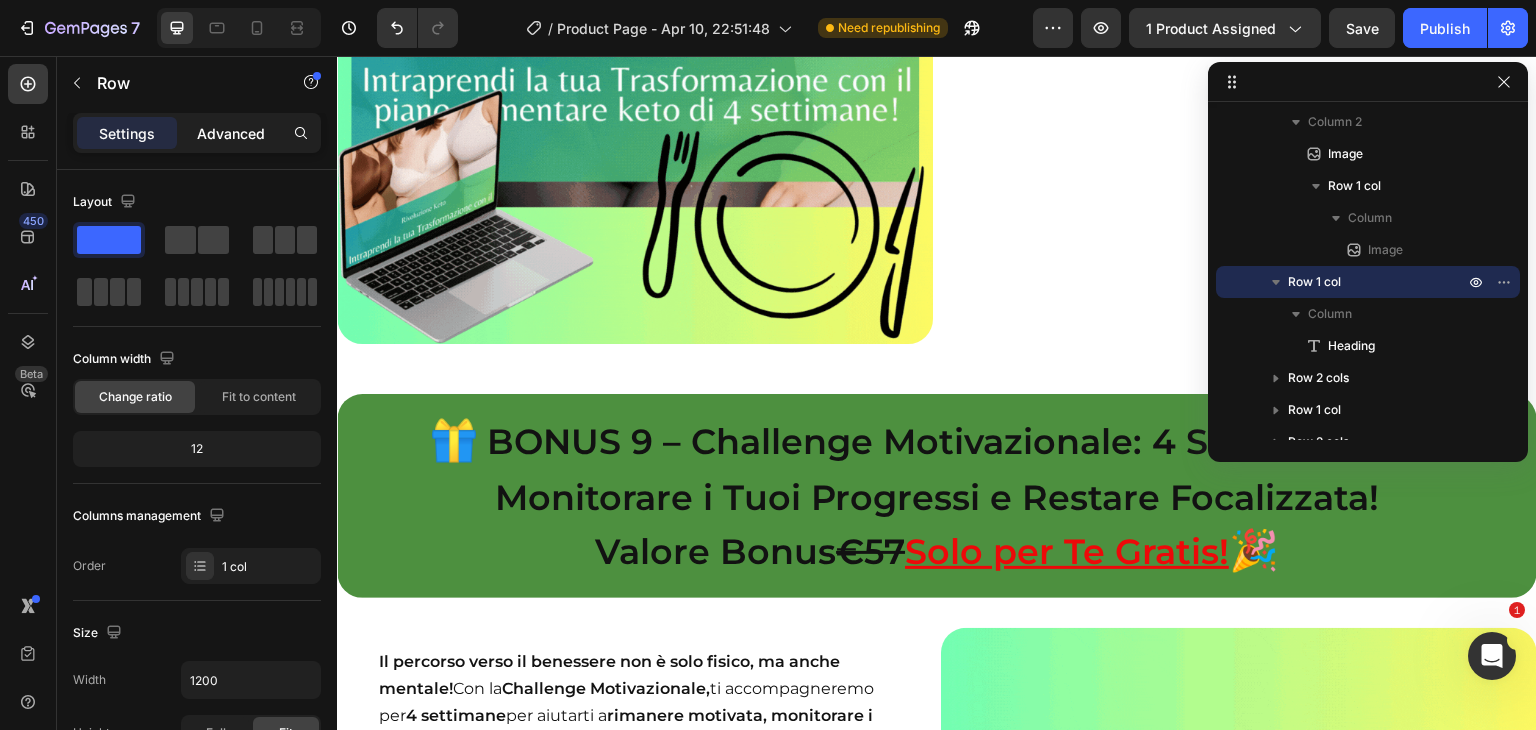 click on "Advanced" at bounding box center [231, 133] 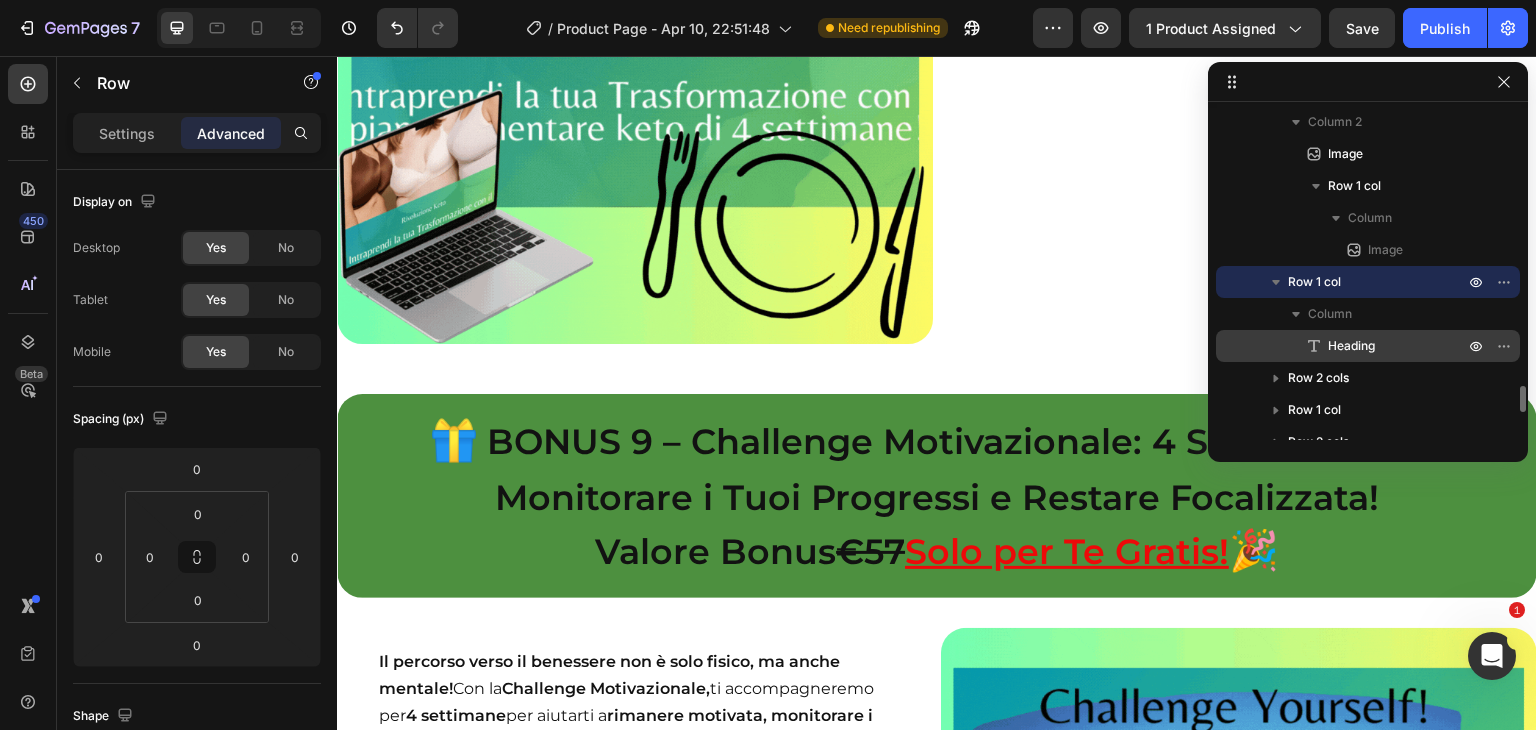 click on "Heading" at bounding box center (1351, 346) 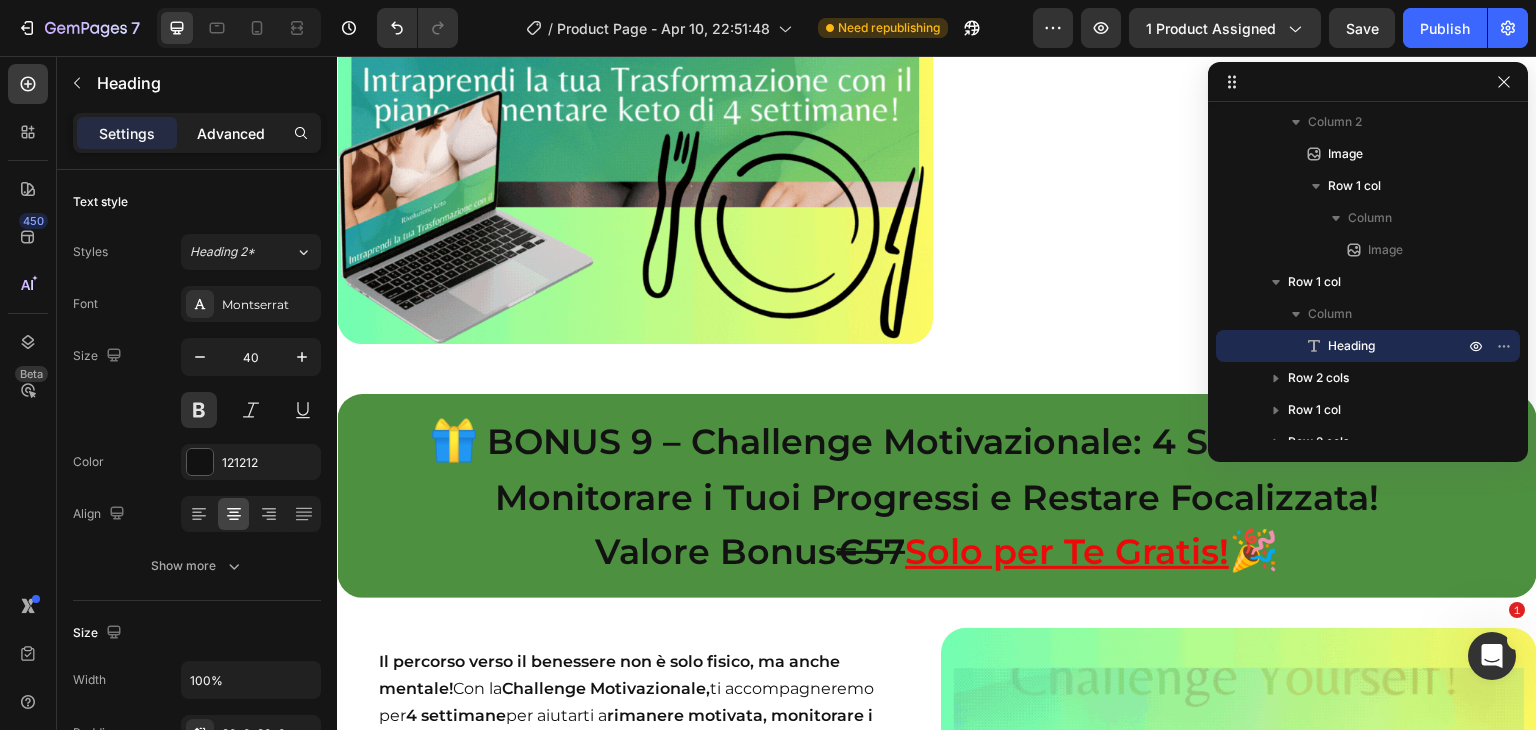 click on "Advanced" at bounding box center (231, 133) 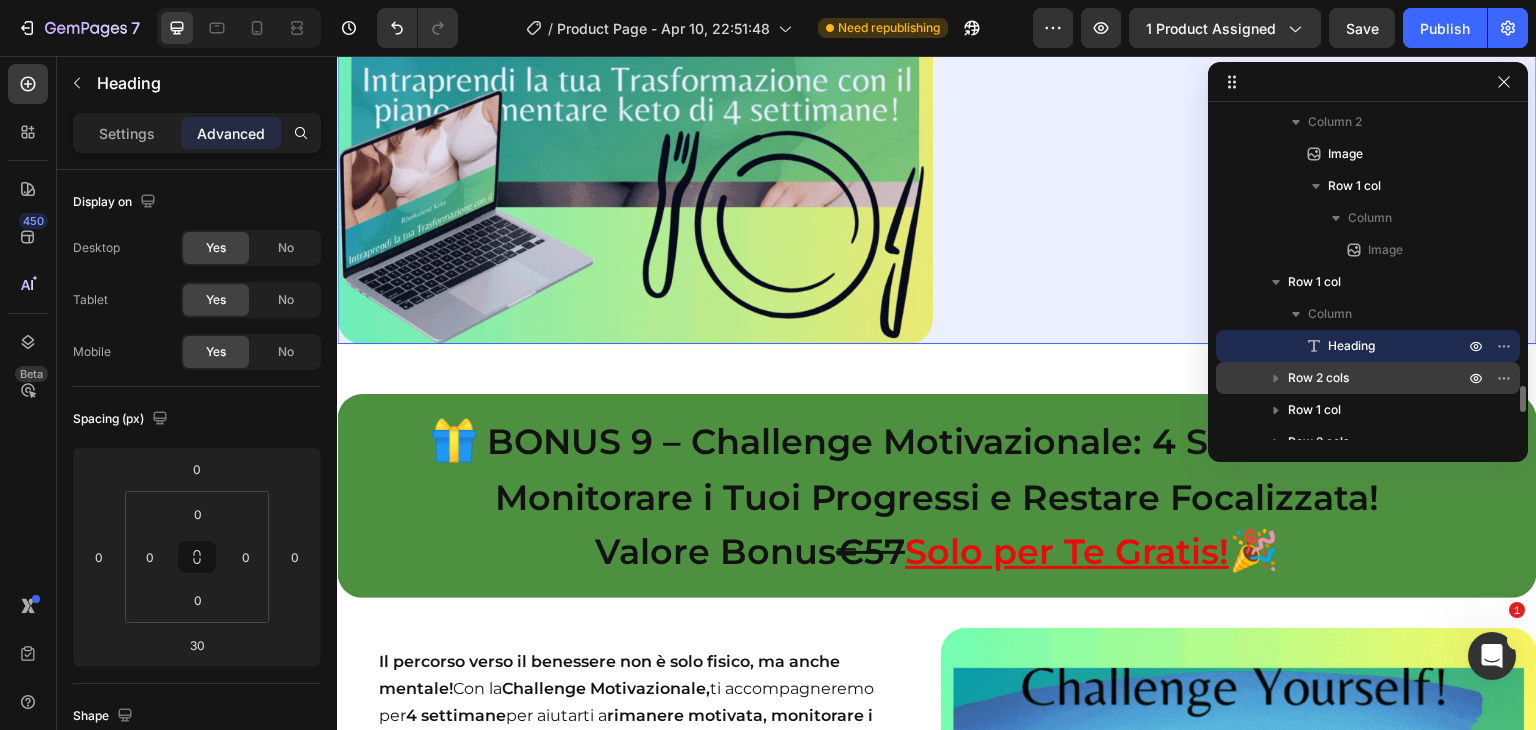click on "Row 2 cols" at bounding box center (1318, 378) 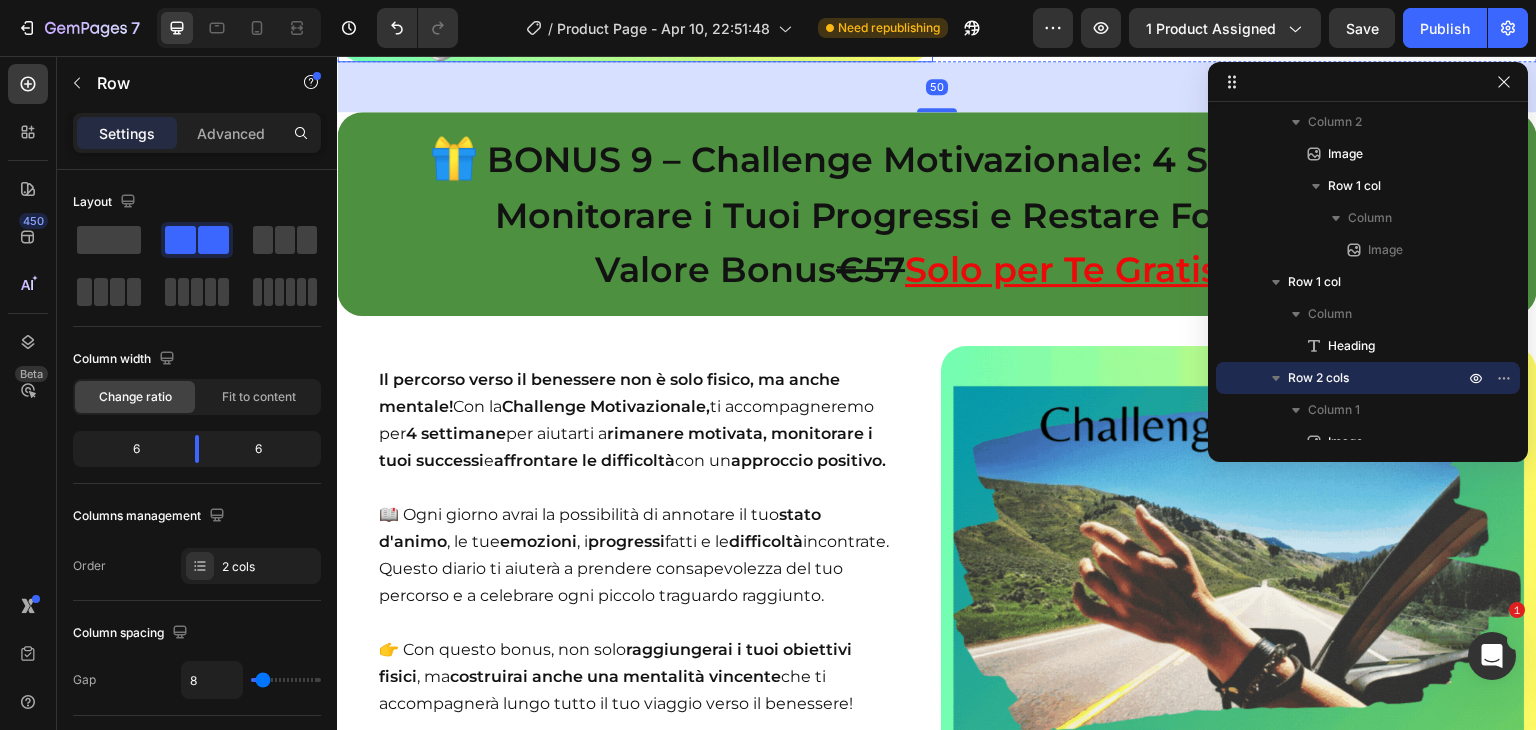 scroll, scrollTop: 19855, scrollLeft: 0, axis: vertical 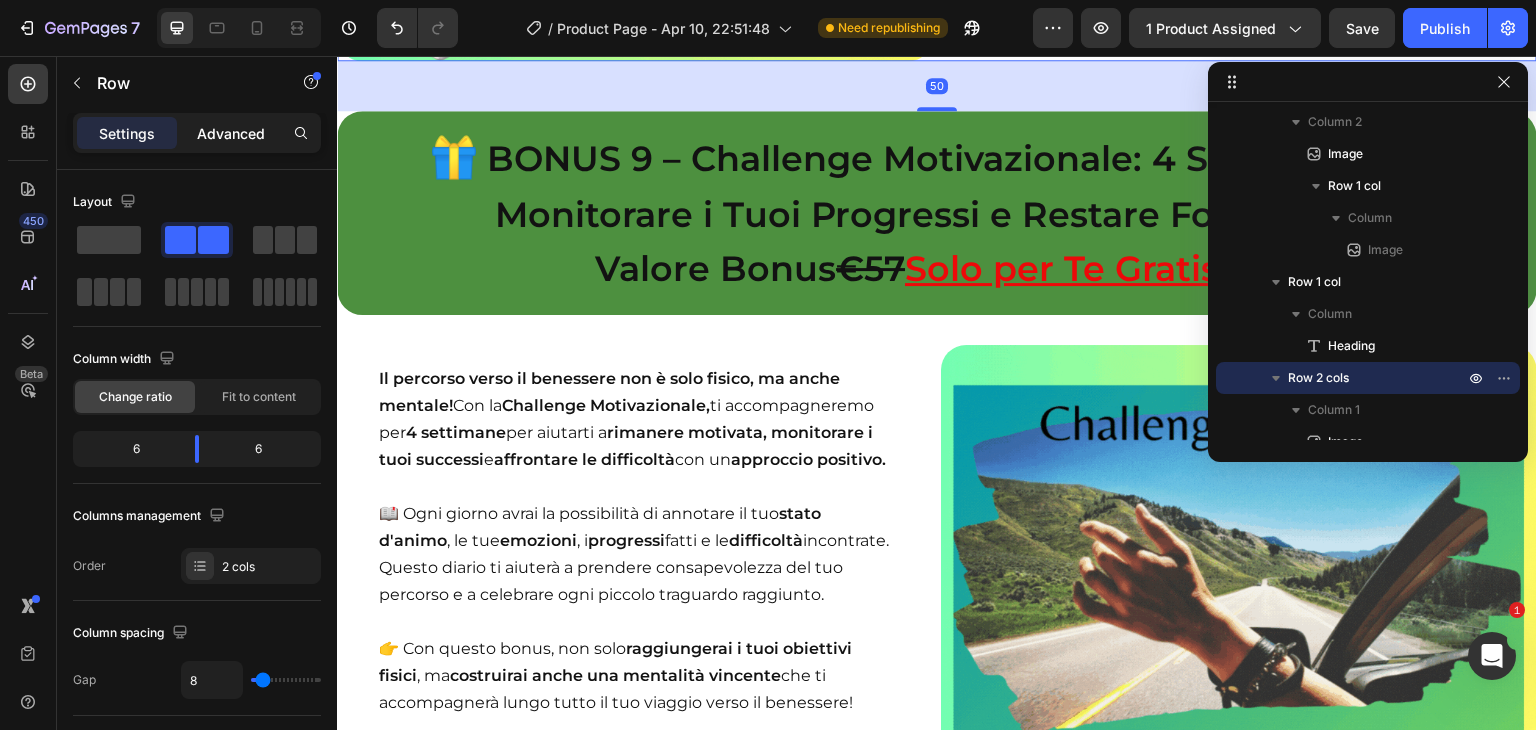 click on "Advanced" at bounding box center [231, 133] 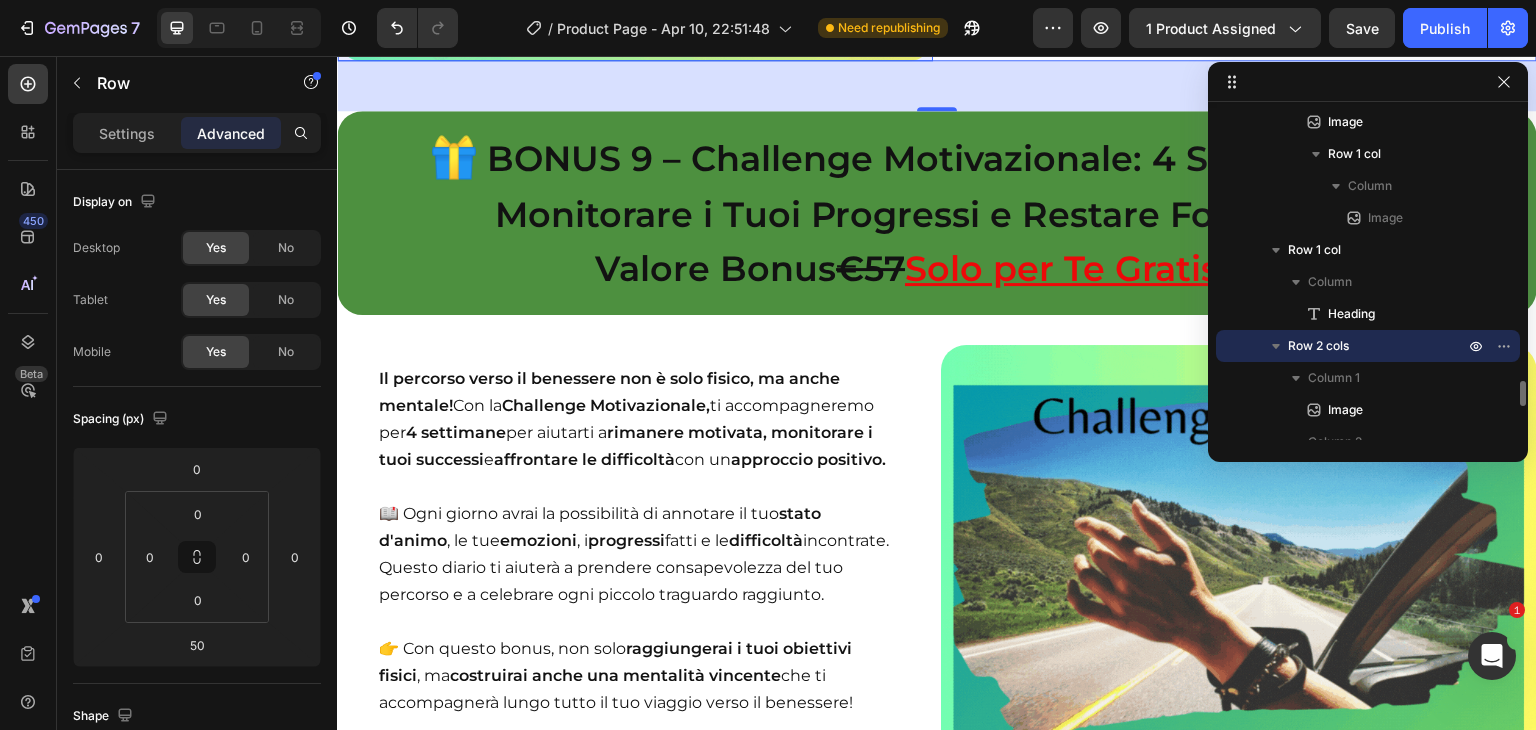scroll, scrollTop: 3532, scrollLeft: 0, axis: vertical 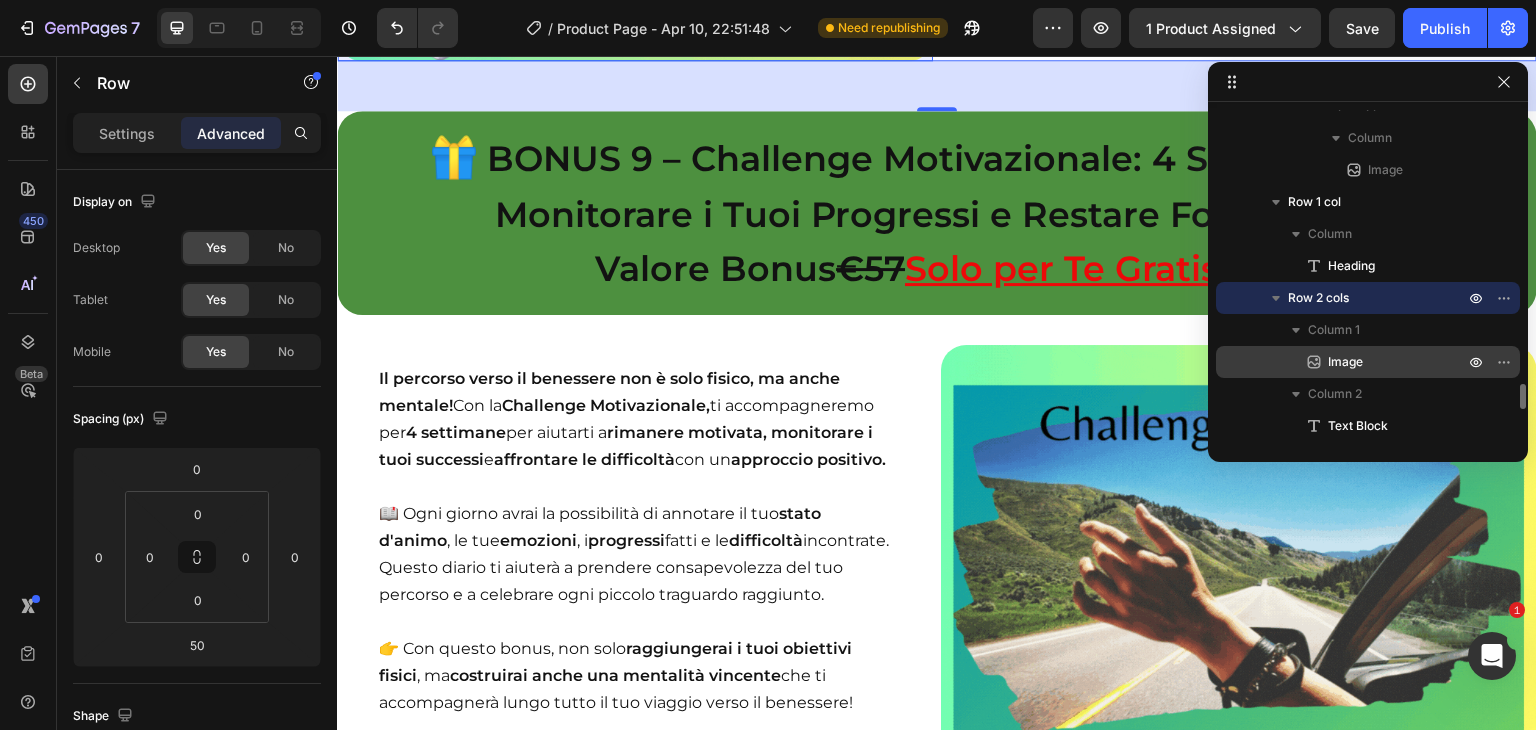 click on "Image" at bounding box center [1345, 362] 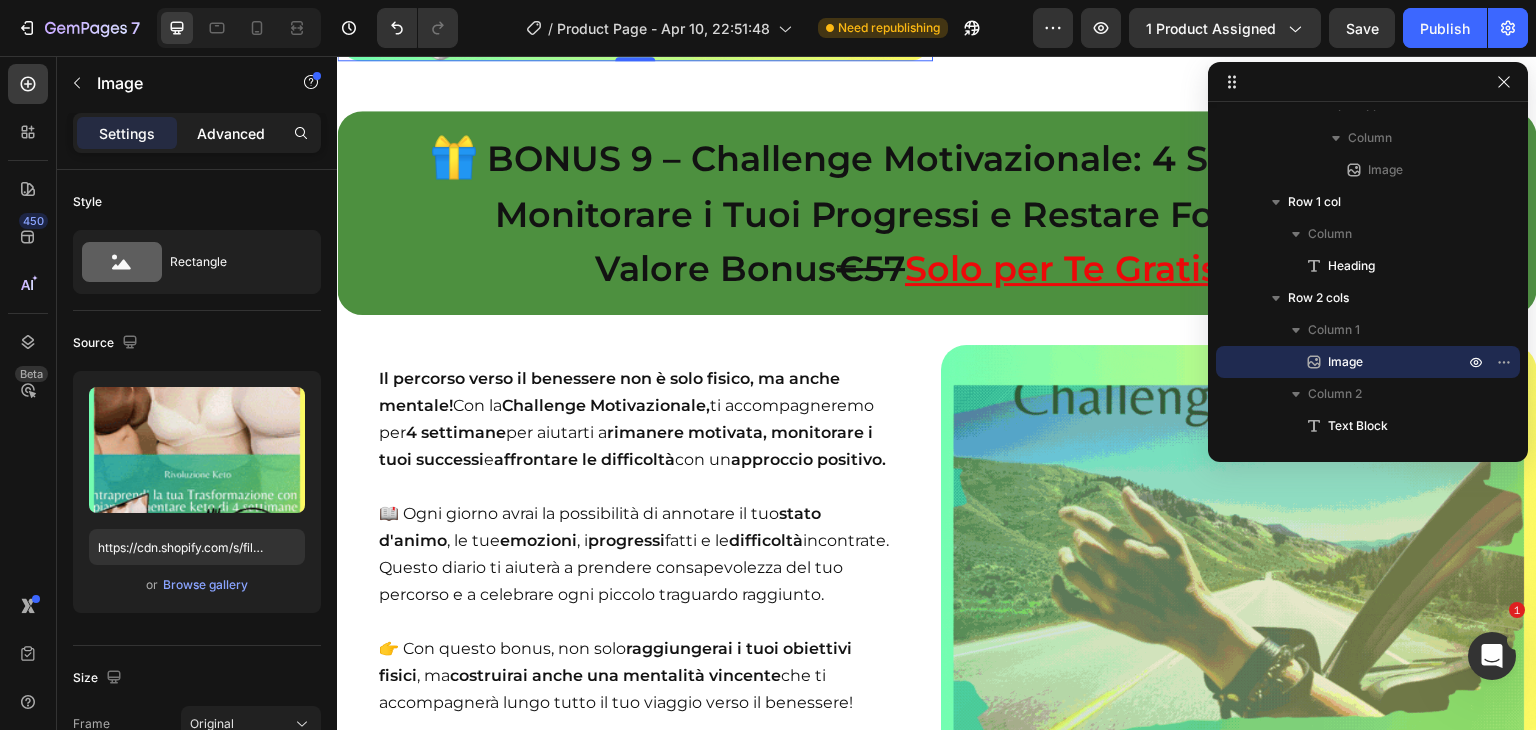 click on "Advanced" at bounding box center (231, 133) 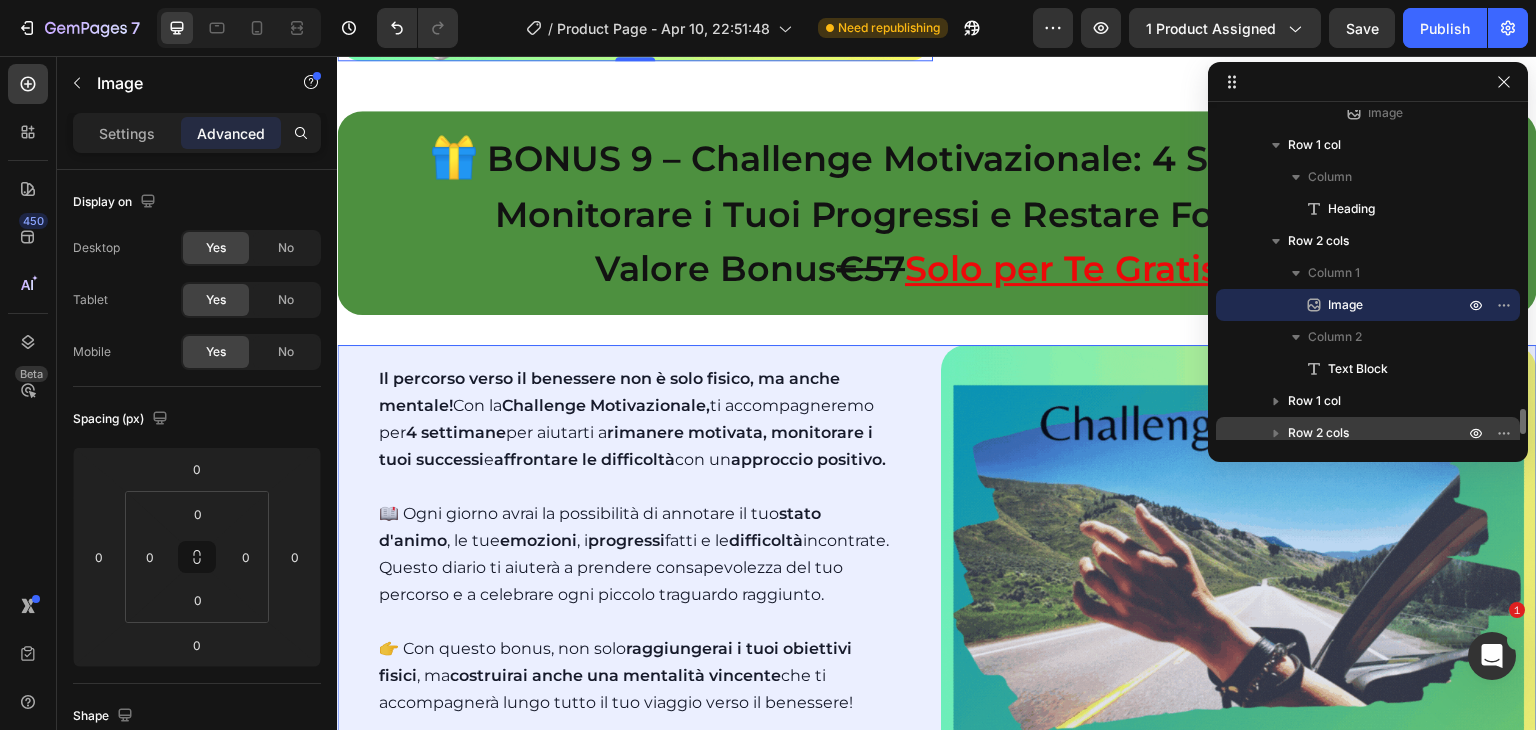 scroll, scrollTop: 3608, scrollLeft: 0, axis: vertical 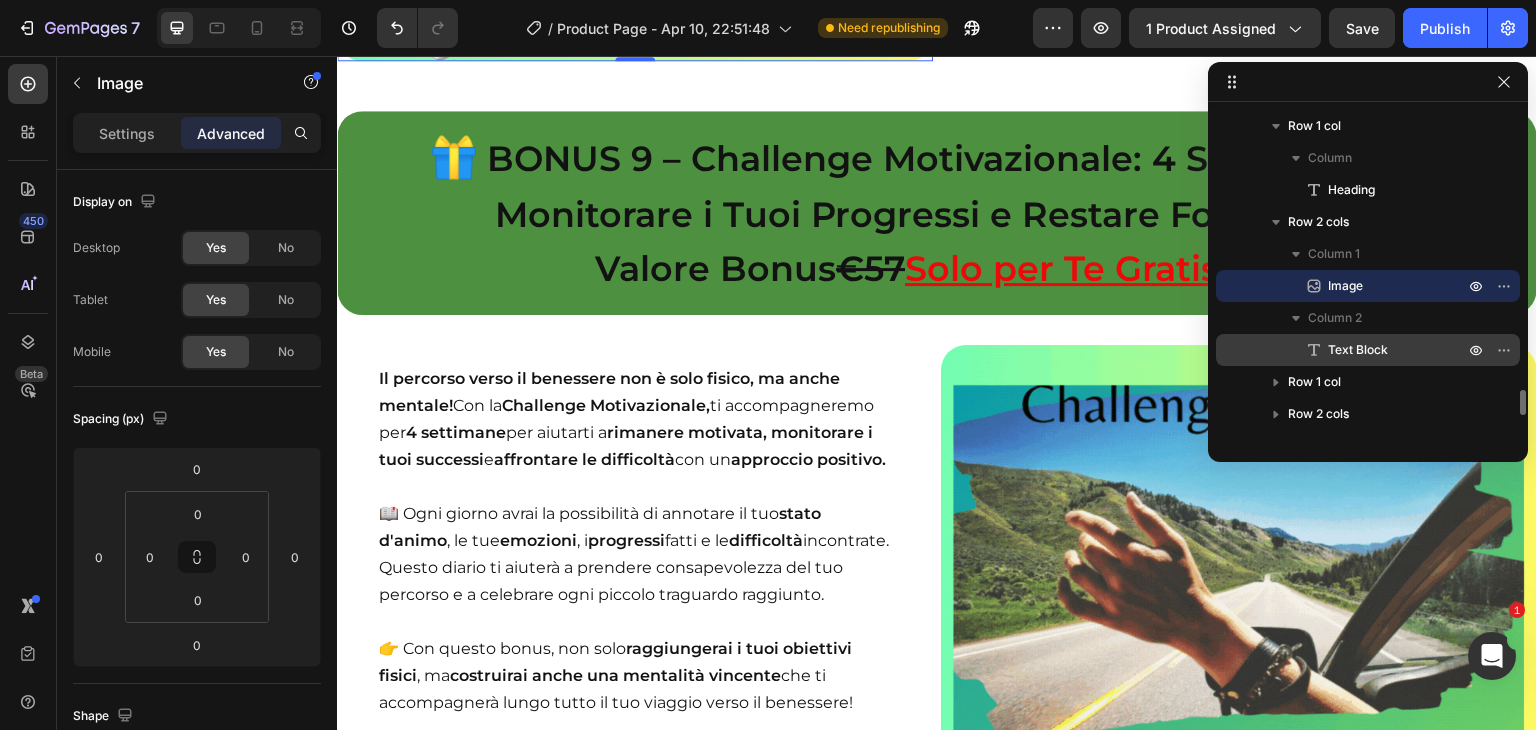 click on "Text Block" at bounding box center [1358, 350] 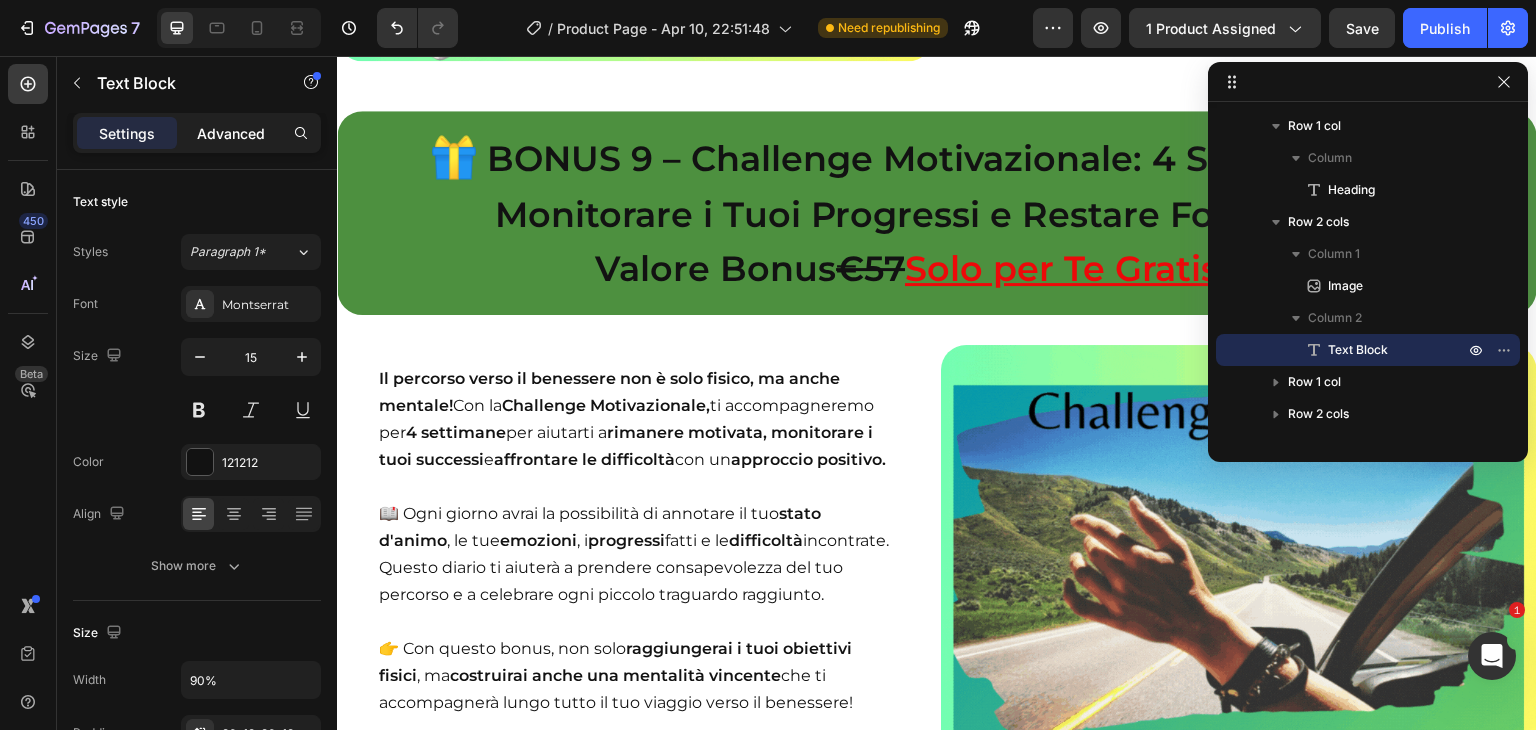 click on "Advanced" at bounding box center (231, 133) 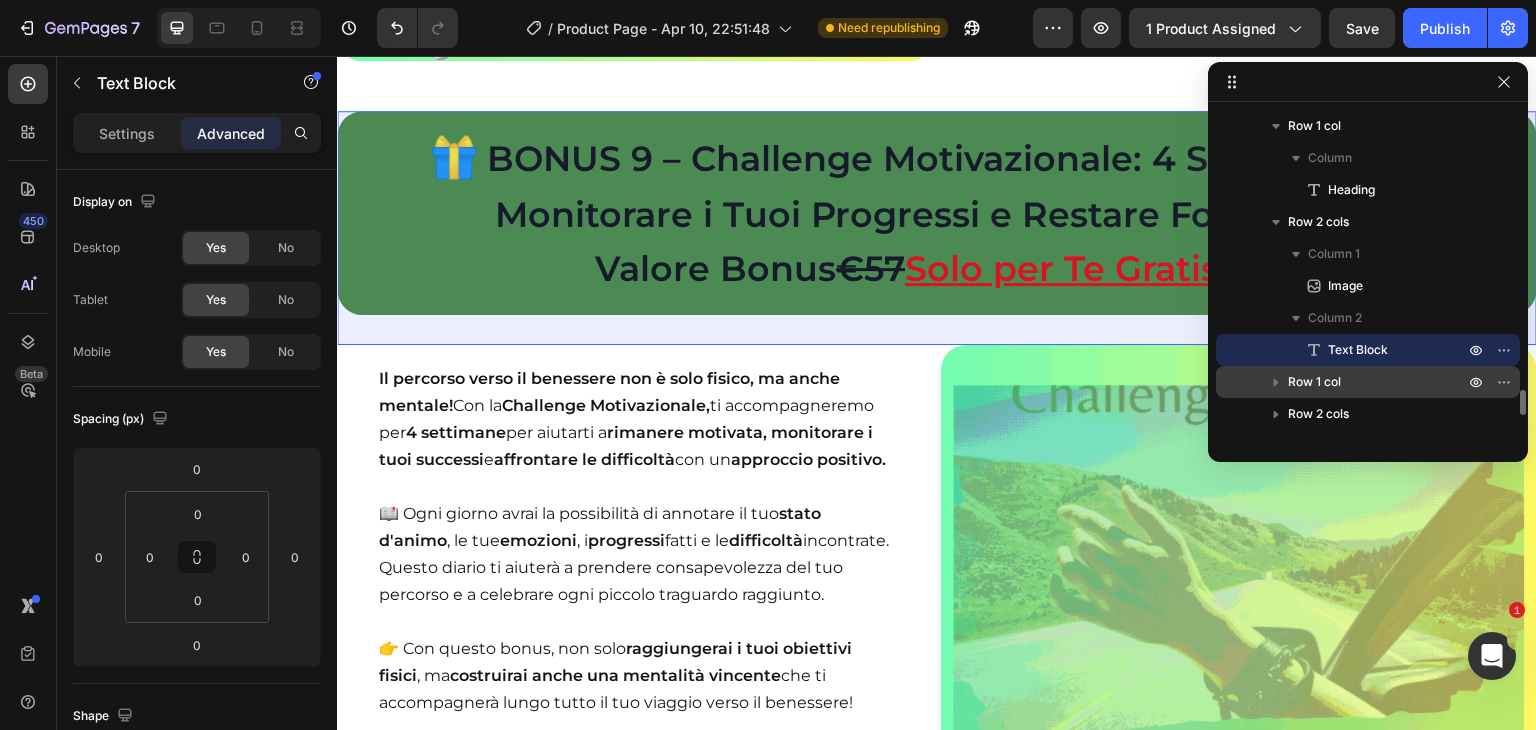click on "Row 1 col" at bounding box center (1314, 382) 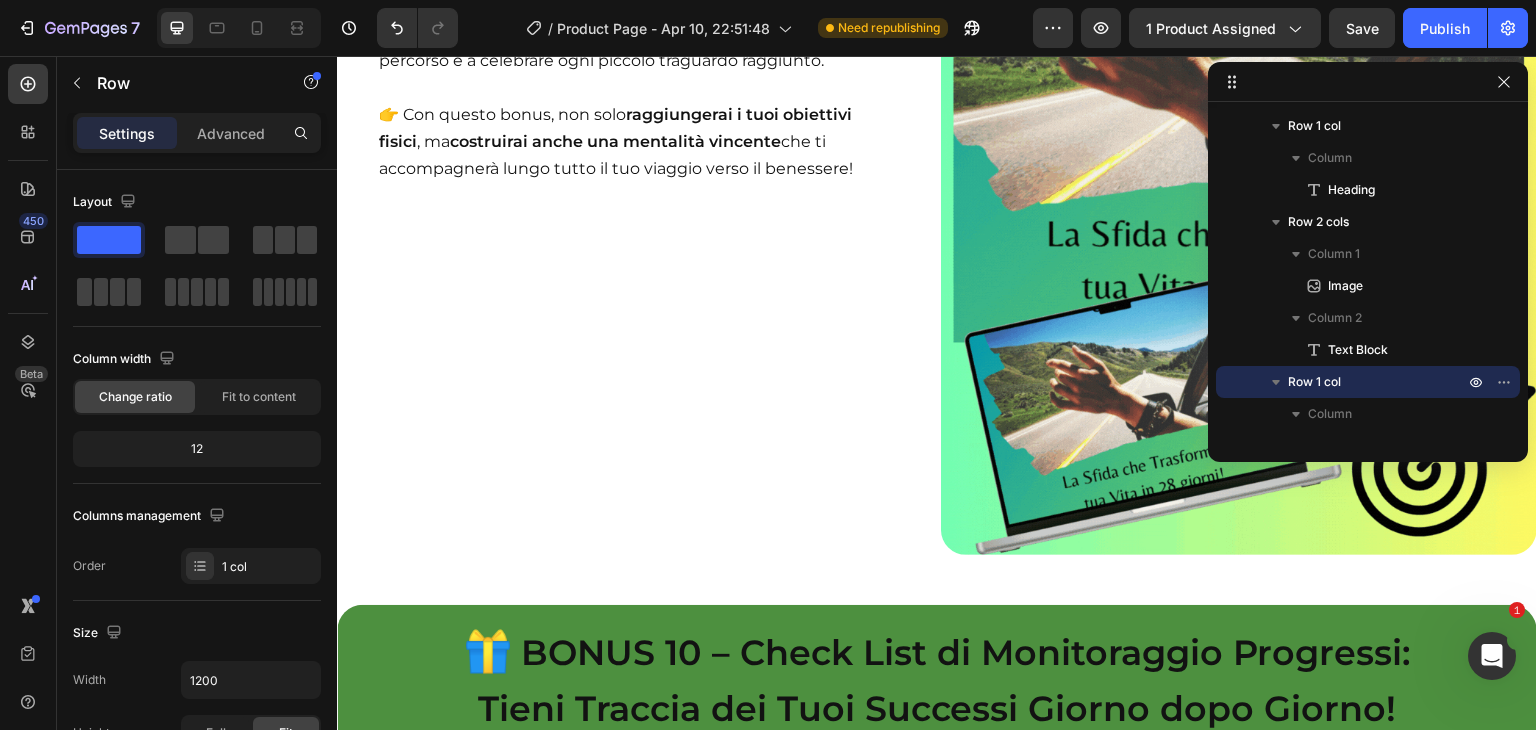 scroll, scrollTop: 20649, scrollLeft: 0, axis: vertical 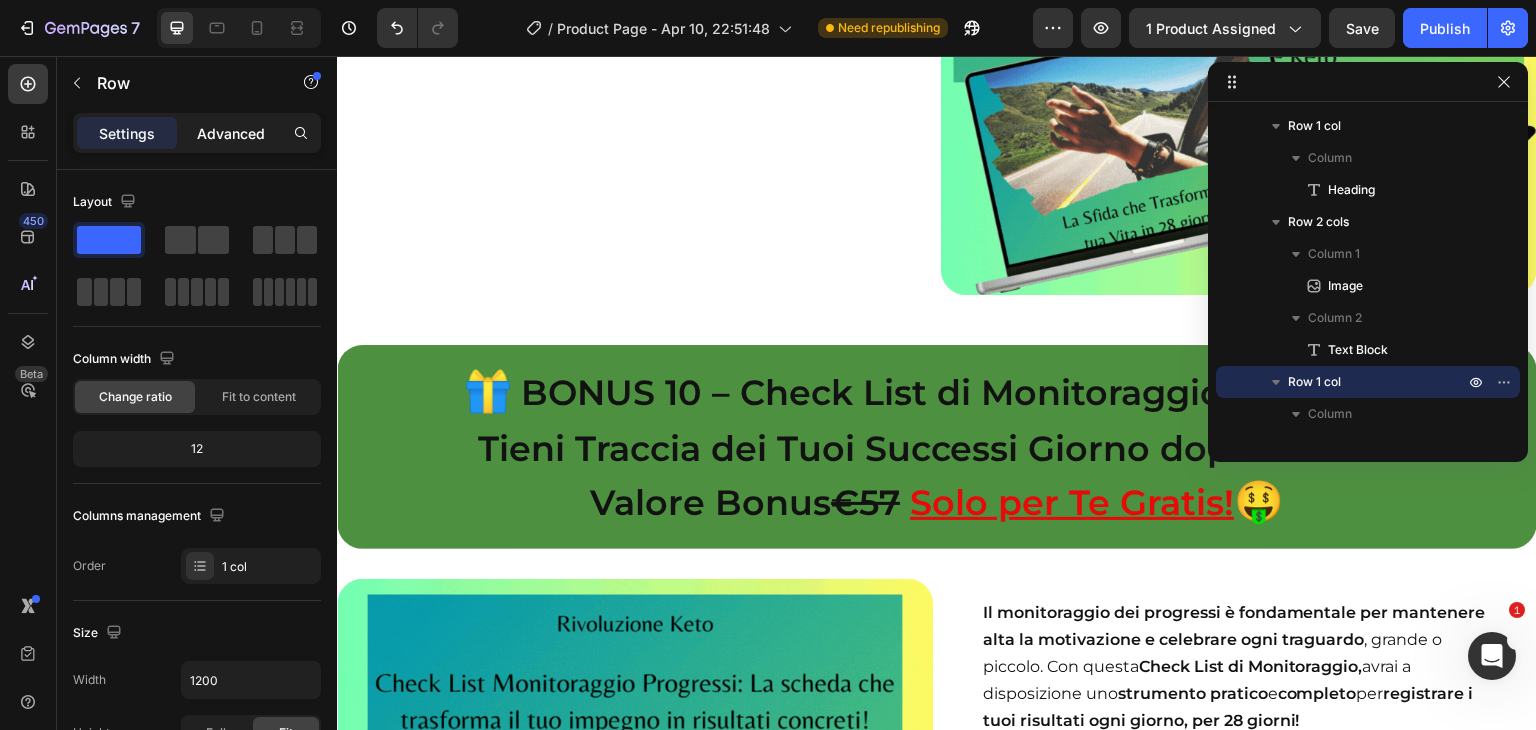 click on "Advanced" at bounding box center (231, 133) 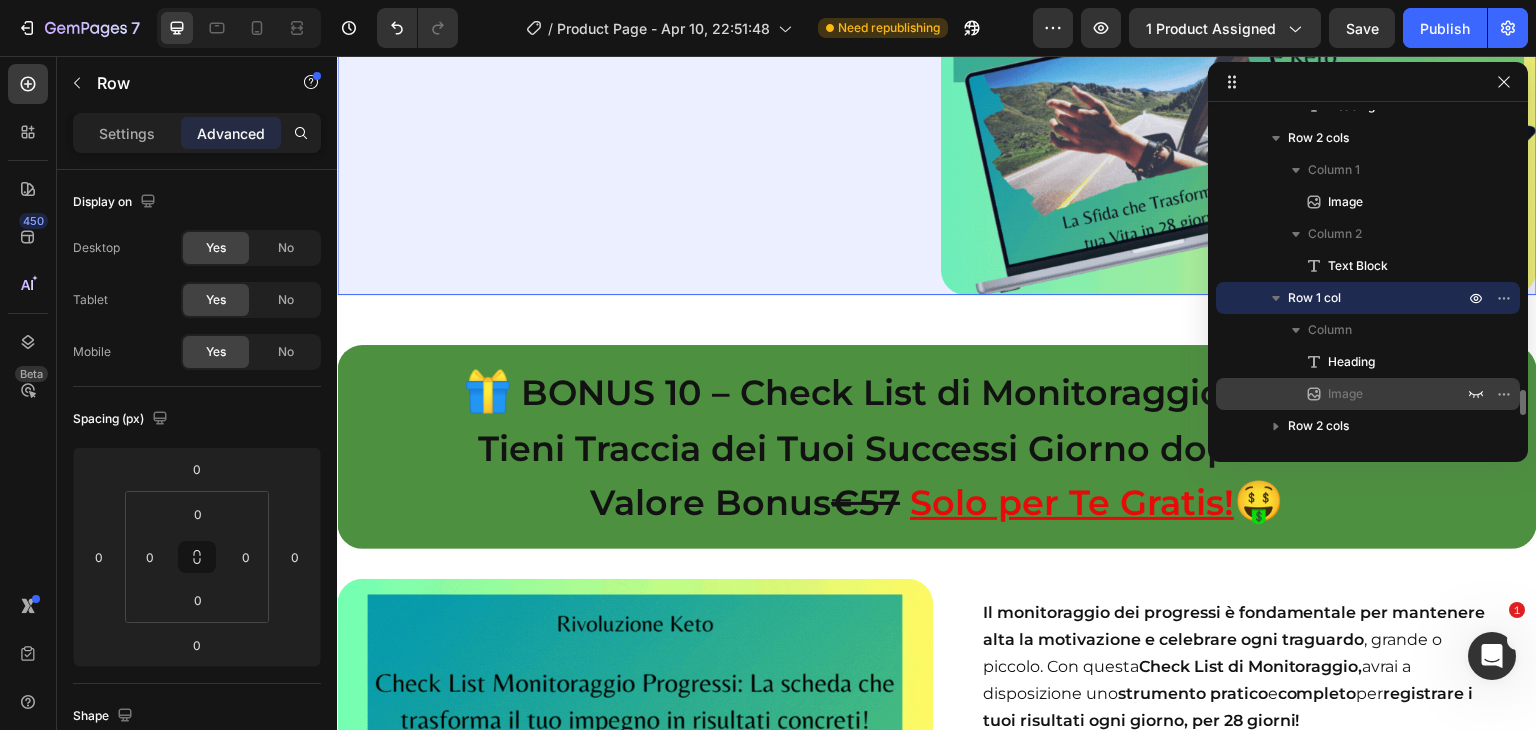 scroll, scrollTop: 3708, scrollLeft: 0, axis: vertical 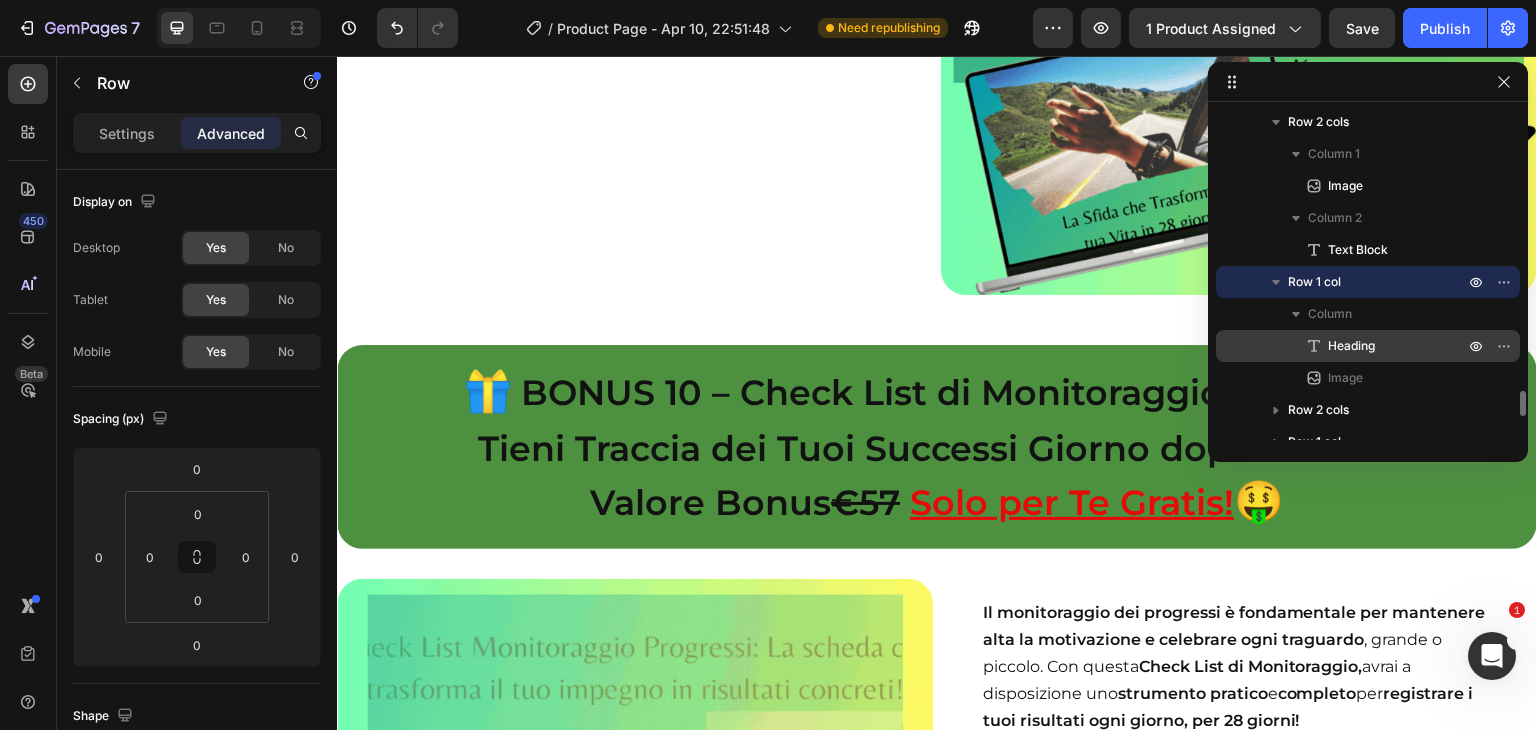 click on "Heading" at bounding box center [1374, 346] 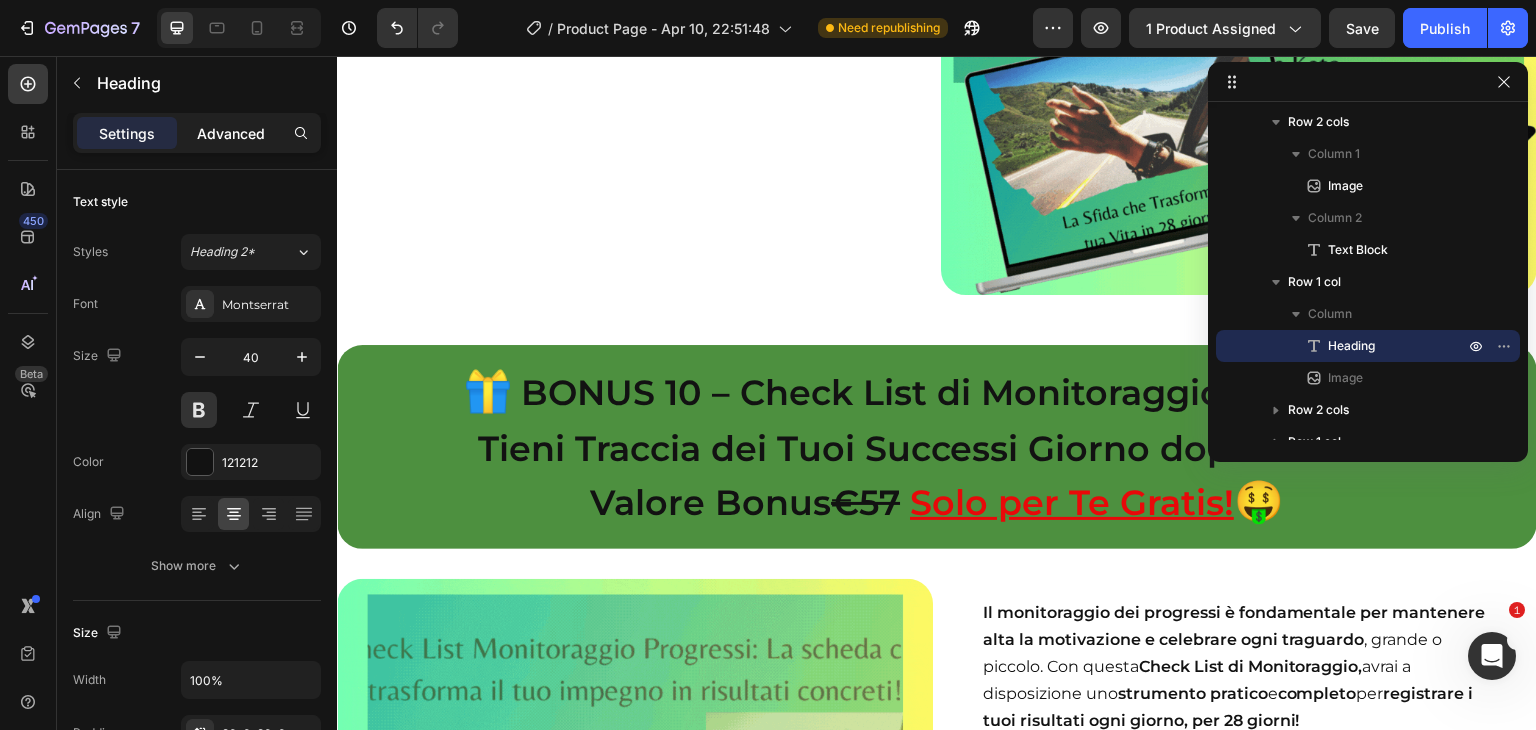 click on "Advanced" at bounding box center [231, 133] 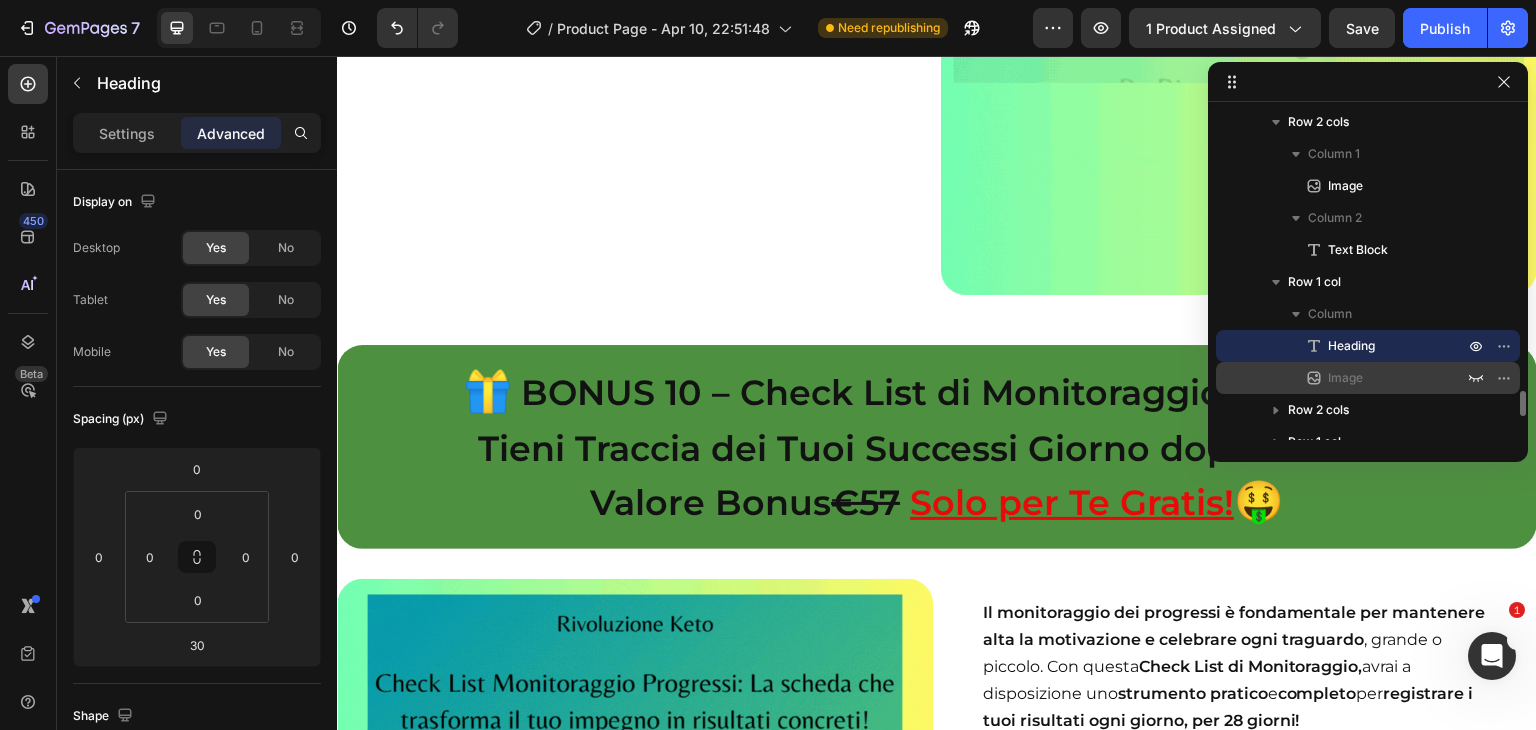 click on "Image" at bounding box center [1345, 378] 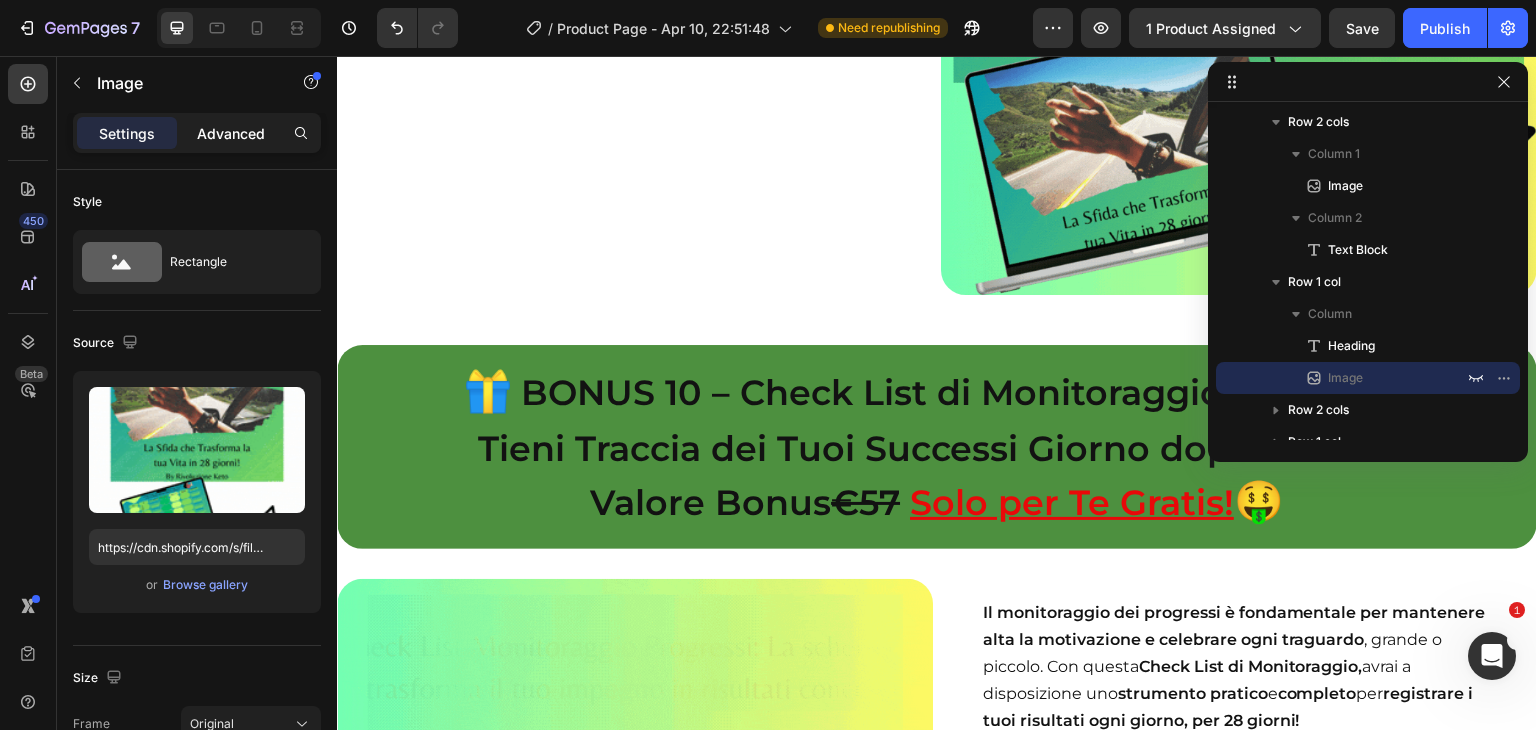click on "Advanced" at bounding box center [231, 133] 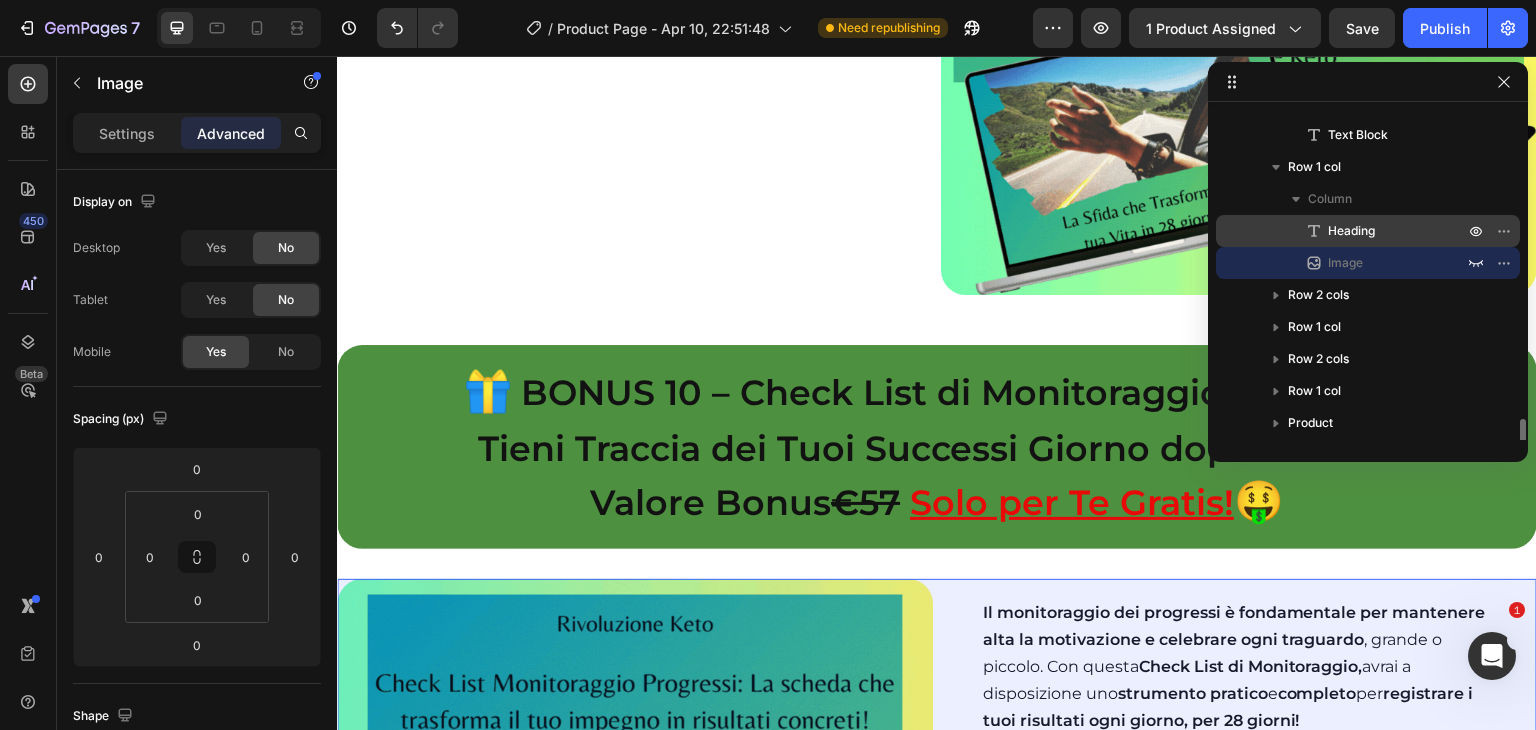 scroll, scrollTop: 3841, scrollLeft: 0, axis: vertical 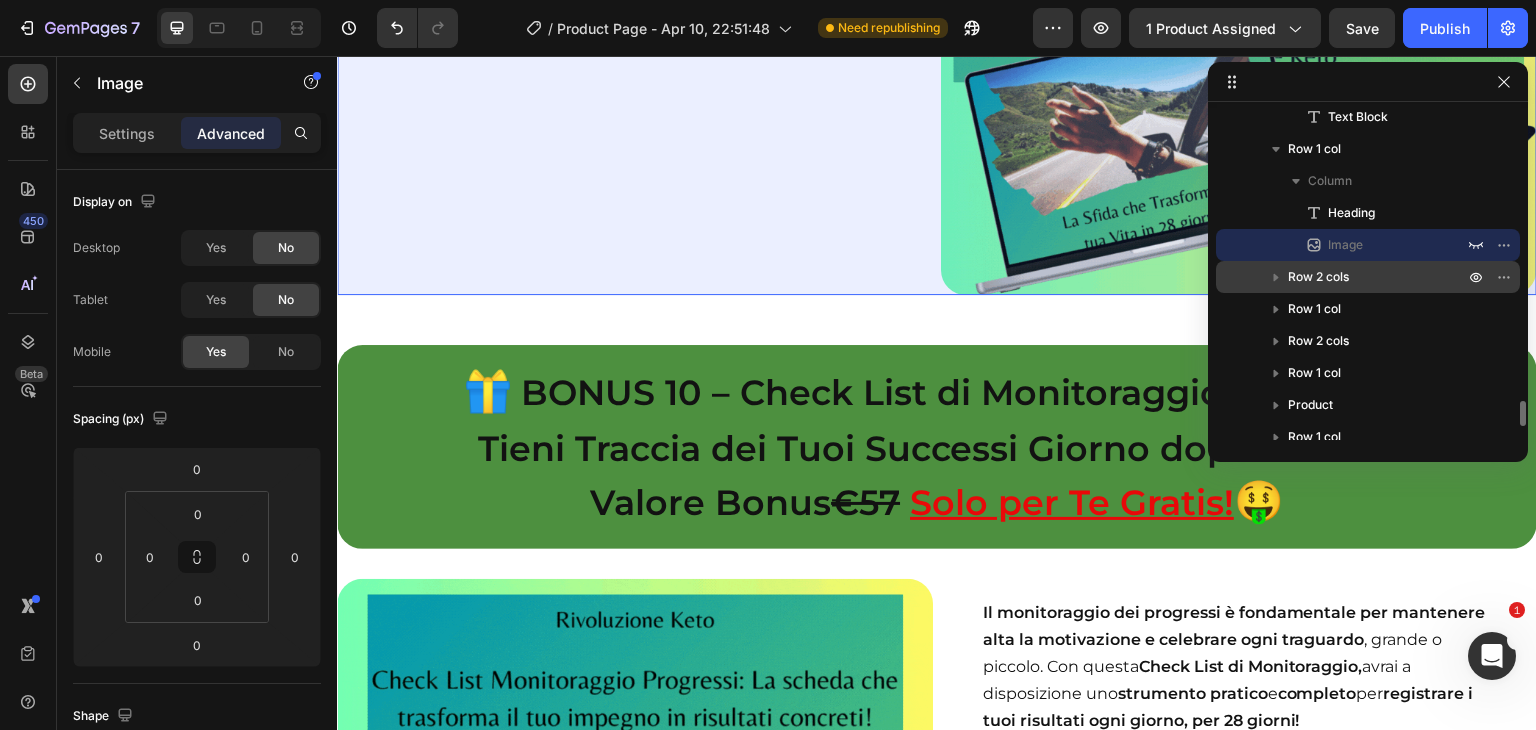 click on "Row 2 cols" at bounding box center (1318, 277) 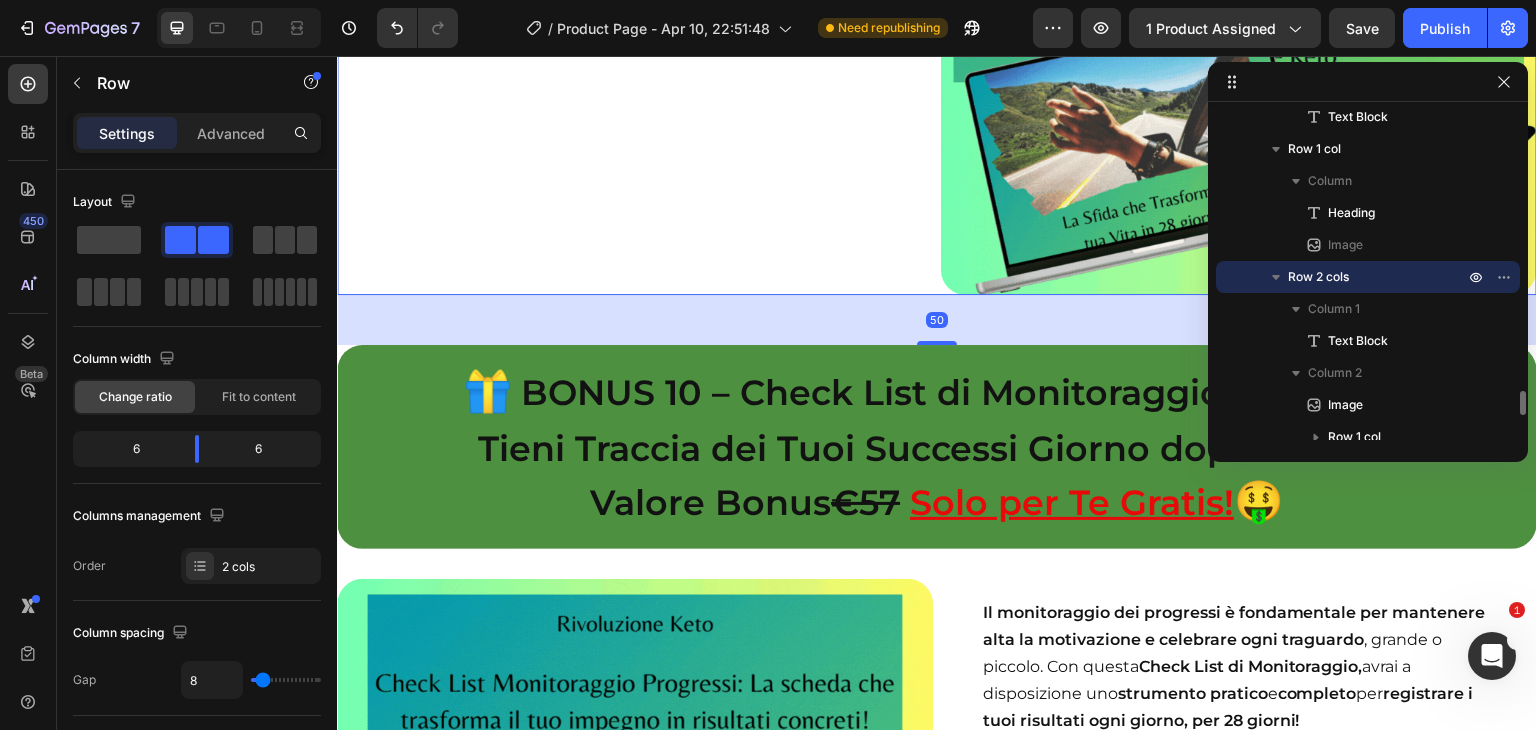 scroll, scrollTop: 20883, scrollLeft: 0, axis: vertical 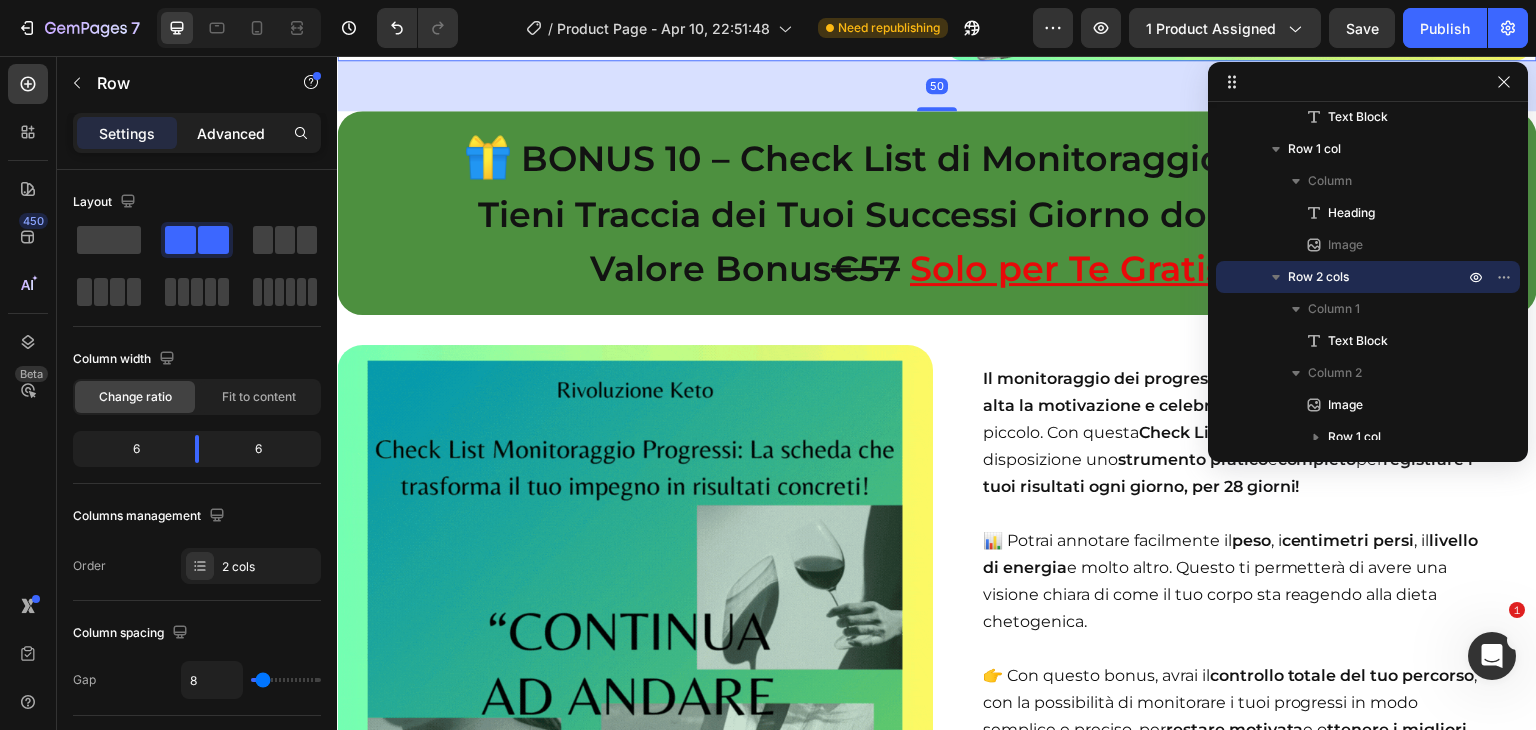click on "Advanced" at bounding box center (231, 133) 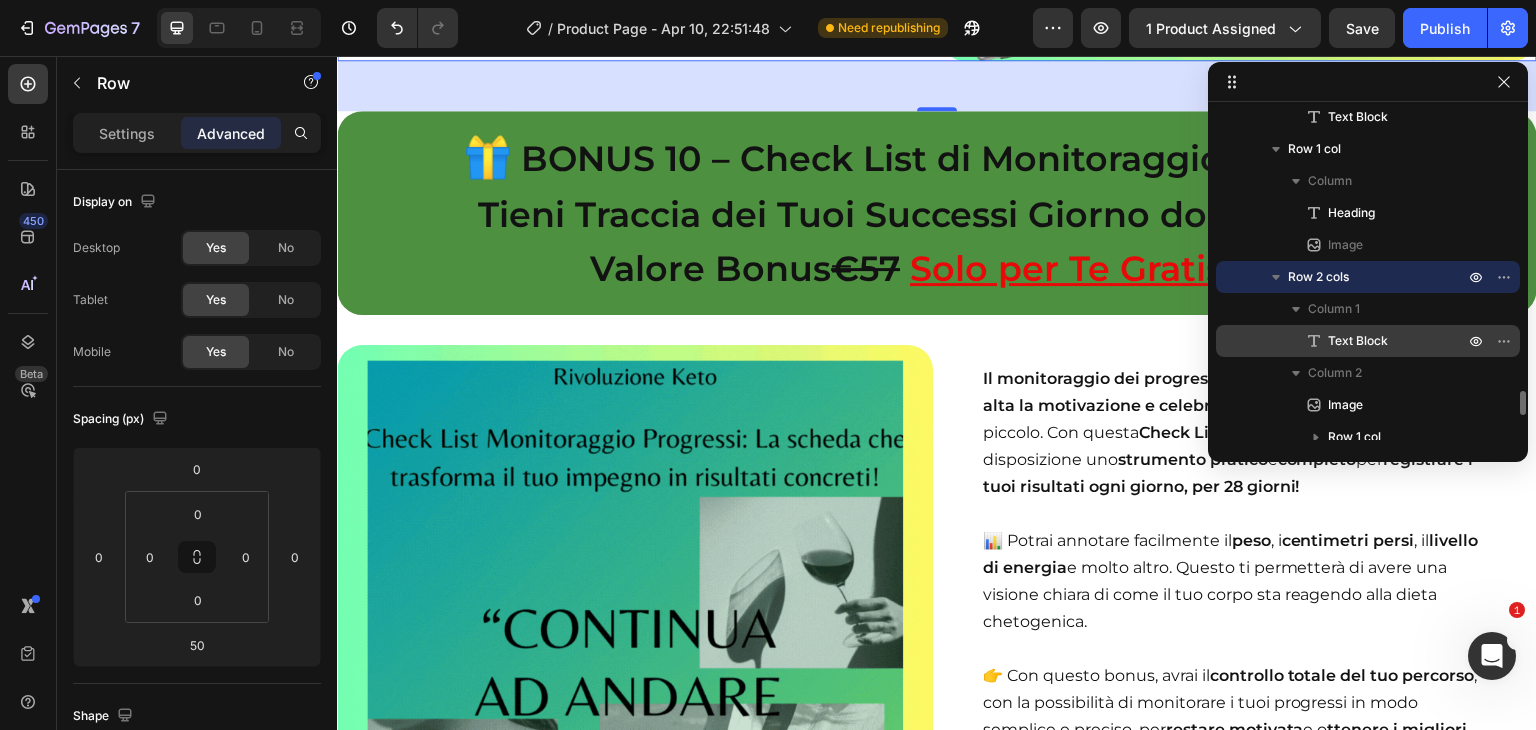 click on "Text Block" at bounding box center (1358, 341) 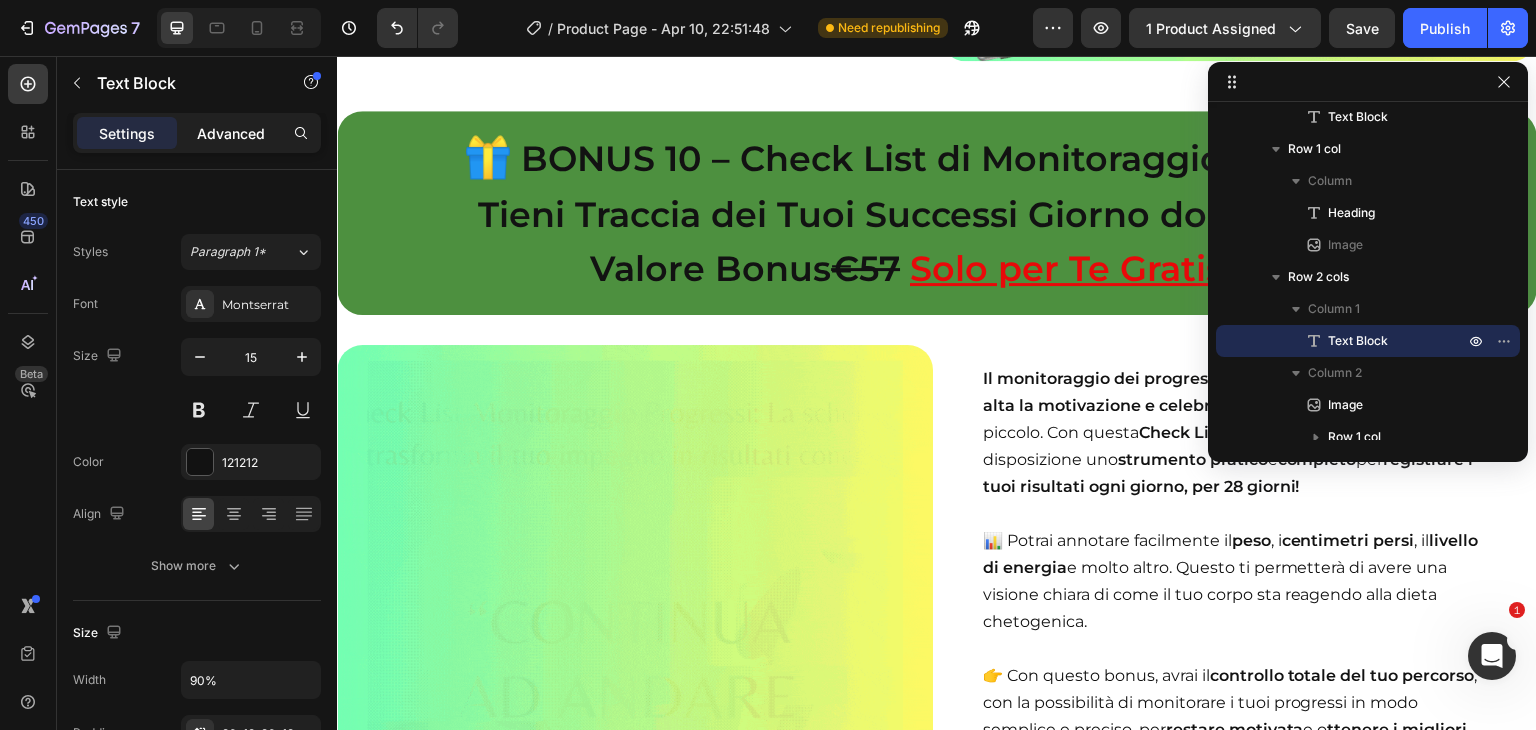 click on "Advanced" at bounding box center [231, 133] 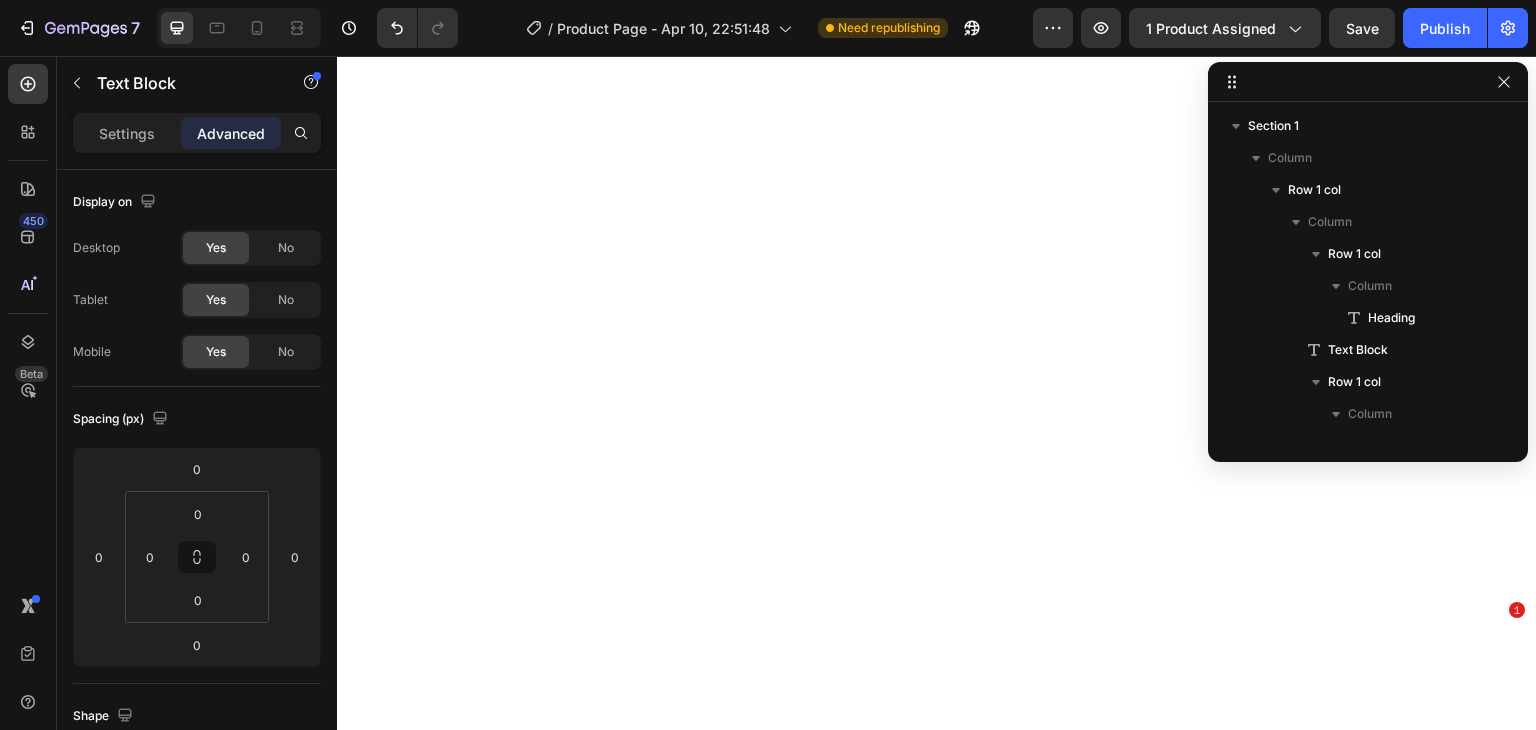 scroll, scrollTop: 0, scrollLeft: 0, axis: both 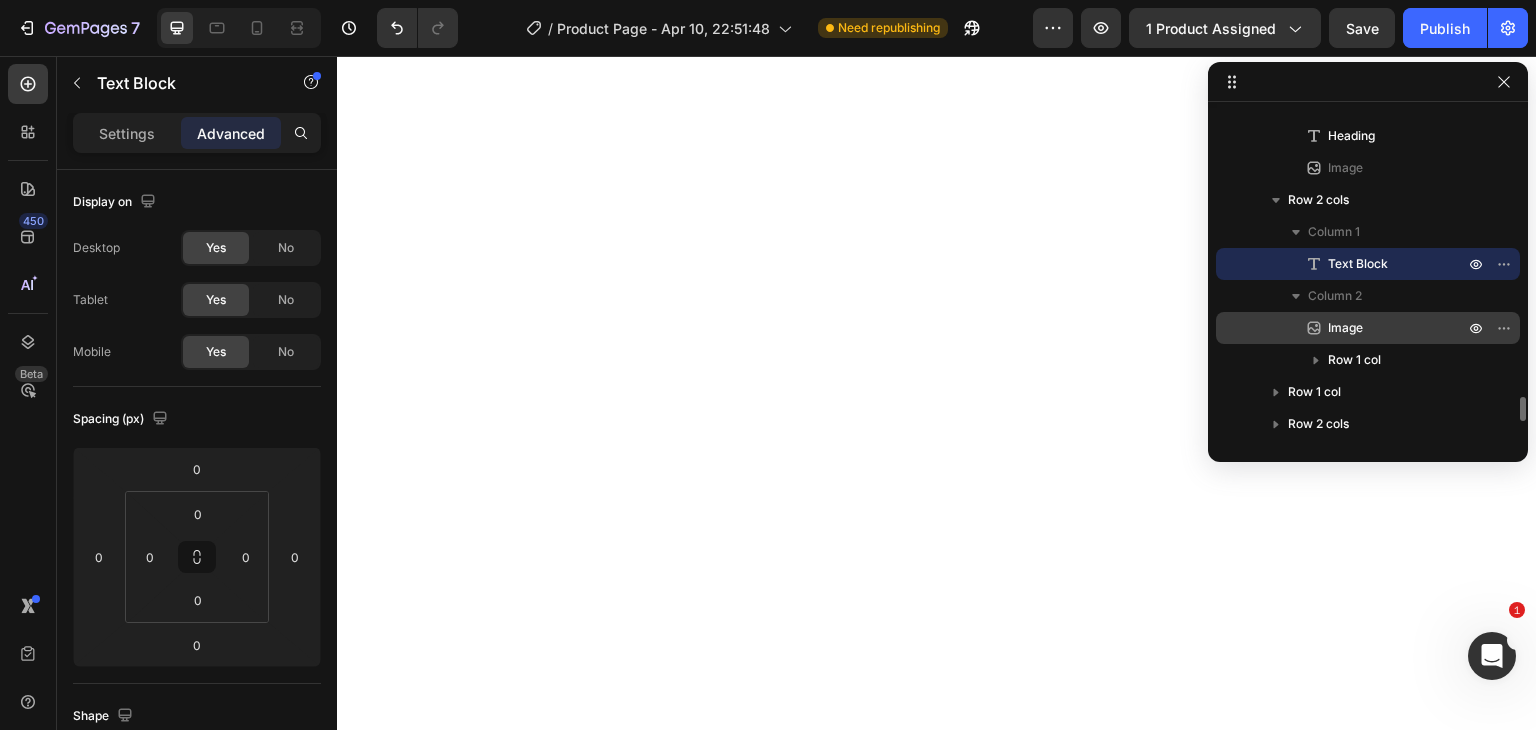 click on "Image" at bounding box center [1345, 328] 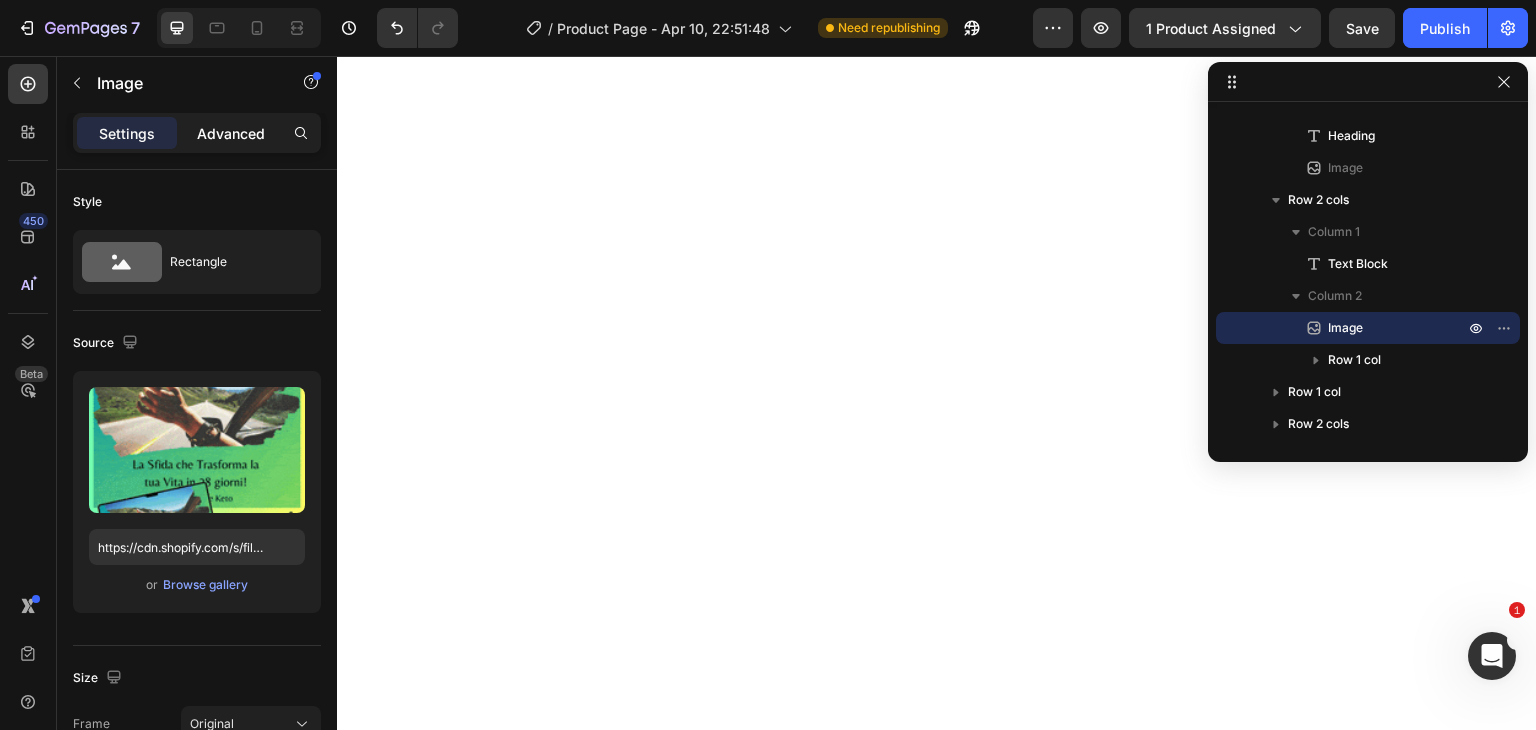 click on "Advanced" at bounding box center [231, 133] 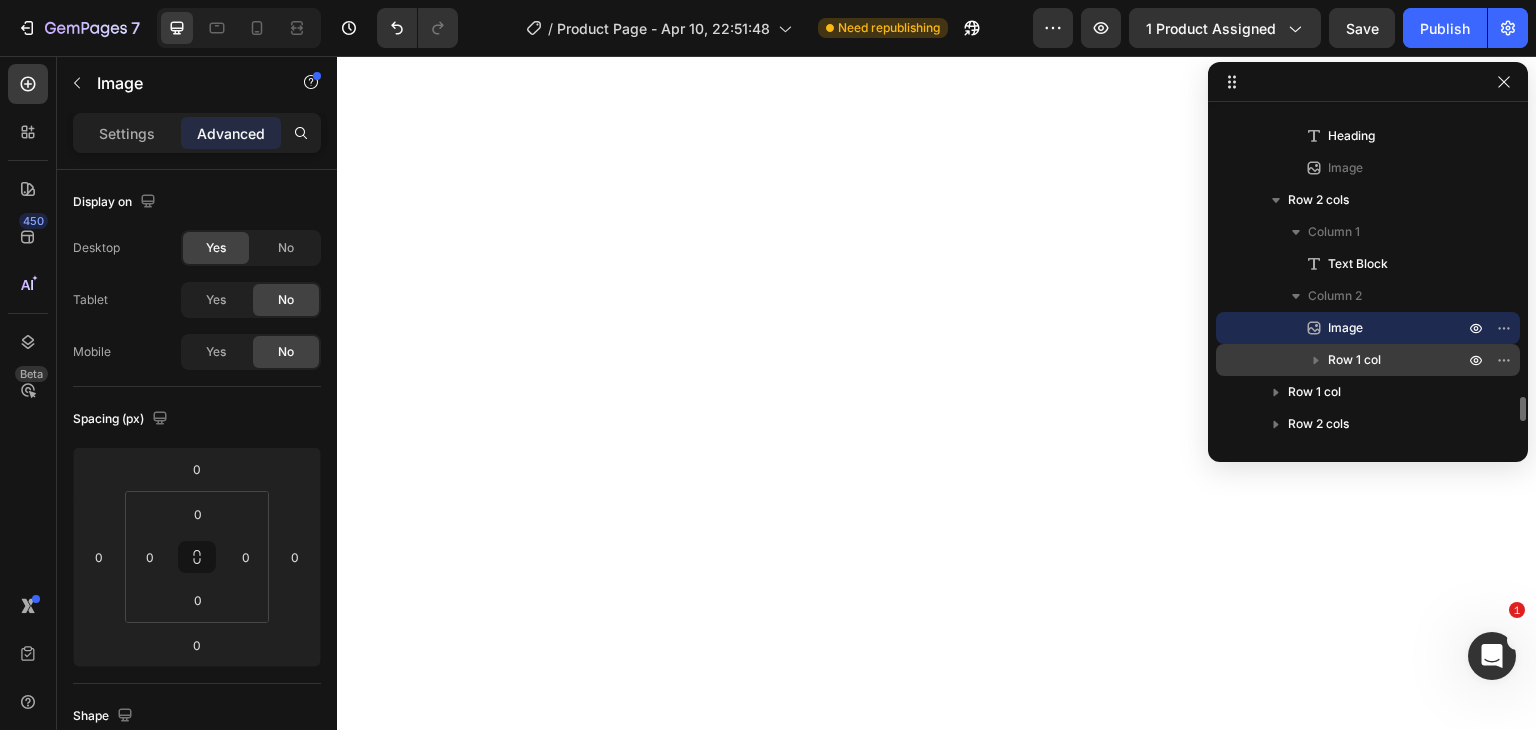 click on "Row 1 col" at bounding box center [1354, 360] 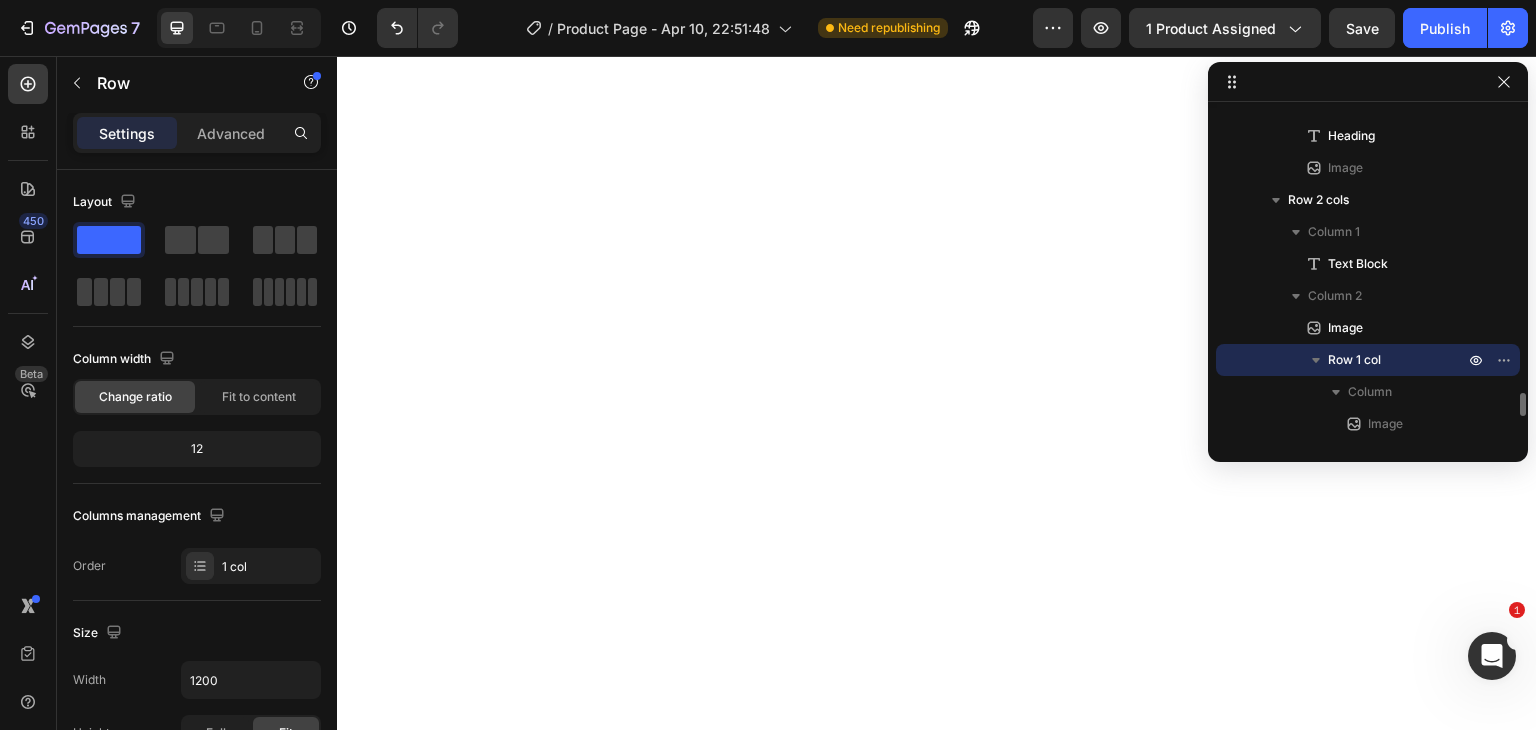 scroll, scrollTop: 21627, scrollLeft: 0, axis: vertical 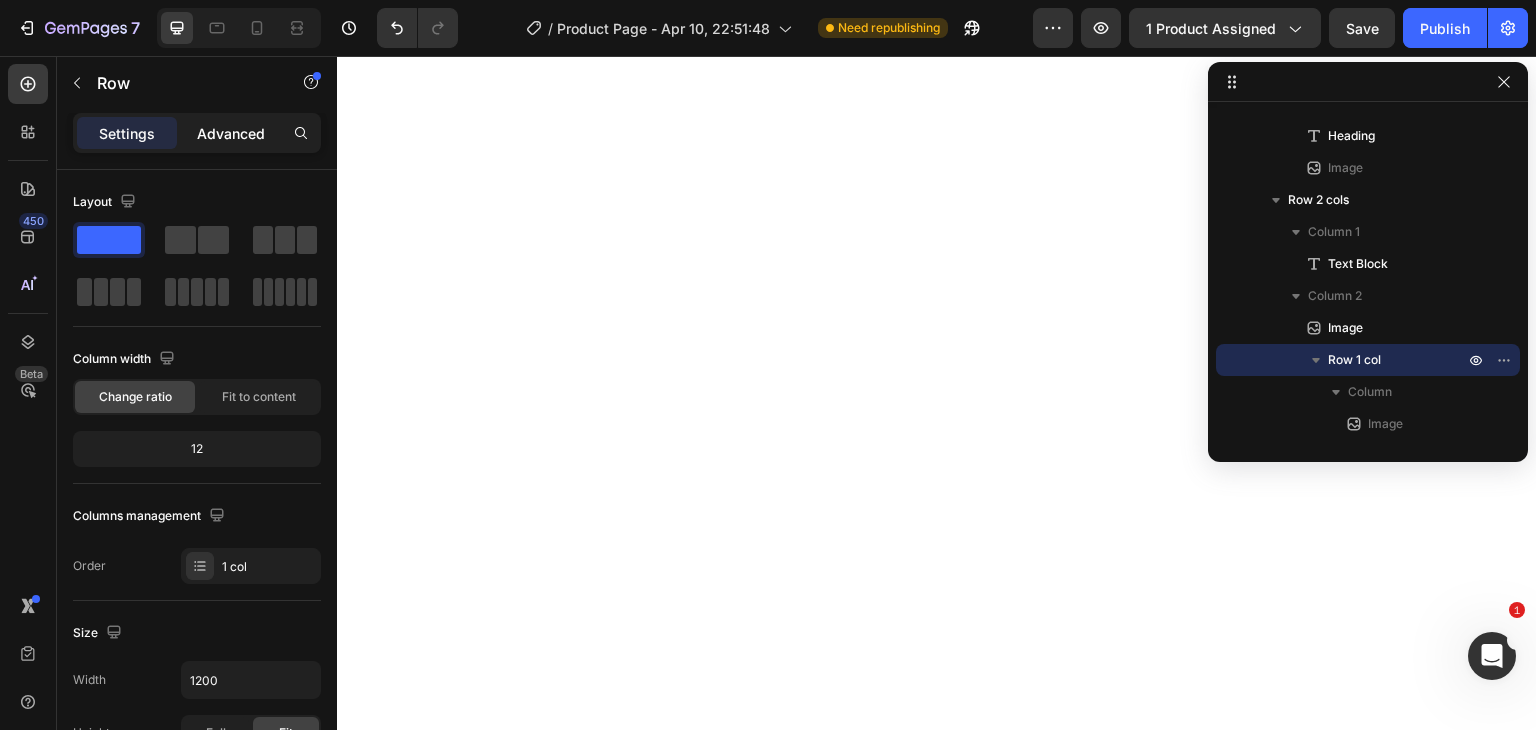 click on "Advanced" at bounding box center [231, 133] 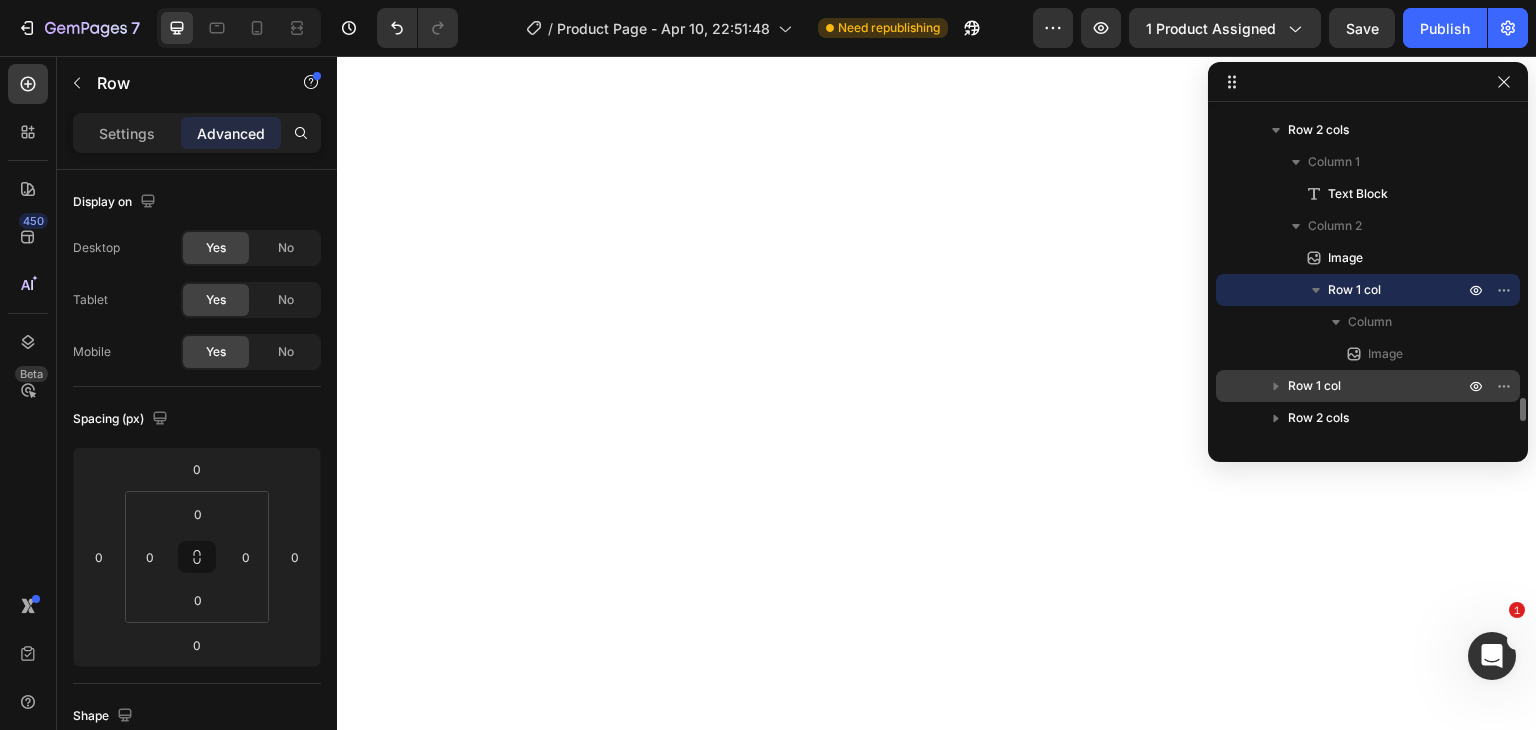 scroll, scrollTop: 4008, scrollLeft: 0, axis: vertical 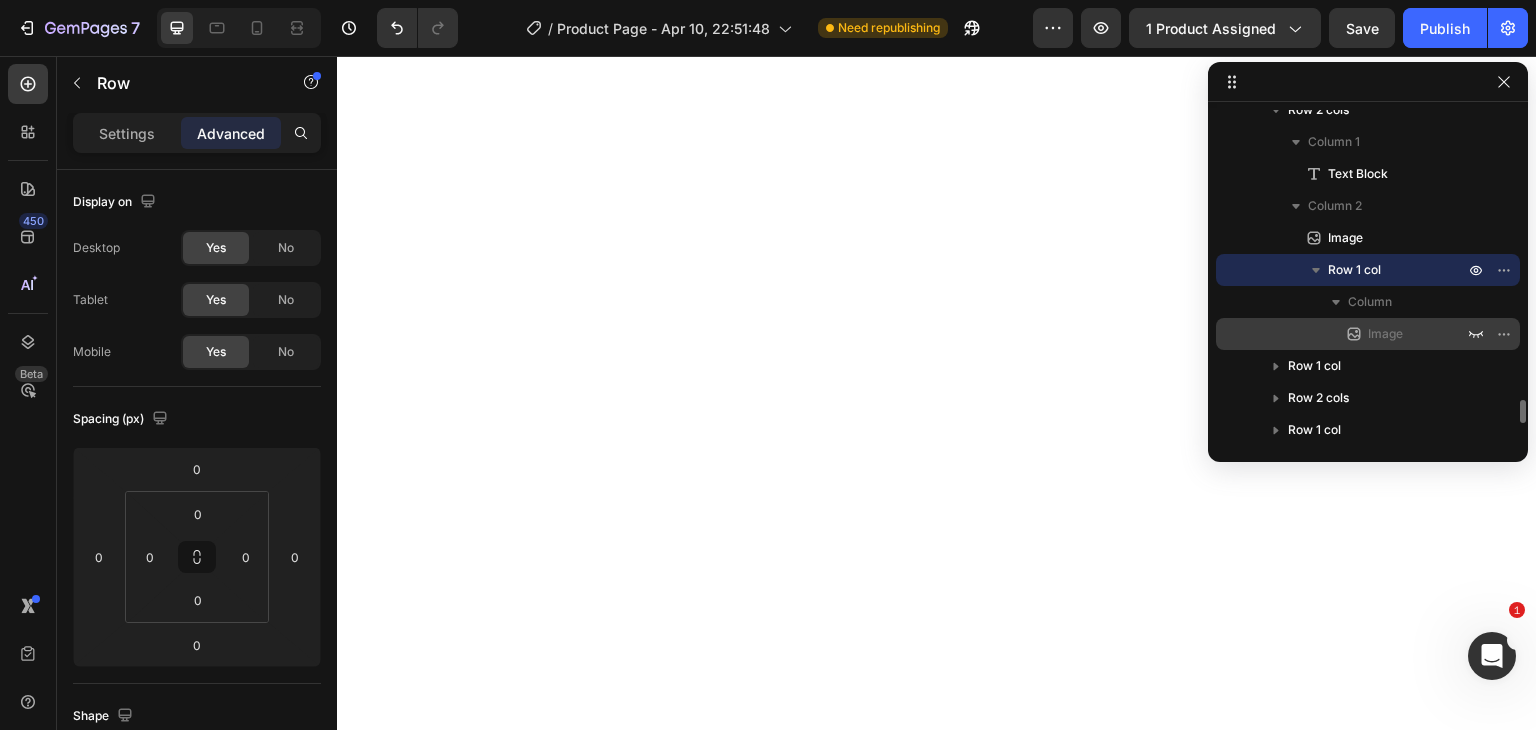 click on "Image" at bounding box center (1385, 334) 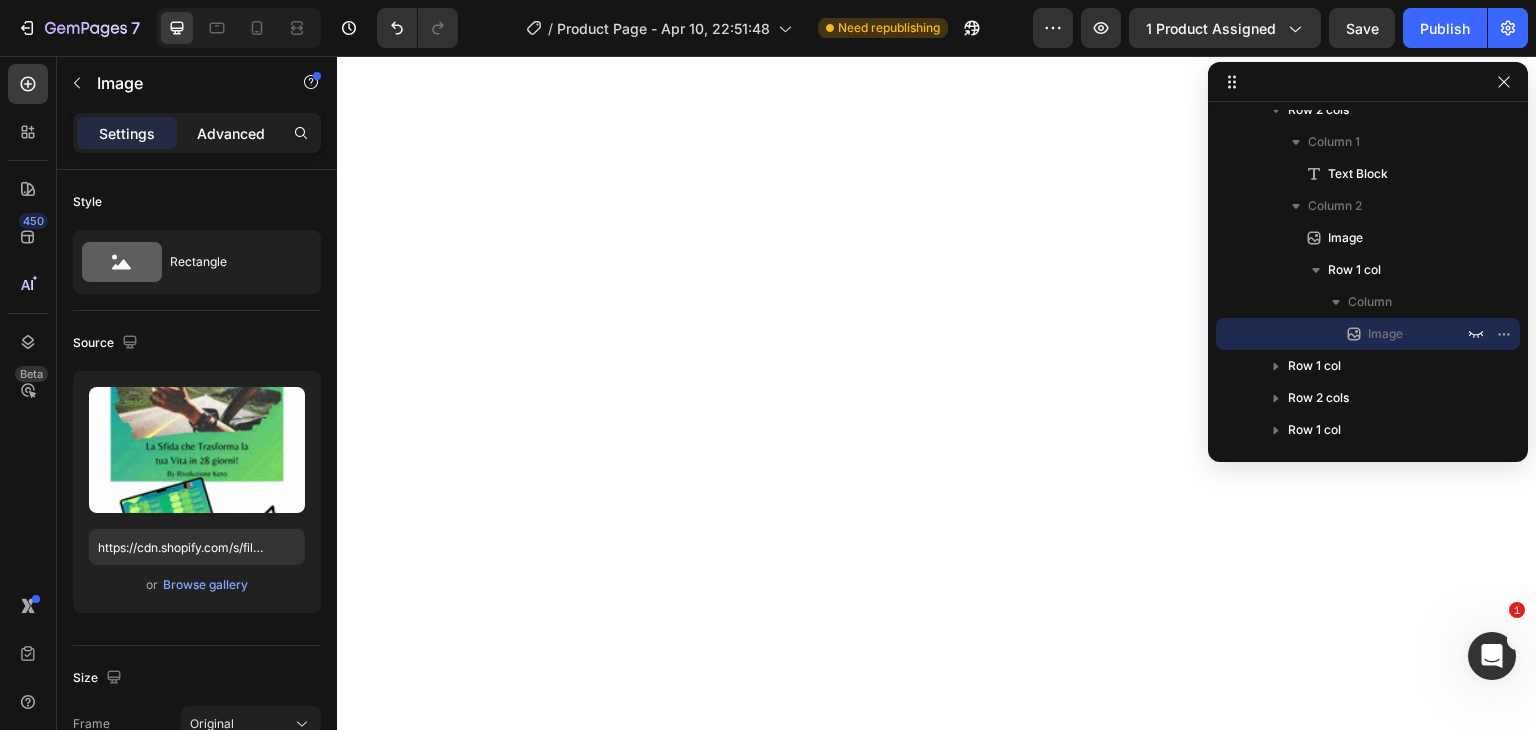 click on "Advanced" at bounding box center [231, 133] 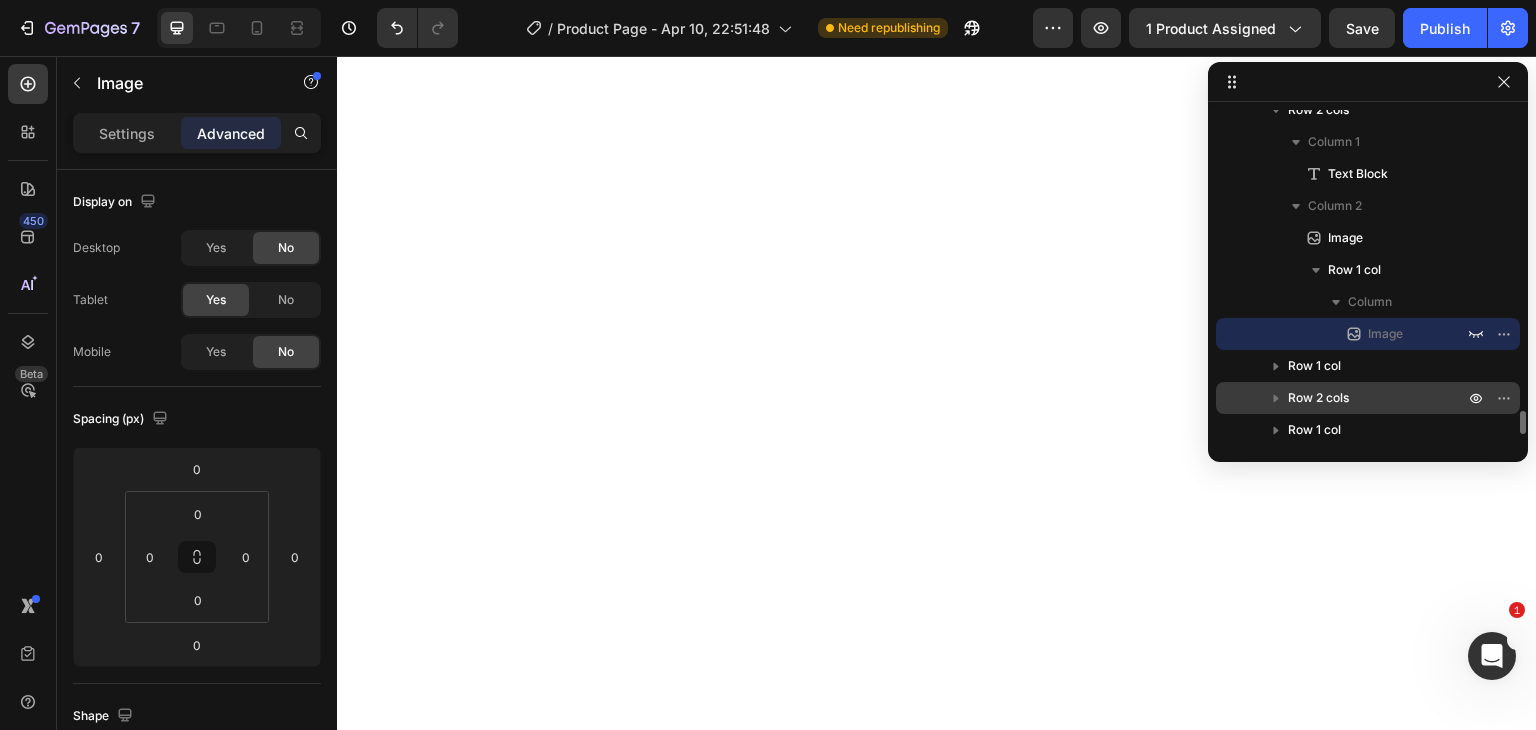 scroll, scrollTop: 4078, scrollLeft: 0, axis: vertical 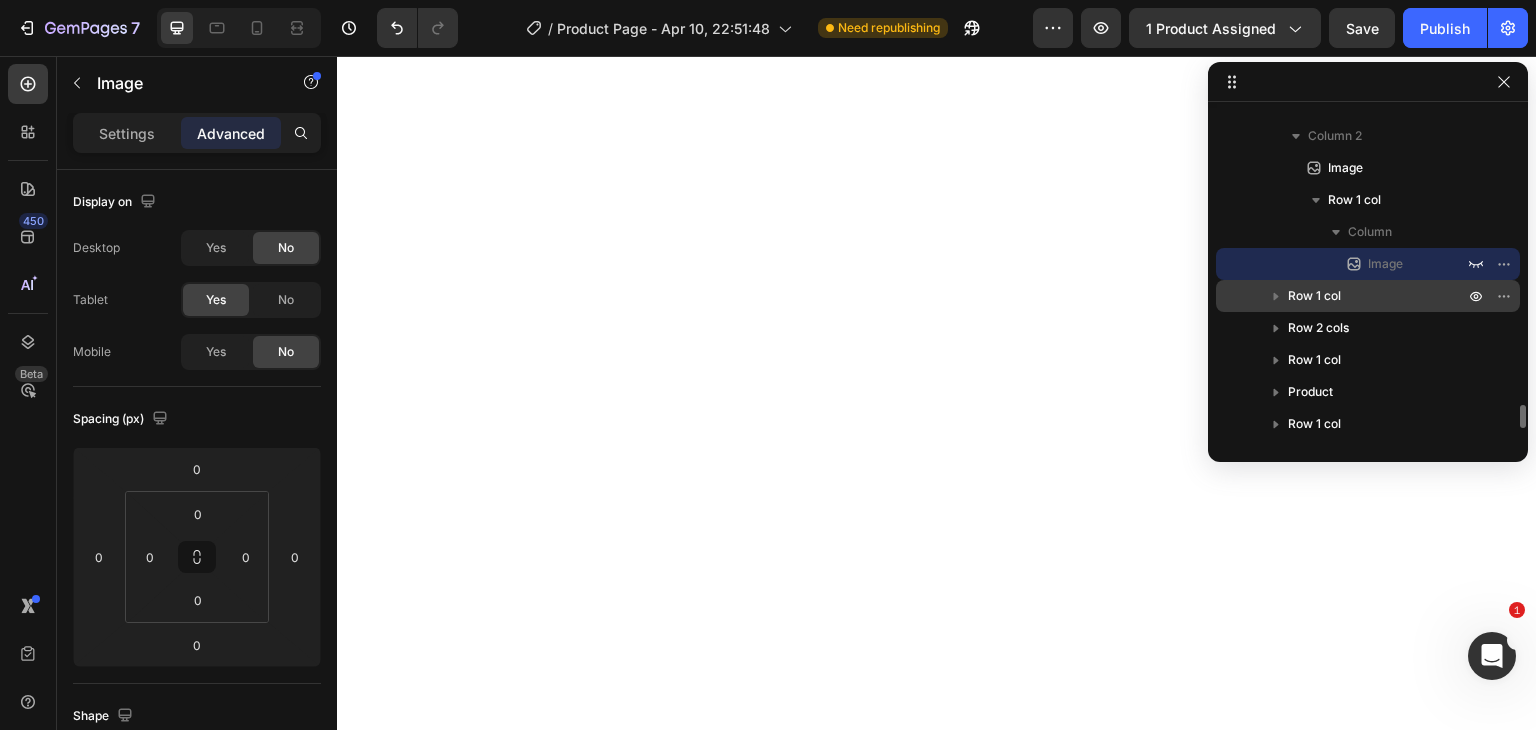 click on "Row 1 col" at bounding box center [1314, 296] 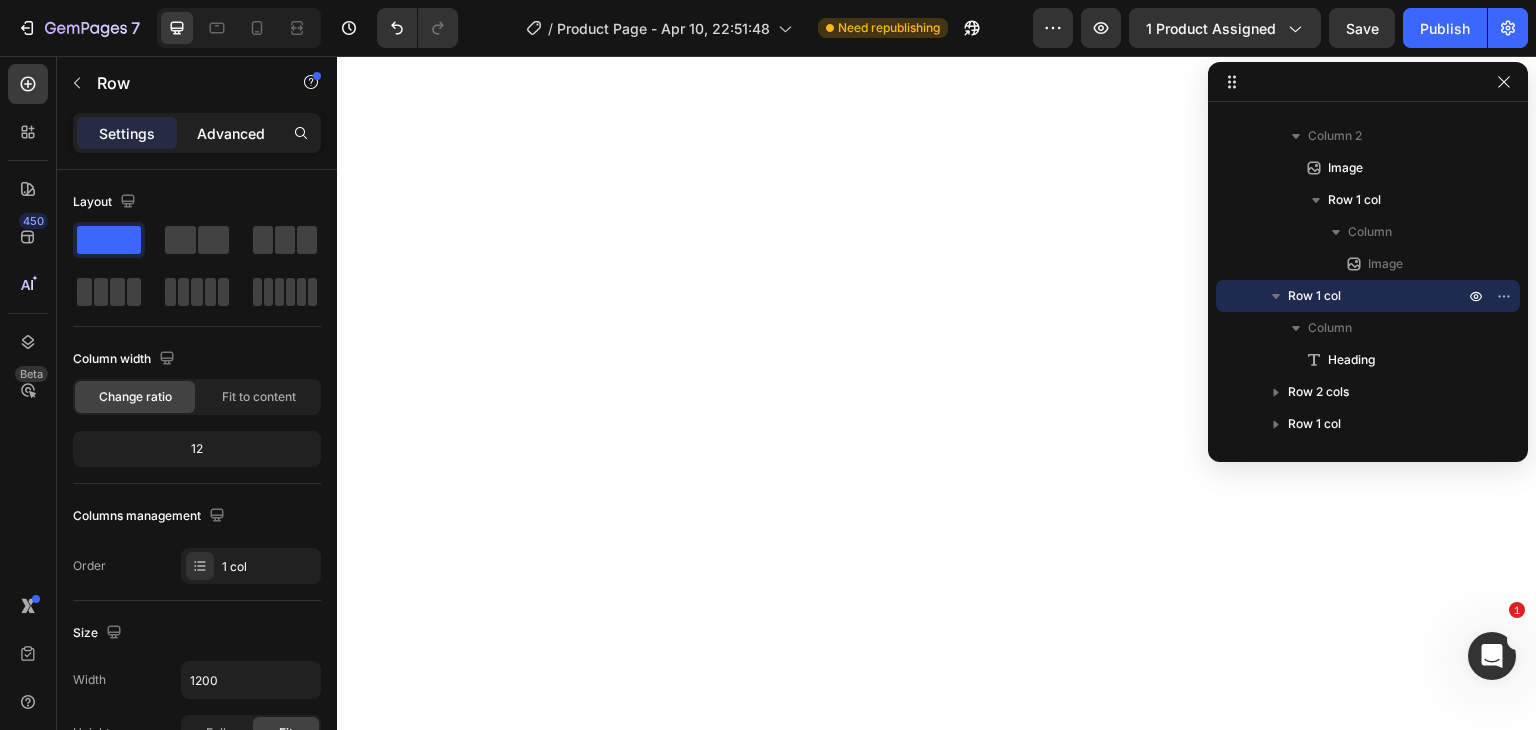 click on "Advanced" at bounding box center [231, 133] 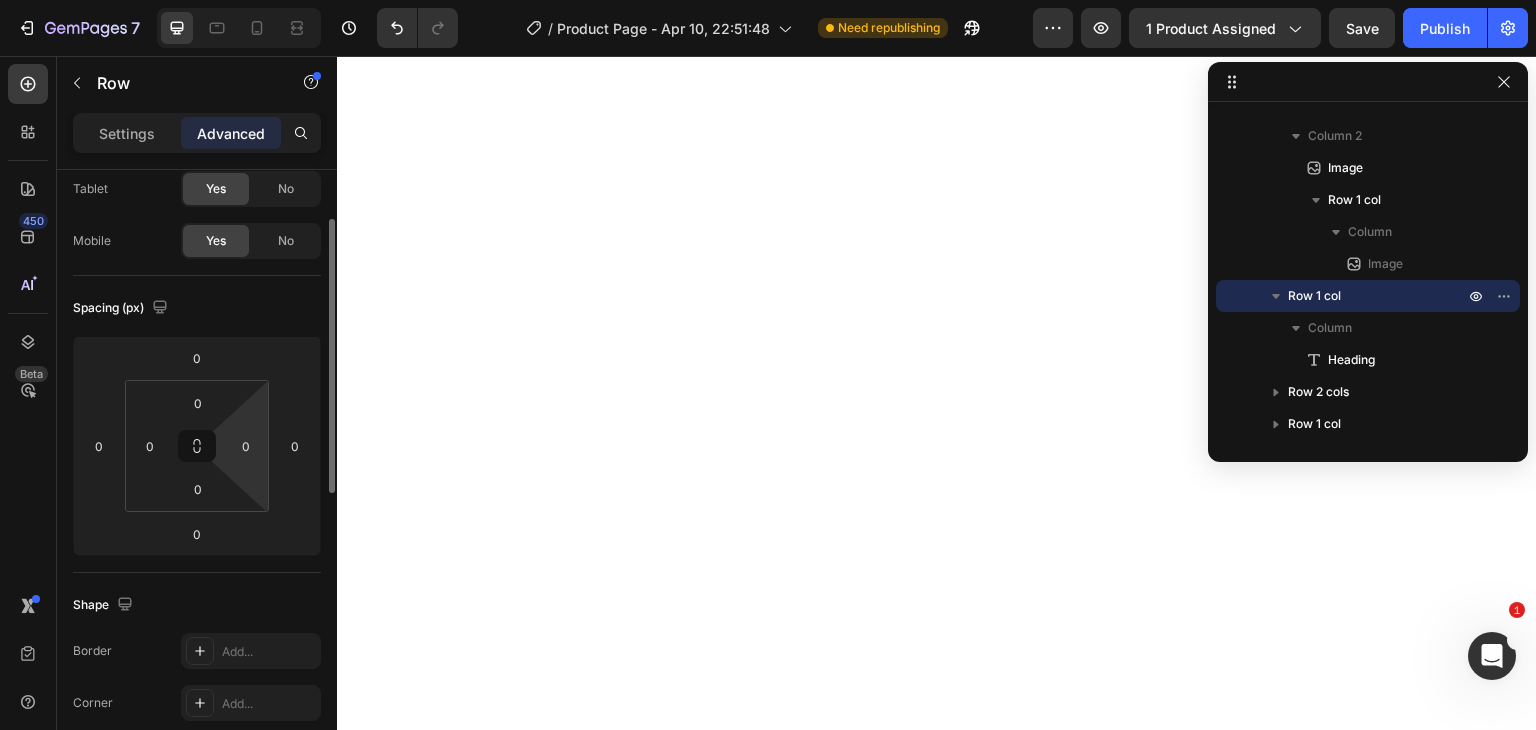 scroll, scrollTop: 172, scrollLeft: 0, axis: vertical 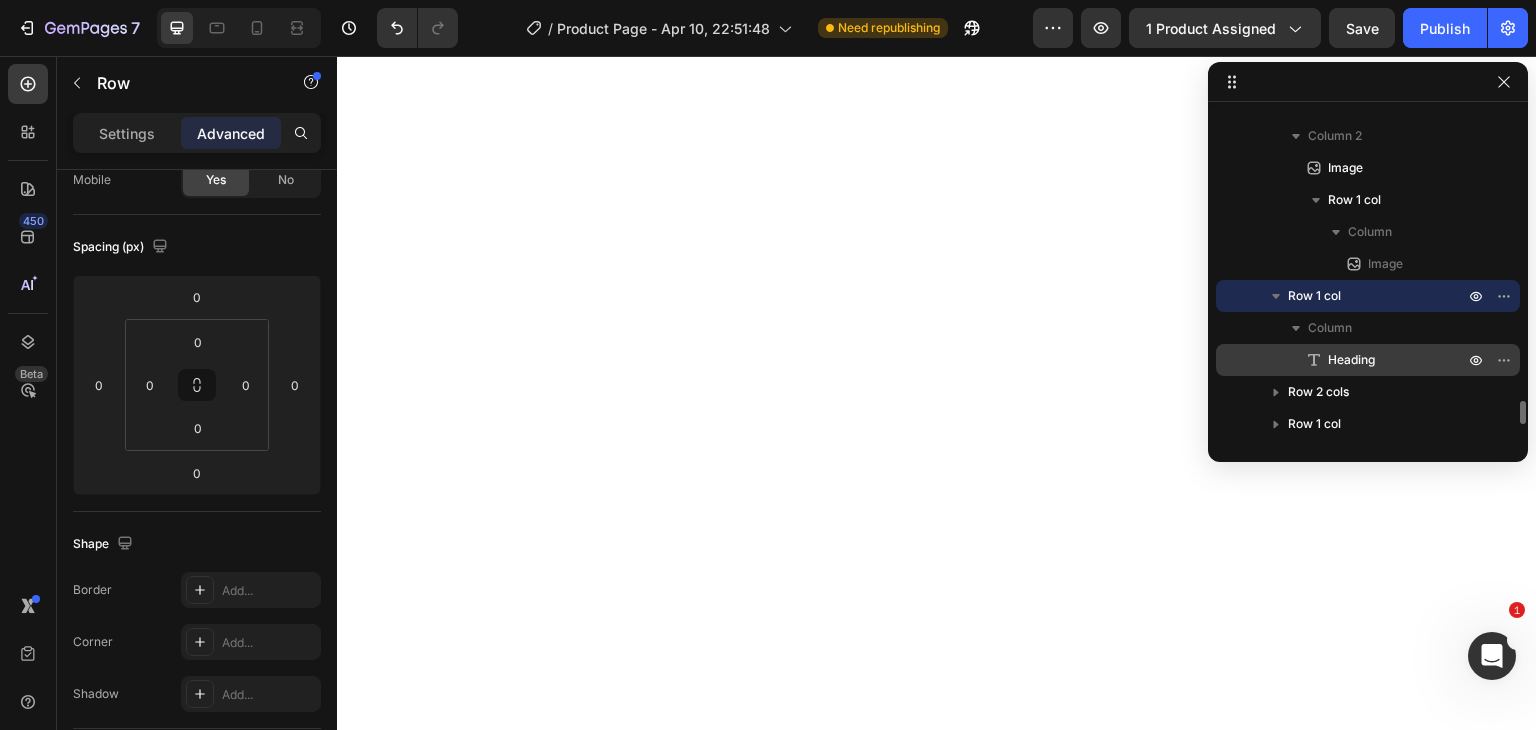click on "Heading" at bounding box center (1351, 360) 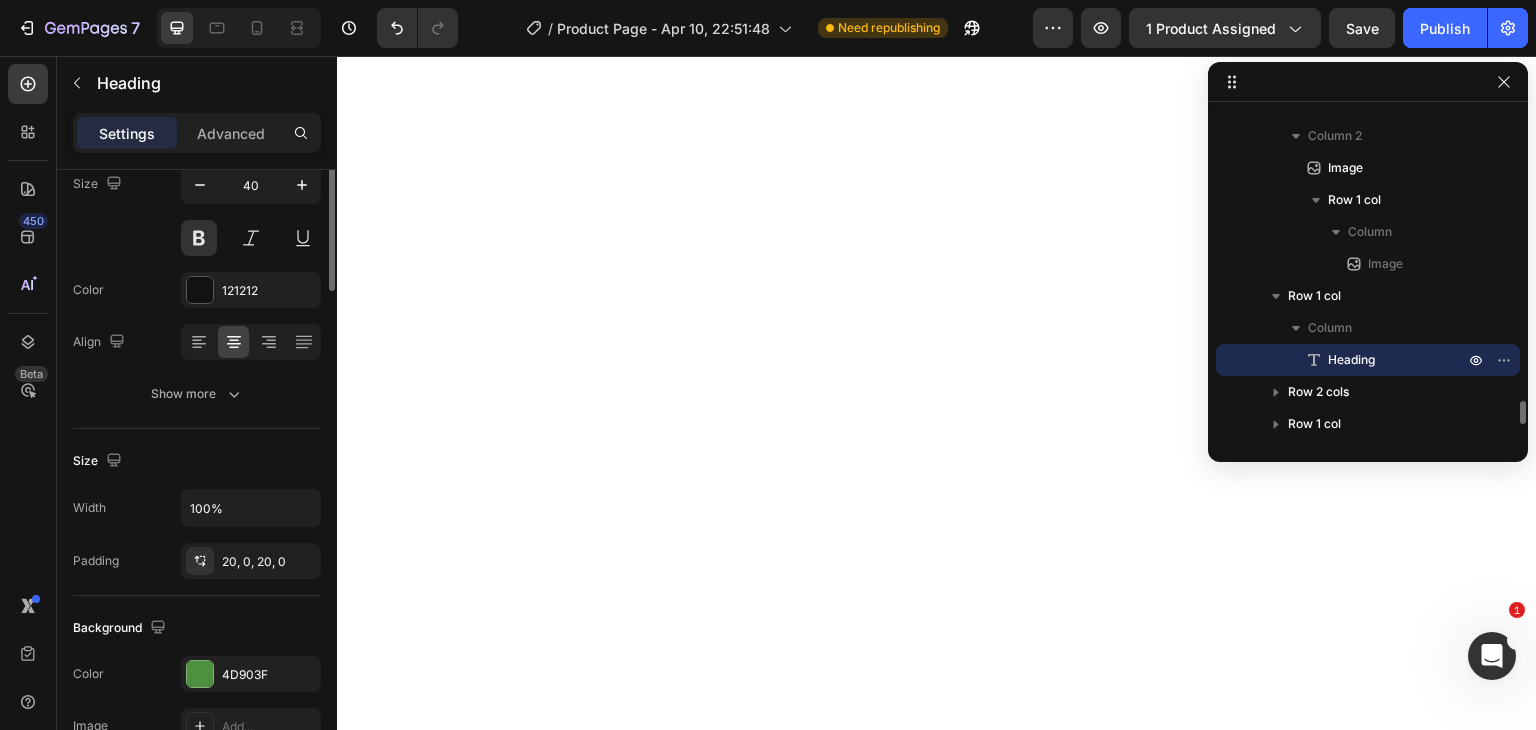 scroll, scrollTop: 0, scrollLeft: 0, axis: both 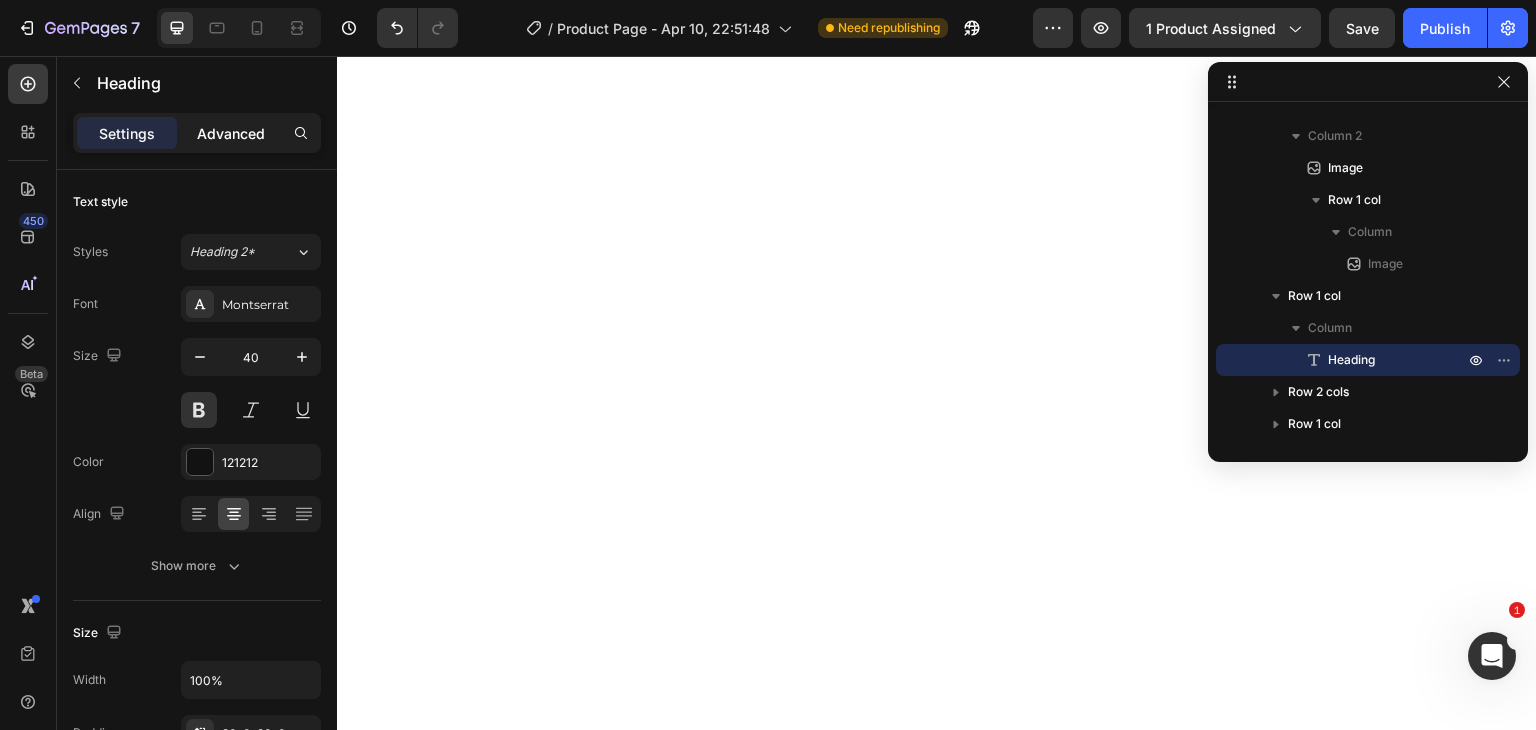 click on "Advanced" at bounding box center (231, 133) 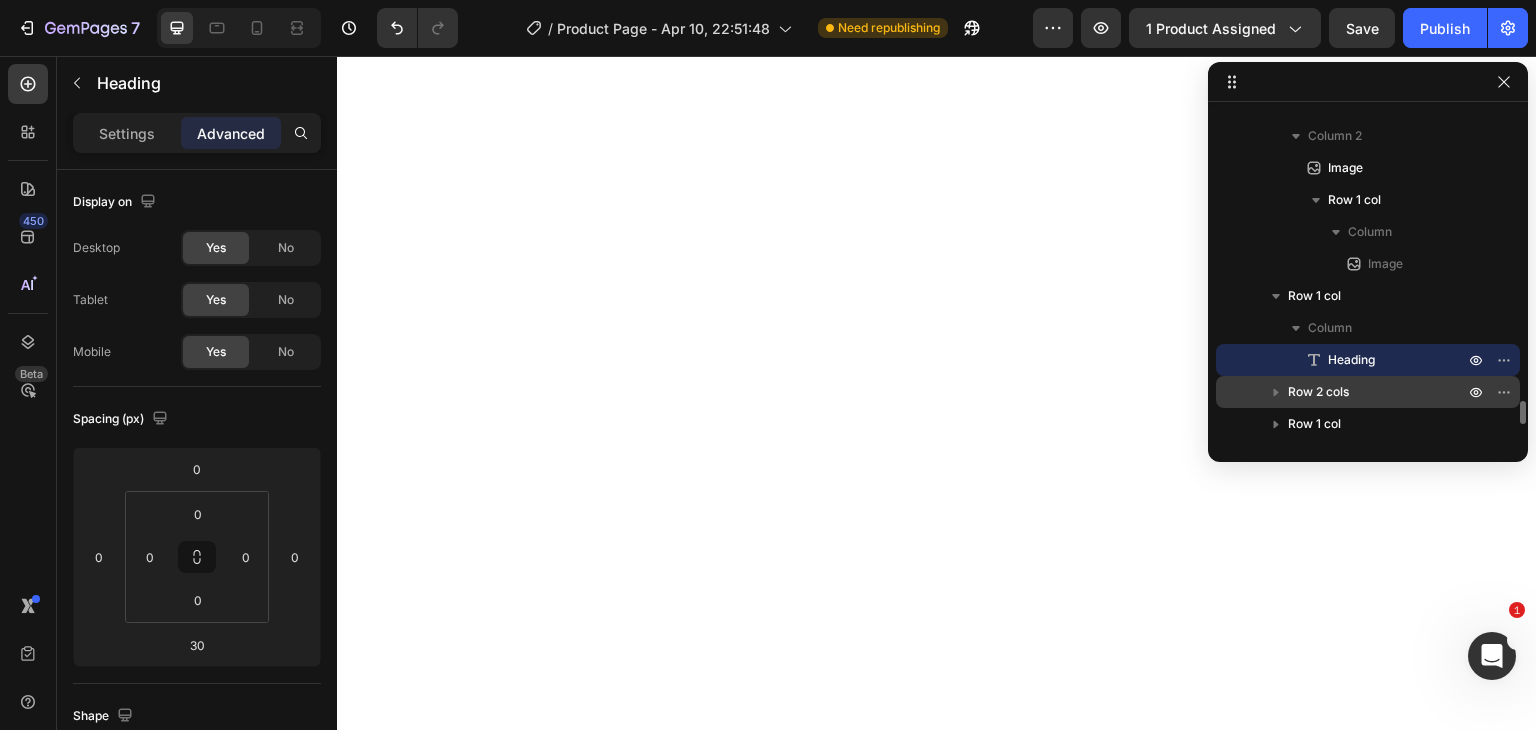 click on "Row 2 cols" at bounding box center [1318, 392] 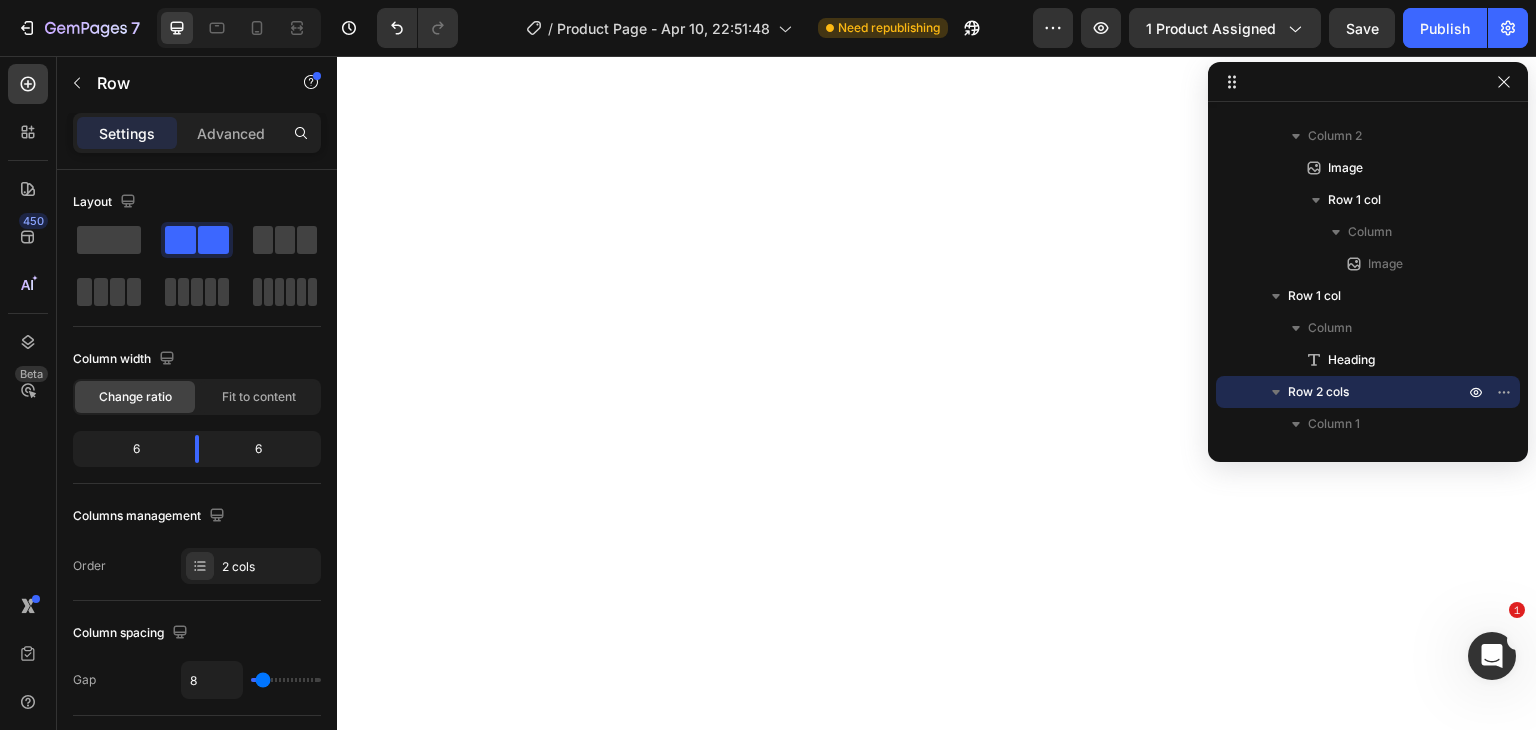 scroll, scrollTop: 21910, scrollLeft: 0, axis: vertical 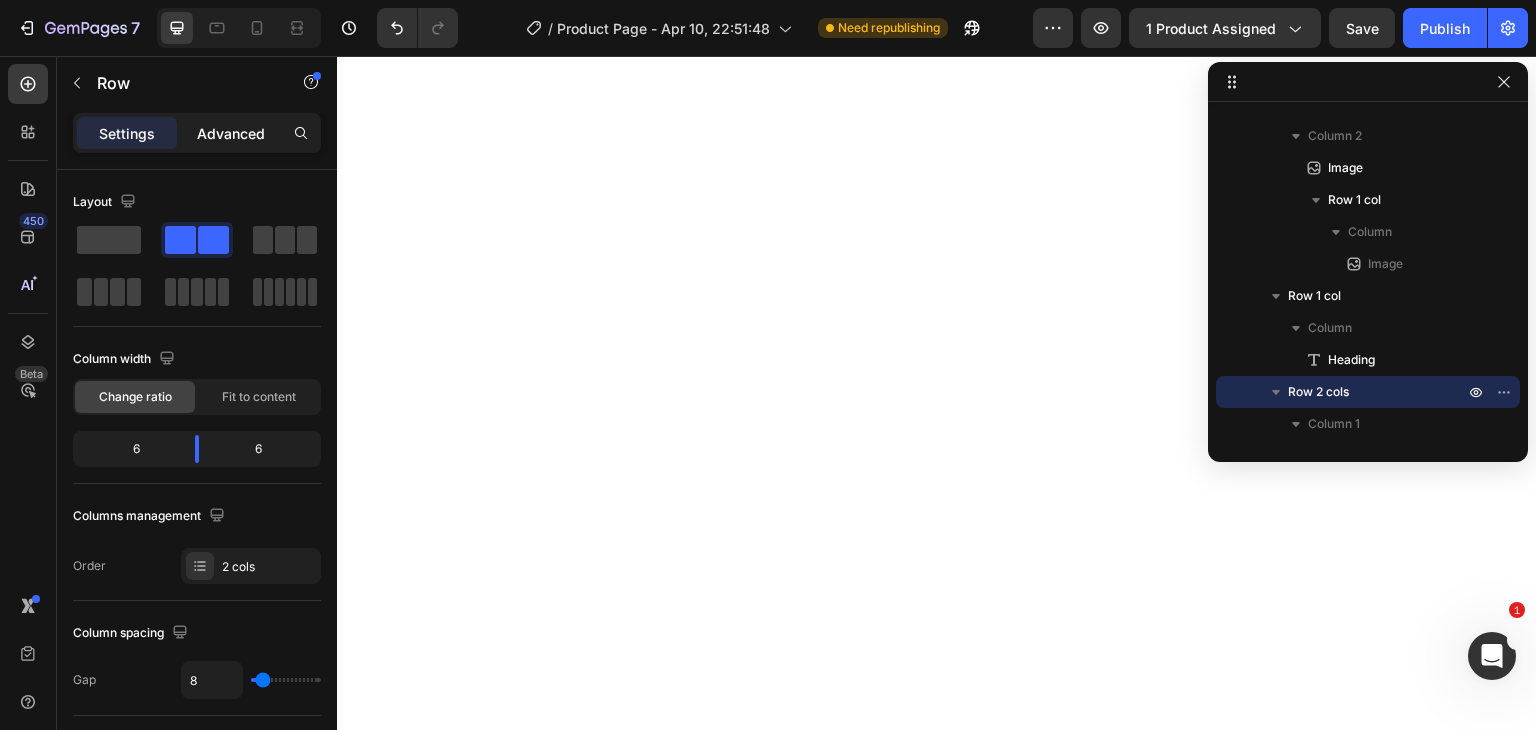 click on "Advanced" at bounding box center [231, 133] 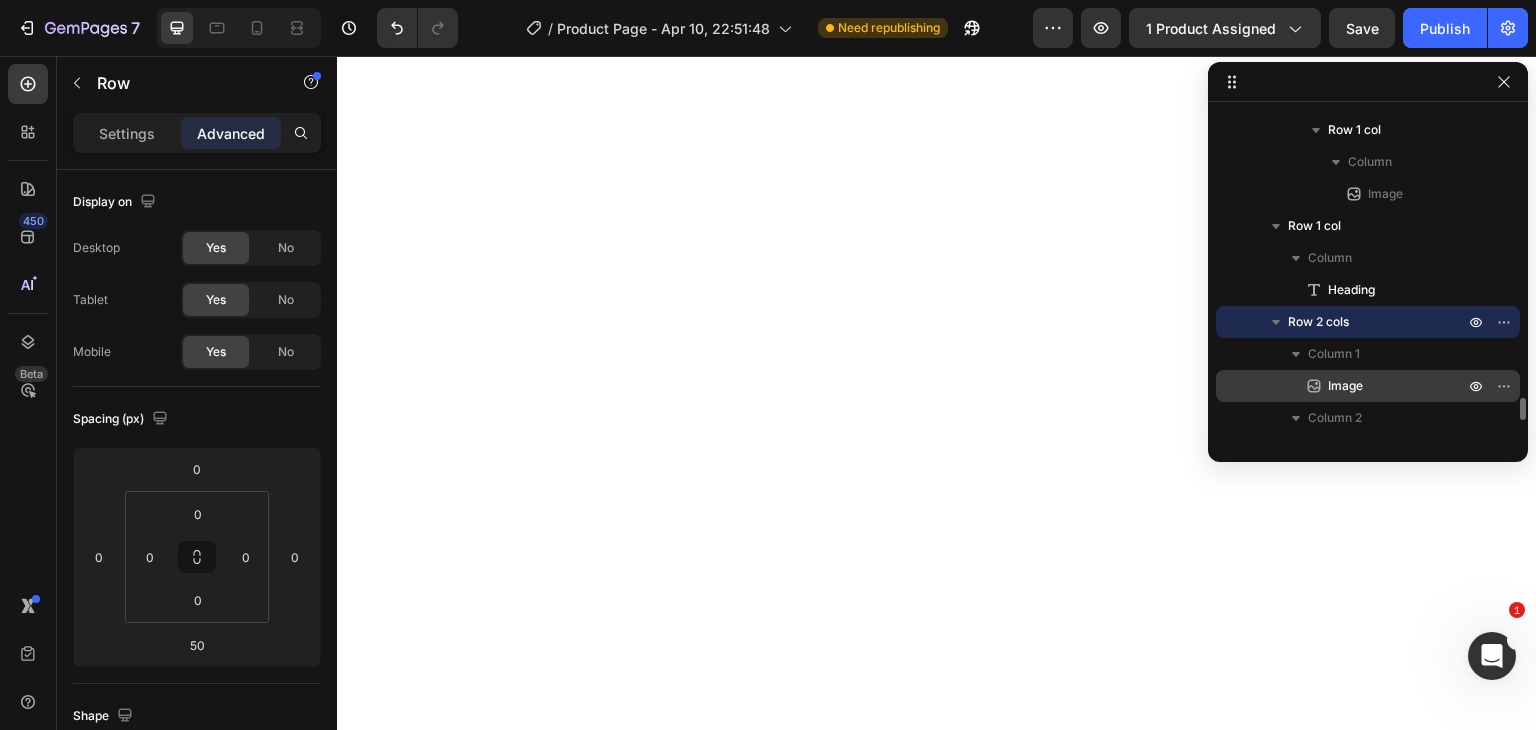 scroll, scrollTop: 4173, scrollLeft: 0, axis: vertical 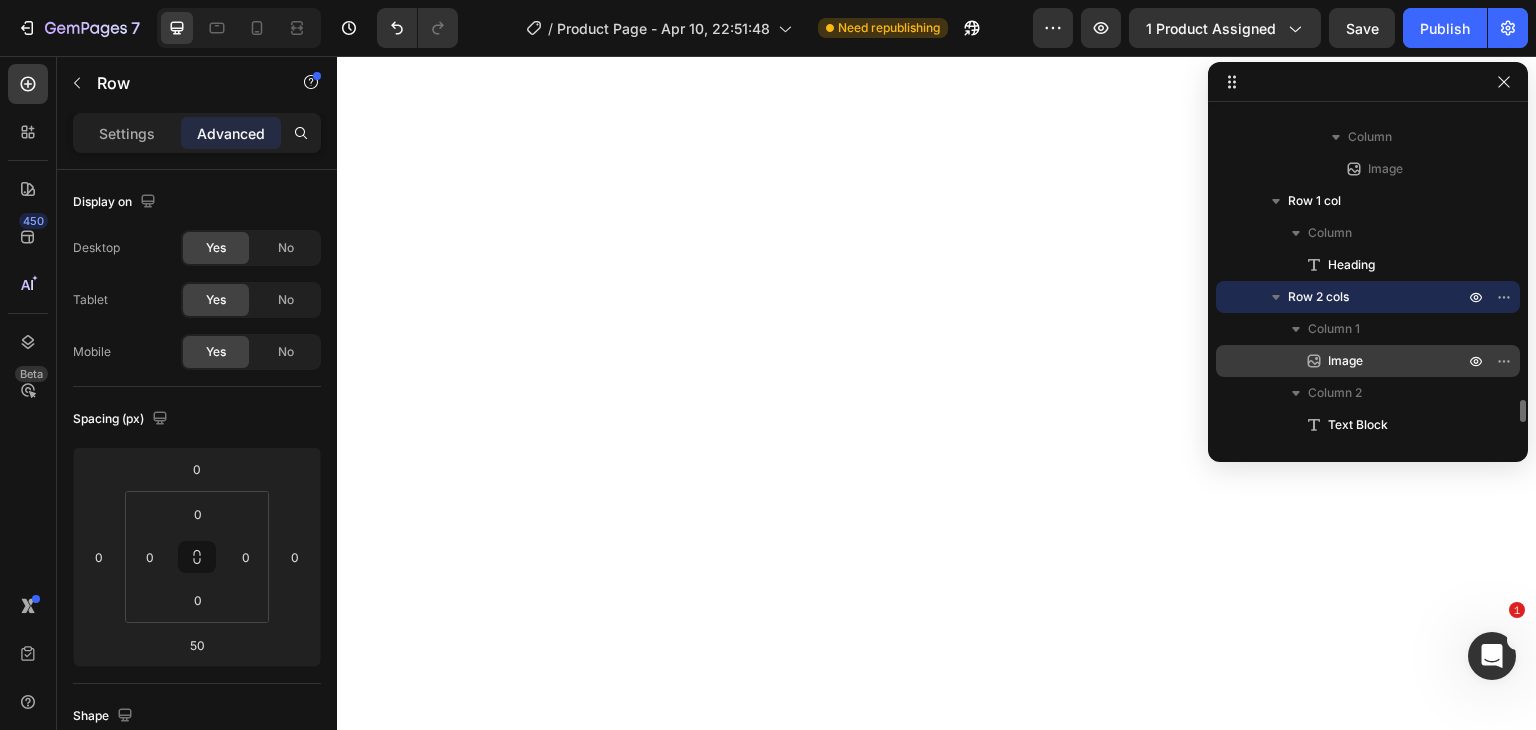 click on "Image" at bounding box center [1374, 361] 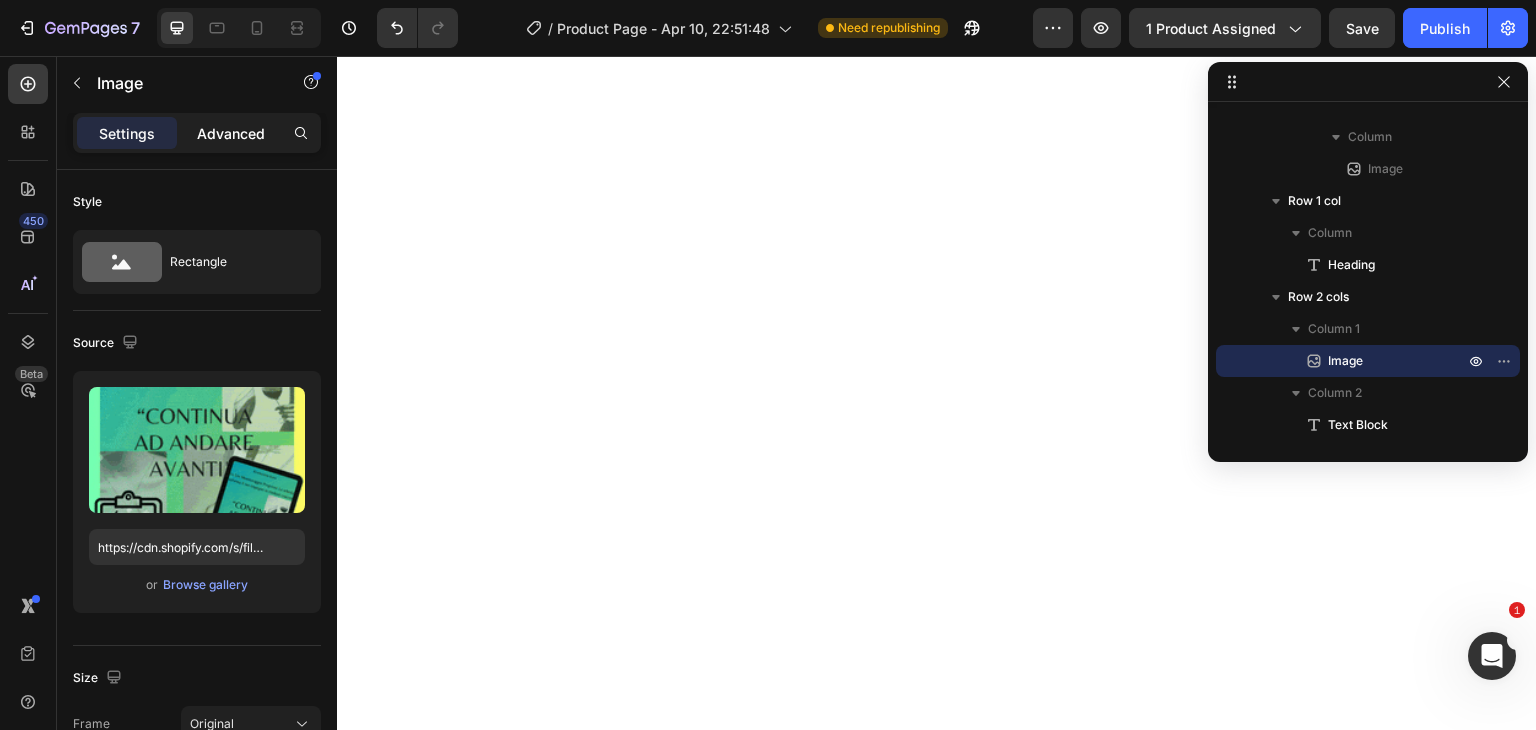click on "Advanced" at bounding box center (231, 133) 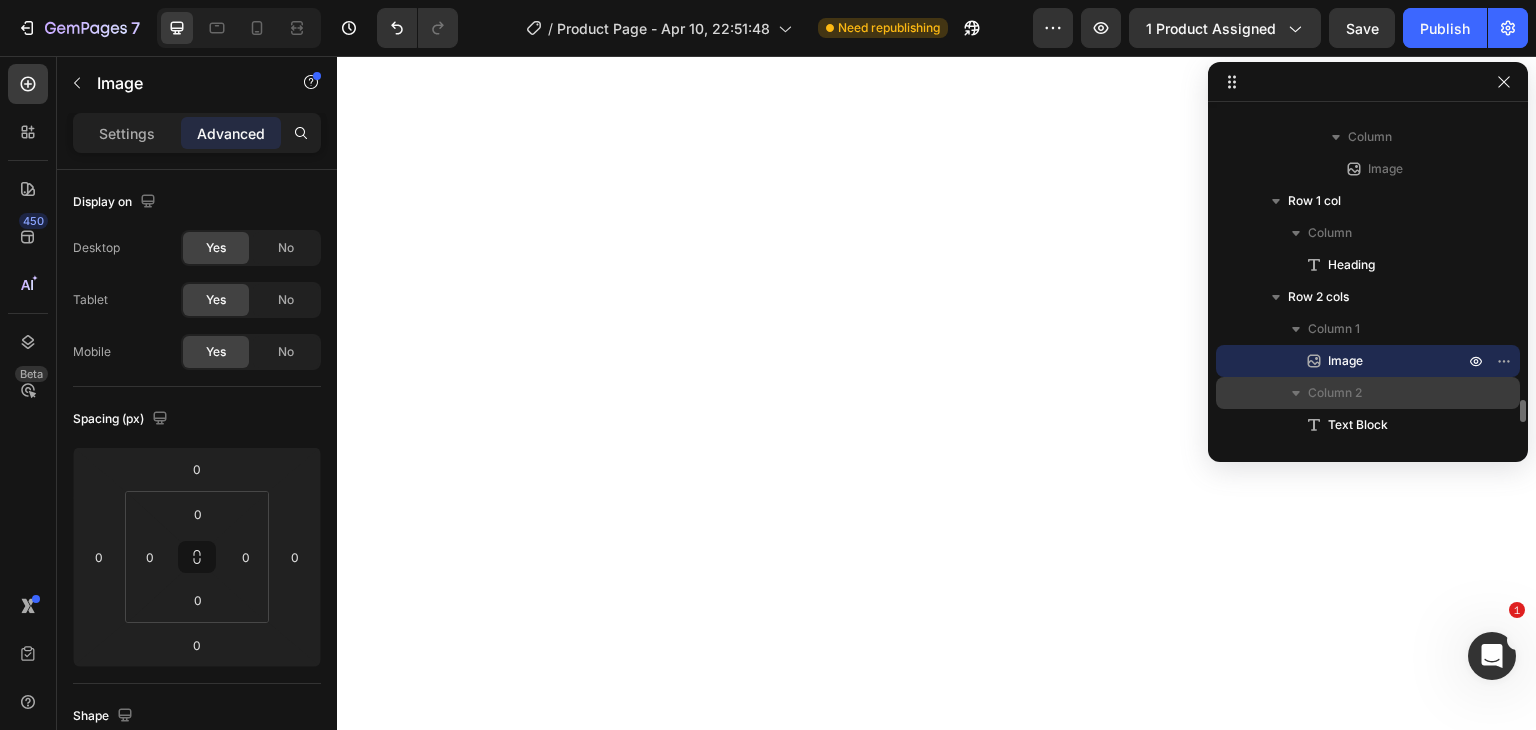 scroll, scrollTop: 4240, scrollLeft: 0, axis: vertical 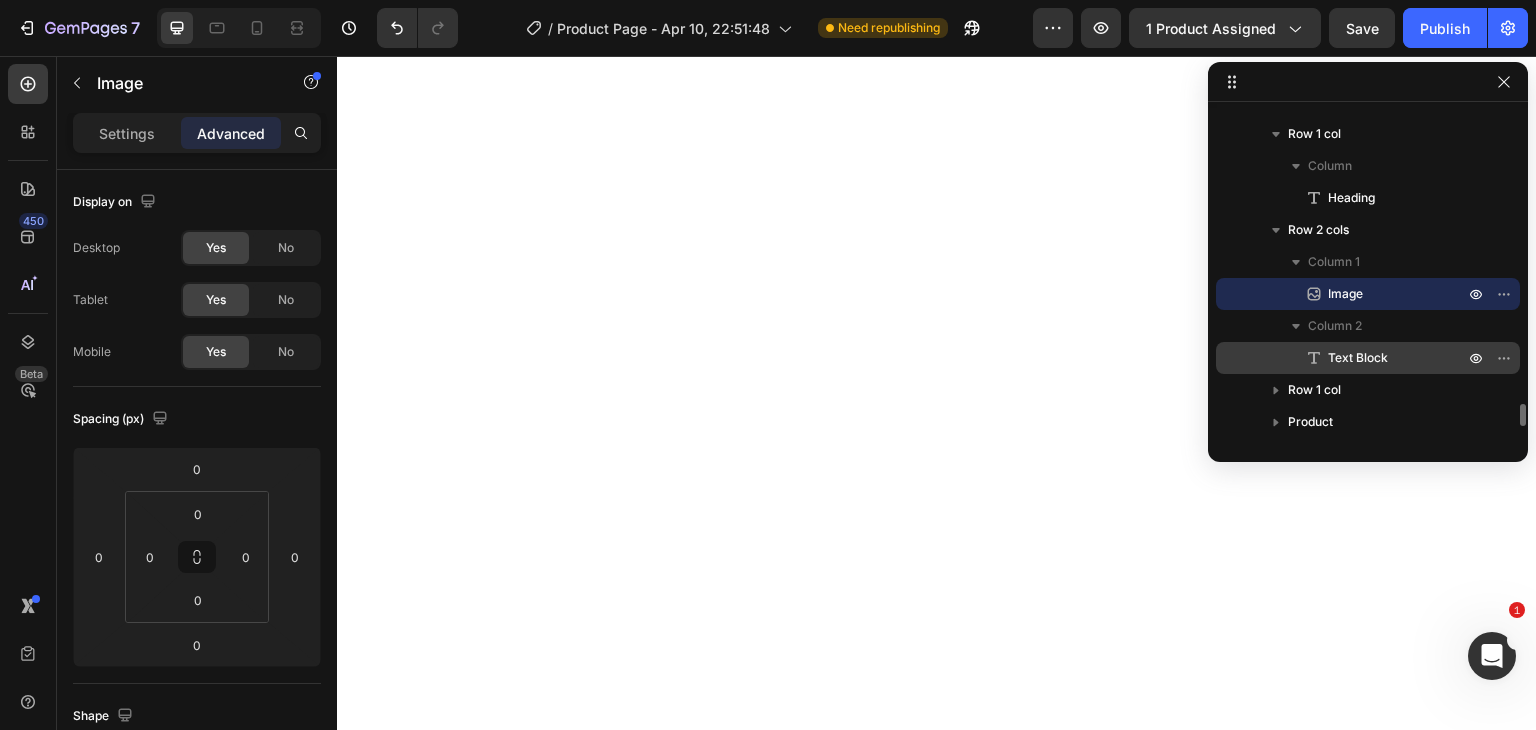 click on "Text Block" at bounding box center (1358, 358) 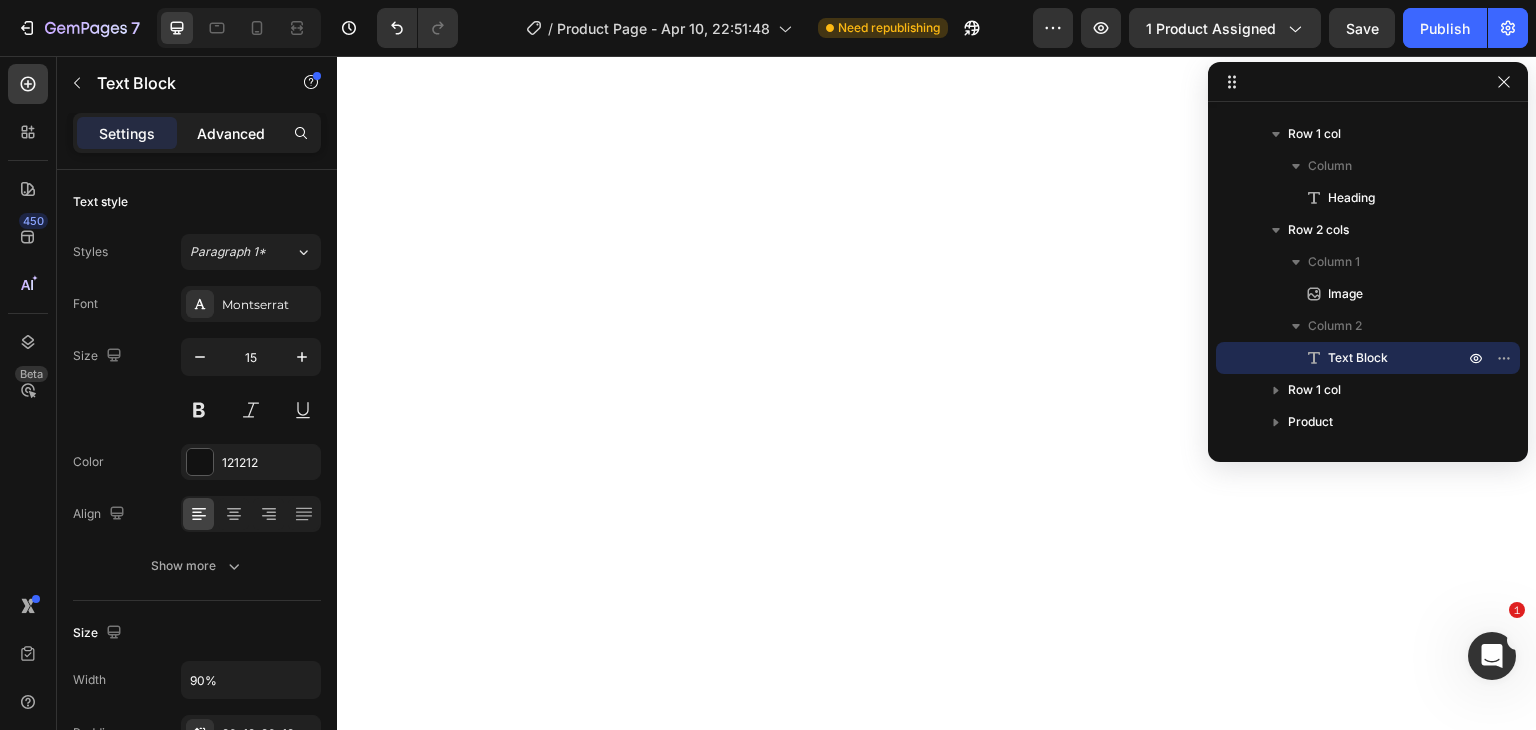 click on "Advanced" at bounding box center (231, 133) 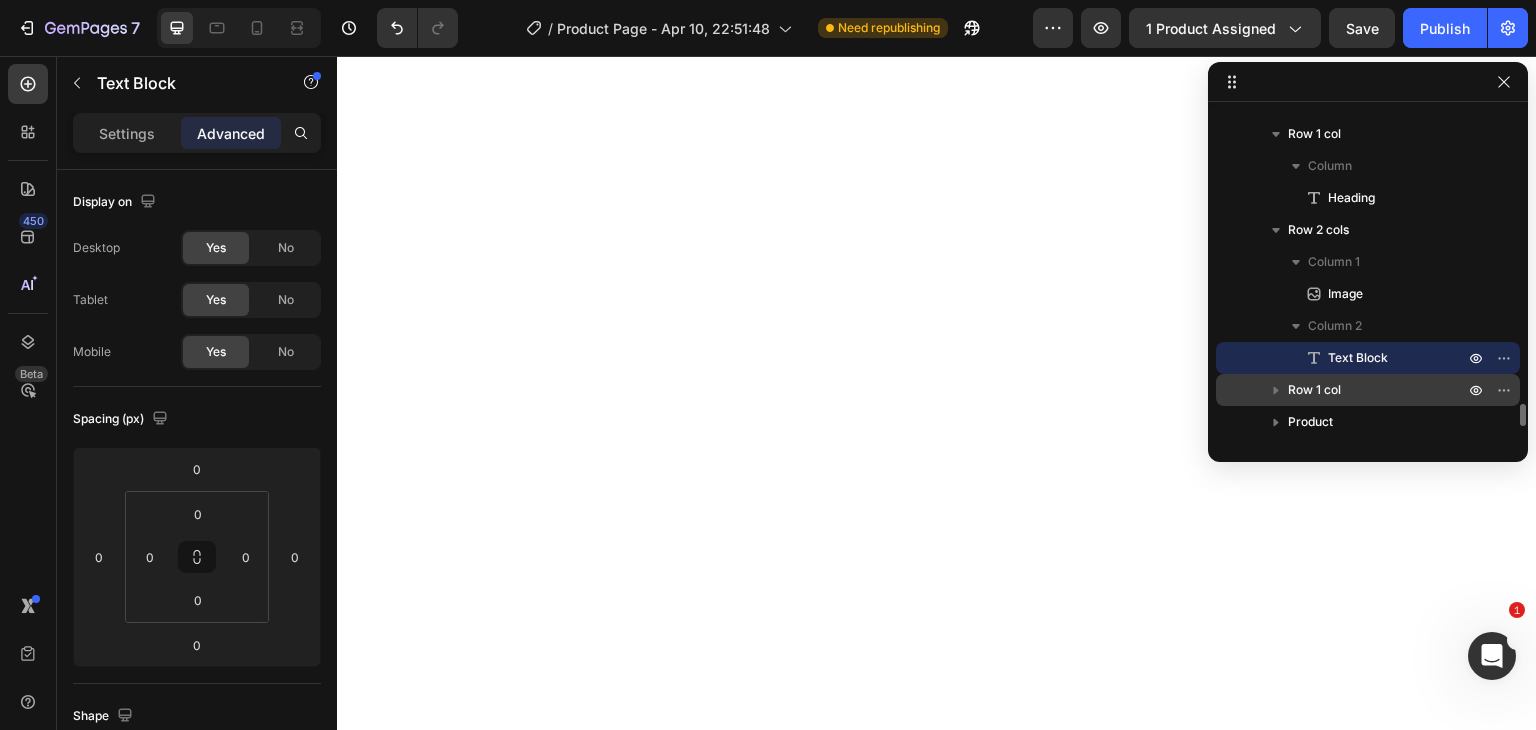 click on "Row 1 col" at bounding box center [1314, 390] 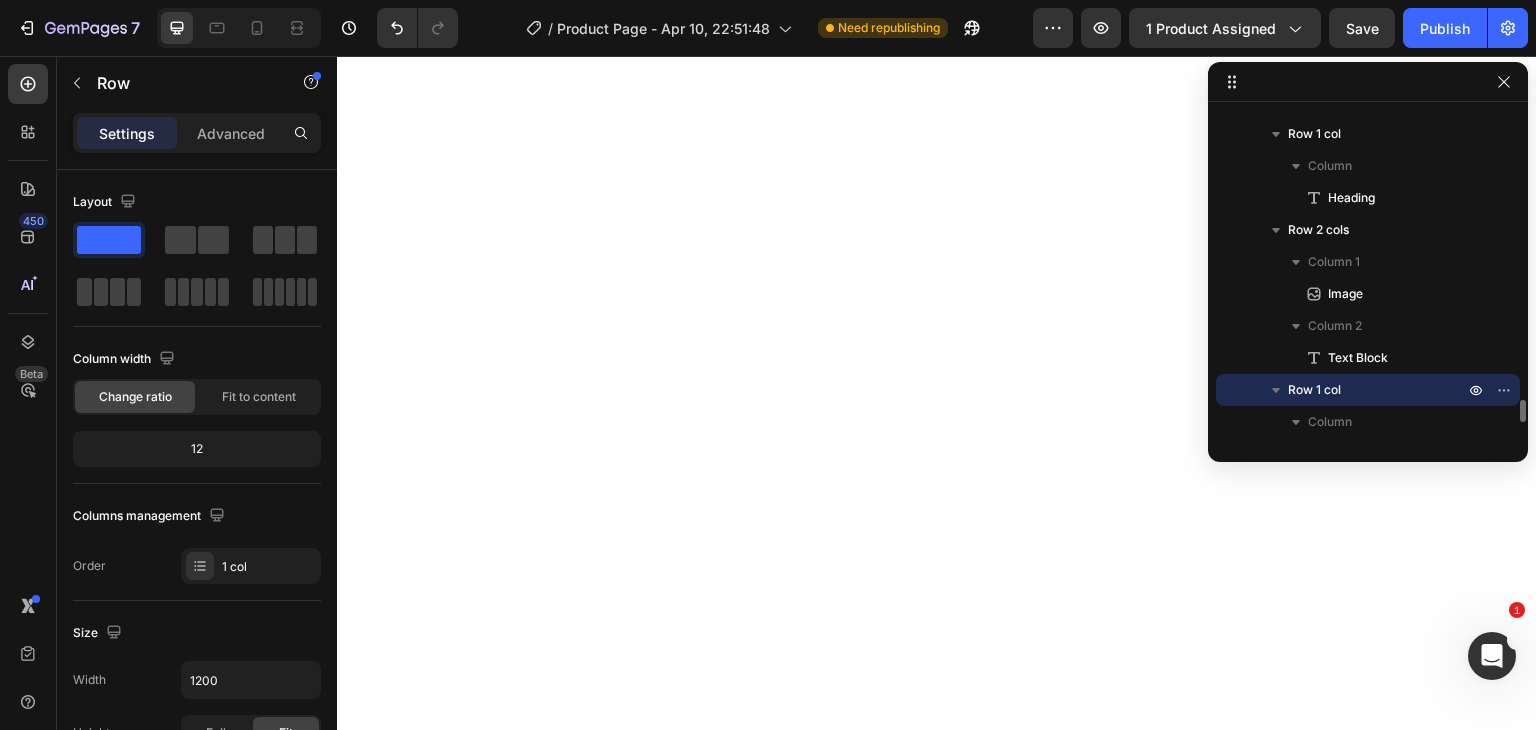 scroll, scrollTop: 22705, scrollLeft: 0, axis: vertical 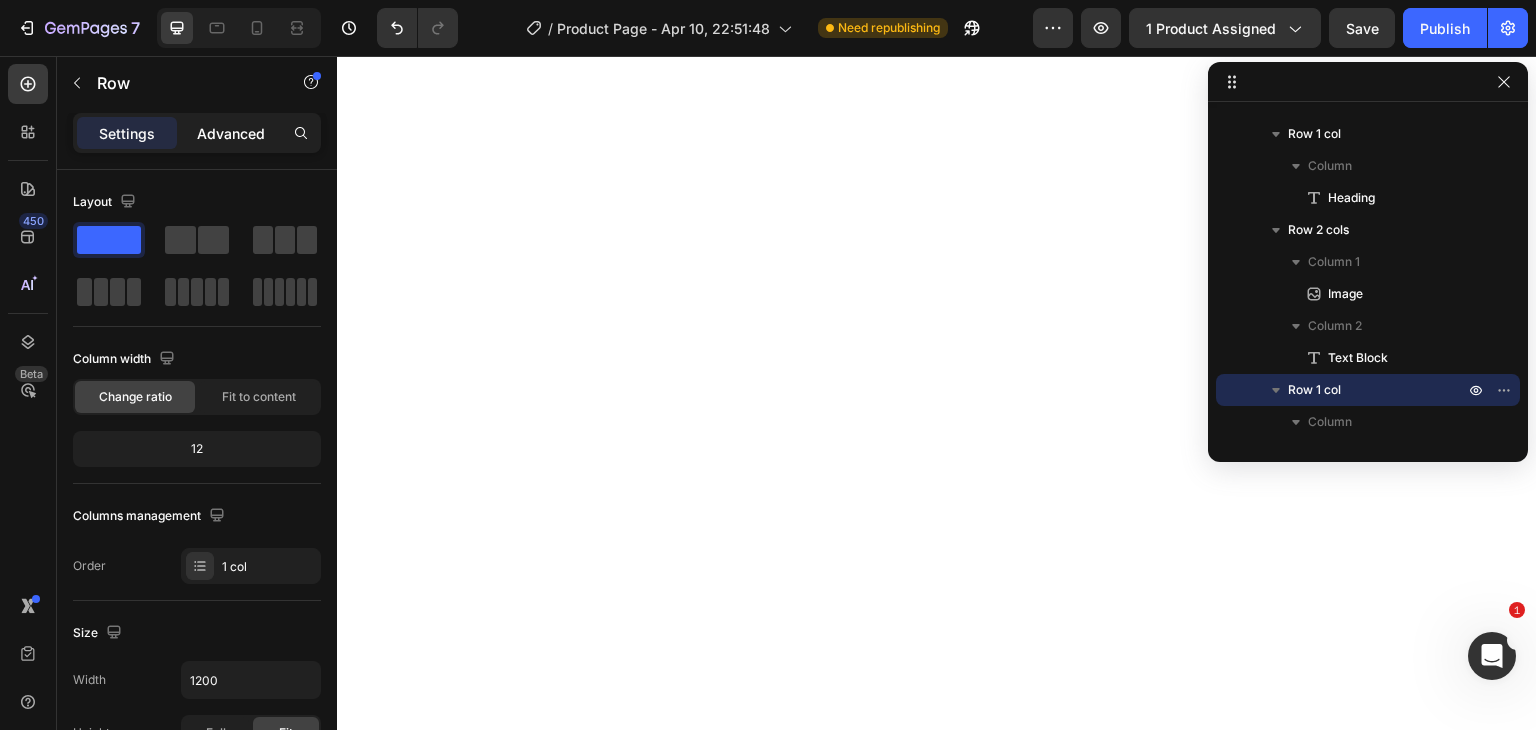 click on "Advanced" at bounding box center [231, 133] 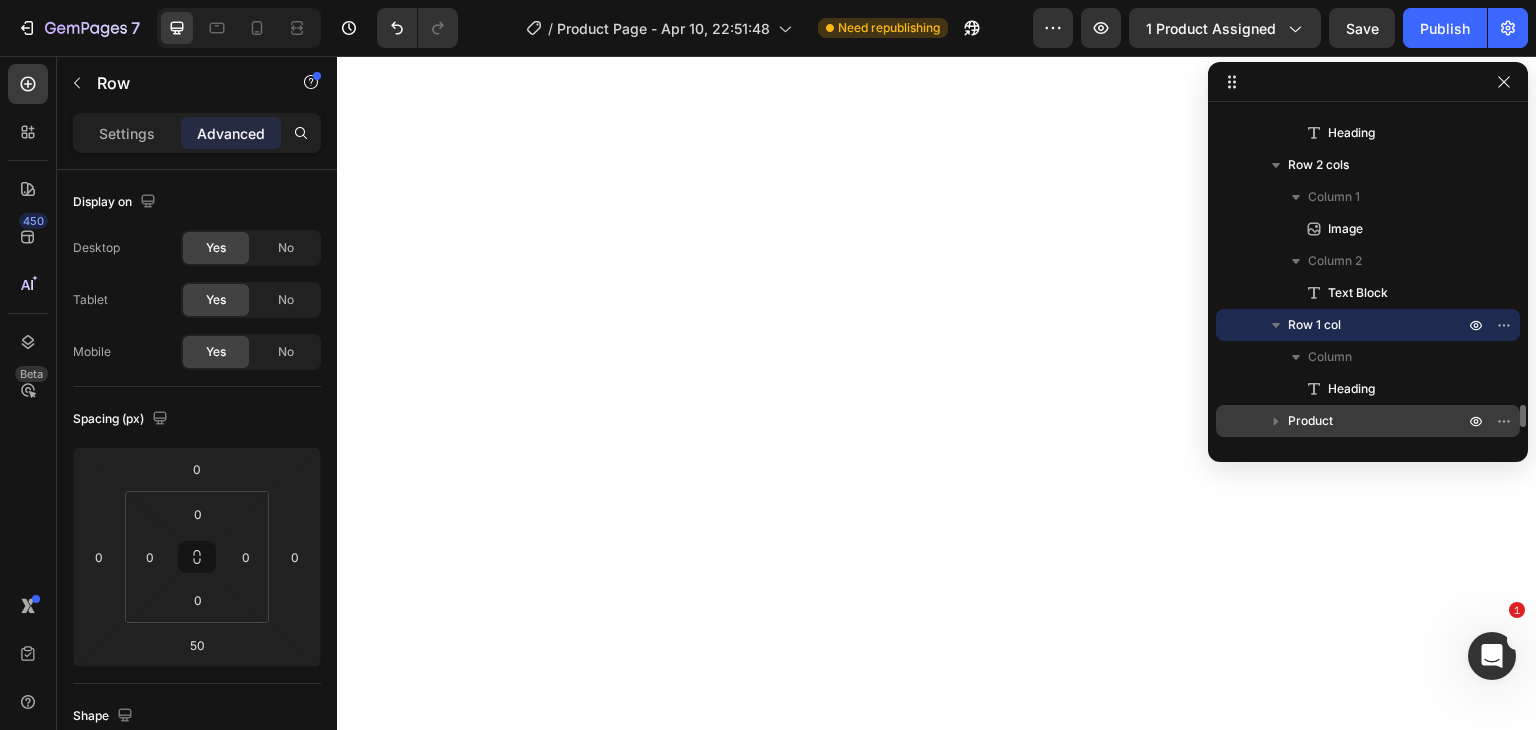 scroll, scrollTop: 4322, scrollLeft: 0, axis: vertical 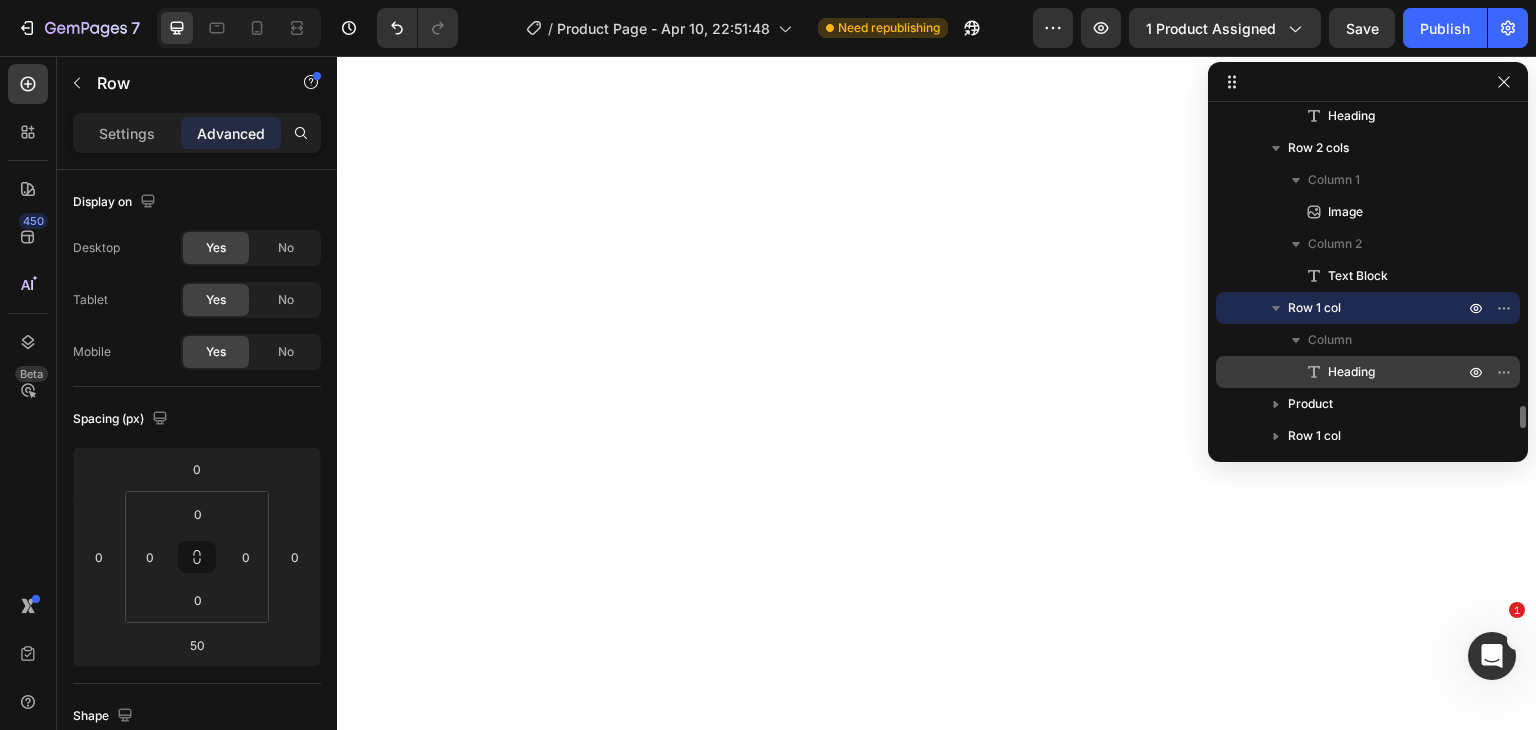 click on "Heading" at bounding box center (1351, 372) 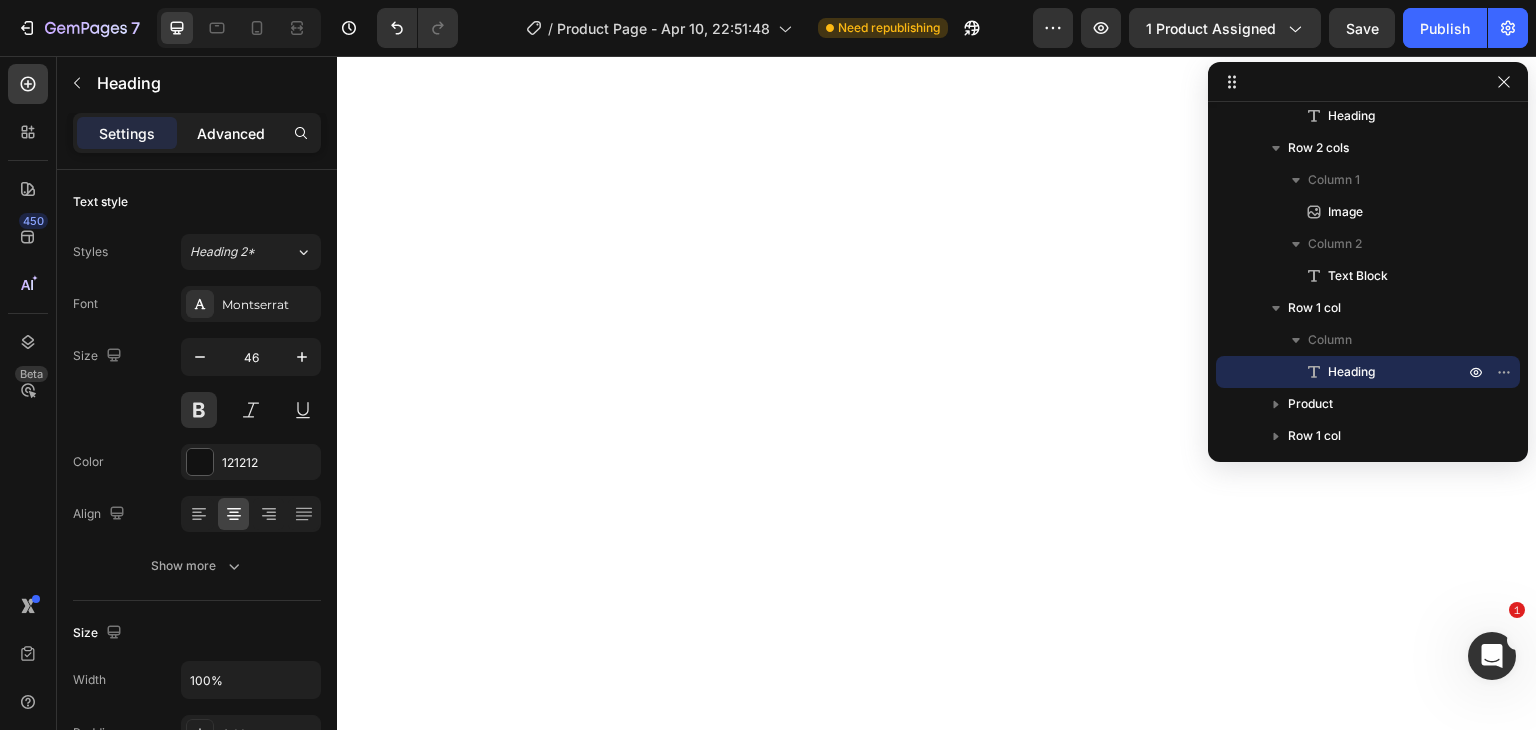 click on "Advanced" at bounding box center (231, 133) 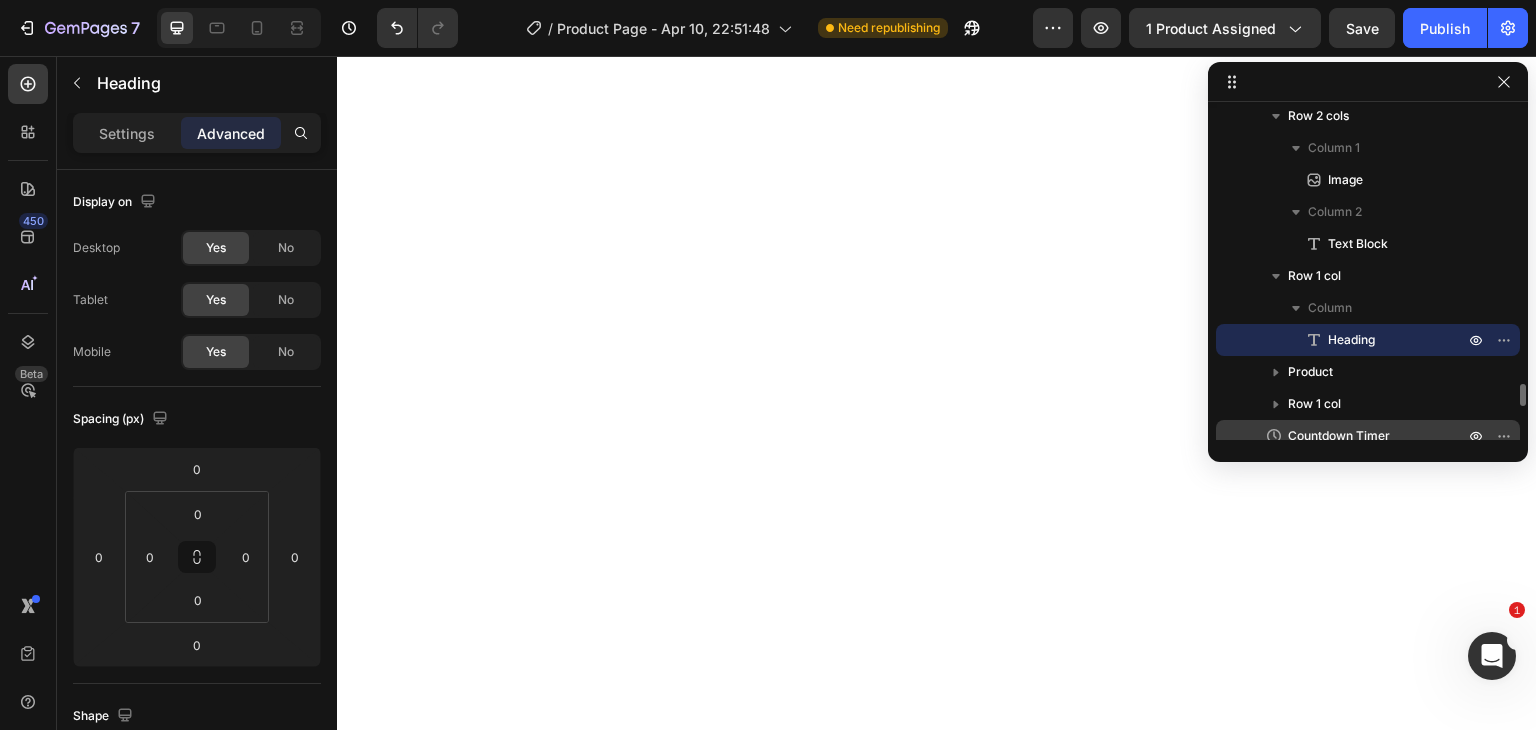 scroll, scrollTop: 4404, scrollLeft: 0, axis: vertical 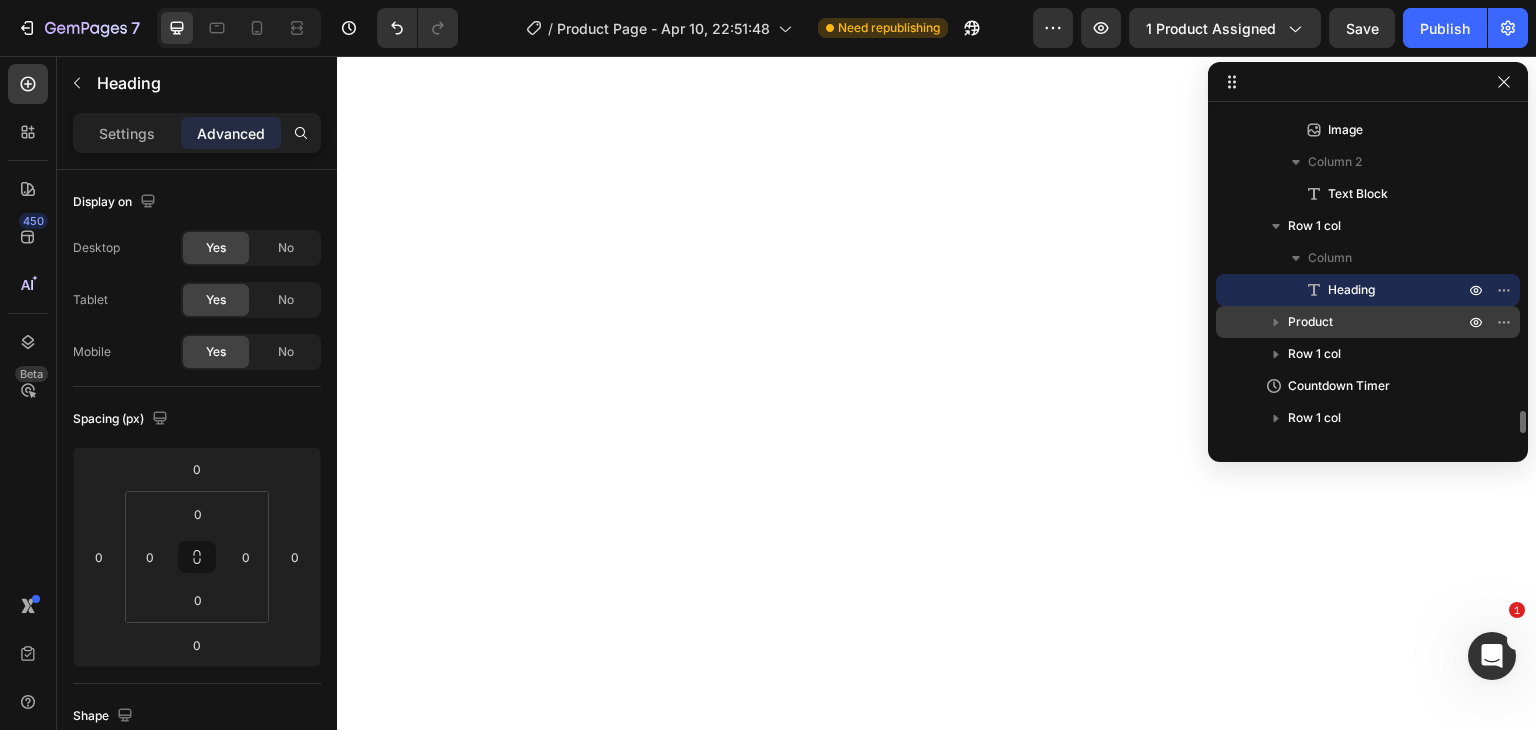 click on "Product" at bounding box center [1378, 322] 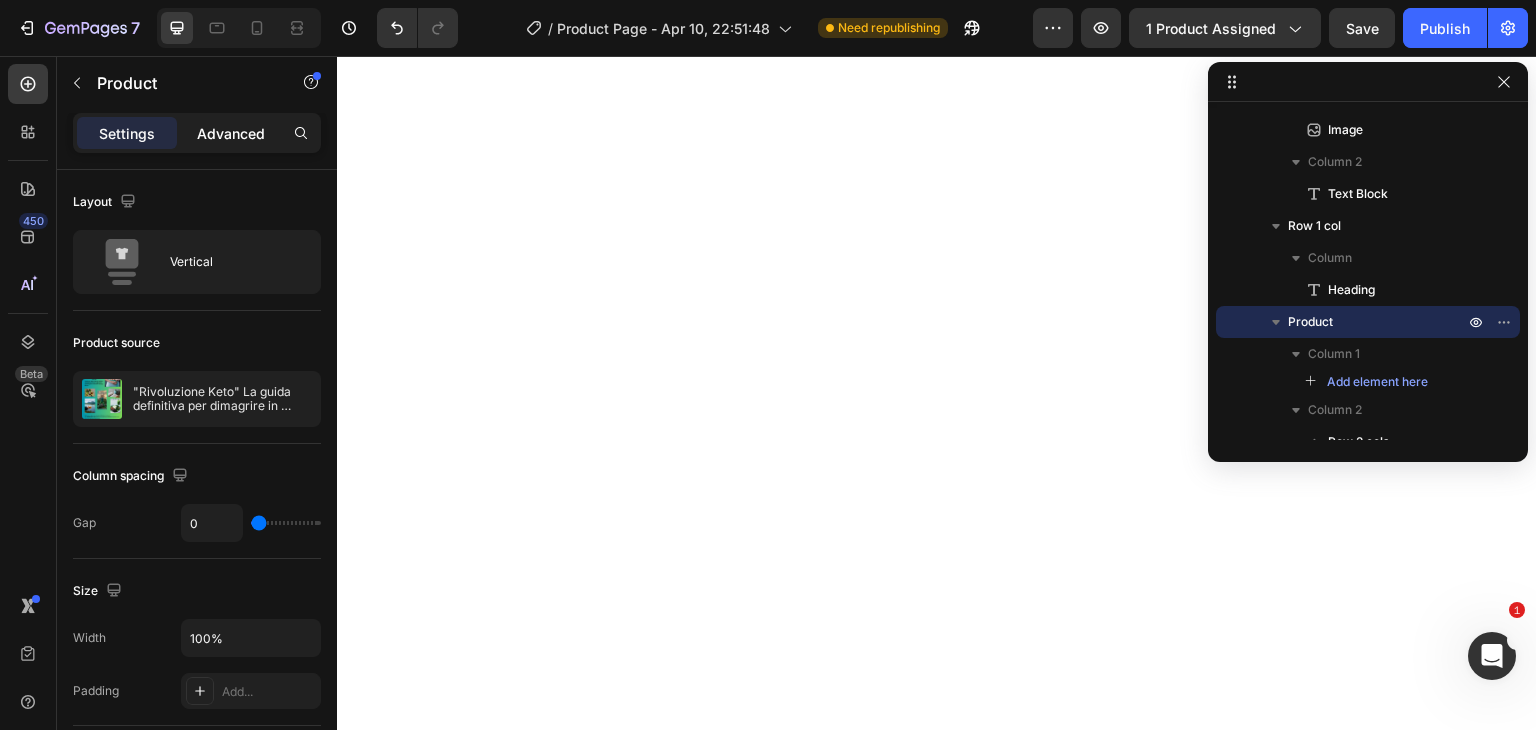 click on "Advanced" at bounding box center (231, 133) 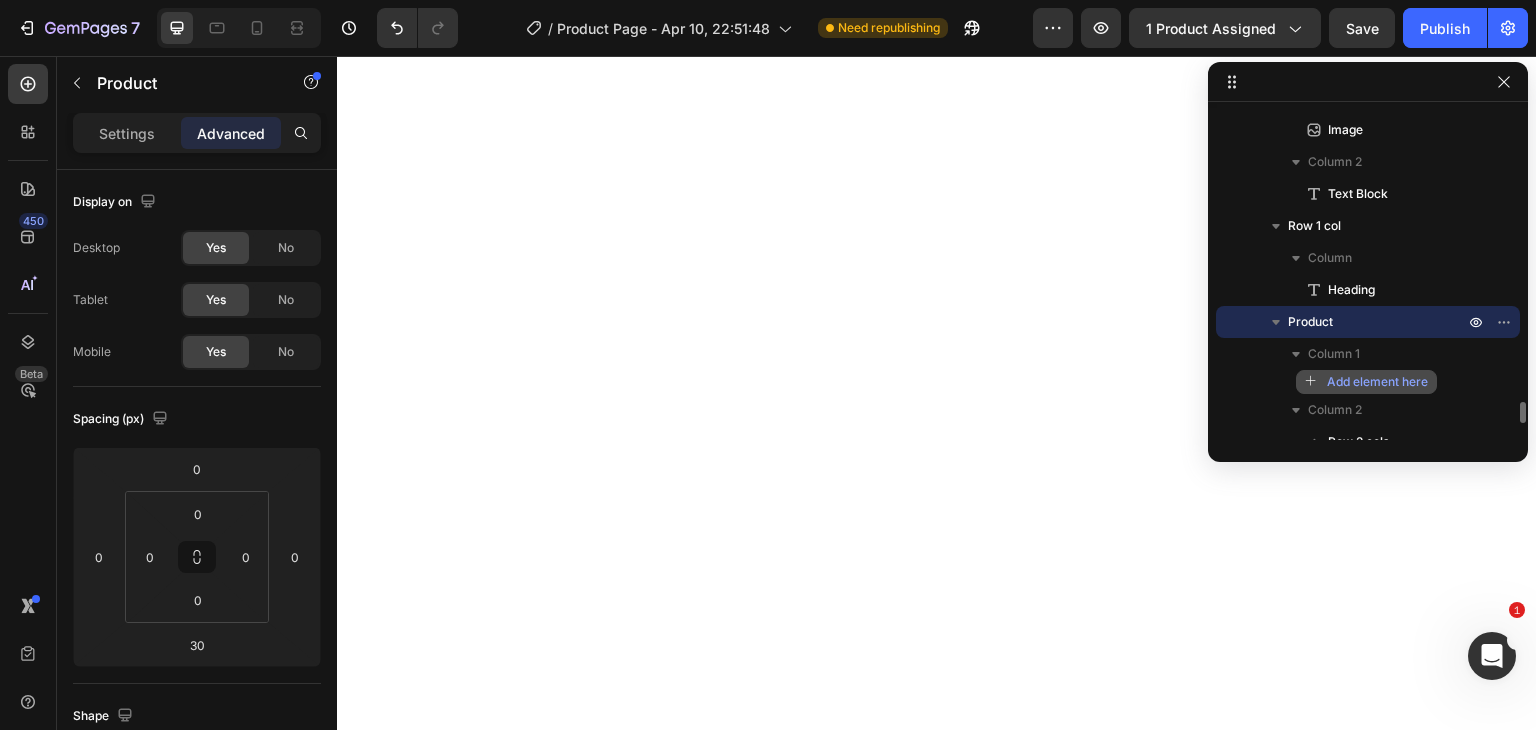 click on "Add element here" 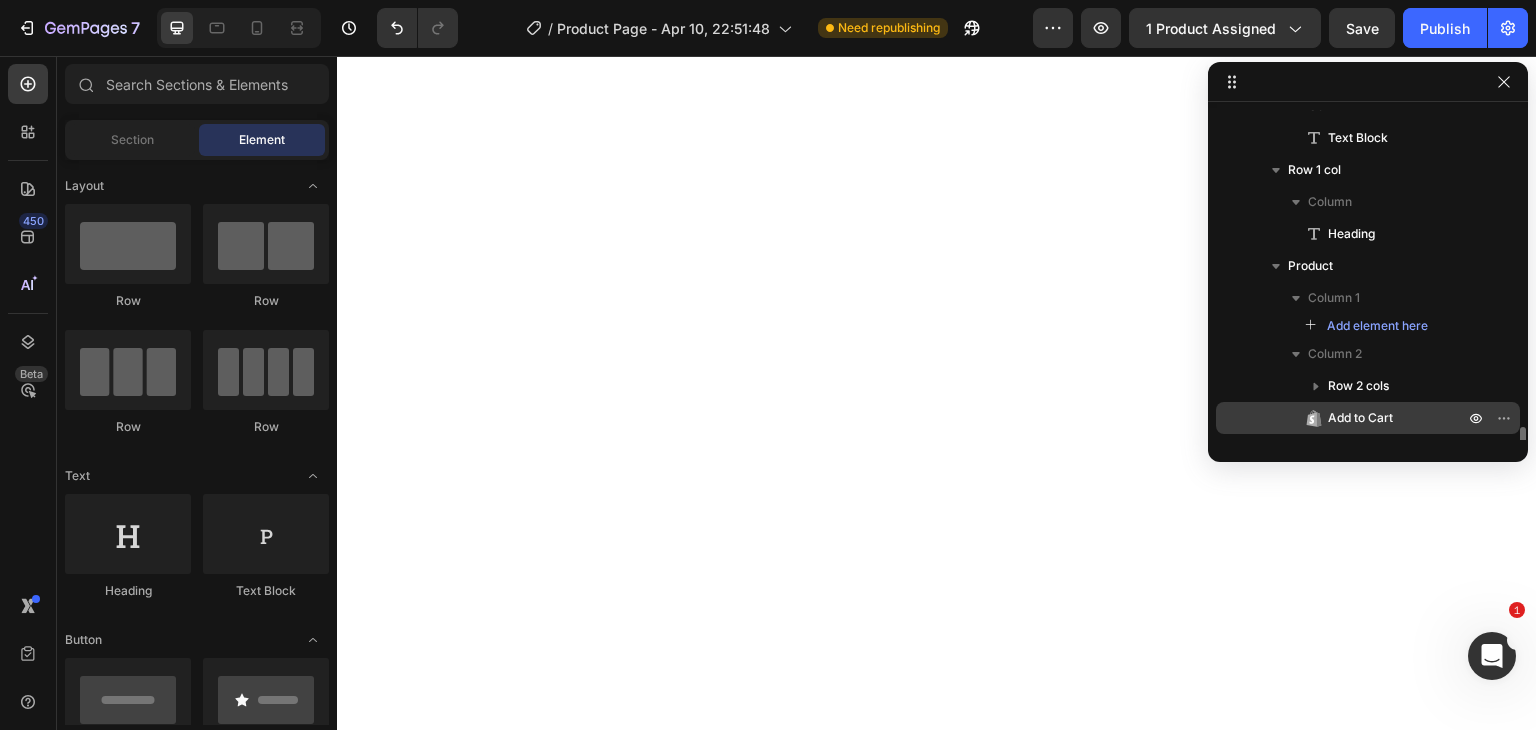 scroll, scrollTop: 4480, scrollLeft: 0, axis: vertical 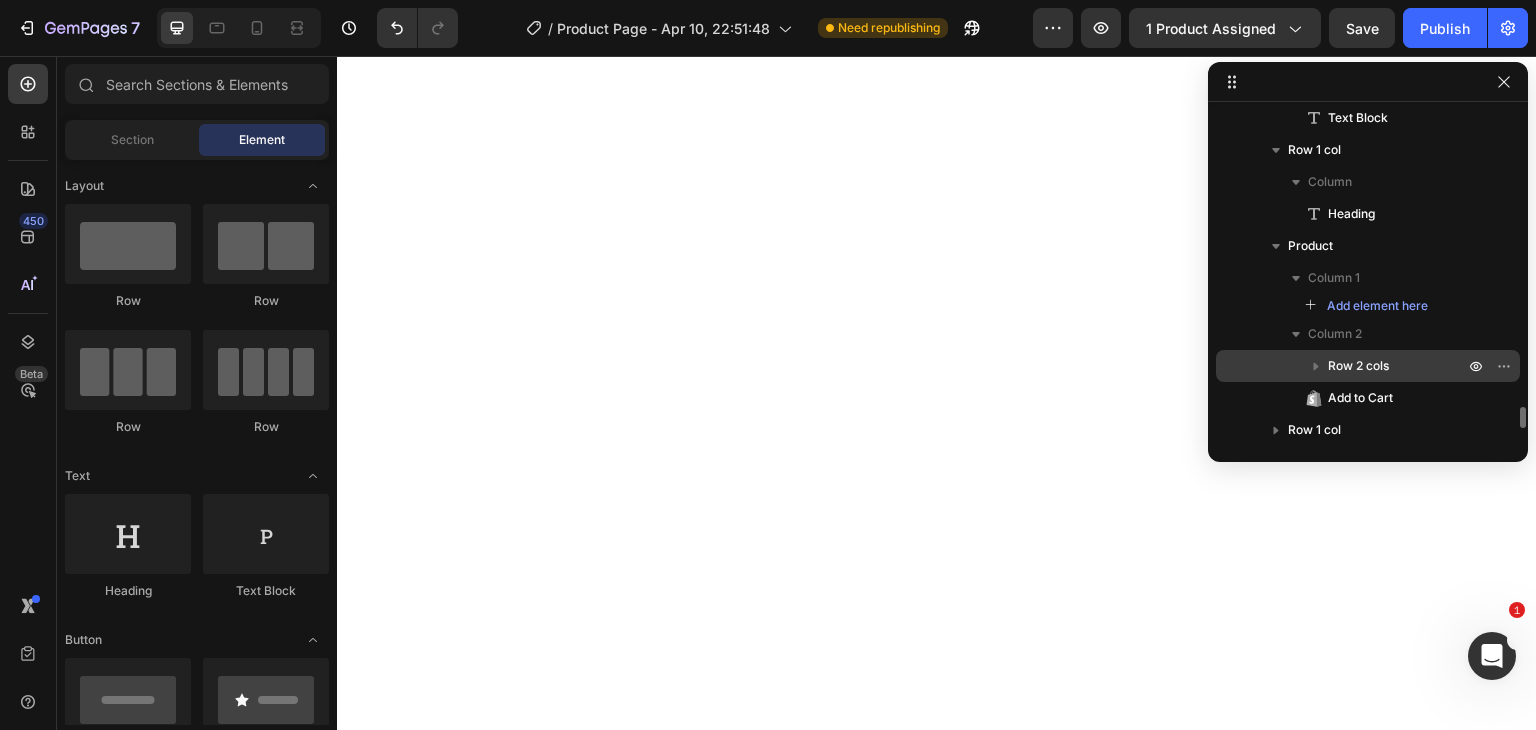 click on "Row 2 cols" at bounding box center [1358, 366] 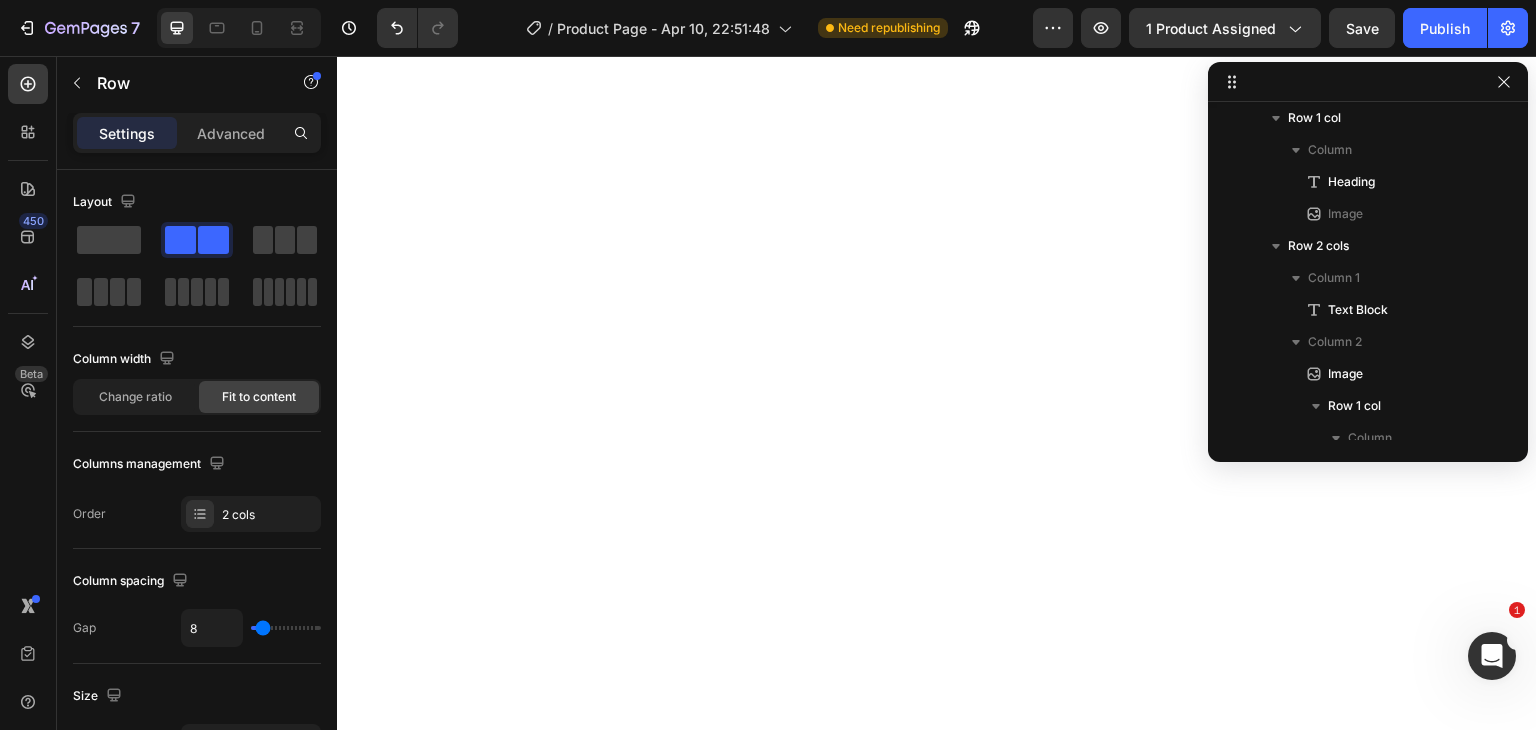 scroll, scrollTop: 5194, scrollLeft: 0, axis: vertical 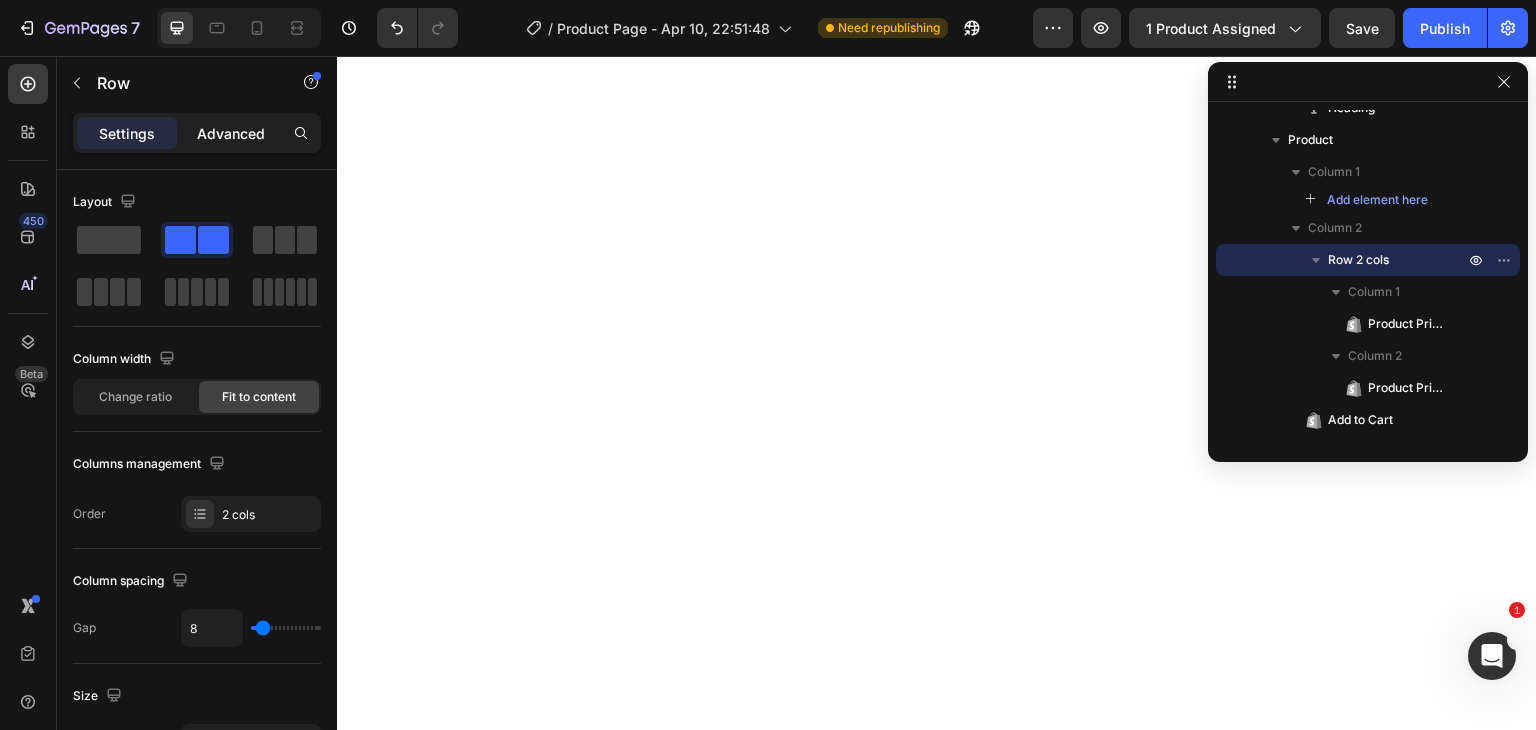 click on "Advanced" at bounding box center [231, 133] 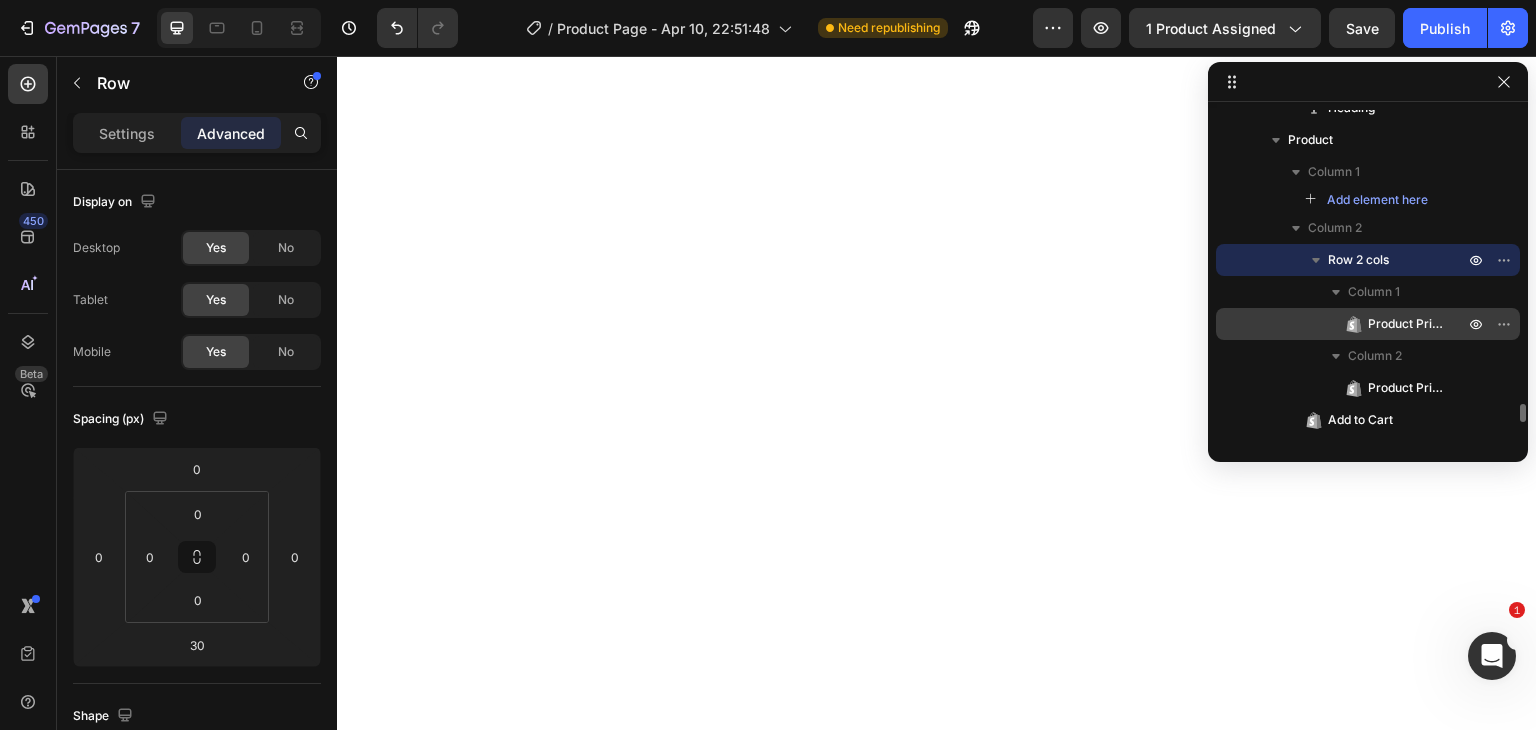 click on "Product Price" at bounding box center [1406, 324] 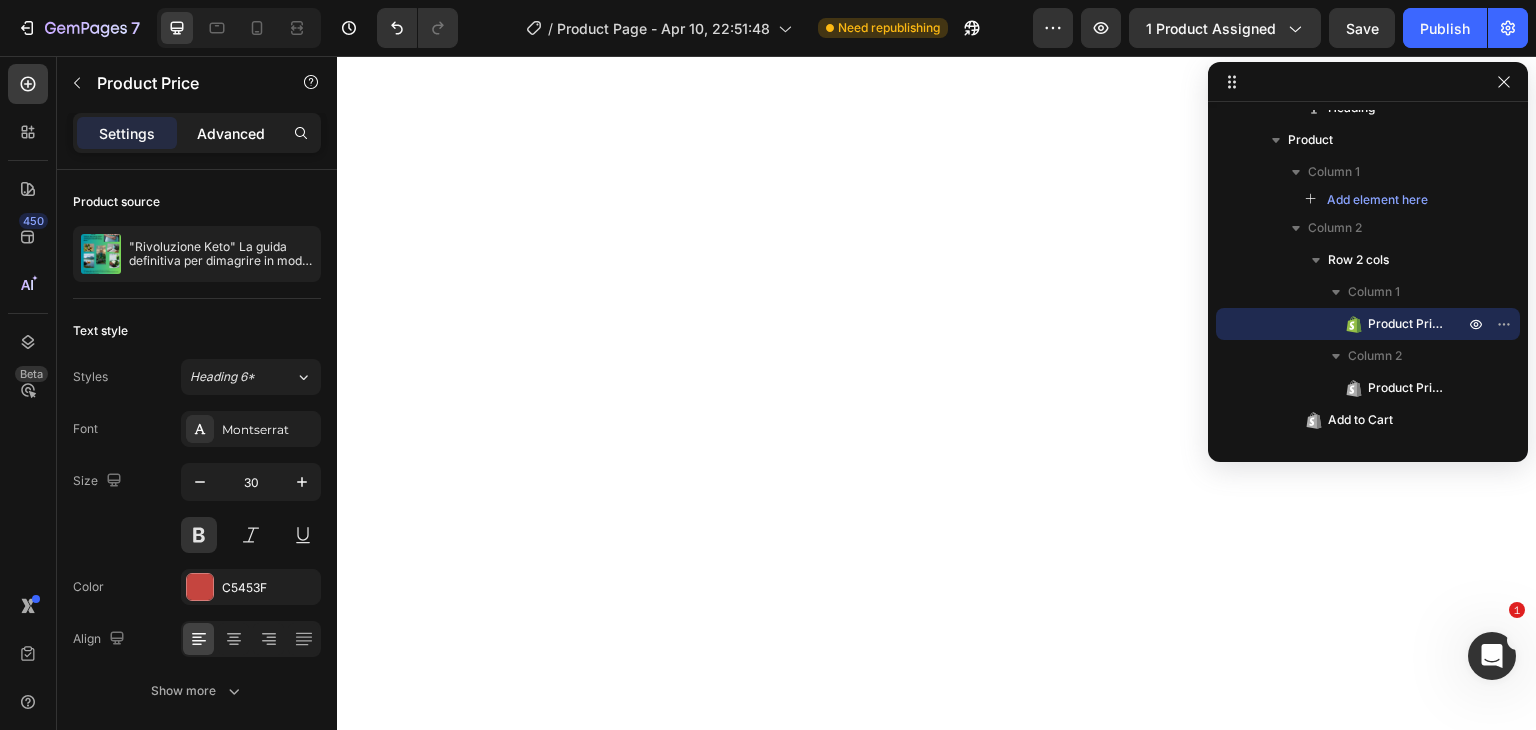 click on "Advanced" at bounding box center [231, 133] 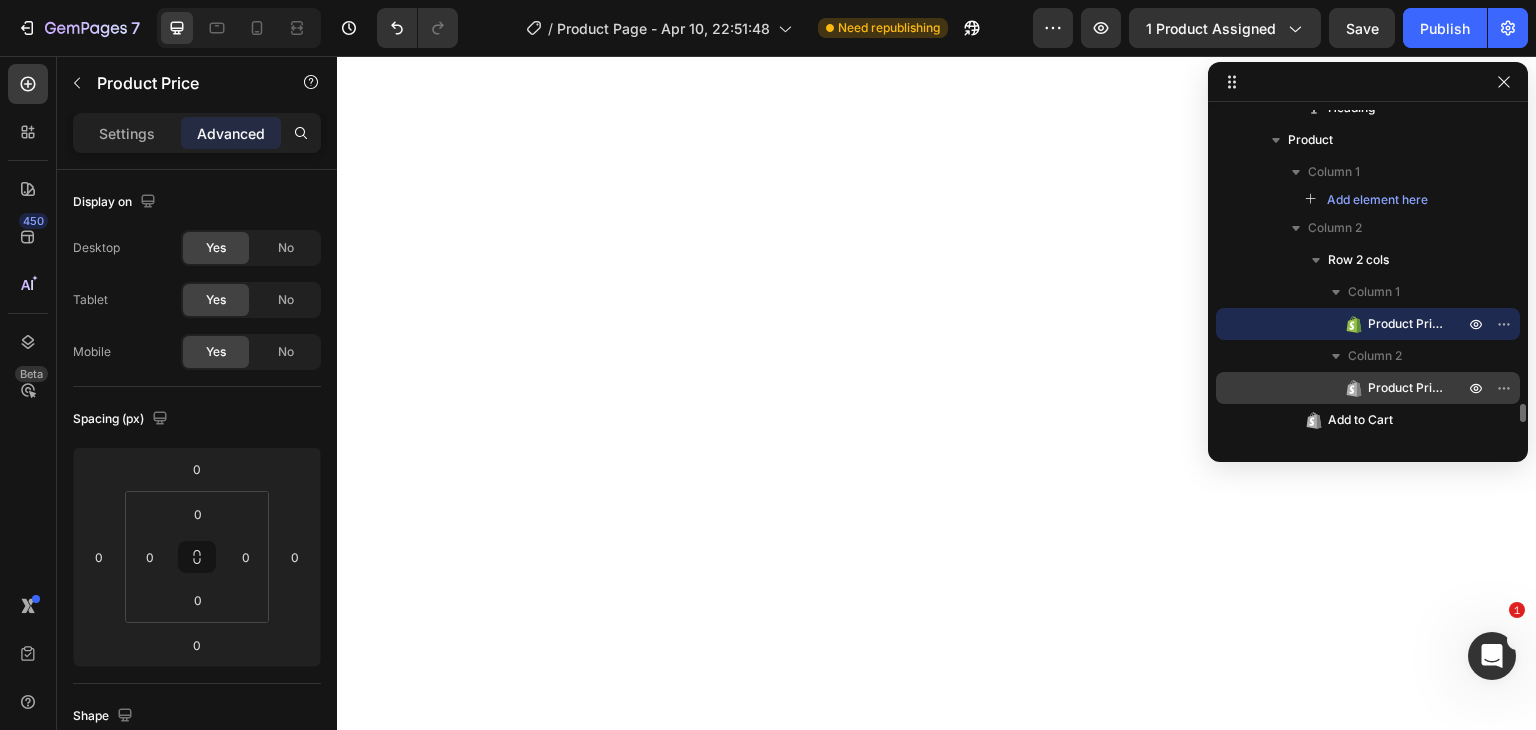 click on "Product Price" at bounding box center (1406, 388) 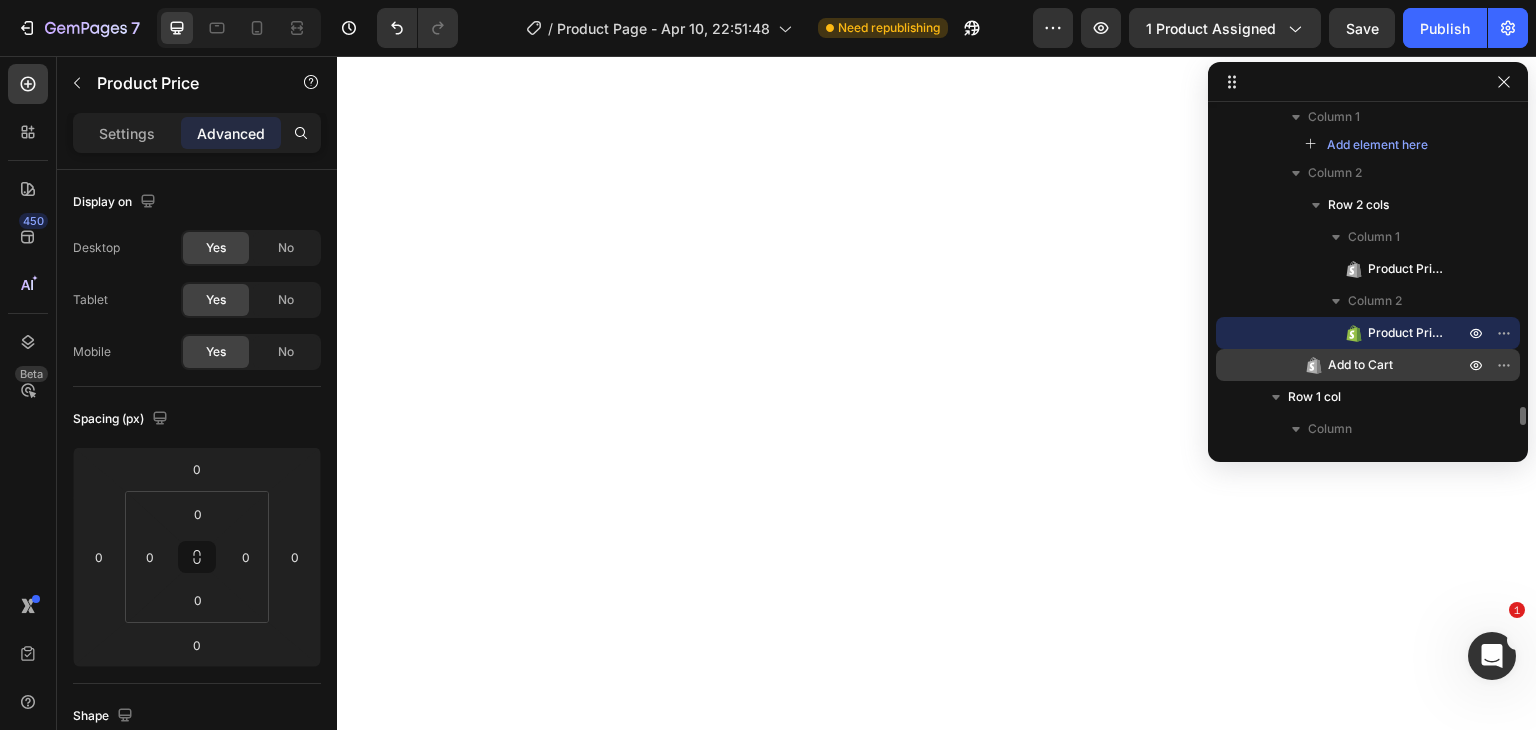 scroll, scrollTop: 5270, scrollLeft: 0, axis: vertical 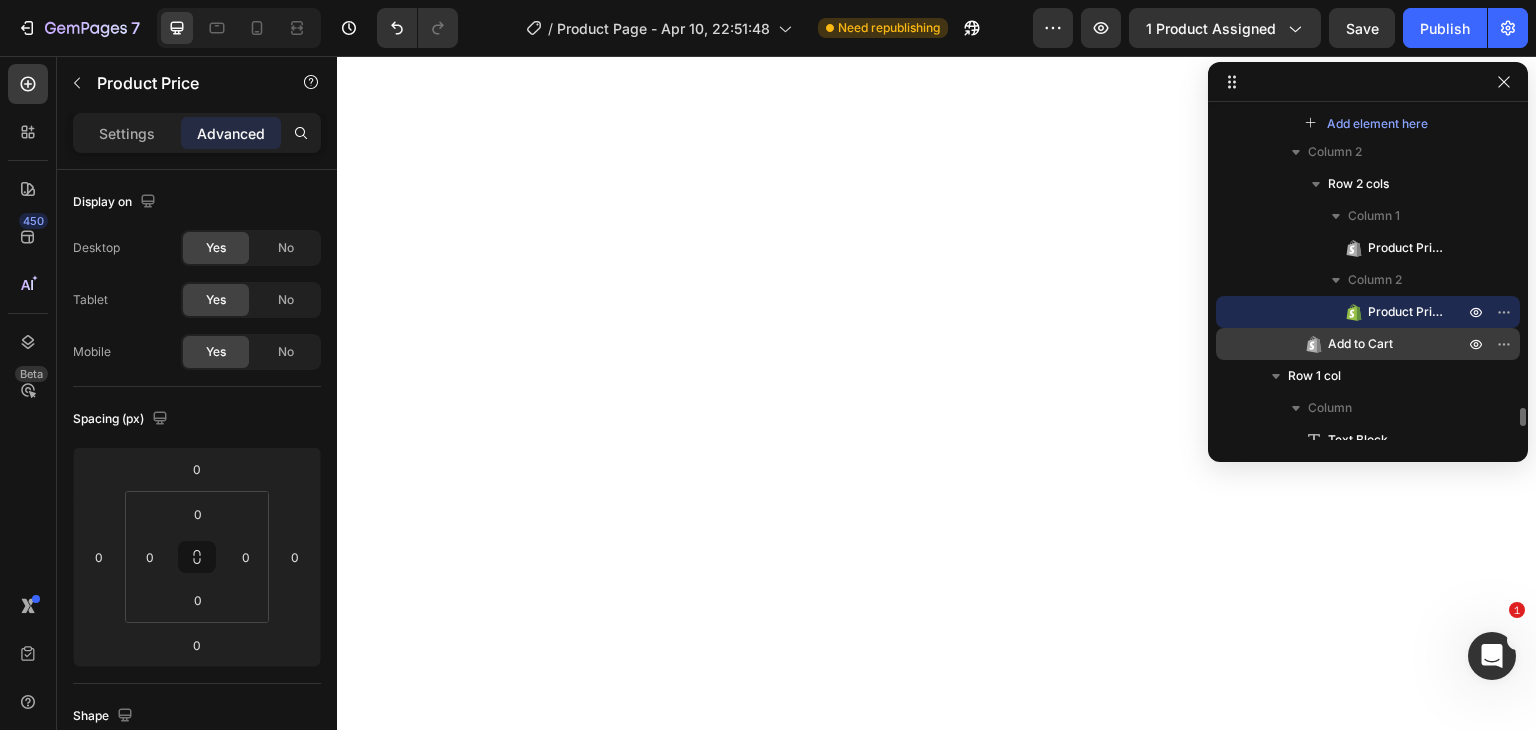 click on "Add to Cart" at bounding box center (1360, 344) 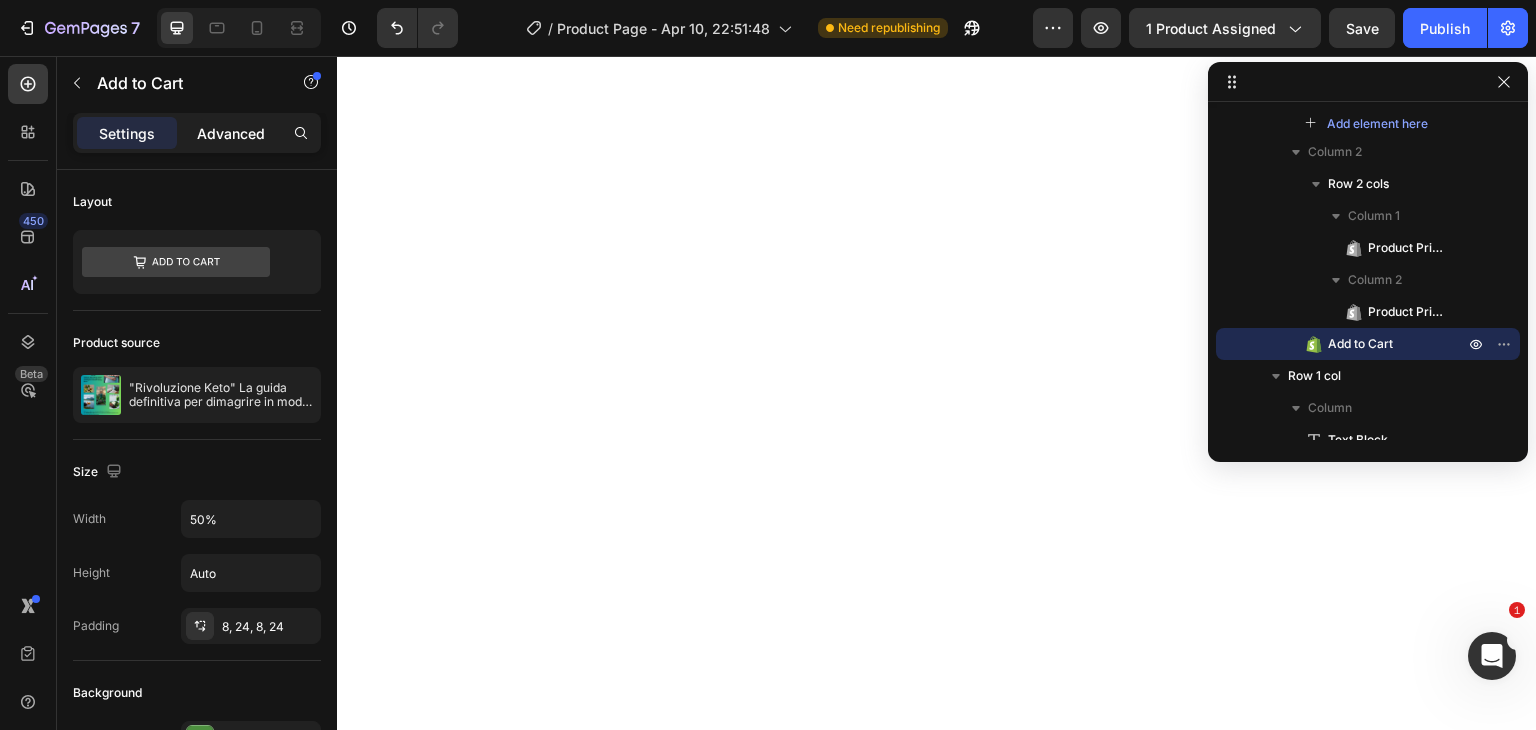click on "Advanced" at bounding box center [231, 133] 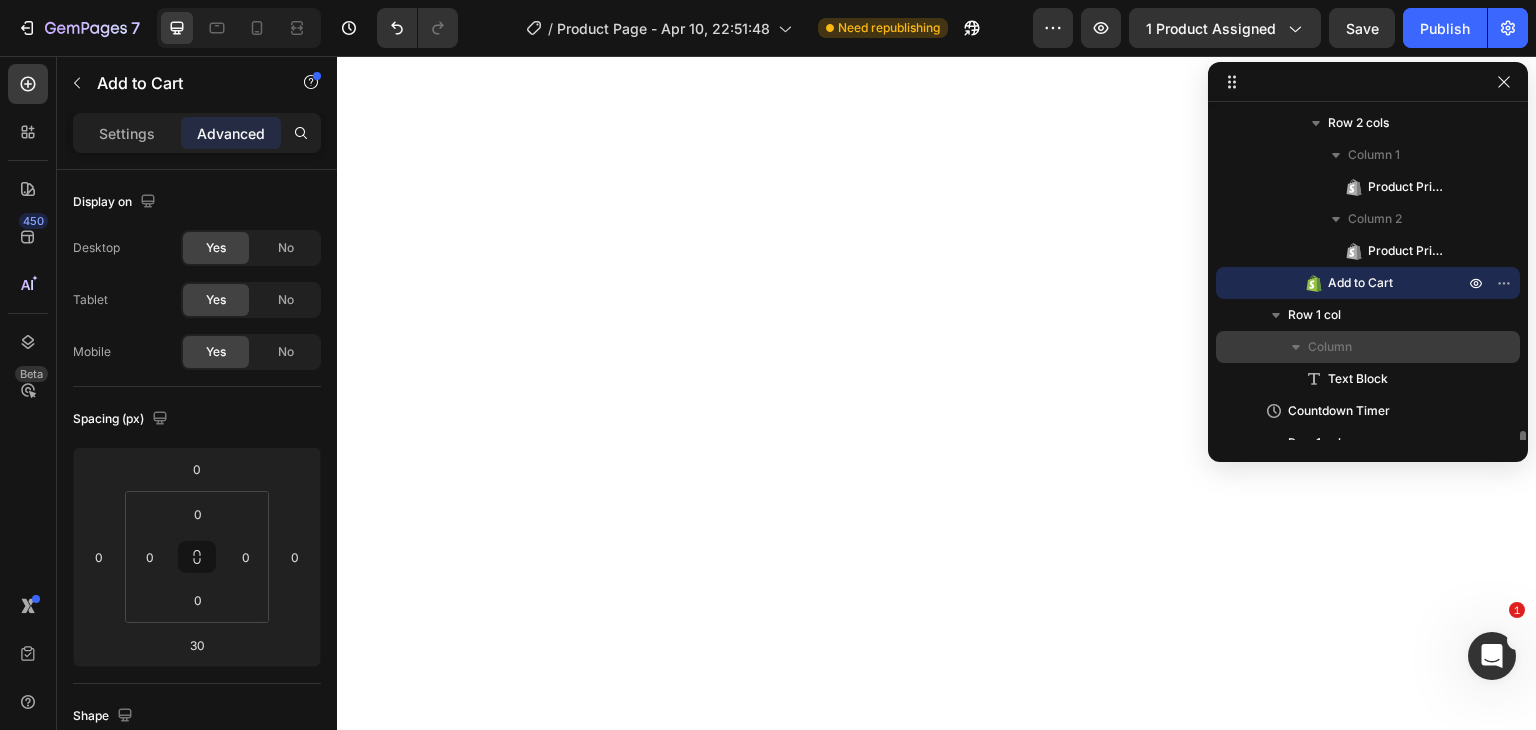 scroll, scrollTop: 5350, scrollLeft: 0, axis: vertical 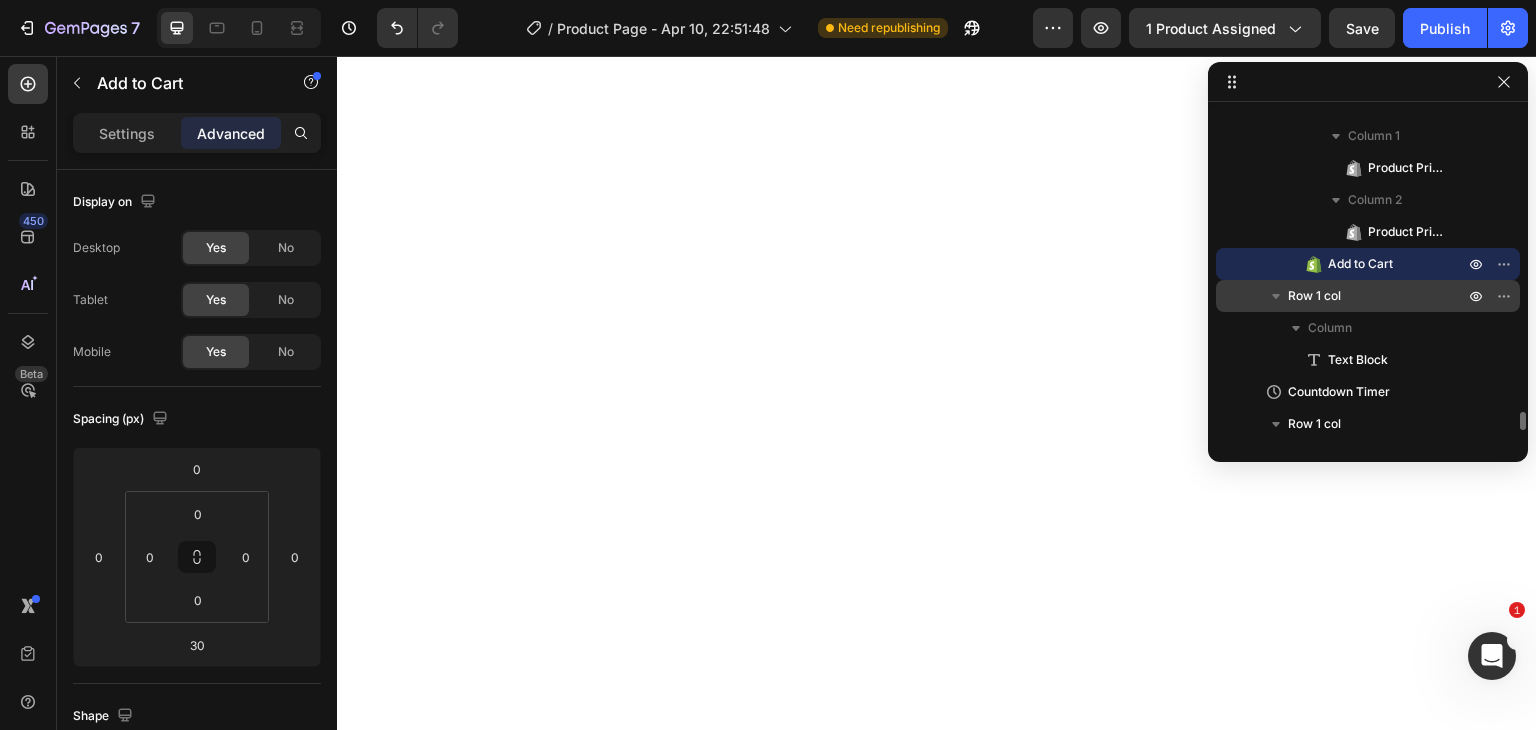 click on "Row 1 col" at bounding box center [1314, 296] 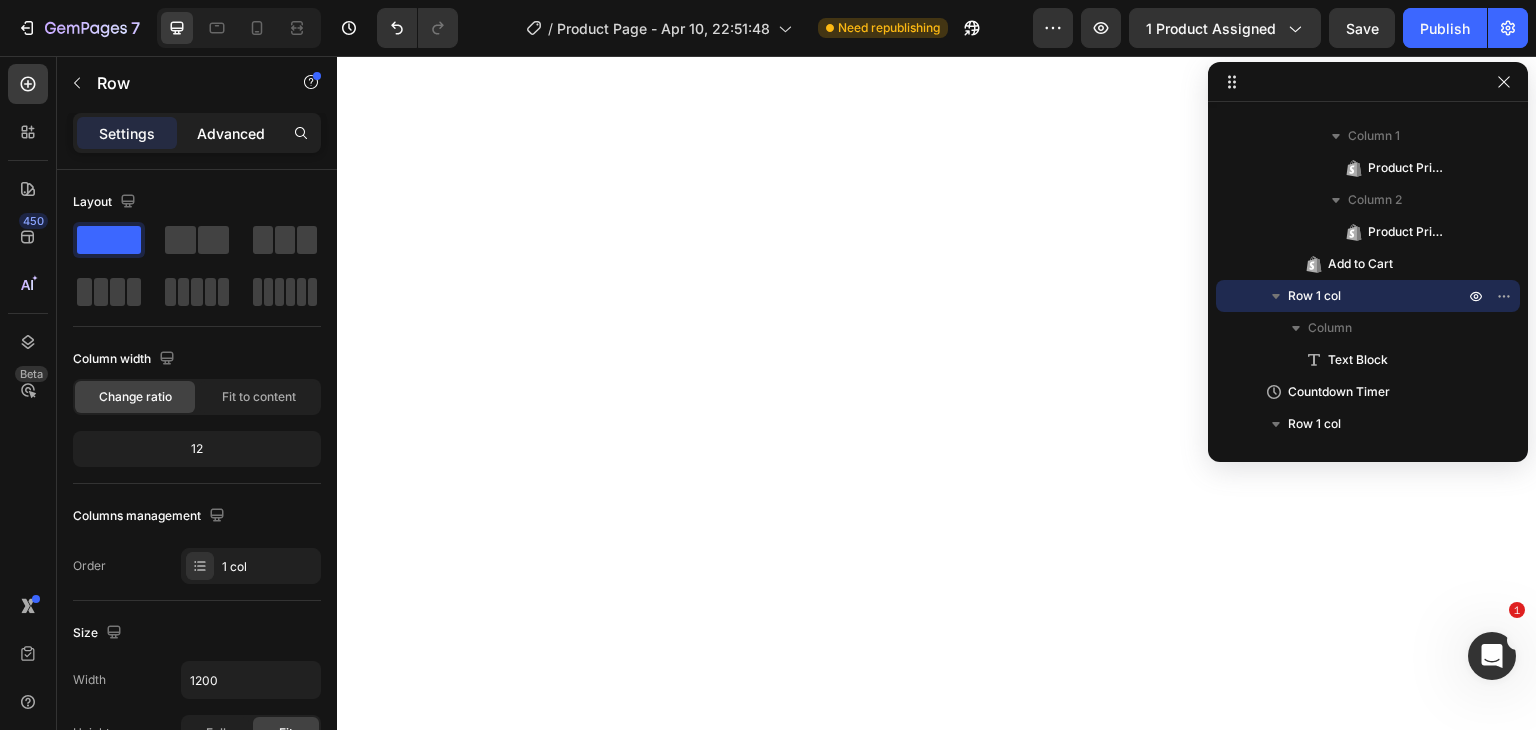 click on "Advanced" at bounding box center [231, 133] 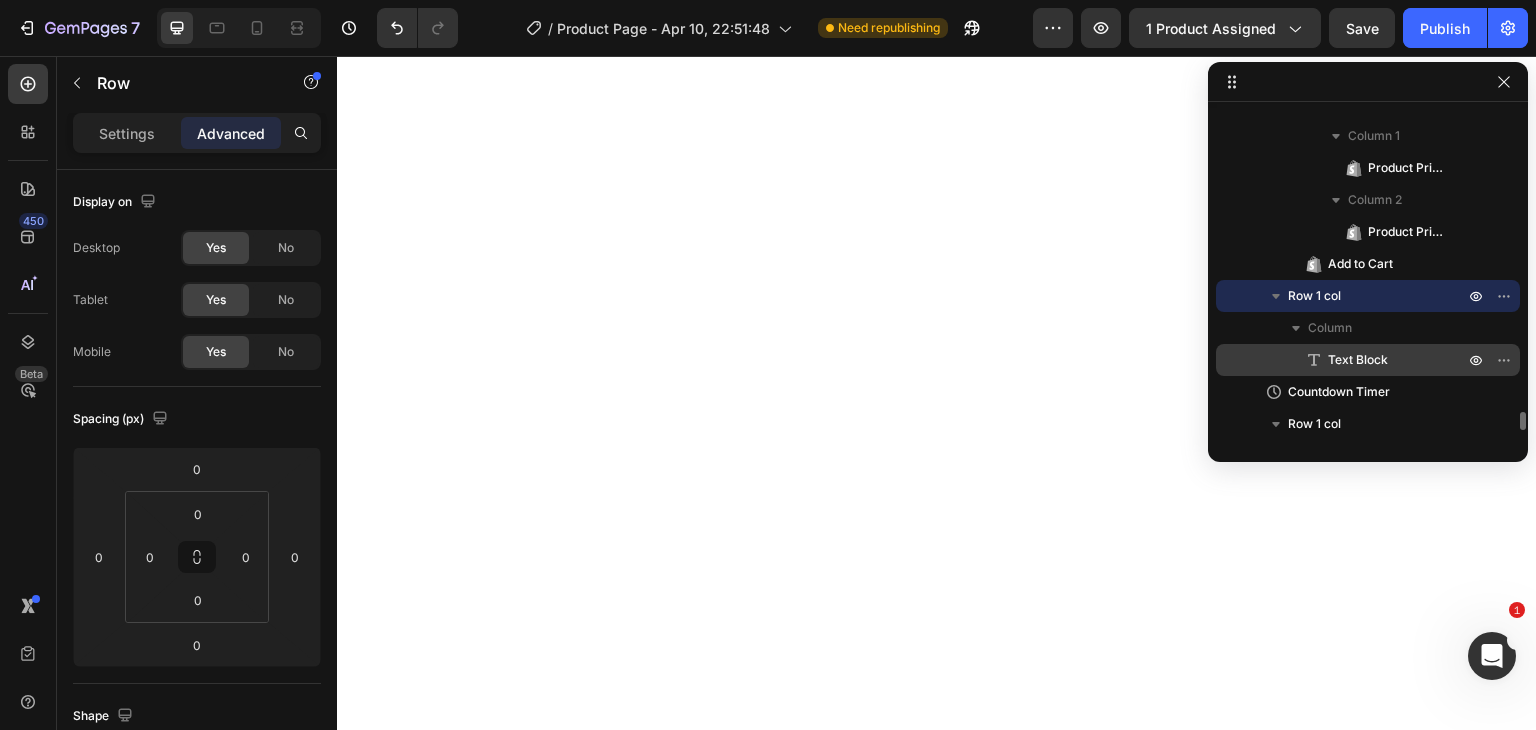 click on "Text Block" at bounding box center (1358, 360) 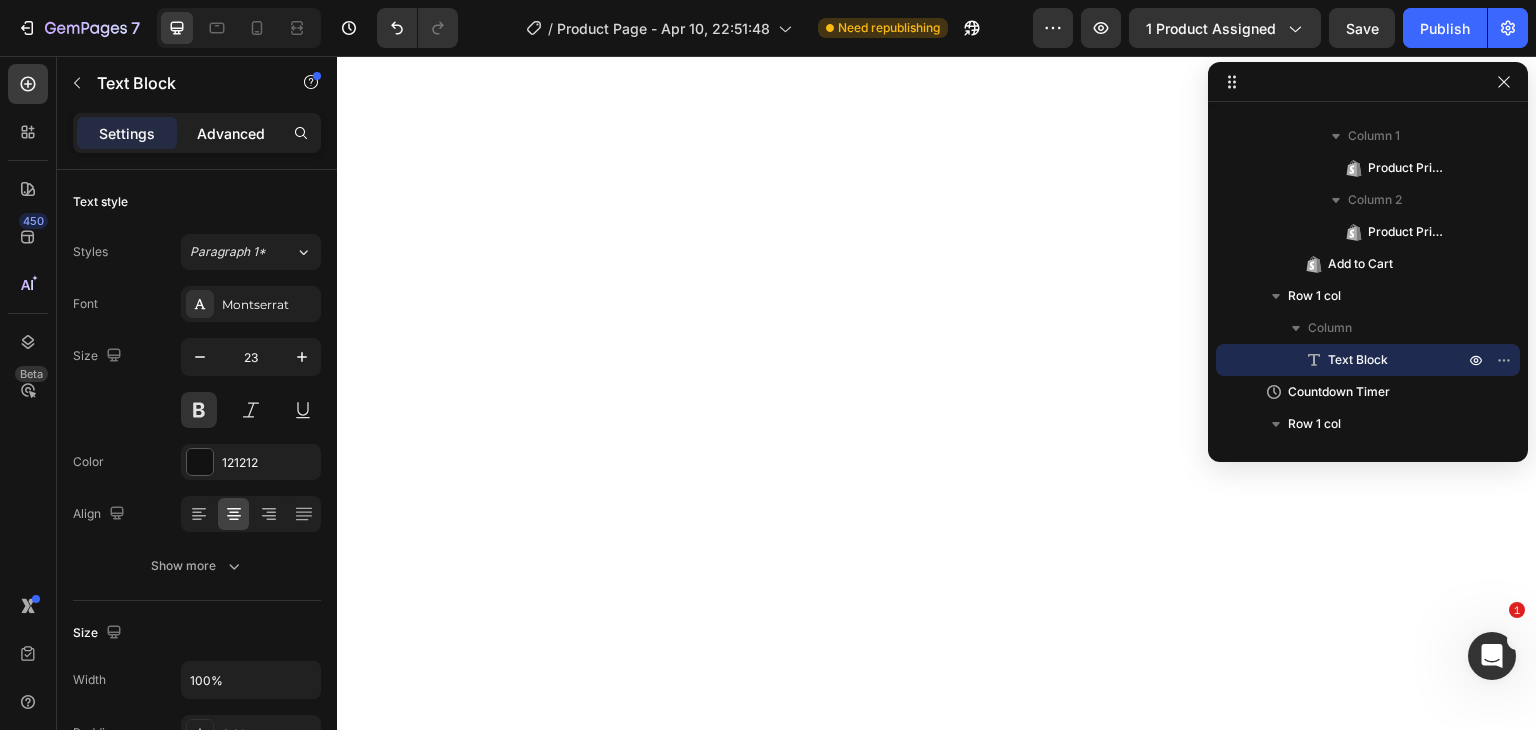 click on "Advanced" at bounding box center (231, 133) 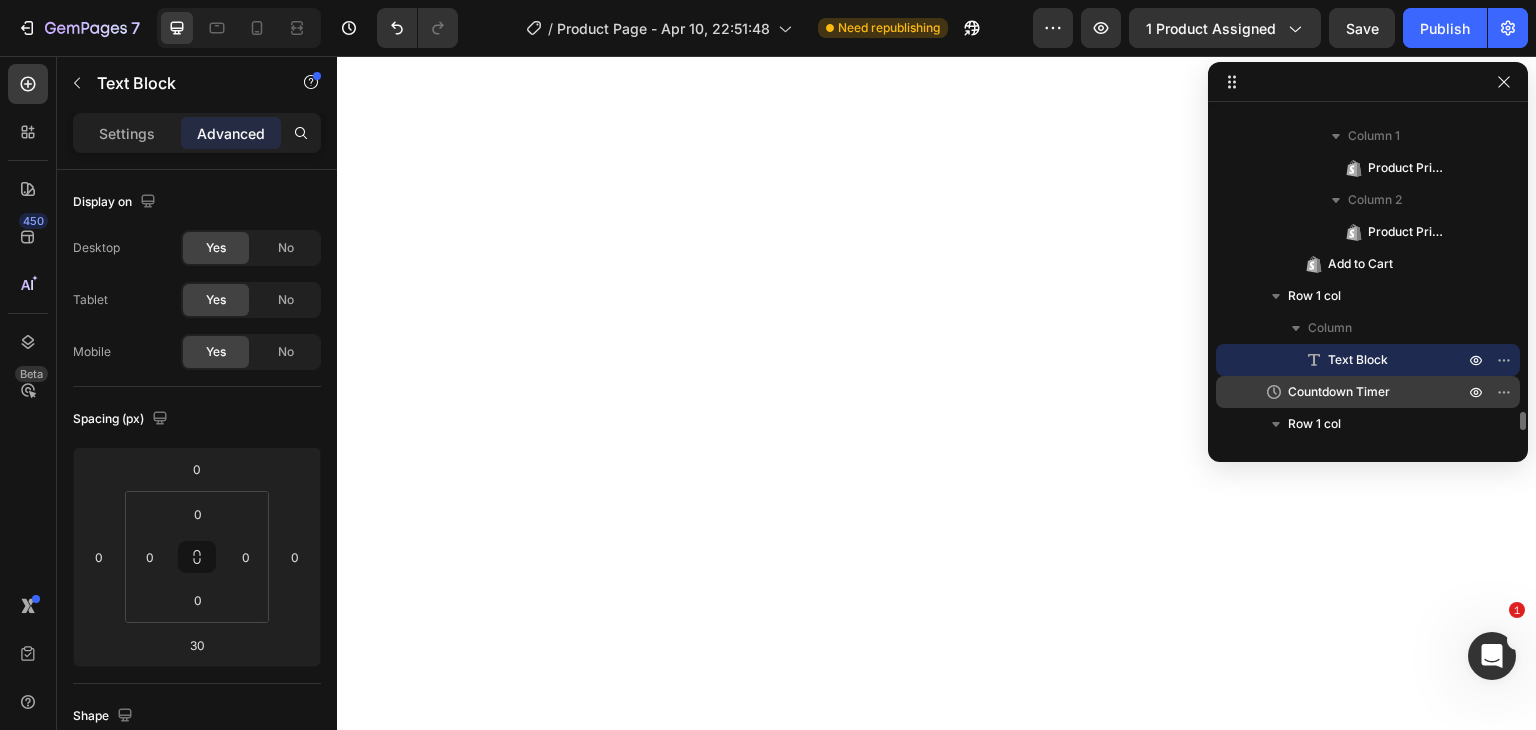 click on "Countdown Timer" at bounding box center (1339, 392) 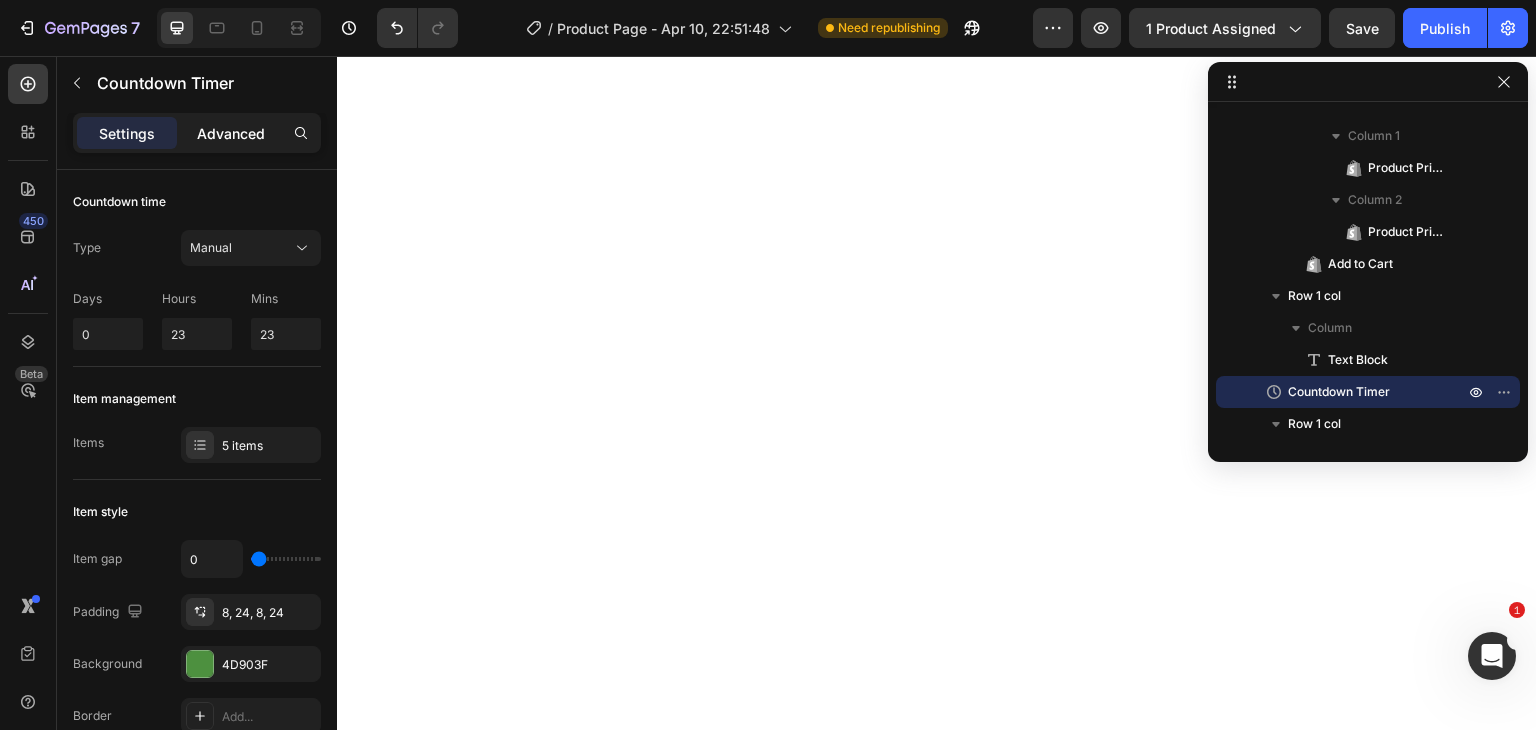 click on "Advanced" at bounding box center [231, 133] 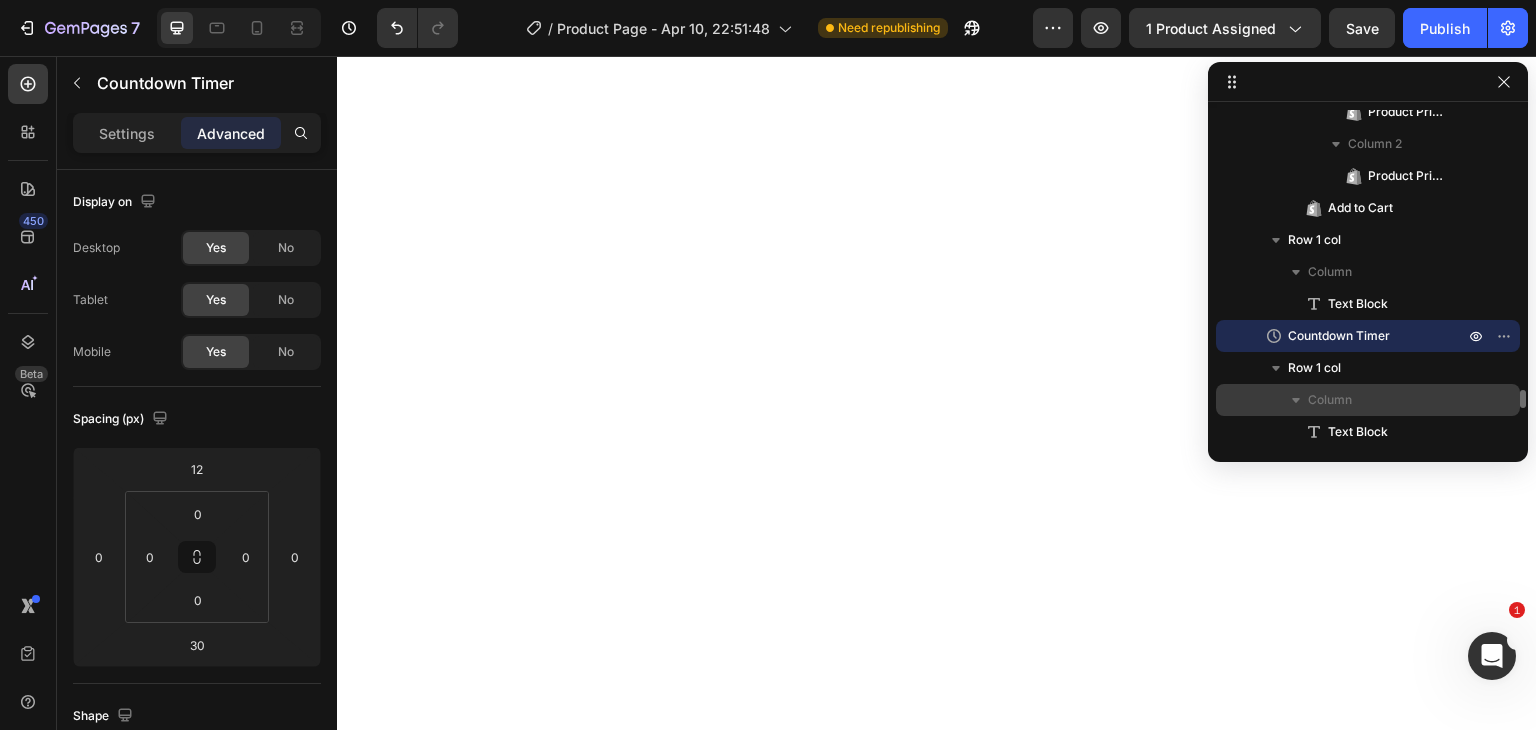 scroll, scrollTop: 5430, scrollLeft: 0, axis: vertical 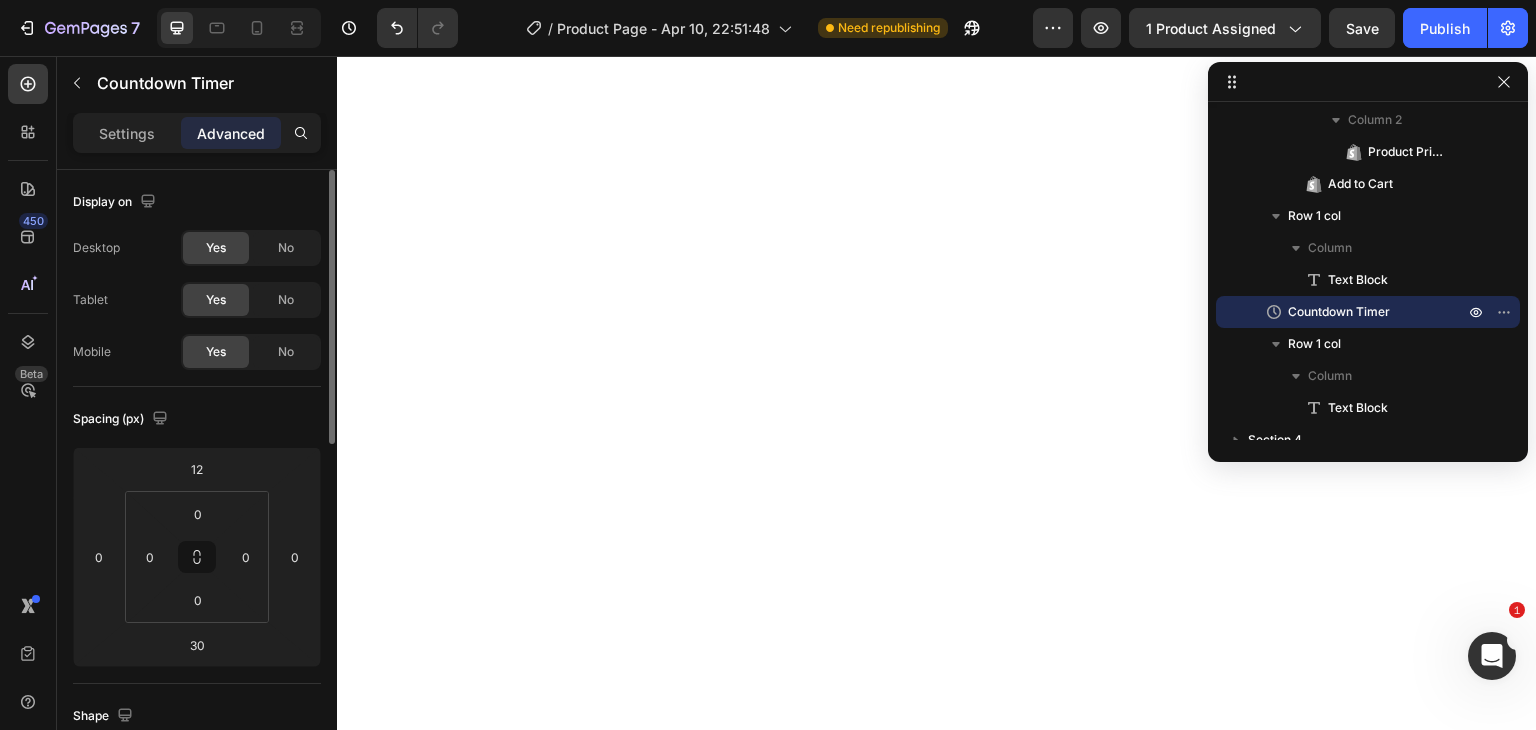 click on "Row 1 col" at bounding box center (1314, 344) 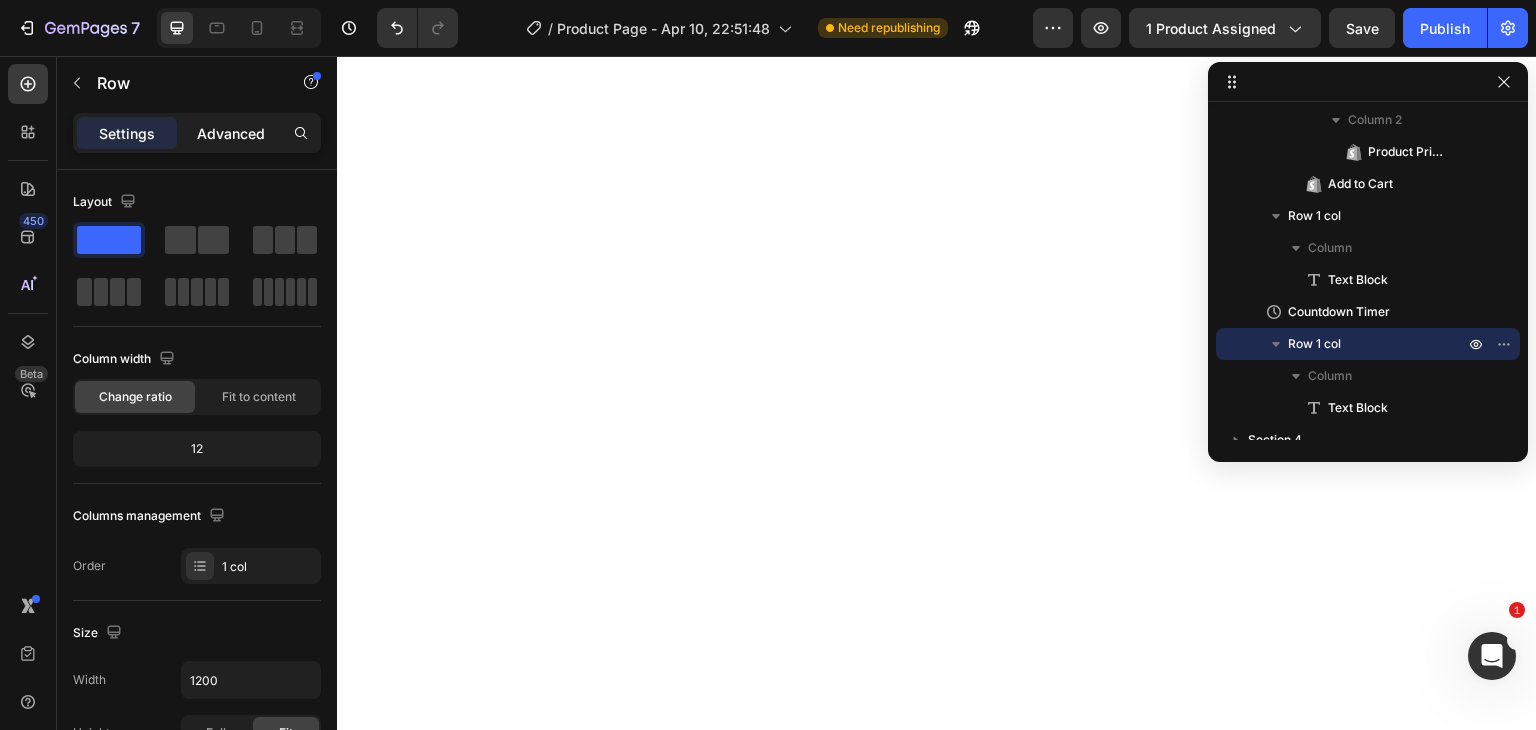 click on "Advanced" at bounding box center [231, 133] 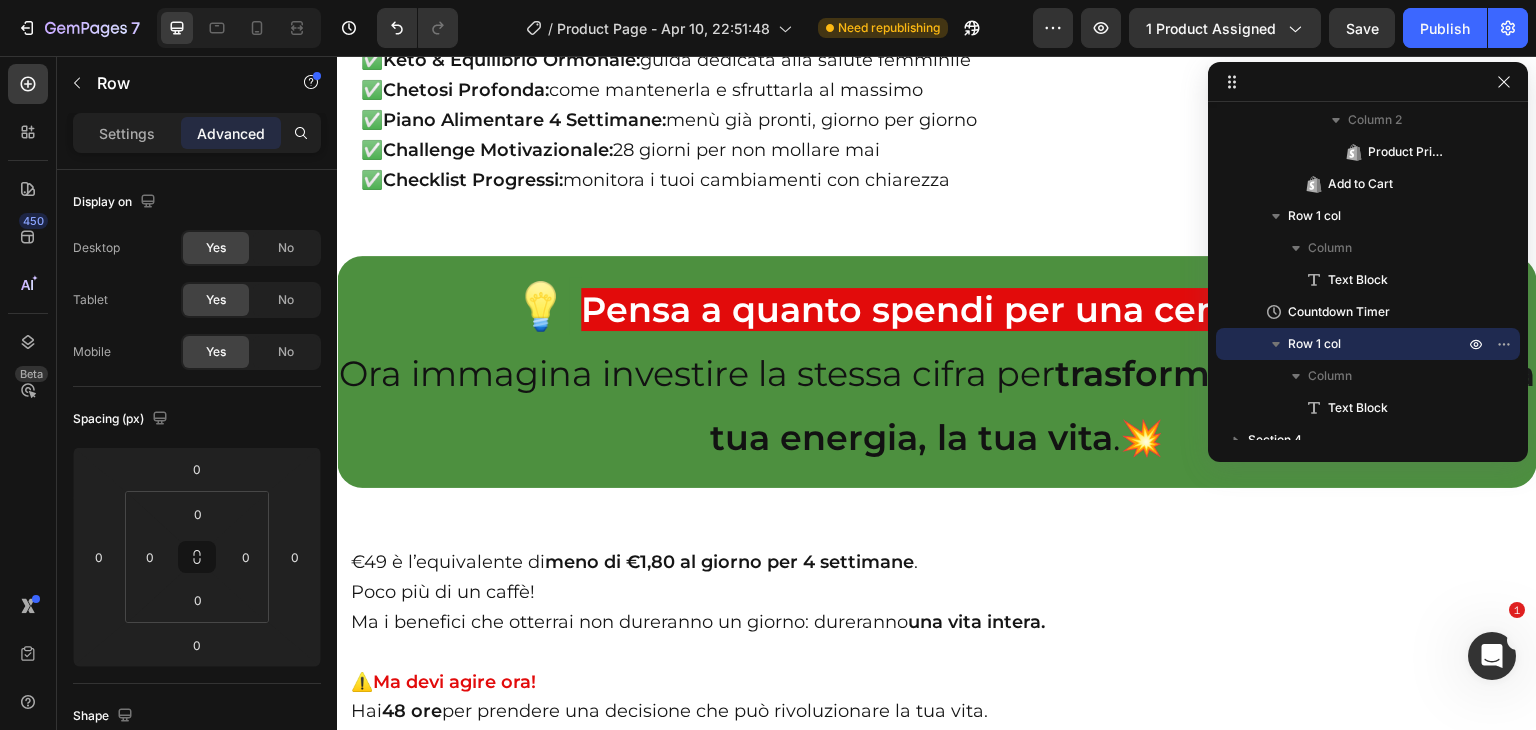 scroll, scrollTop: 23329, scrollLeft: 0, axis: vertical 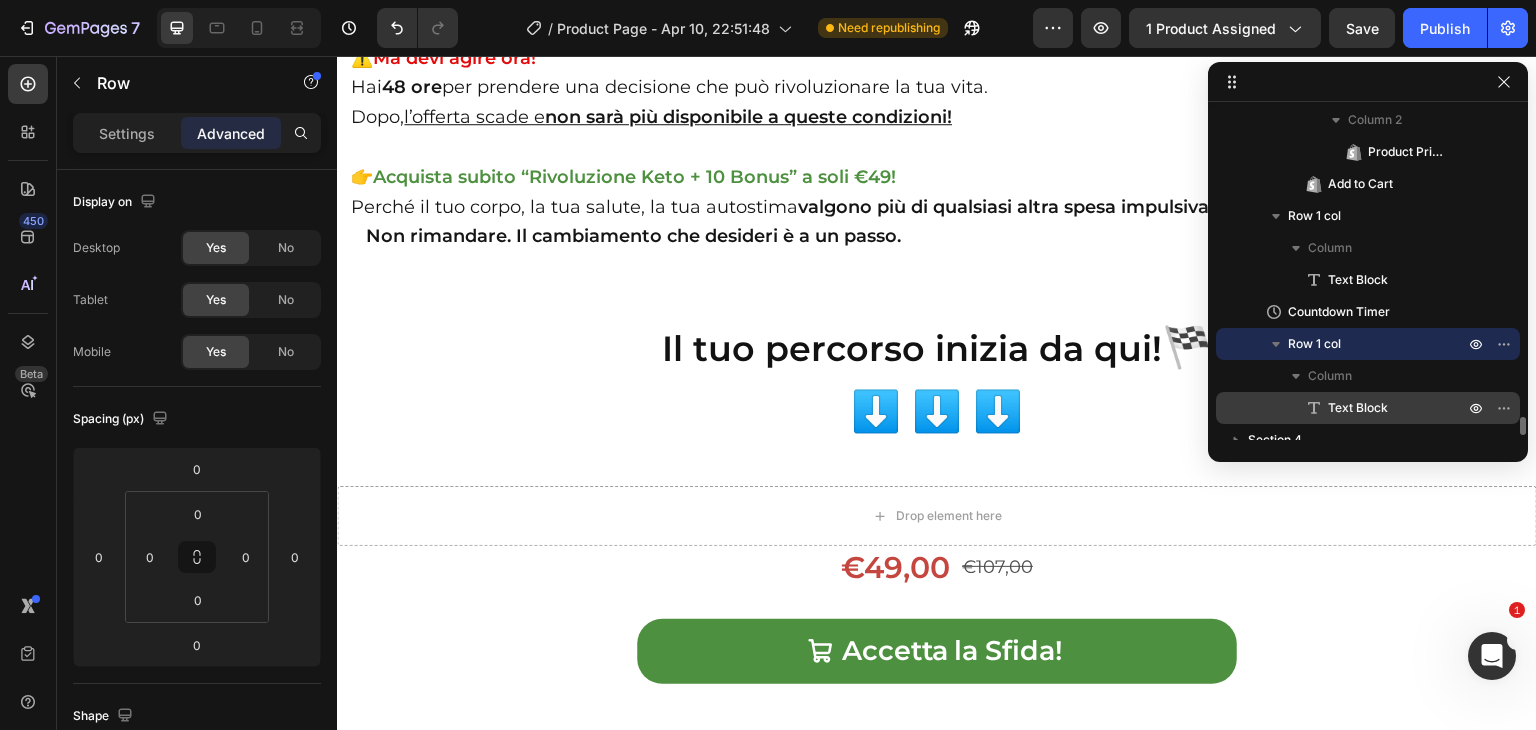 click on "Text Block" at bounding box center [1358, 408] 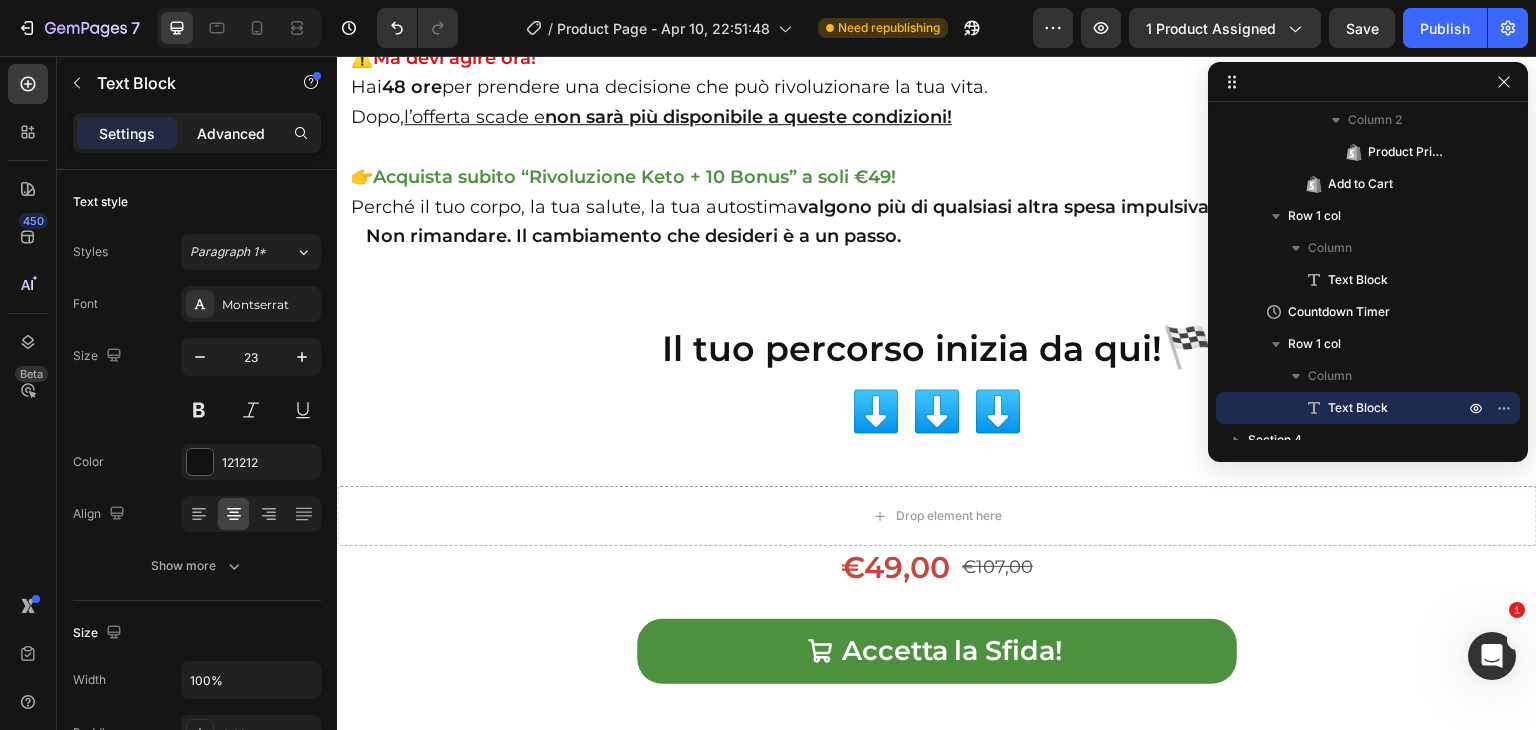 click on "Advanced" at bounding box center (231, 133) 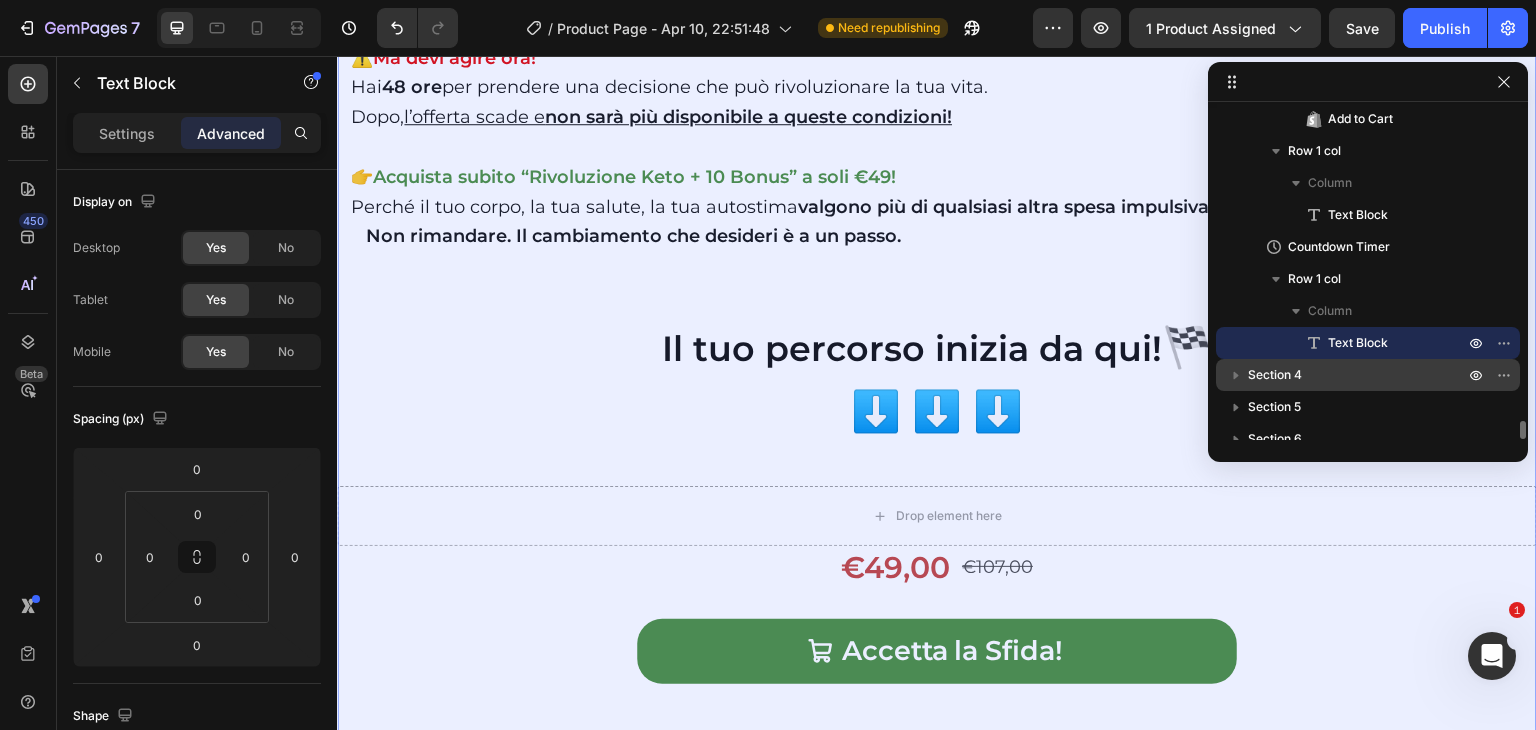 scroll, scrollTop: 5509, scrollLeft: 0, axis: vertical 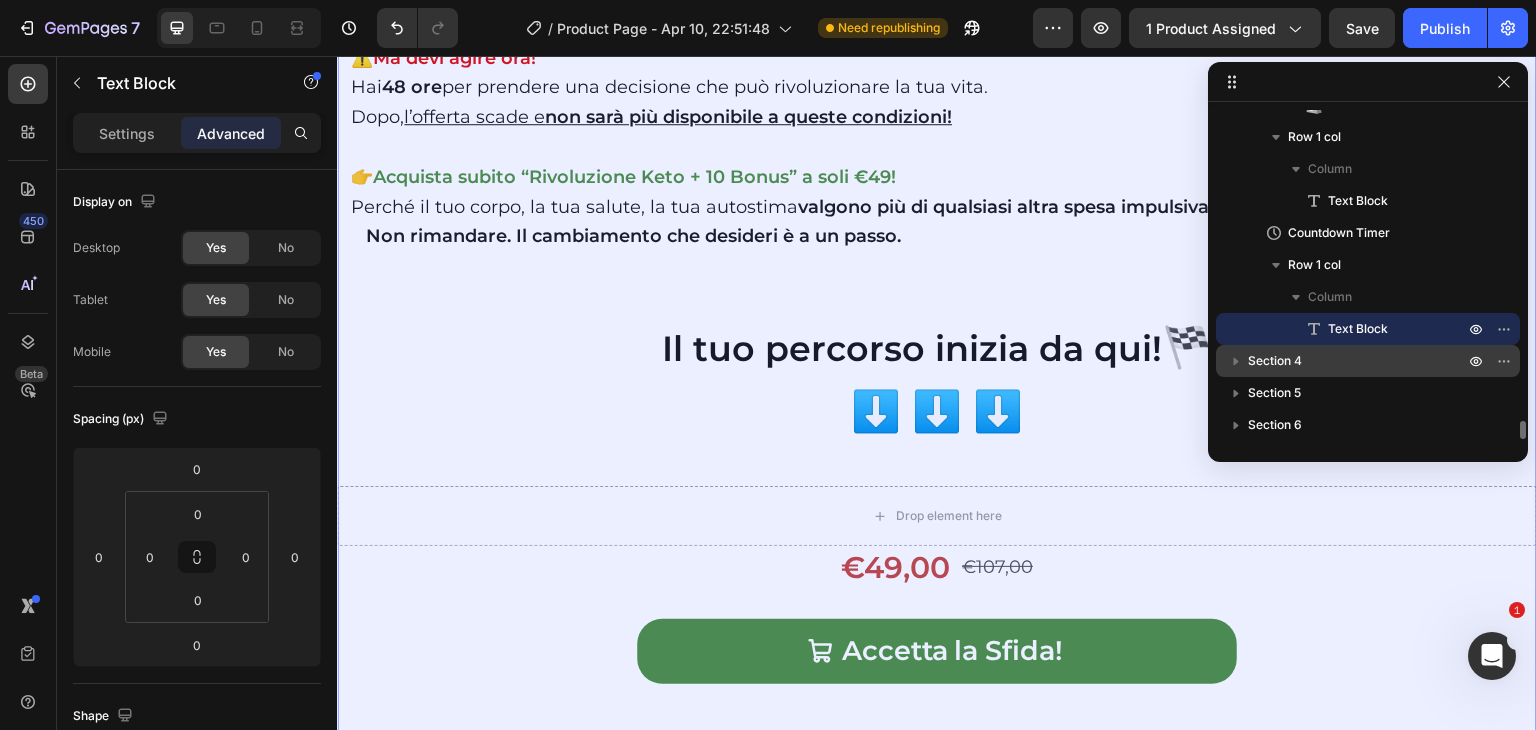 click on "Section 4" at bounding box center [1358, 361] 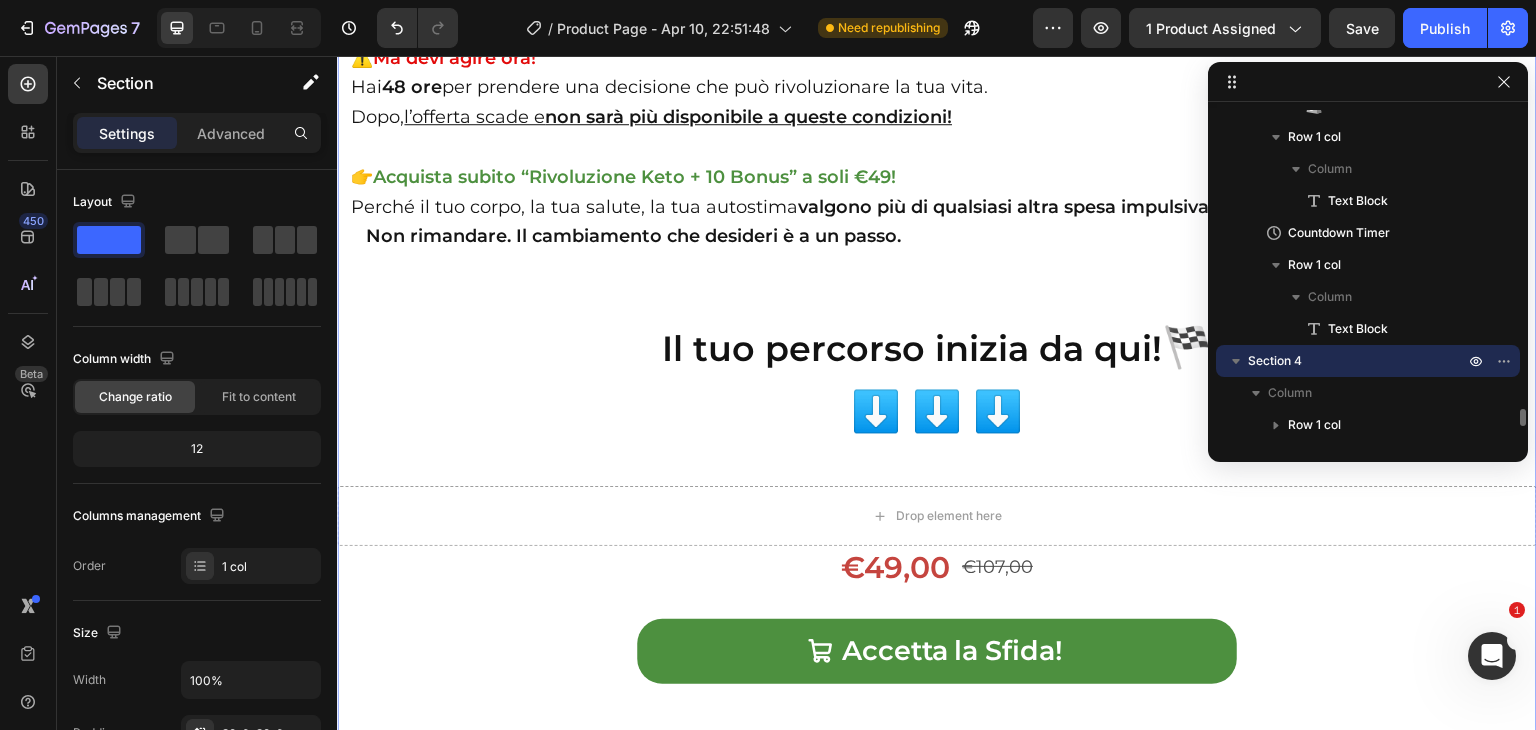 scroll, scrollTop: 23409, scrollLeft: 0, axis: vertical 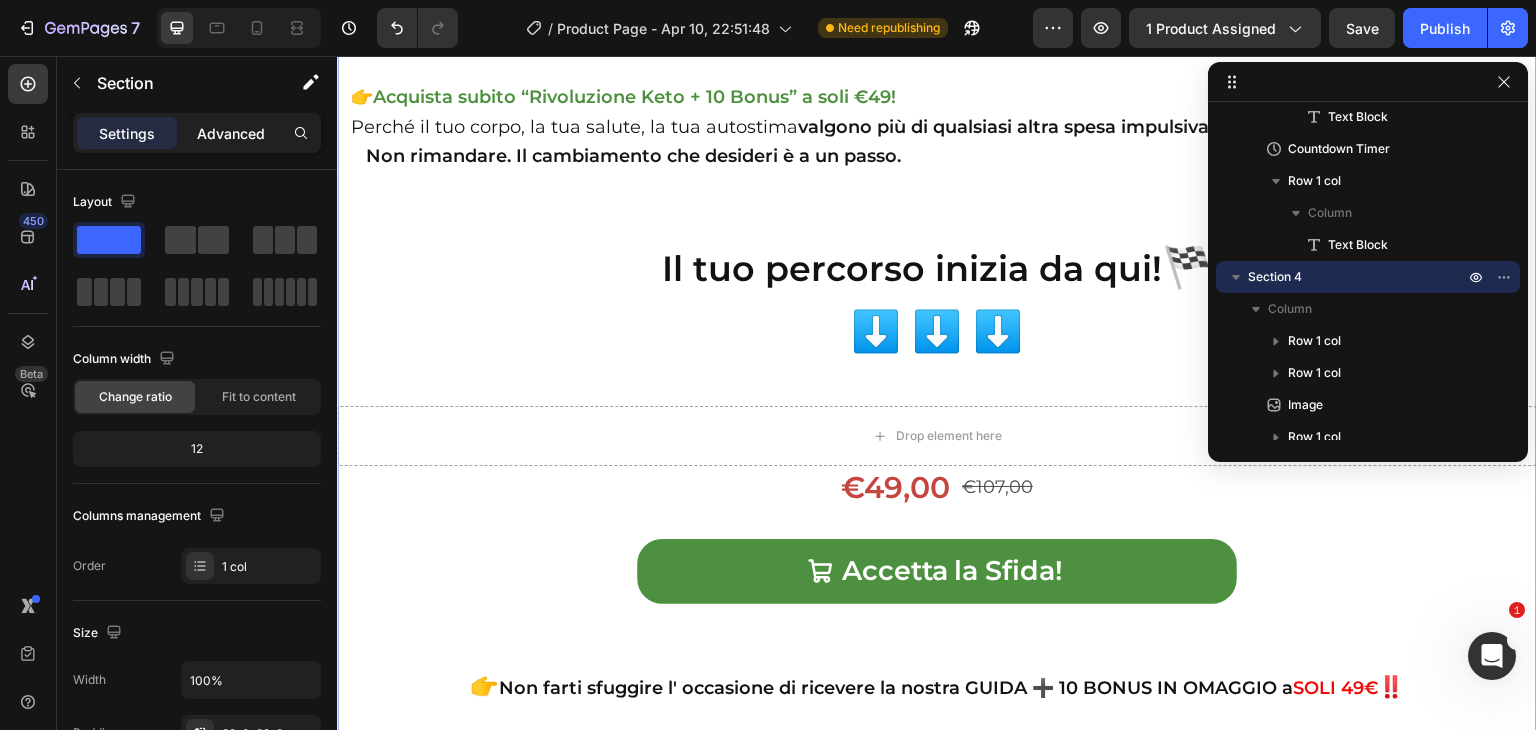 click on "Advanced" at bounding box center (231, 133) 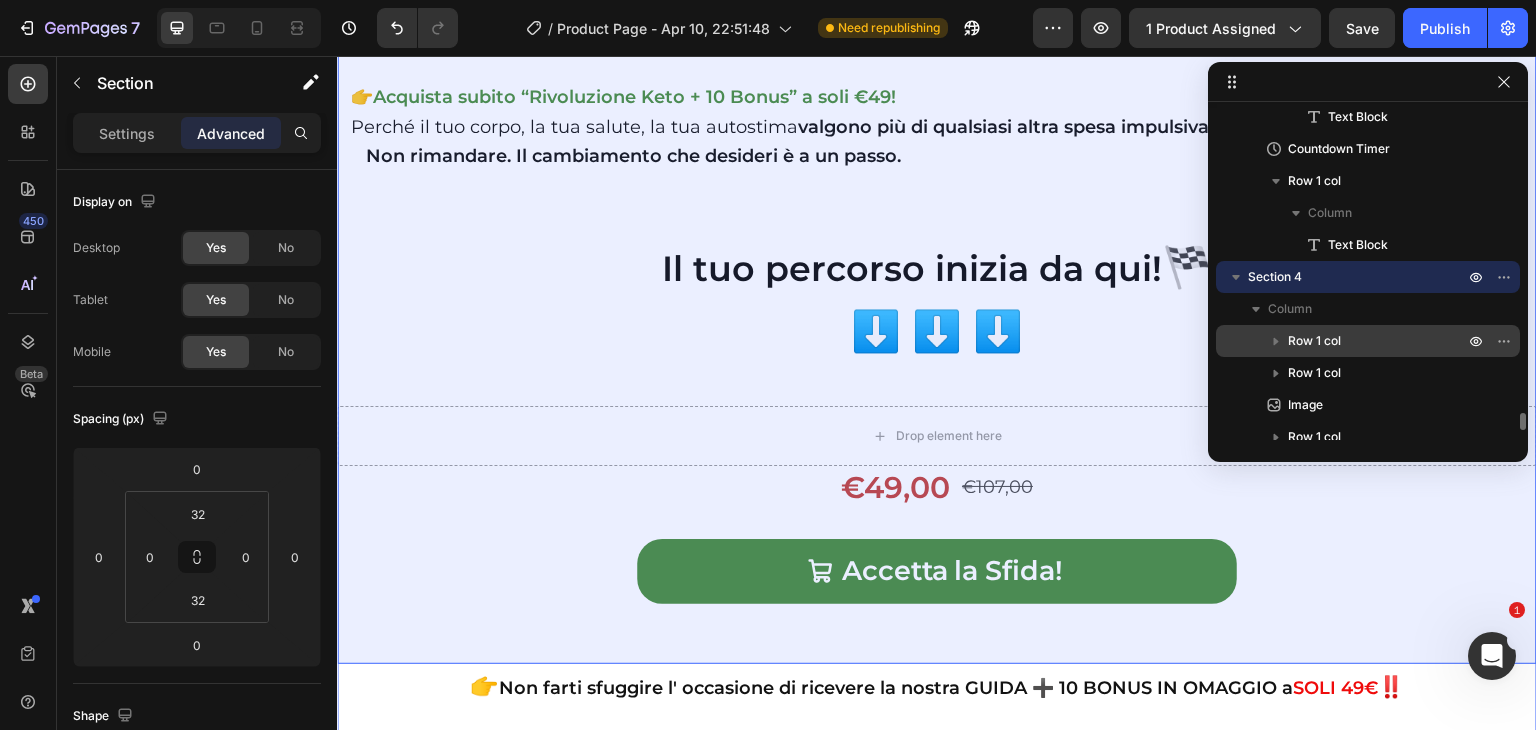 click on "Row 1 col" at bounding box center [1314, 341] 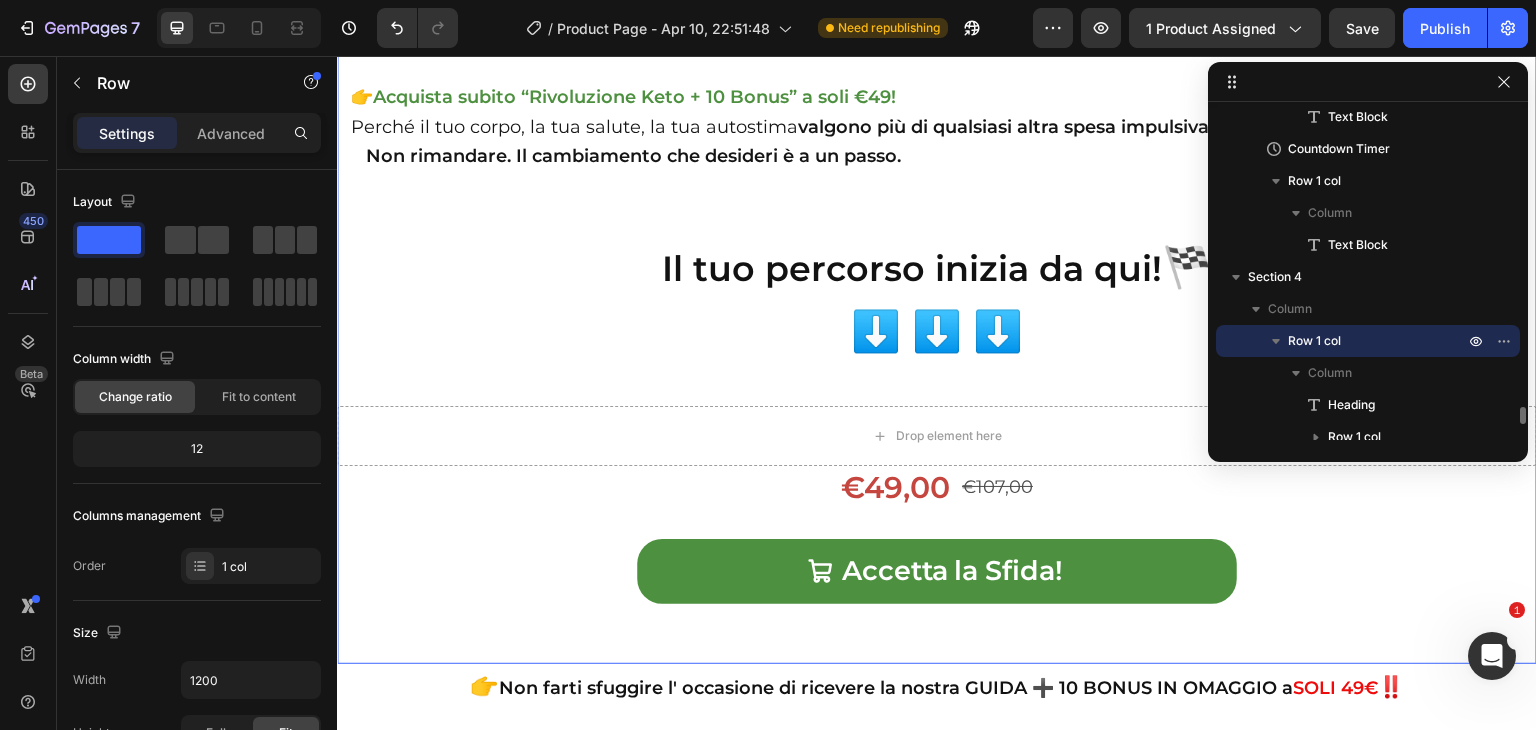 scroll, scrollTop: 23441, scrollLeft: 0, axis: vertical 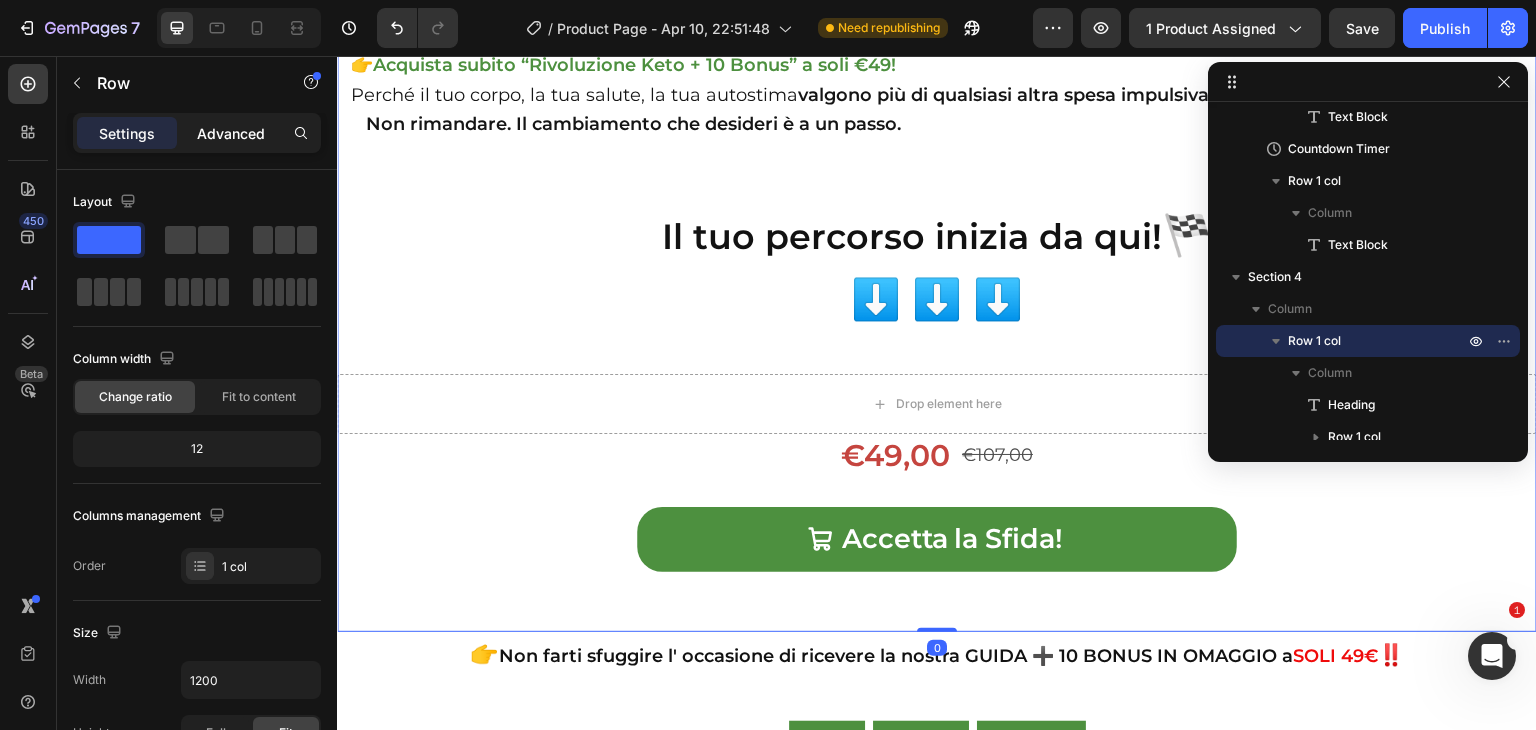 click on "Advanced" at bounding box center (231, 133) 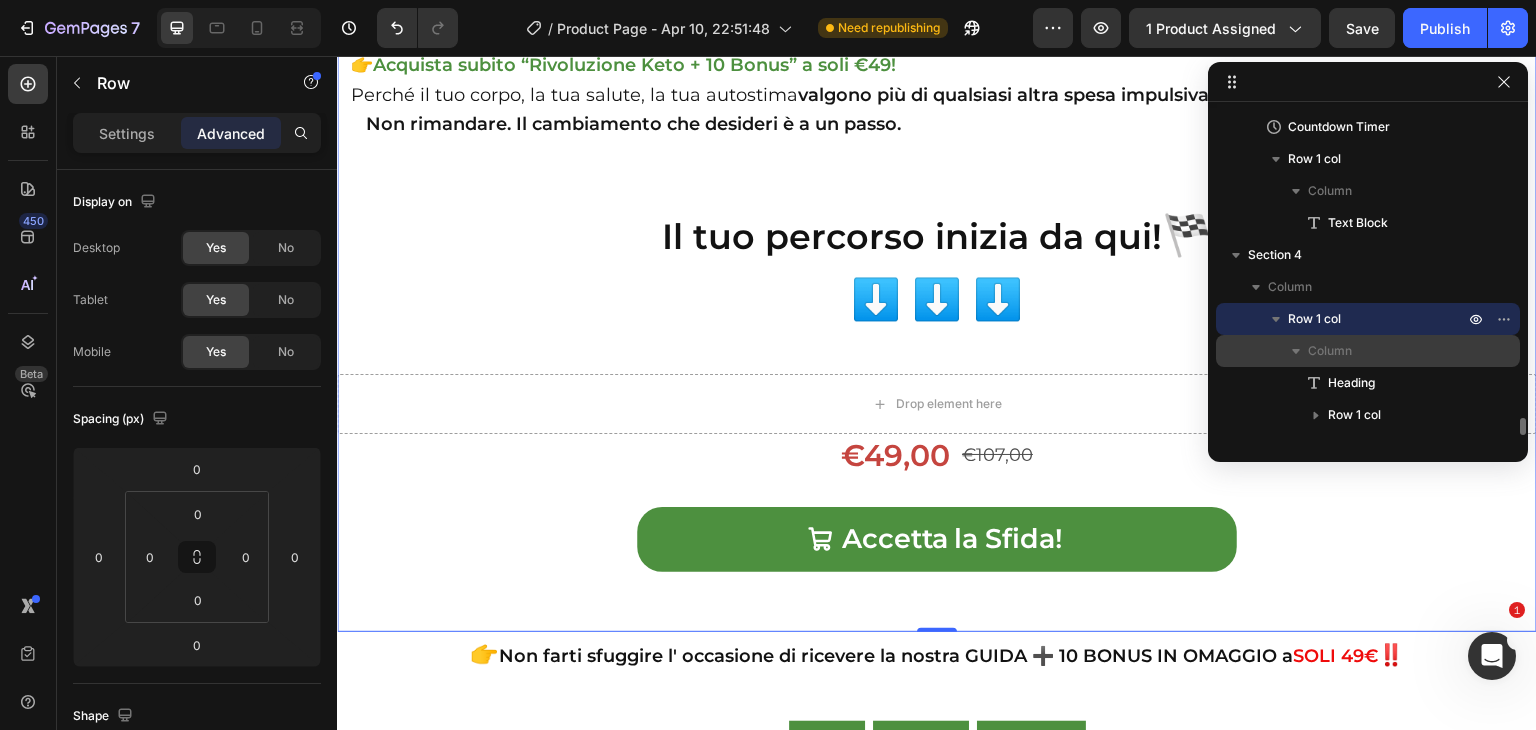 scroll, scrollTop: 5625, scrollLeft: 0, axis: vertical 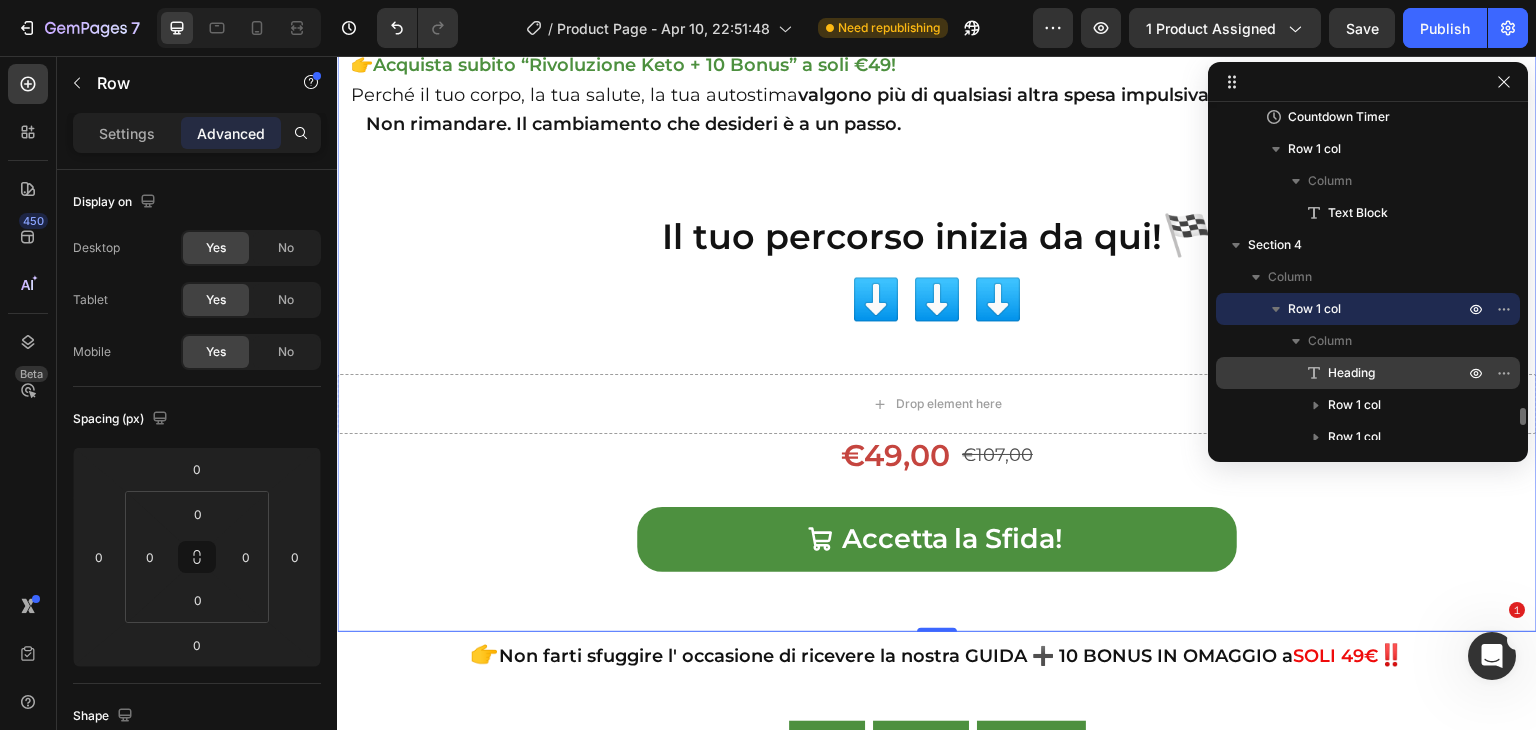 click on "Heading" at bounding box center (1351, 373) 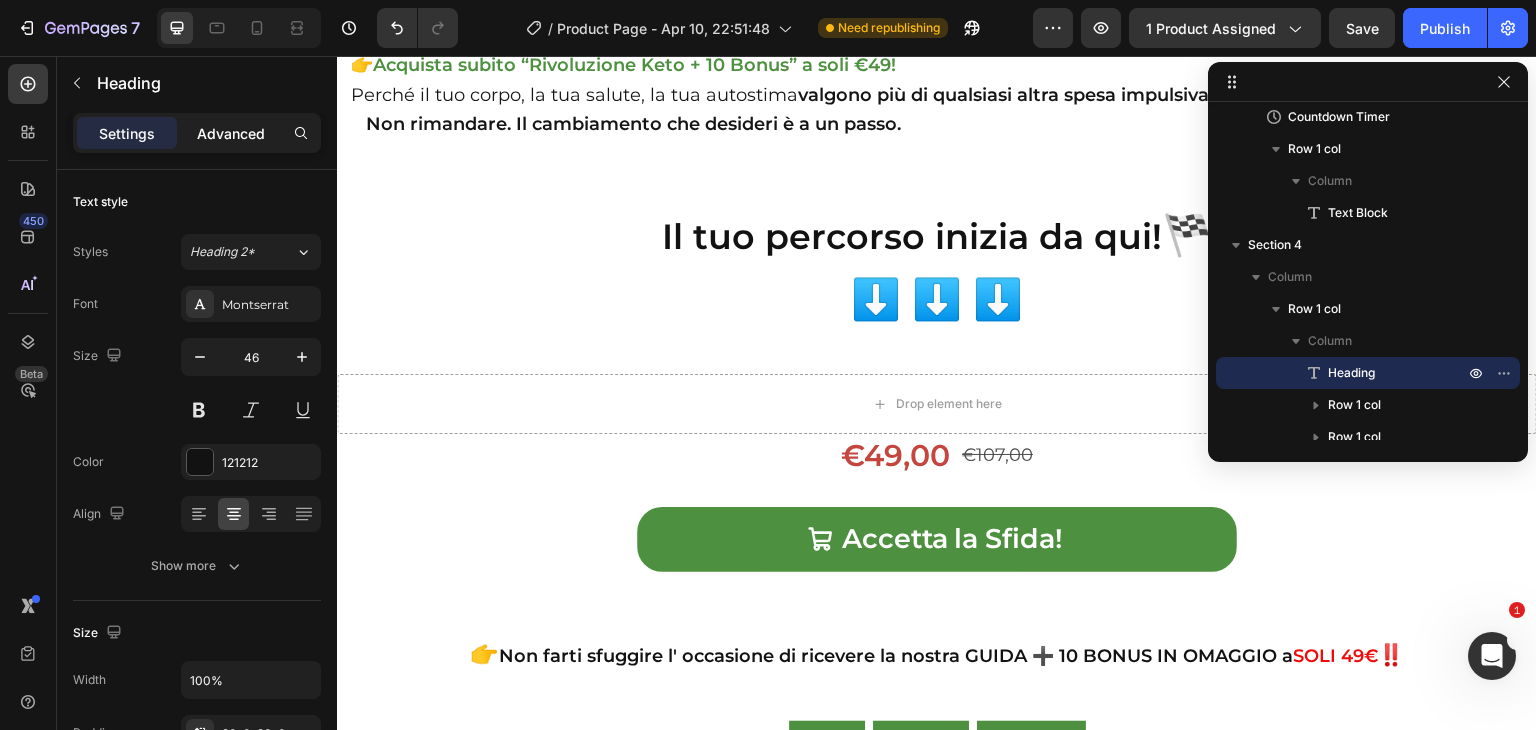click on "Advanced" at bounding box center [231, 133] 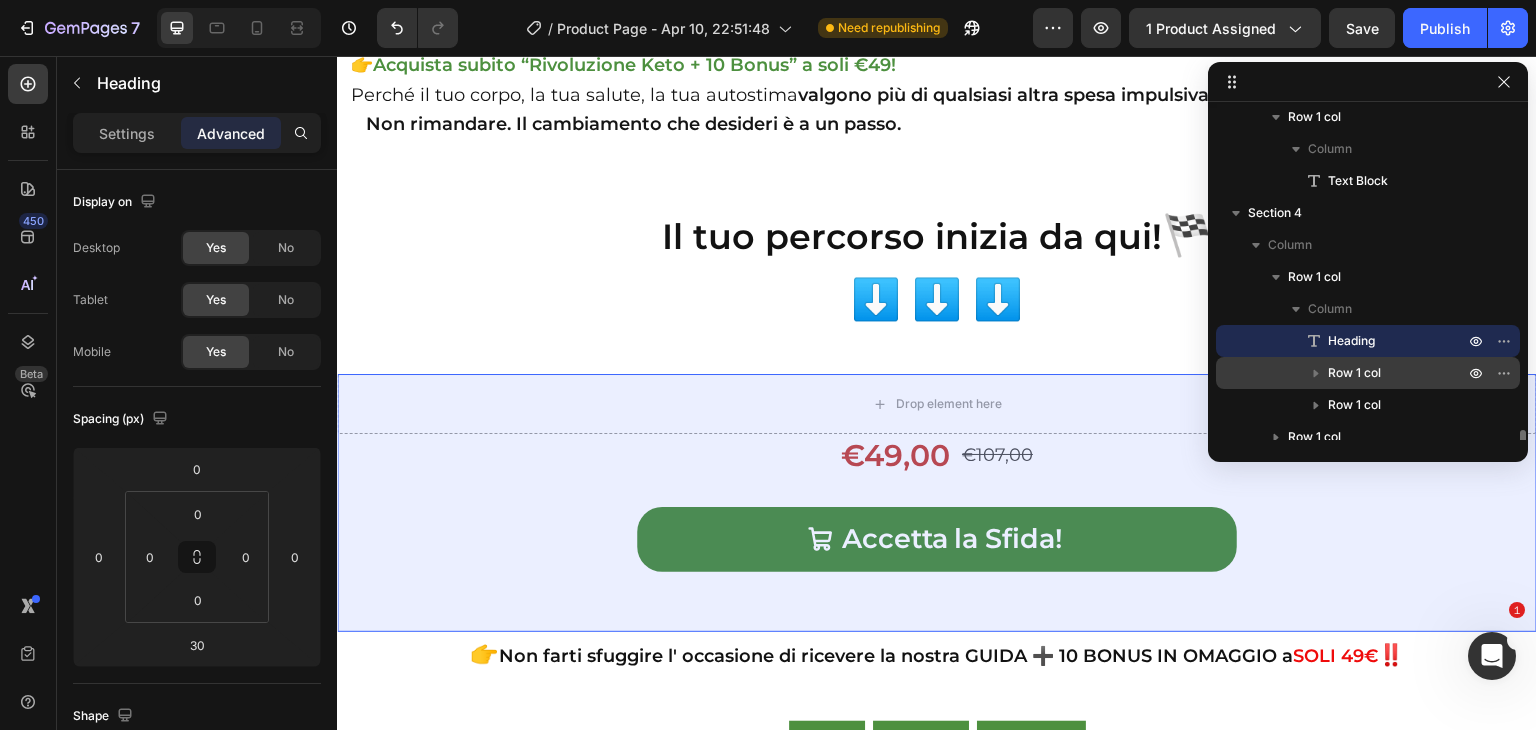 scroll, scrollTop: 5676, scrollLeft: 0, axis: vertical 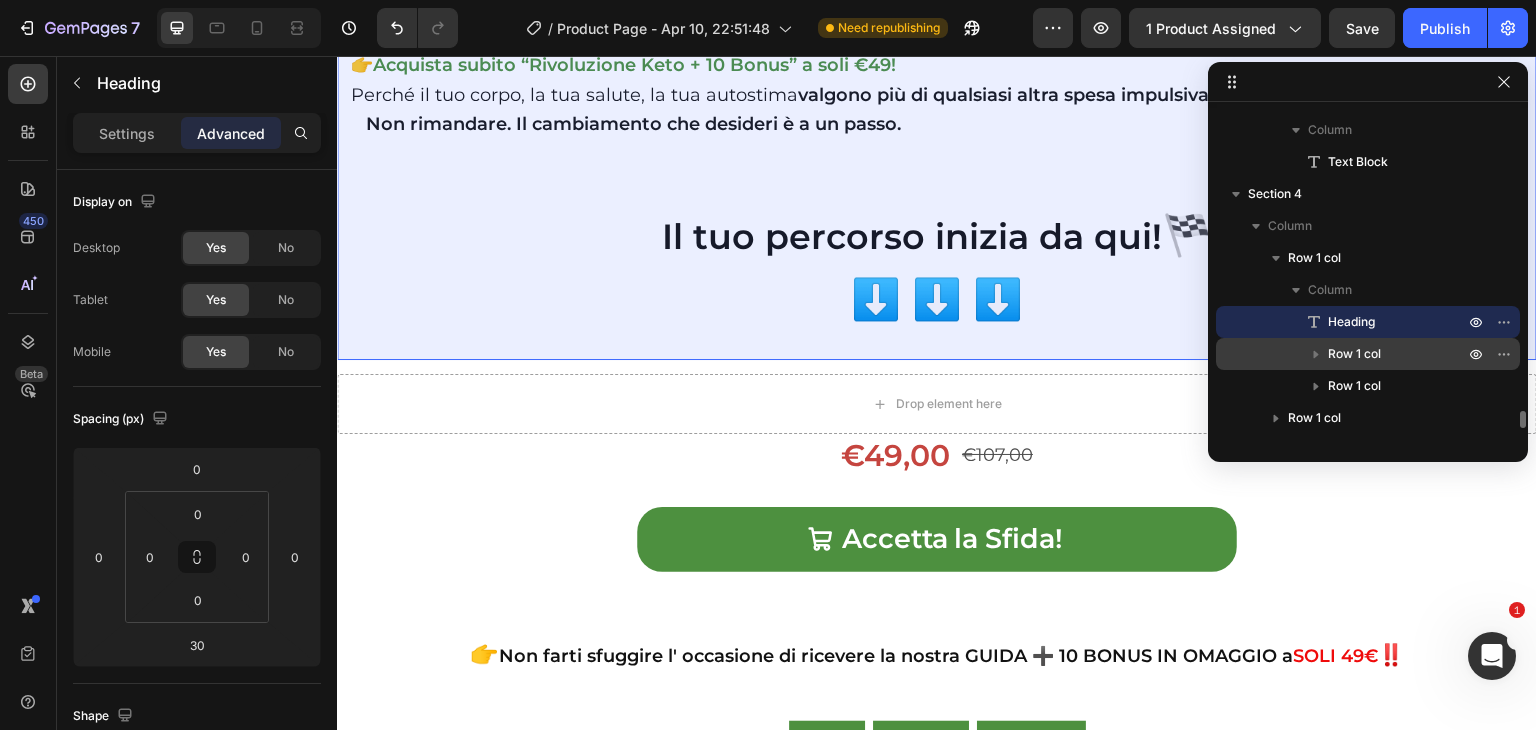 click on "Row 1 col" at bounding box center (1354, 354) 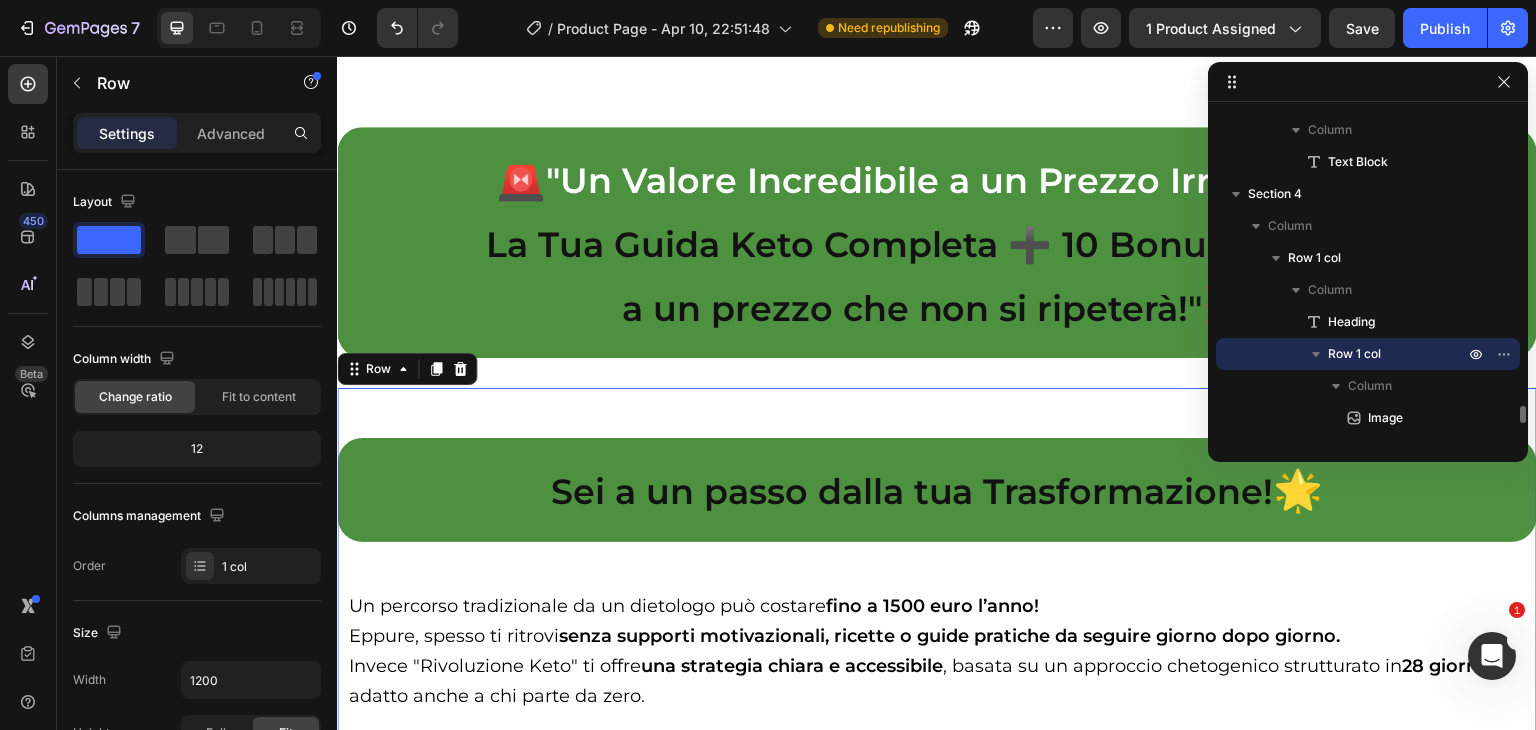 scroll, scrollTop: 23703, scrollLeft: 0, axis: vertical 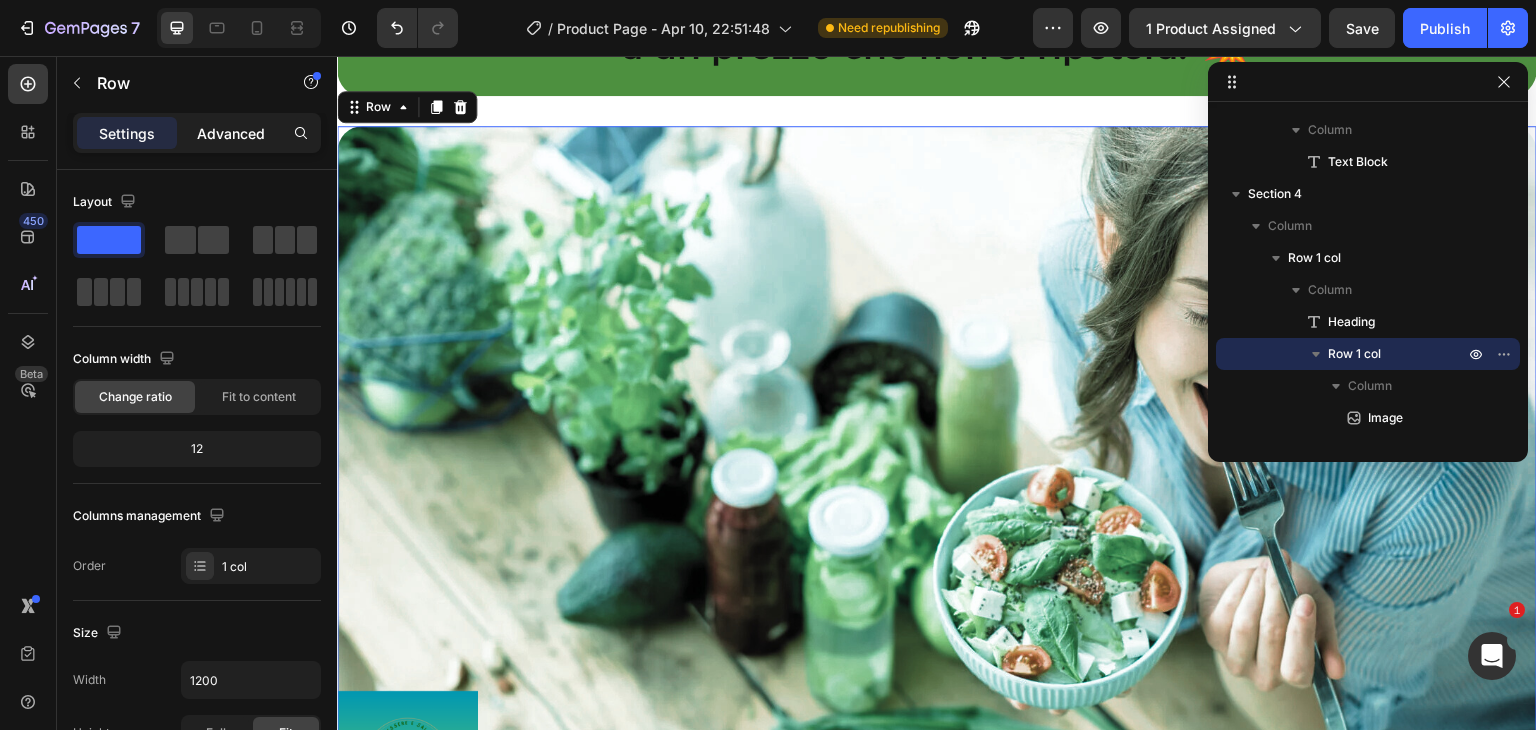 click on "Advanced" at bounding box center [231, 133] 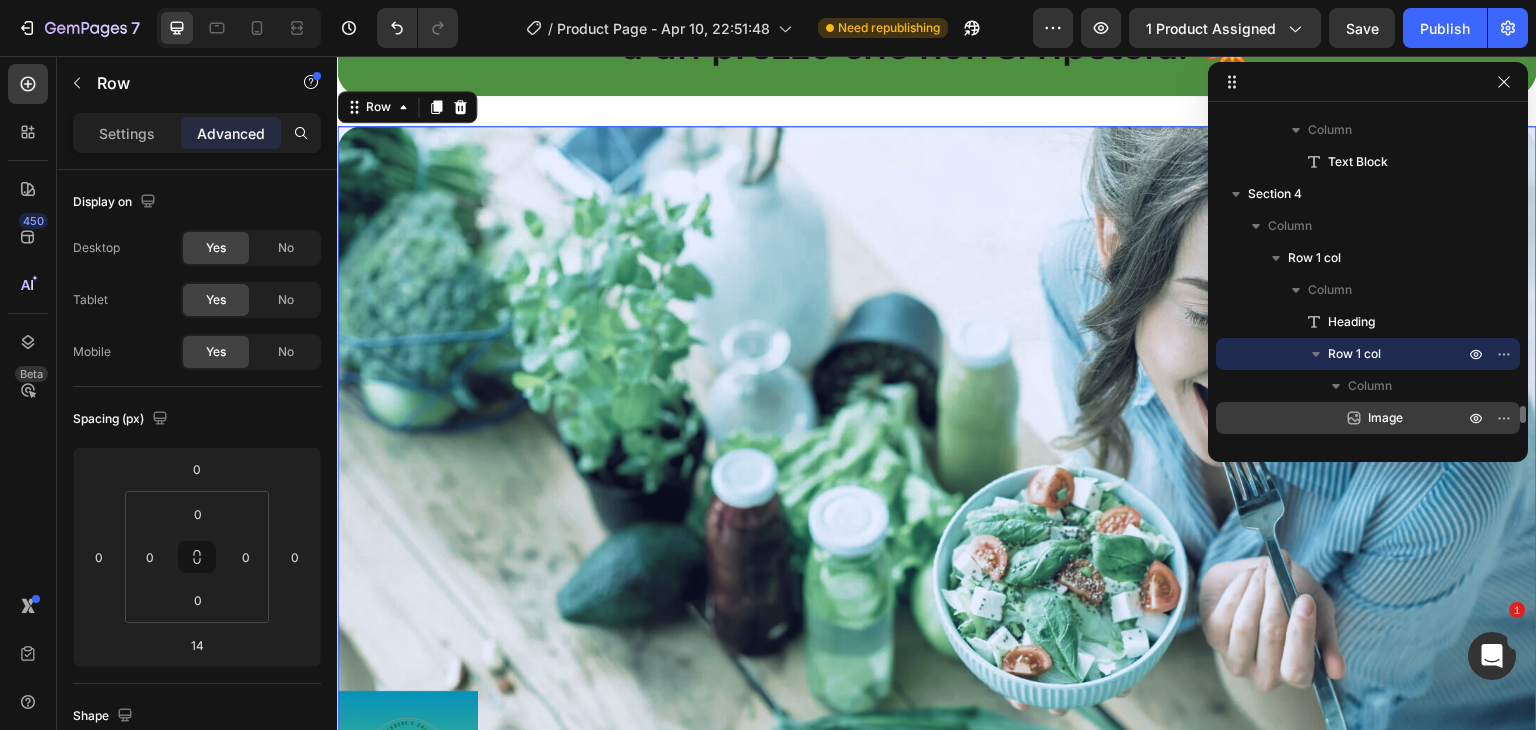 click on "Image" at bounding box center [1385, 418] 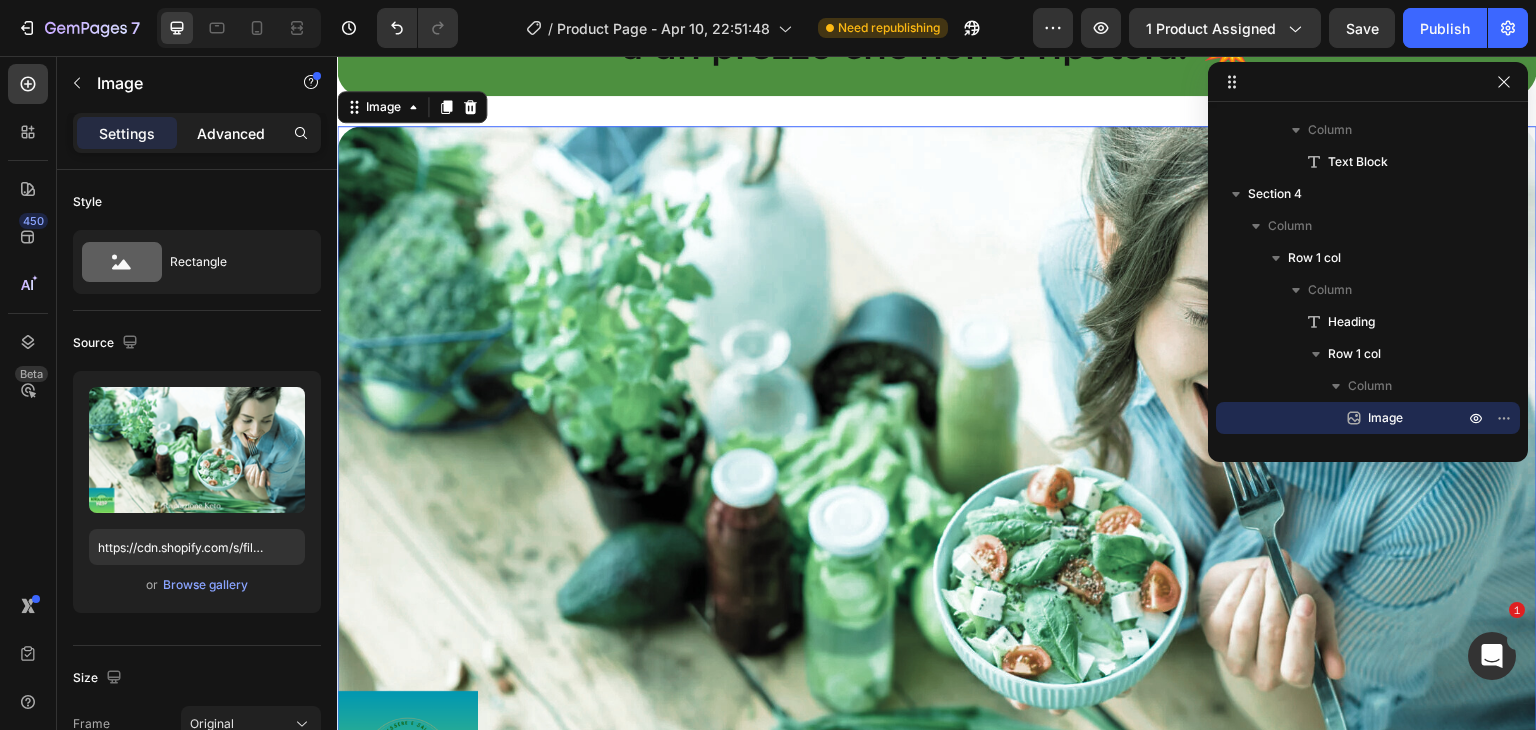 click on "Advanced" at bounding box center (231, 133) 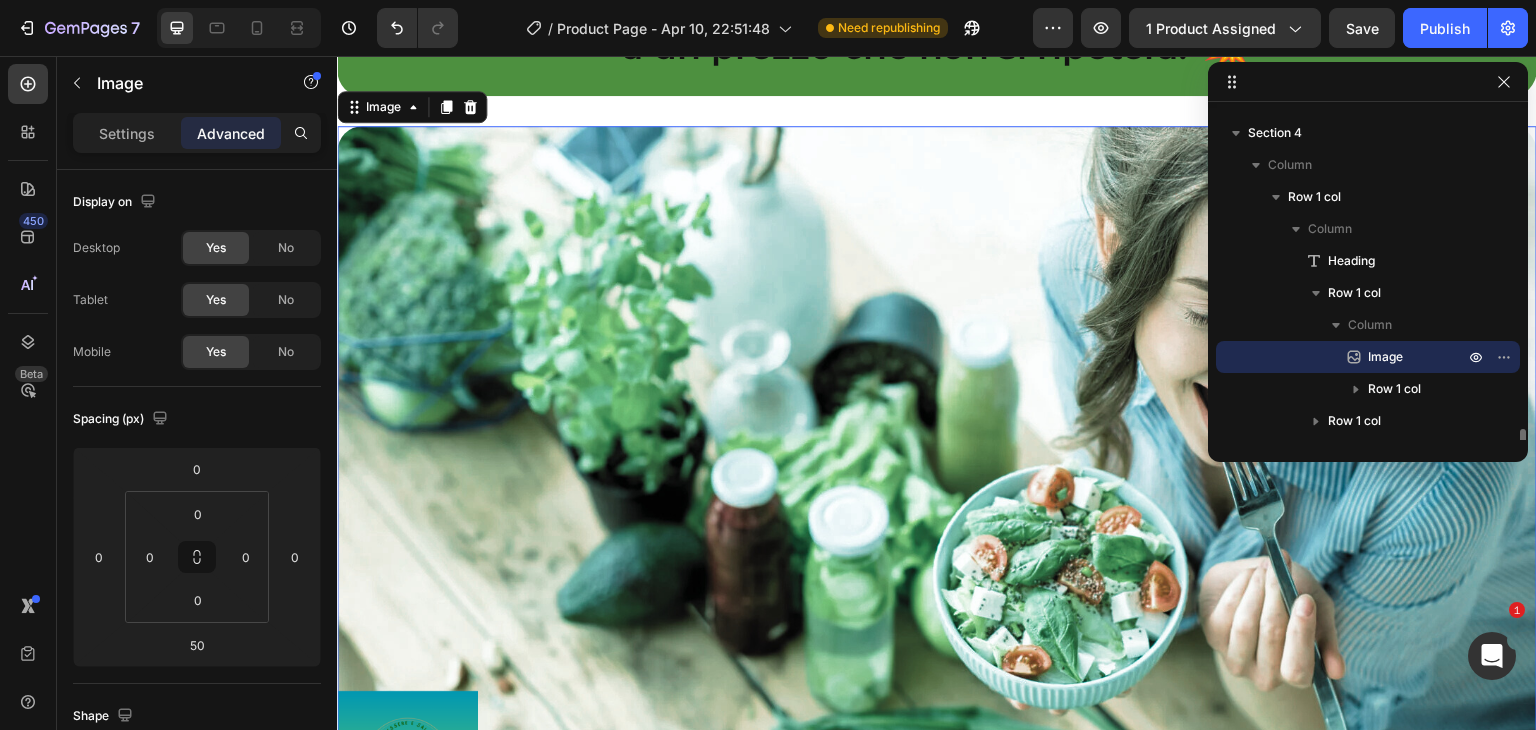scroll, scrollTop: 5756, scrollLeft: 0, axis: vertical 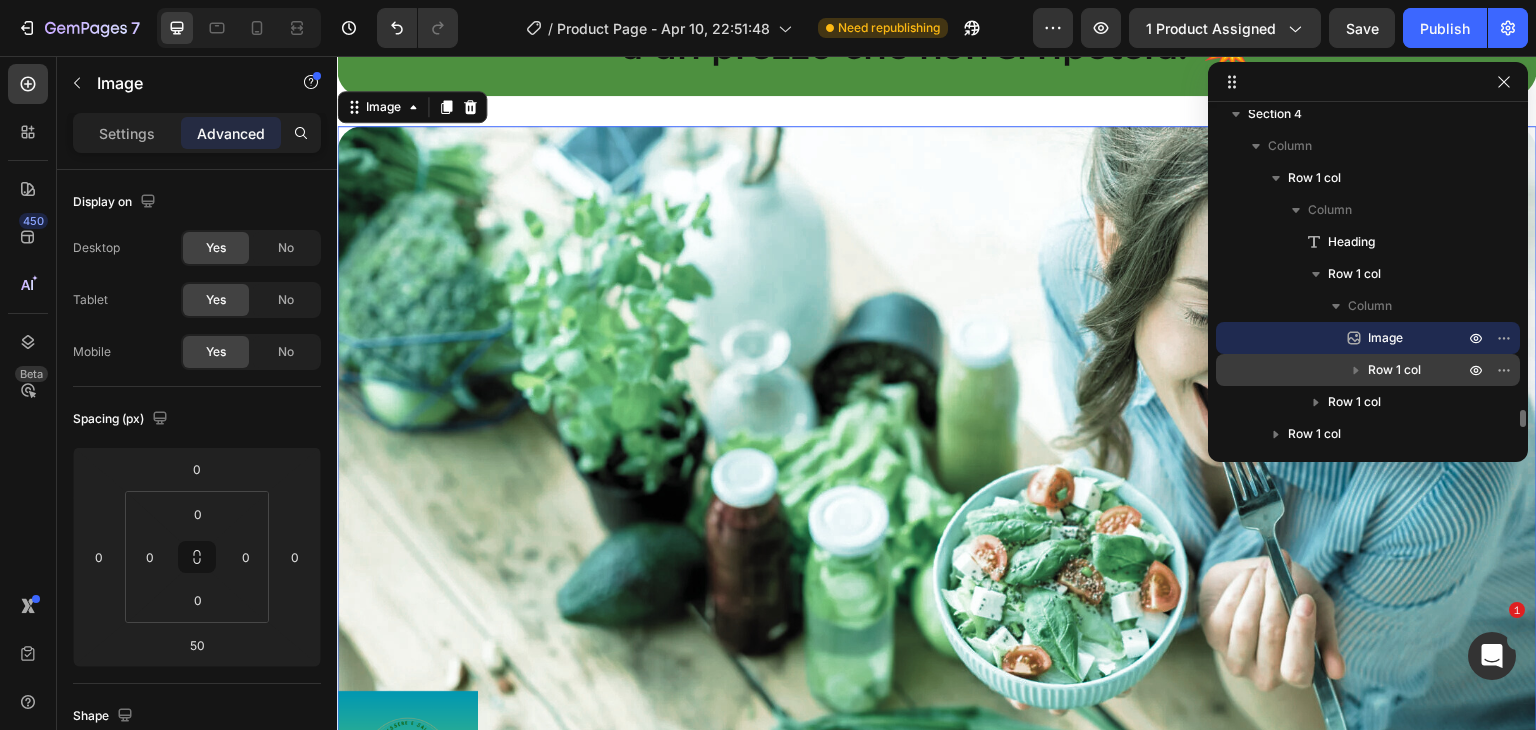 click on "Row 1 col" at bounding box center [1418, 370] 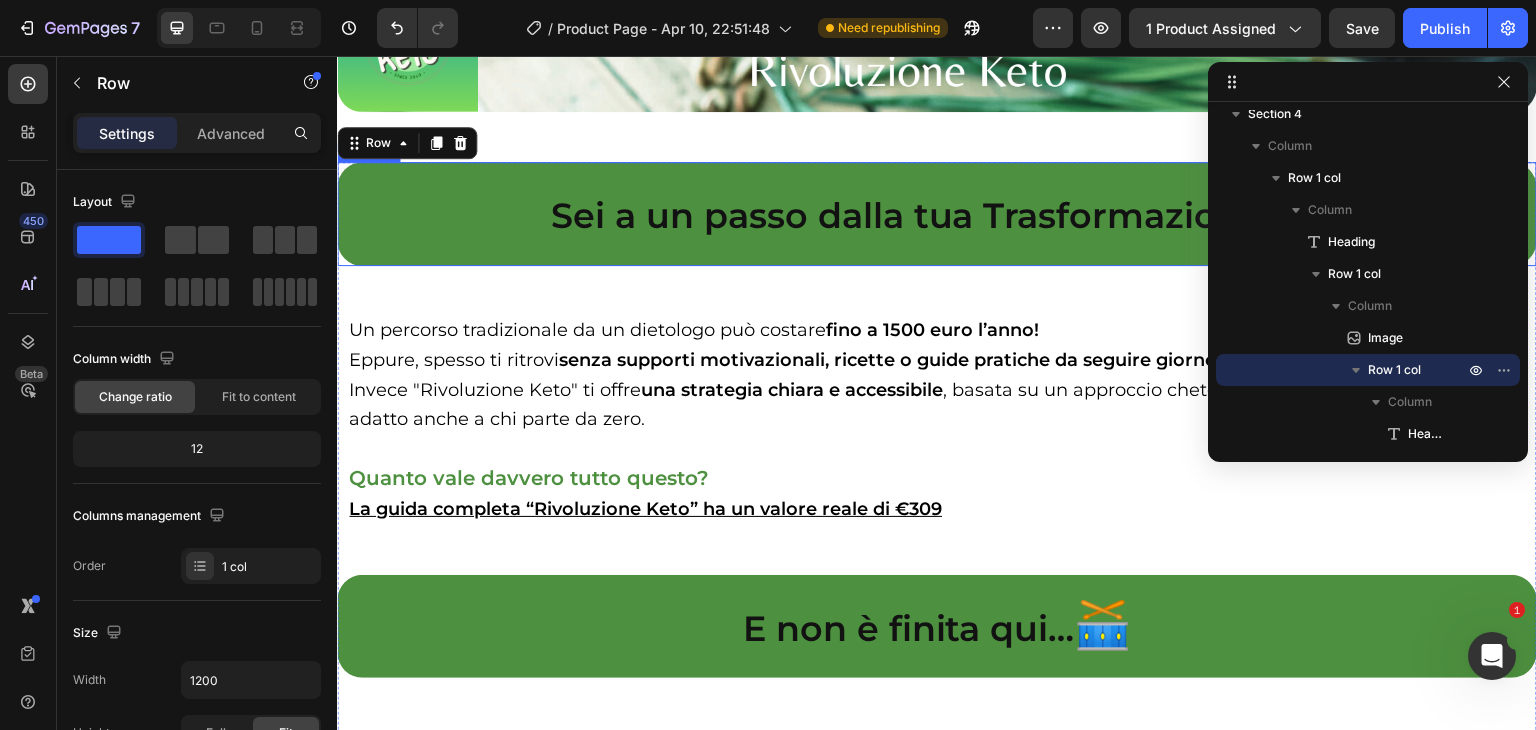 scroll, scrollTop: 24459, scrollLeft: 0, axis: vertical 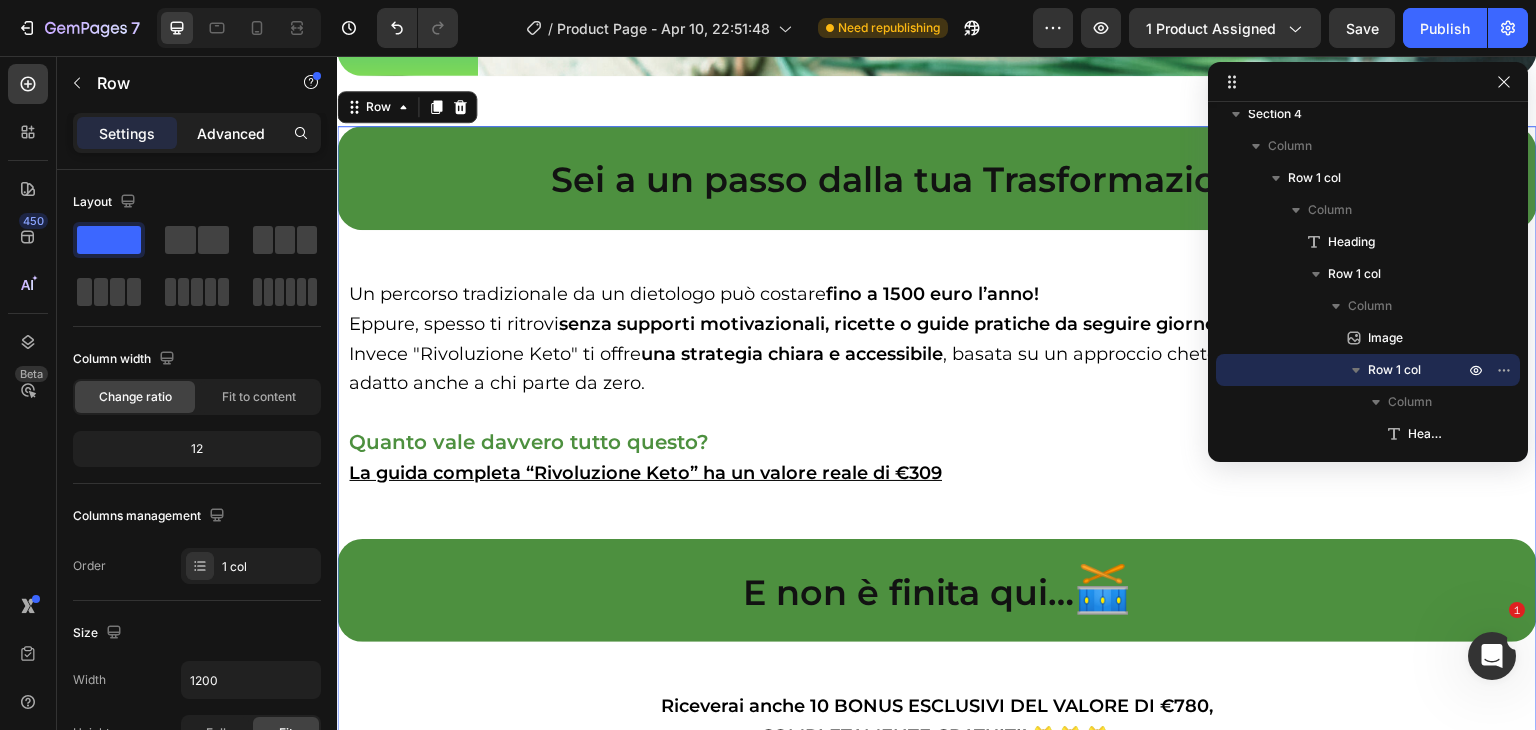 click on "Advanced" at bounding box center [231, 133] 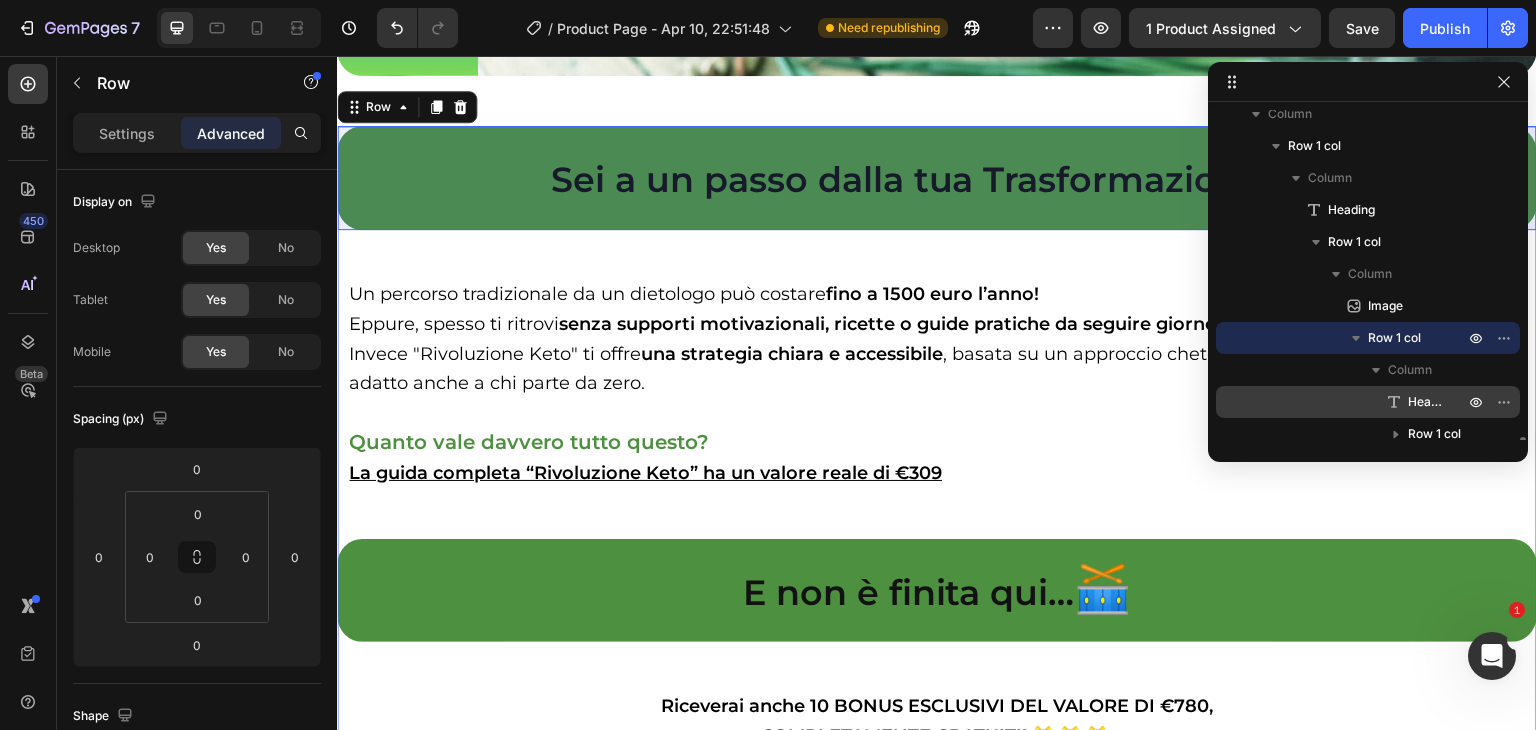 scroll, scrollTop: 5815, scrollLeft: 0, axis: vertical 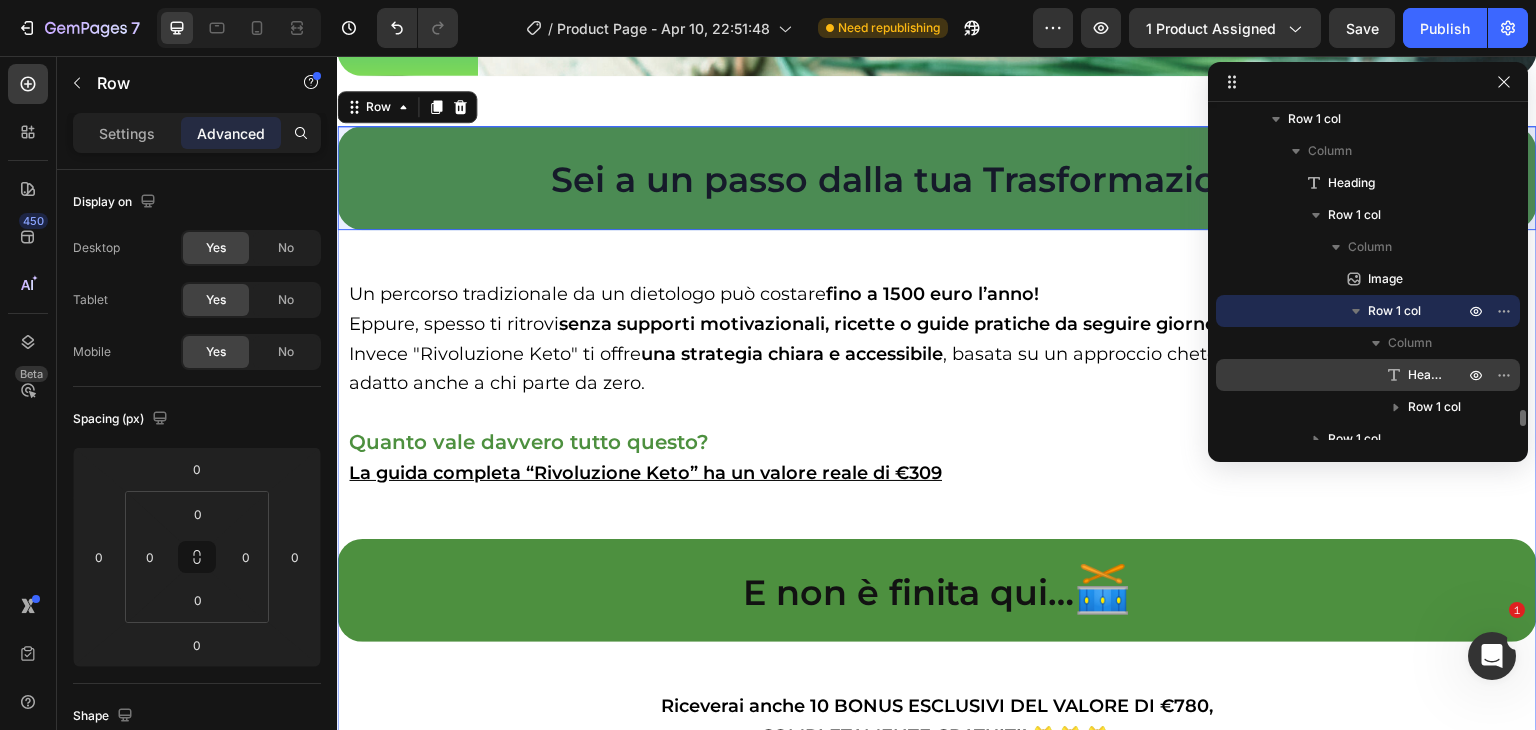 click on "Heading" at bounding box center (1426, 375) 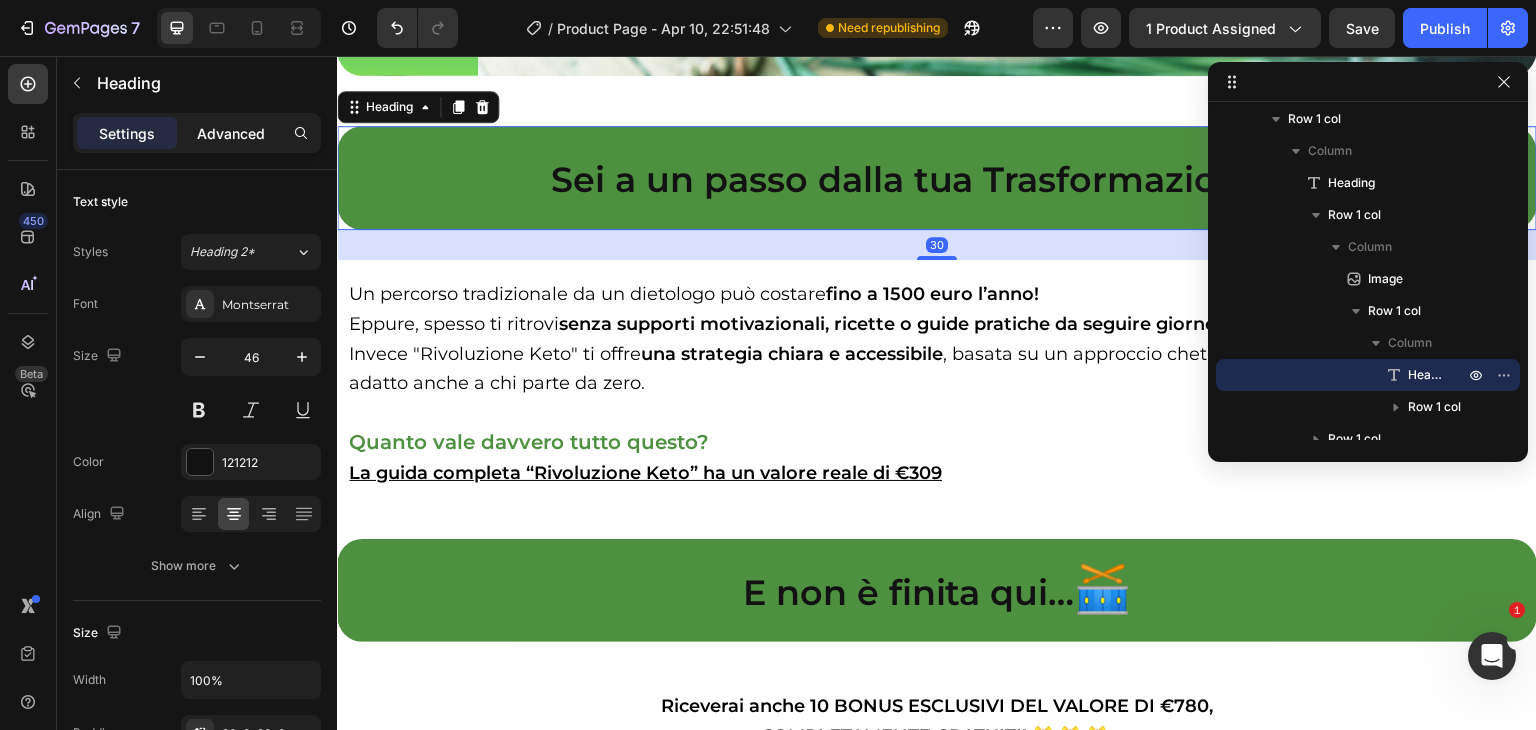 click on "Advanced" at bounding box center [231, 133] 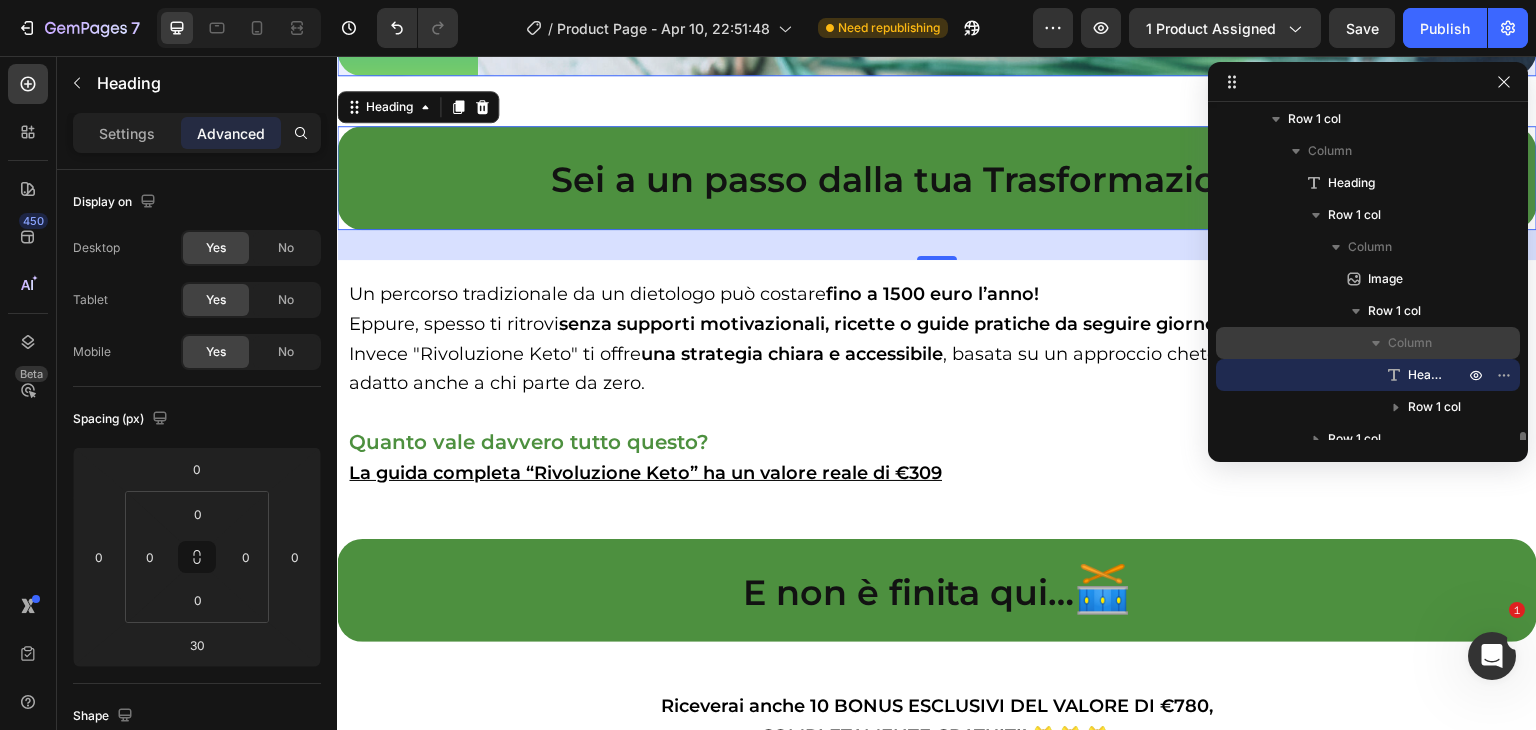 scroll, scrollTop: 5908, scrollLeft: 0, axis: vertical 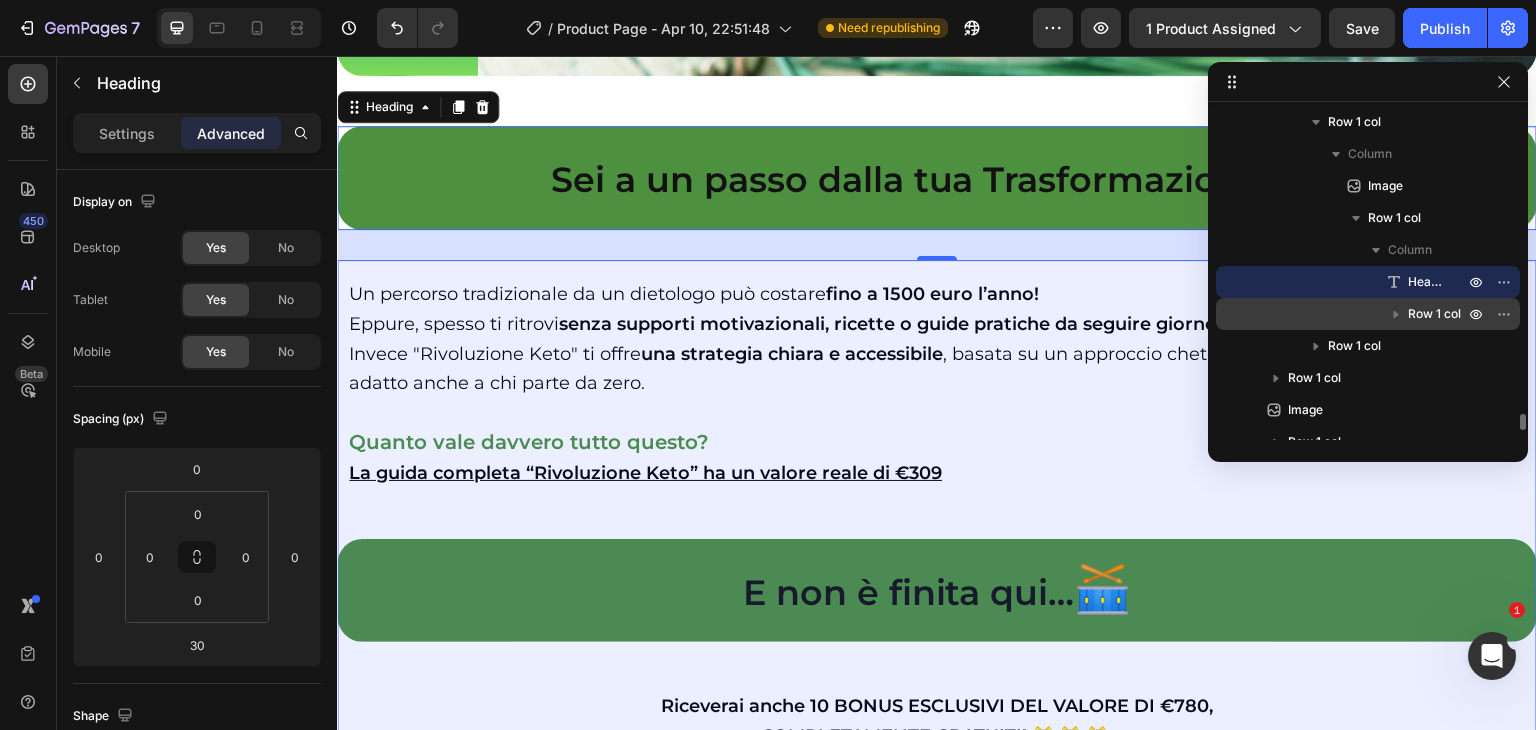 click on "Row 1 col" at bounding box center (1434, 314) 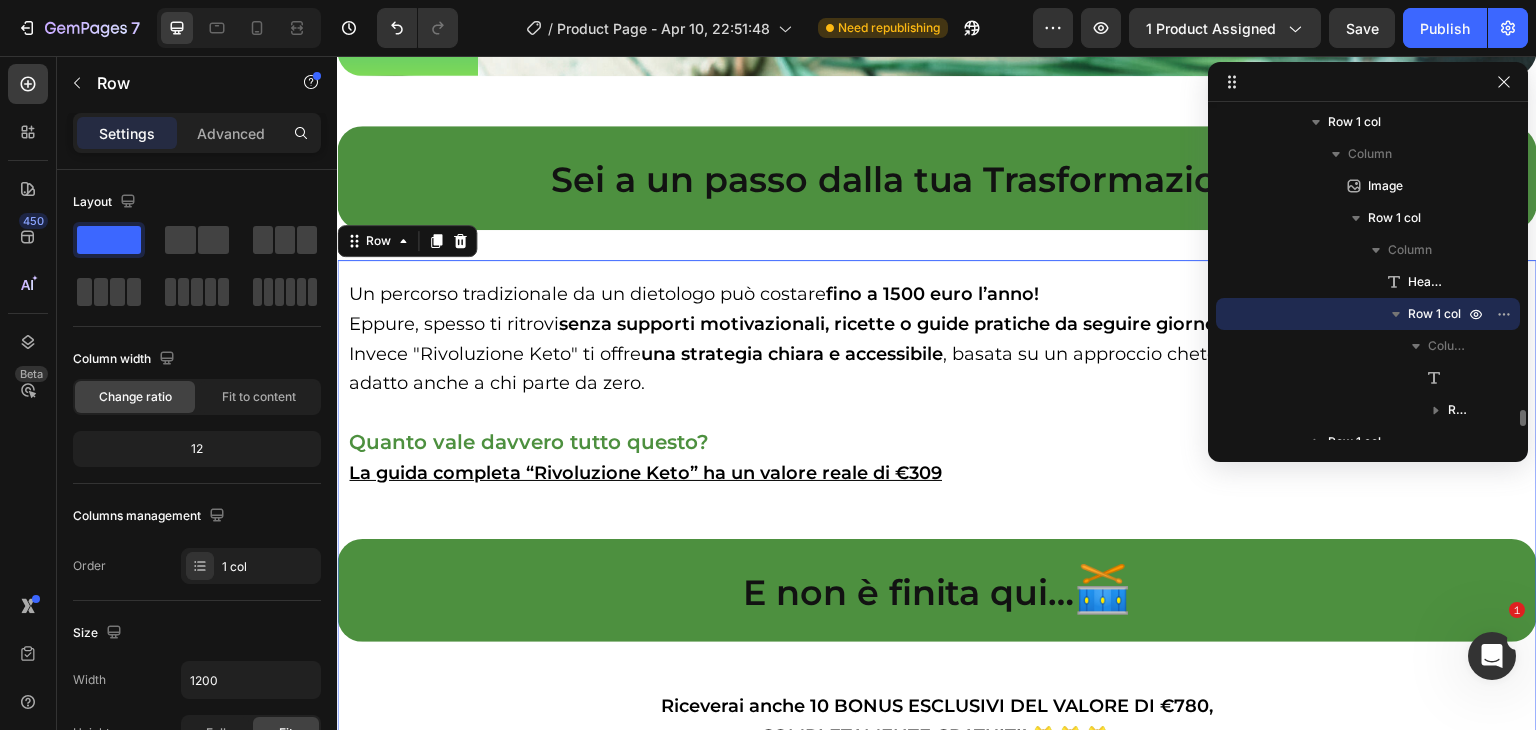 scroll, scrollTop: 24592, scrollLeft: 0, axis: vertical 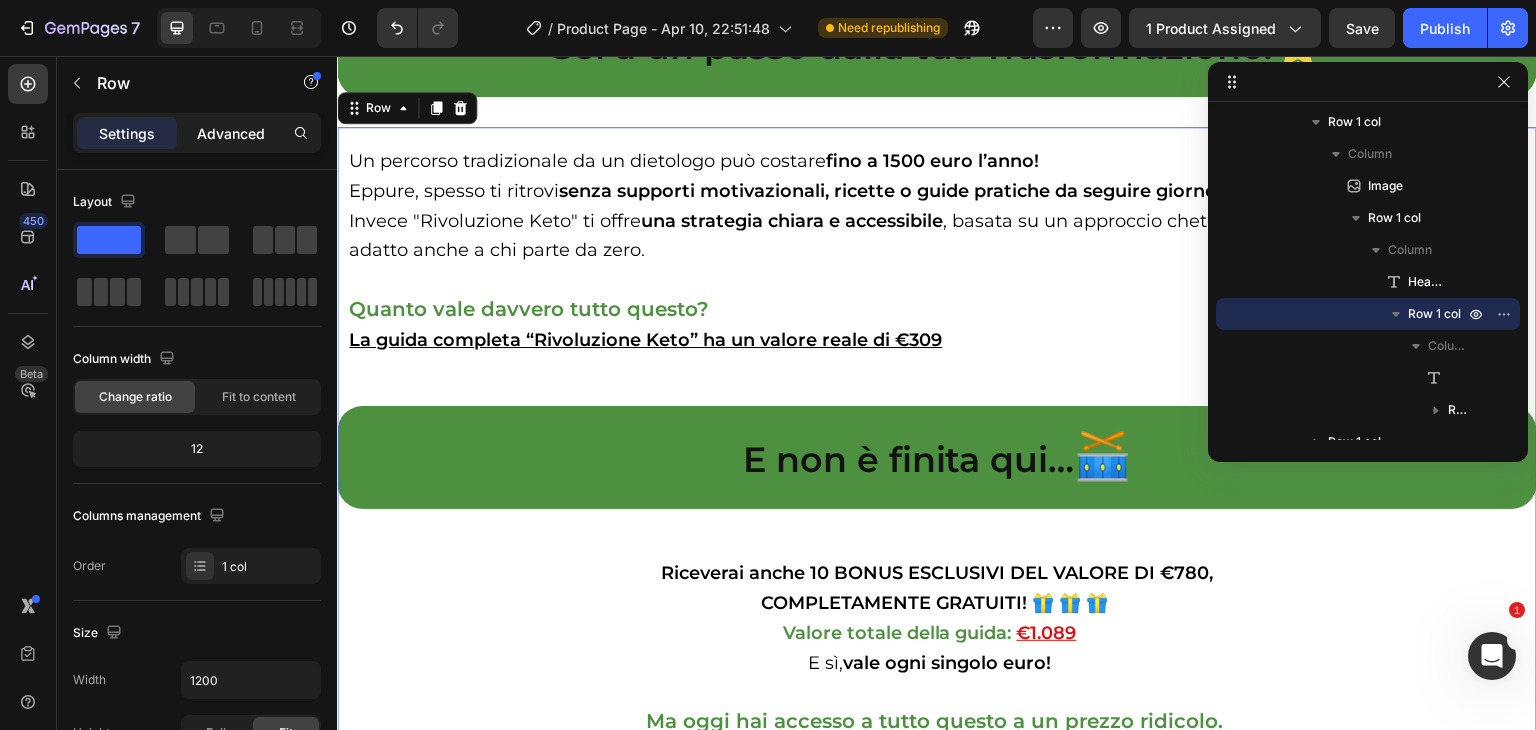 click on "Advanced" at bounding box center (231, 133) 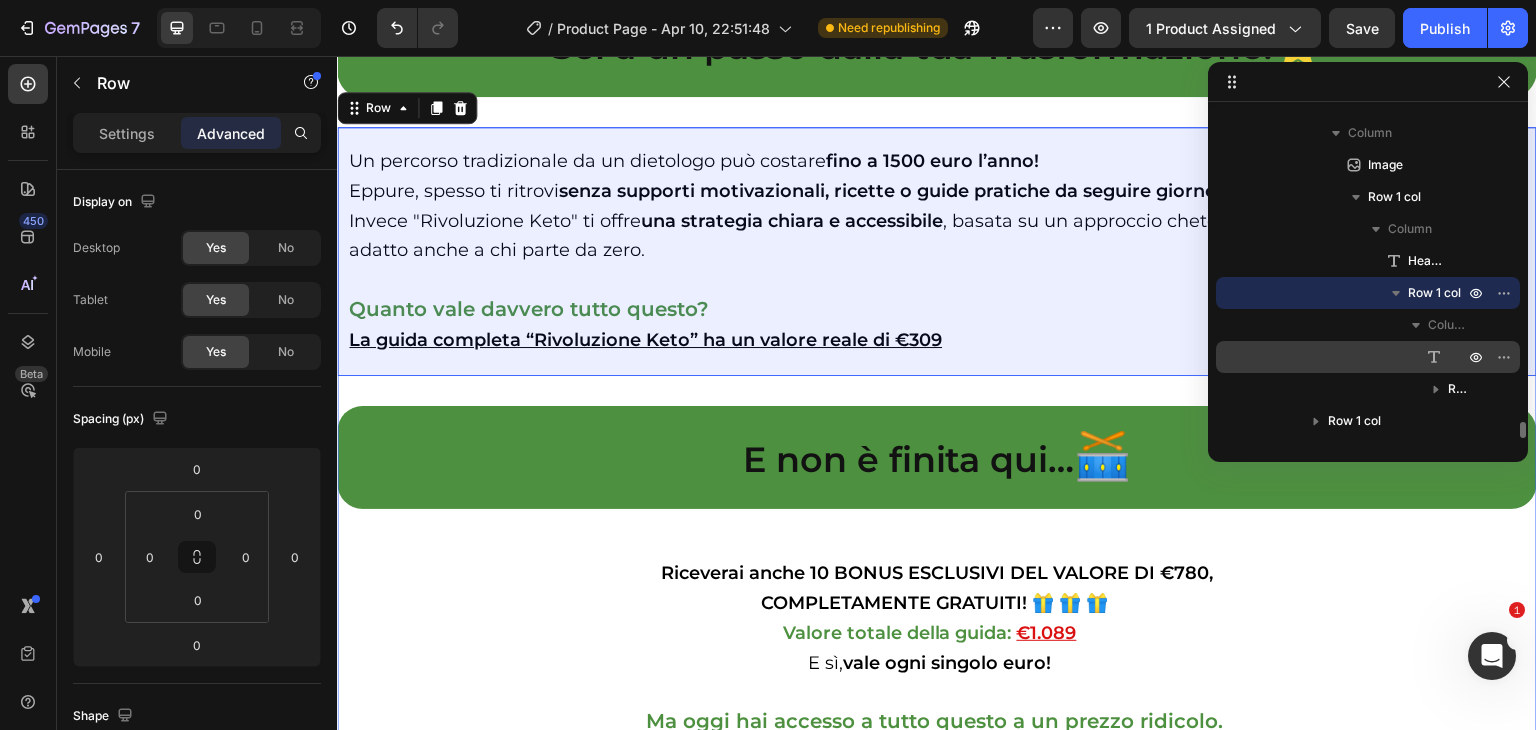 scroll, scrollTop: 5962, scrollLeft: 0, axis: vertical 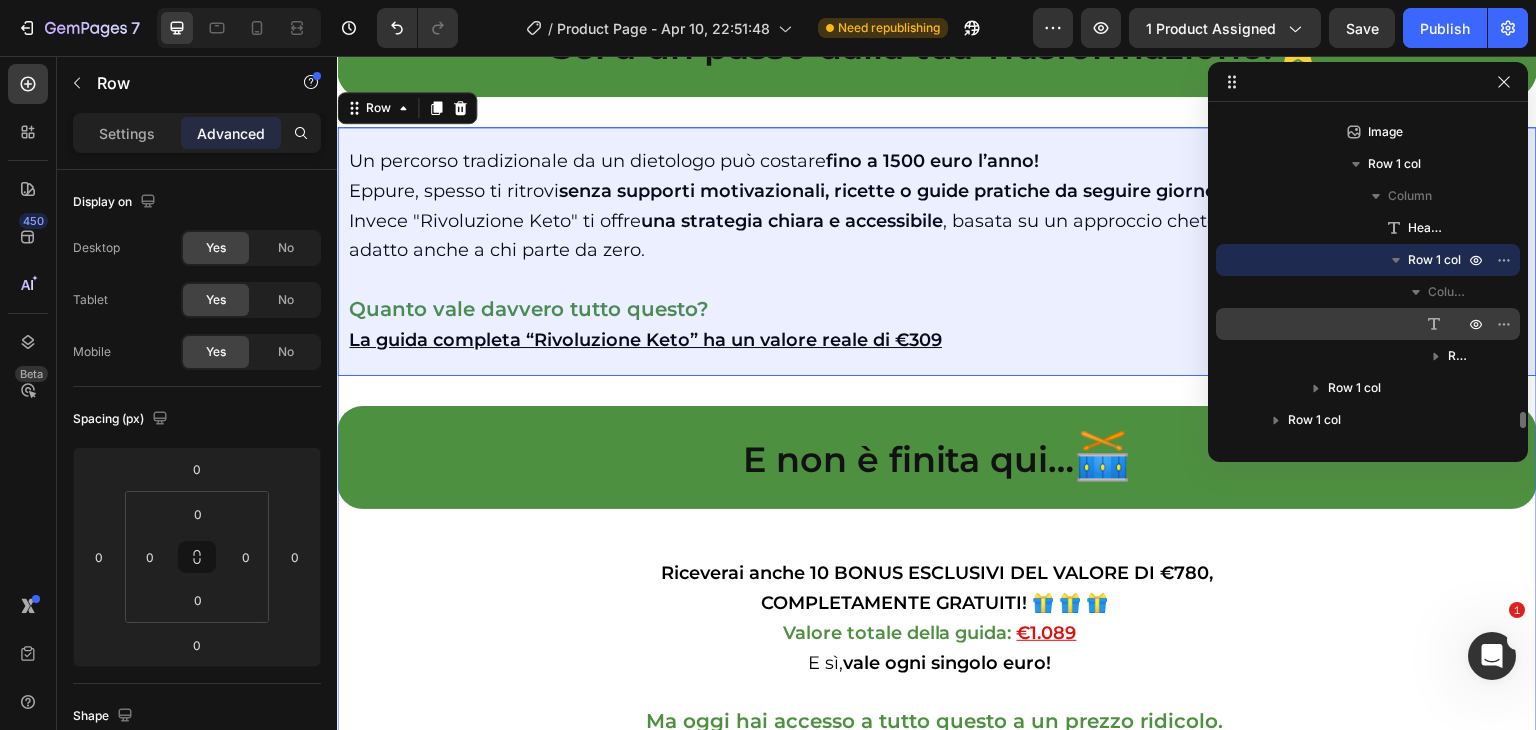 click 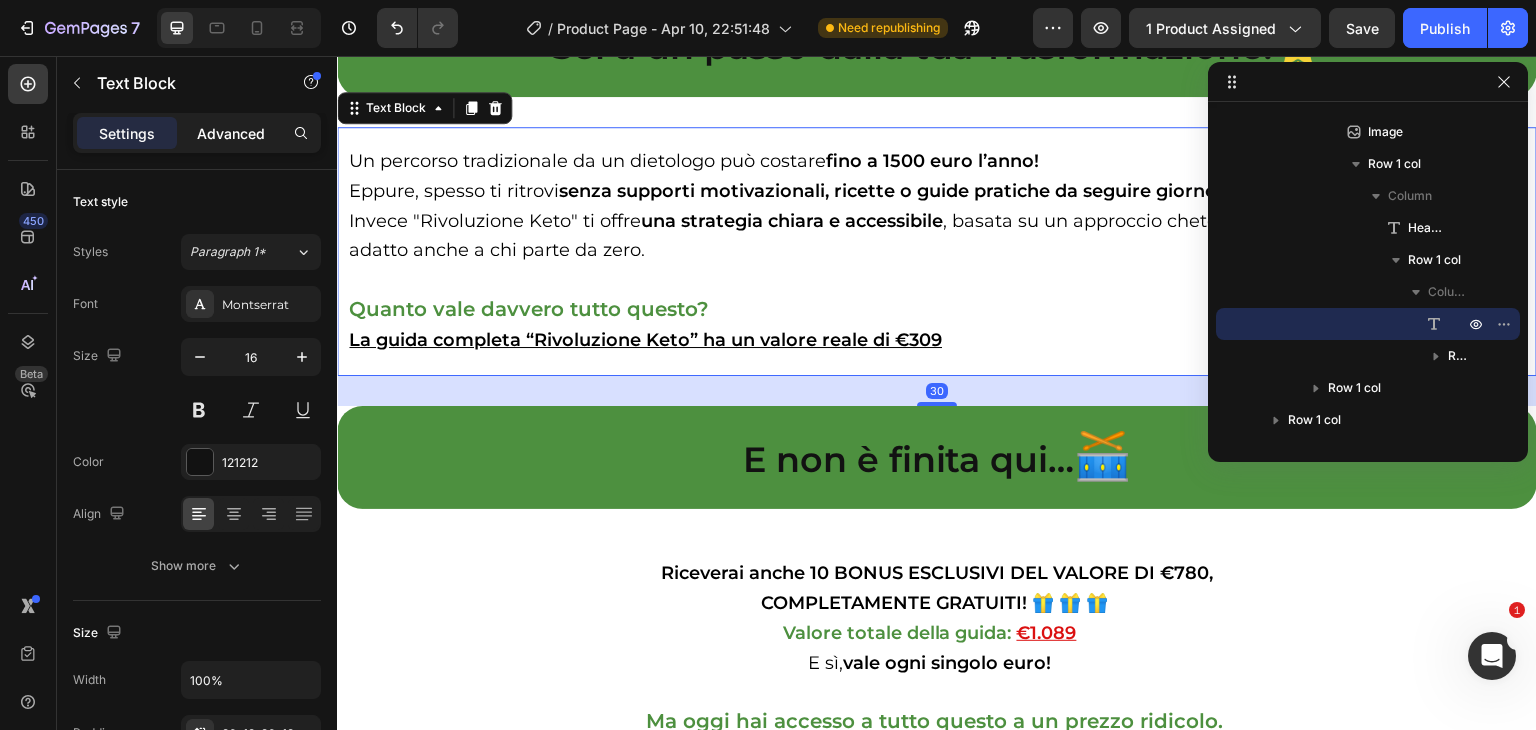 click on "Advanced" at bounding box center (231, 133) 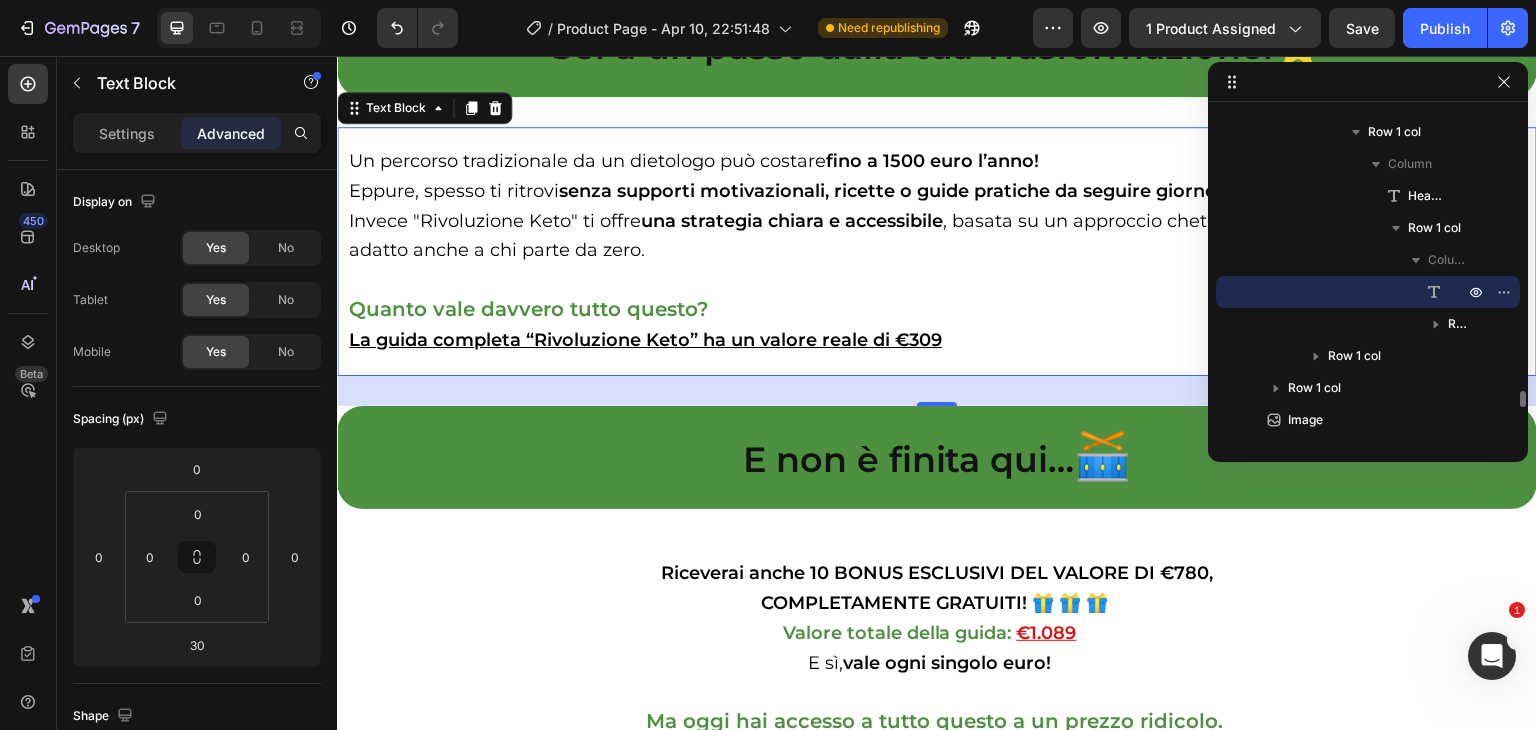 scroll, scrollTop: 6018, scrollLeft: 0, axis: vertical 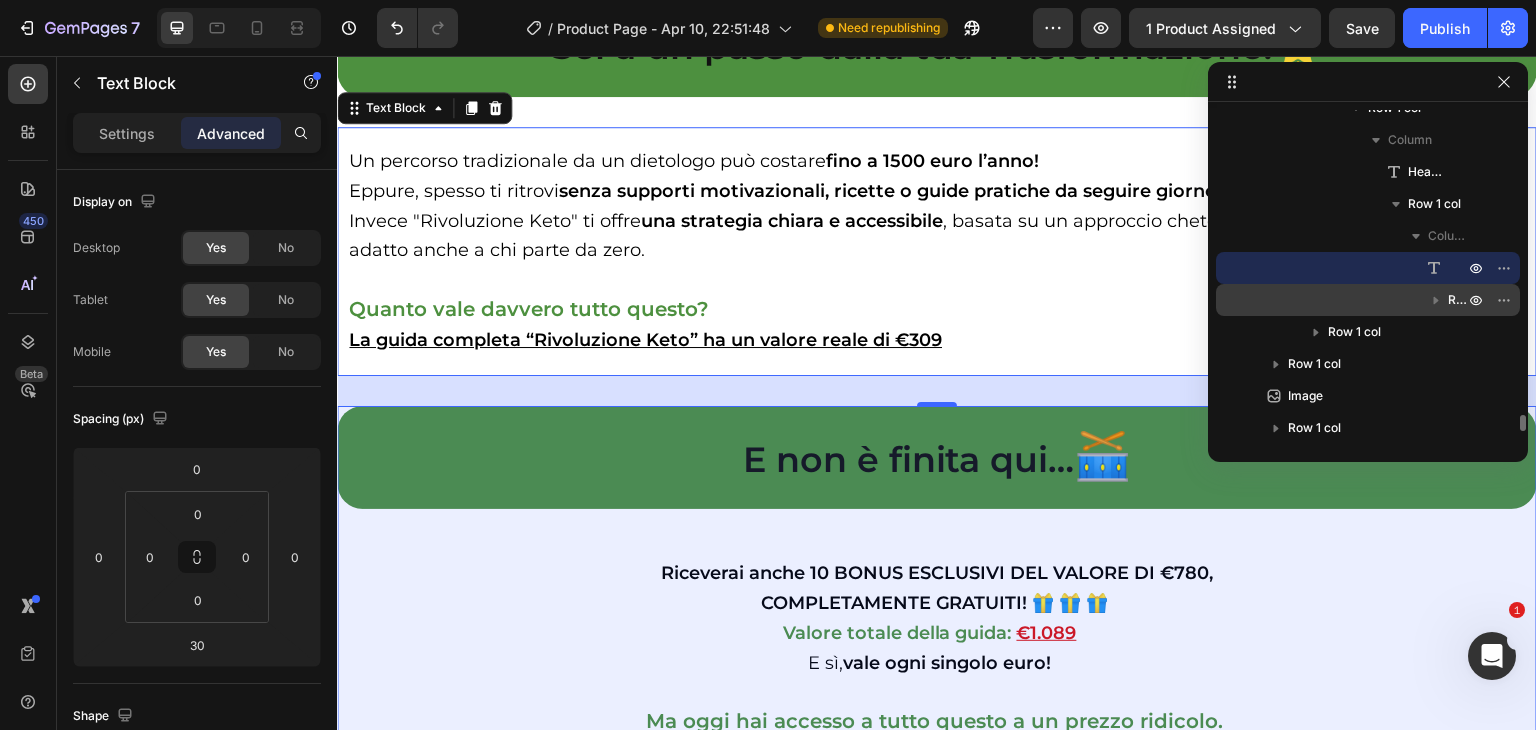 click on "Row 1 col" at bounding box center (1458, 300) 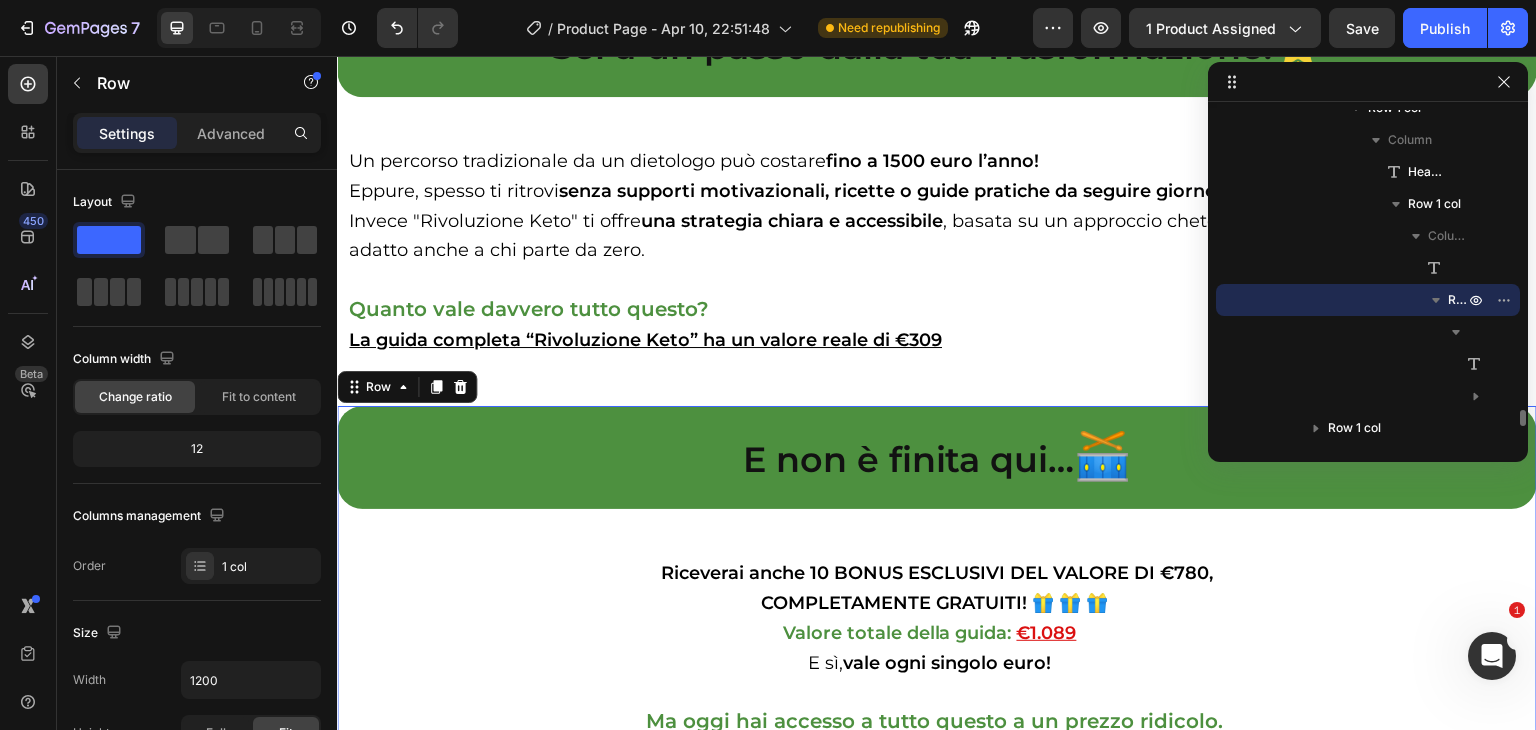 scroll, scrollTop: 24874, scrollLeft: 0, axis: vertical 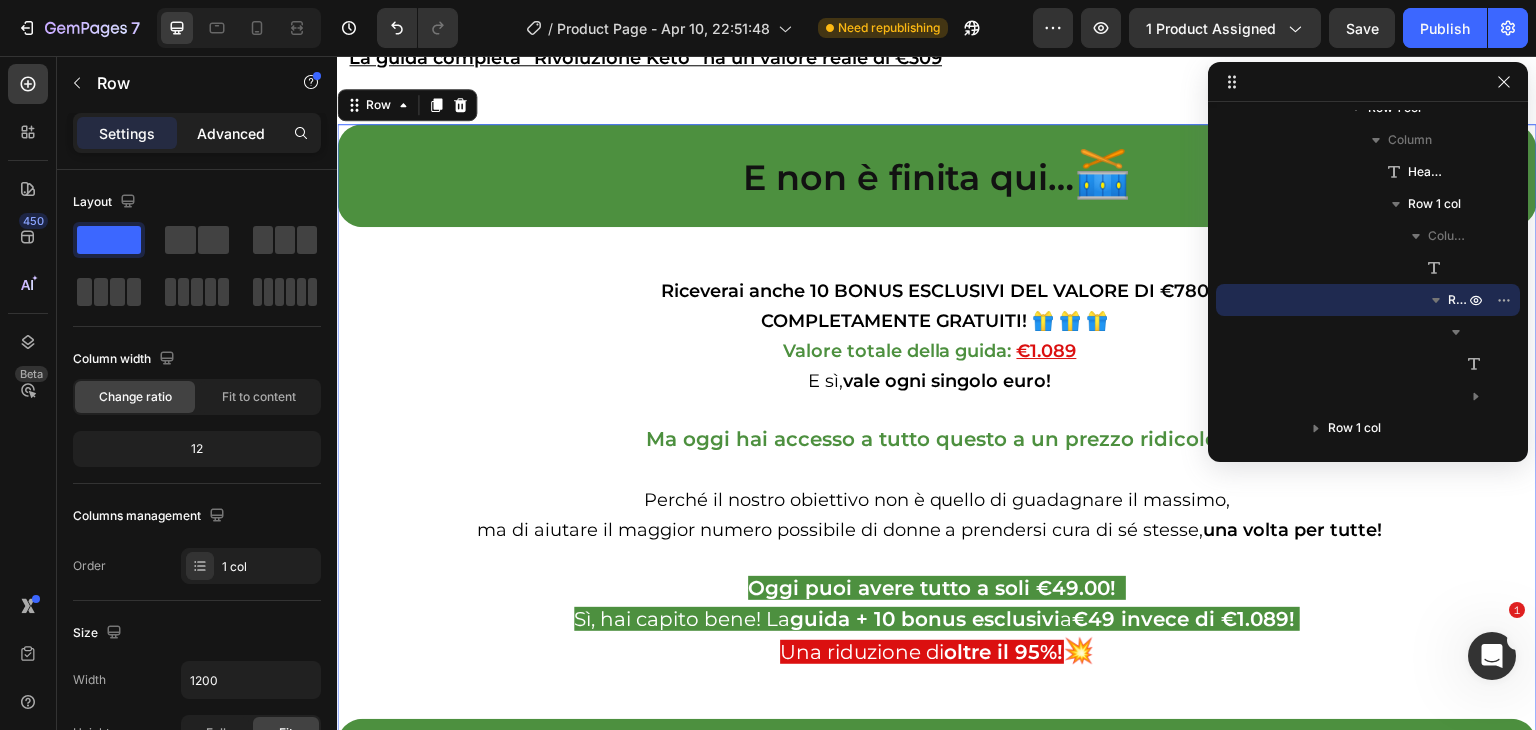click on "Advanced" at bounding box center [231, 133] 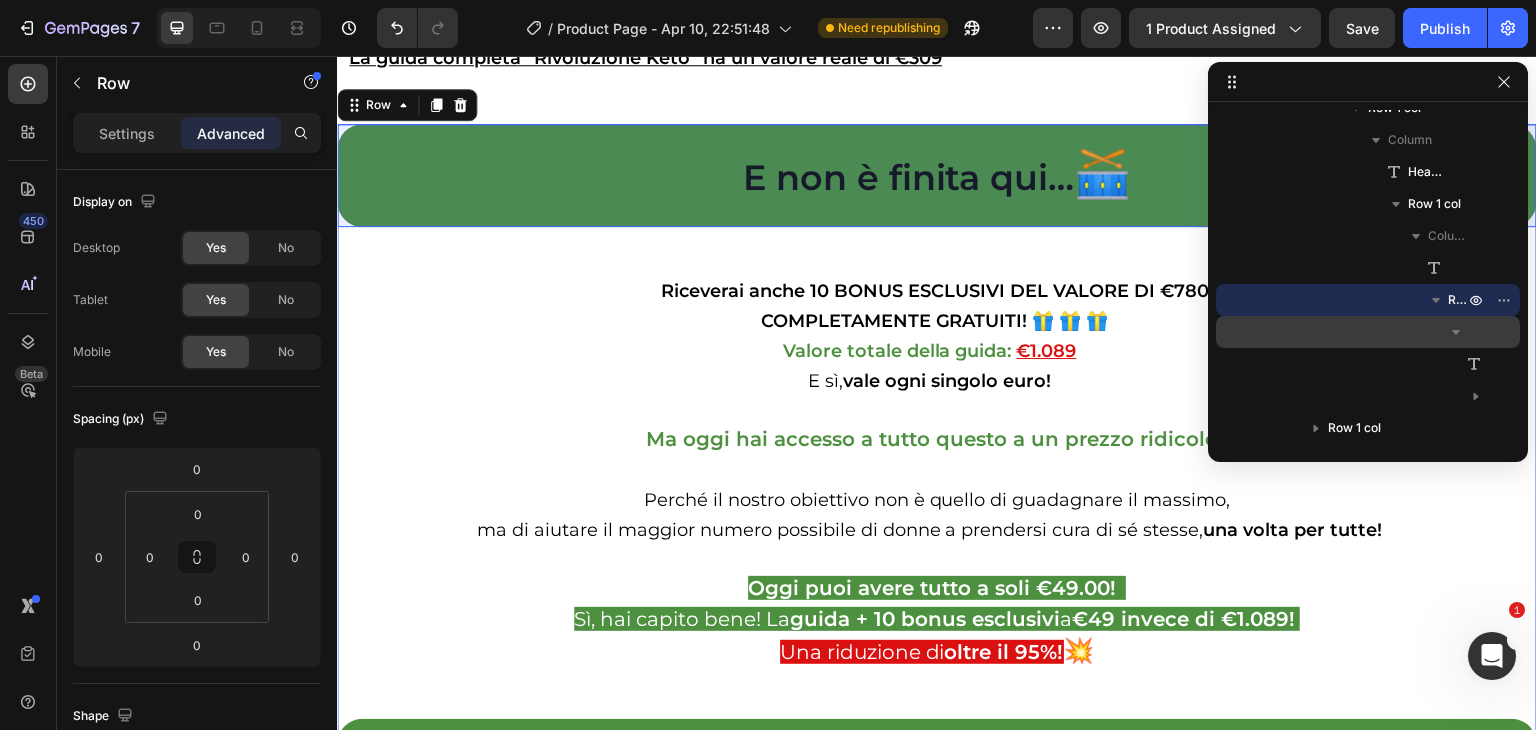 scroll, scrollTop: 6077, scrollLeft: 0, axis: vertical 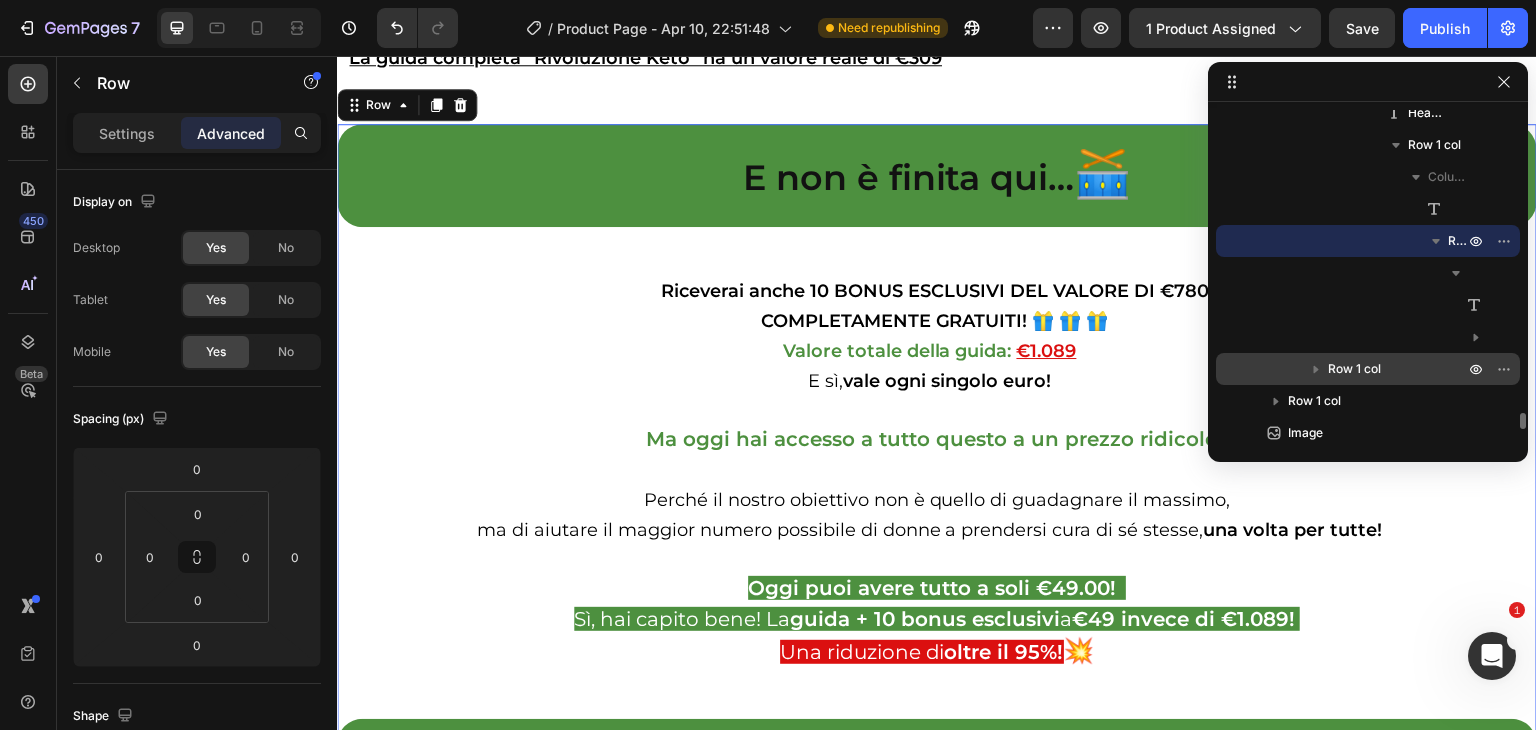 click on "Row 1 col" at bounding box center [1354, 369] 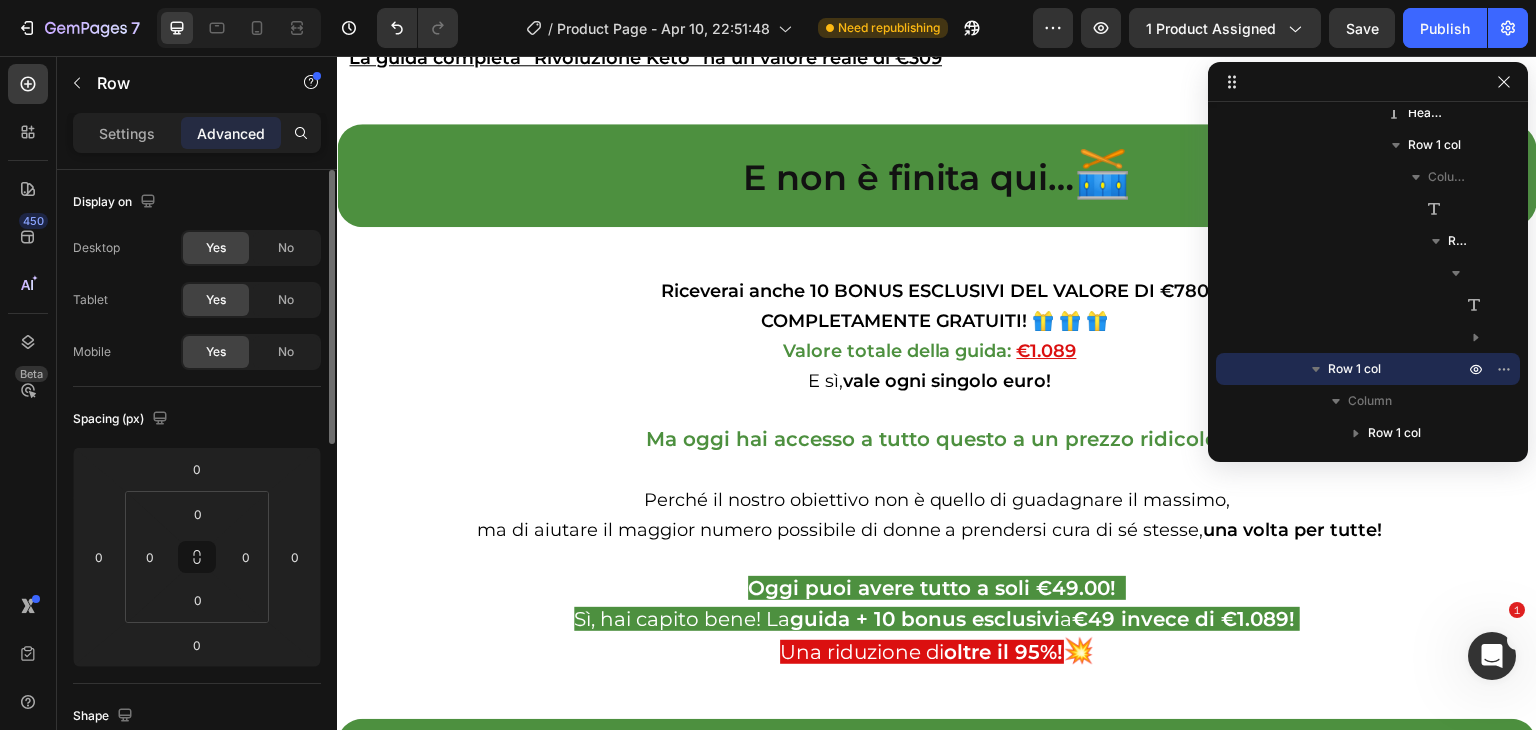 scroll, scrollTop: 27422, scrollLeft: 0, axis: vertical 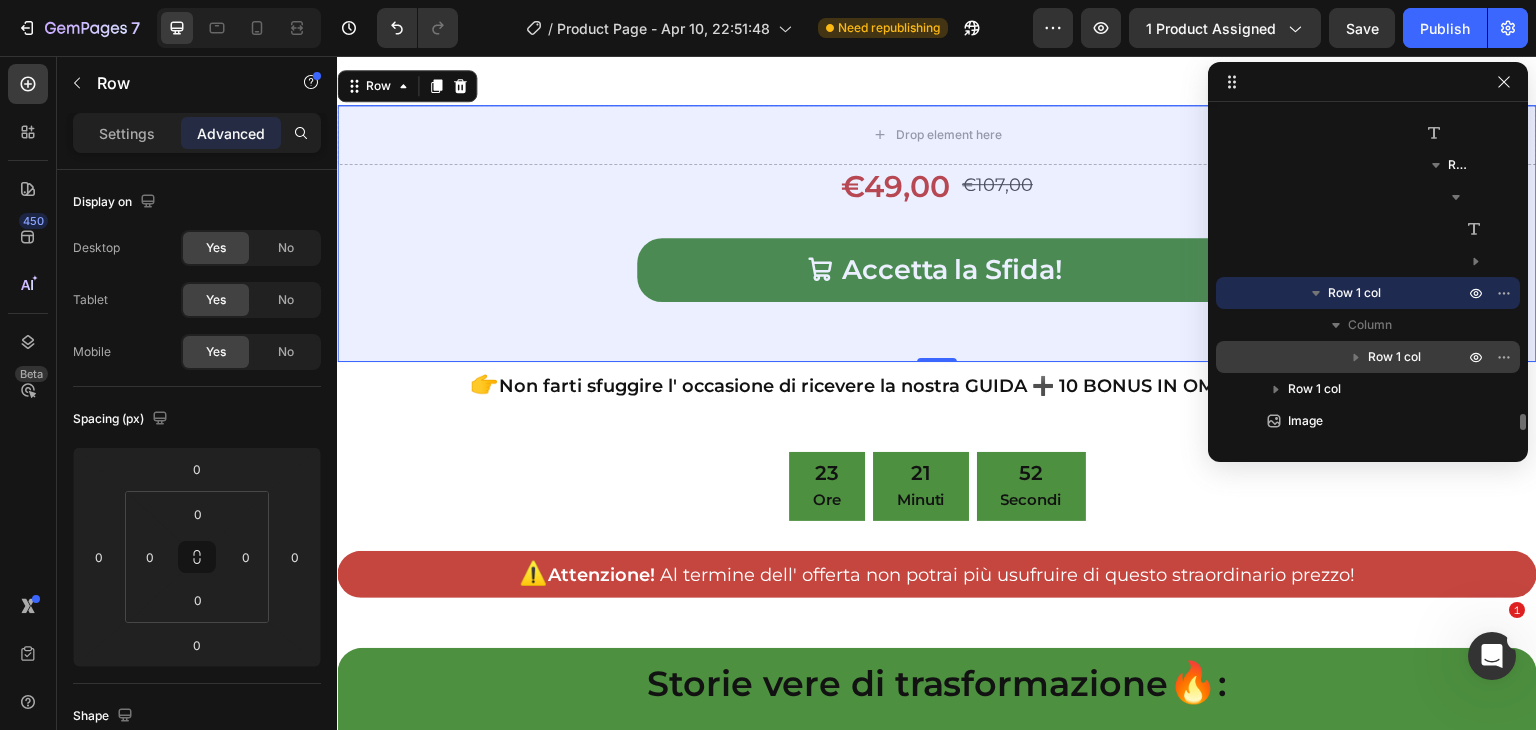 click on "Row 1 col" at bounding box center [1394, 357] 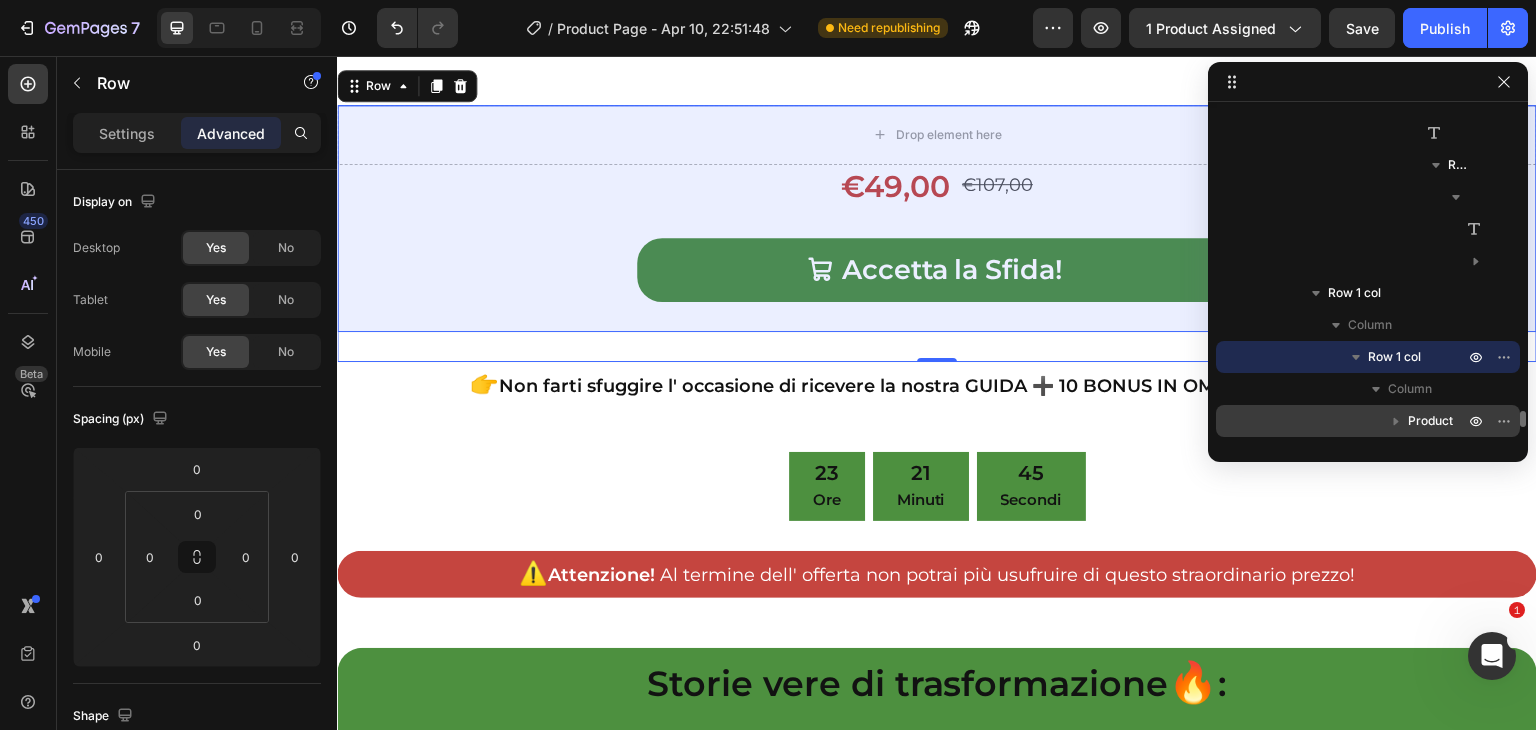 click on "Product" at bounding box center [1430, 421] 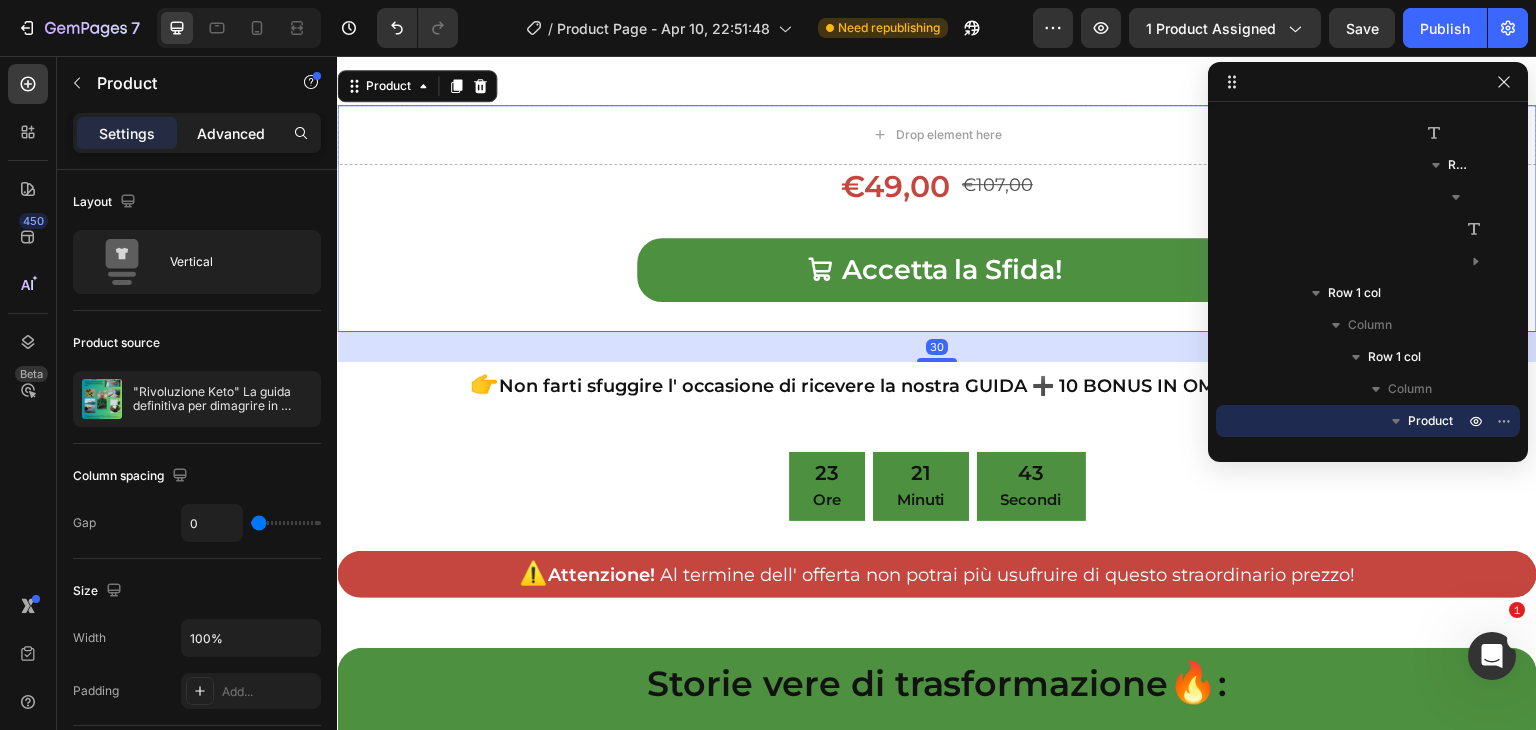 click on "Advanced" at bounding box center [231, 133] 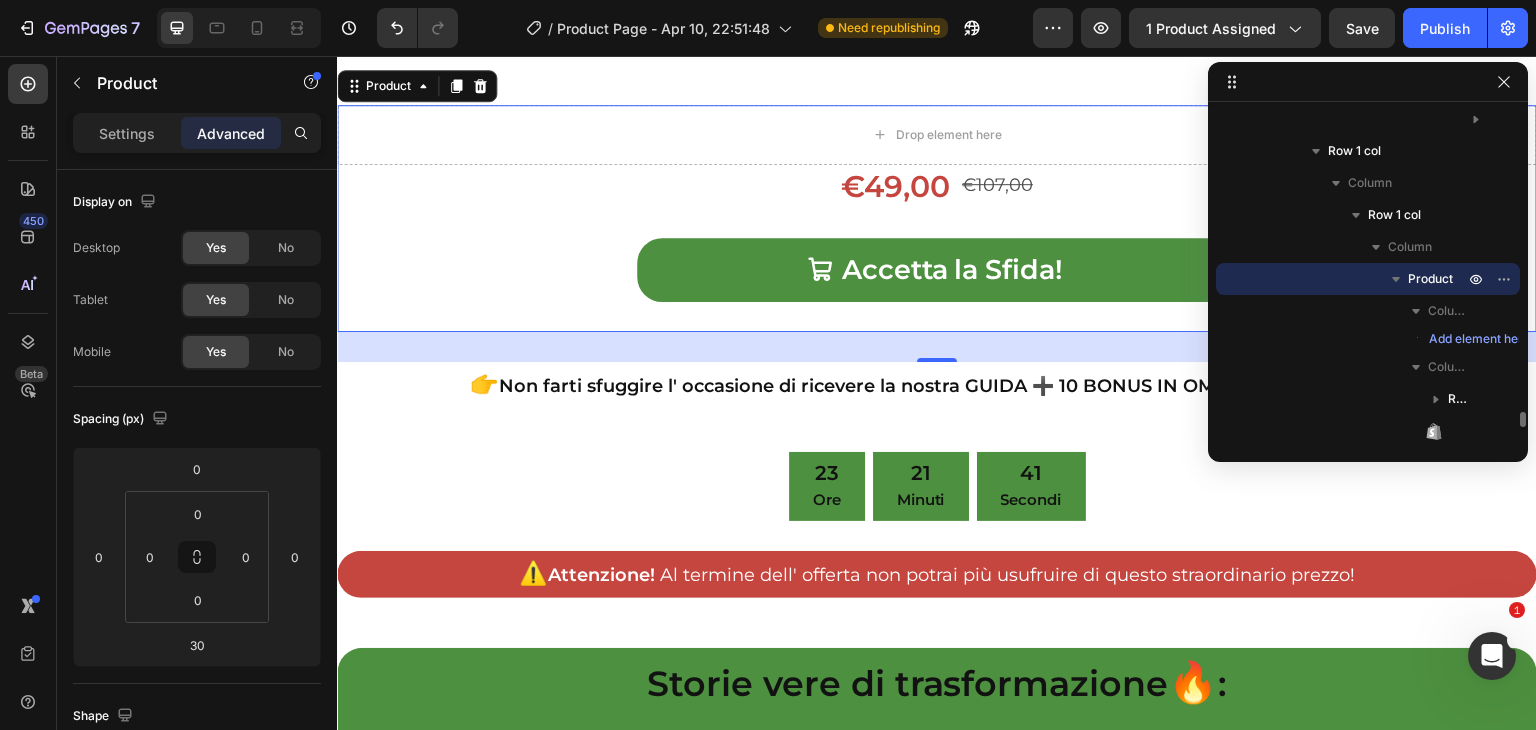 scroll, scrollTop: 6313, scrollLeft: 0, axis: vertical 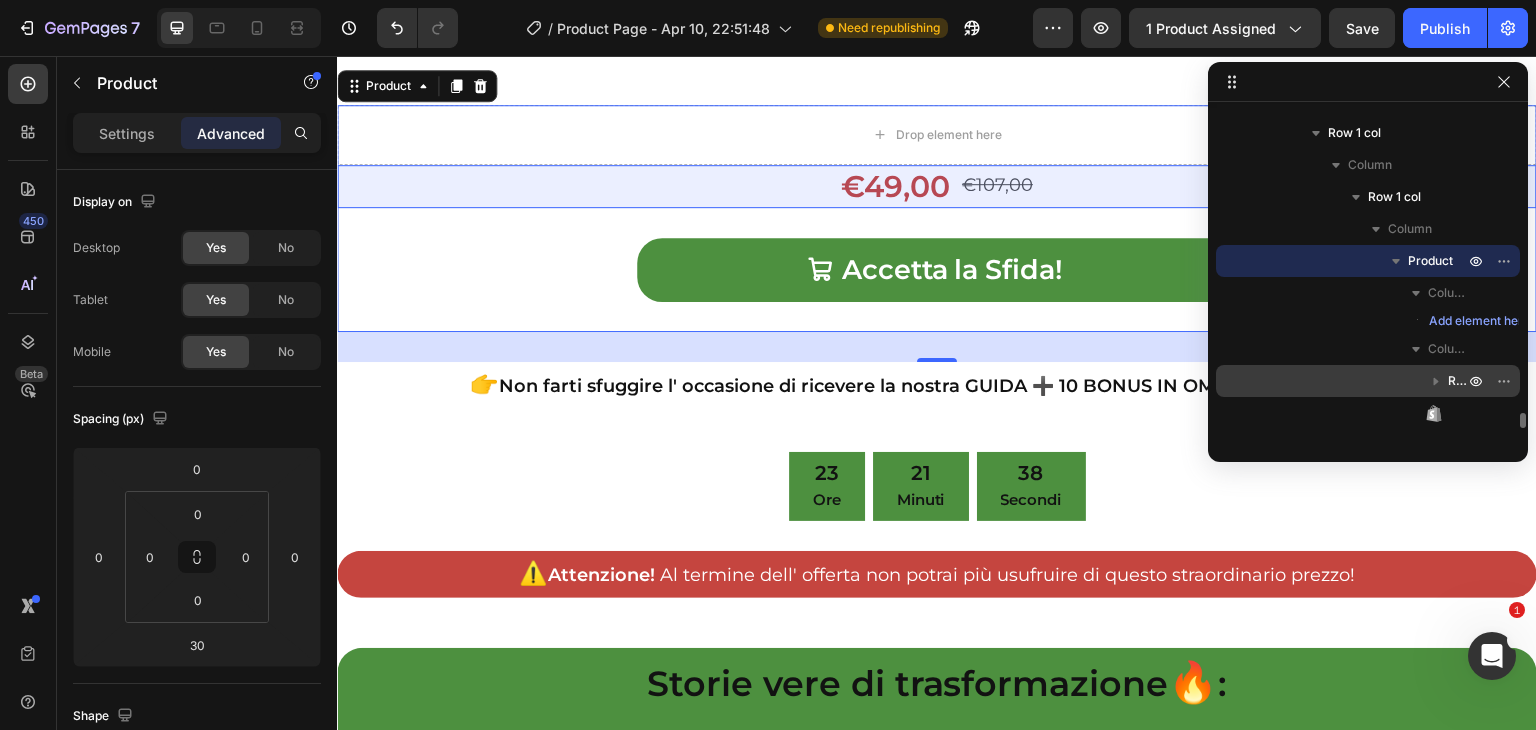 click on "Row 2 cols" at bounding box center (1458, 381) 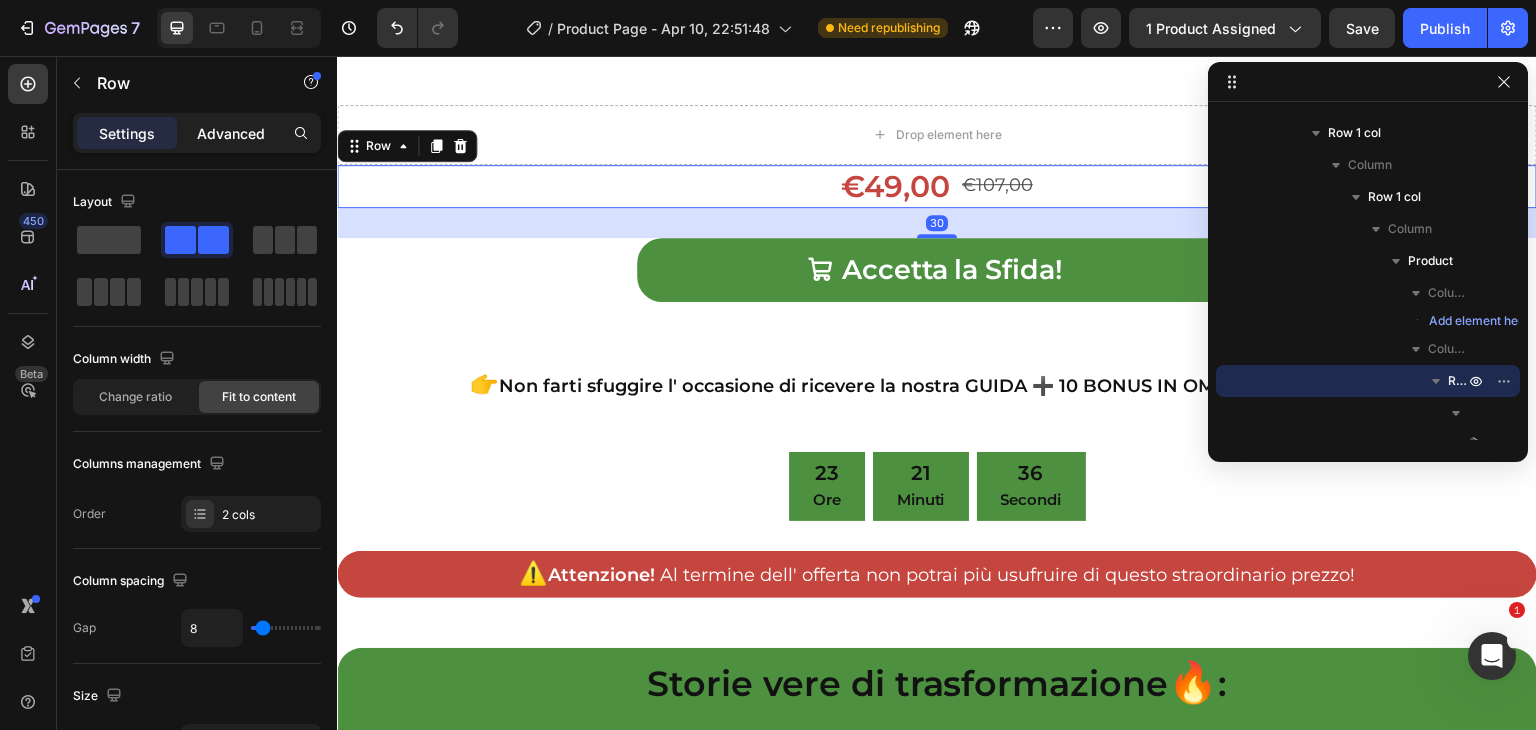 click on "Advanced" at bounding box center (231, 133) 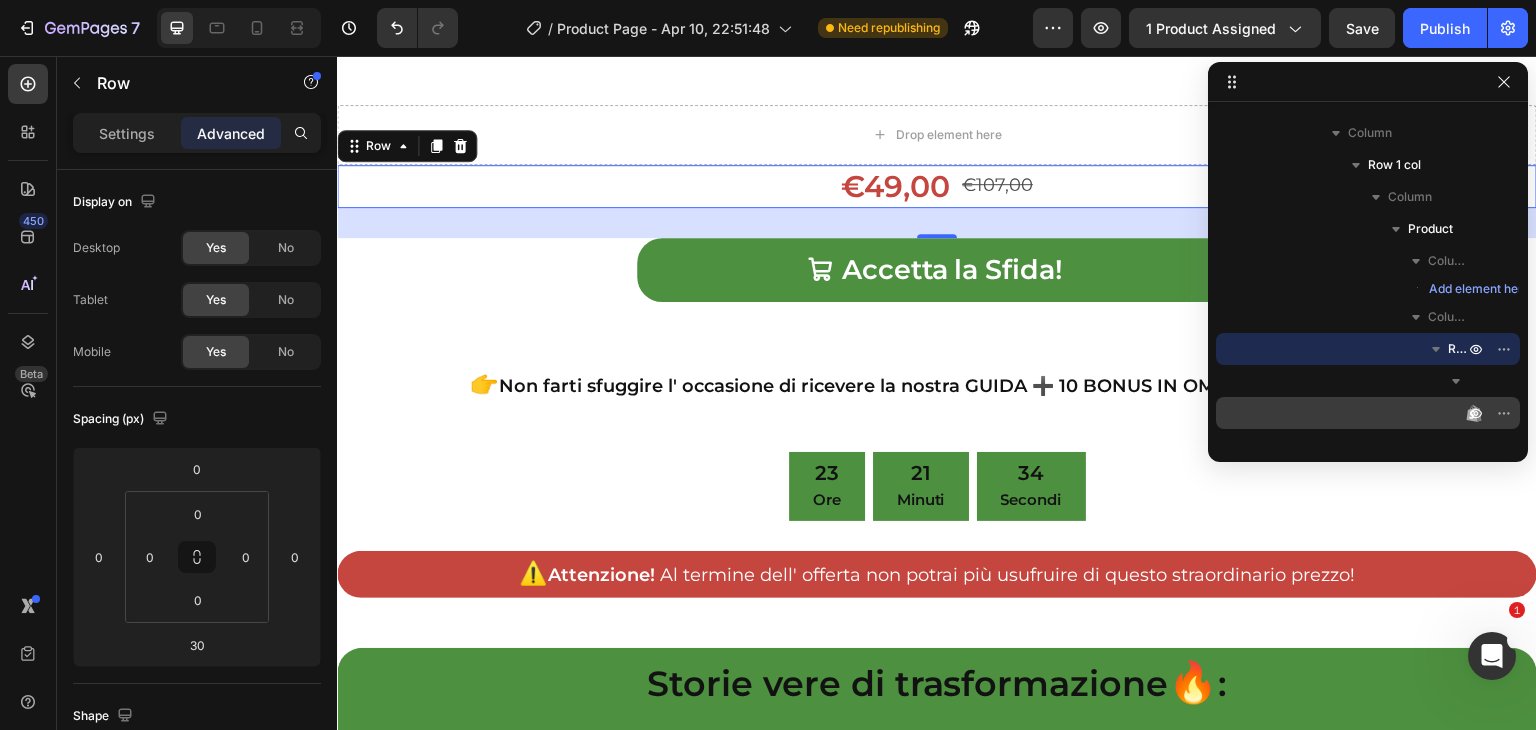 scroll, scrollTop: 6406, scrollLeft: 0, axis: vertical 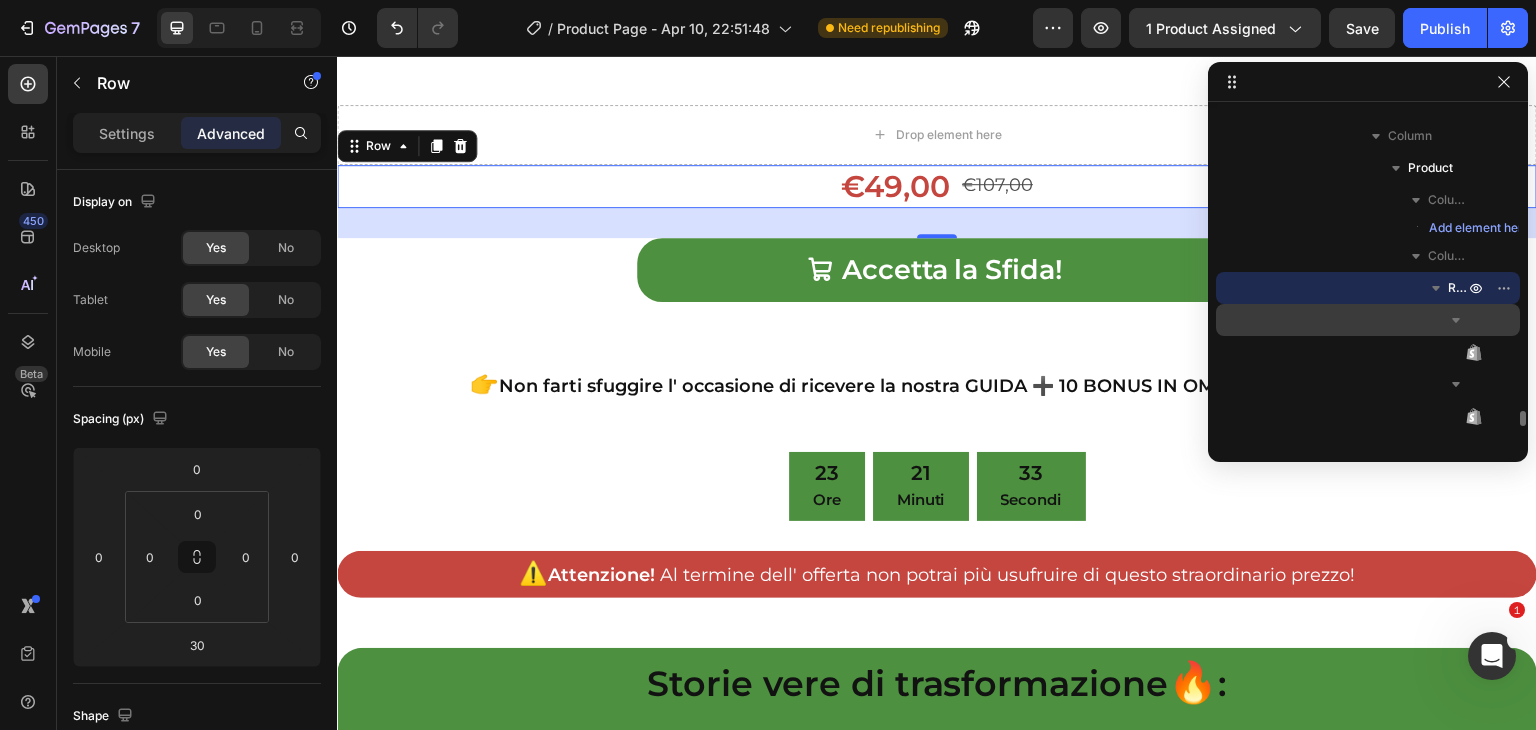 click 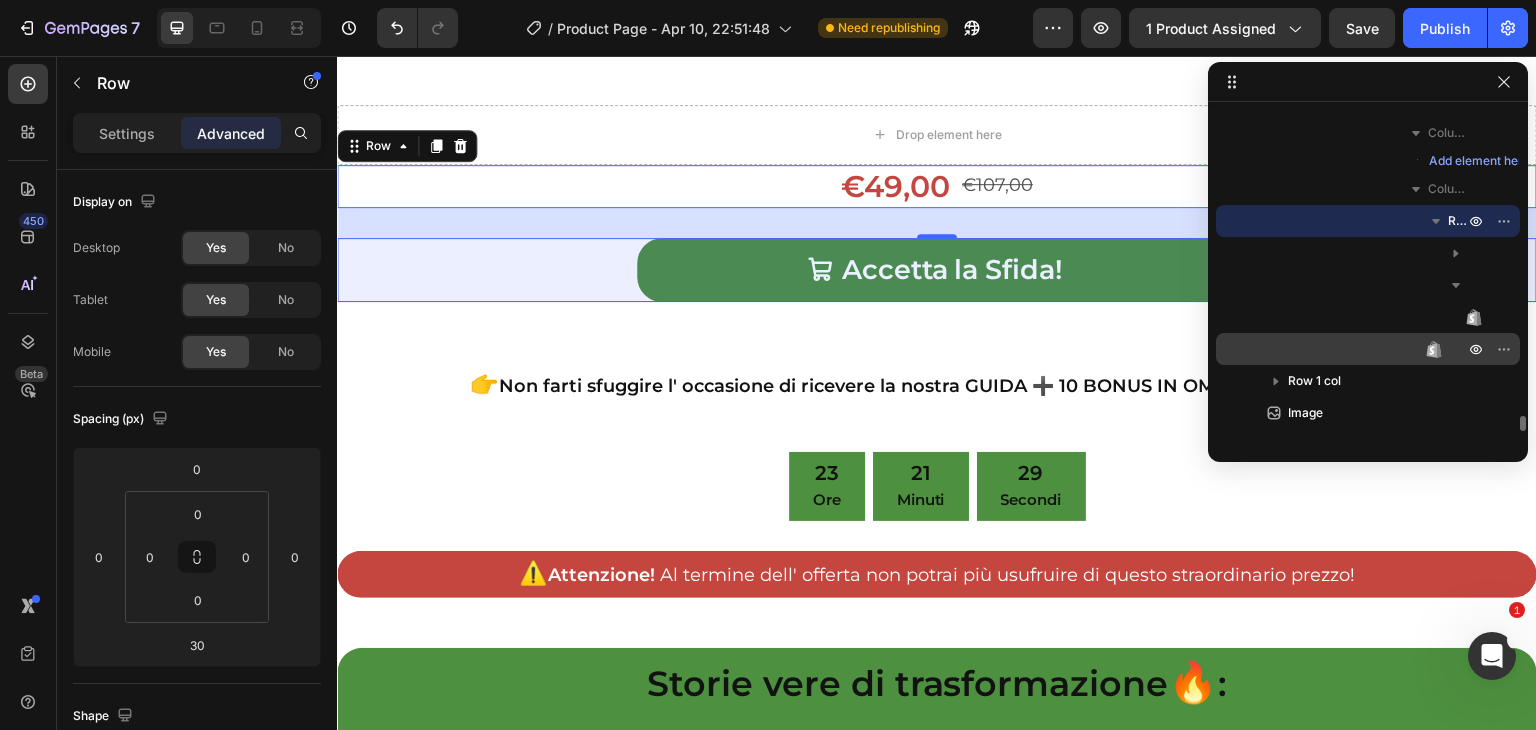 scroll, scrollTop: 6486, scrollLeft: 0, axis: vertical 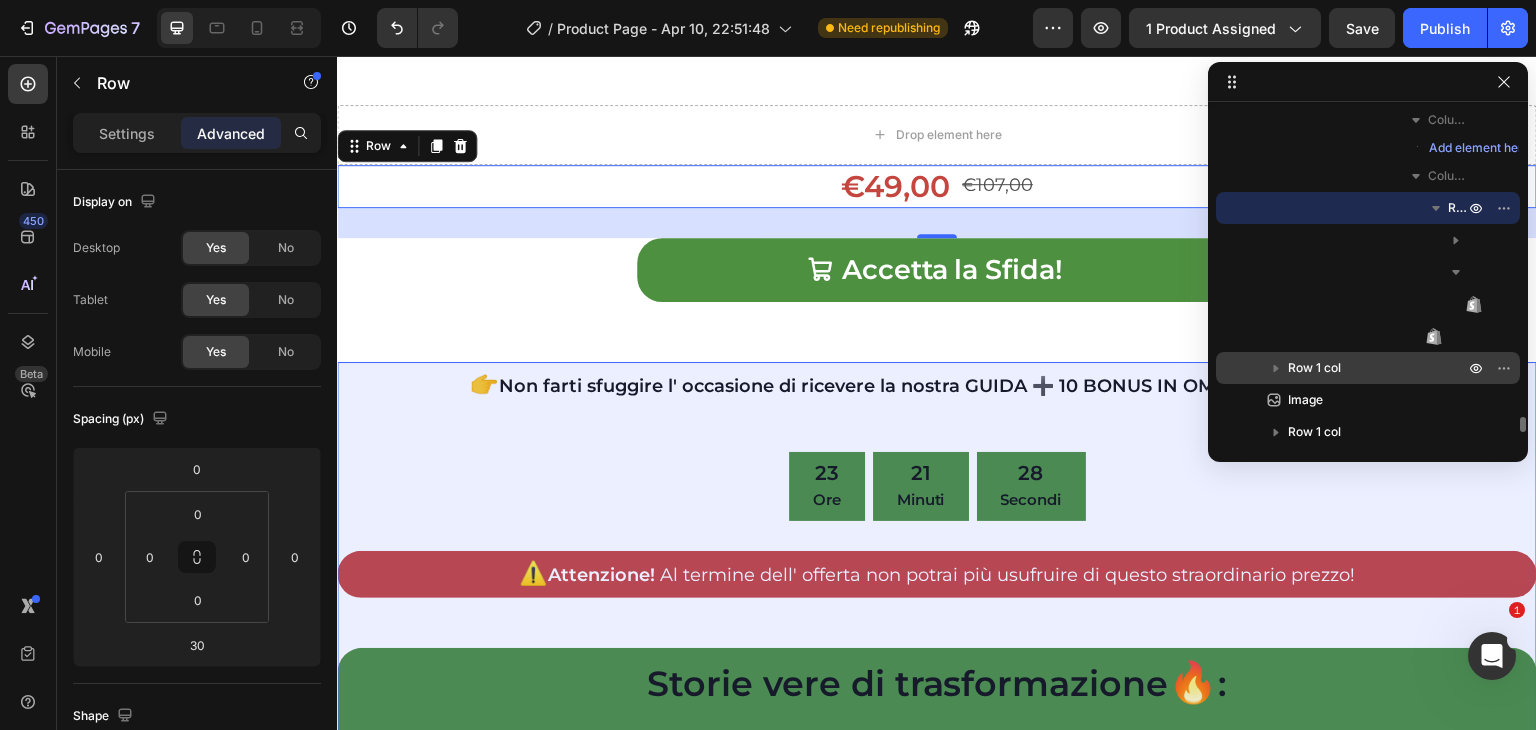 click on "Row 1 col" at bounding box center (1378, 368) 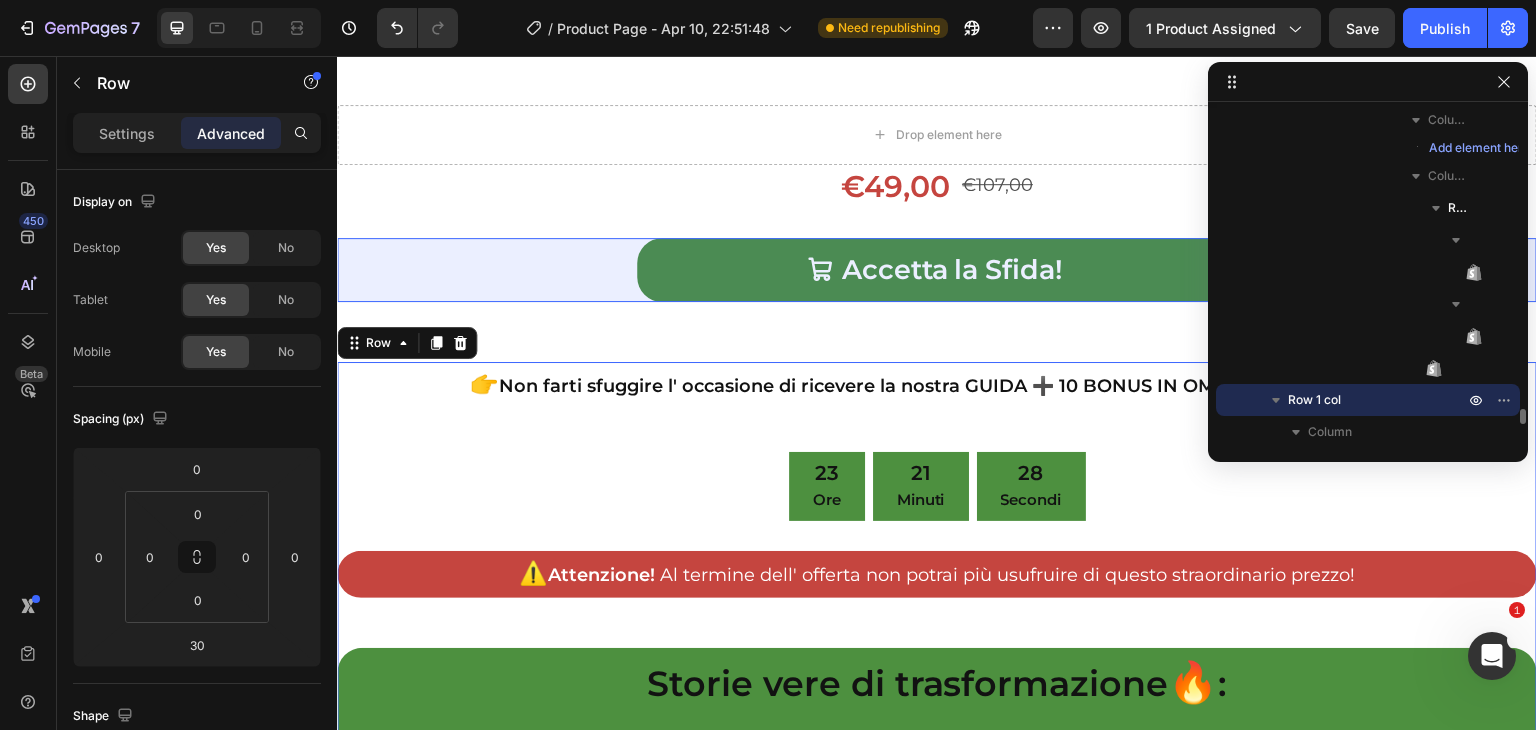 scroll, scrollTop: 27680, scrollLeft: 0, axis: vertical 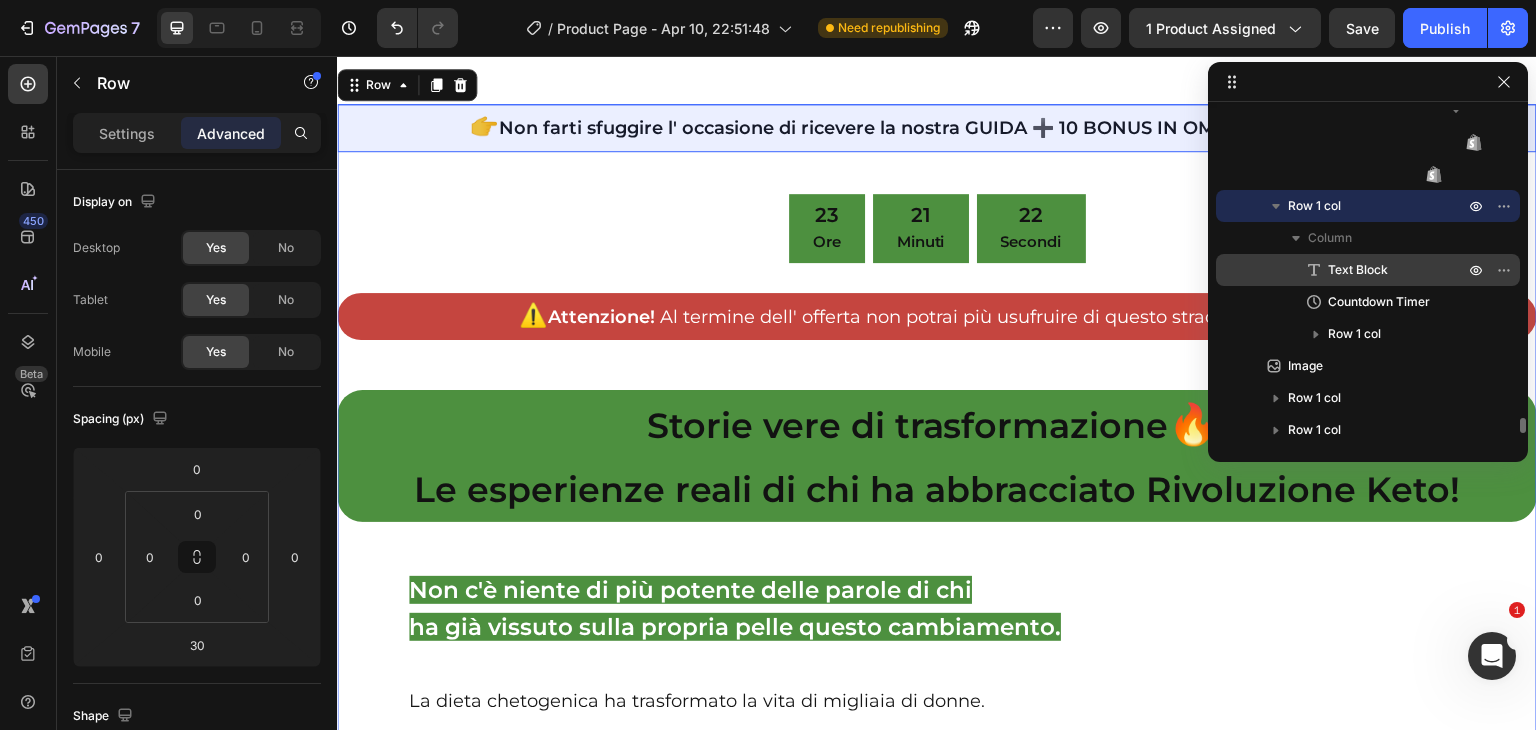 click on "Text Block" at bounding box center (1358, 270) 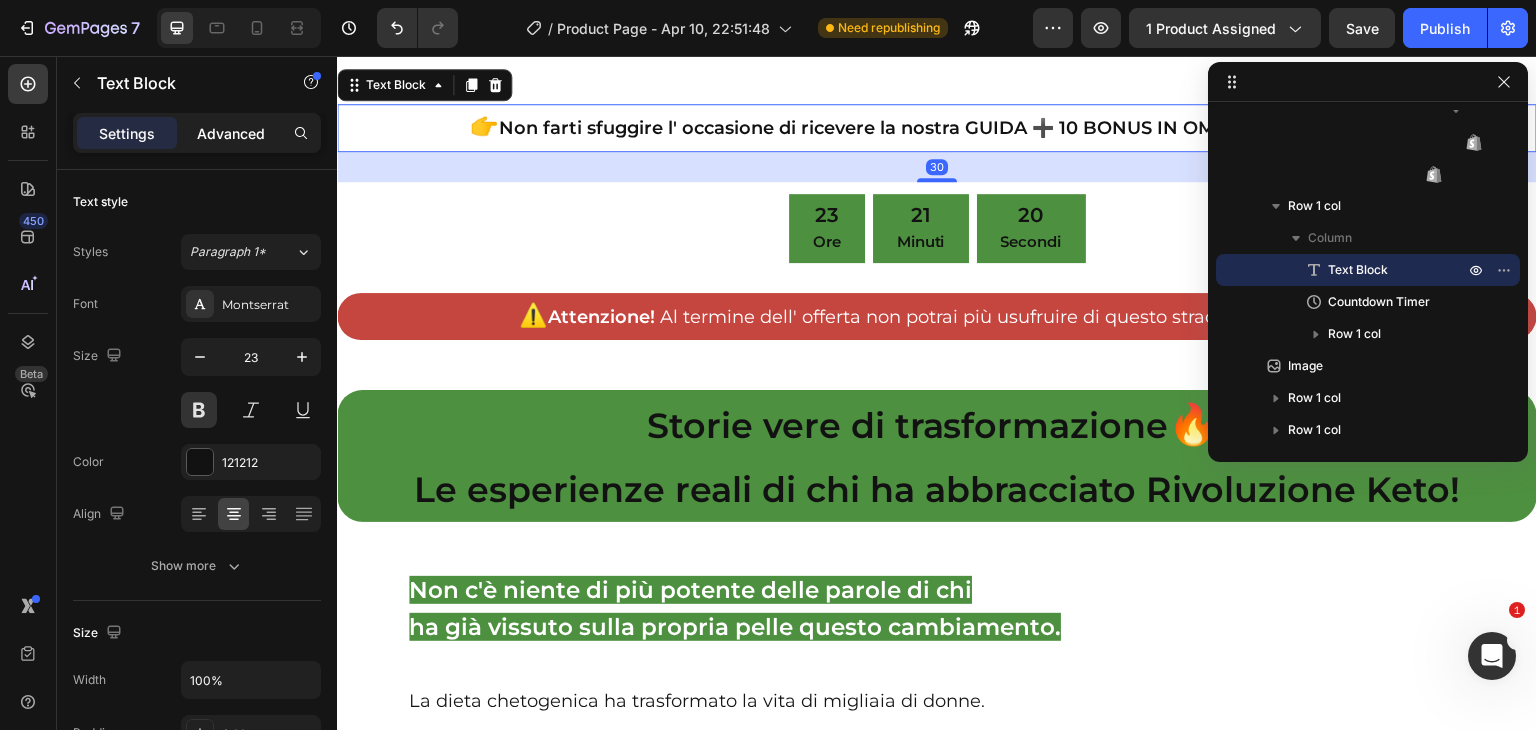 click on "Advanced" at bounding box center [231, 133] 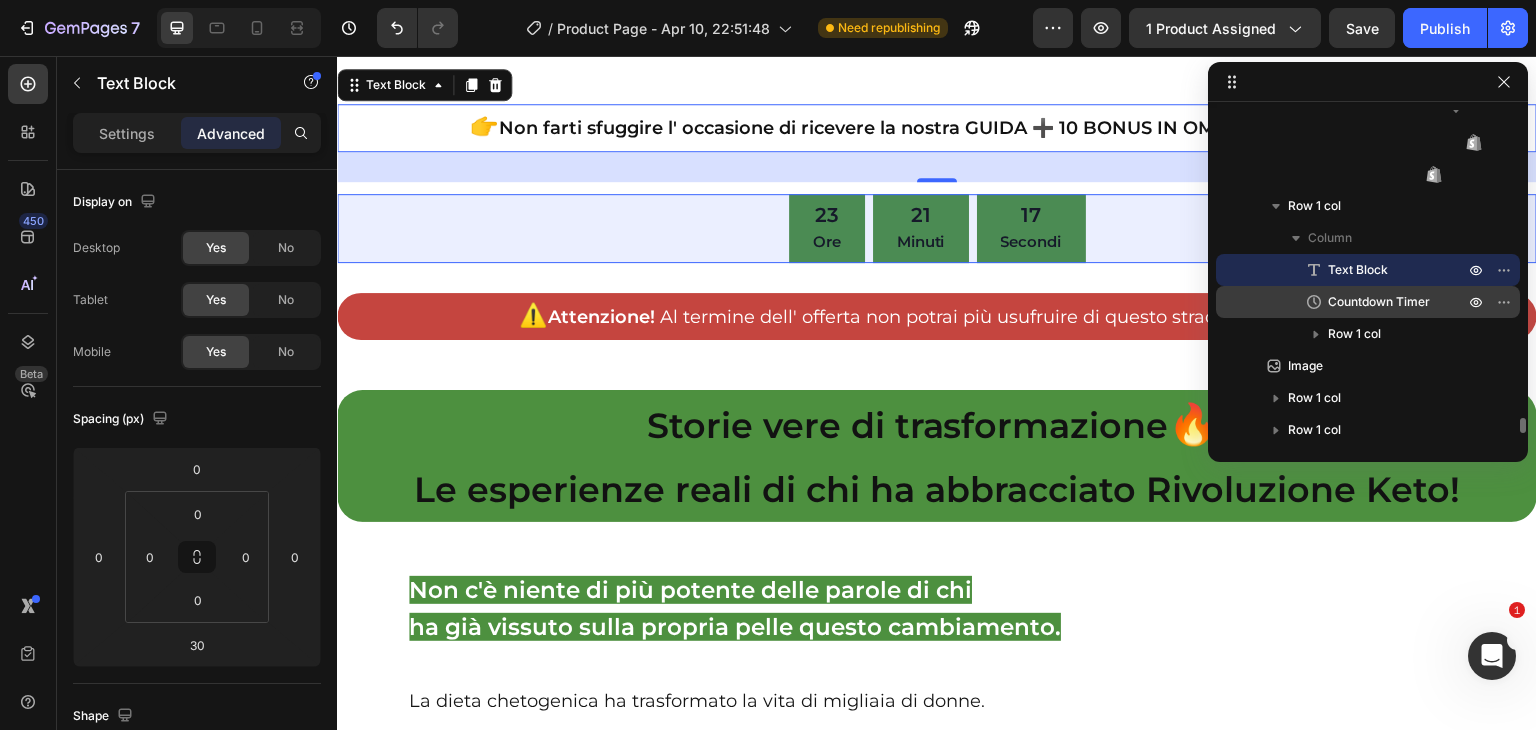 click on "Countdown Timer" at bounding box center [1379, 302] 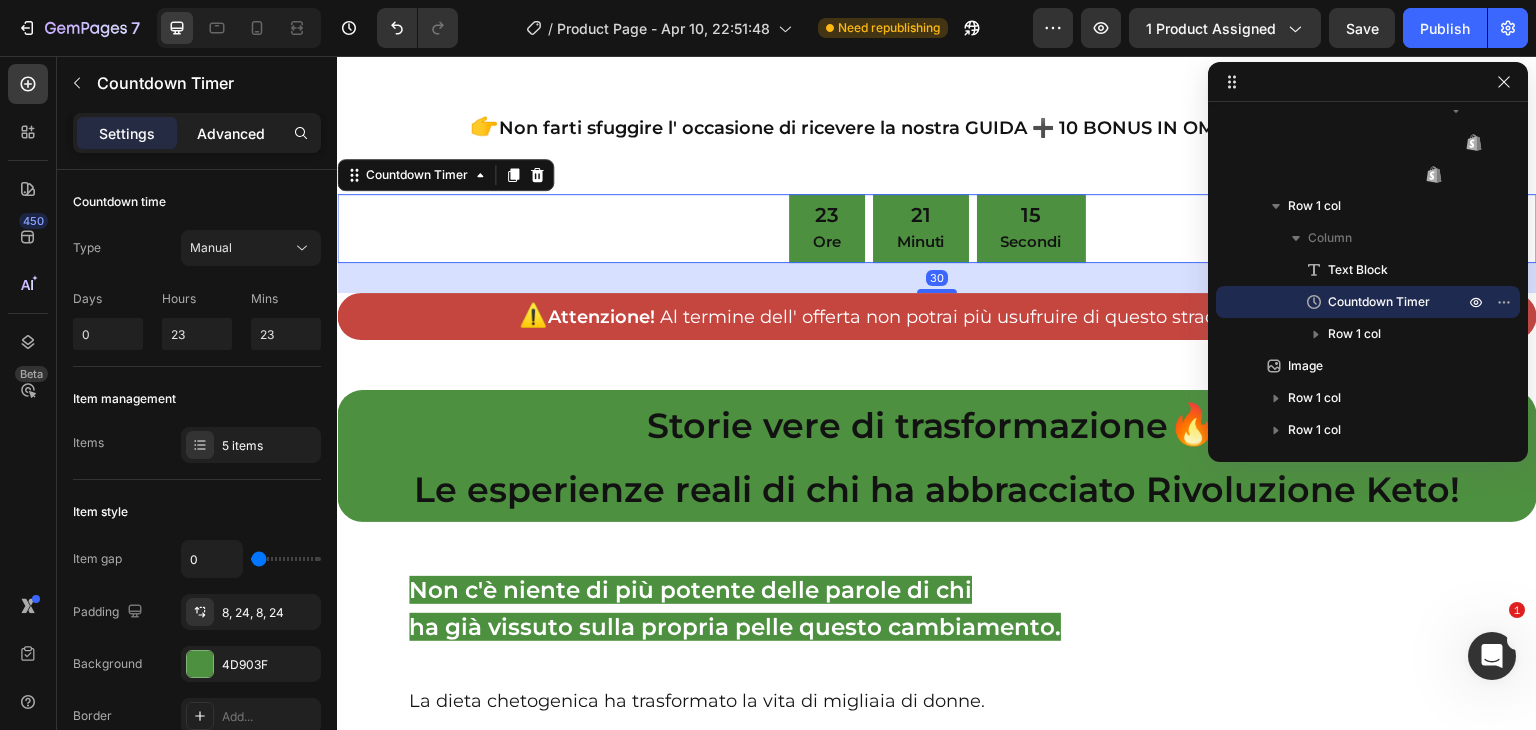 click on "Advanced" at bounding box center [231, 133] 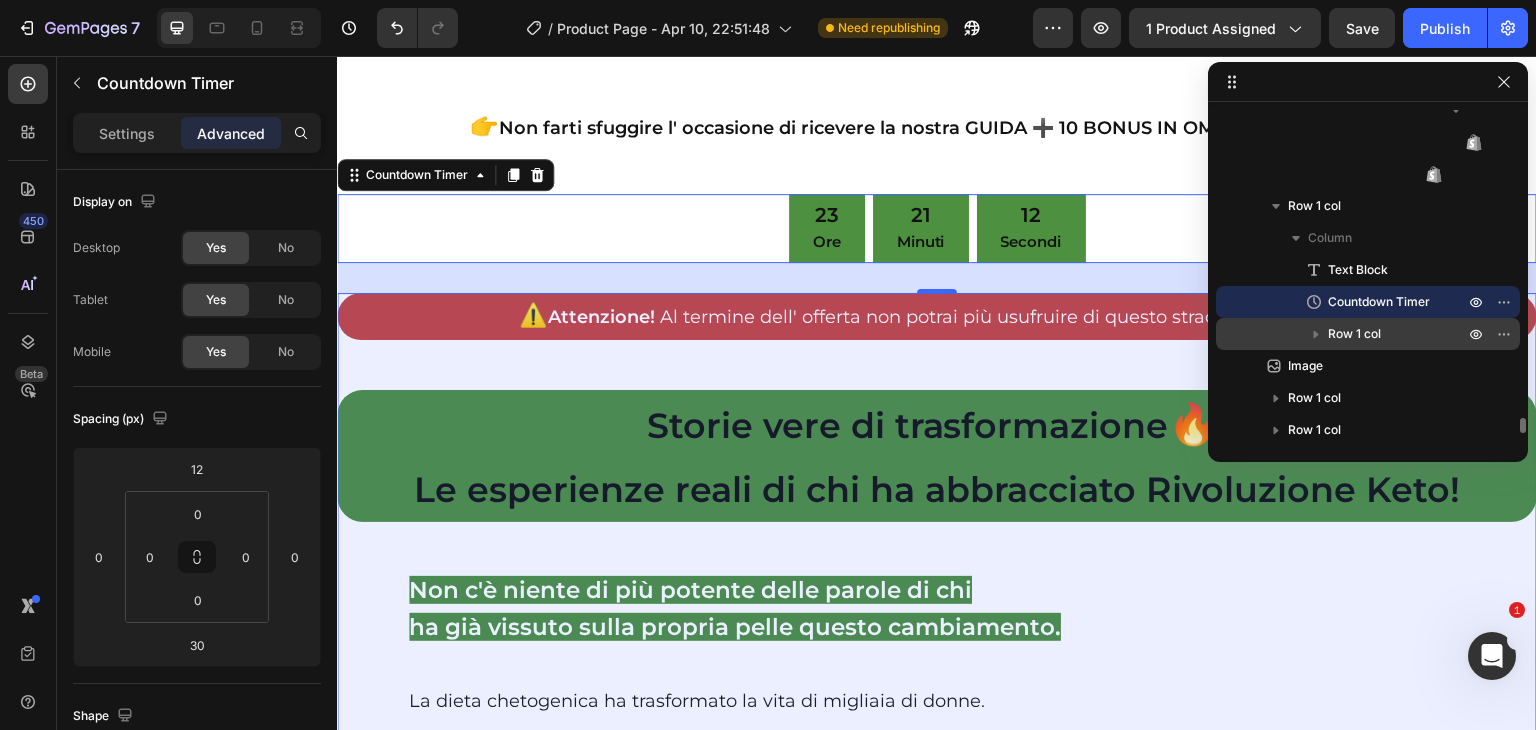 click on "Row 1 col" at bounding box center [1354, 334] 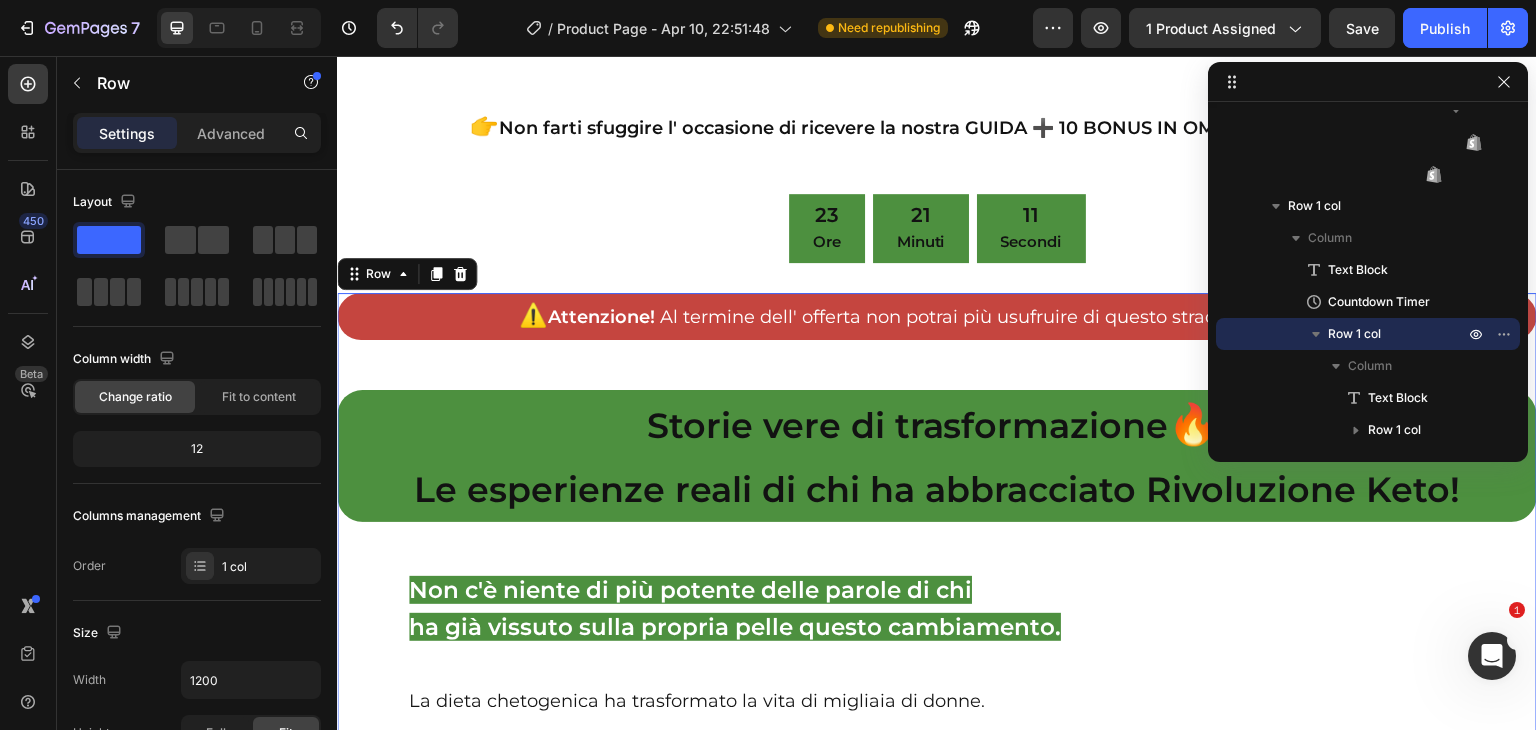 scroll, scrollTop: 27868, scrollLeft: 0, axis: vertical 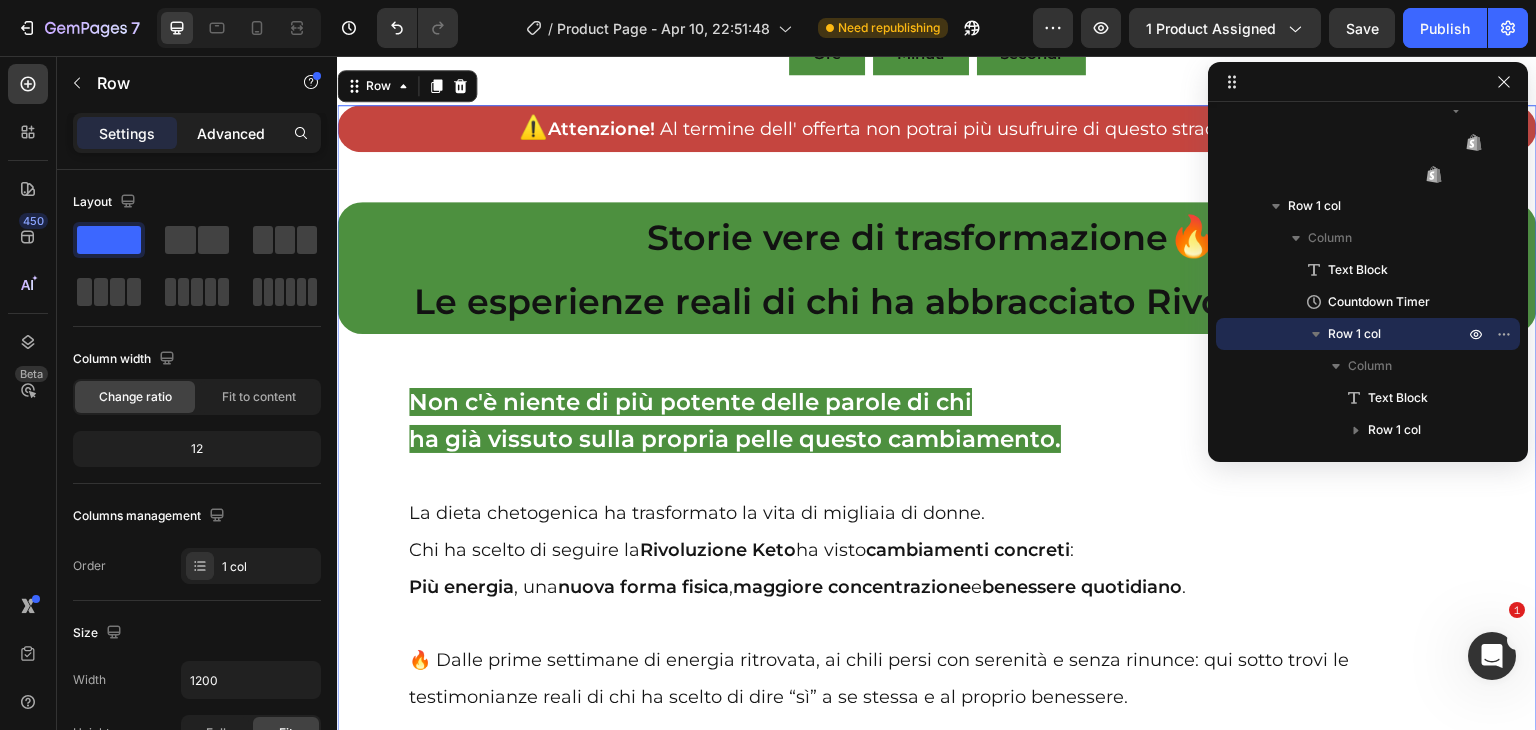 click on "Advanced" at bounding box center [231, 133] 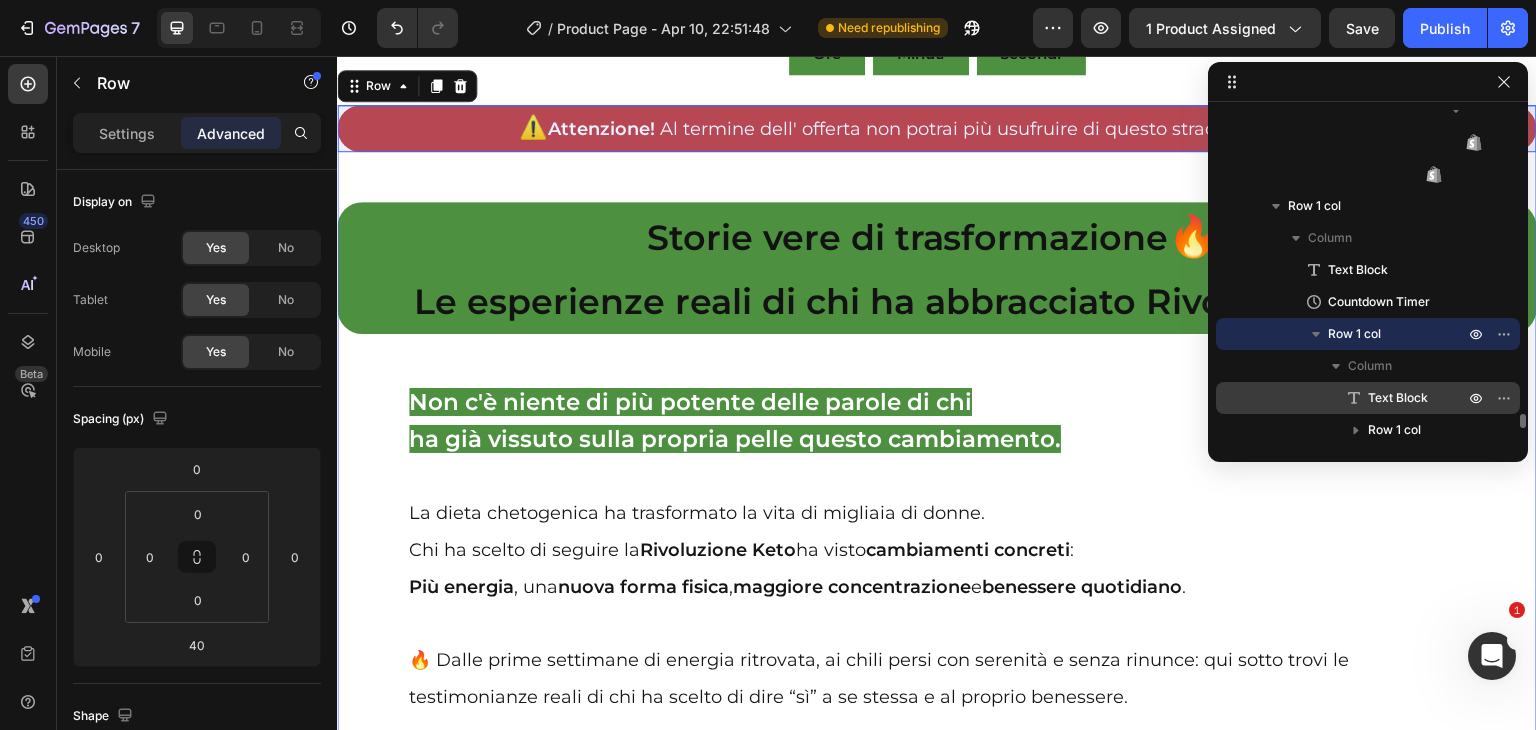 click on "Text Block" at bounding box center (1398, 398) 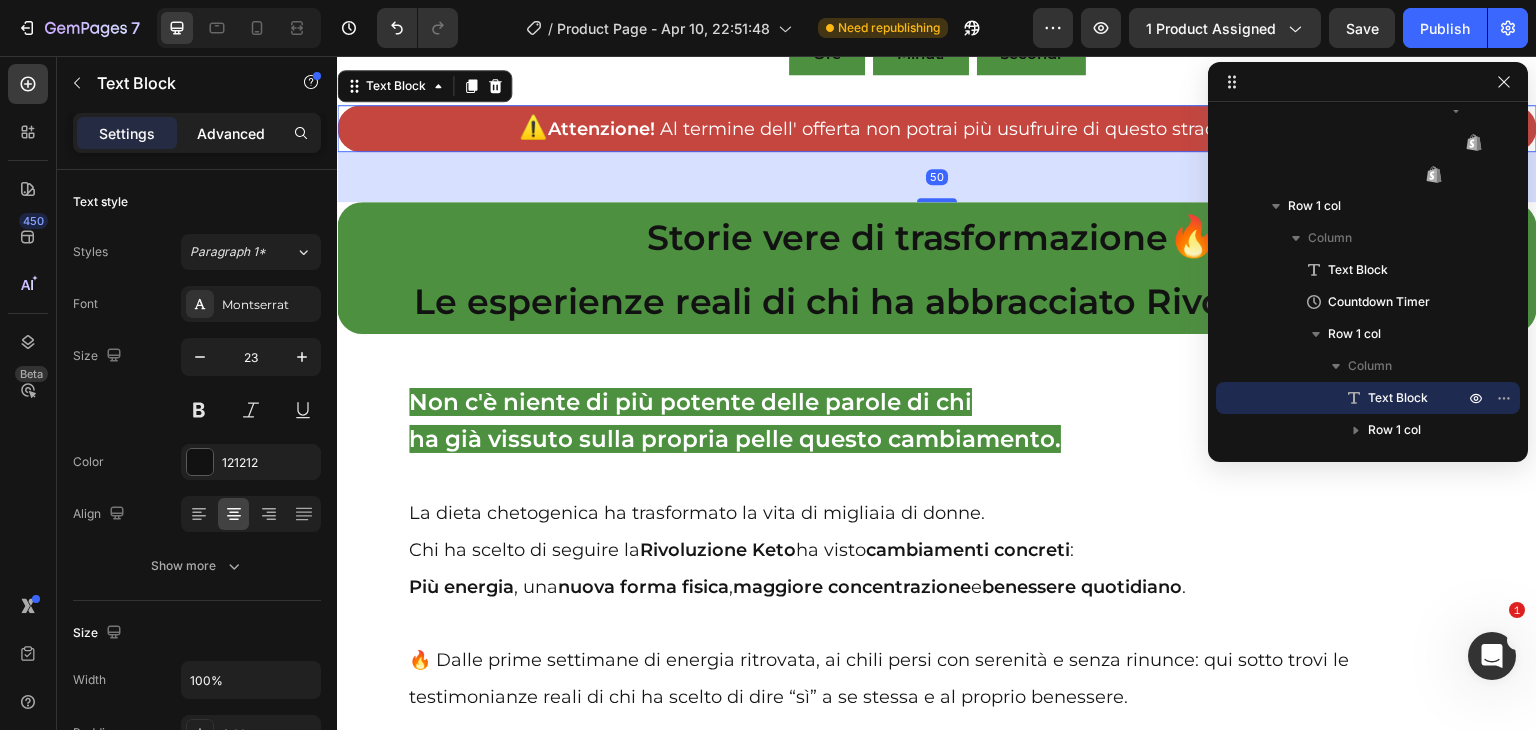 click on "Advanced" at bounding box center [231, 133] 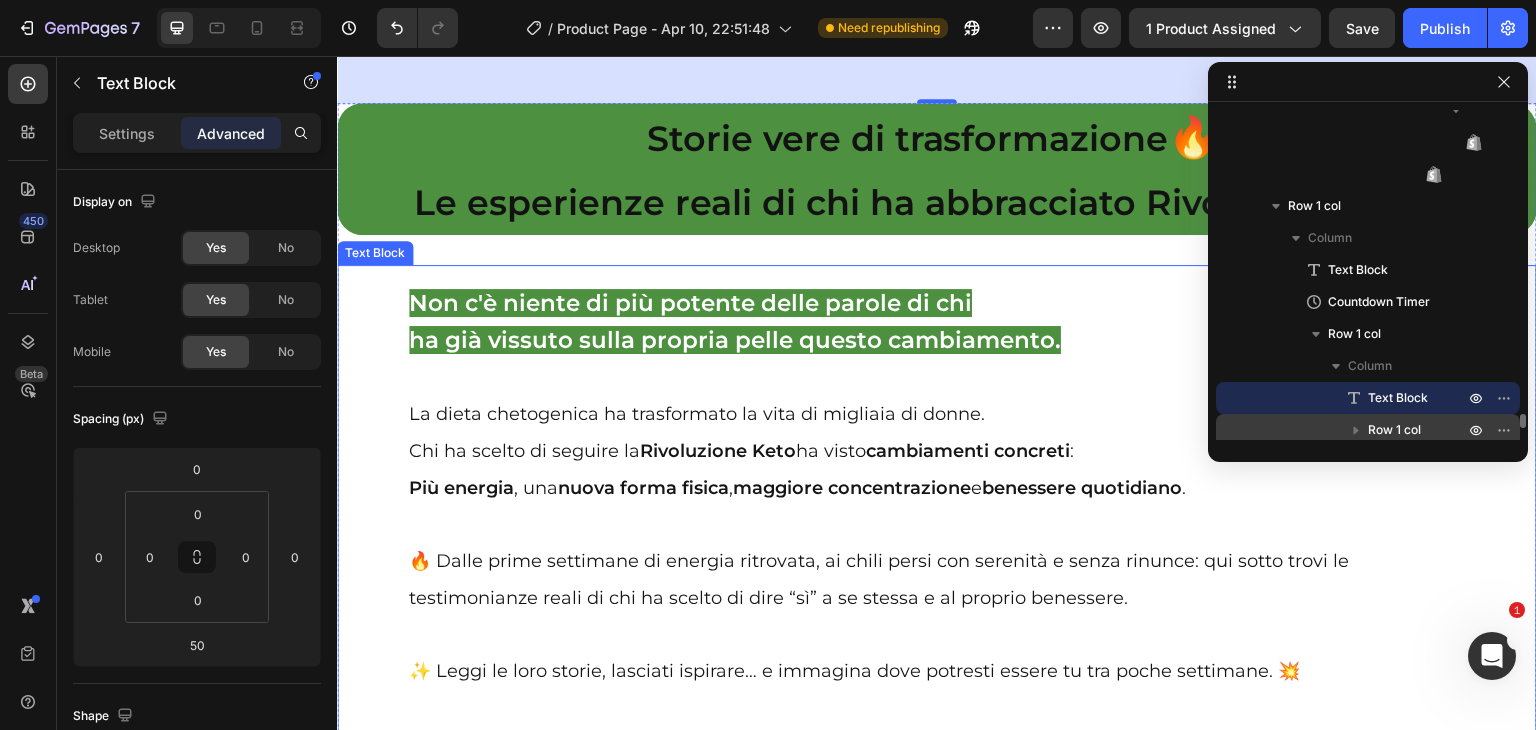 scroll, scrollTop: 28006, scrollLeft: 0, axis: vertical 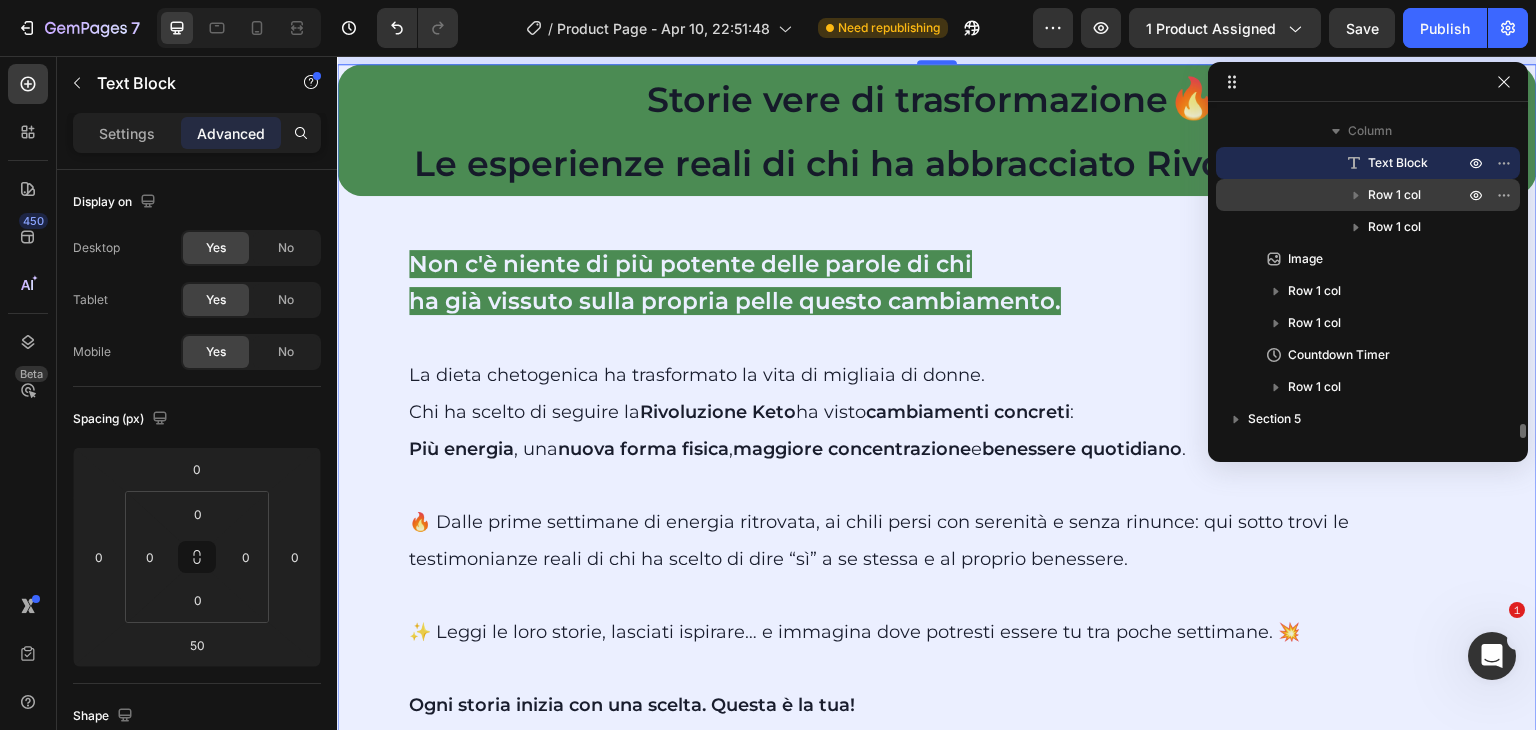 click on "Row 1 col" at bounding box center [1394, 195] 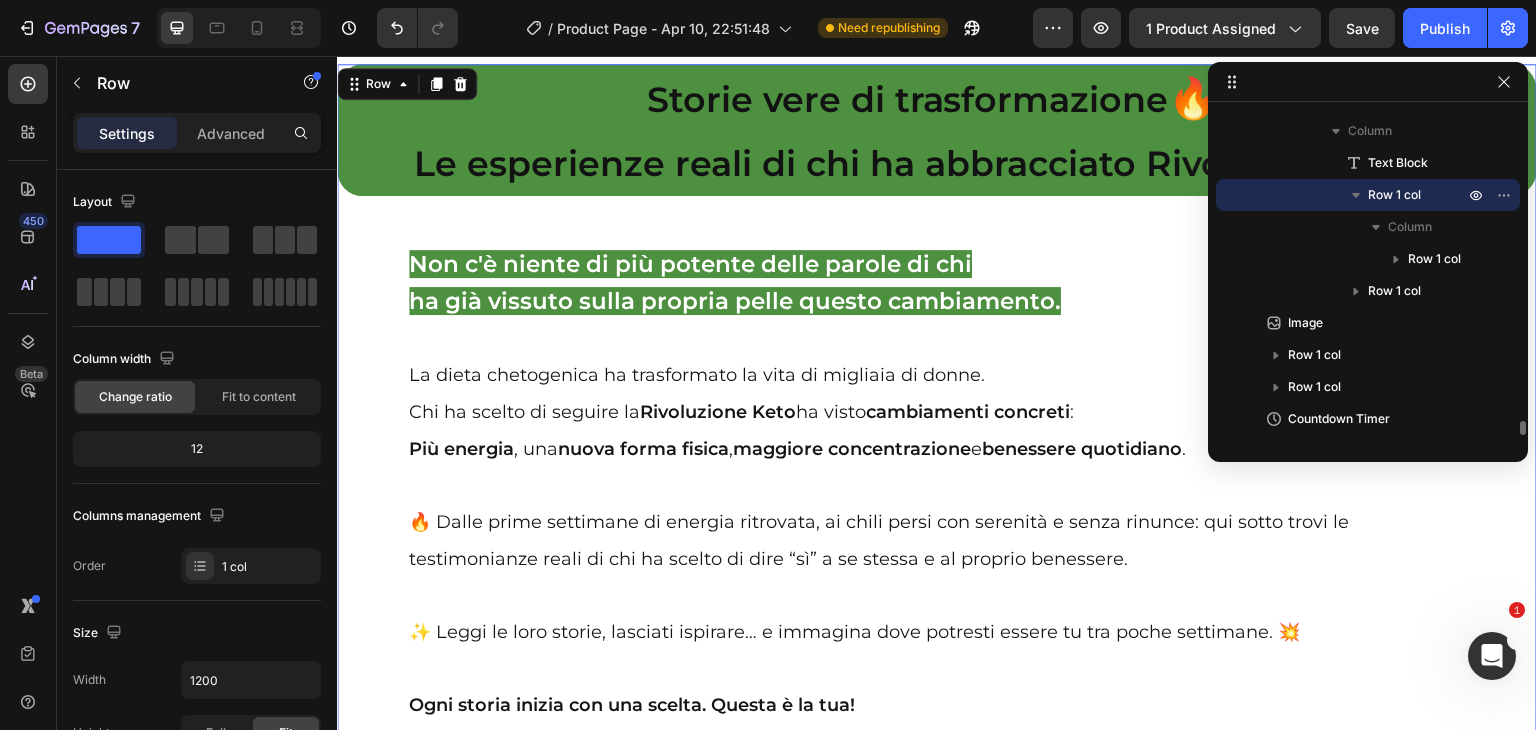 scroll, scrollTop: 27964, scrollLeft: 0, axis: vertical 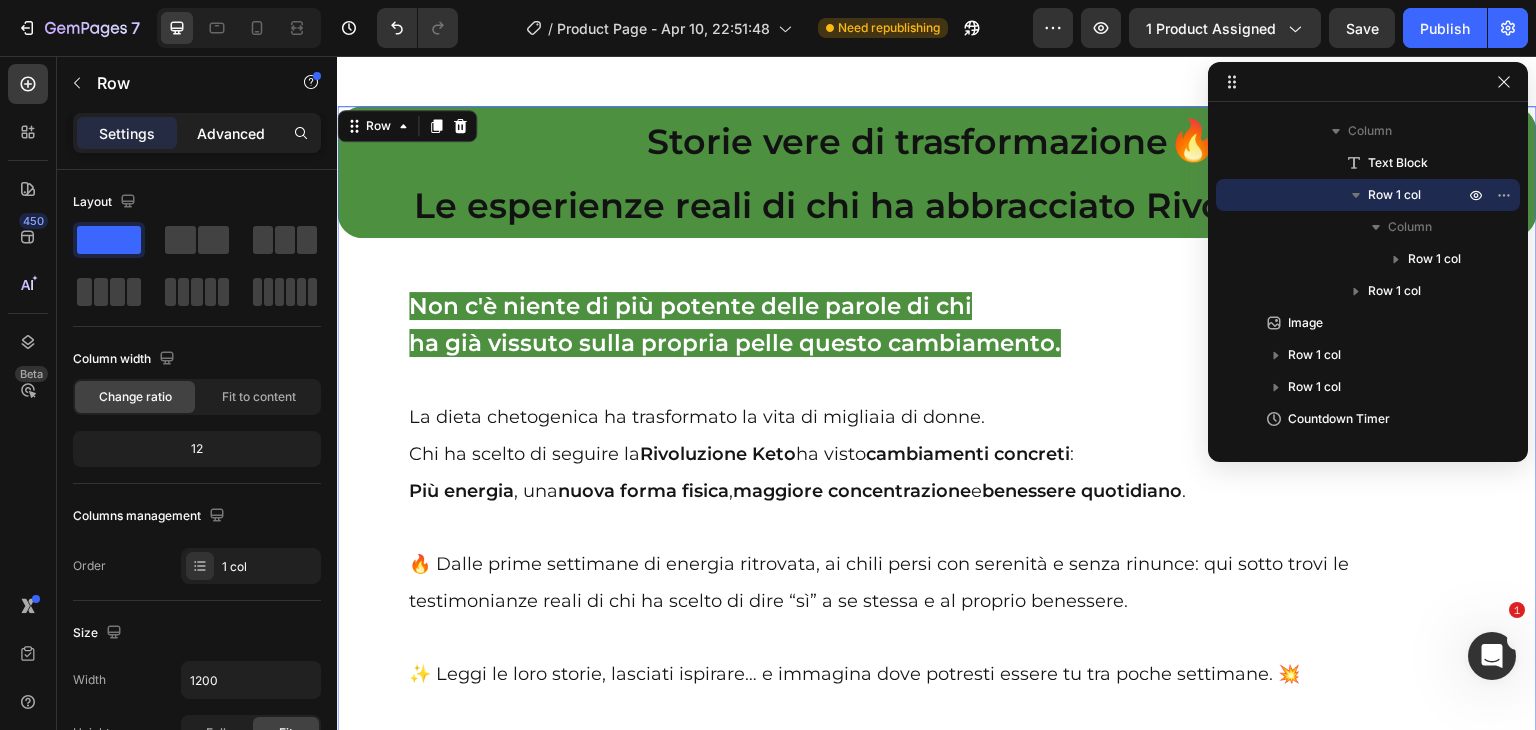 click on "Advanced" at bounding box center (231, 133) 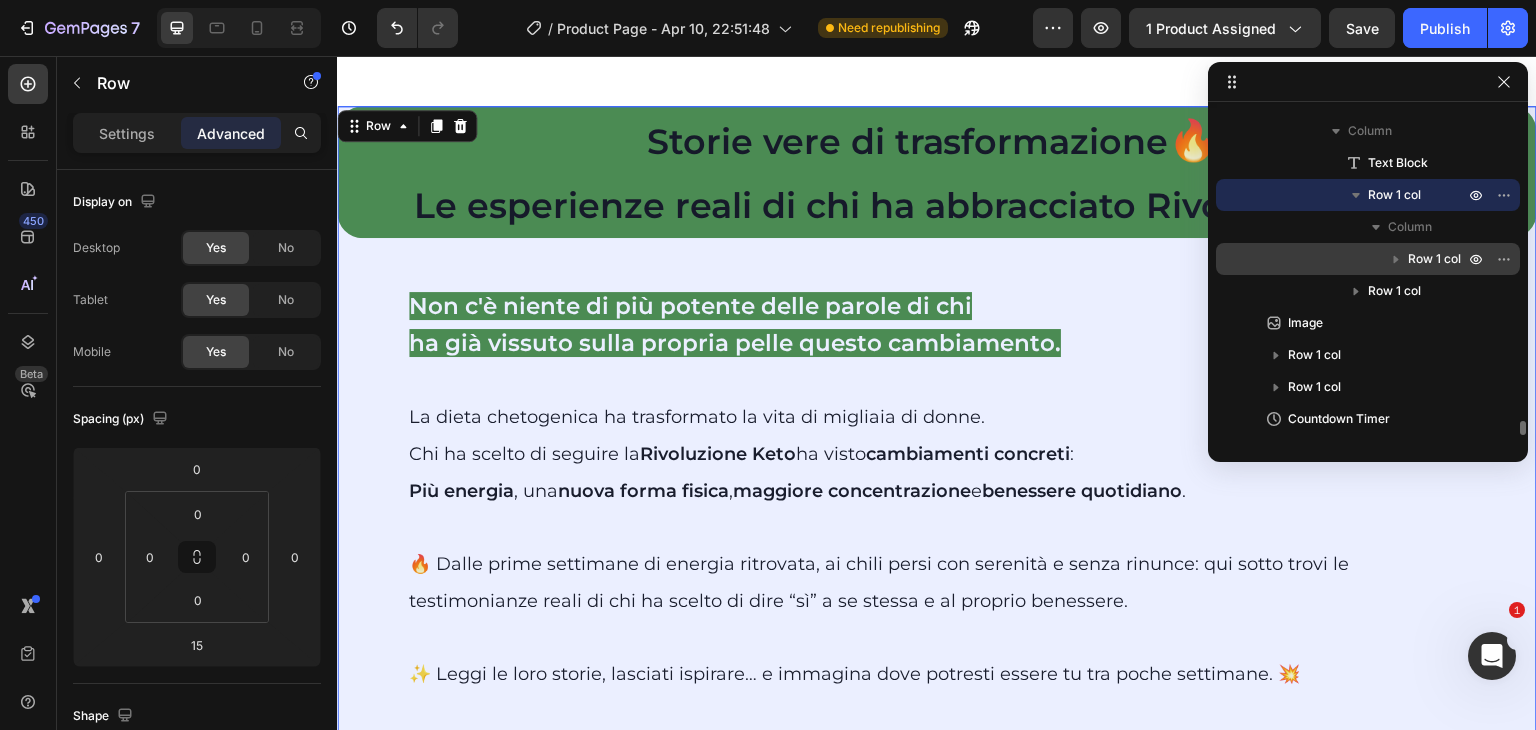 click on "Row 1 col" at bounding box center [1434, 259] 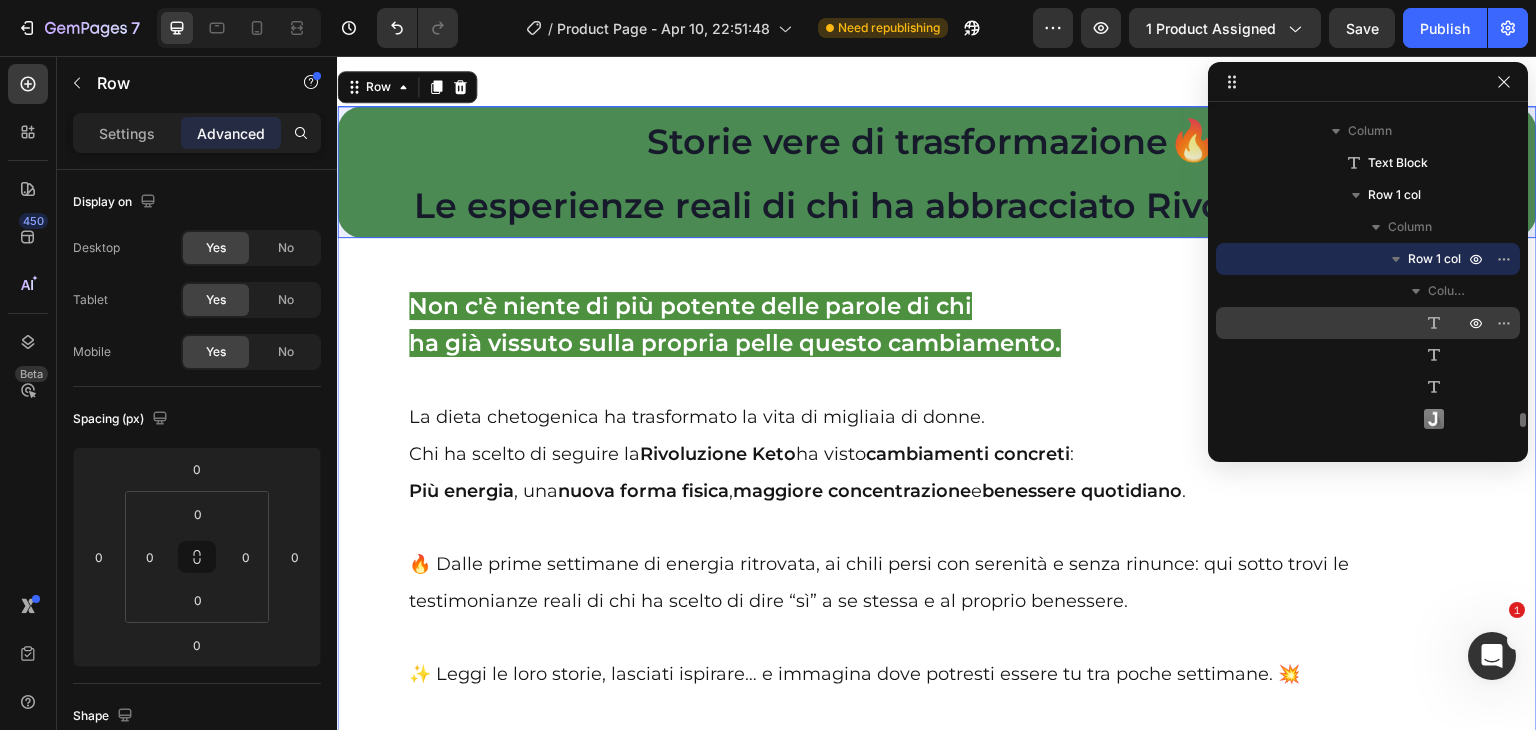 click 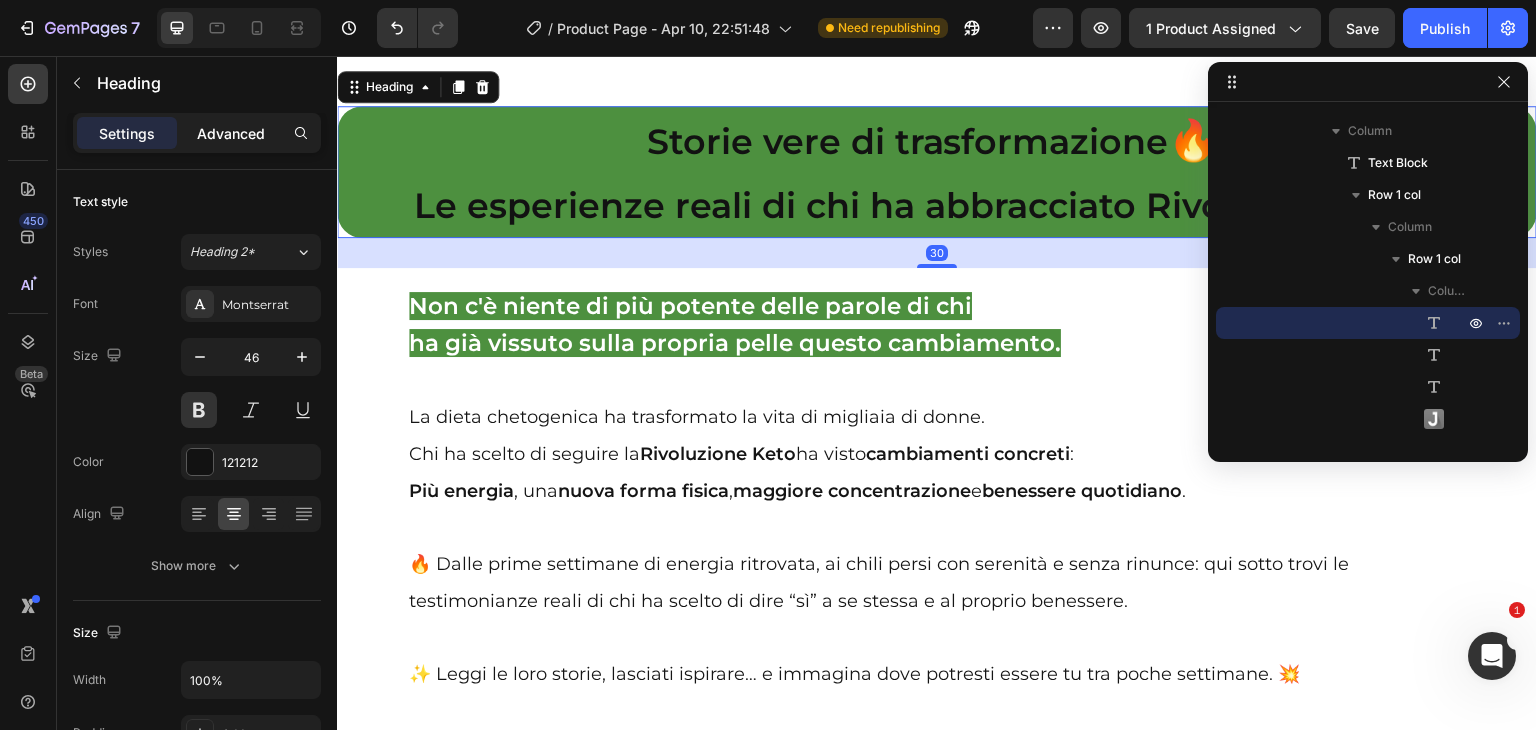 click on "Advanced" at bounding box center [231, 133] 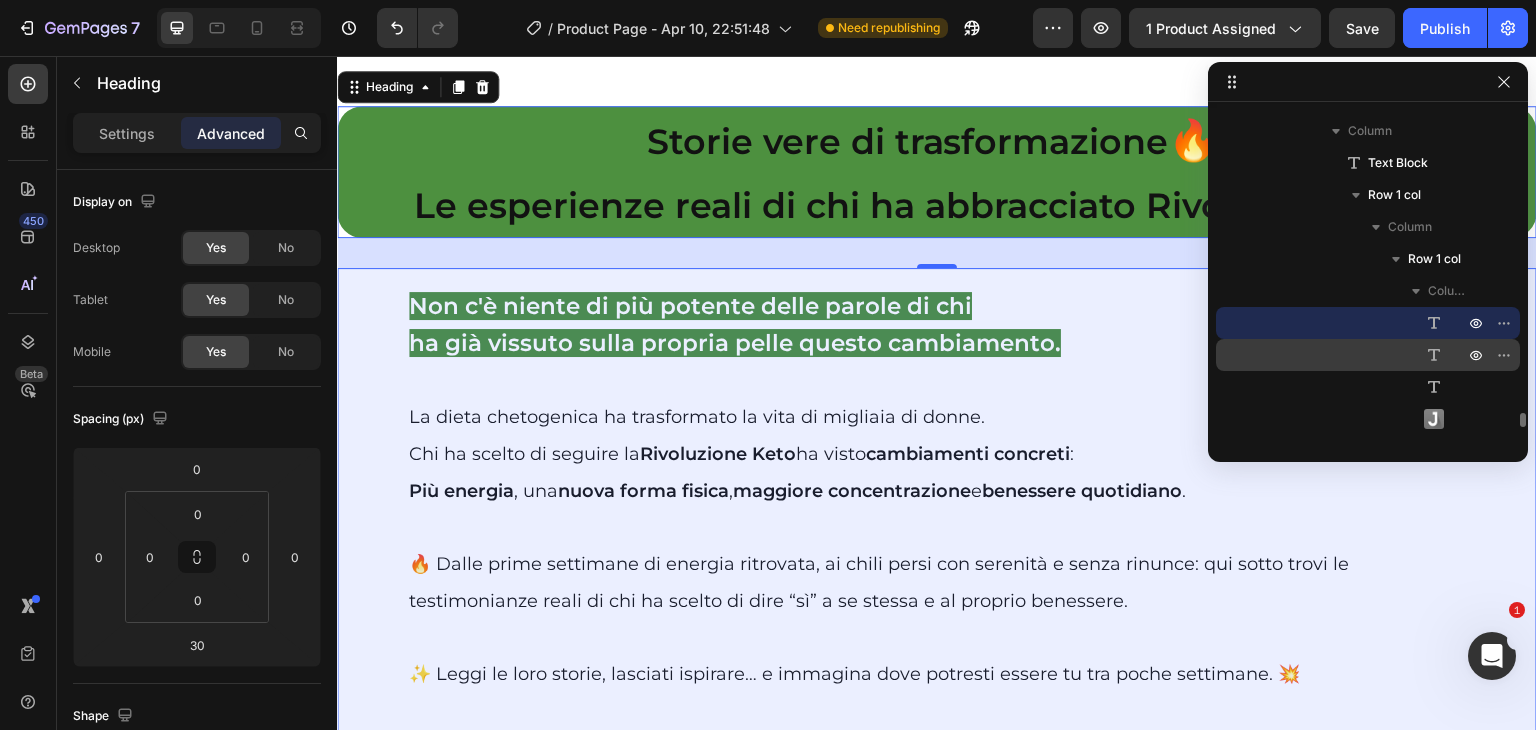 click on "Text Block" at bounding box center (1368, 355) 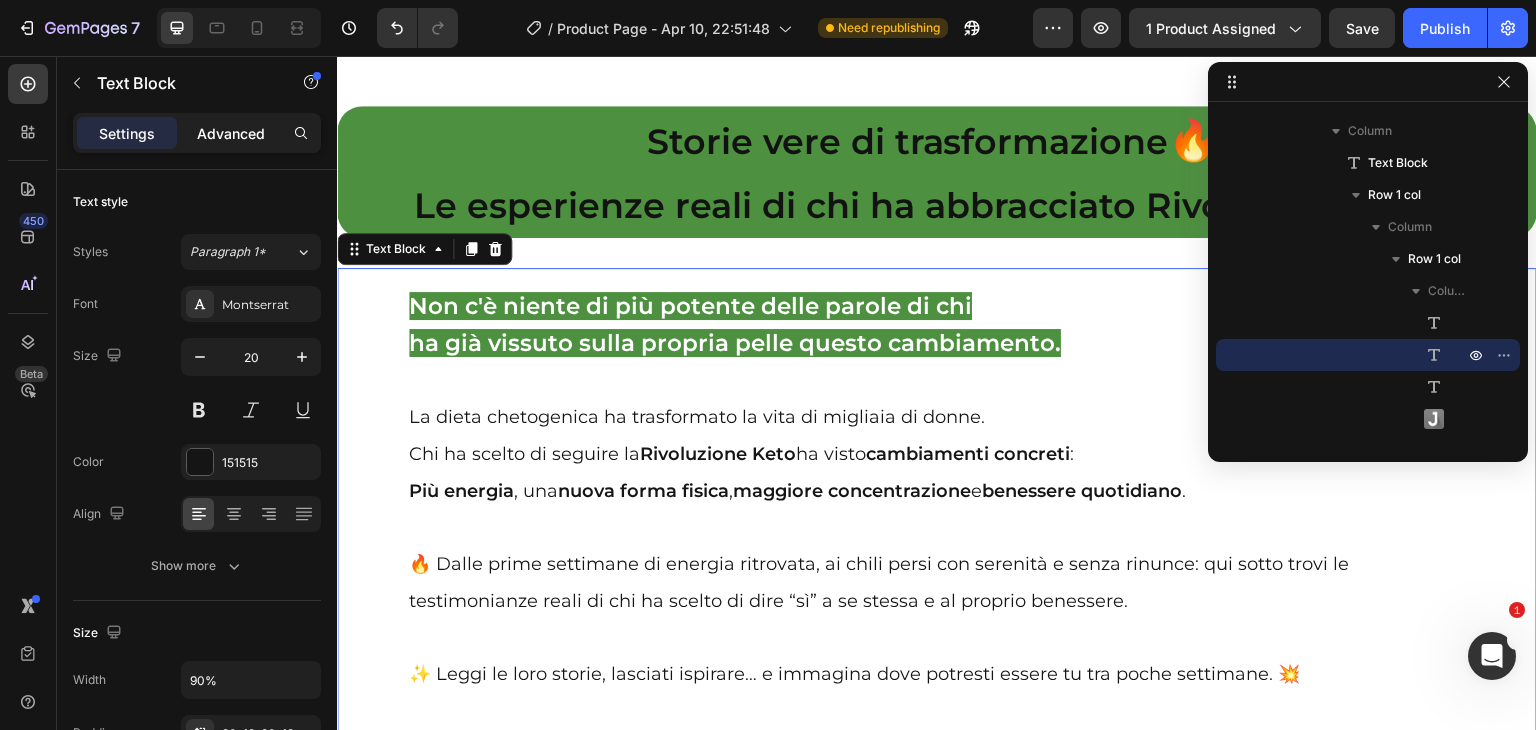 click on "Advanced" at bounding box center (231, 133) 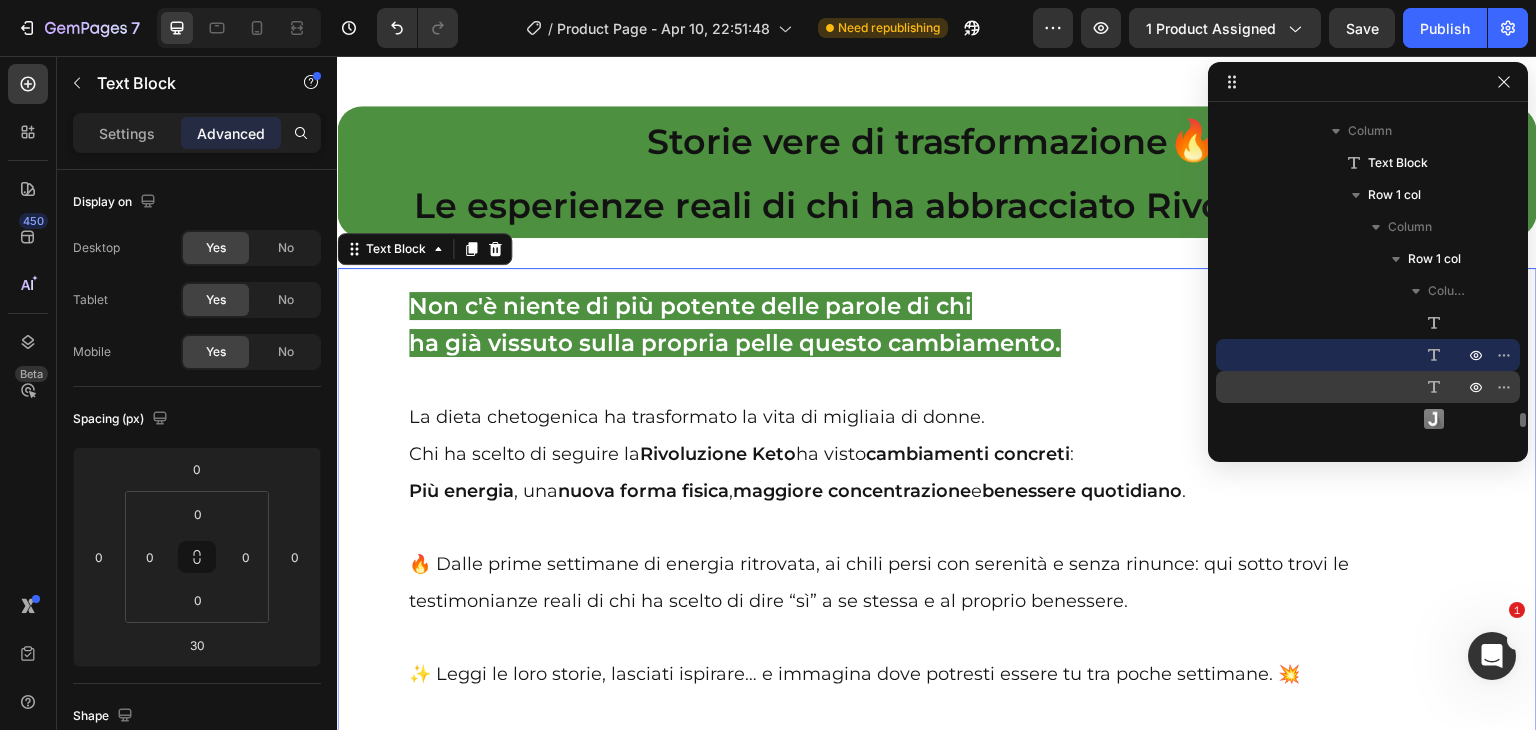 click 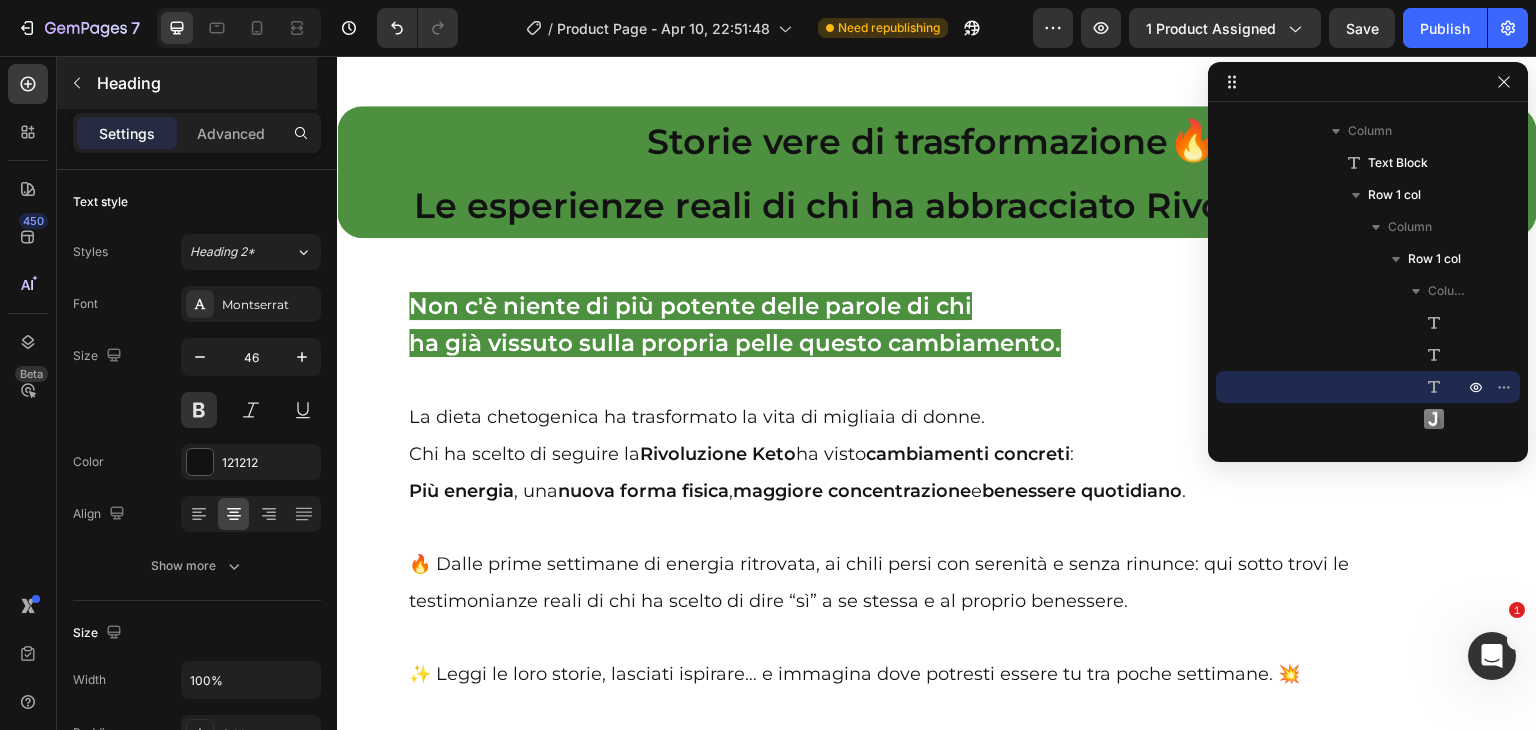 scroll, scrollTop: 28703, scrollLeft: 0, axis: vertical 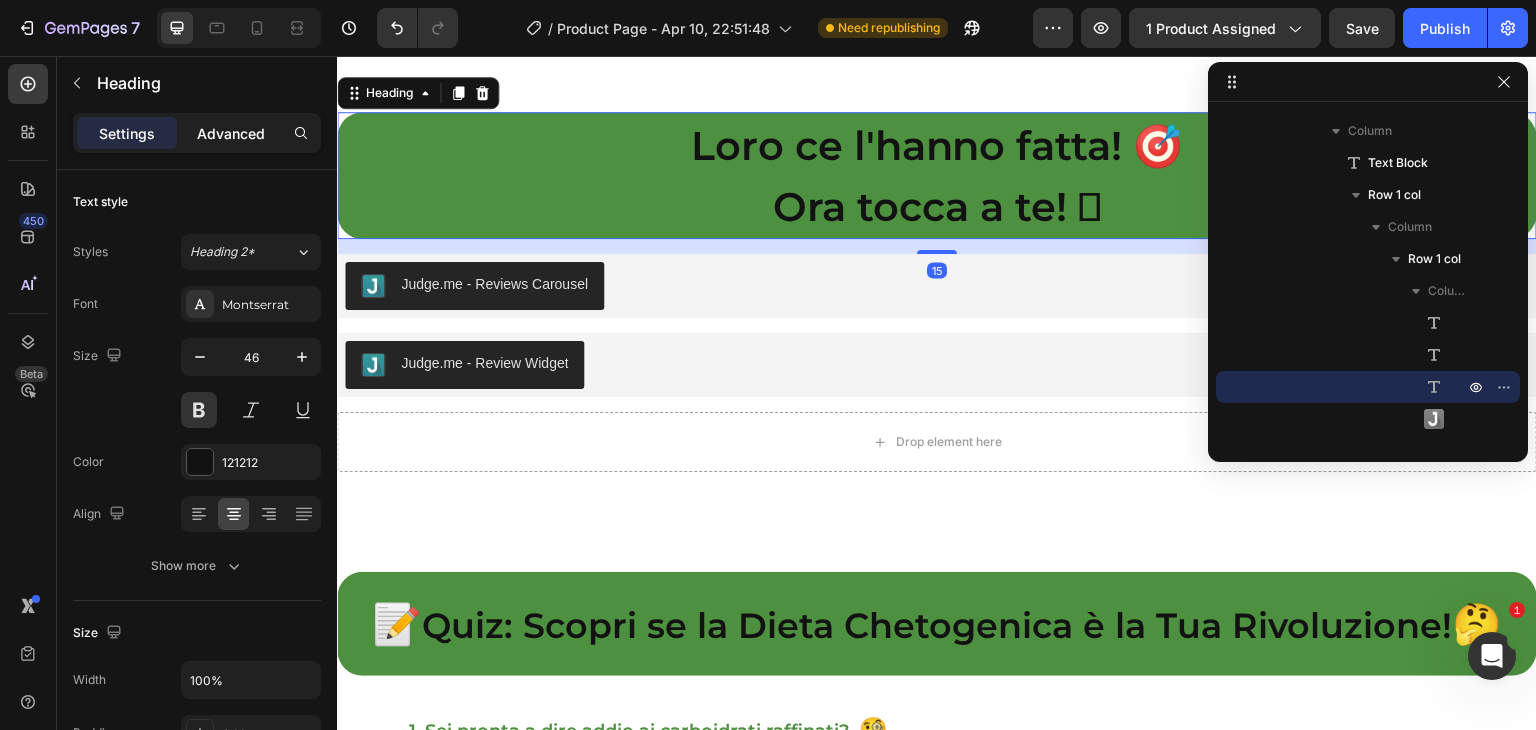 click on "Advanced" at bounding box center [231, 133] 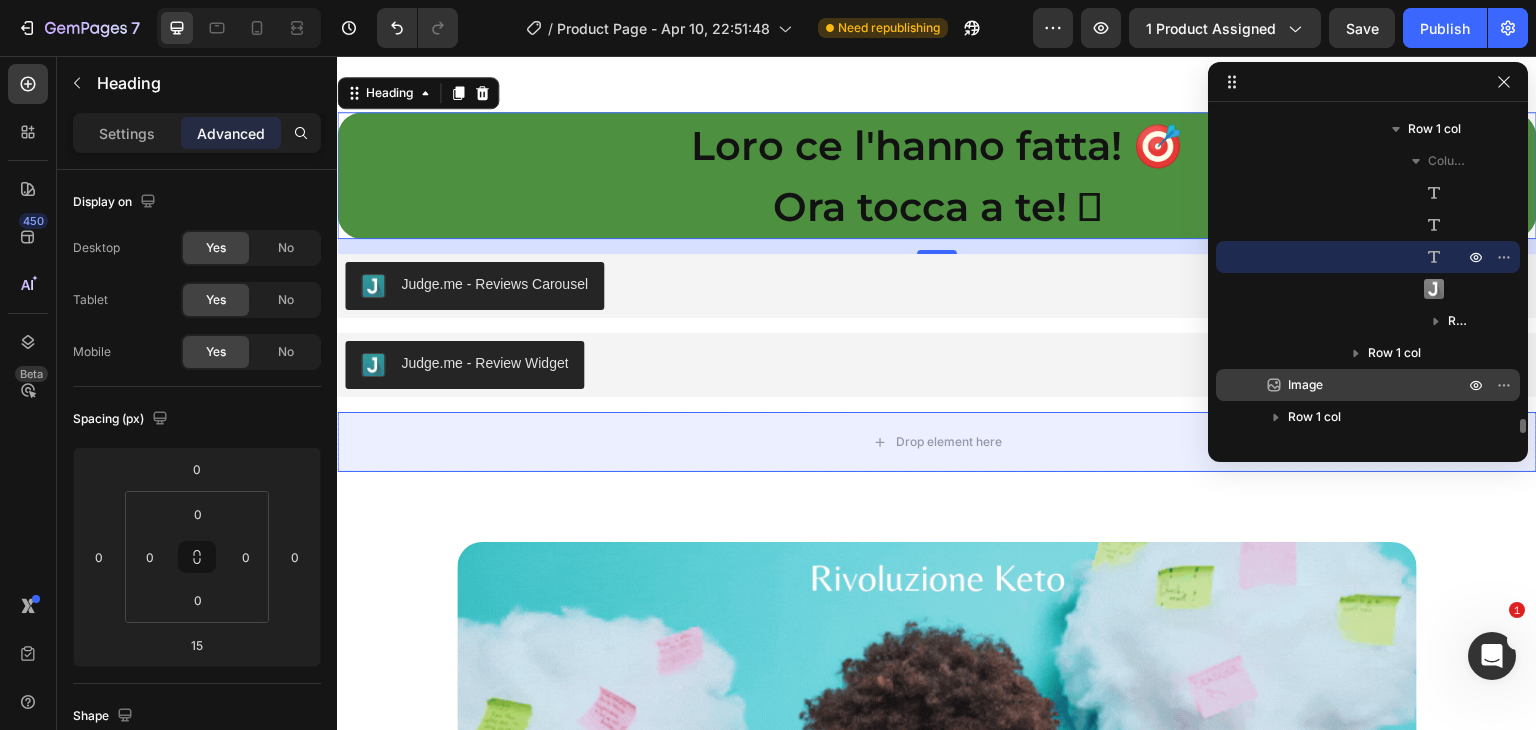 scroll, scrollTop: 7060, scrollLeft: 0, axis: vertical 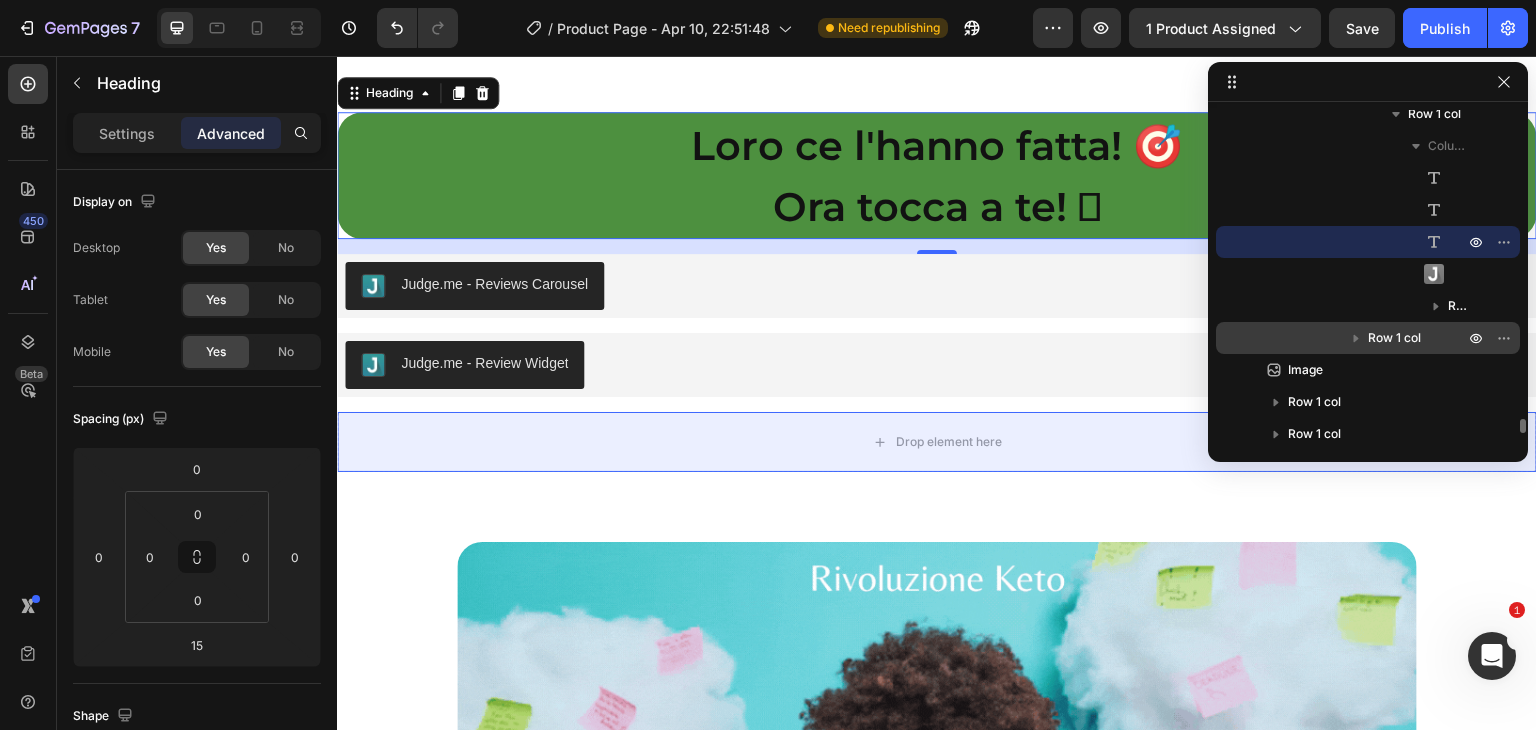 click on "Row 1 col" at bounding box center [1394, 338] 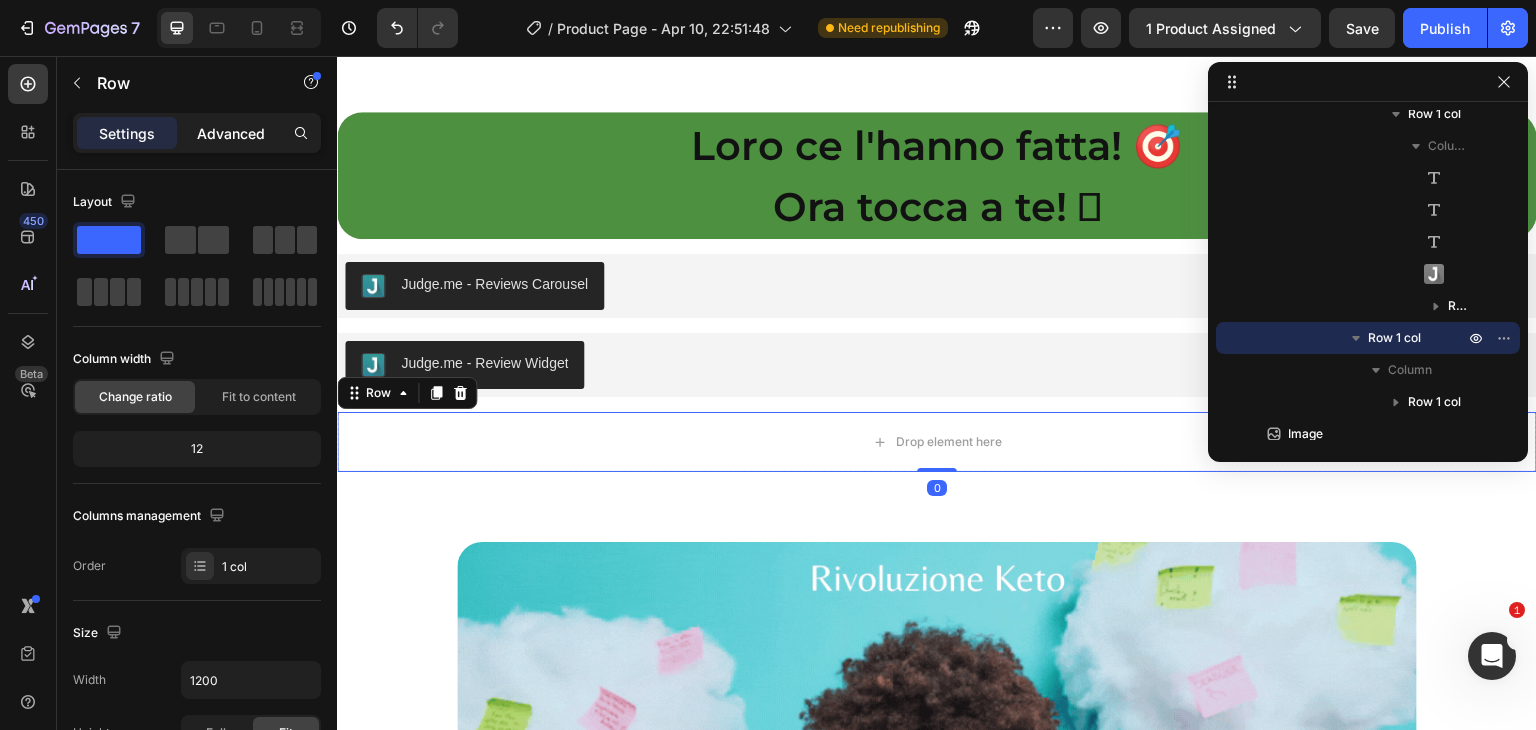 click on "Advanced" at bounding box center (231, 133) 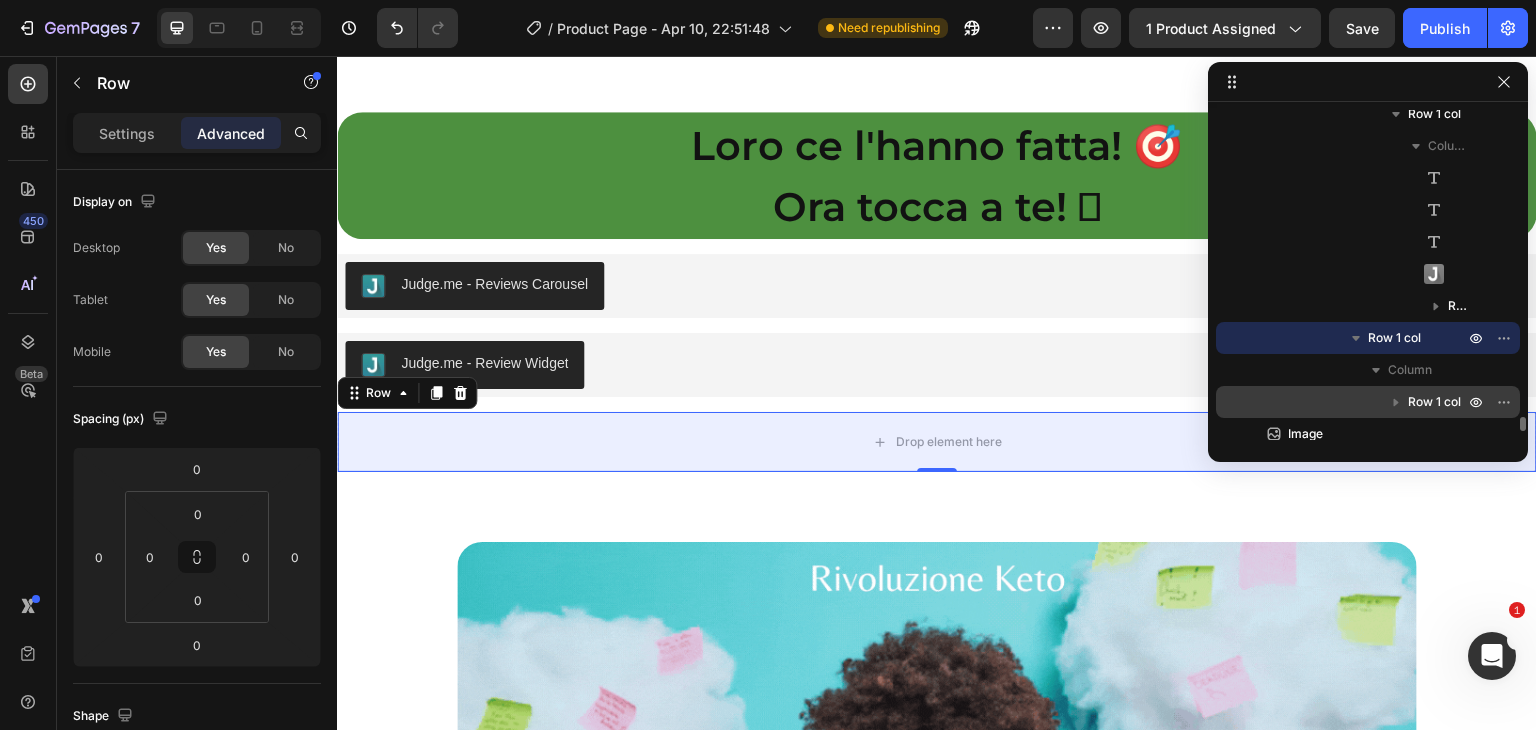 click on "Row 1 col" at bounding box center (1434, 402) 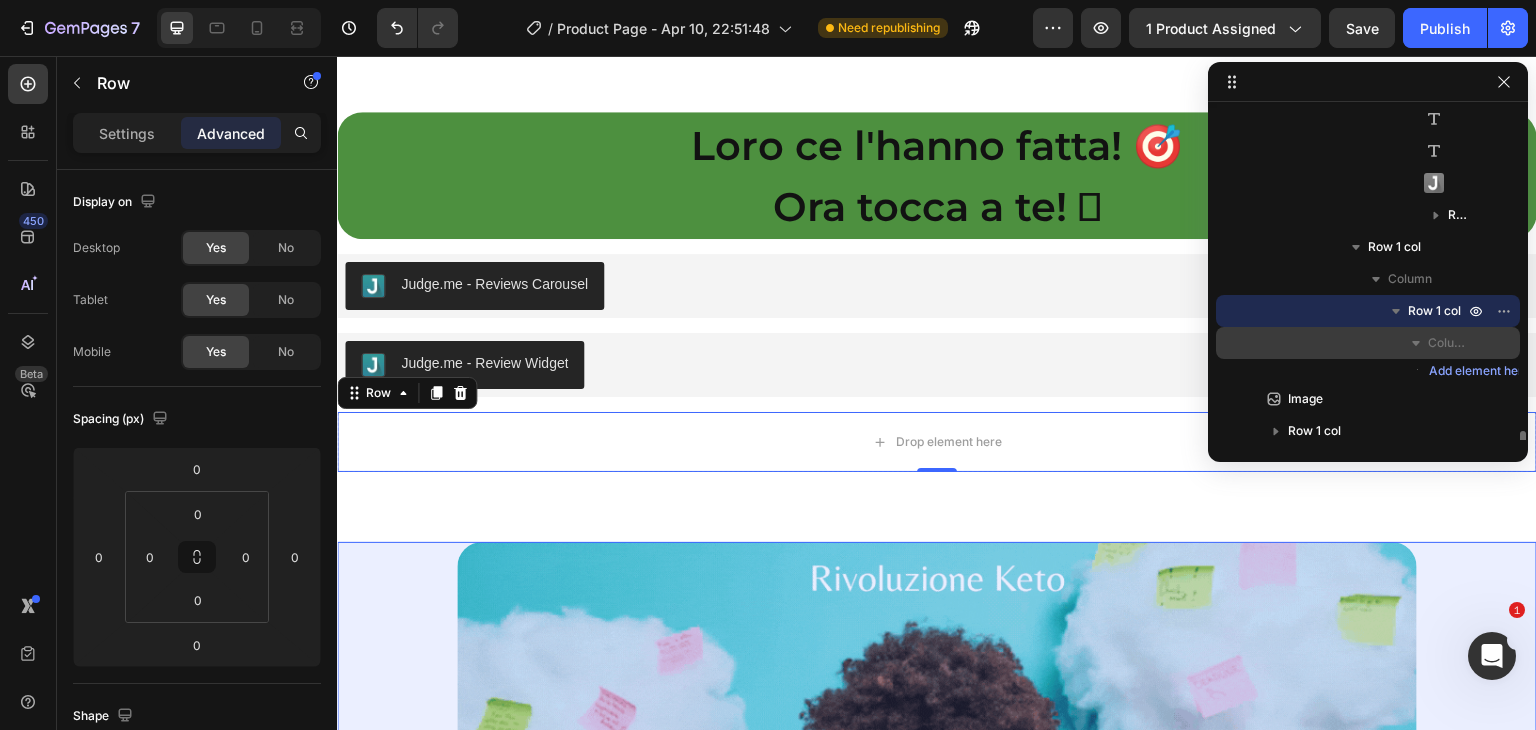 scroll, scrollTop: 7212, scrollLeft: 0, axis: vertical 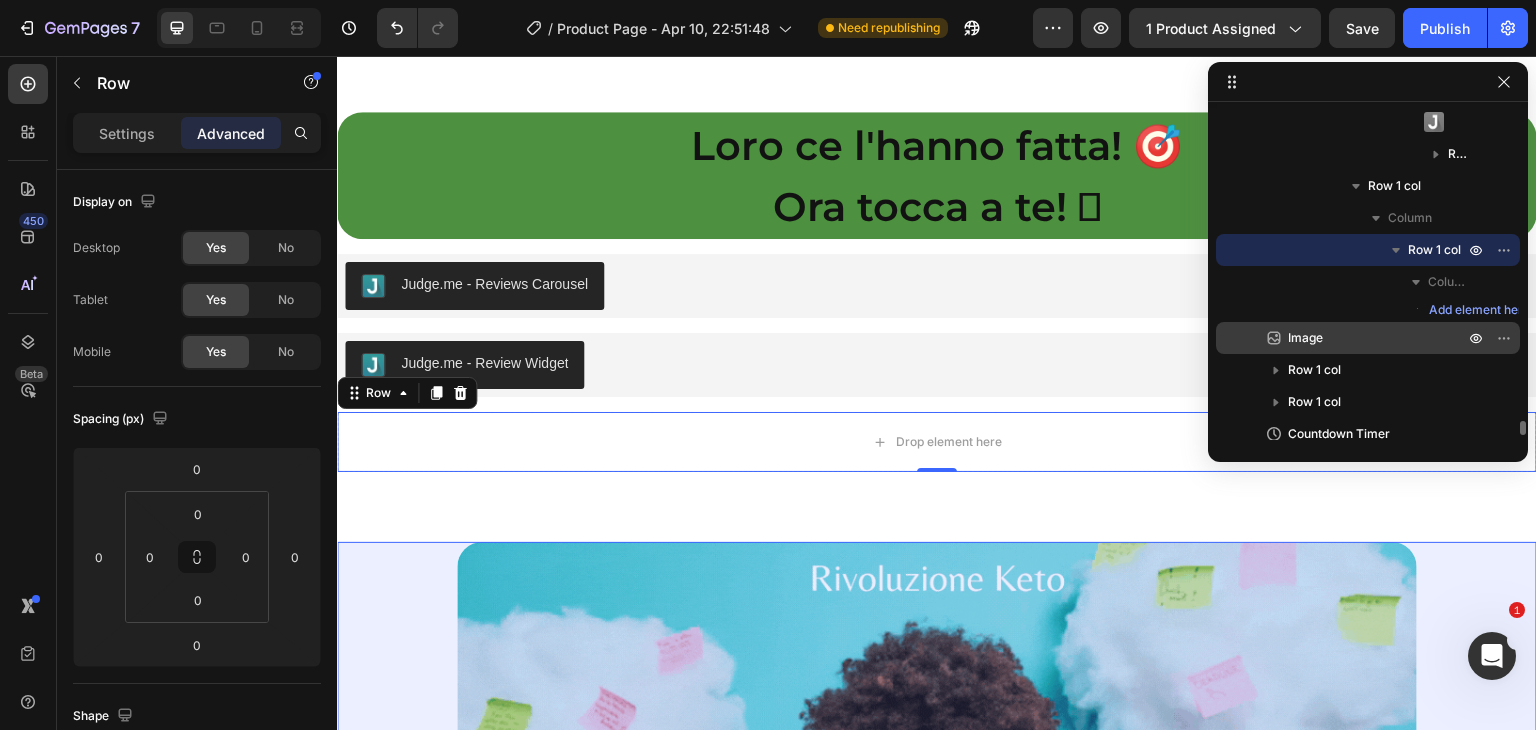 click on "Image" at bounding box center [1305, 338] 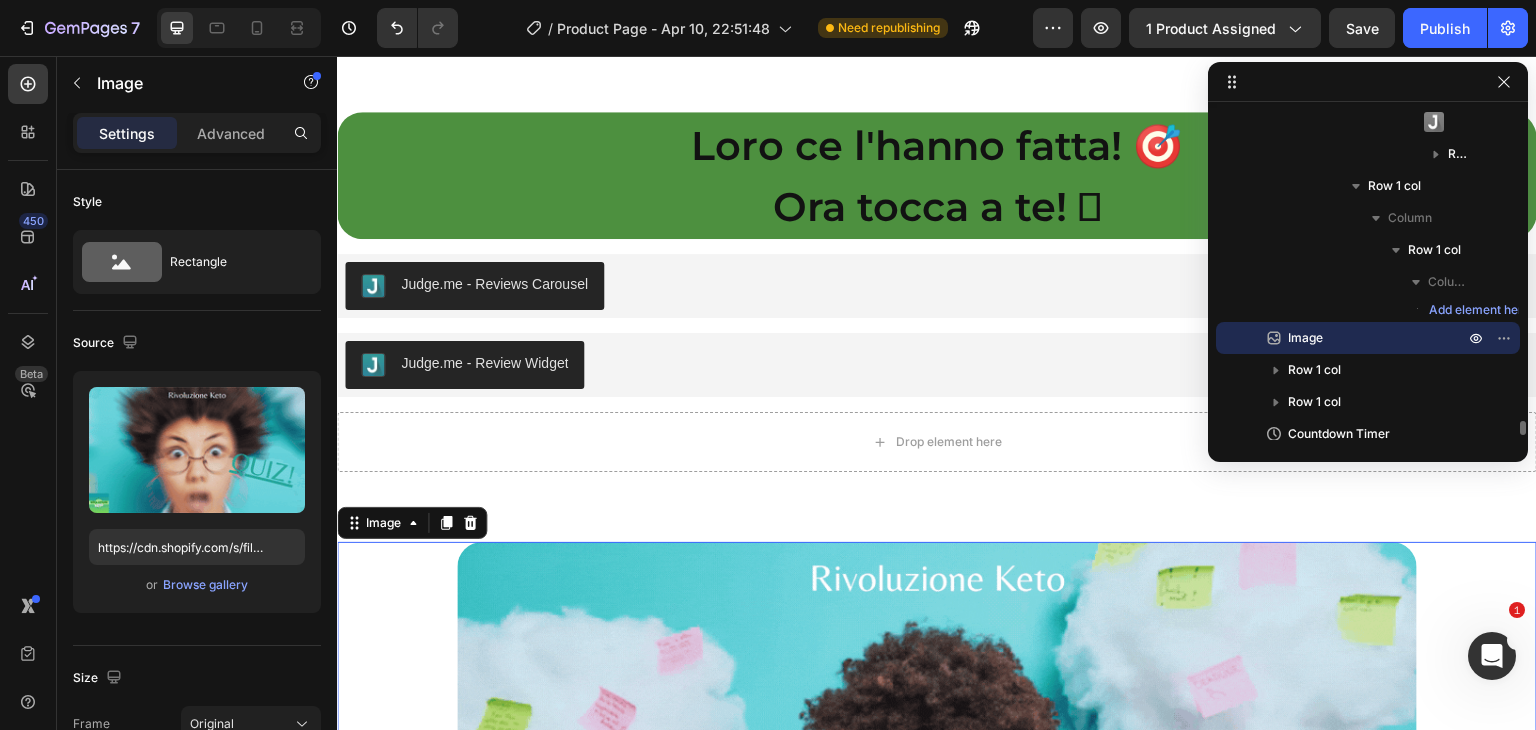scroll, scrollTop: 29135, scrollLeft: 0, axis: vertical 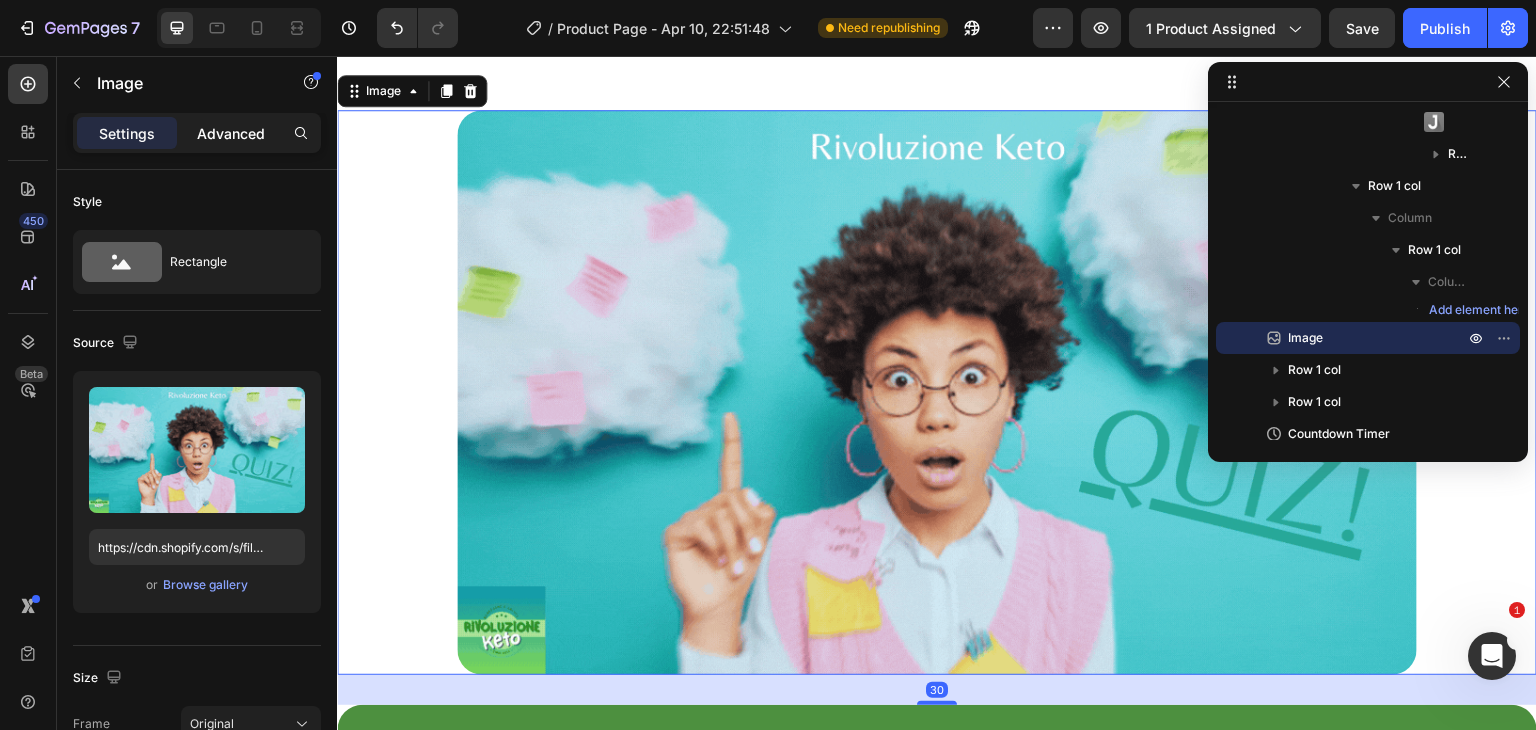 click on "Advanced" at bounding box center [231, 133] 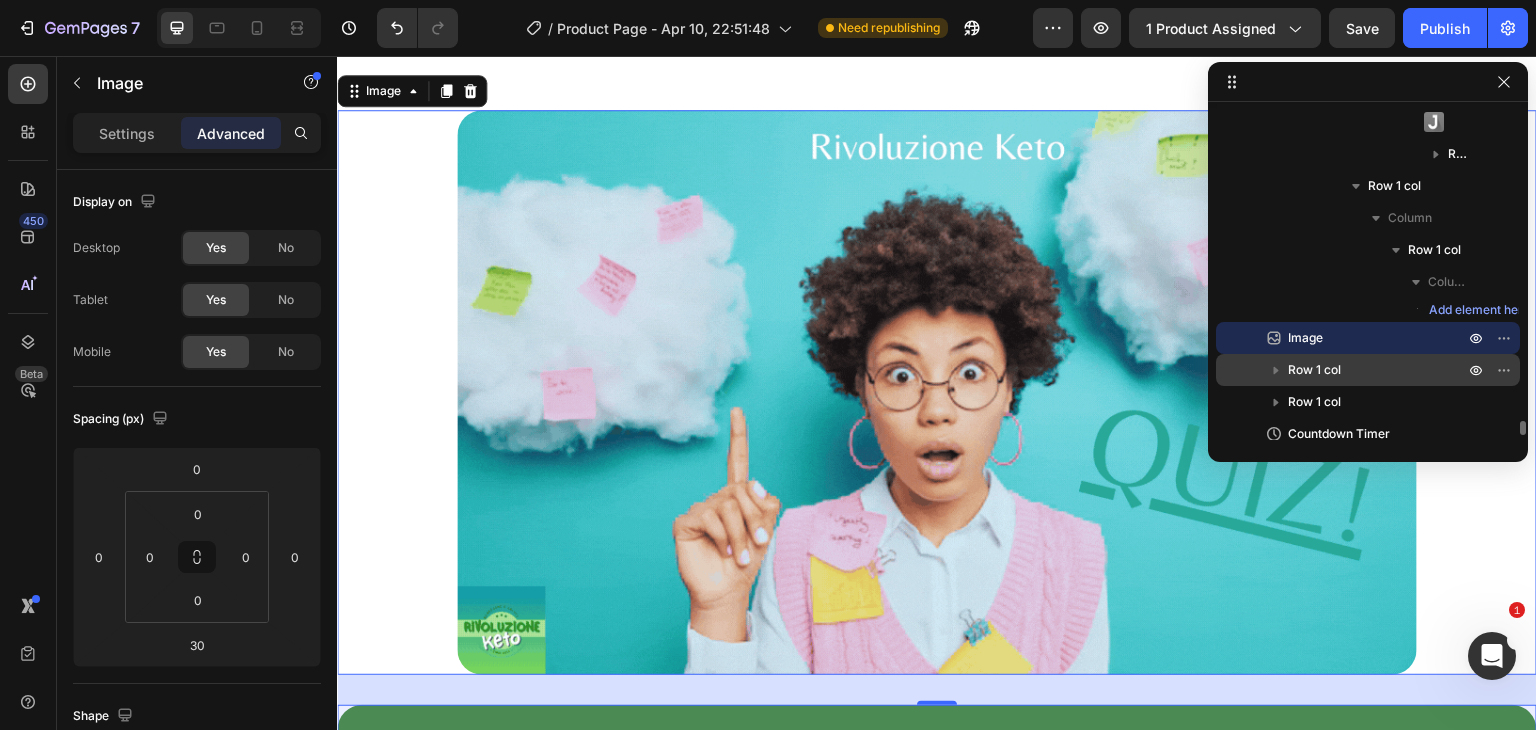 click on "Row 1 col" at bounding box center [1314, 370] 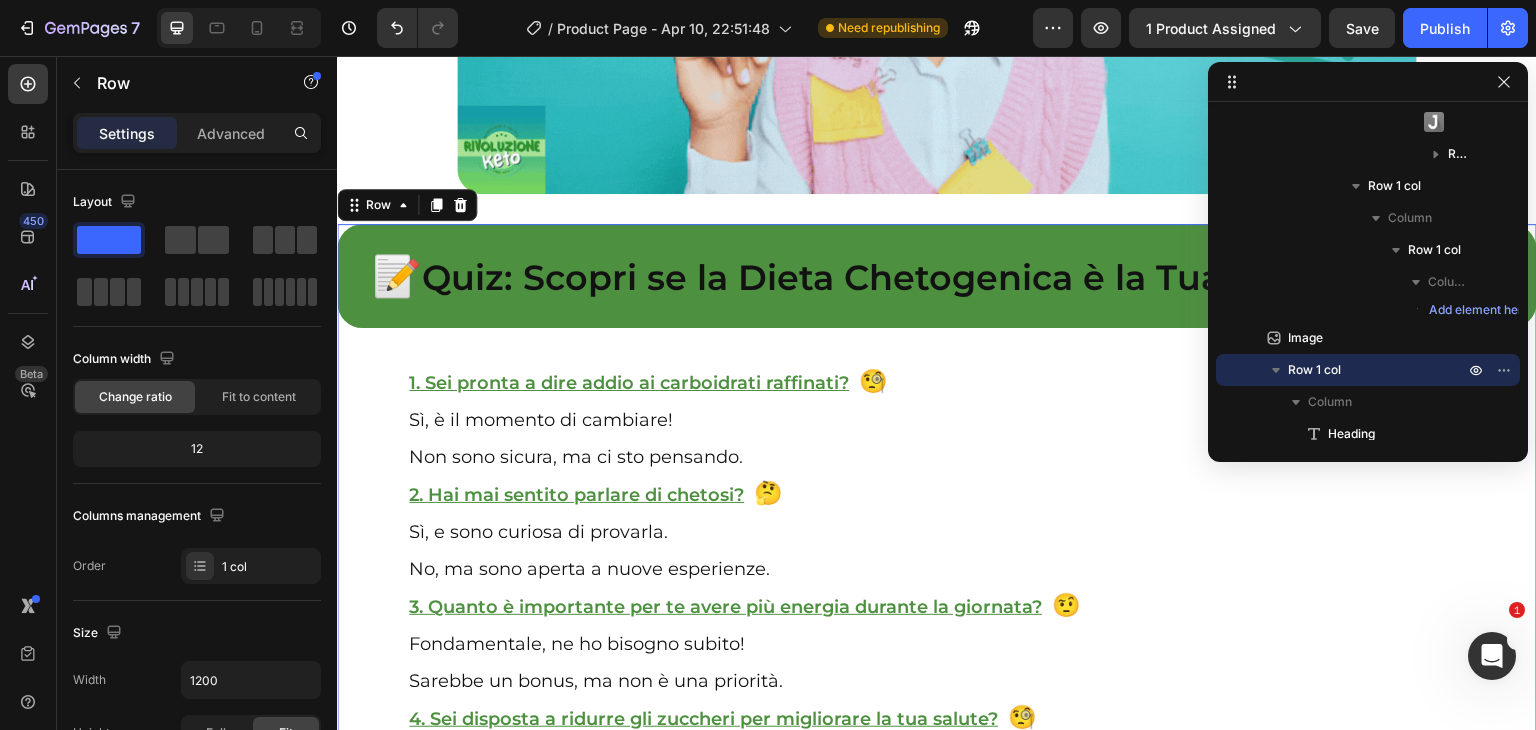 scroll, scrollTop: 29729, scrollLeft: 0, axis: vertical 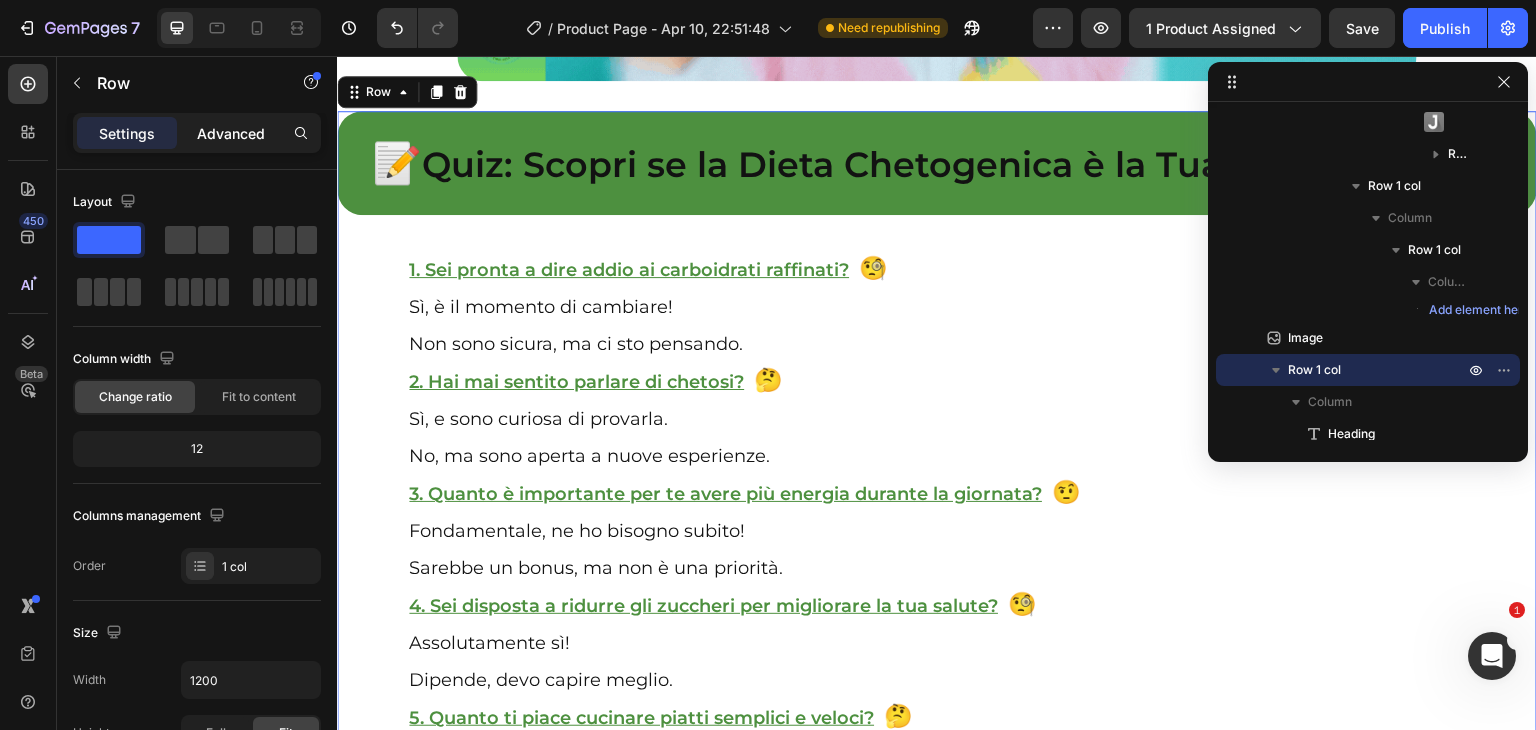 click on "Advanced" at bounding box center [231, 133] 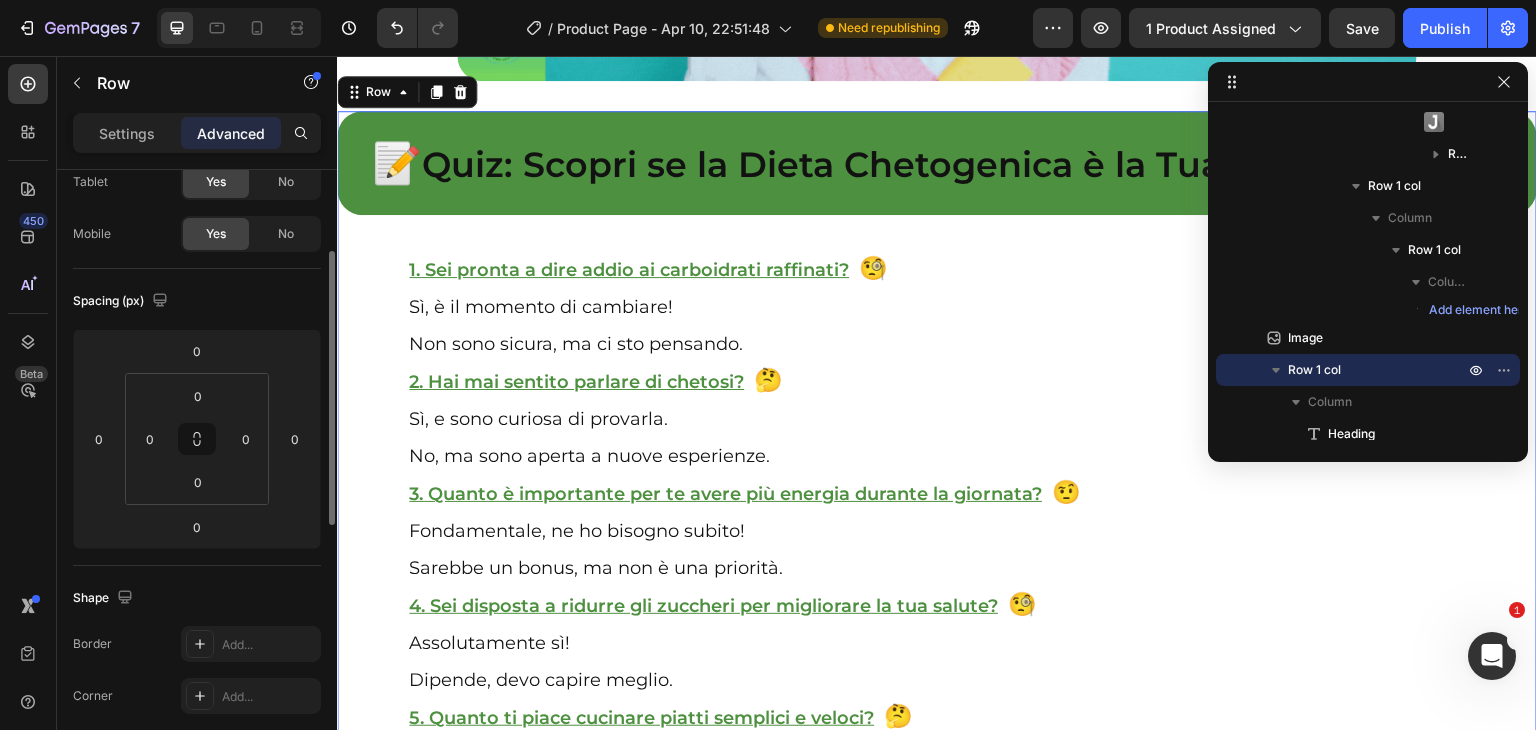 scroll, scrollTop: 138, scrollLeft: 0, axis: vertical 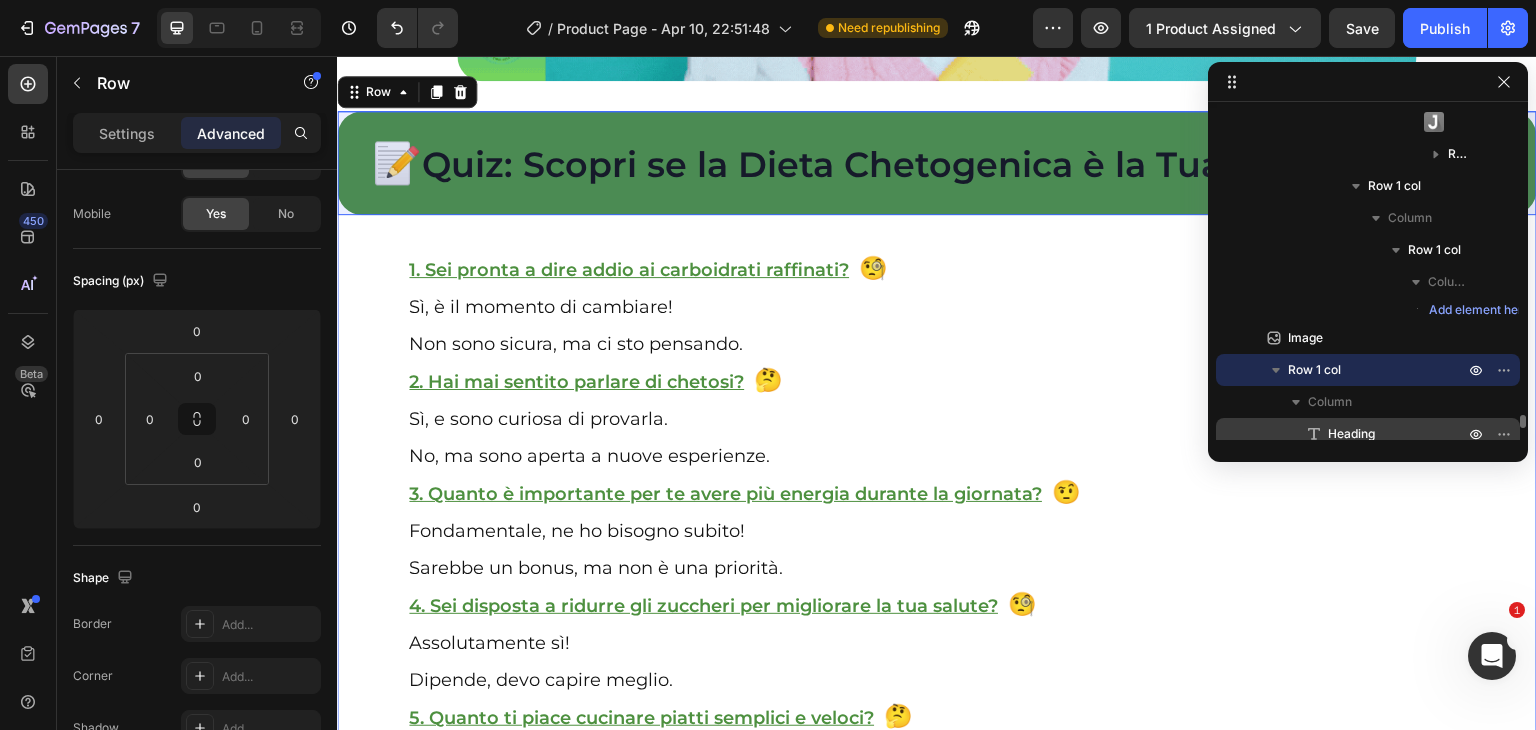 click on "Heading" at bounding box center (1351, 434) 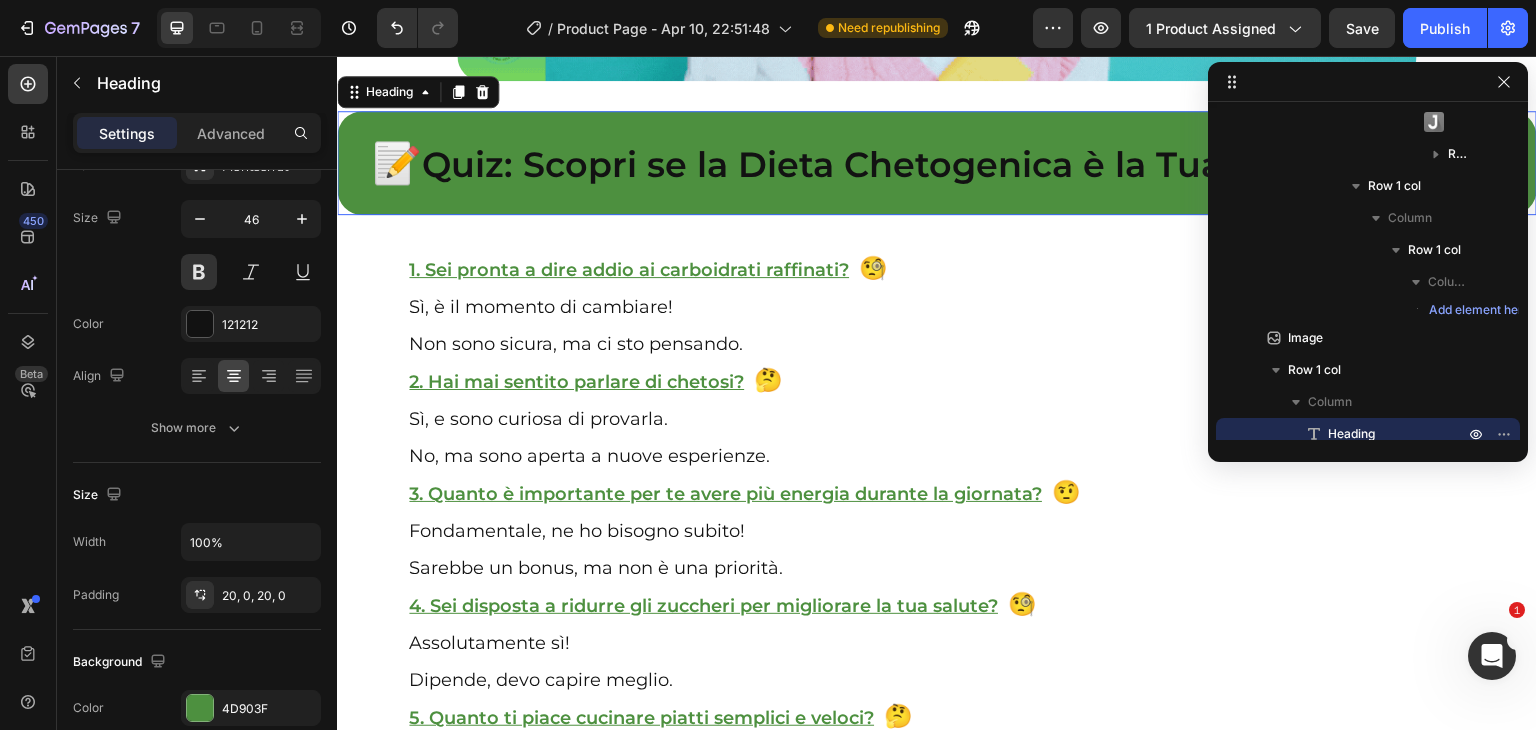 scroll, scrollTop: 7386, scrollLeft: 0, axis: vertical 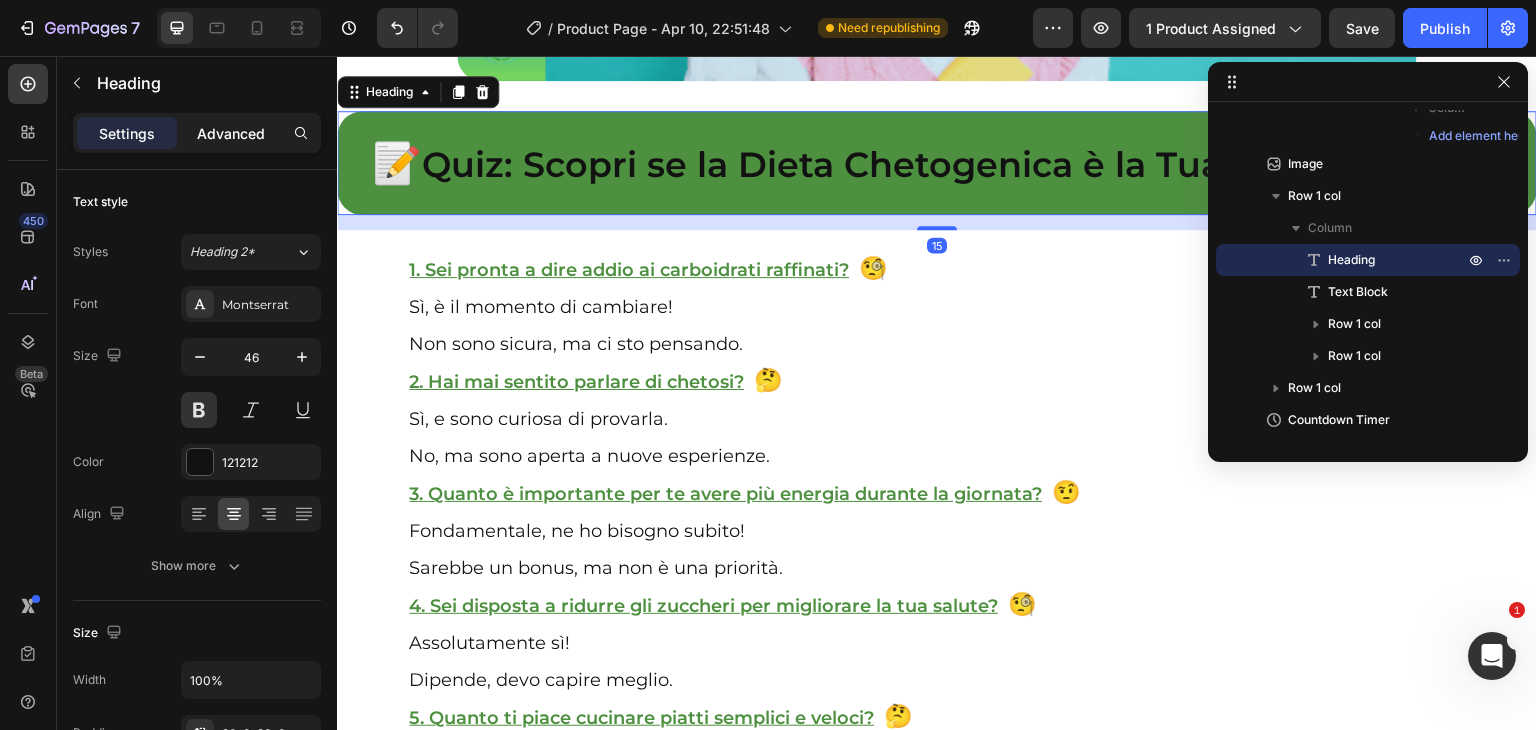 click on "Advanced" at bounding box center (231, 133) 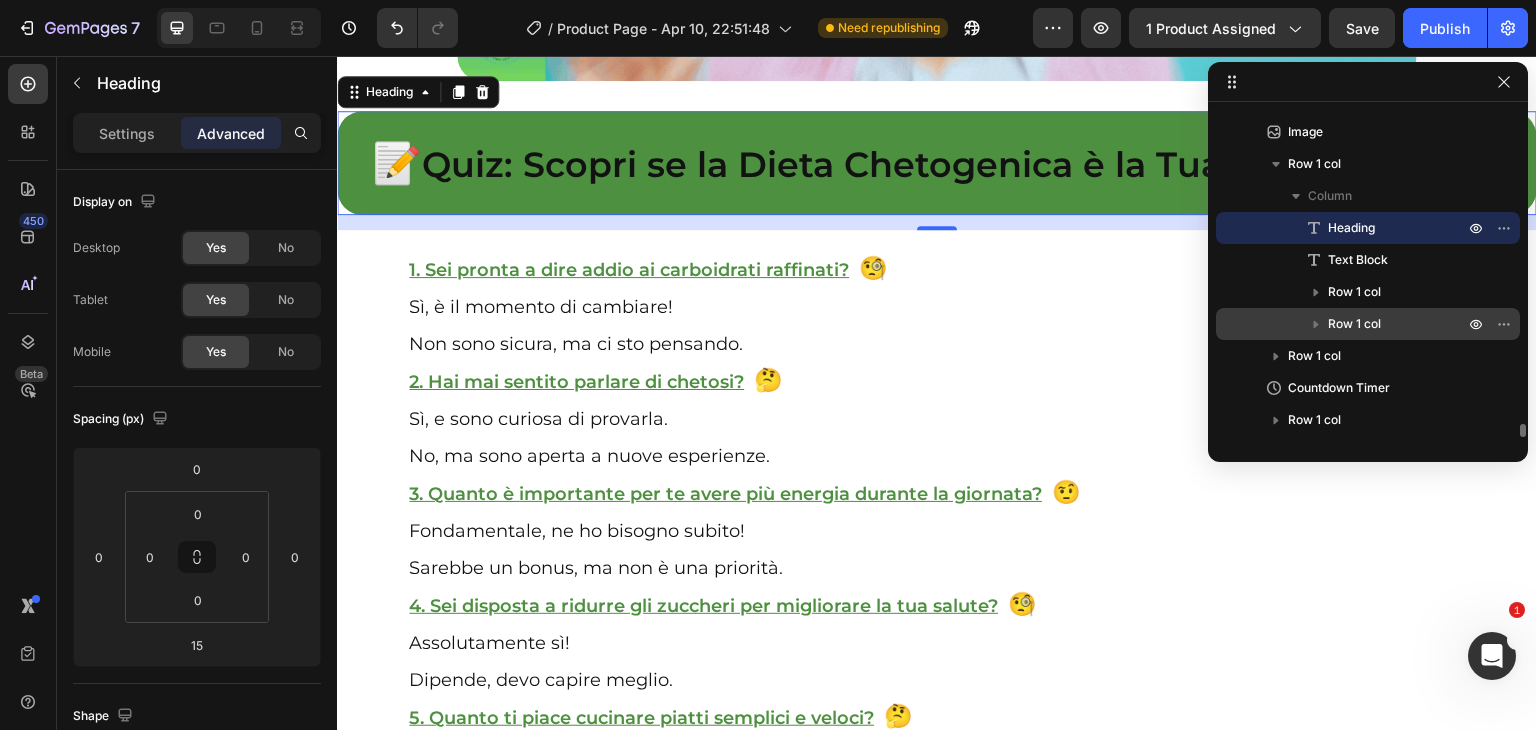scroll, scrollTop: 7432, scrollLeft: 0, axis: vertical 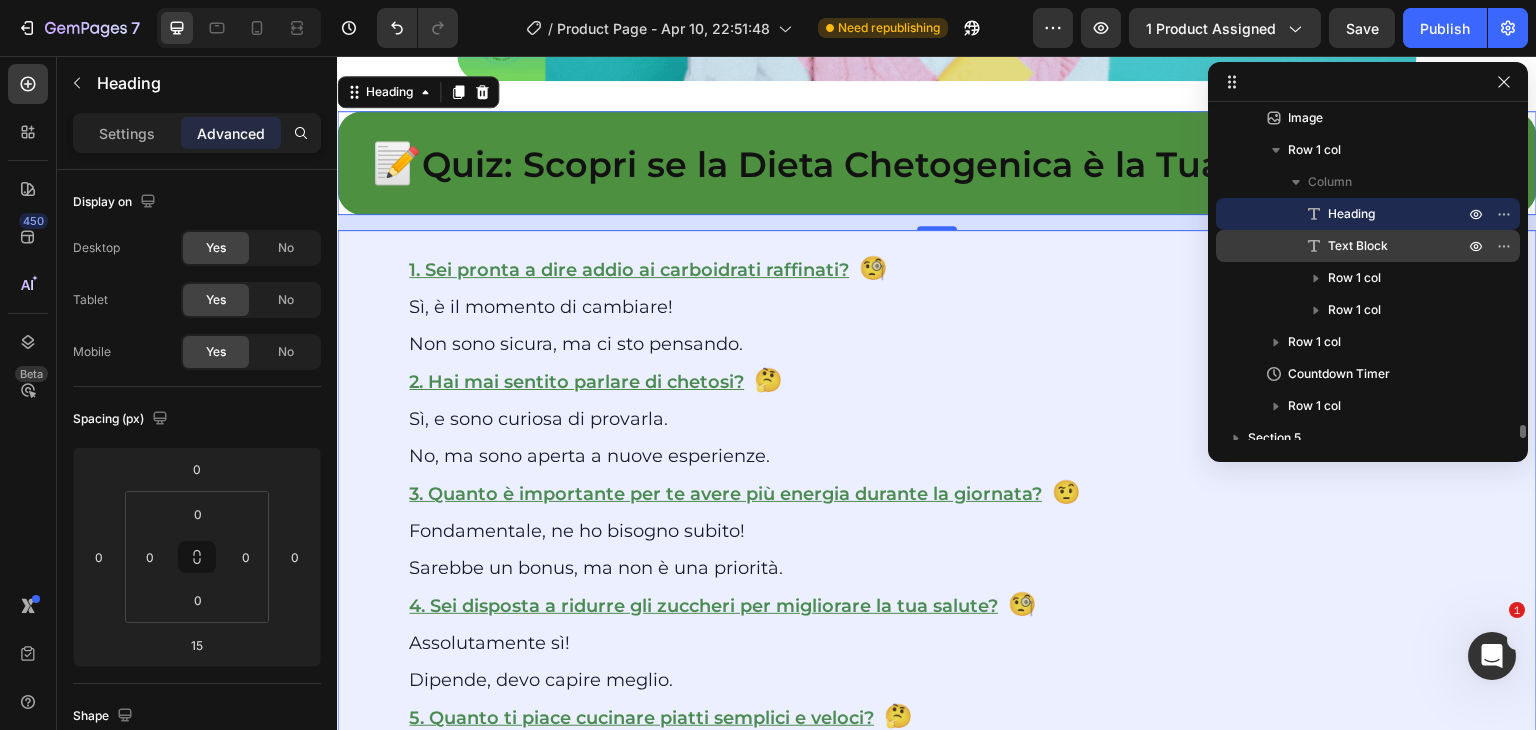 click on "Text Block" at bounding box center (1358, 246) 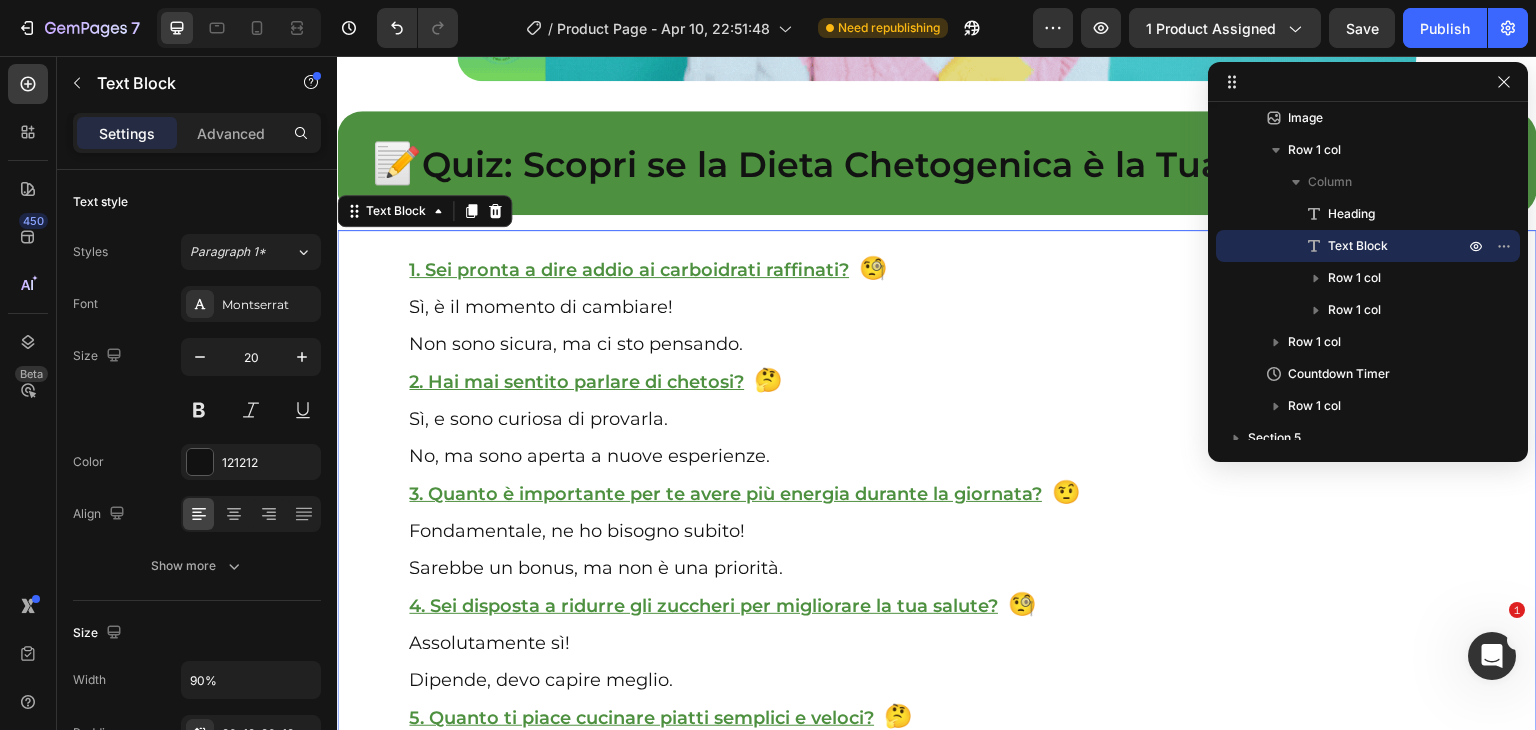 scroll, scrollTop: 29848, scrollLeft: 0, axis: vertical 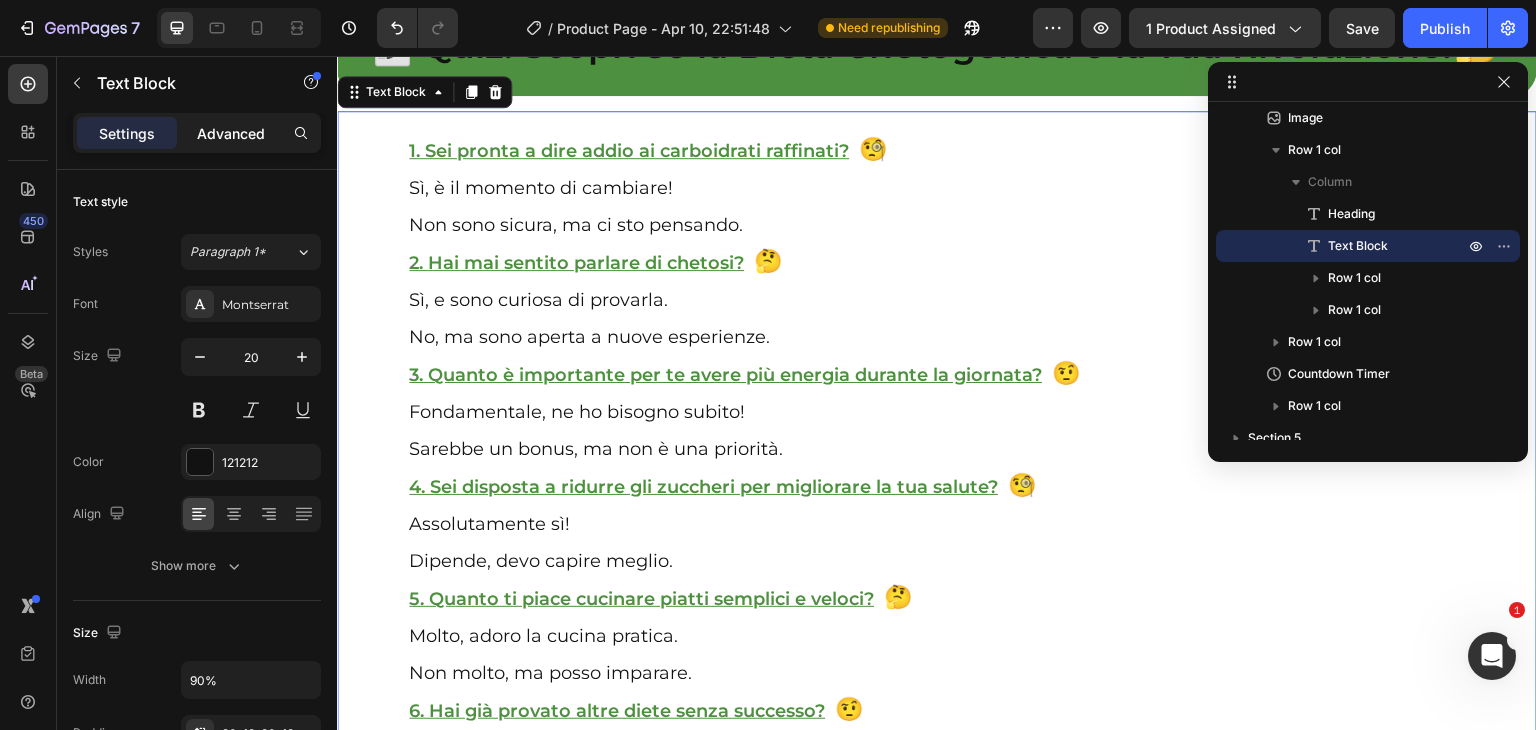 click on "Advanced" at bounding box center [231, 133] 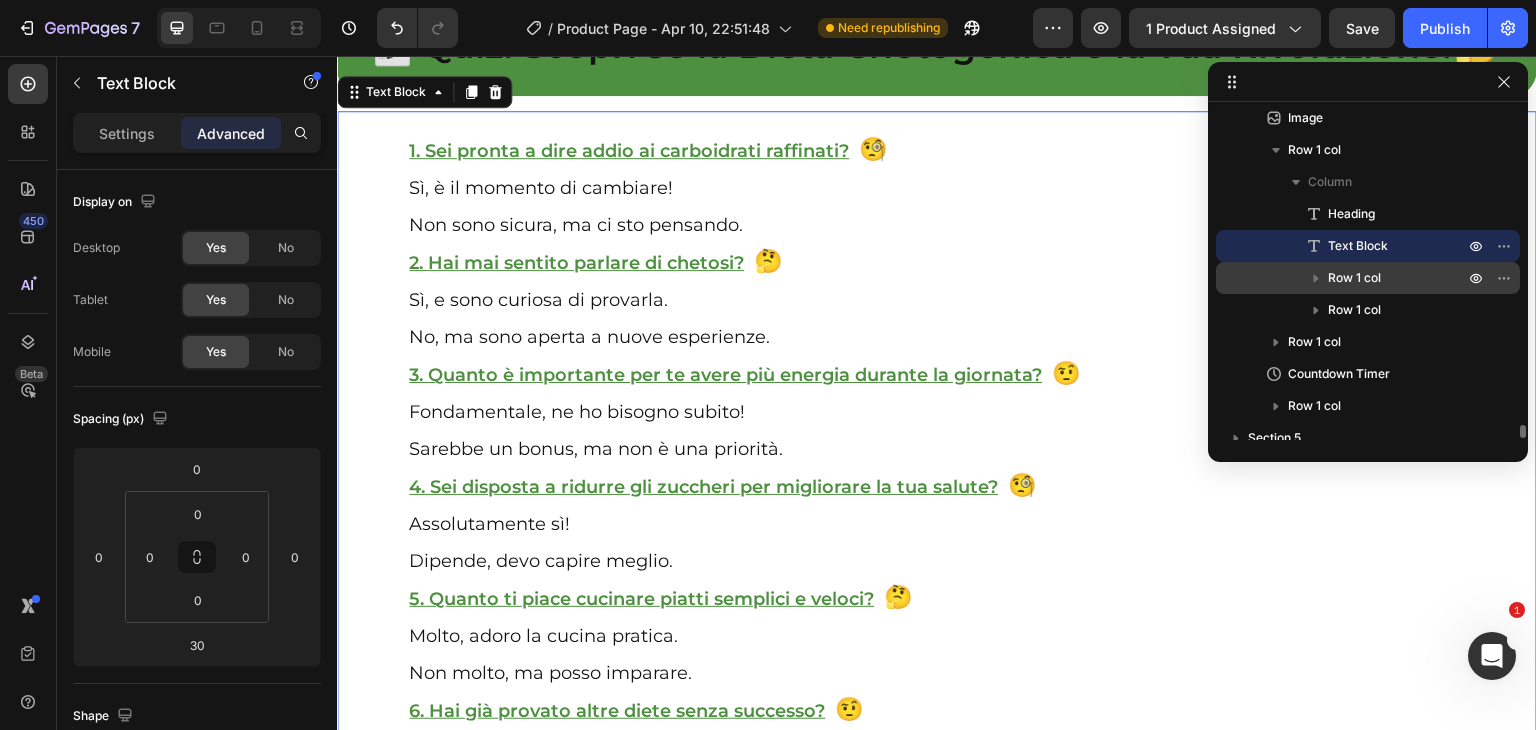 click on "Row 1 col" at bounding box center (1354, 278) 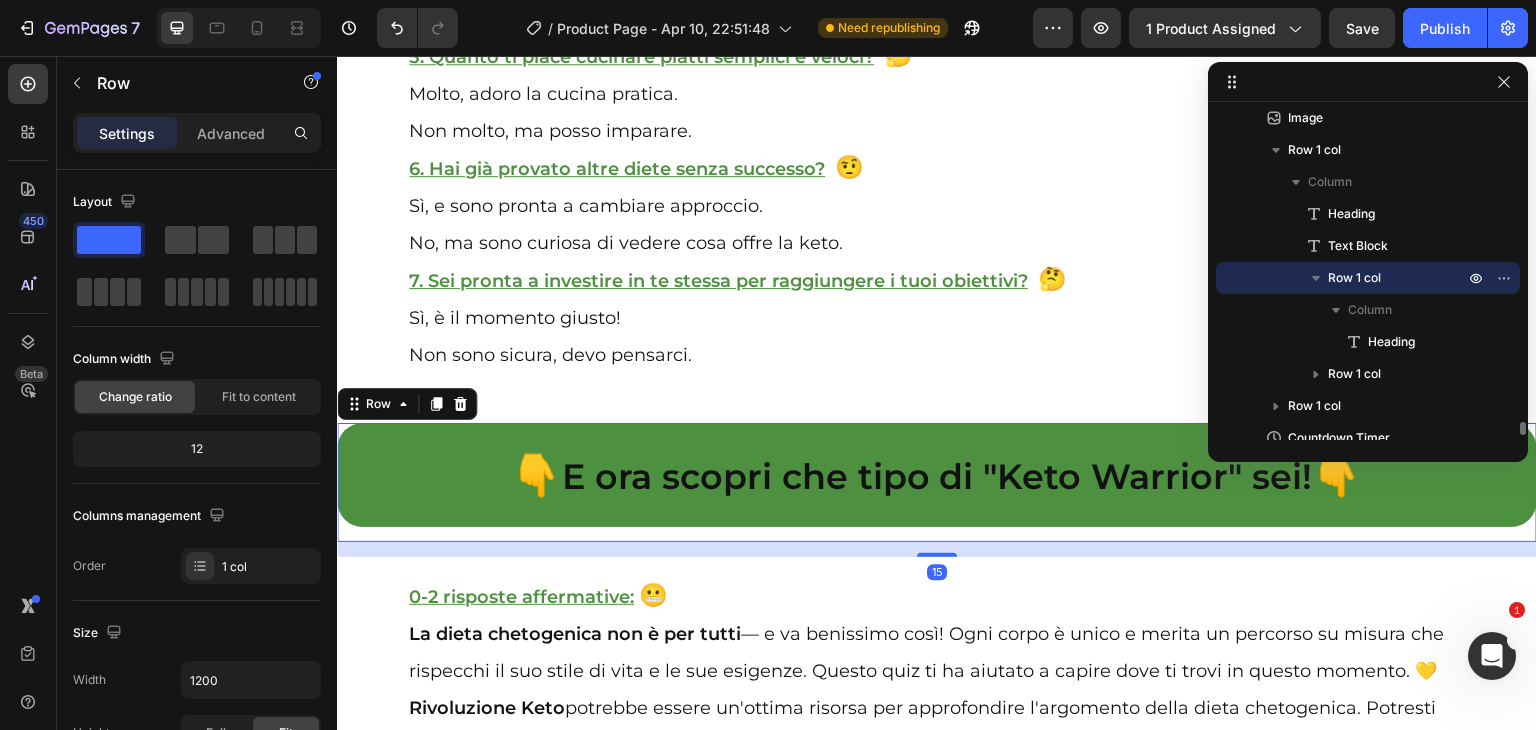 scroll, scrollTop: 30685, scrollLeft: 0, axis: vertical 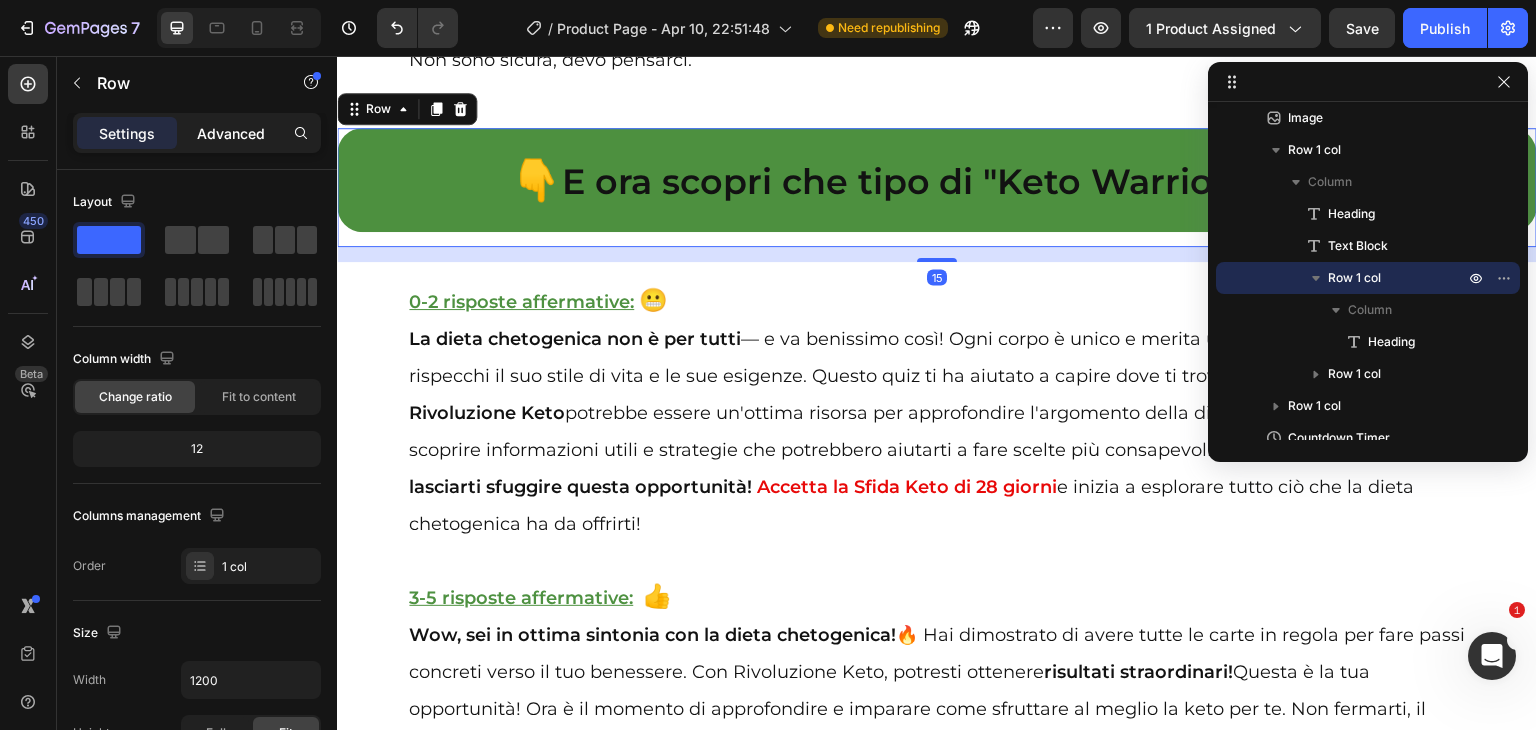 click on "Advanced" at bounding box center (231, 133) 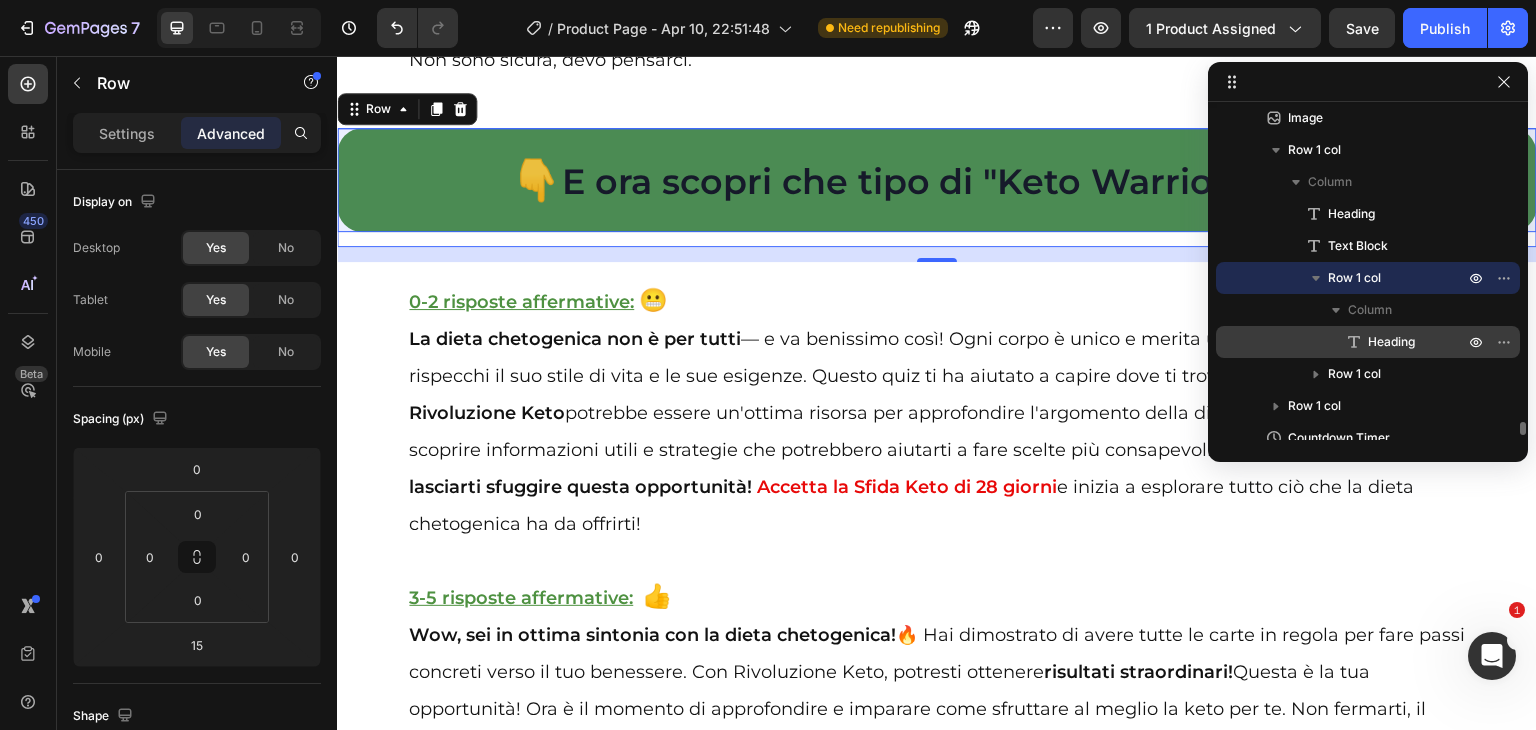 click on "Heading" at bounding box center [1391, 342] 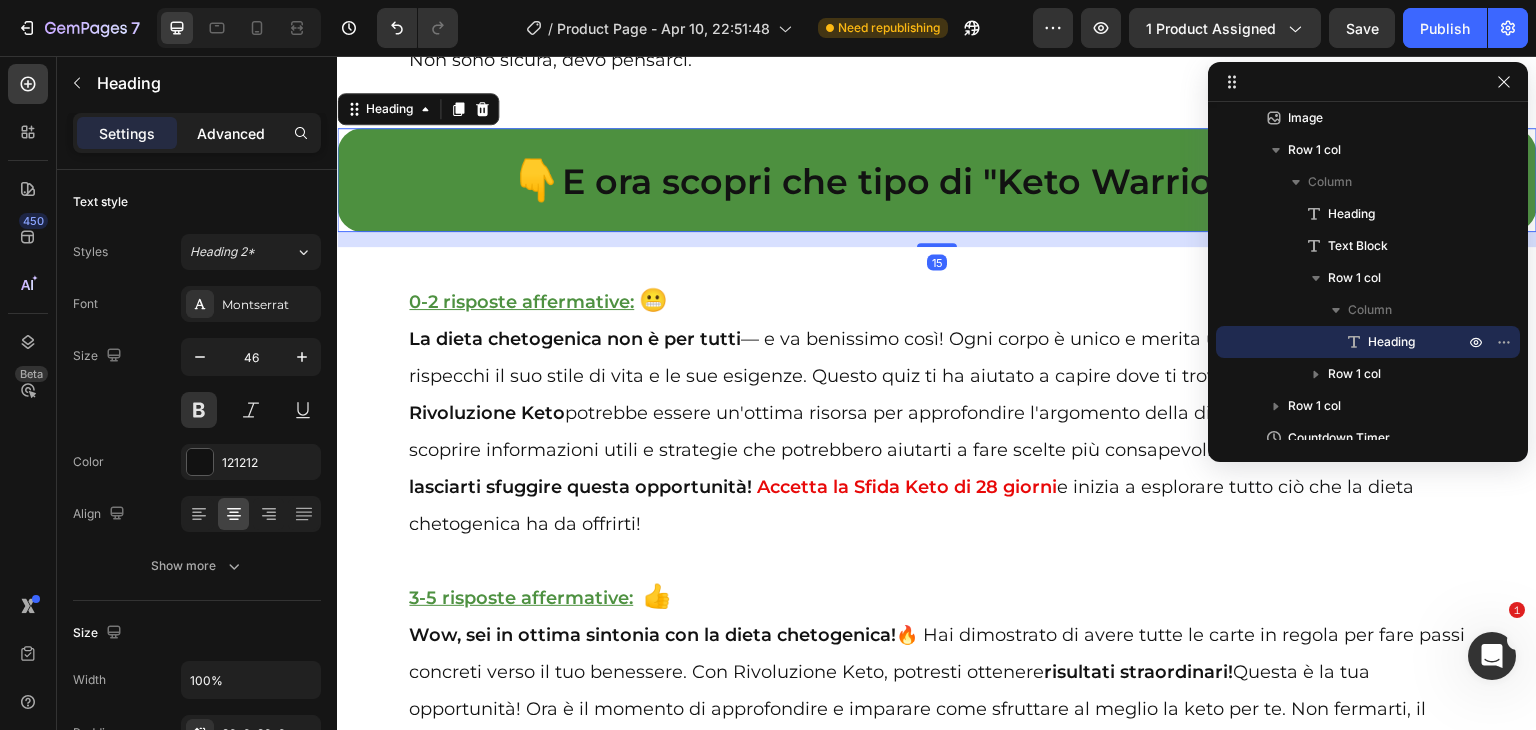 click on "Advanced" at bounding box center [231, 133] 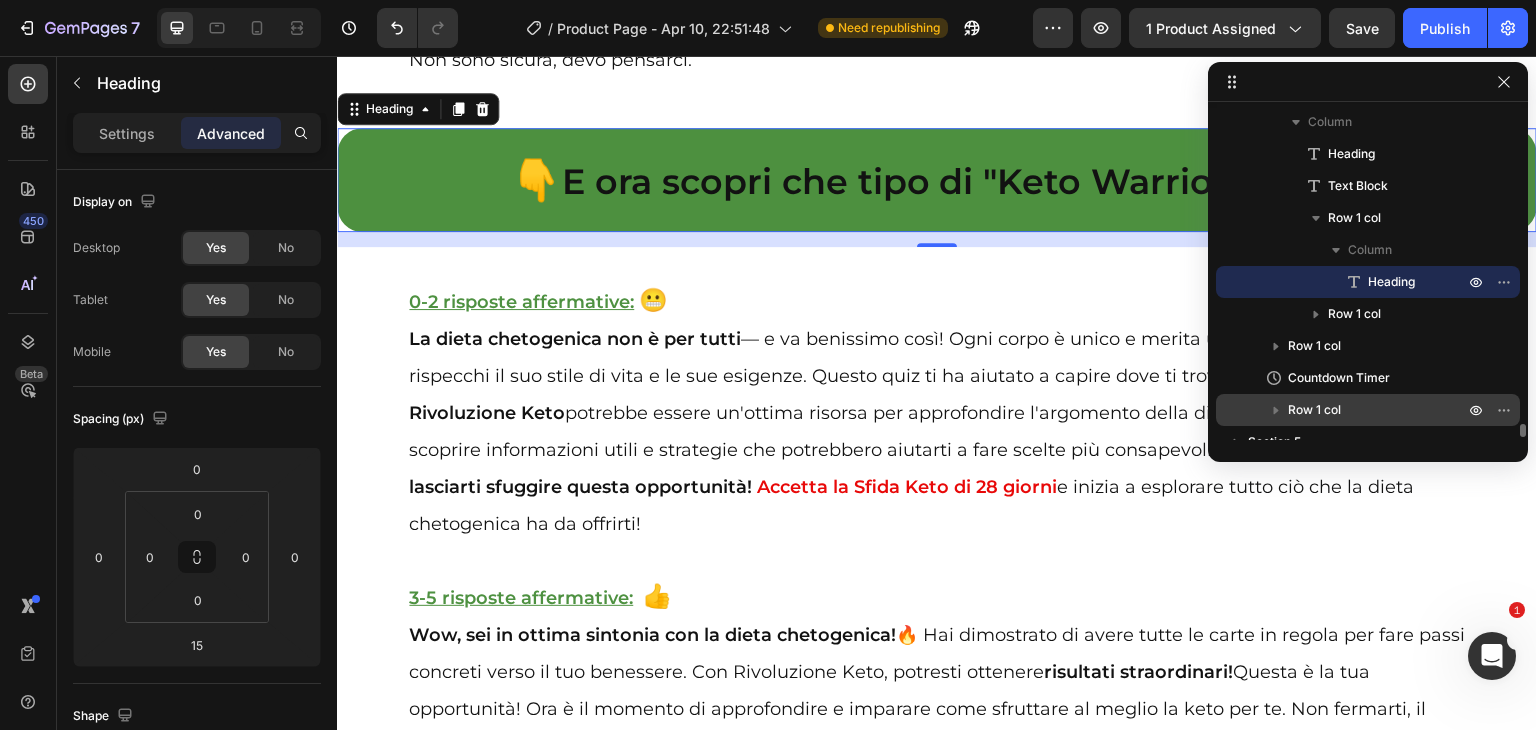scroll, scrollTop: 7513, scrollLeft: 0, axis: vertical 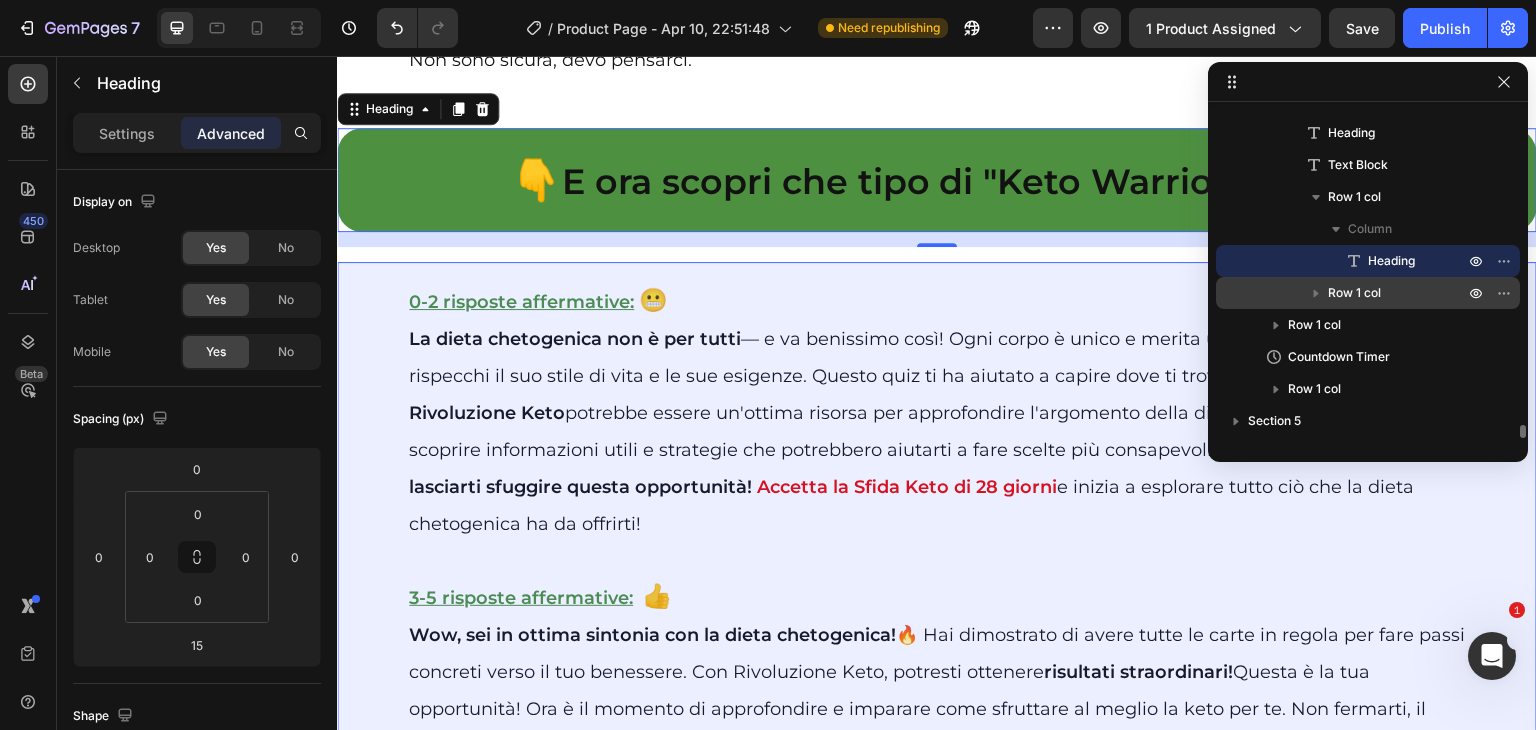 click on "Row 1 col" at bounding box center (1354, 293) 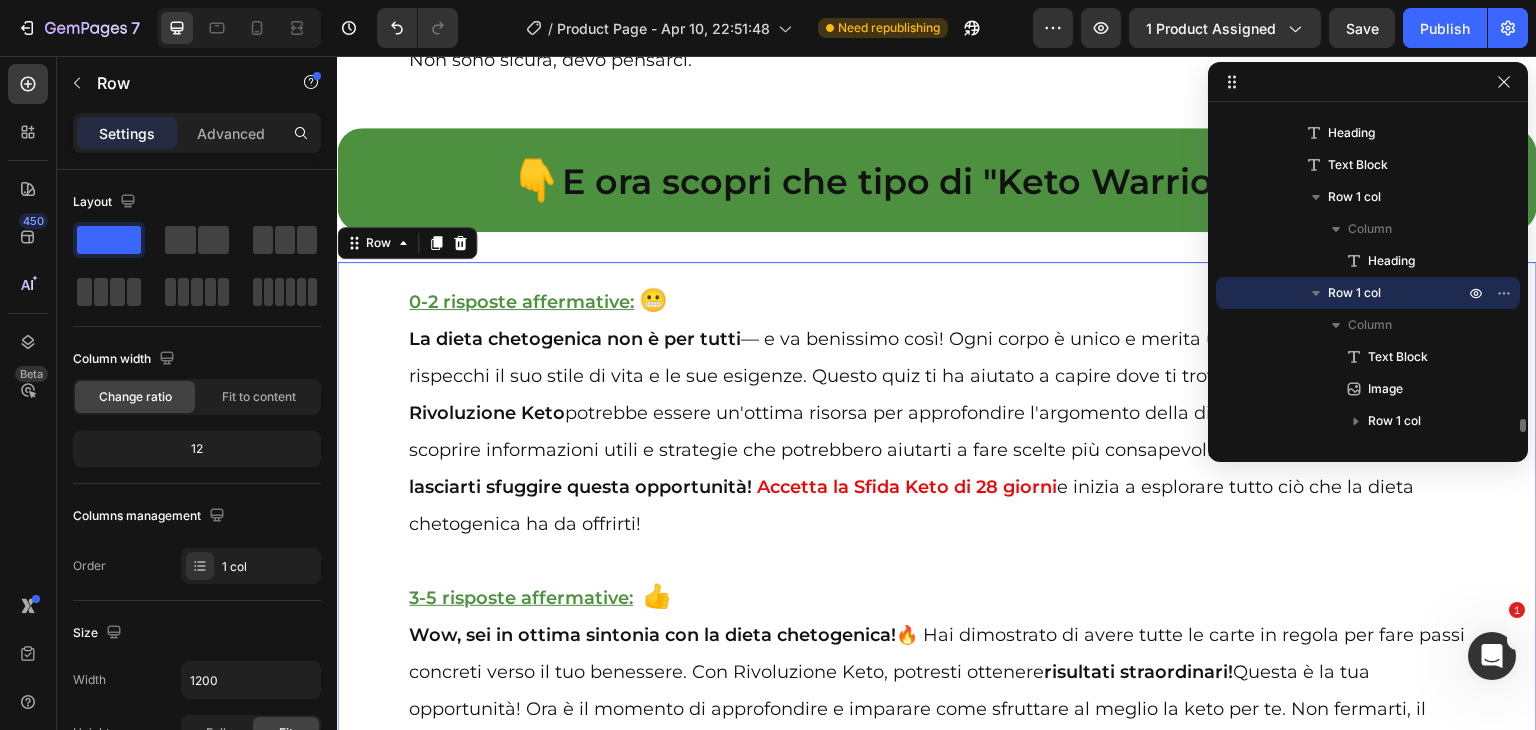 scroll, scrollTop: 30819, scrollLeft: 0, axis: vertical 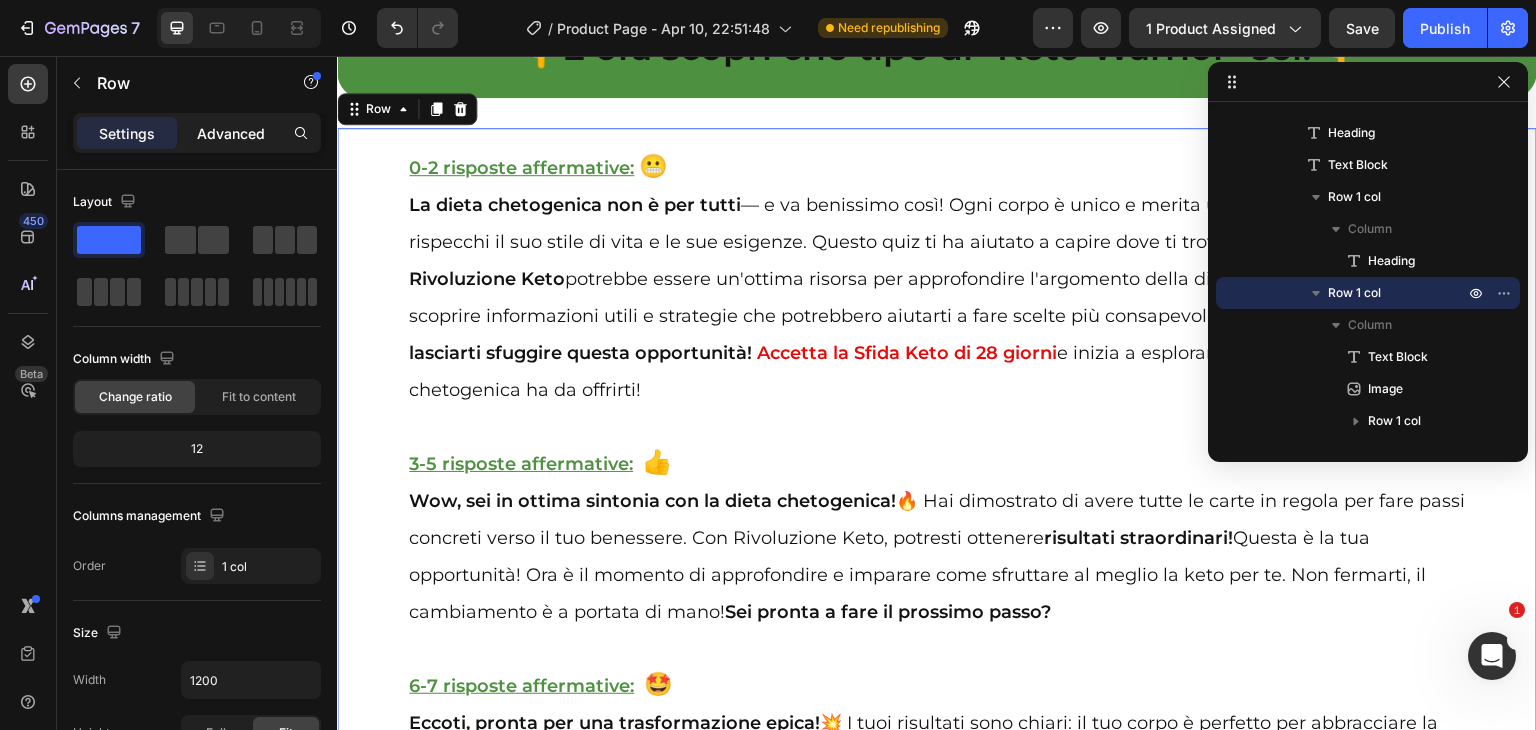 click on "Advanced" at bounding box center (231, 133) 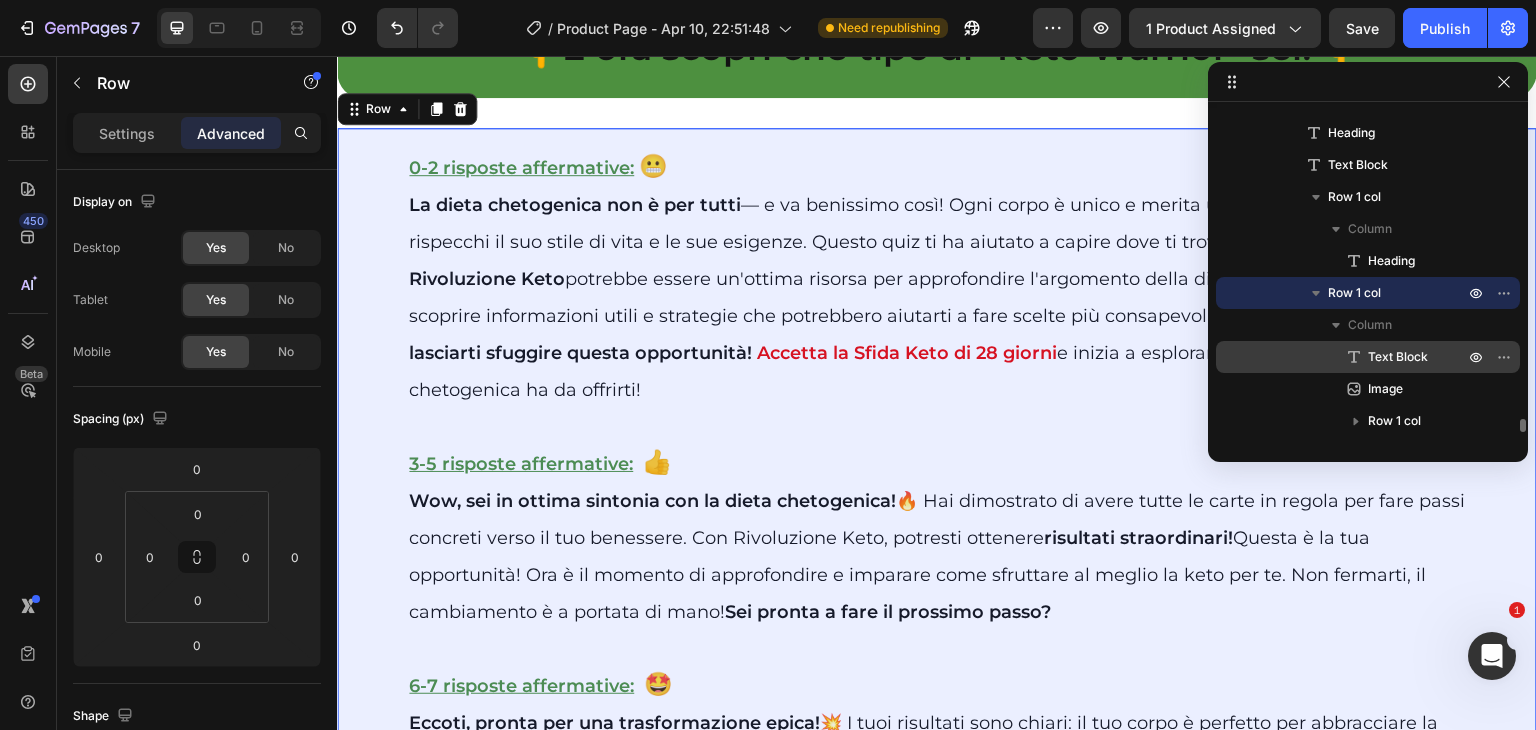 click on "Text Block" at bounding box center [1398, 357] 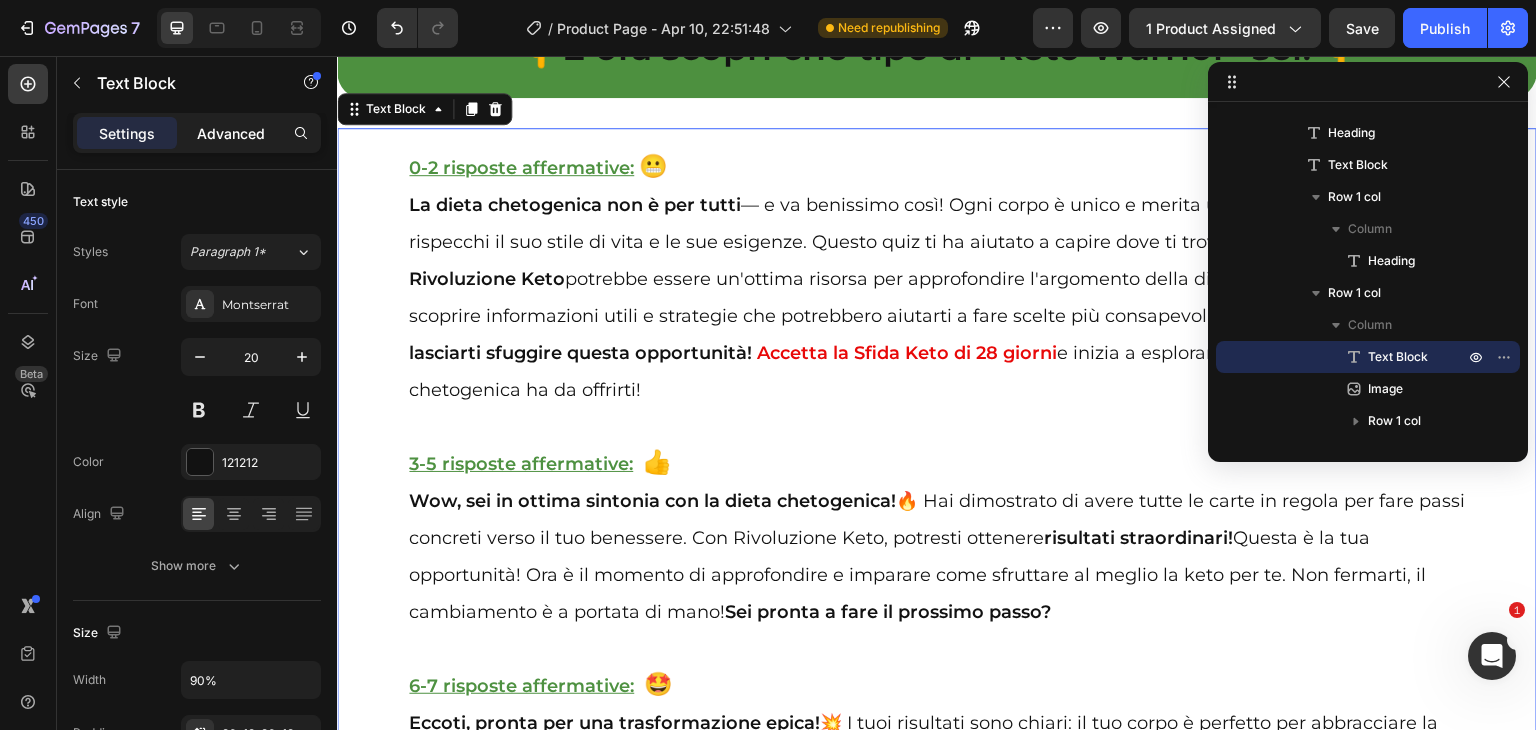 click on "Advanced" at bounding box center [231, 133] 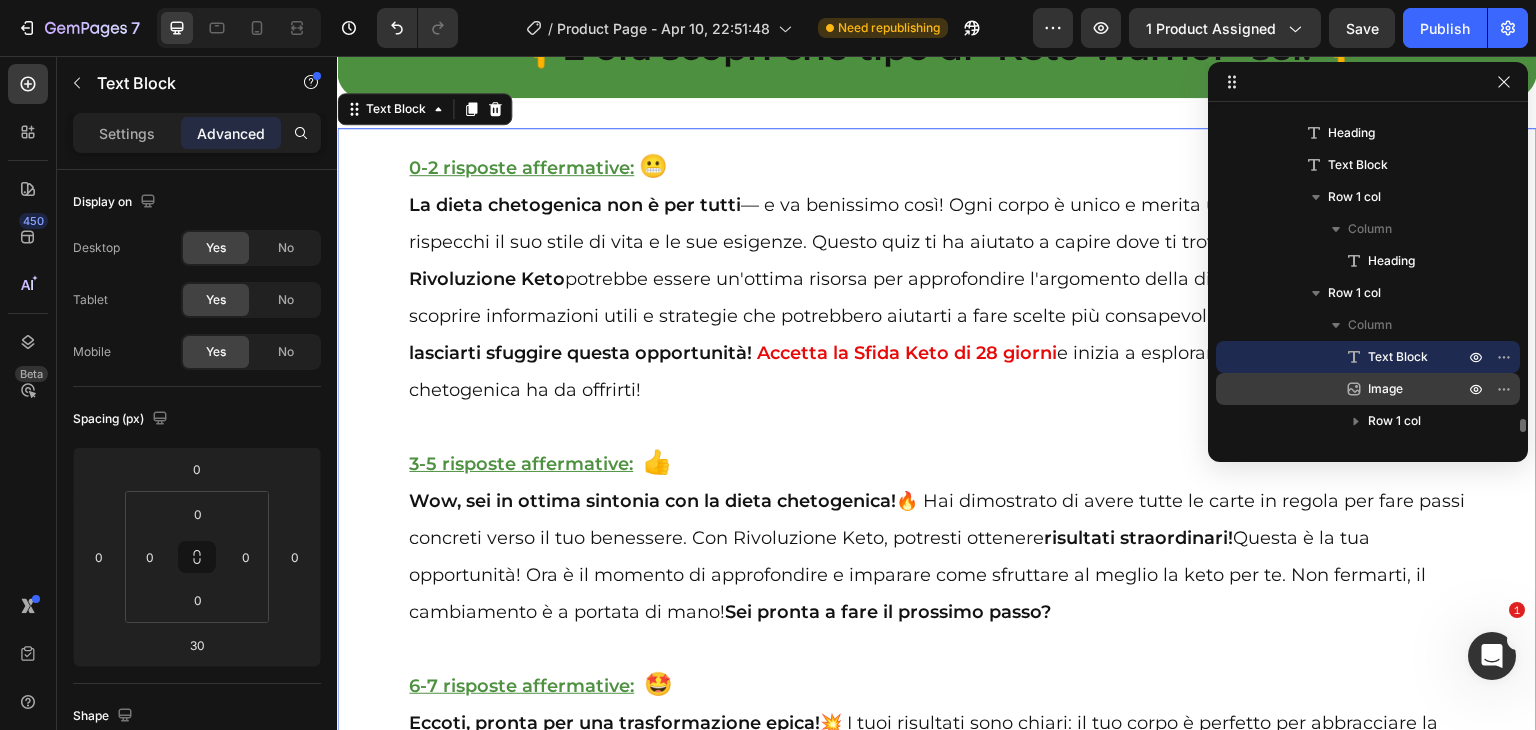 click on "Image" at bounding box center [1385, 389] 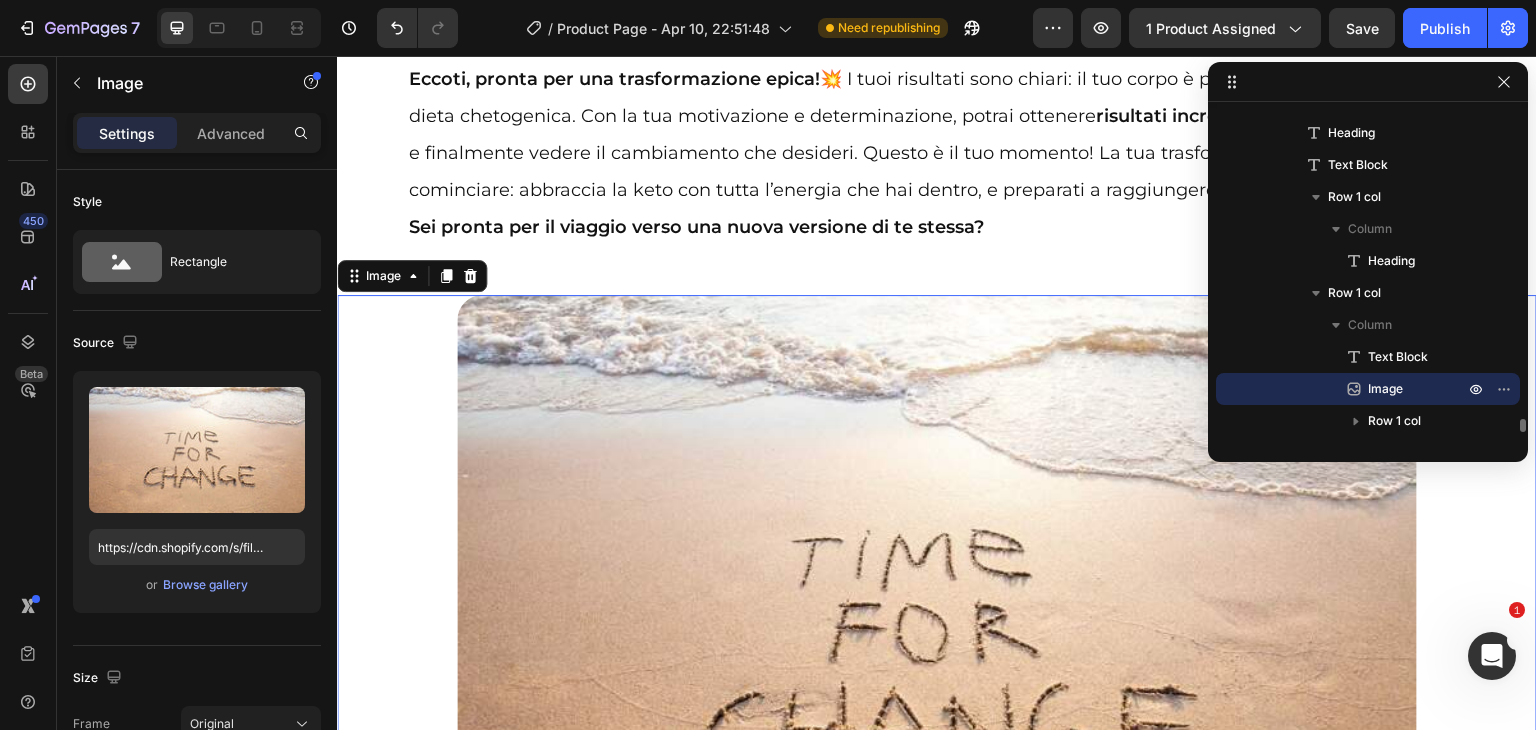 scroll, scrollTop: 31614, scrollLeft: 0, axis: vertical 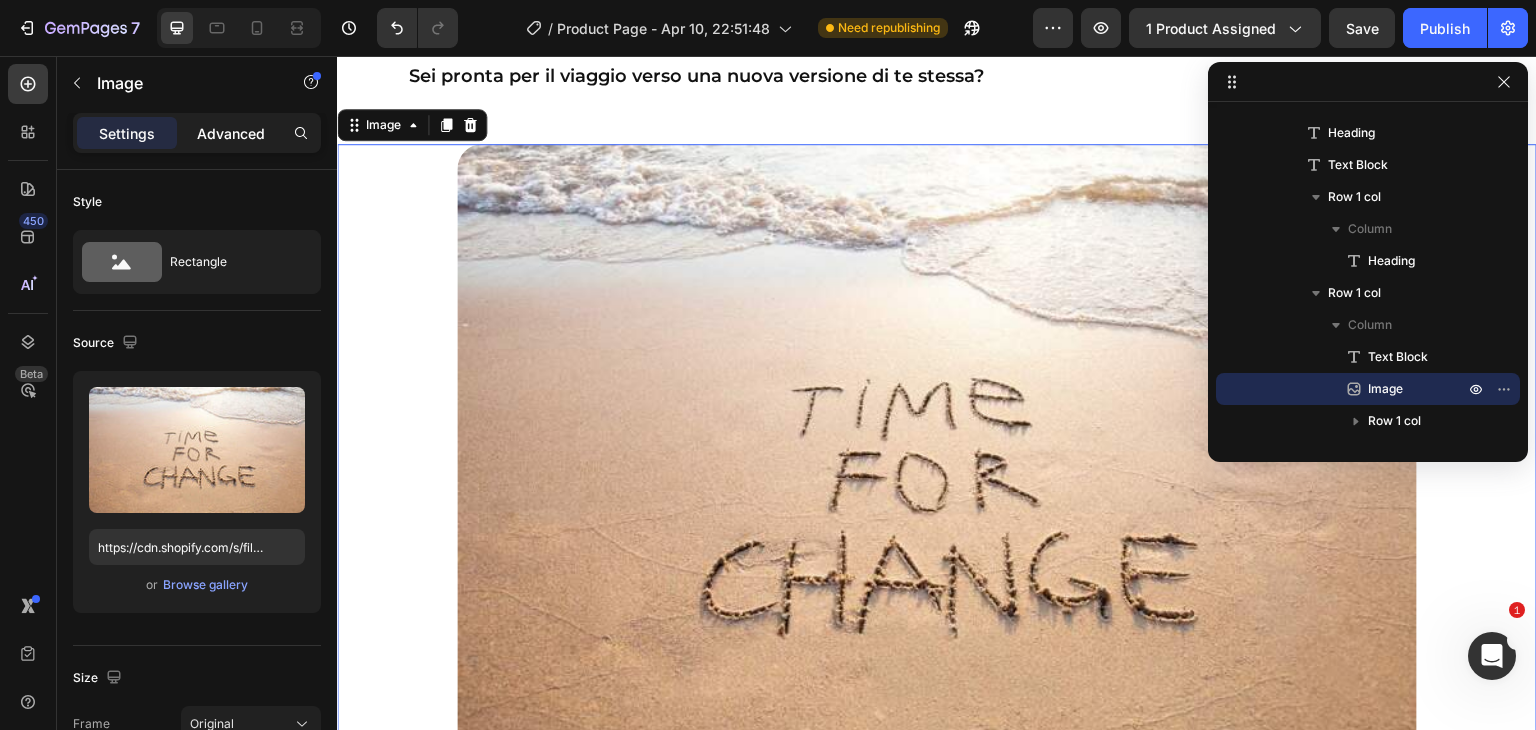 click on "Advanced" at bounding box center [231, 133] 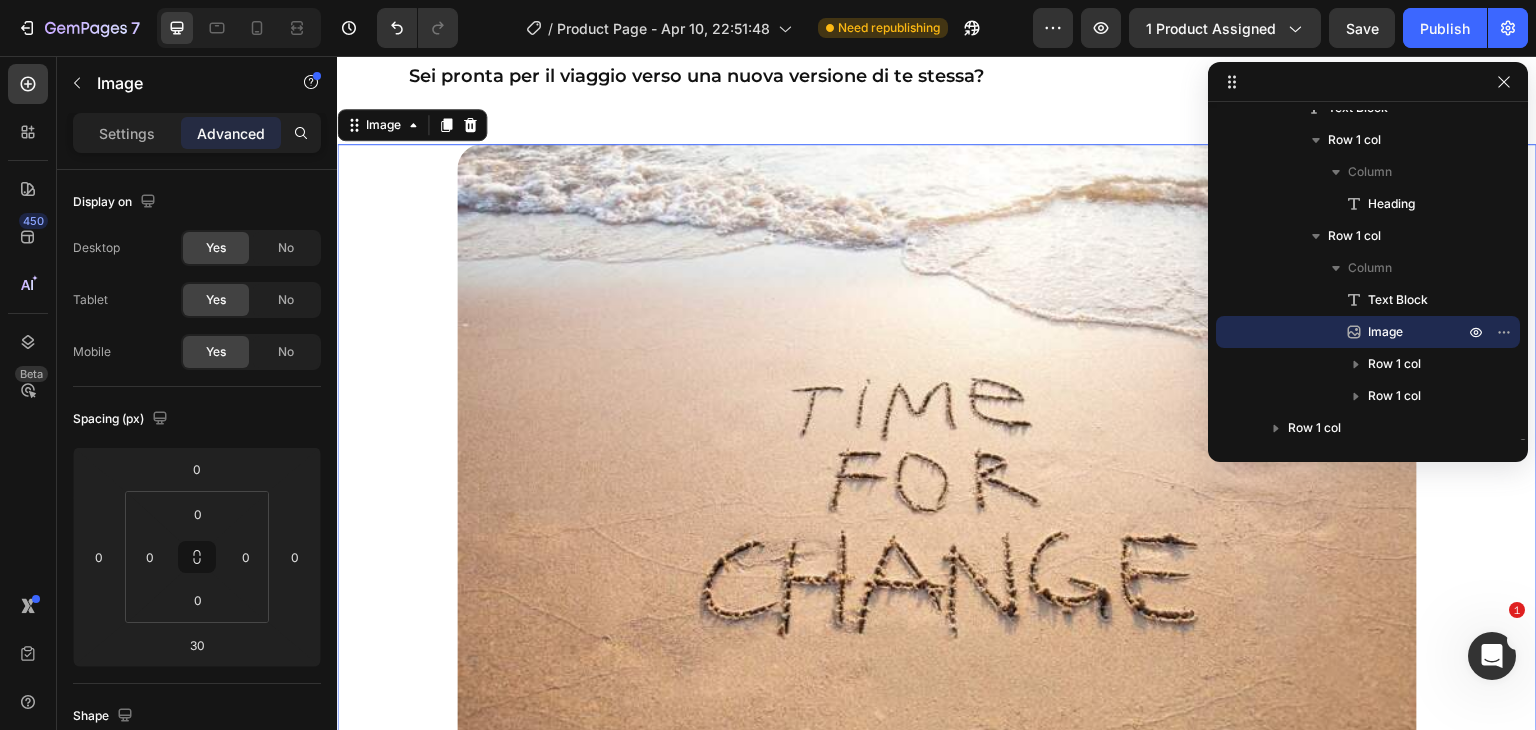 scroll, scrollTop: 7587, scrollLeft: 0, axis: vertical 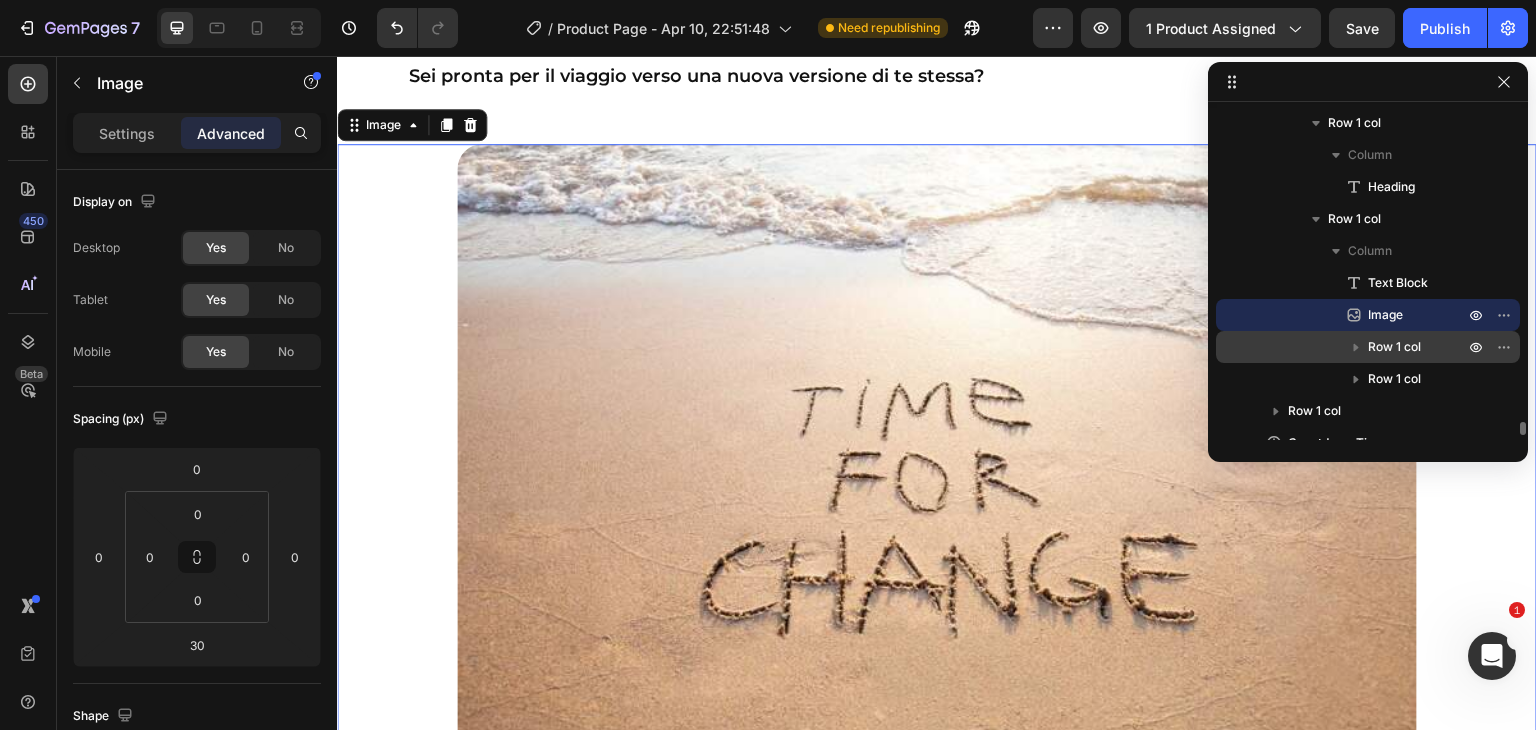 click on "Row 1 col" at bounding box center [1394, 347] 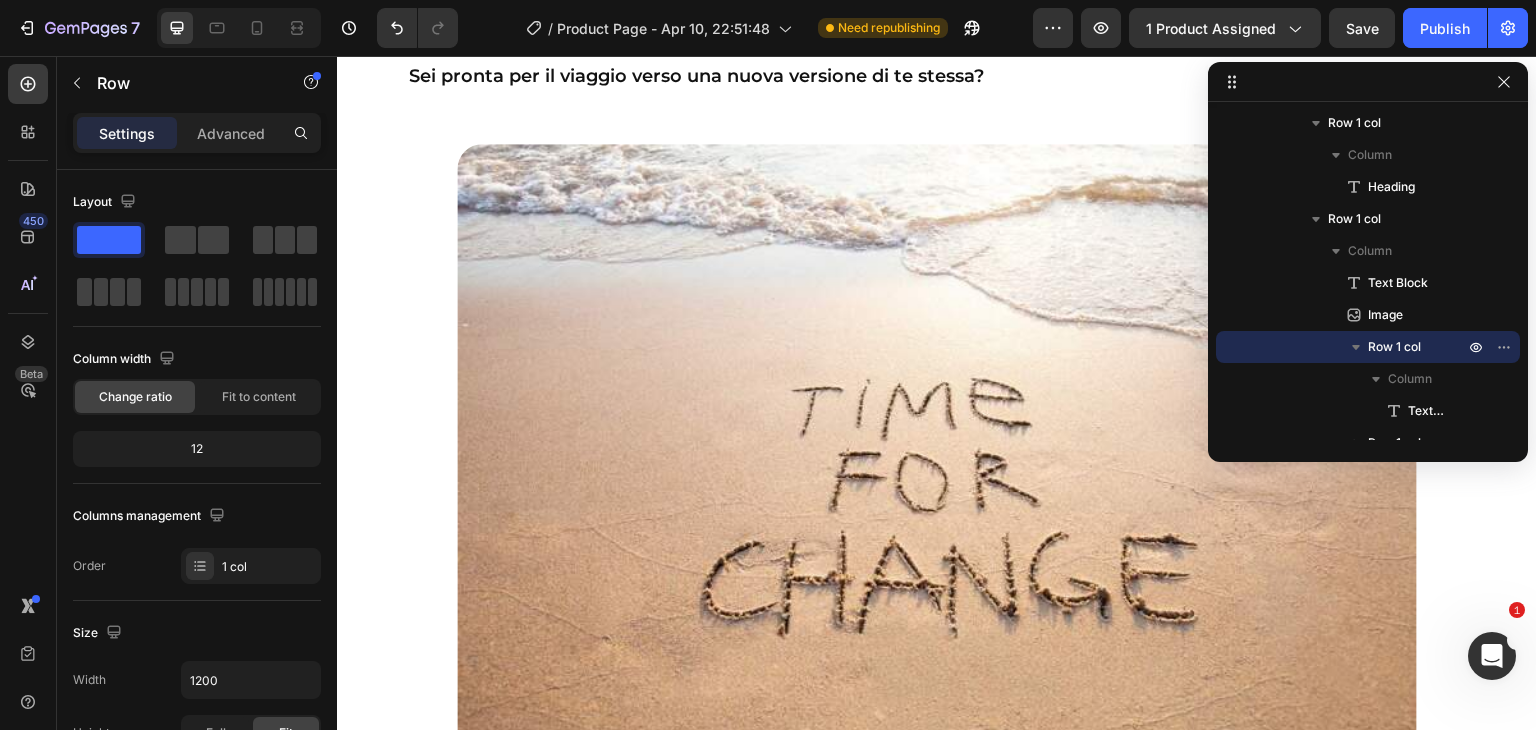 scroll, scrollTop: 32284, scrollLeft: 0, axis: vertical 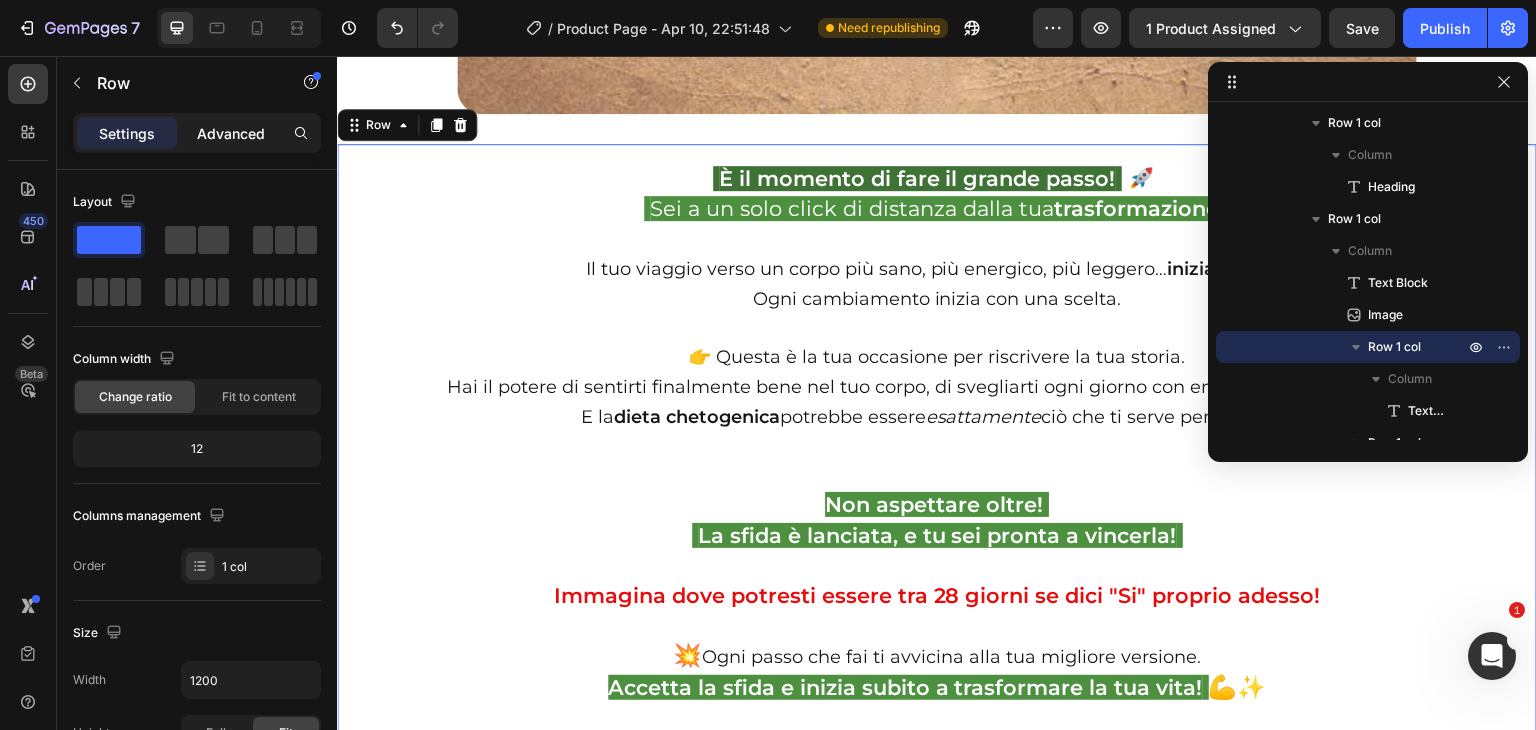 click on "Advanced" at bounding box center (231, 133) 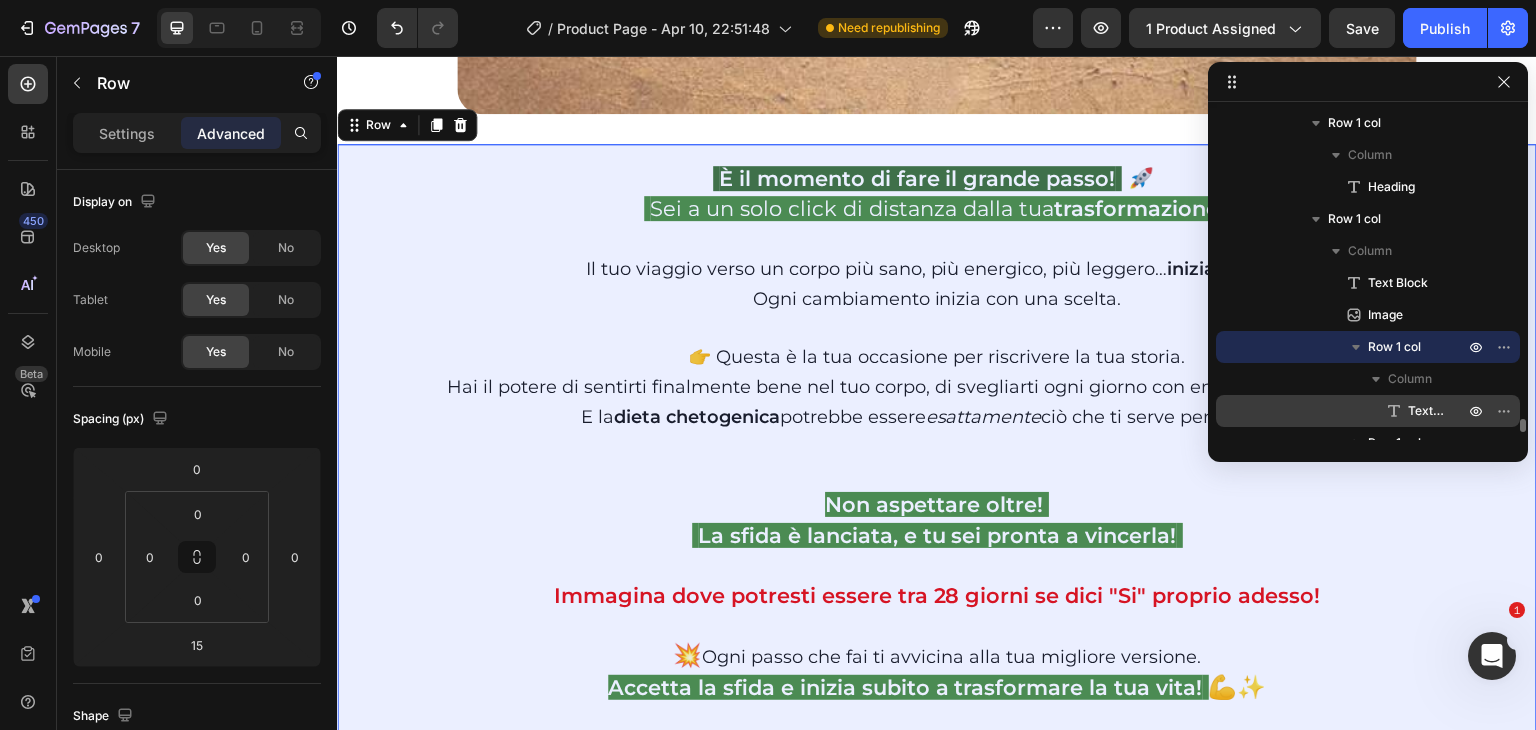 click on "Text Block" at bounding box center (1426, 411) 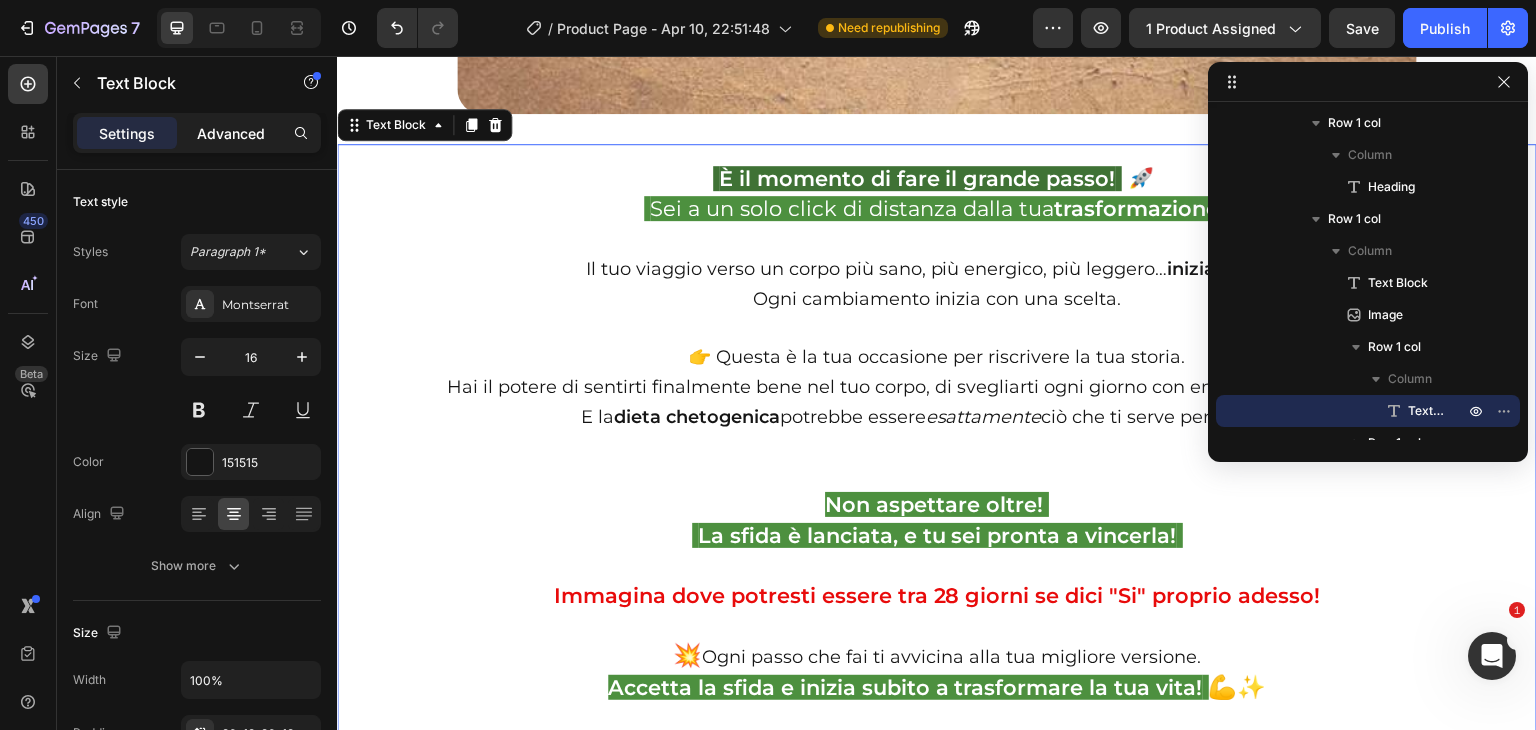 click on "Advanced" at bounding box center [231, 133] 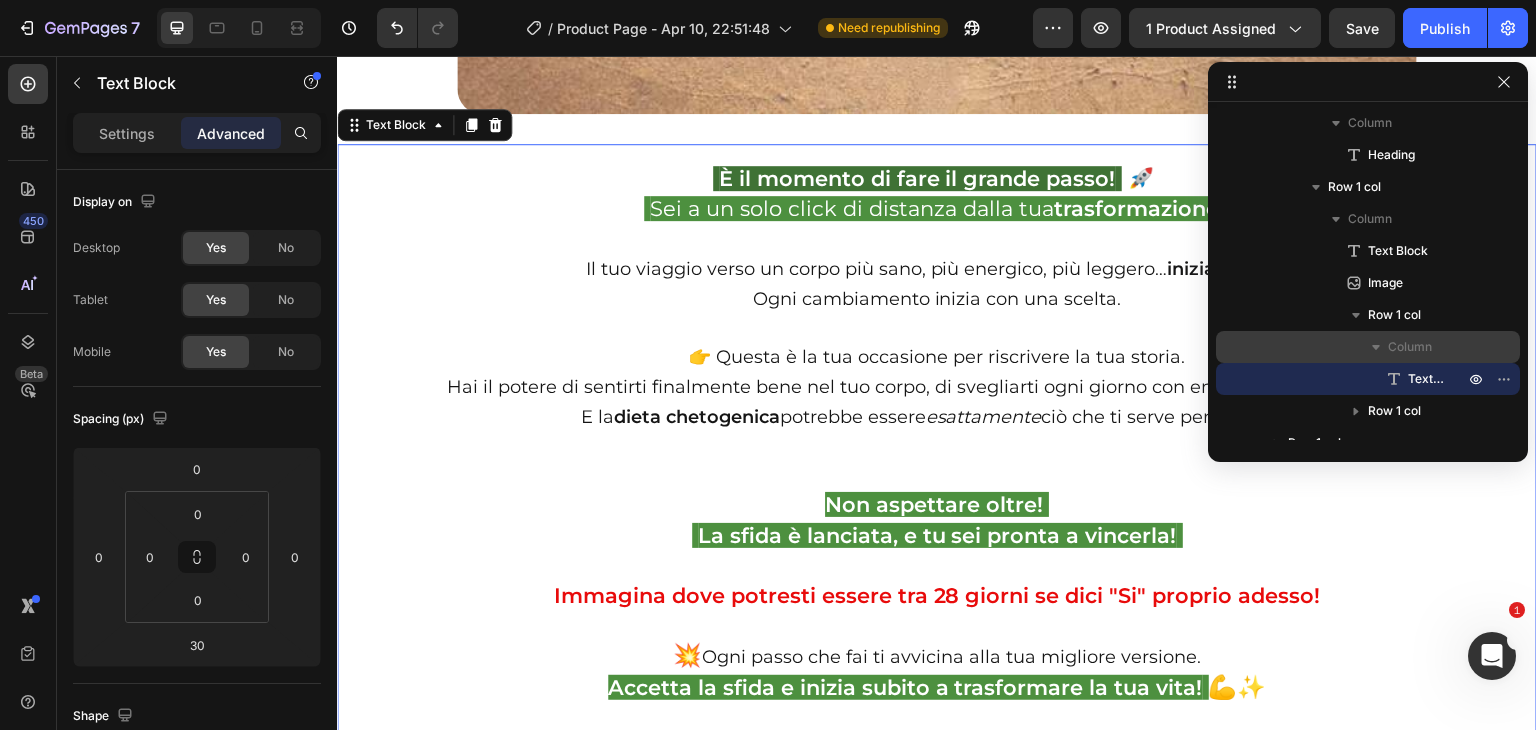 scroll, scrollTop: 7672, scrollLeft: 0, axis: vertical 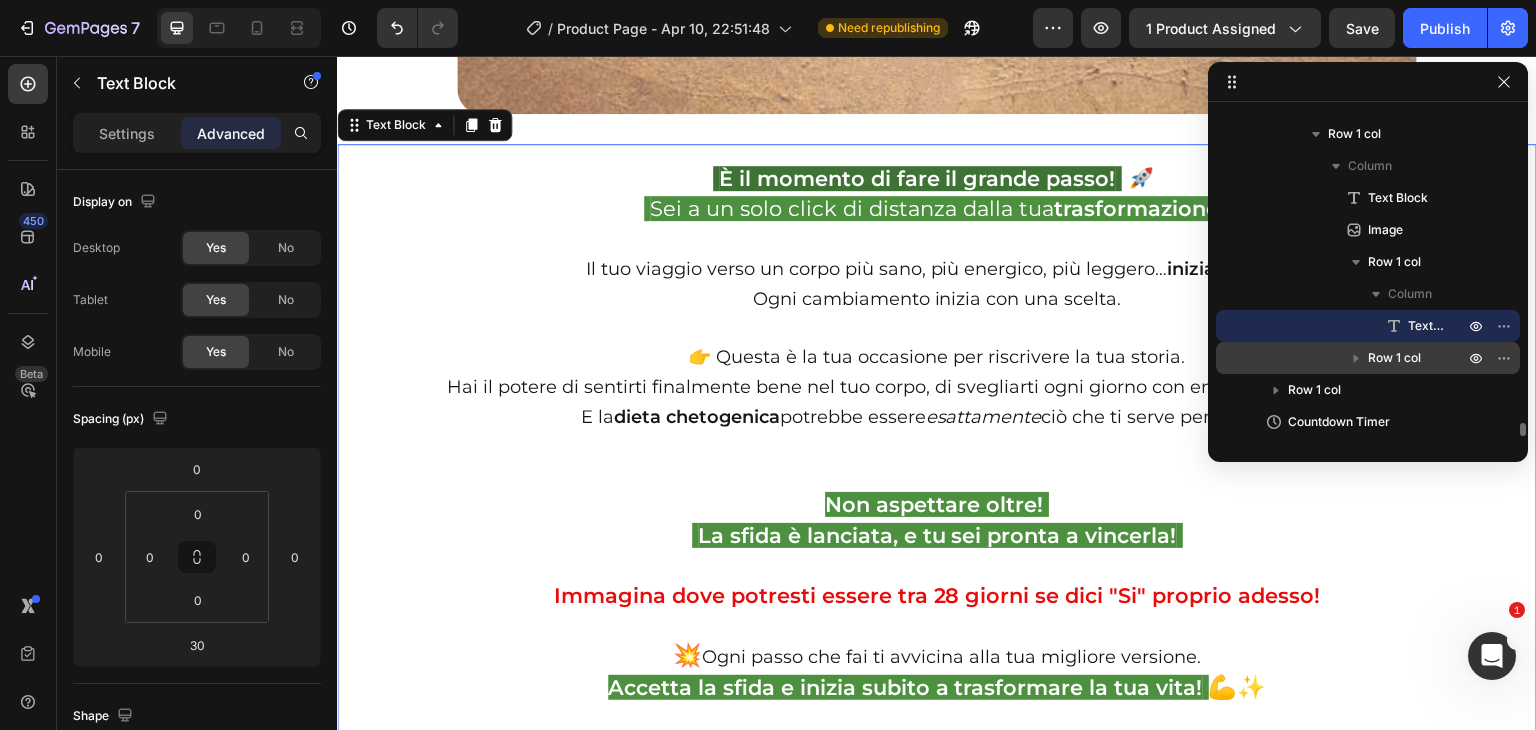 click on "Row 1 col" at bounding box center [1394, 358] 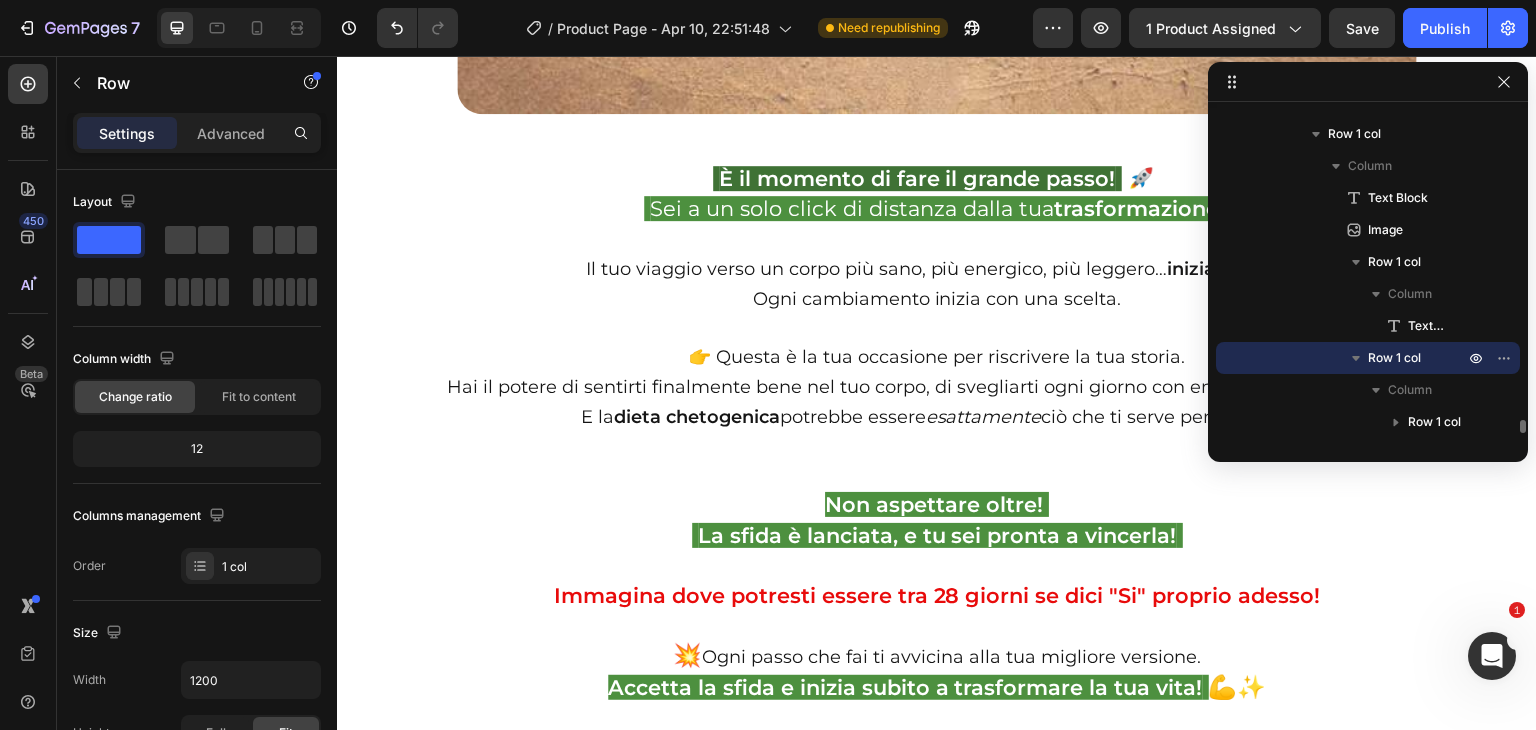 scroll, scrollTop: 32795, scrollLeft: 0, axis: vertical 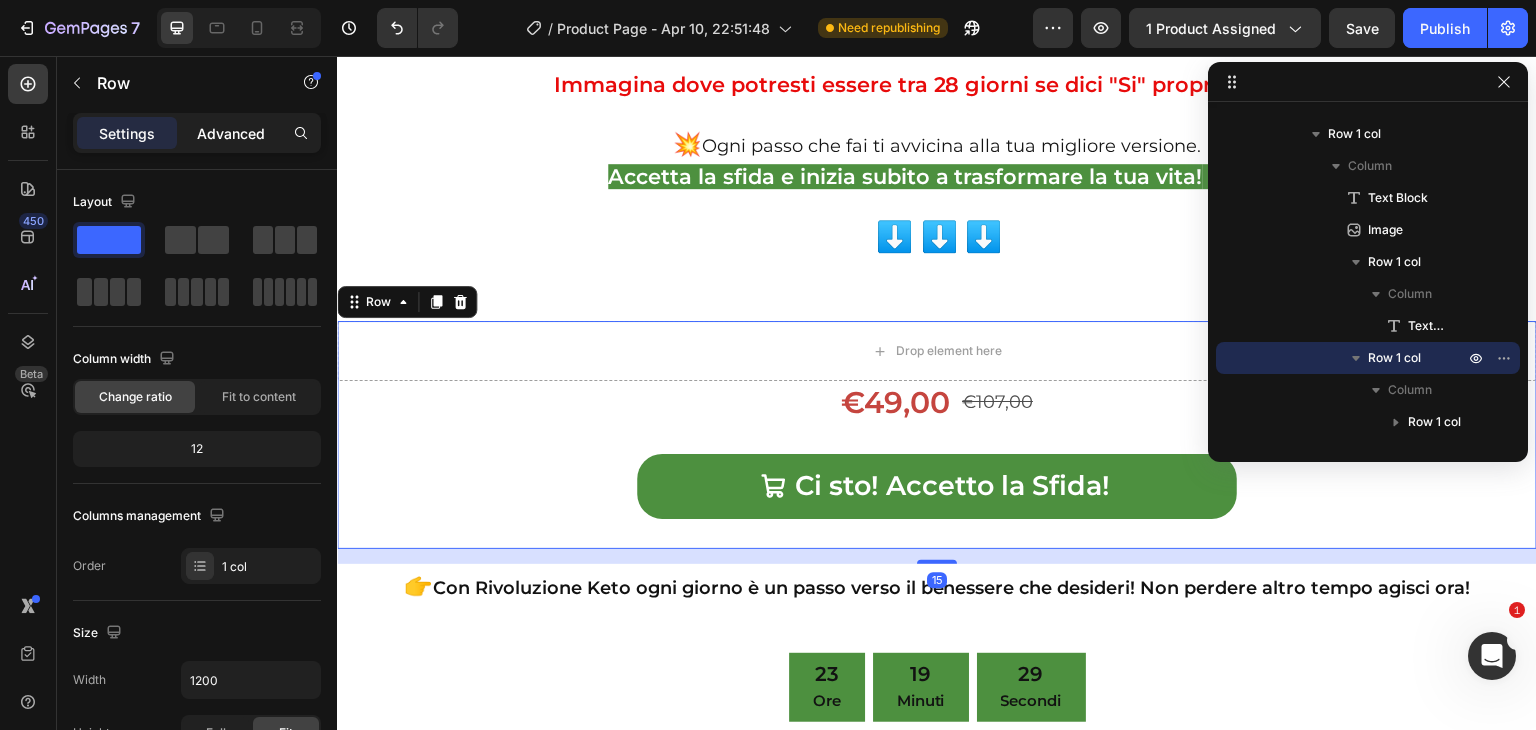 click on "Advanced" at bounding box center [231, 133] 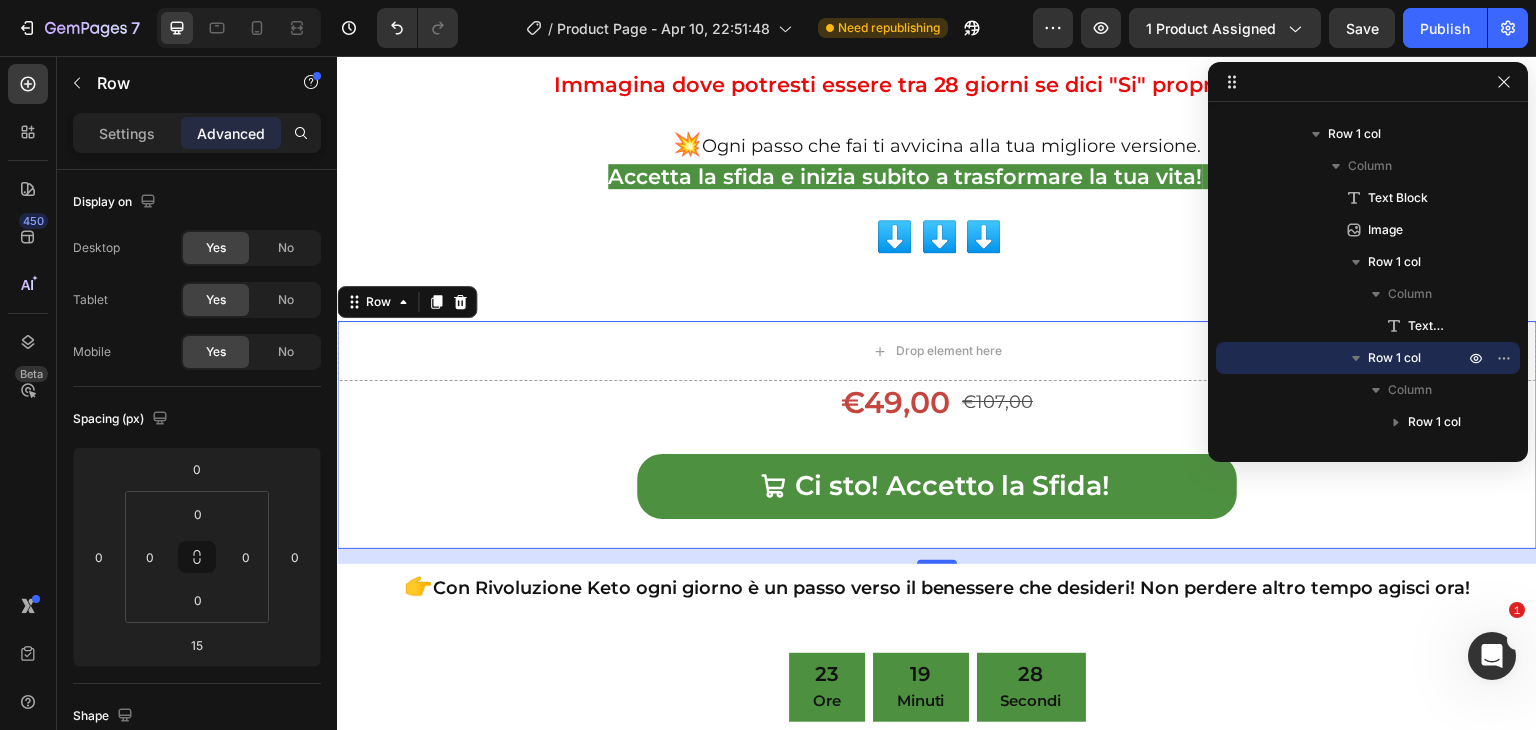 scroll, scrollTop: 32976, scrollLeft: 0, axis: vertical 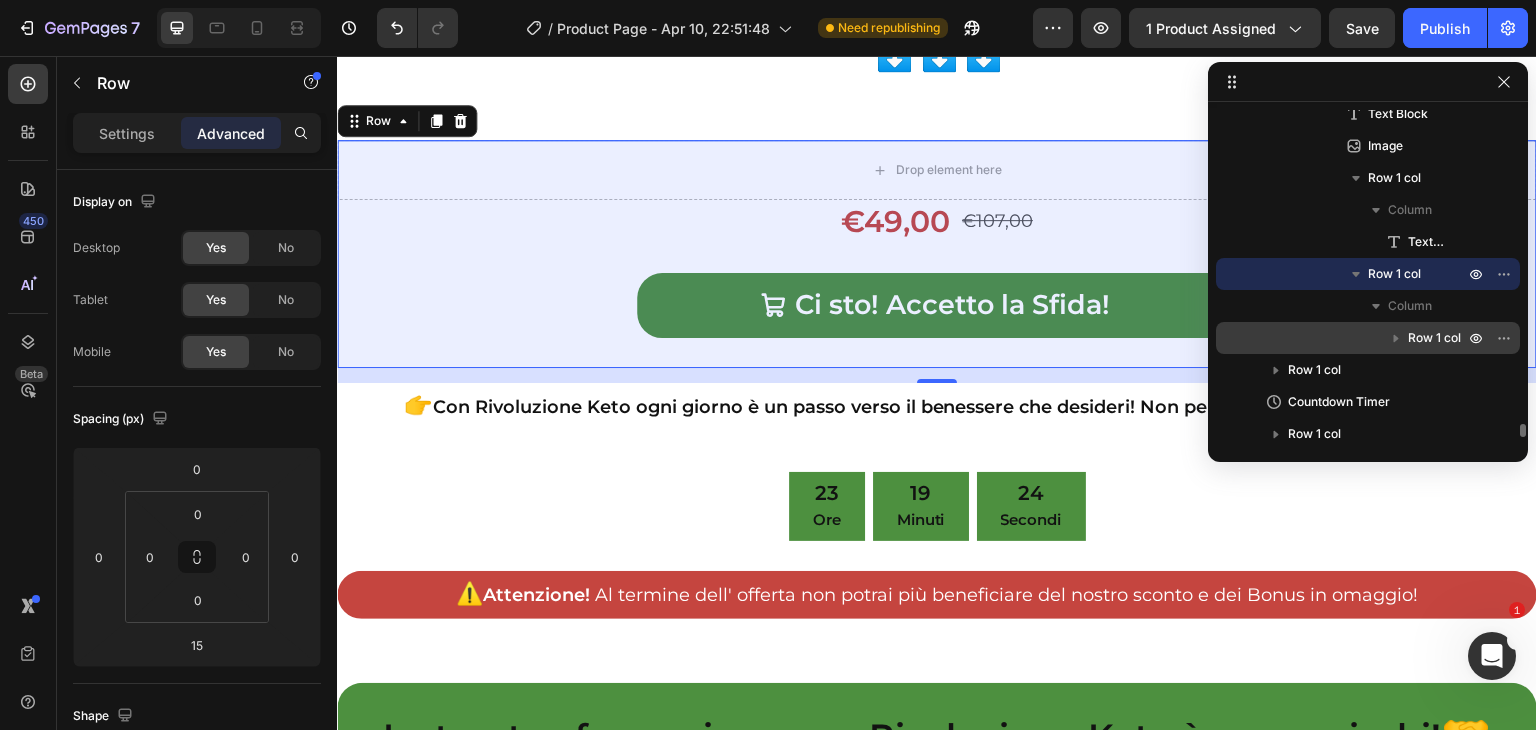 click on "Row 1 col" at bounding box center (1434, 338) 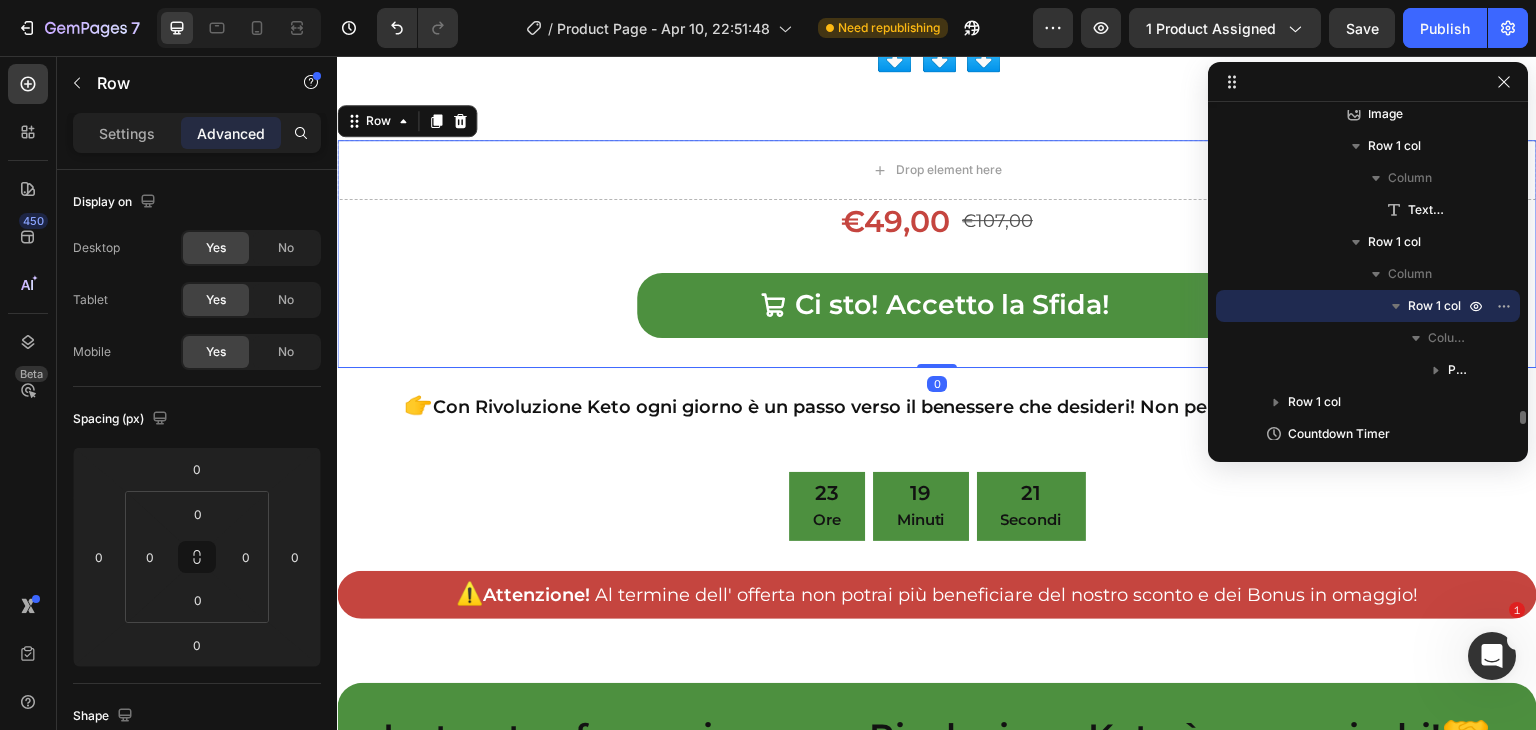 scroll, scrollTop: 7832, scrollLeft: 0, axis: vertical 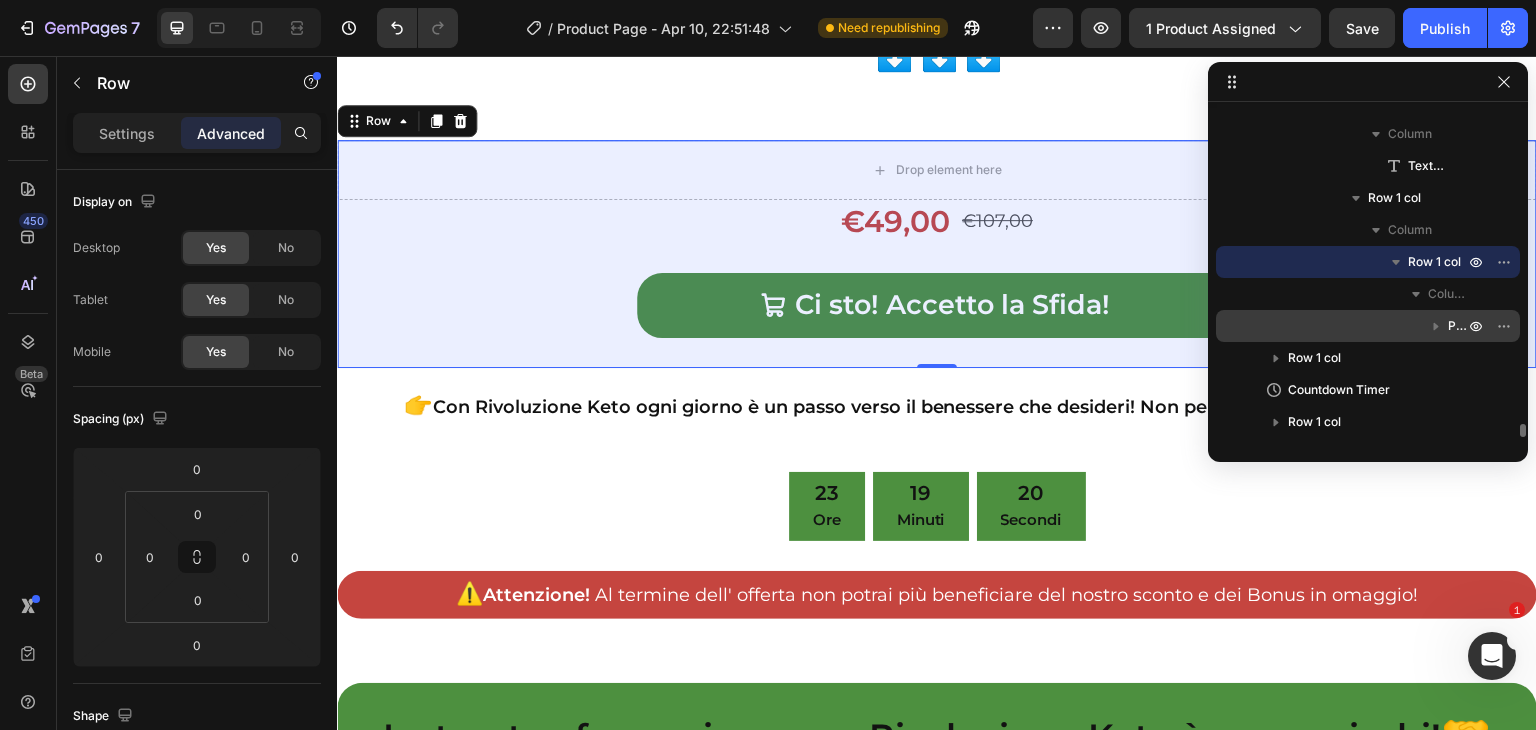 click on "Product" at bounding box center [1458, 326] 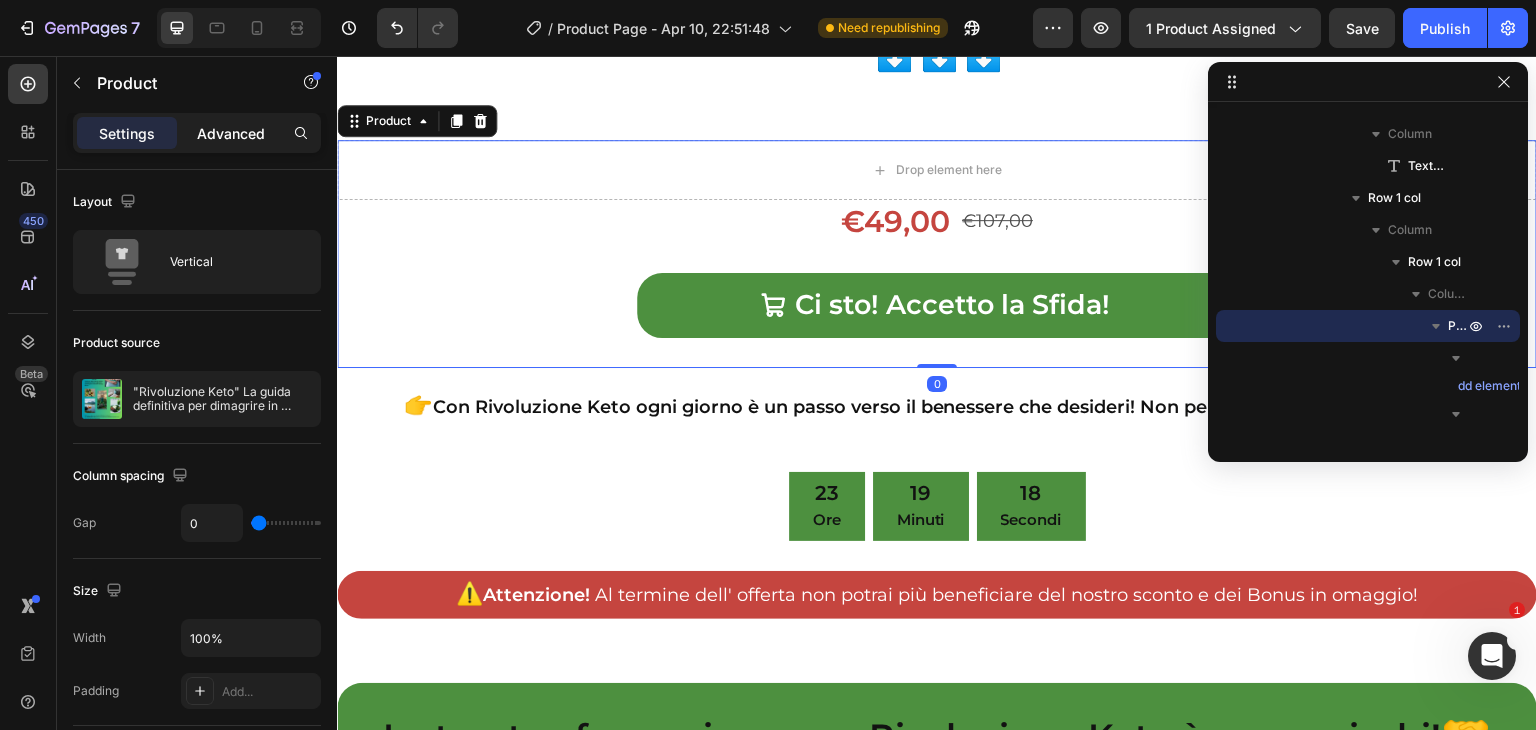 click on "Advanced" at bounding box center (231, 133) 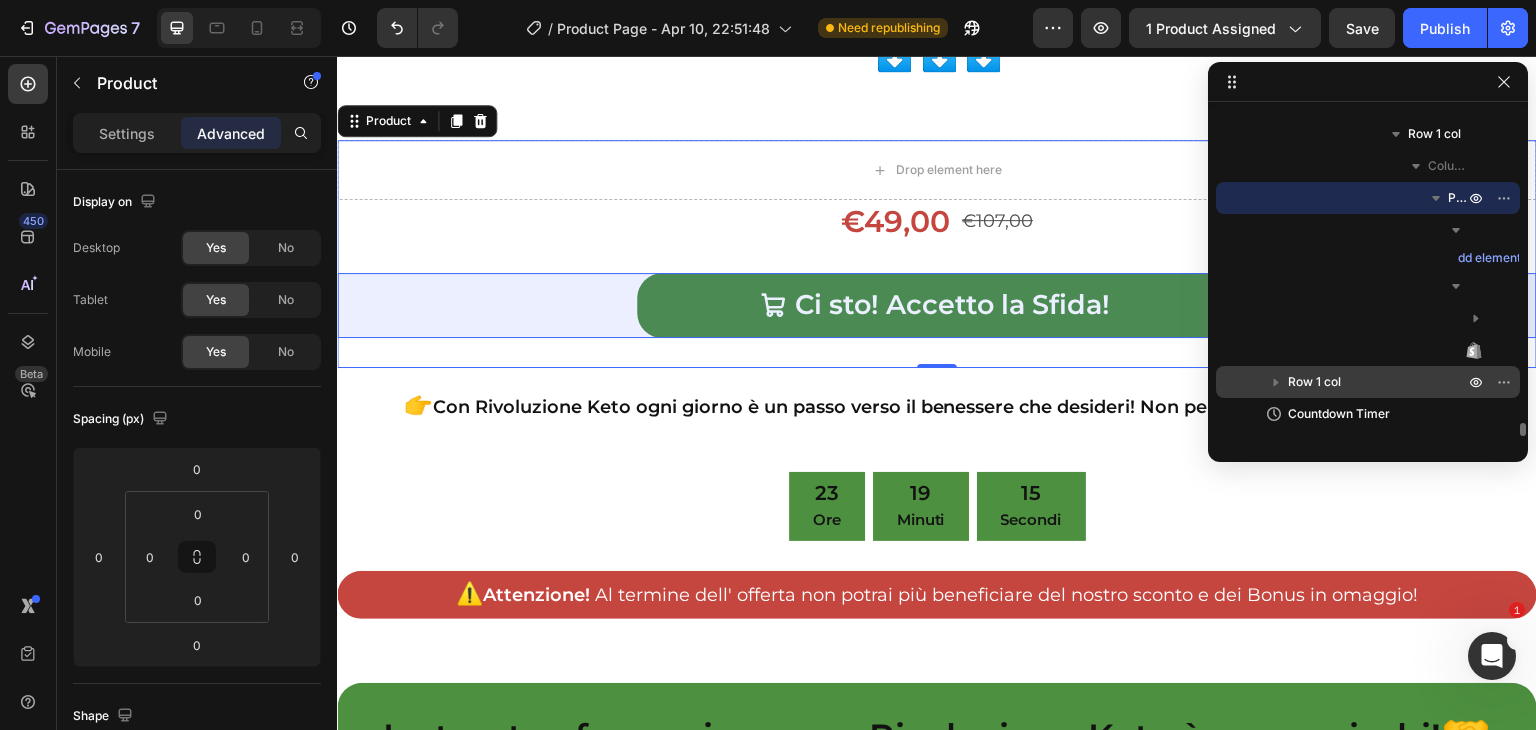 scroll, scrollTop: 8012, scrollLeft: 0, axis: vertical 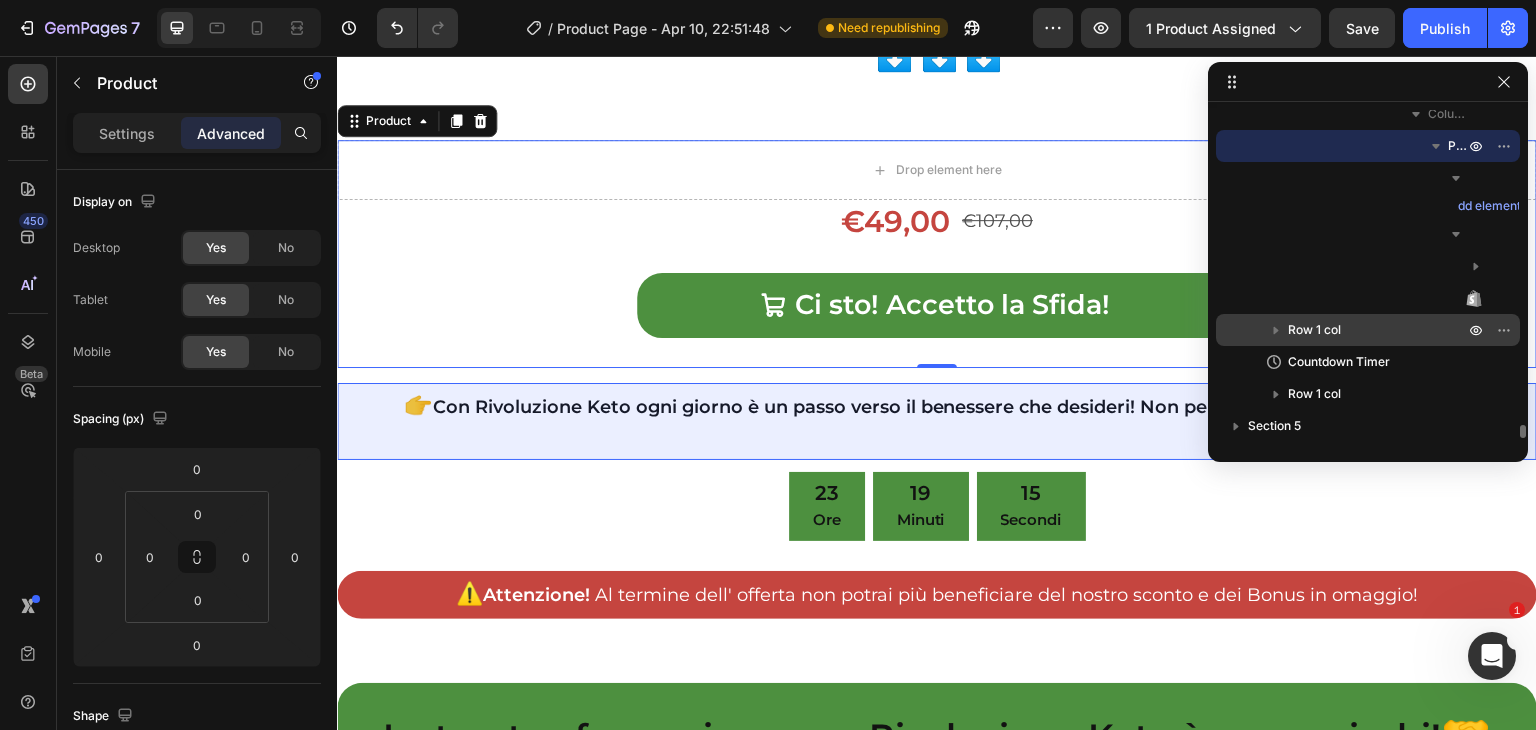 click on "Row 1 col" at bounding box center (1314, 330) 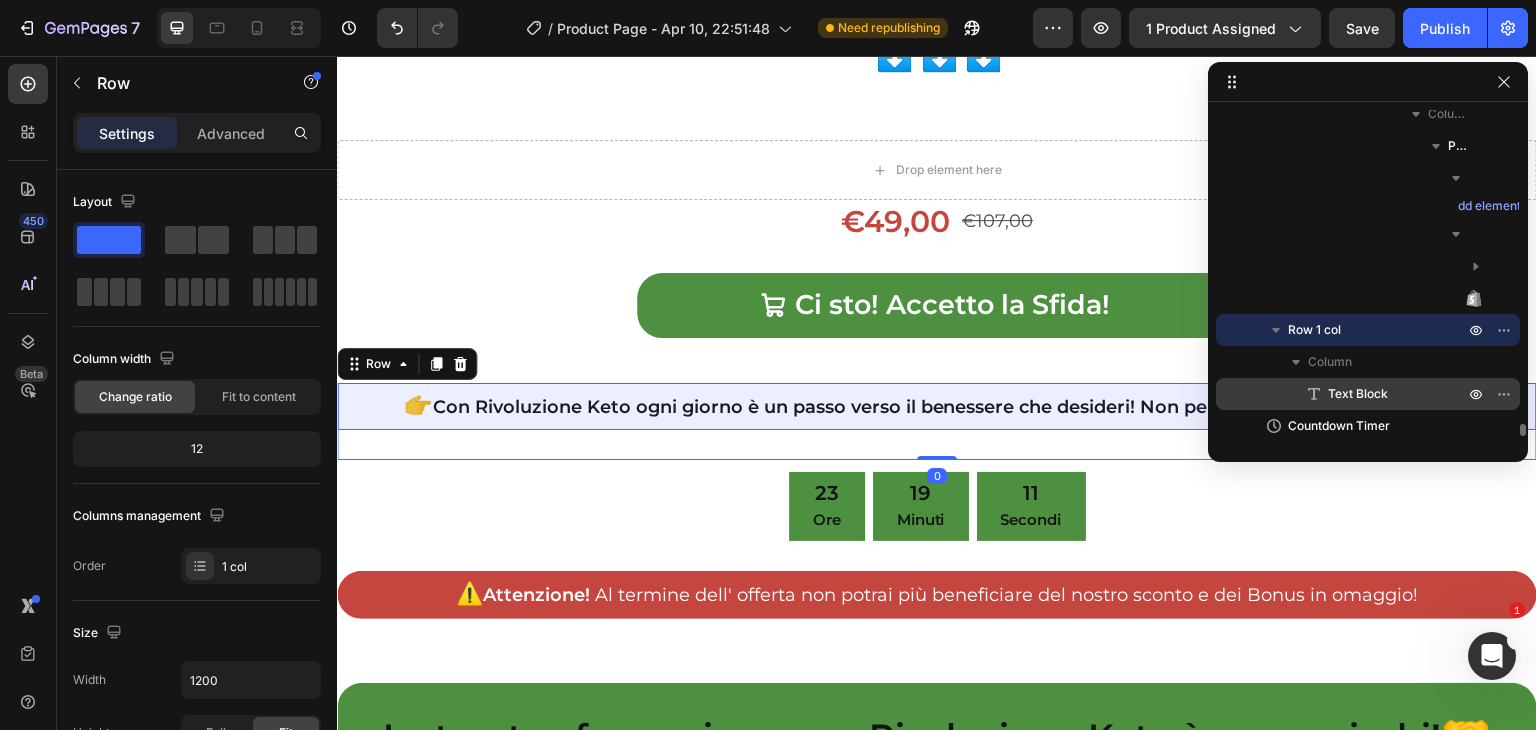 click on "Text Block" at bounding box center (1358, 394) 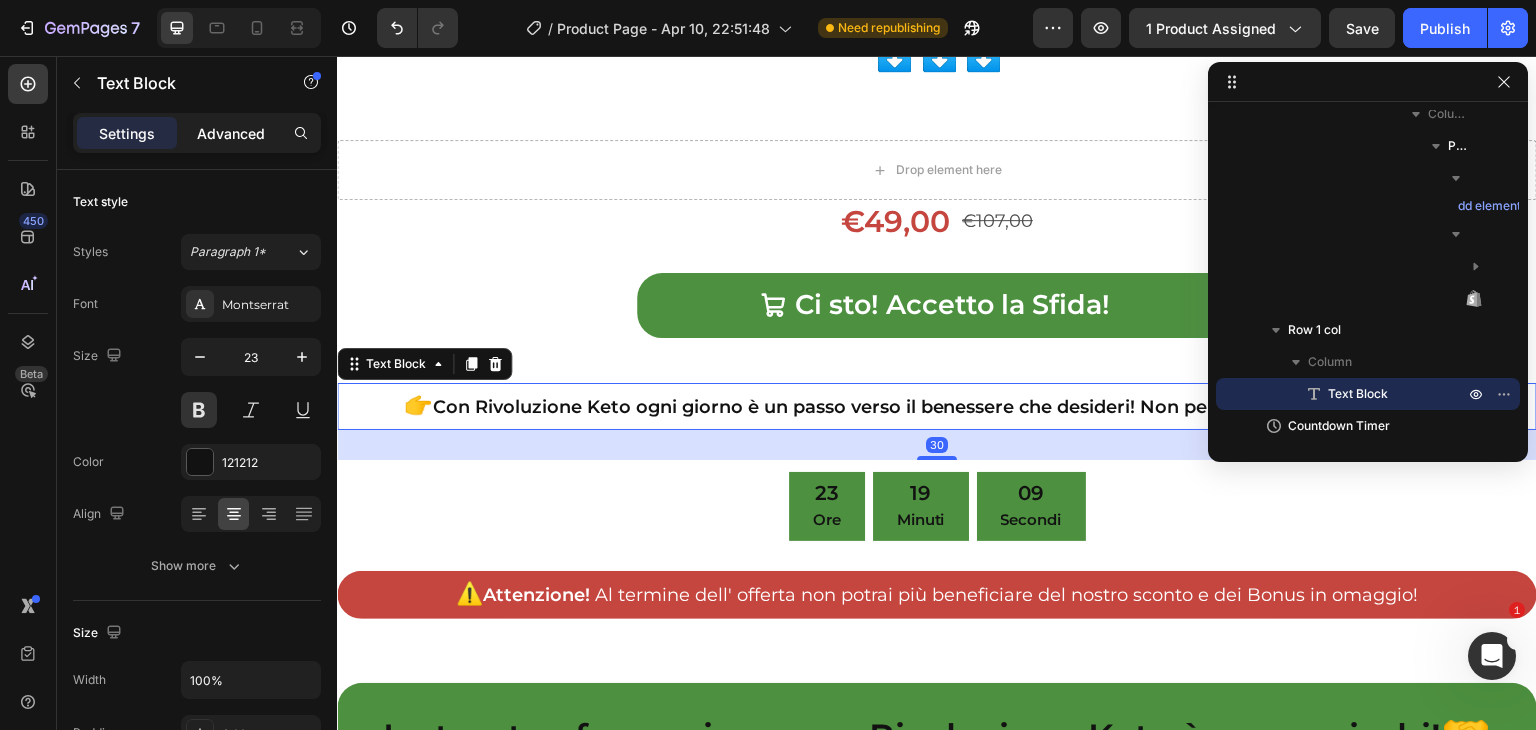 click on "Advanced" at bounding box center [231, 133] 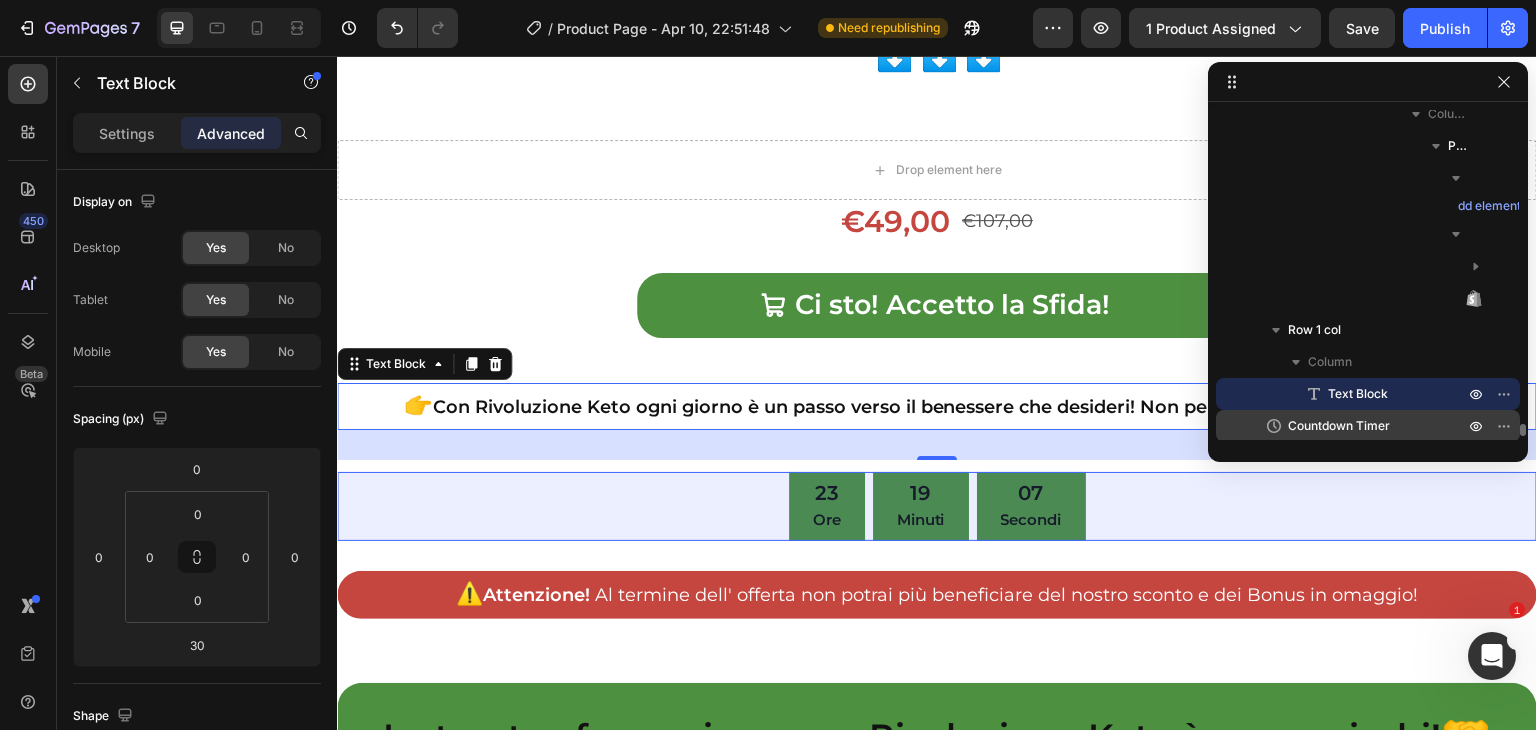 click on "Countdown Timer" at bounding box center (1339, 426) 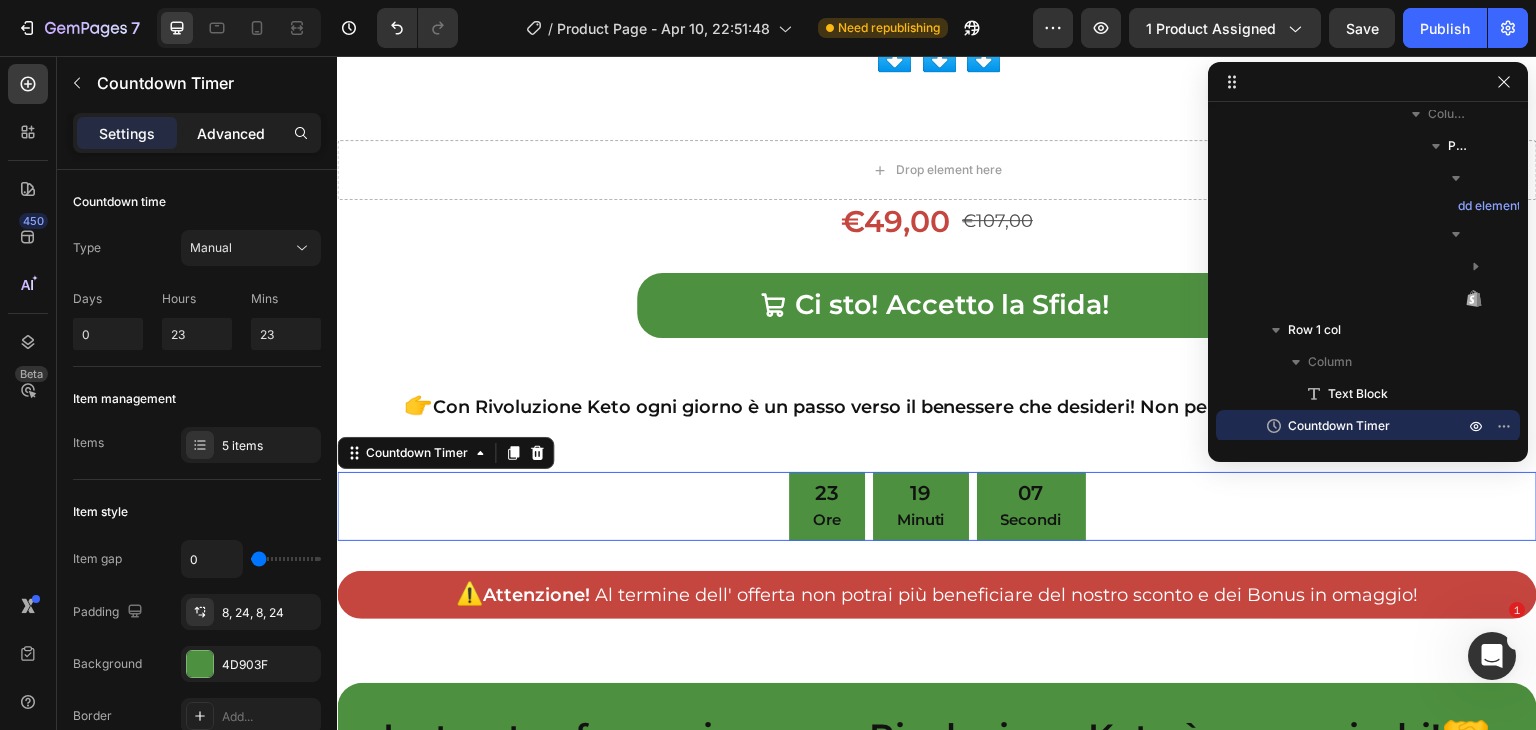 scroll, scrollTop: 8109, scrollLeft: 0, axis: vertical 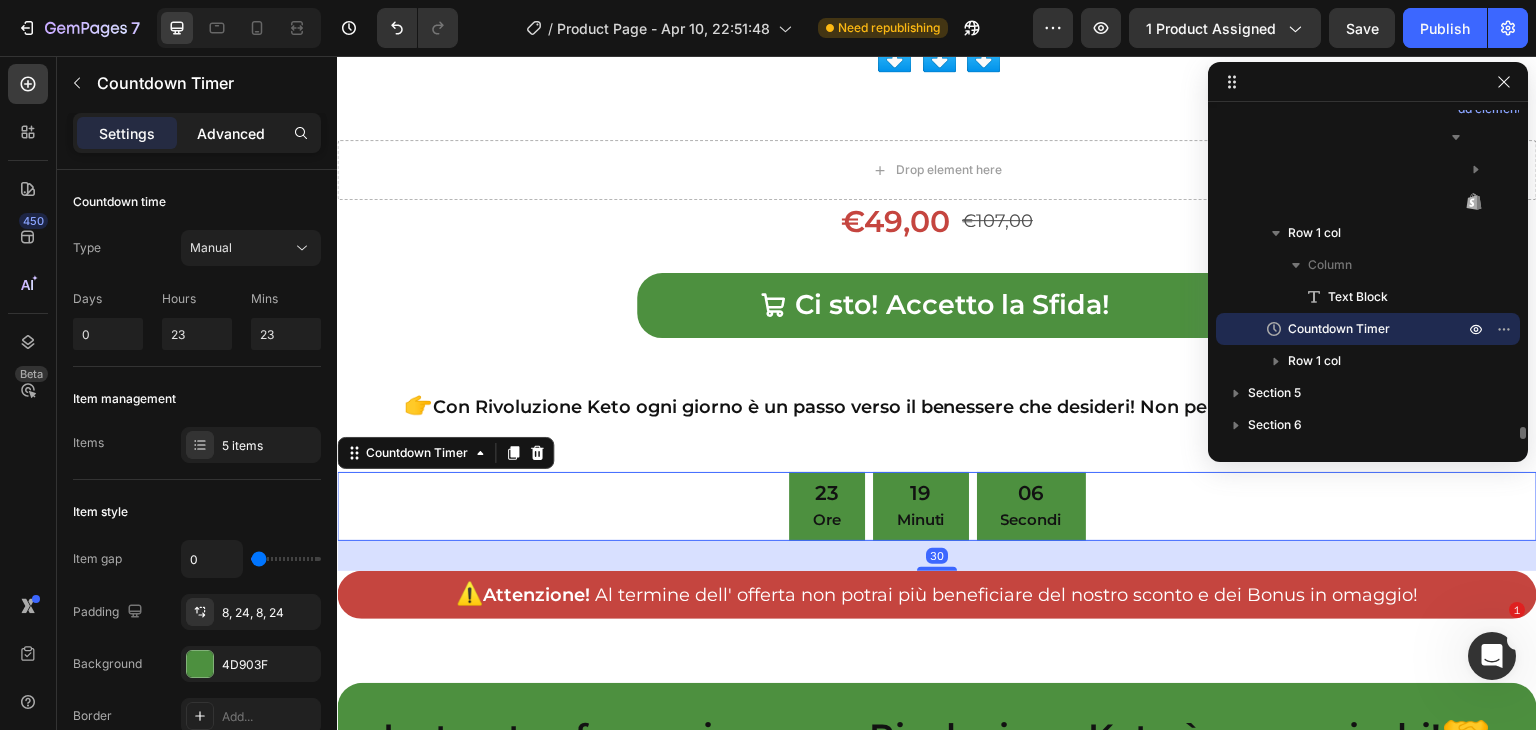 click on "Advanced" at bounding box center (231, 133) 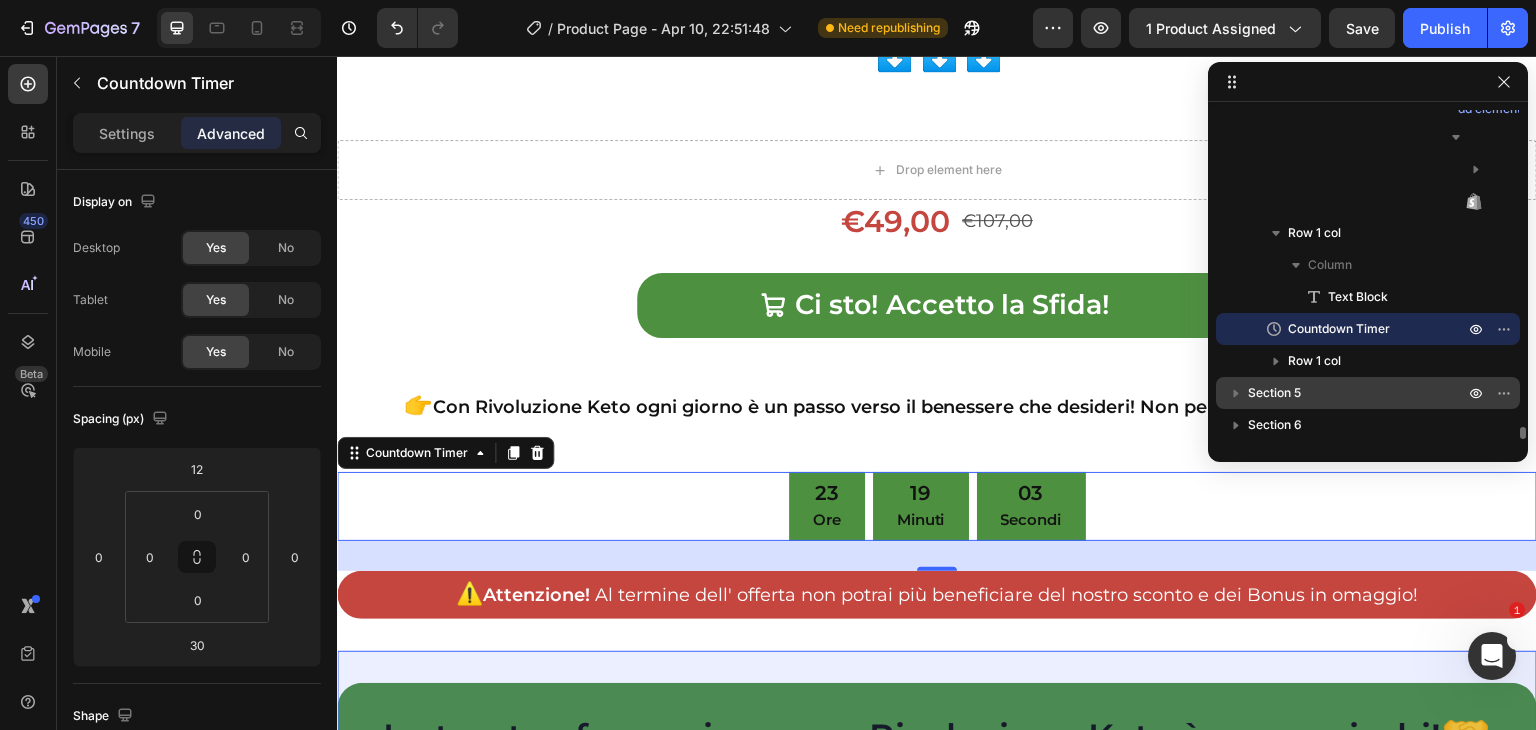 click on "Section 5" at bounding box center (1274, 393) 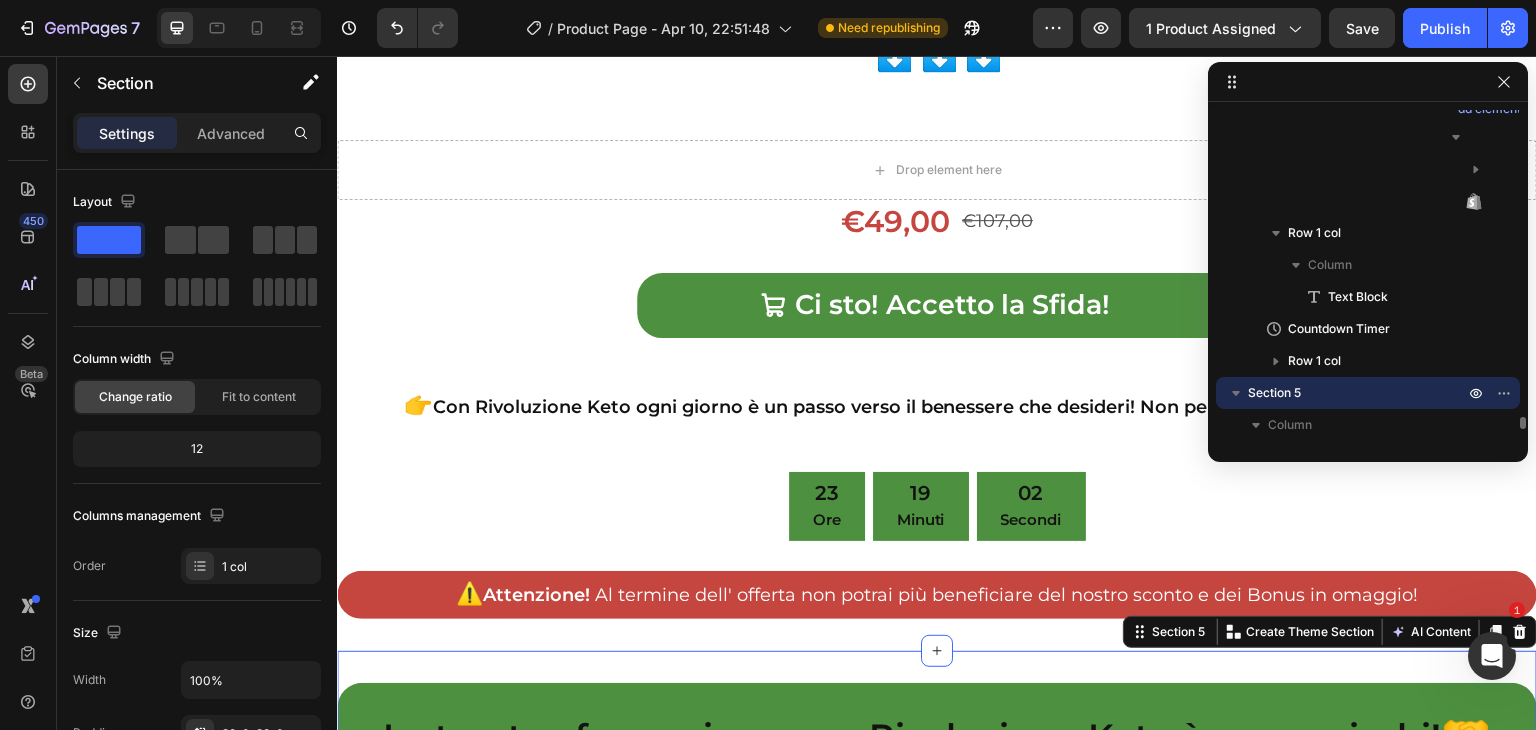 scroll, scrollTop: 33485, scrollLeft: 0, axis: vertical 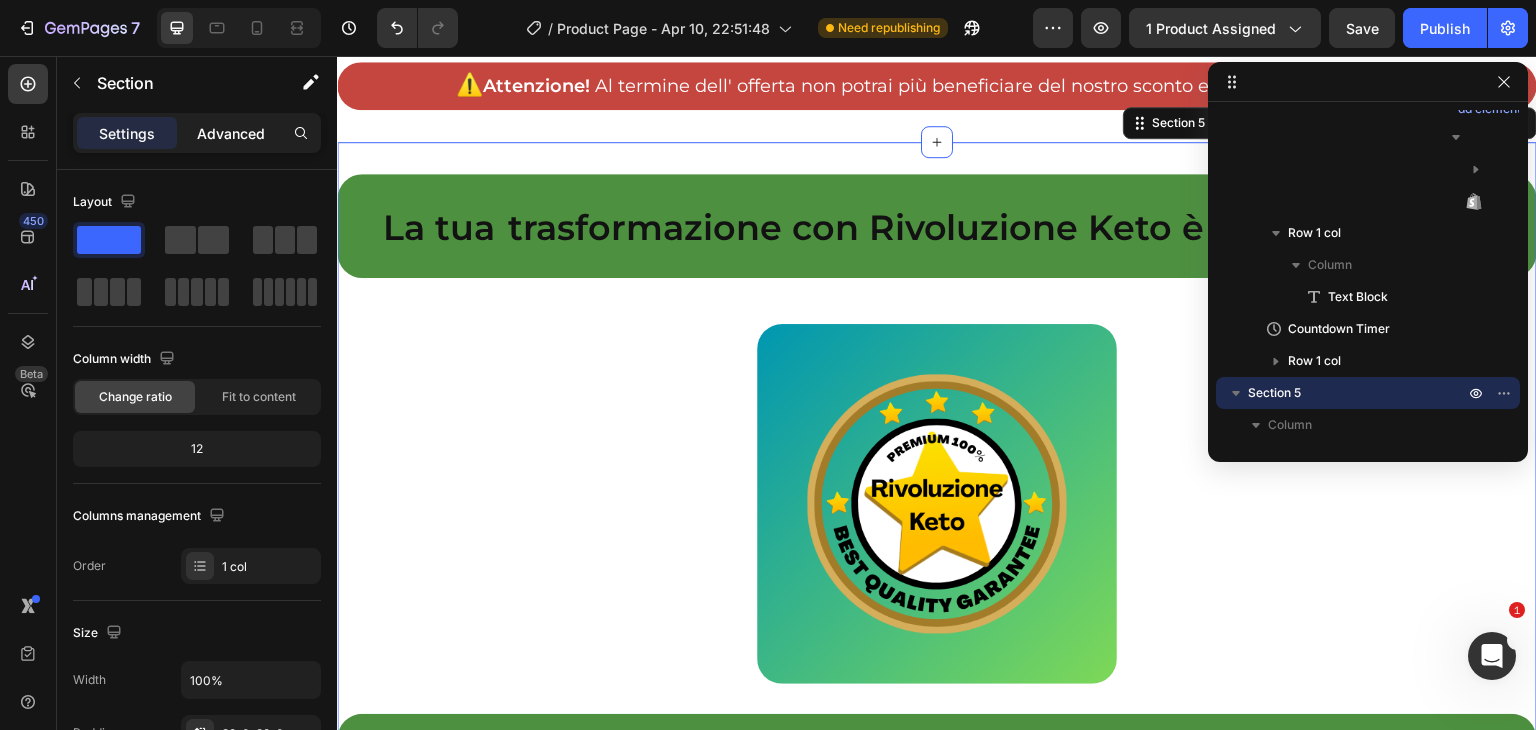 click on "Advanced" at bounding box center (231, 133) 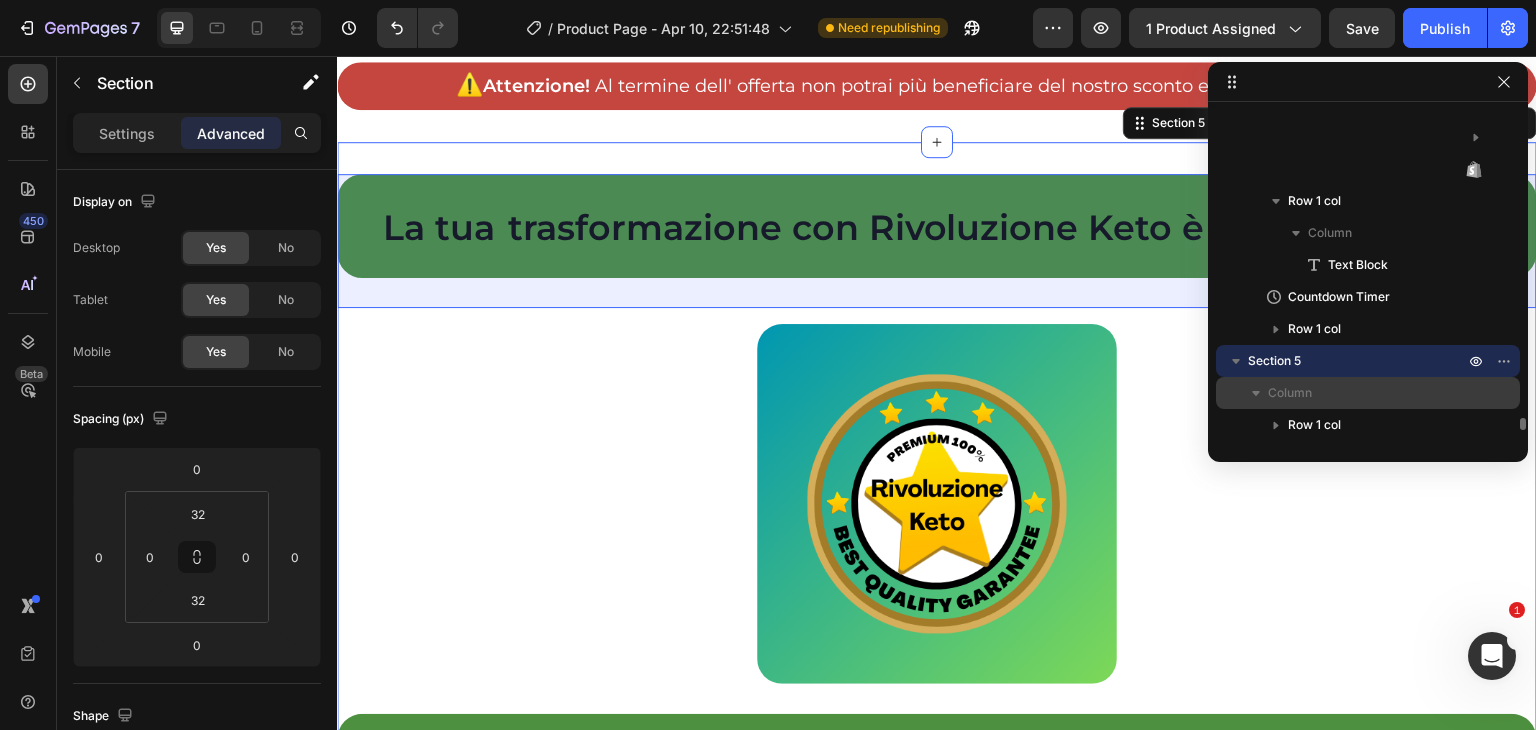 scroll, scrollTop: 8180, scrollLeft: 0, axis: vertical 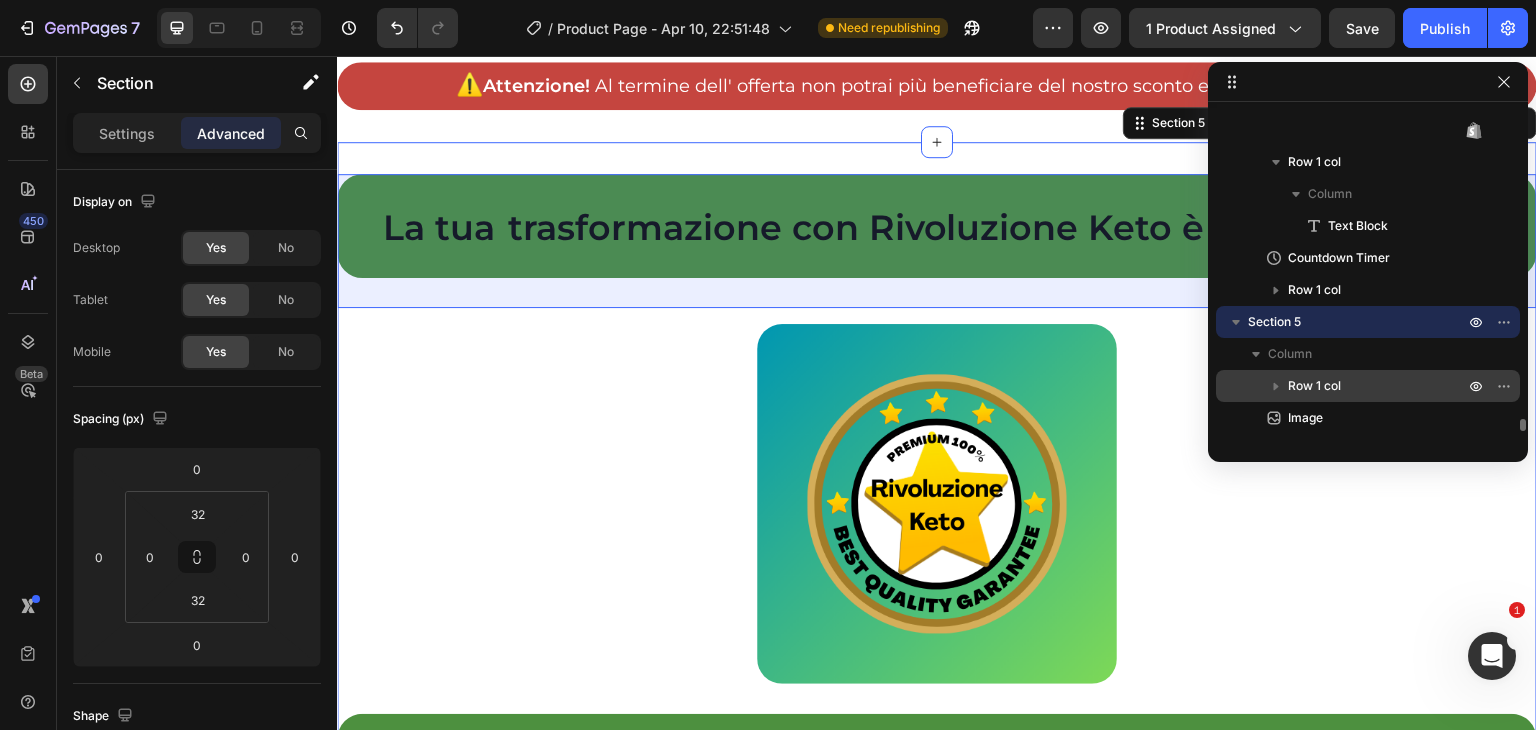 click on "Row 1 col" at bounding box center [1314, 386] 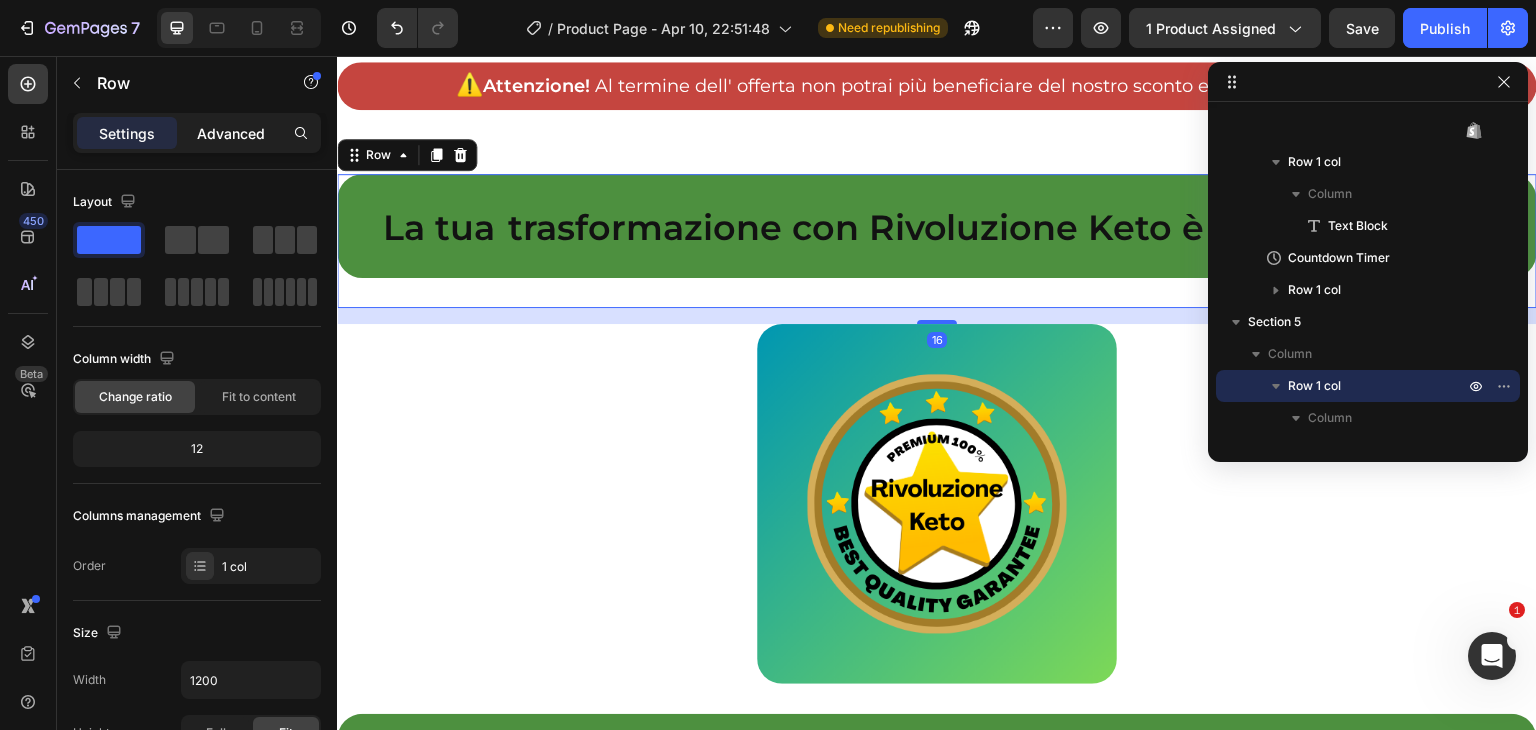 click on "Advanced" at bounding box center [231, 133] 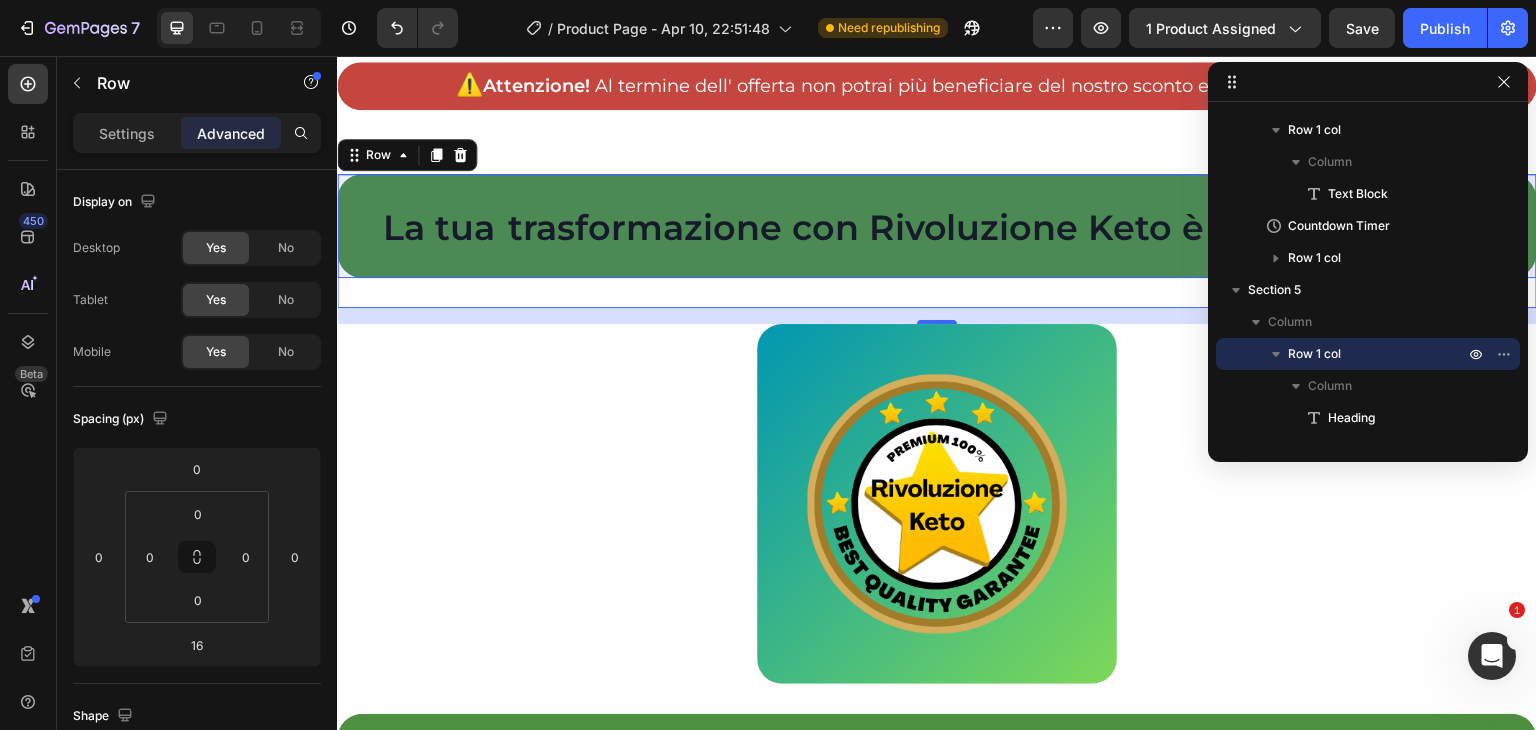 scroll, scrollTop: 8240, scrollLeft: 0, axis: vertical 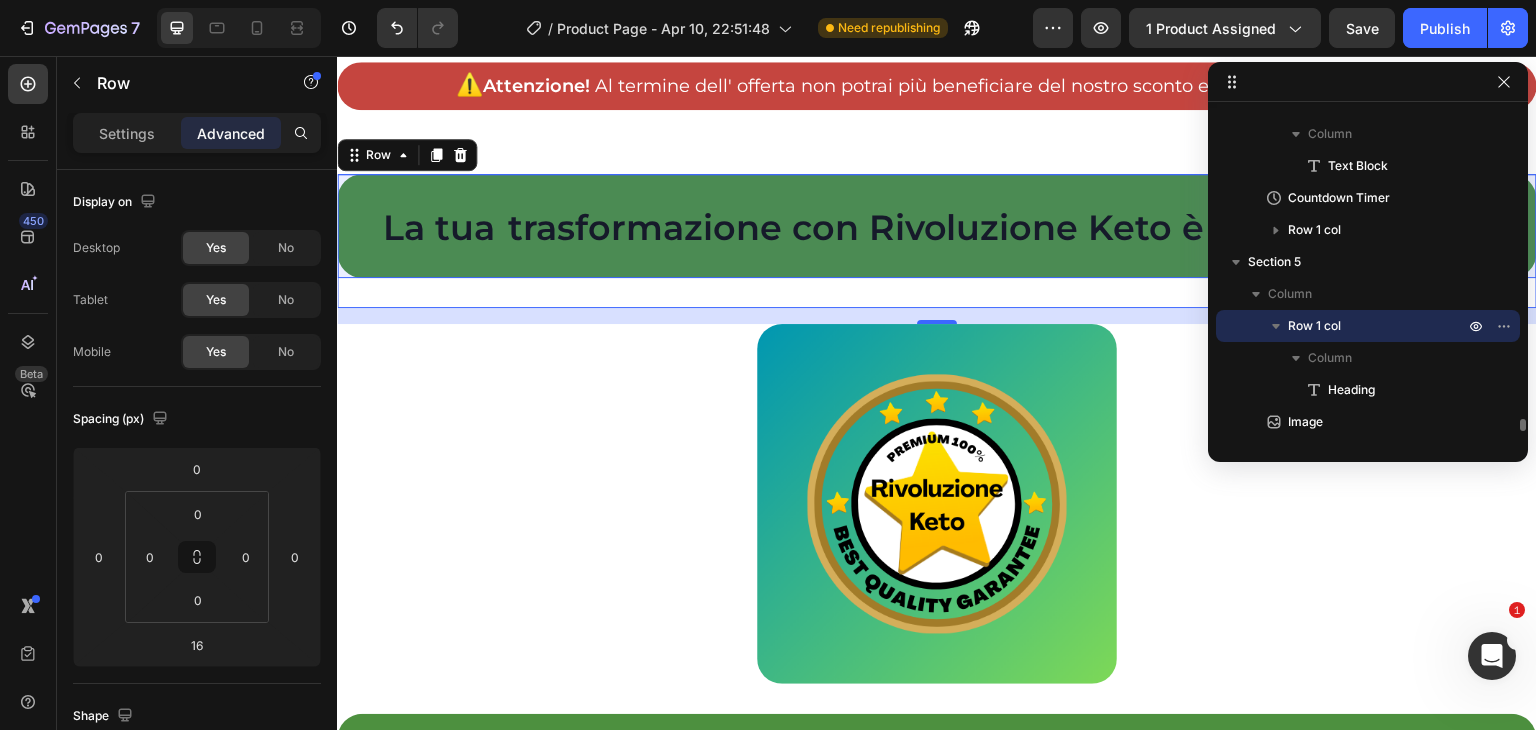 click on "Heading" at bounding box center (1351, 390) 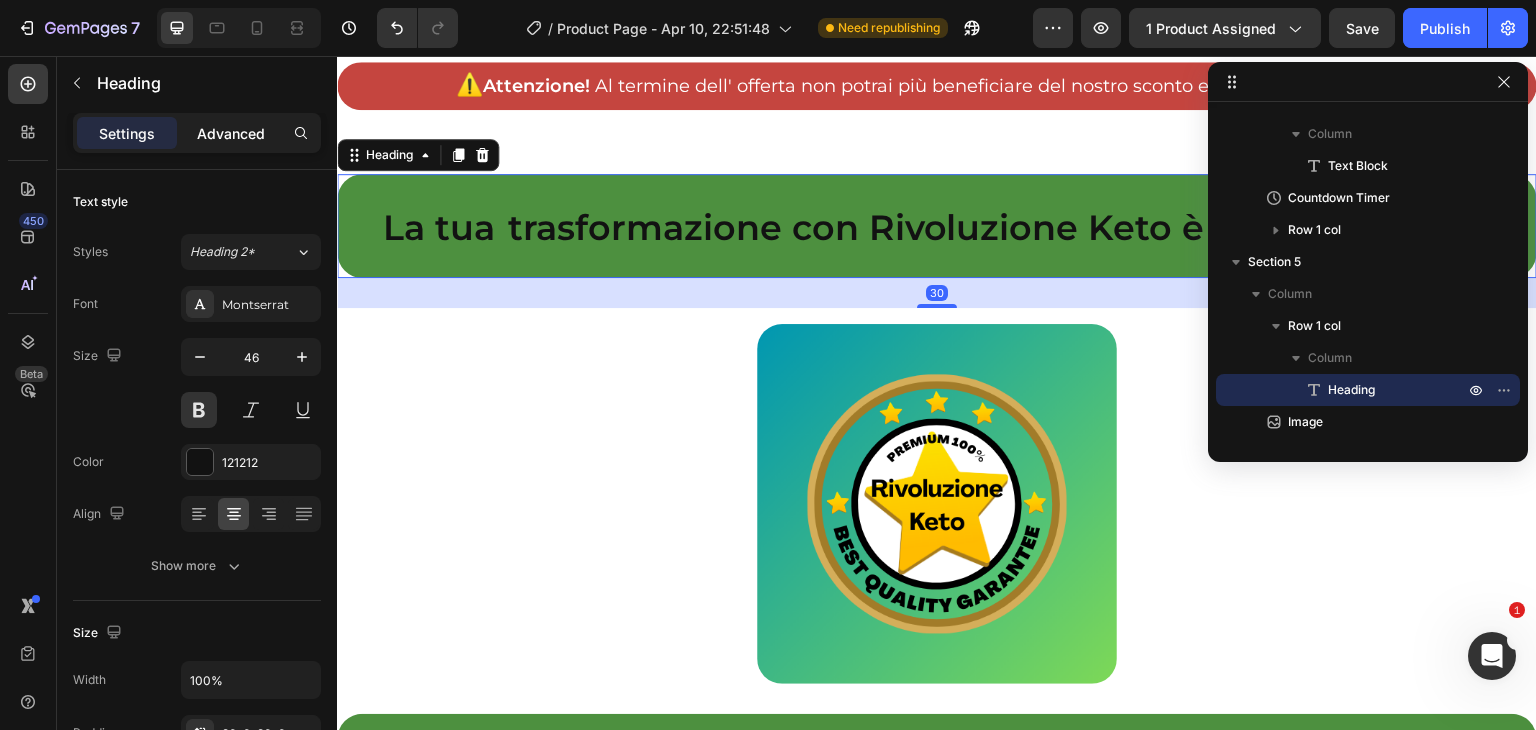 click on "Advanced" at bounding box center [231, 133] 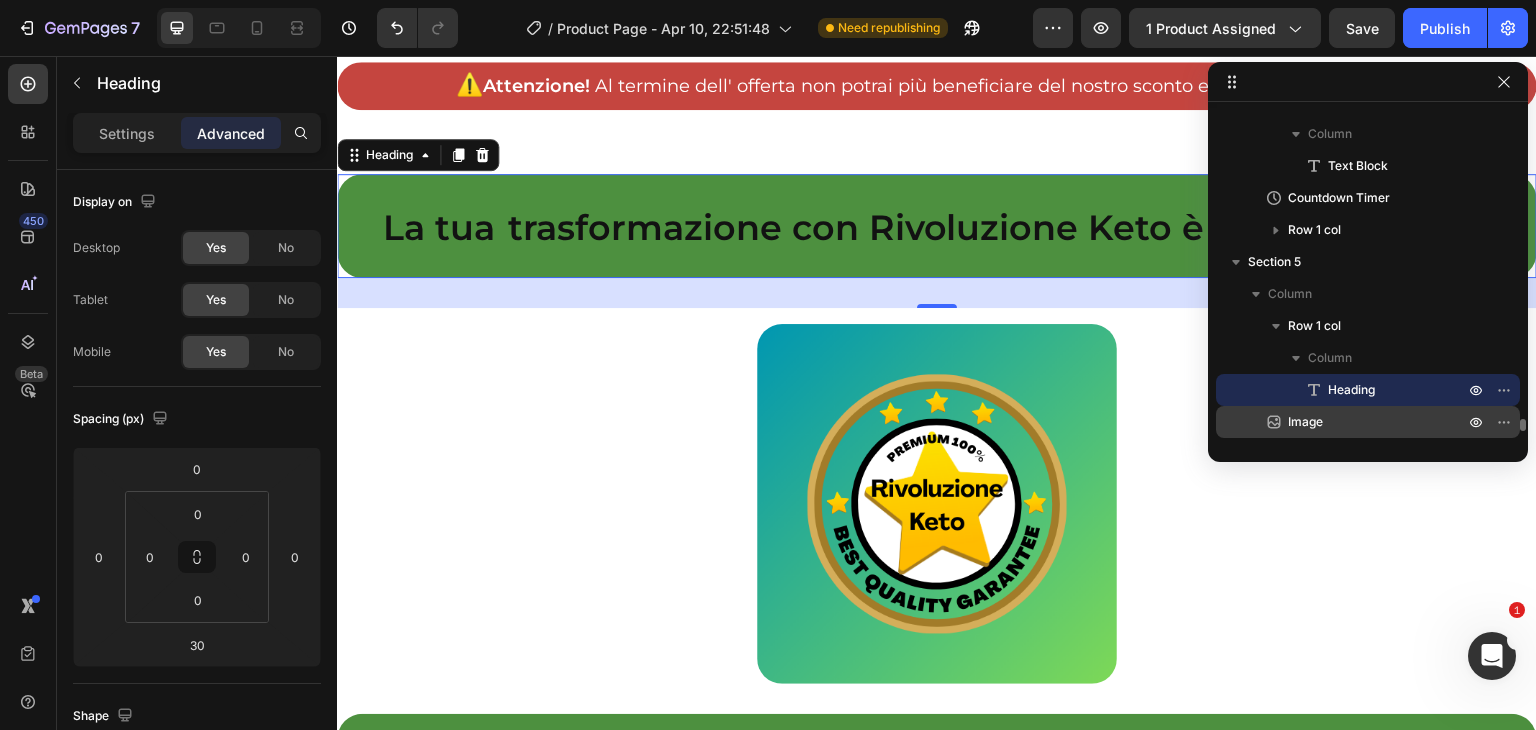 scroll, scrollTop: 8272, scrollLeft: 0, axis: vertical 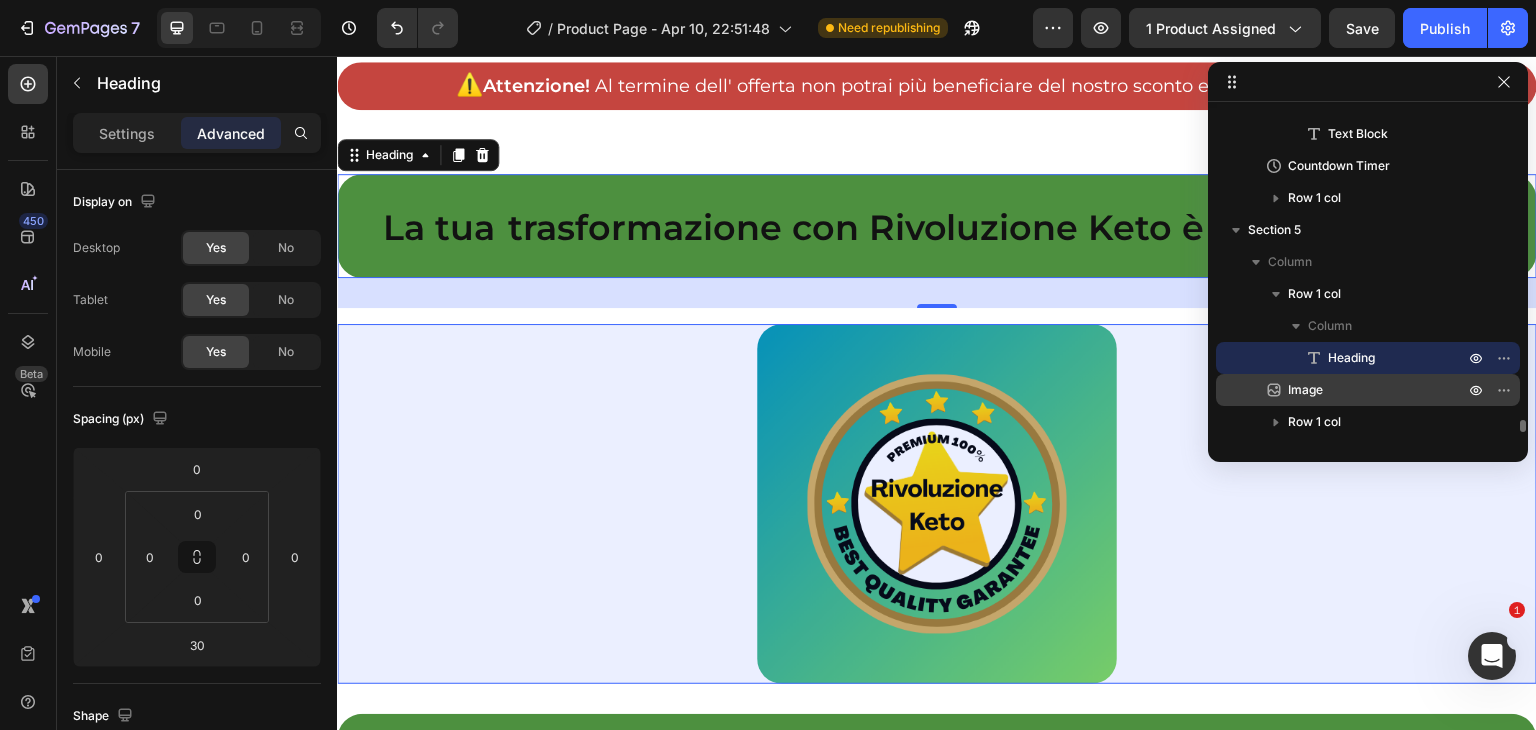 click on "Image" at bounding box center (1305, 390) 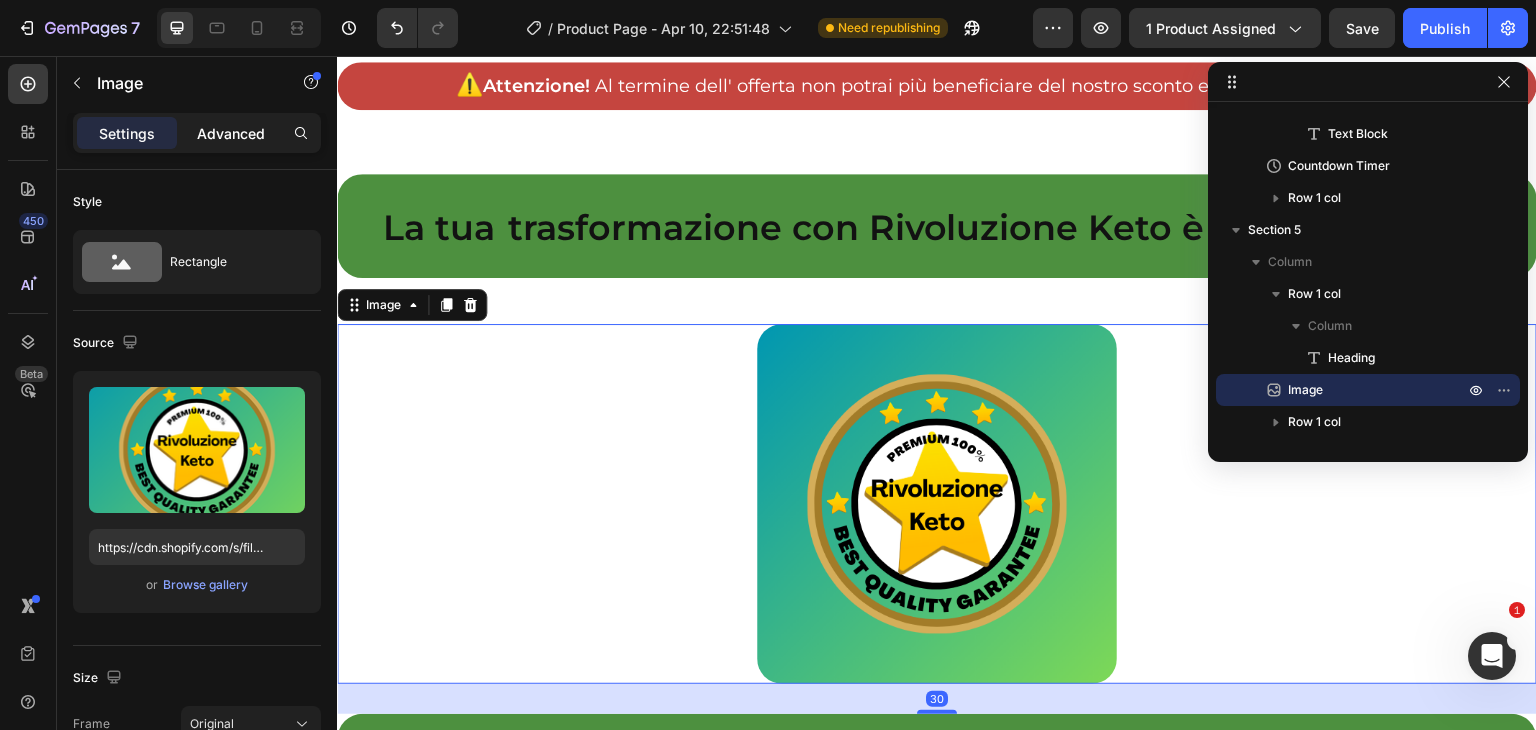 click on "Advanced" at bounding box center (231, 133) 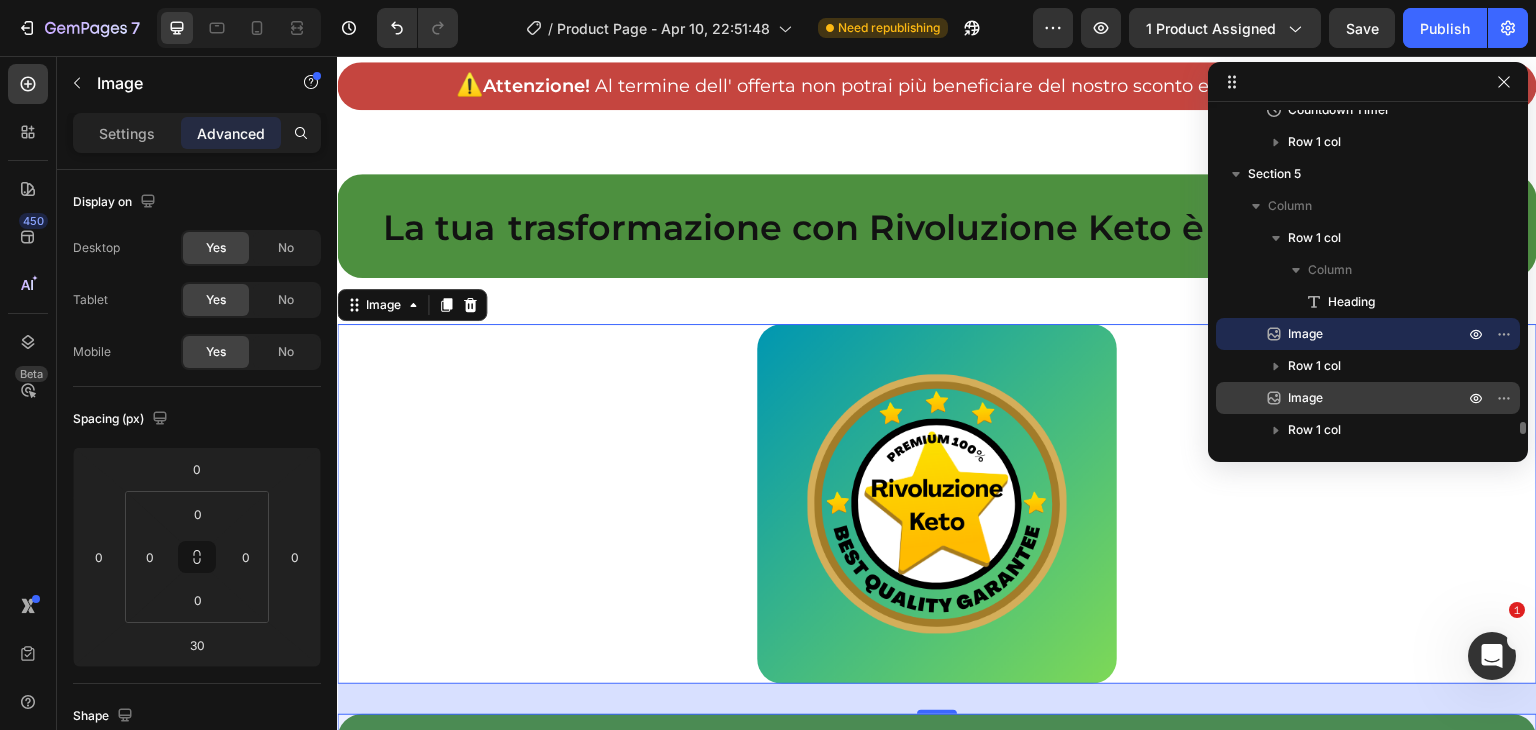 scroll, scrollTop: 8347, scrollLeft: 0, axis: vertical 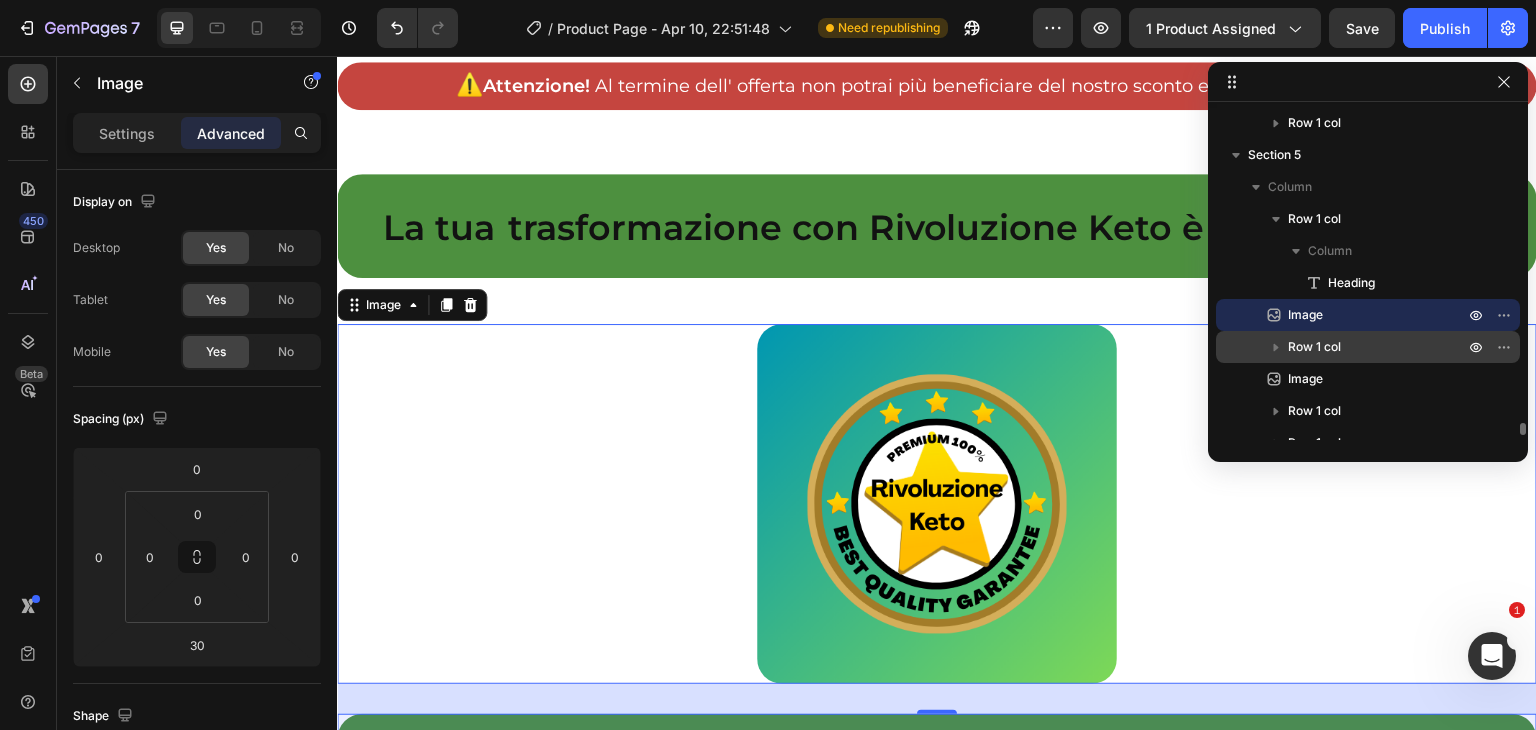 click on "Row 1 col" at bounding box center [1314, 347] 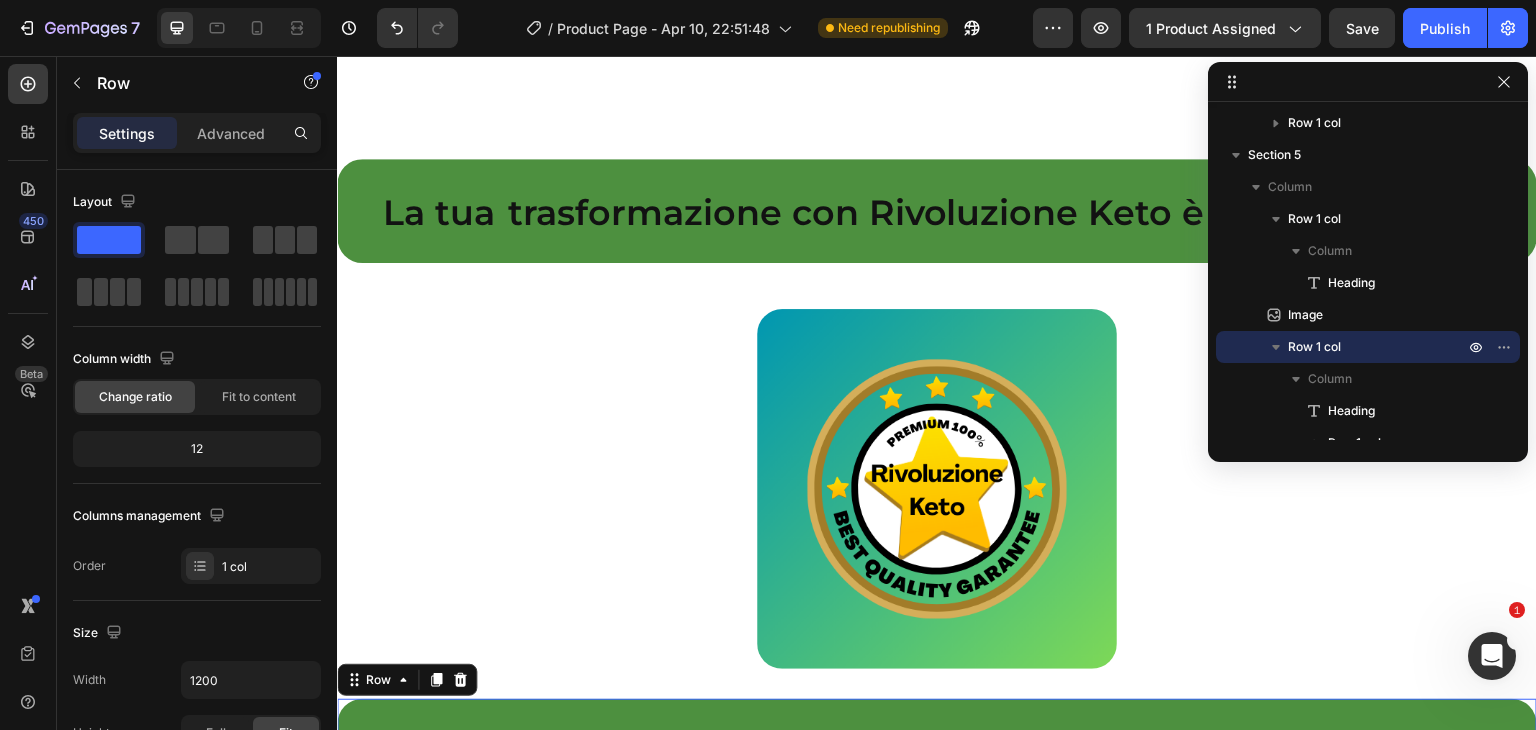 scroll, scrollTop: 34057, scrollLeft: 0, axis: vertical 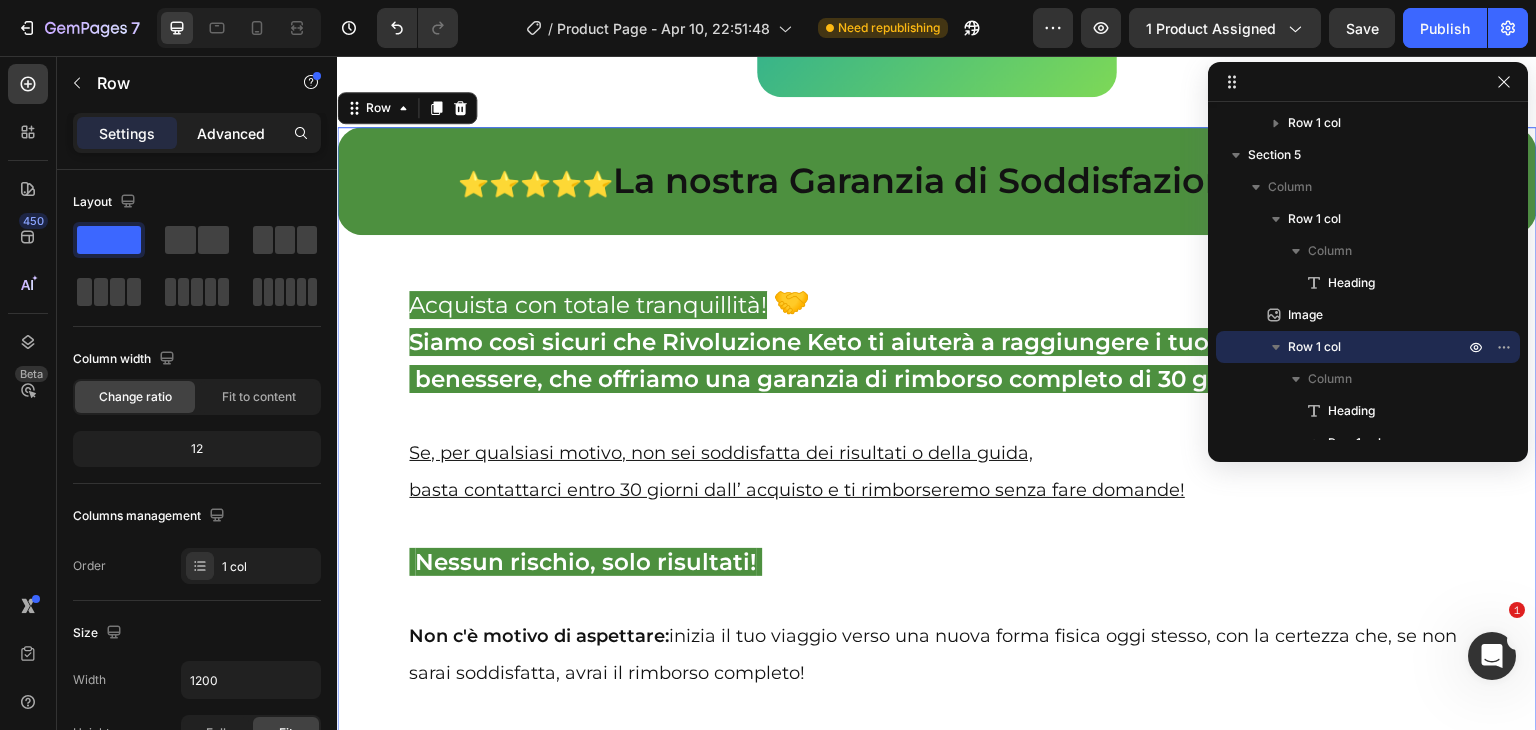 click on "Advanced" at bounding box center [231, 133] 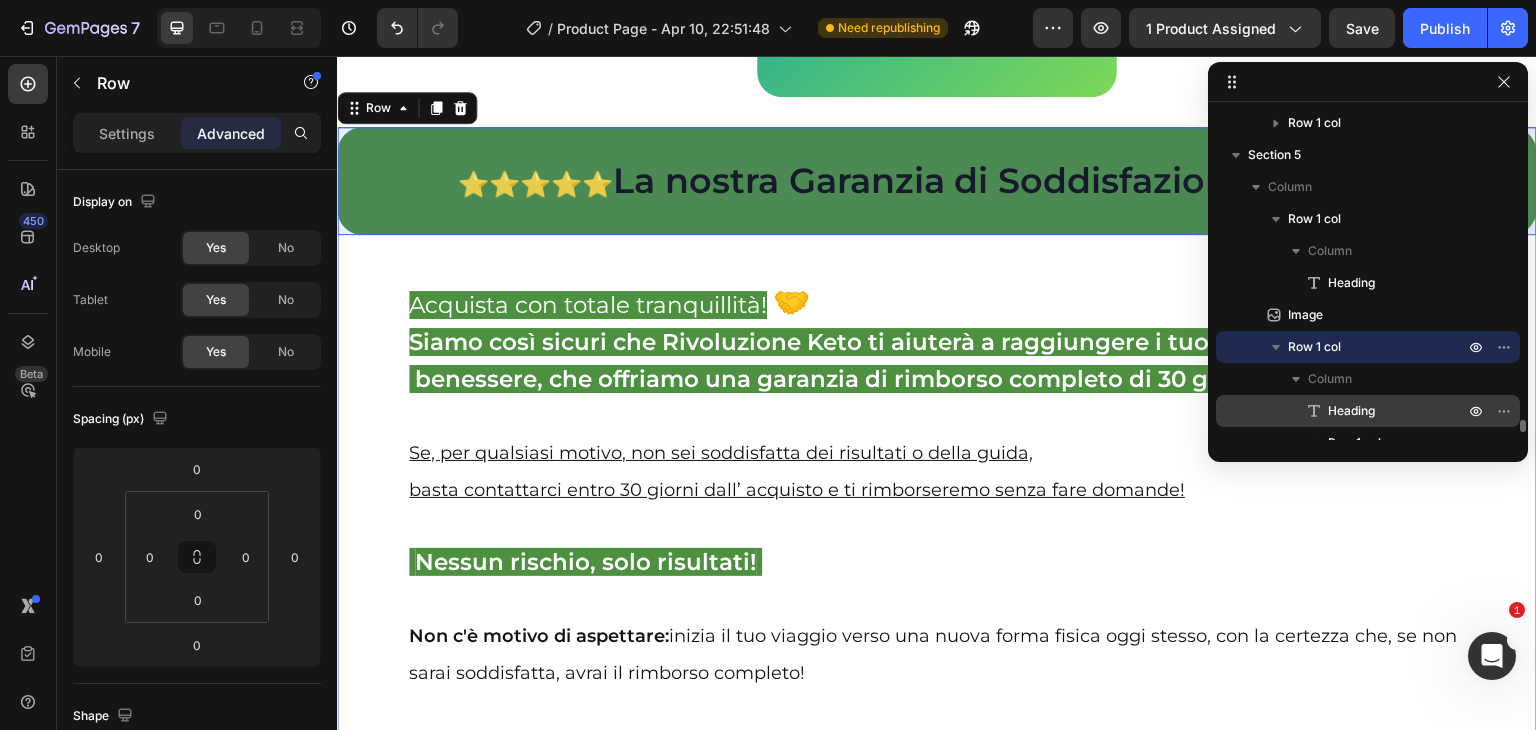 click on "Heading" at bounding box center [1351, 411] 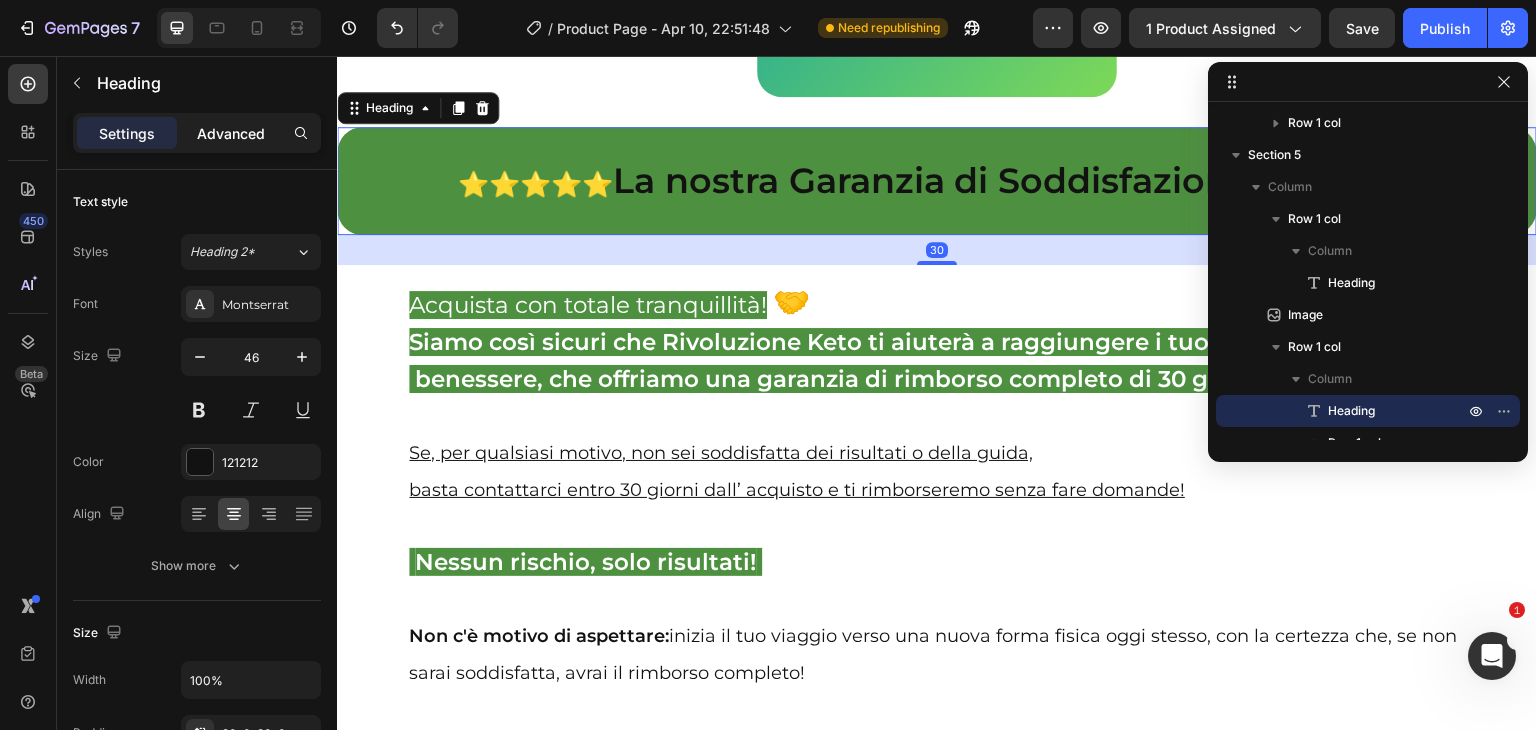 click on "Advanced" at bounding box center (231, 133) 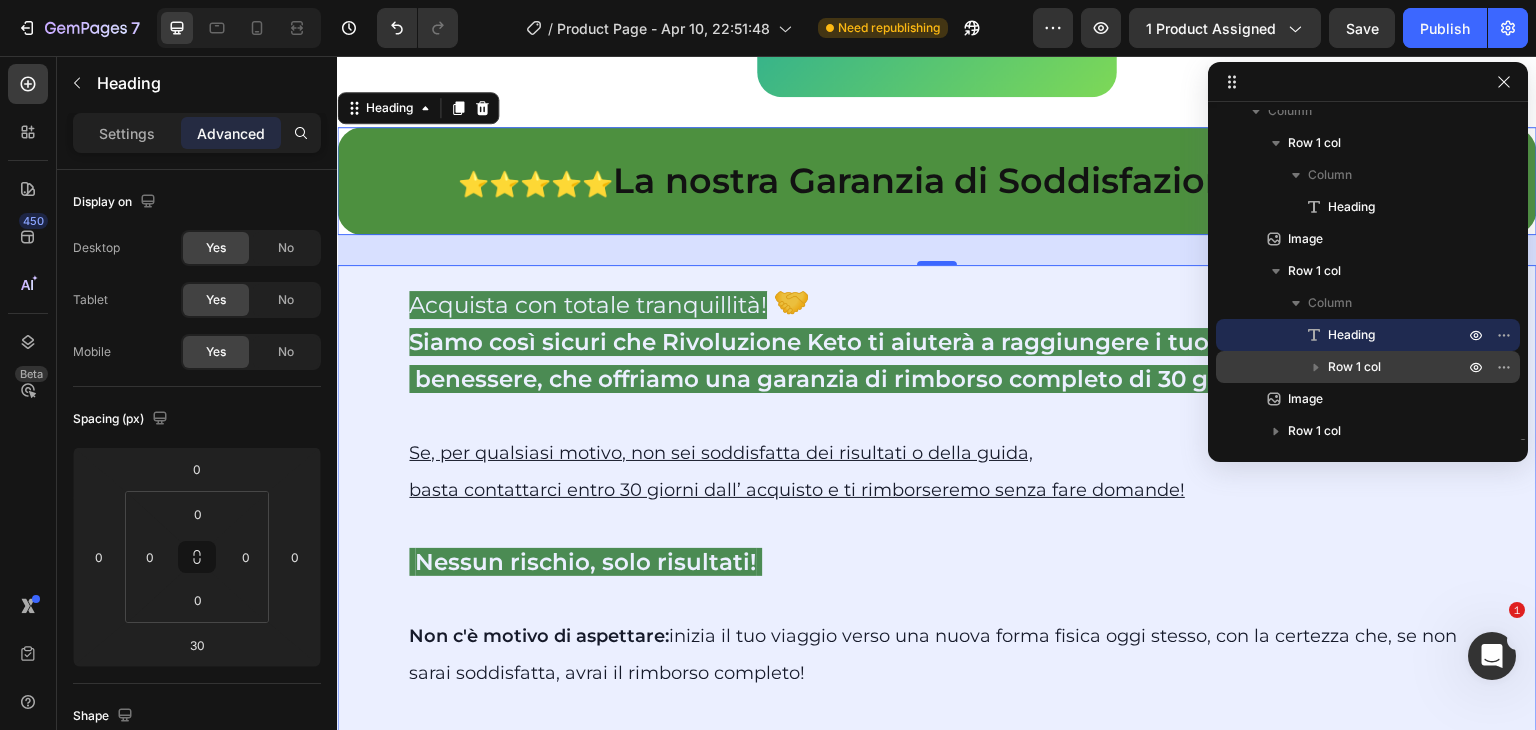 scroll, scrollTop: 8439, scrollLeft: 0, axis: vertical 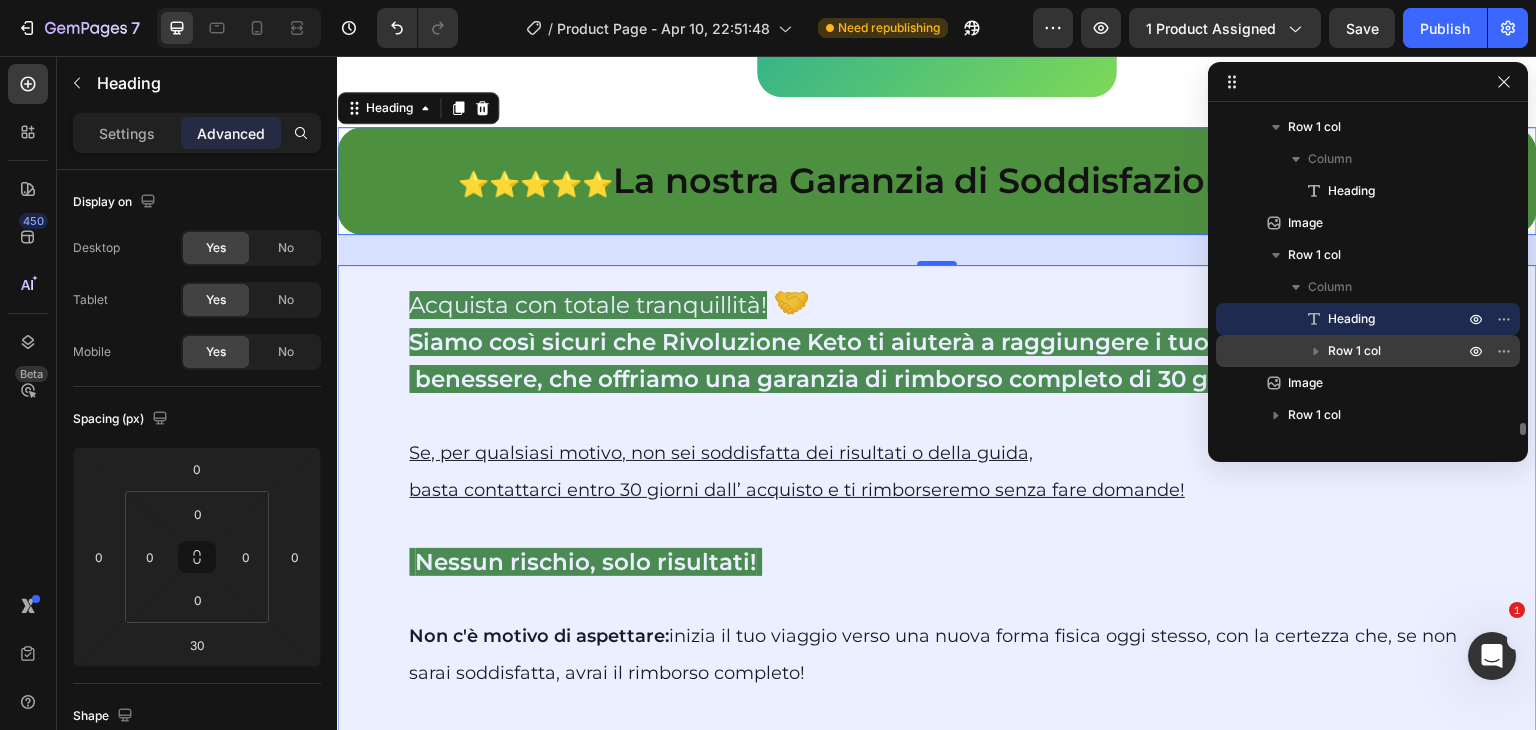 click on "Row 1 col" at bounding box center (1354, 351) 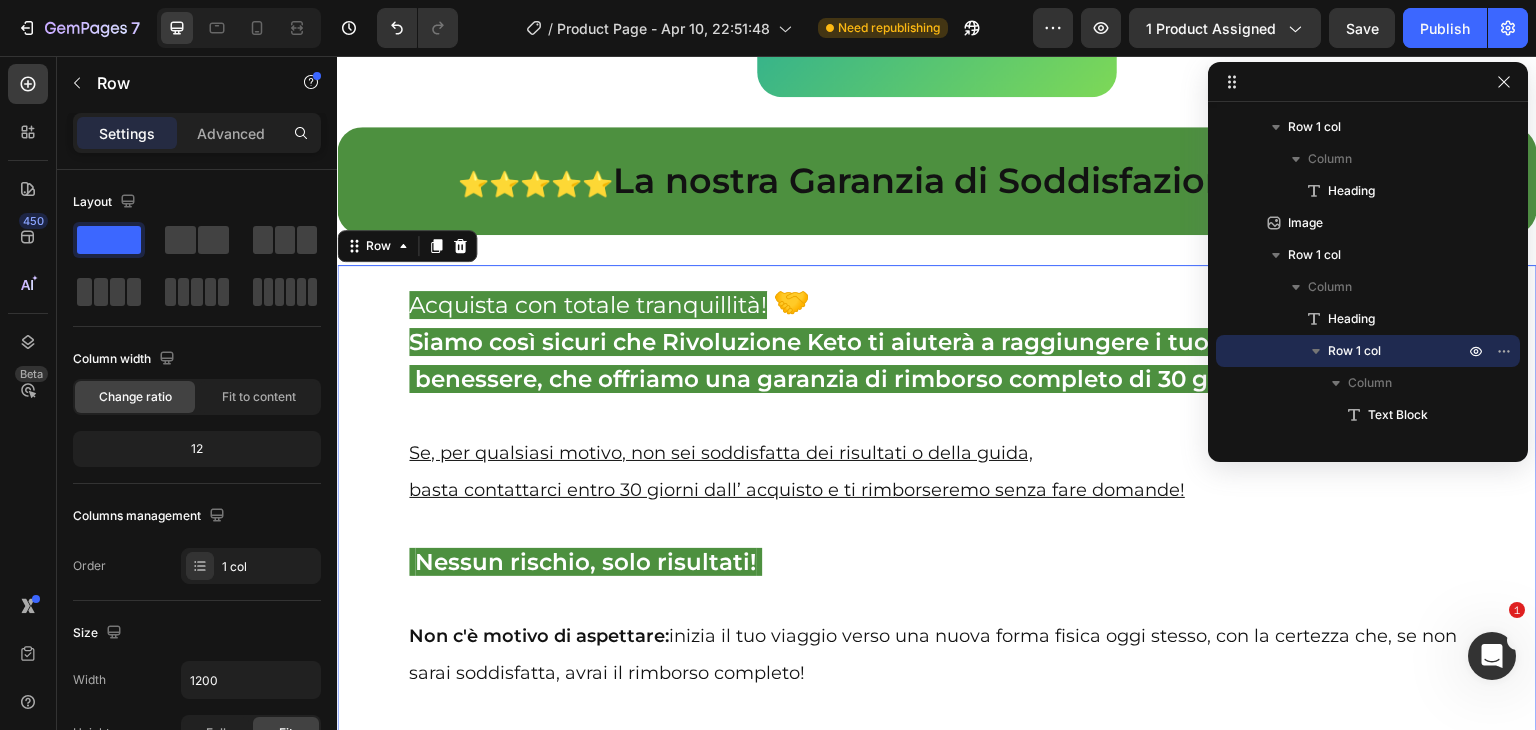 scroll, scrollTop: 34194, scrollLeft: 0, axis: vertical 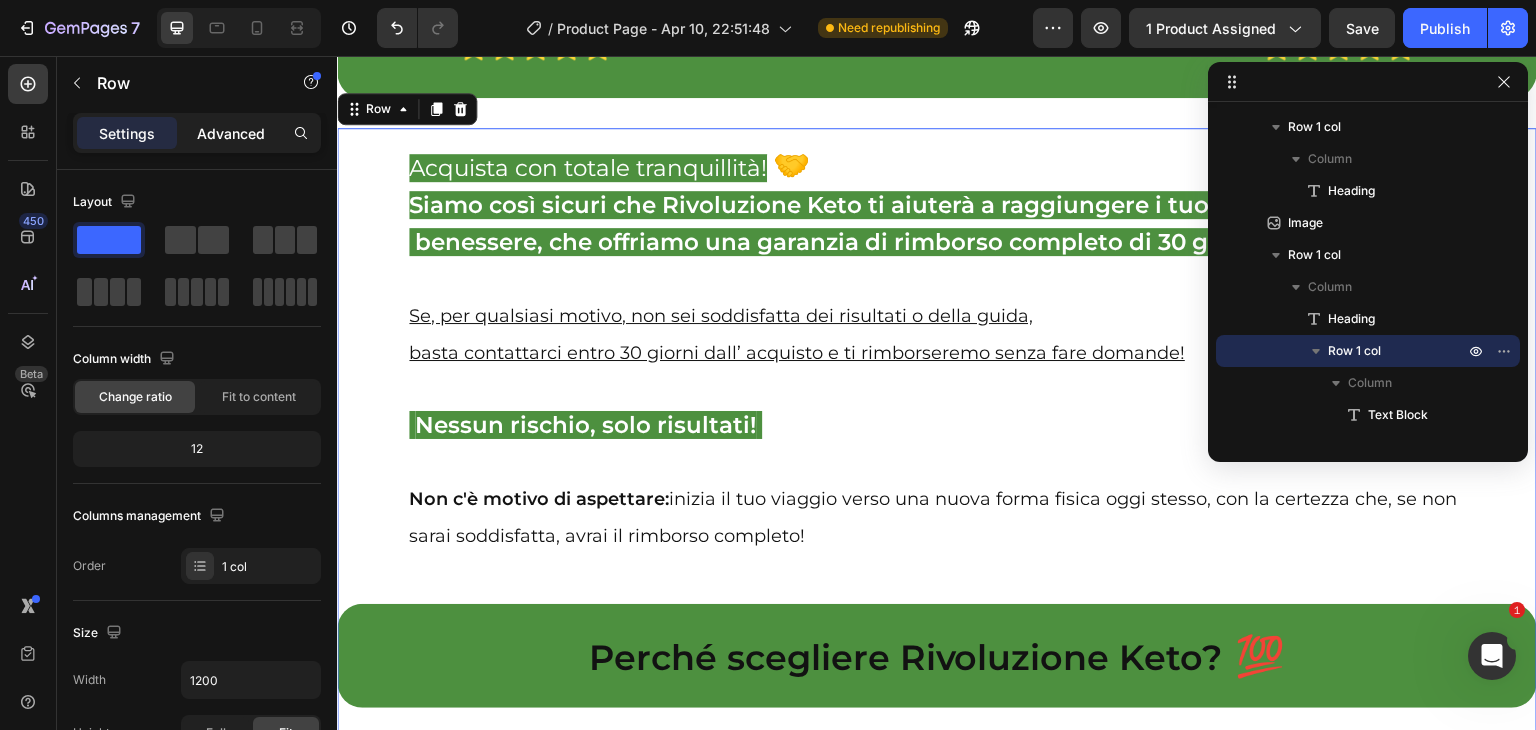 click on "Advanced" 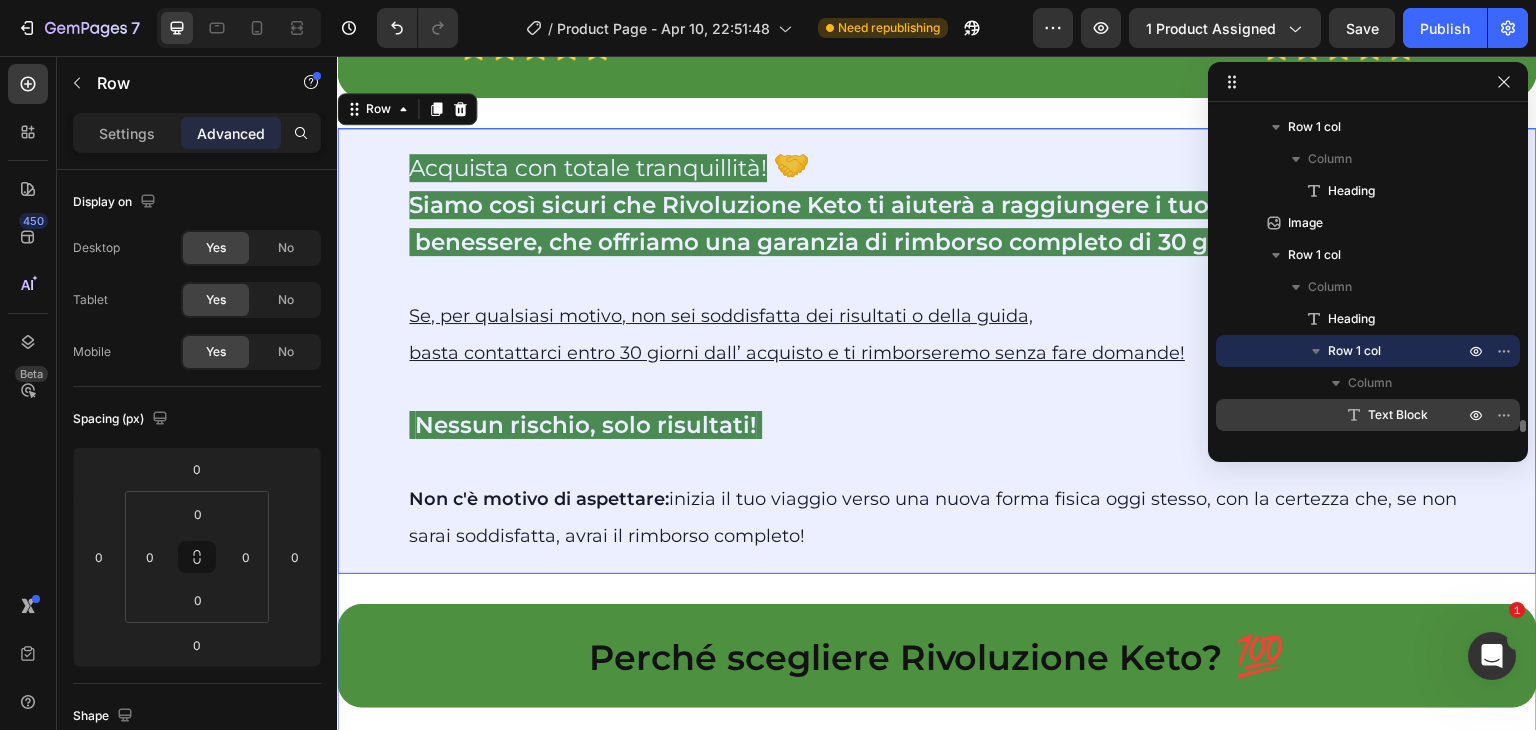 click on "Text Block" at bounding box center [1398, 415] 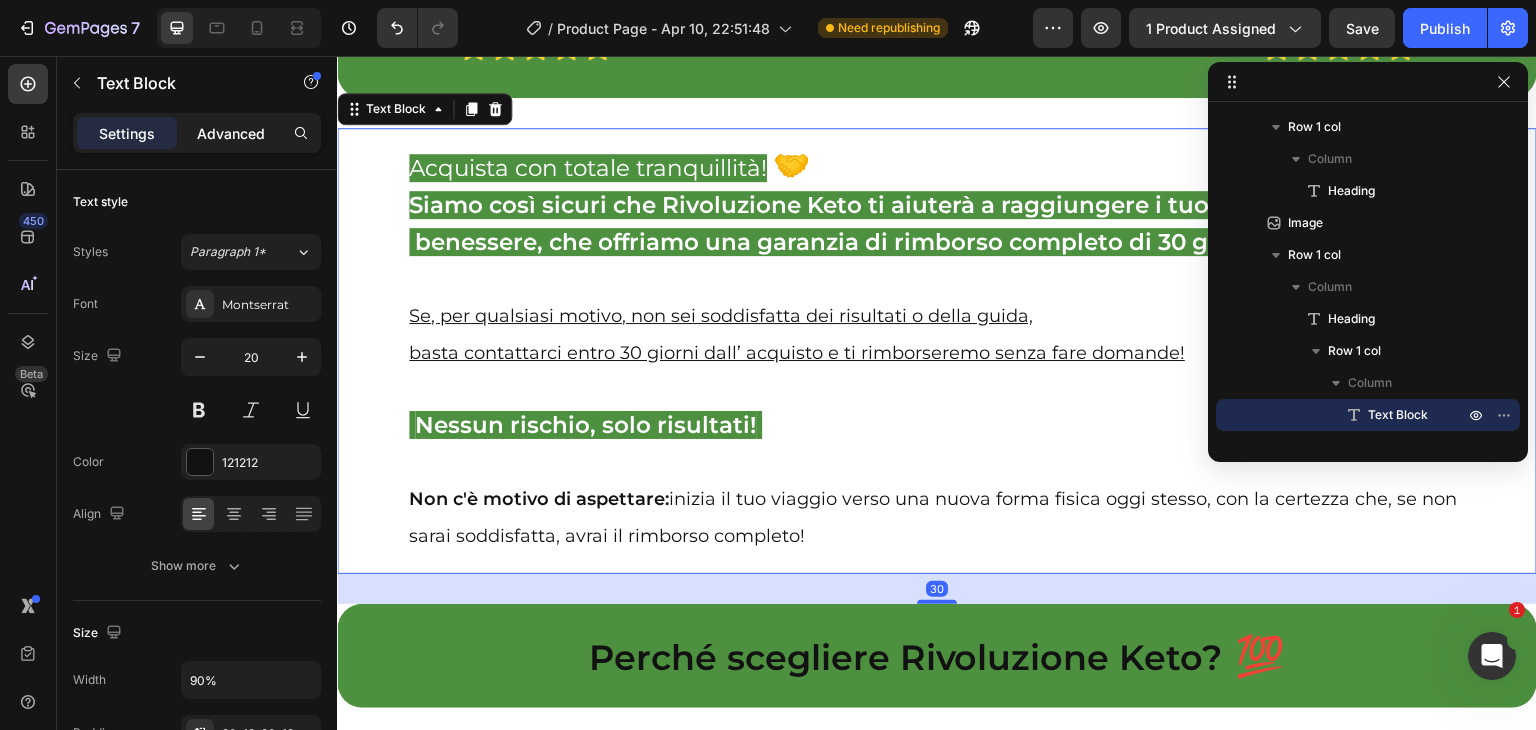 click on "Advanced" at bounding box center (231, 133) 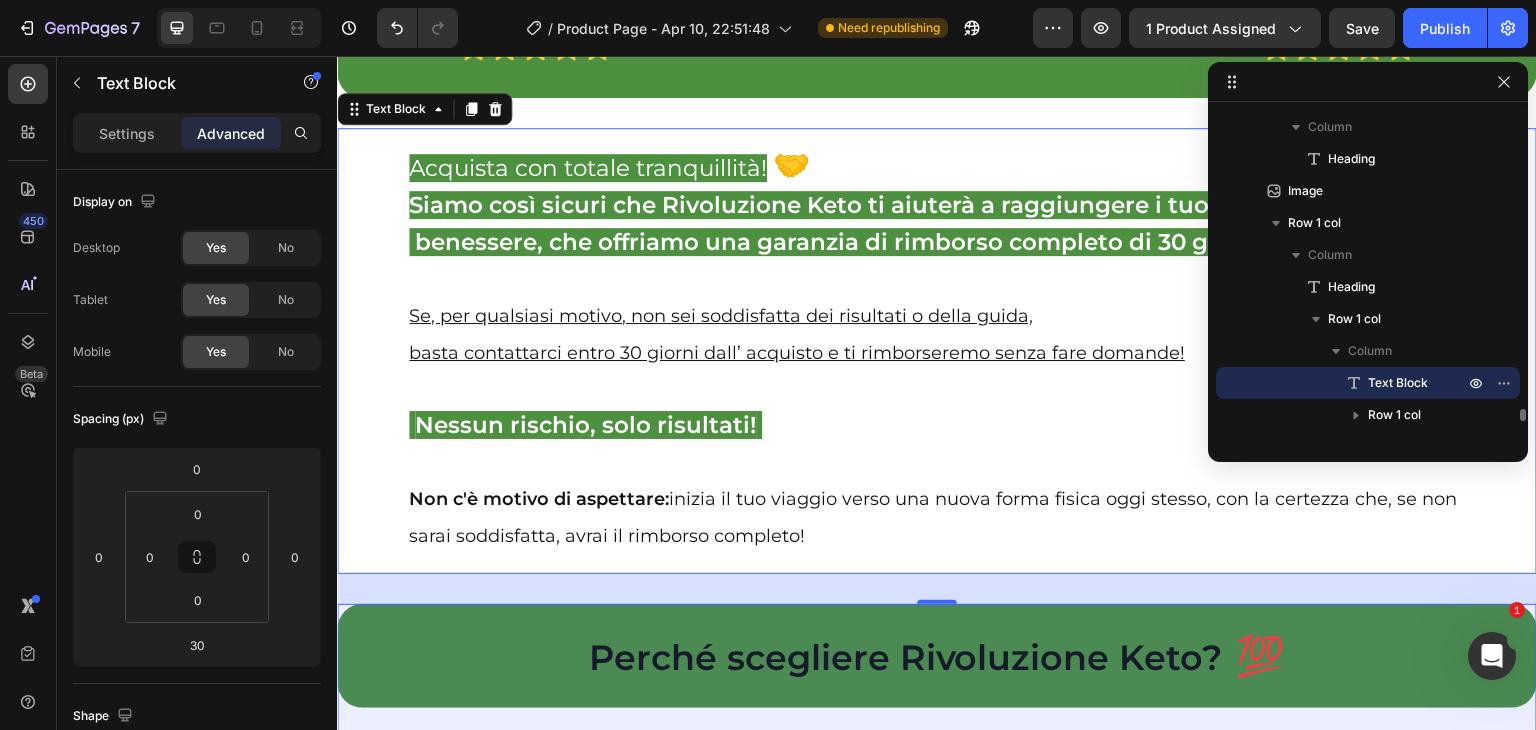 scroll, scrollTop: 8536, scrollLeft: 0, axis: vertical 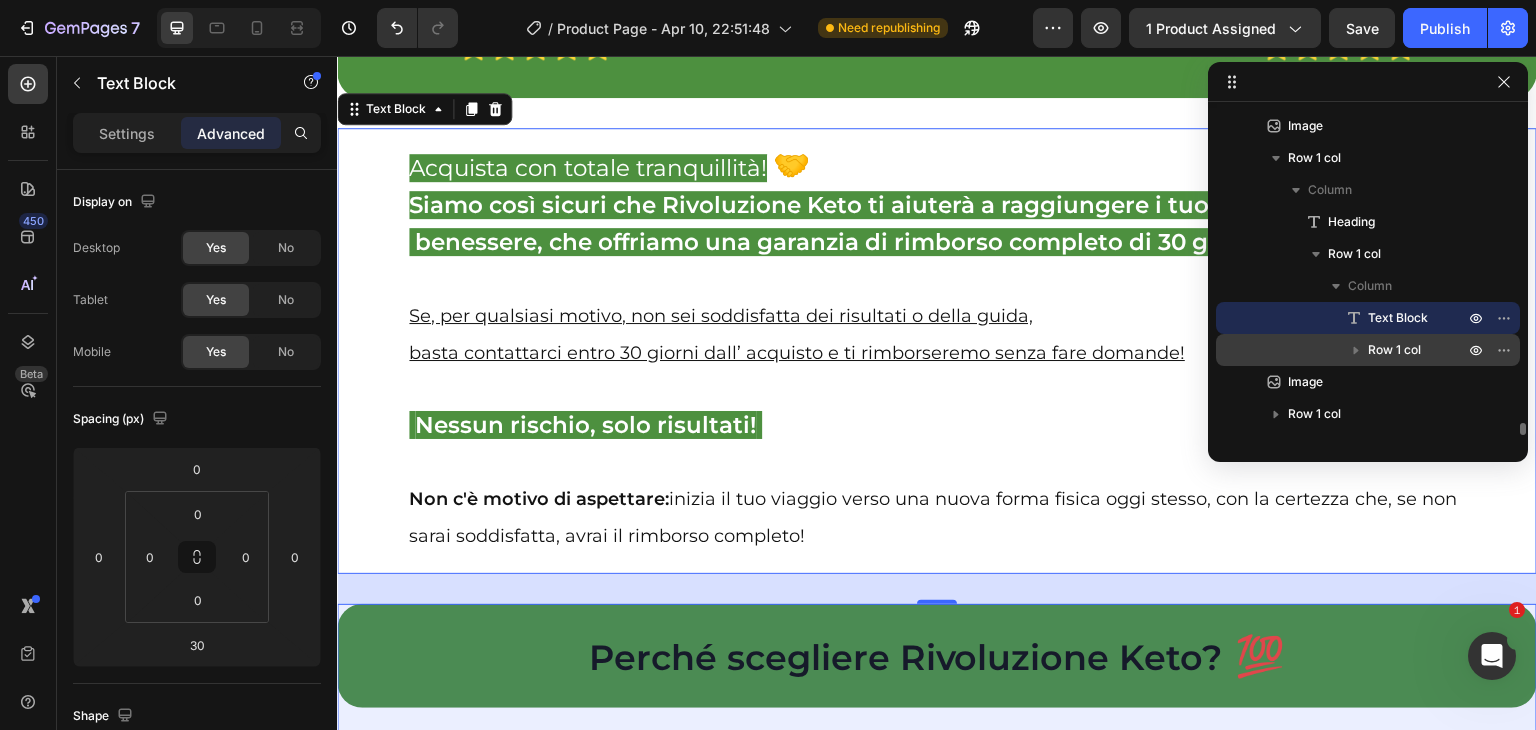 click on "Row 1 col" at bounding box center (1394, 350) 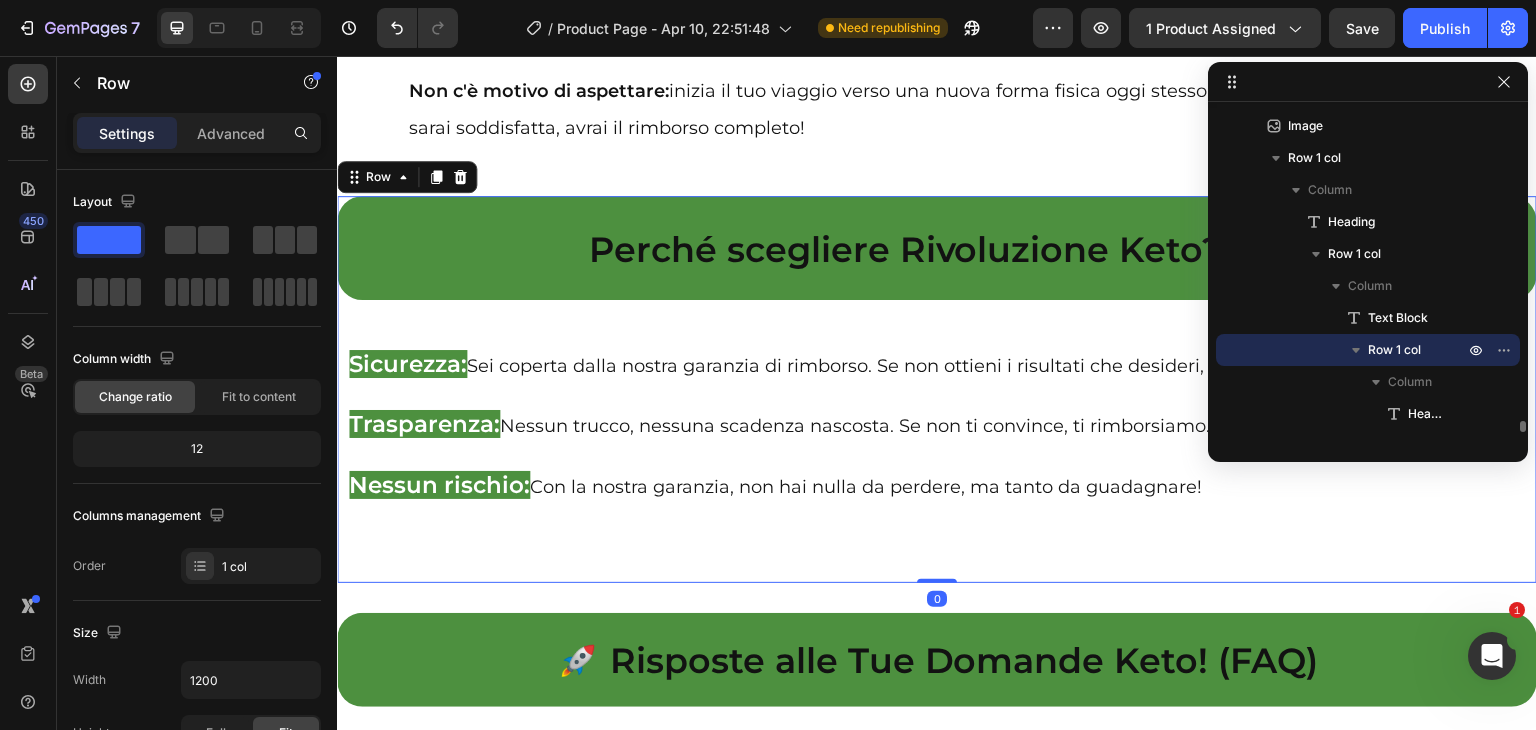 scroll, scrollTop: 34669, scrollLeft: 0, axis: vertical 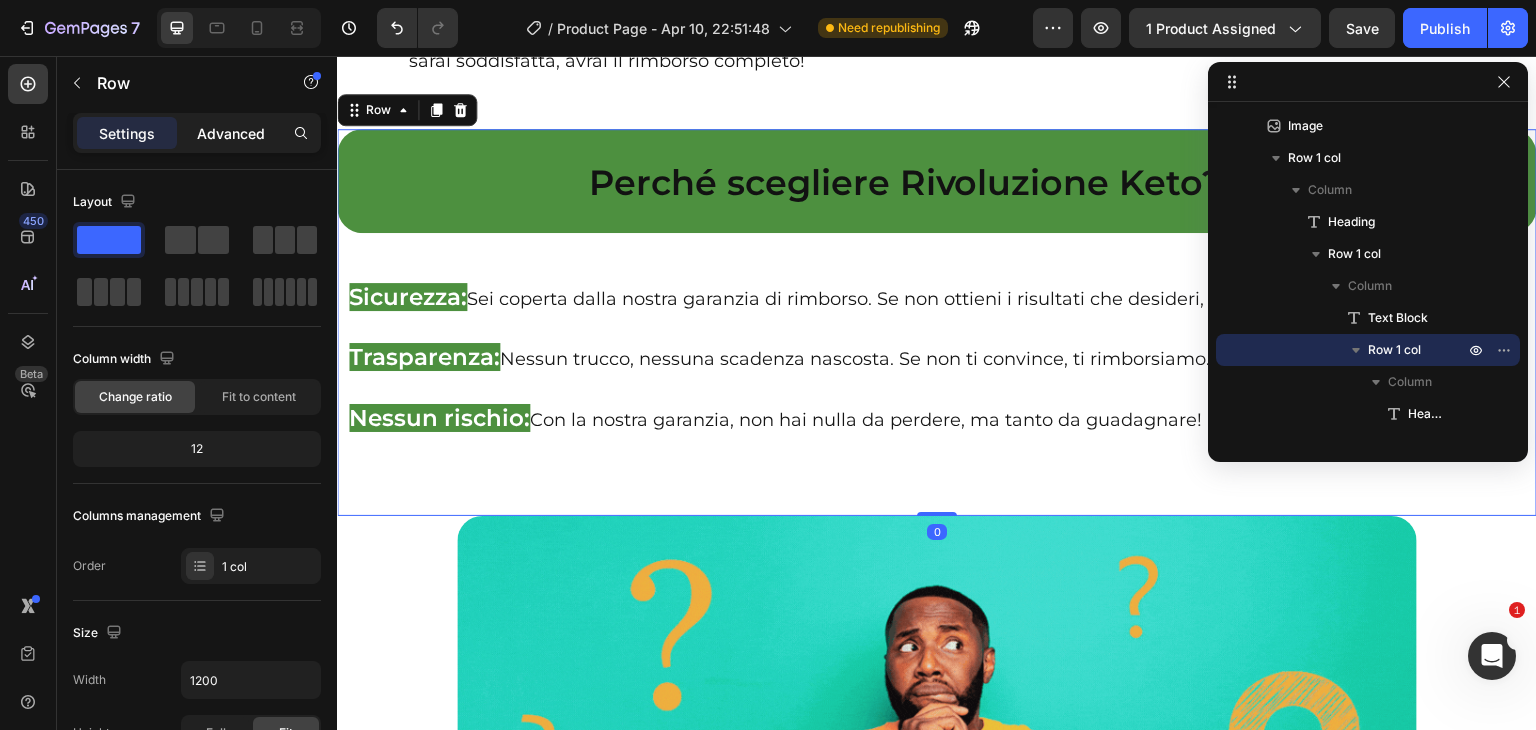 click on "Advanced" at bounding box center [231, 133] 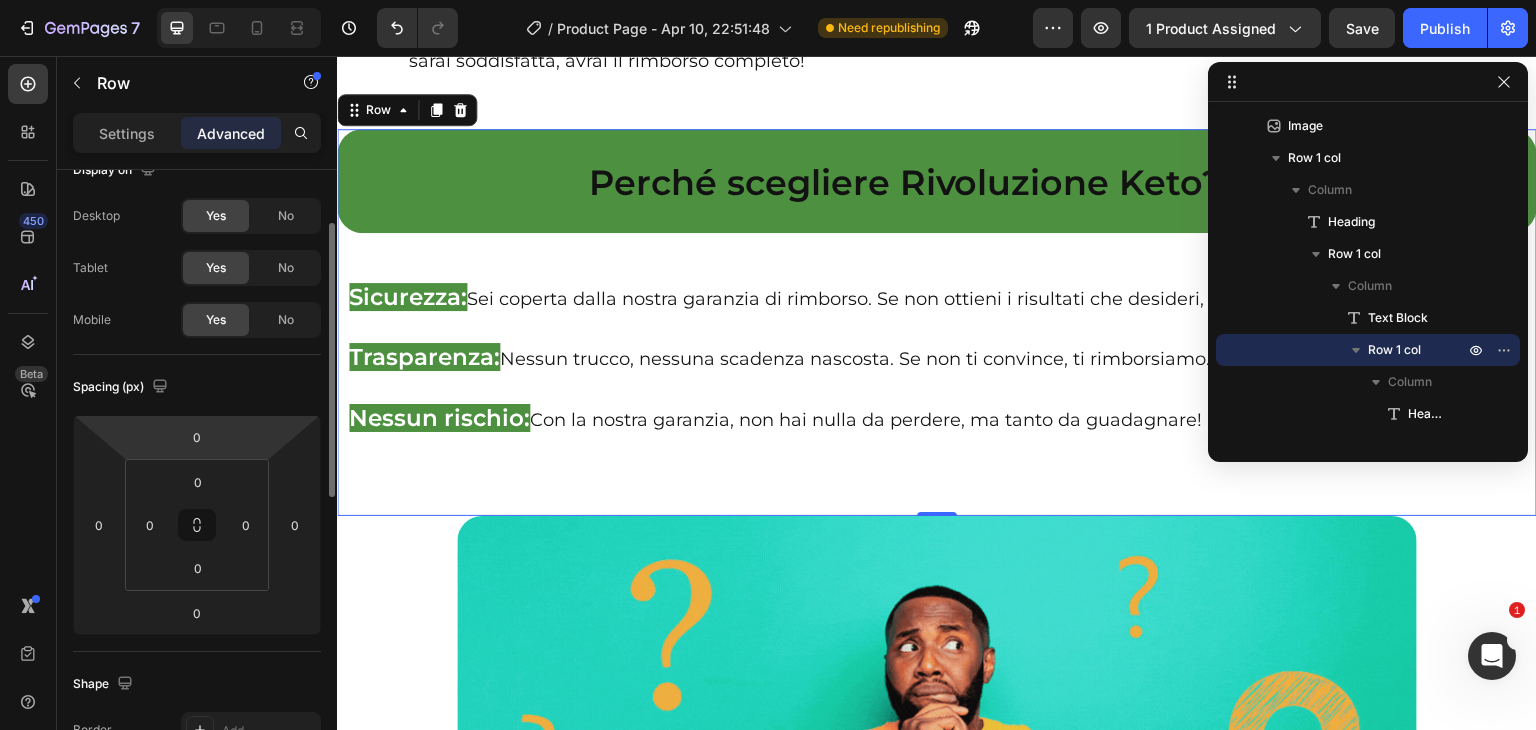 scroll, scrollTop: 59, scrollLeft: 0, axis: vertical 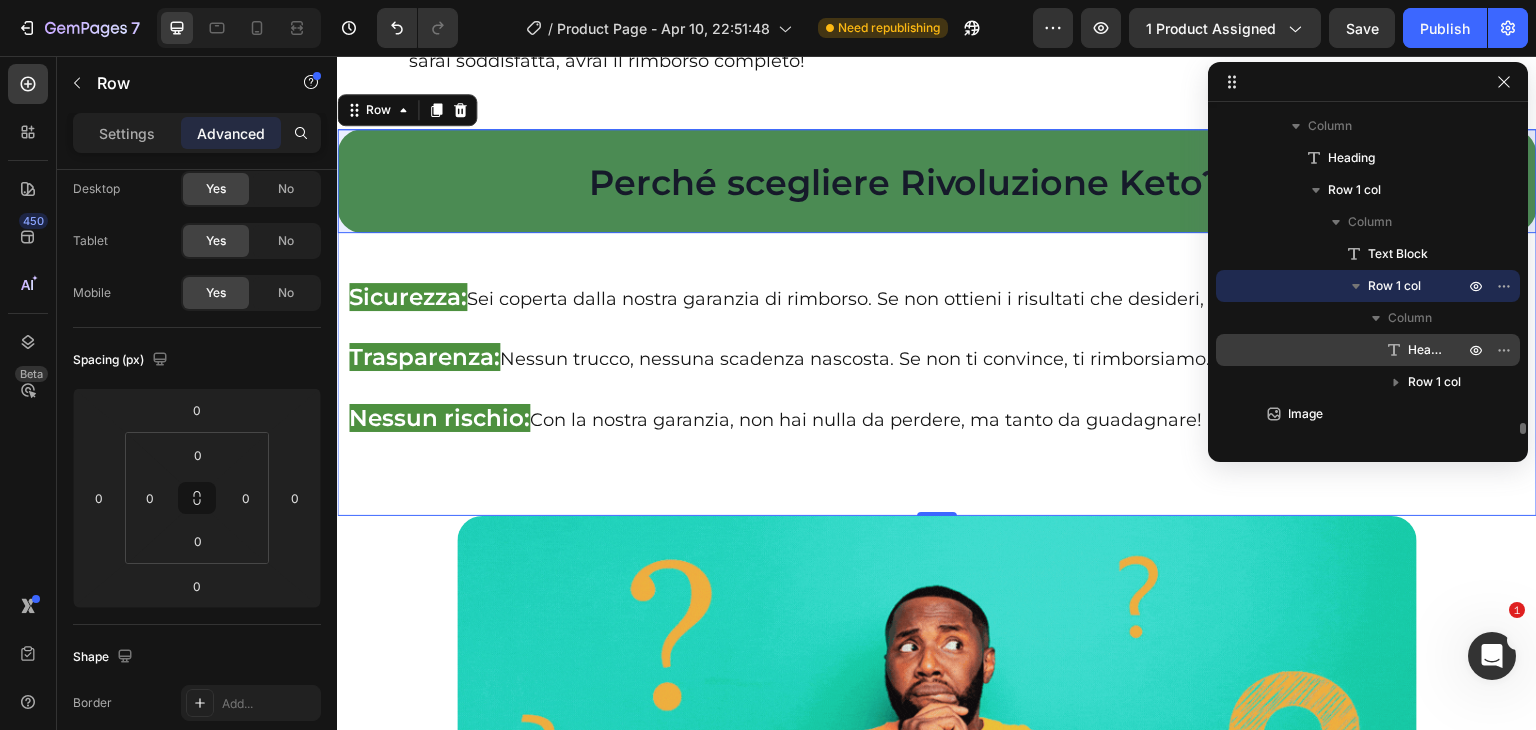 click on "Heading" at bounding box center (1426, 350) 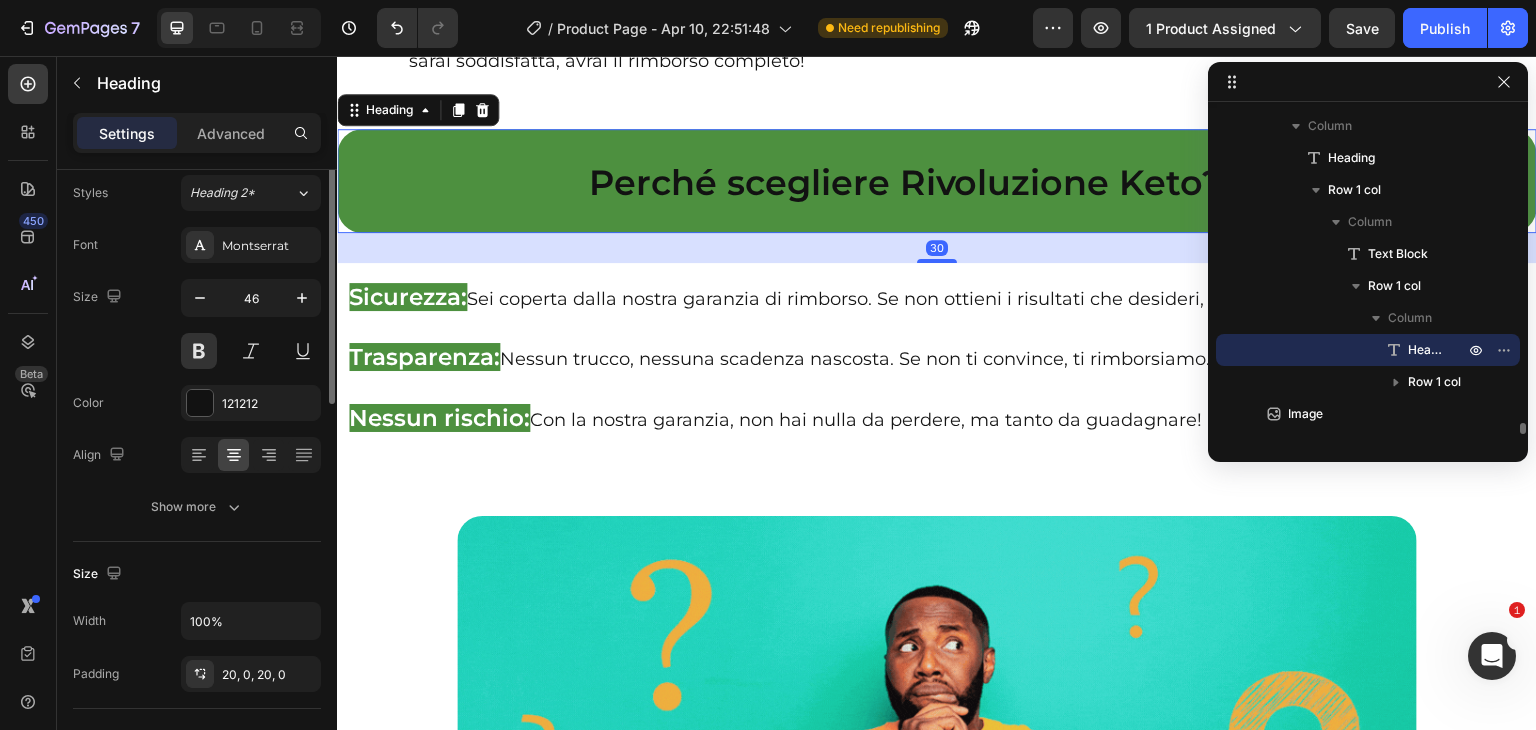 scroll, scrollTop: 0, scrollLeft: 0, axis: both 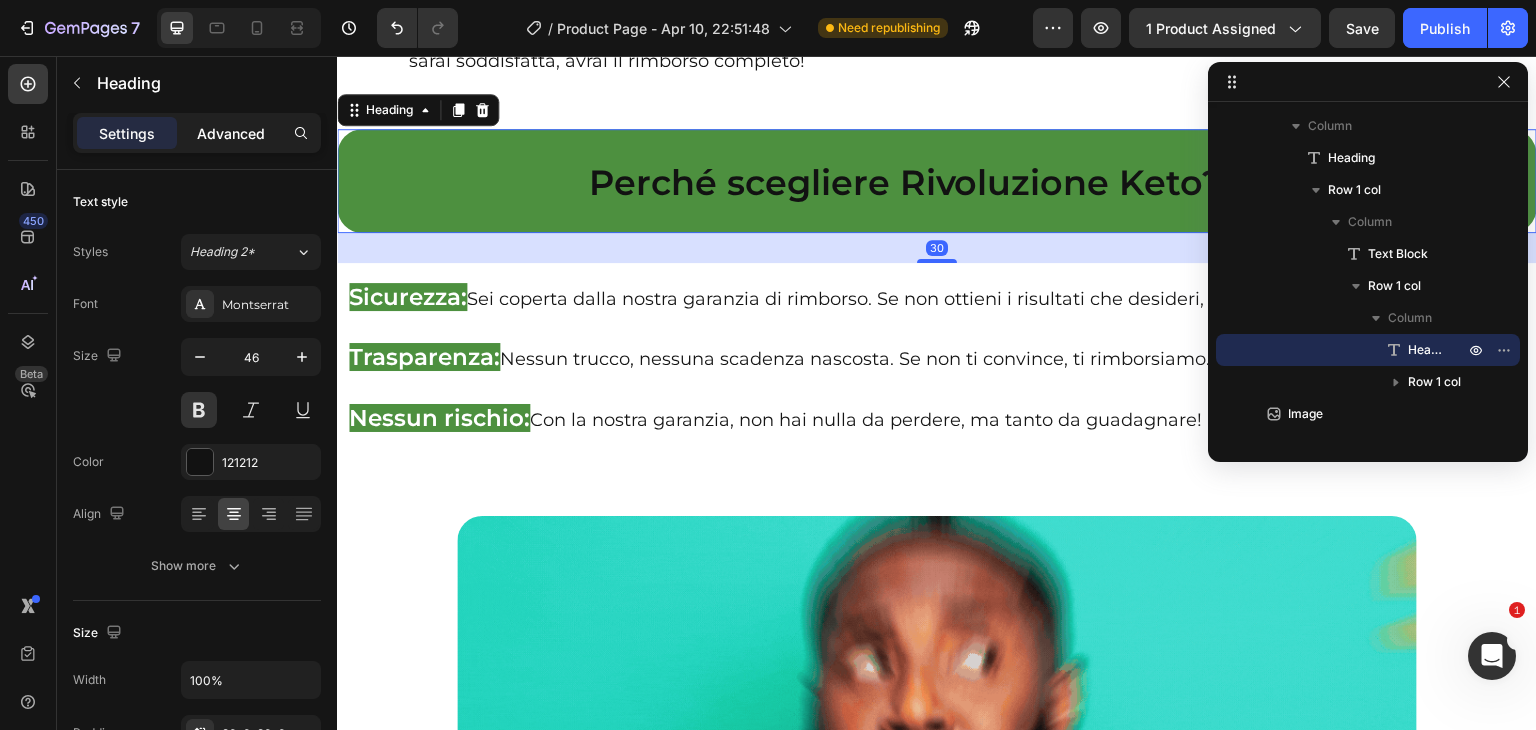 click on "Advanced" at bounding box center [231, 133] 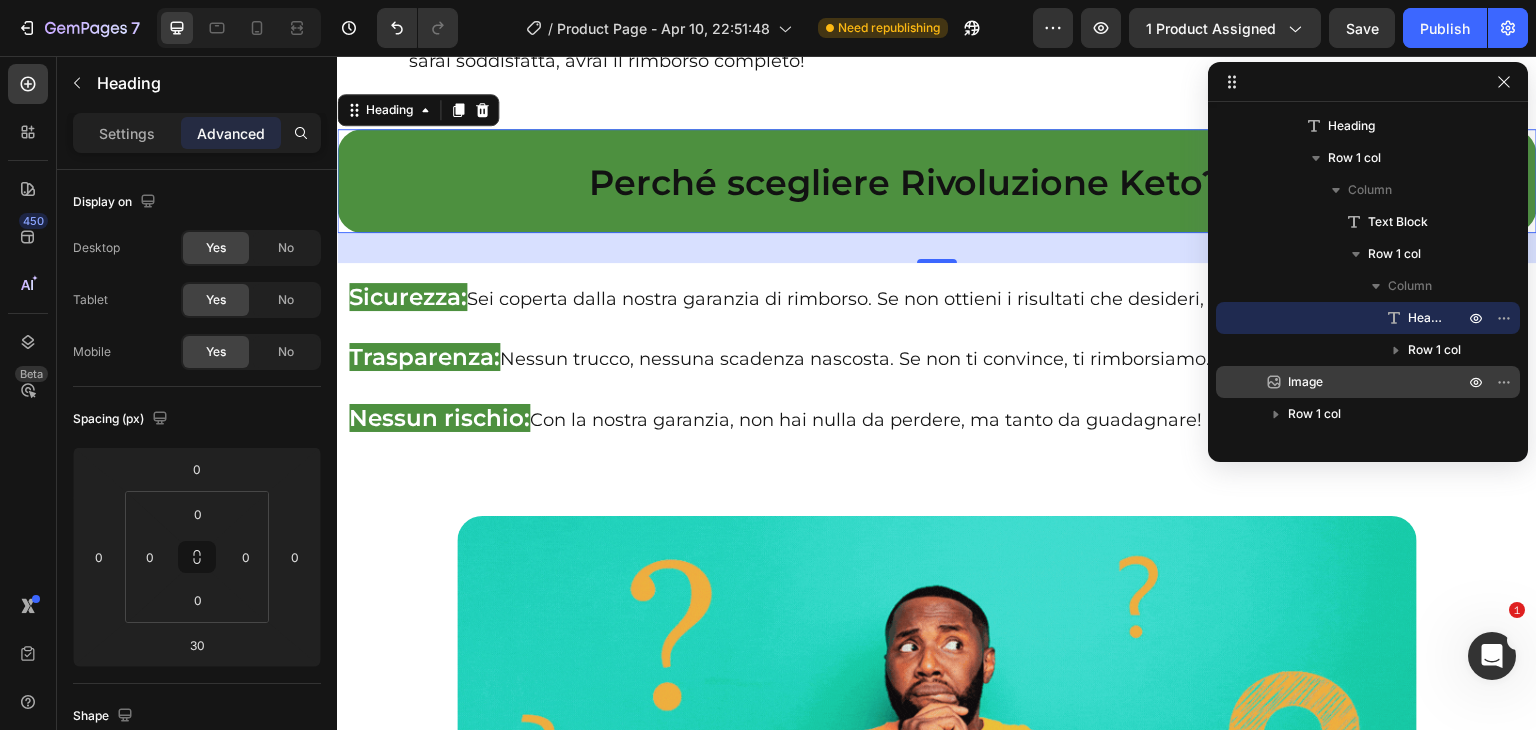 scroll, scrollTop: 8658, scrollLeft: 0, axis: vertical 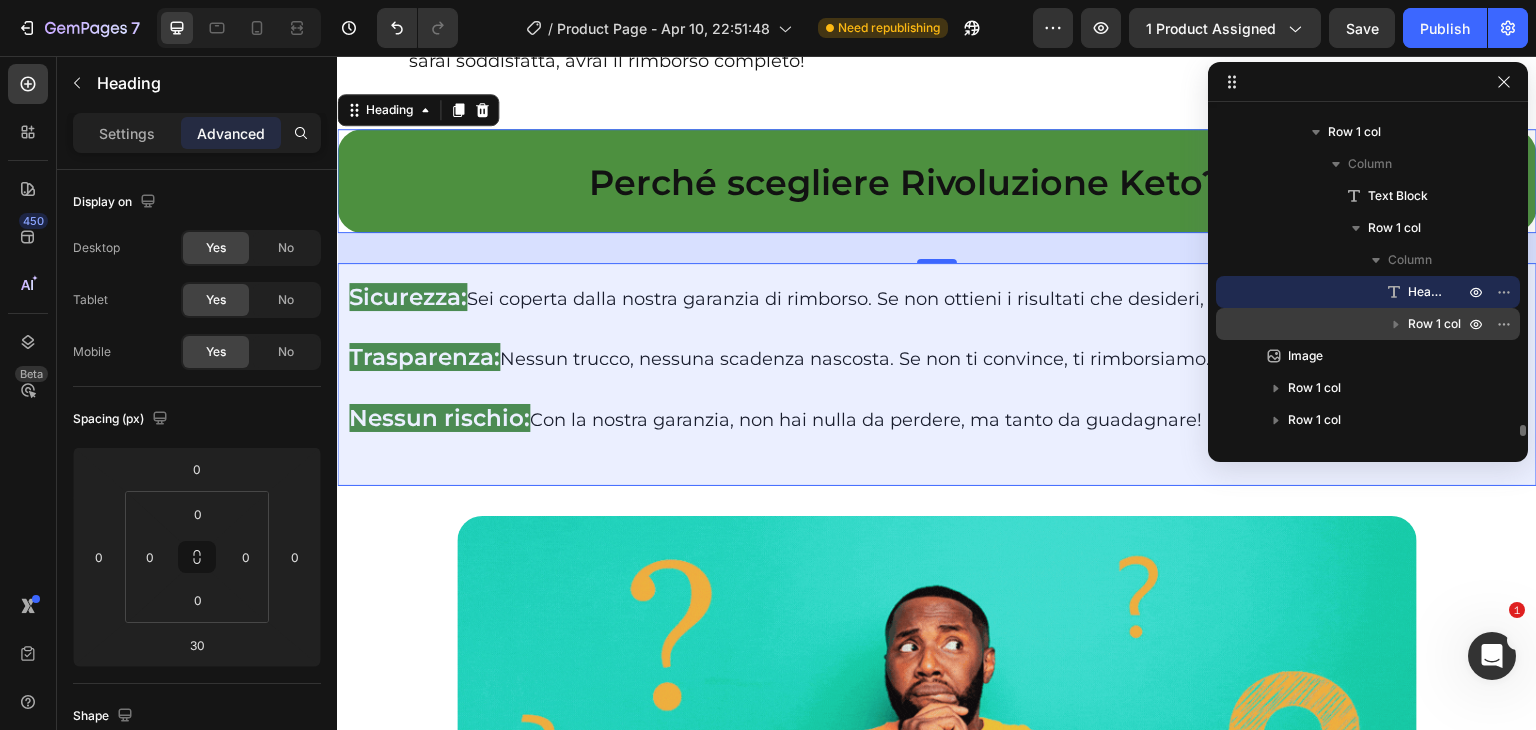 click on "Row 1 col" at bounding box center [1434, 324] 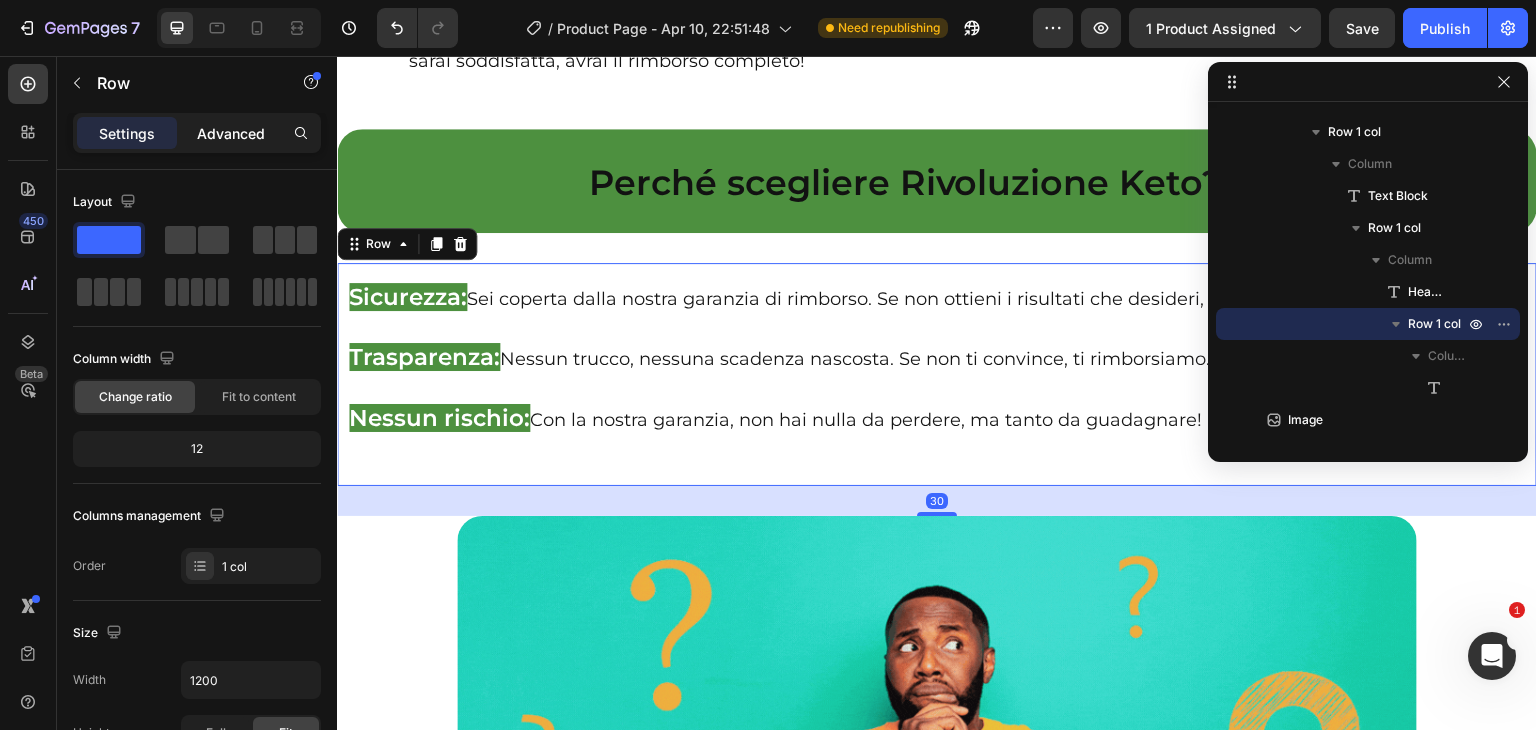 click on "Advanced" at bounding box center [231, 133] 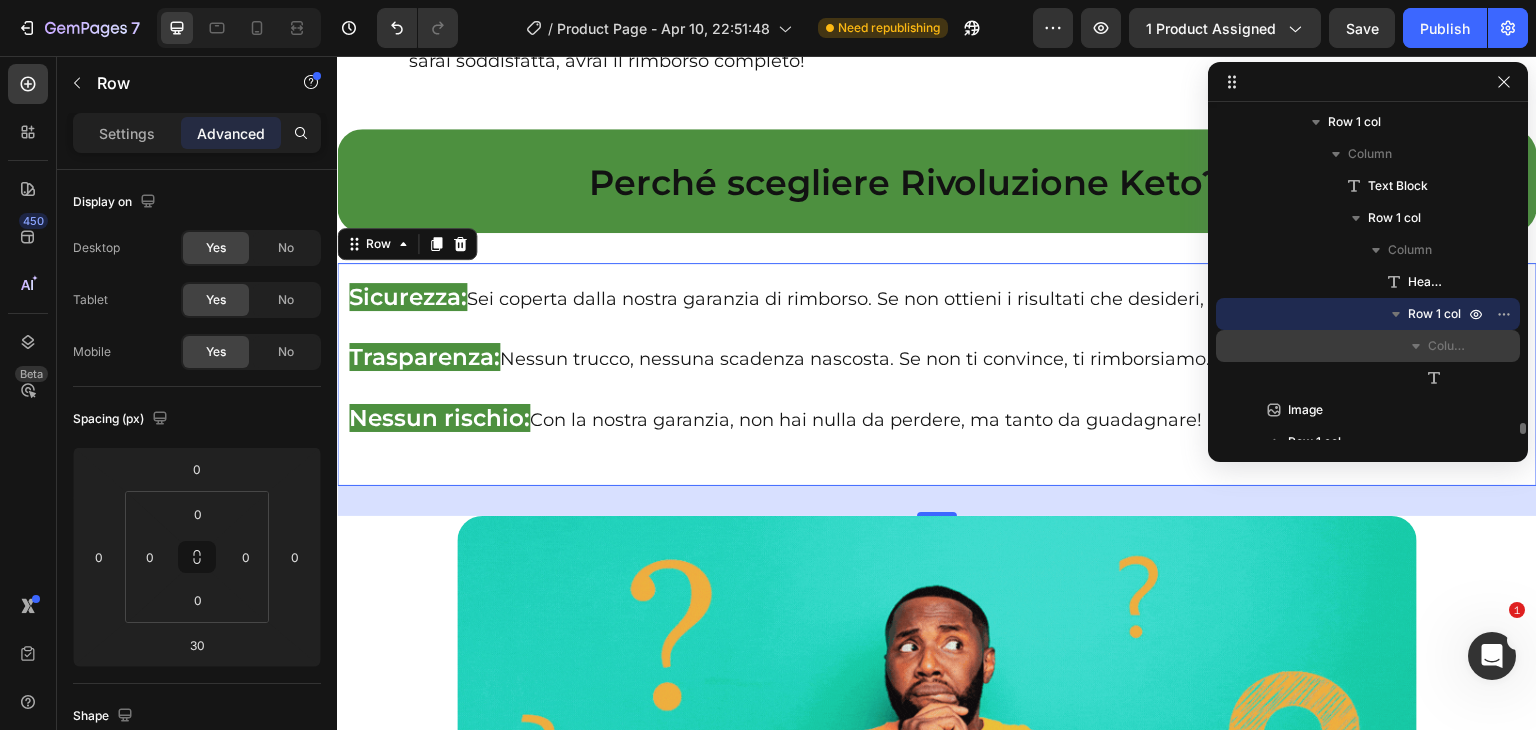 scroll, scrollTop: 8690, scrollLeft: 0, axis: vertical 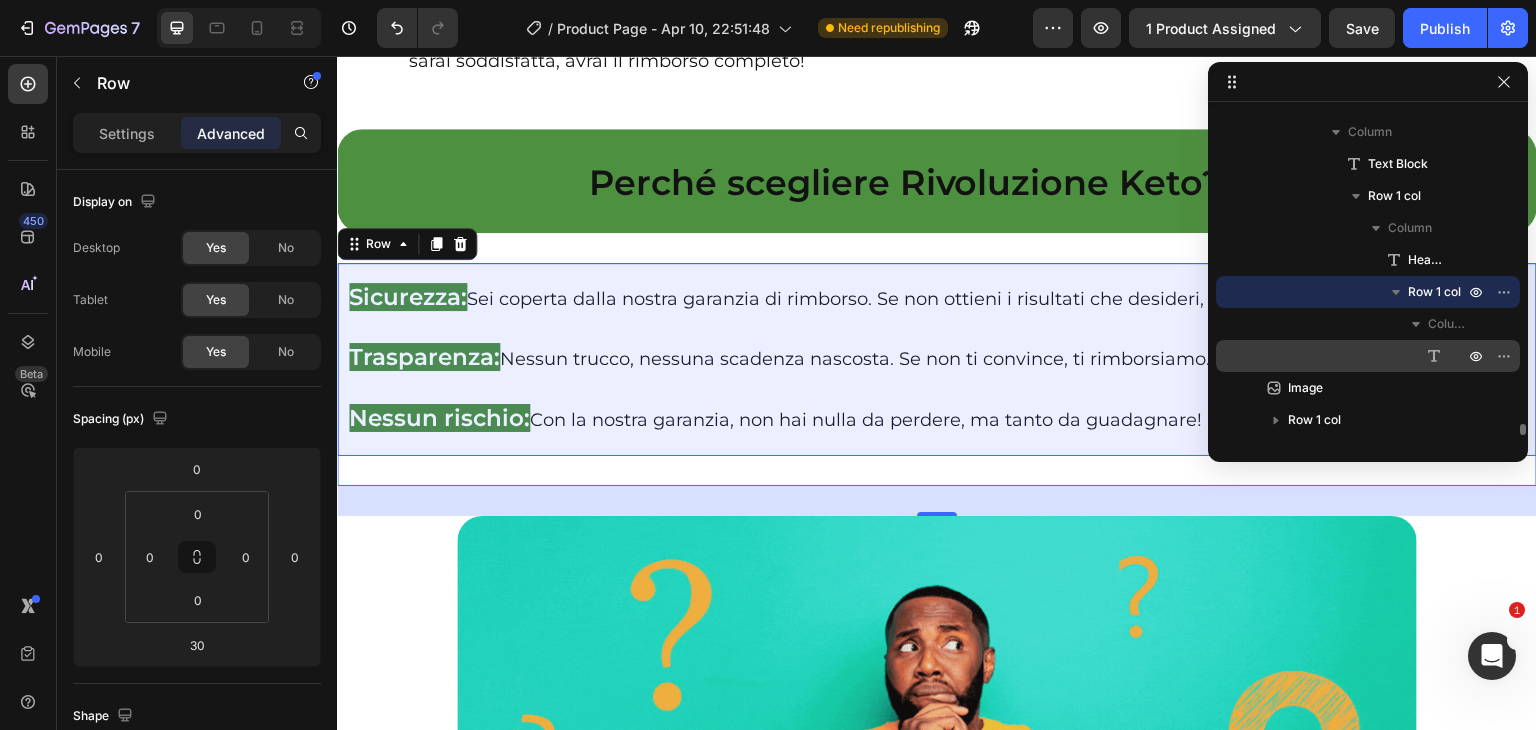 click 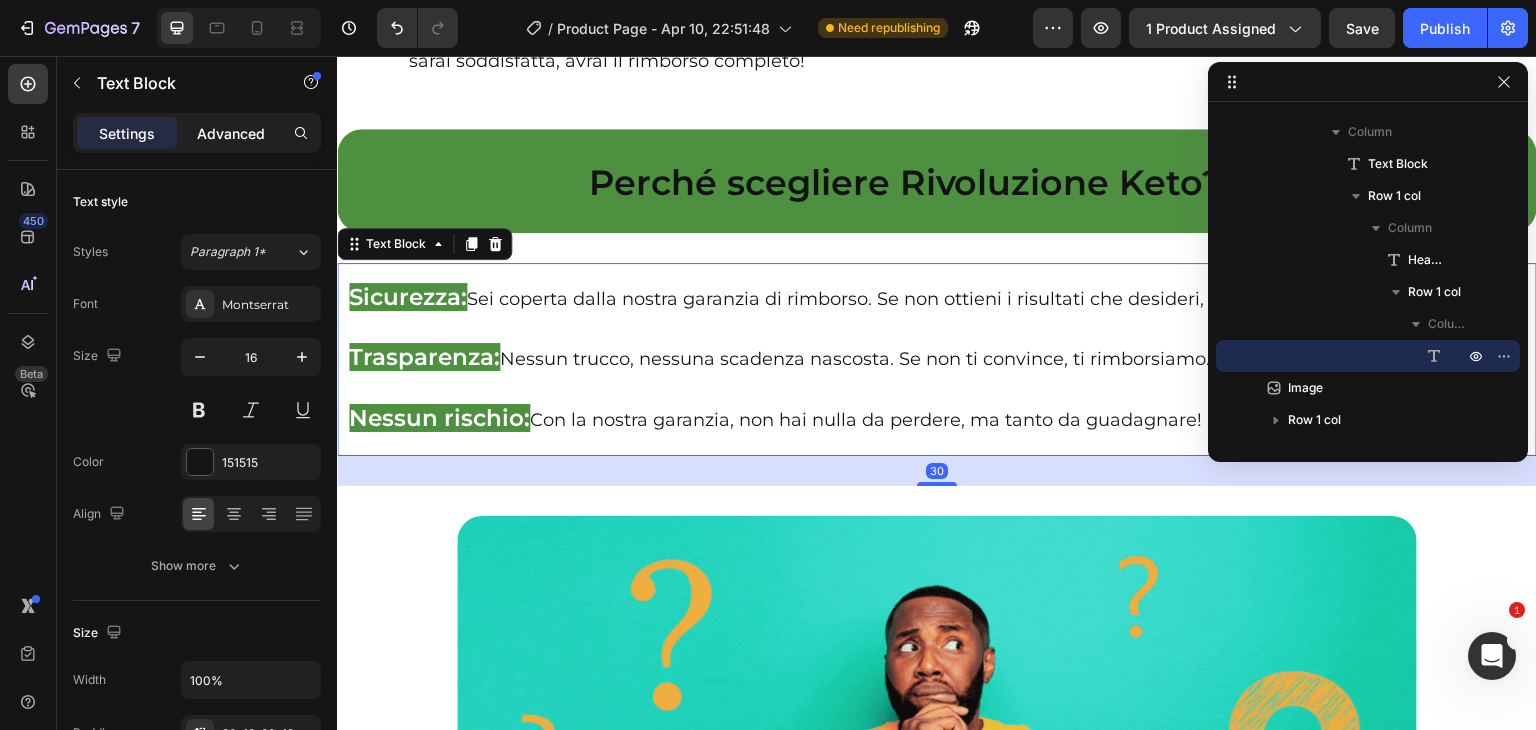 click on "Advanced" at bounding box center (231, 133) 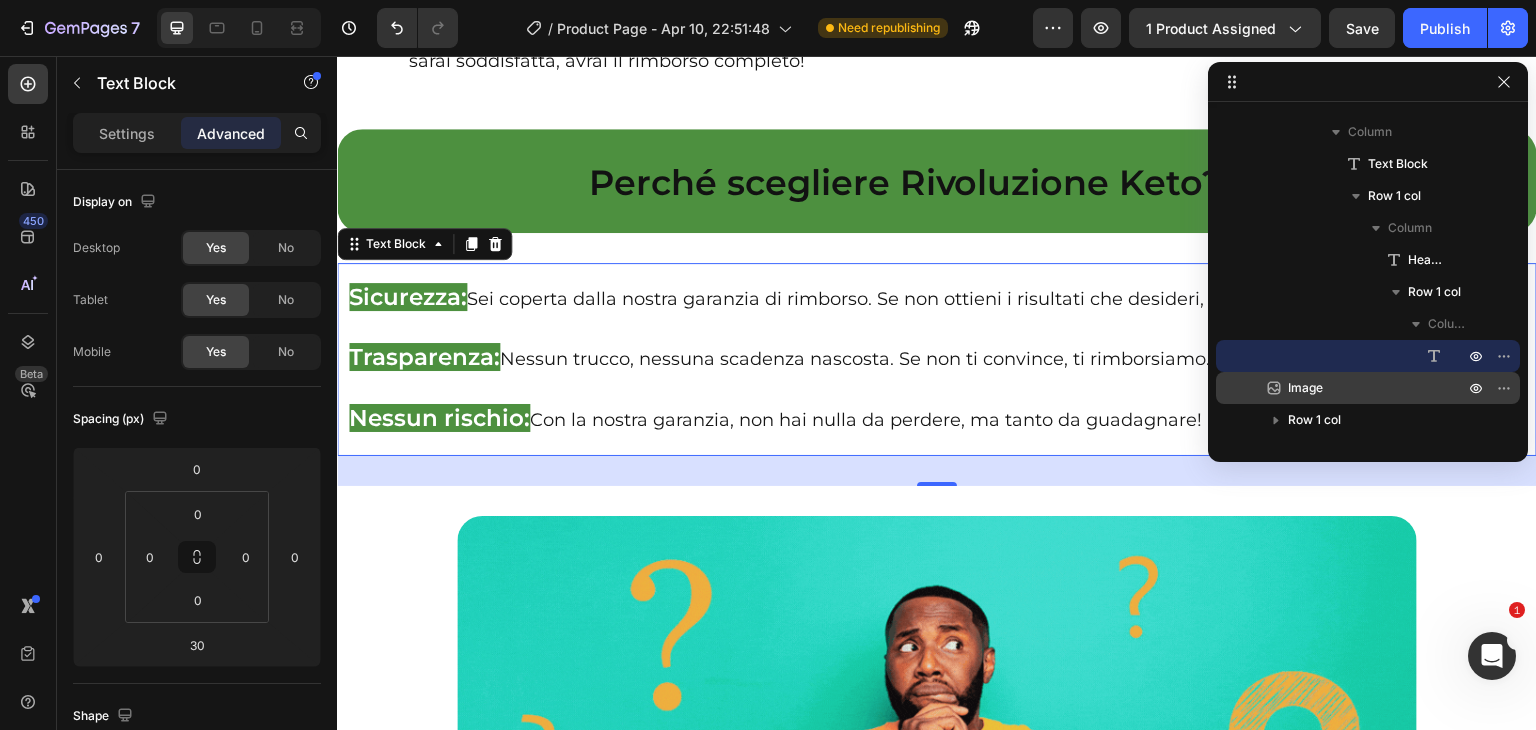 scroll, scrollTop: 8722, scrollLeft: 0, axis: vertical 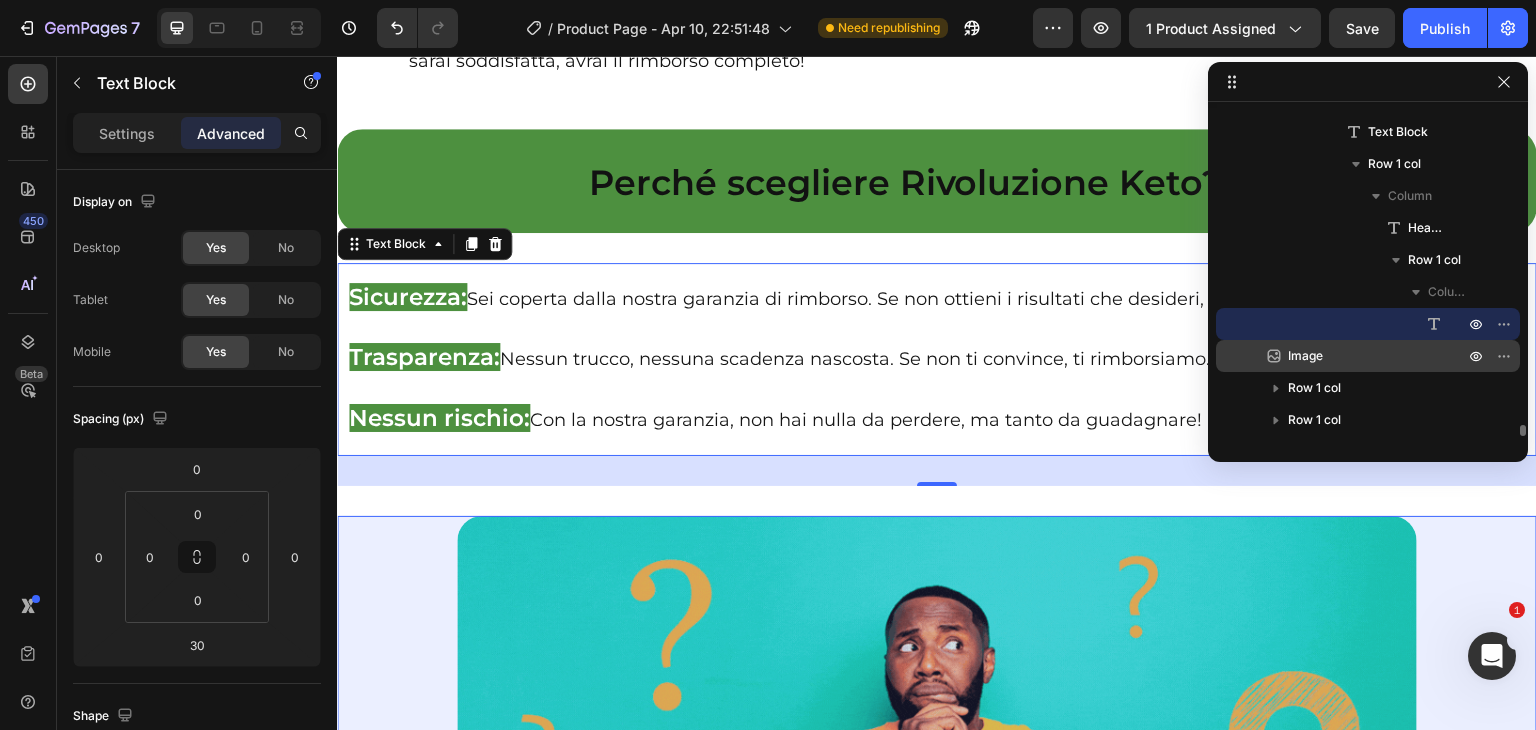 click on "Image" at bounding box center (1354, 356) 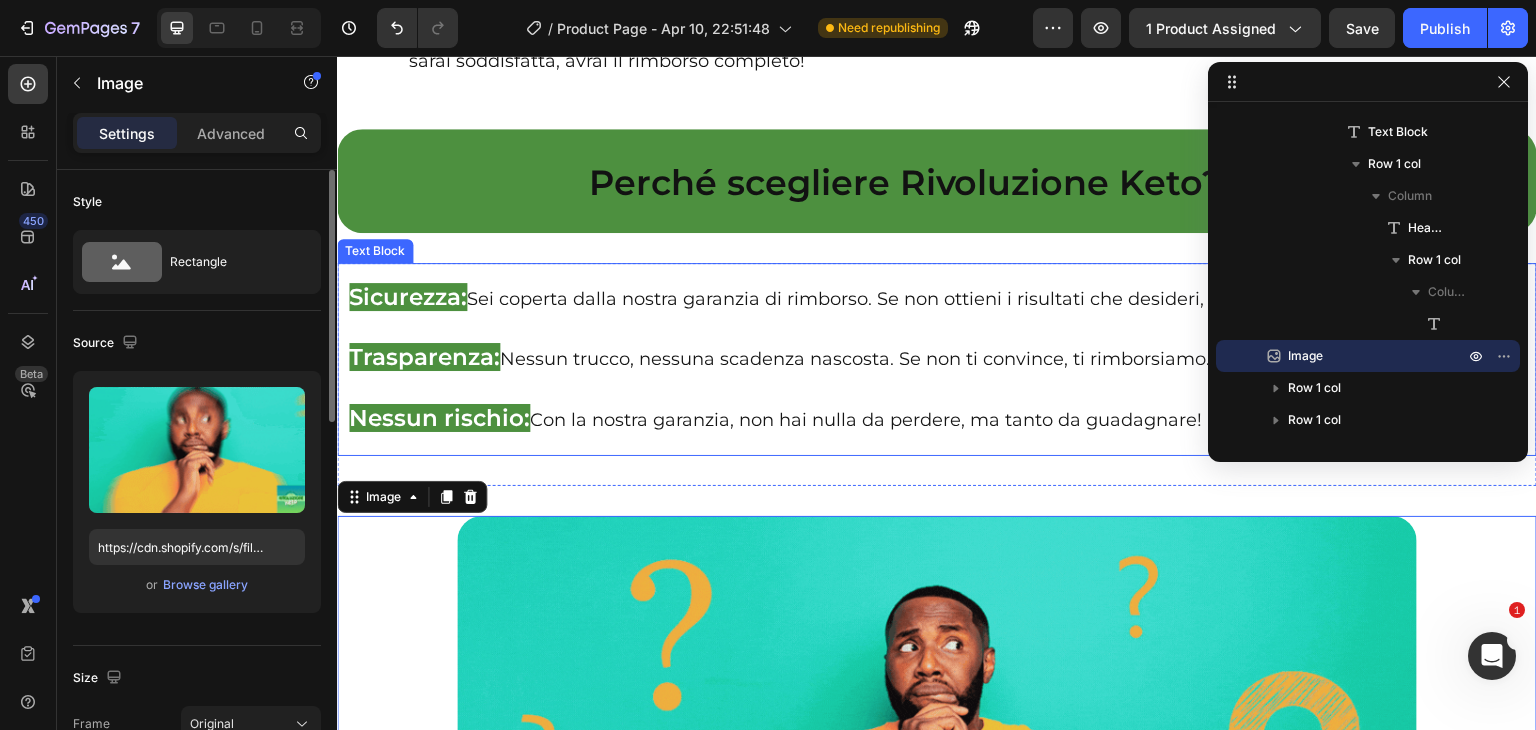 scroll, scrollTop: 35054, scrollLeft: 0, axis: vertical 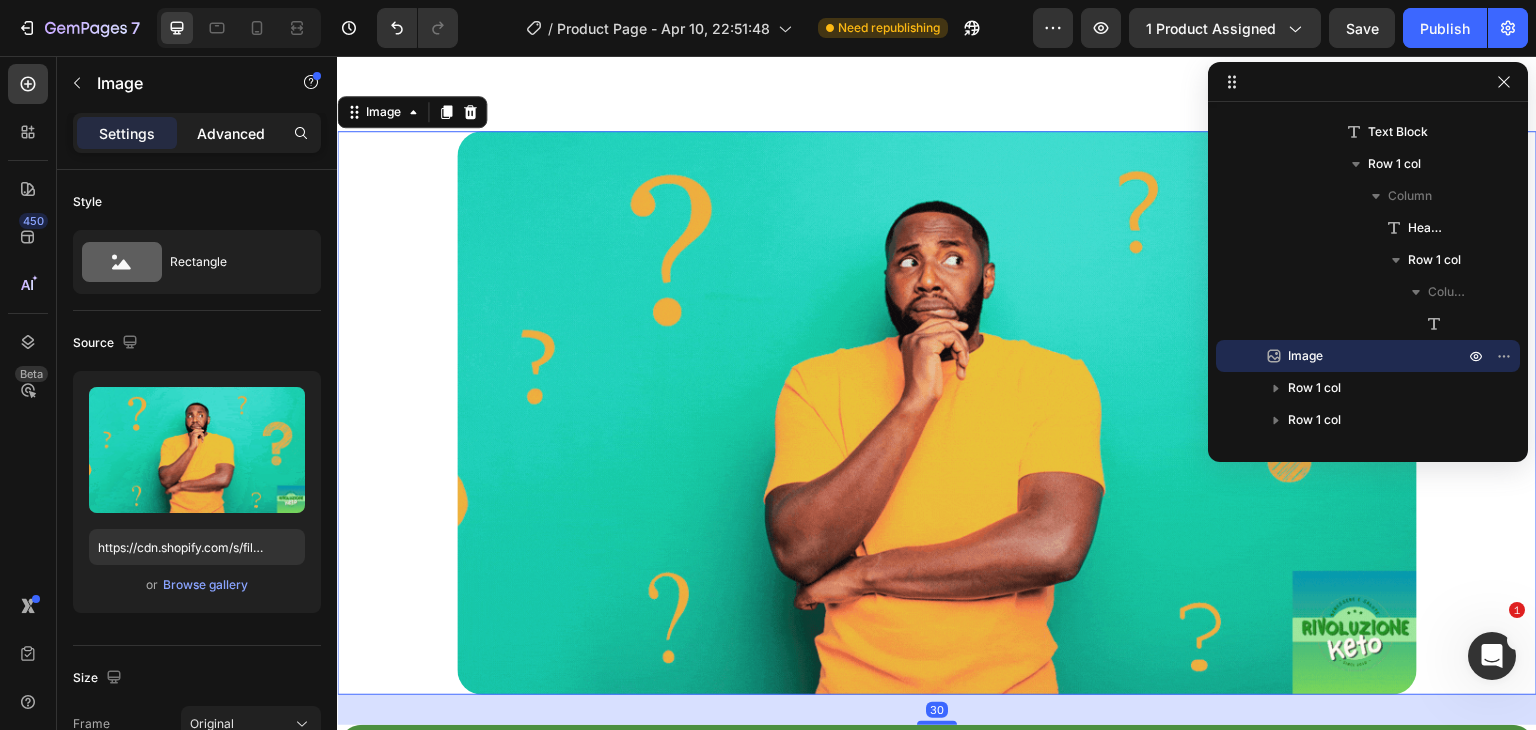 click on "Advanced" at bounding box center (231, 133) 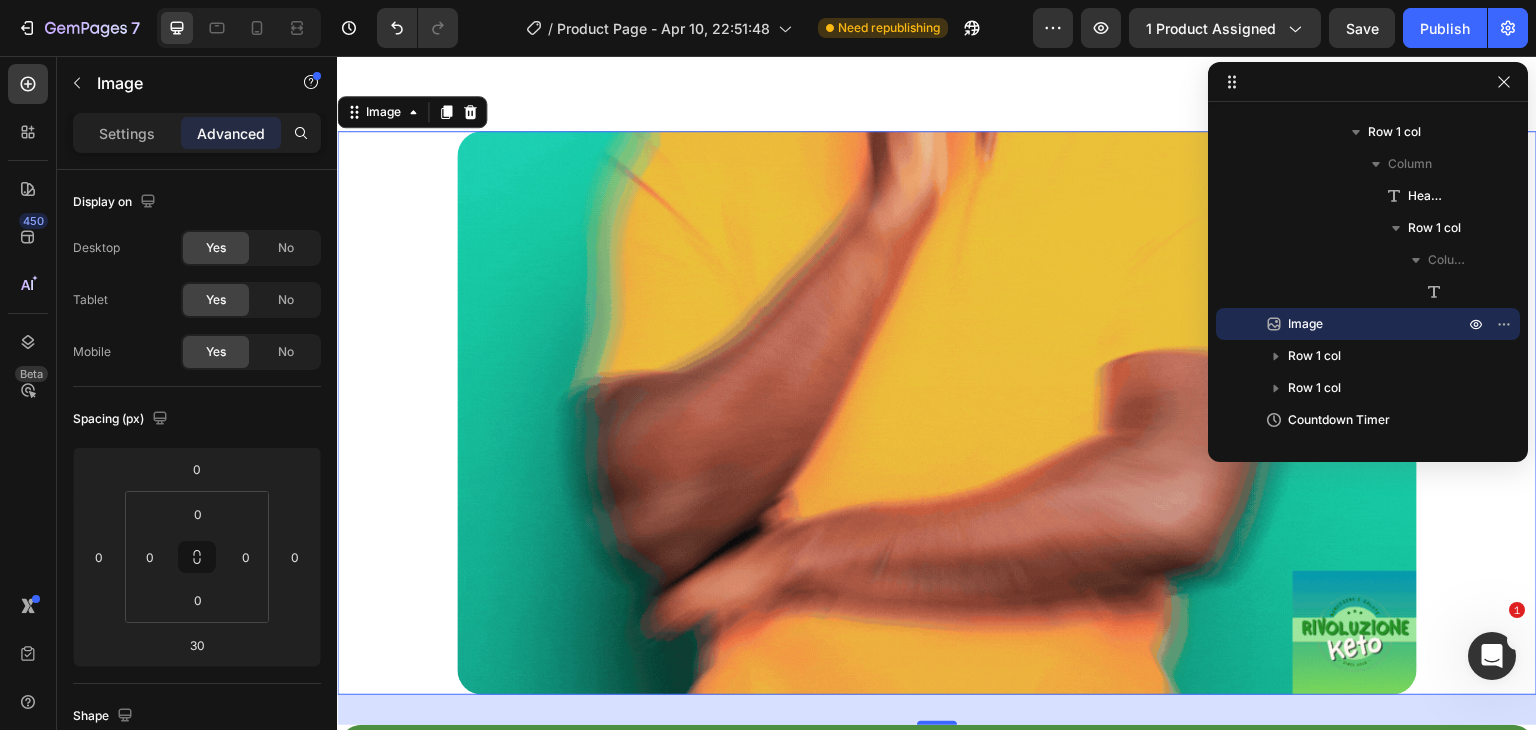 scroll, scrollTop: 8784, scrollLeft: 0, axis: vertical 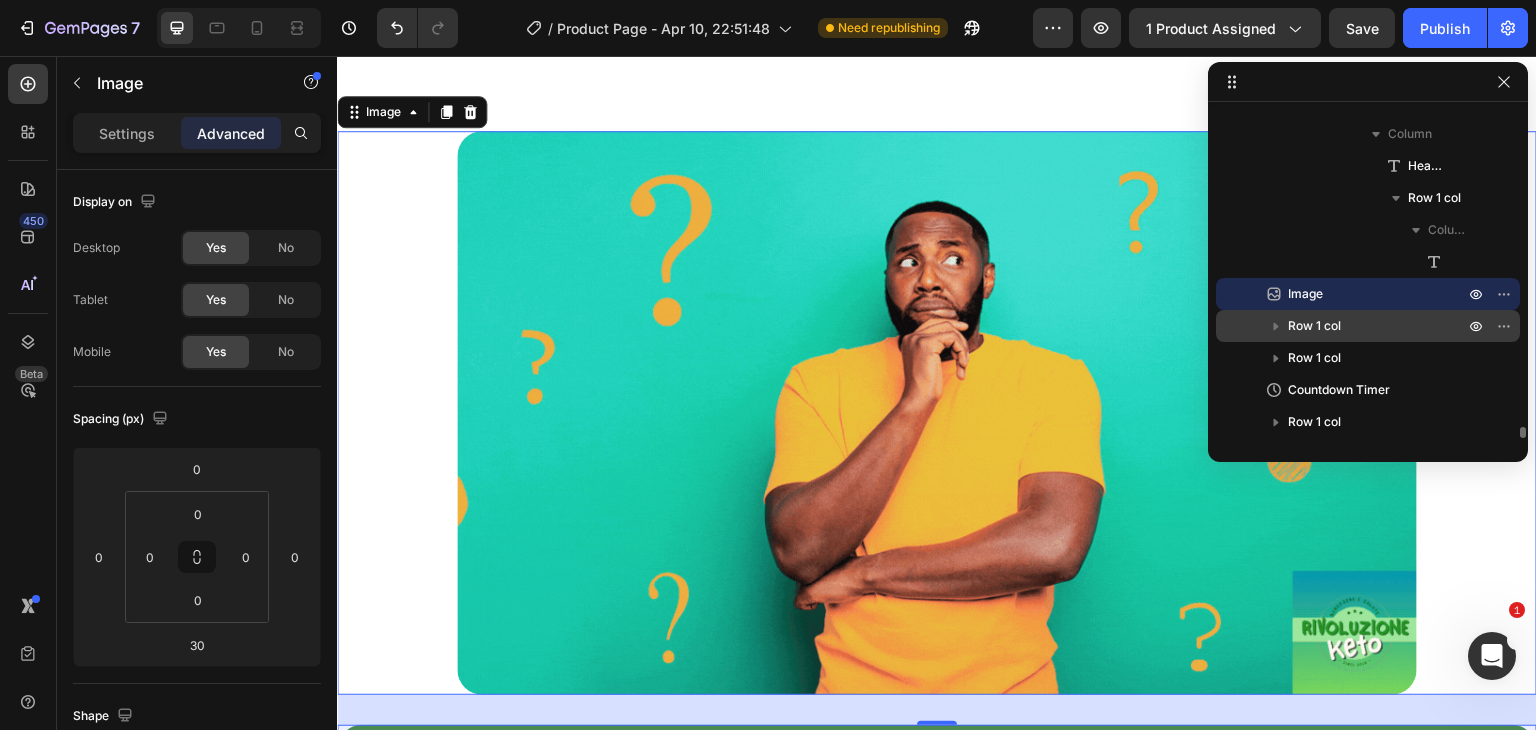 click on "Row 1 col" at bounding box center (1314, 326) 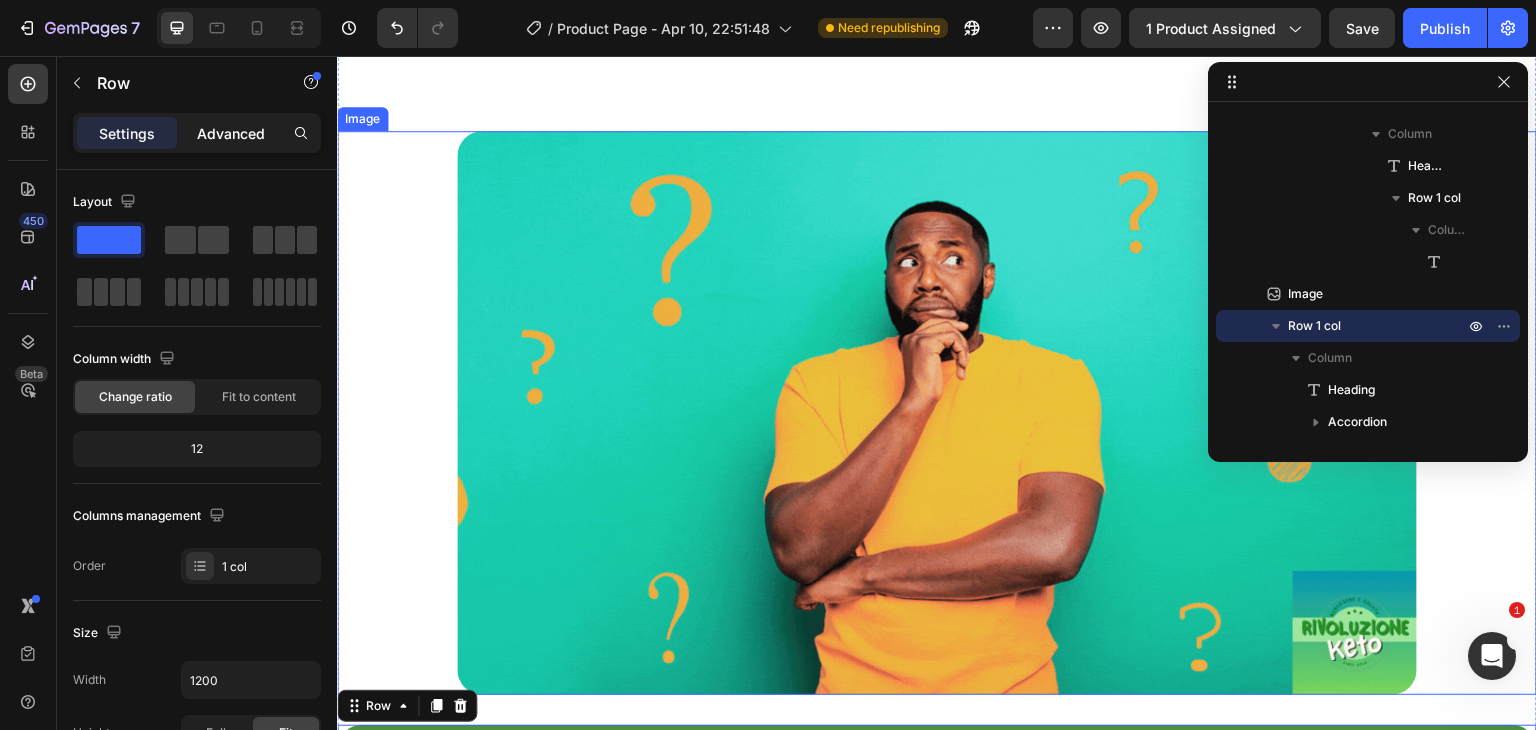 scroll, scrollTop: 35649, scrollLeft: 0, axis: vertical 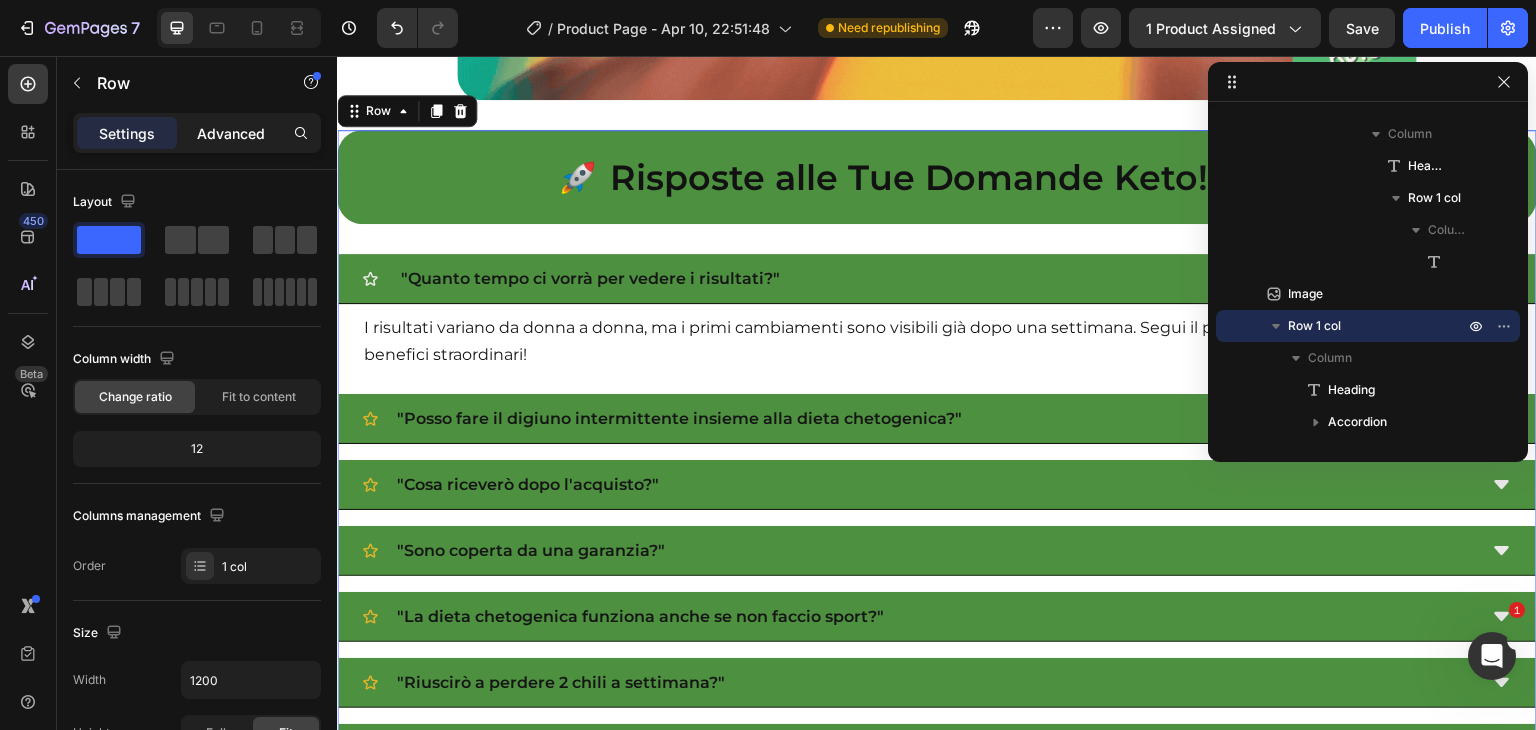 click on "Advanced" at bounding box center [231, 133] 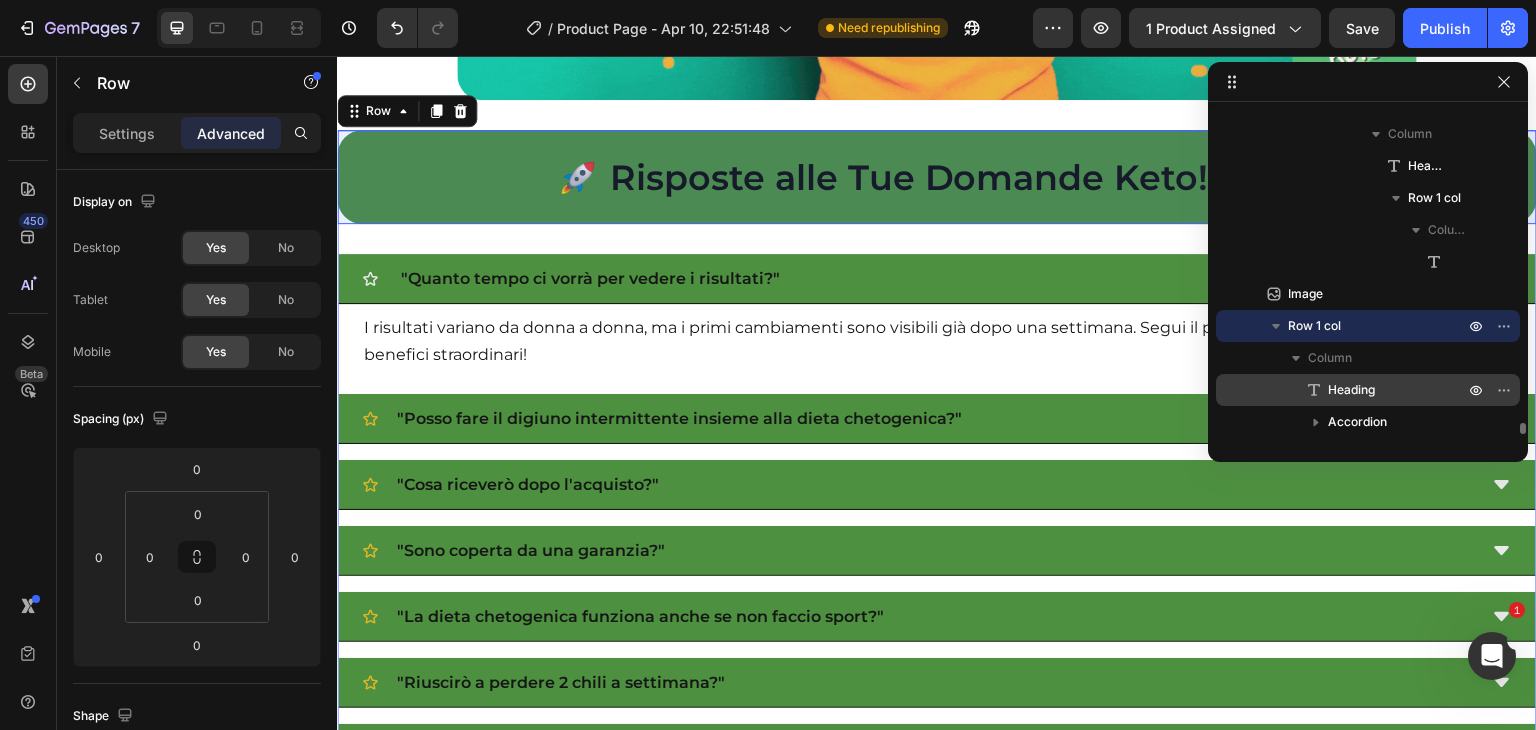 click on "Heading" at bounding box center (1351, 390) 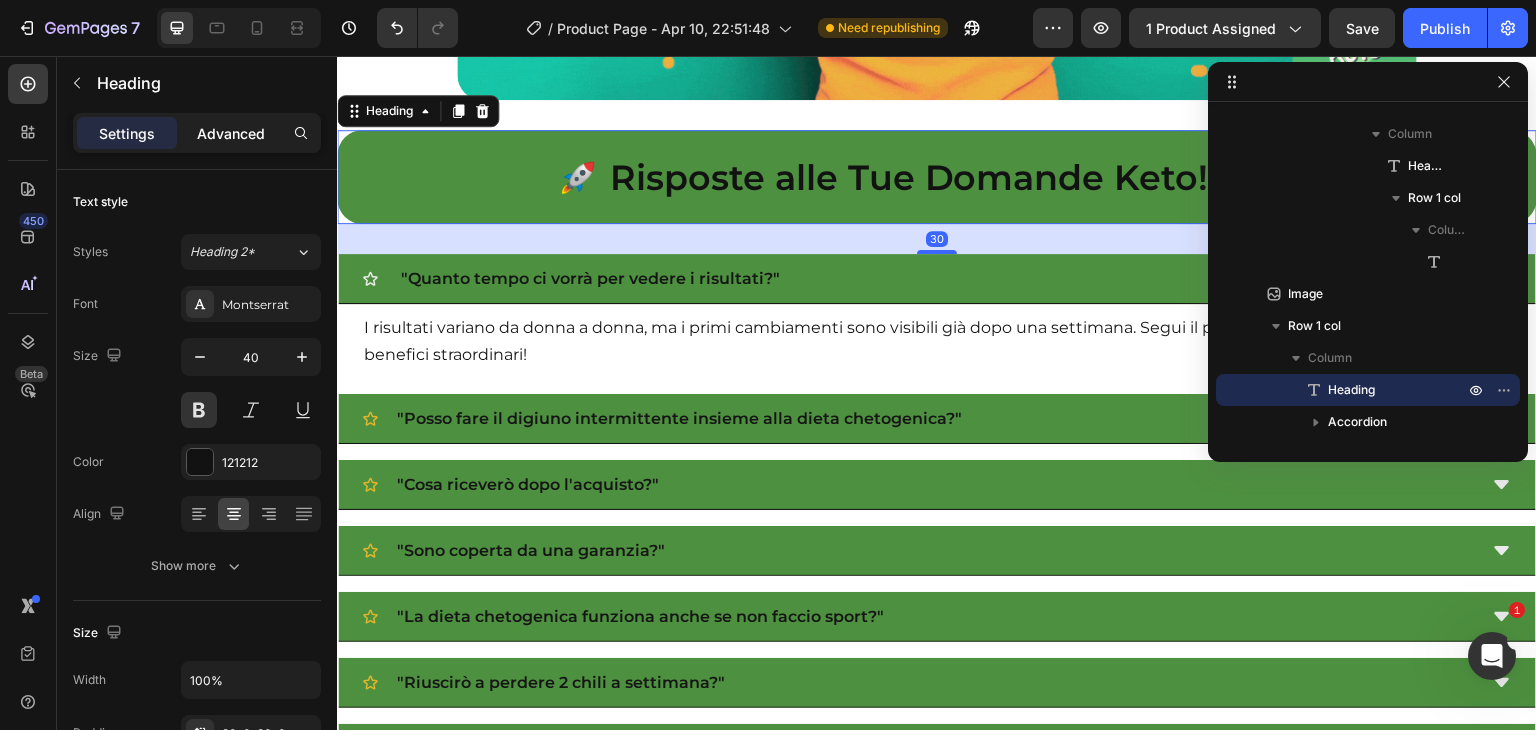 click on "Advanced" at bounding box center (231, 133) 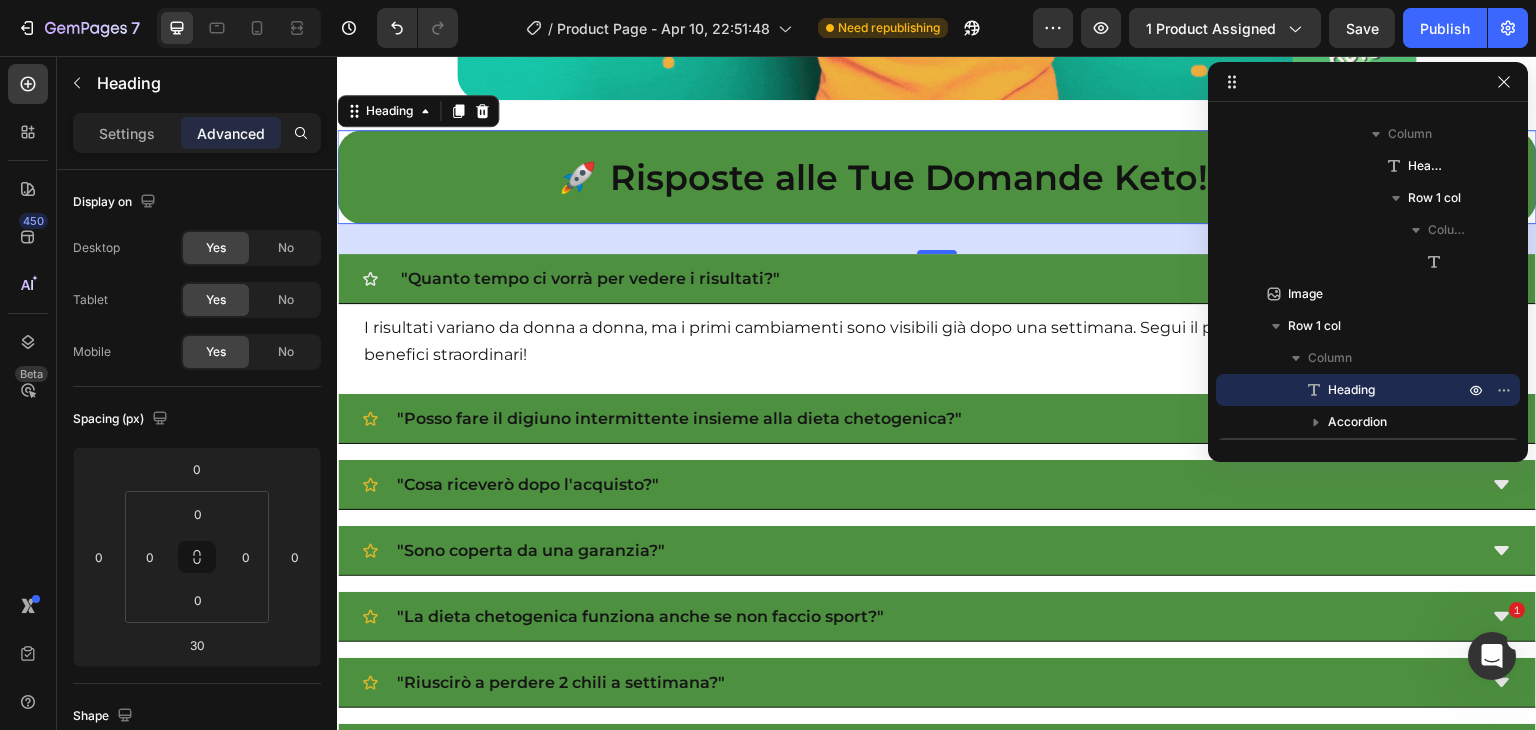 scroll, scrollTop: 8827, scrollLeft: 0, axis: vertical 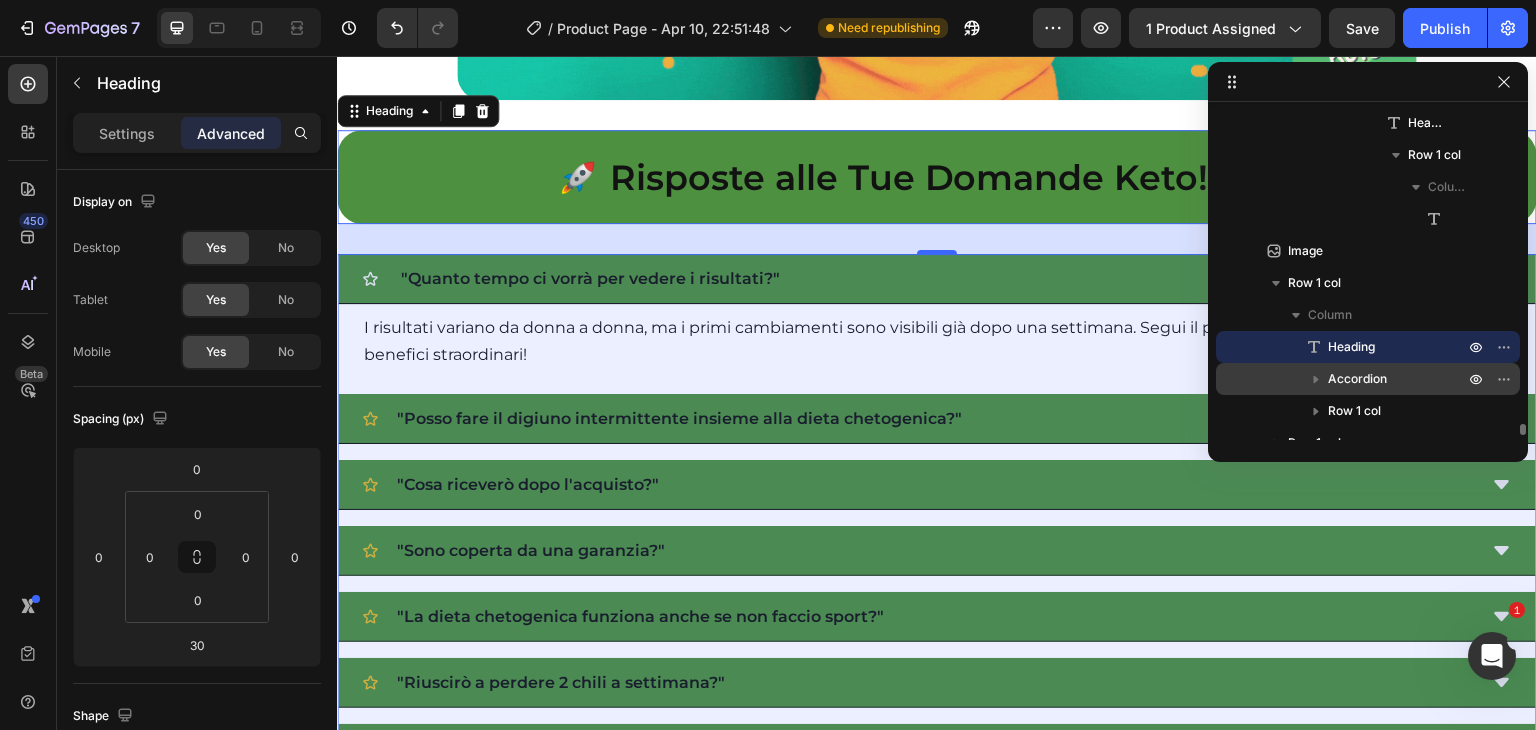 click on "Accordion" at bounding box center (1357, 379) 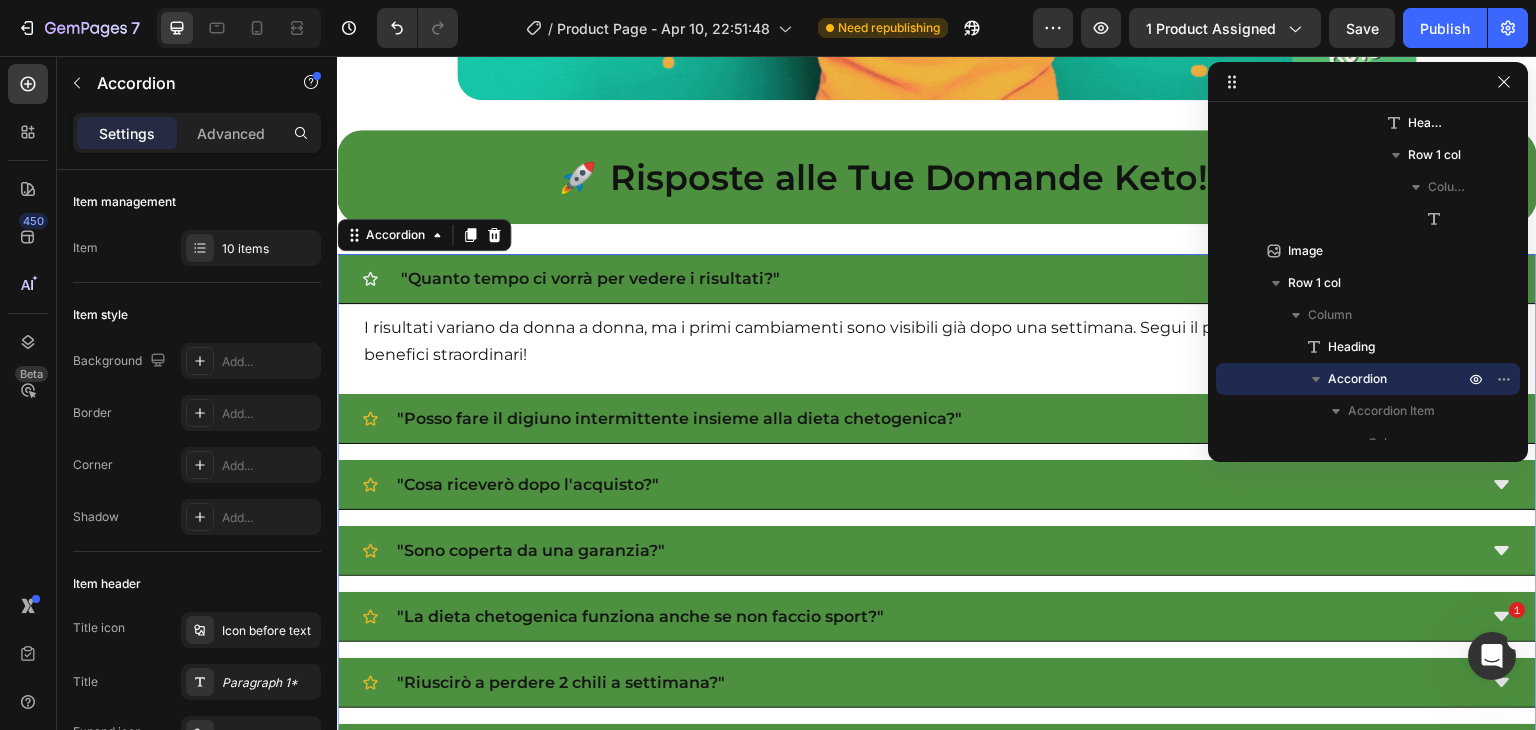scroll, scrollTop: 35772, scrollLeft: 0, axis: vertical 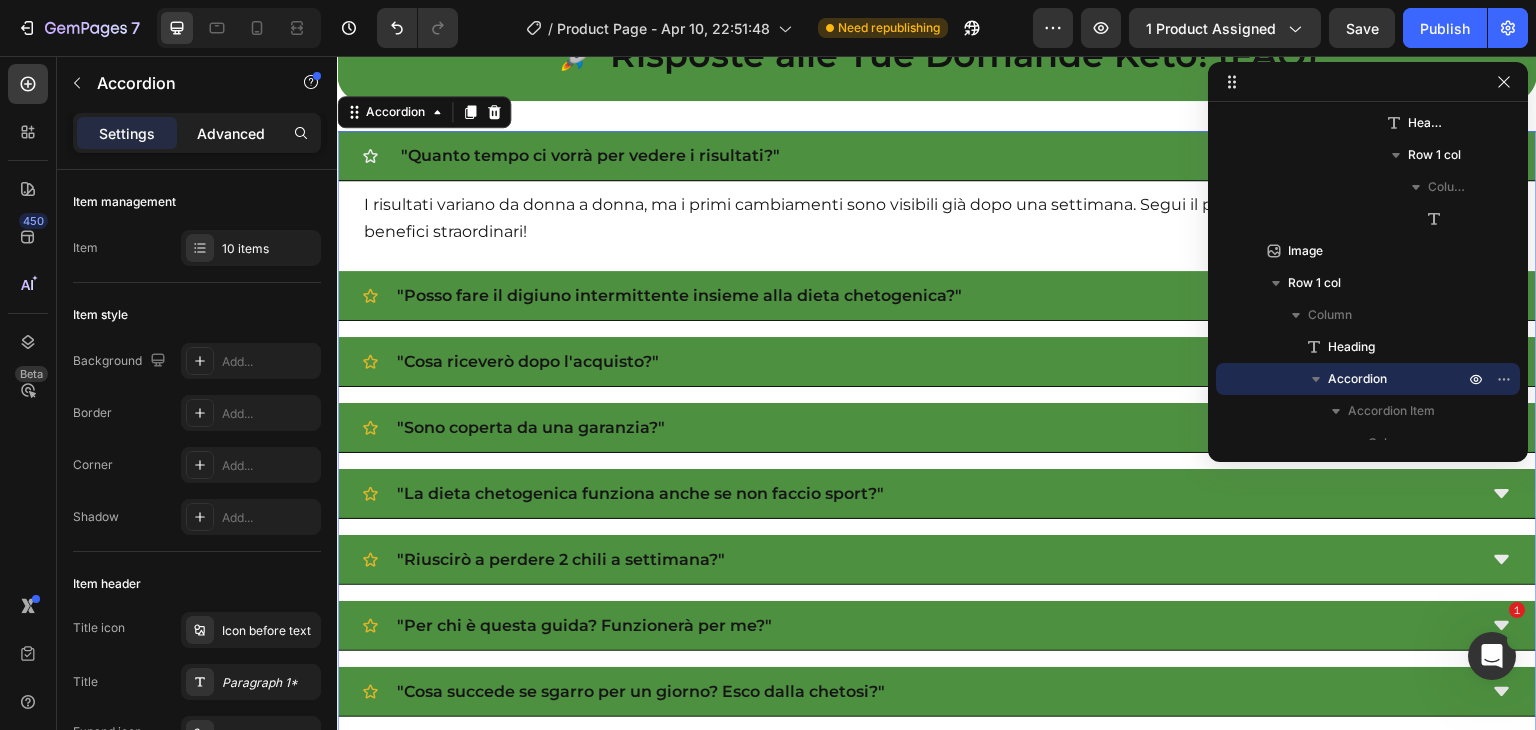 click on "Advanced" at bounding box center [231, 133] 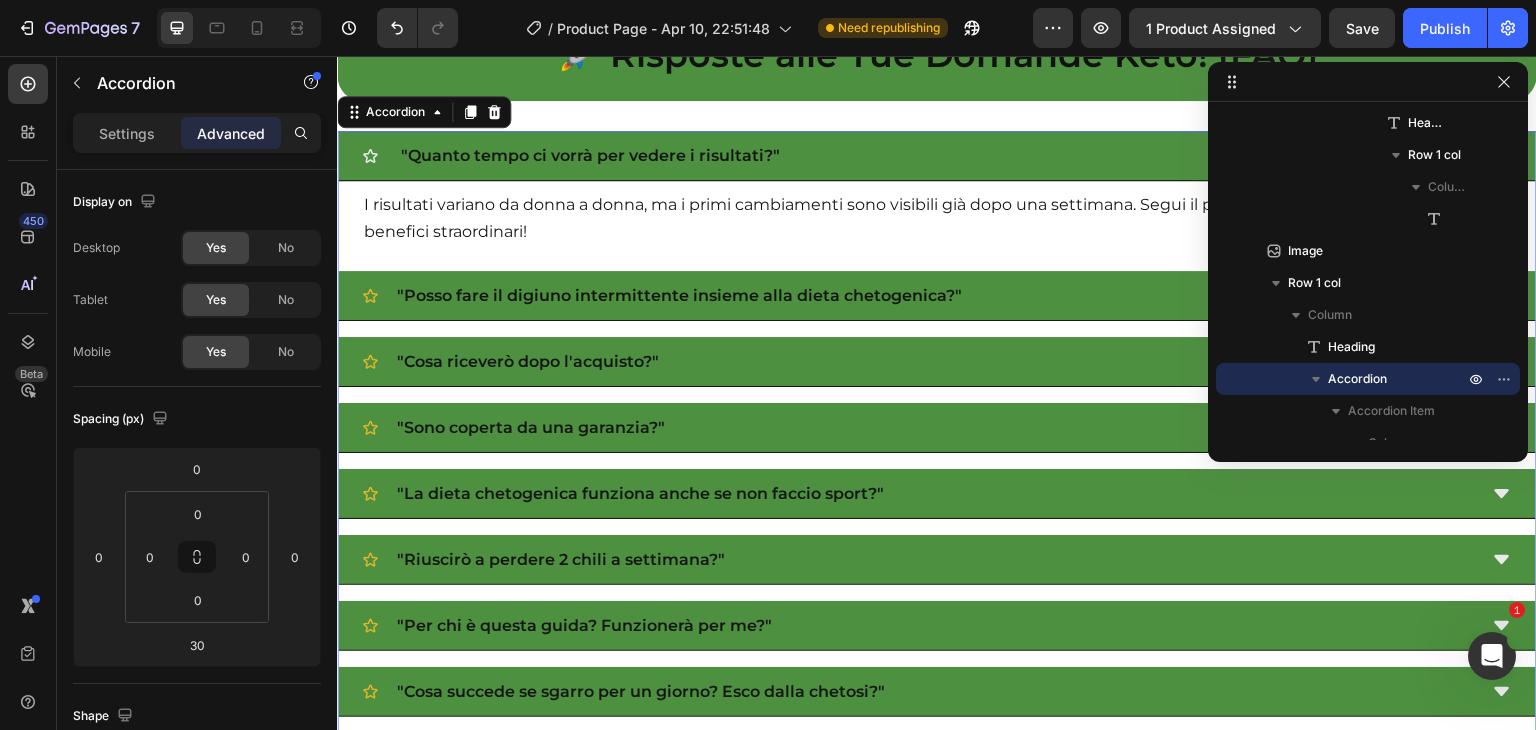 type on "100%" 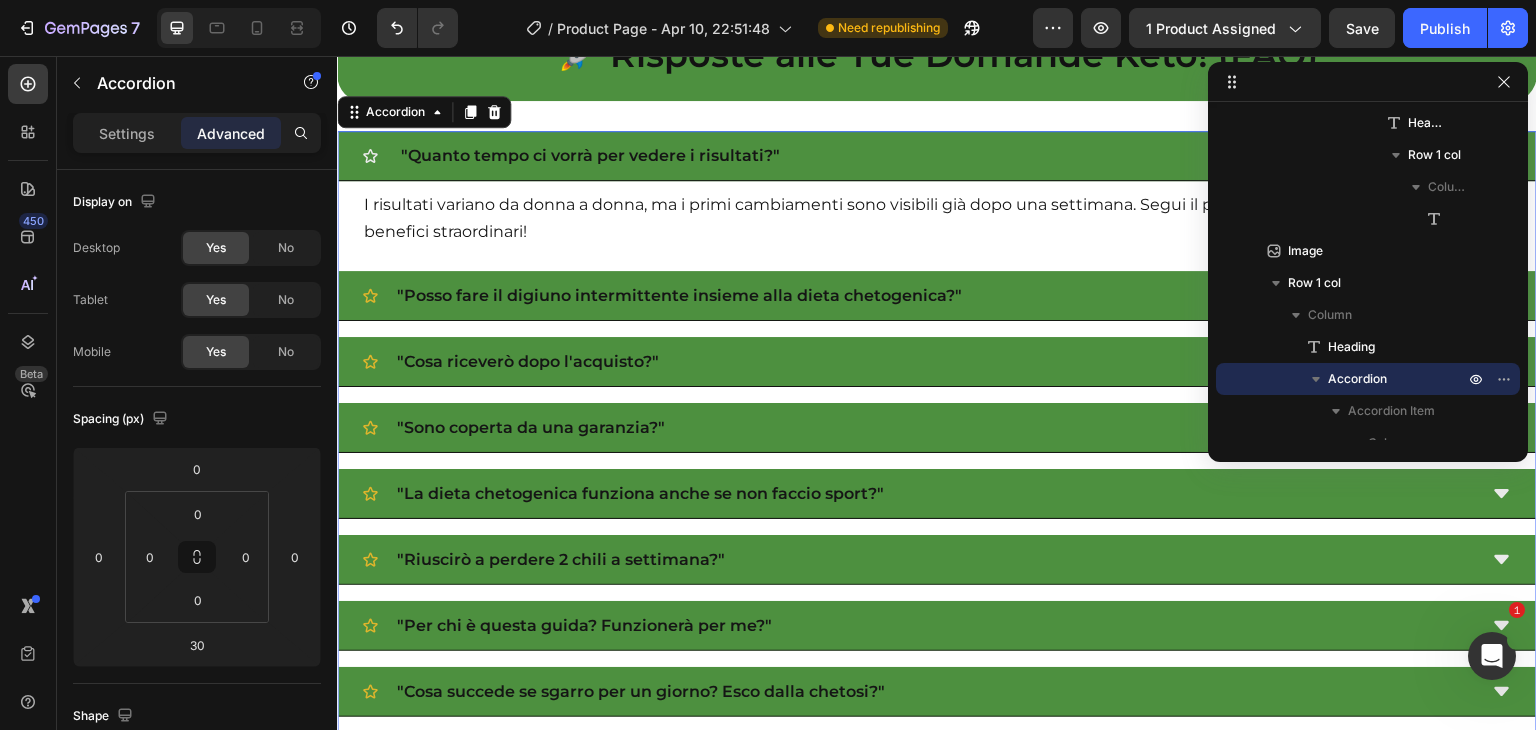 type on "100" 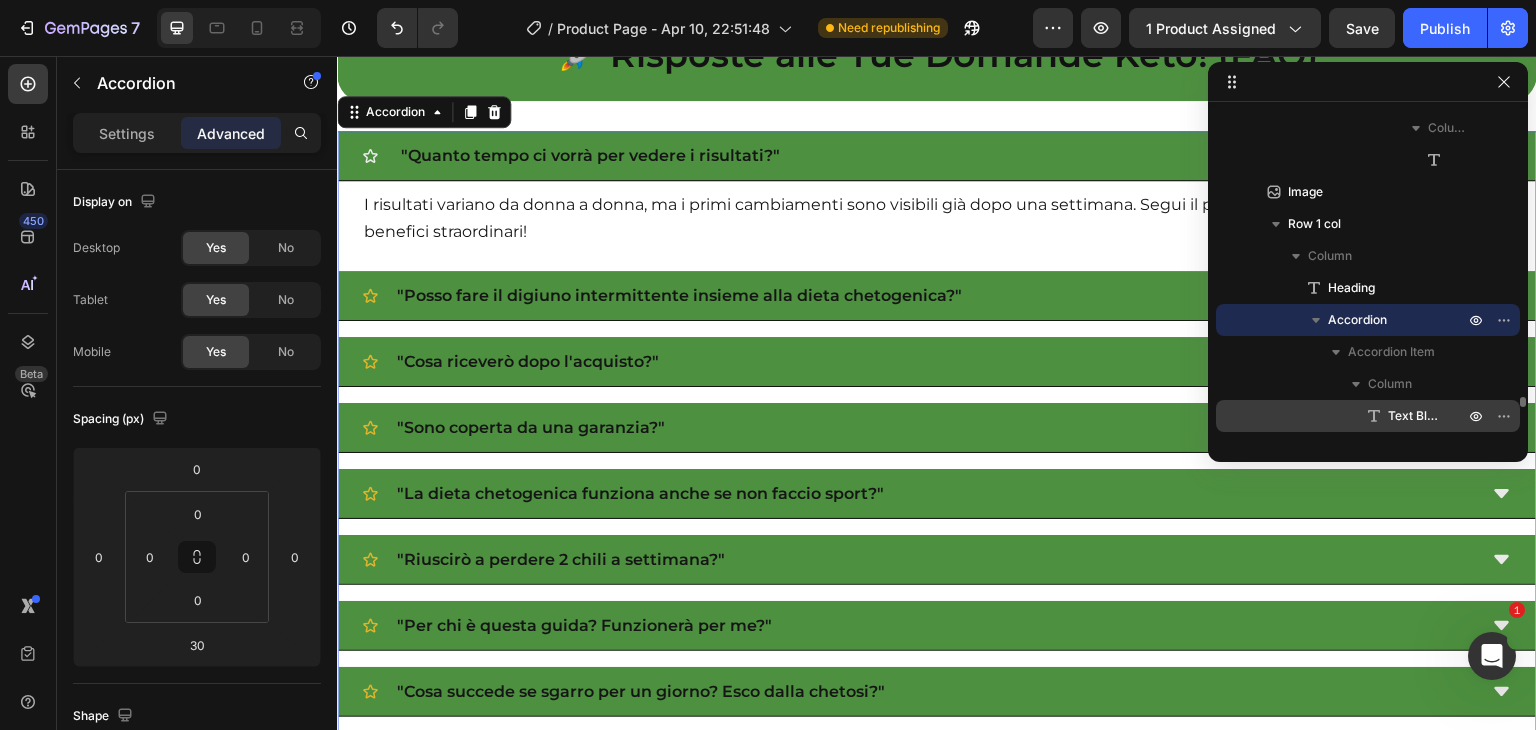 scroll, scrollTop: 8910, scrollLeft: 0, axis: vertical 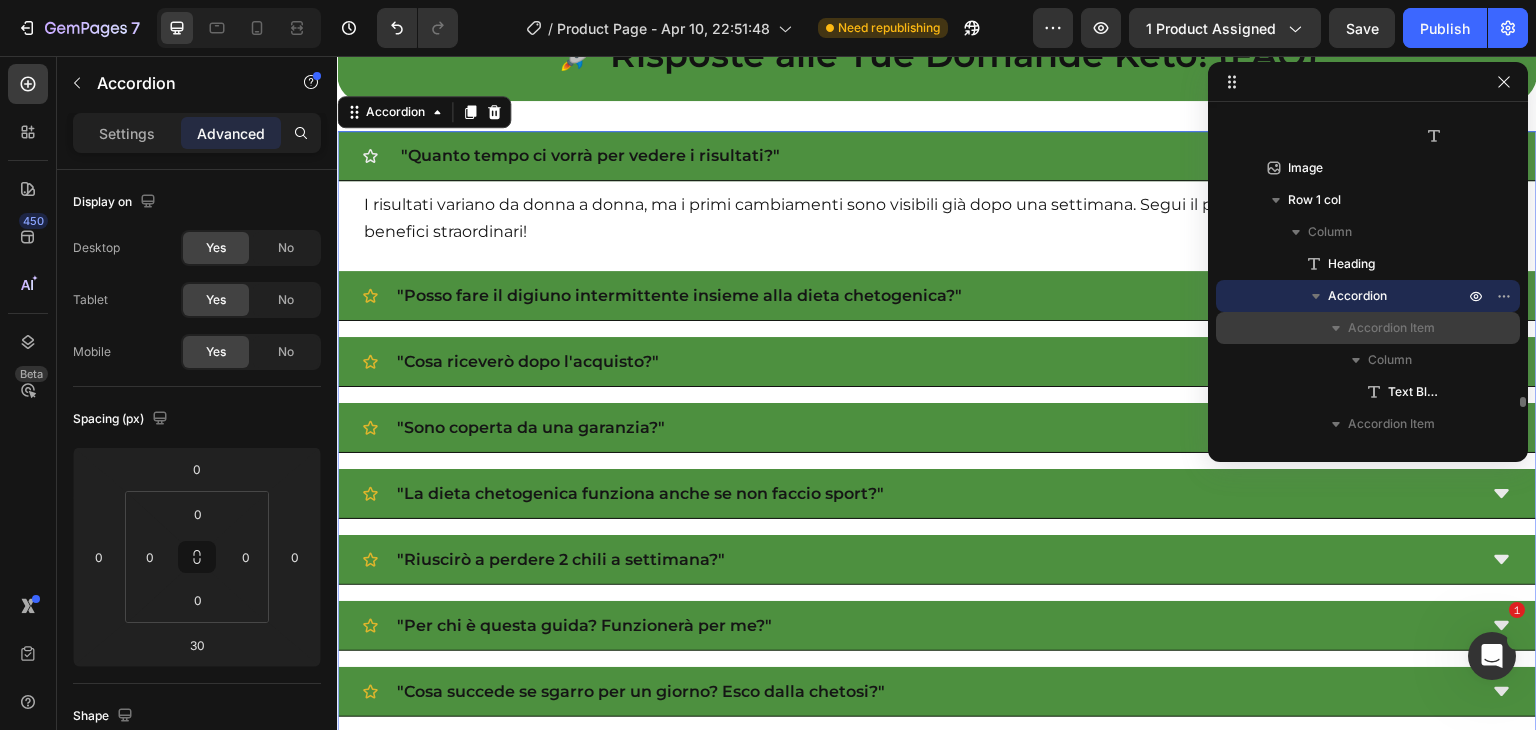 click on "Accordion Item" at bounding box center (1391, 328) 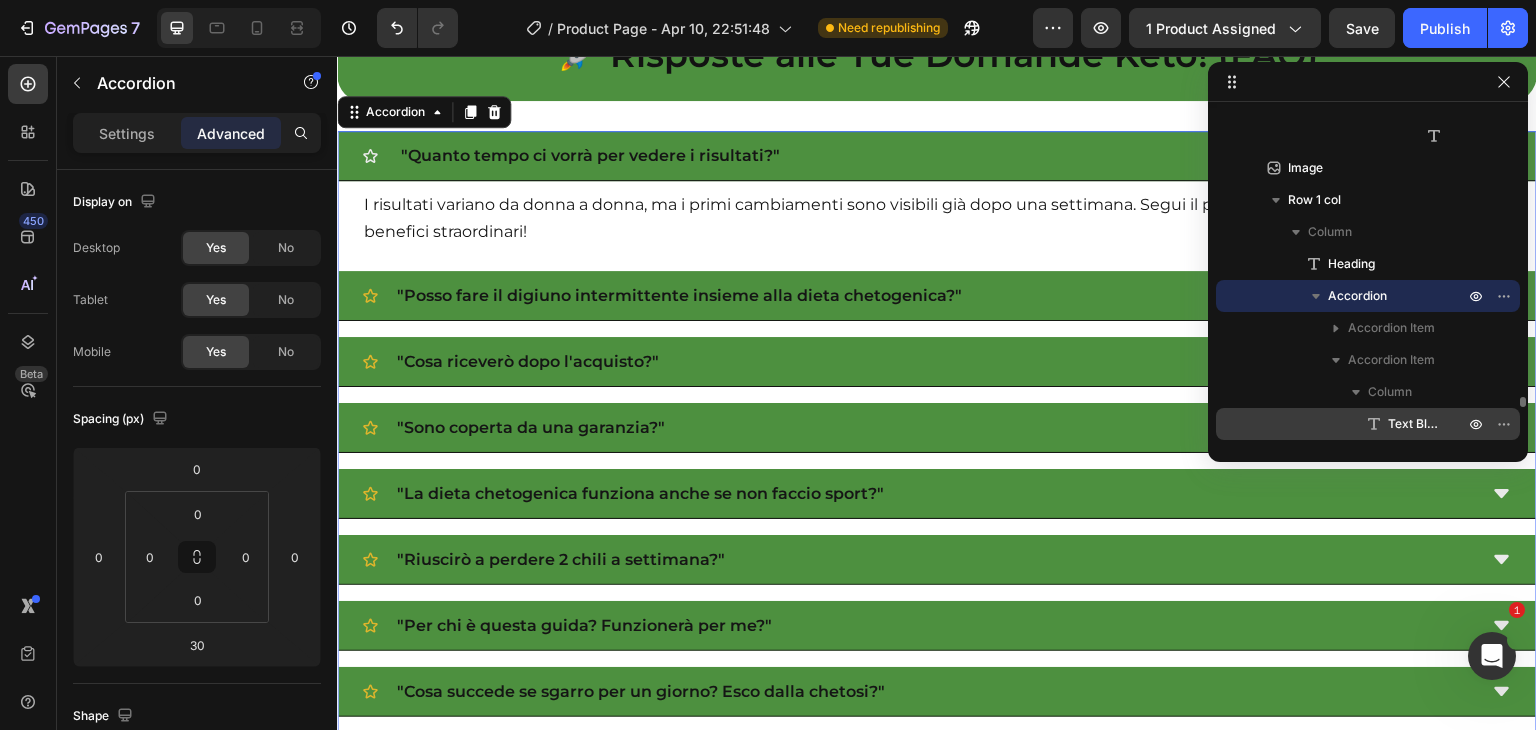 click on "Text Block" at bounding box center [1416, 424] 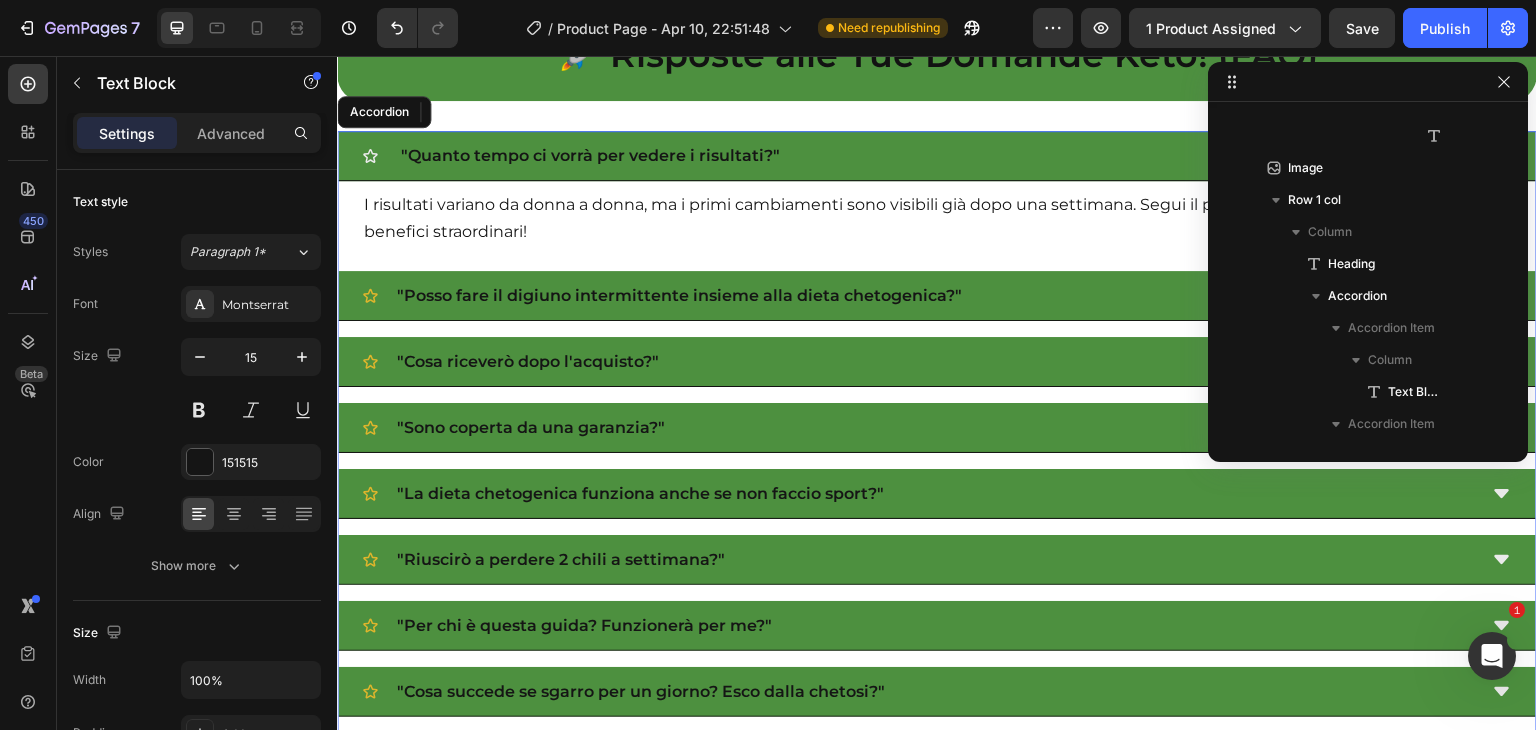 scroll, scrollTop: 9138, scrollLeft: 0, axis: vertical 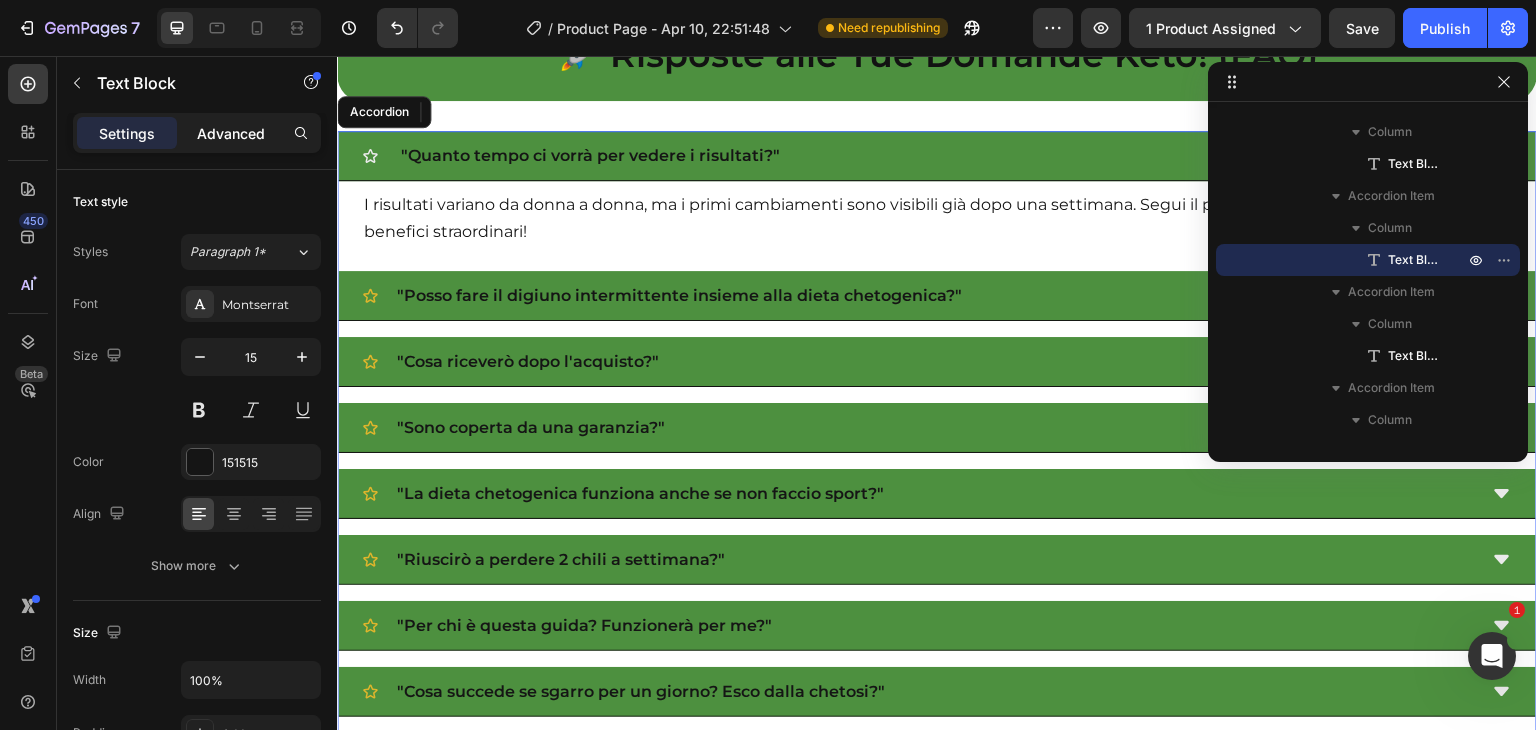 click on "Advanced" at bounding box center (231, 133) 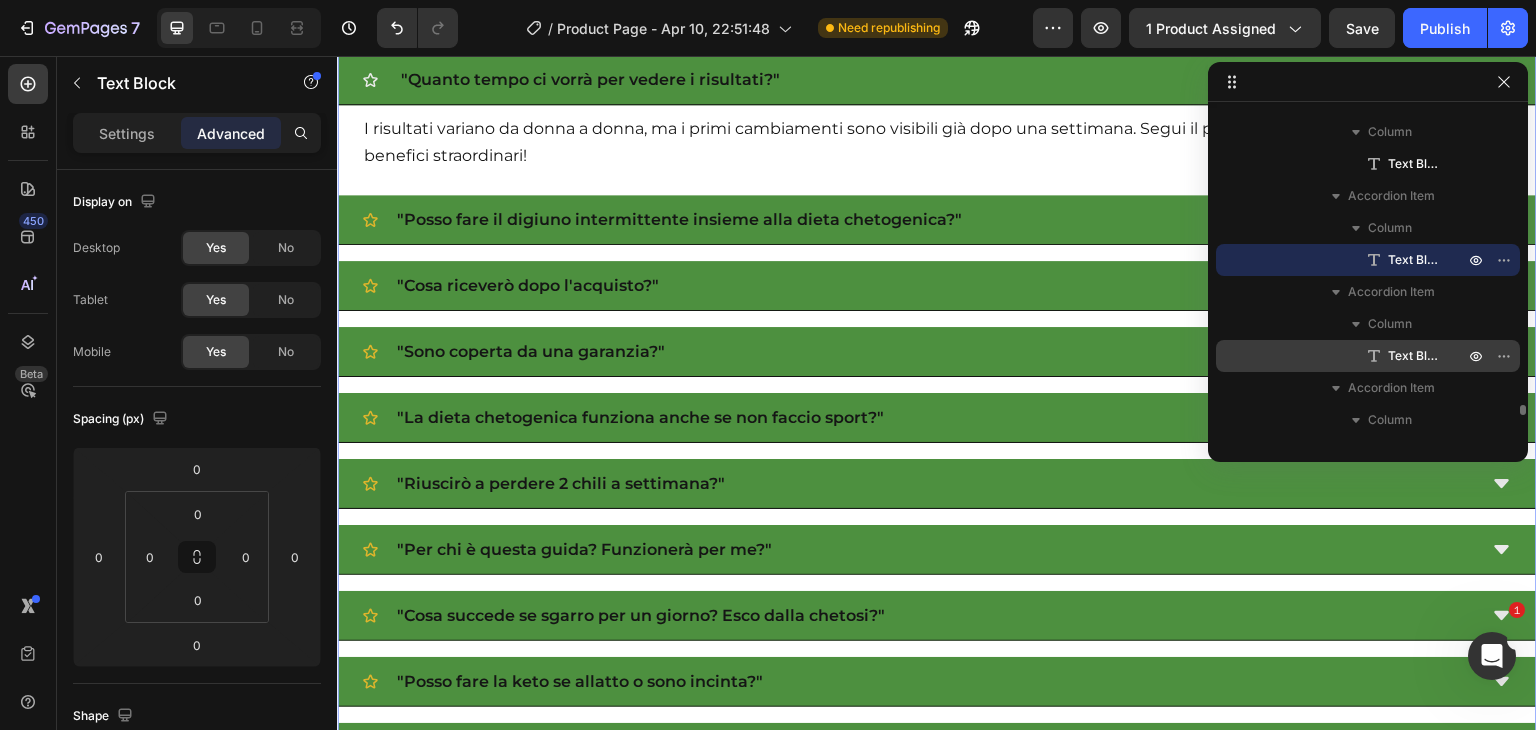 scroll, scrollTop: 35855, scrollLeft: 0, axis: vertical 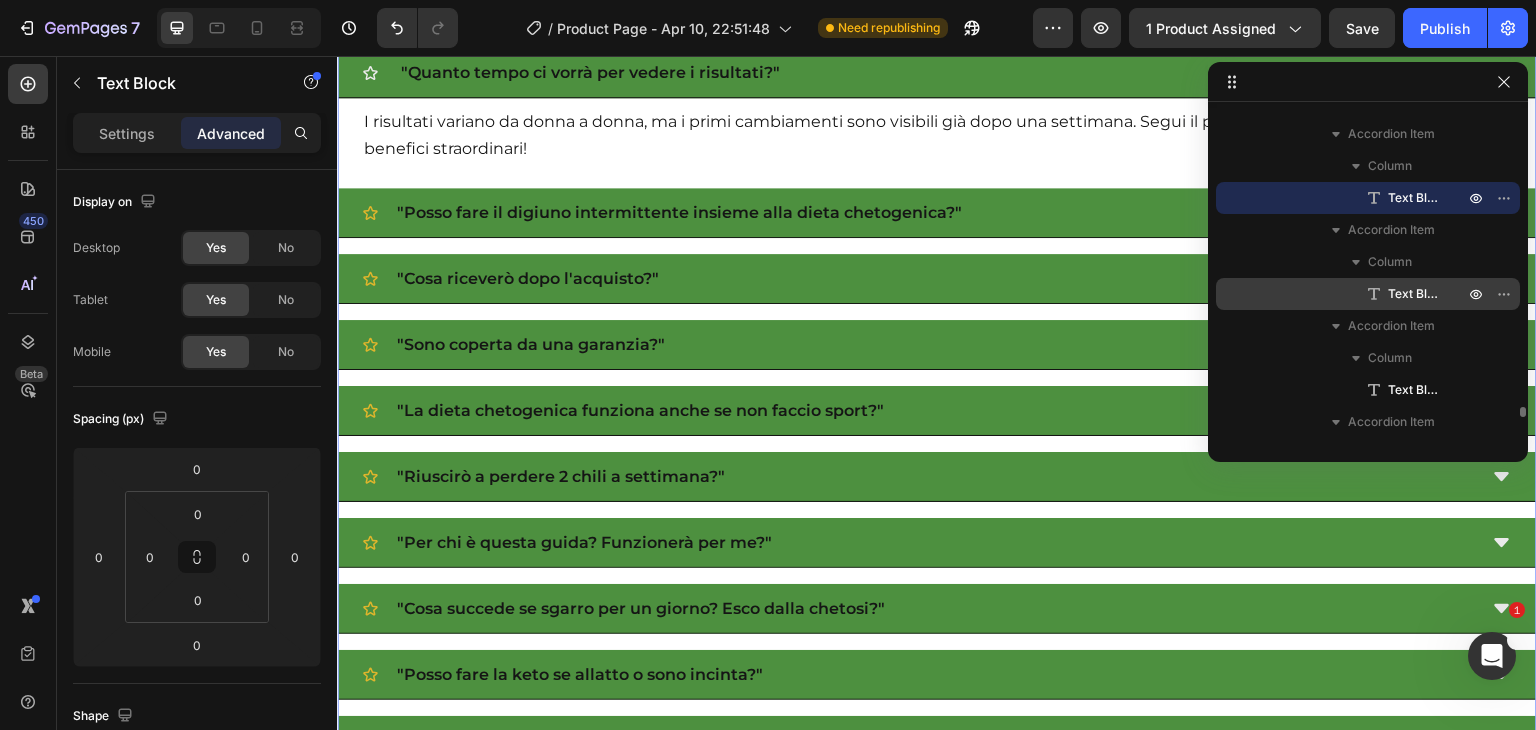 click 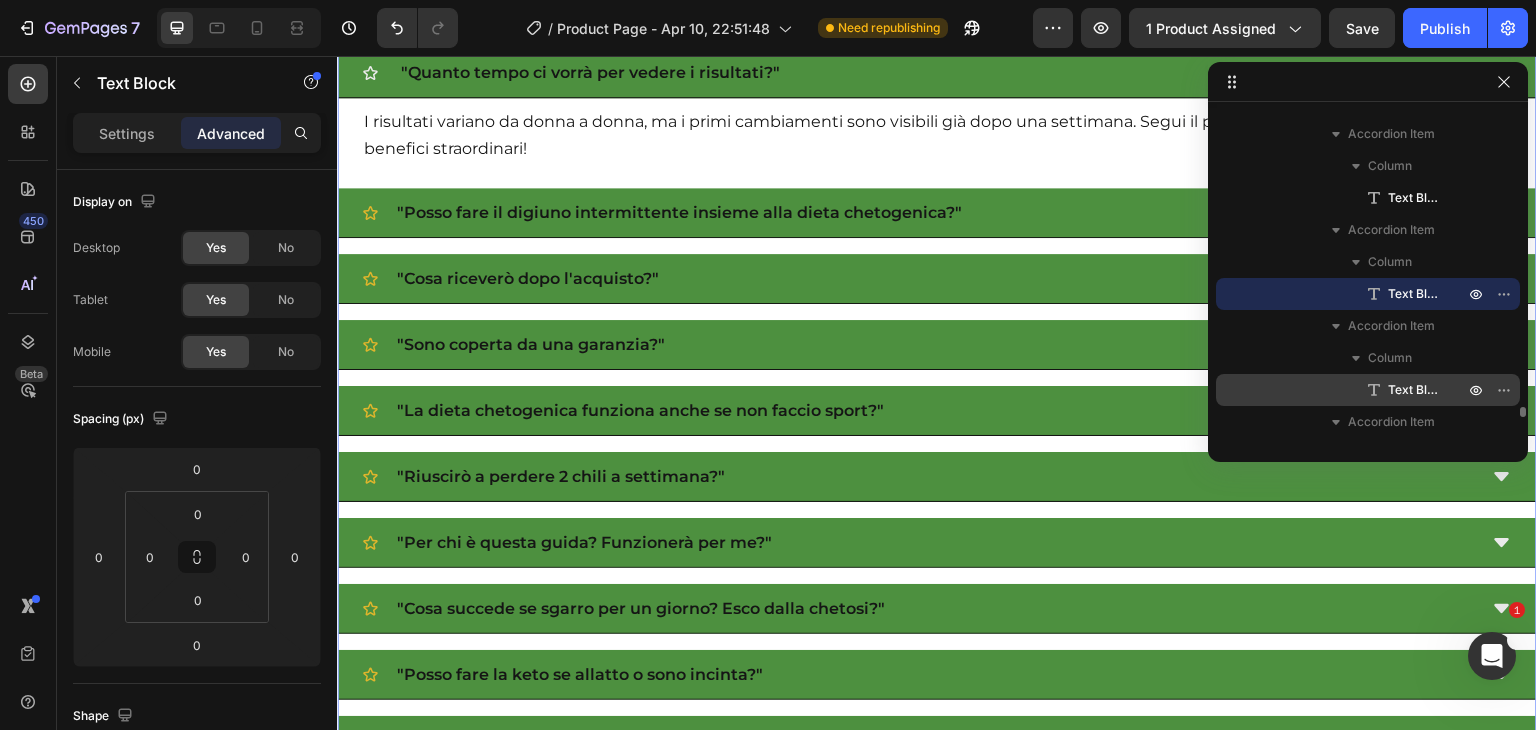 click on "Text Block" at bounding box center (1416, 390) 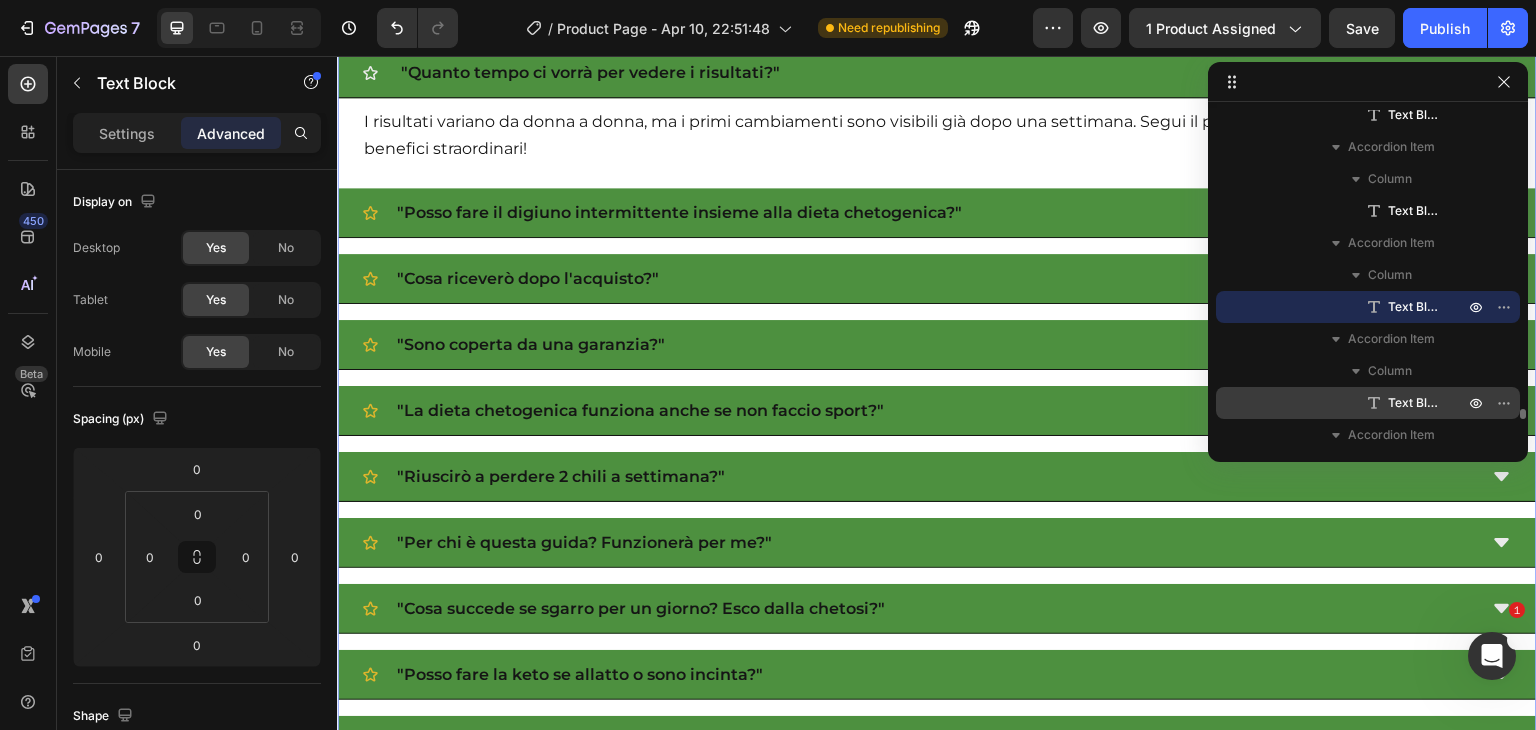 scroll, scrollTop: 9300, scrollLeft: 0, axis: vertical 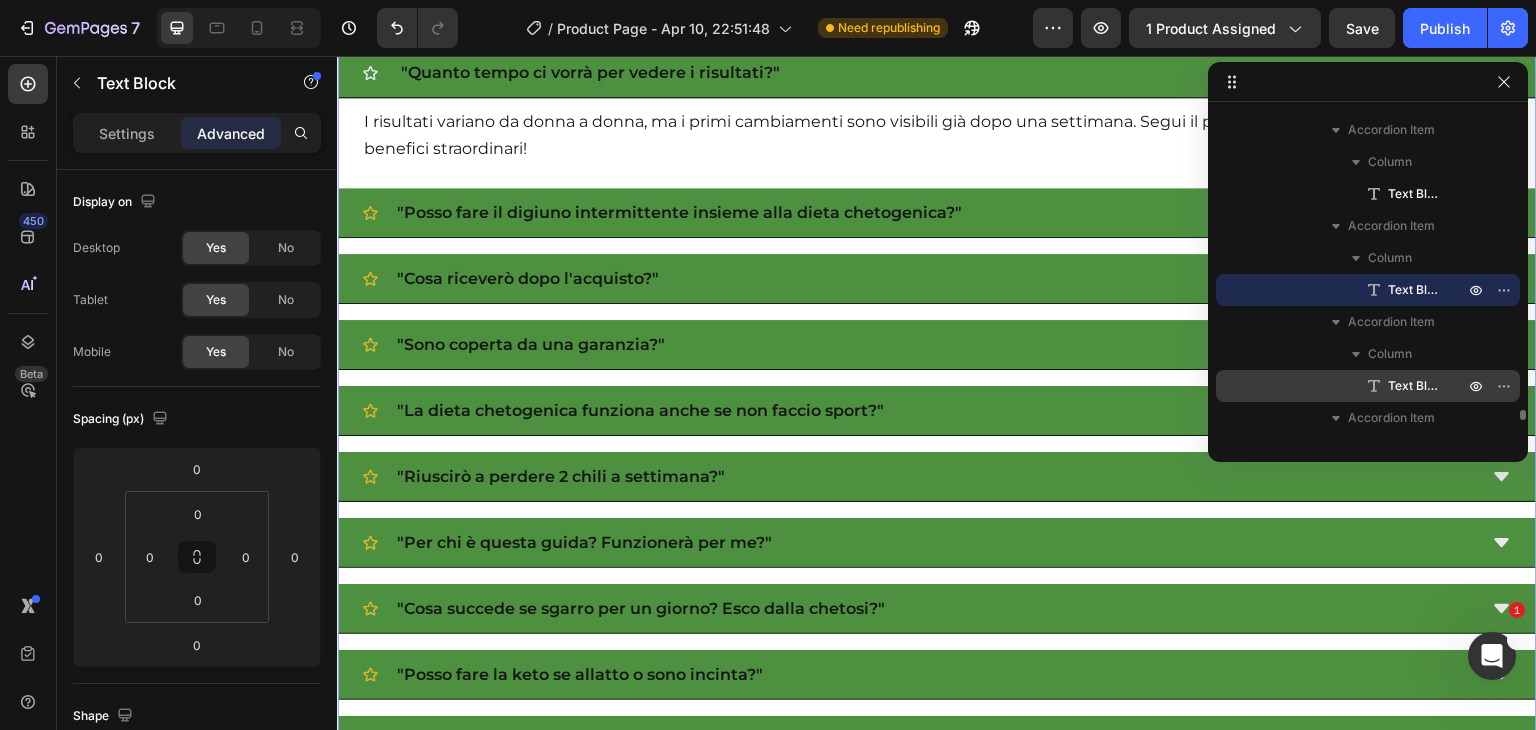 click on "Text Block" at bounding box center (1416, 386) 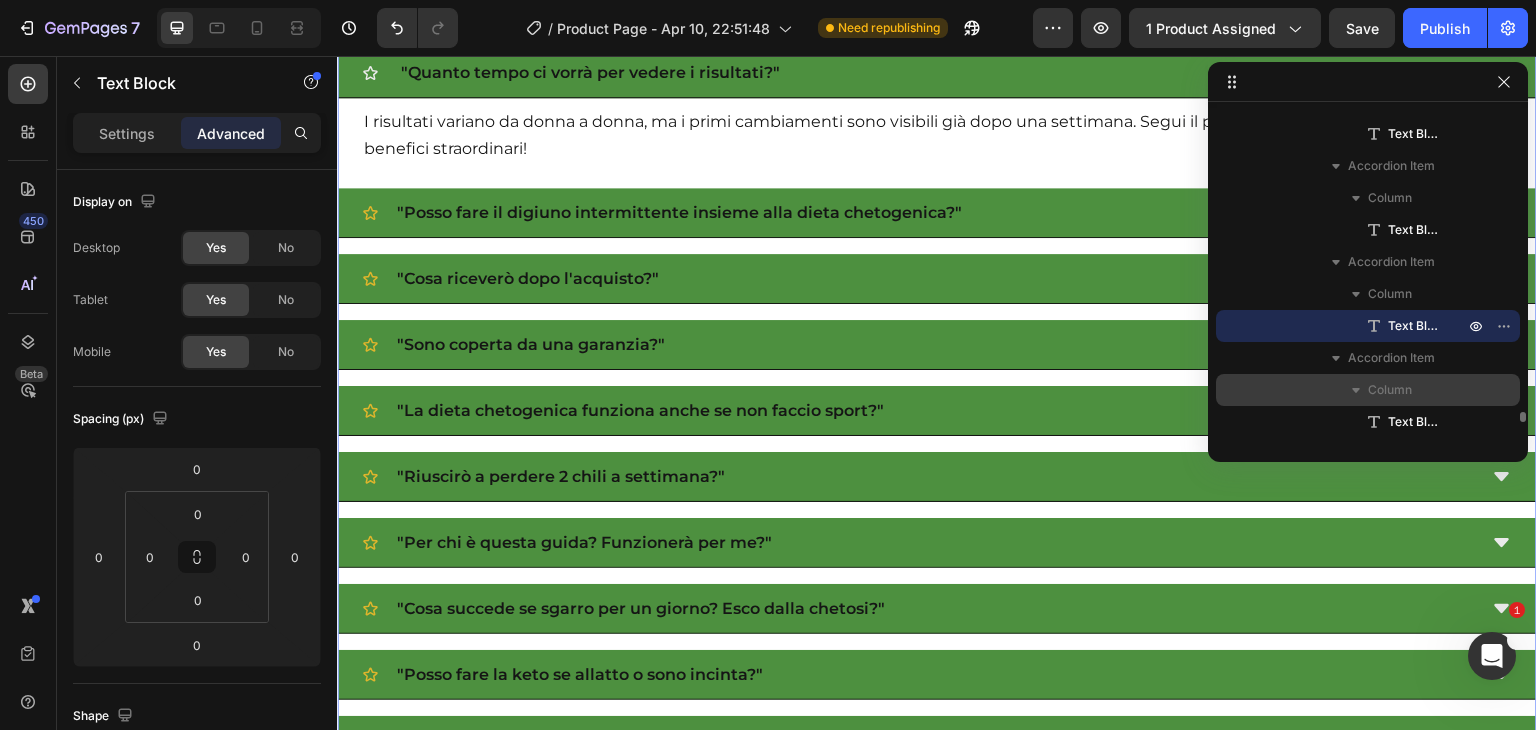 scroll, scrollTop: 9379, scrollLeft: 0, axis: vertical 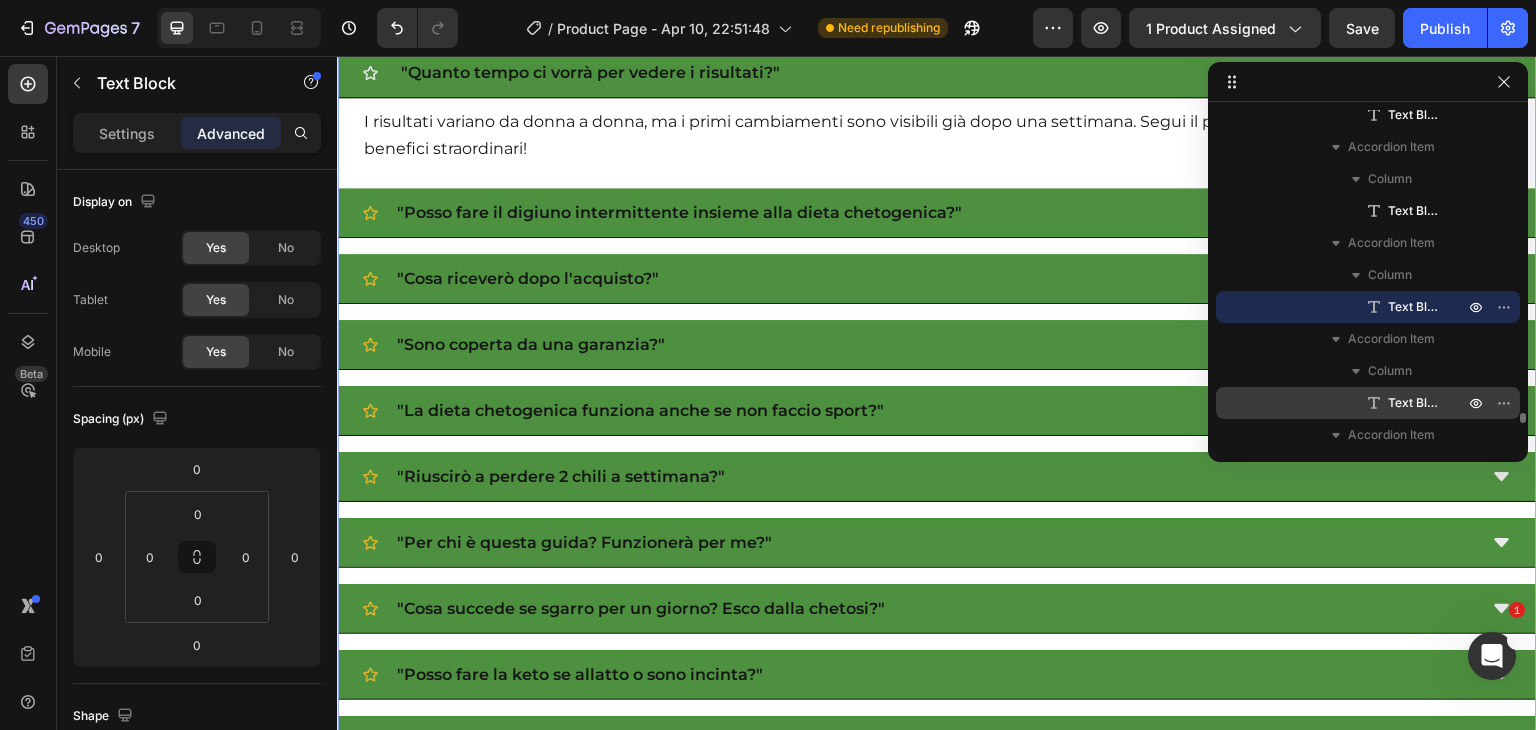 click on "Text Block" at bounding box center [1416, 403] 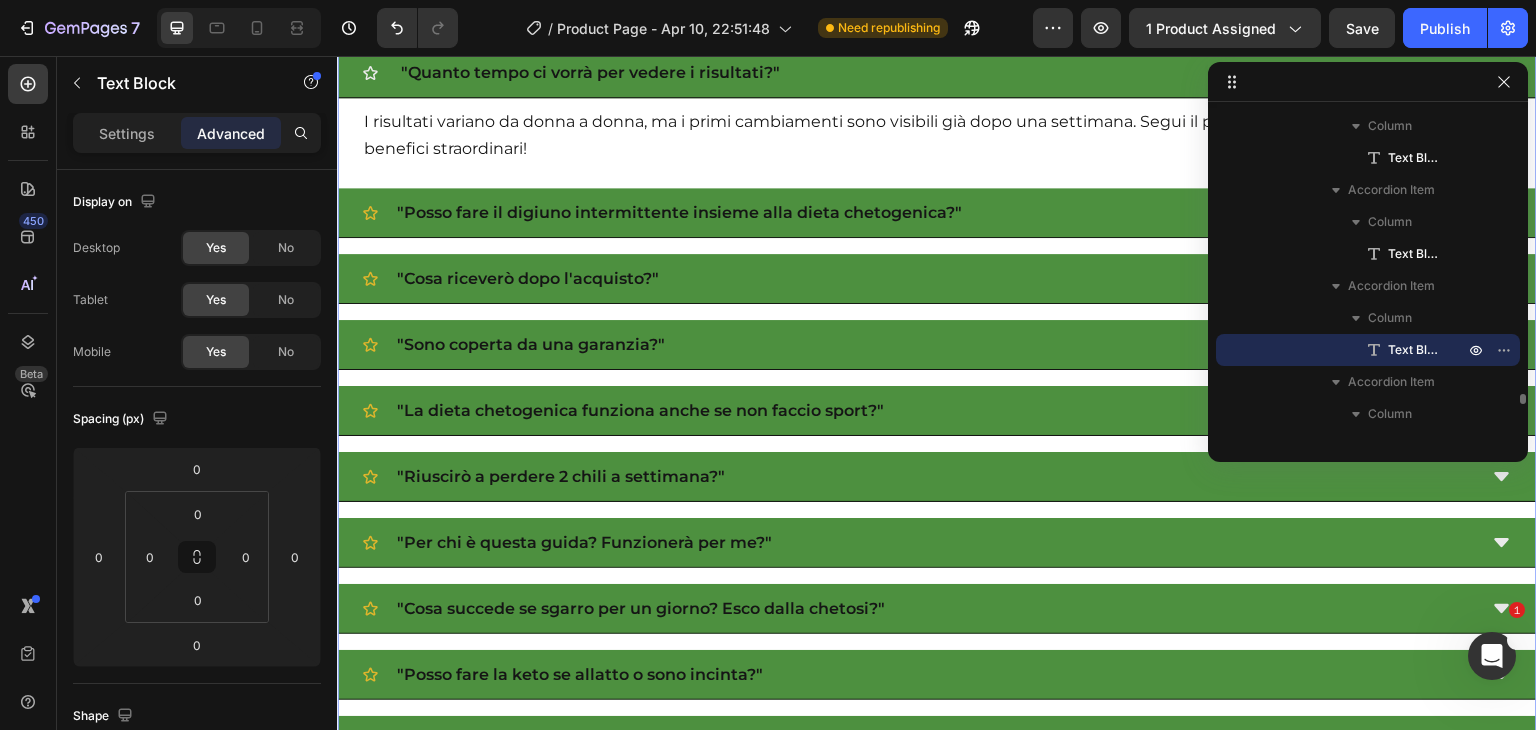 scroll, scrollTop: 9452, scrollLeft: 0, axis: vertical 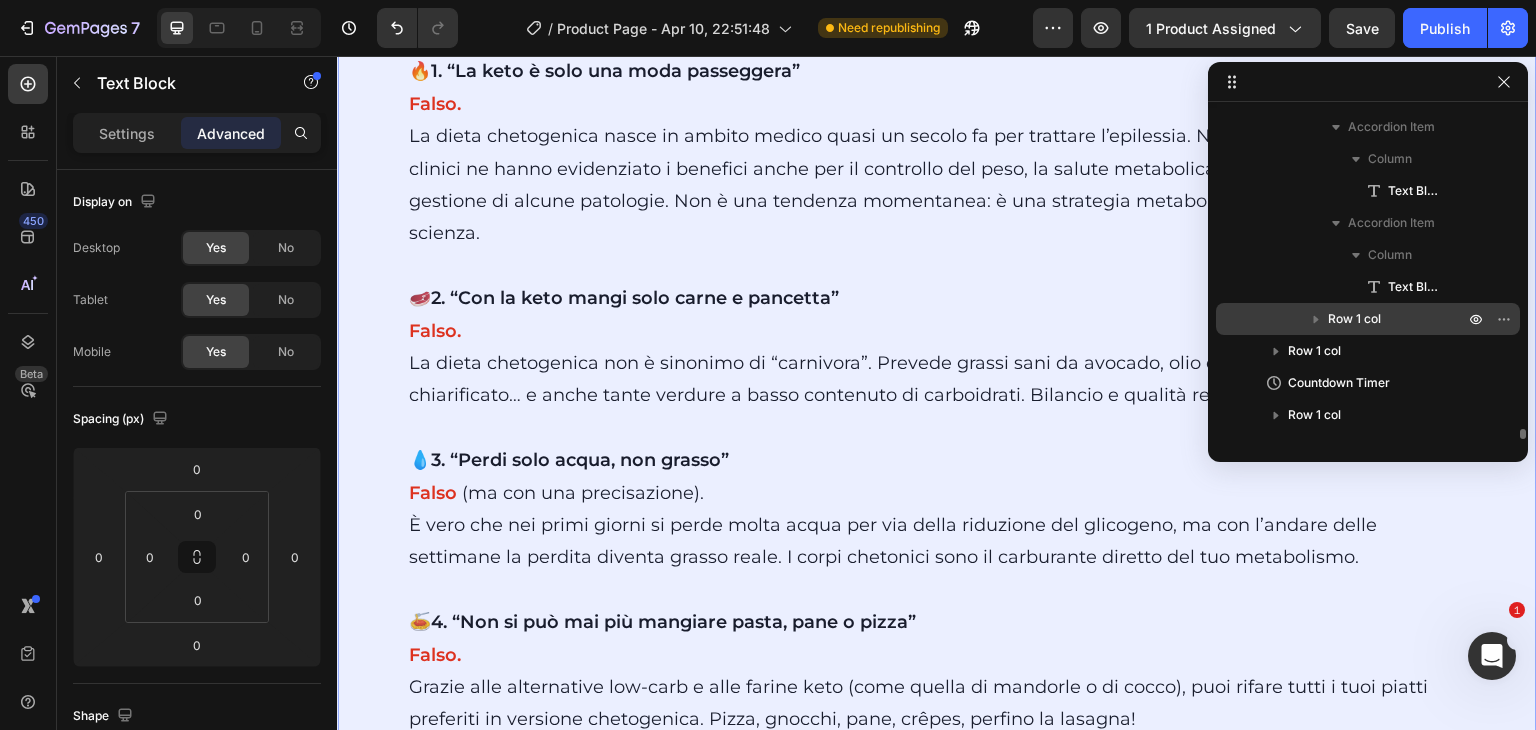 click on "Row 1 col" at bounding box center (1354, 319) 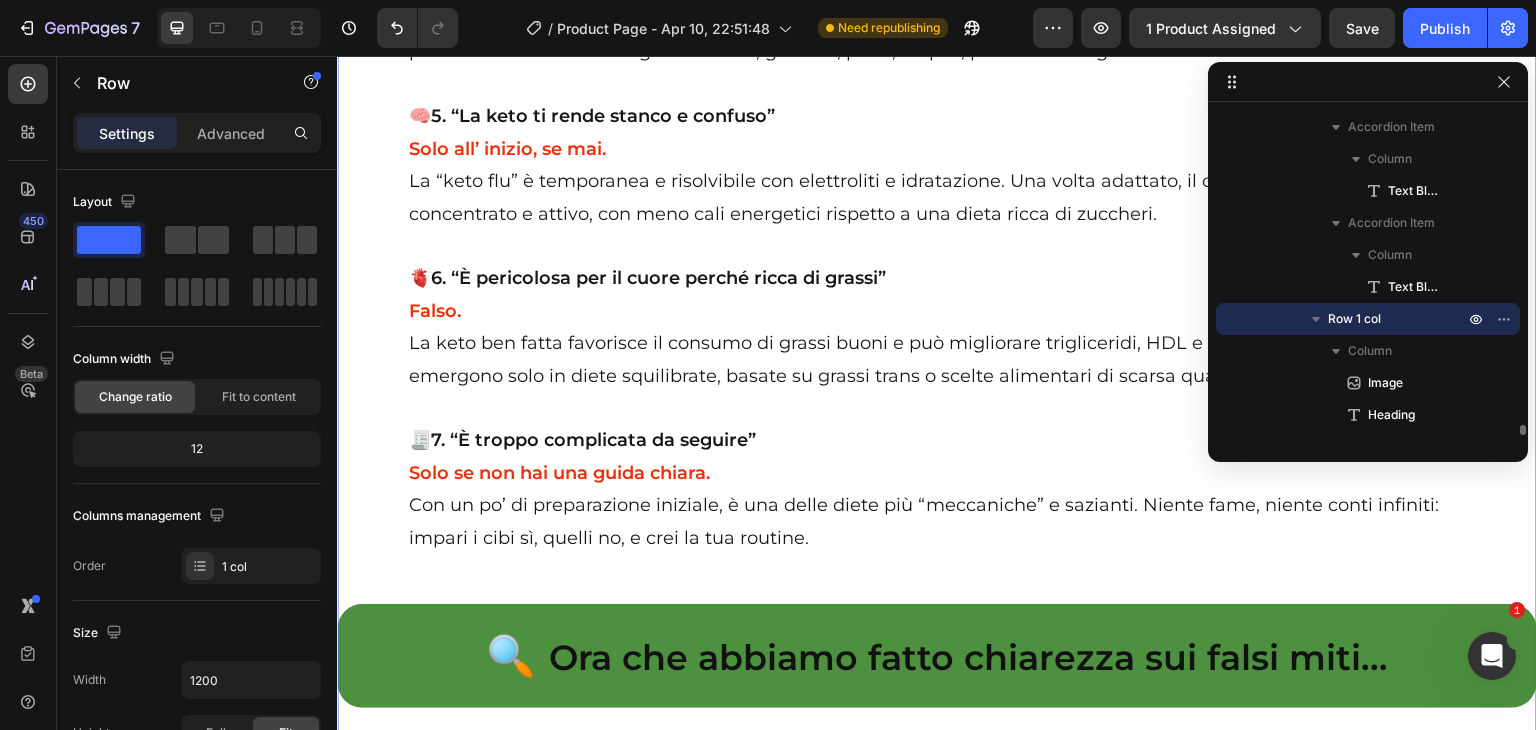 scroll, scrollTop: 36524, scrollLeft: 0, axis: vertical 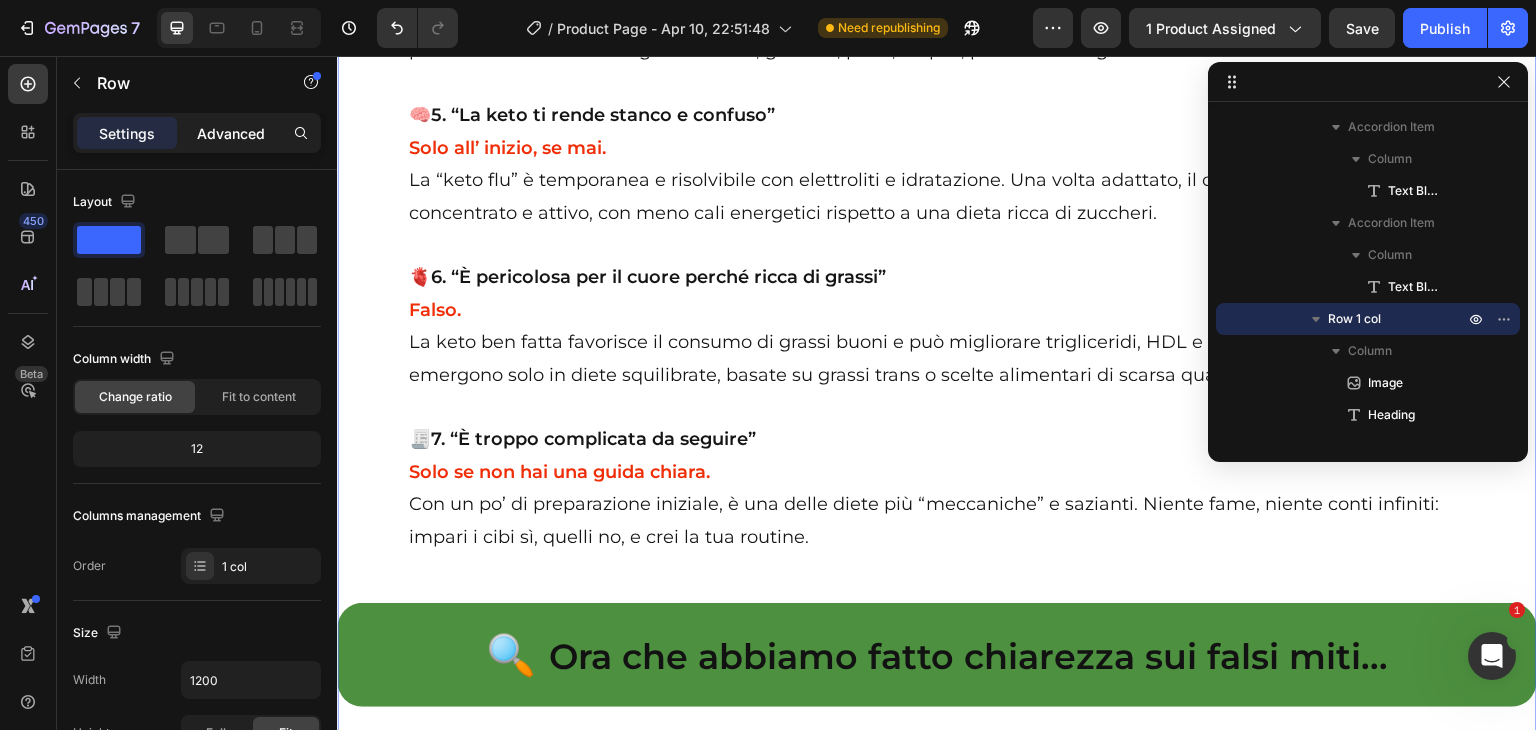 click on "Advanced" at bounding box center (231, 133) 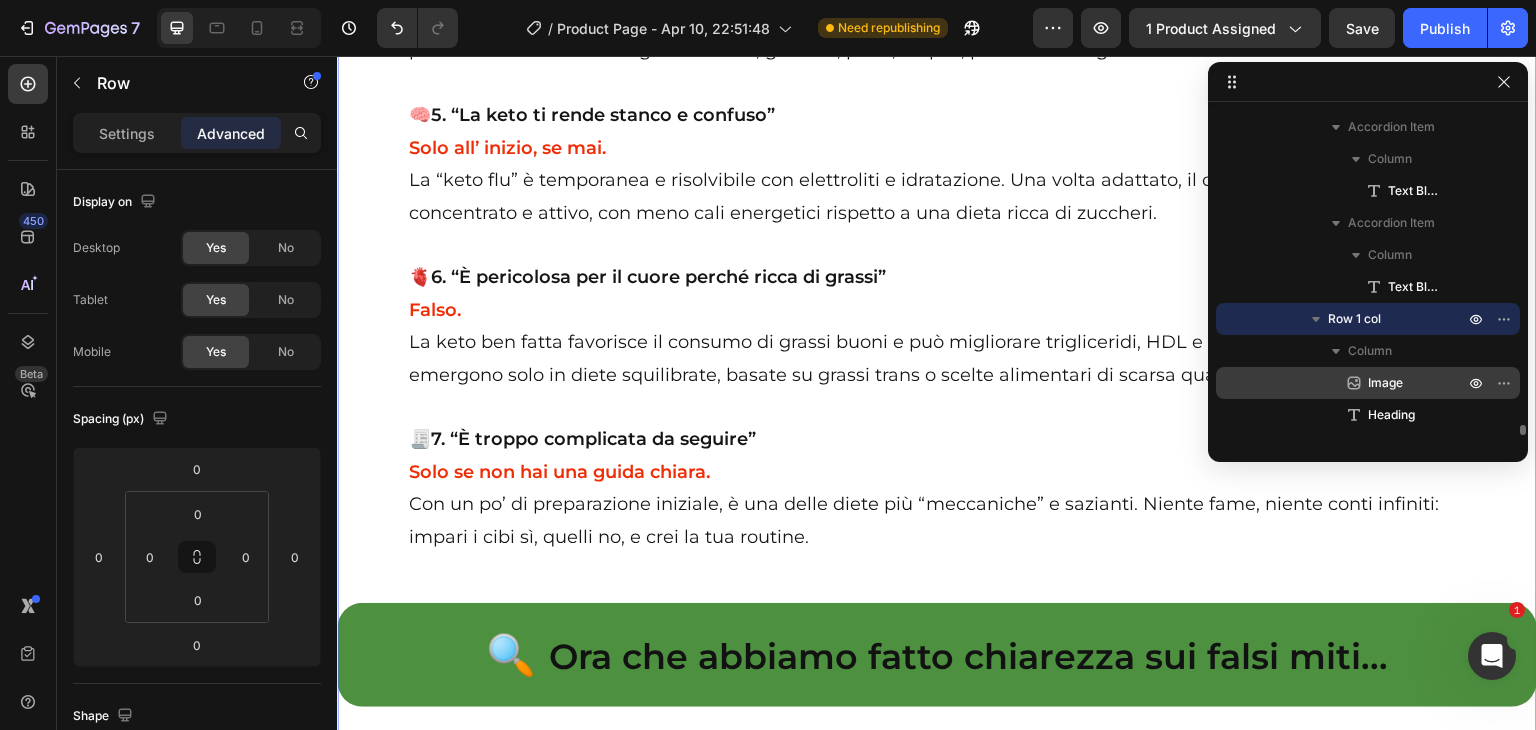 click on "Image" at bounding box center [1385, 383] 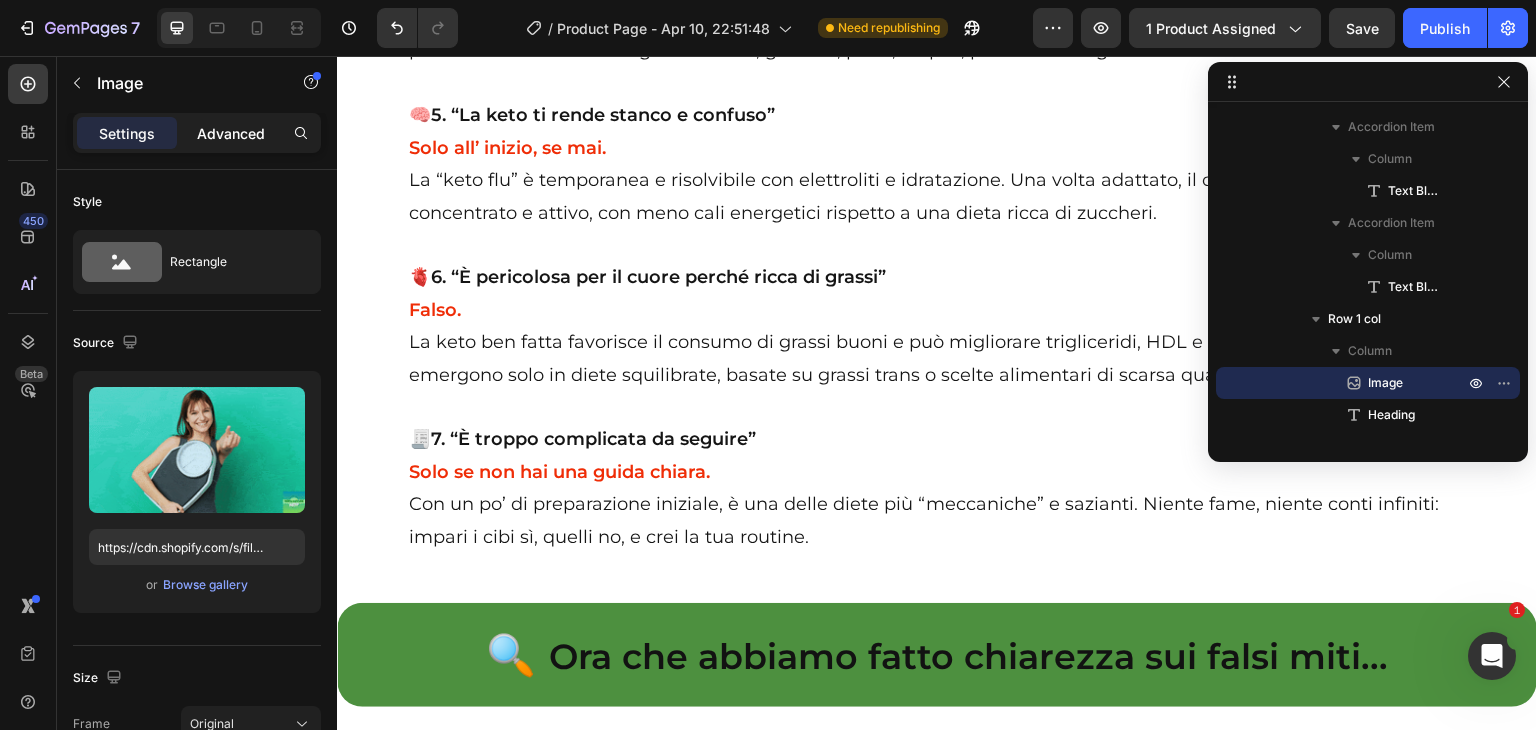 click on "Advanced" 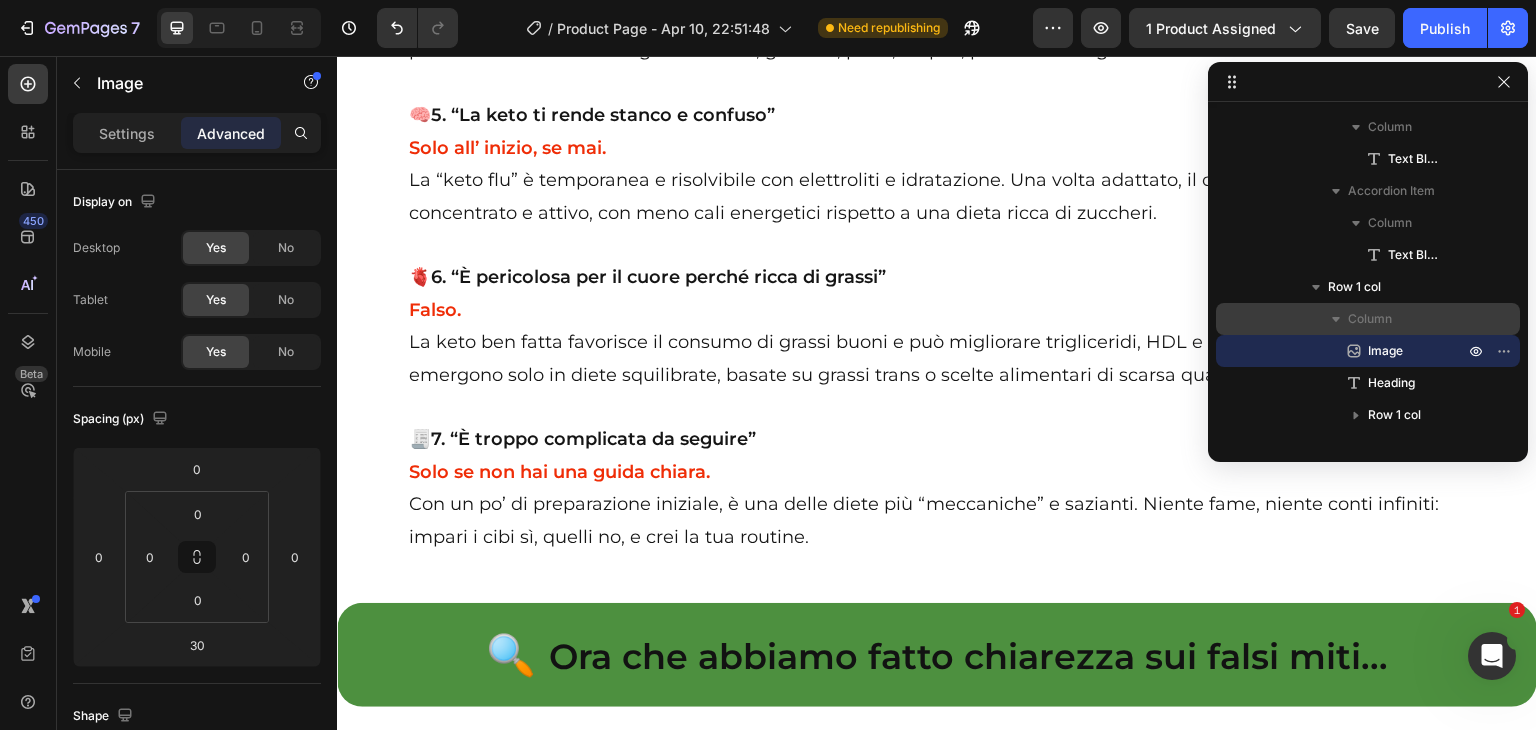 scroll, scrollTop: 9936, scrollLeft: 0, axis: vertical 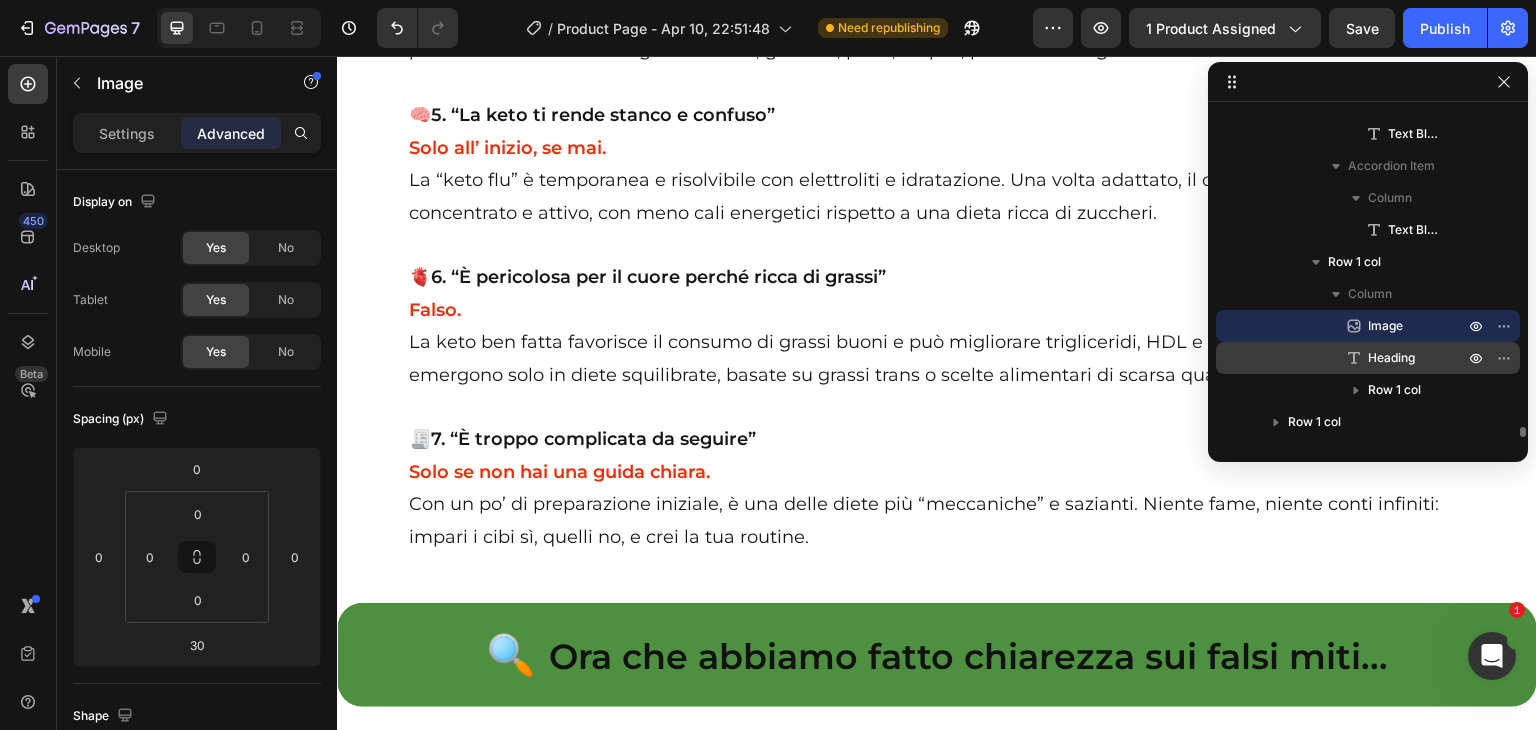 click on "Heading" at bounding box center (1391, 358) 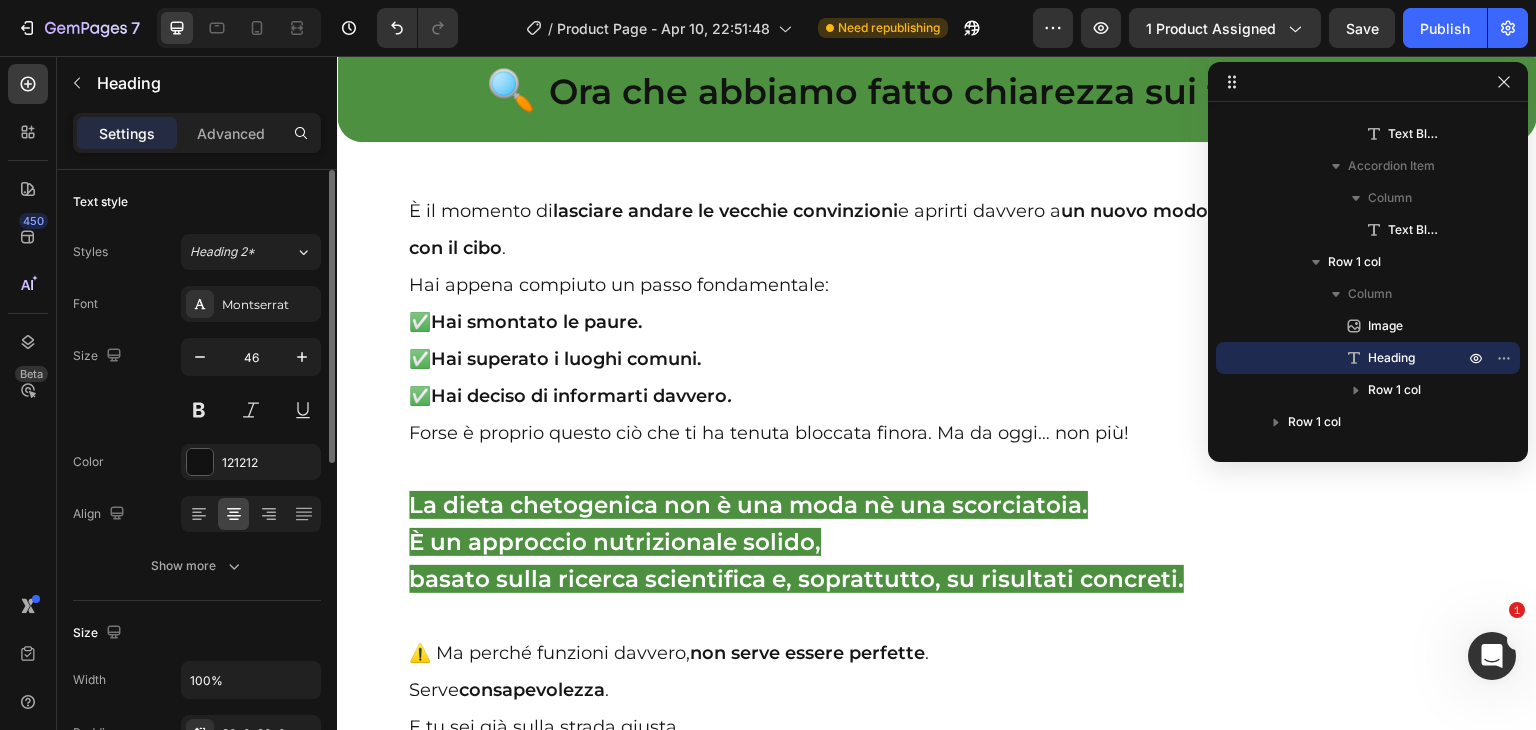 scroll, scrollTop: 37119, scrollLeft: 0, axis: vertical 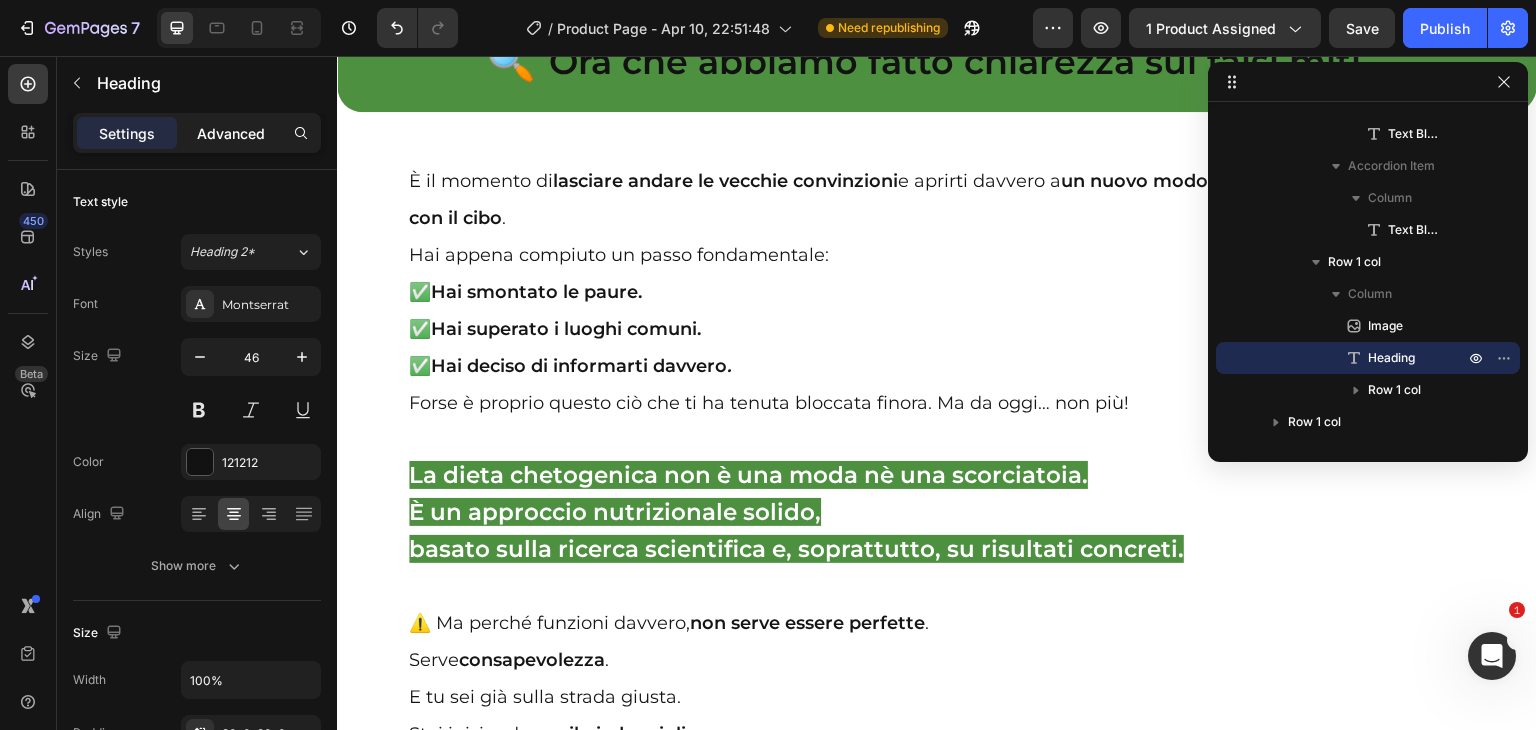 click on "Advanced" at bounding box center [231, 133] 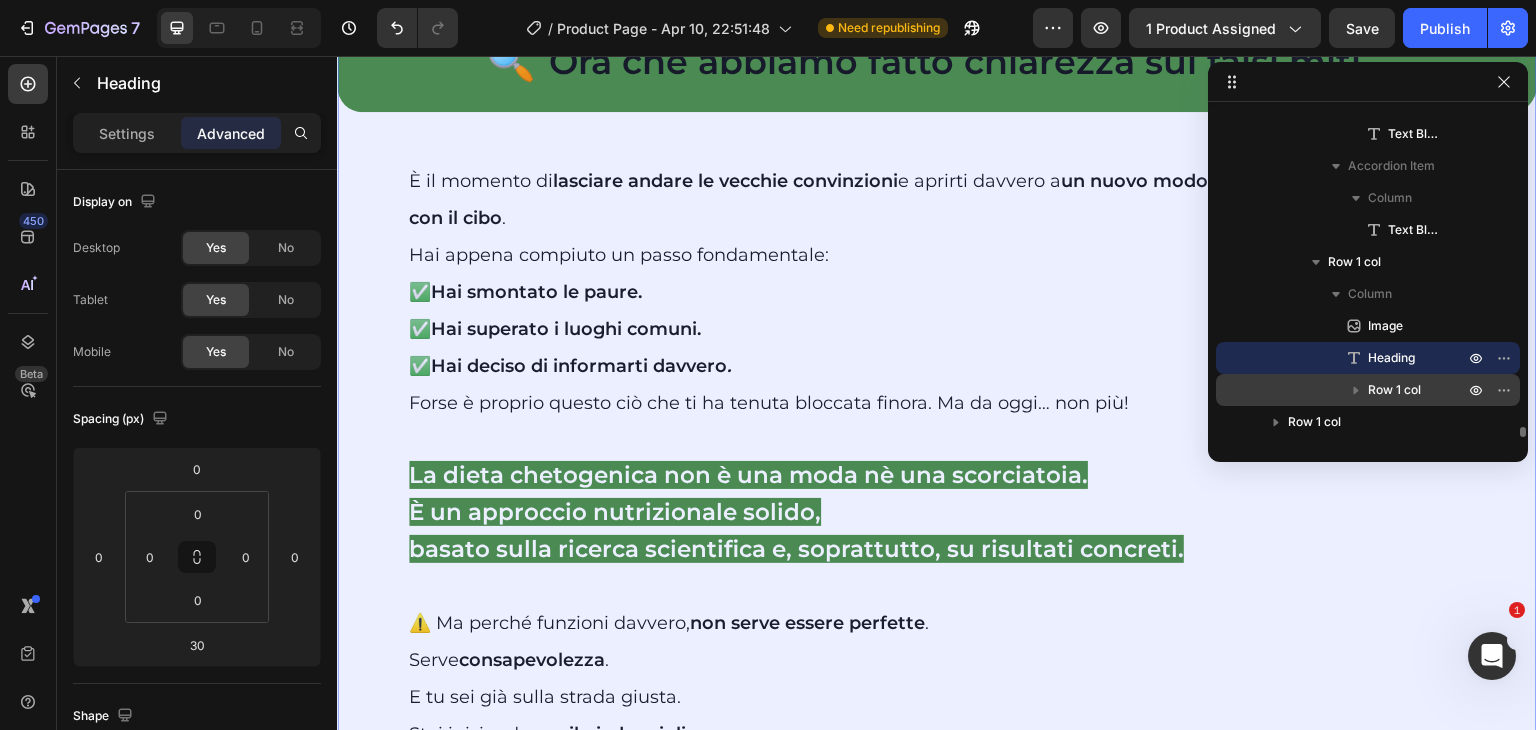 click on "Row 1 col" at bounding box center [1394, 390] 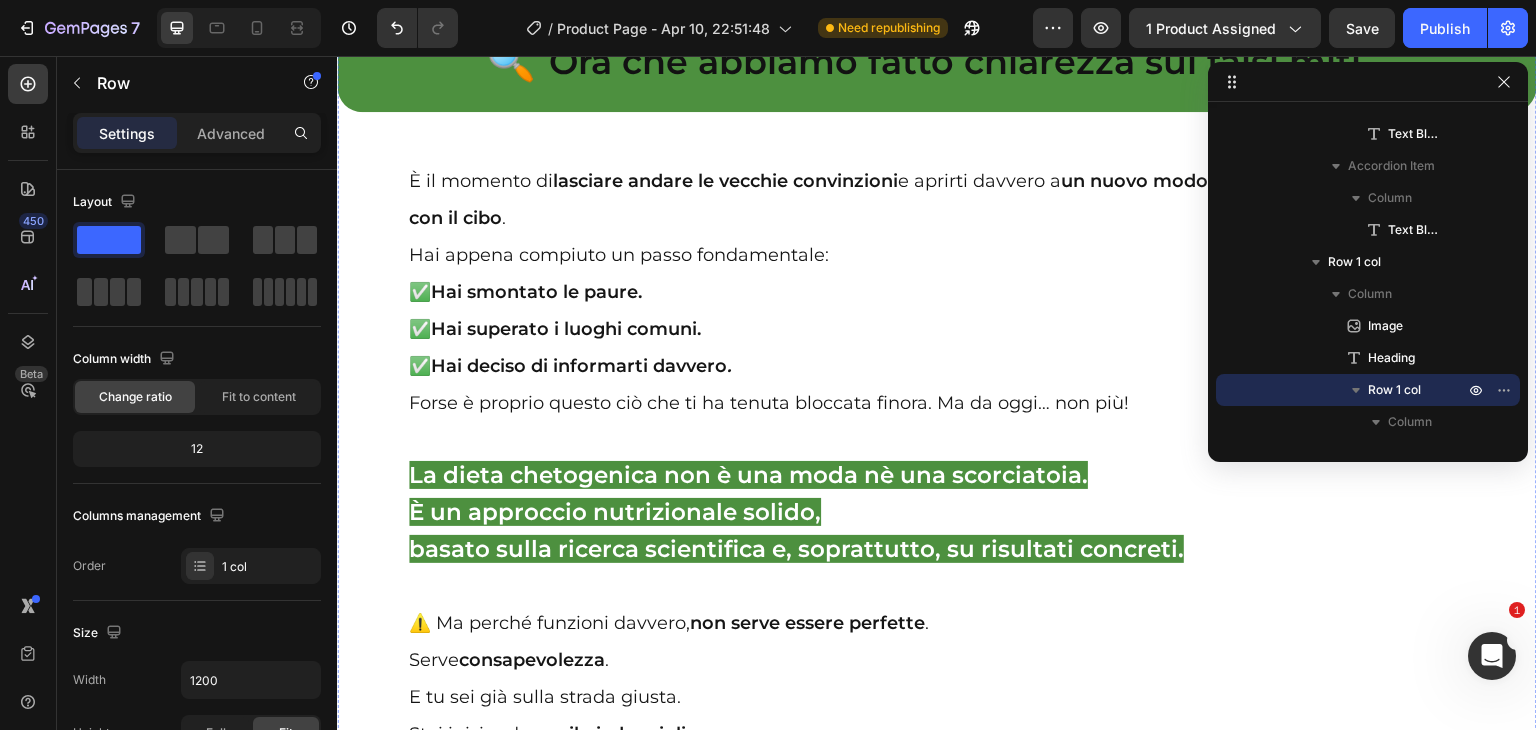 scroll, scrollTop: 37252, scrollLeft: 0, axis: vertical 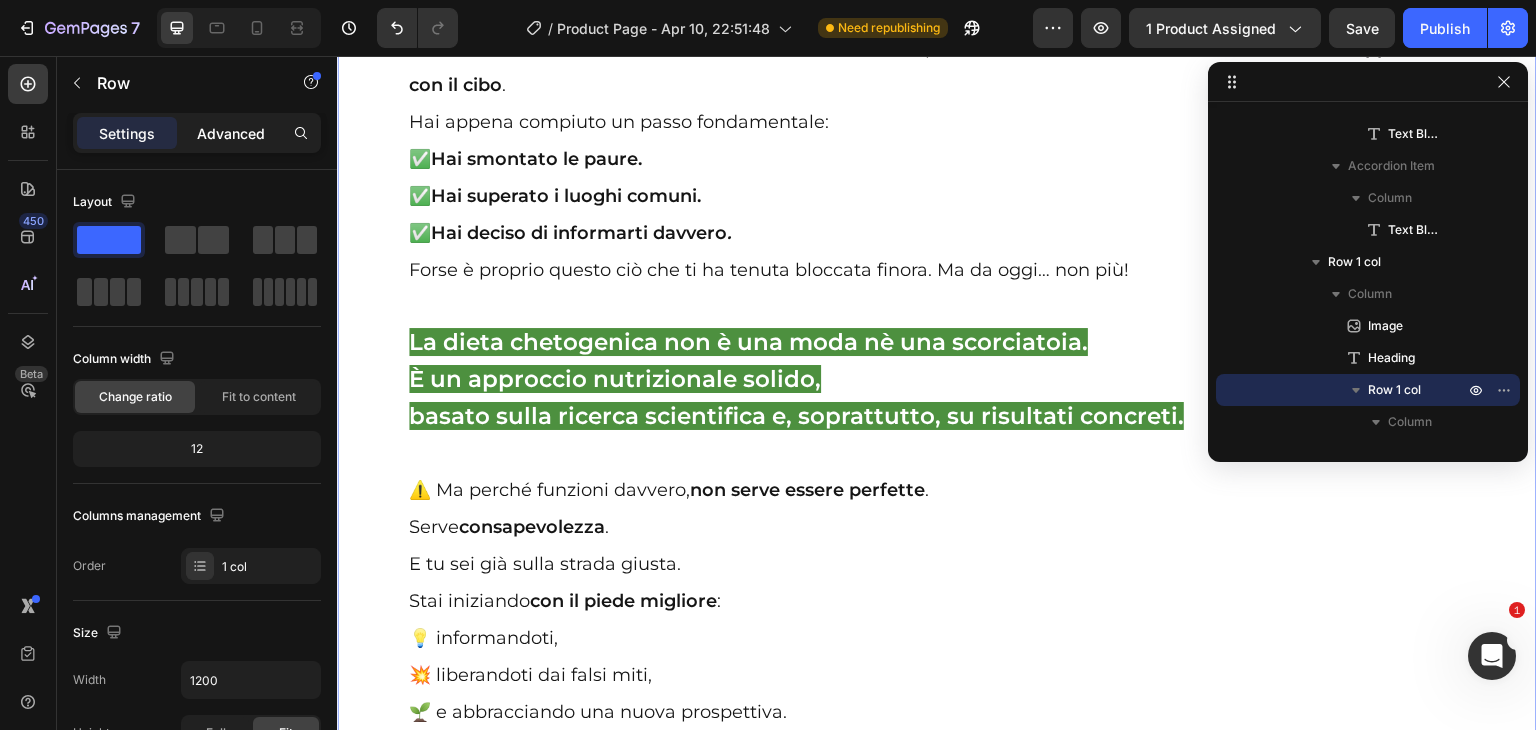 click on "Advanced" at bounding box center [231, 133] 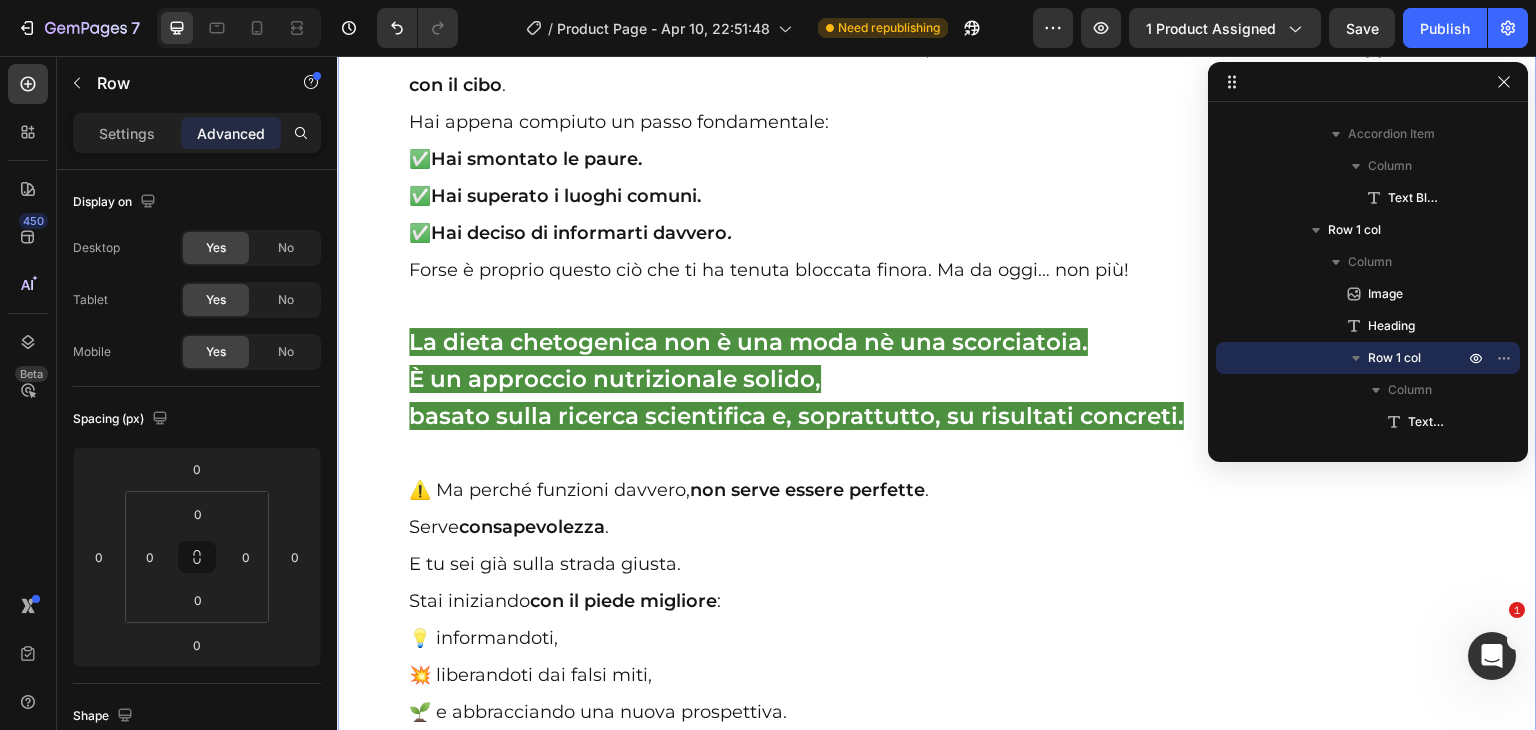 scroll, scrollTop: 10031, scrollLeft: 0, axis: vertical 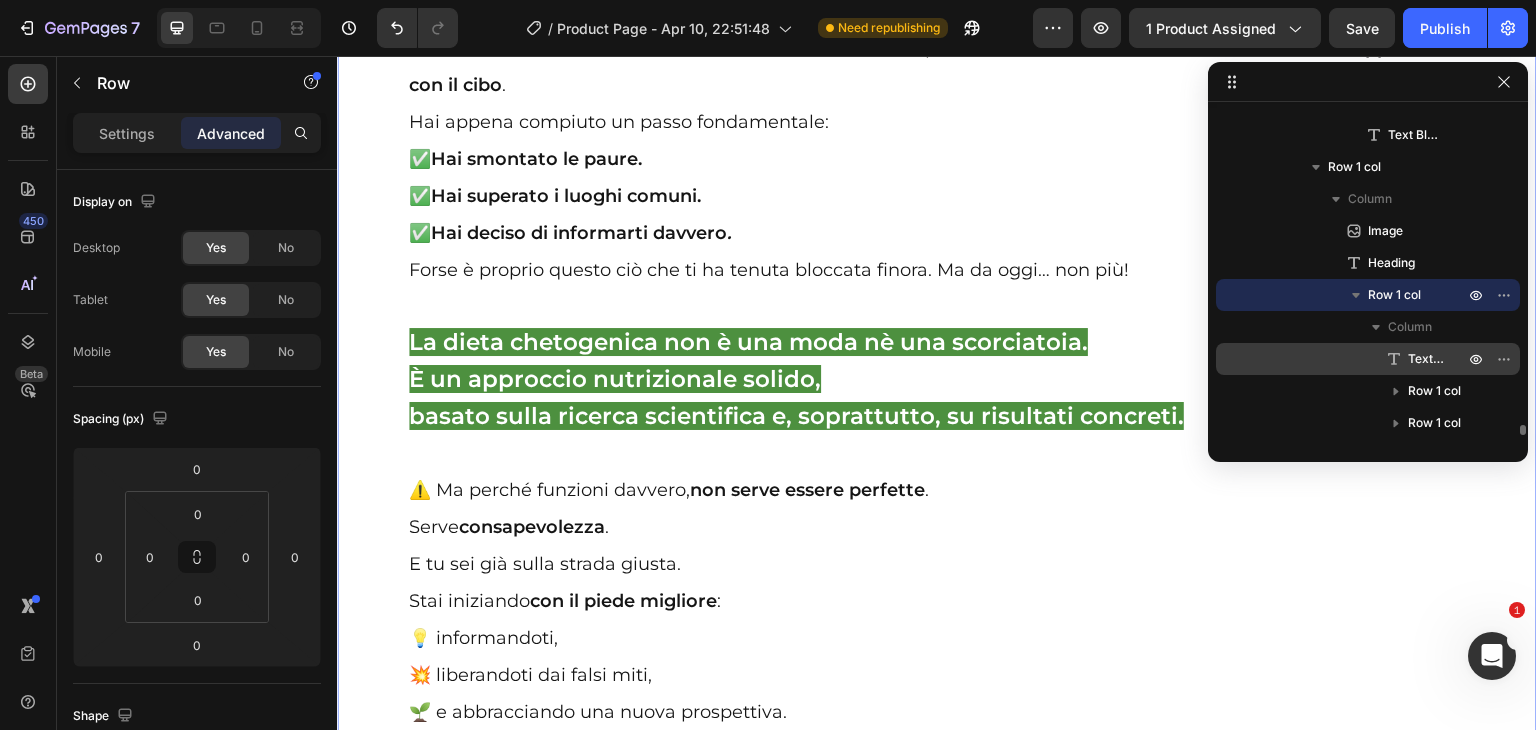 click on "Text Block" at bounding box center (1414, 359) 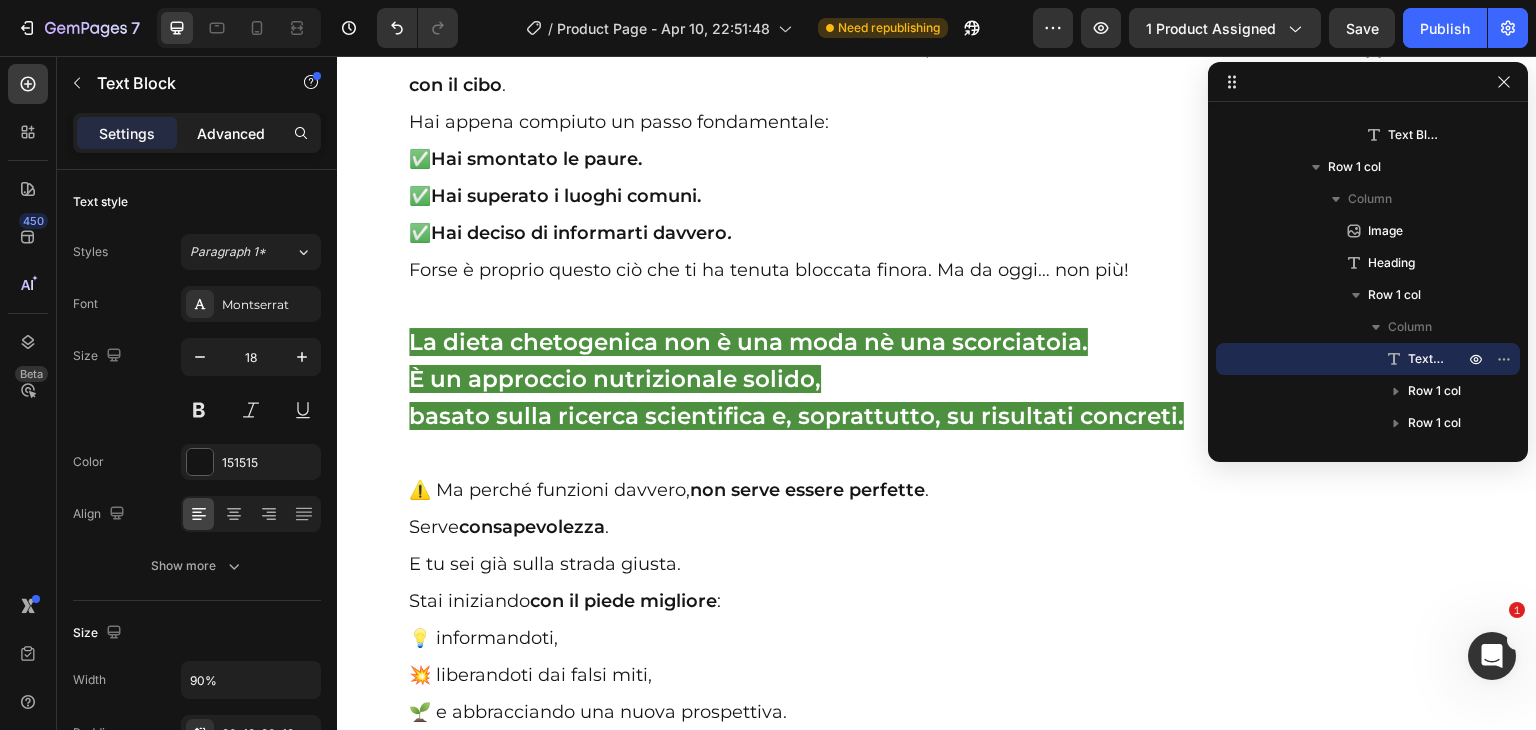 click on "Advanced" at bounding box center (231, 133) 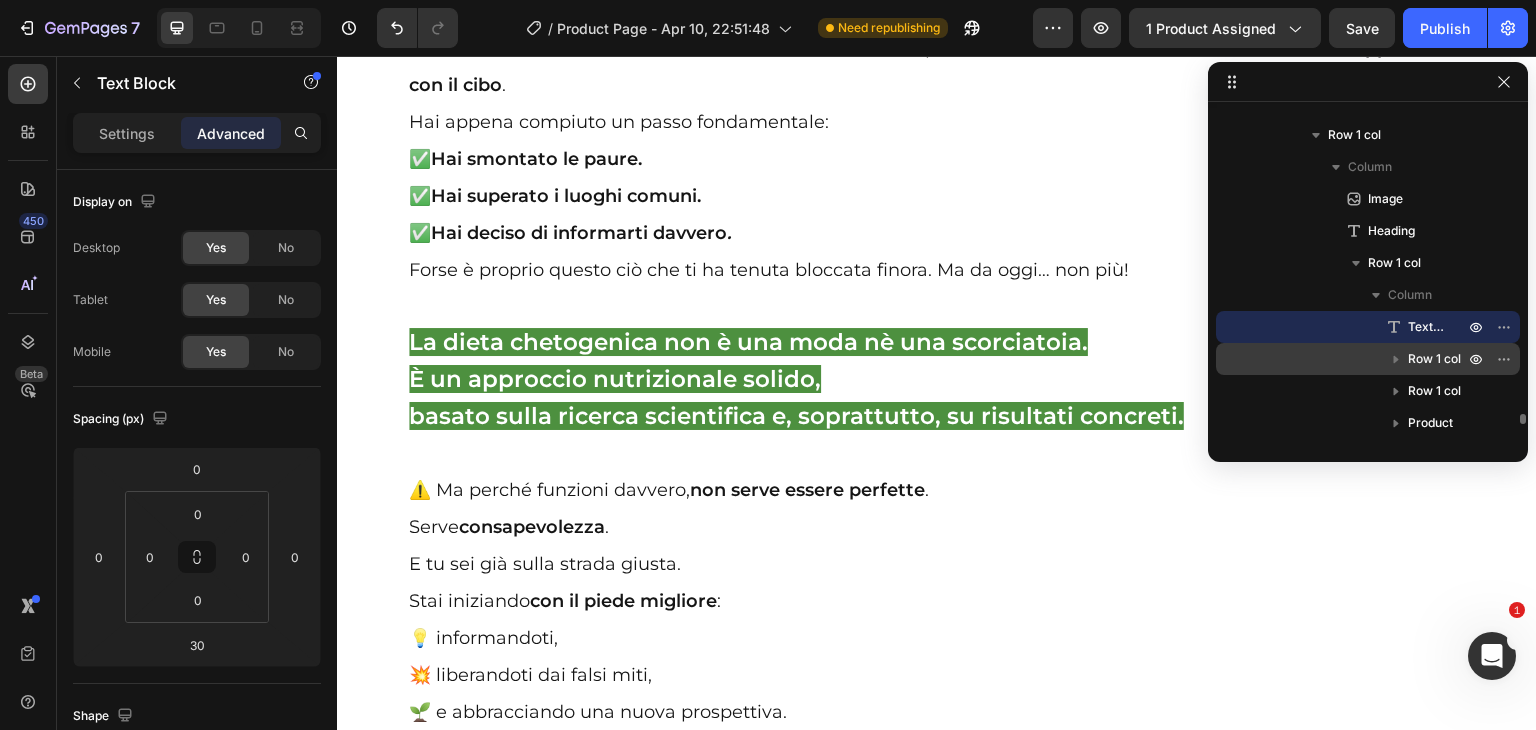 scroll, scrollTop: 10088, scrollLeft: 0, axis: vertical 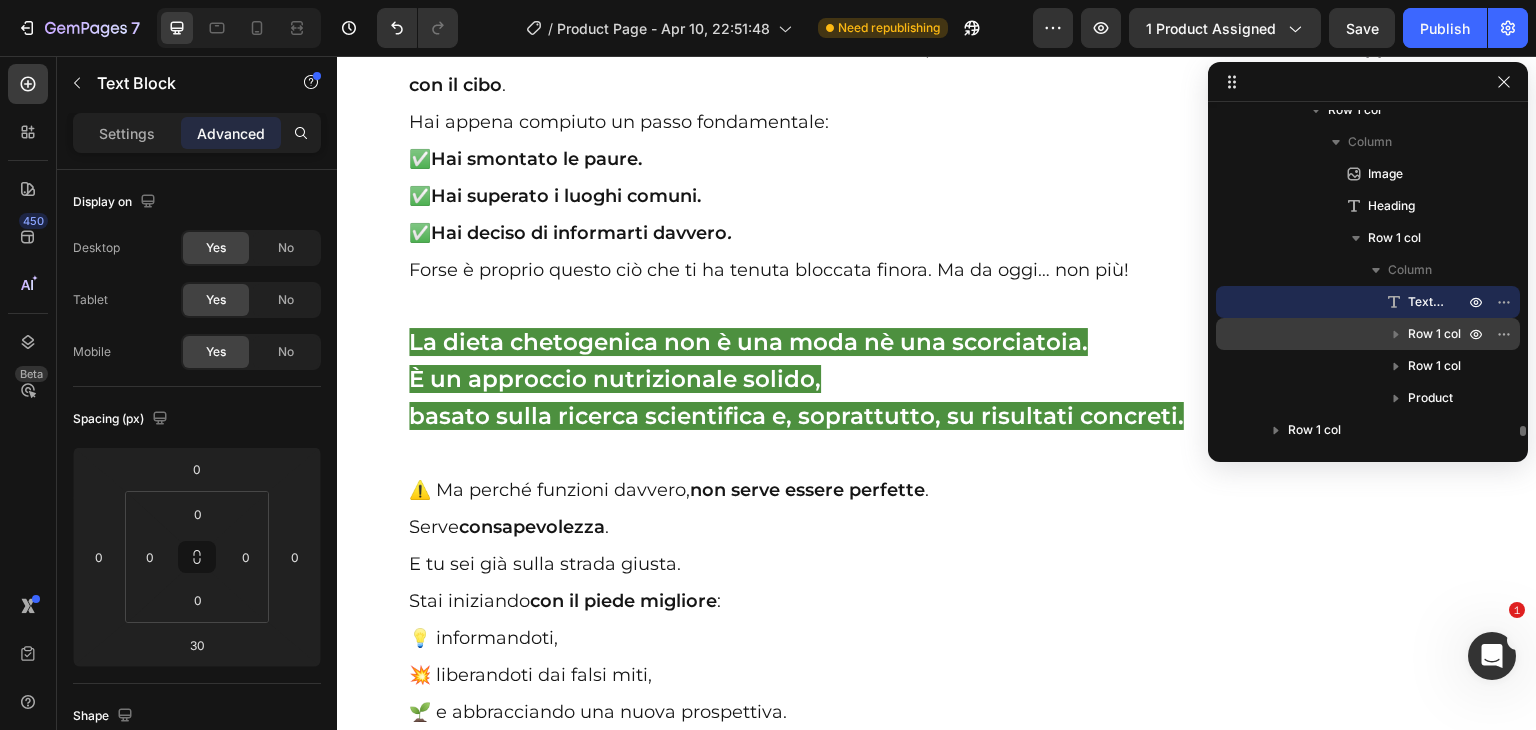 click at bounding box center [1396, 334] 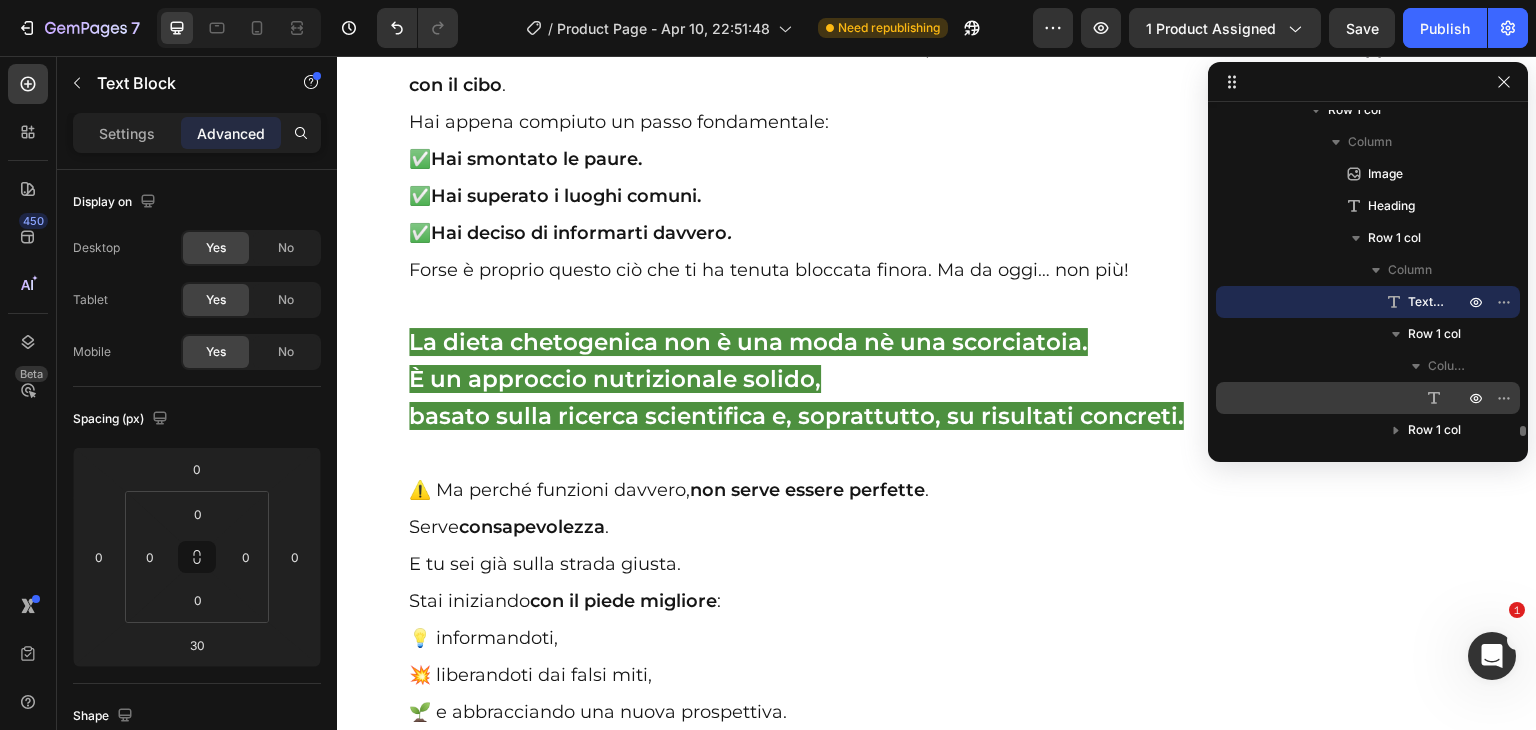click 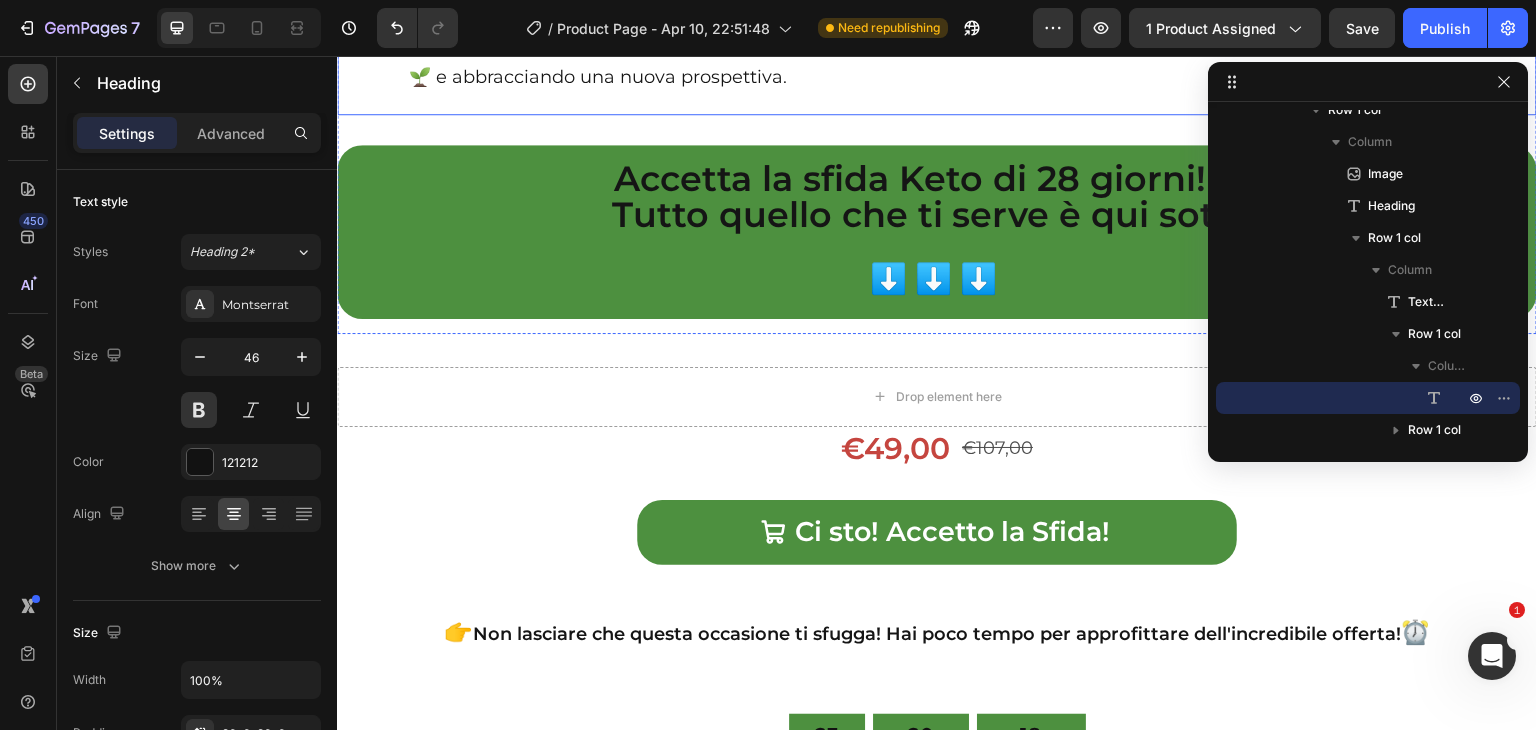 scroll, scrollTop: 38456, scrollLeft: 0, axis: vertical 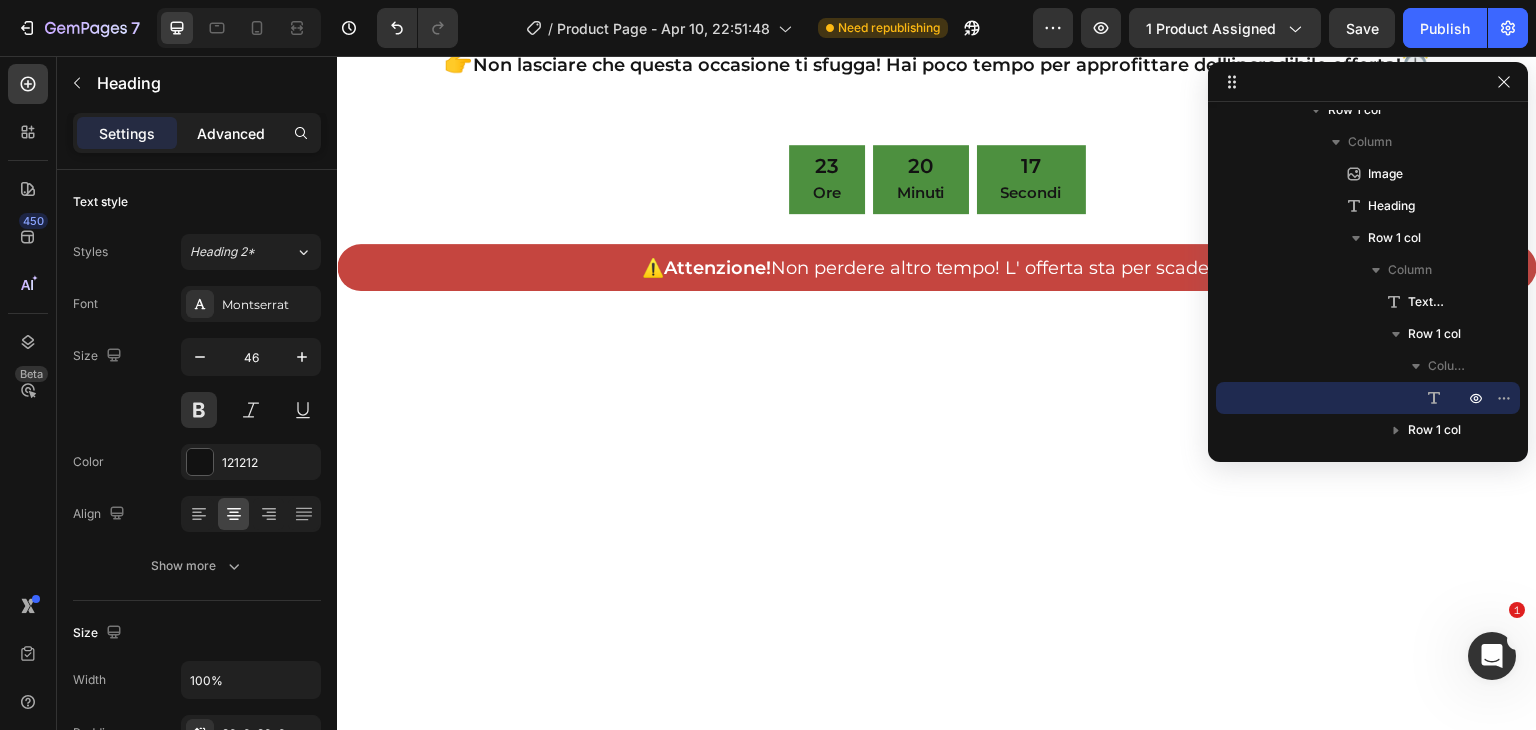 click on "Advanced" at bounding box center (231, 133) 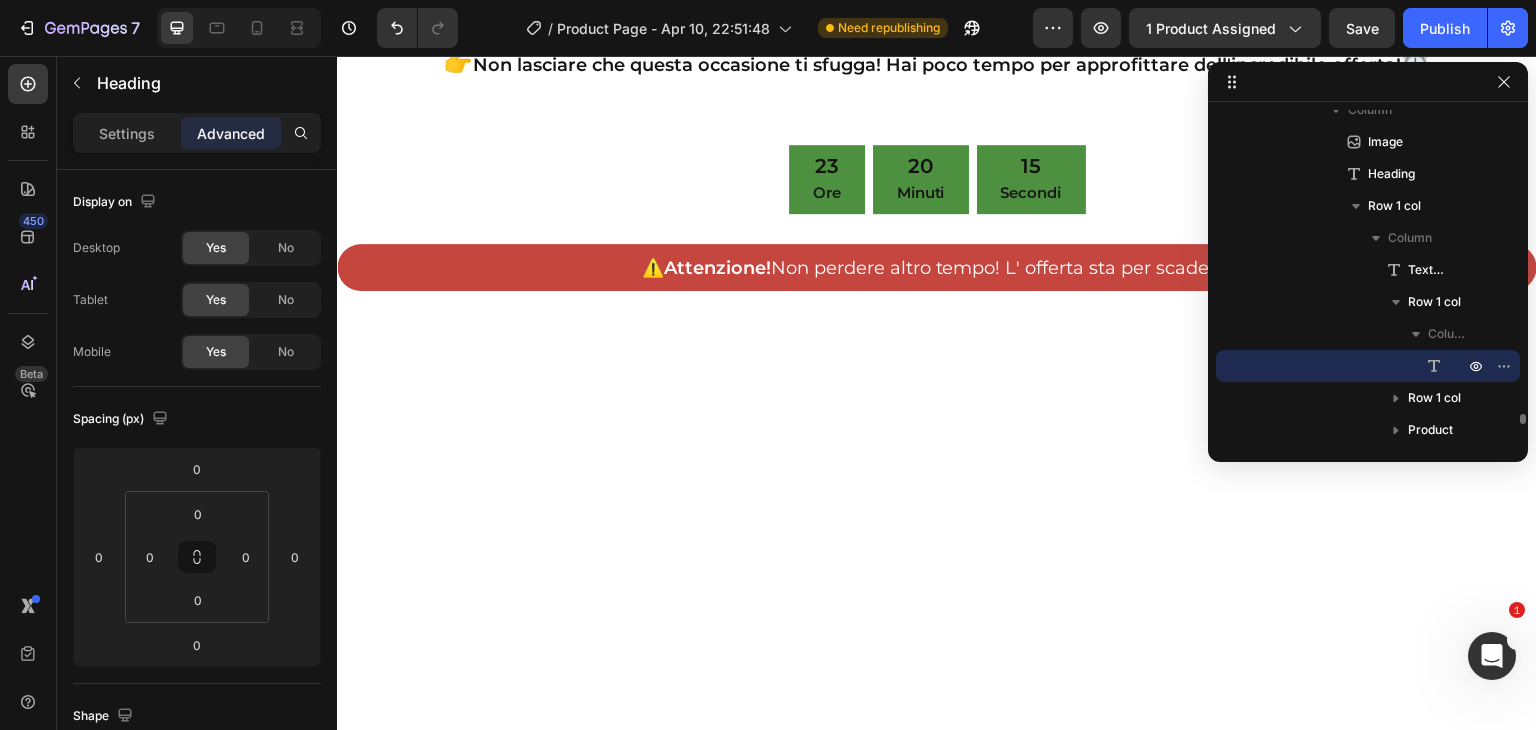 scroll, scrollTop: 10168, scrollLeft: 0, axis: vertical 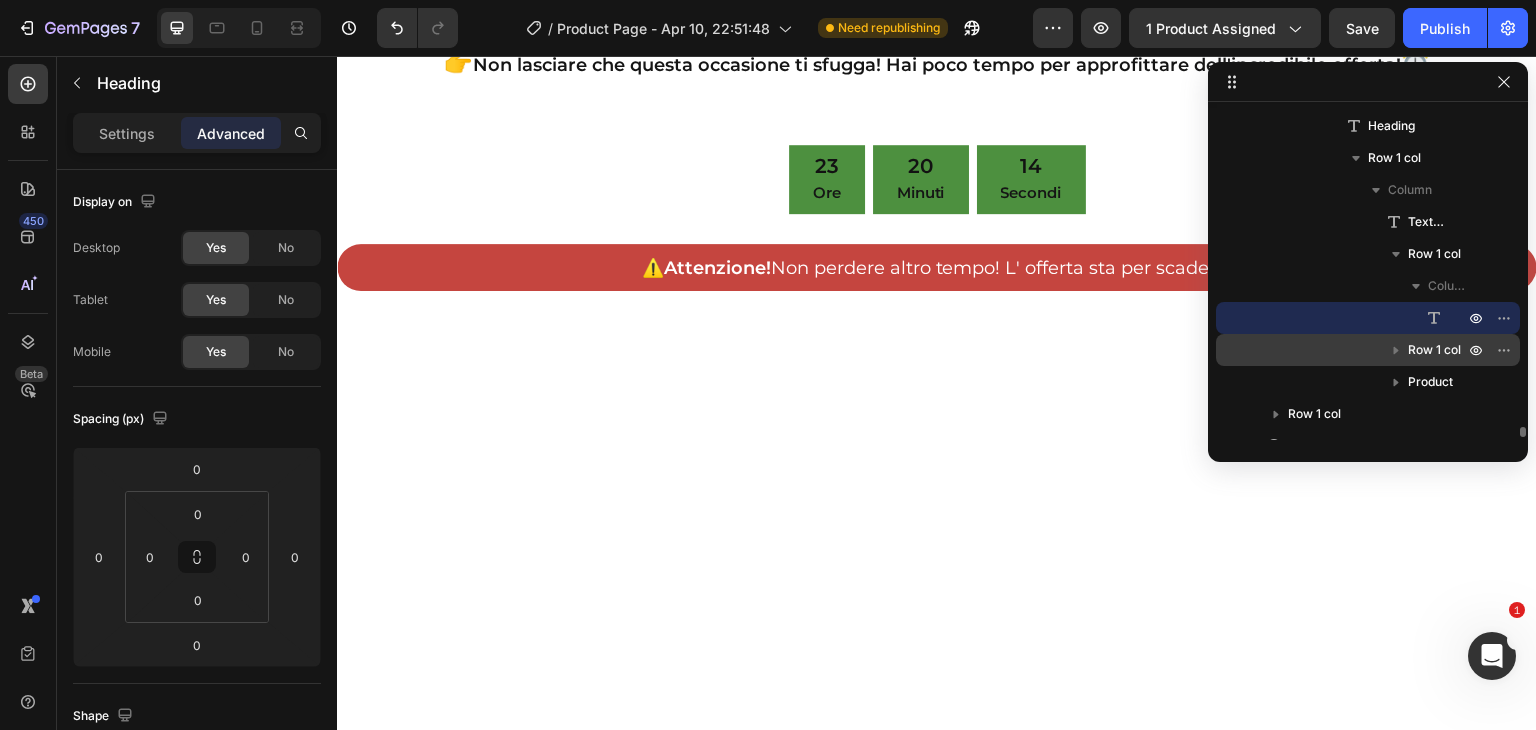 click on "Row 1 col" at bounding box center [1434, 350] 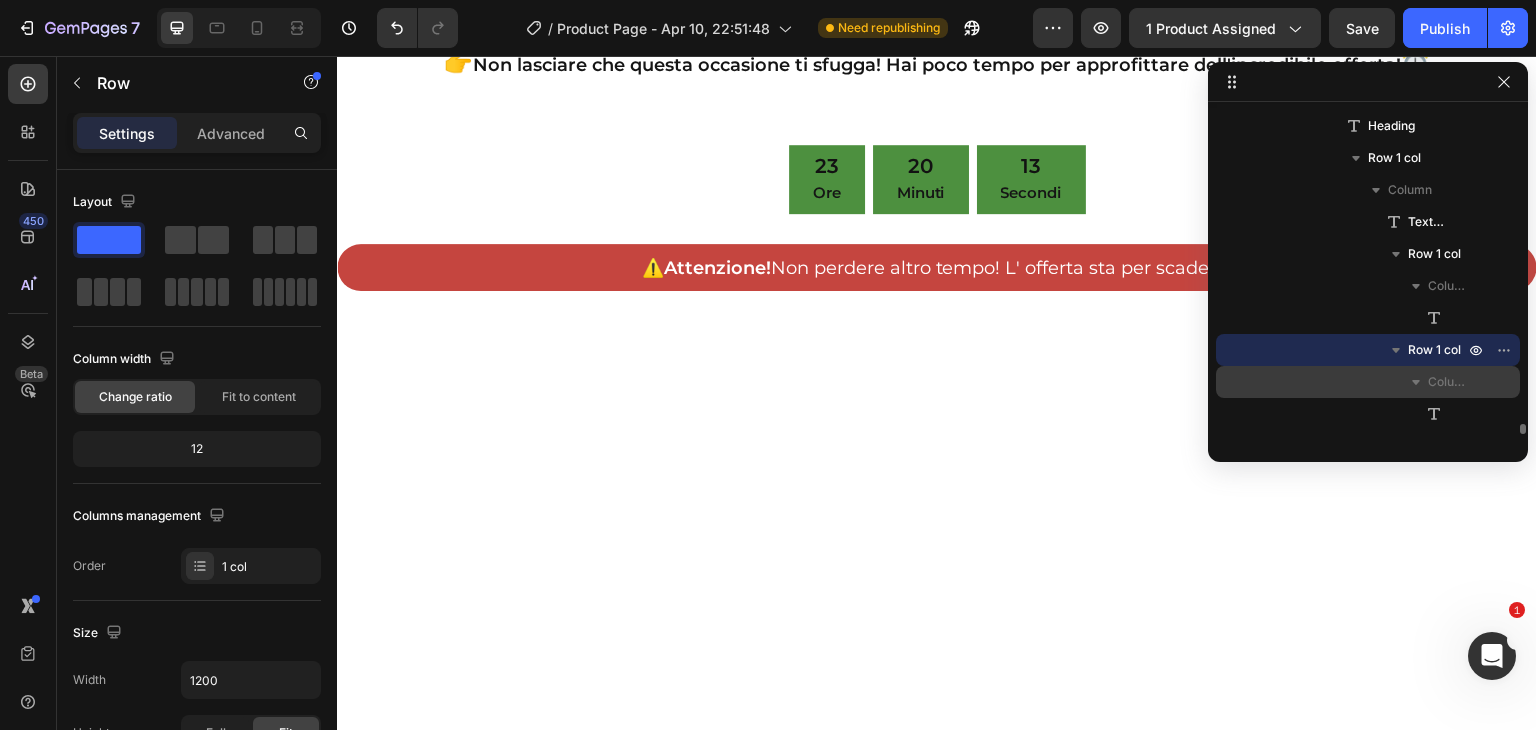 scroll, scrollTop: 38590, scrollLeft: 0, axis: vertical 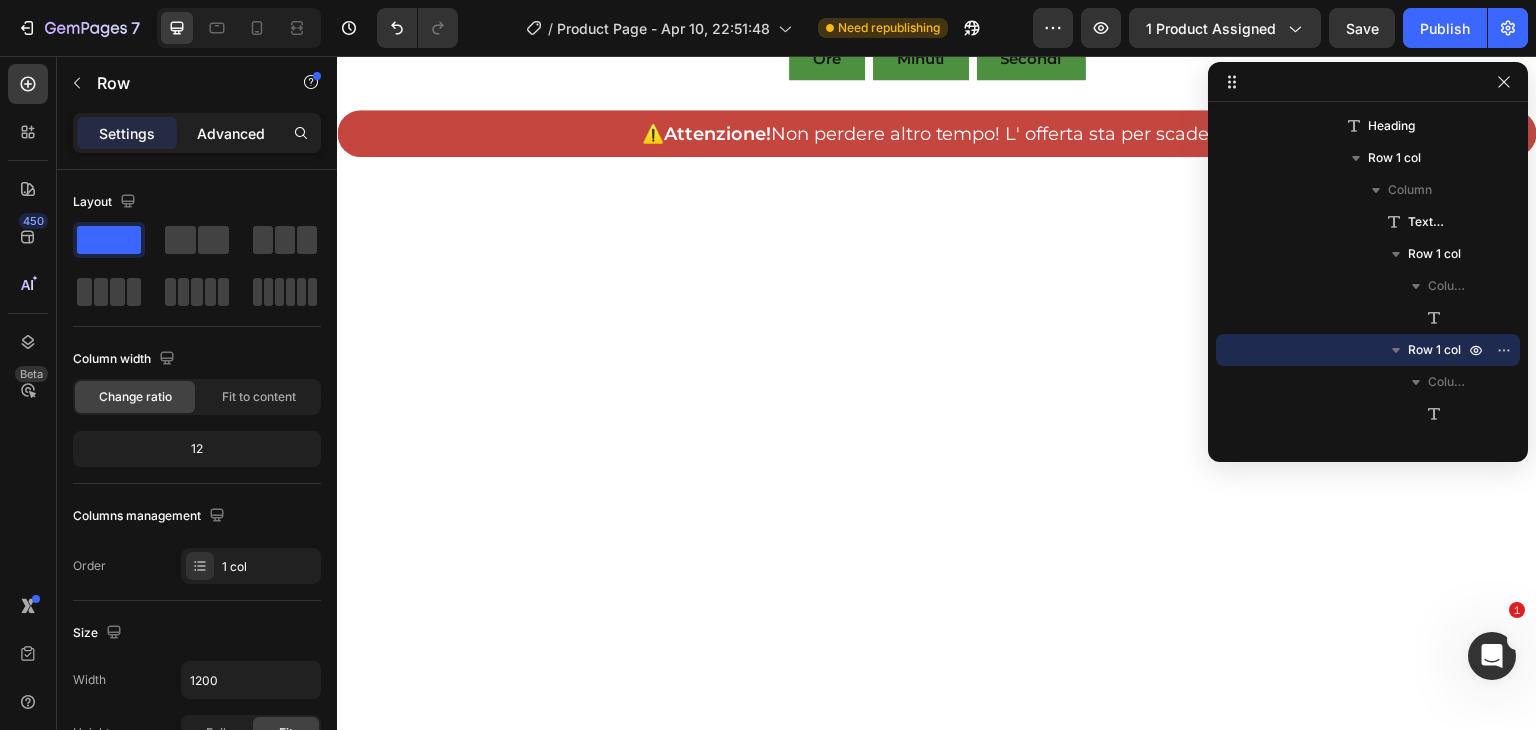 click on "Advanced" at bounding box center [231, 133] 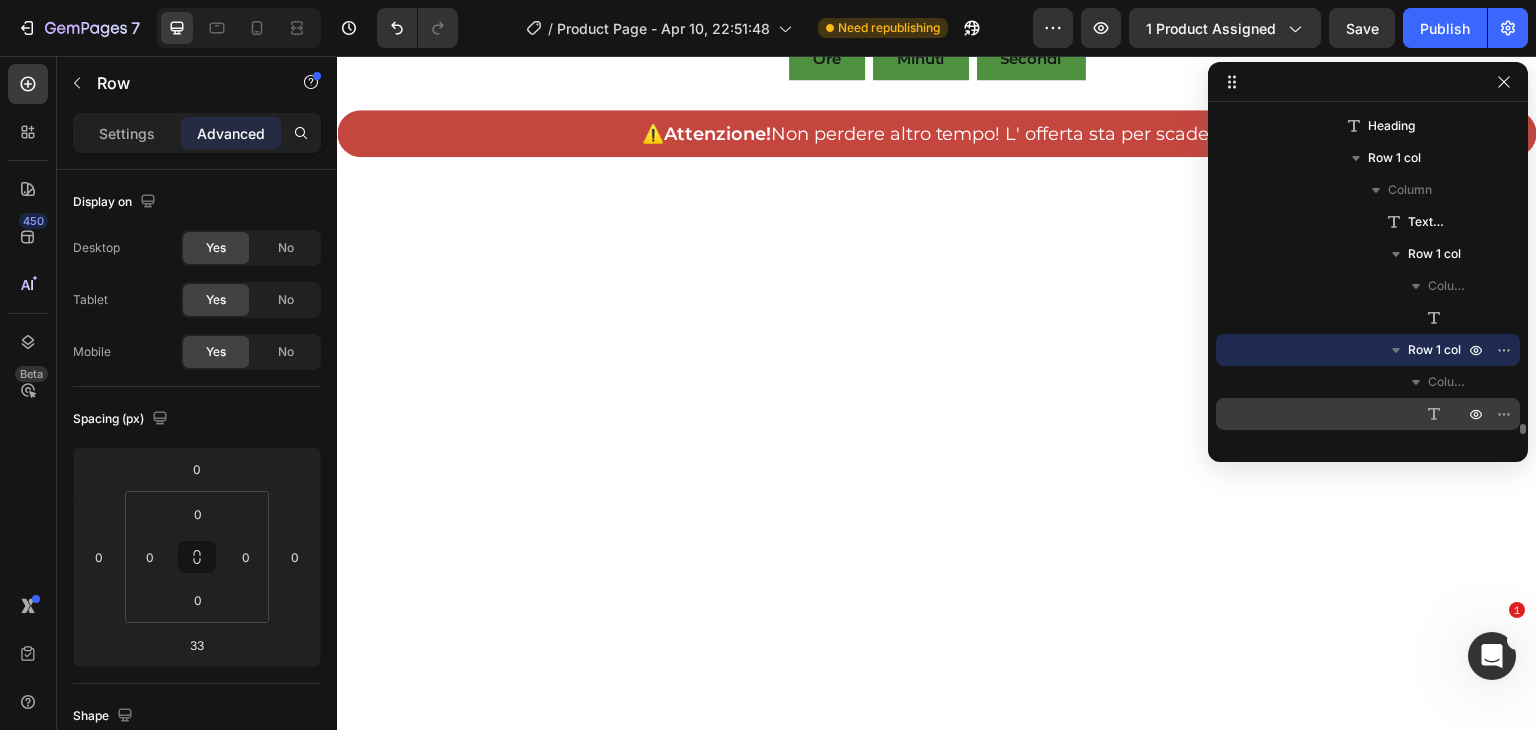 scroll, scrollTop: 10200, scrollLeft: 0, axis: vertical 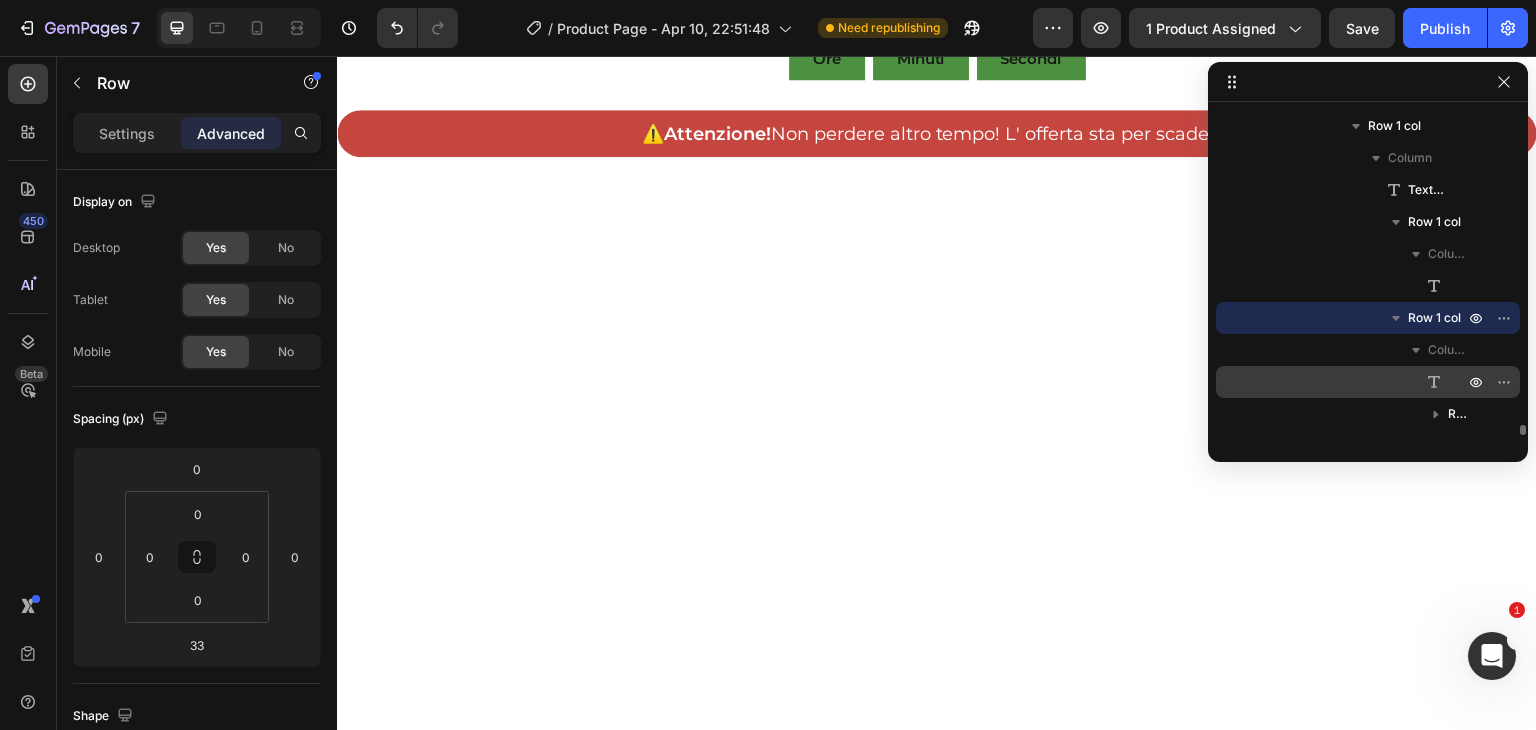 click 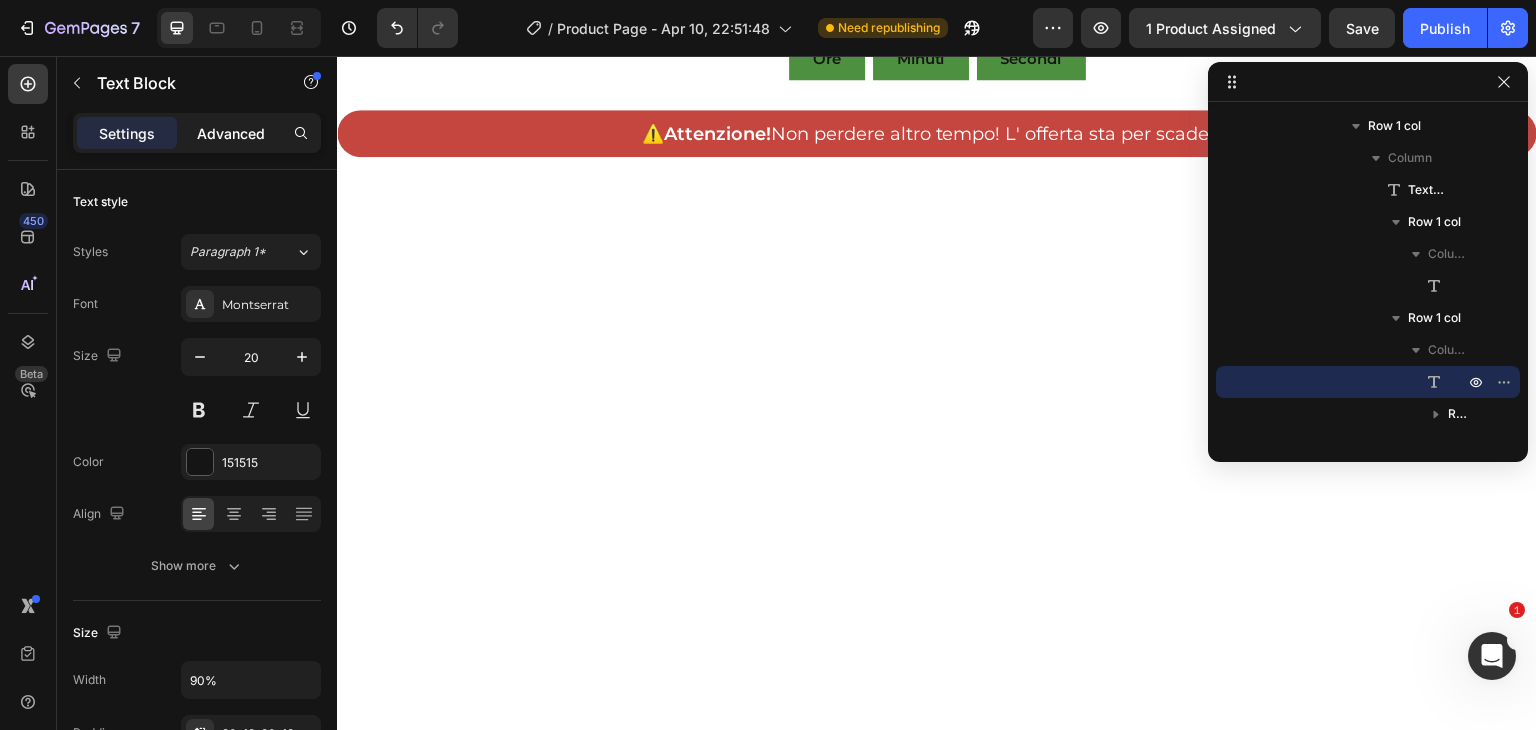 click on "Advanced" at bounding box center [231, 133] 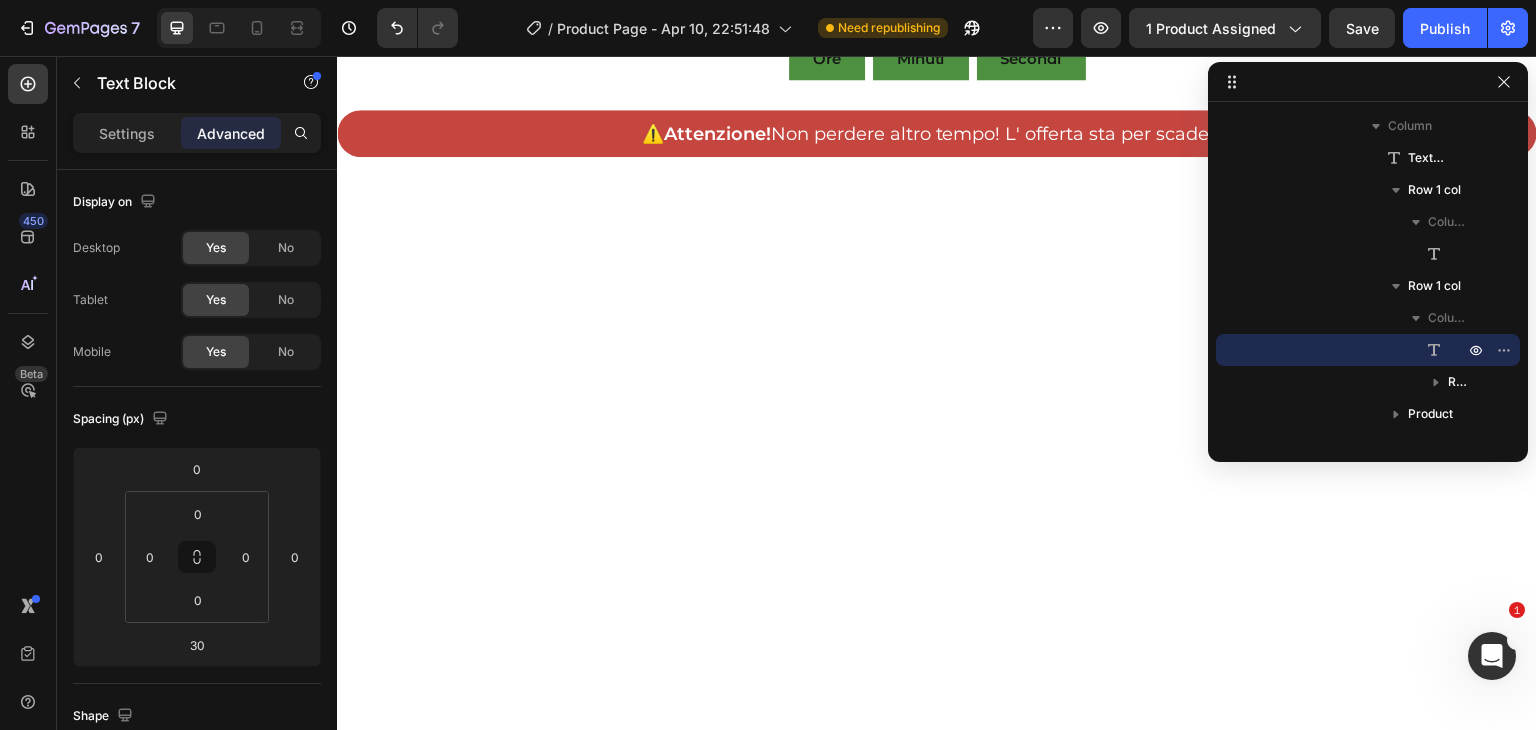scroll, scrollTop: 10257, scrollLeft: 0, axis: vertical 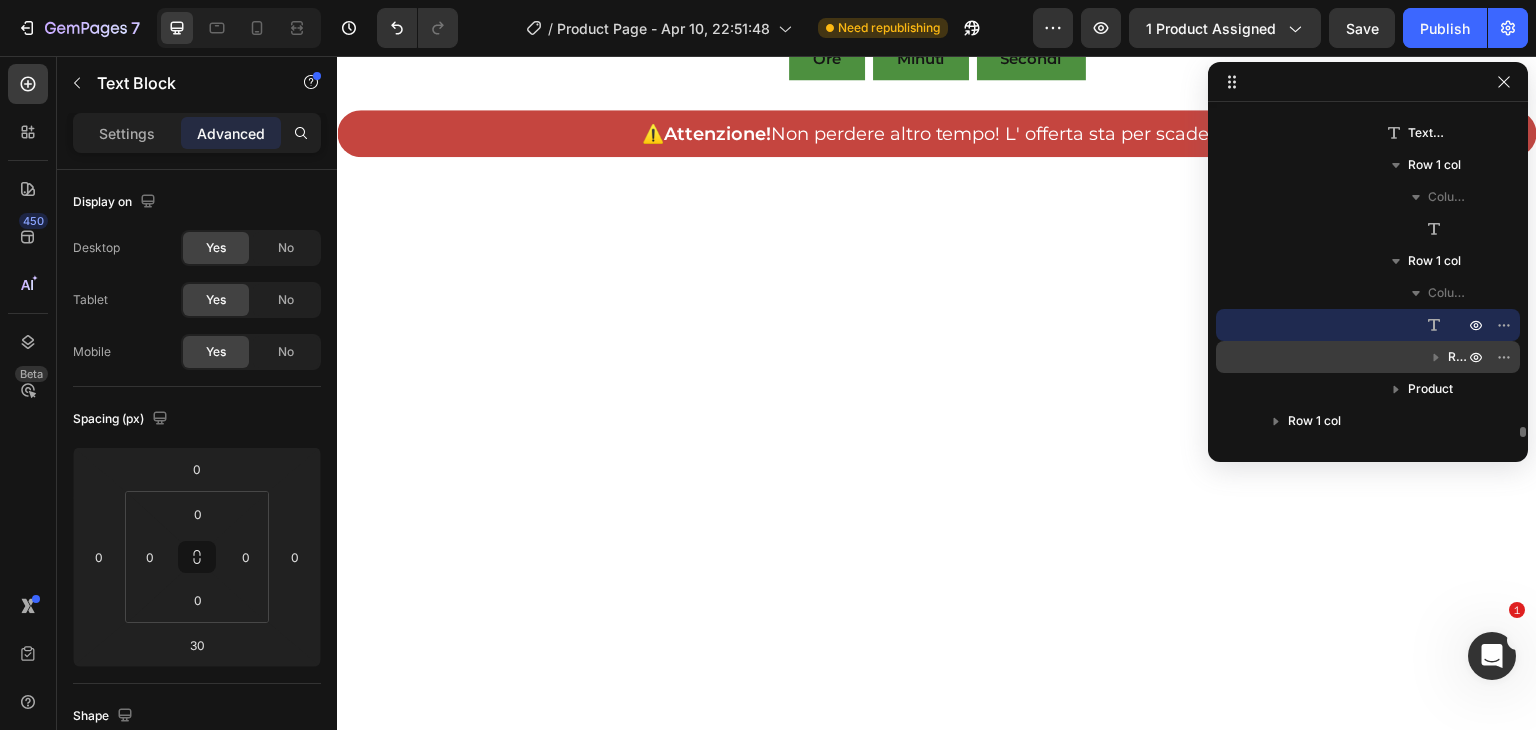 click on "Row 1 col" at bounding box center (1458, 357) 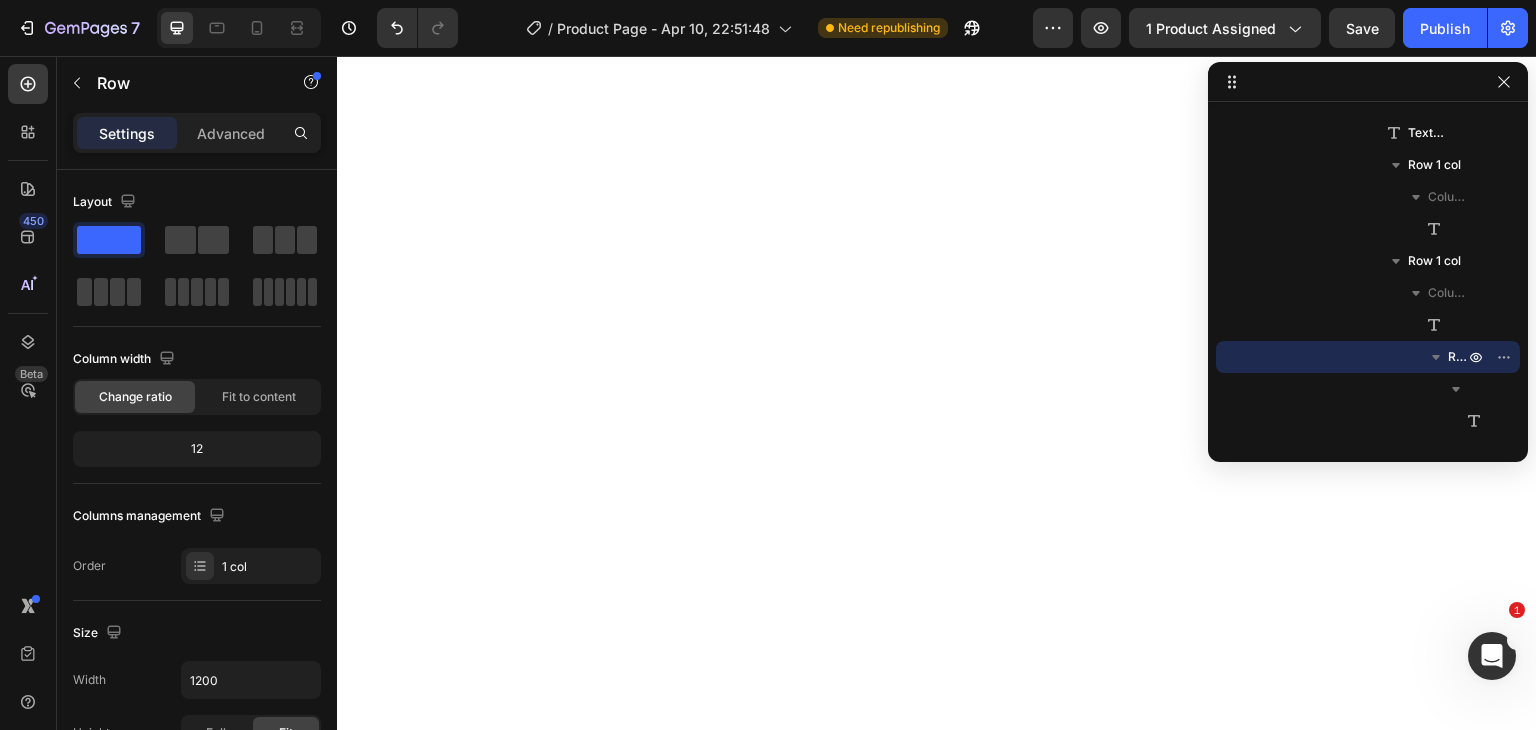 scroll, scrollTop: 39349, scrollLeft: 0, axis: vertical 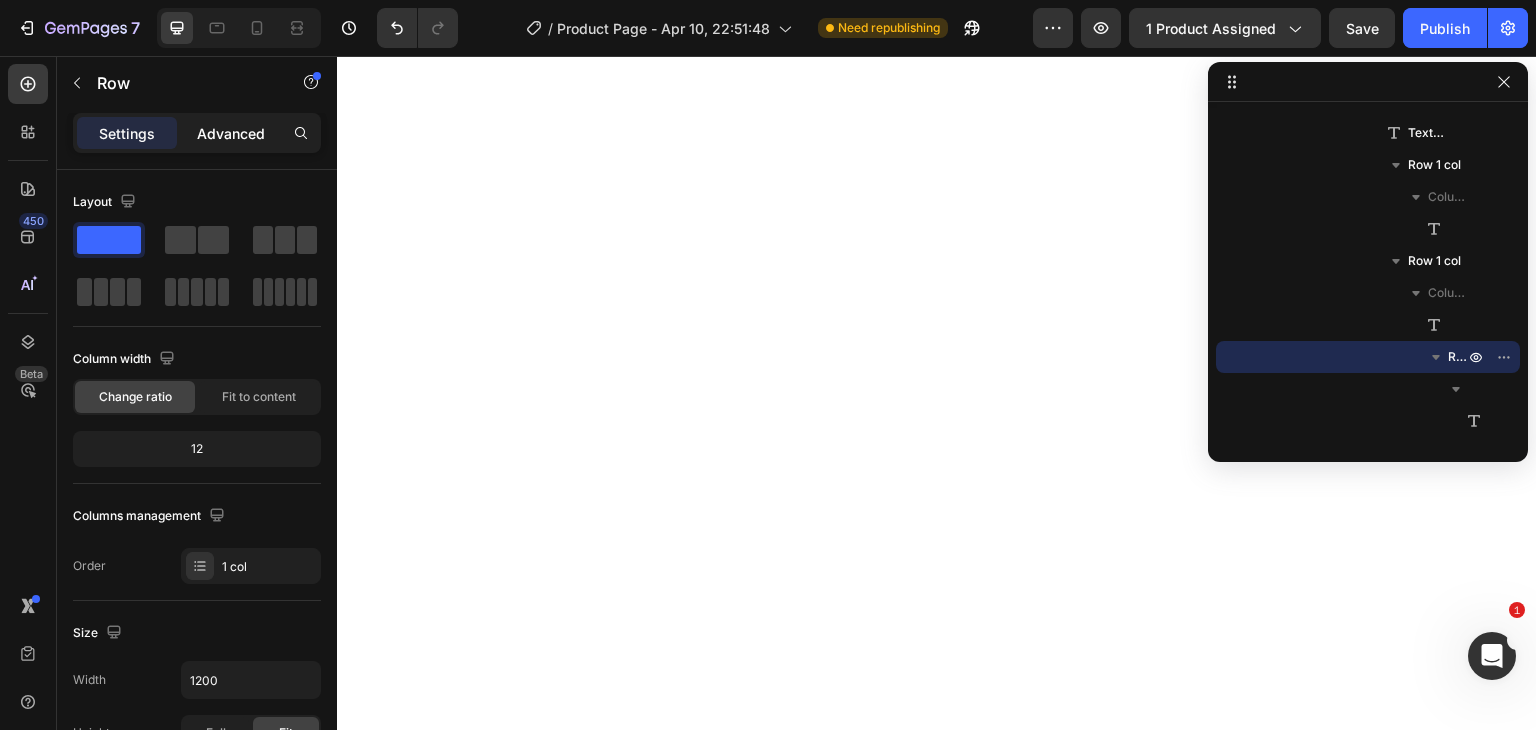 click on "Advanced" at bounding box center (231, 133) 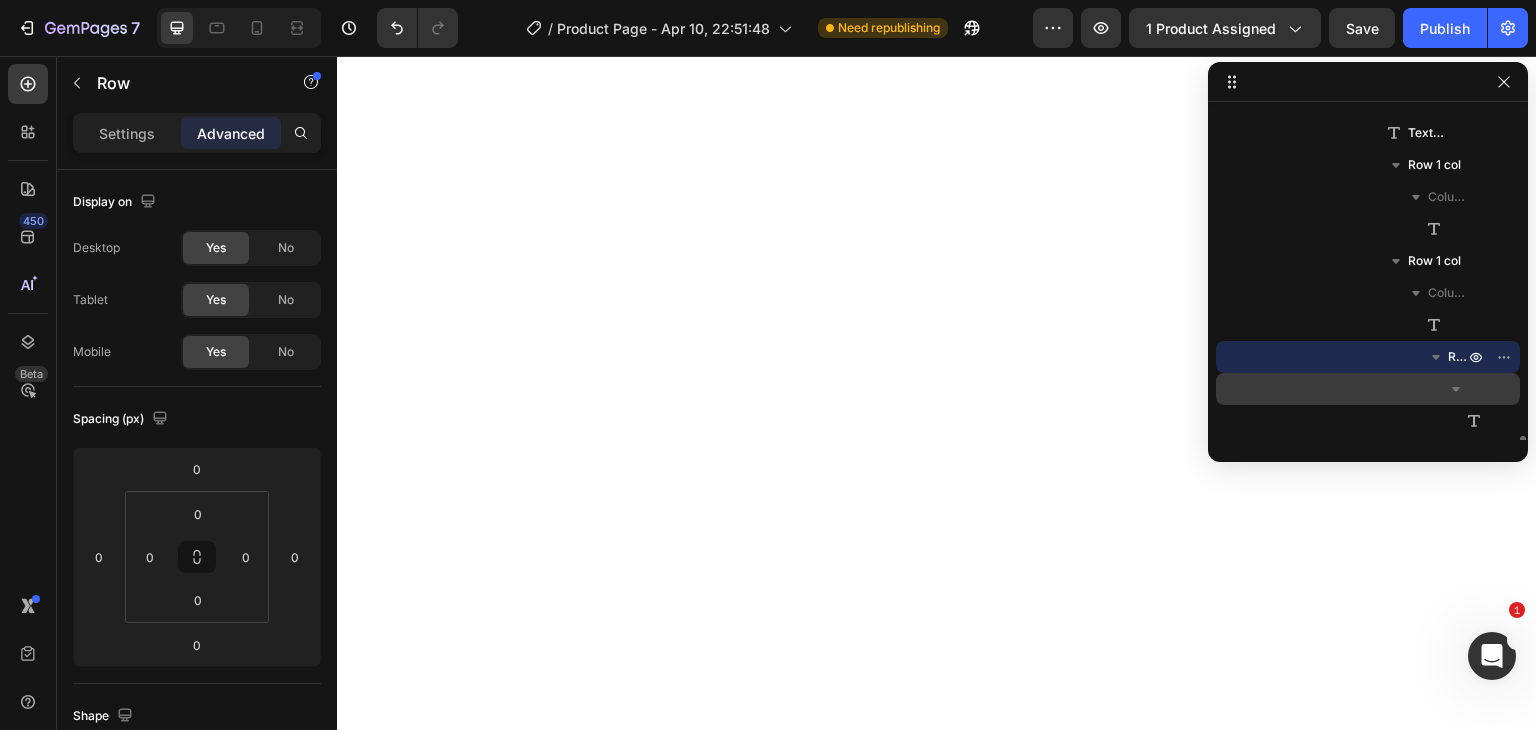 scroll, scrollTop: 10289, scrollLeft: 0, axis: vertical 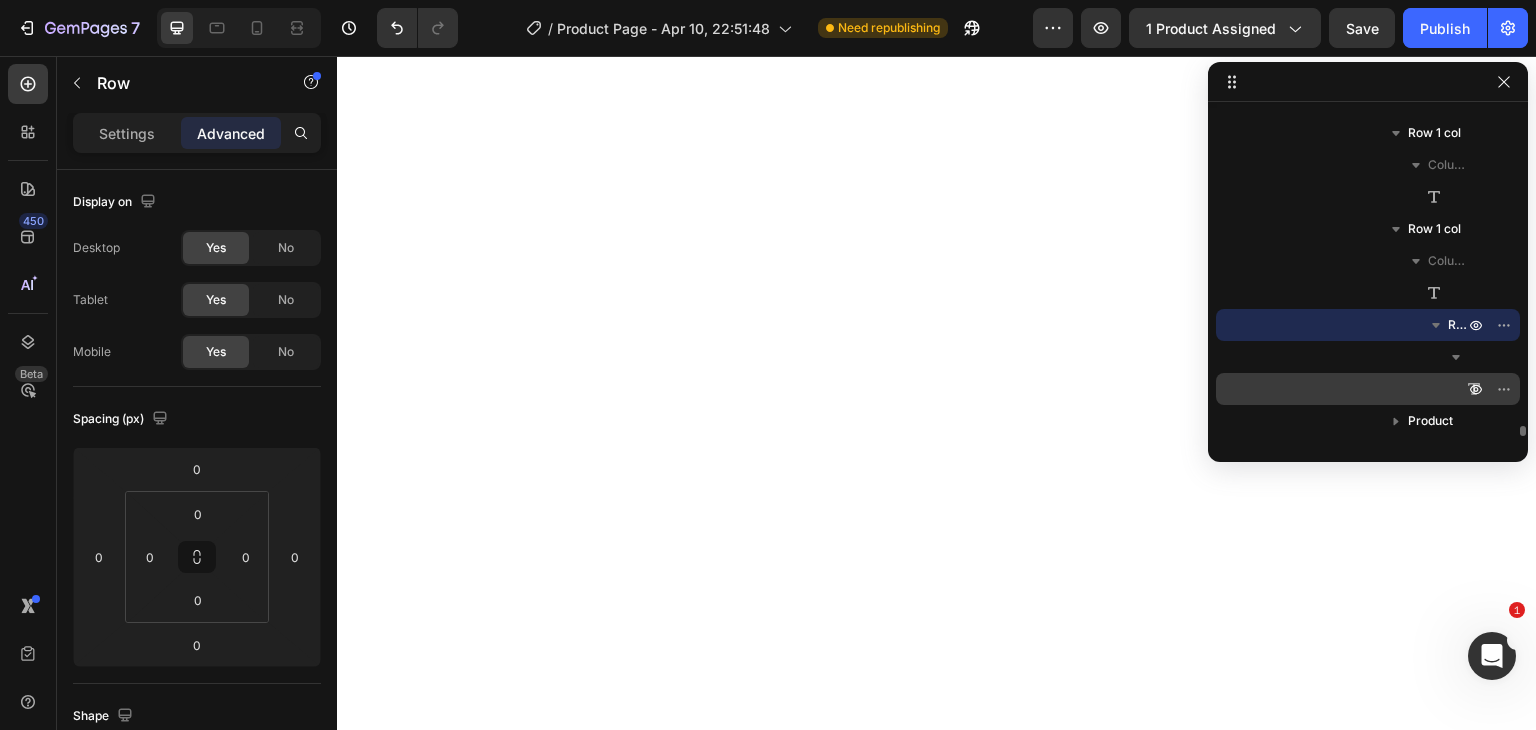 click on "Text Block" at bounding box center [1368, 389] 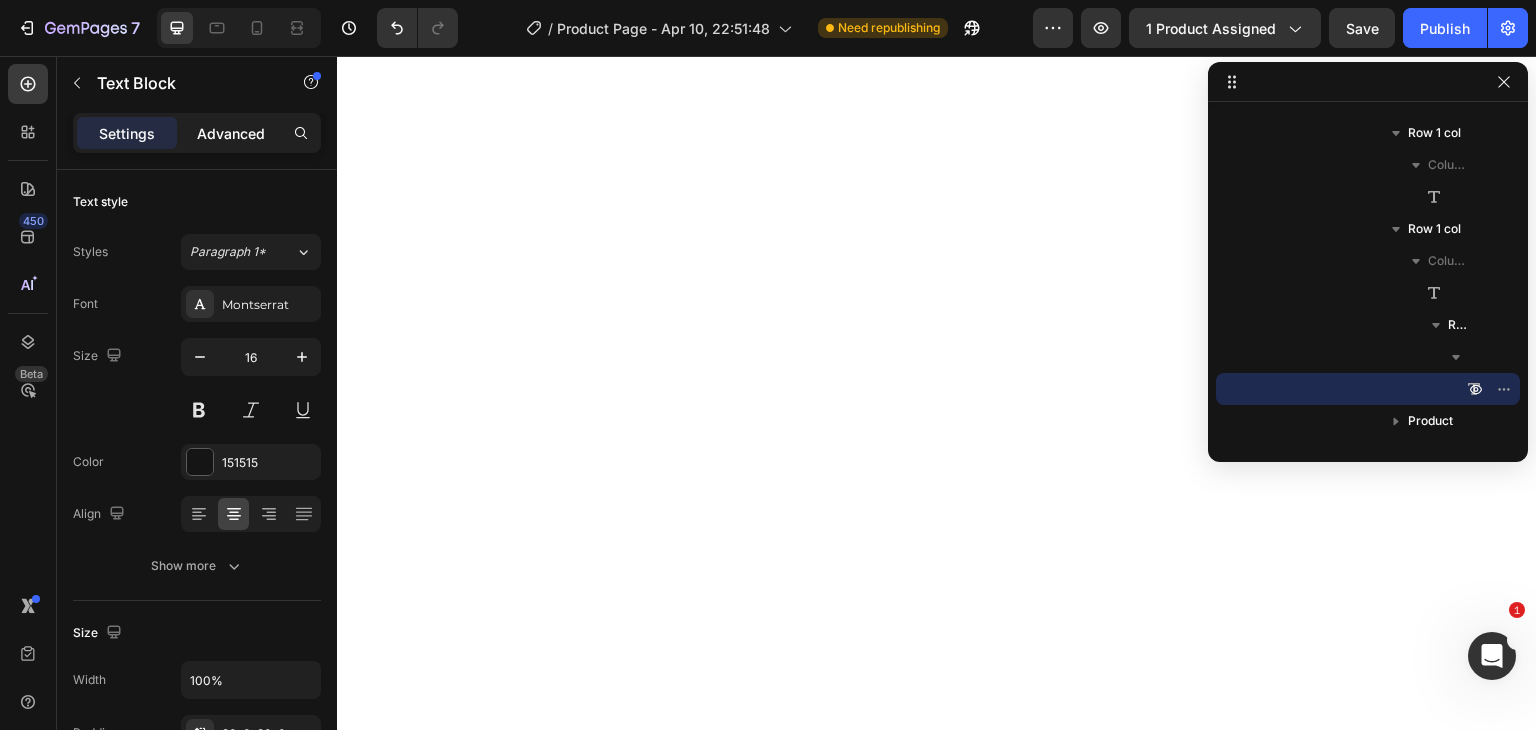 click on "Advanced" at bounding box center (231, 133) 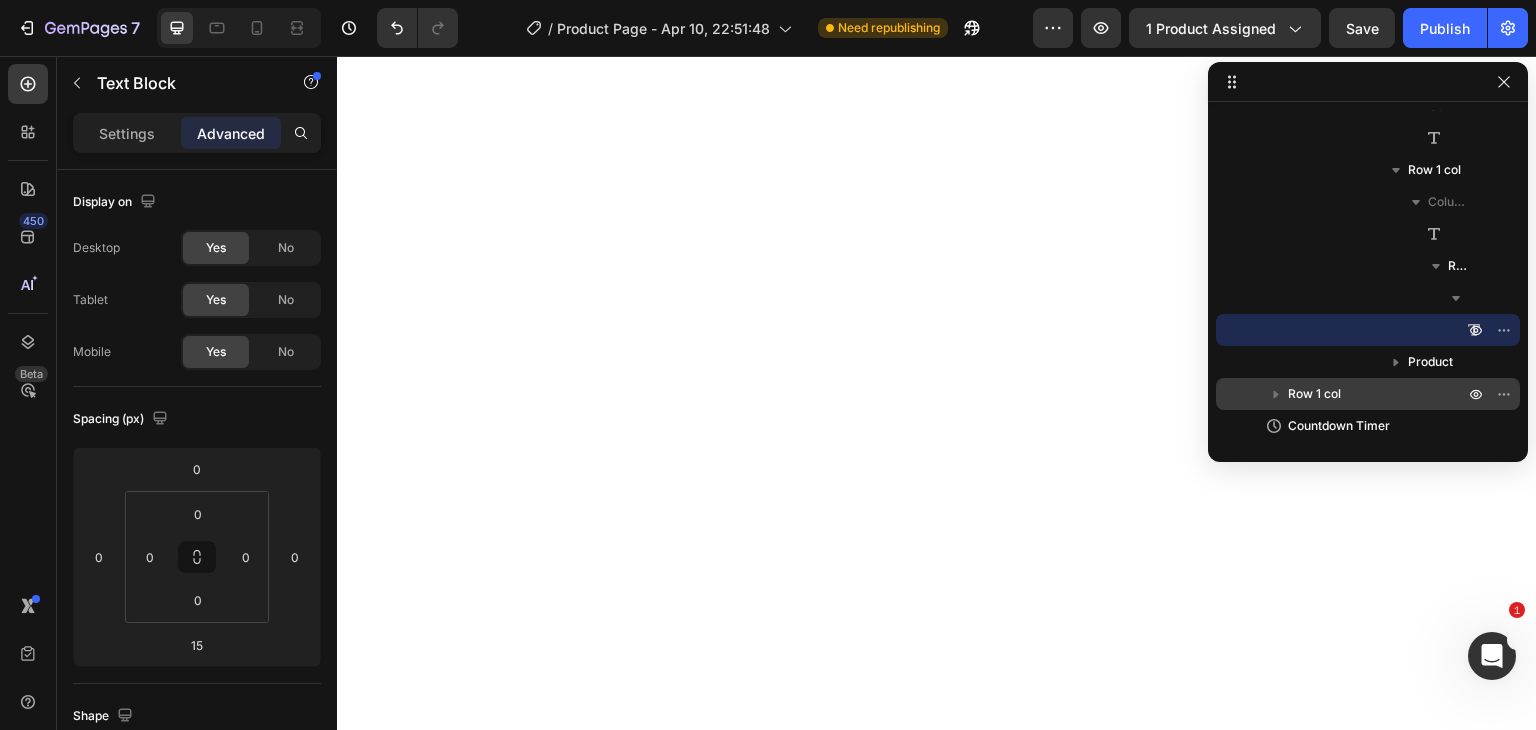 scroll, scrollTop: 10384, scrollLeft: 0, axis: vertical 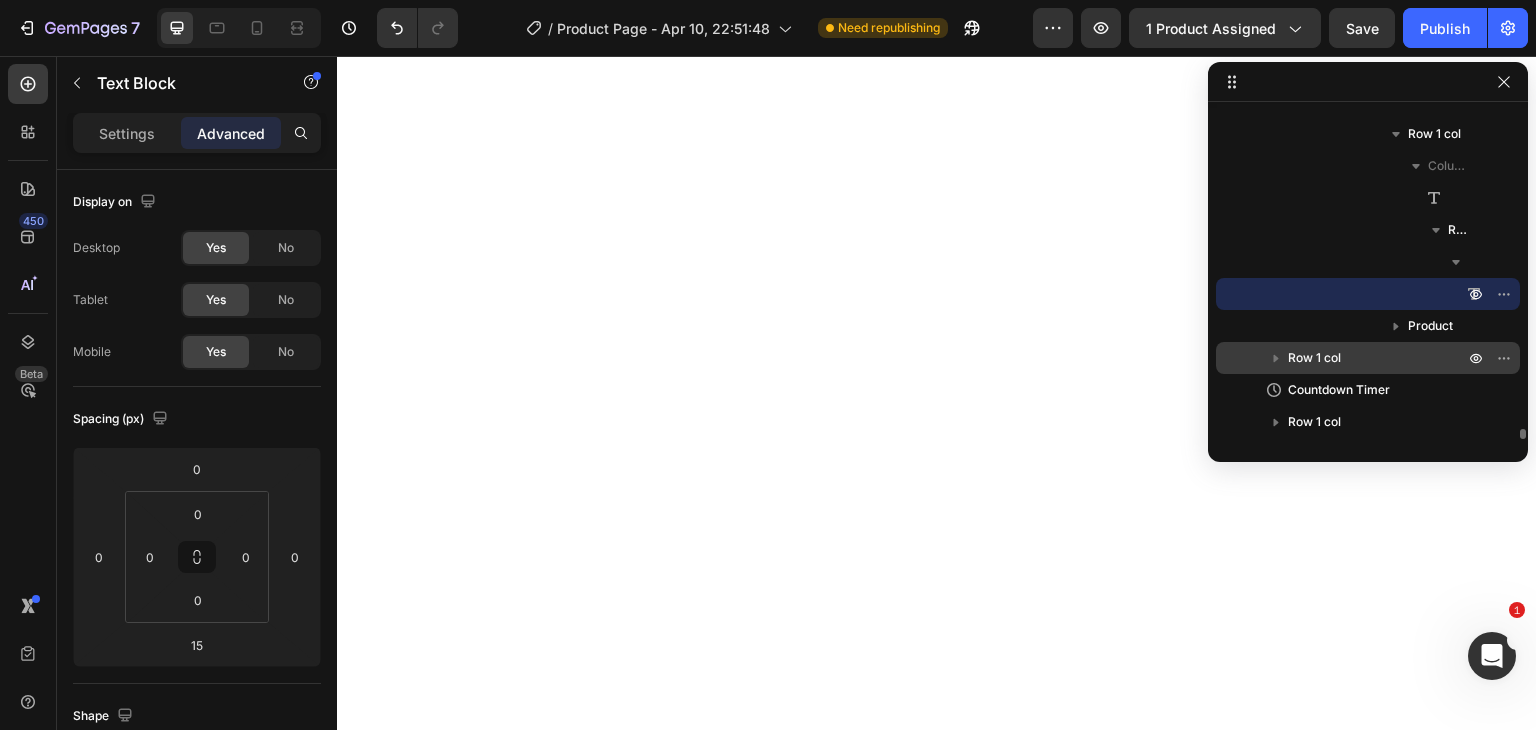 click on "Row 1 col" at bounding box center [1314, 358] 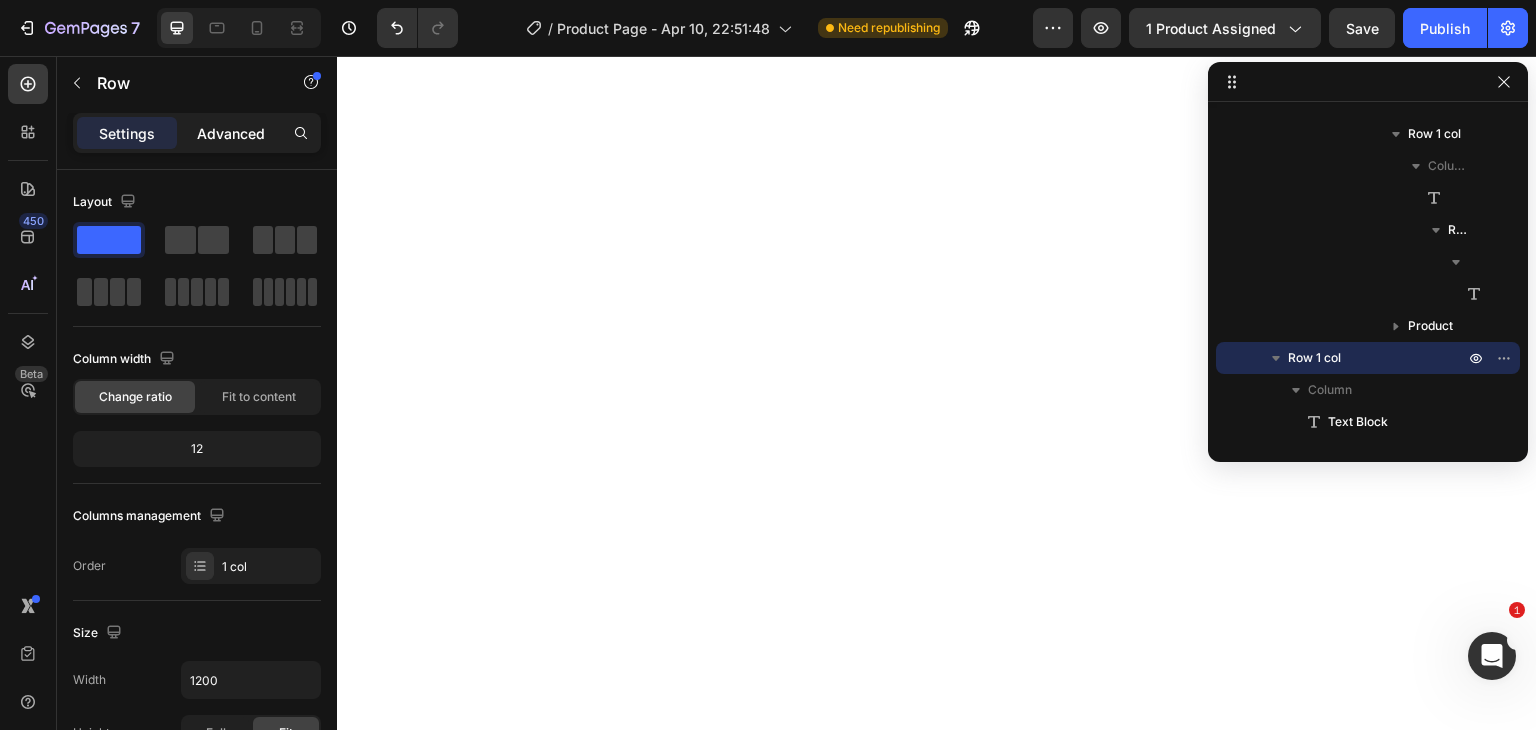 click on "Advanced" at bounding box center [231, 133] 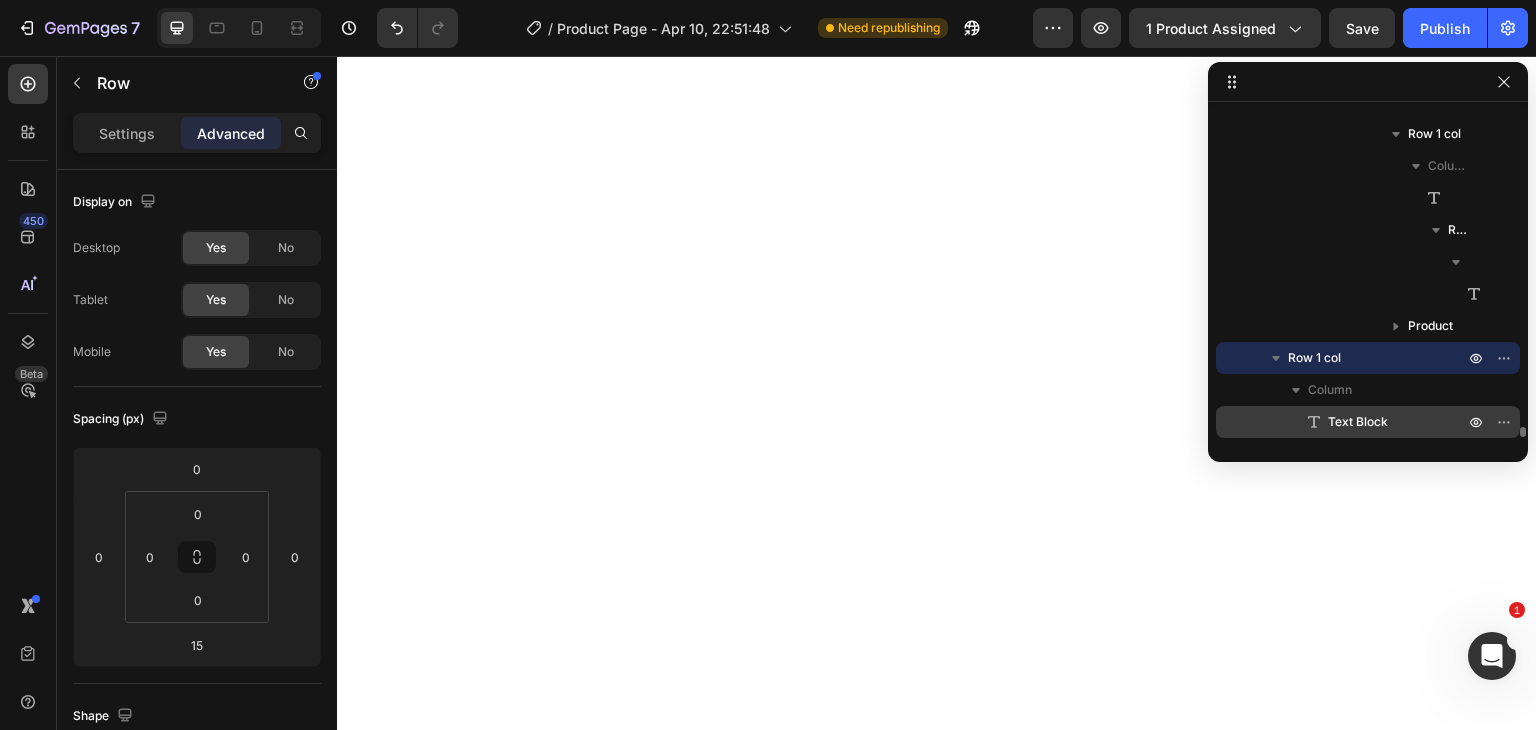 click on "Text Block" at bounding box center [1358, 422] 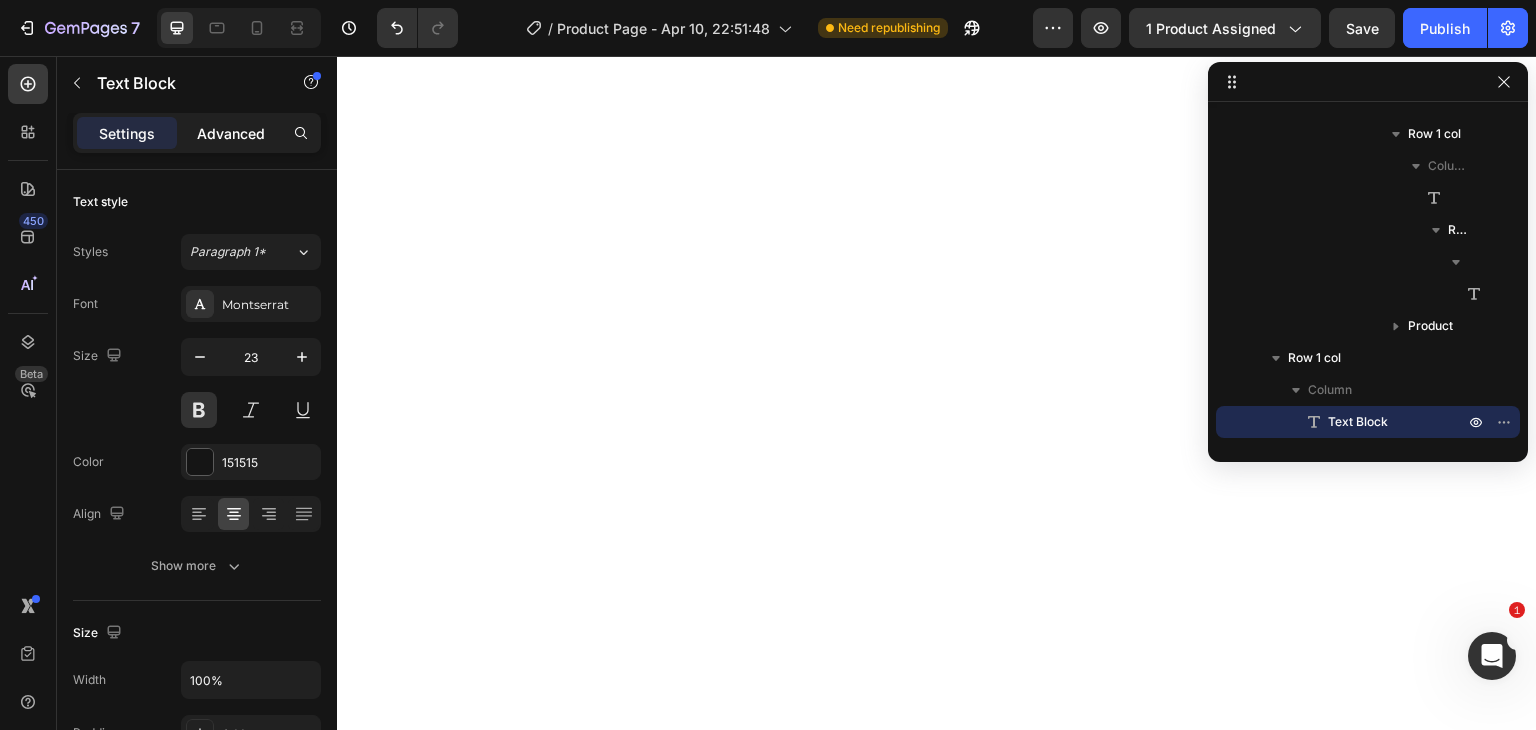 click on "Advanced" at bounding box center (231, 133) 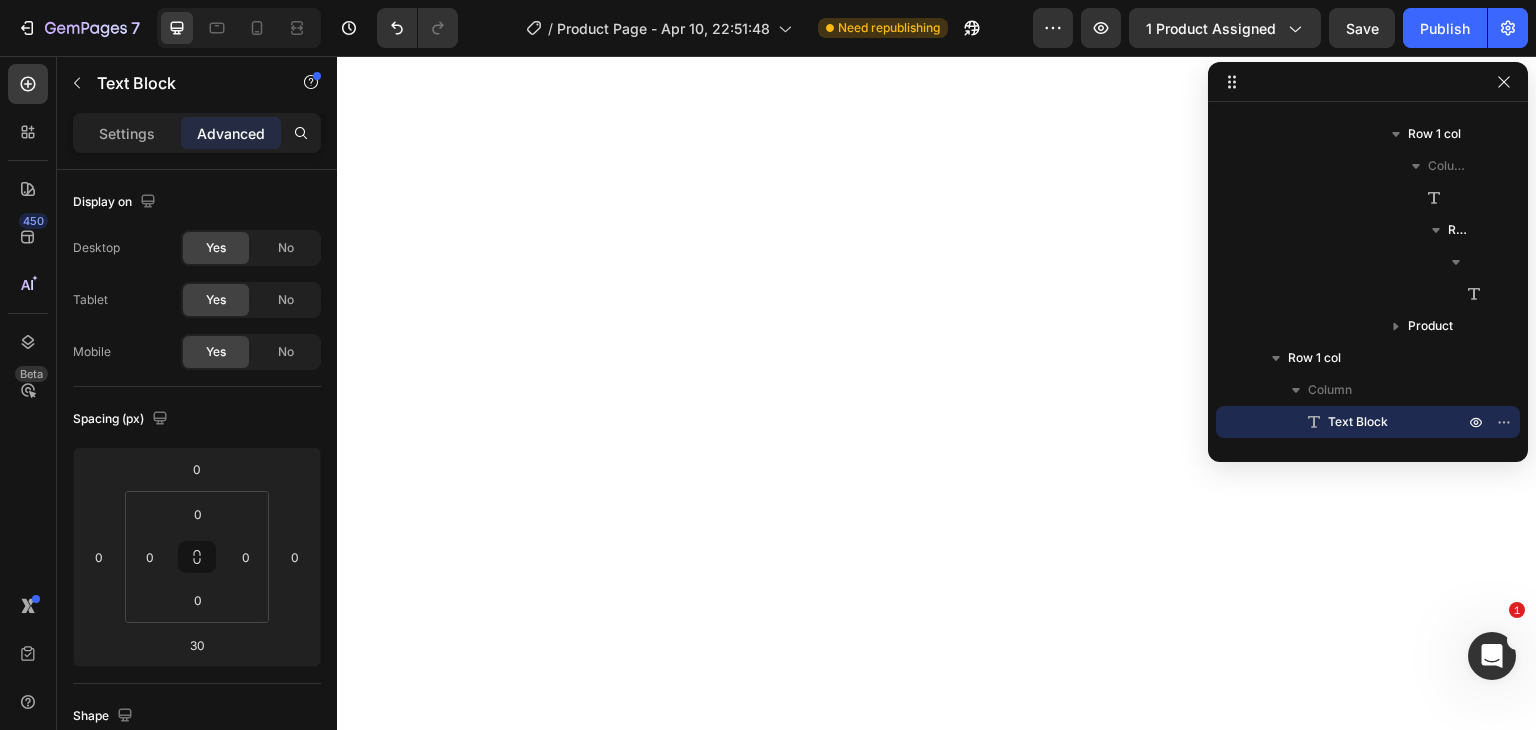 scroll, scrollTop: 10477, scrollLeft: 0, axis: vertical 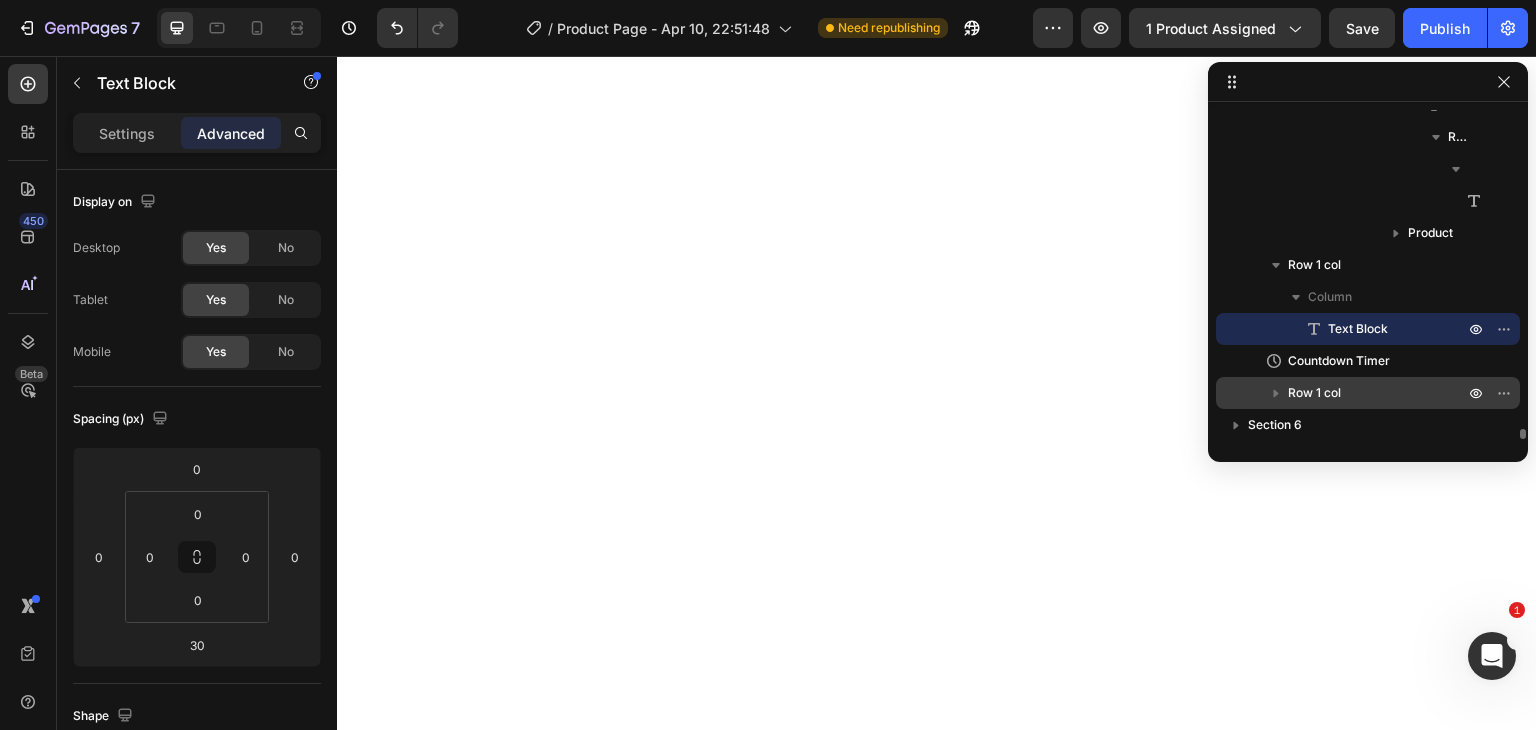 click on "Row 1 col" at bounding box center (1314, 393) 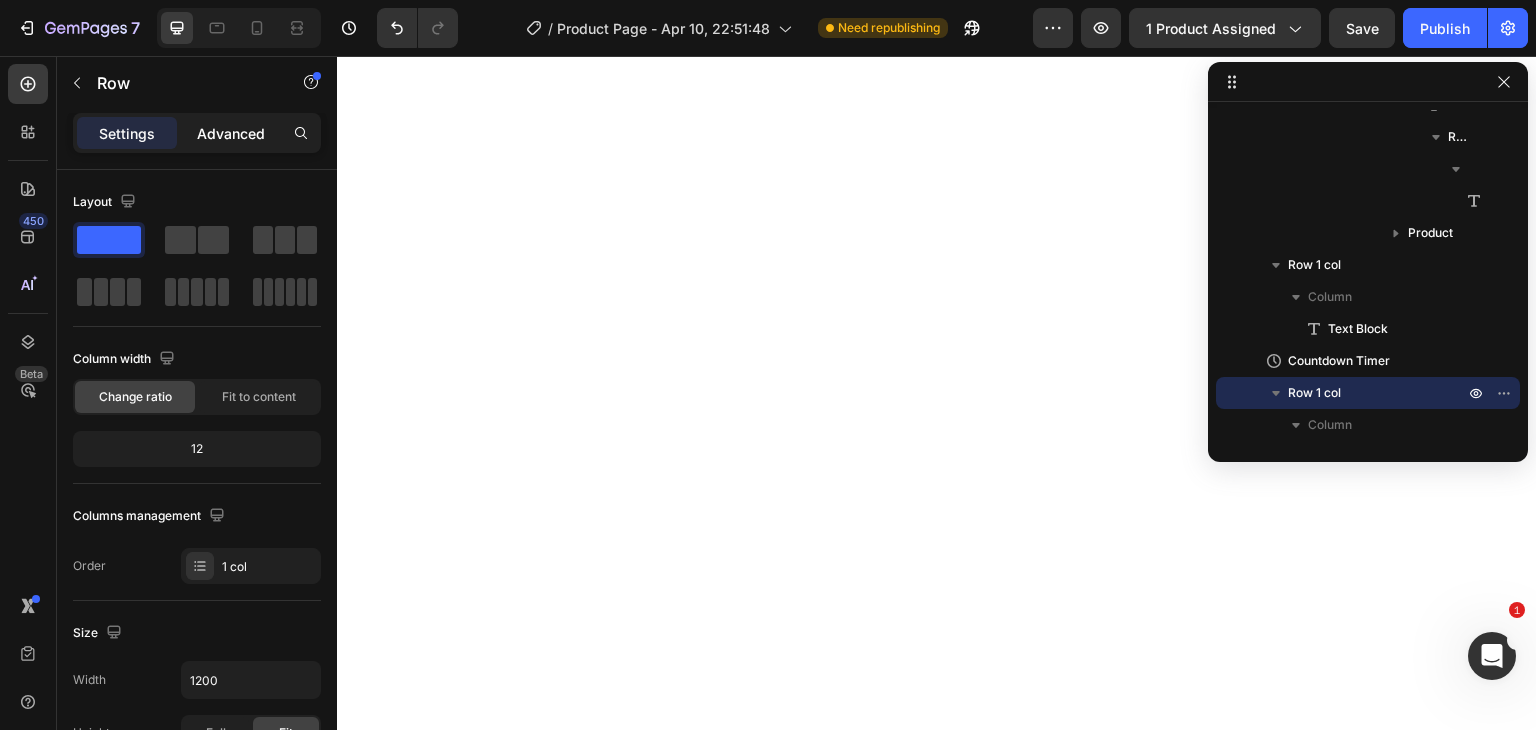 scroll, scrollTop: 39854, scrollLeft: 0, axis: vertical 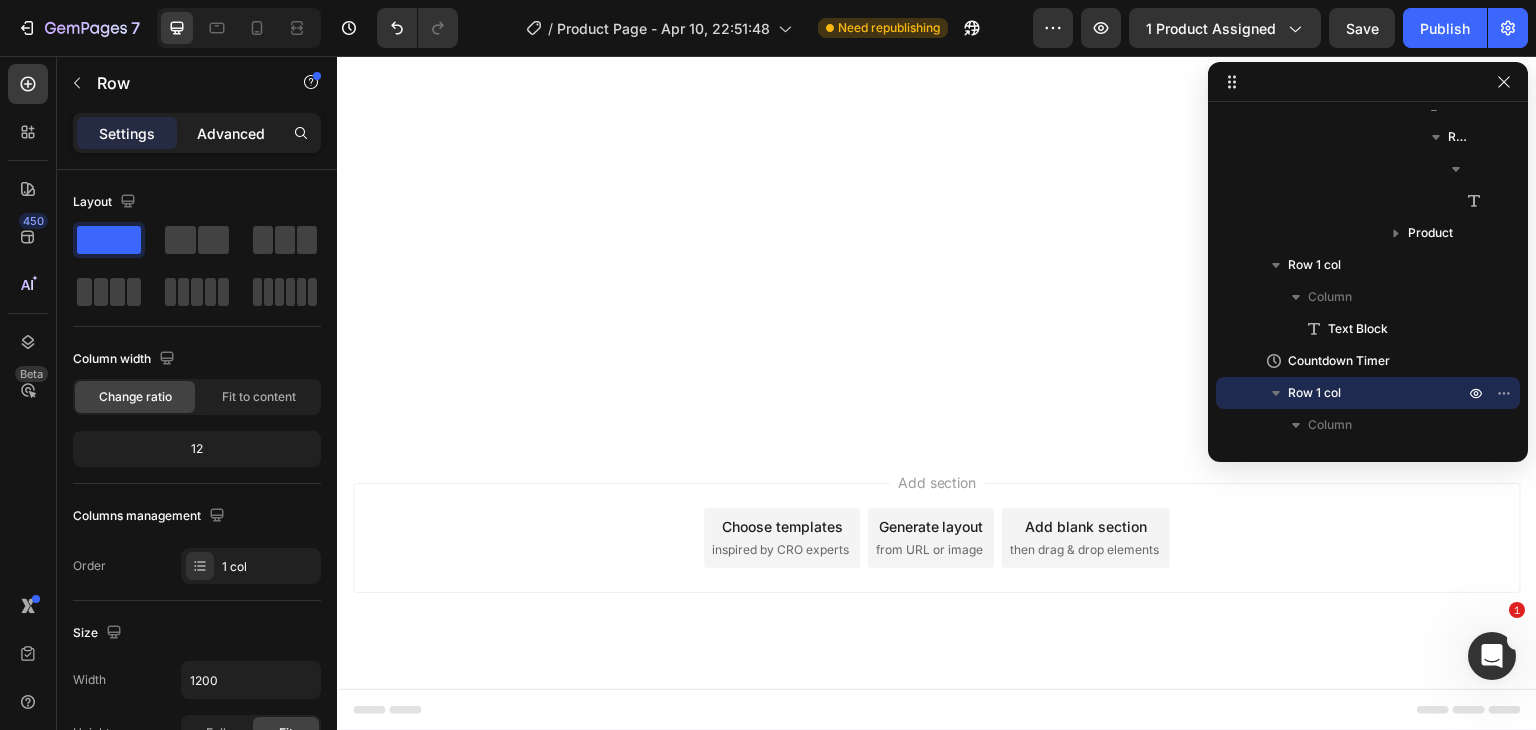 click on "Advanced" at bounding box center (231, 133) 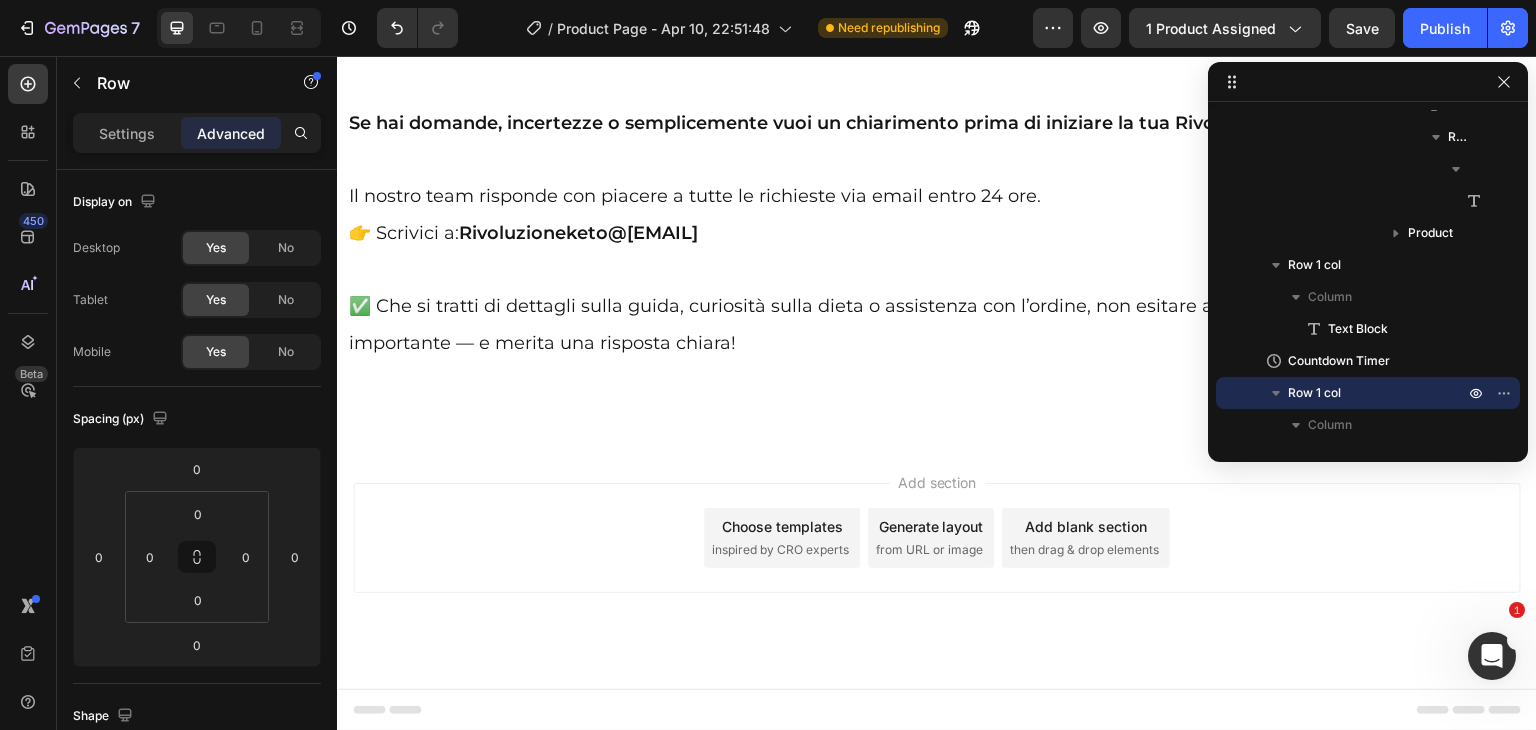 scroll, scrollTop: 40017, scrollLeft: 0, axis: vertical 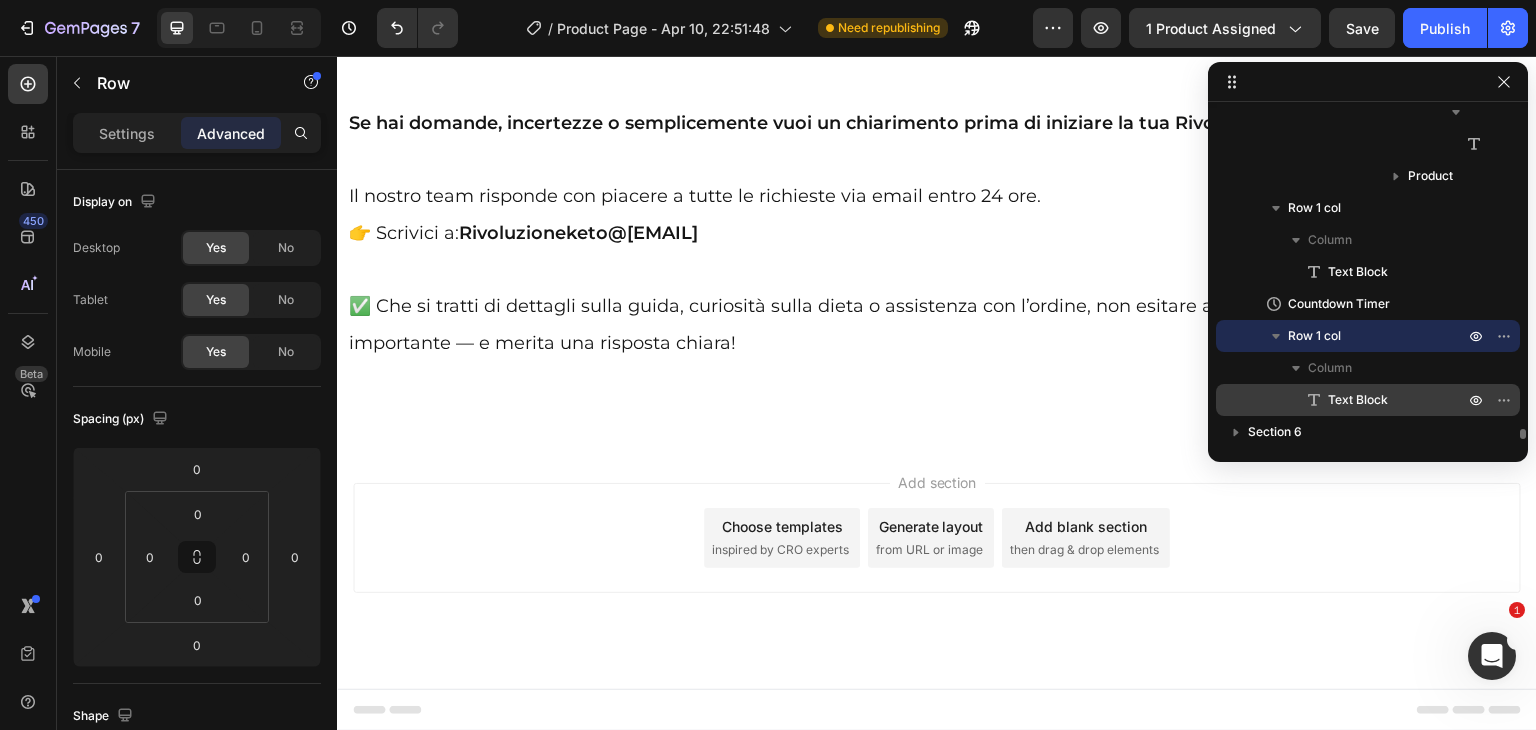 click on "Text Block" at bounding box center [1358, 400] 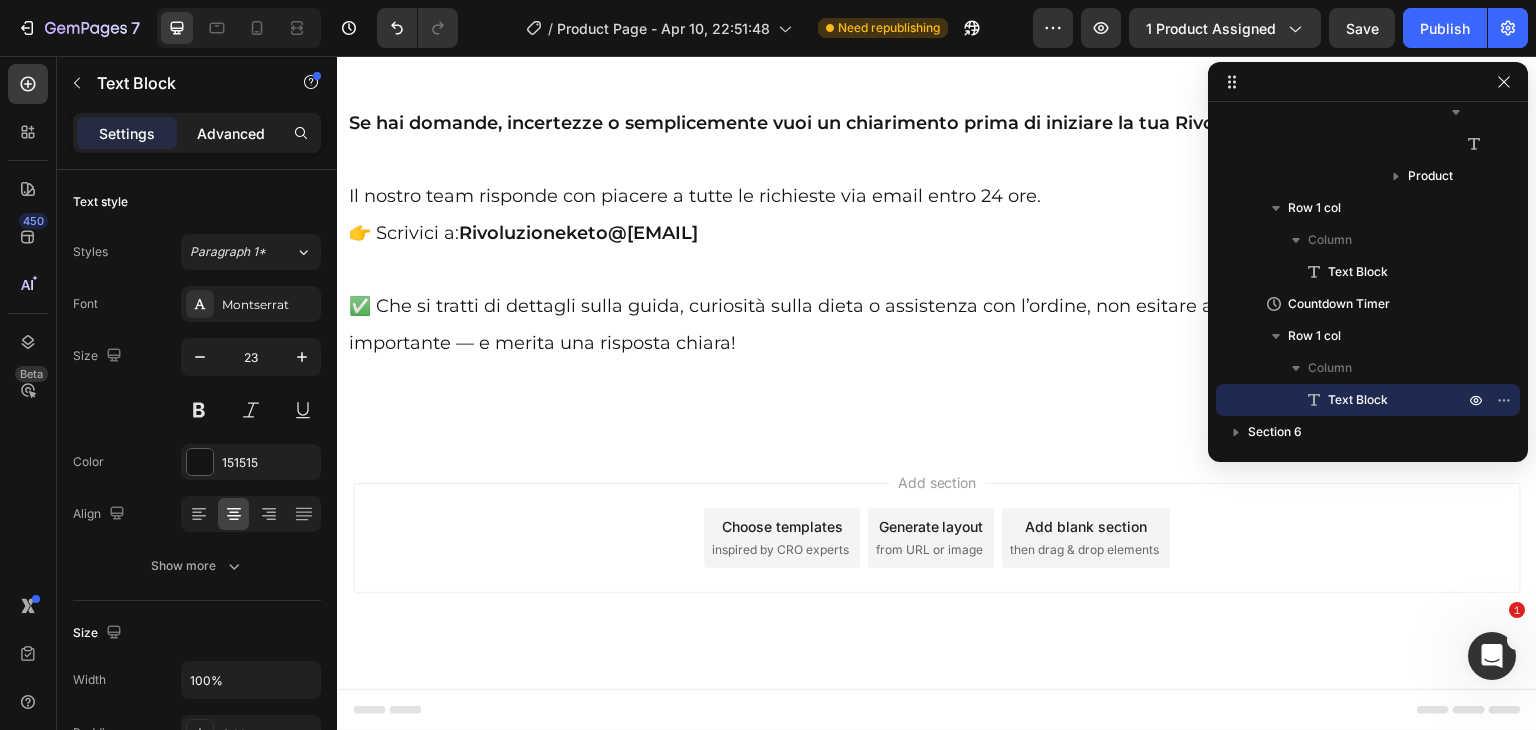 click on "Advanced" at bounding box center [231, 133] 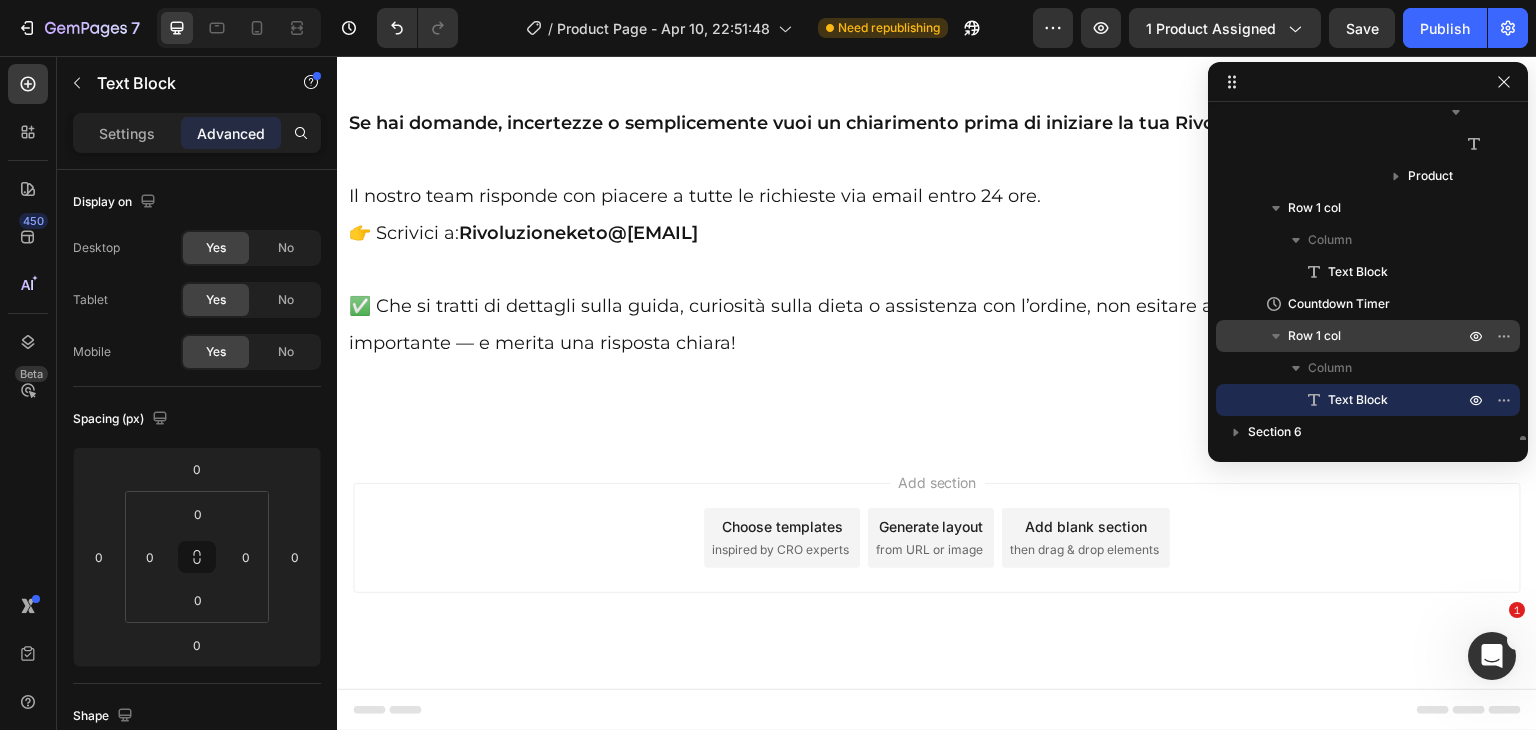 scroll, scrollTop: 10541, scrollLeft: 0, axis: vertical 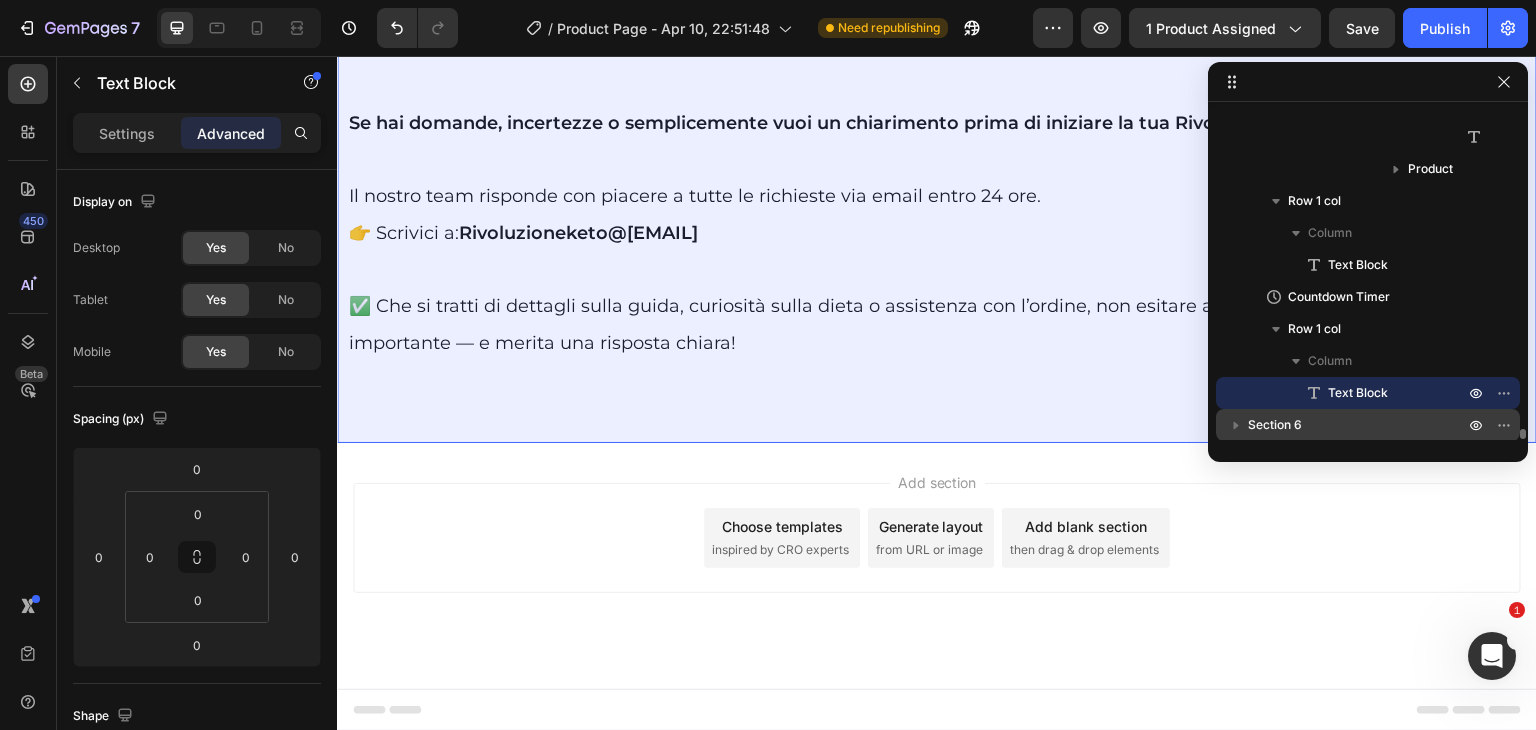 click on "Section 6" at bounding box center (1275, 425) 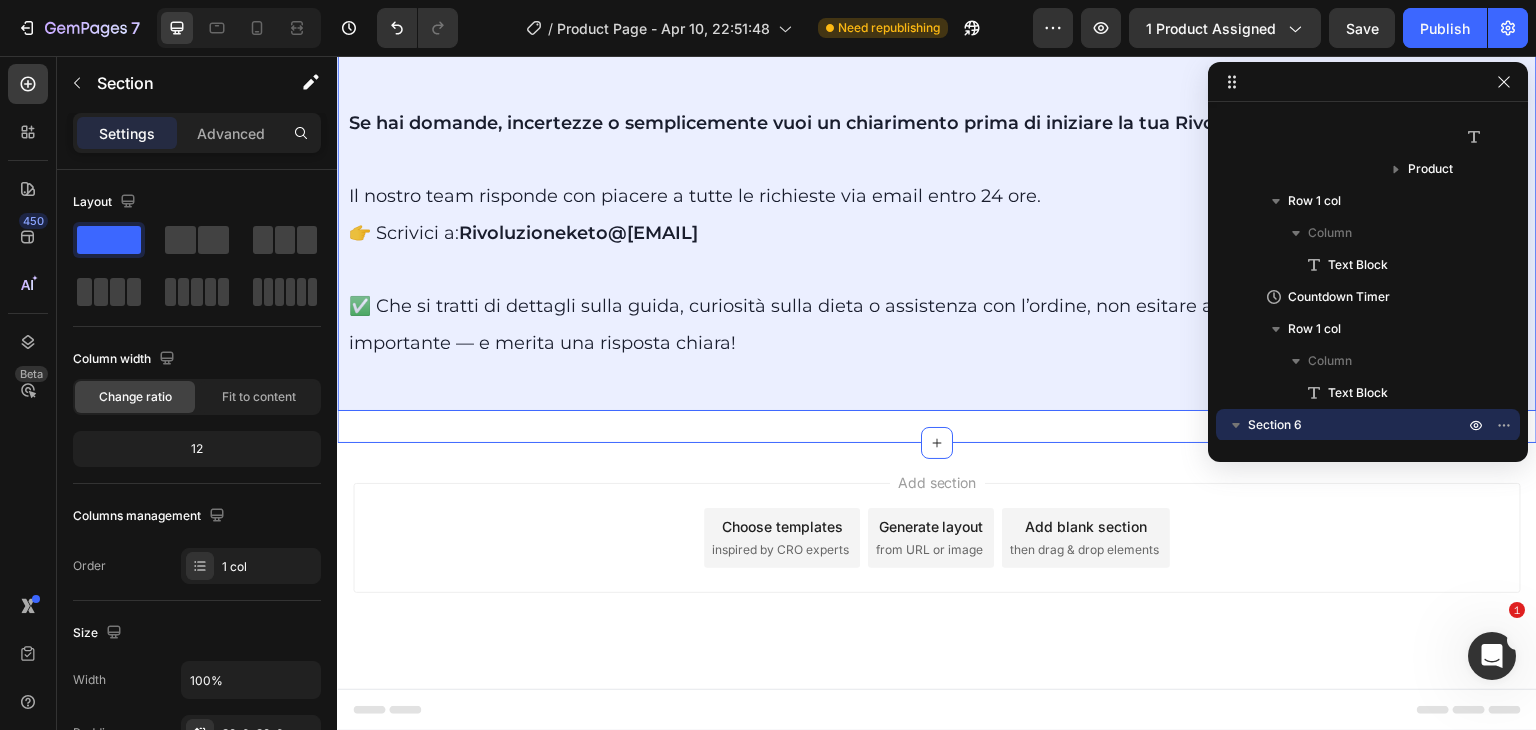 scroll, scrollTop: 10637, scrollLeft: 0, axis: vertical 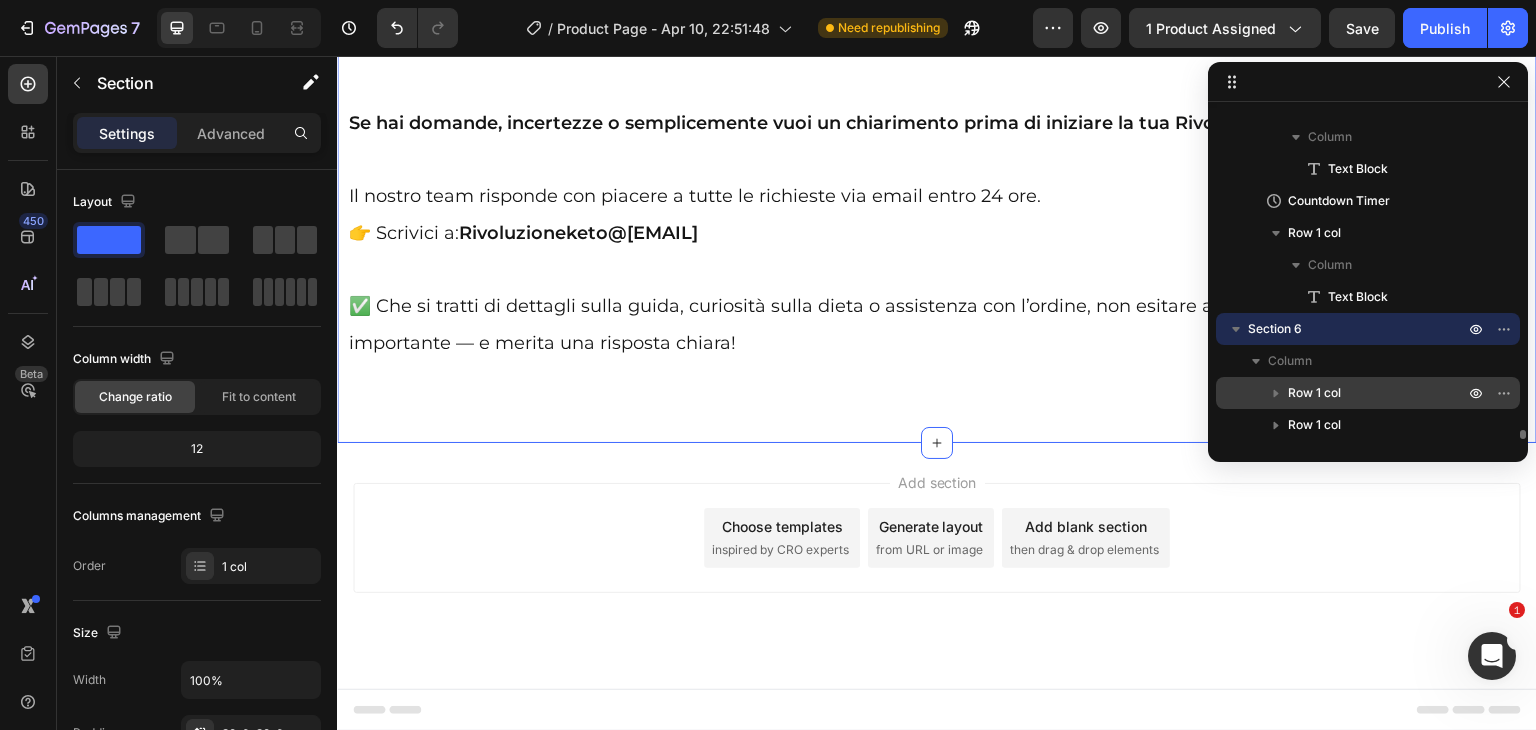 click on "Row 1 col" at bounding box center [1314, 393] 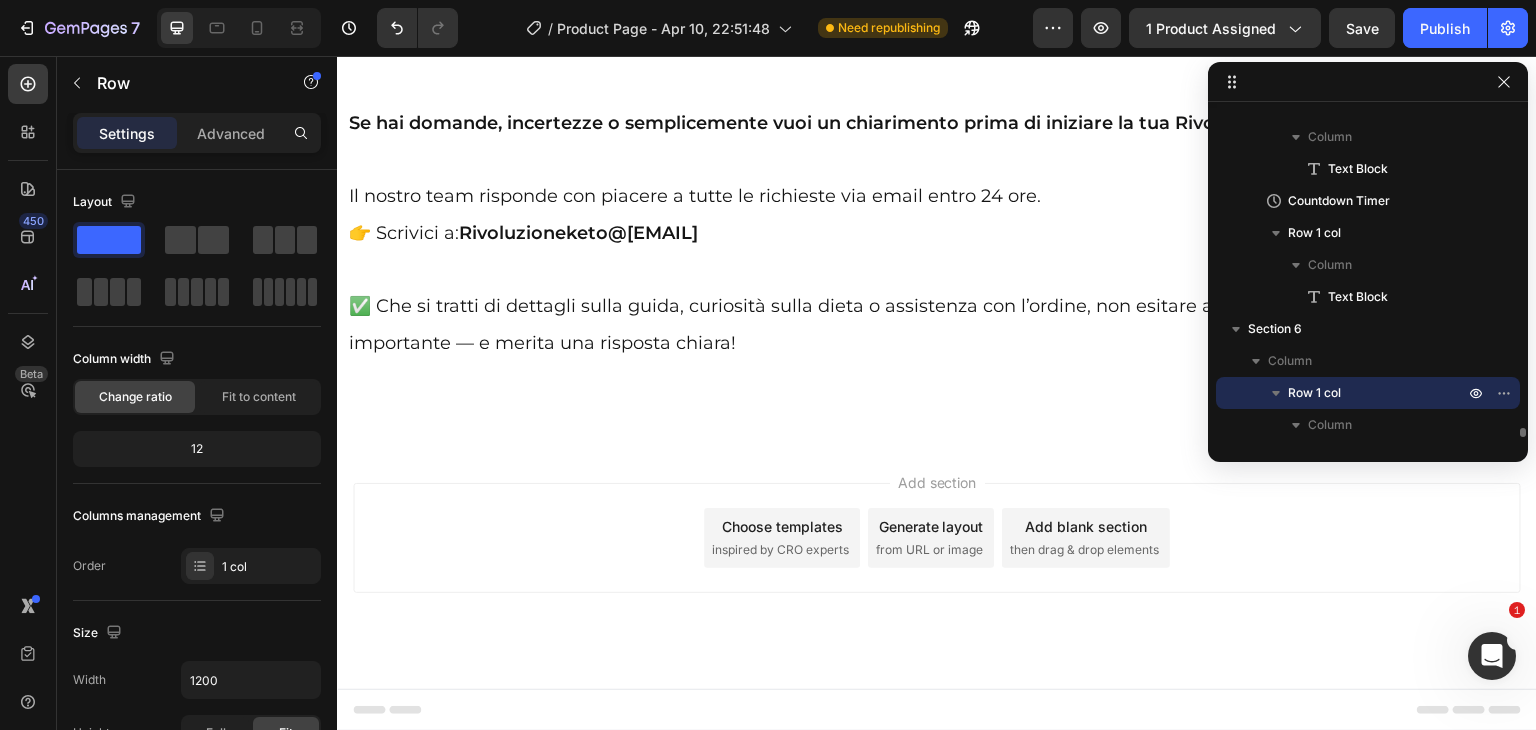 scroll, scrollTop: 40128, scrollLeft: 0, axis: vertical 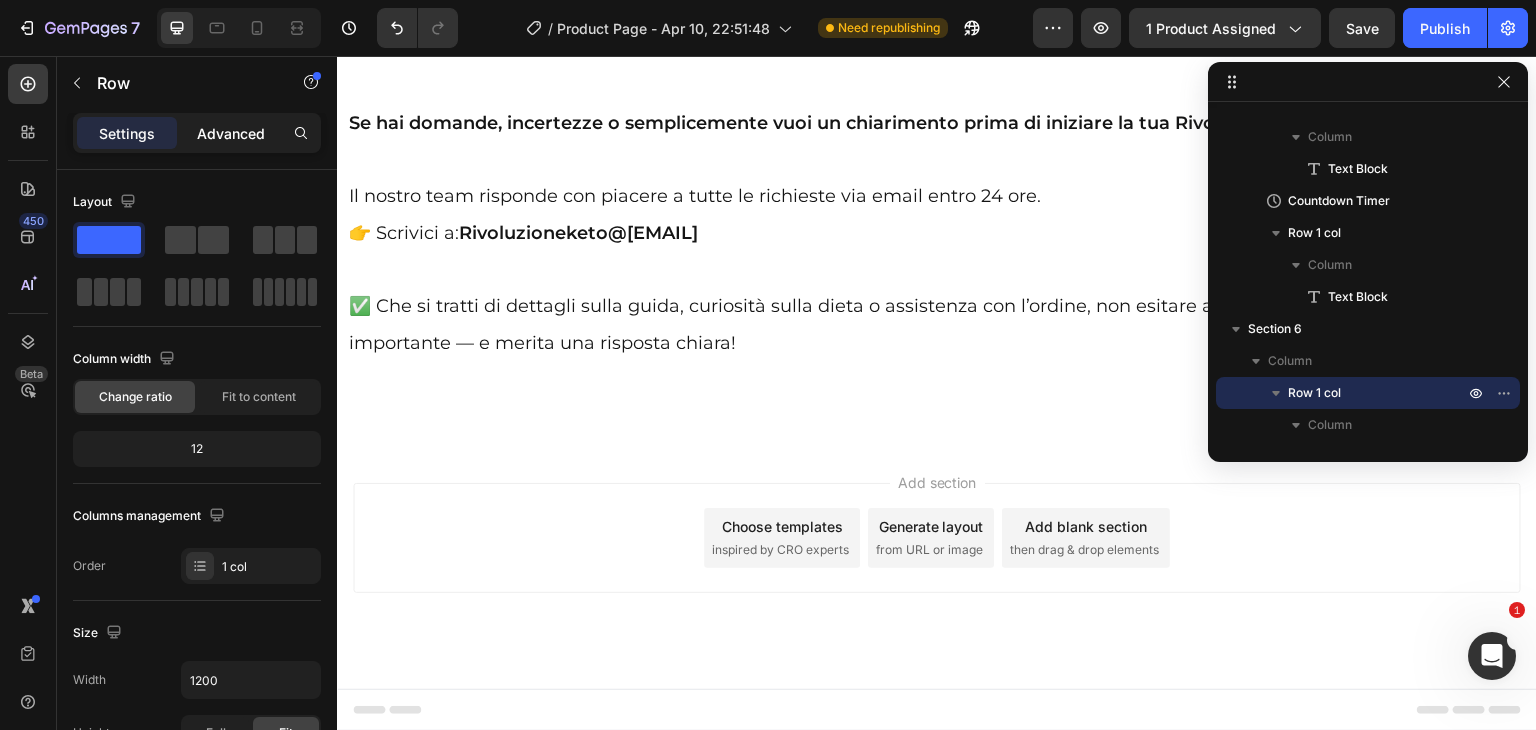 click on "Advanced" at bounding box center (231, 133) 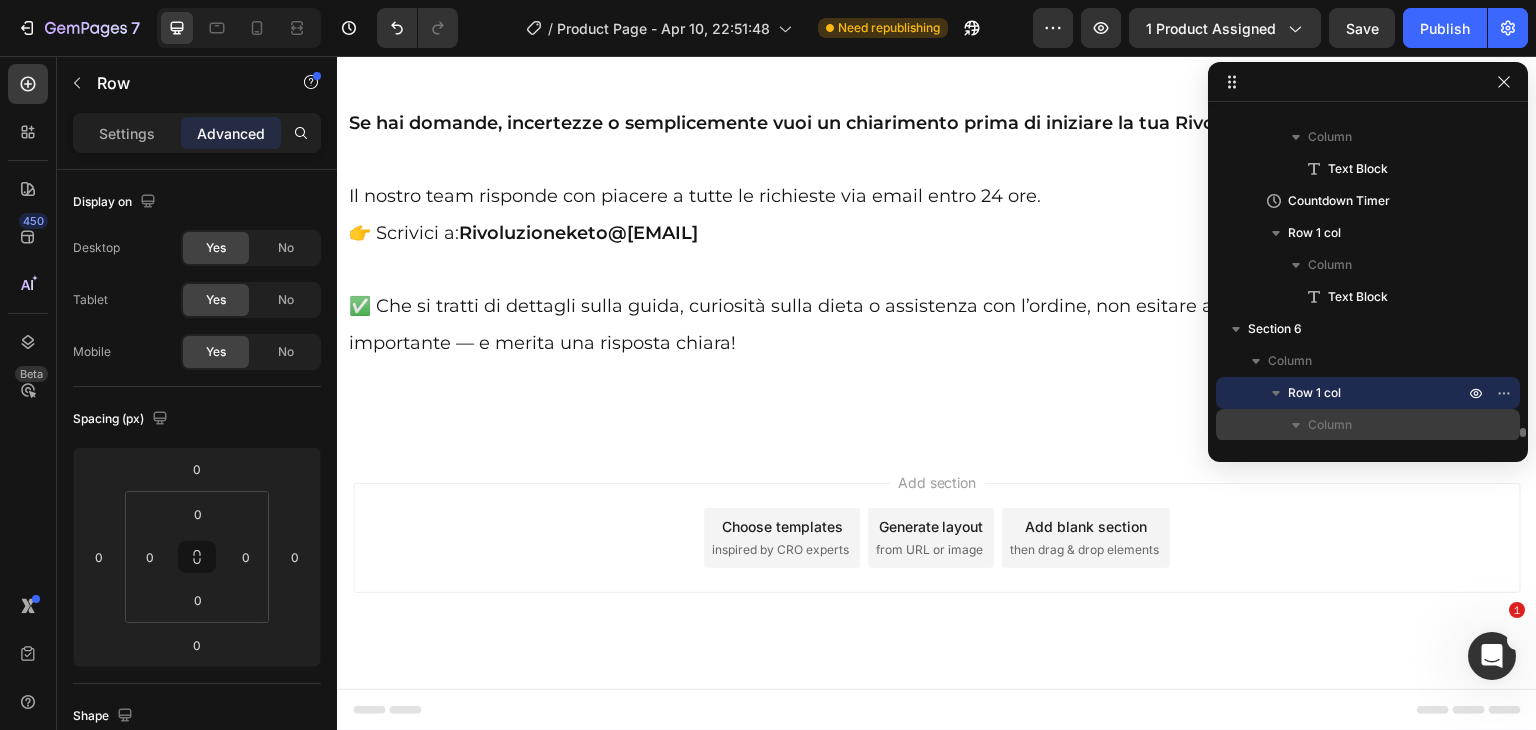click on "Column" at bounding box center (1388, 425) 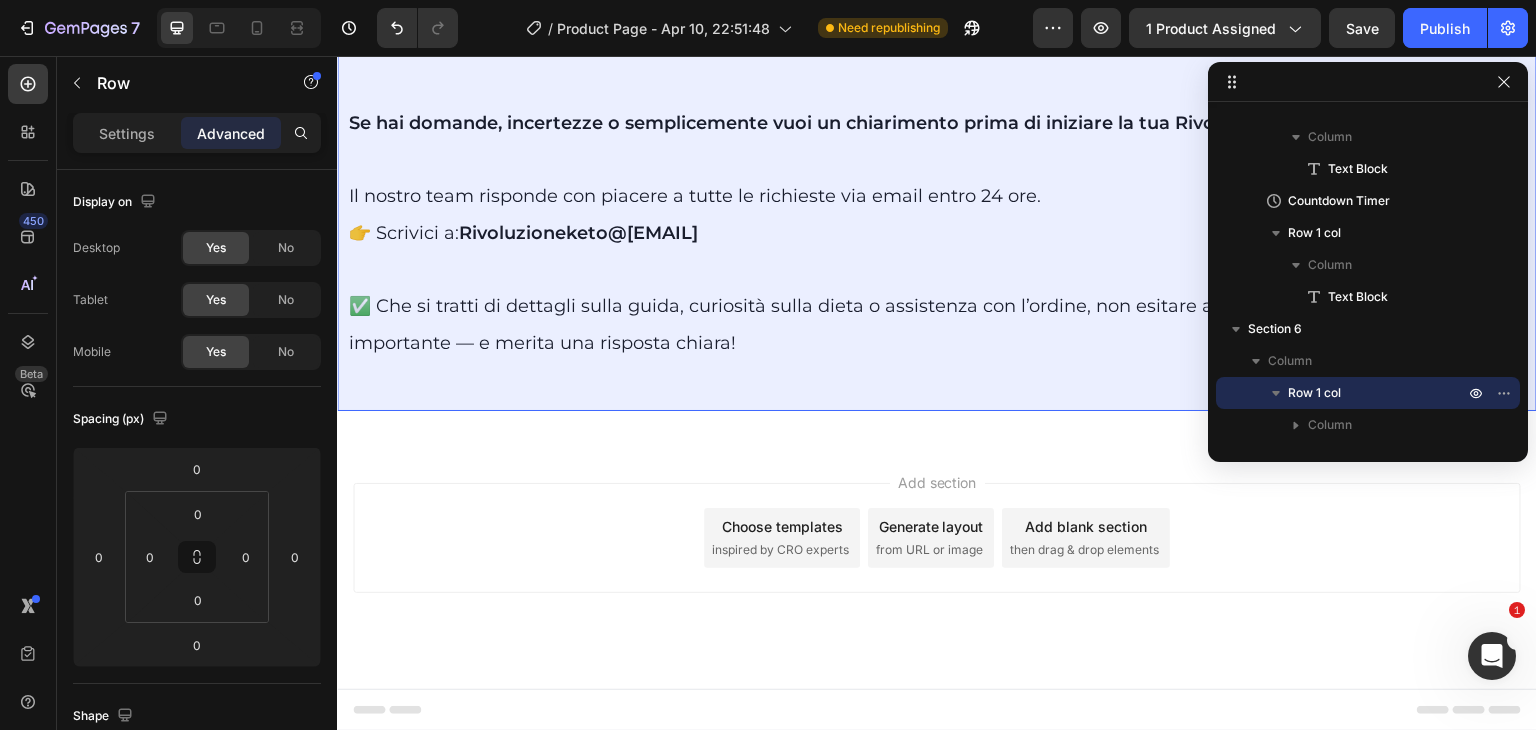 scroll, scrollTop: 10669, scrollLeft: 0, axis: vertical 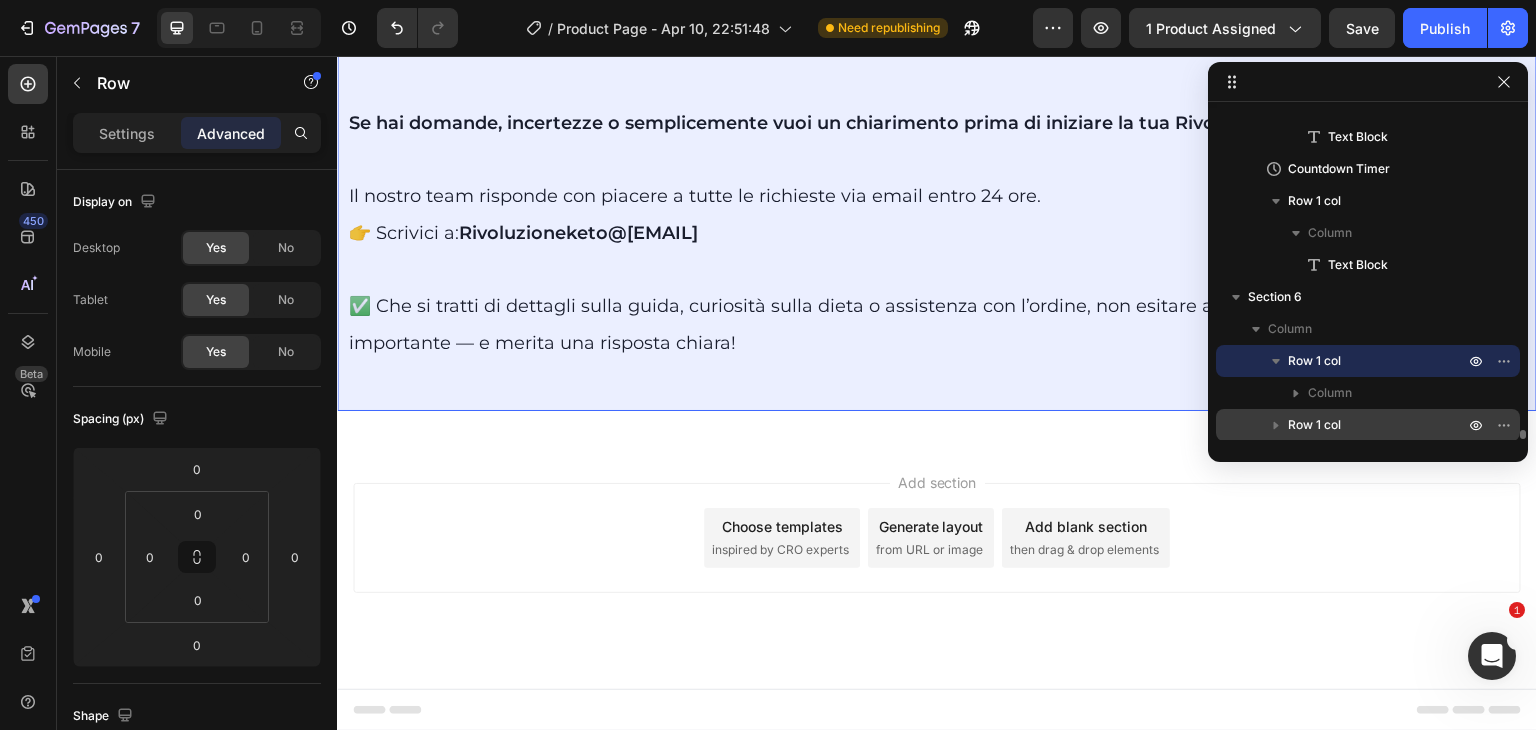 click on "Row 1 col" at bounding box center [1314, 425] 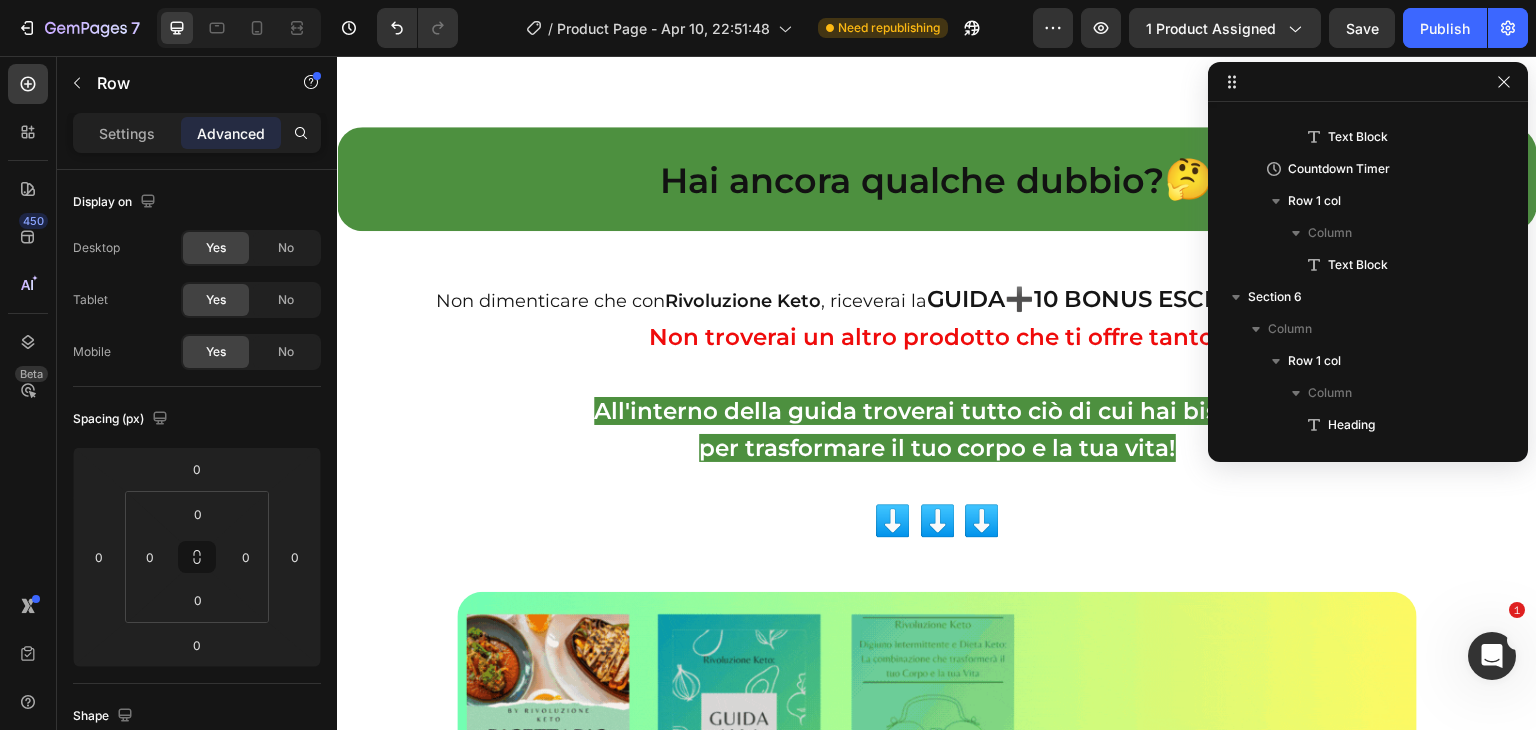 scroll, scrollTop: 10829, scrollLeft: 0, axis: vertical 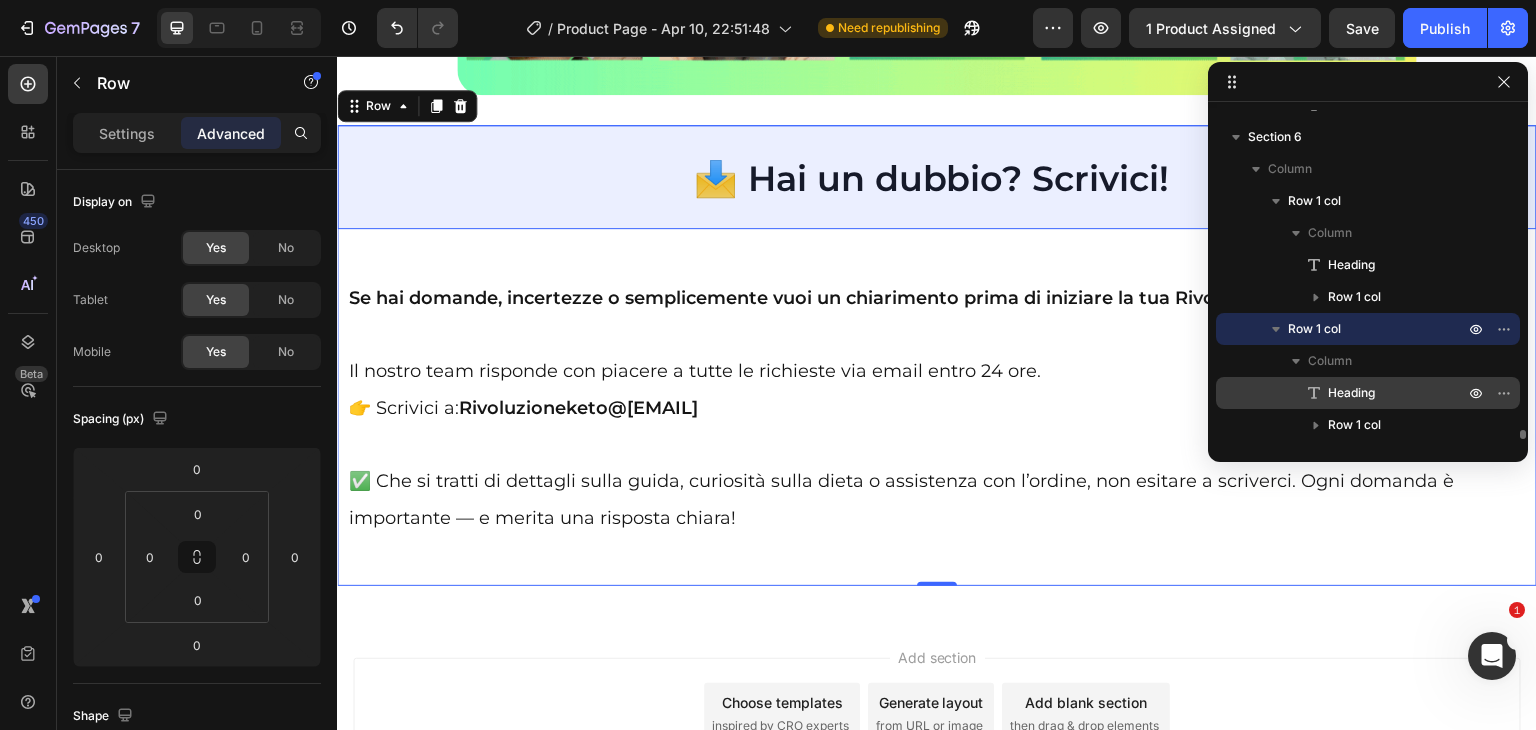 click on "Heading" at bounding box center (1351, 393) 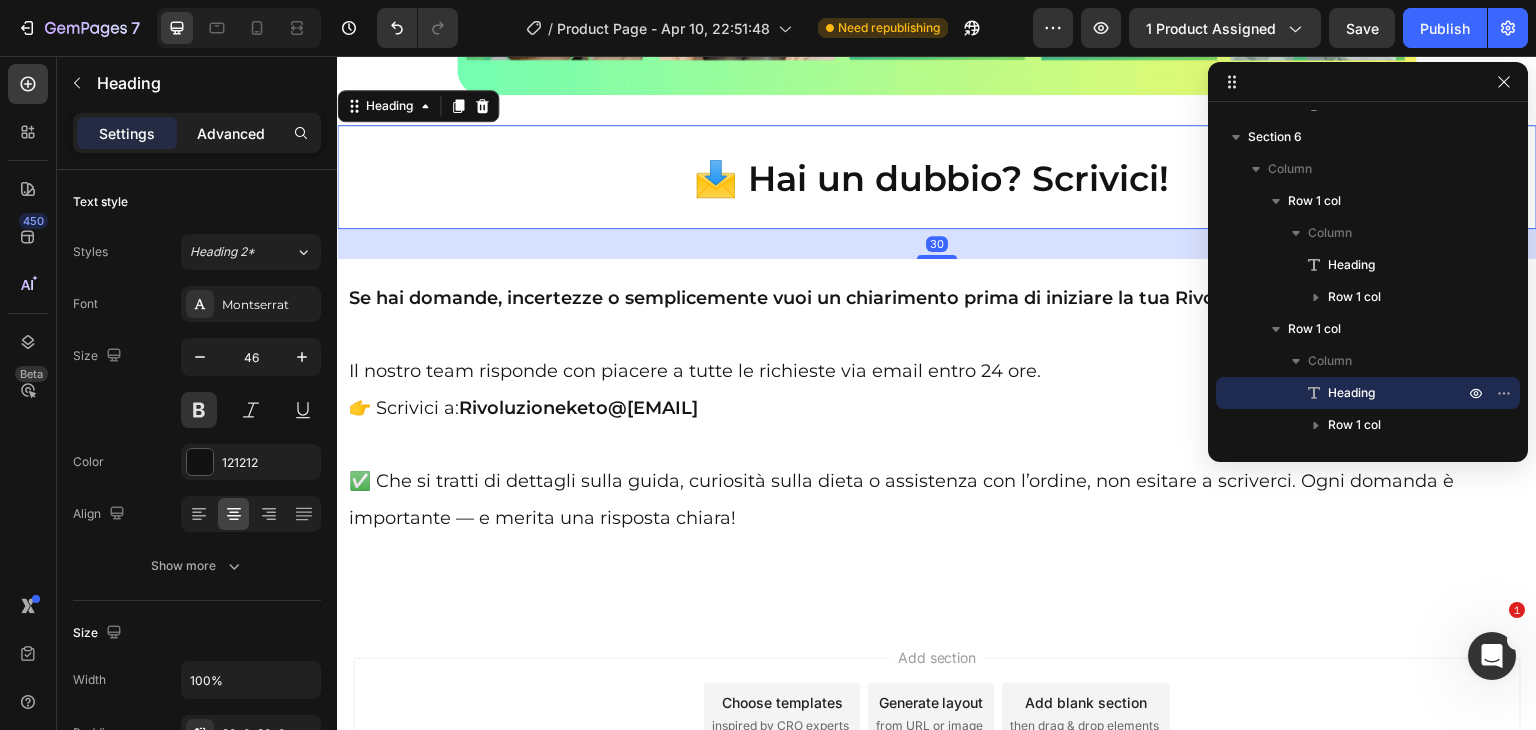 click on "Advanced" at bounding box center (231, 133) 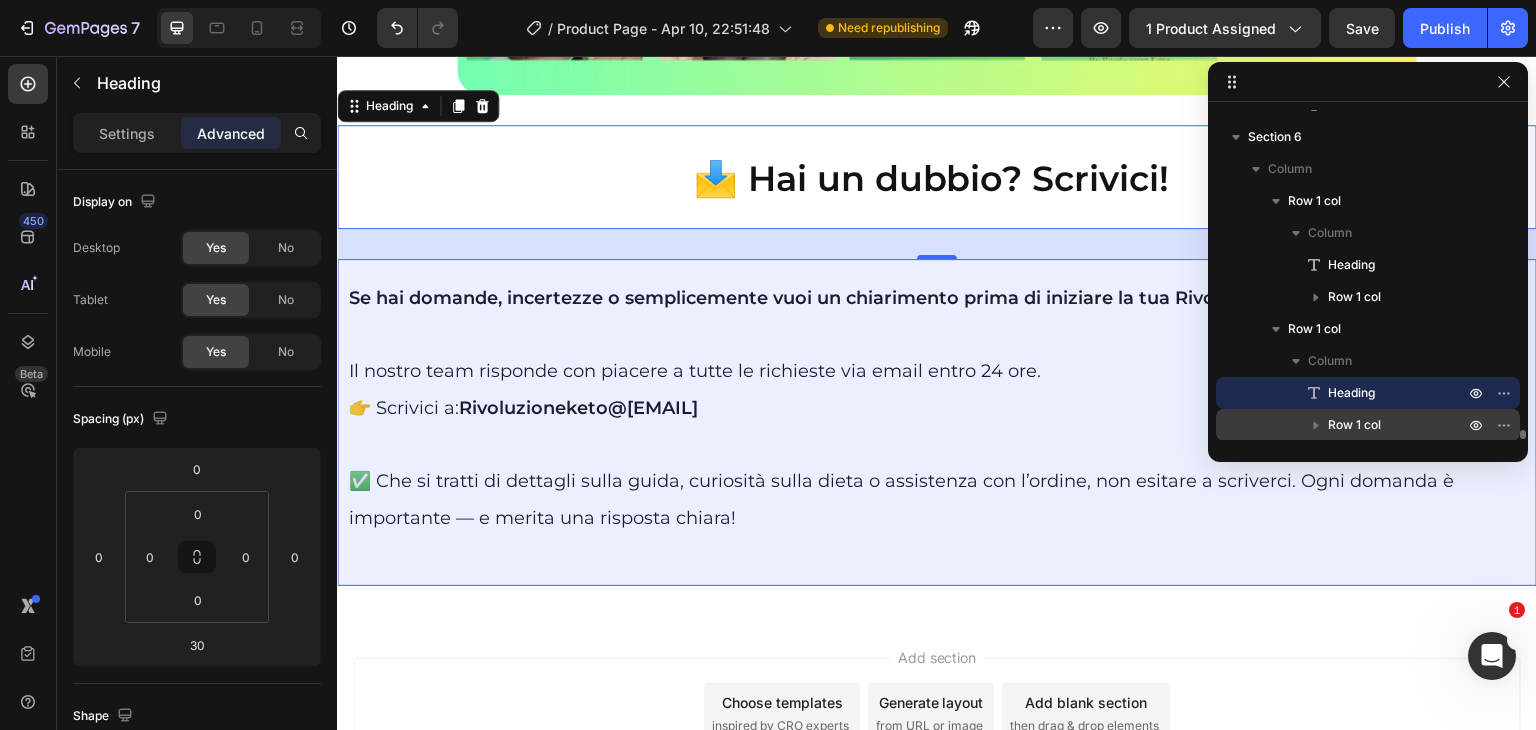 click on "Row 1 col" at bounding box center (1354, 425) 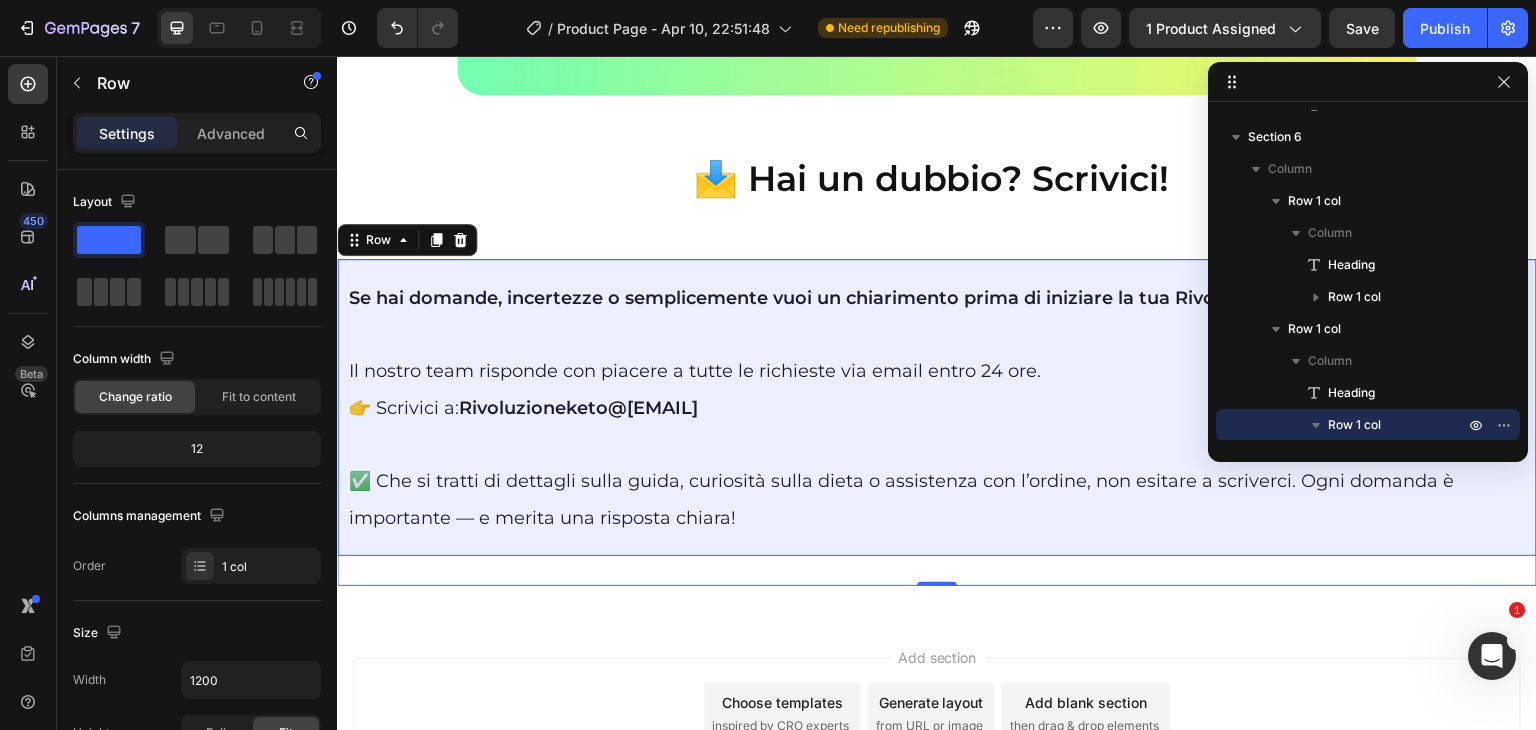 scroll, scrollTop: 10893, scrollLeft: 0, axis: vertical 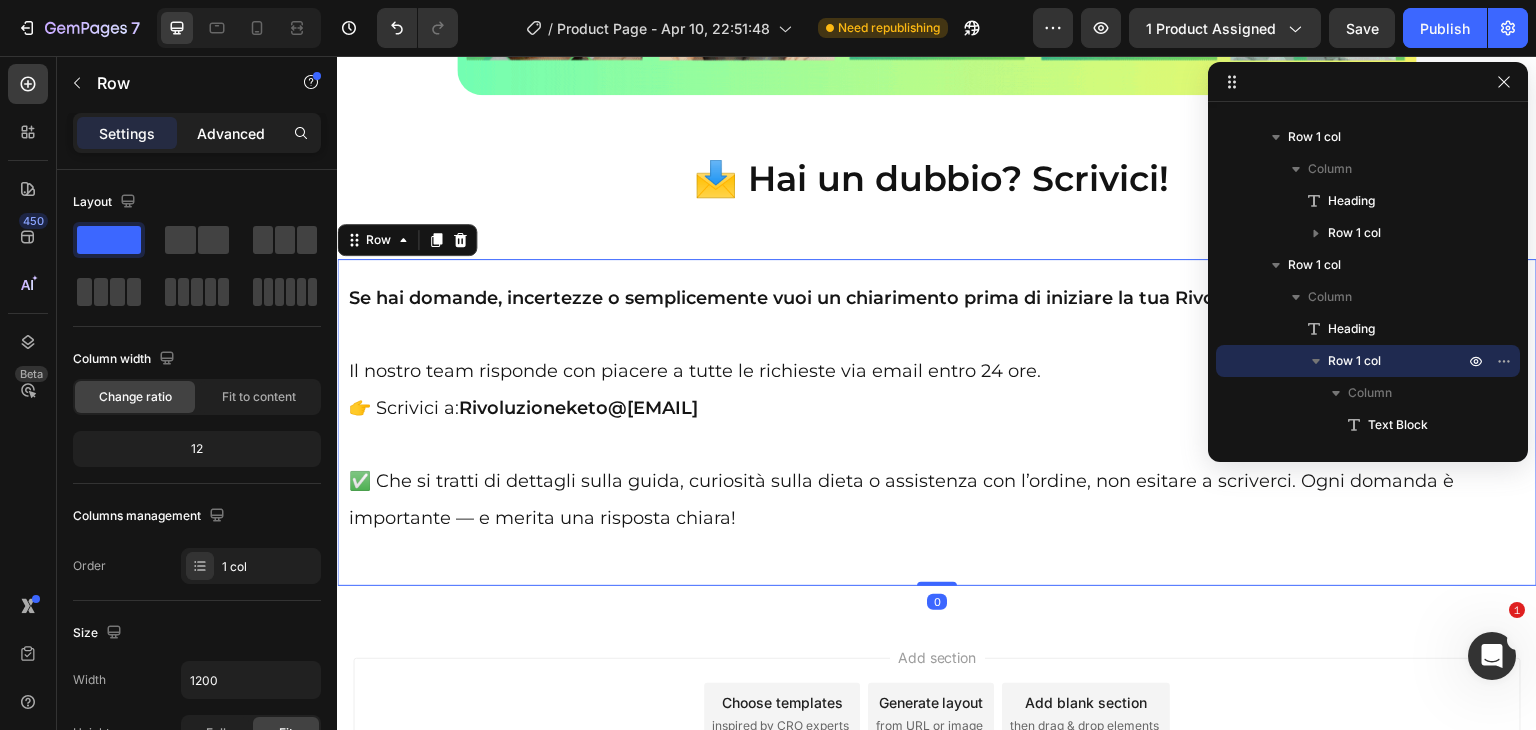 click on "Advanced" at bounding box center (231, 133) 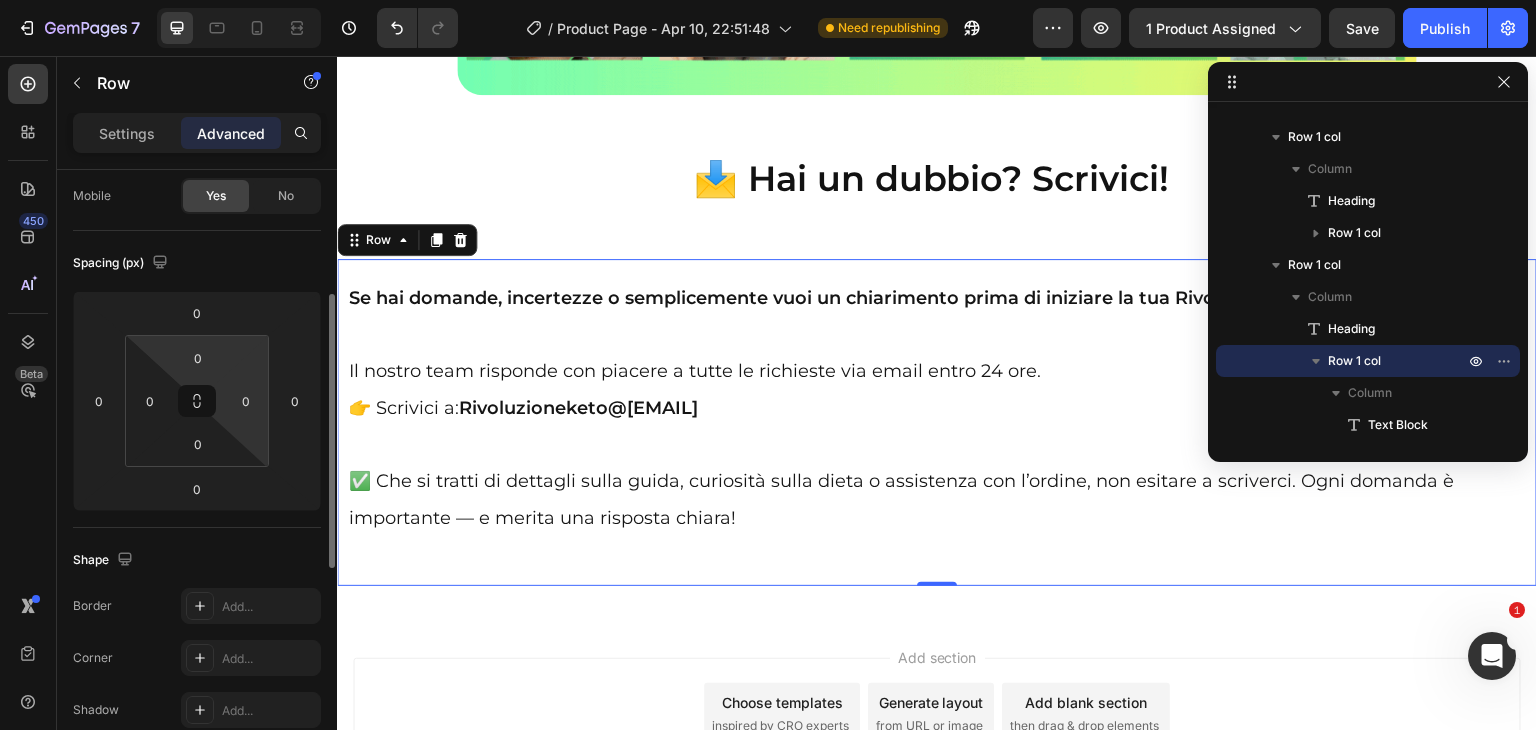 scroll, scrollTop: 194, scrollLeft: 0, axis: vertical 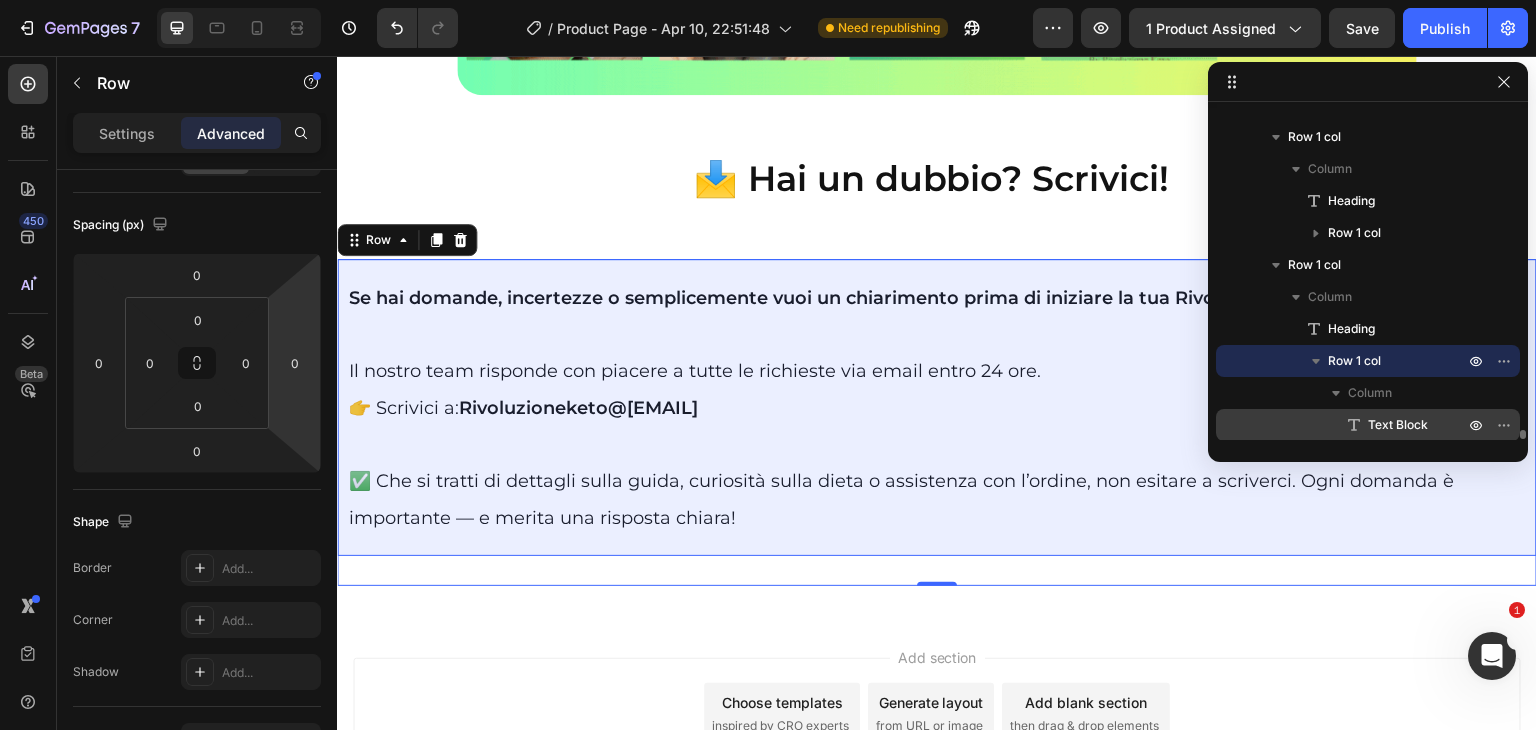 click on "Text Block" at bounding box center [1398, 425] 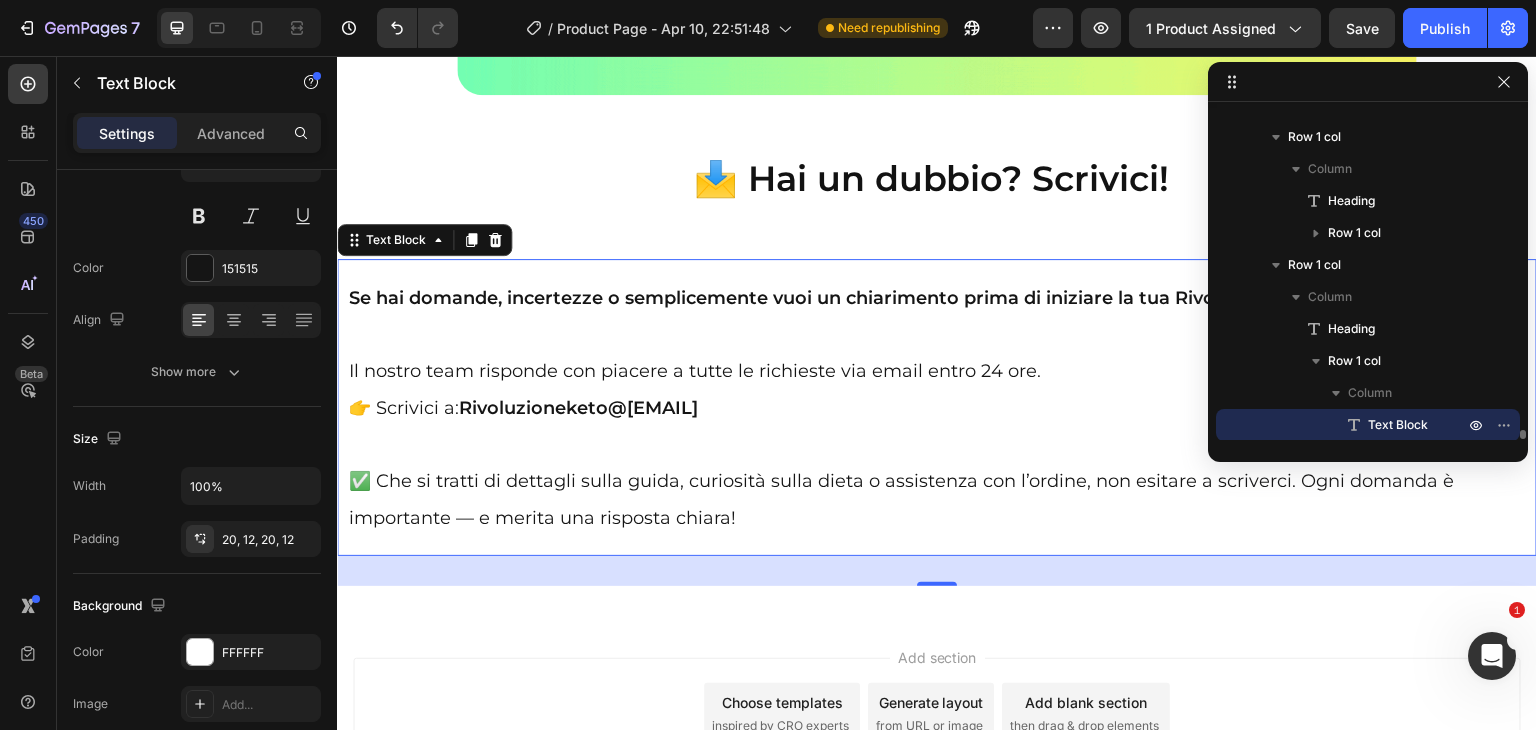 scroll, scrollTop: 0, scrollLeft: 0, axis: both 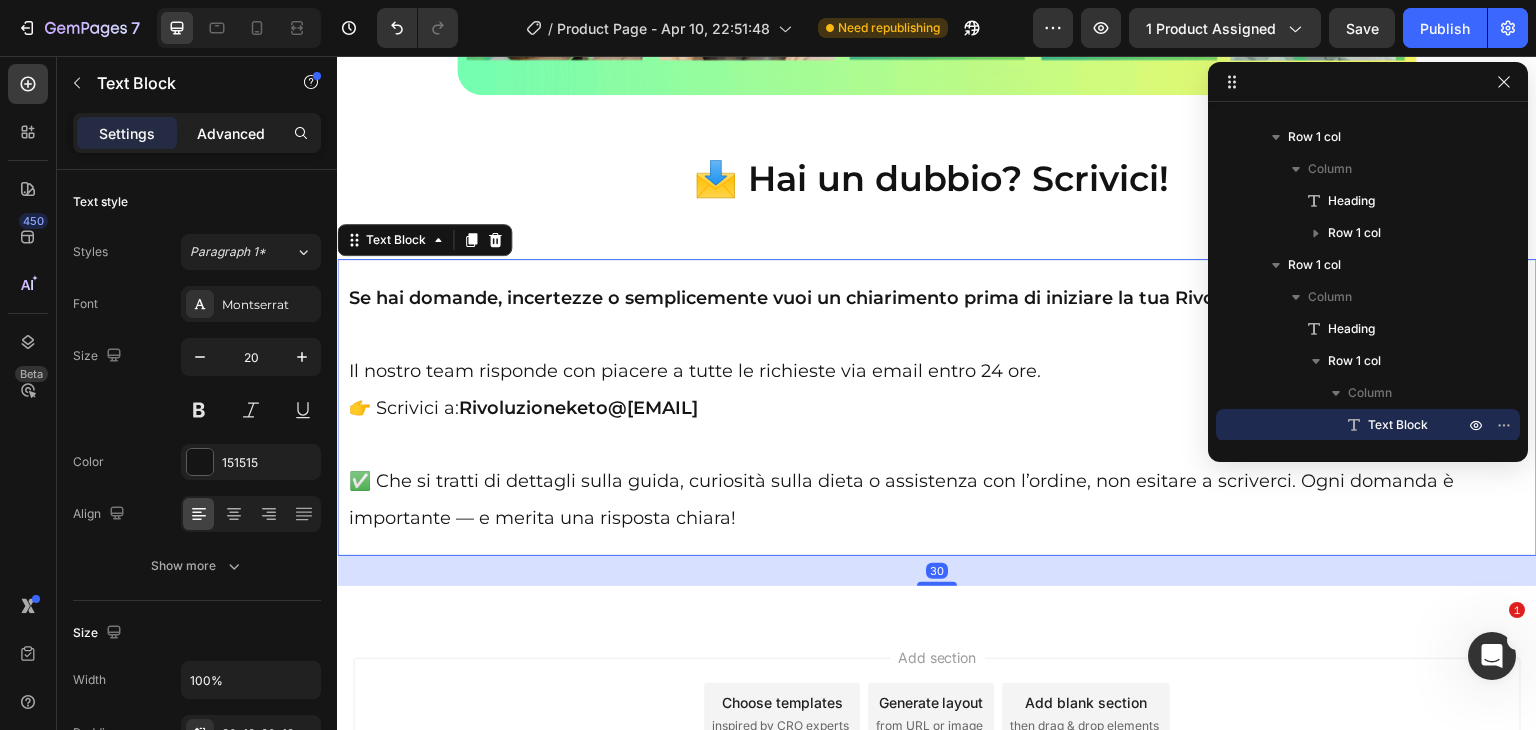 click on "Advanced" at bounding box center (231, 133) 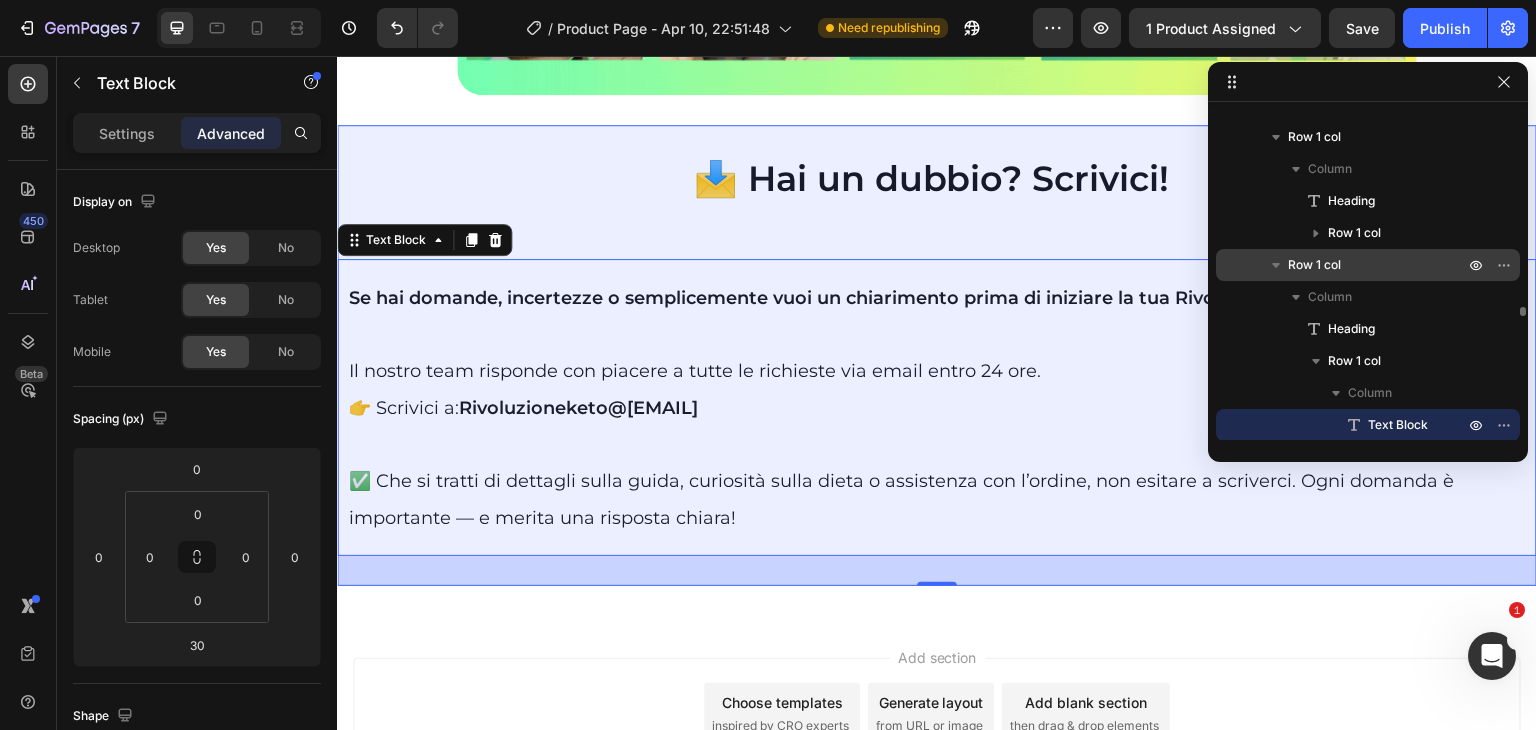 scroll, scrollTop: 10633, scrollLeft: 0, axis: vertical 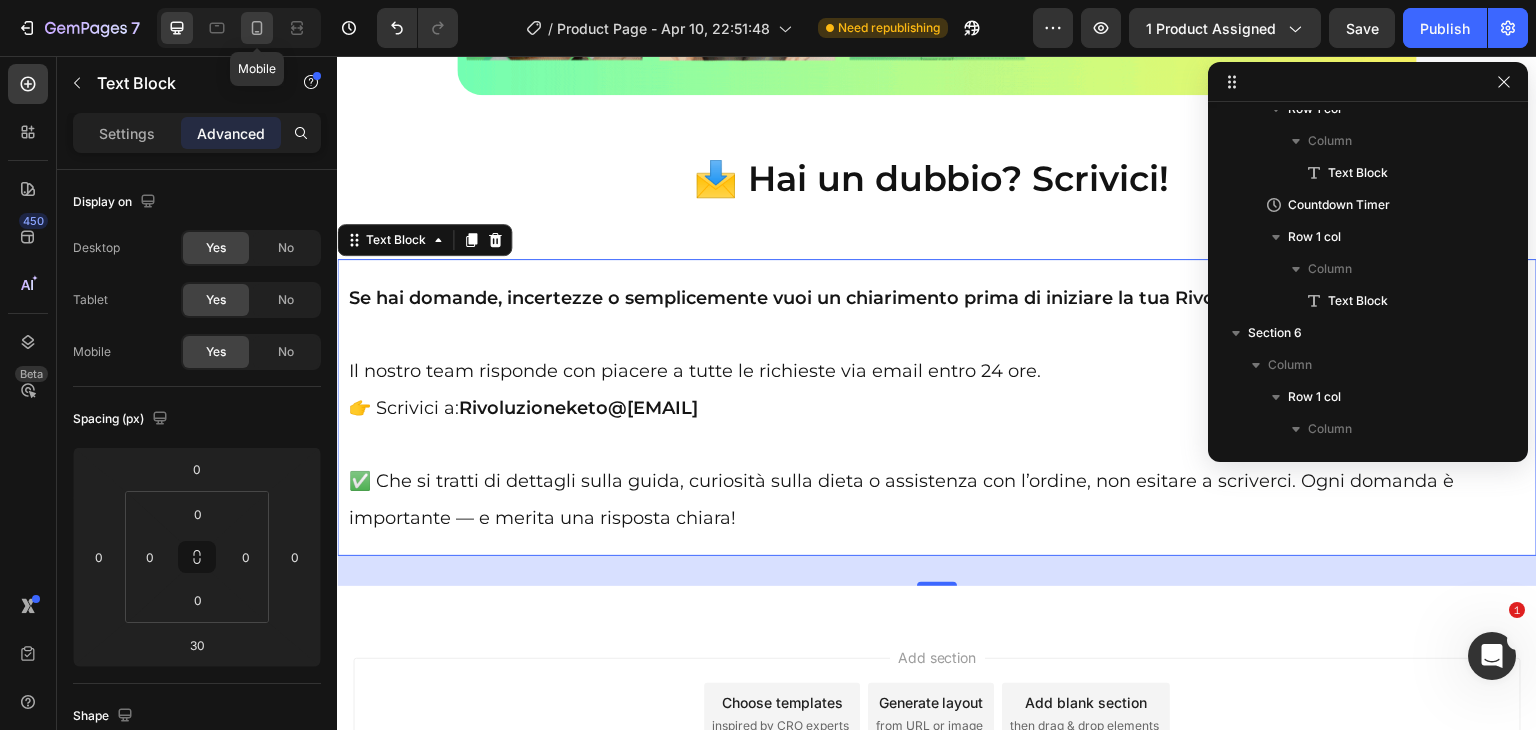 click 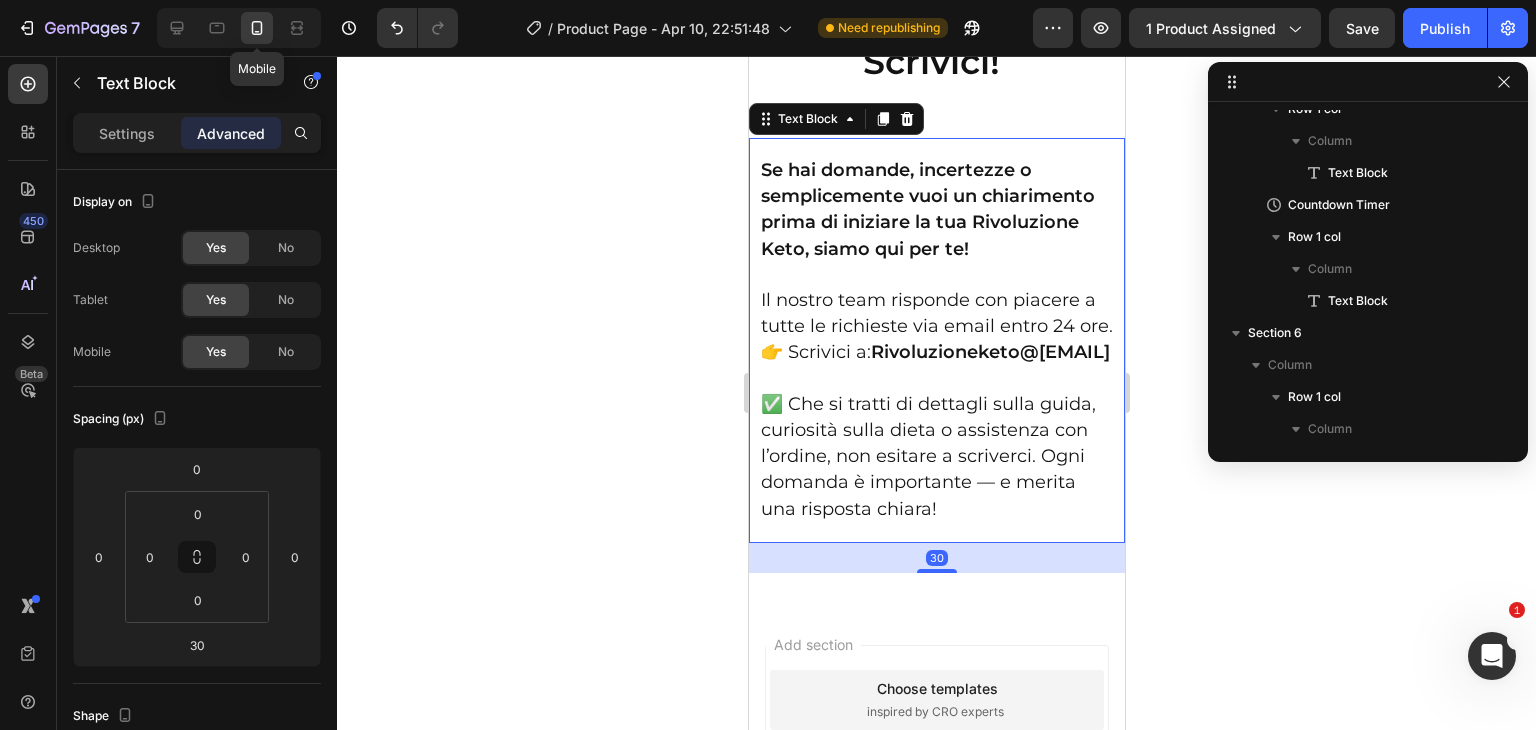 scroll, scrollTop: 41204, scrollLeft: 0, axis: vertical 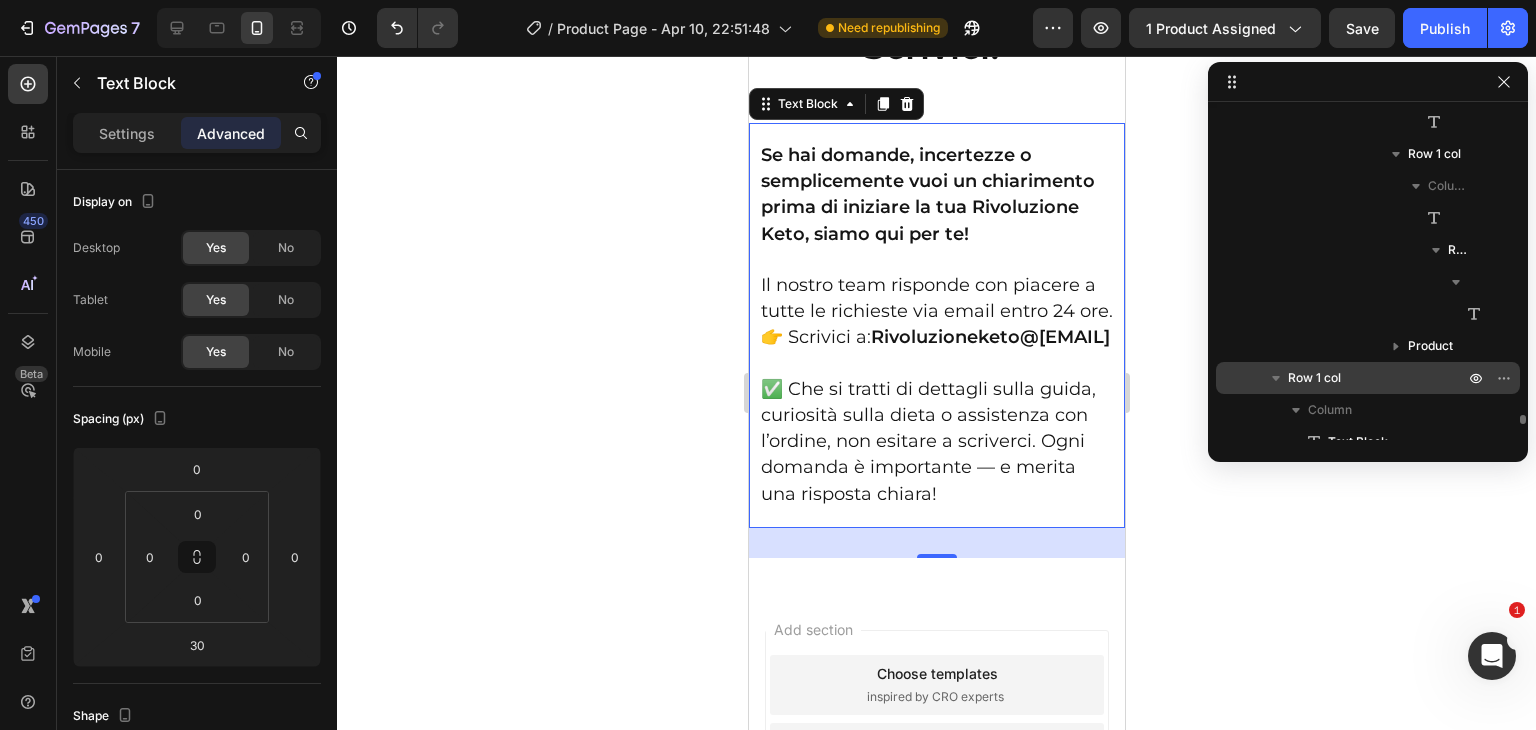 click on "Row 1 col" at bounding box center (1314, 378) 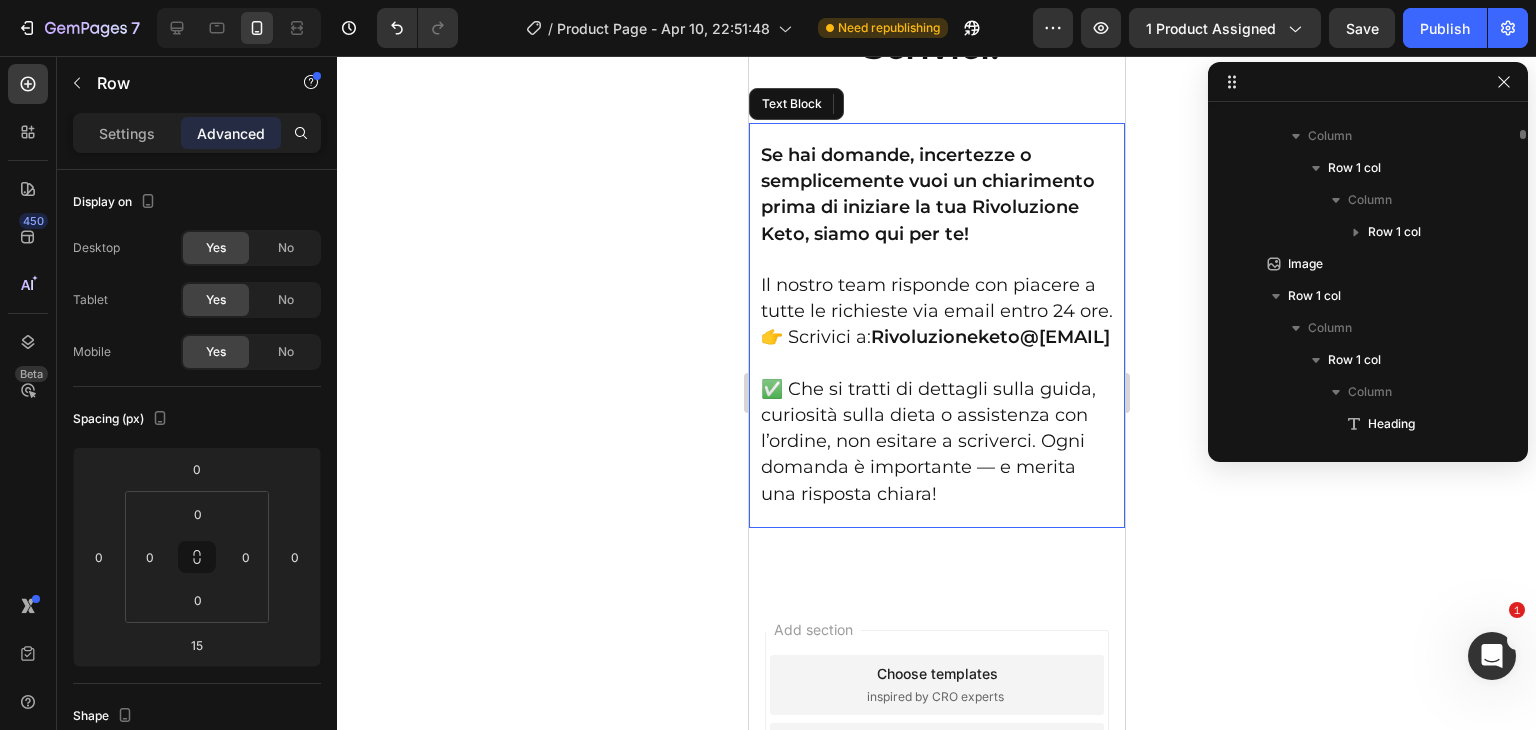 scroll, scrollTop: 0, scrollLeft: 0, axis: both 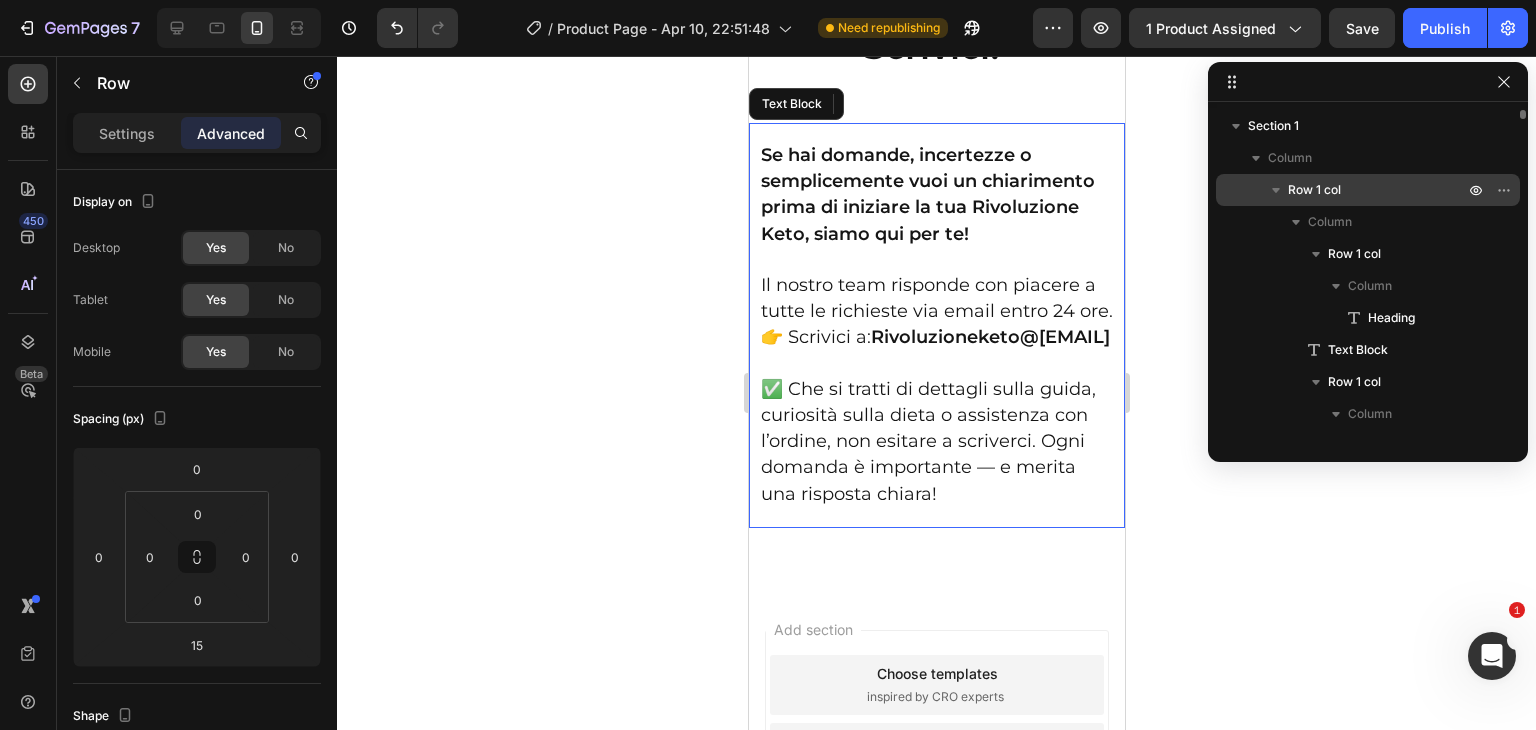 click on "Row 1 col" at bounding box center [1314, 190] 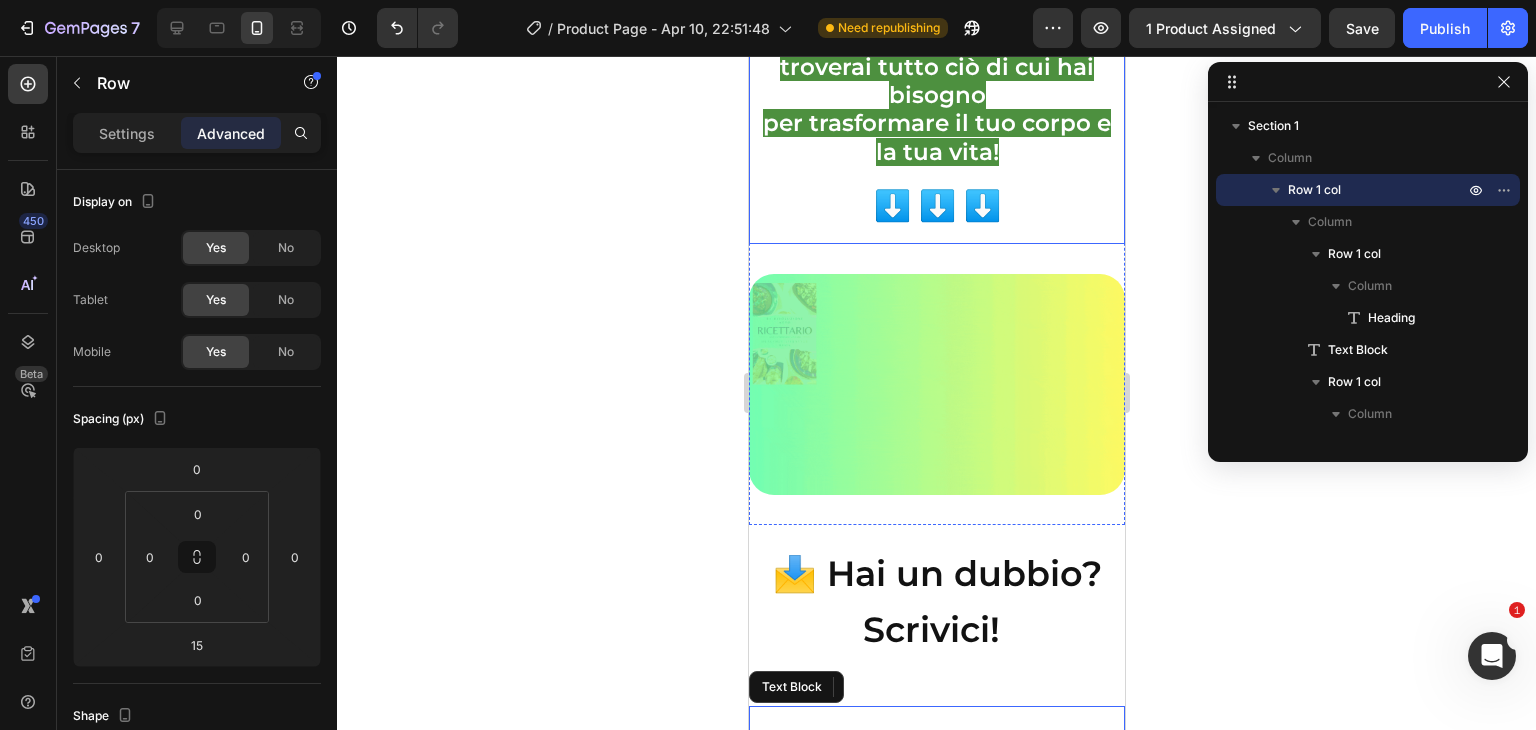 scroll, scrollTop: 40507, scrollLeft: 0, axis: vertical 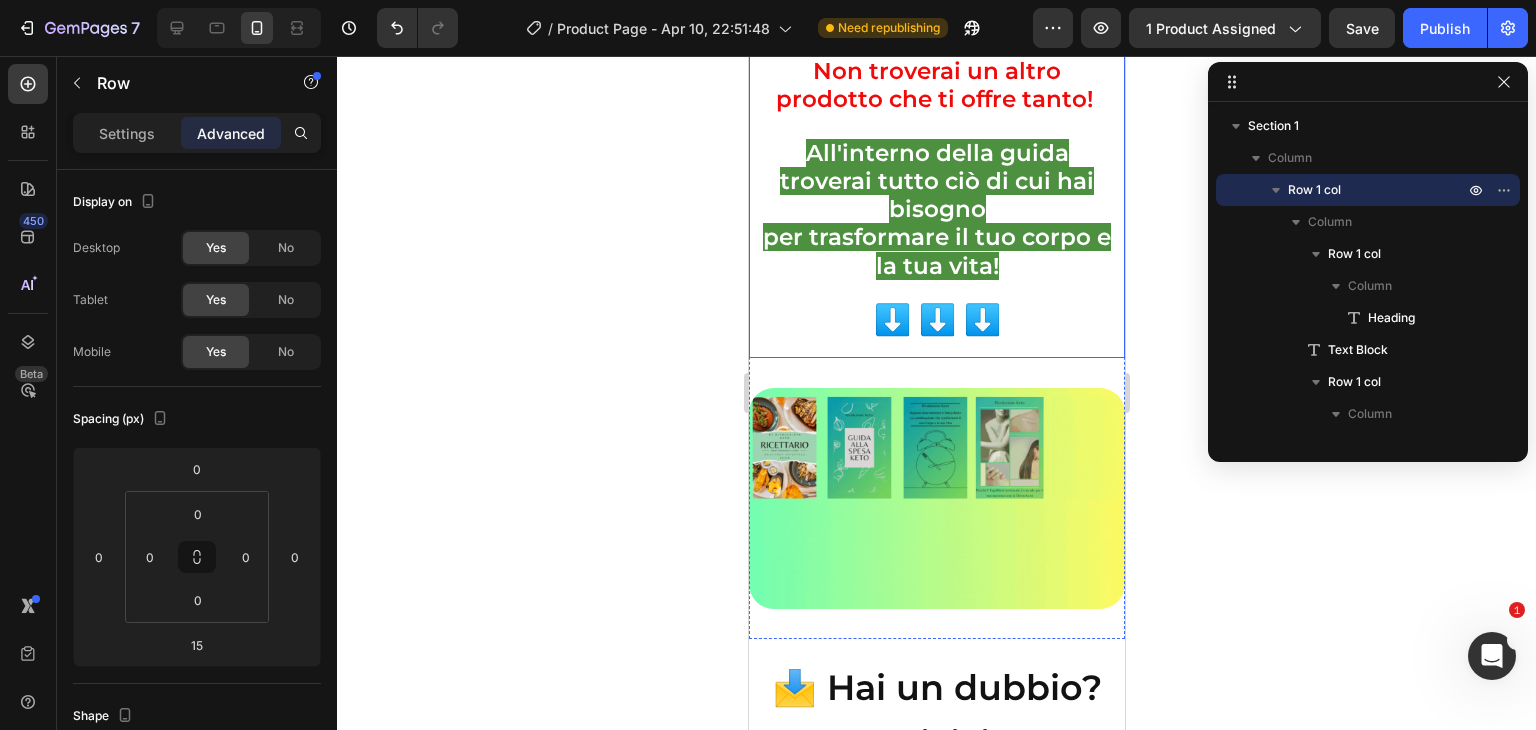 click on "Section 1" at bounding box center [1273, 126] 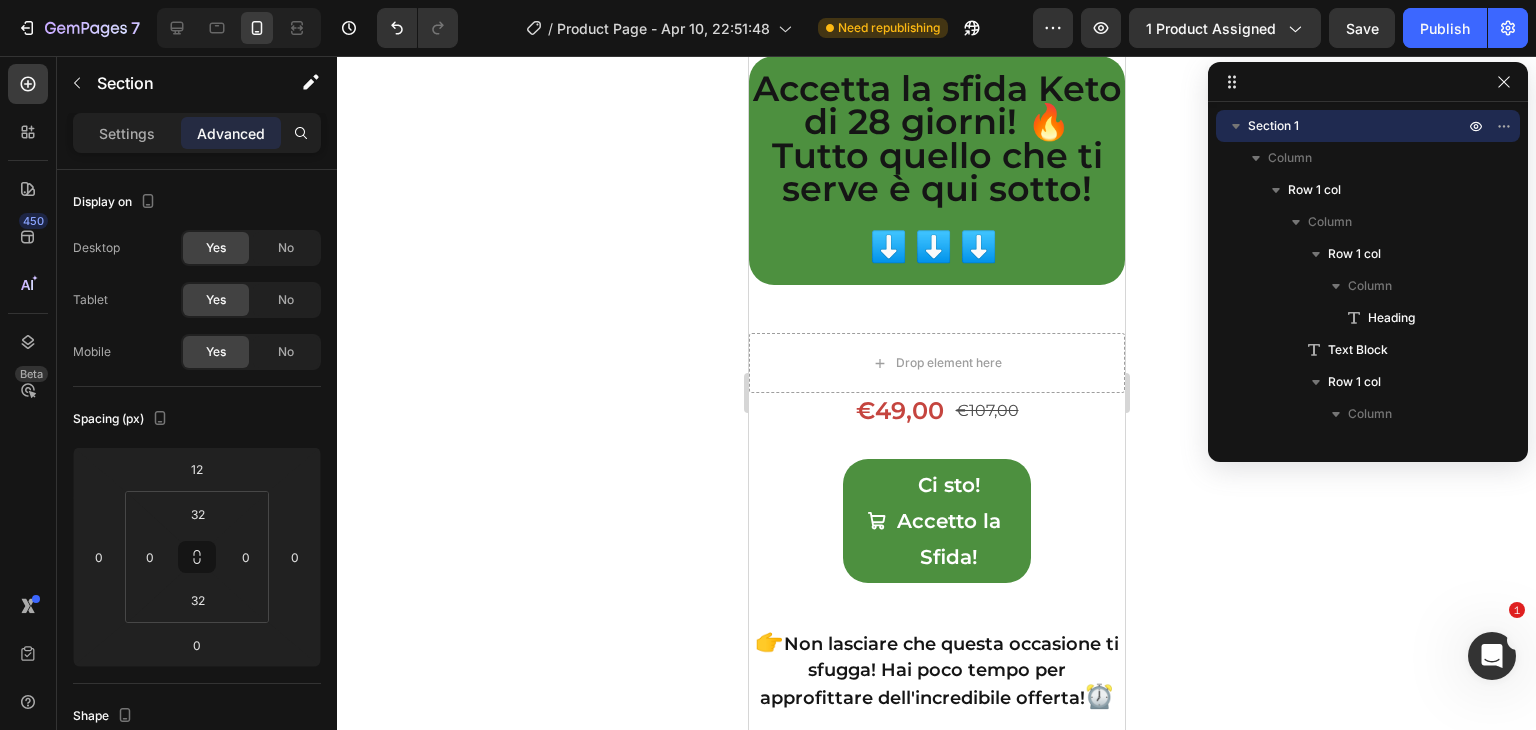 scroll, scrollTop: 0, scrollLeft: 0, axis: both 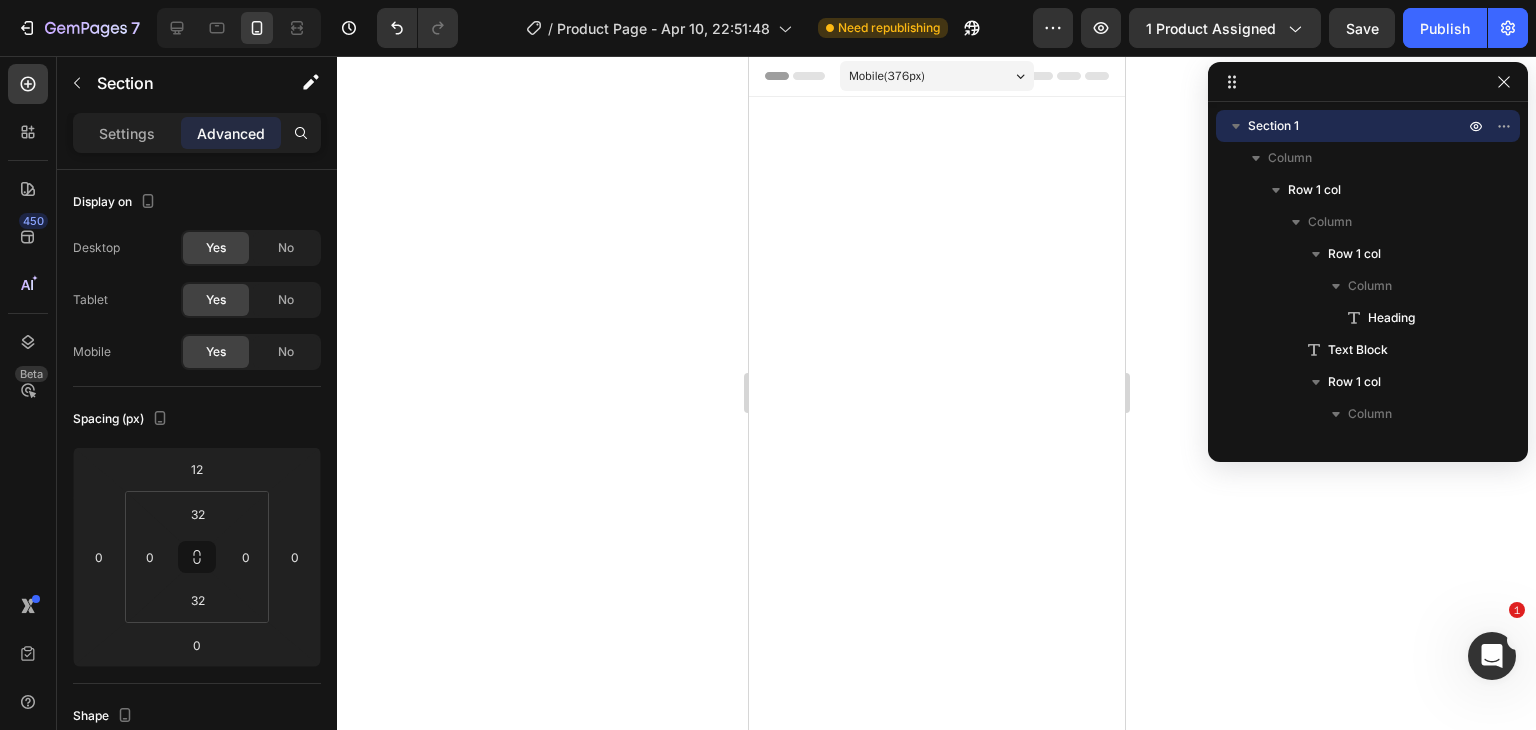 click on "Row 1 col" at bounding box center (1314, 190) 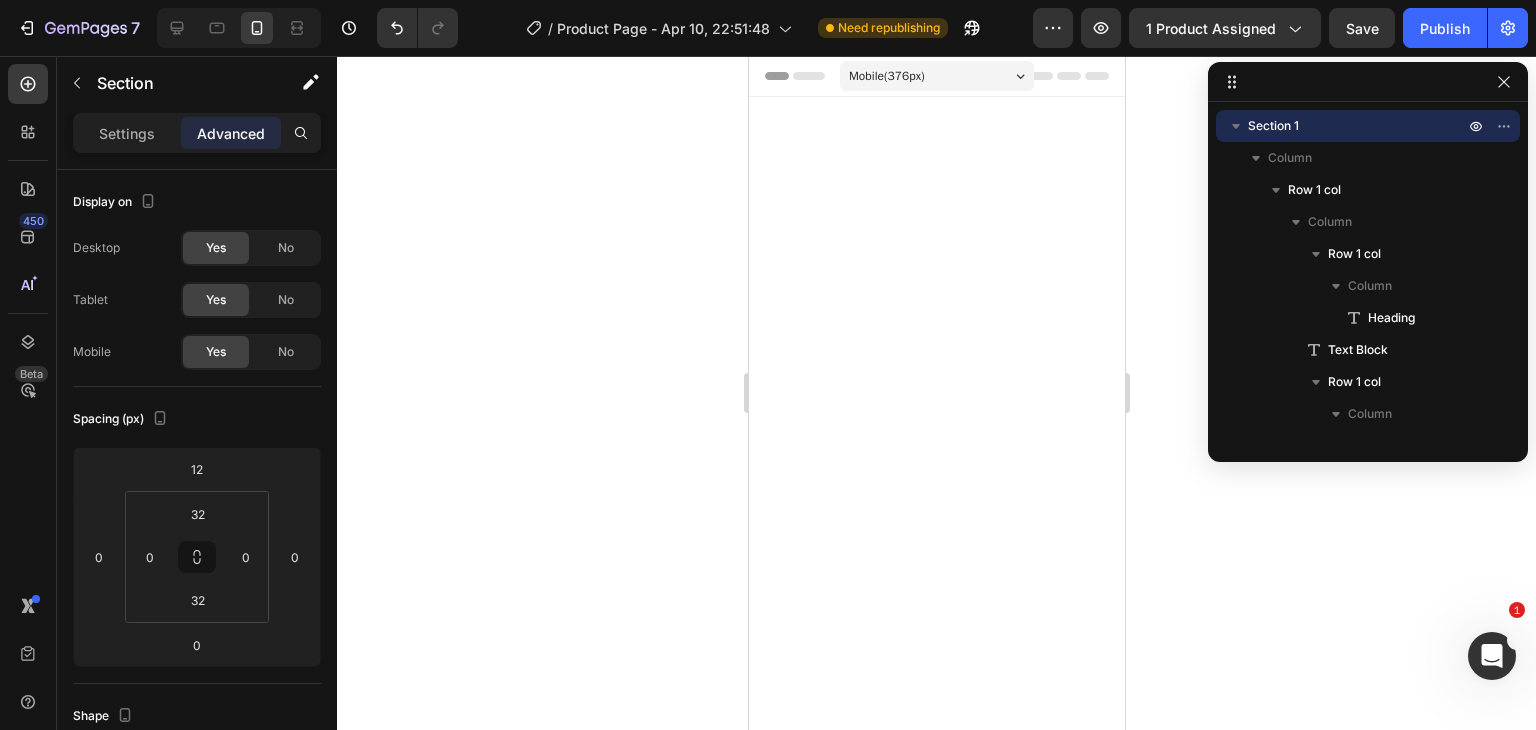 click 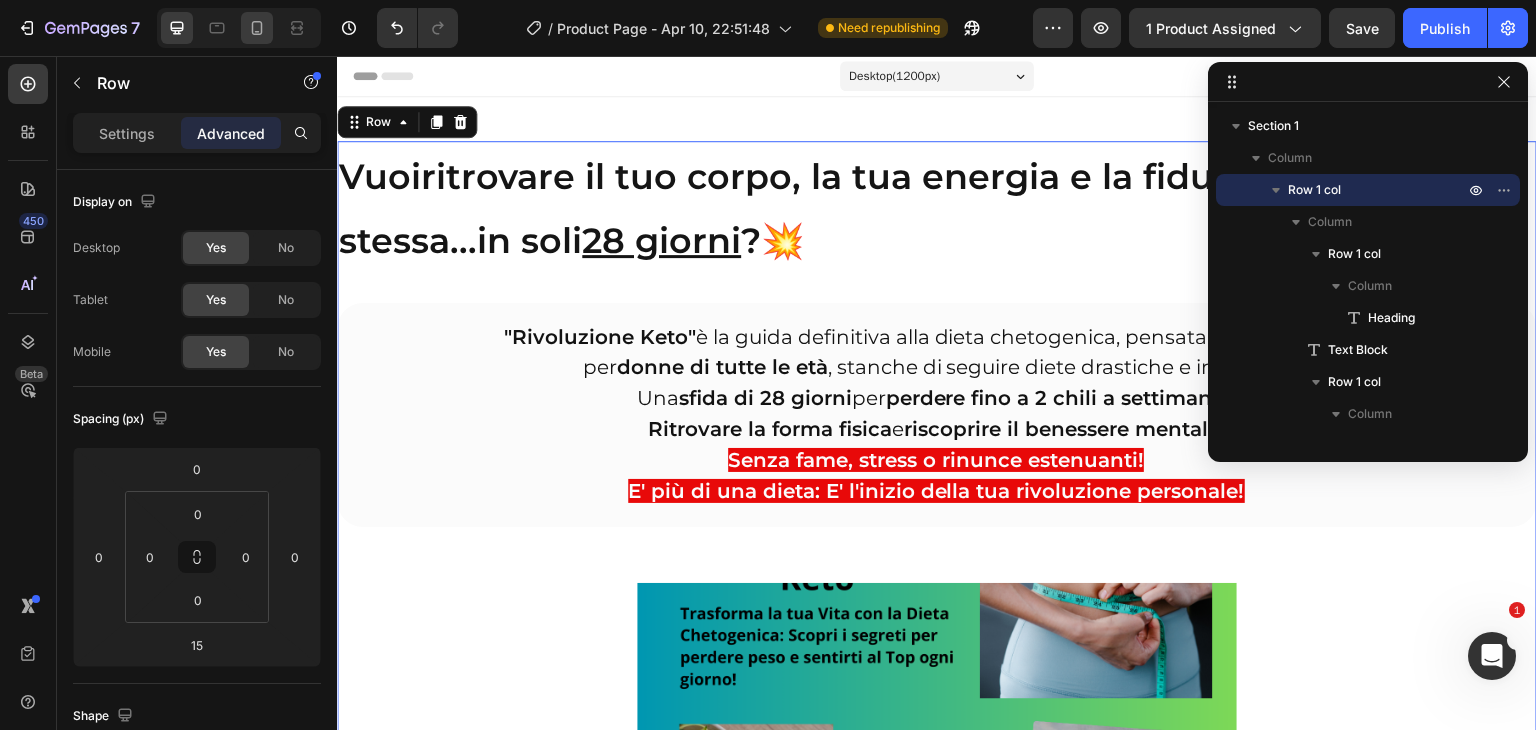 click 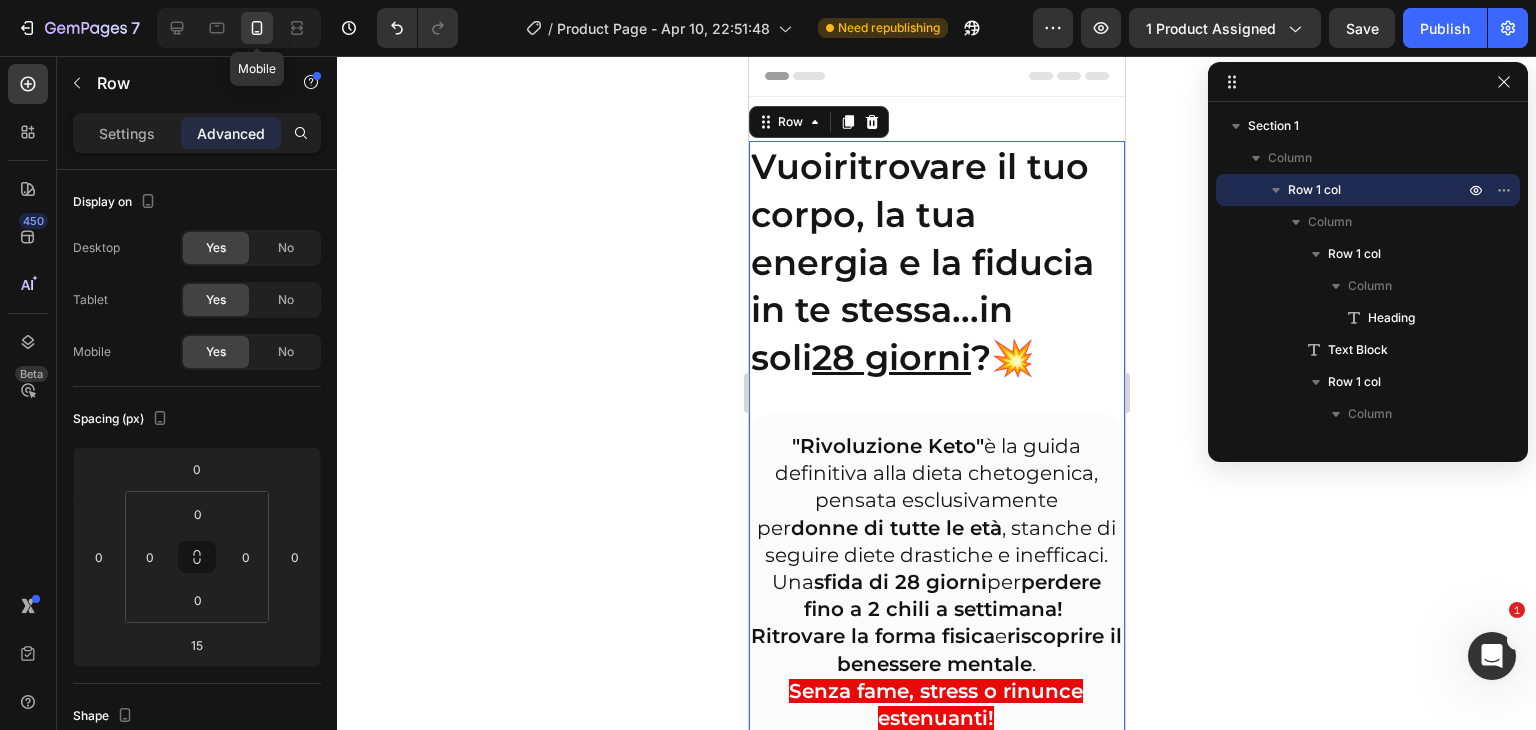scroll, scrollTop: 14, scrollLeft: 0, axis: vertical 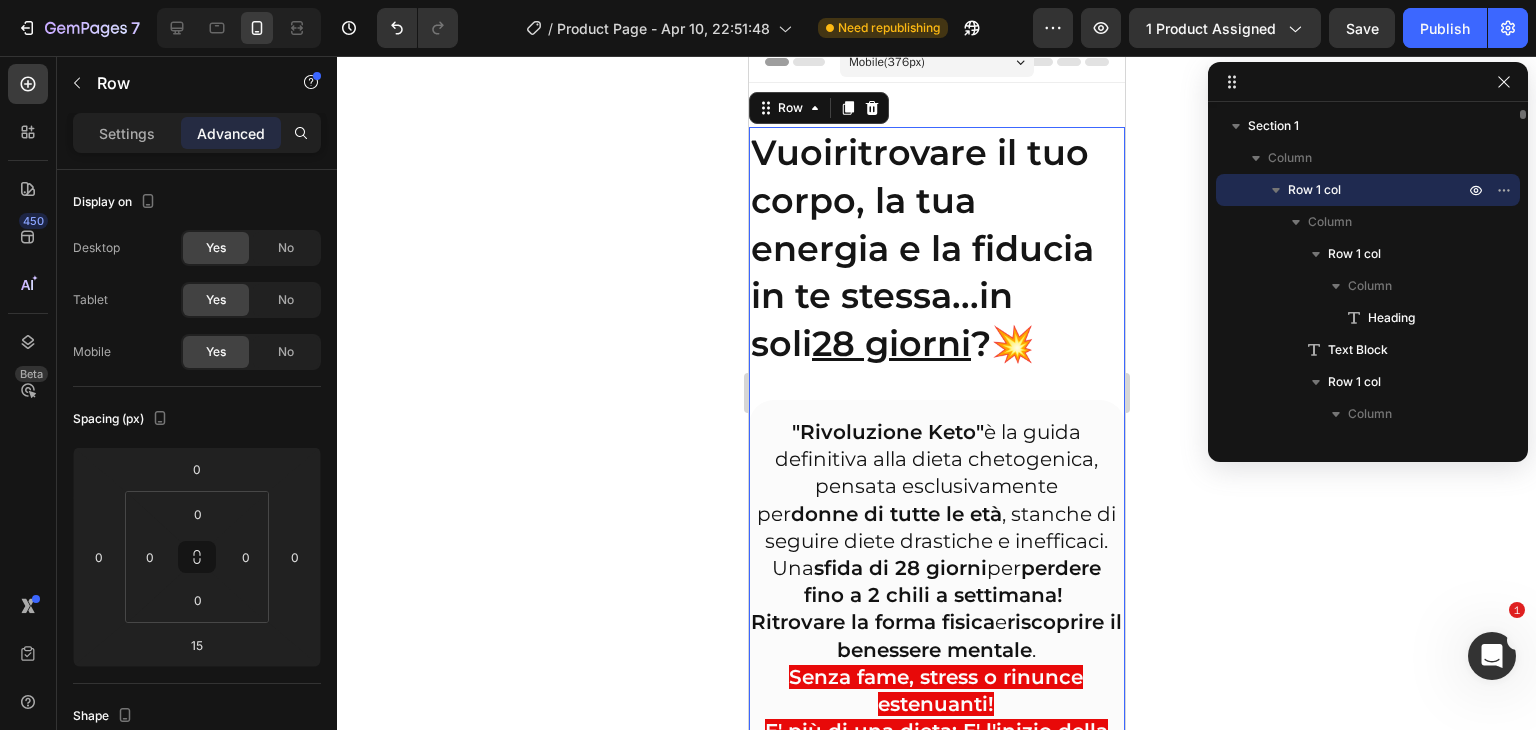 click on "Row 1 col" at bounding box center [1314, 190] 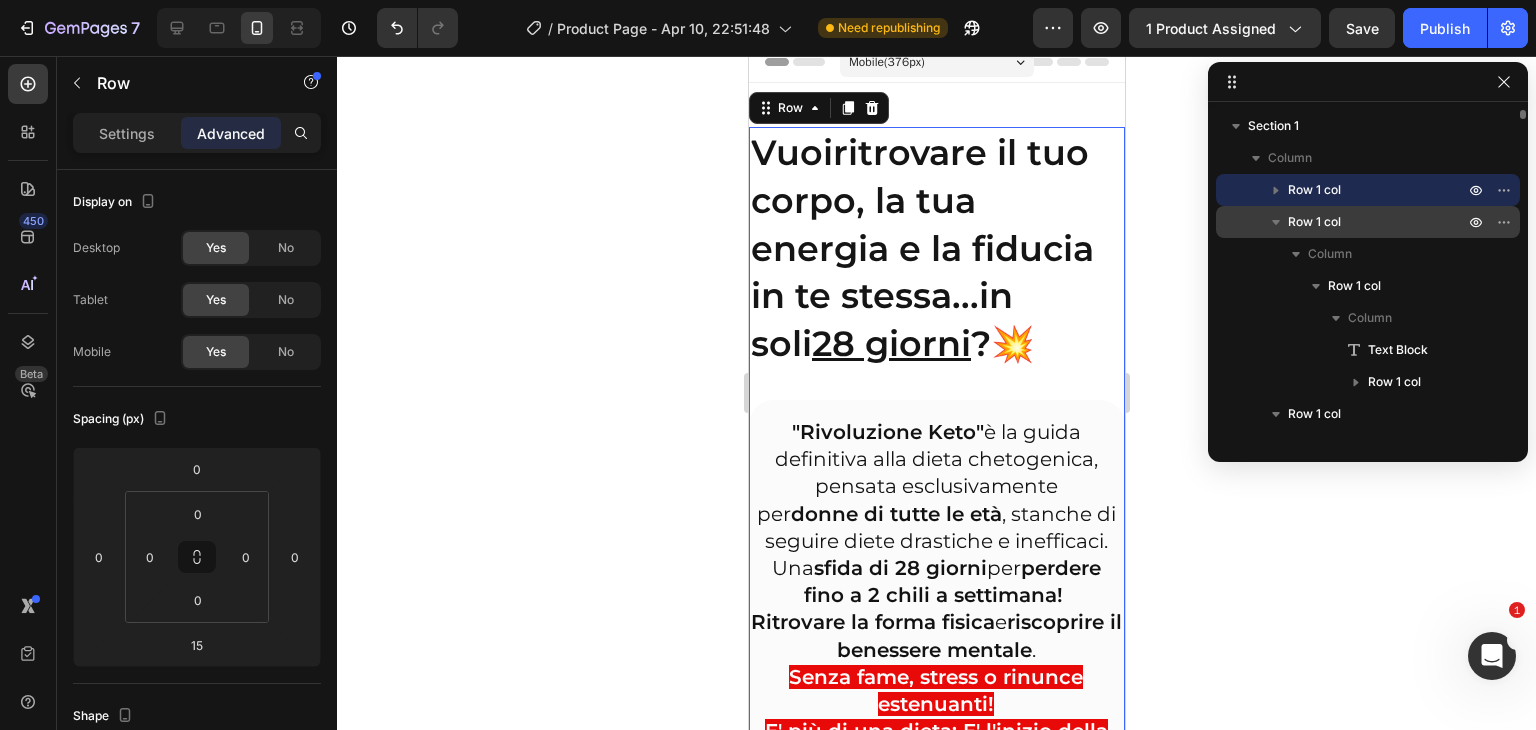 click on "Row 1 col" at bounding box center [1314, 222] 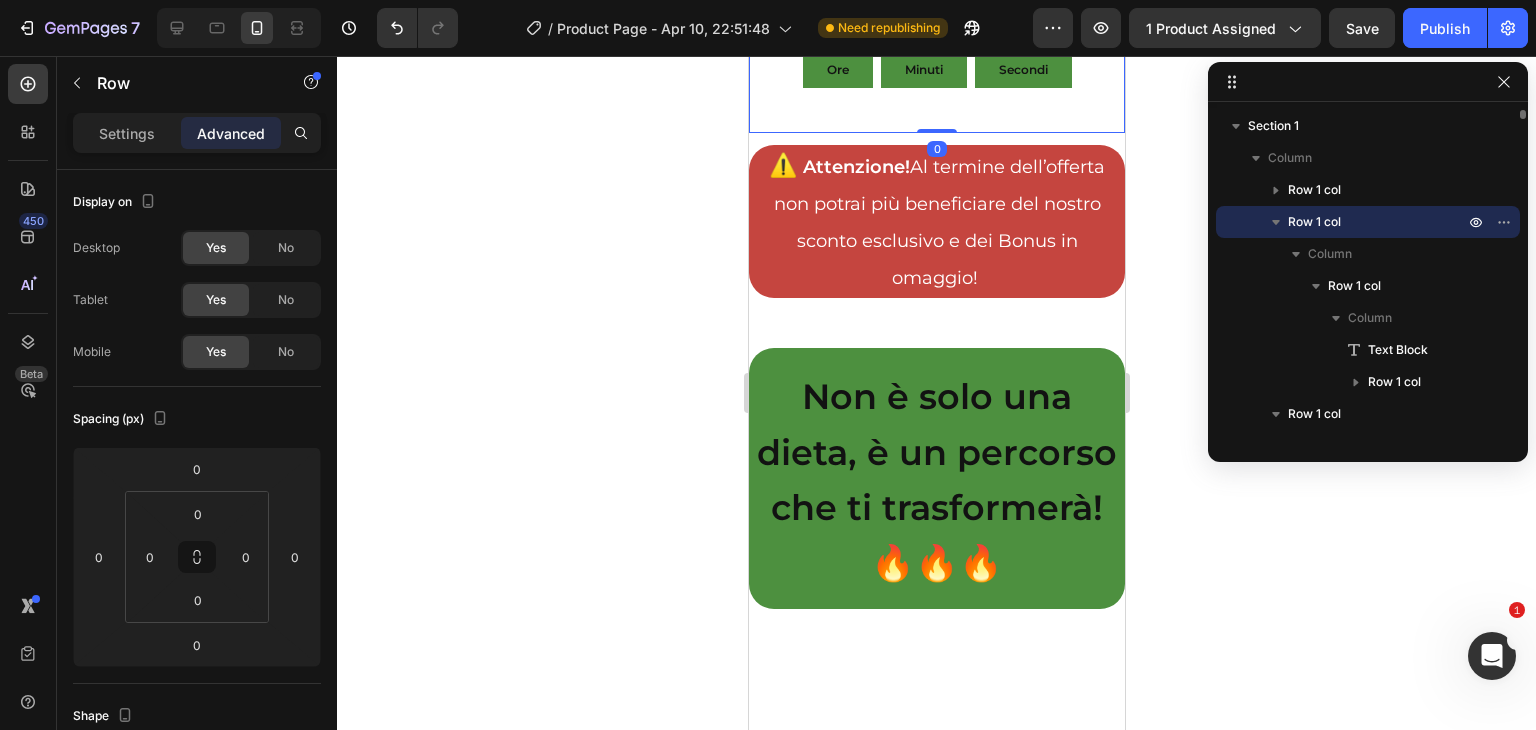 scroll, scrollTop: 2279, scrollLeft: 0, axis: vertical 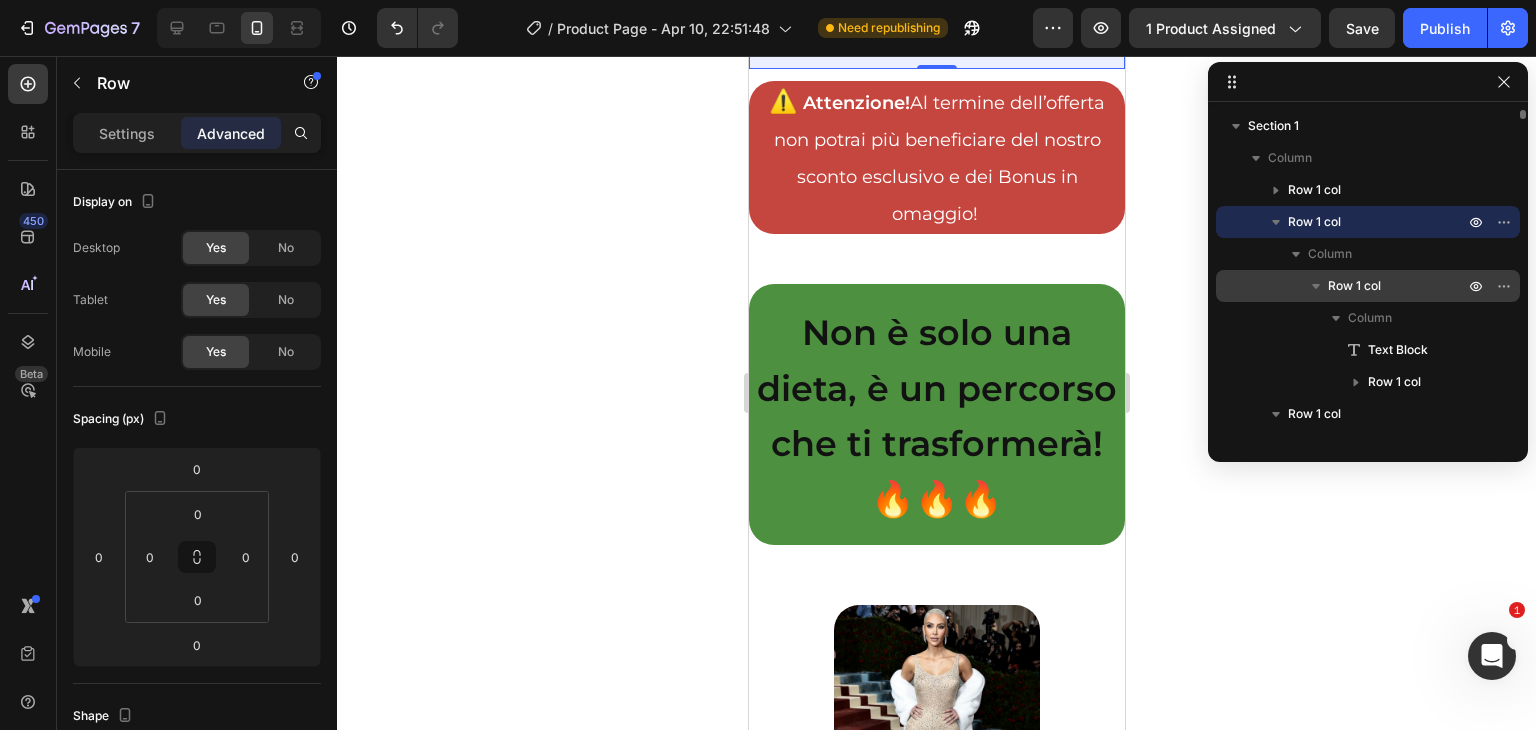 click on "Row 1 col" at bounding box center [1354, 286] 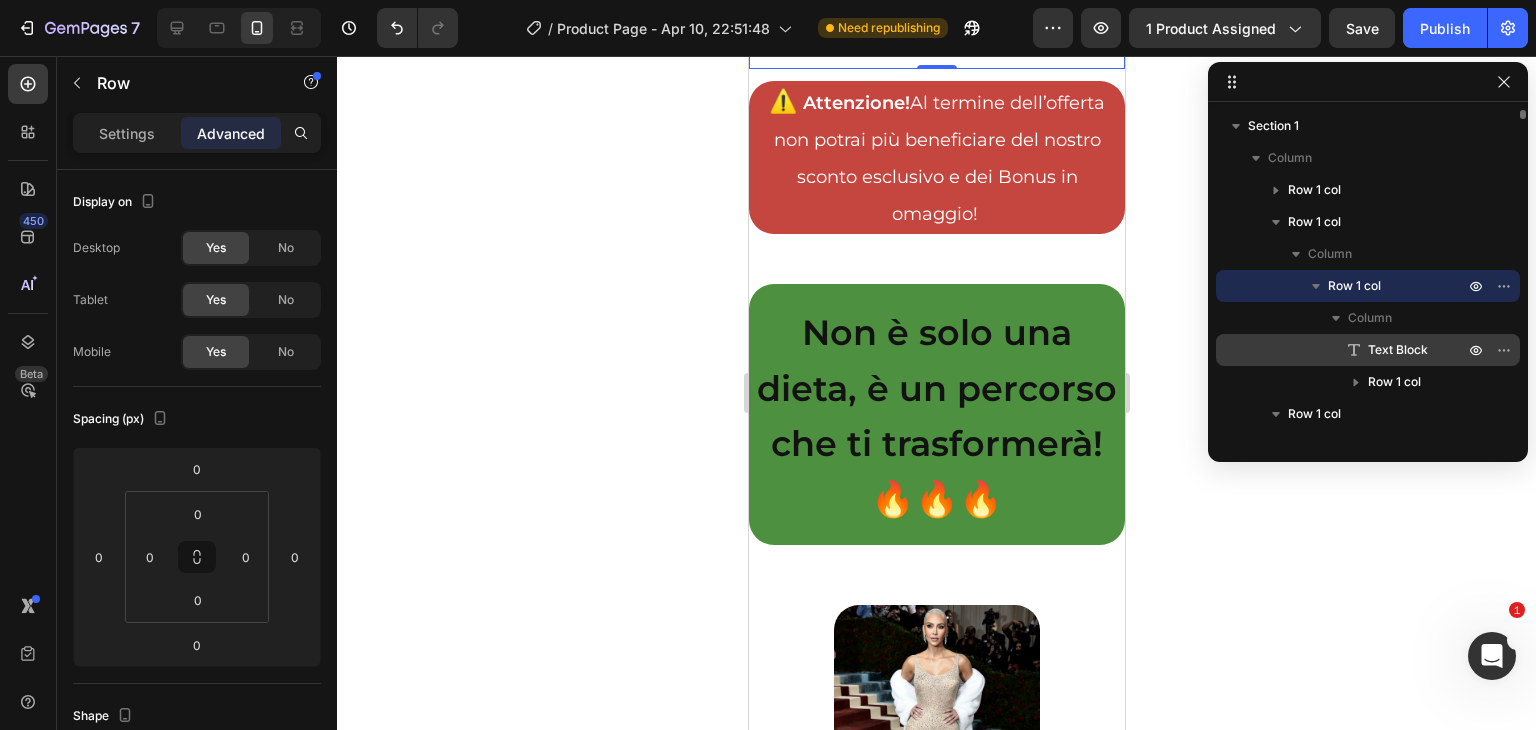 click on "Text Block" at bounding box center (1398, 350) 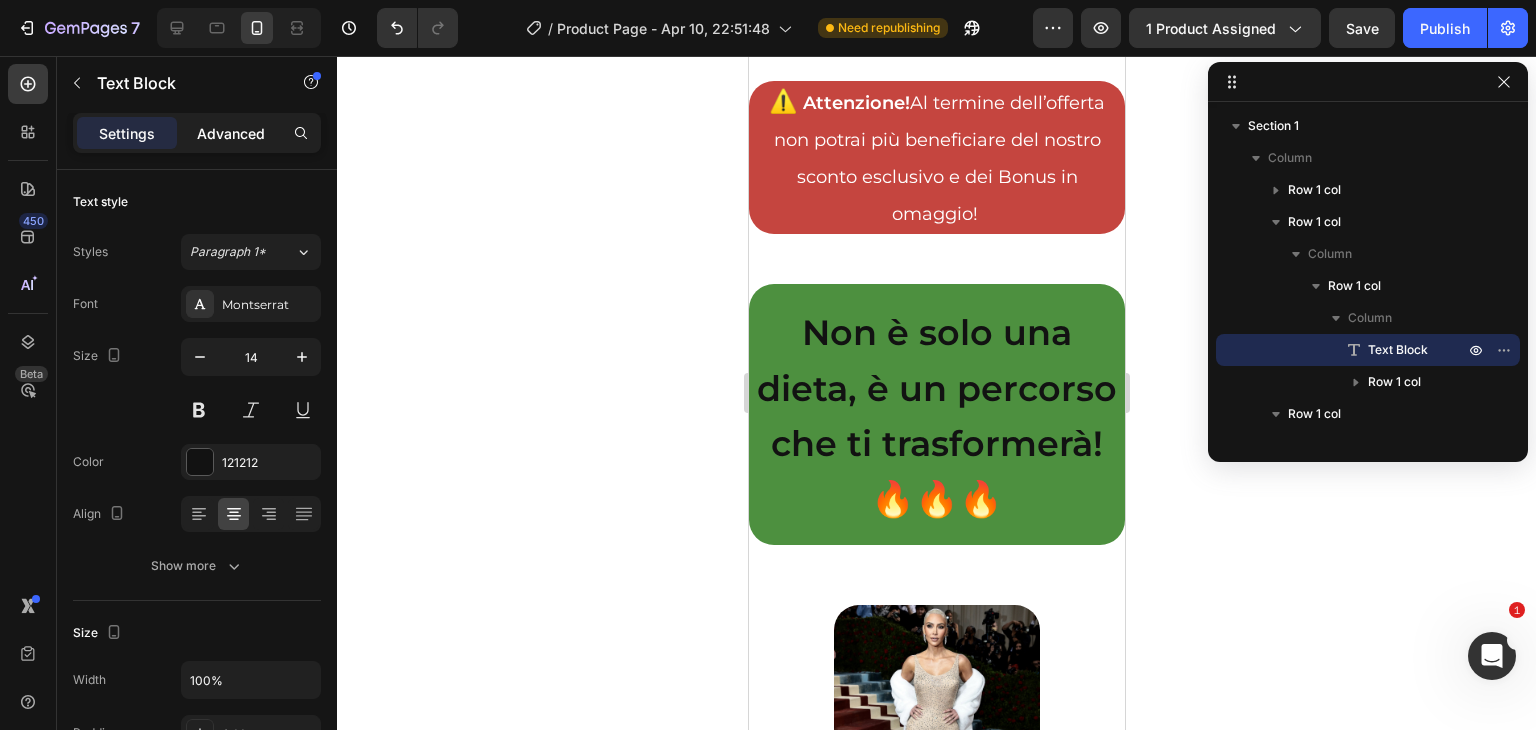 click on "Advanced" at bounding box center (231, 133) 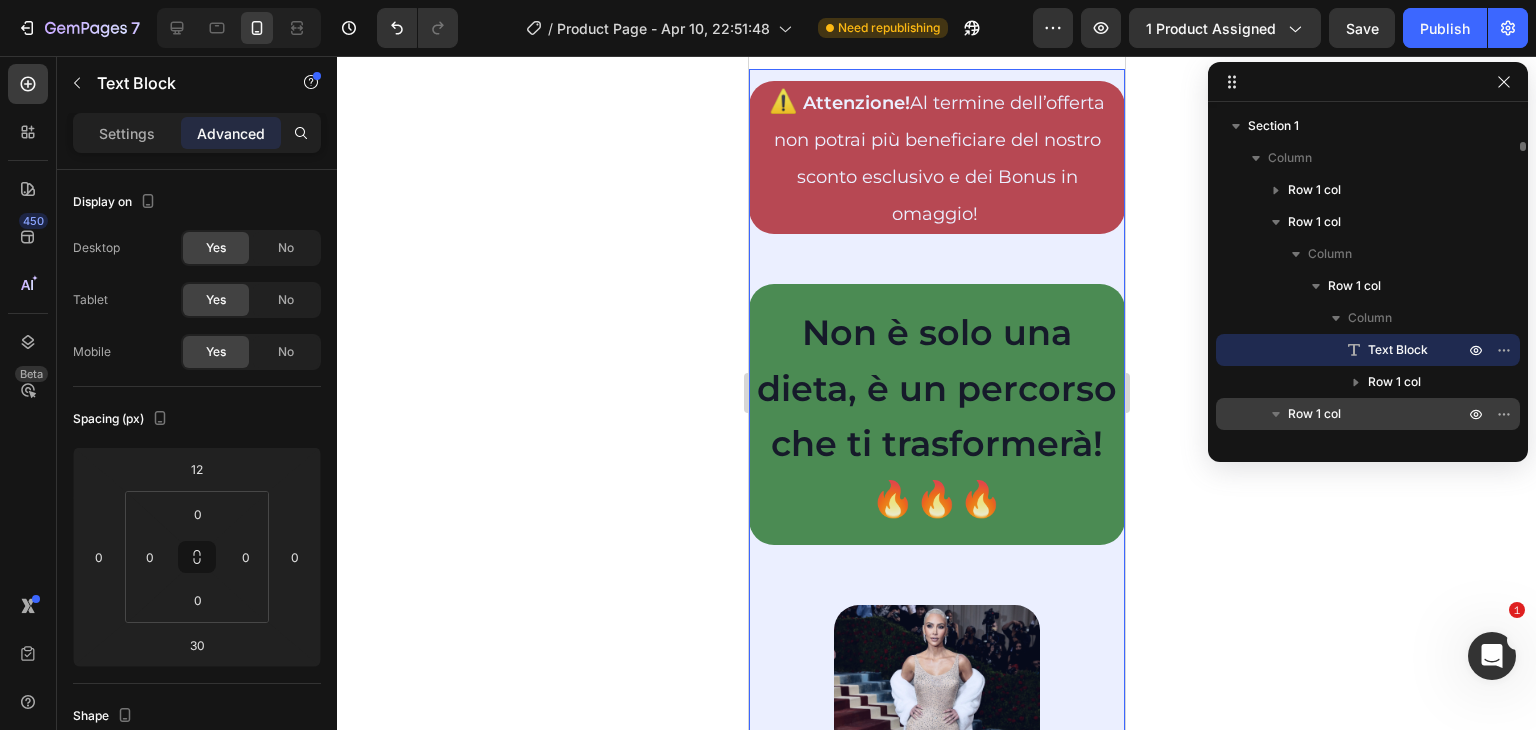 scroll, scrollTop: 32, scrollLeft: 0, axis: vertical 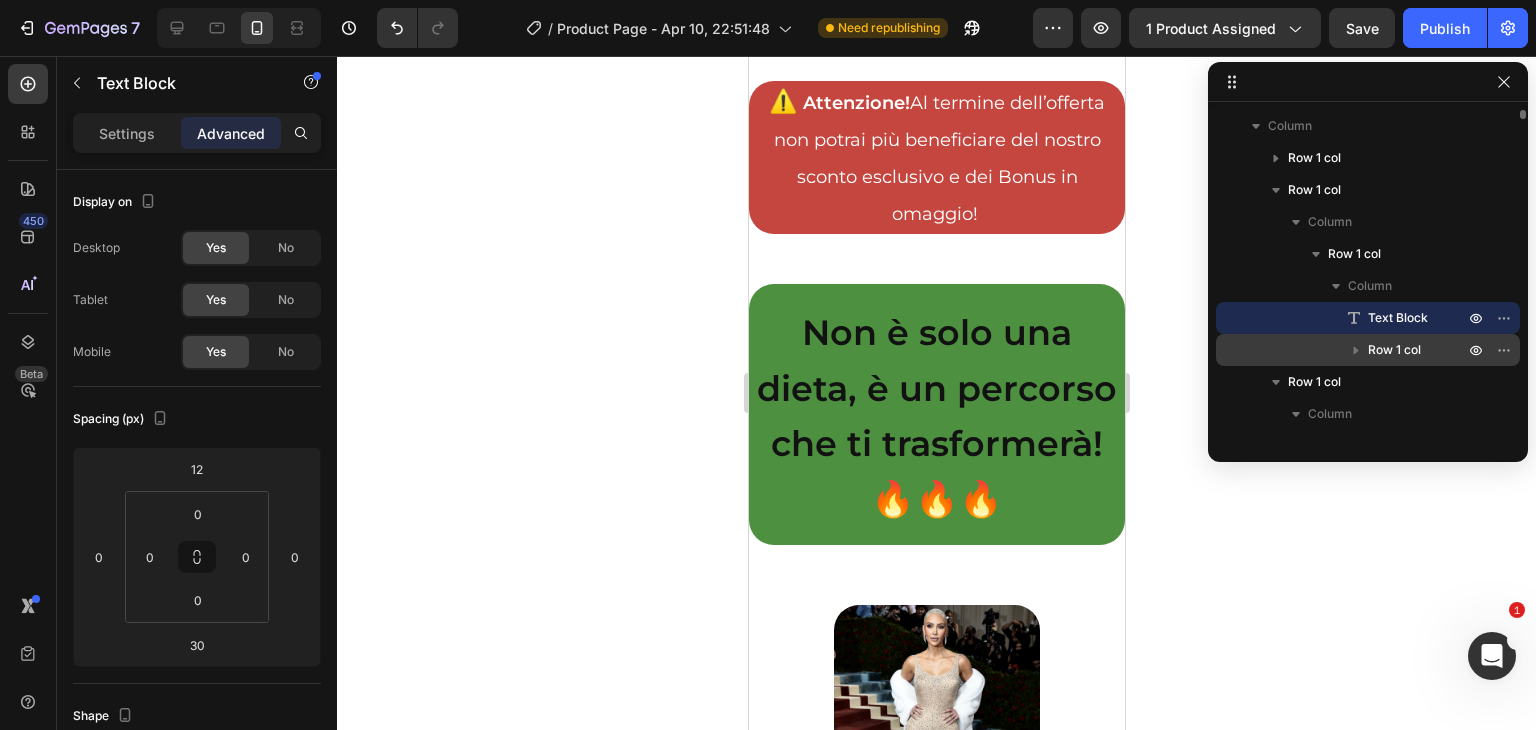 click on "Row 1 col" at bounding box center (1394, 350) 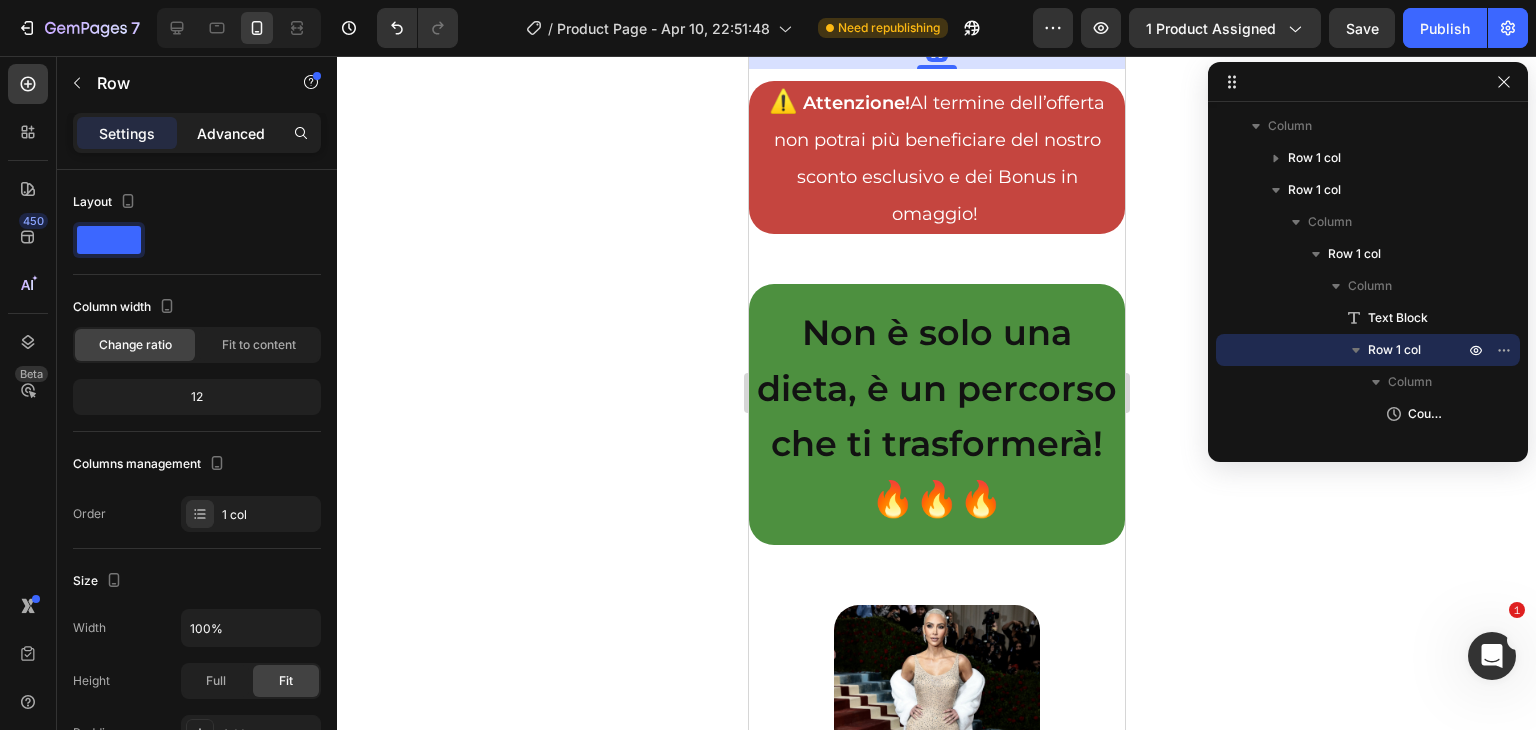 click on "Advanced" at bounding box center (231, 133) 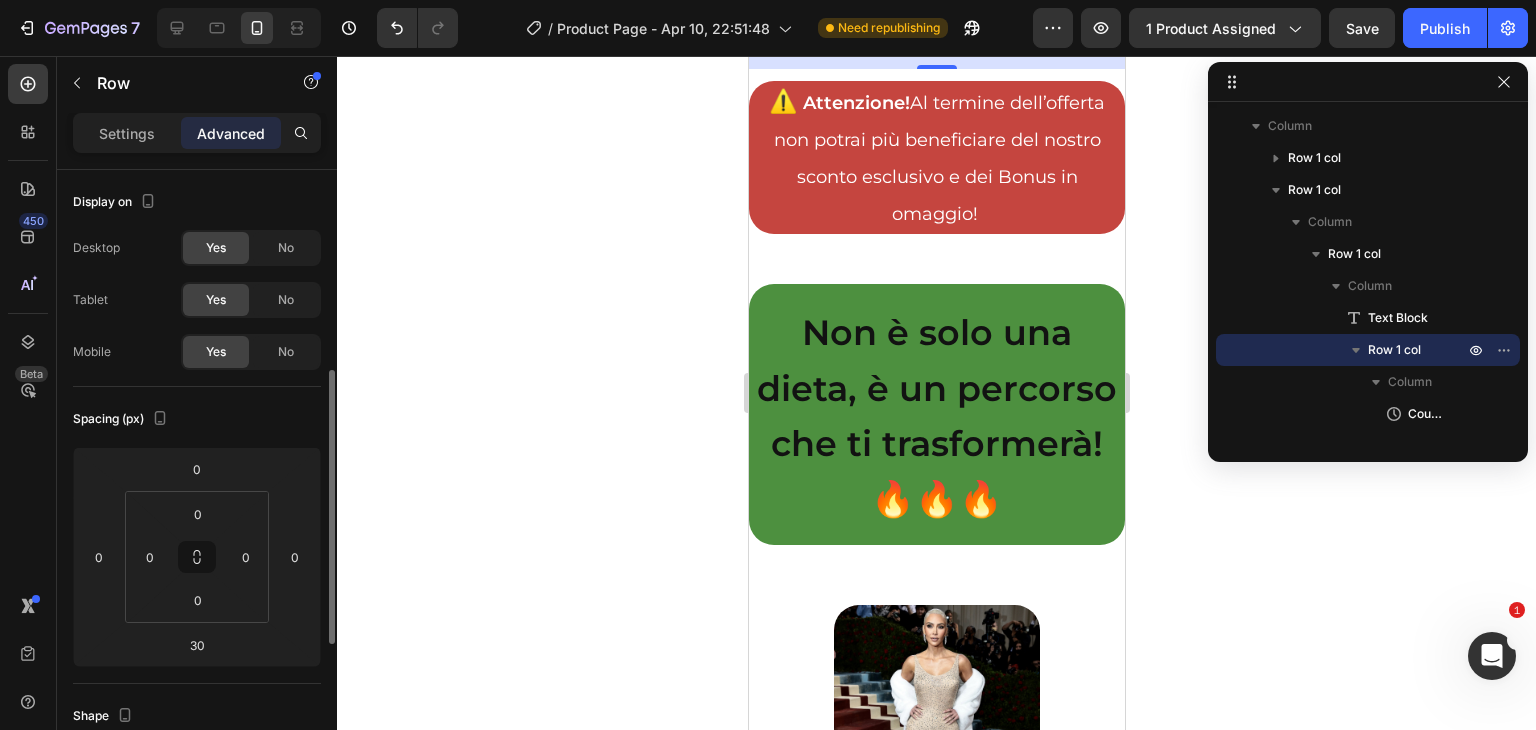 scroll, scrollTop: 139, scrollLeft: 0, axis: vertical 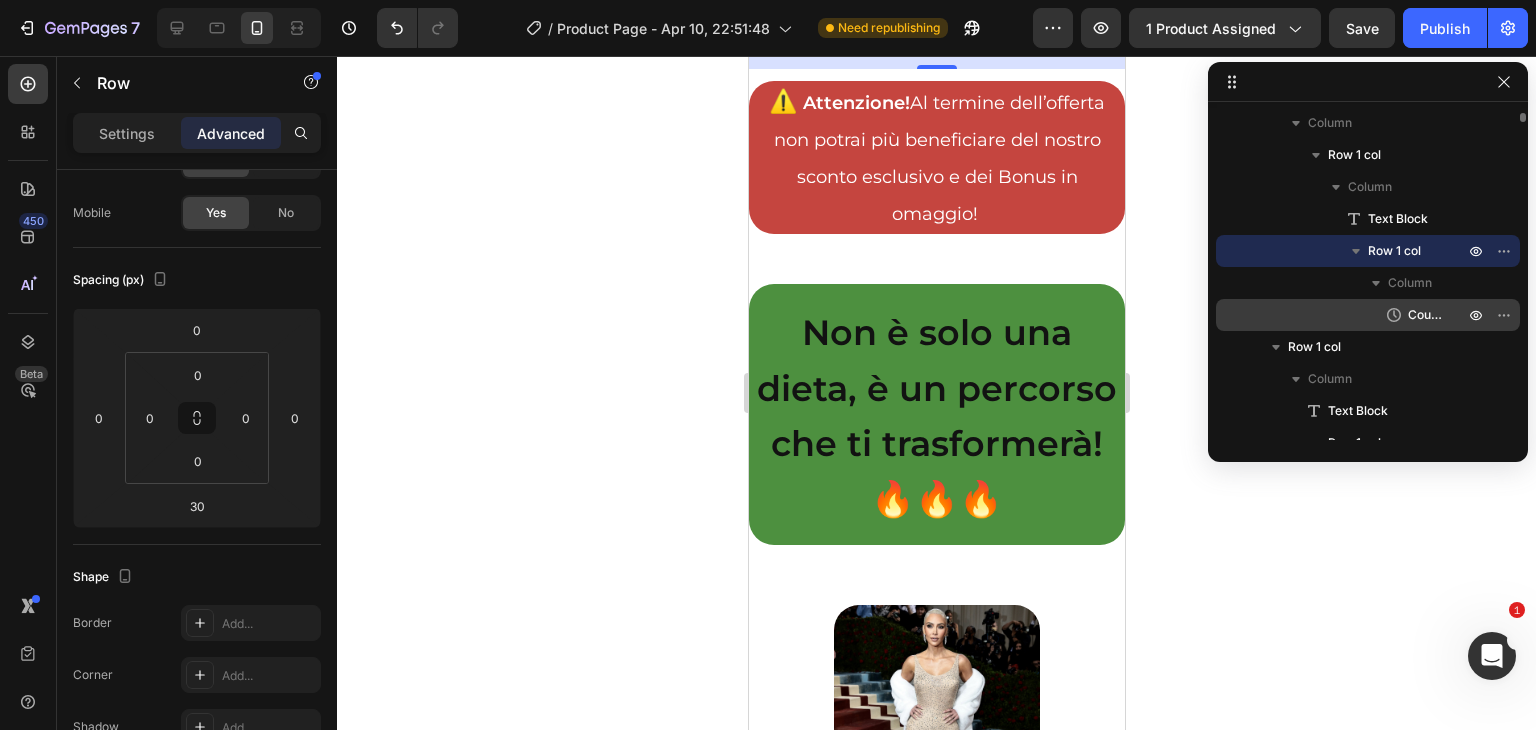click on "Countdown Timer" at bounding box center (1426, 315) 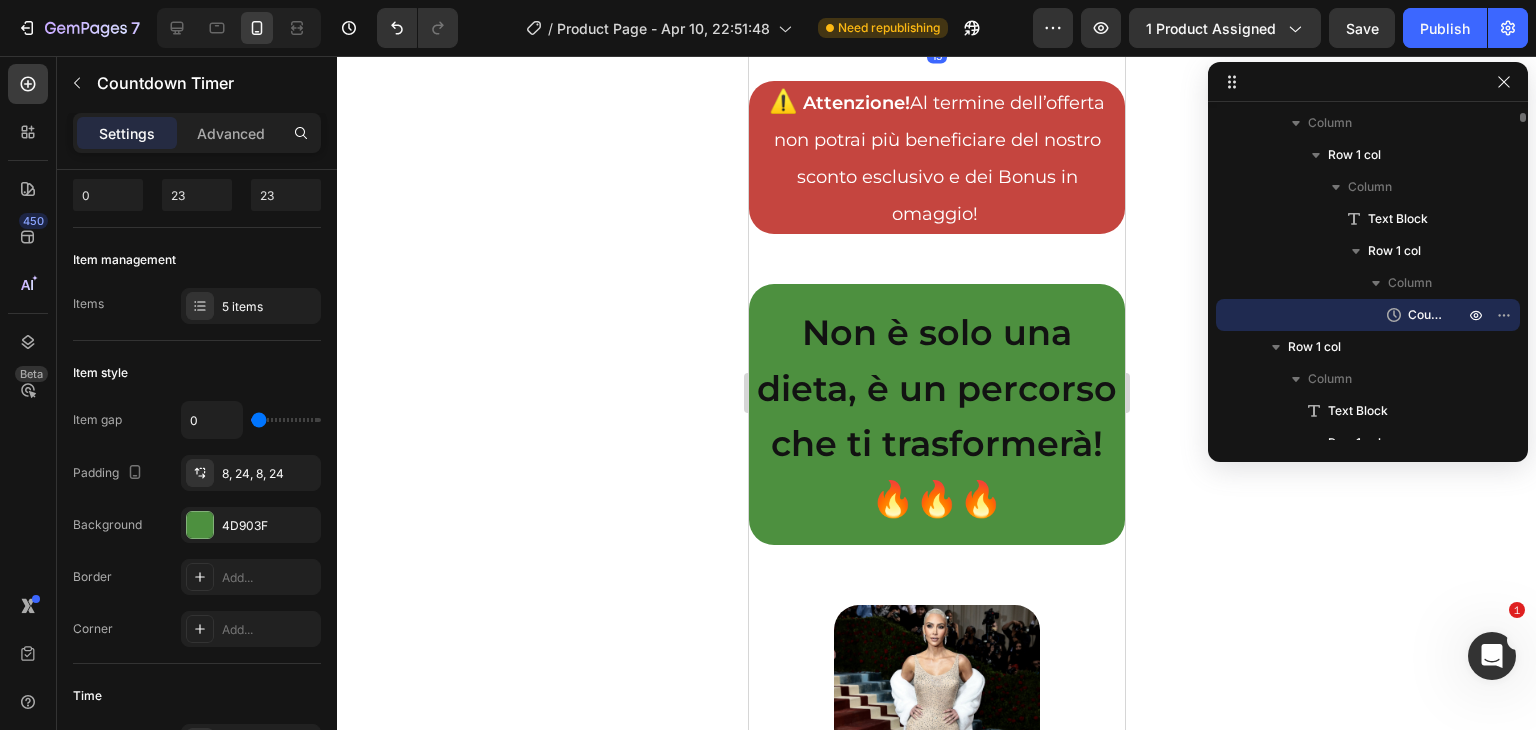 scroll, scrollTop: 0, scrollLeft: 0, axis: both 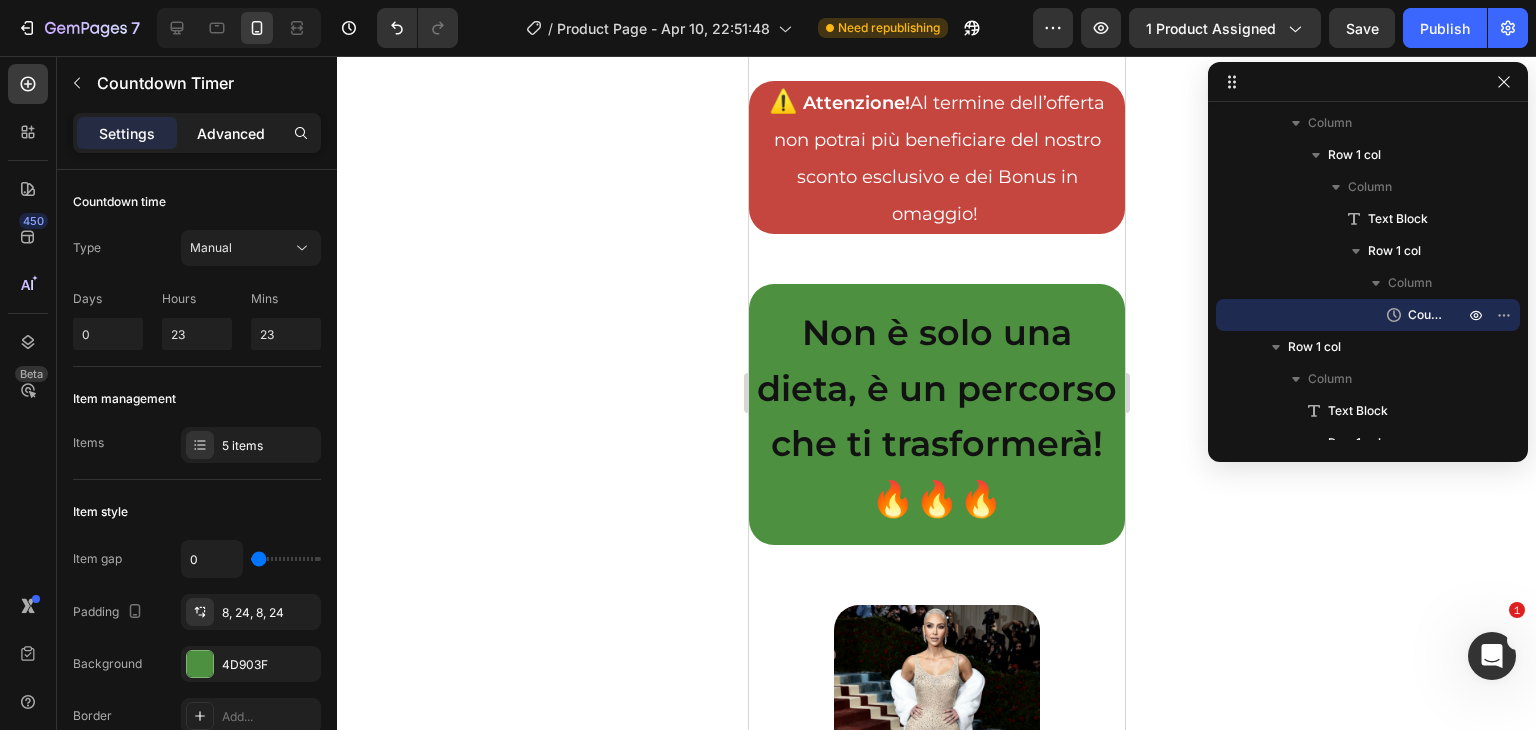 click on "Advanced" at bounding box center (231, 133) 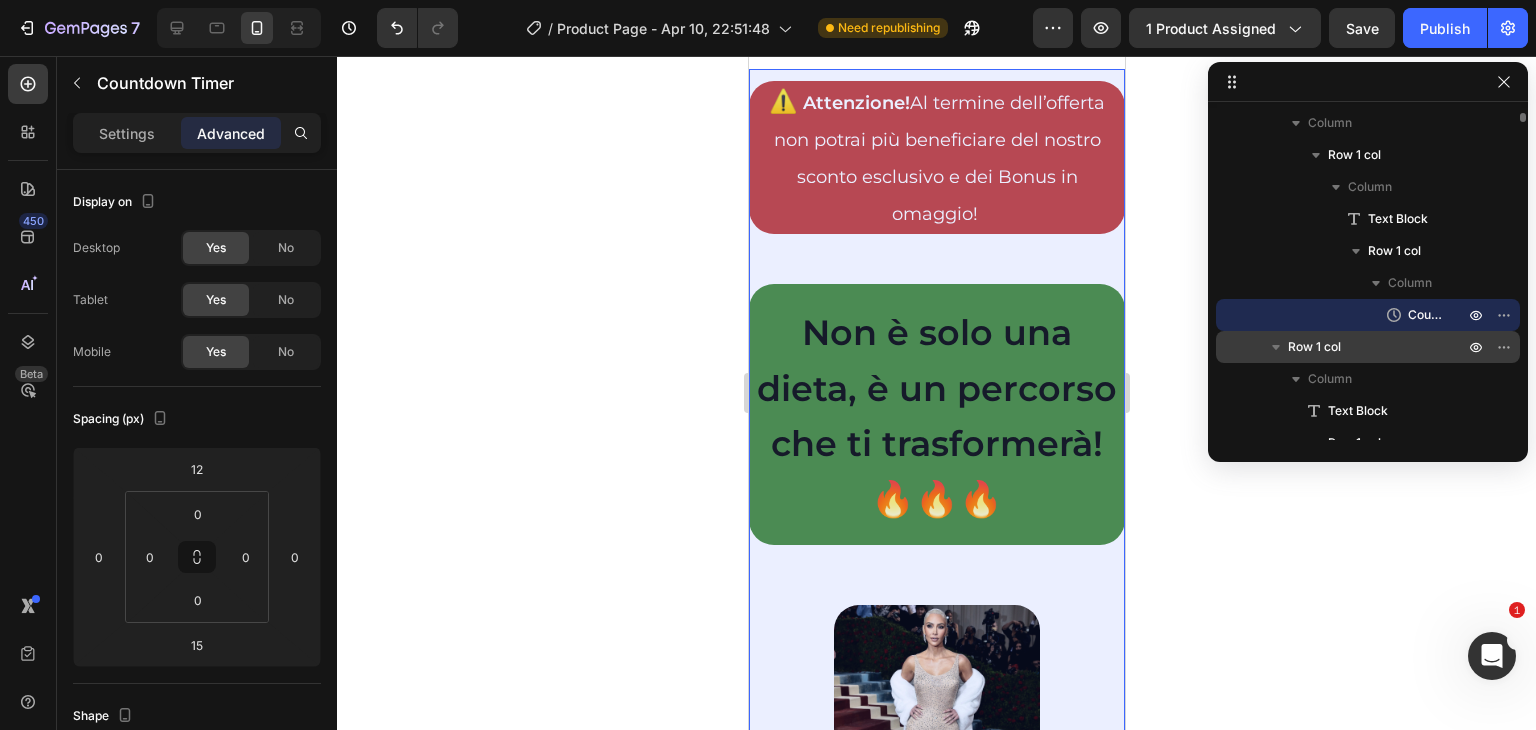 click on "Row 1 col" at bounding box center [1314, 347] 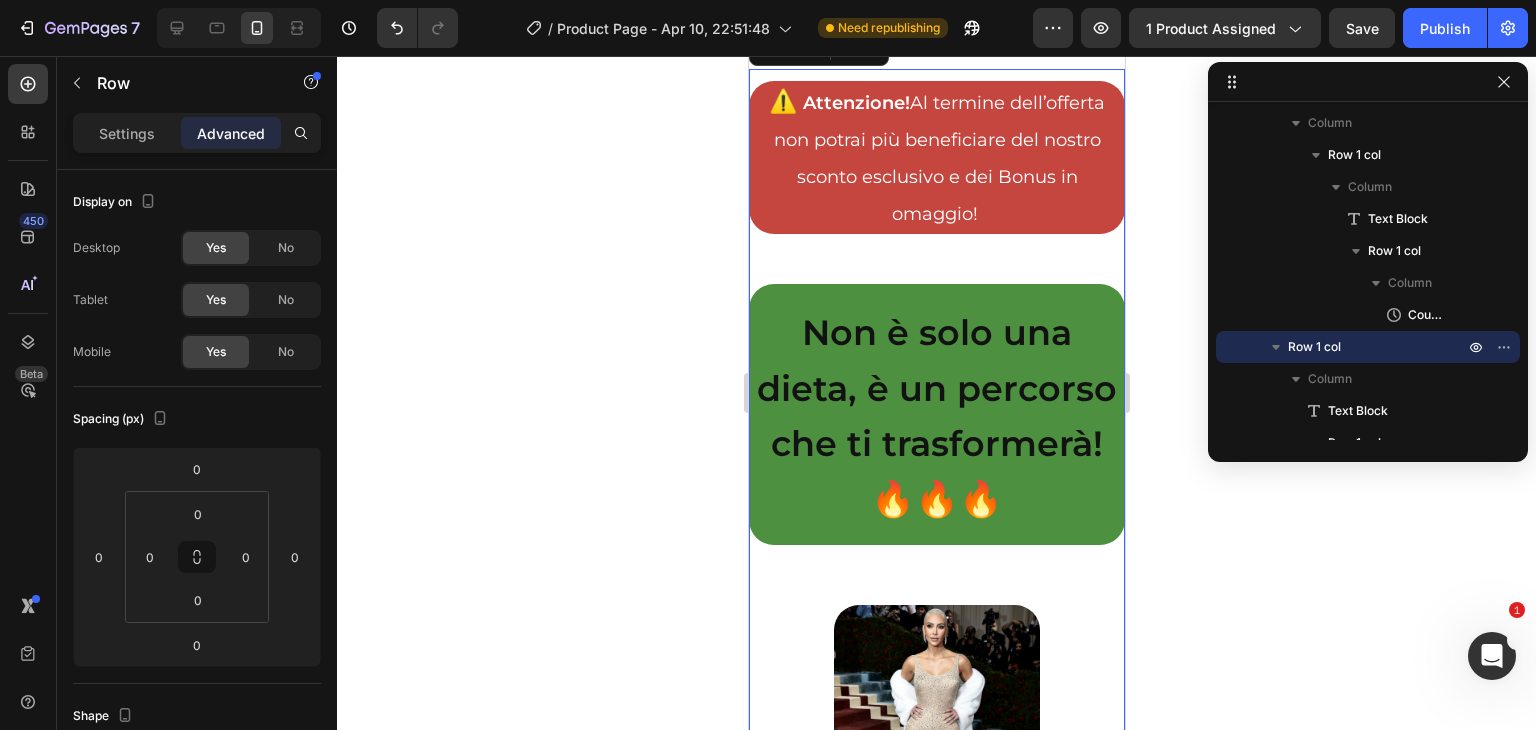 scroll, scrollTop: 2554, scrollLeft: 0, axis: vertical 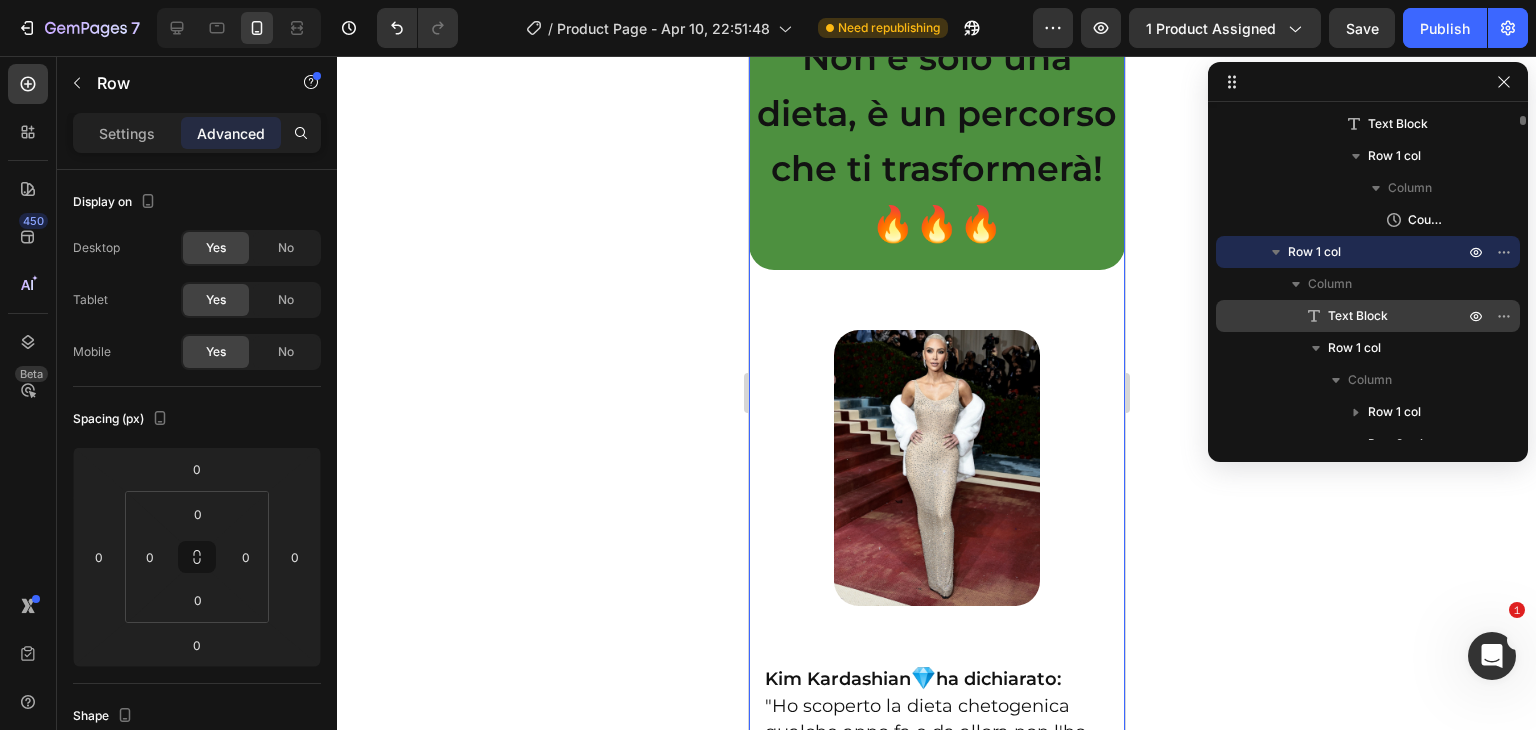 click on "Text Block" at bounding box center [1358, 316] 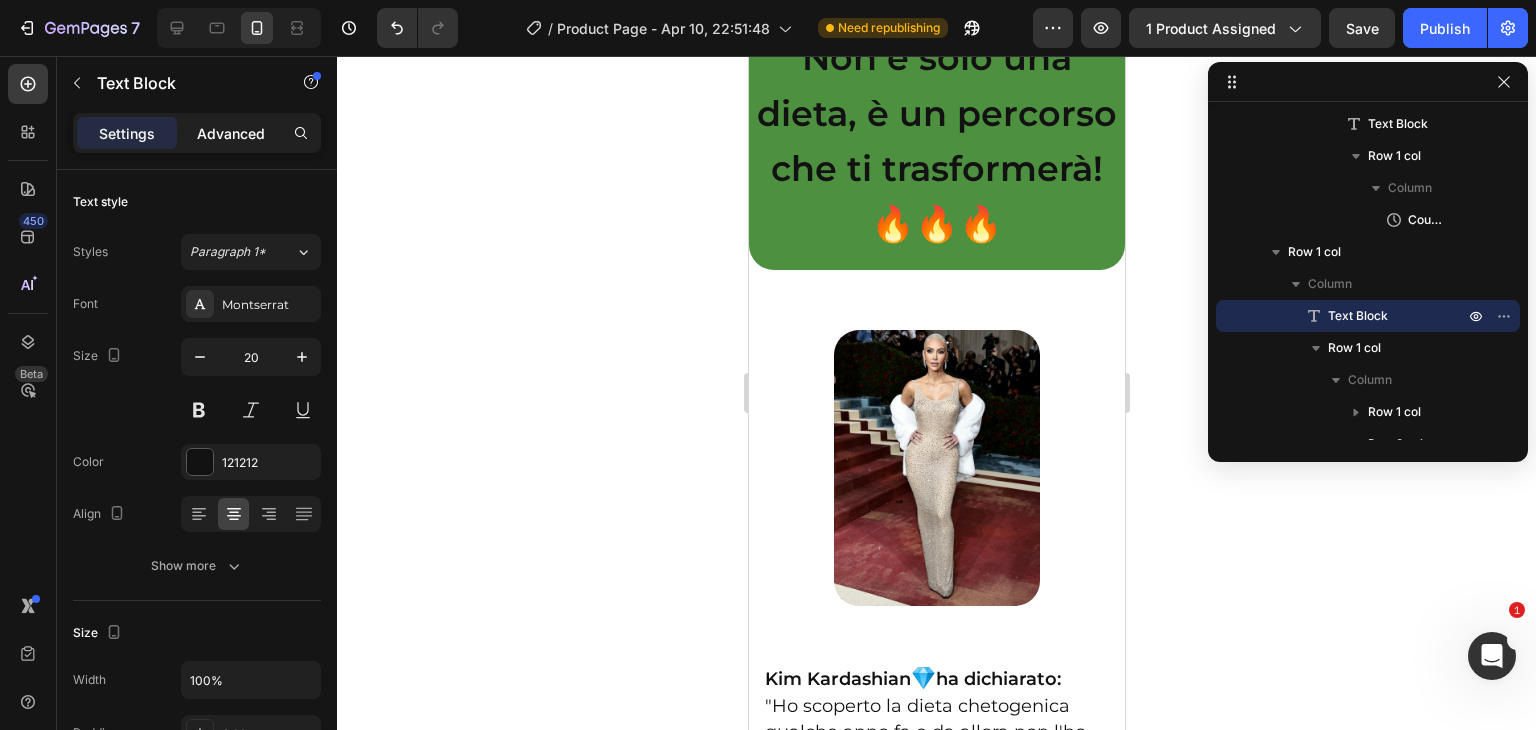 click on "Advanced" at bounding box center [231, 133] 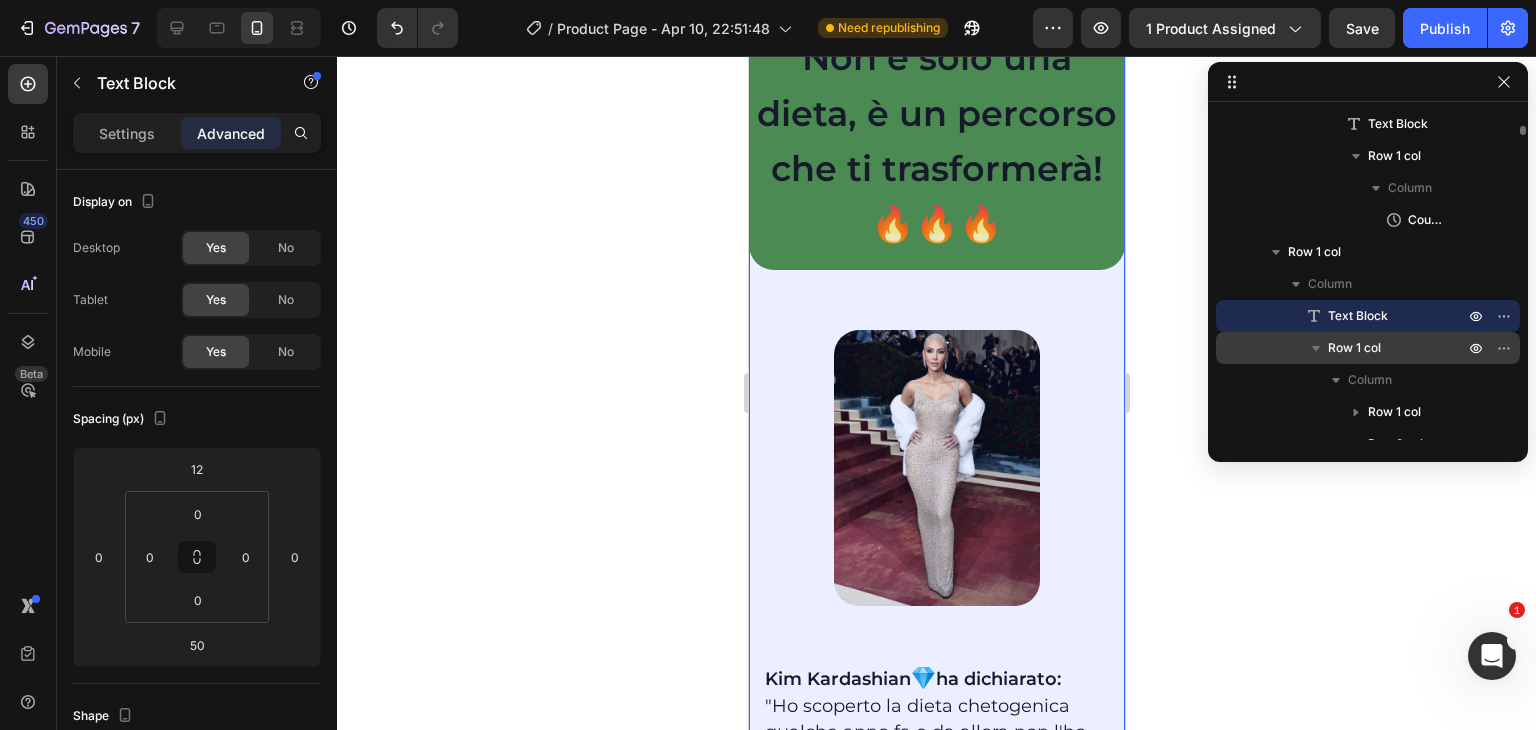 scroll, scrollTop: 258, scrollLeft: 0, axis: vertical 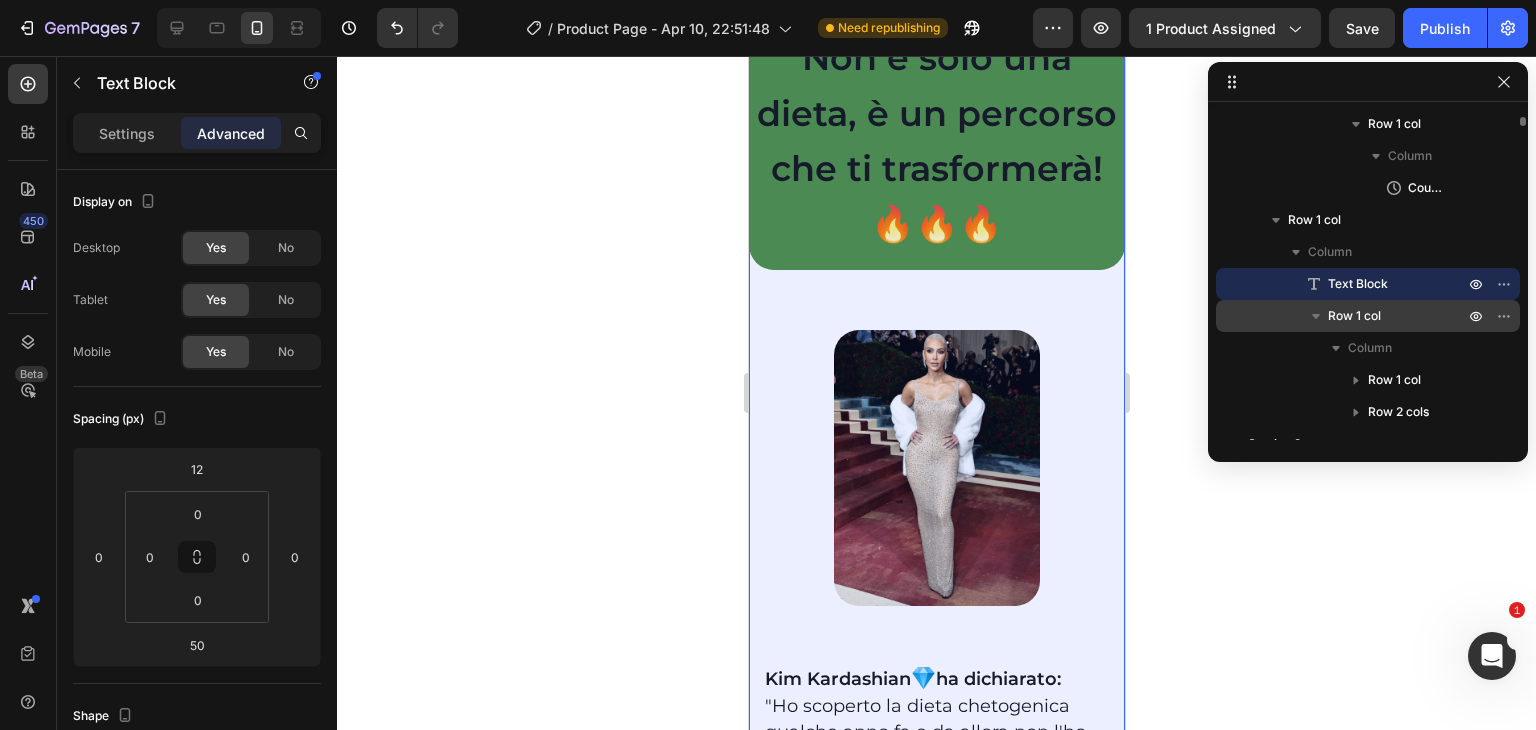 click on "Row 1 col" at bounding box center (1354, 316) 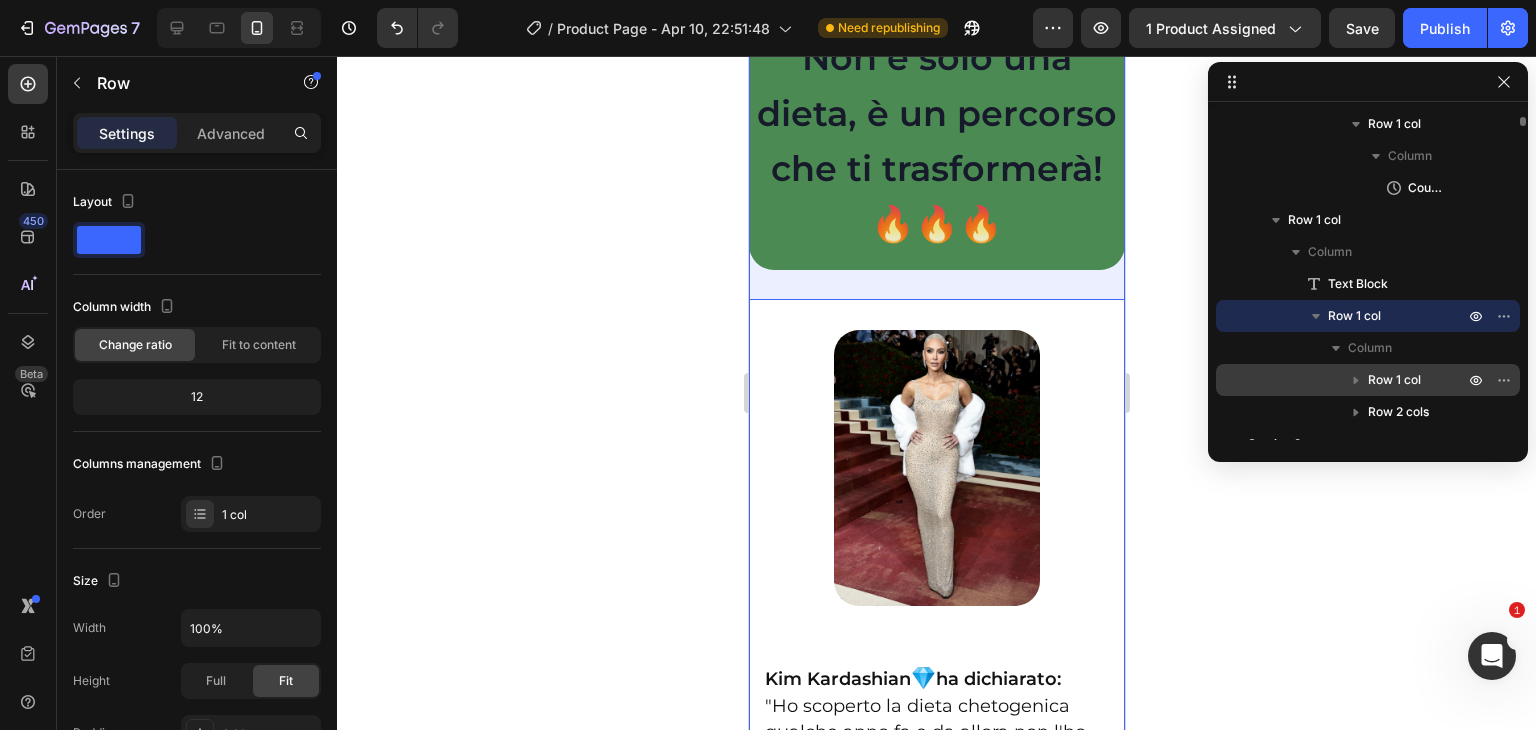 scroll, scrollTop: 2765, scrollLeft: 0, axis: vertical 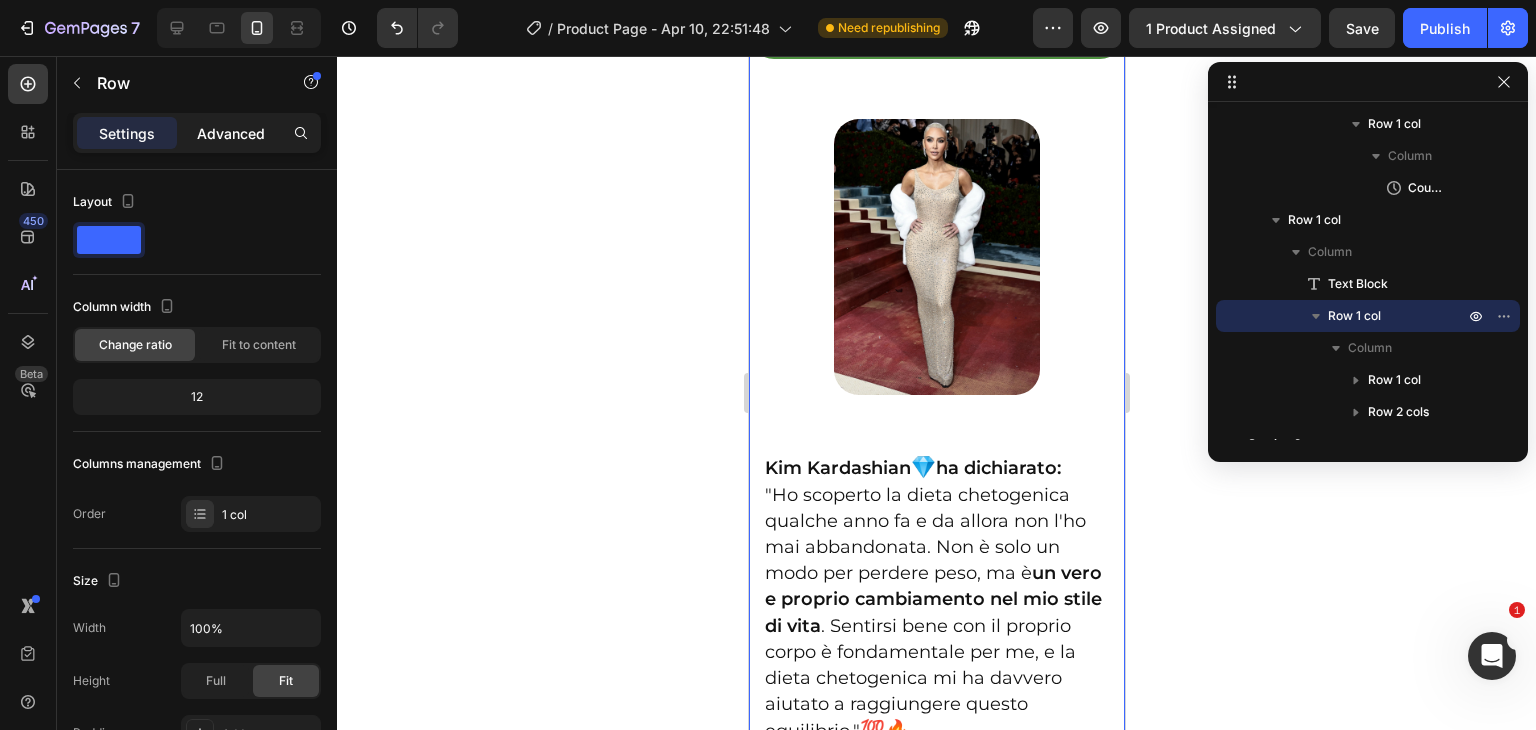 click on "Advanced" at bounding box center [231, 133] 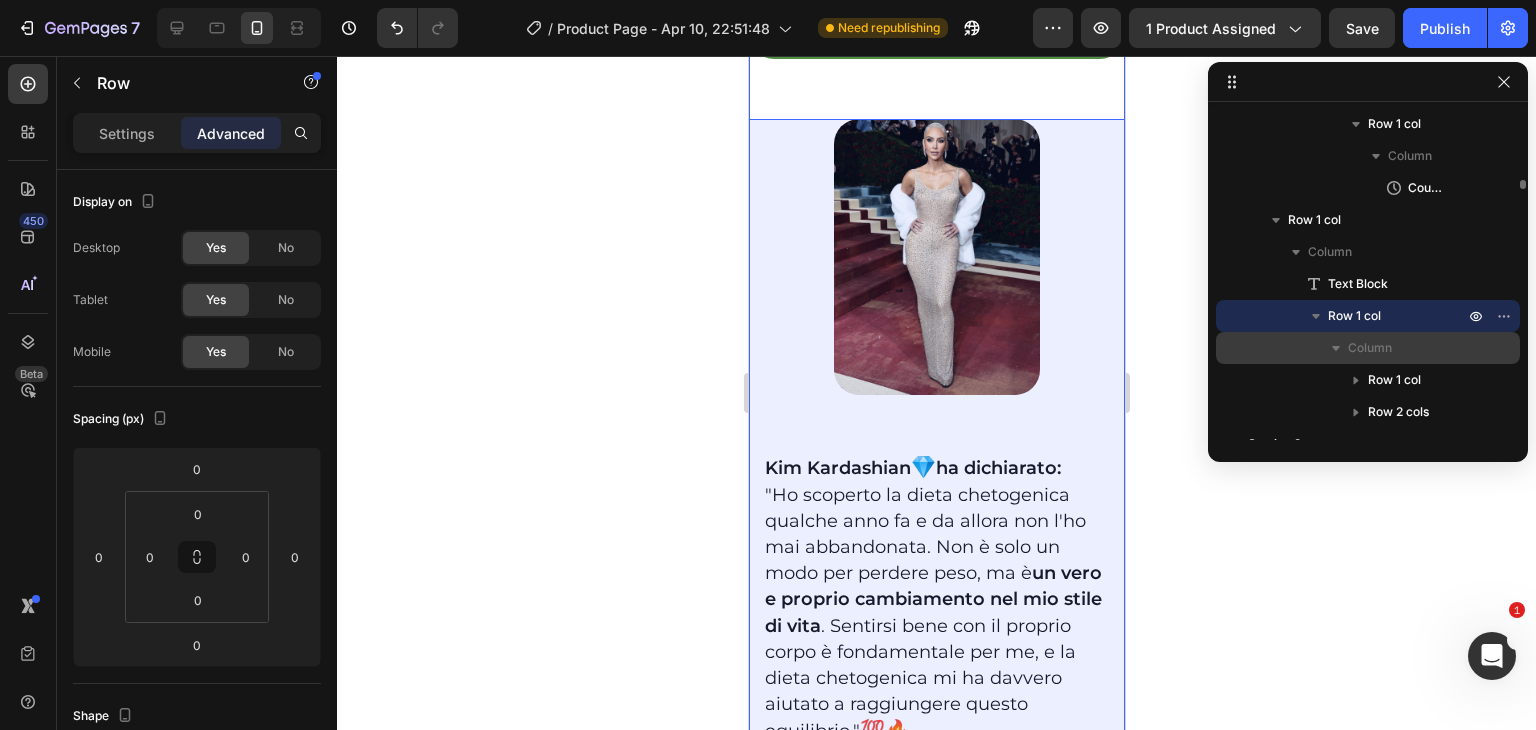 scroll, scrollTop: 343, scrollLeft: 0, axis: vertical 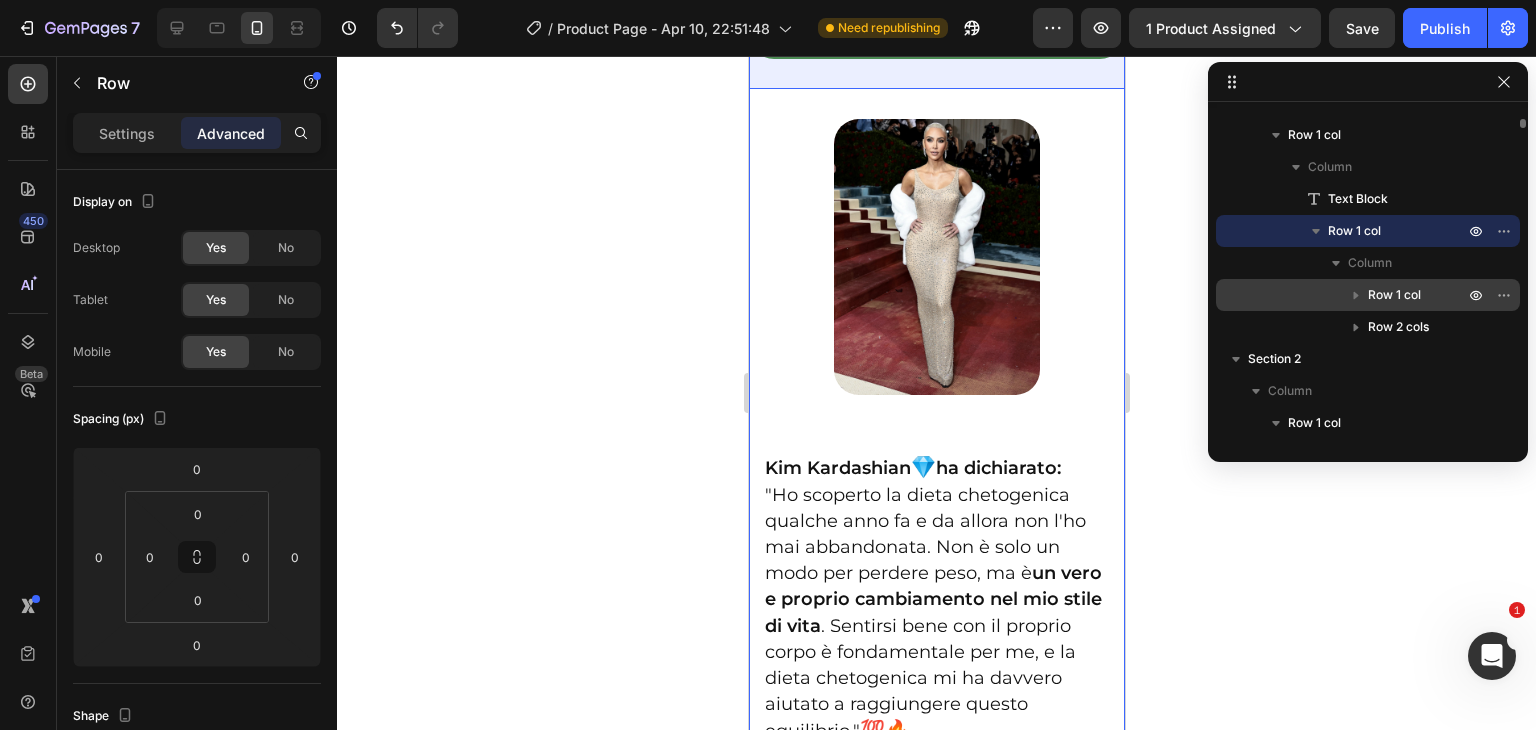click on "Row 1 col" at bounding box center [1394, 295] 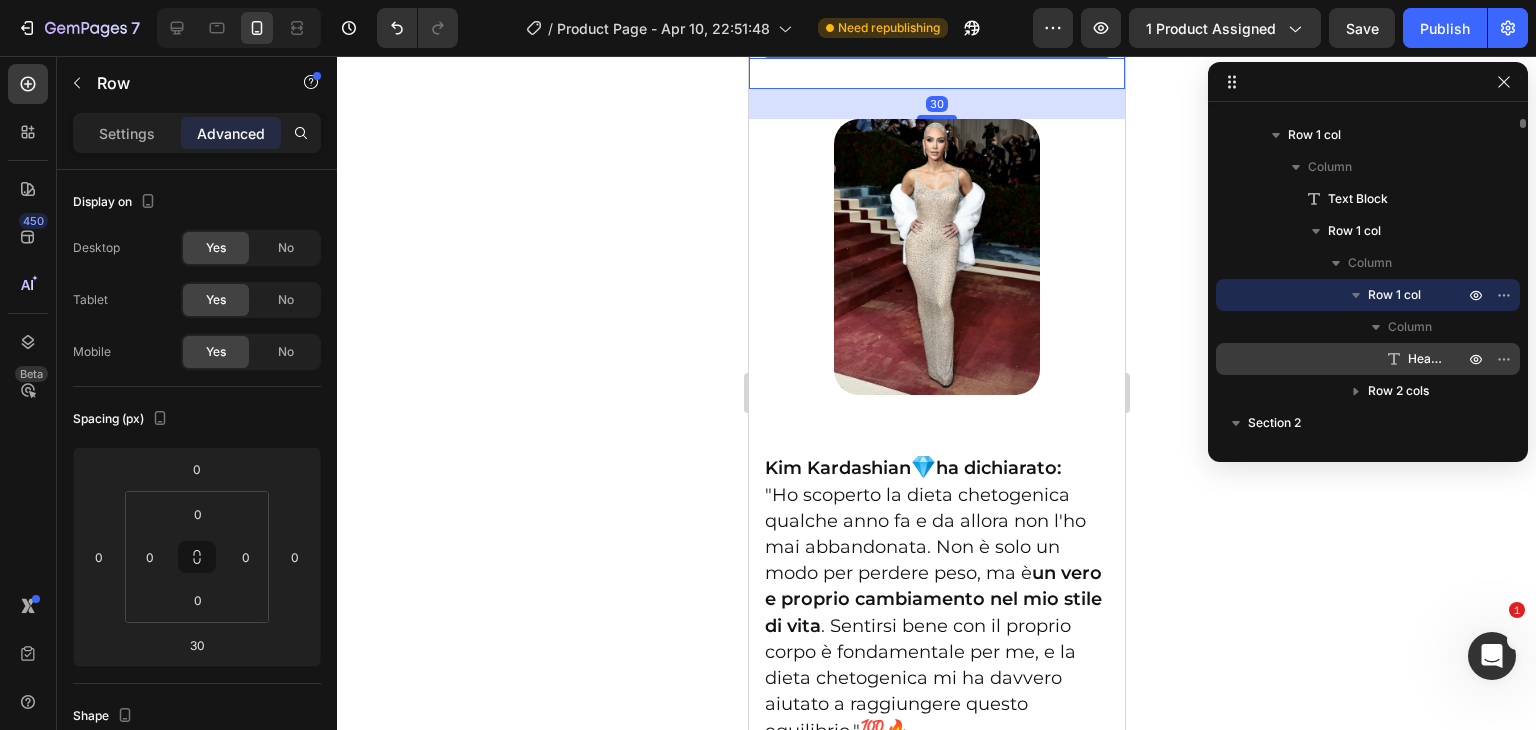 click on "Heading" at bounding box center (1426, 359) 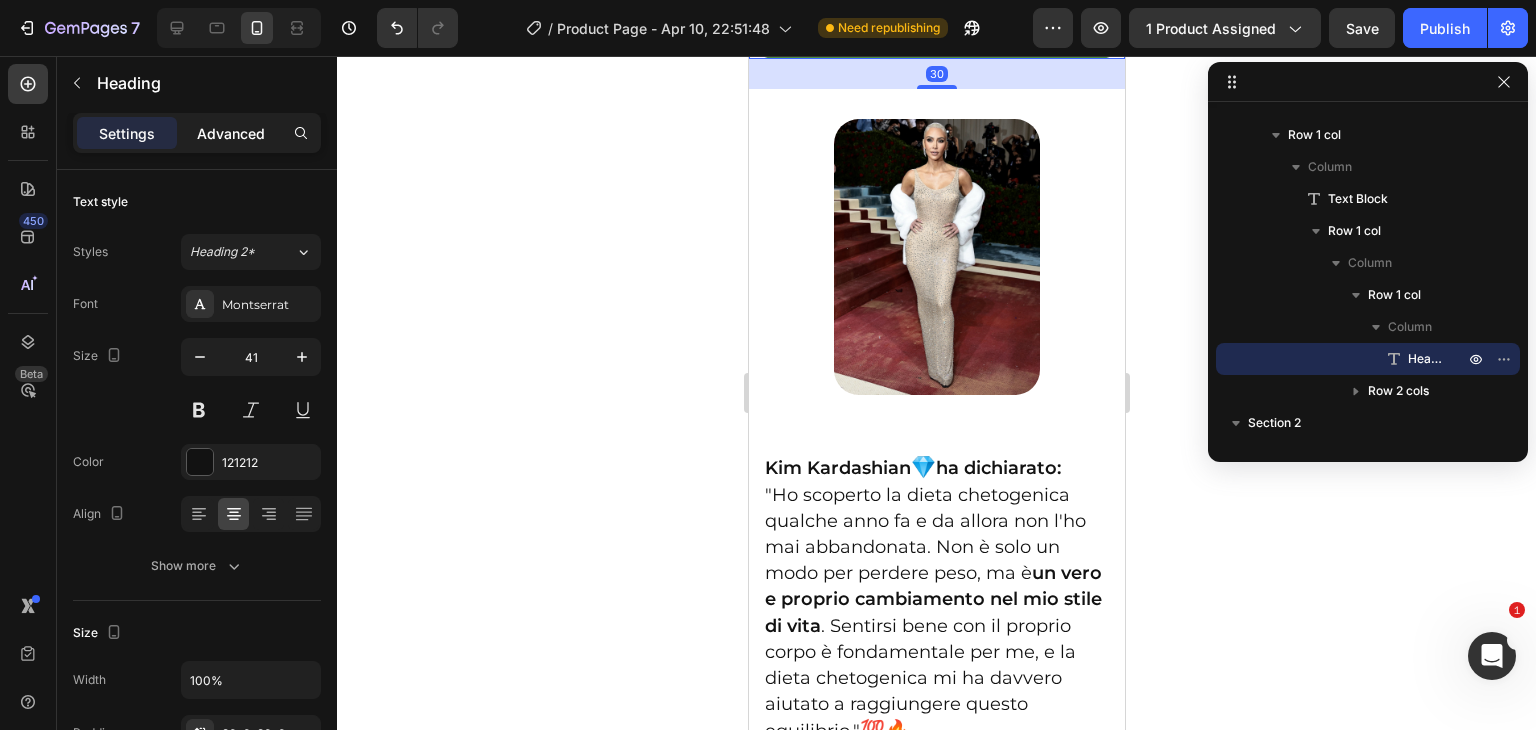 click on "Advanced" at bounding box center (231, 133) 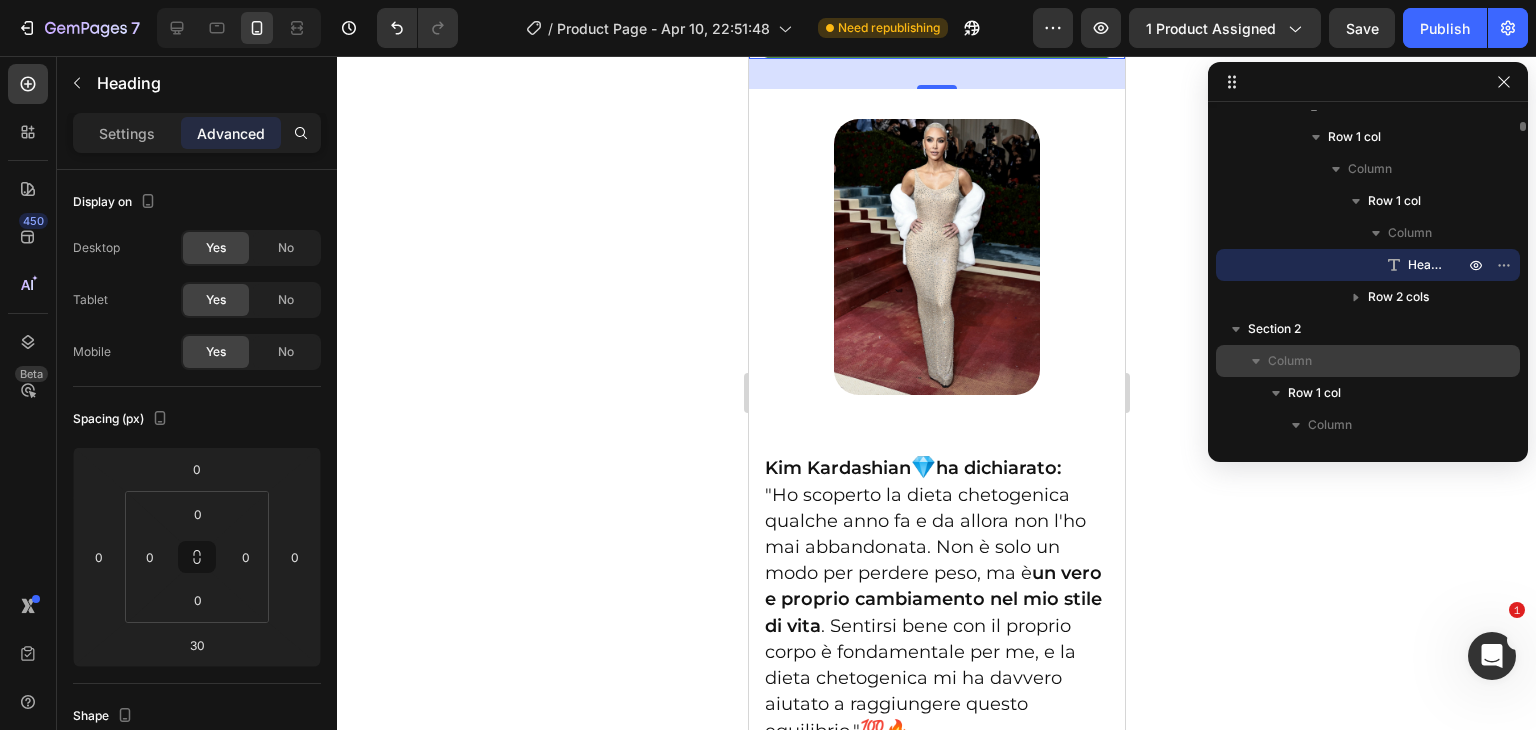 scroll, scrollTop: 462, scrollLeft: 0, axis: vertical 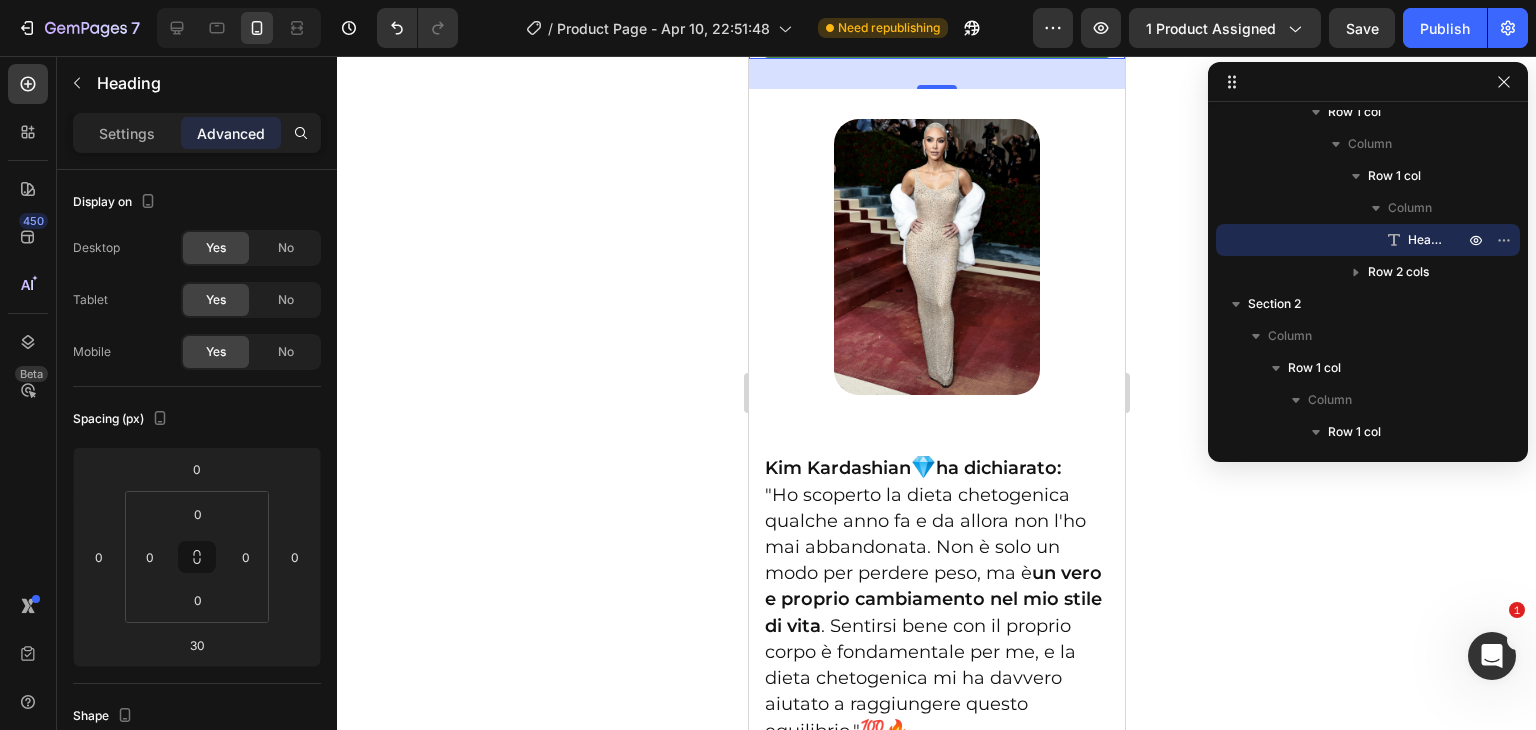 click on "Row 1 col" at bounding box center [1314, 368] 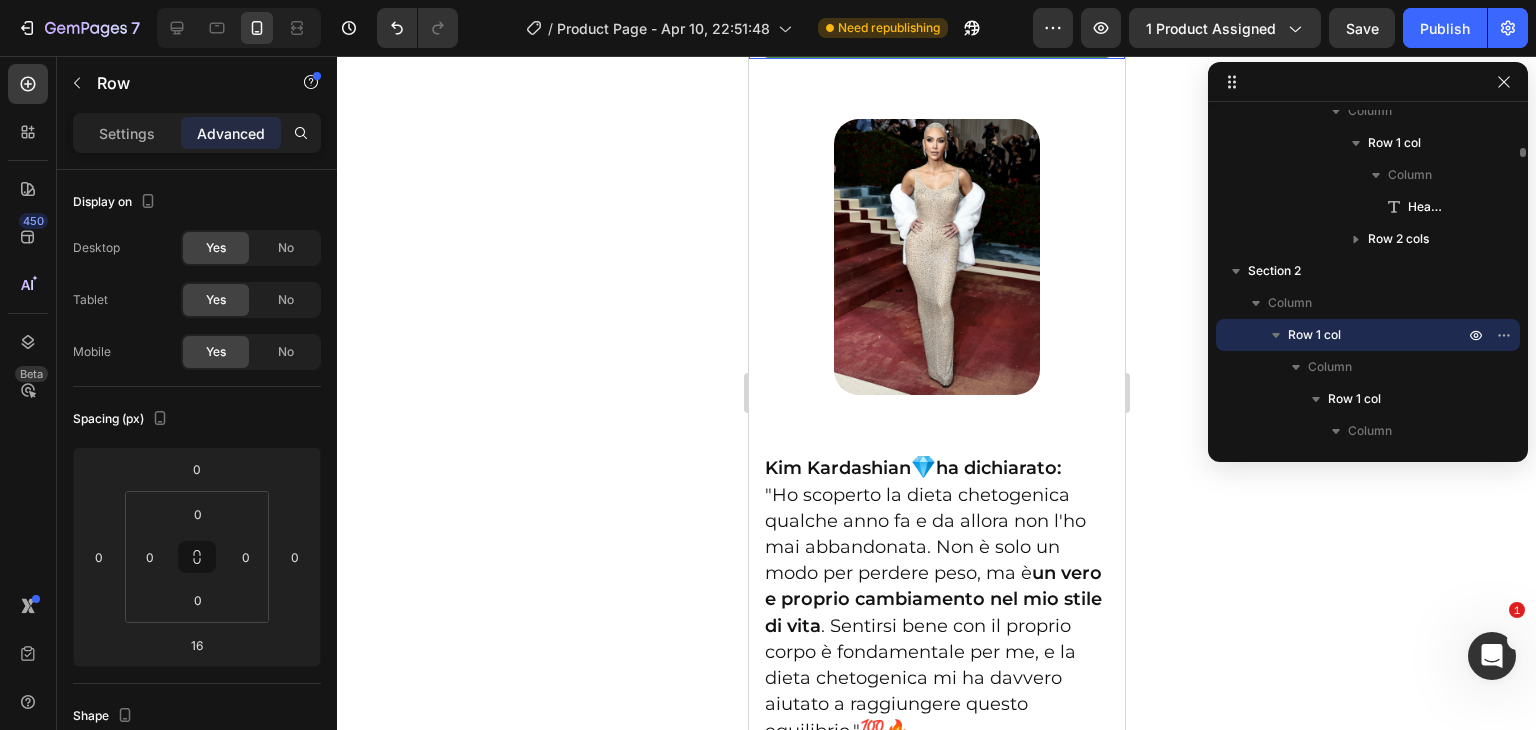 scroll, scrollTop: 519, scrollLeft: 0, axis: vertical 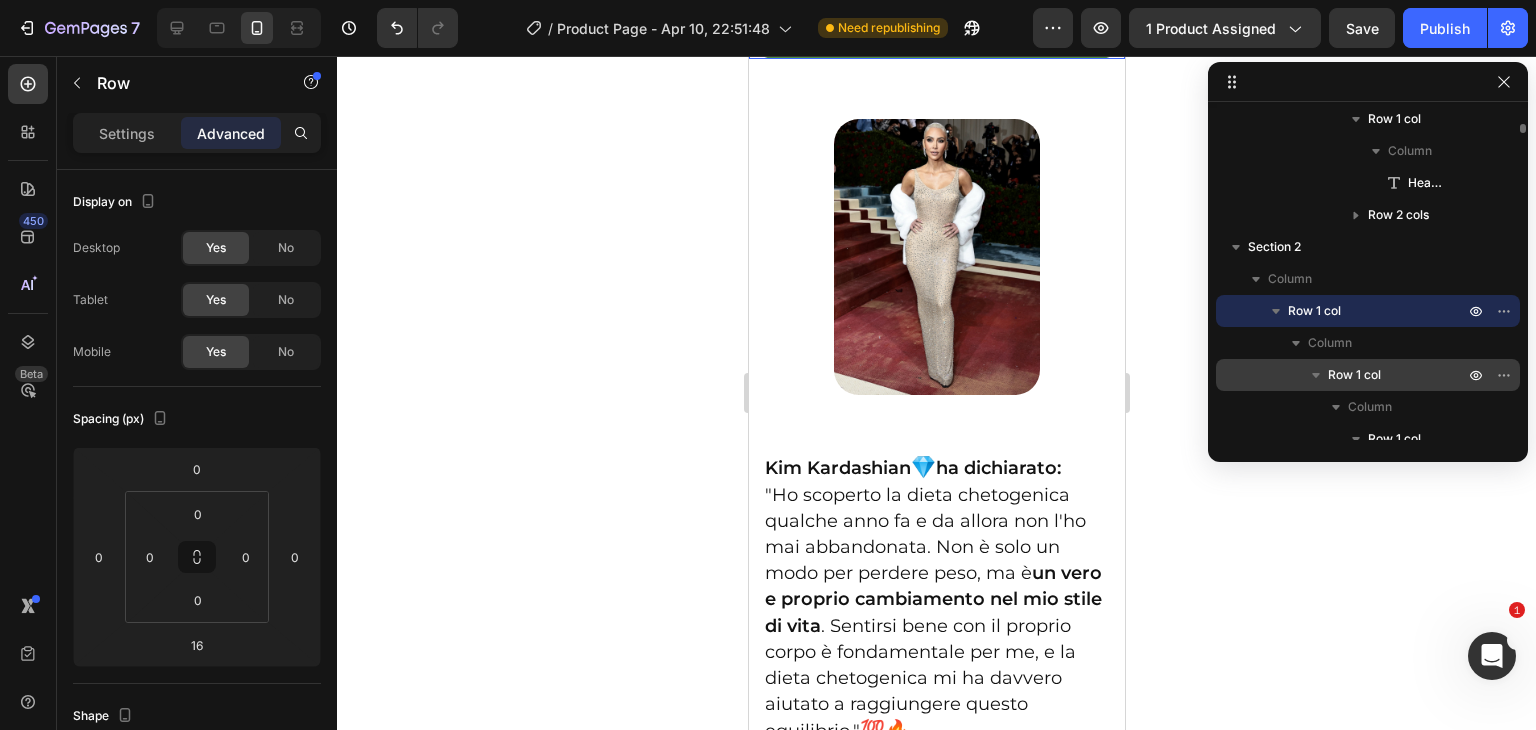 click on "Row 1 col" at bounding box center [1354, 375] 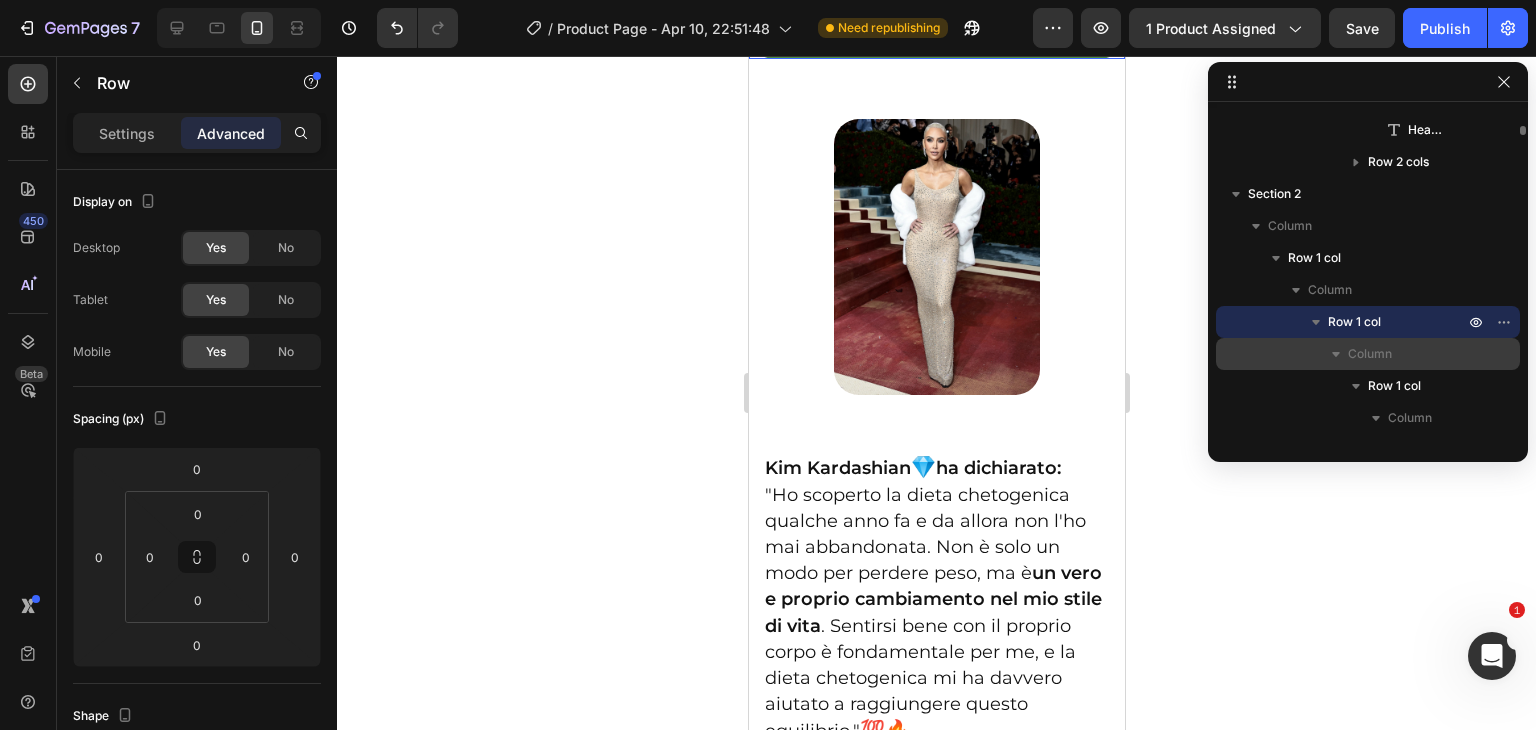 scroll, scrollTop: 591, scrollLeft: 0, axis: vertical 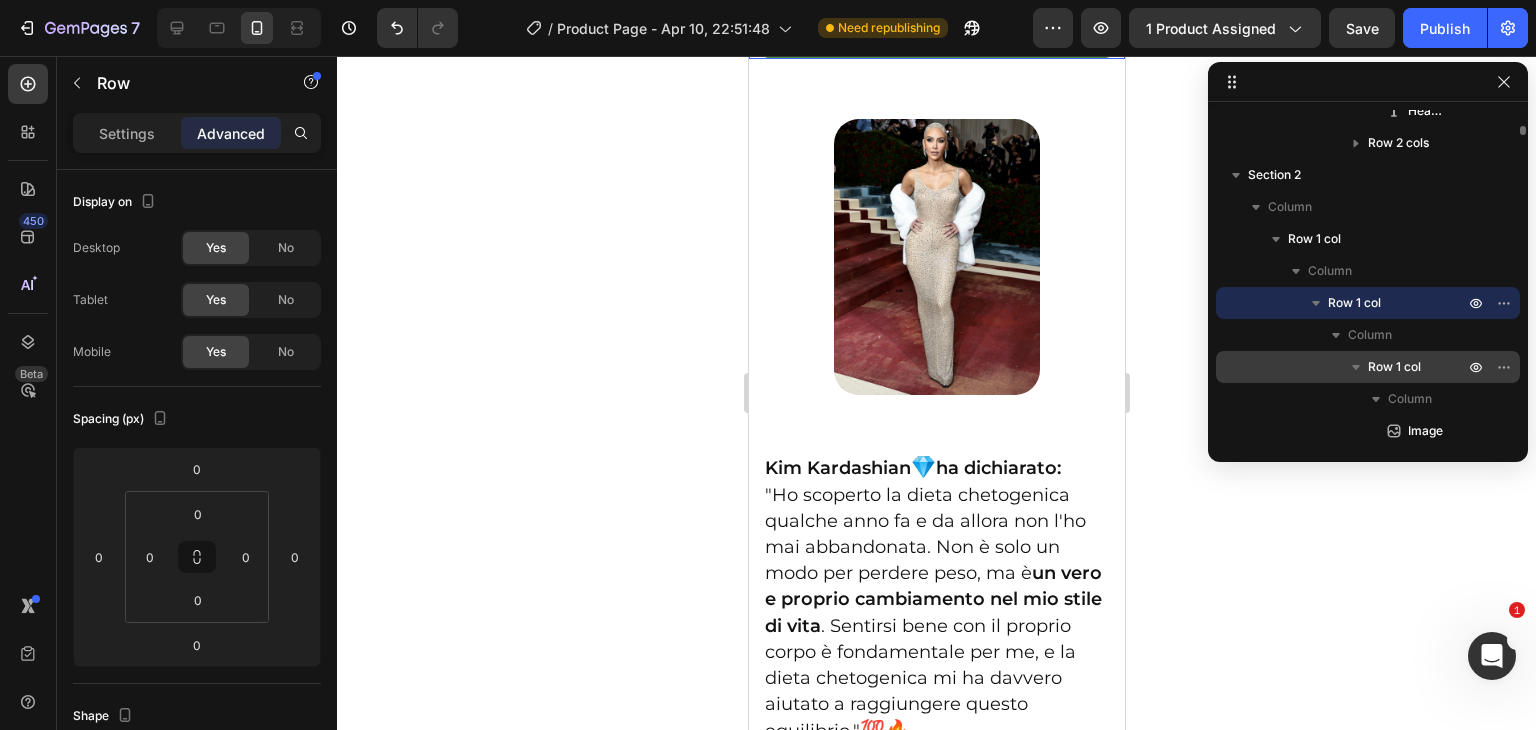 click 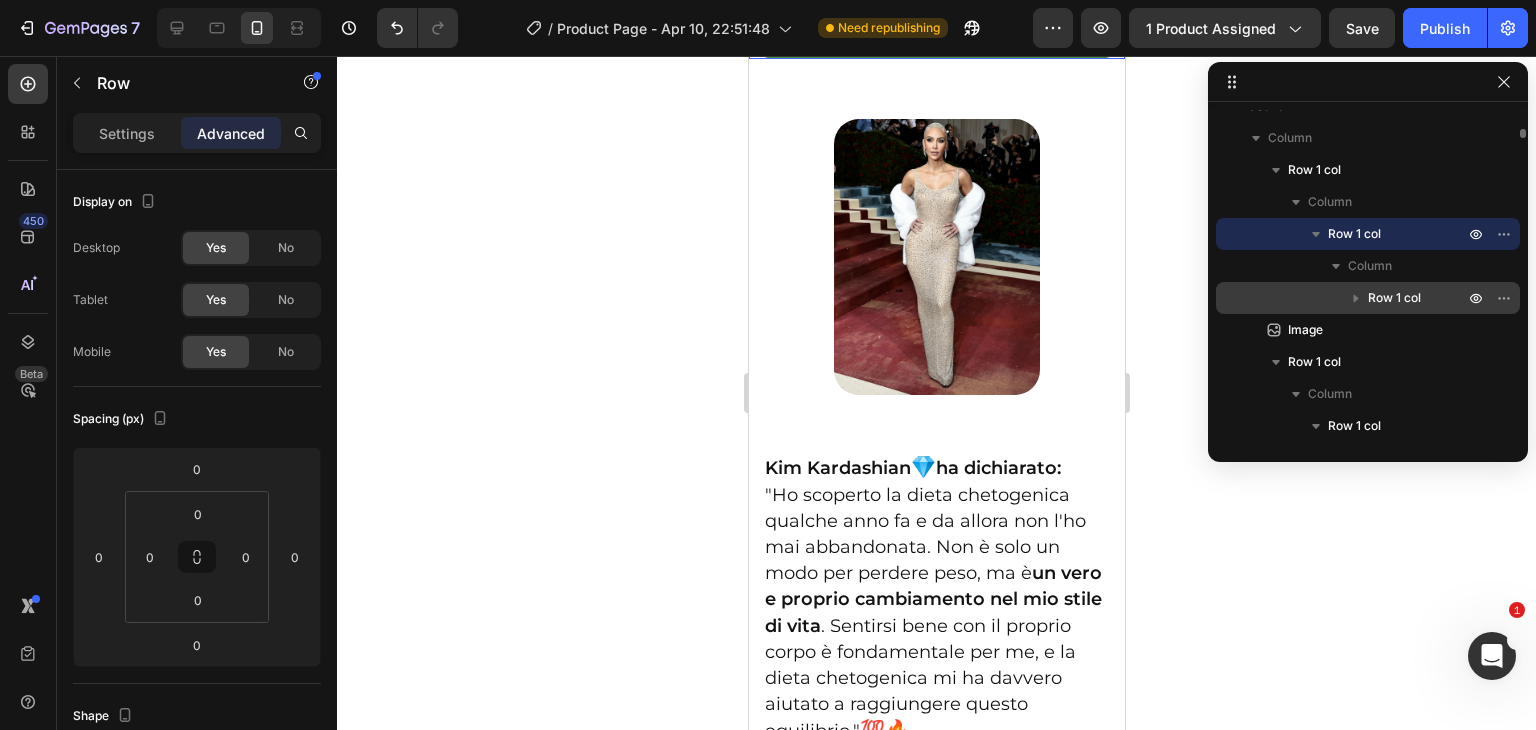 scroll, scrollTop: 685, scrollLeft: 0, axis: vertical 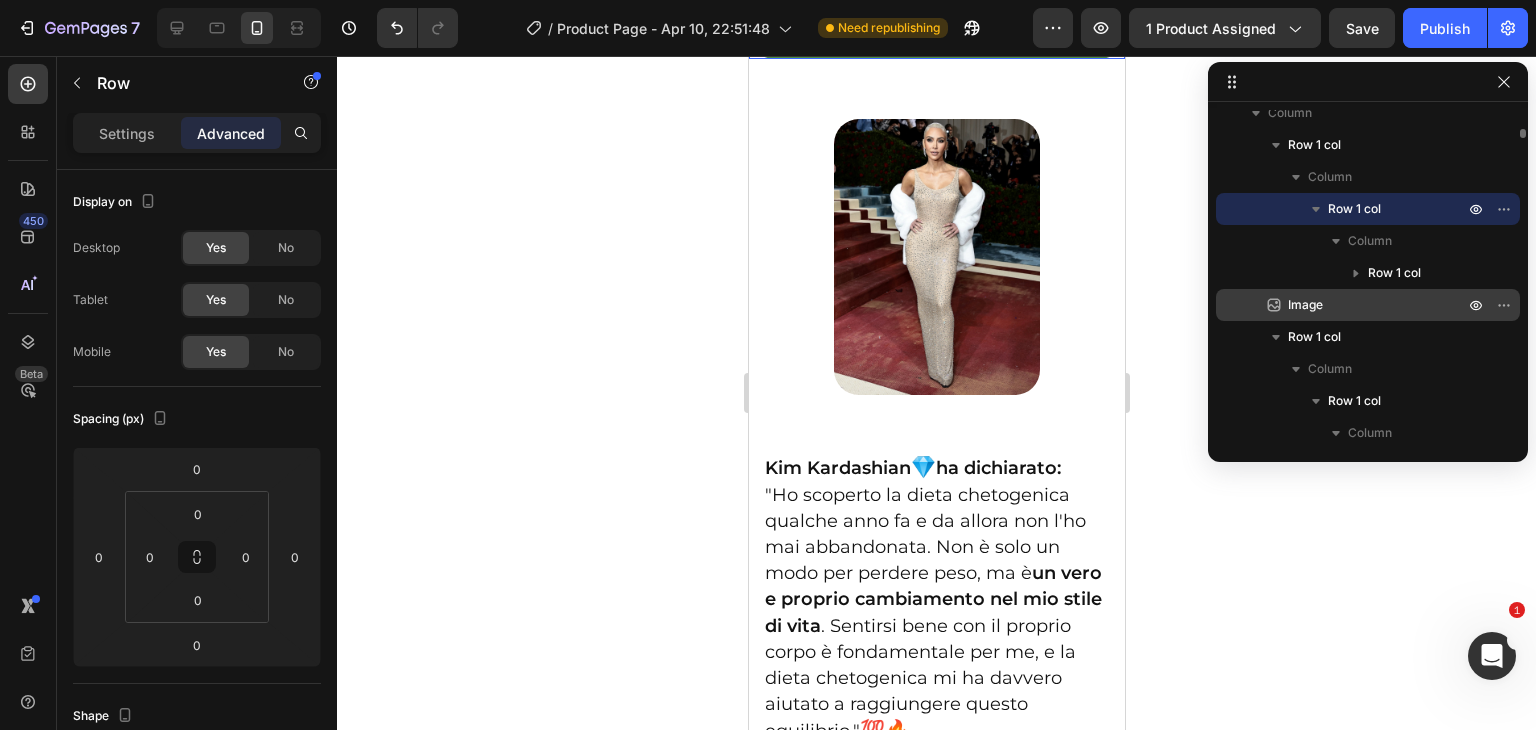 click on "Image" at bounding box center [1305, 305] 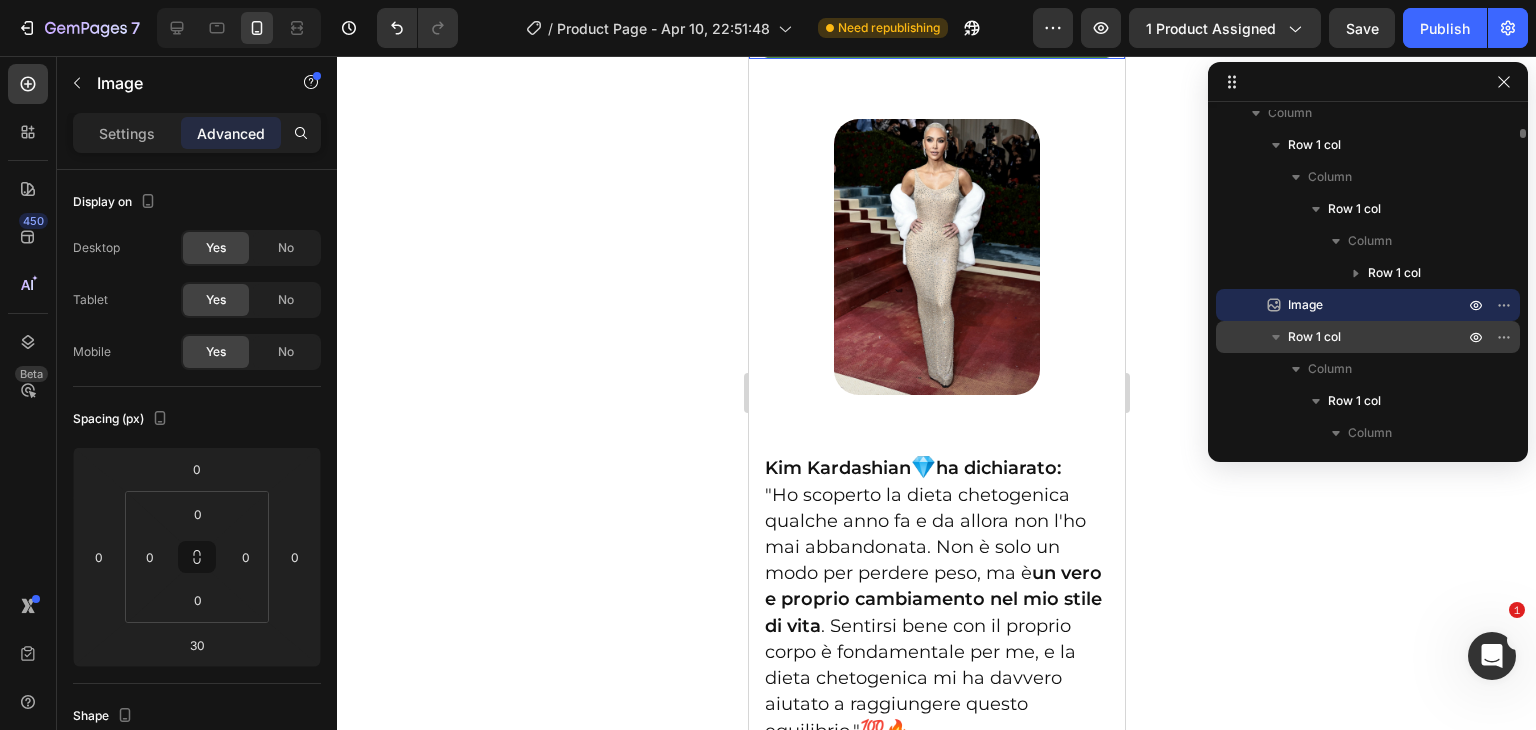 click on "Row 1 col" at bounding box center [1314, 337] 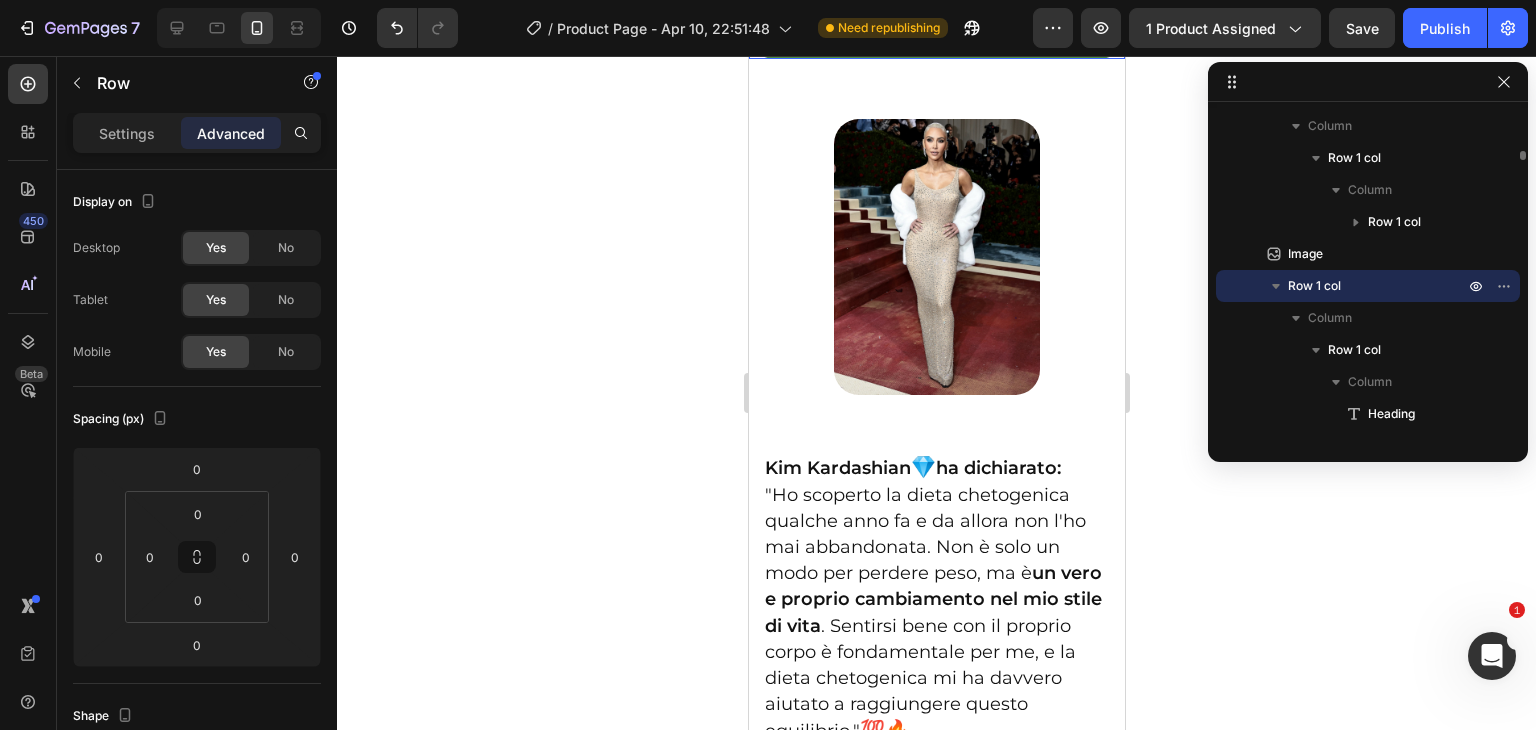 scroll, scrollTop: 756, scrollLeft: 0, axis: vertical 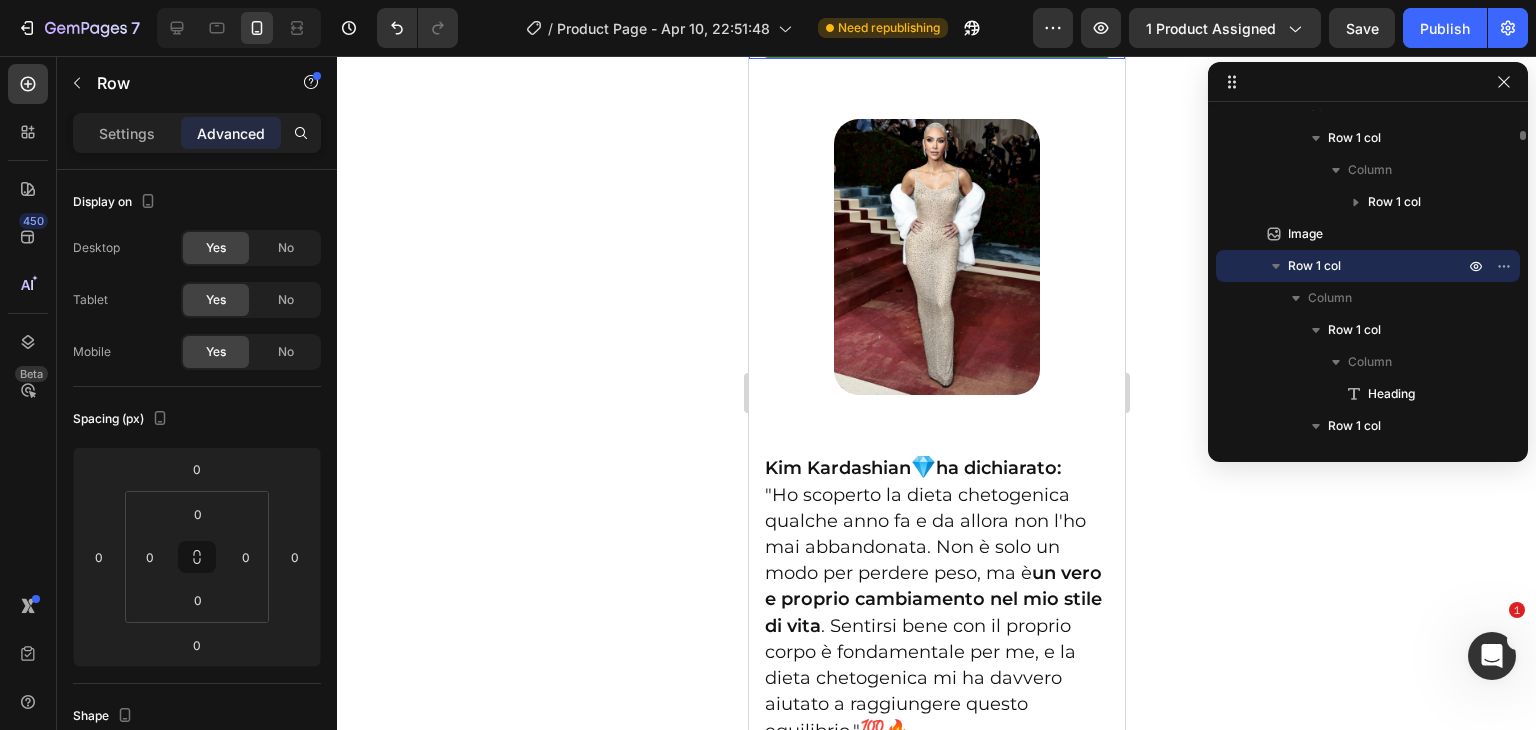 click at bounding box center [1316, 330] 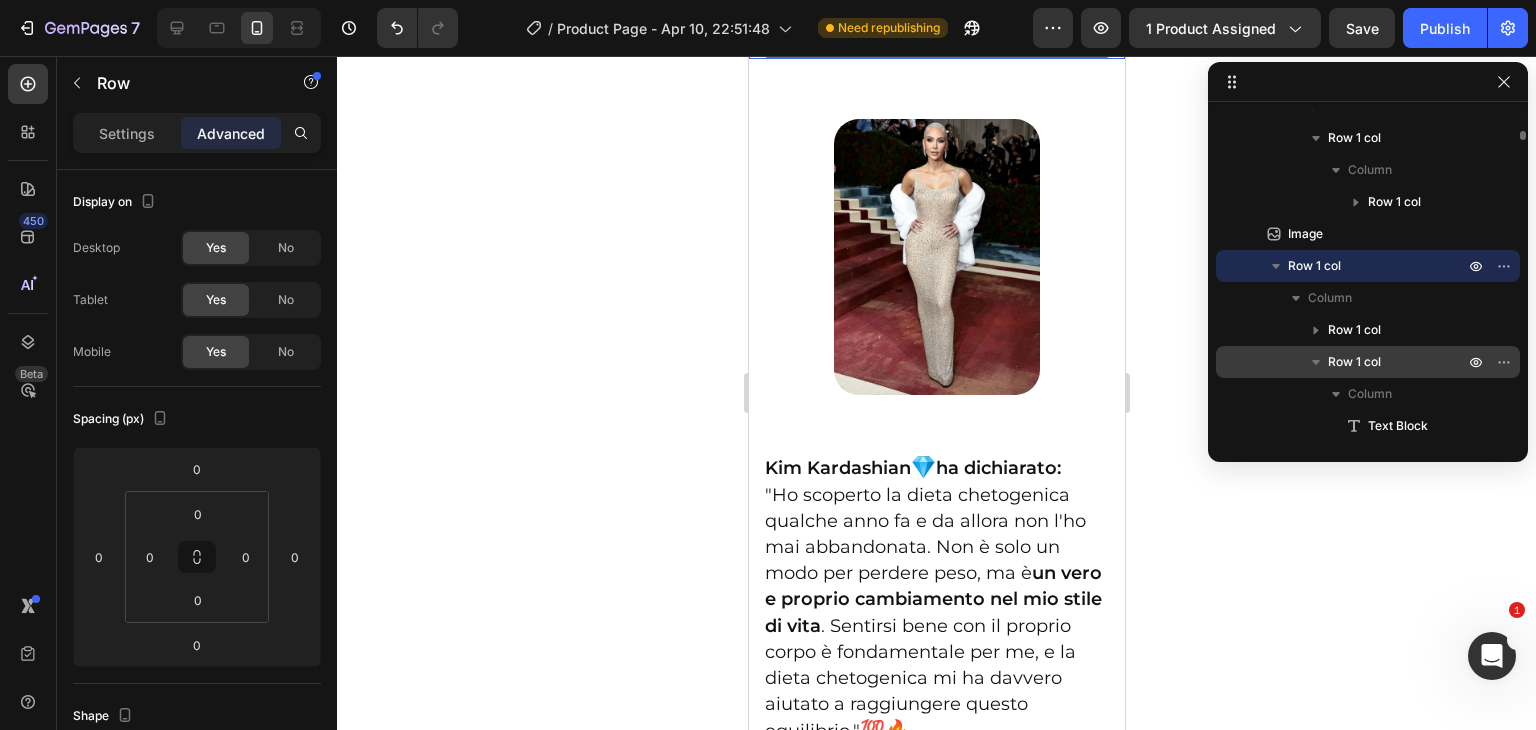 click on "Row 1 col" at bounding box center [1354, 362] 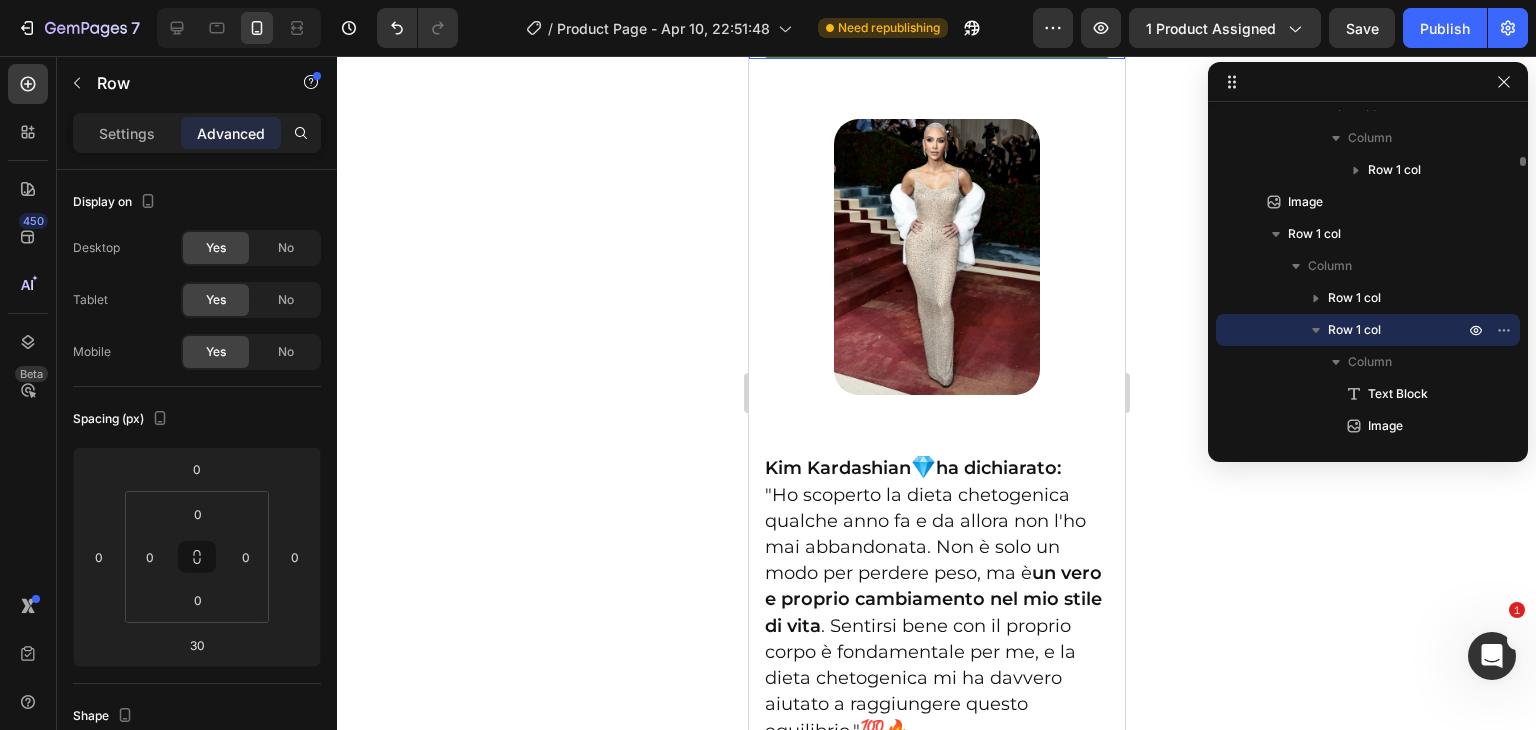 scroll, scrollTop: 812, scrollLeft: 0, axis: vertical 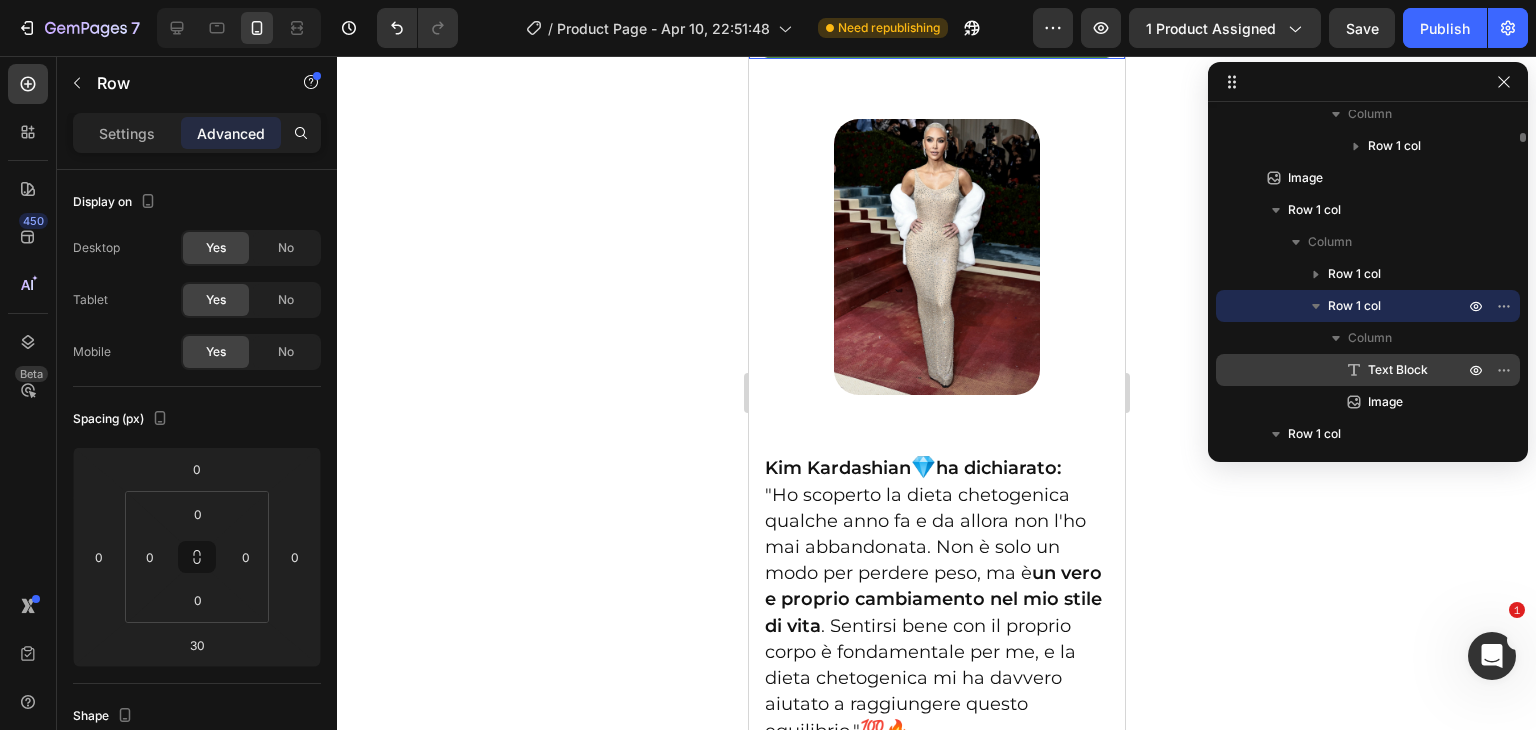 click 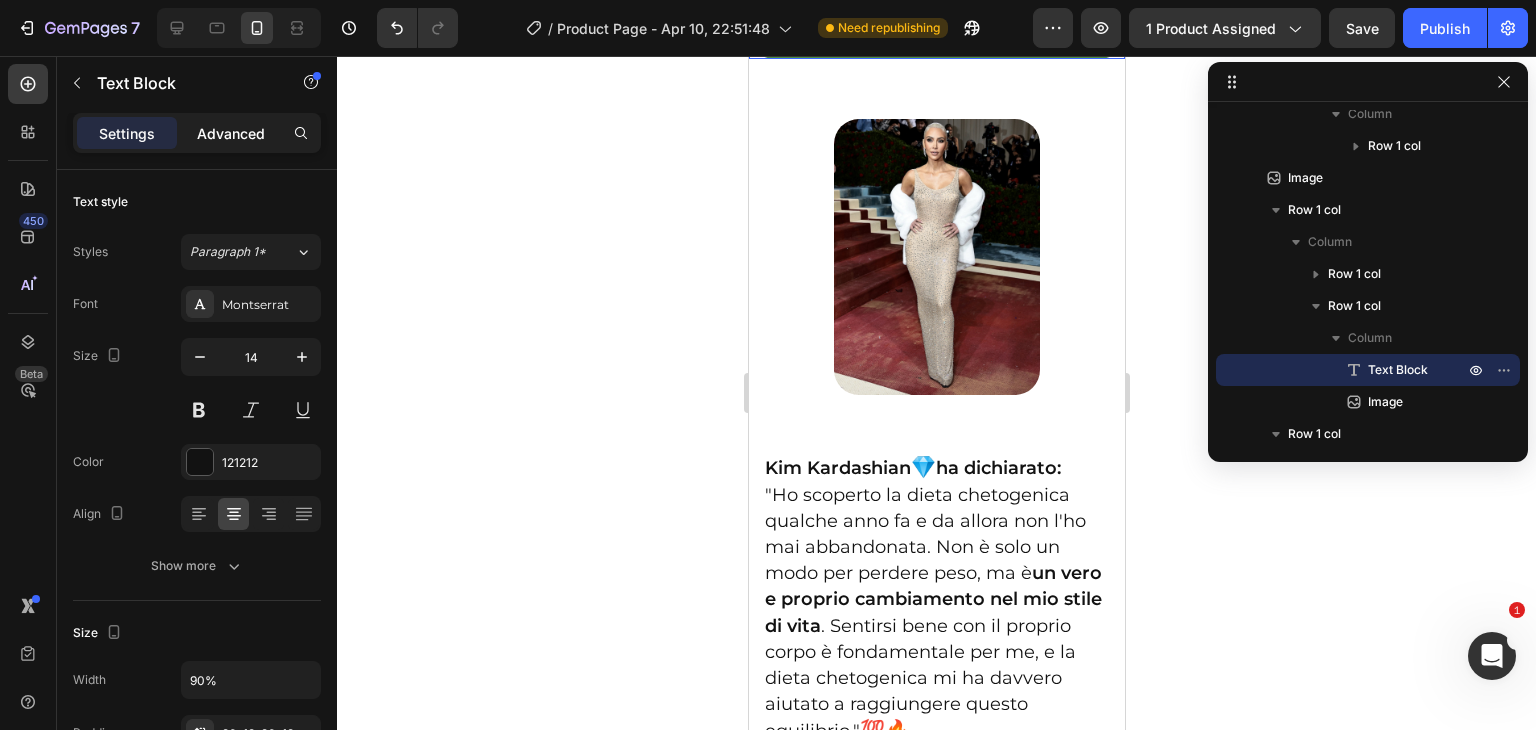 click on "Advanced" at bounding box center (231, 133) 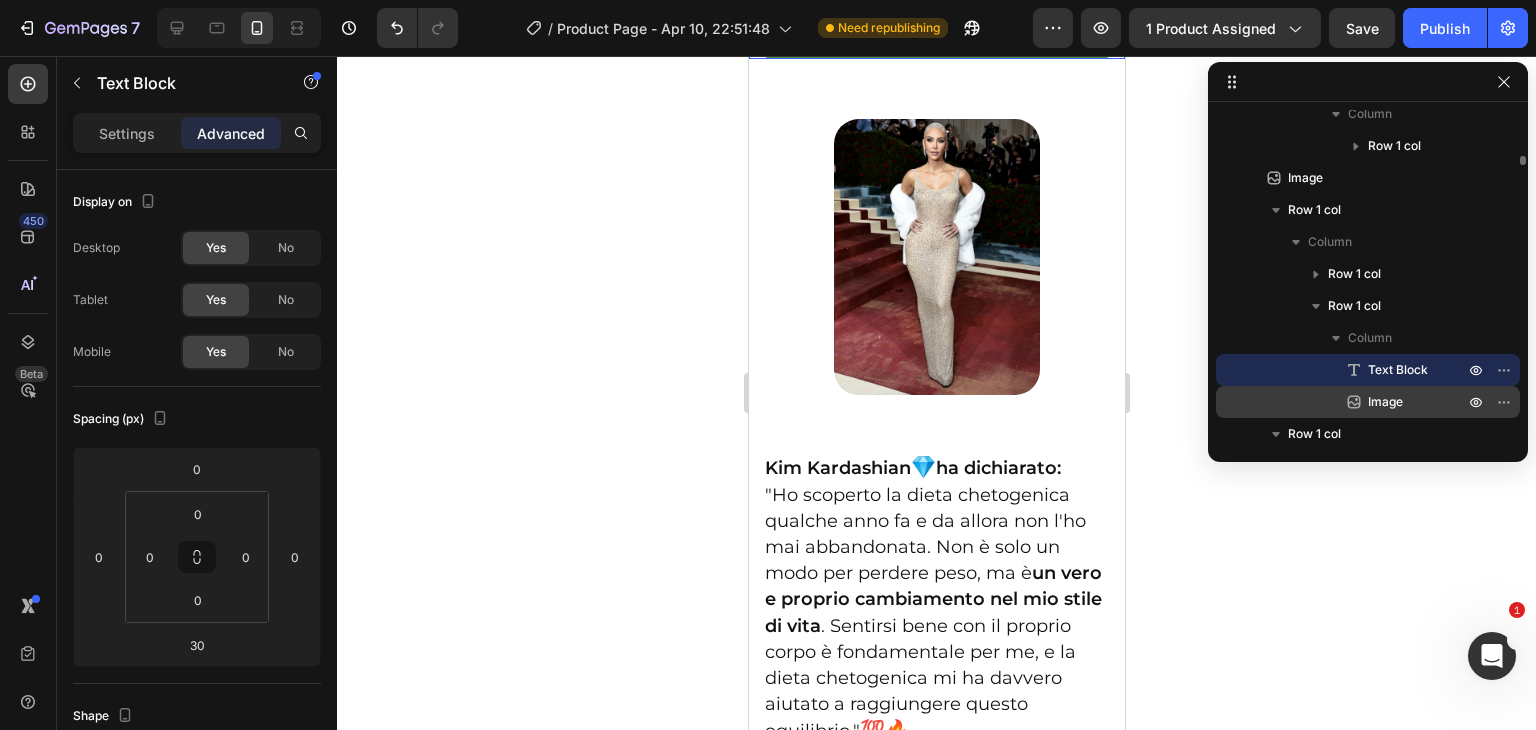 scroll, scrollTop: 844, scrollLeft: 0, axis: vertical 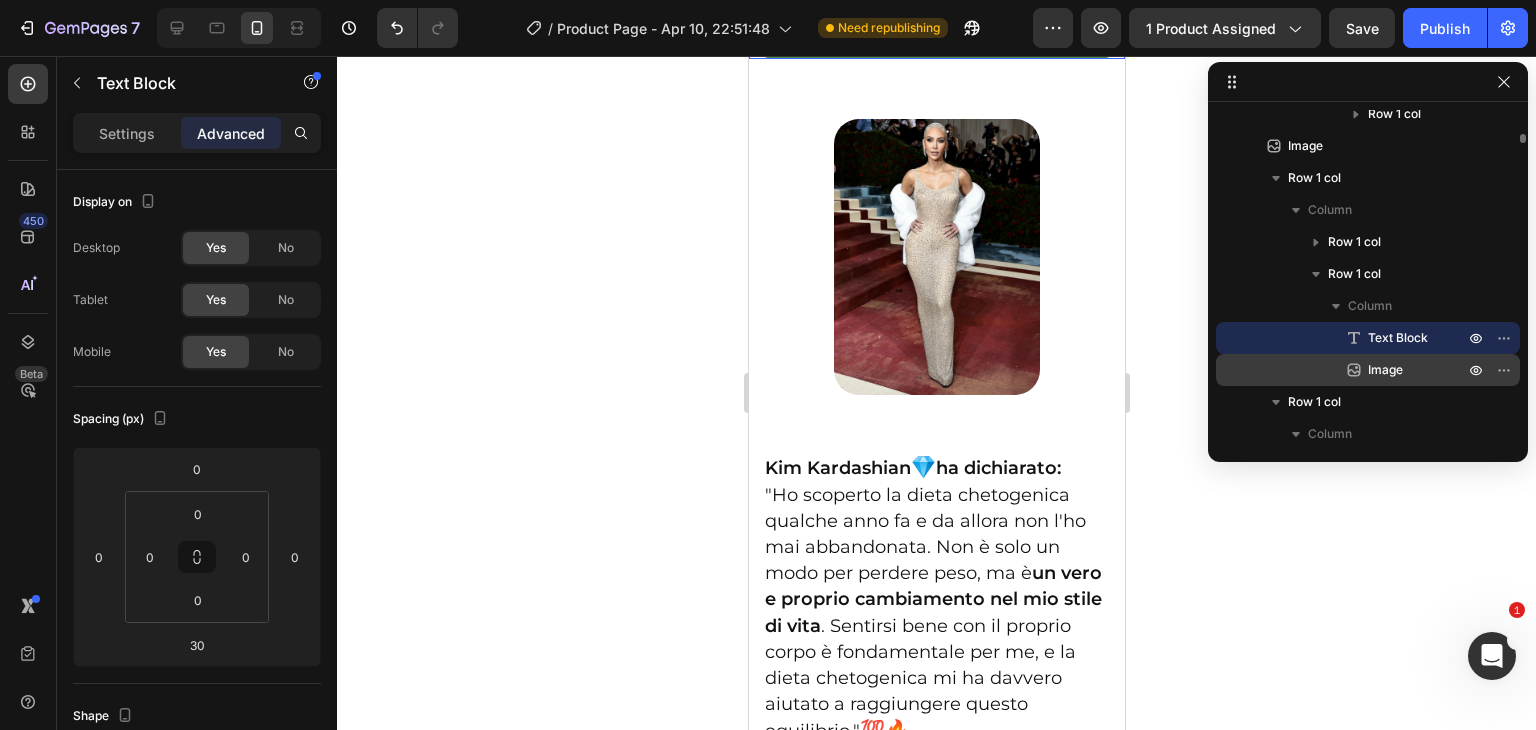 click on "Image" at bounding box center (1385, 370) 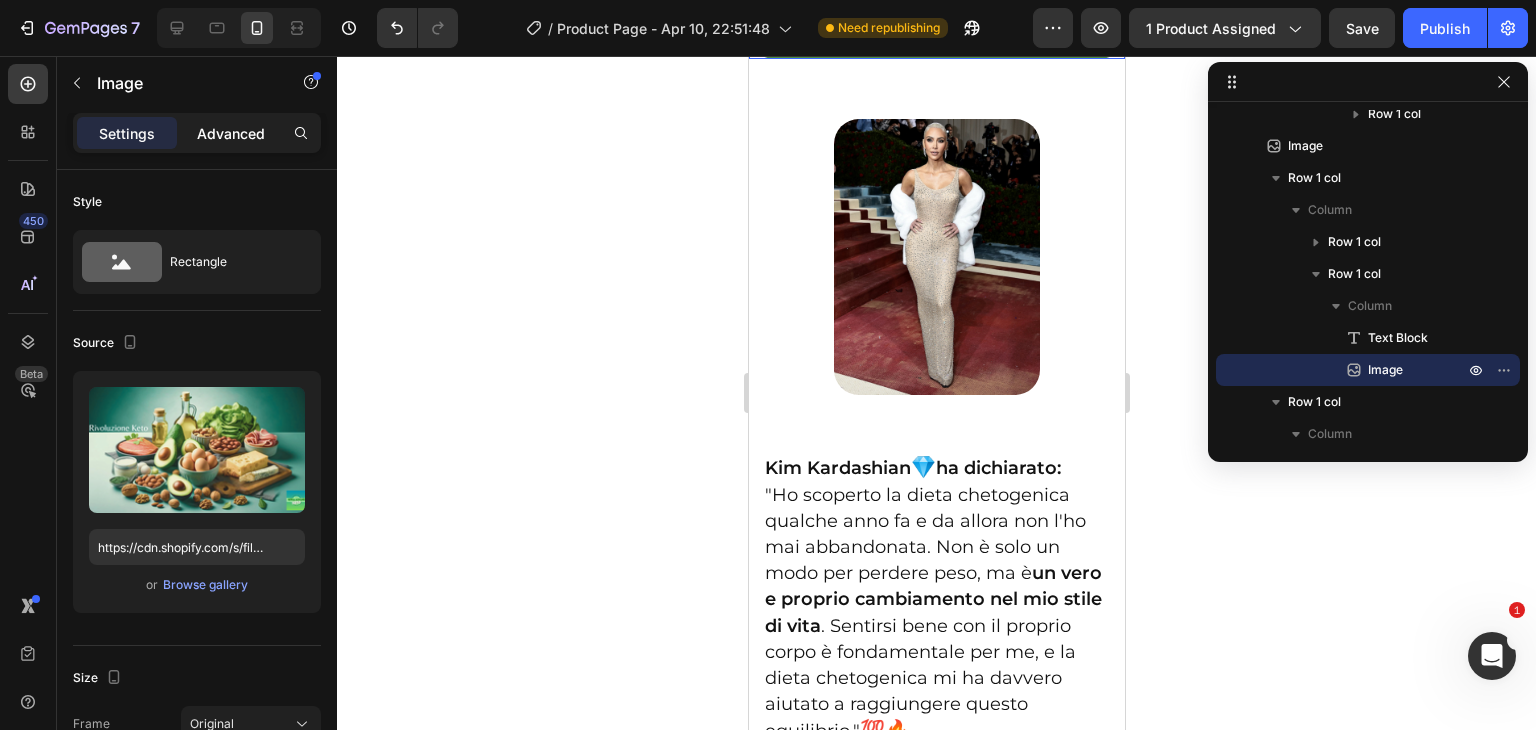 click on "Advanced" at bounding box center (231, 133) 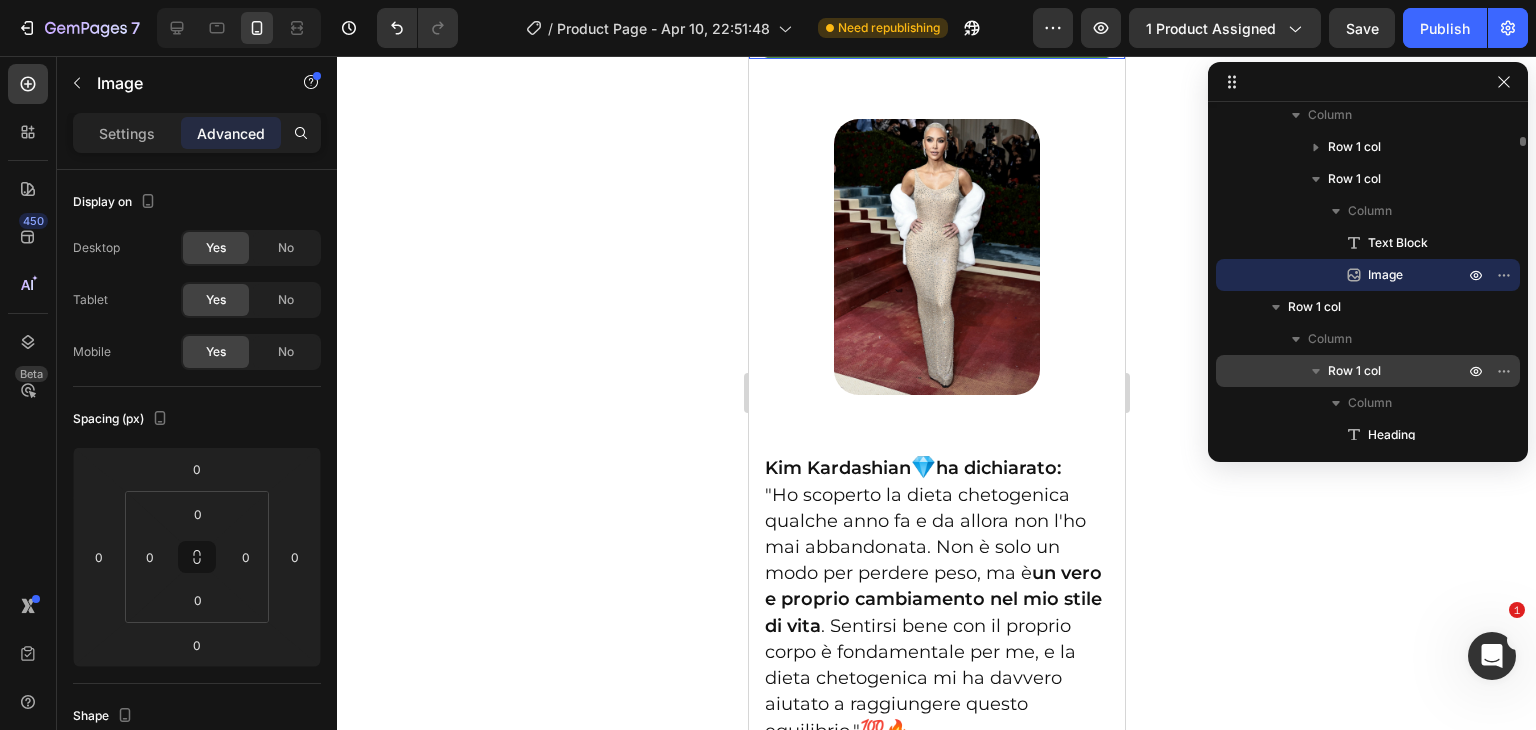 scroll, scrollTop: 962, scrollLeft: 0, axis: vertical 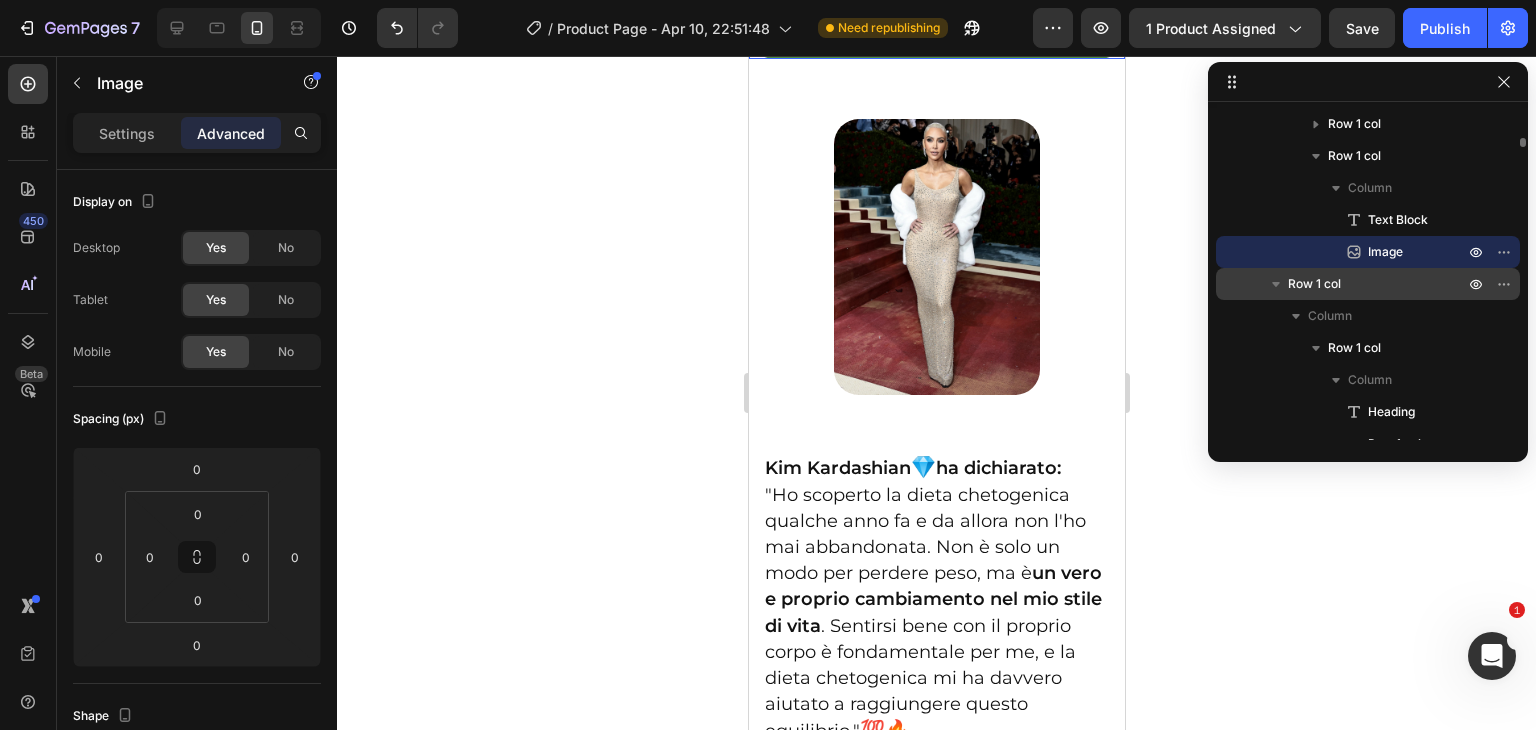 click on "Row 1 col" at bounding box center (1314, 284) 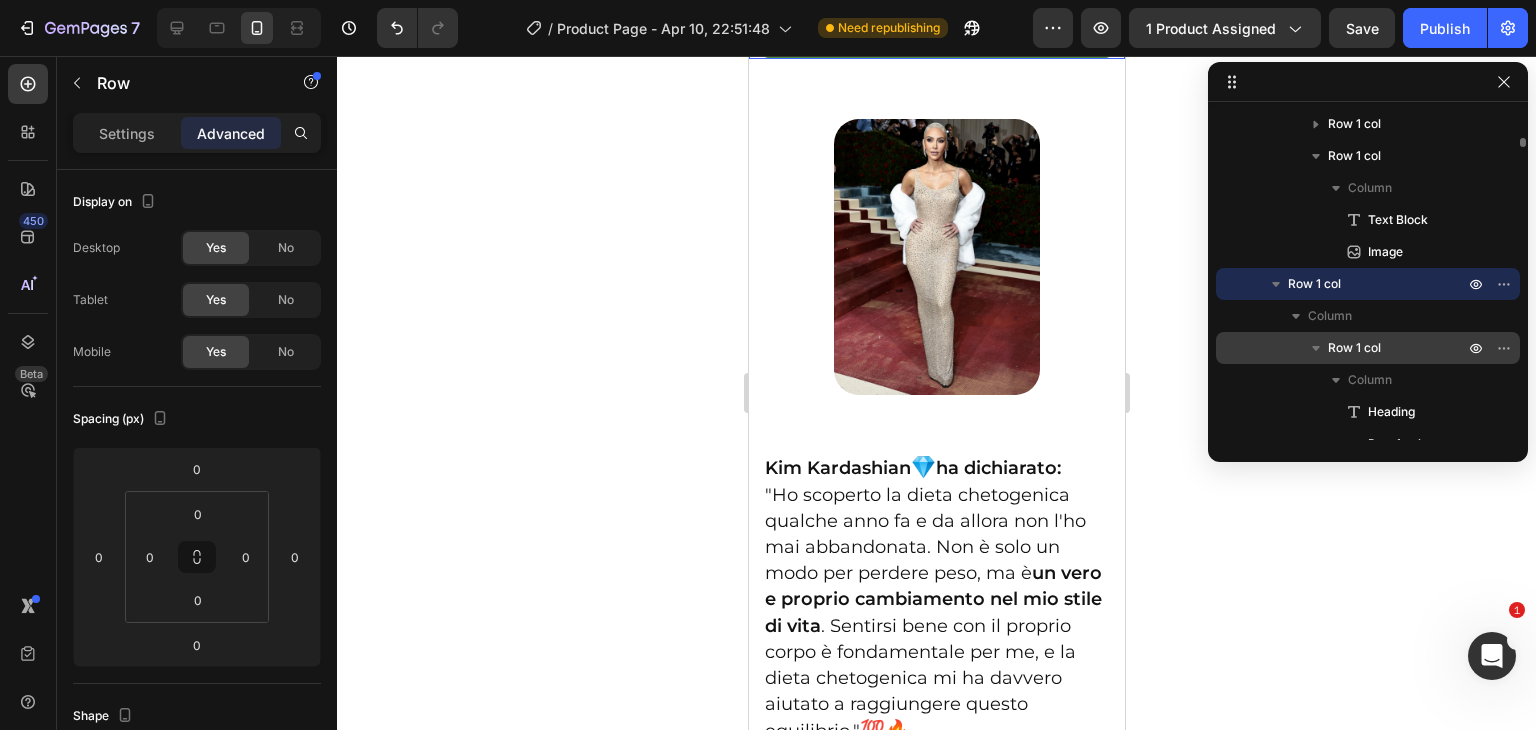 click on "Row 1 col" at bounding box center (1354, 348) 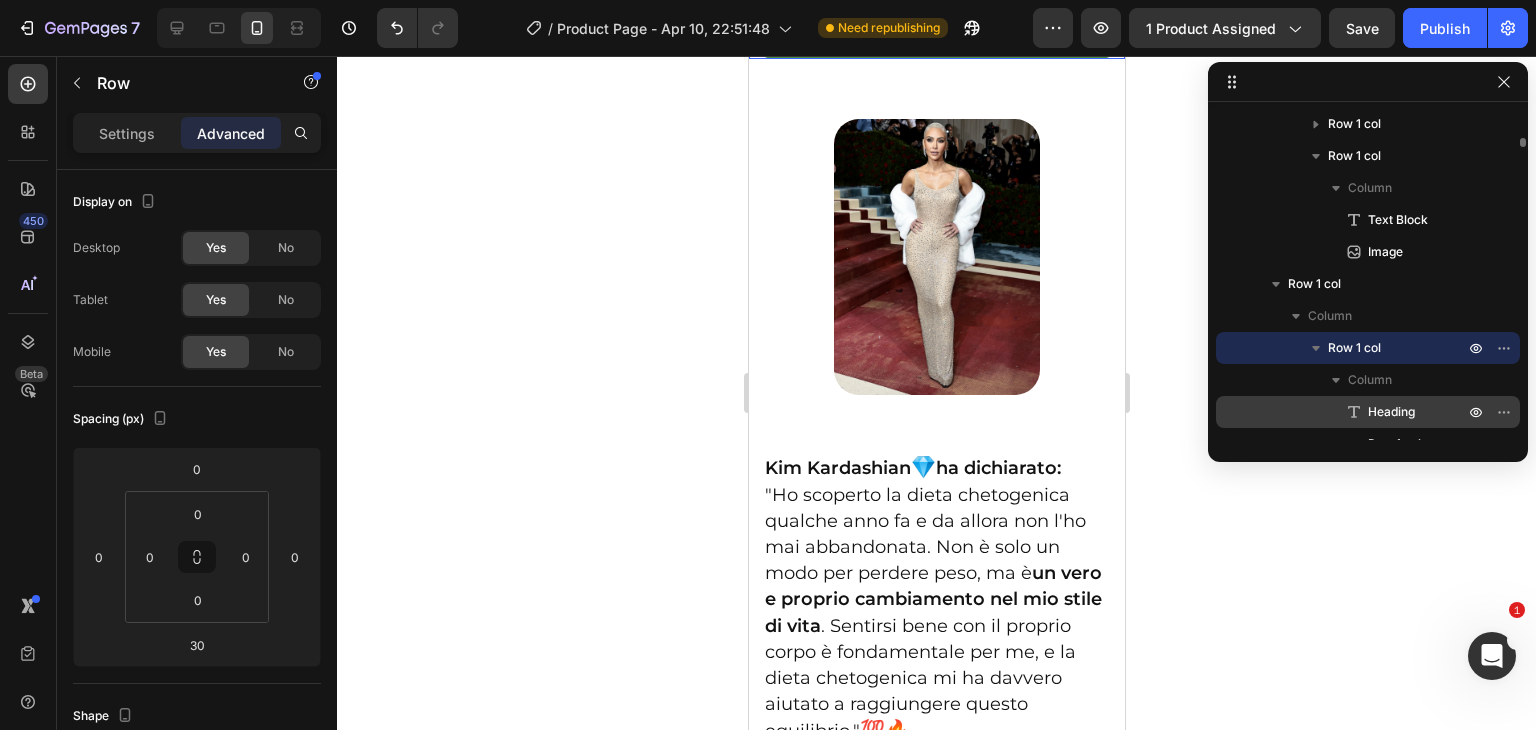 click on "Heading" at bounding box center (1391, 412) 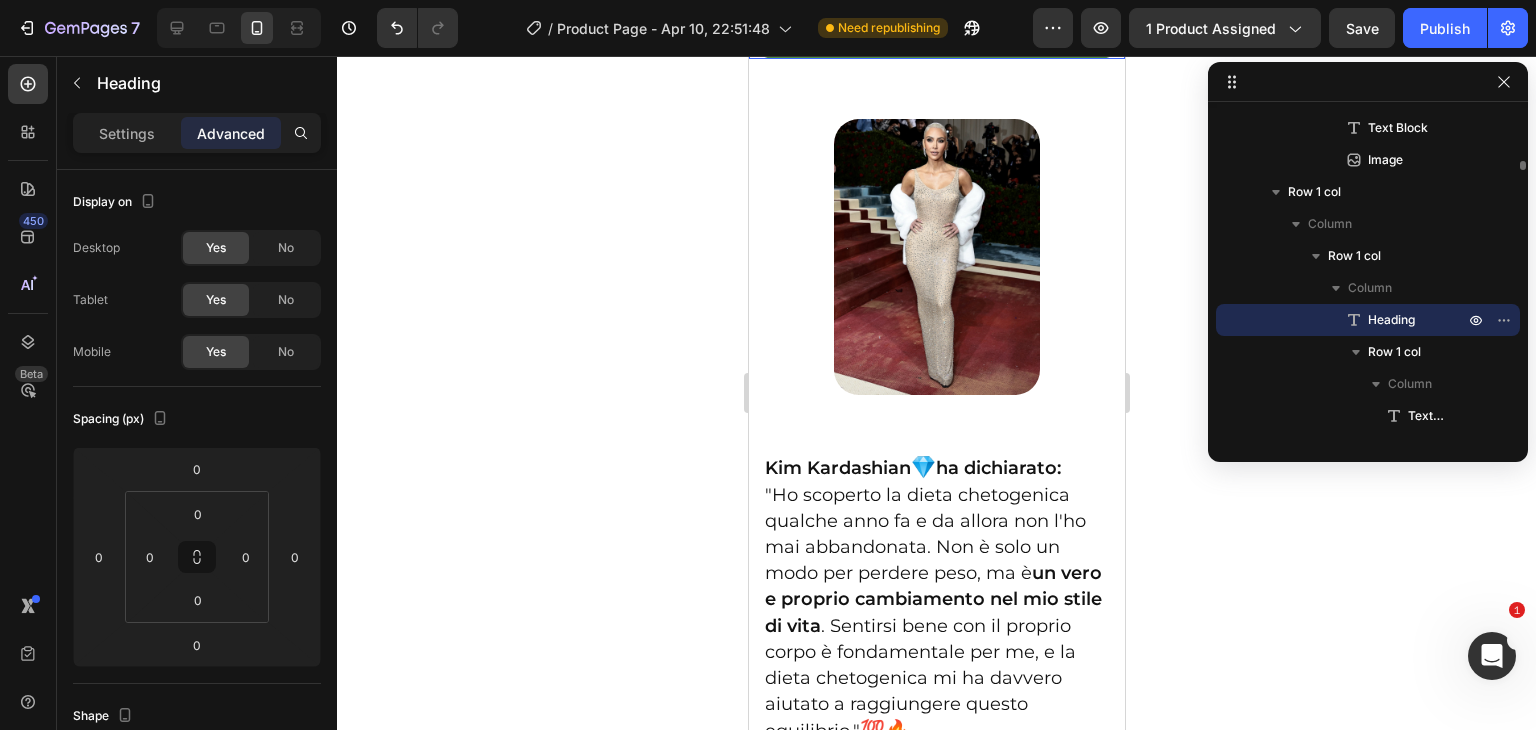 scroll, scrollTop: 1092, scrollLeft: 0, axis: vertical 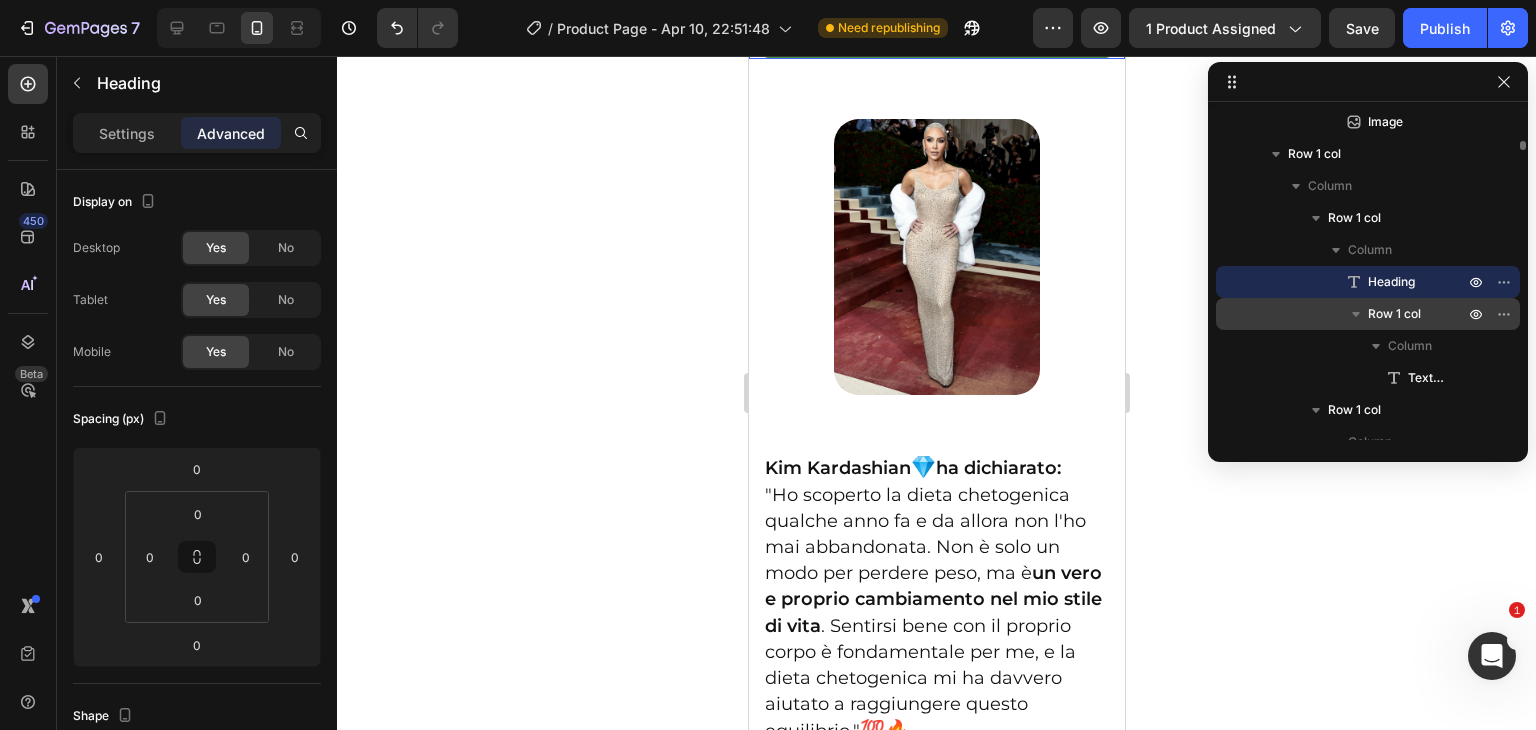 click on "Row 1 col" at bounding box center [1394, 314] 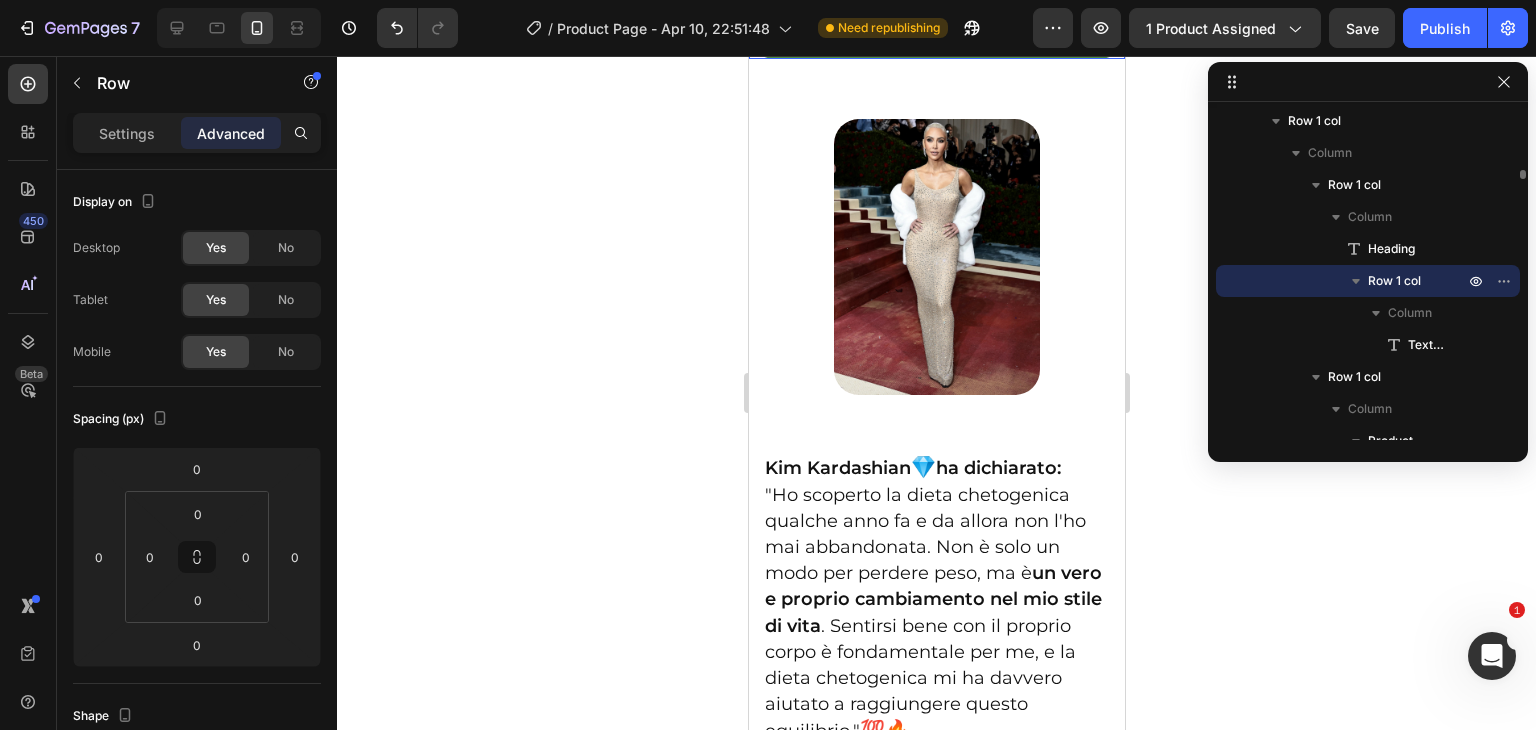 scroll, scrollTop: 1152, scrollLeft: 0, axis: vertical 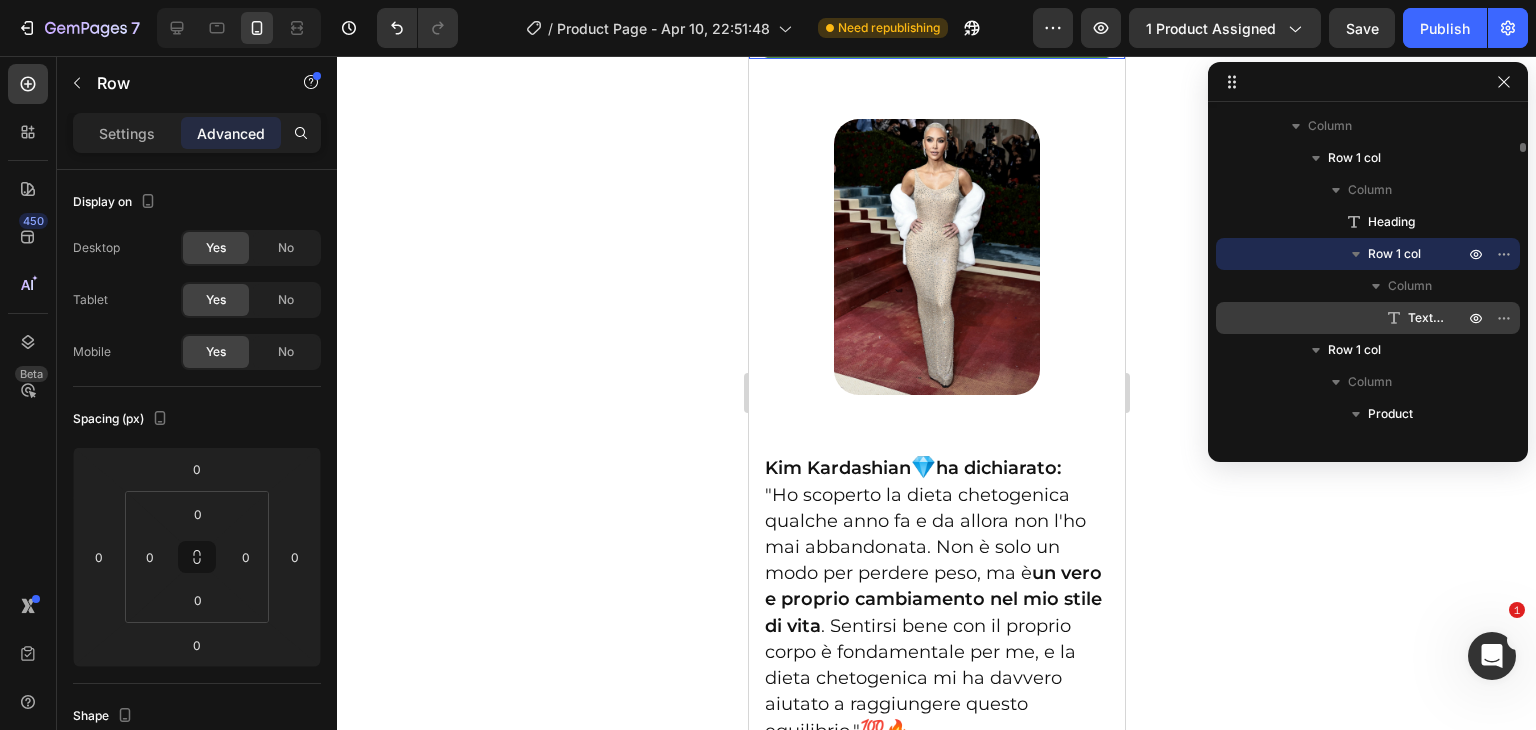click on "Text Block" at bounding box center [1414, 318] 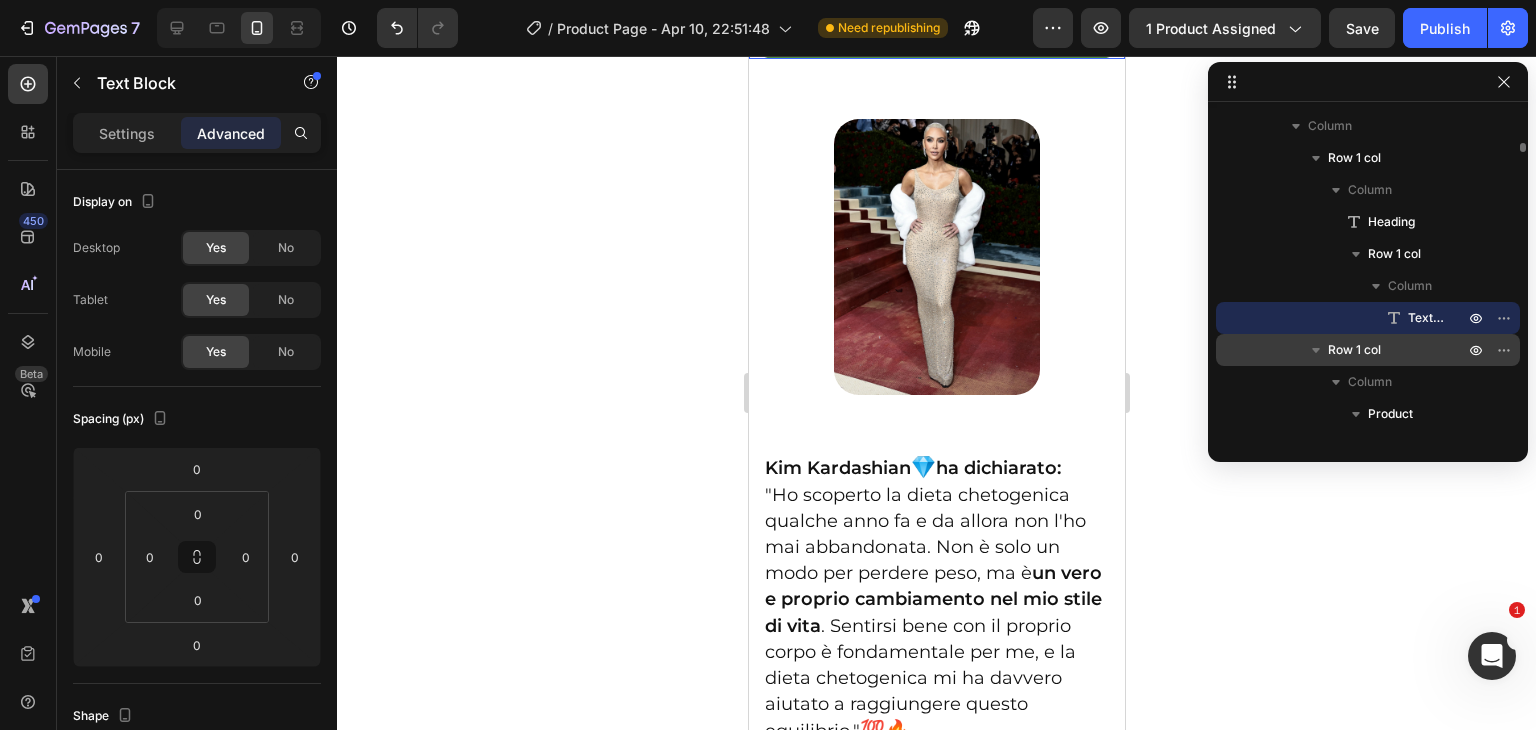 click on "Row 1 col" at bounding box center [1354, 350] 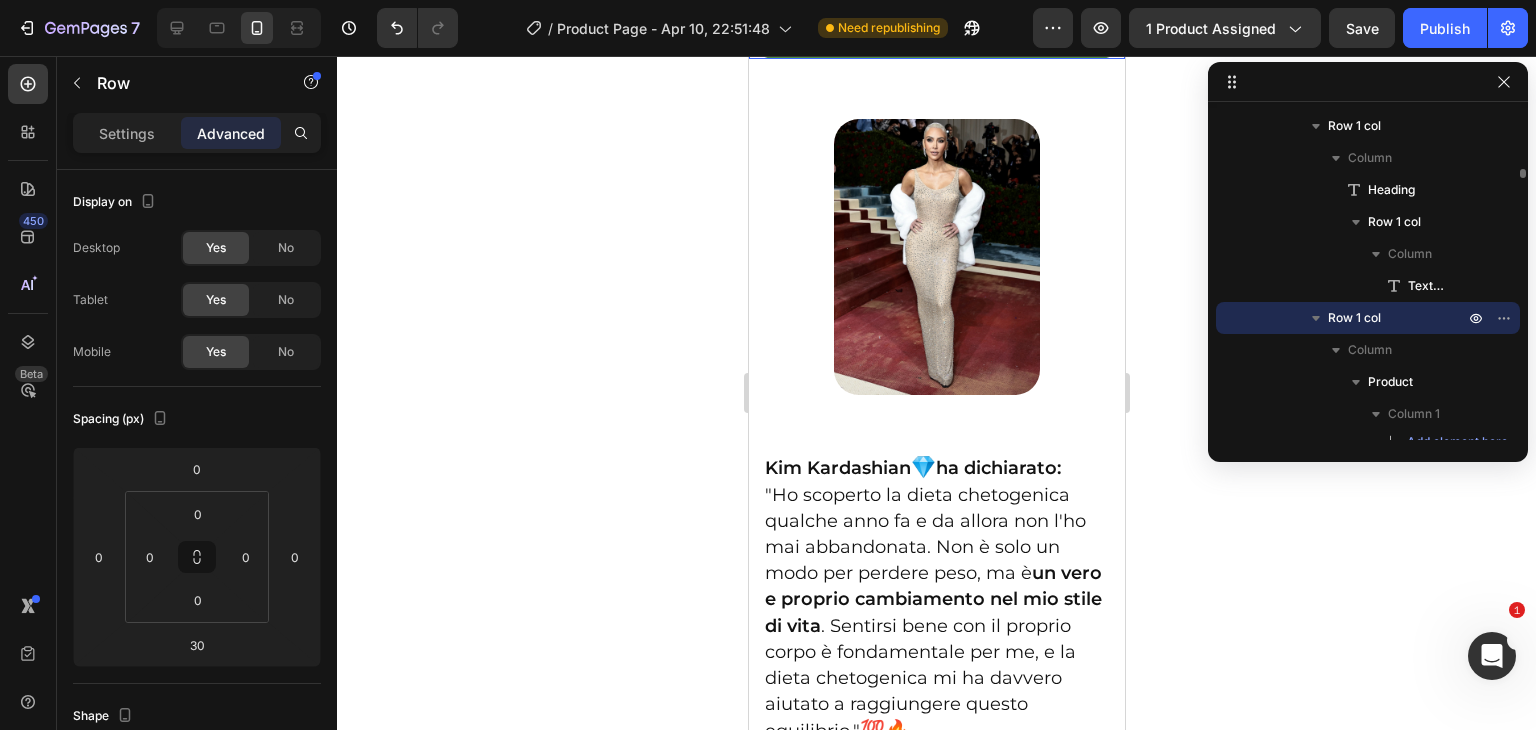 scroll, scrollTop: 1227, scrollLeft: 0, axis: vertical 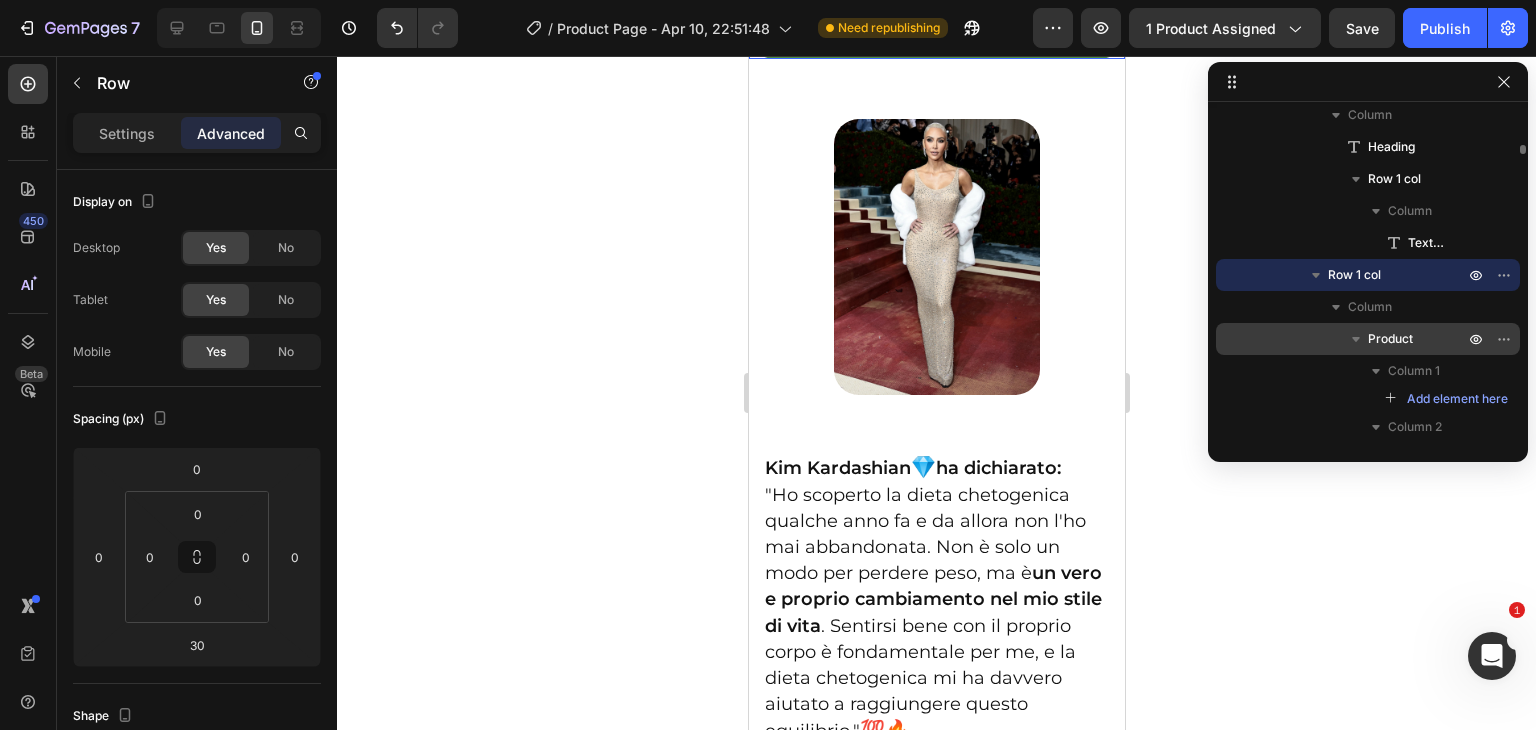 click on "Product" at bounding box center [1390, 339] 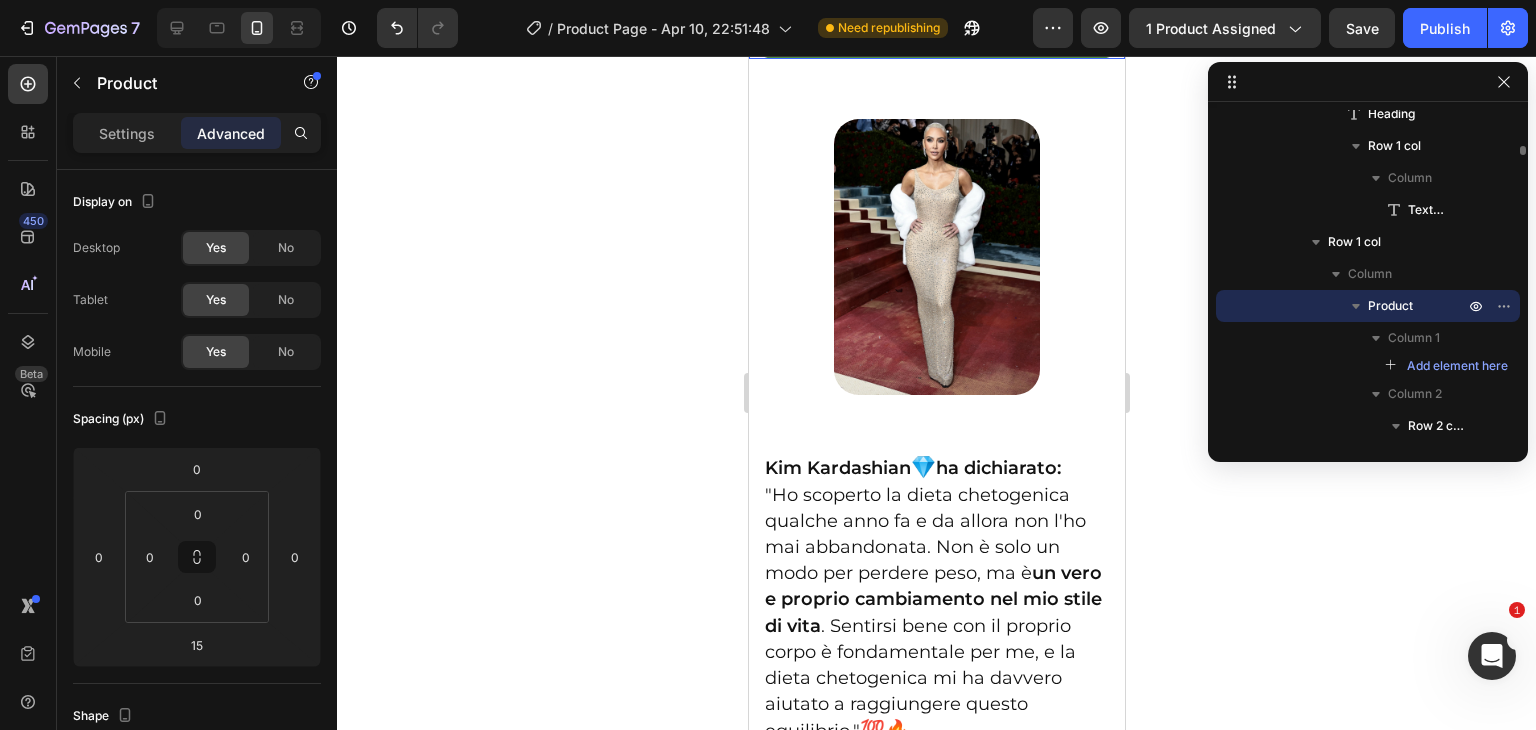 scroll, scrollTop: 1284, scrollLeft: 0, axis: vertical 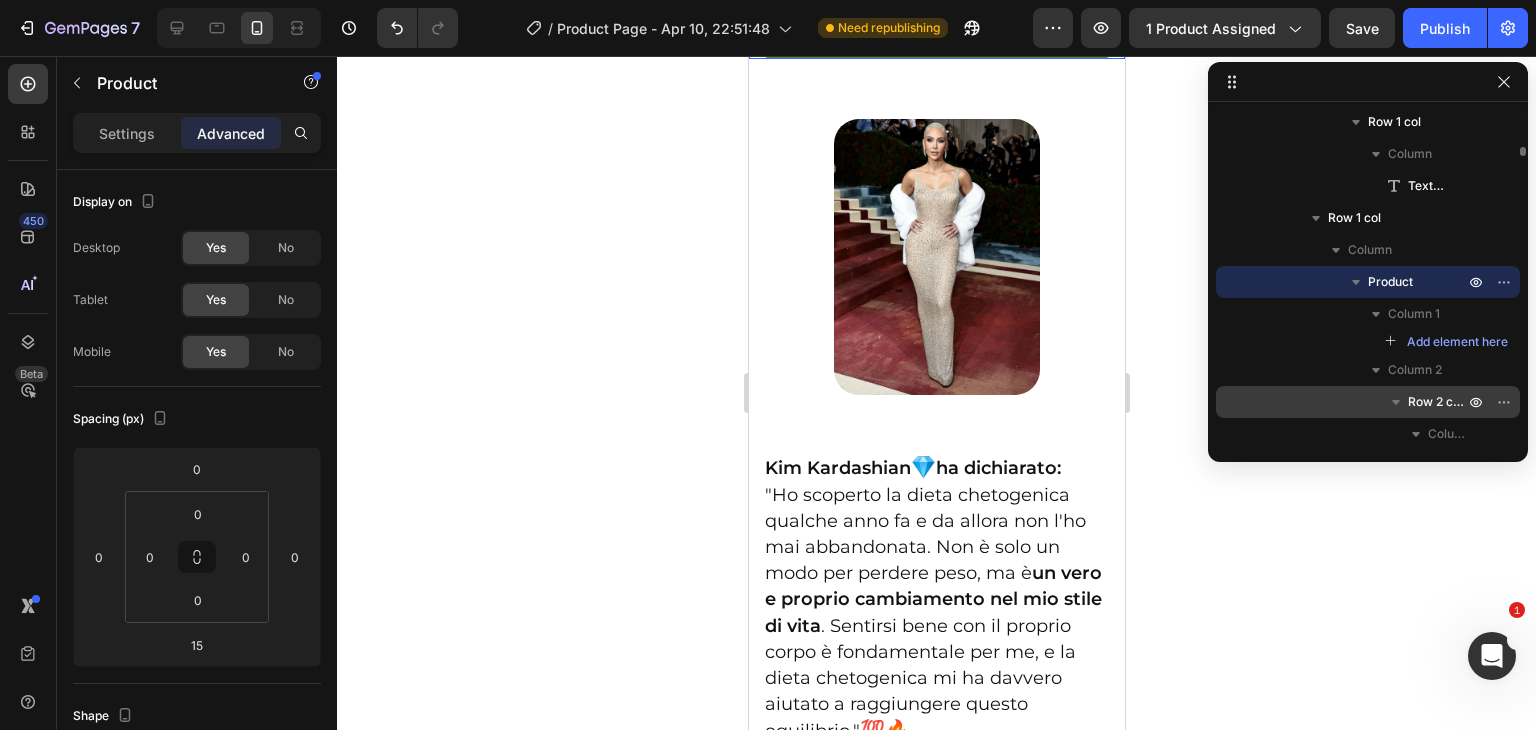 click on "Row 2 cols" at bounding box center [1438, 402] 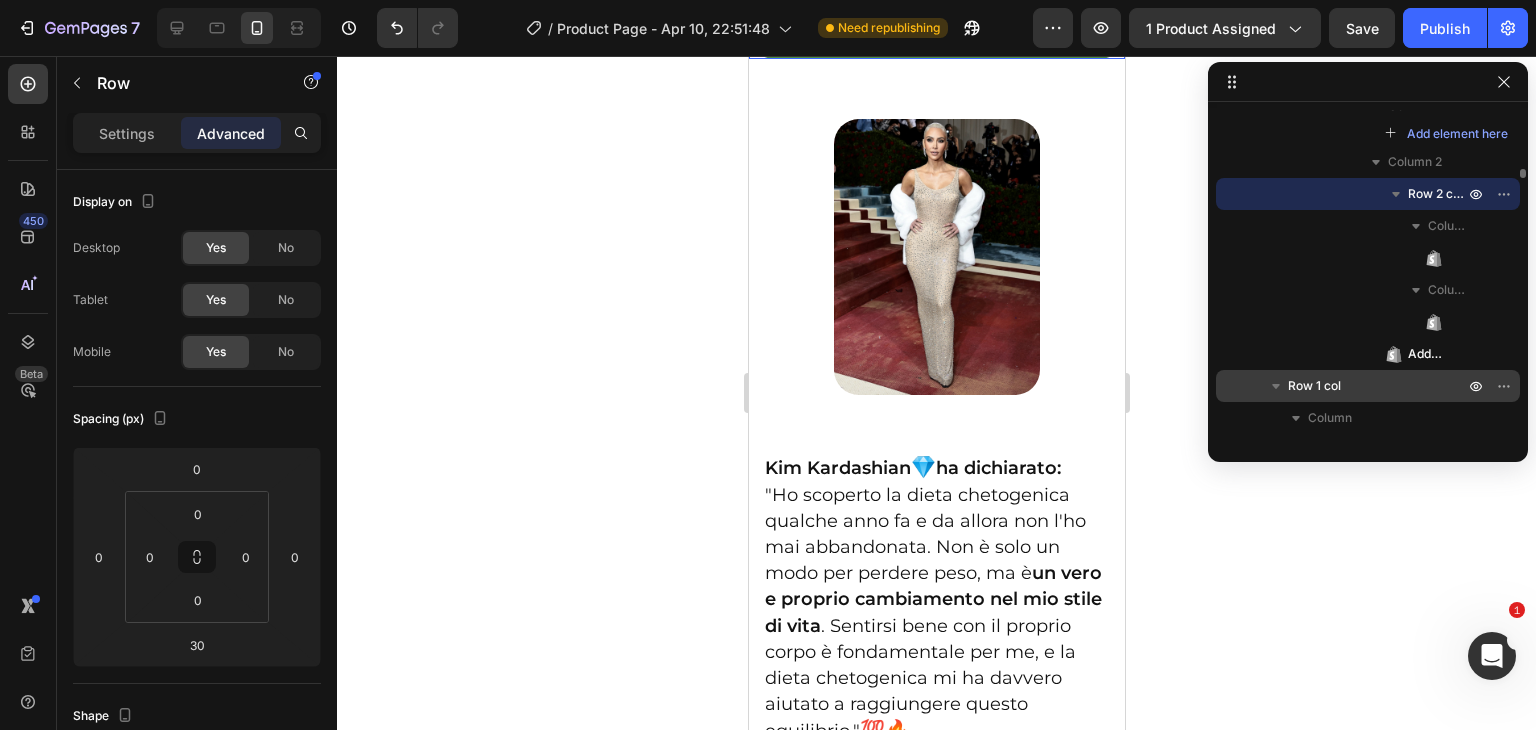 scroll, scrollTop: 1525, scrollLeft: 0, axis: vertical 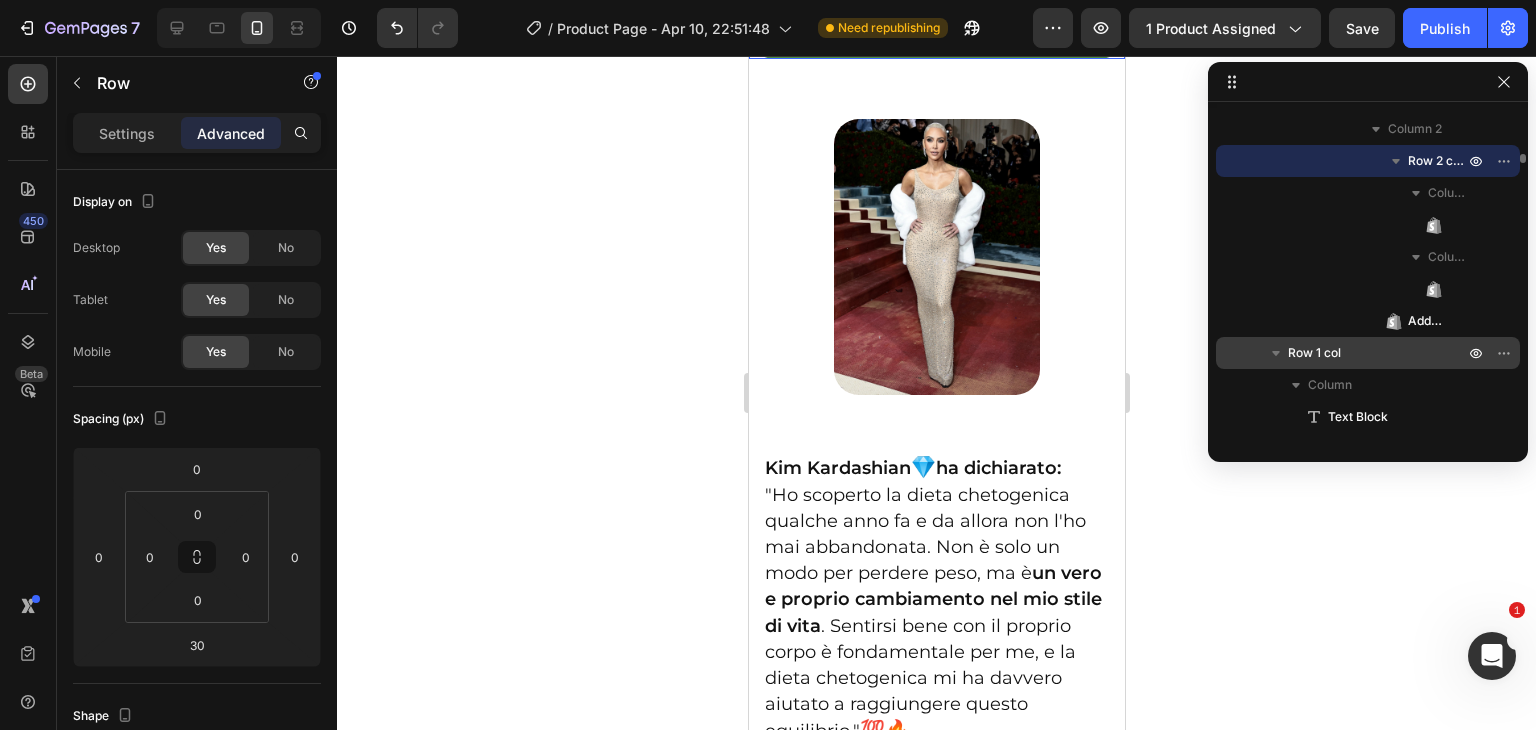 click on "Row 1 col" at bounding box center [1314, 353] 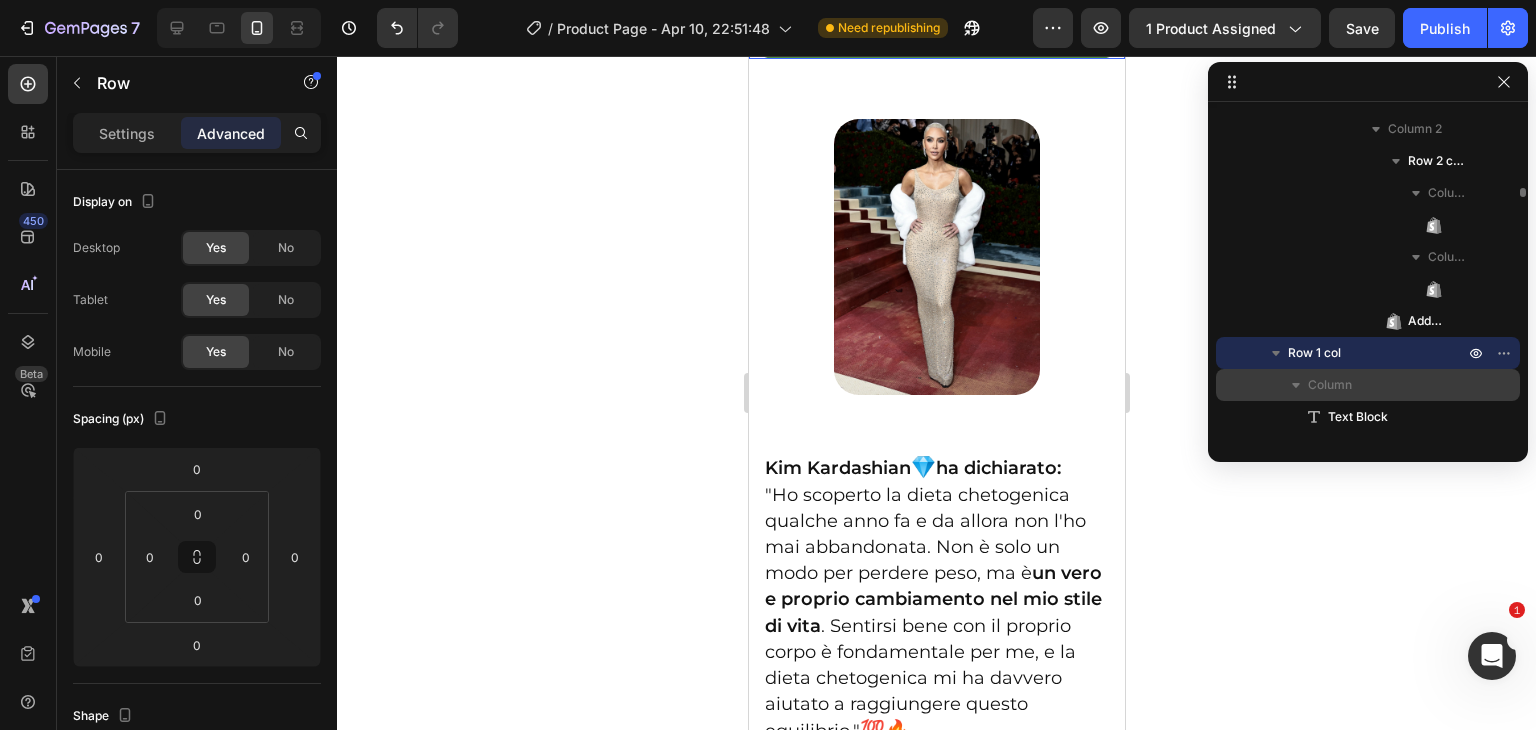 scroll, scrollTop: 1558, scrollLeft: 0, axis: vertical 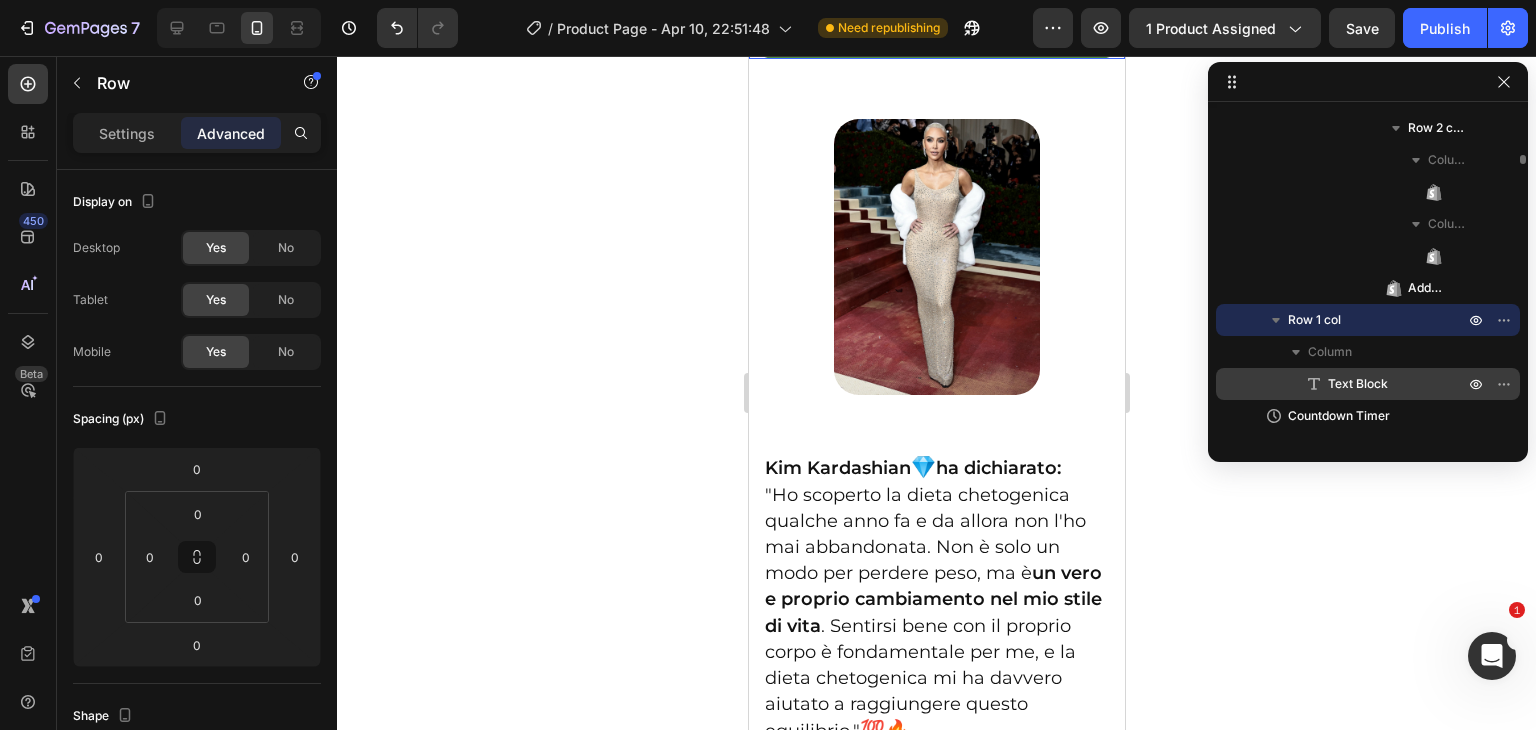 click on "Text Block" at bounding box center (1358, 384) 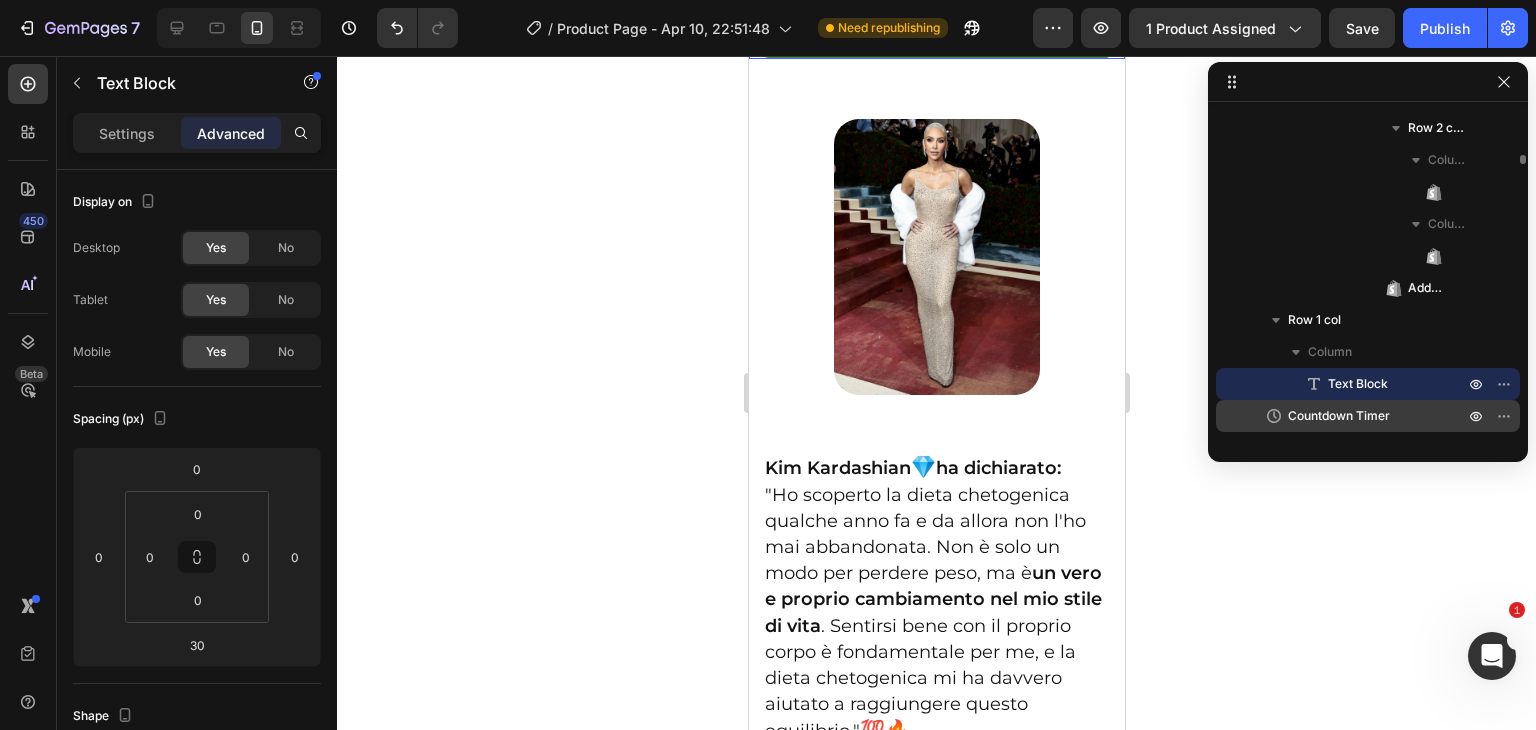click on "Countdown Timer" at bounding box center (1339, 416) 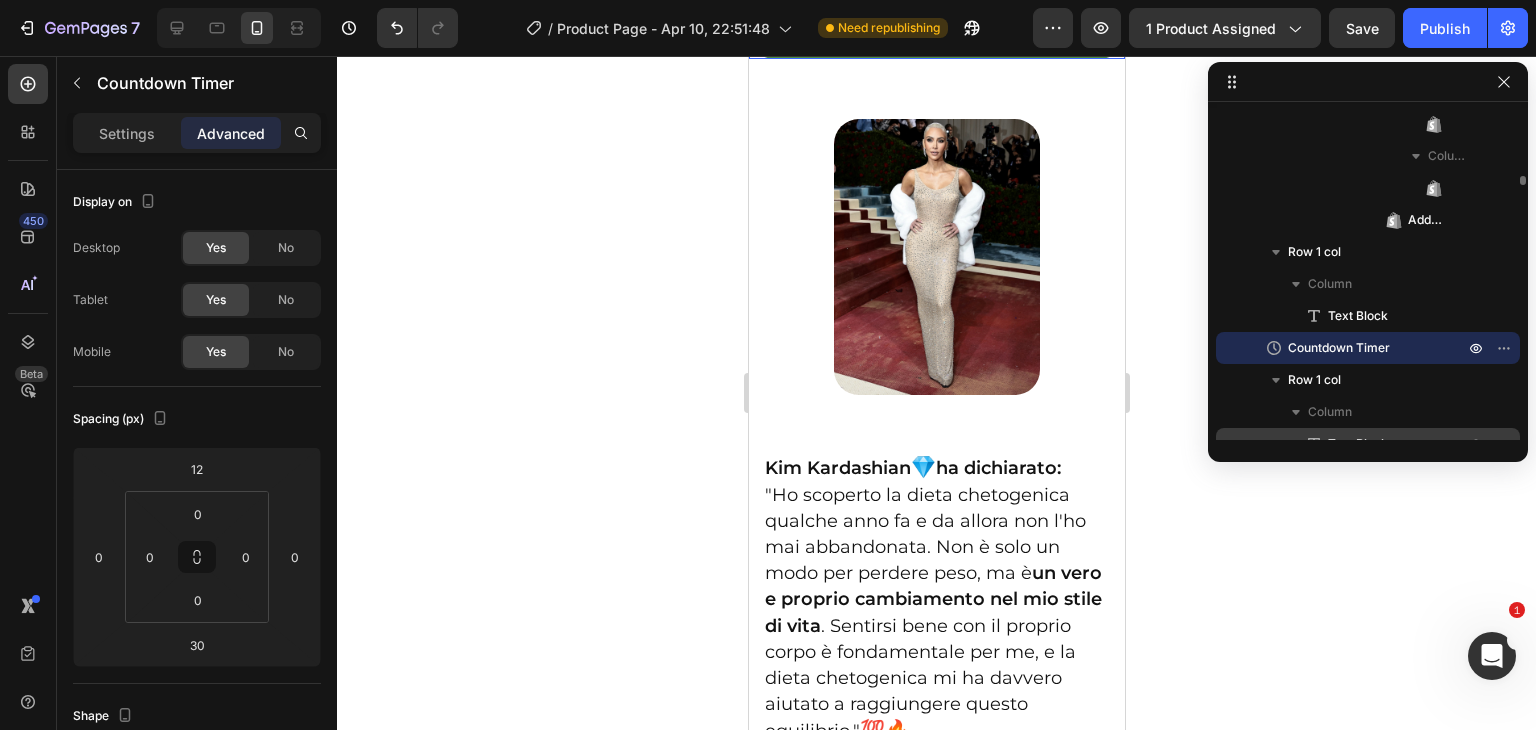 scroll, scrollTop: 1662, scrollLeft: 0, axis: vertical 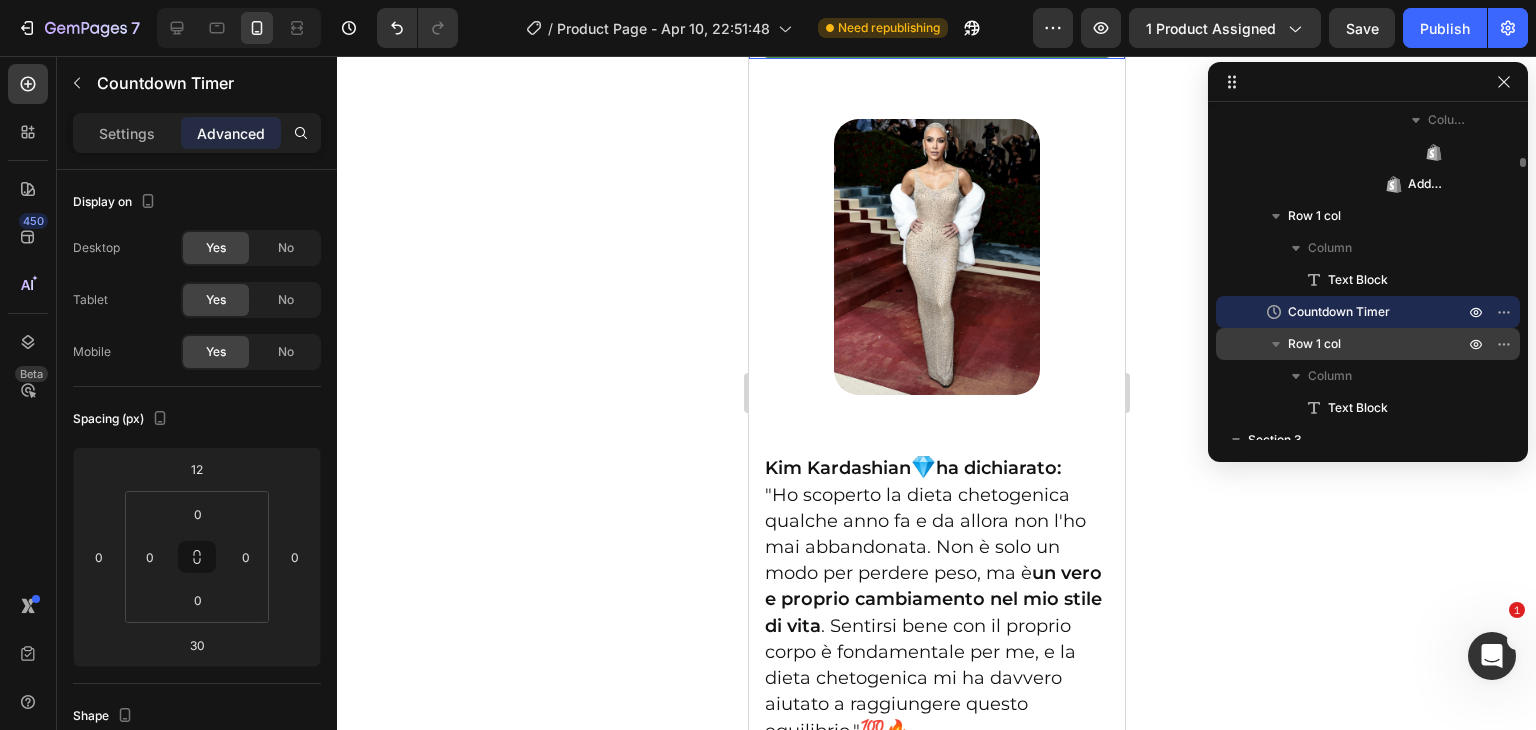 click on "Row 1 col" at bounding box center [1314, 344] 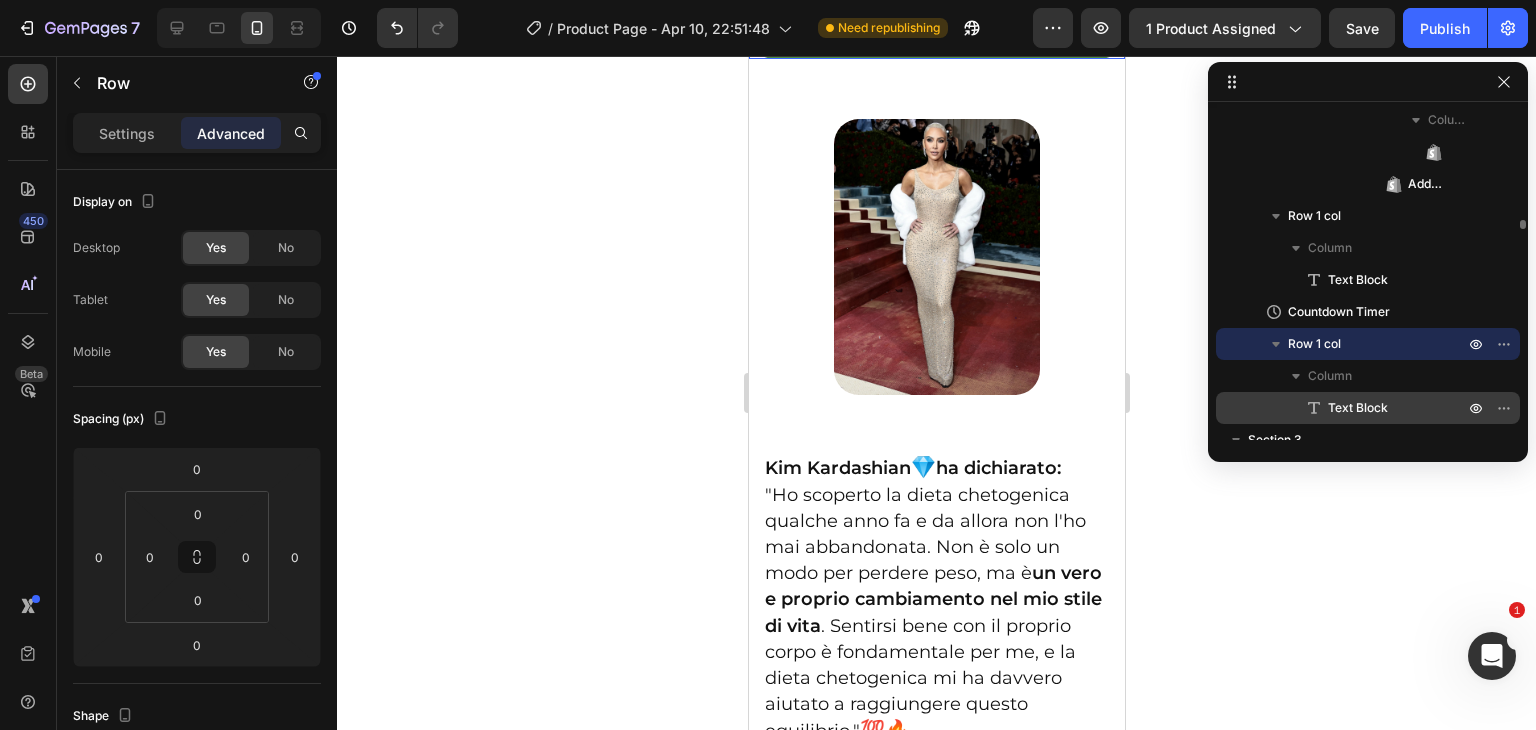 scroll, scrollTop: 1722, scrollLeft: 0, axis: vertical 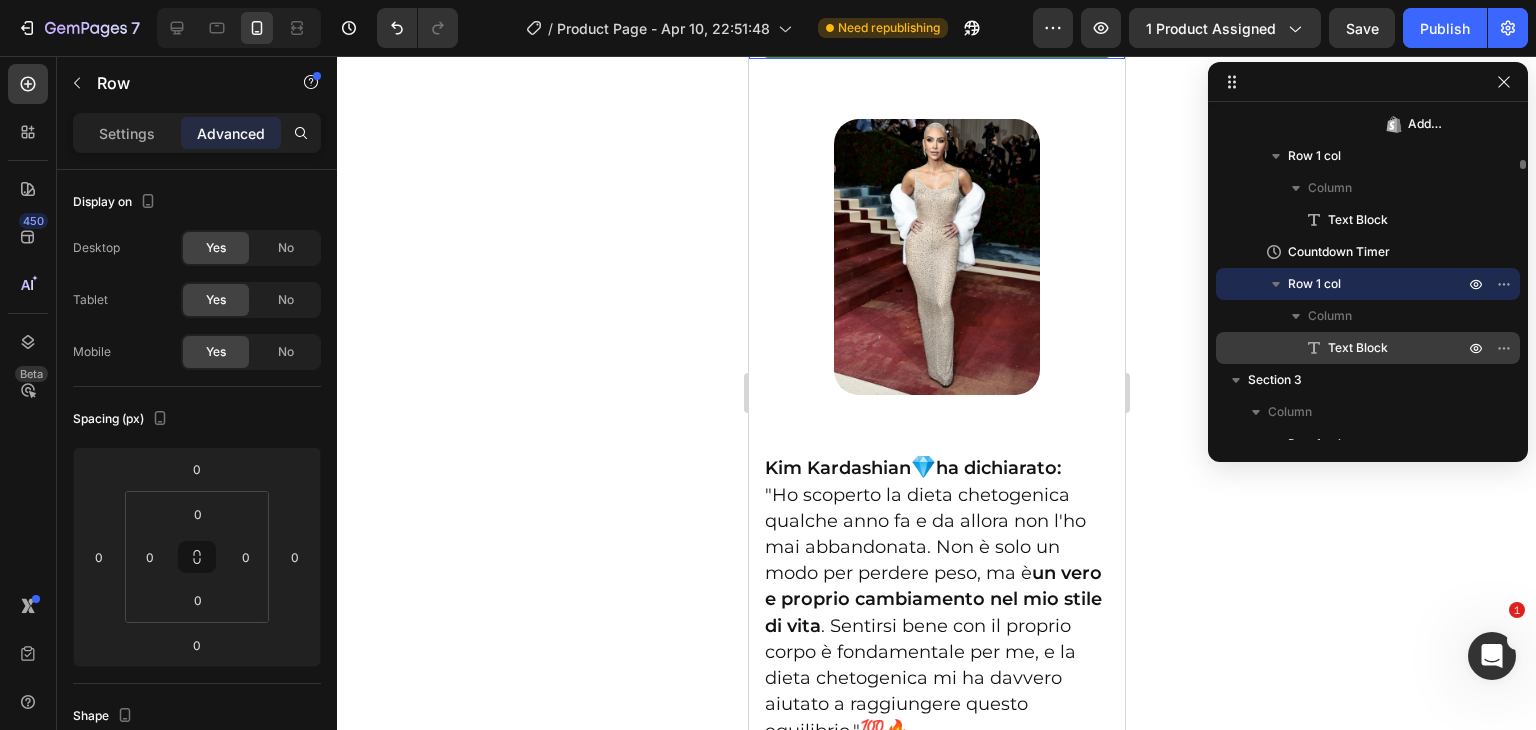 click on "Text Block" at bounding box center [1358, 348] 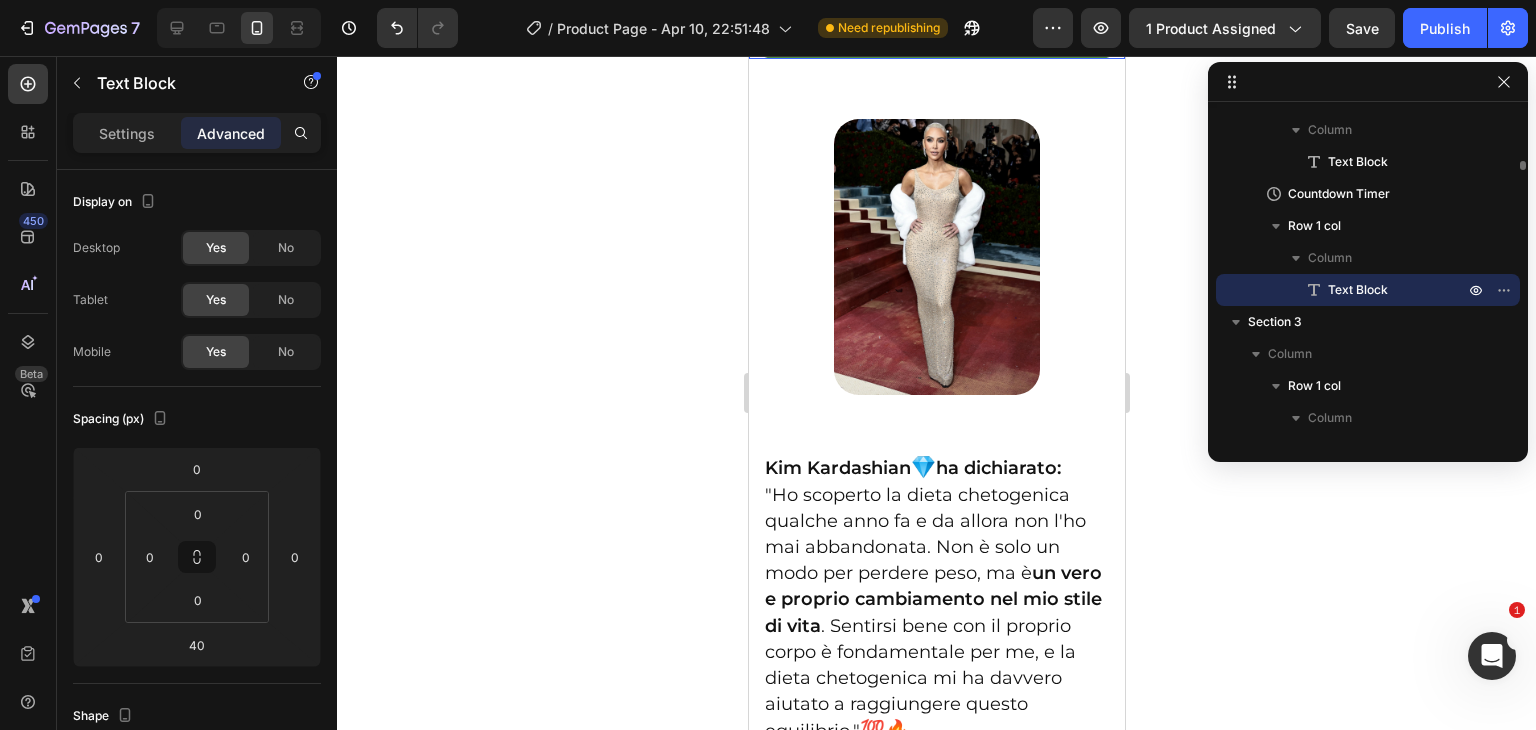 scroll, scrollTop: 1800, scrollLeft: 0, axis: vertical 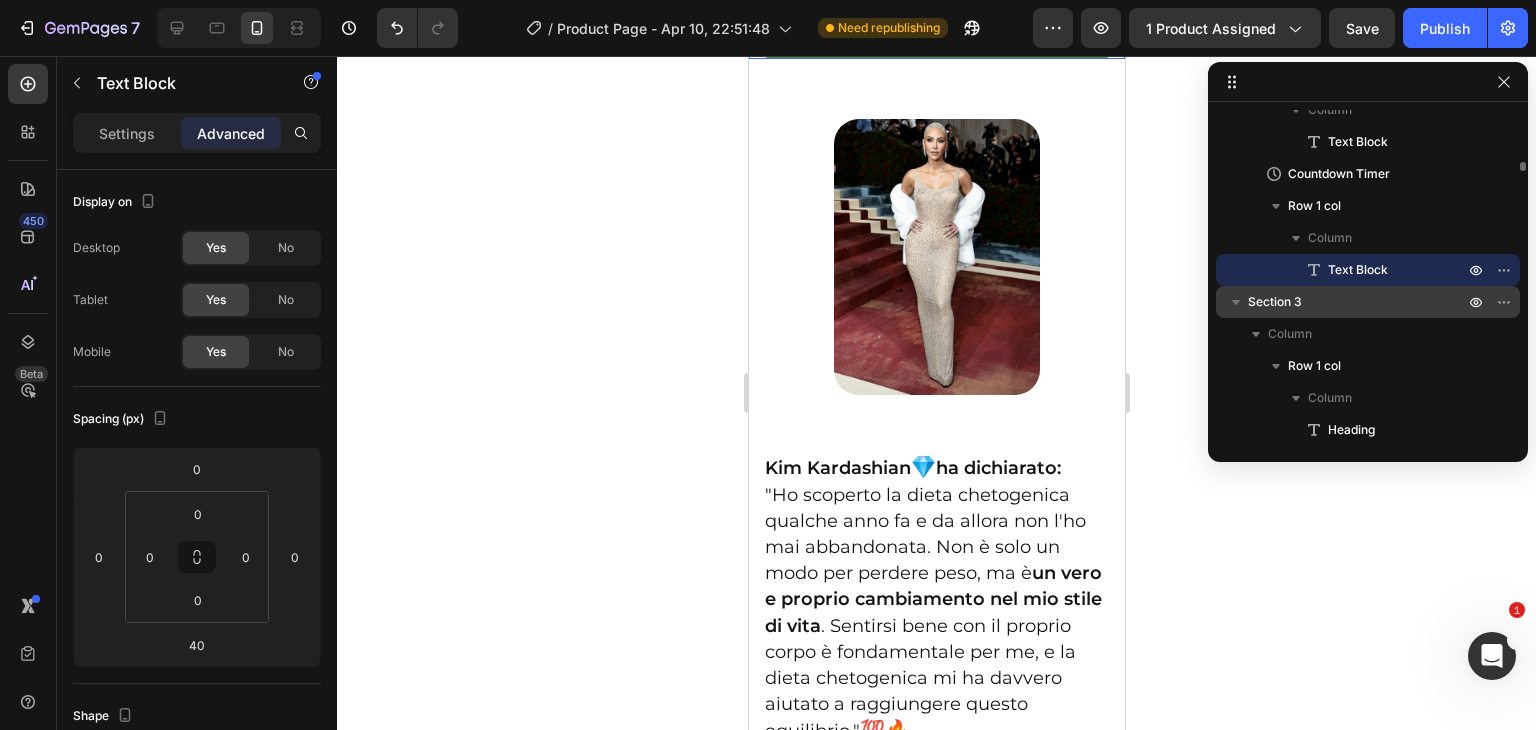 click on "Section 3" at bounding box center (1275, 302) 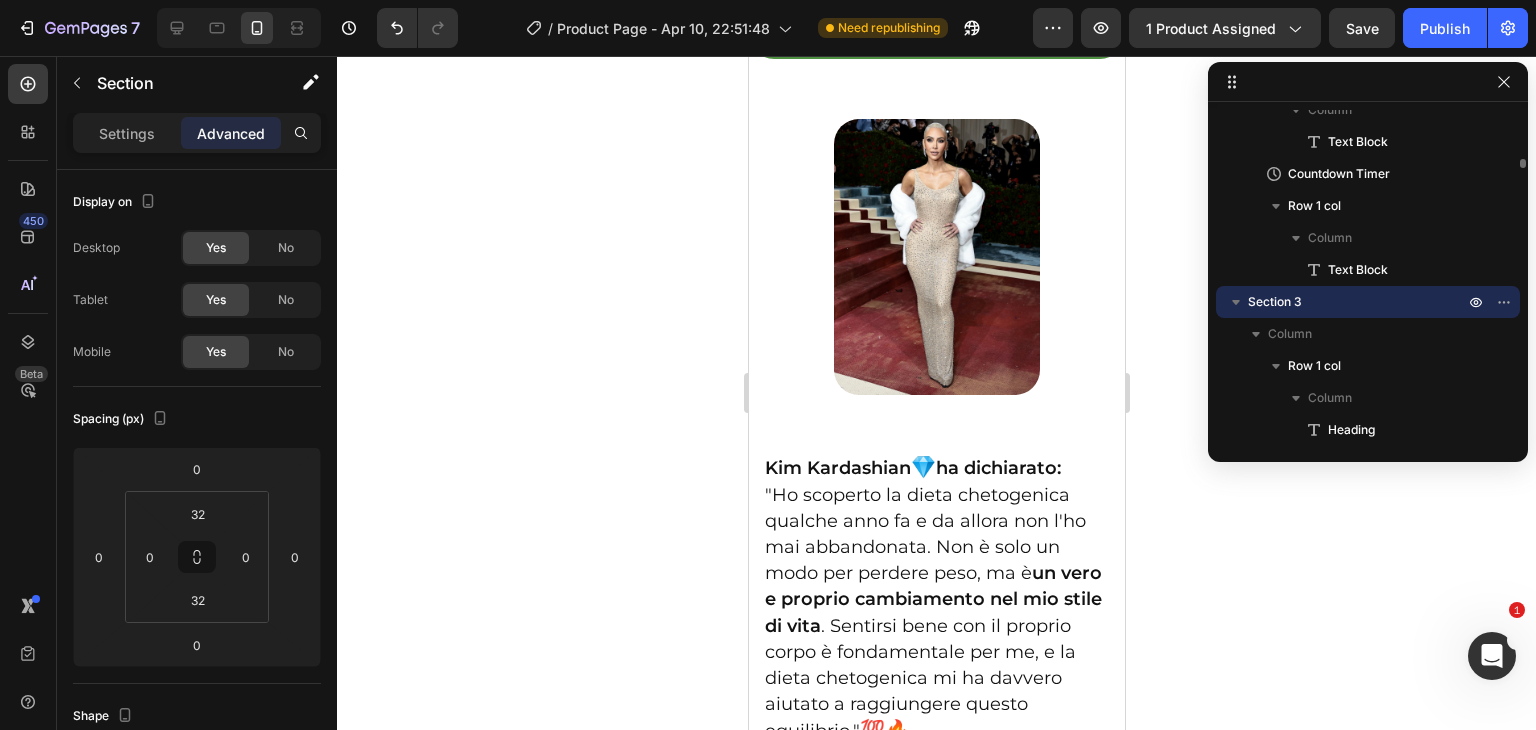 click on "Row 1 col" at bounding box center [1314, 366] 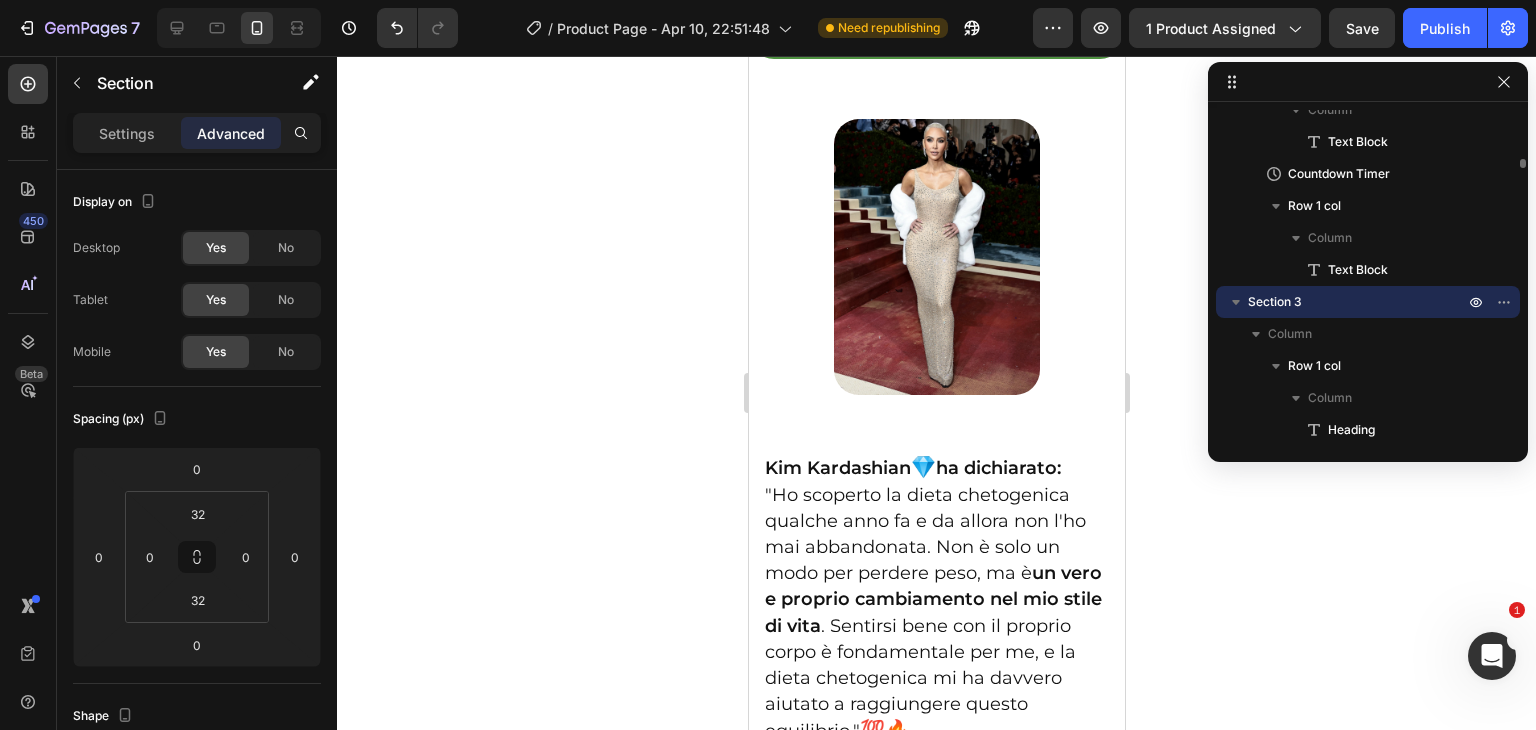 click on "Row 1 col" at bounding box center [1314, 366] 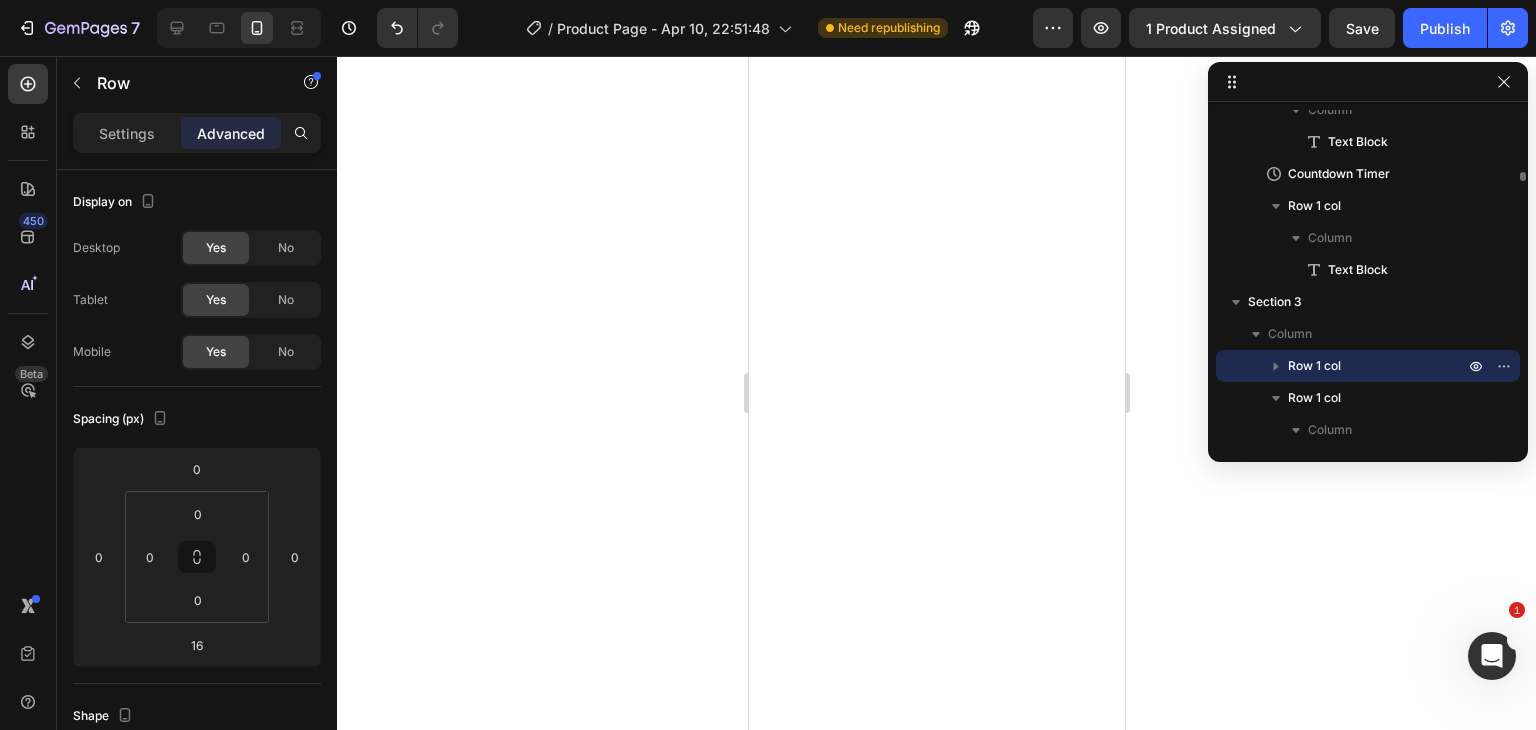 scroll, scrollTop: 1810, scrollLeft: 0, axis: vertical 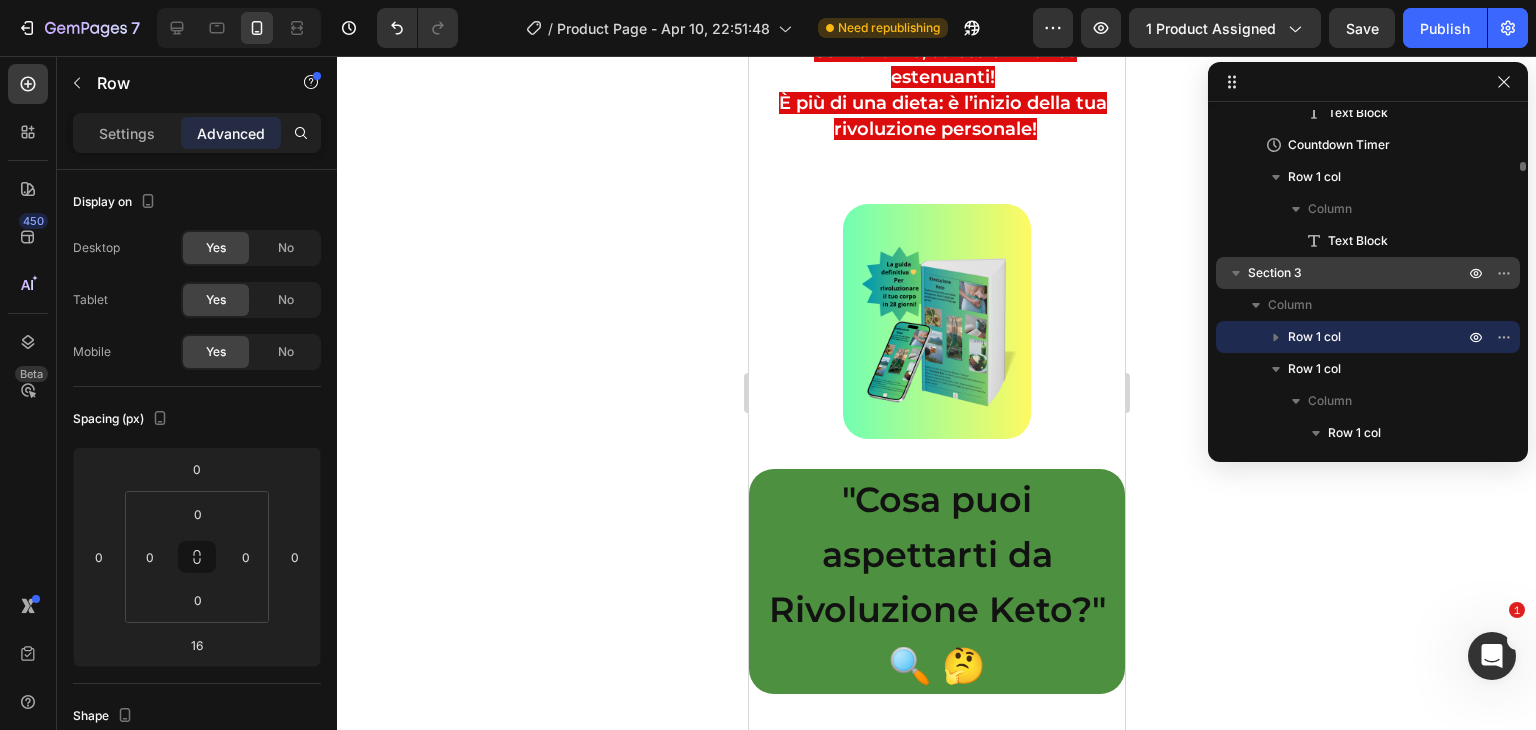 click on "Section 3" at bounding box center (1275, 273) 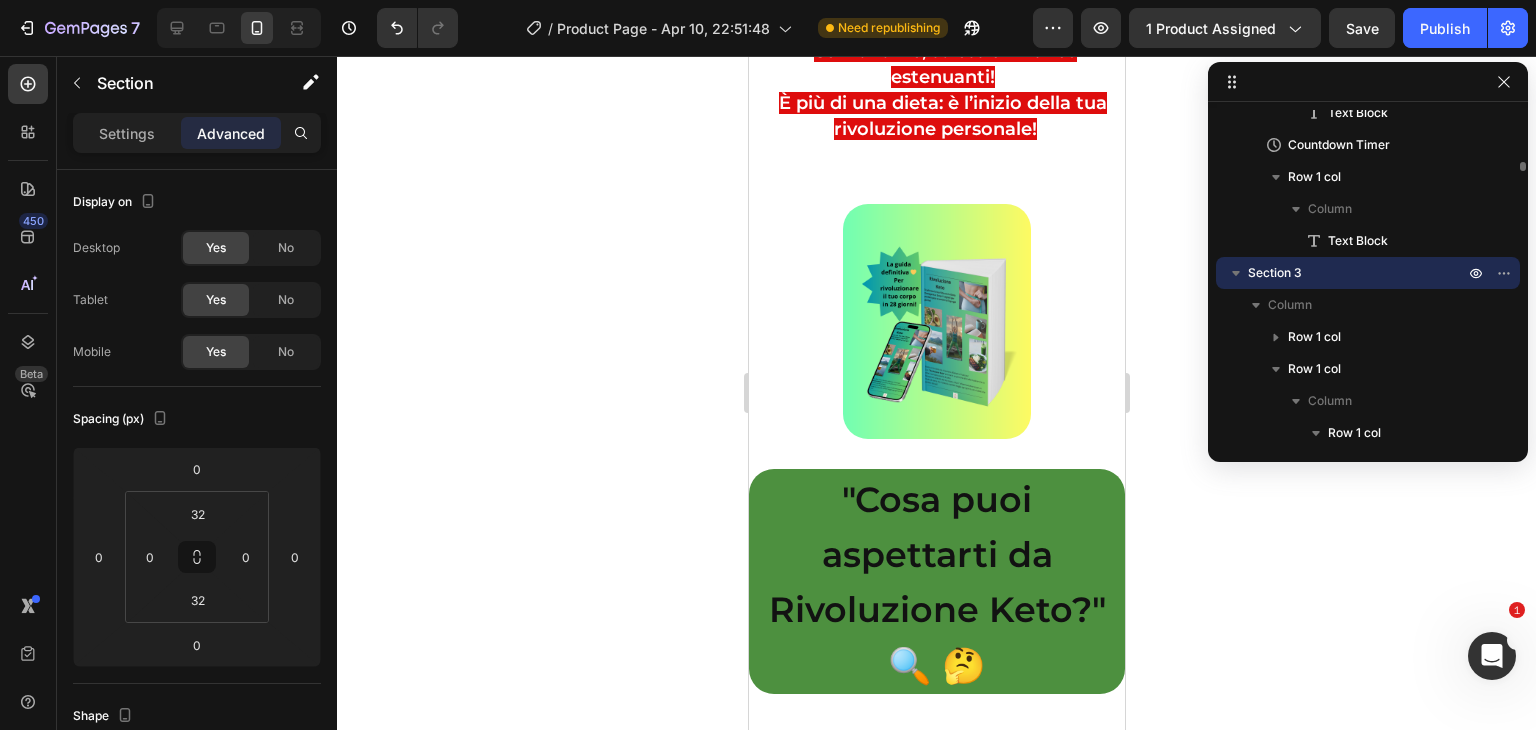 scroll, scrollTop: 12812, scrollLeft: 0, axis: vertical 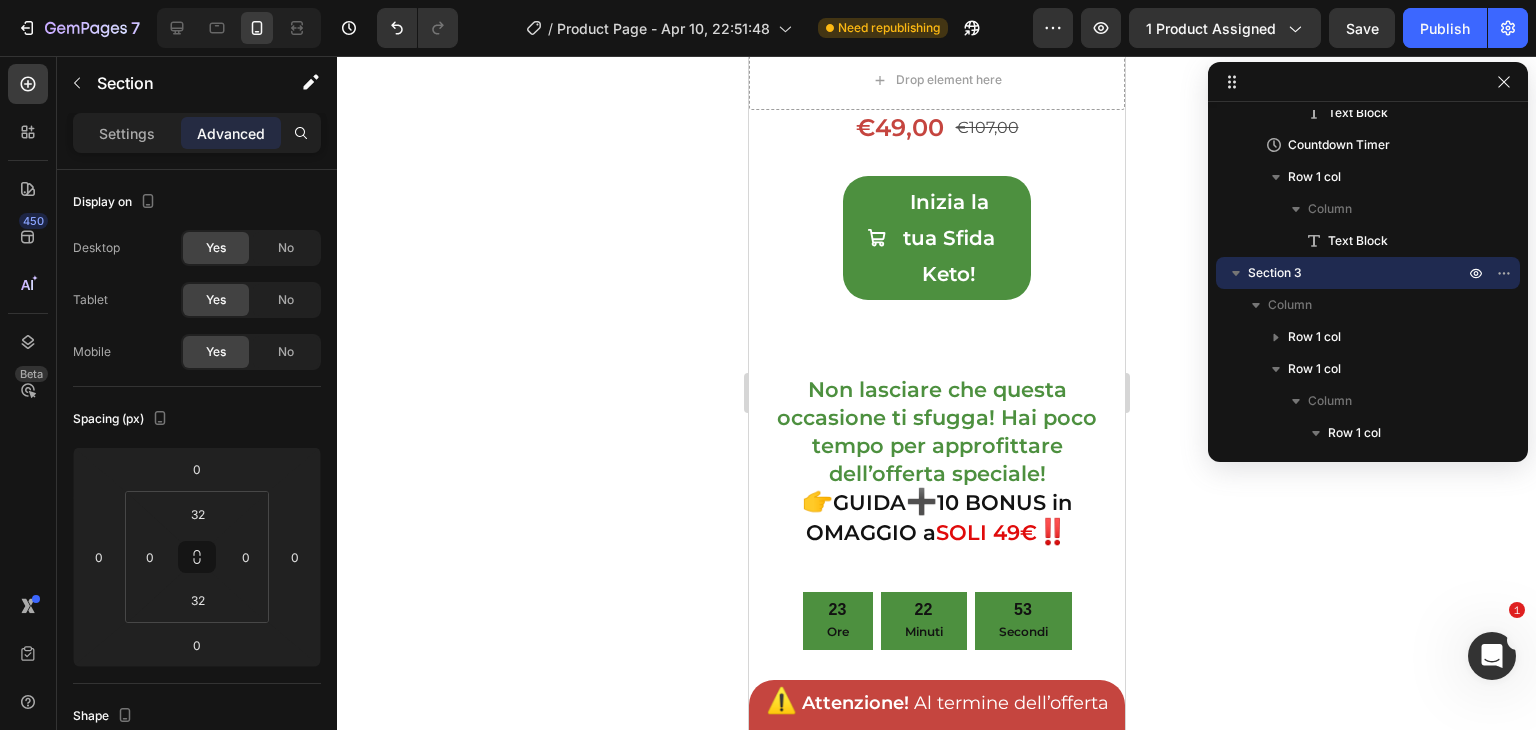 click on "Row 1 col" at bounding box center (1314, 337) 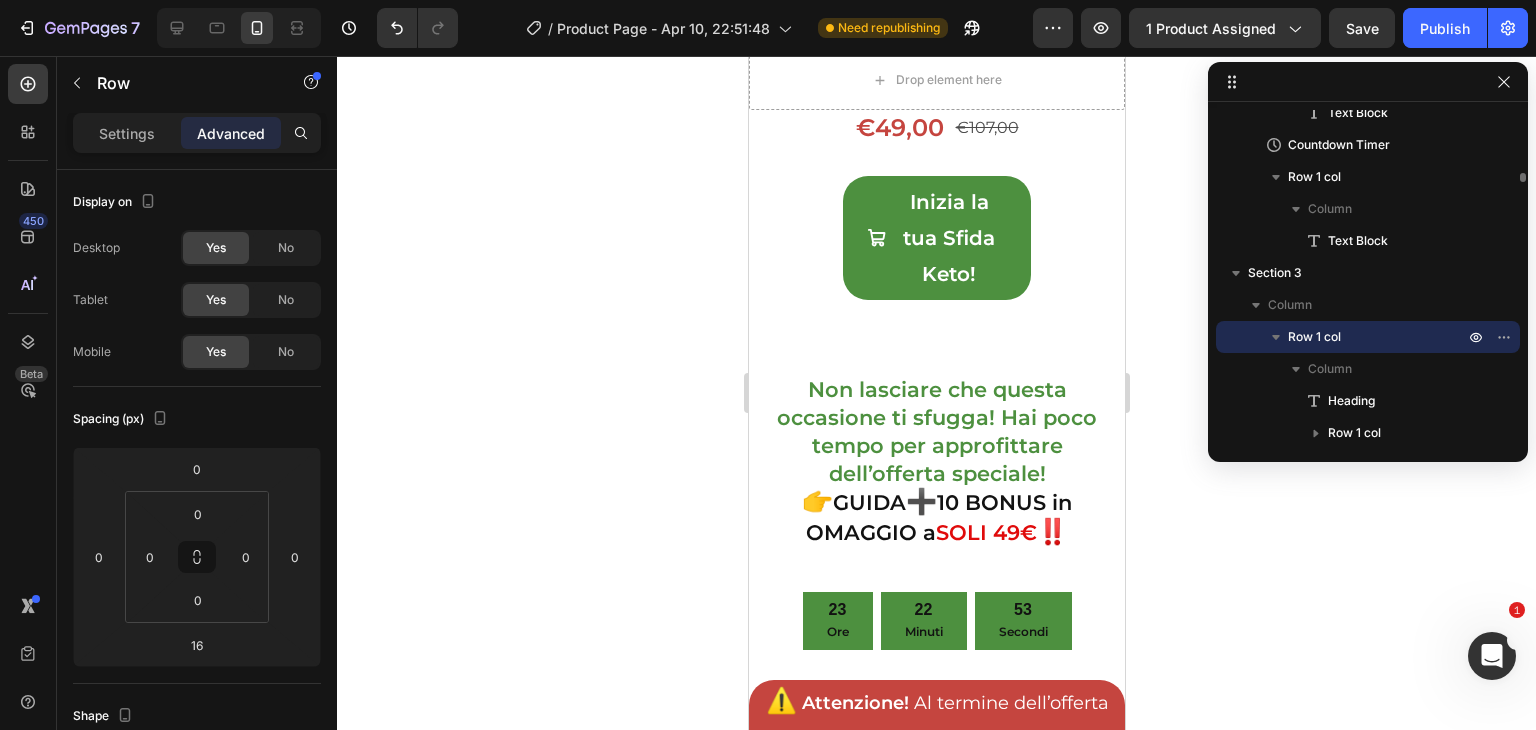 scroll, scrollTop: 1924, scrollLeft: 0, axis: vertical 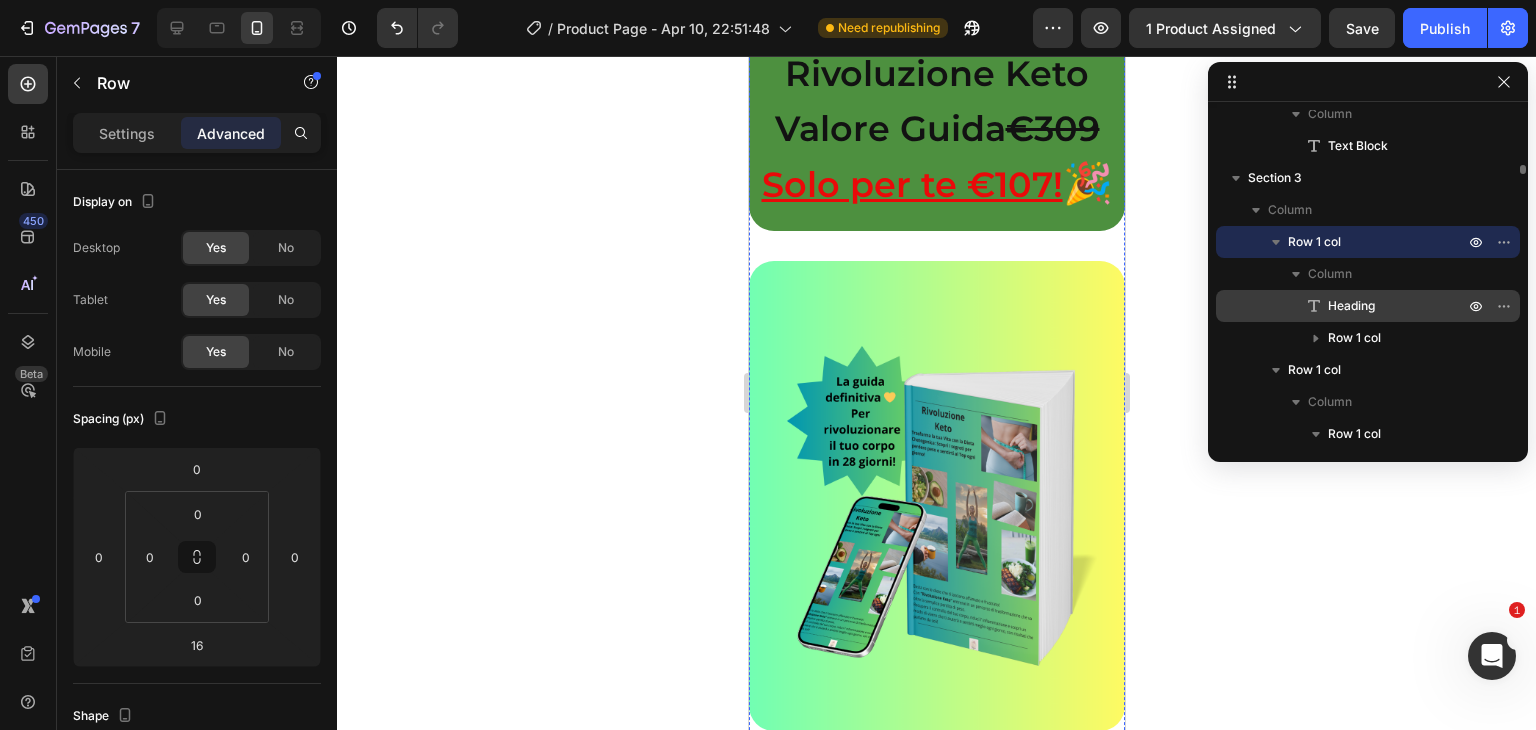 click on "Heading" at bounding box center [1351, 306] 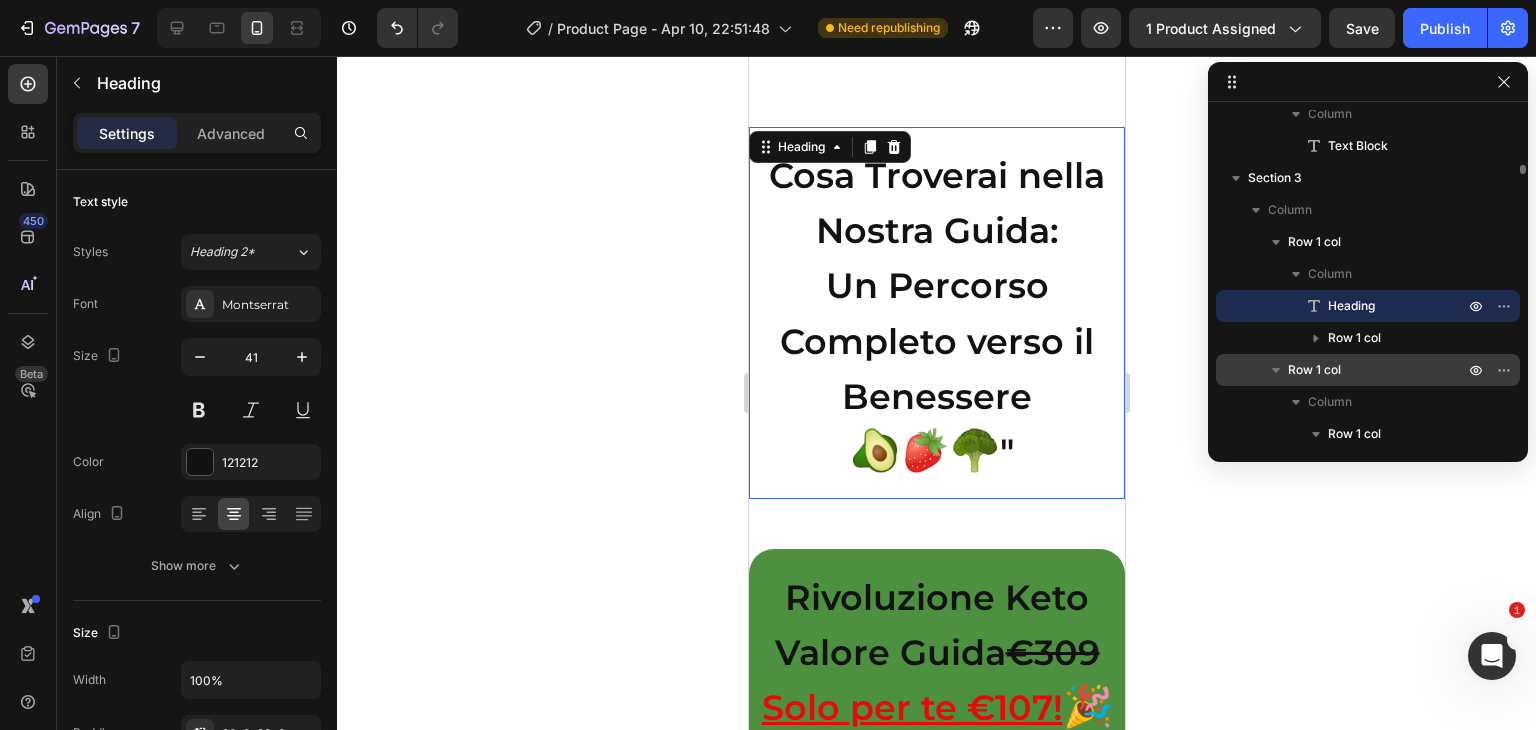 click on "Row 1 col" at bounding box center (1314, 370) 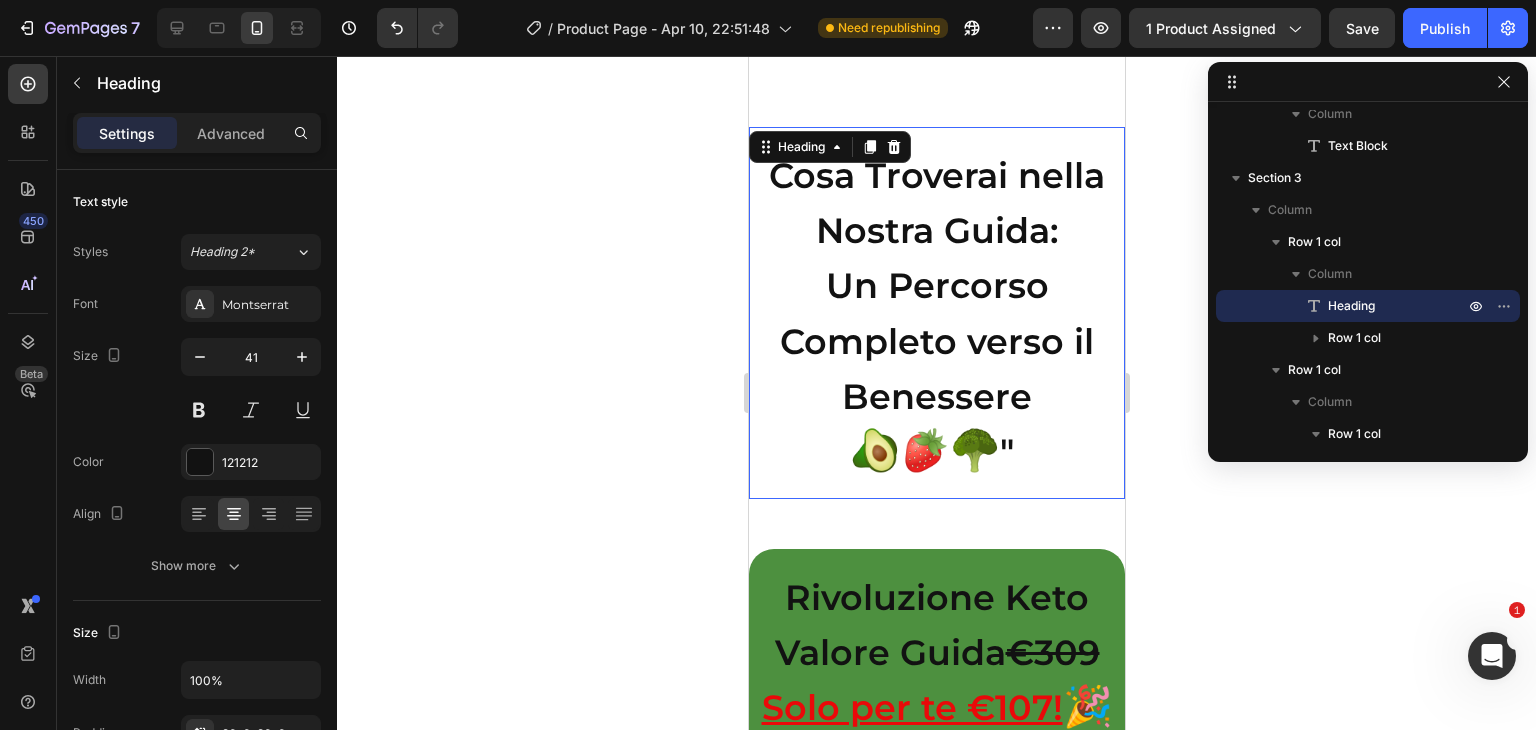 click on "Advanced" at bounding box center [231, 133] 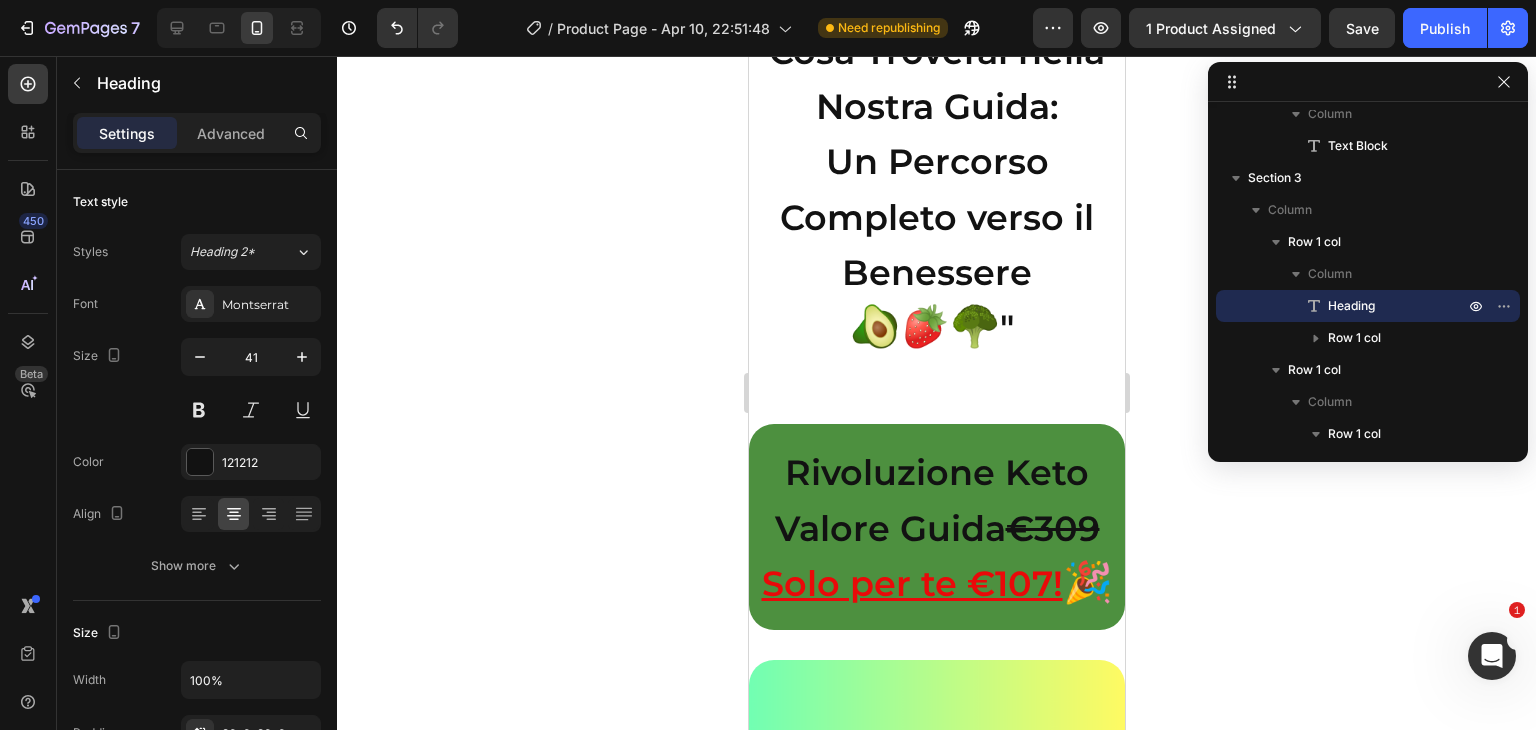 click on "Cosa Troverai nella Nostra Guida:  Un Percorso Completo verso il Benessere  🥑🍓🥦 "" at bounding box center [936, 189] 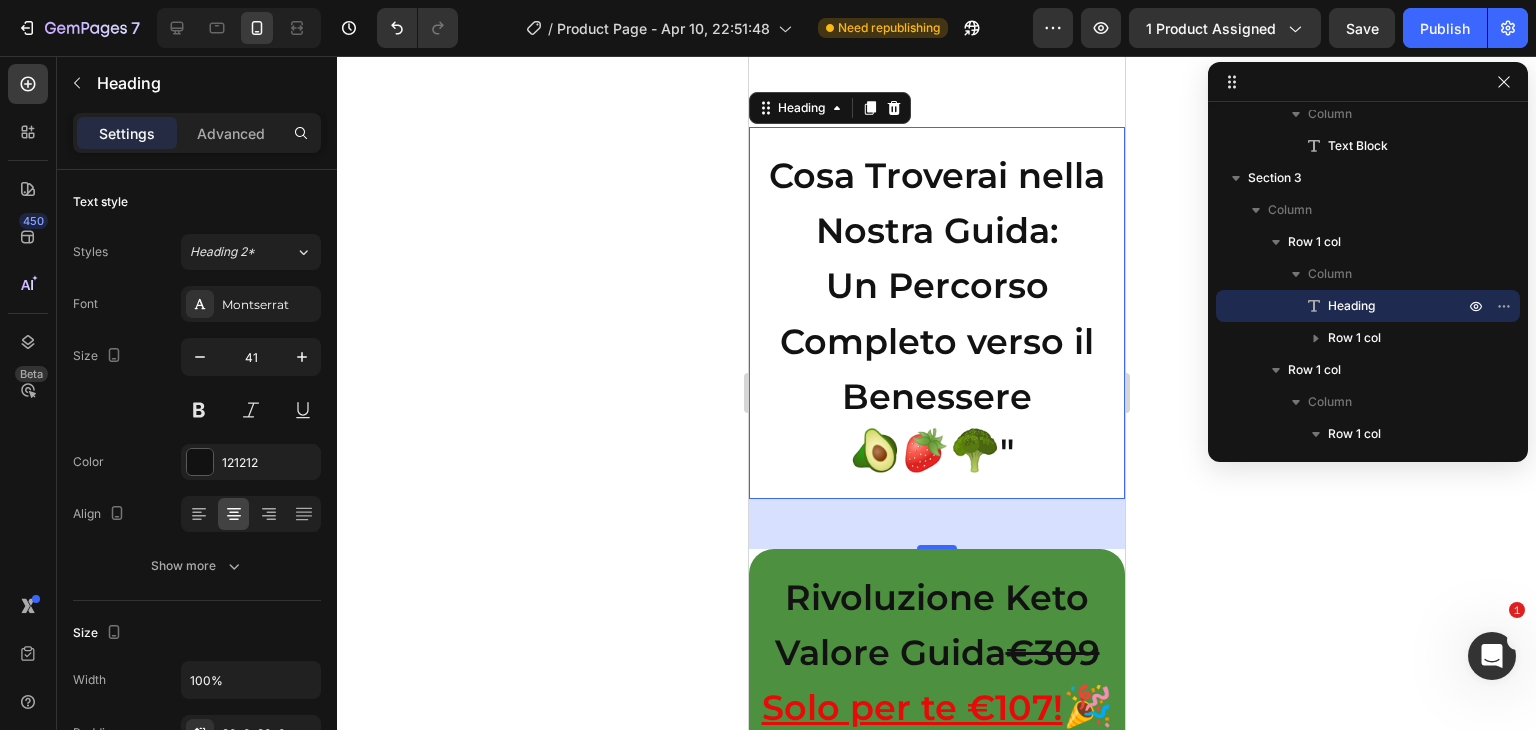 scroll, scrollTop: 1945, scrollLeft: 0, axis: vertical 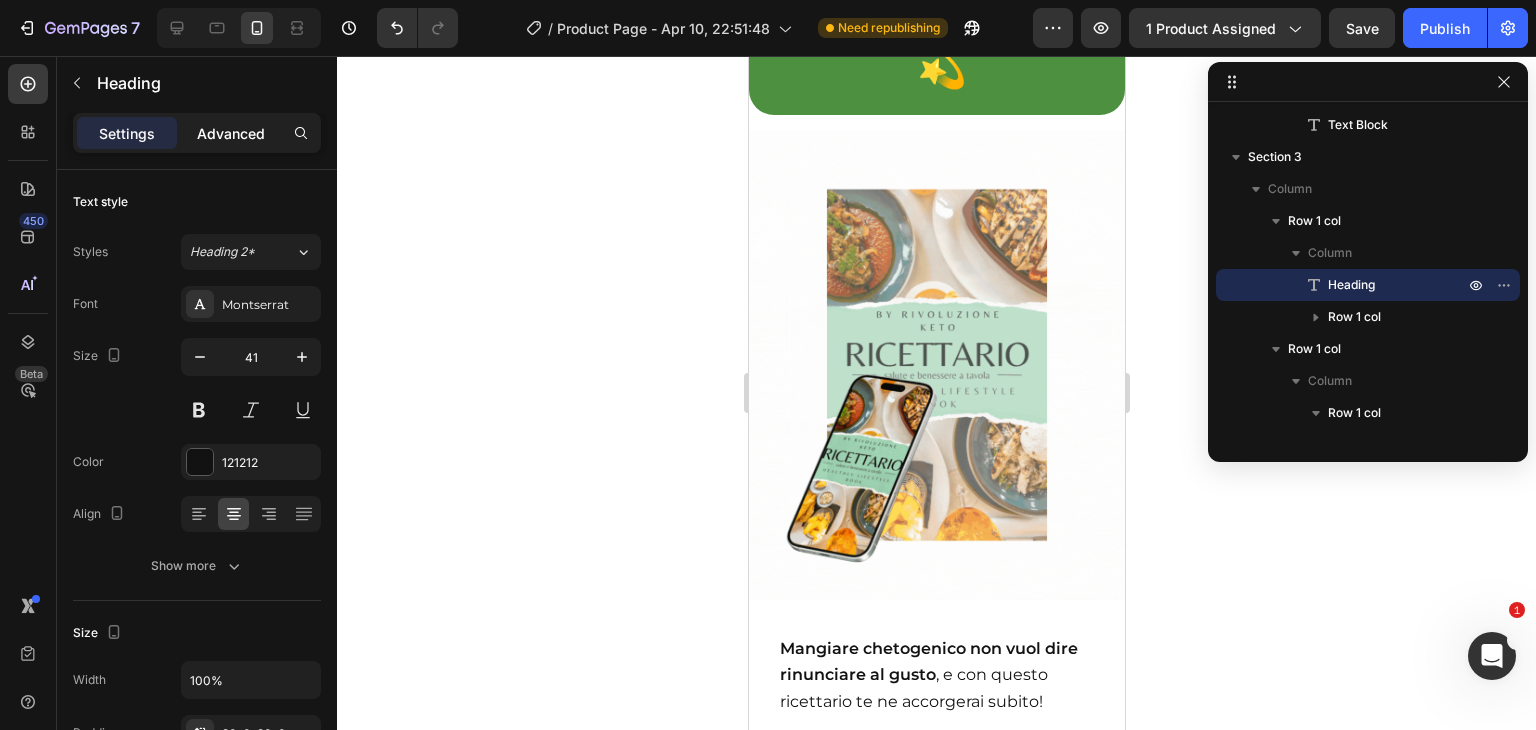 click on "Advanced" at bounding box center (231, 133) 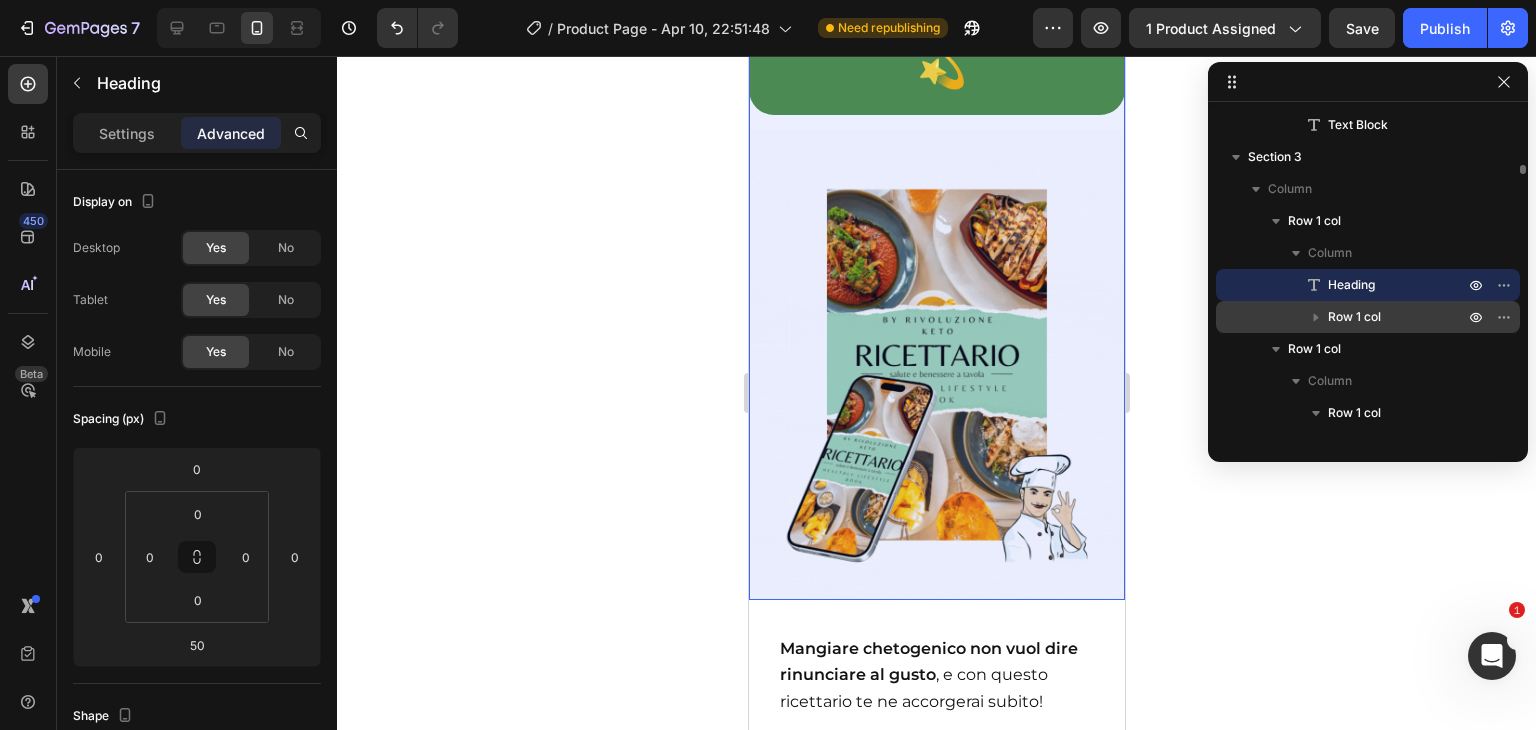 click on "Row 1 col" at bounding box center (1354, 317) 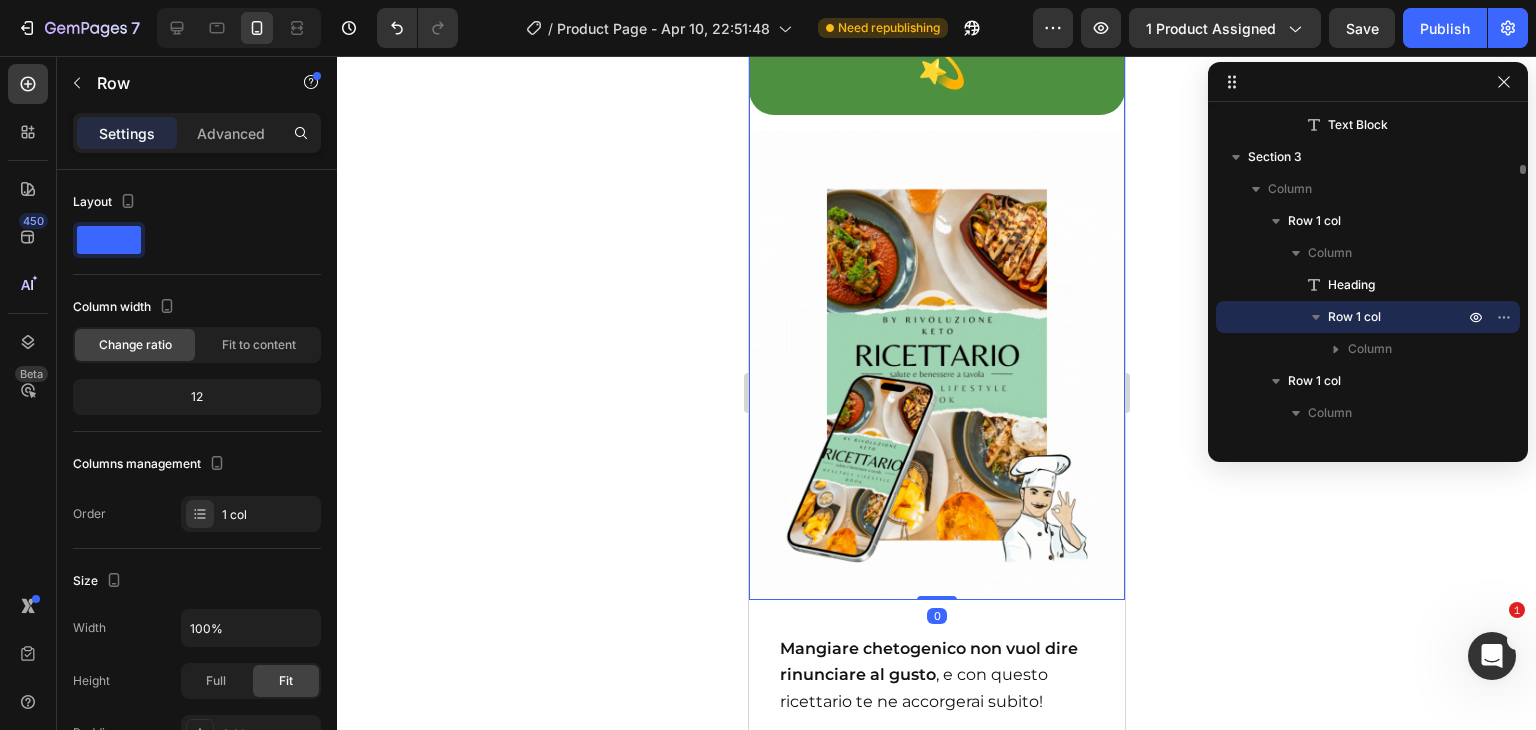 scroll, scrollTop: 14534, scrollLeft: 0, axis: vertical 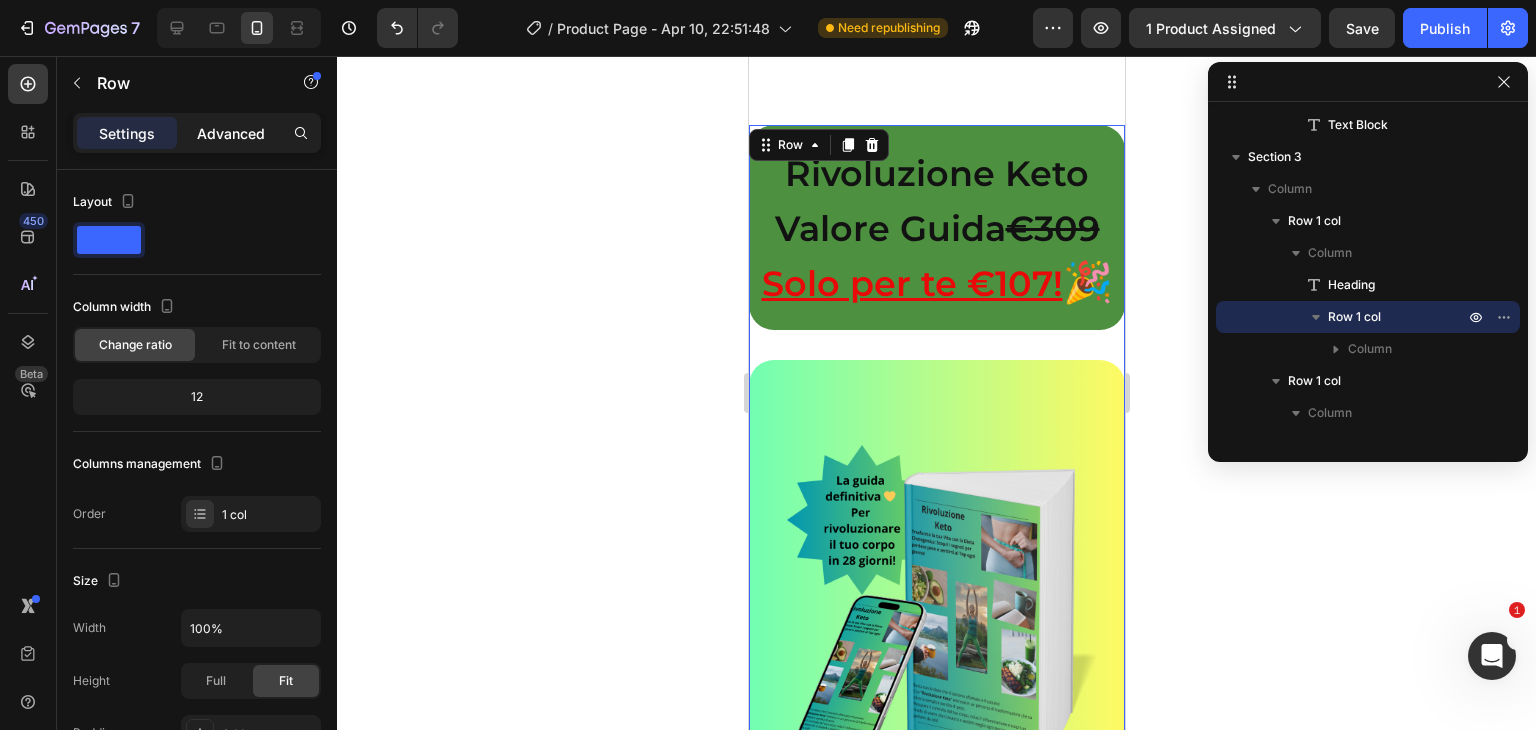 click on "Advanced" at bounding box center [231, 133] 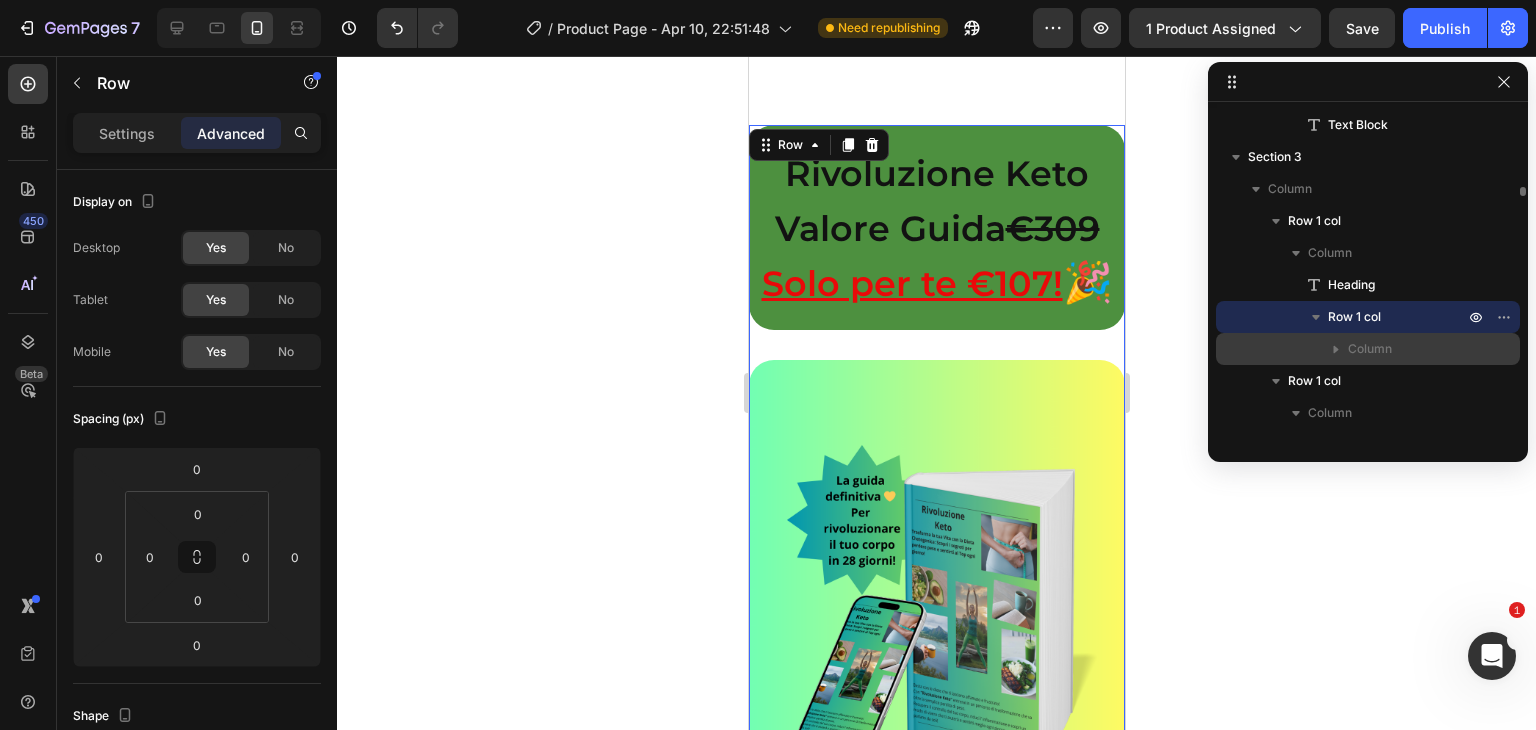 scroll, scrollTop: 1977, scrollLeft: 0, axis: vertical 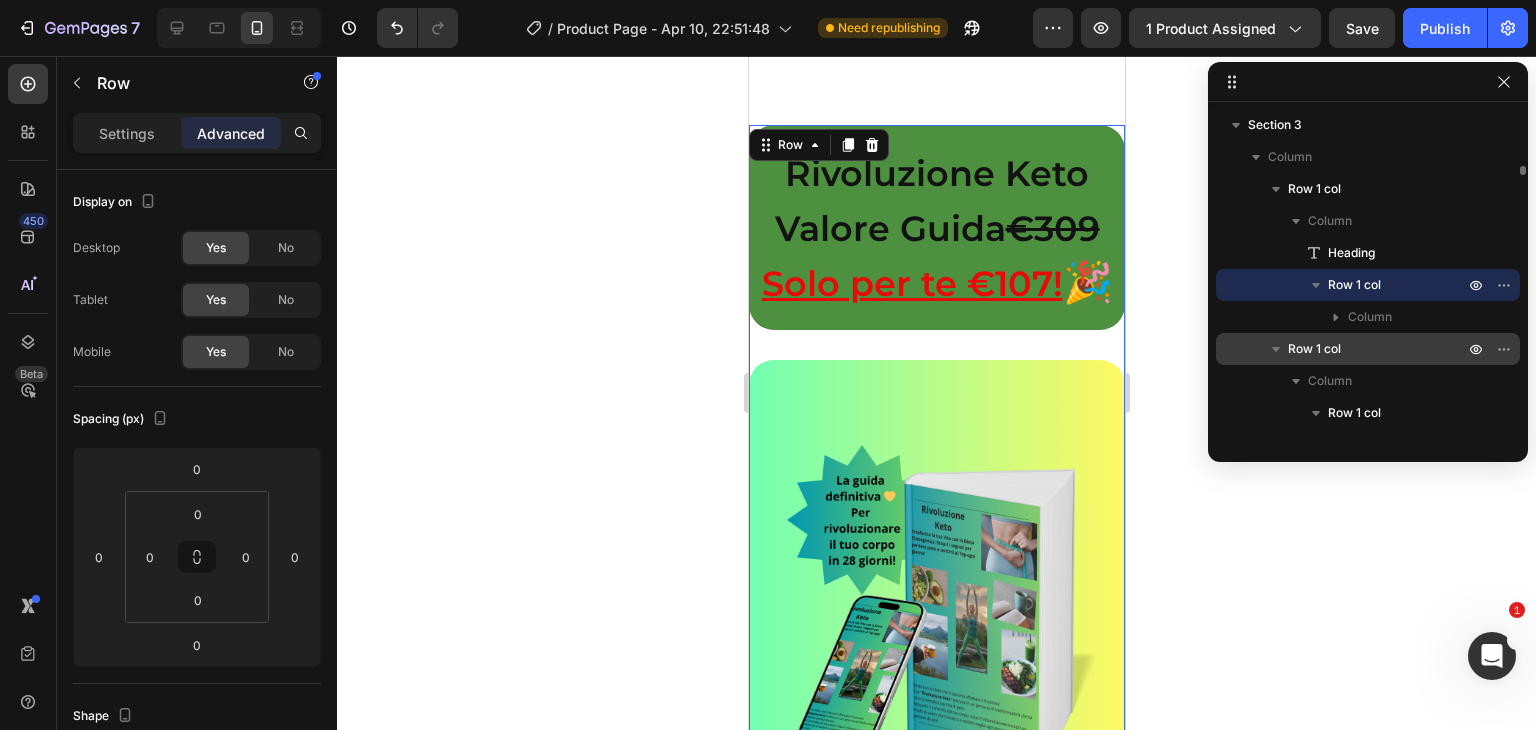 click on "Row 1 col" at bounding box center (1314, 349) 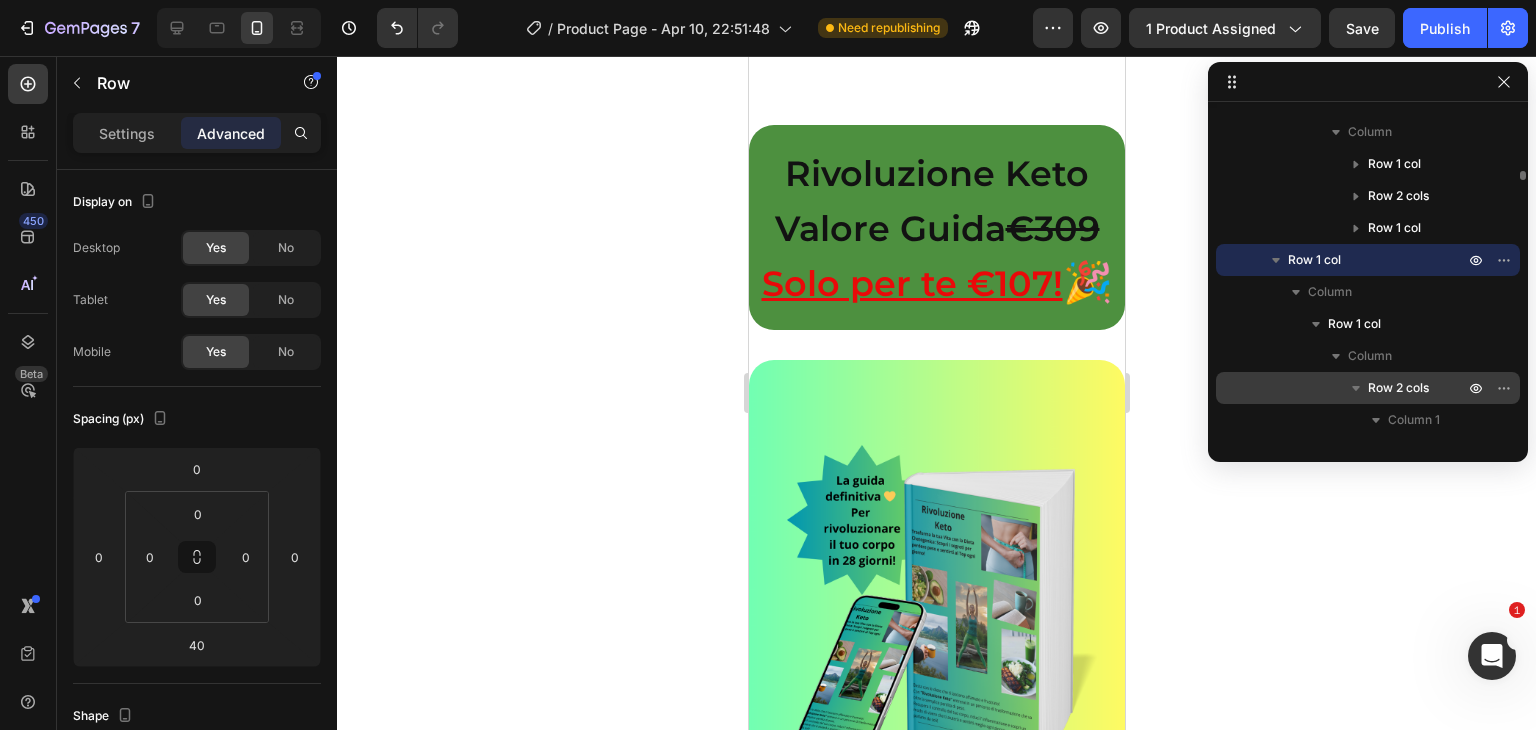 scroll, scrollTop: 17121, scrollLeft: 0, axis: vertical 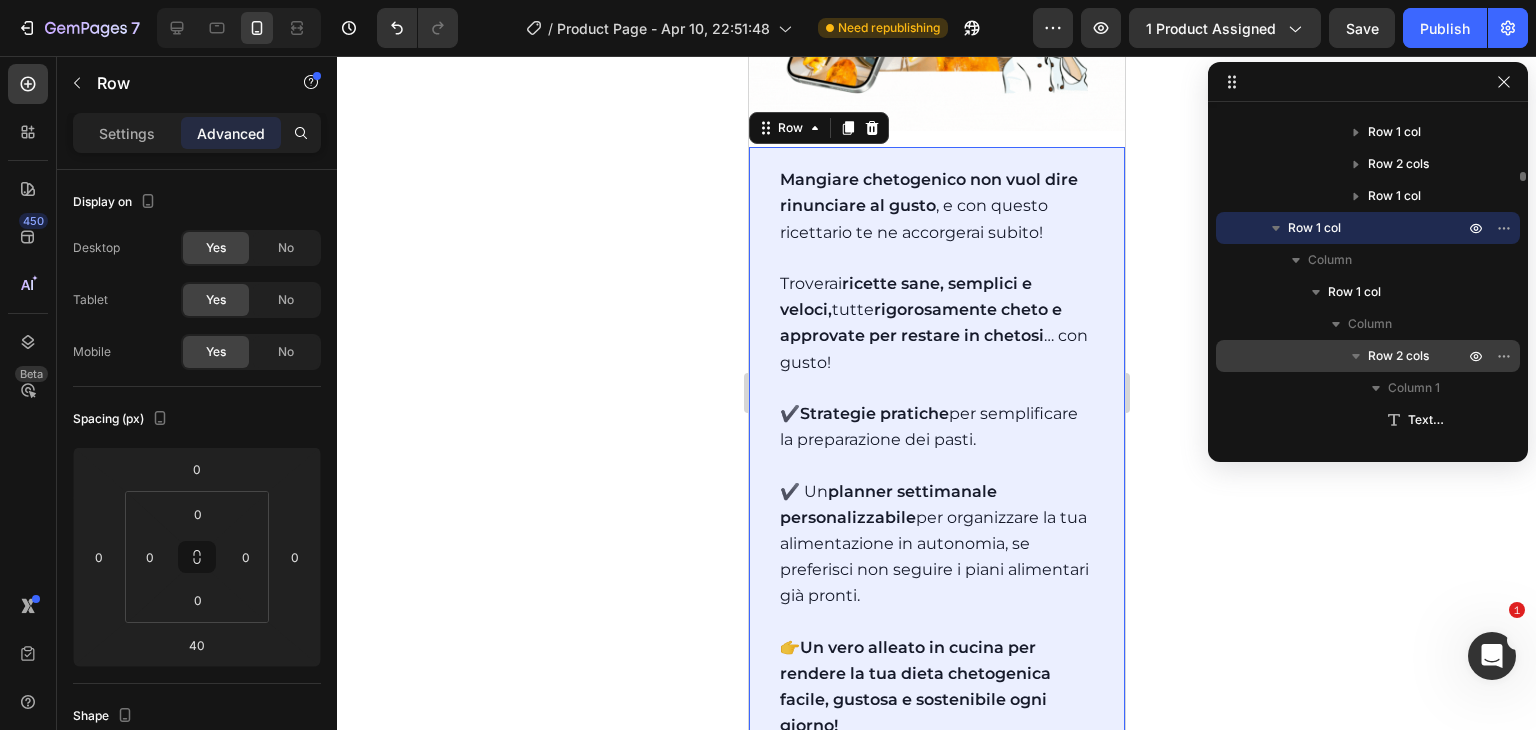 click on "Row 2 cols" at bounding box center (1398, 356) 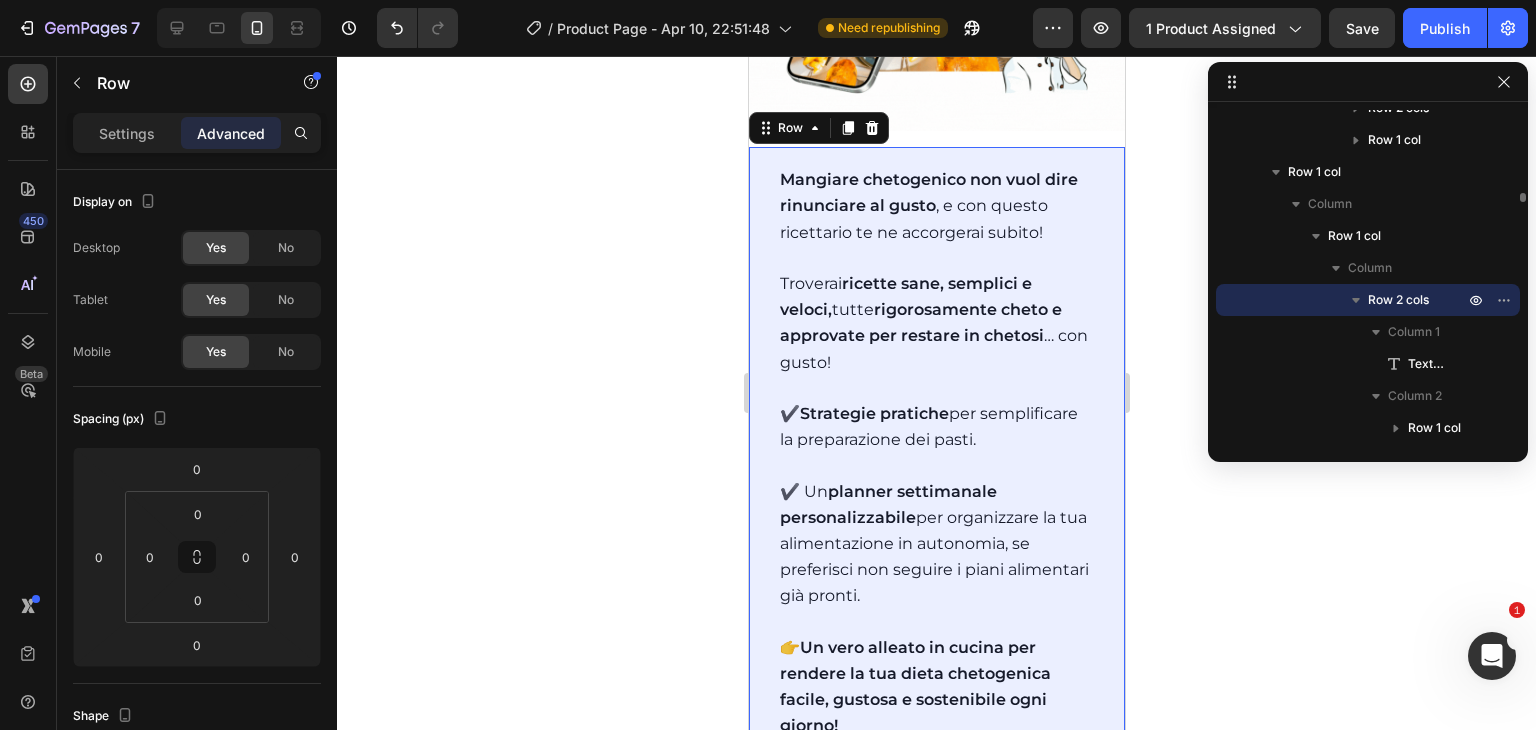scroll, scrollTop: 2269, scrollLeft: 0, axis: vertical 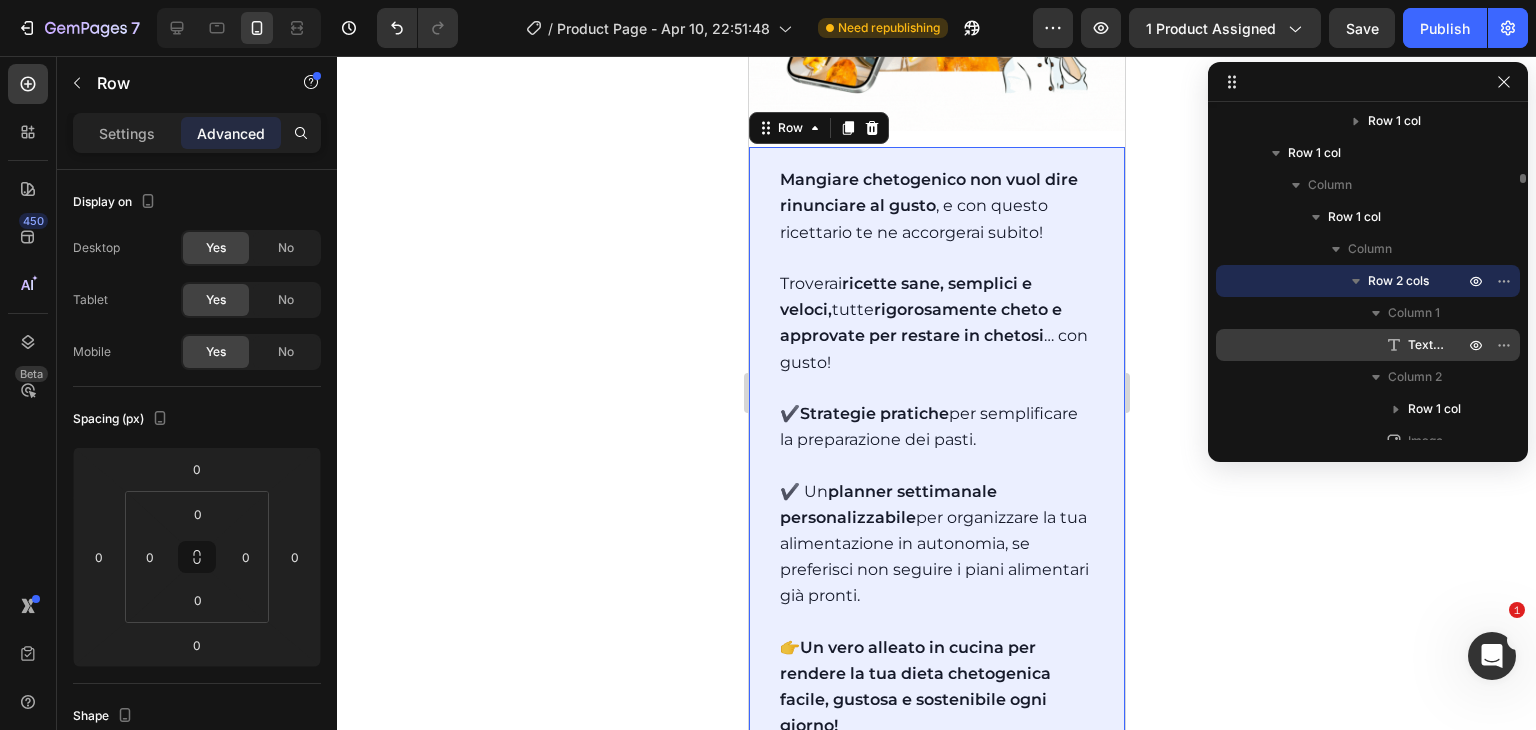 click 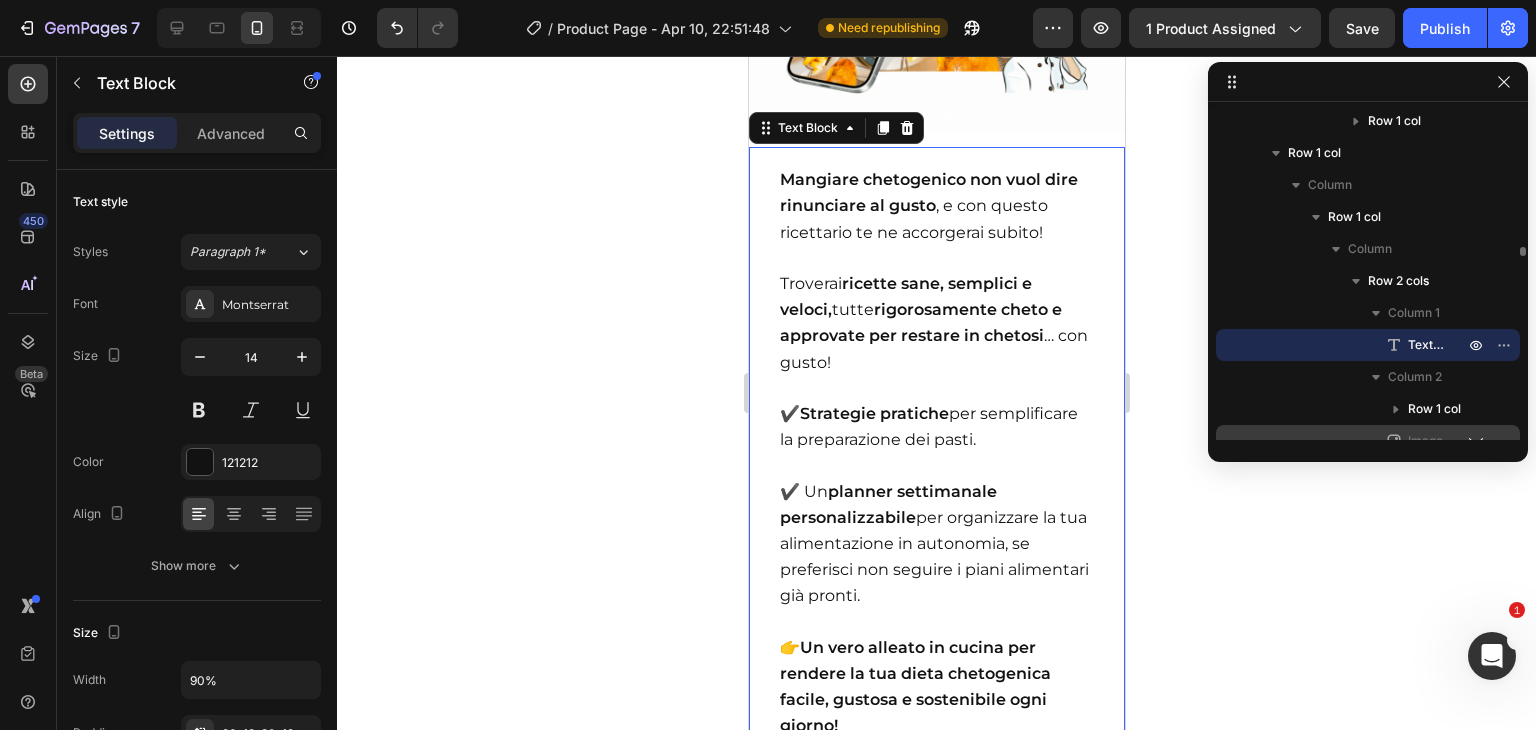 scroll, scrollTop: 2340, scrollLeft: 0, axis: vertical 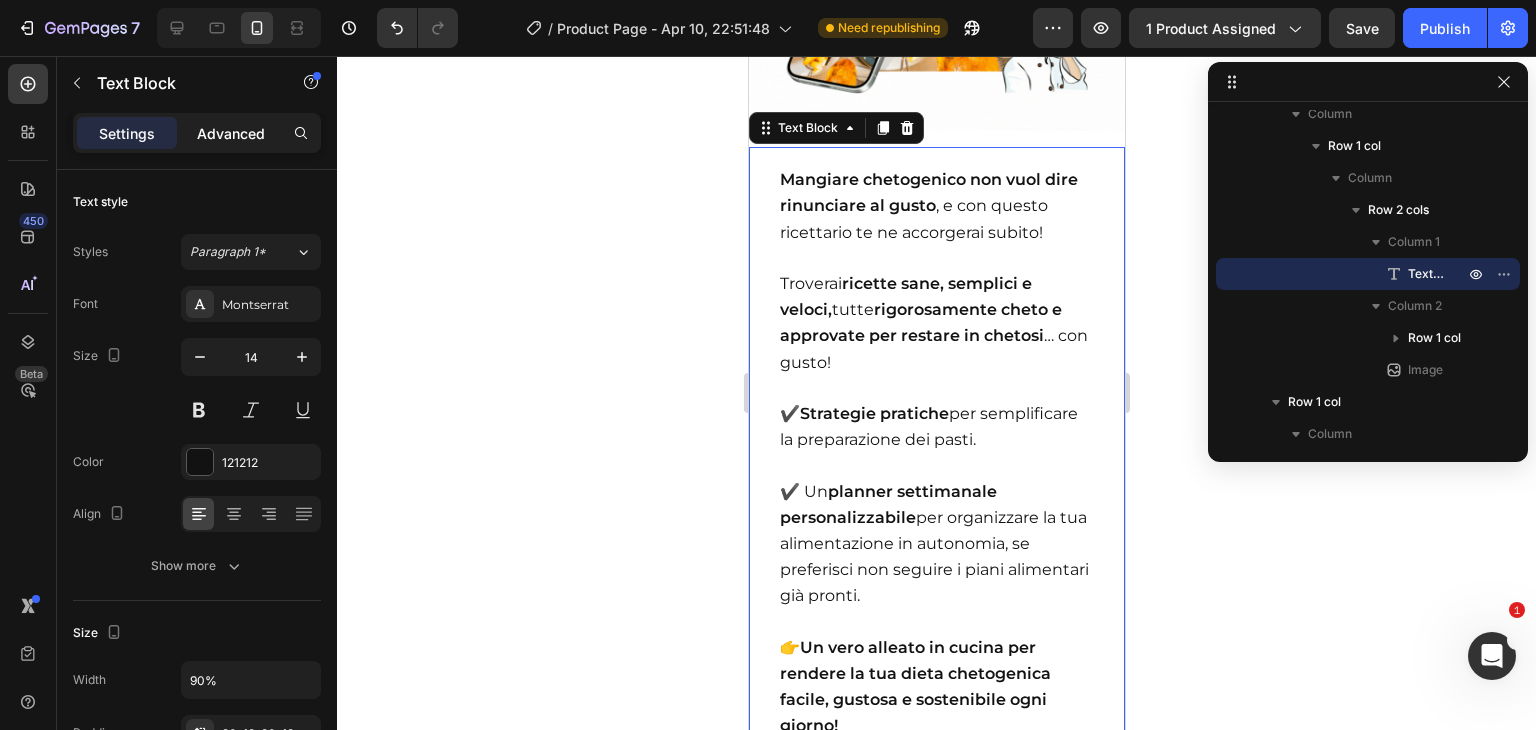 click on "Advanced" at bounding box center [231, 133] 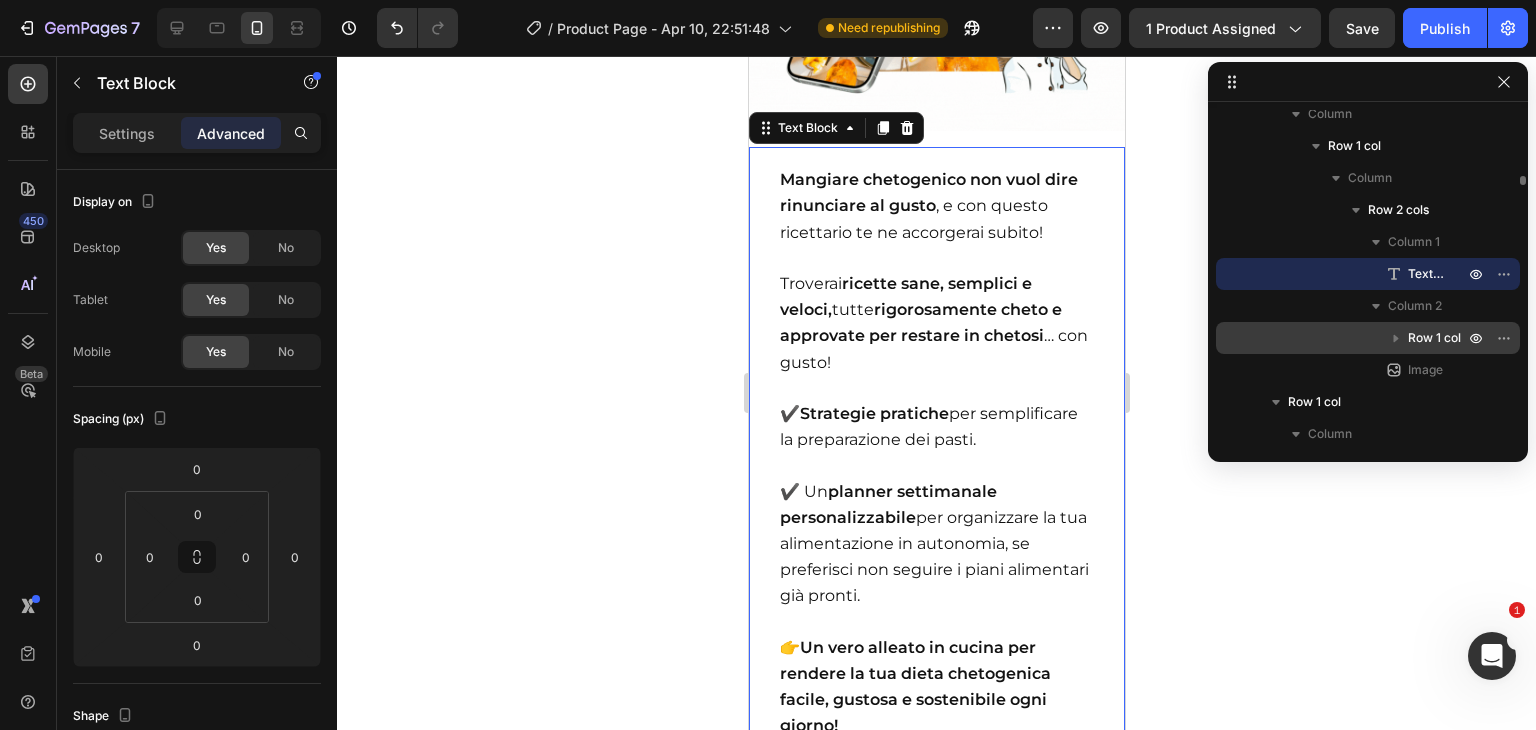 click on "Row 1 col" at bounding box center [1434, 338] 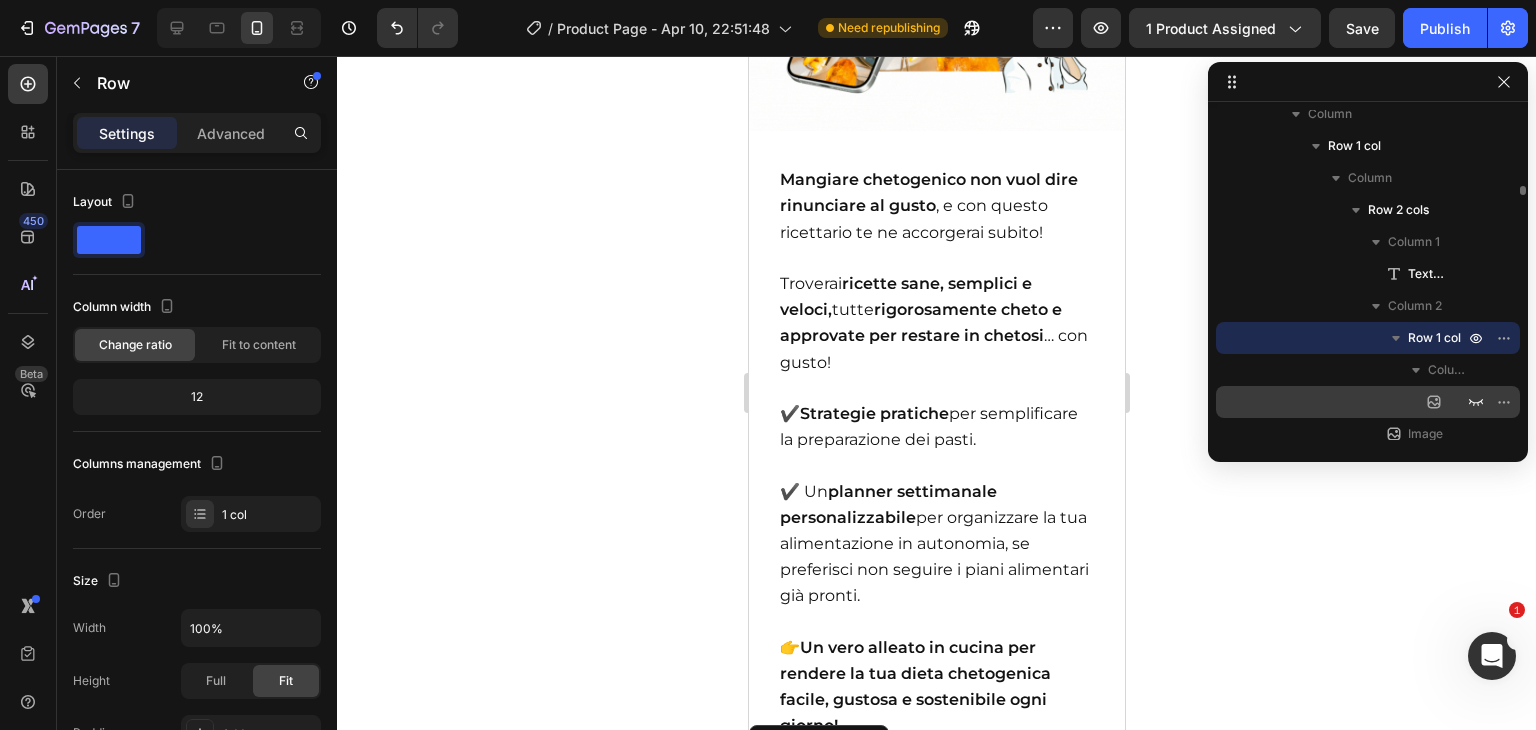 scroll, scrollTop: 2350, scrollLeft: 0, axis: vertical 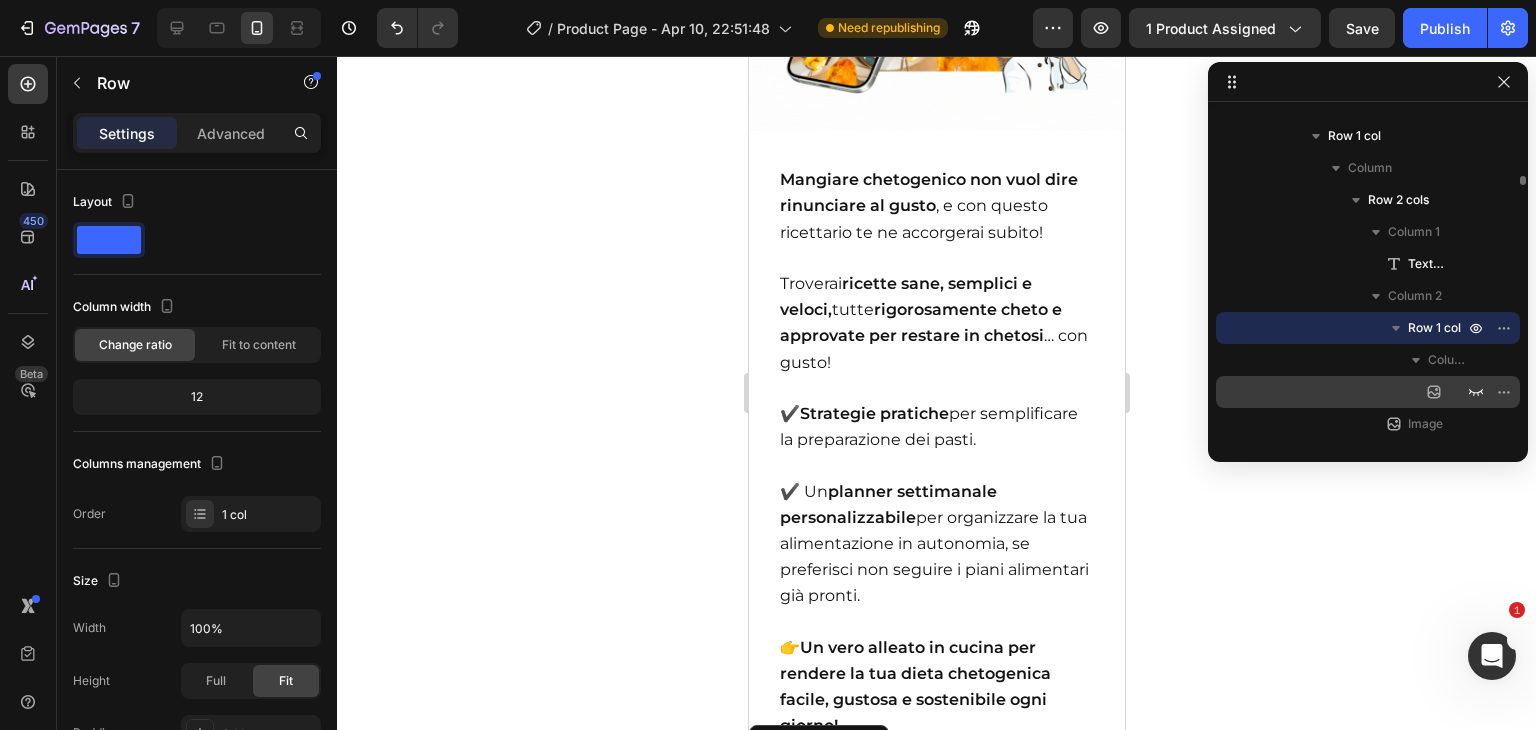 click 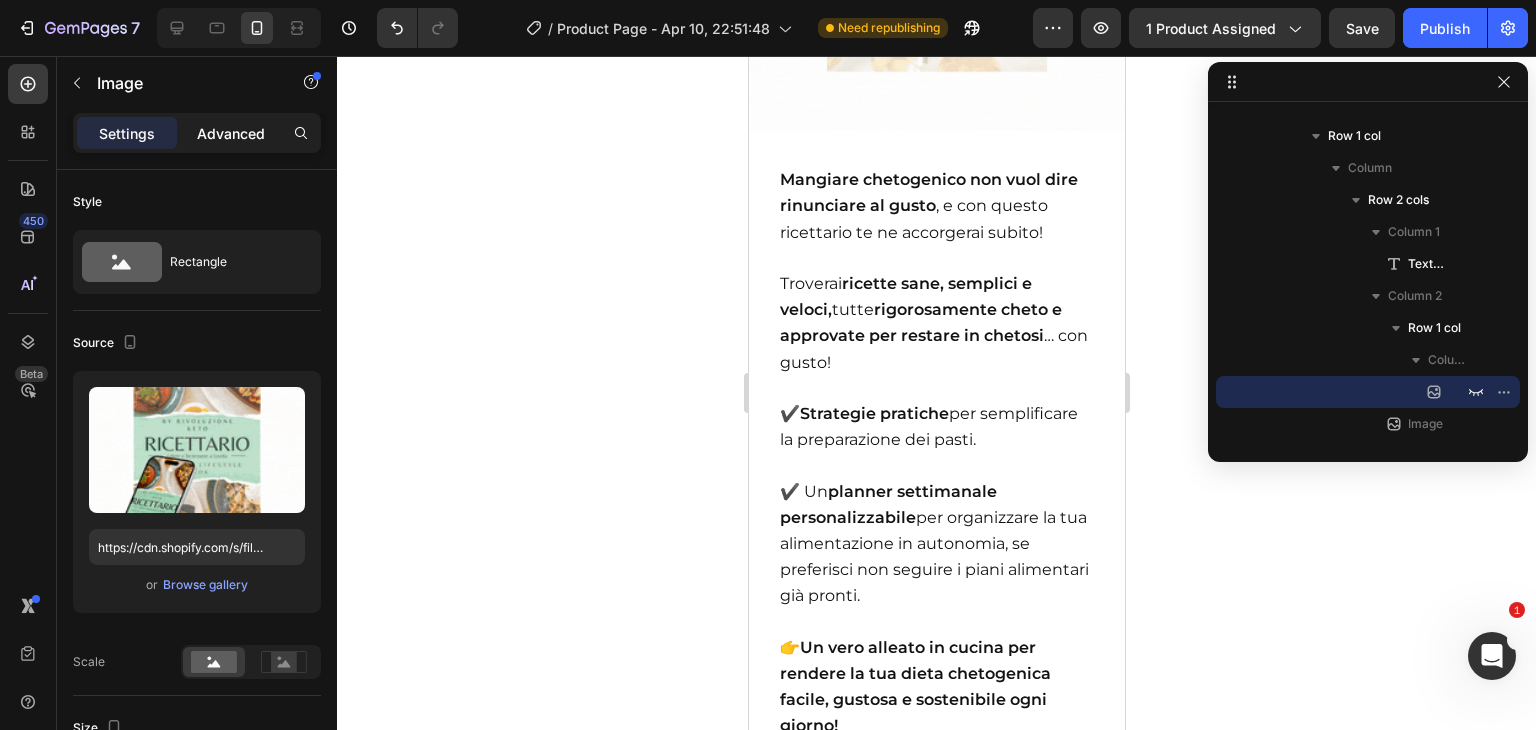click on "Advanced" at bounding box center (231, 133) 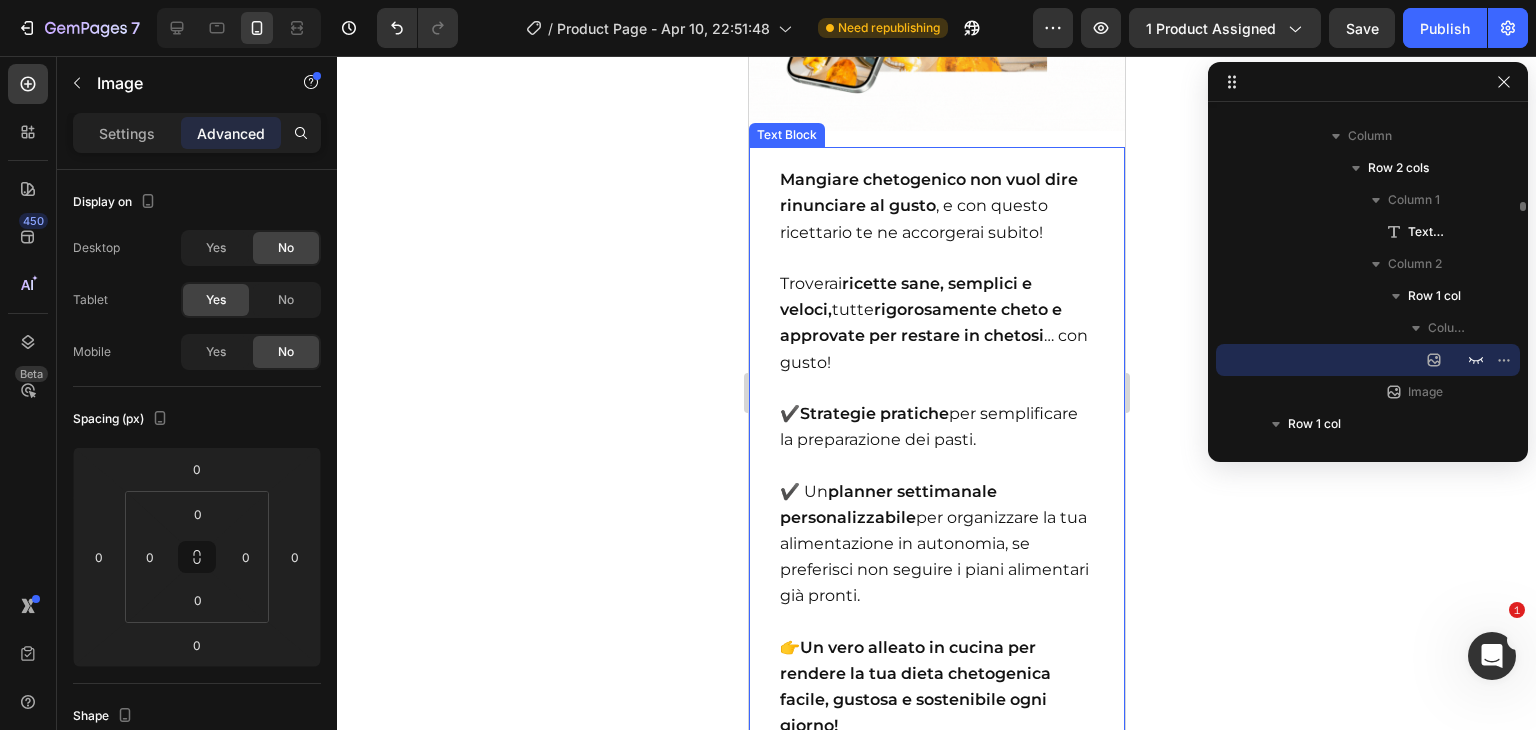 scroll, scrollTop: 2428, scrollLeft: 0, axis: vertical 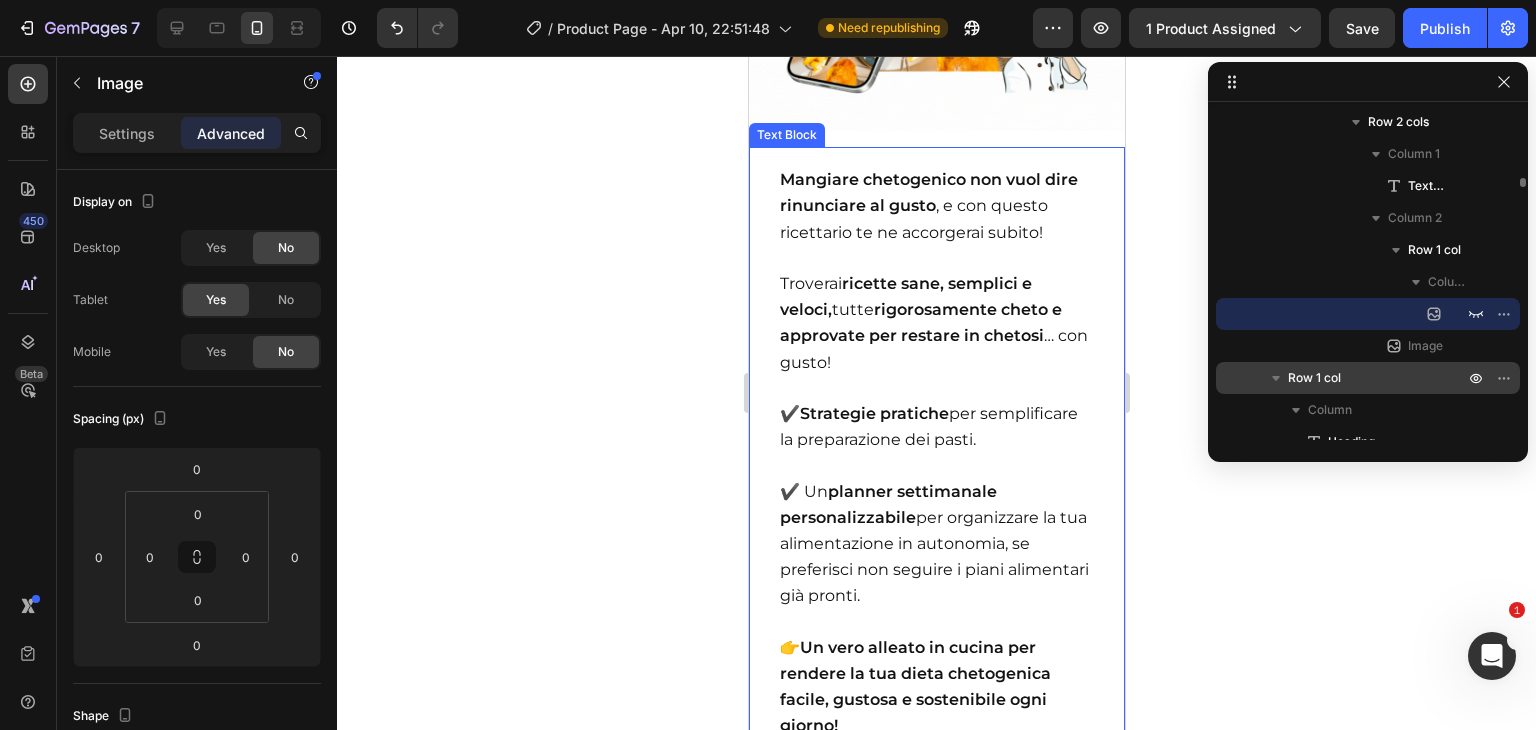 click on "Row 1 col" at bounding box center [1314, 378] 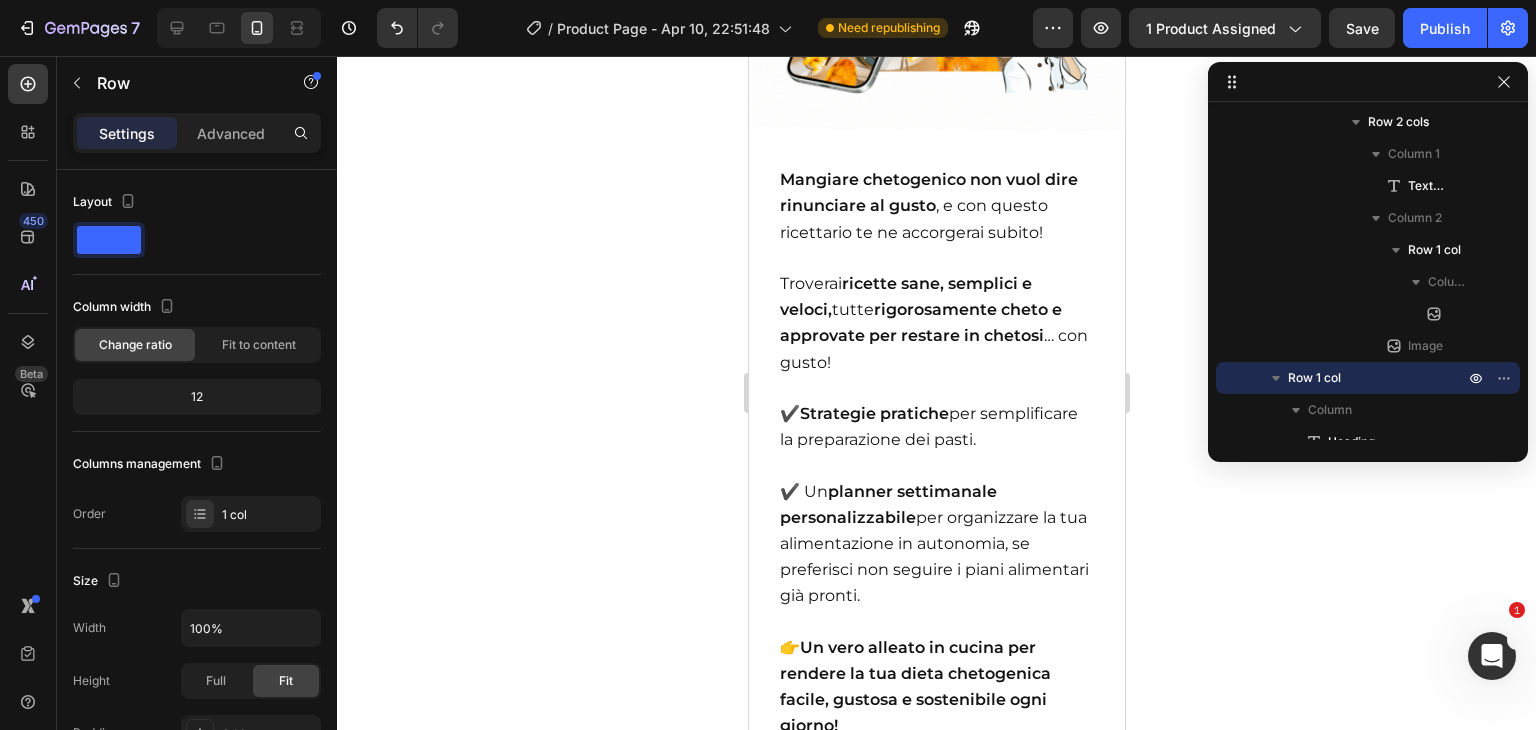 scroll, scrollTop: 17772, scrollLeft: 0, axis: vertical 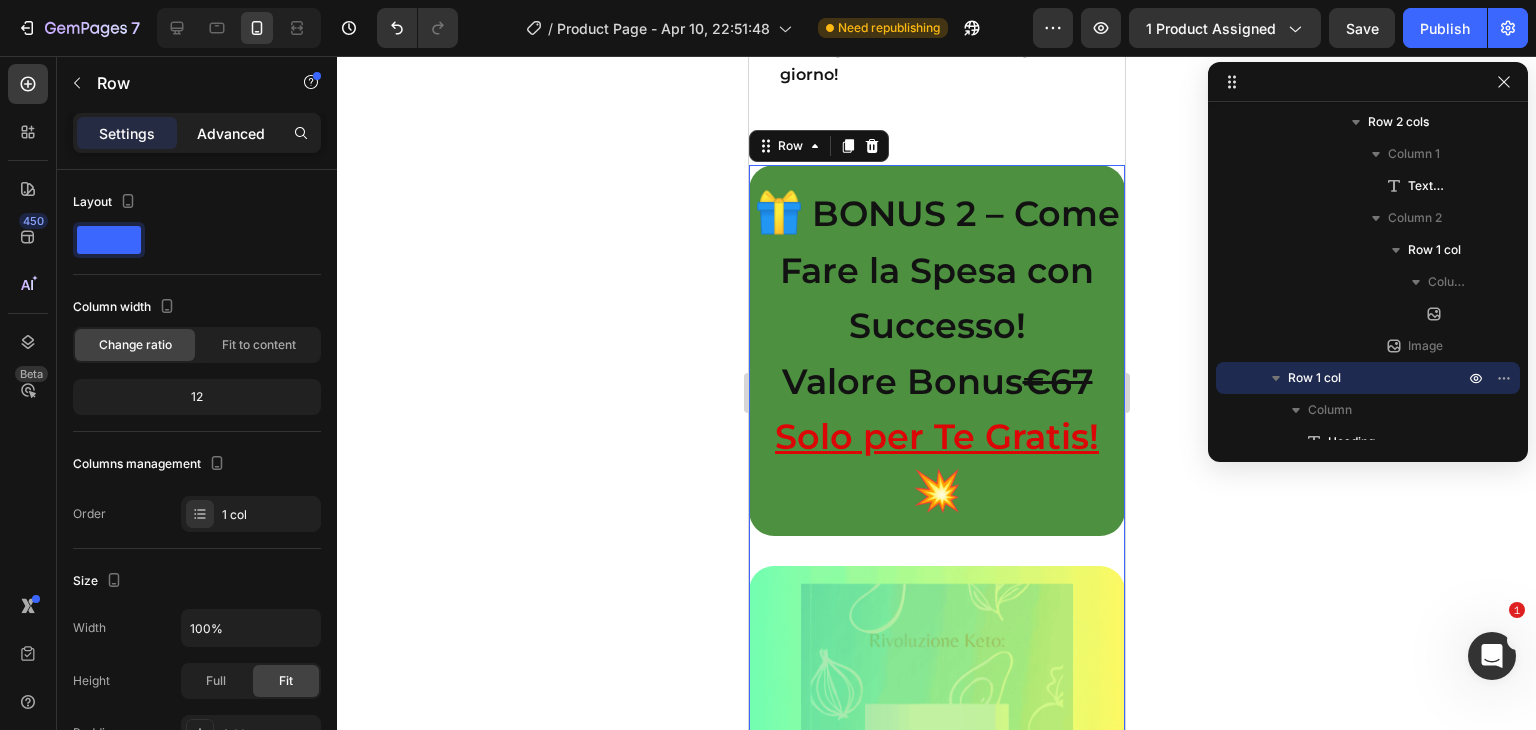 click on "Advanced" at bounding box center (231, 133) 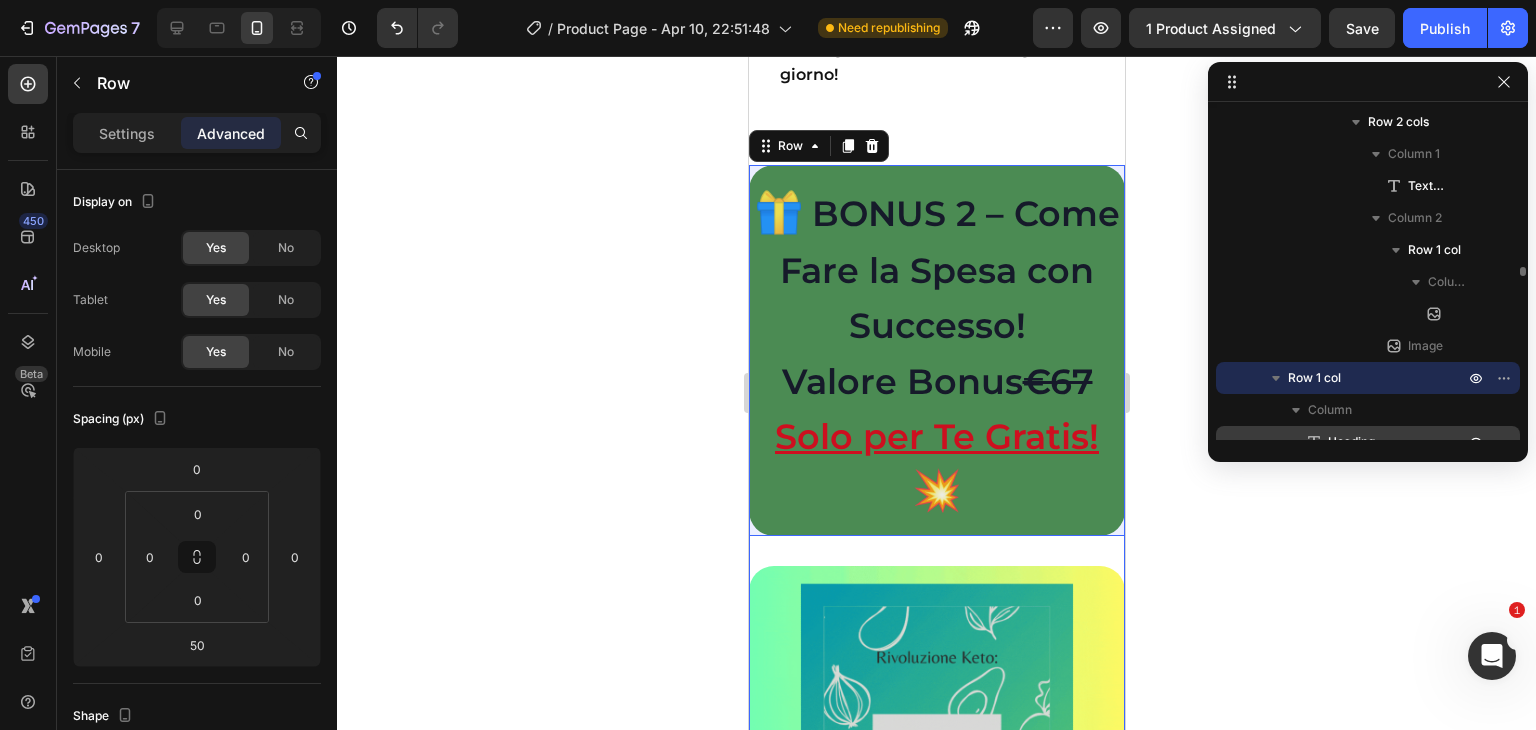 scroll, scrollTop: 2514, scrollLeft: 0, axis: vertical 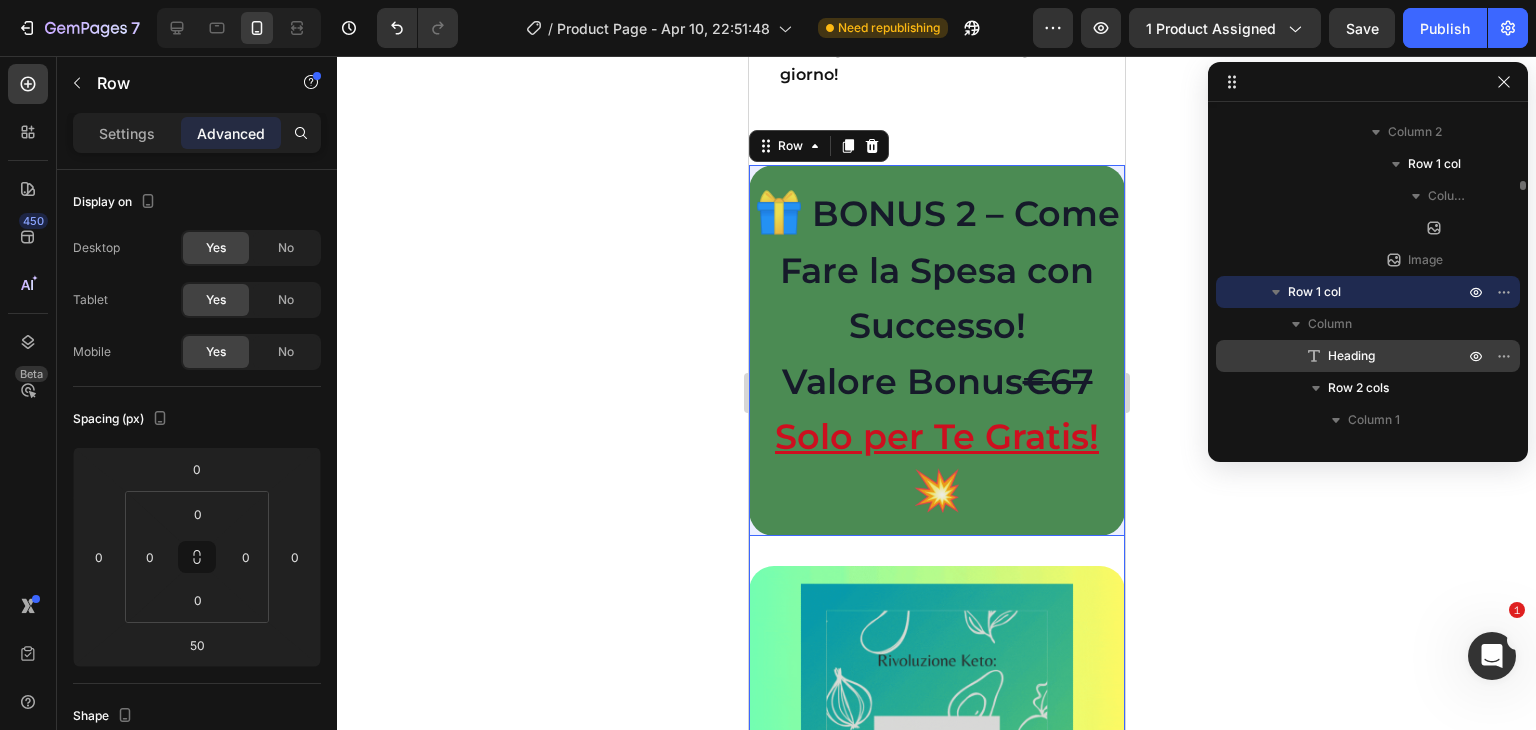 click on "Heading" at bounding box center [1351, 356] 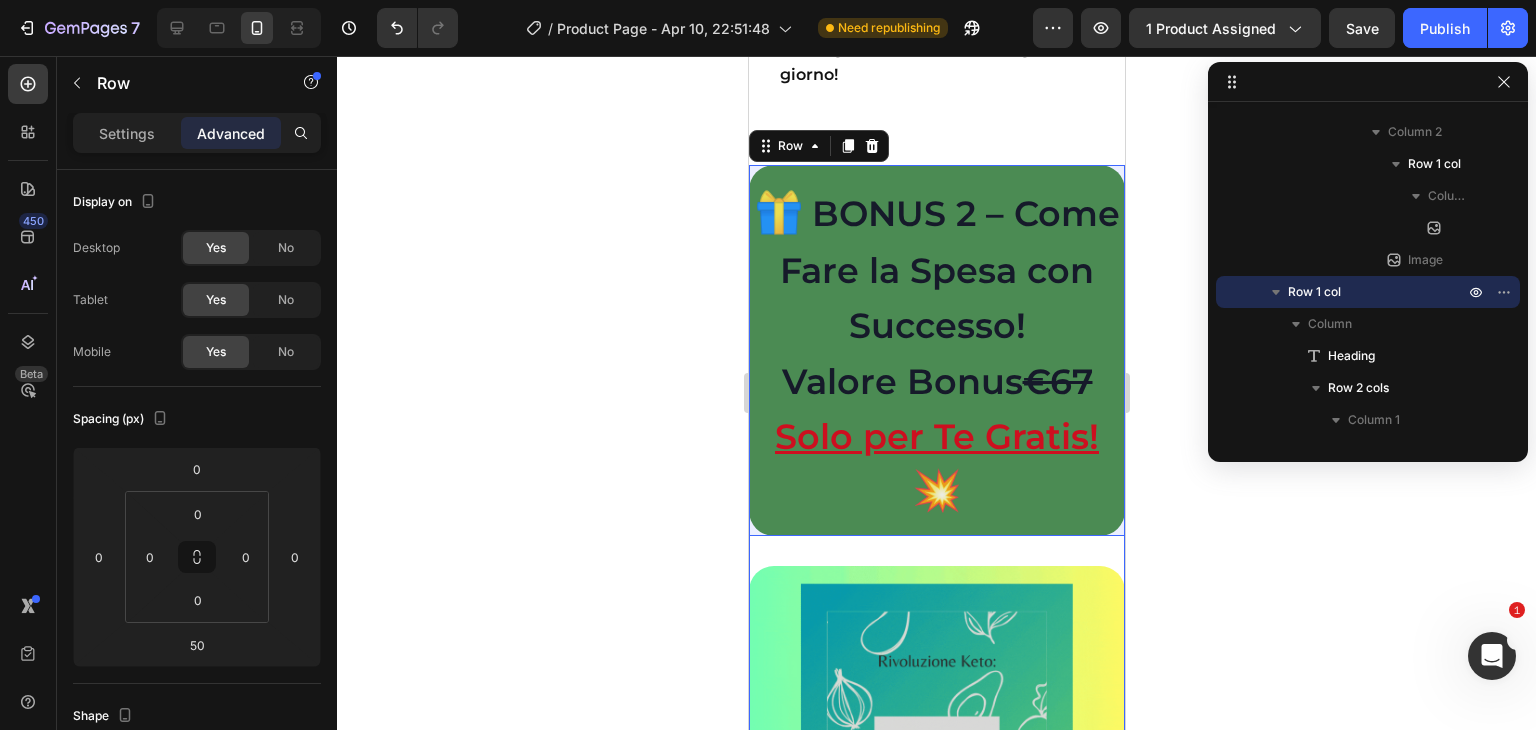 click on "Row 2 cols" at bounding box center [1358, 388] 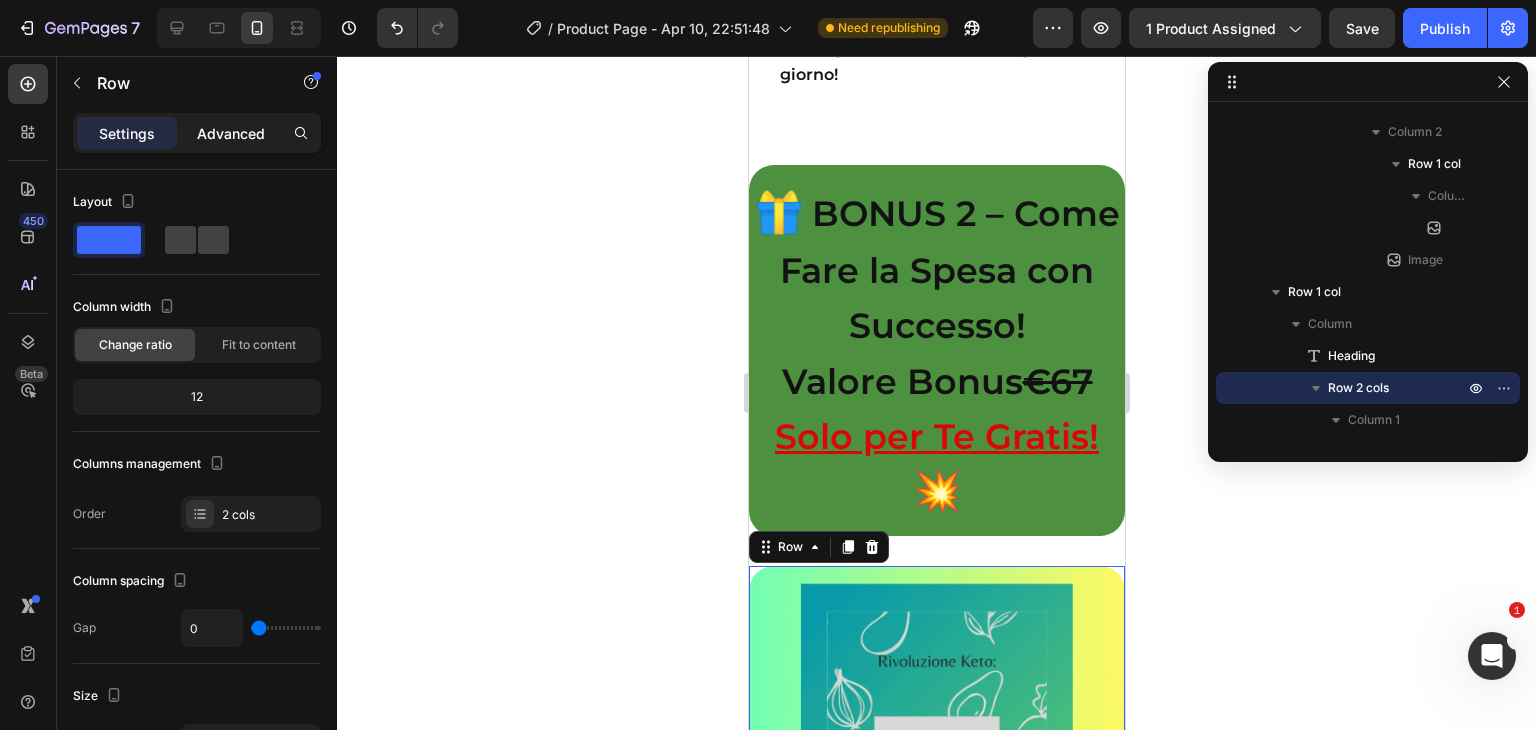 click on "Advanced" at bounding box center (231, 133) 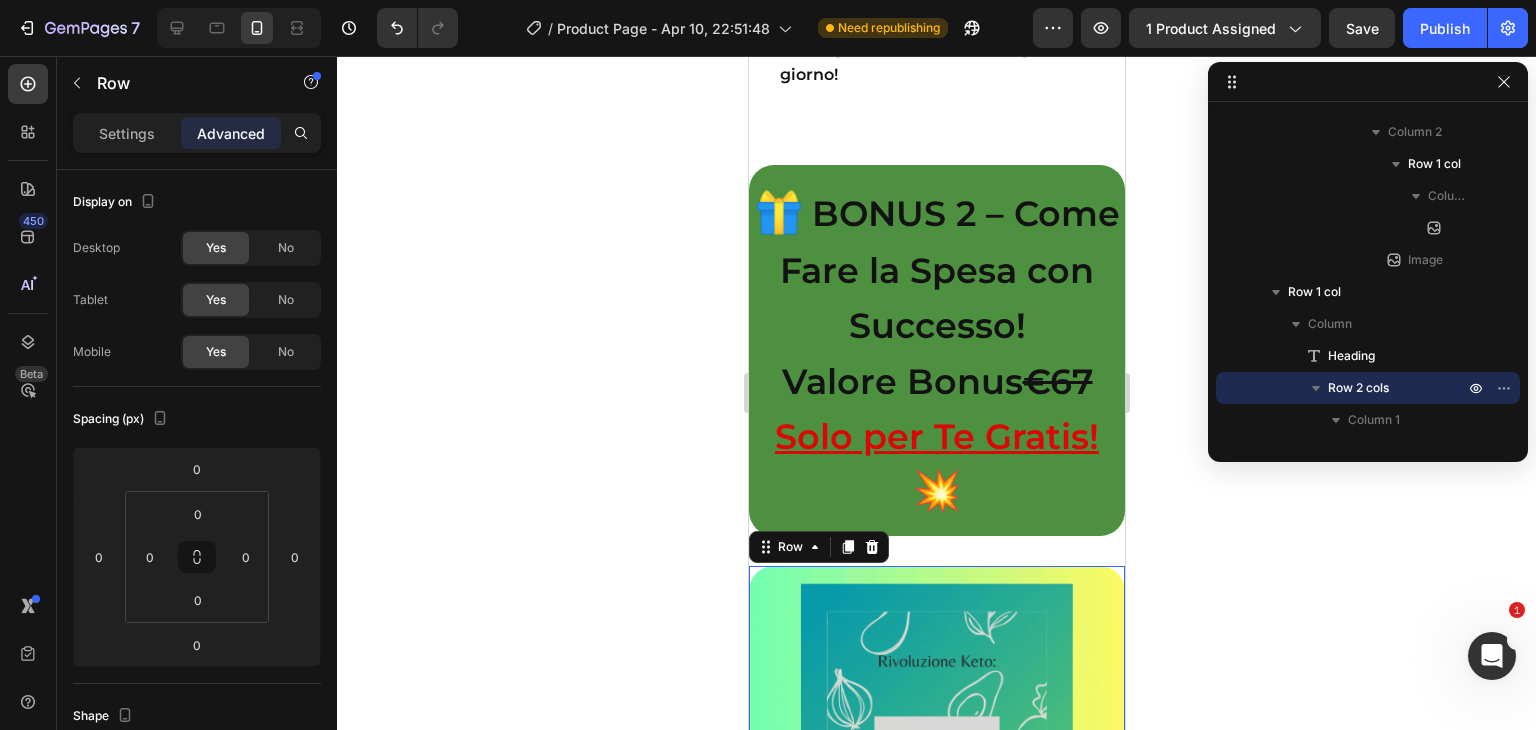 scroll, scrollTop: 18176, scrollLeft: 0, axis: vertical 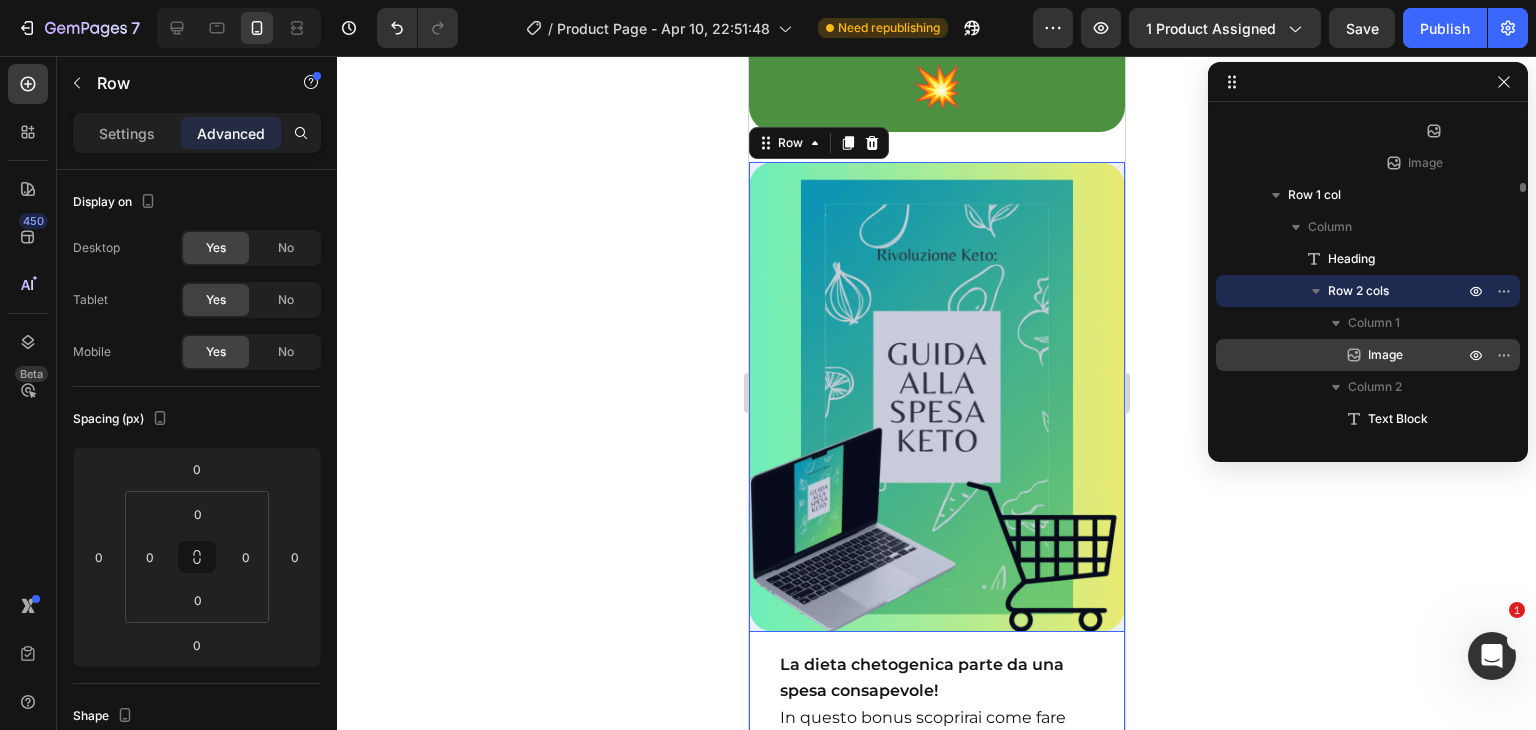 click 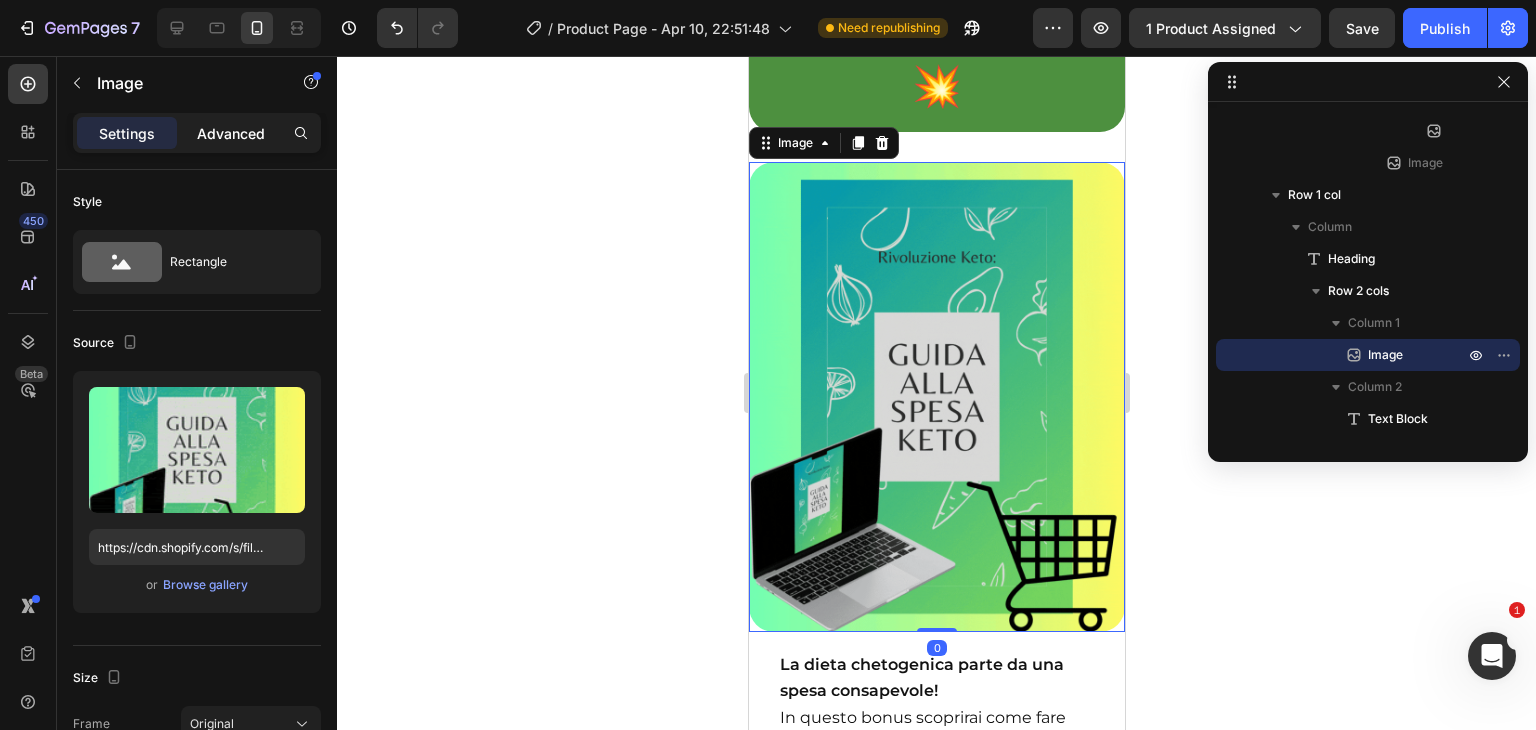click on "Advanced" at bounding box center (231, 133) 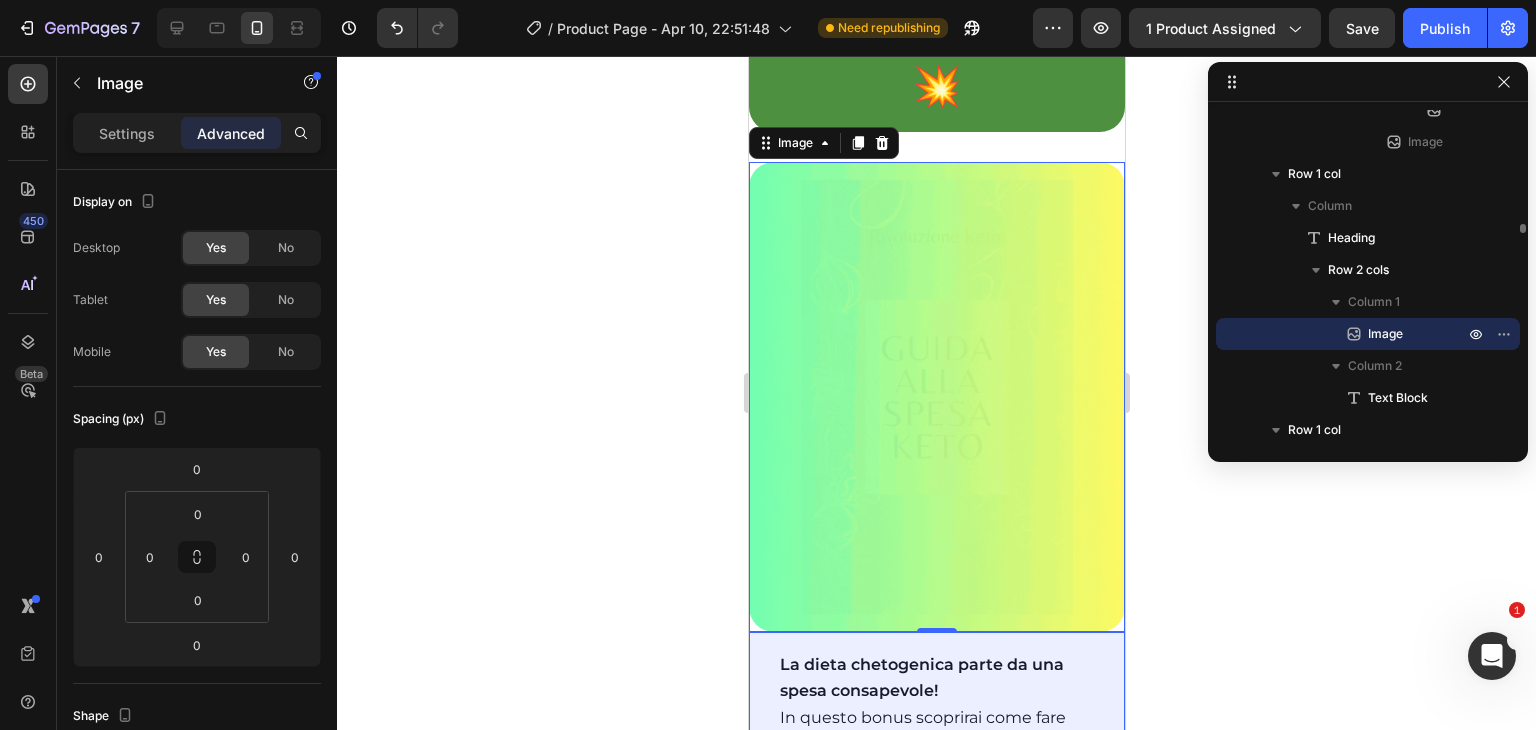 scroll, scrollTop: 2691, scrollLeft: 0, axis: vertical 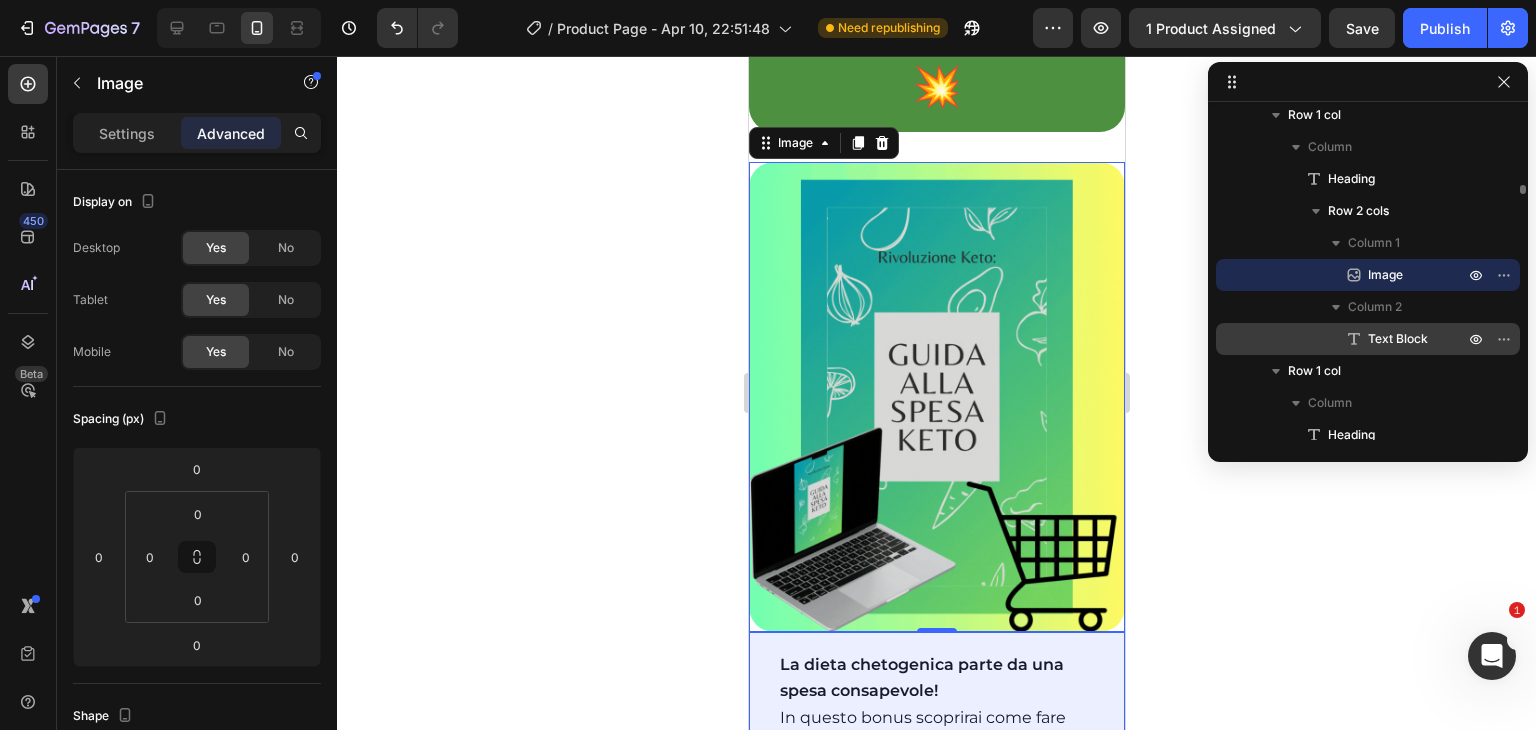 click on "Text Block" at bounding box center [1398, 339] 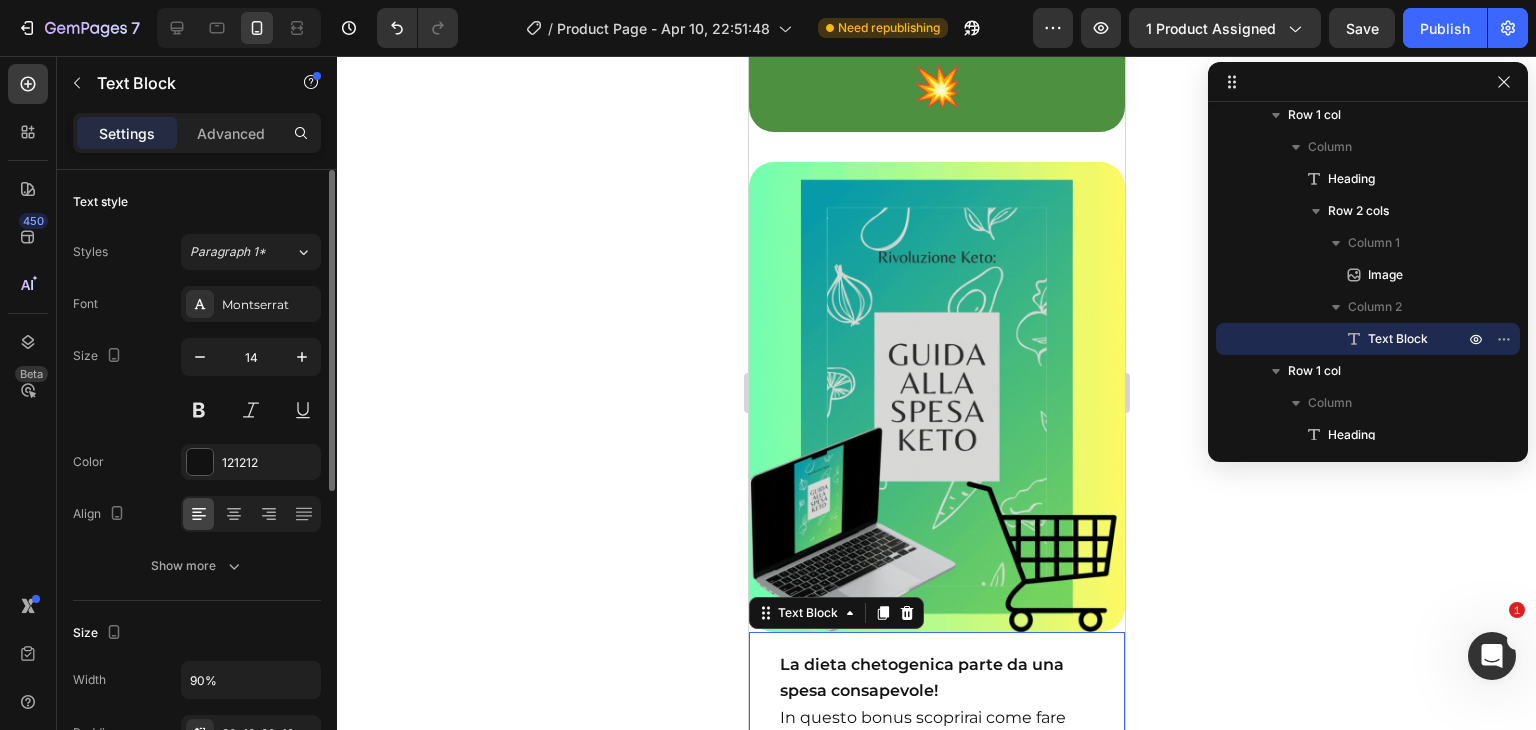 scroll, scrollTop: 18647, scrollLeft: 0, axis: vertical 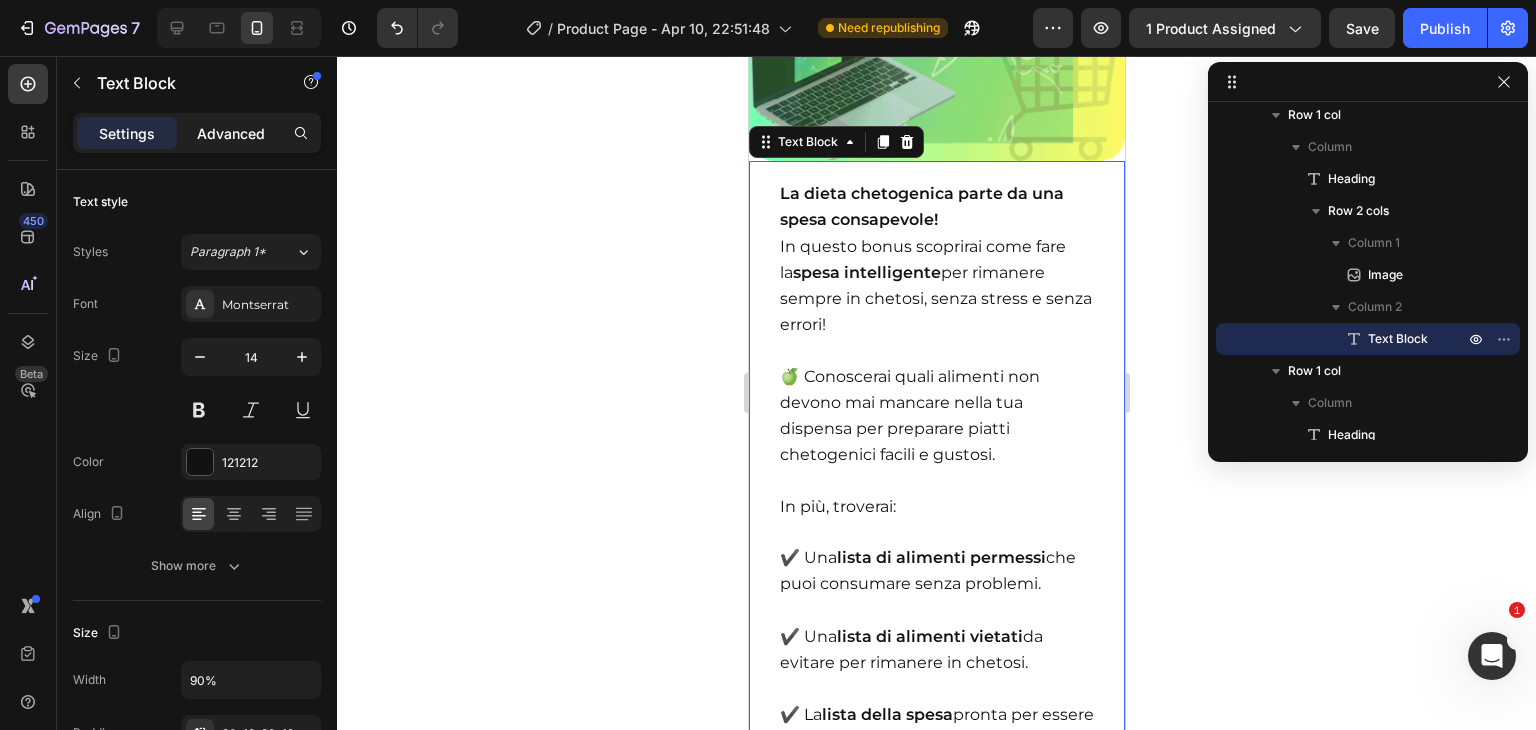 click on "Advanced" at bounding box center (231, 133) 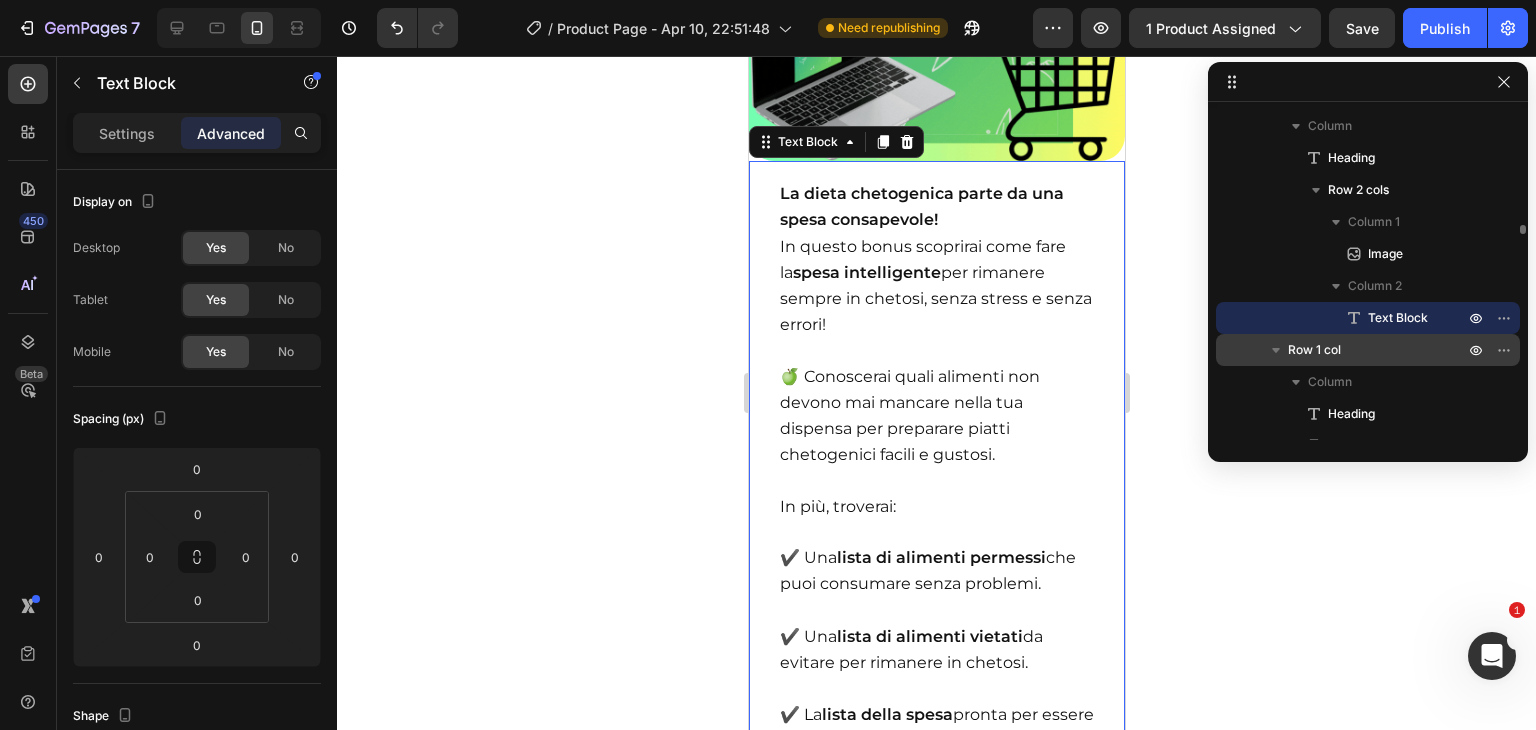 scroll, scrollTop: 2768, scrollLeft: 0, axis: vertical 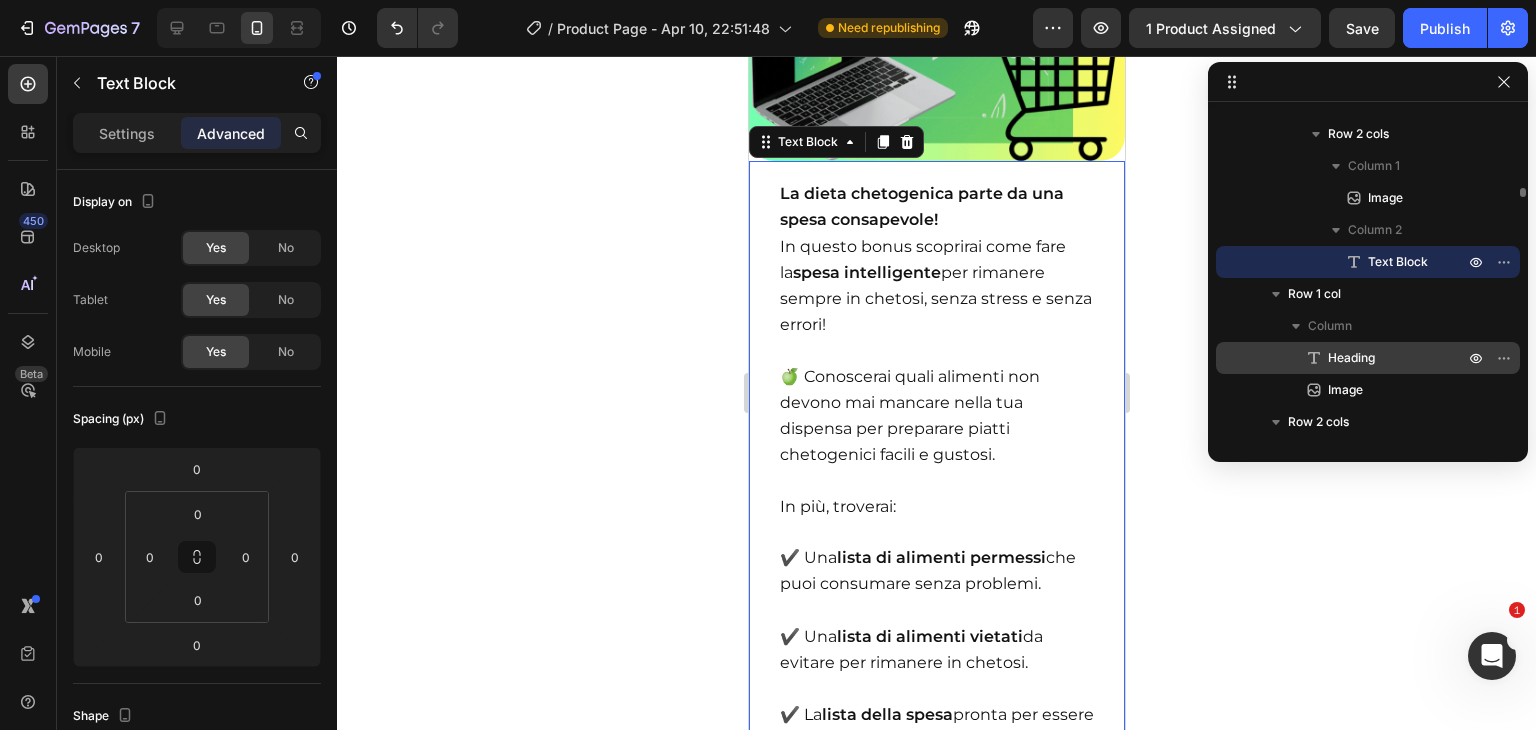 click on "Heading" at bounding box center [1351, 358] 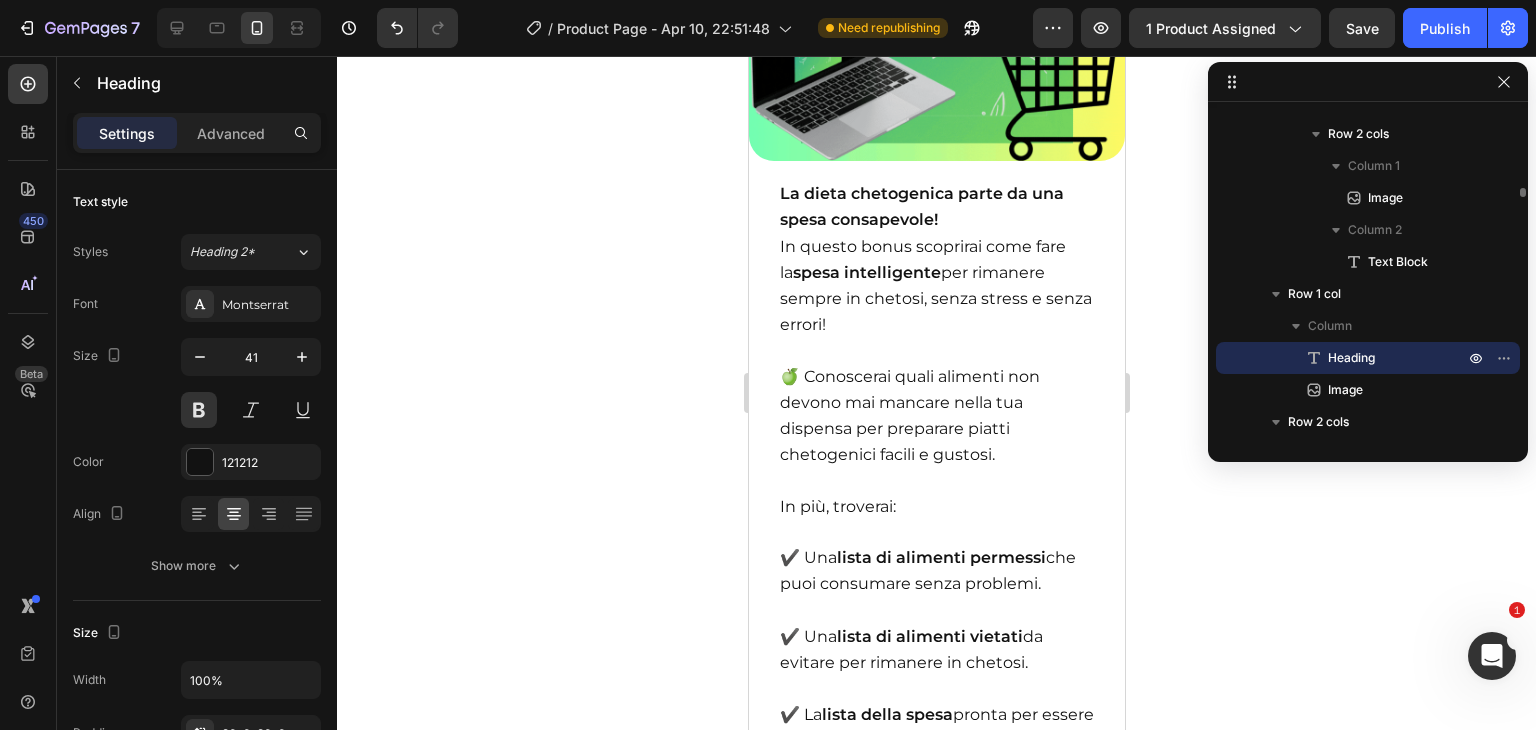 scroll, scrollTop: 19367, scrollLeft: 0, axis: vertical 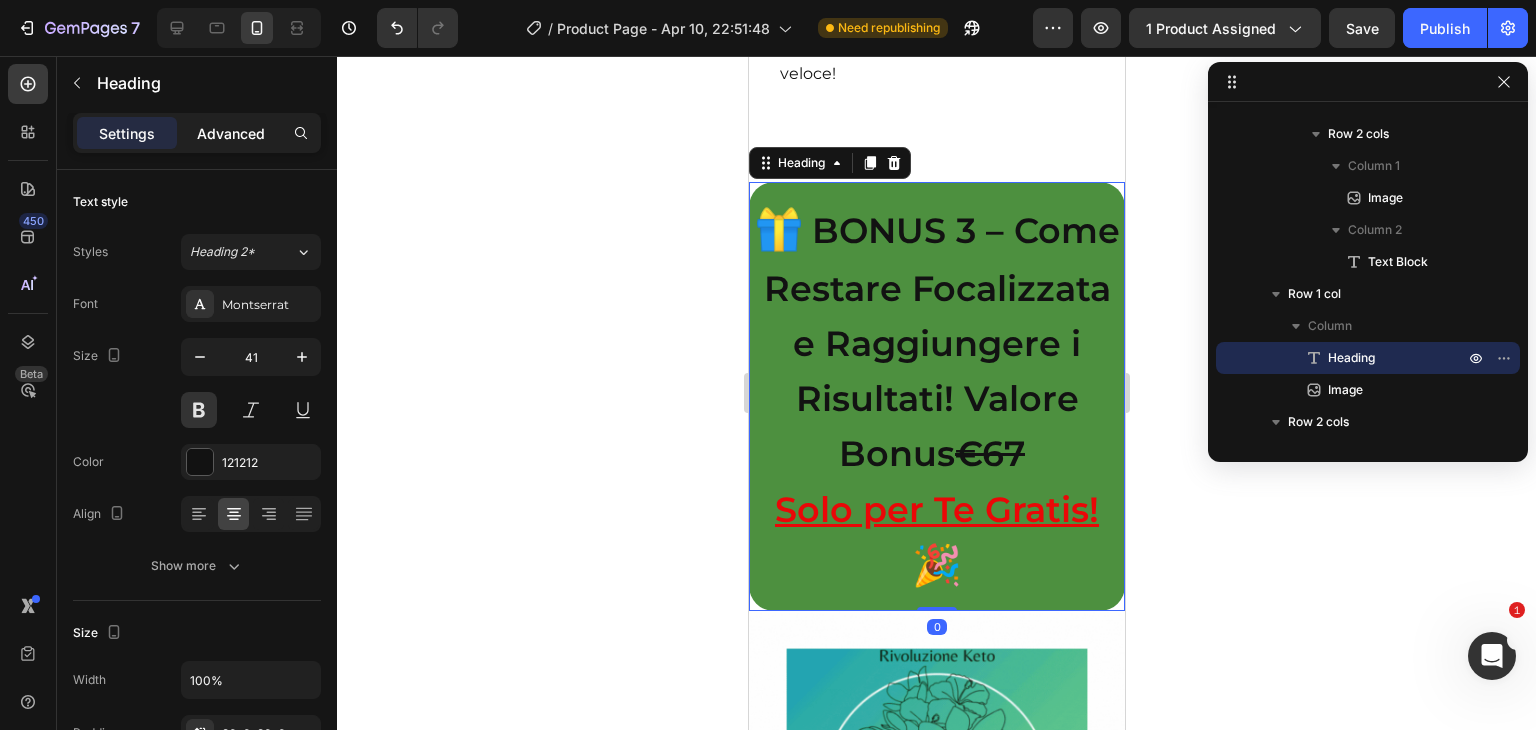 click on "Advanced" at bounding box center [231, 133] 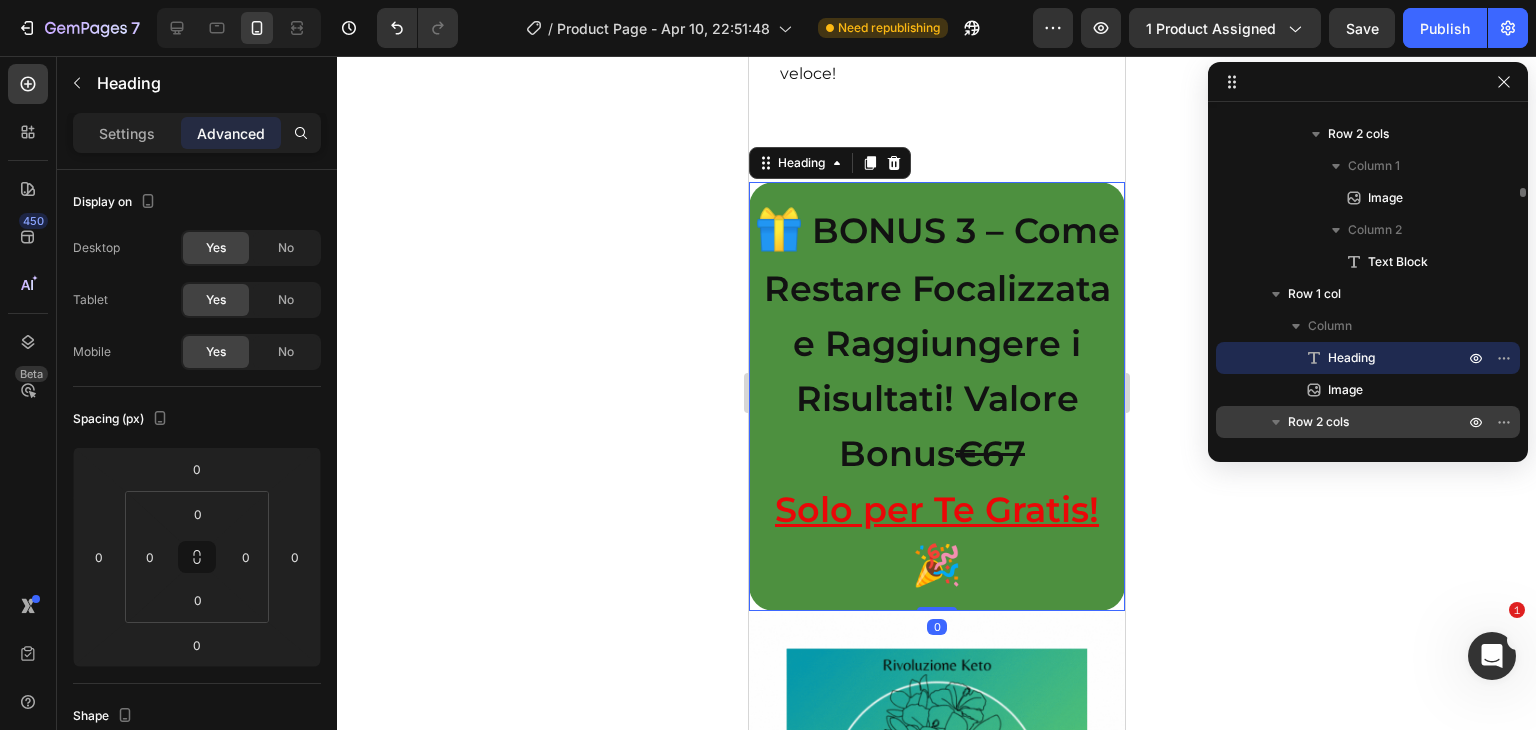 click on "Image" at bounding box center (1374, 390) 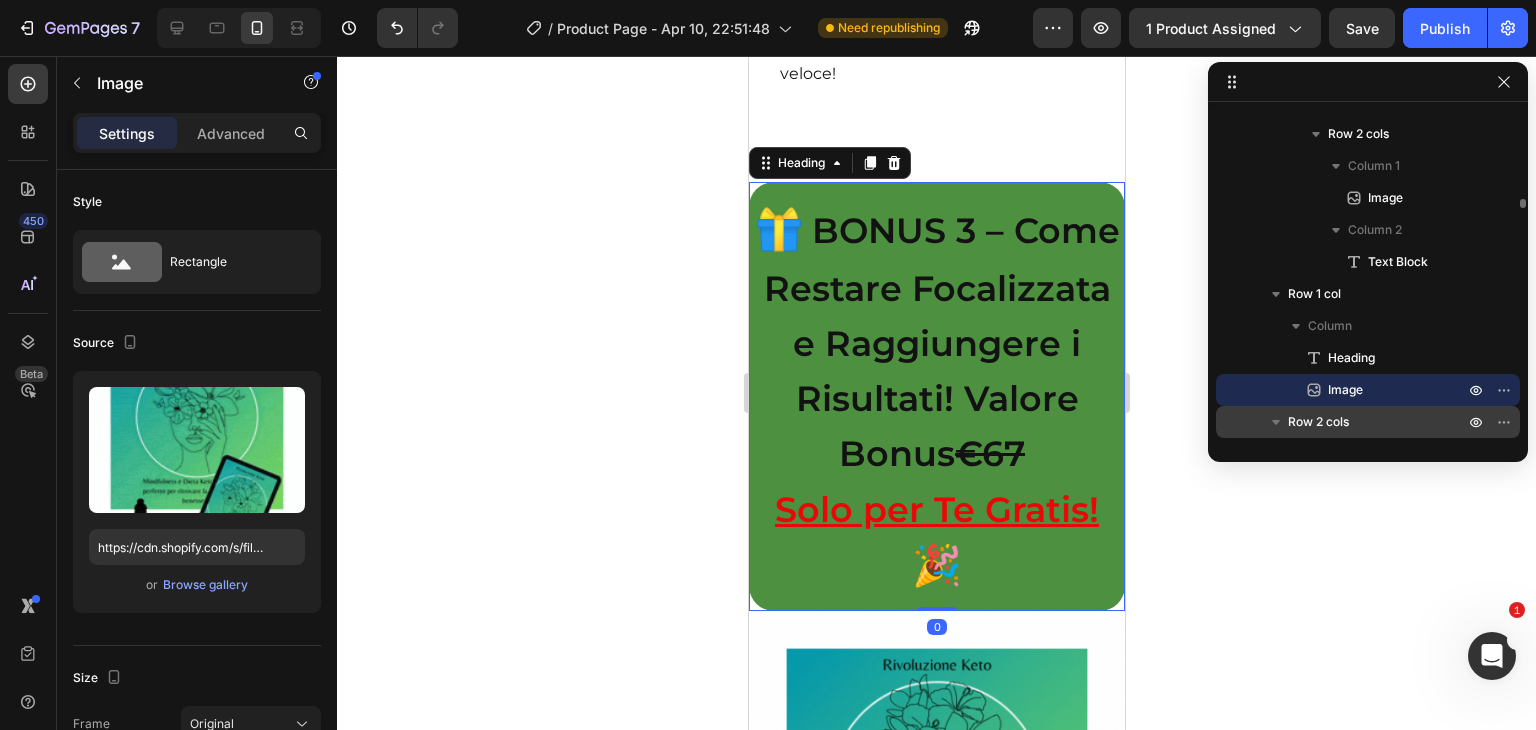 click on "Row 2 cols" at bounding box center (1318, 422) 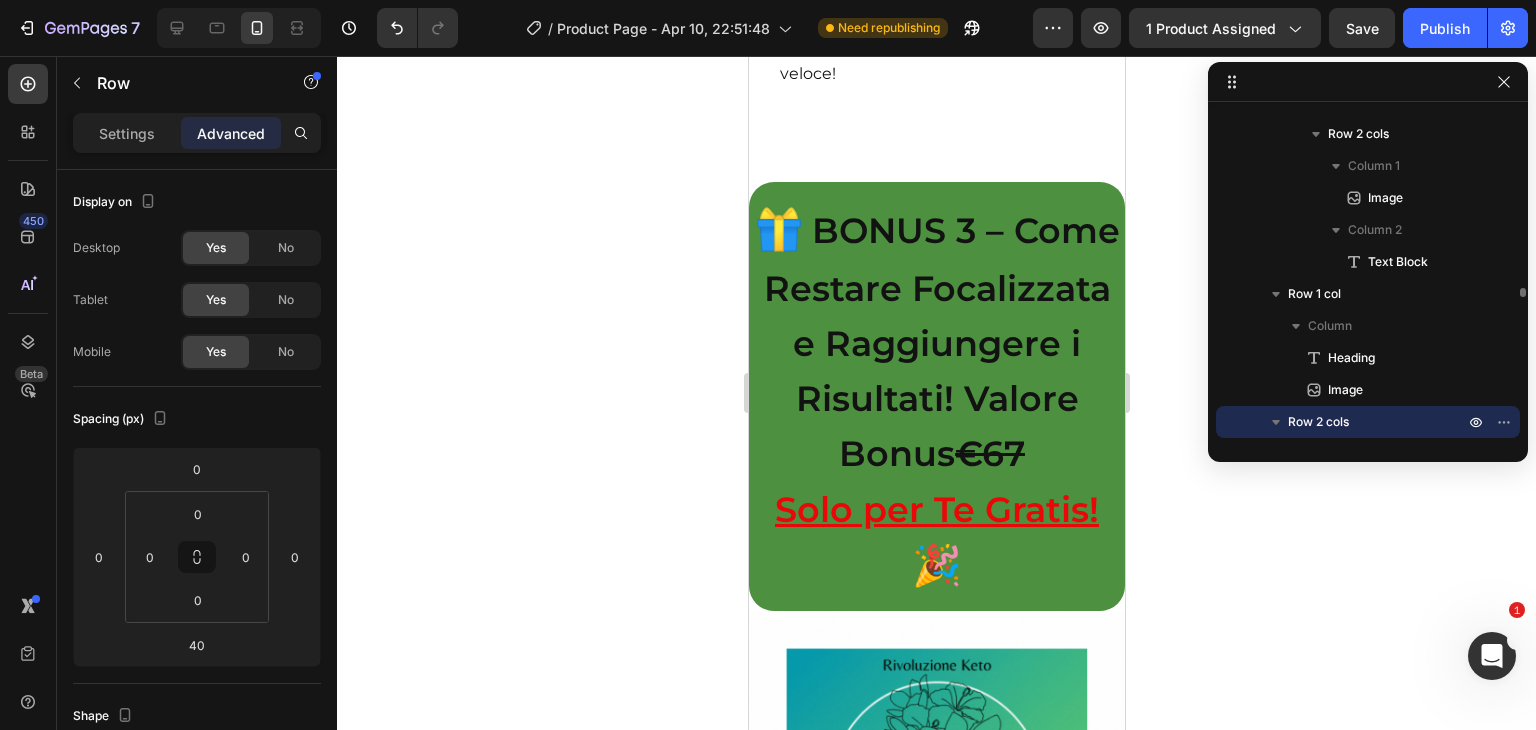 scroll, scrollTop: 2866, scrollLeft: 0, axis: vertical 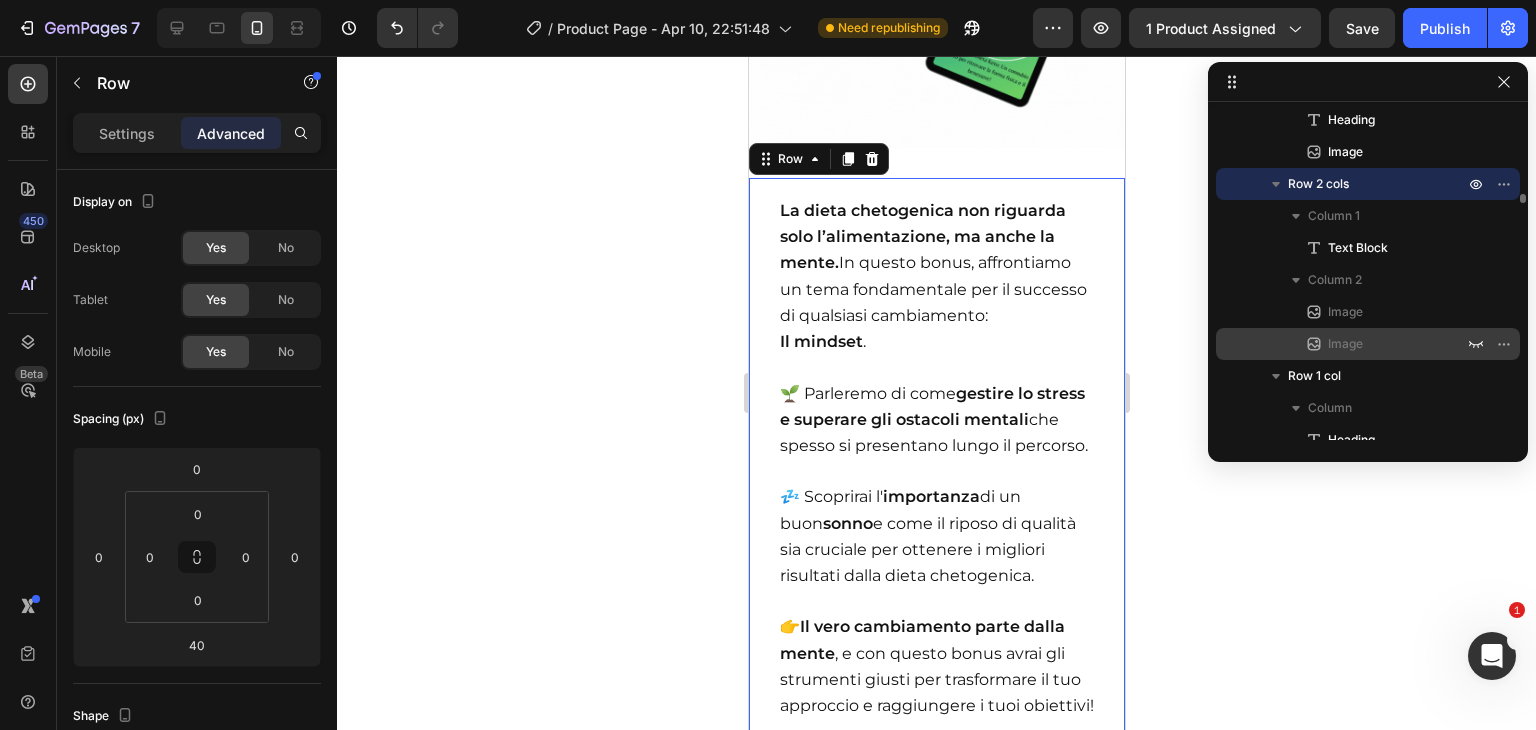click on "Image" at bounding box center (1345, 344) 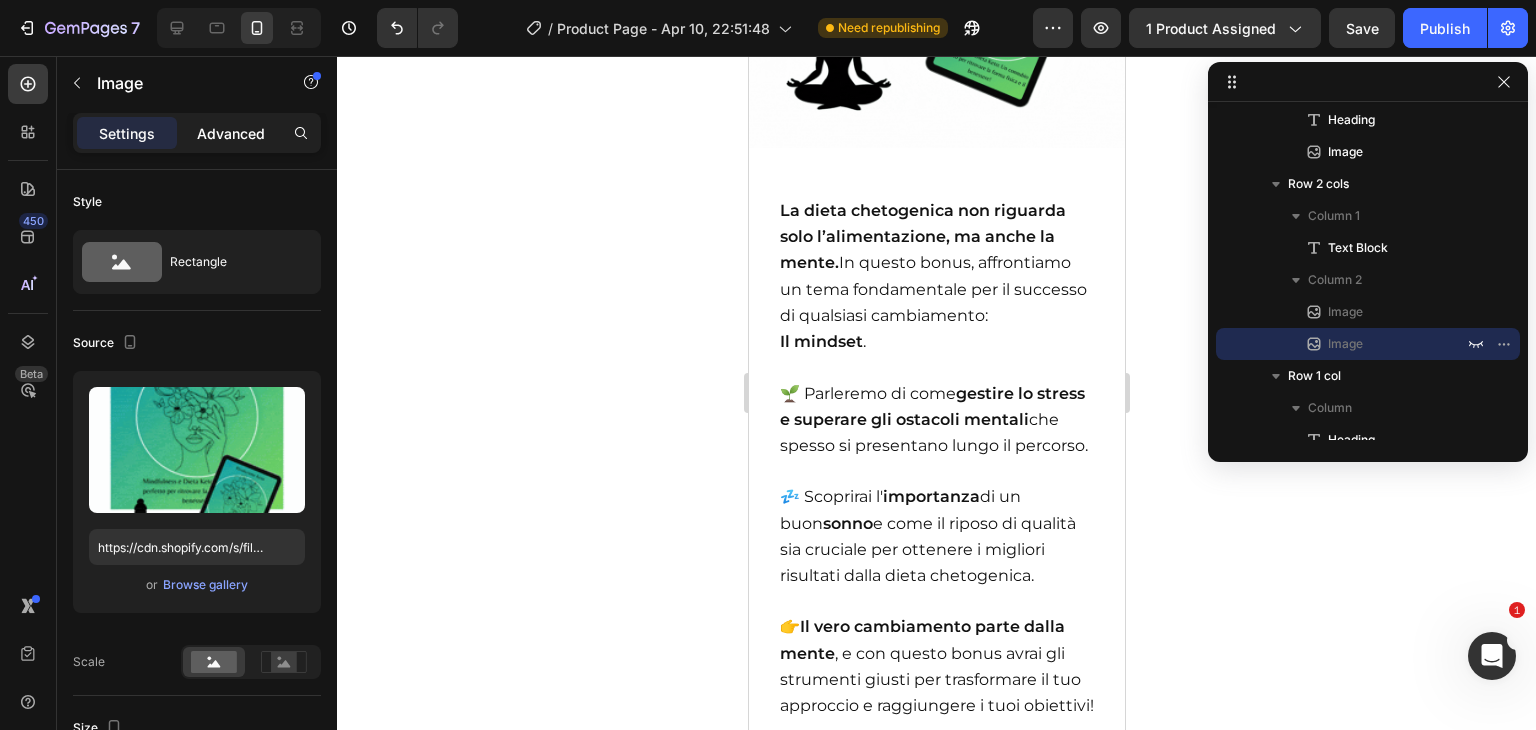 click on "Advanced" at bounding box center (231, 133) 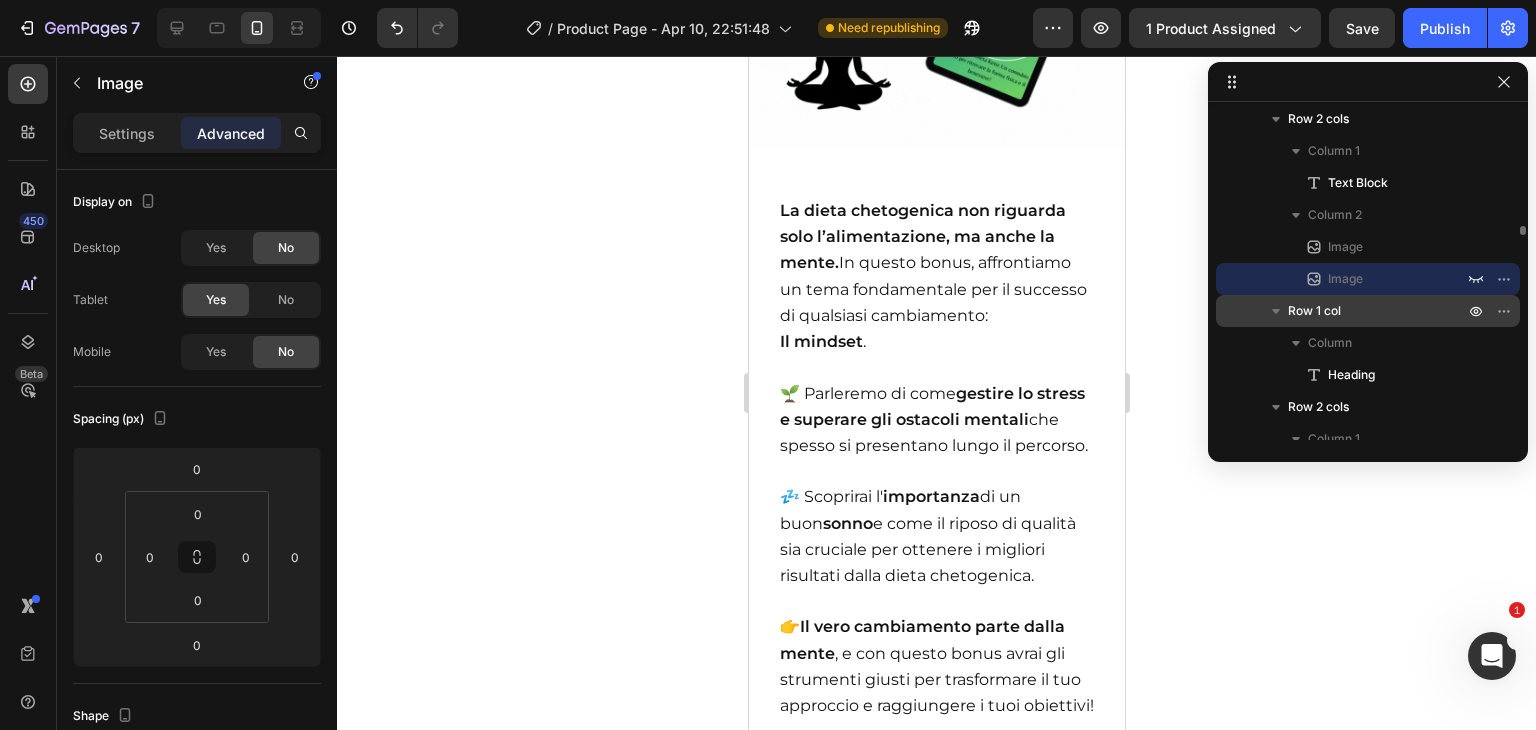 scroll, scrollTop: 3100, scrollLeft: 0, axis: vertical 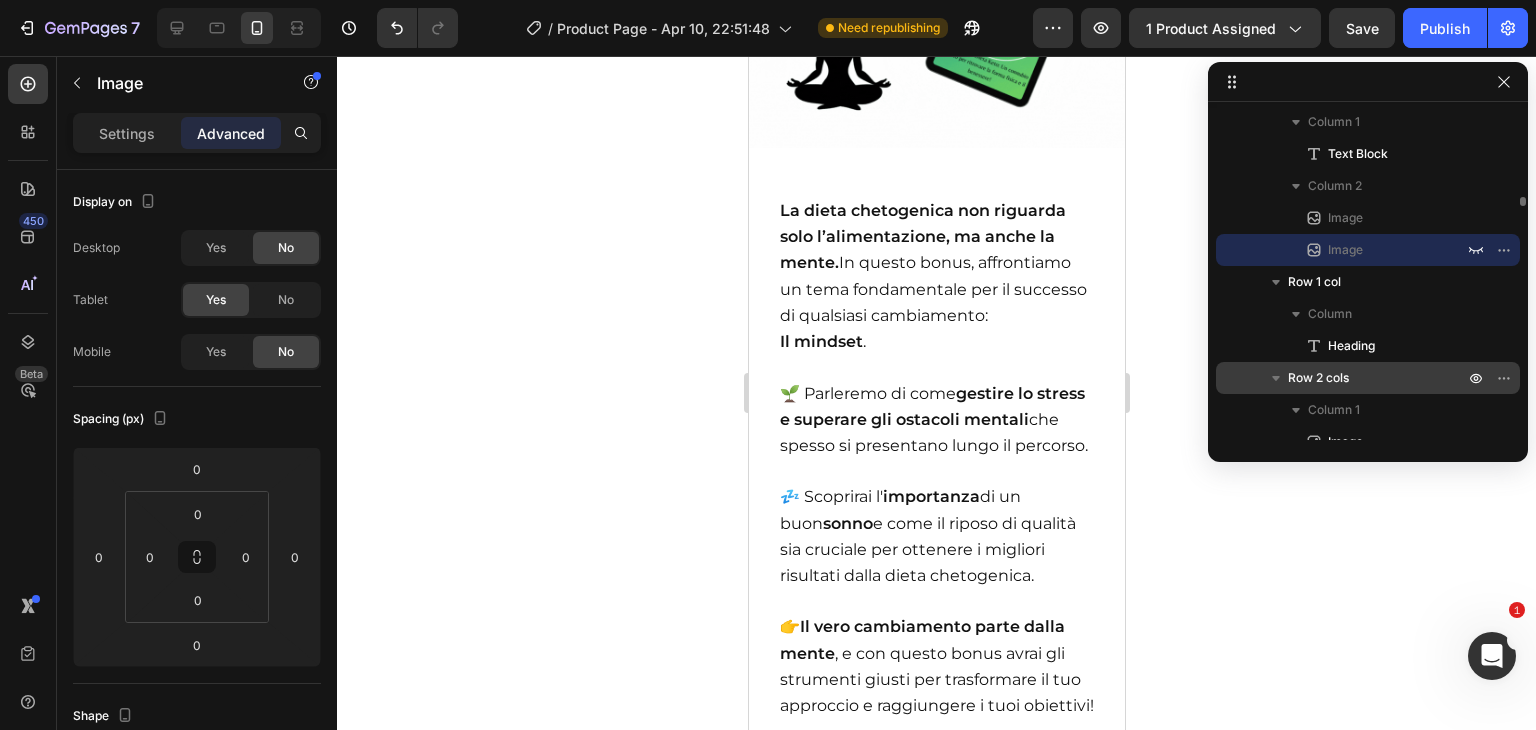 click on "Row 2 cols" at bounding box center (1318, 378) 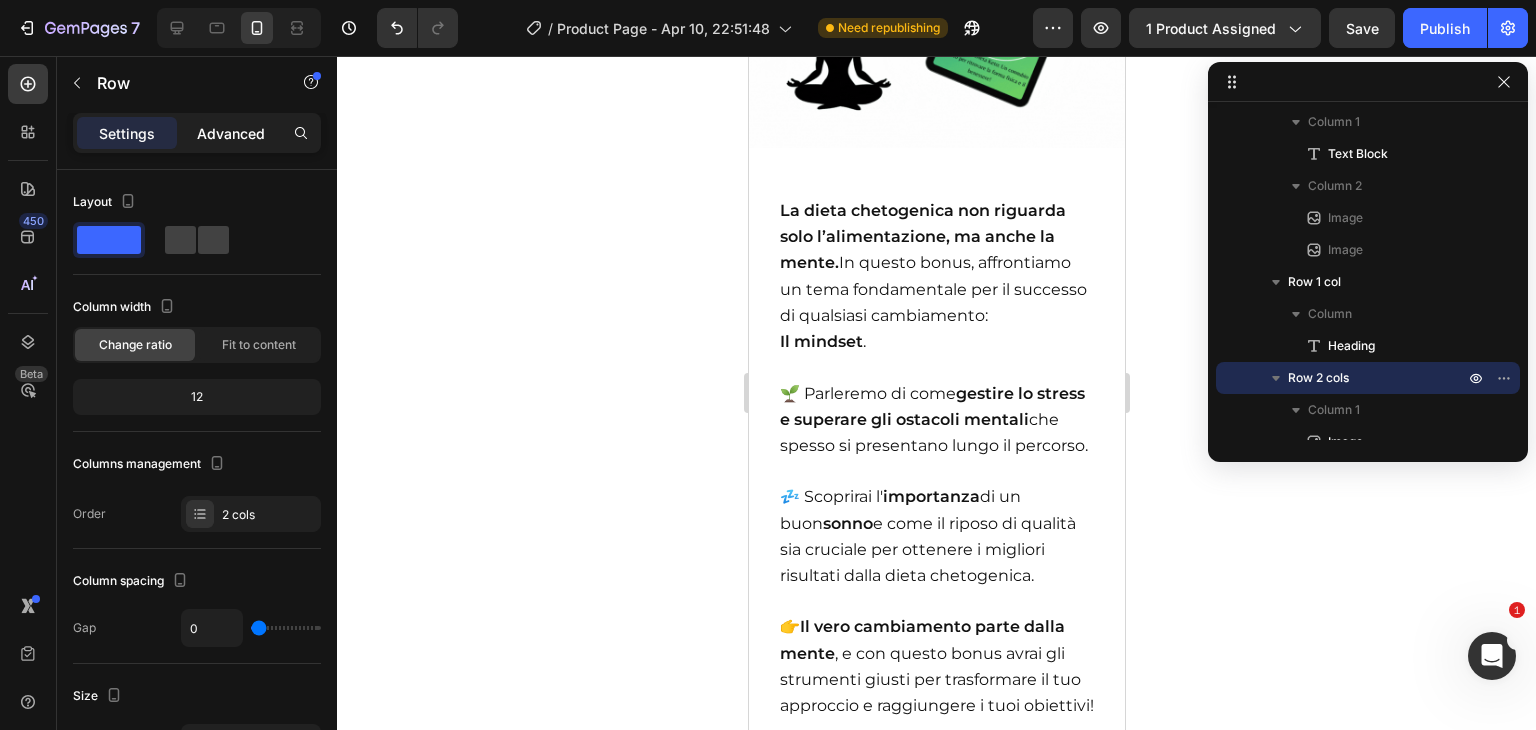 scroll, scrollTop: 21425, scrollLeft: 0, axis: vertical 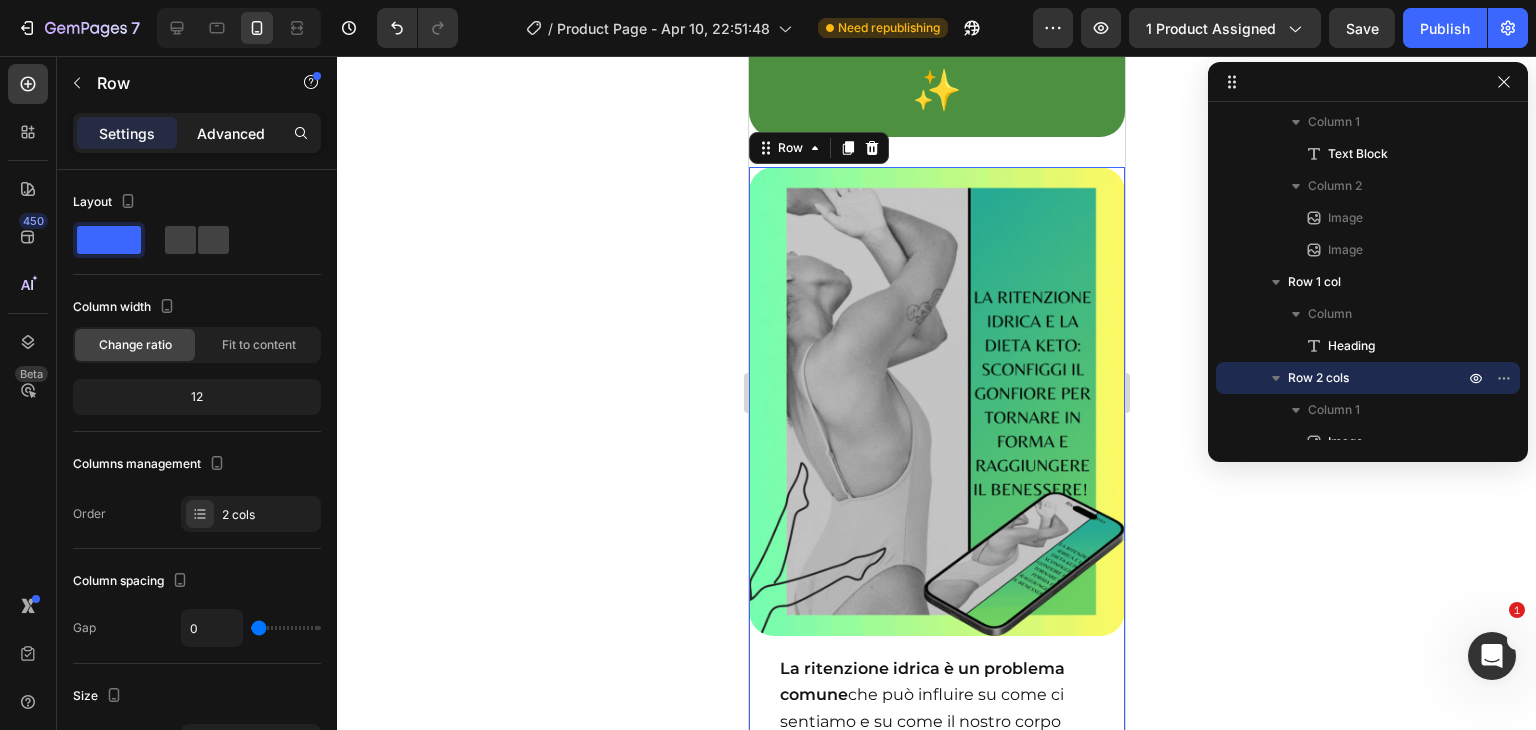 click on "Advanced" at bounding box center [231, 133] 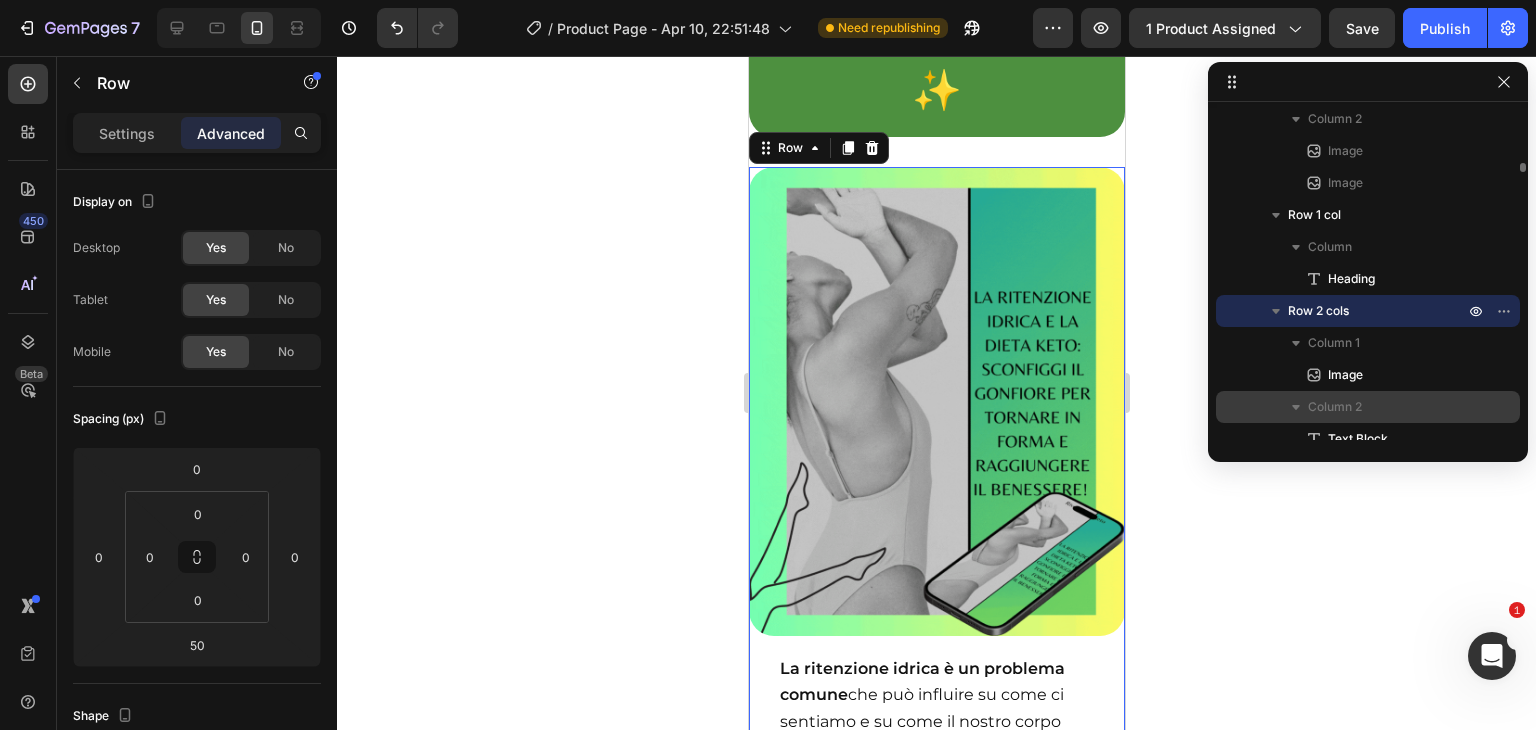 scroll, scrollTop: 3194, scrollLeft: 0, axis: vertical 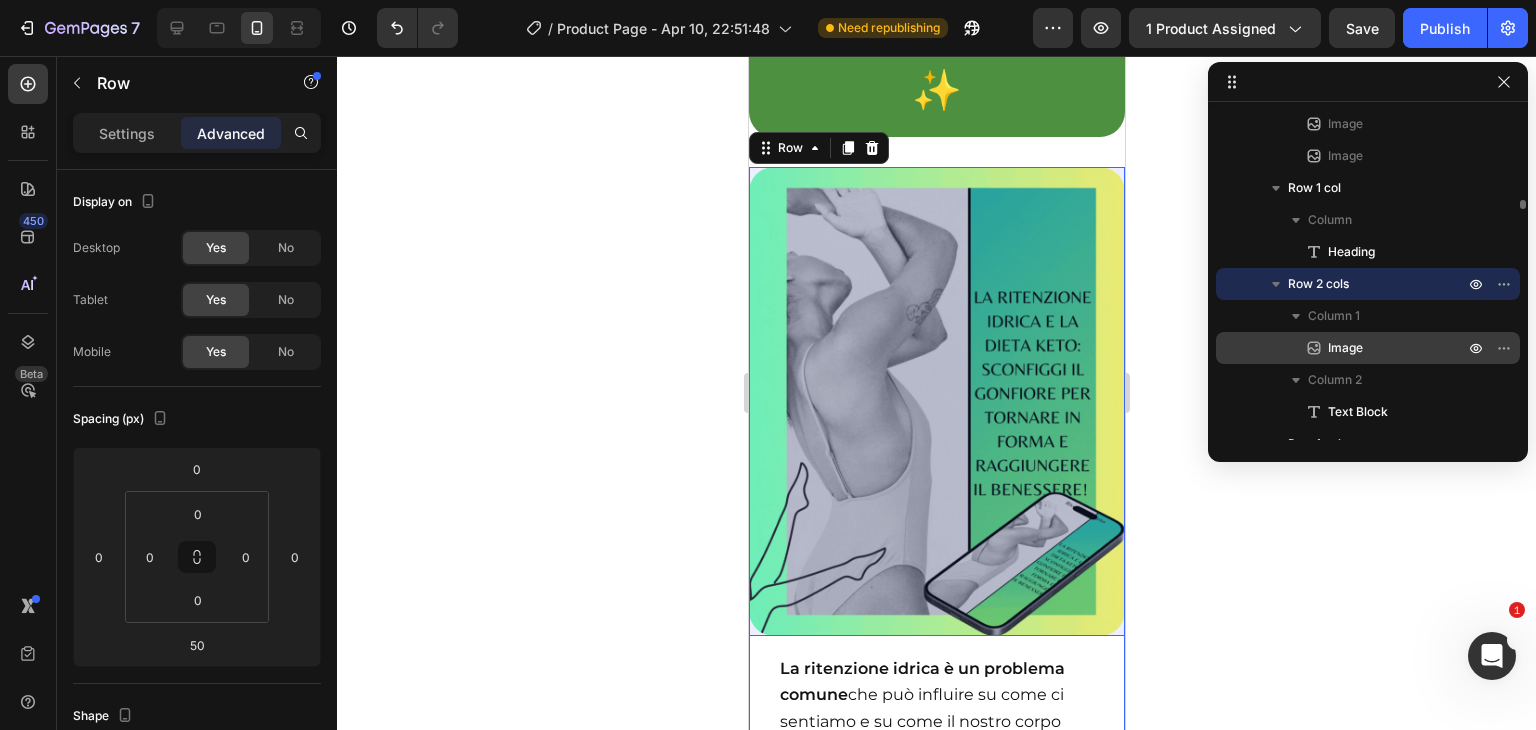 click on "Image" at bounding box center (1345, 348) 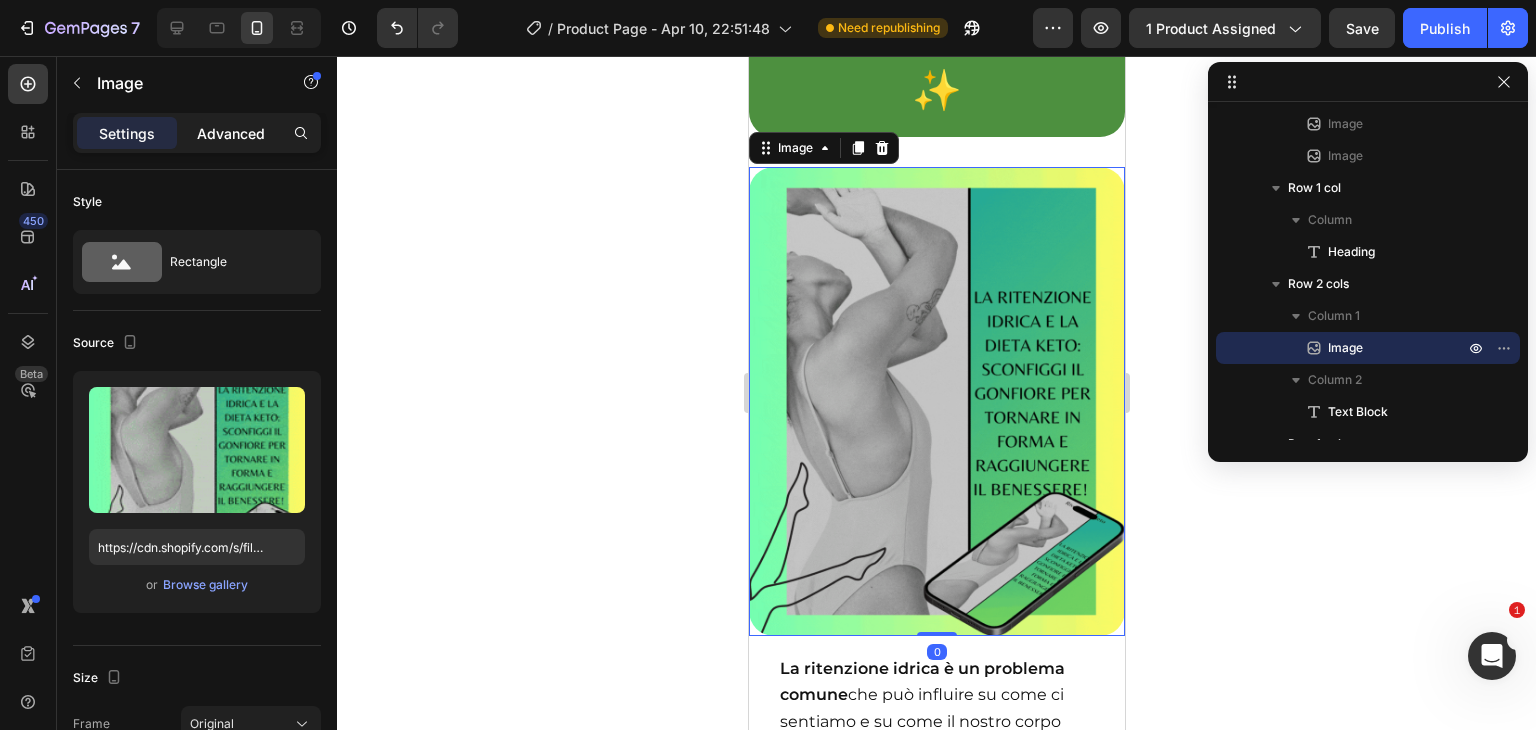 click on "Advanced" at bounding box center [231, 133] 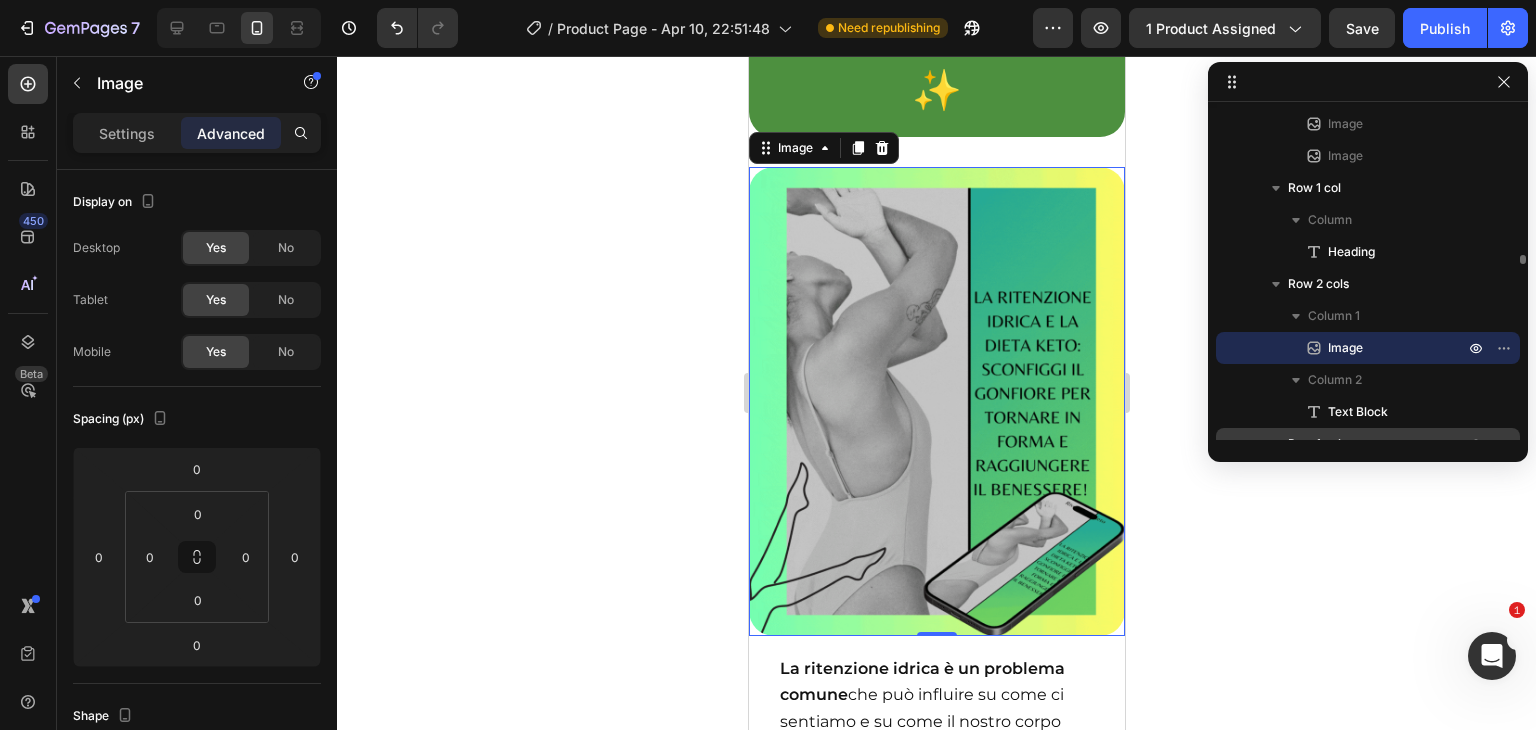 scroll, scrollTop: 3268, scrollLeft: 0, axis: vertical 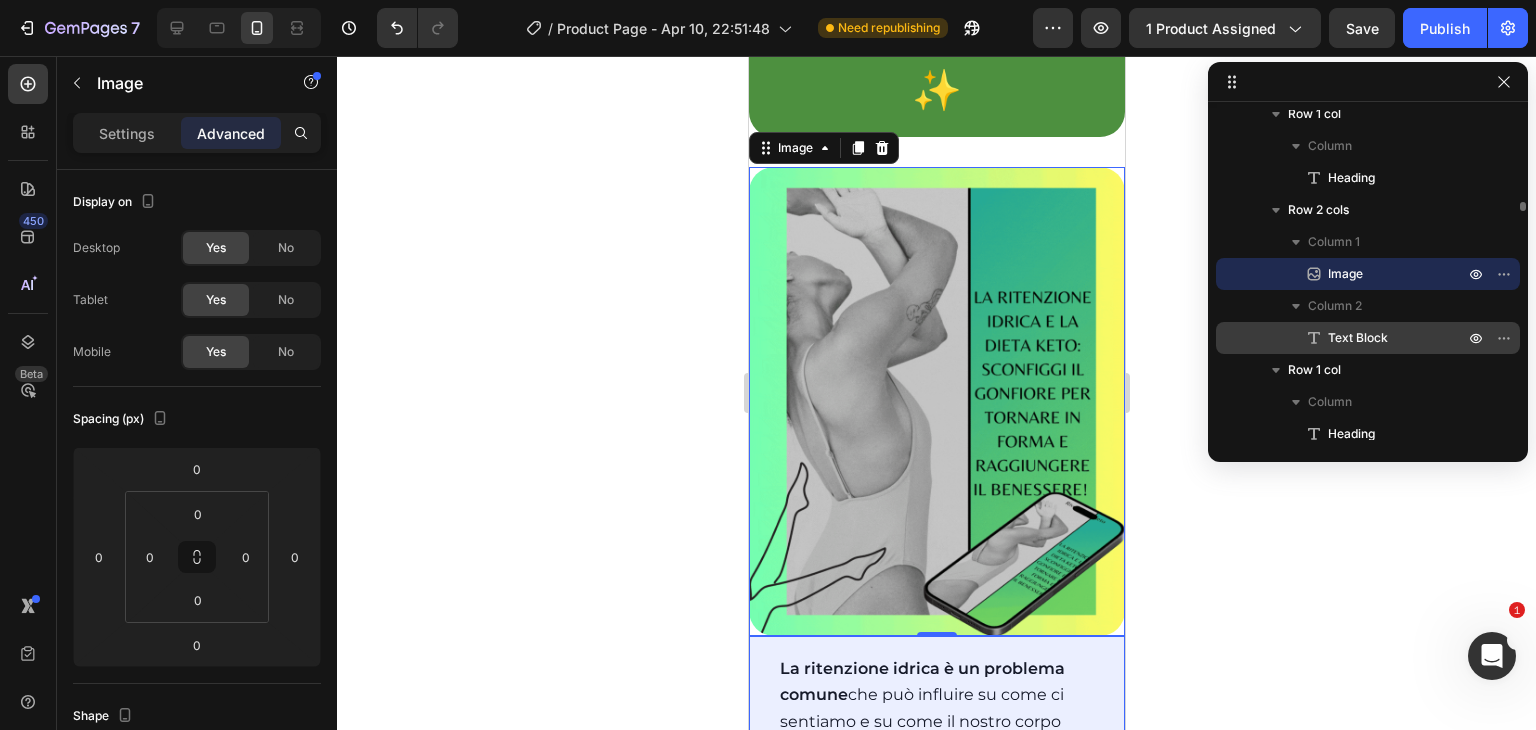 click on "Text Block" at bounding box center [1358, 338] 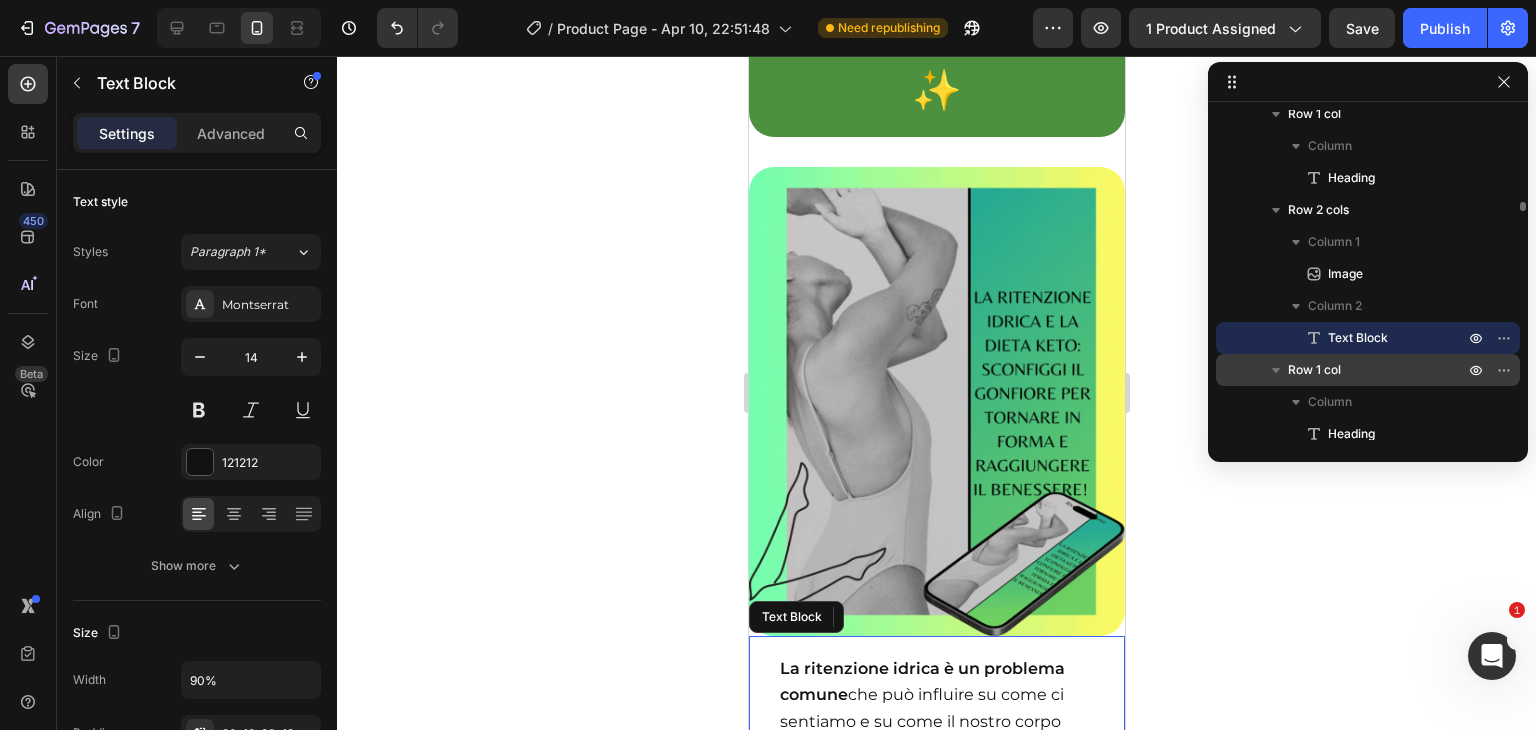 click on "Row 1 col" at bounding box center [1314, 370] 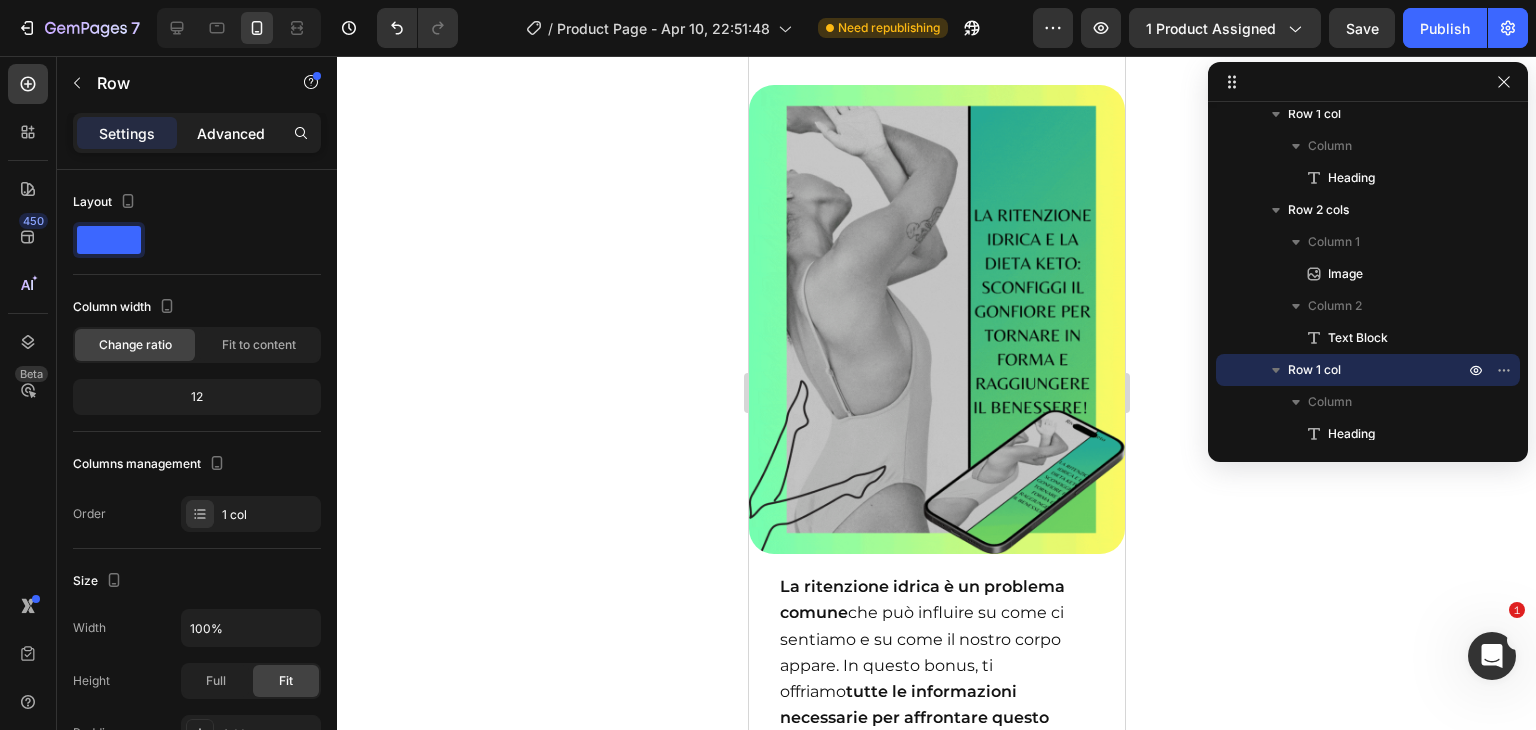 click on "Advanced" at bounding box center [231, 133] 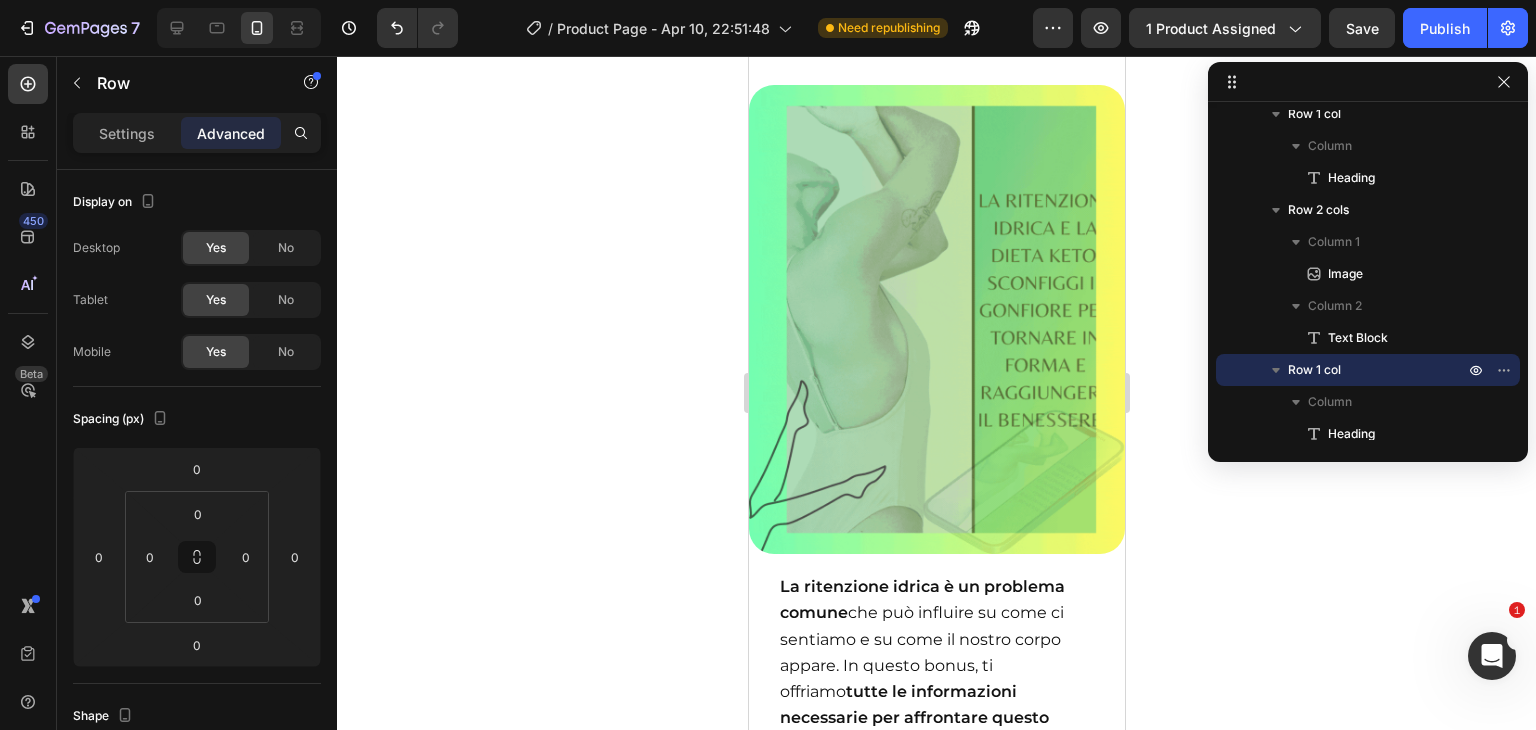 scroll, scrollTop: 22413, scrollLeft: 0, axis: vertical 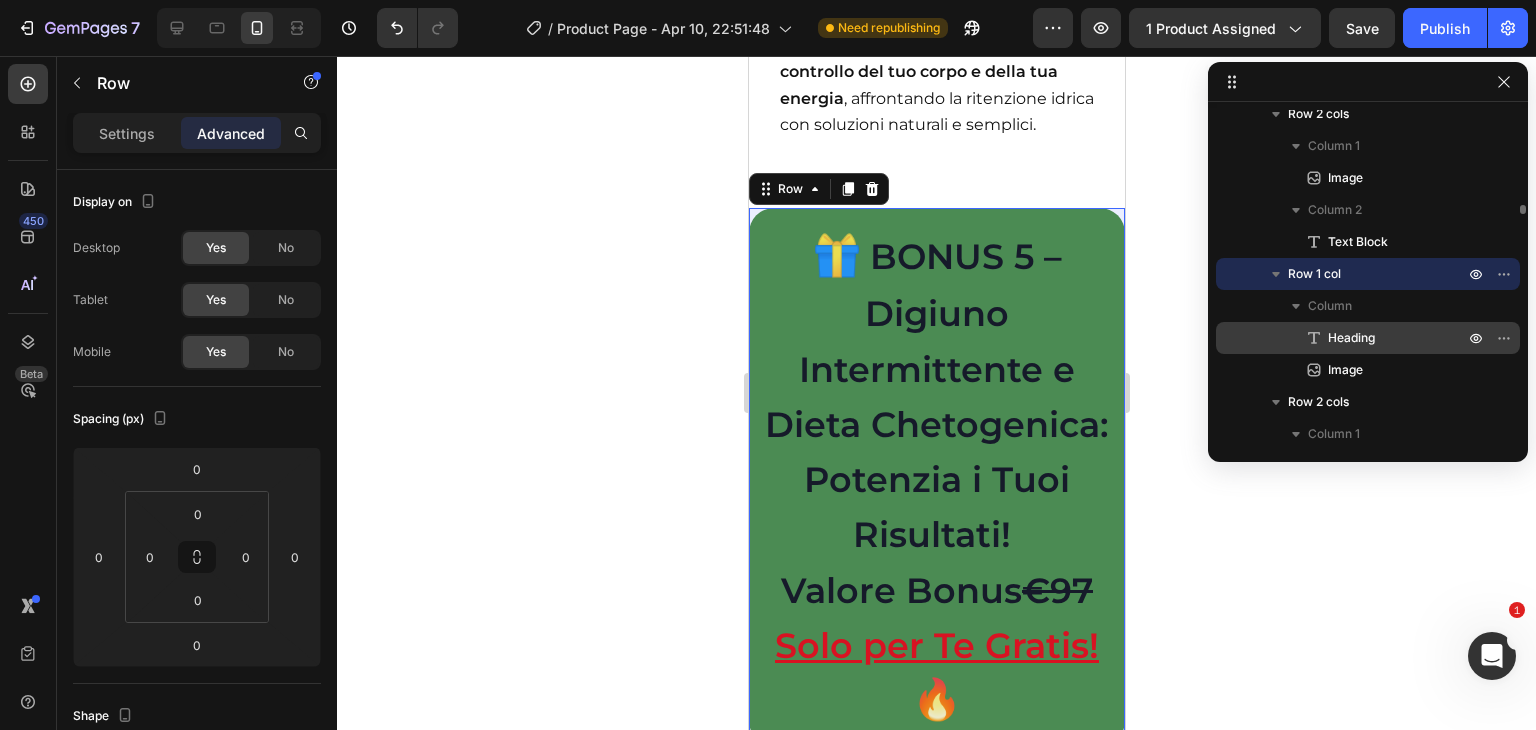 click on "Heading" at bounding box center [1351, 338] 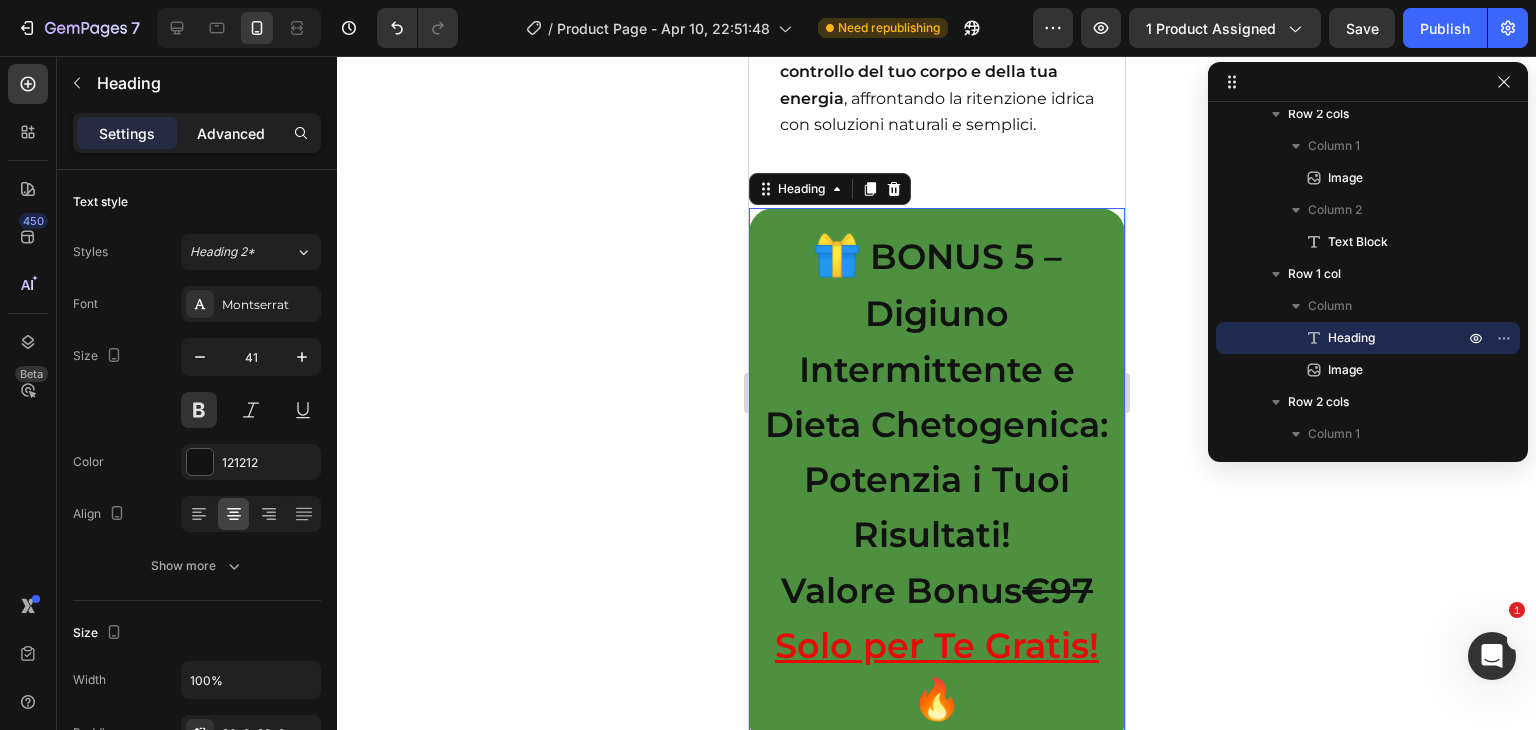 click on "Advanced" at bounding box center (231, 133) 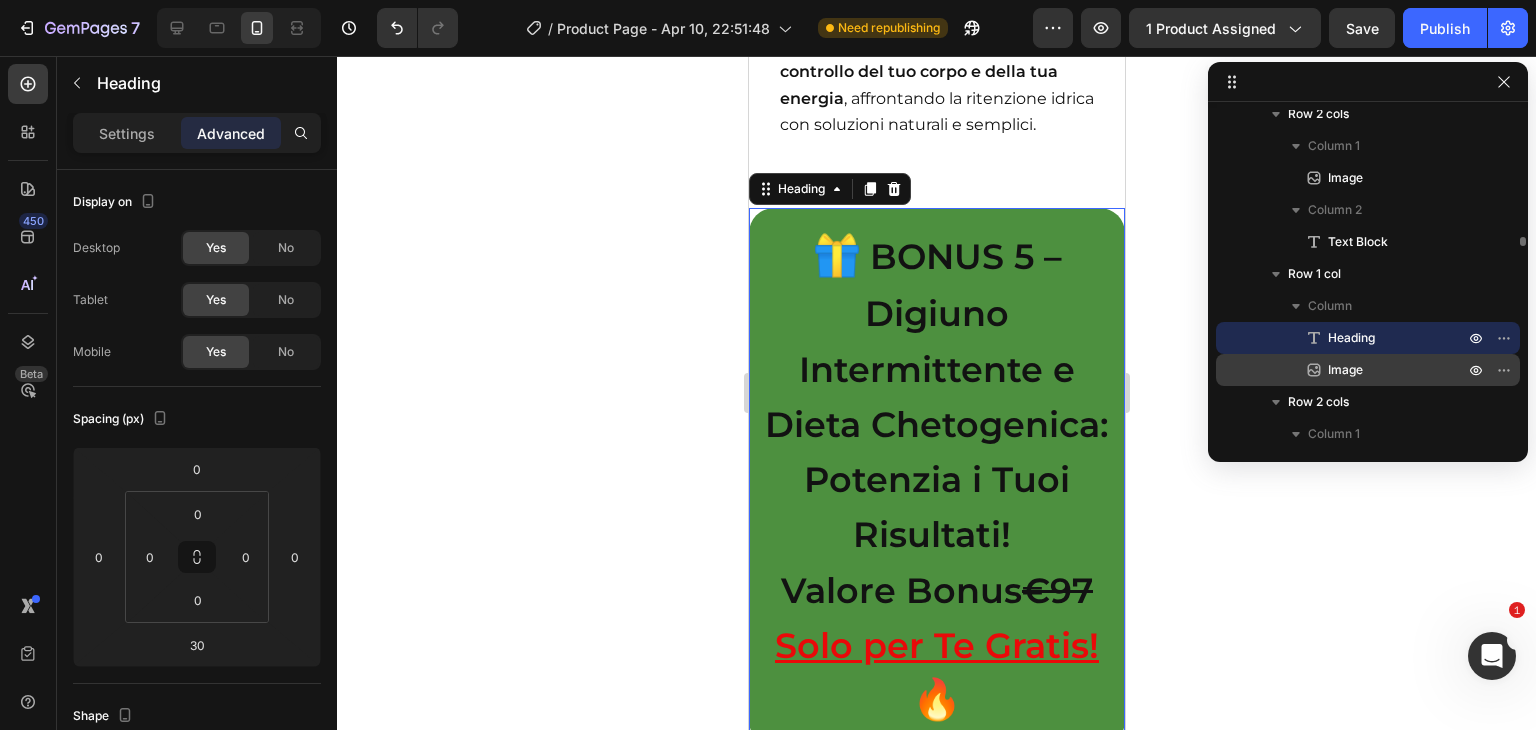 scroll, scrollTop: 3396, scrollLeft: 0, axis: vertical 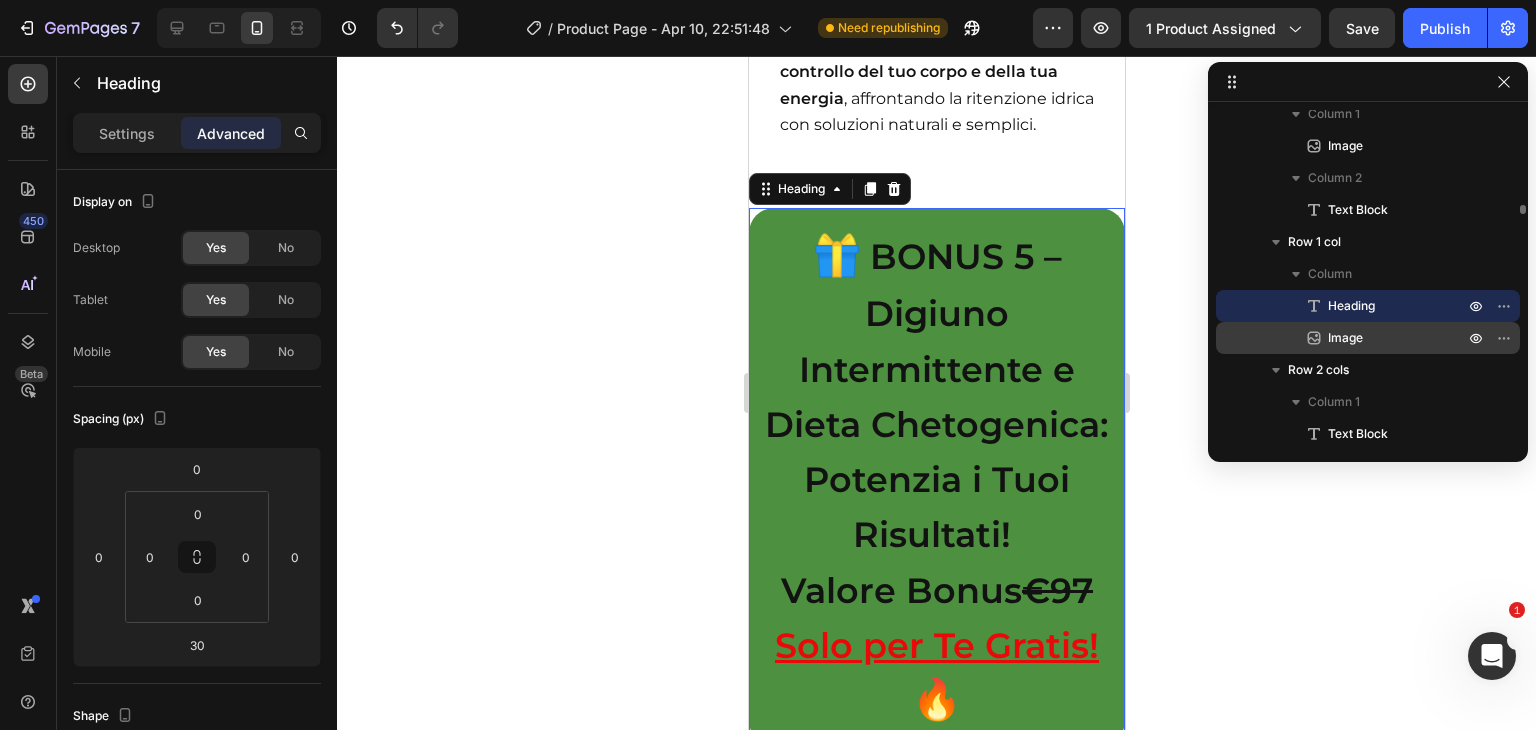 click on "Image" at bounding box center [1345, 338] 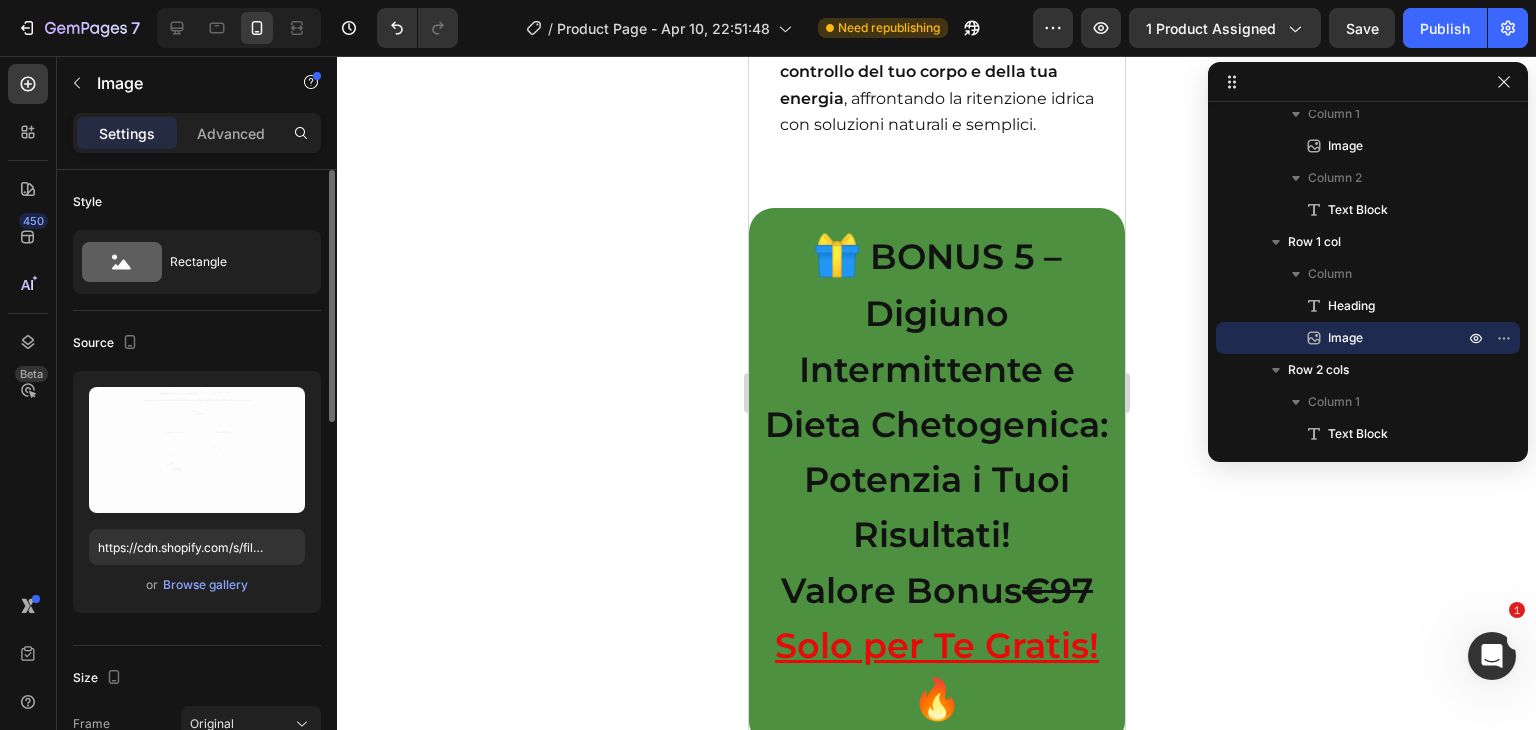 scroll, scrollTop: 22985, scrollLeft: 0, axis: vertical 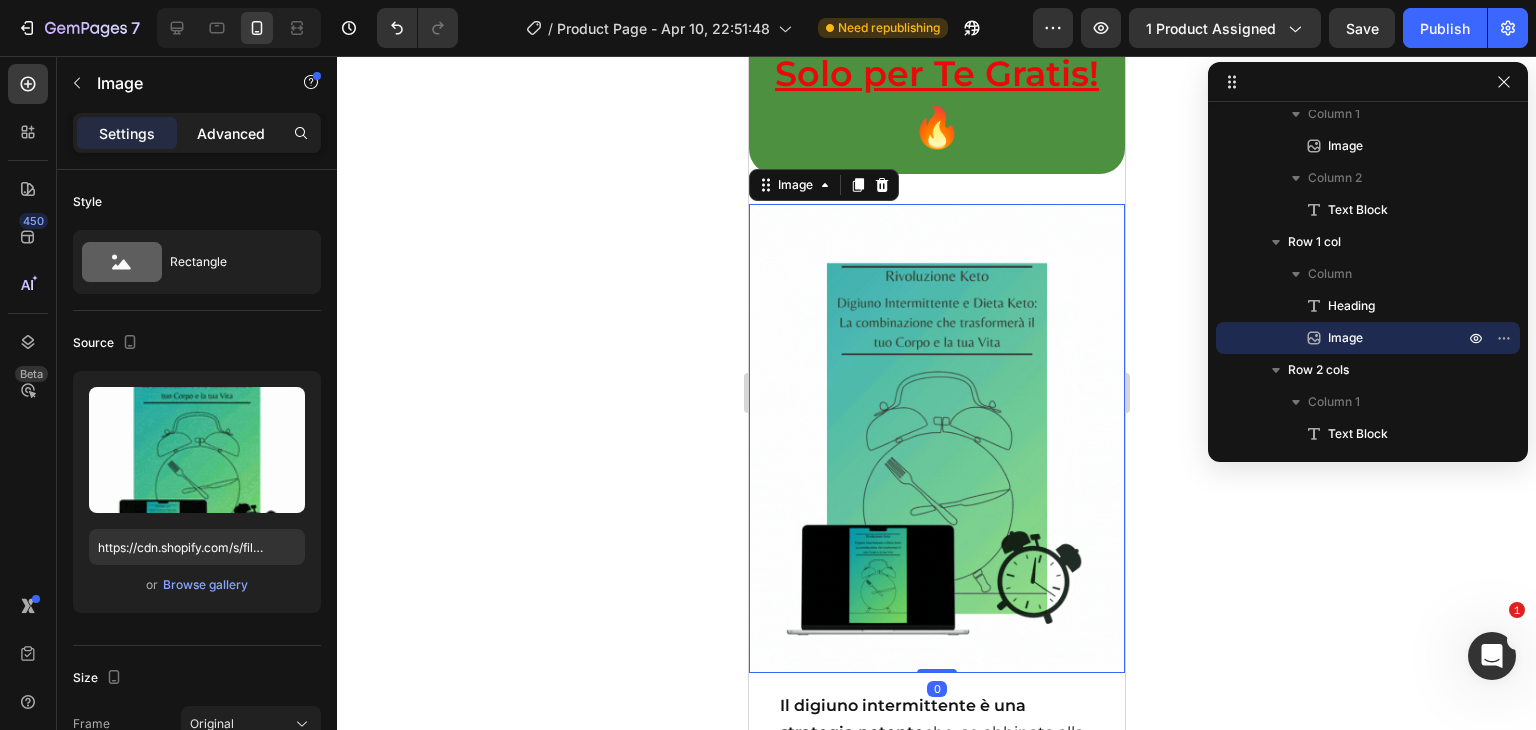 click on "Advanced" at bounding box center (231, 133) 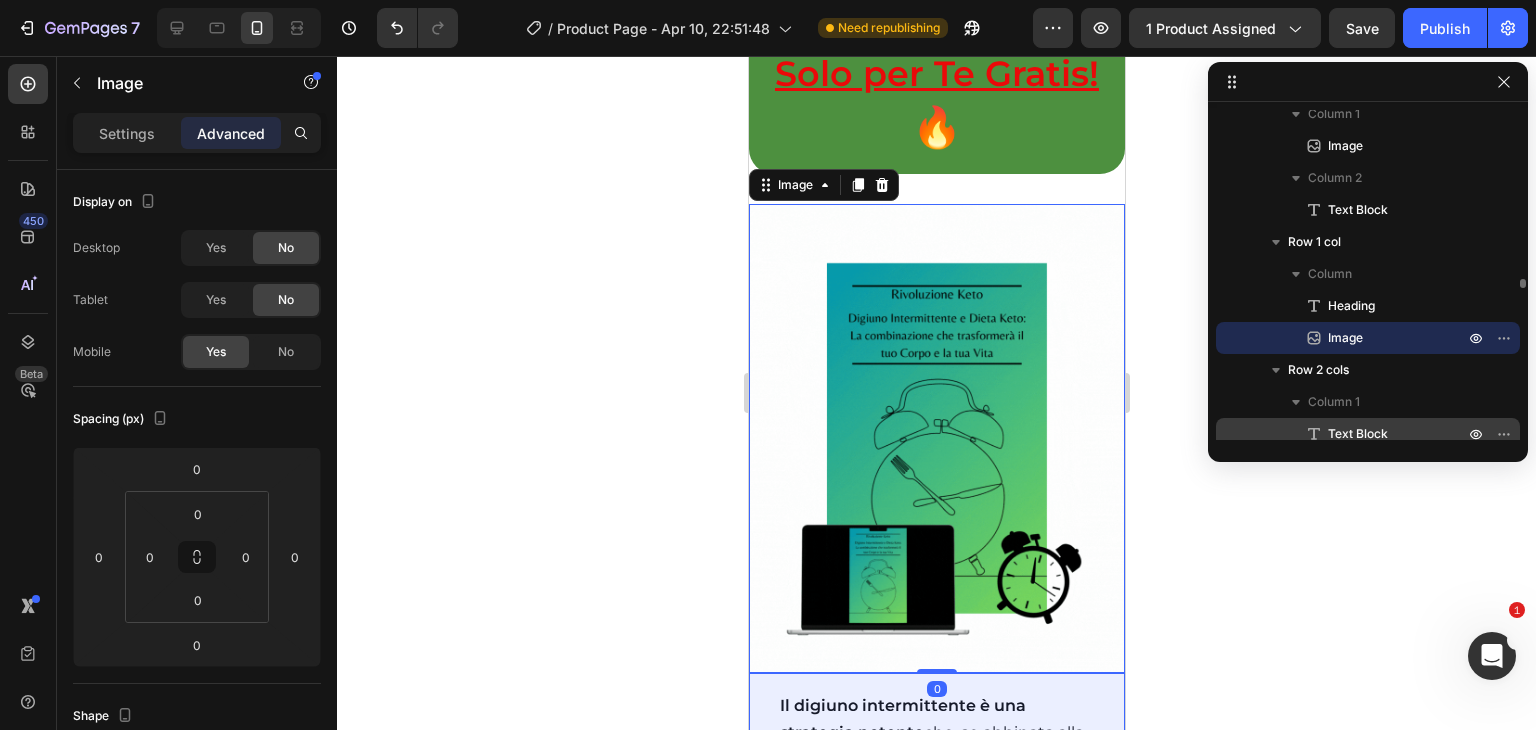 click on "Text Block" at bounding box center [1358, 434] 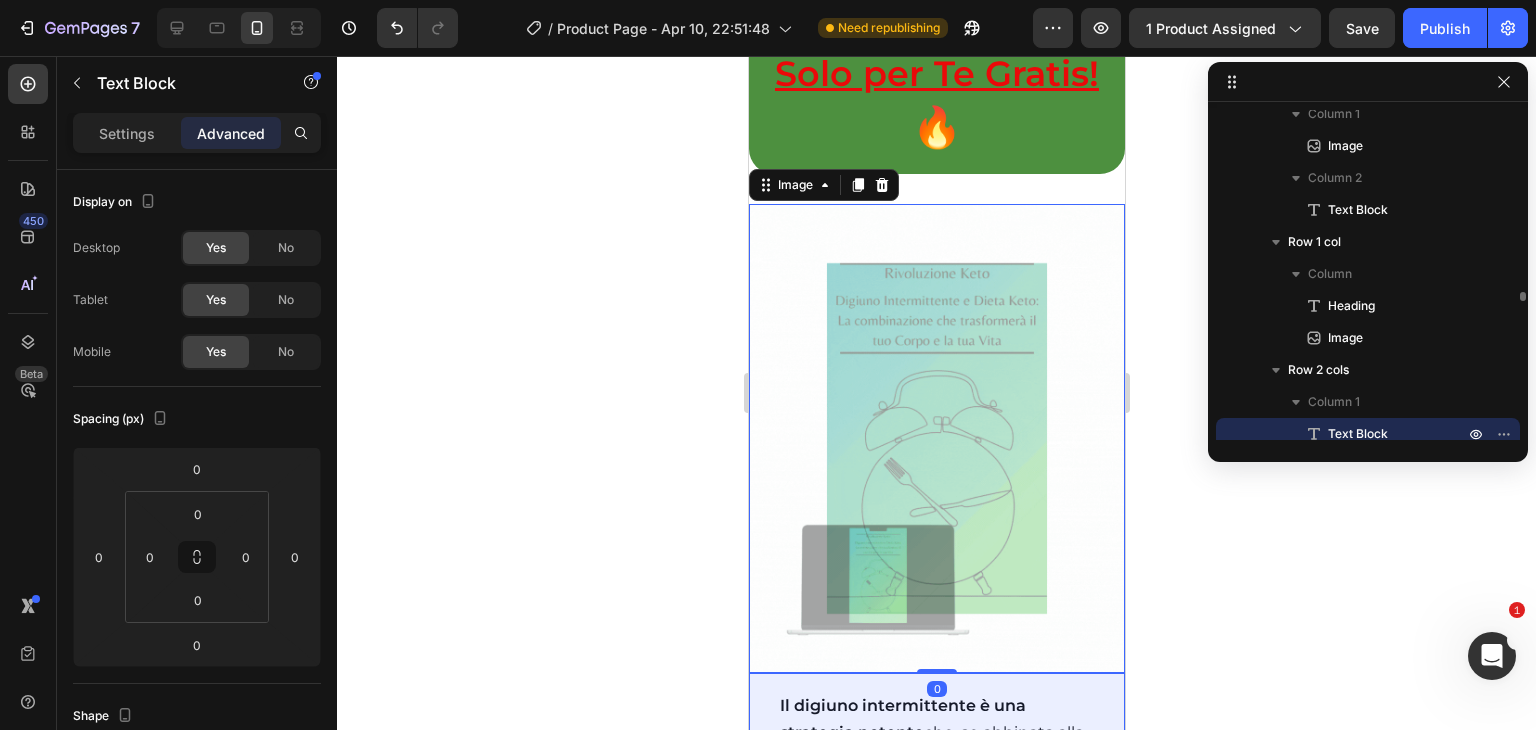 scroll, scrollTop: 3480, scrollLeft: 0, axis: vertical 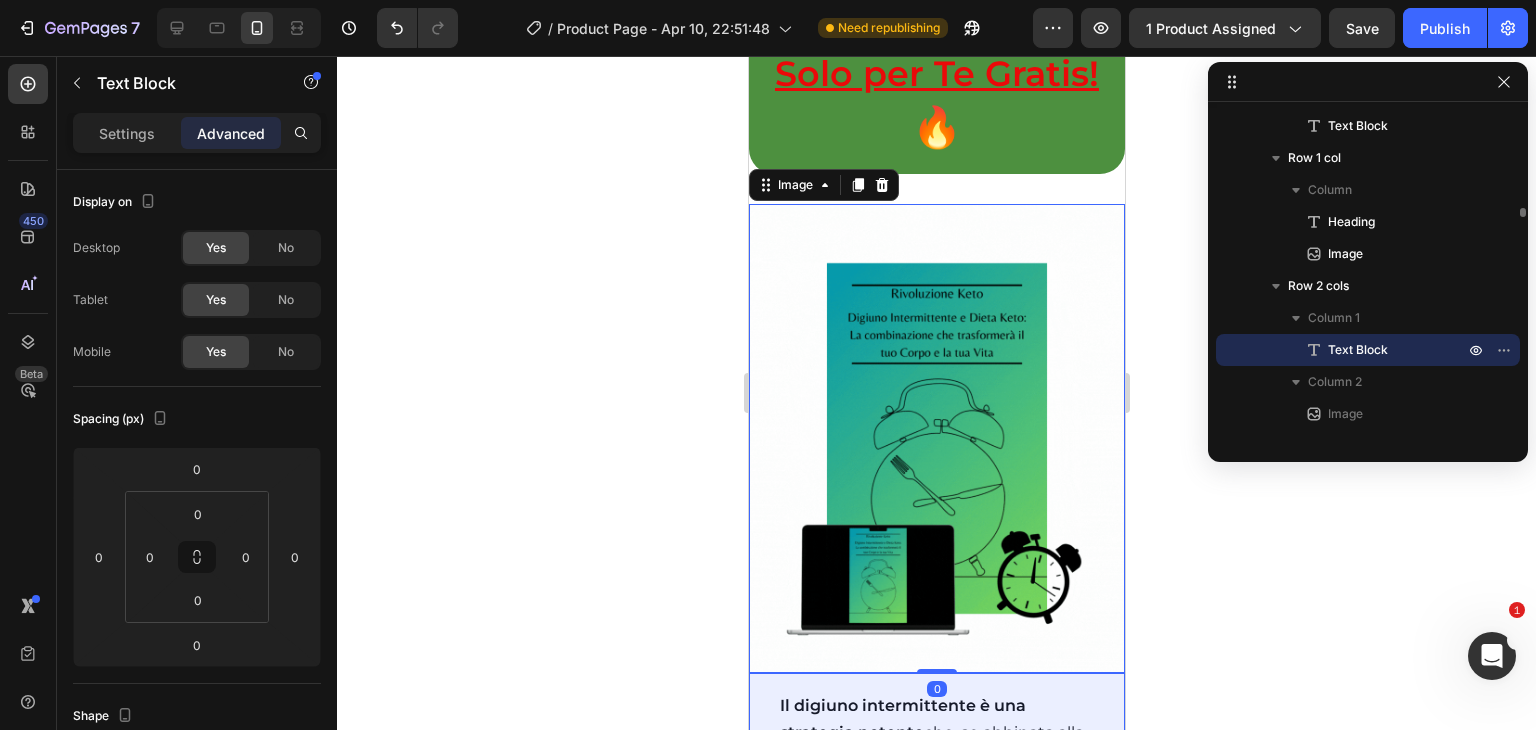 click on "Column" at bounding box center (1370, 478) 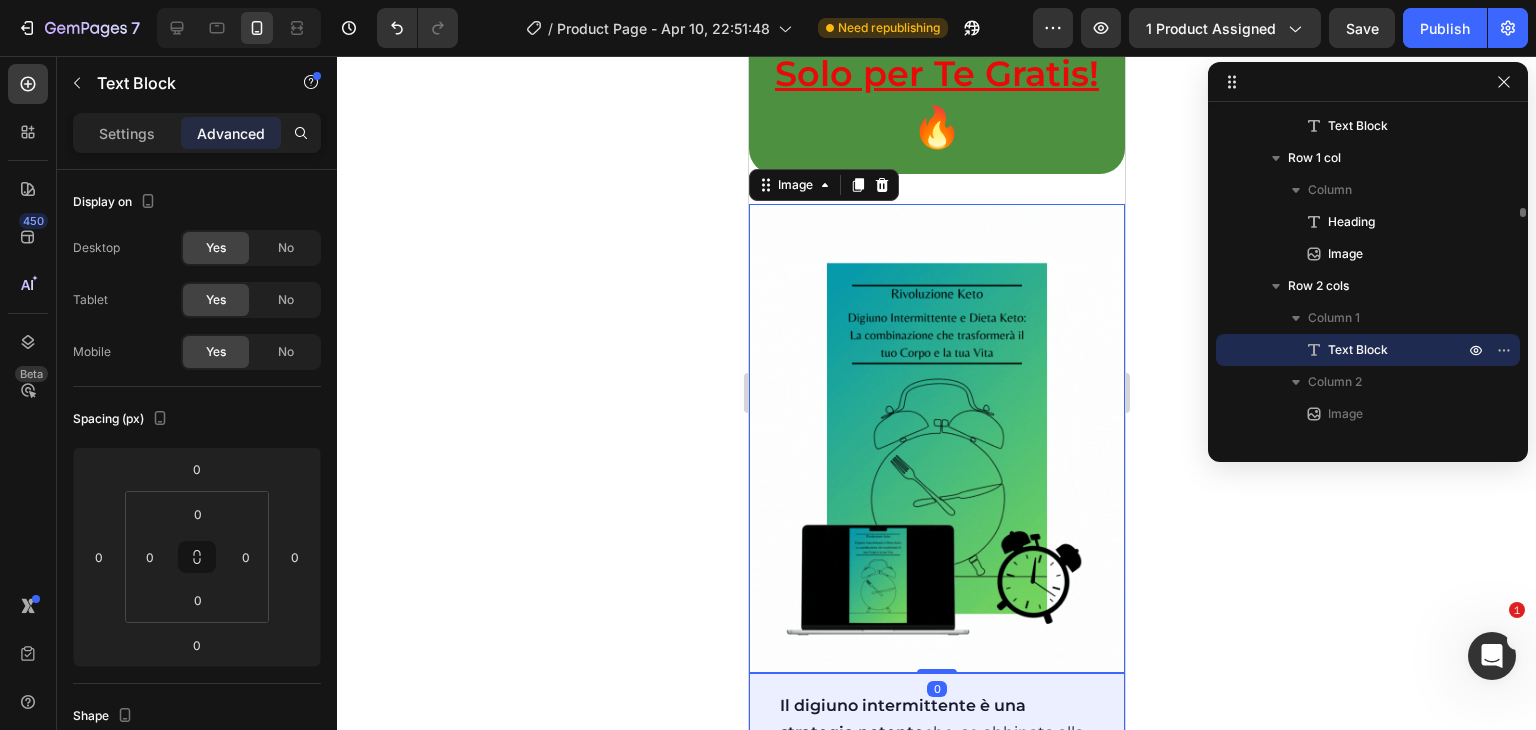 scroll, scrollTop: 23282, scrollLeft: 0, axis: vertical 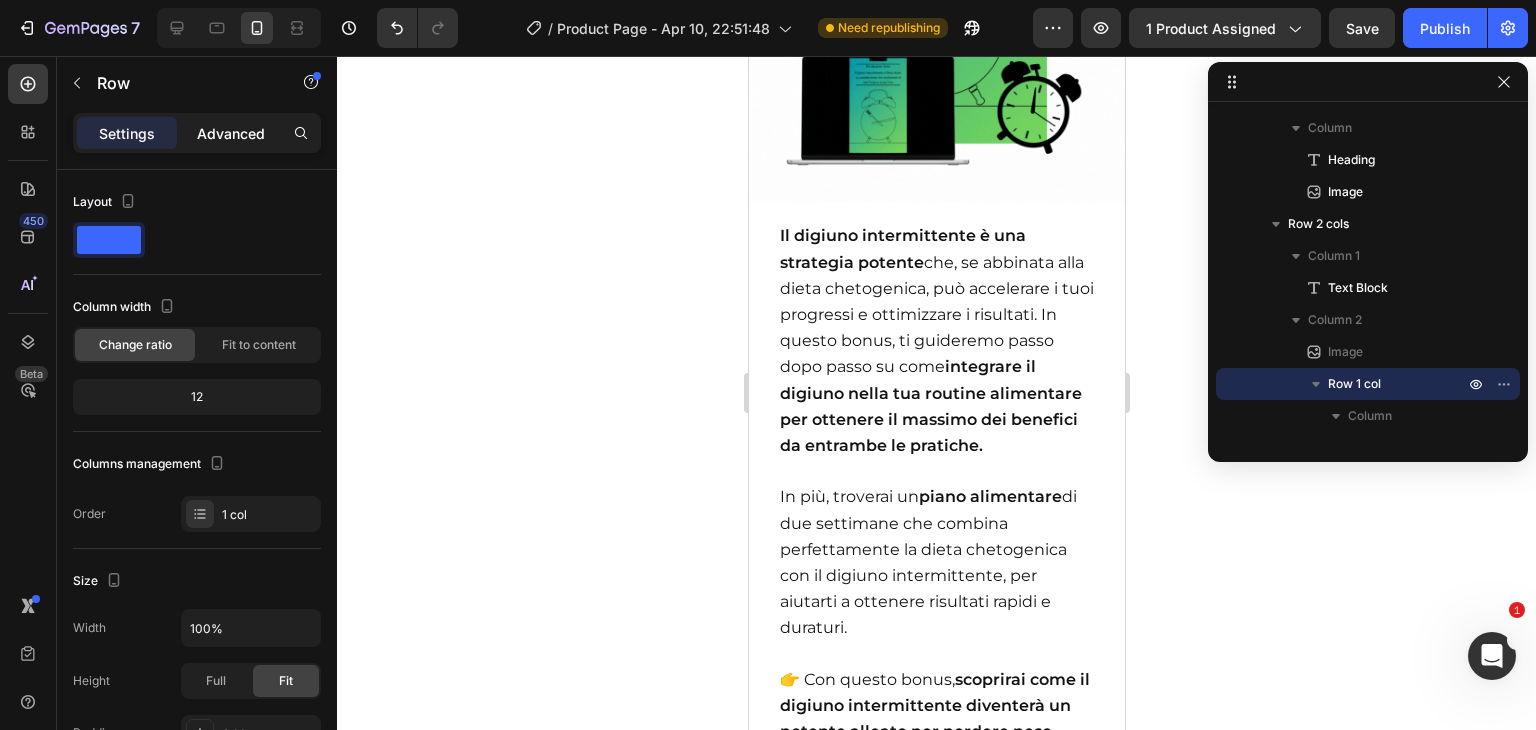 click on "Advanced" at bounding box center (231, 133) 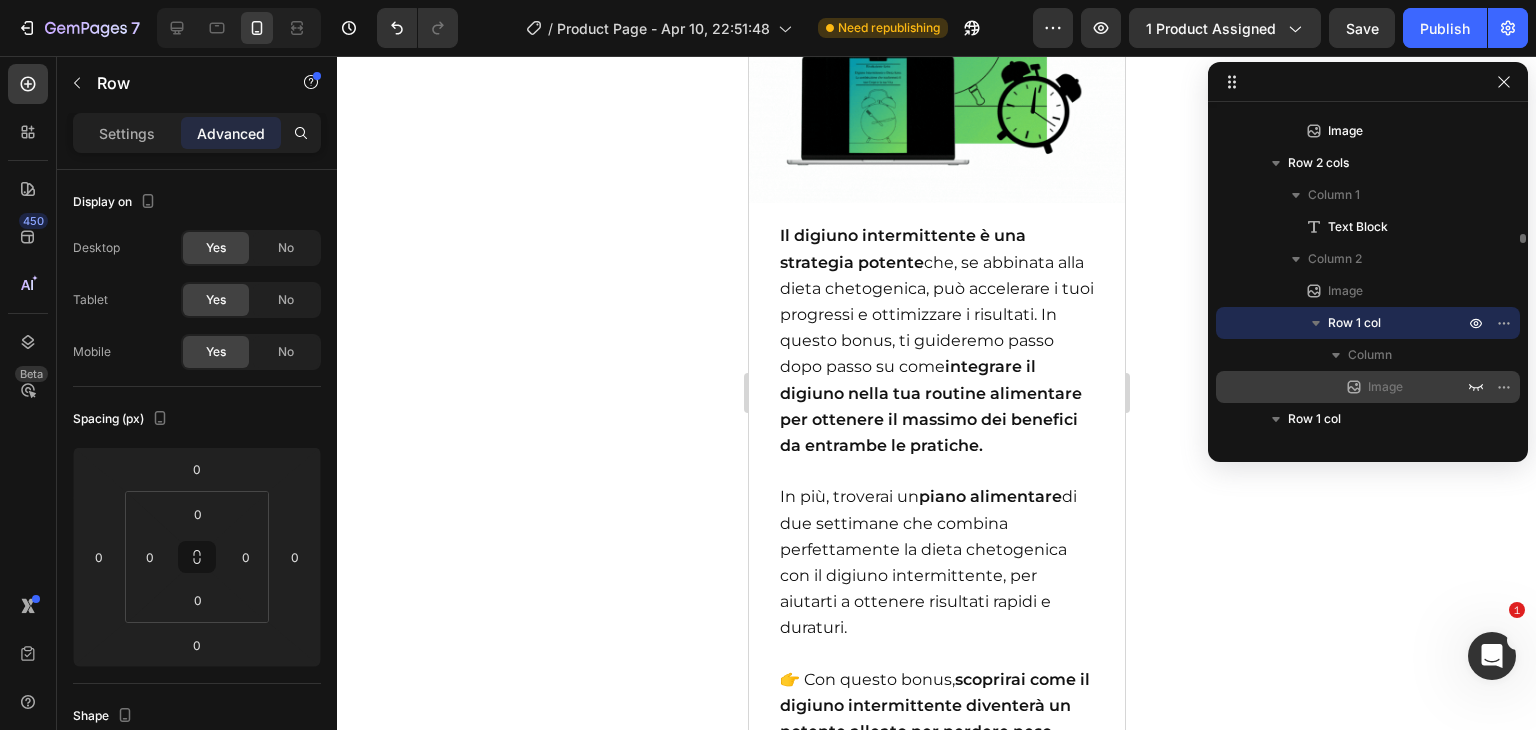 scroll, scrollTop: 3625, scrollLeft: 0, axis: vertical 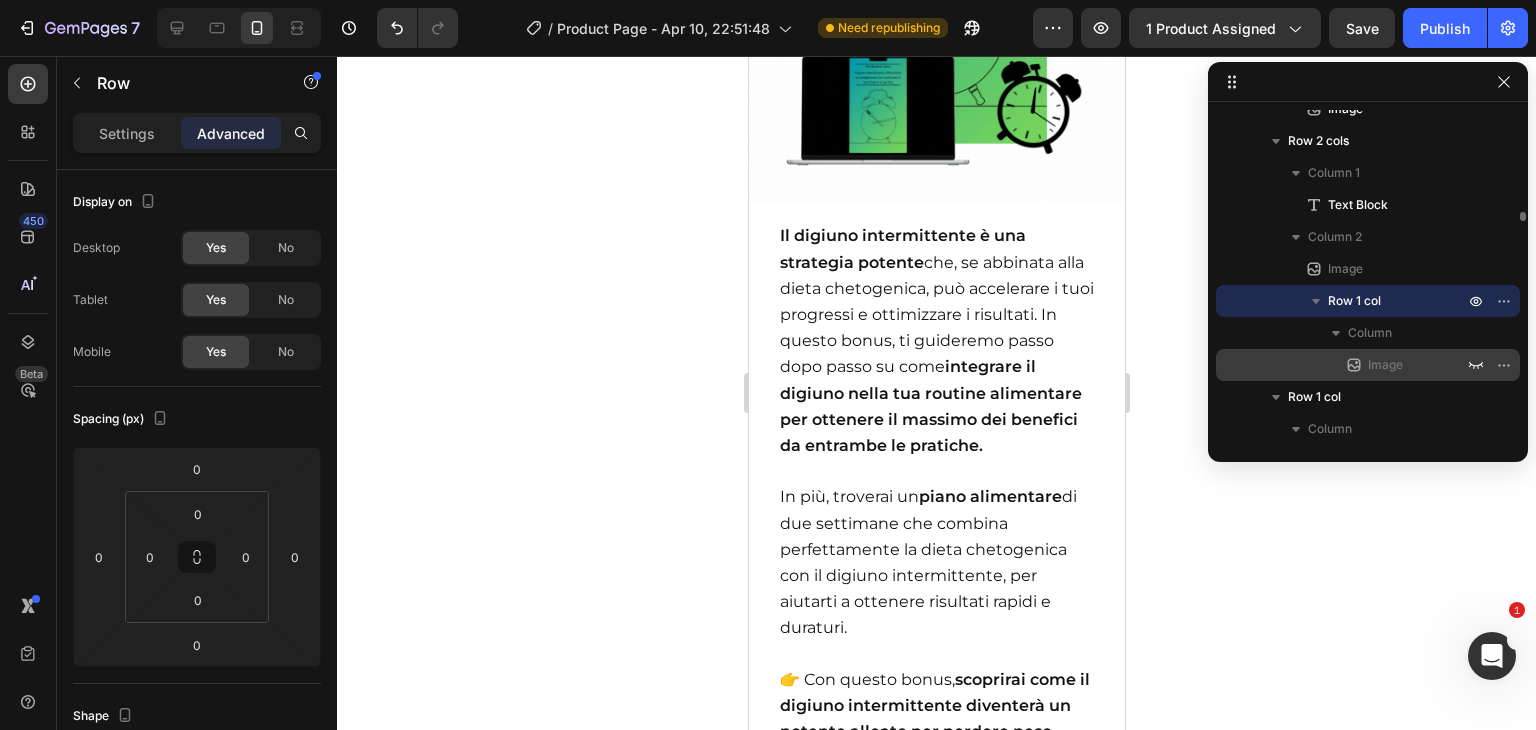 click on "Image" at bounding box center [1394, 365] 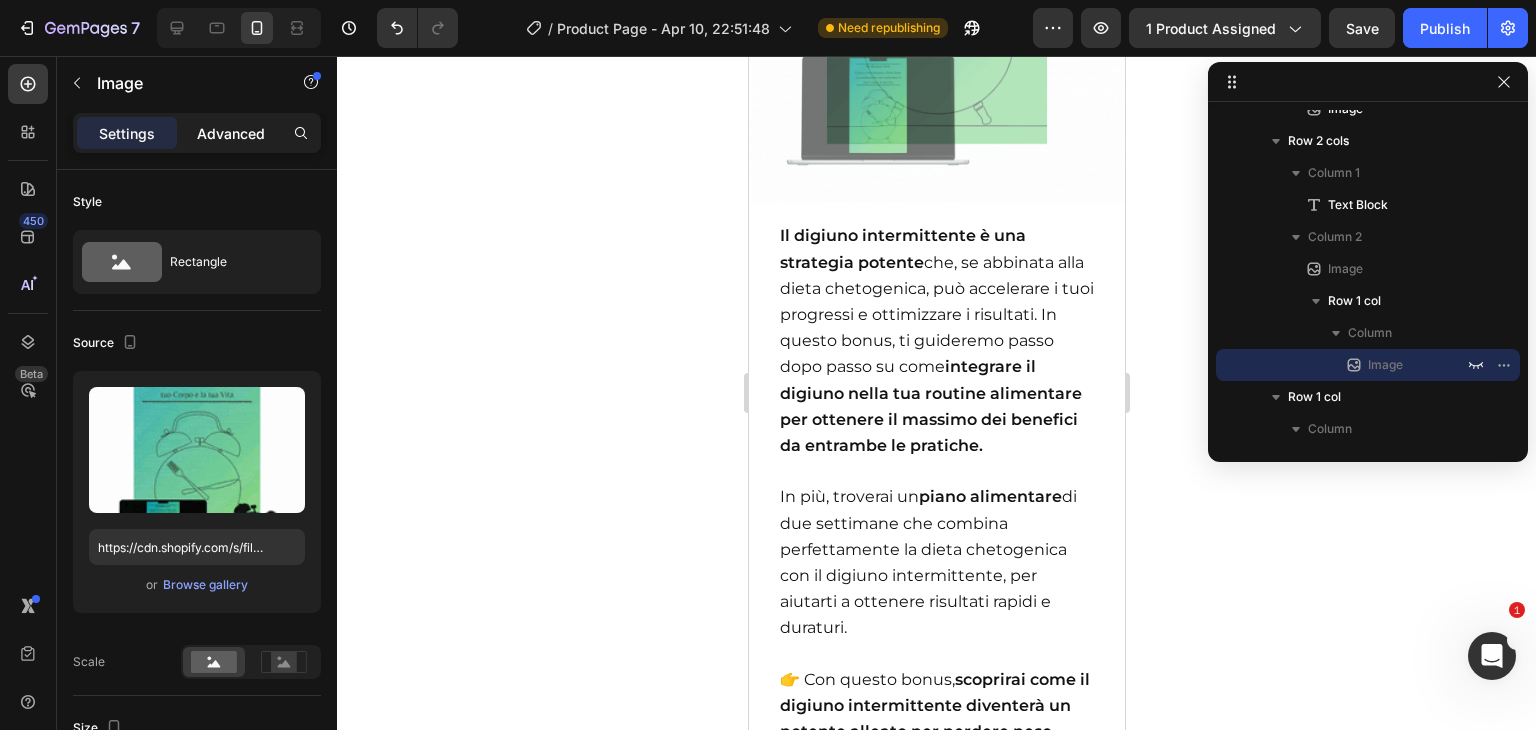 click on "Advanced" at bounding box center [231, 133] 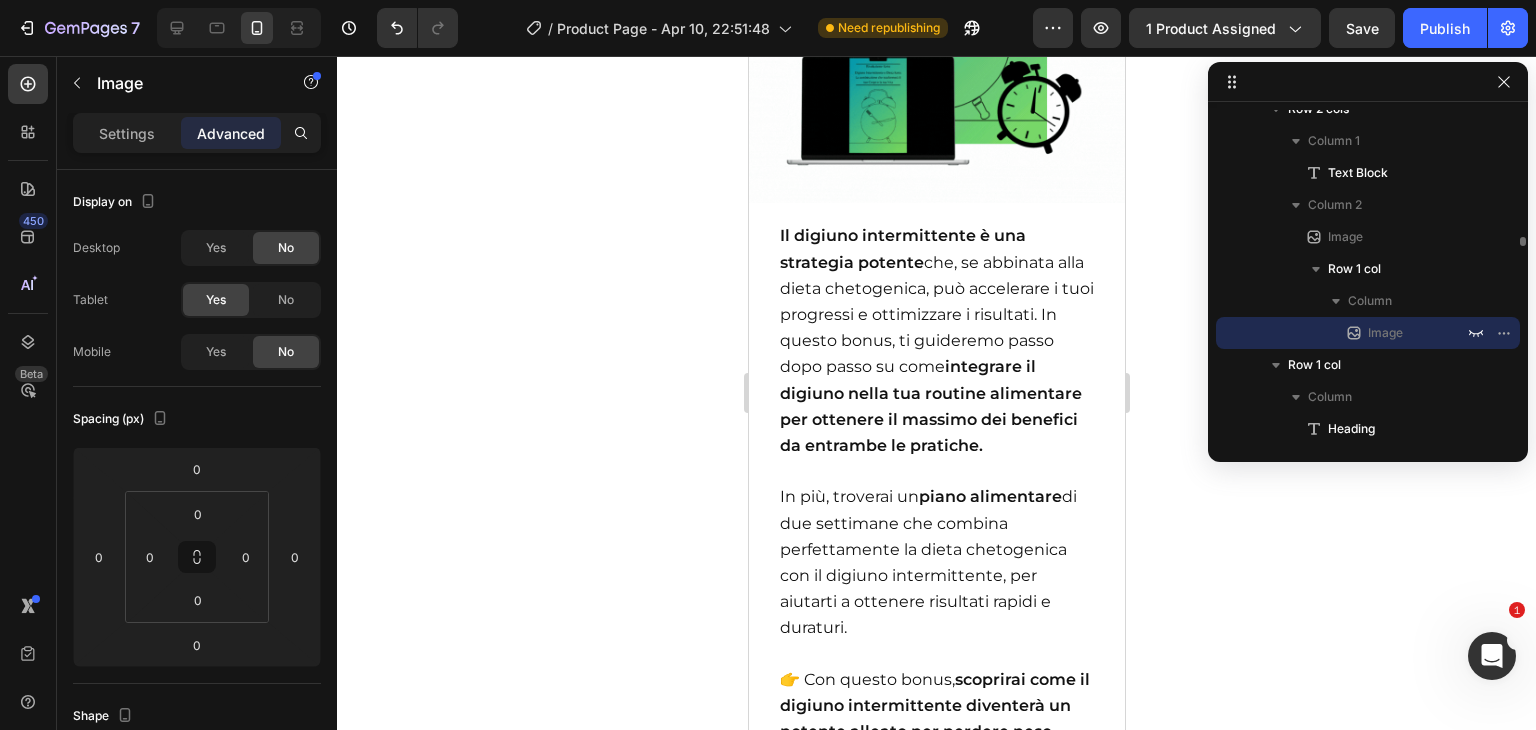 scroll, scrollTop: 3702, scrollLeft: 0, axis: vertical 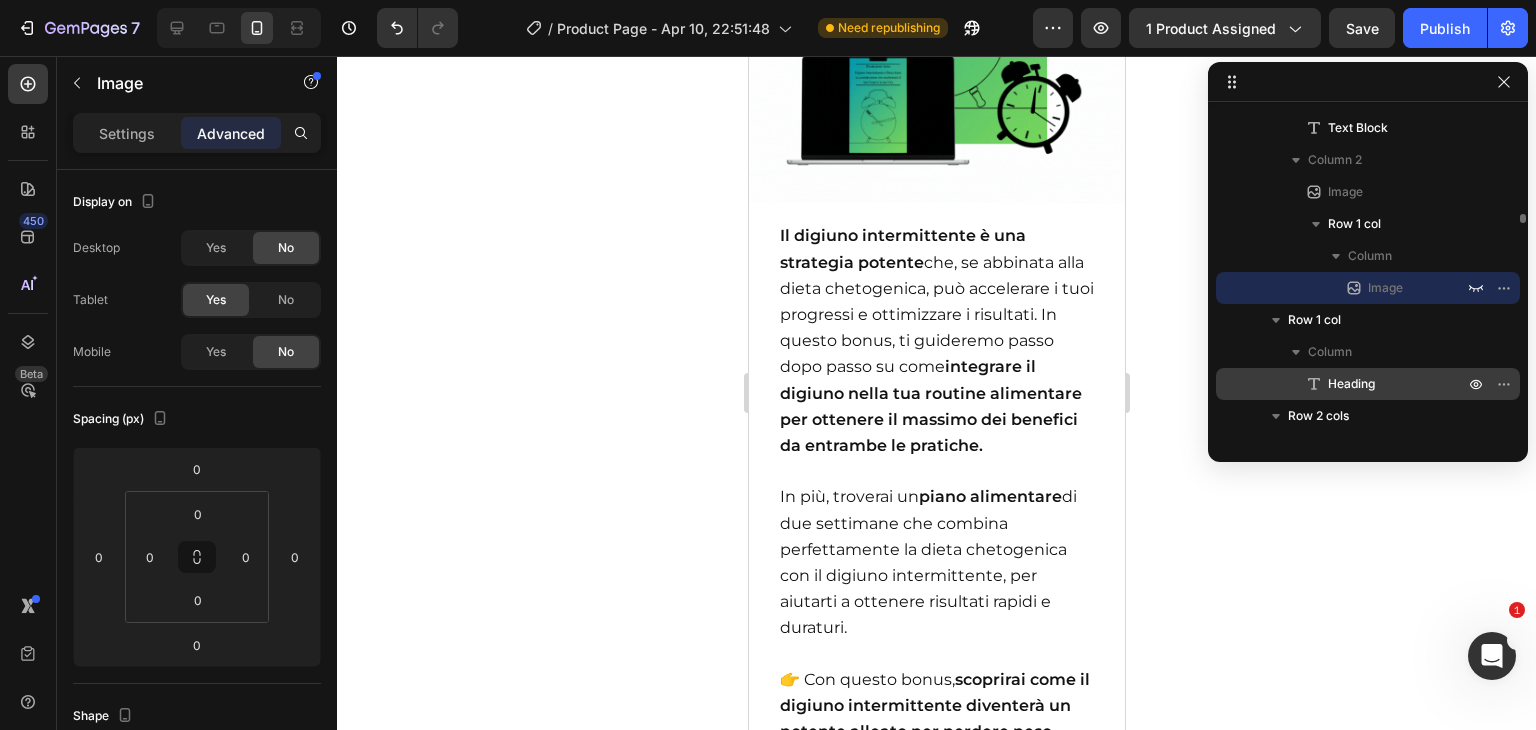 click on "Heading" at bounding box center [1351, 384] 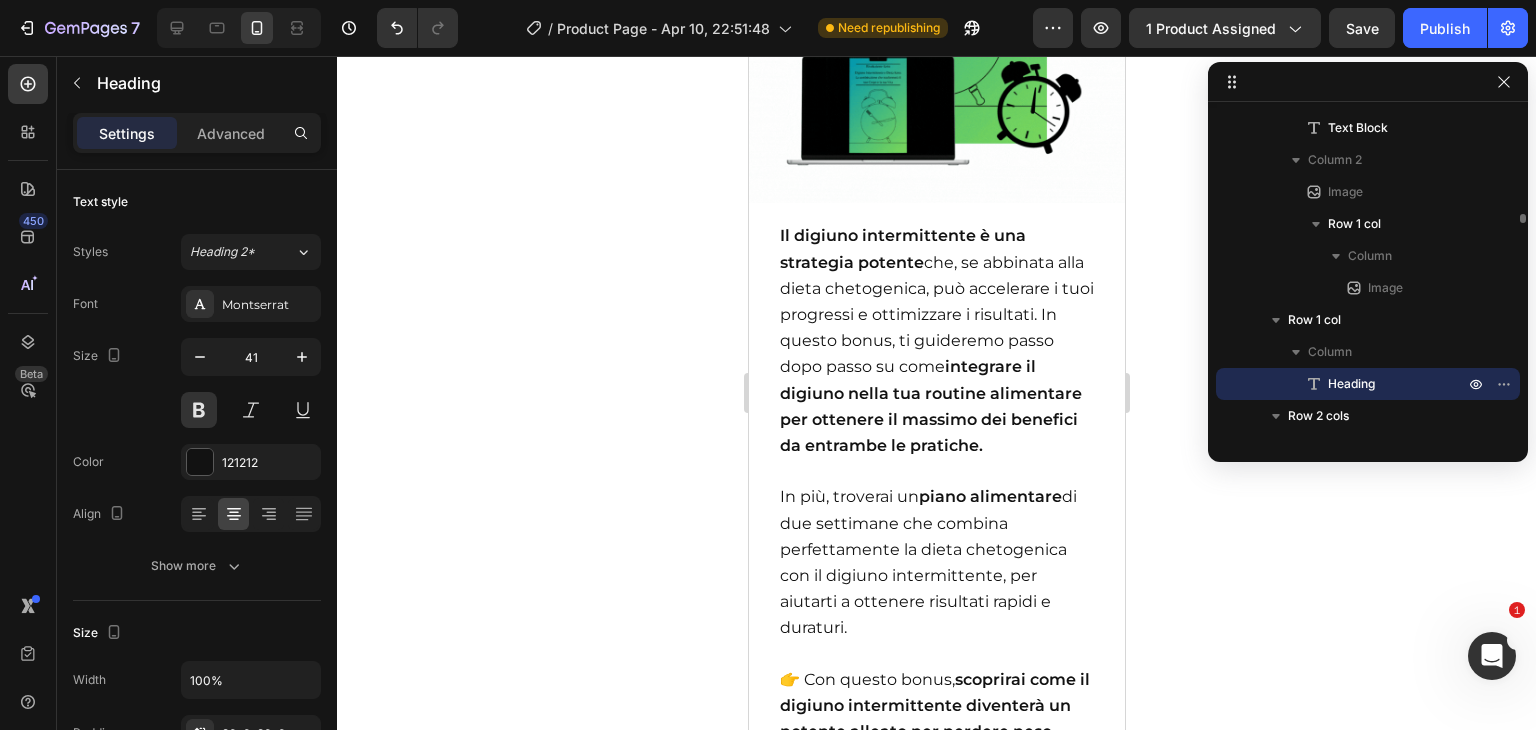 scroll, scrollTop: 24115, scrollLeft: 0, axis: vertical 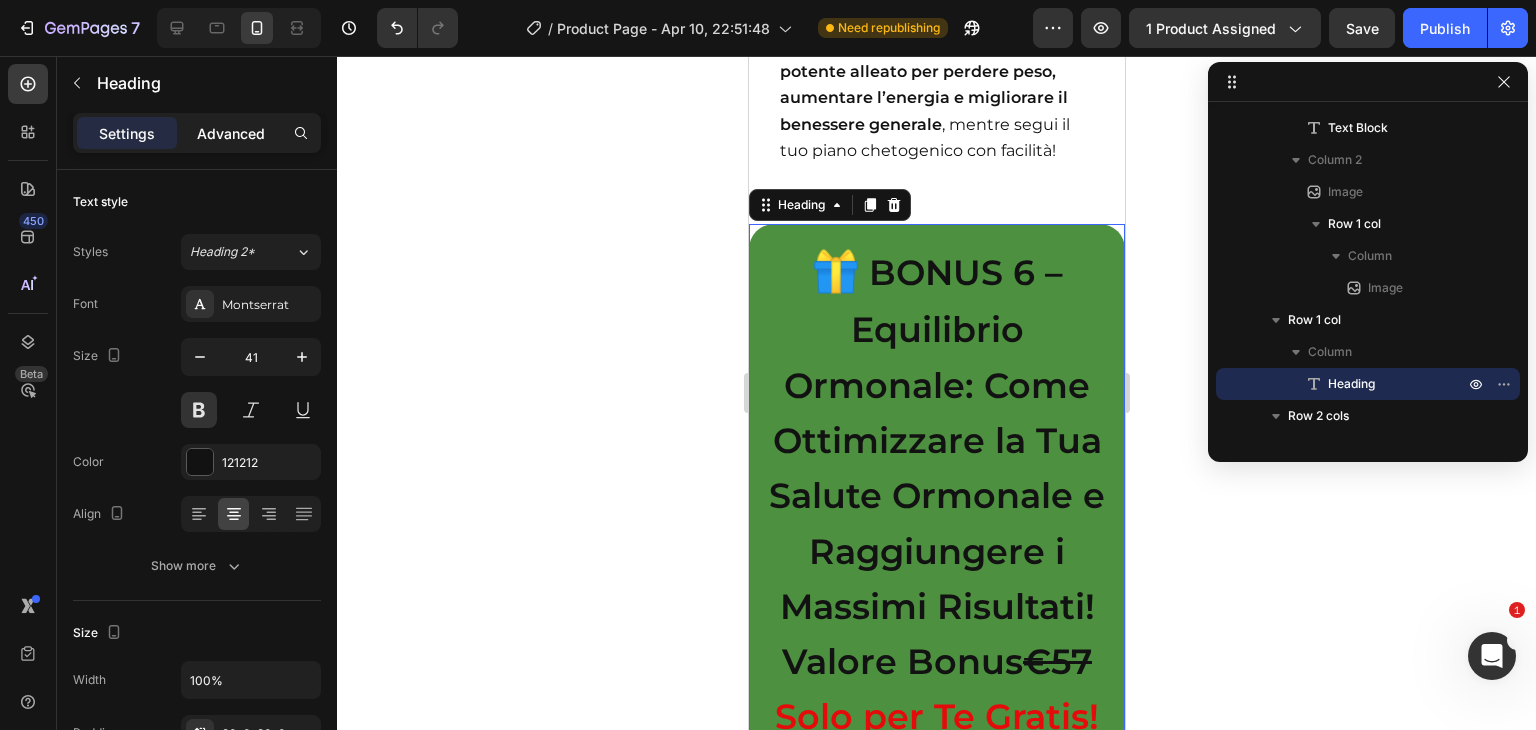click on "Advanced" at bounding box center [231, 133] 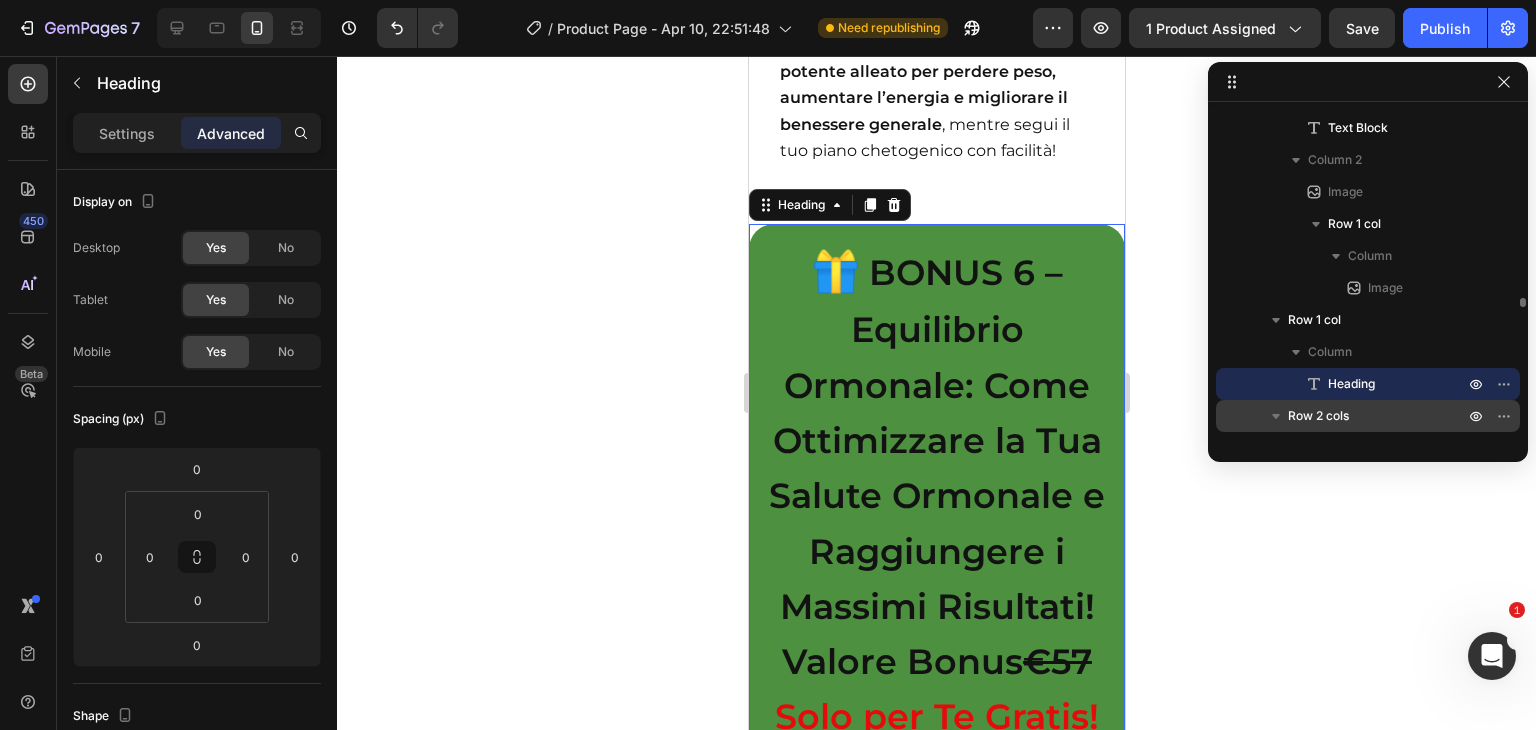 scroll, scrollTop: 3784, scrollLeft: 0, axis: vertical 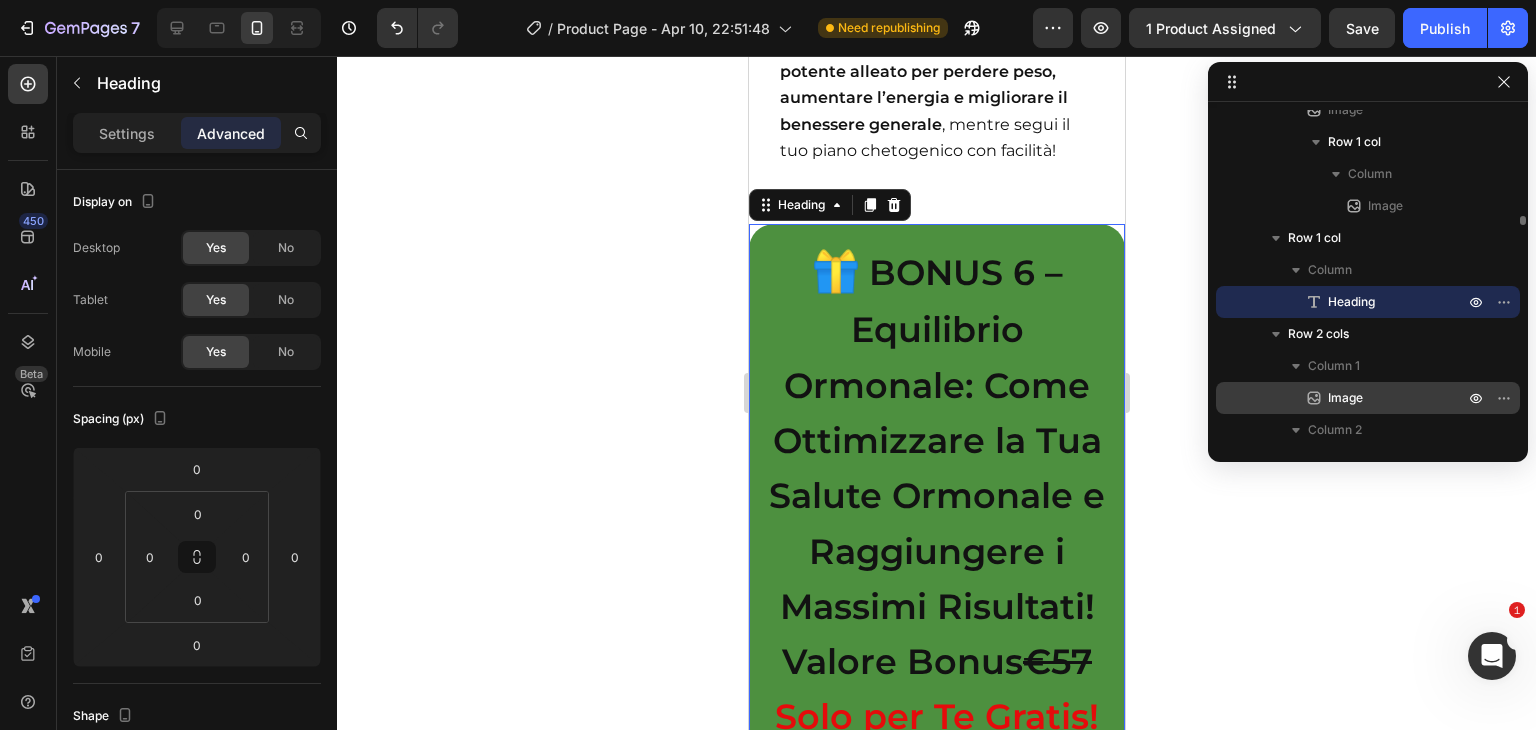 click on "Image" at bounding box center [1345, 398] 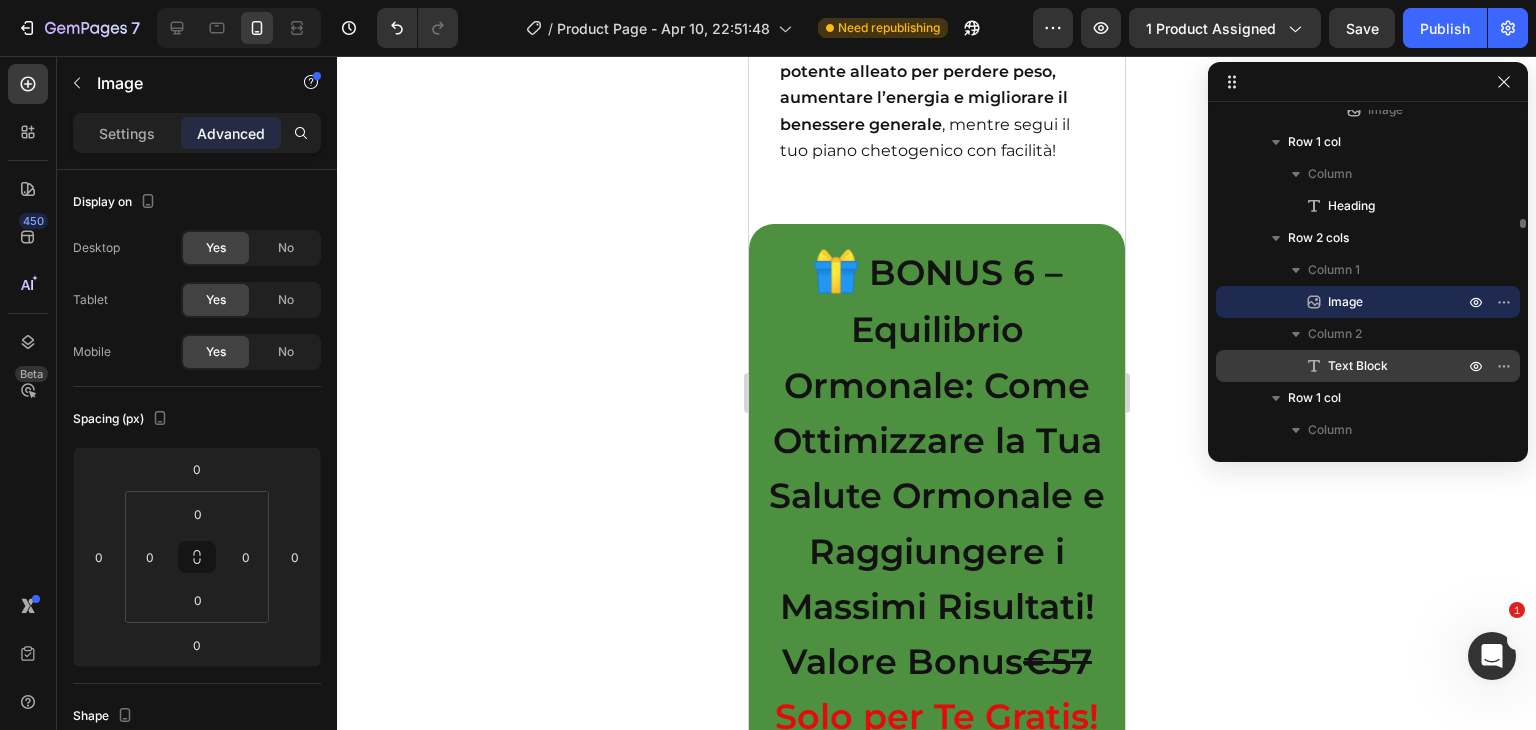 scroll, scrollTop: 24742, scrollLeft: 0, axis: vertical 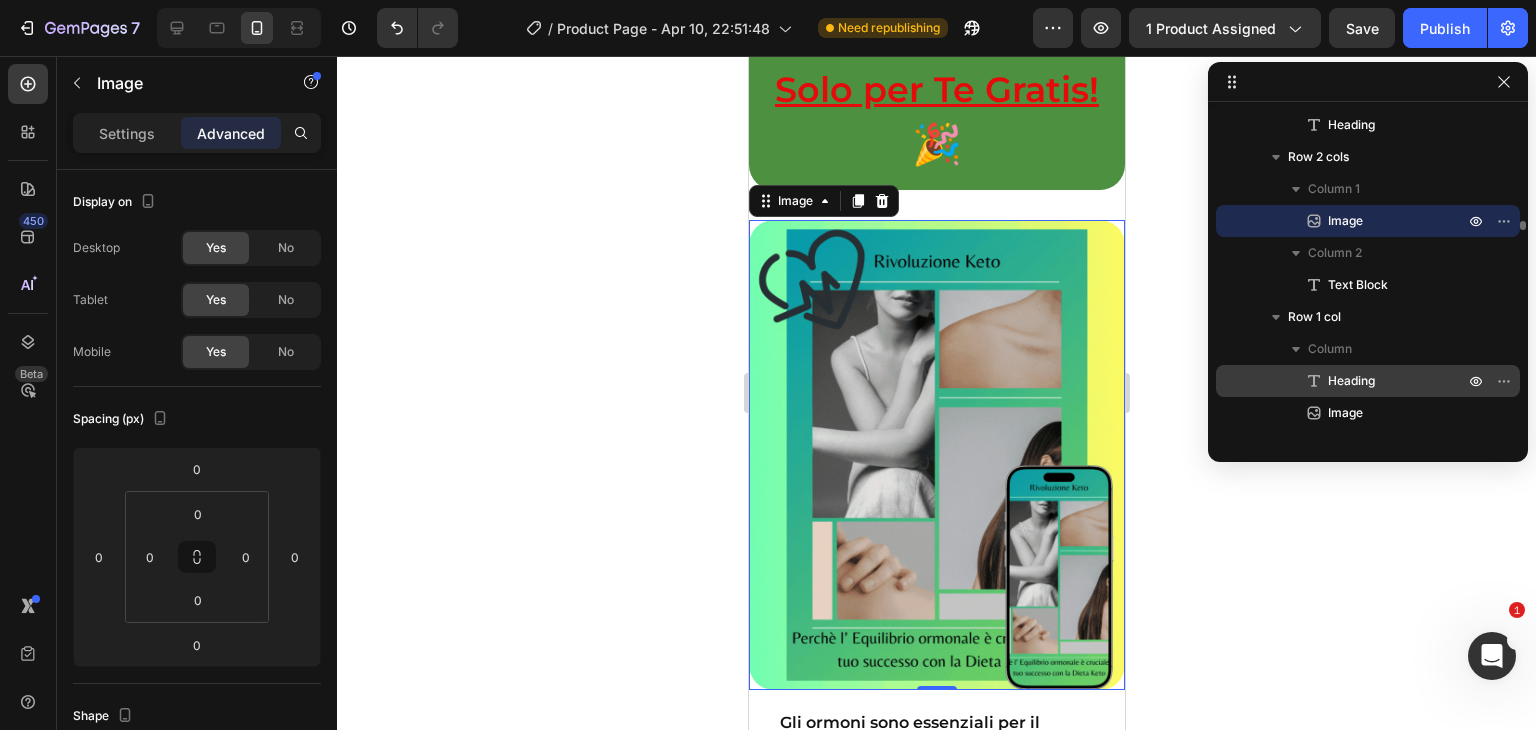 click on "Heading" at bounding box center [1351, 381] 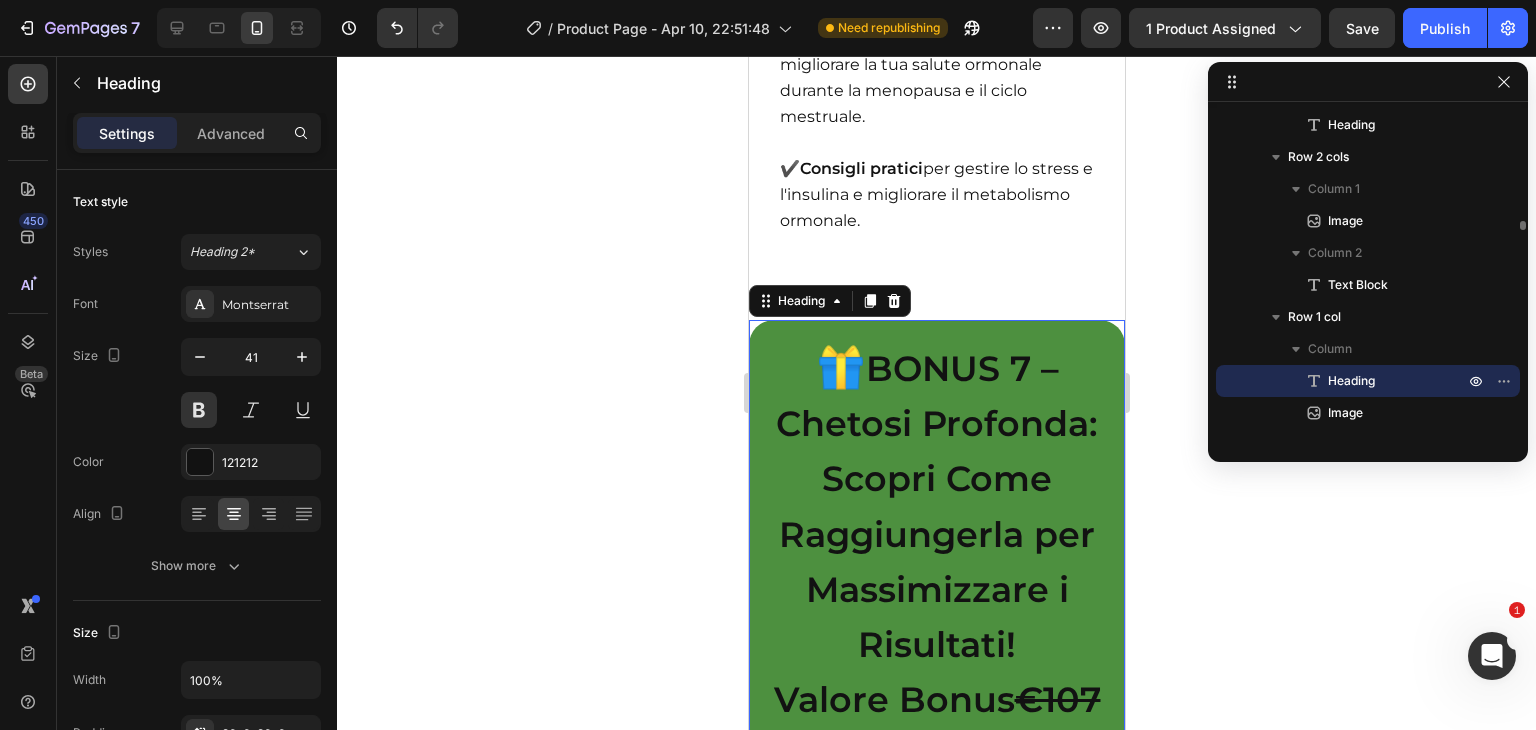 scroll, scrollTop: 25897, scrollLeft: 0, axis: vertical 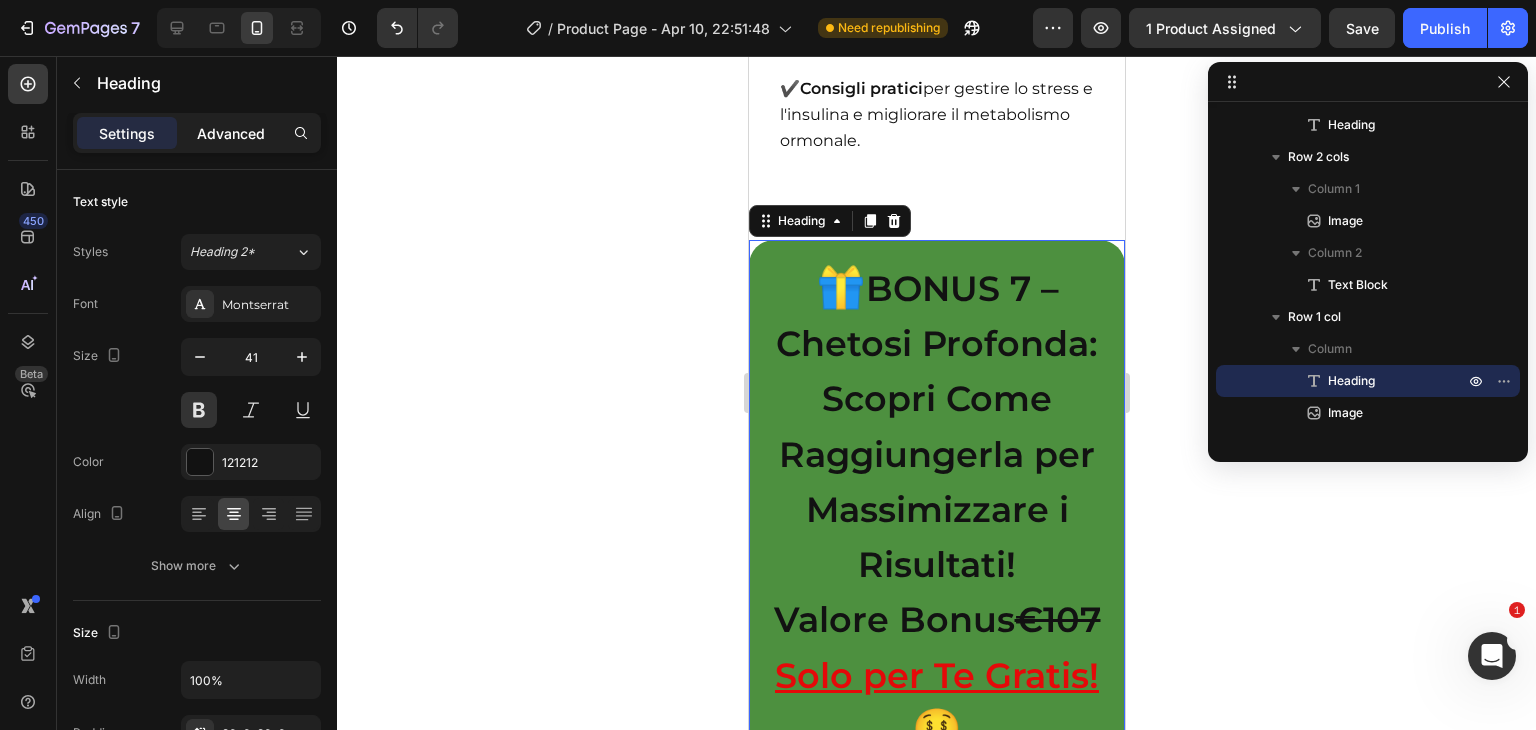 click on "Advanced" at bounding box center (231, 133) 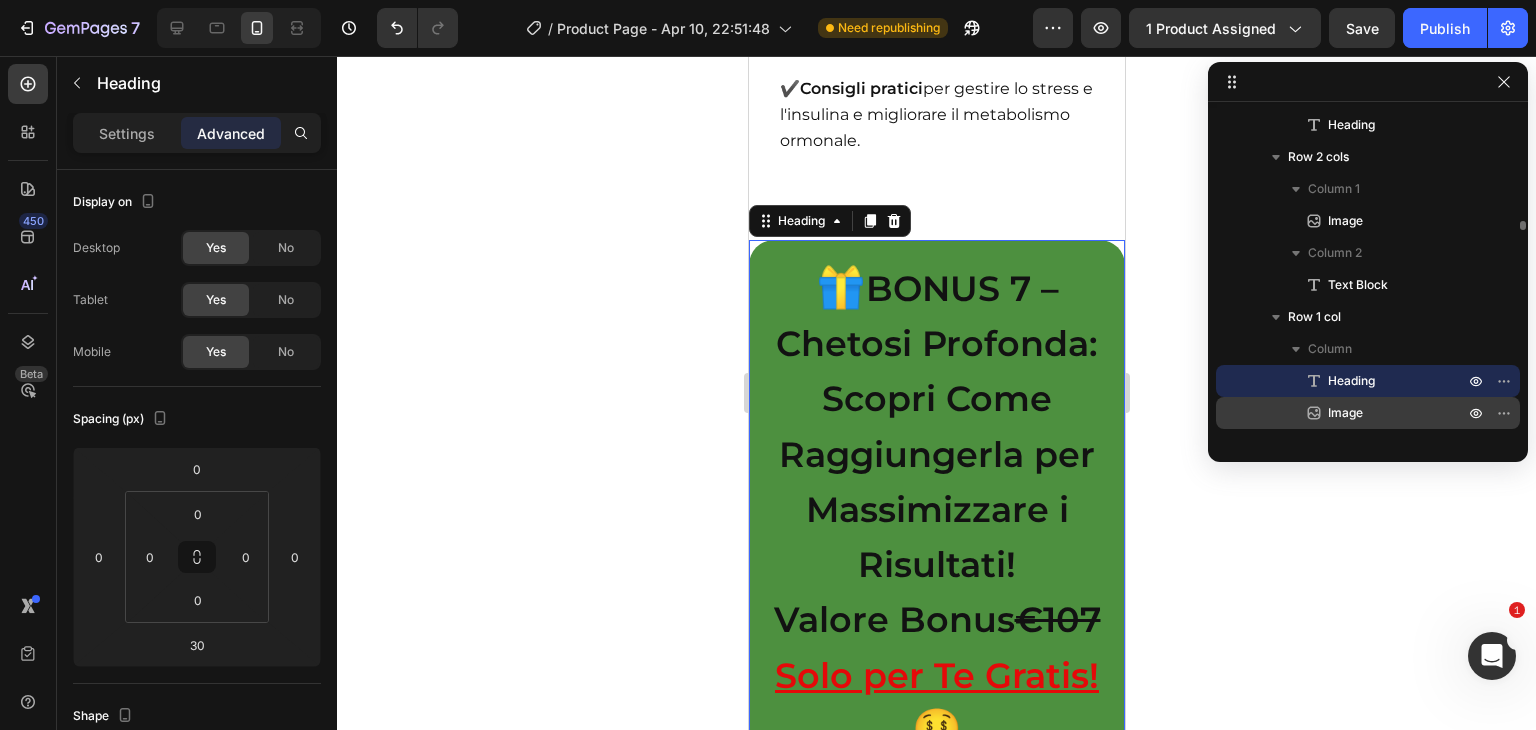 click on "Image" at bounding box center (1345, 413) 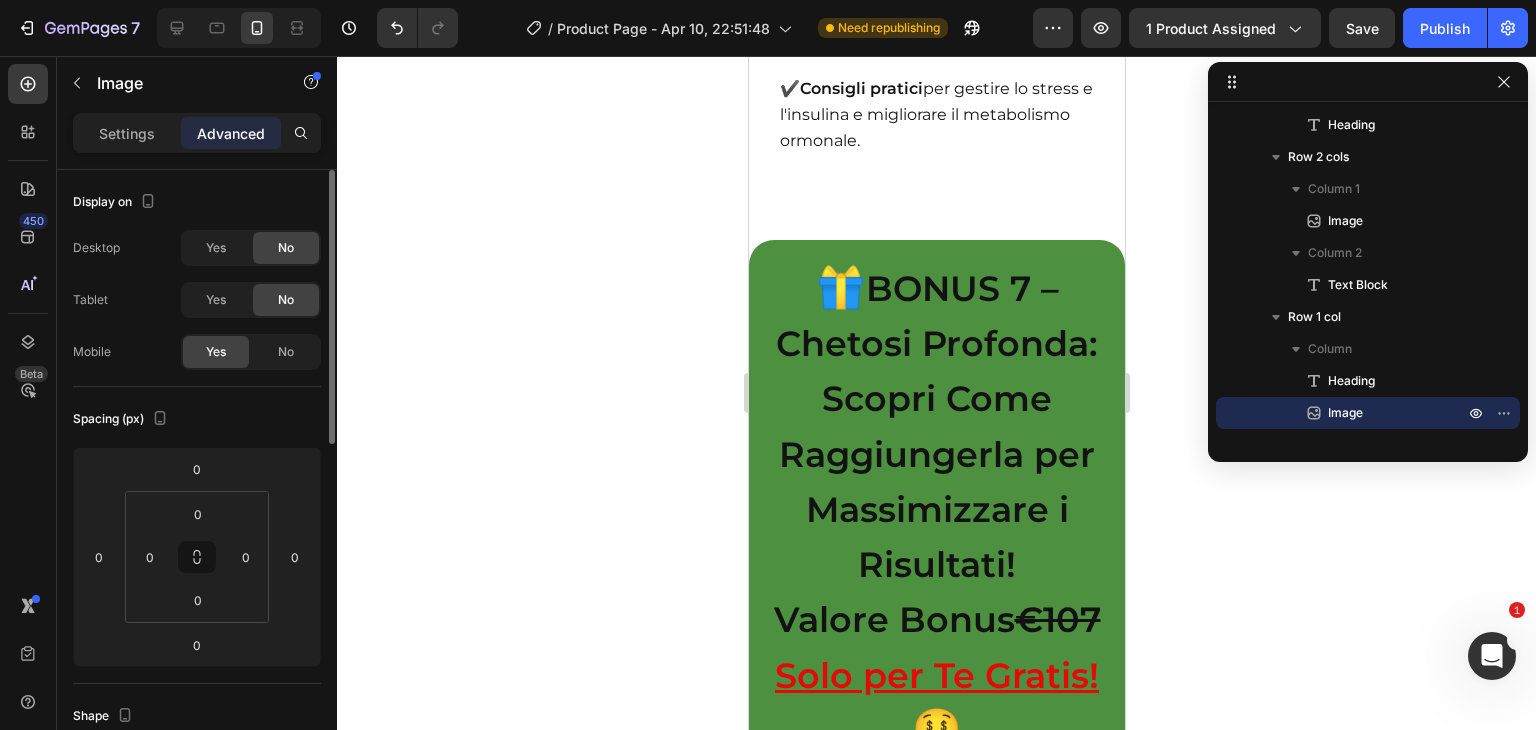 scroll, scrollTop: 26467, scrollLeft: 0, axis: vertical 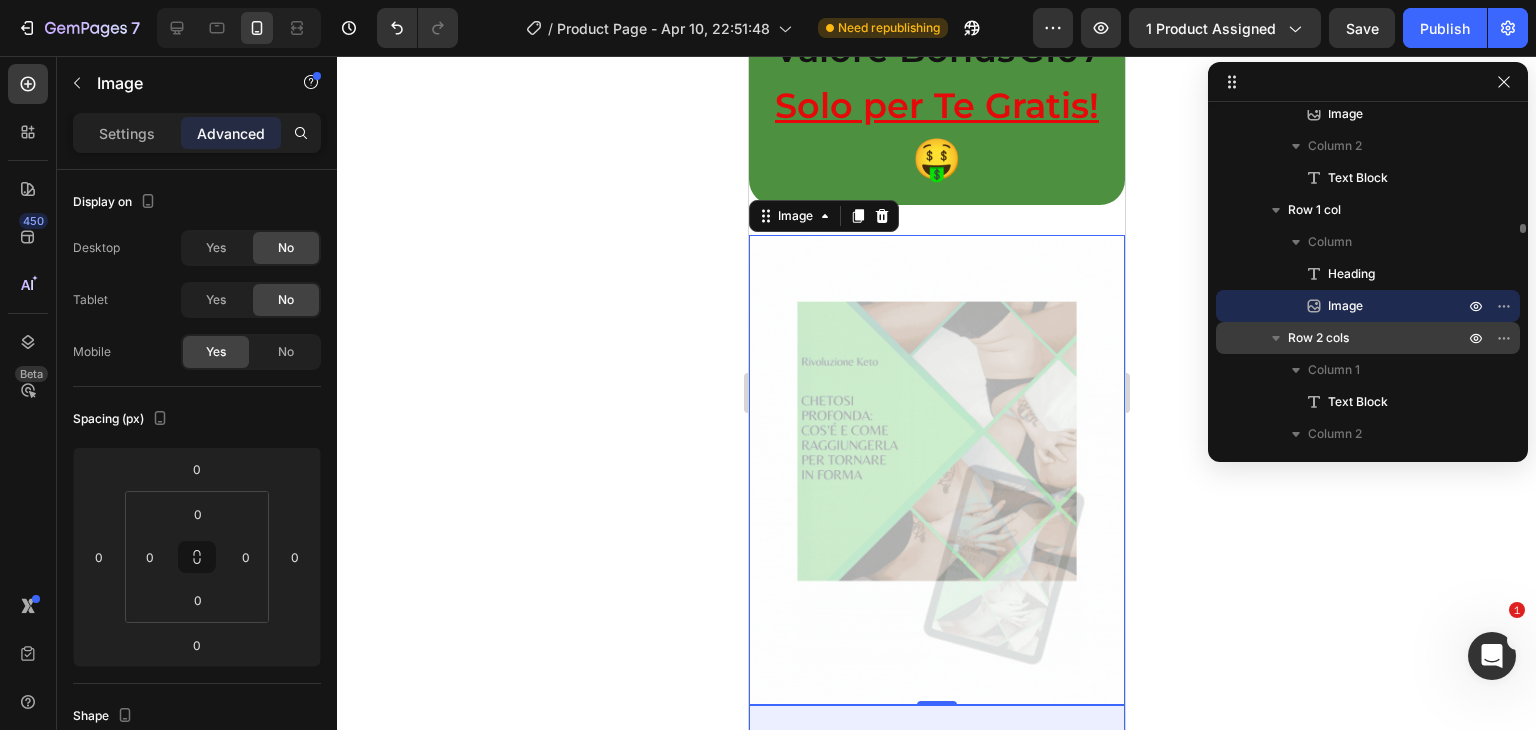 click on "Row 2 cols" at bounding box center [1318, 338] 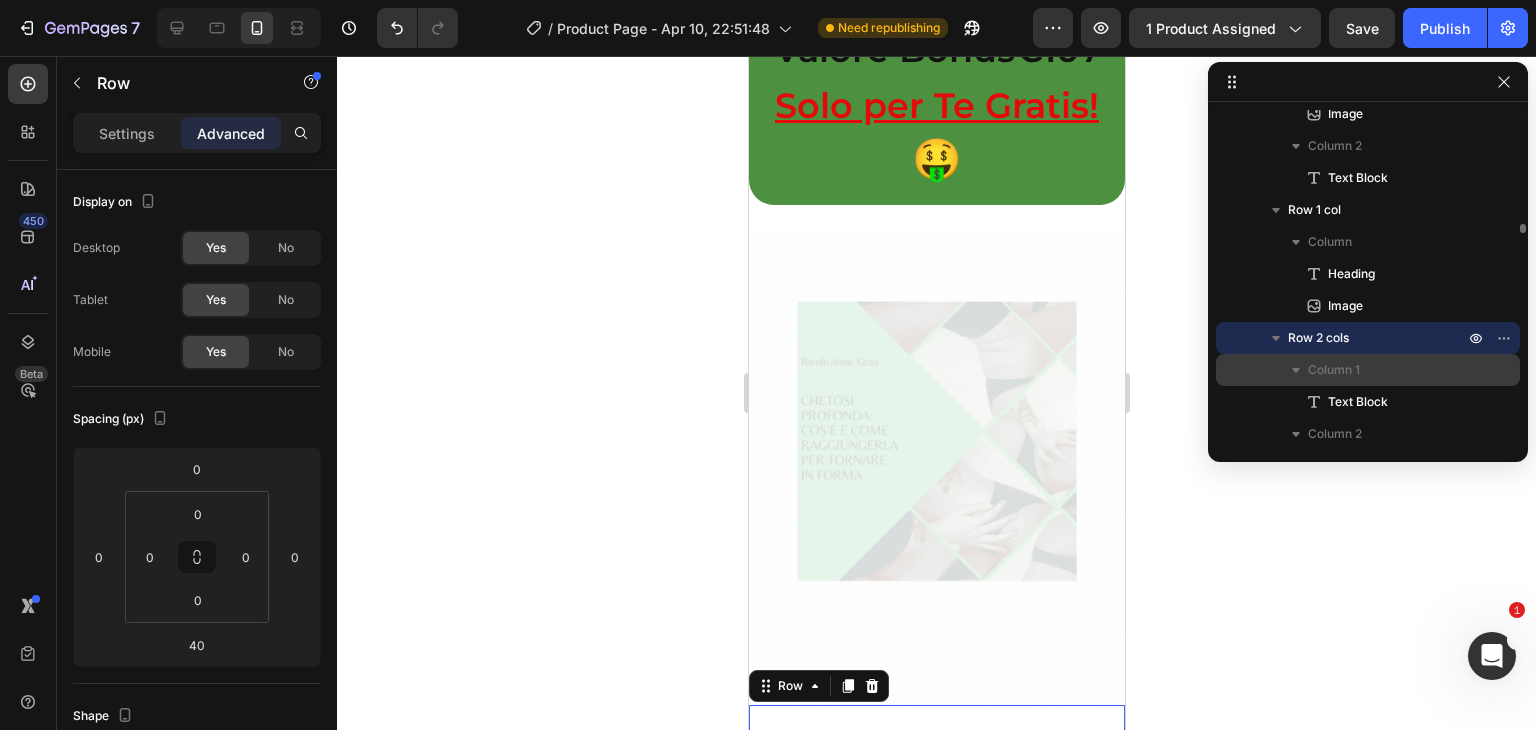 scroll, scrollTop: 26936, scrollLeft: 0, axis: vertical 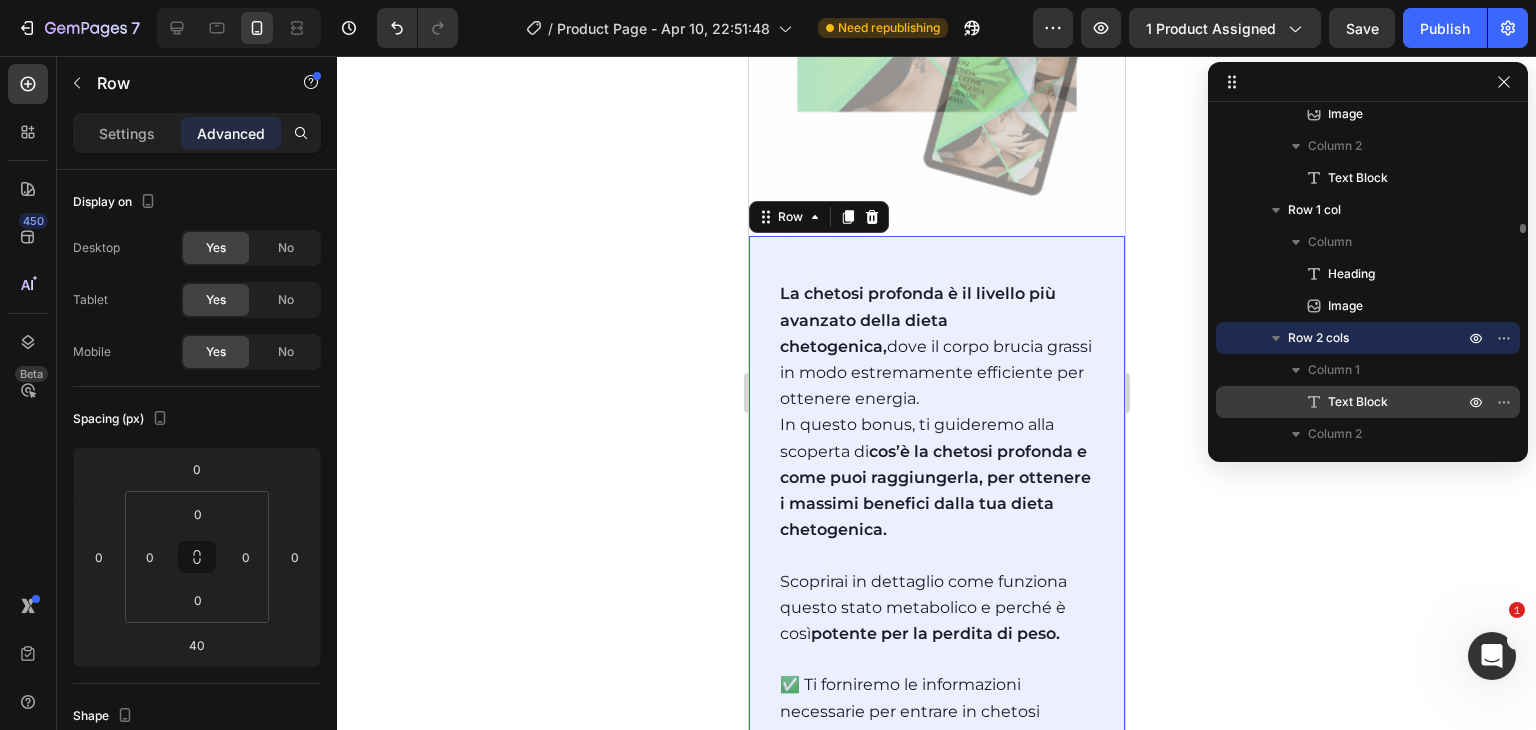 click on "Text Block" at bounding box center [1358, 402] 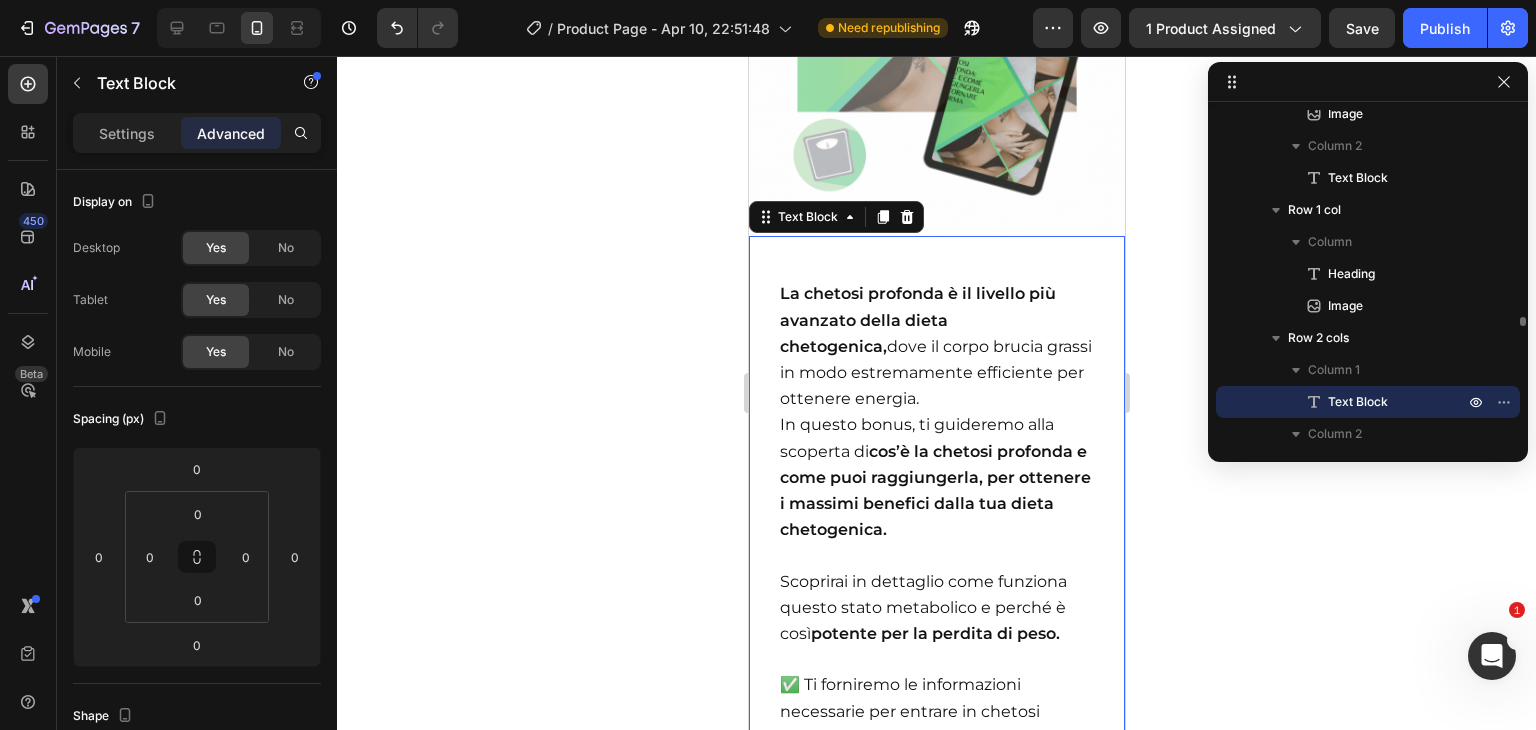 scroll, scrollTop: 4158, scrollLeft: 0, axis: vertical 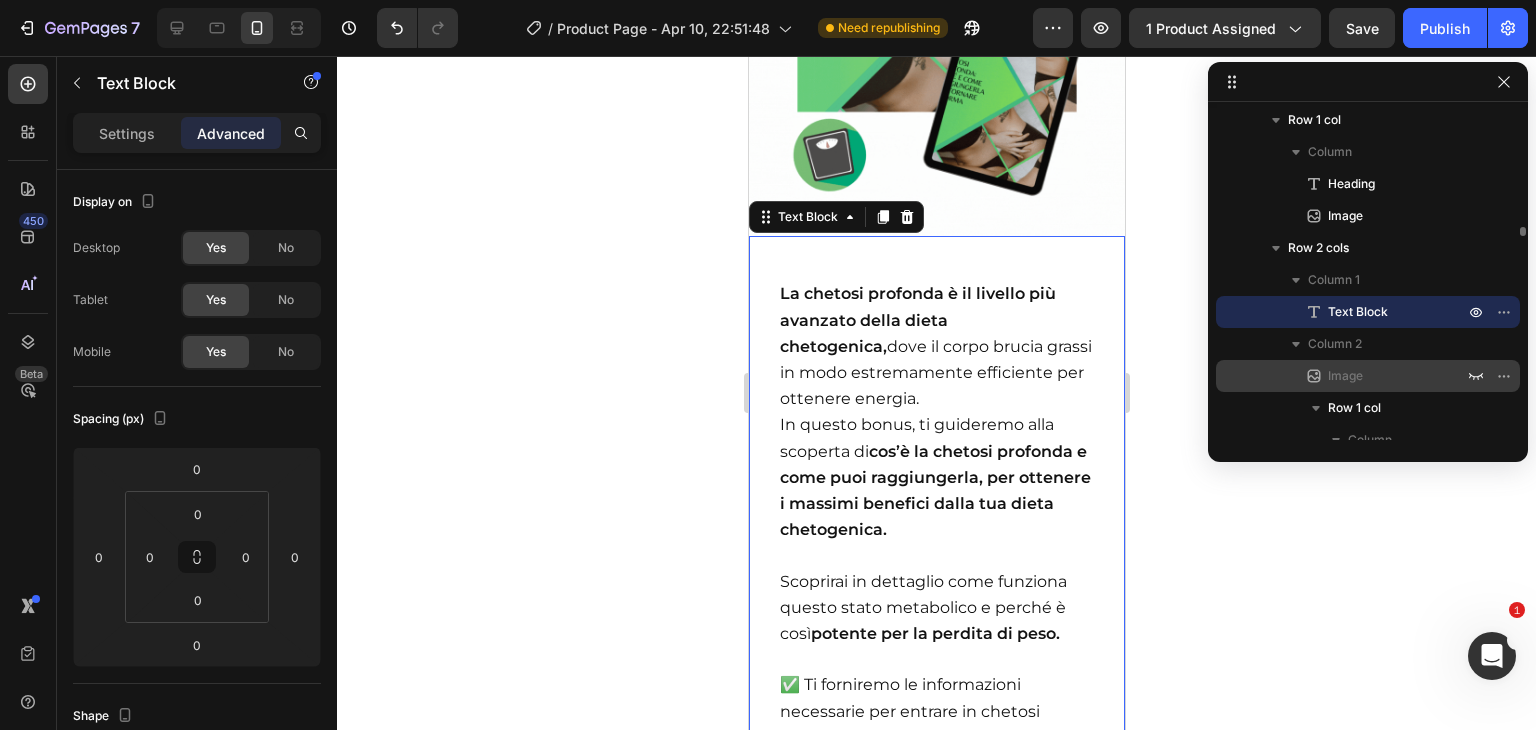 click on "Image" at bounding box center (1345, 376) 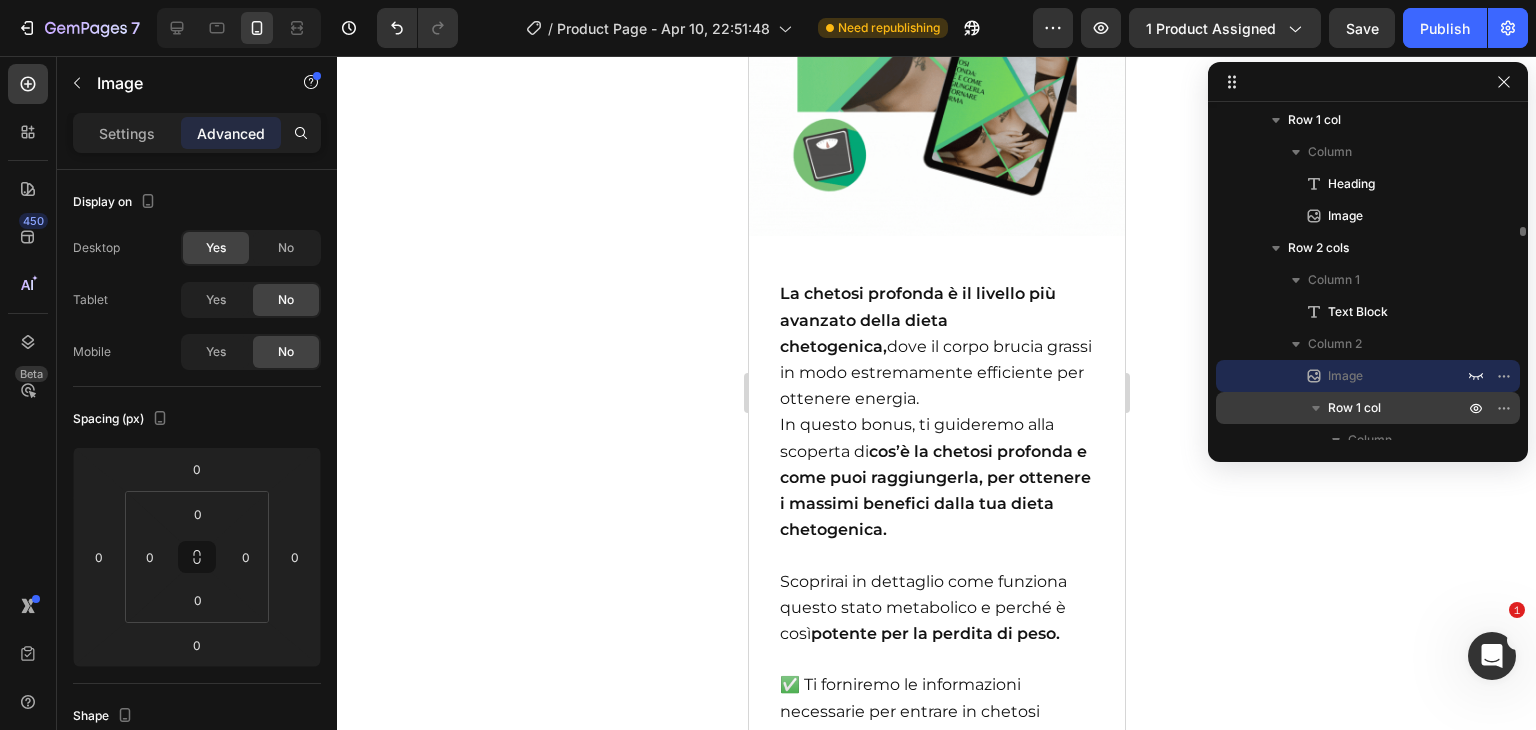 scroll, scrollTop: 4216, scrollLeft: 0, axis: vertical 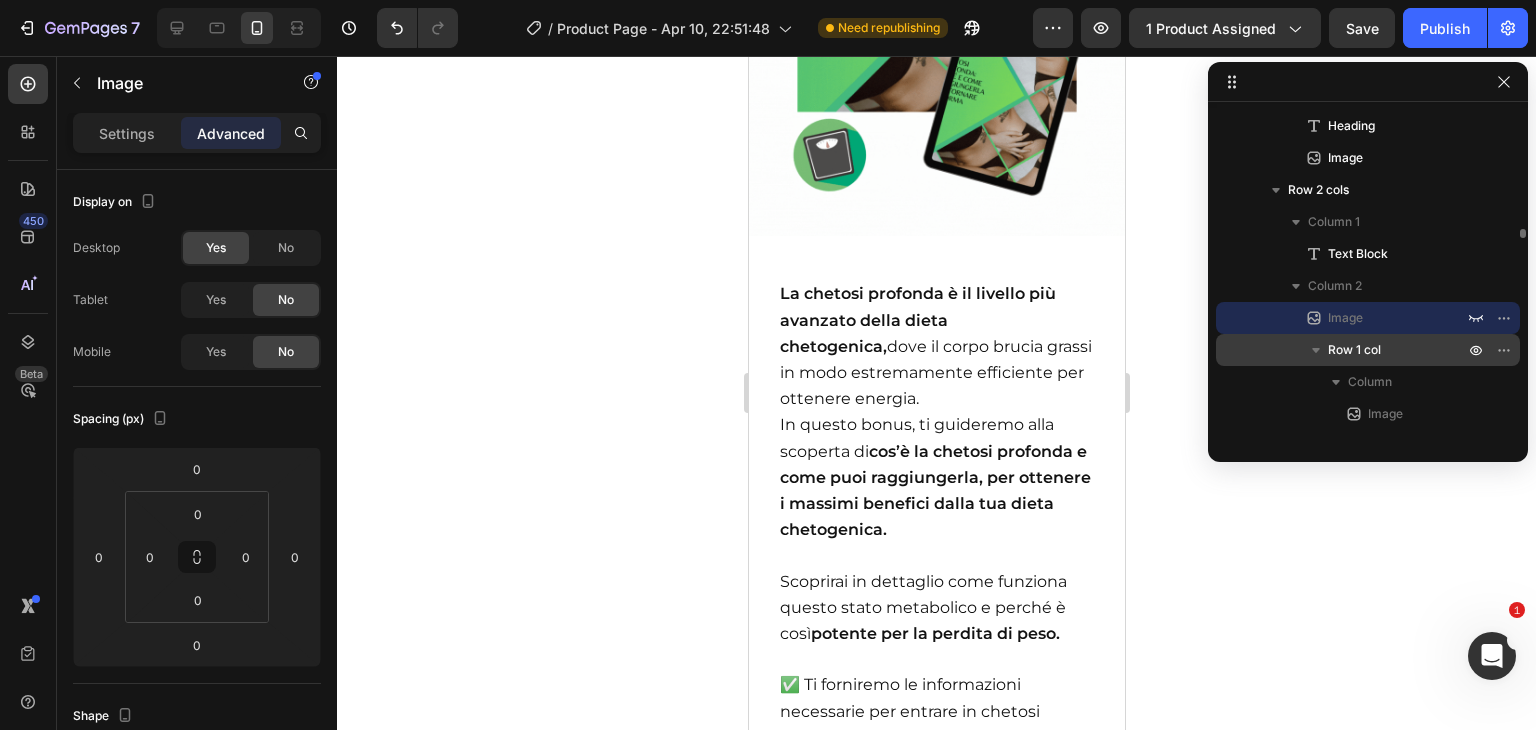 click on "Row 1 col" at bounding box center [1354, 350] 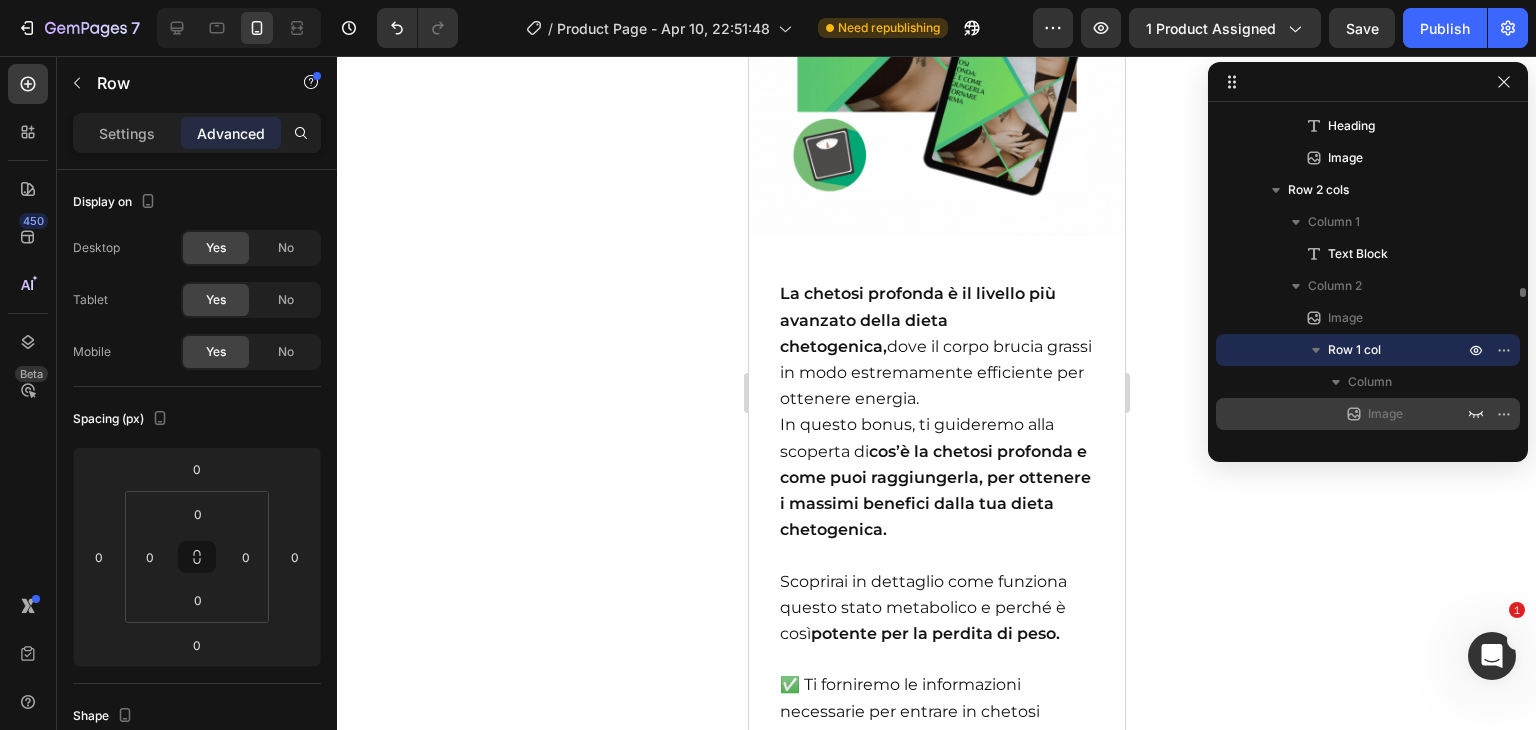 scroll, scrollTop: 27656, scrollLeft: 0, axis: vertical 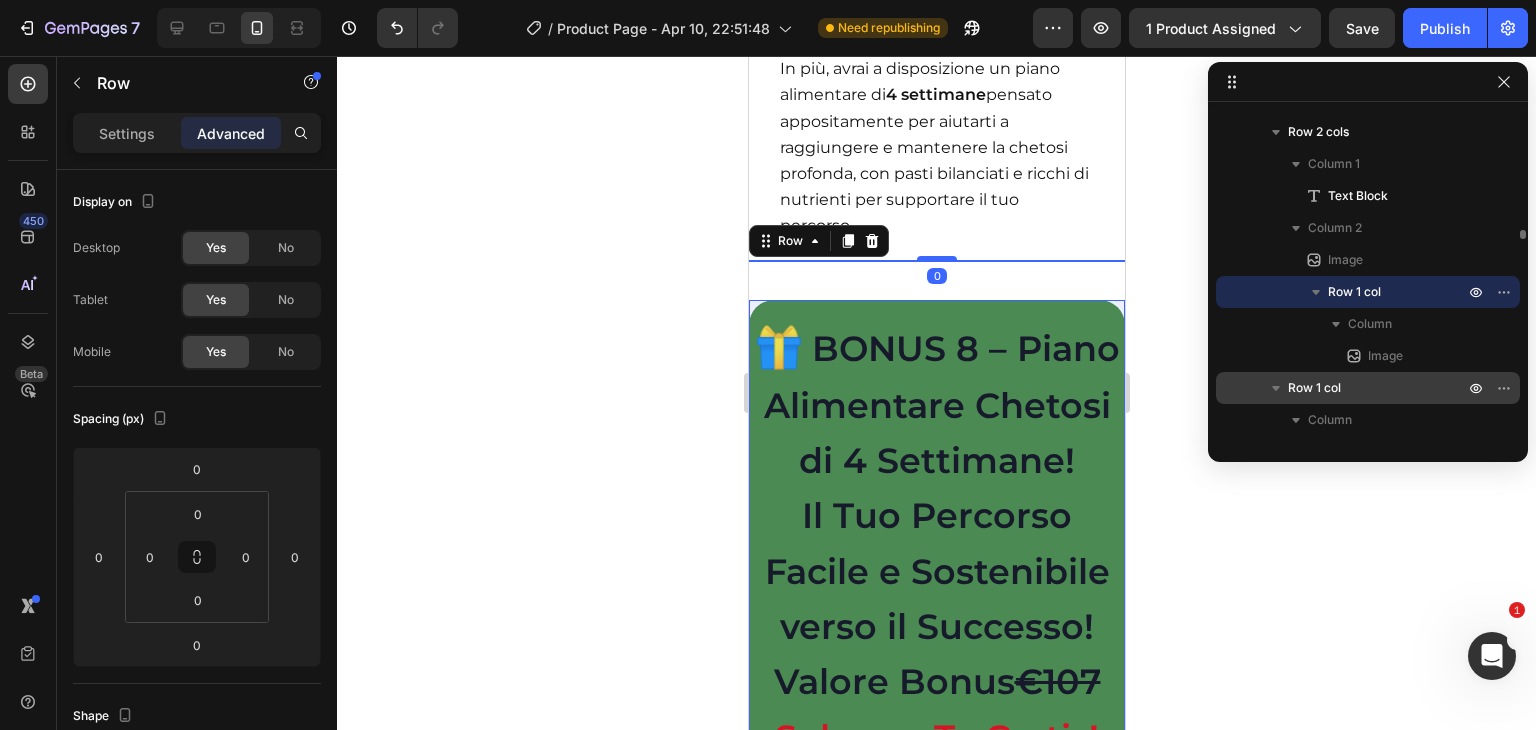click on "Row 1 col" at bounding box center [1378, 388] 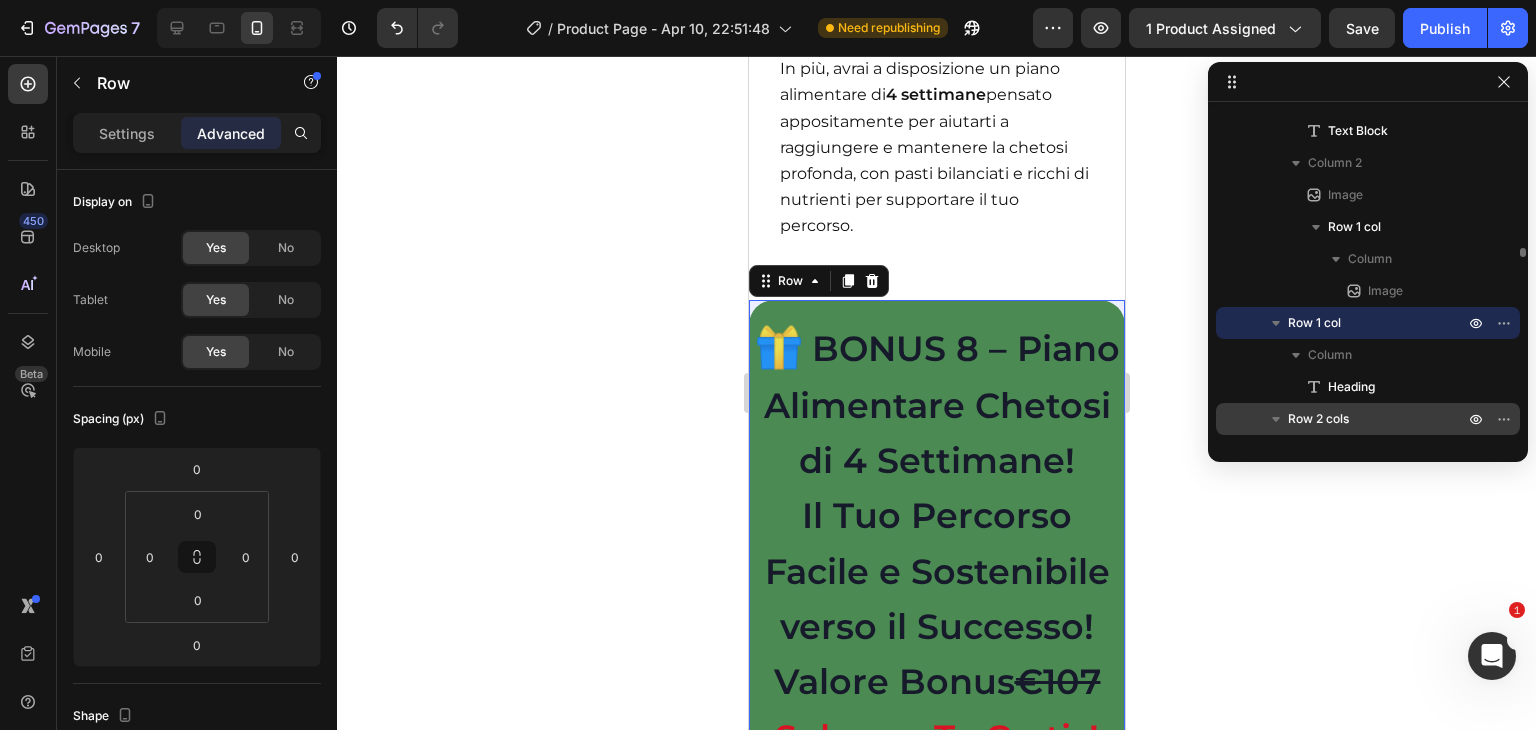 scroll, scrollTop: 4355, scrollLeft: 0, axis: vertical 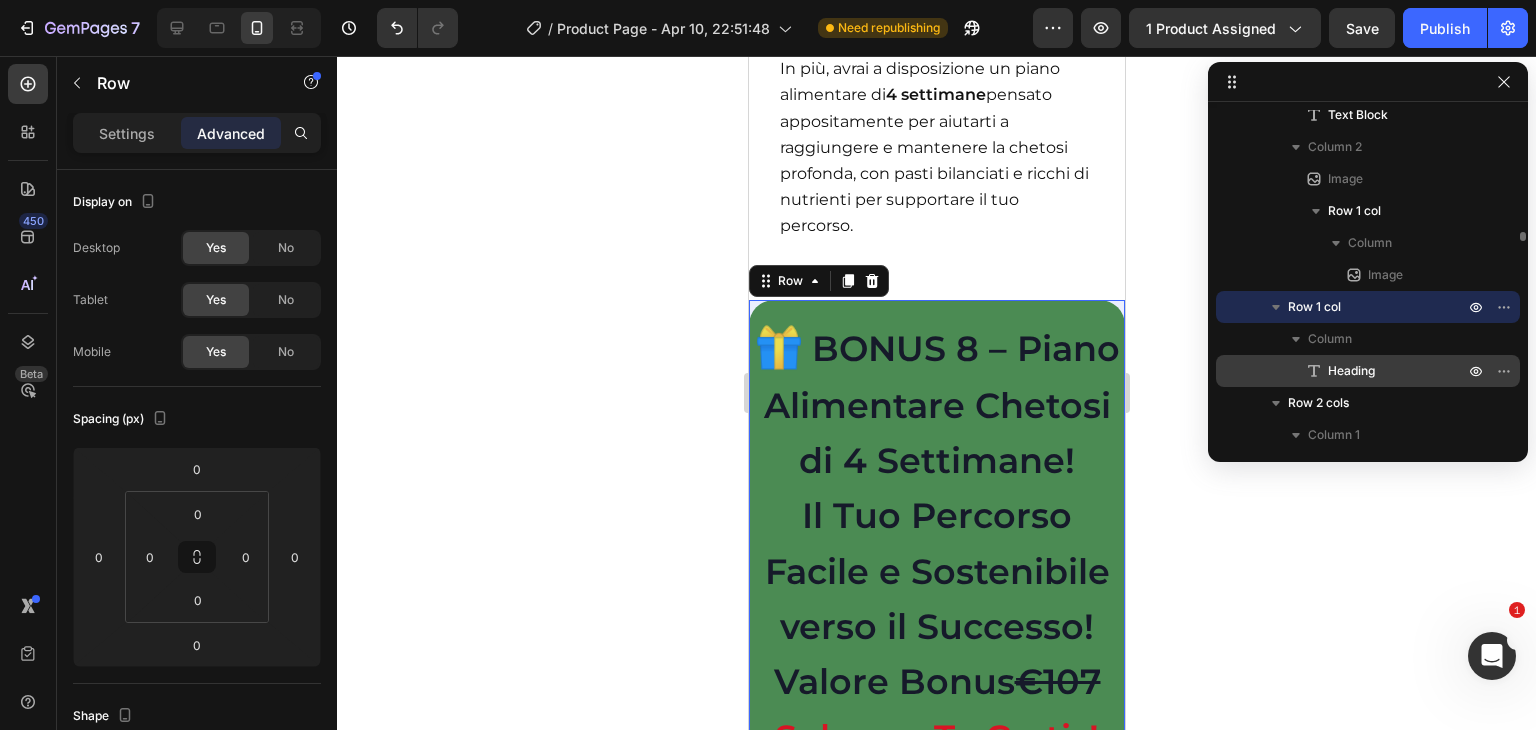 click on "Heading" at bounding box center (1351, 371) 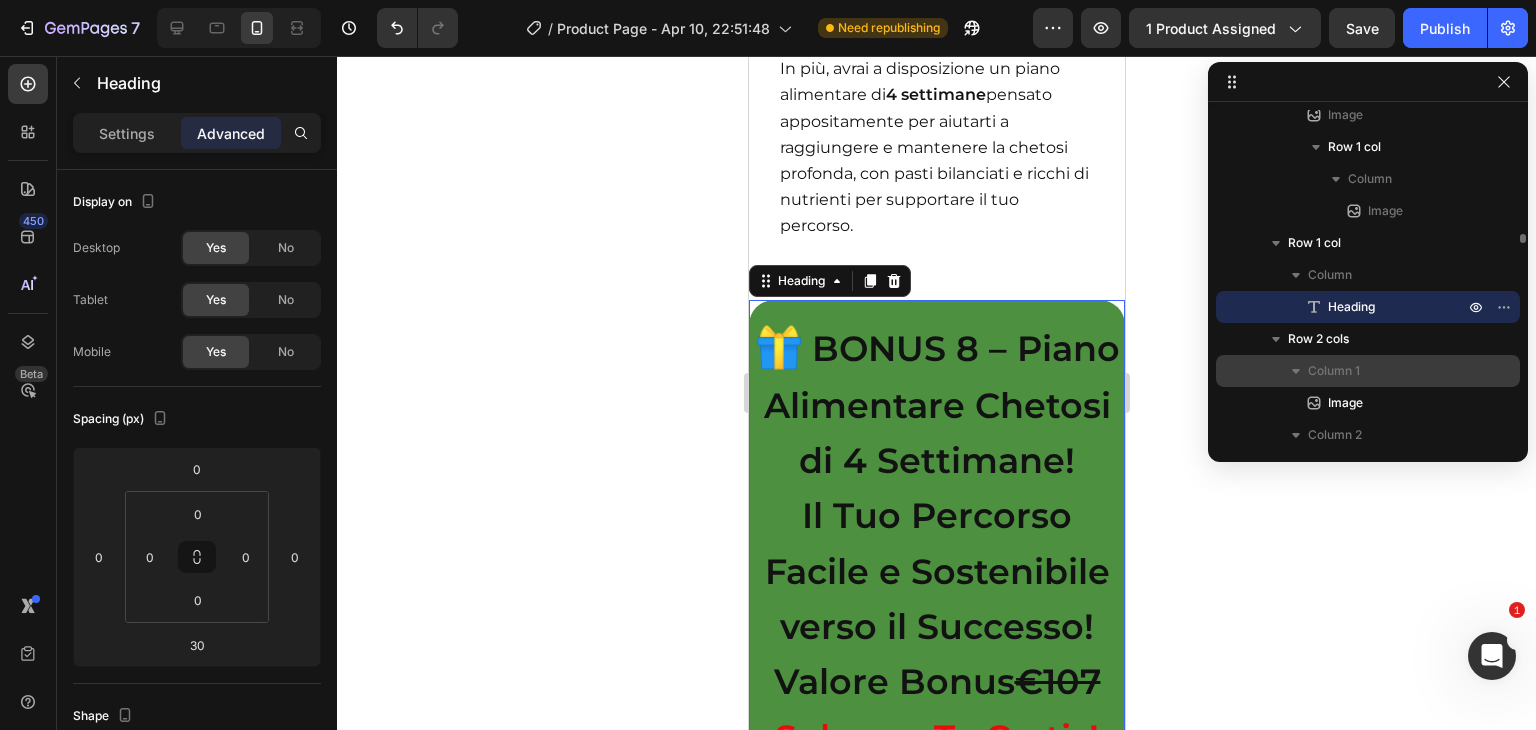 scroll, scrollTop: 4437, scrollLeft: 0, axis: vertical 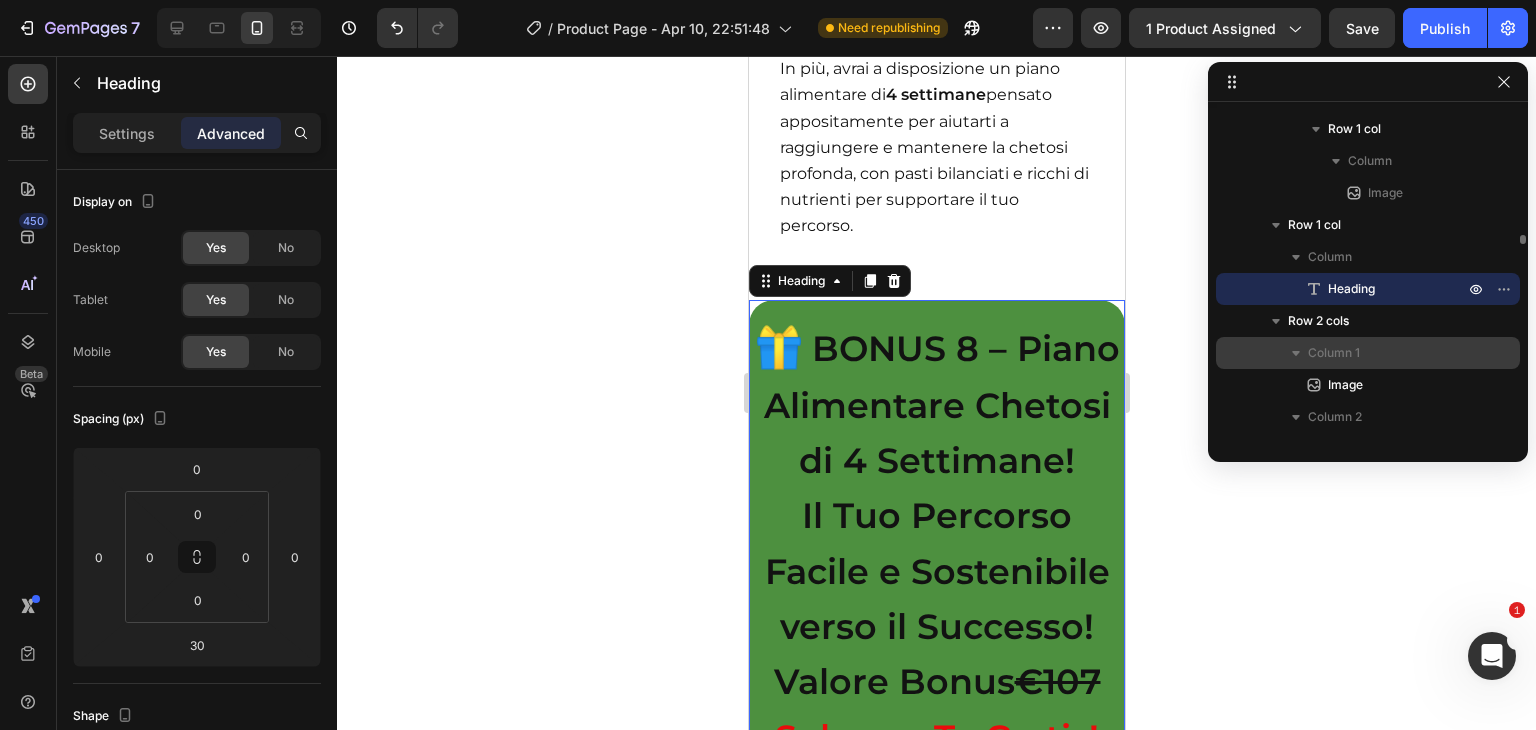 click on "Image" at bounding box center [1345, 385] 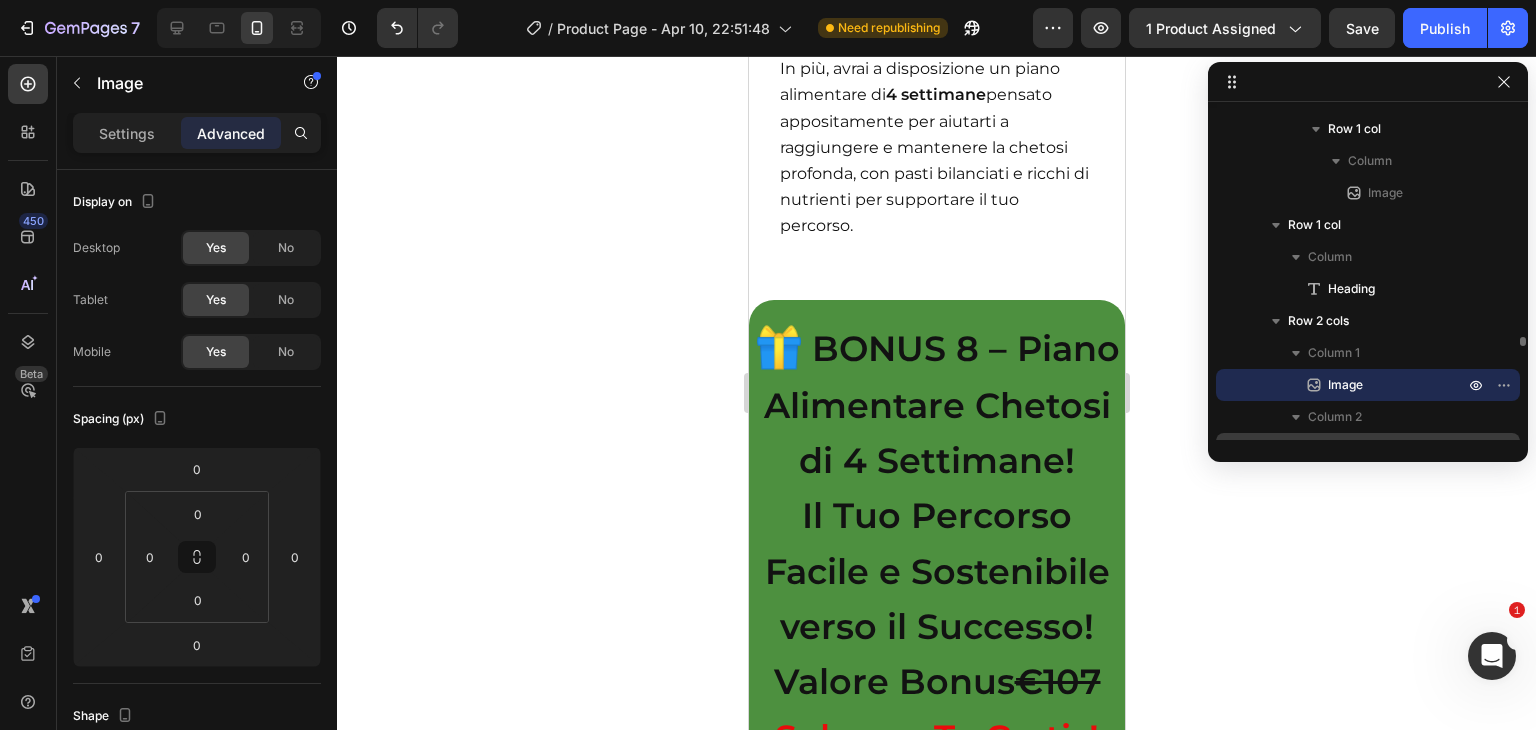 scroll, scrollTop: 4536, scrollLeft: 0, axis: vertical 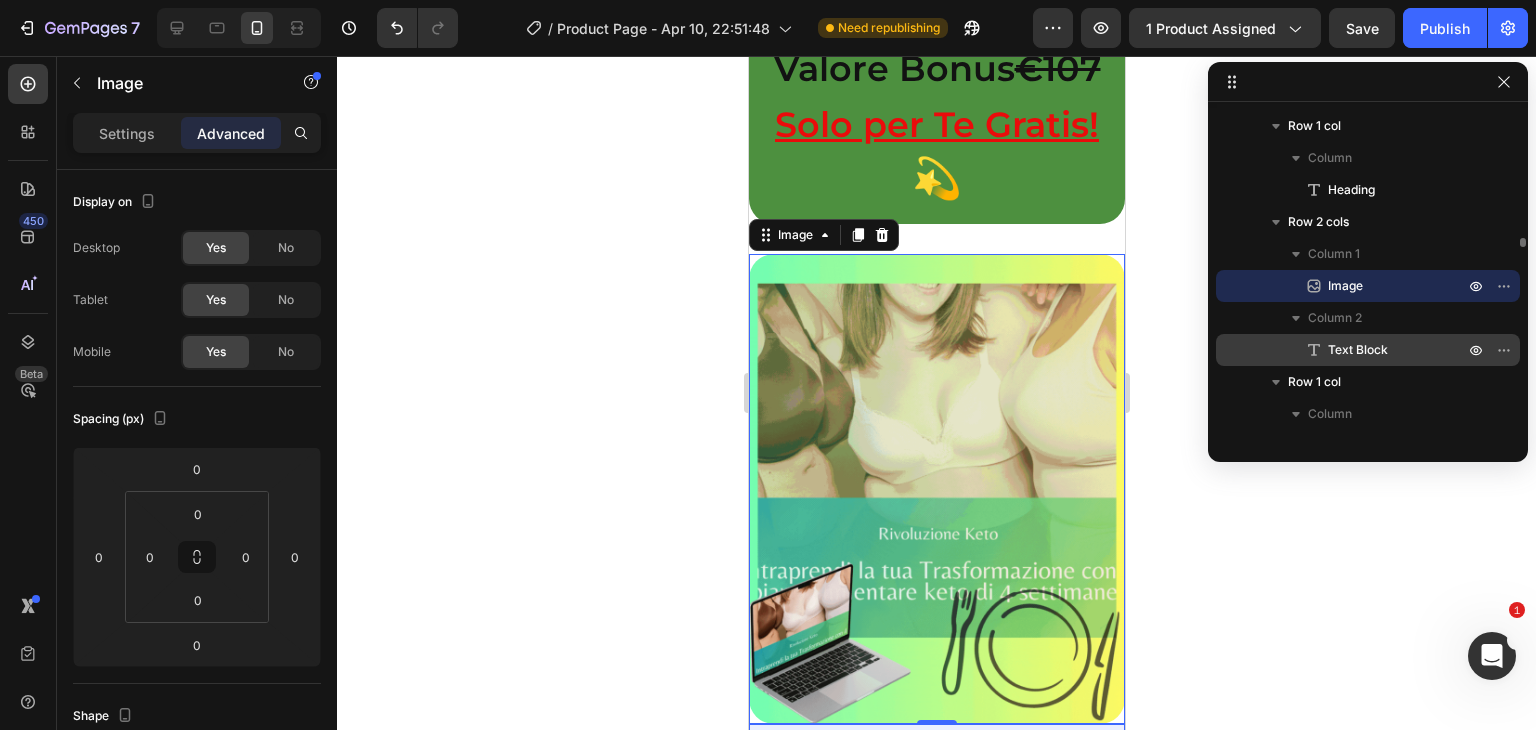 click on "Text Block" at bounding box center [1358, 350] 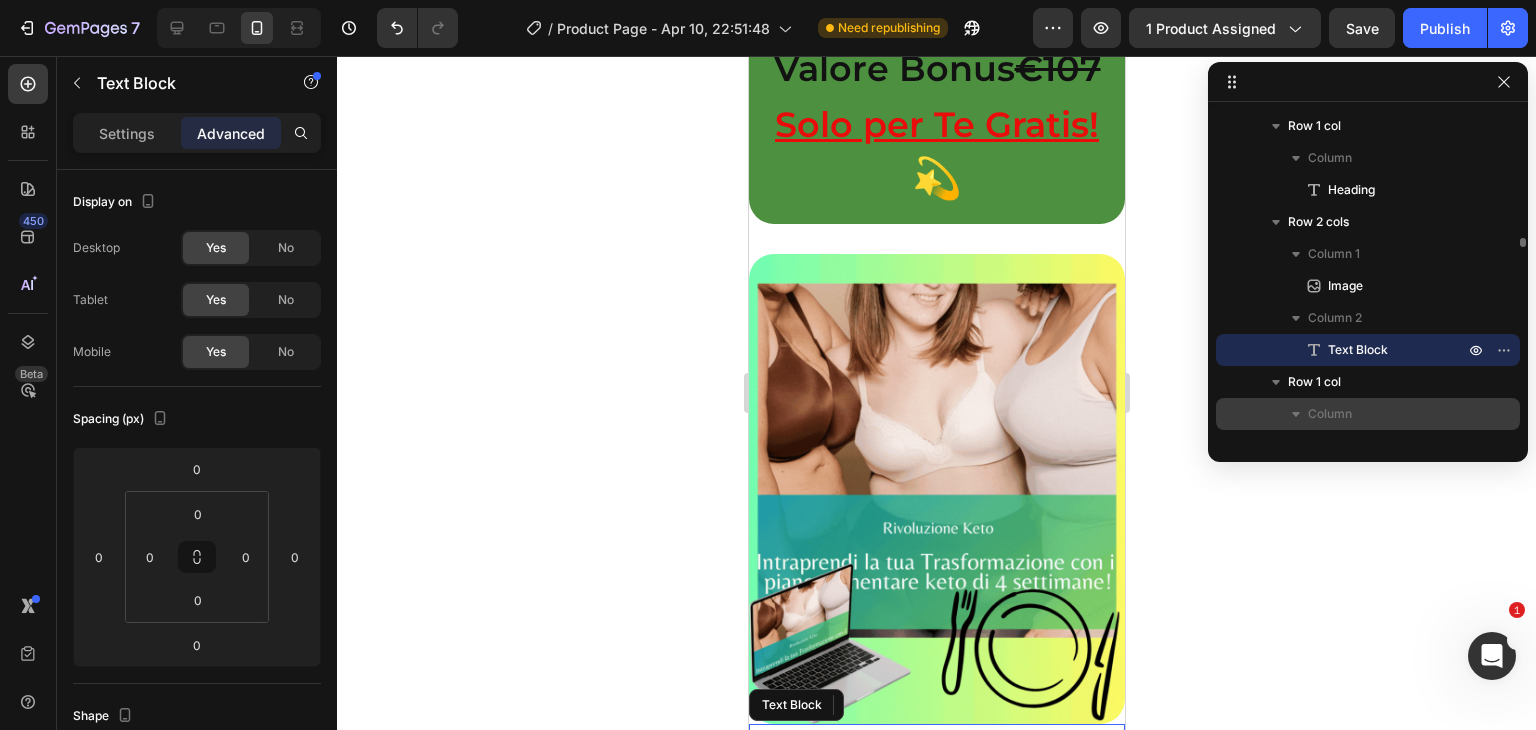 click on "Row 1 col" at bounding box center (1314, 382) 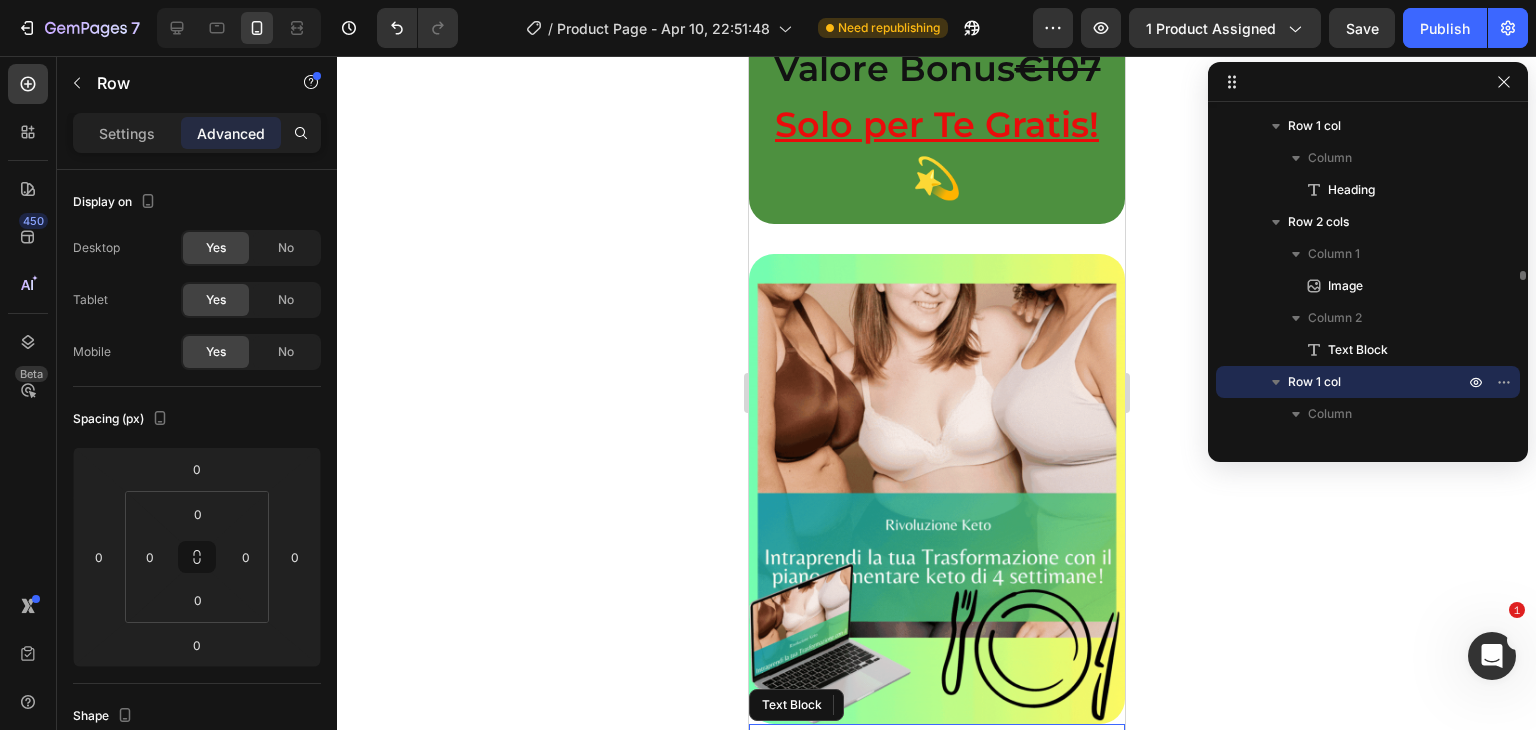 scroll, scrollTop: 29348, scrollLeft: 0, axis: vertical 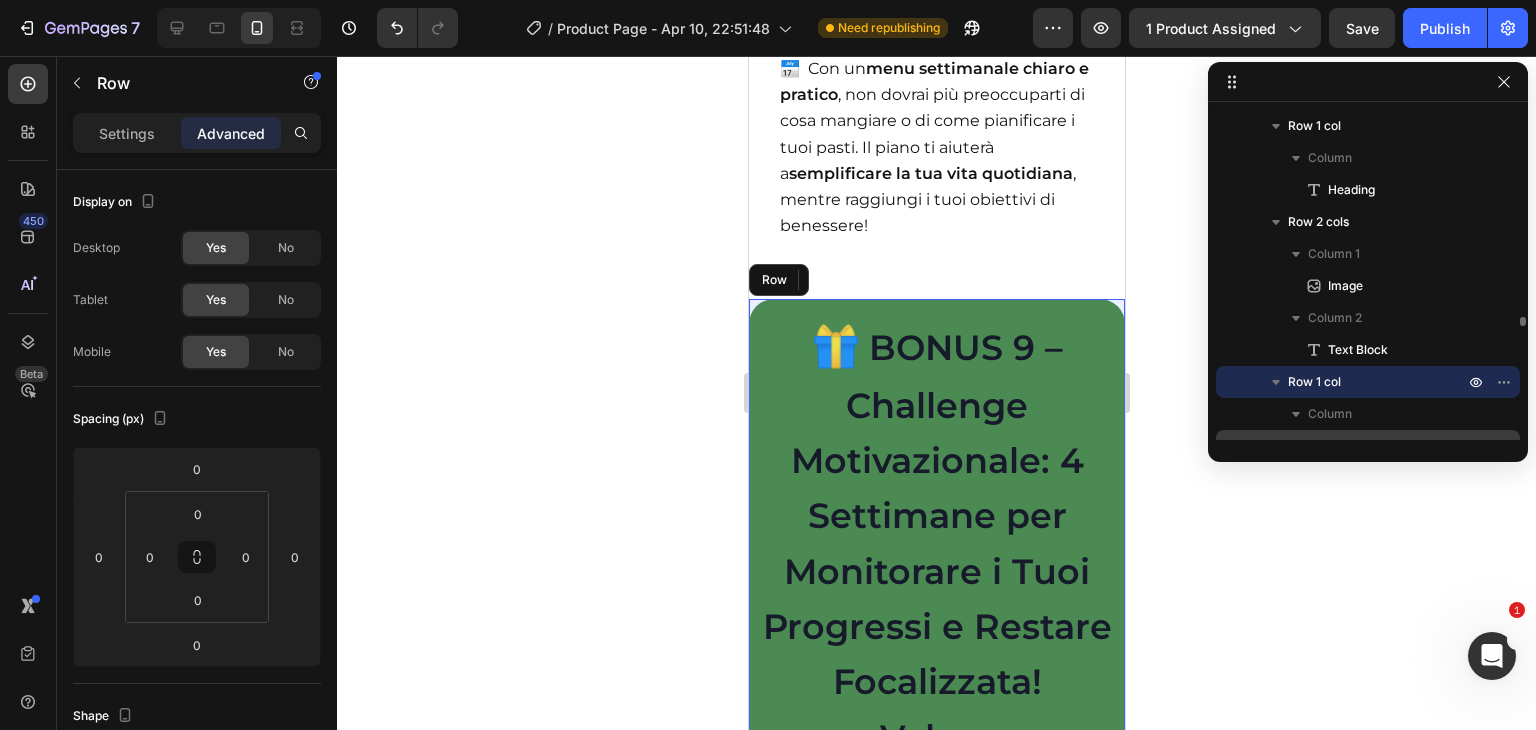 click on "Heading" at bounding box center (1351, 446) 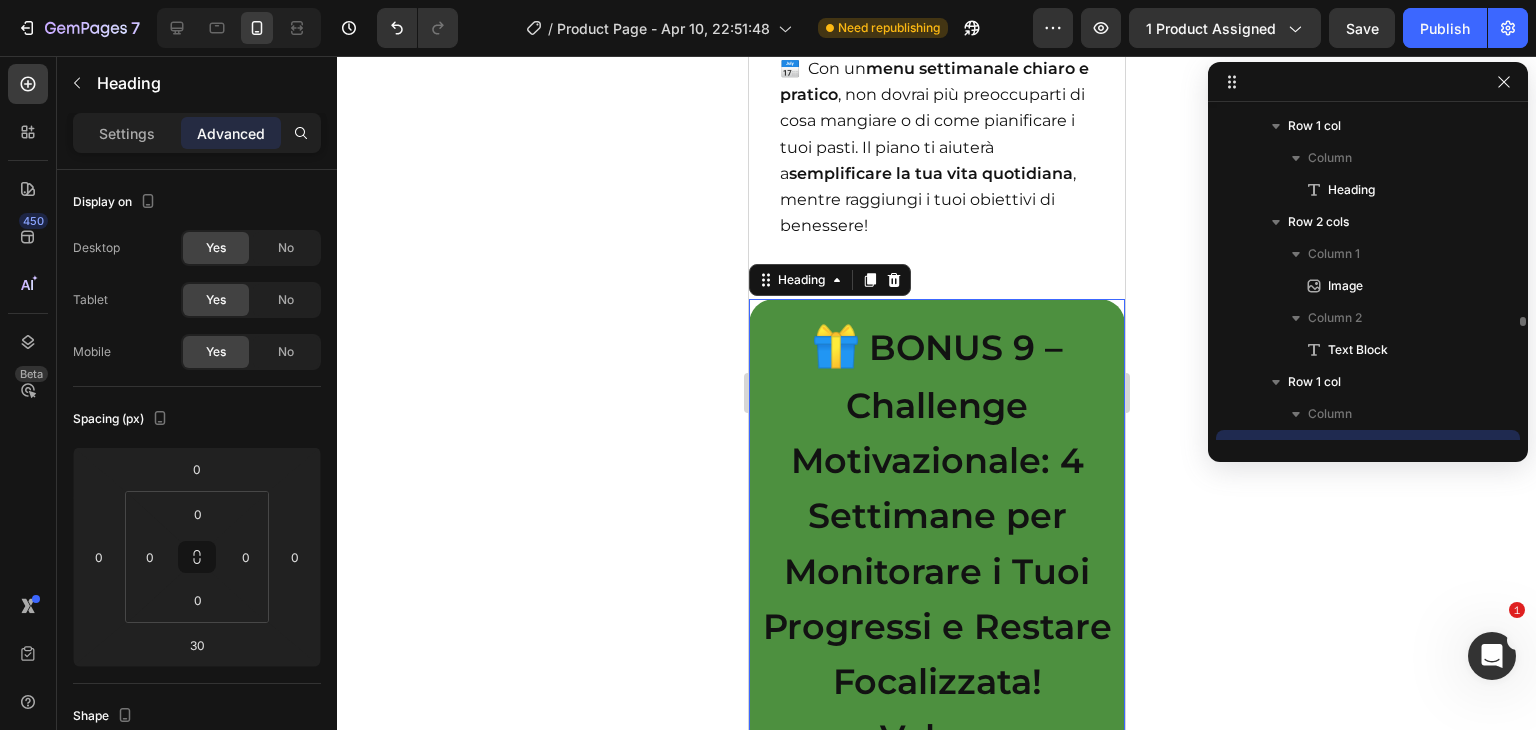 scroll, scrollTop: 4613, scrollLeft: 0, axis: vertical 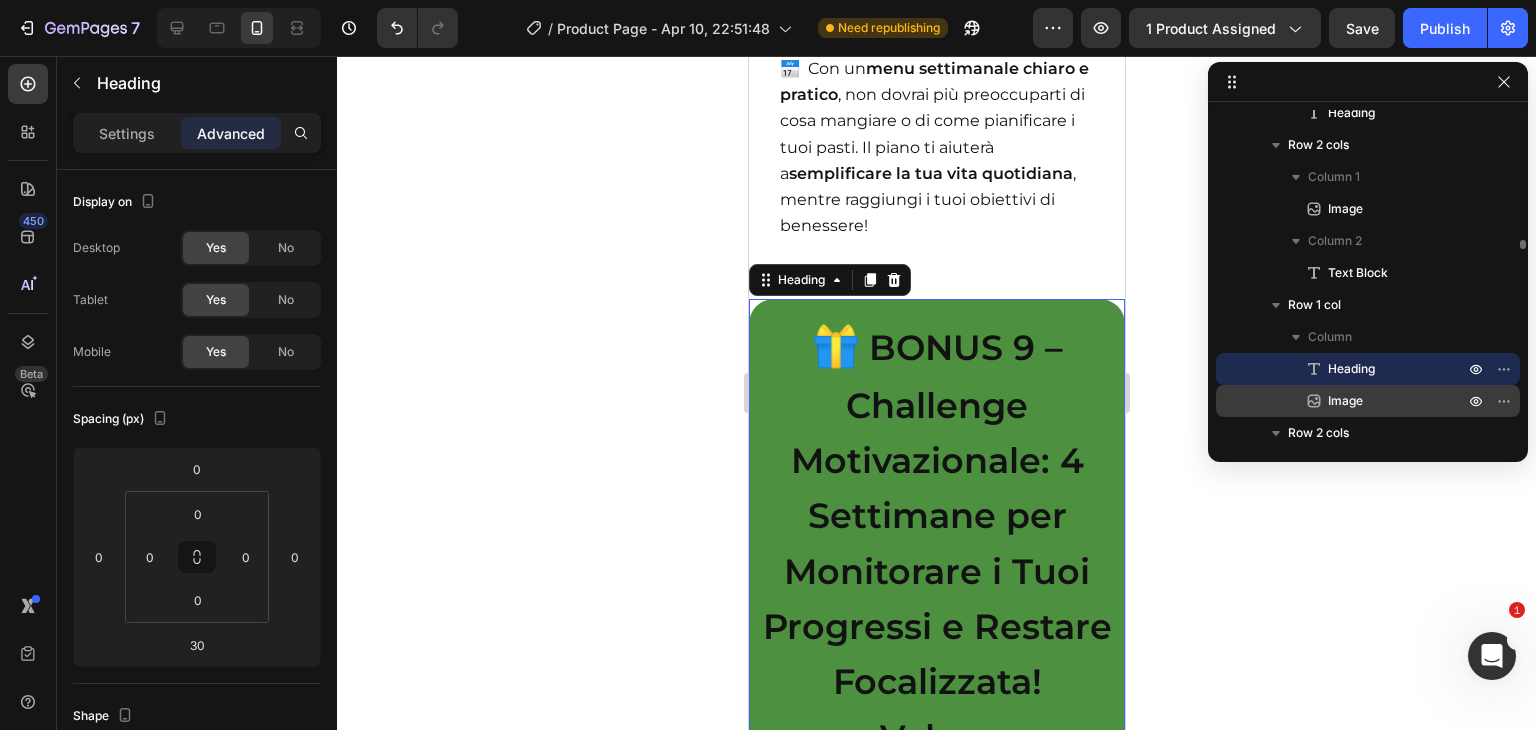 click on "Image" at bounding box center (1345, 401) 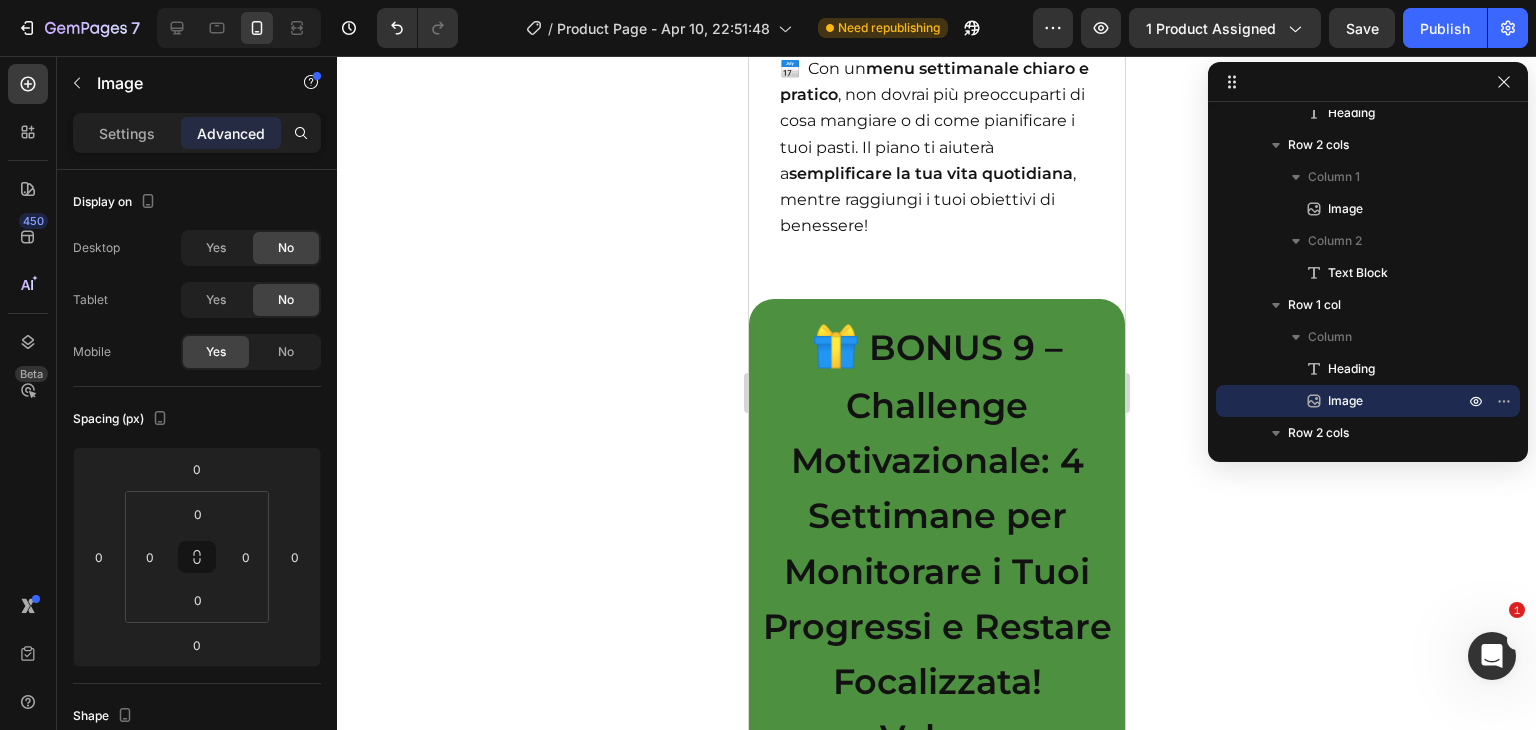 scroll, scrollTop: 29976, scrollLeft: 0, axis: vertical 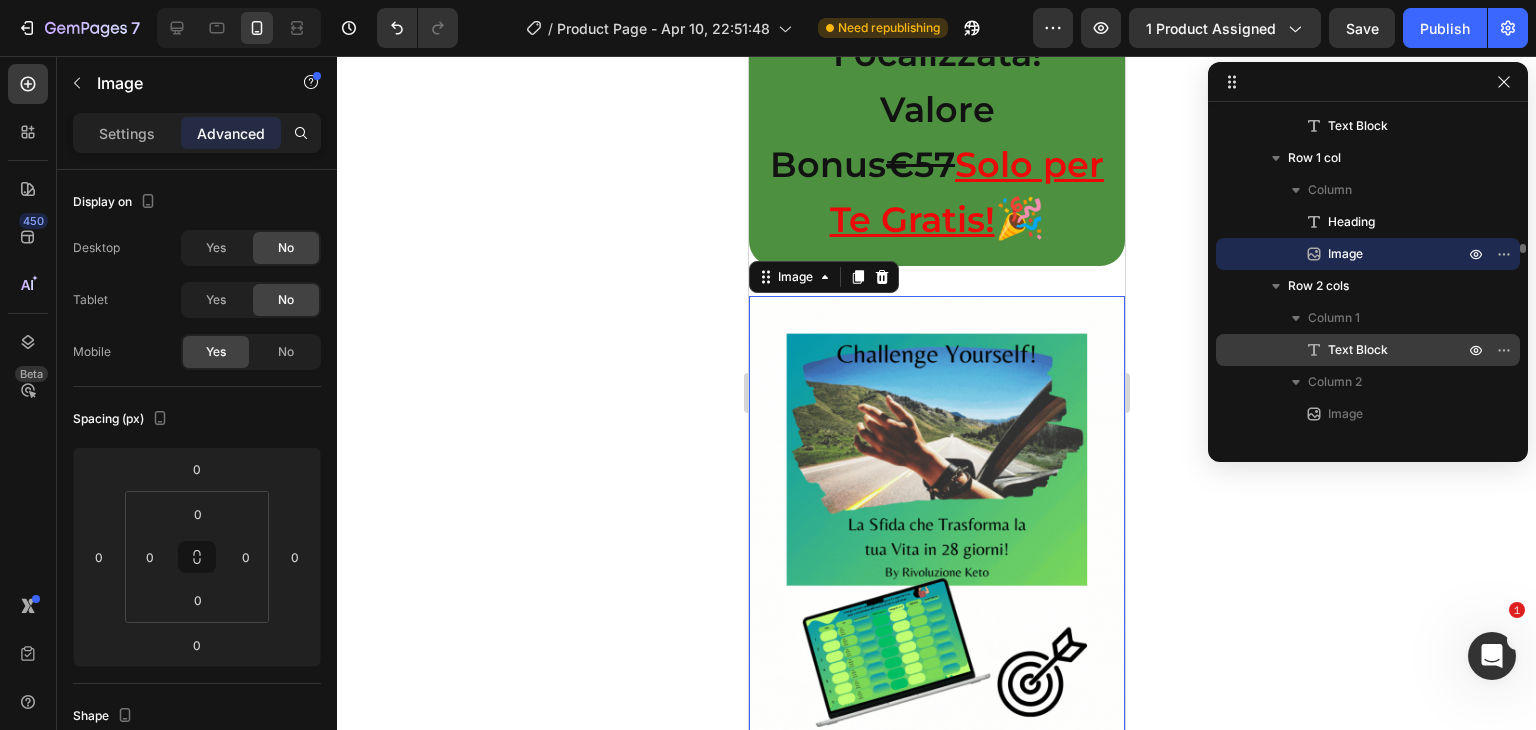 click on "Text Block" at bounding box center (1358, 350) 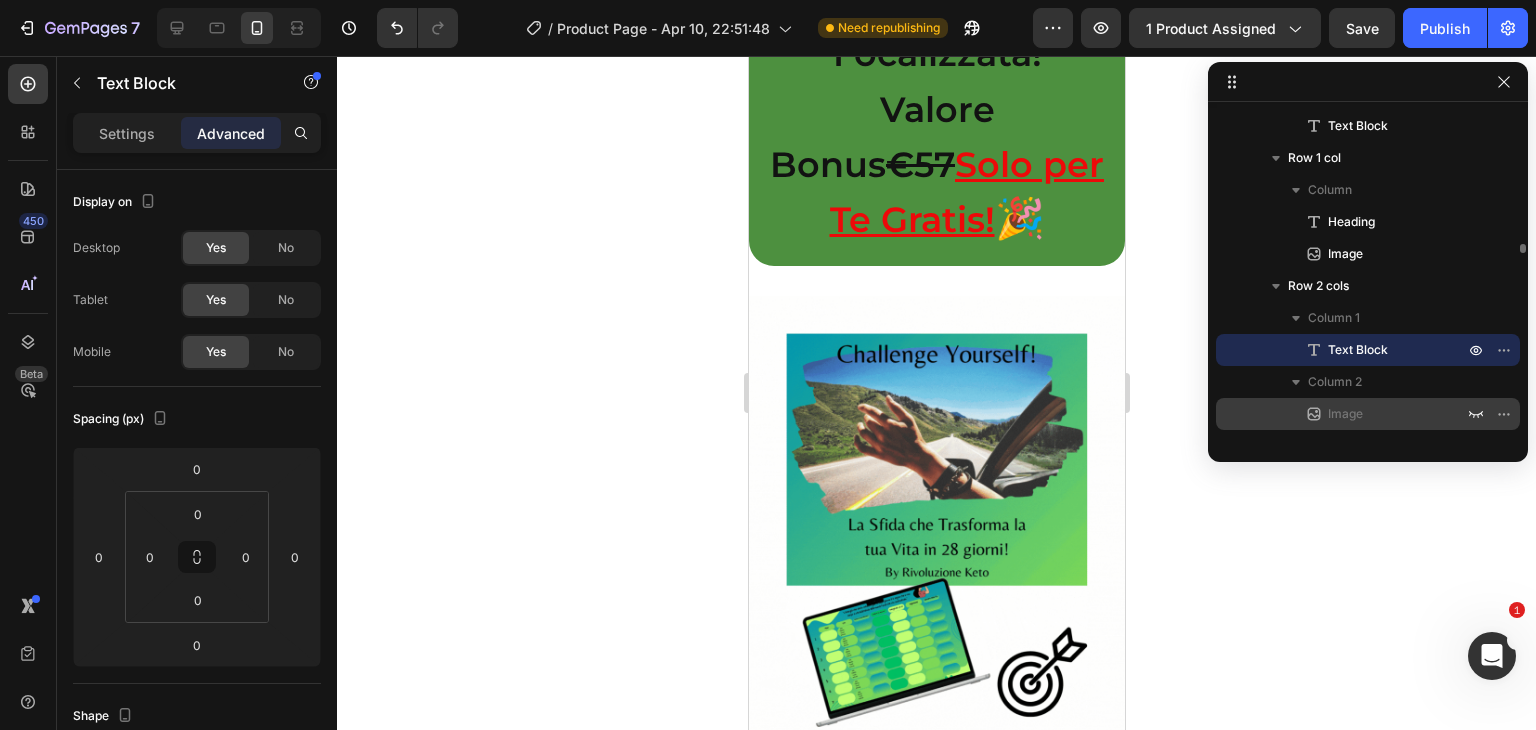 scroll, scrollTop: 30445, scrollLeft: 0, axis: vertical 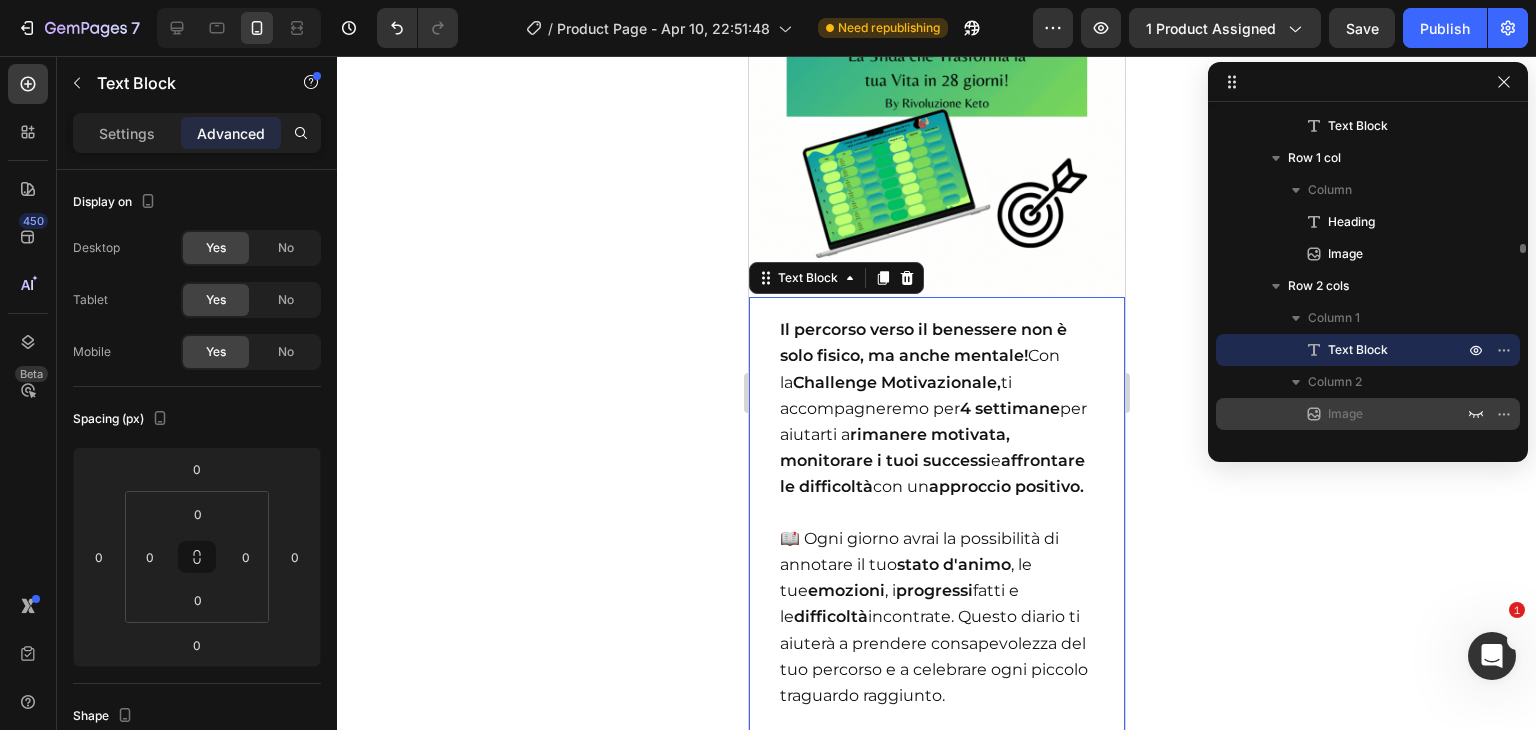 click on "Image" at bounding box center [1345, 414] 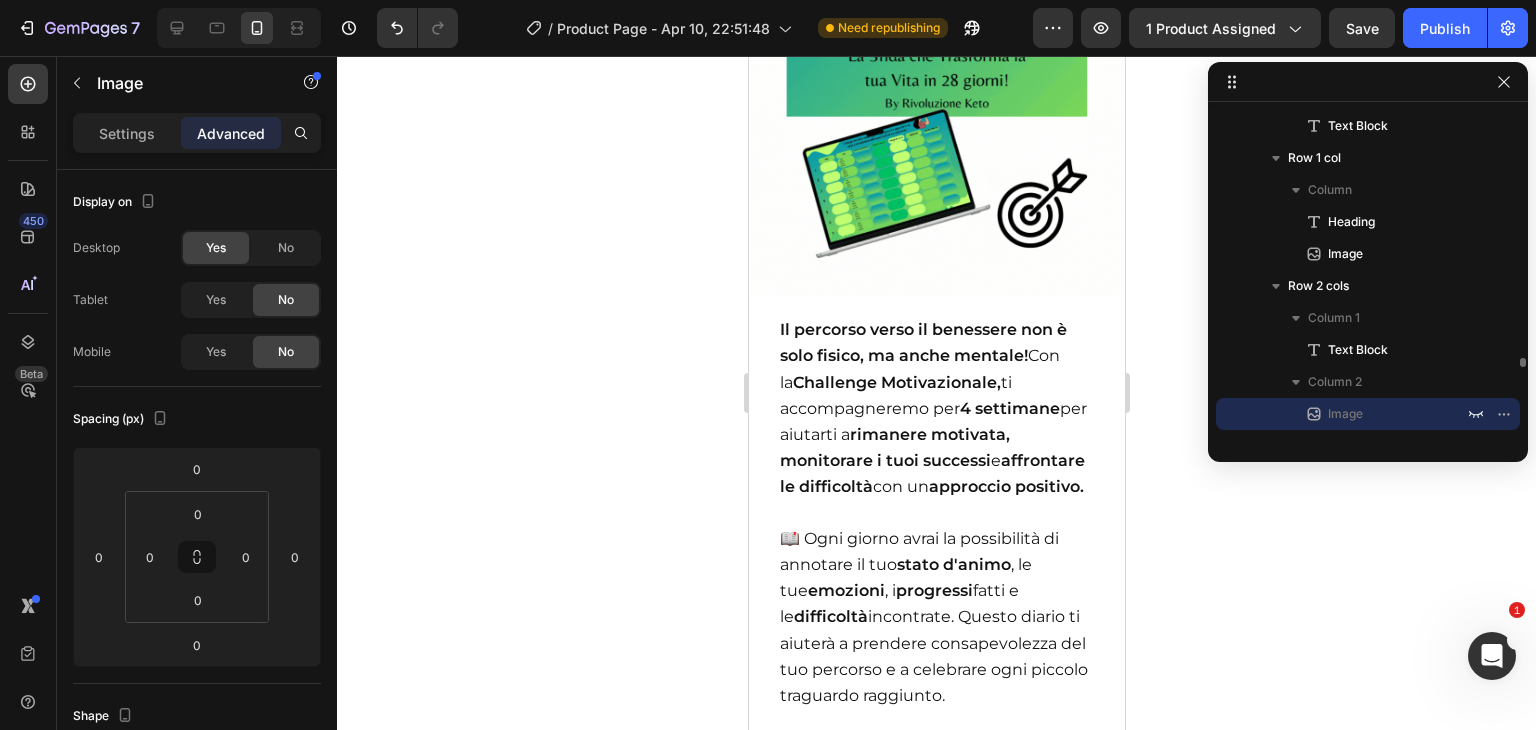scroll, scrollTop: 4871, scrollLeft: 0, axis: vertical 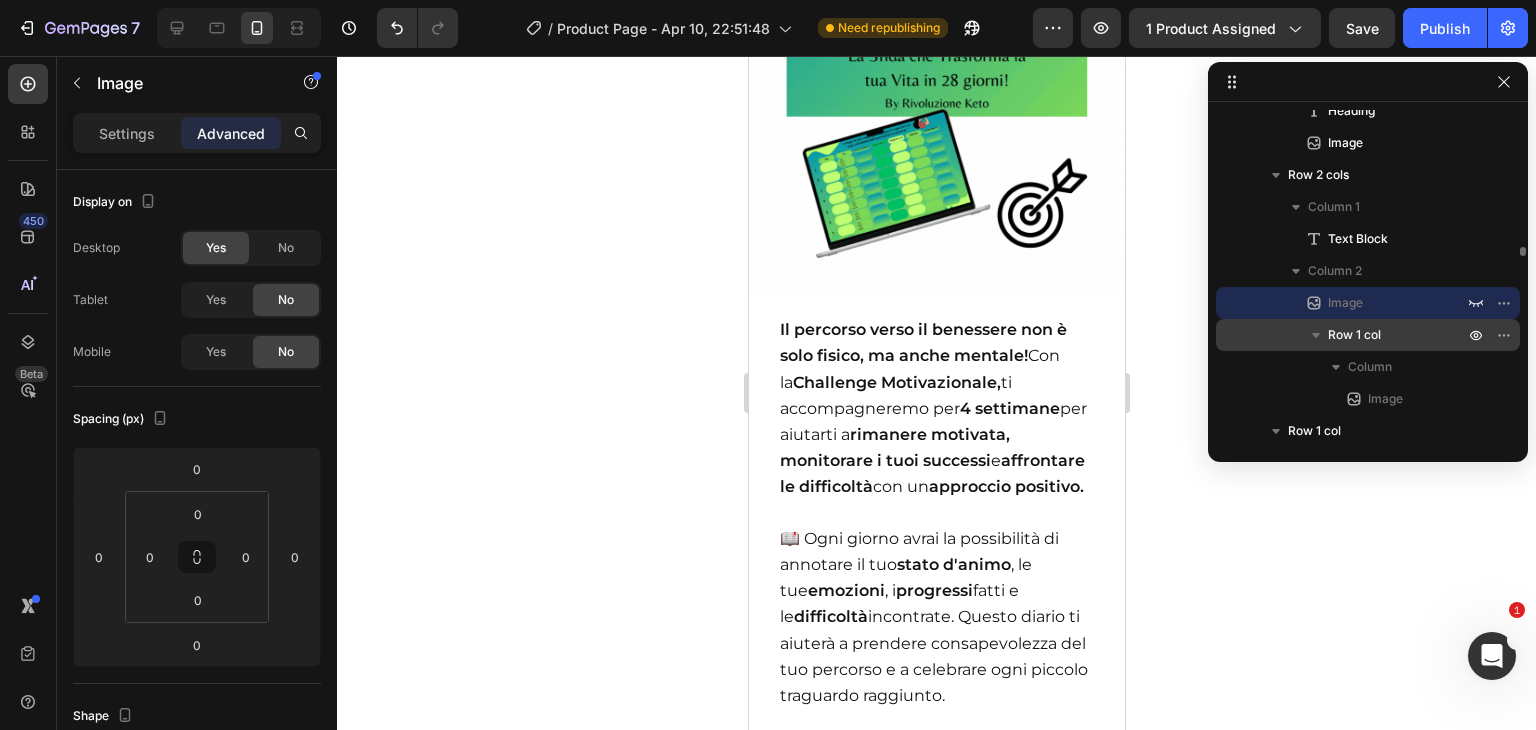 click on "Row 1 col" at bounding box center (1354, 335) 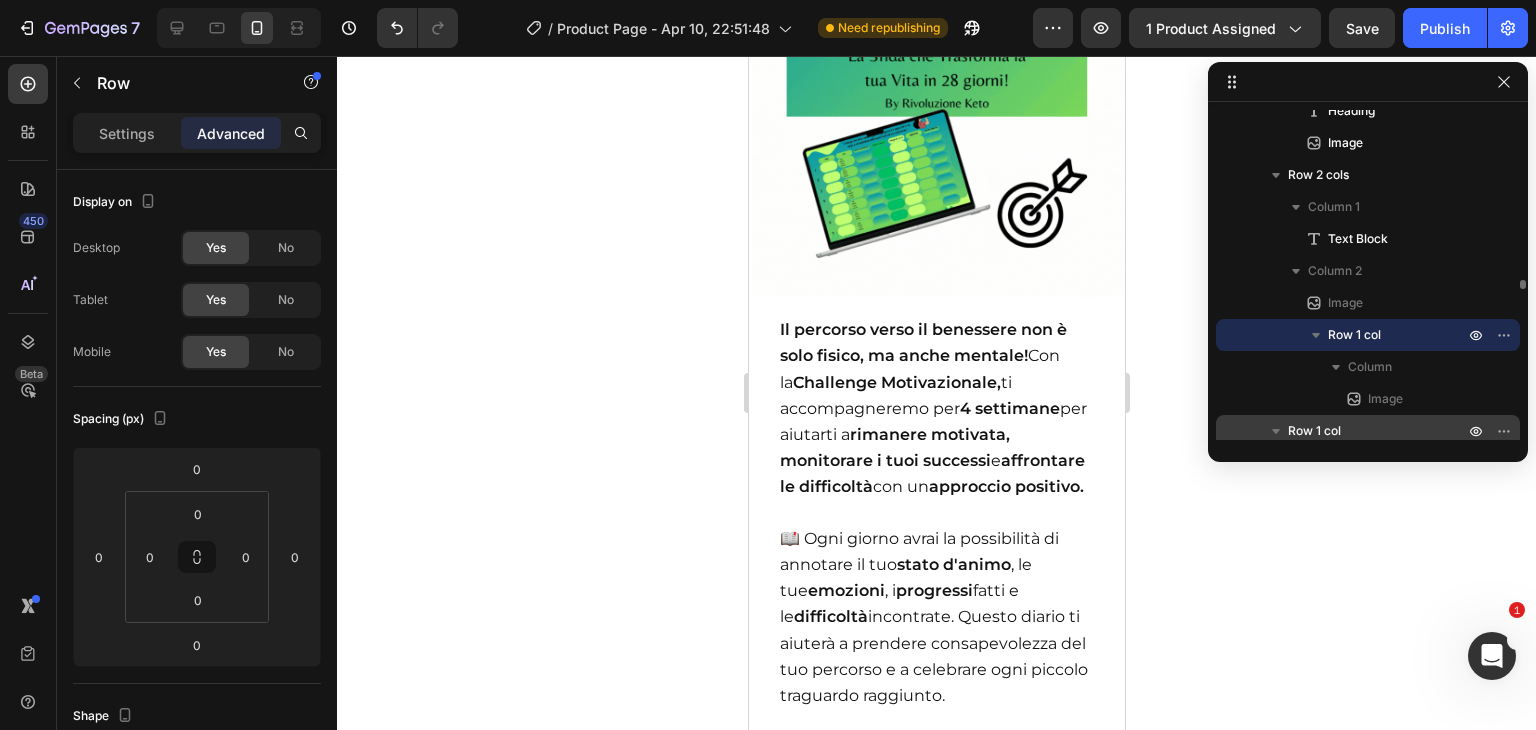 scroll, scrollTop: 4932, scrollLeft: 0, axis: vertical 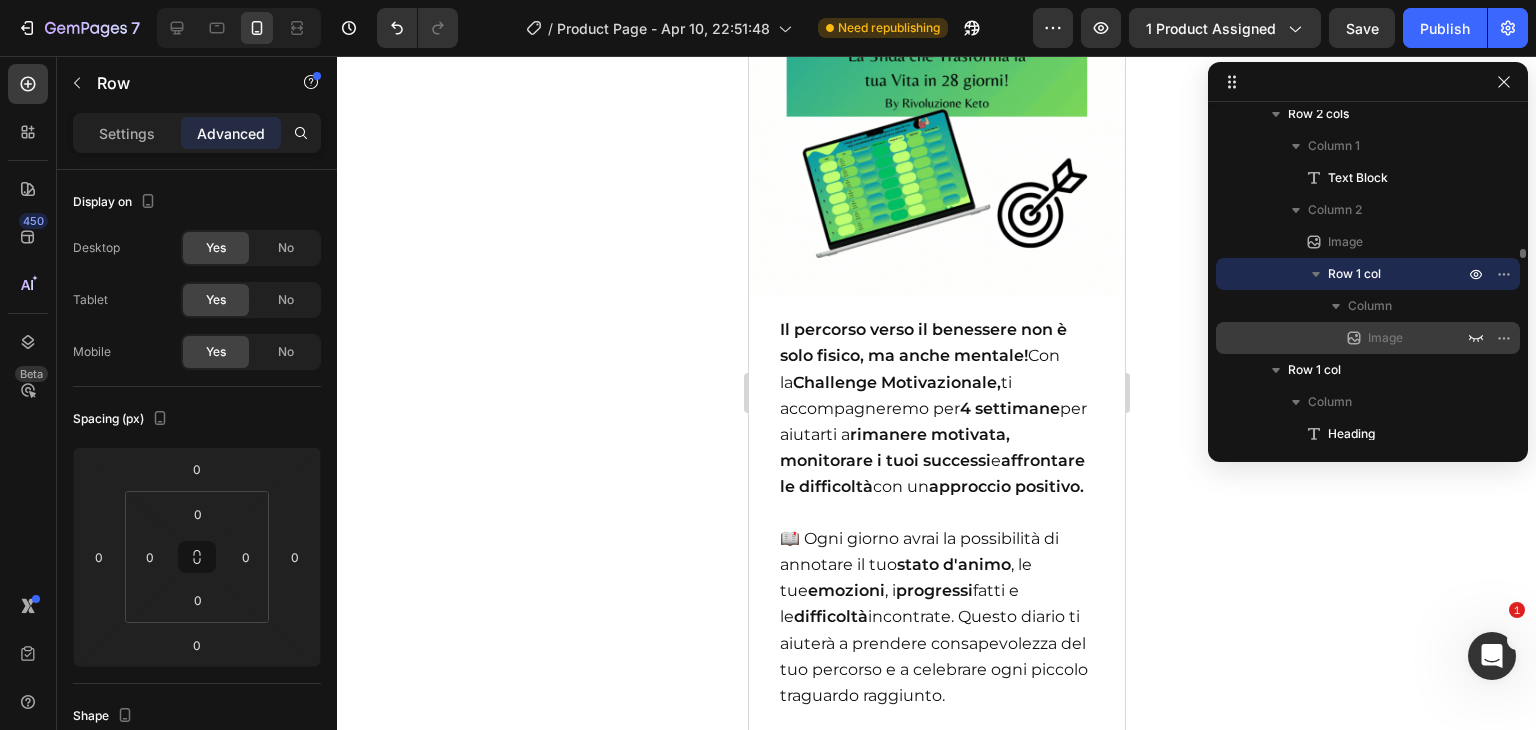 click on "Image" at bounding box center [1385, 338] 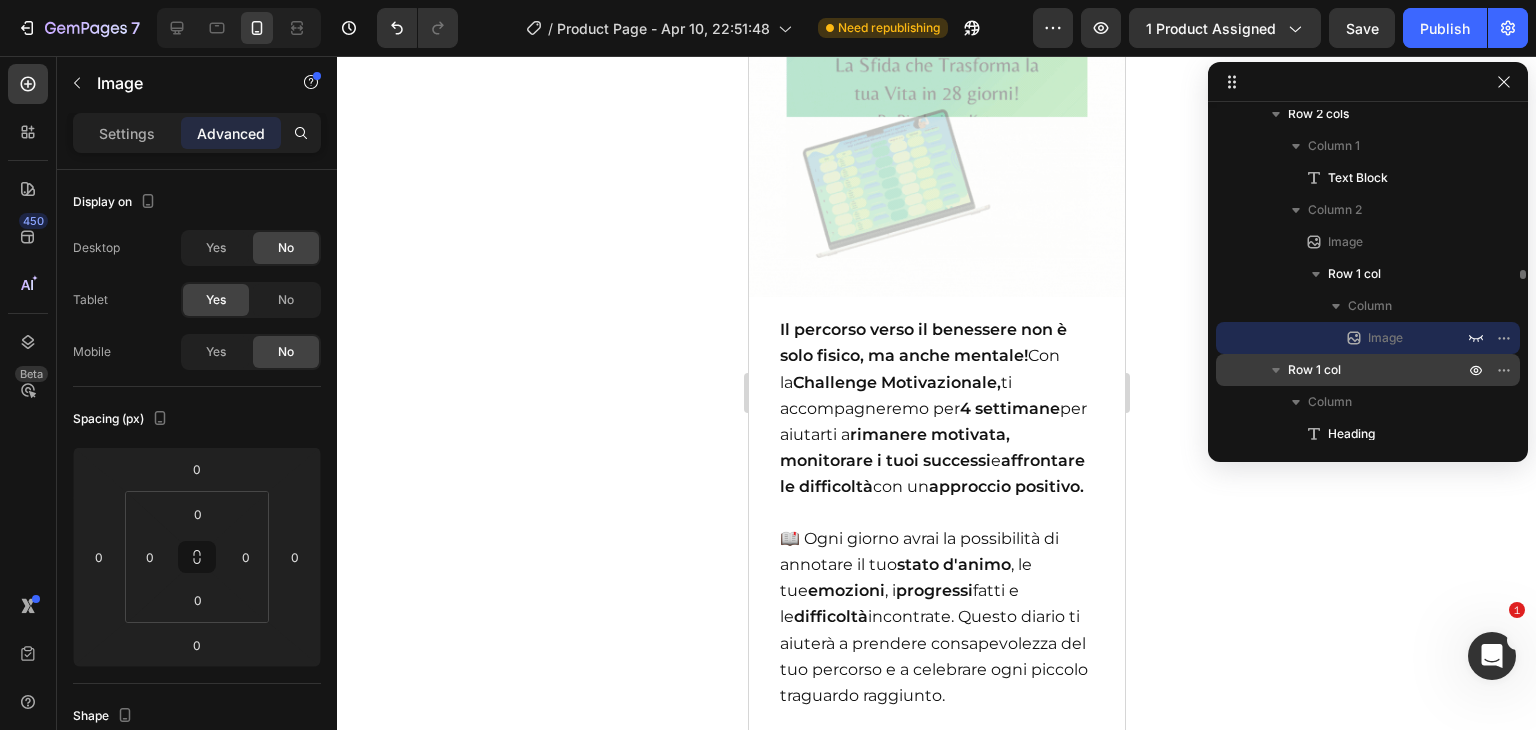 scroll, scrollTop: 5016, scrollLeft: 0, axis: vertical 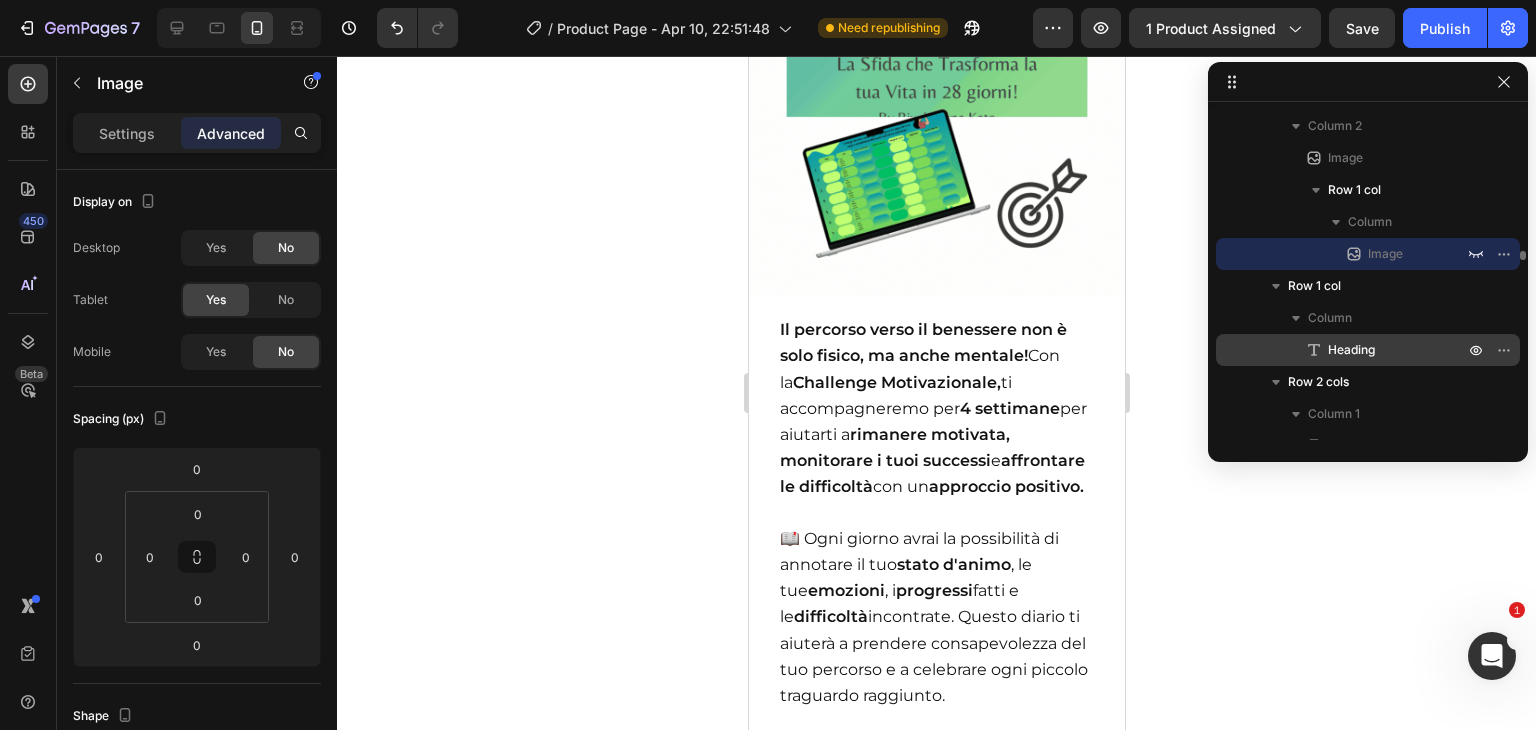 click on "Heading" at bounding box center [1351, 350] 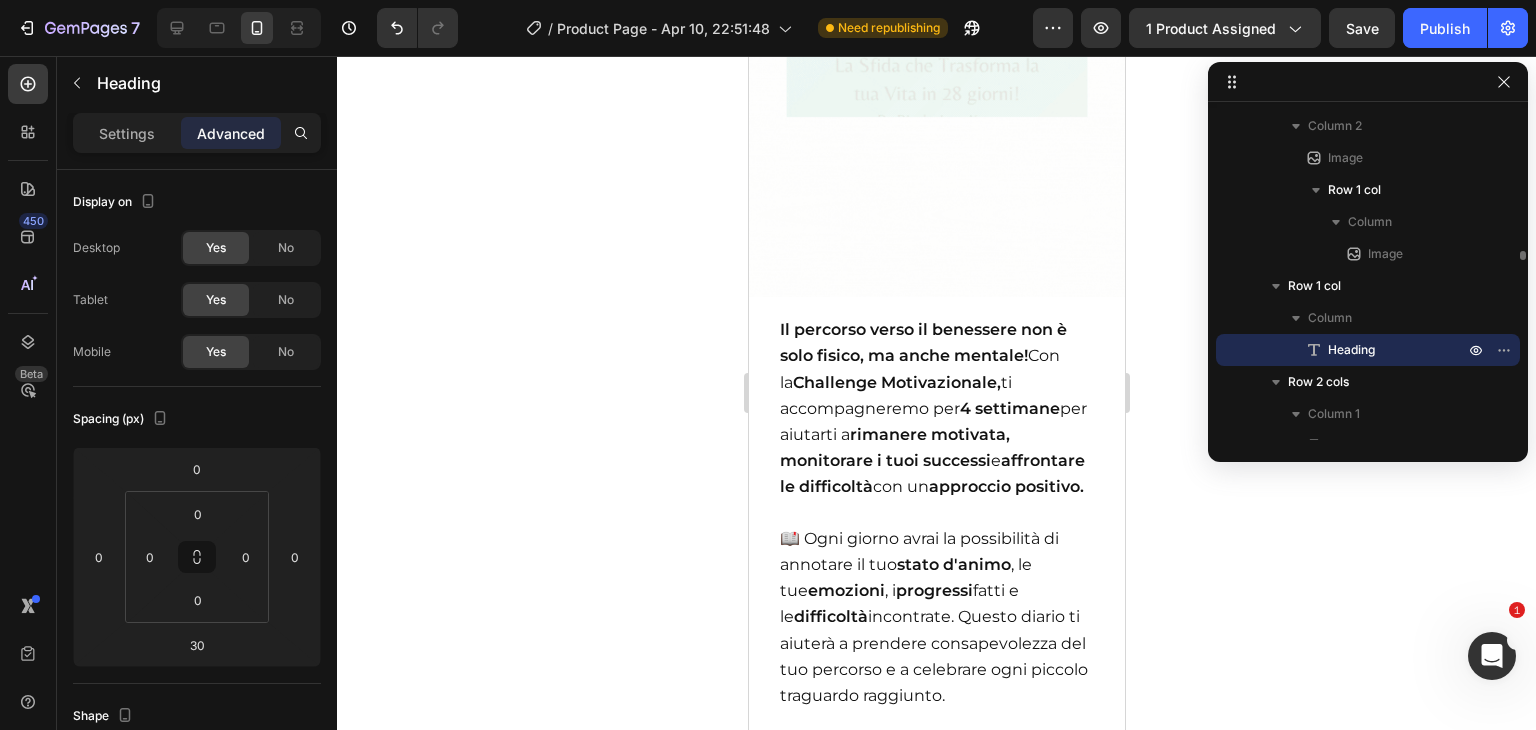 scroll, scrollTop: 31055, scrollLeft: 0, axis: vertical 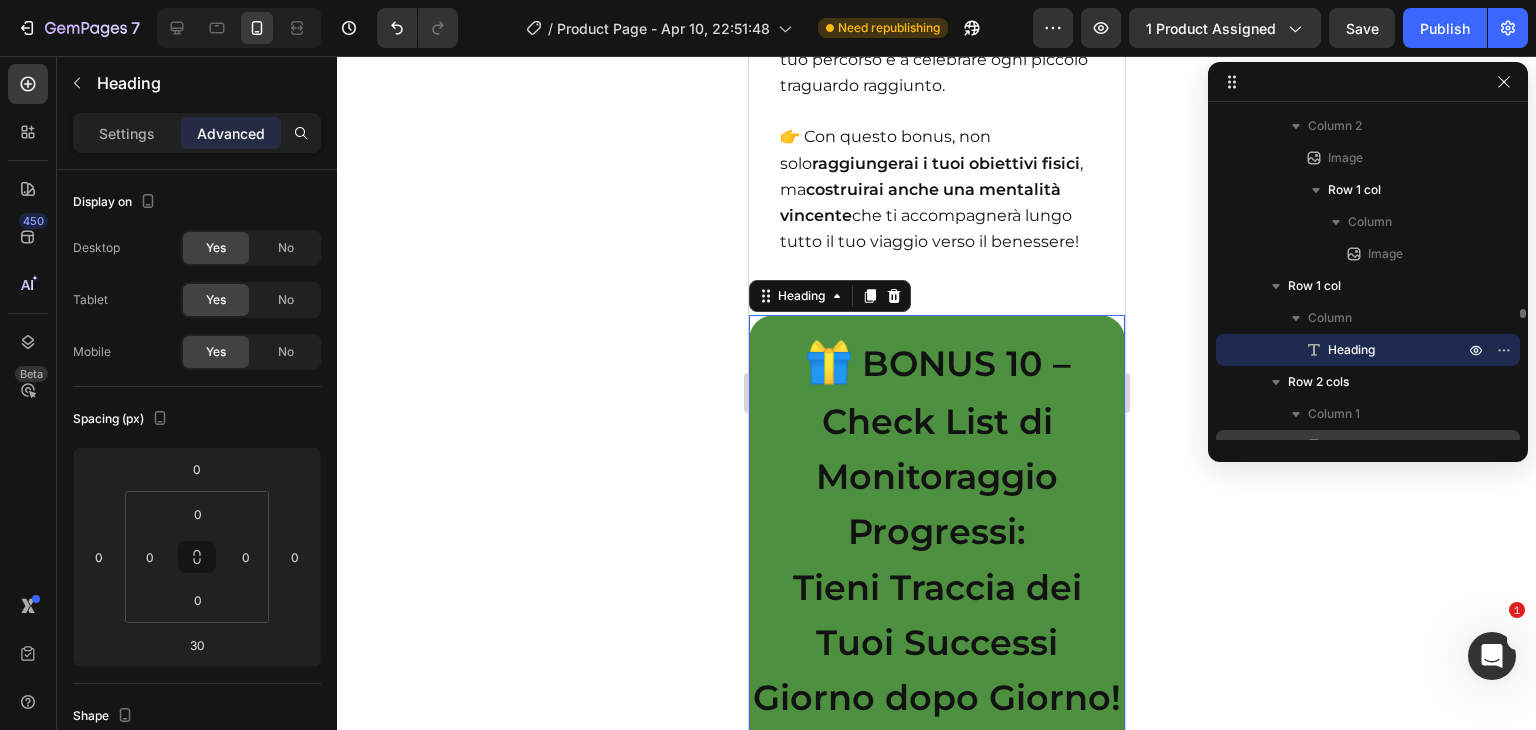 click on "Image" at bounding box center (1345, 446) 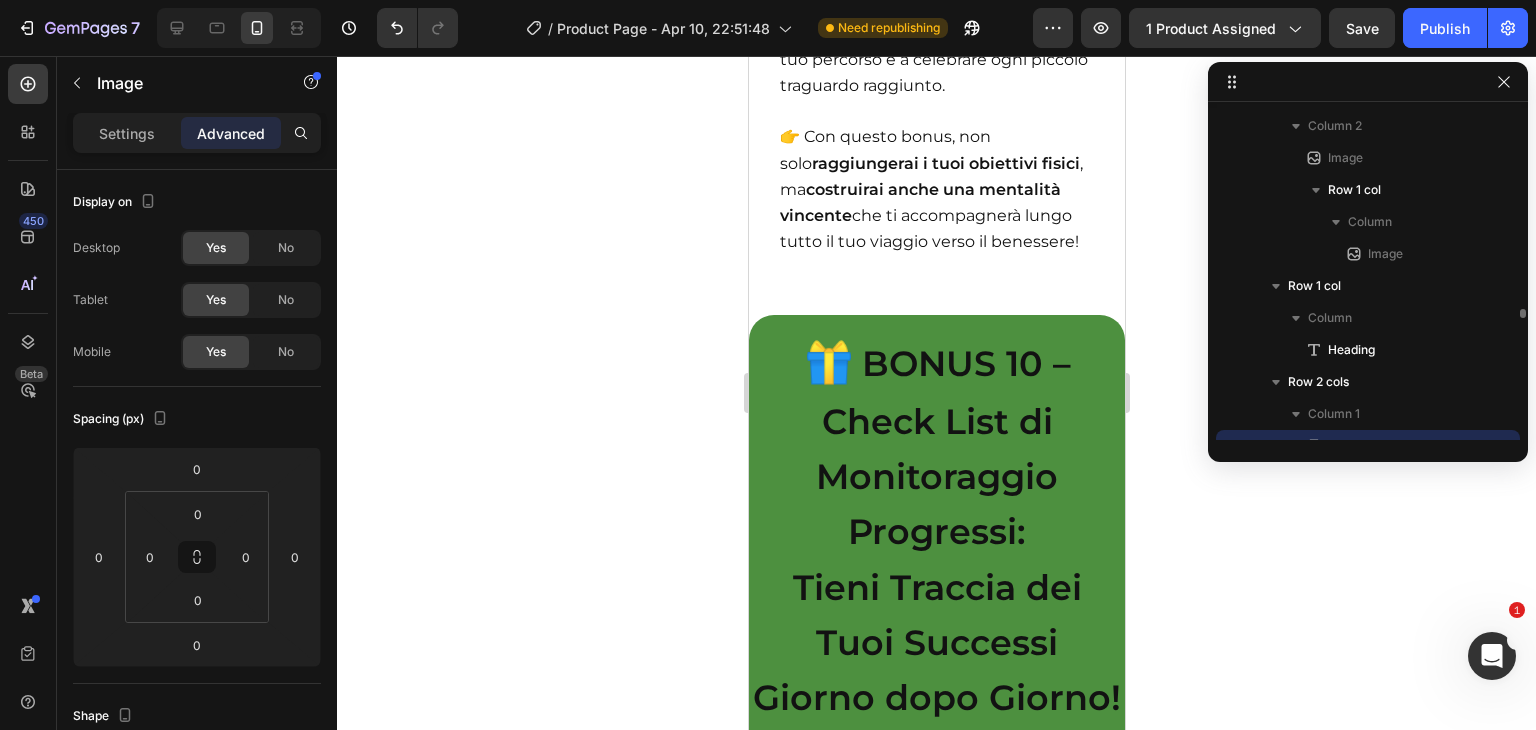 scroll, scrollTop: 5083, scrollLeft: 0, axis: vertical 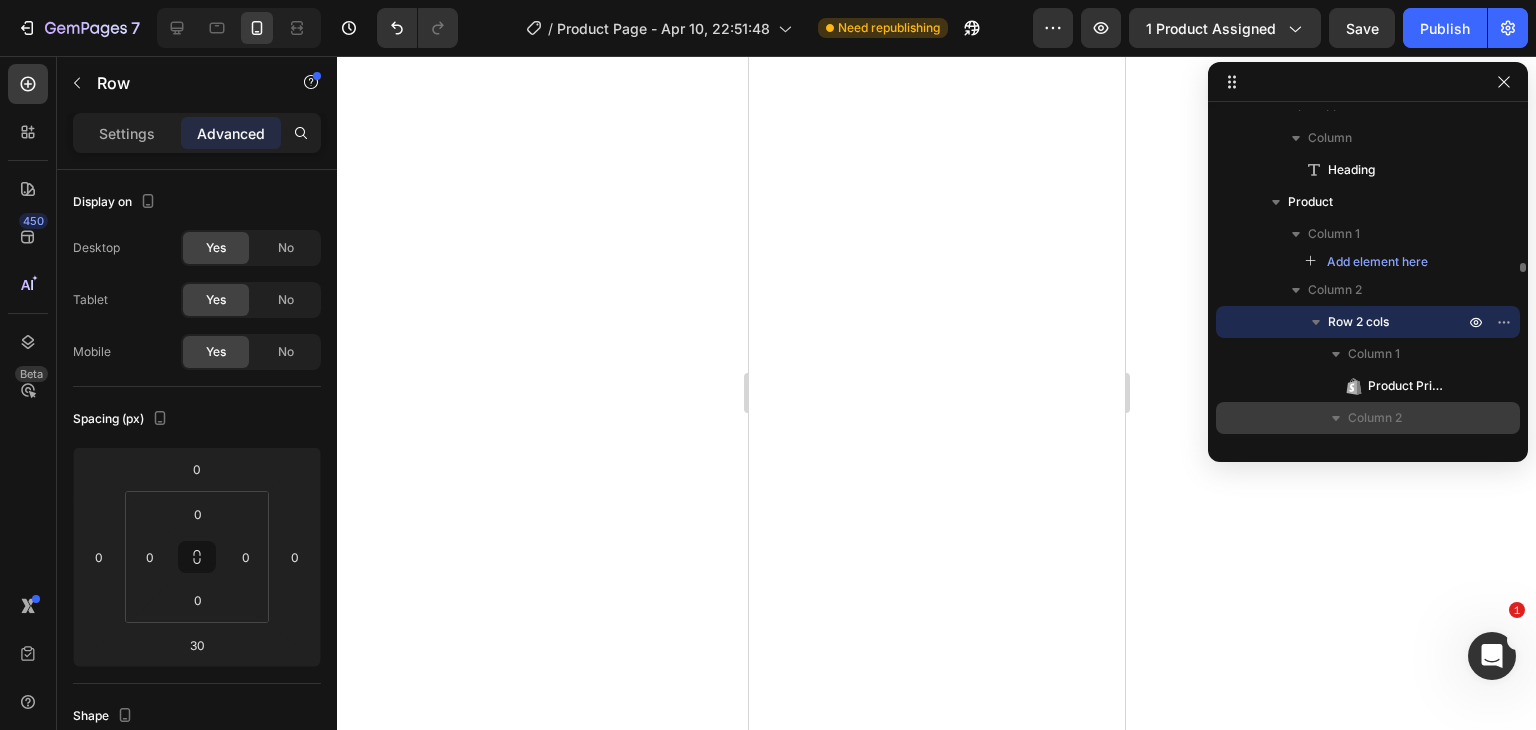 click on "Column 2" at bounding box center [1375, 418] 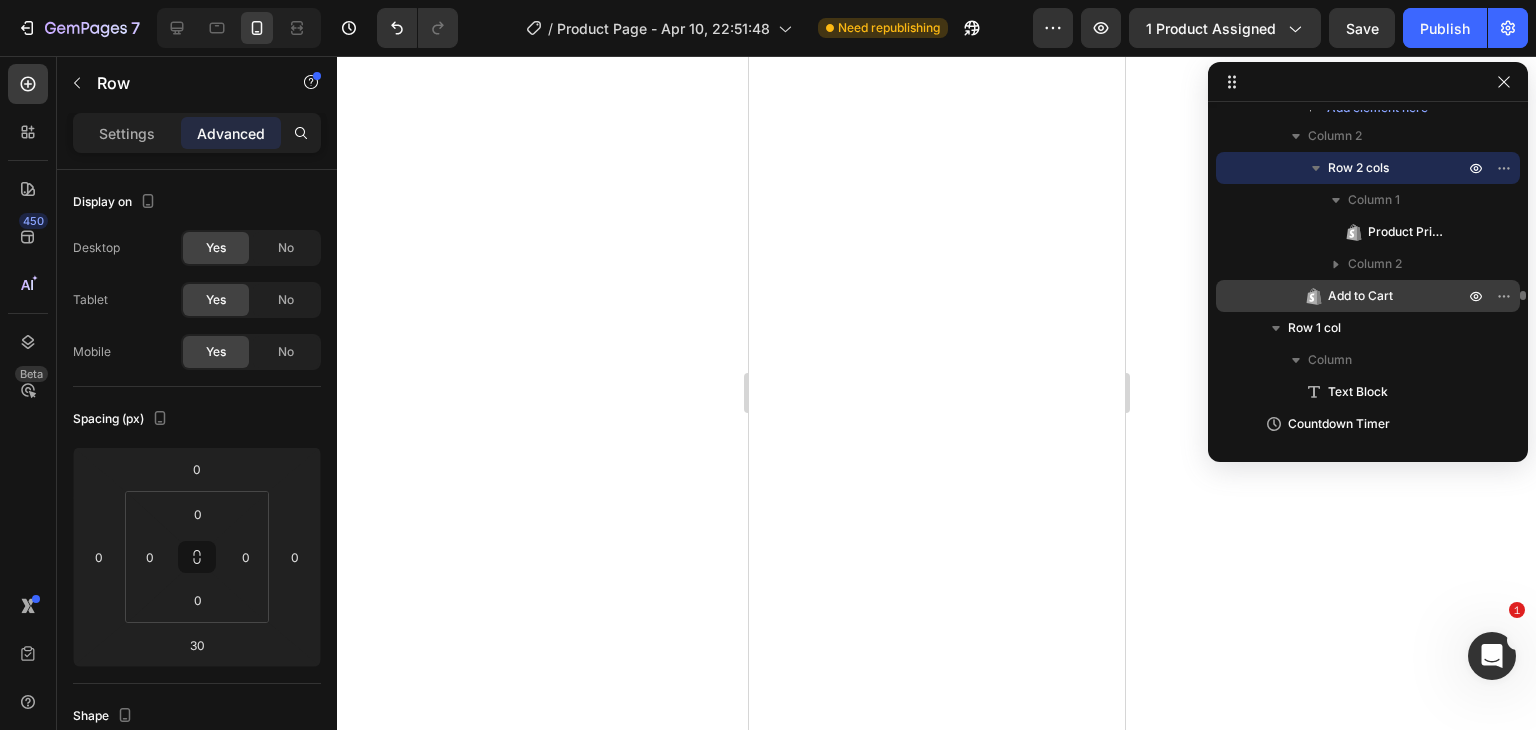 scroll, scrollTop: 5628, scrollLeft: 0, axis: vertical 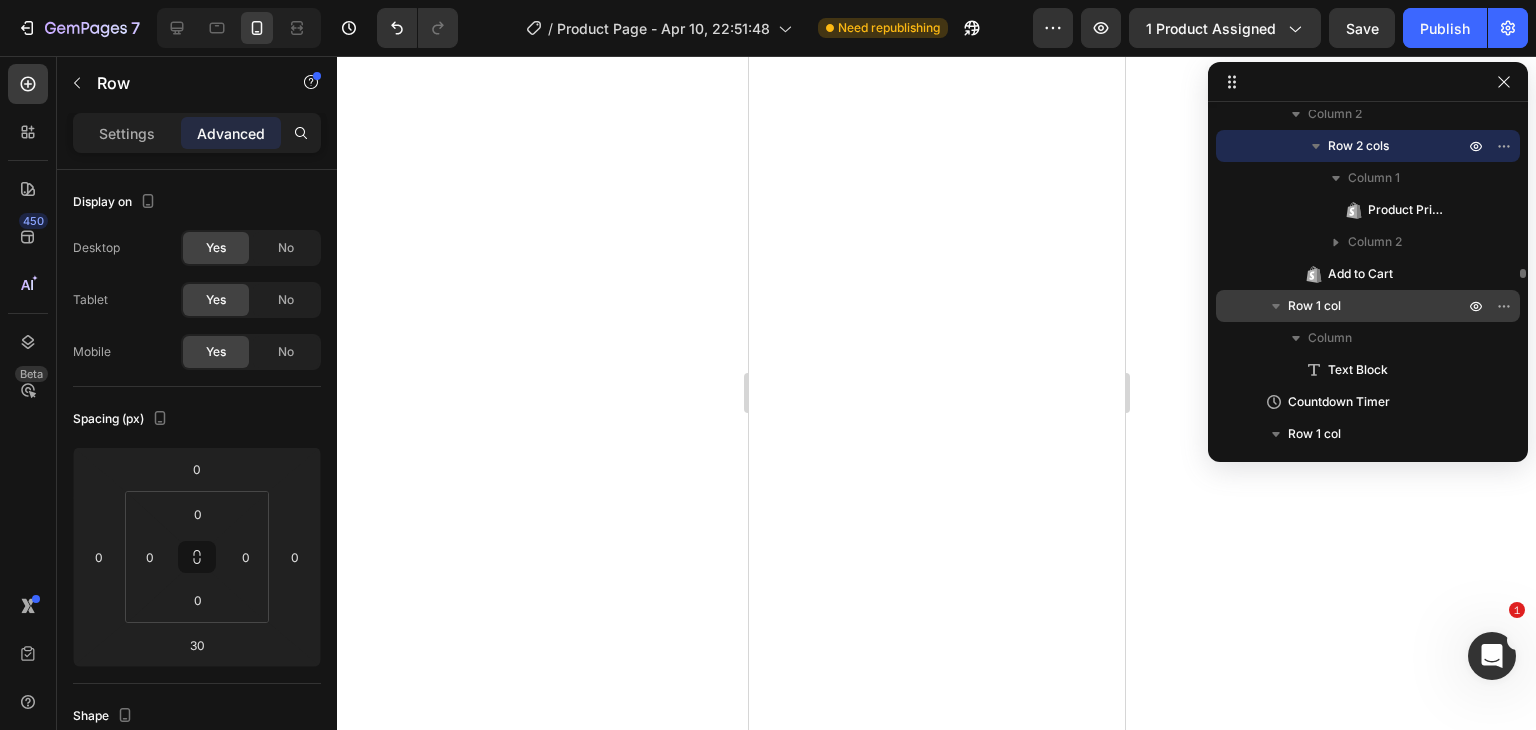 click on "Row 1 col" at bounding box center [1314, 306] 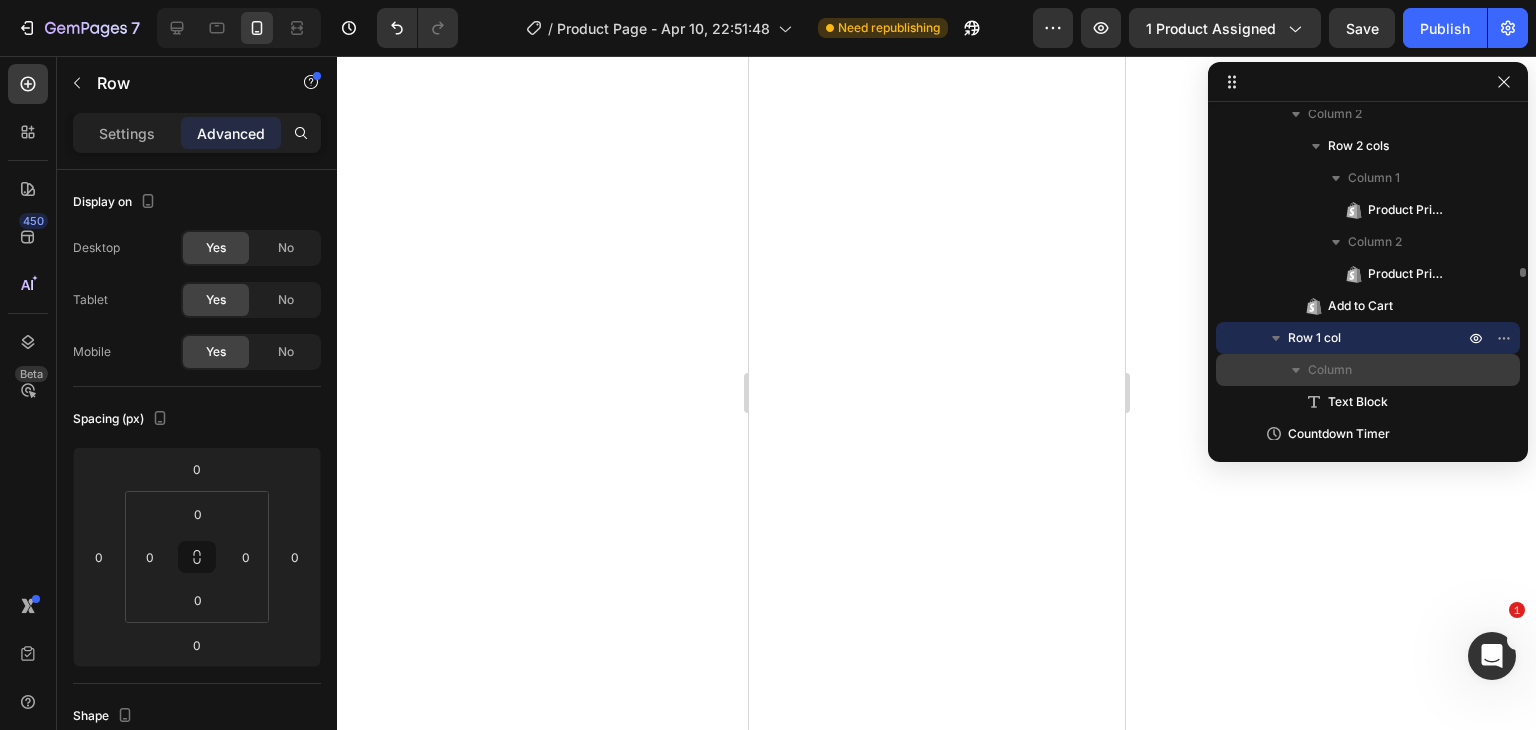 scroll, scrollTop: 5661, scrollLeft: 0, axis: vertical 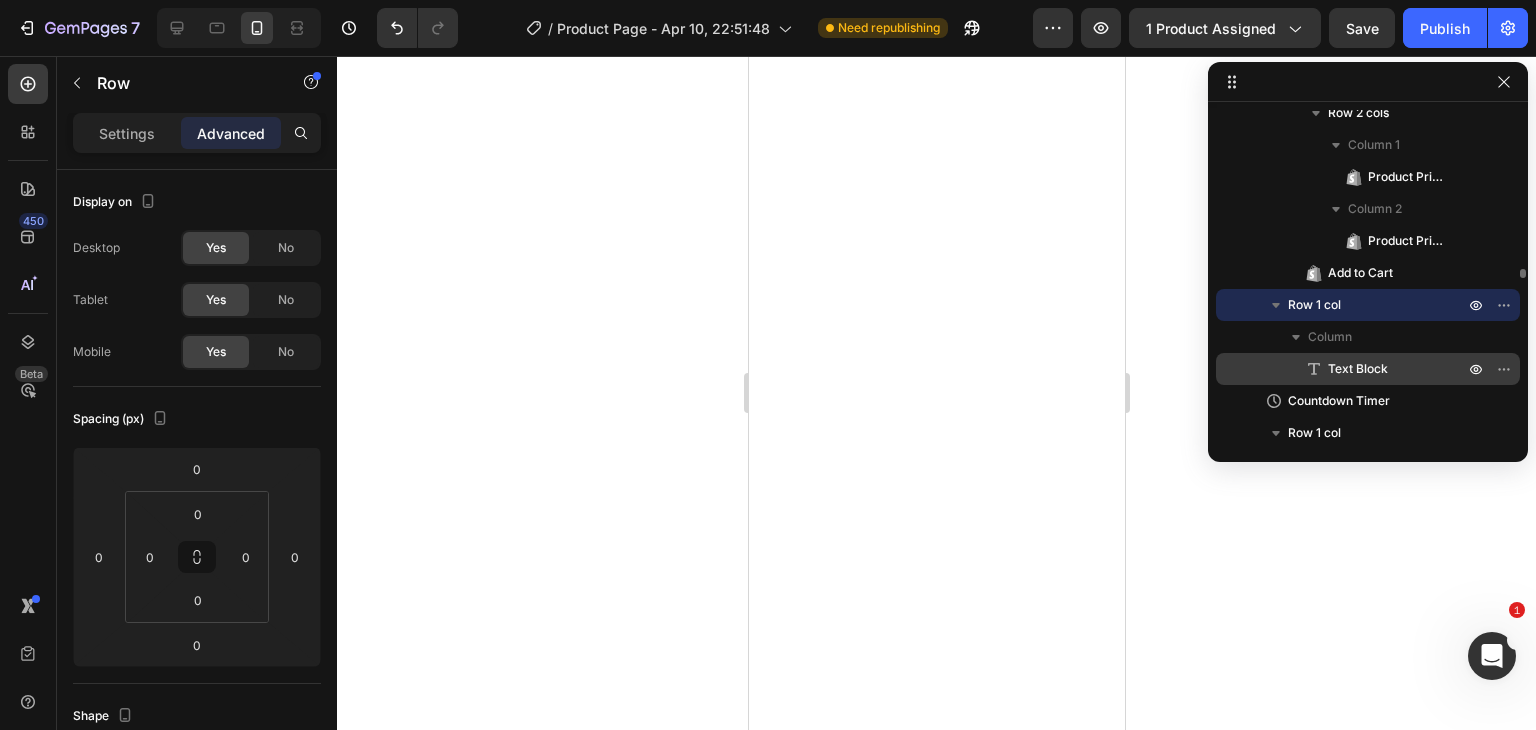 click on "Text Block" at bounding box center (1358, 369) 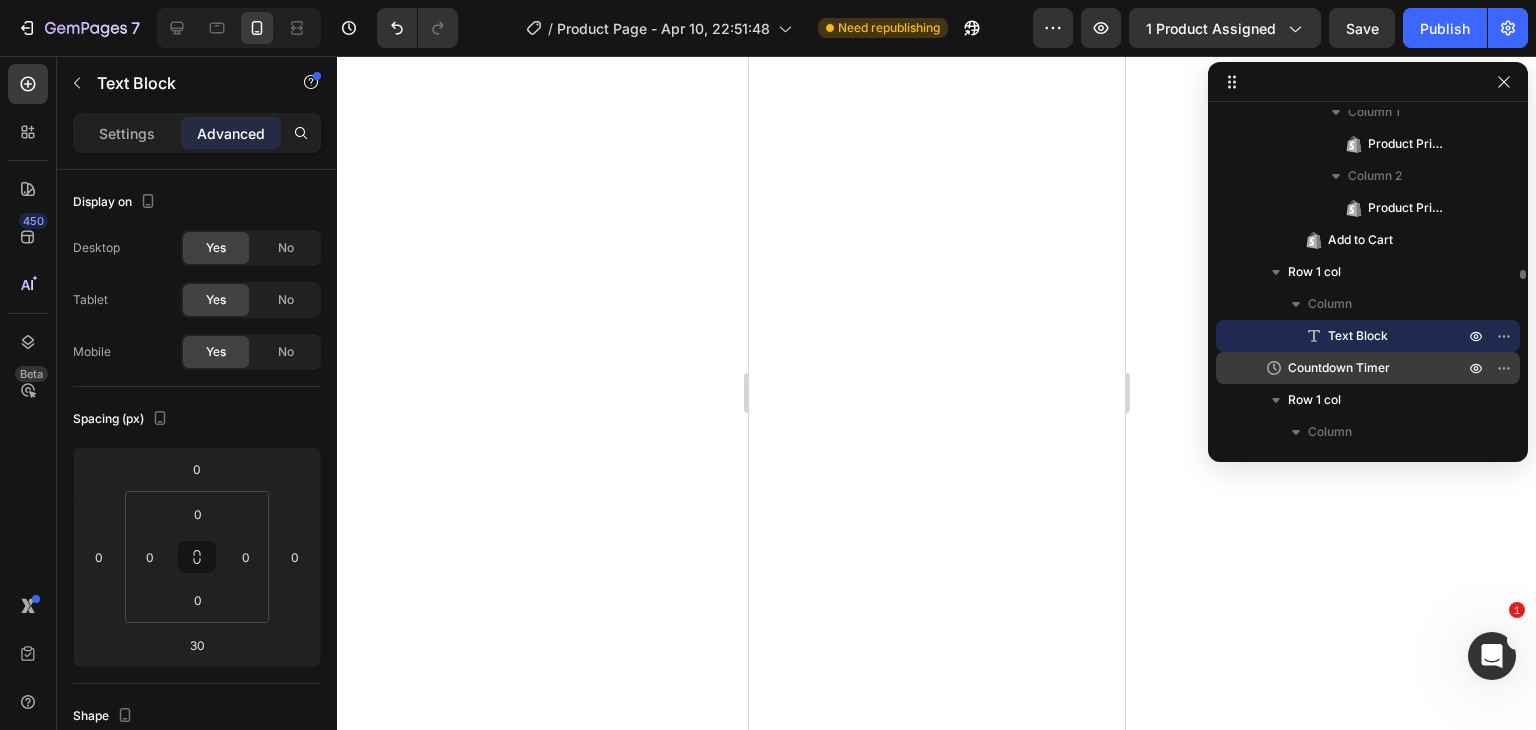 scroll, scrollTop: 5715, scrollLeft: 0, axis: vertical 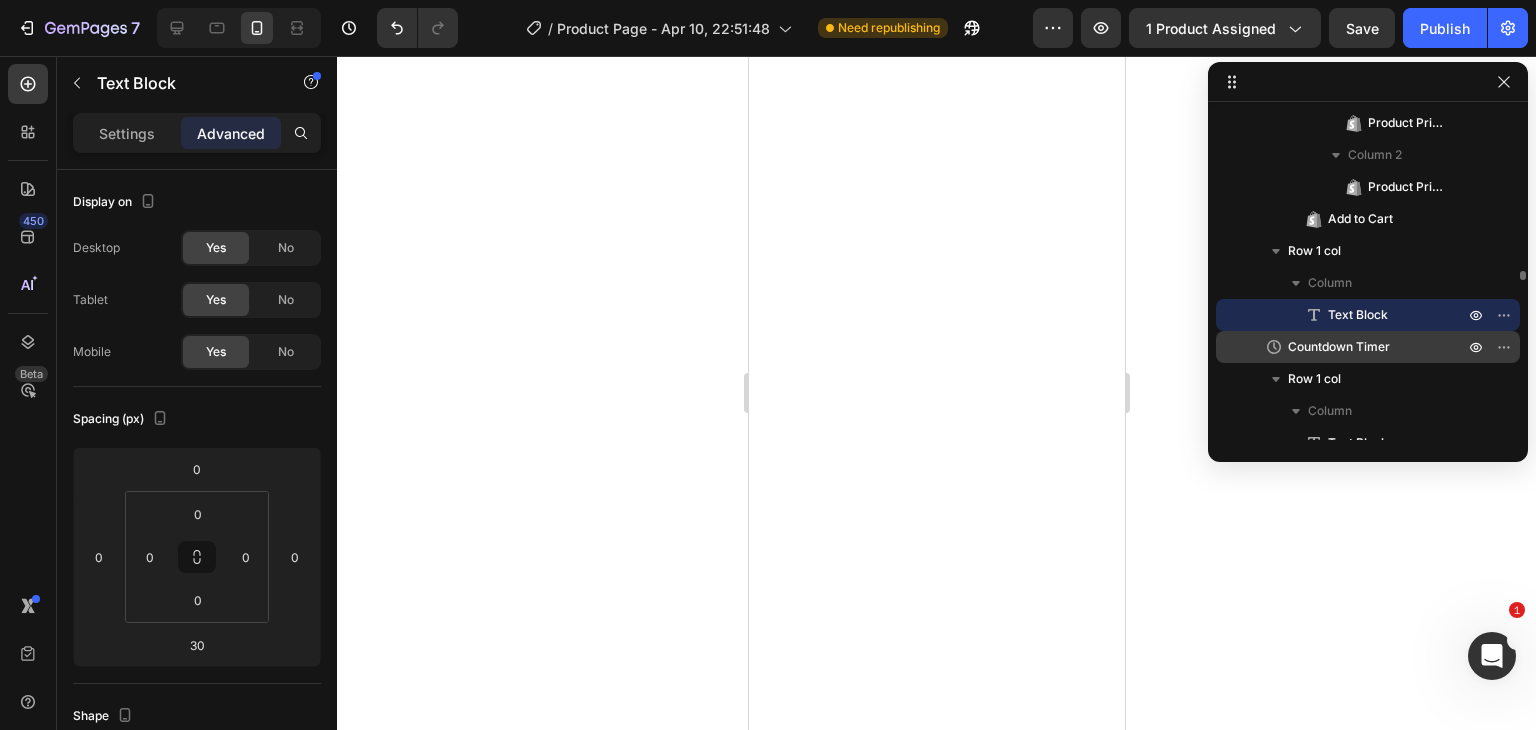 click on "Countdown Timer" at bounding box center (1339, 347) 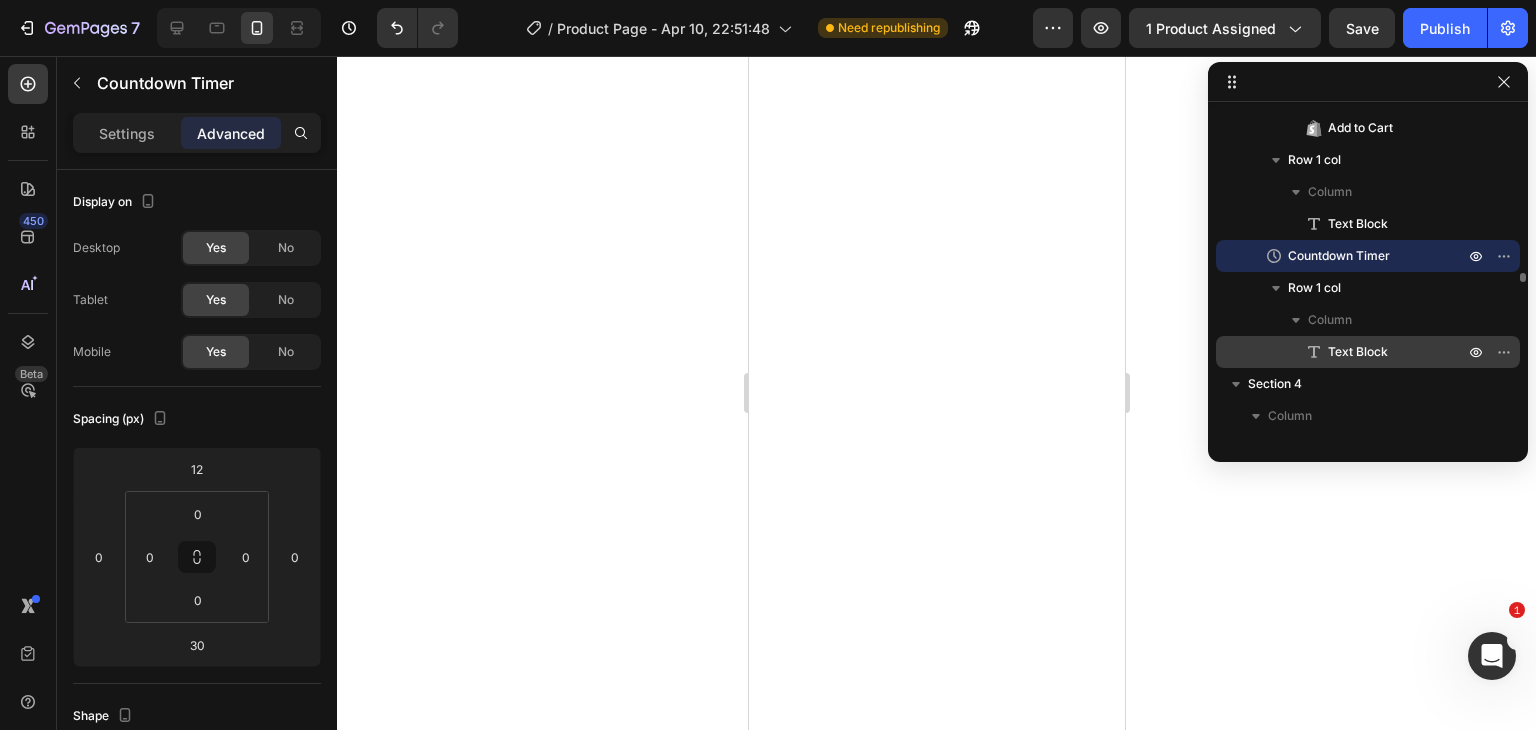 scroll, scrollTop: 5843, scrollLeft: 0, axis: vertical 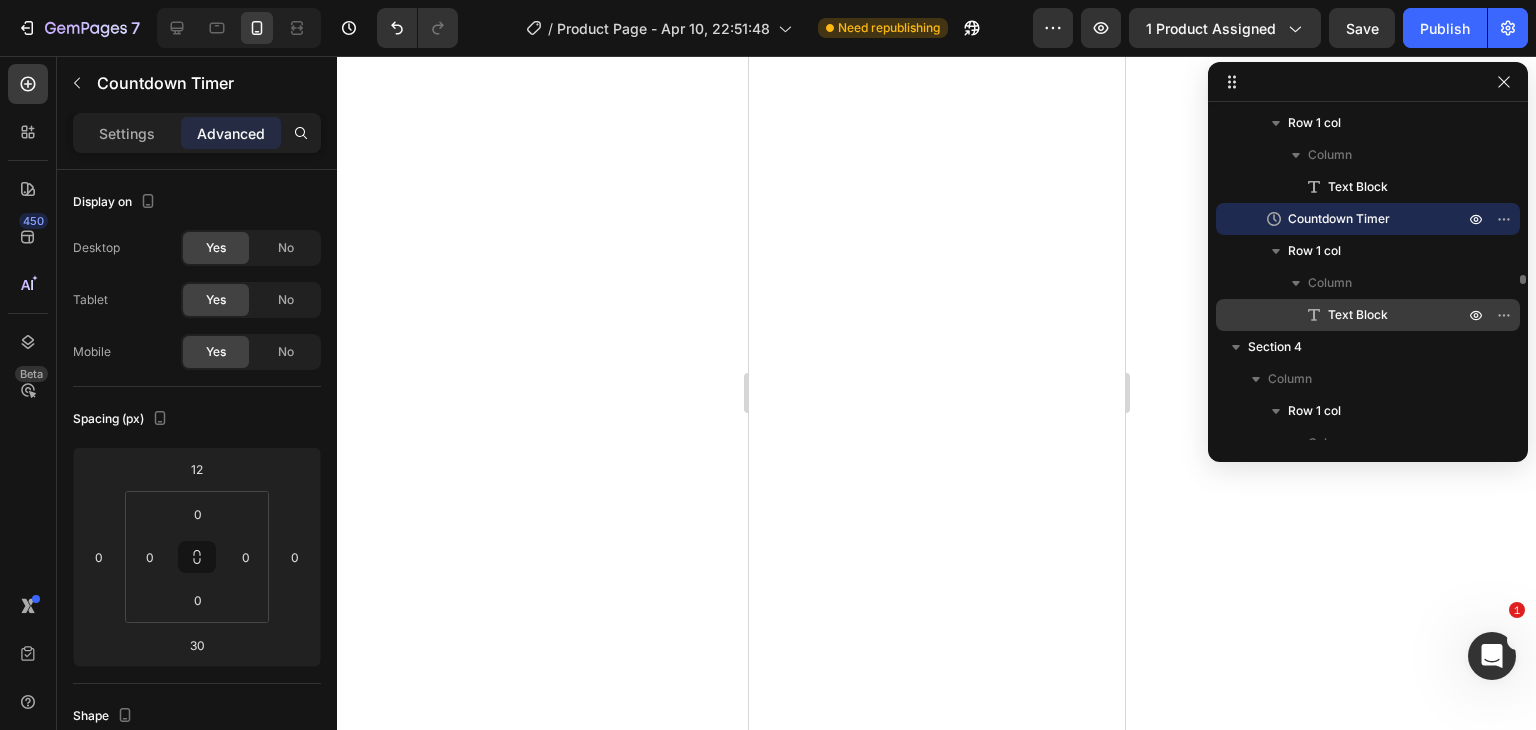 click on "Text Block" at bounding box center (1358, 315) 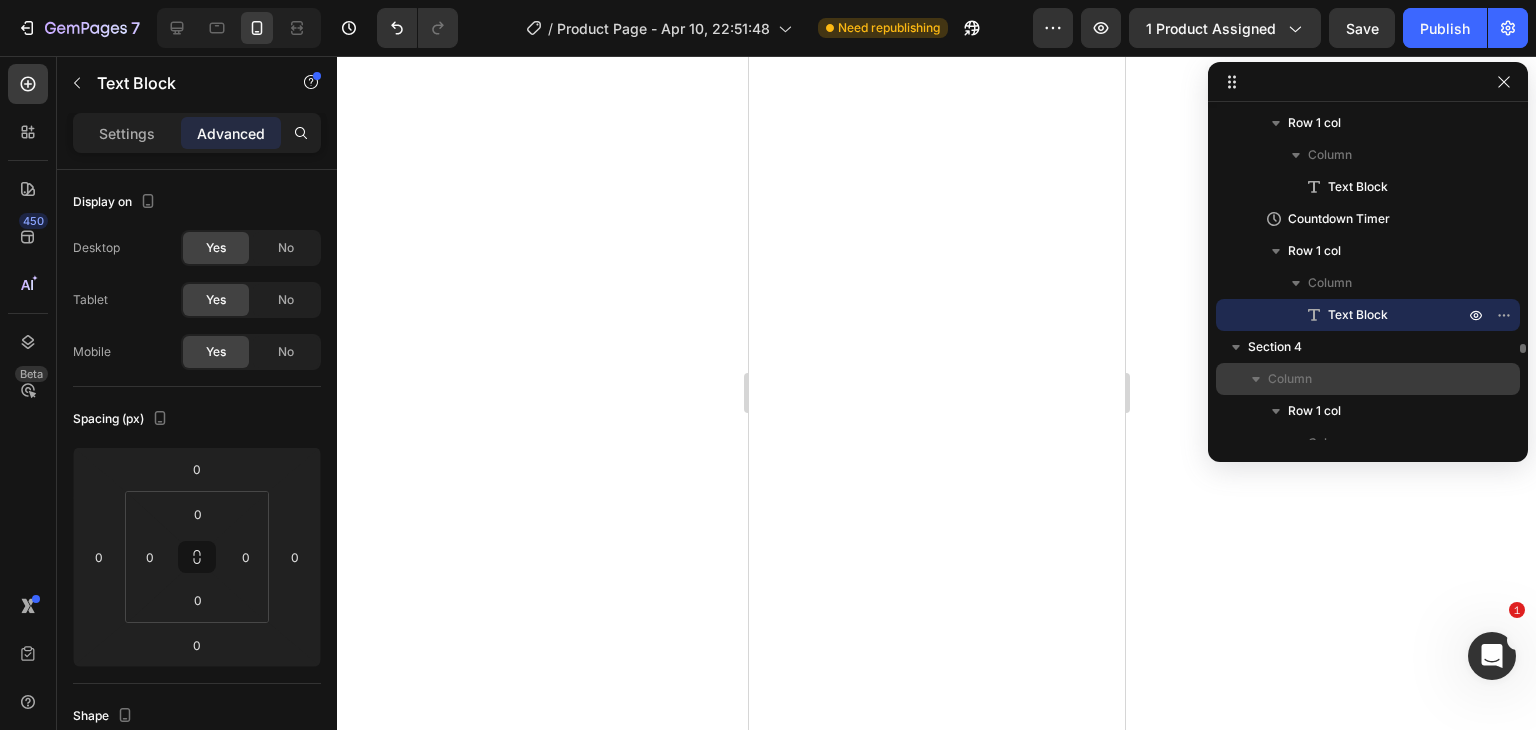 scroll, scrollTop: 5938, scrollLeft: 0, axis: vertical 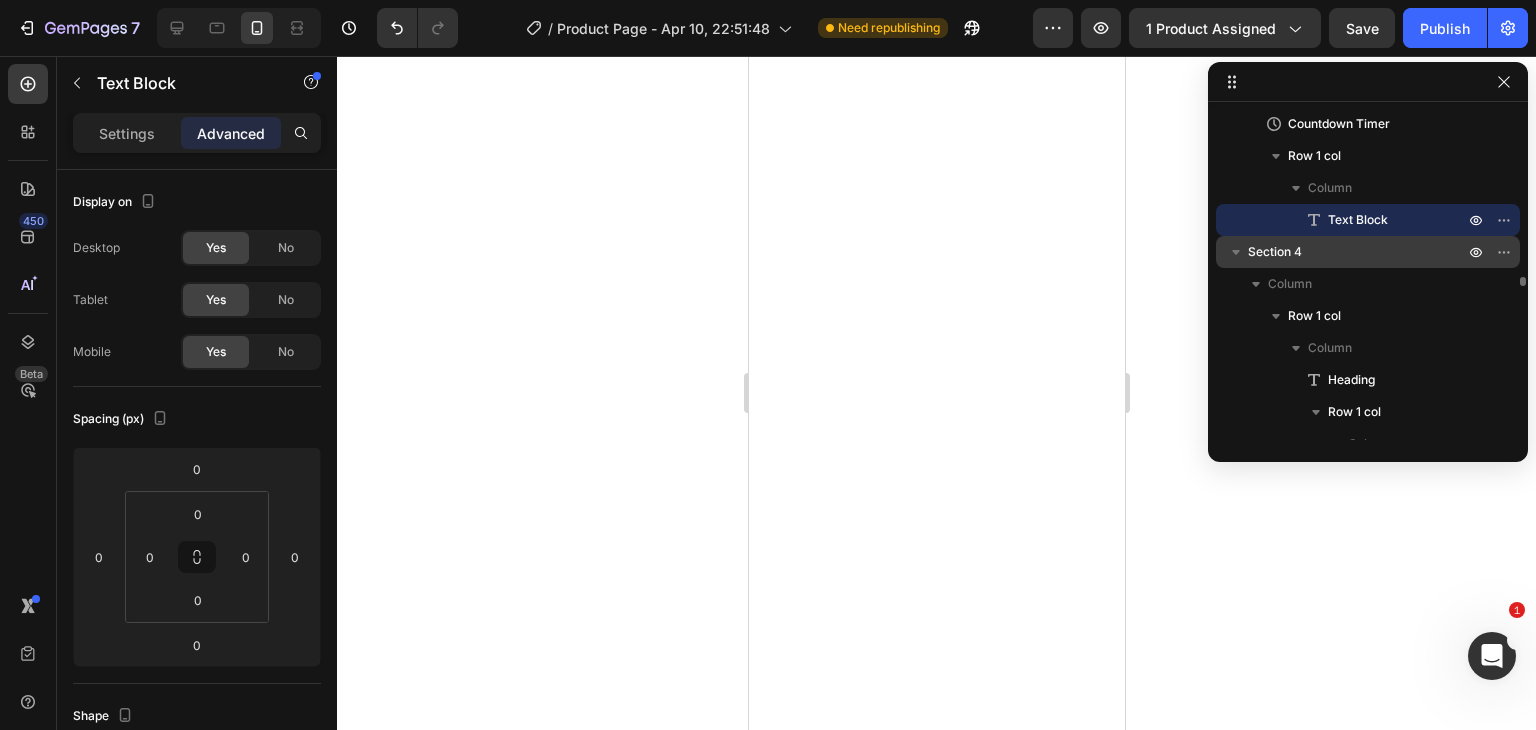 click on "Section 4" at bounding box center [1275, 252] 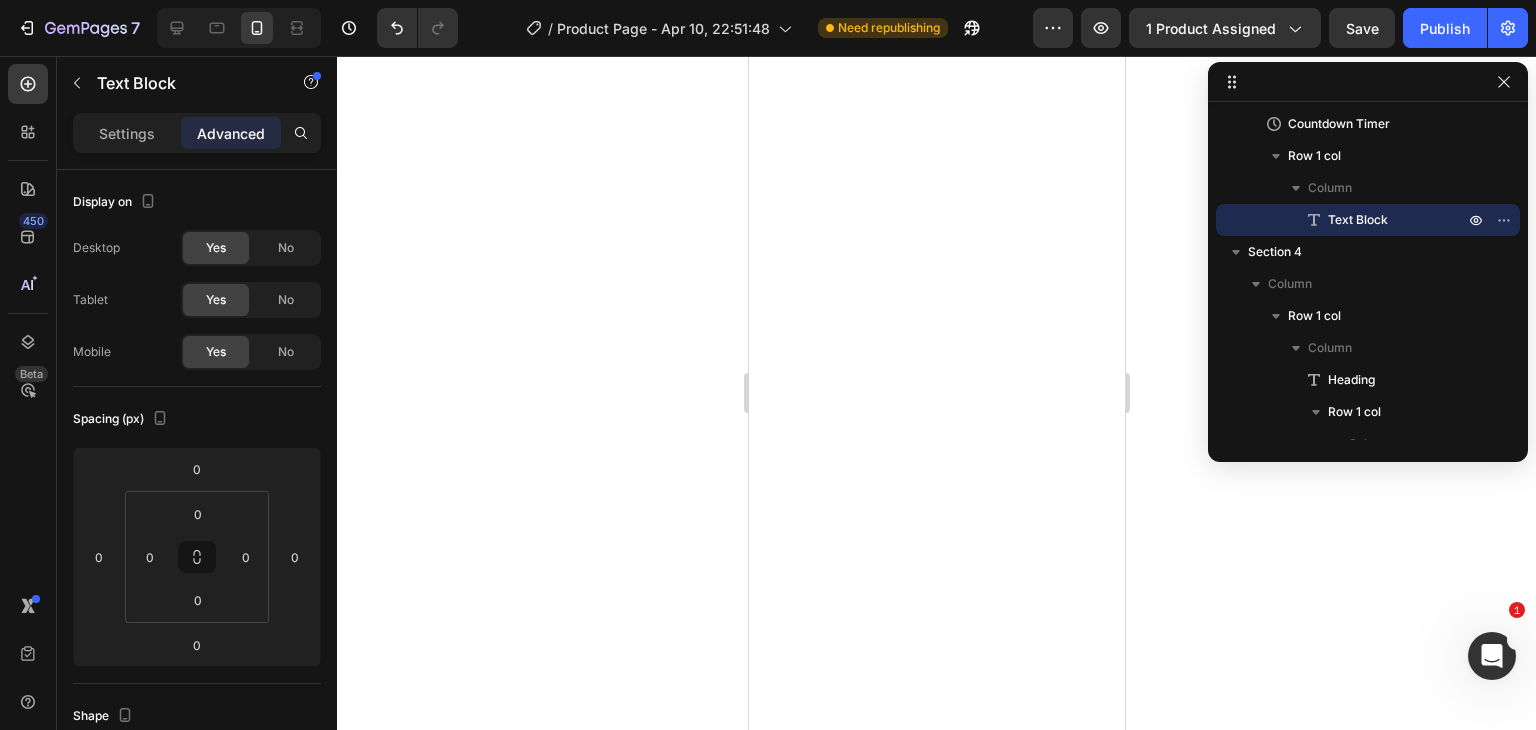 click on "Row 1 col" at bounding box center (1314, 316) 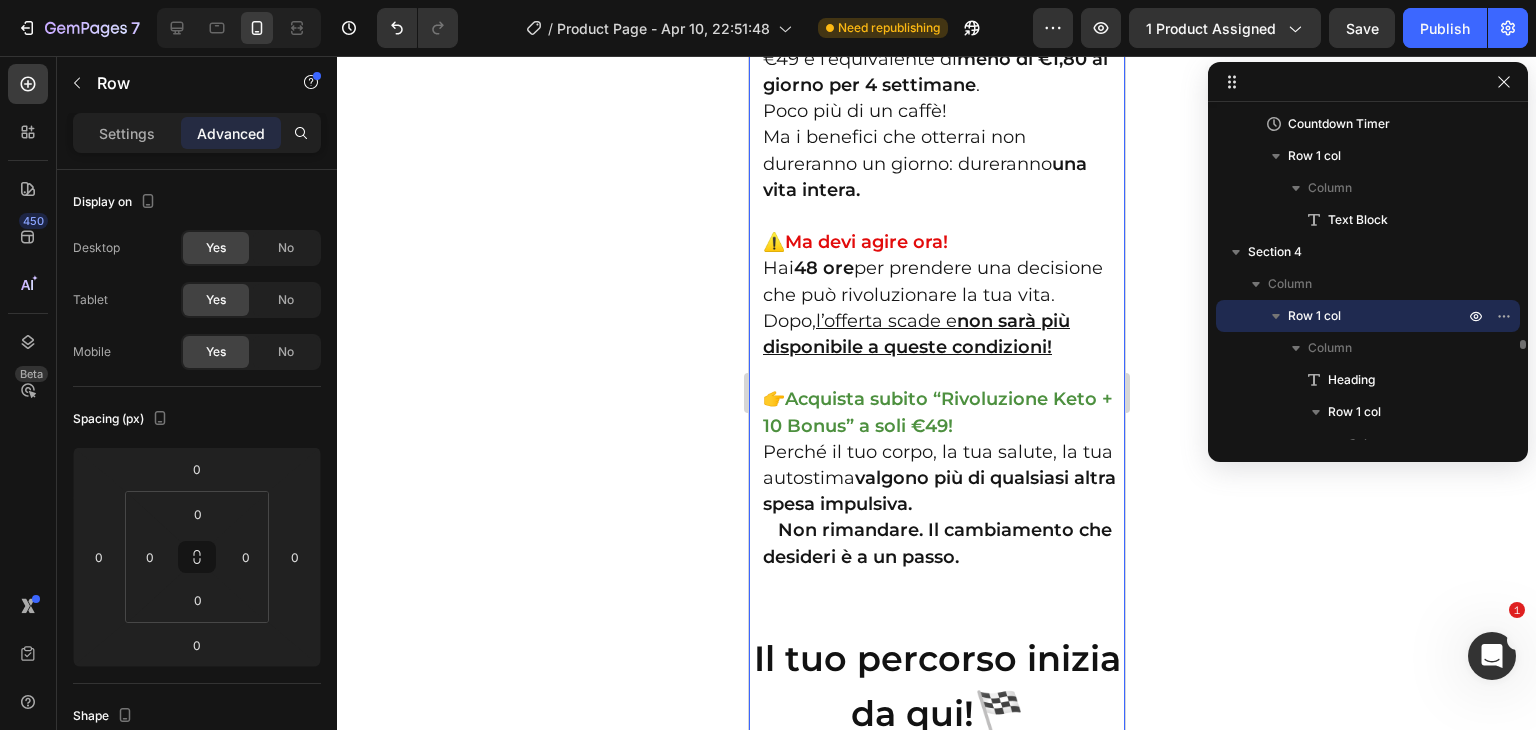 scroll, scrollTop: 6004, scrollLeft: 0, axis: vertical 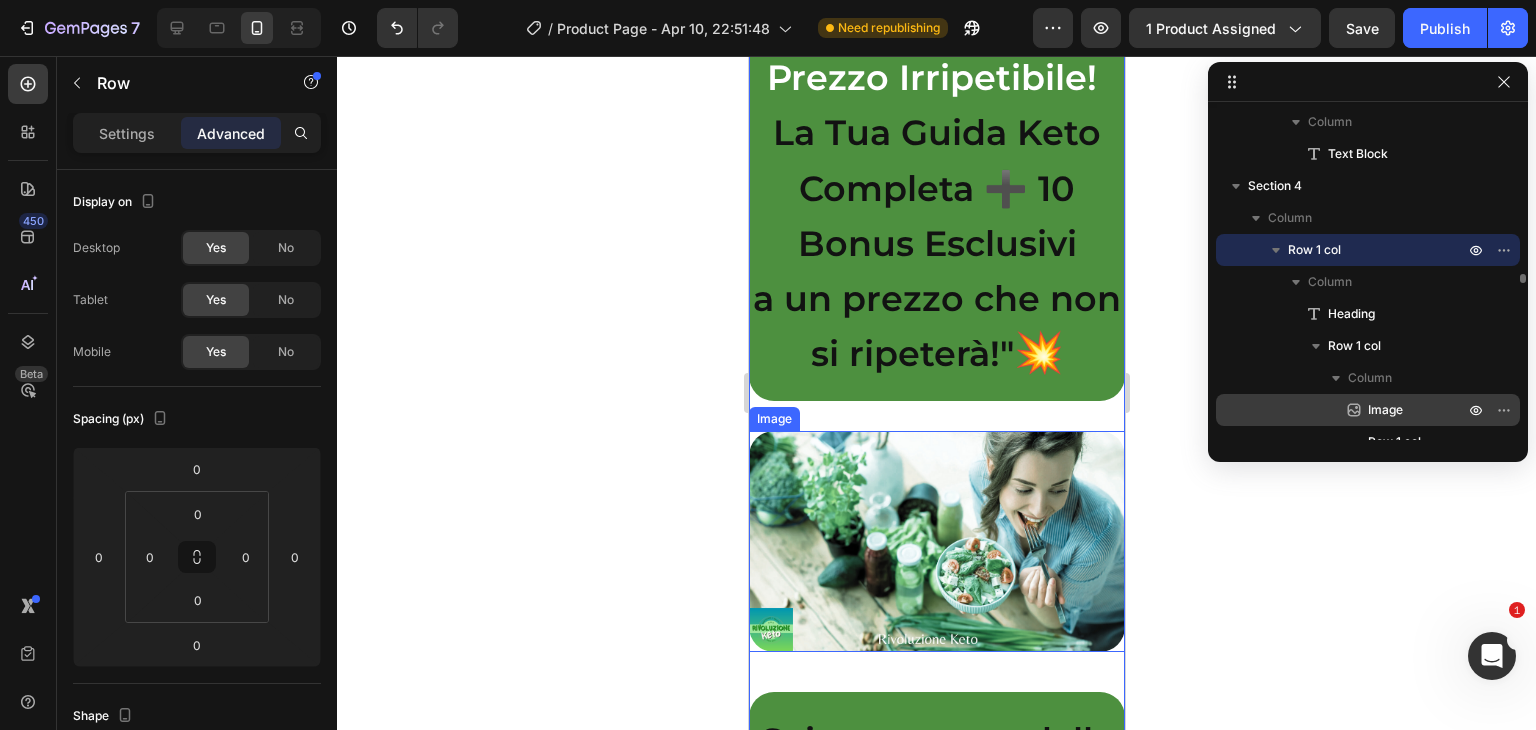 click on "Image" at bounding box center [1385, 410] 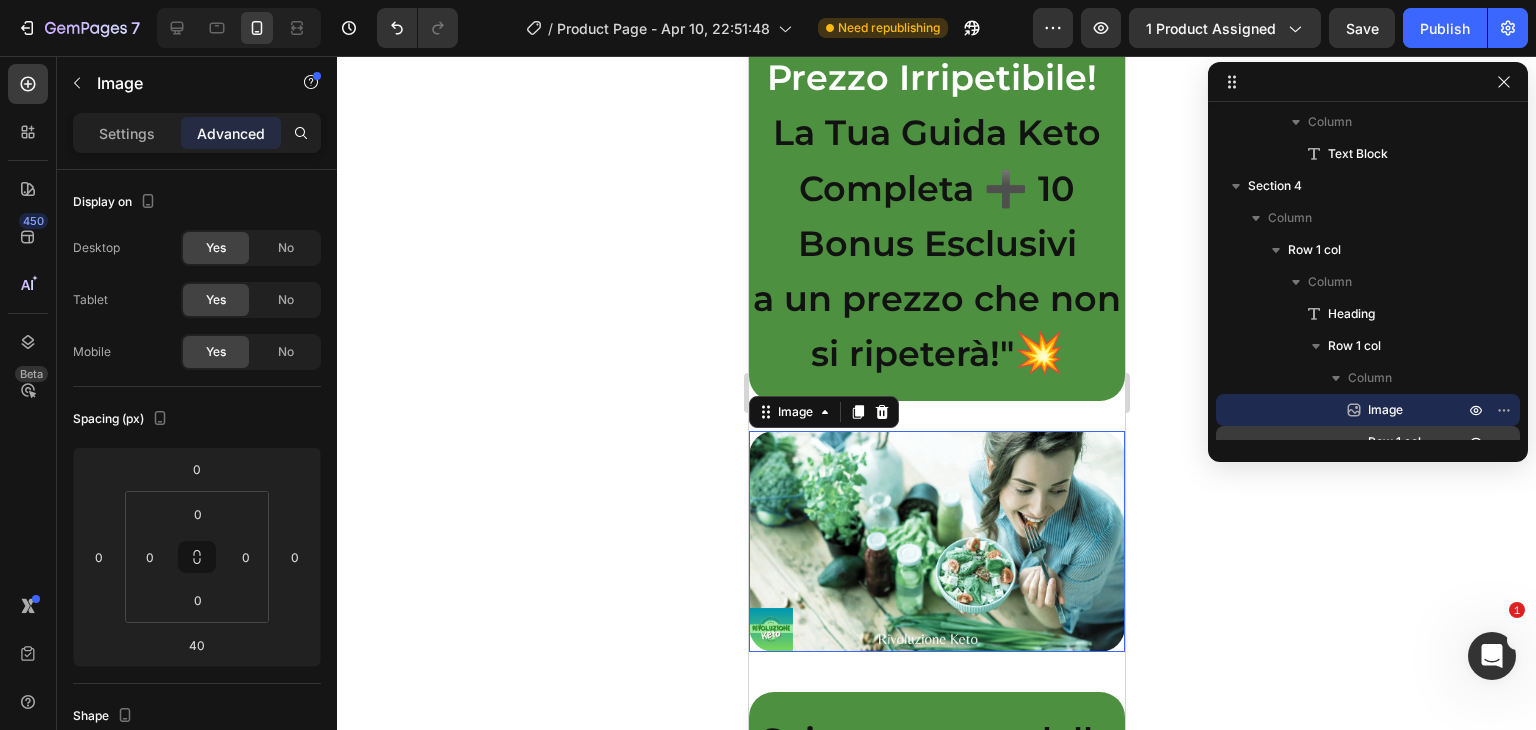 click on "Row 1 col" at bounding box center [1394, 442] 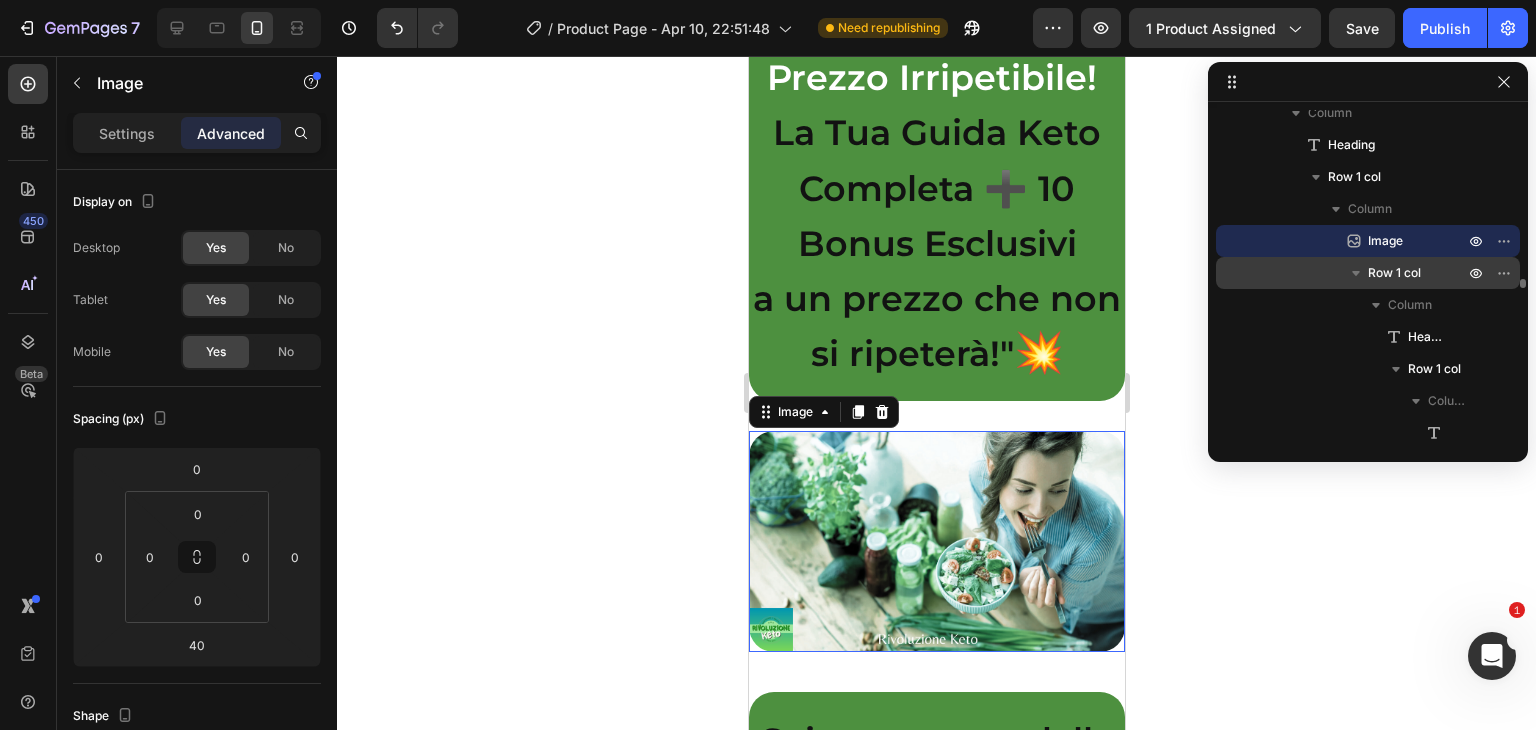 scroll, scrollTop: 34376, scrollLeft: 0, axis: vertical 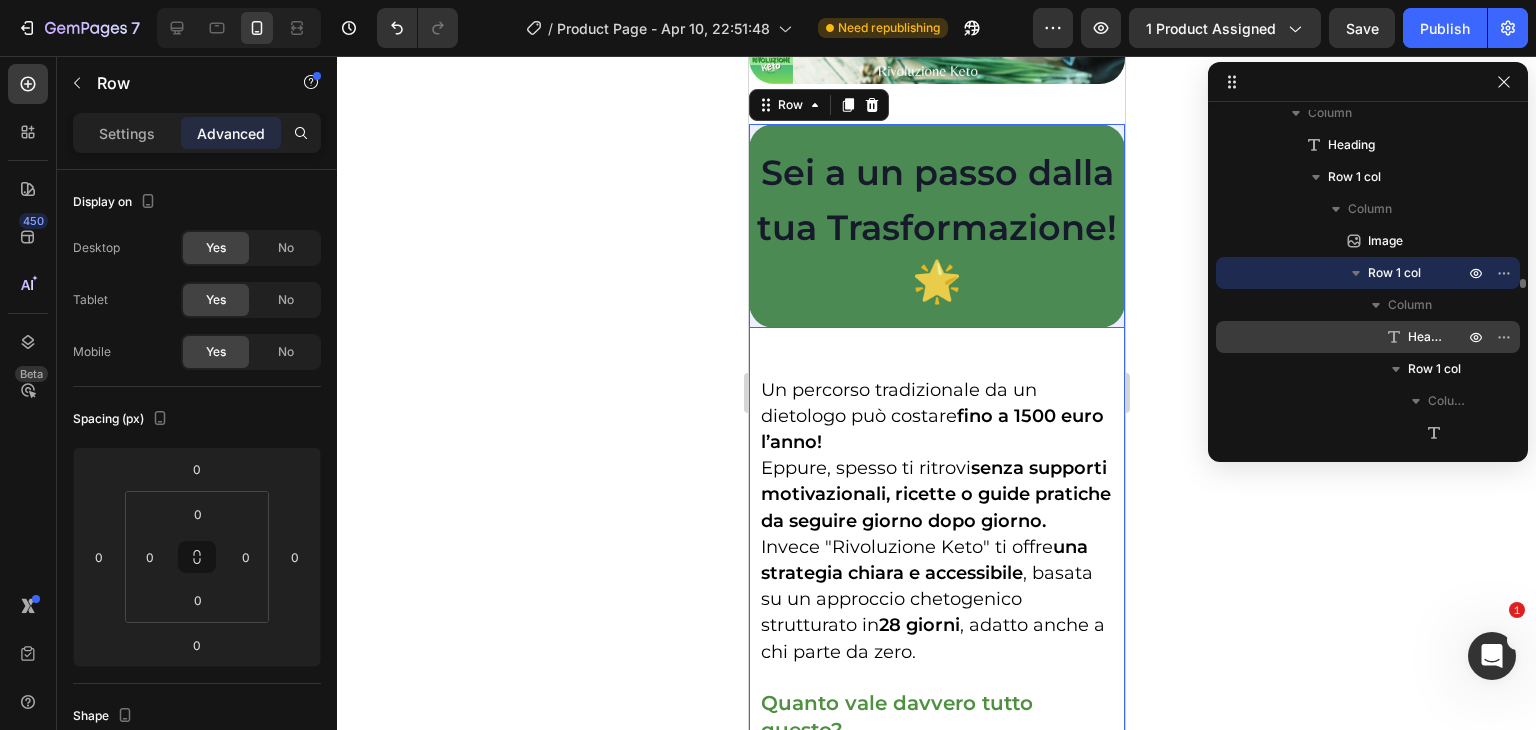 click on "Heading" at bounding box center (1426, 337) 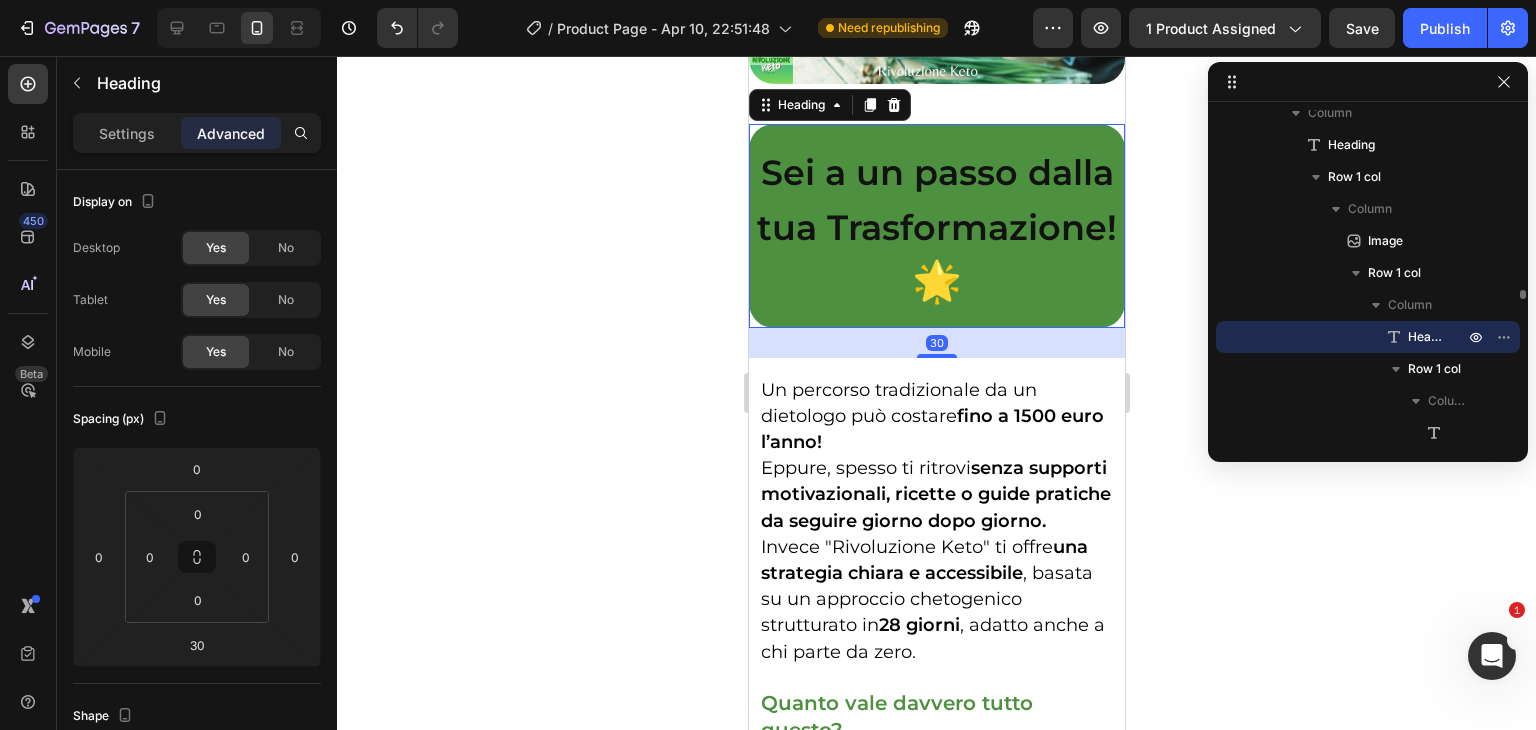 scroll, scrollTop: 6205, scrollLeft: 0, axis: vertical 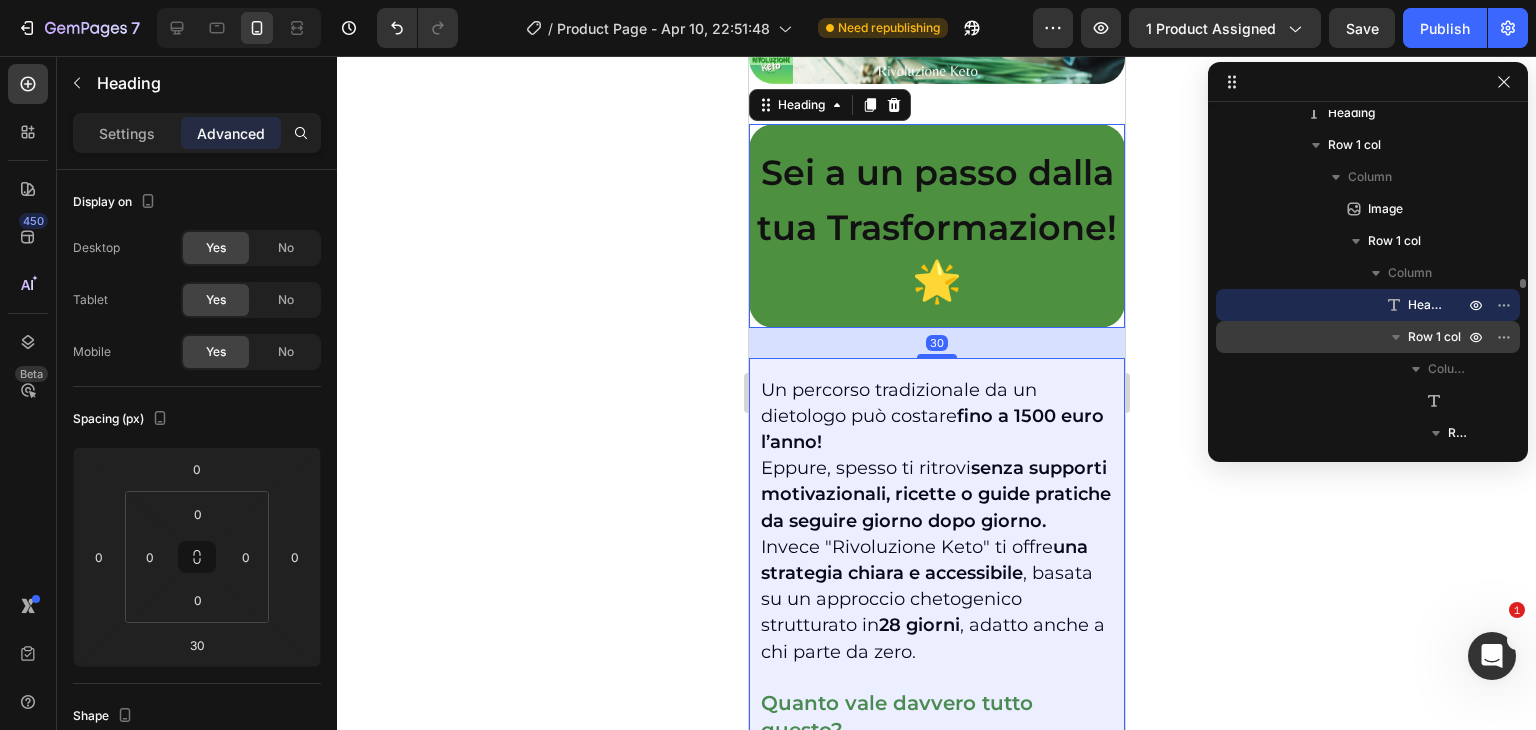 click on "Row 1 col" at bounding box center (1434, 337) 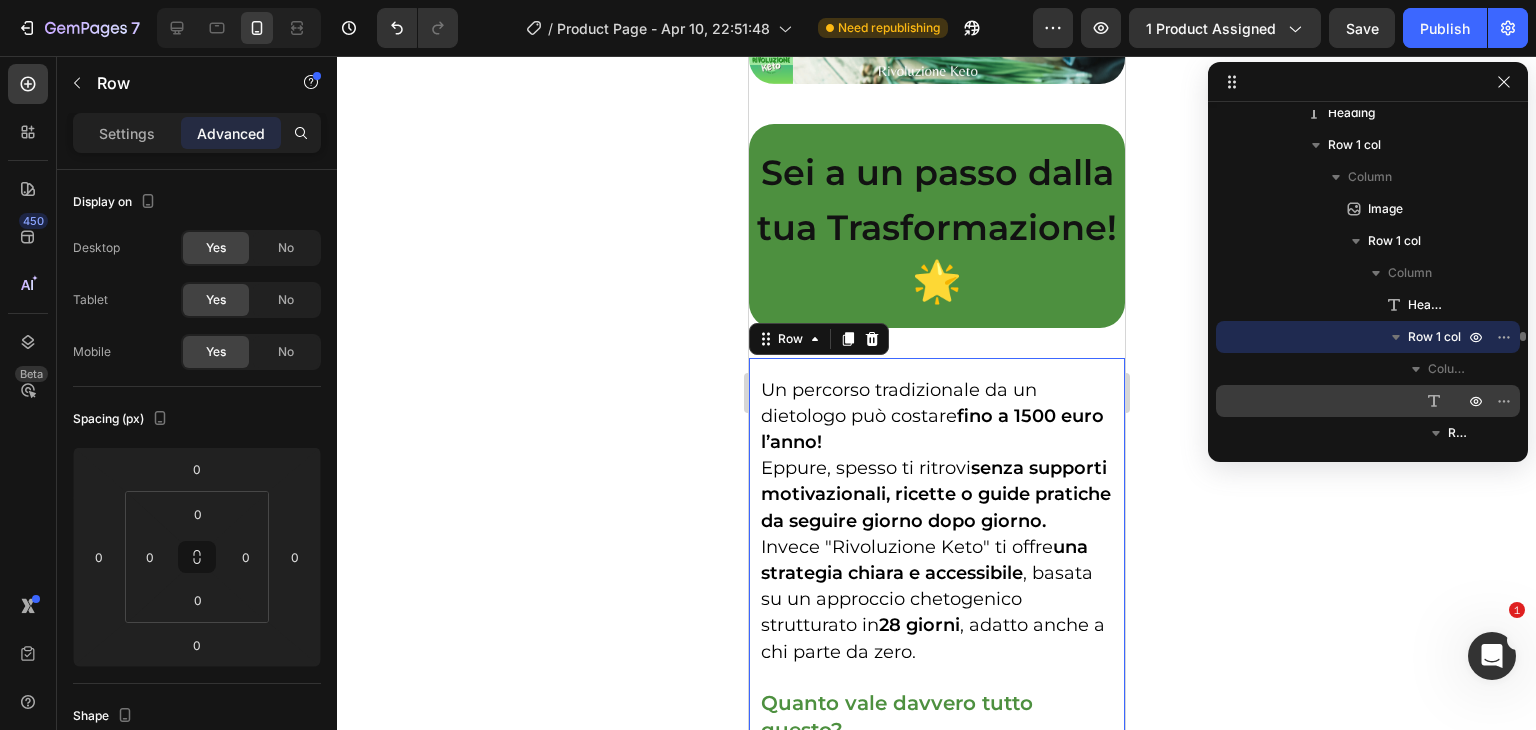 scroll, scrollTop: 34794, scrollLeft: 0, axis: vertical 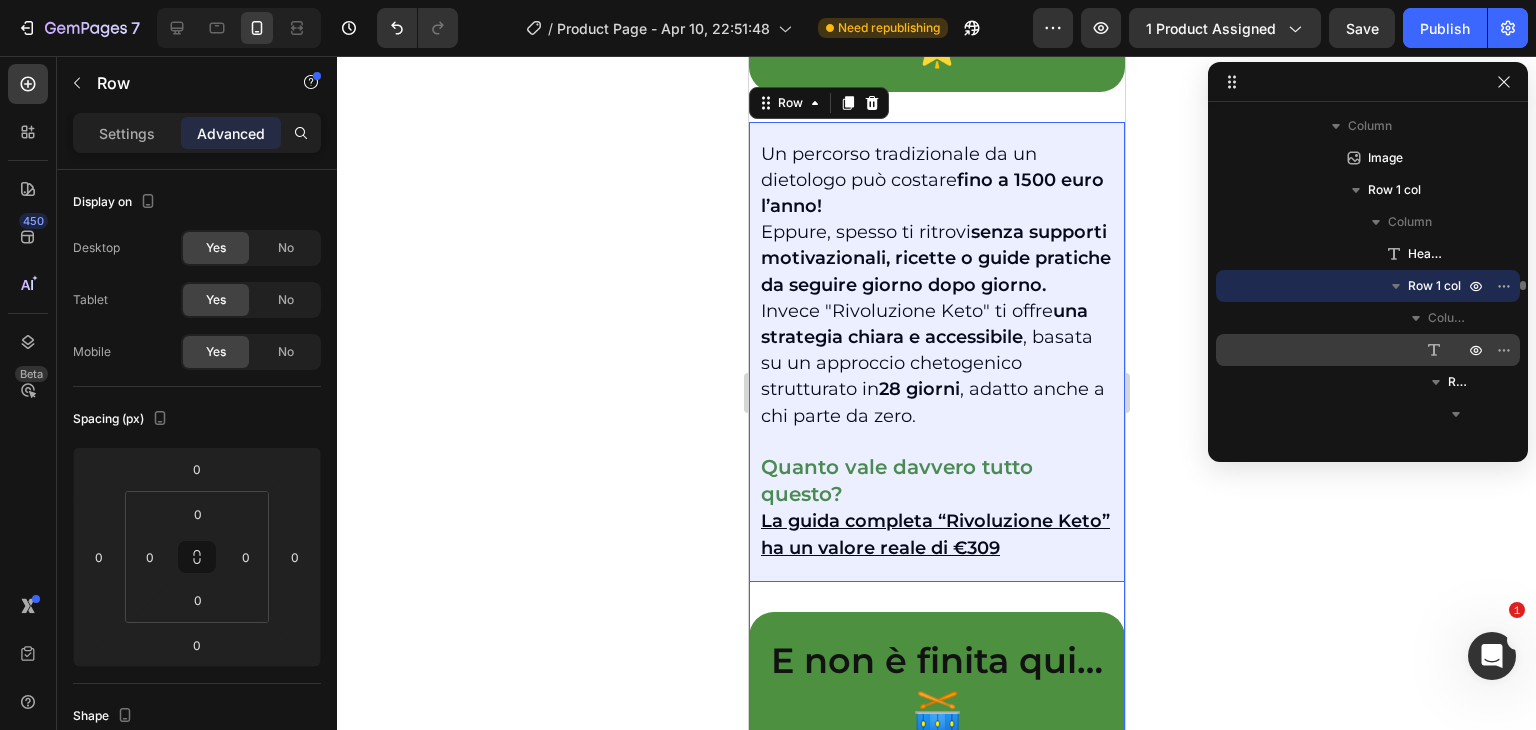 click on "Text Block" at bounding box center (1368, 350) 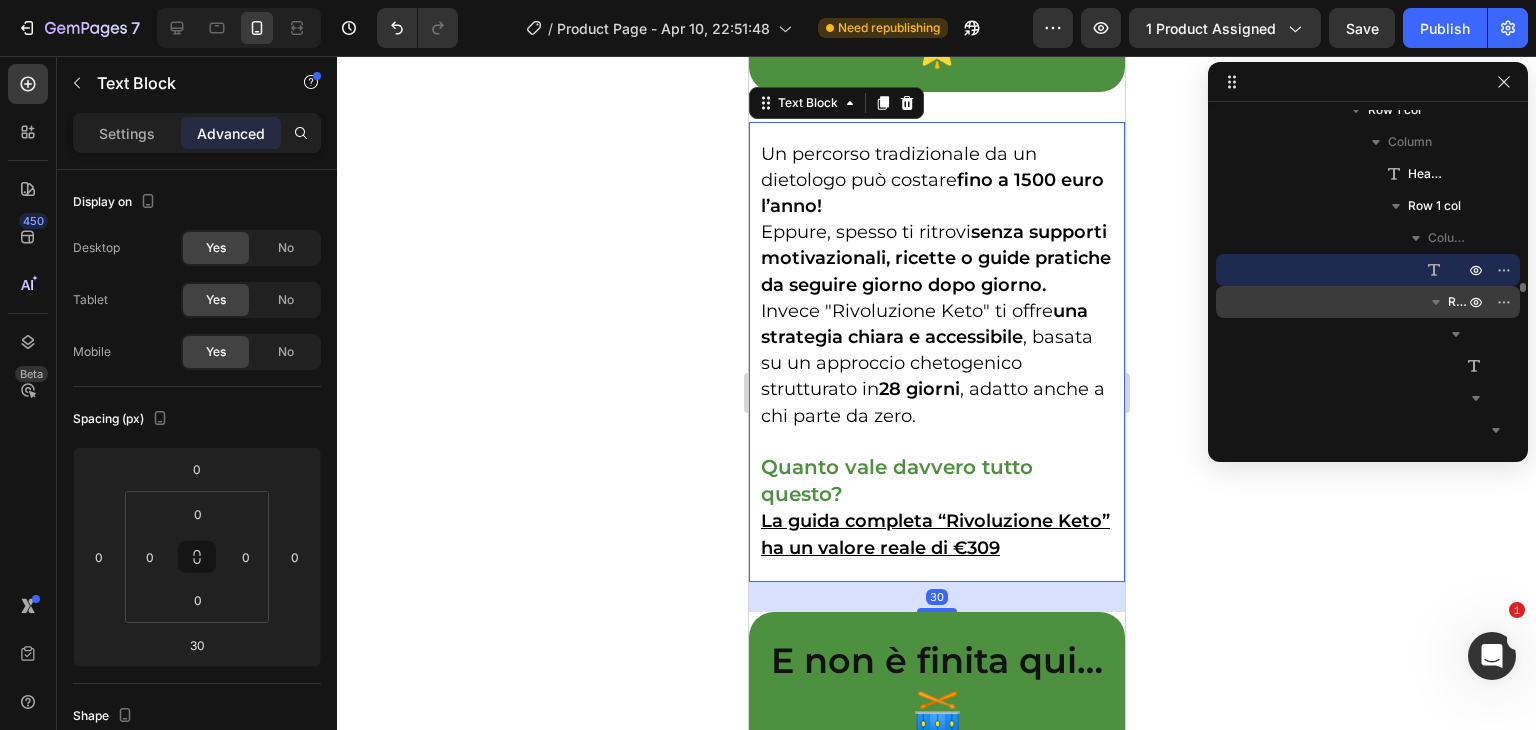 scroll, scrollTop: 6359, scrollLeft: 0, axis: vertical 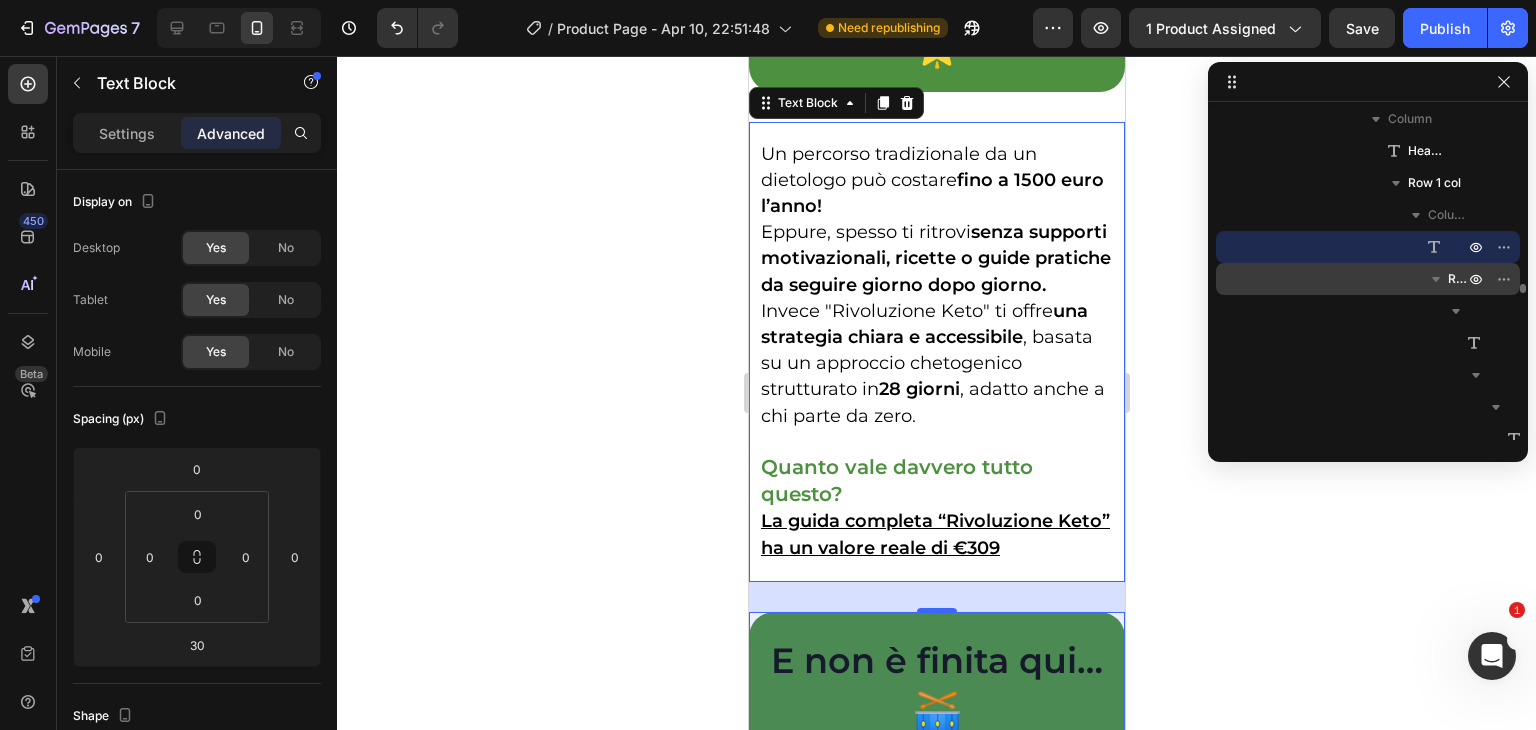 click on "Row 1 col" at bounding box center [1458, 279] 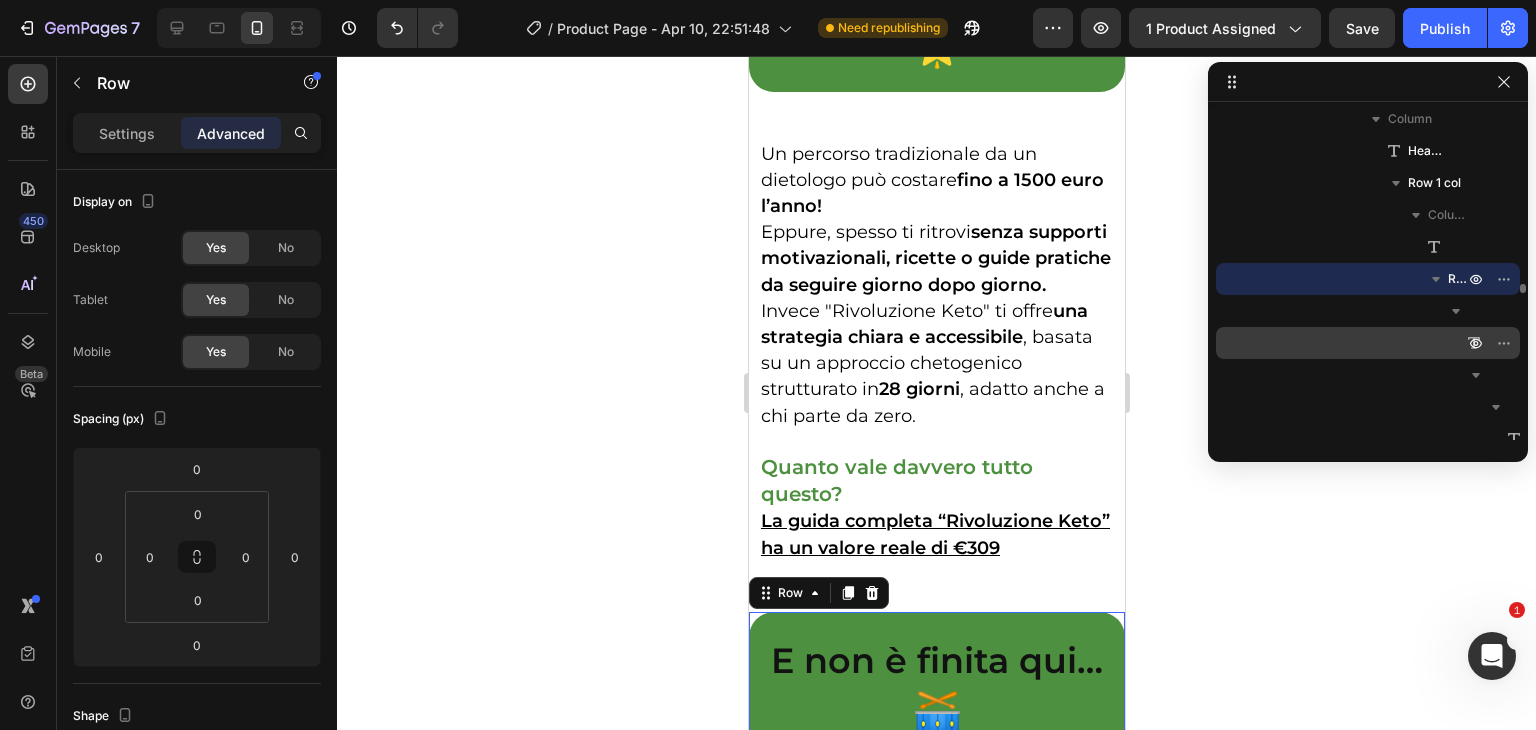 scroll, scrollTop: 35292, scrollLeft: 0, axis: vertical 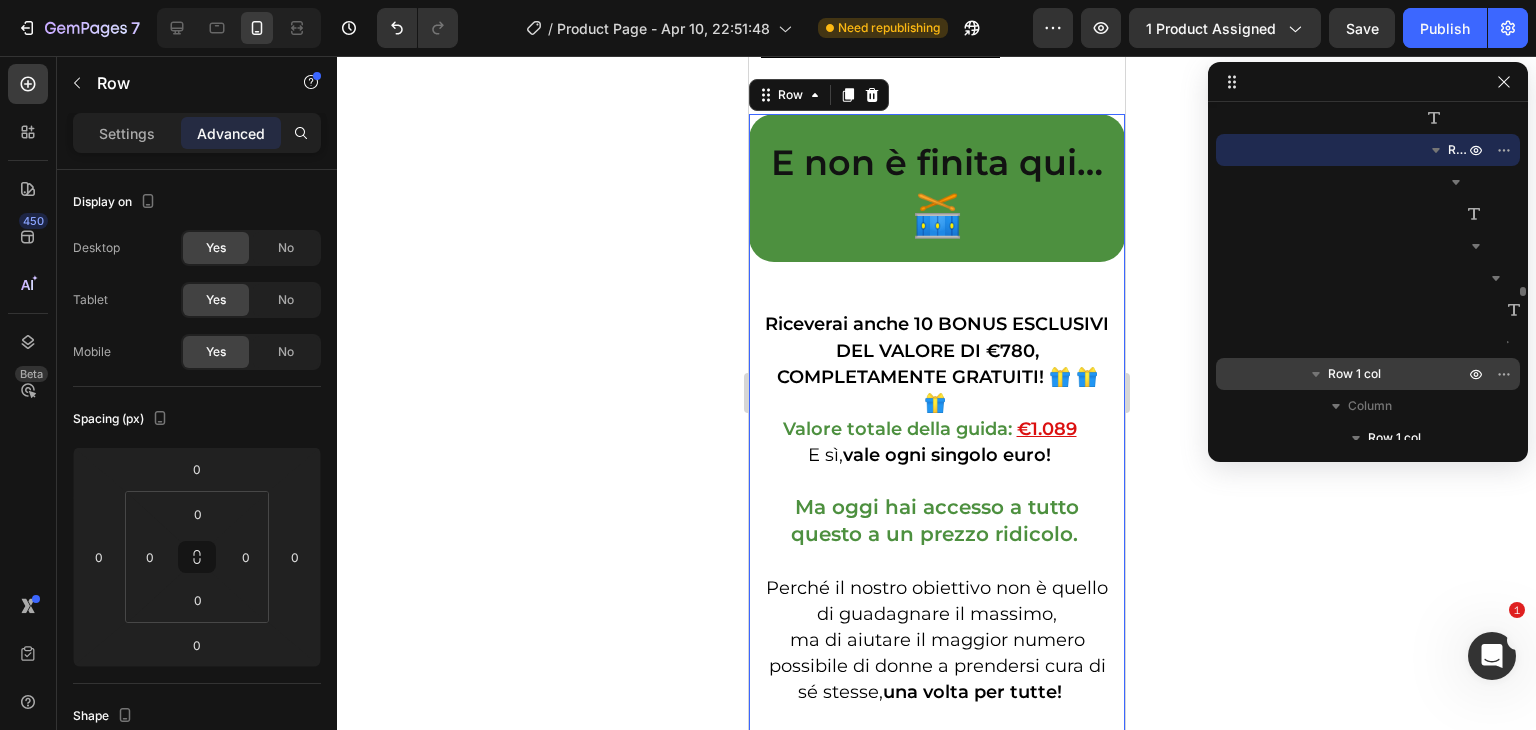 click on "Row 1 col" at bounding box center [1398, 374] 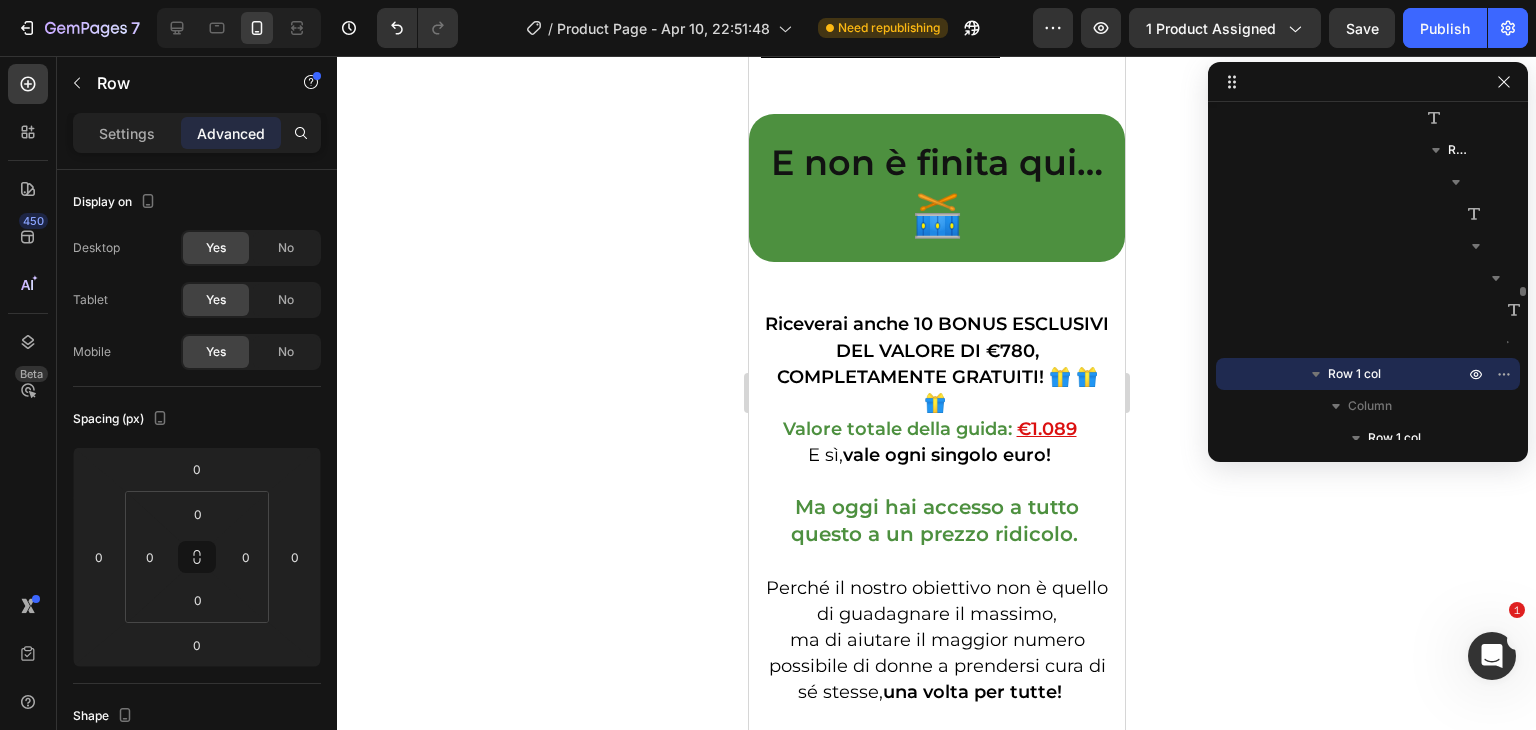 scroll, scrollTop: 39139, scrollLeft: 0, axis: vertical 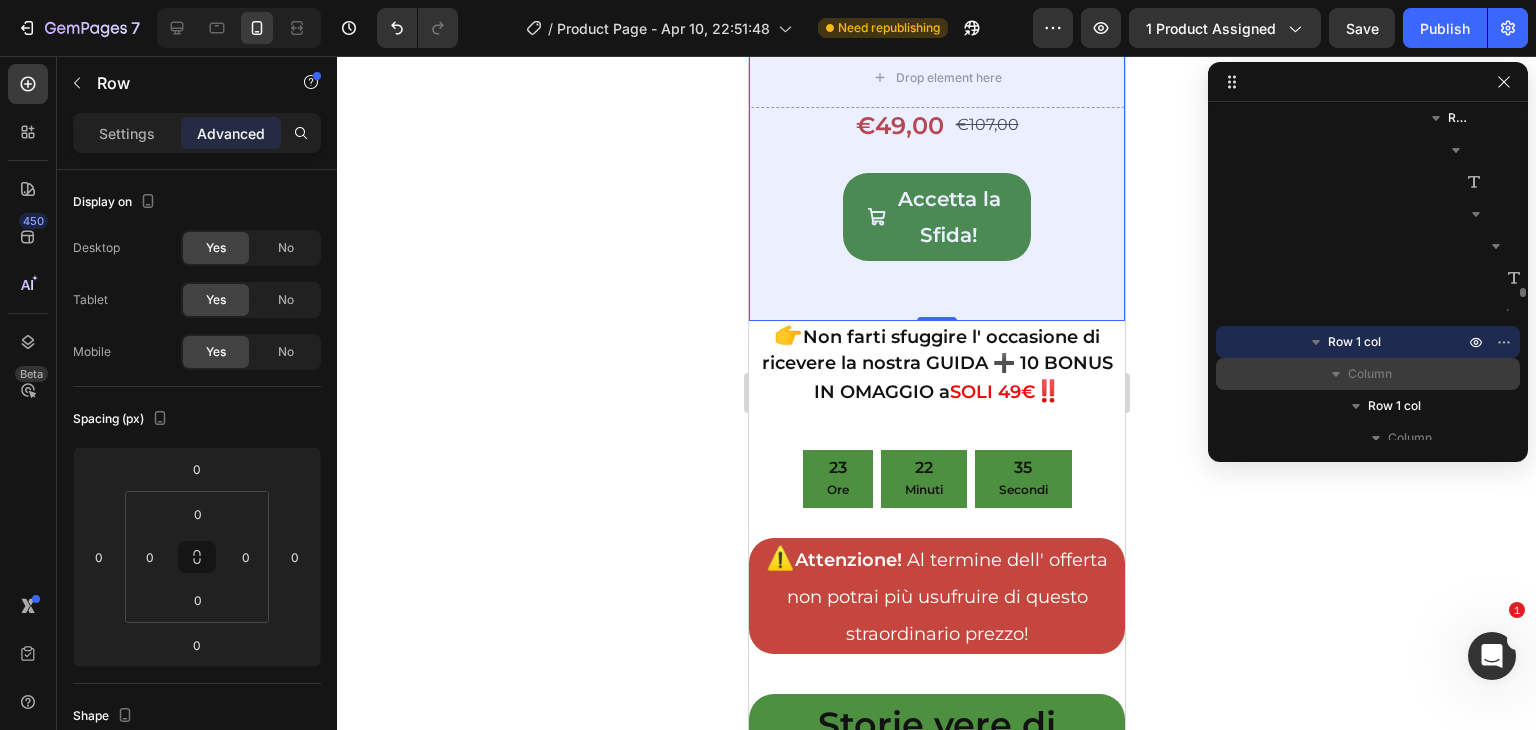 click on "Row 1 col" at bounding box center [1394, 406] 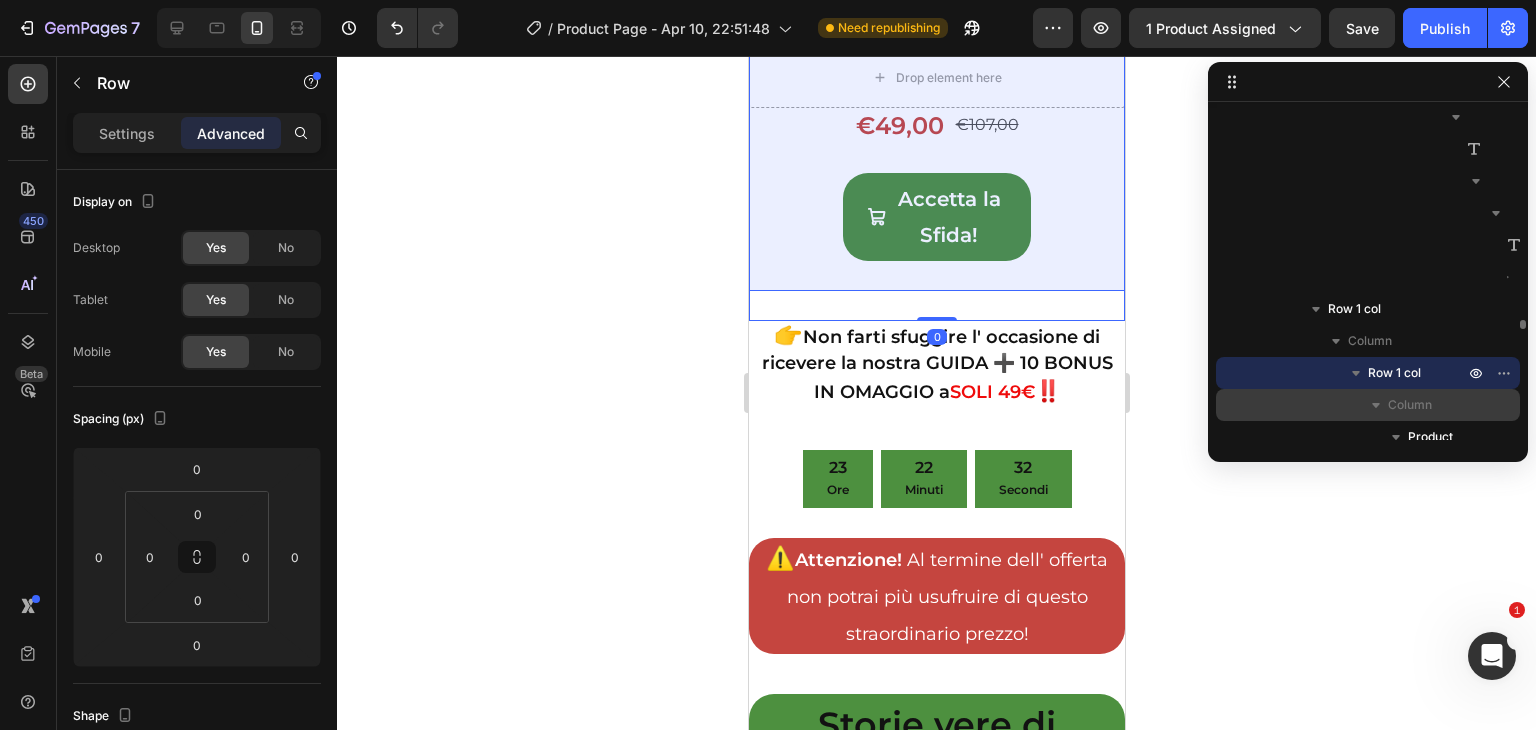 scroll, scrollTop: 6583, scrollLeft: 0, axis: vertical 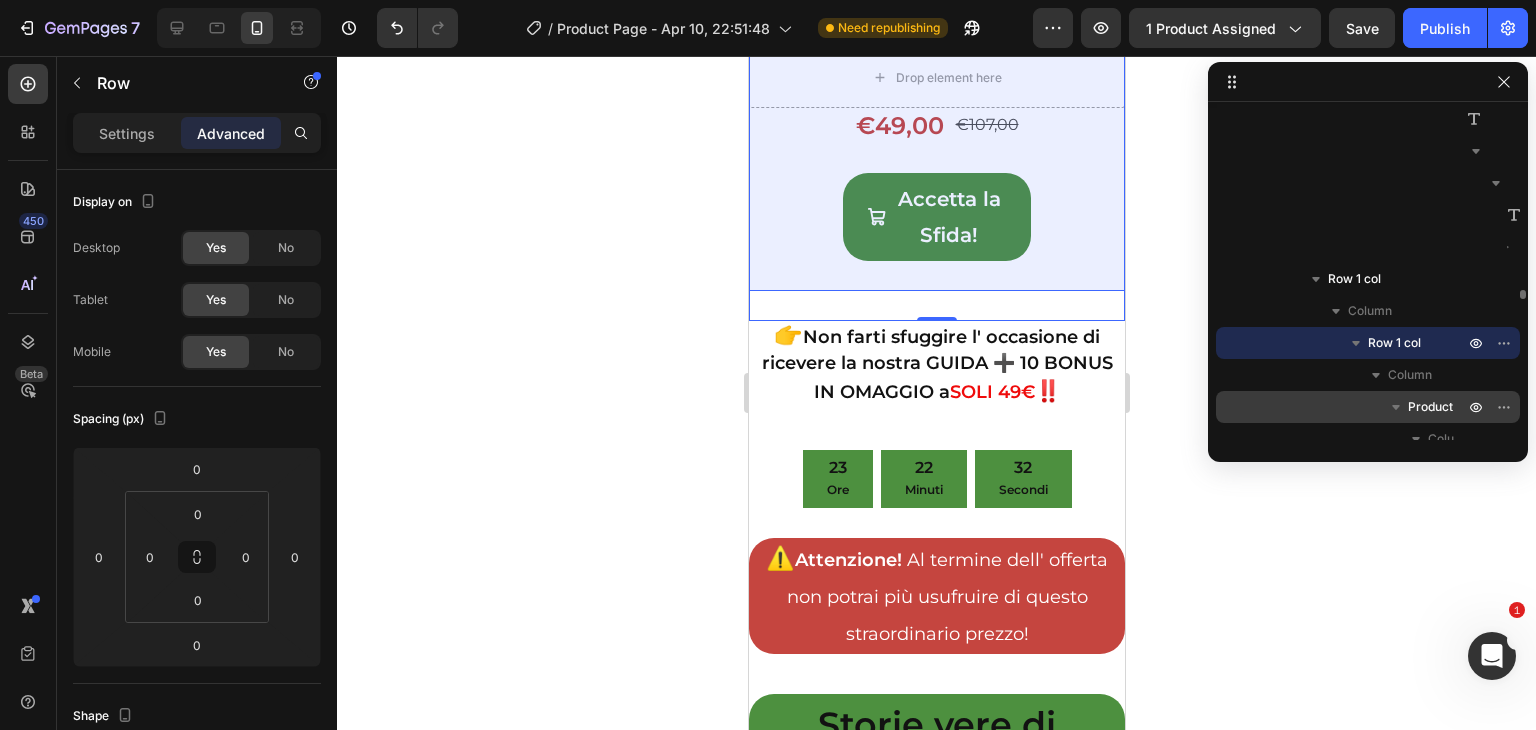 click on "Product" at bounding box center (1430, 407) 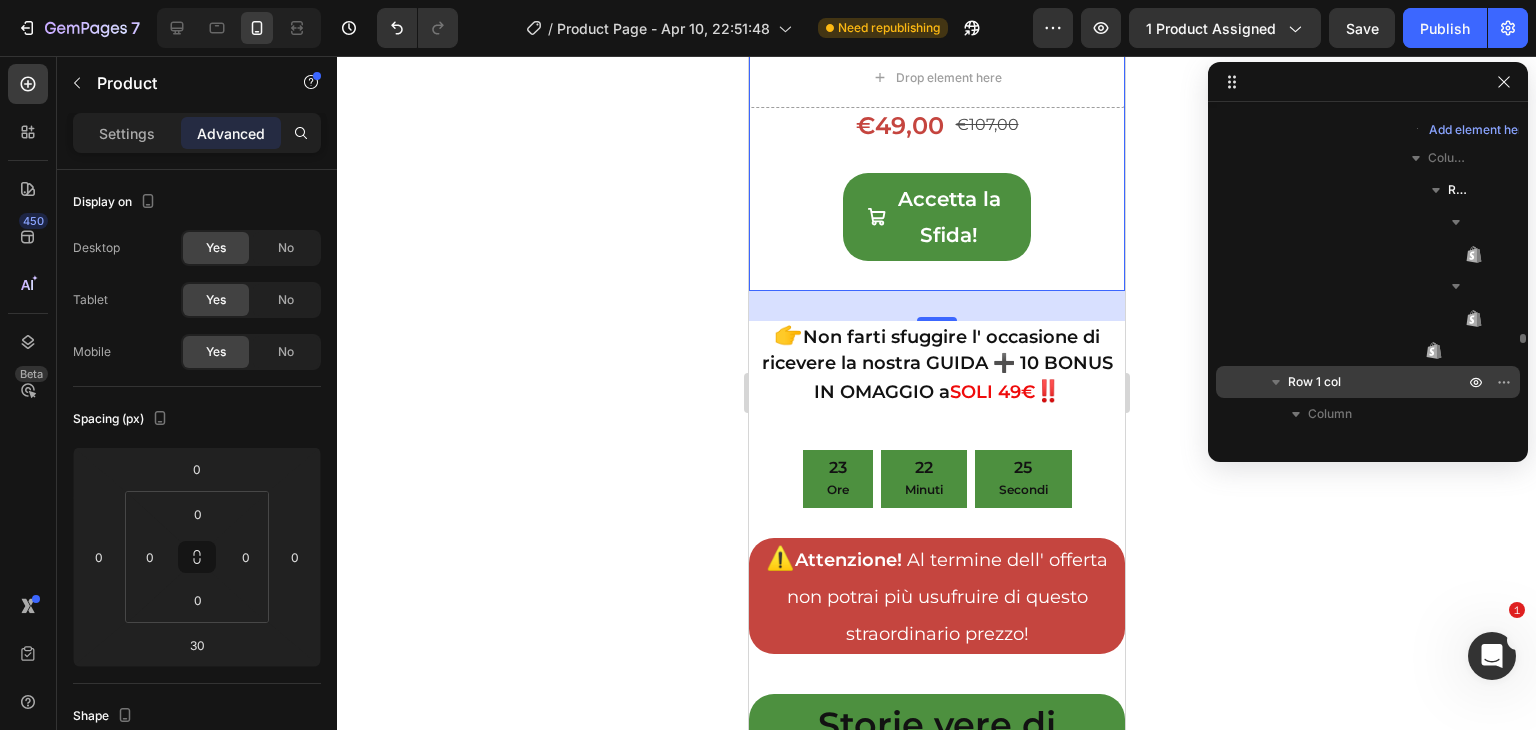 scroll, scrollTop: 6996, scrollLeft: 0, axis: vertical 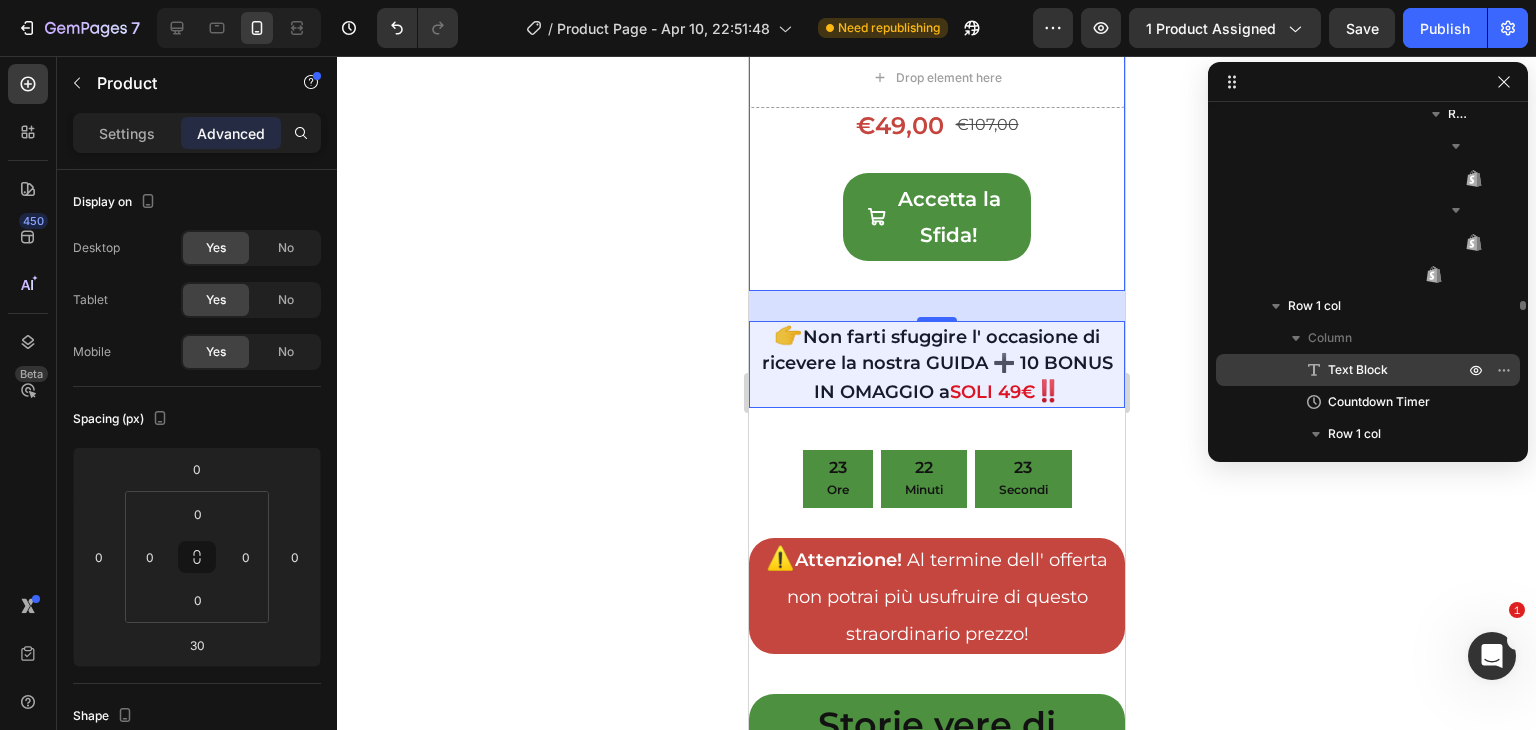 click on "Text Block" at bounding box center (1358, 370) 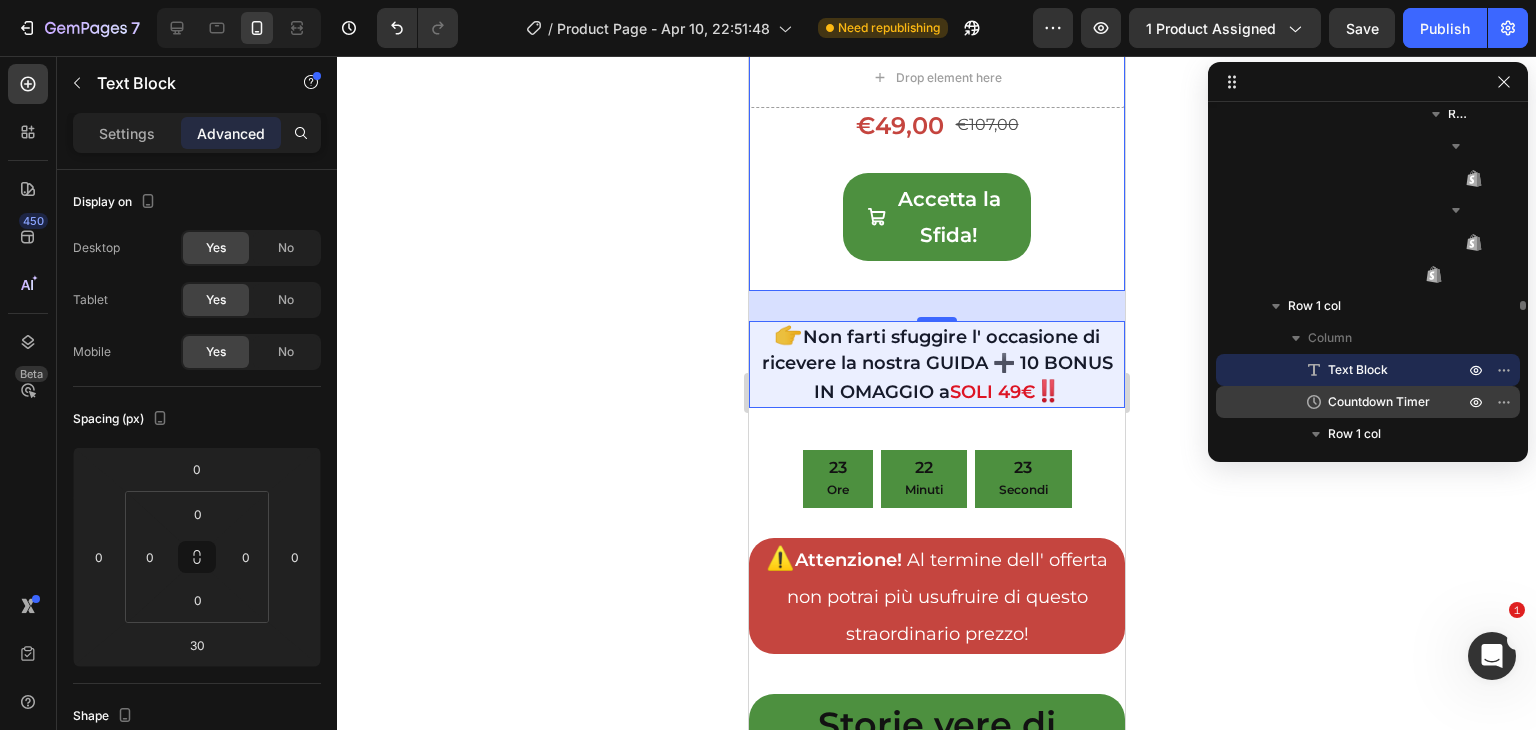click on "Countdown Timer" at bounding box center (1379, 402) 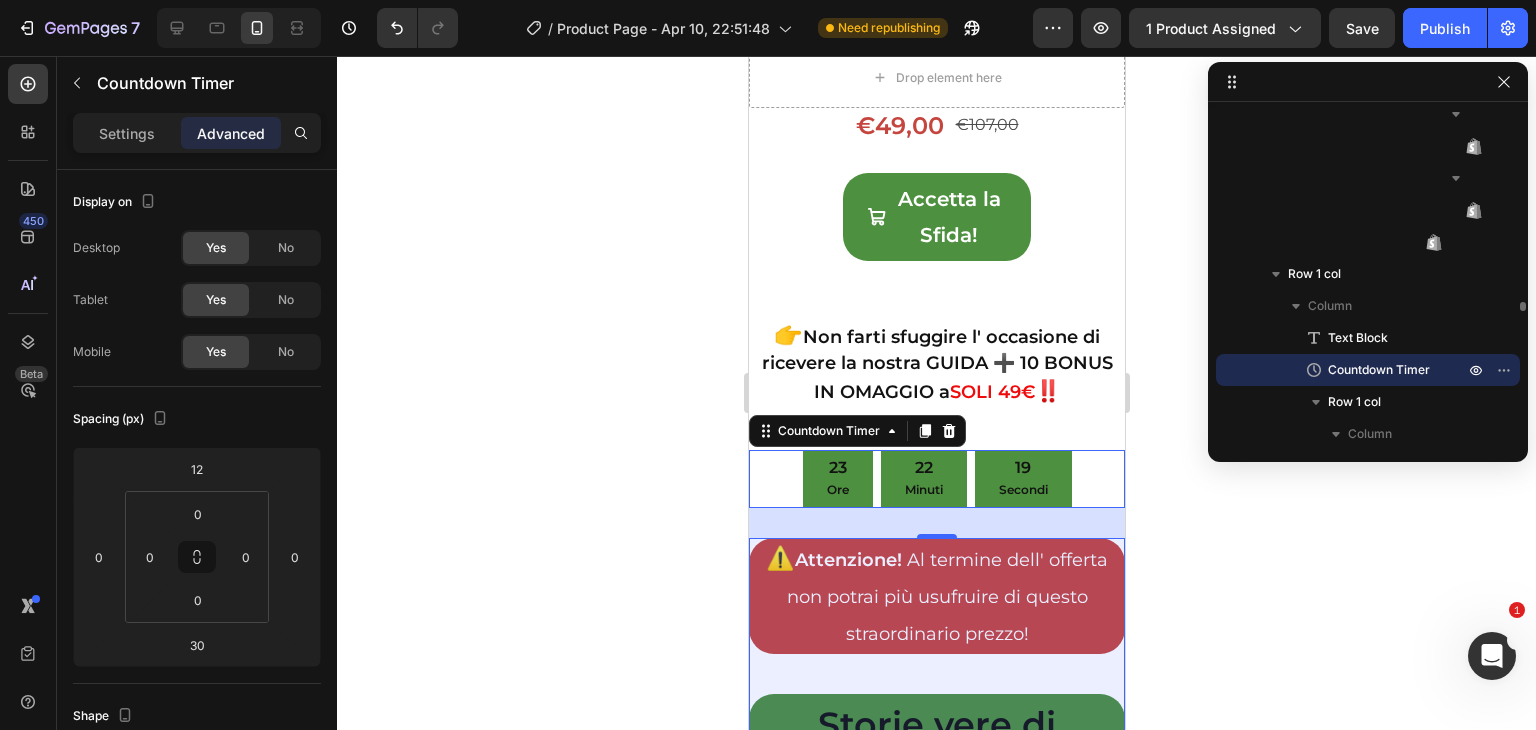 scroll, scrollTop: 7047, scrollLeft: 0, axis: vertical 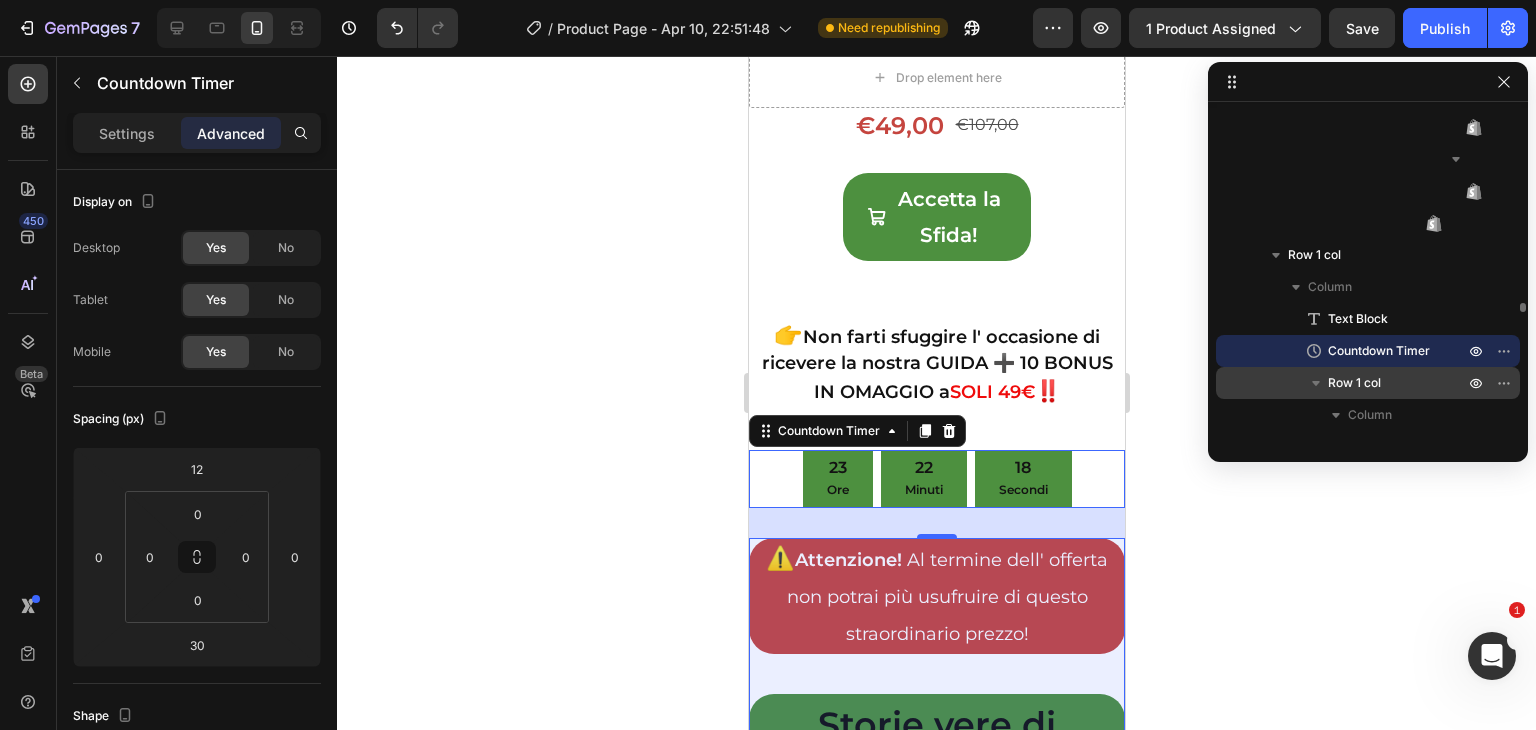 click on "Row 1 col" at bounding box center (1354, 383) 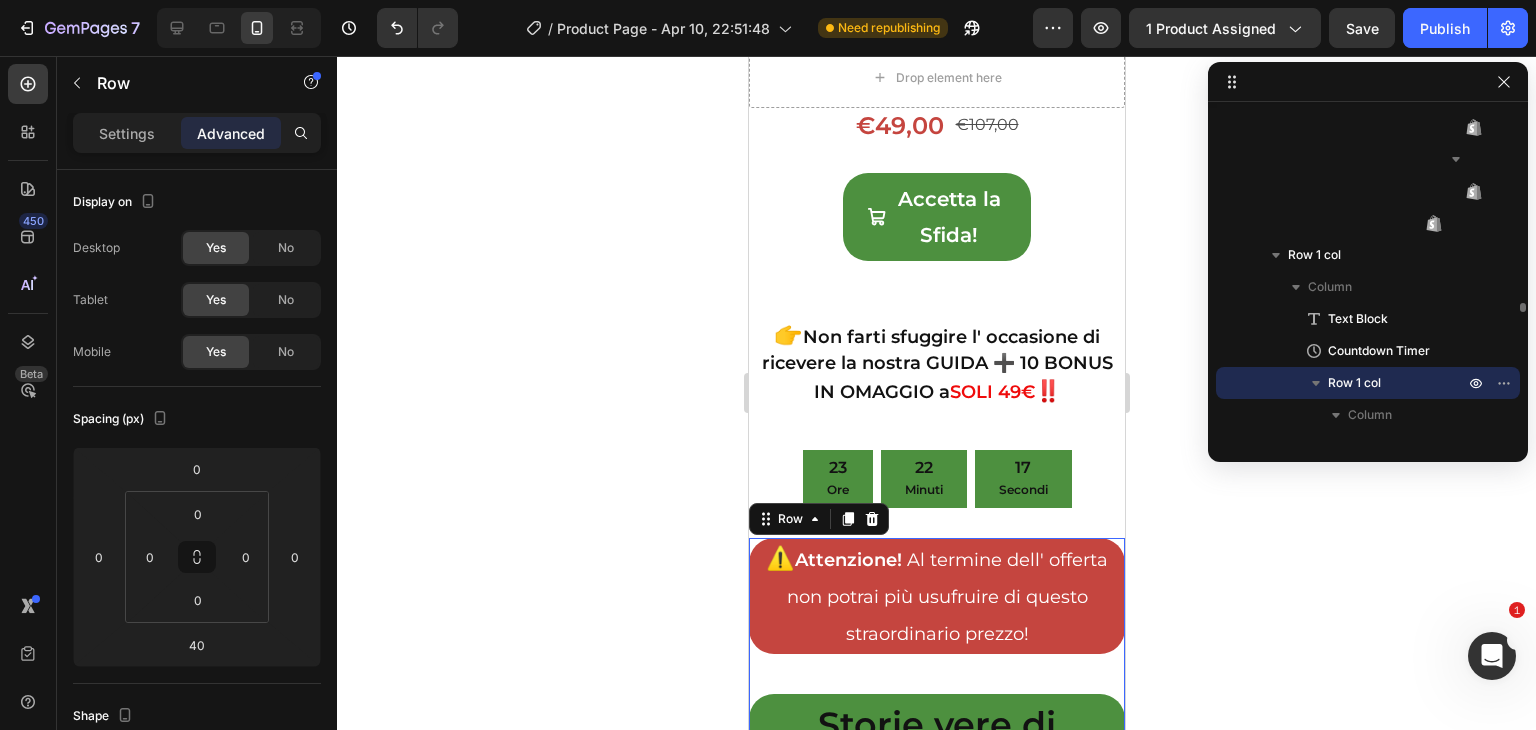 scroll, scrollTop: 39629, scrollLeft: 0, axis: vertical 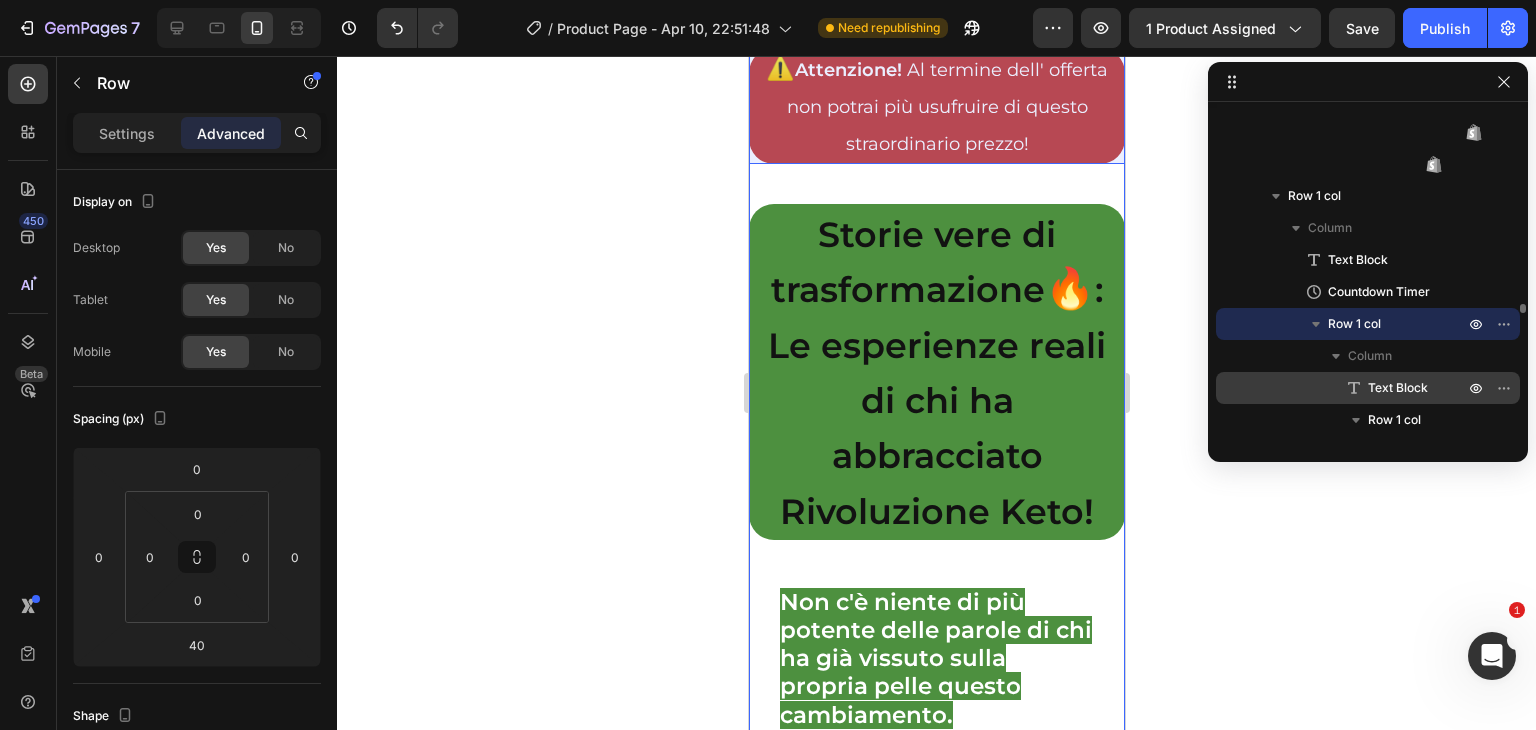 click on "Text Block" at bounding box center (1398, 388) 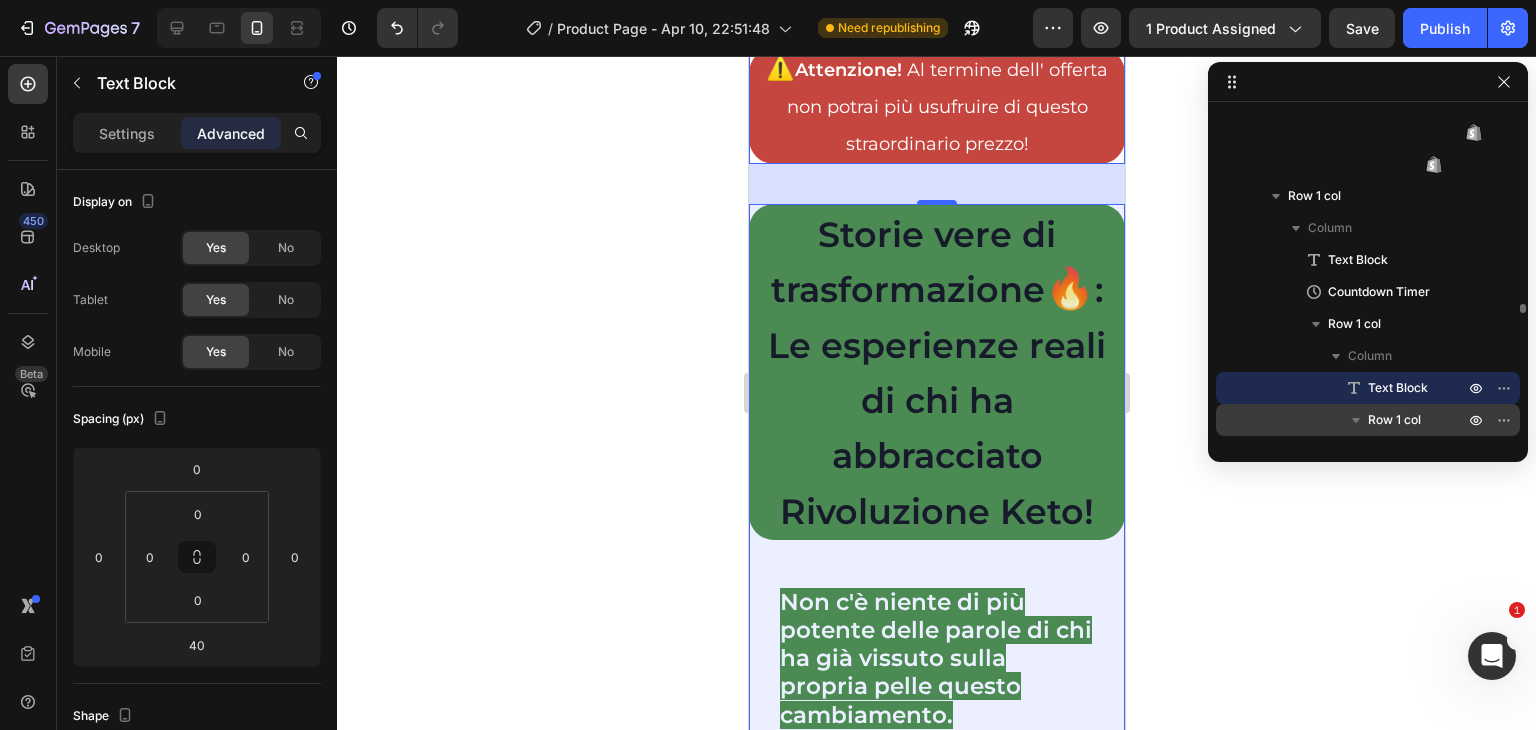 click on "Row 1 col" at bounding box center (1394, 420) 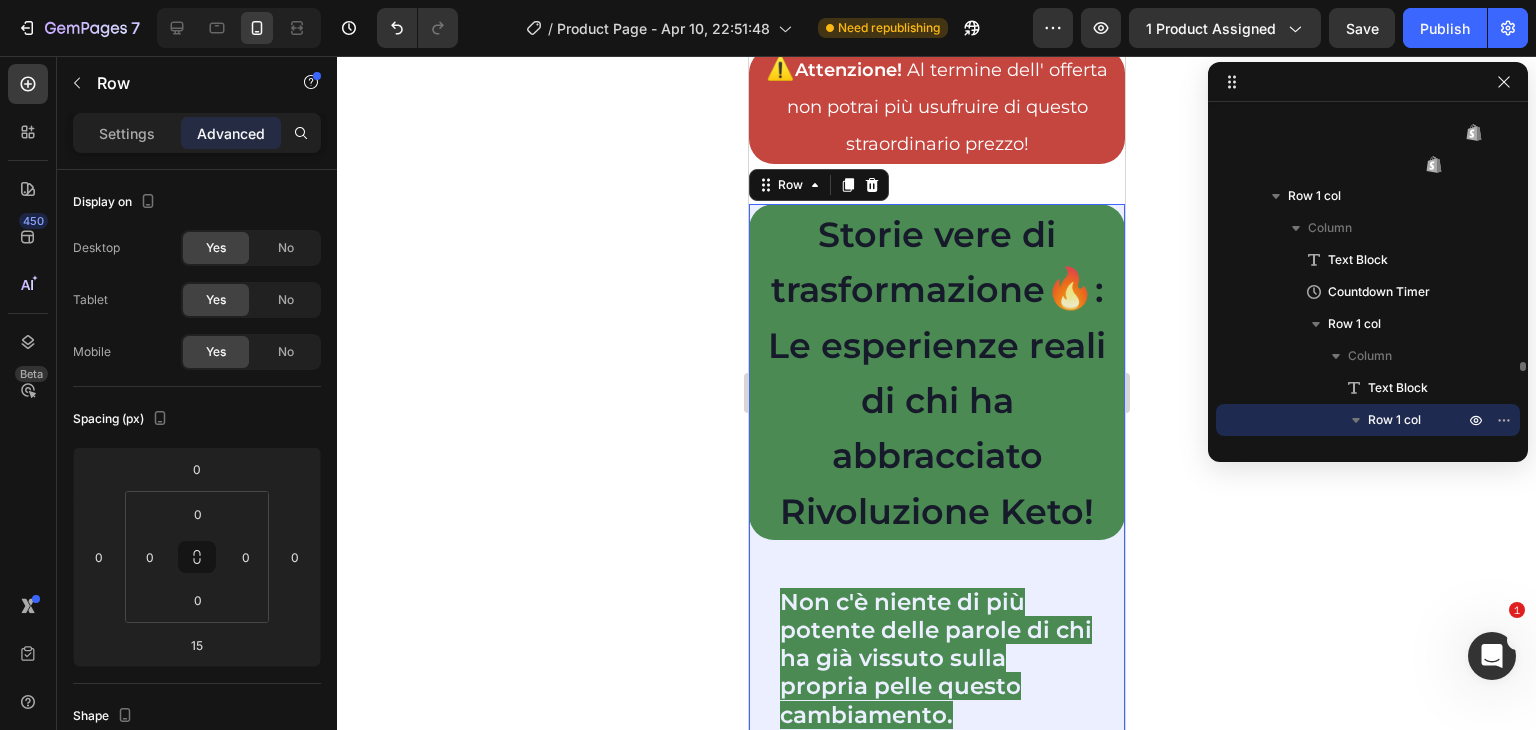 scroll, scrollTop: 7180, scrollLeft: 0, axis: vertical 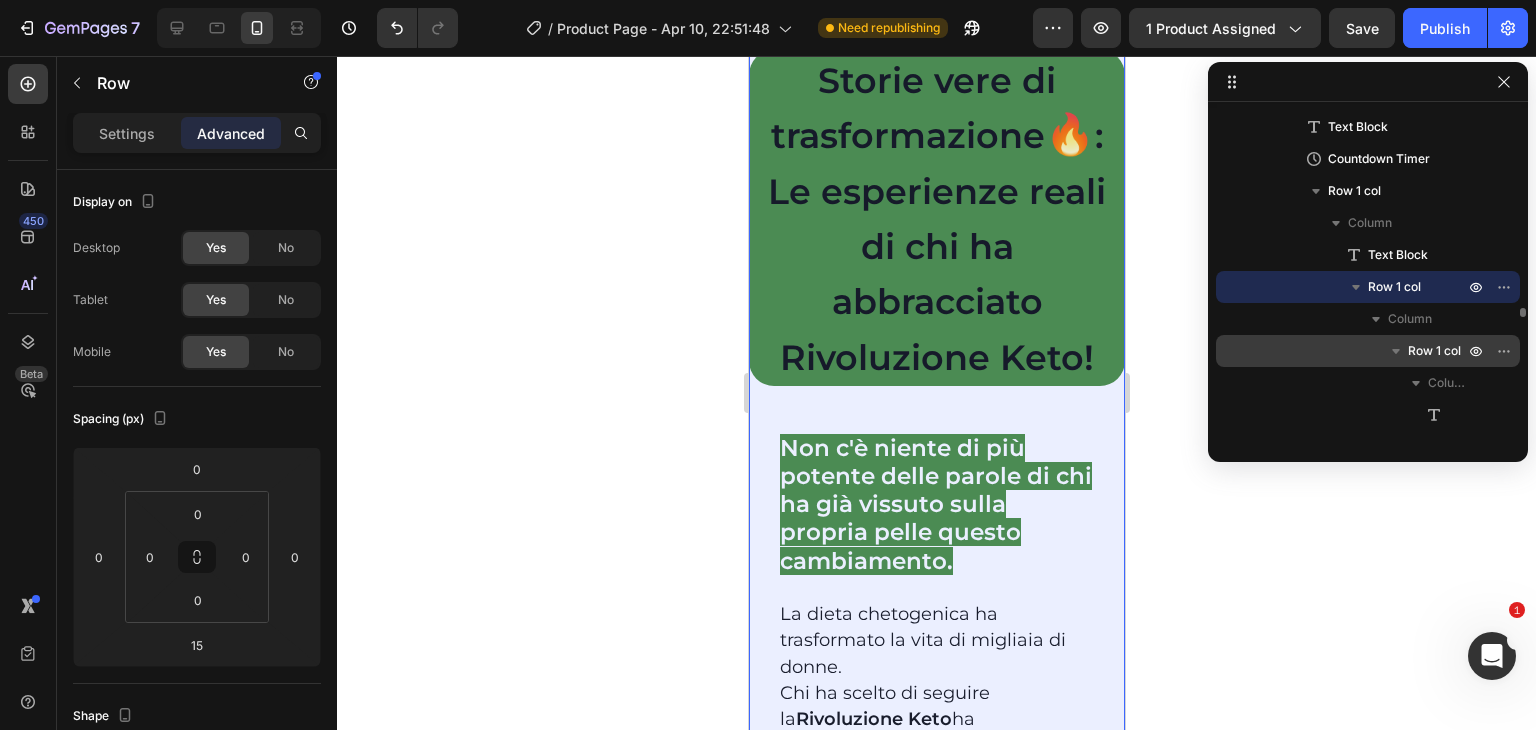 click on "Row 1 col" at bounding box center (1434, 351) 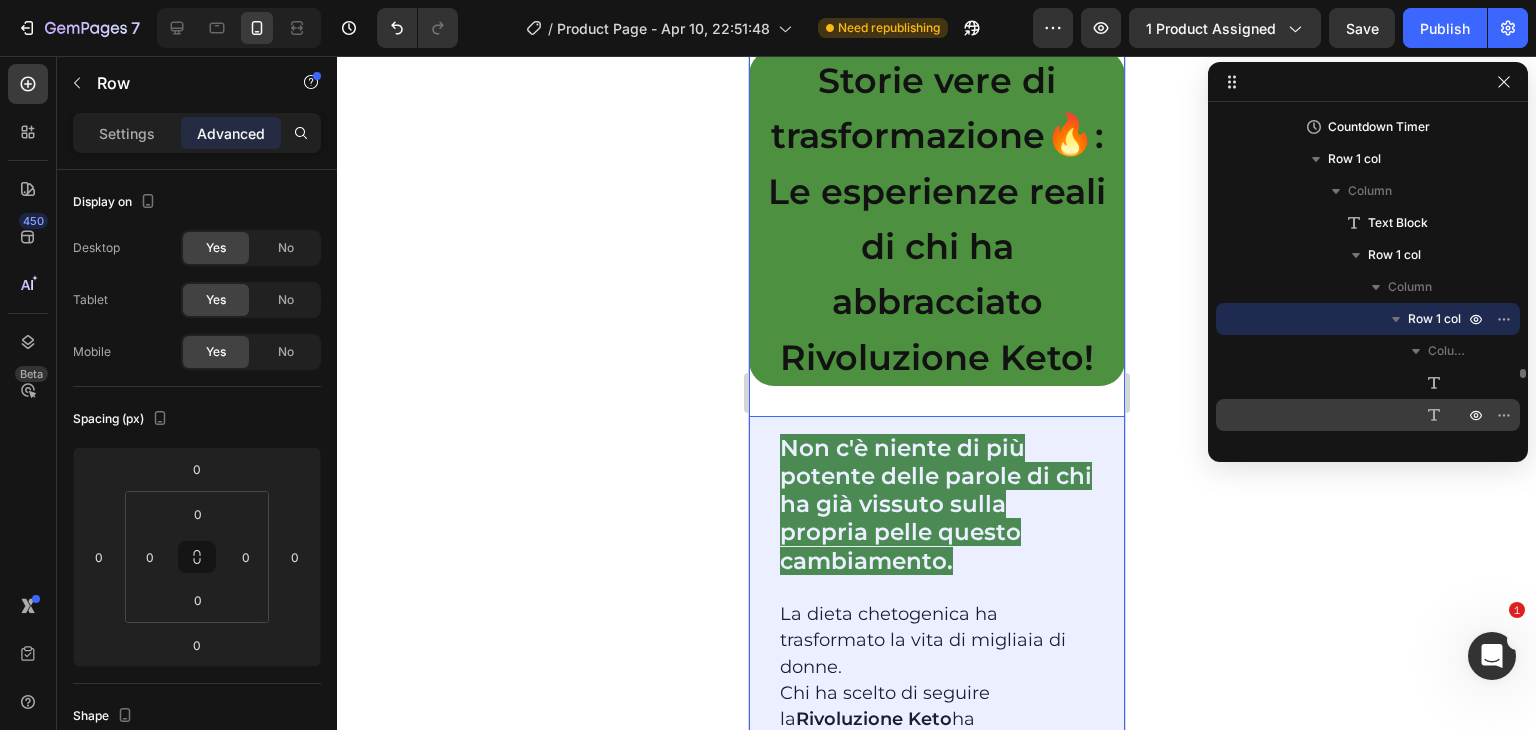 scroll, scrollTop: 7330, scrollLeft: 0, axis: vertical 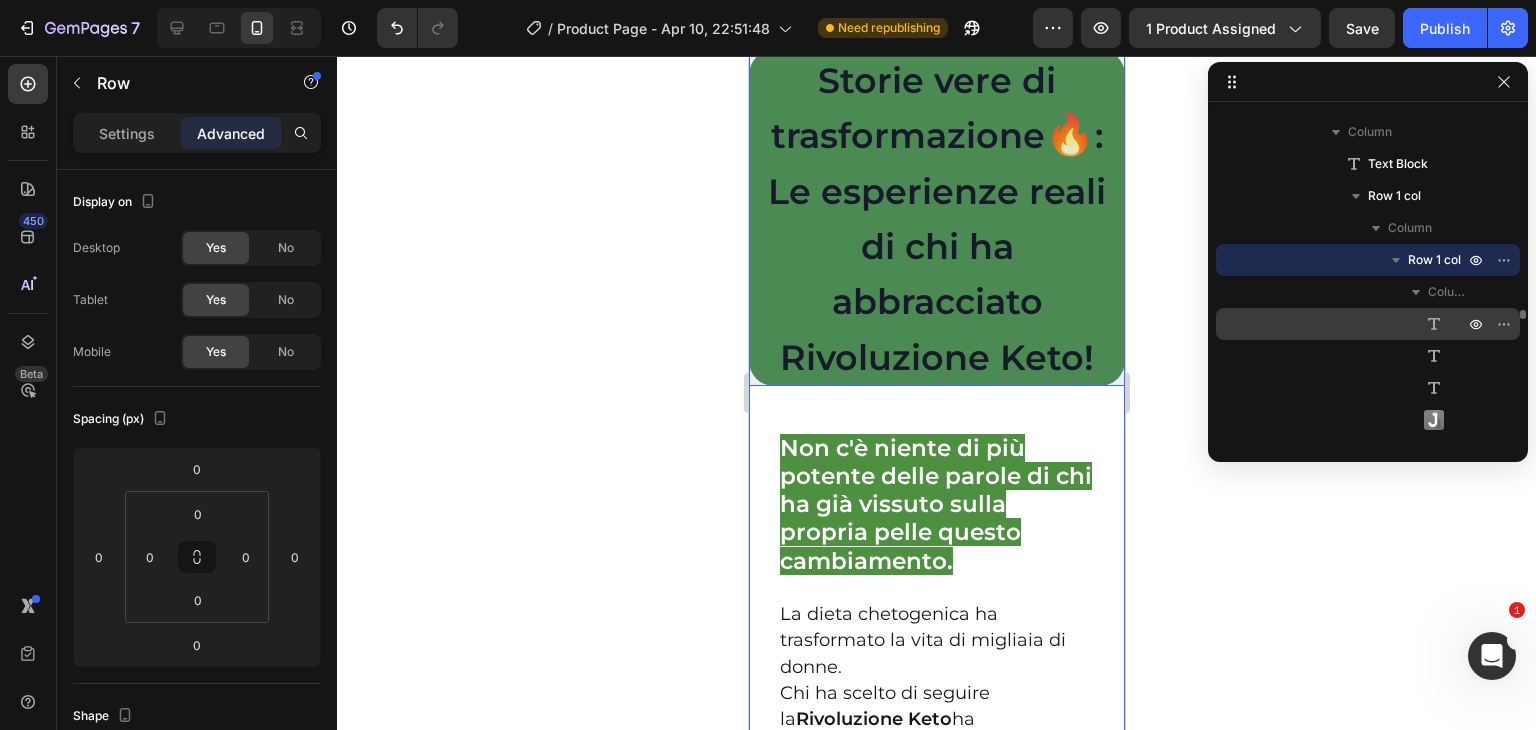 click 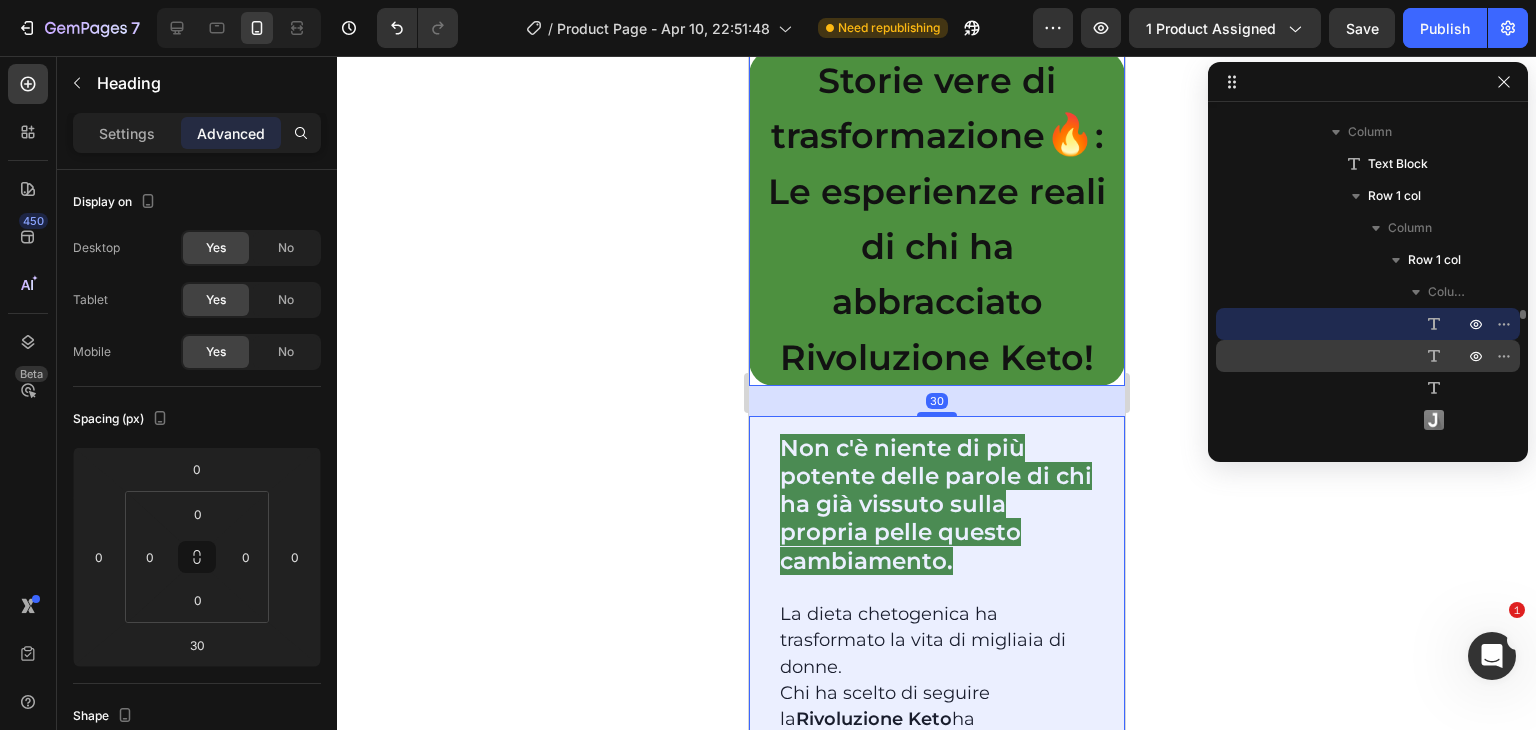 click 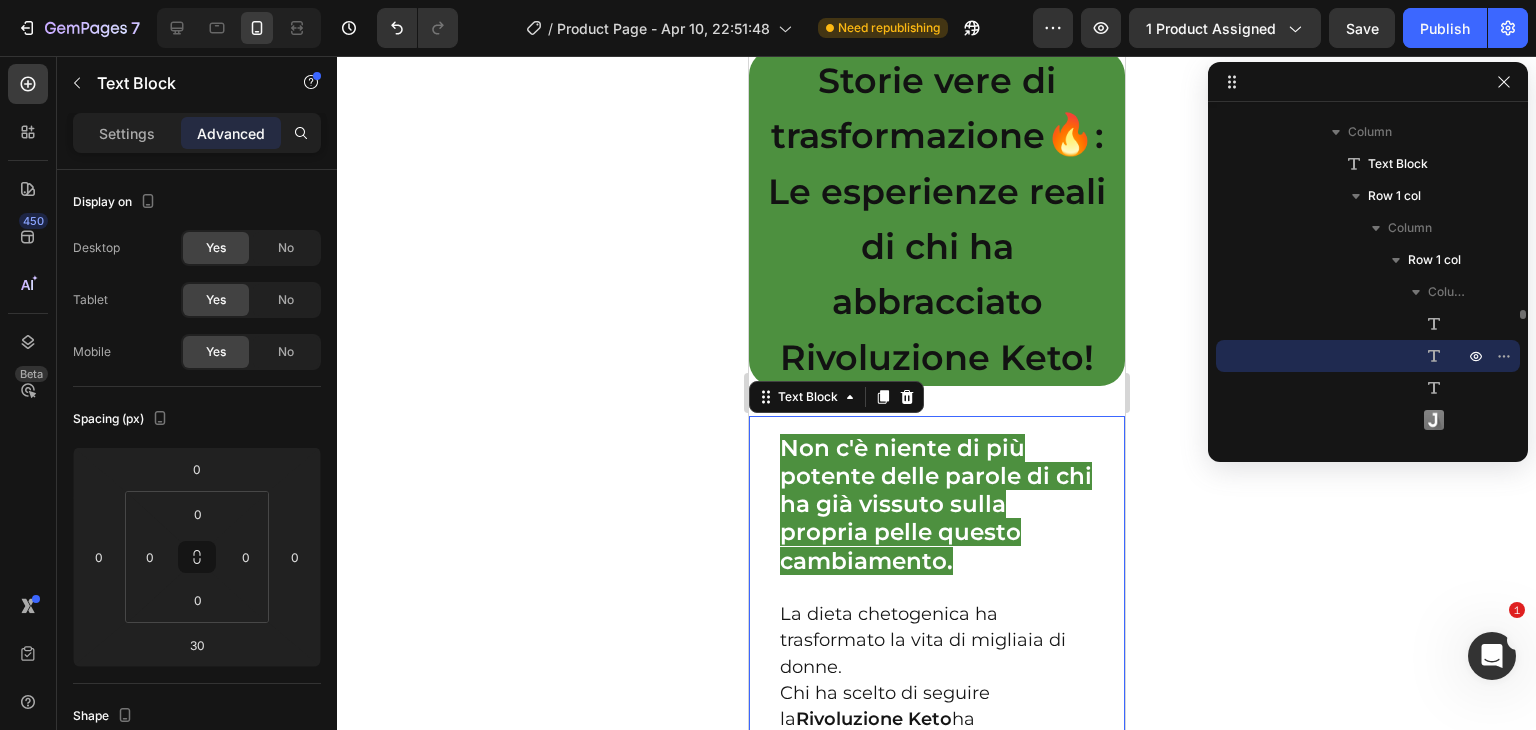 scroll, scrollTop: 40151, scrollLeft: 0, axis: vertical 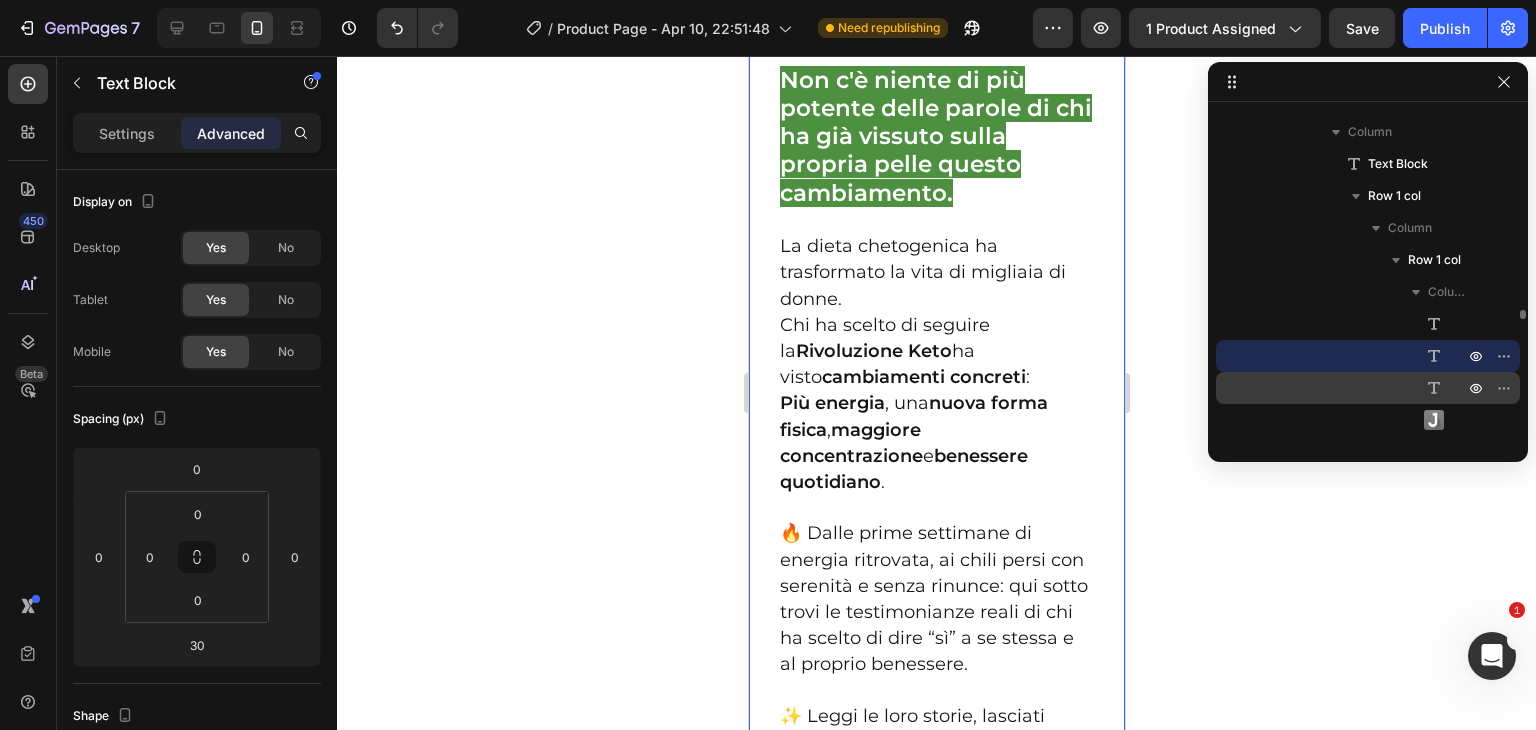 click 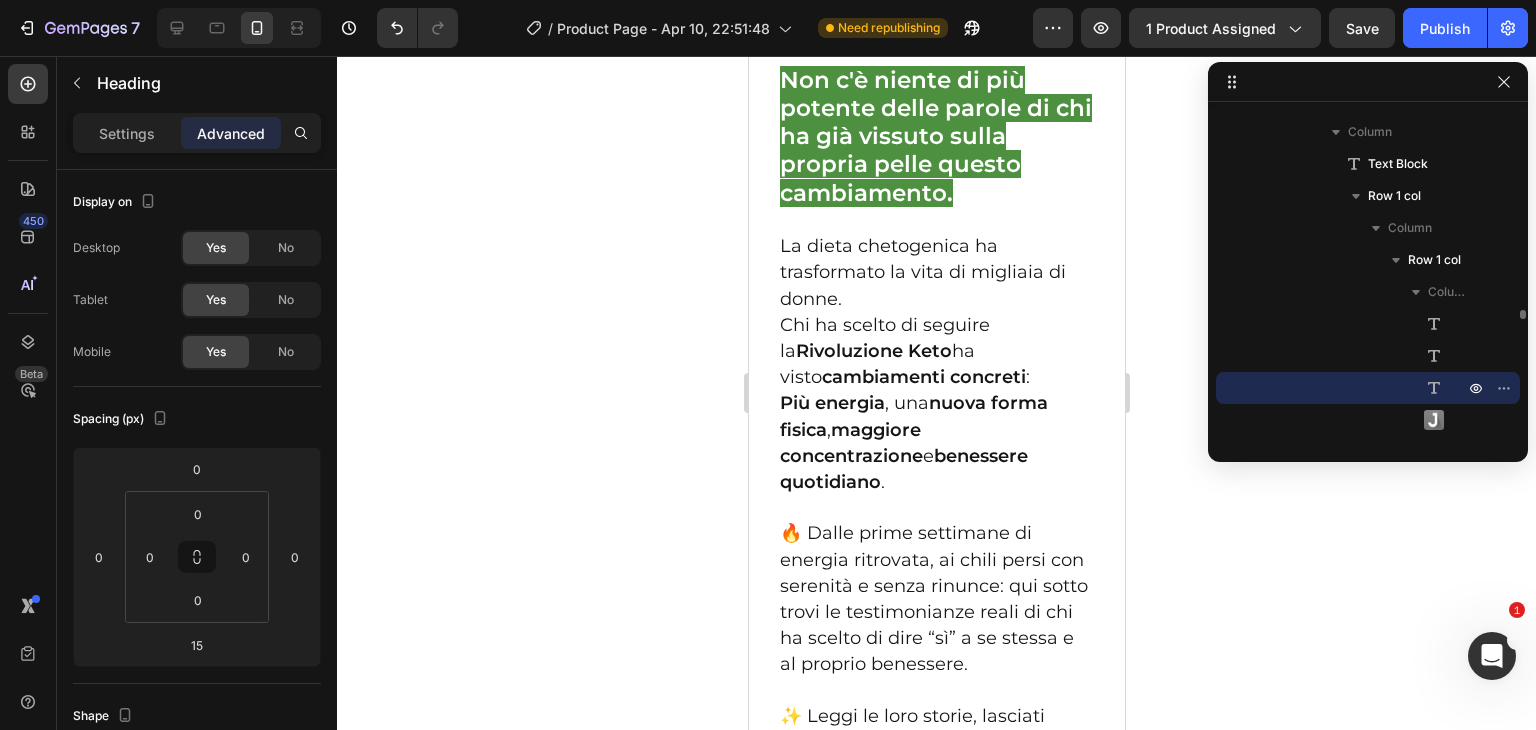 scroll, scrollTop: 41053, scrollLeft: 0, axis: vertical 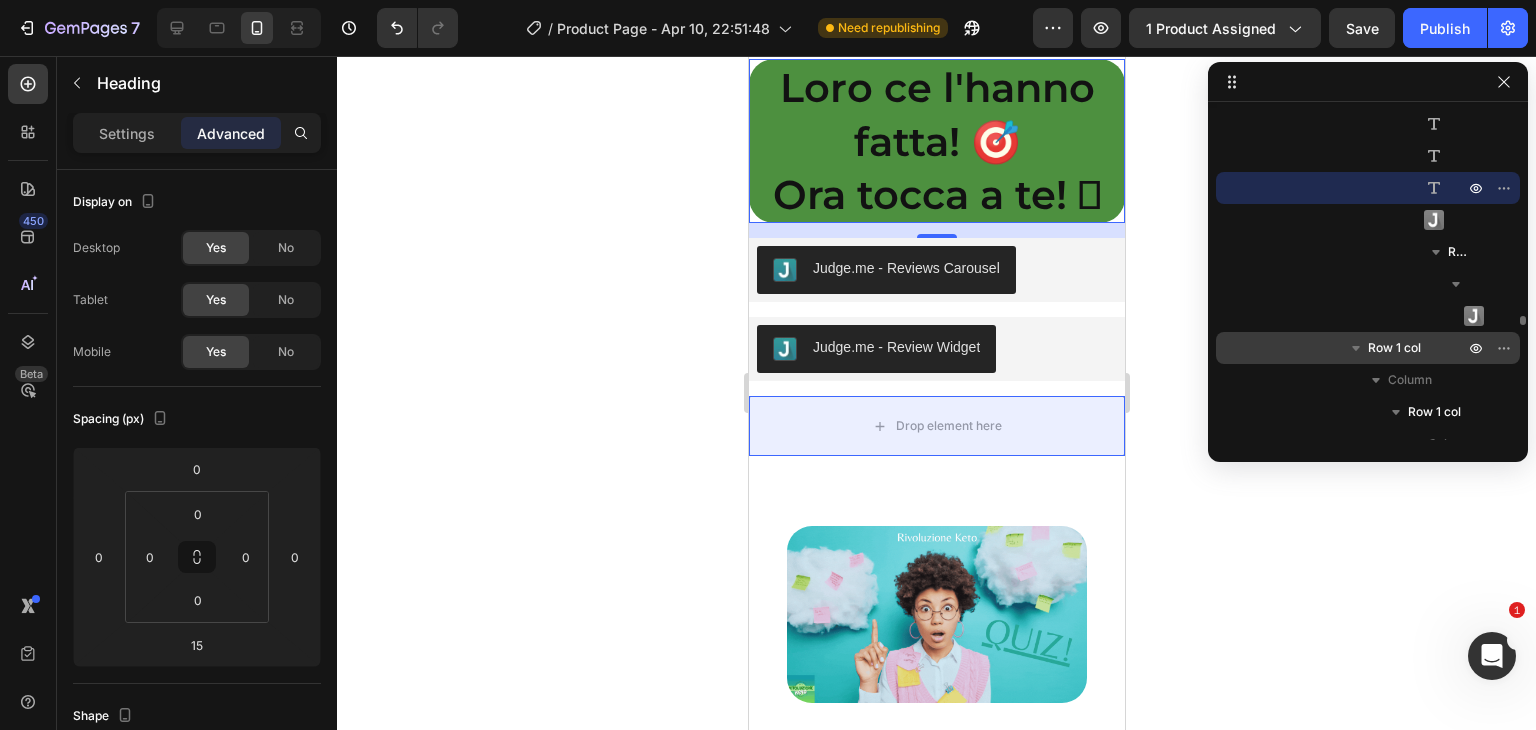 click on "Row 1 col" at bounding box center [1394, 348] 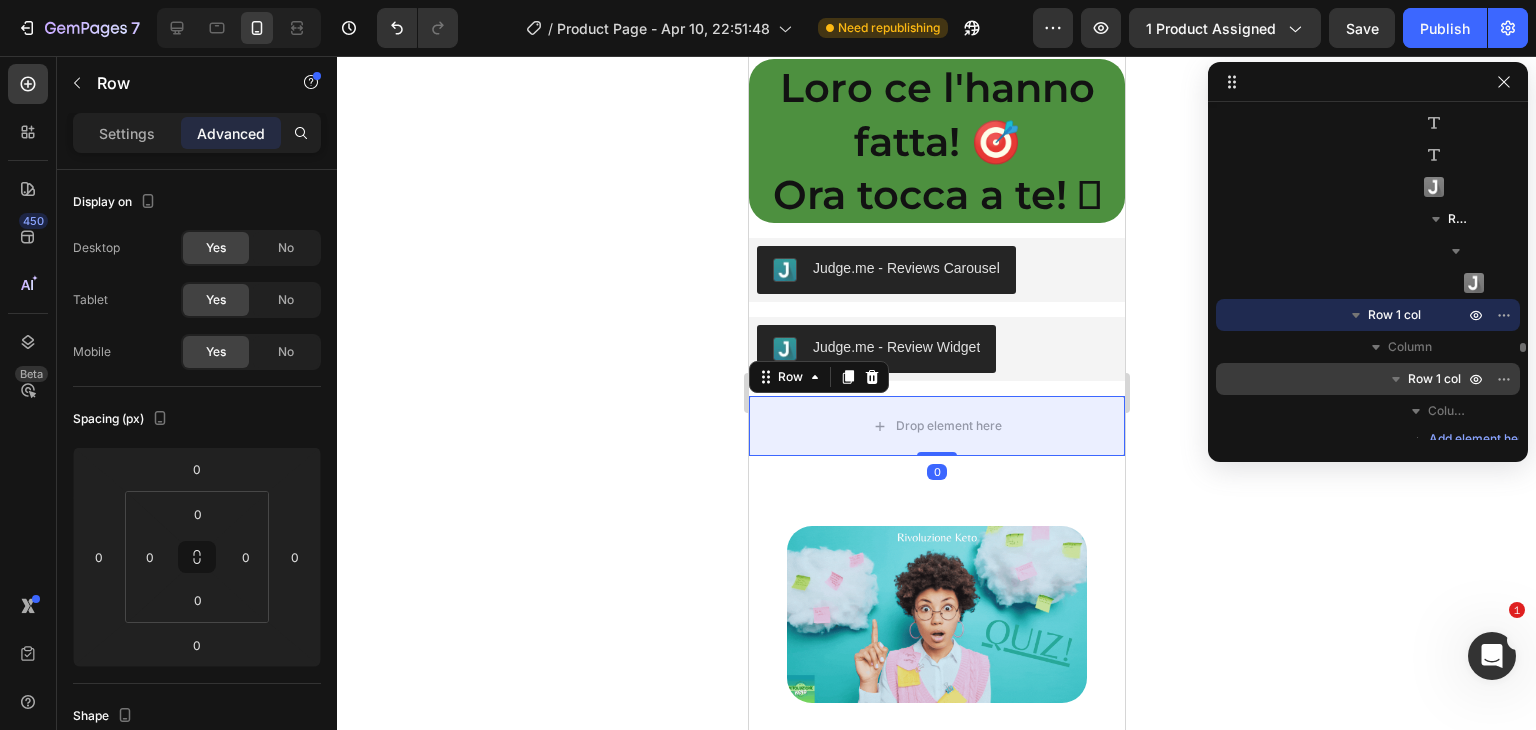 scroll, scrollTop: 7589, scrollLeft: 0, axis: vertical 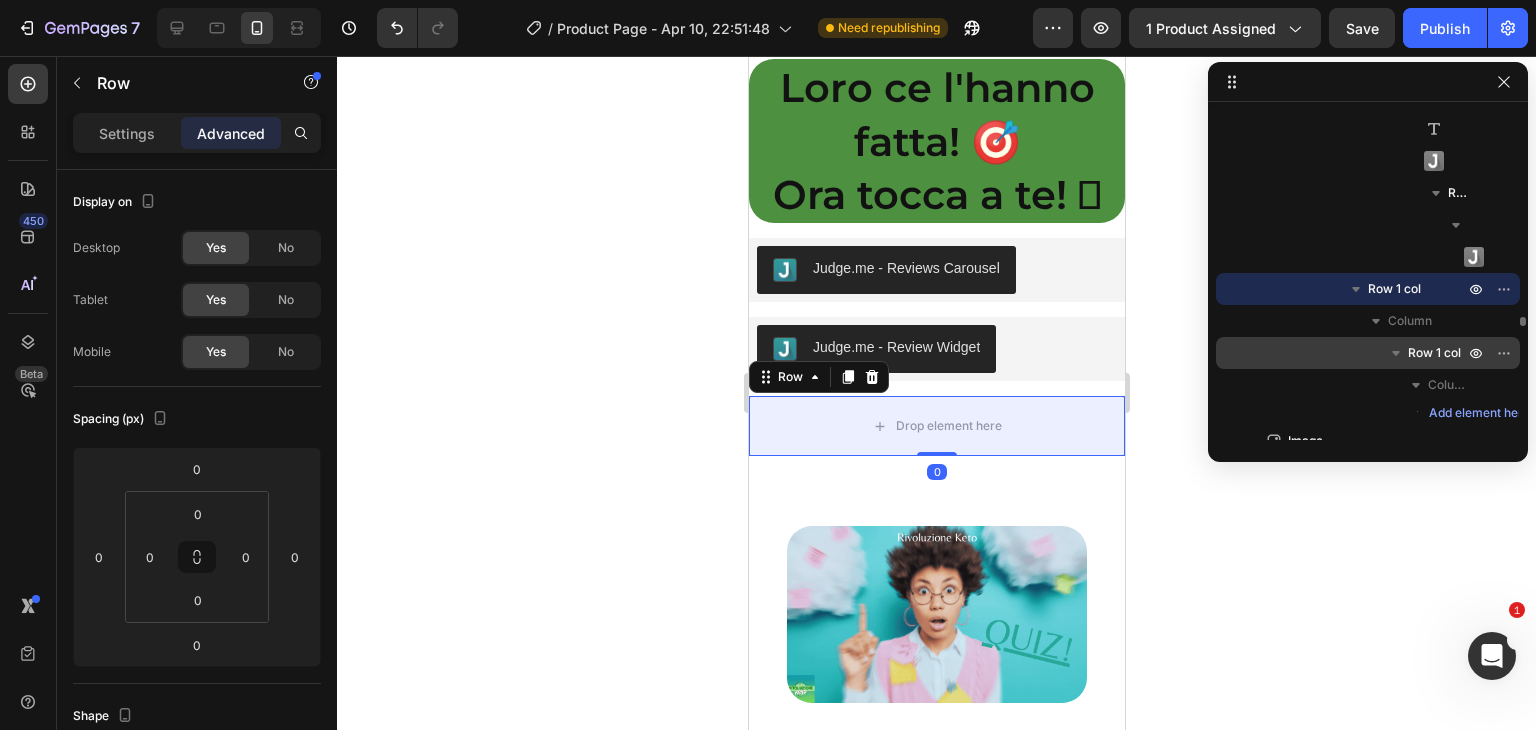 click on "Row 1 col" at bounding box center (1434, 353) 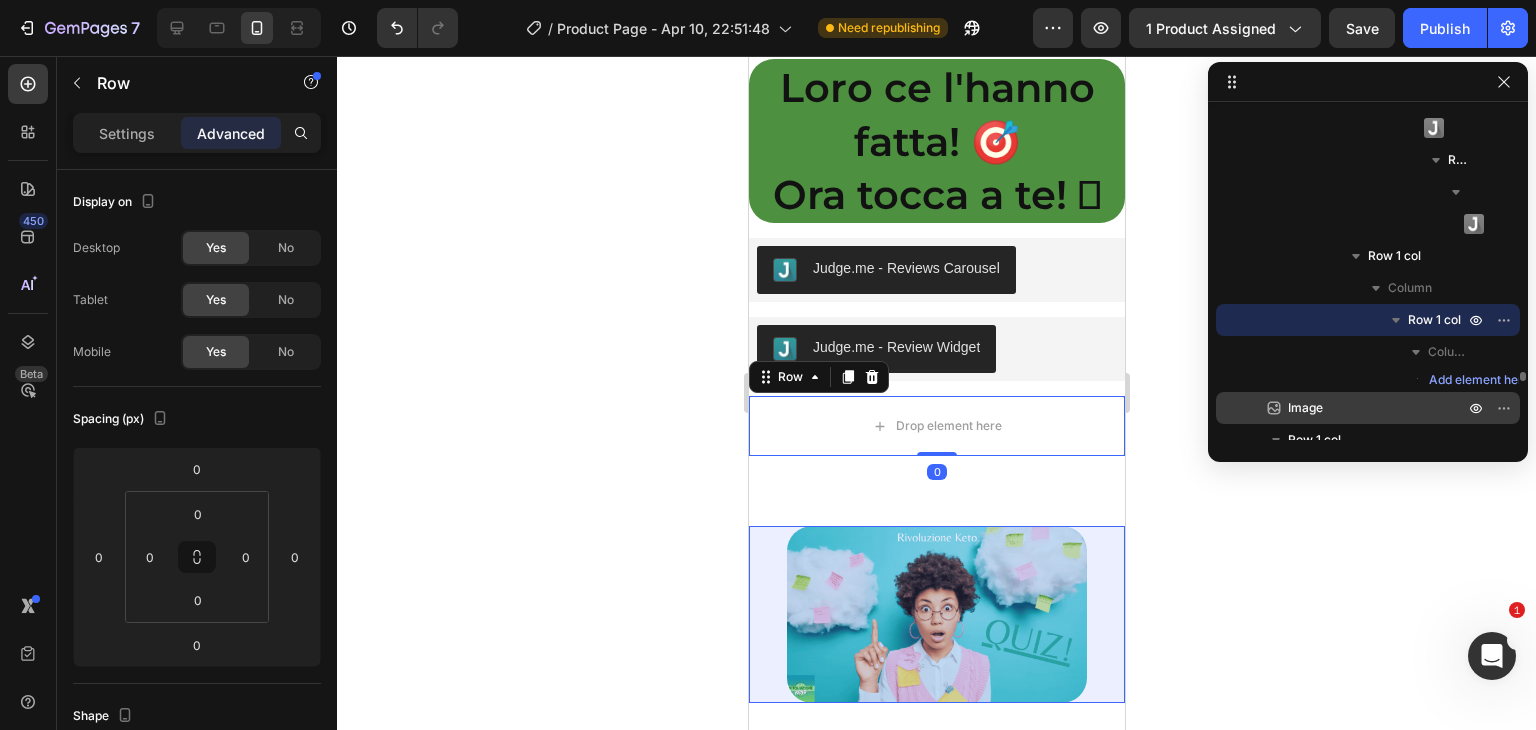 scroll, scrollTop: 7674, scrollLeft: 0, axis: vertical 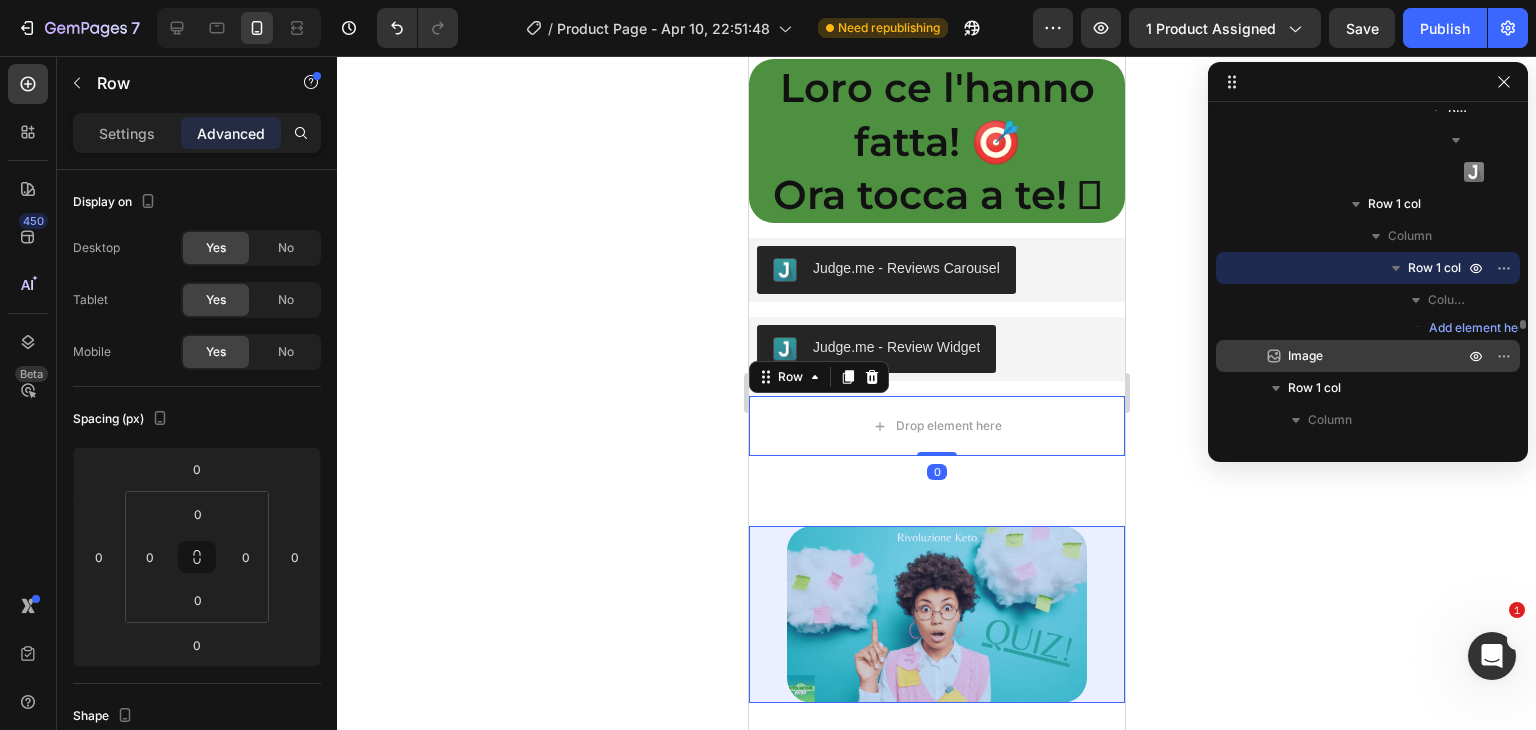 click on "Image" at bounding box center (1305, 356) 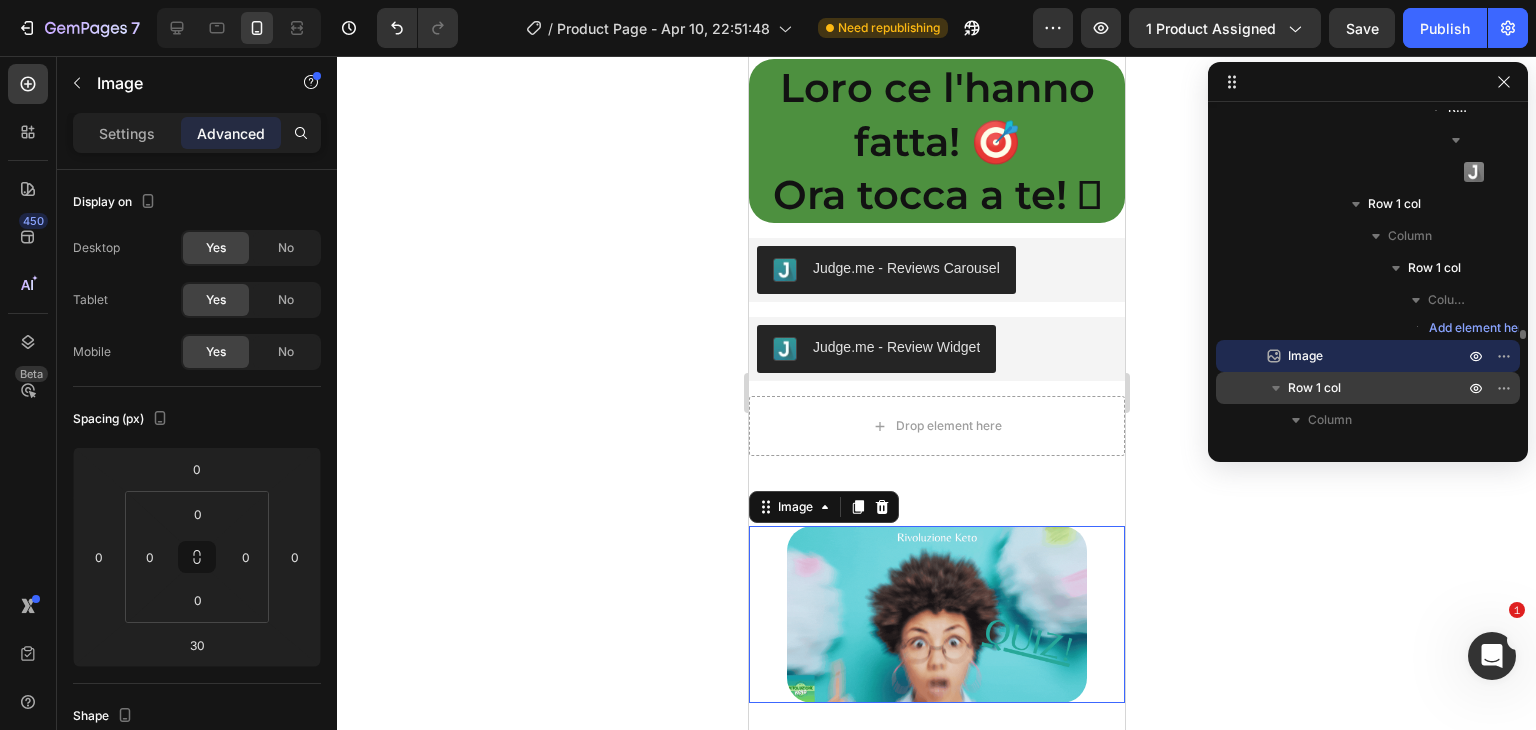 click on "Row 1 col" at bounding box center (1314, 388) 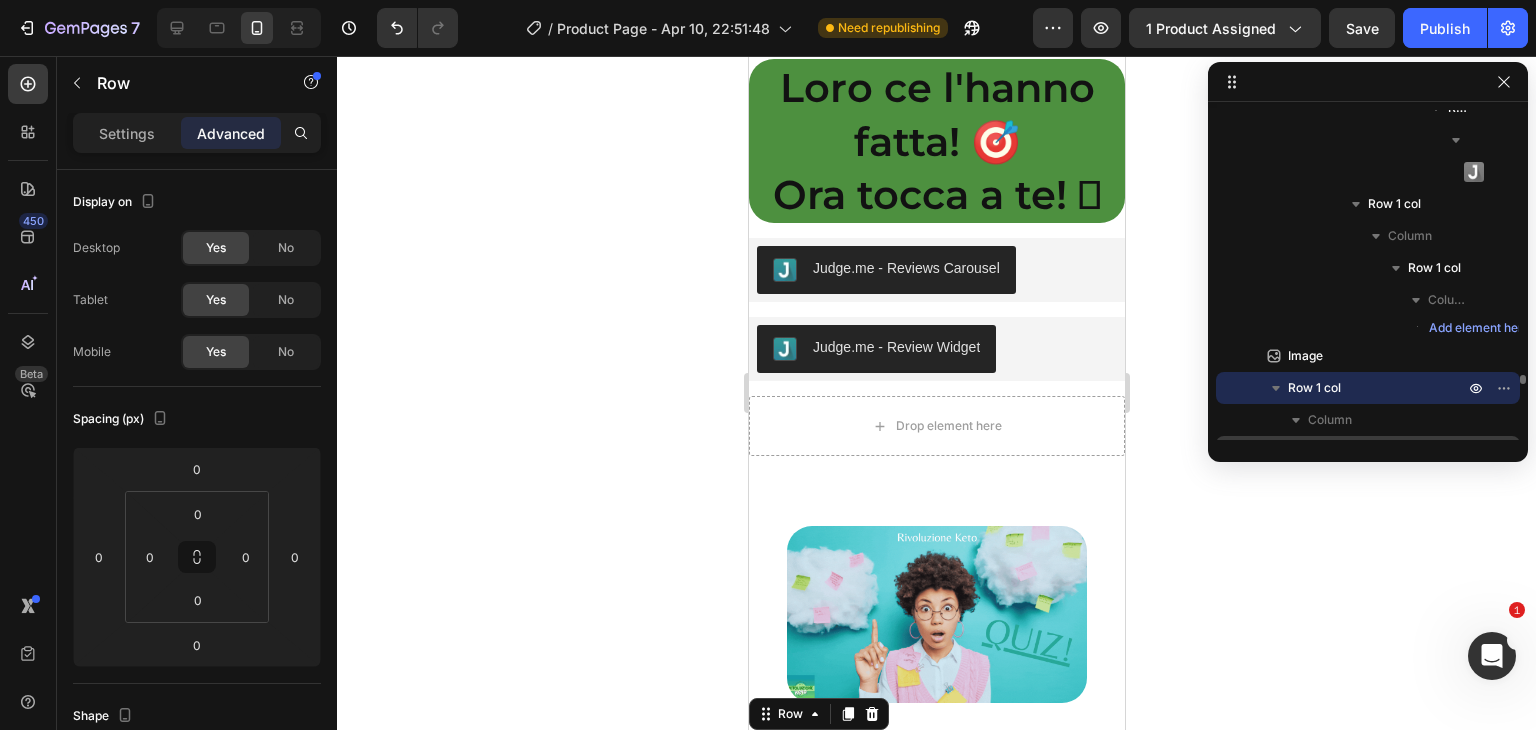scroll, scrollTop: 7728, scrollLeft: 0, axis: vertical 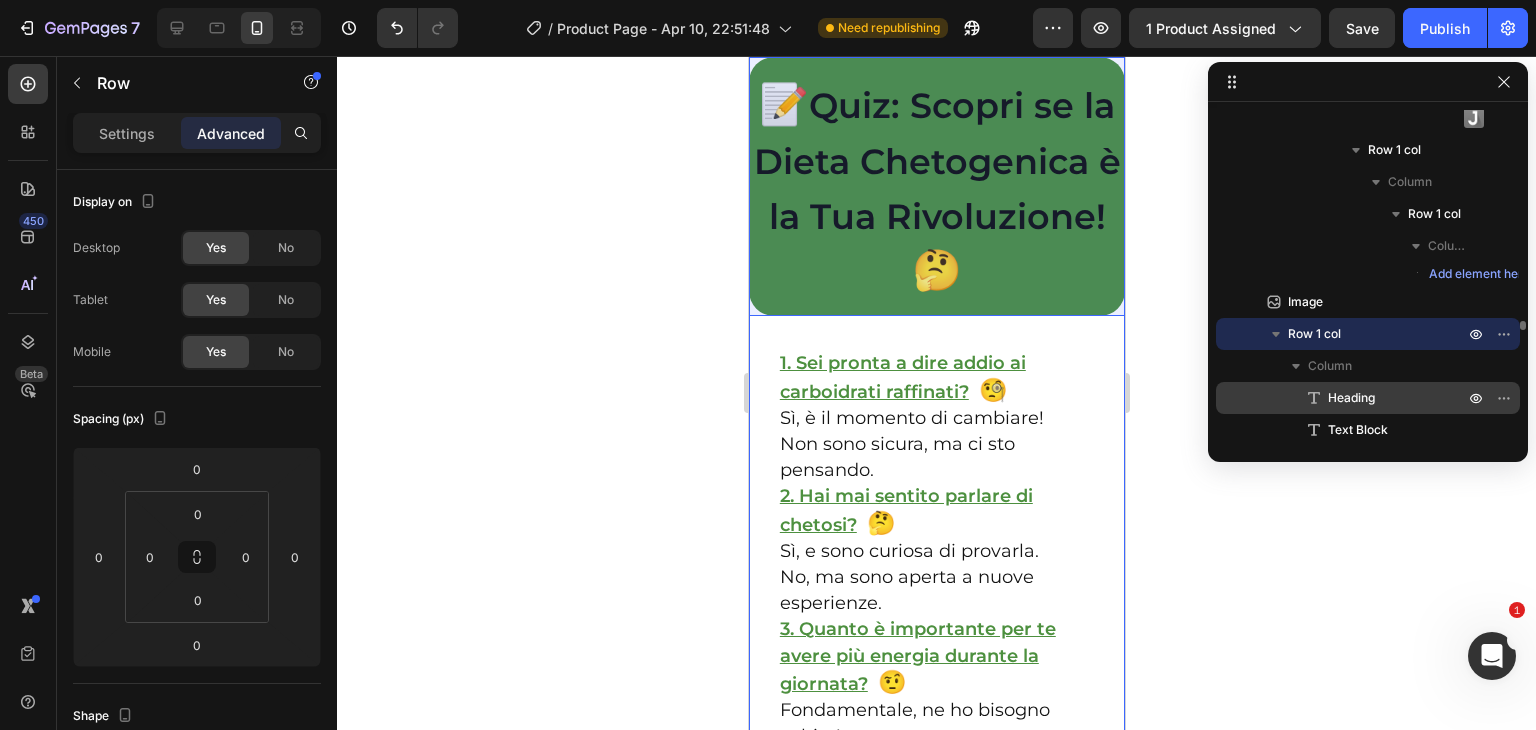 click on "Heading" at bounding box center (1351, 398) 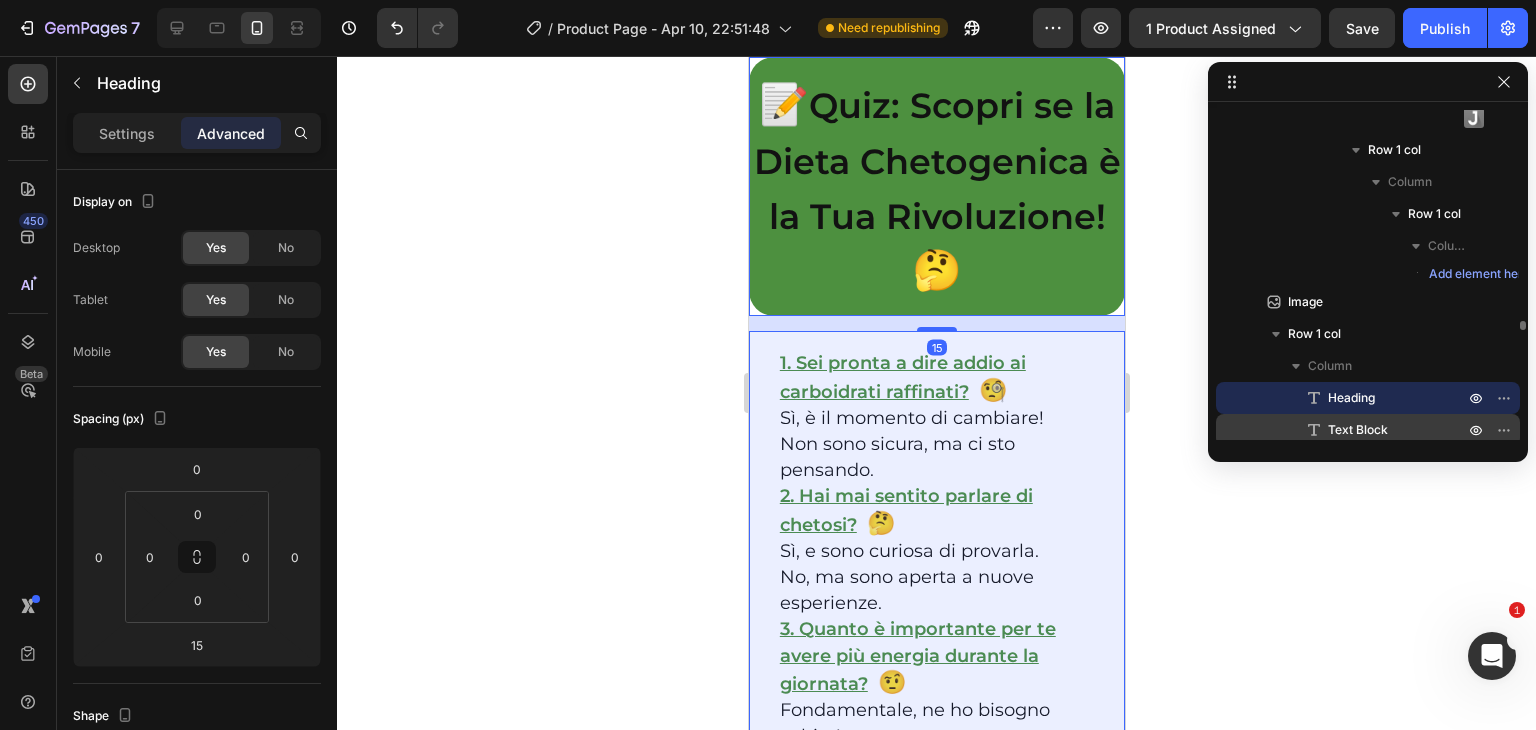 click on "Text Block" at bounding box center (1358, 430) 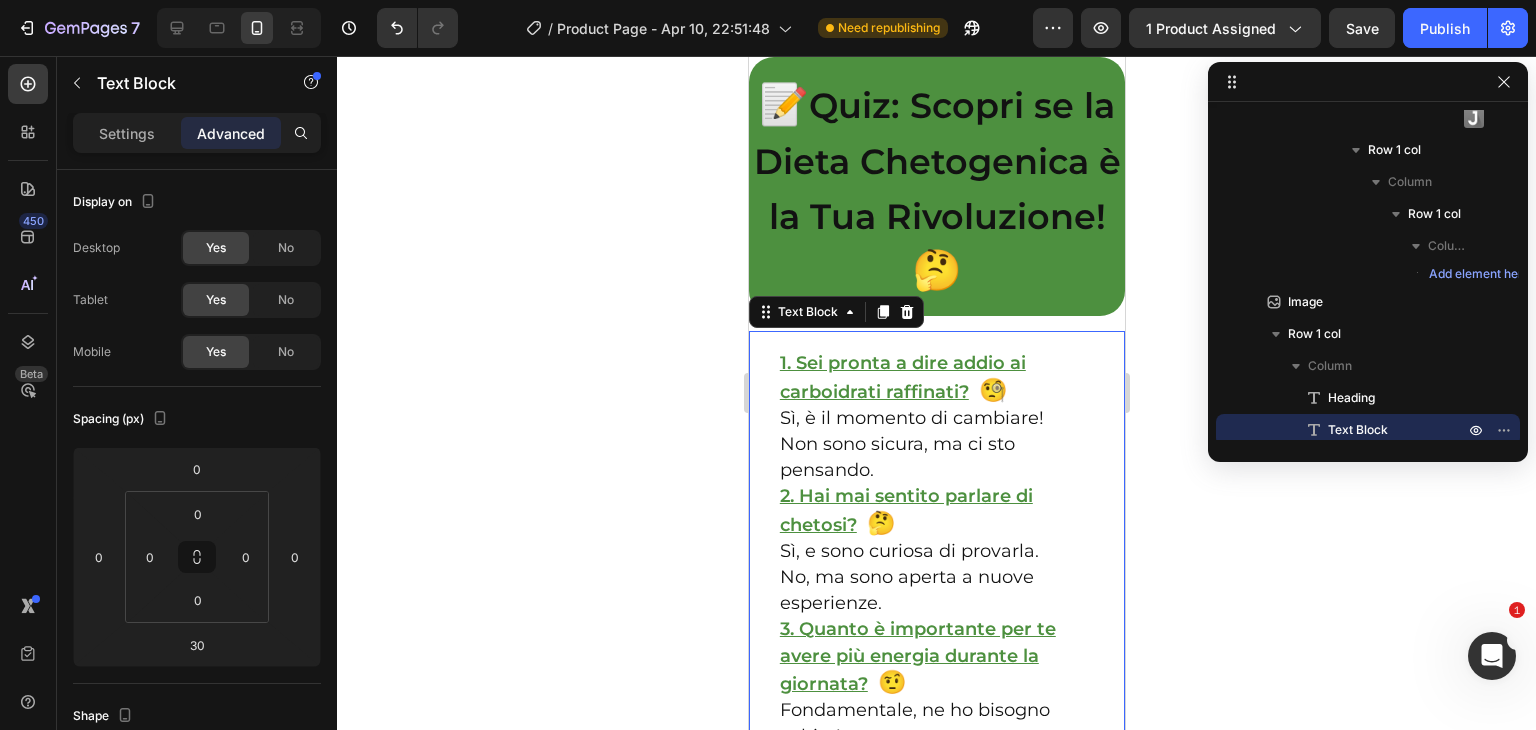 scroll, scrollTop: 7988, scrollLeft: 0, axis: vertical 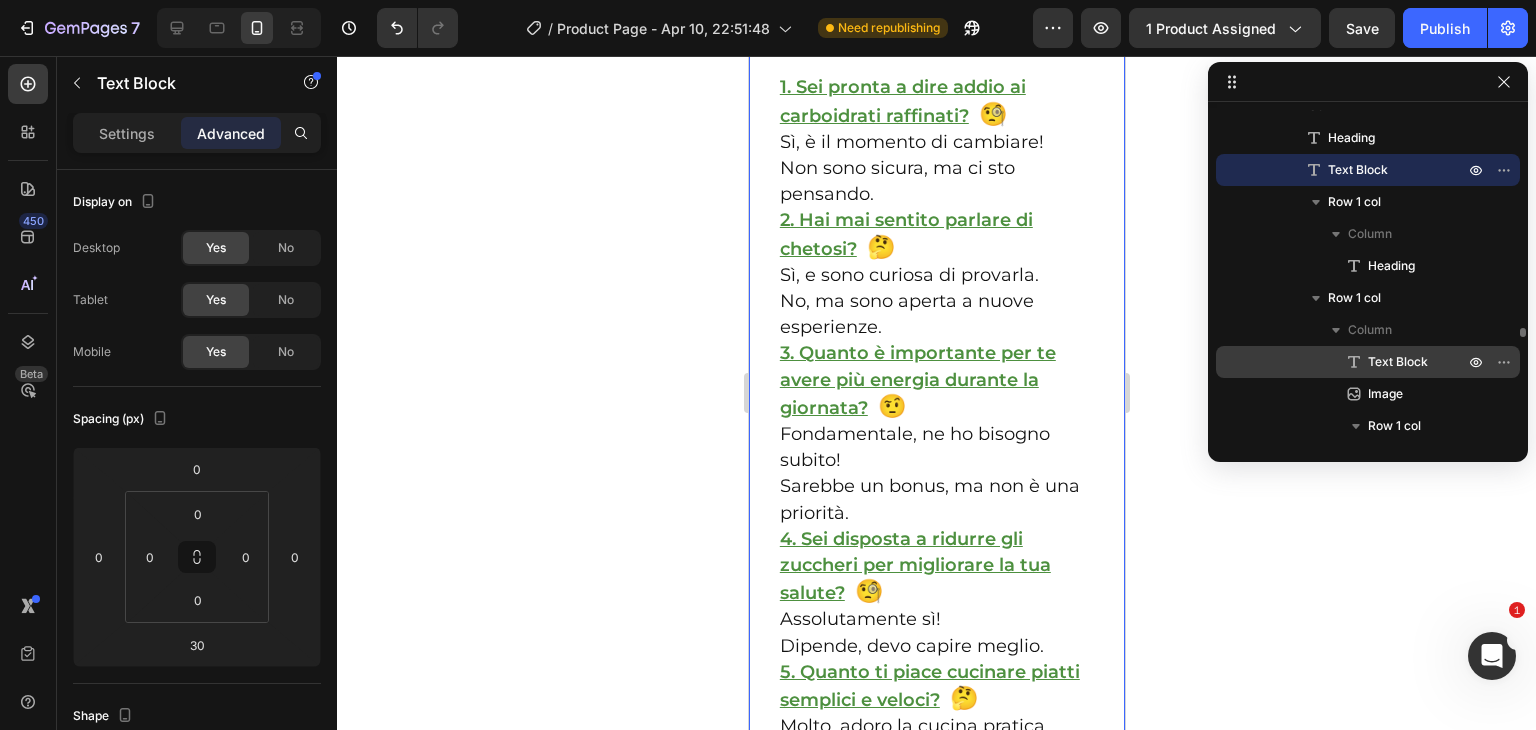click on "Text Block" at bounding box center [1398, 362] 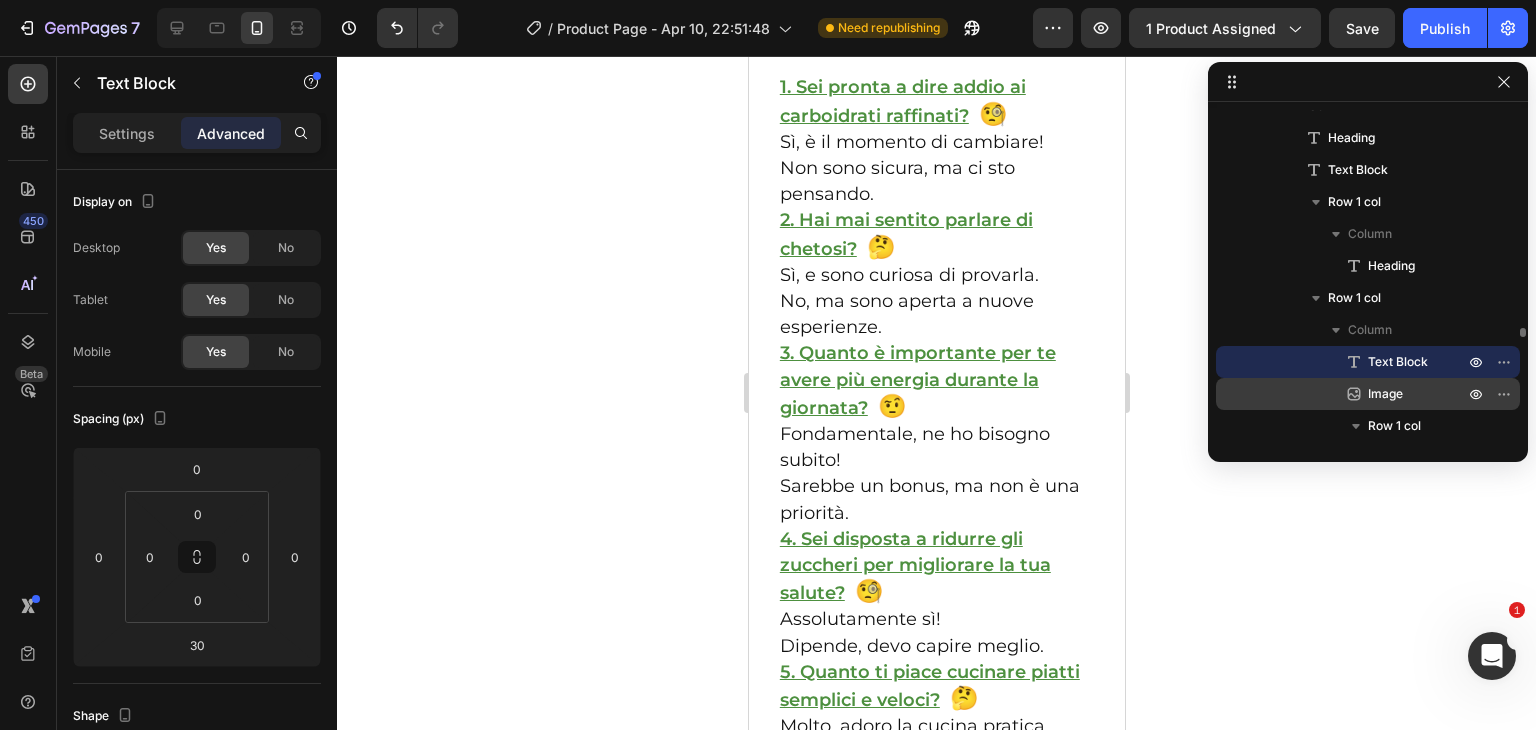 scroll, scrollTop: 43316, scrollLeft: 0, axis: vertical 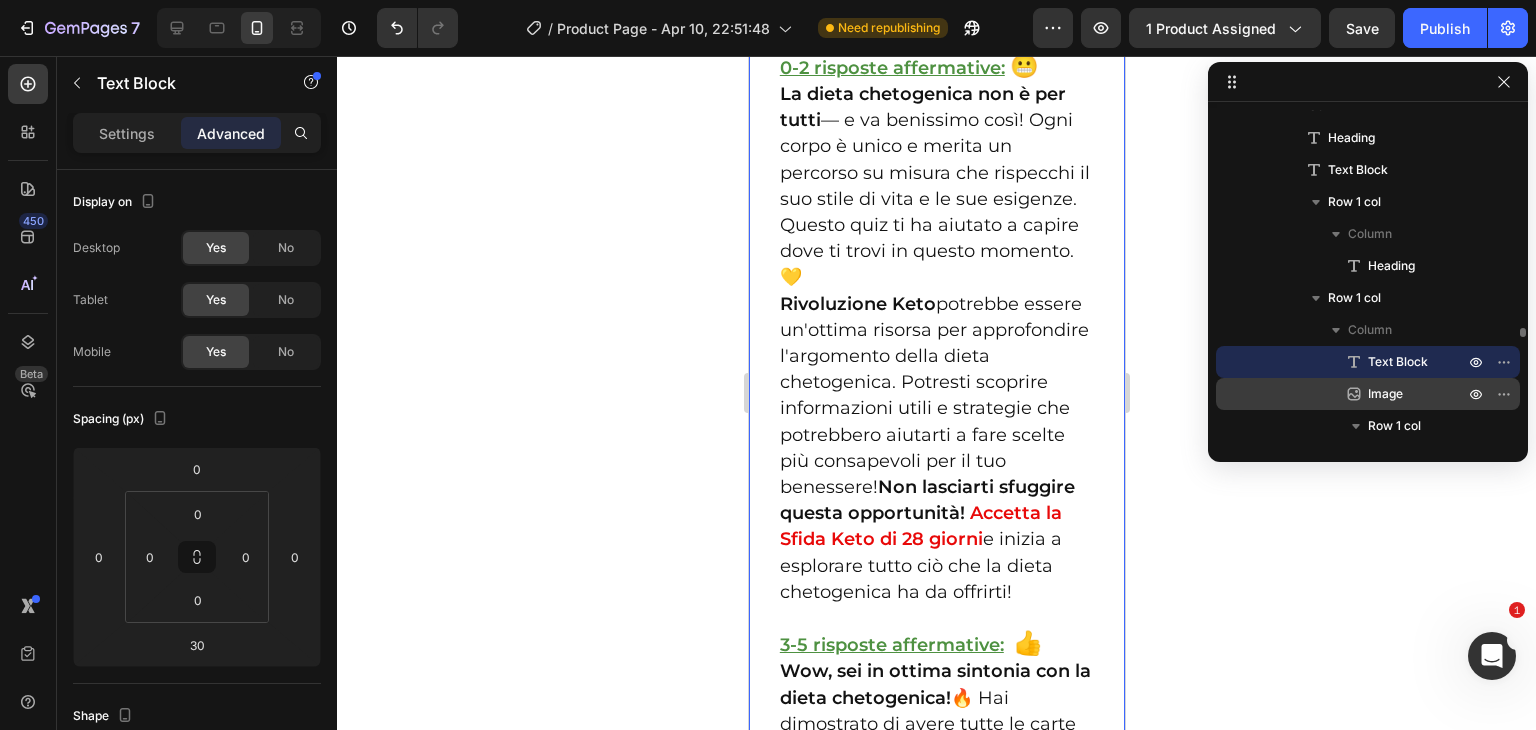 click on "Image" at bounding box center [1385, 394] 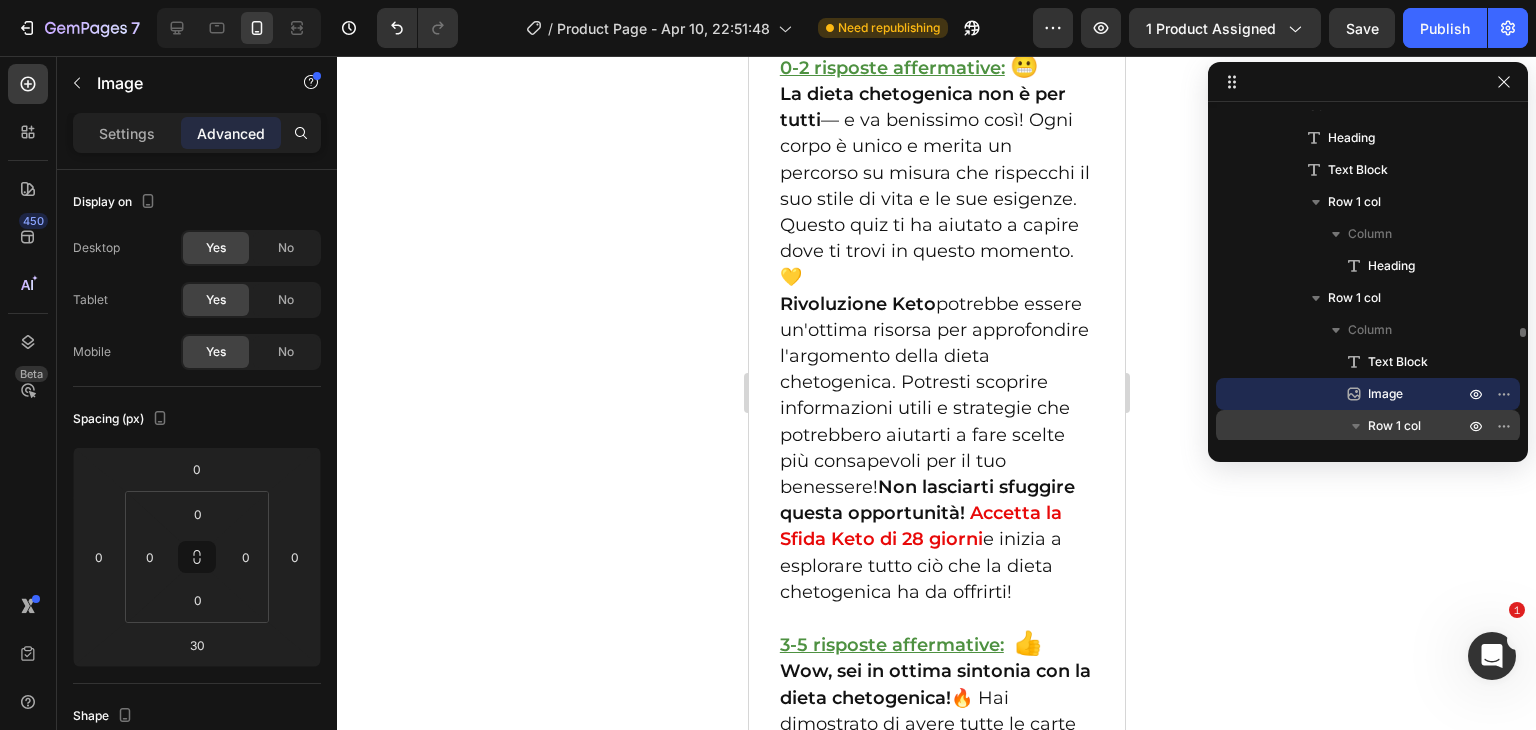 click on "Row 1 col" at bounding box center (1394, 426) 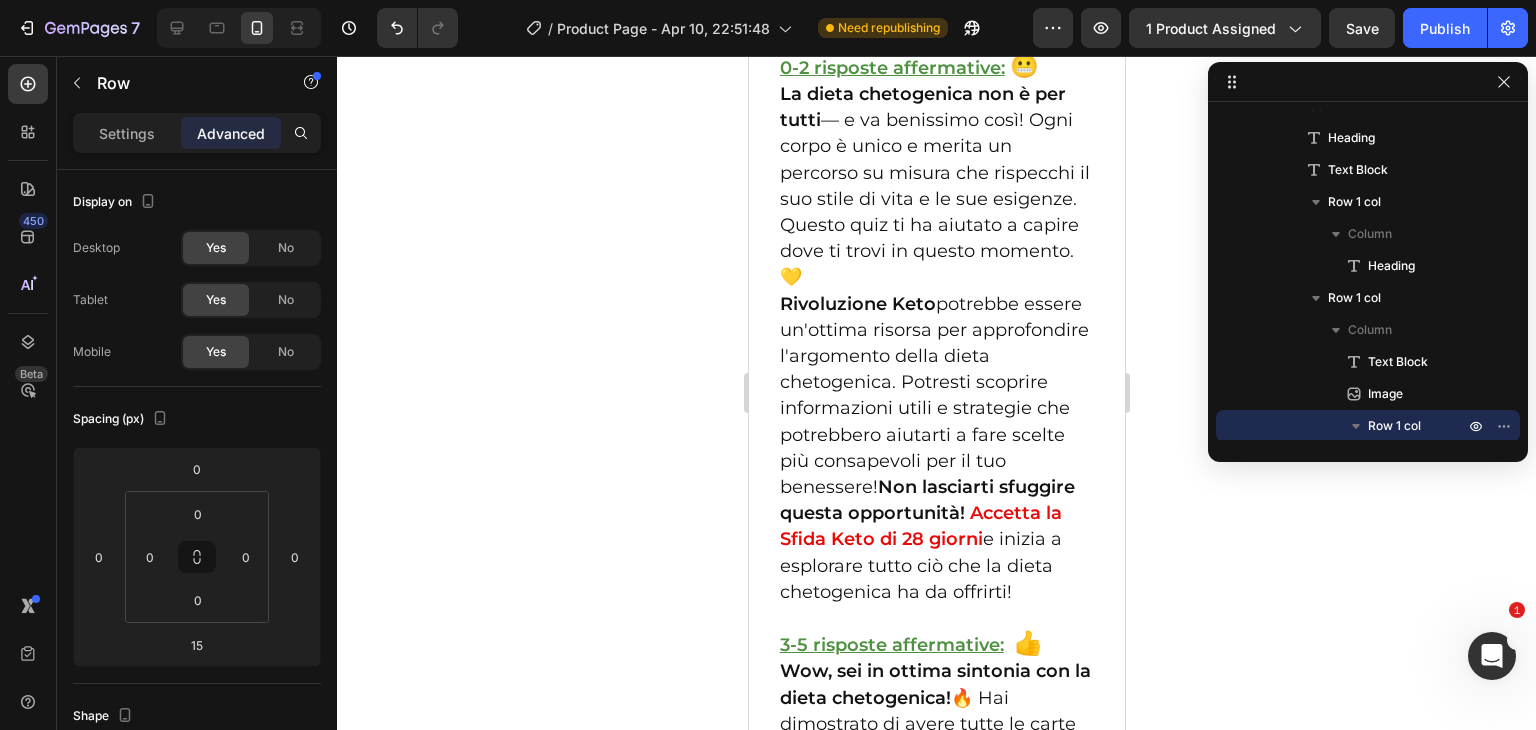 scroll, scrollTop: 45064, scrollLeft: 0, axis: vertical 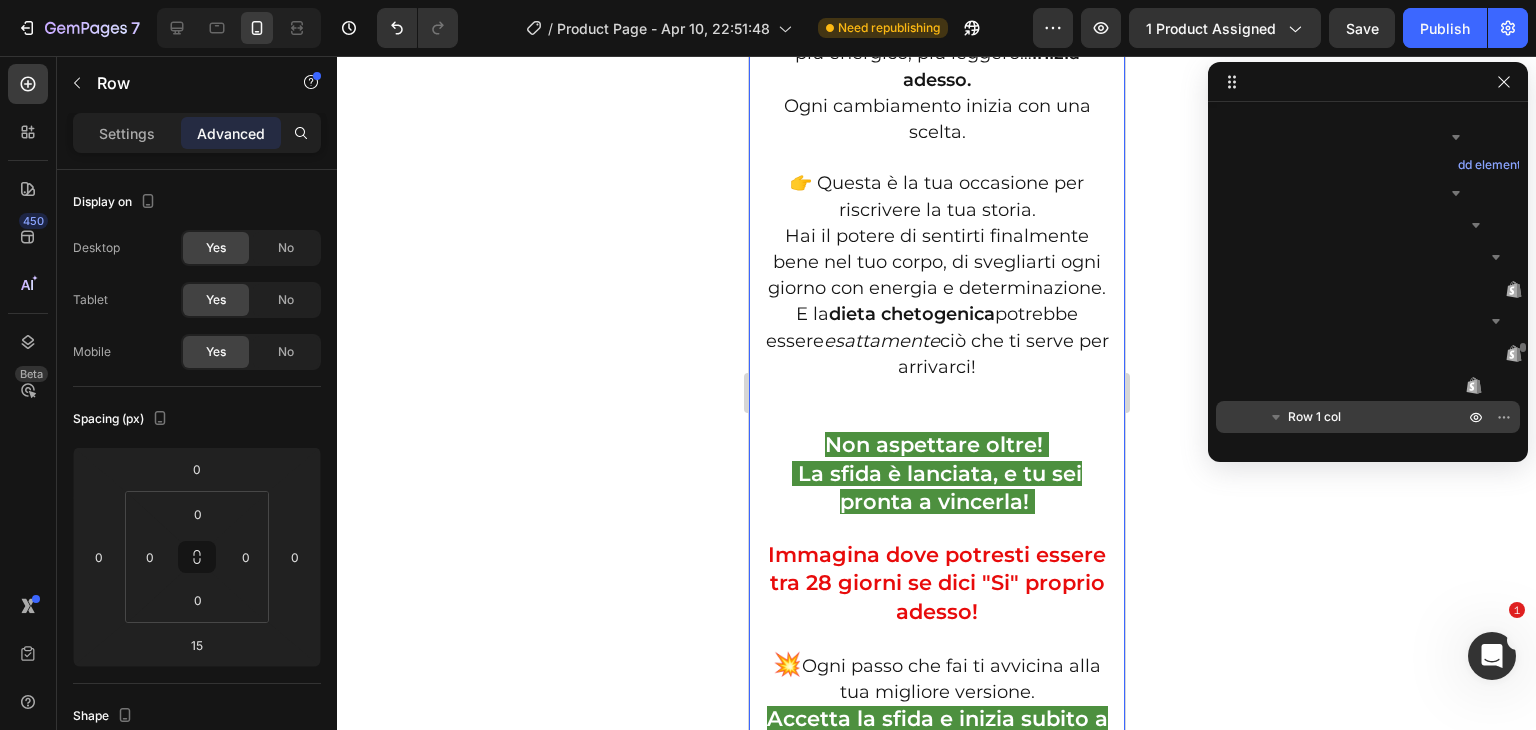 click on "Row 1 col" at bounding box center [1314, 417] 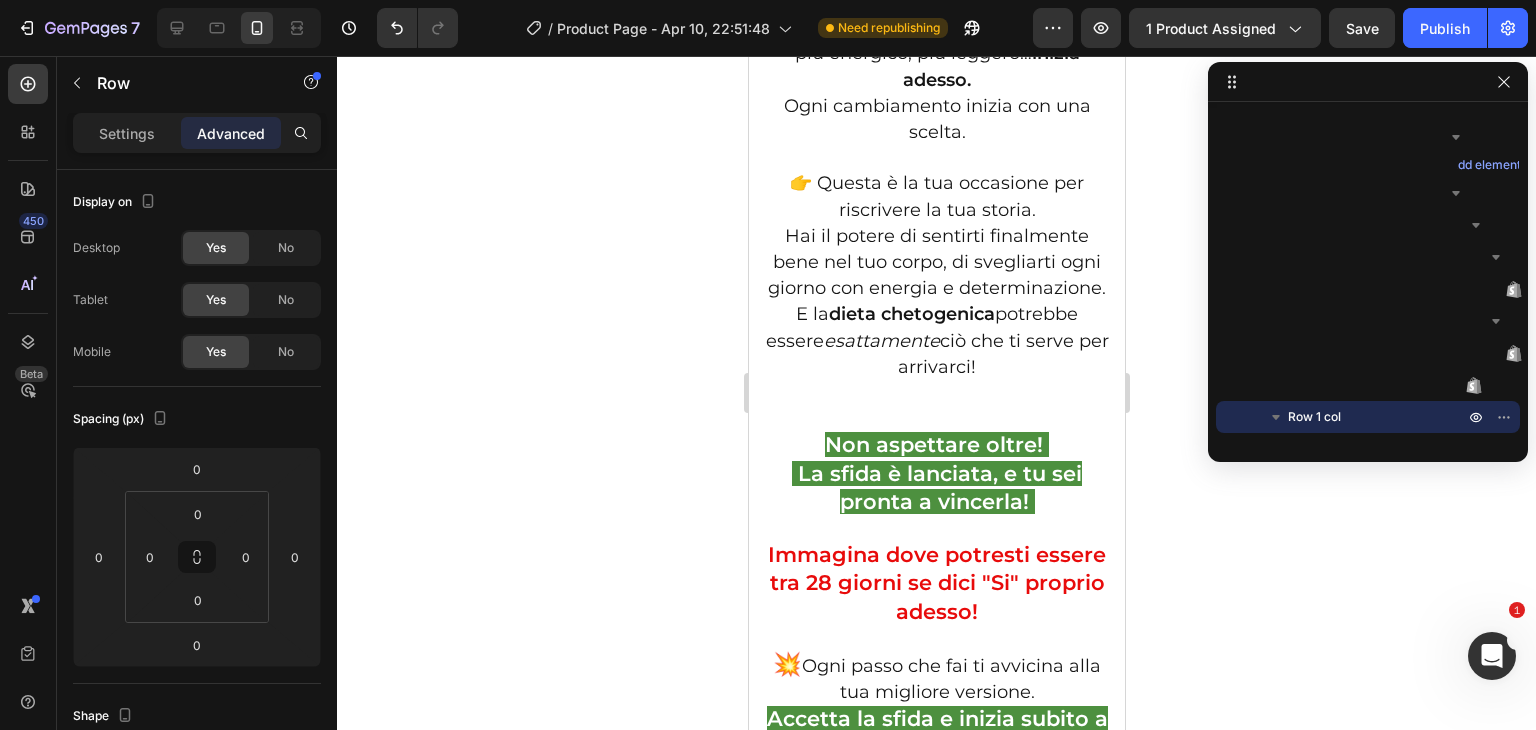 click on "Text Block" at bounding box center [1358, 481] 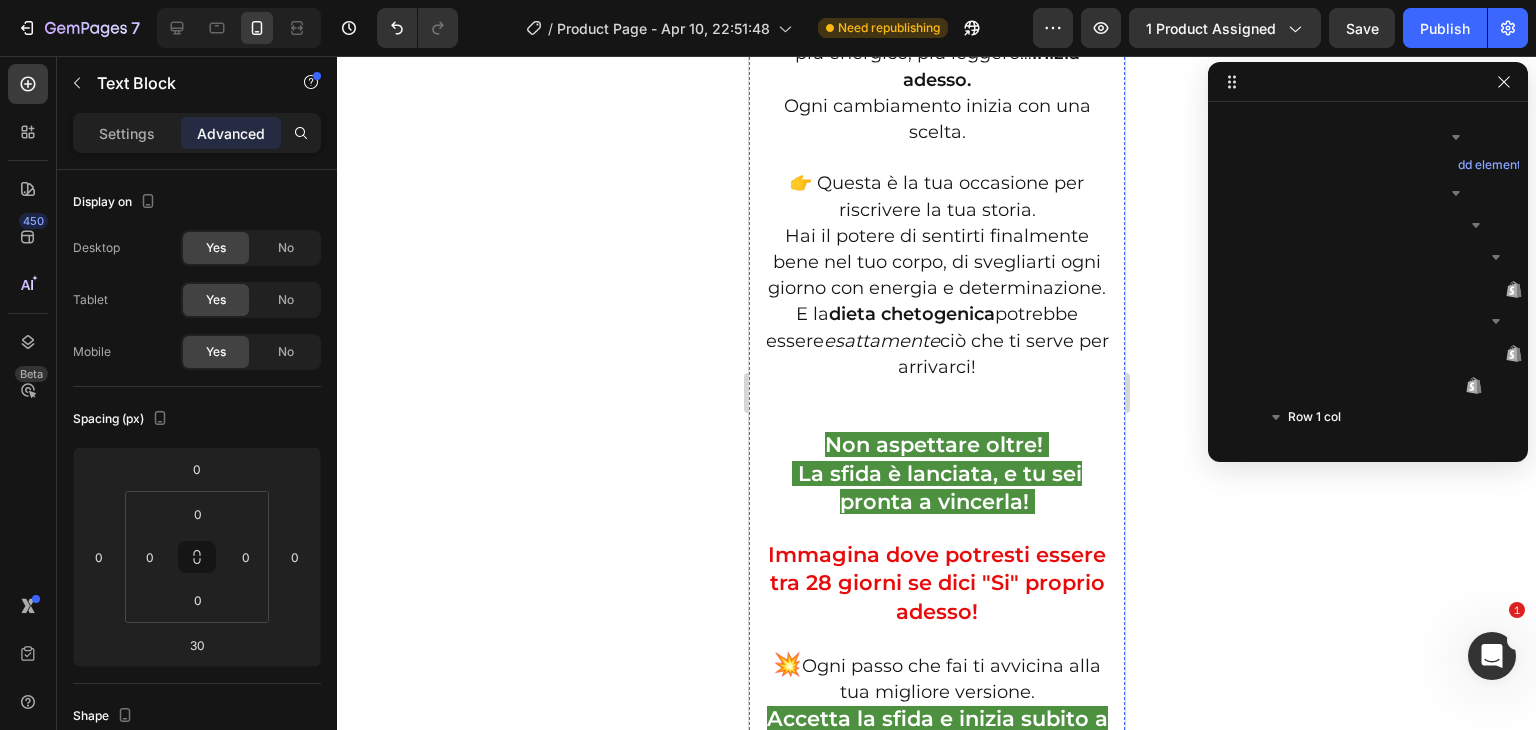 click on "Countdown Timer" at bounding box center (1339, 513) 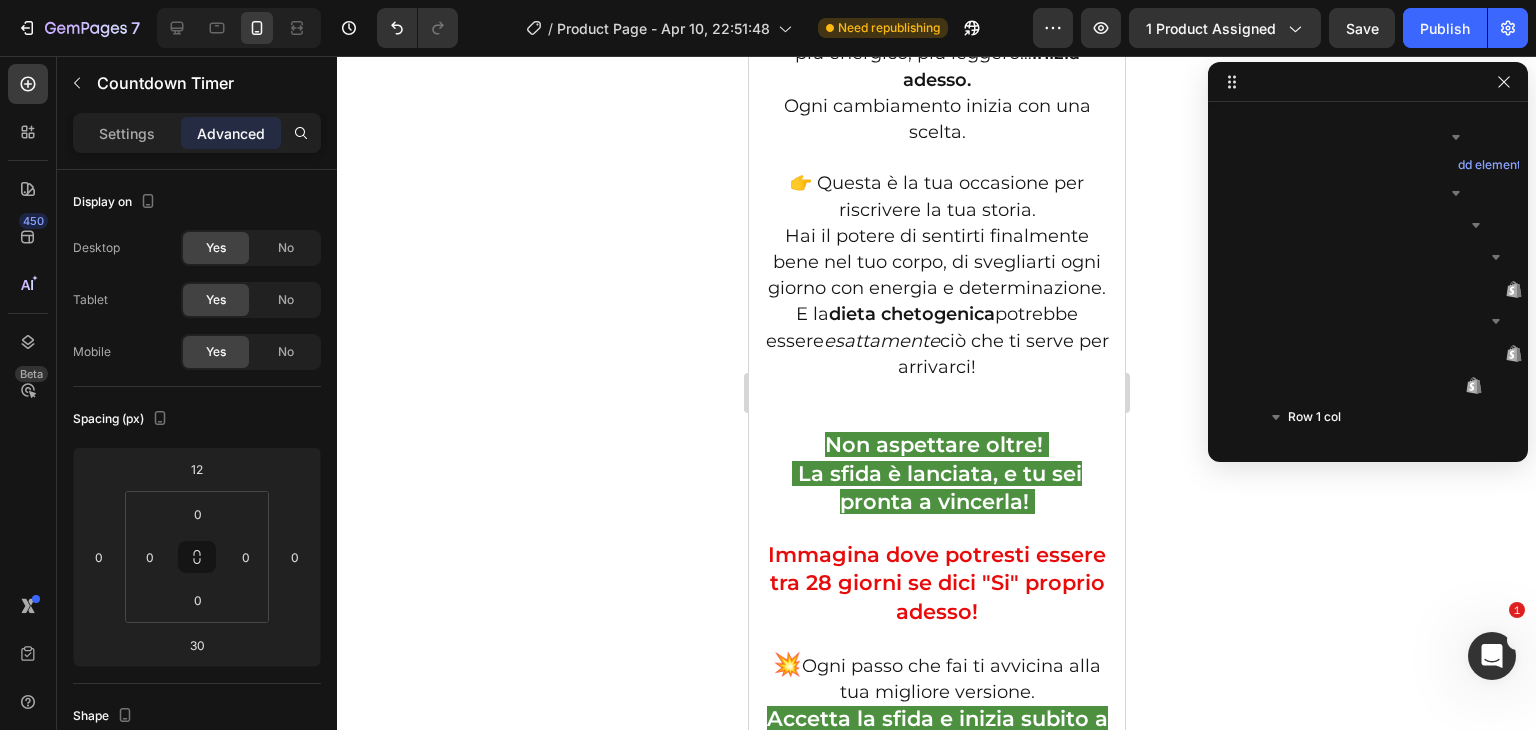 scroll, scrollTop: 8712, scrollLeft: 0, axis: vertical 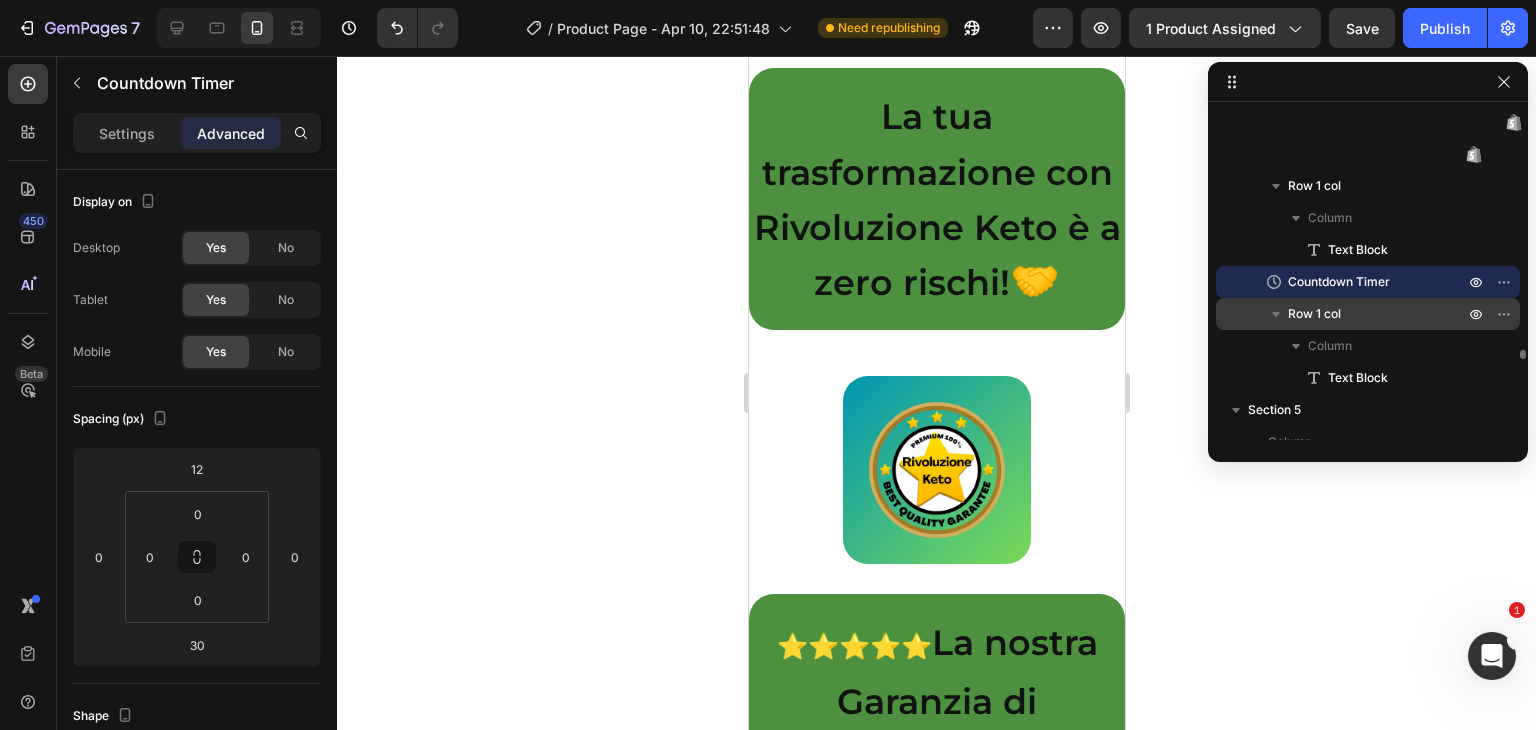 click on "Row 1 col" at bounding box center (1314, 314) 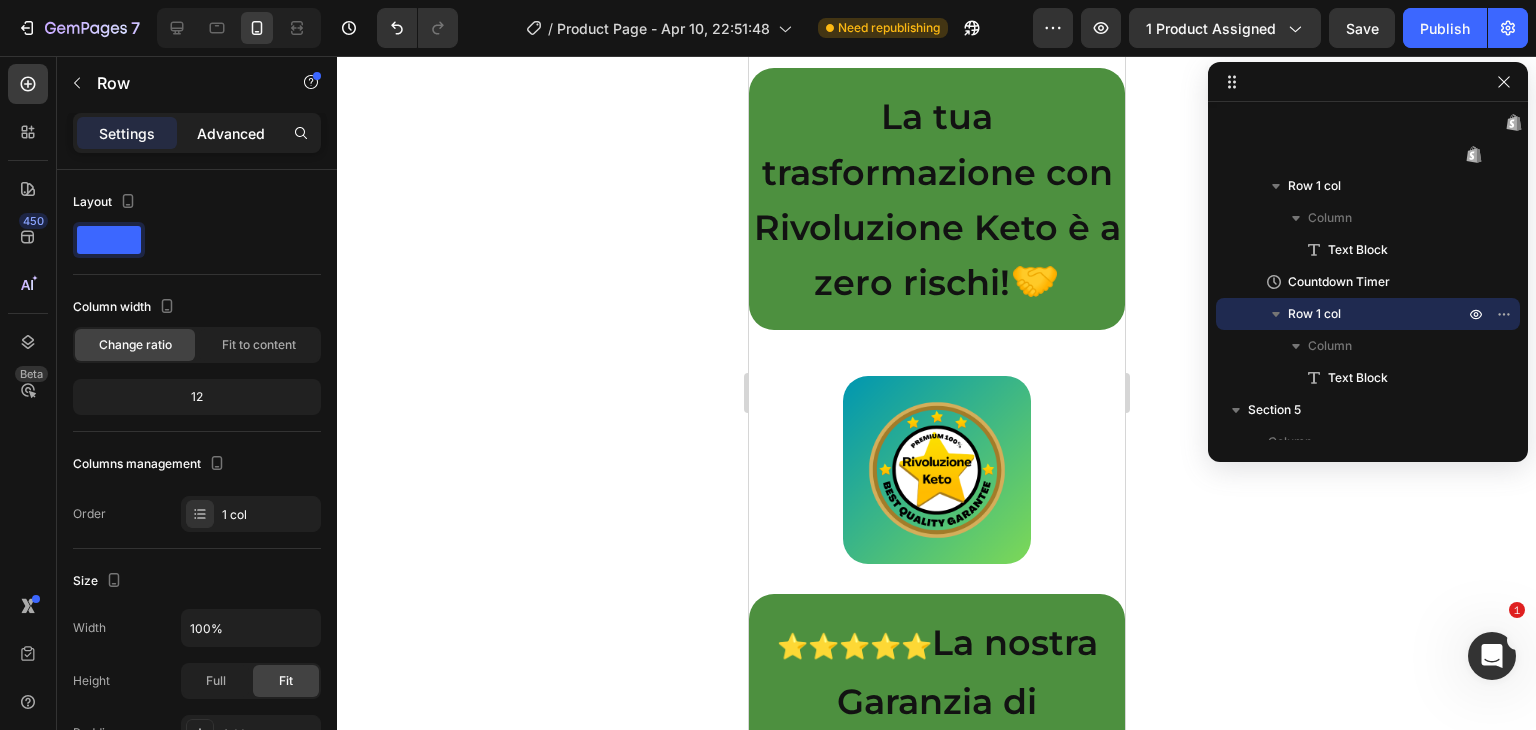 click on "Advanced" at bounding box center [231, 133] 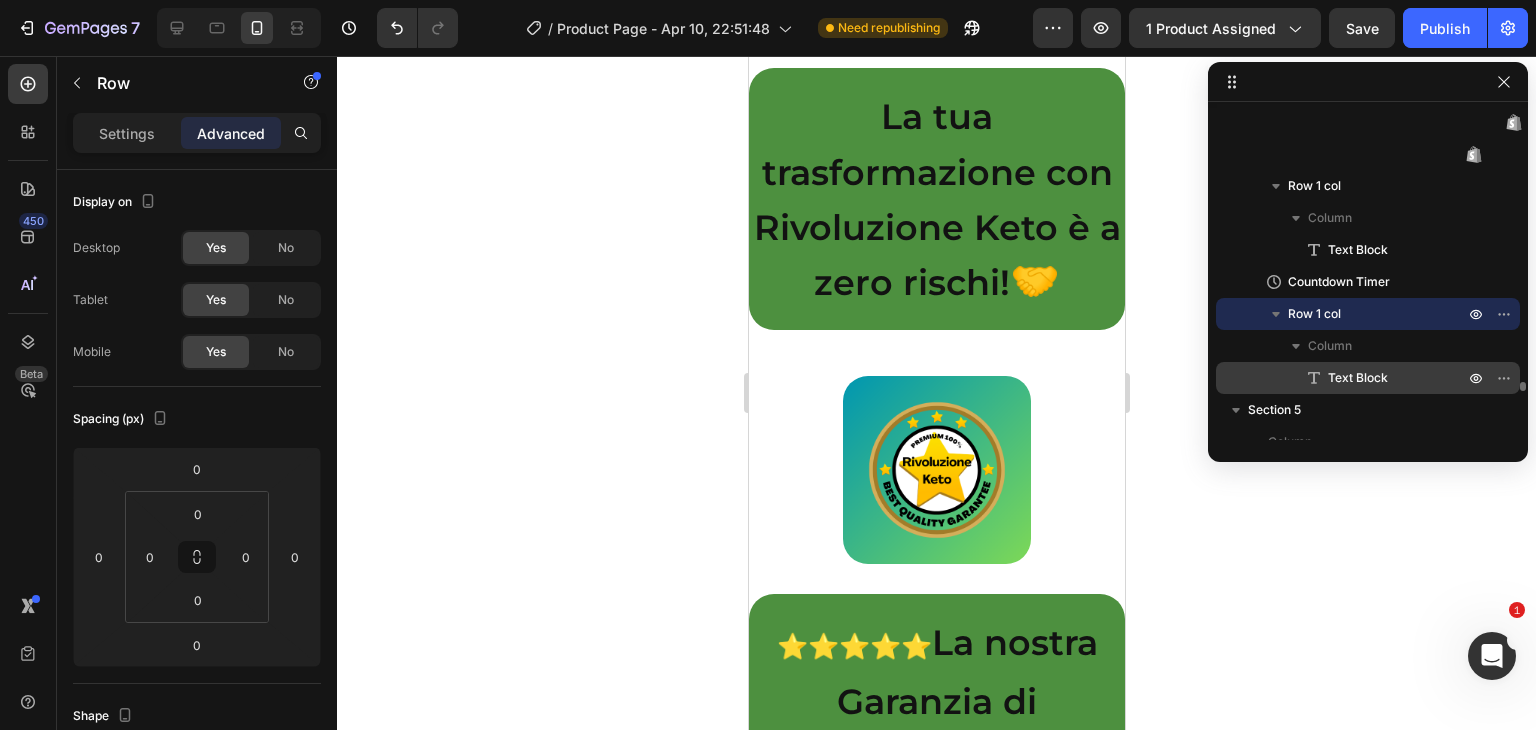 scroll, scrollTop: 8796, scrollLeft: 0, axis: vertical 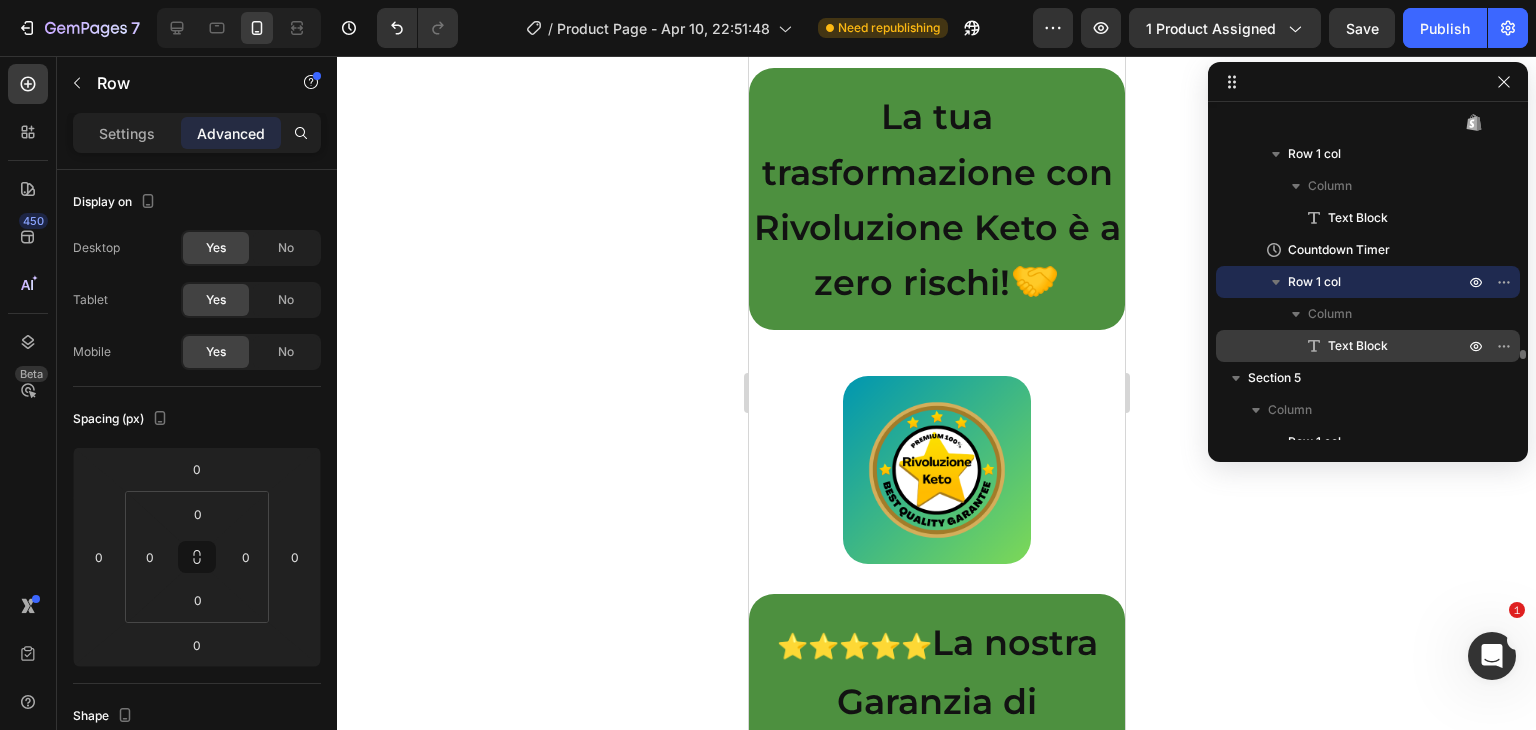 click on "Text Block" at bounding box center (1358, 346) 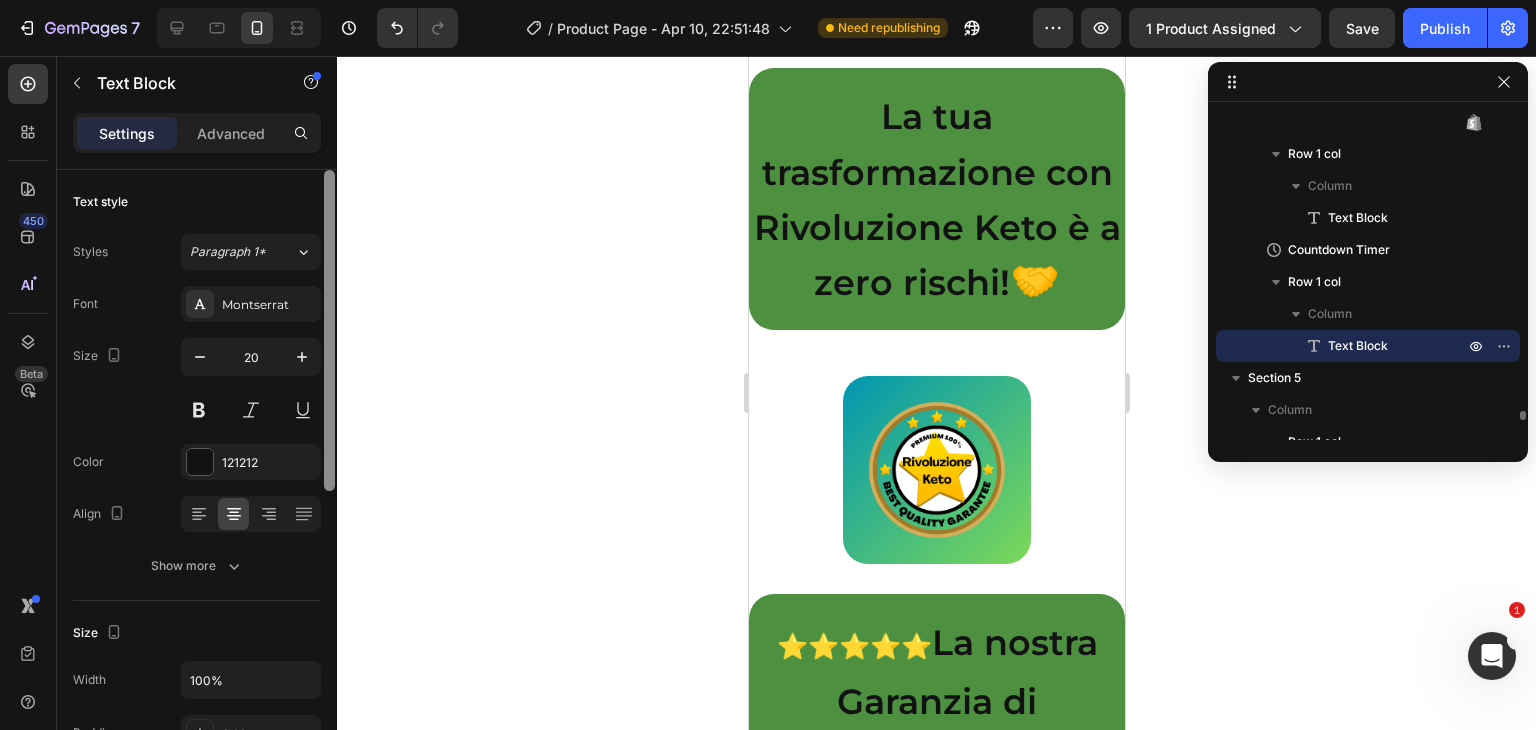 scroll, scrollTop: 8855, scrollLeft: 0, axis: vertical 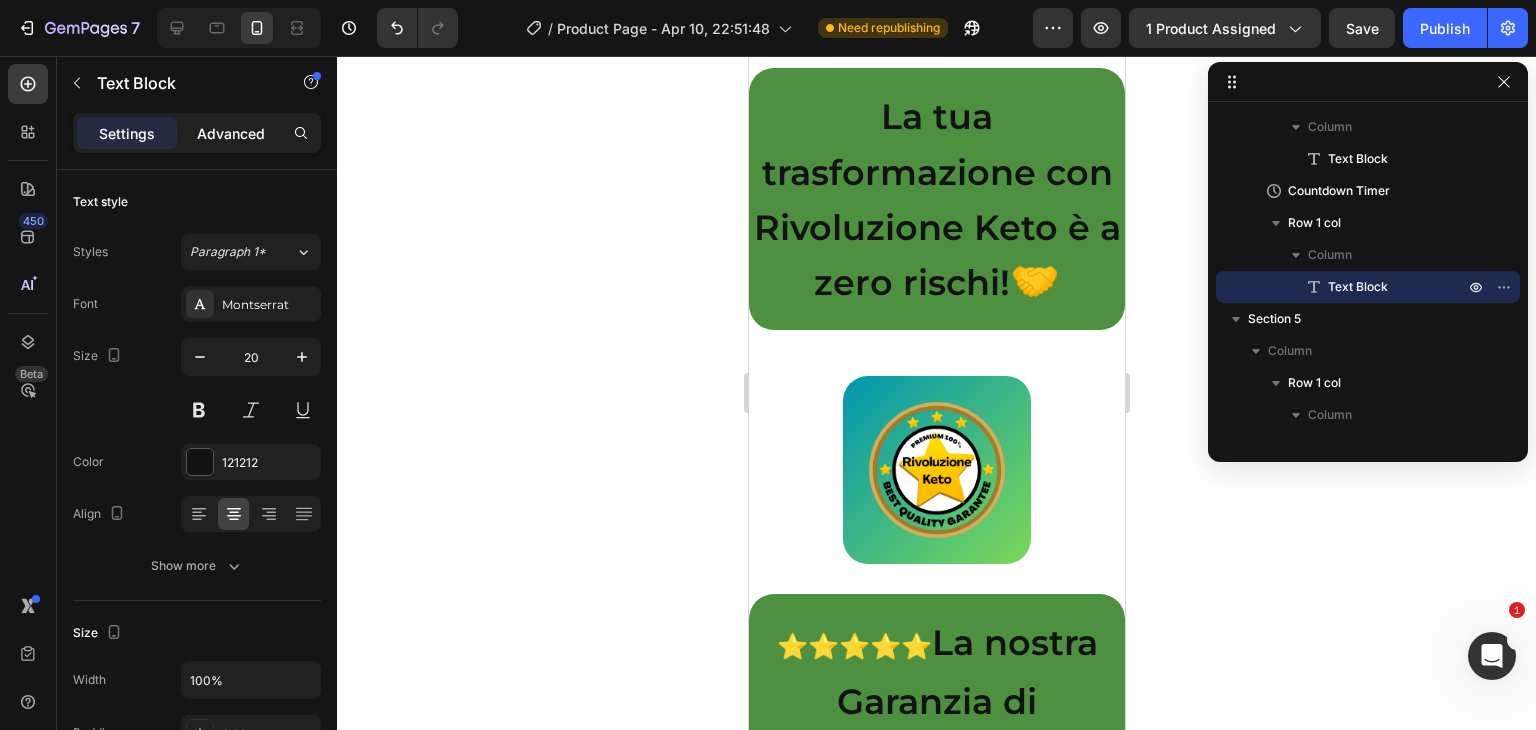 click on "Advanced" at bounding box center [231, 133] 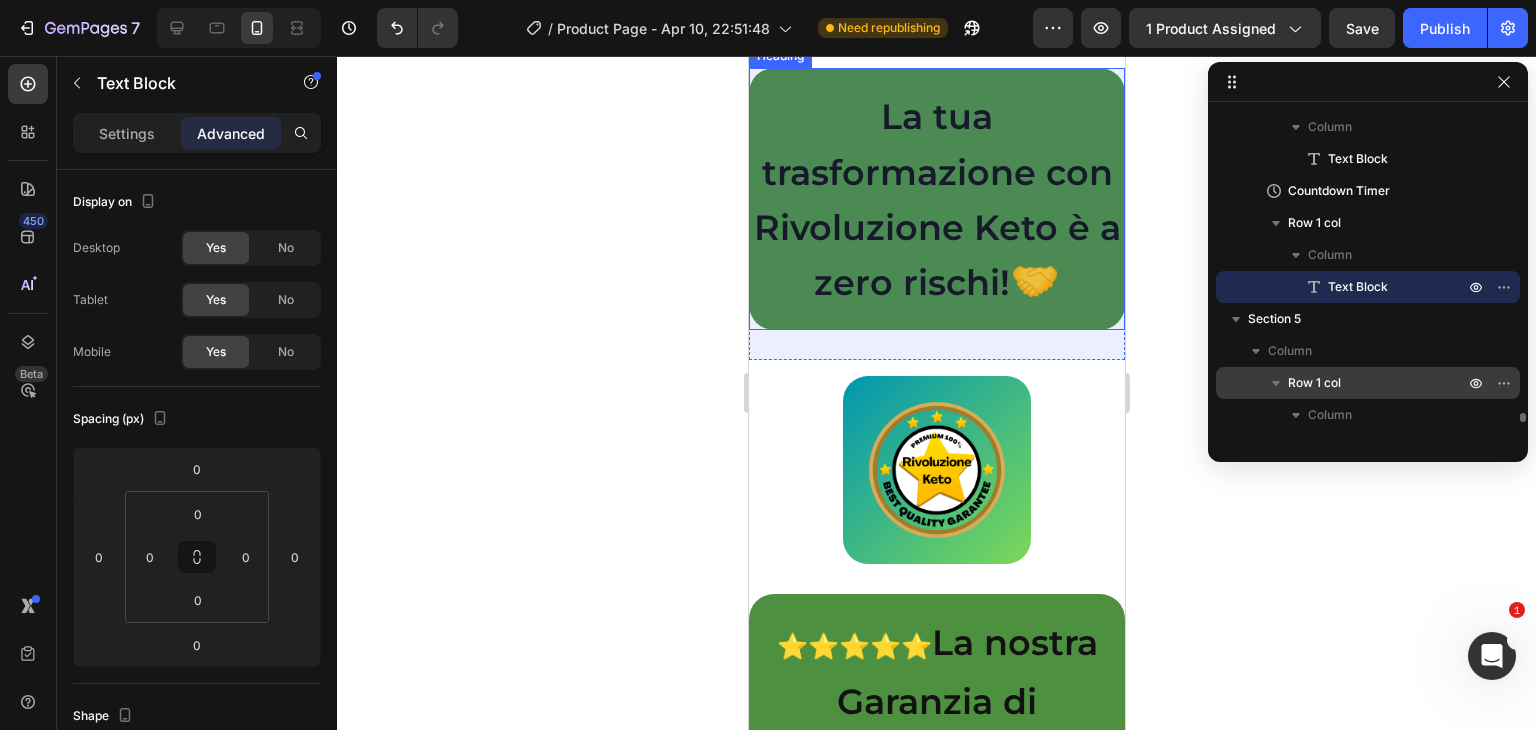 scroll, scrollTop: 8914, scrollLeft: 0, axis: vertical 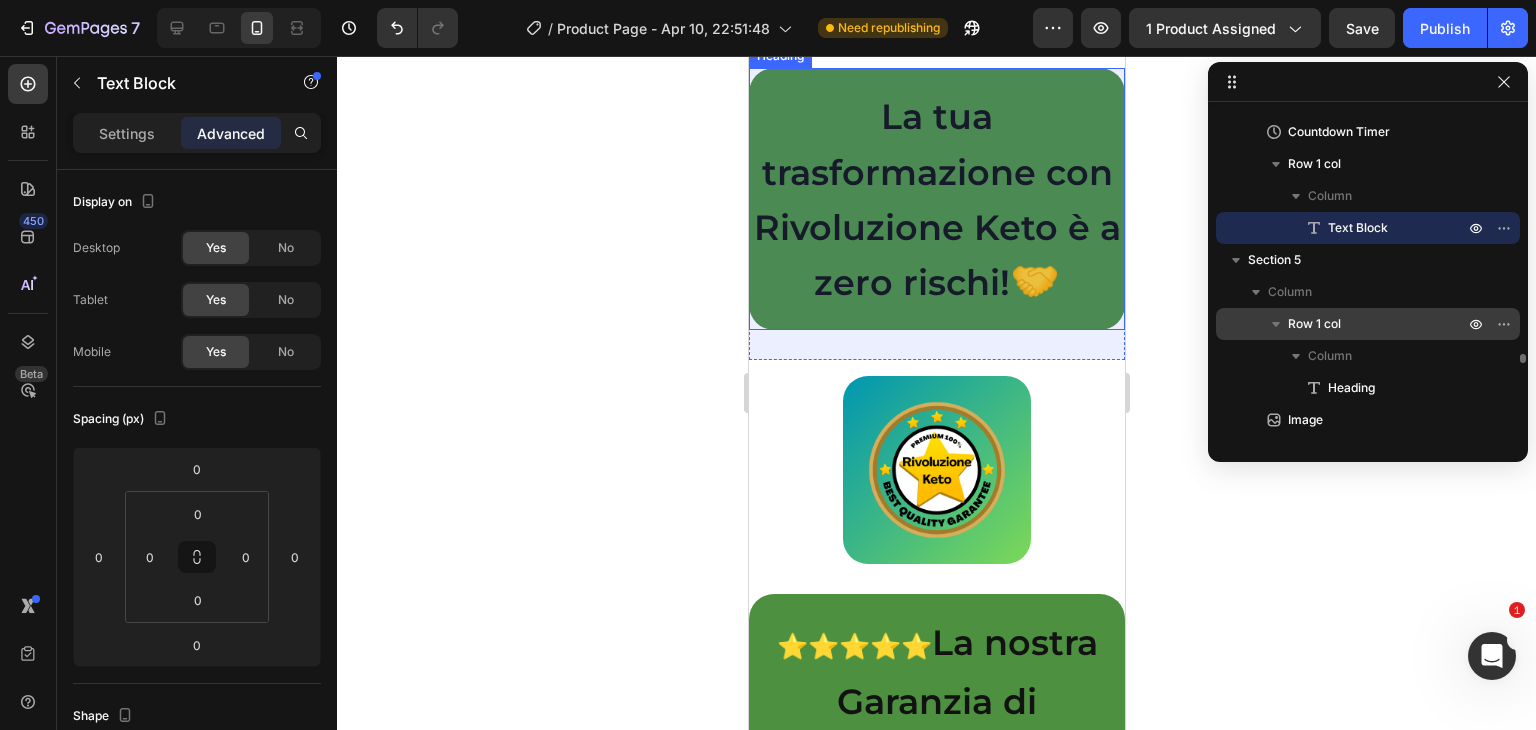 click on "Row 1 col" at bounding box center [1314, 324] 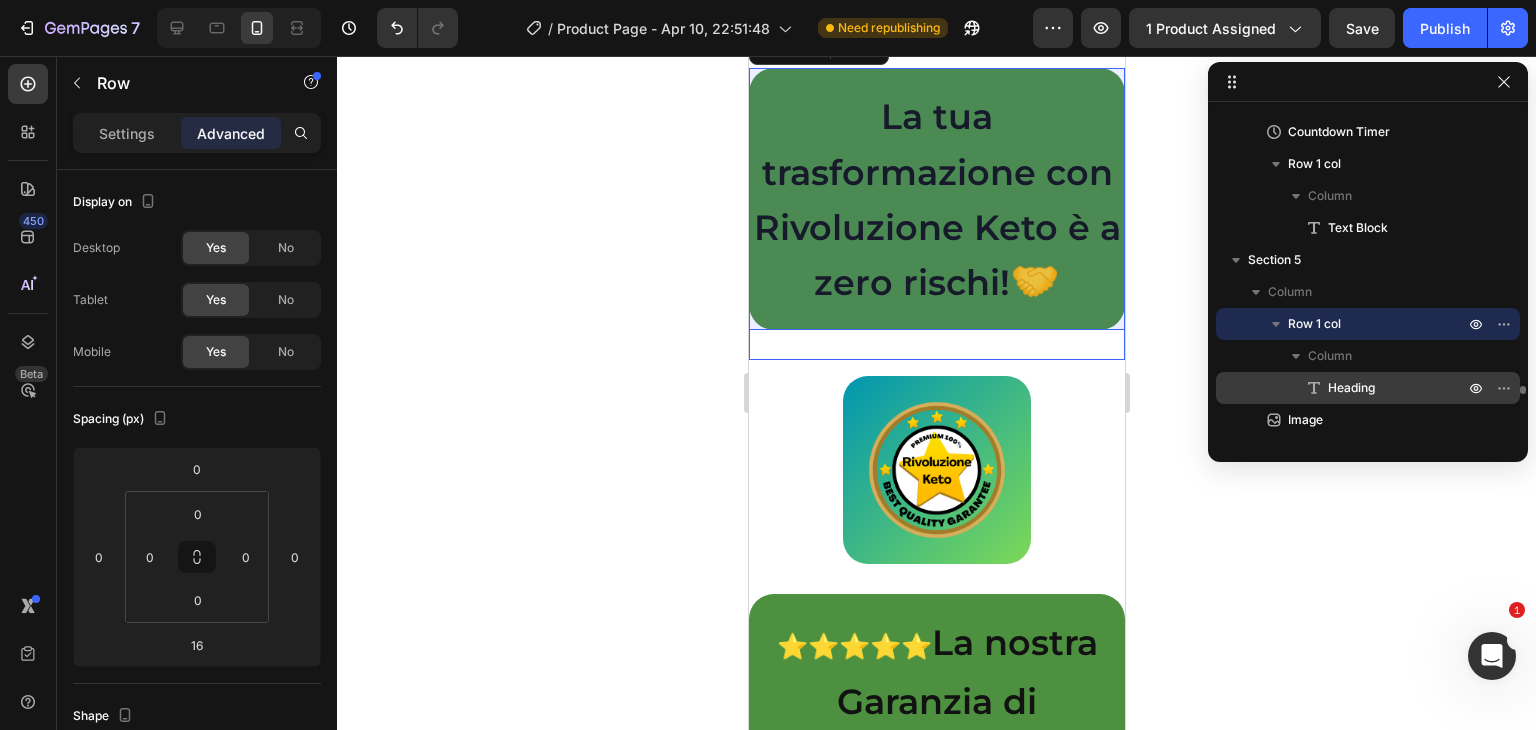 click on "Heading" at bounding box center (1351, 388) 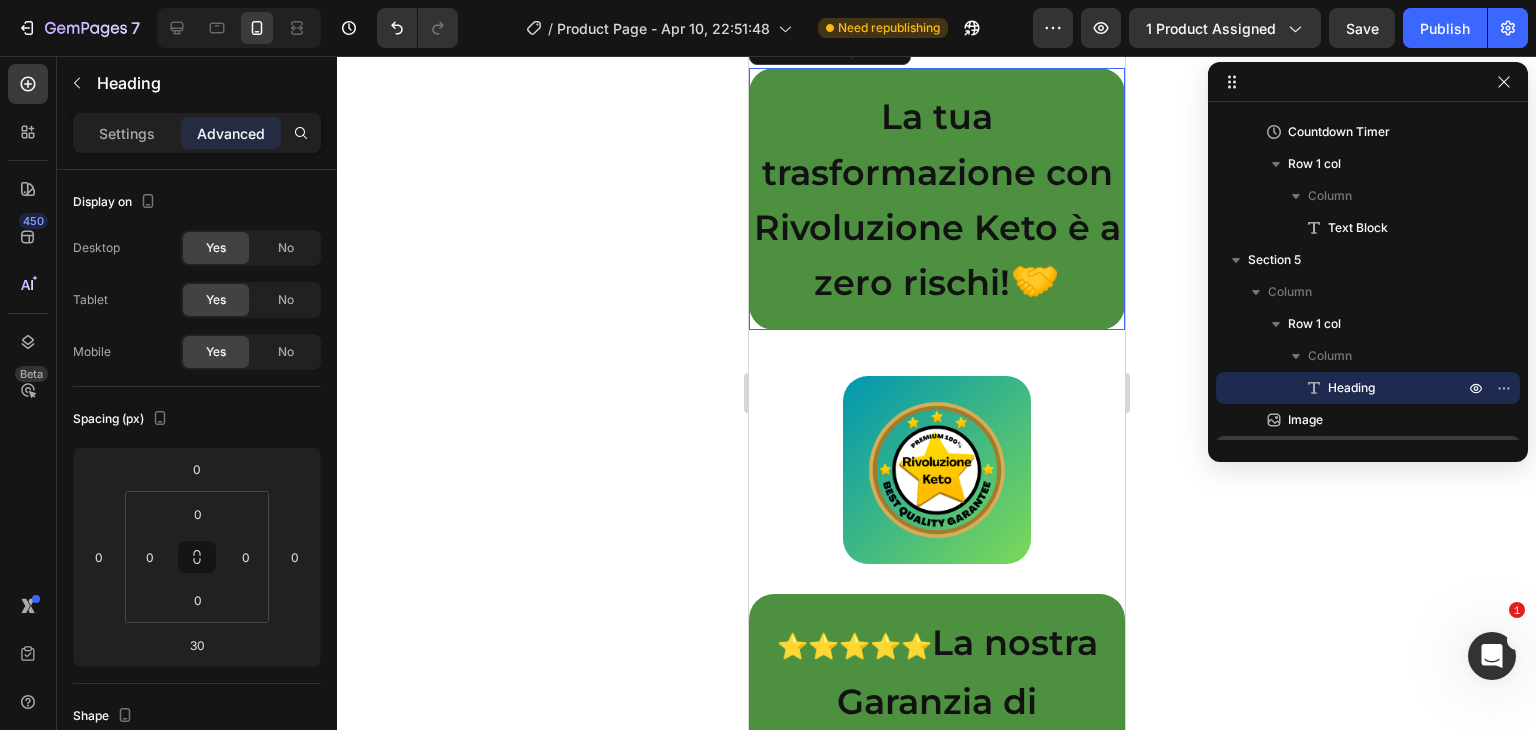 scroll, scrollTop: 9026, scrollLeft: 0, axis: vertical 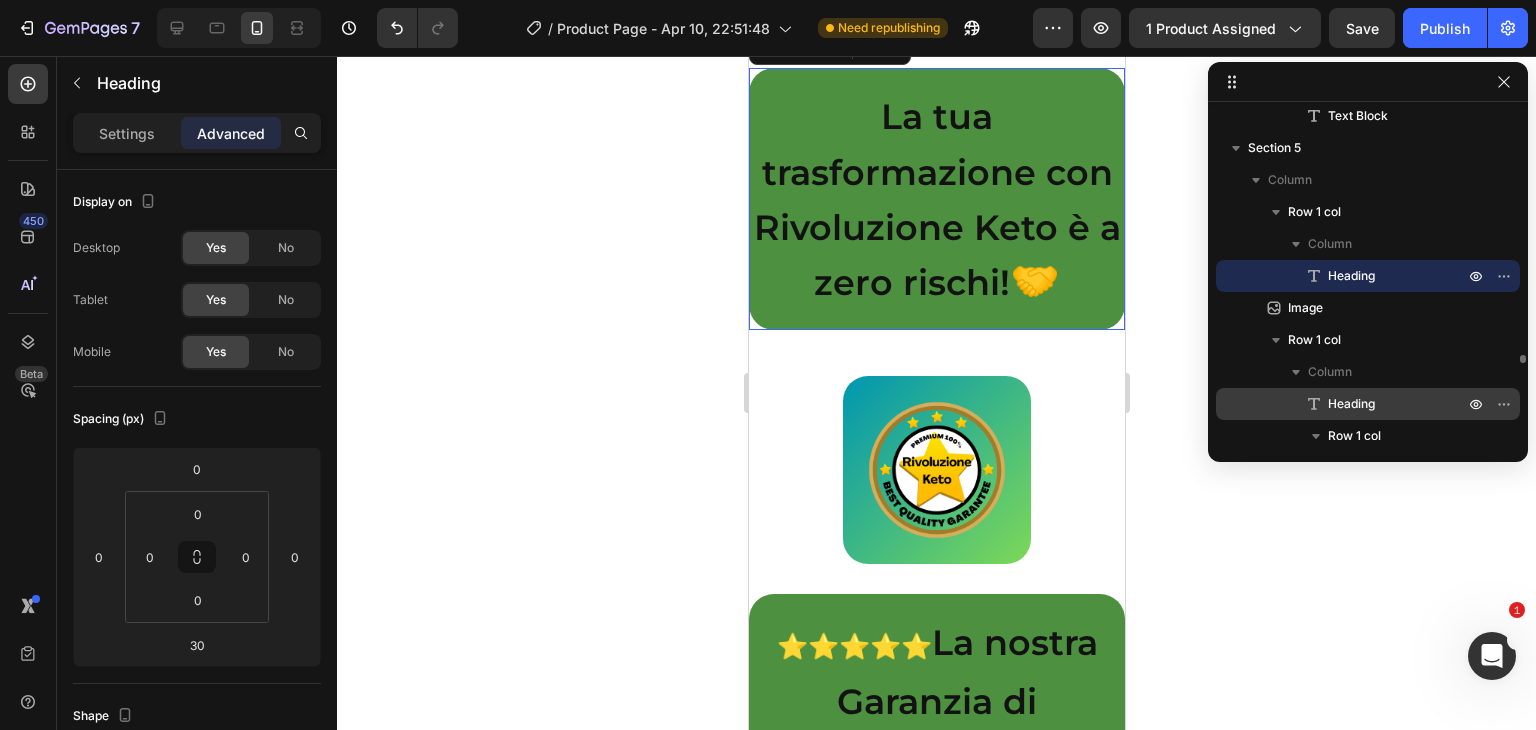 click on "Image" at bounding box center (1305, 308) 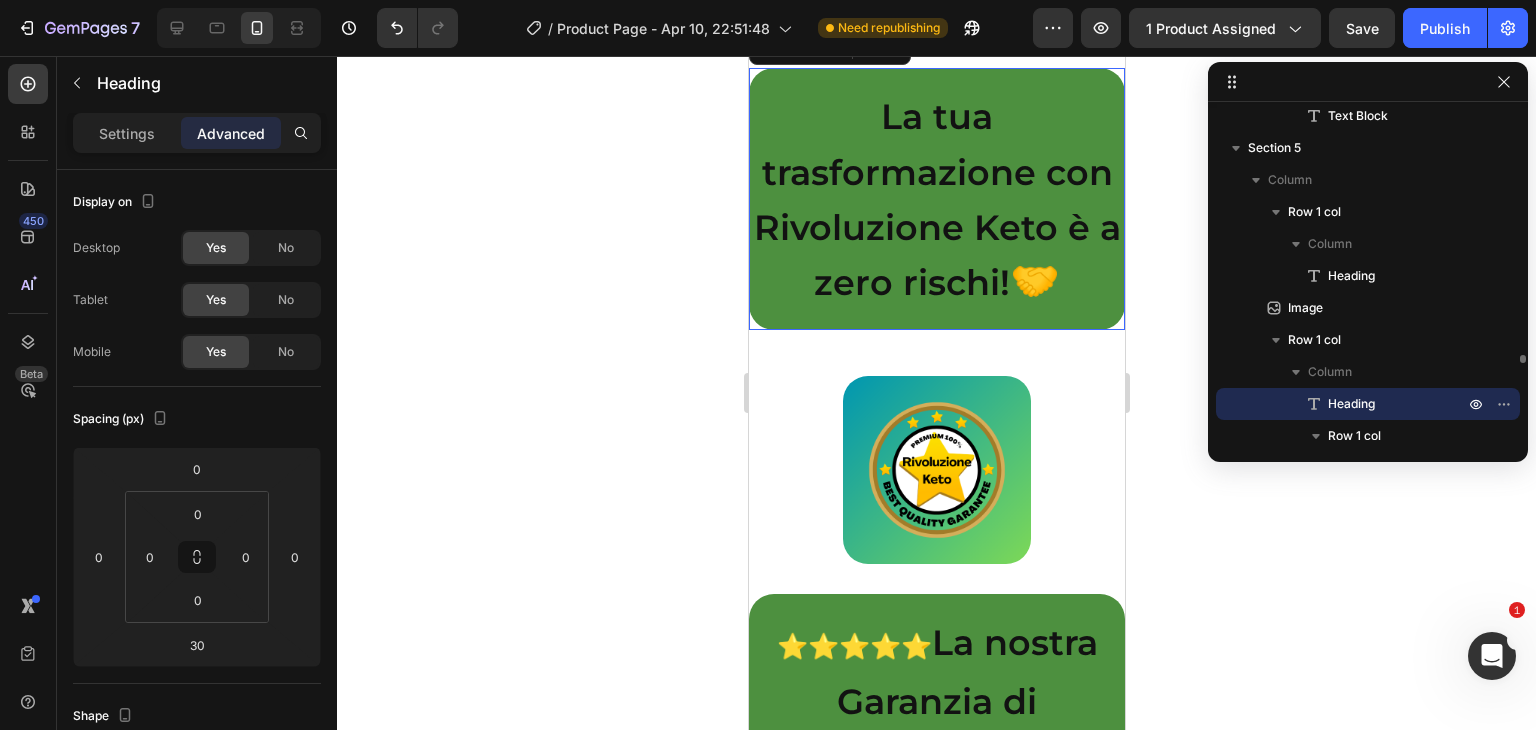 scroll, scrollTop: 47135, scrollLeft: 0, axis: vertical 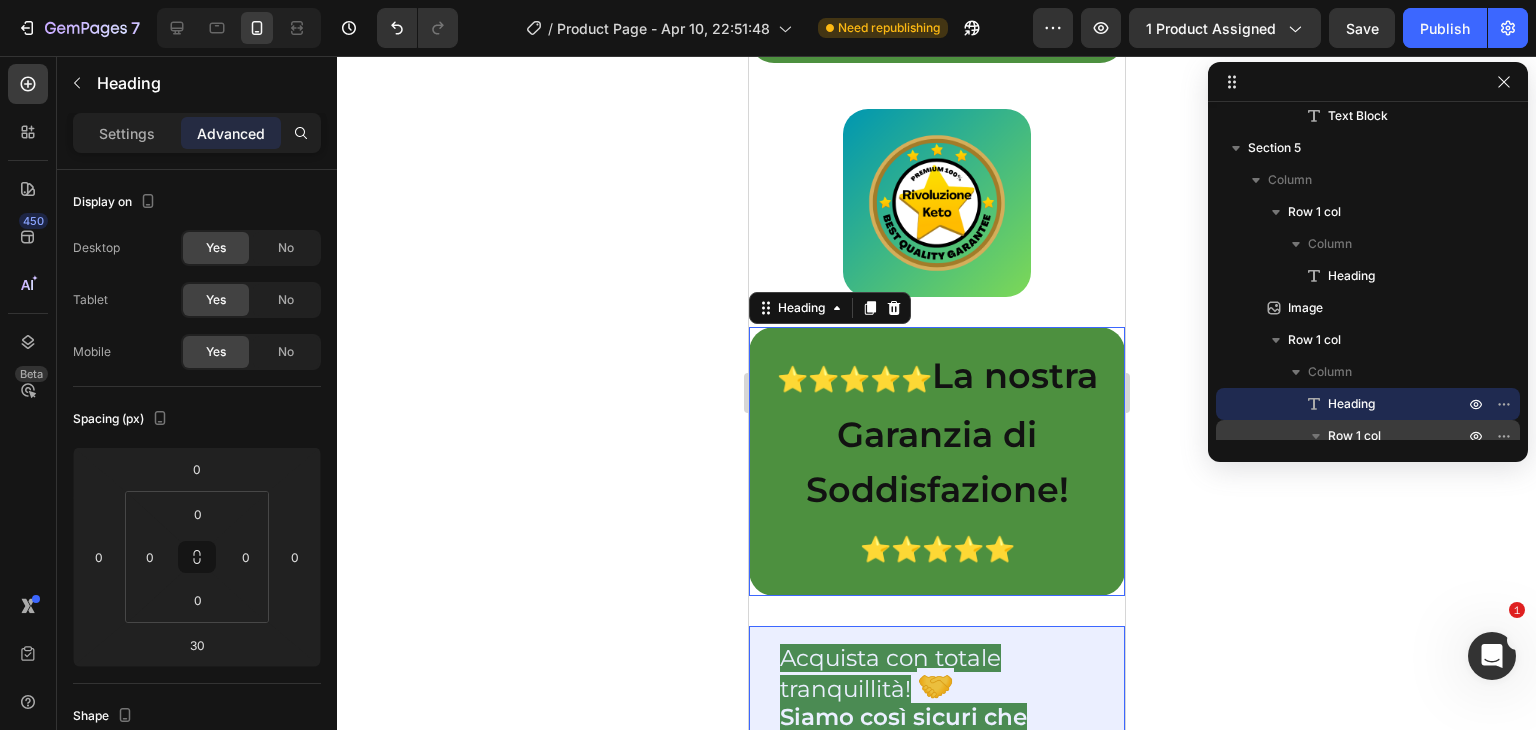 click on "Row 1 col" at bounding box center [1354, 436] 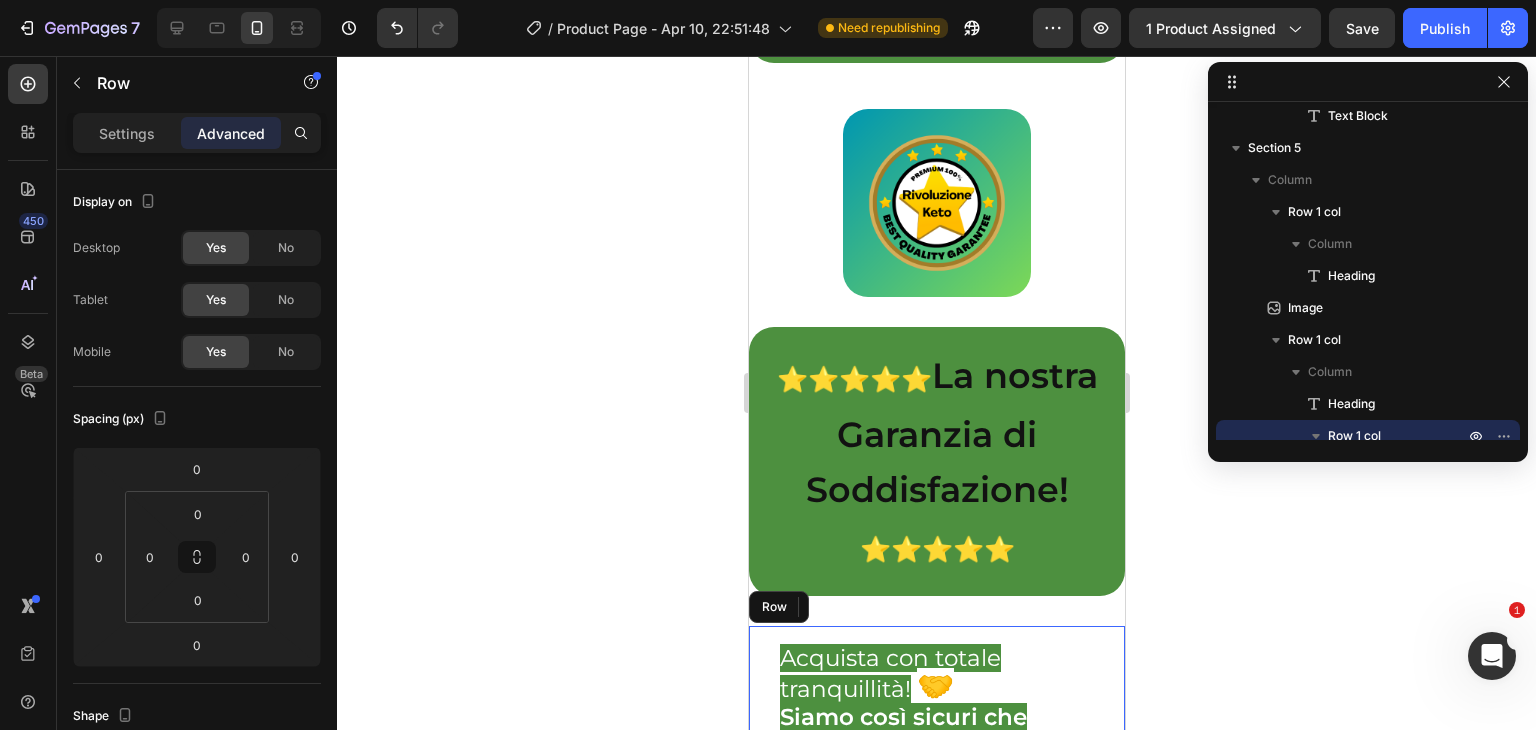 scroll, scrollTop: 9140, scrollLeft: 0, axis: vertical 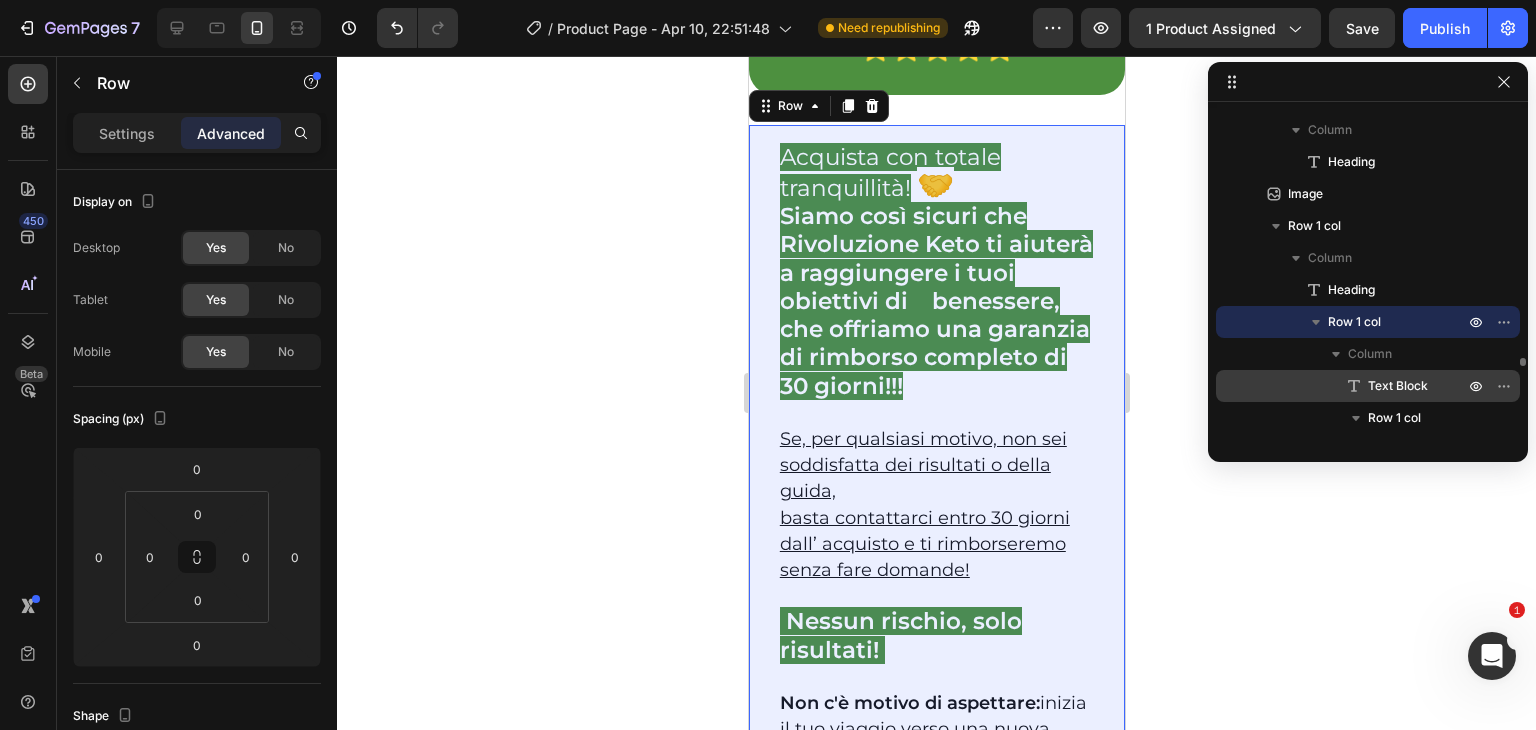 click on "Text Block" at bounding box center (1398, 386) 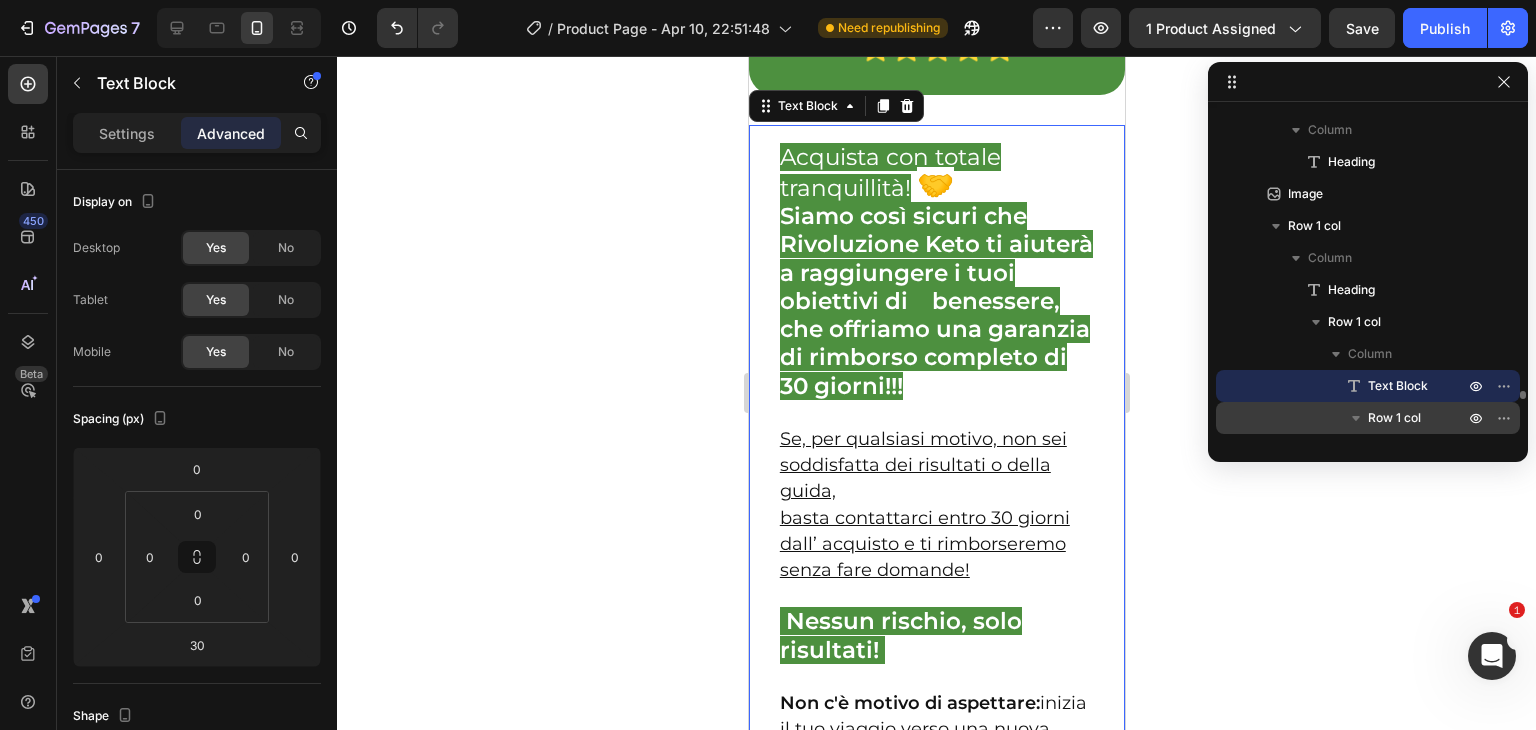 scroll, scrollTop: 9172, scrollLeft: 0, axis: vertical 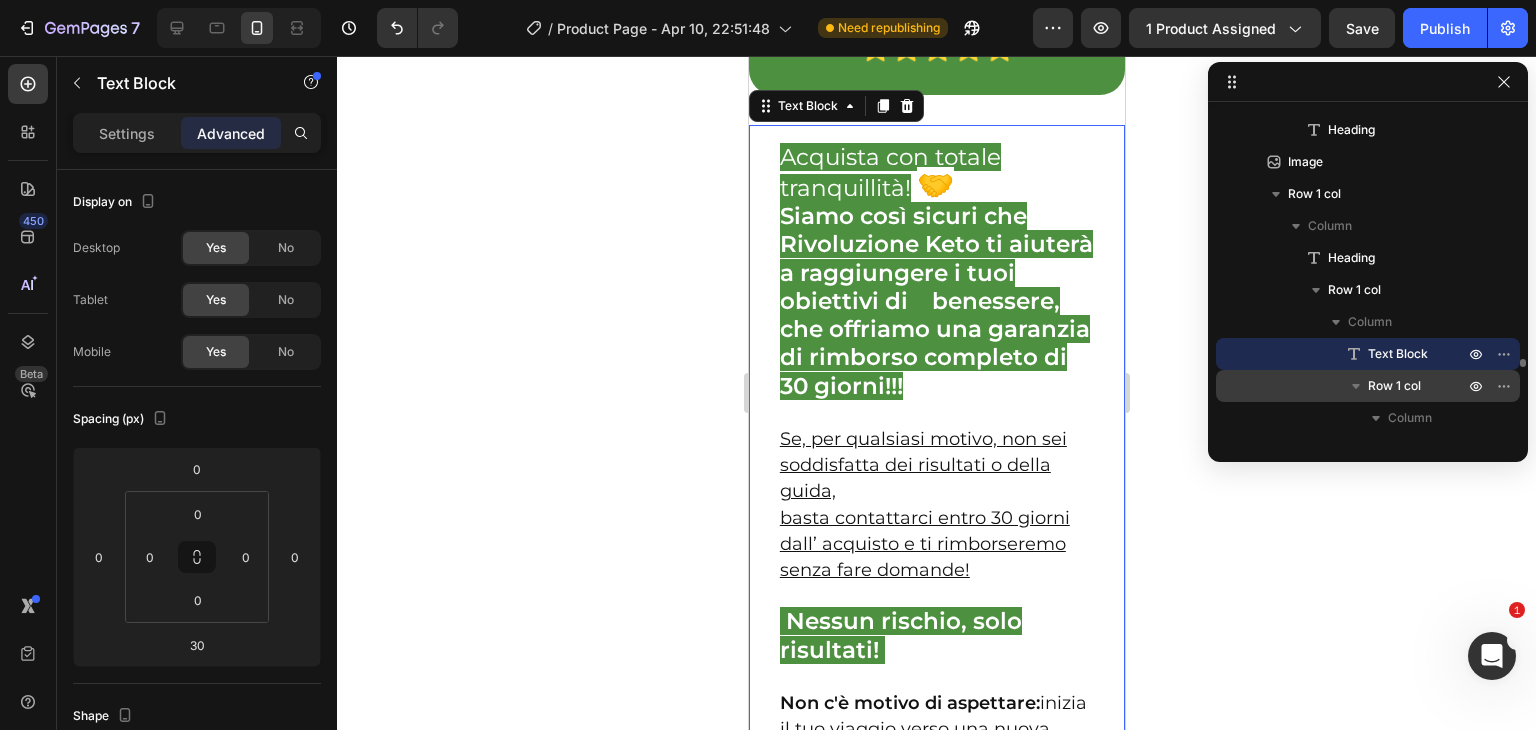 click on "Row 1 col" at bounding box center (1394, 386) 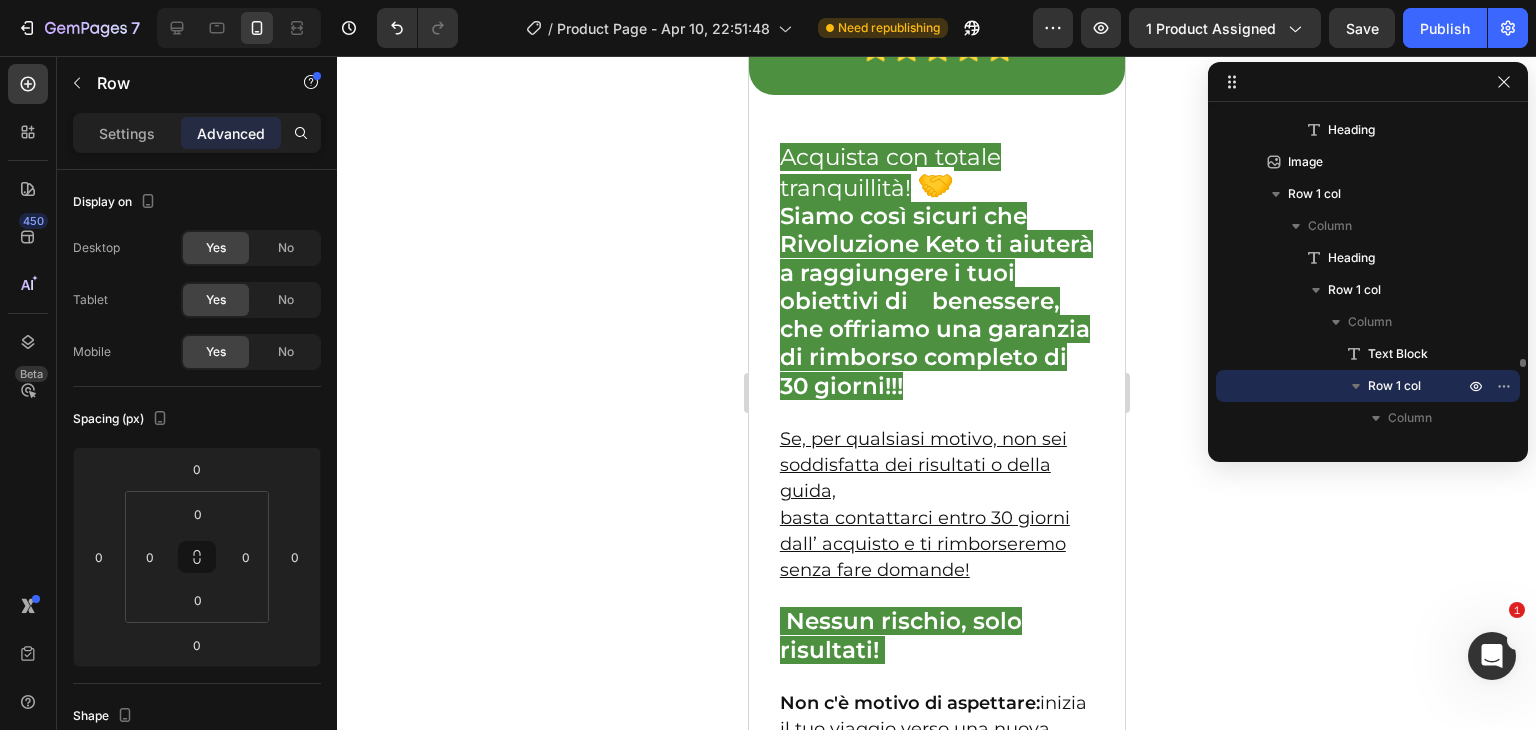 scroll, scrollTop: 48418, scrollLeft: 0, axis: vertical 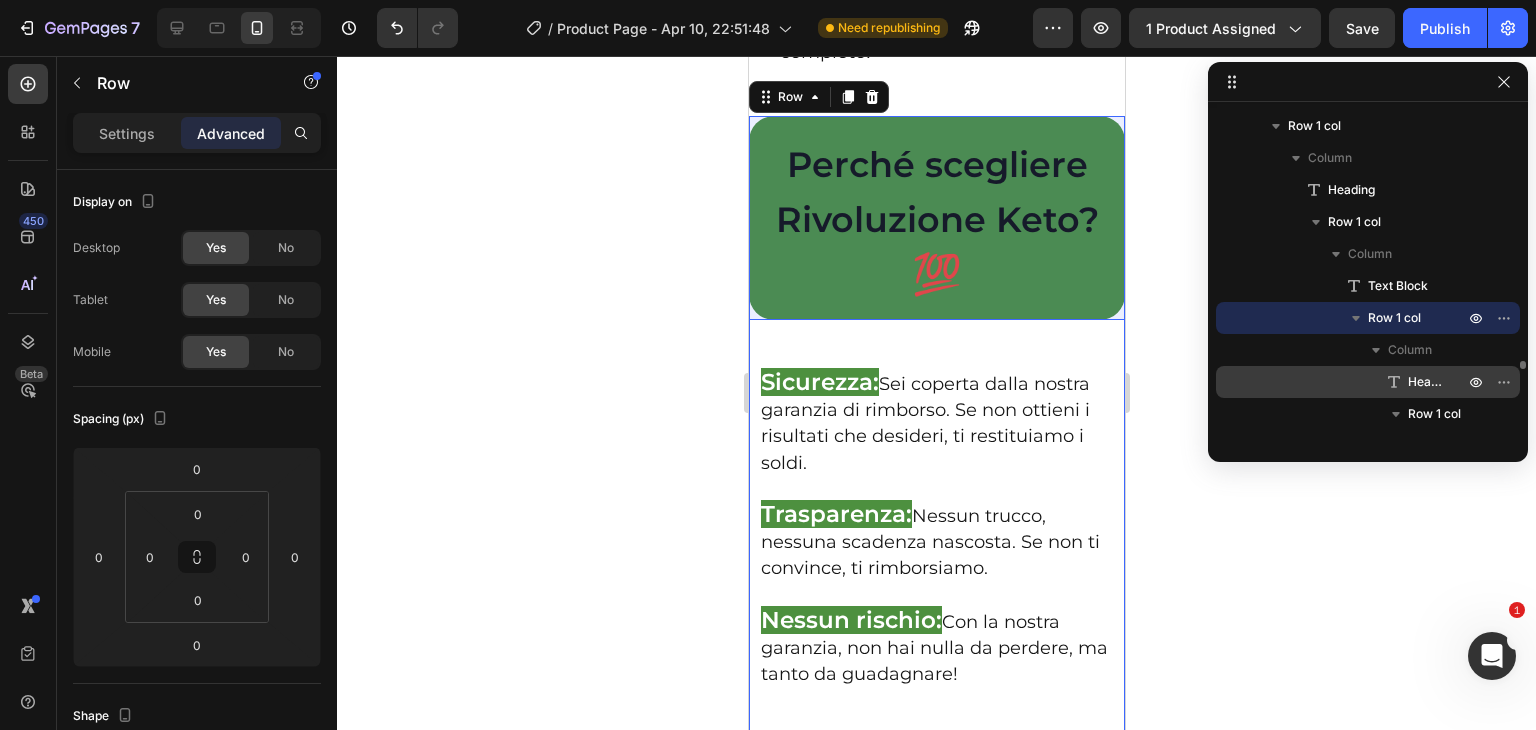 click on "Heading" at bounding box center [1414, 382] 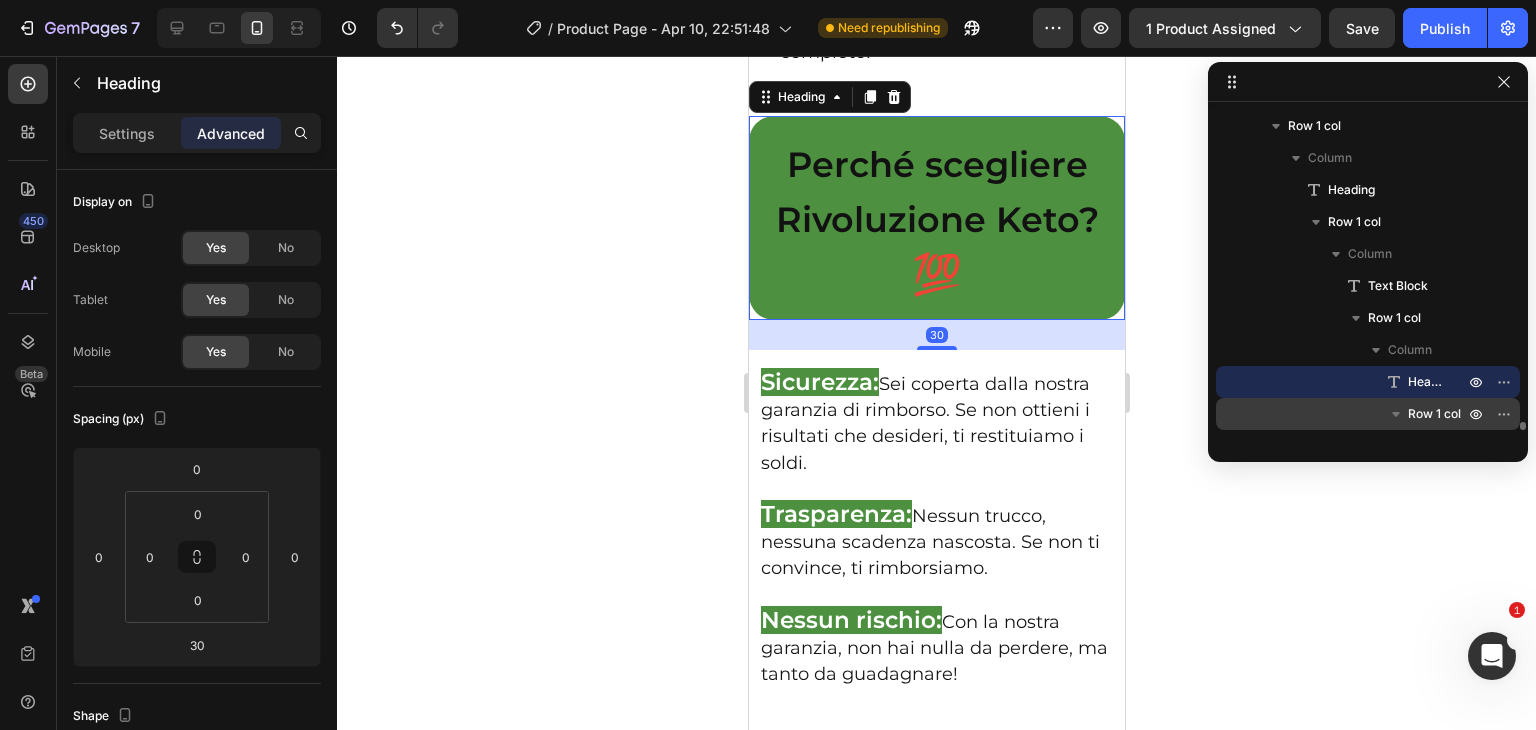 scroll, scrollTop: 9300, scrollLeft: 0, axis: vertical 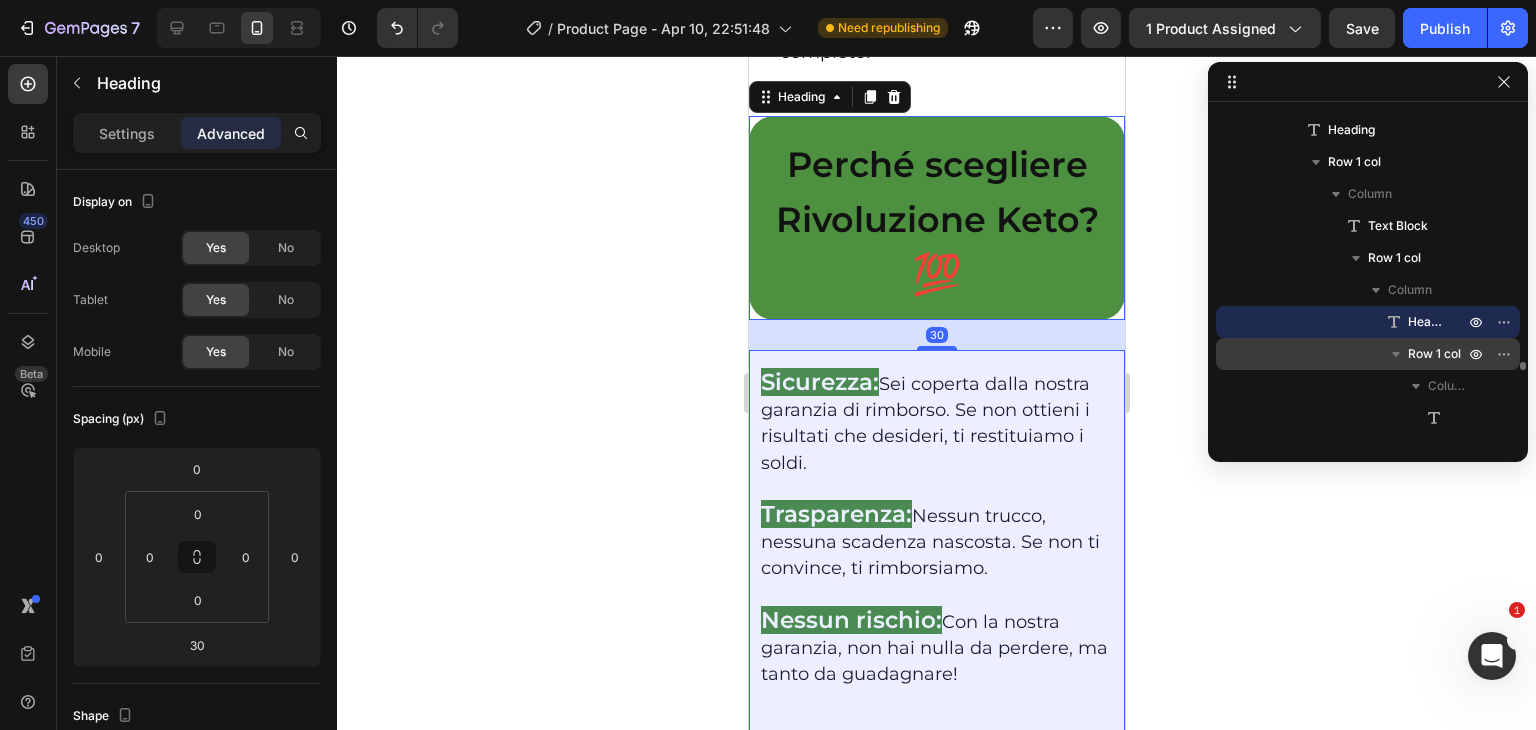click on "Row 1 col" at bounding box center (1434, 354) 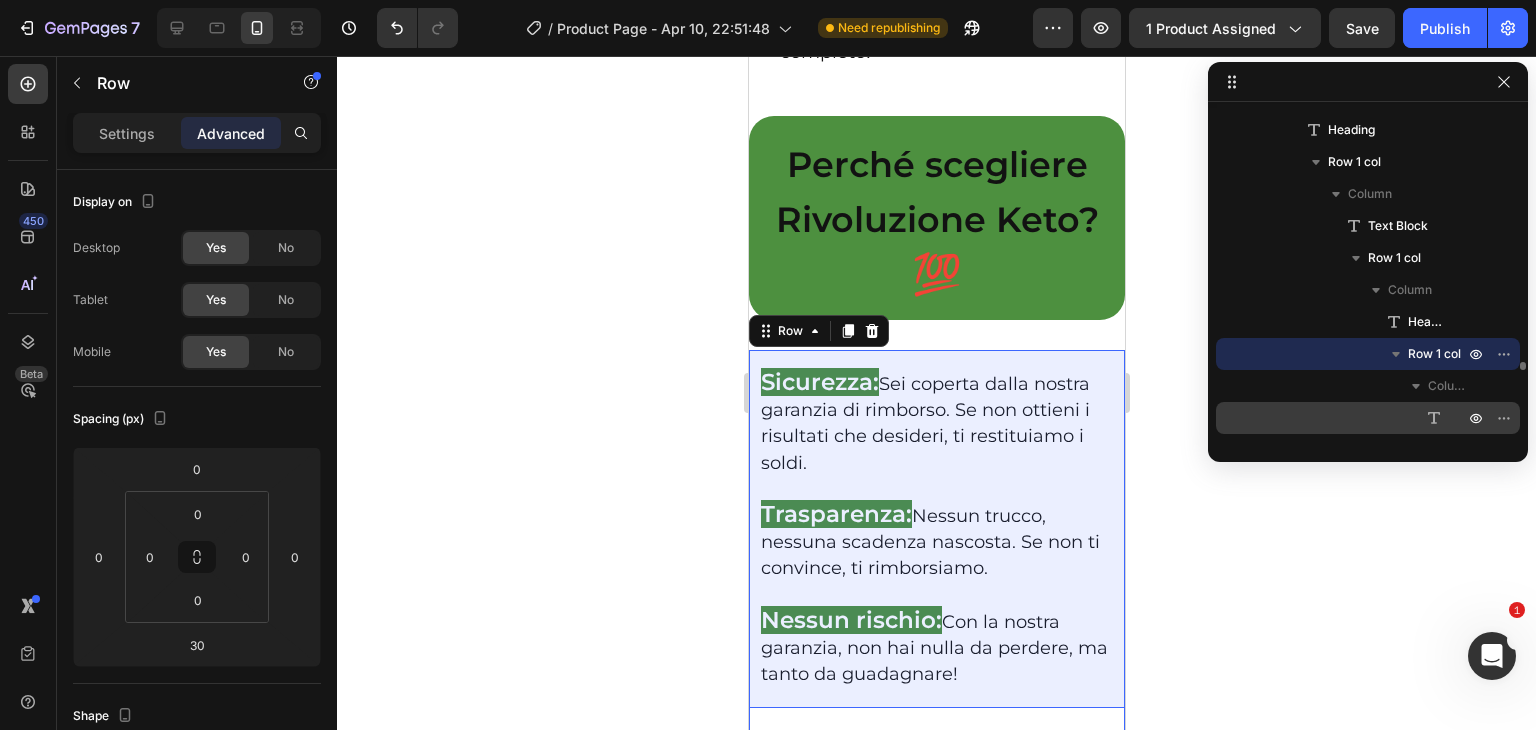 click 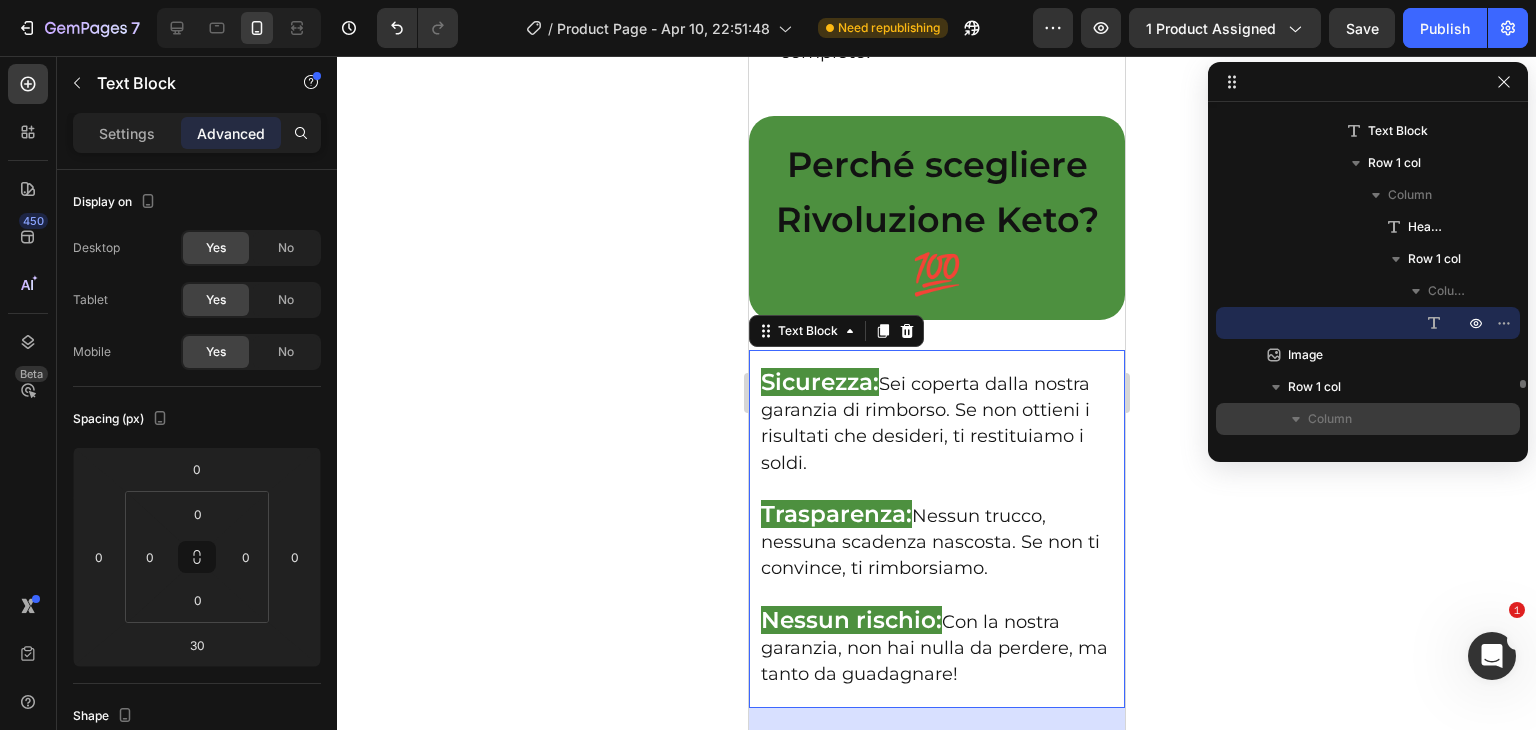 scroll, scrollTop: 9410, scrollLeft: 0, axis: vertical 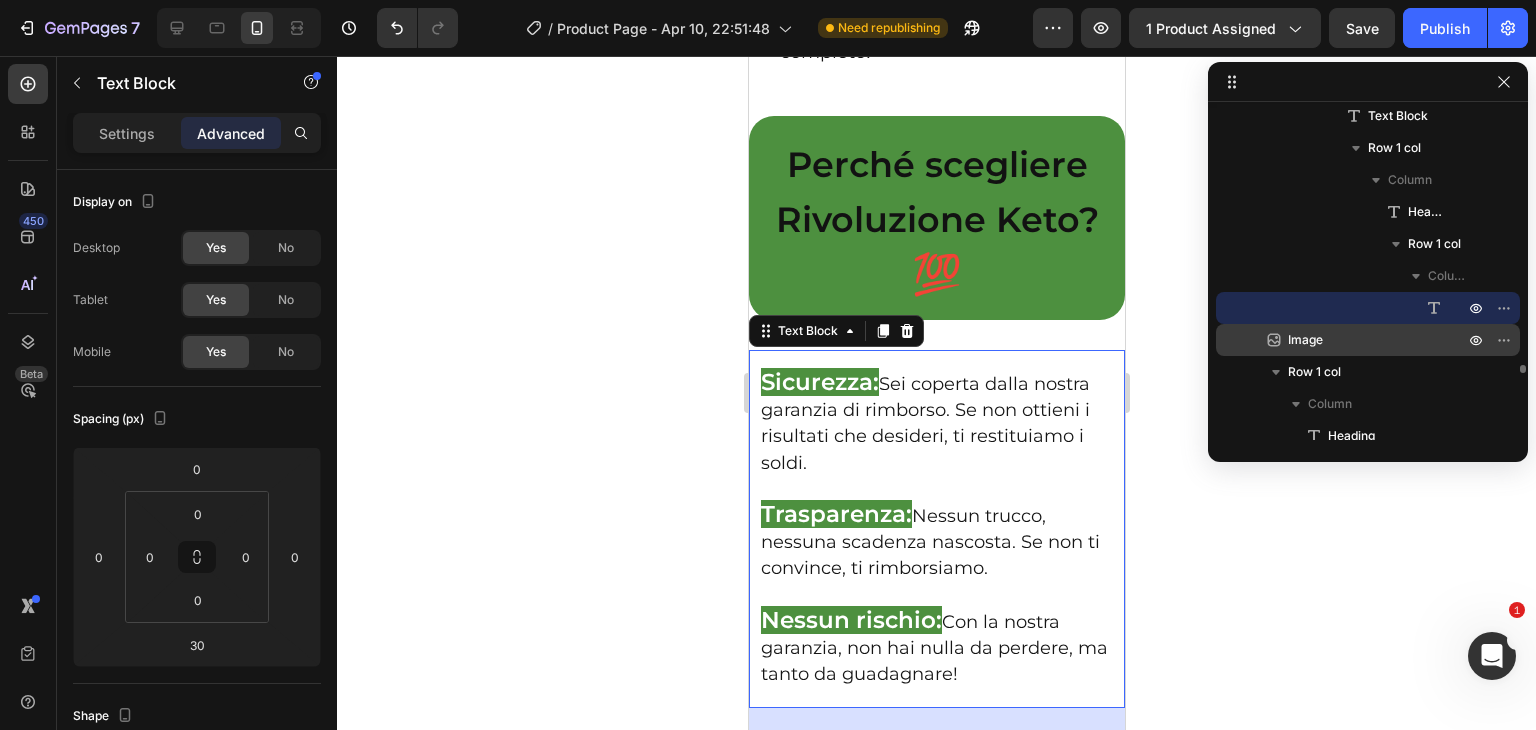 click on "Image" at bounding box center (1305, 340) 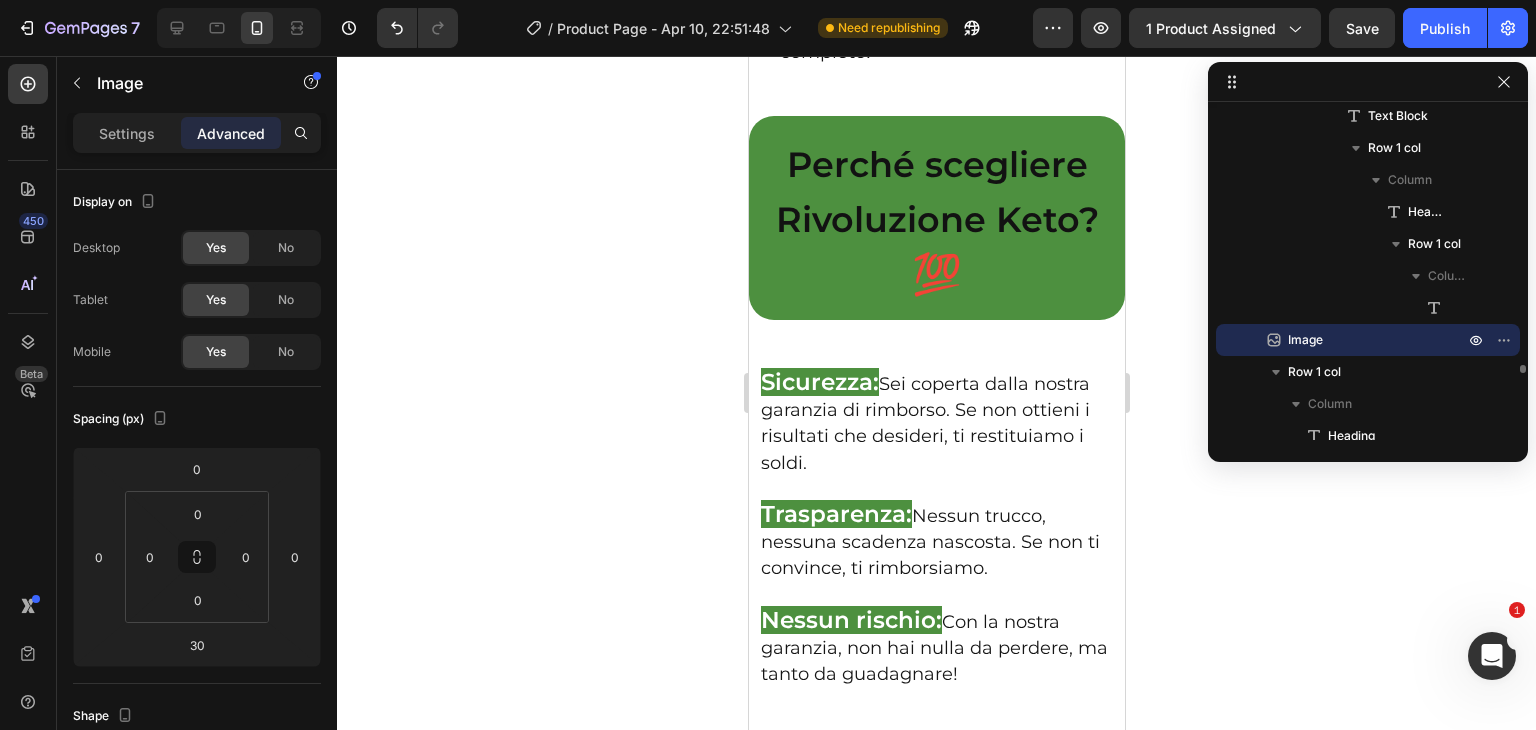 scroll, scrollTop: 49076, scrollLeft: 0, axis: vertical 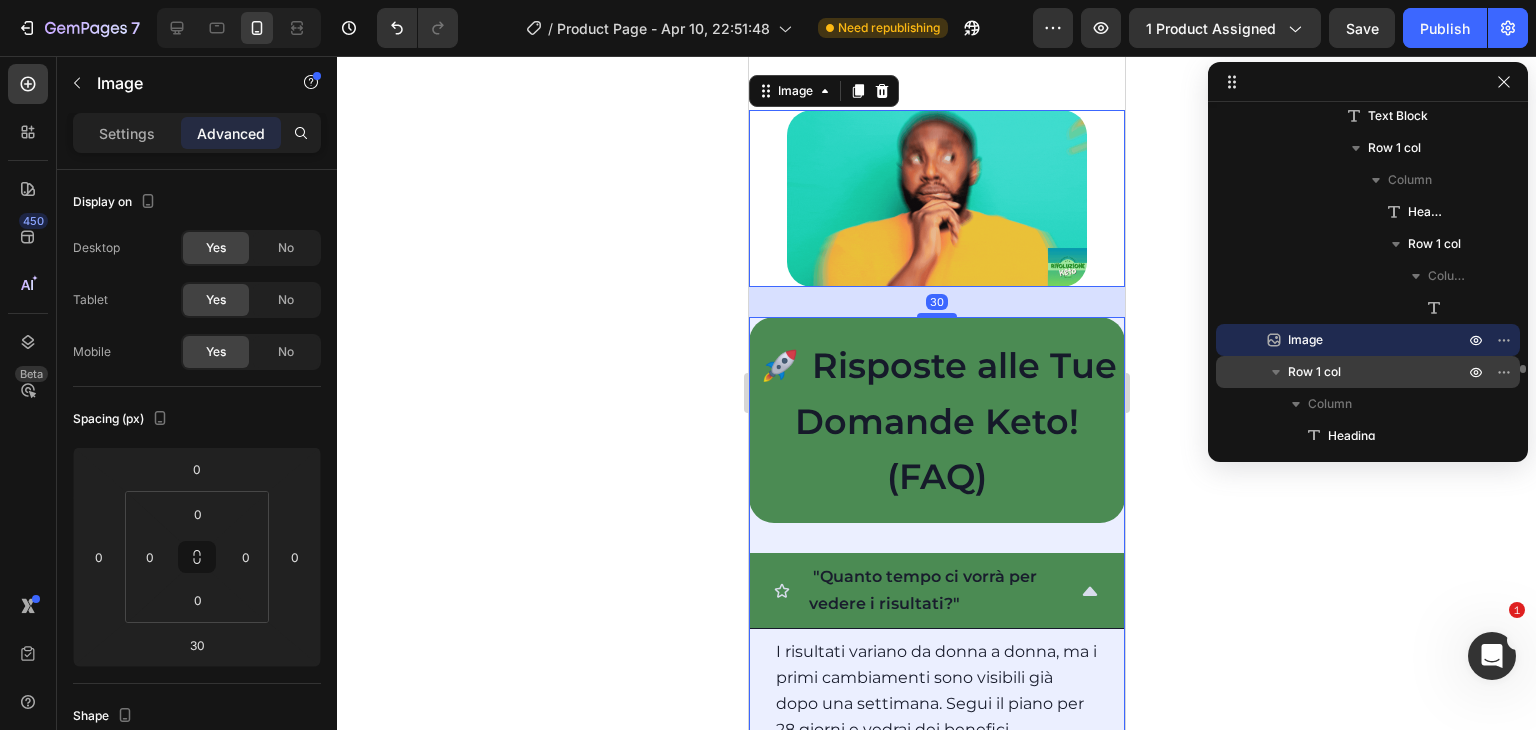 click on "Row 1 col" at bounding box center (1314, 372) 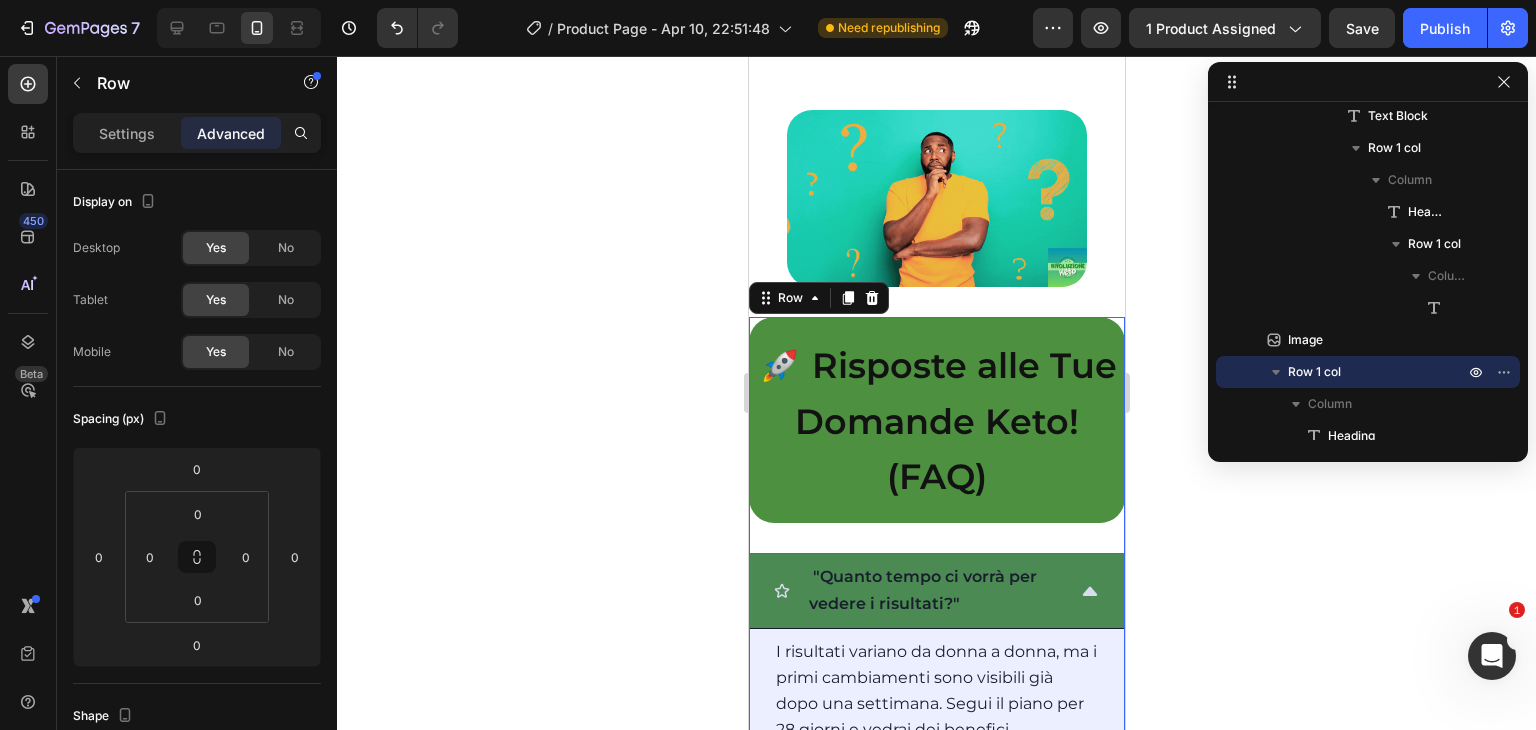 scroll, scrollTop: 9492, scrollLeft: 0, axis: vertical 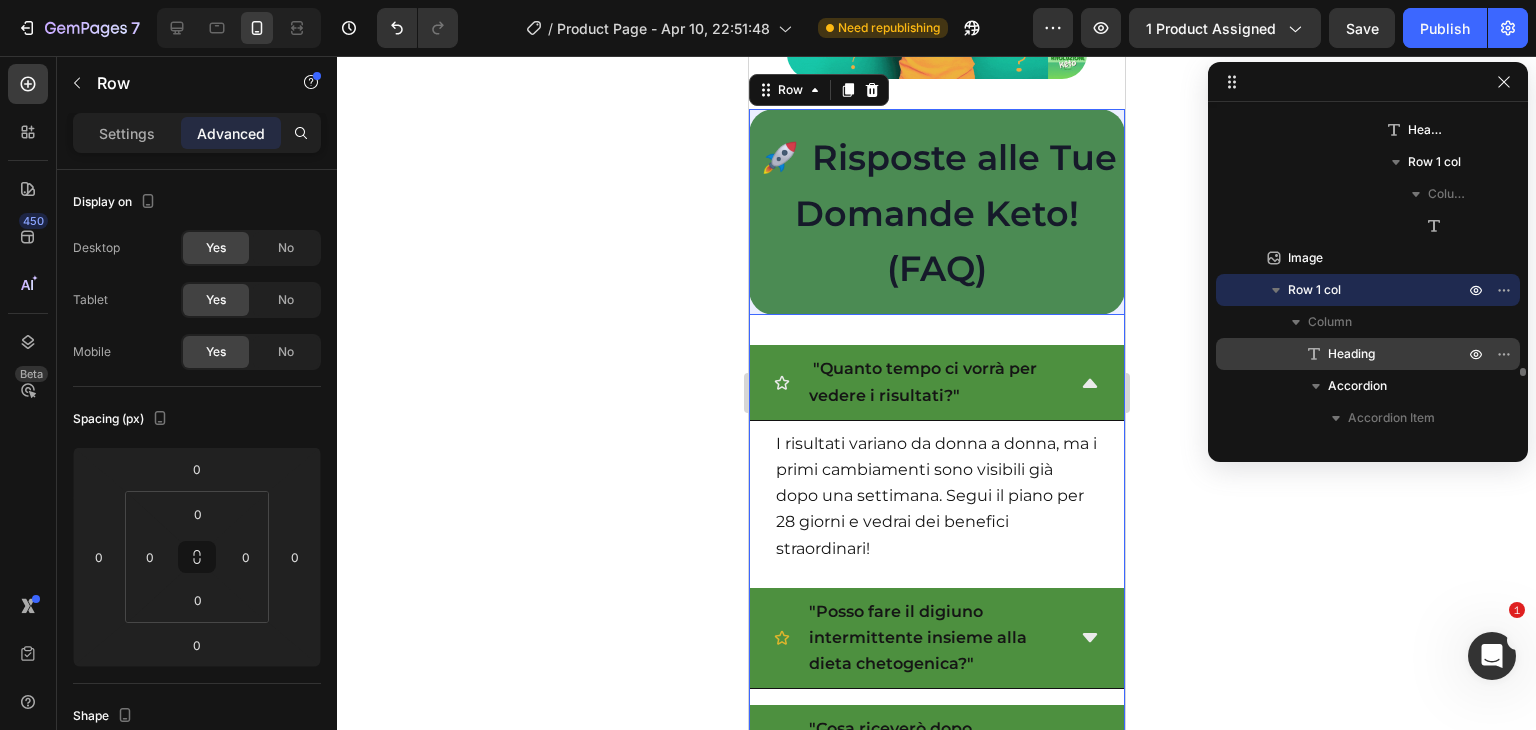 click on "Heading" at bounding box center (1351, 354) 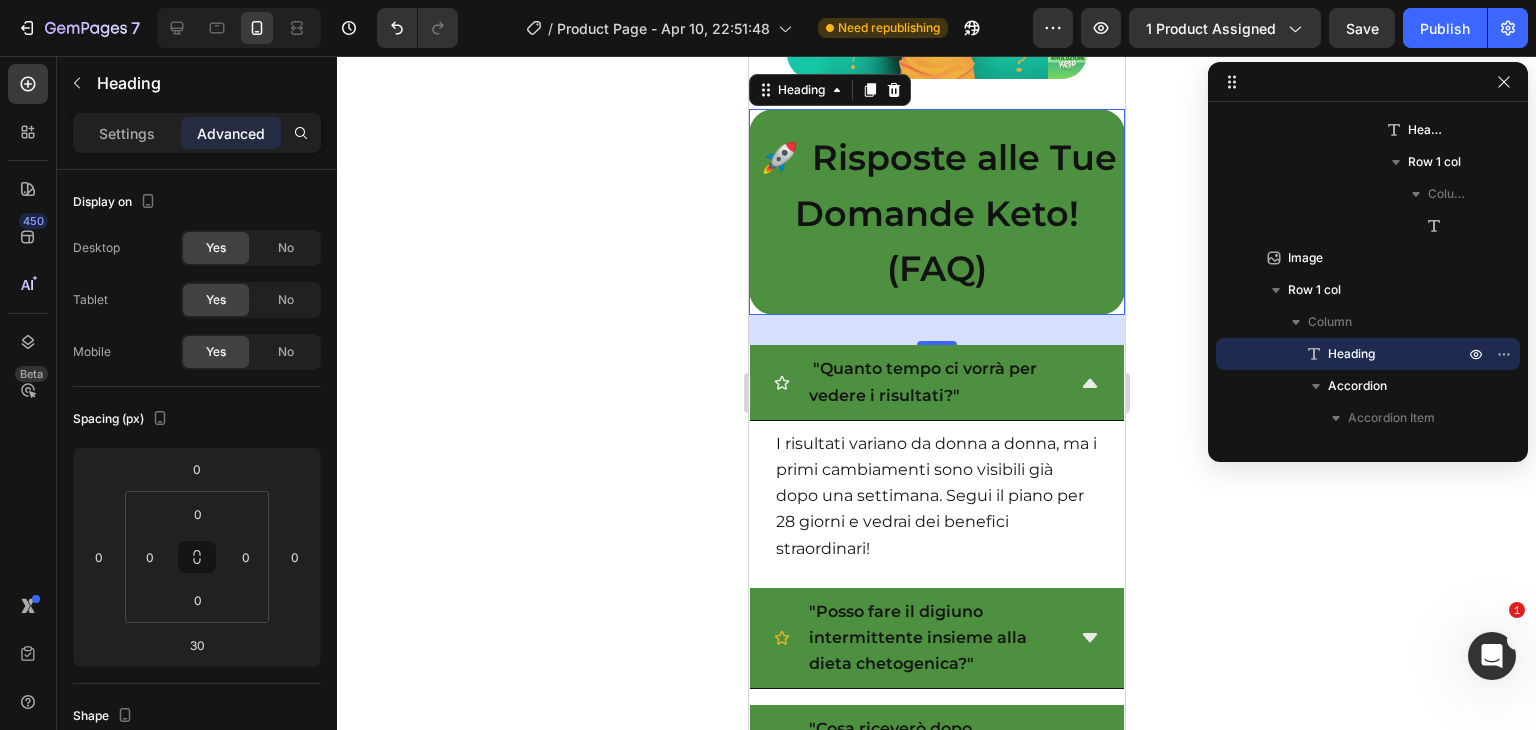 scroll, scrollTop: 10028, scrollLeft: 0, axis: vertical 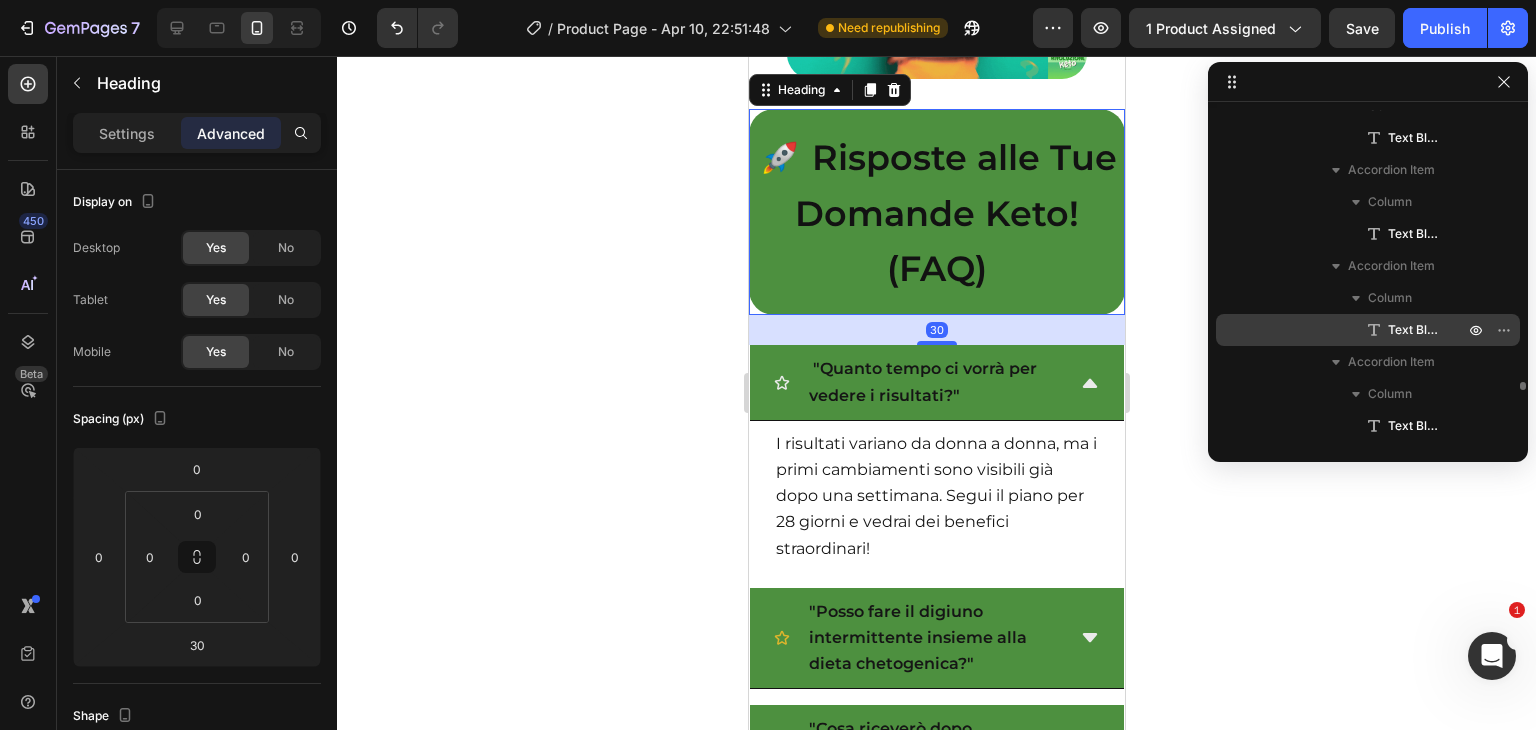click on "Text Block" at bounding box center (1416, 330) 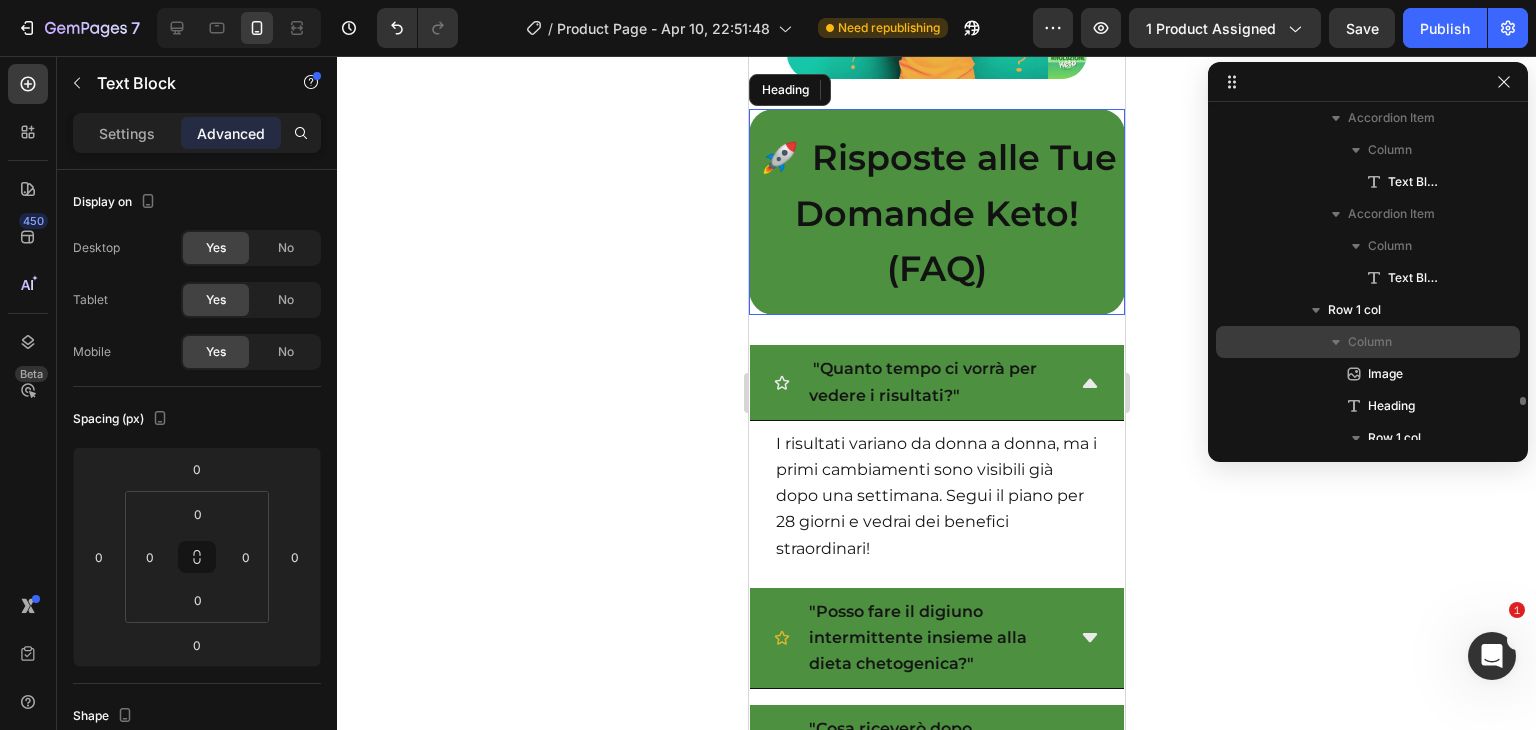 scroll, scrollTop: 10584, scrollLeft: 0, axis: vertical 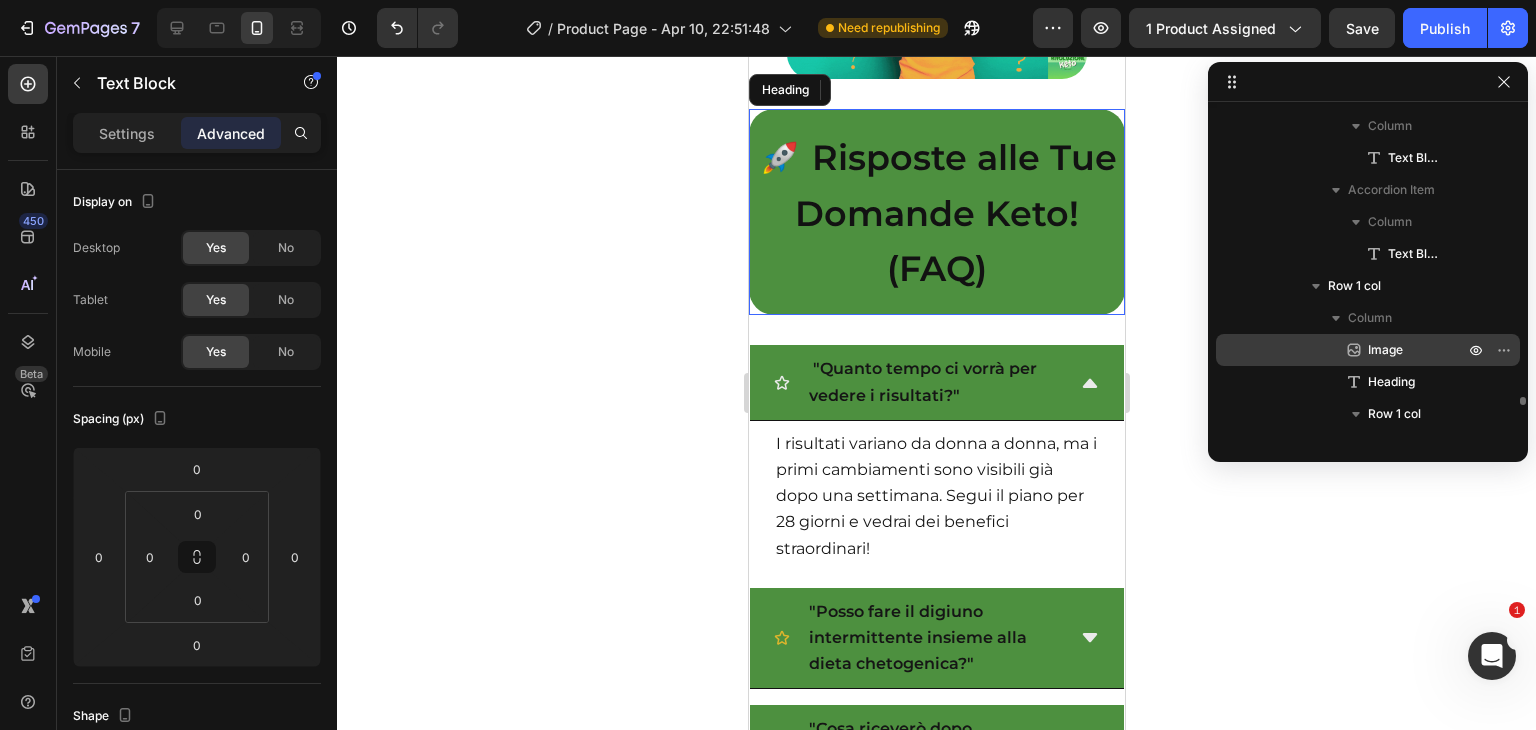 click on "Image" at bounding box center [1385, 350] 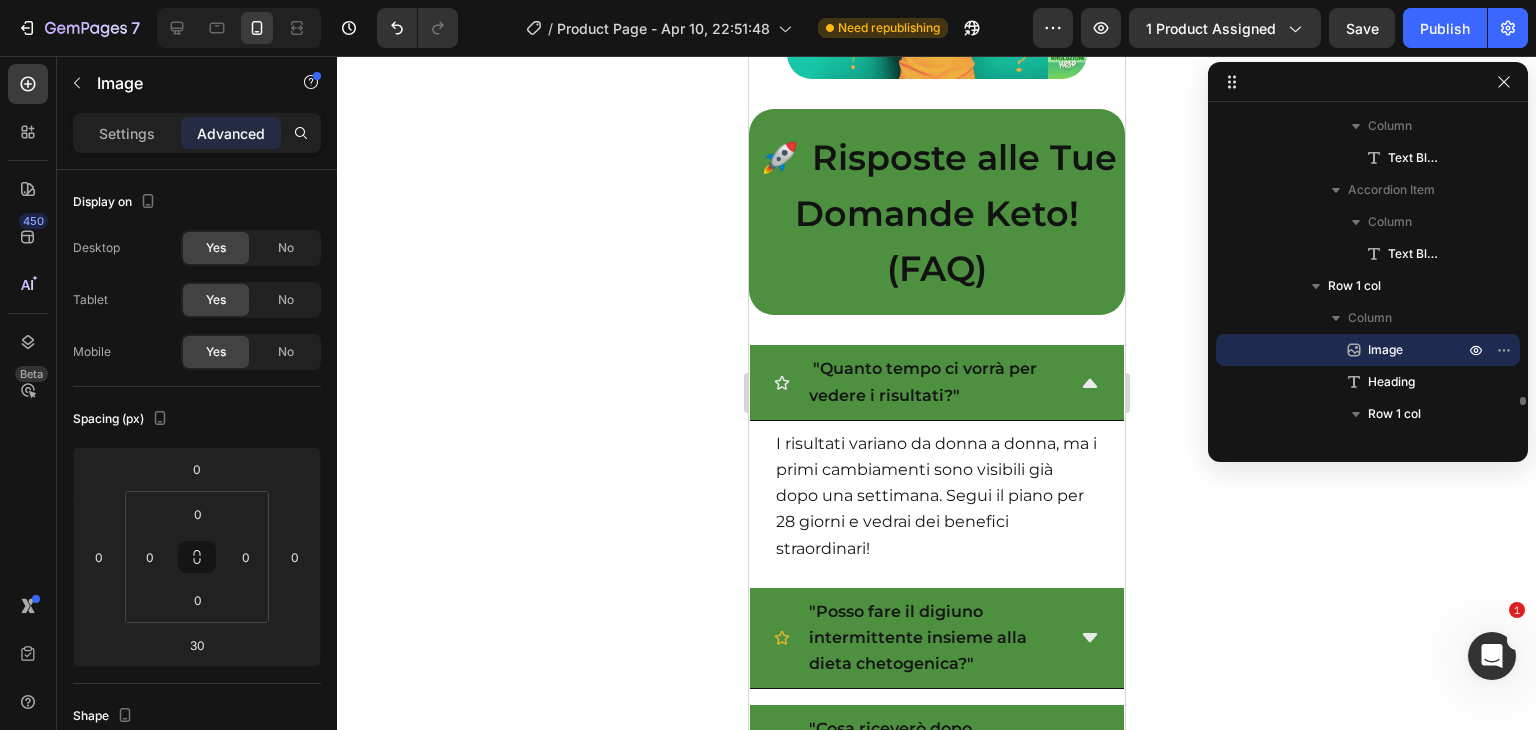 scroll, scrollTop: 50644, scrollLeft: 0, axis: vertical 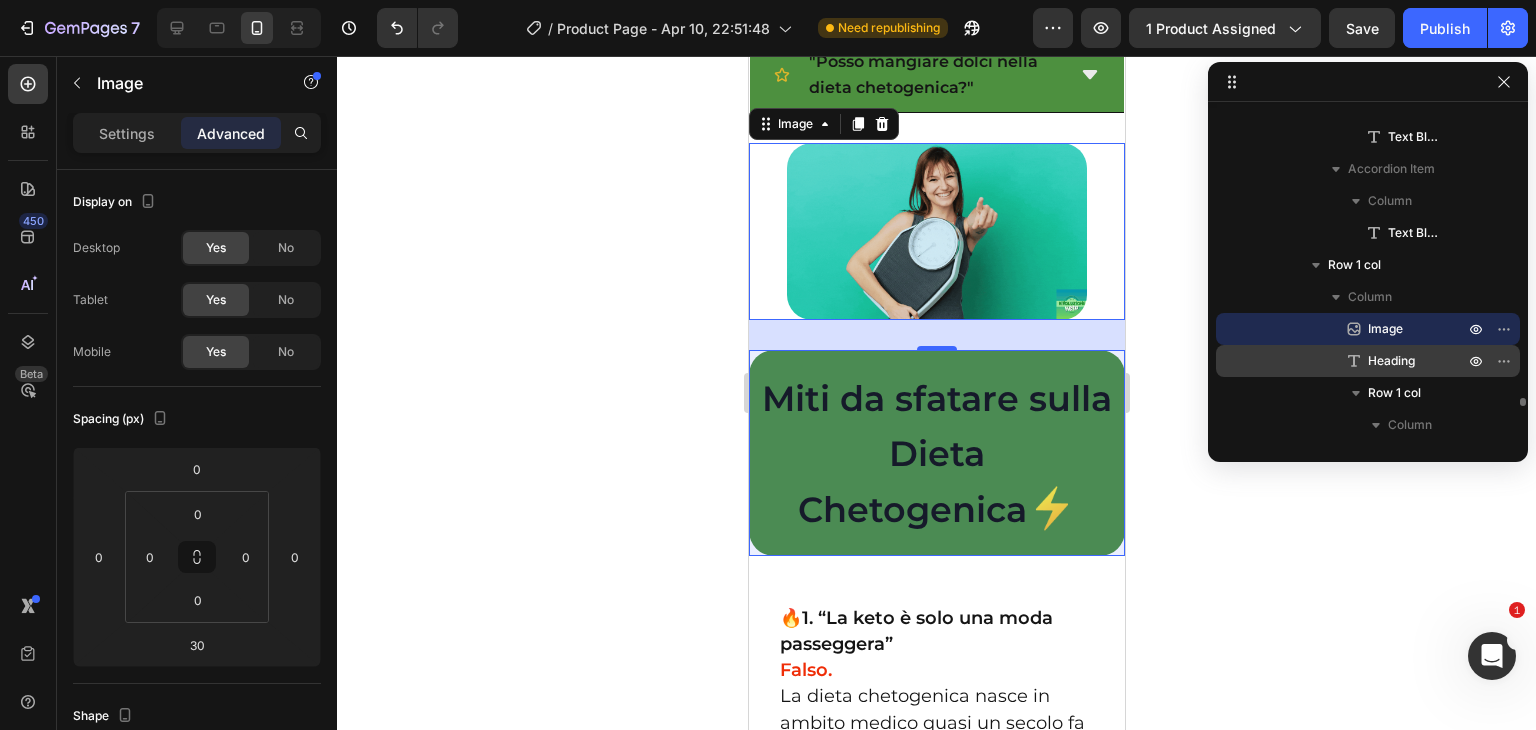 click on "Heading" at bounding box center (1391, 361) 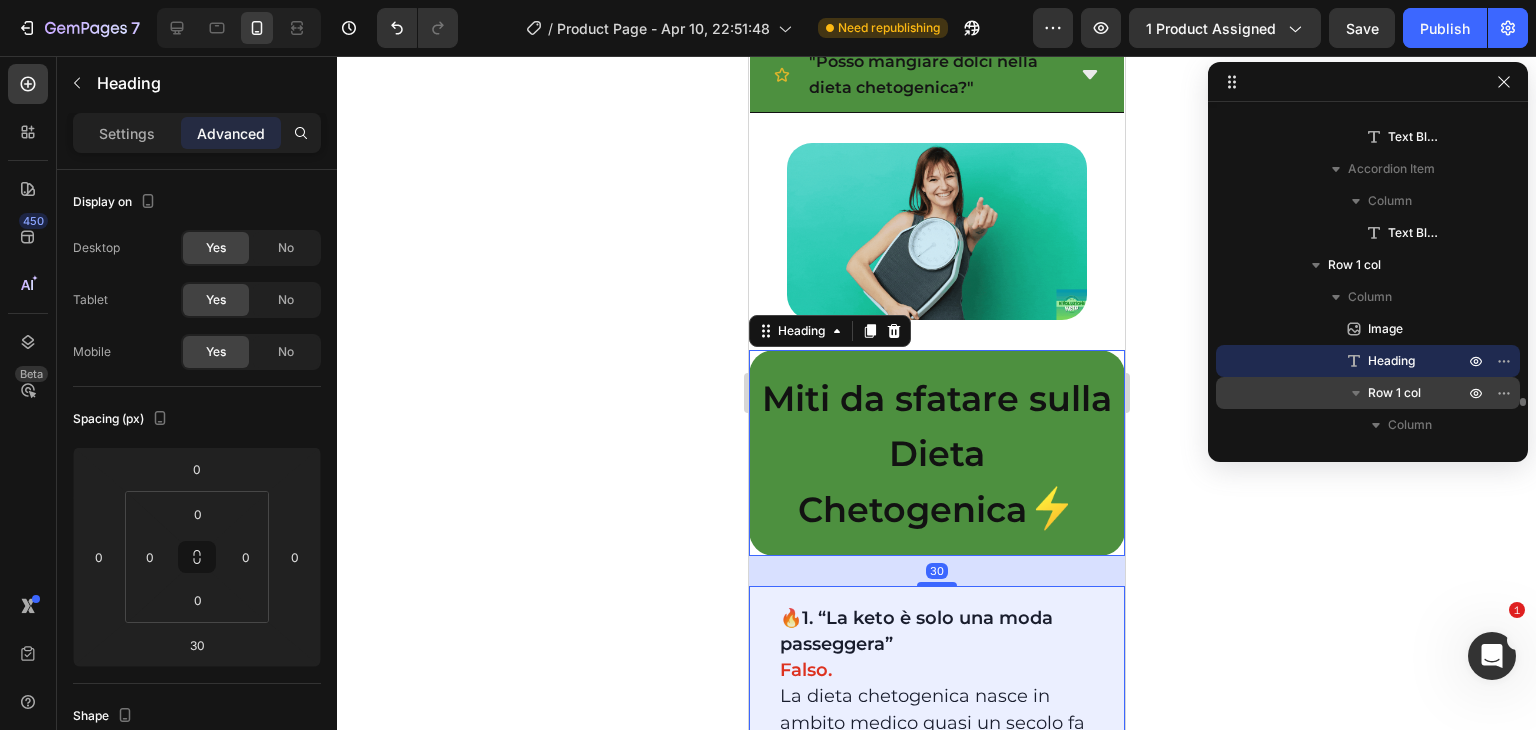 click on "Row 1 col" at bounding box center [1394, 393] 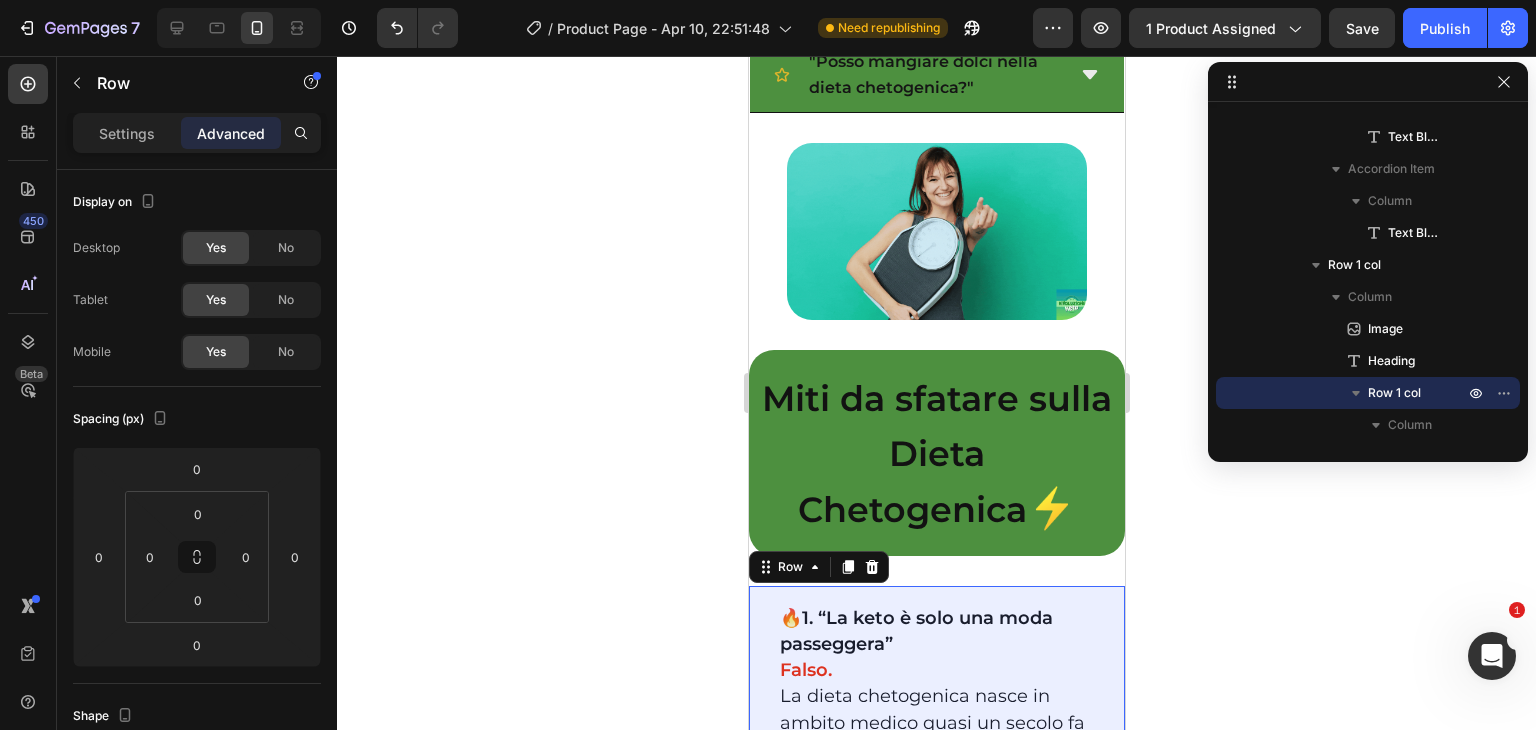 scroll, scrollTop: 10675, scrollLeft: 0, axis: vertical 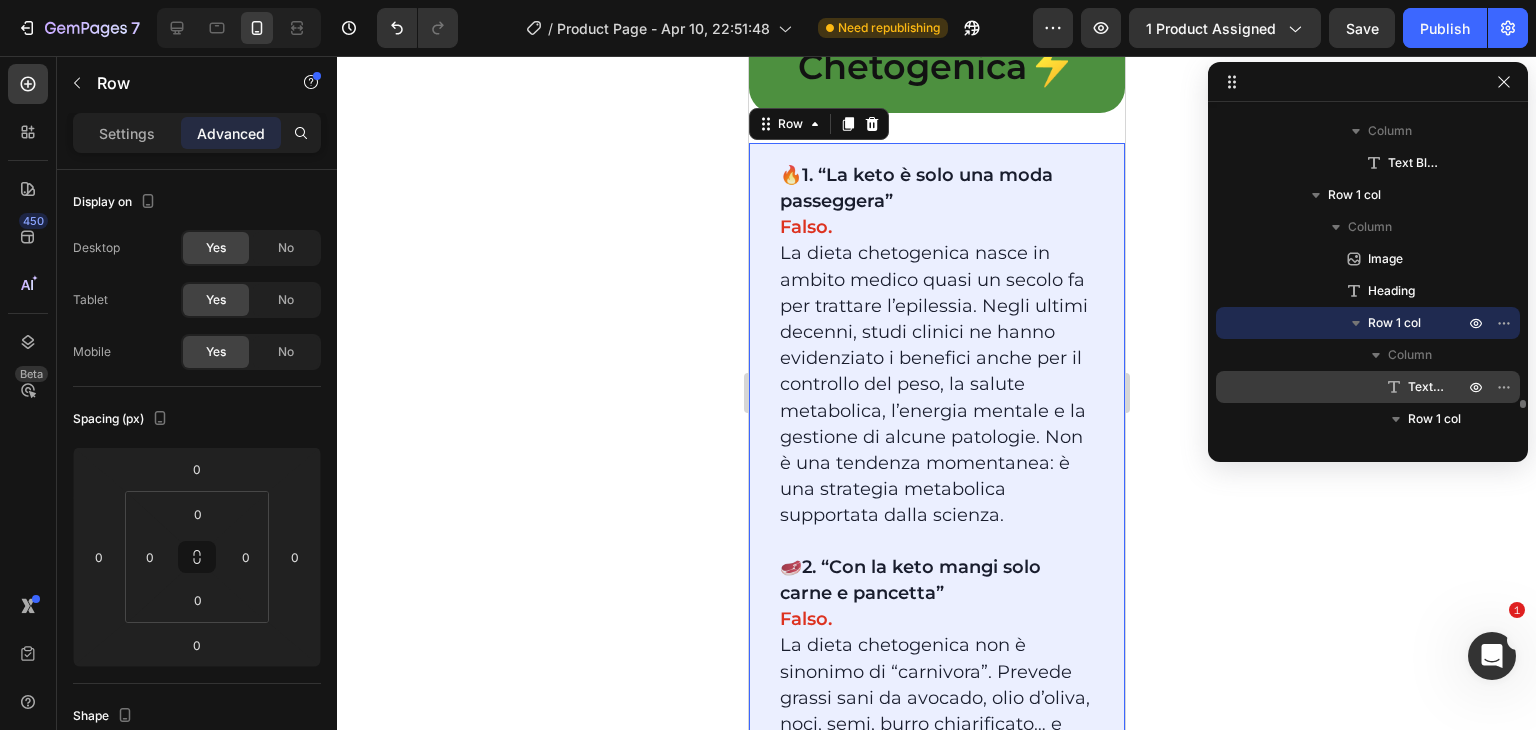 click 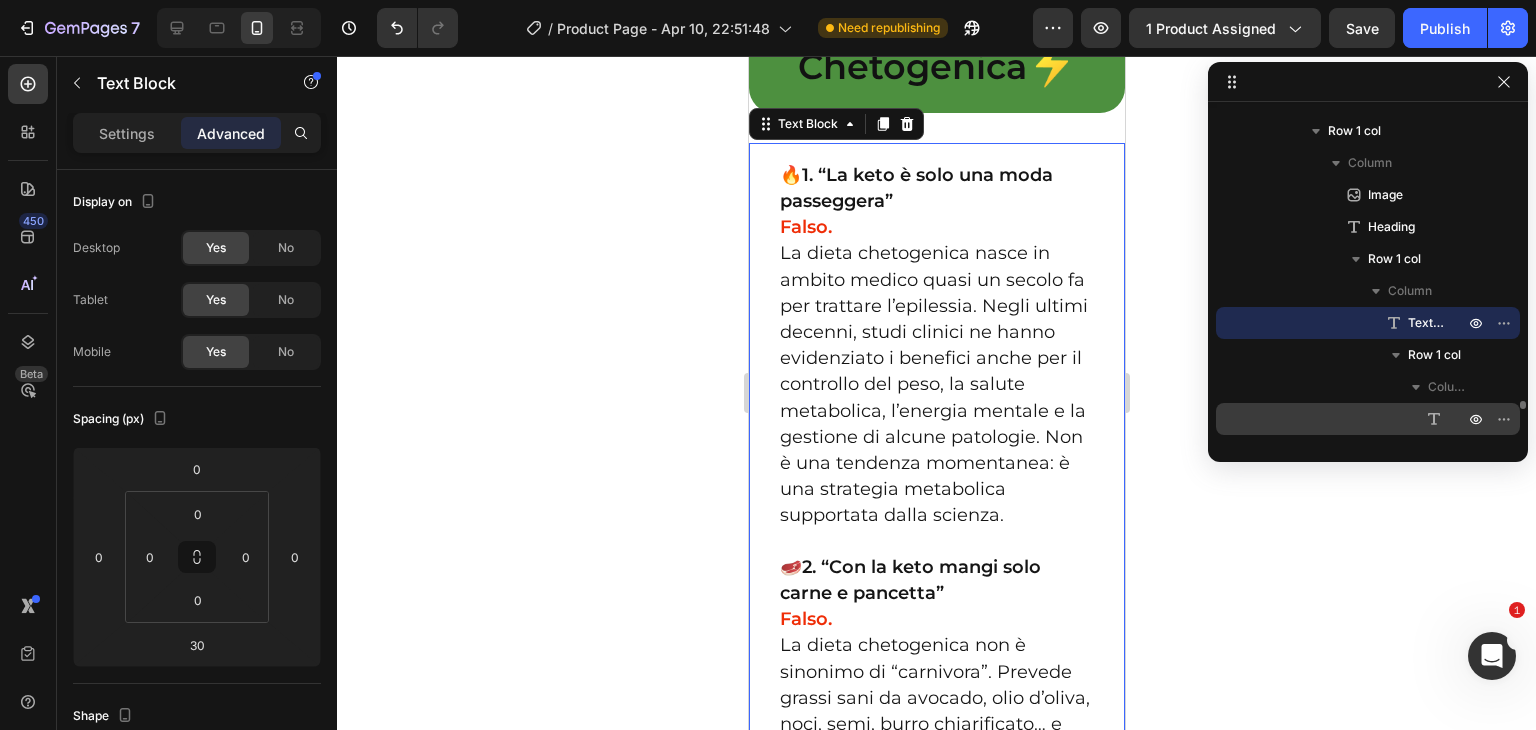 scroll, scrollTop: 10754, scrollLeft: 0, axis: vertical 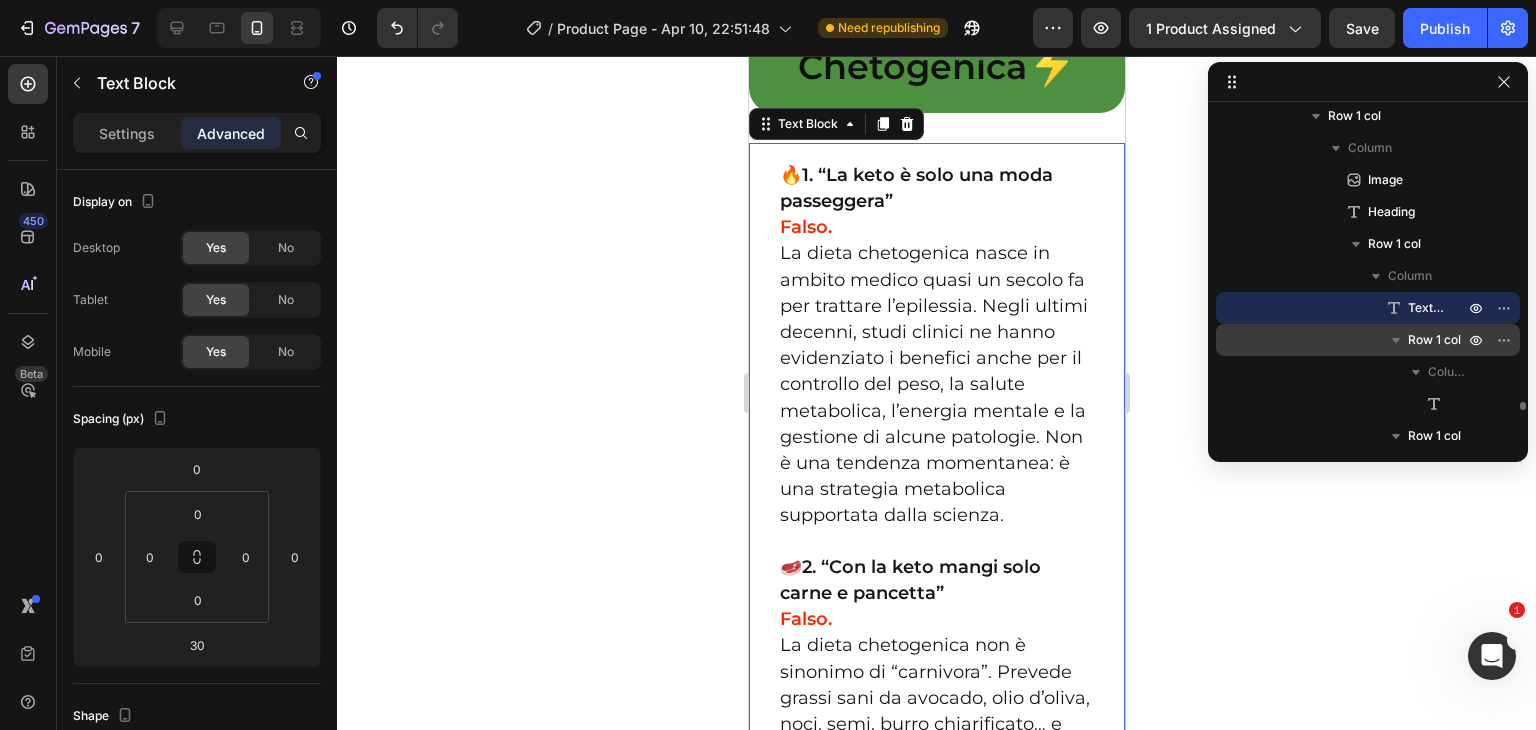 click on "Row 1 col" at bounding box center (1434, 340) 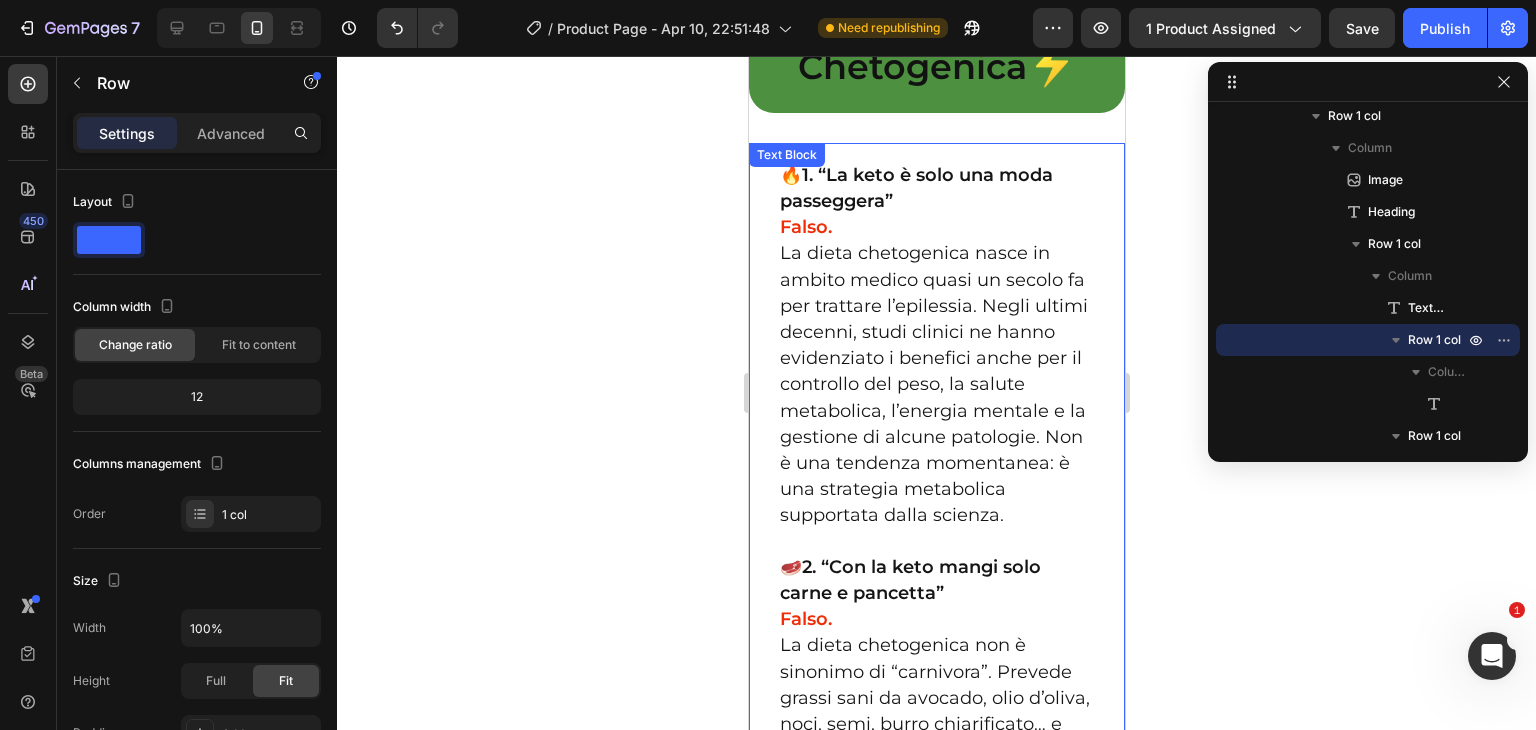 scroll, scrollTop: 53237, scrollLeft: 0, axis: vertical 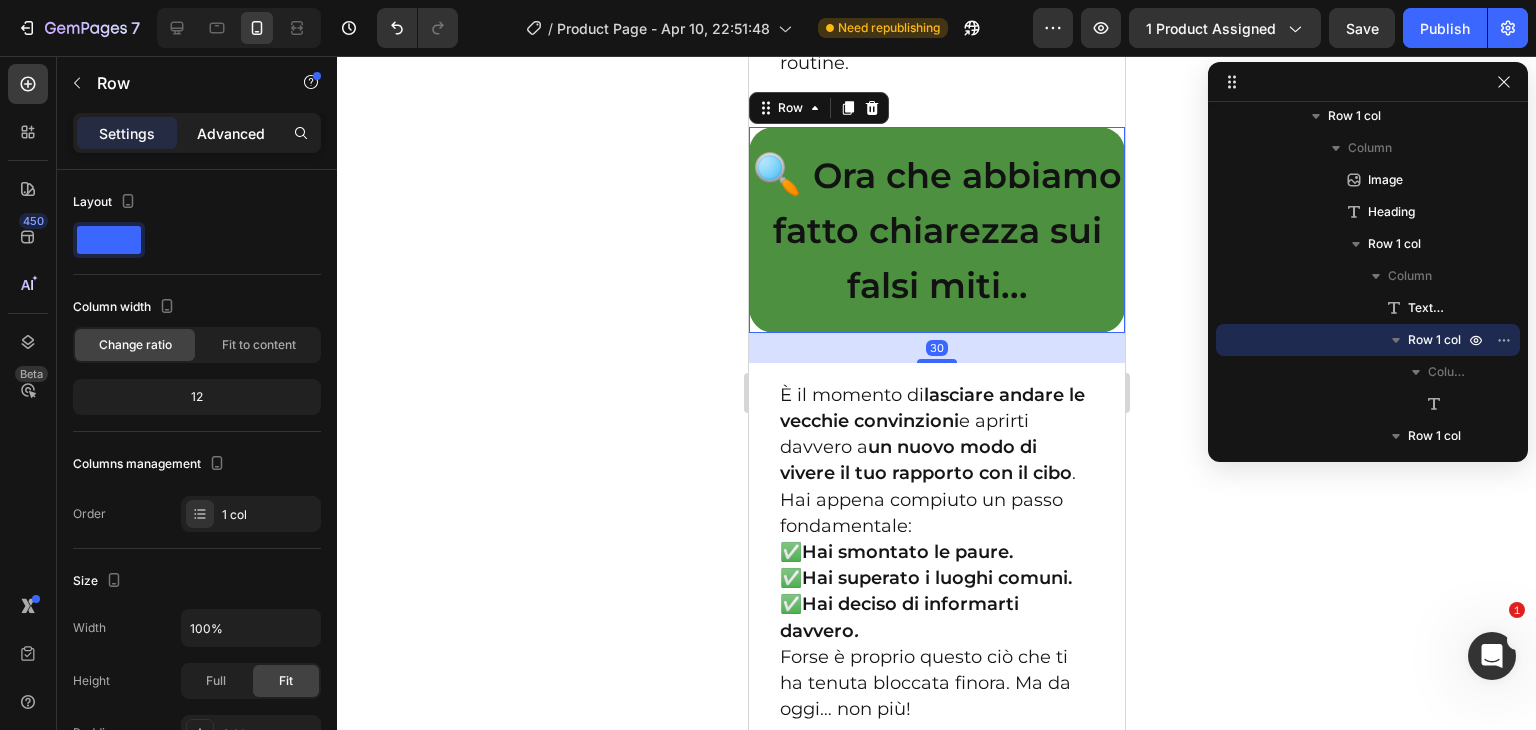 click on "Advanced" at bounding box center (231, 133) 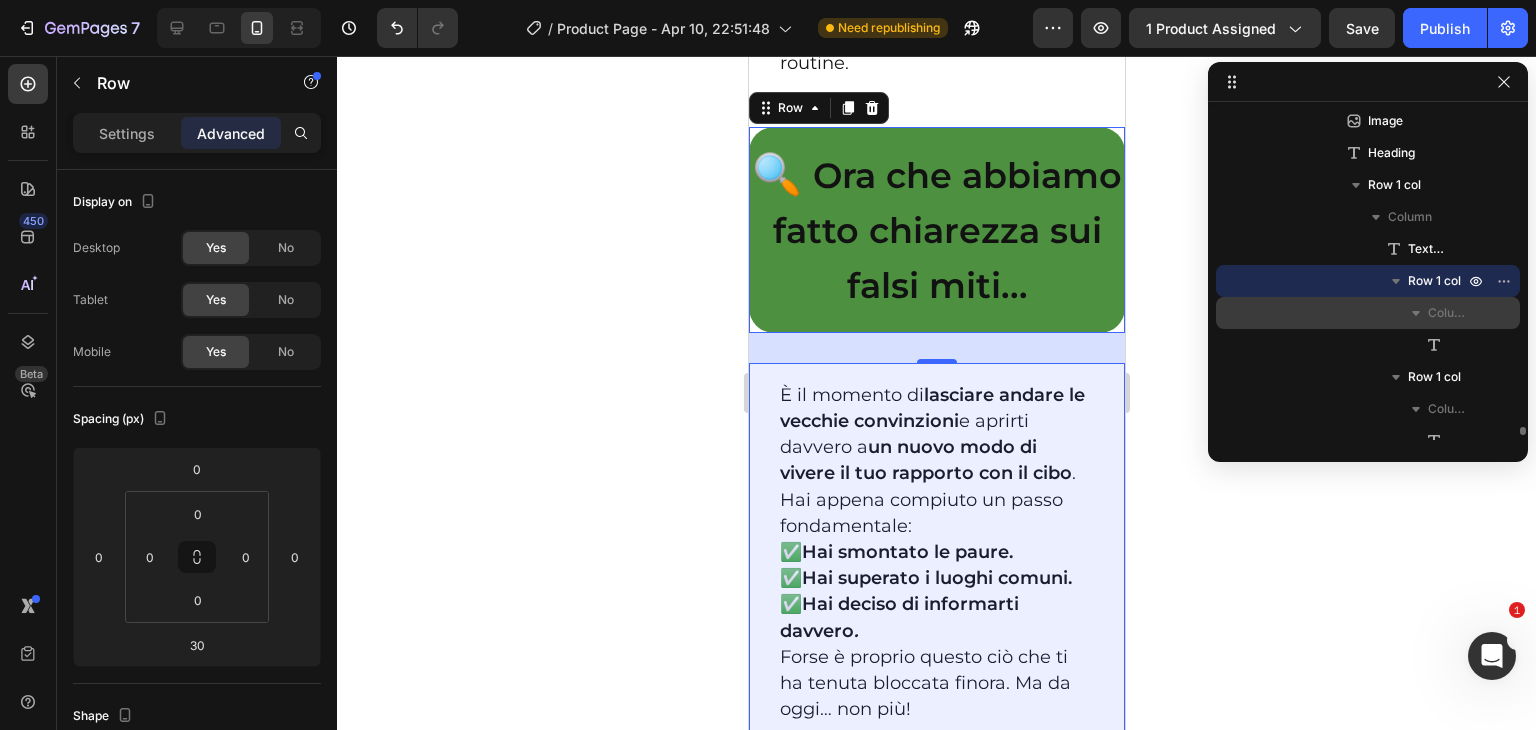 scroll, scrollTop: 10852, scrollLeft: 0, axis: vertical 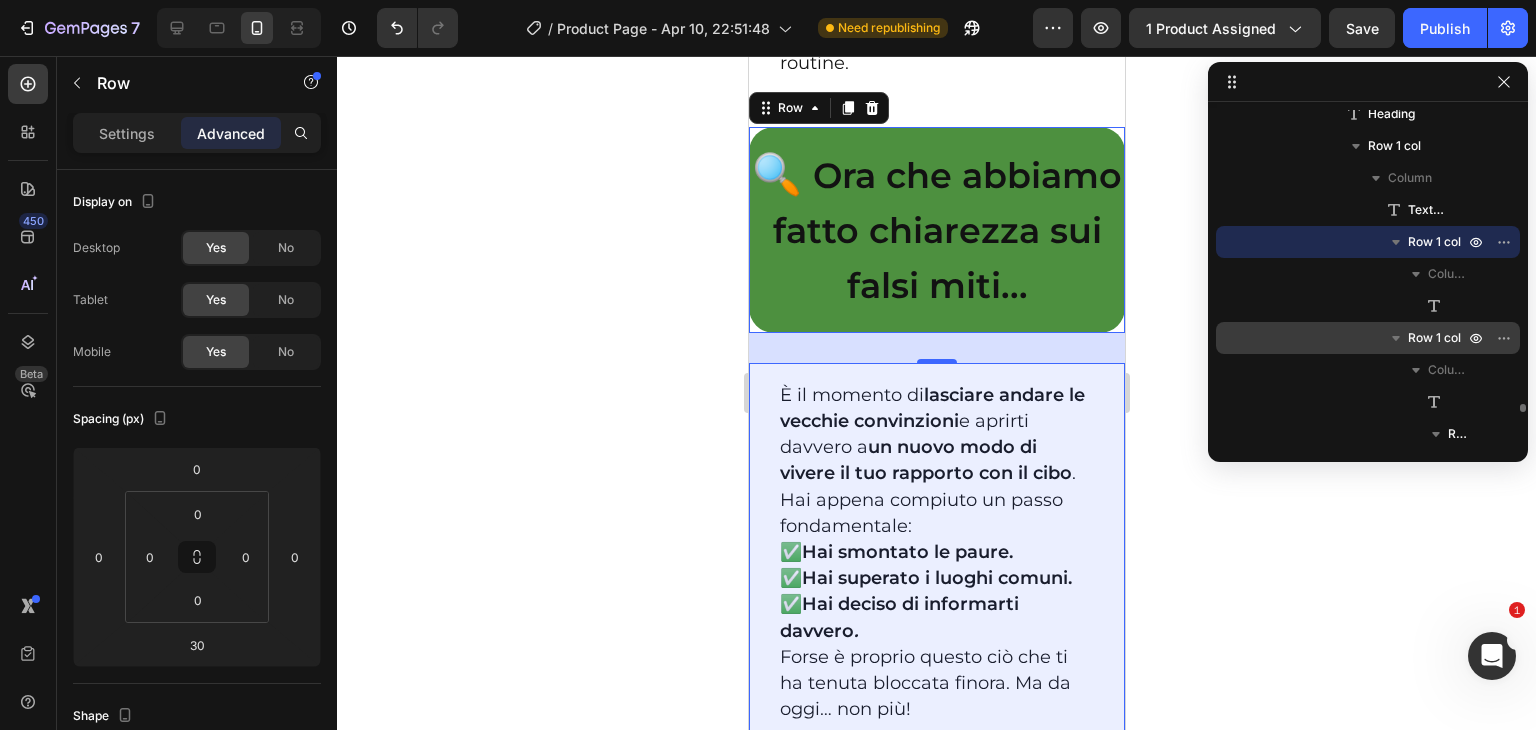 click on "Row 1 col" at bounding box center [1434, 338] 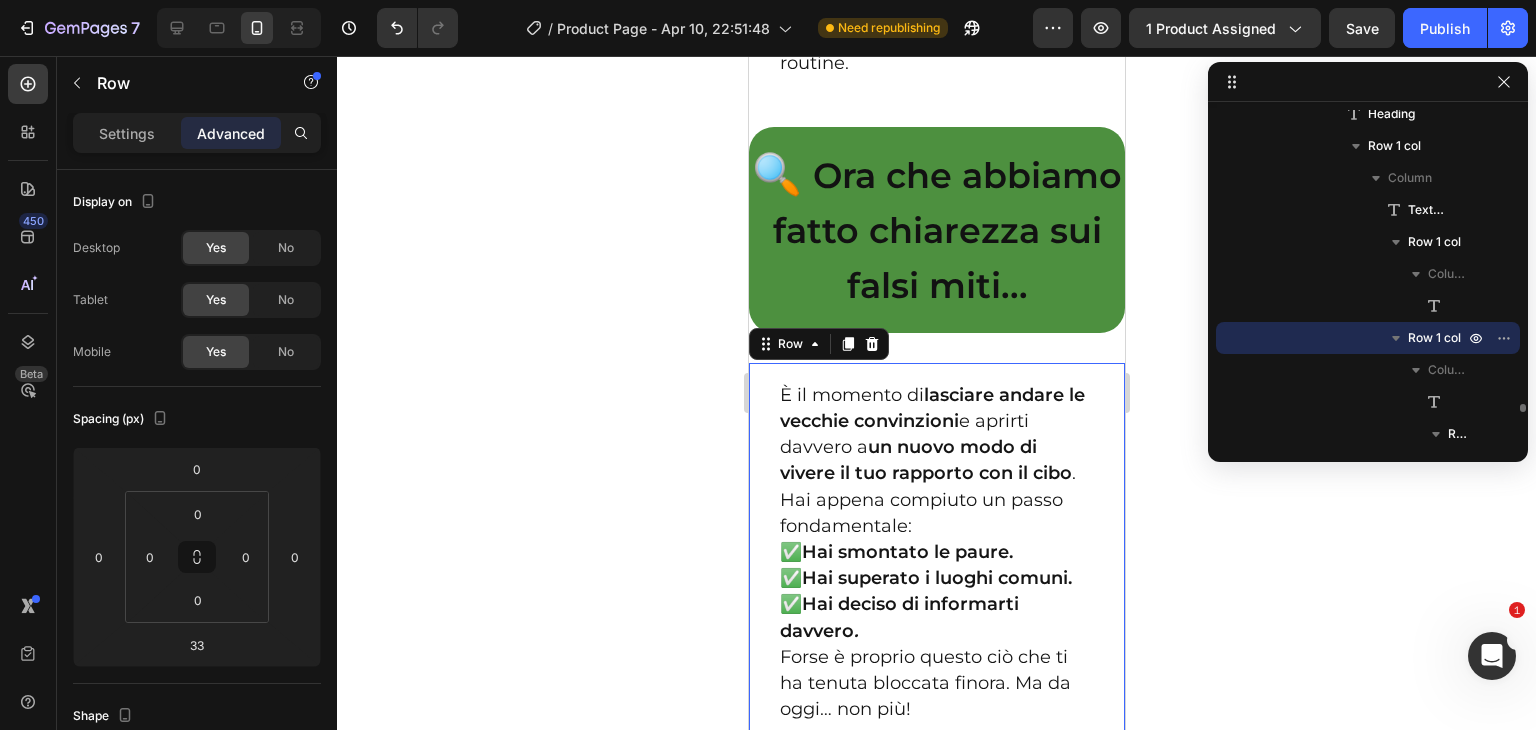 scroll, scrollTop: 53475, scrollLeft: 0, axis: vertical 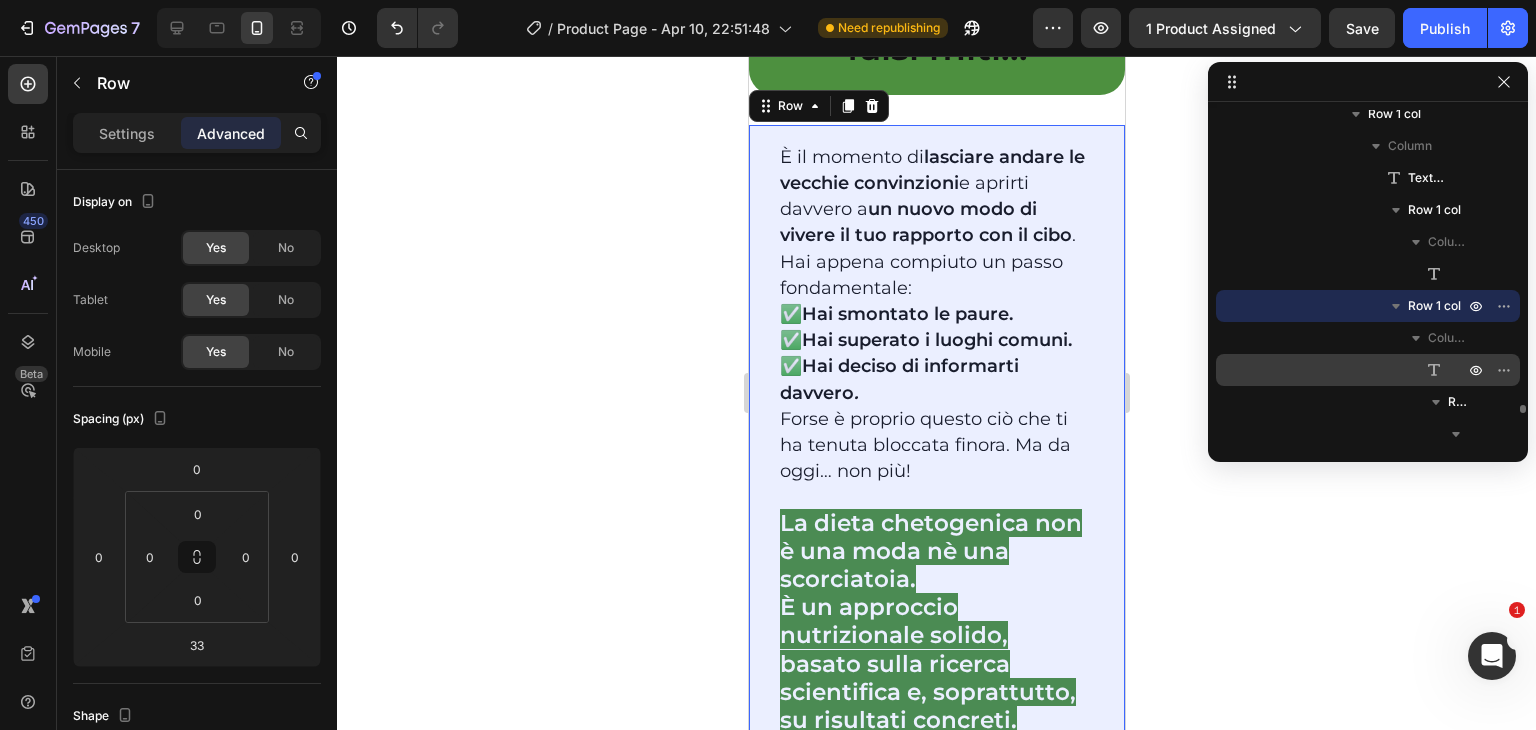 click 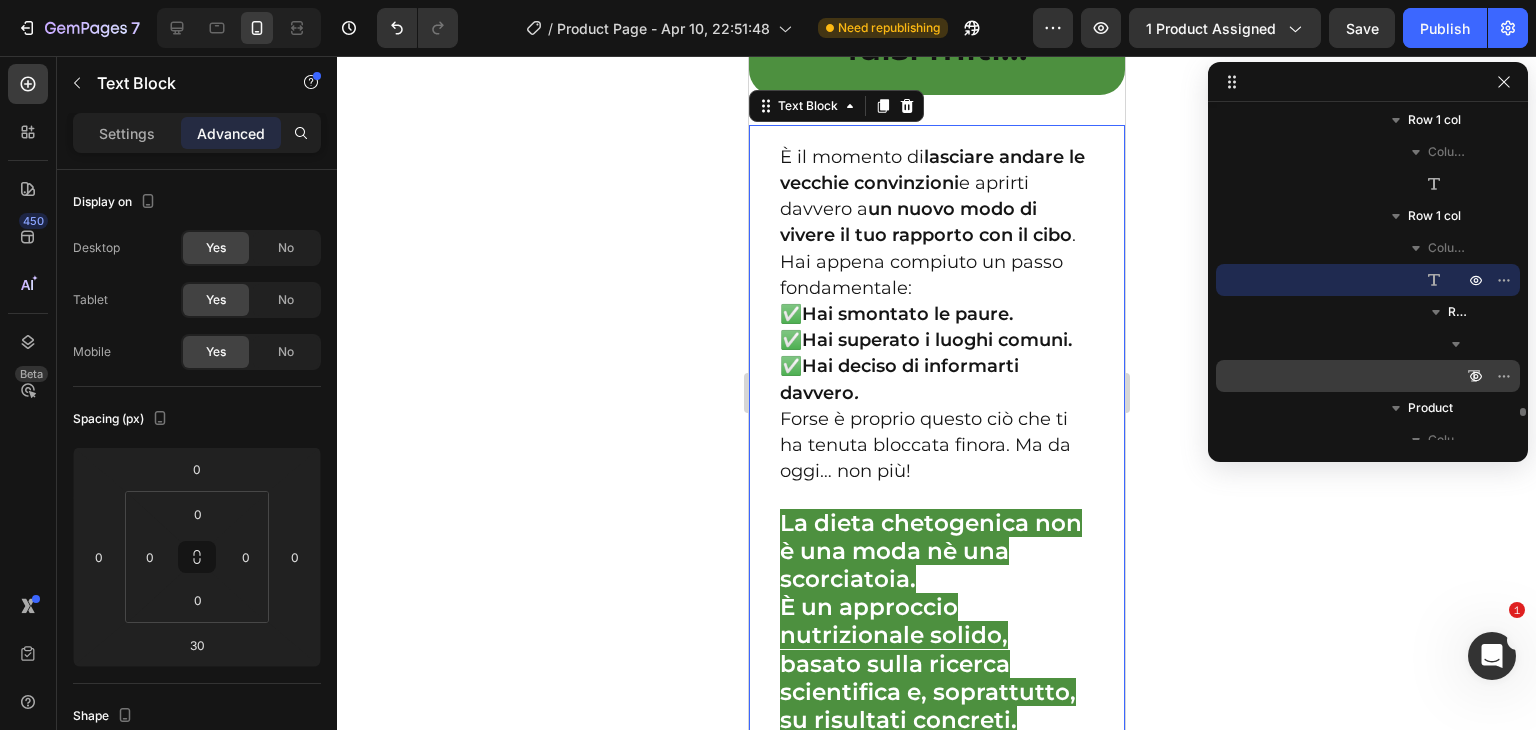 scroll, scrollTop: 10993, scrollLeft: 0, axis: vertical 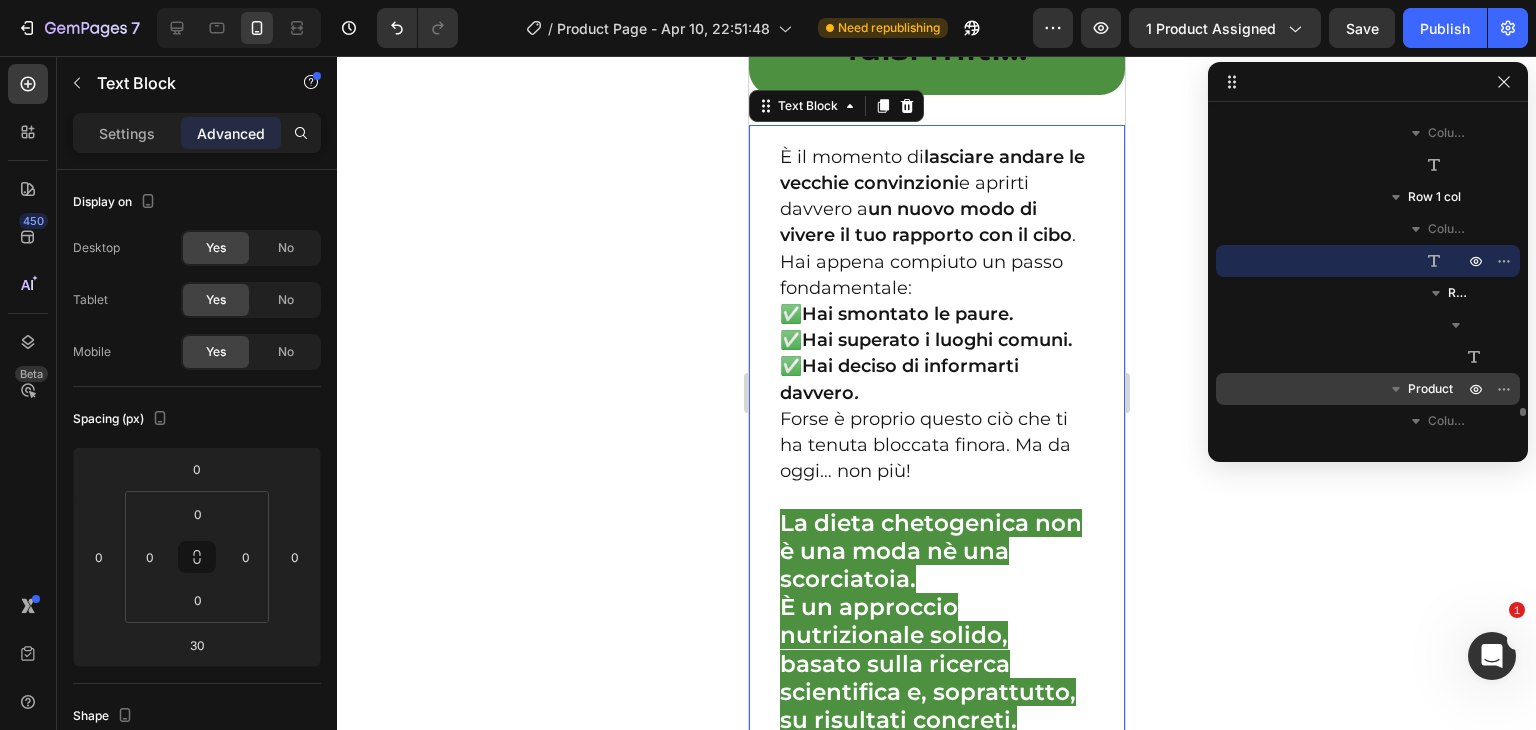 click on "Product" at bounding box center (1430, 389) 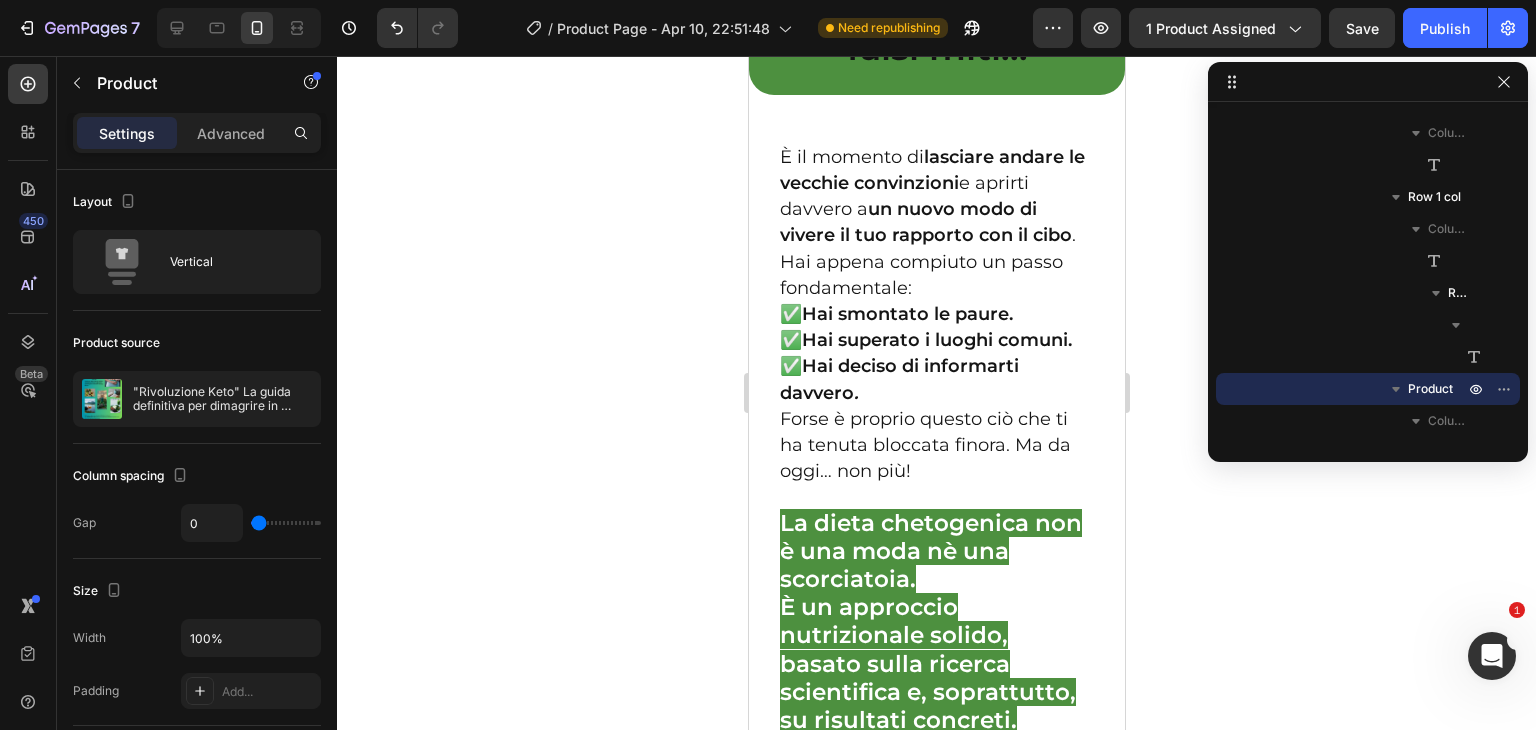 scroll, scrollTop: 11064, scrollLeft: 0, axis: vertical 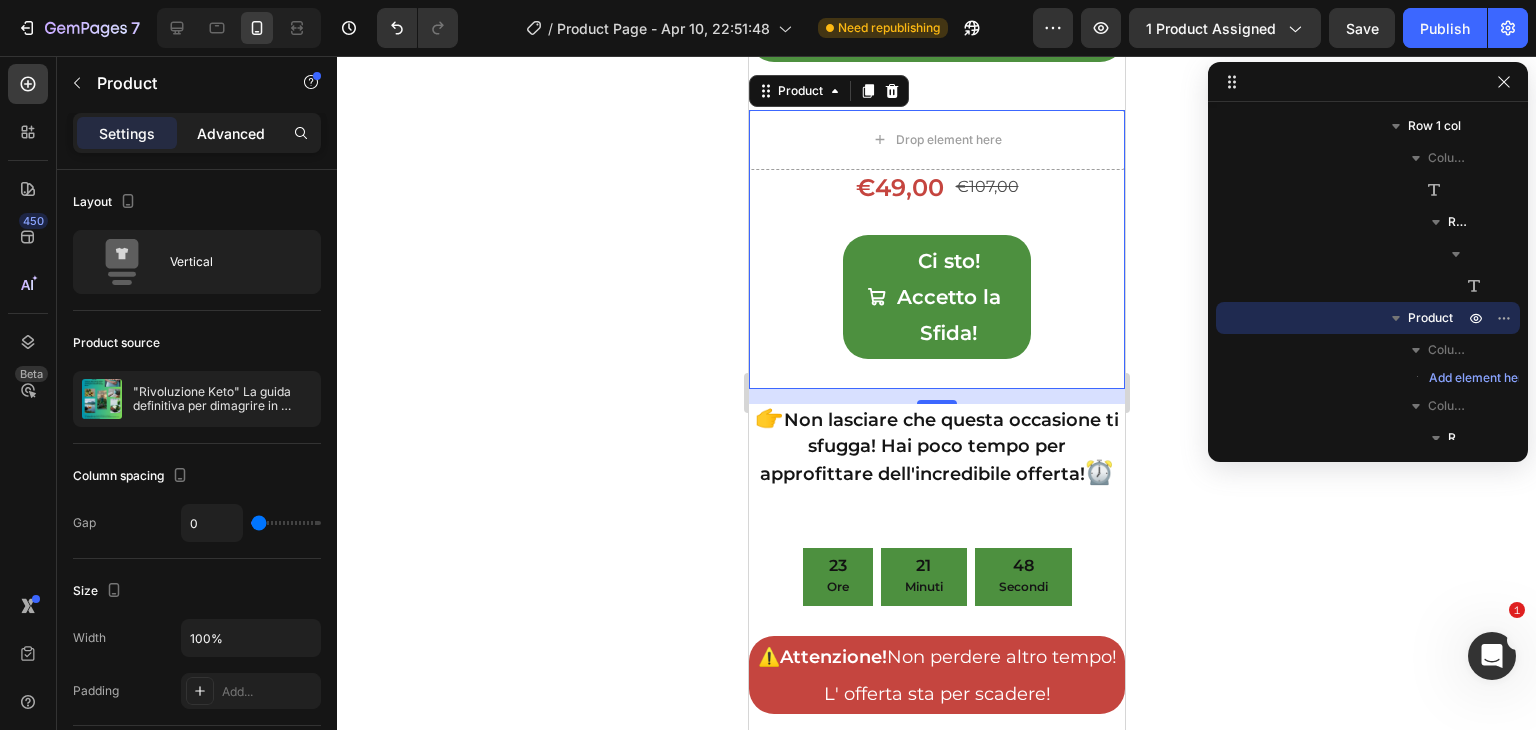 click on "Advanced" at bounding box center (231, 133) 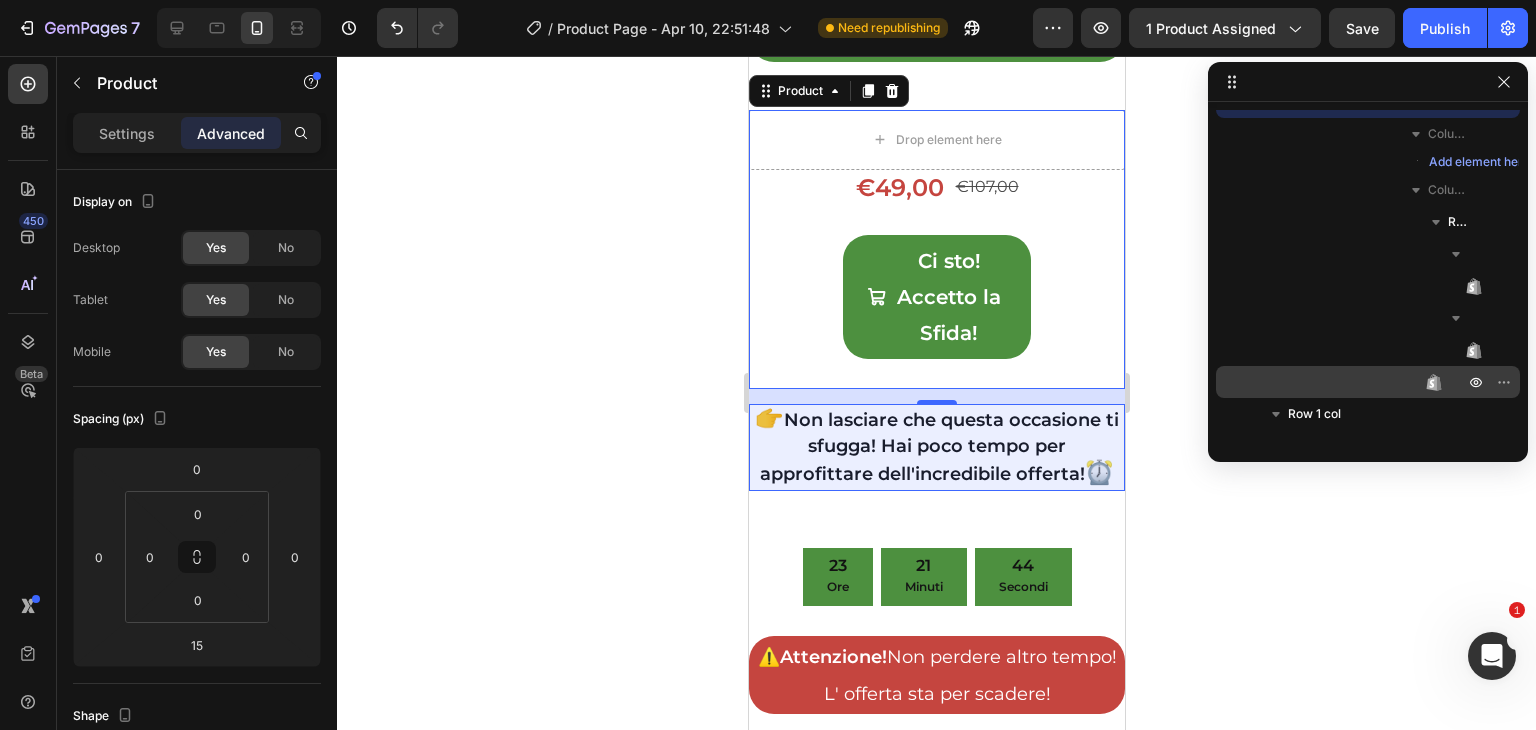 scroll, scrollTop: 11383, scrollLeft: 0, axis: vertical 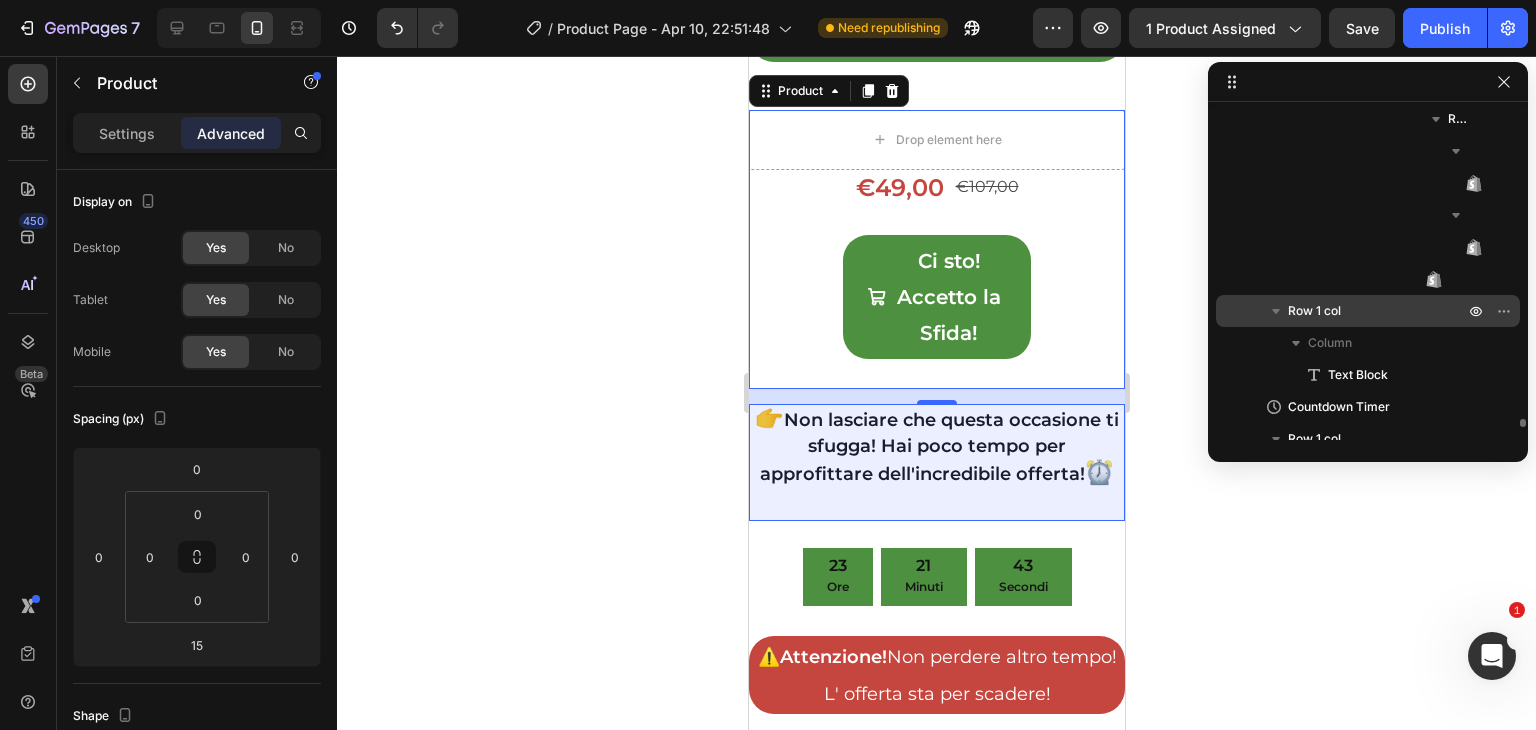 click on "Row 1 col" at bounding box center (1314, 311) 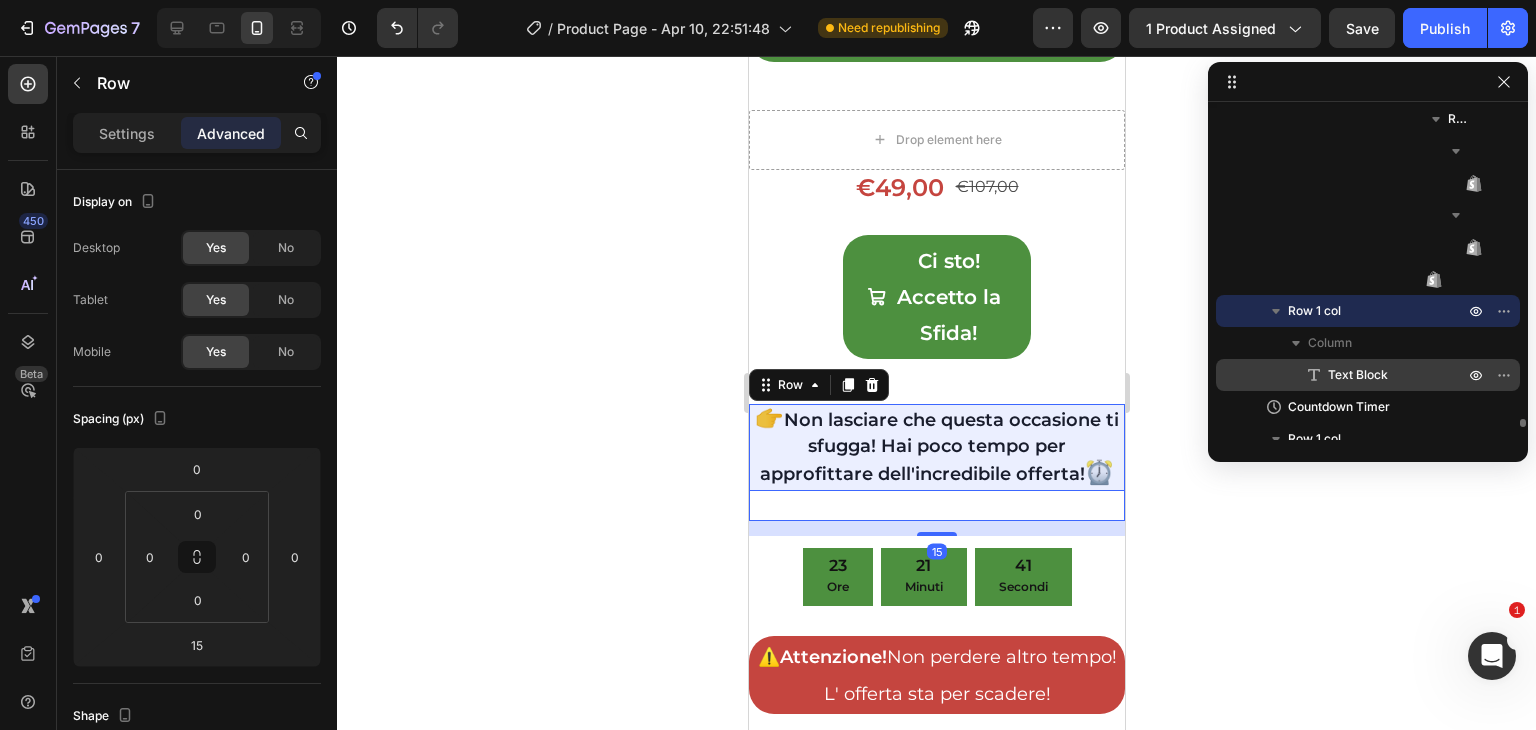 click on "Text Block" at bounding box center [1358, 375] 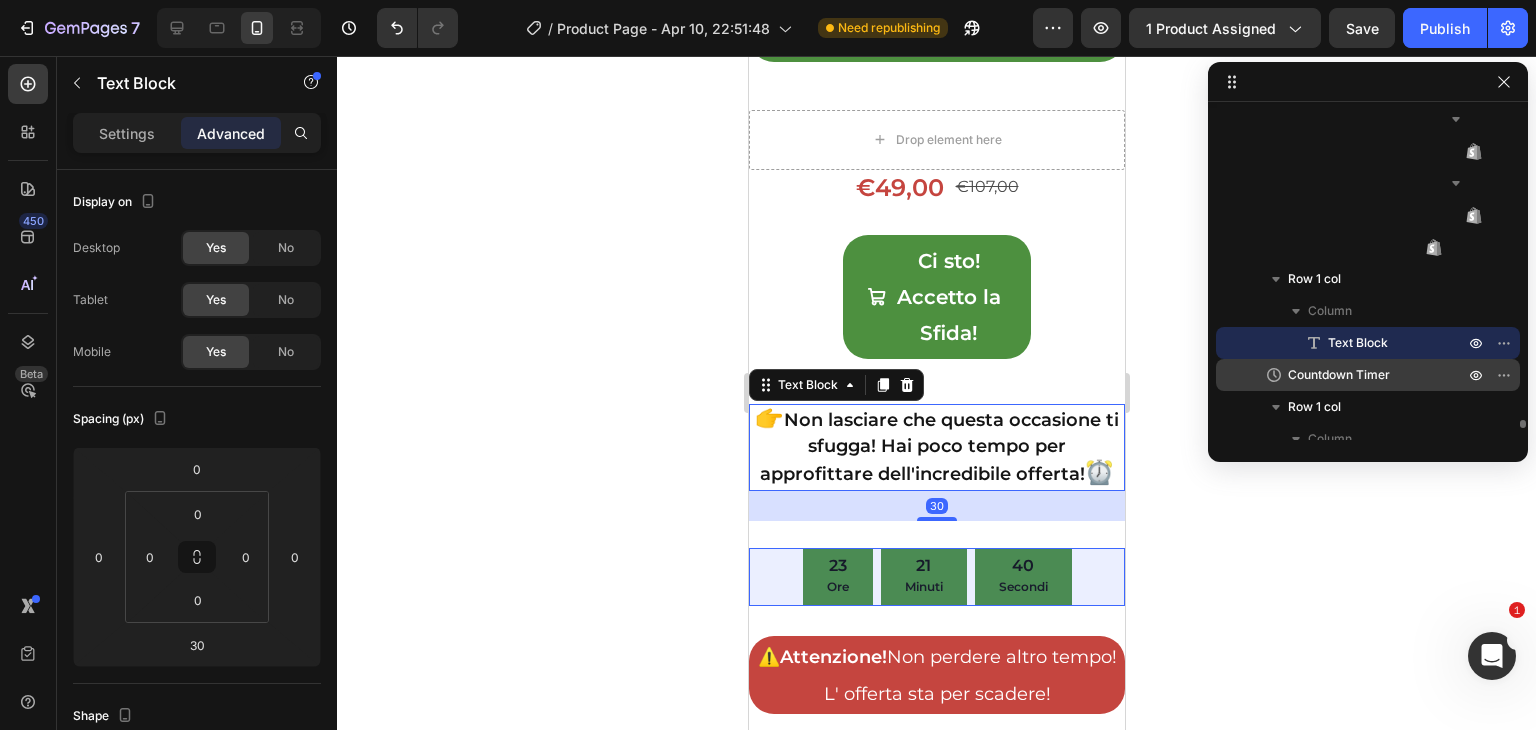 scroll, scrollTop: 11438, scrollLeft: 0, axis: vertical 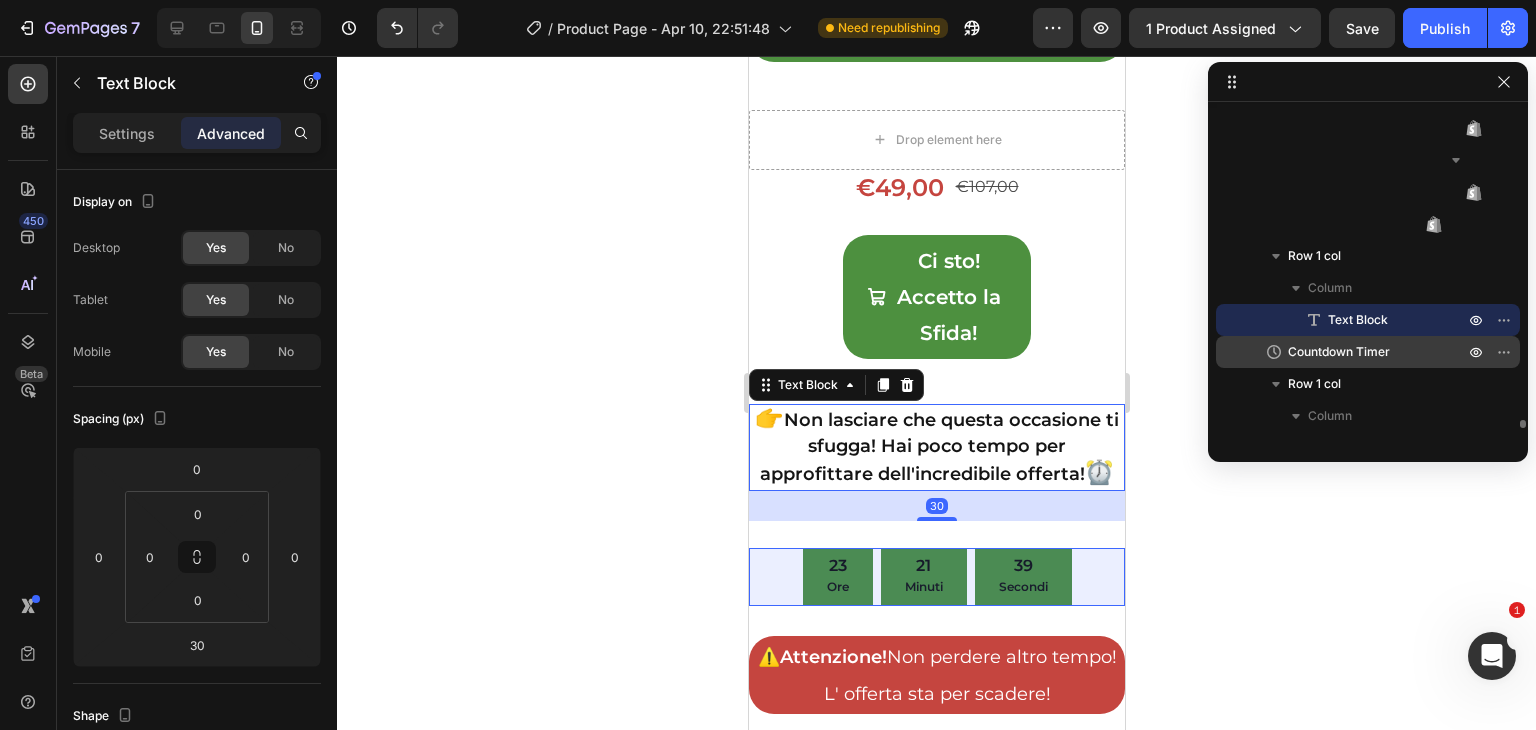 click on "Countdown Timer" at bounding box center [1339, 352] 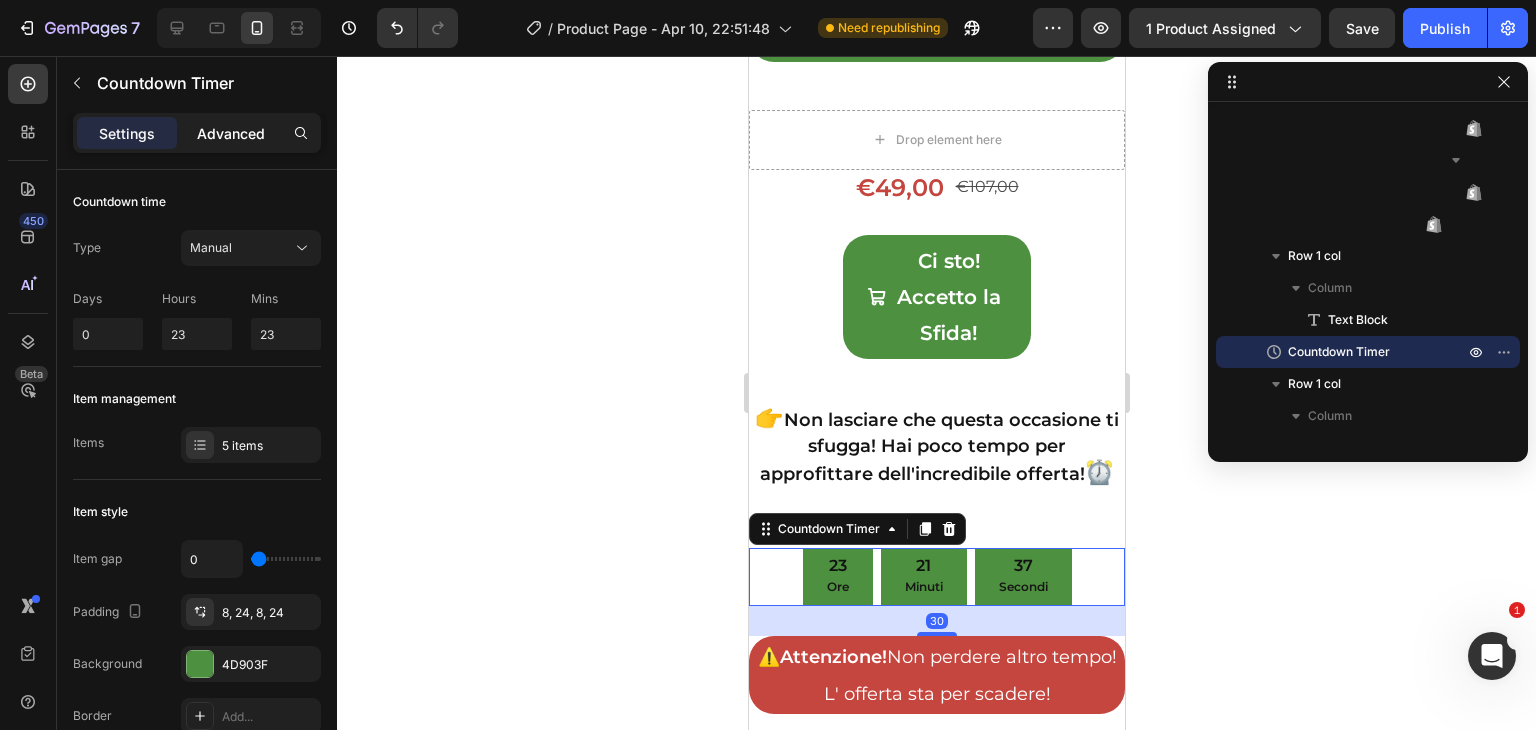 click on "Advanced" at bounding box center (231, 133) 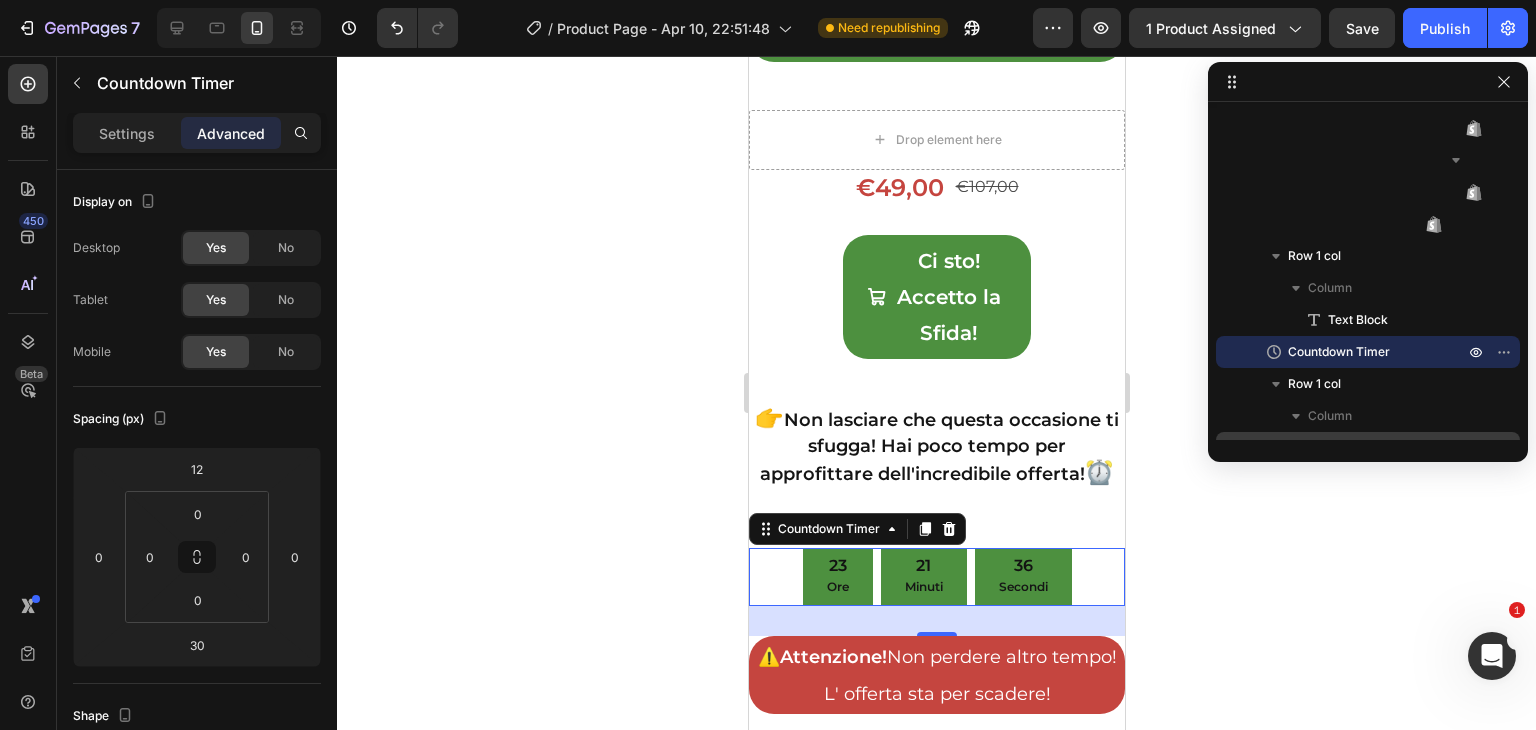 scroll, scrollTop: 11534, scrollLeft: 0, axis: vertical 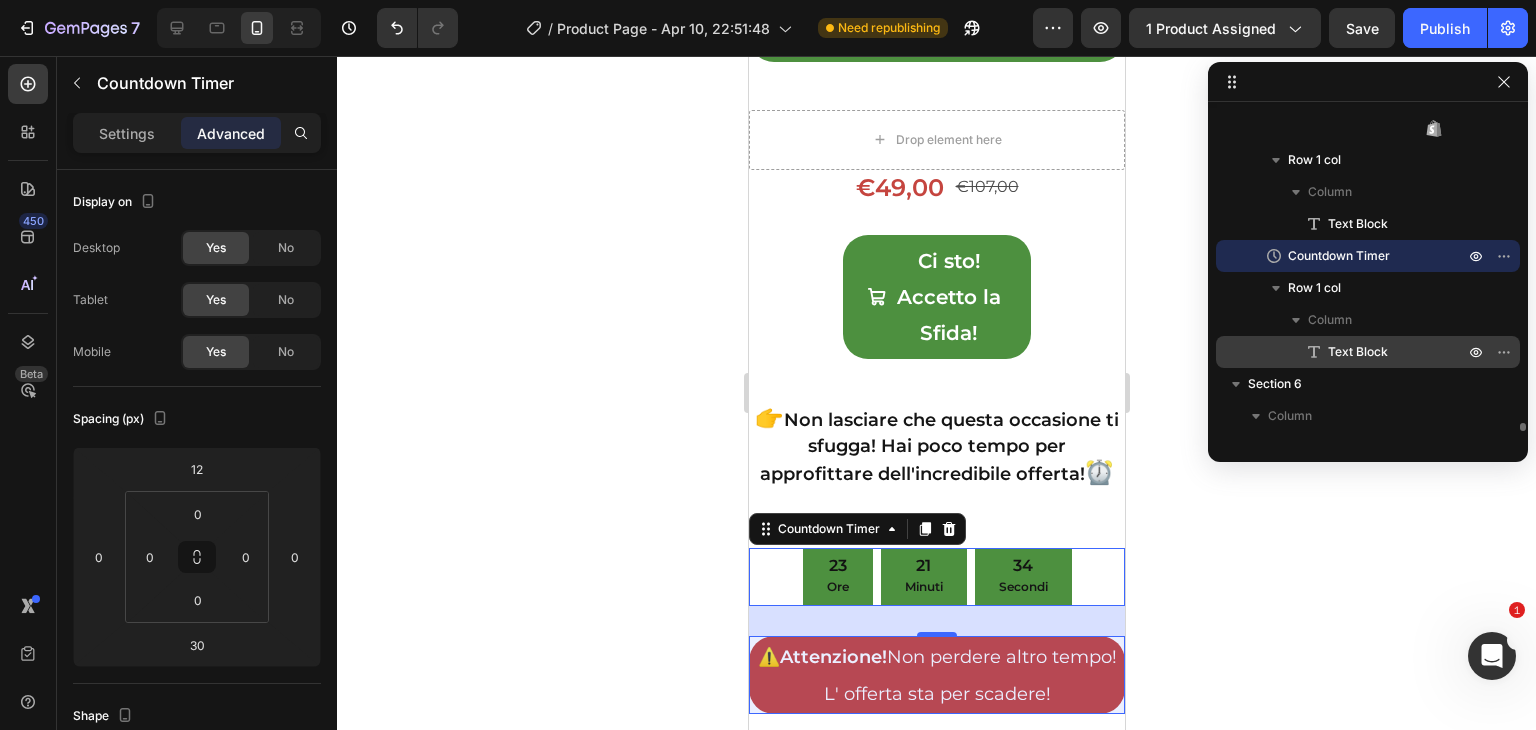 click on "Text Block" at bounding box center [1358, 352] 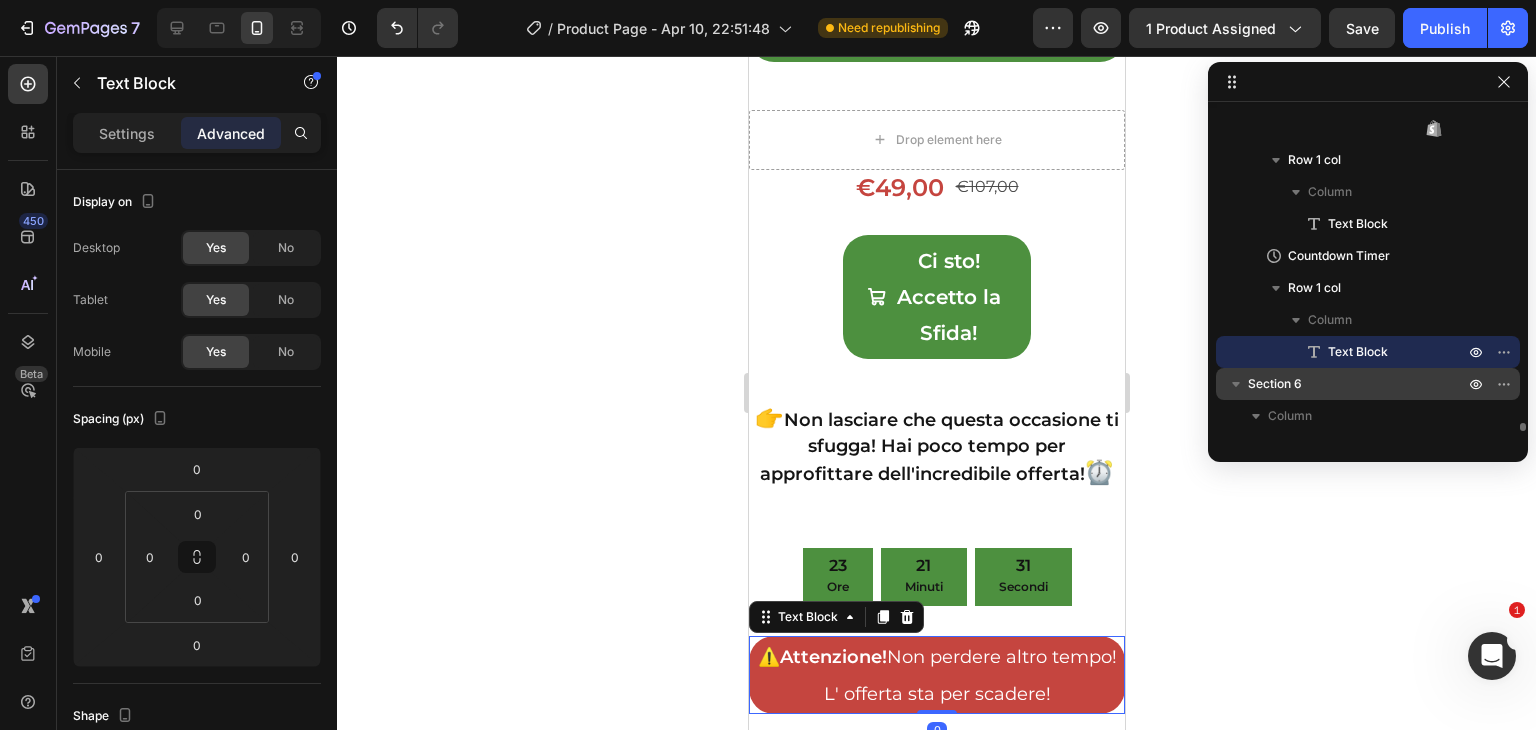 click on "Section 6" at bounding box center [1275, 384] 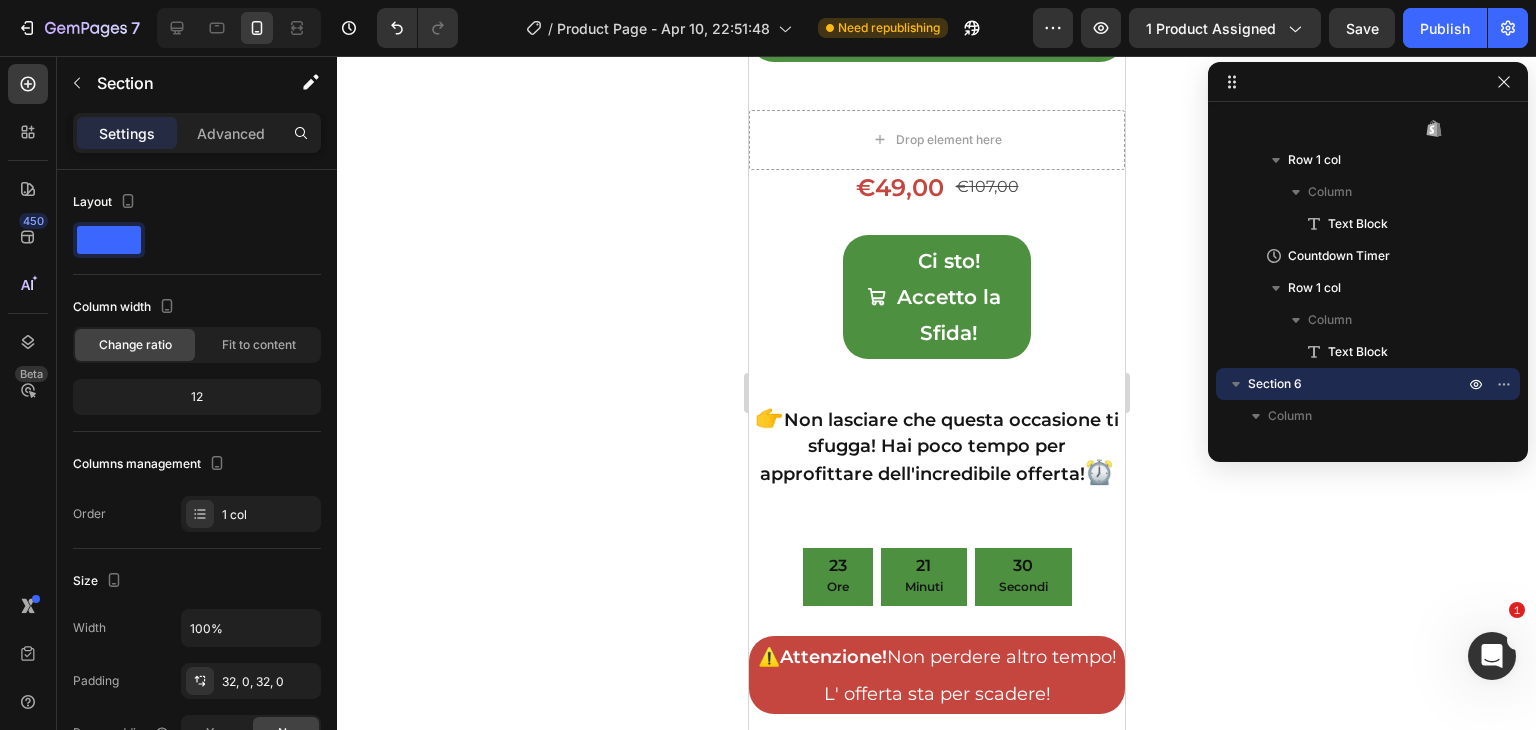 scroll, scrollTop: 55351, scrollLeft: 0, axis: vertical 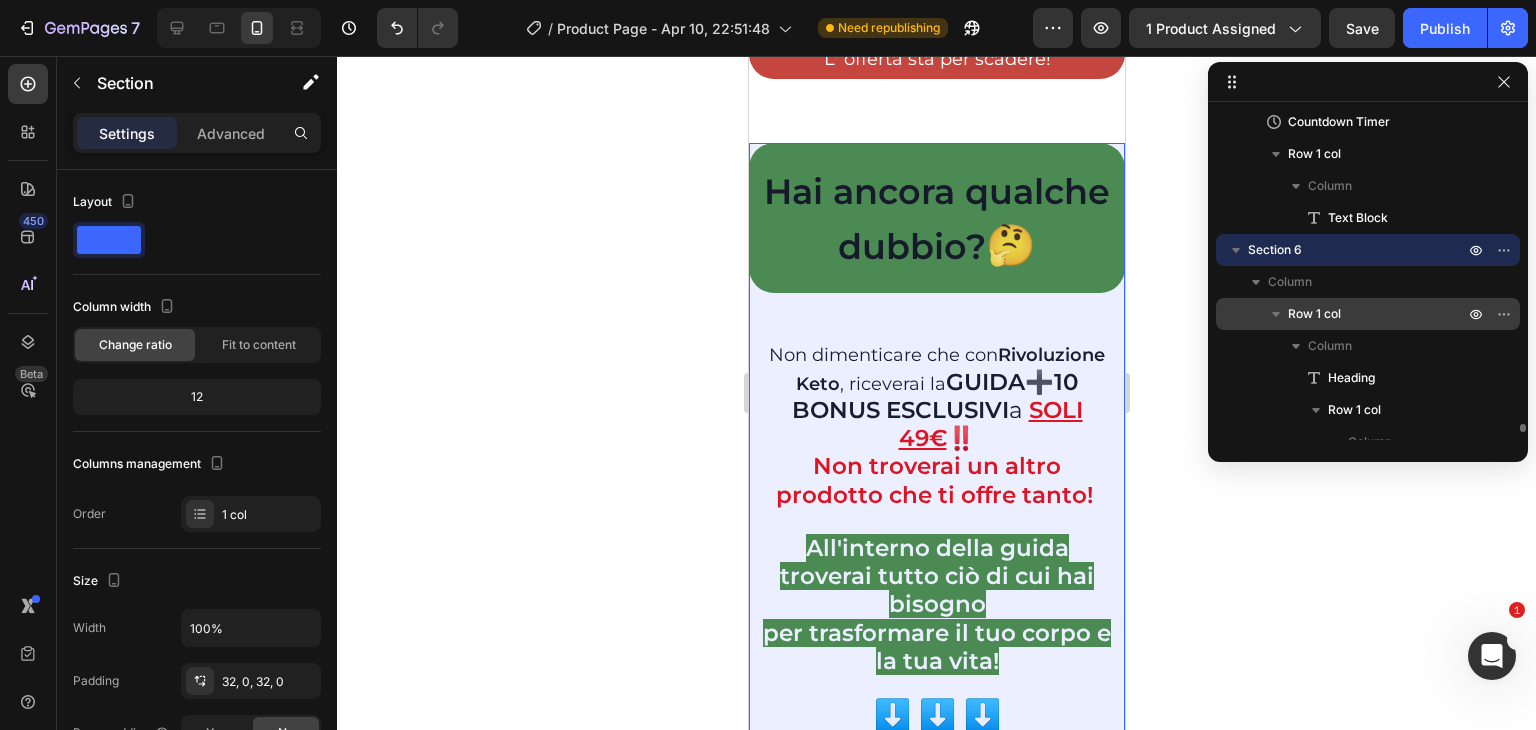click on "Row 1 col" at bounding box center (1314, 314) 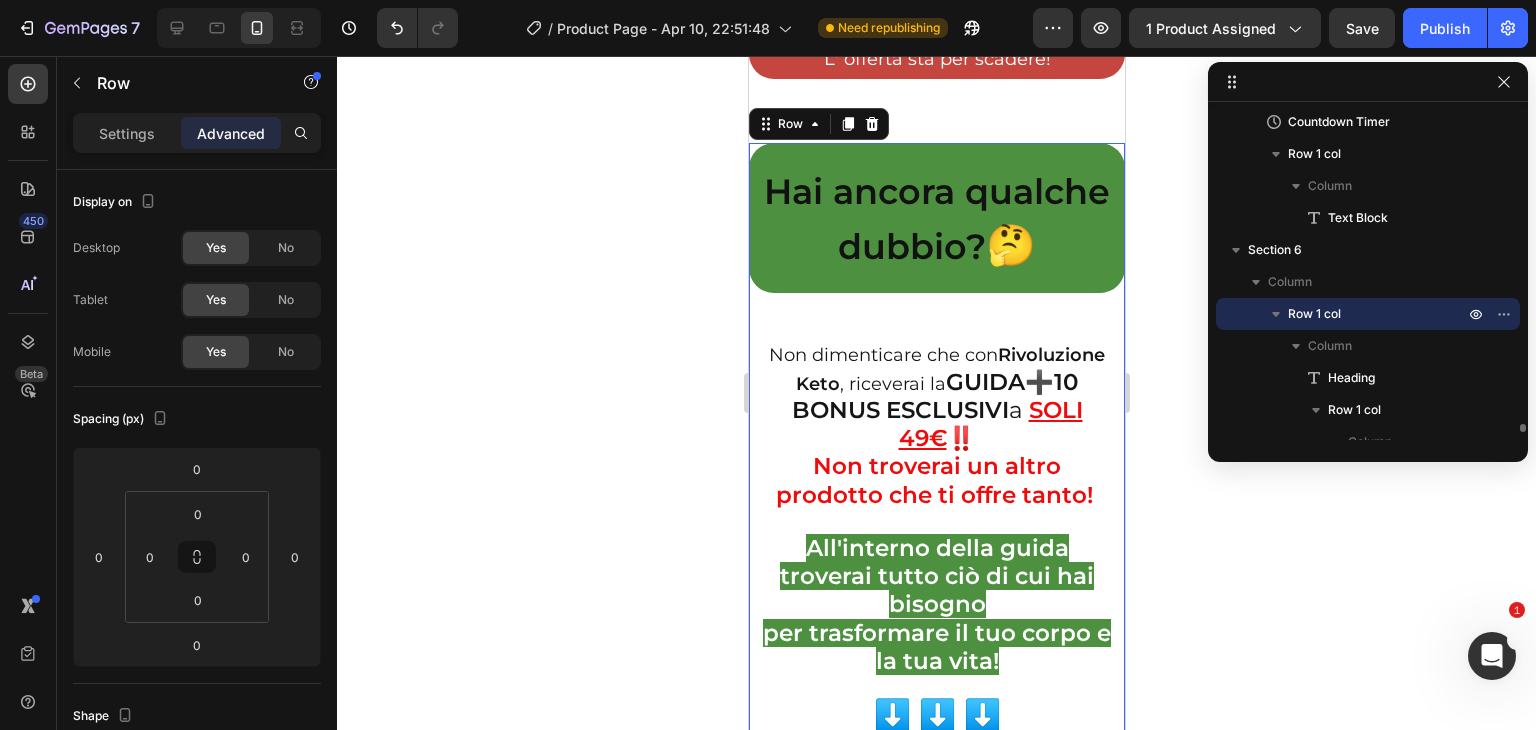 scroll, scrollTop: 55383, scrollLeft: 0, axis: vertical 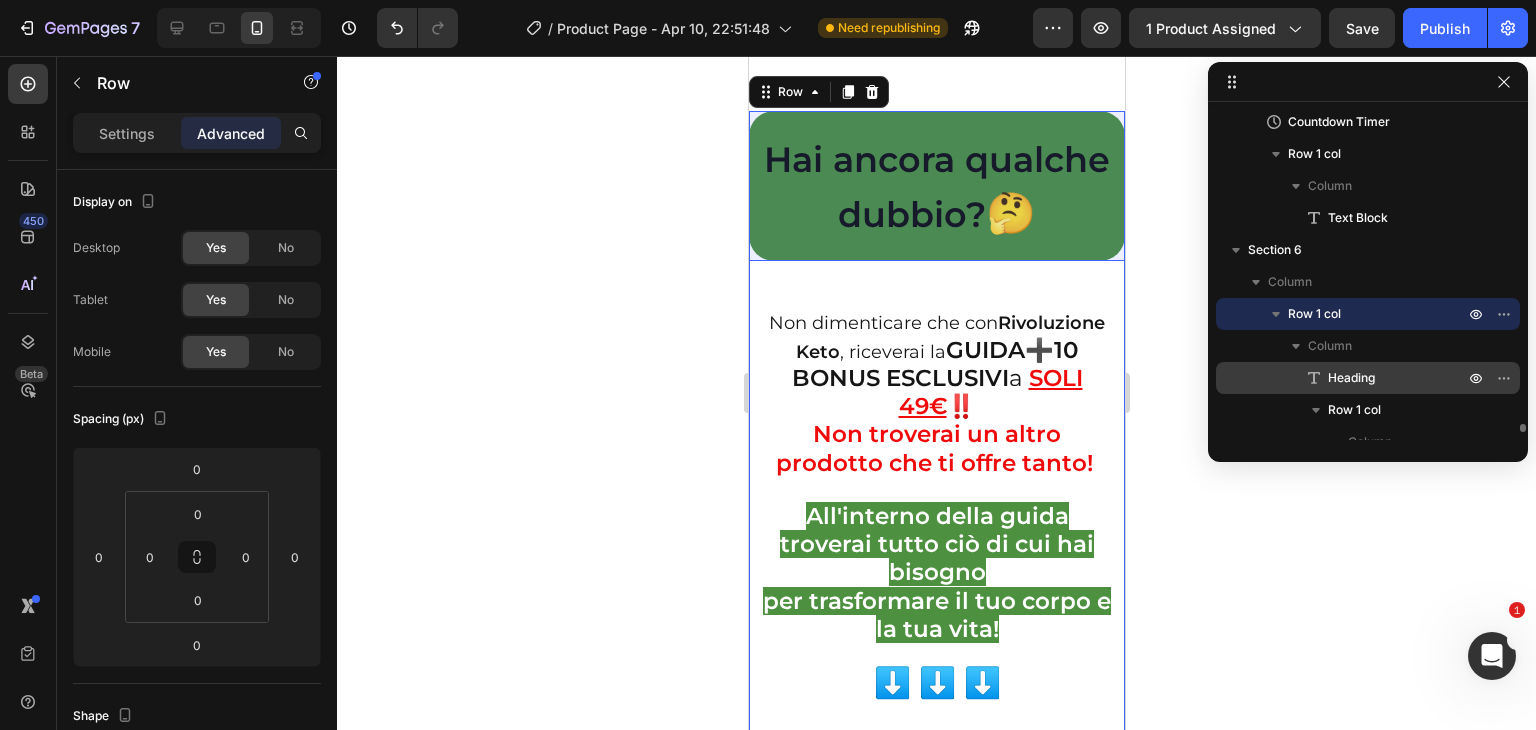 click on "Heading" at bounding box center [1351, 378] 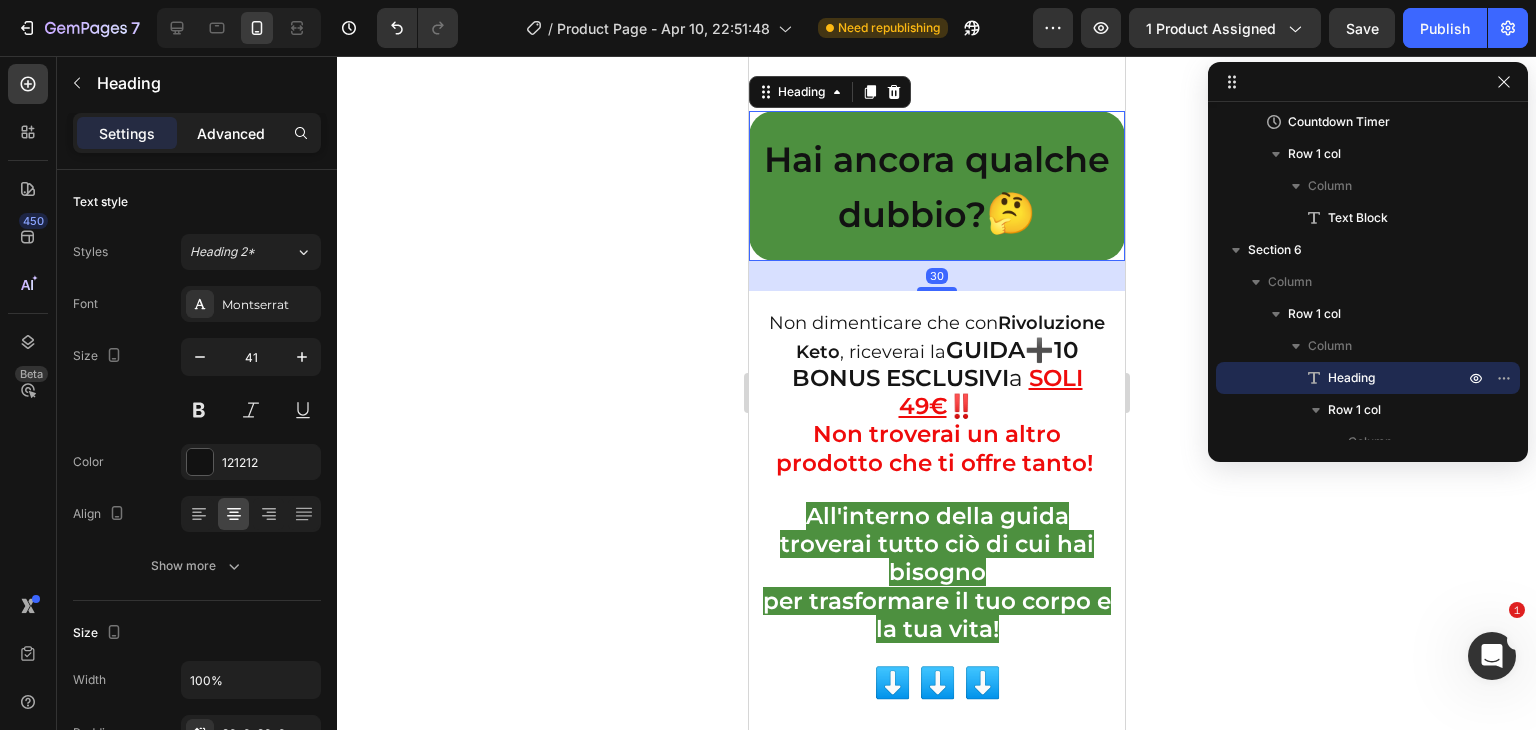 click on "Advanced" at bounding box center [231, 133] 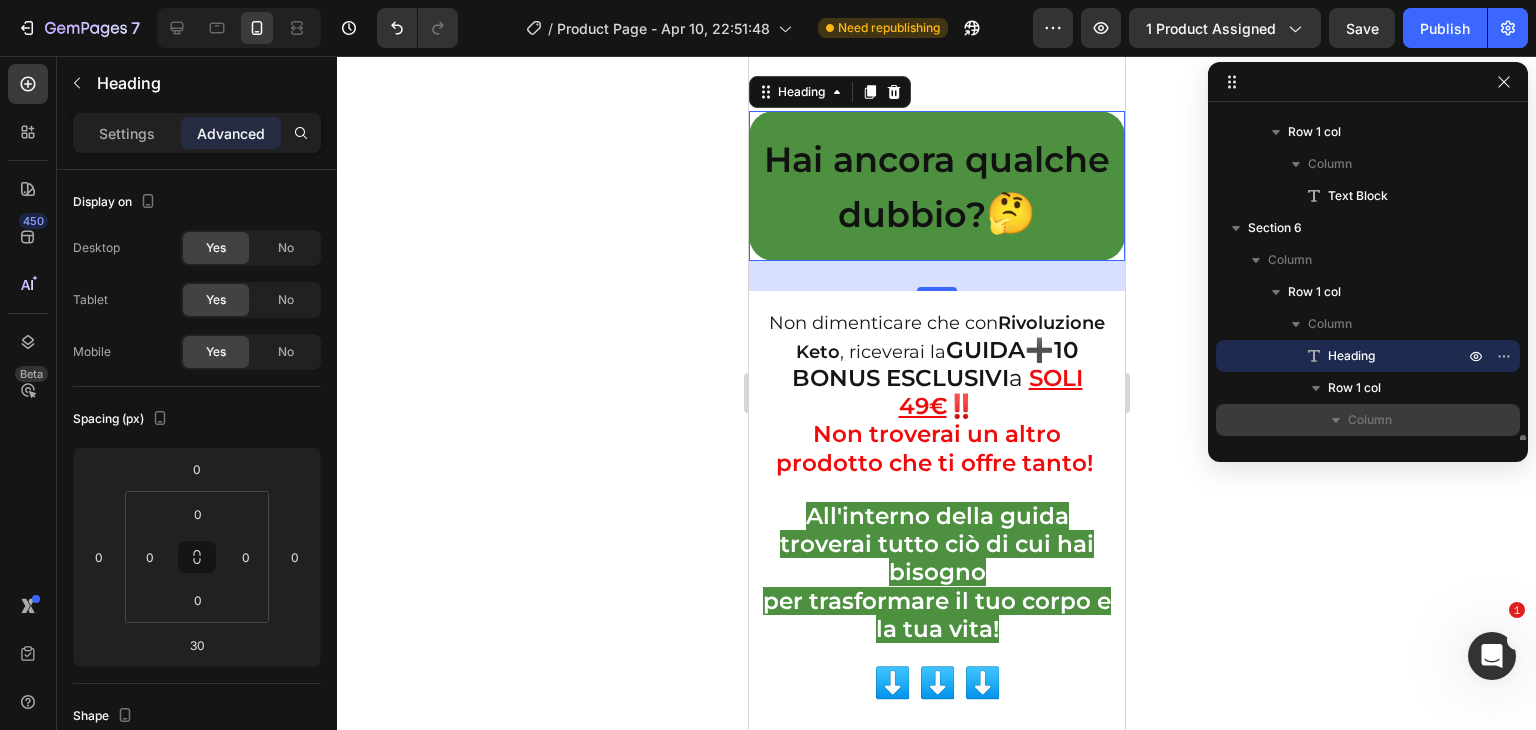 scroll, scrollTop: 11720, scrollLeft: 0, axis: vertical 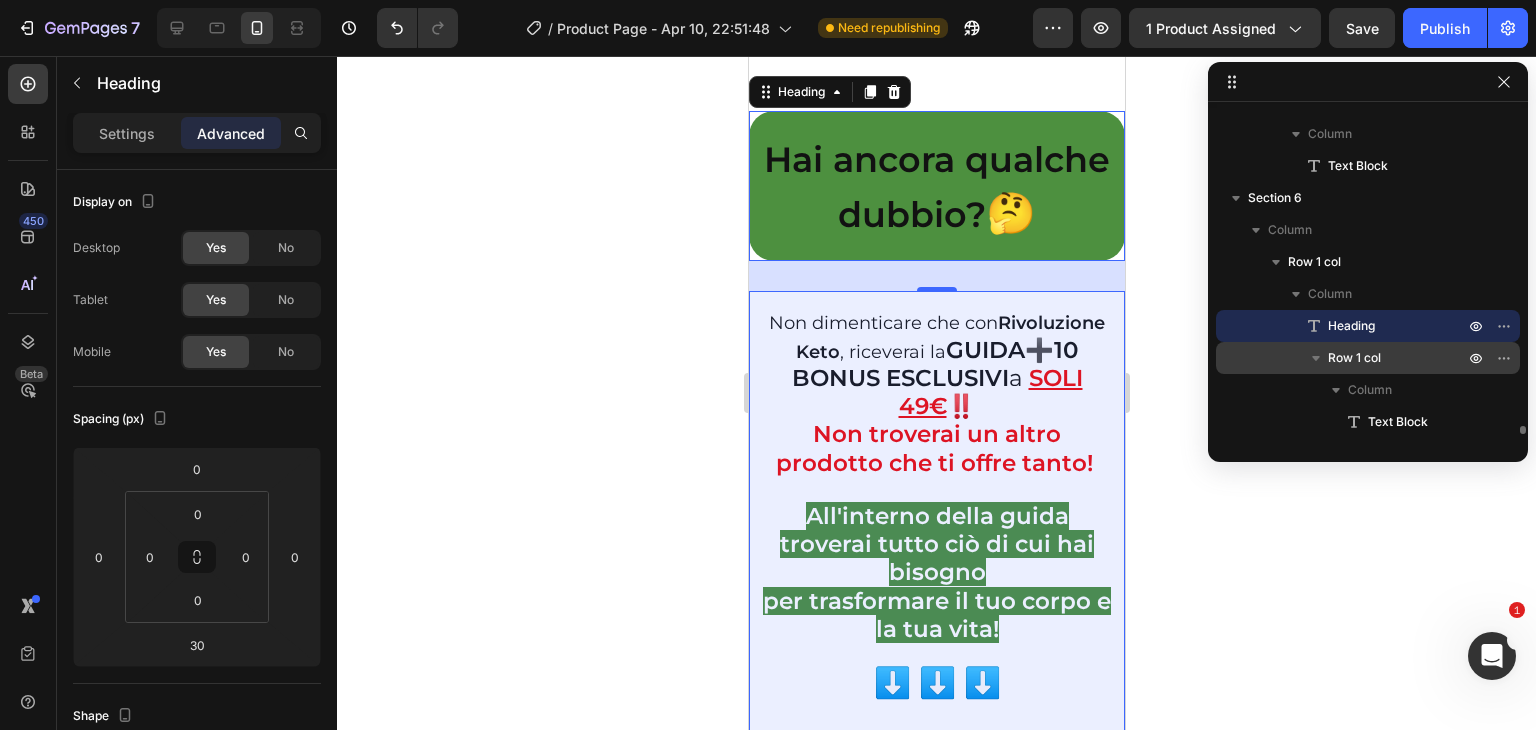 click on "Row 1 col" at bounding box center [1354, 358] 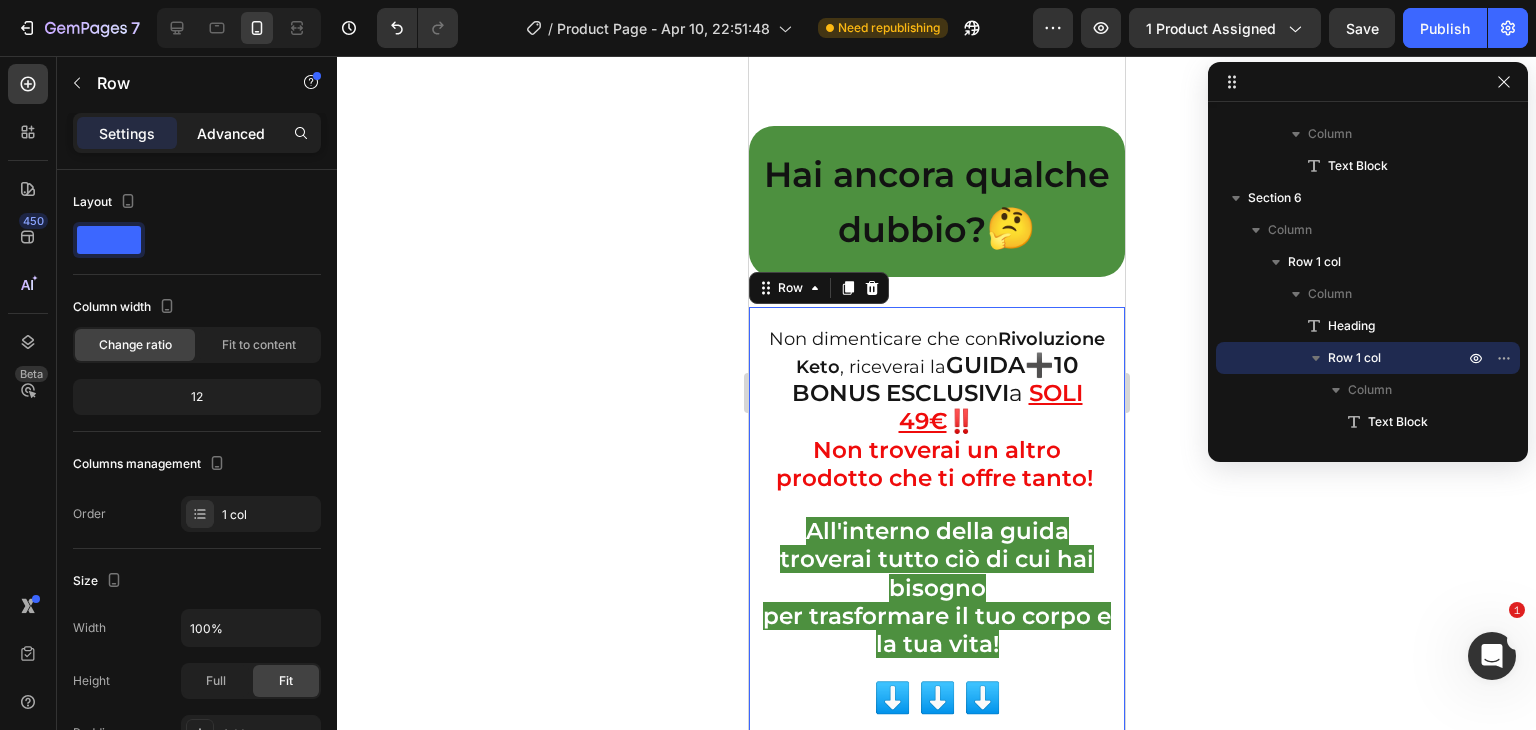 scroll, scrollTop: 55564, scrollLeft: 0, axis: vertical 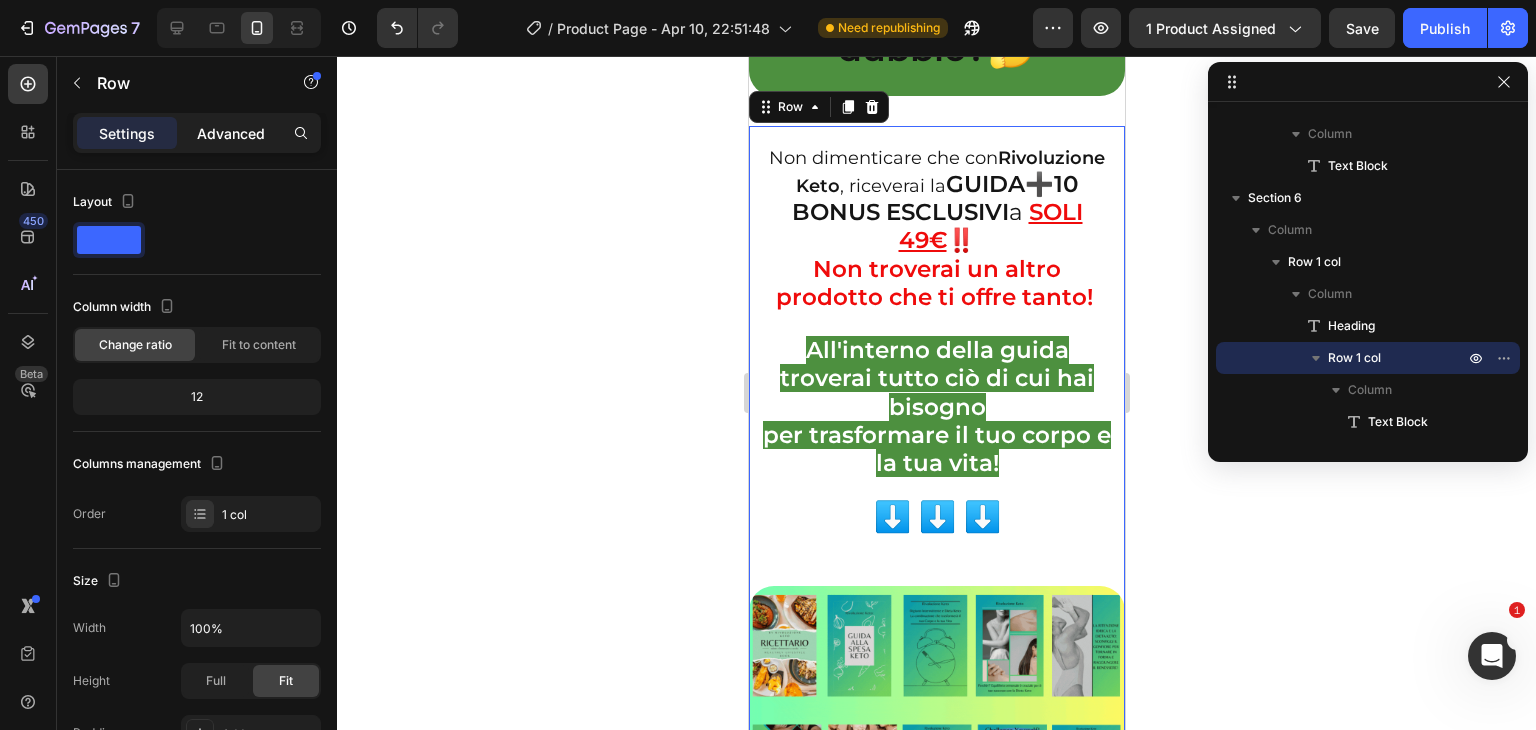click on "Advanced" at bounding box center [231, 133] 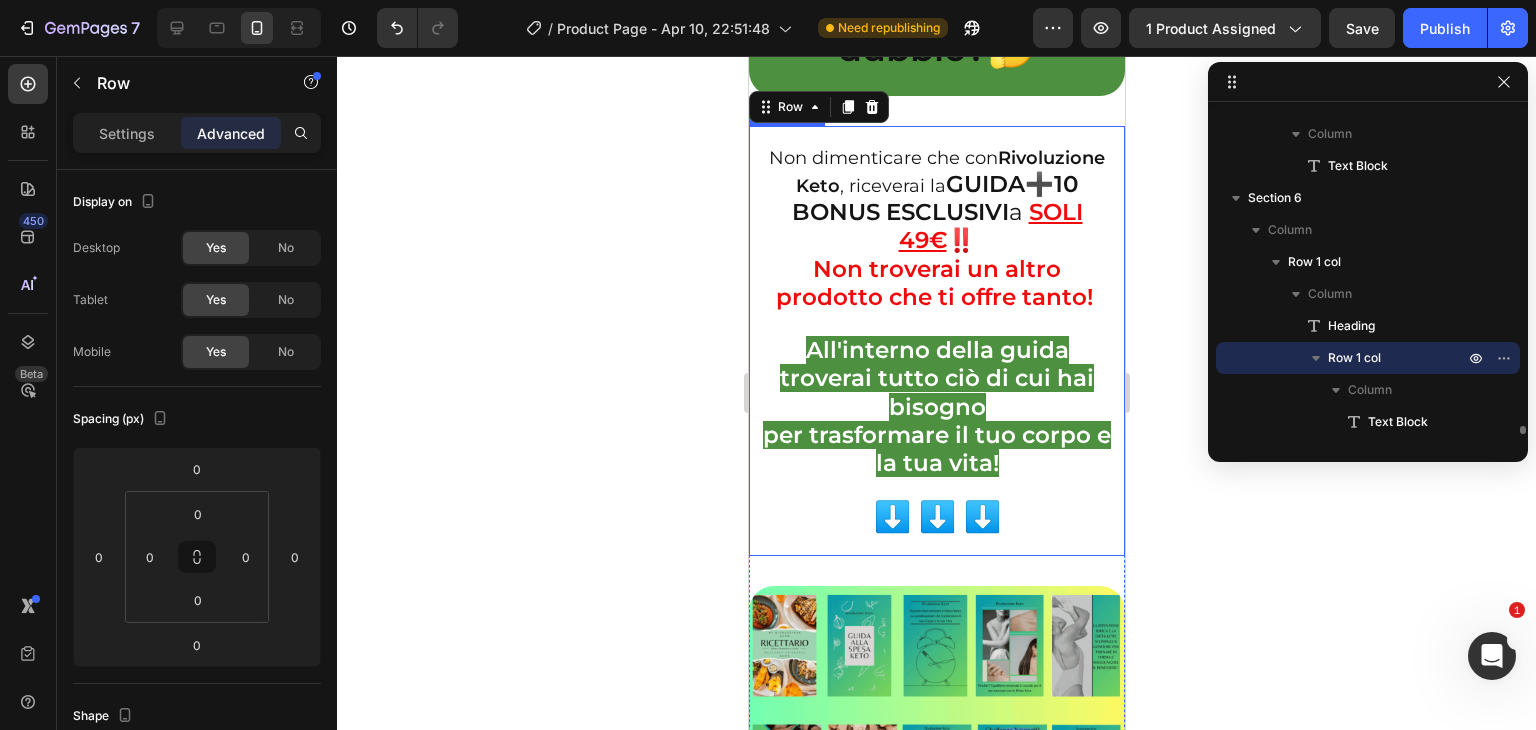 click on "Row 1 col" at bounding box center [1378, 486] 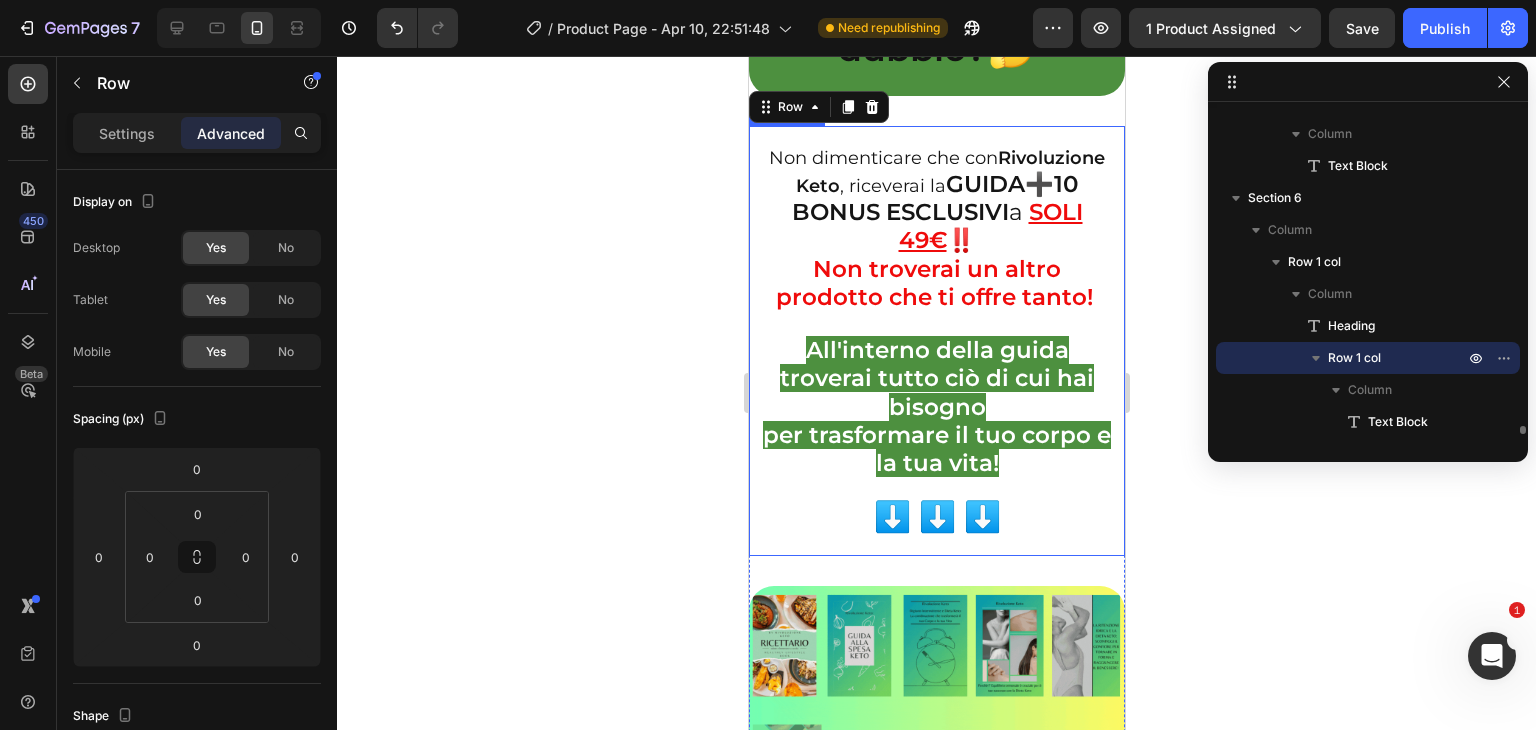 click on "Column" at bounding box center [1368, 614] 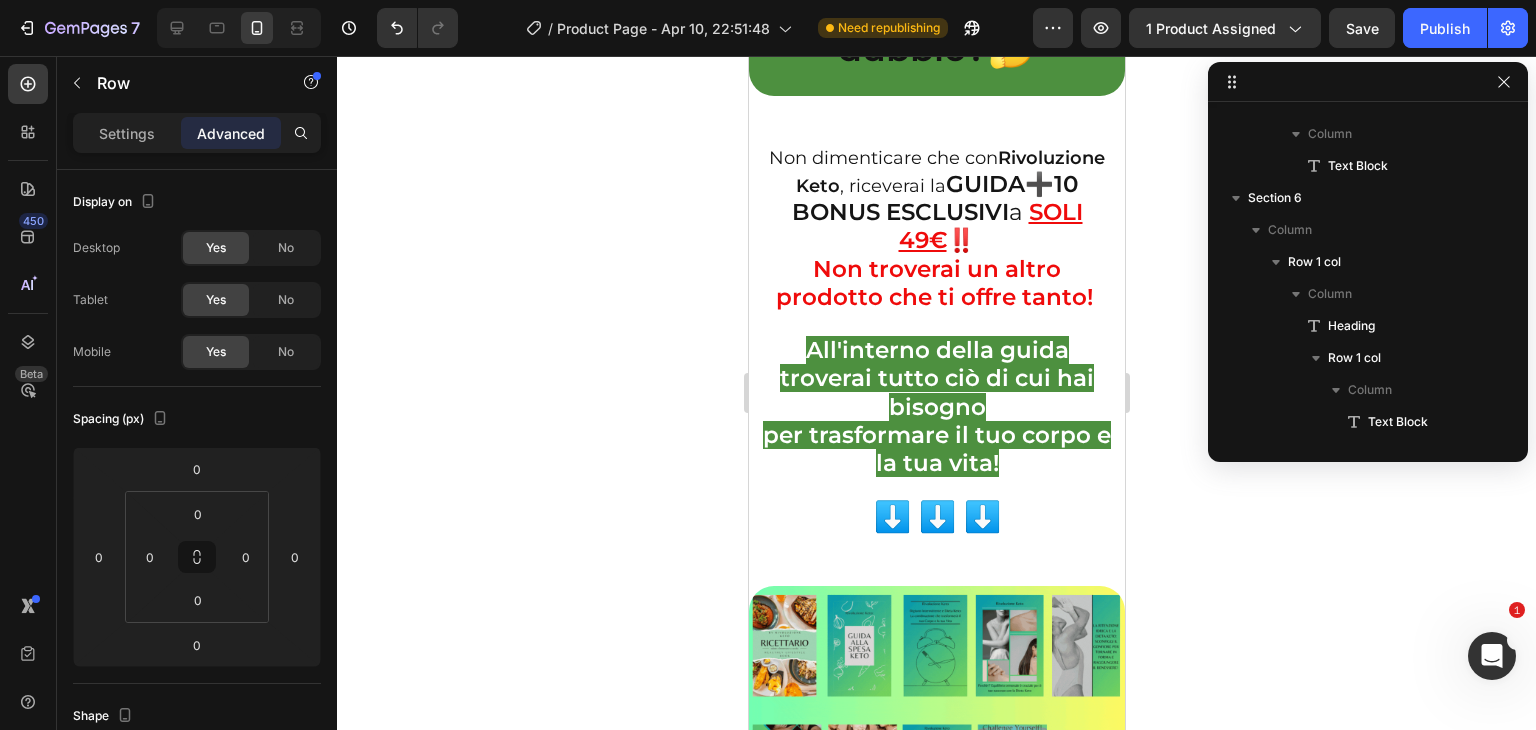 scroll, scrollTop: 11941, scrollLeft: 0, axis: vertical 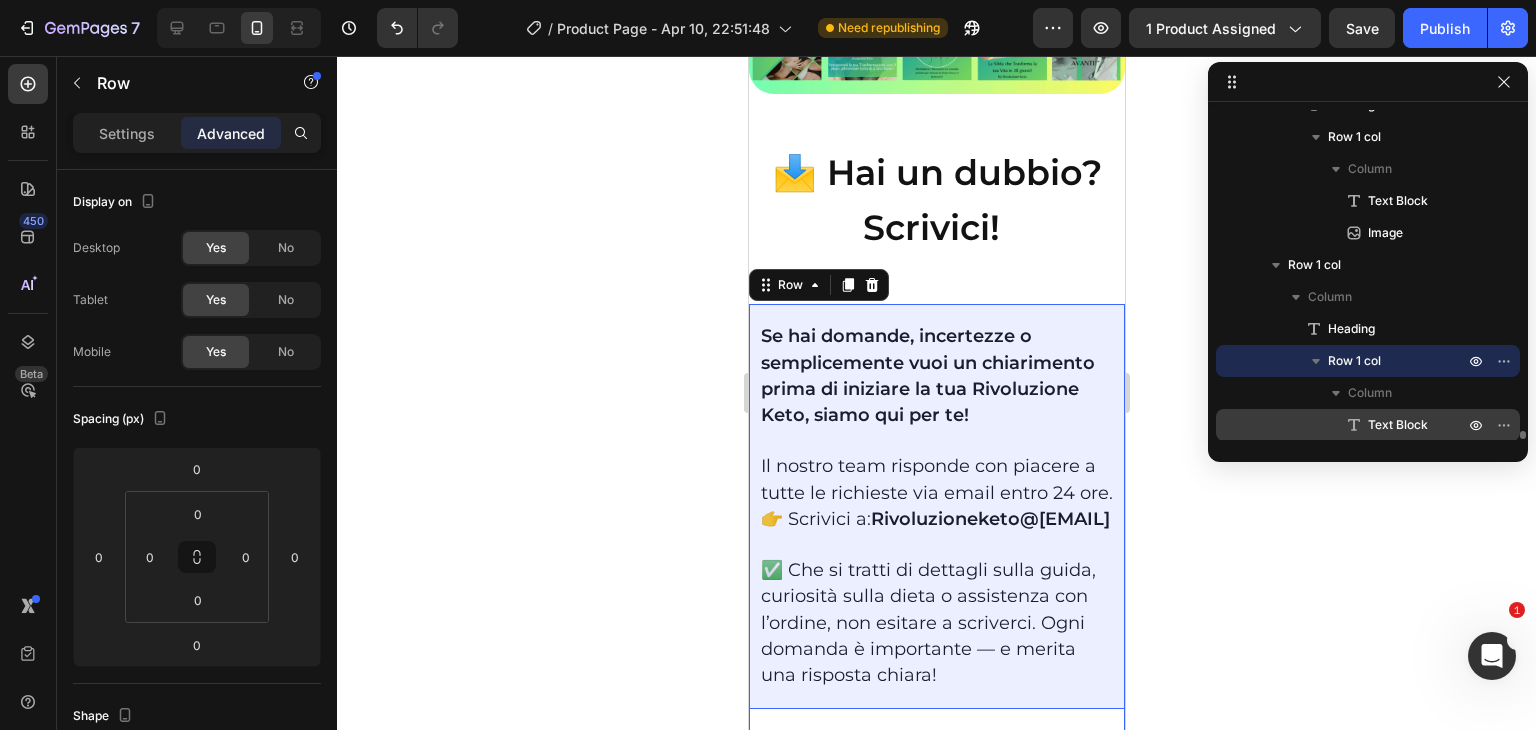 click on "Text Block" at bounding box center (1398, 425) 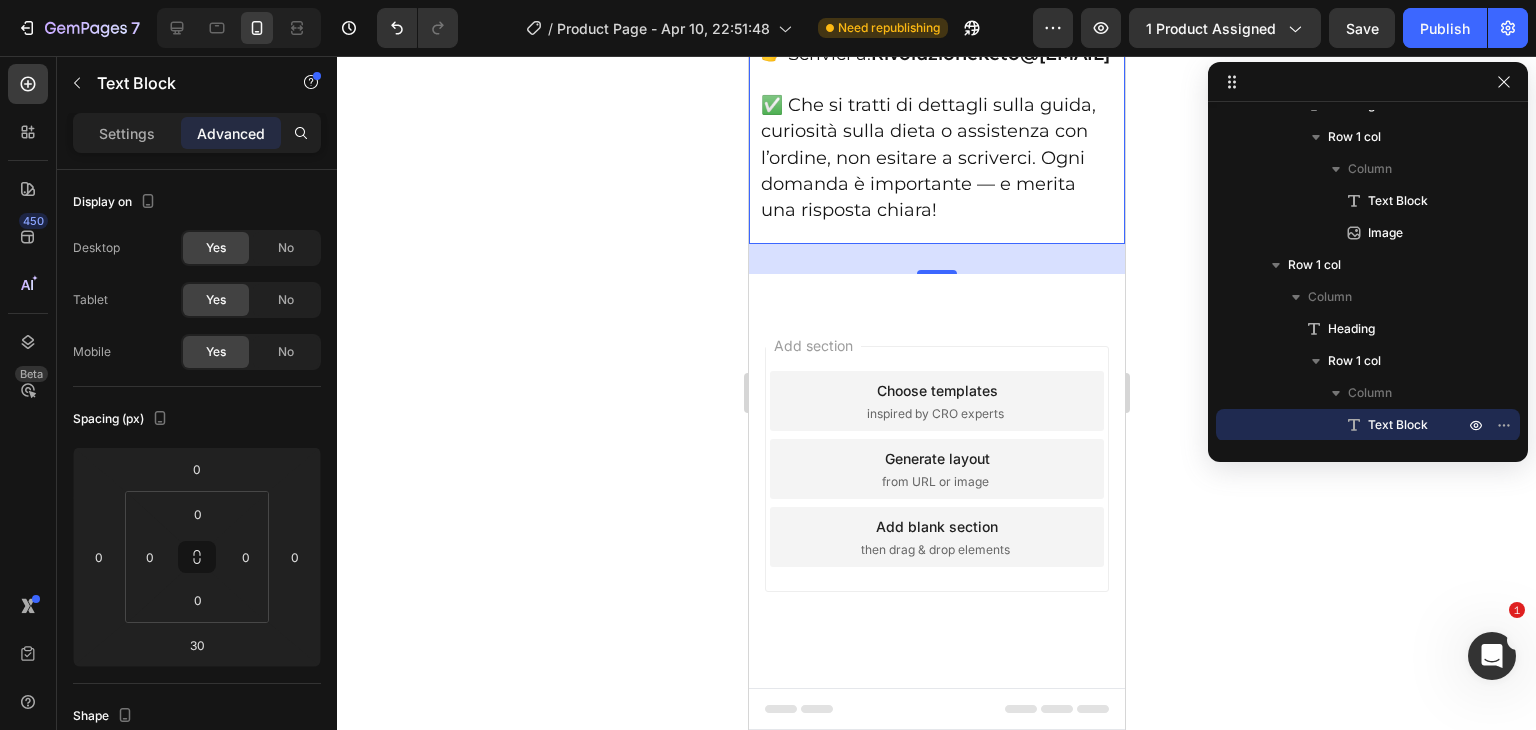 scroll, scrollTop: 56171, scrollLeft: 0, axis: vertical 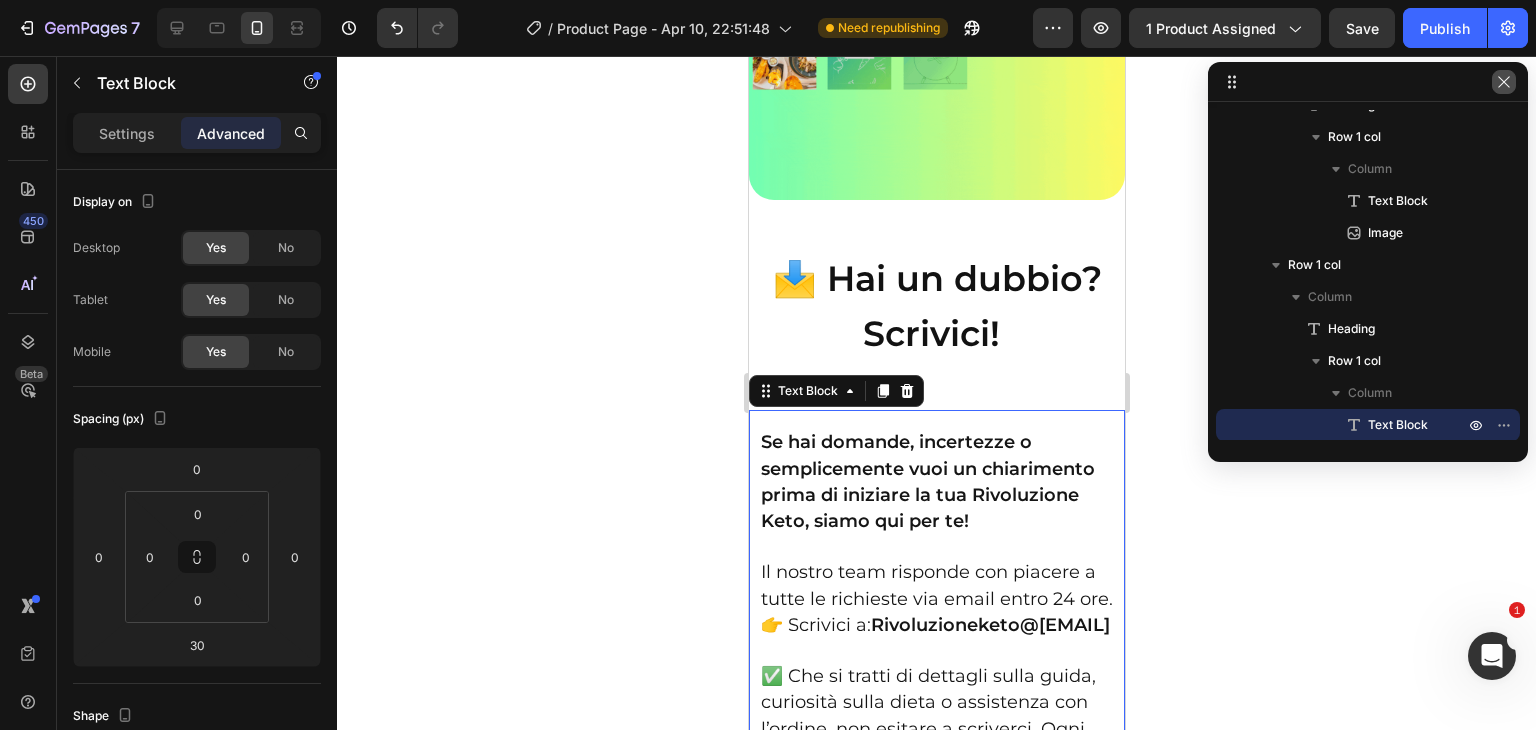 click 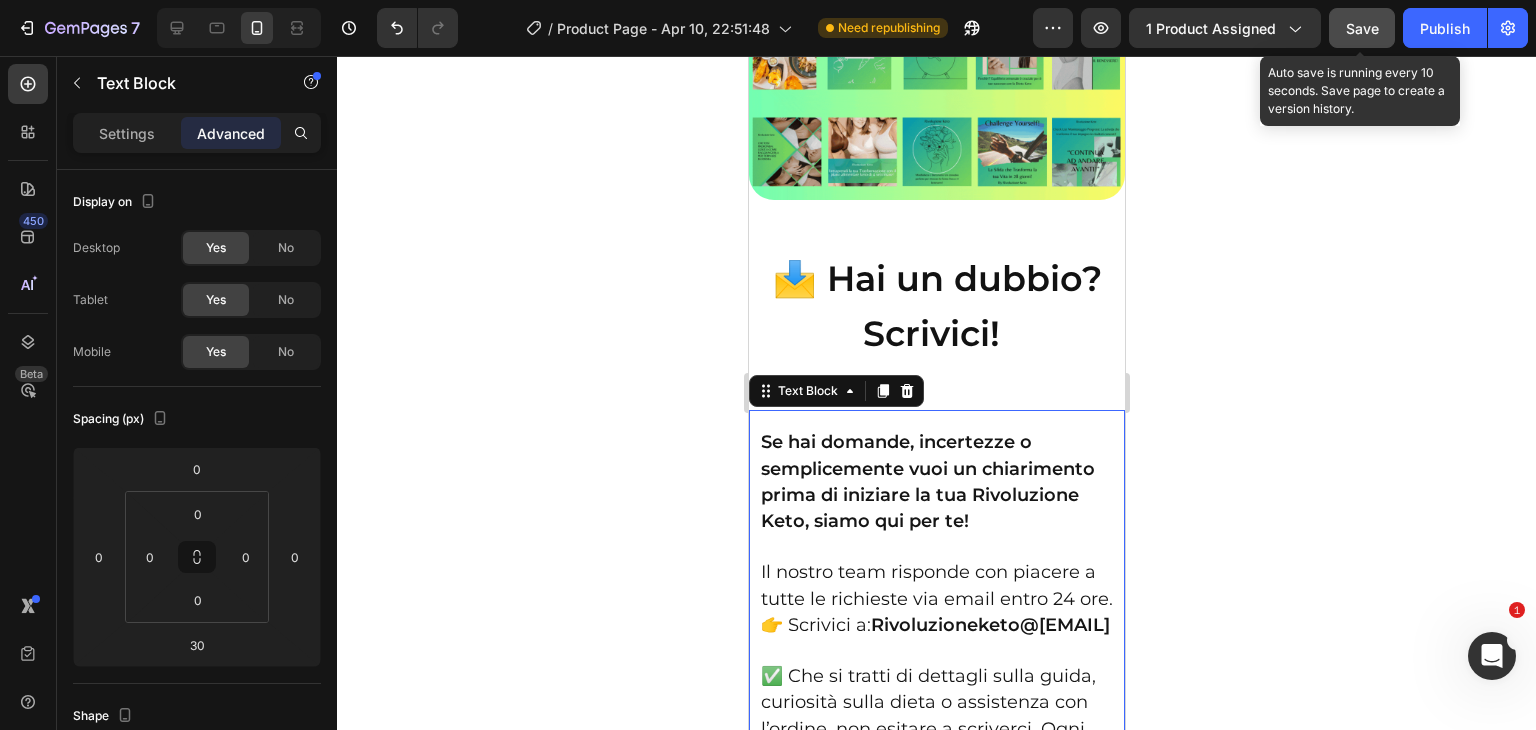 click on "Save" at bounding box center [1362, 28] 